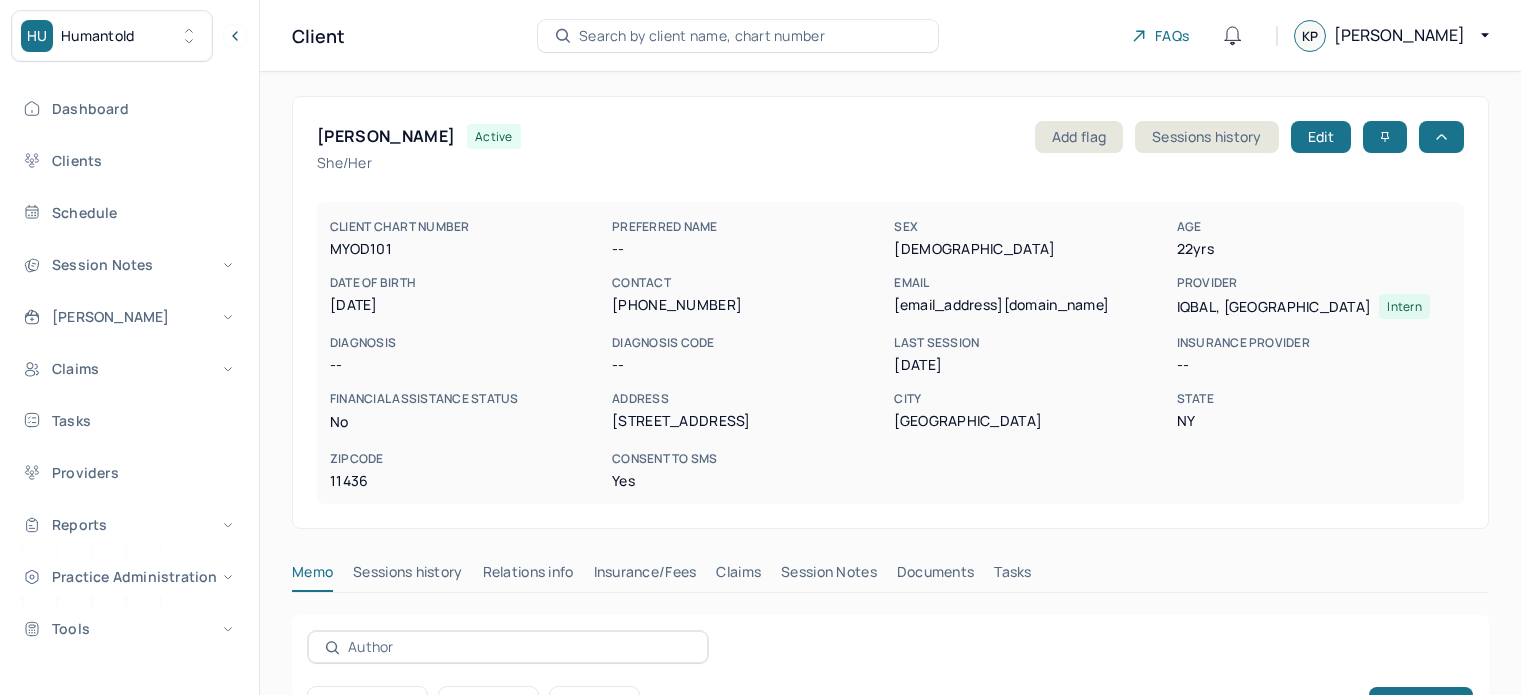 scroll, scrollTop: 0, scrollLeft: 0, axis: both 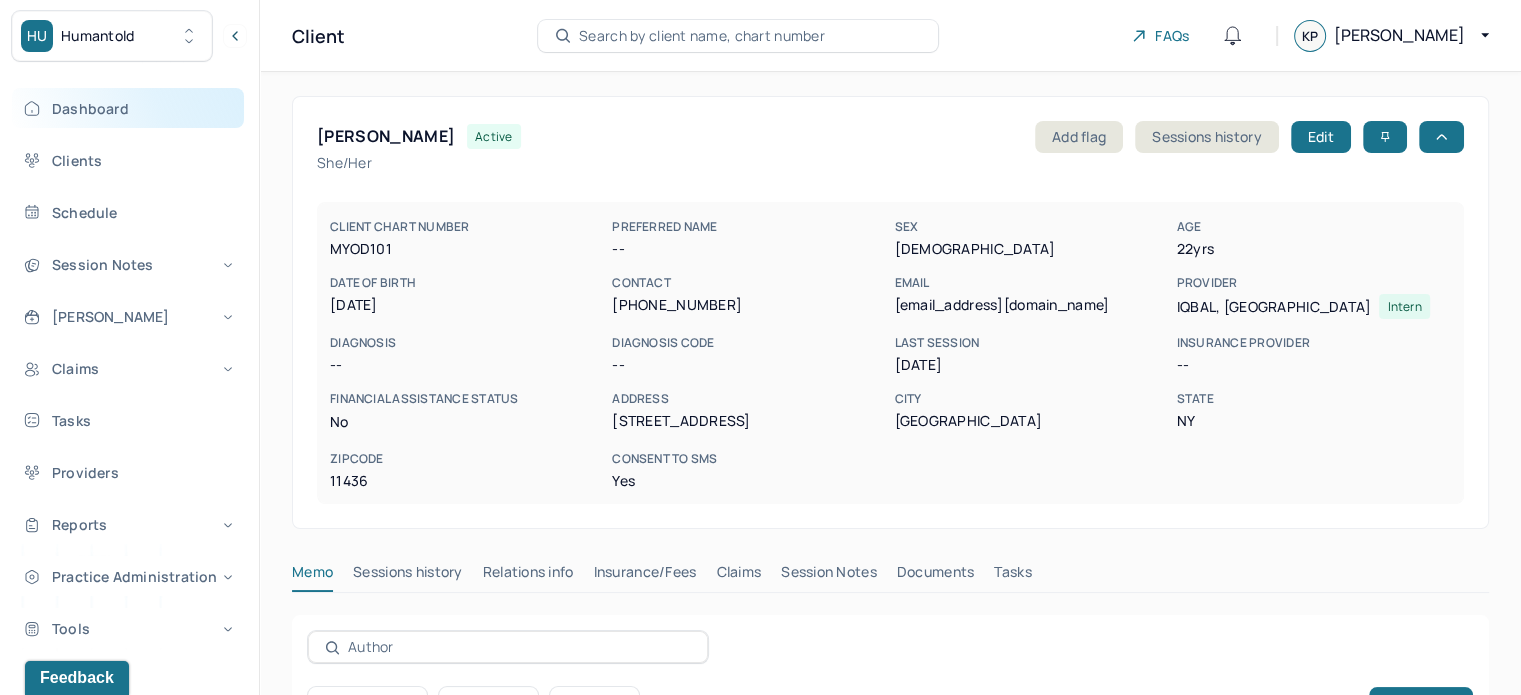 click on "Dashboard" at bounding box center (128, 108) 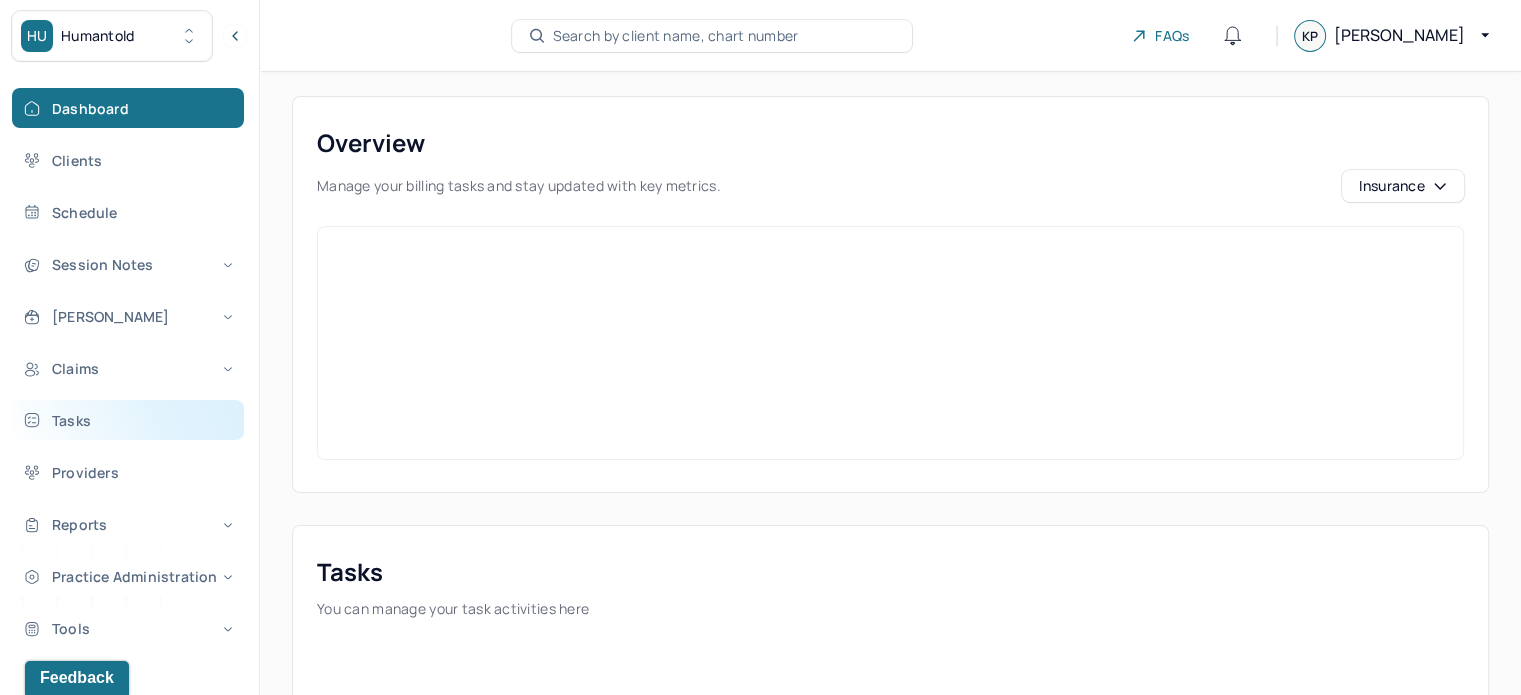 click on "Tasks" at bounding box center [128, 420] 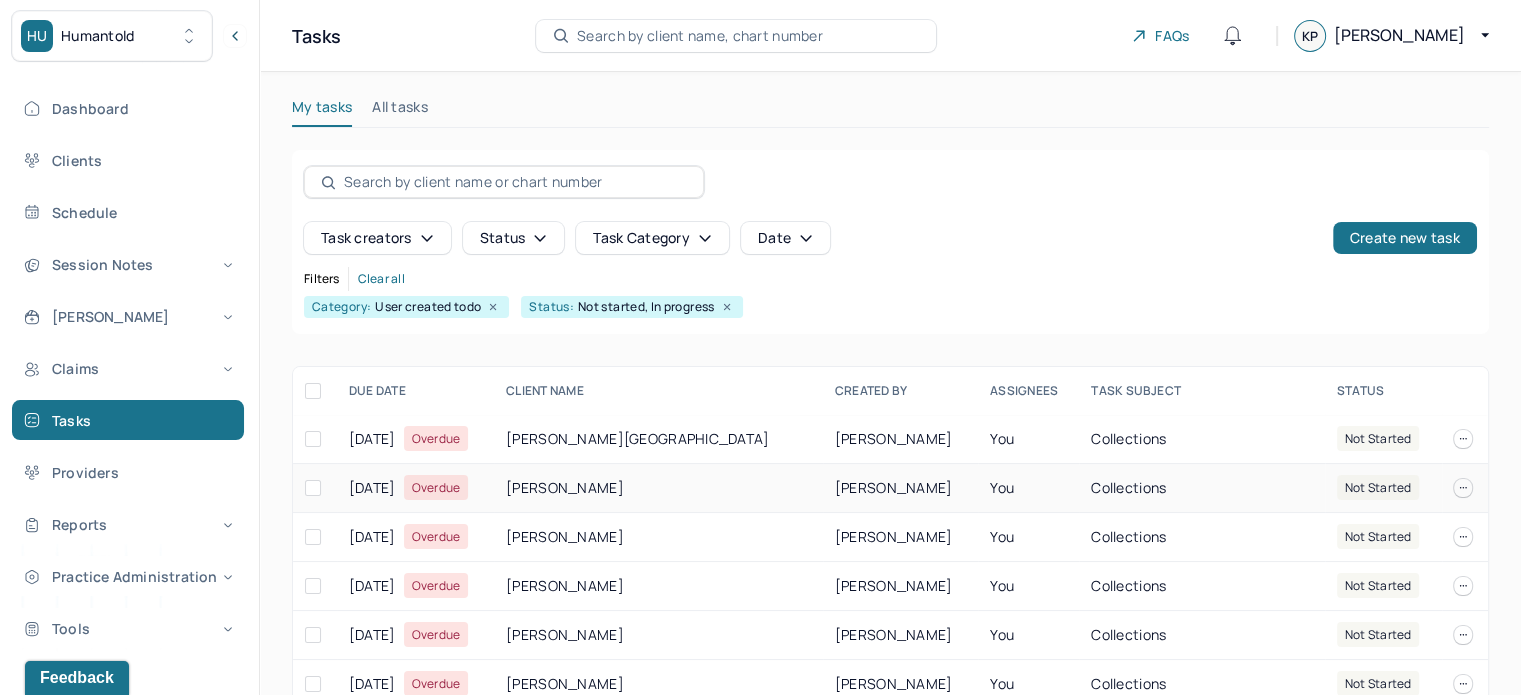 scroll, scrollTop: 100, scrollLeft: 0, axis: vertical 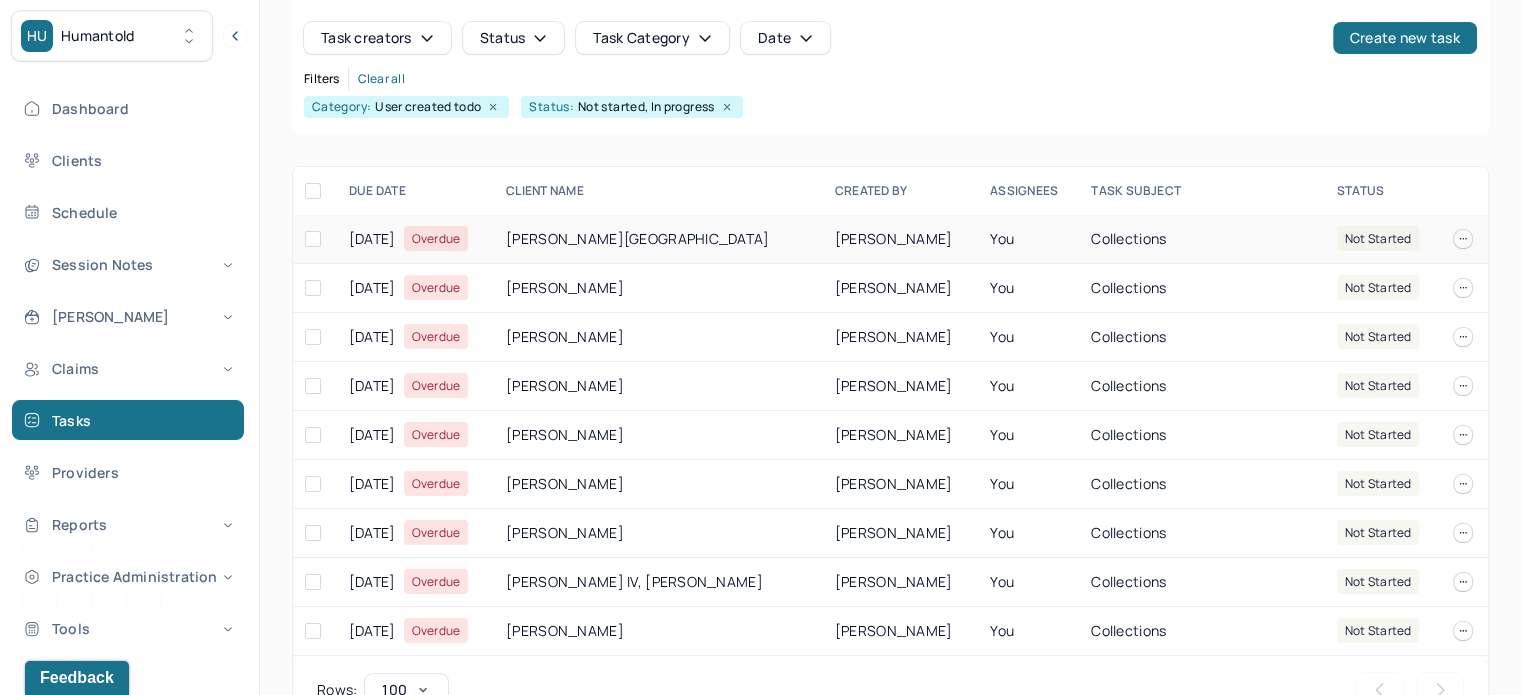 click on "JOHNSON, CHELSEA" at bounding box center (658, 239) 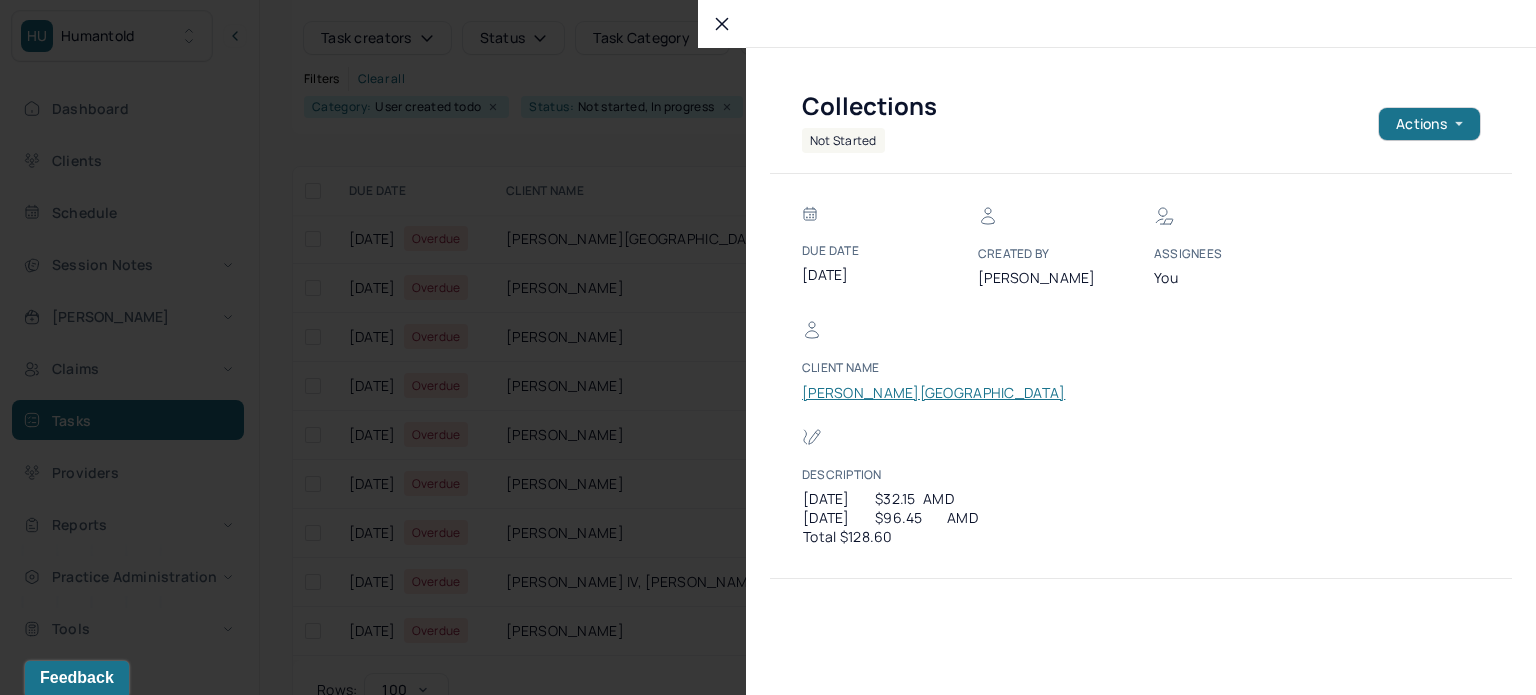 click on "JOHNSON, CHELSEA" at bounding box center (933, 393) 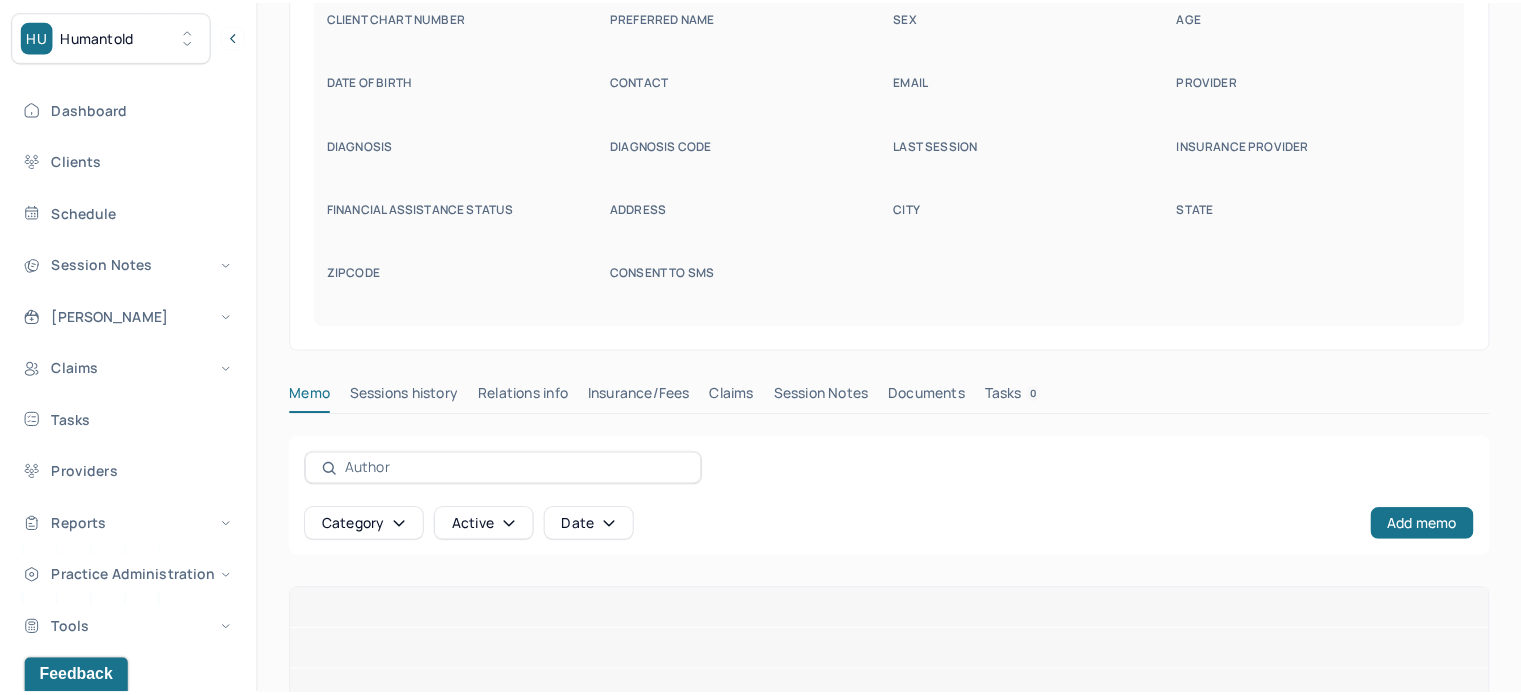 scroll, scrollTop: 129, scrollLeft: 0, axis: vertical 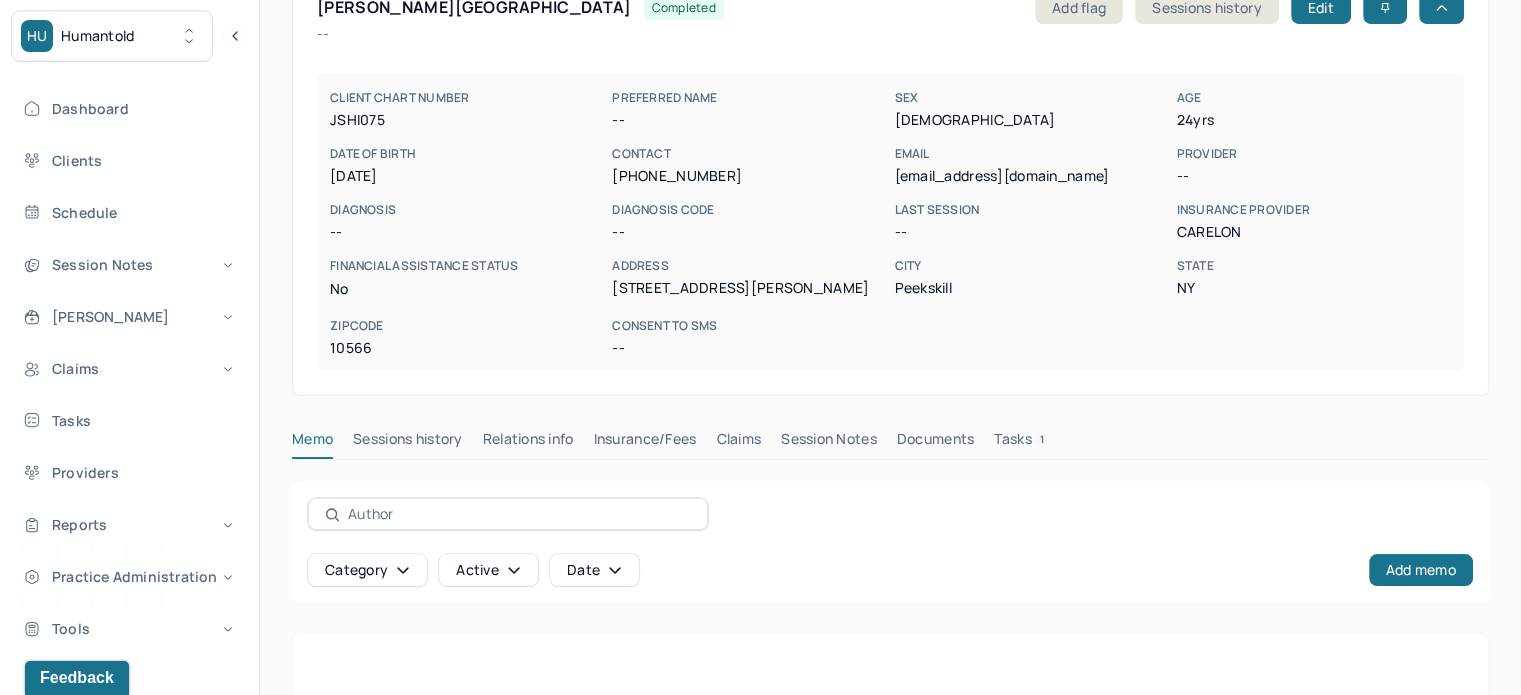drag, startPoint x: 740, startPoint y: 443, endPoint x: 935, endPoint y: 471, distance: 197 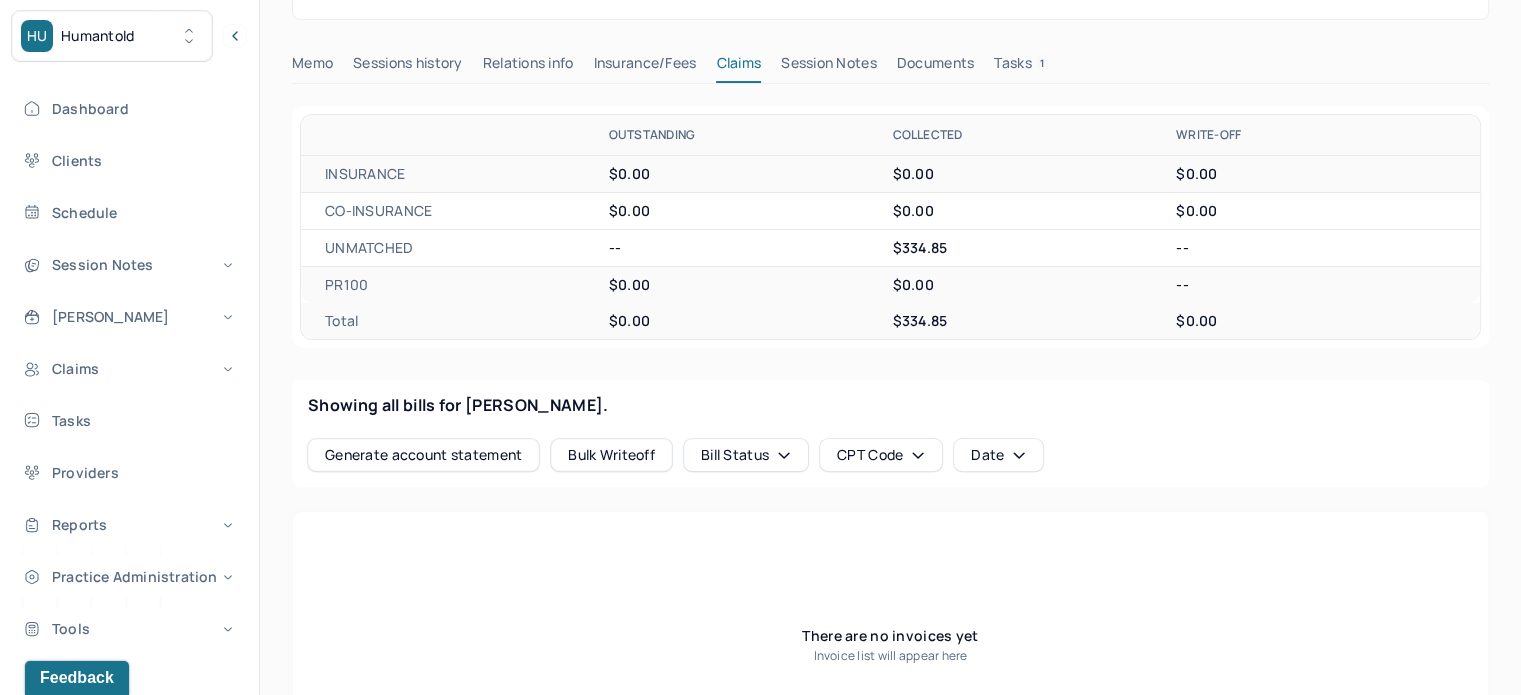 scroll, scrollTop: 329, scrollLeft: 0, axis: vertical 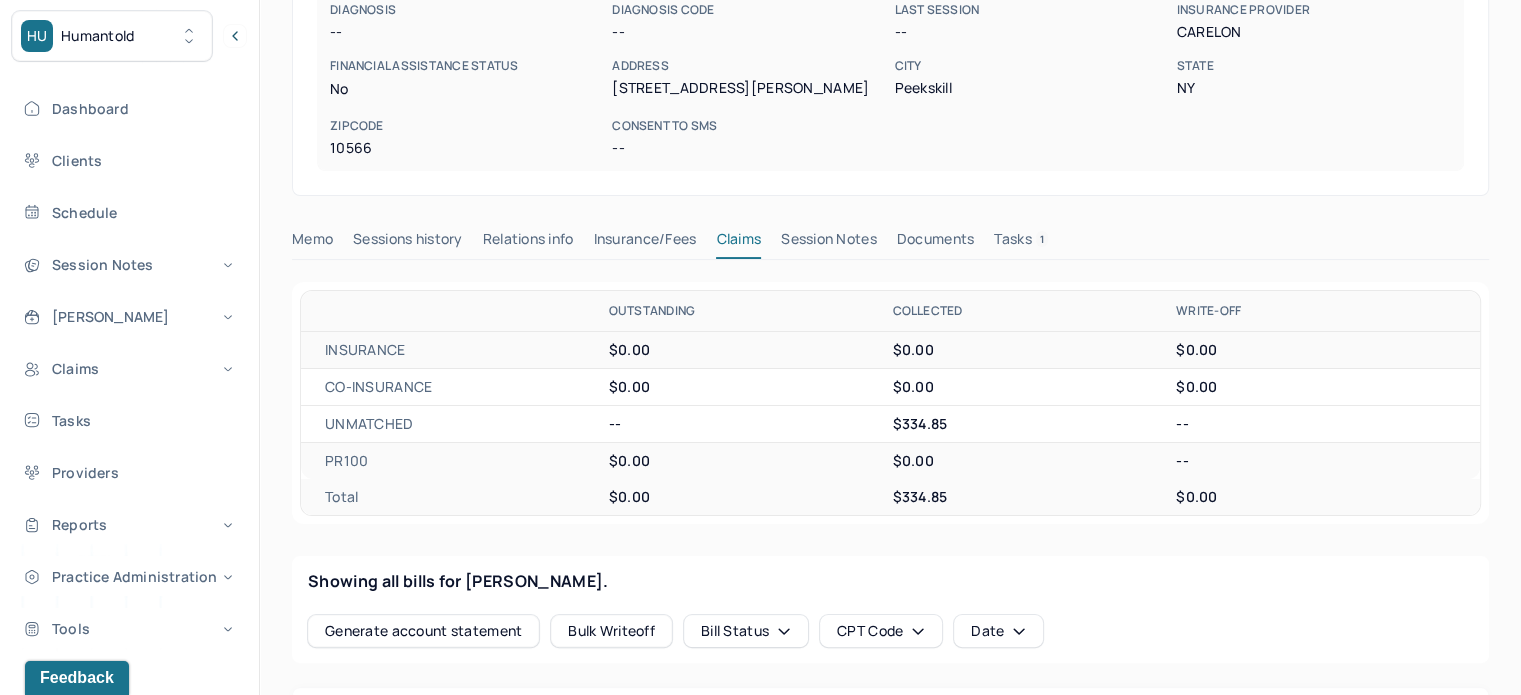 click on "Tasks 1" at bounding box center [1021, 243] 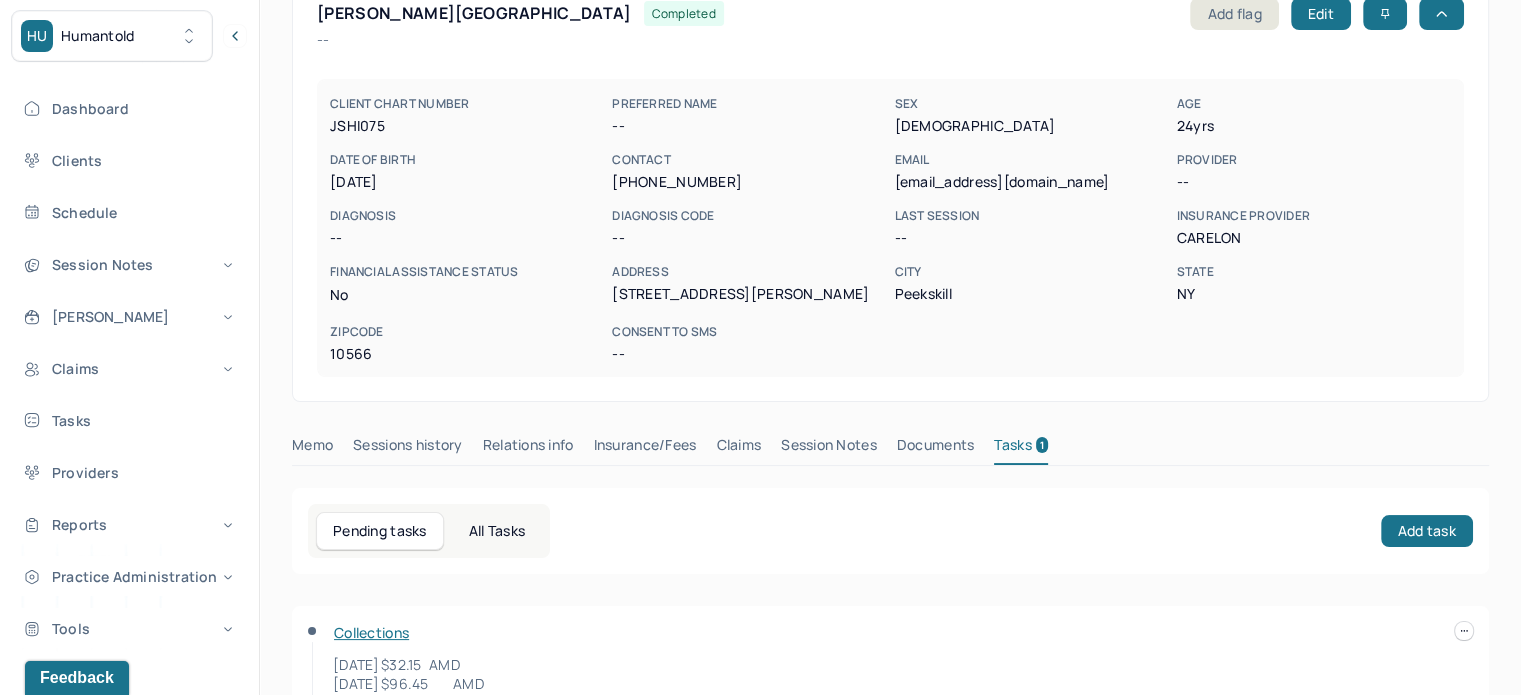 scroll, scrollTop: 0, scrollLeft: 0, axis: both 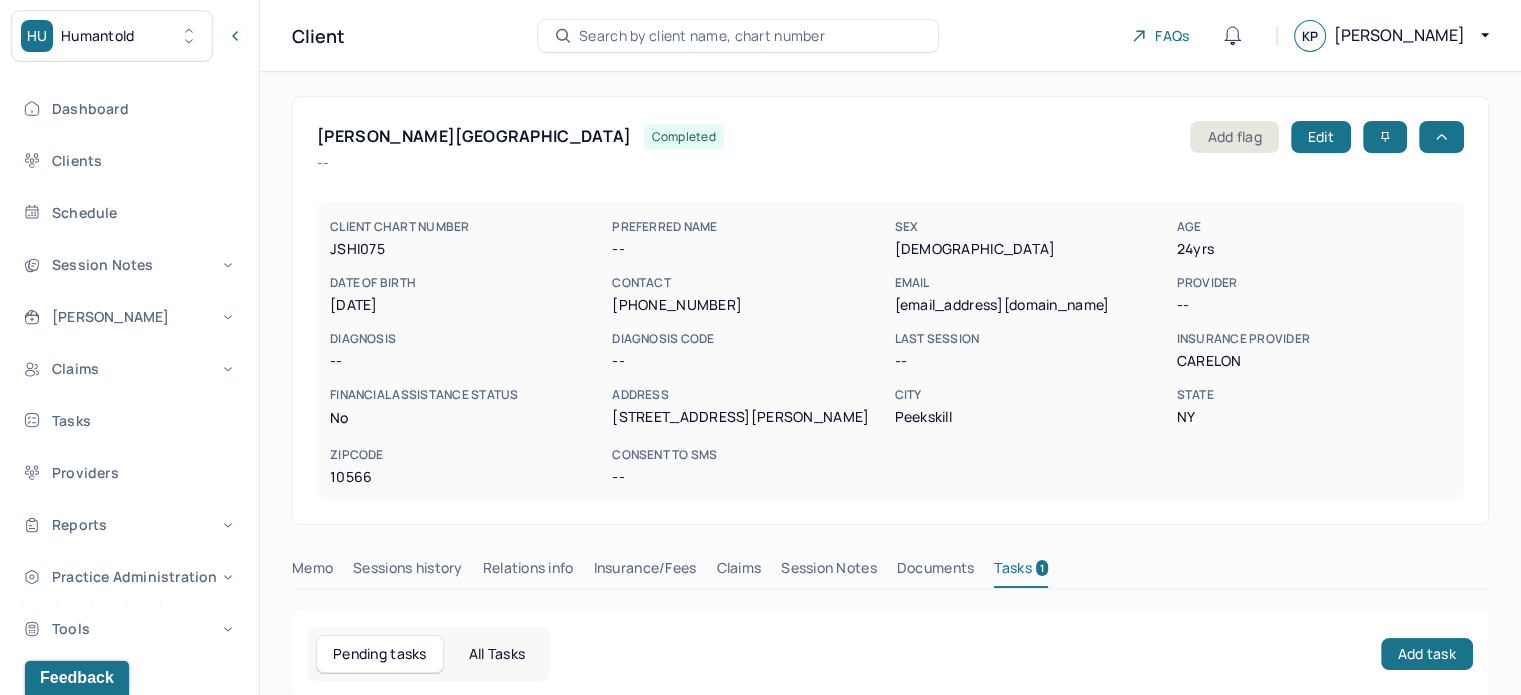 click on "chelseajohnson930@yahoo.com" at bounding box center [1031, 305] 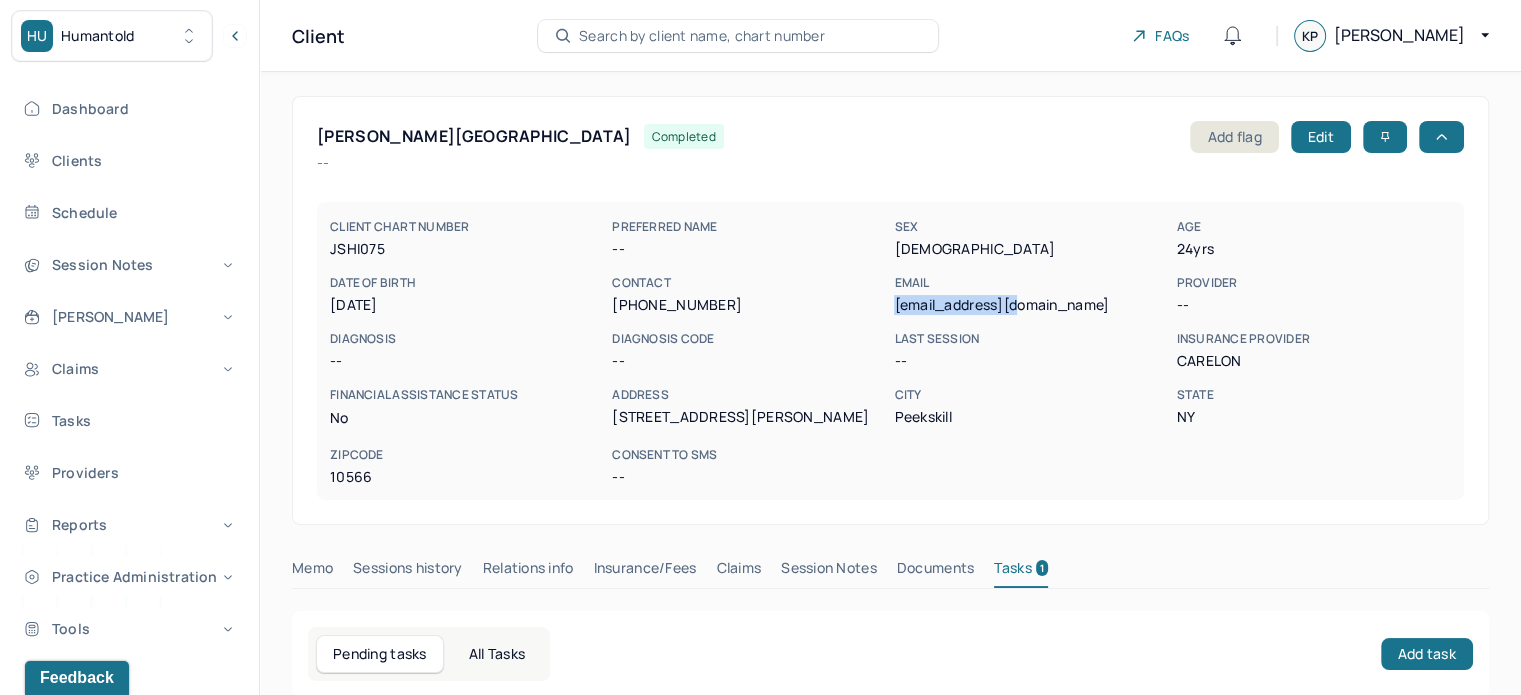click on "chelseajohnson930@yahoo.com" at bounding box center (1031, 305) 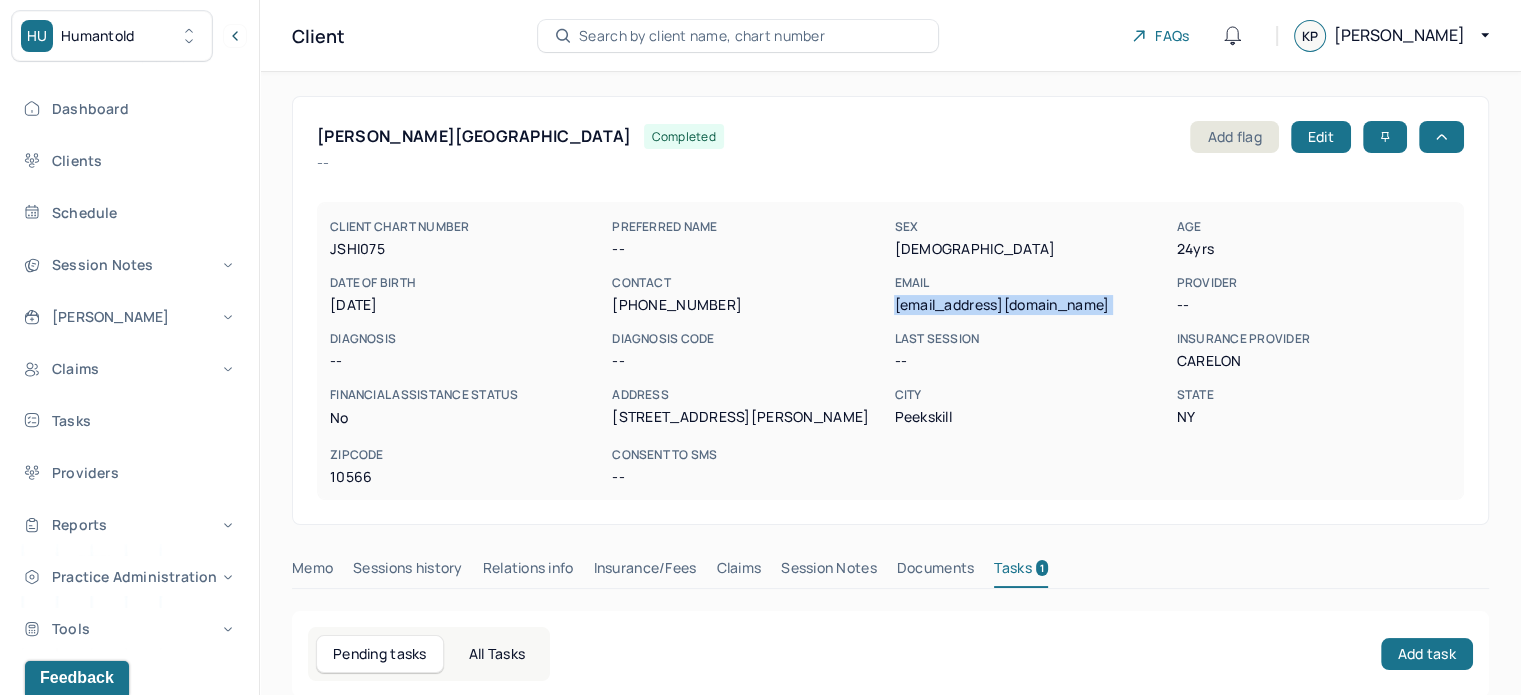 click on "chelseajohnson930@yahoo.com" at bounding box center (1031, 305) 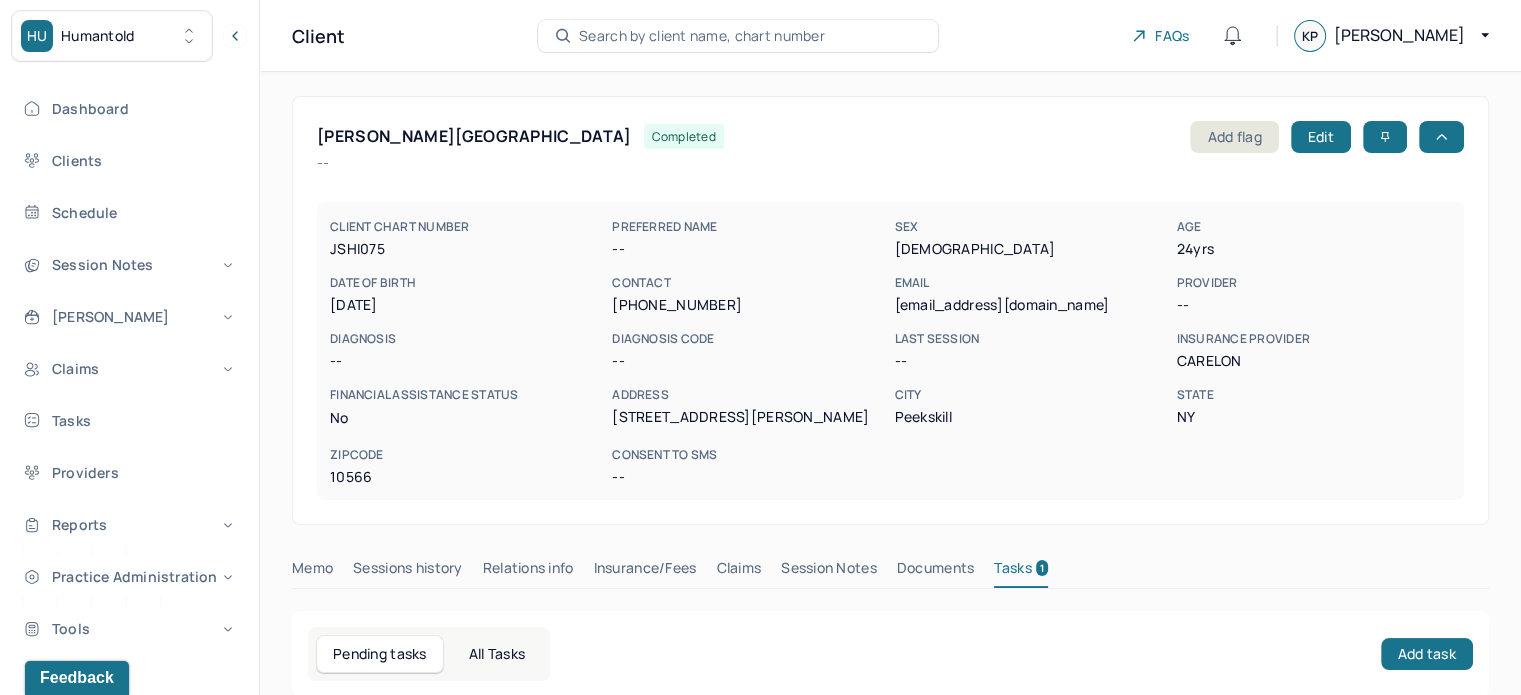 click on "JOHNSON, CHELSEA" at bounding box center (474, 136) 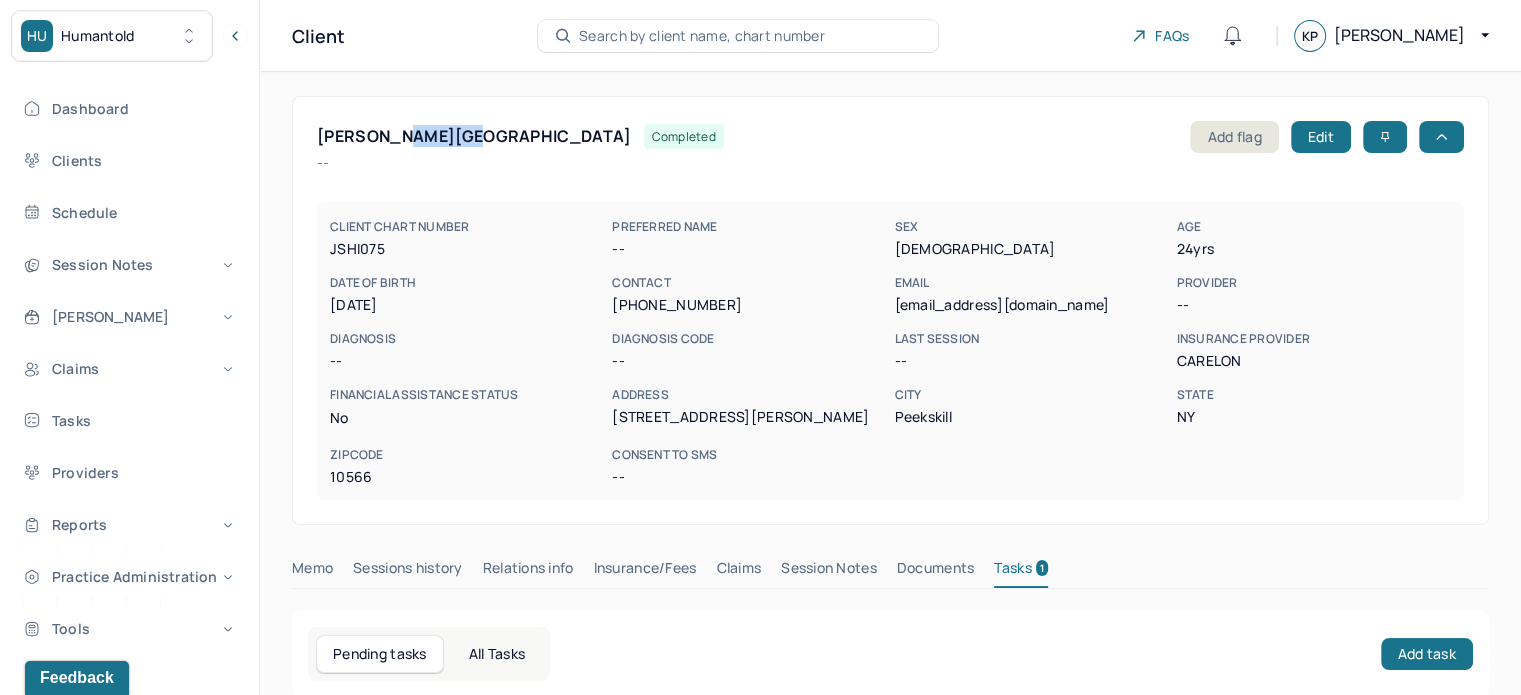 click on "JOHNSON, CHELSEA" at bounding box center [474, 136] 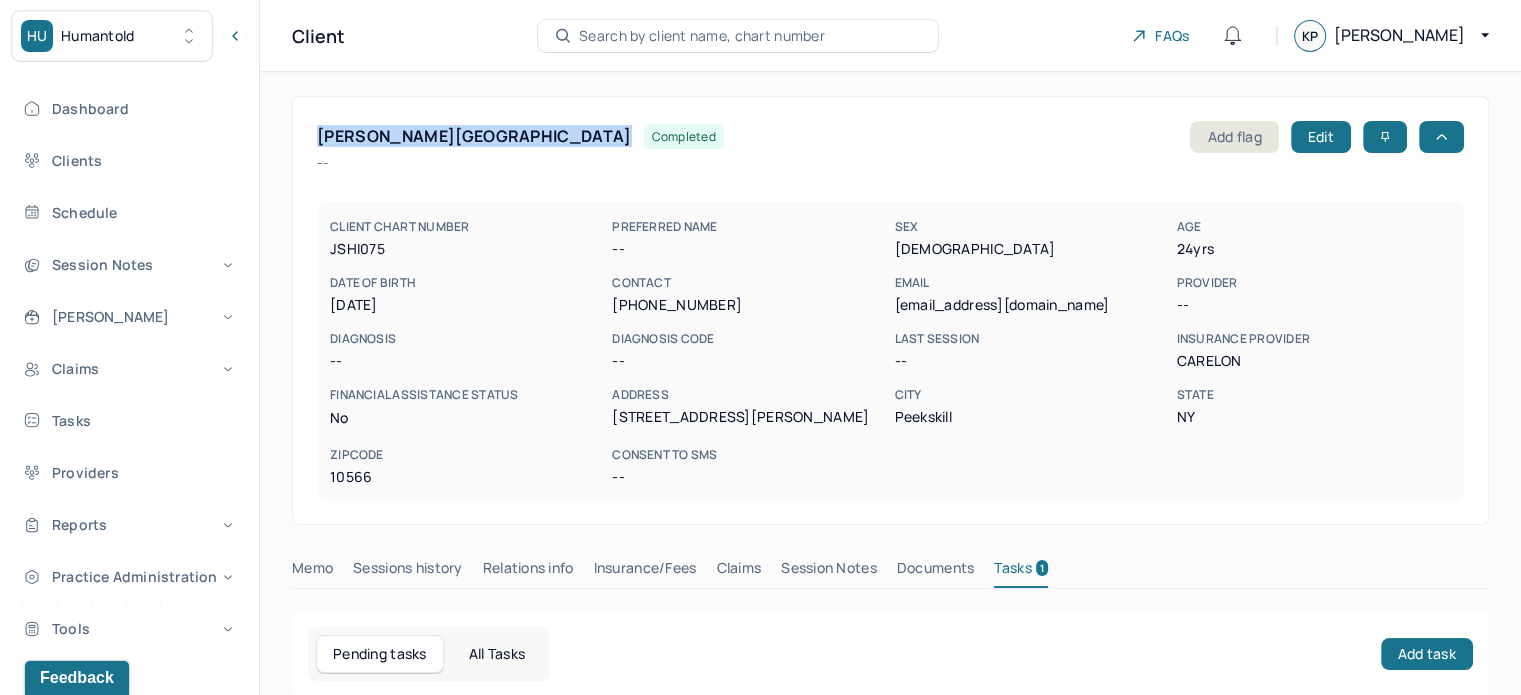 click on "JOHNSON, CHELSEA" at bounding box center [474, 136] 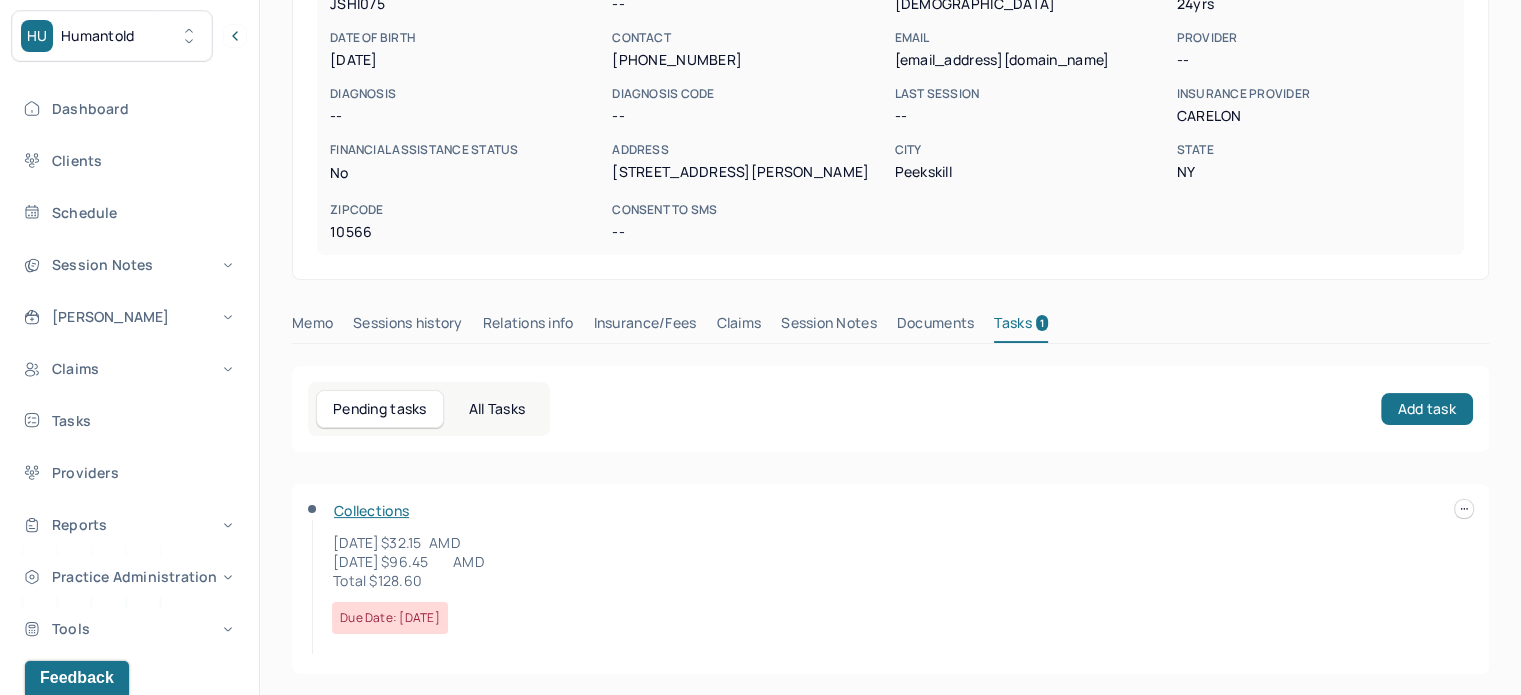 scroll, scrollTop: 265, scrollLeft: 0, axis: vertical 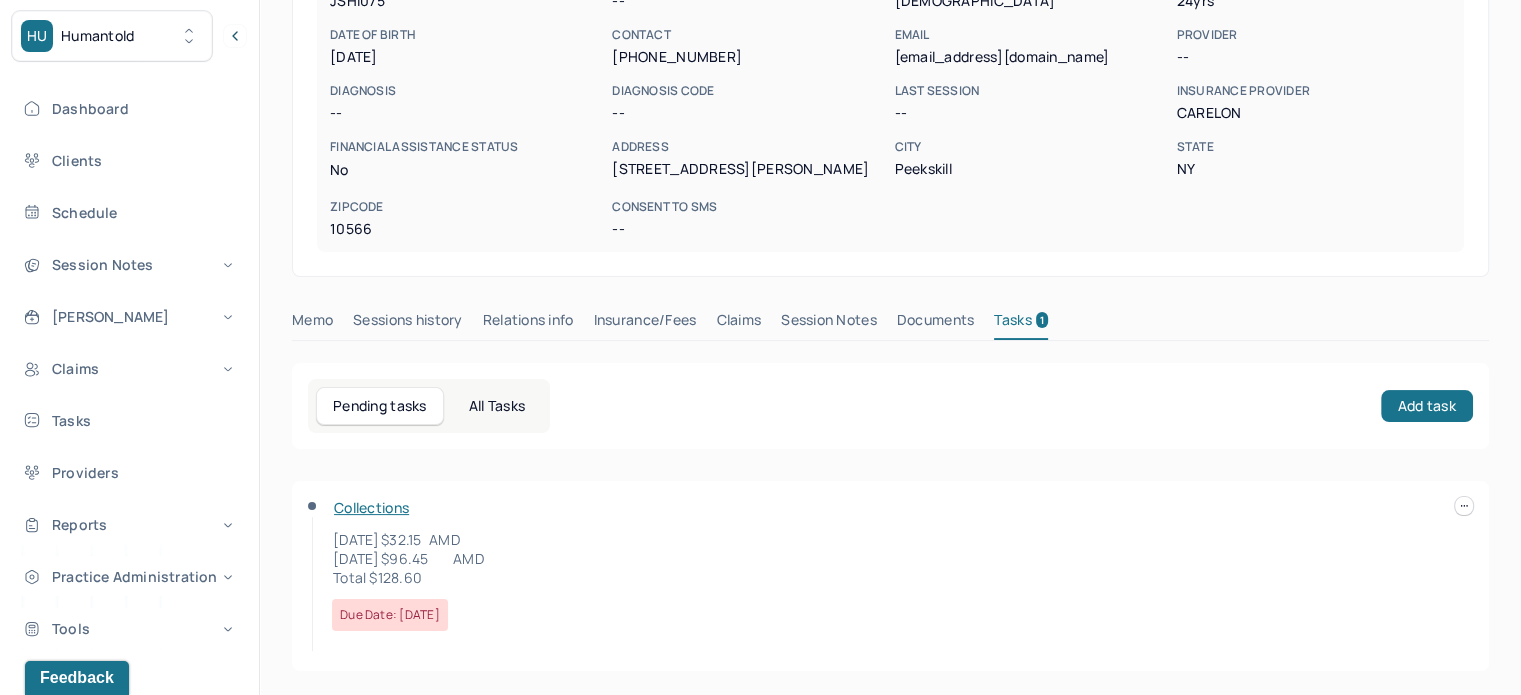 click on "EMAIL" at bounding box center (1031, 35) 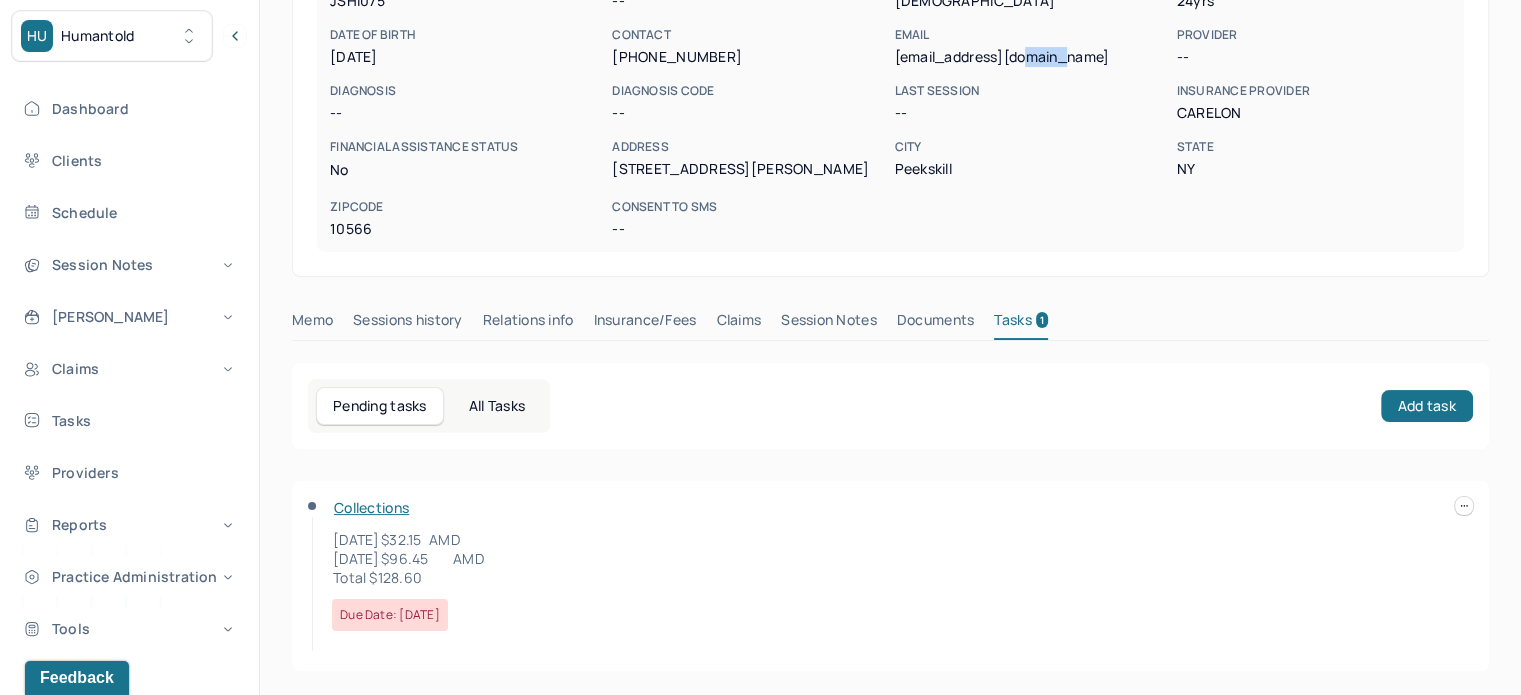 click on "chelseajohnson930@yahoo.com" at bounding box center [1031, 57] 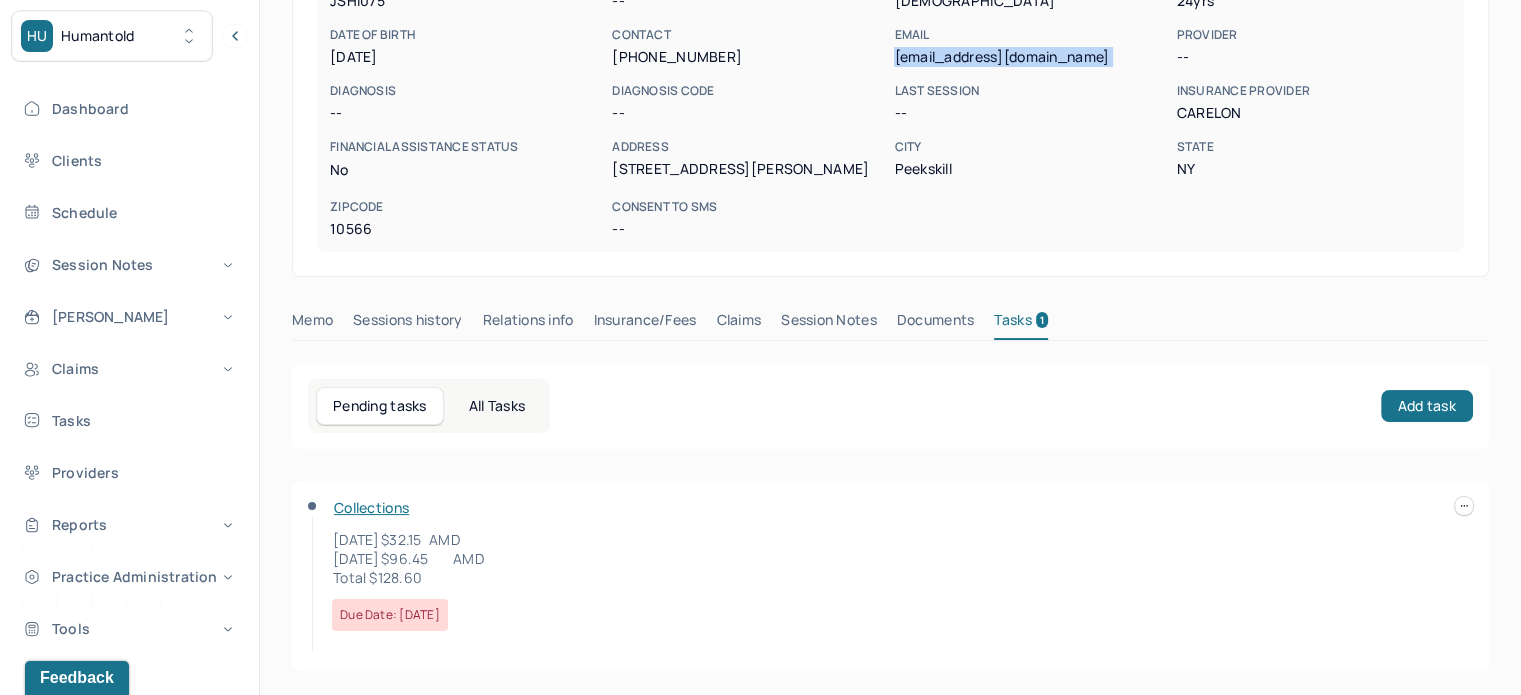 click on "chelseajohnson930@yahoo.com" at bounding box center [1031, 57] 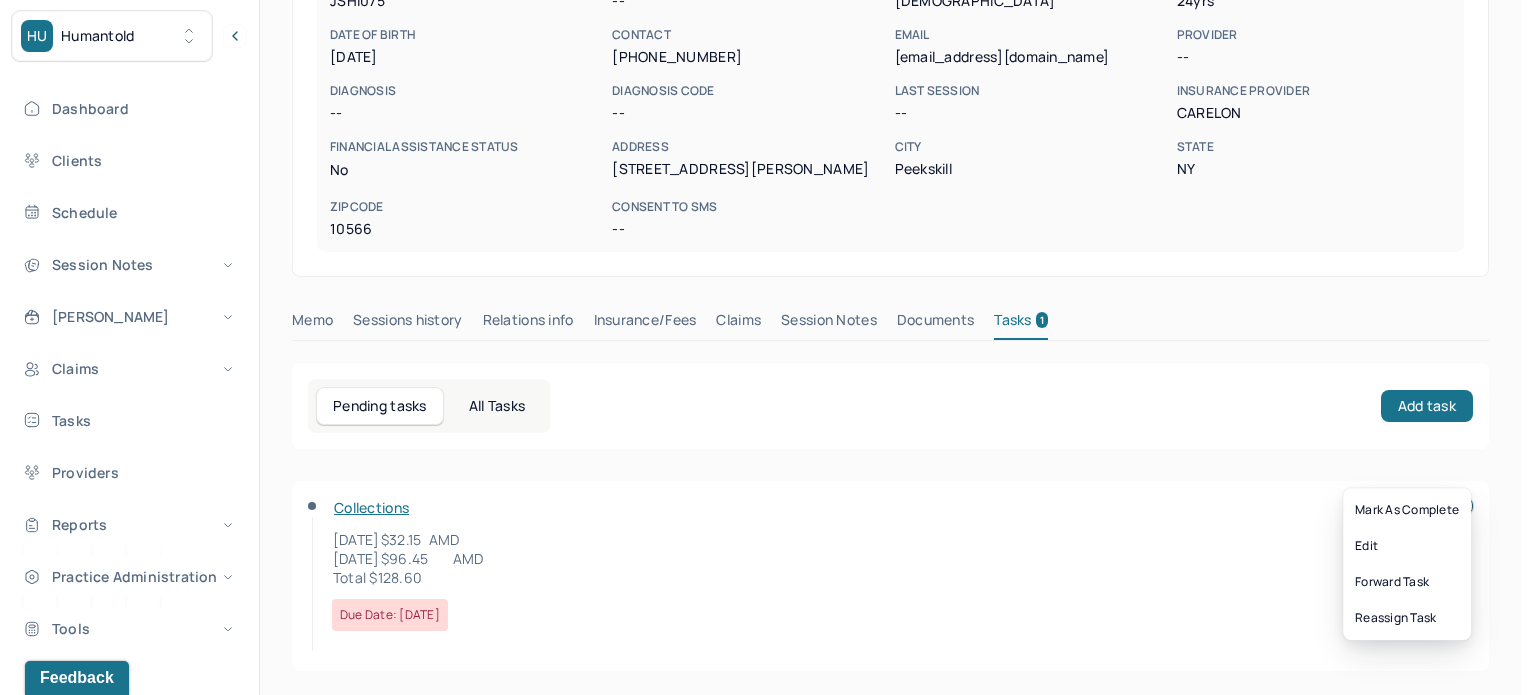 click on "Total $128.60" at bounding box center (786, 577) 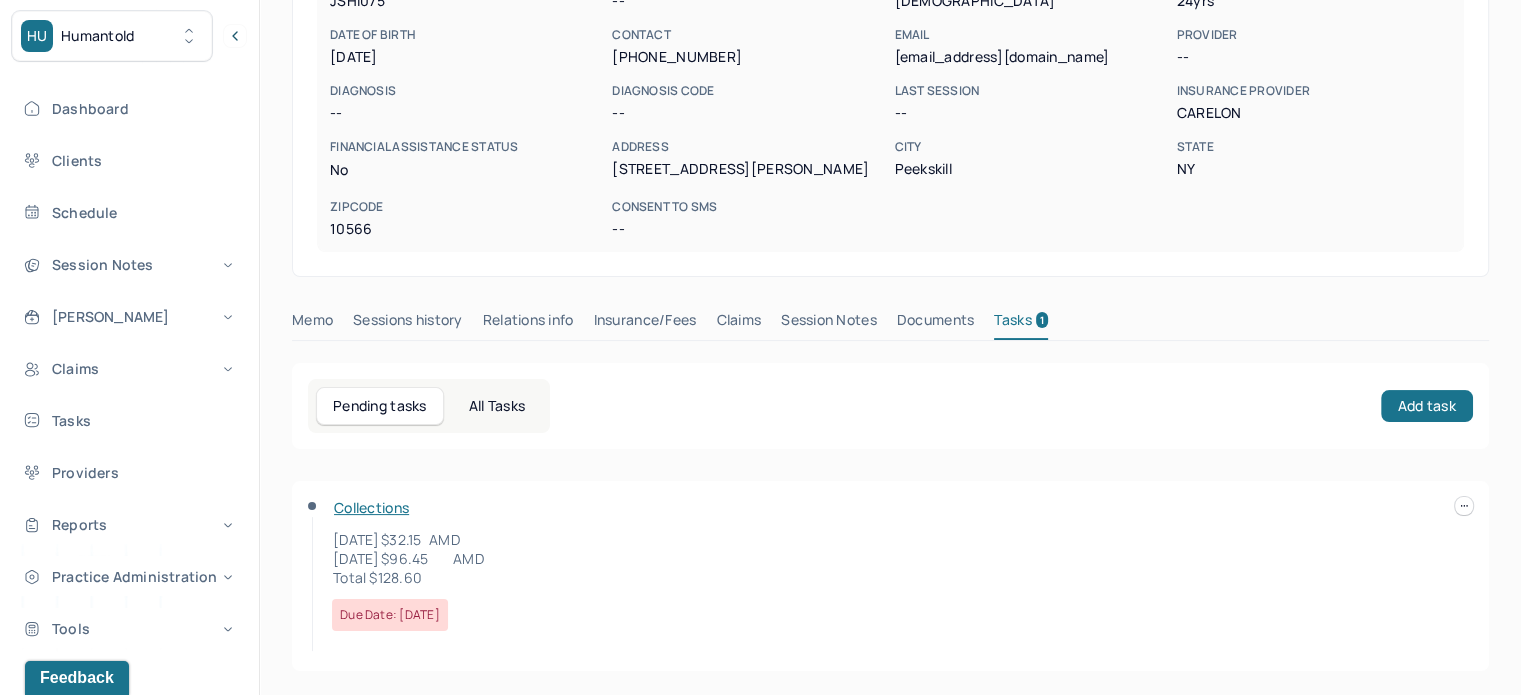 click 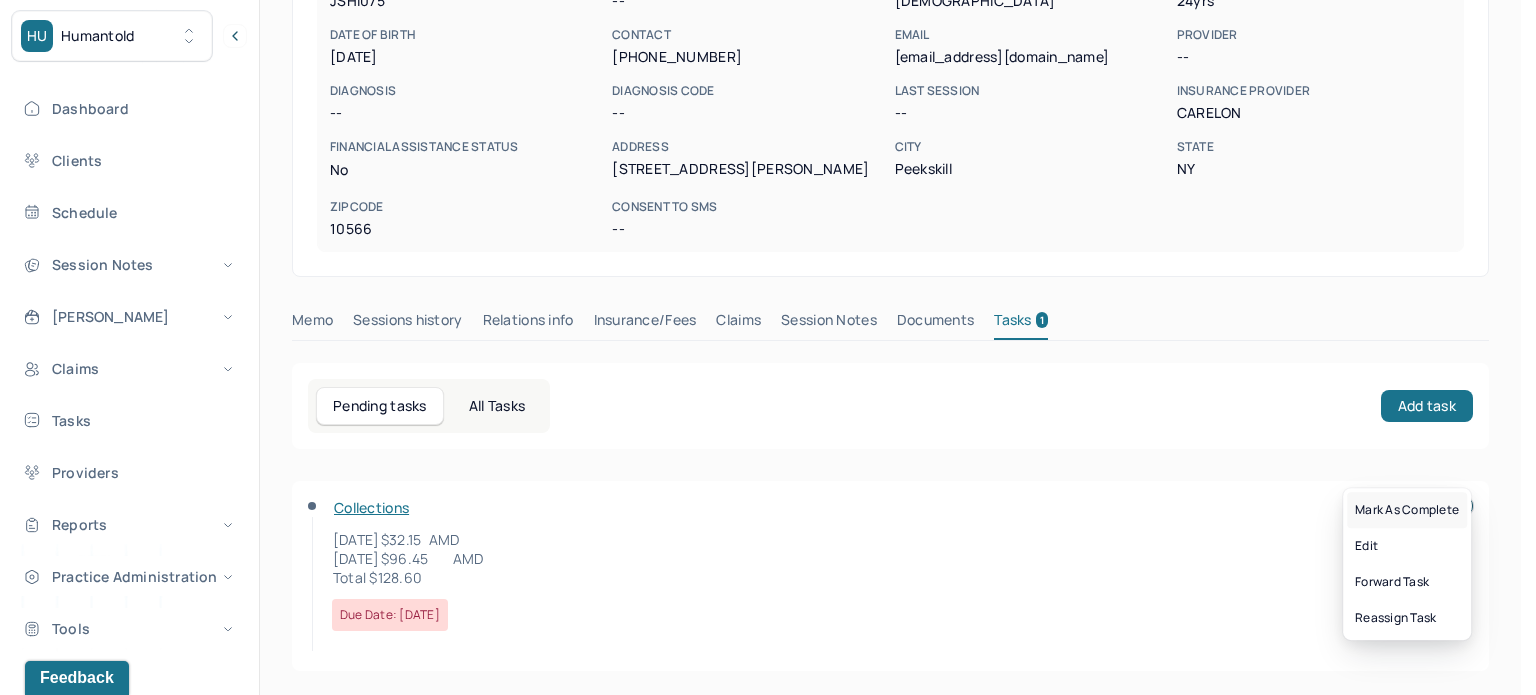 click on "Mark as complete" at bounding box center (1407, 510) 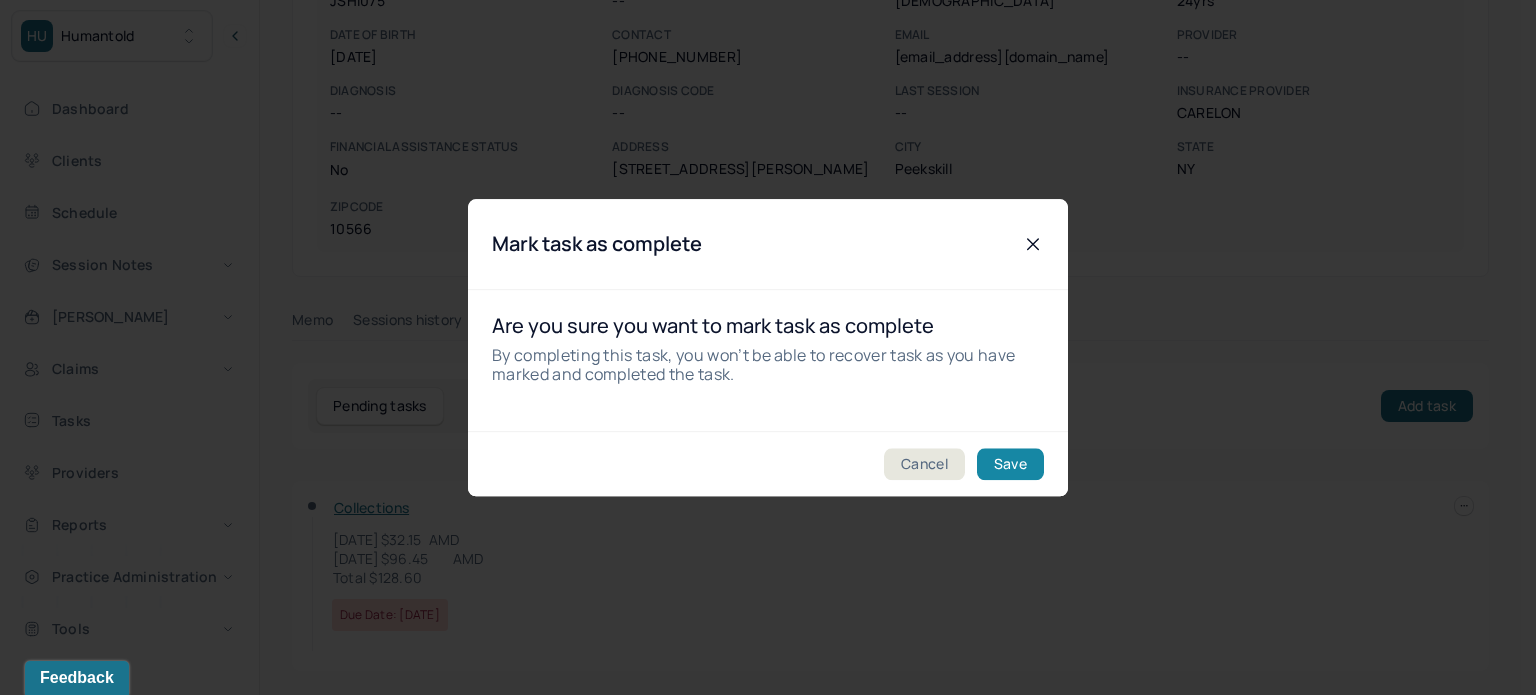 click on "Save" at bounding box center (1010, 464) 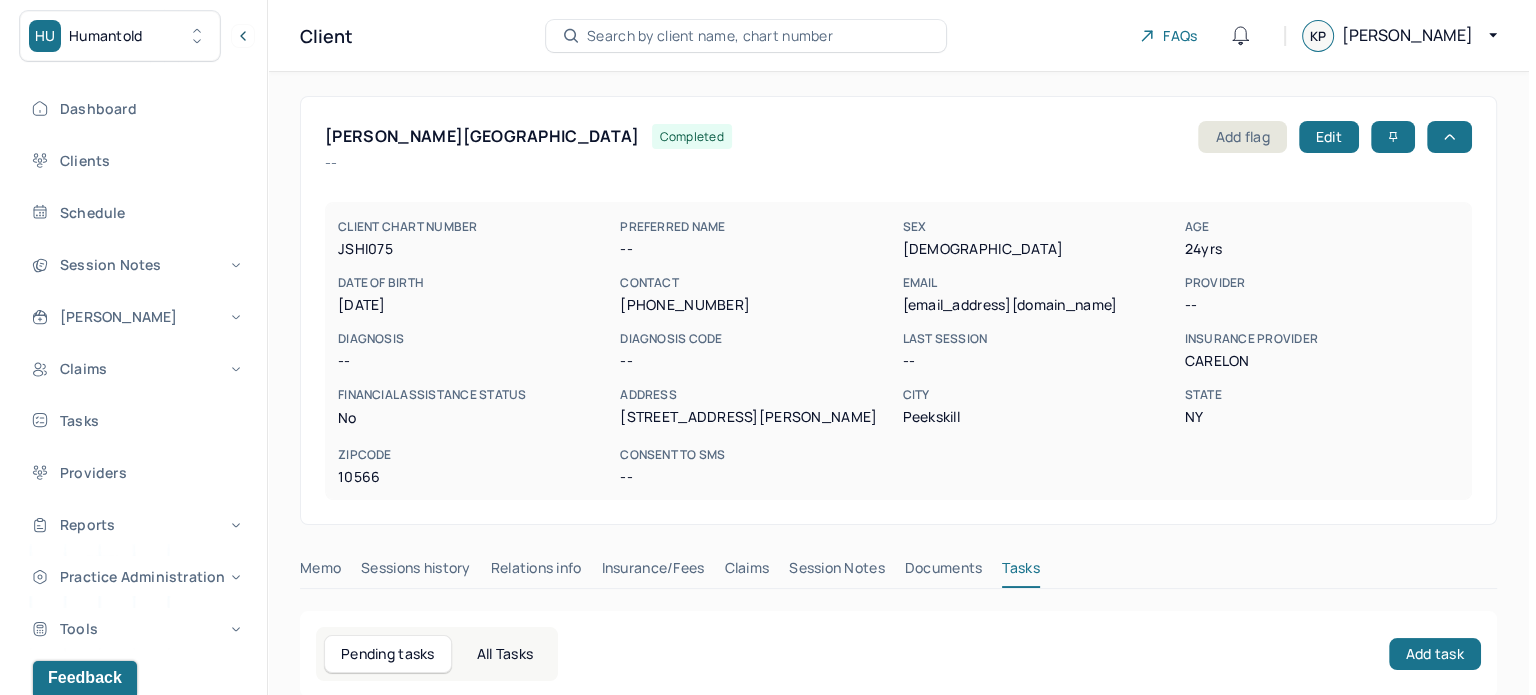 scroll, scrollTop: 0, scrollLeft: 0, axis: both 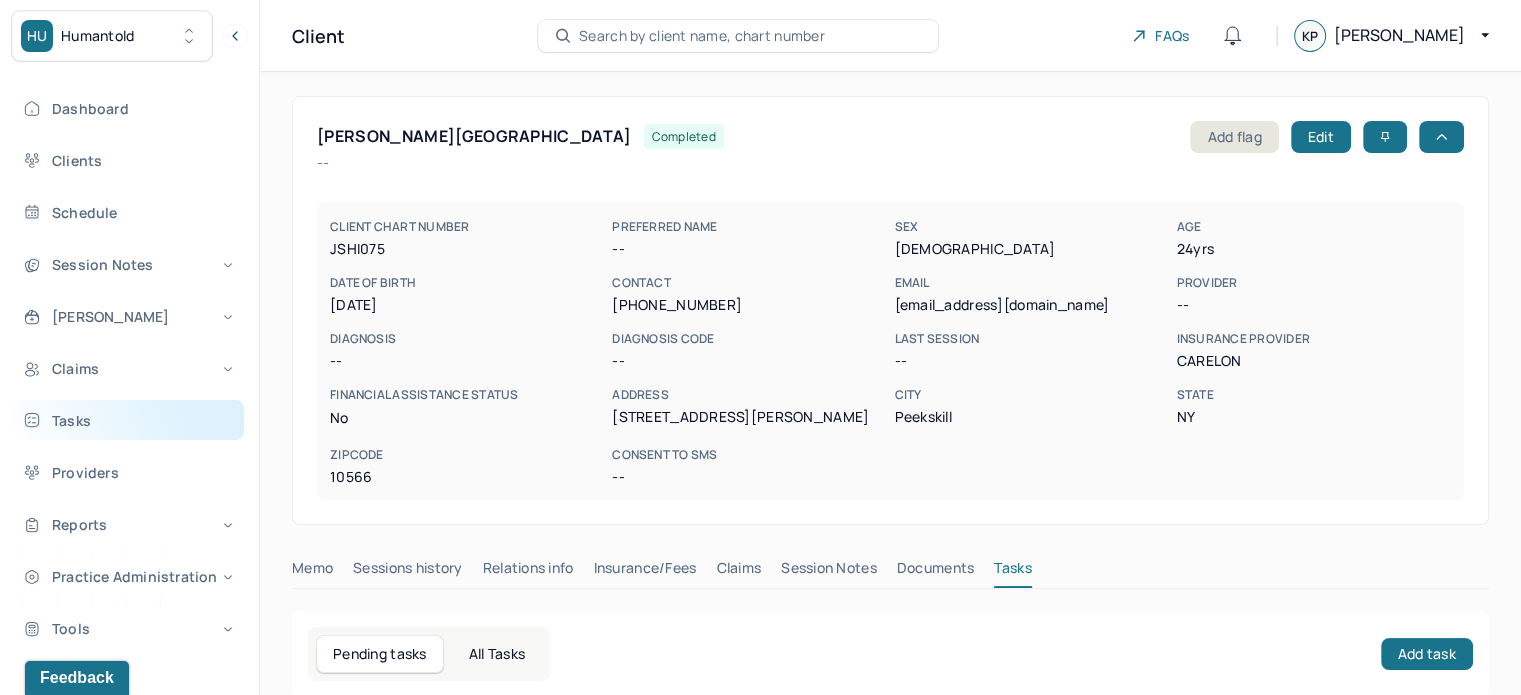 click on "Tasks" at bounding box center [128, 420] 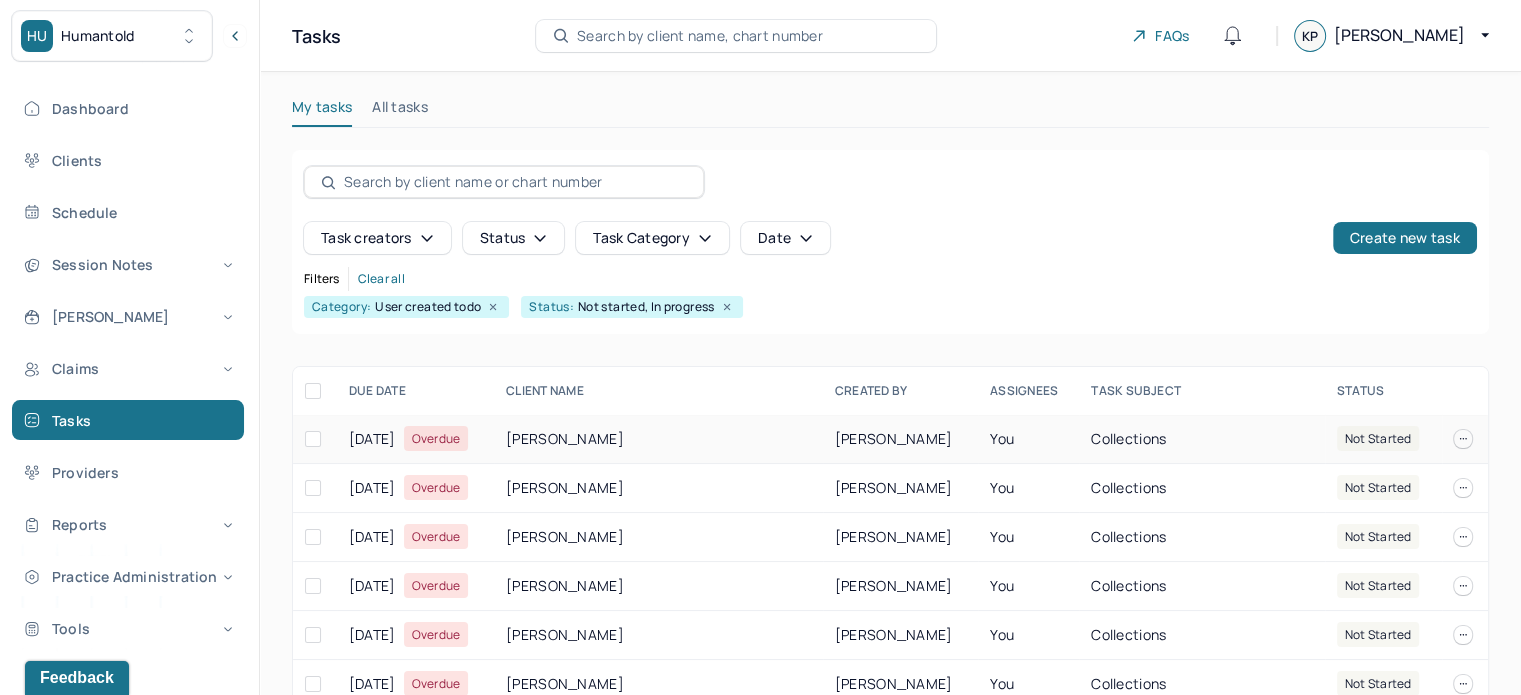 click on "JAKUBIK, CATHERINE" at bounding box center [658, 439] 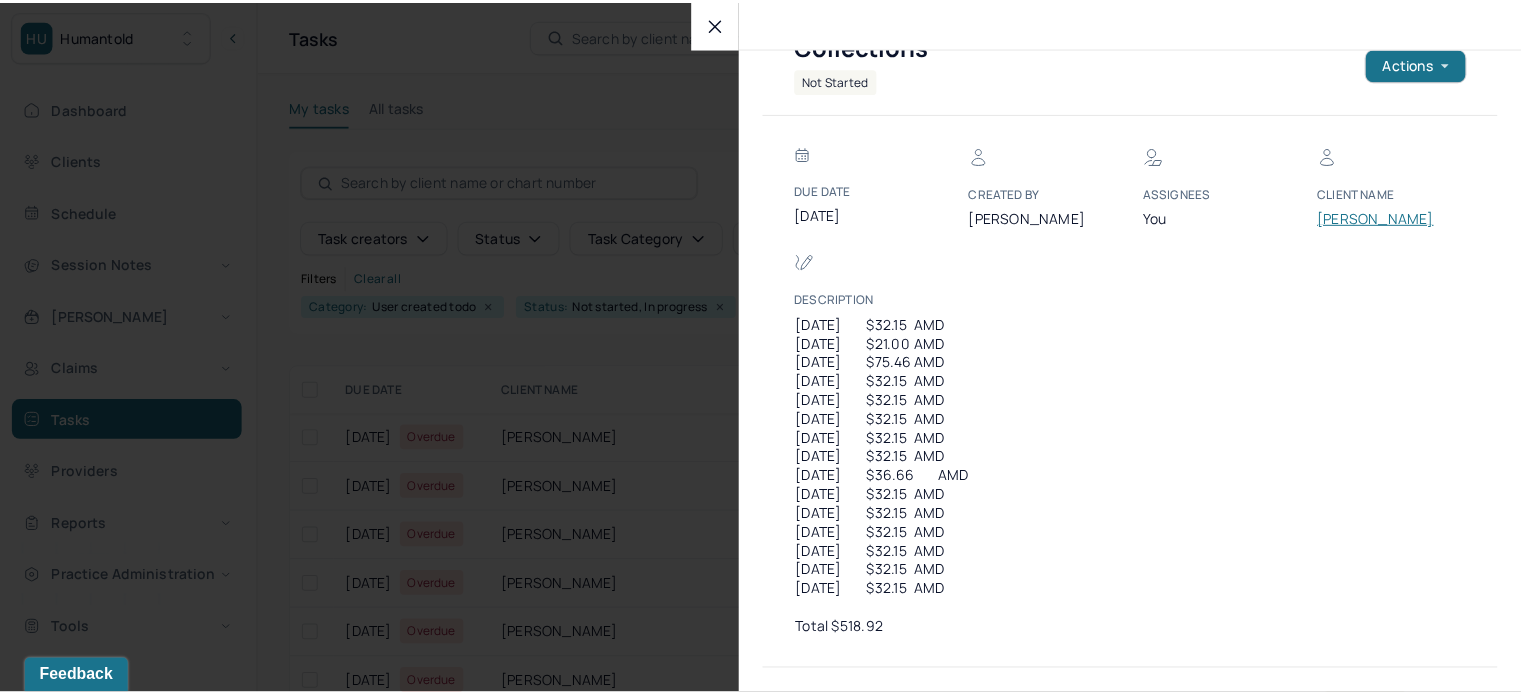 scroll, scrollTop: 176, scrollLeft: 0, axis: vertical 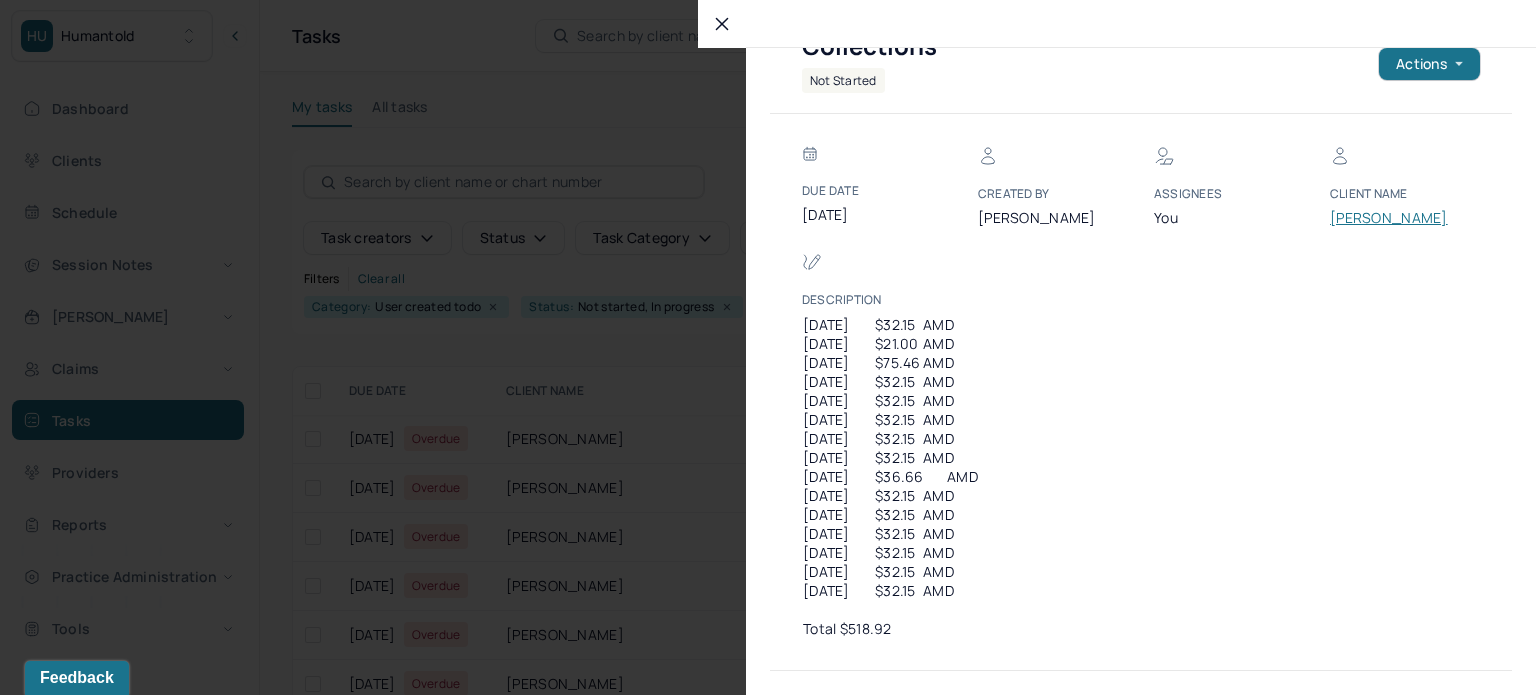 click on "[PERSON_NAME]" at bounding box center (1390, 218) 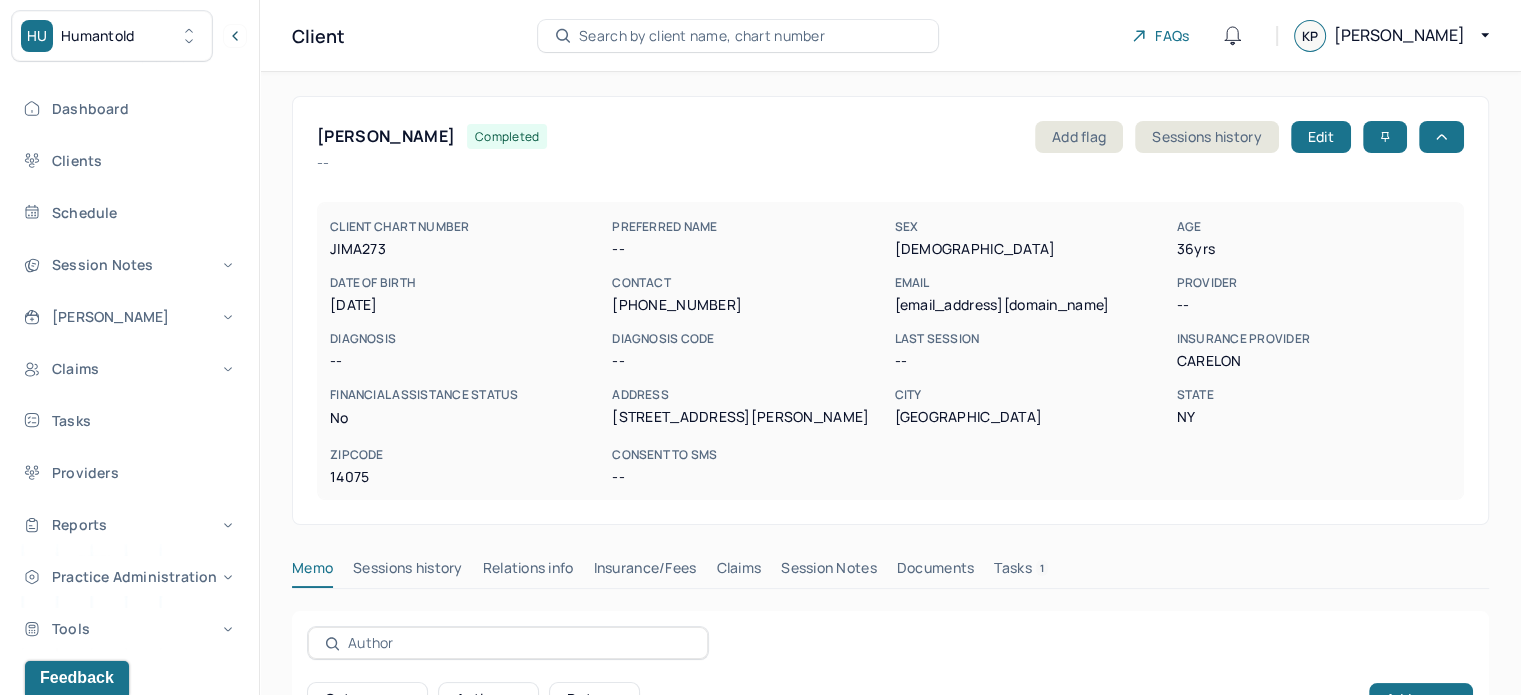 click on "[PERSON_NAME]" at bounding box center [386, 136] 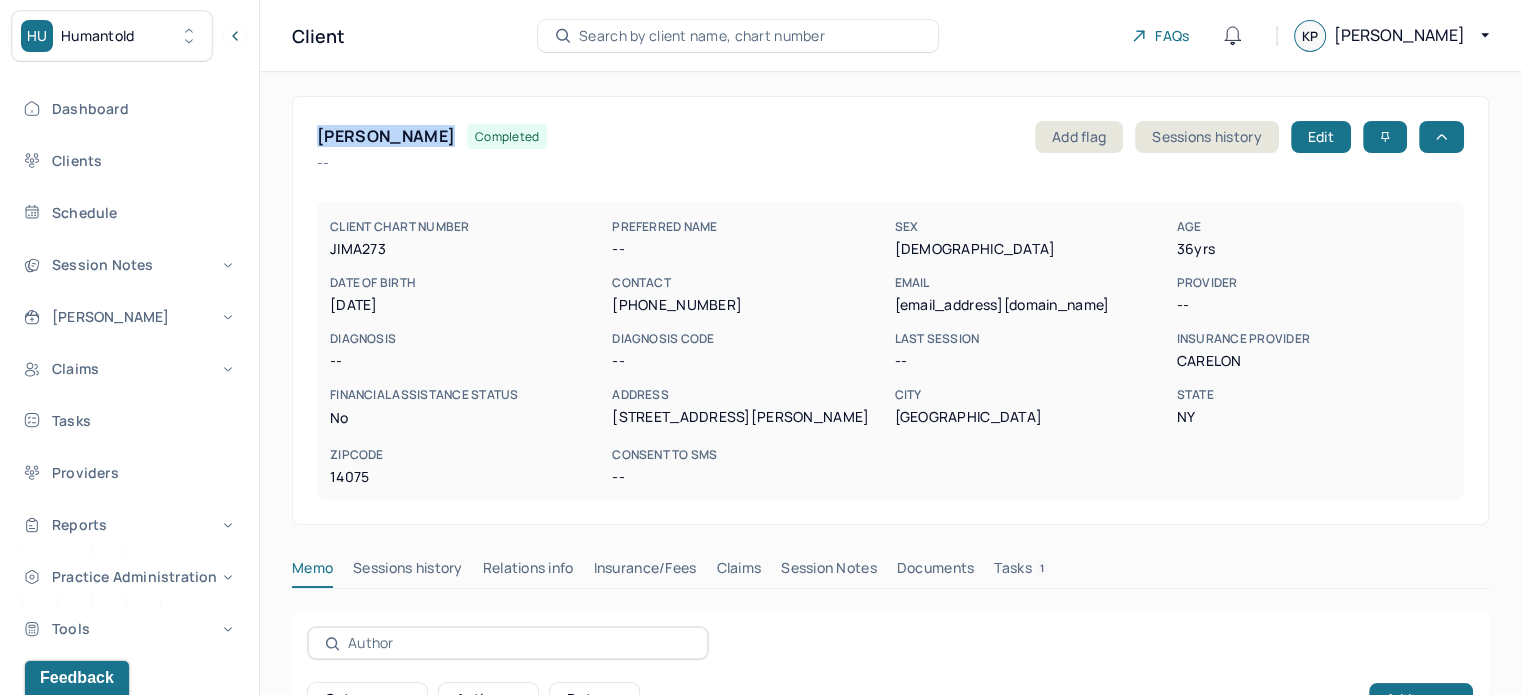 click on "[PERSON_NAME]" at bounding box center [386, 136] 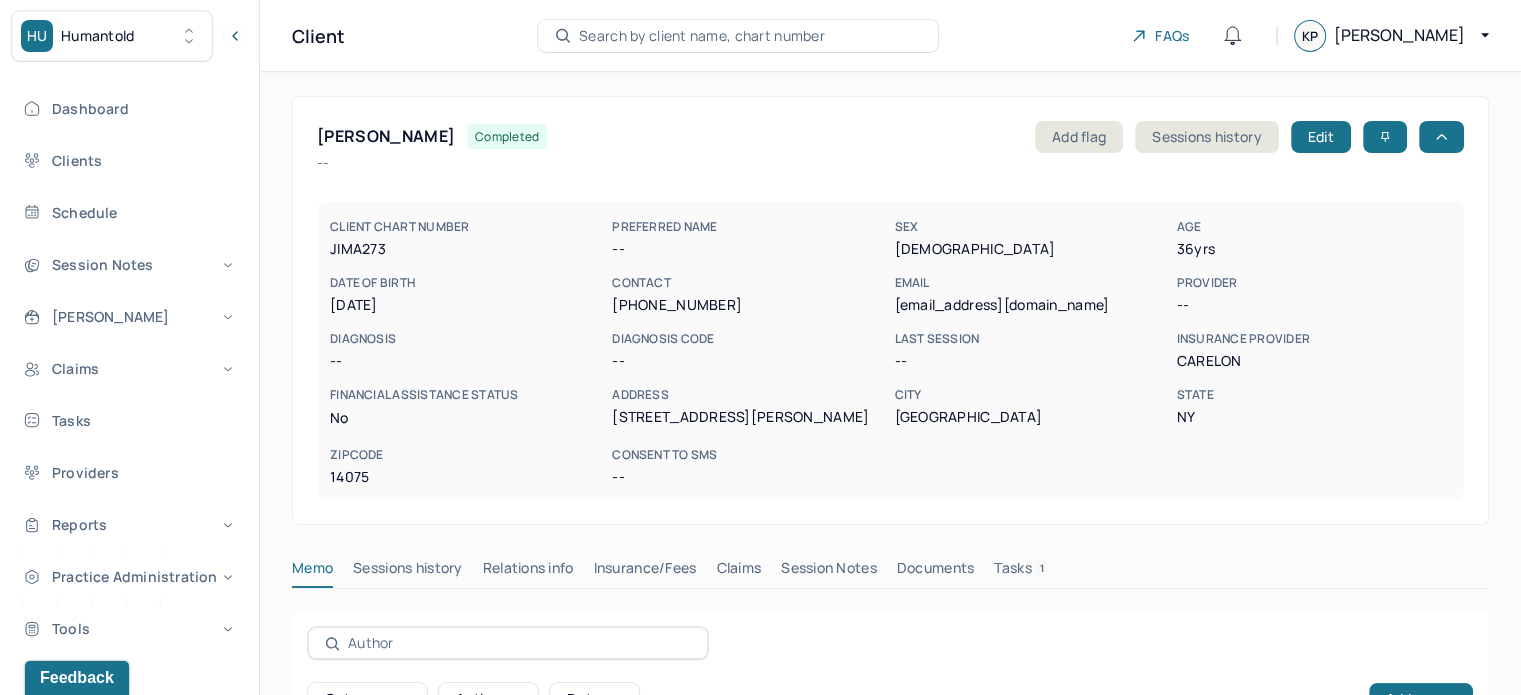 click on "cjakubik09@gmail.com" at bounding box center [1031, 305] 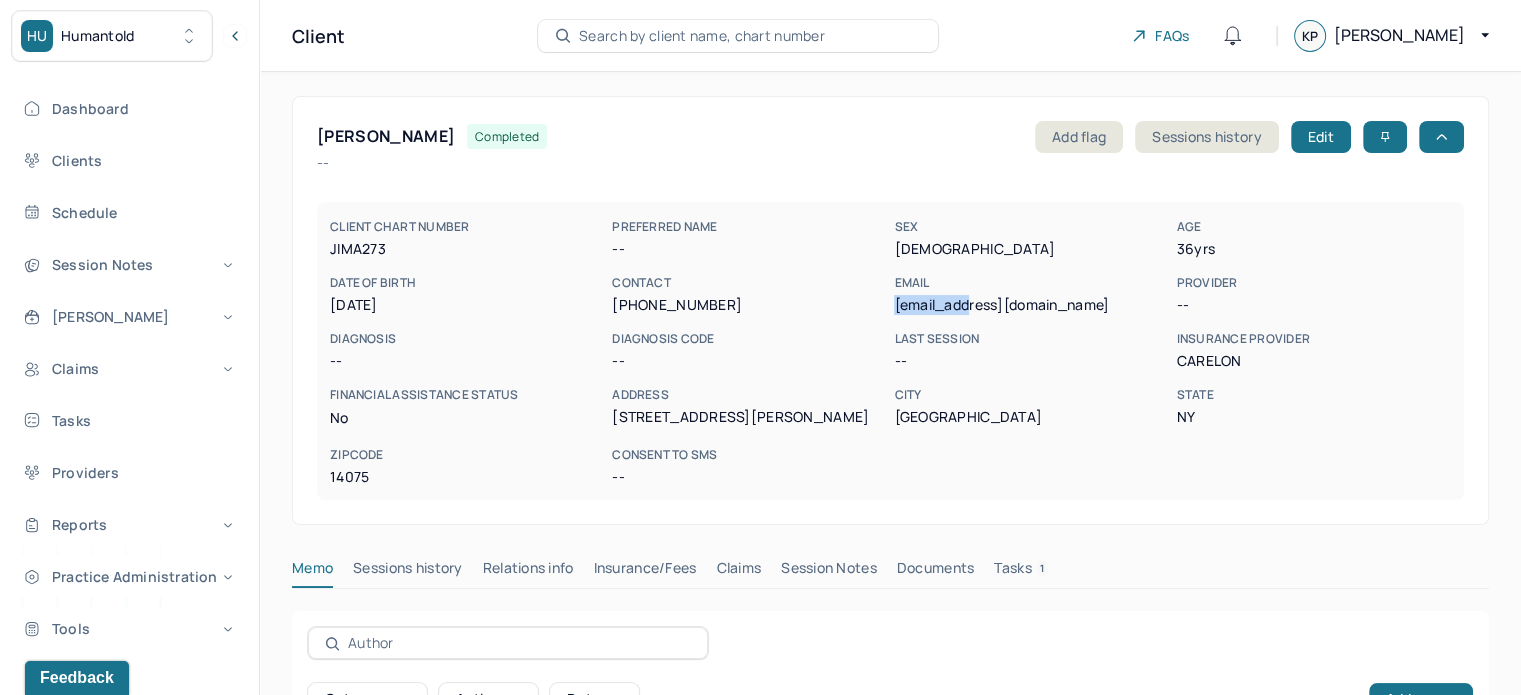 click on "cjakubik09@gmail.com" at bounding box center (1031, 305) 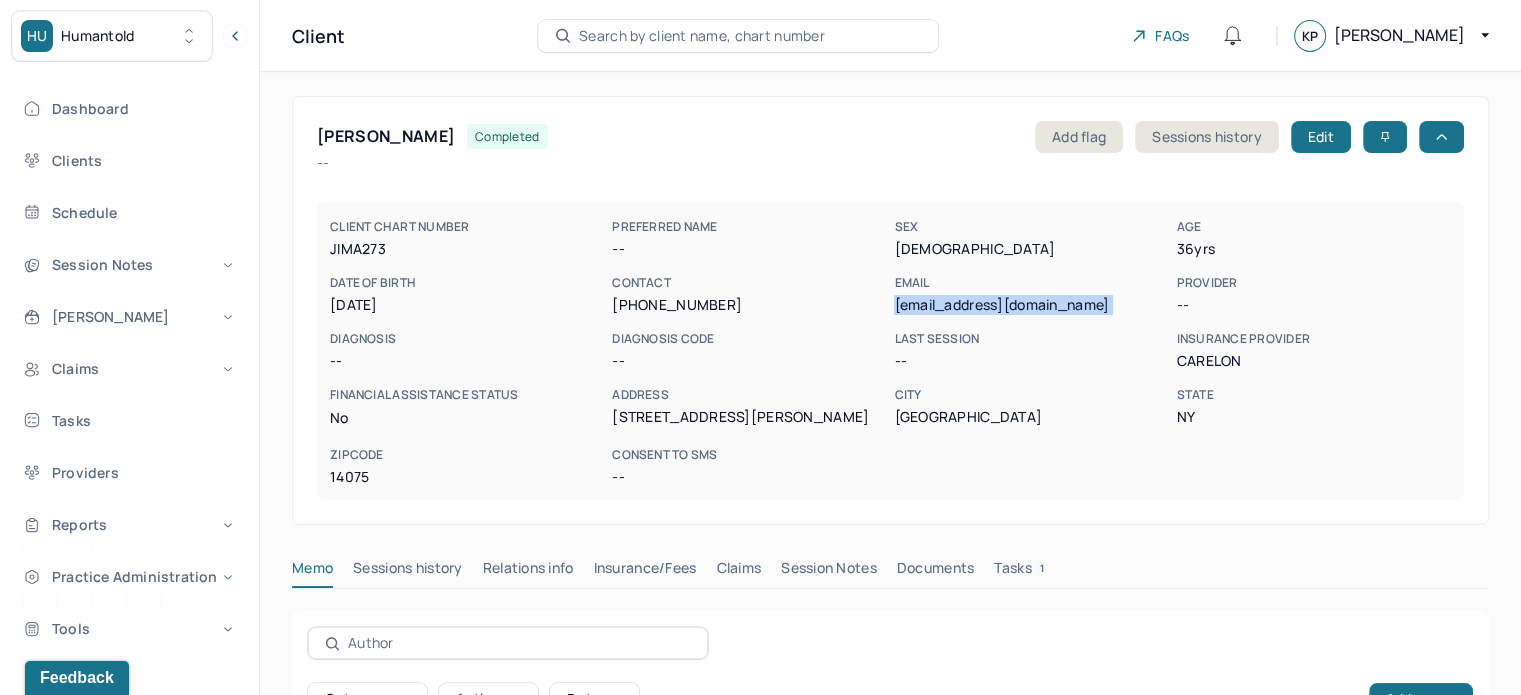 click on "cjakubik09@gmail.com" at bounding box center [1031, 305] 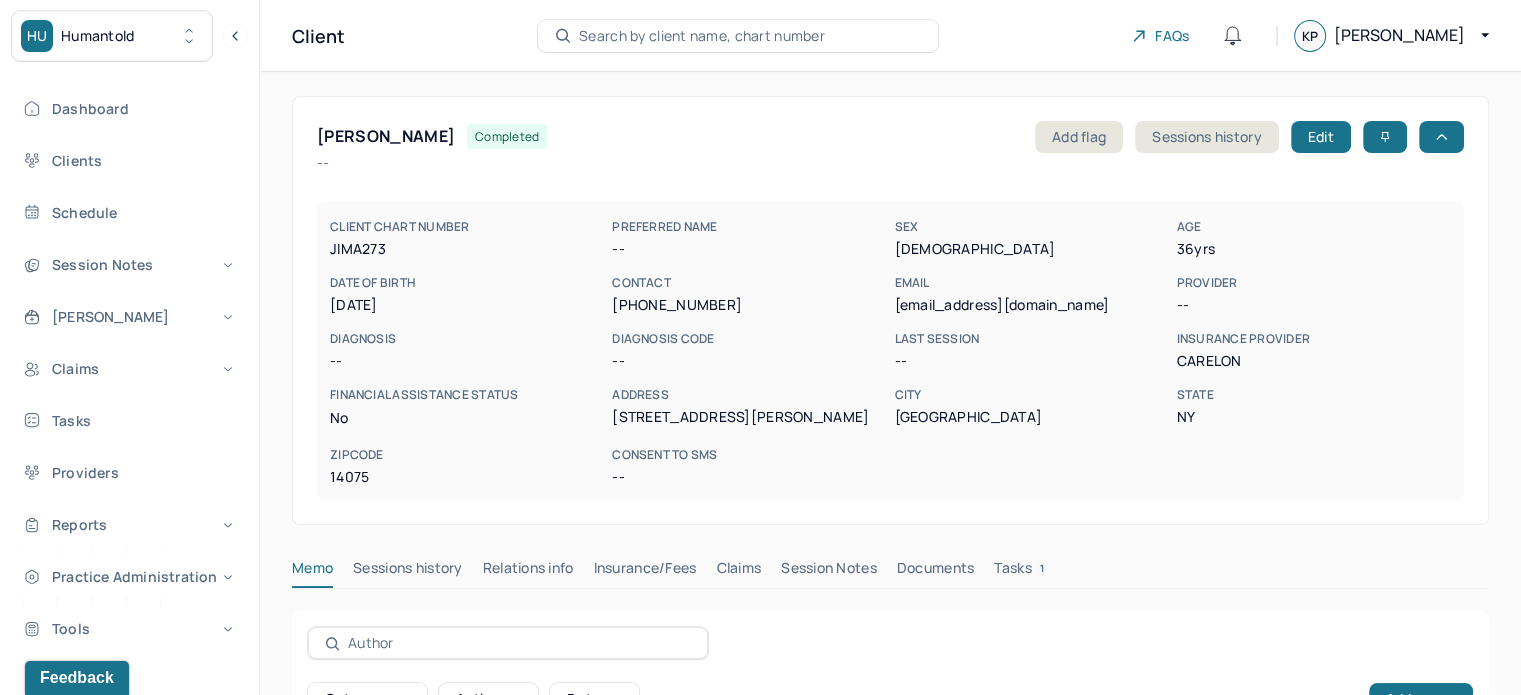 click on "CLIENT CHART NUMBER JIMA273 PREFERRED NAME -- SEX female AGE 36  yrs DATE OF BIRTH 01/09/1989  CONTACT (716) 510-3749 EMAIL cjakubik09@gmail.com PROVIDER -- DIAGNOSIS -- DIAGNOSIS CODE -- LAST SESSION -- insurance provider CARELON FINANCIAL ASSISTANCE STATUS no Address 28 Norwood Avenue City Hamburg State NY Zipcode 14075 Consent to Sms --" at bounding box center [890, 351] 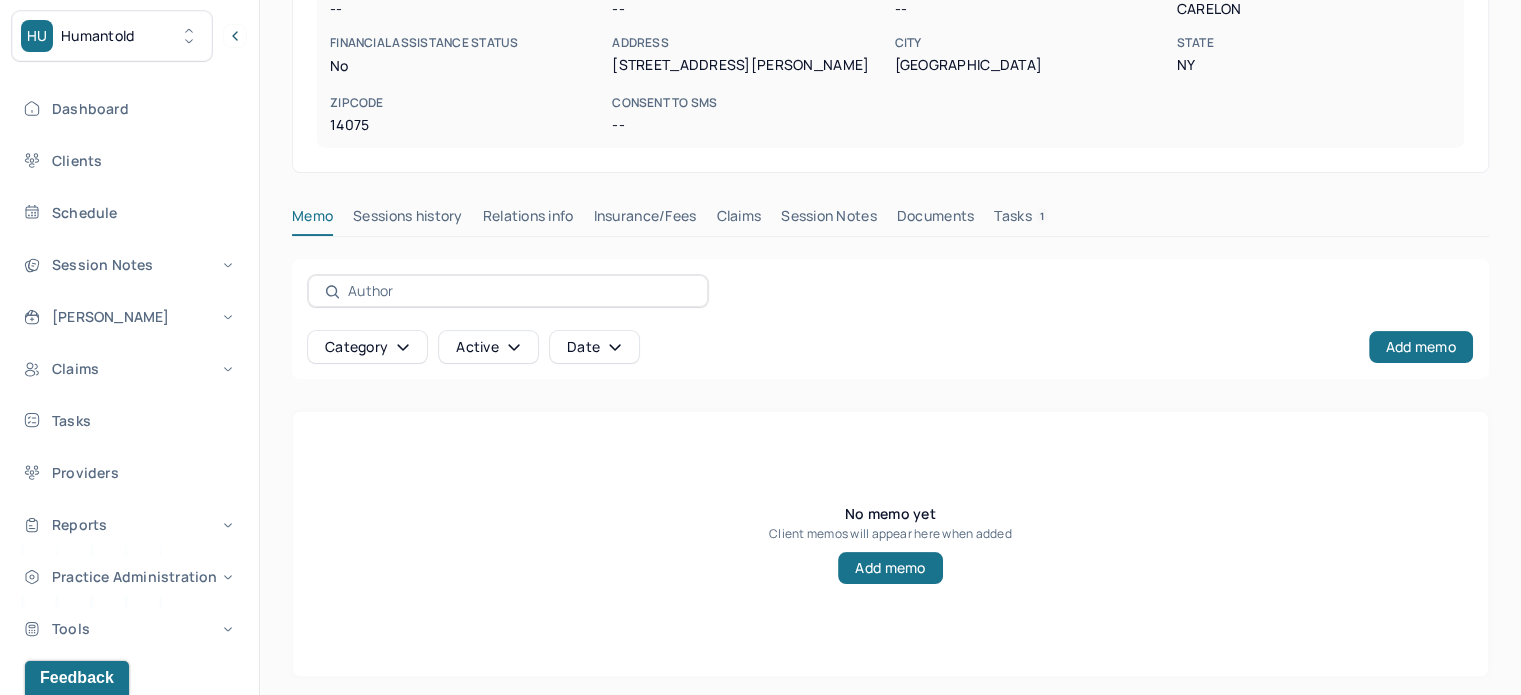 scroll, scrollTop: 356, scrollLeft: 0, axis: vertical 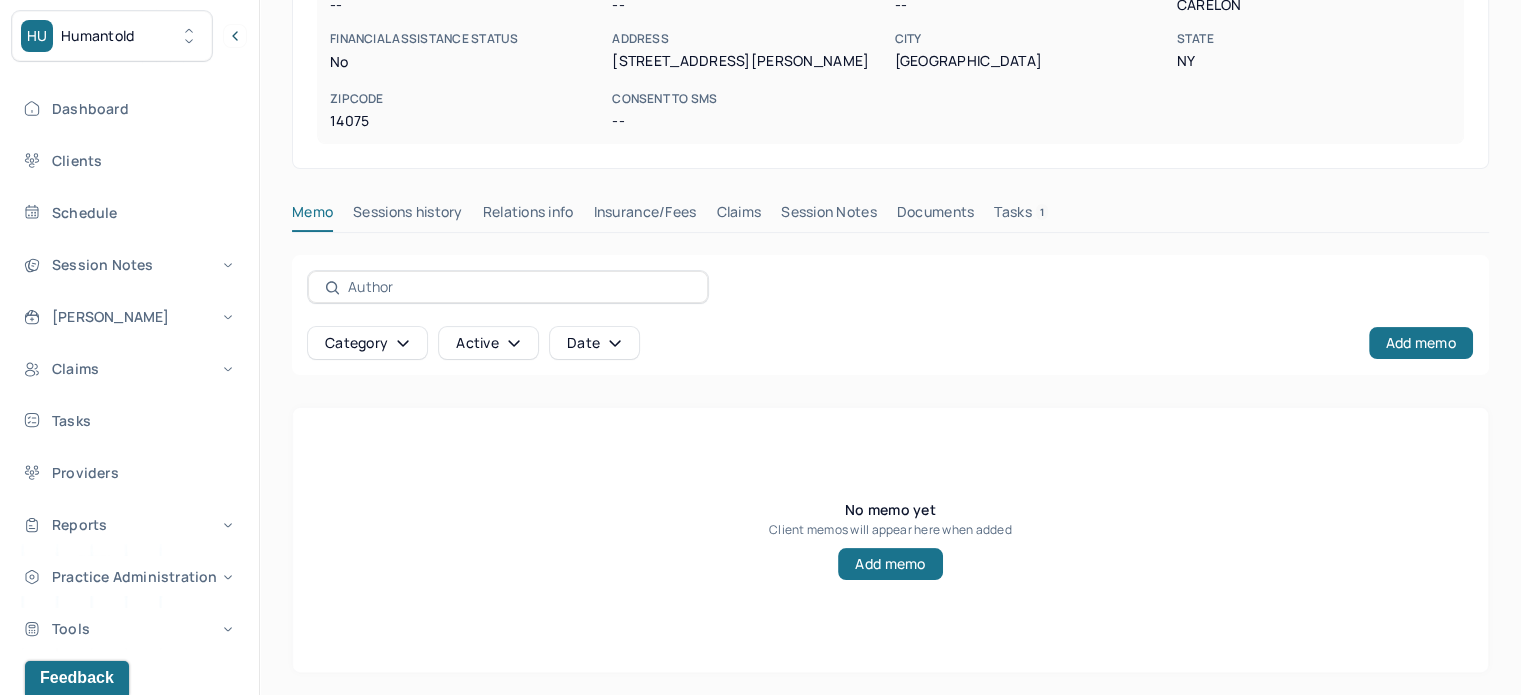 click on "Tasks 1" at bounding box center [1021, 216] 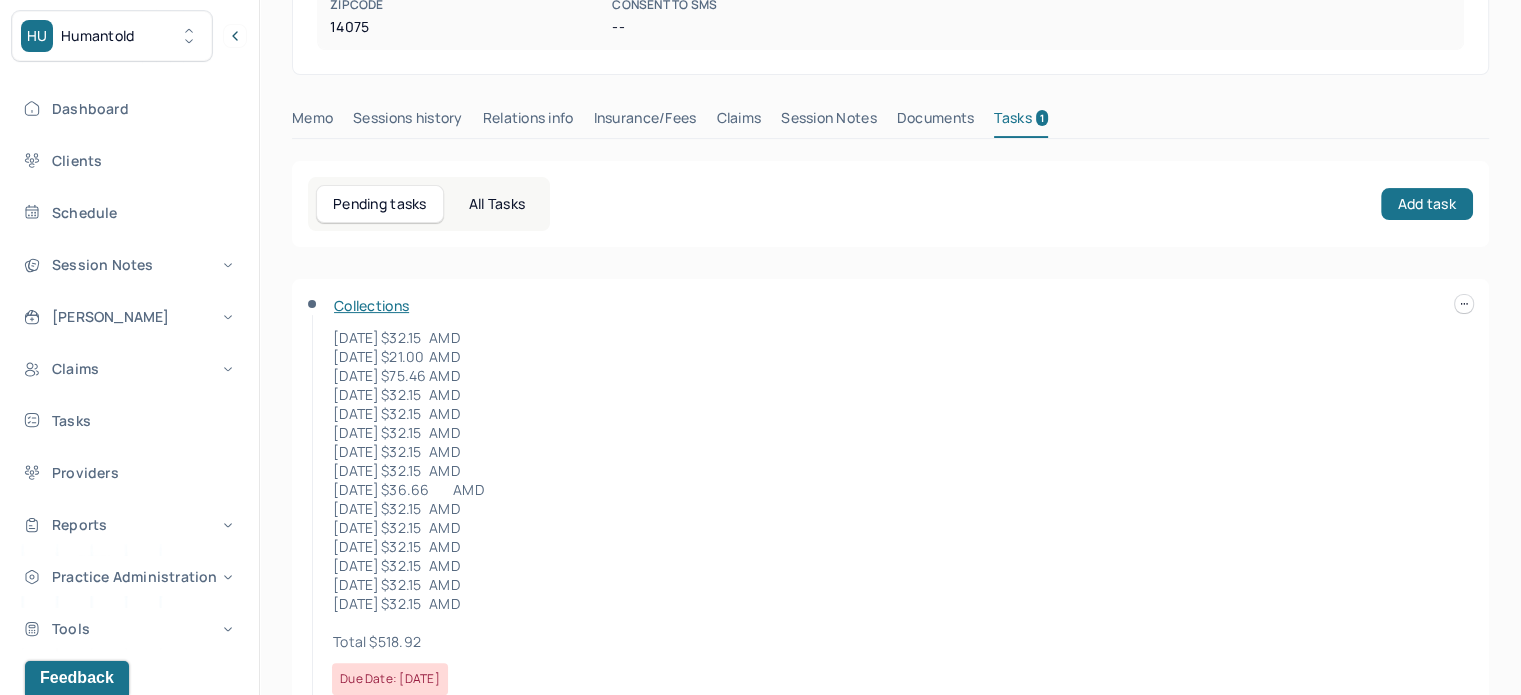 scroll, scrollTop: 515, scrollLeft: 0, axis: vertical 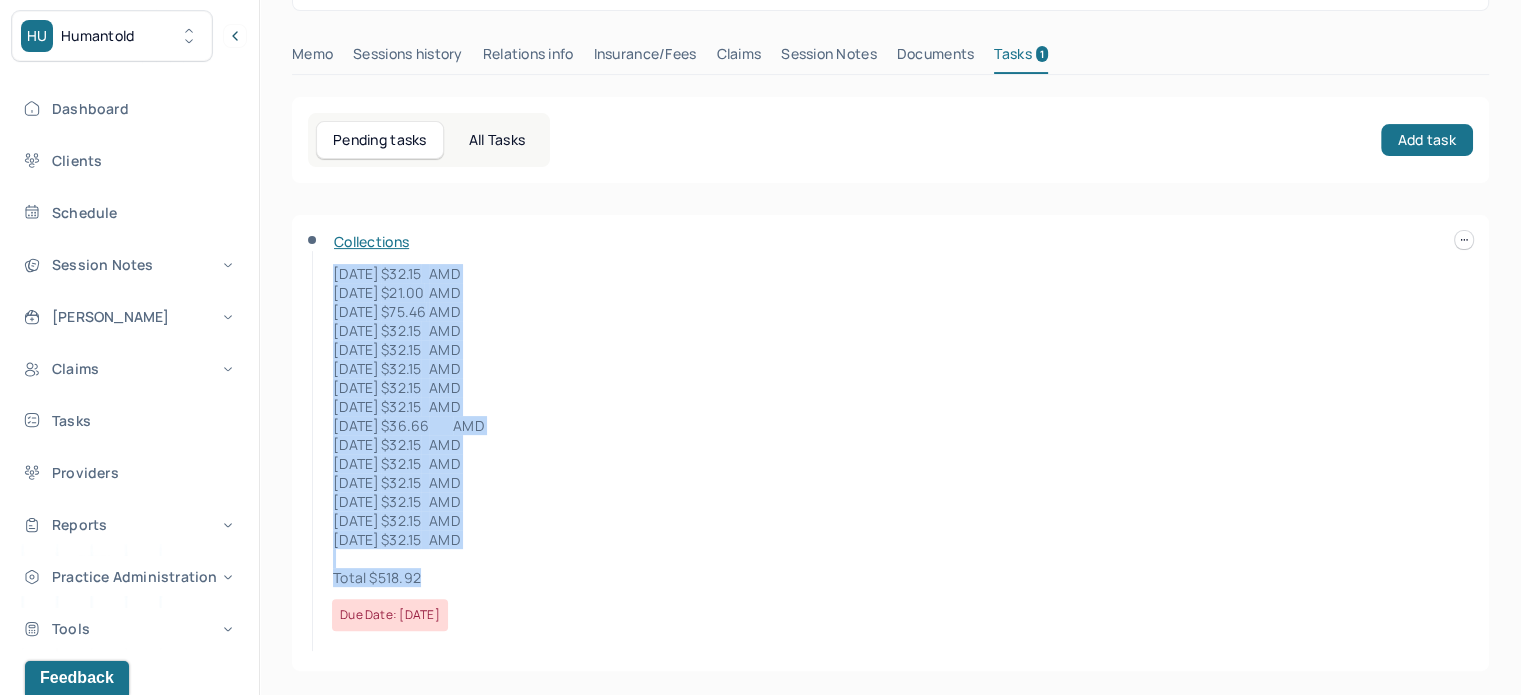 drag, startPoint x: 428, startPoint y: 583, endPoint x: 335, endPoint y: 273, distance: 323.6495 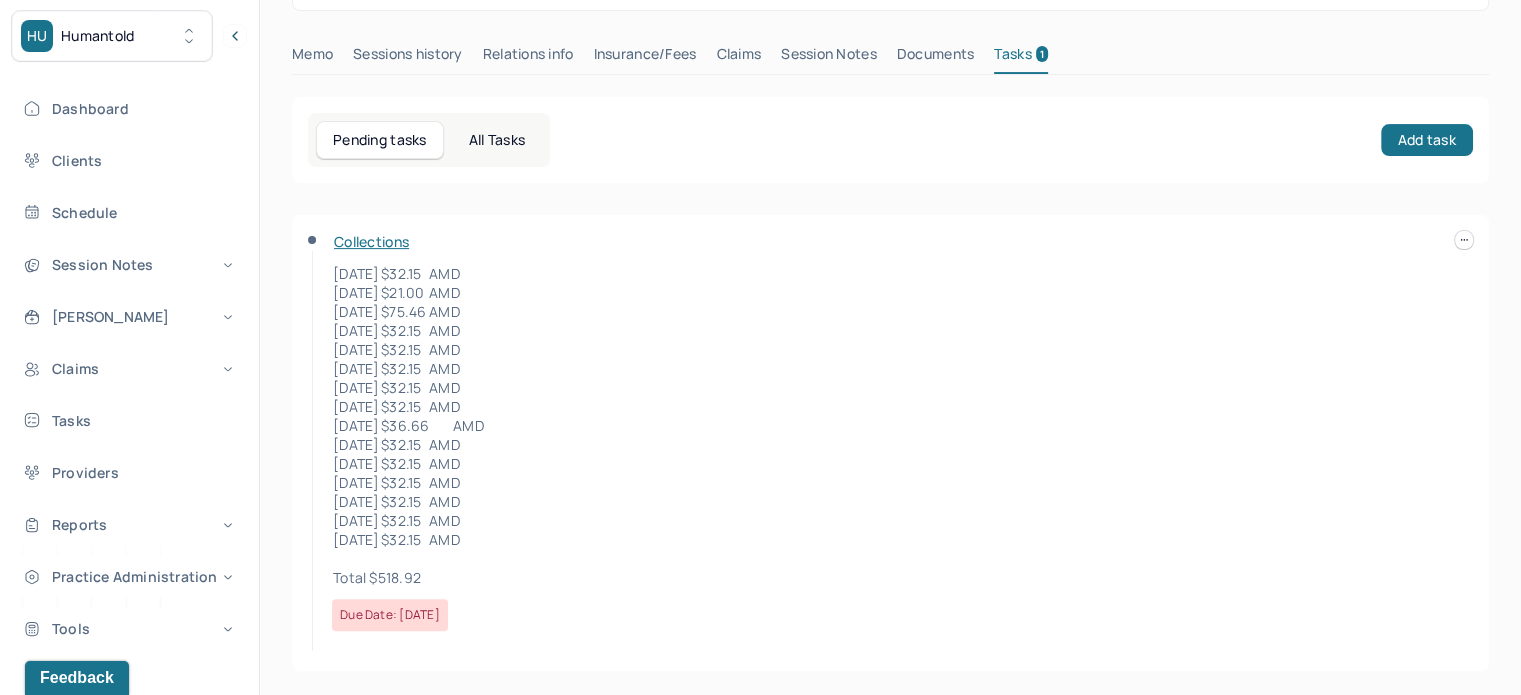 click on "Collections   6/24/2024	$32.15	AMD 7/1/2024	$21.00	AMD 7/8/2024	$75.46	AMD 7/15/2024	$32.15	AMD 7/22/2024	$32.15	AMD 7/29/2024	$32.15	AMD 8/5/2024	$32.15	AMD 8/12/2024	$32.15	AMD 8/19/2024	$36.66	AMD 8/26/2024	$32.15	AMD 9/9/2024	$32.15	AMD 9/16/2024	$32.15	AMD 9/23/2024	$32.15	AMD 9/30/2024	$32.15	AMD 10/7/2024	$32.15	AMD Total $518.92 Due date: 07/07/2025" at bounding box center (890, 443) 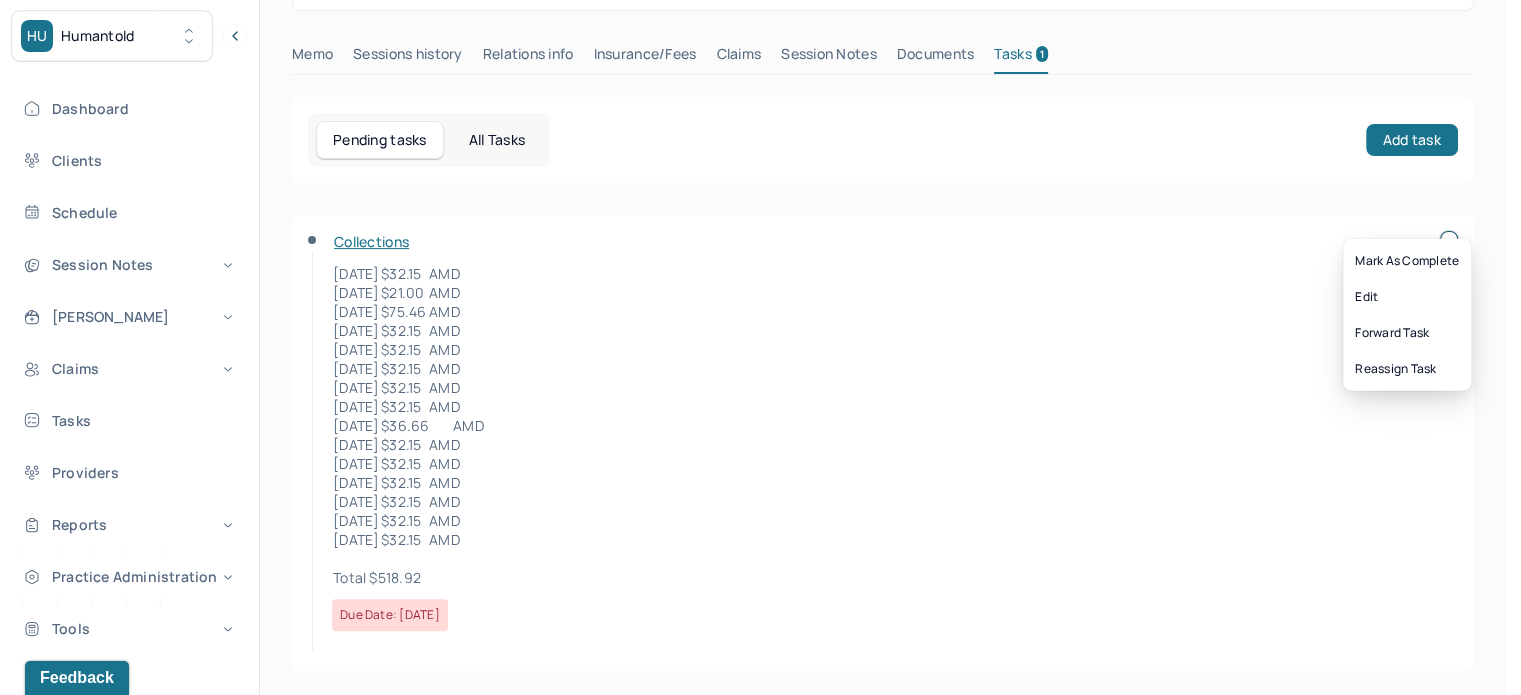 click at bounding box center [1449, 240] 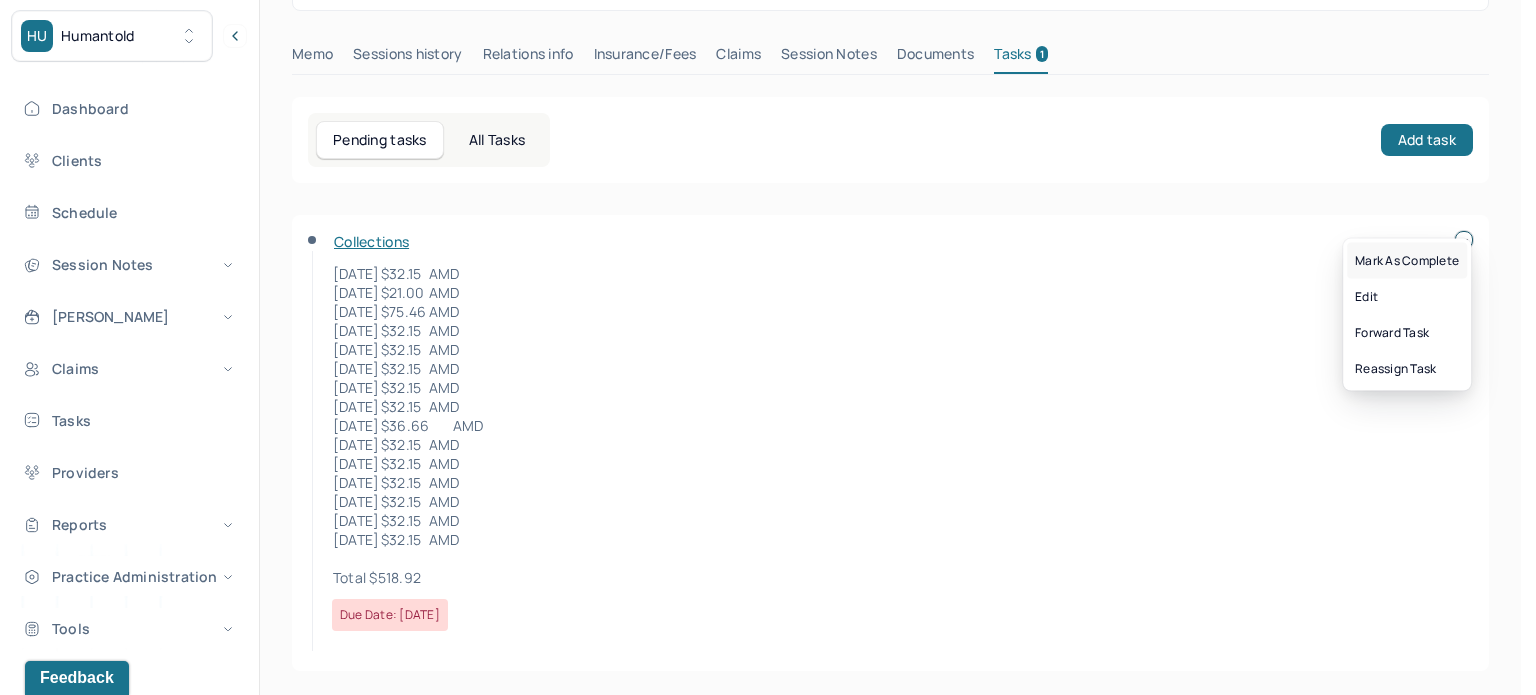 click on "Mark as complete" at bounding box center [1407, 261] 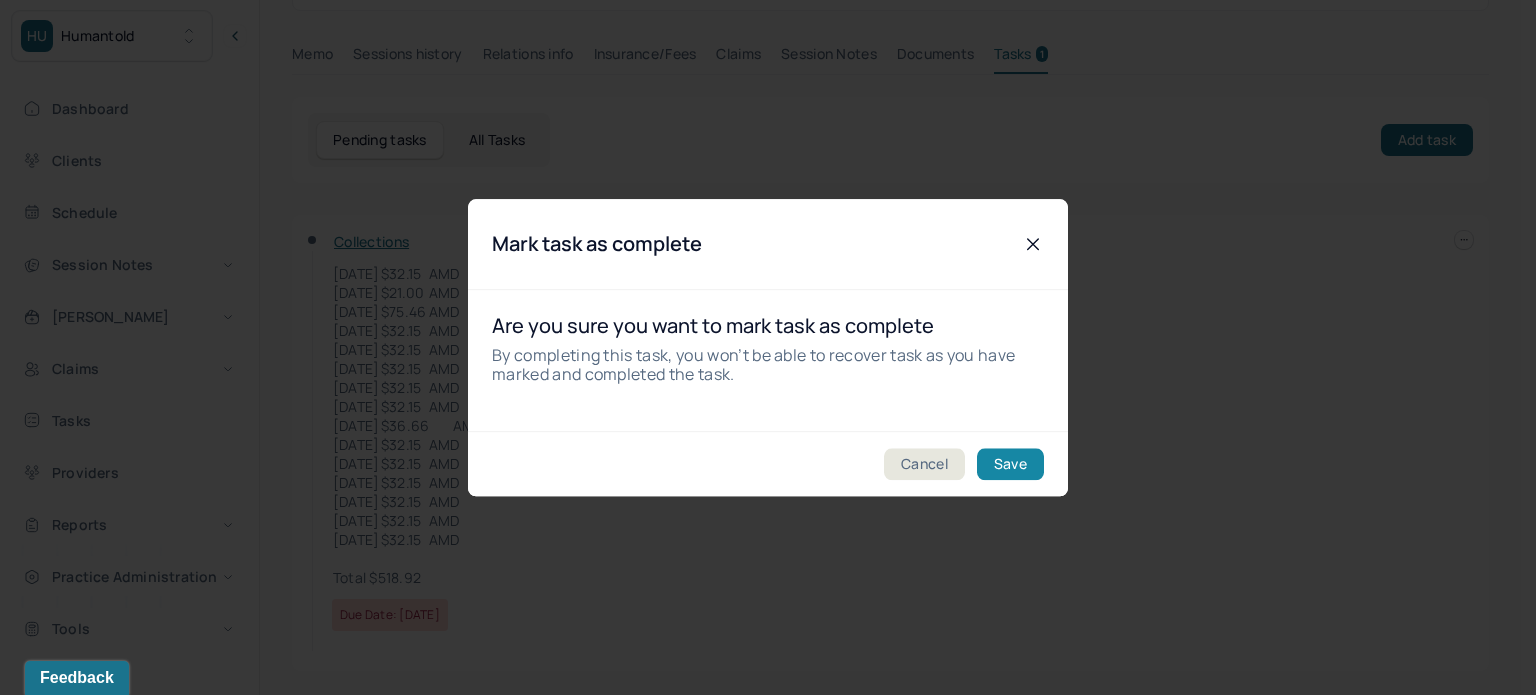 click on "Save" at bounding box center [1010, 464] 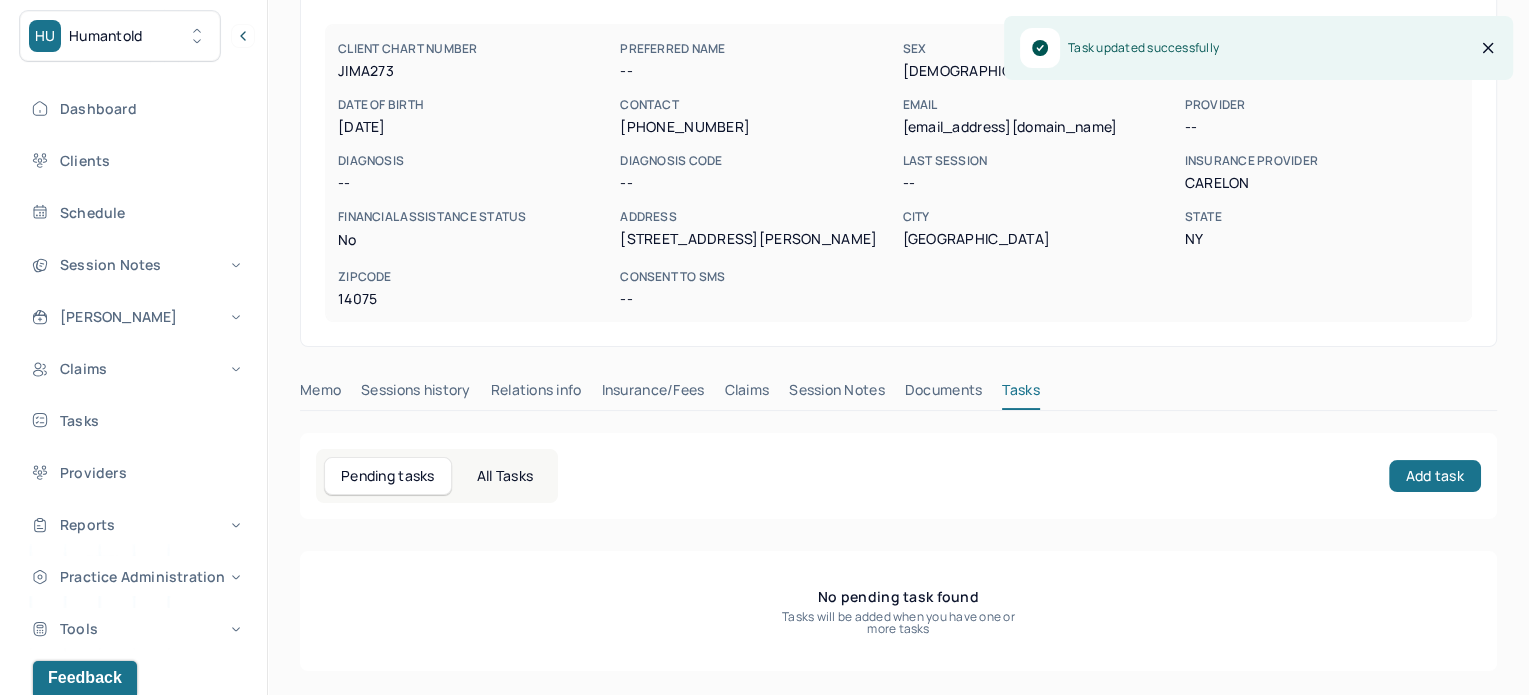 scroll, scrollTop: 176, scrollLeft: 0, axis: vertical 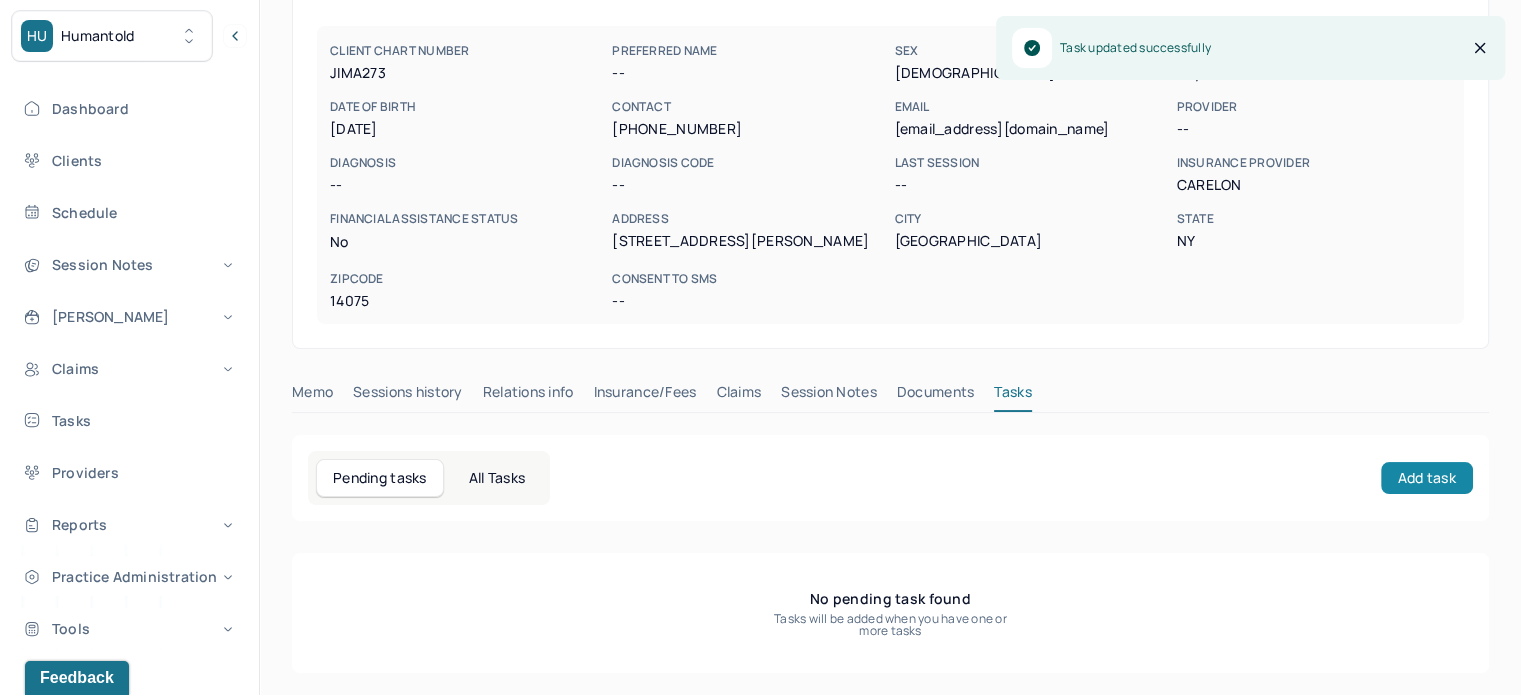 click on "Add task" at bounding box center [1427, 478] 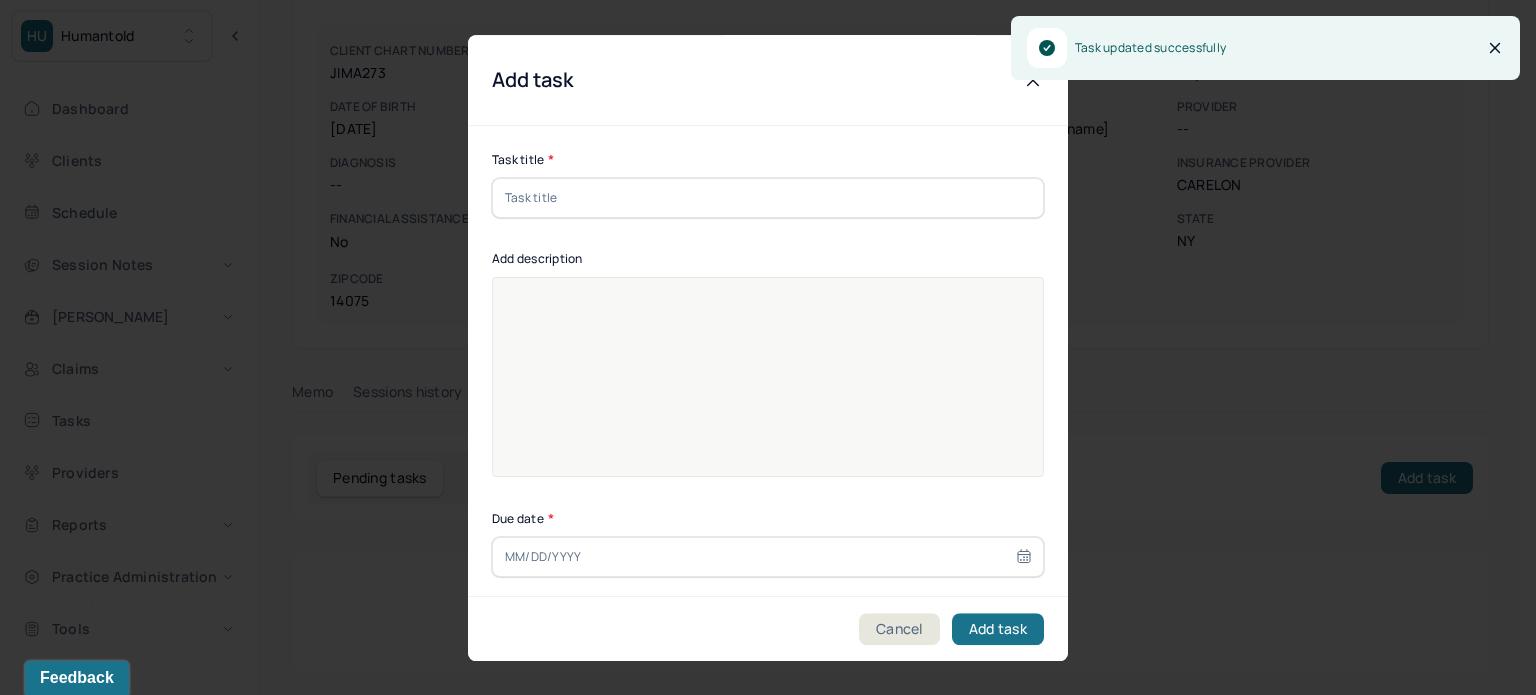 click at bounding box center (768, 198) 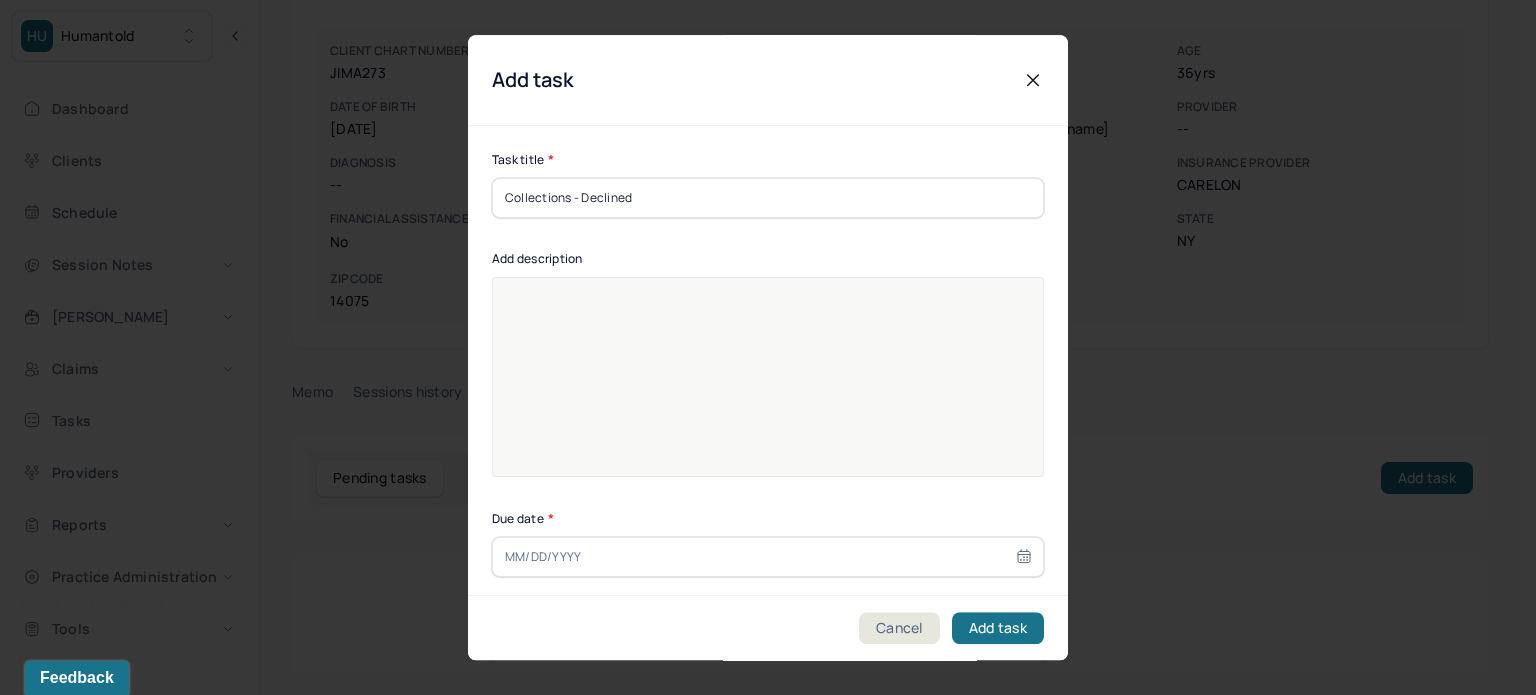 type on "Collections - Declined" 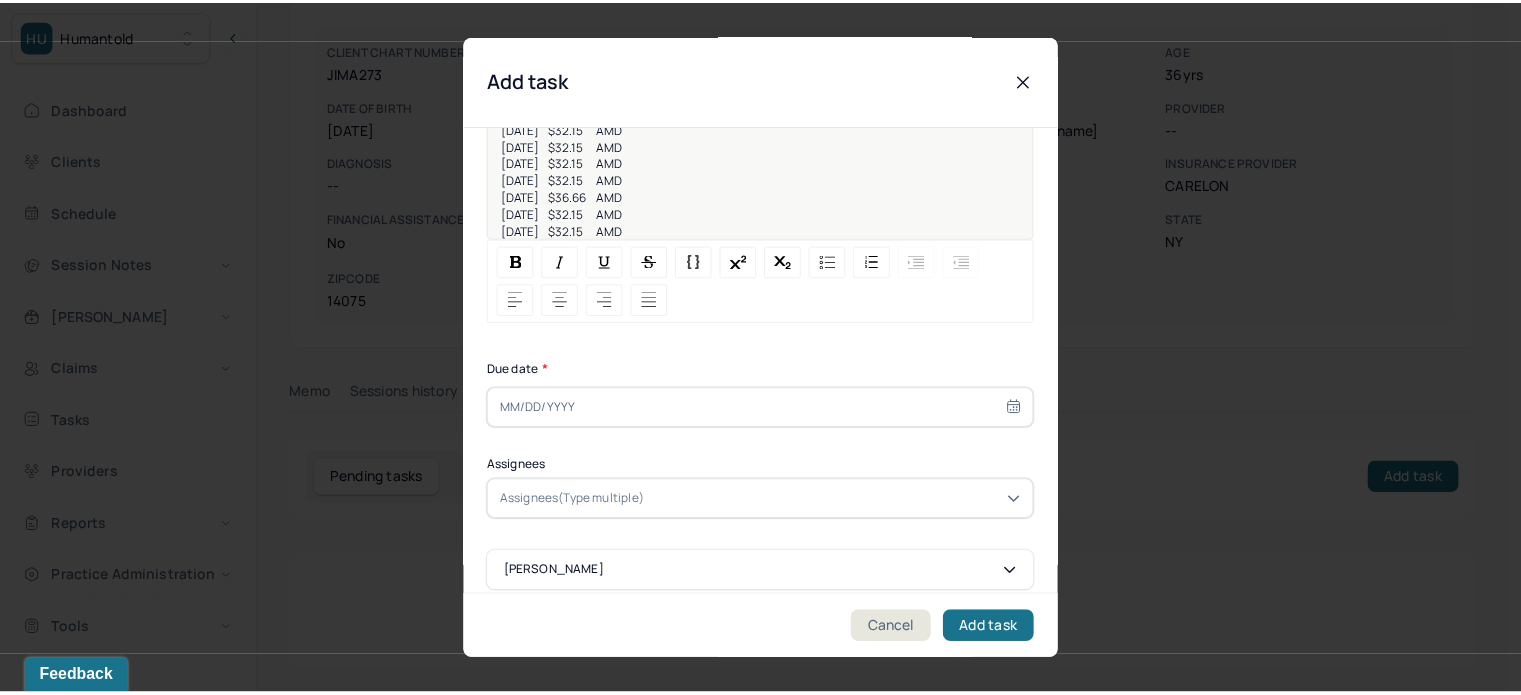 scroll, scrollTop: 256, scrollLeft: 0, axis: vertical 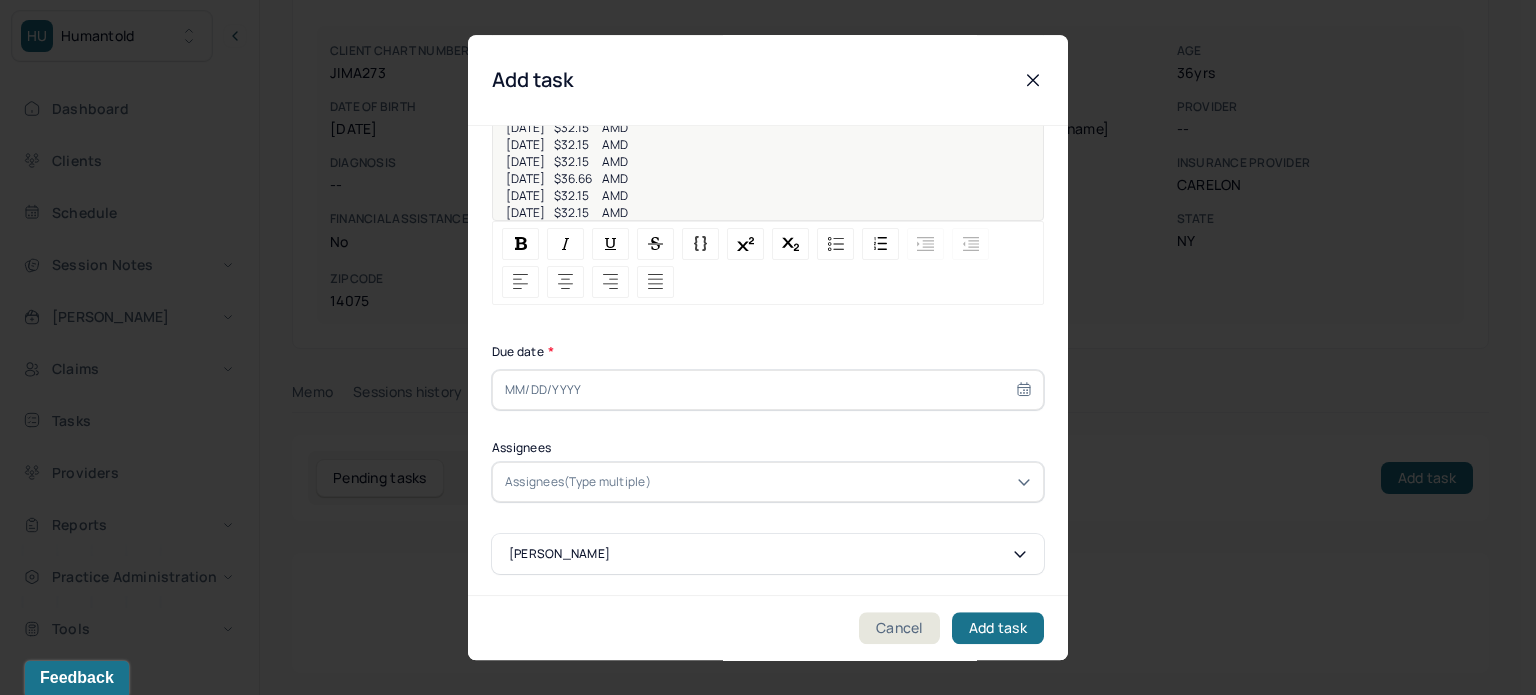 click at bounding box center [768, 390] 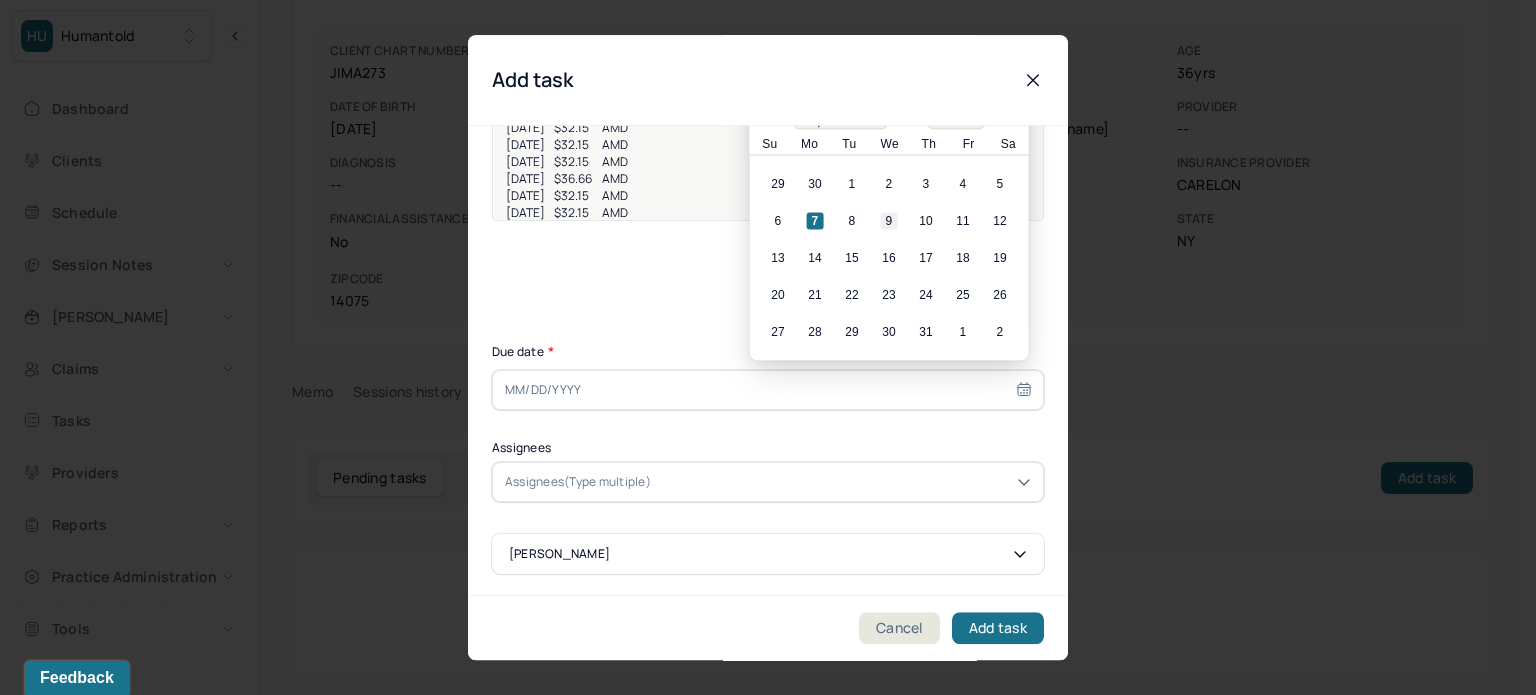 click on "9" at bounding box center [889, 221] 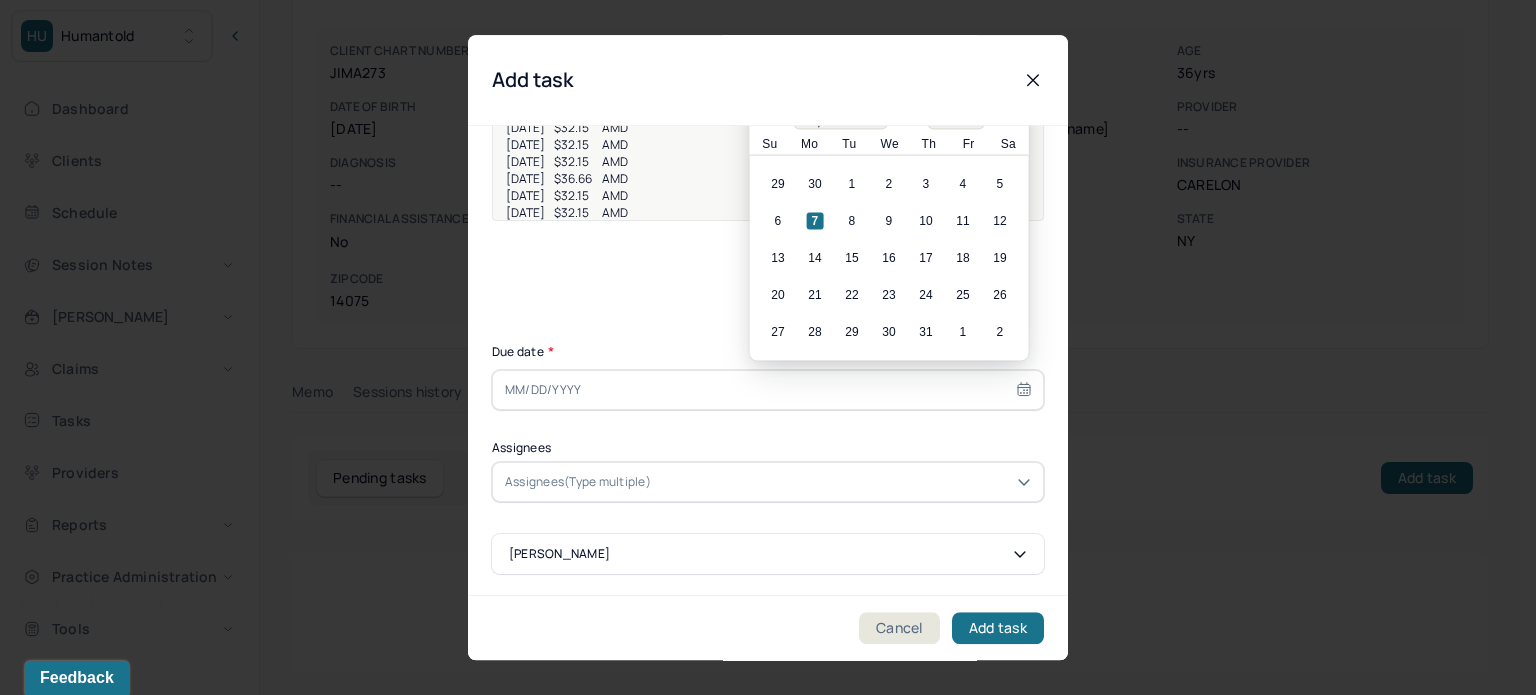 type on "07/09/2025" 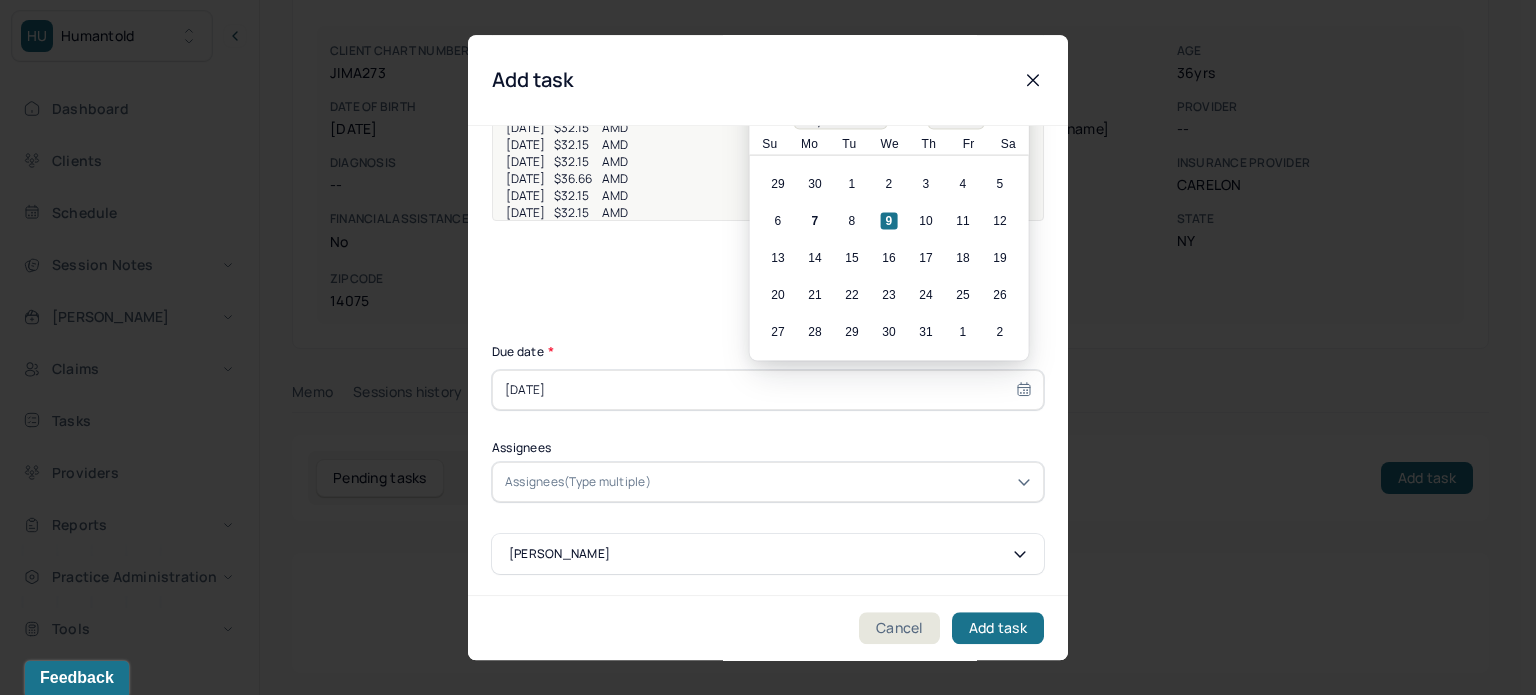 click at bounding box center (843, 482) 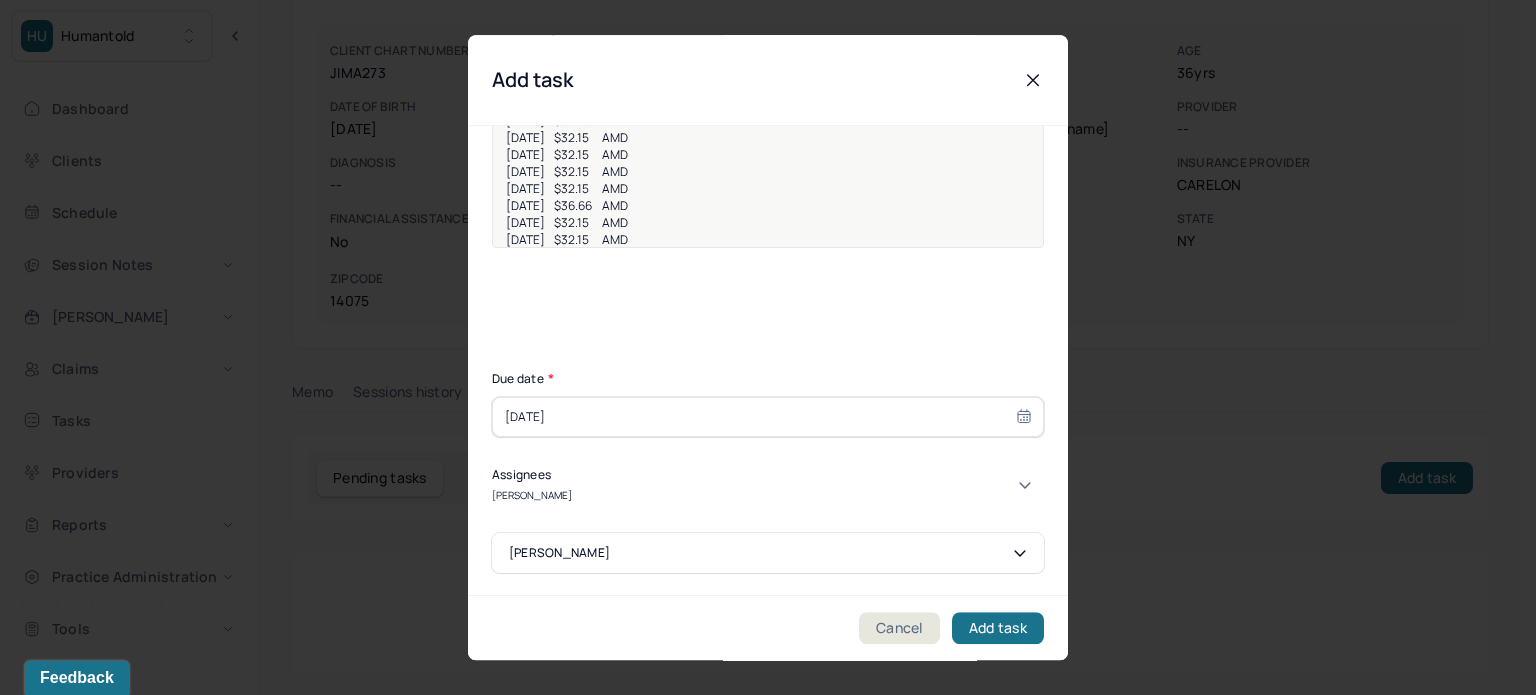 type on "[PERSON_NAME]" 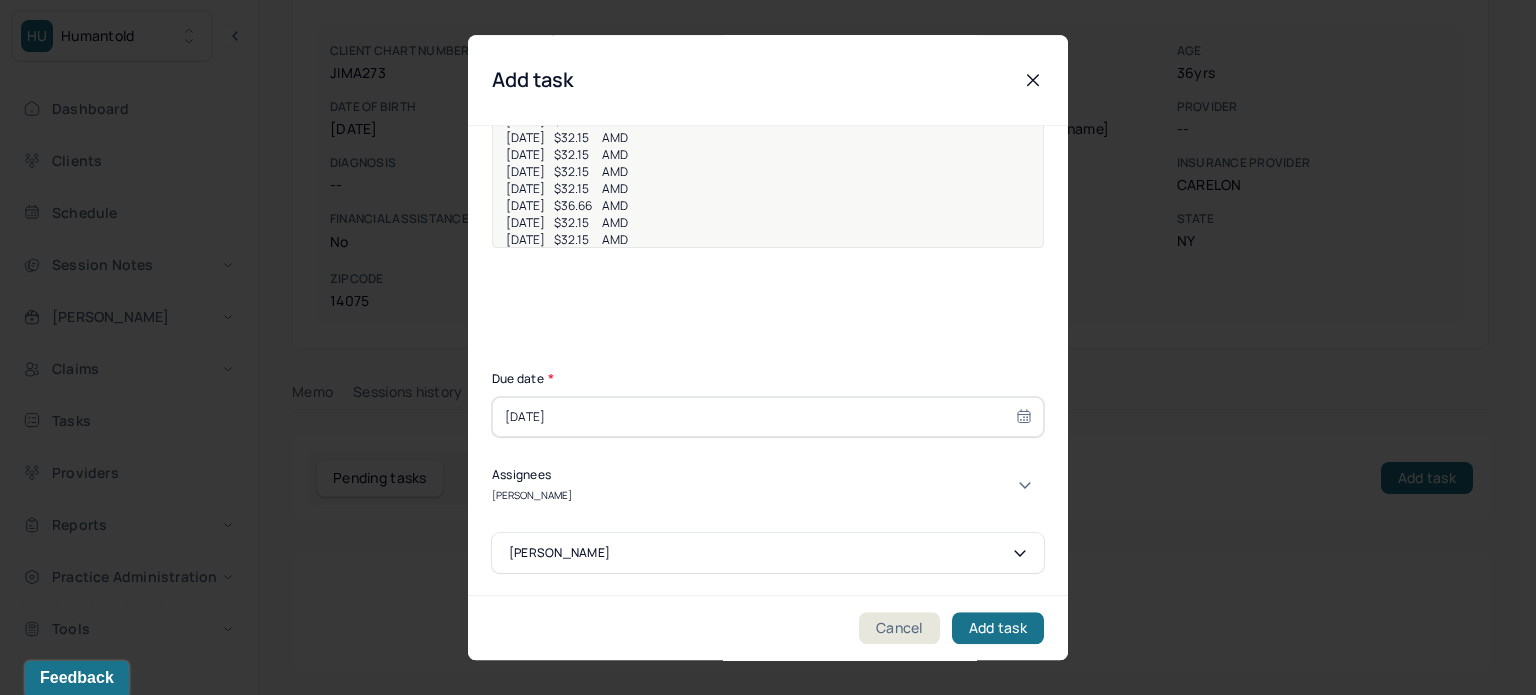 click on "[PERSON_NAME]" at bounding box center (760, 703) 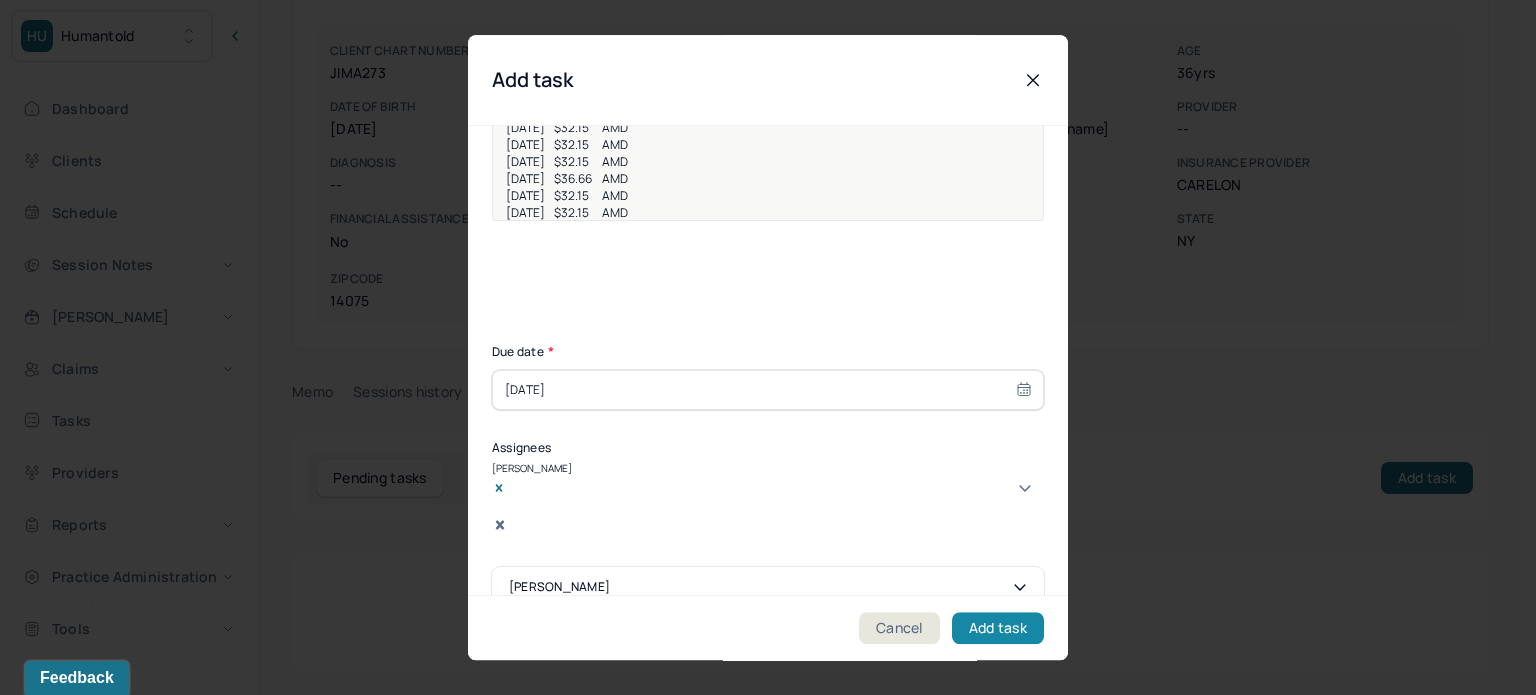 click on "Add task" at bounding box center [998, 628] 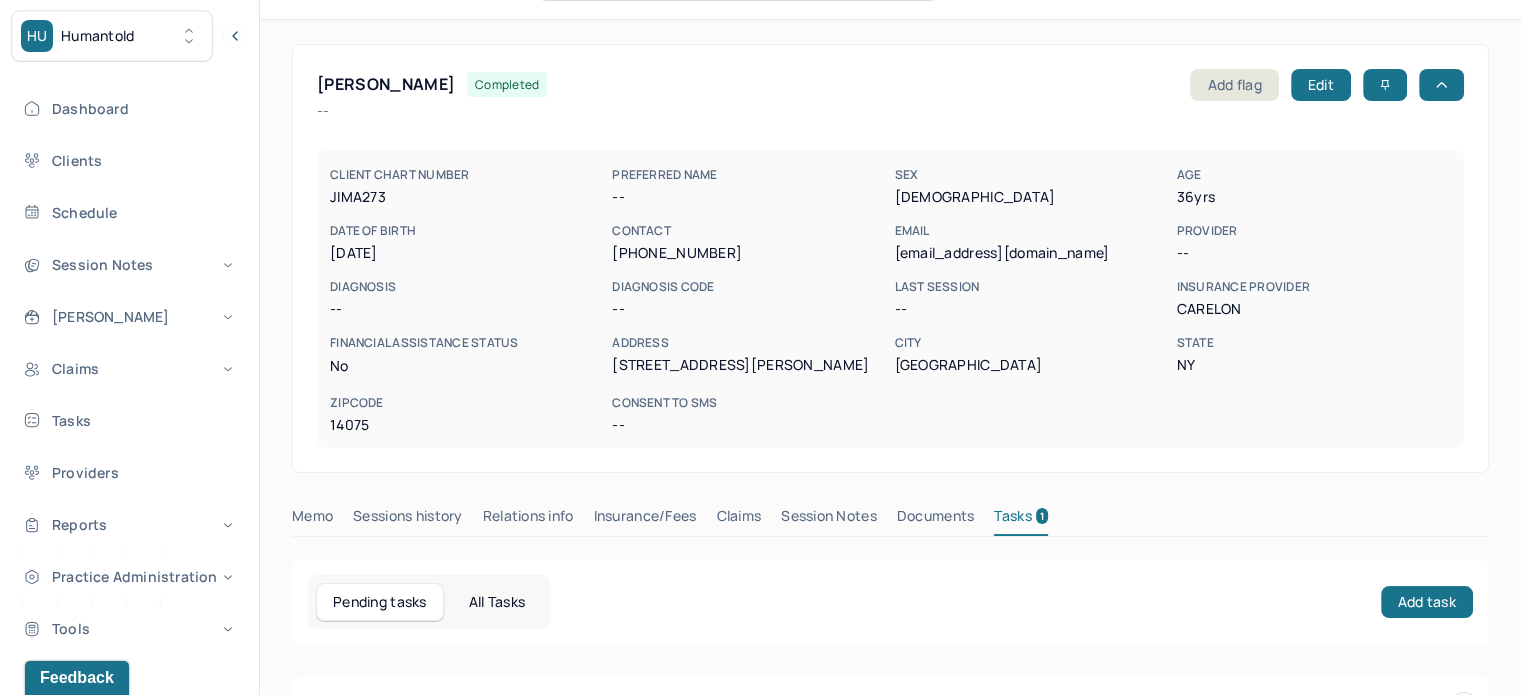 scroll, scrollTop: 0, scrollLeft: 0, axis: both 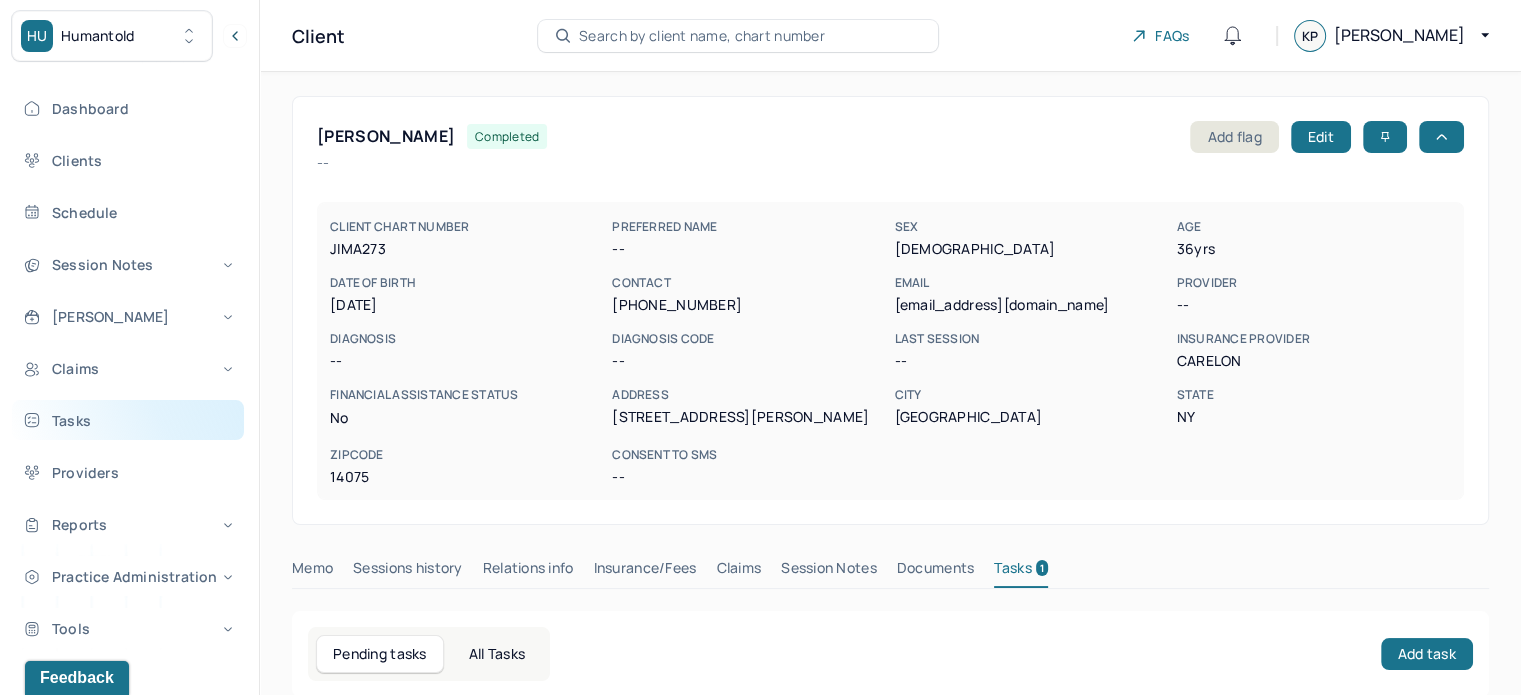 click on "Tasks" at bounding box center (128, 420) 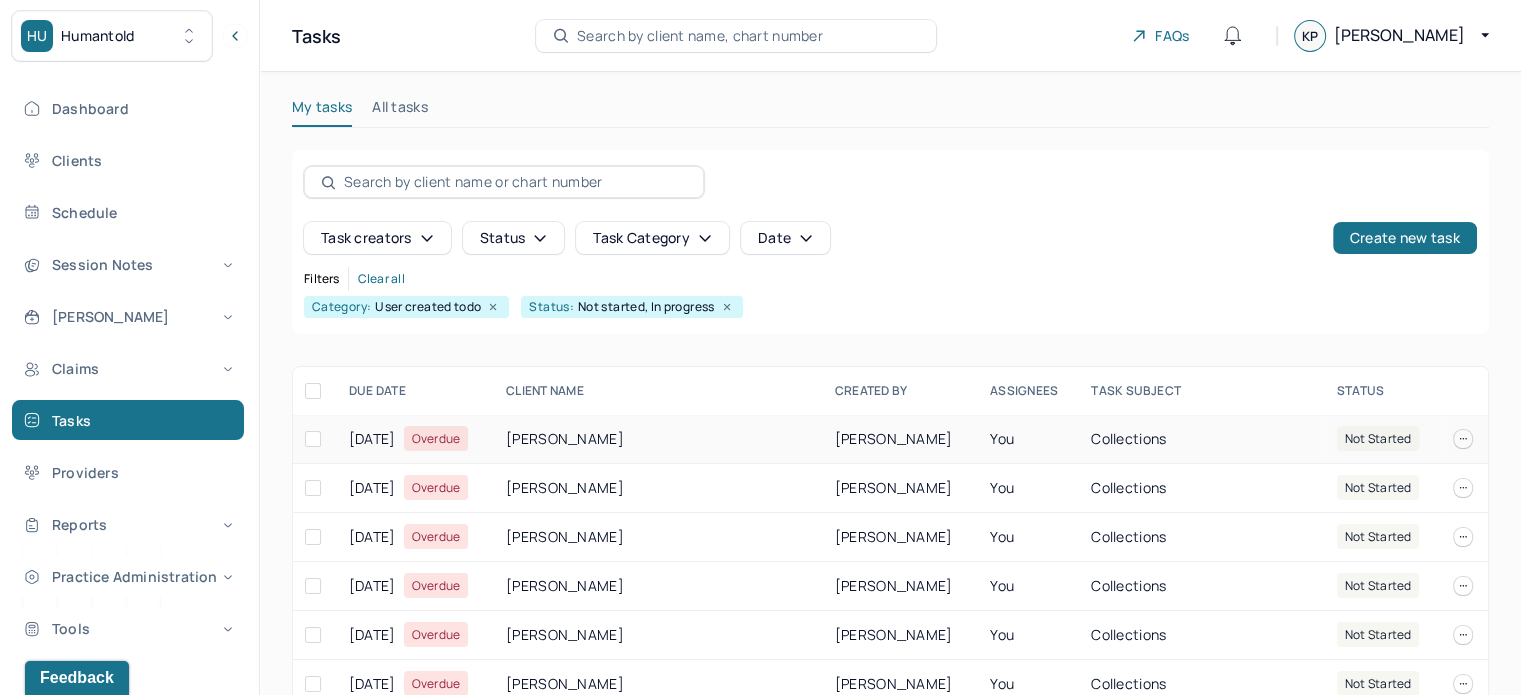 click on "KAPALA, JEFFREY" at bounding box center (658, 439) 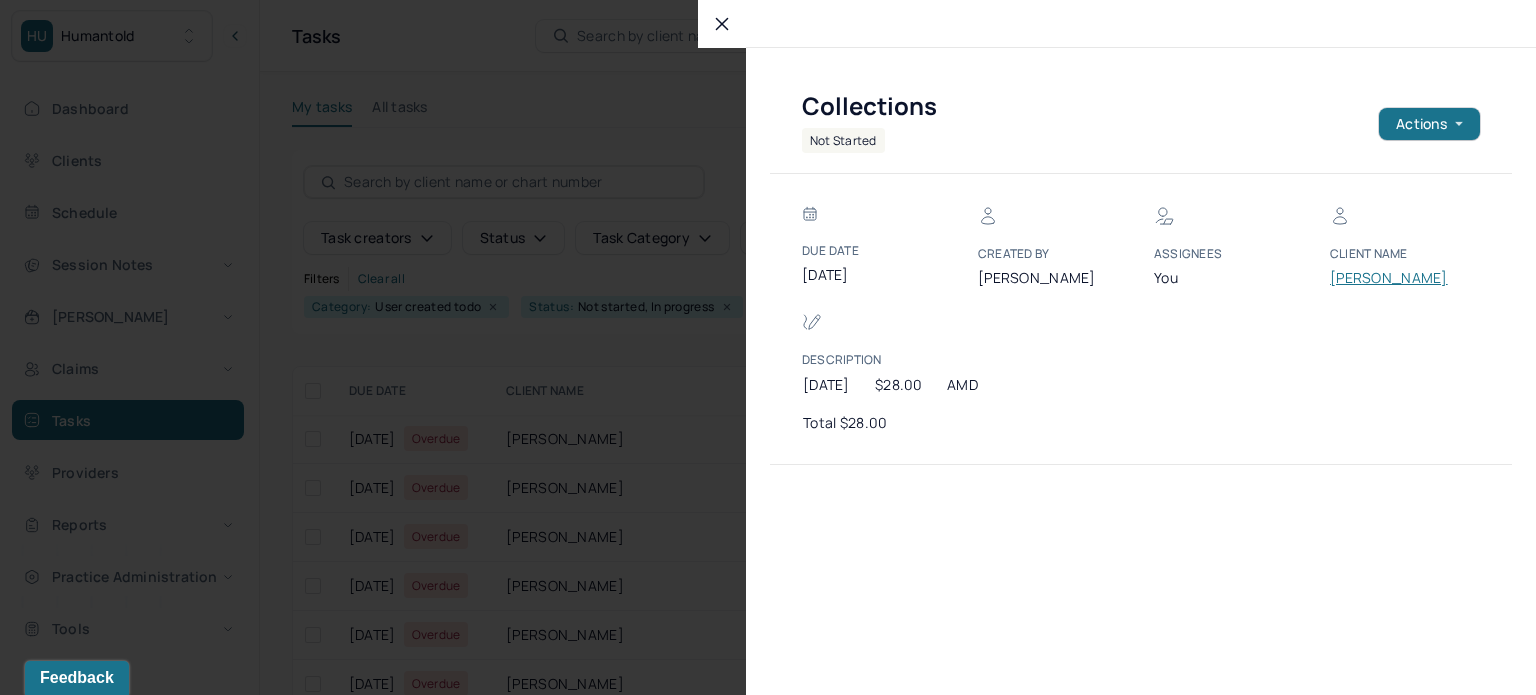 click on "KAPALA, JEFFREY" at bounding box center [1390, 278] 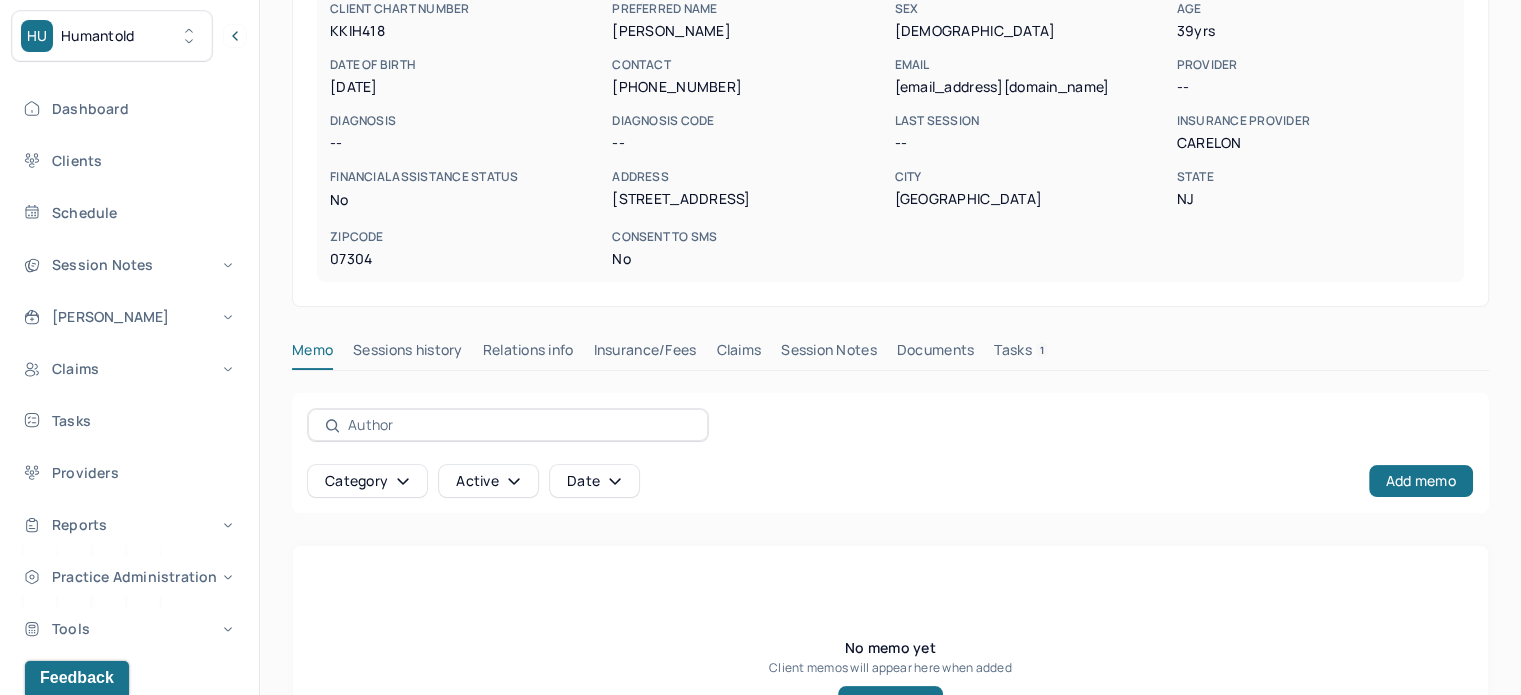 scroll, scrollTop: 356, scrollLeft: 0, axis: vertical 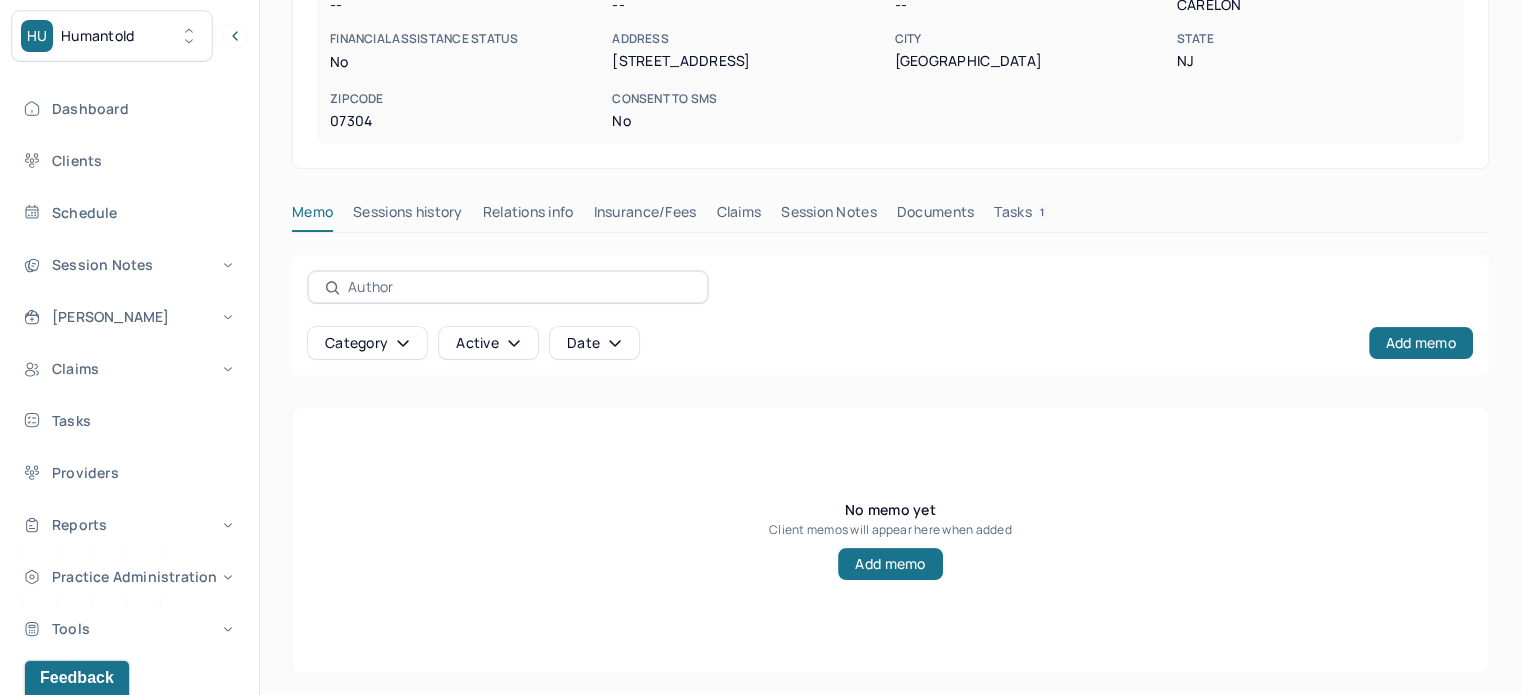click on "Tasks 1" at bounding box center [1021, 216] 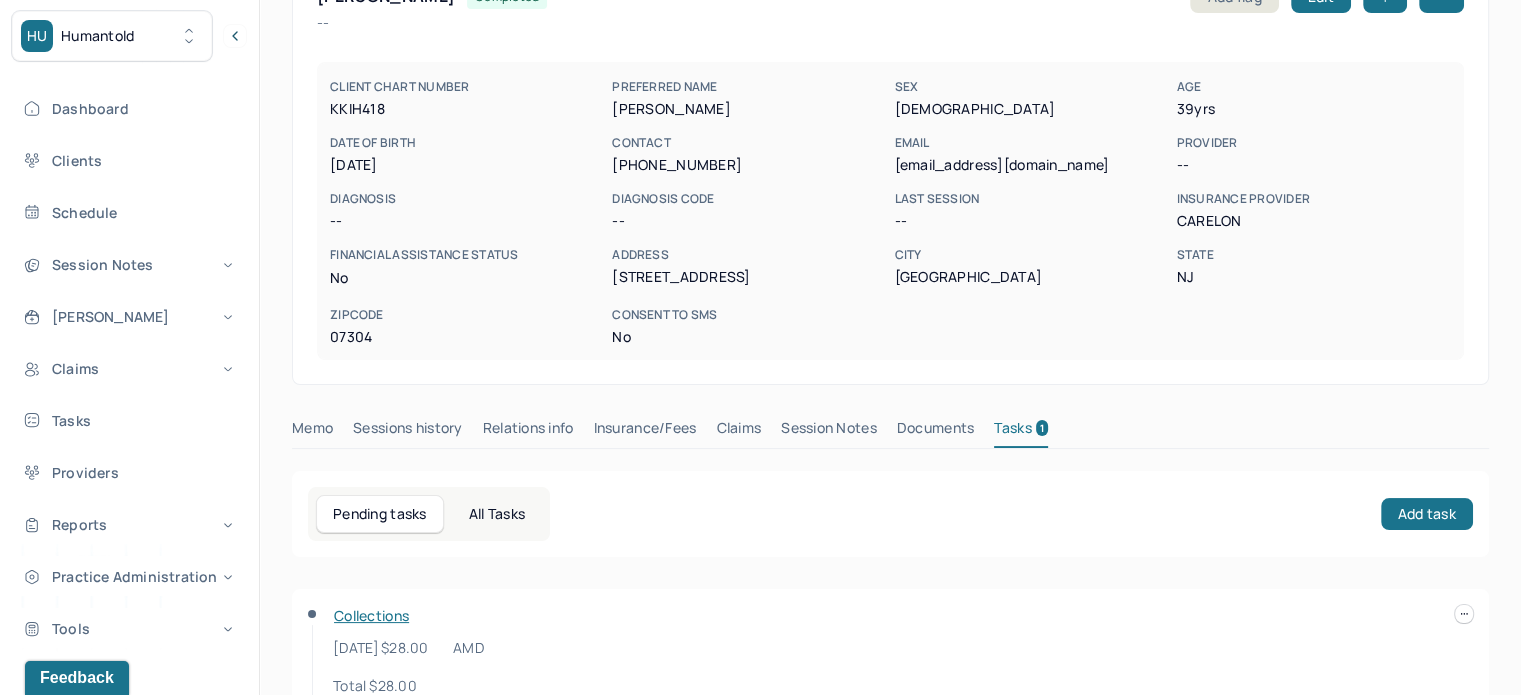 scroll, scrollTop: 46, scrollLeft: 0, axis: vertical 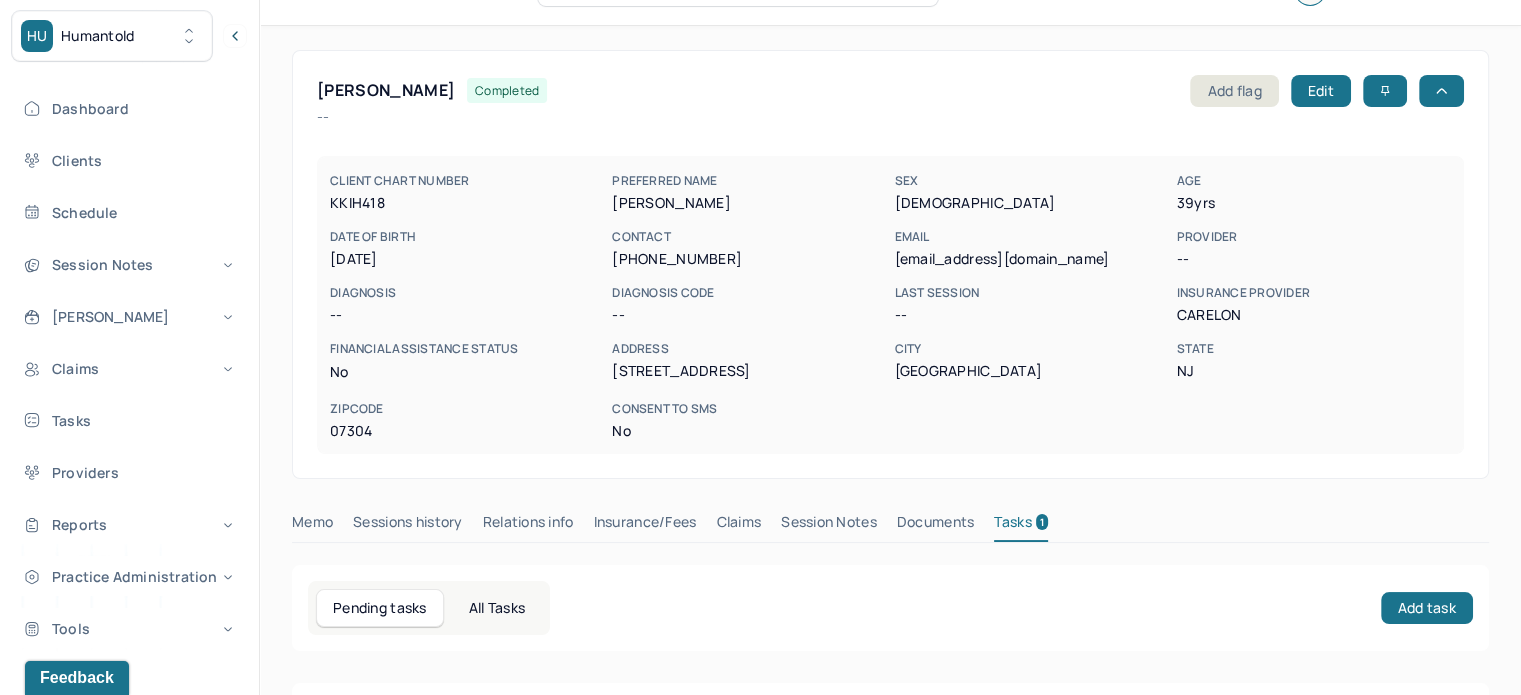 click on "KAPALA, JEFFREY" at bounding box center [386, 90] 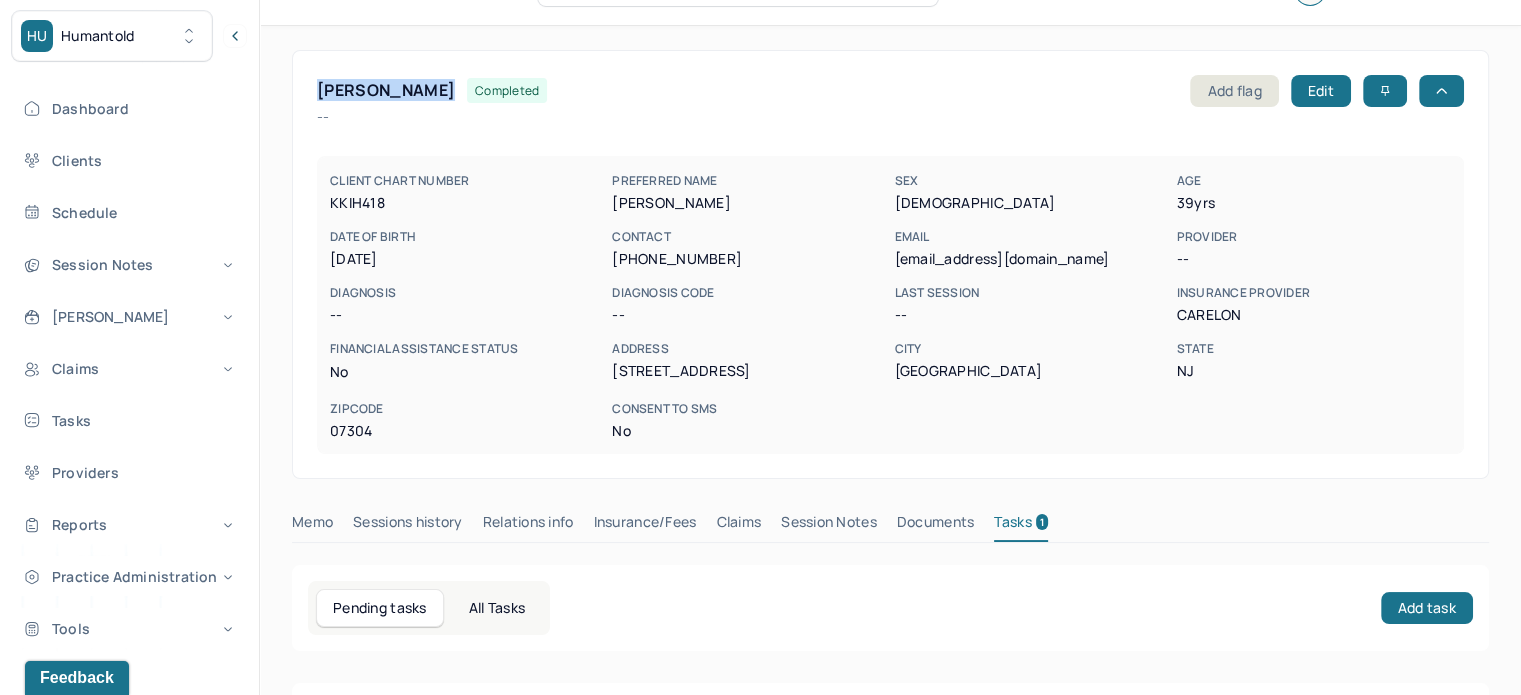 click on "KAPALA, JEFFREY" at bounding box center (386, 90) 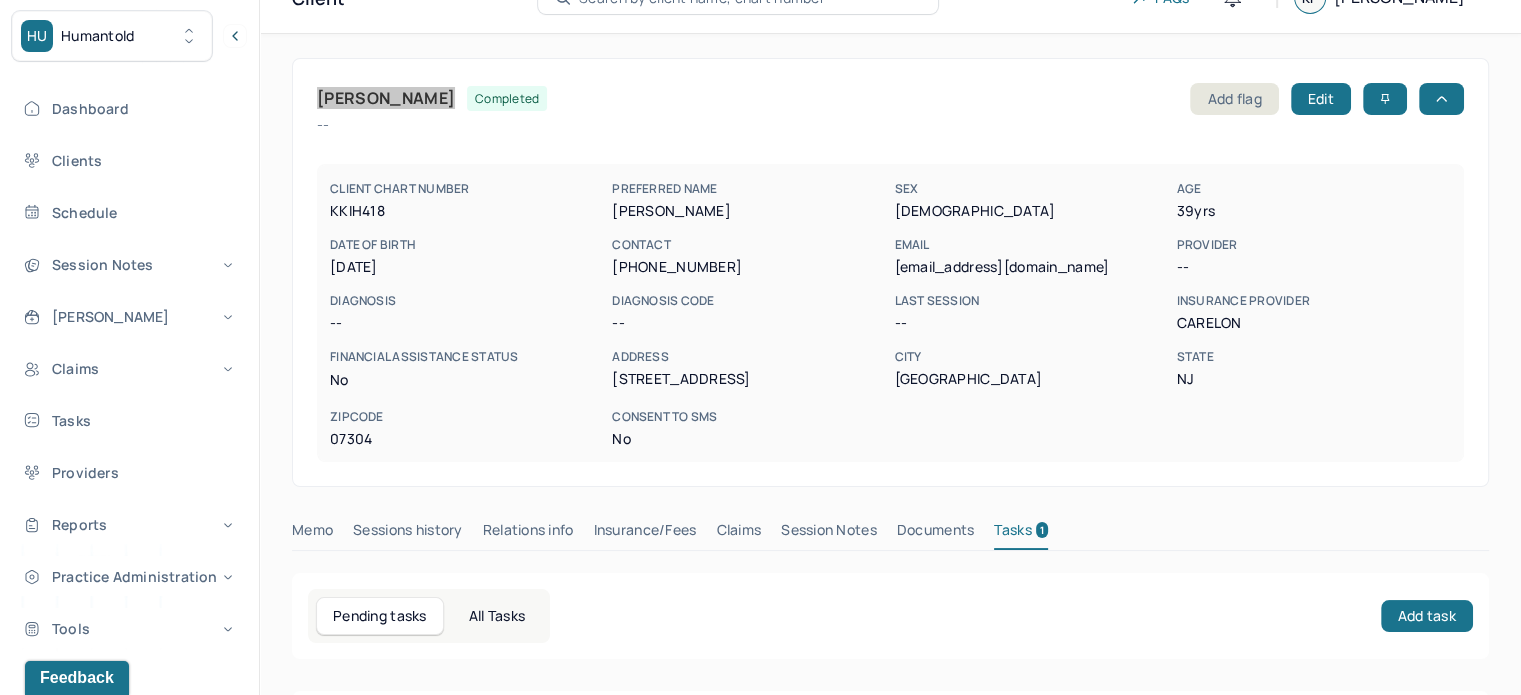 scroll, scrollTop: 0, scrollLeft: 0, axis: both 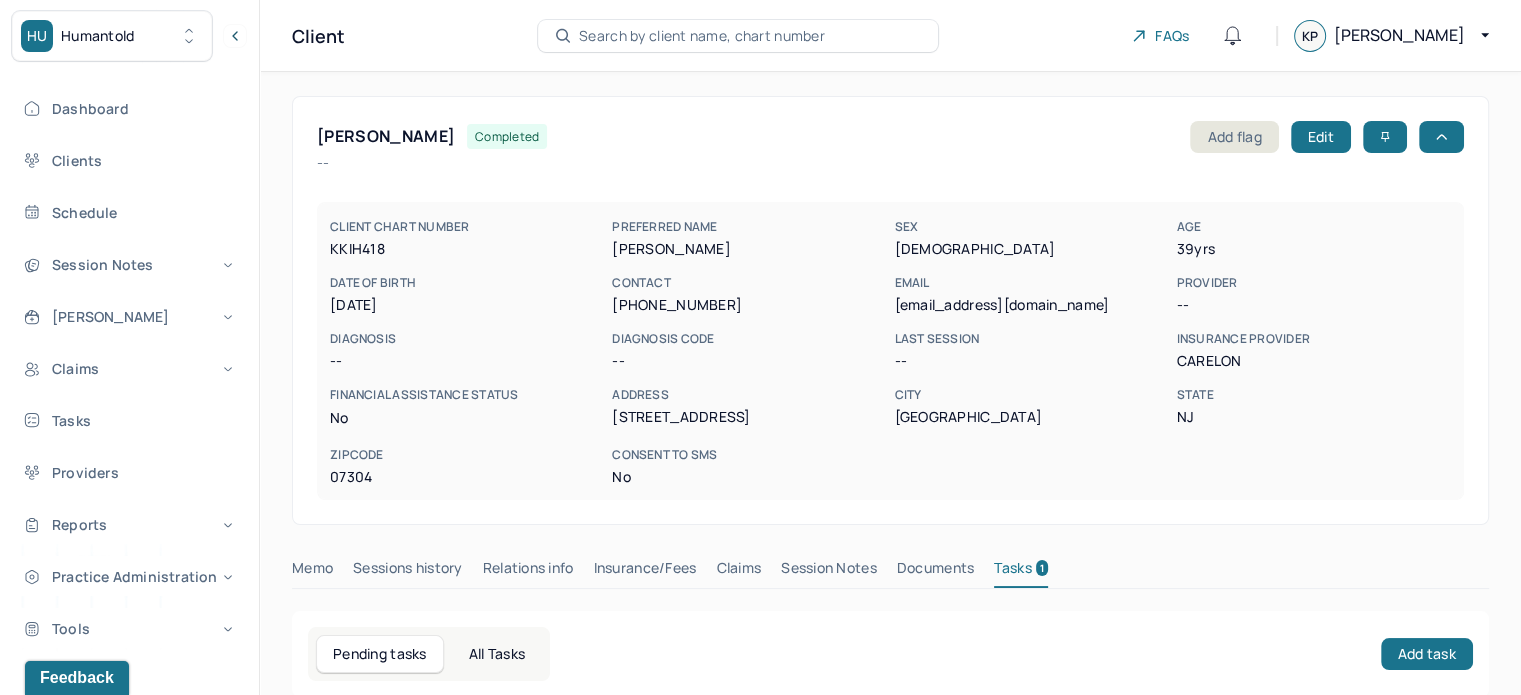 click on "jeffreykapala@gmail.com" at bounding box center [1031, 305] 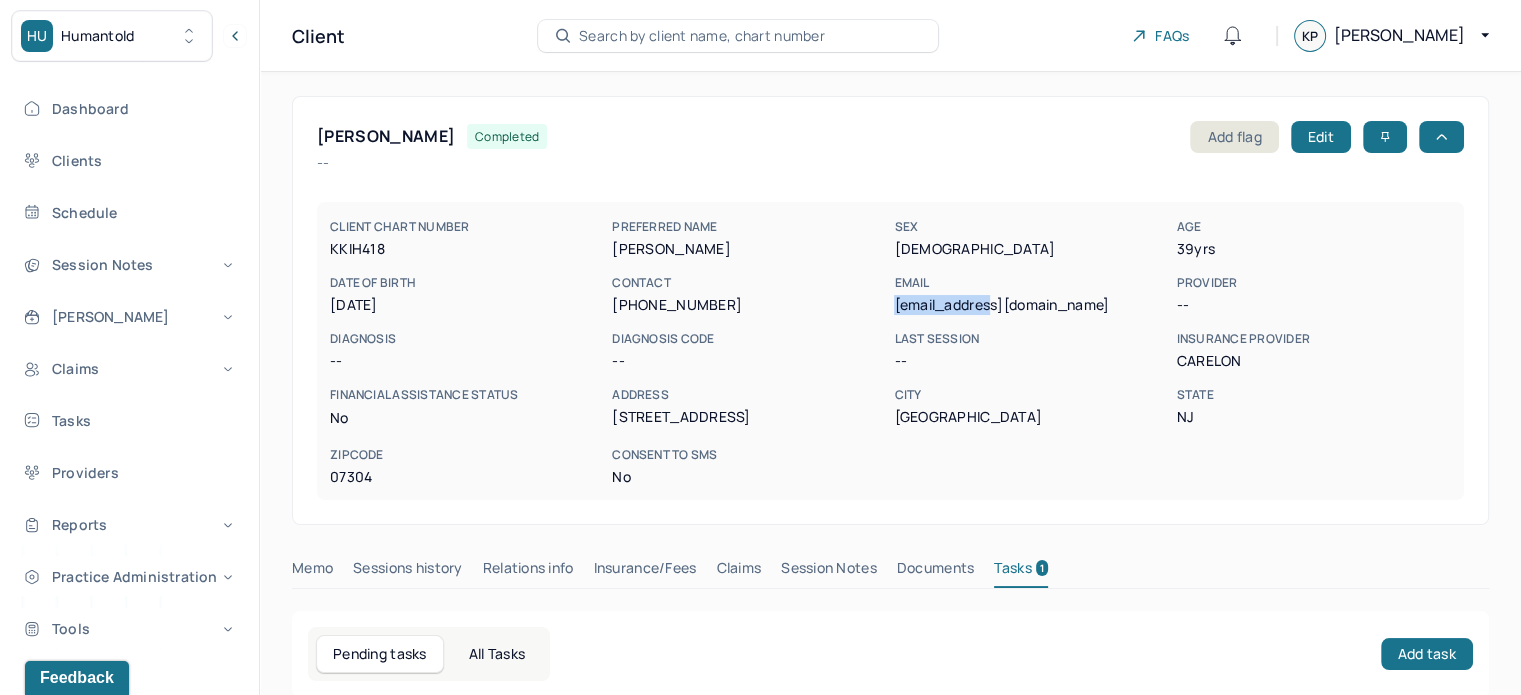 click on "jeffreykapala@gmail.com" at bounding box center (1031, 305) 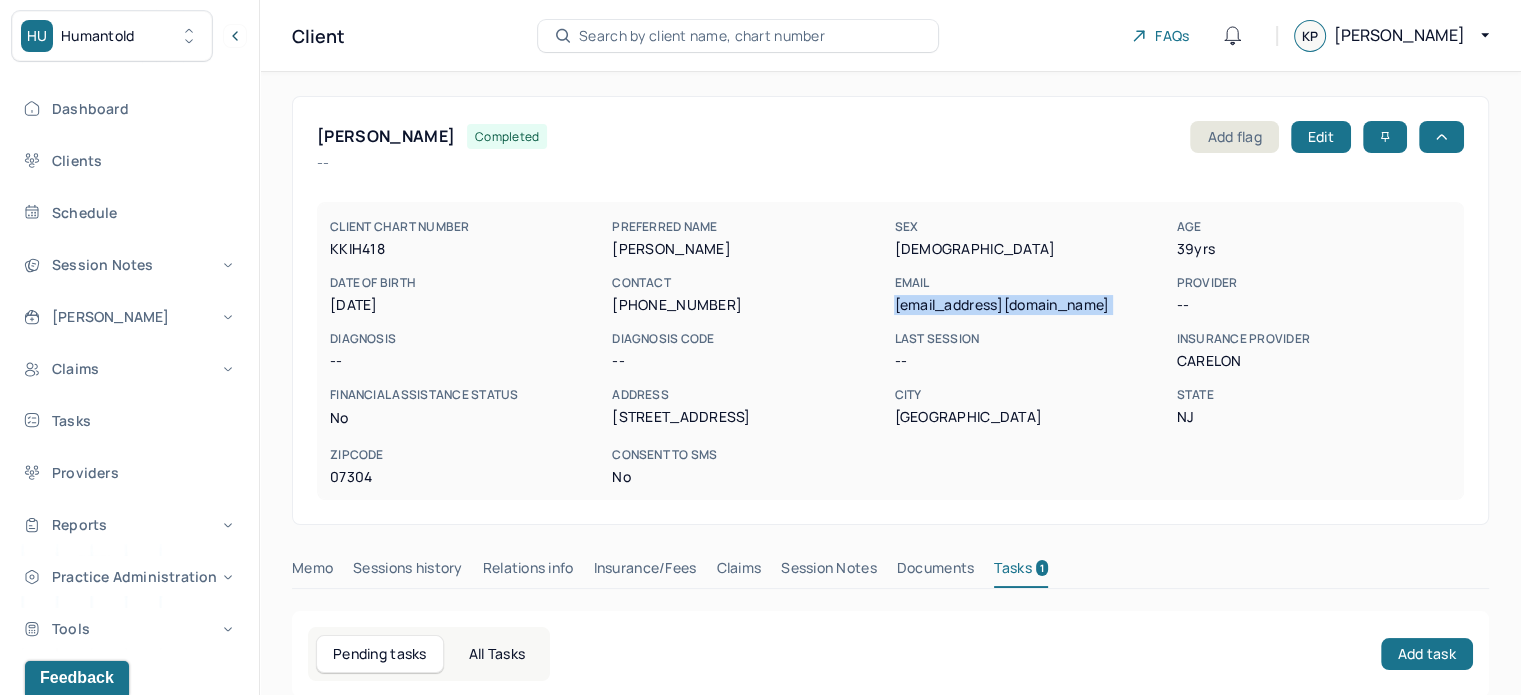 click on "jeffreykapala@gmail.com" at bounding box center (1031, 305) 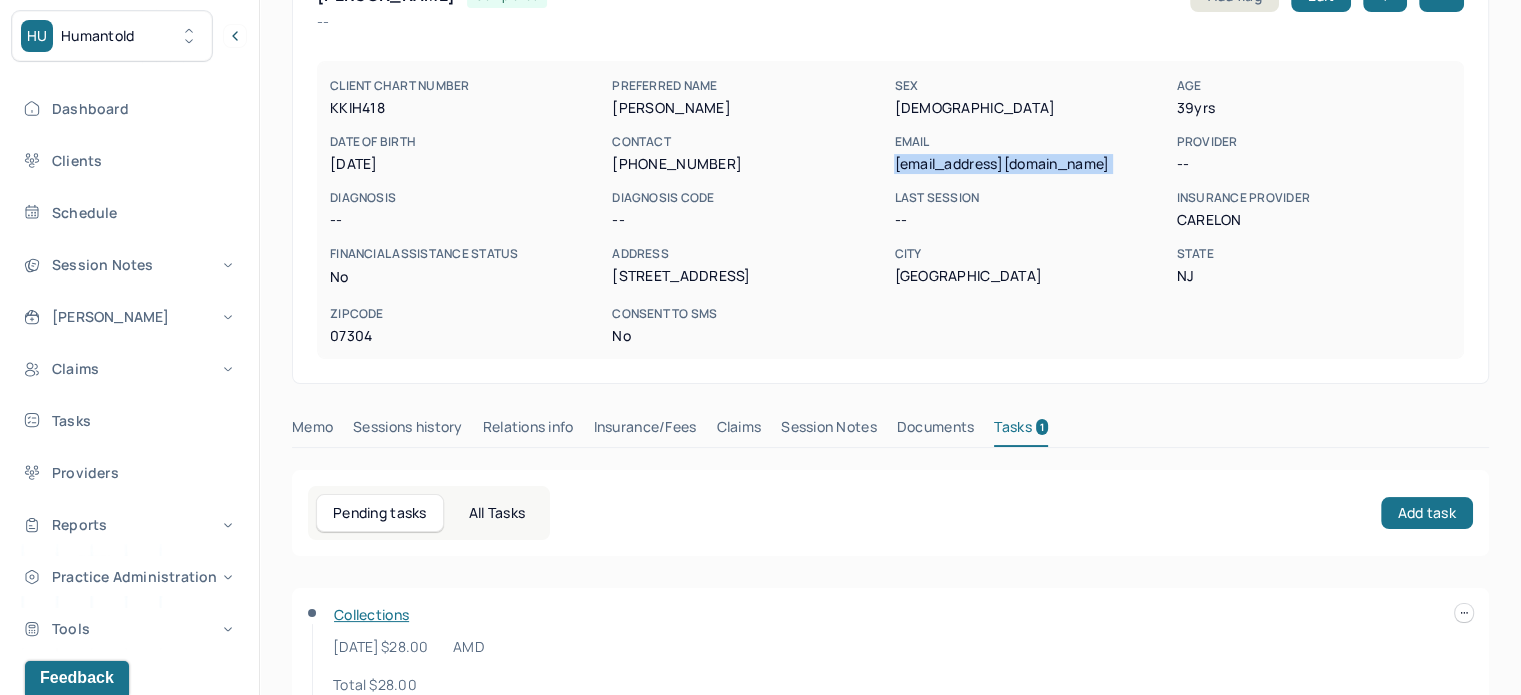 scroll, scrollTop: 246, scrollLeft: 0, axis: vertical 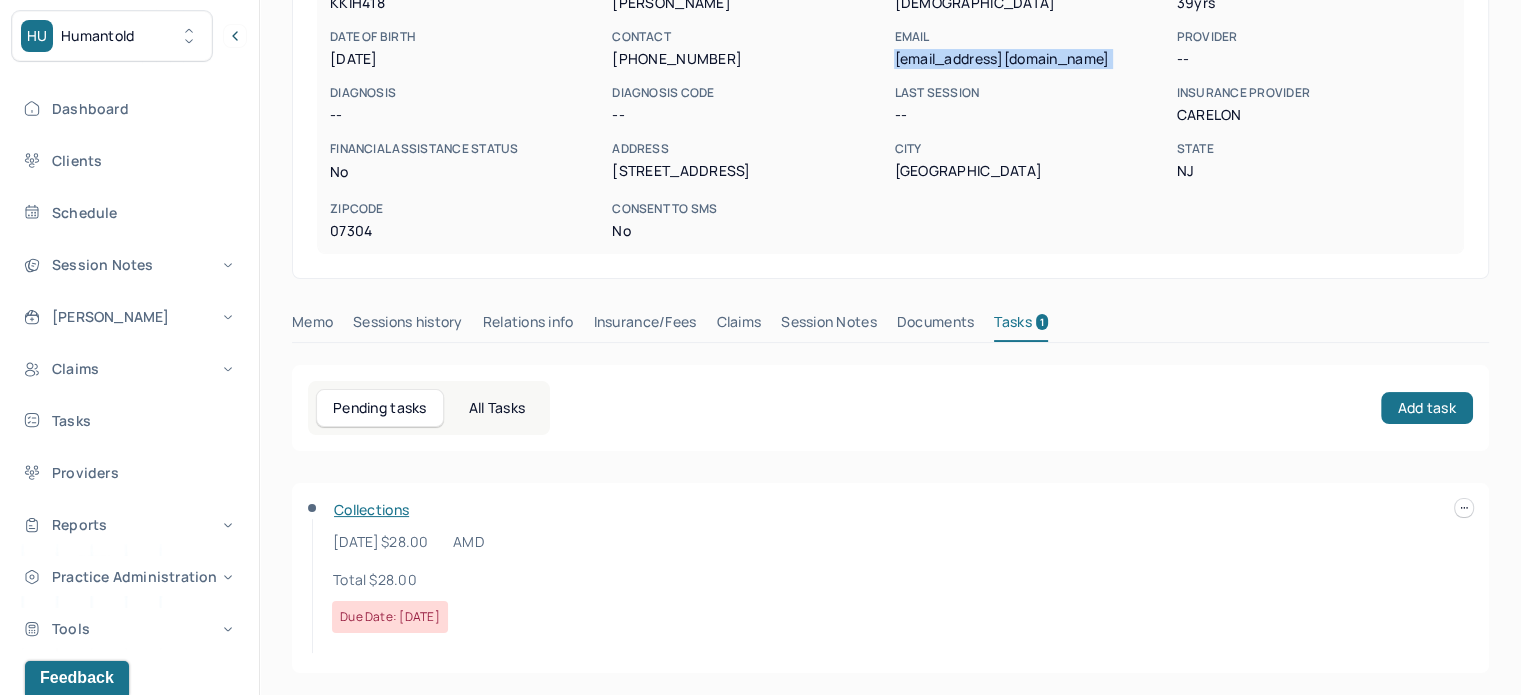 click 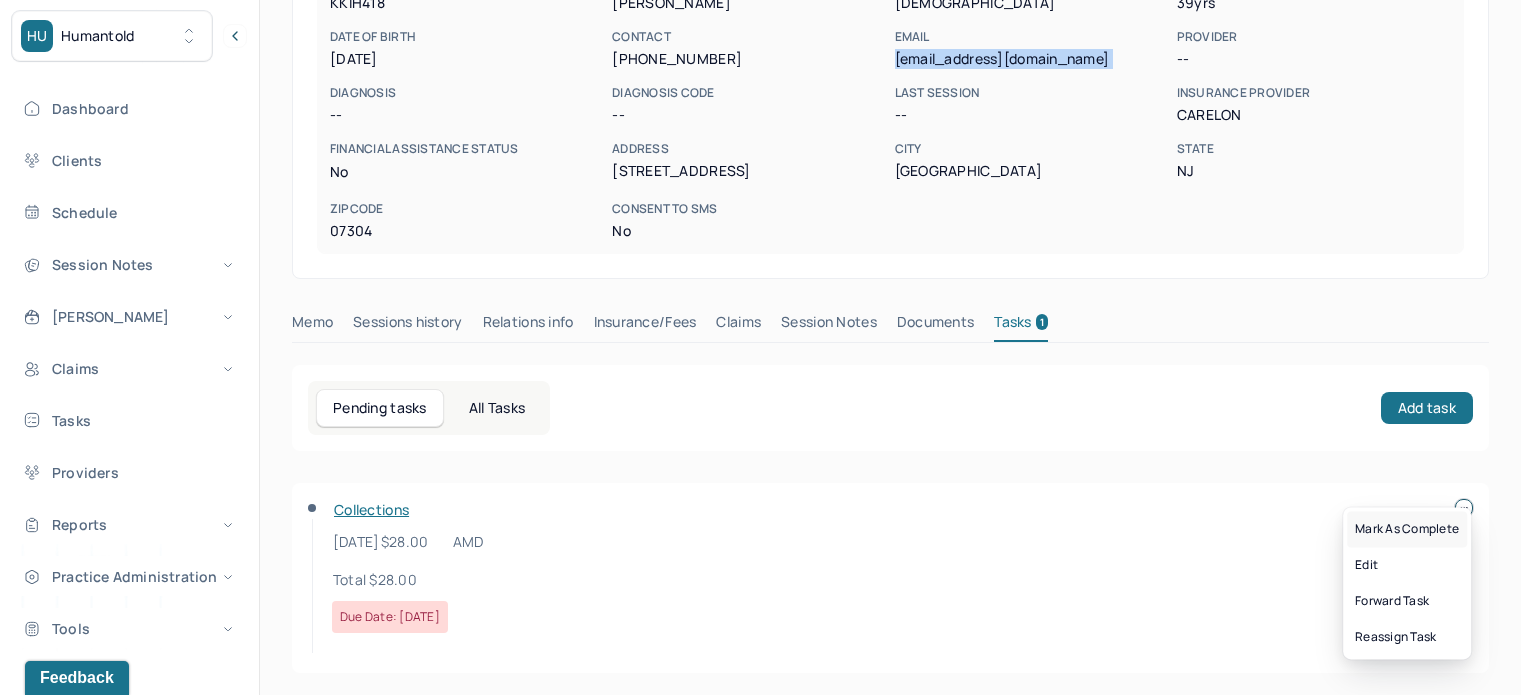 click on "Mark as complete" at bounding box center [1407, 529] 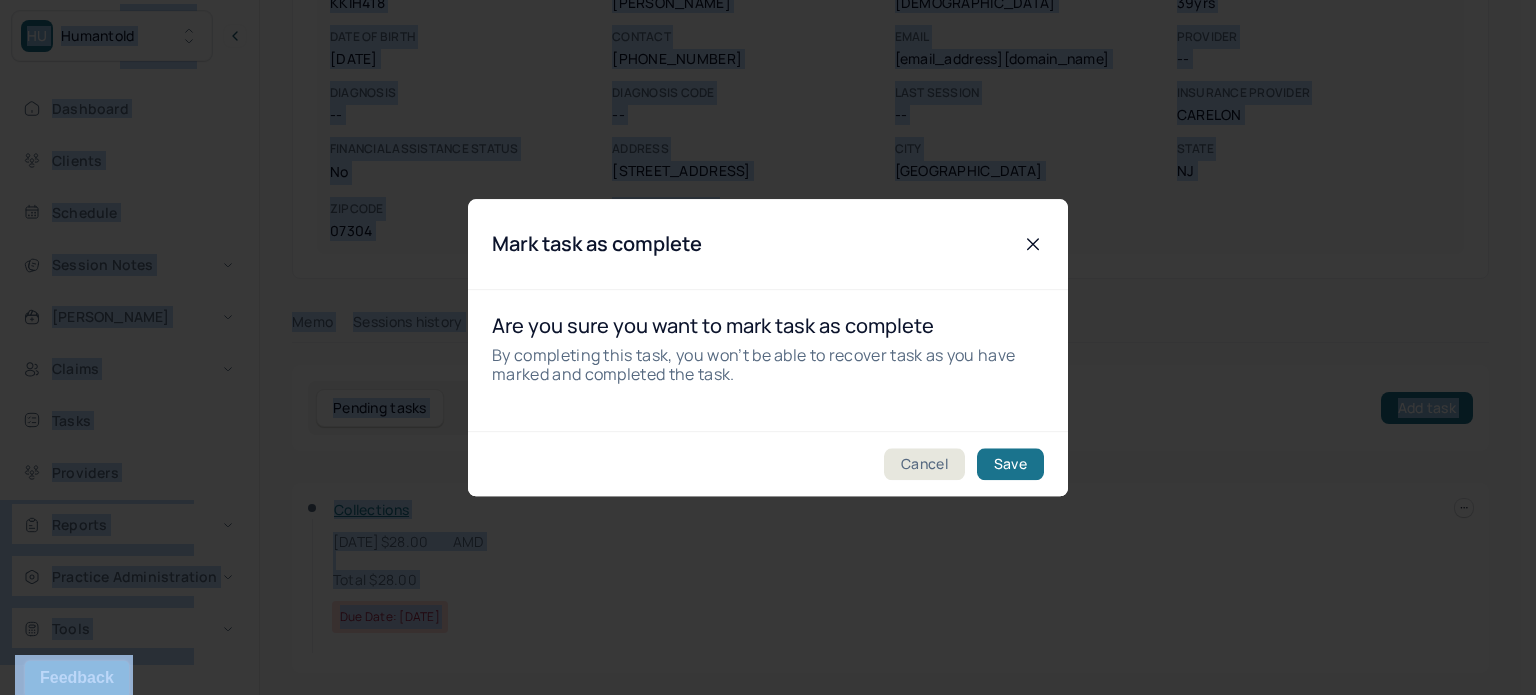 click at bounding box center [768, 347] 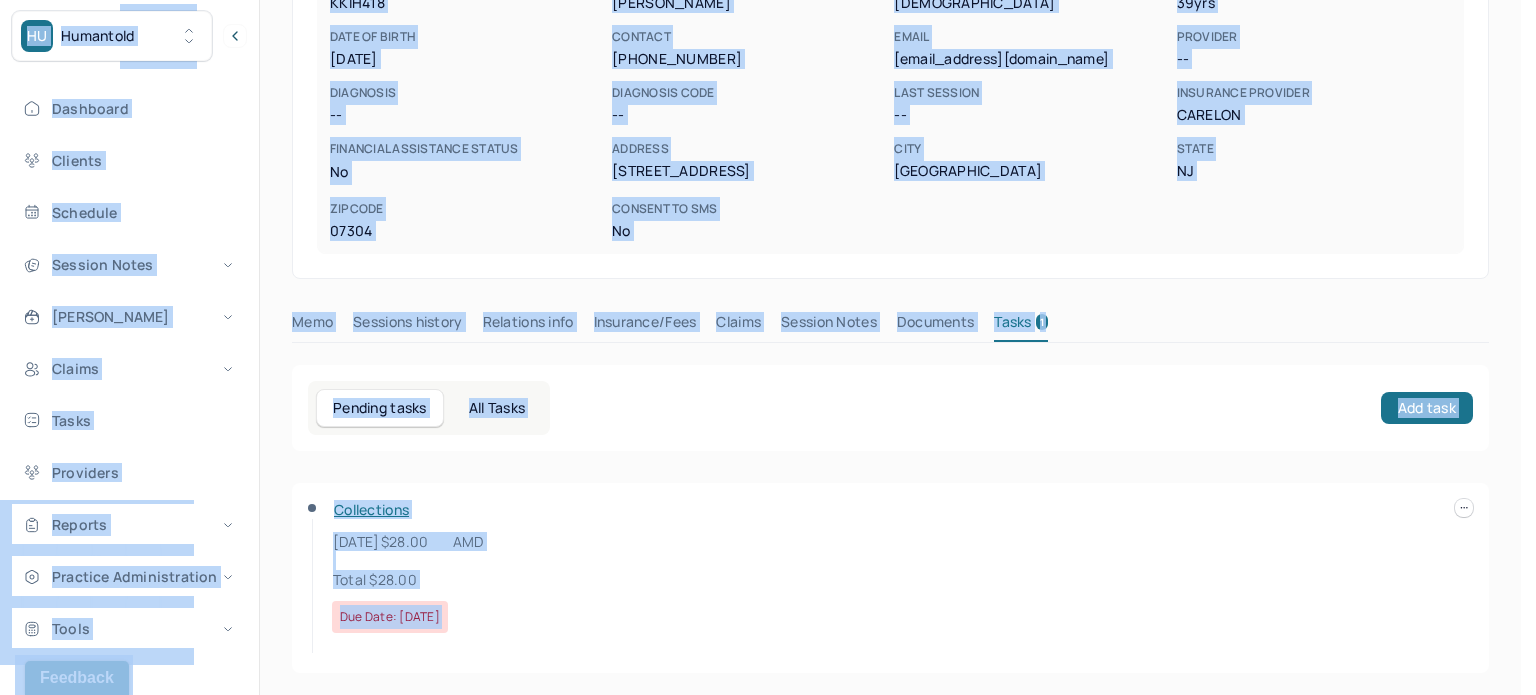 click on "HU Humantold       Dashboard Clients Schedule Session Notes Billings Claims Tasks Providers Reports Practice Administration Tools KP Katherine   Powers clientsupport,biller   Logout Client   Search by client name, chart number     FAQs     KP Katherine KAPALA, JEFFREY completed   Add flag     Edit               -- CLIENT CHART NUMBER KKIH418 PREFERRED NAME Jeff SEX male AGE 39  yrs DATE OF BIRTH 07/06/1986  CONTACT (952) 288-7911 EMAIL jeffreykapala@gmail.com PROVIDER -- DIAGNOSIS -- DIAGNOSIS CODE -- LAST SESSION -- insurance provider CARELON FINANCIAL ASSISTANCE STATUS no Address 74 Maple St City Jersey City State NJ Zipcode 07304 Consent to Sms No   Memo     Sessions history     Relations info     Insurance/Fees     Claims     Session Notes     Documents     Tasks 1     Pending tasks     All Tasks     Add task     Collections   9/11/2024	$28.00	AMD Total $28.00 Due date: 07/07/2025" at bounding box center [760, 225] 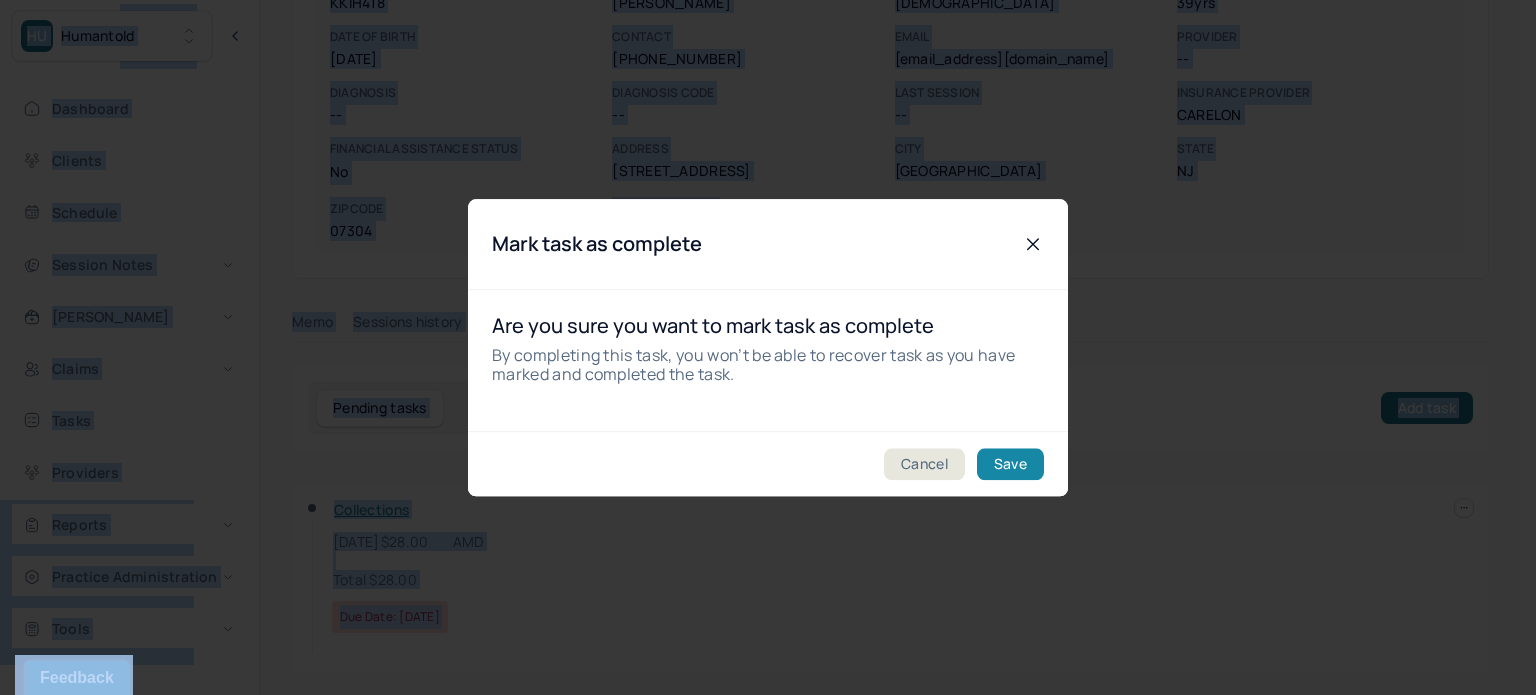 click on "Save" at bounding box center [1010, 464] 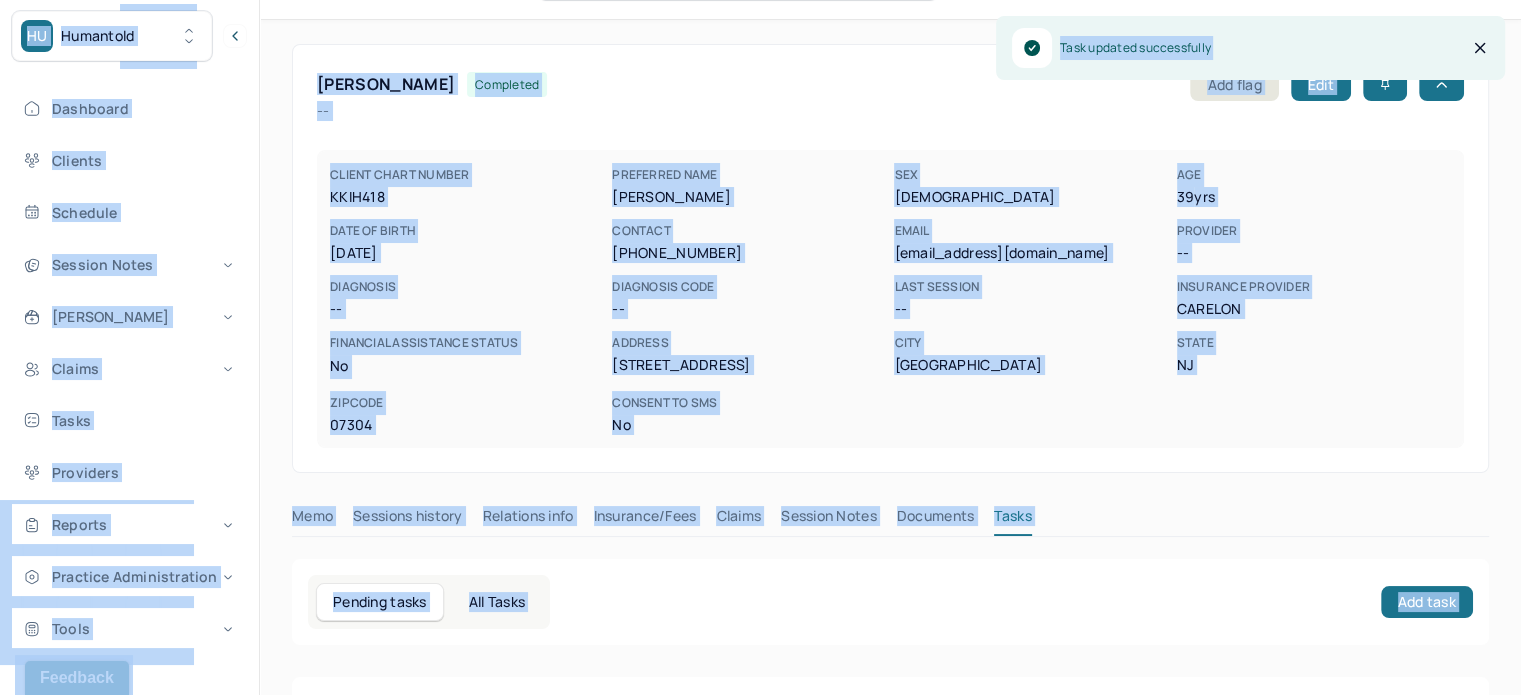 scroll, scrollTop: 0, scrollLeft: 0, axis: both 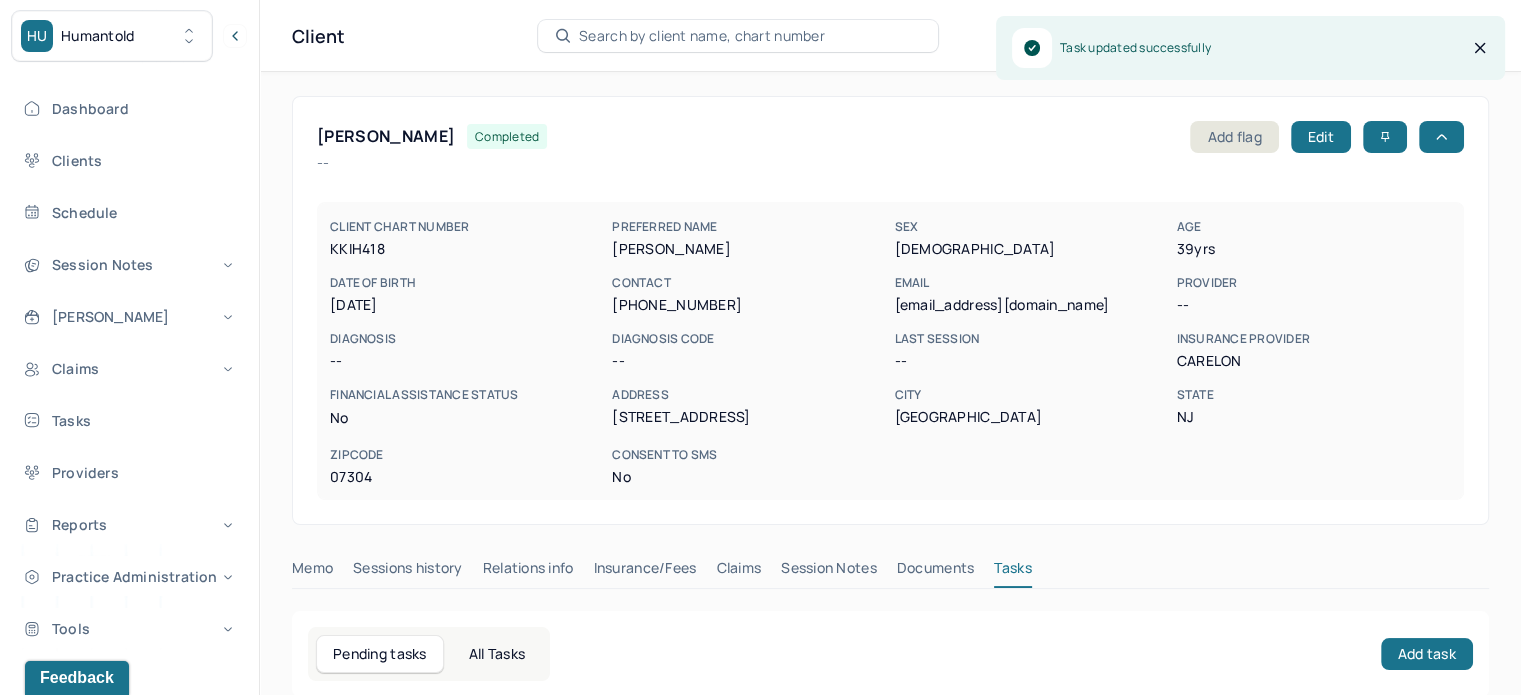 click on "CLIENT CHART NUMBER KKIH418 PREFERRED NAME Jeff SEX male AGE 39  yrs DATE OF BIRTH 07/06/1986  CONTACT (952) 288-7911 EMAIL jeffreykapala@gmail.com PROVIDER -- DIAGNOSIS -- DIAGNOSIS CODE -- LAST SESSION -- insurance provider CARELON FINANCIAL ASSISTANCE STATUS no Address 74 Maple St City Jersey City State NJ Zipcode 07304 Consent to Sms No" at bounding box center [890, 351] 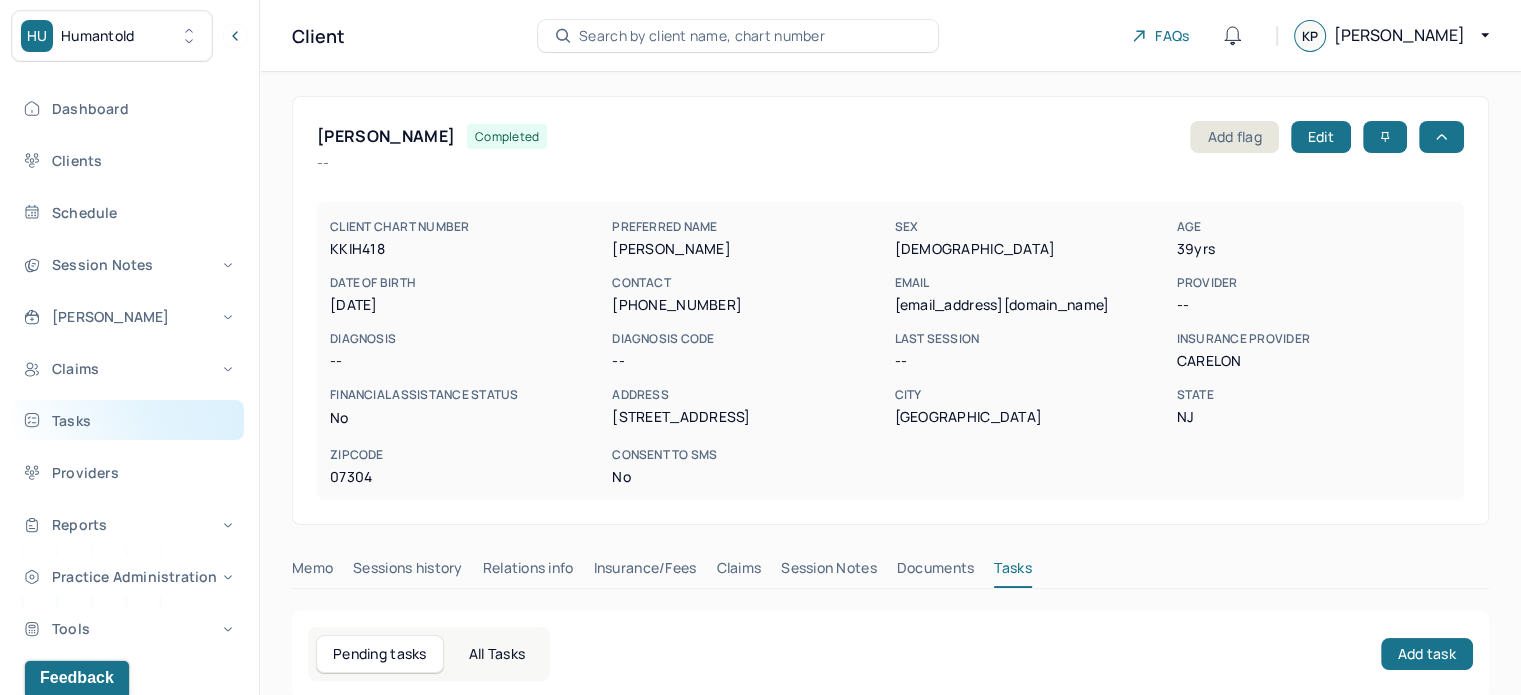 click on "Tasks" at bounding box center (128, 420) 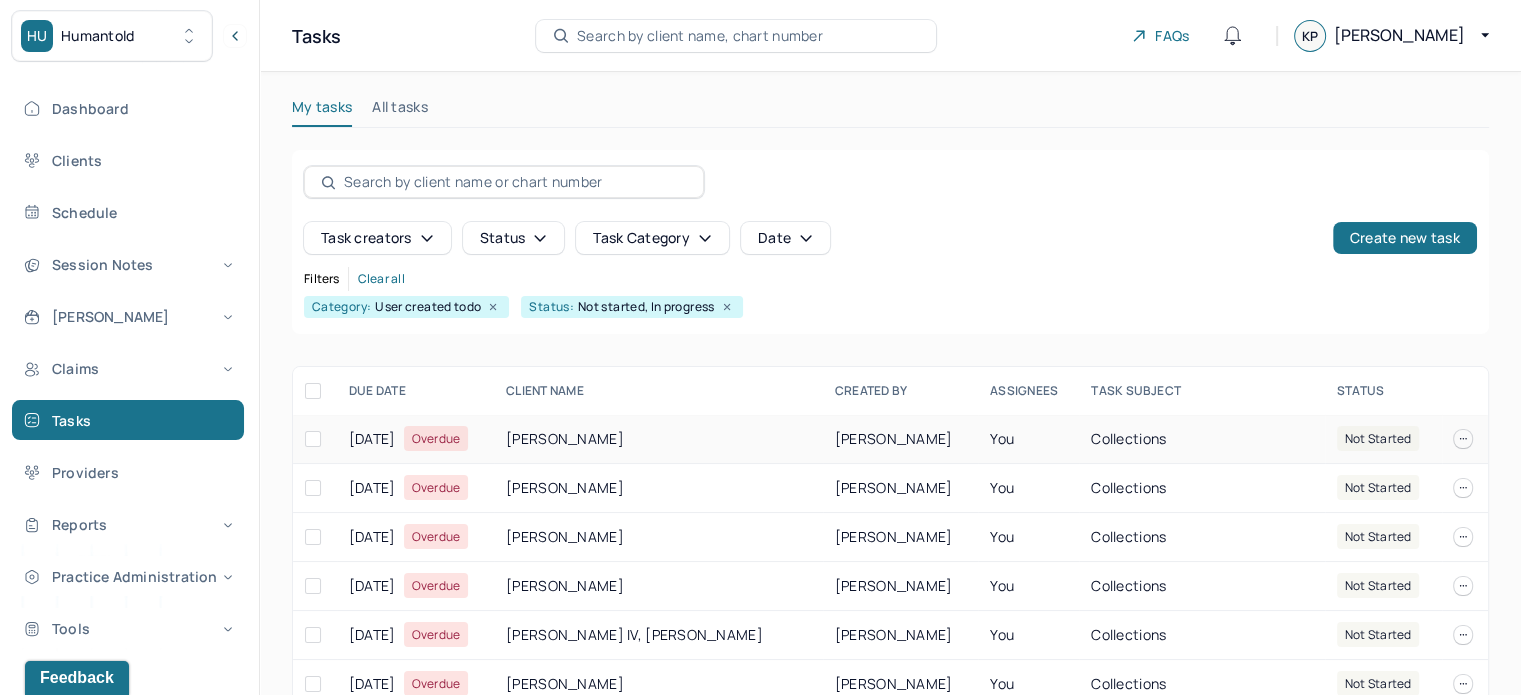 click on "JI, HOWARD" at bounding box center [658, 439] 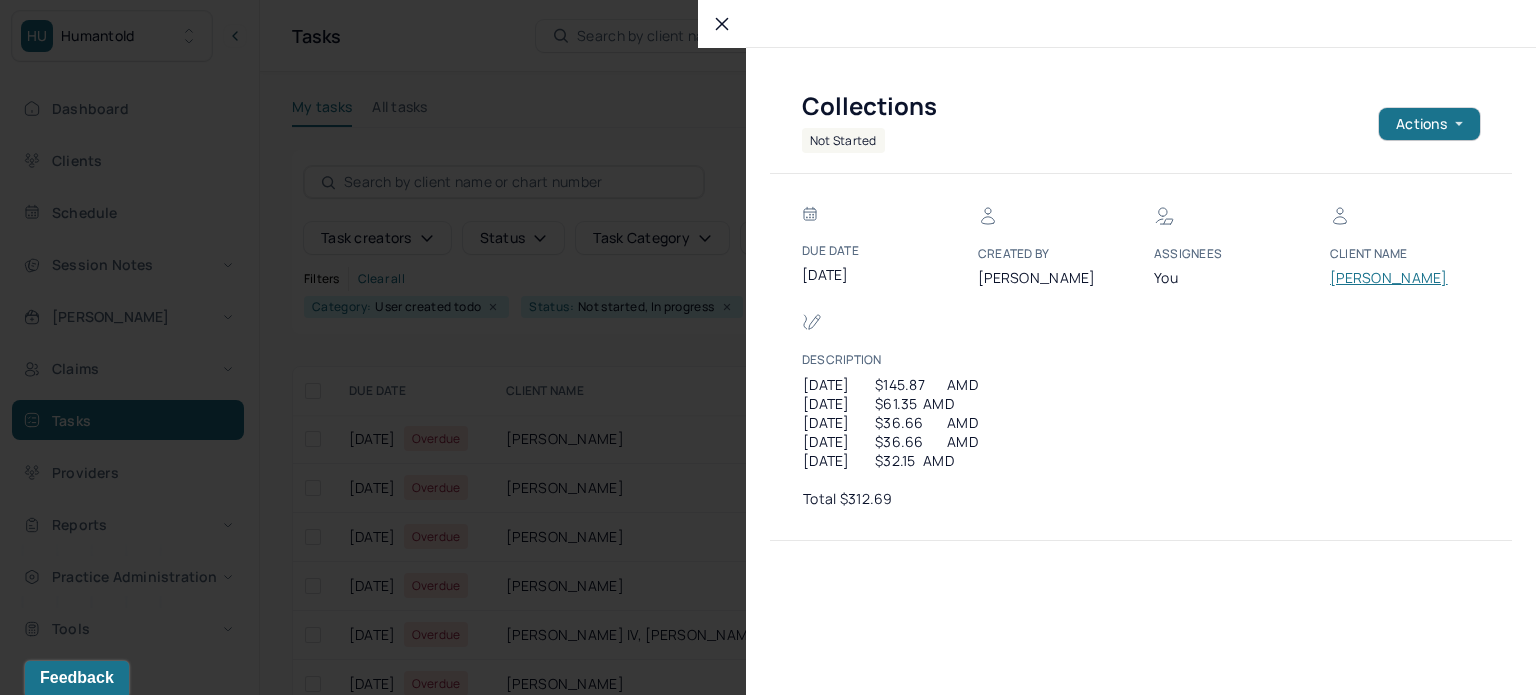 click on "JI, HOWARD" at bounding box center [1390, 278] 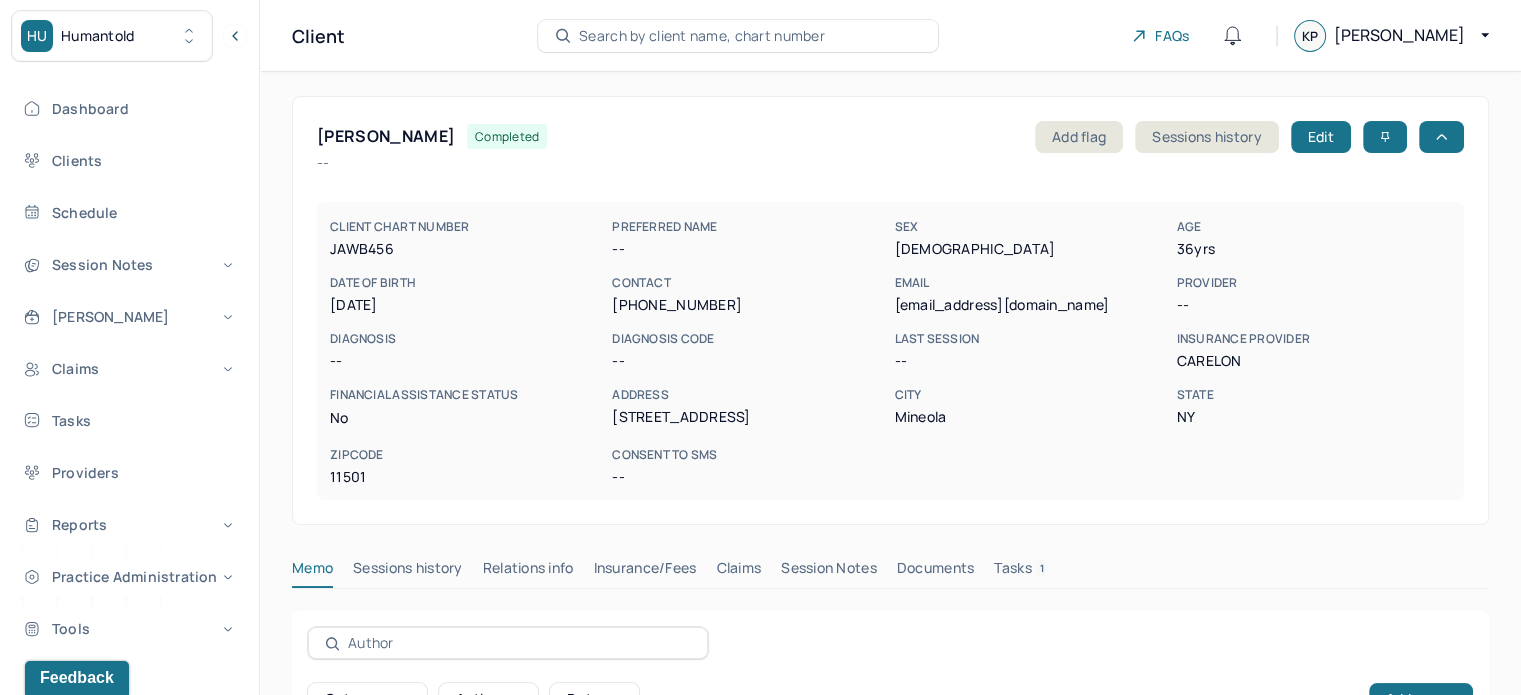 click on "JI, HOWARD" at bounding box center (386, 136) 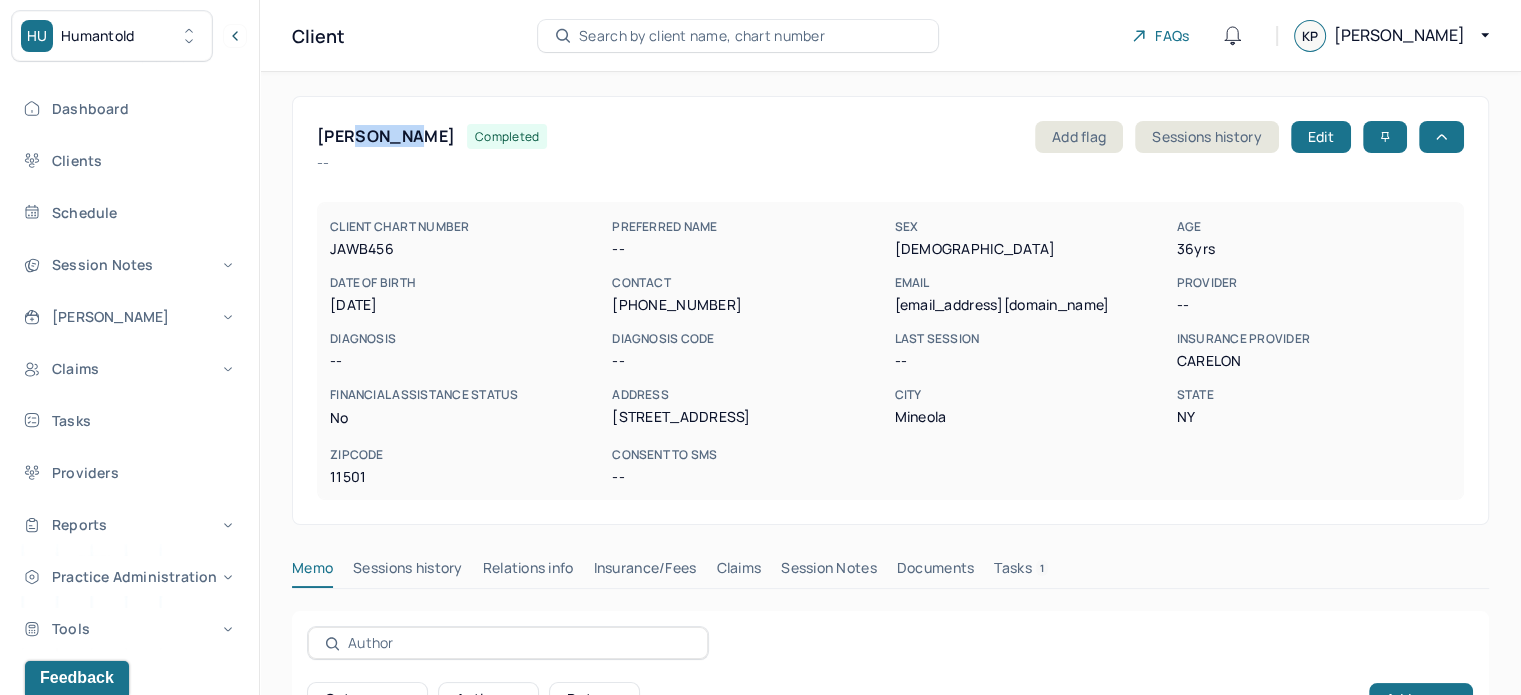 click on "JI, HOWARD" at bounding box center (386, 136) 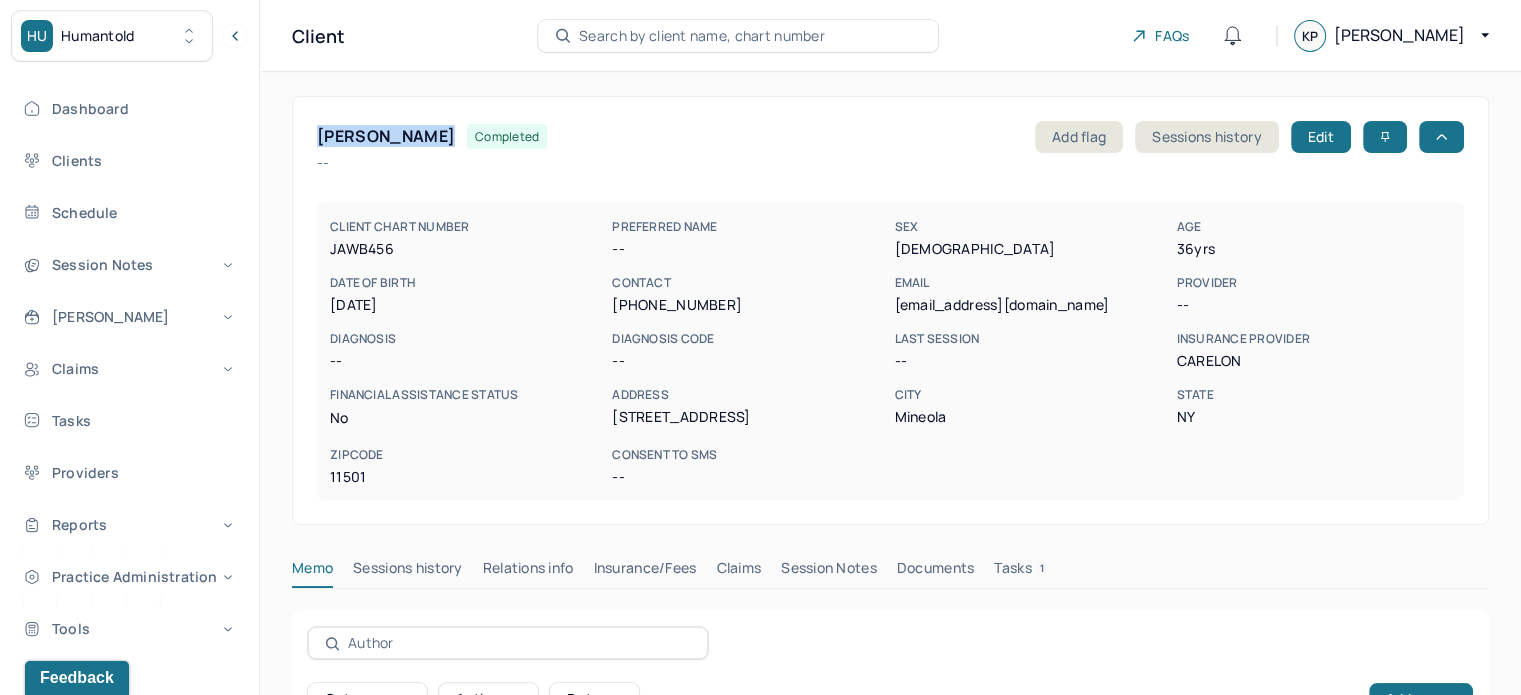 click on "JI, HOWARD" at bounding box center (386, 136) 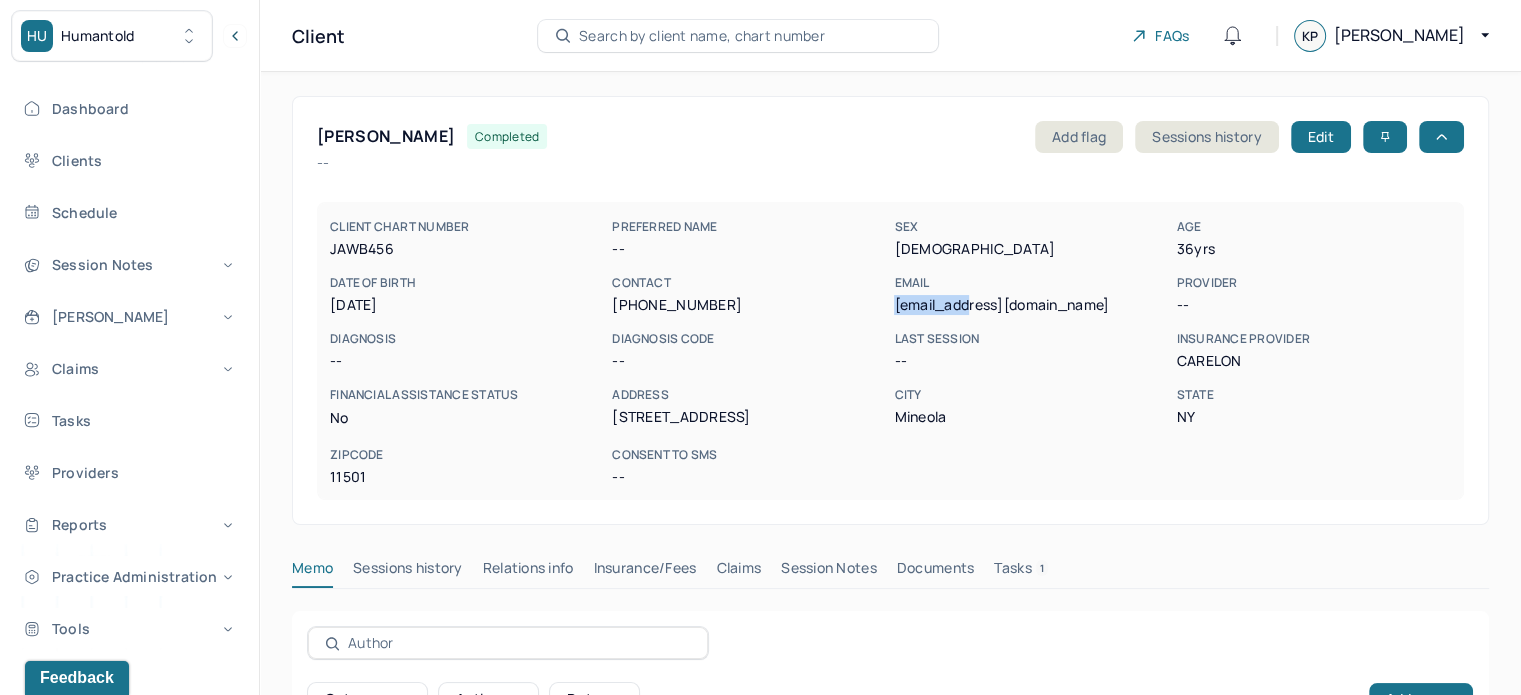 click on "jihoward29@gmail.com" at bounding box center (1031, 305) 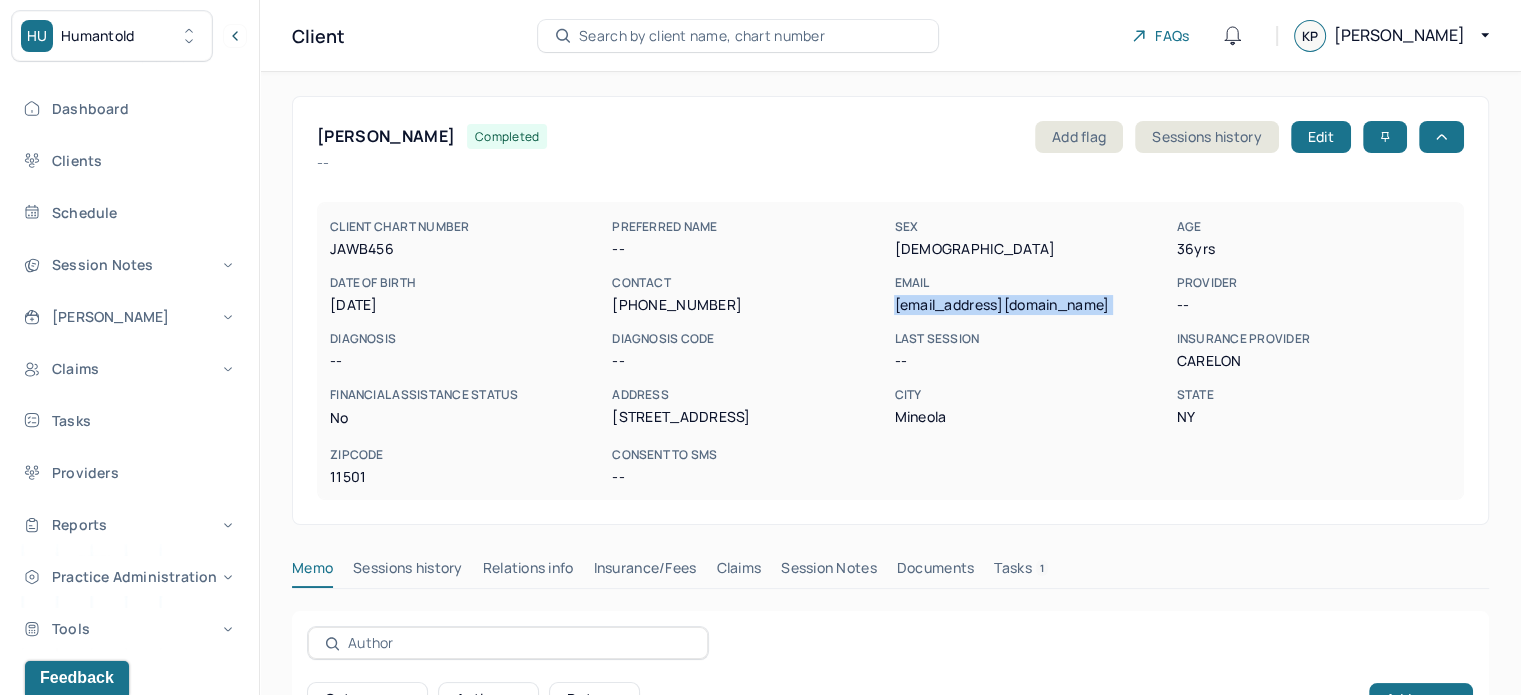 click on "jihoward29@gmail.com" at bounding box center (1031, 305) 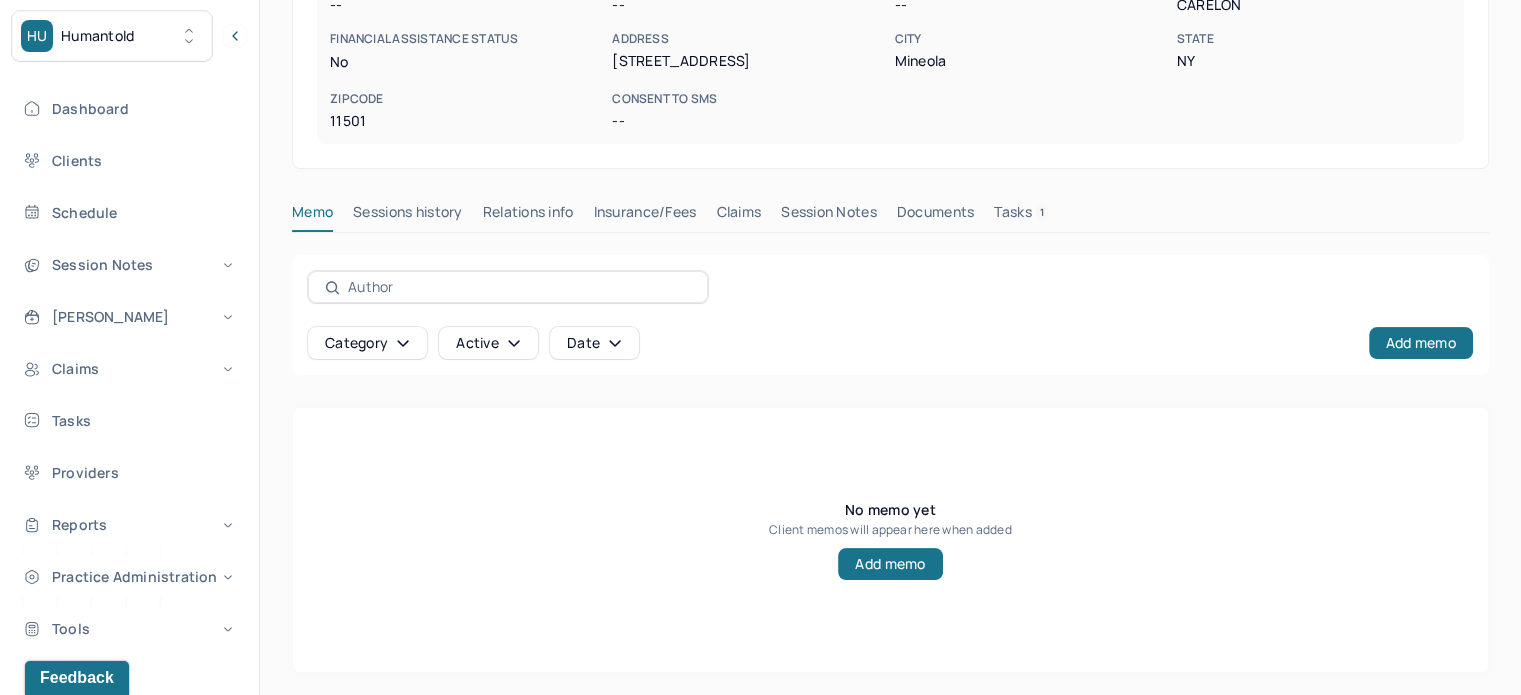 click on "Tasks 1" at bounding box center (1021, 216) 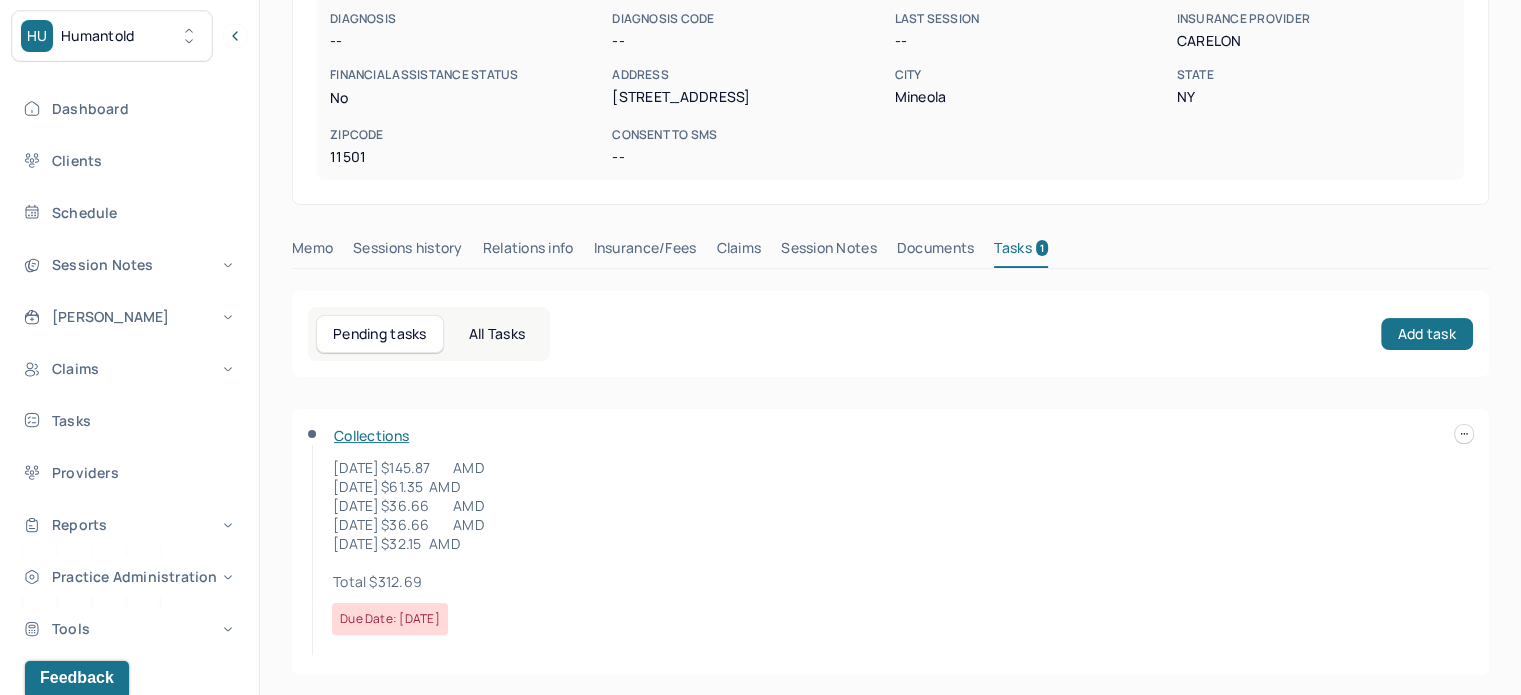 scroll, scrollTop: 323, scrollLeft: 0, axis: vertical 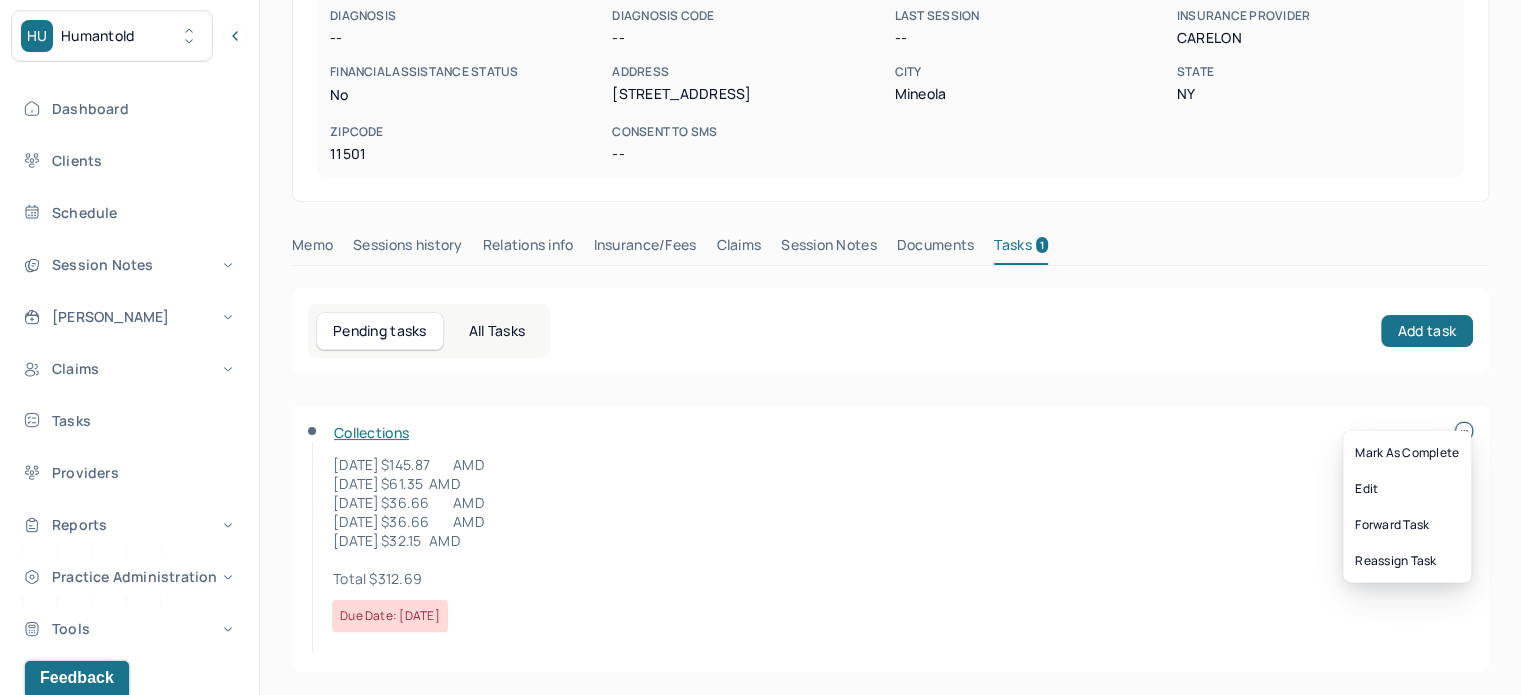 click at bounding box center (1464, 431) 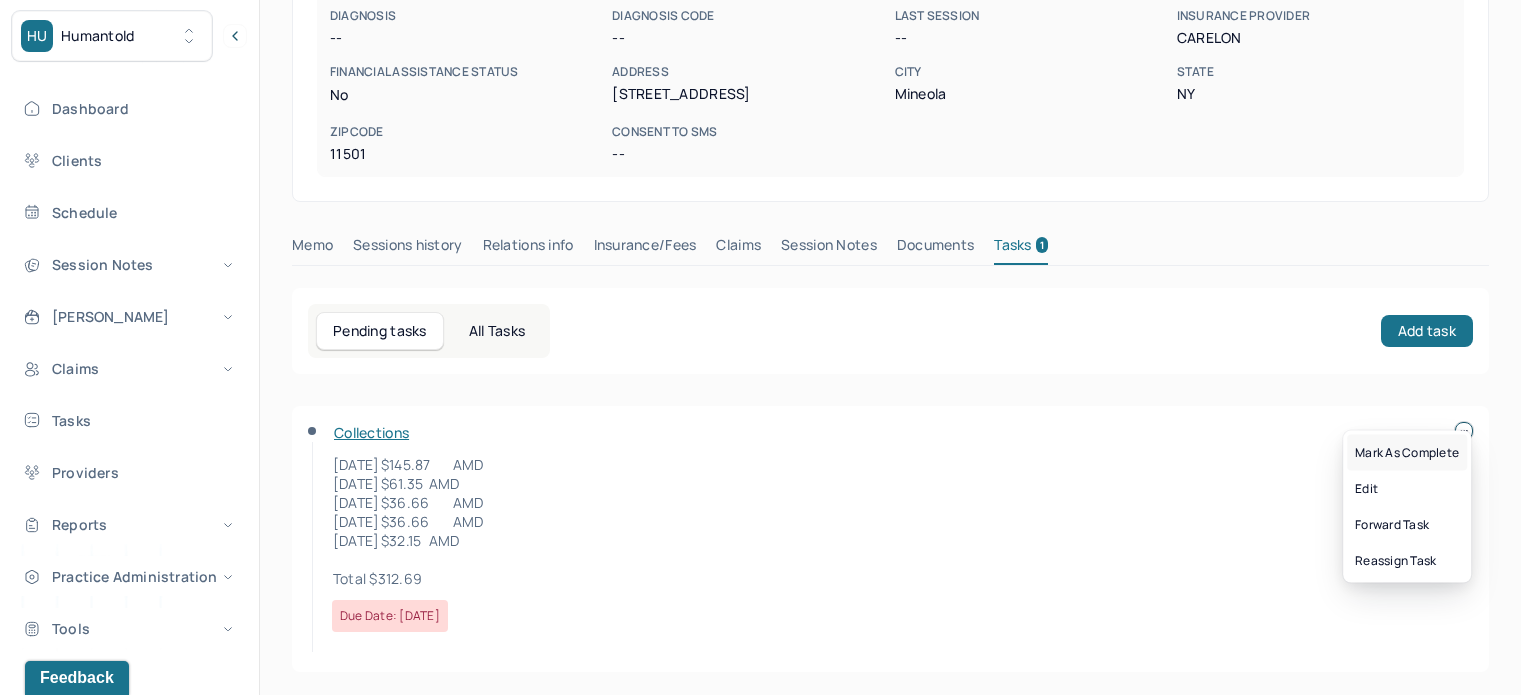 click on "Mark as complete" at bounding box center (1407, 453) 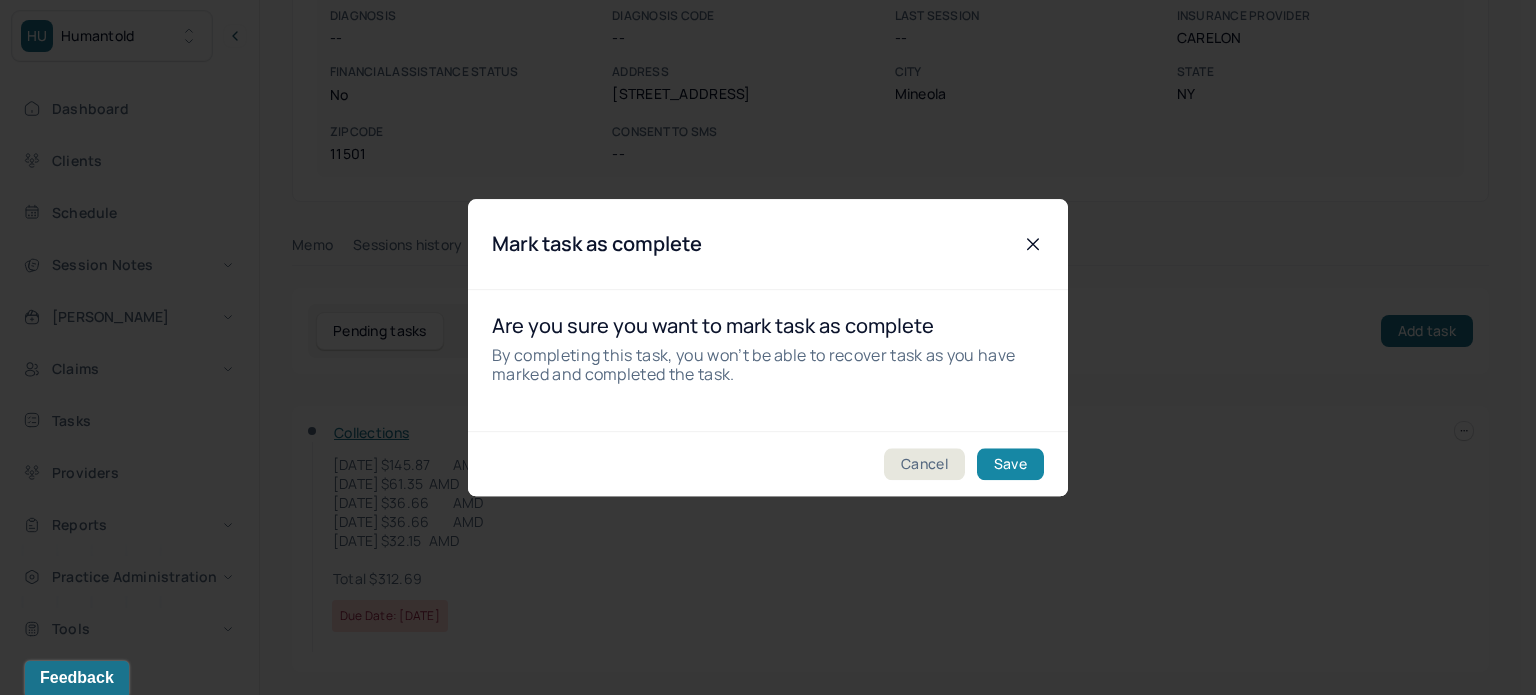 click on "Save" at bounding box center [1010, 464] 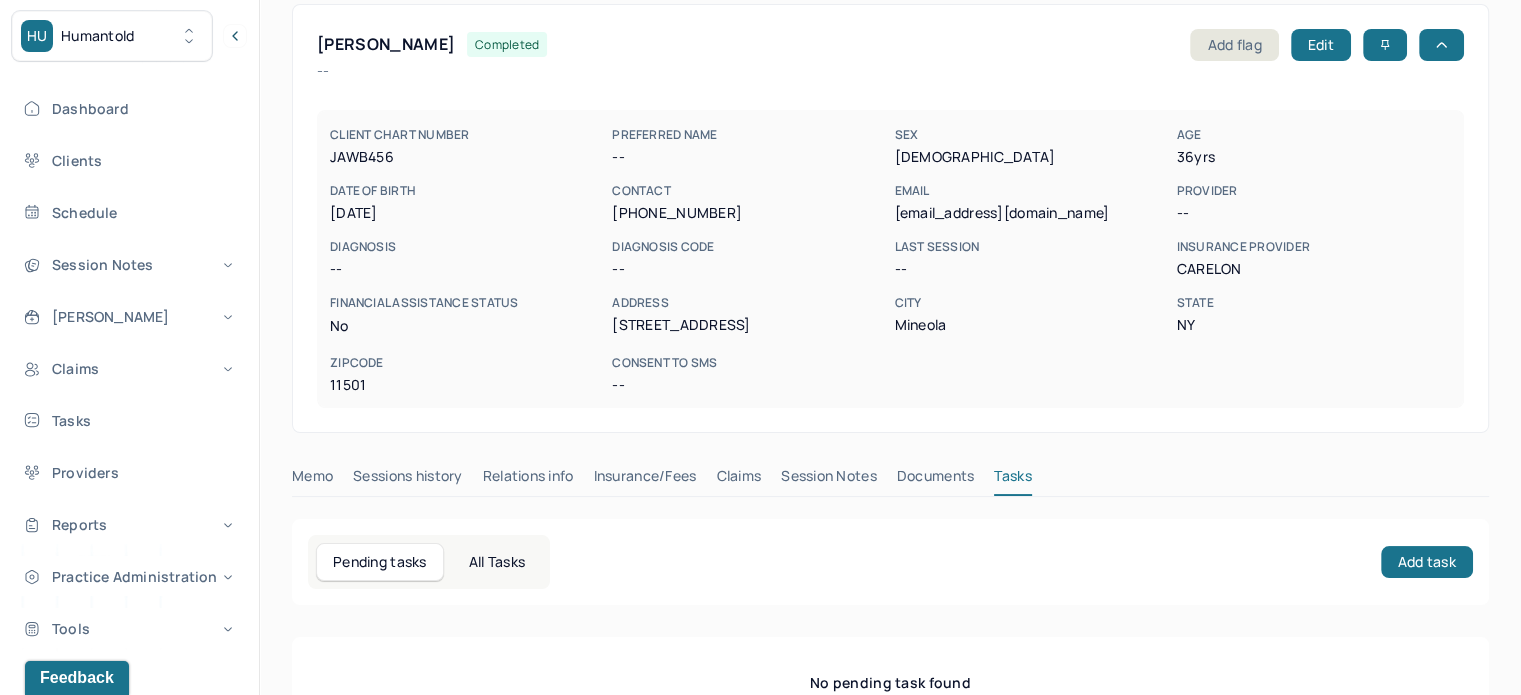 scroll, scrollTop: 0, scrollLeft: 0, axis: both 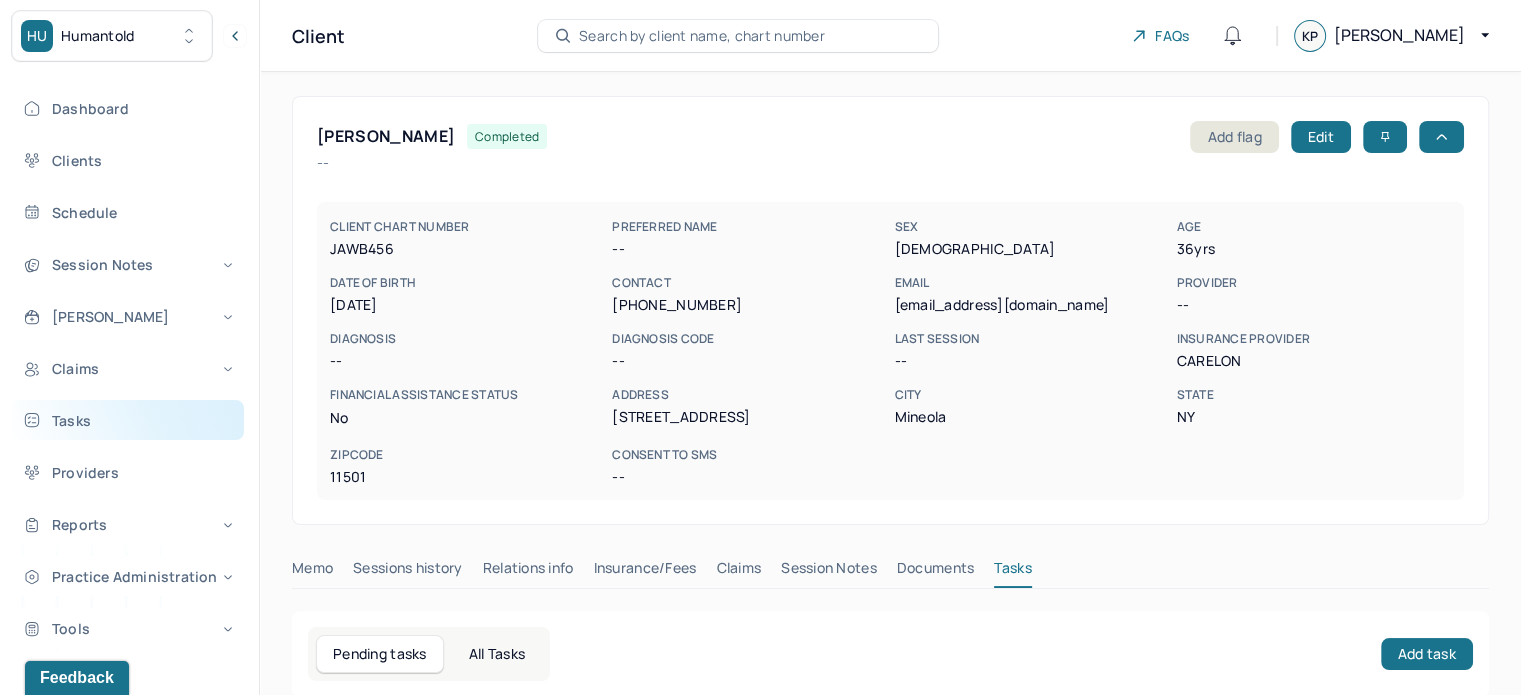 click on "Tasks" at bounding box center (128, 420) 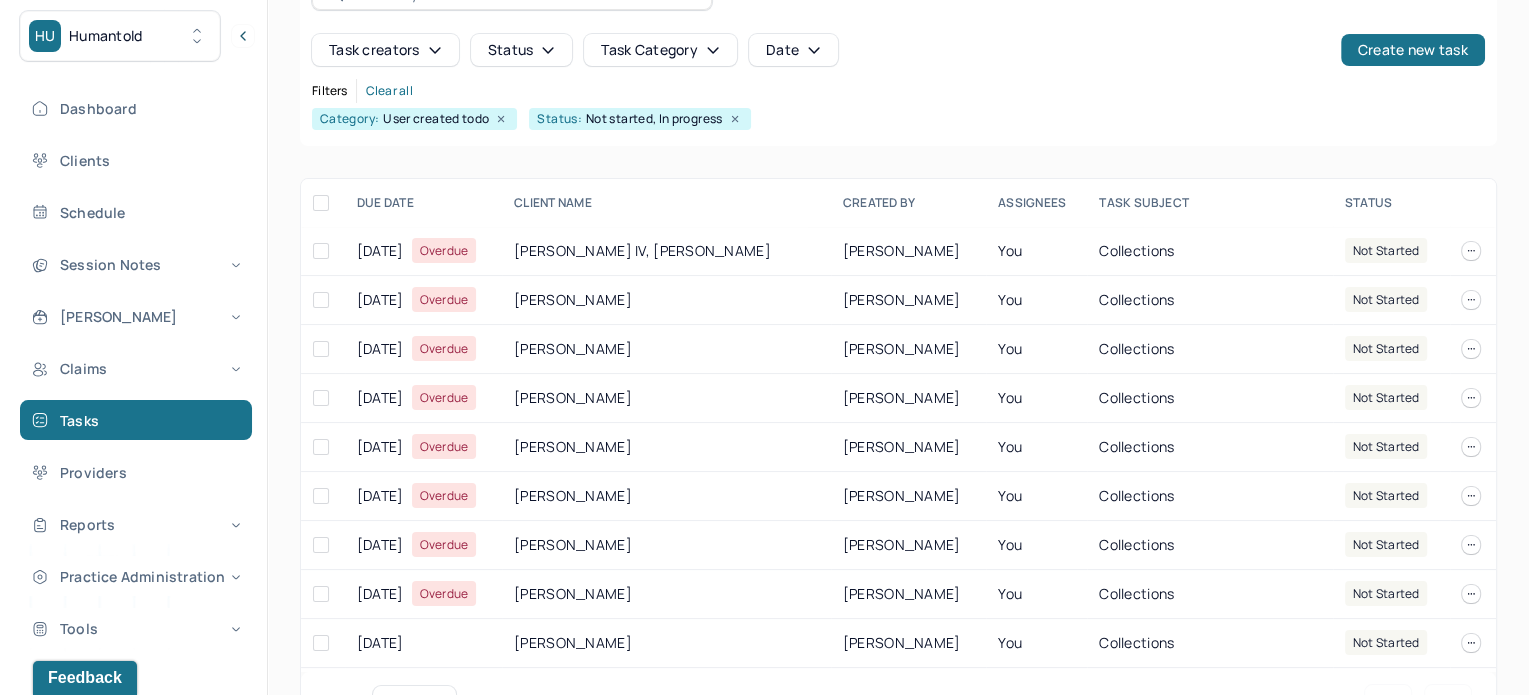 scroll, scrollTop: 200, scrollLeft: 0, axis: vertical 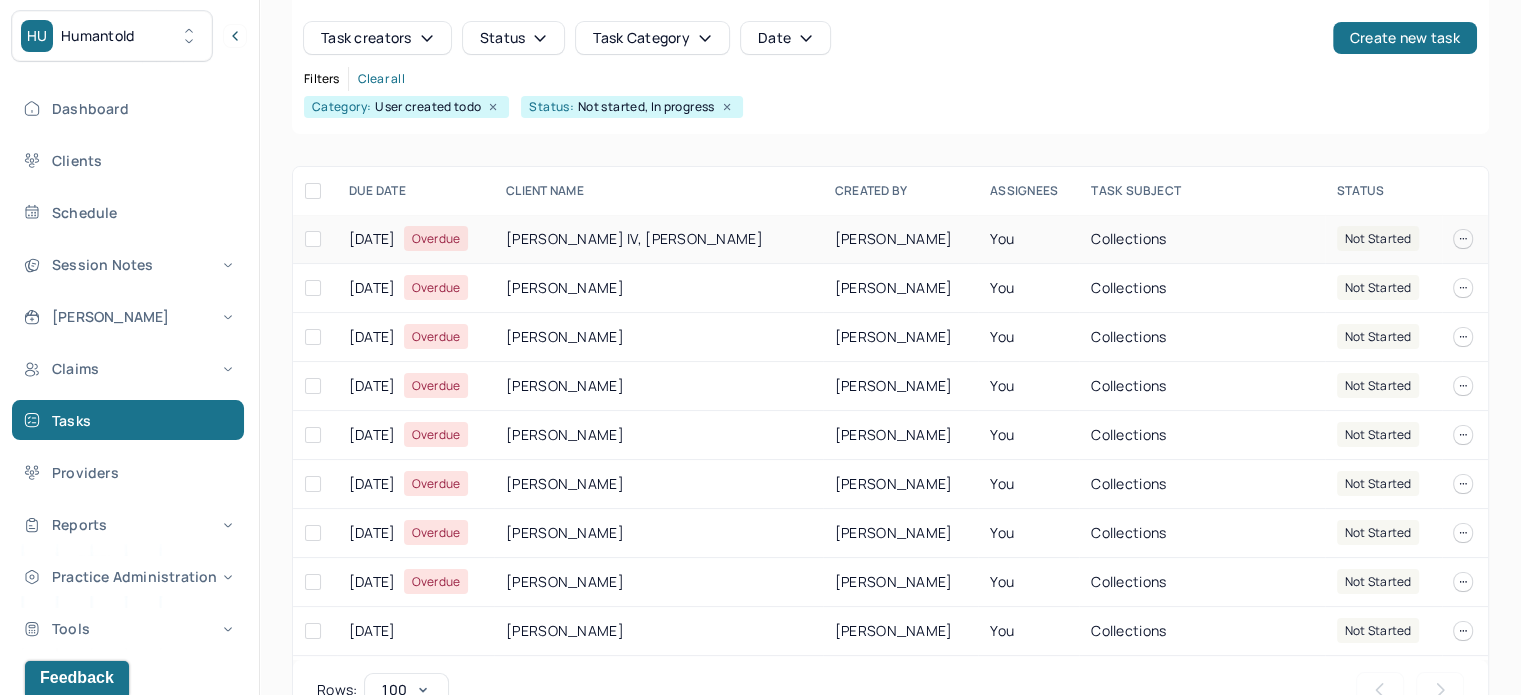 click on "KAUFMAN IV, RICHARD" at bounding box center (658, 239) 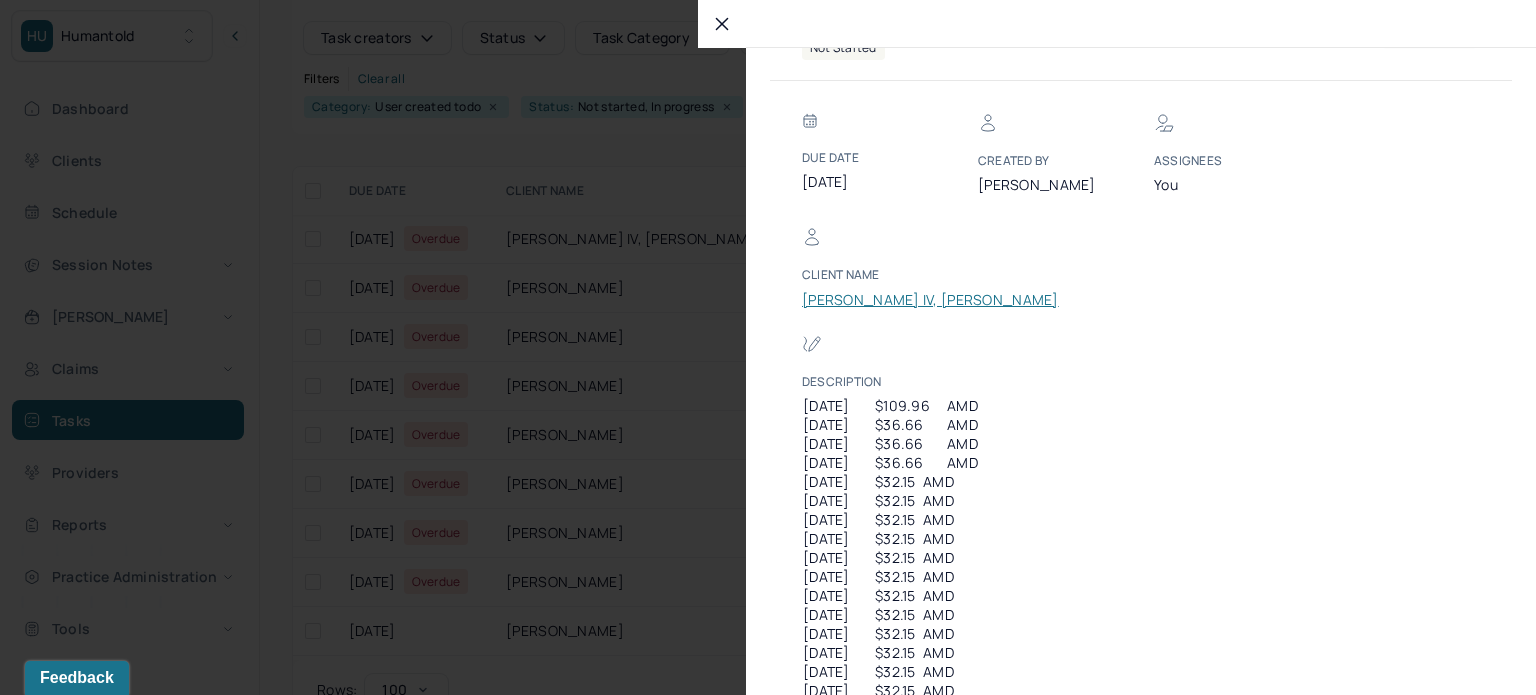 scroll, scrollTop: 64, scrollLeft: 0, axis: vertical 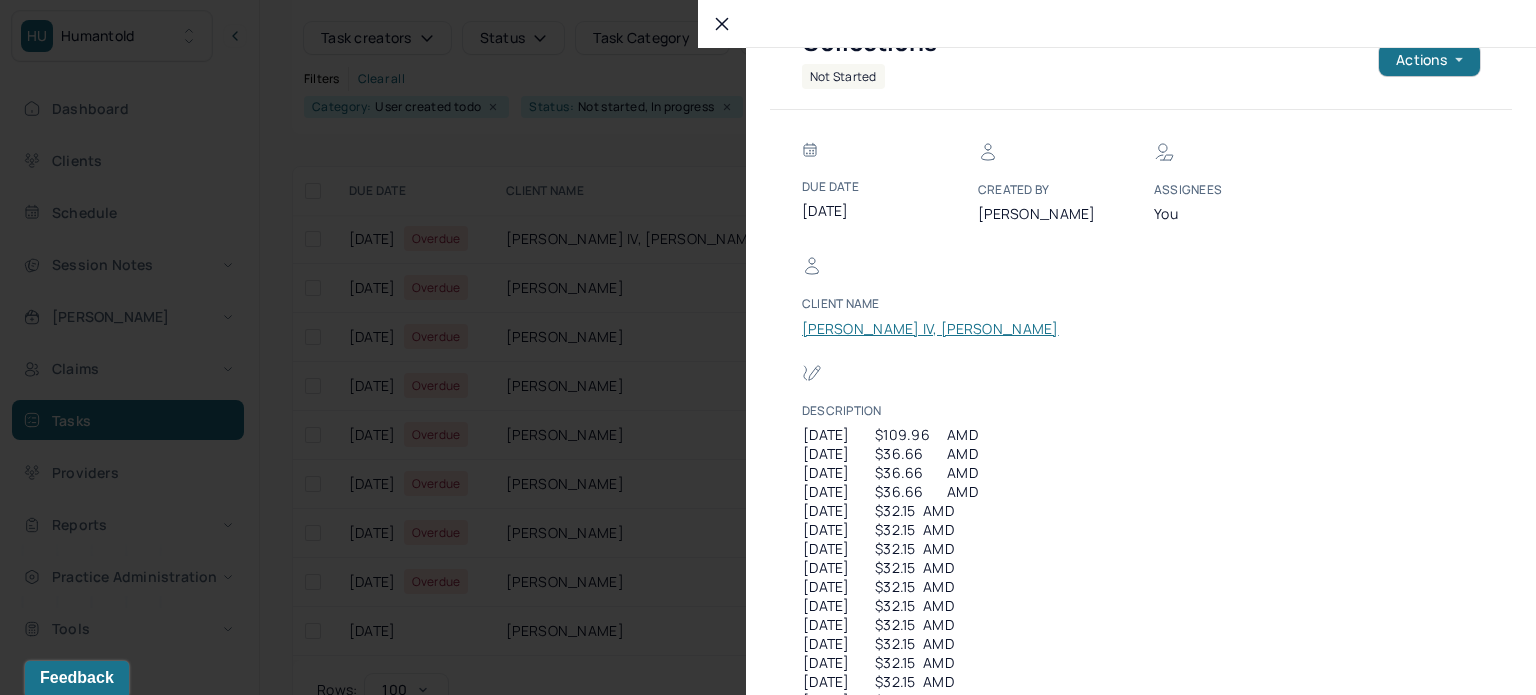 click on "KAUFMAN IV, RICHARD" at bounding box center (930, 329) 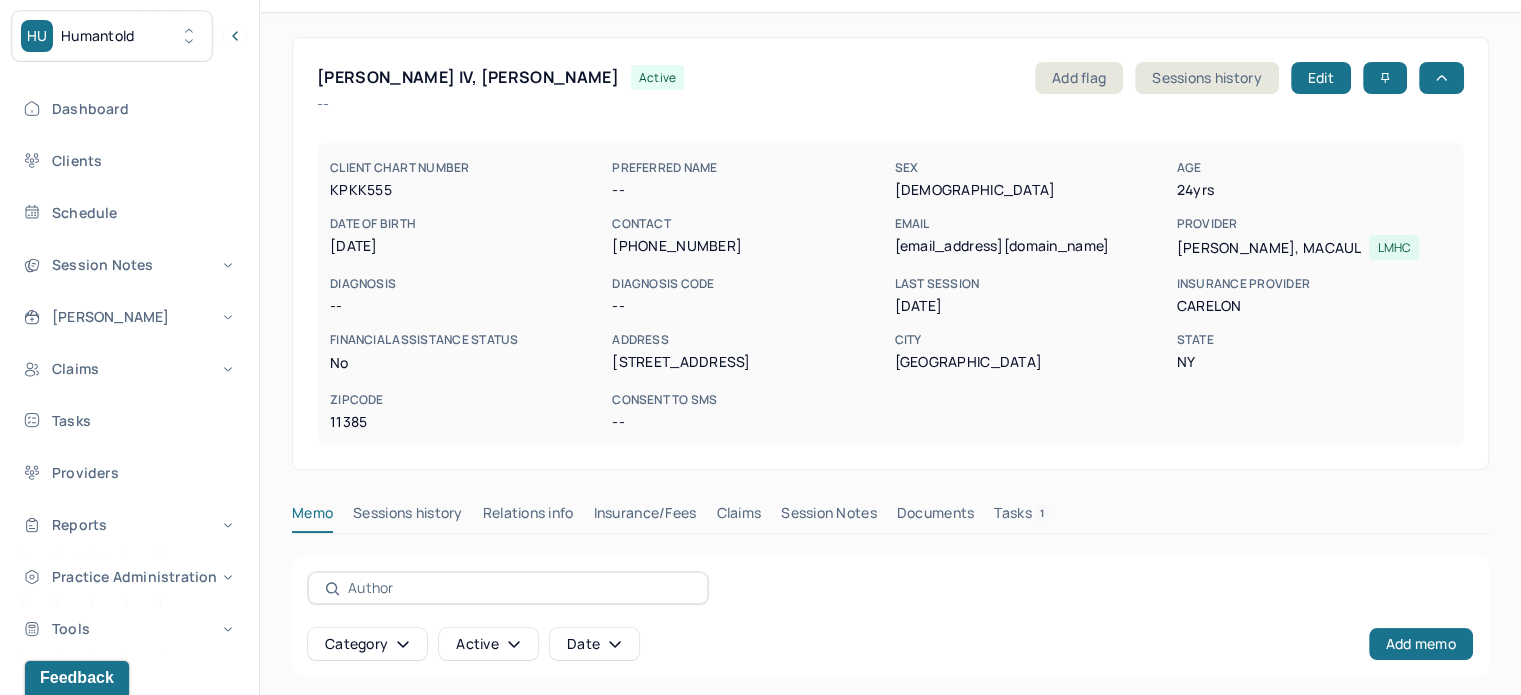 scroll, scrollTop: 28, scrollLeft: 0, axis: vertical 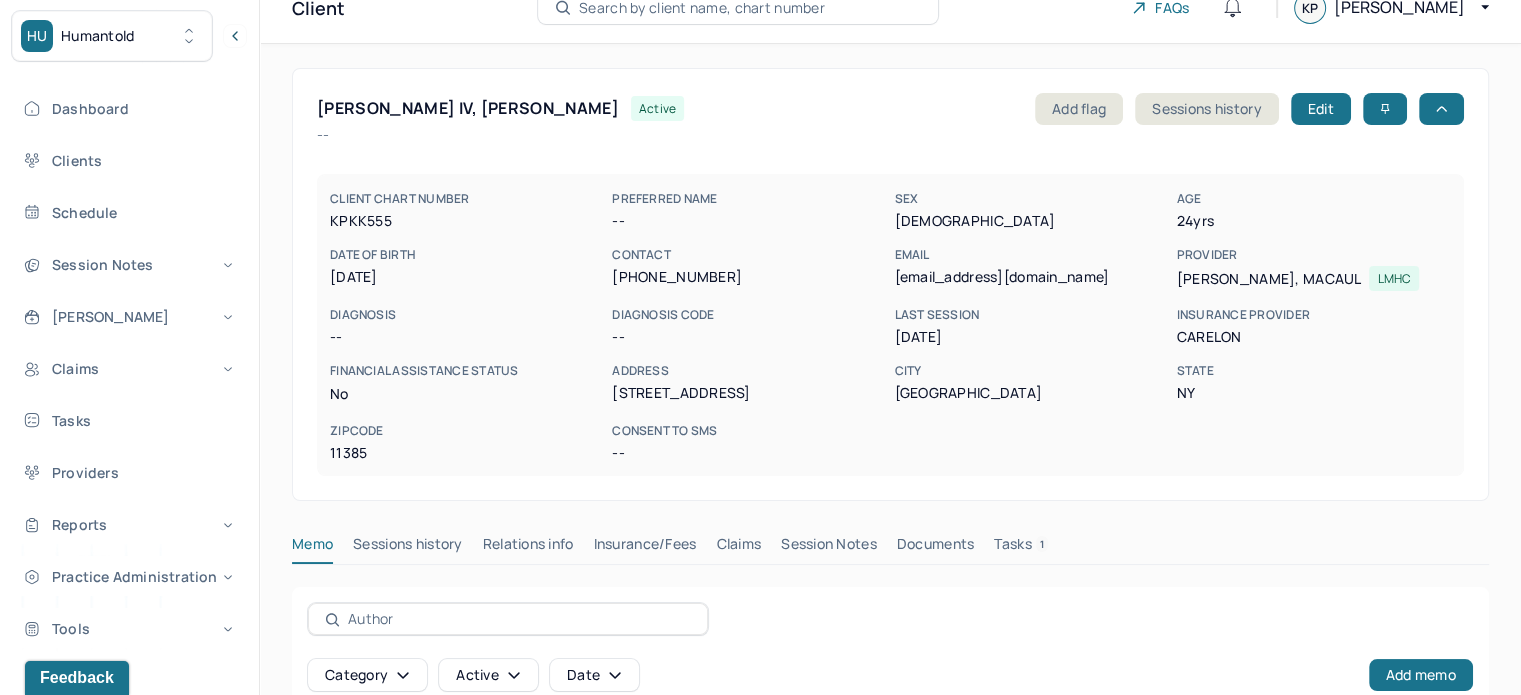 click on "KAUFMAN IV, RICHARD" at bounding box center (468, 108) 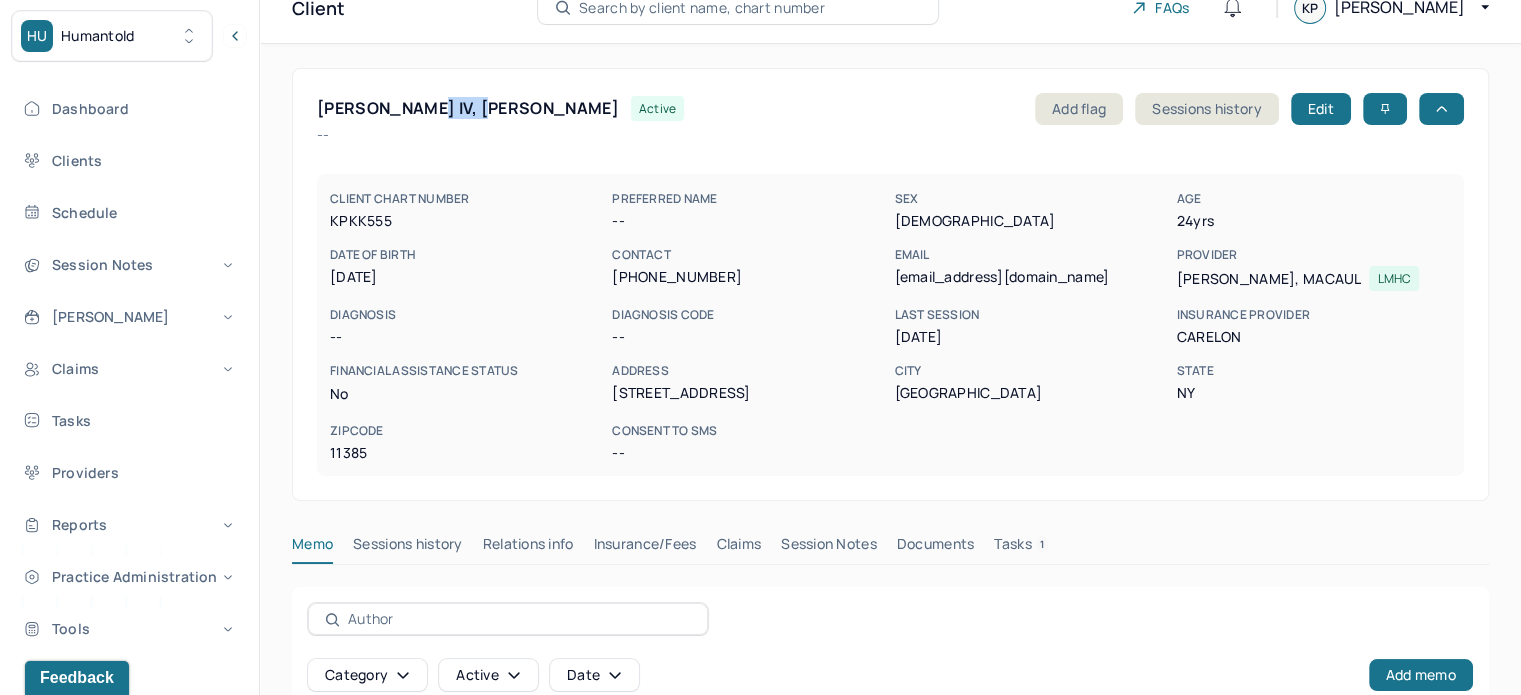 click on "KAUFMAN IV, RICHARD" at bounding box center [468, 108] 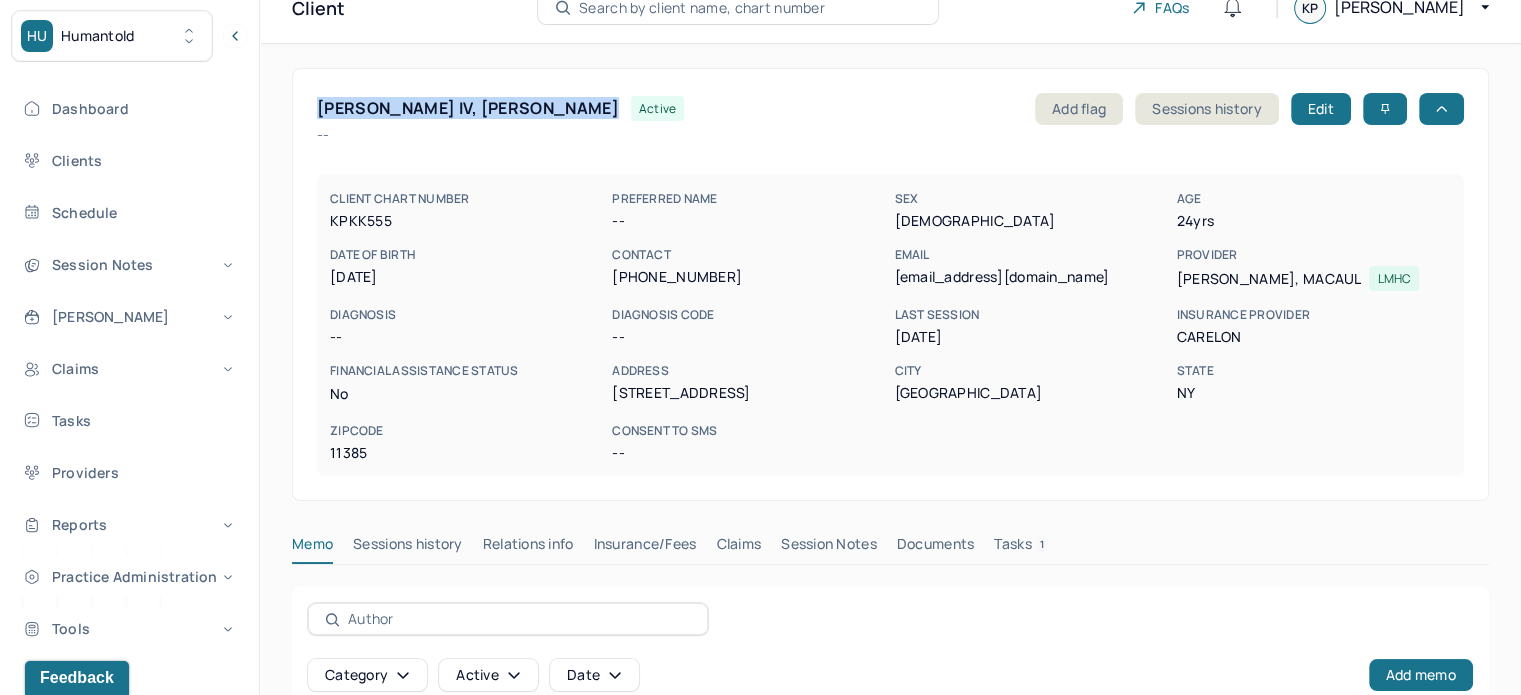 click on "KAUFMAN IV, RICHARD" at bounding box center [468, 108] 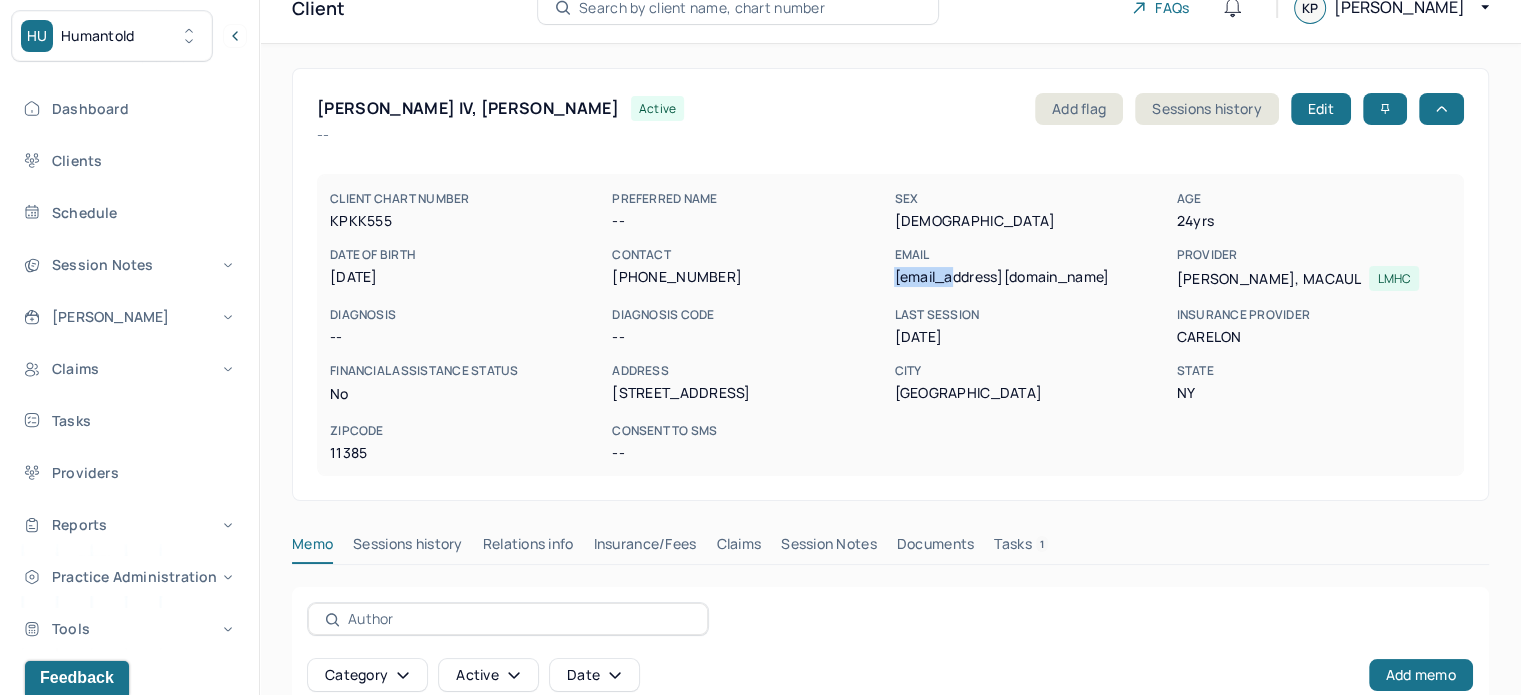 click on "rikaufma@syr.edu" at bounding box center (1031, 277) 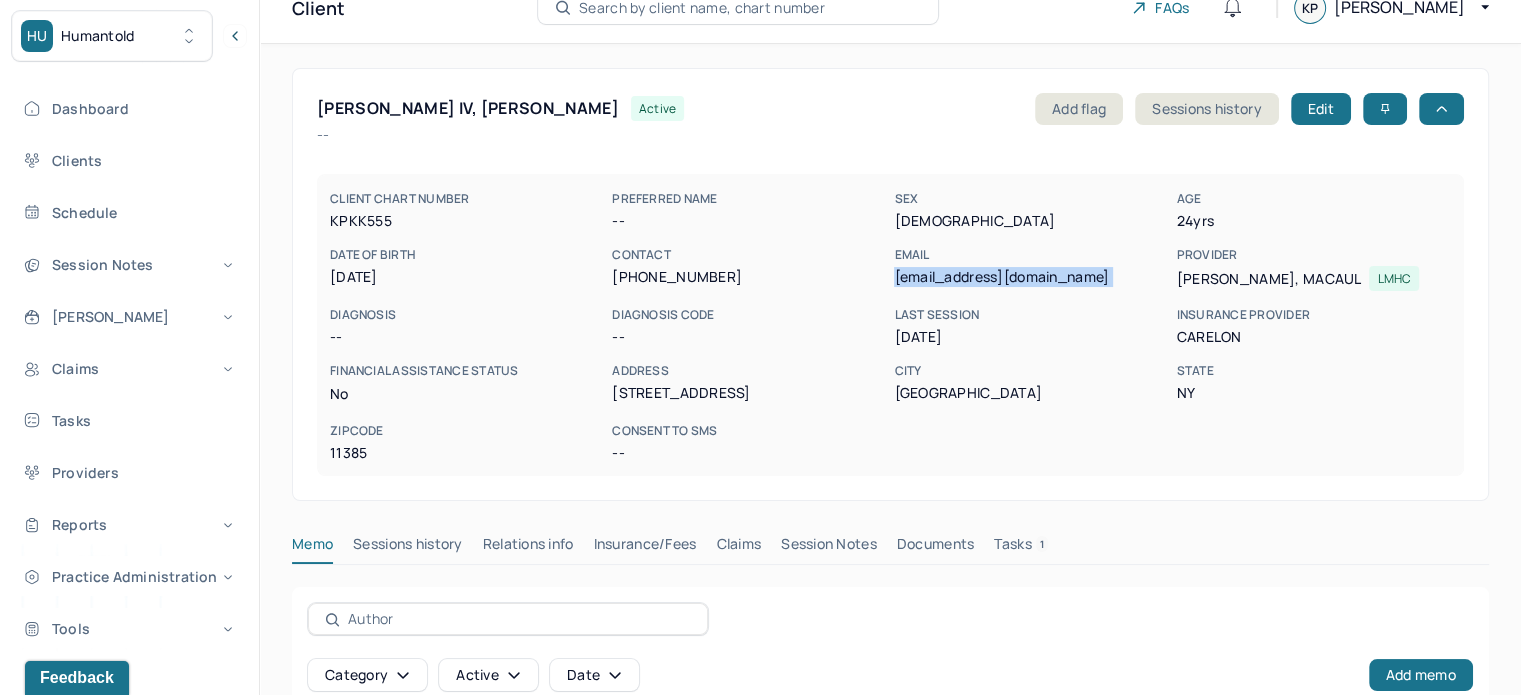 click on "rikaufma@syr.edu" at bounding box center (1031, 277) 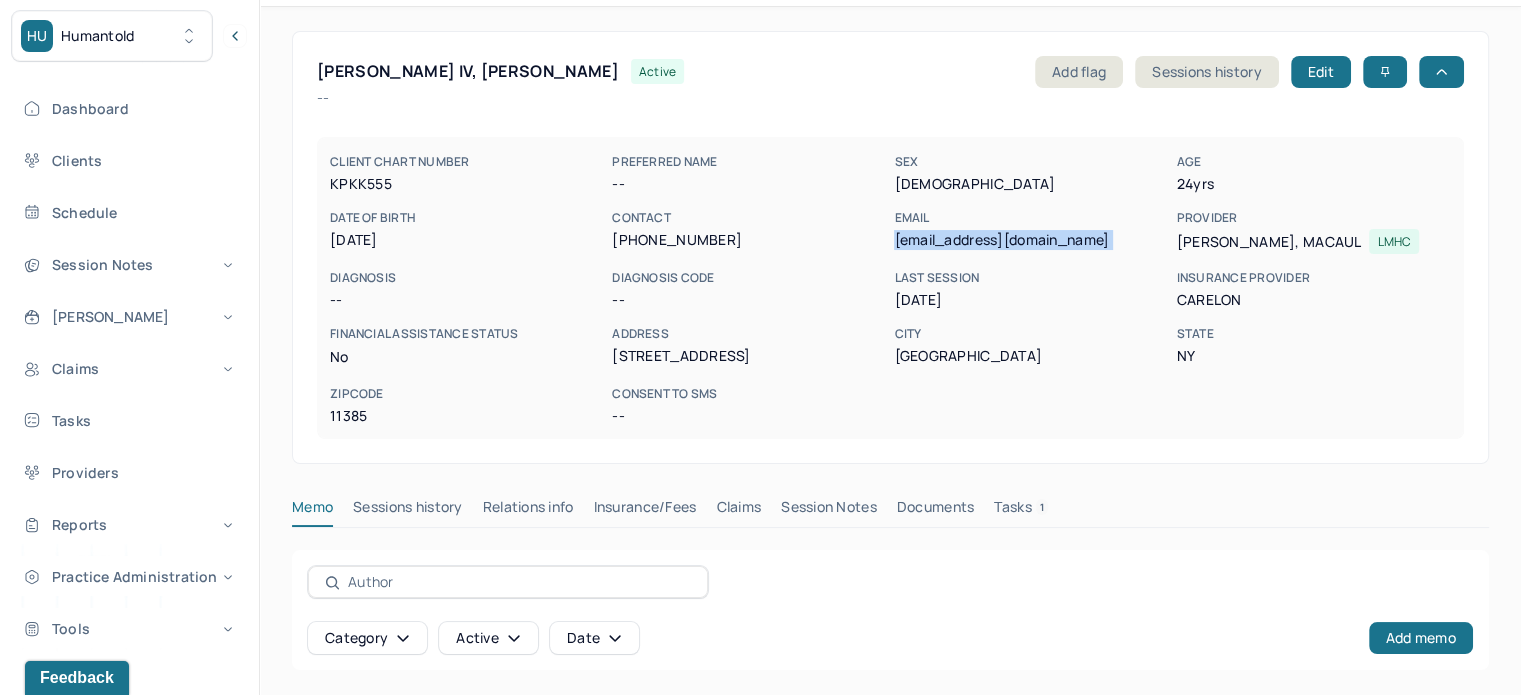 scroll, scrollTop: 45, scrollLeft: 0, axis: vertical 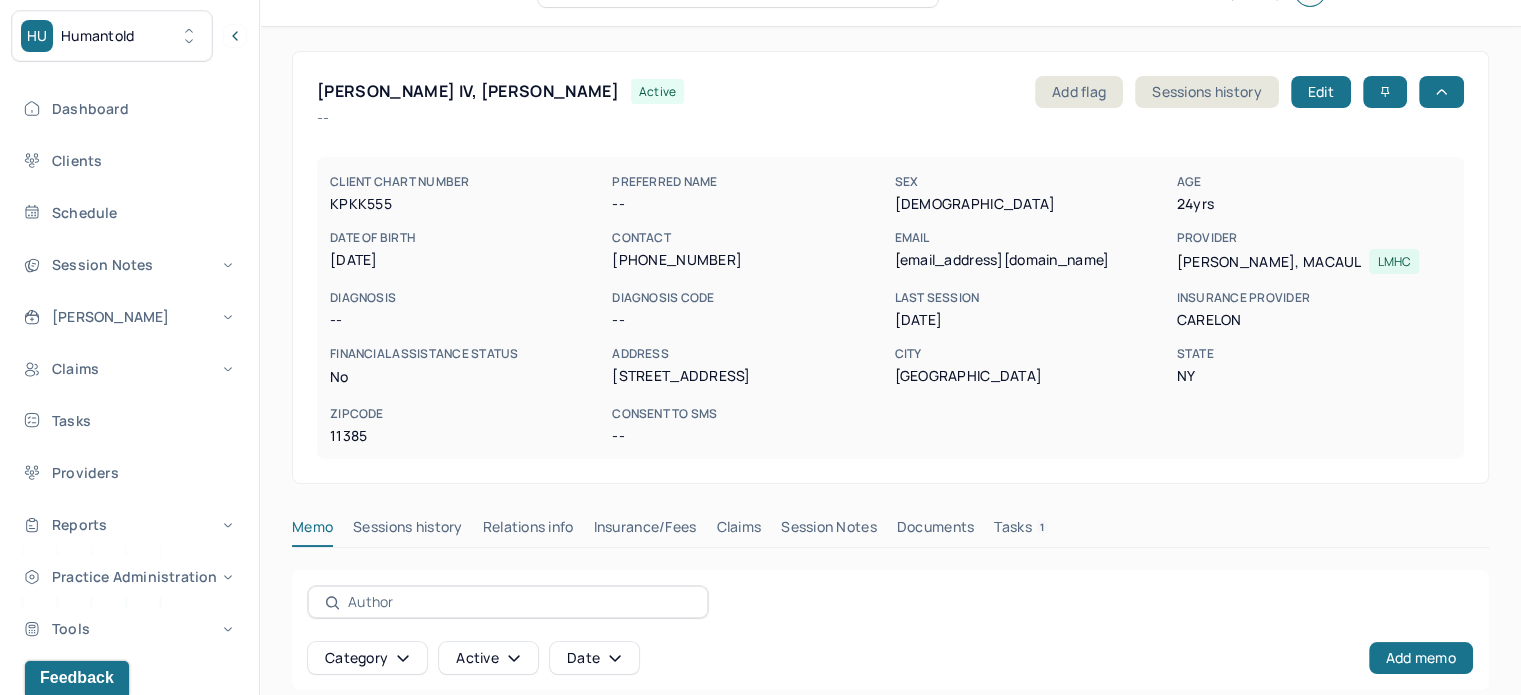 click on "(518) 447-9694" at bounding box center [749, 260] 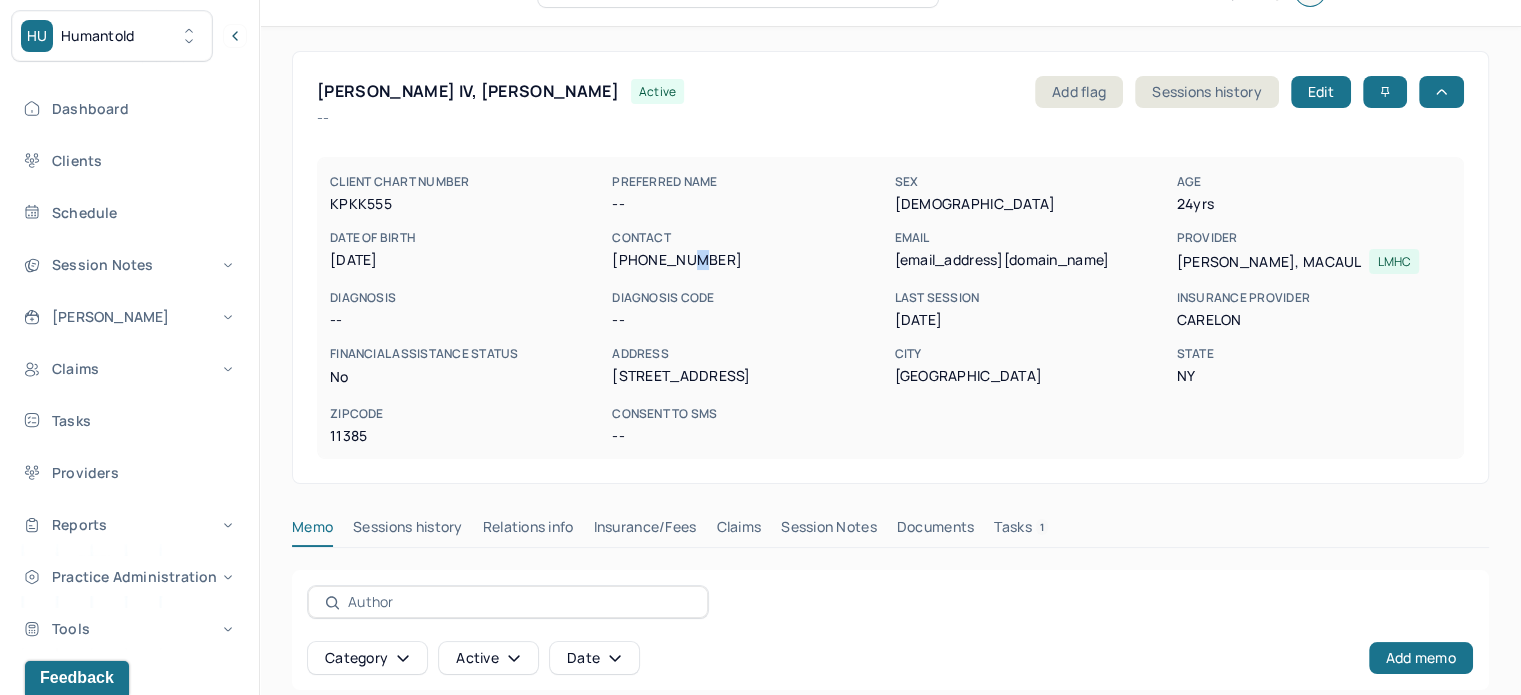 click on "(518) 447-9694" at bounding box center [749, 260] 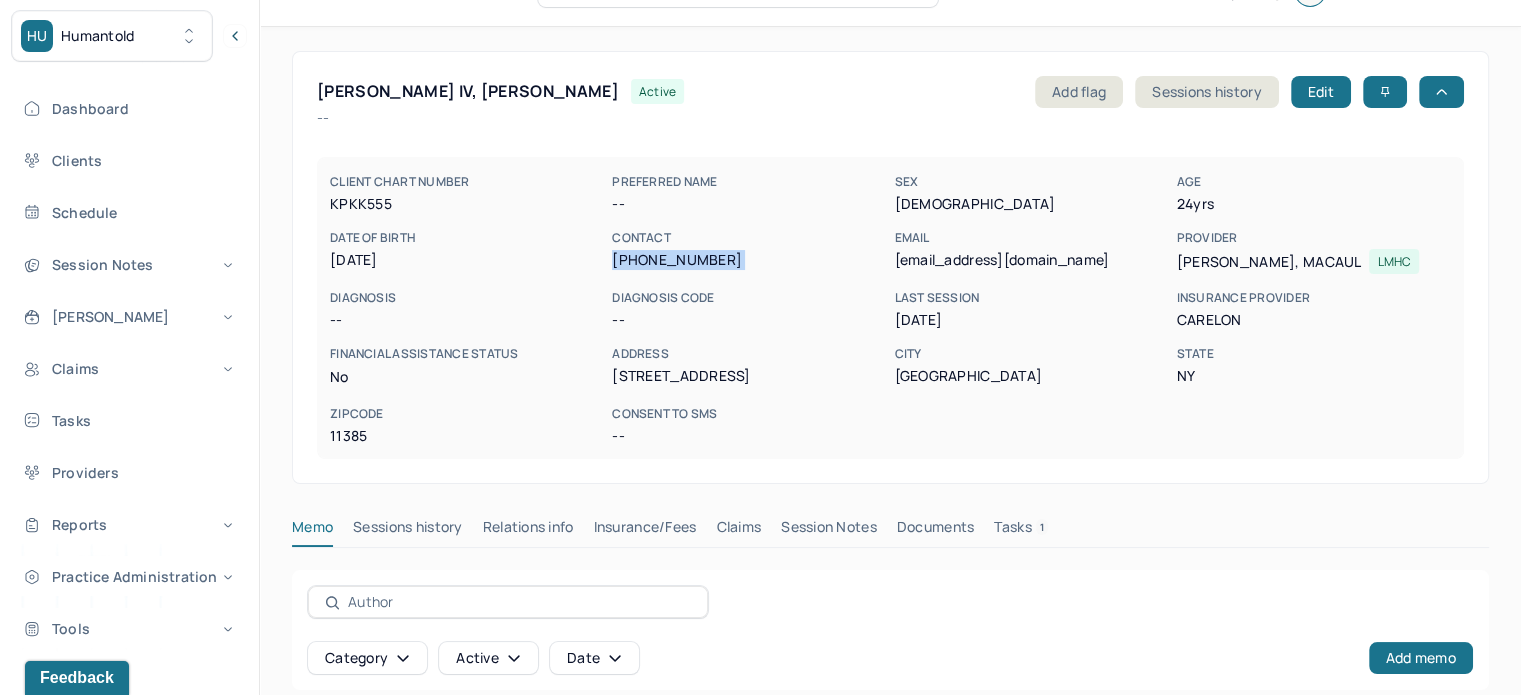 click on "(518) 447-9694" at bounding box center [749, 260] 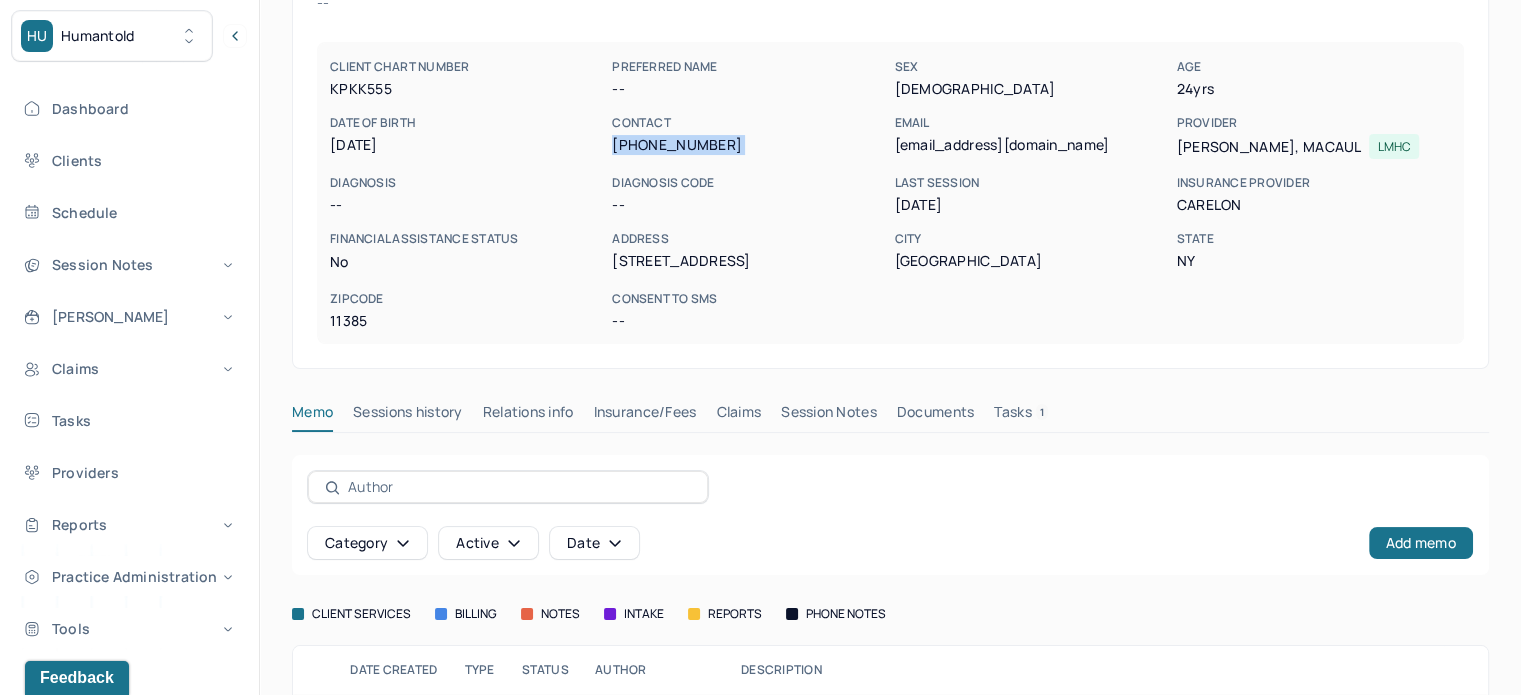 scroll, scrollTop: 245, scrollLeft: 0, axis: vertical 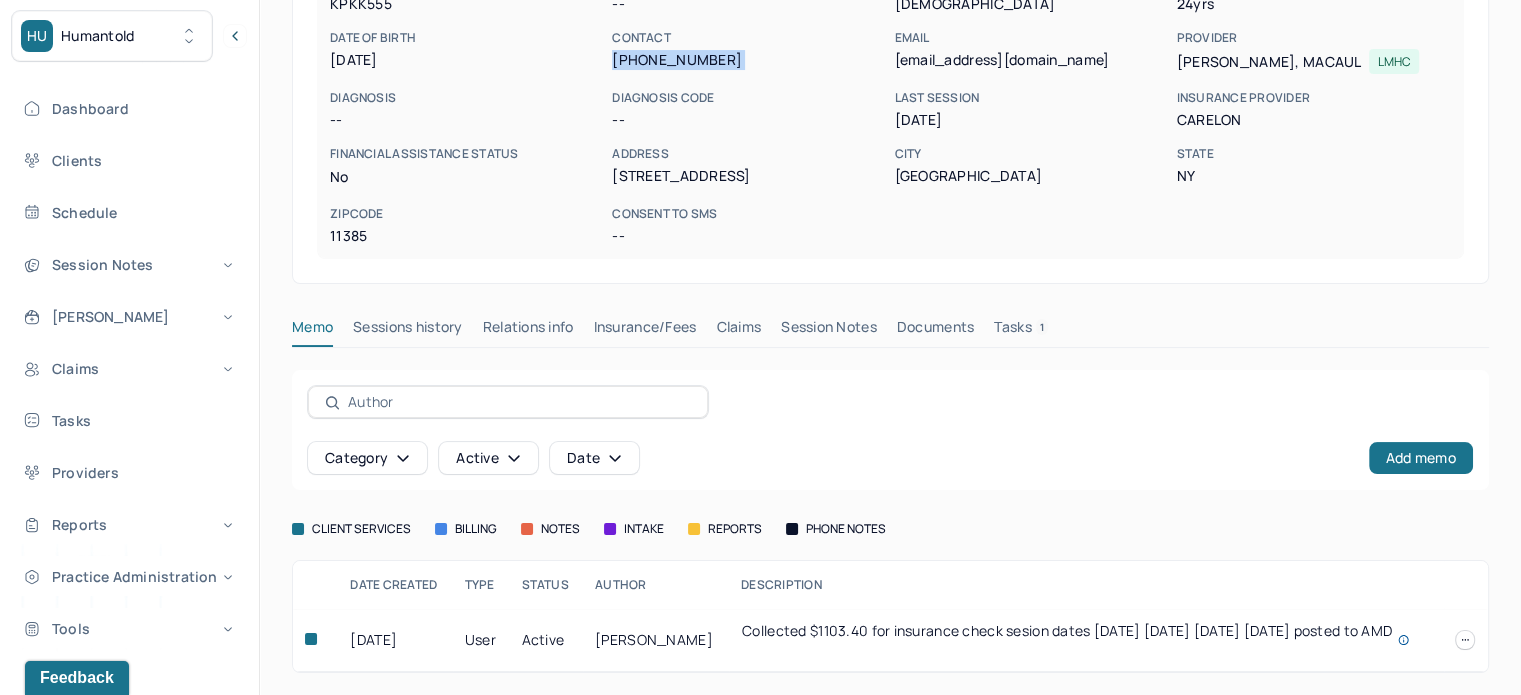 click on "Tasks 1" at bounding box center (1021, 331) 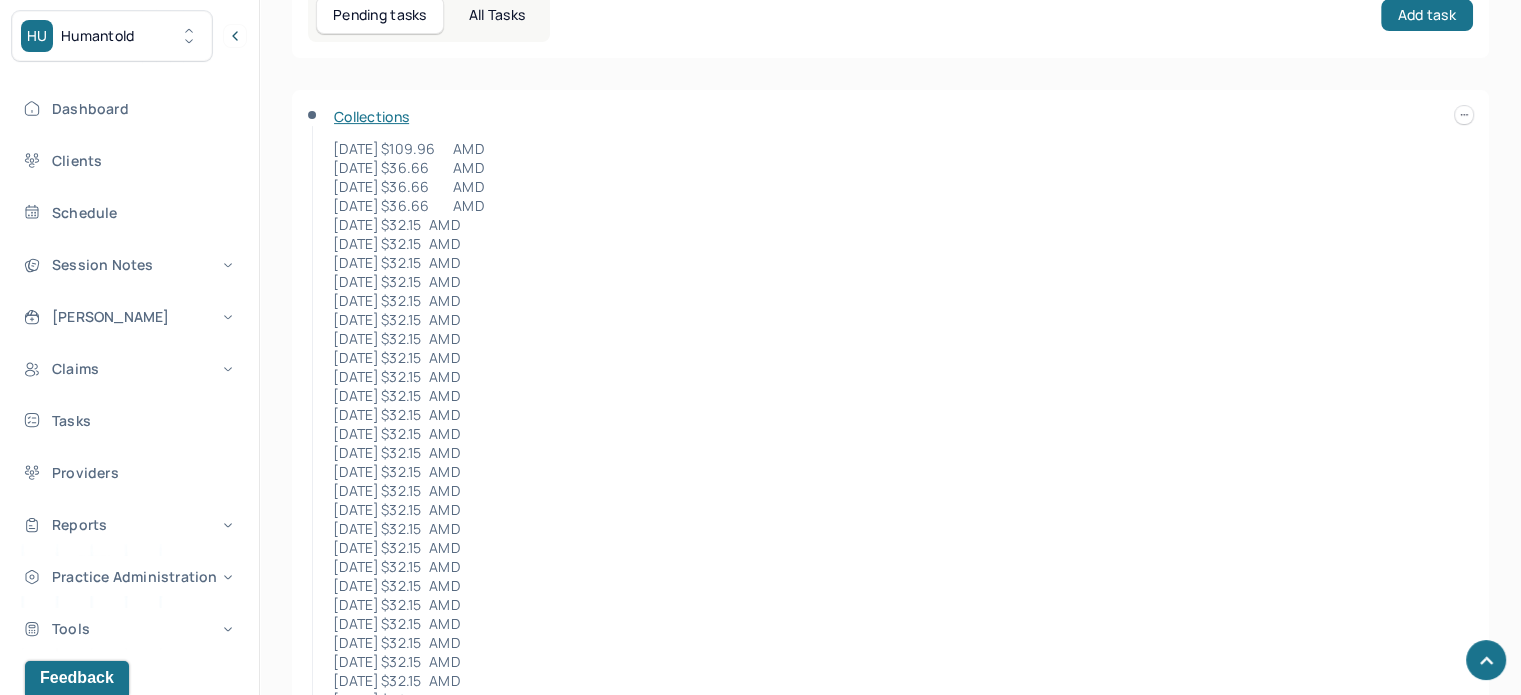 scroll, scrollTop: 645, scrollLeft: 0, axis: vertical 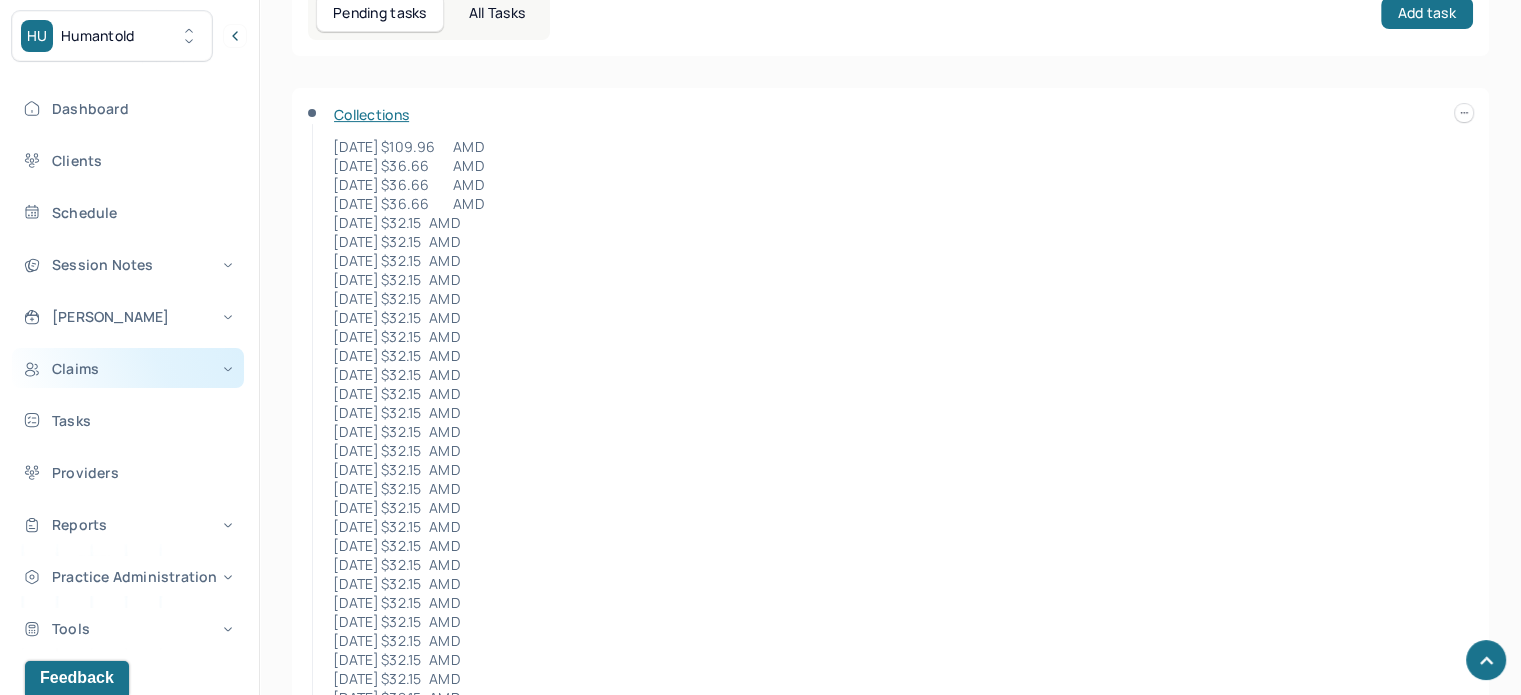 click on "Claims" at bounding box center [128, 368] 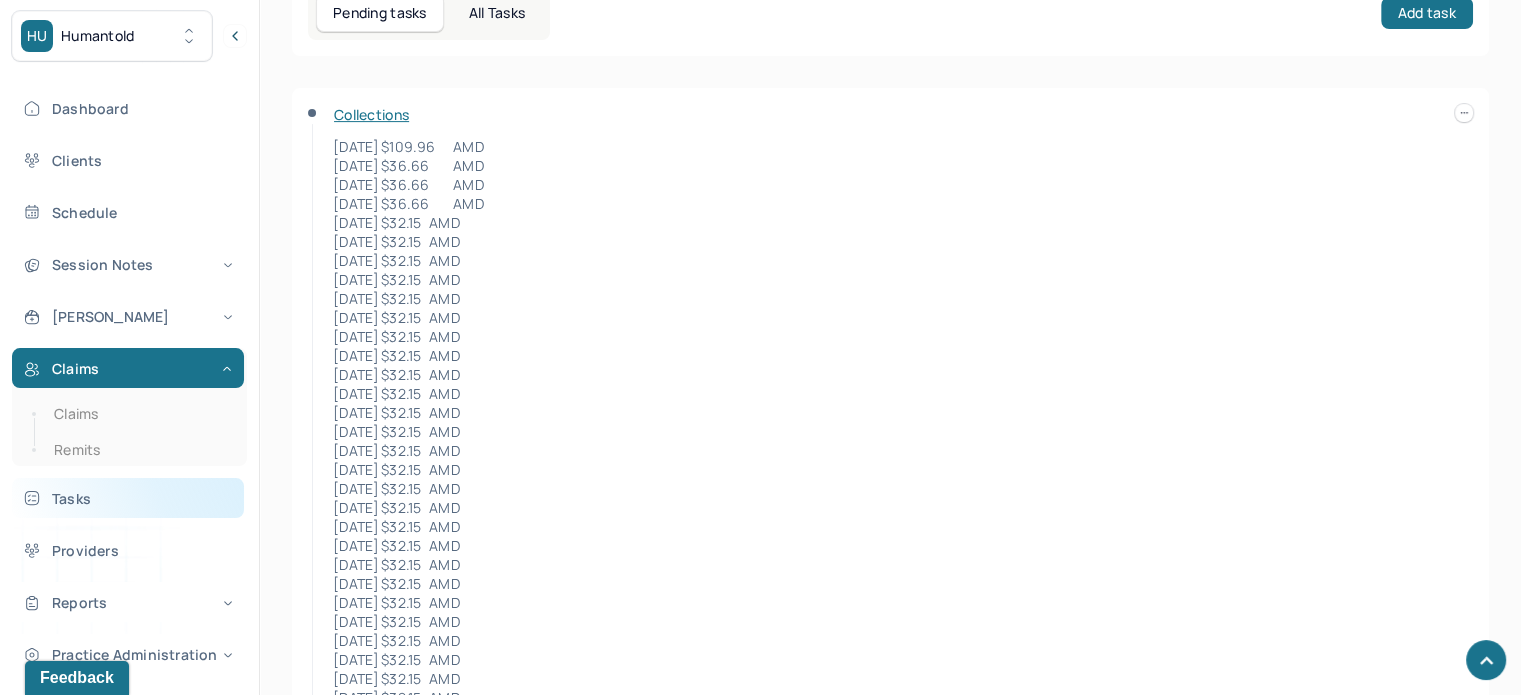 click on "Tasks" at bounding box center (128, 498) 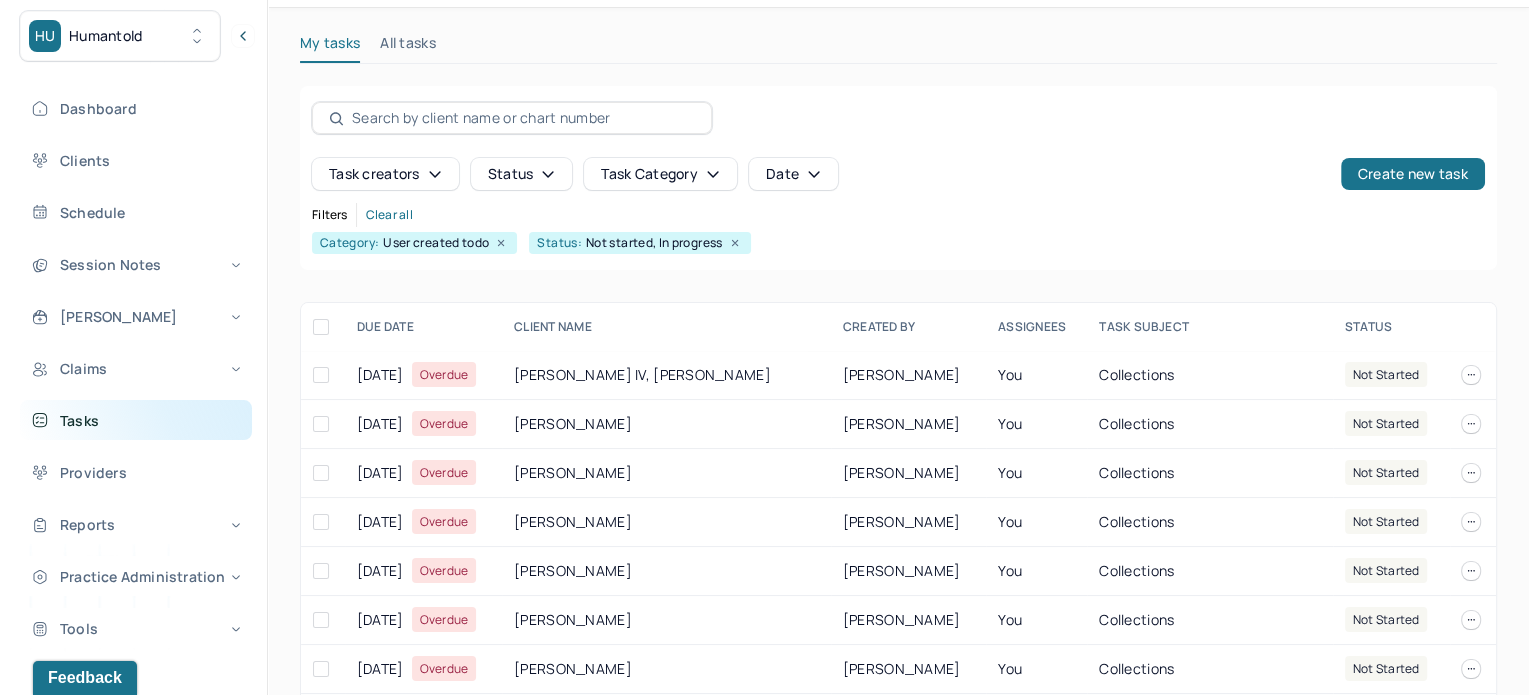 scroll, scrollTop: 249, scrollLeft: 0, axis: vertical 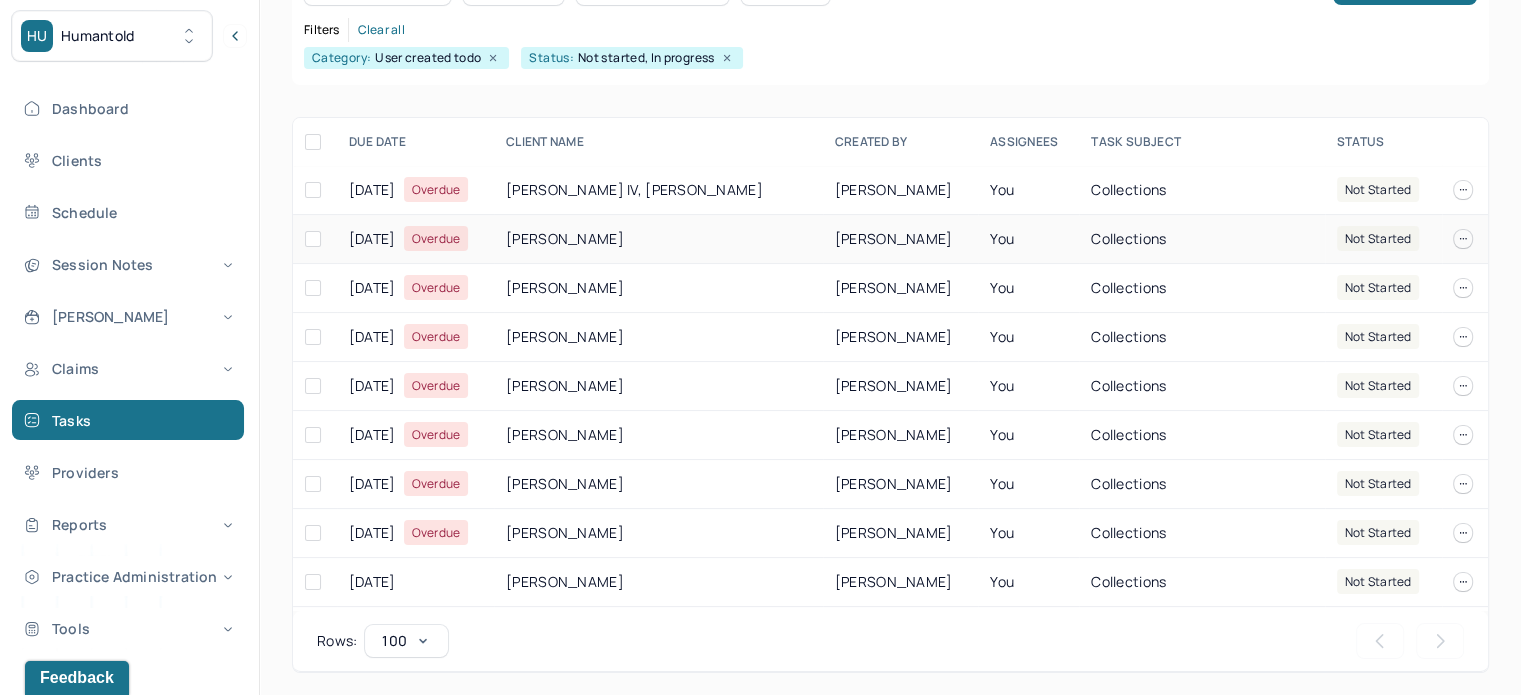 click on "JAMES, NATALIE" at bounding box center [658, 239] 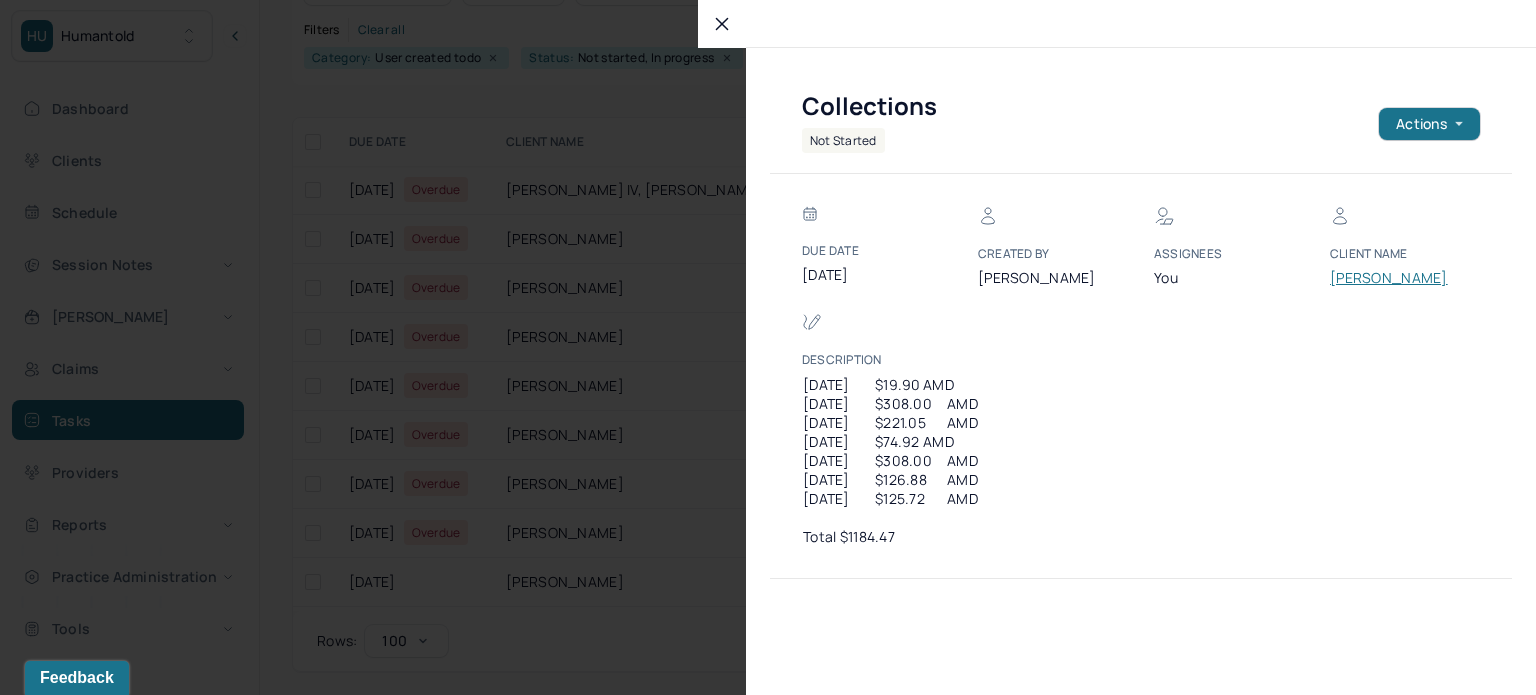 click on "JAMES, NATALIE" at bounding box center [1390, 278] 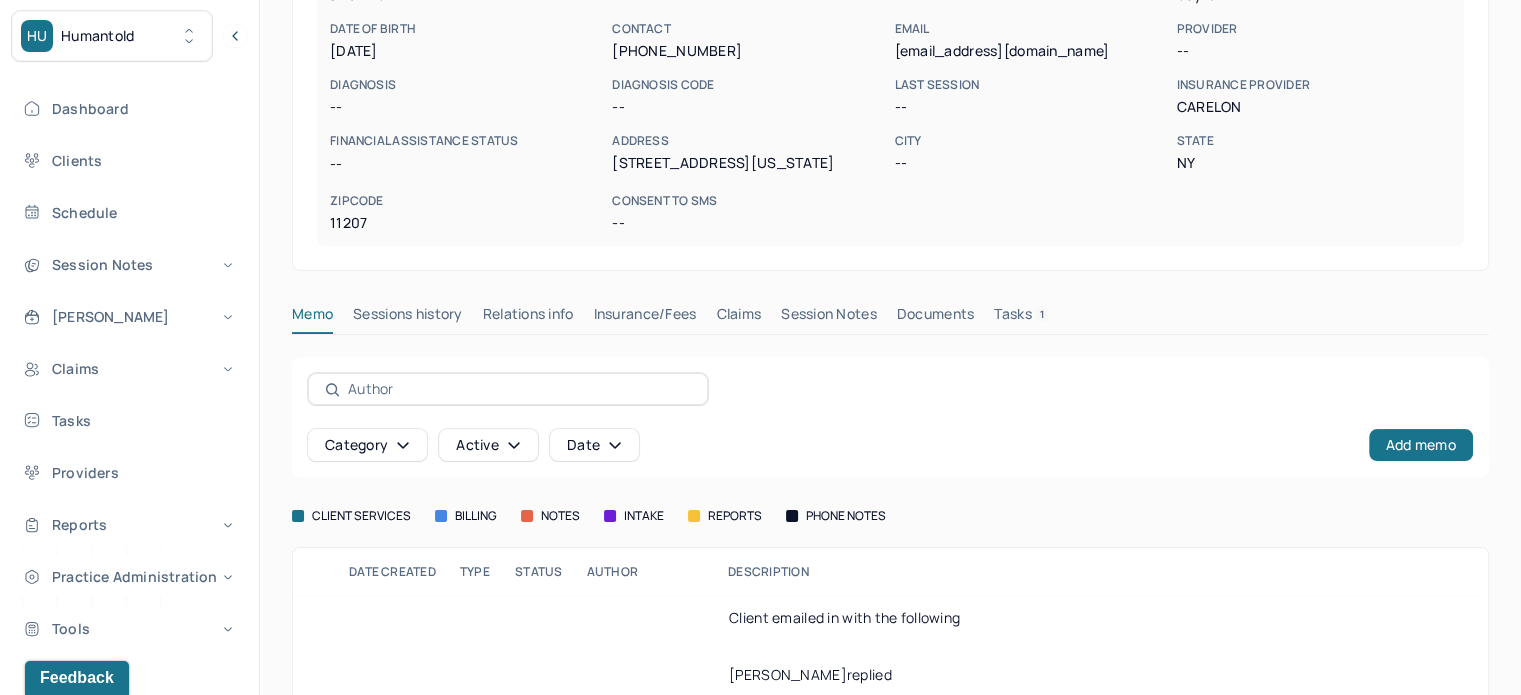 scroll, scrollTop: 0, scrollLeft: 0, axis: both 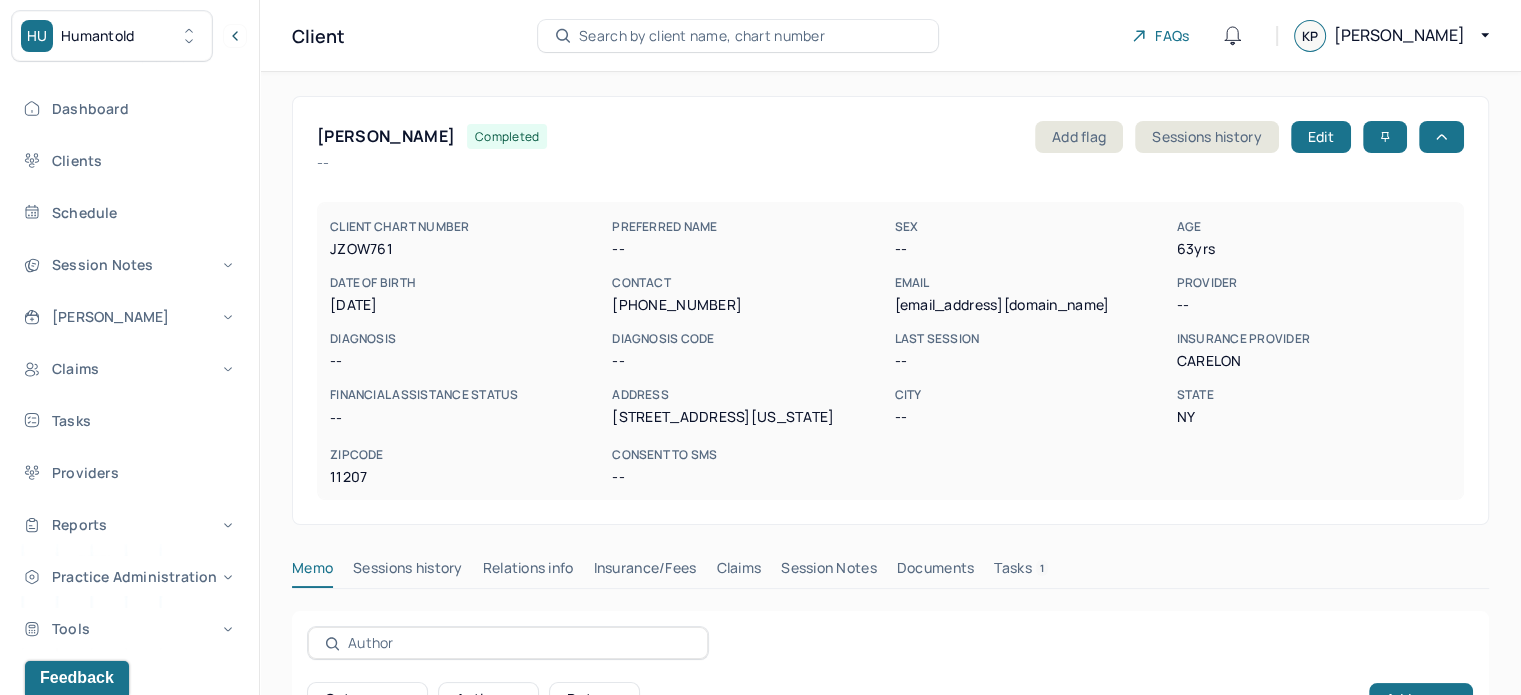 click on "nataliejames61@icloud.com" at bounding box center [1031, 305] 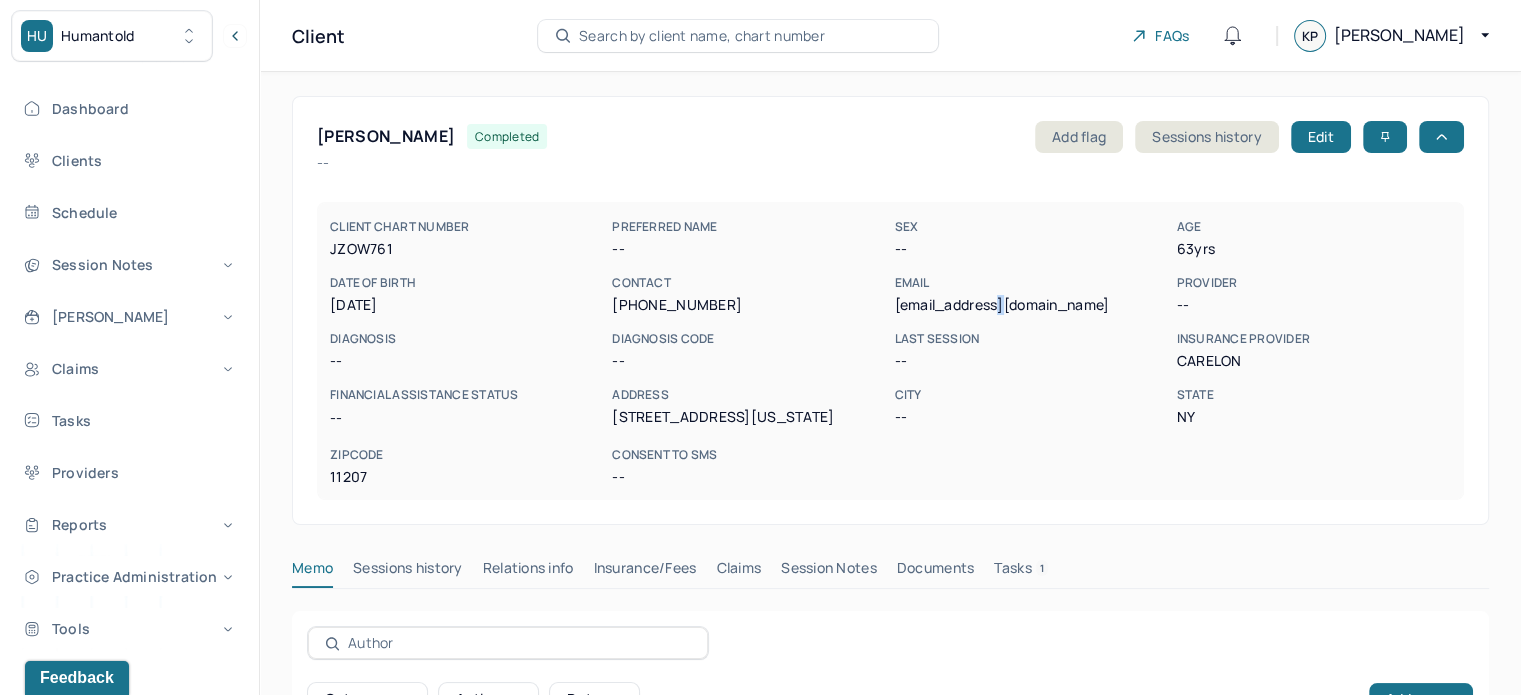 click on "nataliejames61@icloud.com" at bounding box center [1031, 305] 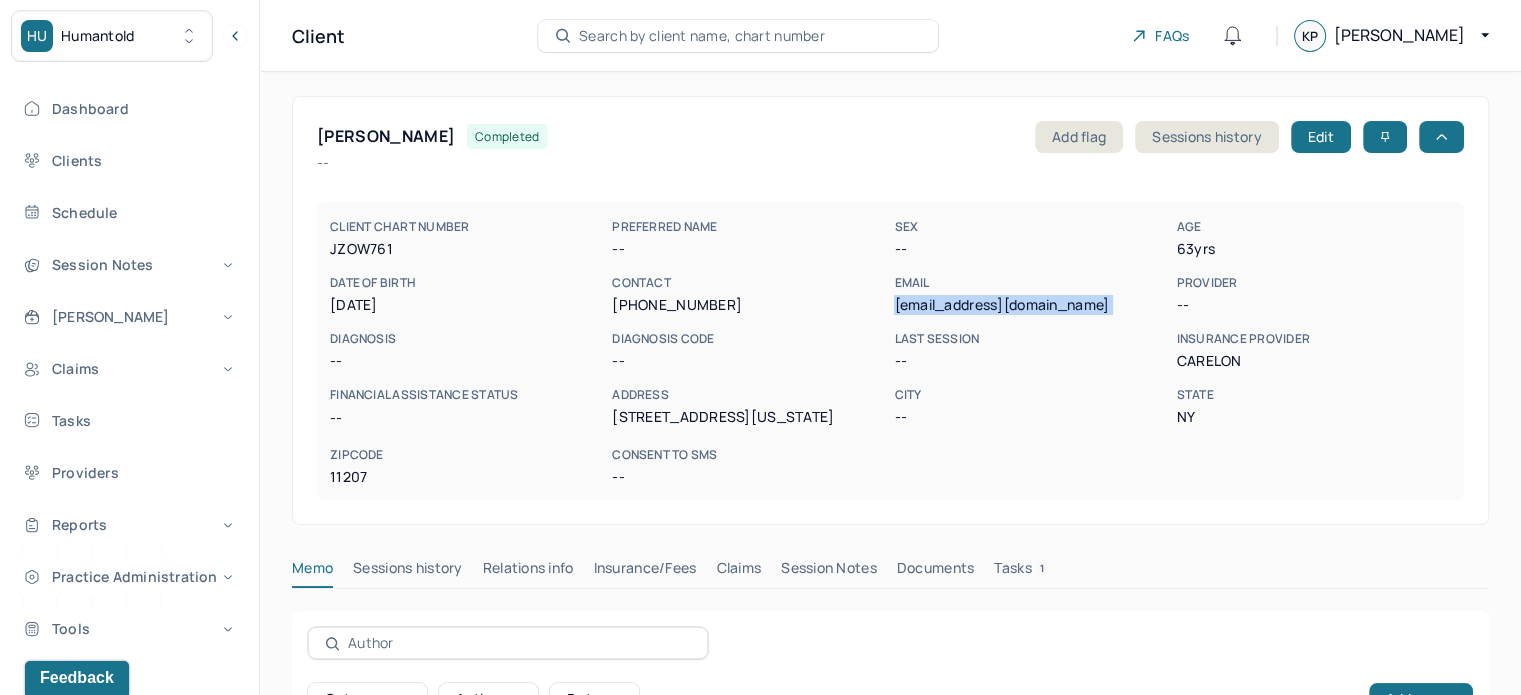 click on "nataliejames61@icloud.com" at bounding box center (1031, 305) 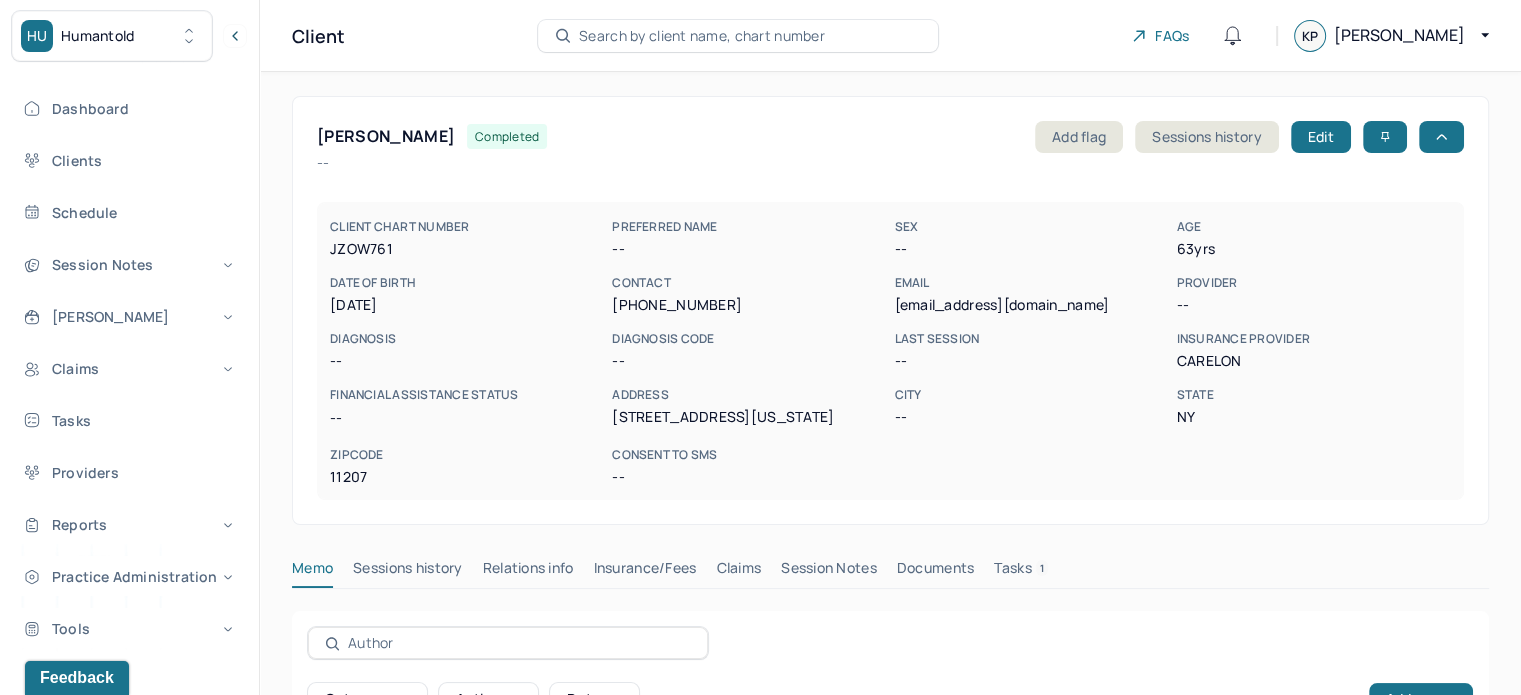 click on "JAMES, NATALIE" at bounding box center (386, 136) 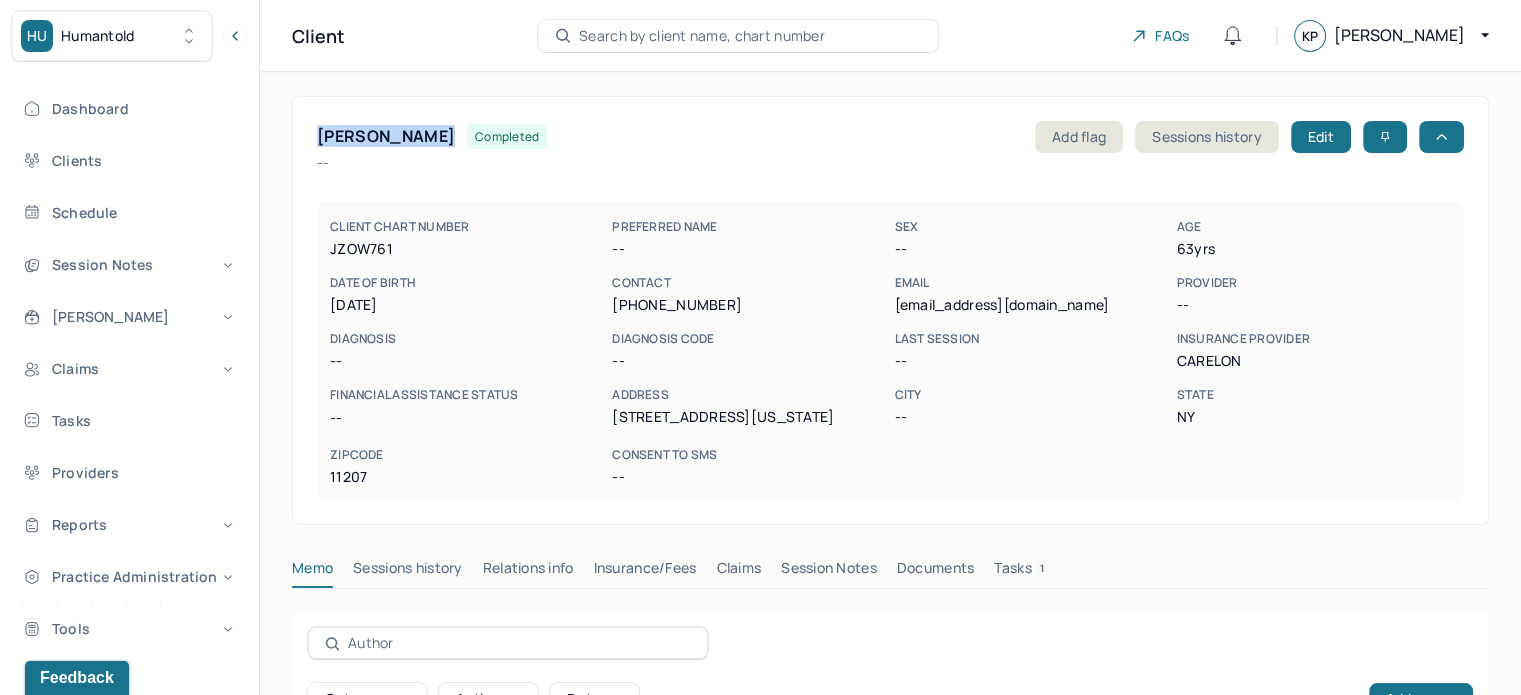 click on "JAMES, NATALIE" at bounding box center (386, 136) 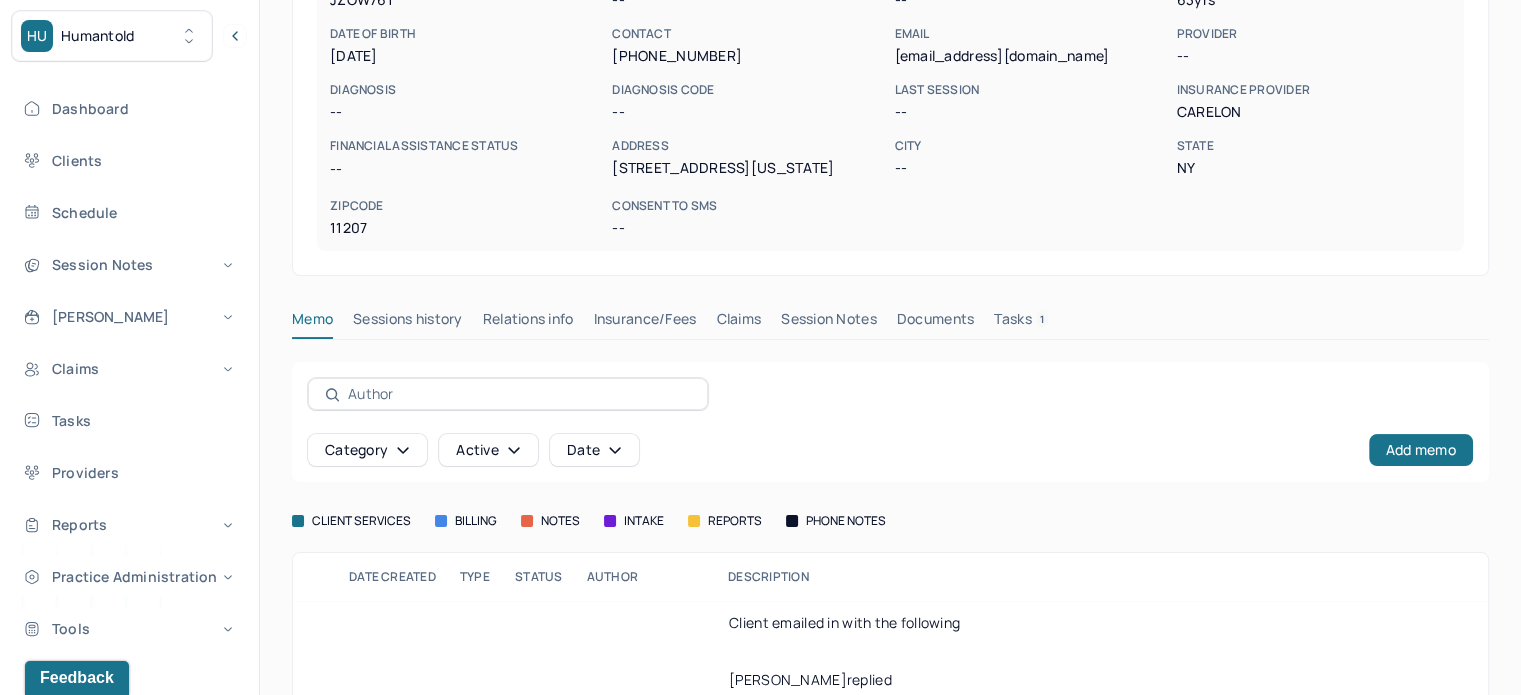 scroll, scrollTop: 0, scrollLeft: 0, axis: both 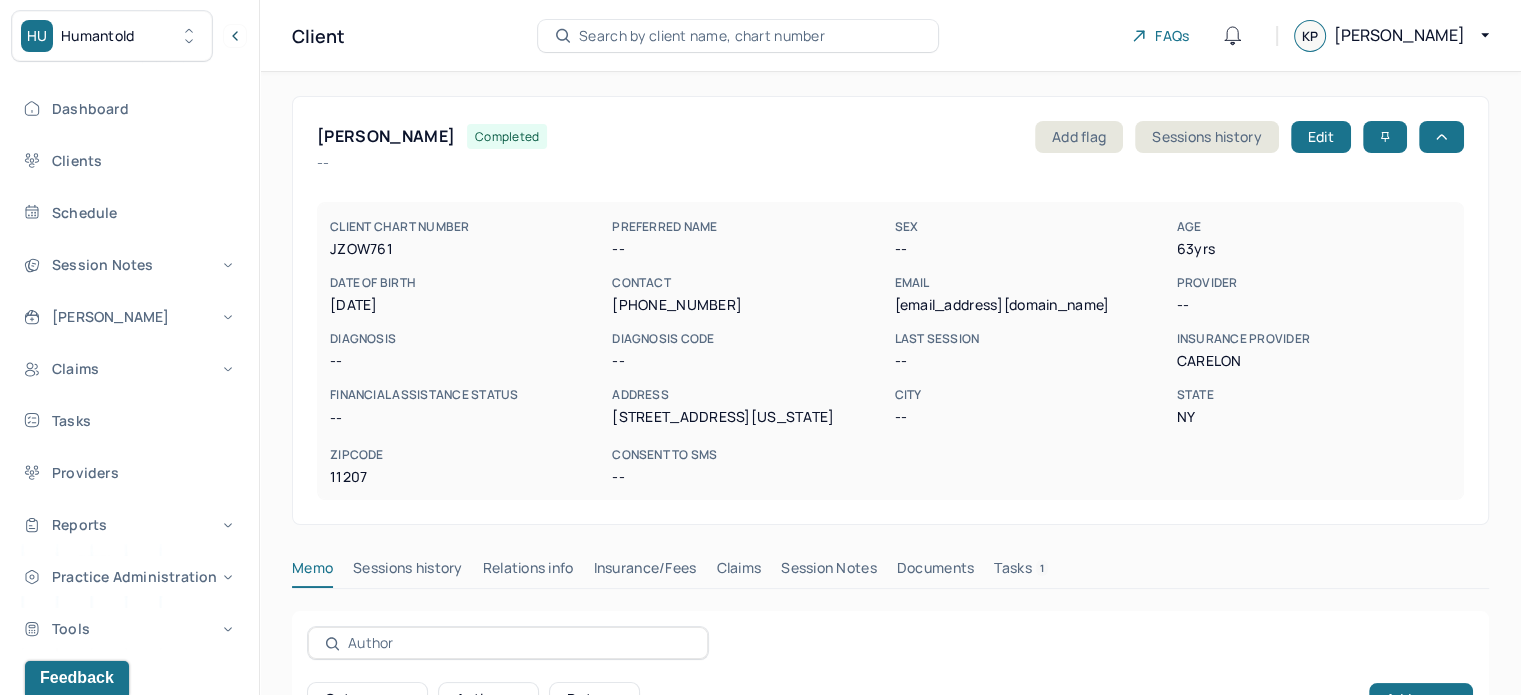 click on "CLIENT CHART NUMBER JZOW761 PREFERRED NAME -- SEX -- AGE 63  yrs DATE OF BIRTH 09/01/1961  CONTACT (929) 216-1963 EMAIL nataliejames61@icloud.com PROVIDER -- DIAGNOSIS -- DIAGNOSIS CODE -- LAST SESSION -- insurance provider CARELON FINANCIAL ASSISTANCE STATUS -- Address 469 Vermont street, Brooklyn, NY City -- State NY Zipcode 11207 Consent to Sms --" at bounding box center (890, 351) 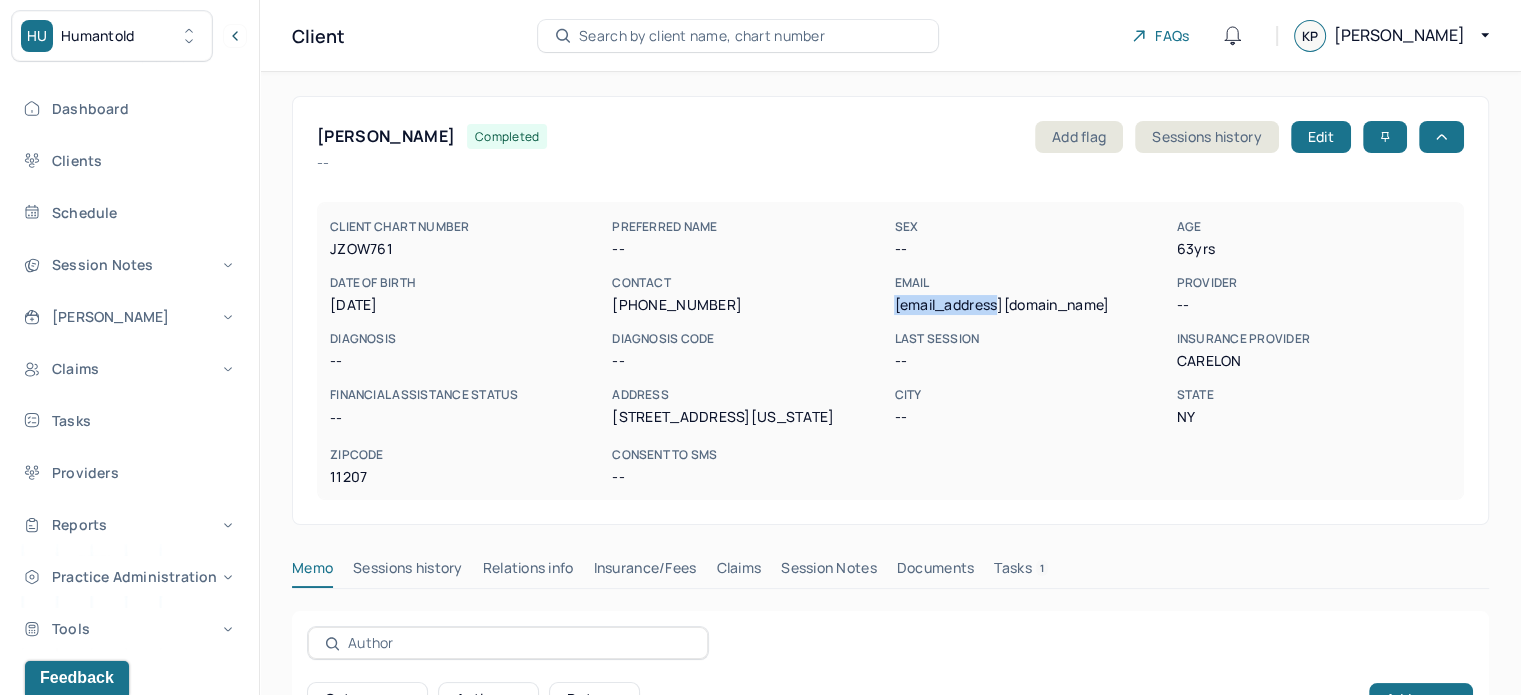 click on "nataliejames61@icloud.com" at bounding box center (1031, 305) 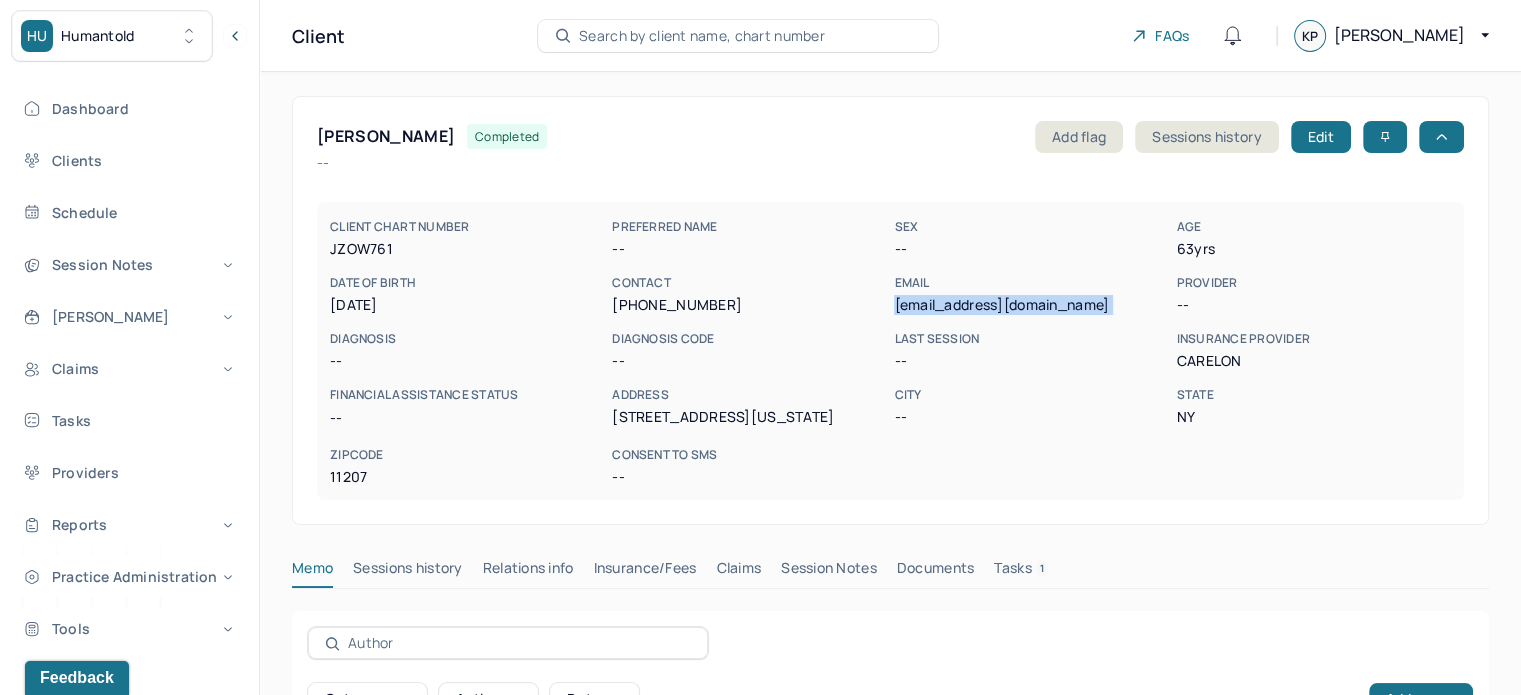 click on "nataliejames61@icloud.com" at bounding box center (1031, 305) 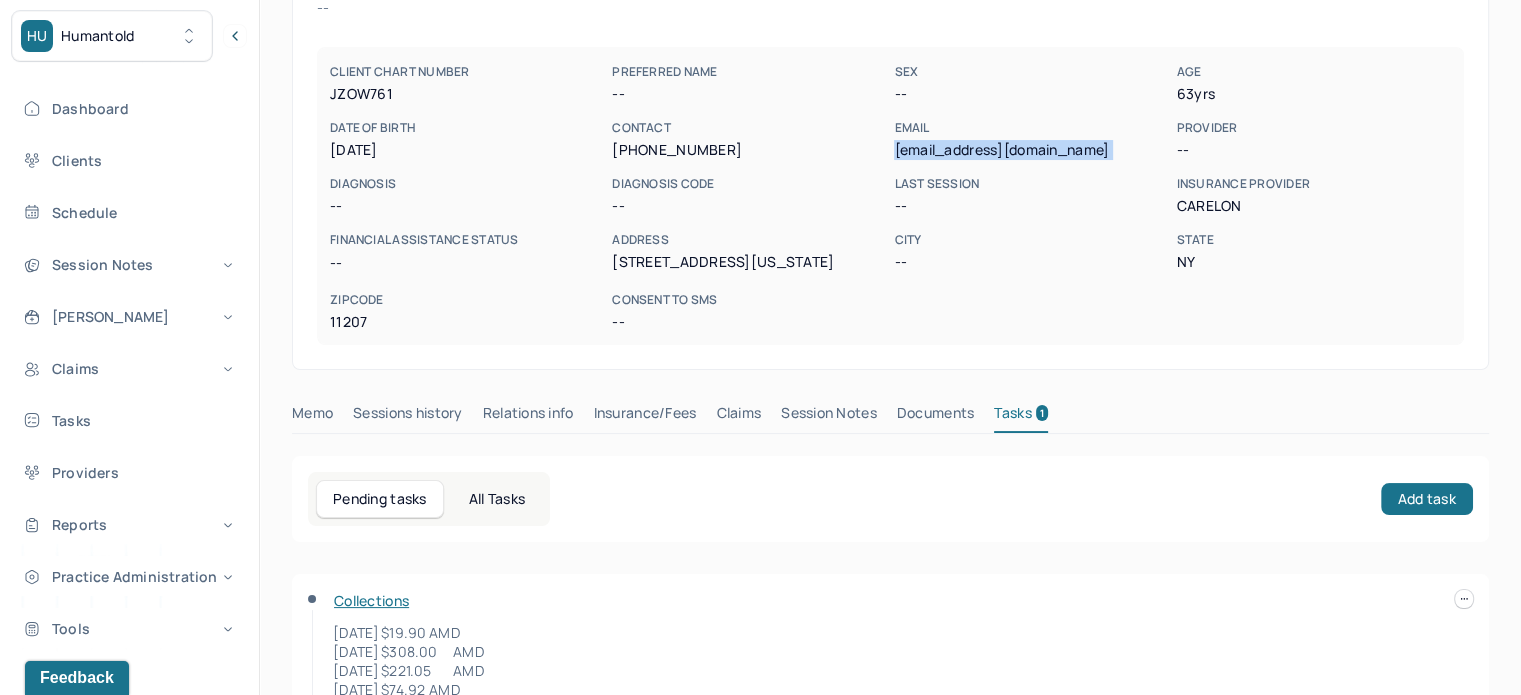 scroll, scrollTop: 361, scrollLeft: 0, axis: vertical 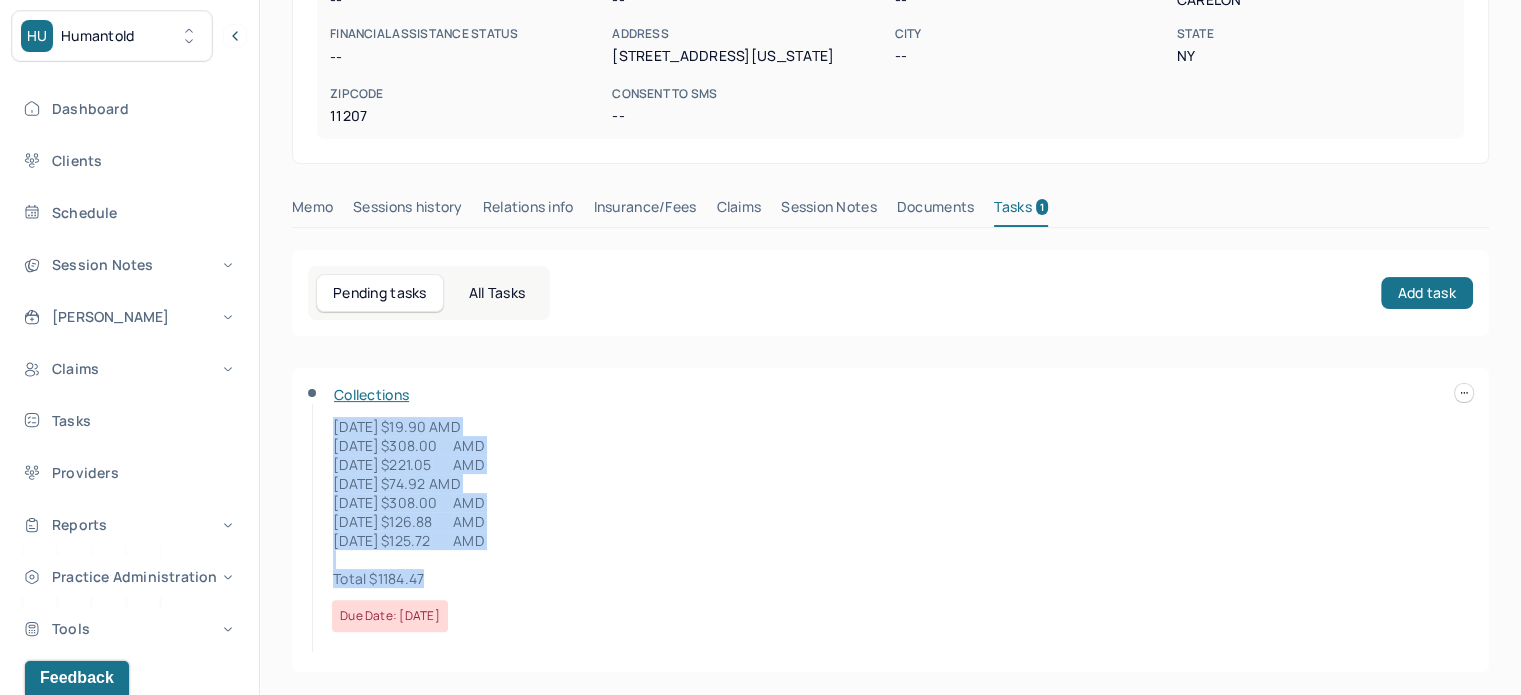 drag, startPoint x: 444, startPoint y: 586, endPoint x: 333, endPoint y: 423, distance: 197.20547 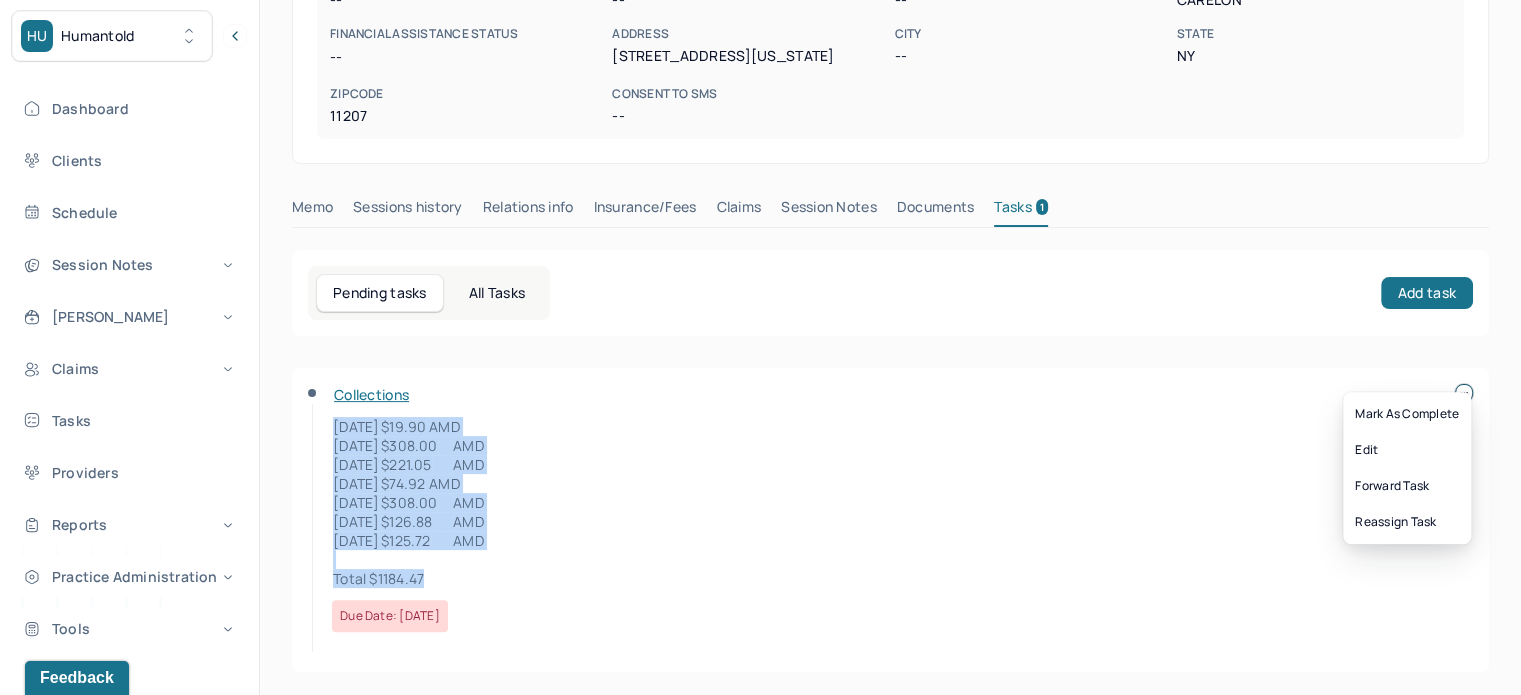click at bounding box center [1464, 393] 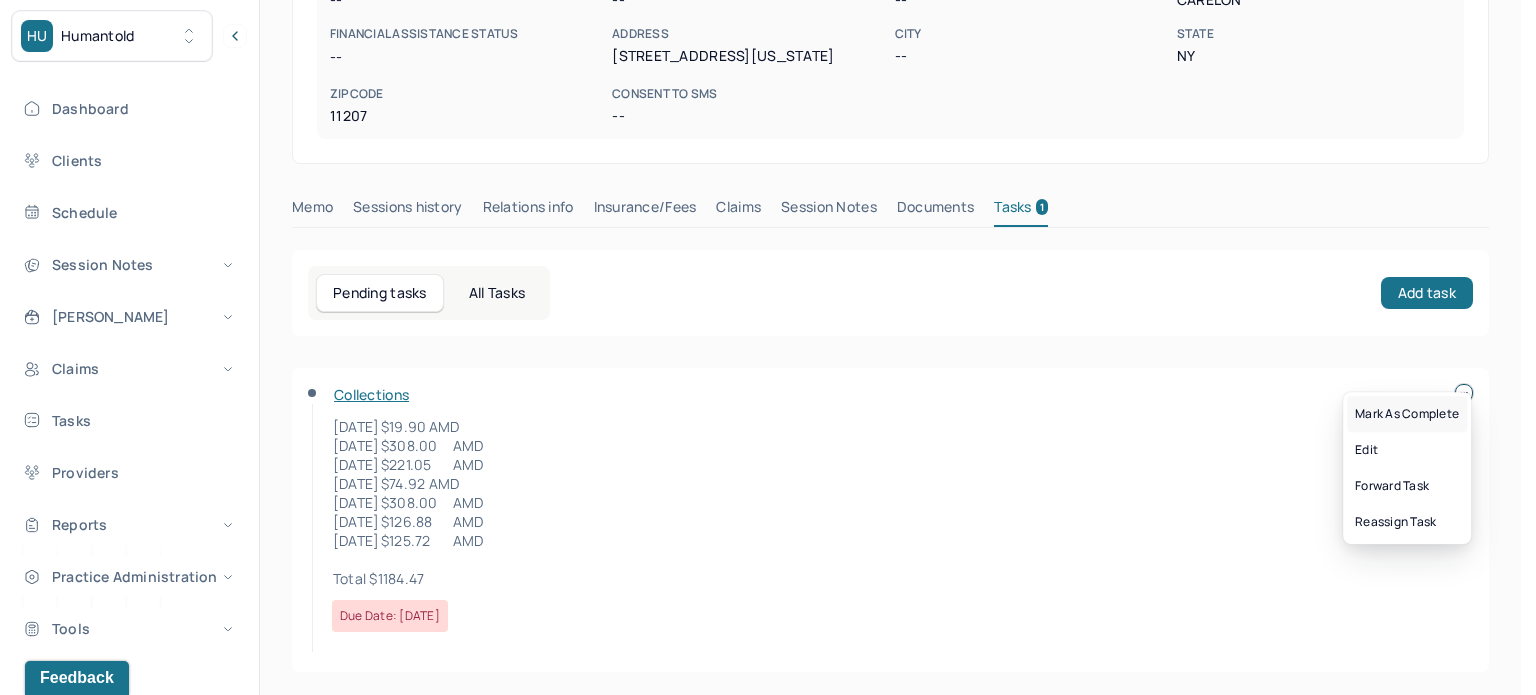 click on "Mark as complete" at bounding box center [1407, 414] 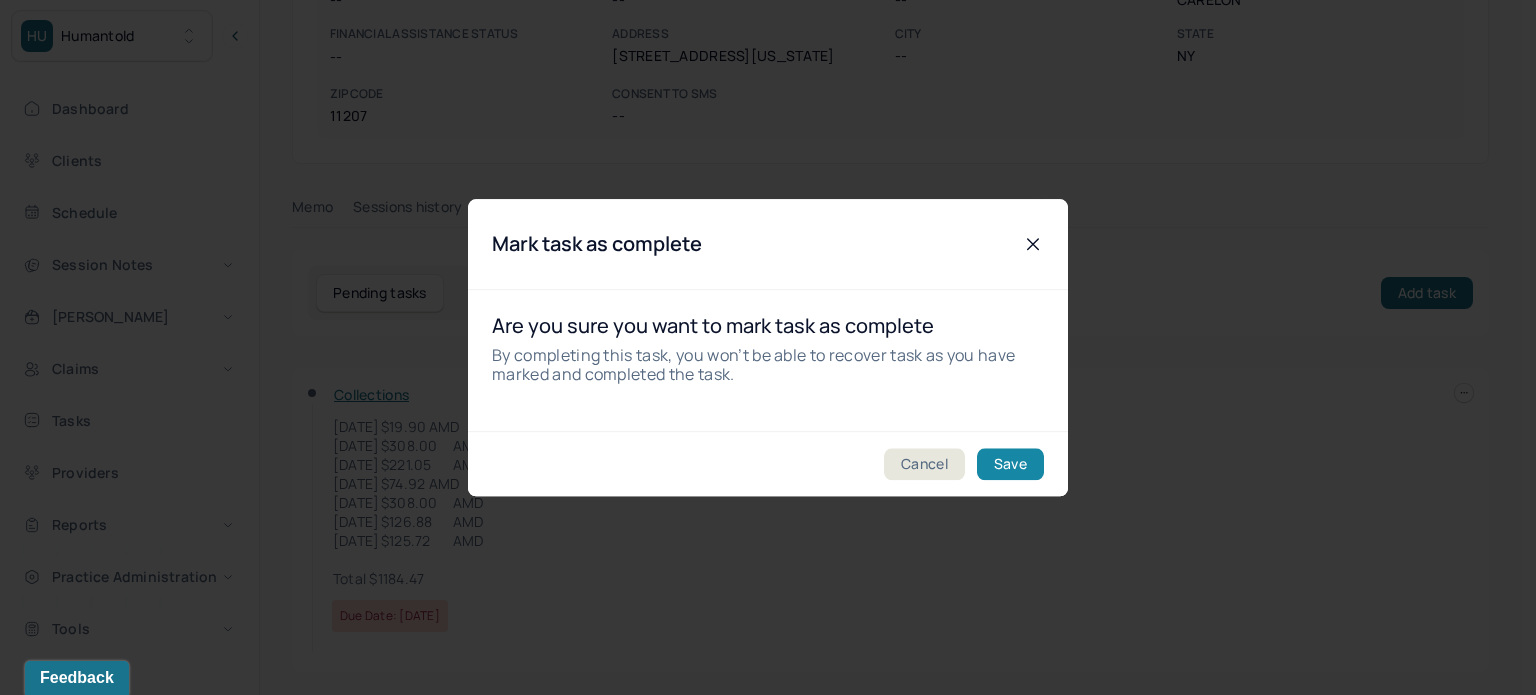 click on "Save" at bounding box center (1010, 464) 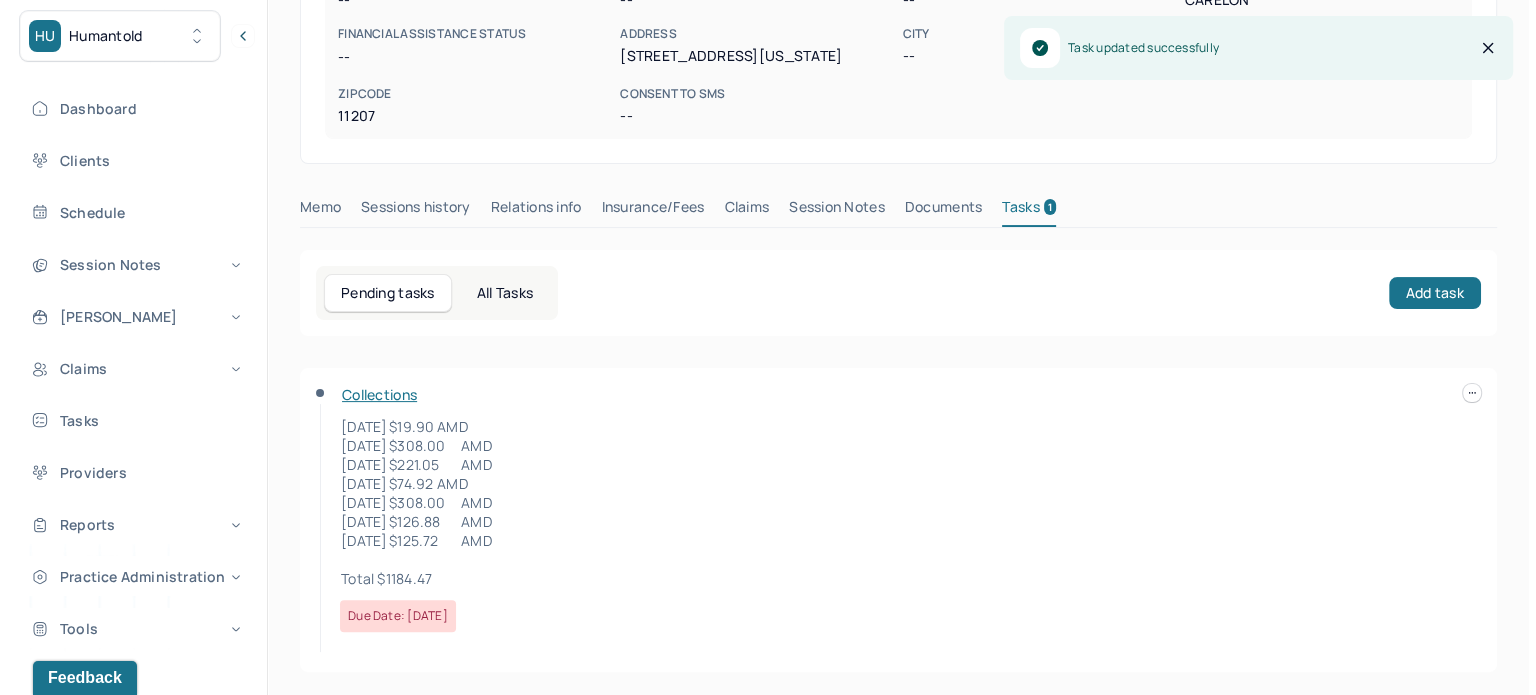 scroll, scrollTop: 176, scrollLeft: 0, axis: vertical 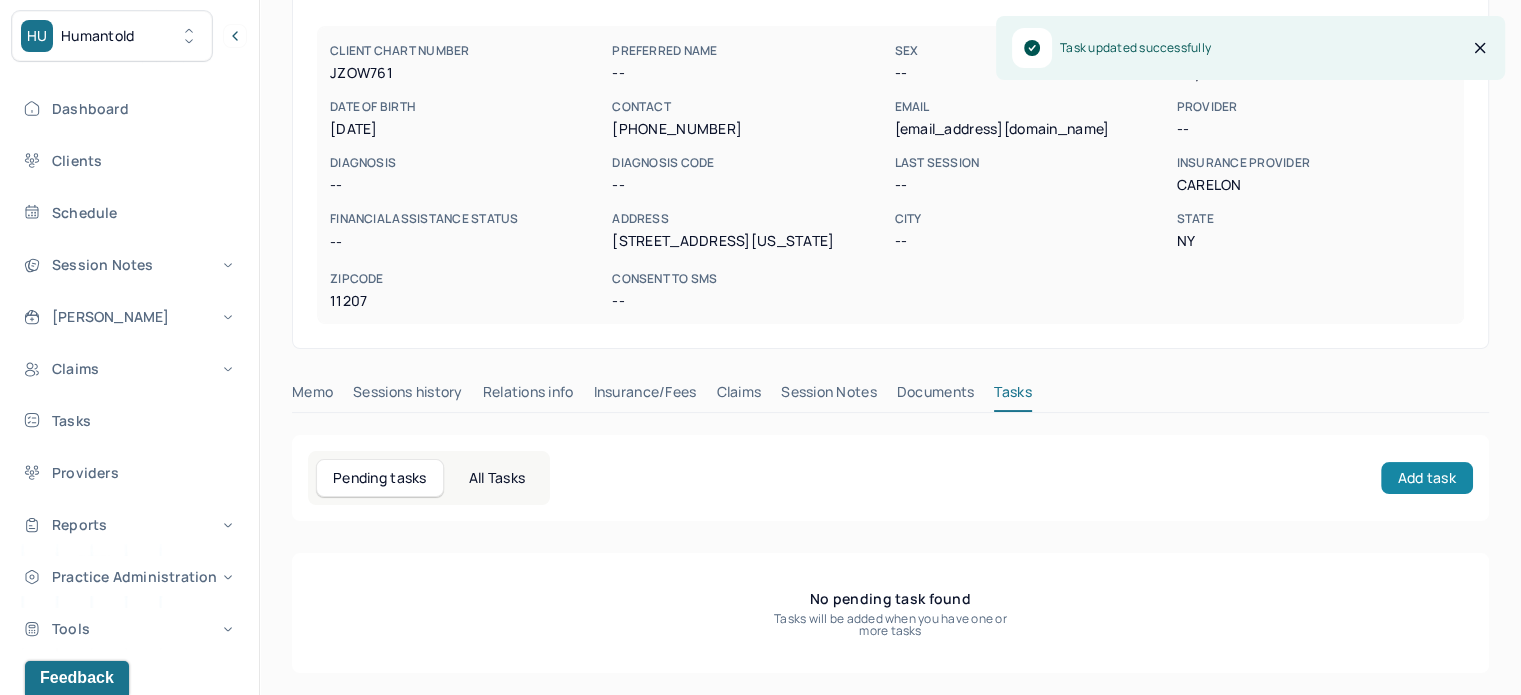 click on "Add task" at bounding box center (1427, 478) 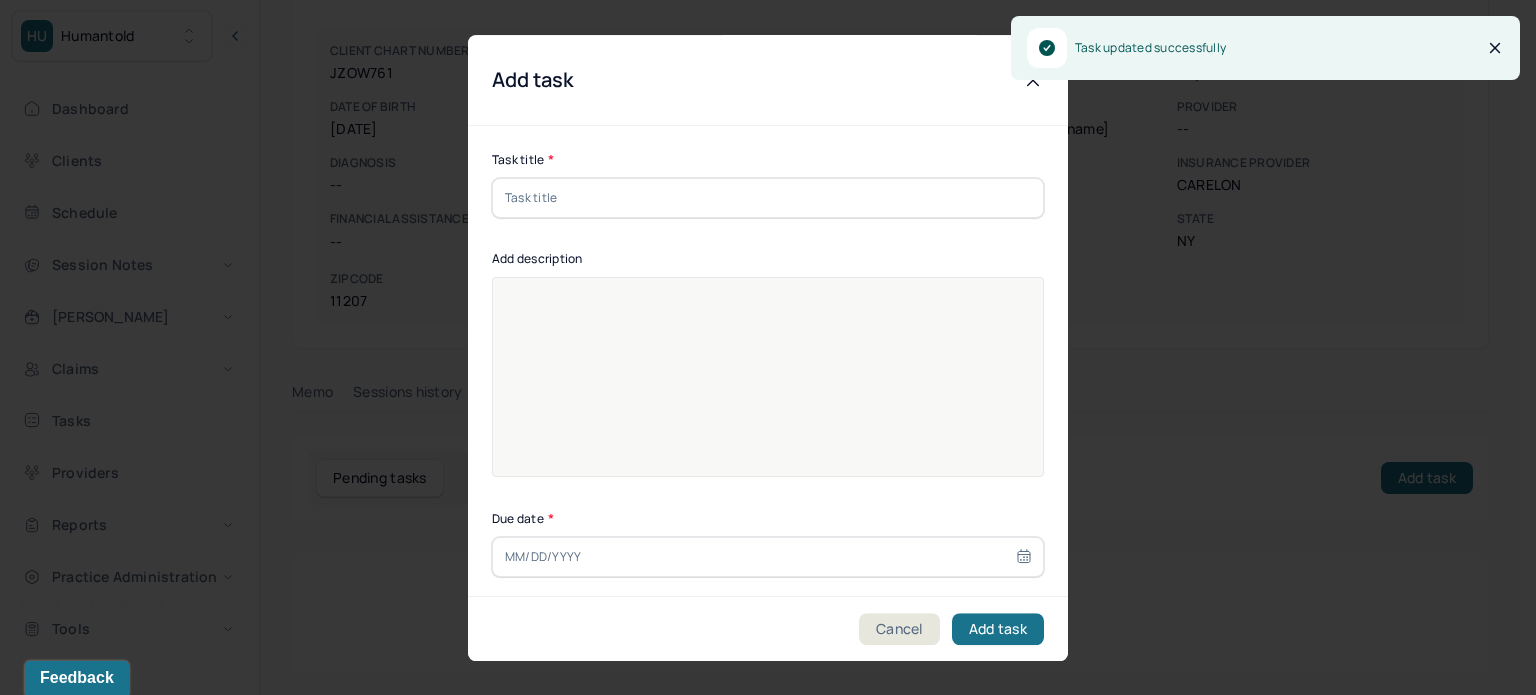click on "Task title * Add description Due date * Assignees Assignees(Type multiple)   Natalie James" at bounding box center (768, 445) 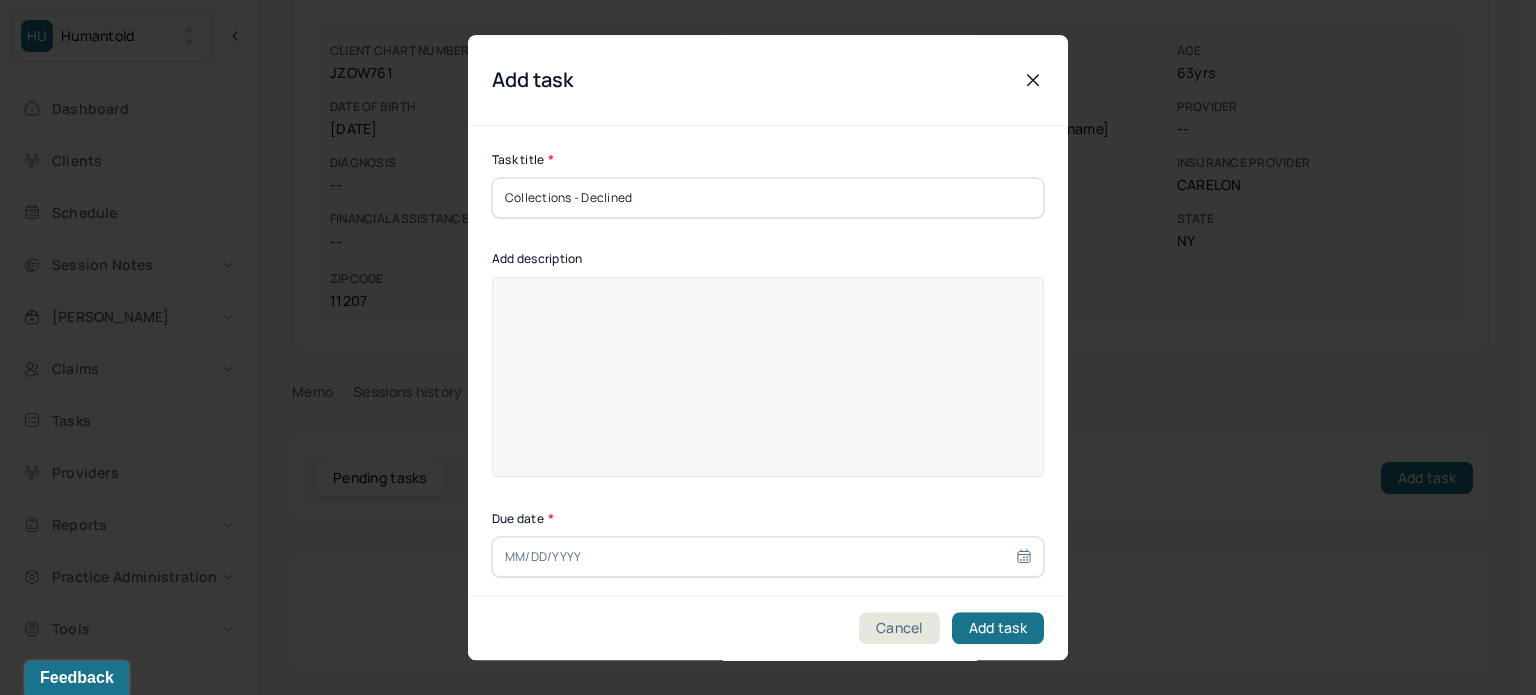 type on "Collections - Declined" 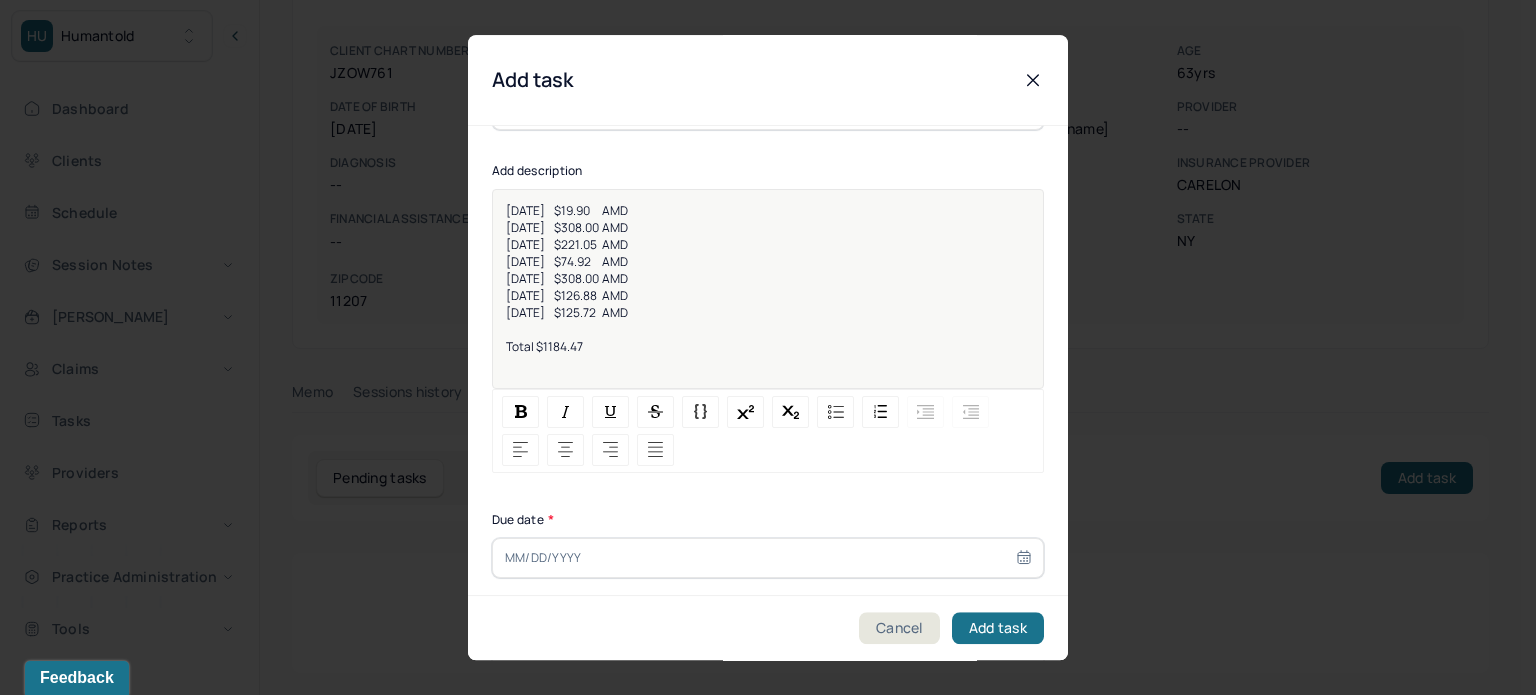 scroll, scrollTop: 256, scrollLeft: 0, axis: vertical 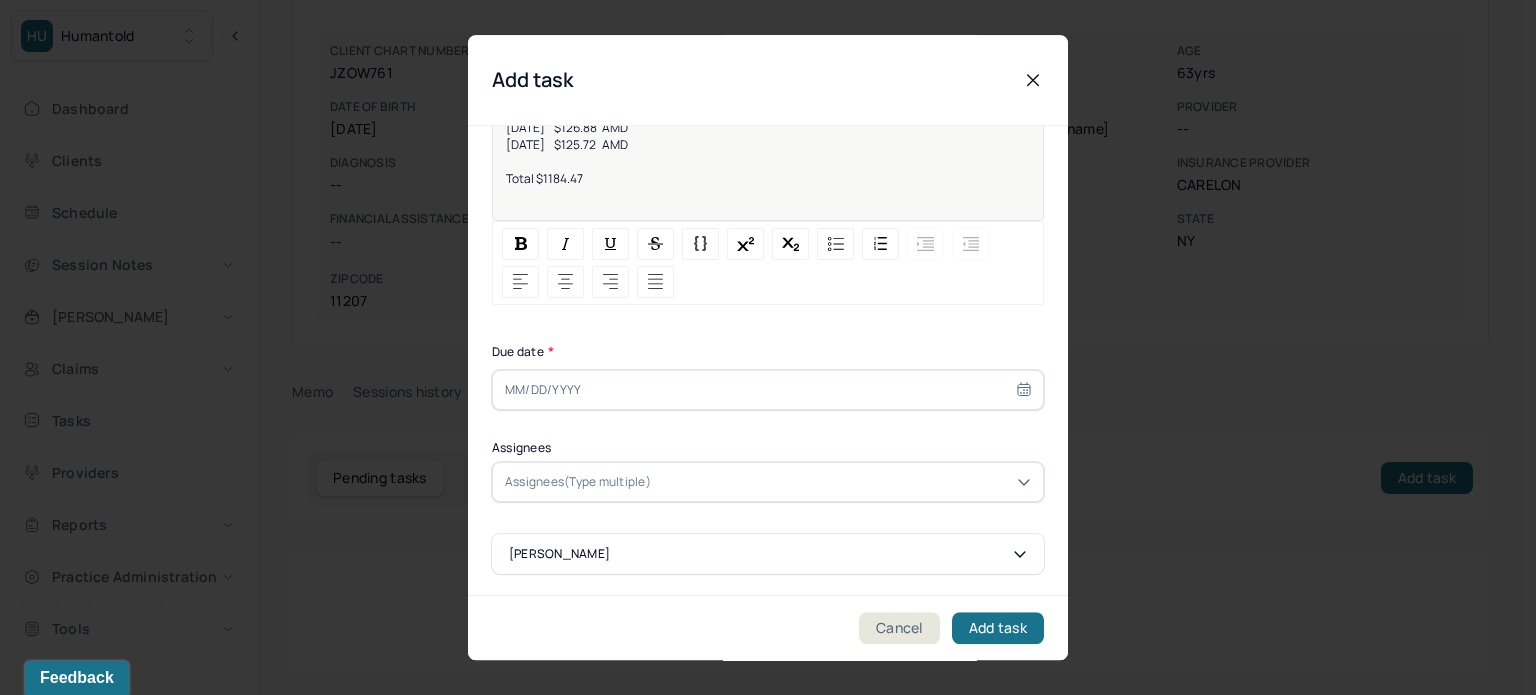 click at bounding box center [768, 390] 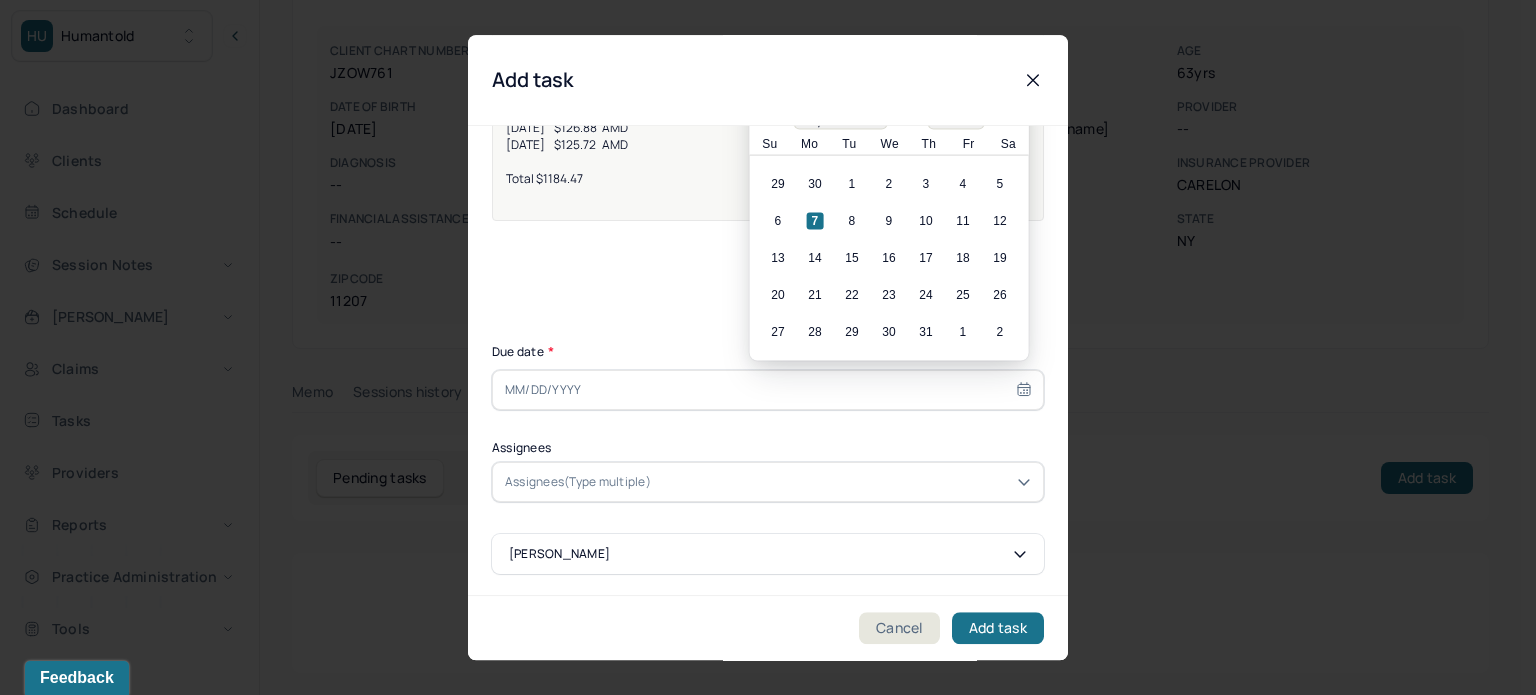 click on "6 7 8 9 10 11 12" at bounding box center (889, 221) 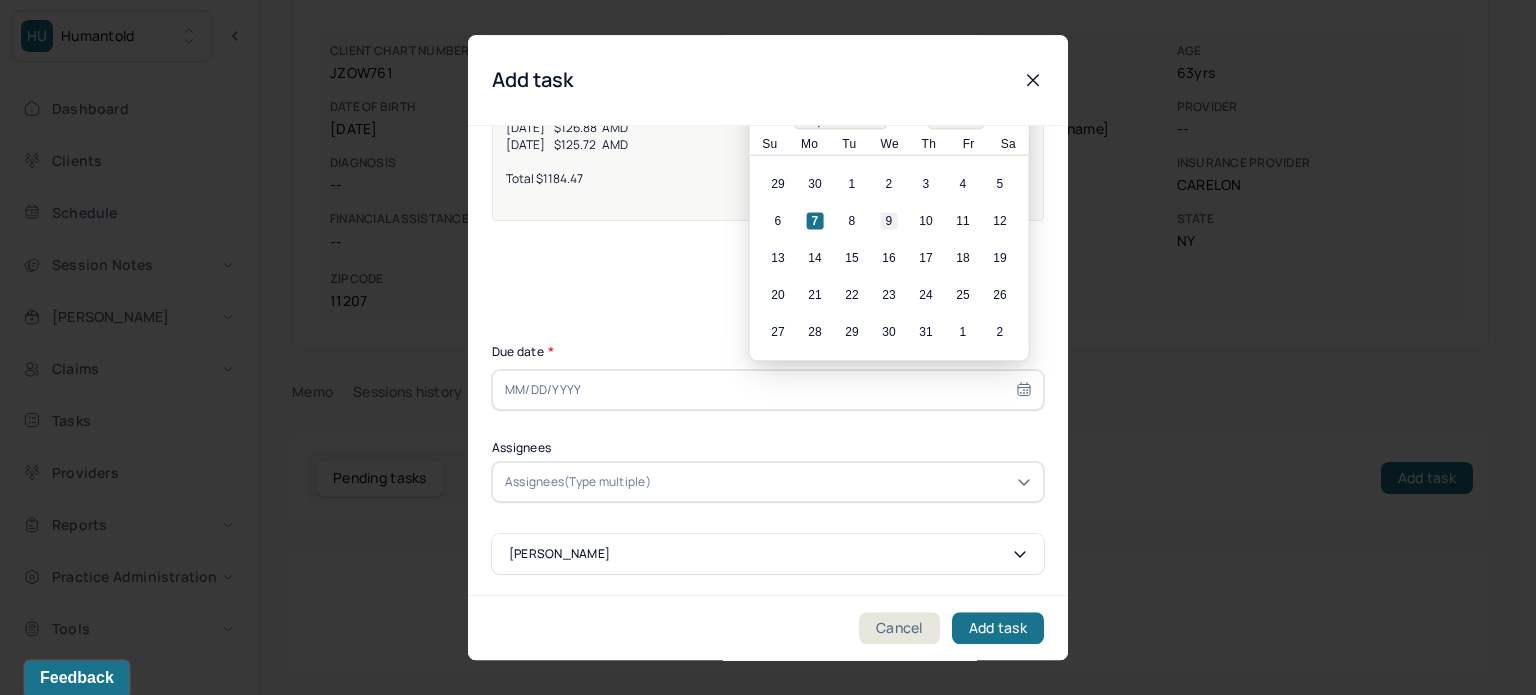click on "9" at bounding box center [889, 221] 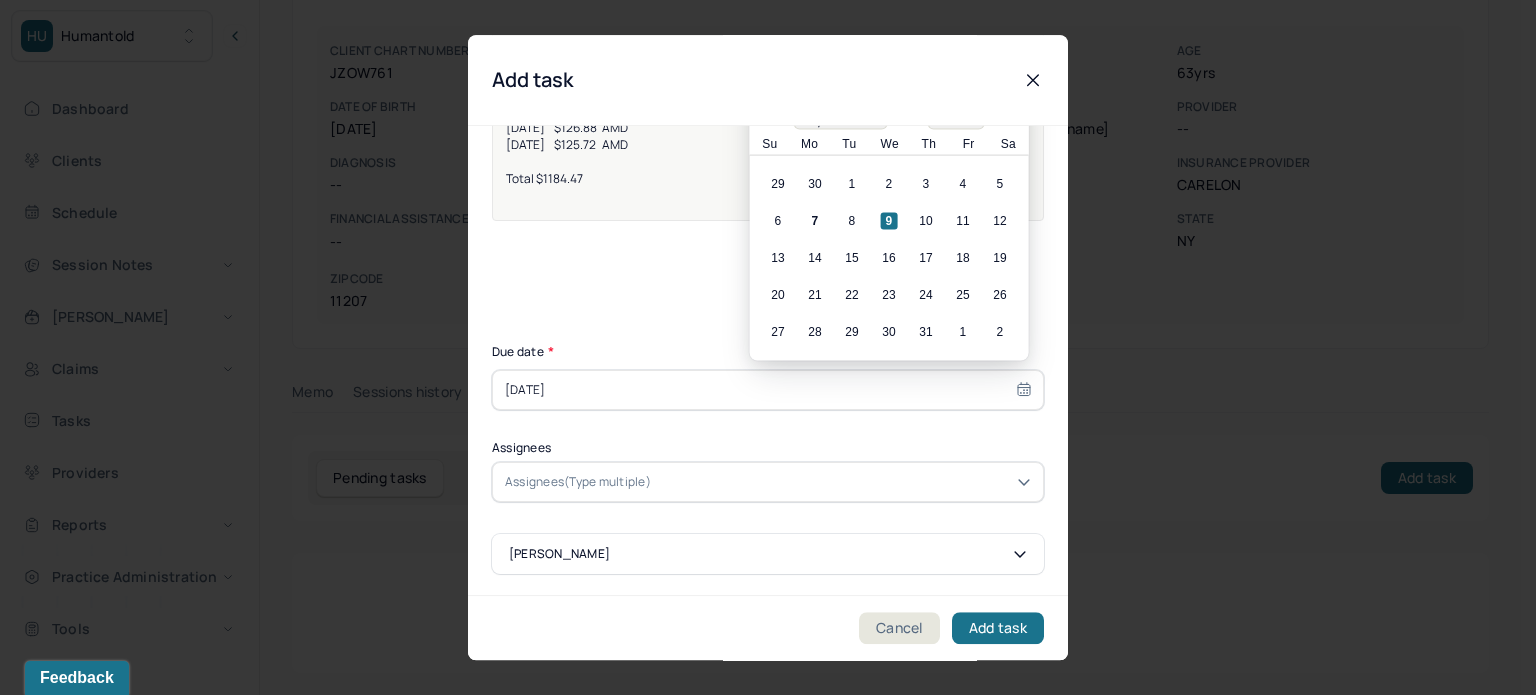 click at bounding box center [843, 482] 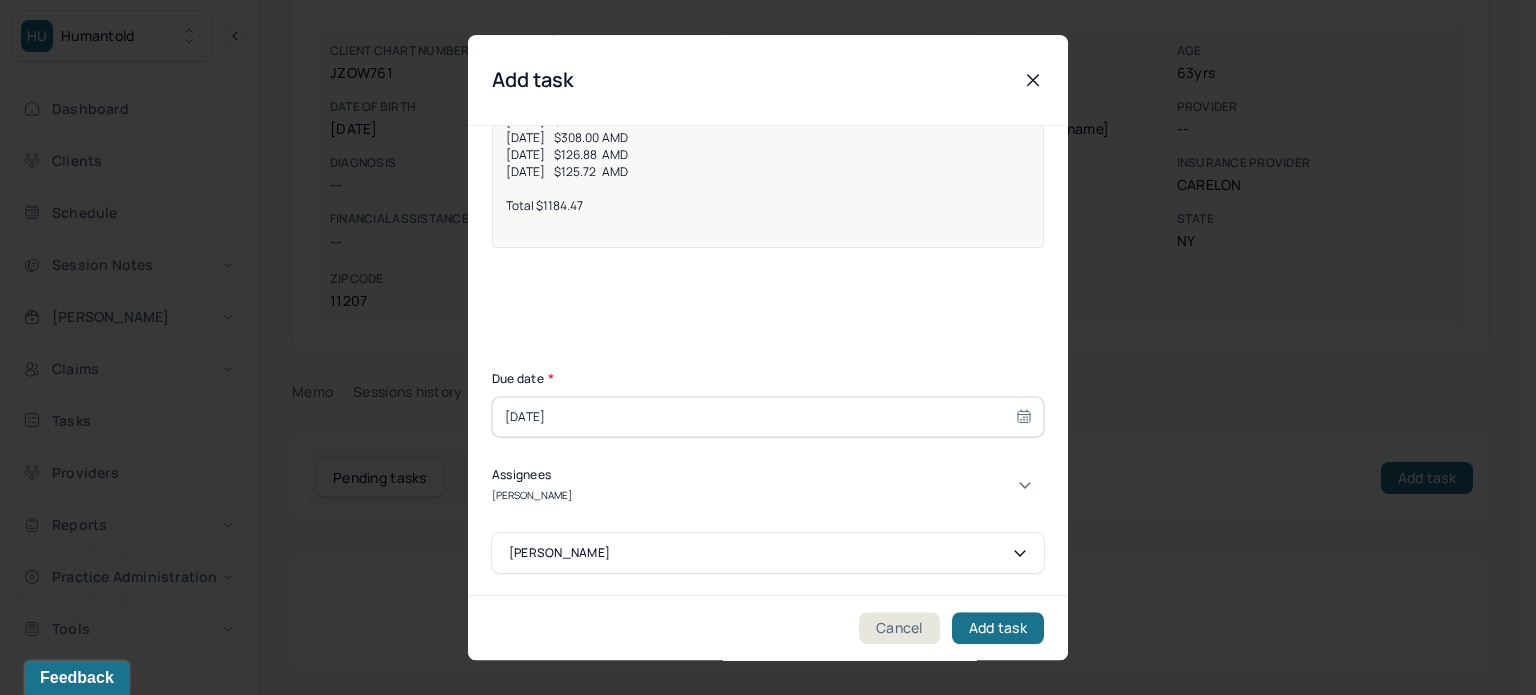 type on "[PERSON_NAME]" 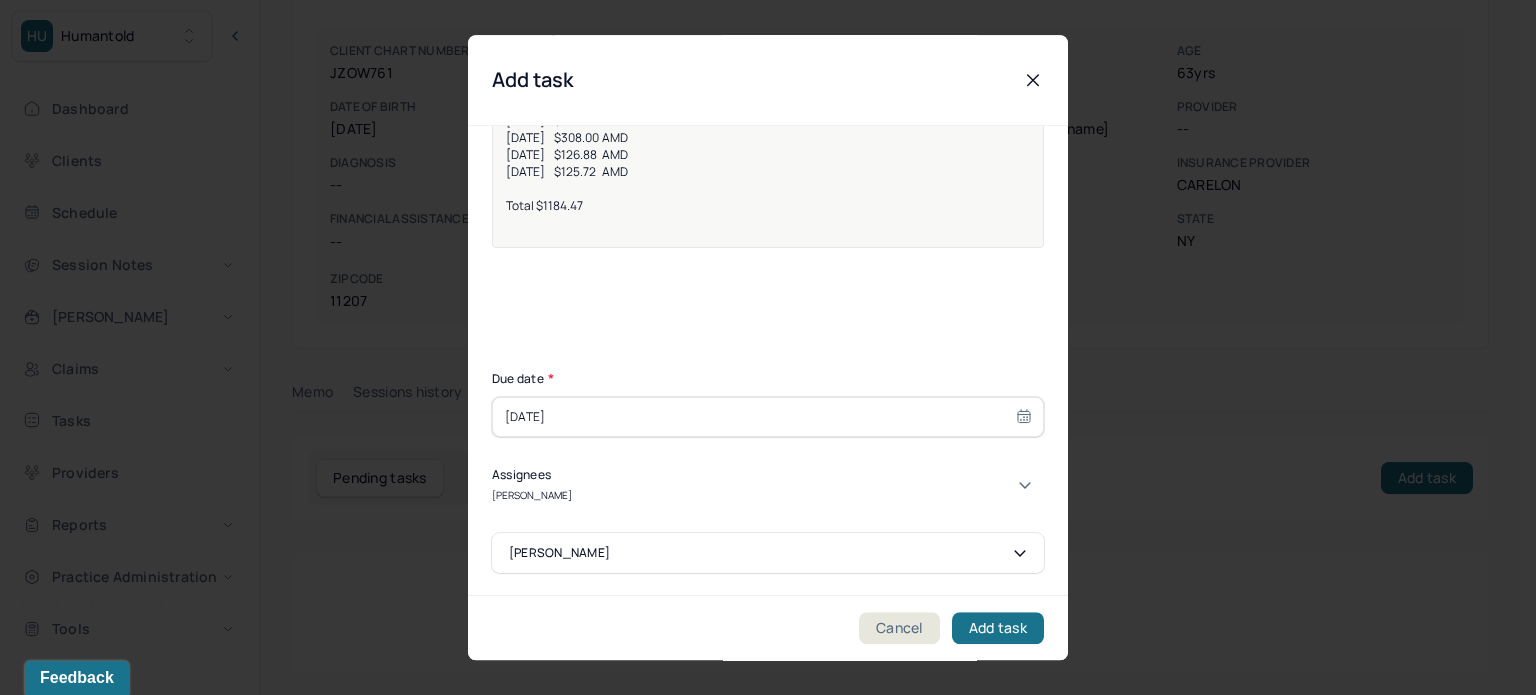 click on "[PERSON_NAME]" at bounding box center [760, 703] 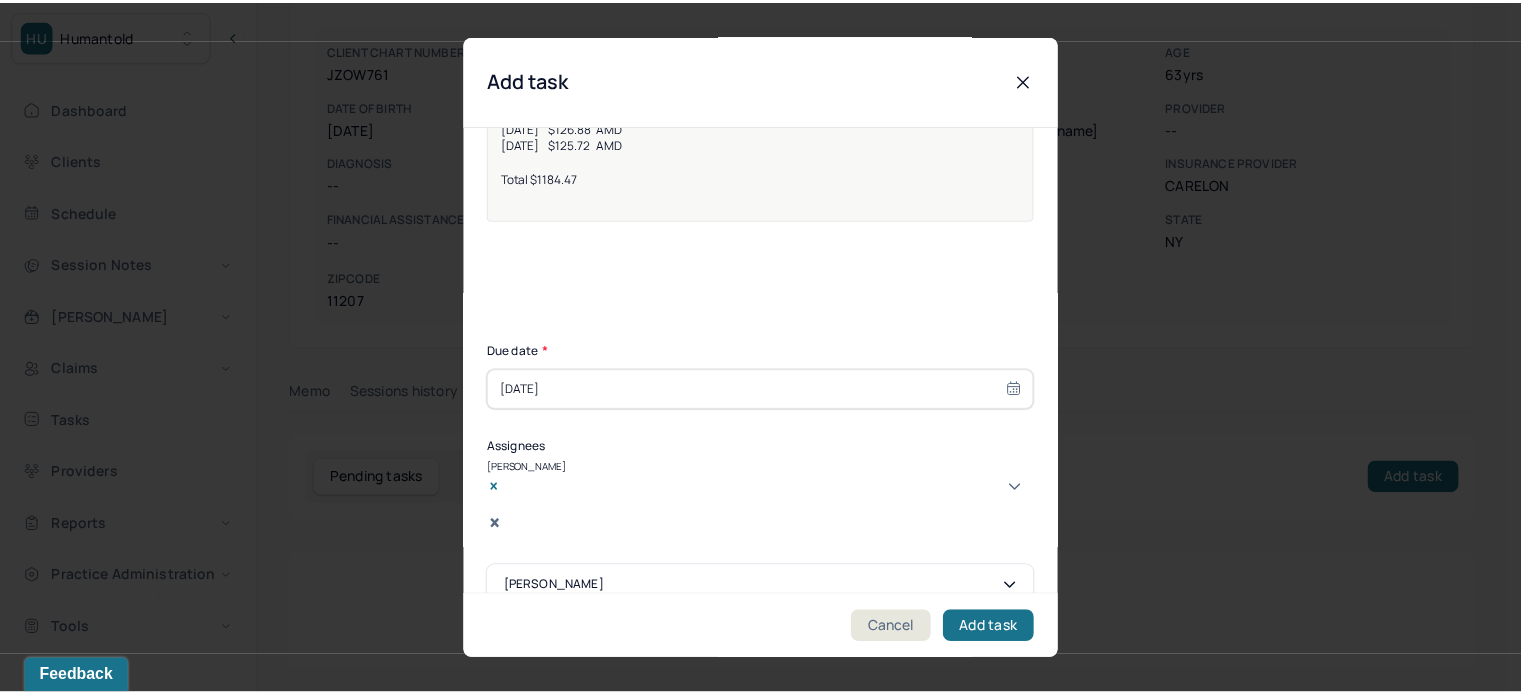 scroll, scrollTop: 257, scrollLeft: 0, axis: vertical 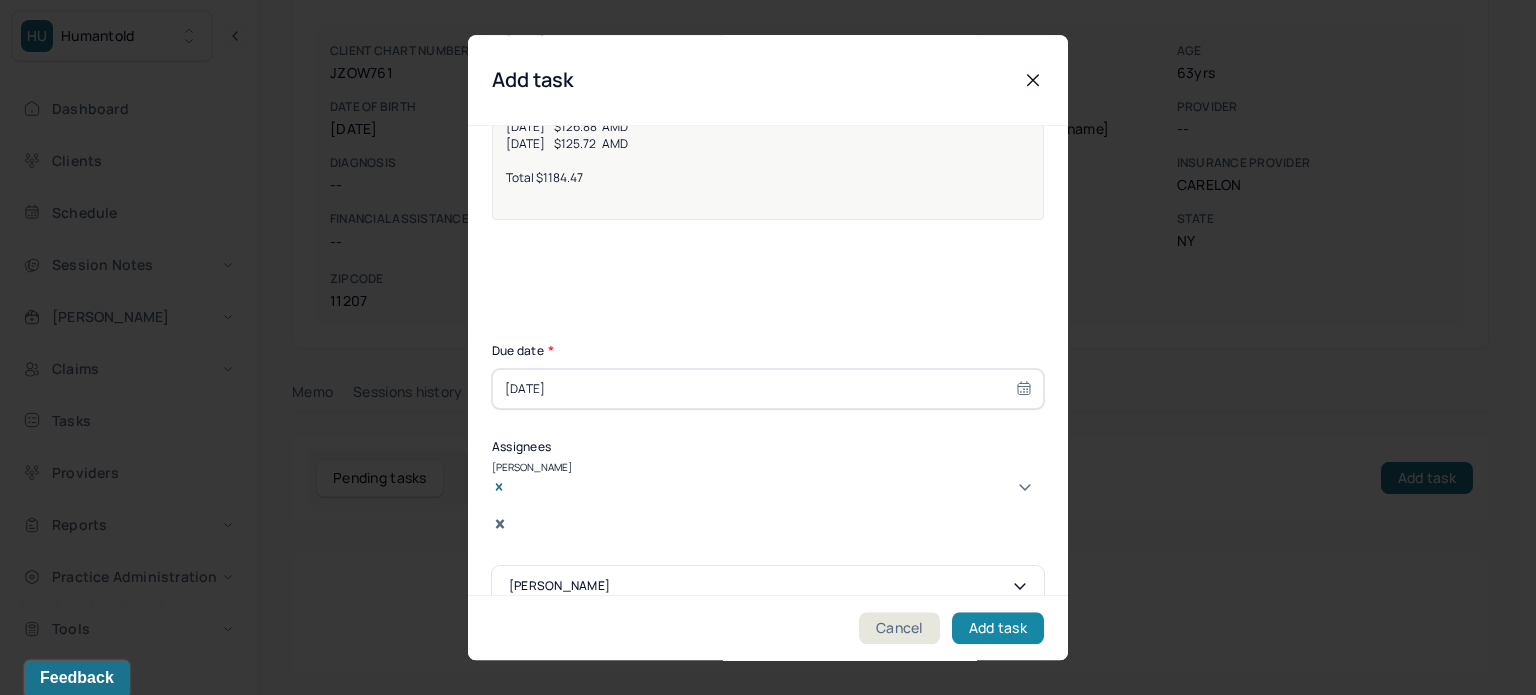click on "Add task" at bounding box center [998, 628] 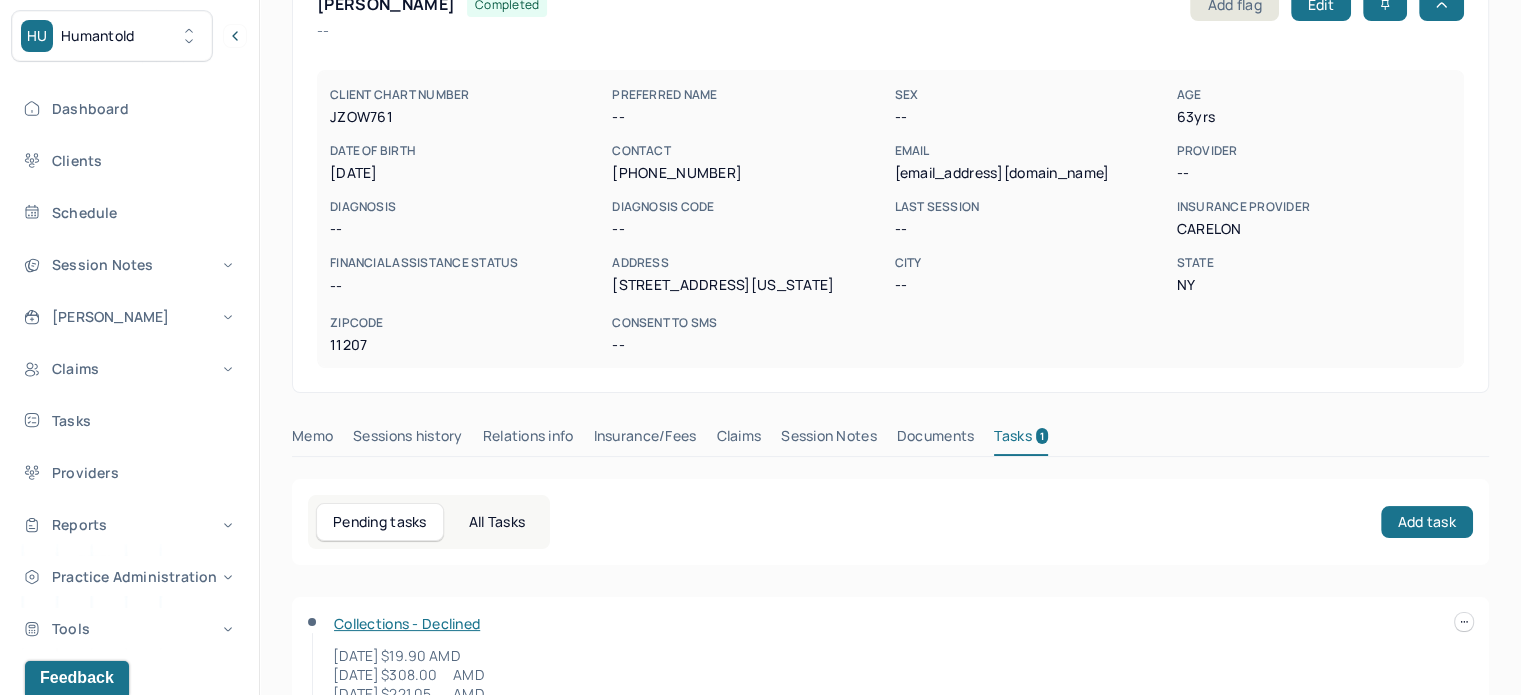 scroll, scrollTop: 361, scrollLeft: 0, axis: vertical 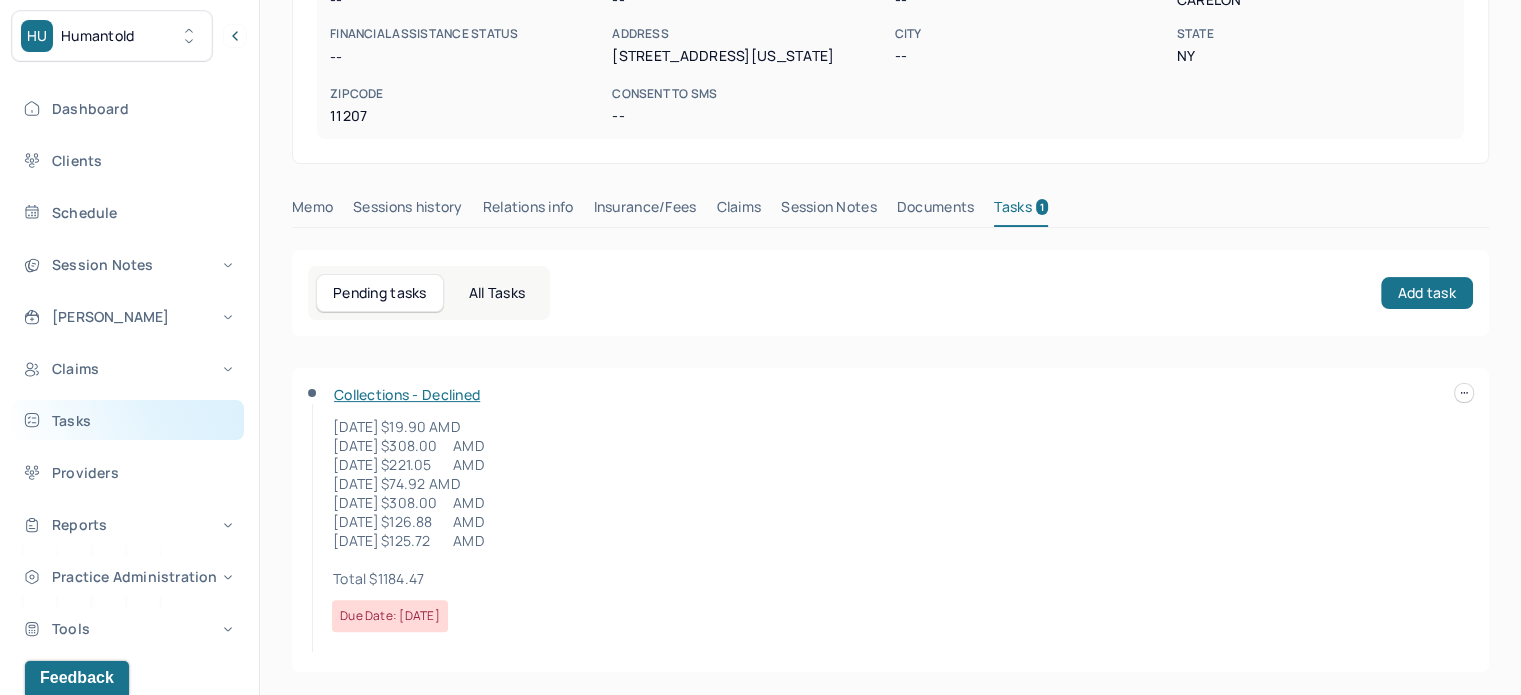 click on "Tasks" at bounding box center (128, 420) 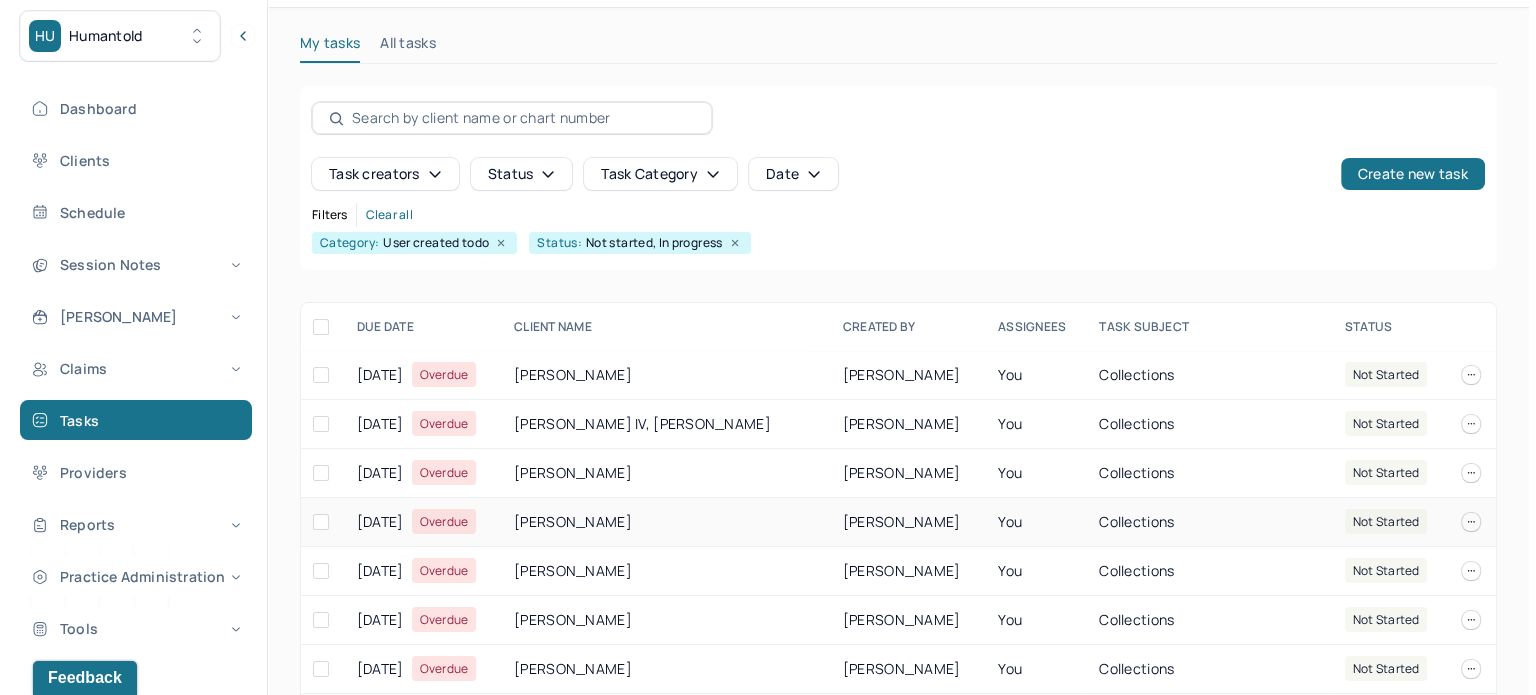 scroll, scrollTop: 249, scrollLeft: 0, axis: vertical 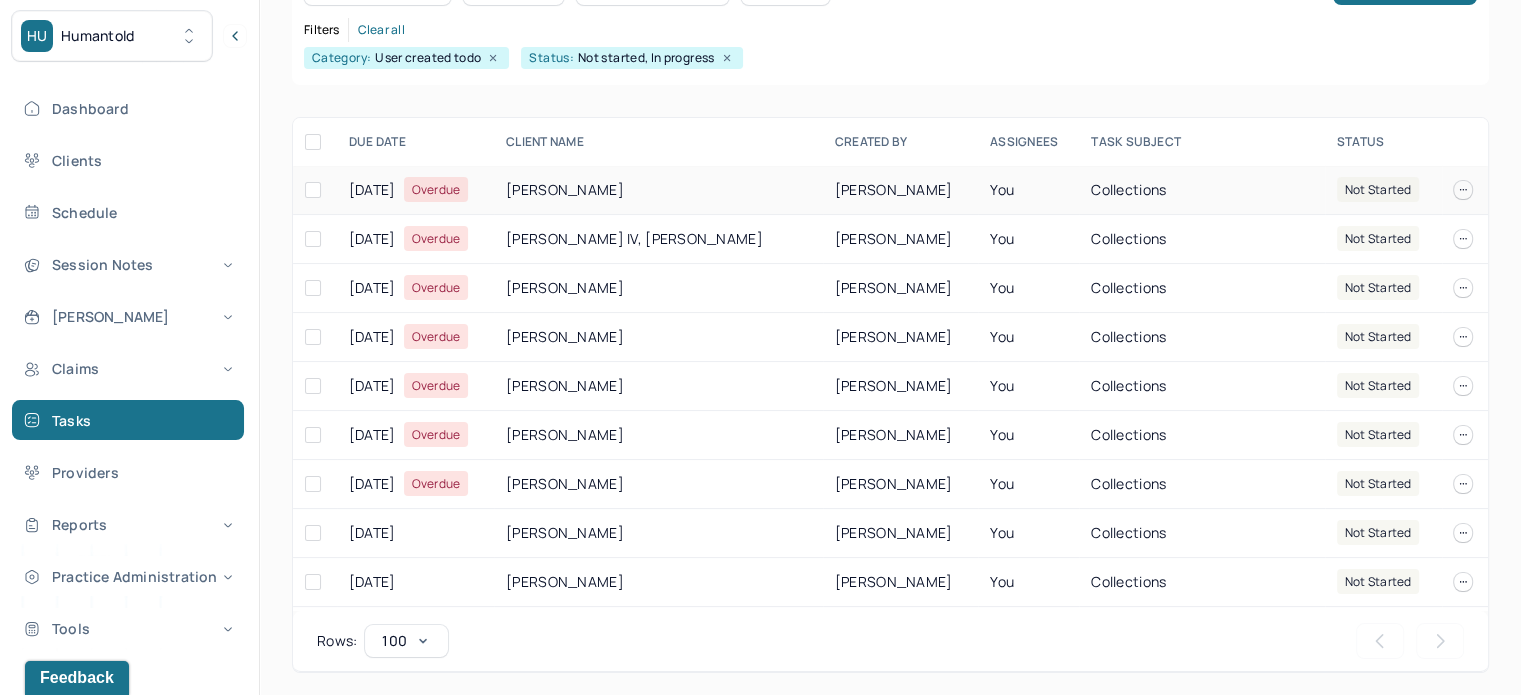 click on "JARA, LAUREN" at bounding box center (658, 190) 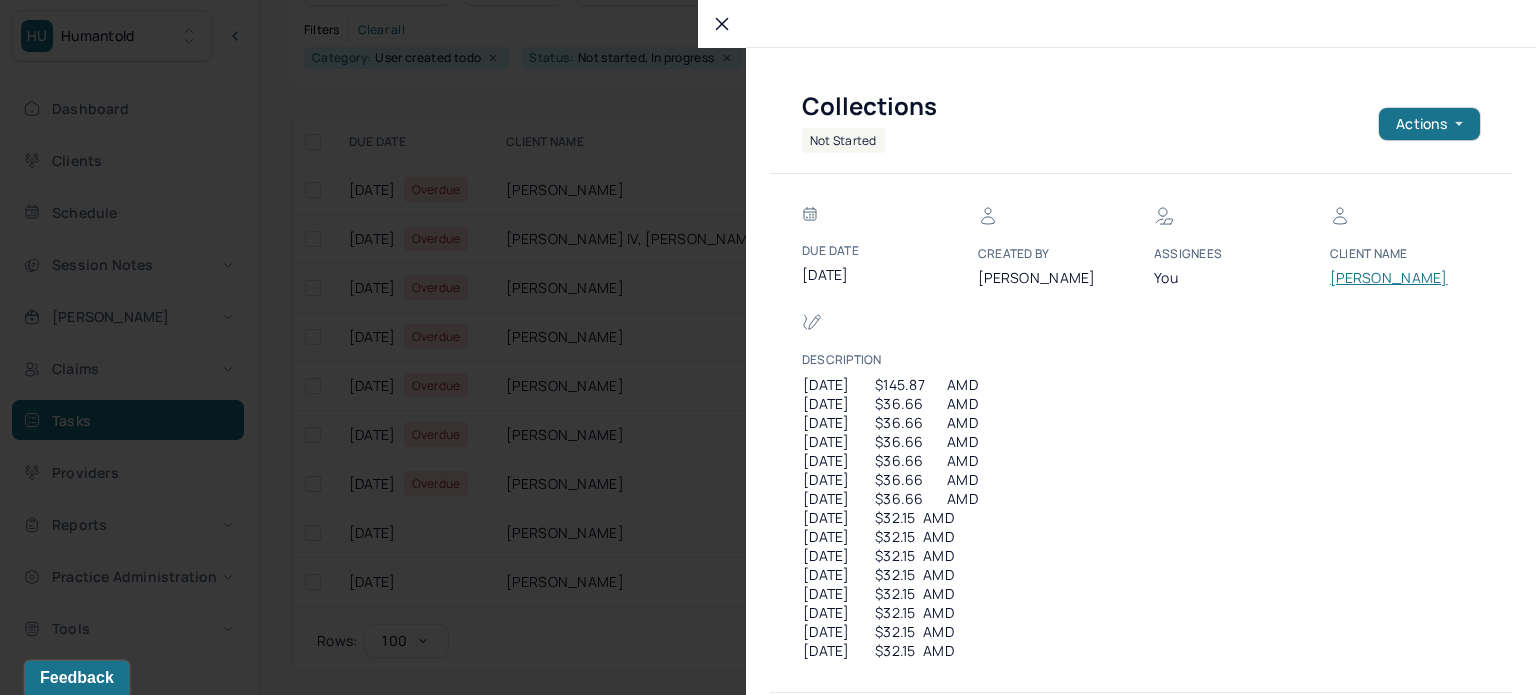 click on "JARA, LAUREN" at bounding box center [1390, 278] 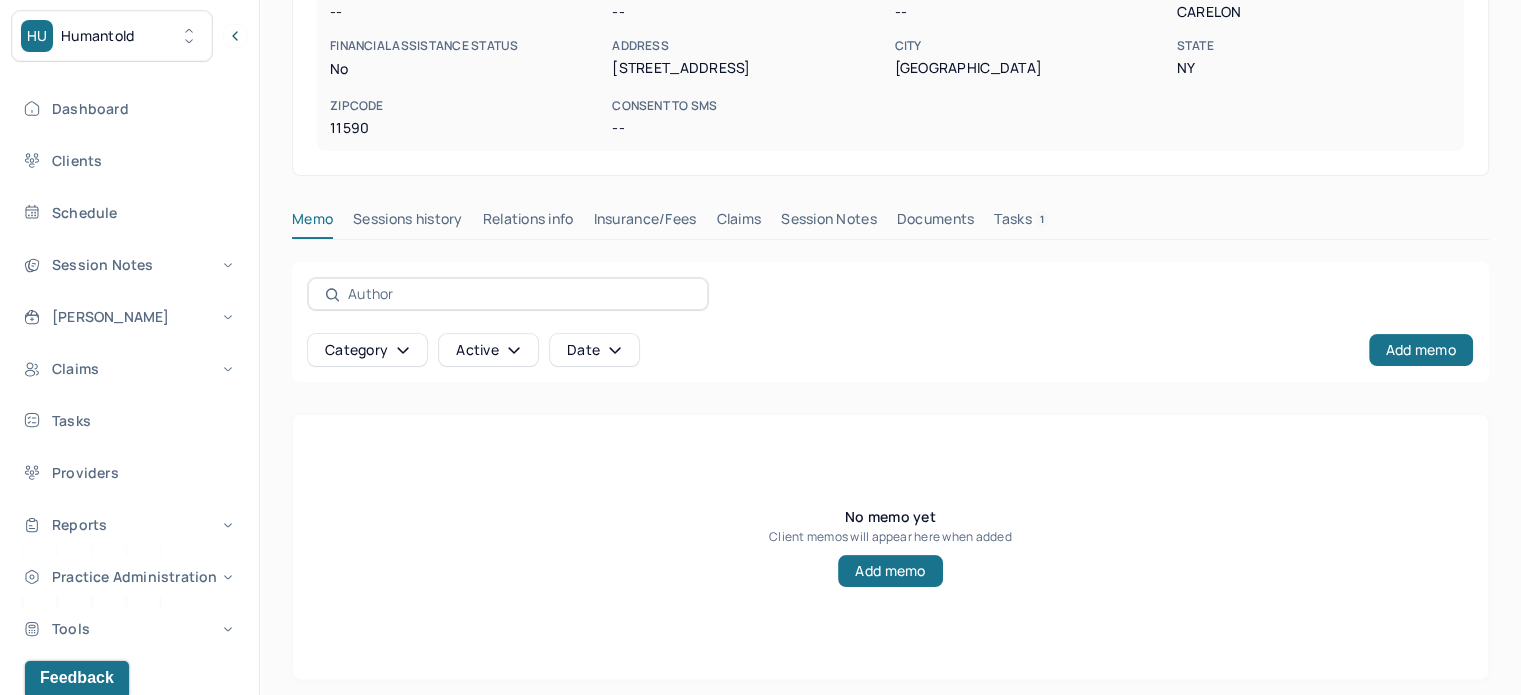 scroll, scrollTop: 356, scrollLeft: 0, axis: vertical 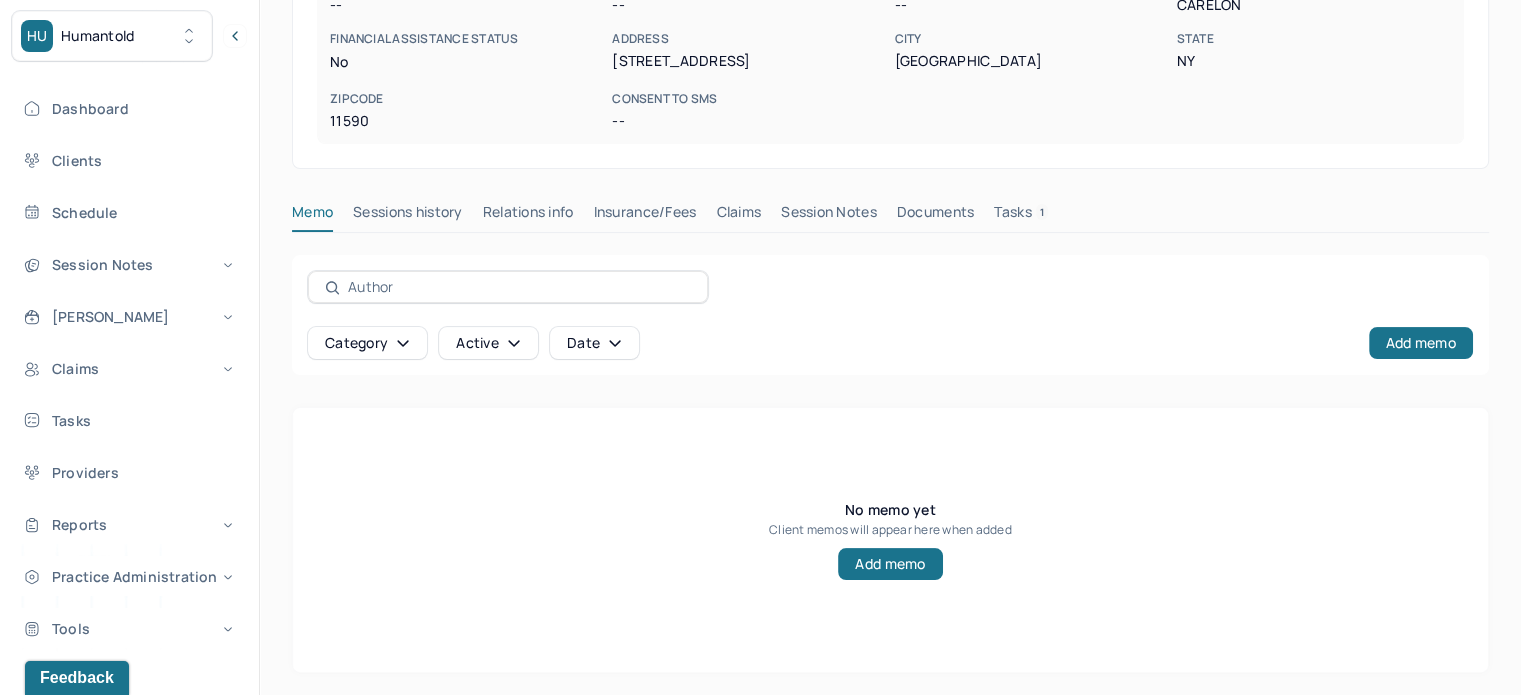 click on "JARA, LAUREN completed   Add flag     Sessions history     Edit               -- CLIENT CHART NUMBER JCEV643 PREFERRED NAME -- SEX female AGE 39  yrs DATE OF BIRTH 04/18/1986  CONTACT (917) 742-0655 EMAIL laurenfolgar@aol.com PROVIDER -- DIAGNOSIS -- DIAGNOSIS CODE -- LAST SESSION -- insurance provider CARELON FINANCIAL ASSISTANCE STATUS no Address 26 Harmony Lane City Westbury State NY Zipcode 11590 Consent to Sms --   Memo     Sessions history     Relations info     Insurance/Fees     Claims     Session Notes     Documents     Tasks 1     Category     active     Date     Add memo   No memo yet Client memos will appear here when added   Add memo" at bounding box center [890, 206] 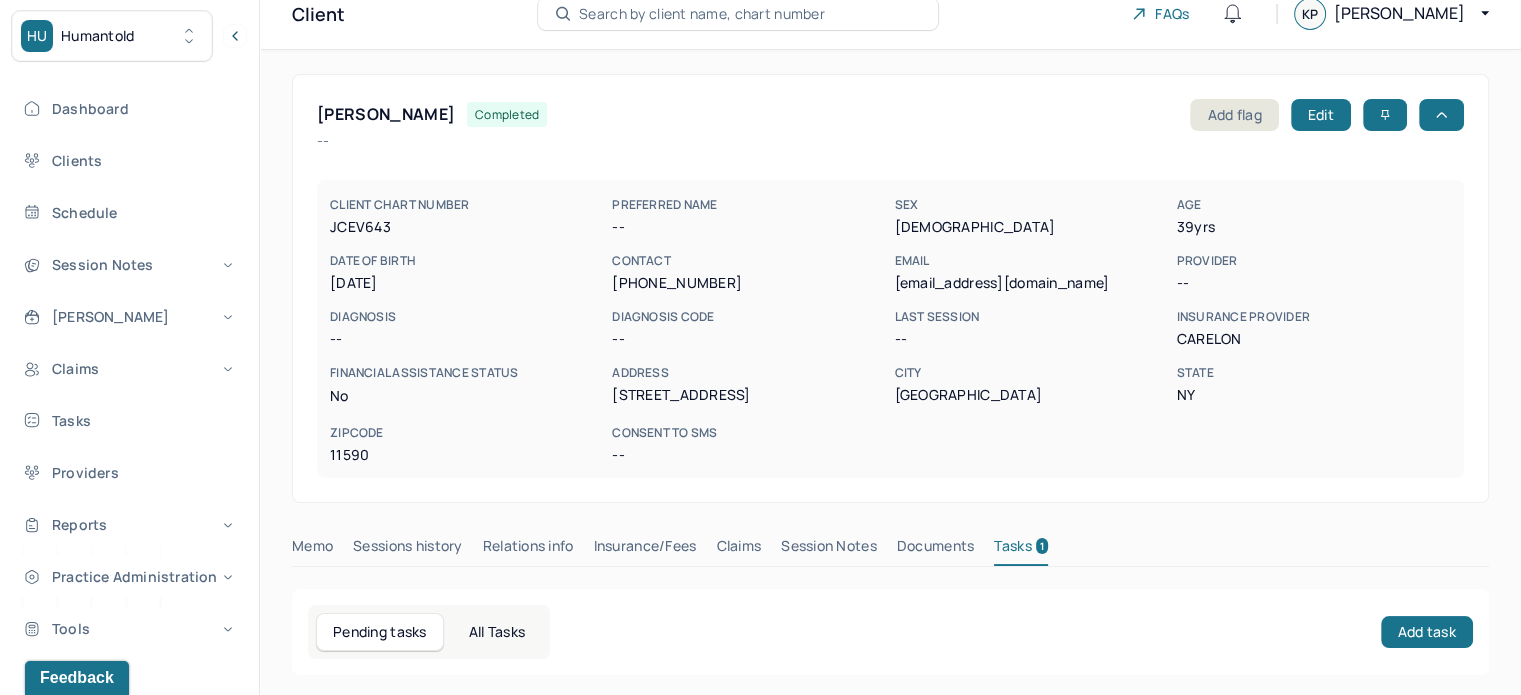 scroll, scrollTop: 0, scrollLeft: 0, axis: both 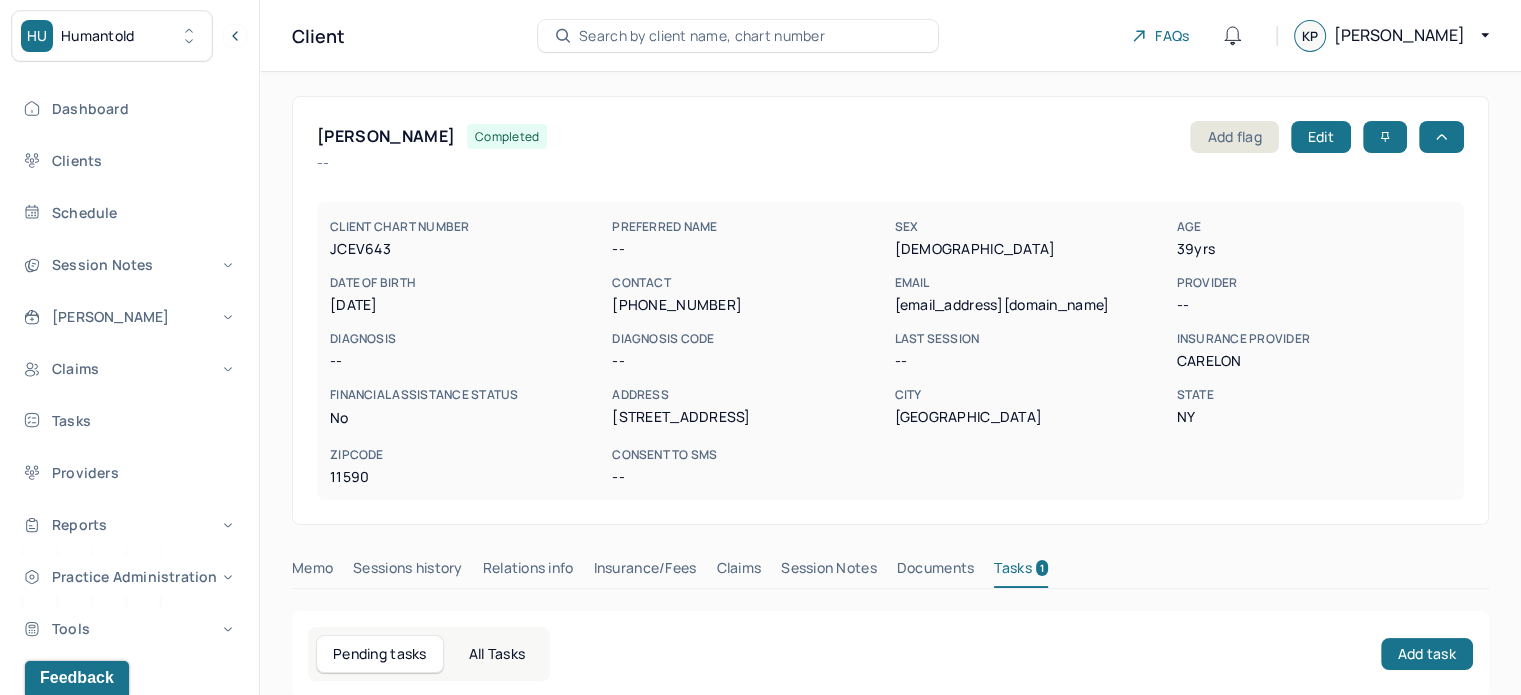 click on "JARA, LAUREN completed   Add flag     Edit" at bounding box center (890, 137) 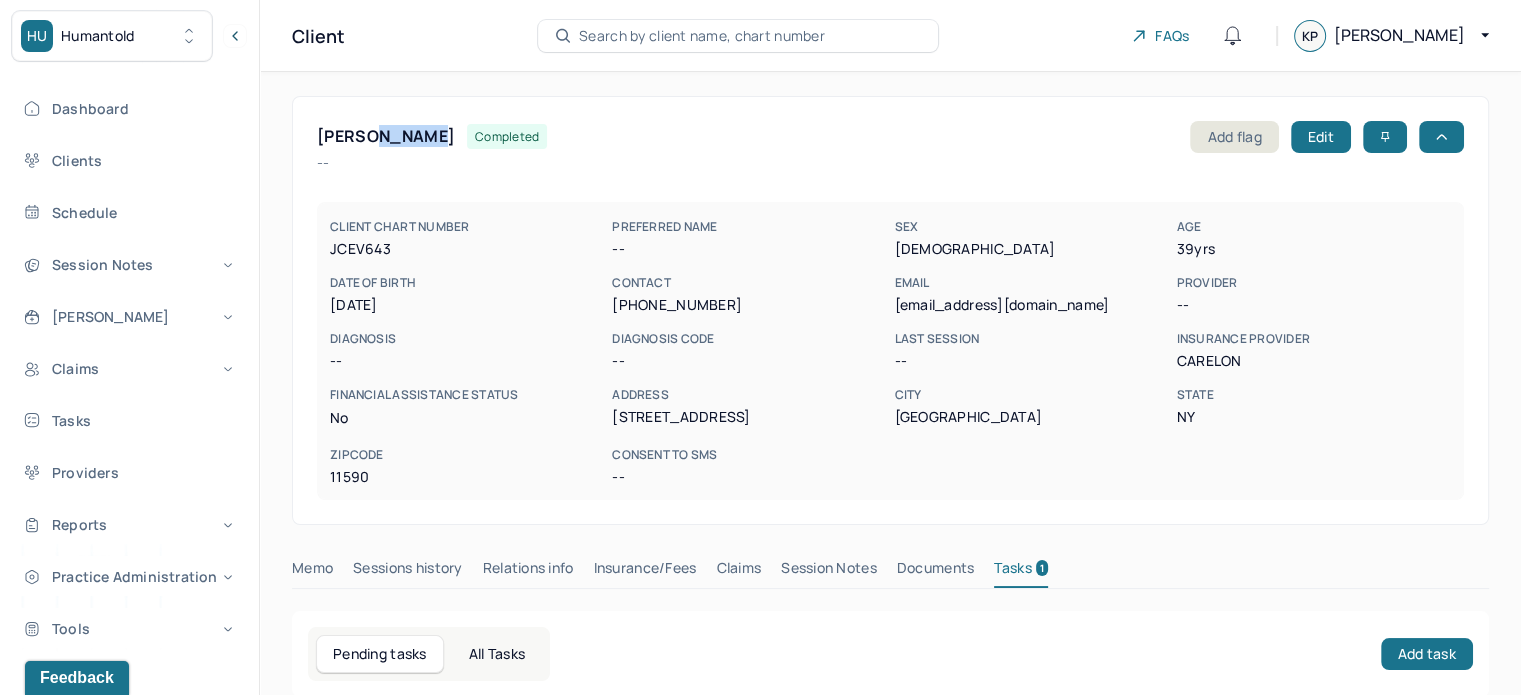 click on "JARA, LAUREN" at bounding box center (386, 136) 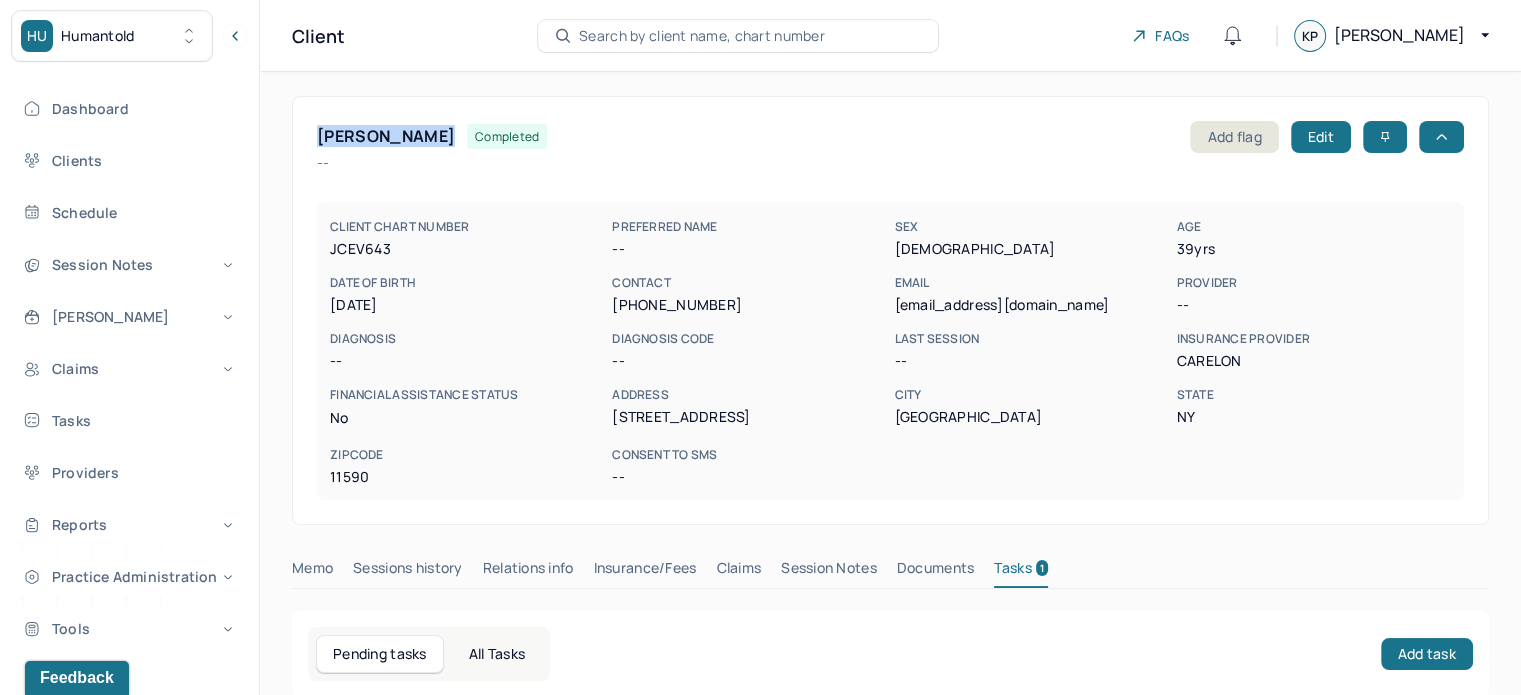 click on "JARA, LAUREN" at bounding box center (386, 136) 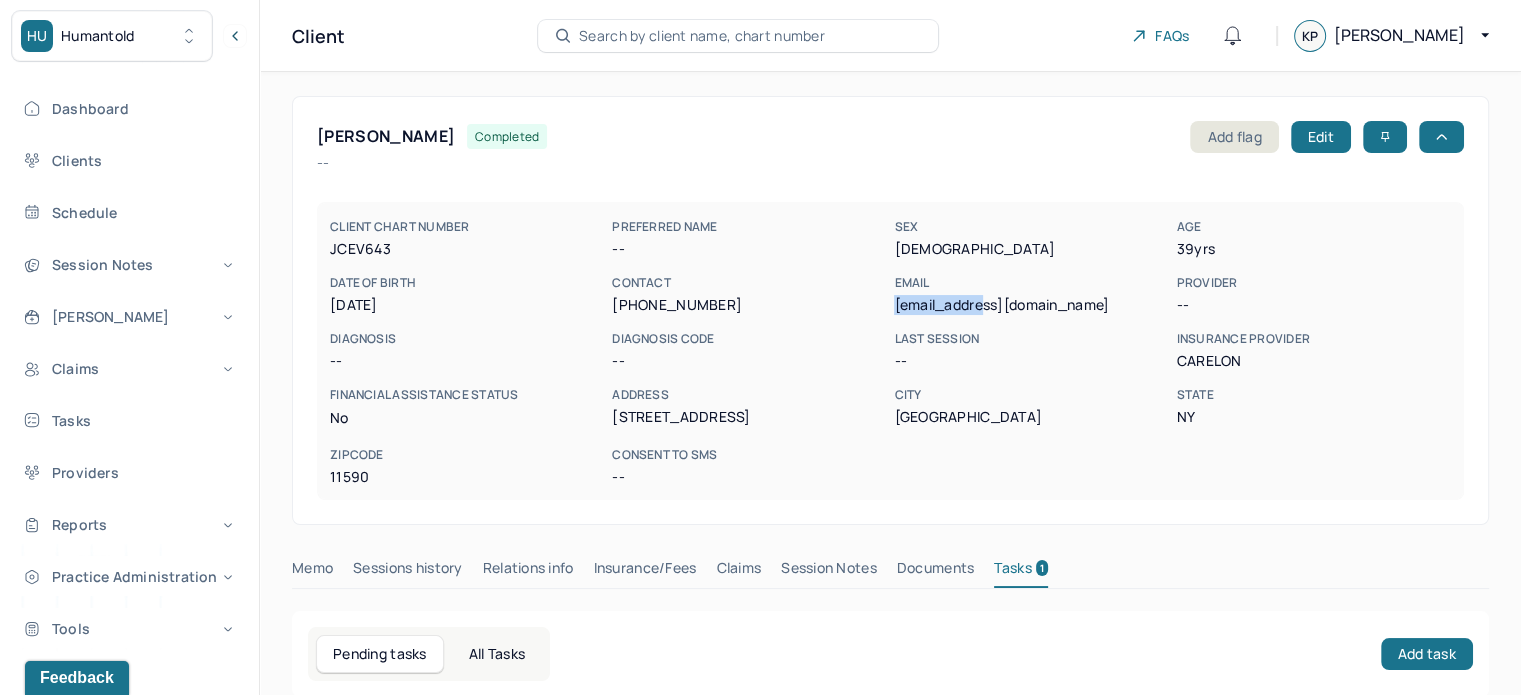 click on "laurenfolgar@aol.com" at bounding box center (1031, 305) 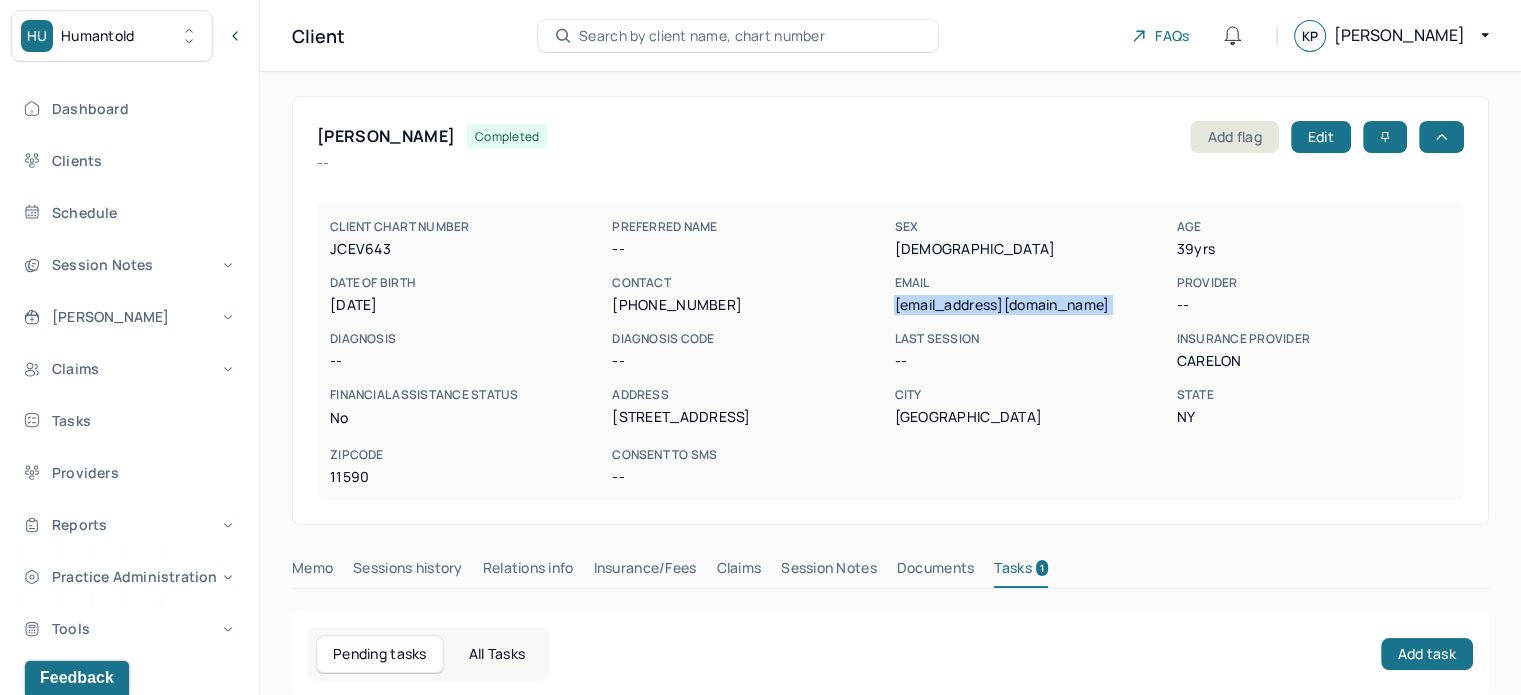 click on "laurenfolgar@aol.com" at bounding box center [1031, 305] 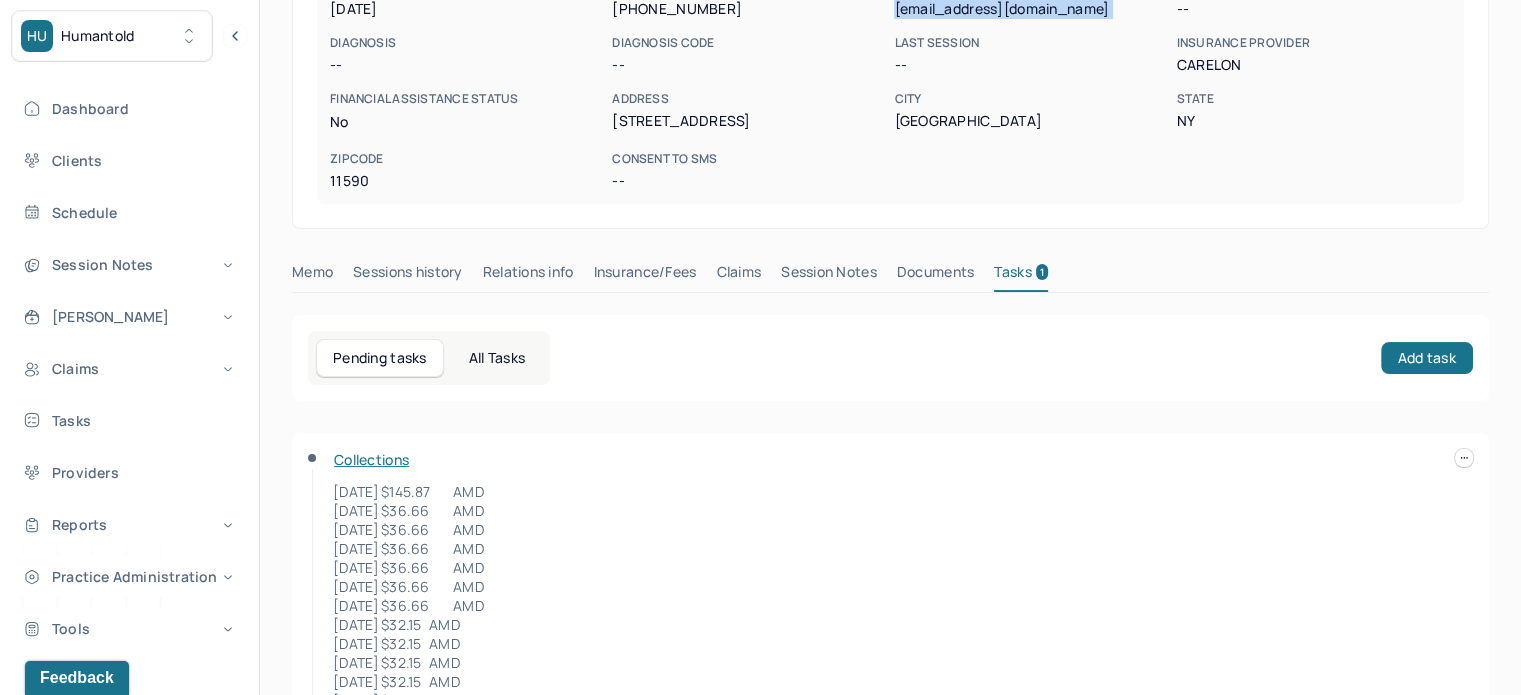 scroll, scrollTop: 300, scrollLeft: 0, axis: vertical 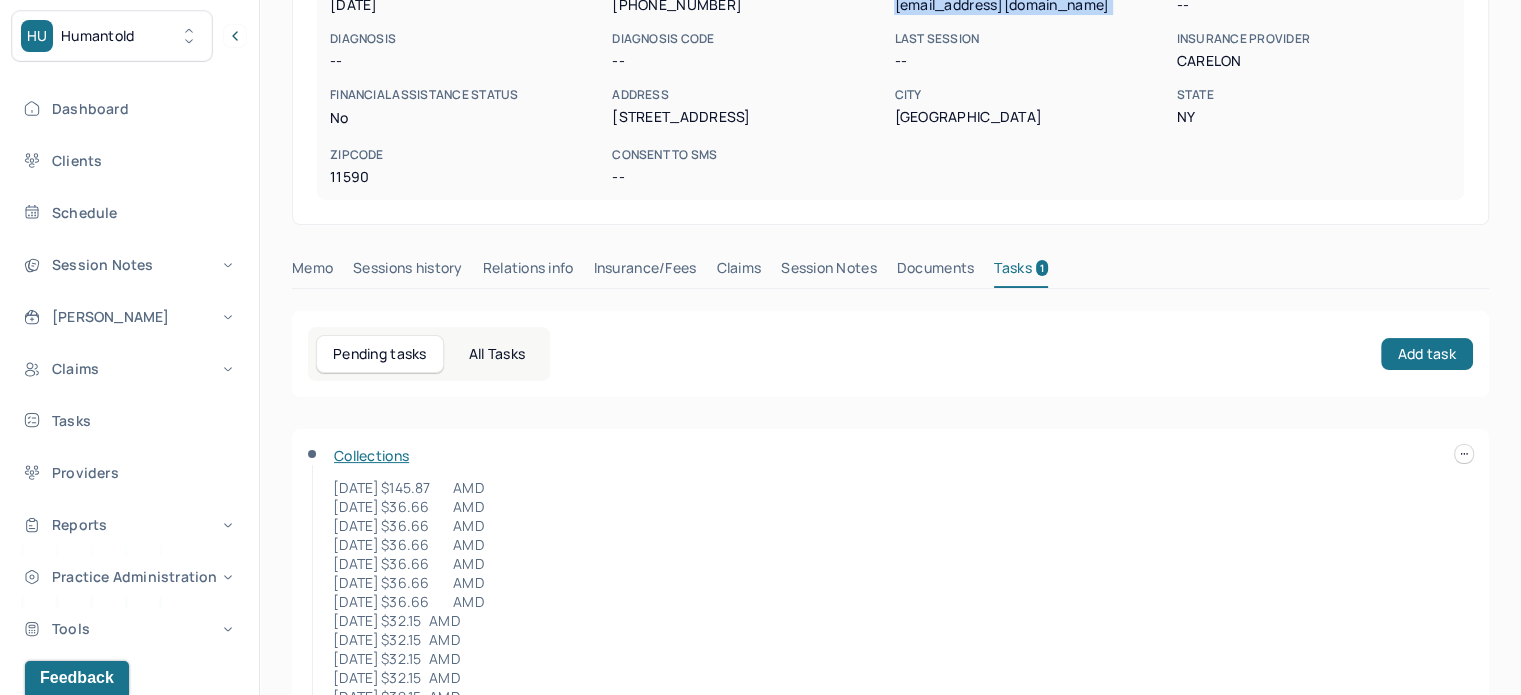 click on "HU Humantold       Dashboard Clients Schedule Session Notes Billings Claims Tasks Providers Reports Practice Administration Tools KP Katherine   Powers clientsupport,biller   Logout Client   Search by client name, chart number     FAQs     KP Katherine JARA, LAUREN completed   Add flag     Edit               -- CLIENT CHART NUMBER JCEV643 PREFERRED NAME -- SEX female AGE 39  yrs DATE OF BIRTH 04/18/1986  CONTACT (917) 742-0655 EMAIL laurenfolgar@aol.com PROVIDER -- DIAGNOSIS -- DIAGNOSIS CODE -- LAST SESSION -- insurance provider CARELON FINANCIAL ASSISTANCE STATUS no Address 26 Harmony Lane City Westbury State NY Zipcode 11590 Consent to Sms --   Memo     Sessions history     Relations info     Insurance/Fees     Claims     Session Notes     Documents     Tasks 1     Pending tasks     All Tasks     Add task     Collections   1/23/2024	$145.87	AMD 1/30/2024	$36.66	AMD 2/7/2024	$36.66	AMD 2/13/2024	$36.66	AMD 2/22/2024	$36.66	AMD 2/27/2024	$36.66	AMD 3/5/2024	$36.66	AMD" at bounding box center (760, 285) 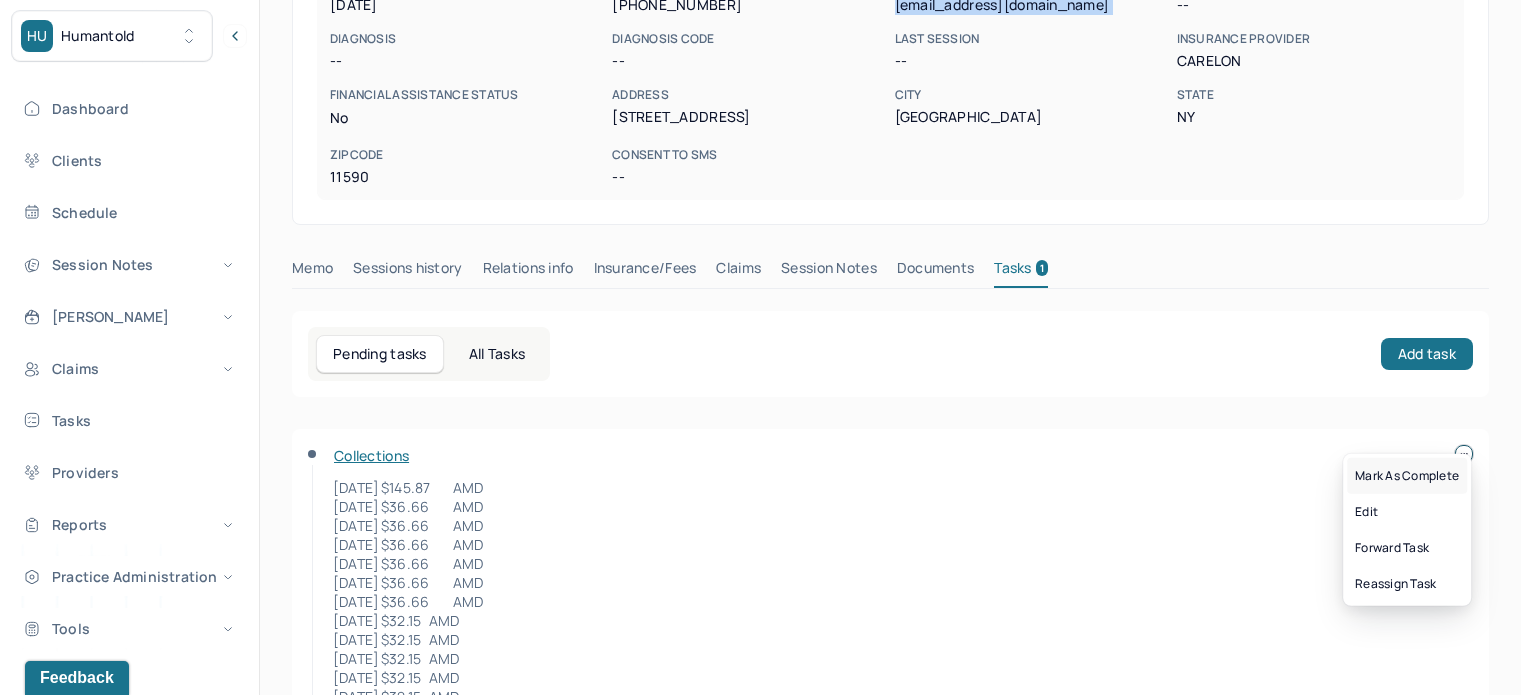 click on "Mark as complete" at bounding box center (1407, 476) 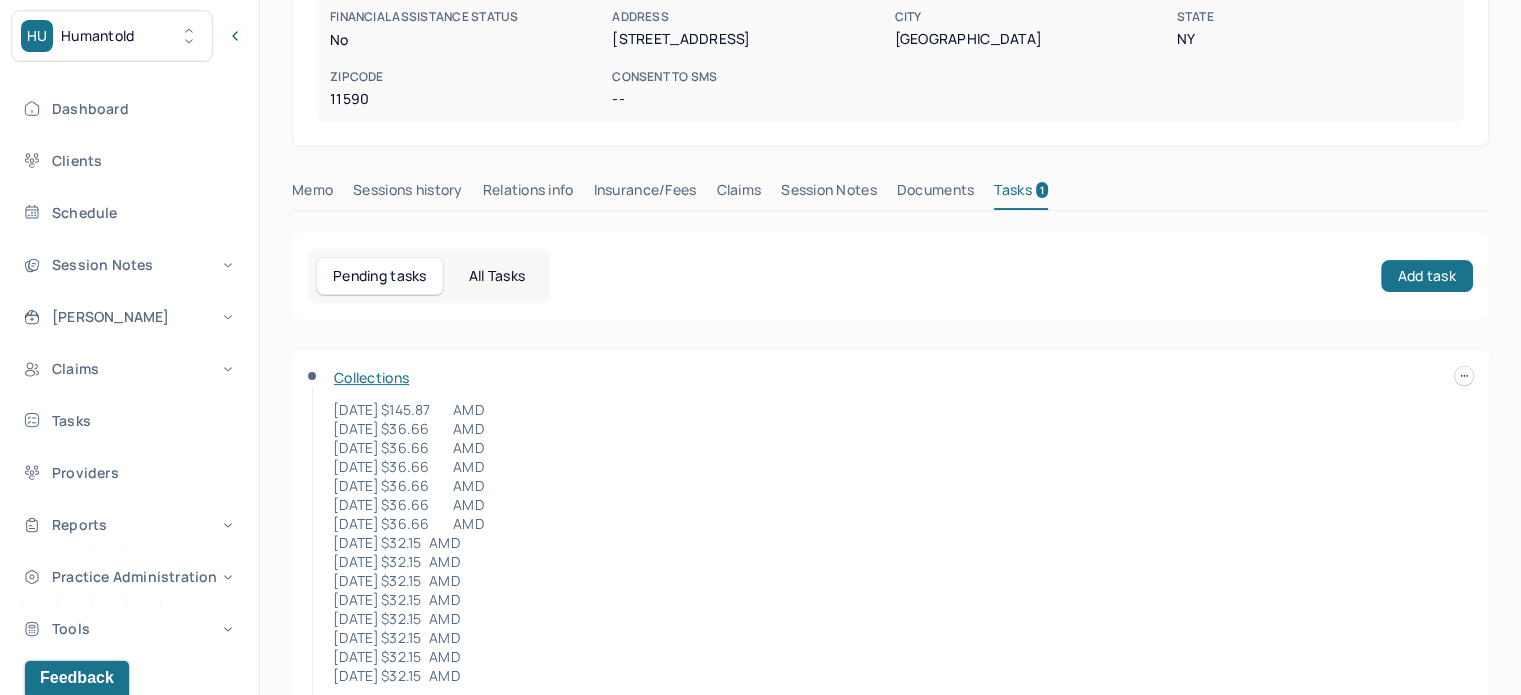 scroll, scrollTop: 476, scrollLeft: 0, axis: vertical 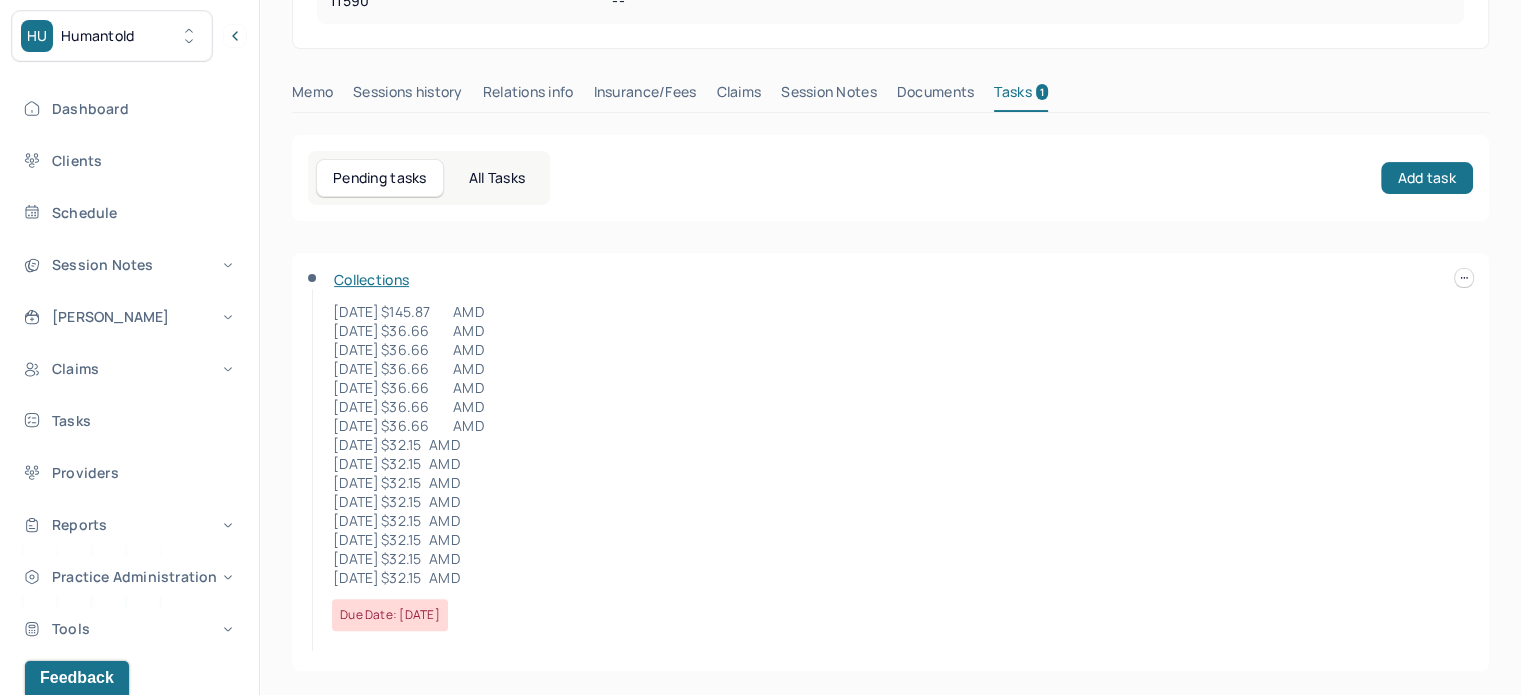 click on "Collections   1/23/2024	$145.87	AMD 1/30/2024	$36.66	AMD 2/7/2024	$36.66	AMD 2/13/2024	$36.66	AMD 2/22/2024	$36.66	AMD 2/27/2024	$36.66	AMD 3/5/2024	$36.66	AMD 3/14/2024	$32.15	AMD 3/19/2024	$32.15	AMD 3/29/2024	$32.15	AMD 4/2/2024	$32.15	AMD 4/9/2024	$32.15	AMD 4/16/2024	$32.15	AMD 4/23/2024	$32.15	AMD 4/30/2024	$32.15	AMD Due date: 07/07/2025" at bounding box center (890, 462) 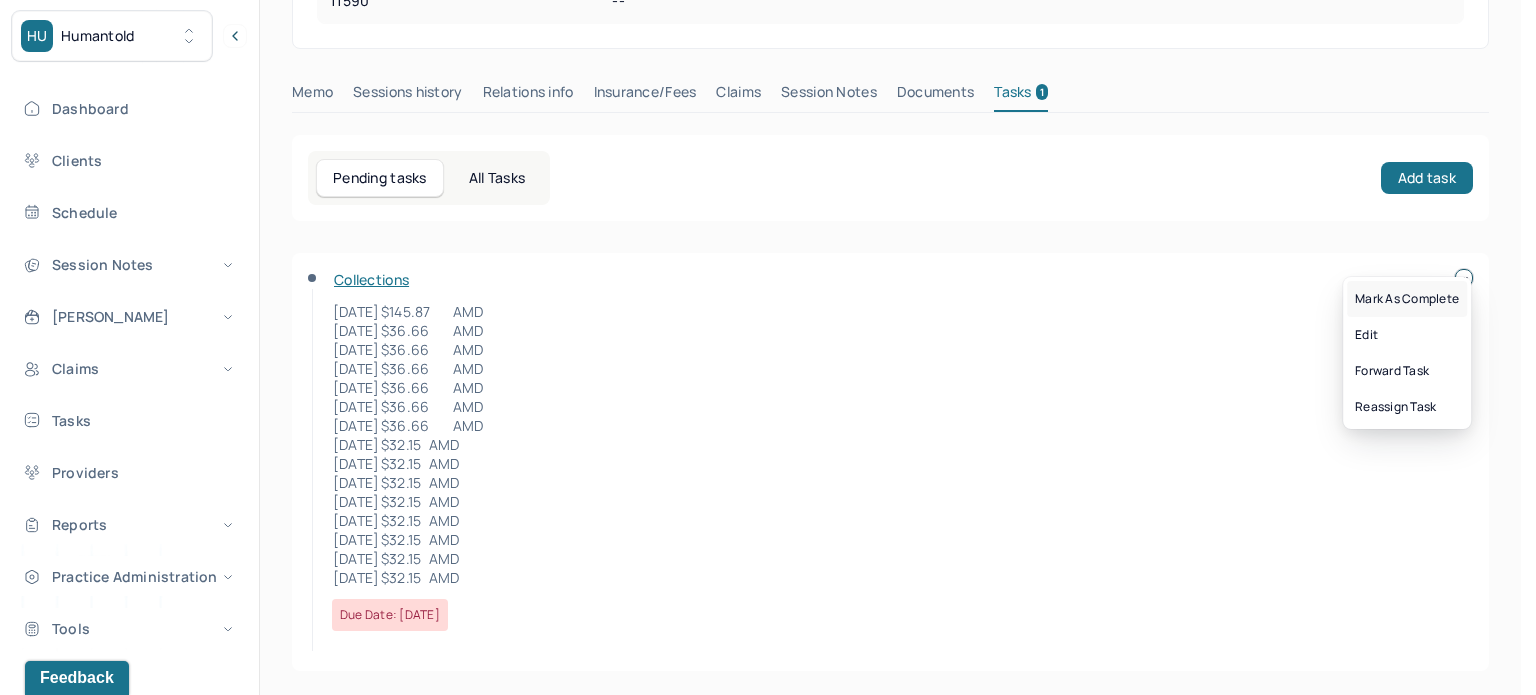 click on "Mark as complete" at bounding box center (1407, 299) 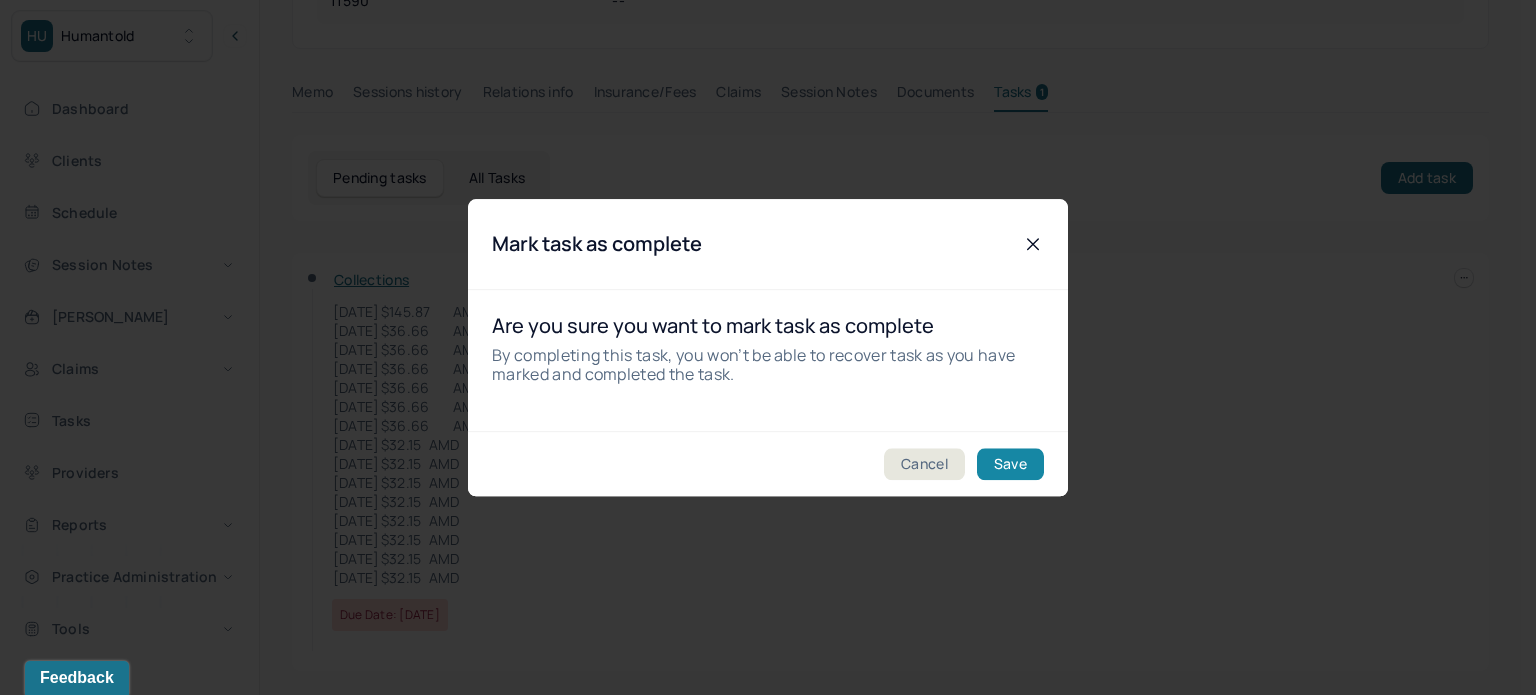 click on "Save" at bounding box center (1010, 464) 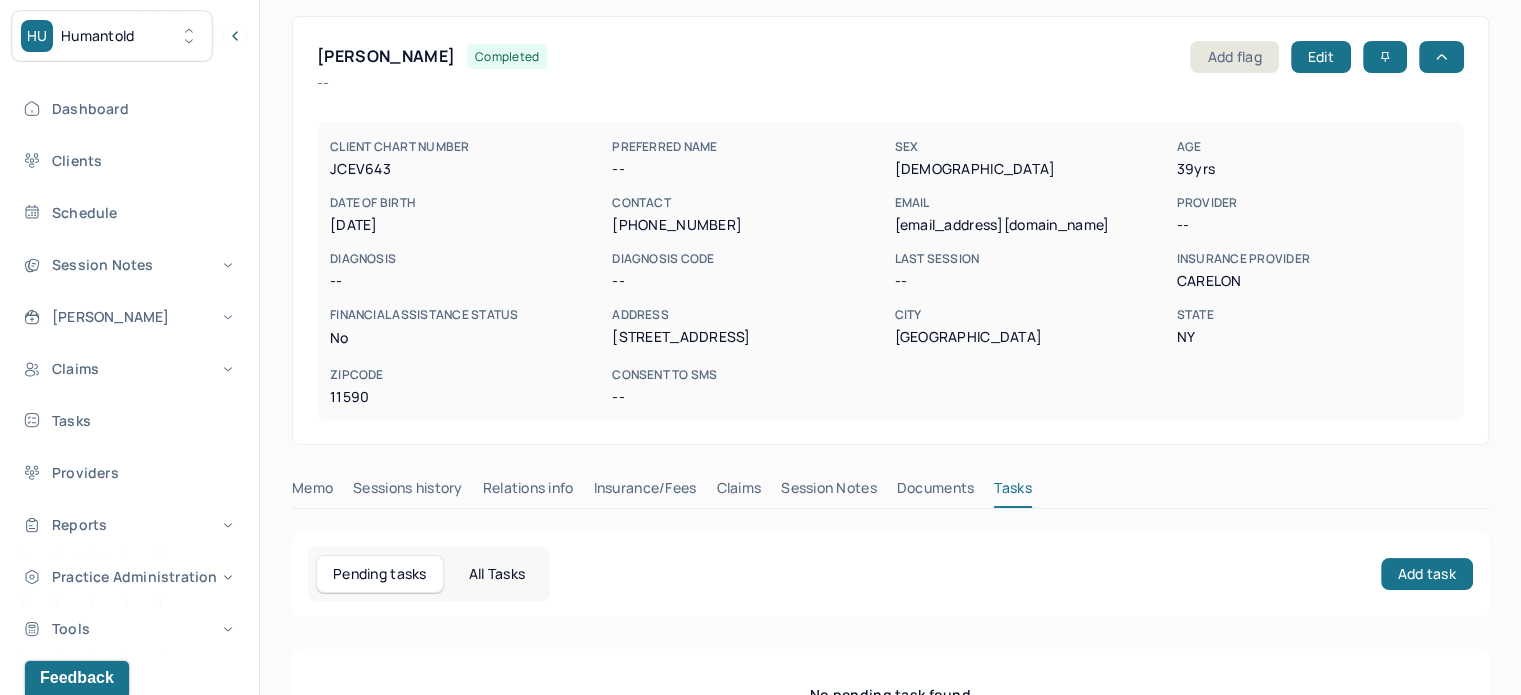 scroll, scrollTop: 0, scrollLeft: 0, axis: both 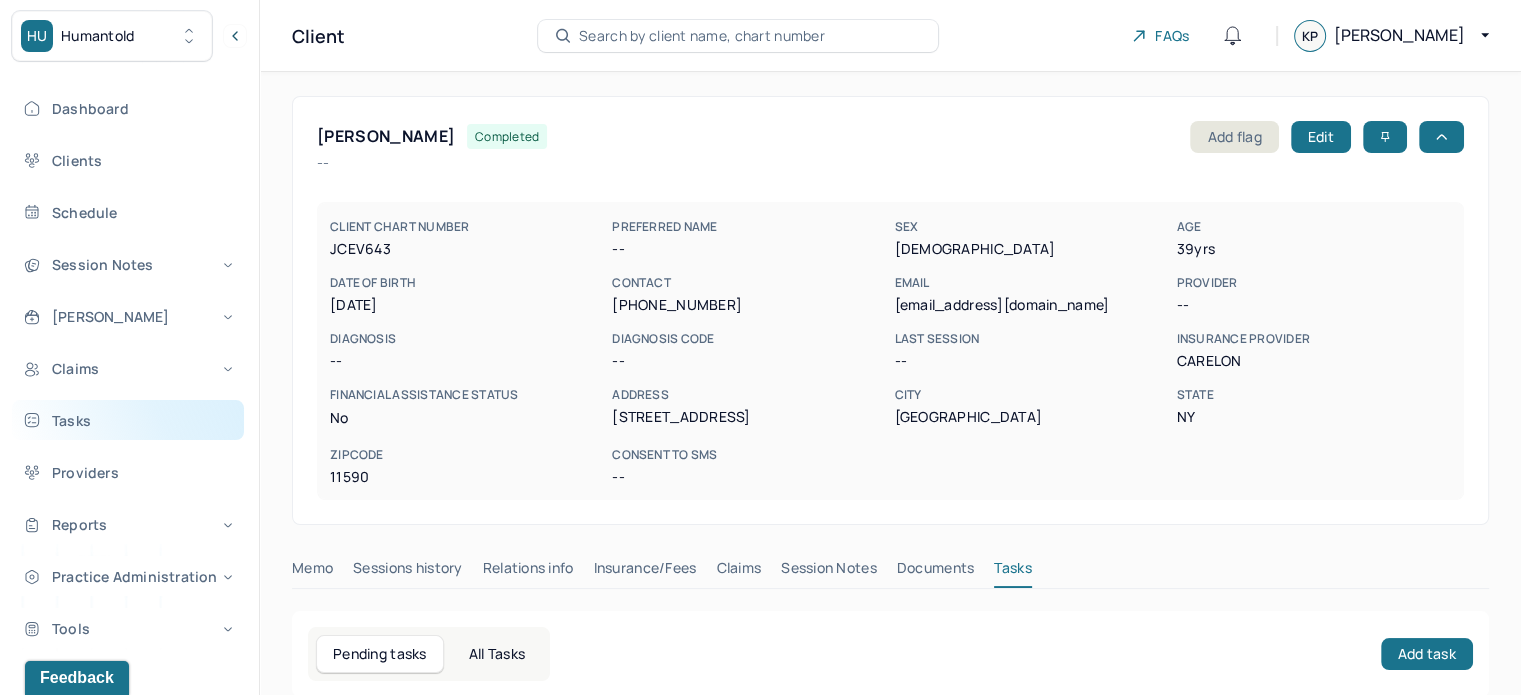 click on "Tasks" at bounding box center (128, 420) 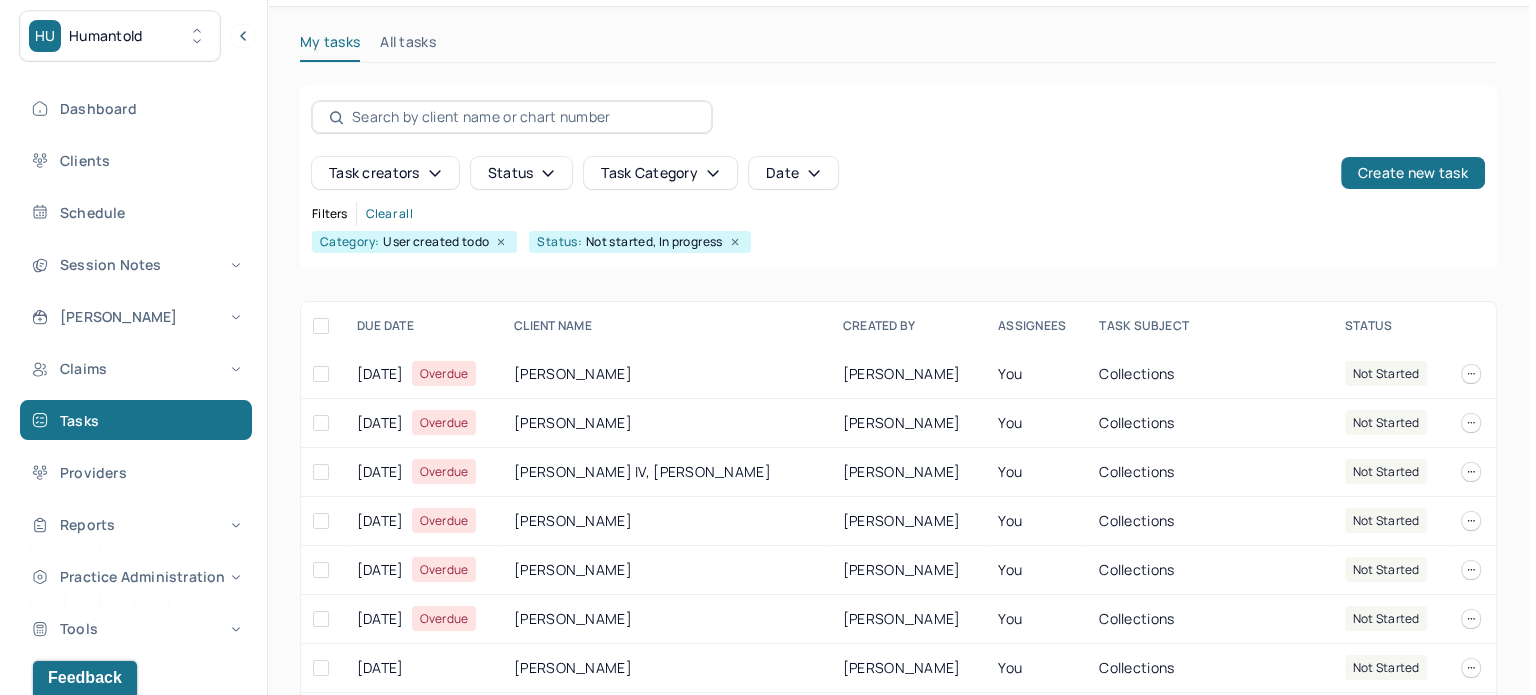 scroll, scrollTop: 100, scrollLeft: 0, axis: vertical 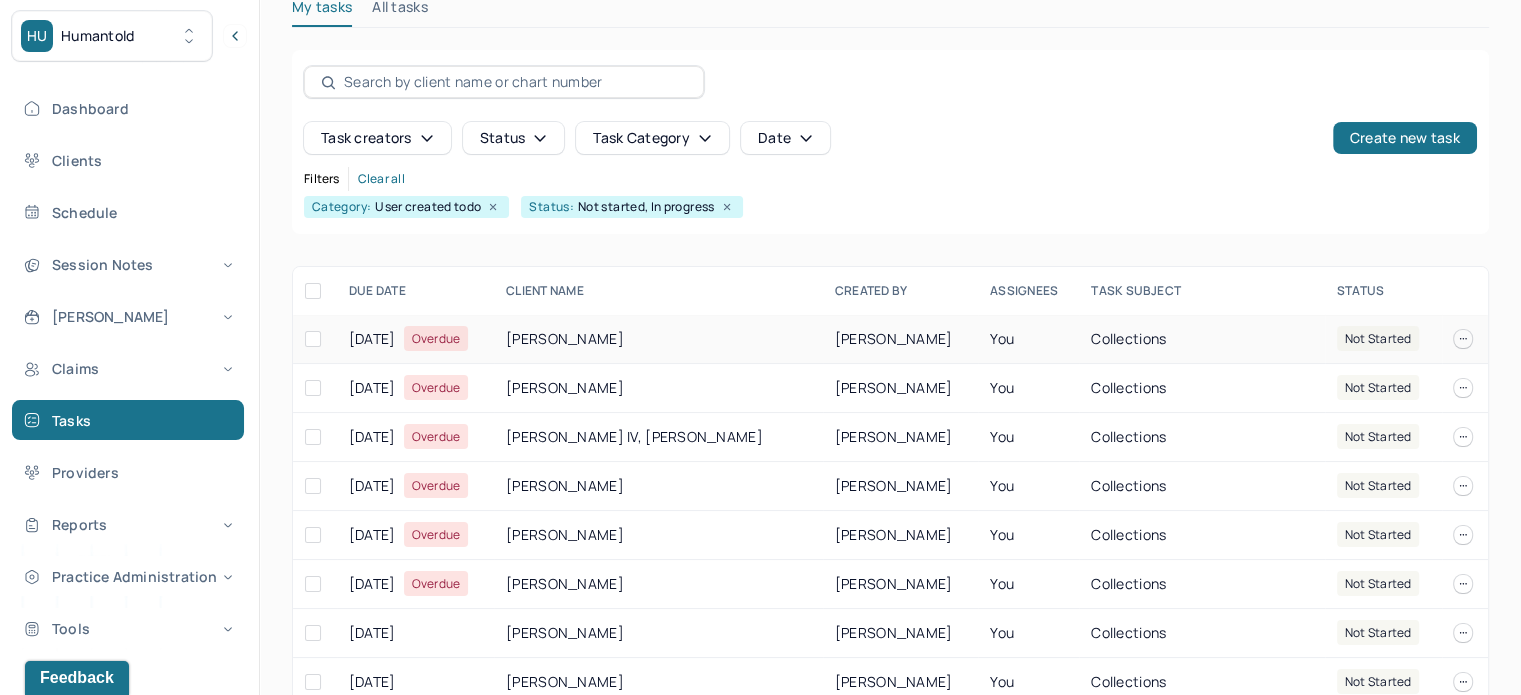 click on "JOHNSON, RAENA-LYNN" at bounding box center (658, 339) 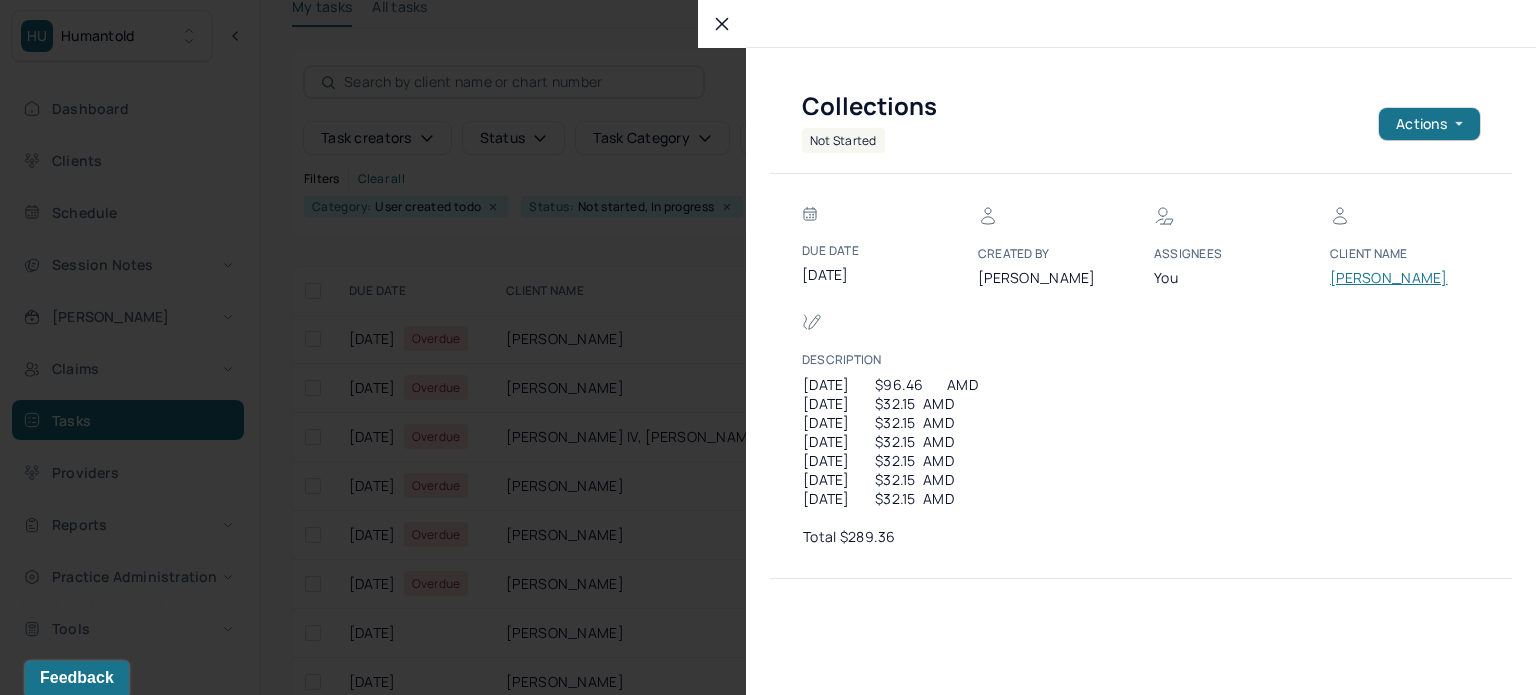 scroll, scrollTop: 23, scrollLeft: 0, axis: vertical 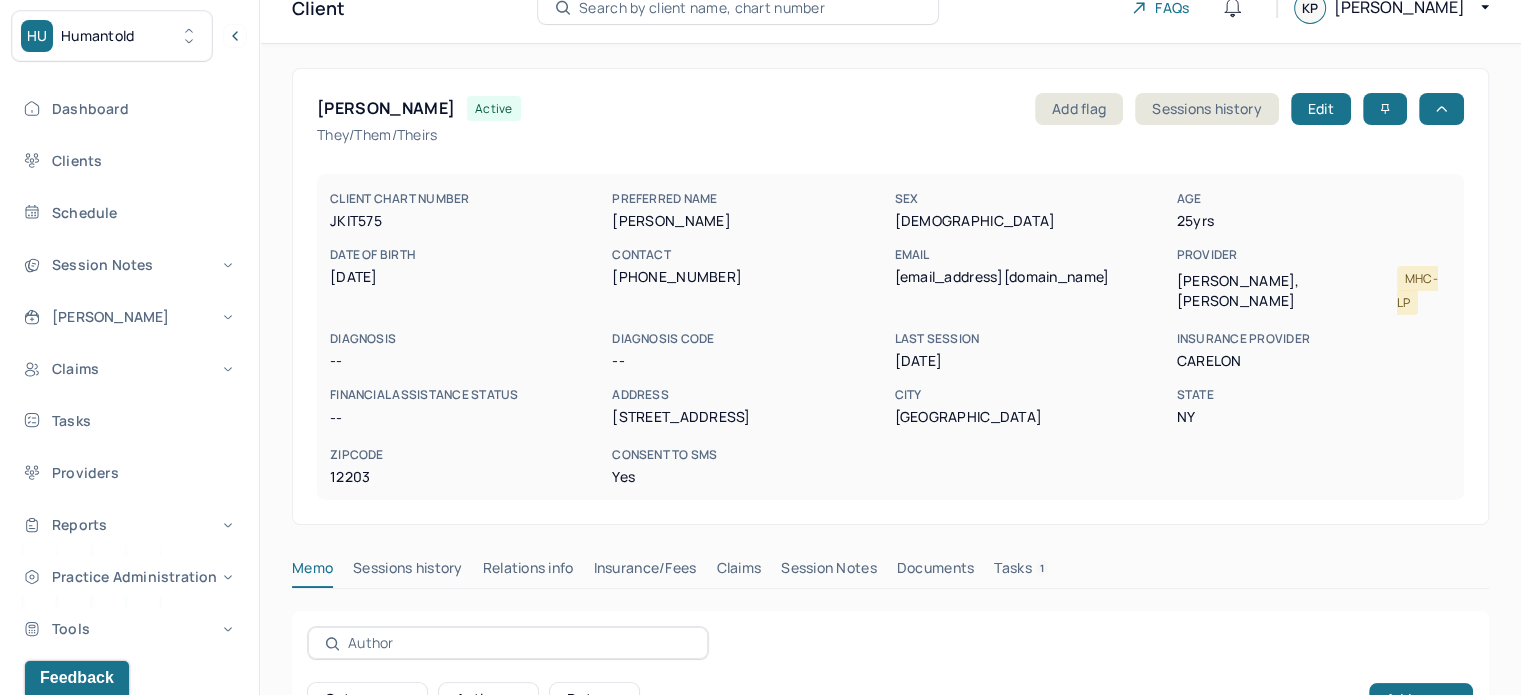 click on "JOHNSON, RAENA-LYNN" at bounding box center [386, 108] 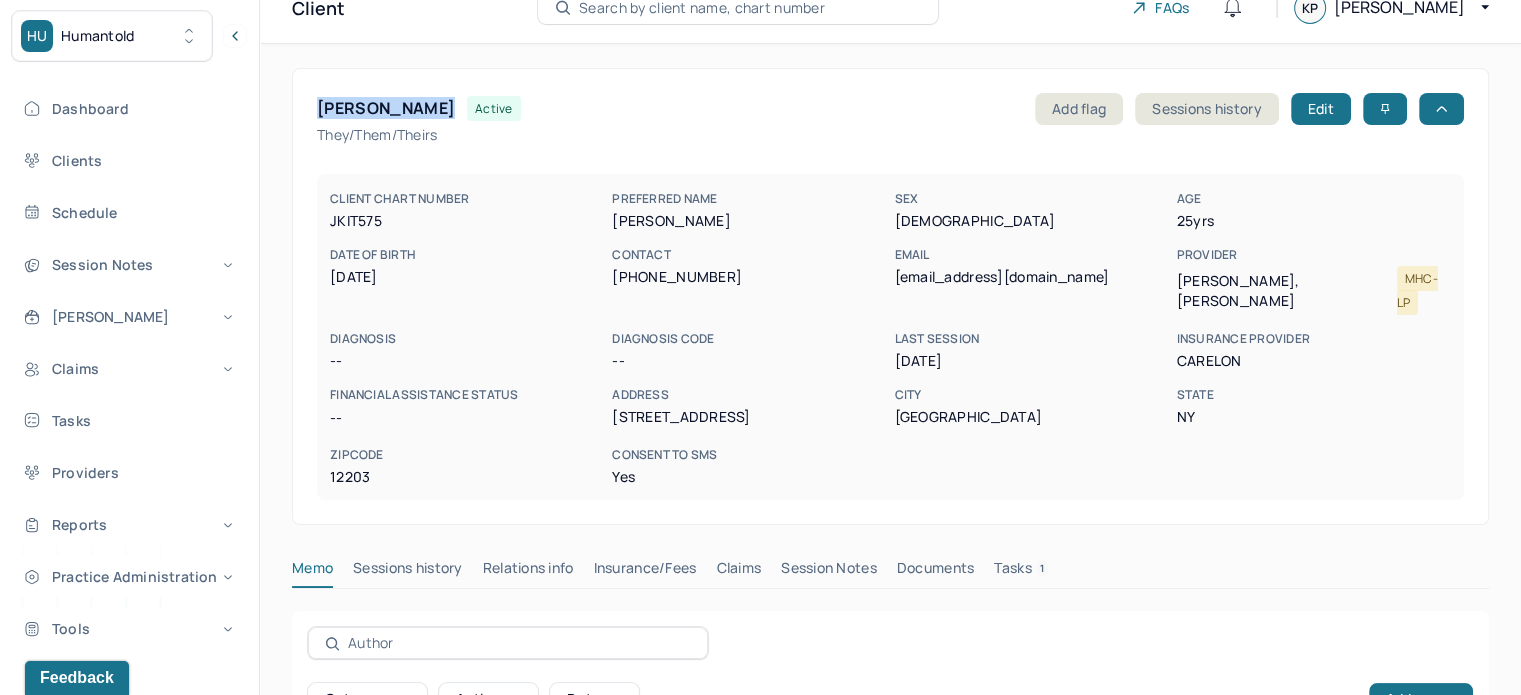 click on "JOHNSON, RAENA-LYNN" at bounding box center (386, 108) 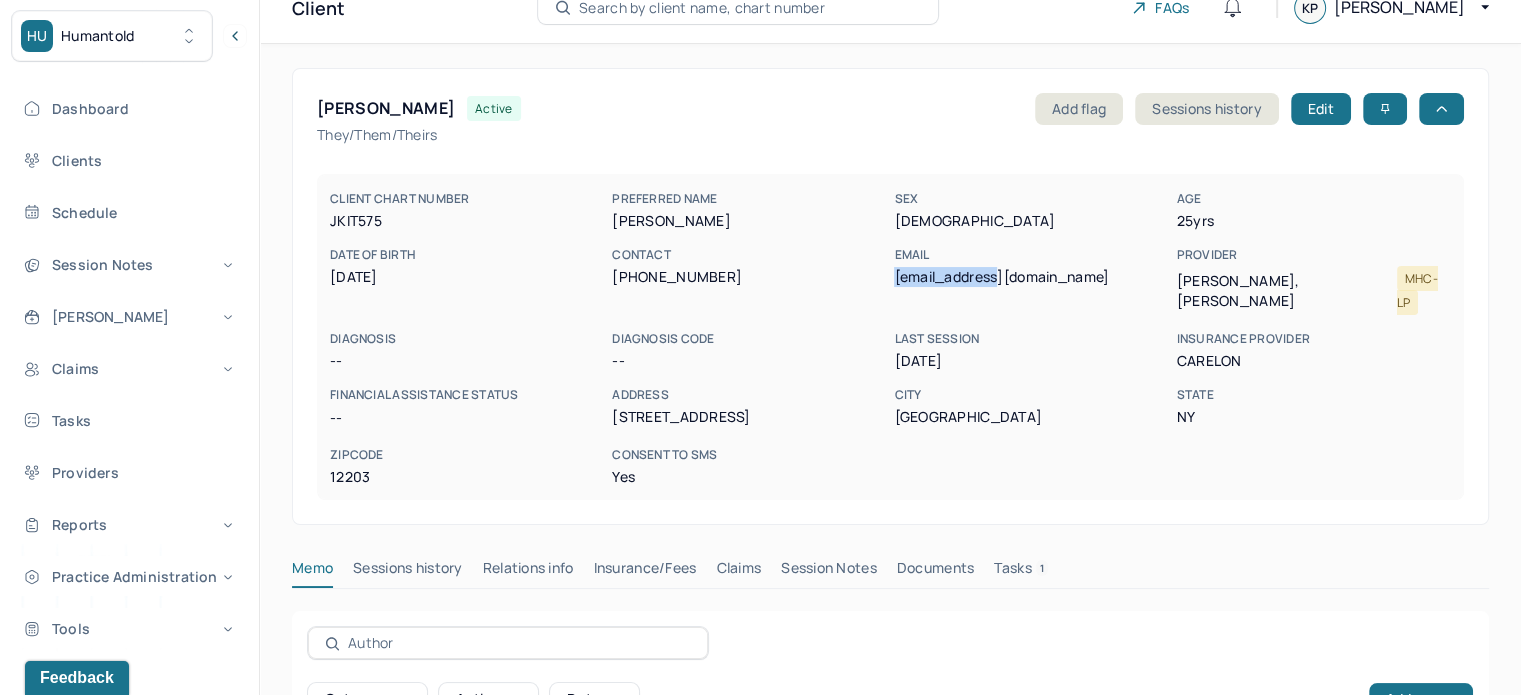 click on "raeejohnsonn13@gmail.com" at bounding box center (1031, 277) 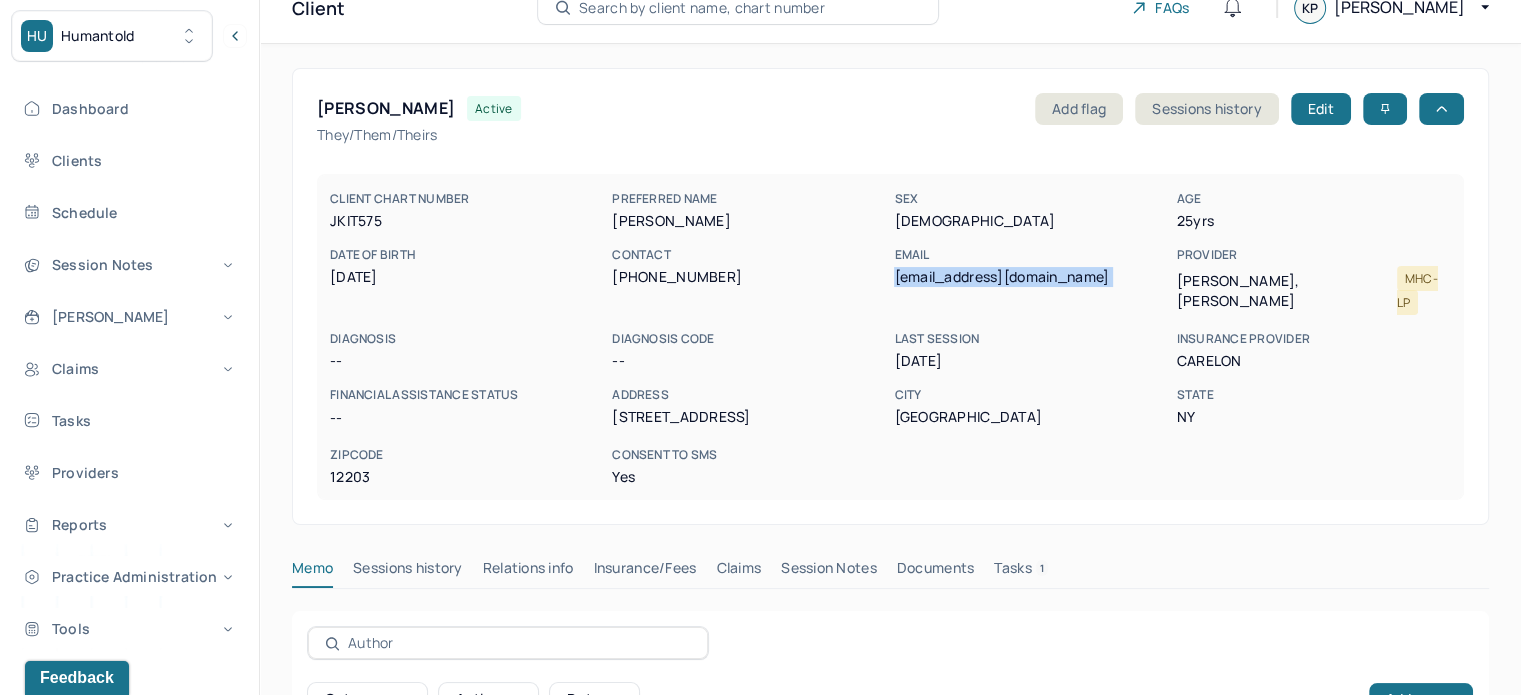 click on "raeejohnsonn13@gmail.com" at bounding box center (1031, 277) 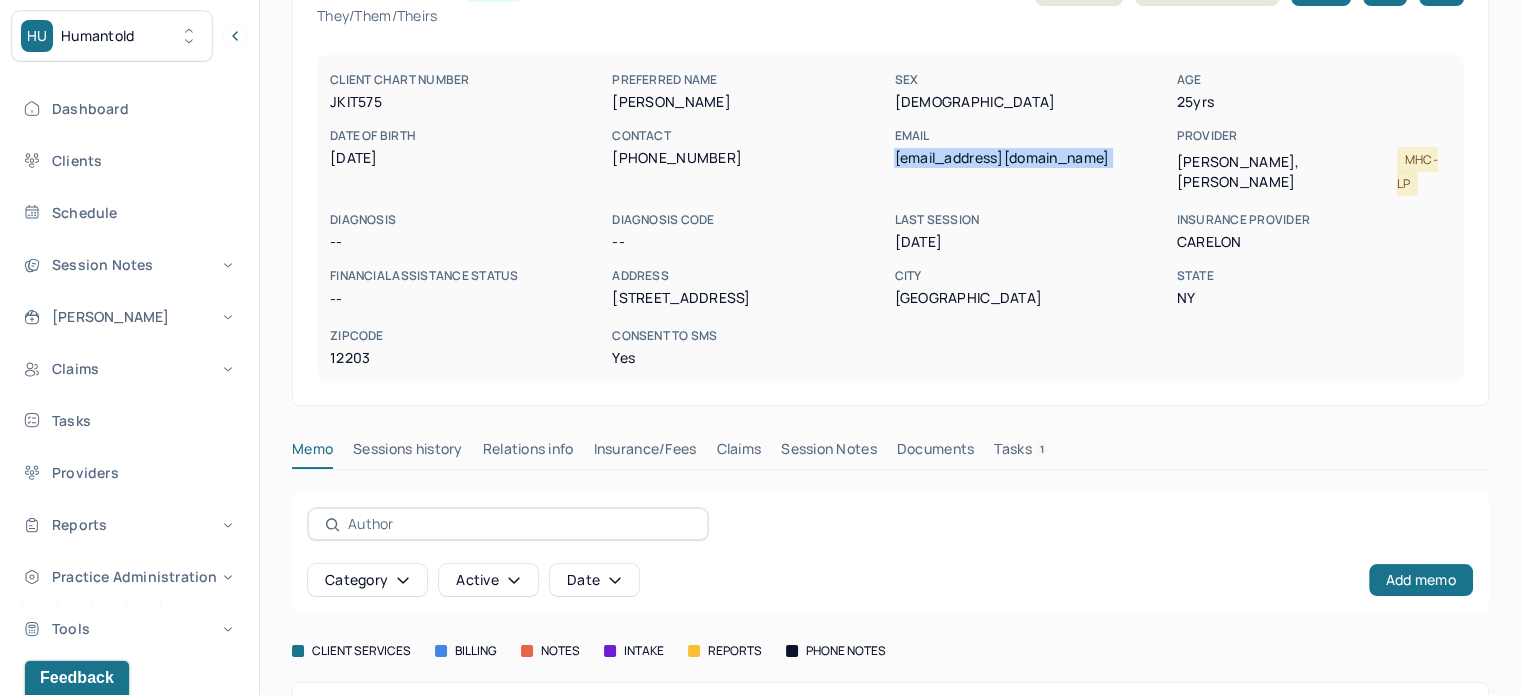 scroll, scrollTop: 290, scrollLeft: 0, axis: vertical 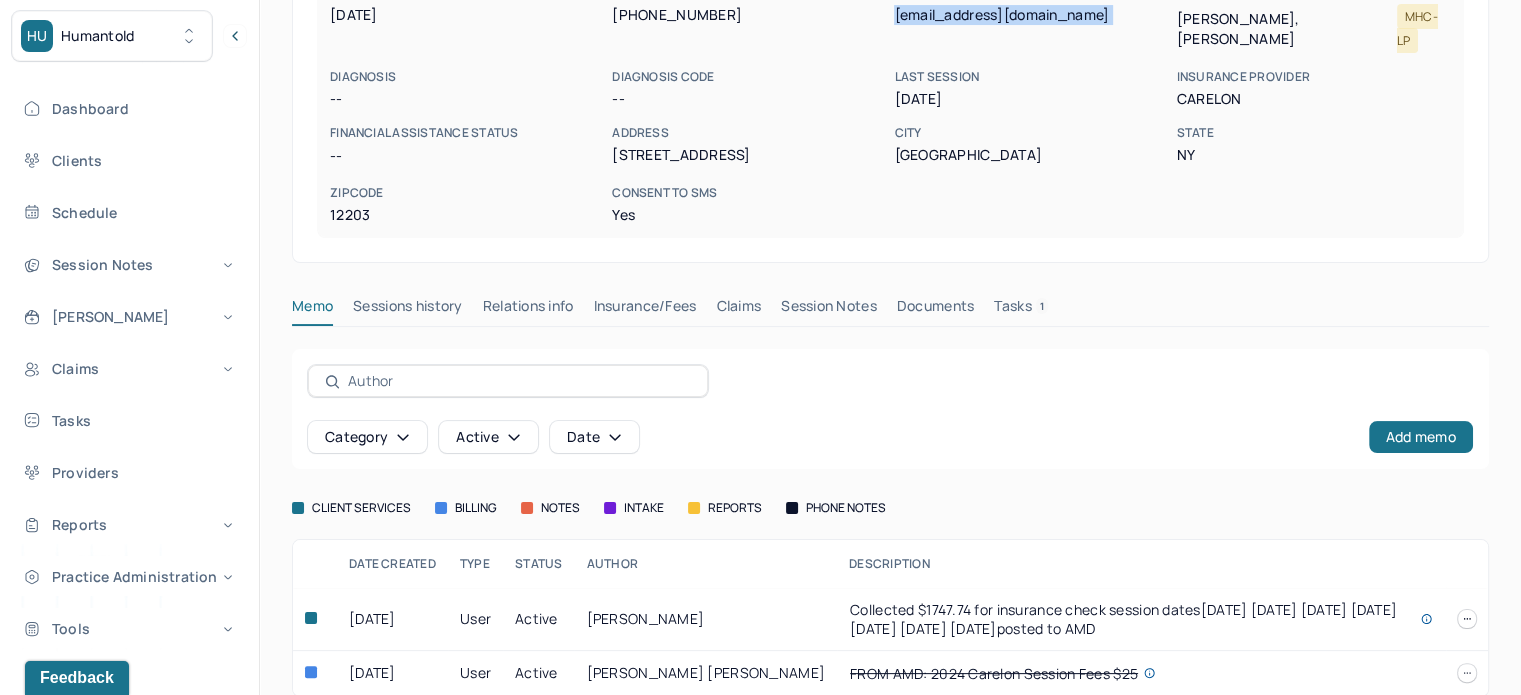 click on "Tasks 1" at bounding box center (1021, 310) 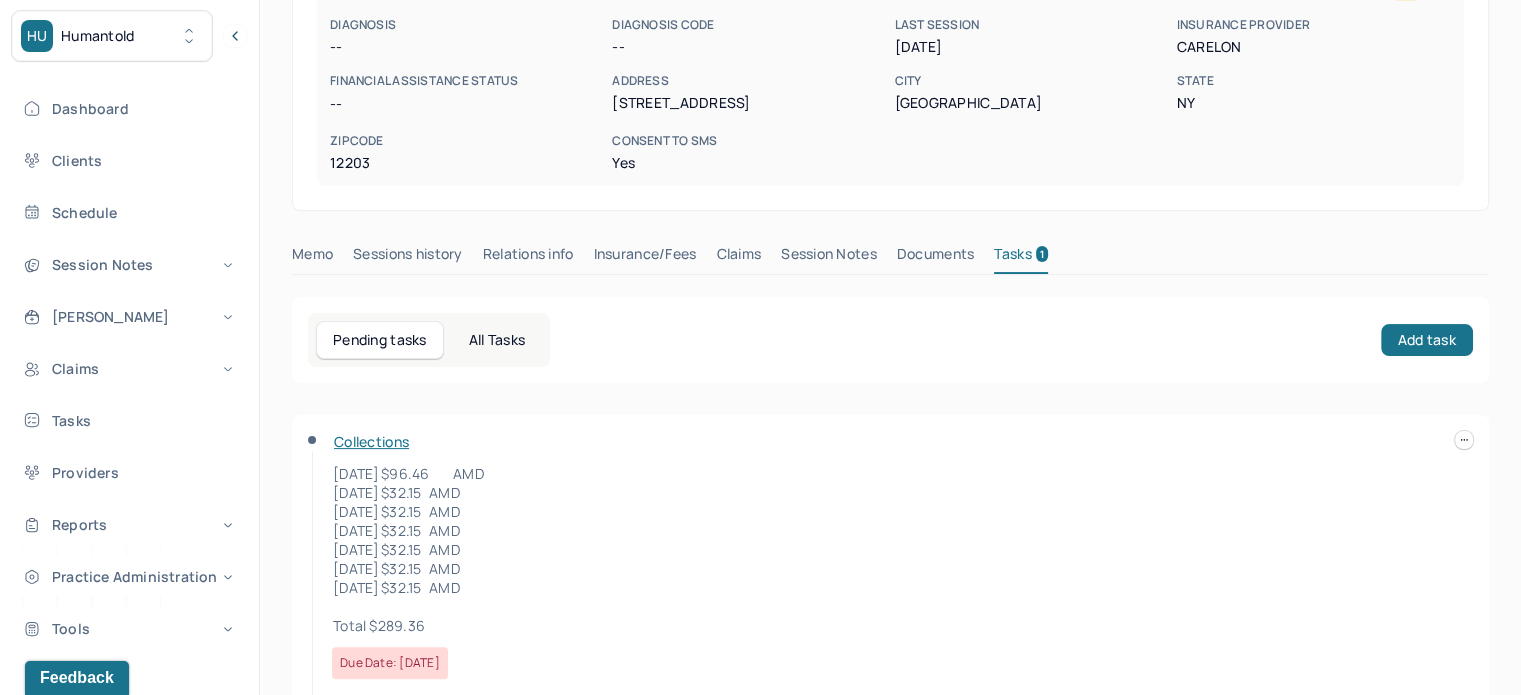 scroll, scrollTop: 365, scrollLeft: 0, axis: vertical 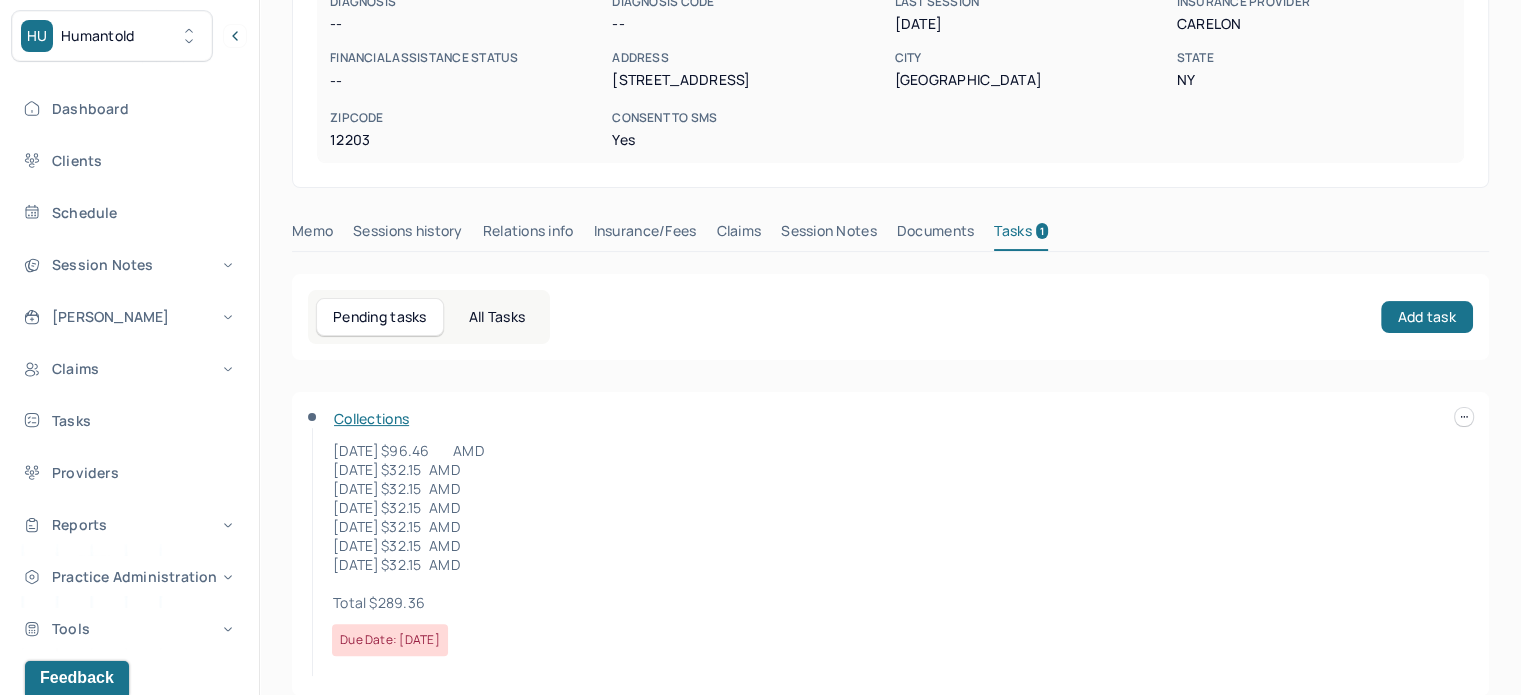 click on "Collections   10/8/2024	$96.46	AMD 10/15/2024	$32.15	AMD 10/22/2024	$32.15	AMD 10/29/2024	$32.15	AMD 11/5/2024	$32.15	AMD 11/12/2024	$32.15	AMD 11/19/2024	$32.15	AMD Total $289.36 Due date: 07/07/2025" at bounding box center (890, 544) 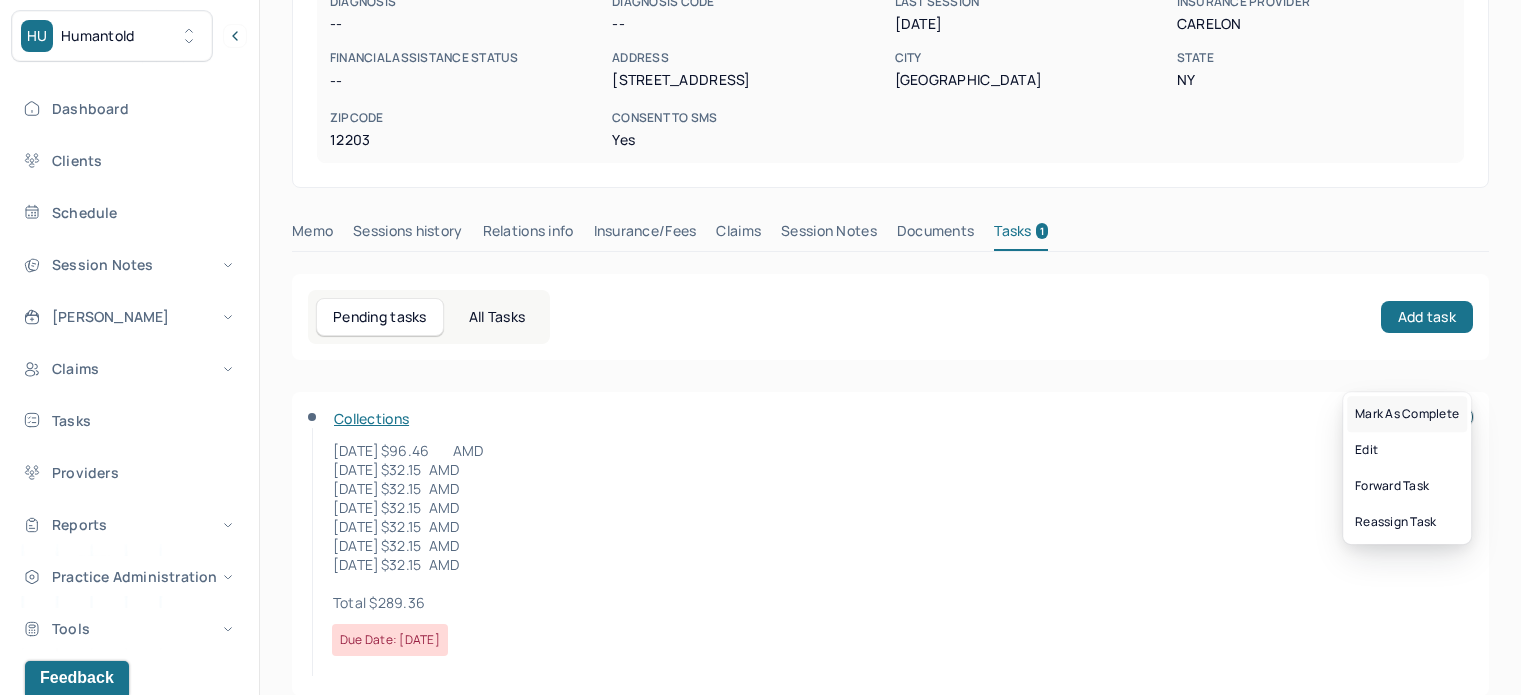 click on "Mark as complete" at bounding box center [1407, 414] 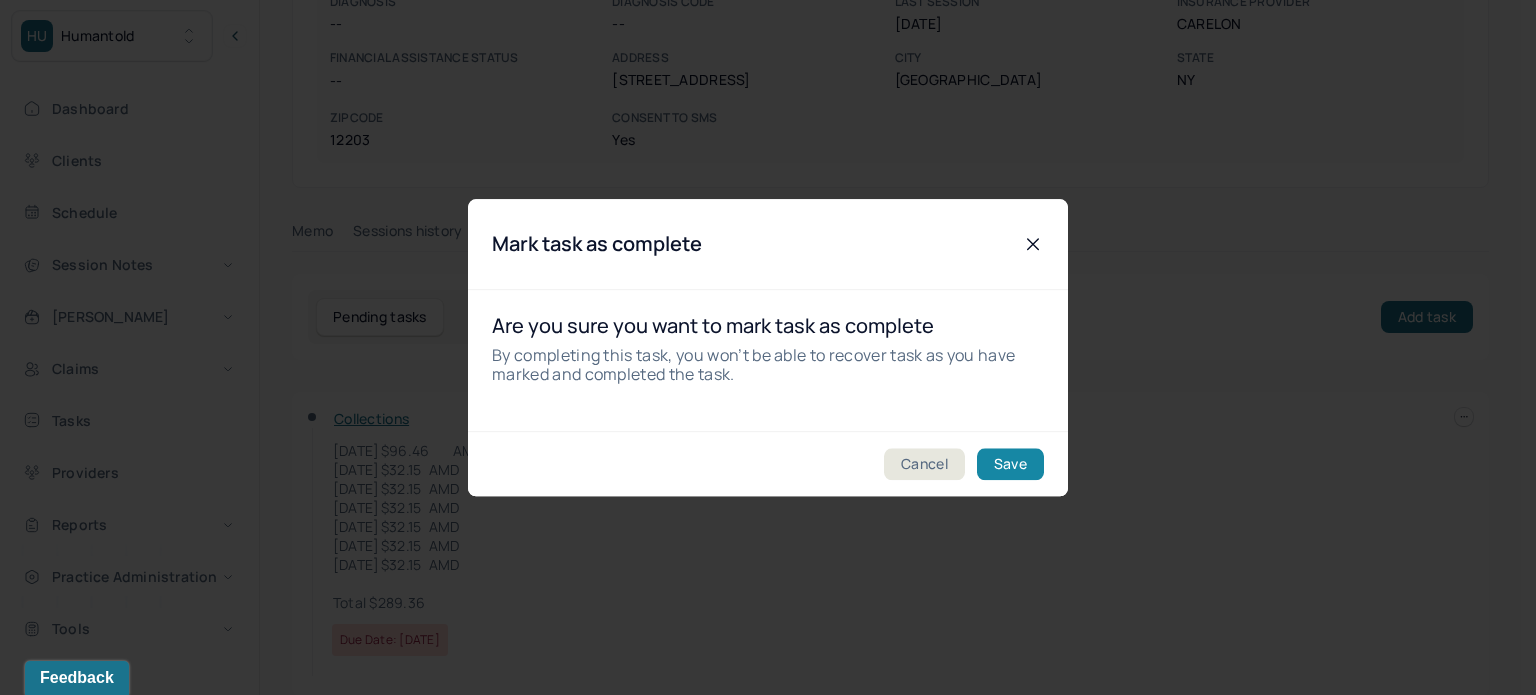 click on "Save" at bounding box center [1010, 464] 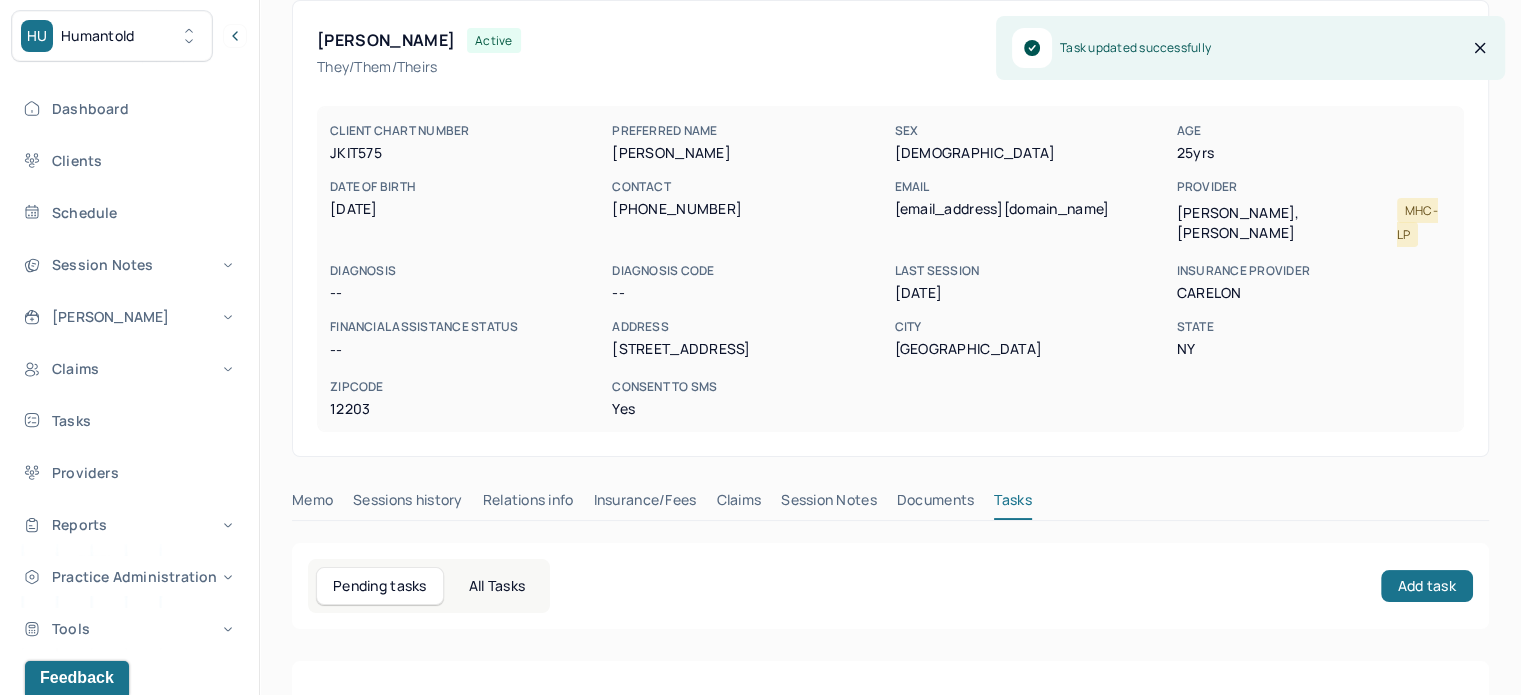 scroll, scrollTop: 0, scrollLeft: 0, axis: both 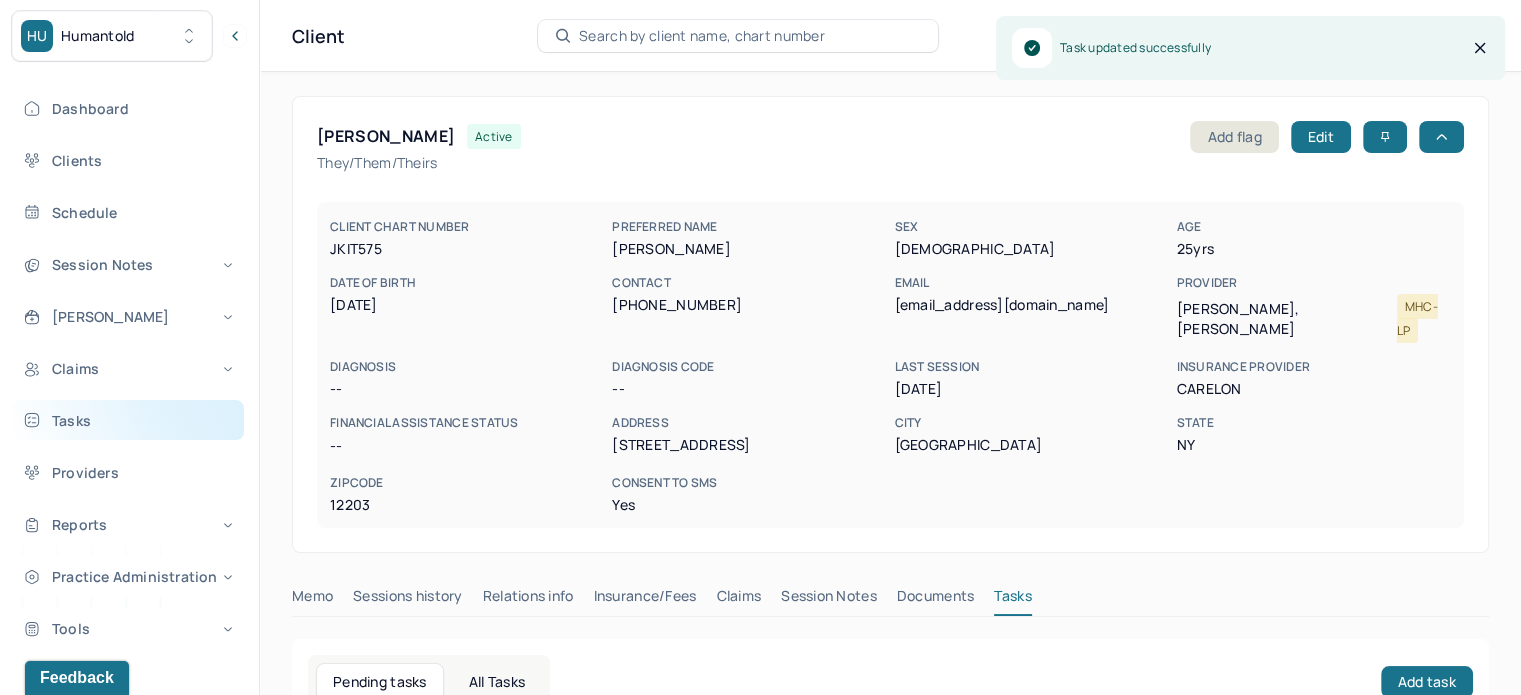 click on "Tasks" at bounding box center (128, 420) 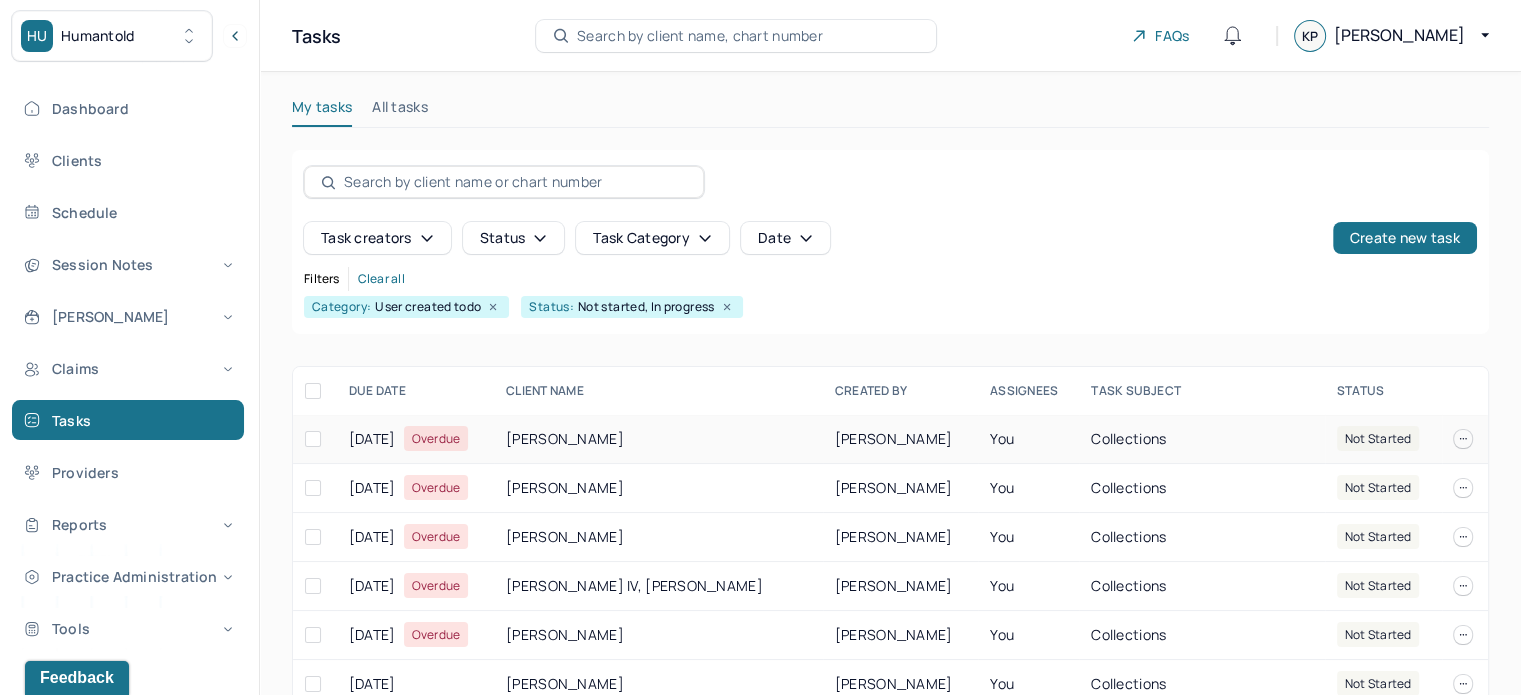 click on "JOHNSON, EMILY" at bounding box center (658, 439) 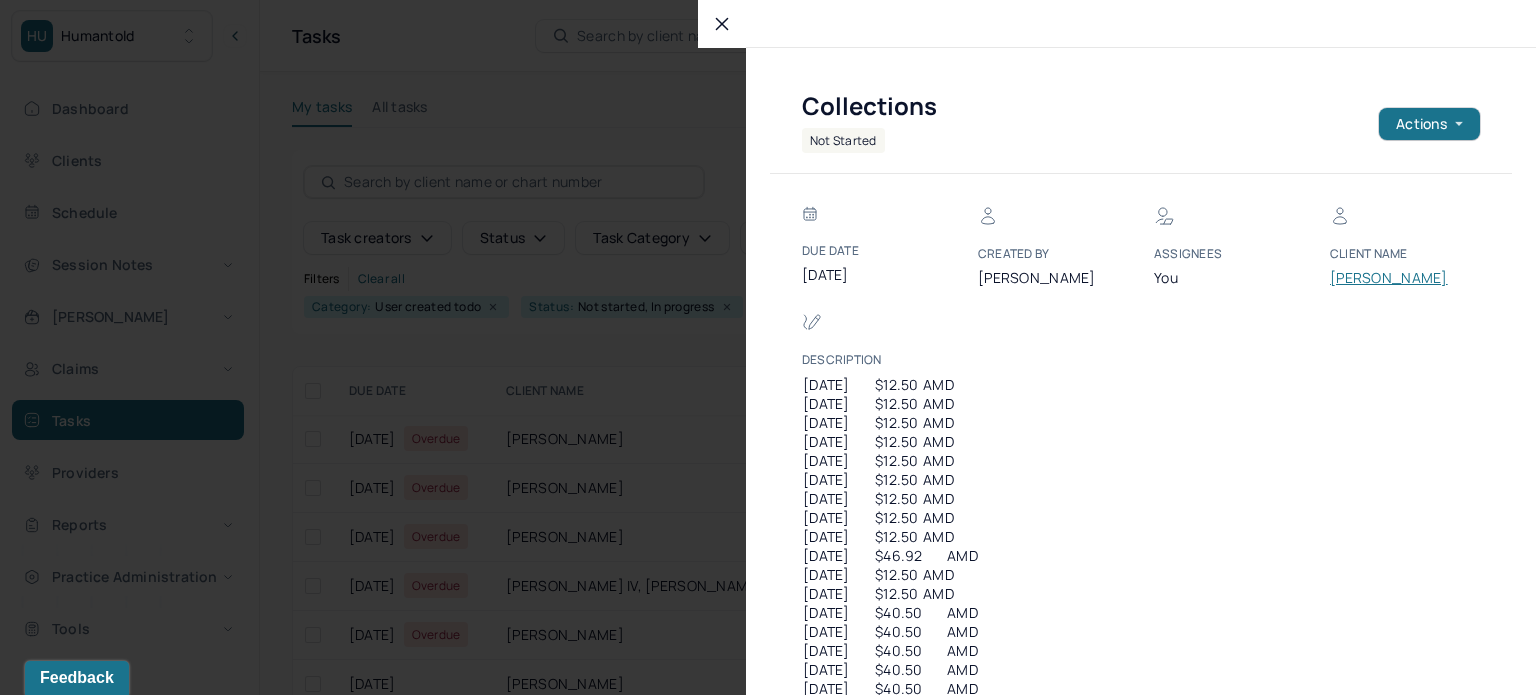 click on "JOHNSON, EMILY" at bounding box center (1390, 278) 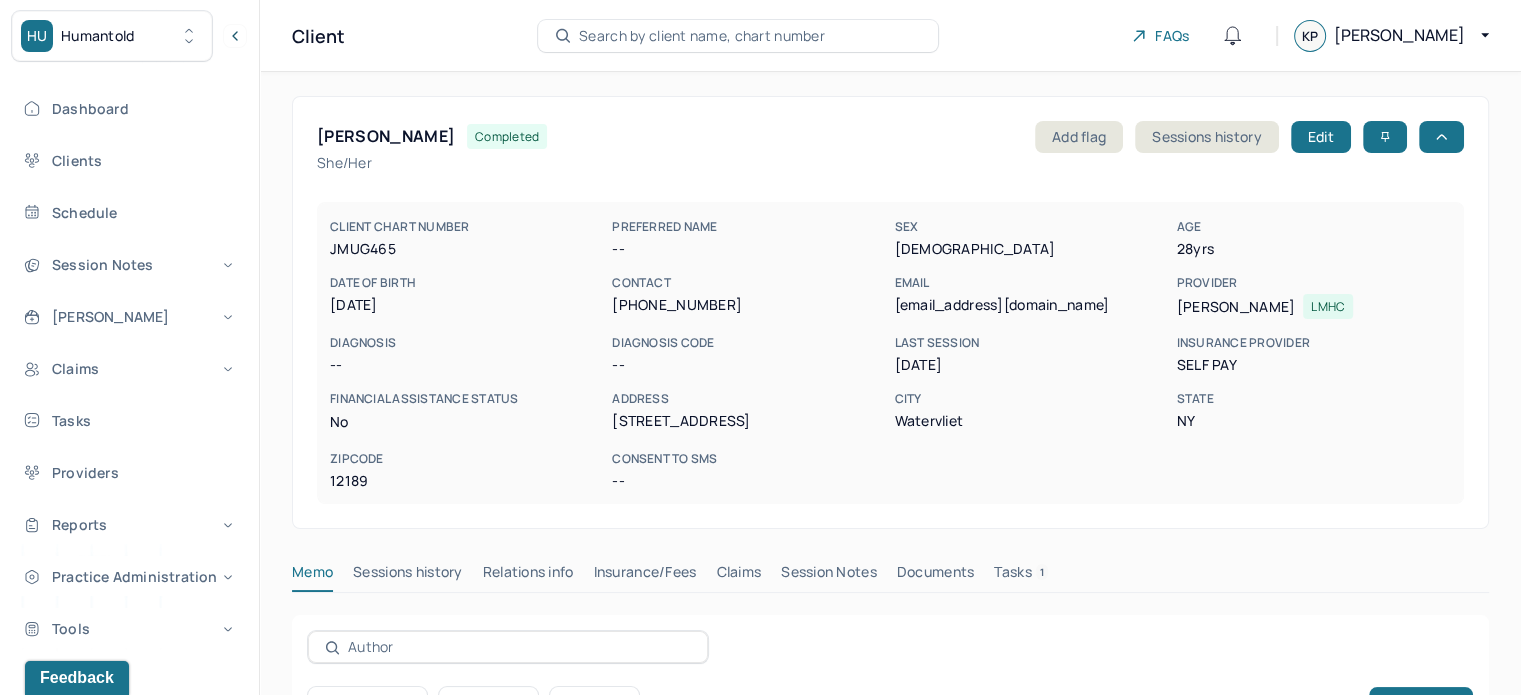 click on "JOHNSON, EMILY" at bounding box center (386, 136) 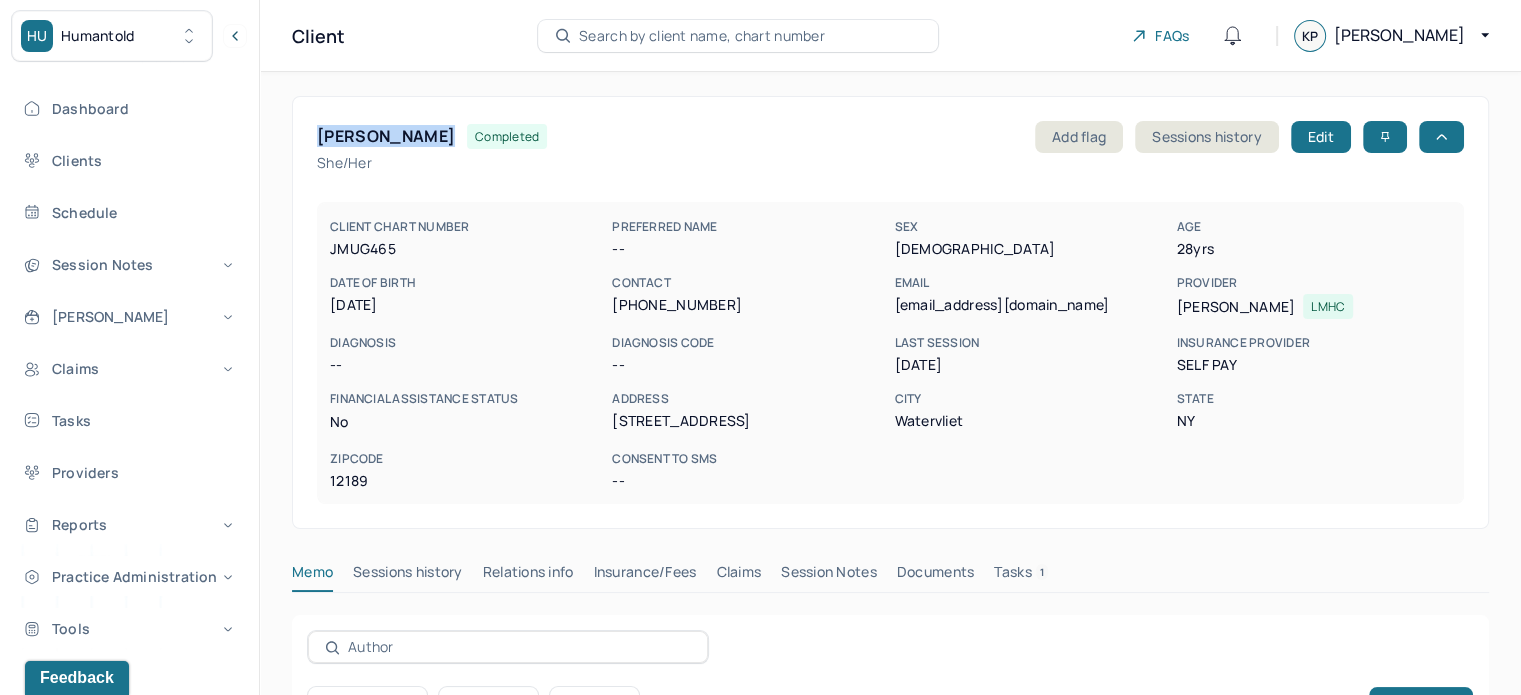 click on "JOHNSON, EMILY" at bounding box center [386, 136] 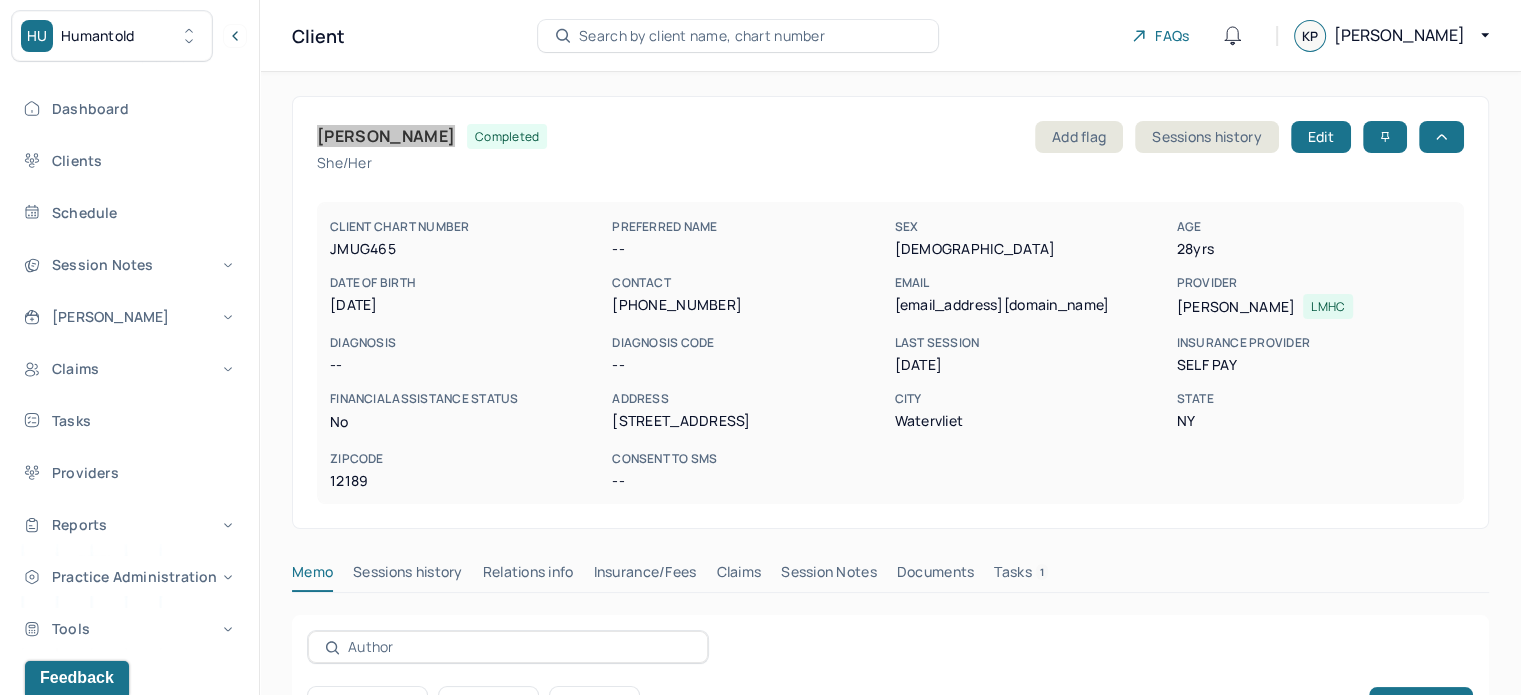 scroll, scrollTop: 360, scrollLeft: 0, axis: vertical 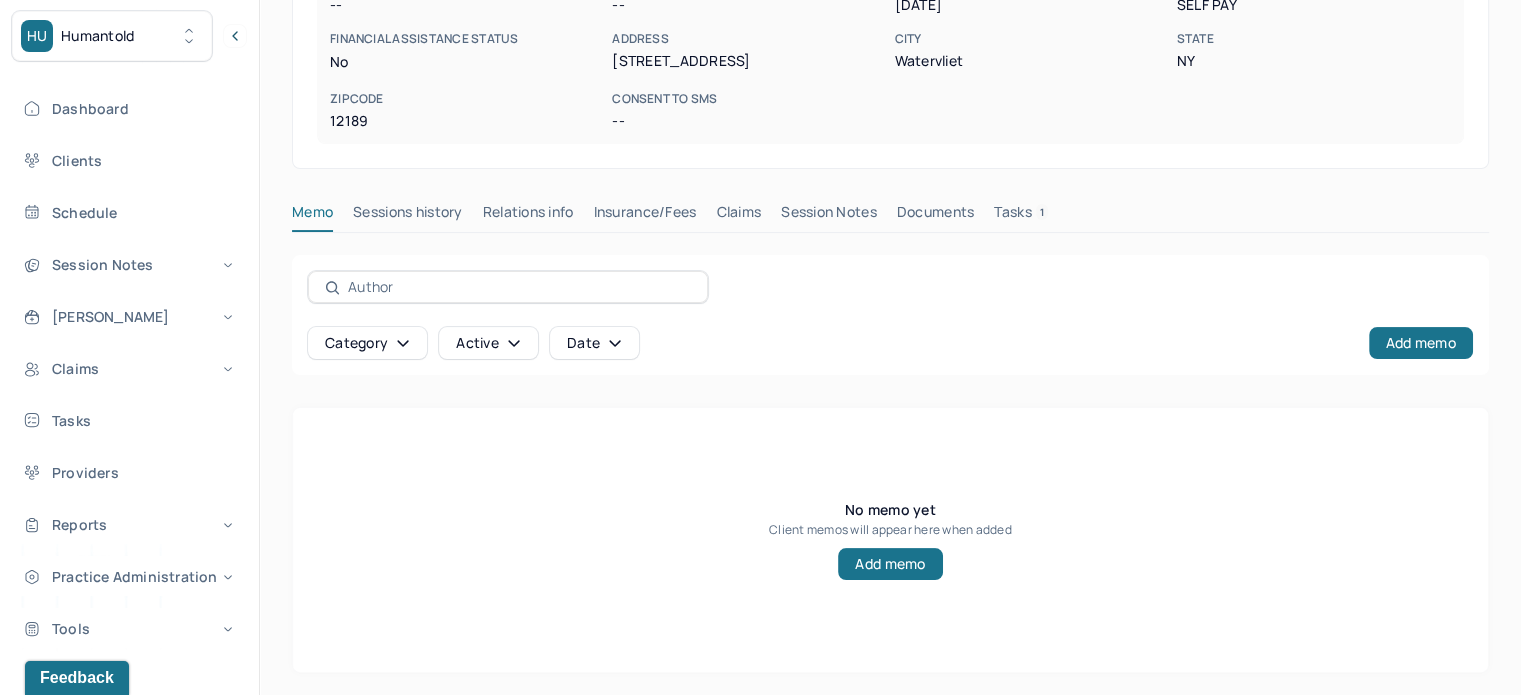 click on "Tasks 1" at bounding box center [1021, 216] 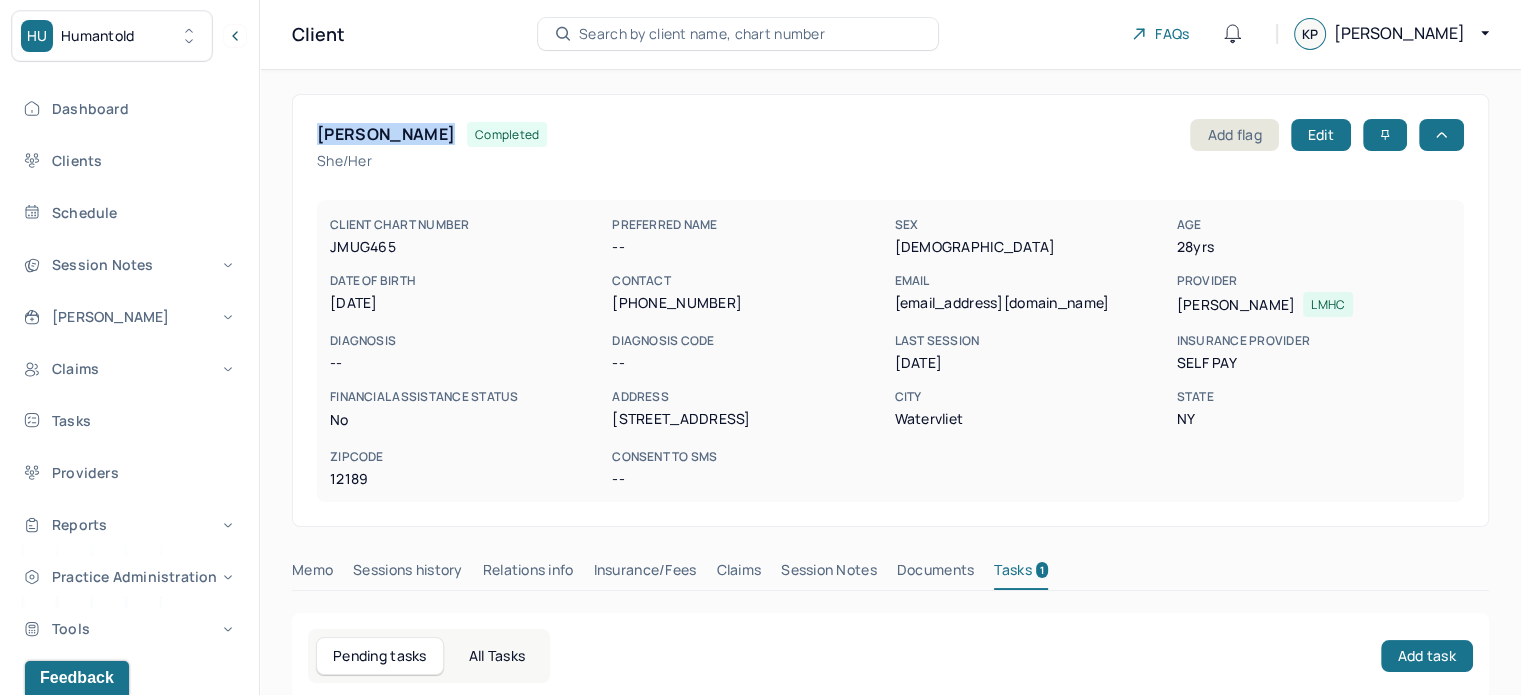scroll, scrollTop: 0, scrollLeft: 0, axis: both 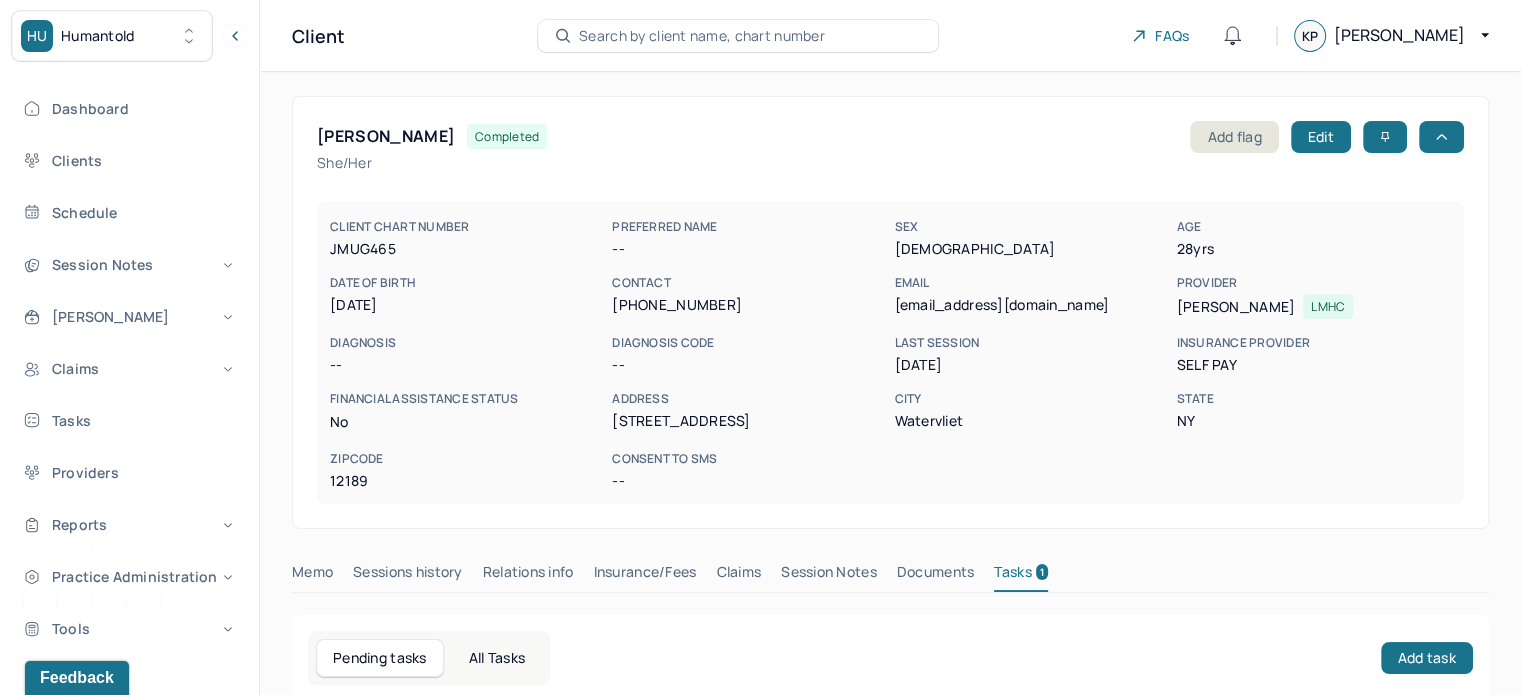 click on "j.emilym96@gmail.com" at bounding box center [1031, 305] 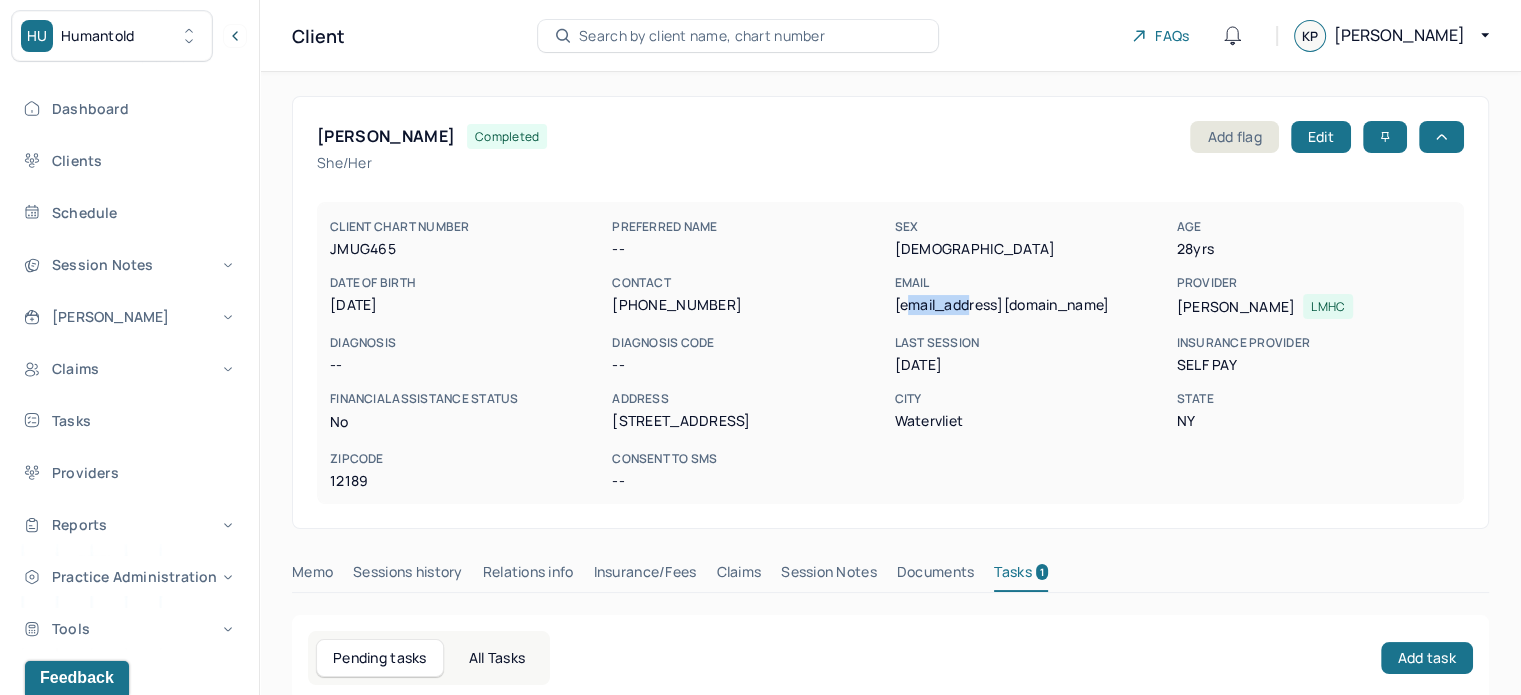 click on "j.emilym96@gmail.com" at bounding box center (1031, 305) 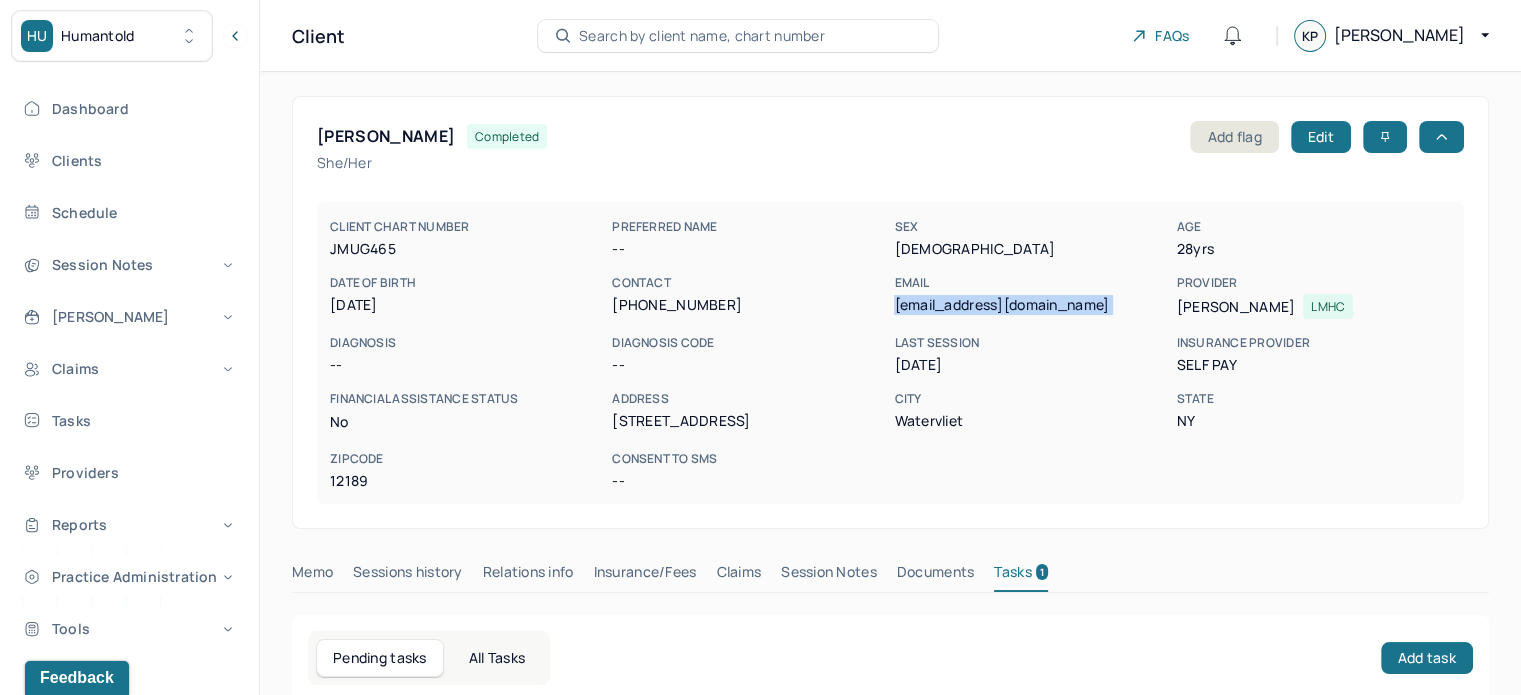 click on "j.emilym96@gmail.com" at bounding box center (1031, 305) 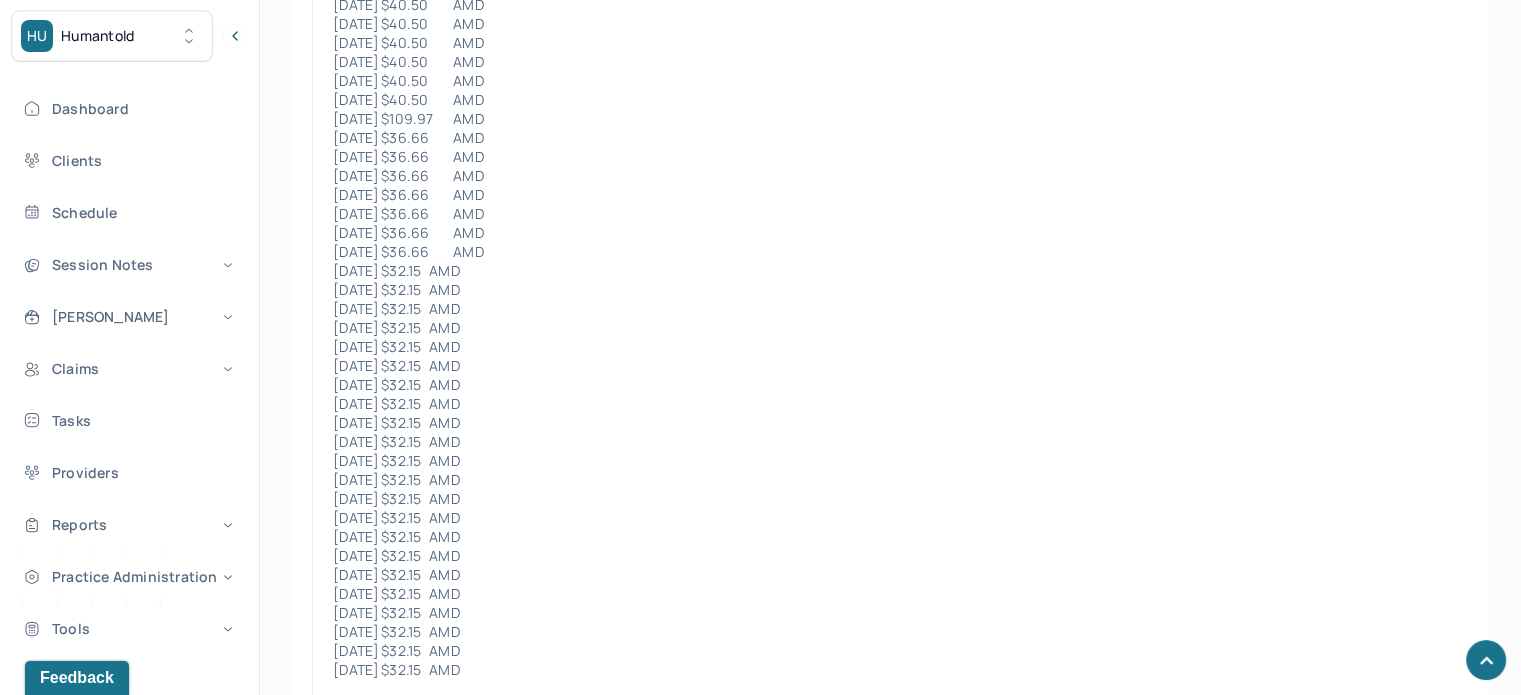 scroll, scrollTop: 1210, scrollLeft: 0, axis: vertical 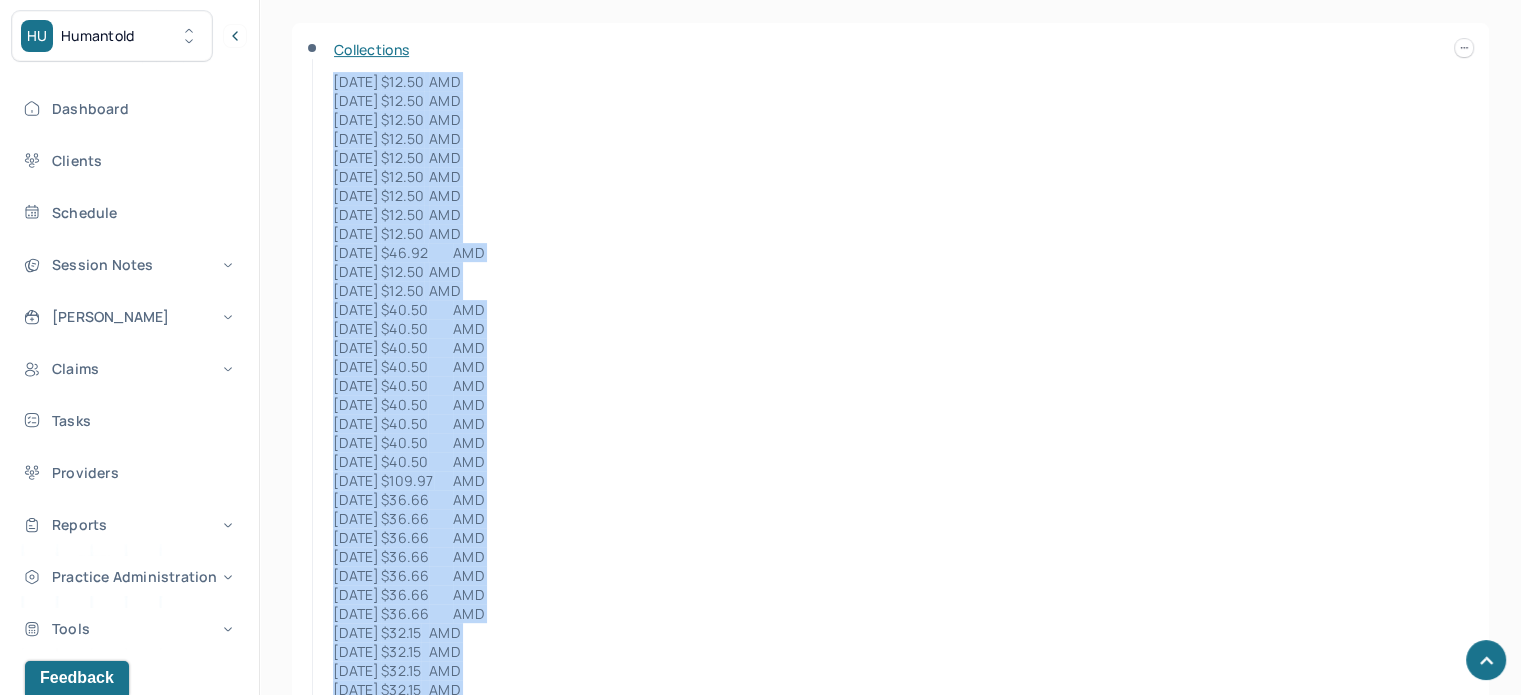 drag, startPoint x: 464, startPoint y: 581, endPoint x: 330, endPoint y: 80, distance: 518.61066 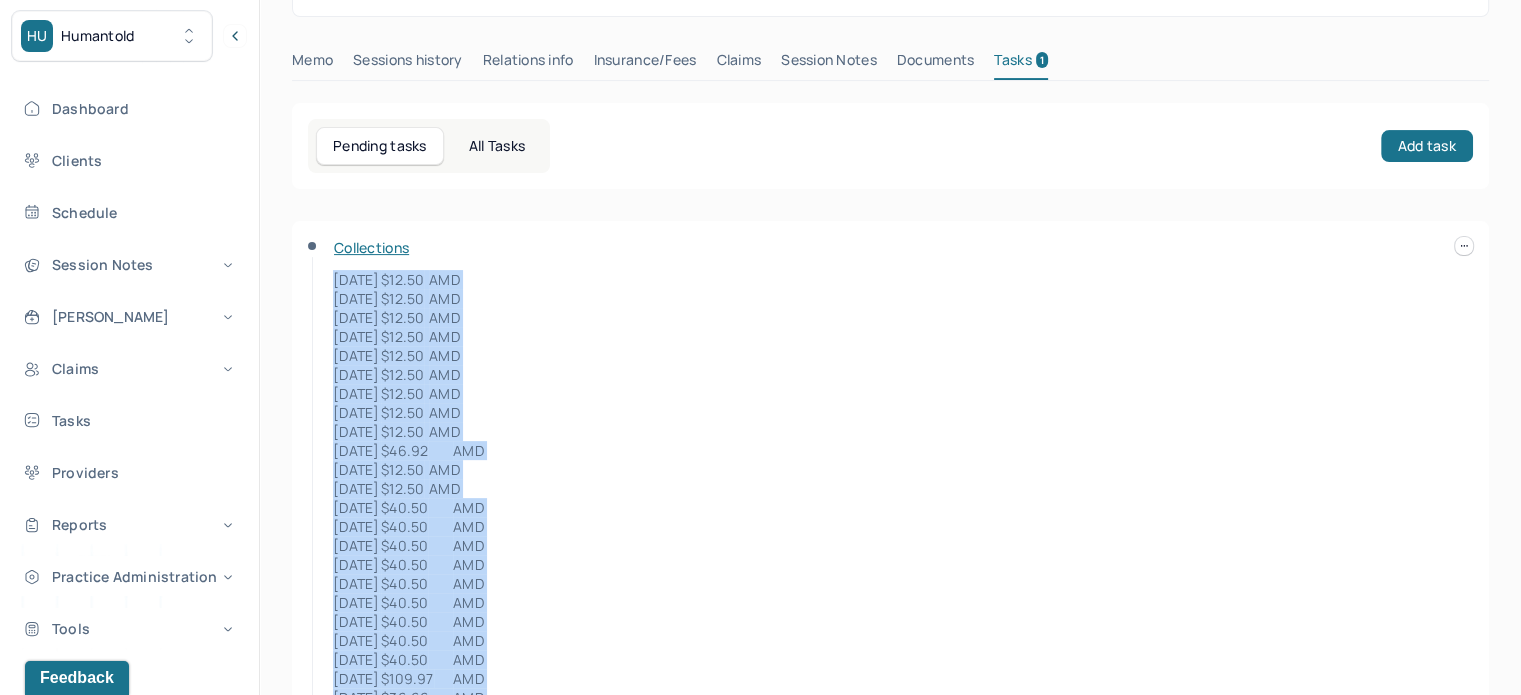 scroll, scrollTop: 510, scrollLeft: 0, axis: vertical 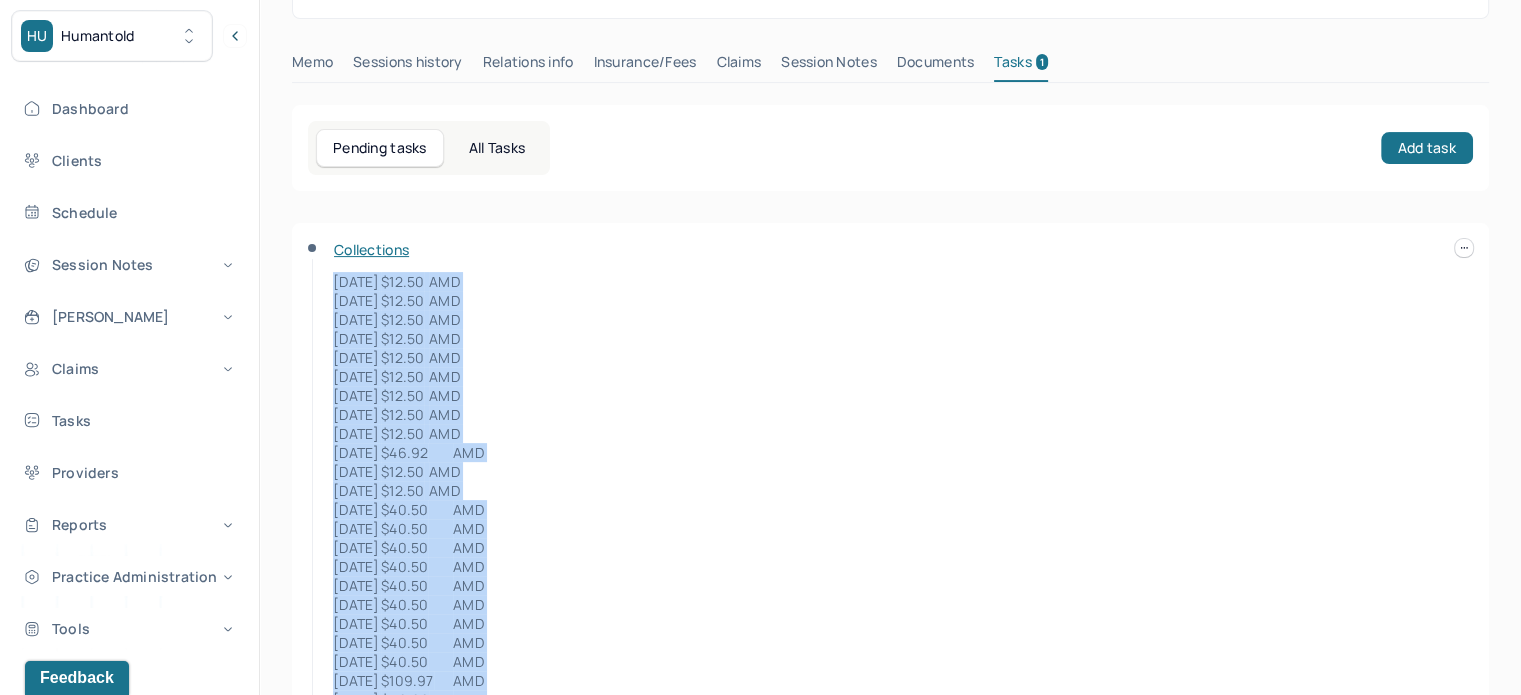 click at bounding box center (1464, 248) 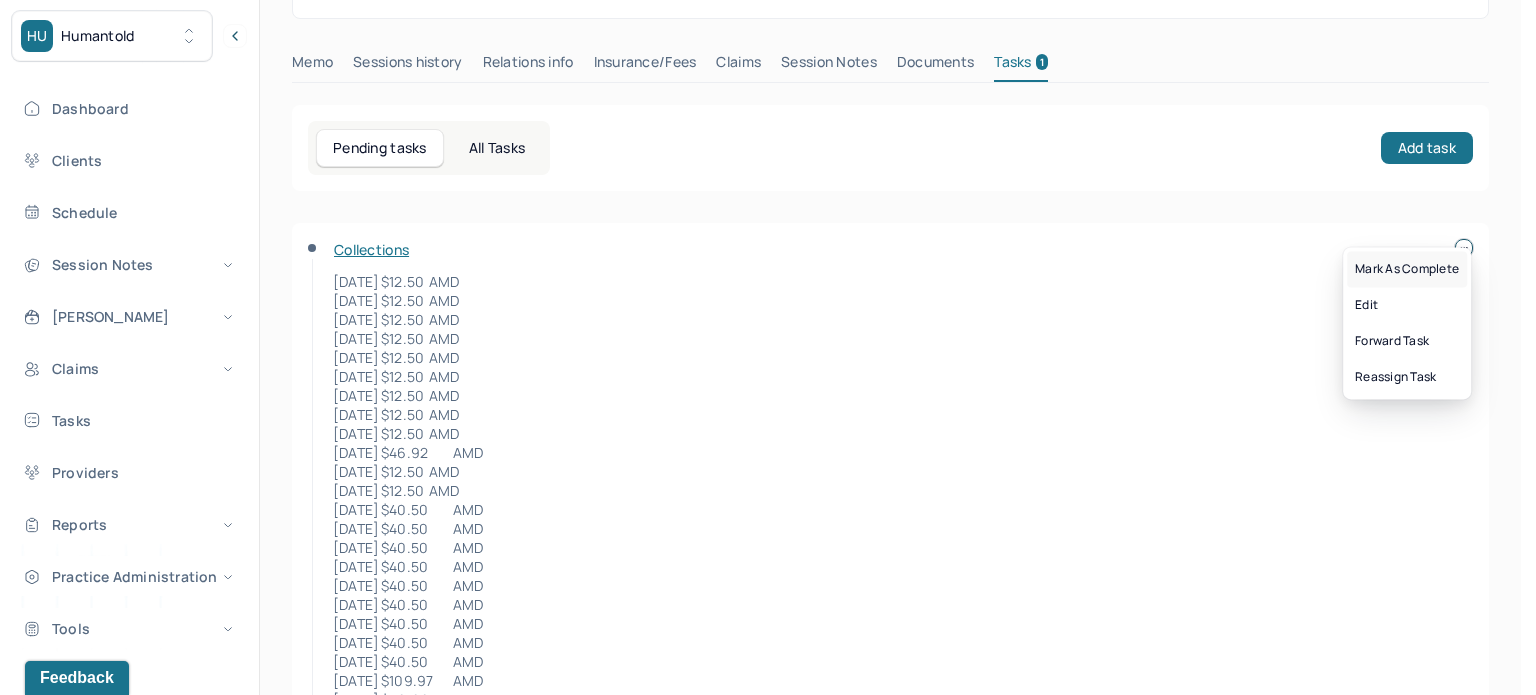 click on "Mark as complete" at bounding box center [1407, 269] 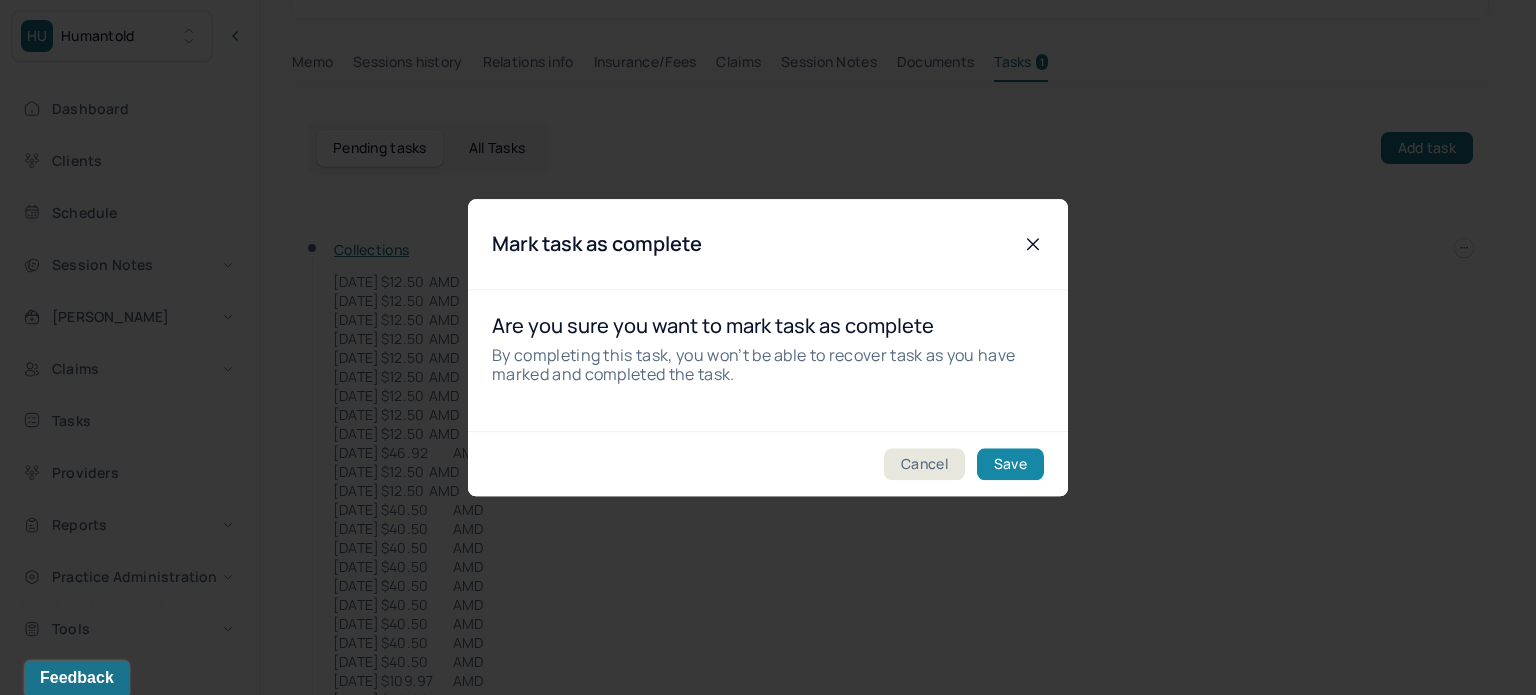click on "Save" at bounding box center [1010, 464] 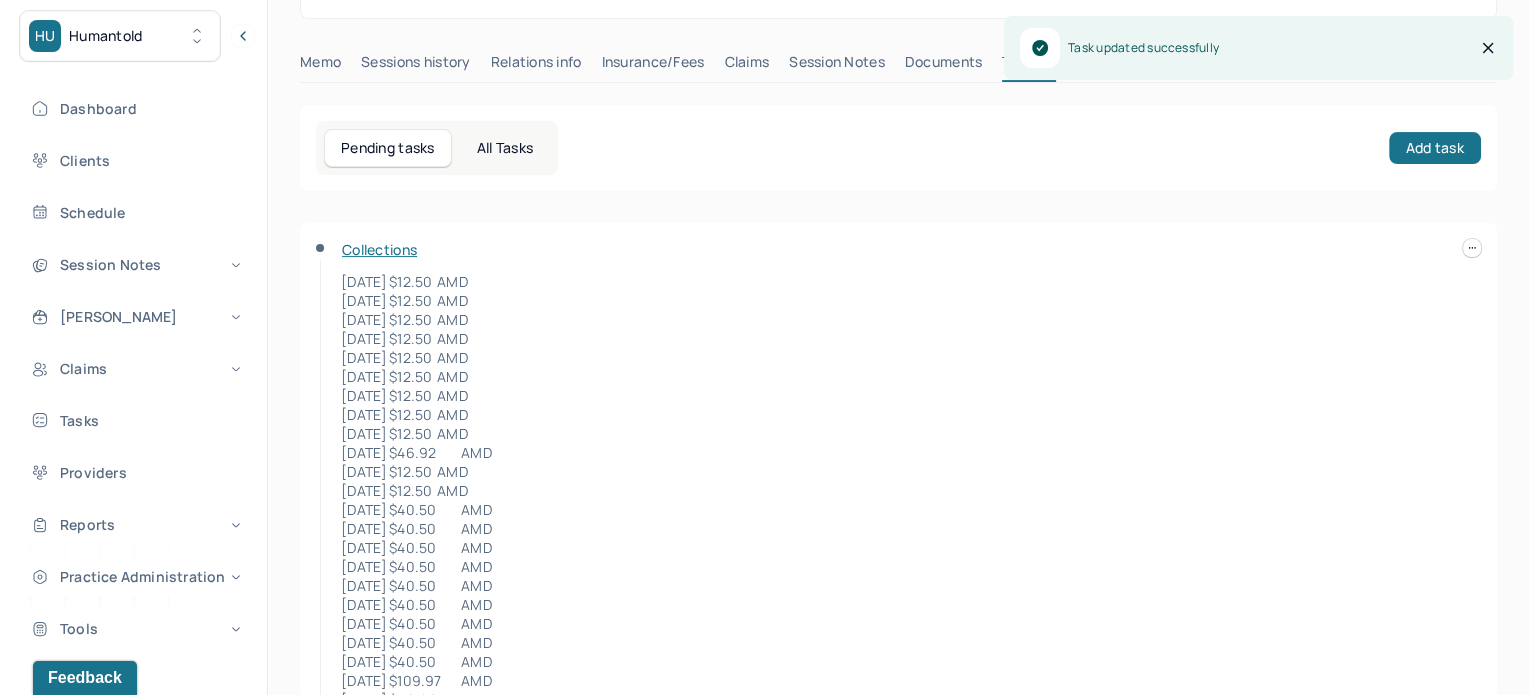 scroll, scrollTop: 180, scrollLeft: 0, axis: vertical 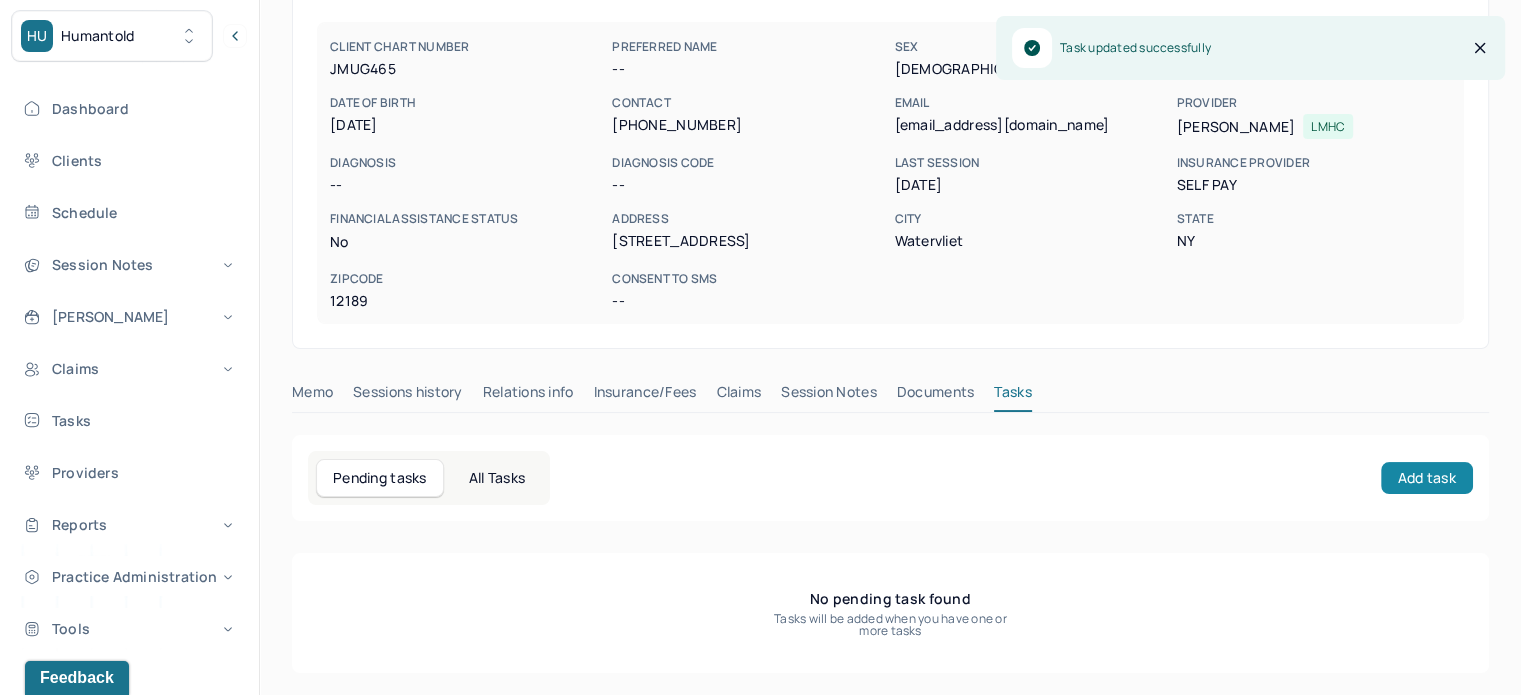 click on "Add task" at bounding box center (1427, 478) 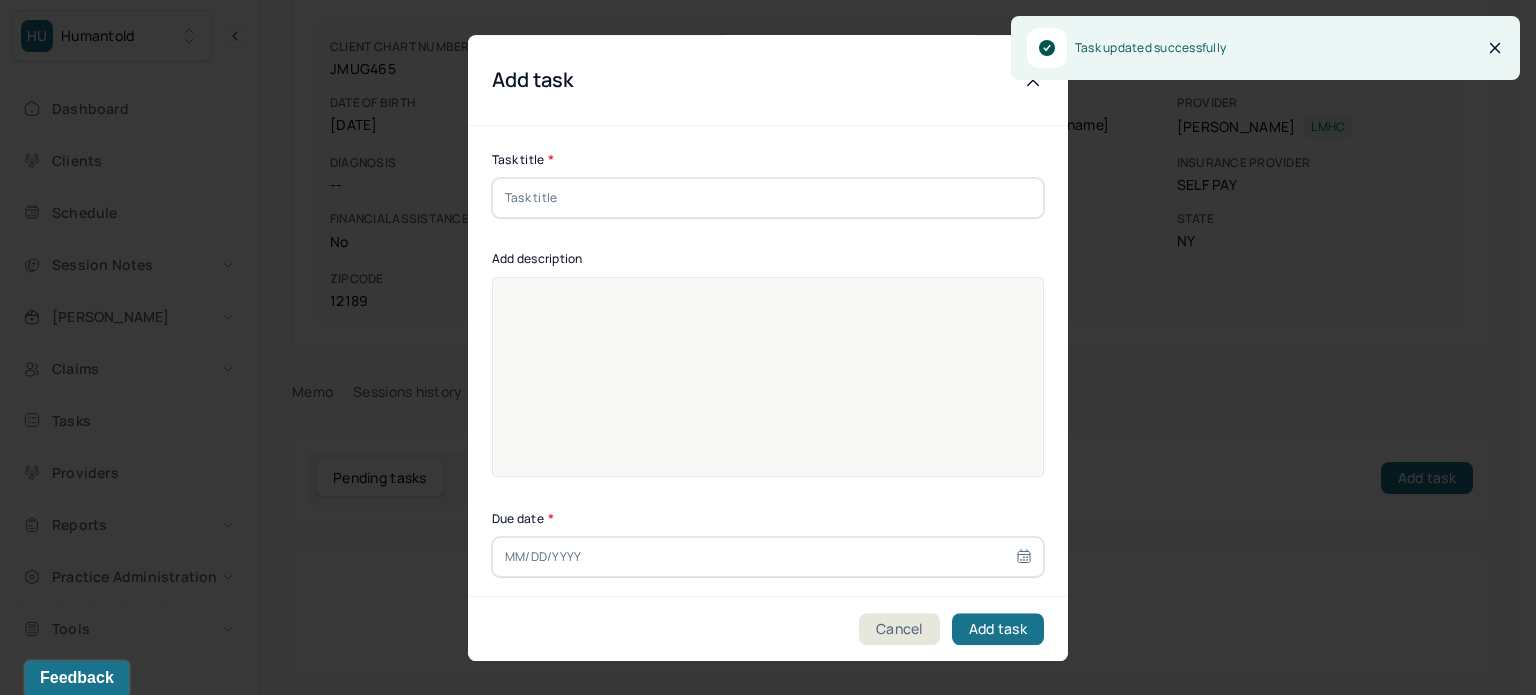 click at bounding box center (768, 390) 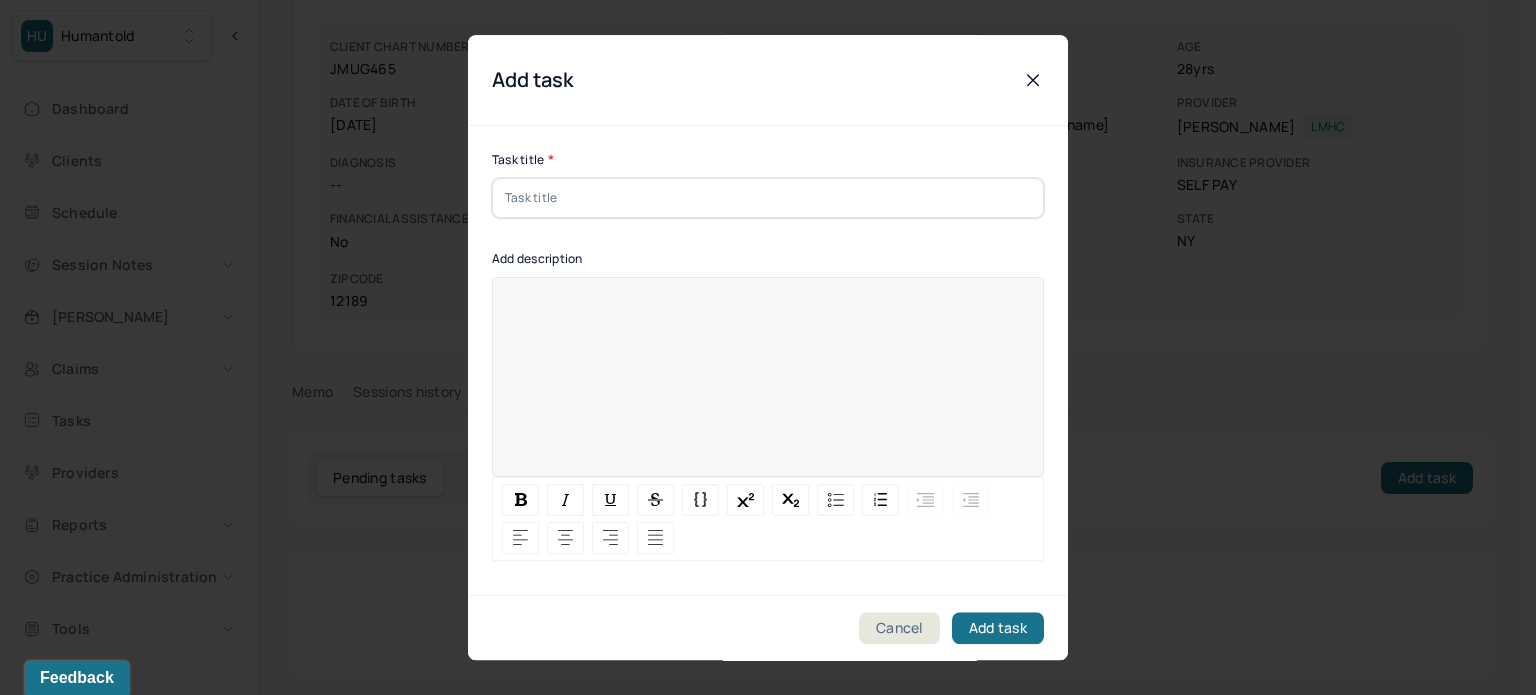 click at bounding box center [768, 365] 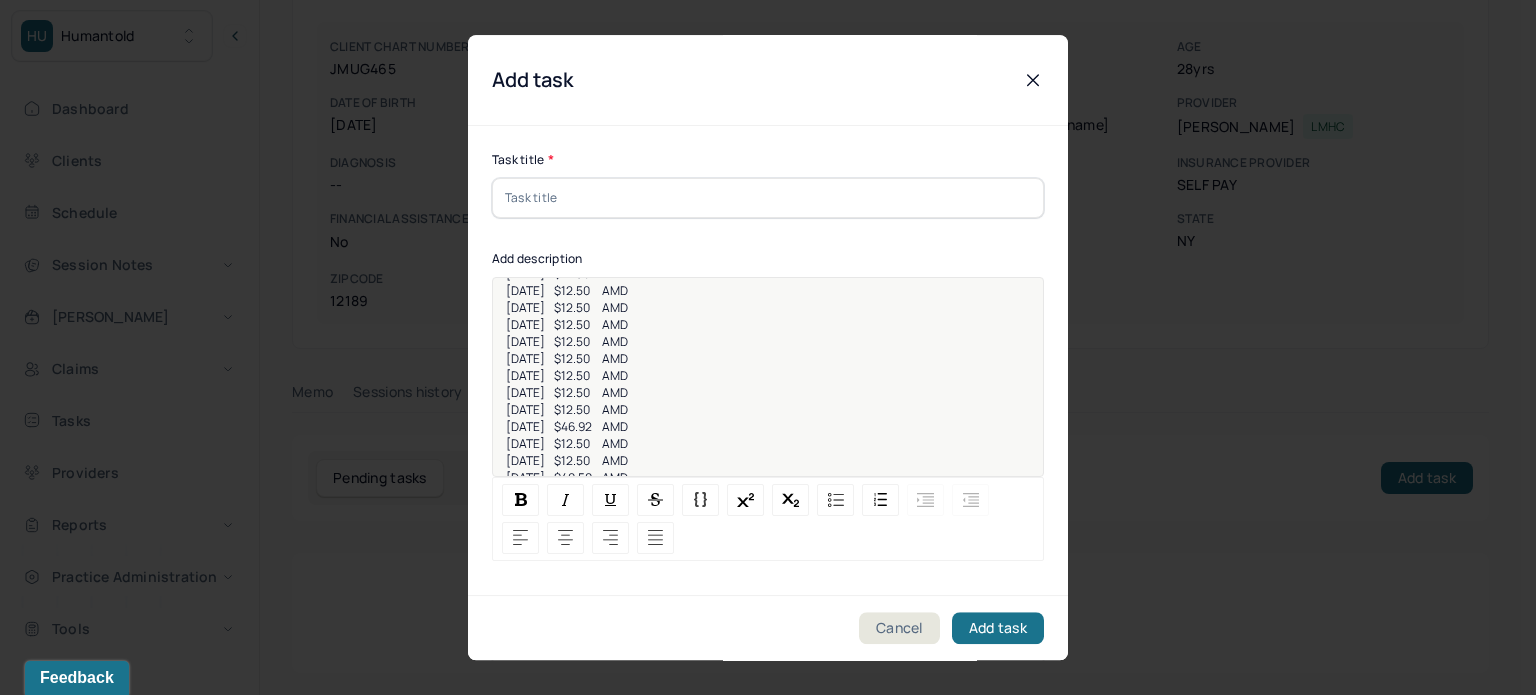 scroll, scrollTop: 704, scrollLeft: 0, axis: vertical 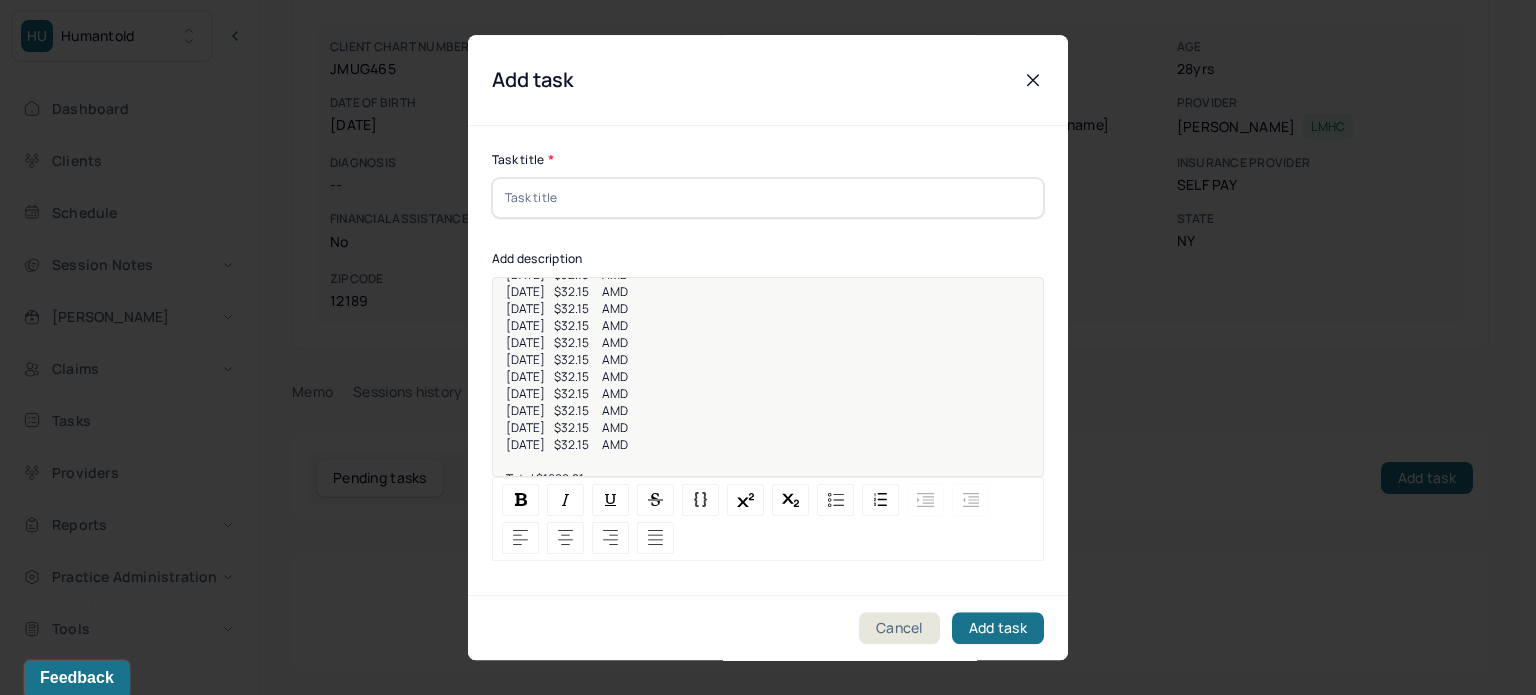 click at bounding box center [768, 198] 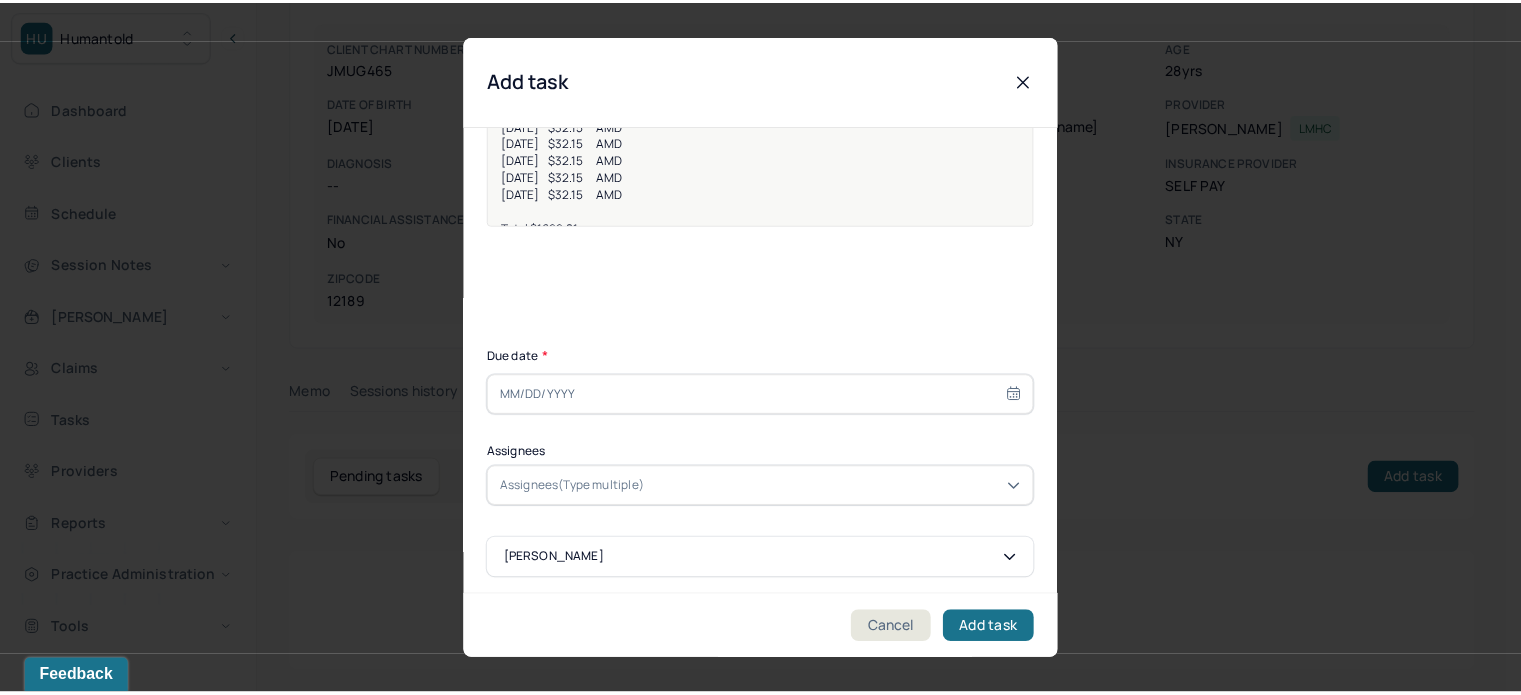 scroll, scrollTop: 256, scrollLeft: 0, axis: vertical 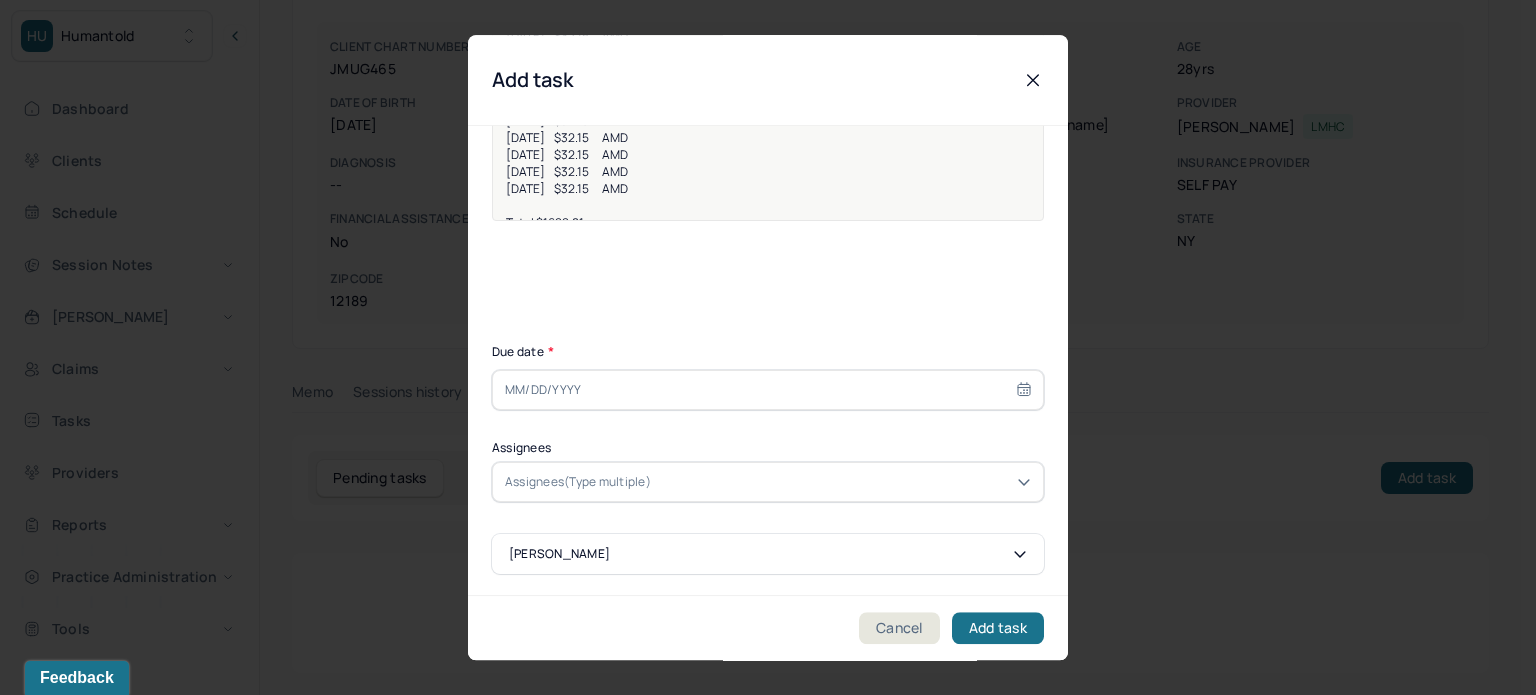 type on "Collections" 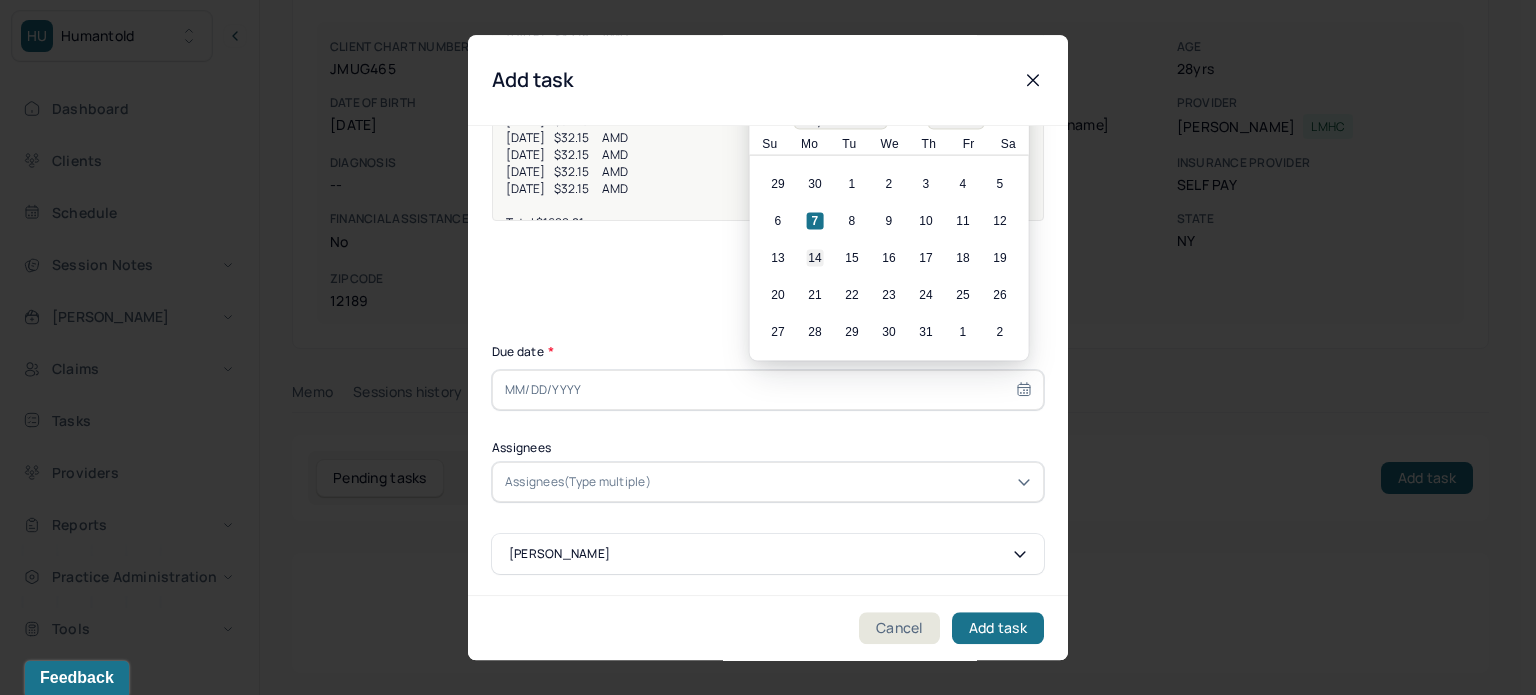 click on "14" at bounding box center [815, 258] 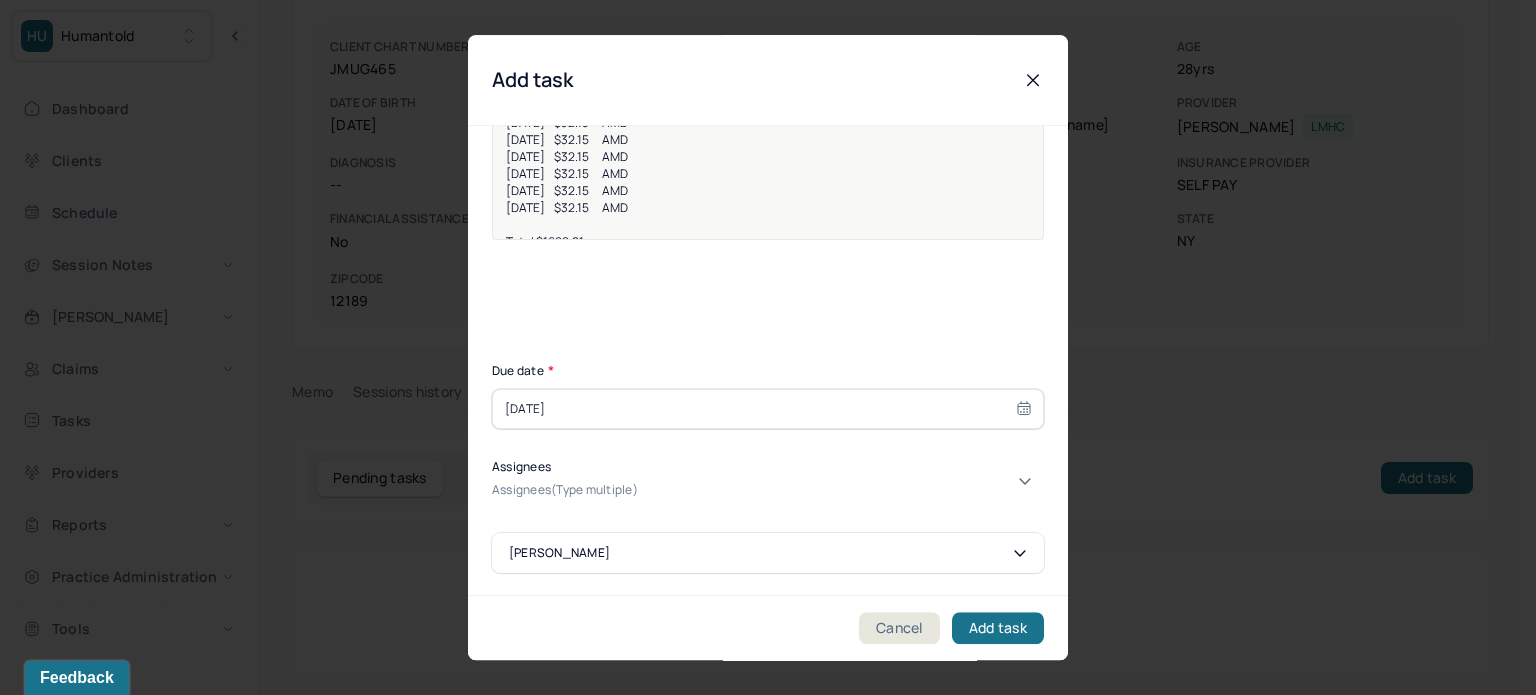 click at bounding box center [843, 491] 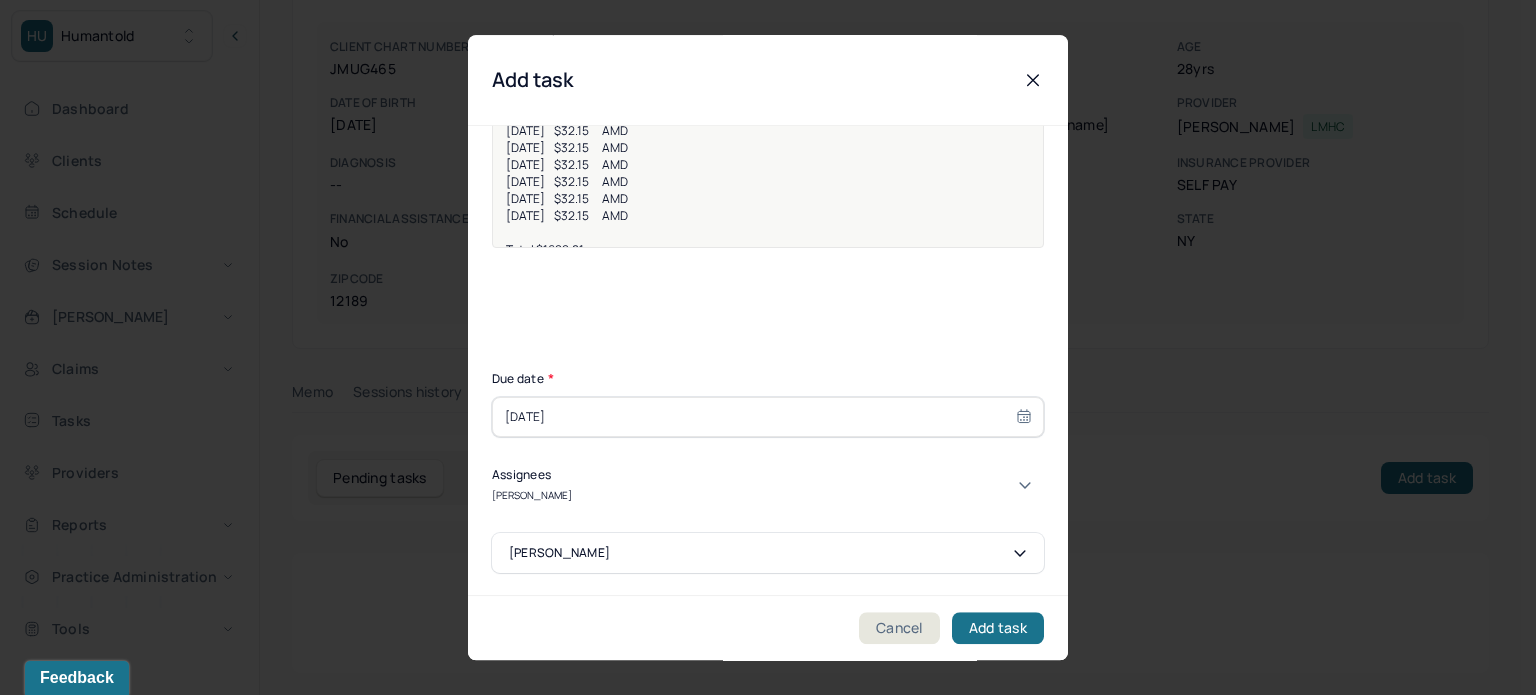 type on "[PERSON_NAME]" 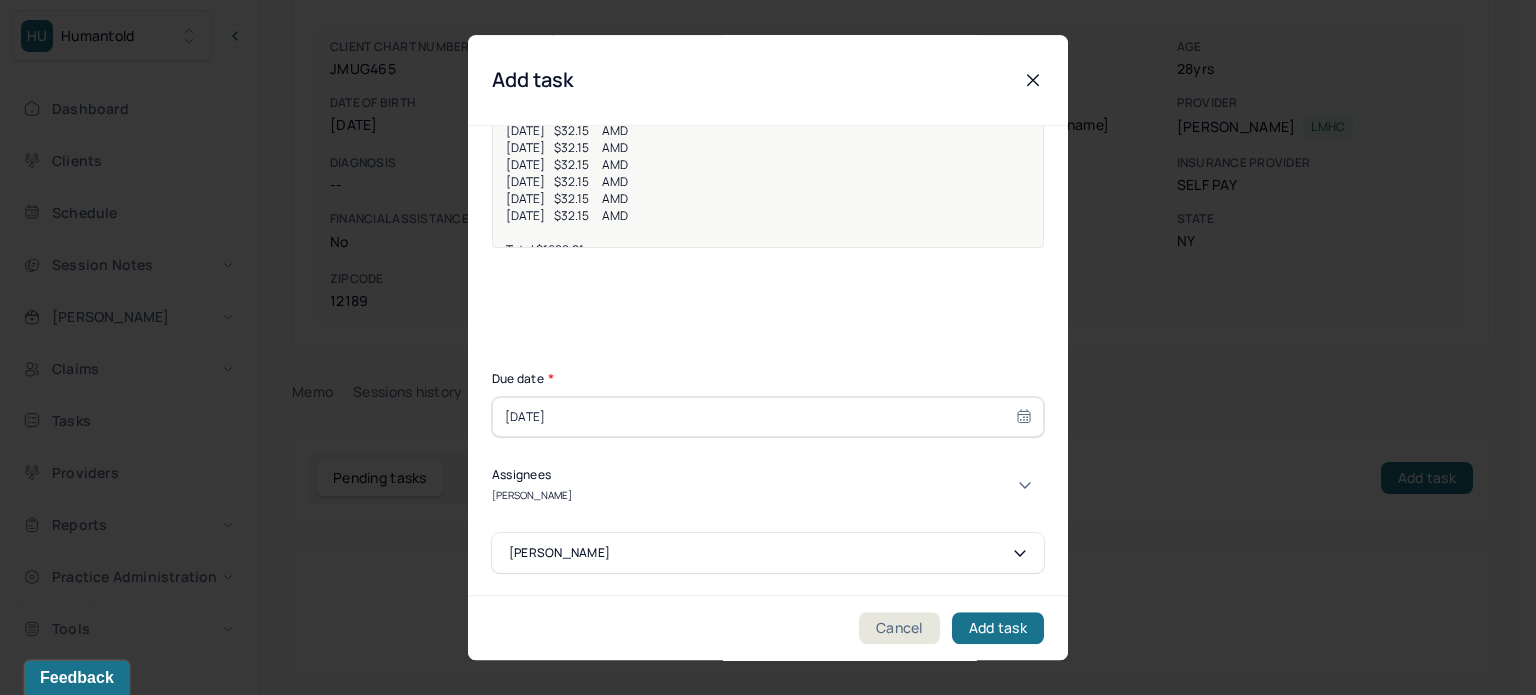 click on "[PERSON_NAME]" at bounding box center [760, 703] 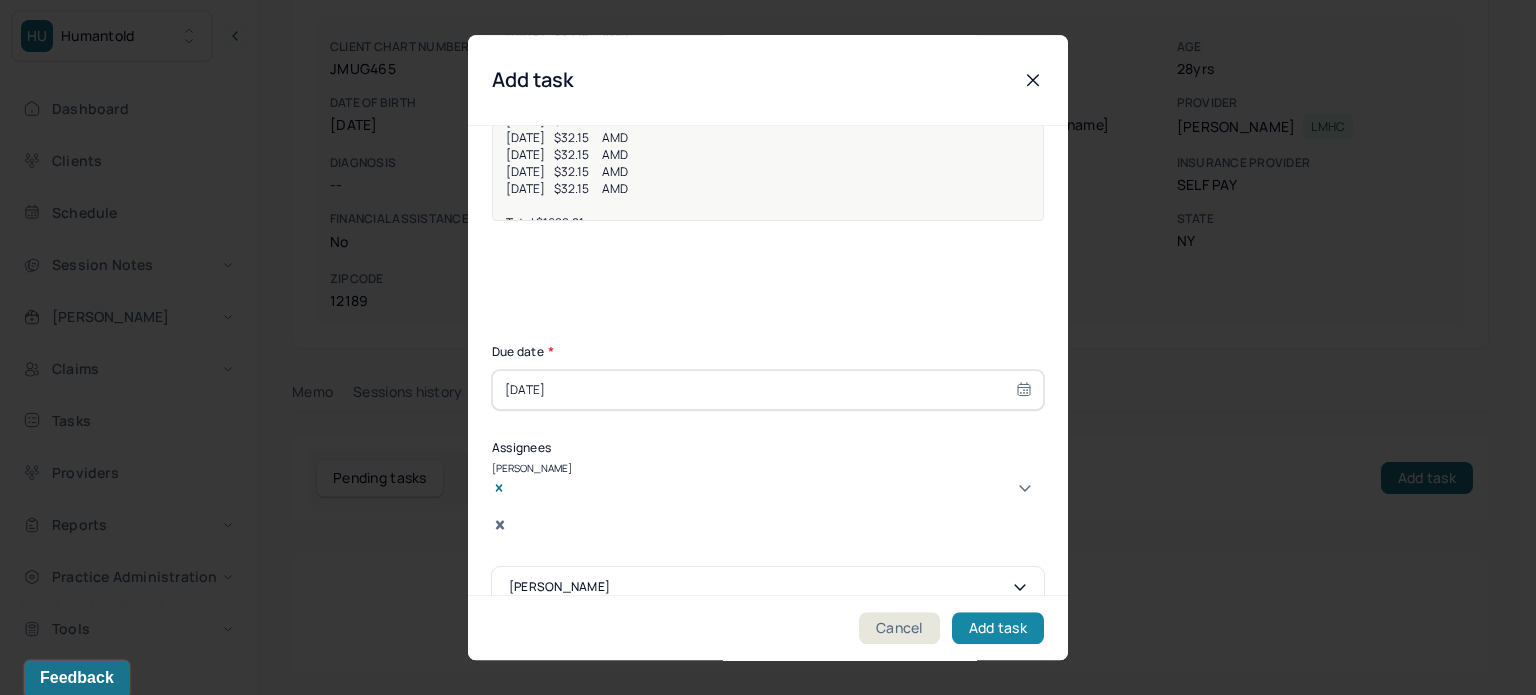 click on "Add task" at bounding box center (998, 628) 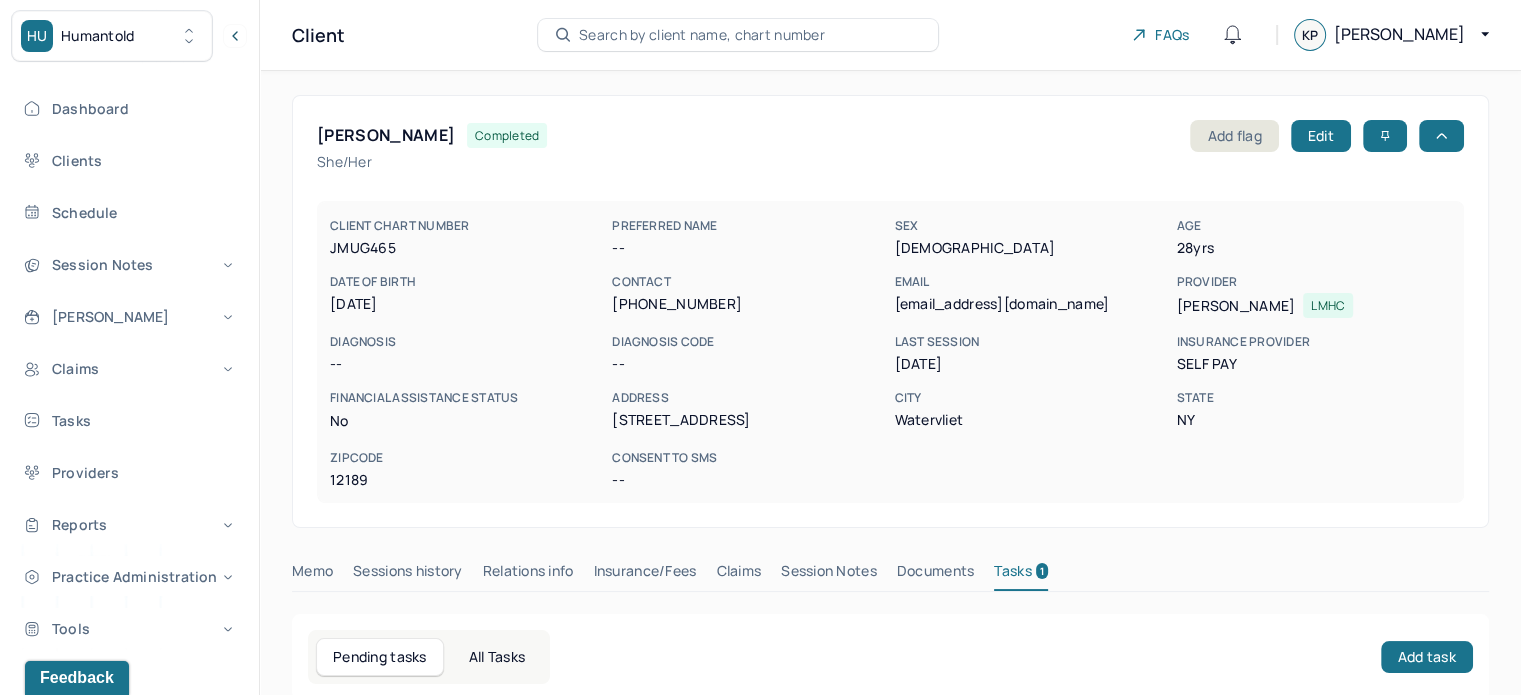 scroll, scrollTop: 0, scrollLeft: 0, axis: both 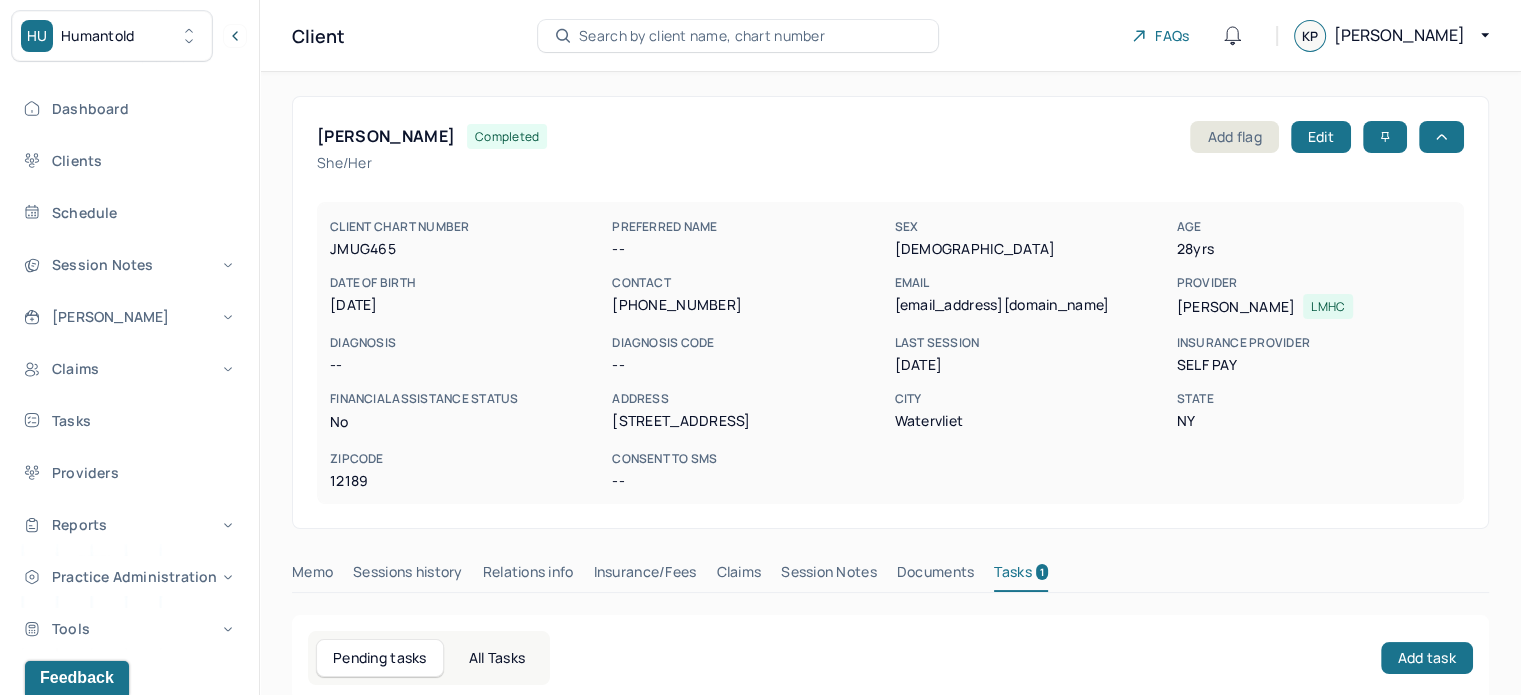 click on "JOHNSON, EMILY" at bounding box center [386, 136] 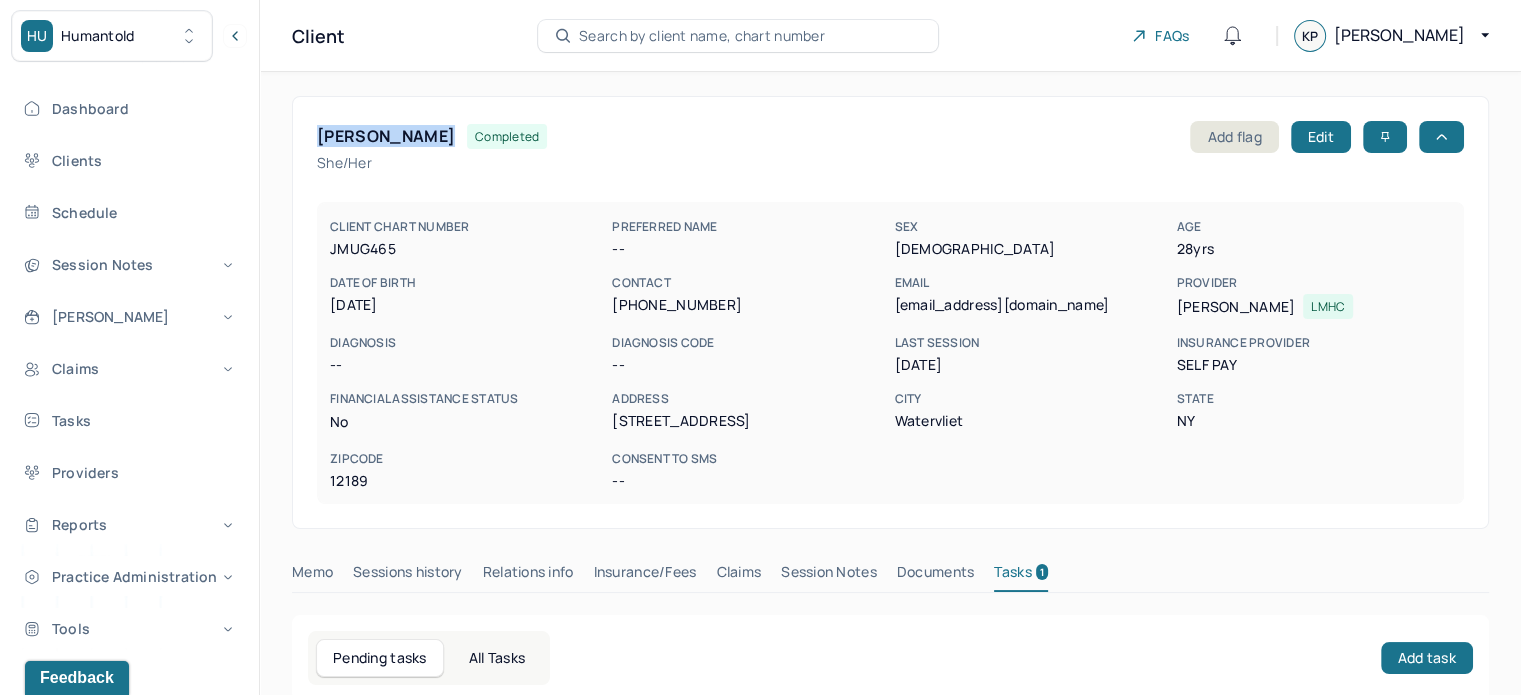 click on "JOHNSON, EMILY" at bounding box center (386, 136) 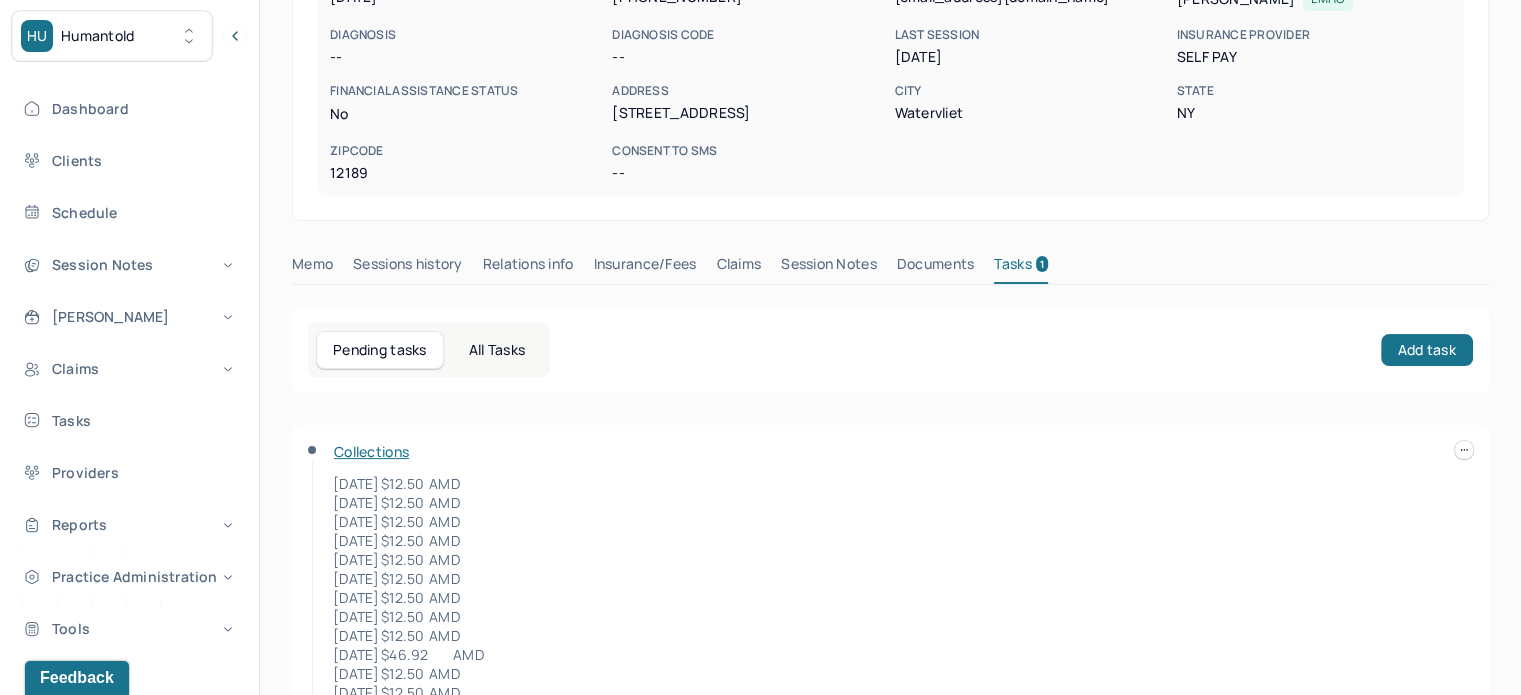 scroll, scrollTop: 0, scrollLeft: 0, axis: both 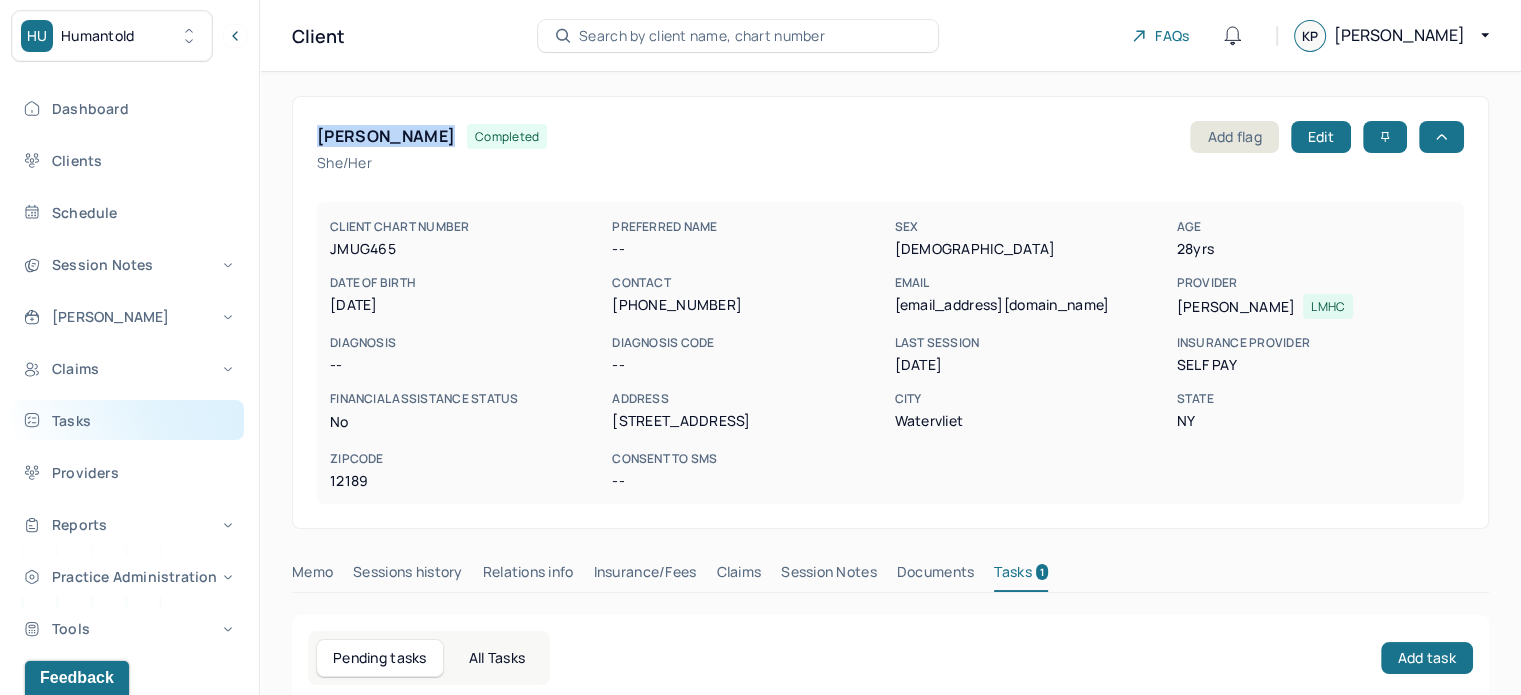 click on "Tasks" at bounding box center [128, 420] 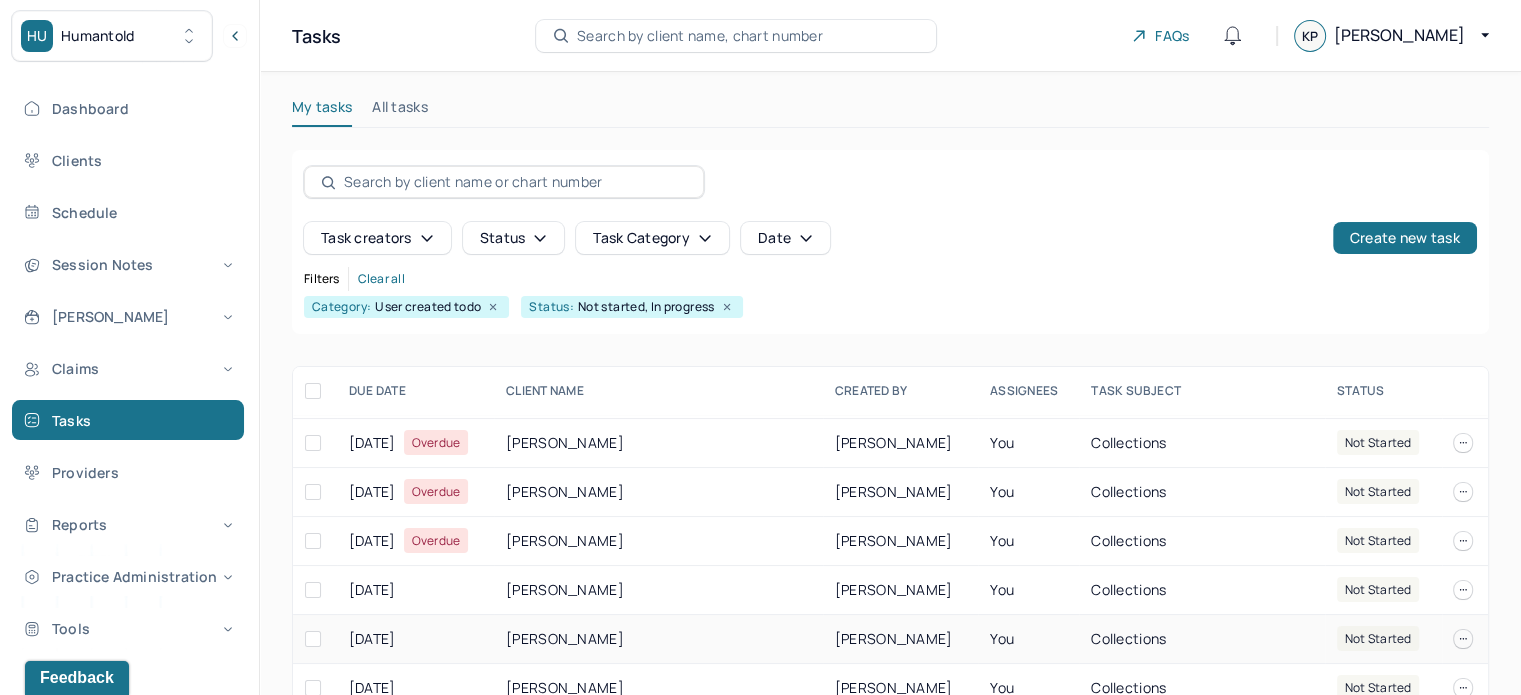 scroll, scrollTop: 0, scrollLeft: 0, axis: both 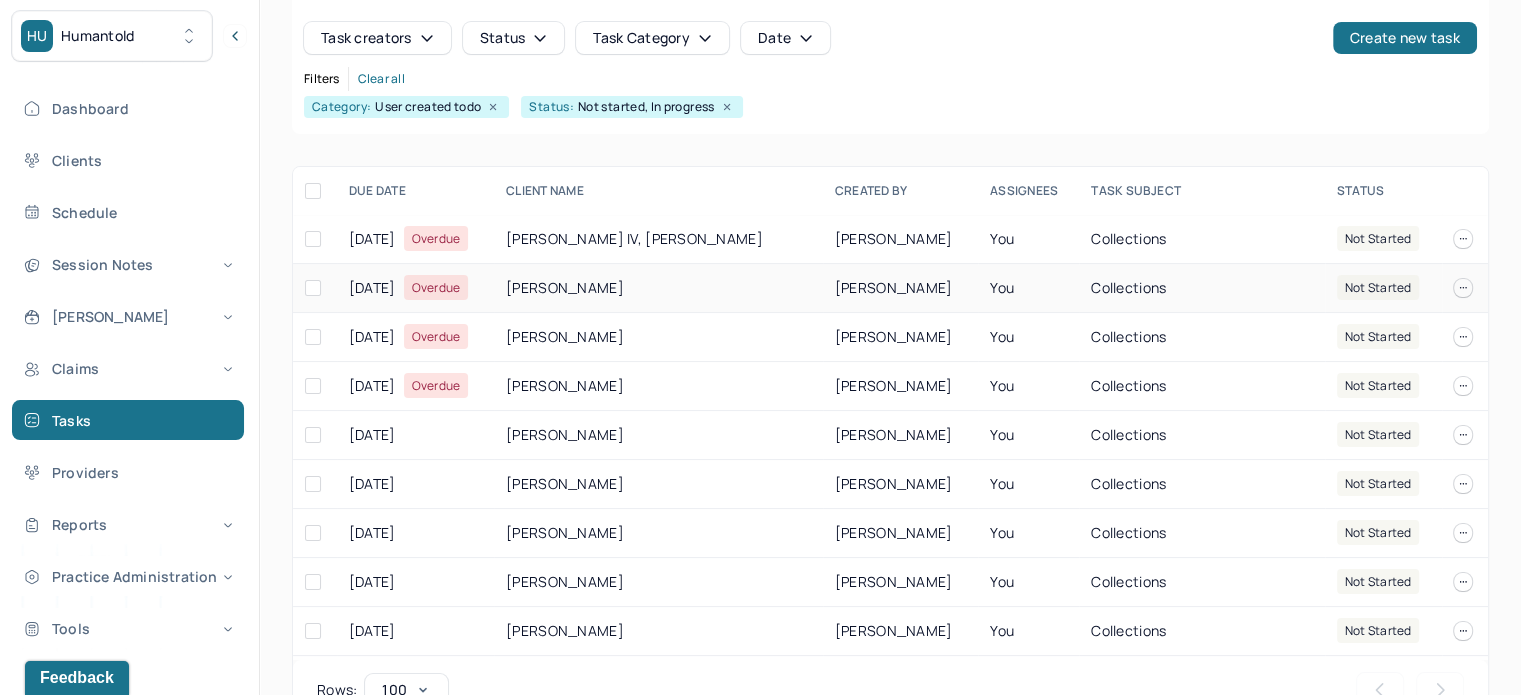 click on "JOHNSON, OLIVETTE" at bounding box center (658, 288) 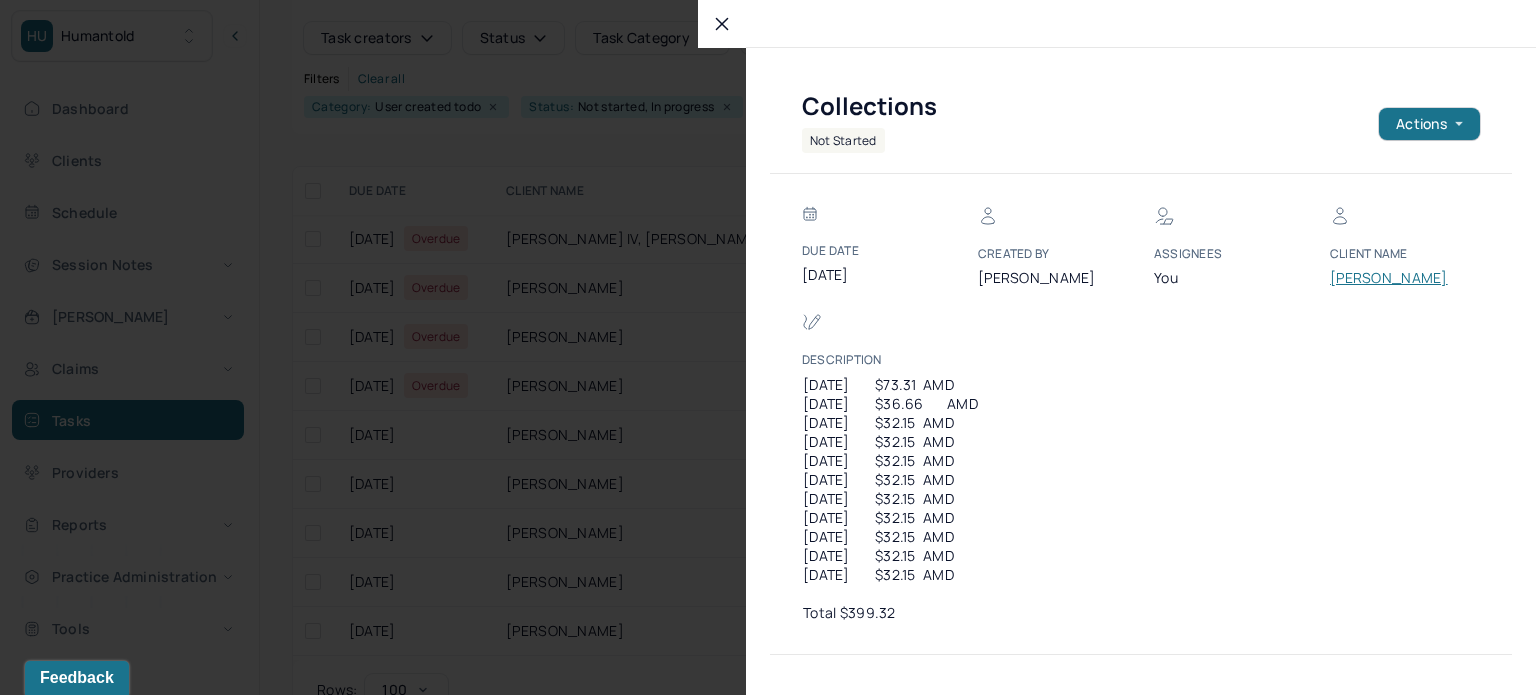 click on "JOHNSON, OLIVETTE" at bounding box center [1390, 278] 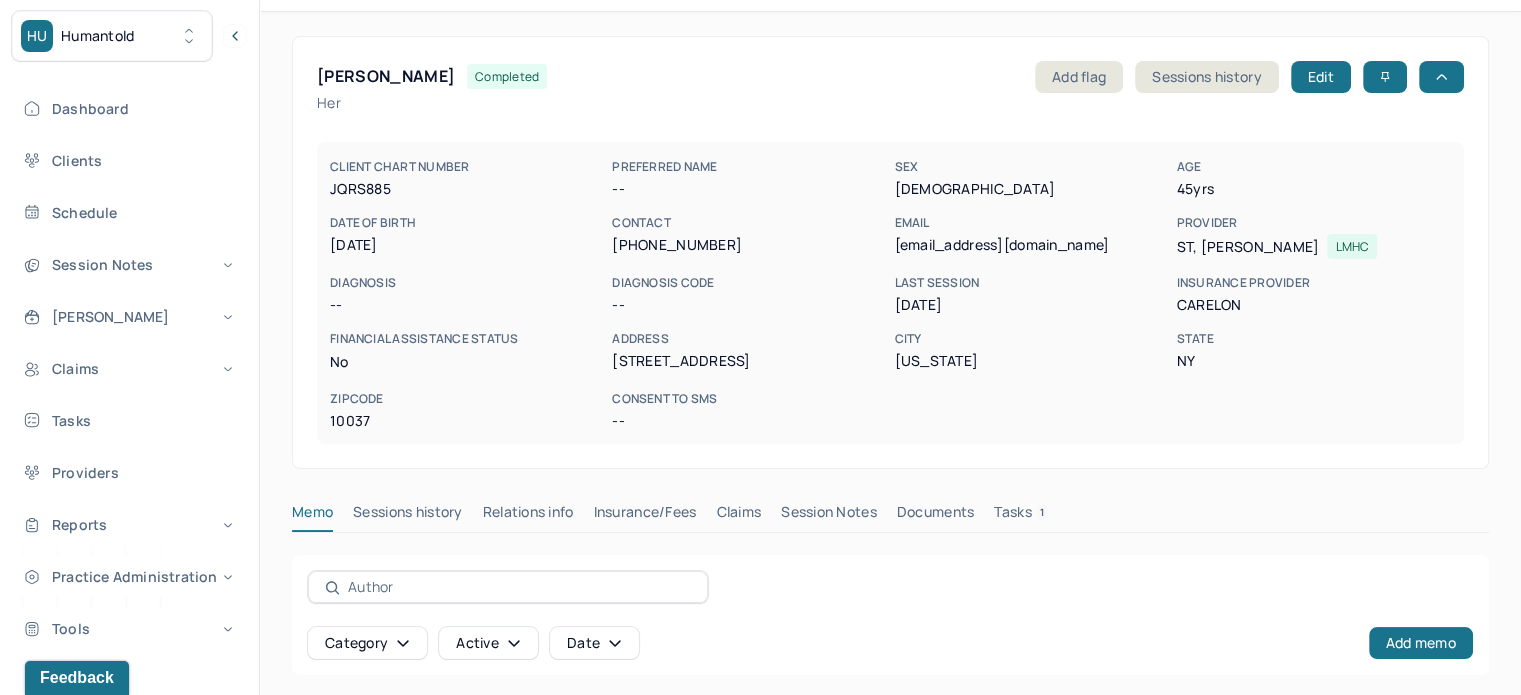 scroll, scrollTop: 0, scrollLeft: 0, axis: both 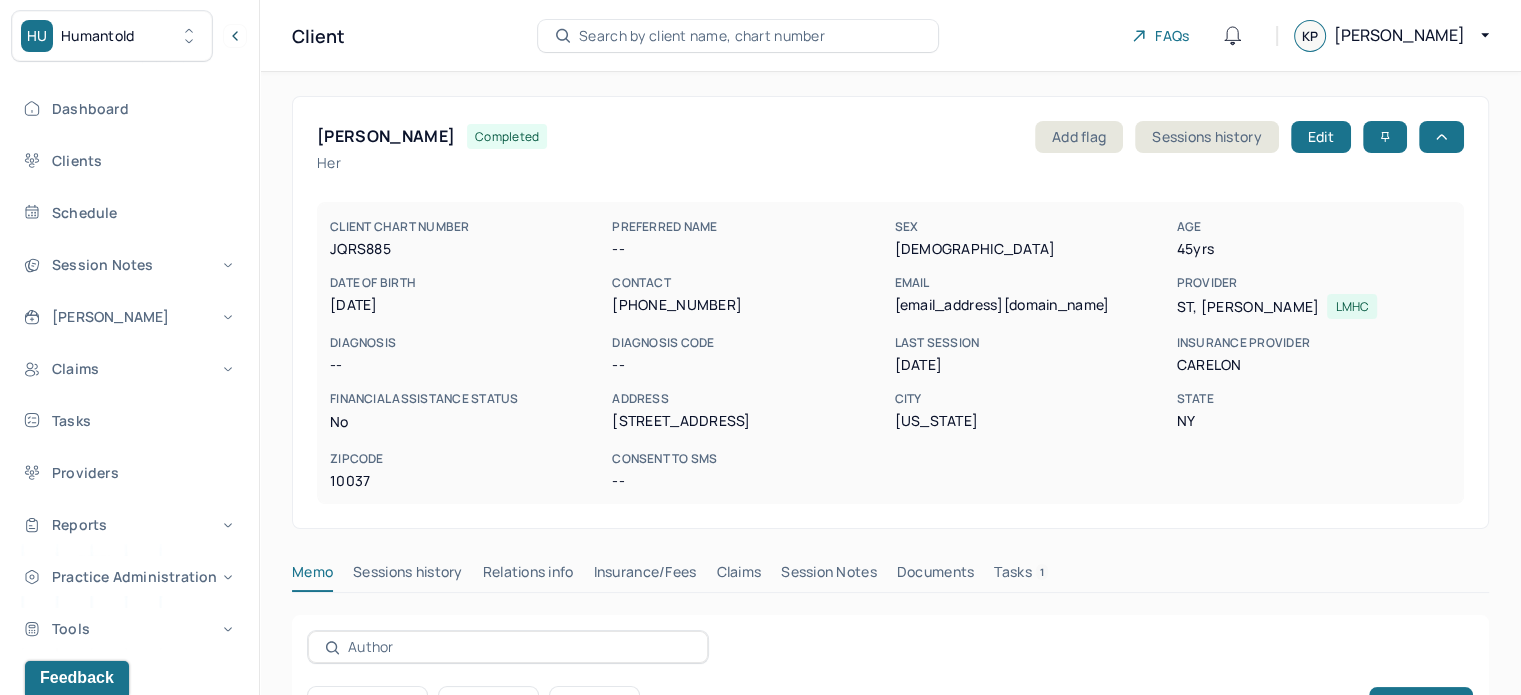 click on "JOHNSON, OLIVETTE completed   Add flag     Sessions history     Edit               Her CLIENT CHART NUMBER JQRS885 PREFERRED NAME -- SEX female AGE 45  yrs DATE OF BIRTH 02/09/1980  CONTACT (347) 615-6406 EMAIL olivettej@hotmail.com PROVIDER ST, JEAN CHRISTY LMHC DIAGNOSIS -- DIAGNOSIS CODE -- LAST SESSION 08/20/2024 insurance provider CARELON FINANCIAL ASSISTANCE STATUS no Address 2170 Madison Ave #6G City New York State NY Zipcode 10037 Consent to Sms --" at bounding box center (890, 312) 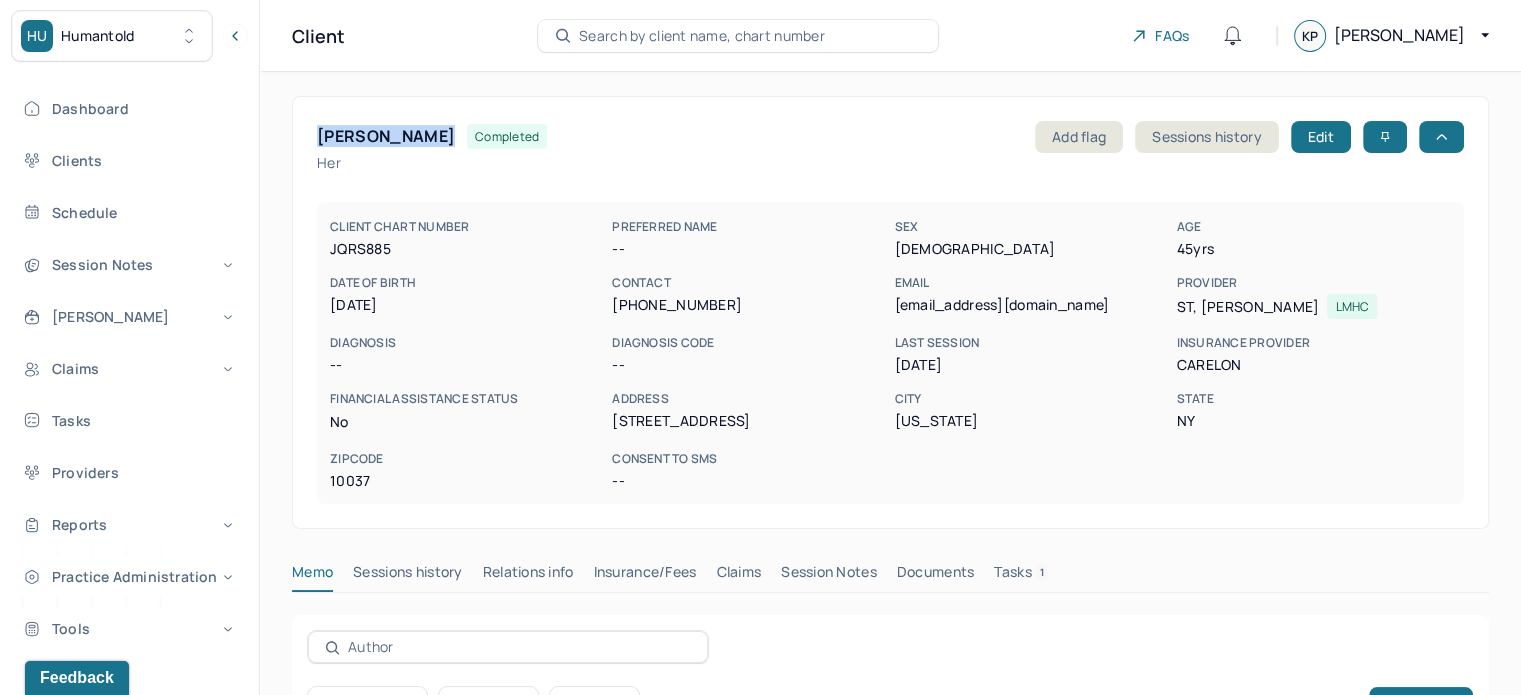 click on "JOHNSON, OLIVETTE" at bounding box center (386, 136) 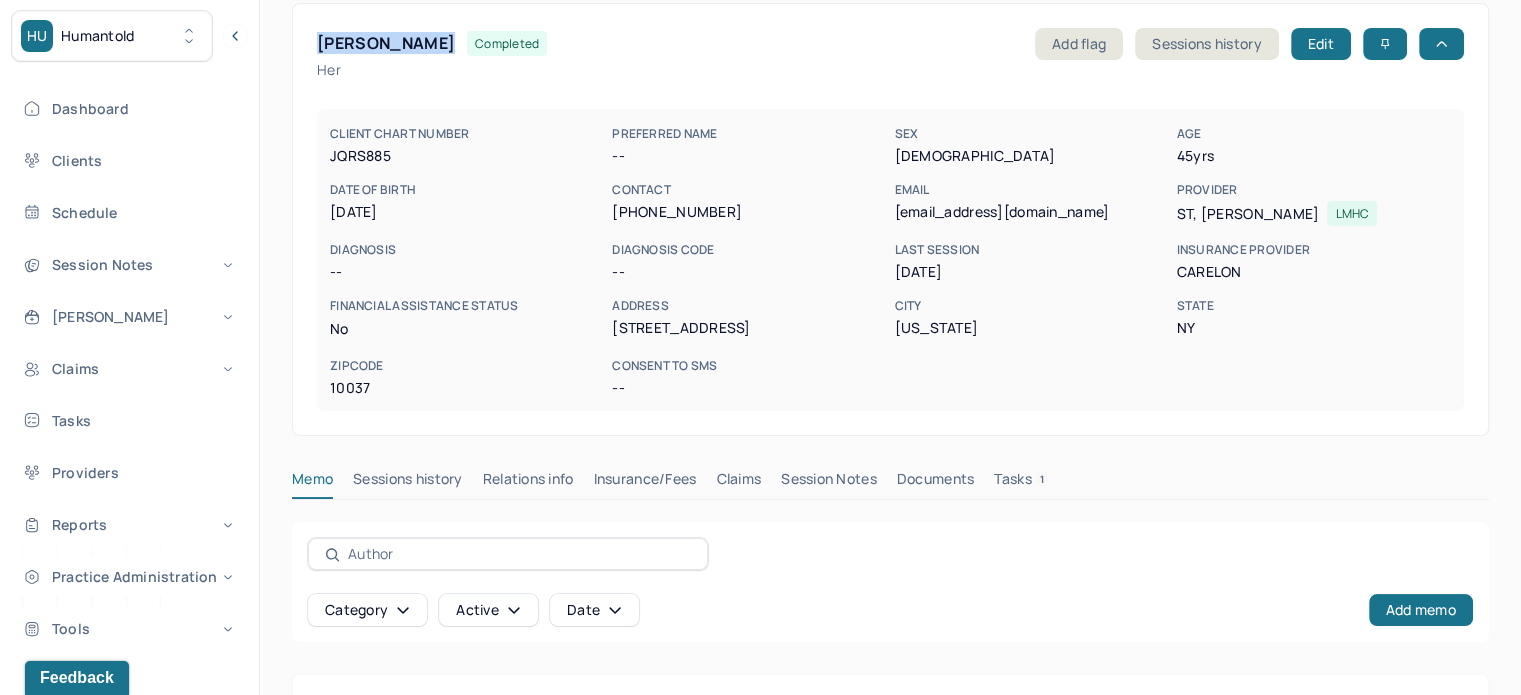 scroll, scrollTop: 60, scrollLeft: 0, axis: vertical 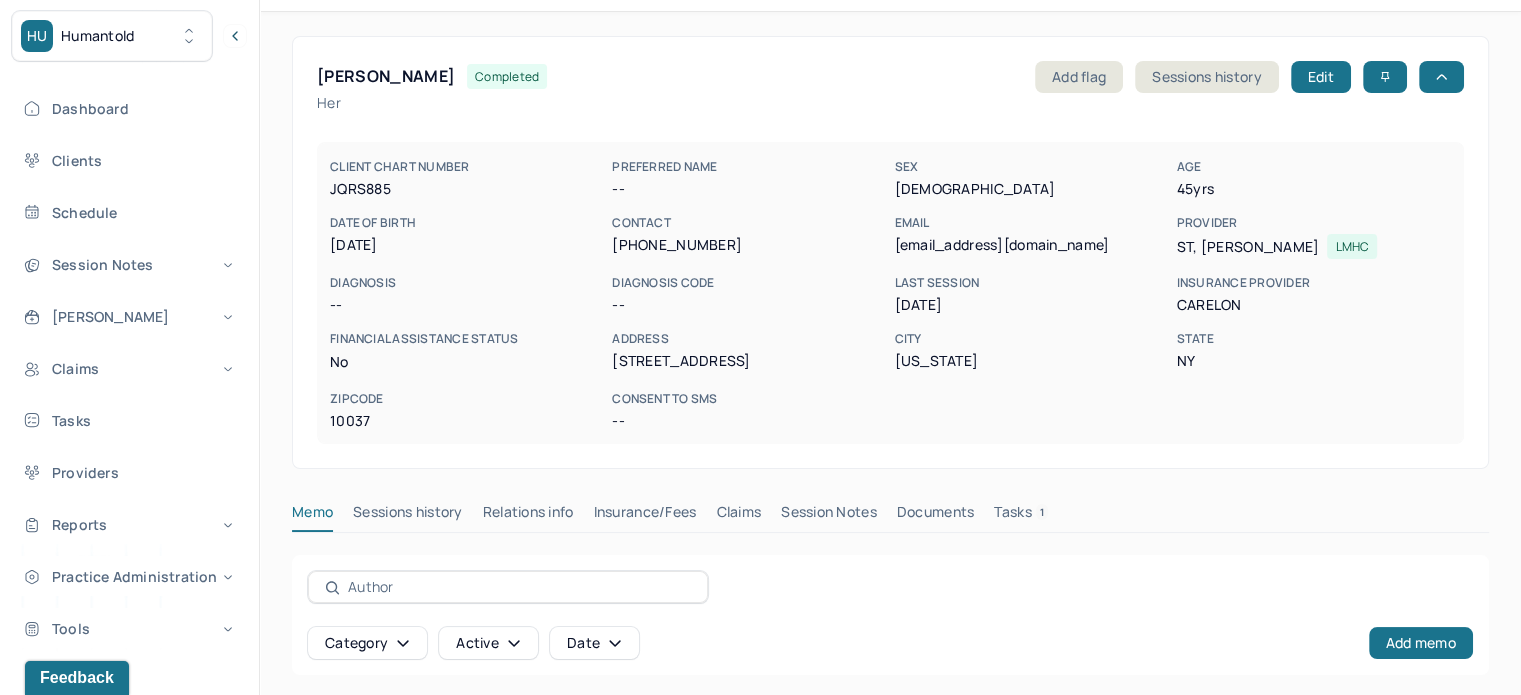 click on "olivettej@hotmail.com" at bounding box center [1031, 245] 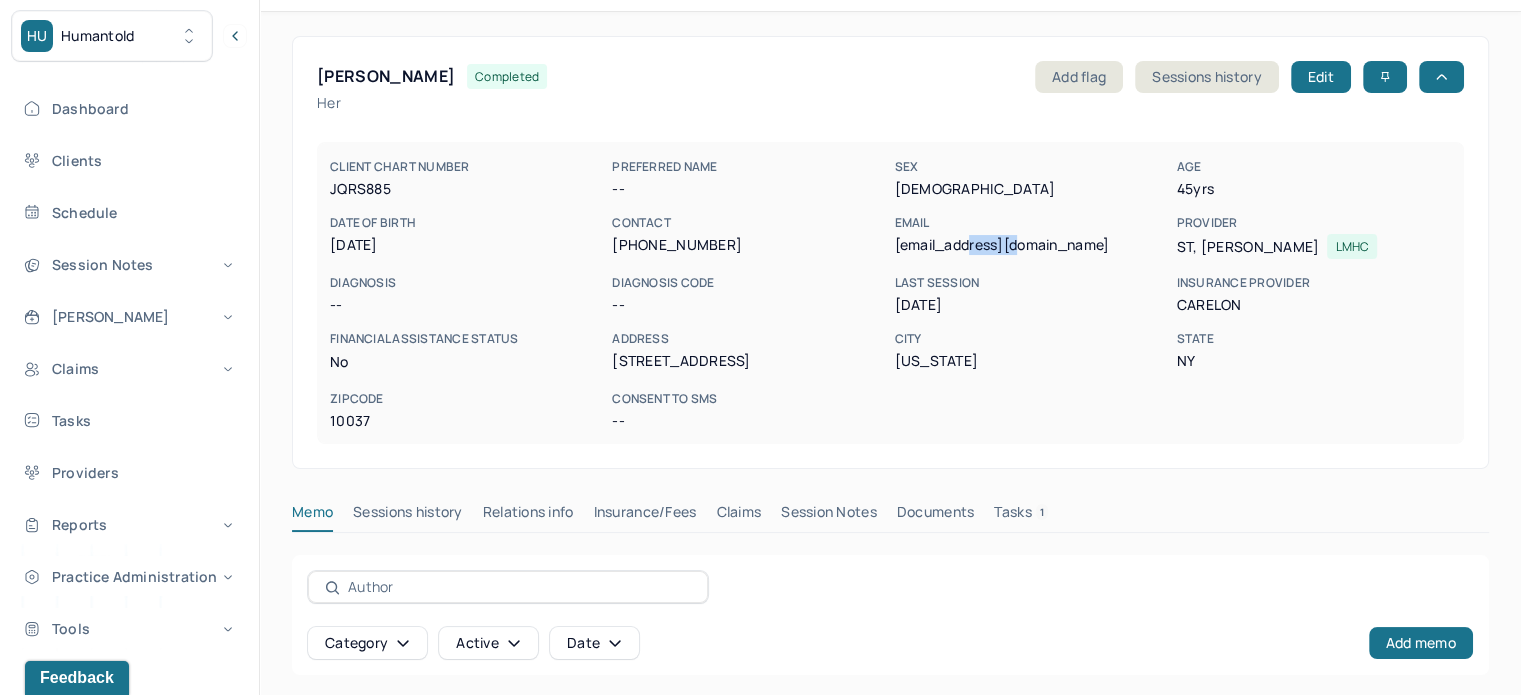 click on "olivettej@hotmail.com" at bounding box center [1031, 245] 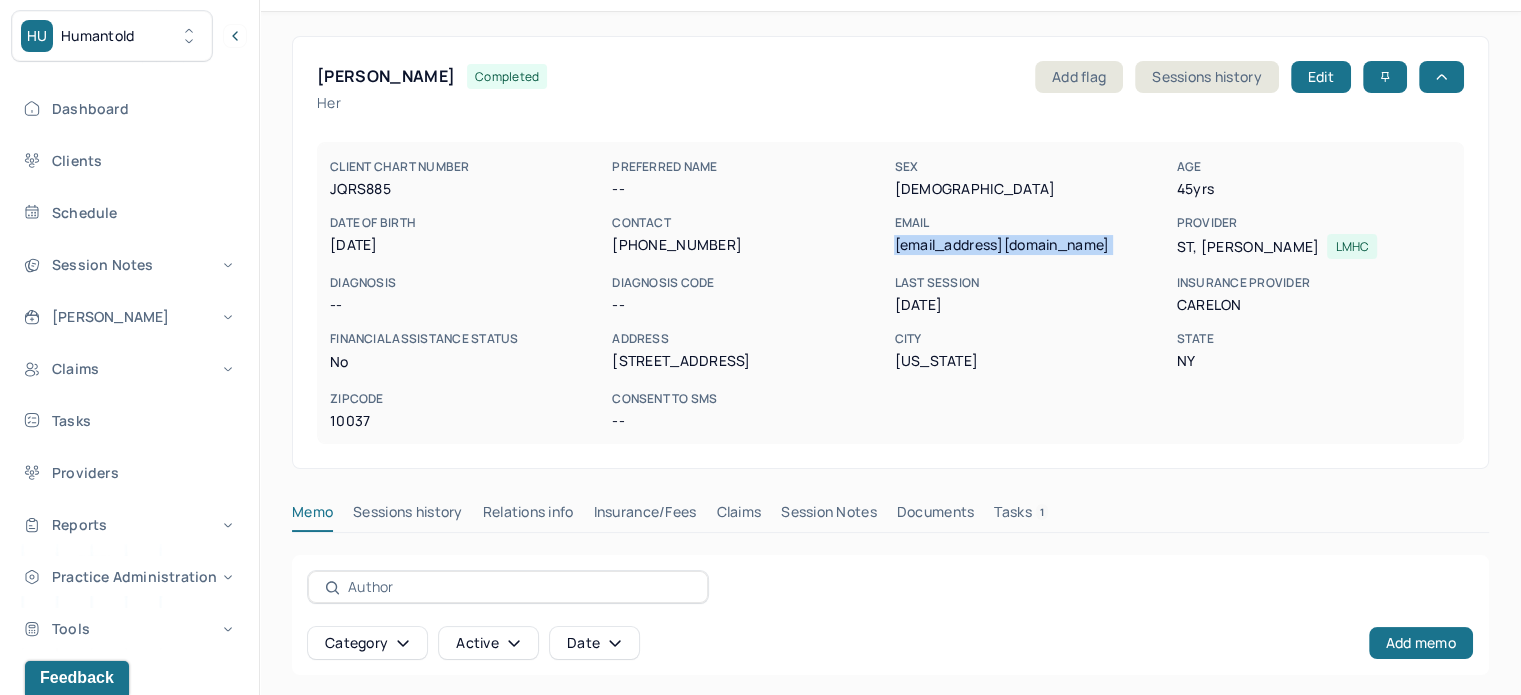 click on "olivettej@hotmail.com" at bounding box center [1031, 245] 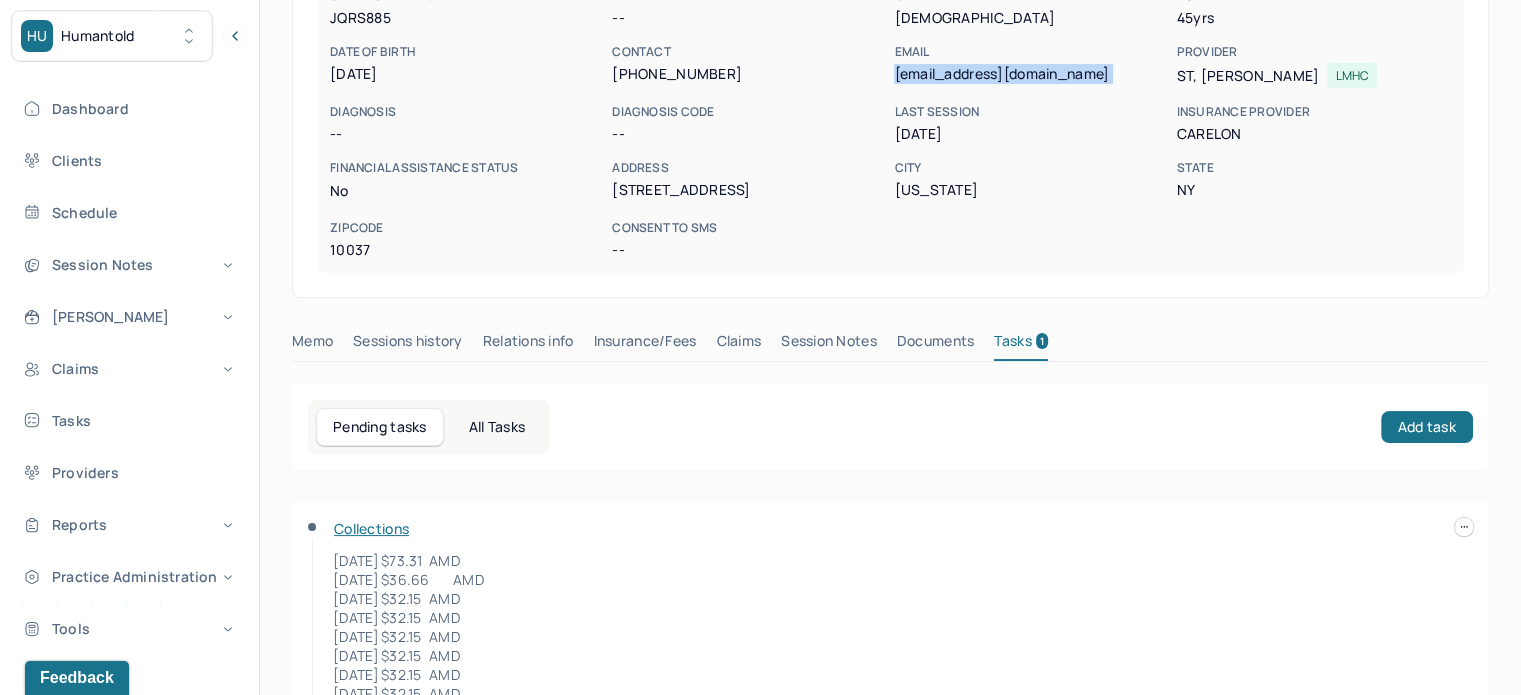 scroll, scrollTop: 442, scrollLeft: 0, axis: vertical 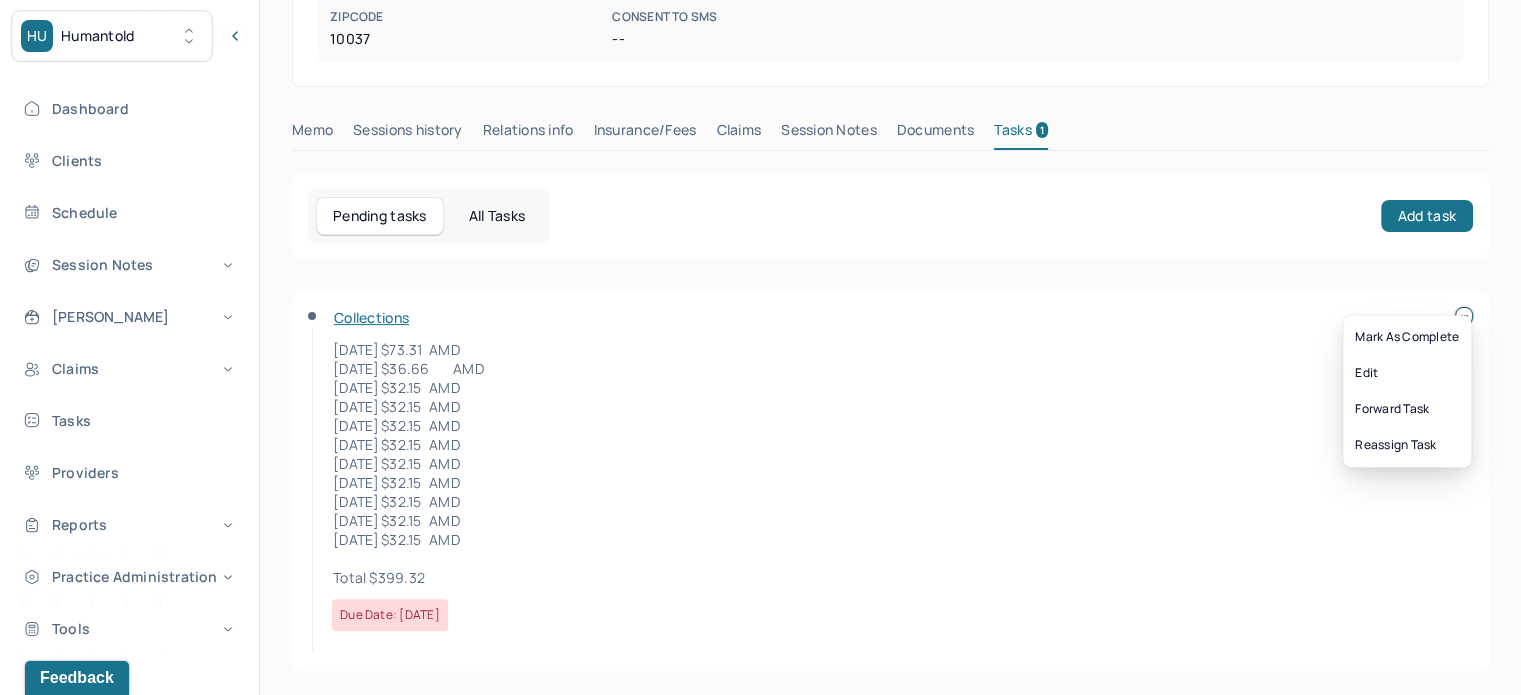 click on "HU Humantold       Dashboard Clients Schedule Session Notes Billings Claims Tasks Providers Reports Practice Administration Tools KP Katherine   Powers clientsupport,biller   Logout Client   Search by client name, chart number     FAQs     KP Katherine JOHNSON, OLIVETTE completed   Add flag     Edit               Her CLIENT CHART NUMBER JQRS885 PREFERRED NAME -- SEX female AGE 45  yrs DATE OF BIRTH 02/09/1980  CONTACT (347) 615-6406 EMAIL olivettej@hotmail.com PROVIDER ST, JEAN CHRISTY LMHC DIAGNOSIS -- DIAGNOSIS CODE -- LAST SESSION 08/20/2024 insurance provider CARELON FINANCIAL ASSISTANCE STATUS no Address 2170 Madison Ave #6G City New York State NY Zipcode 10037 Consent to Sms --   Memo     Sessions history     Relations info     Insurance/Fees     Claims     Session Notes     Documents     Tasks 1     Pending tasks     All Tasks     Add task     Collections   2/6/2024	$73.31	AMD 2/20/2024	$36.66	AMD 3/19/2024	$32.15	AMD 4/5/2024	$32.15	AMD 4/27/2024	$32.15	AMD 5/10/2024	$32.15	AMD" at bounding box center (760, 126) 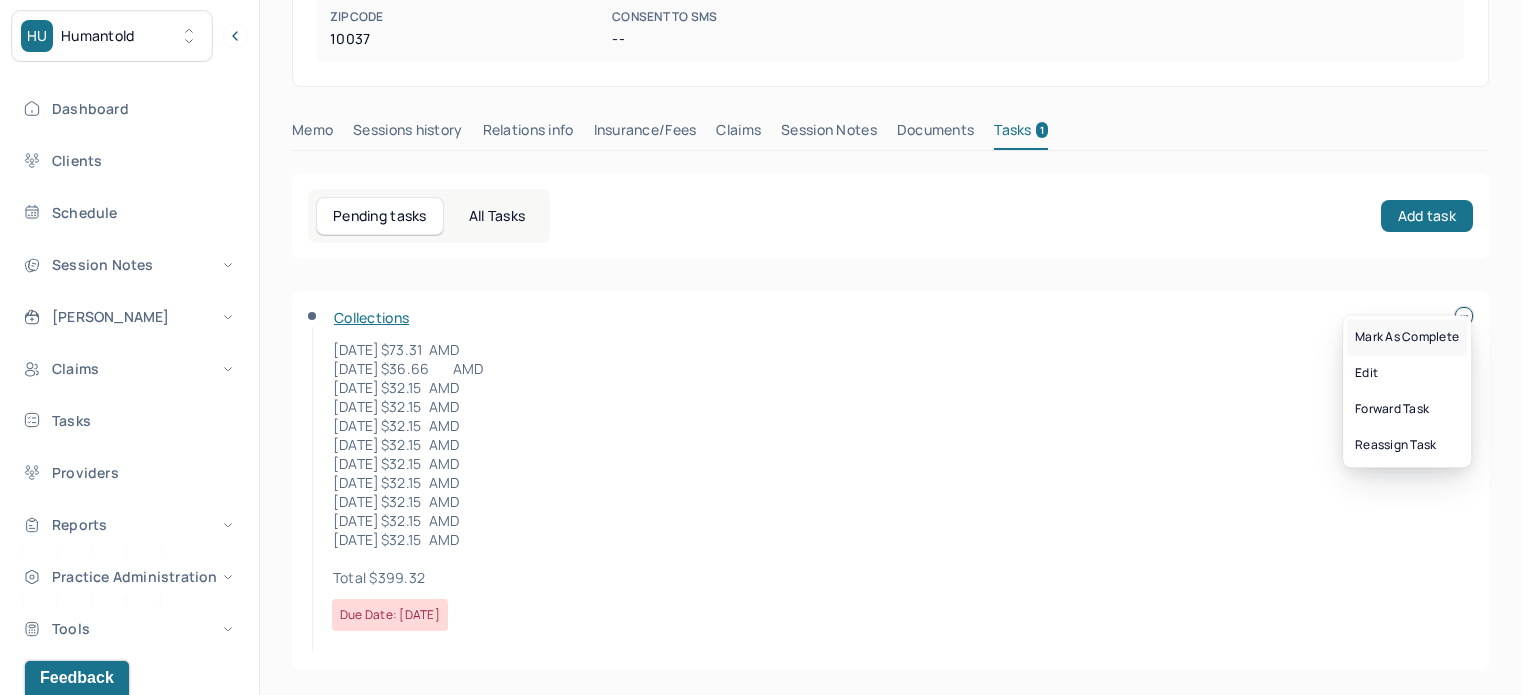 click on "Mark as complete" at bounding box center [1407, 337] 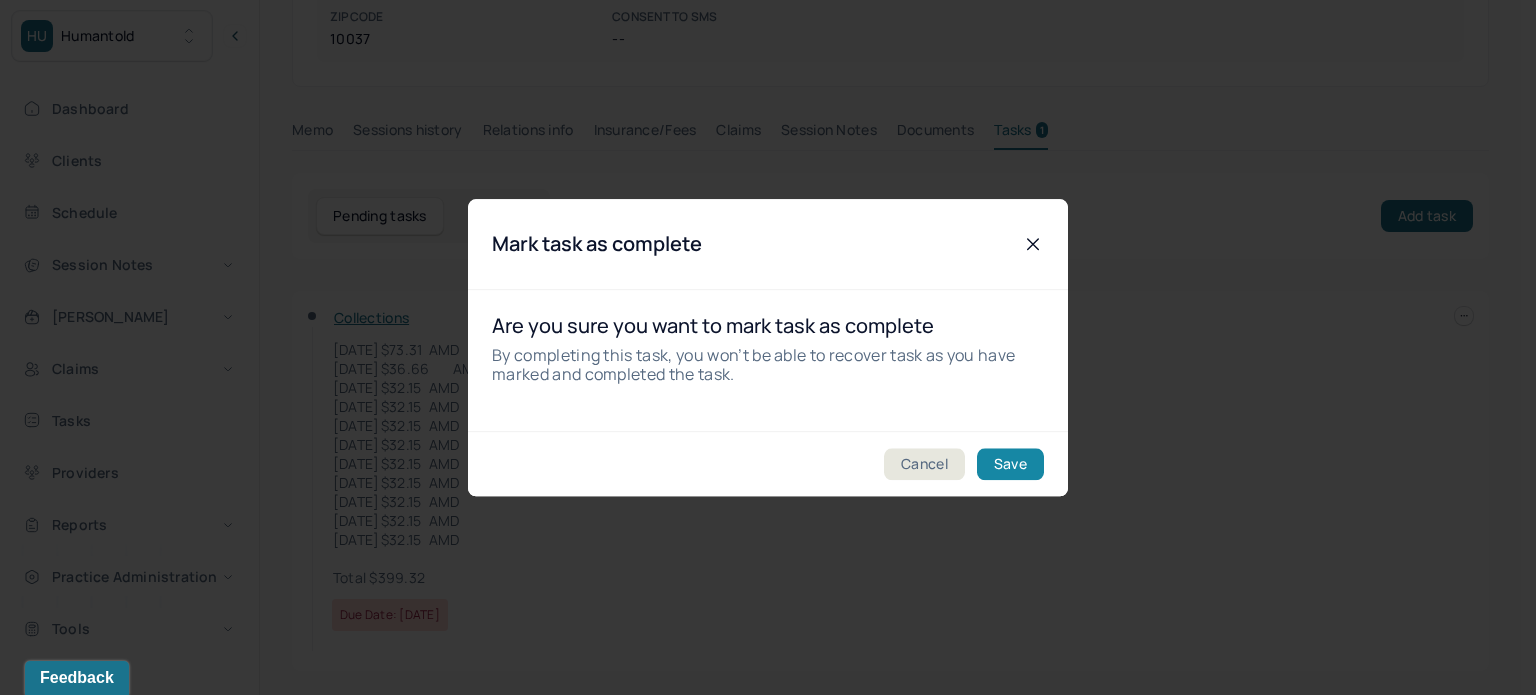 click on "Save" at bounding box center [1010, 464] 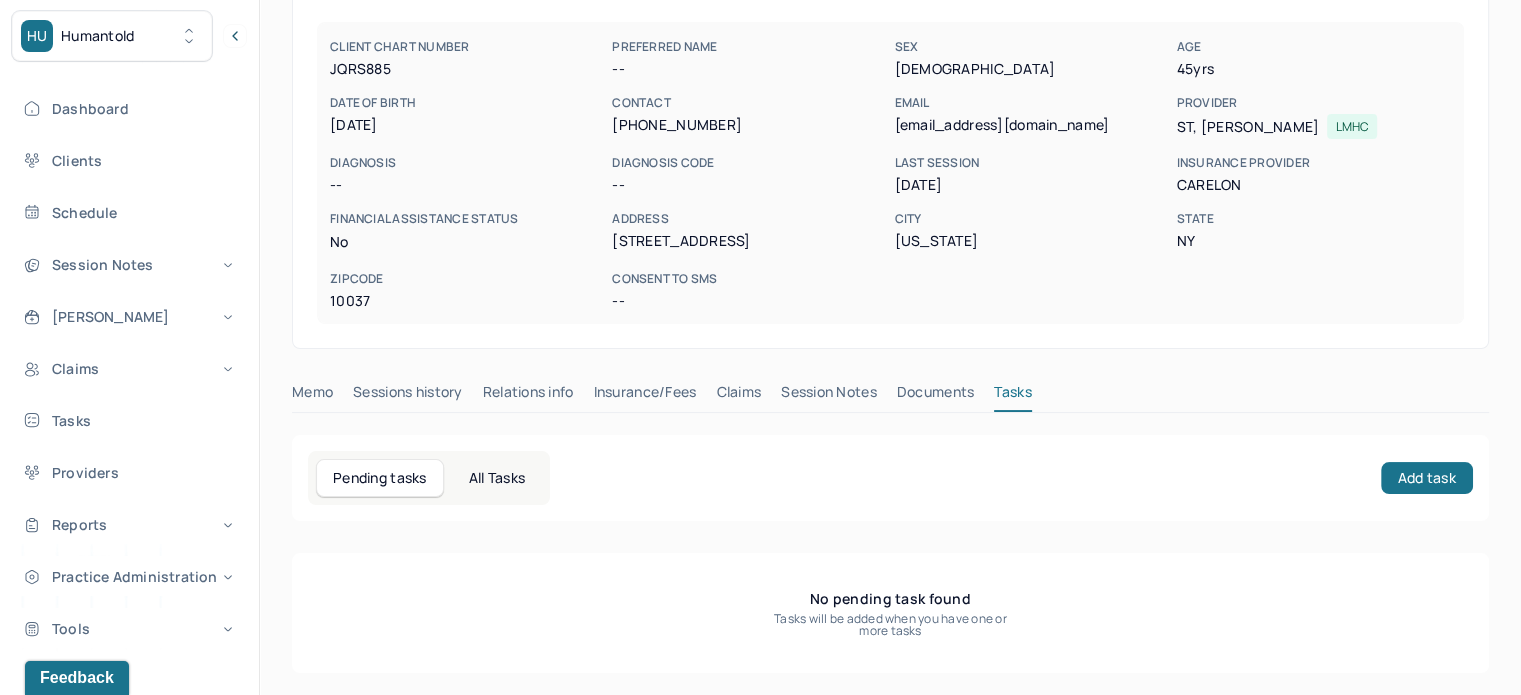 scroll, scrollTop: 0, scrollLeft: 0, axis: both 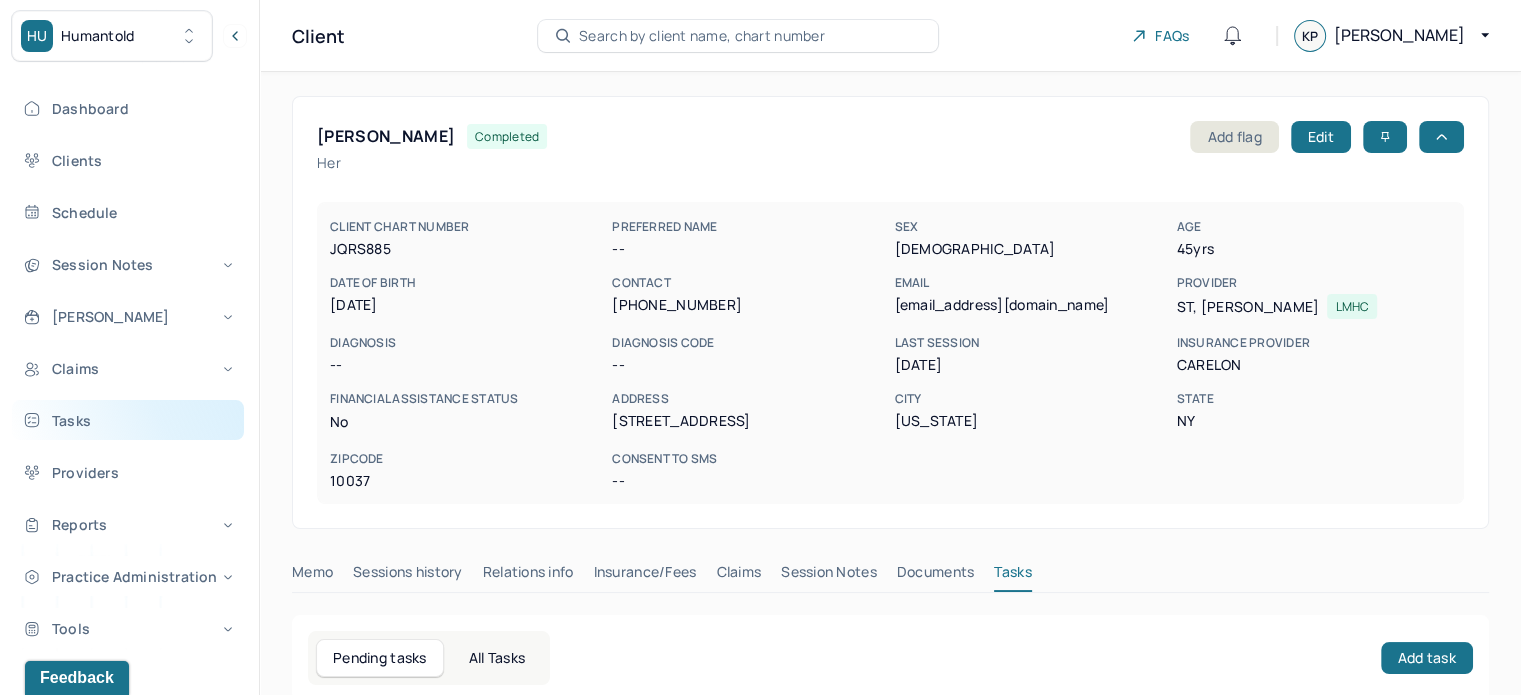 click on "Tasks" at bounding box center (128, 420) 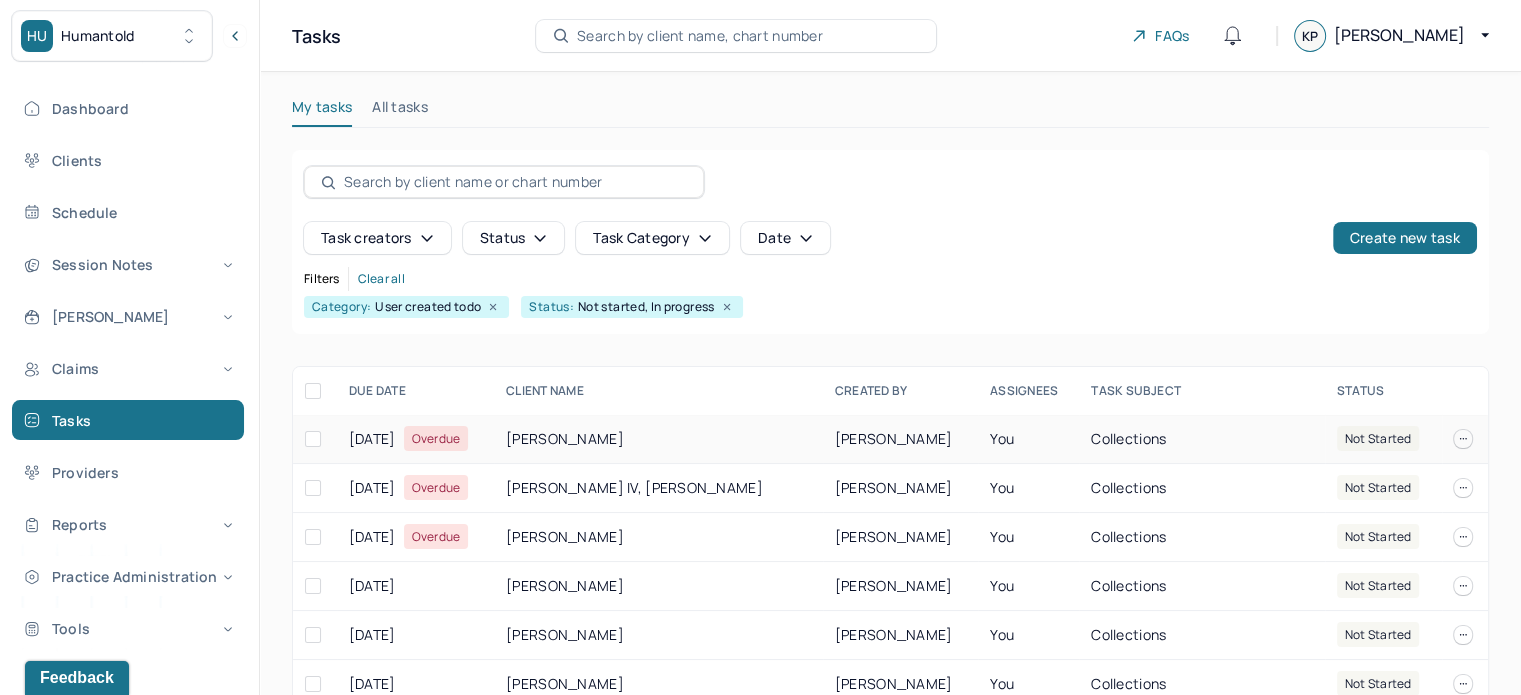 click on "KARIMI, ALI" at bounding box center (658, 439) 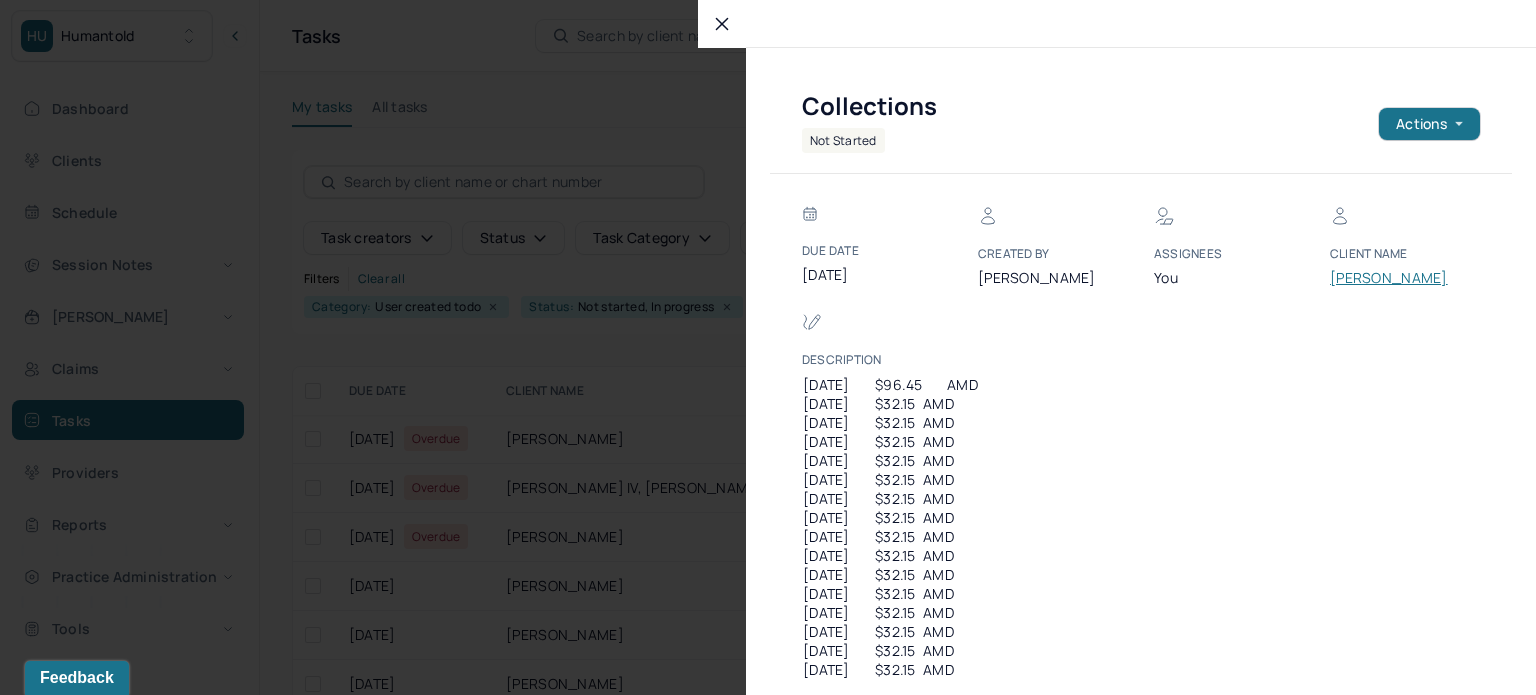 click on "KARIMI, ALI" at bounding box center [1390, 278] 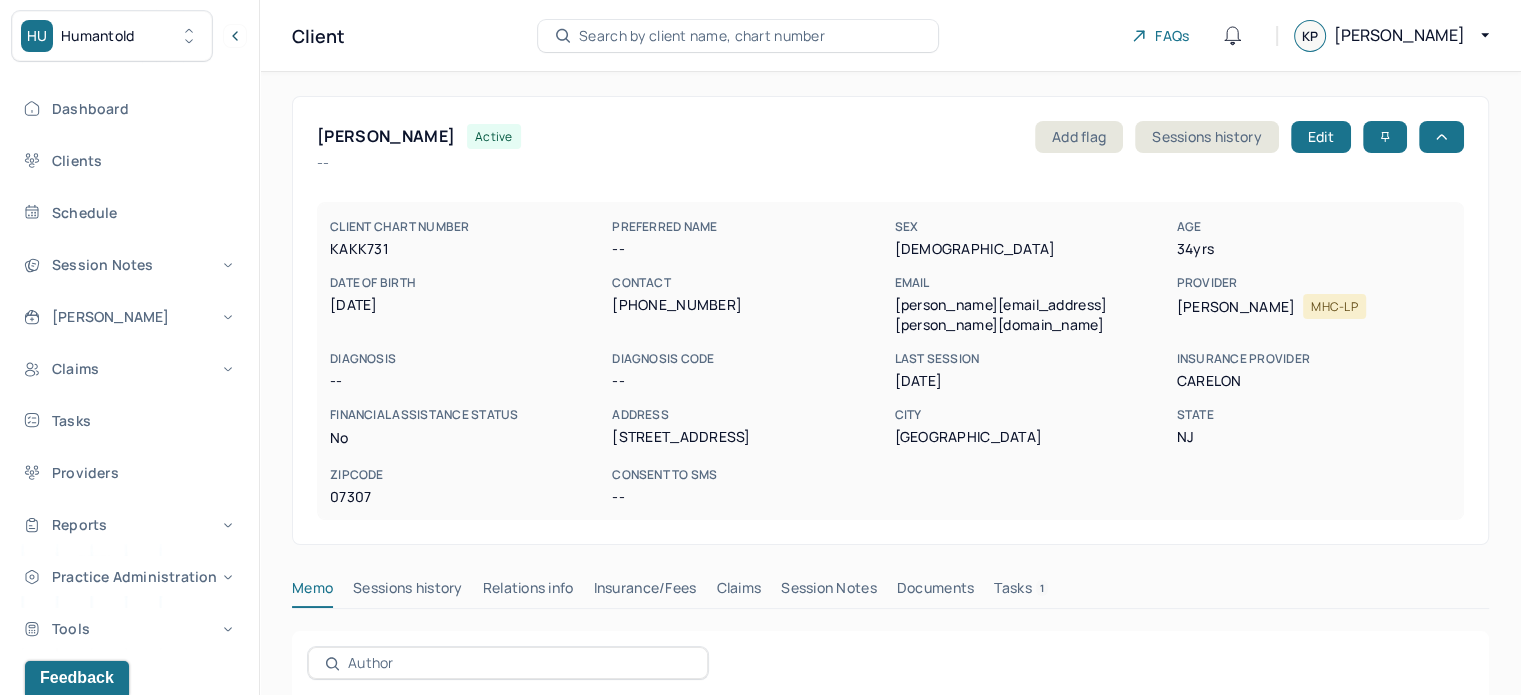 click on "KARIMI, ALI" at bounding box center [386, 136] 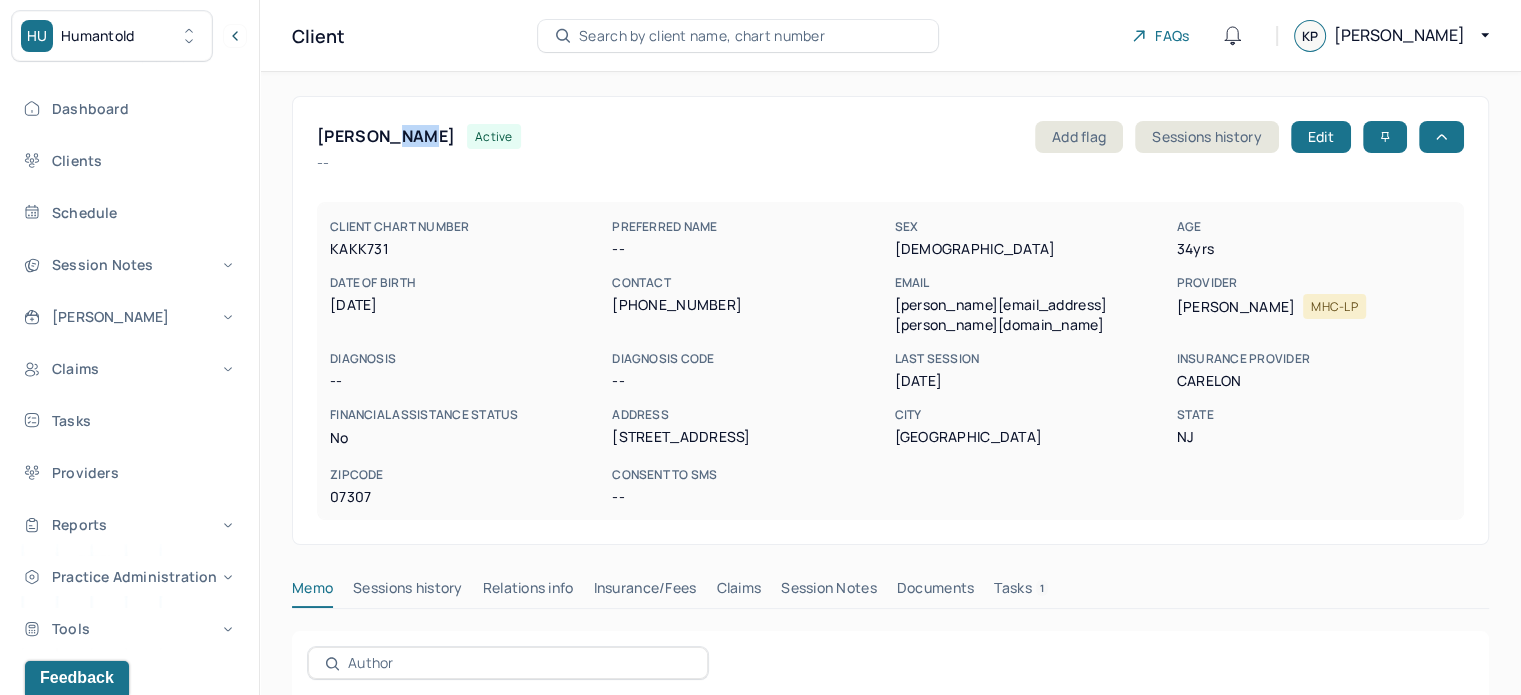 click on "KARIMI, ALI" at bounding box center (386, 136) 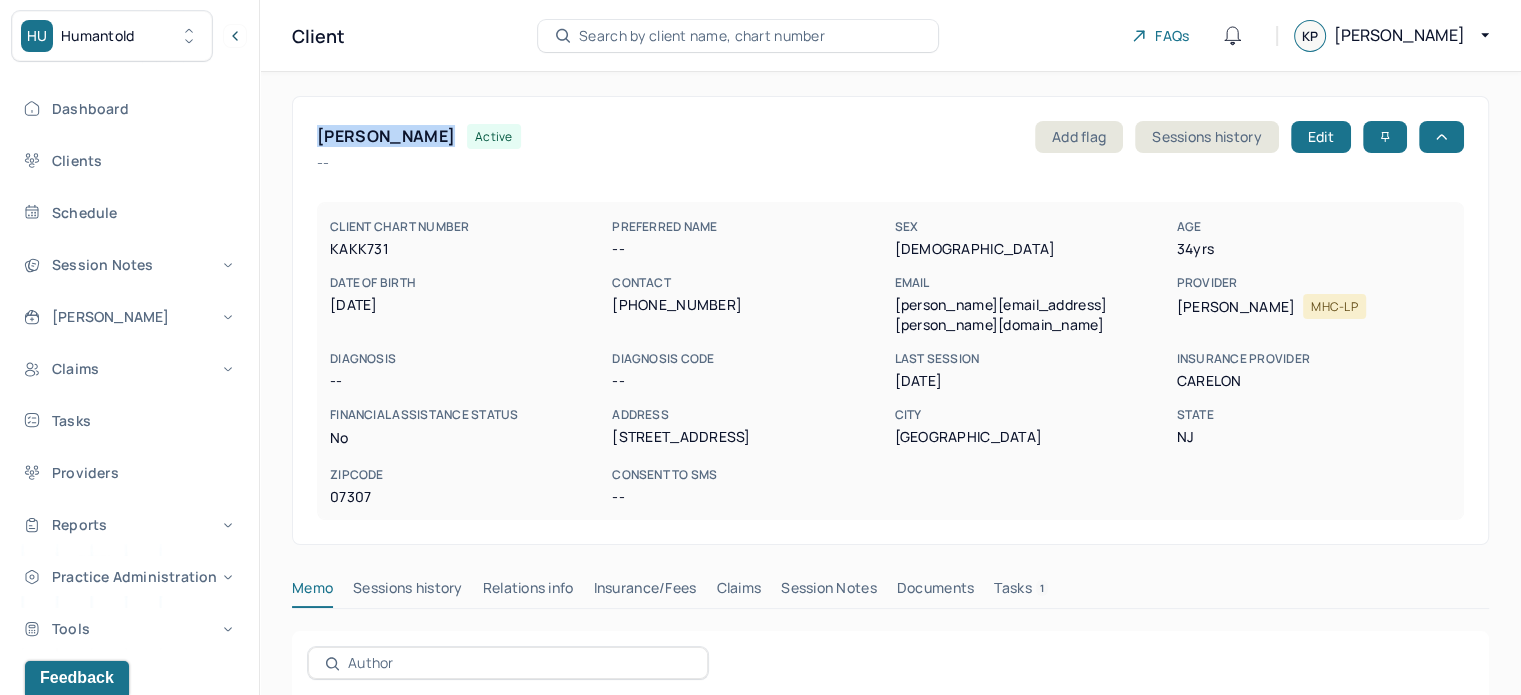 click on "KARIMI, ALI" at bounding box center (386, 136) 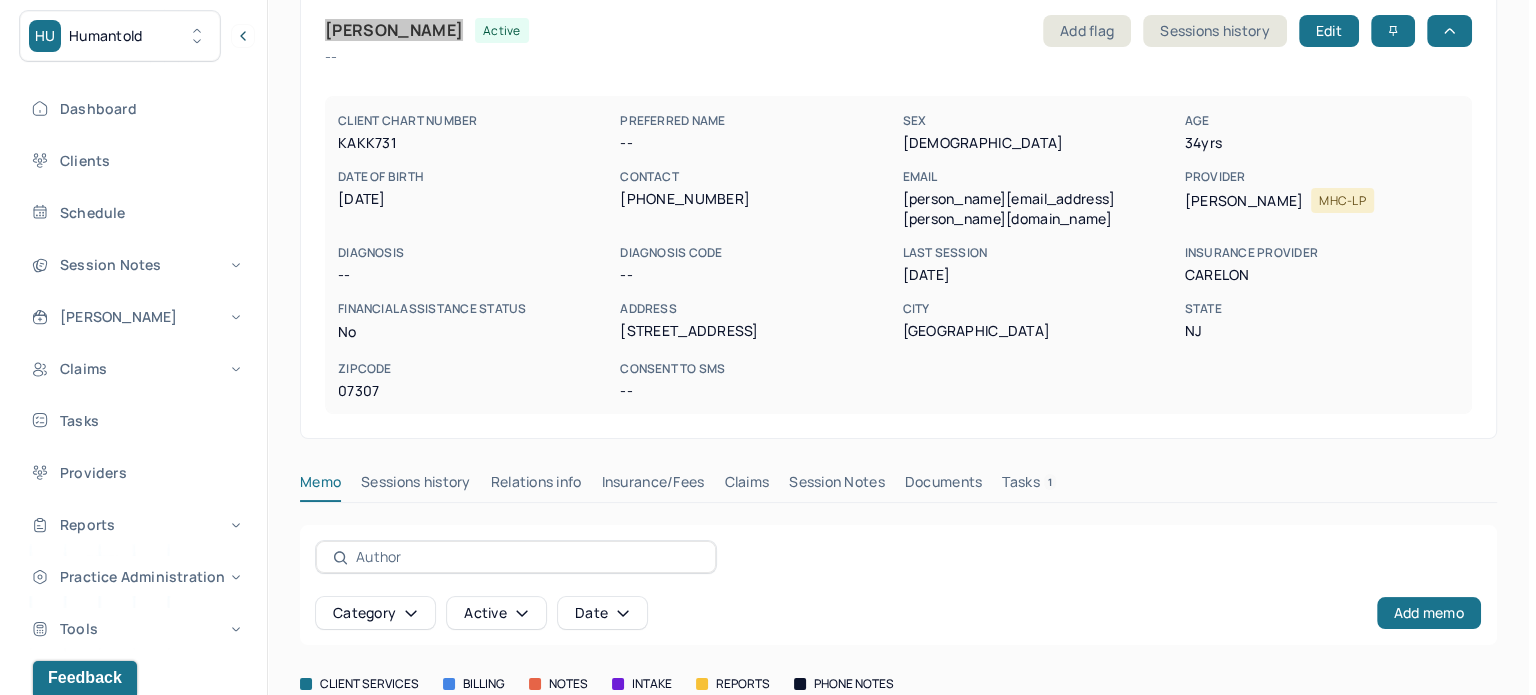 scroll, scrollTop: 227, scrollLeft: 0, axis: vertical 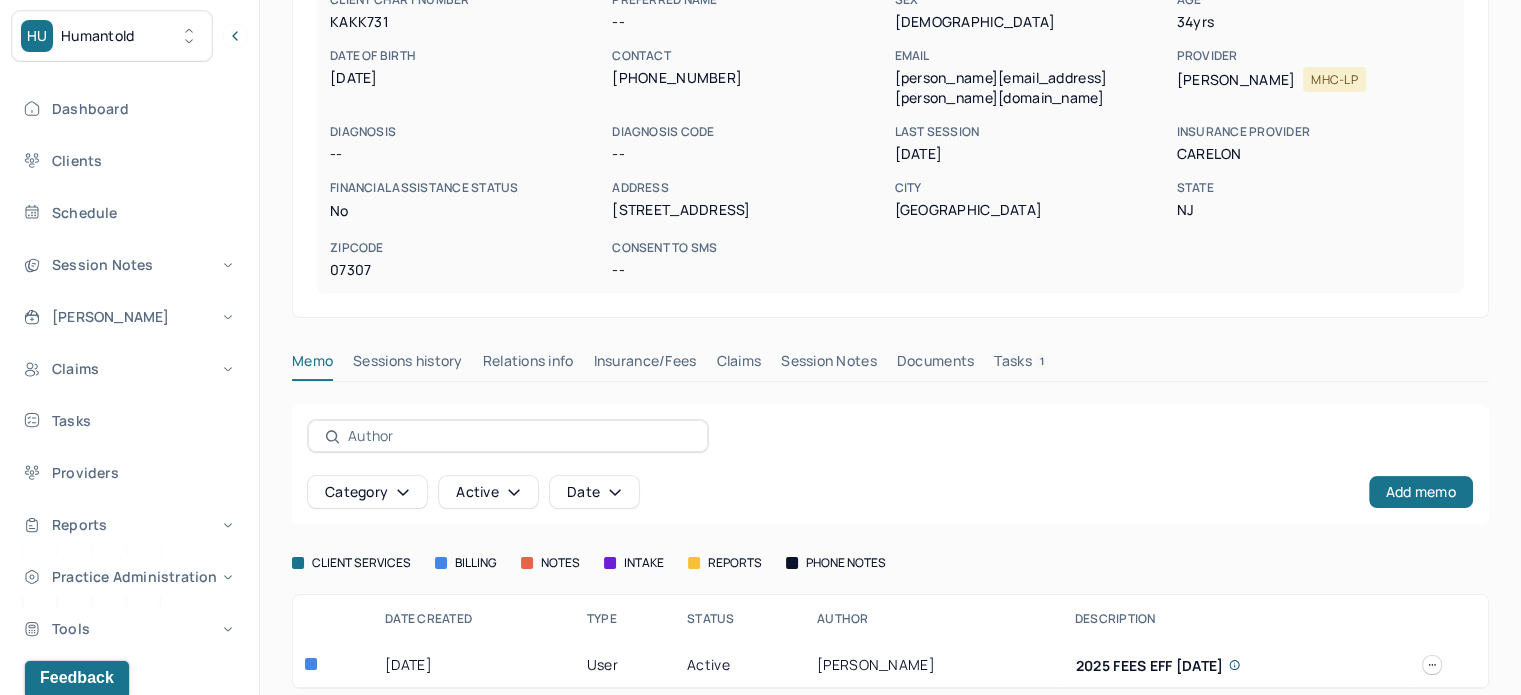 click on "1" at bounding box center (1042, 361) 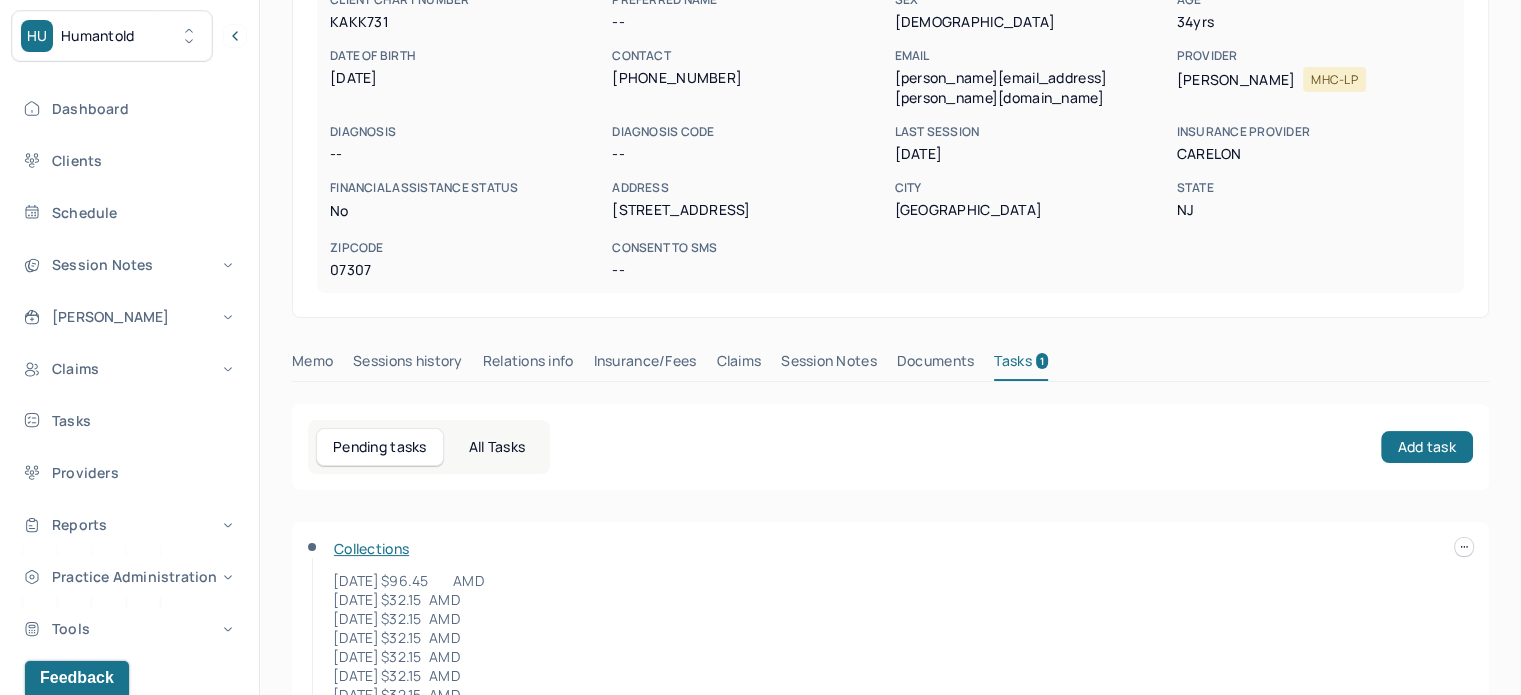 click on "karimi.k.ali@gmail.com" at bounding box center (1031, 88) 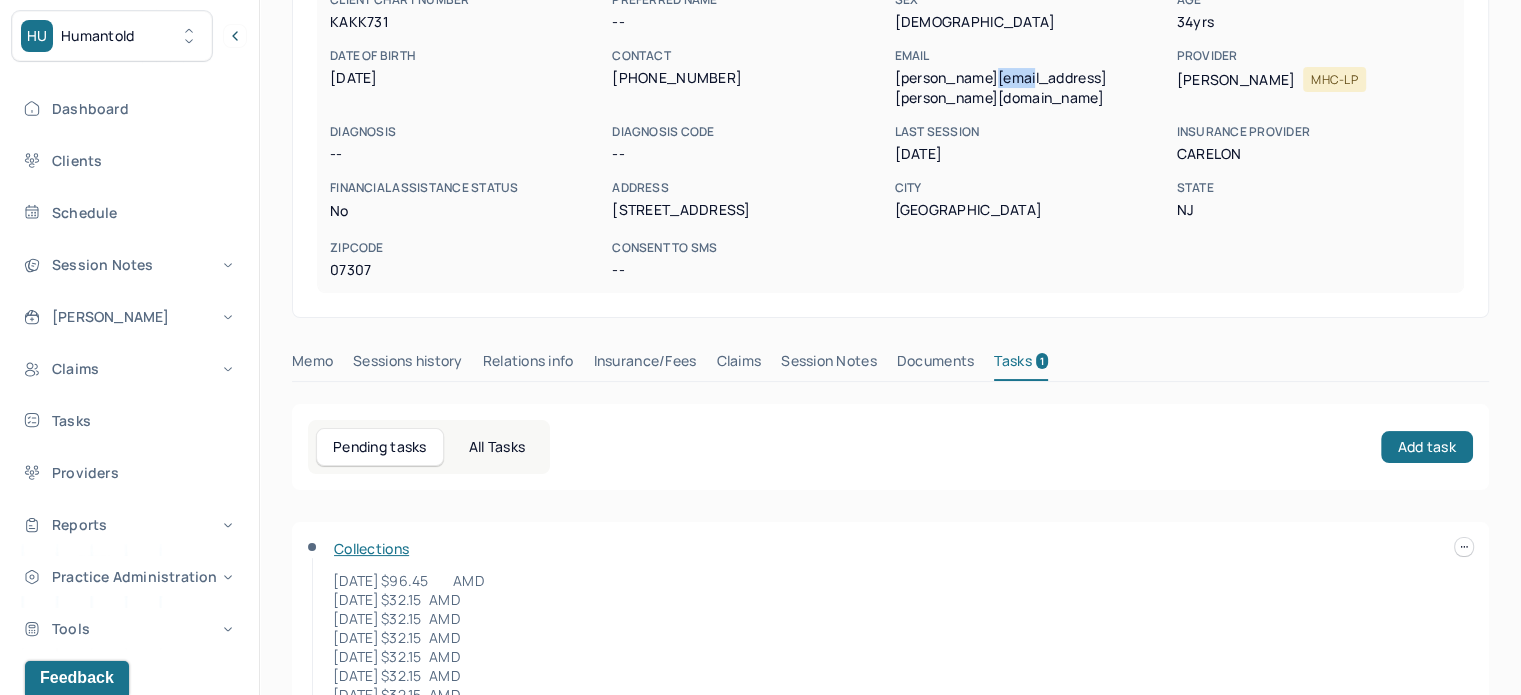 click on "karimi.k.ali@gmail.com" at bounding box center (1031, 88) 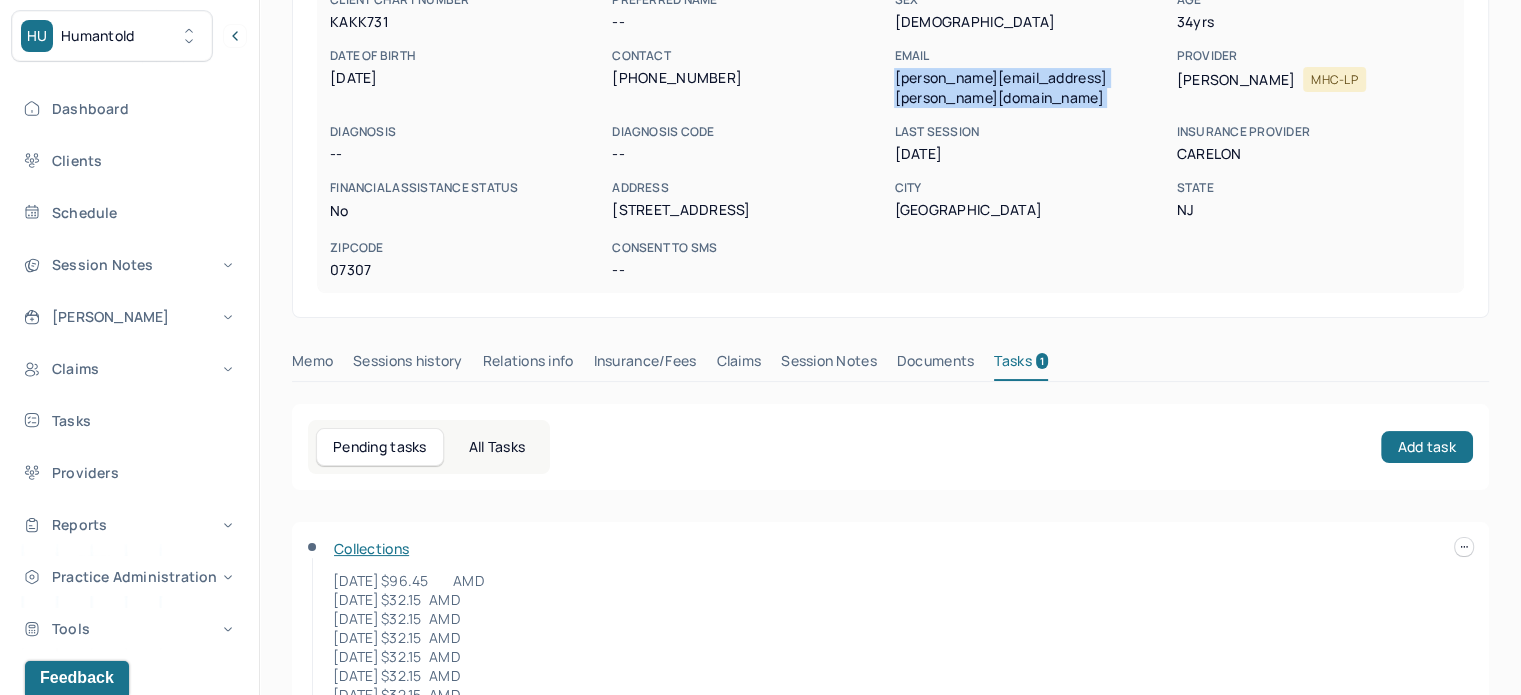 click on "karimi.k.ali@gmail.com" at bounding box center (1031, 88) 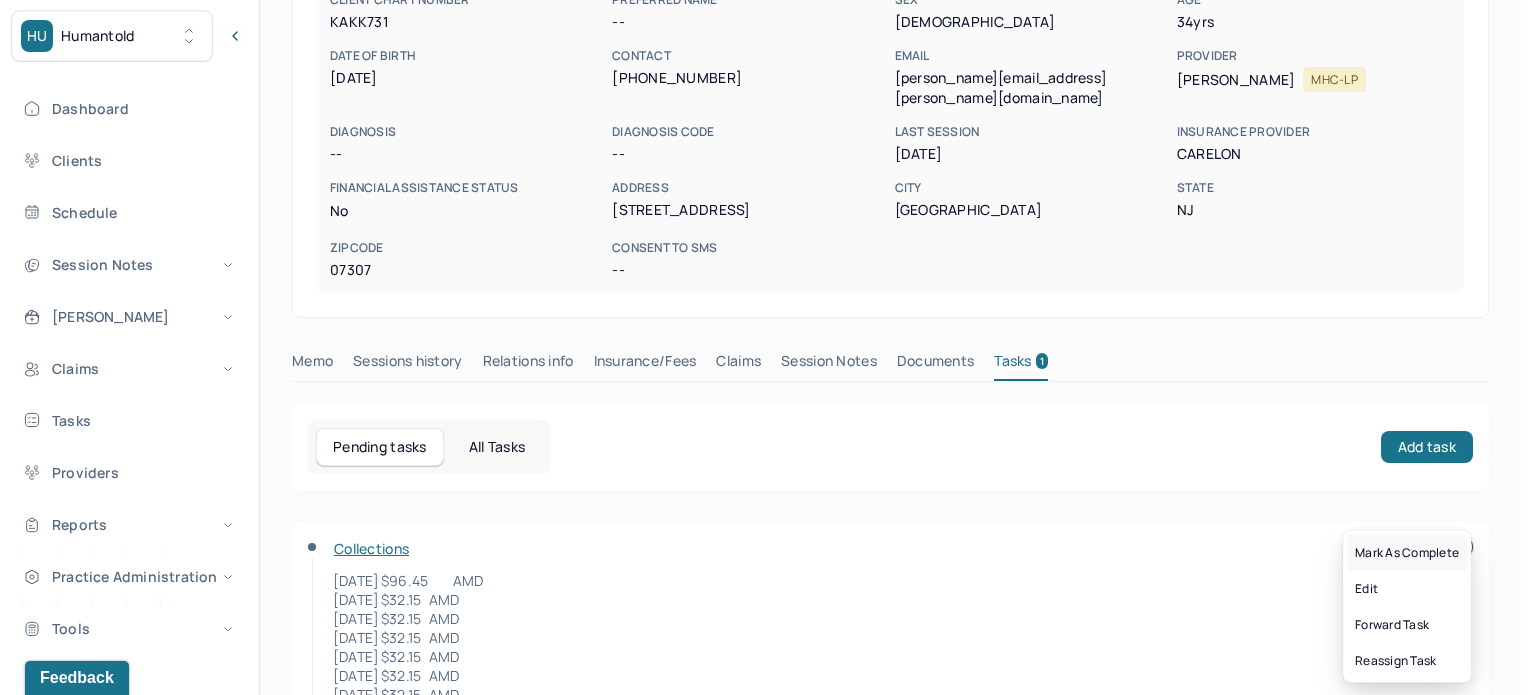click on "Mark as complete" at bounding box center [1407, 553] 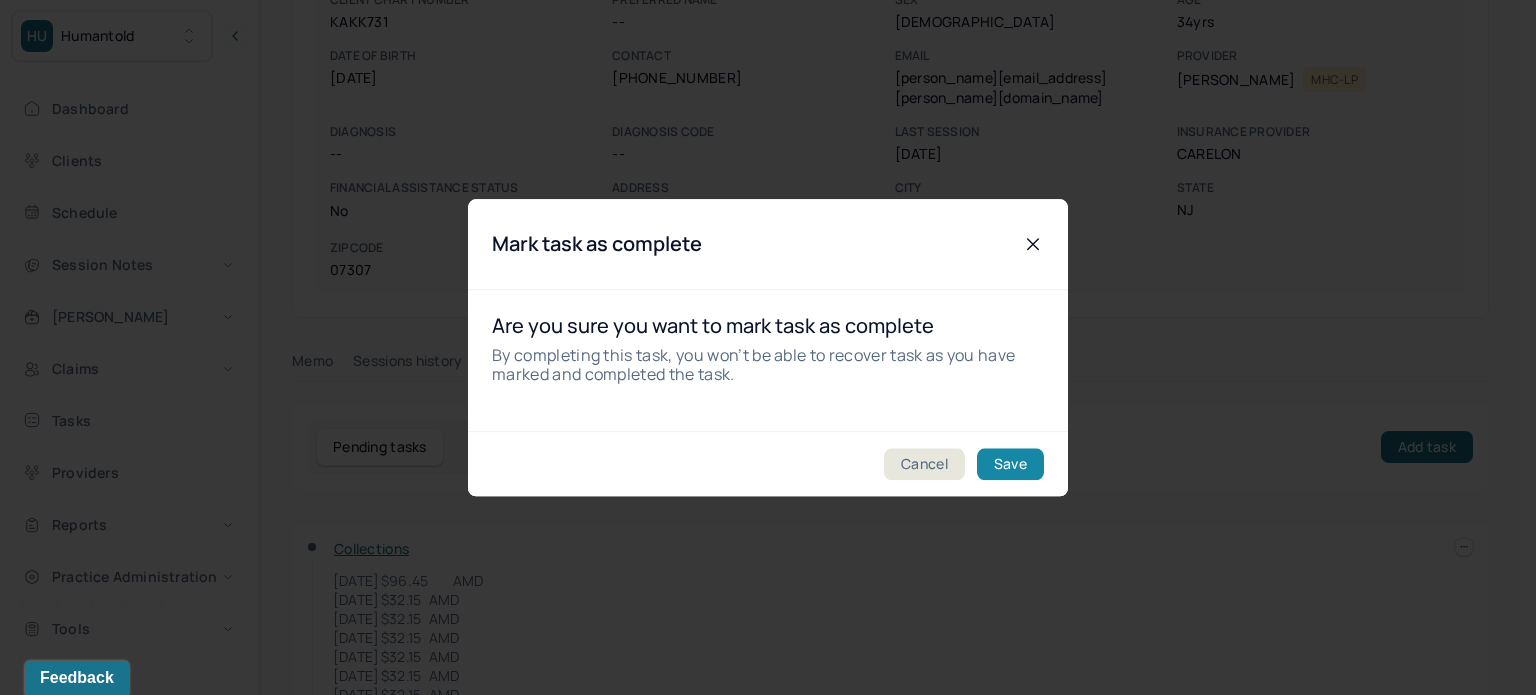 click on "Save" at bounding box center [1010, 464] 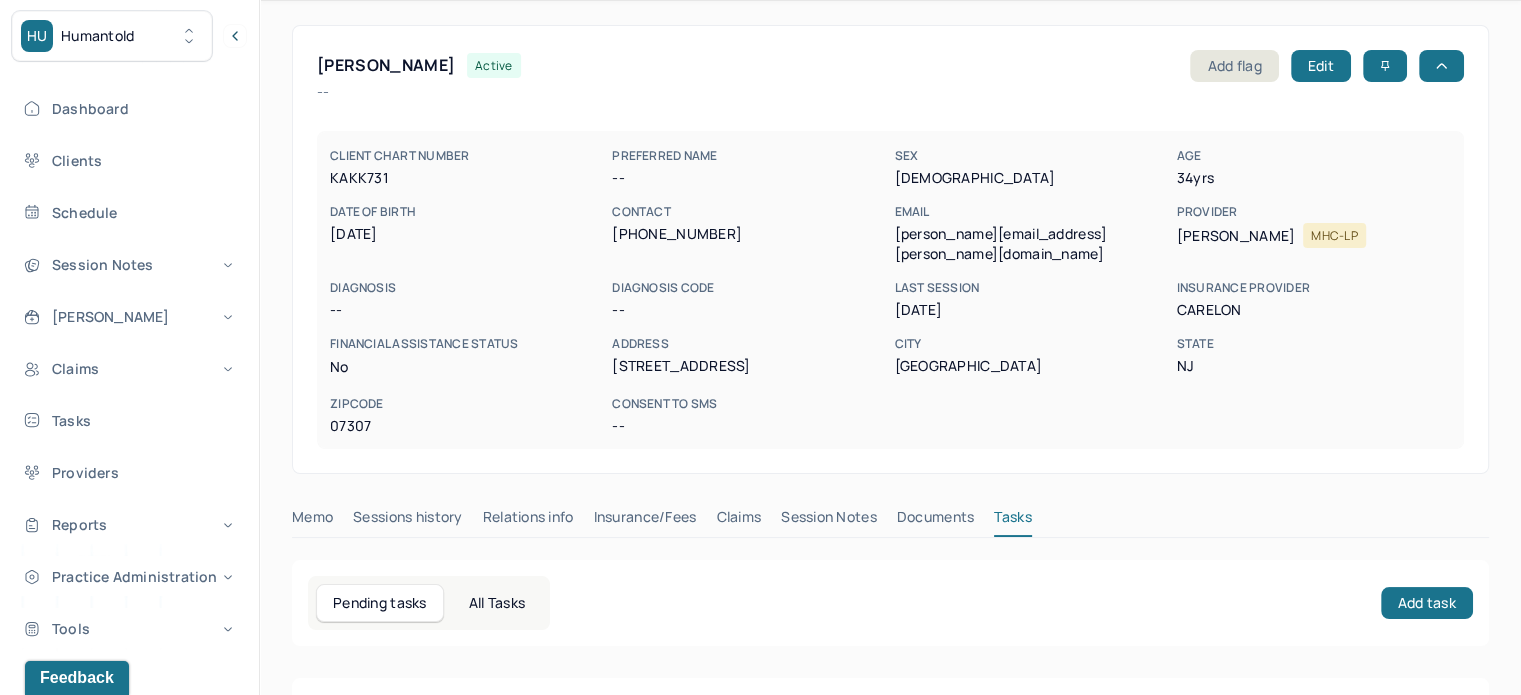 scroll, scrollTop: 0, scrollLeft: 0, axis: both 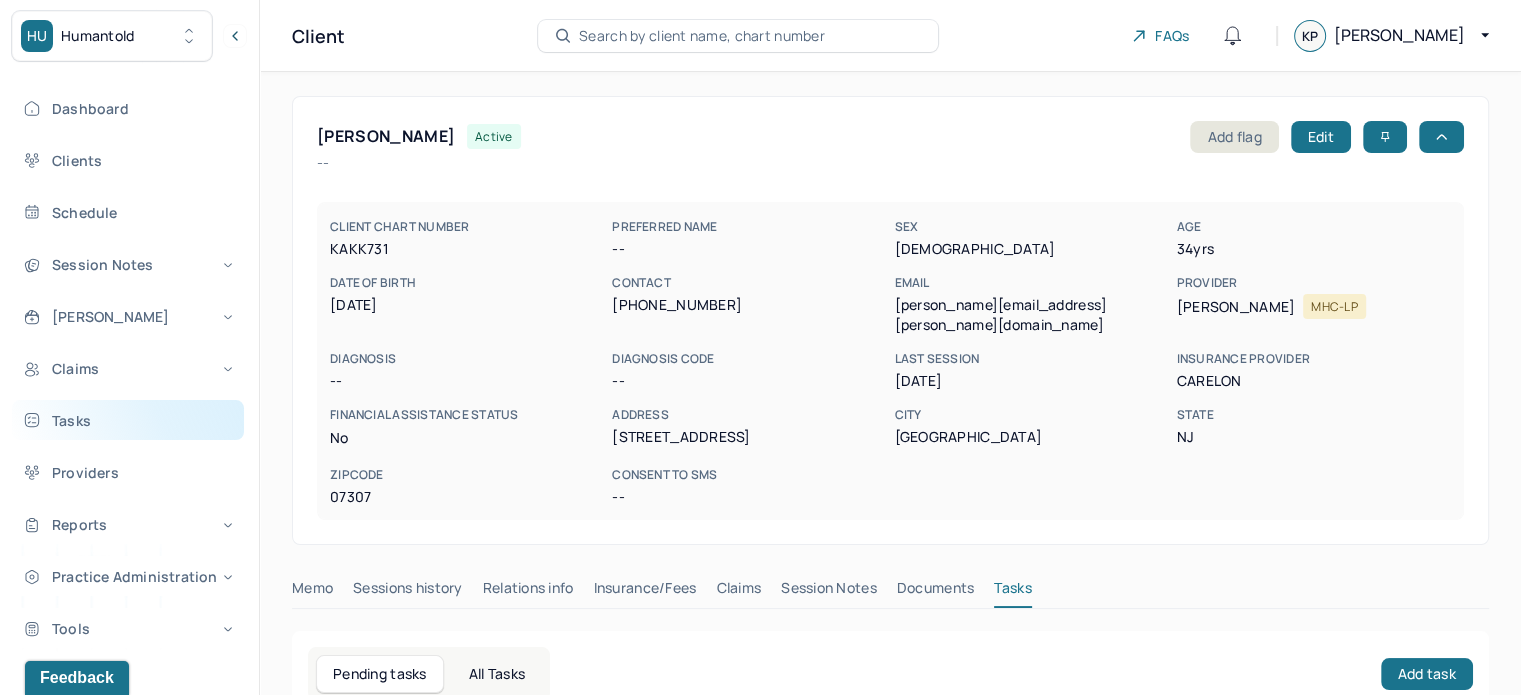 click on "Tasks" at bounding box center (128, 420) 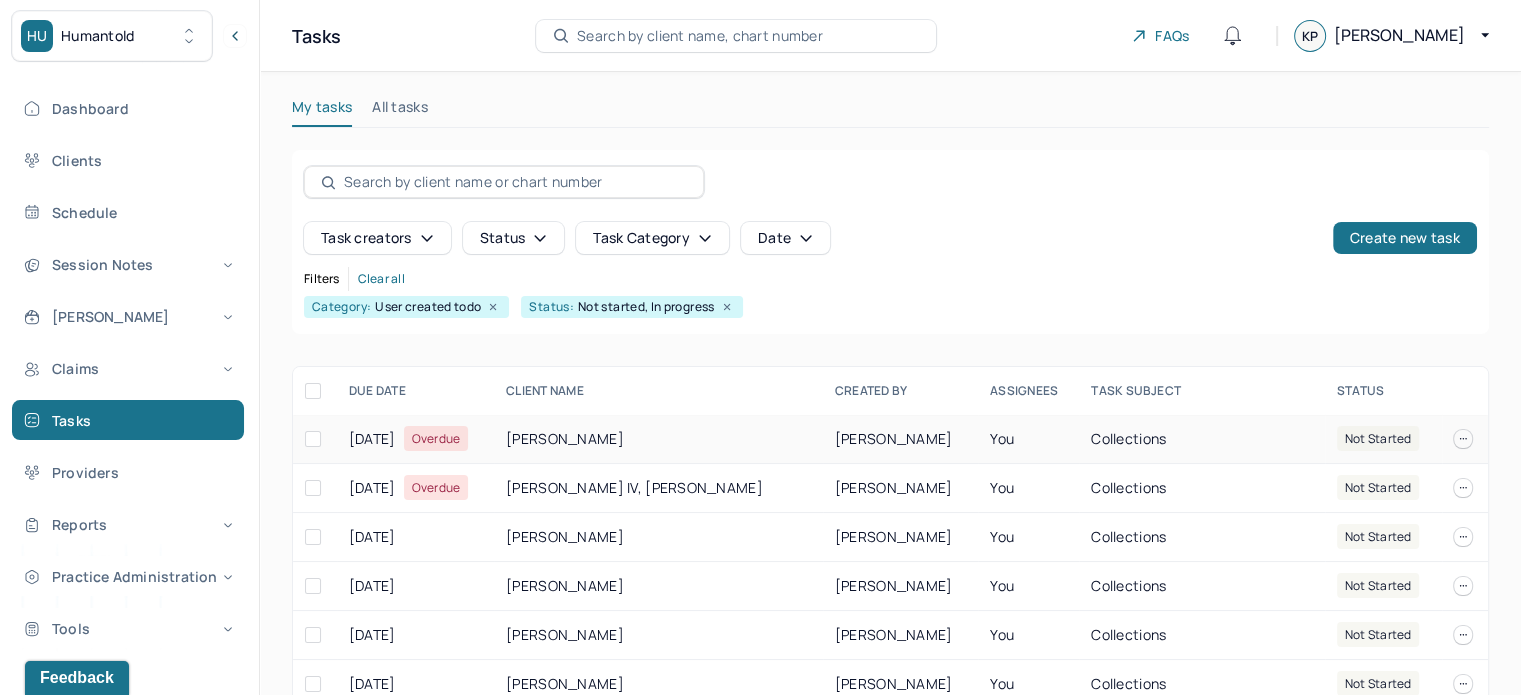 click on "JULIUSSEN, MARIT" at bounding box center (658, 439) 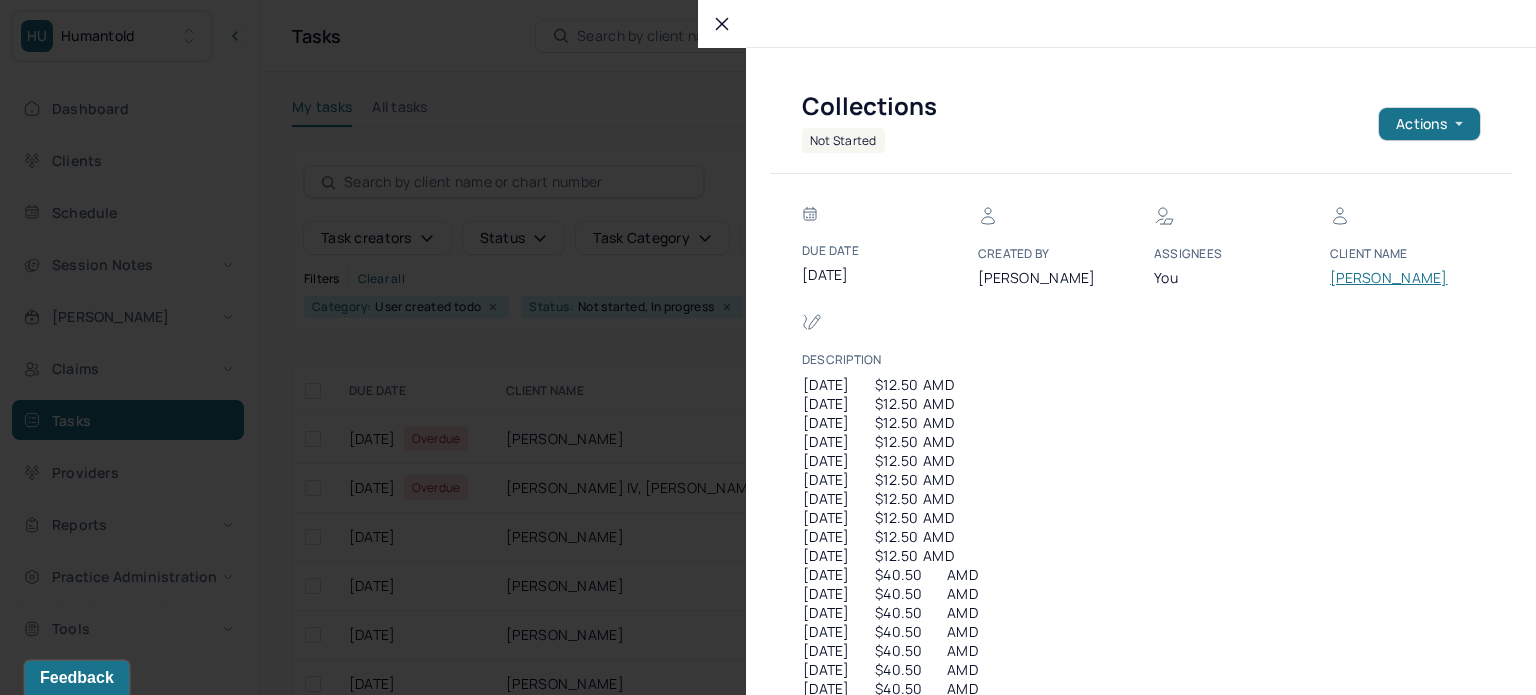 click on "JULIUSSEN, MARIT" at bounding box center (1390, 278) 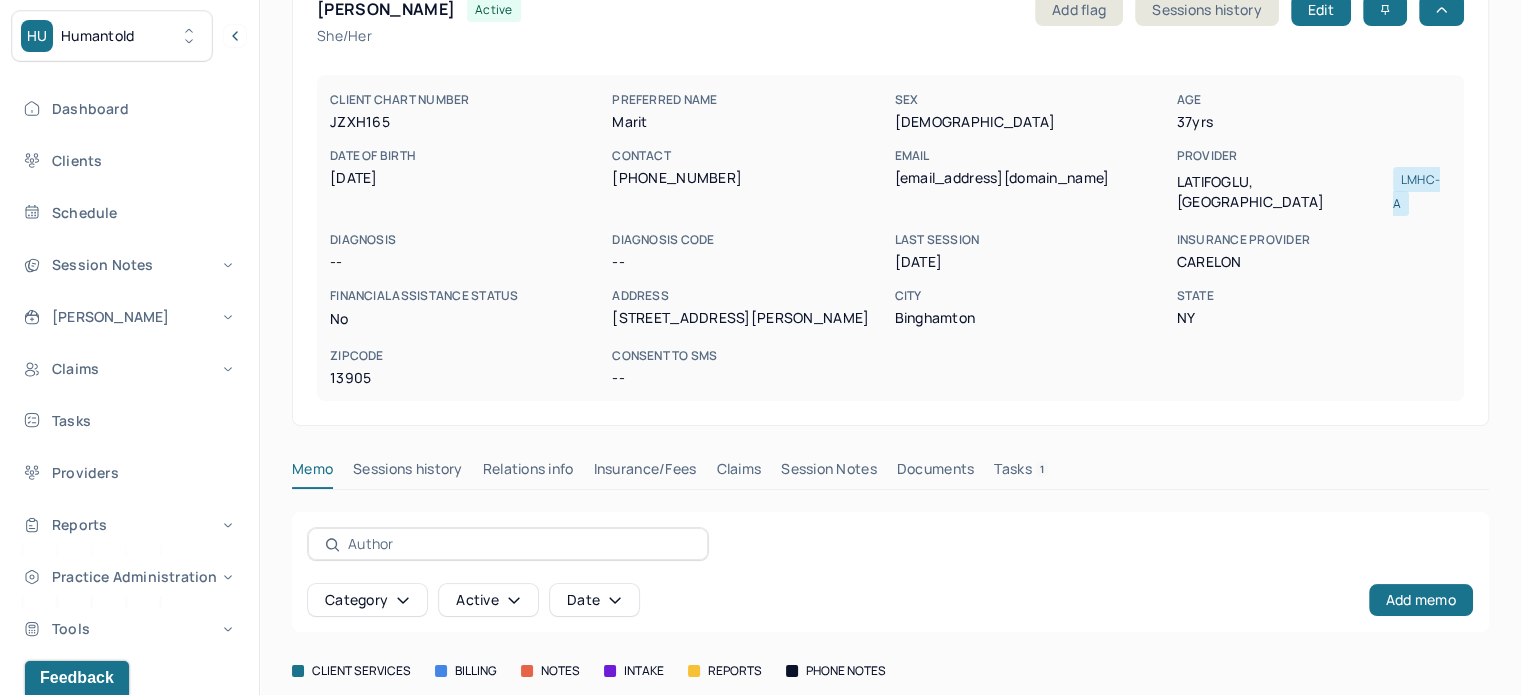 scroll, scrollTop: 0, scrollLeft: 0, axis: both 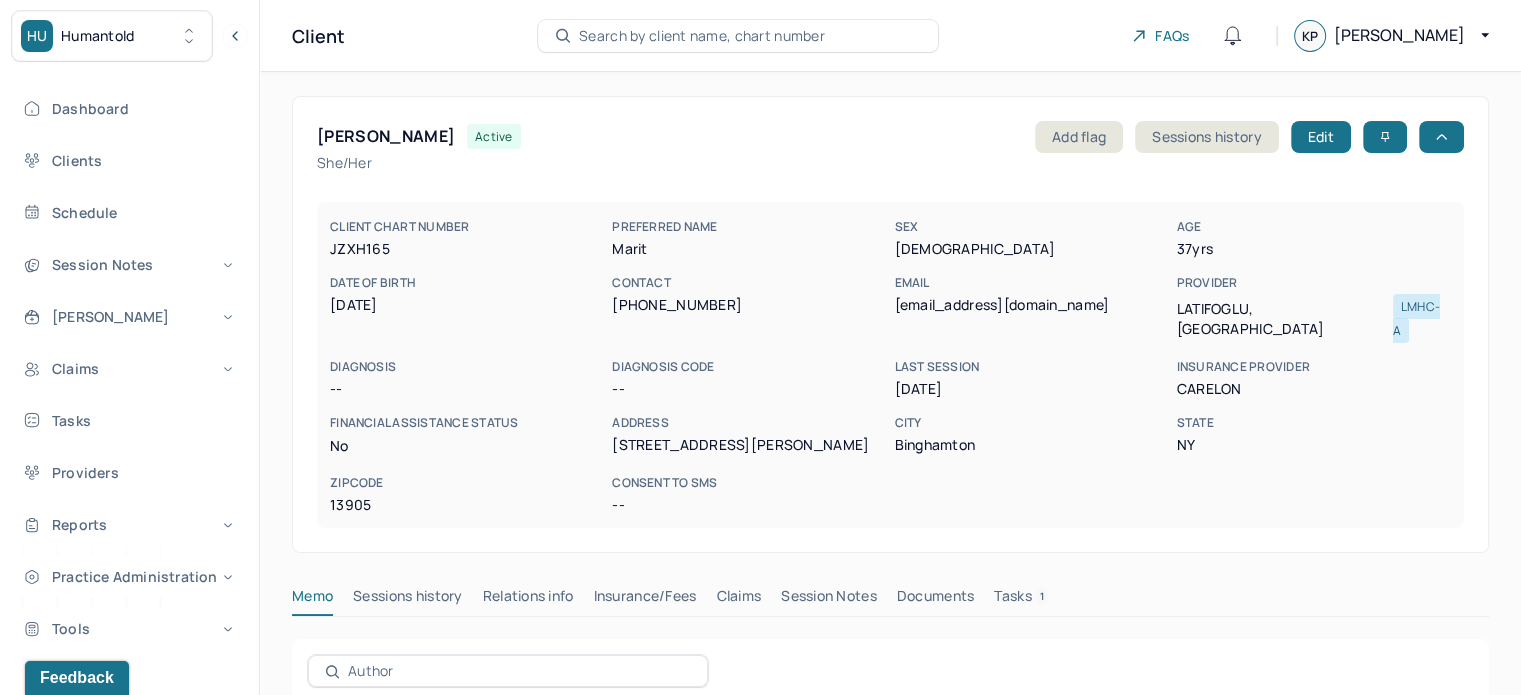 click on "JULIUSSEN, MARIT" at bounding box center (386, 136) 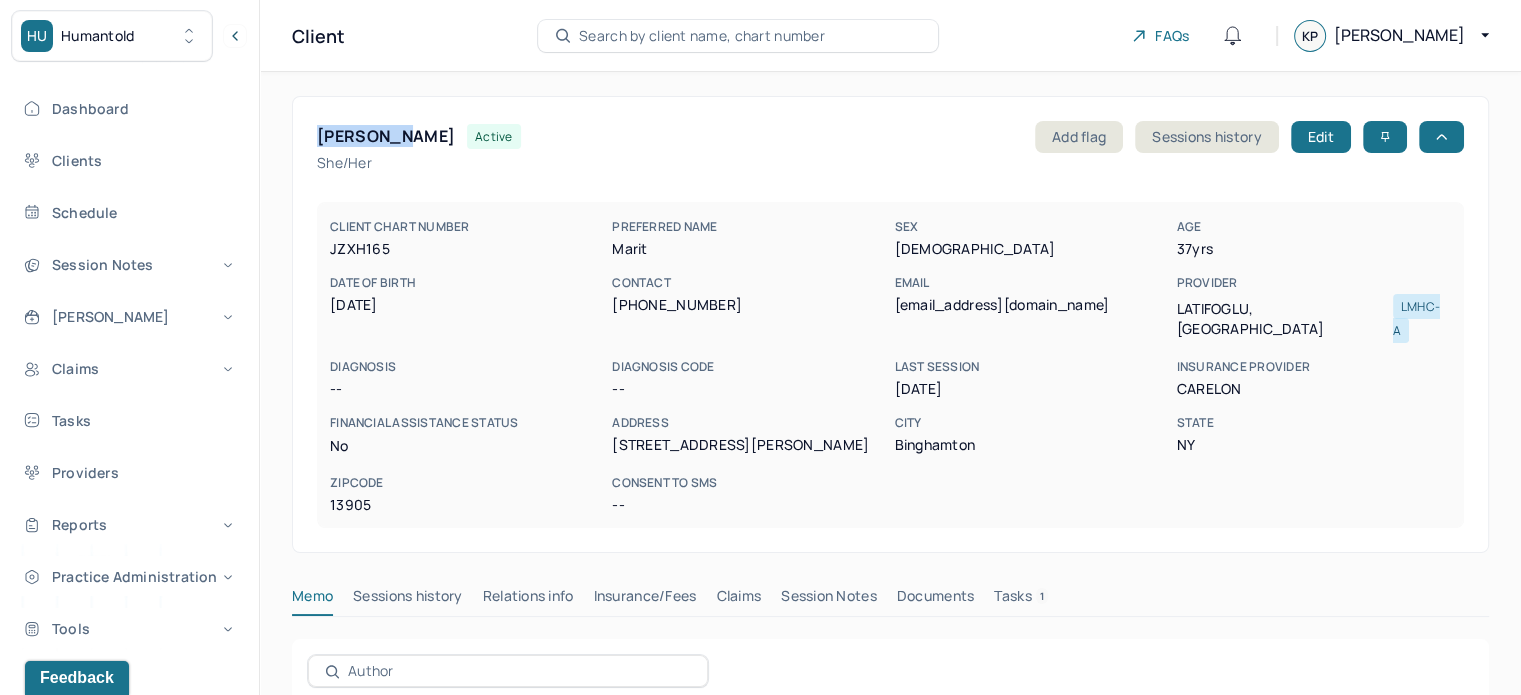 click on "JULIUSSEN, MARIT" at bounding box center [386, 136] 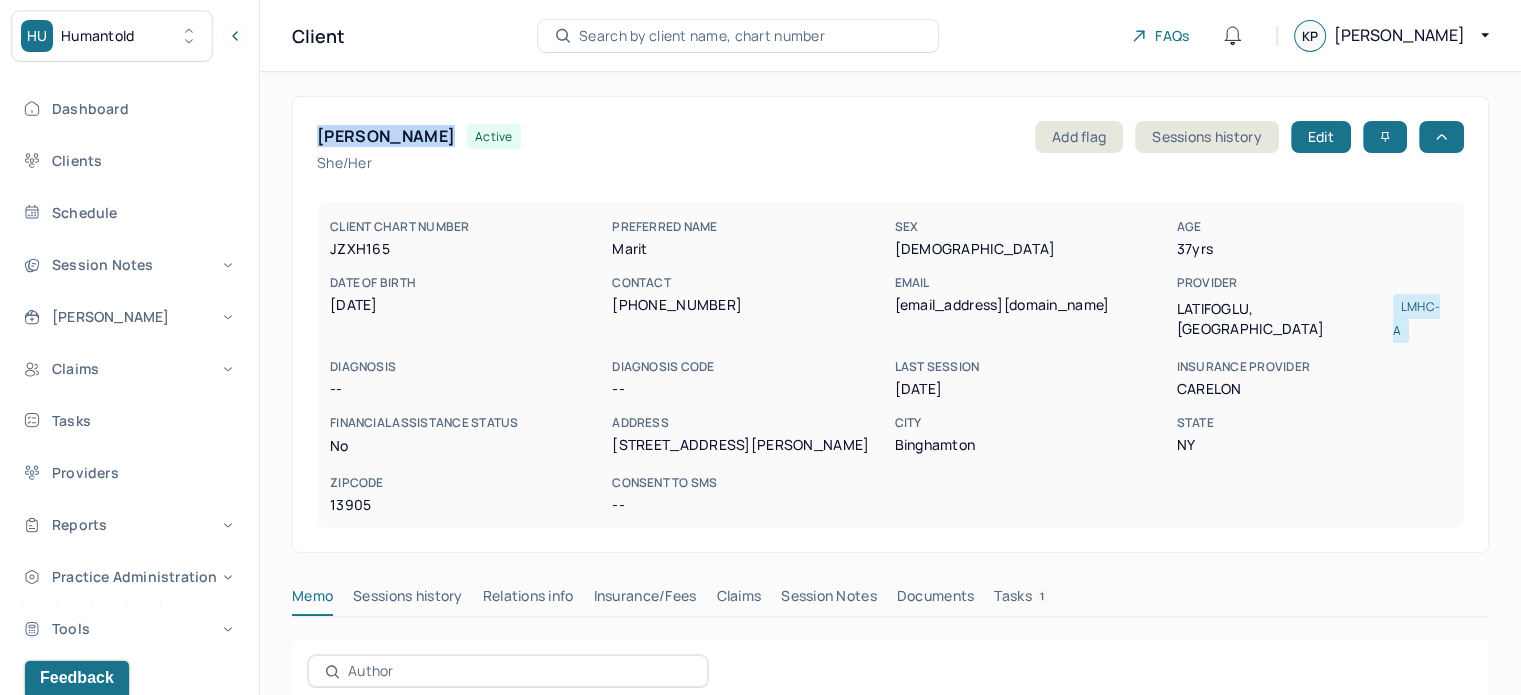click on "JULIUSSEN, MARIT" at bounding box center [386, 136] 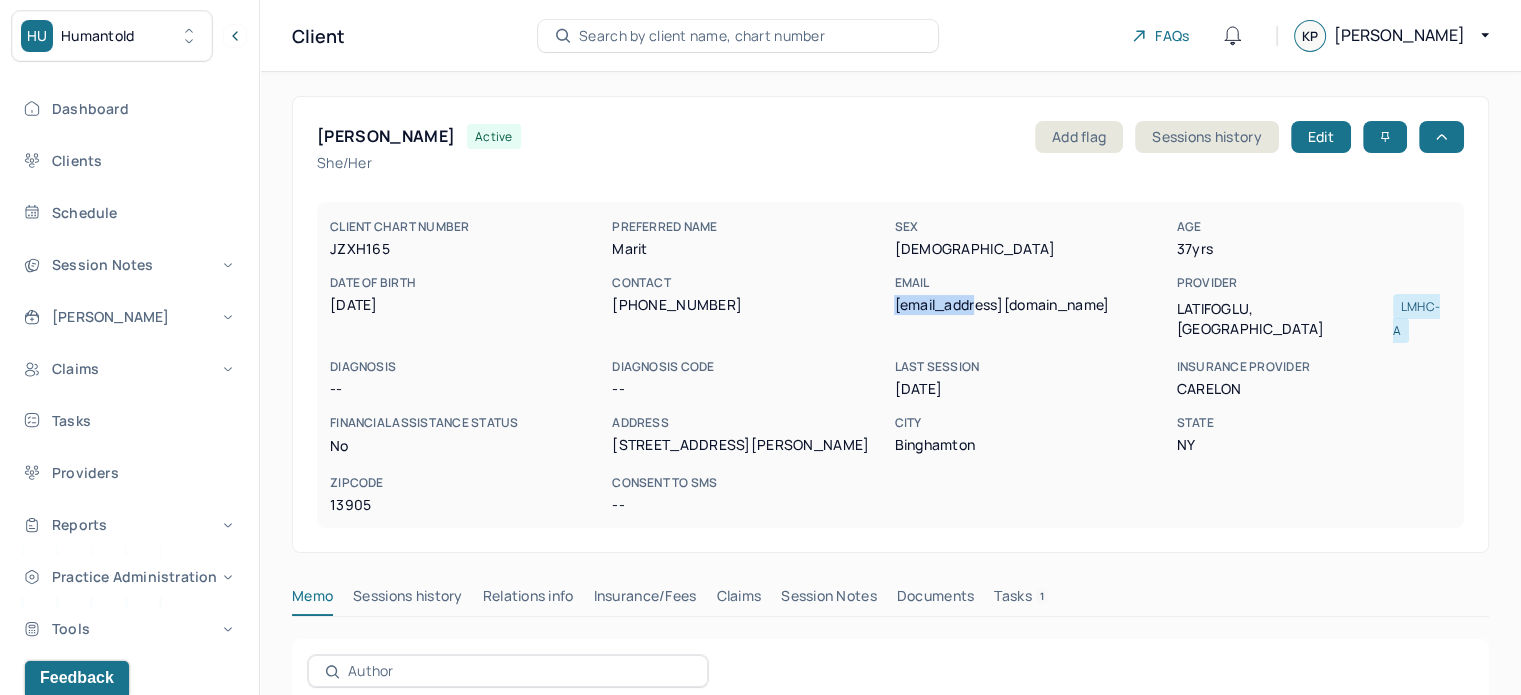click on "mljuliussen@gmail.com" at bounding box center [1031, 305] 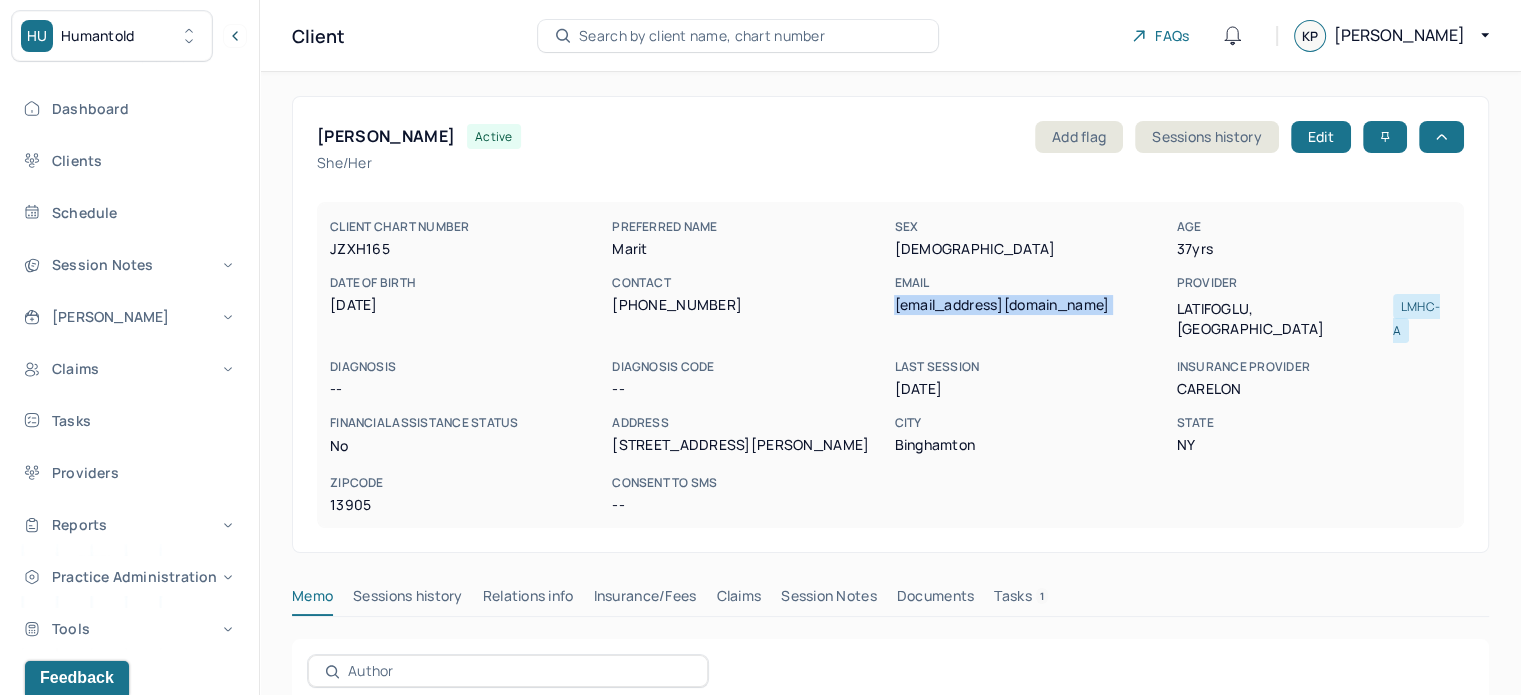 click on "mljuliussen@gmail.com" at bounding box center (1031, 305) 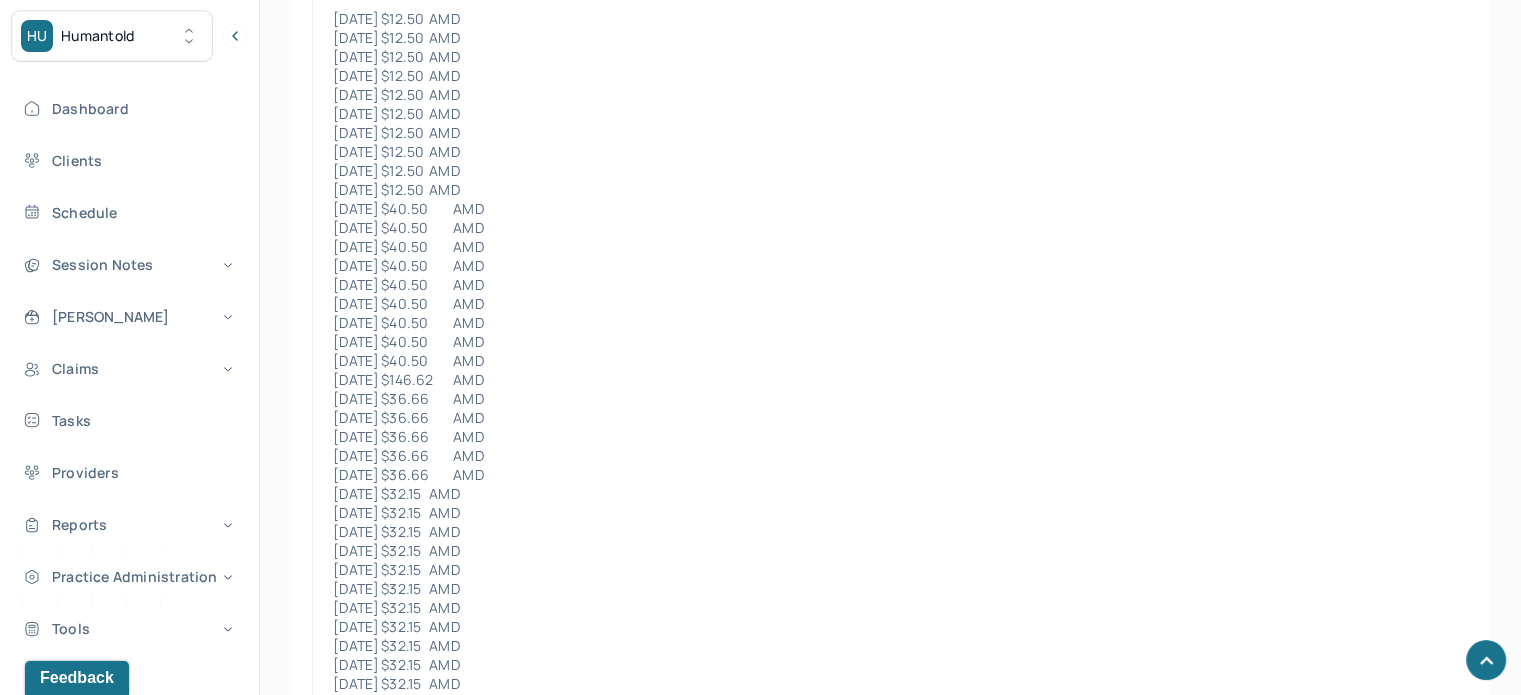 scroll, scrollTop: 1056, scrollLeft: 0, axis: vertical 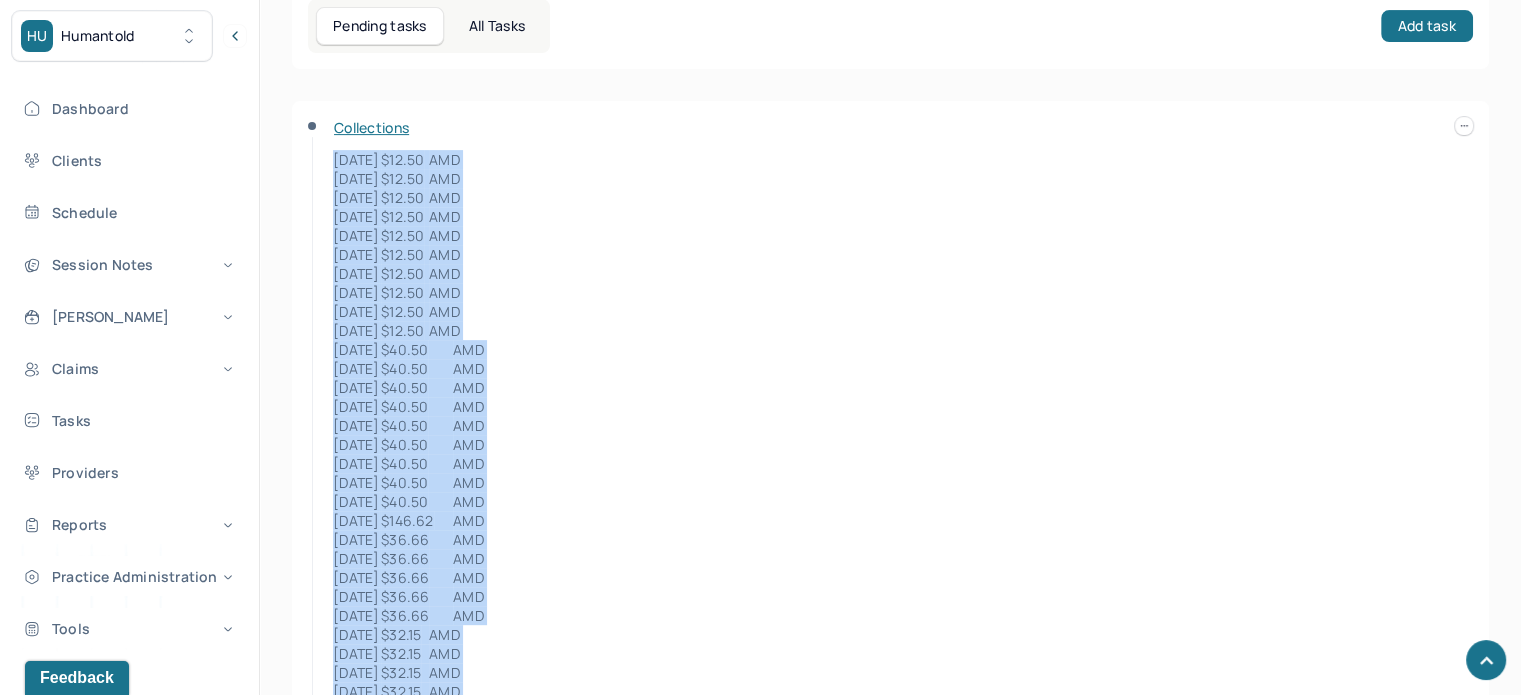 drag, startPoint x: 436, startPoint y: 575, endPoint x: 332, endPoint y: 119, distance: 467.70932 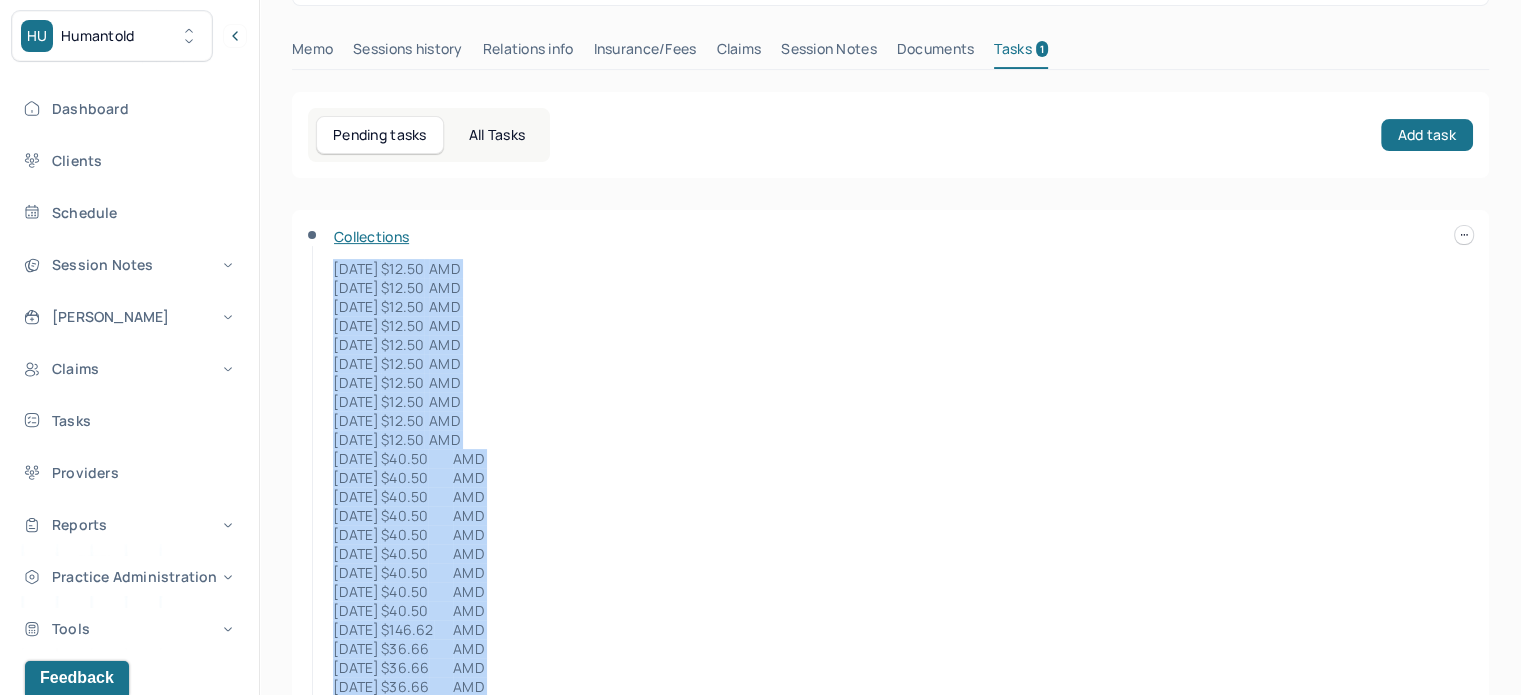 scroll, scrollTop: 556, scrollLeft: 0, axis: vertical 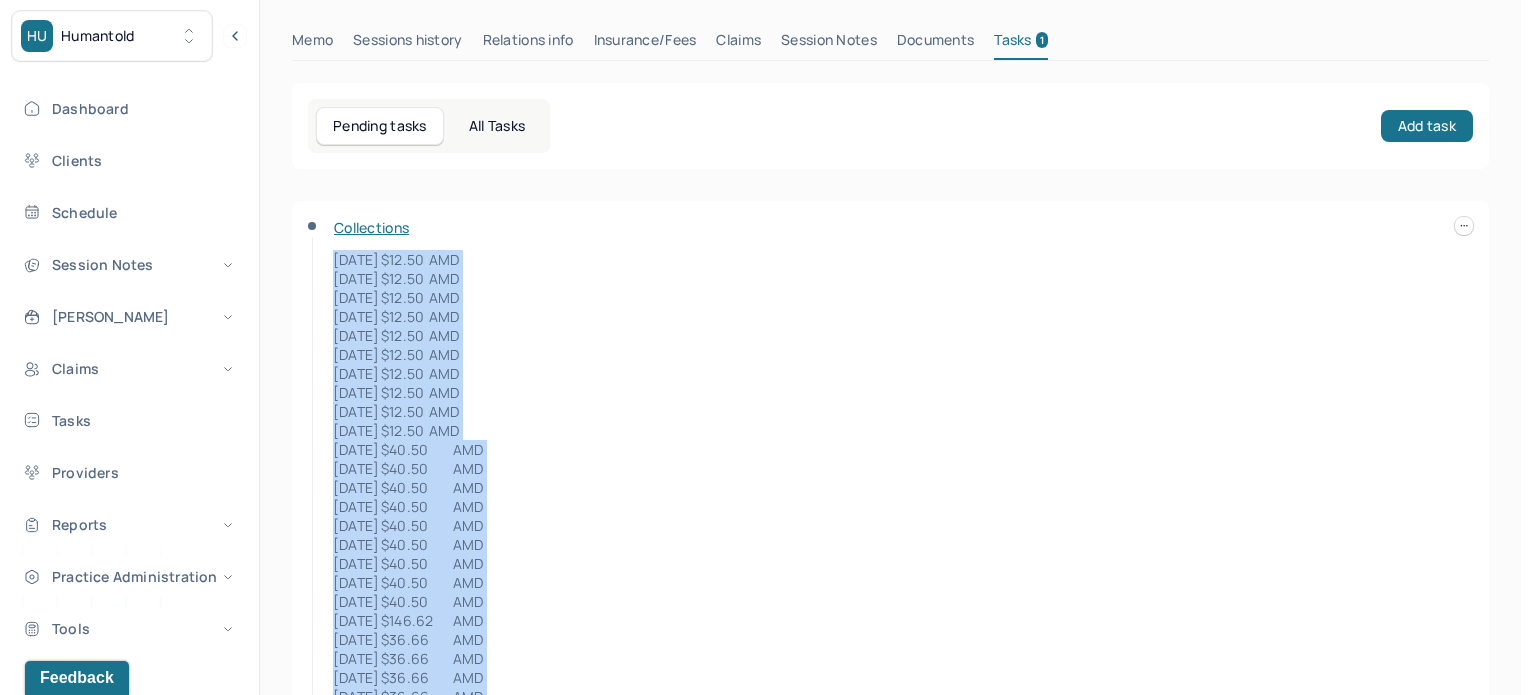 click on "HU Humantold       Dashboard Clients Schedule Session Notes Billings Claims Tasks Providers Reports Practice Administration Tools KP Katherine   Powers clientsupport,biller   Logout Client   Search by client name, chart number     FAQs     KP Katherine JULIUSSEN, MARIT active   Add flag     Edit               She/her CLIENT CHART NUMBER JZXH165 PREFERRED NAME Marit SEX female AGE 37  yrs DATE OF BIRTH 02/16/1988  CONTACT (607) 743-8244 EMAIL mljuliussen@gmail.com PROVIDER LATIFOGLU, ASYA LMHC-A DIAGNOSIS -- DIAGNOSIS CODE -- LAST SESSION 07/02/2025 insurance provider CARELON FINANCIAL ASSISTANCE STATUS no Address 43 Baxter Street City Binghamton State NY Zipcode 13905 Consent to Sms --   Memo     Sessions history     Relations info     Insurance/Fees     Claims     Session Notes     Documents     Tasks 1     Pending tasks     All Tasks     Add task     Collections   7/12/2023	$12.50	AMD 7/19/2023	$12.50	AMD 7/26/2023	$12.50	AMD 8/9/2023	$12.50	AMD 8/16/2023	$12.50	AMD 2/7/2024	$36.66	AMD" at bounding box center (760, 328) 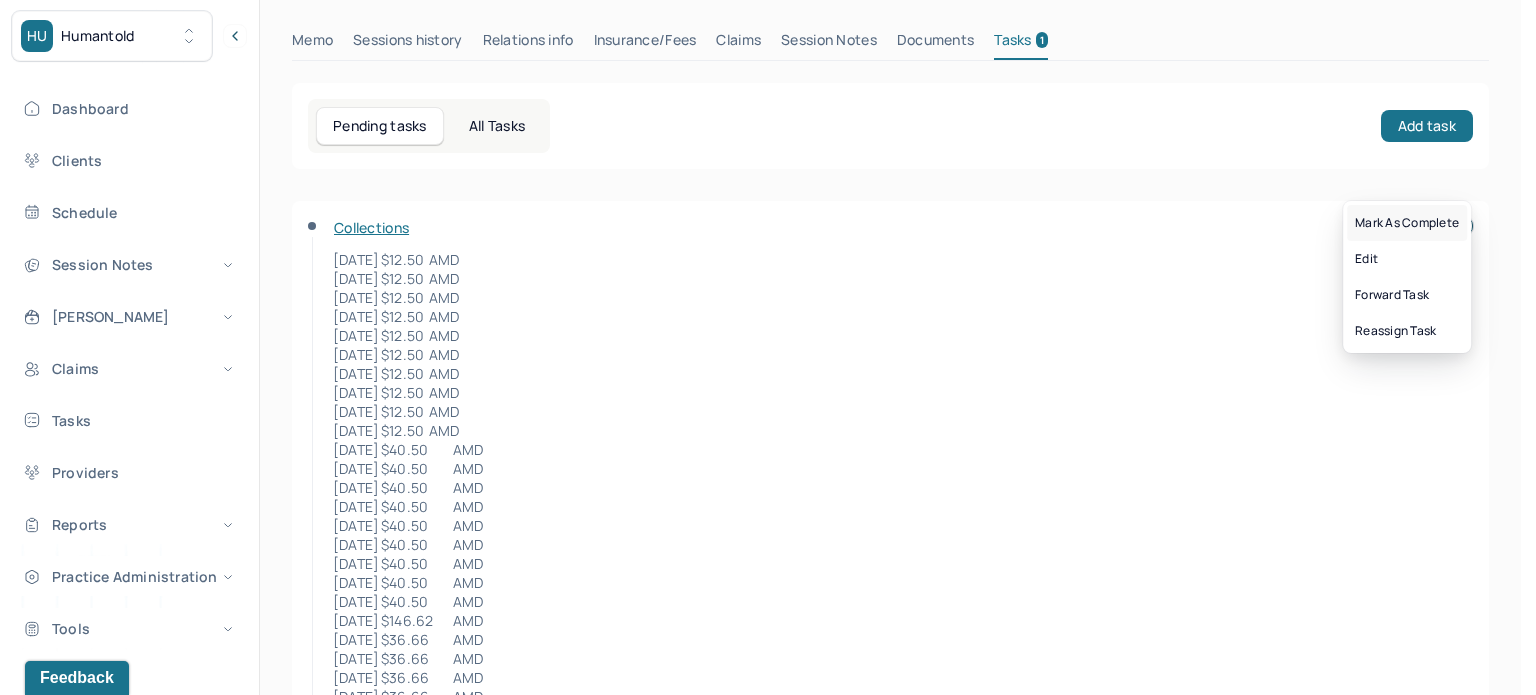 click on "Mark as complete" at bounding box center [1407, 223] 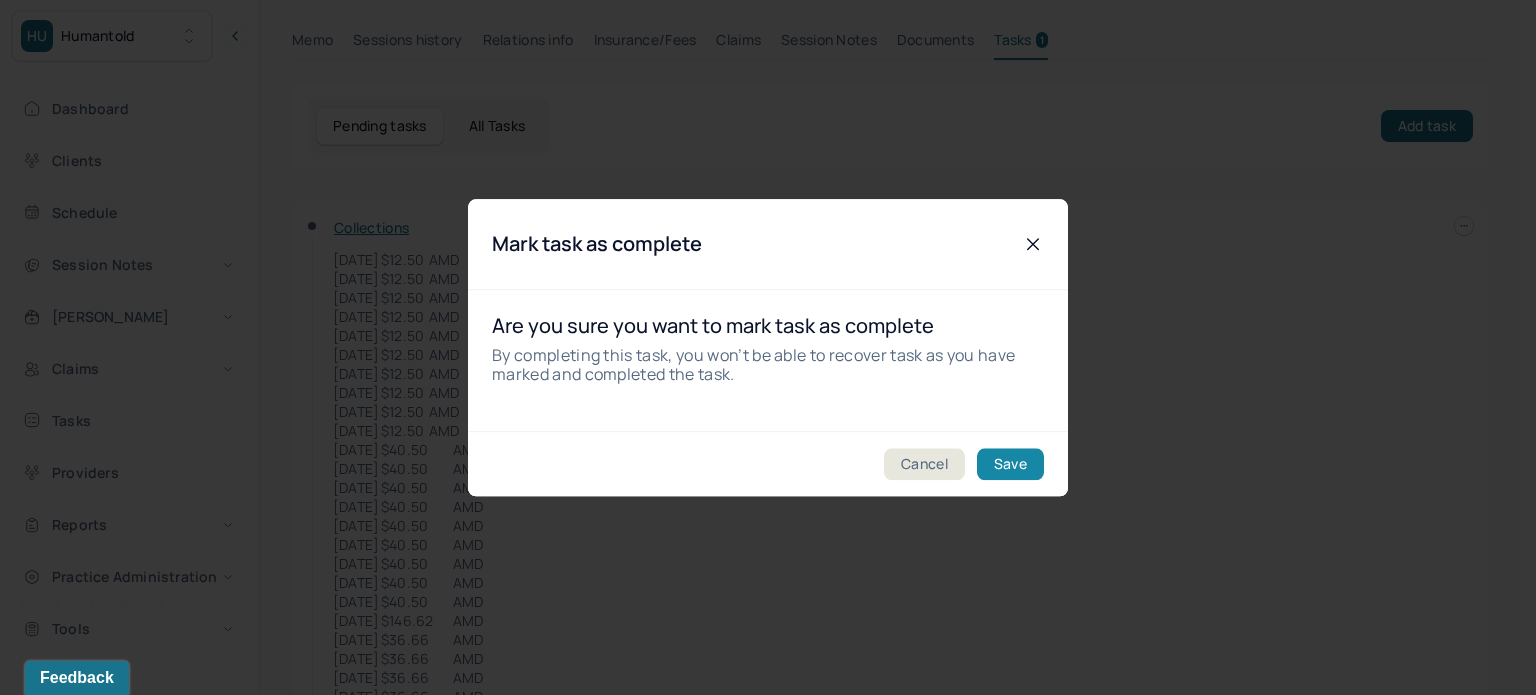 click on "Save" at bounding box center [1010, 464] 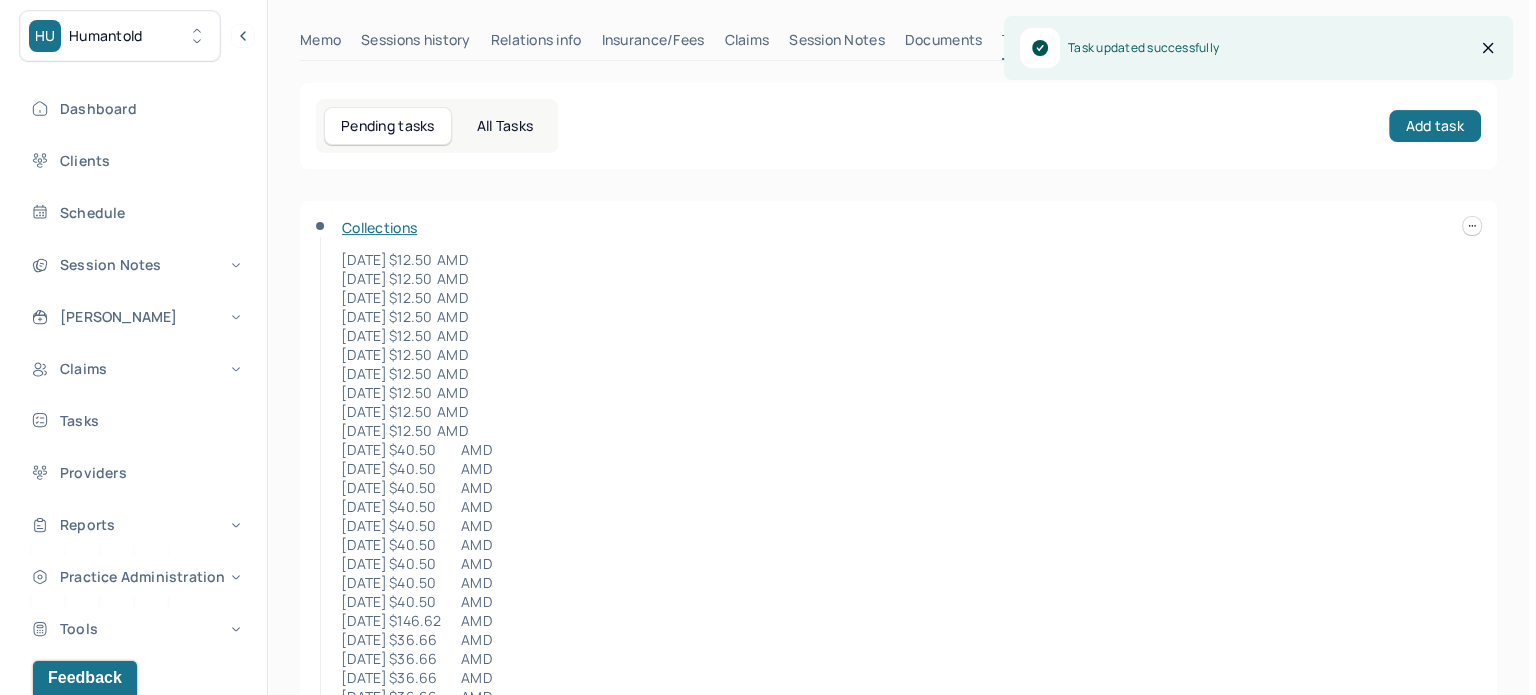 scroll, scrollTop: 180, scrollLeft: 0, axis: vertical 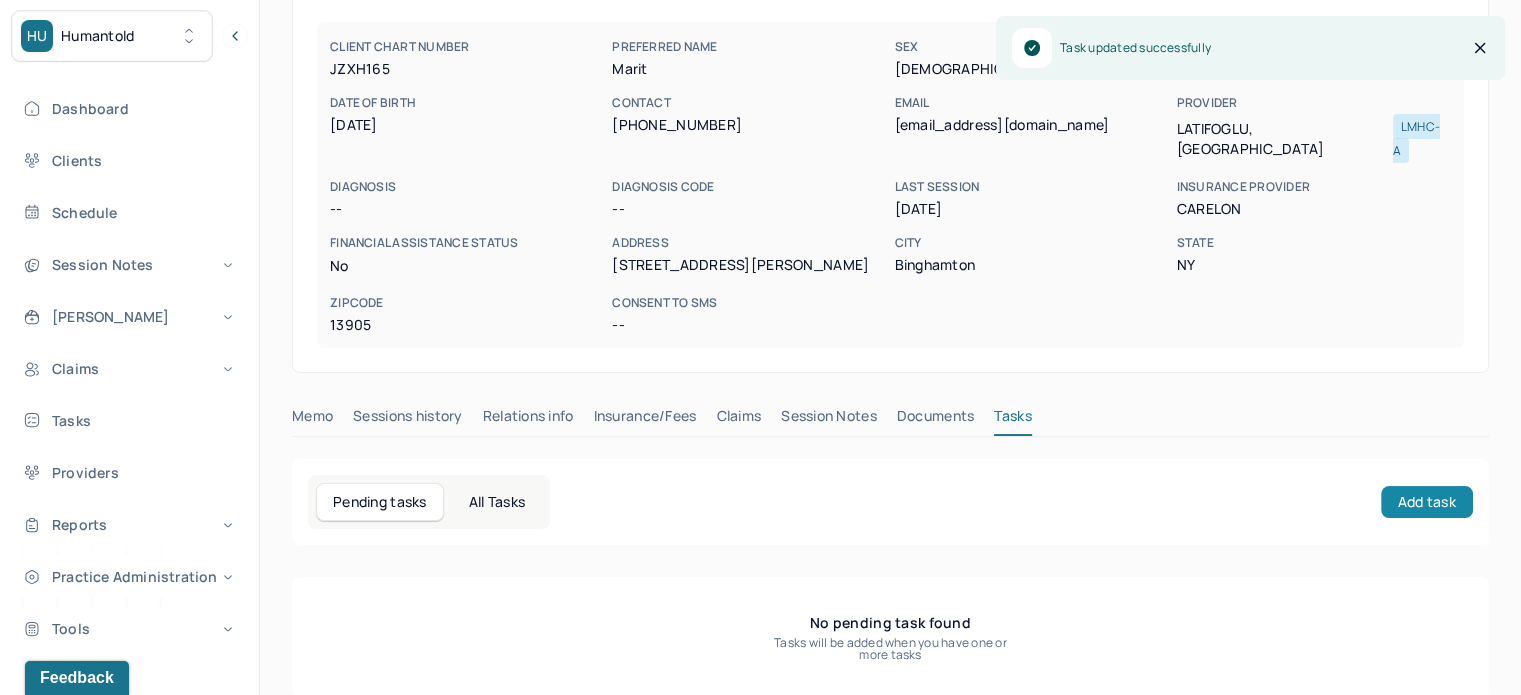 click on "Add task" at bounding box center (1427, 502) 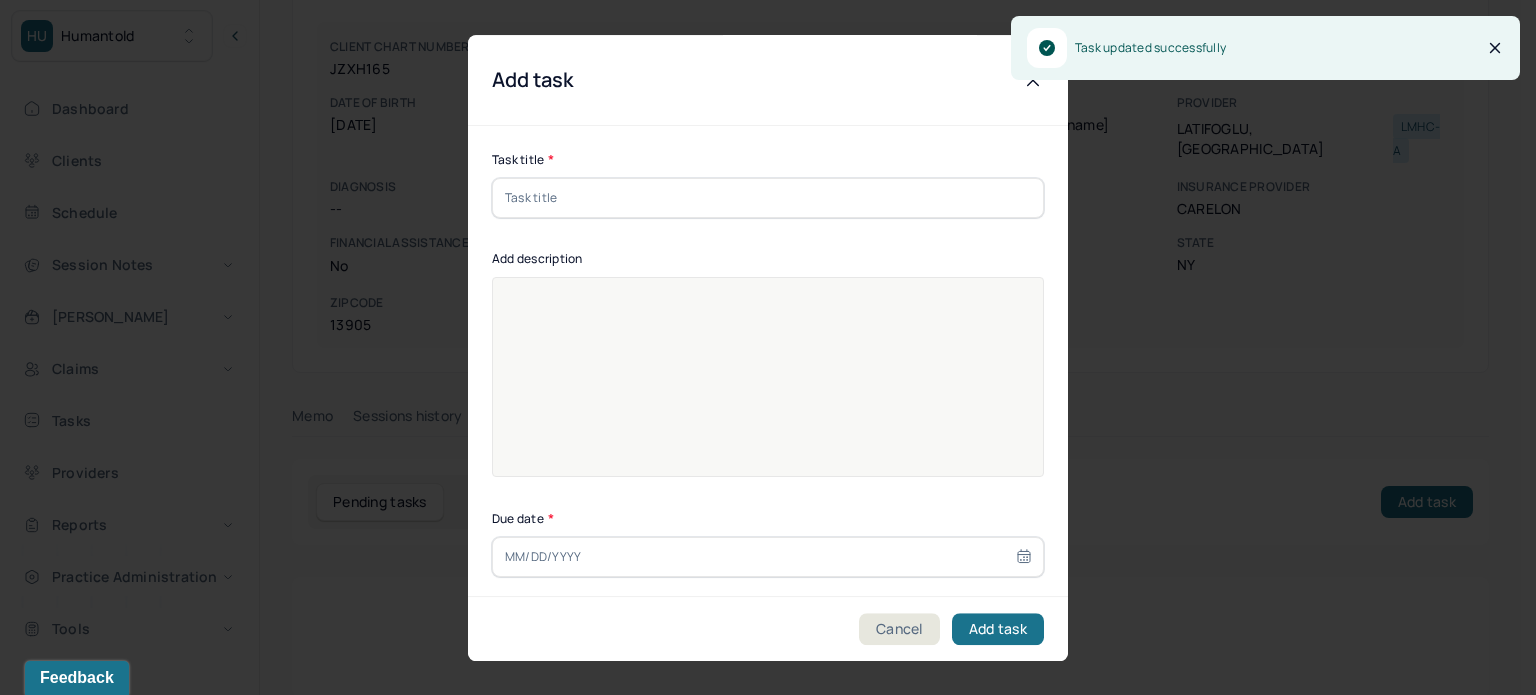 click at bounding box center (768, 198) 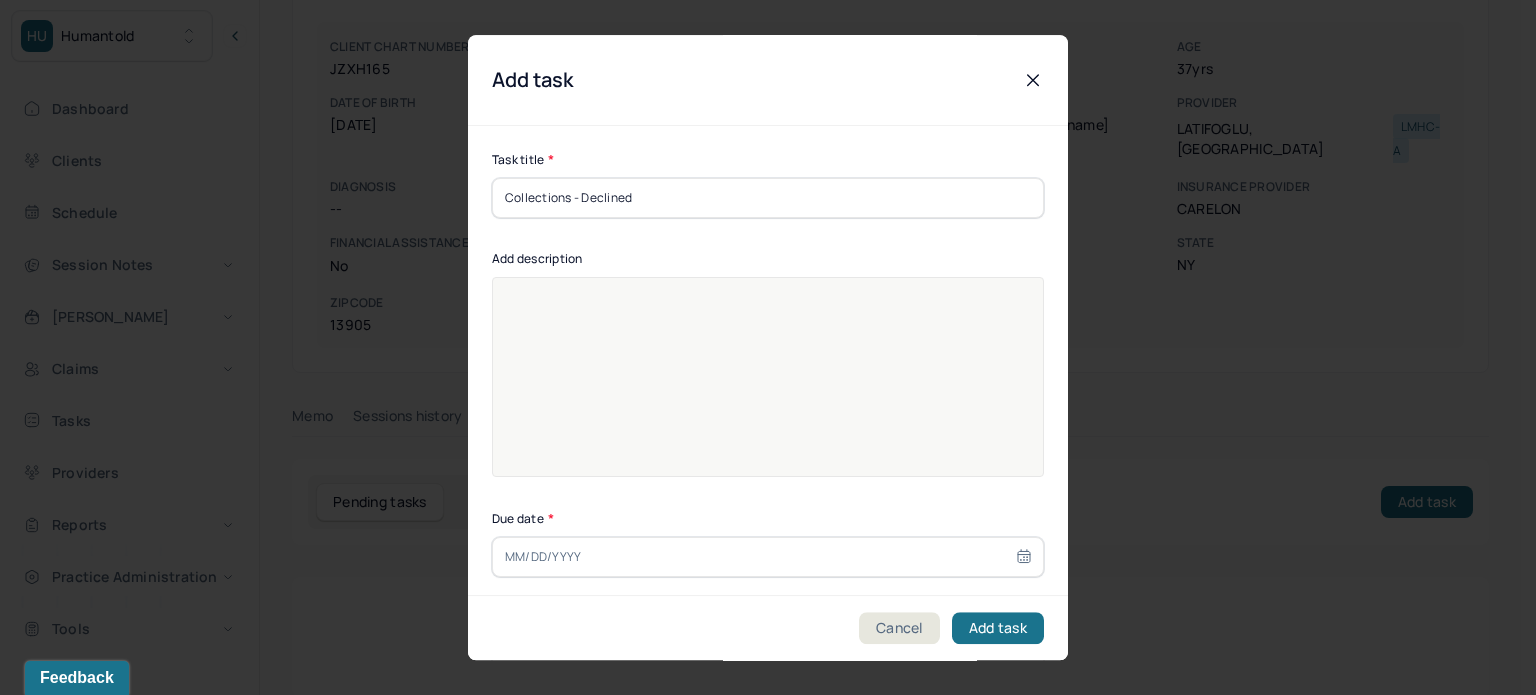 type on "Collections - Declined" 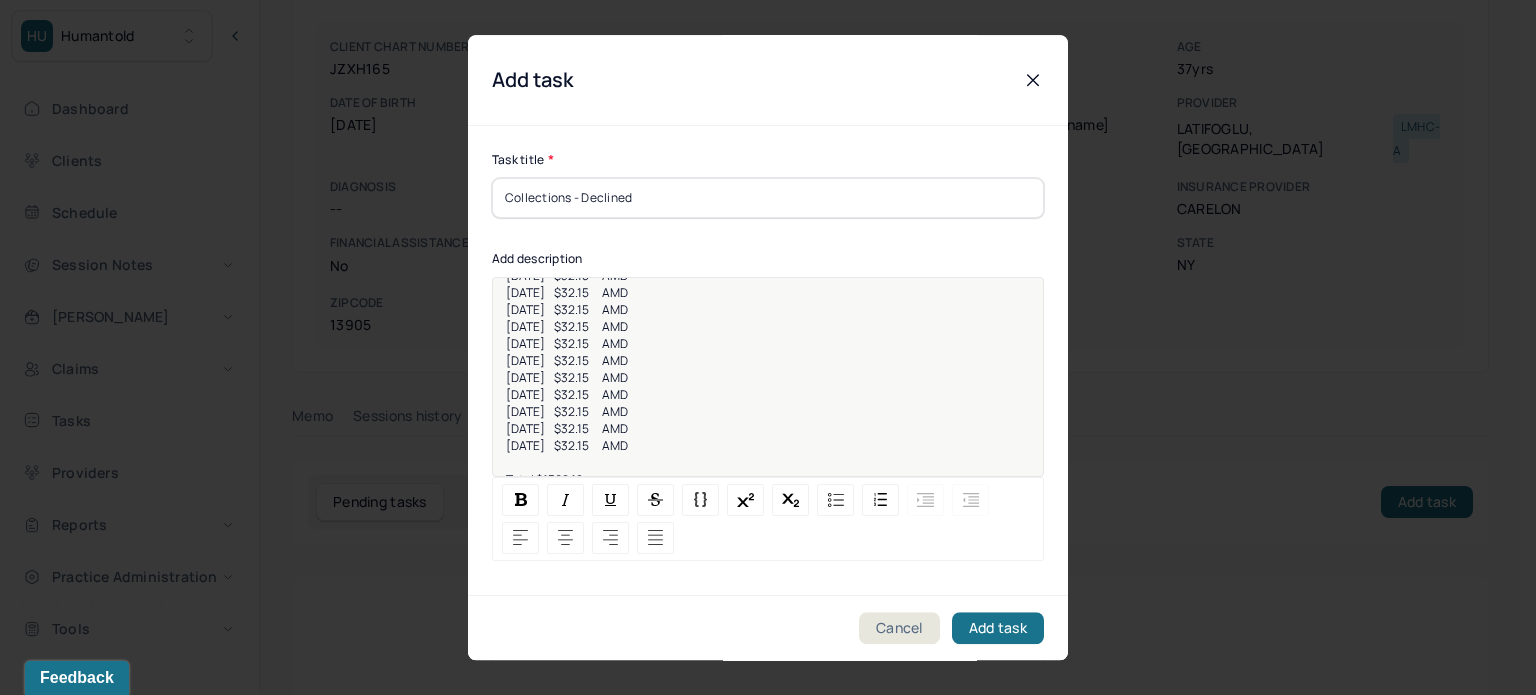 scroll, scrollTop: 569, scrollLeft: 0, axis: vertical 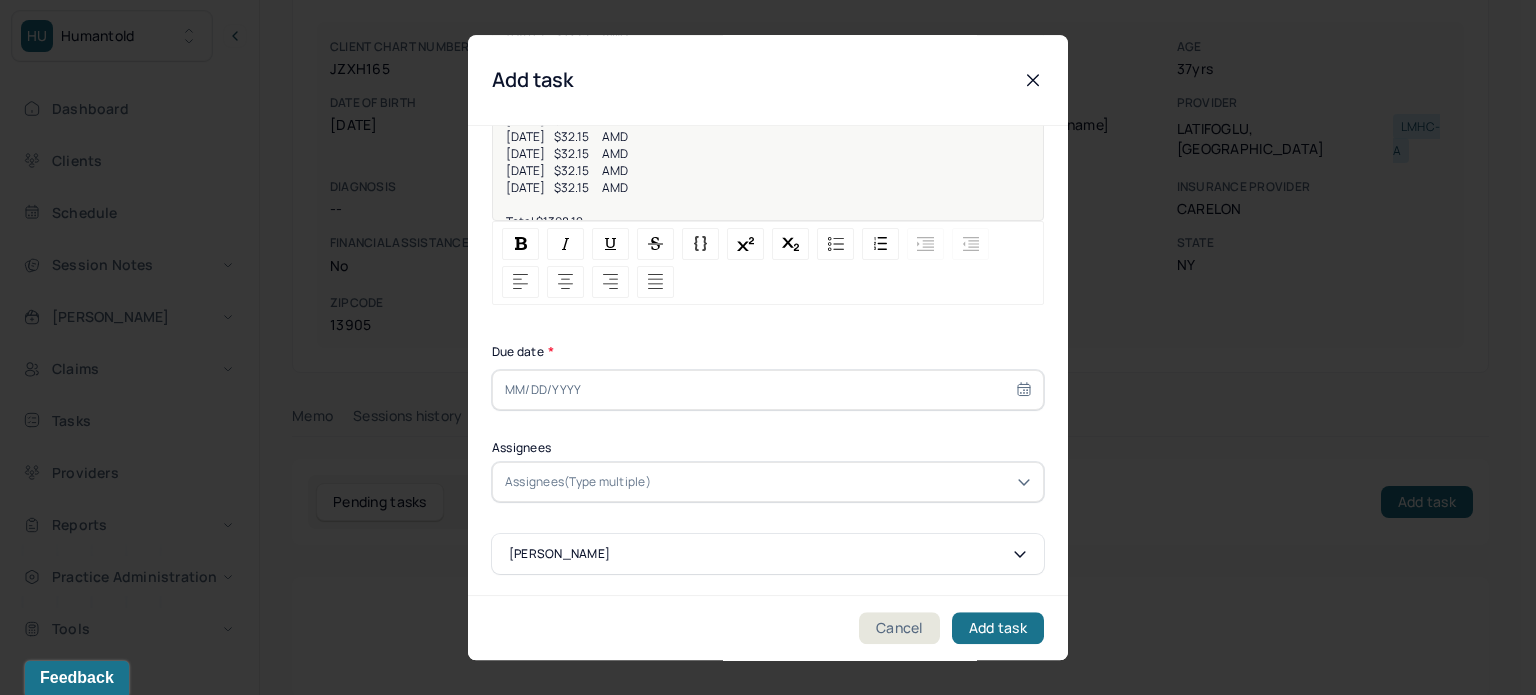 click at bounding box center [768, 390] 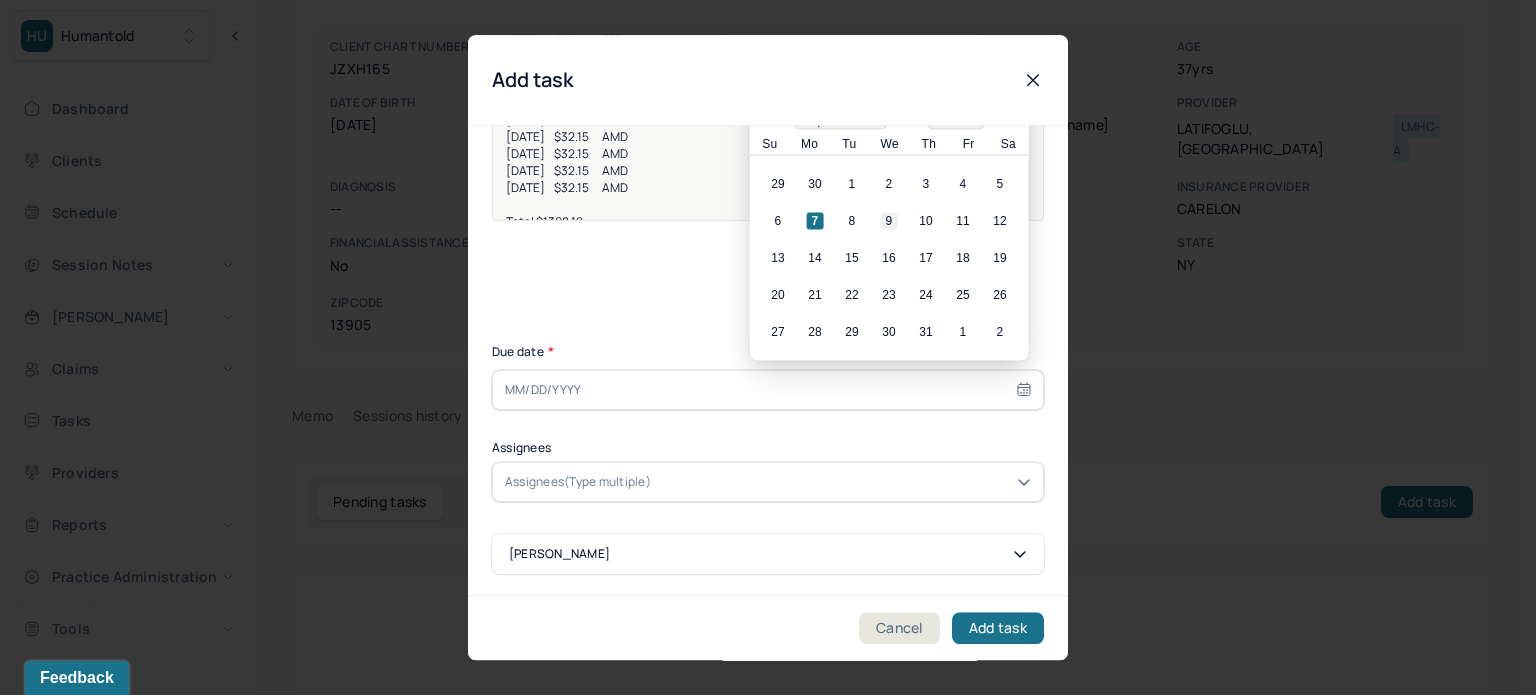 click on "9" at bounding box center [889, 221] 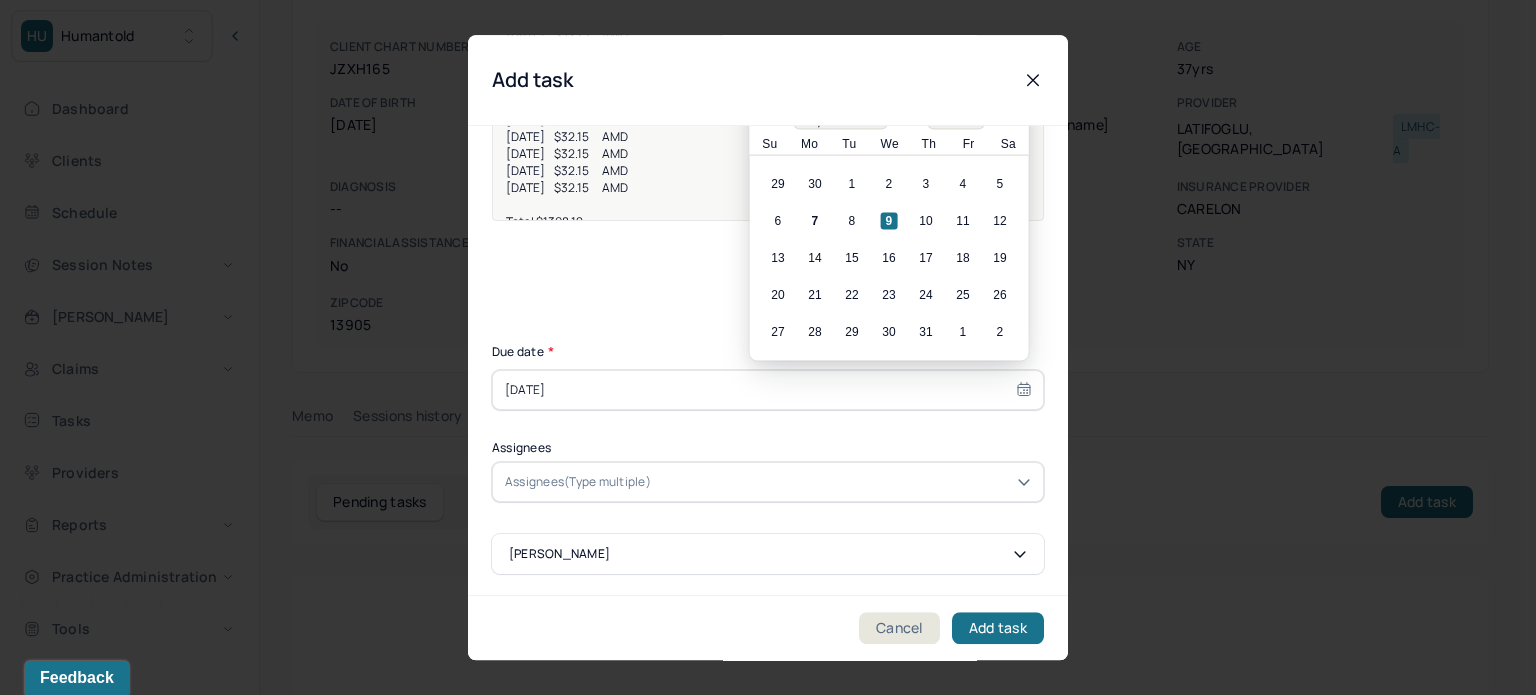 click at bounding box center [843, 482] 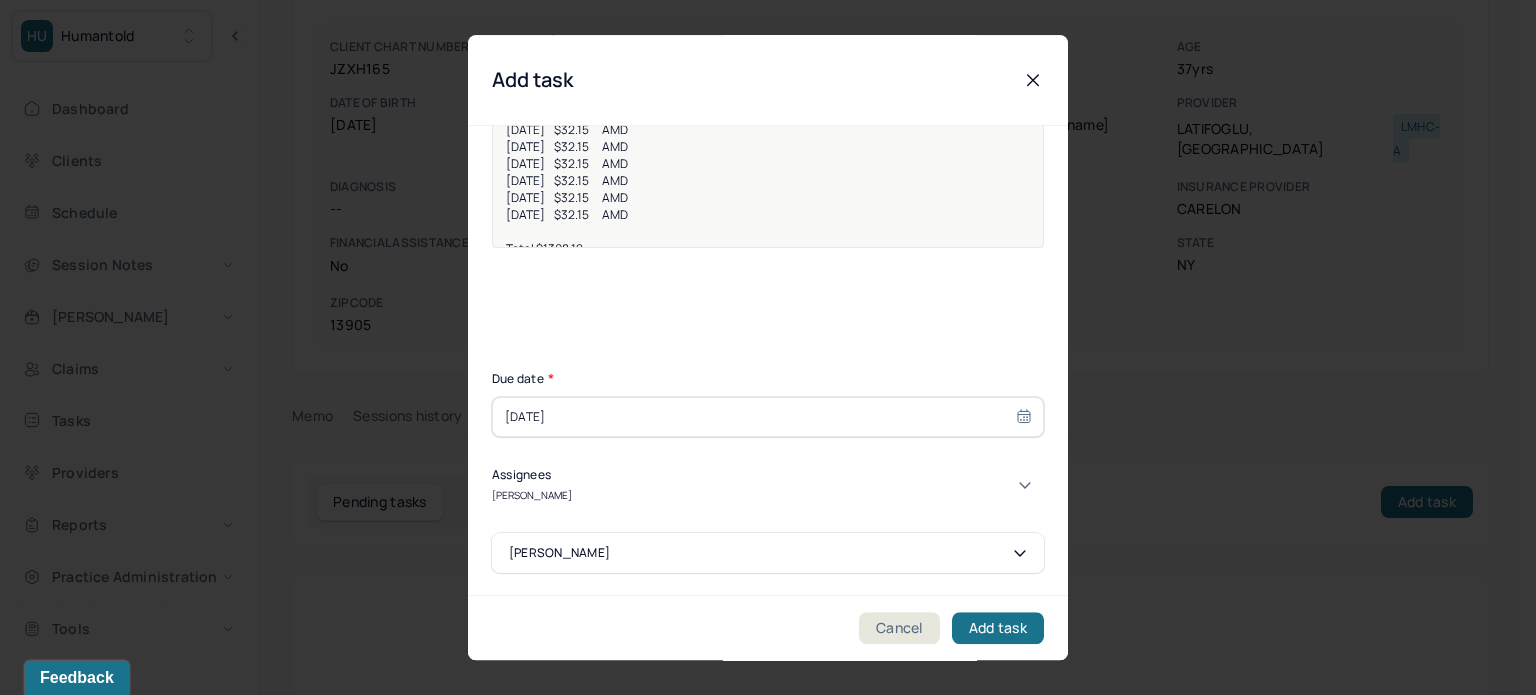 type on "[PERSON_NAME]" 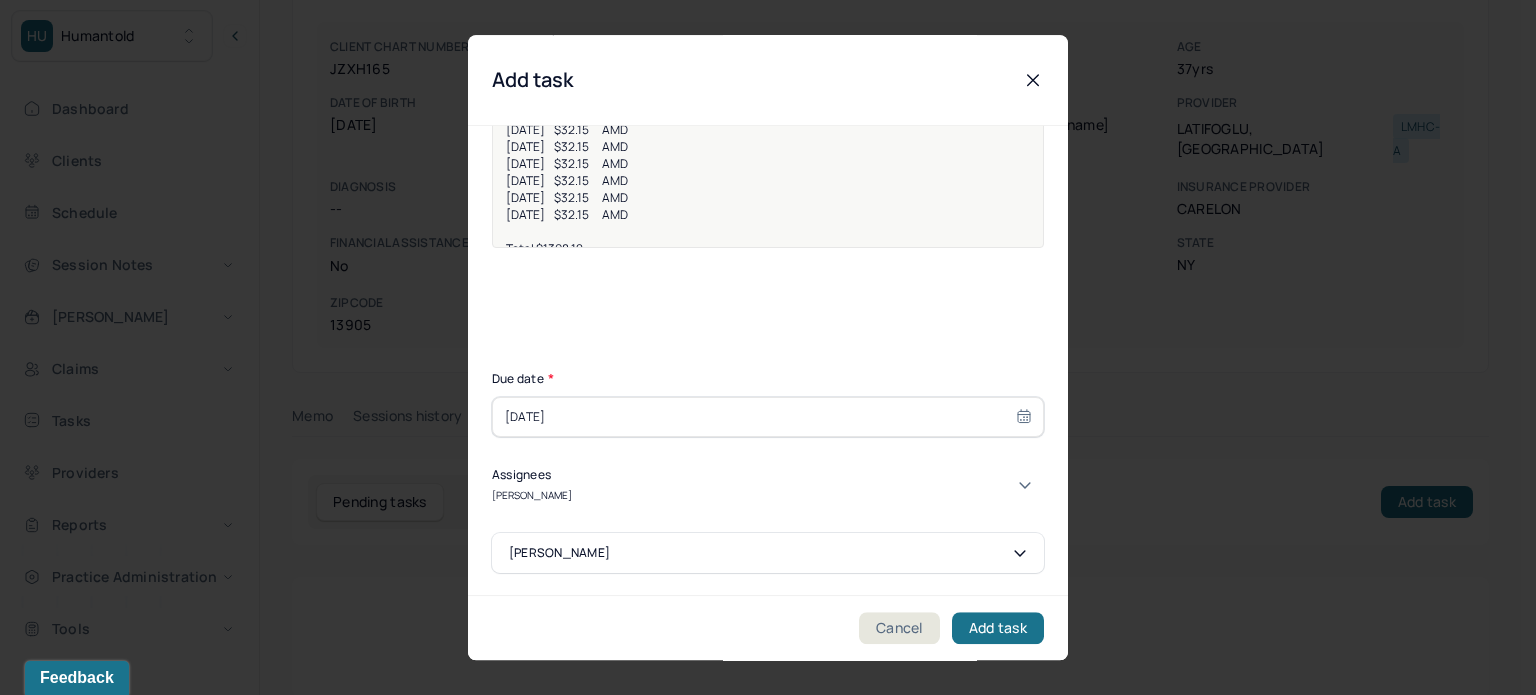 click on "[PERSON_NAME]" at bounding box center (760, 727) 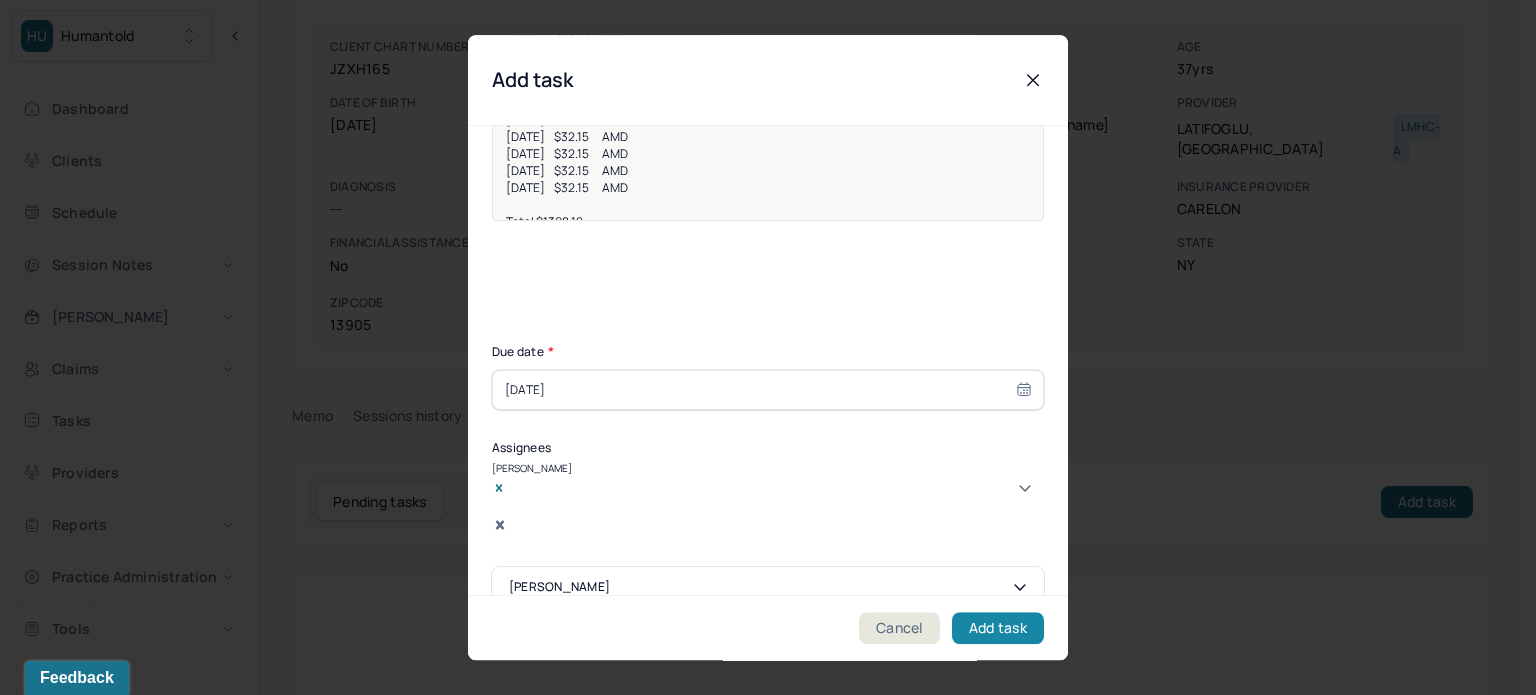 click on "Add task" at bounding box center [998, 628] 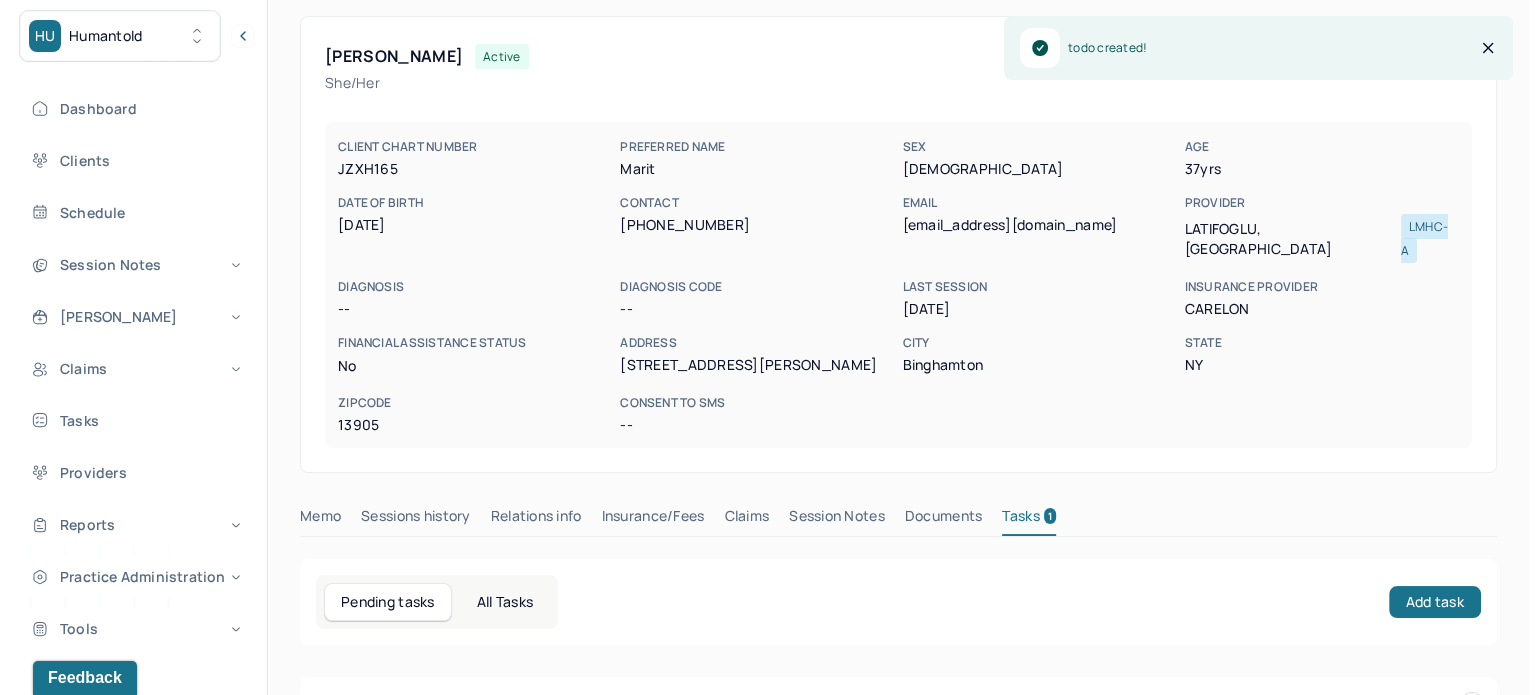 scroll, scrollTop: 0, scrollLeft: 0, axis: both 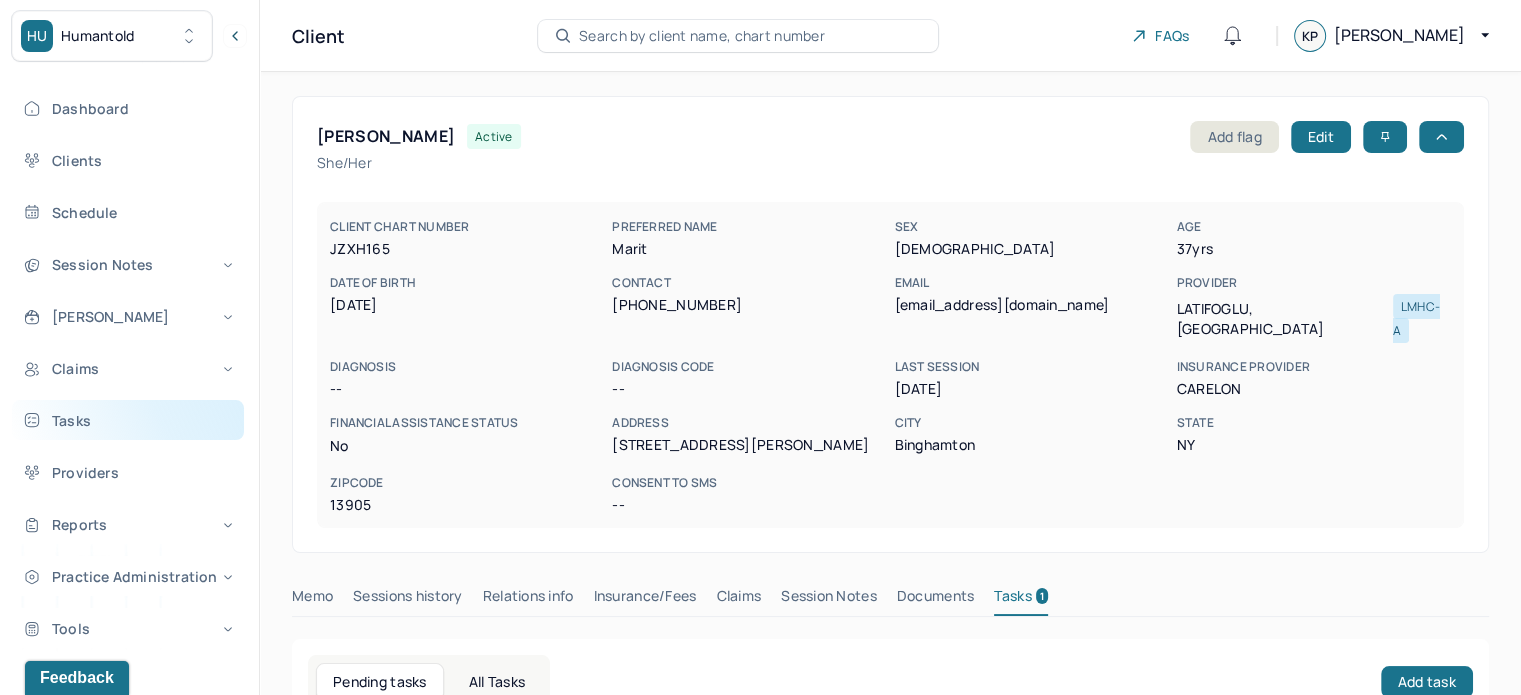 click on "Tasks" at bounding box center [128, 420] 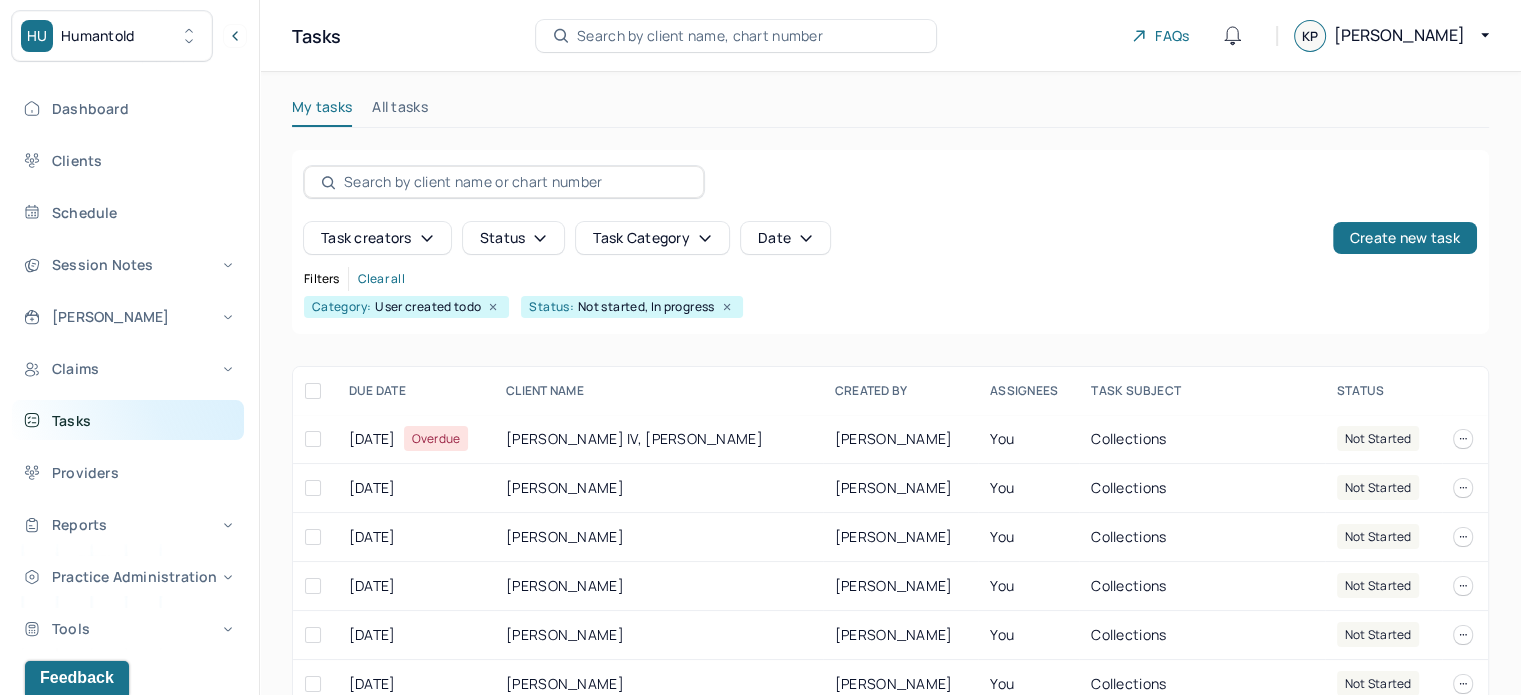 click on "Tasks" at bounding box center [128, 420] 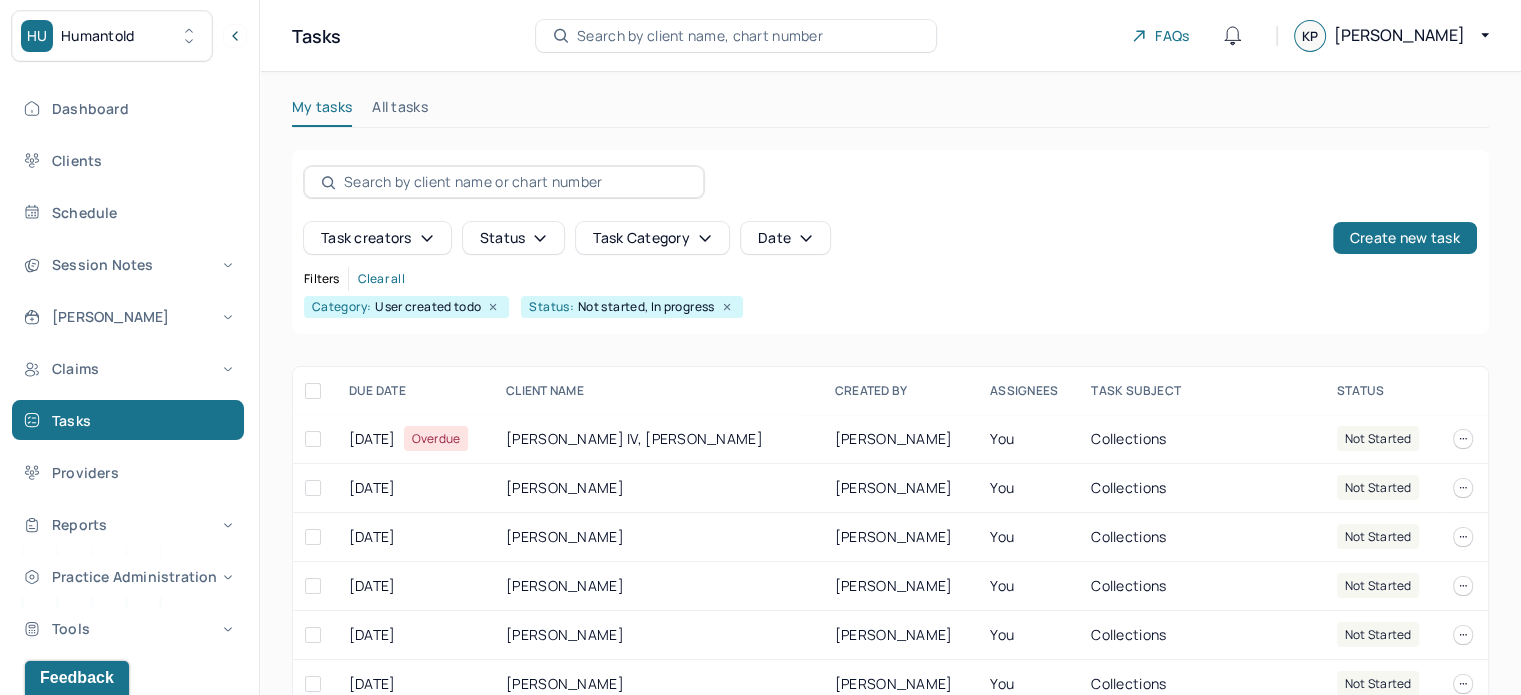 click on "Search by client name, chart number" at bounding box center [700, 36] 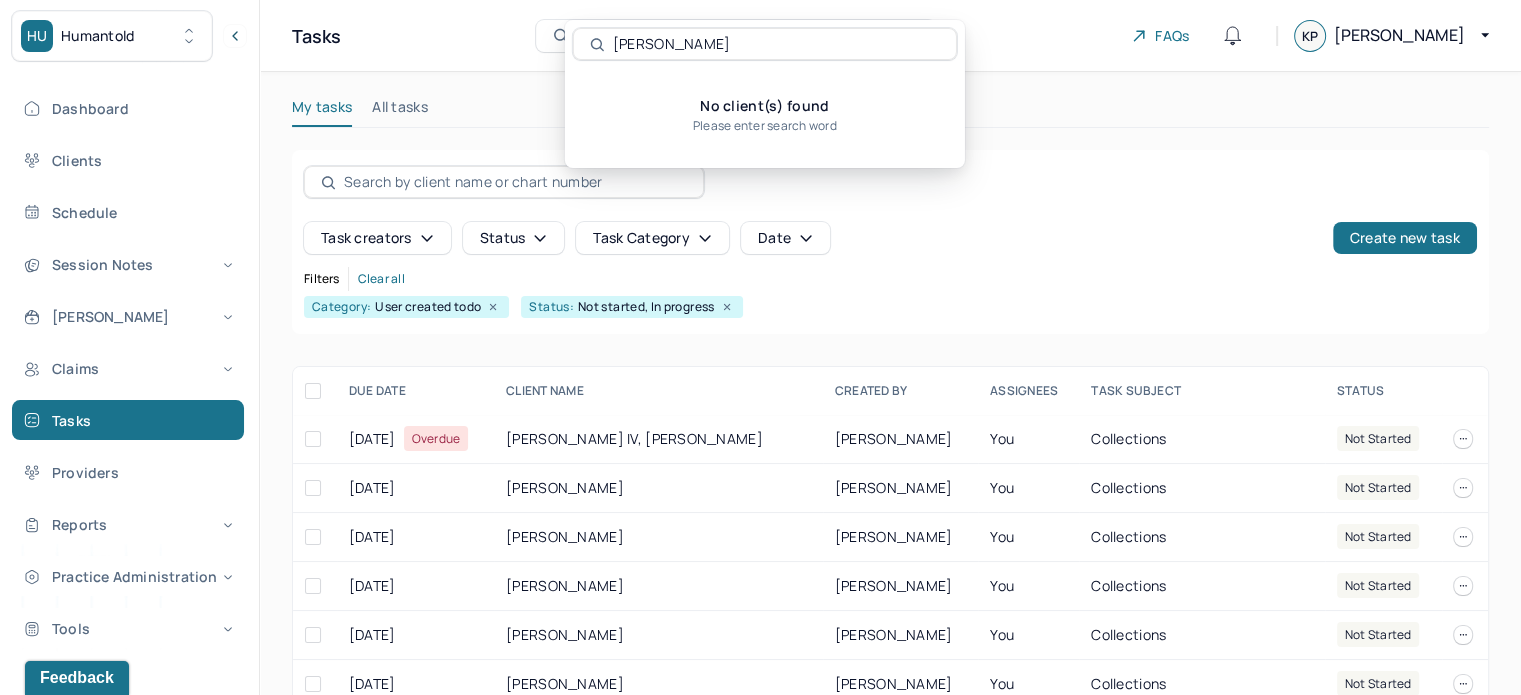 type on "Misha Shklyar" 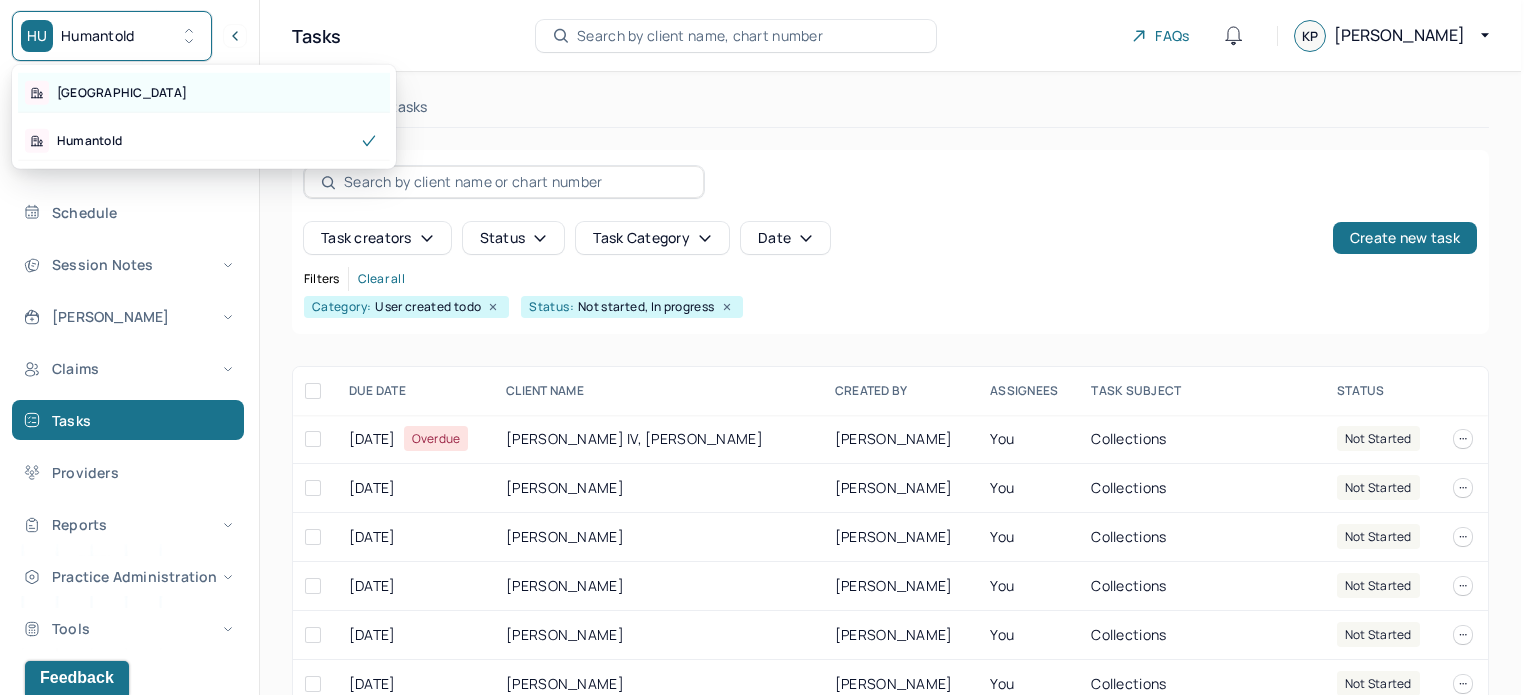 click on "Park Hill" at bounding box center [204, 93] 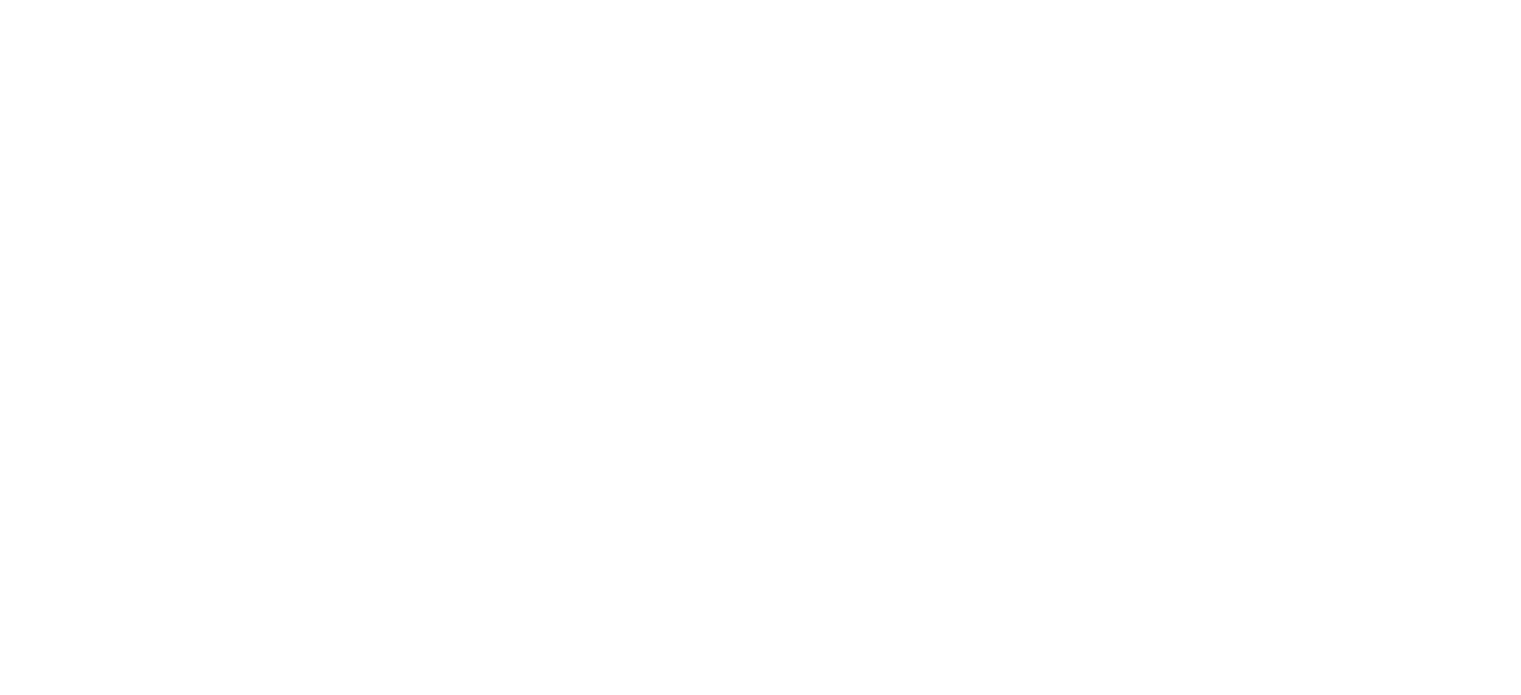 scroll, scrollTop: 0, scrollLeft: 0, axis: both 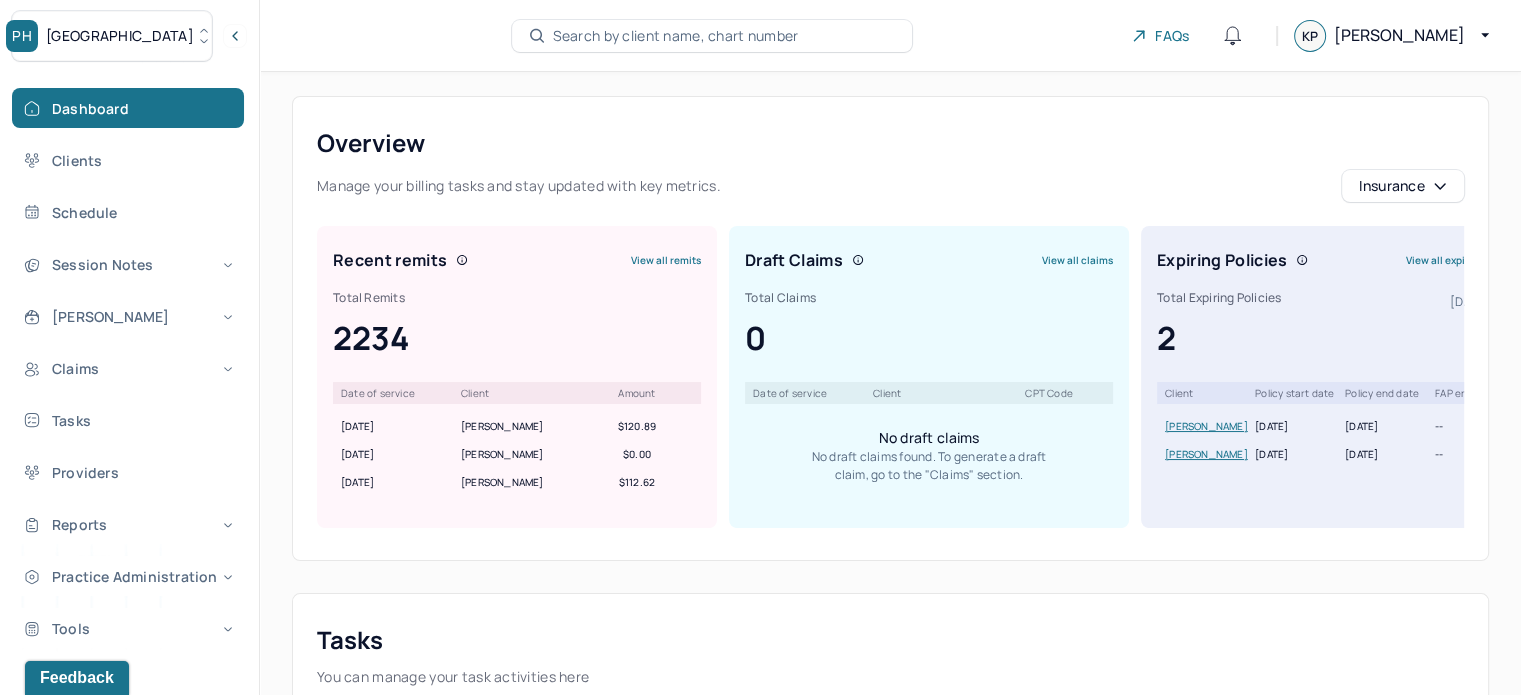 click on "Search by client name, chart number" at bounding box center (676, 36) 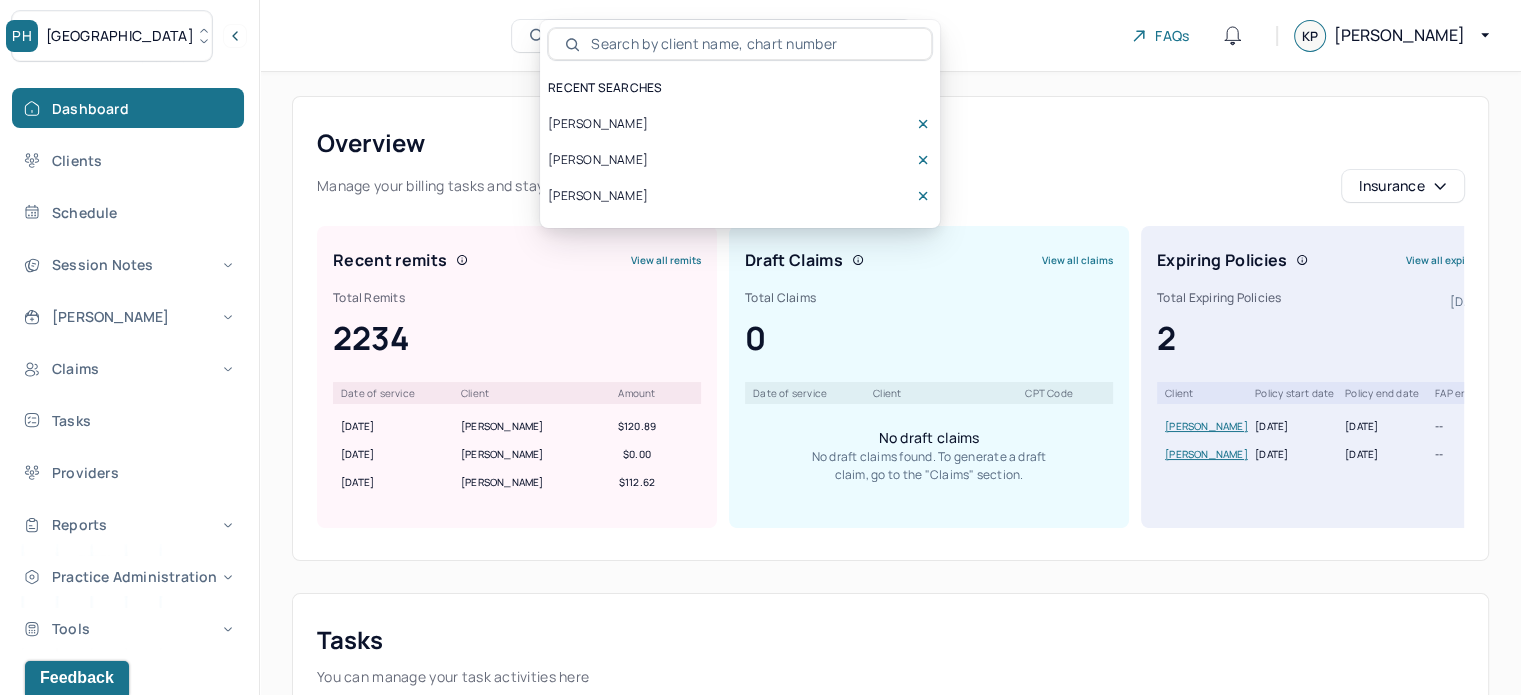 type on "Misha Shklyar" 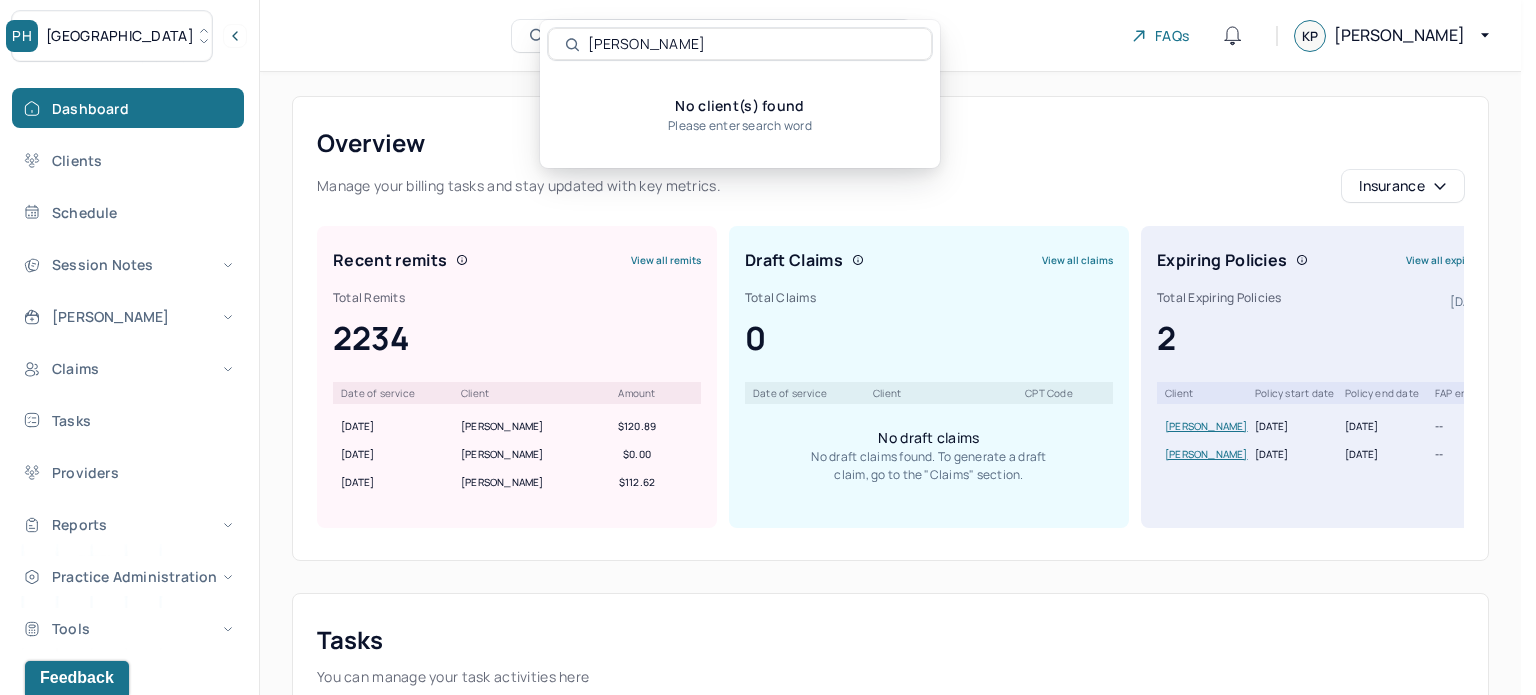 click on "PH Park Hill" at bounding box center (112, 36) 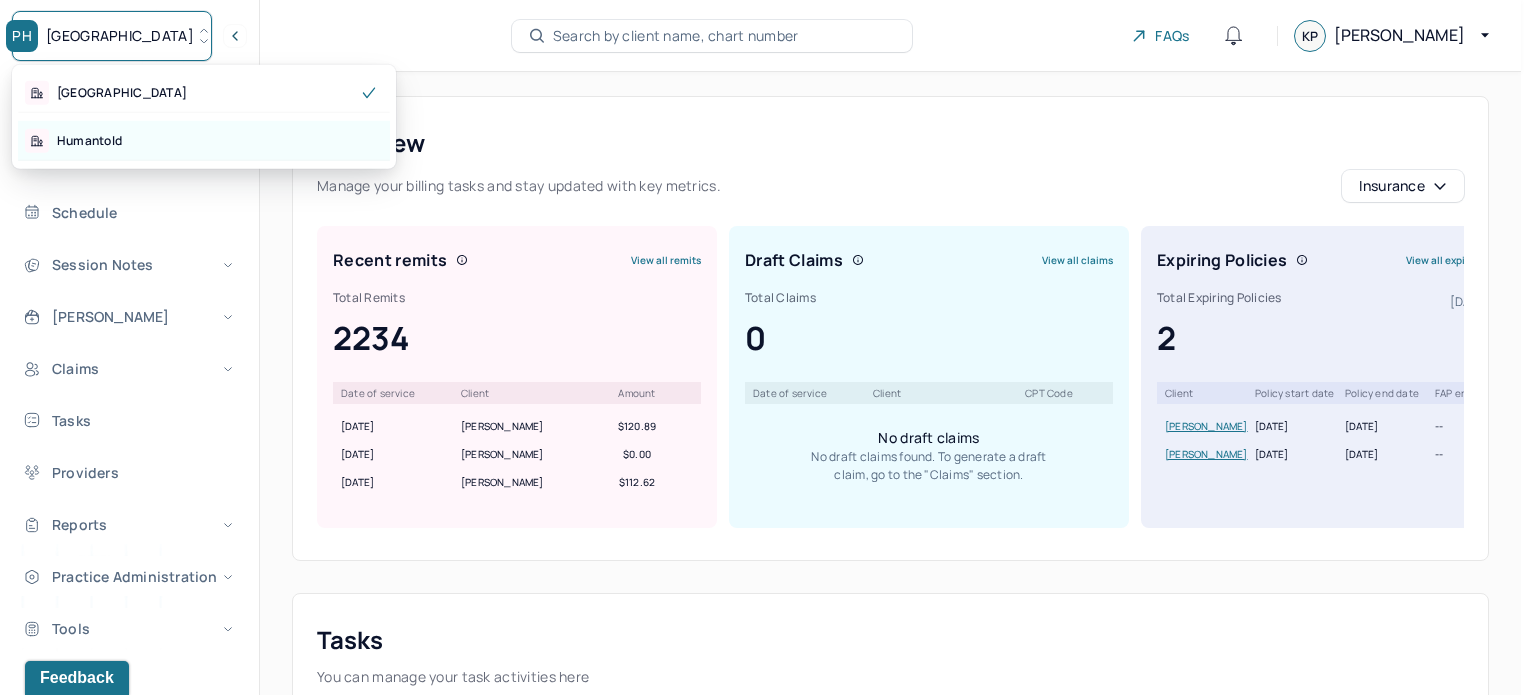 click on "Humantold" at bounding box center [204, 141] 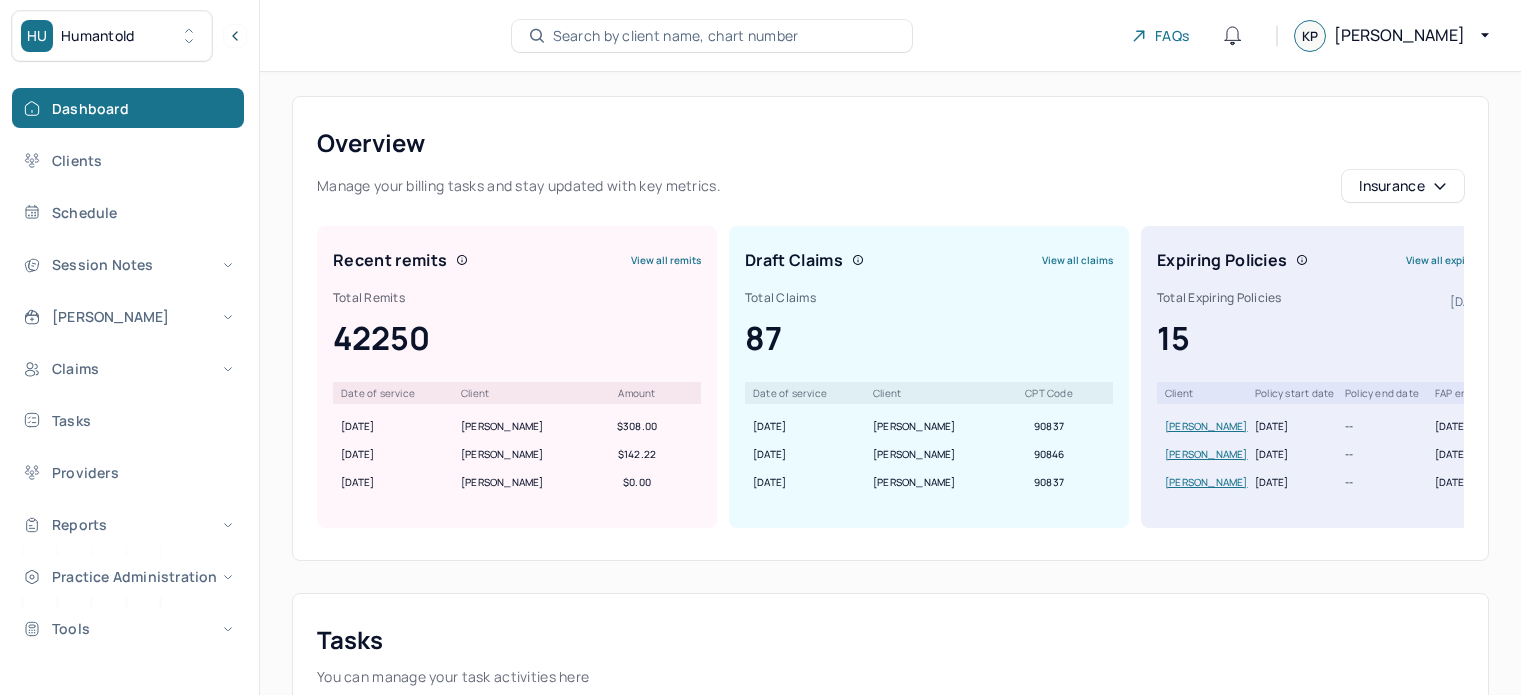 scroll, scrollTop: 0, scrollLeft: 0, axis: both 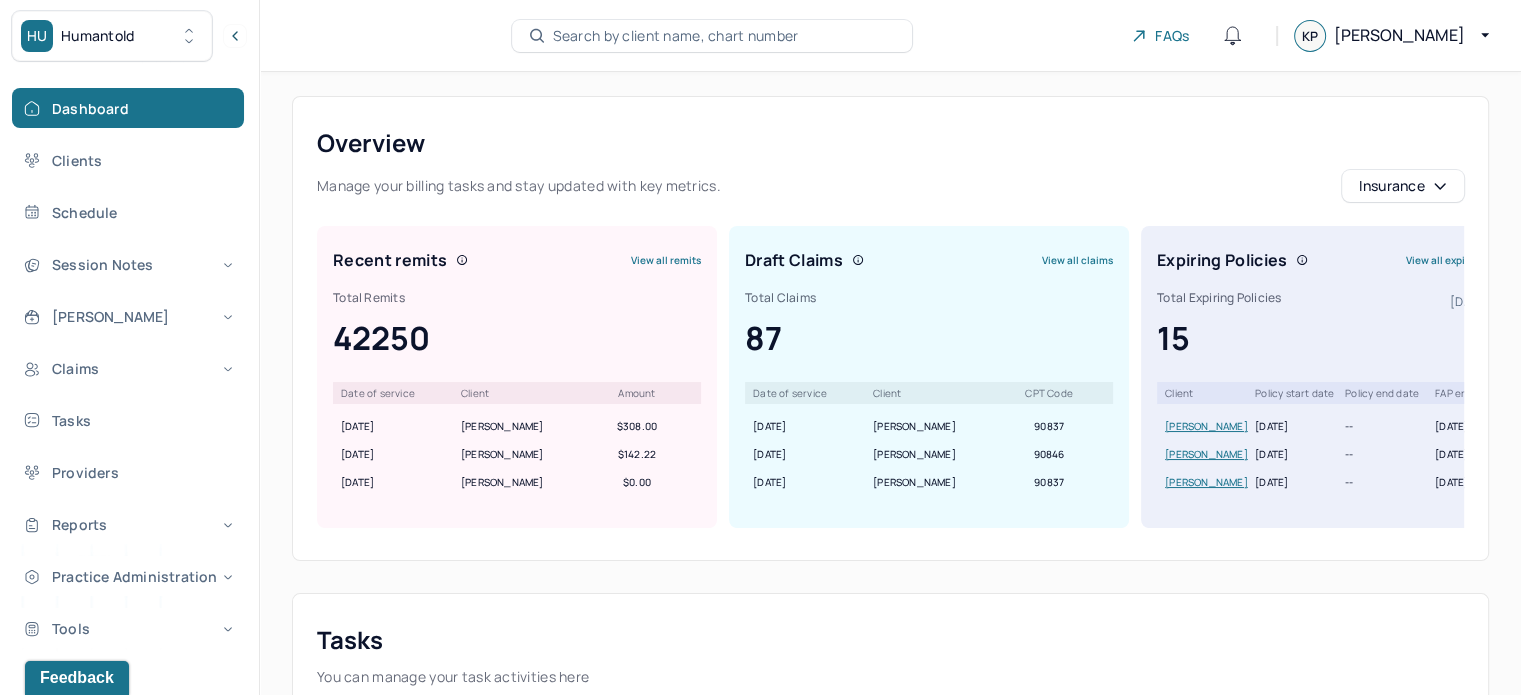 click on "Search by client name, chart number" at bounding box center (676, 36) 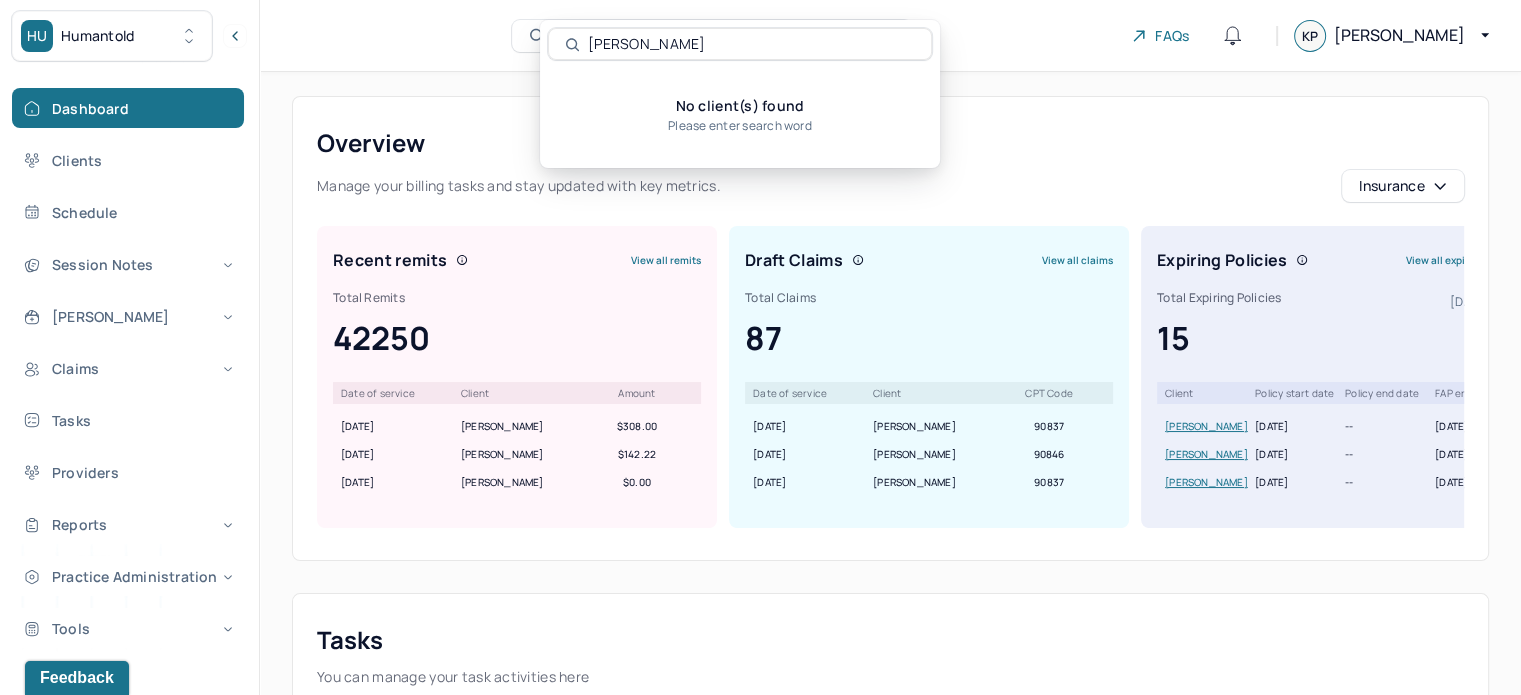 drag, startPoint x: 630, startPoint y: 47, endPoint x: 569, endPoint y: 48, distance: 61.008198 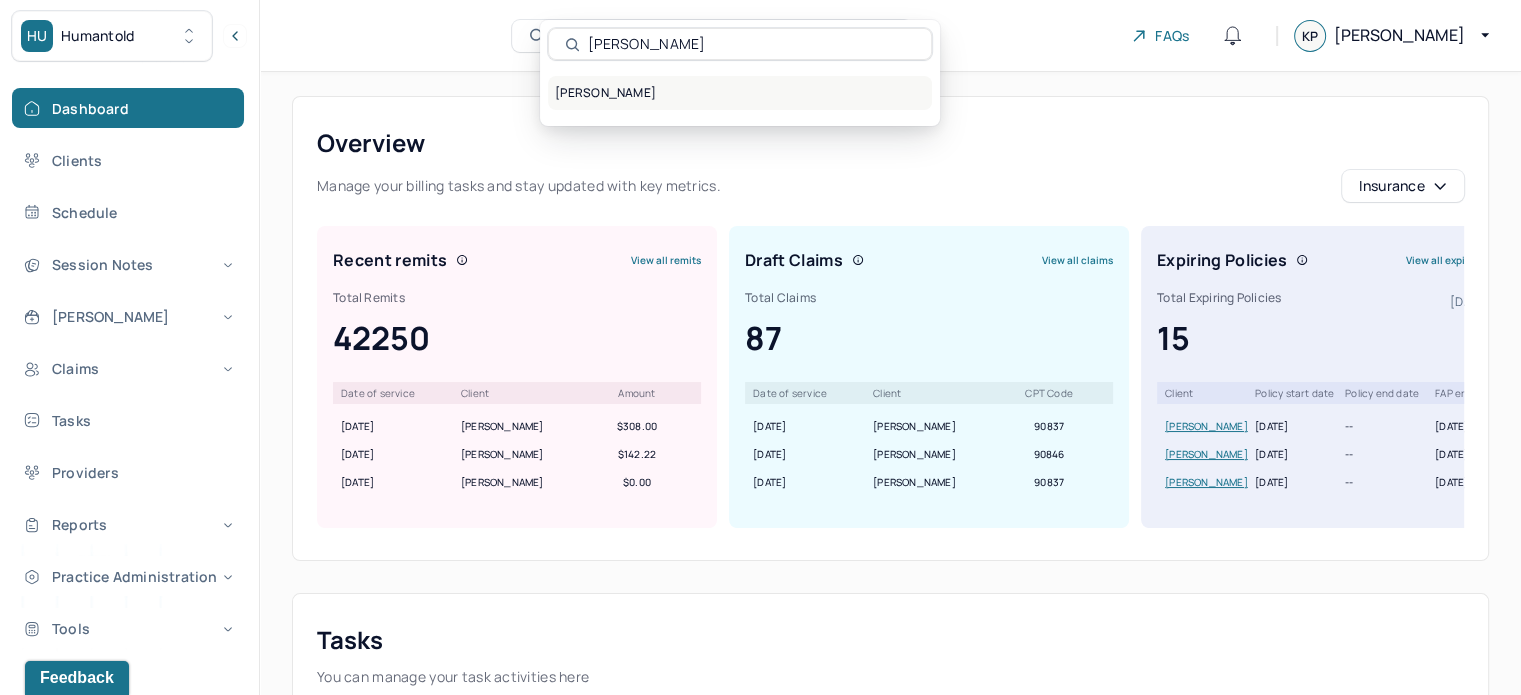 type on "Shklyar" 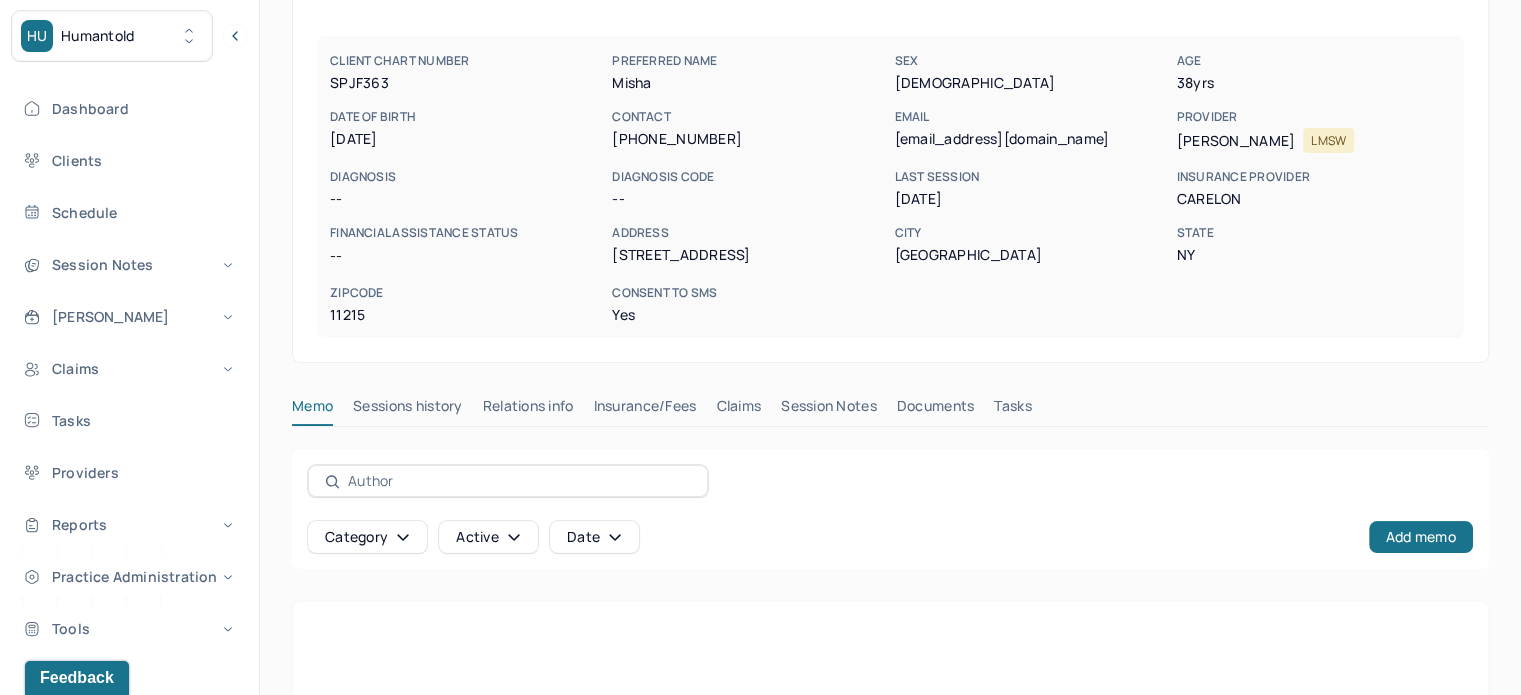 scroll, scrollTop: 0, scrollLeft: 0, axis: both 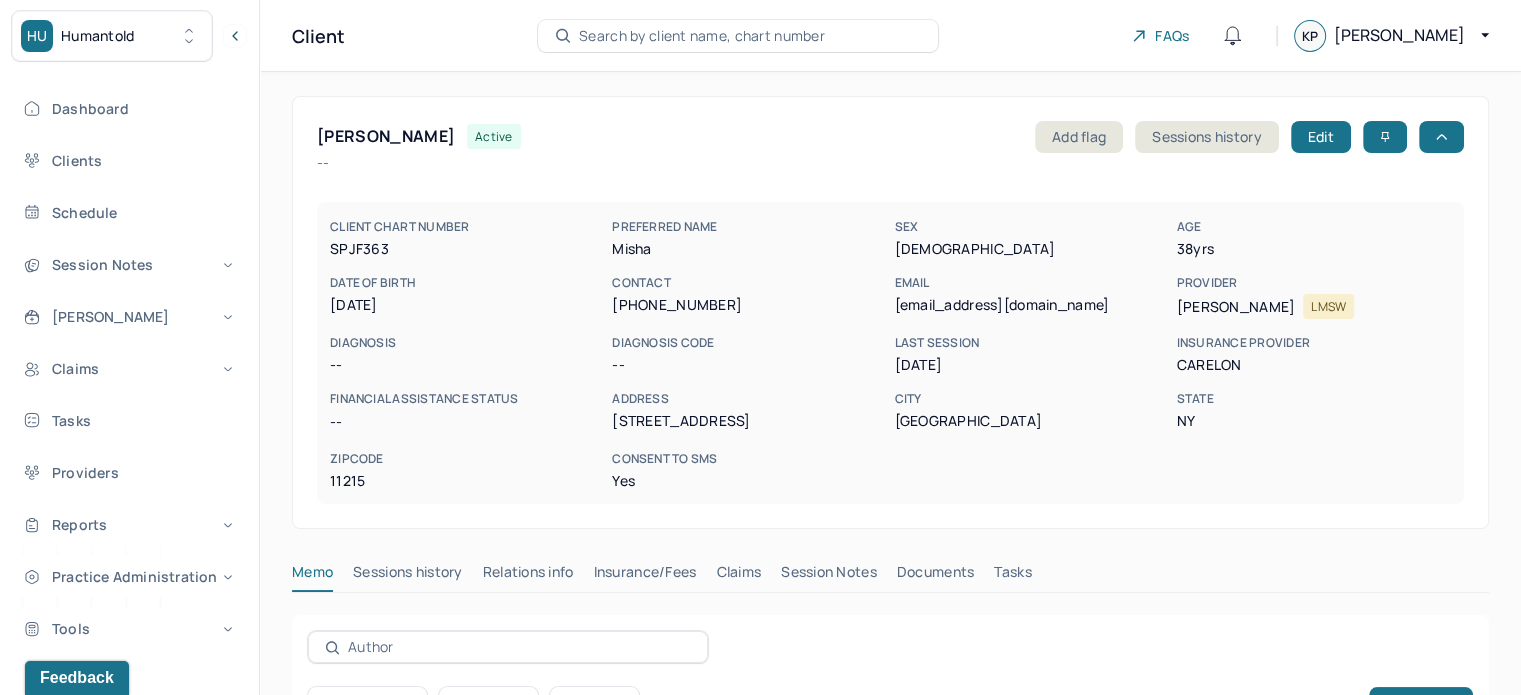 click on "Search by client name, chart number" at bounding box center [738, 36] 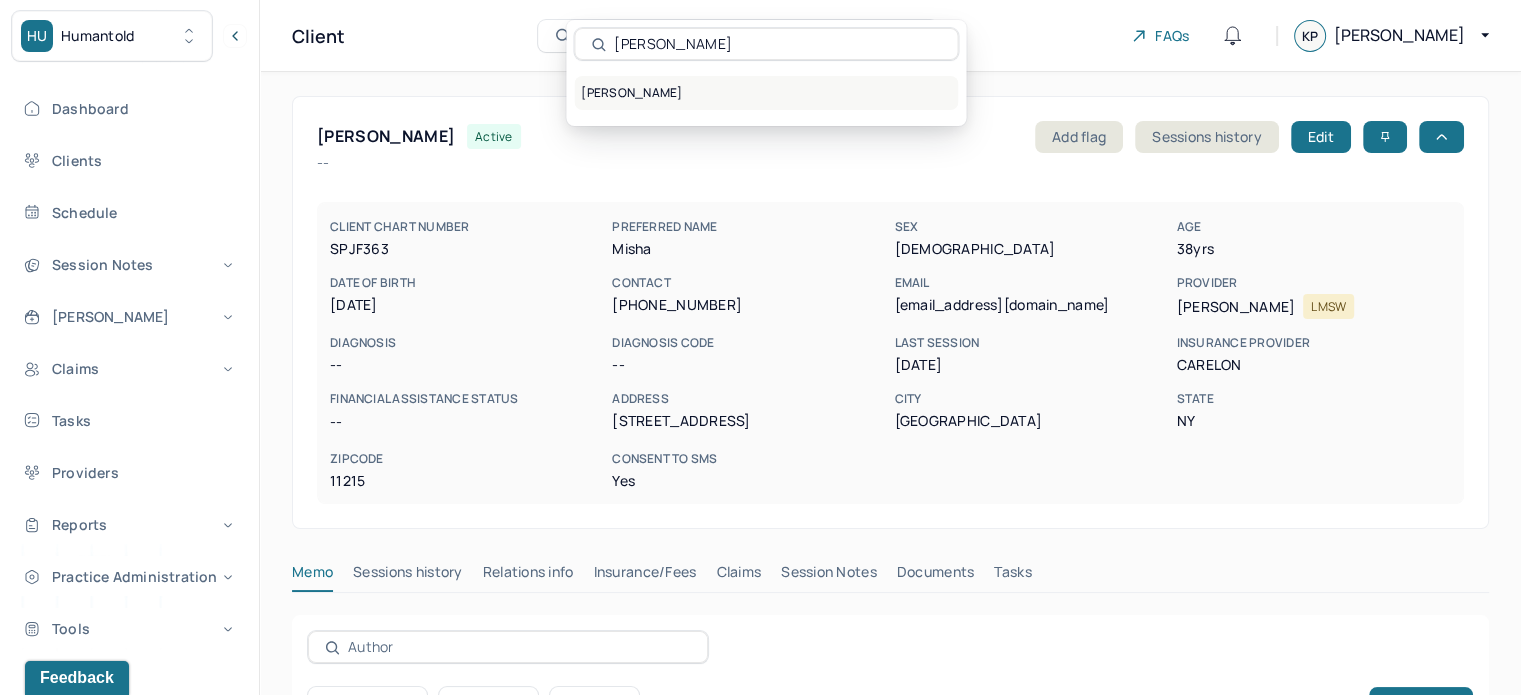 type on "Kelly Moti" 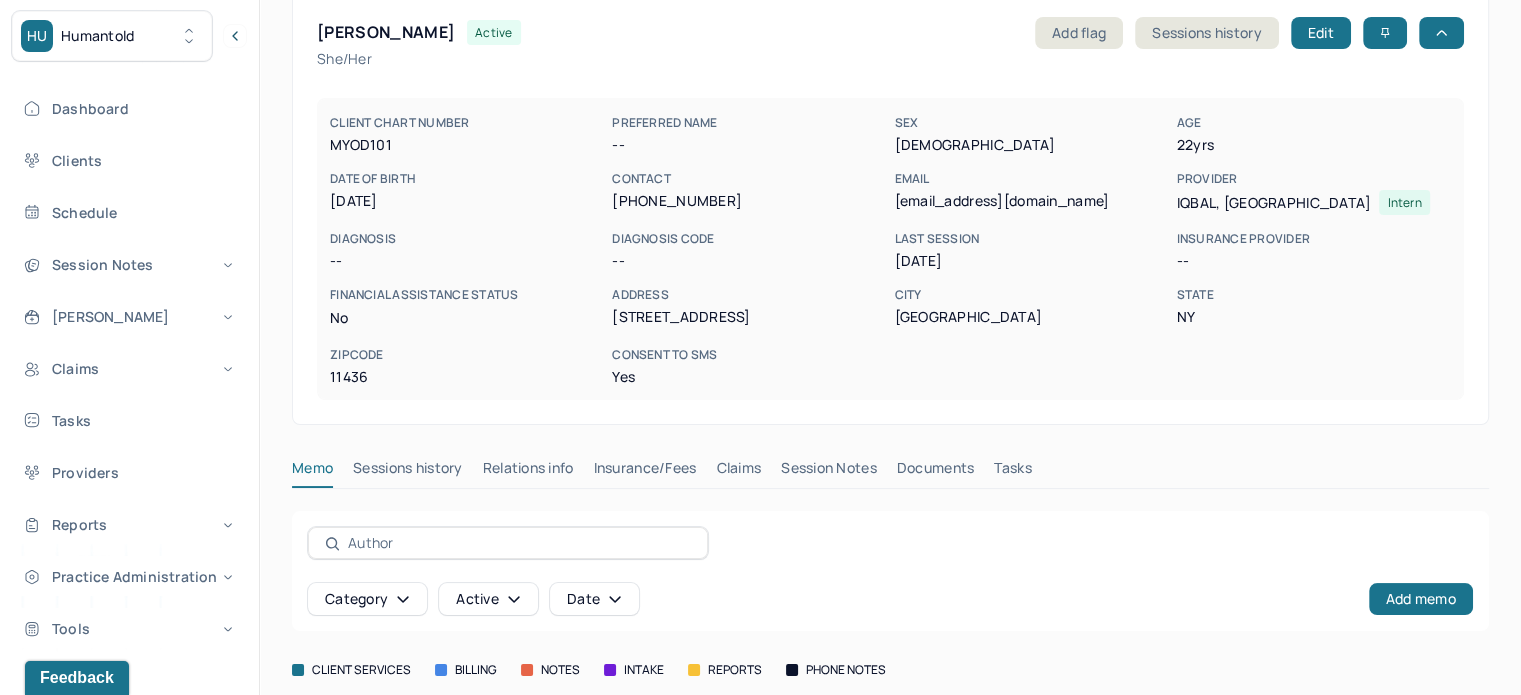 scroll, scrollTop: 0, scrollLeft: 0, axis: both 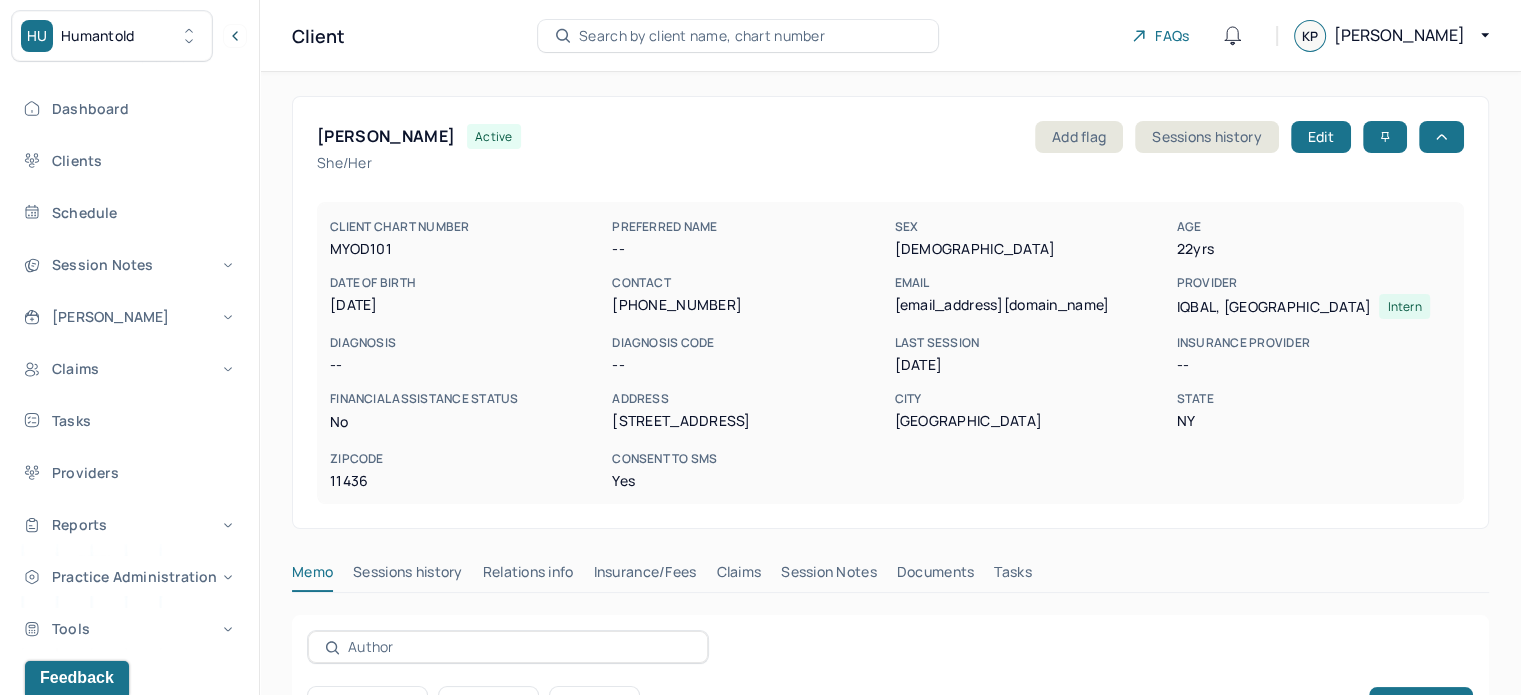 type 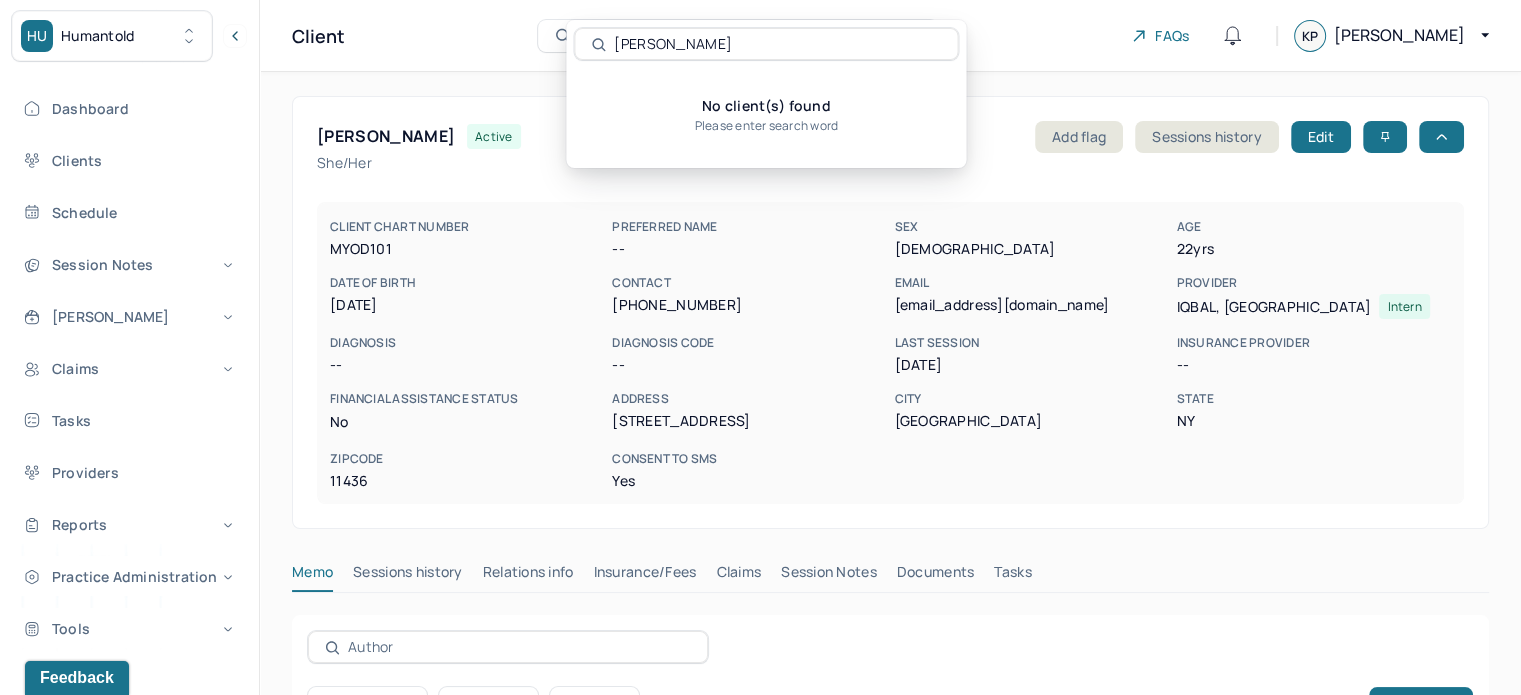 drag, startPoint x: 662, startPoint y: 45, endPoint x: 1006, endPoint y: 47, distance: 344.00583 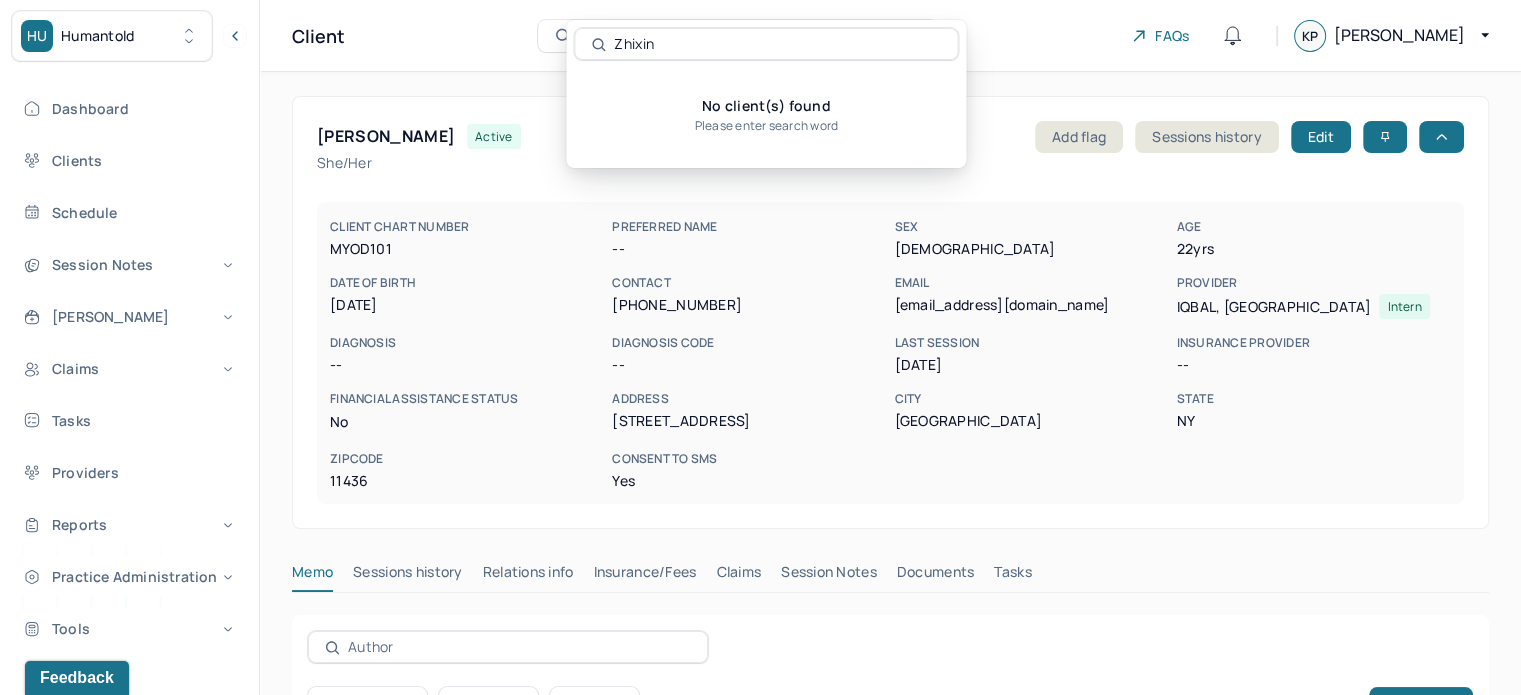 click on "Zhixin" at bounding box center (777, 44) 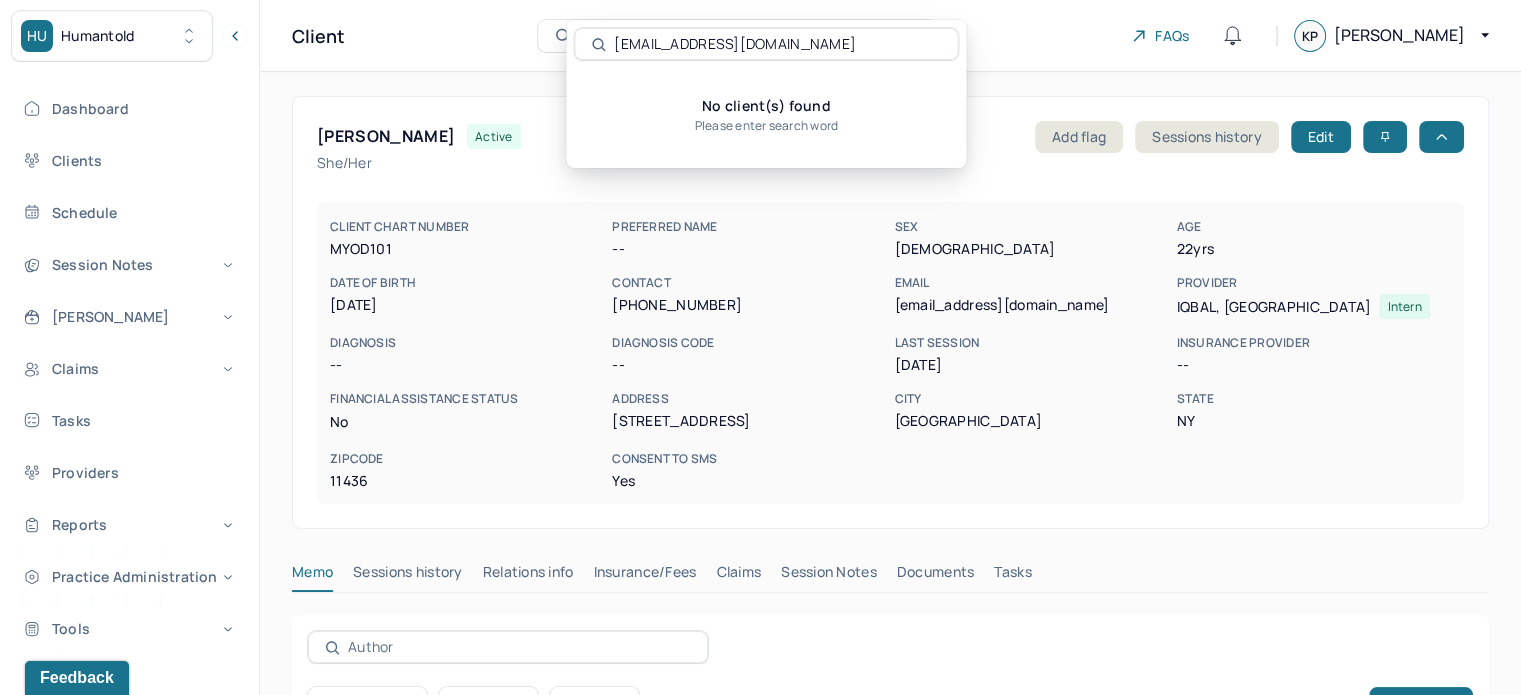 click on "harazxwang@gmail.com" at bounding box center [777, 44] 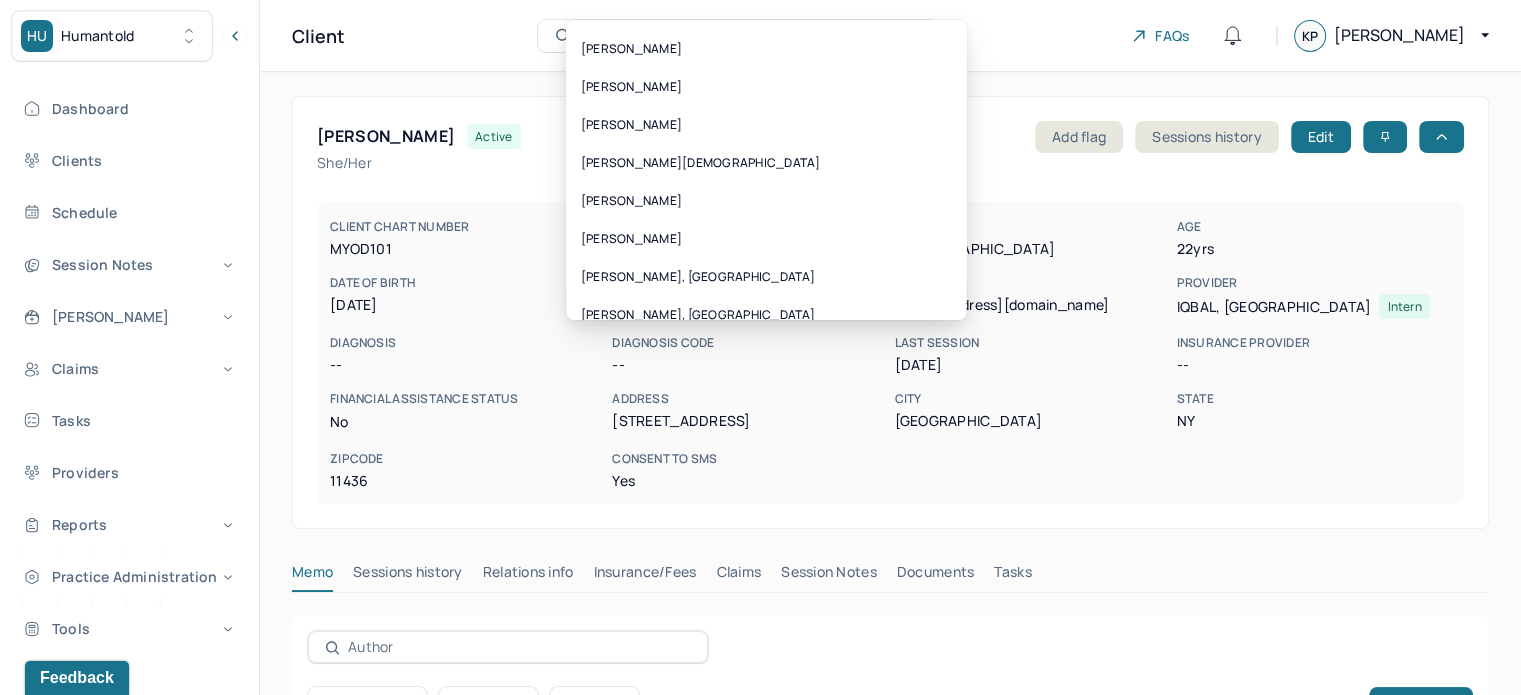 scroll, scrollTop: 520, scrollLeft: 0, axis: vertical 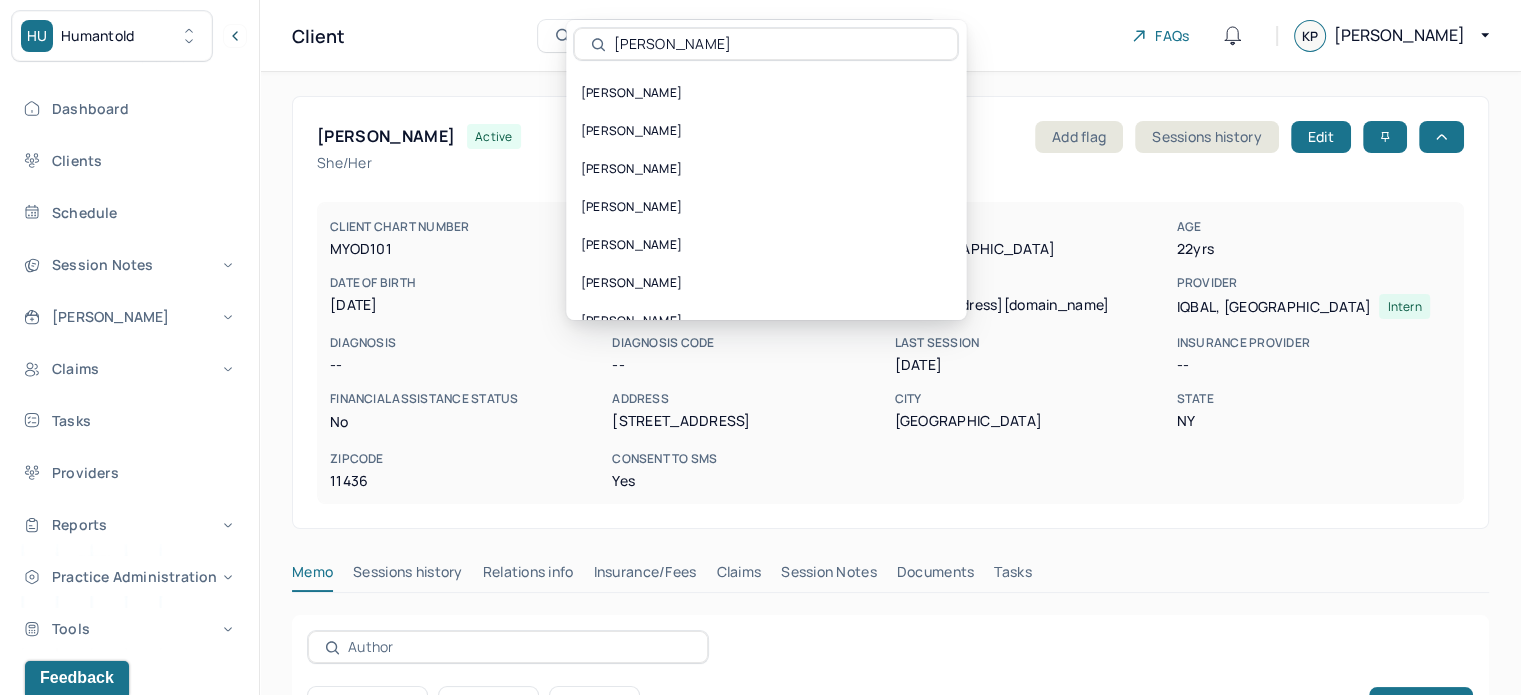 click on "wang" at bounding box center (777, 44) 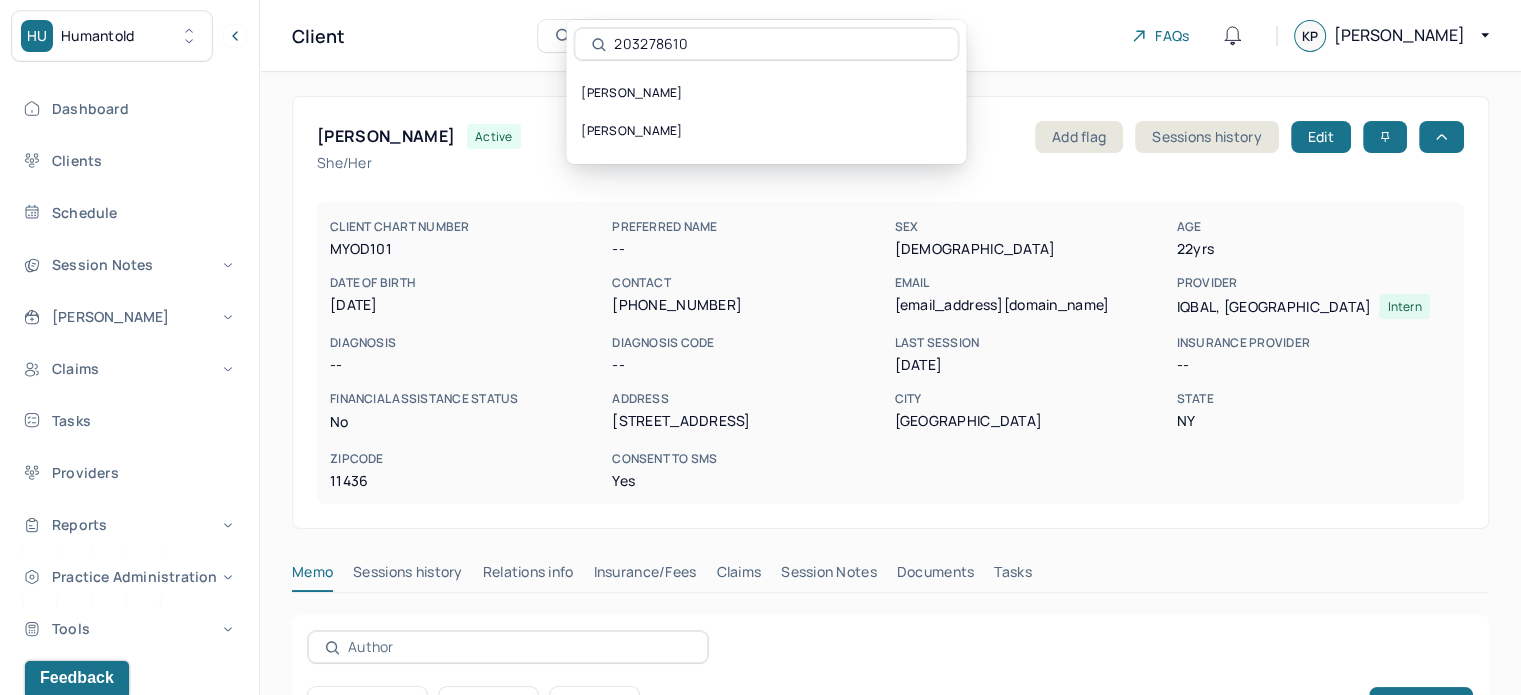 type on "2032786100" 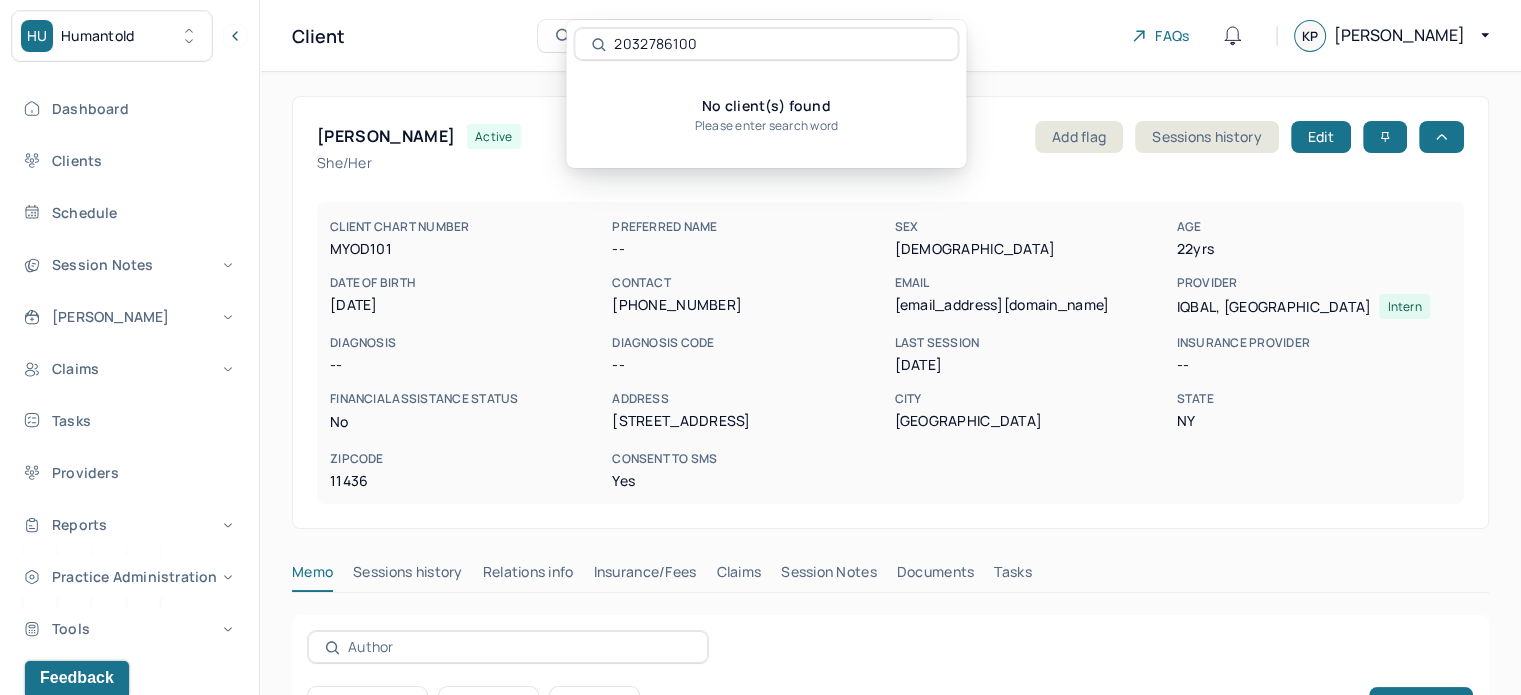 click on "2032786100" at bounding box center (777, 44) 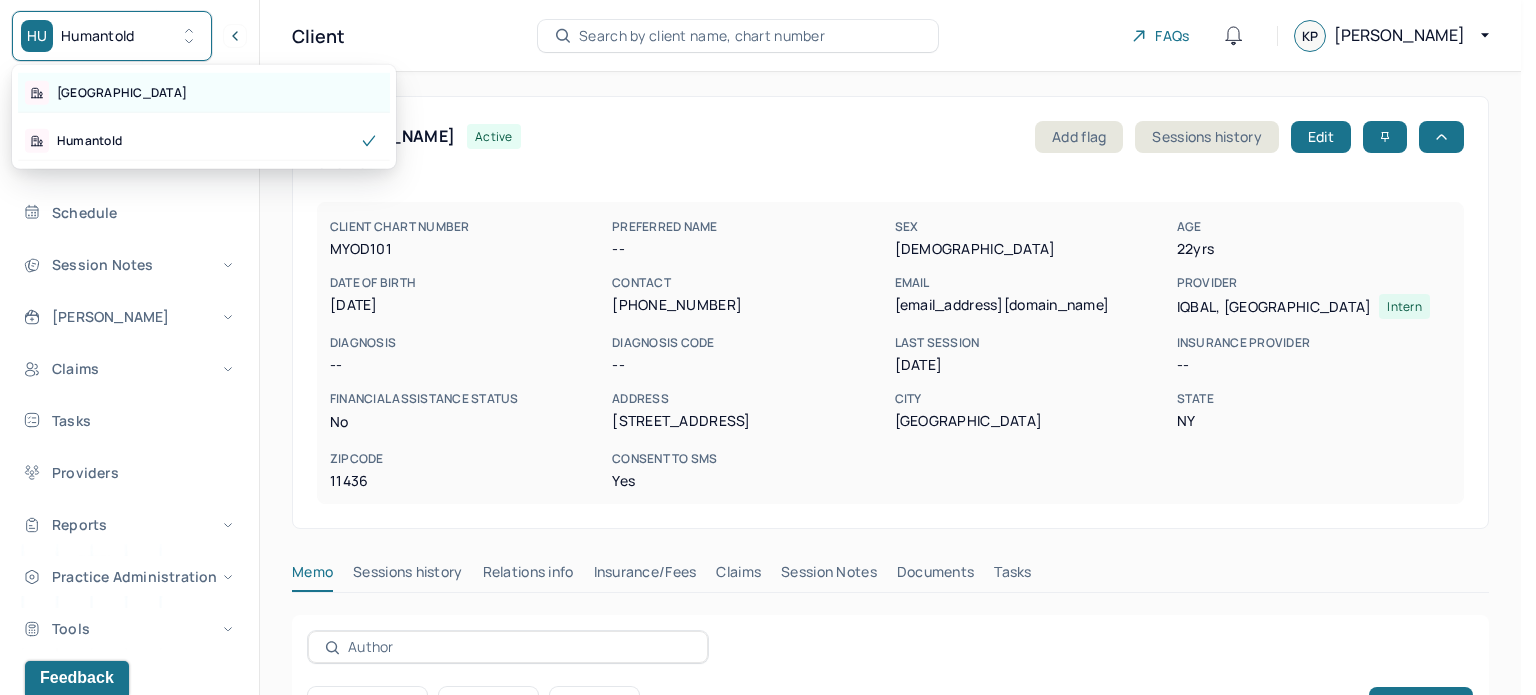 click on "[GEOGRAPHIC_DATA]" at bounding box center (204, 93) 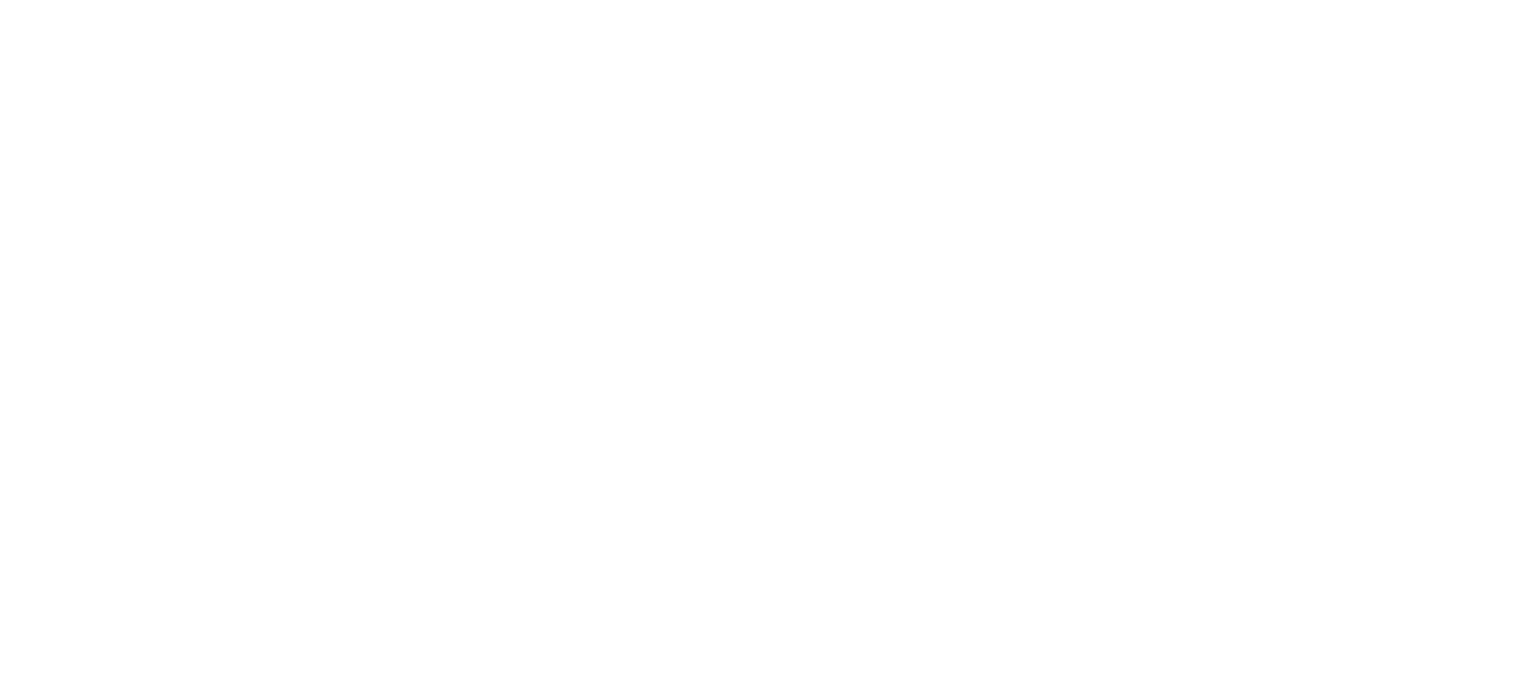 scroll, scrollTop: 0, scrollLeft: 0, axis: both 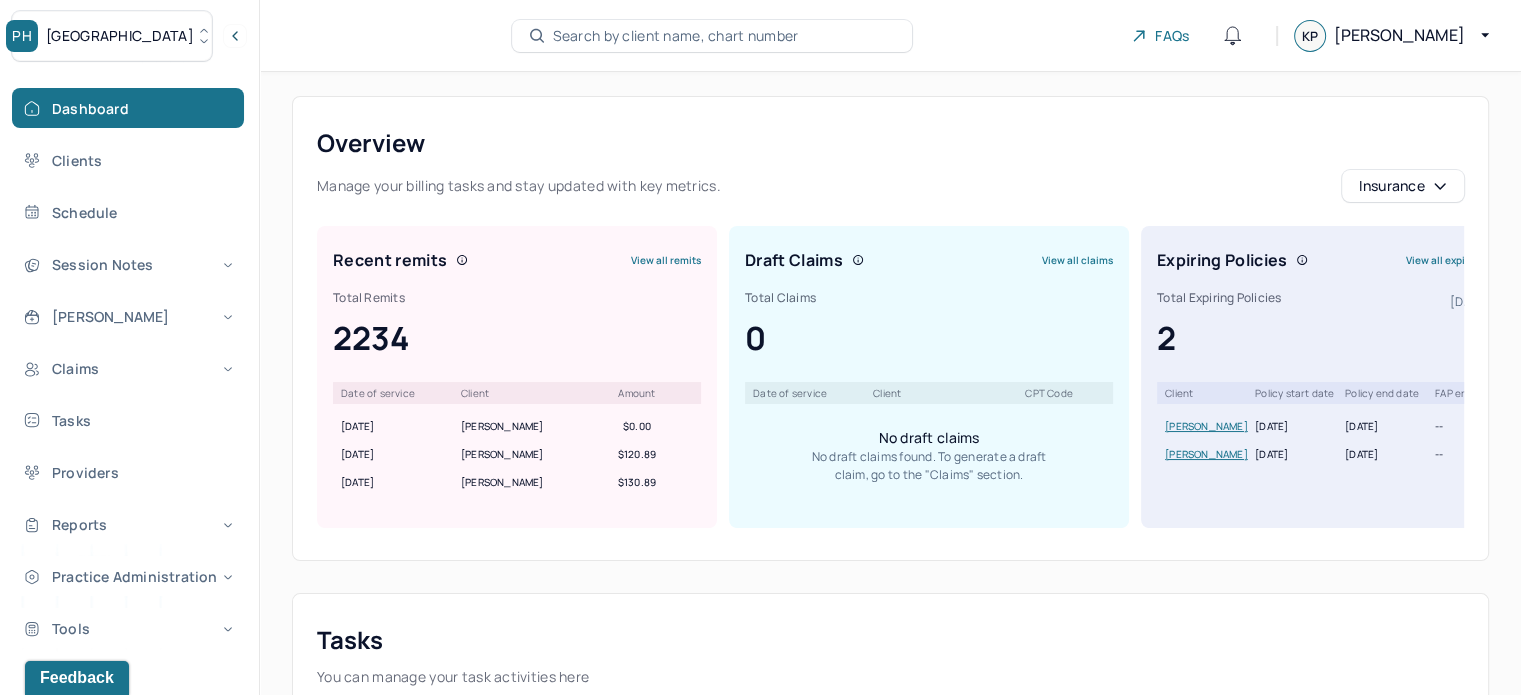 click on "Search by client name, chart number" at bounding box center [676, 36] 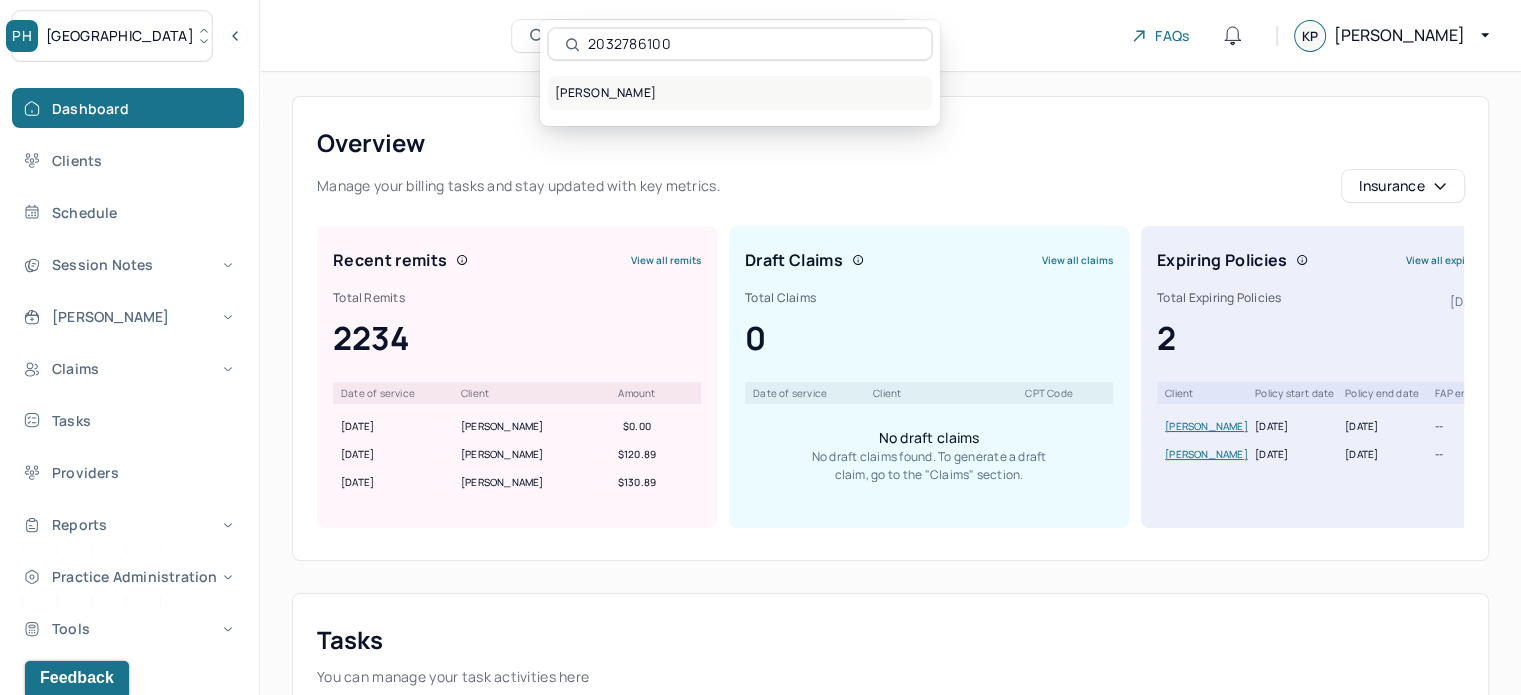 type on "2032786100" 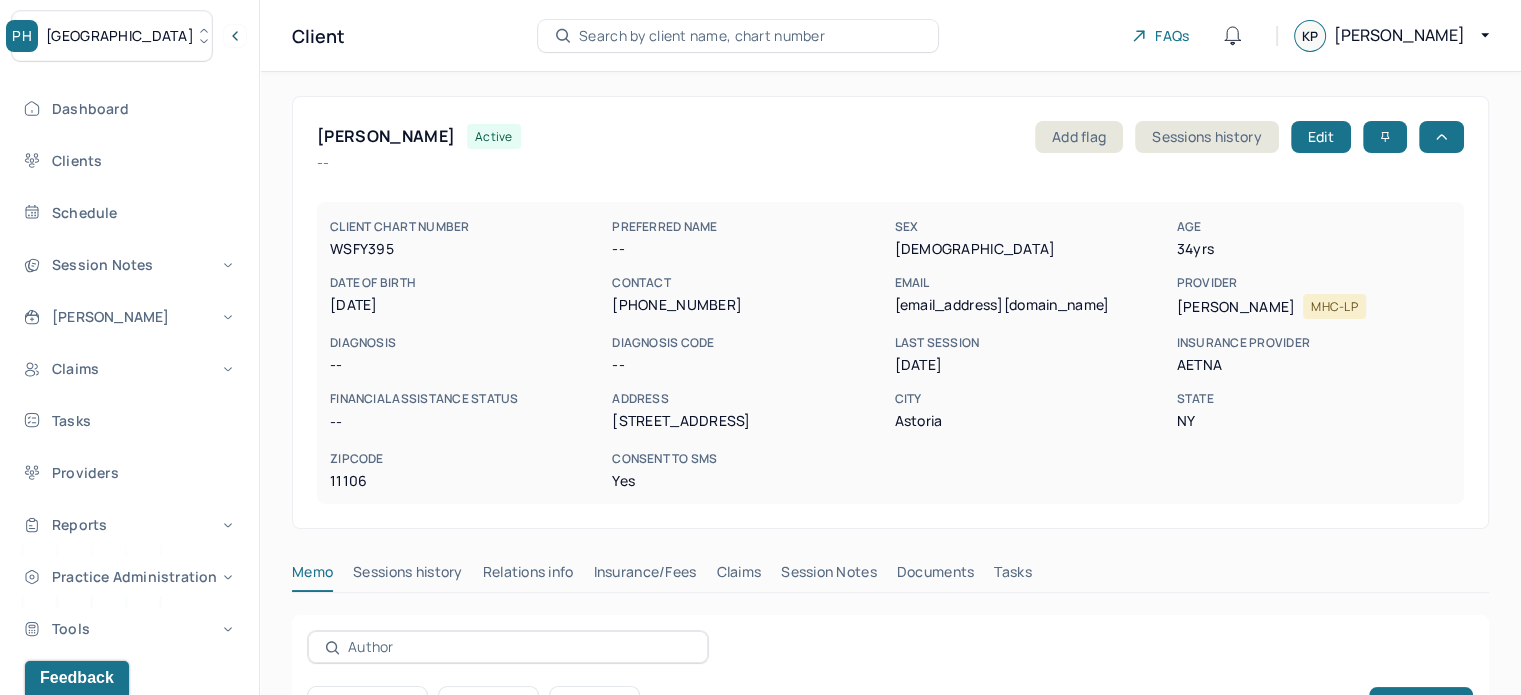 click on "[GEOGRAPHIC_DATA]" at bounding box center (112, 36) 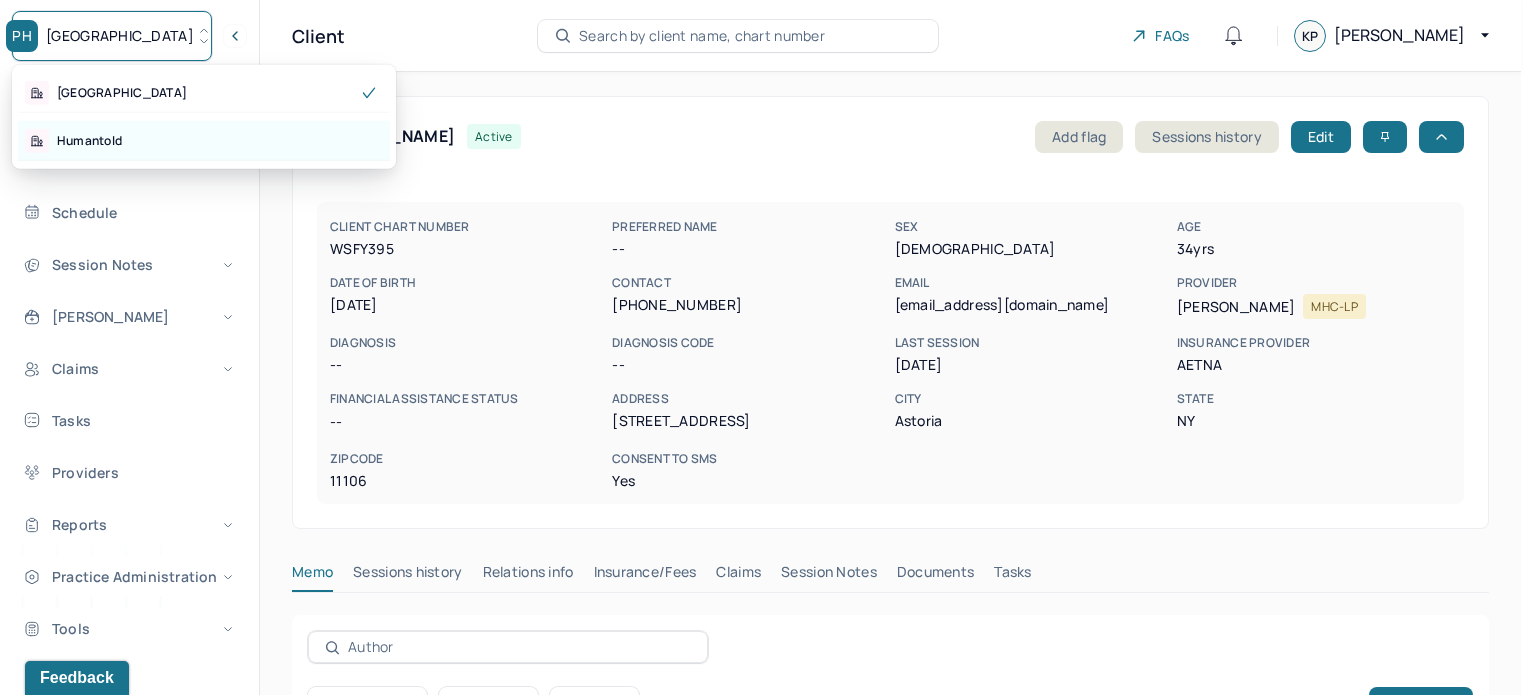 click on "Humantold" at bounding box center (204, 141) 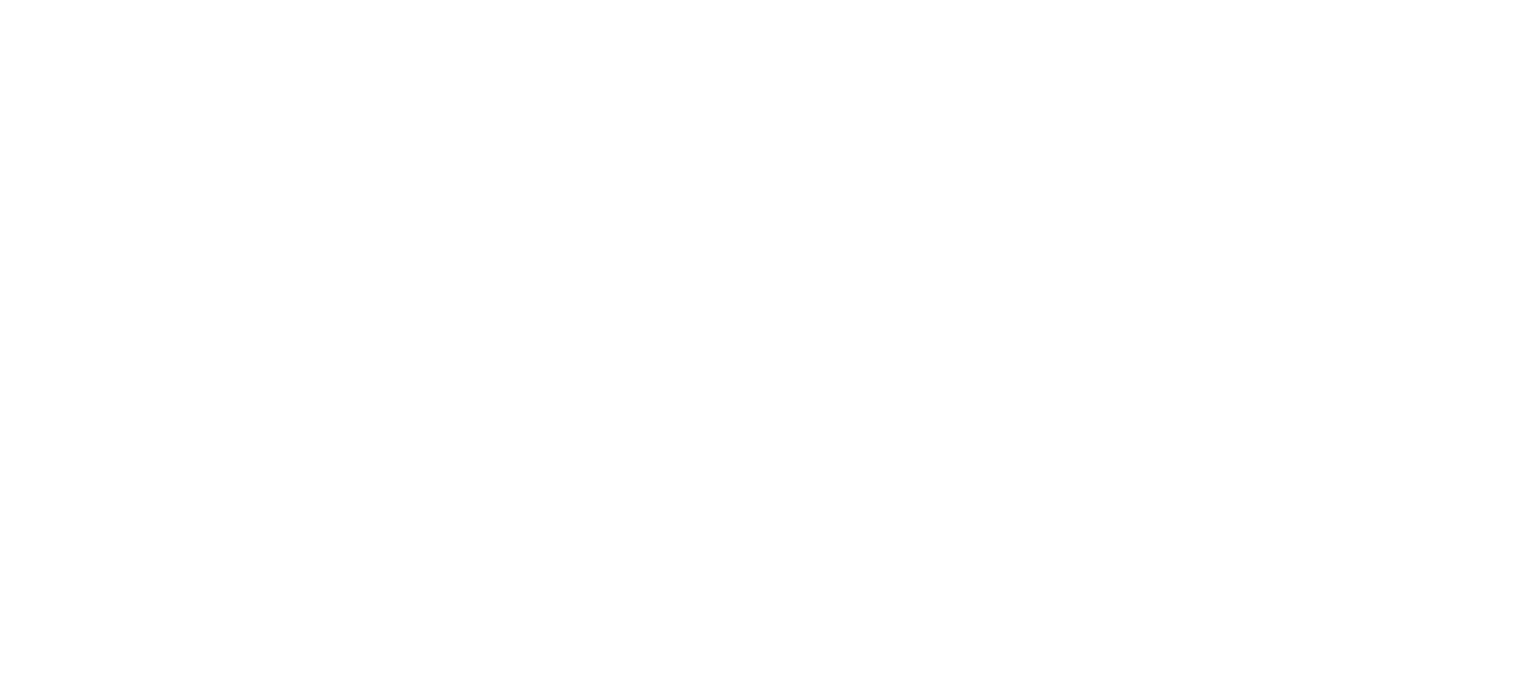 scroll, scrollTop: 0, scrollLeft: 0, axis: both 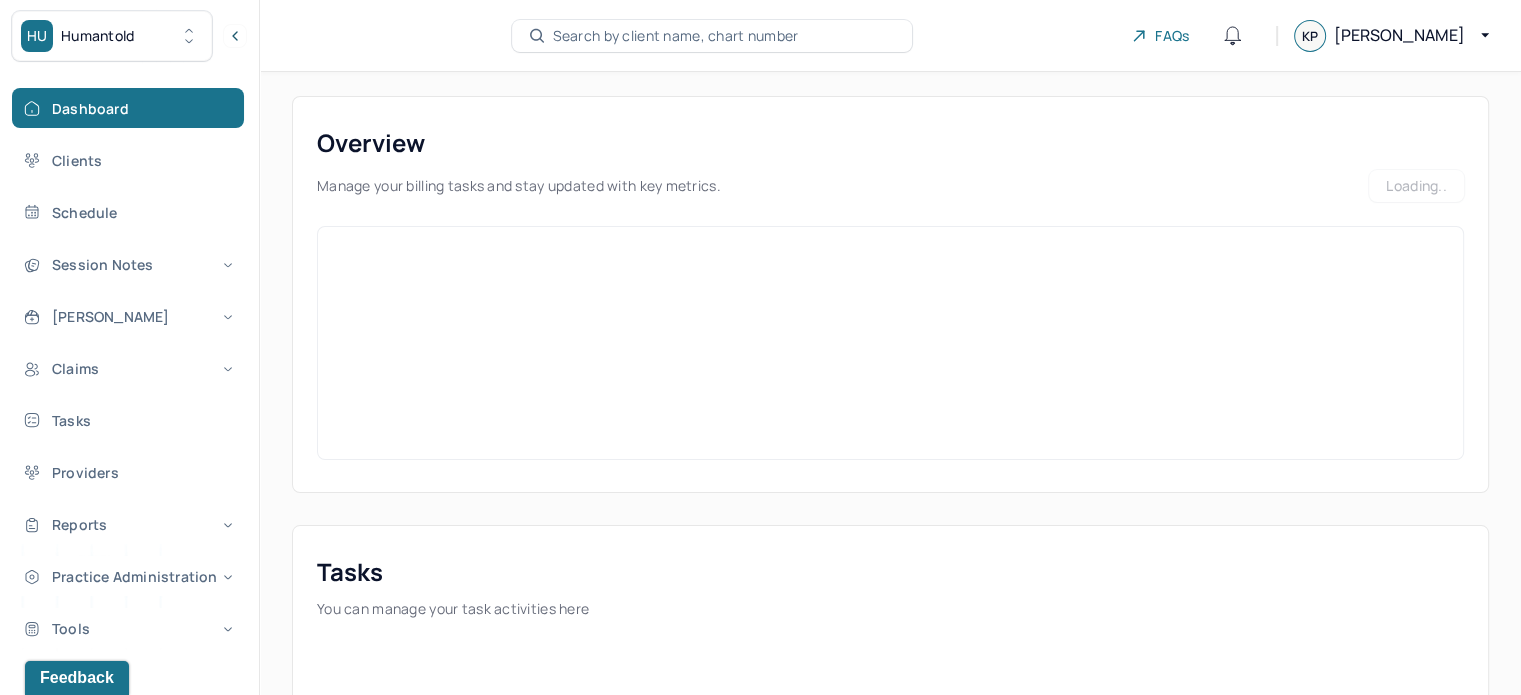 click on "Search by client name, chart number" at bounding box center [676, 36] 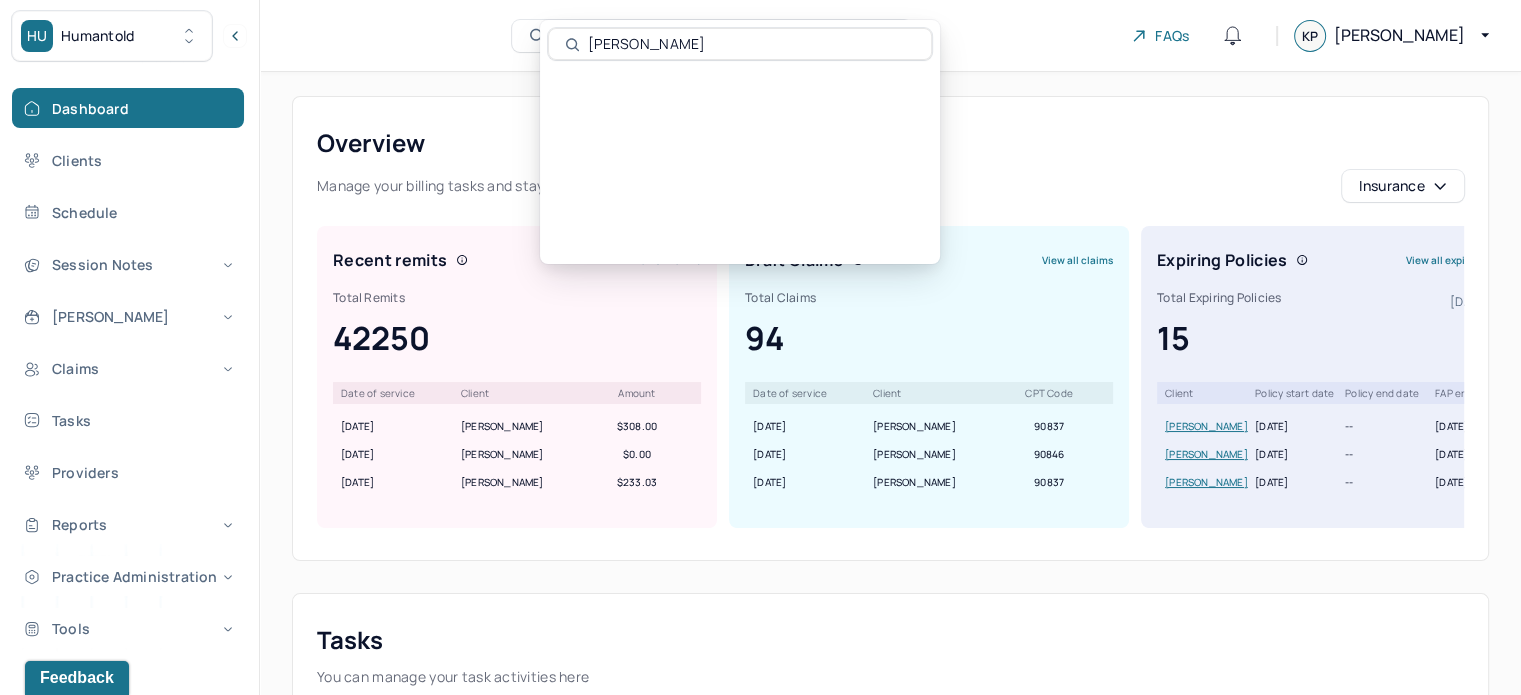 scroll, scrollTop: 0, scrollLeft: 0, axis: both 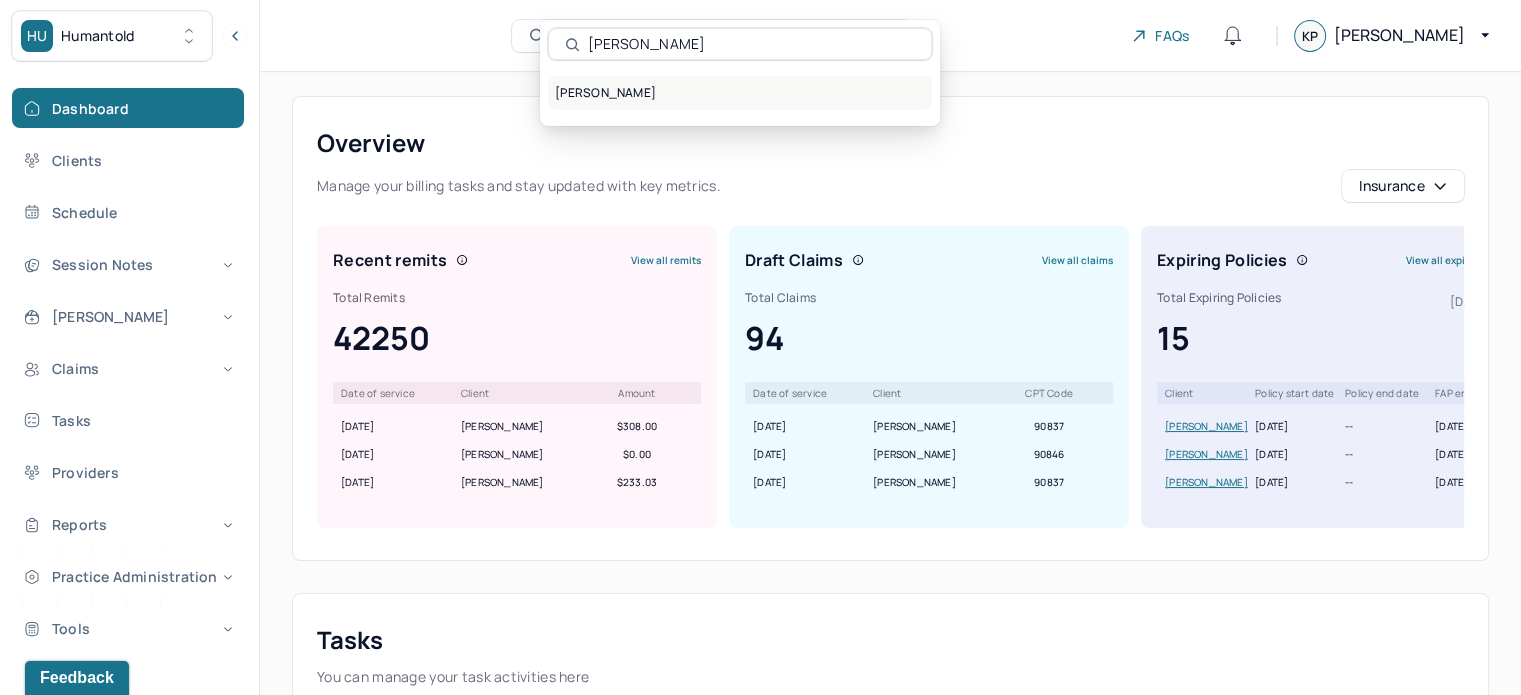 type on "[PERSON_NAME]" 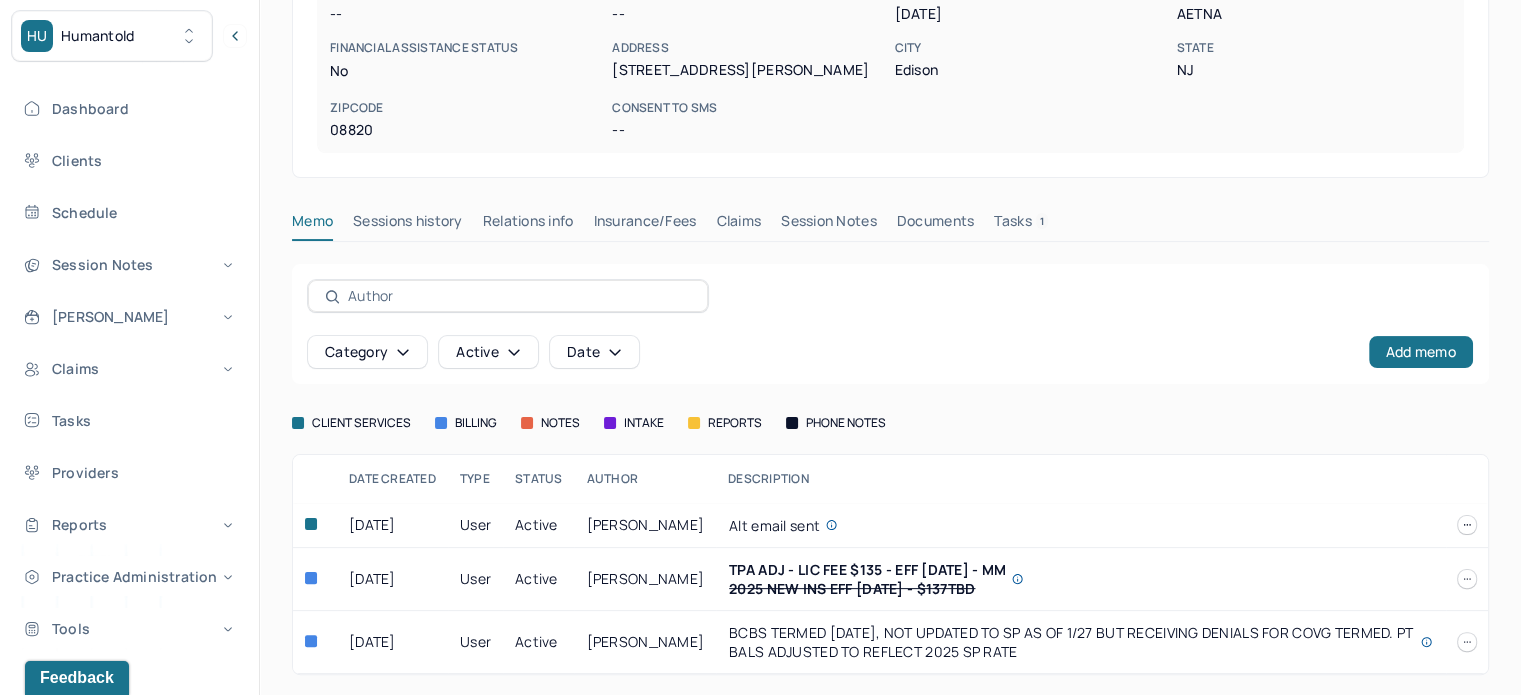 scroll, scrollTop: 377, scrollLeft: 0, axis: vertical 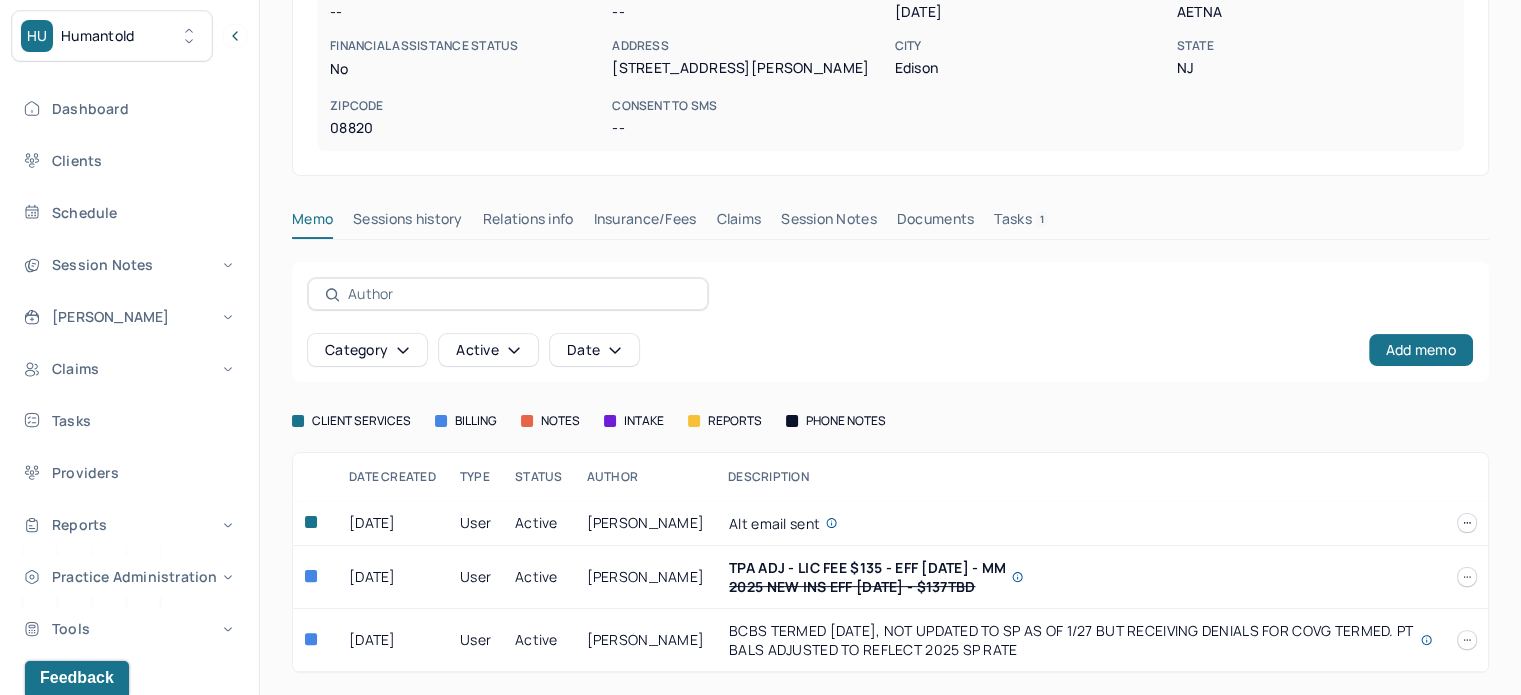 click on "Claims" at bounding box center [738, 223] 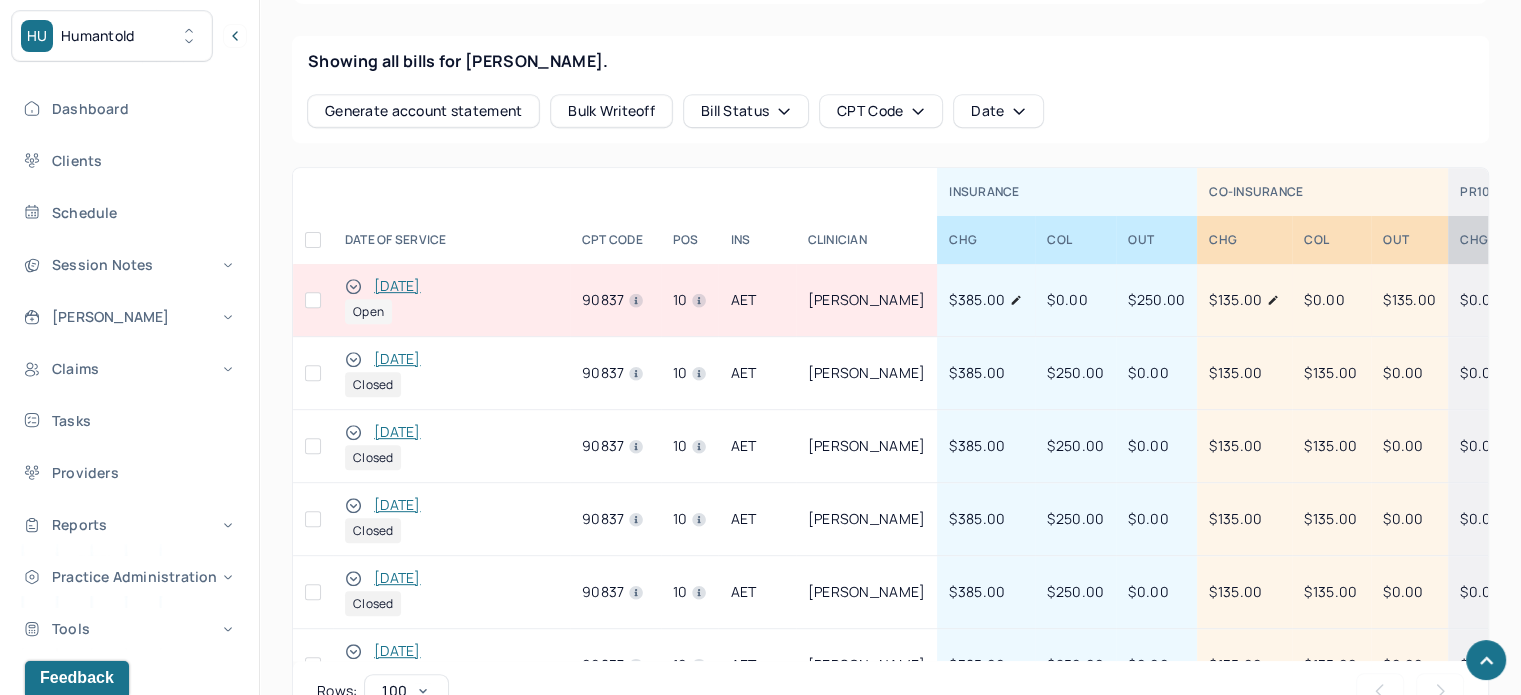 scroll, scrollTop: 919, scrollLeft: 0, axis: vertical 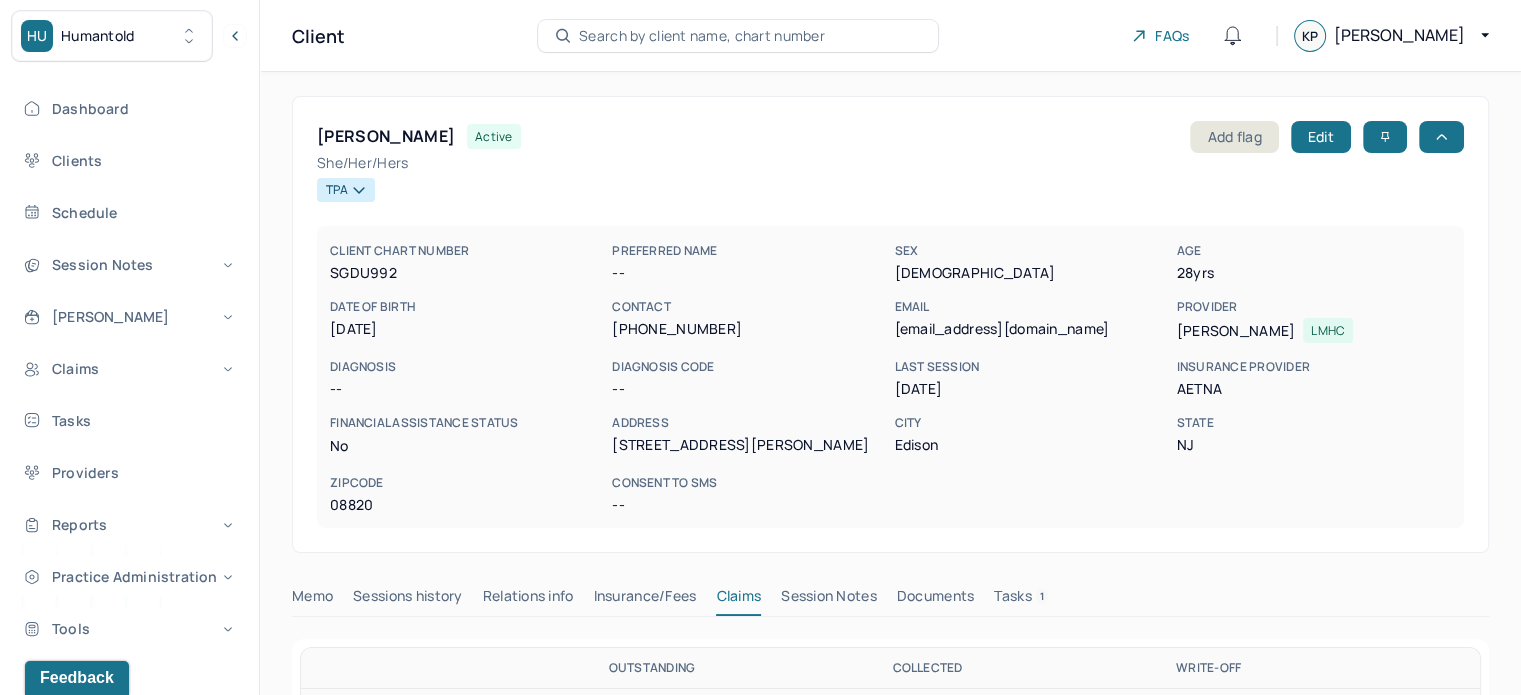 click on "Search by client name, chart number" at bounding box center (702, 36) 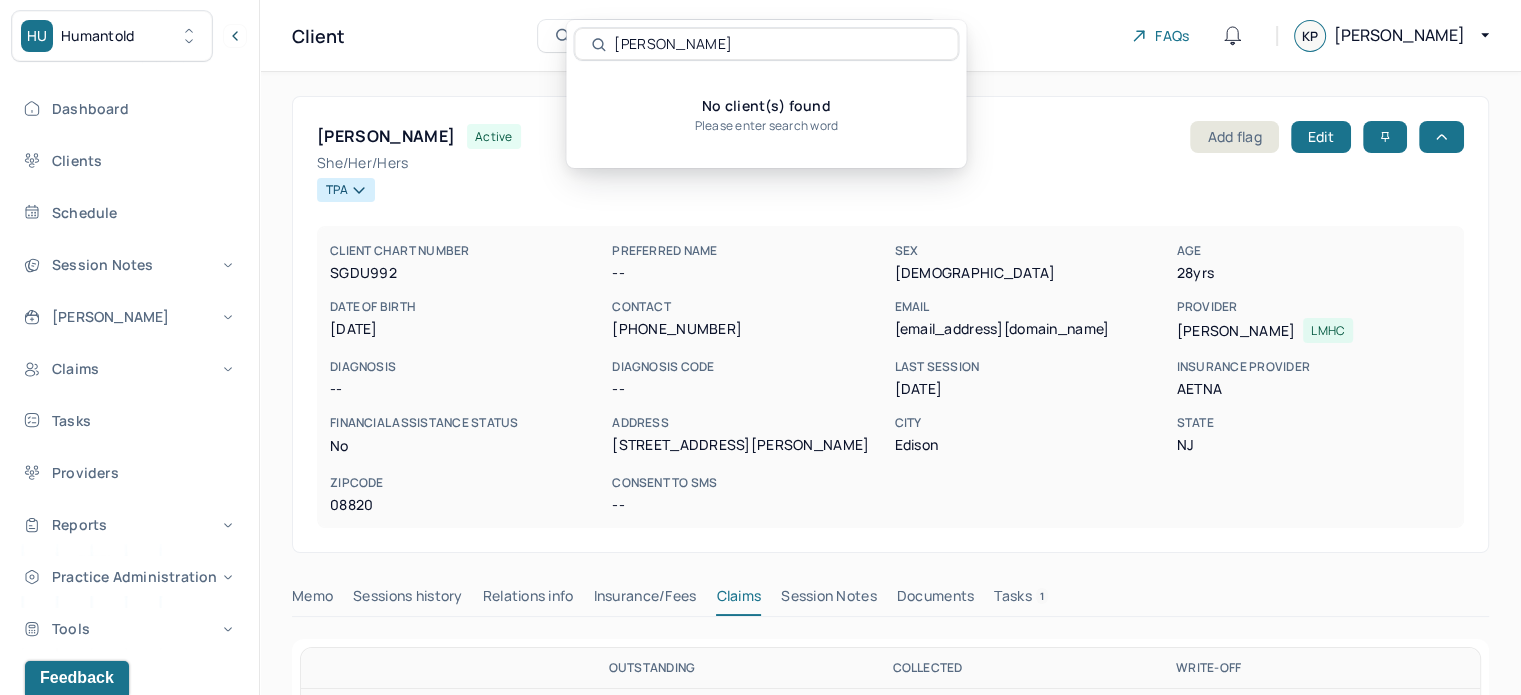 click on "Humantold" at bounding box center (98, 36) 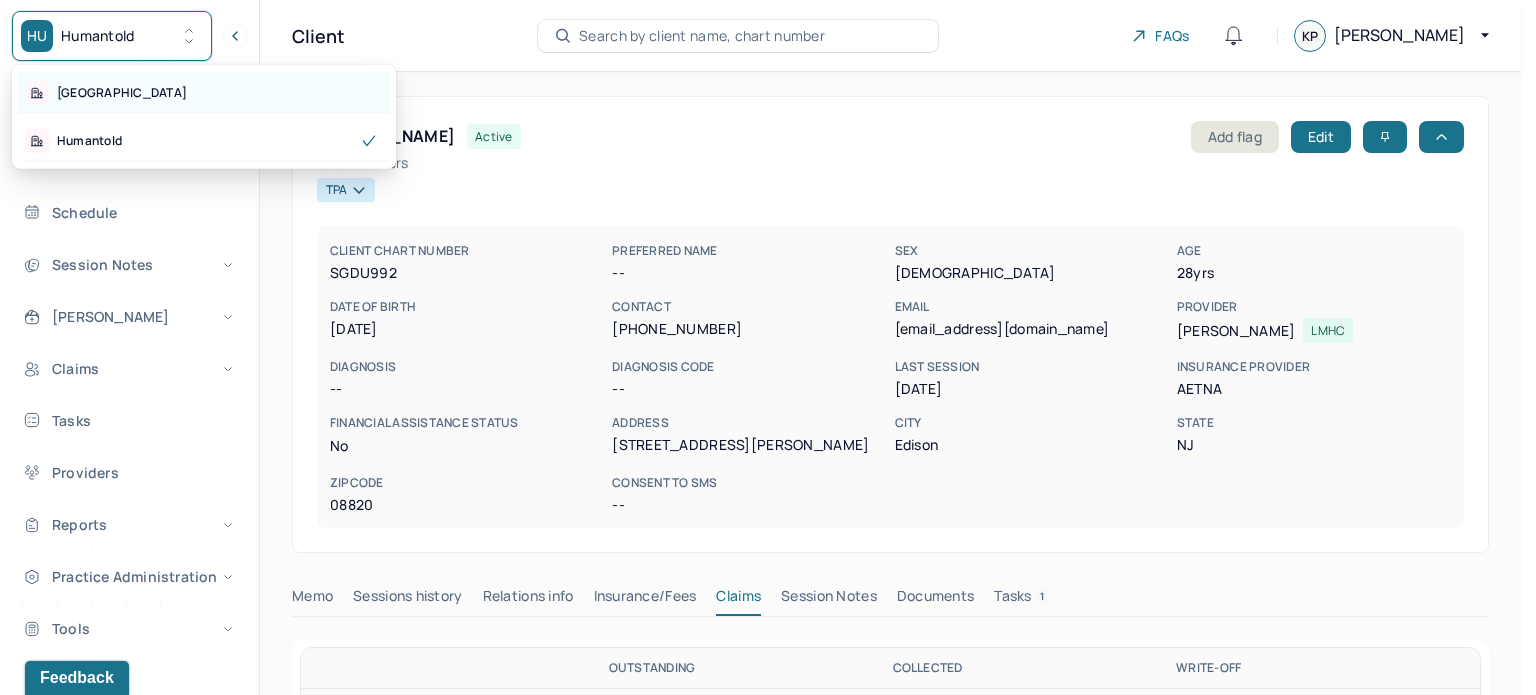 click on "Park Hill" at bounding box center [204, 93] 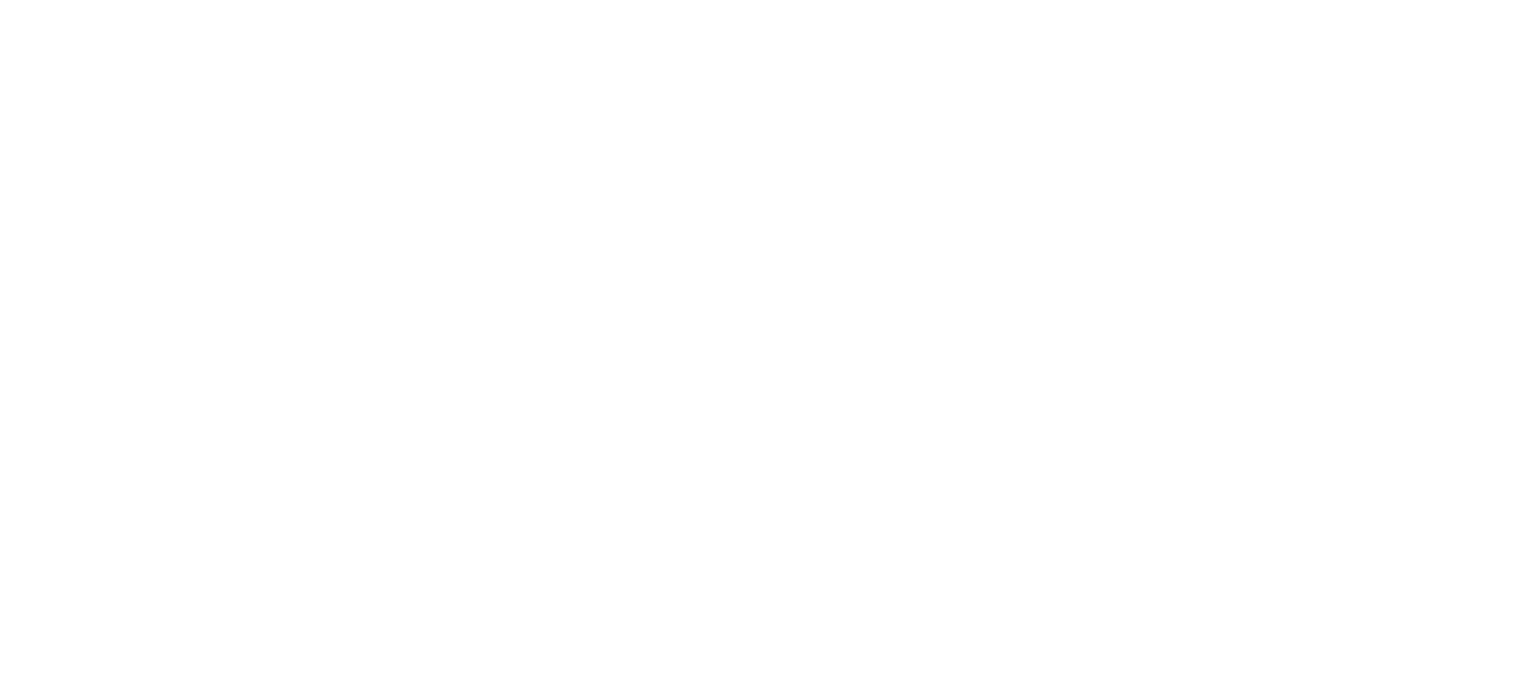 scroll, scrollTop: 0, scrollLeft: 0, axis: both 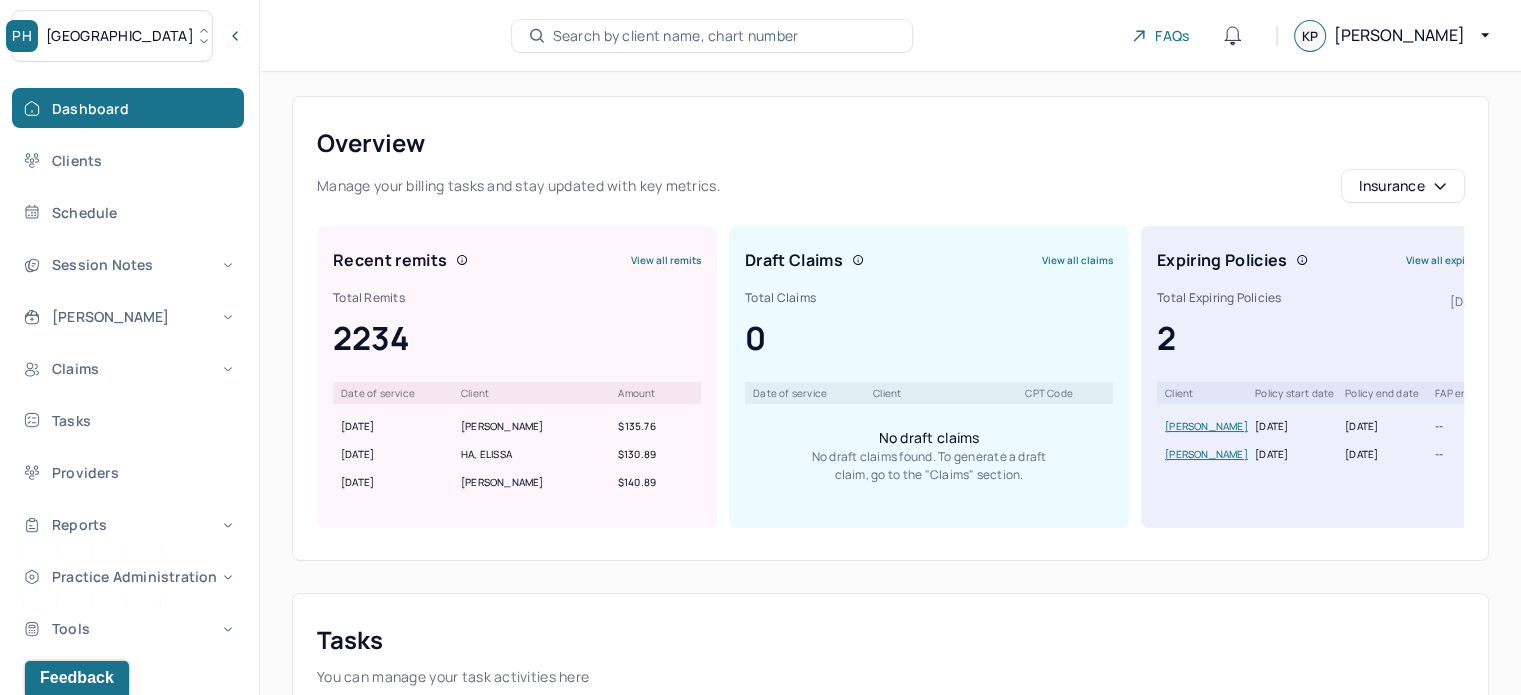 click on "Search by client name, chart number" at bounding box center [676, 36] 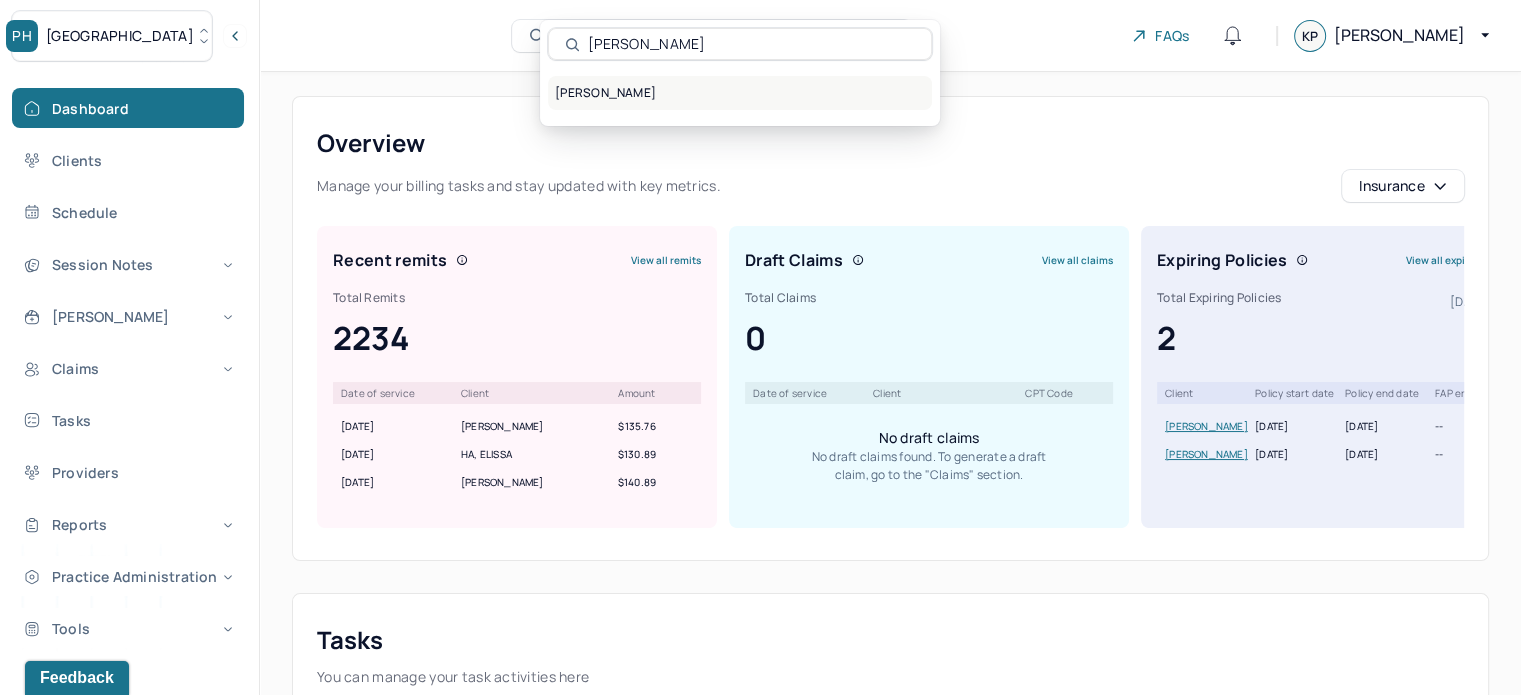 type on "[PERSON_NAME]" 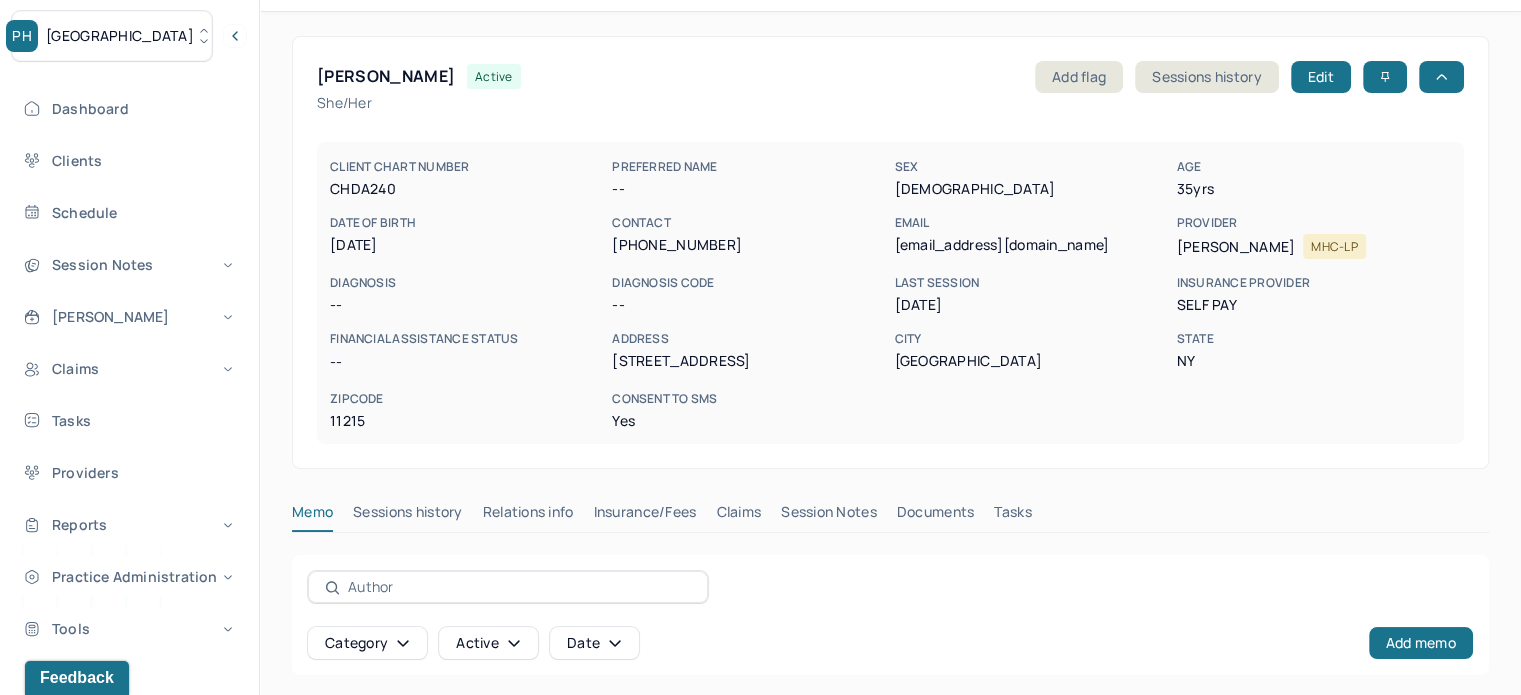 scroll, scrollTop: 0, scrollLeft: 0, axis: both 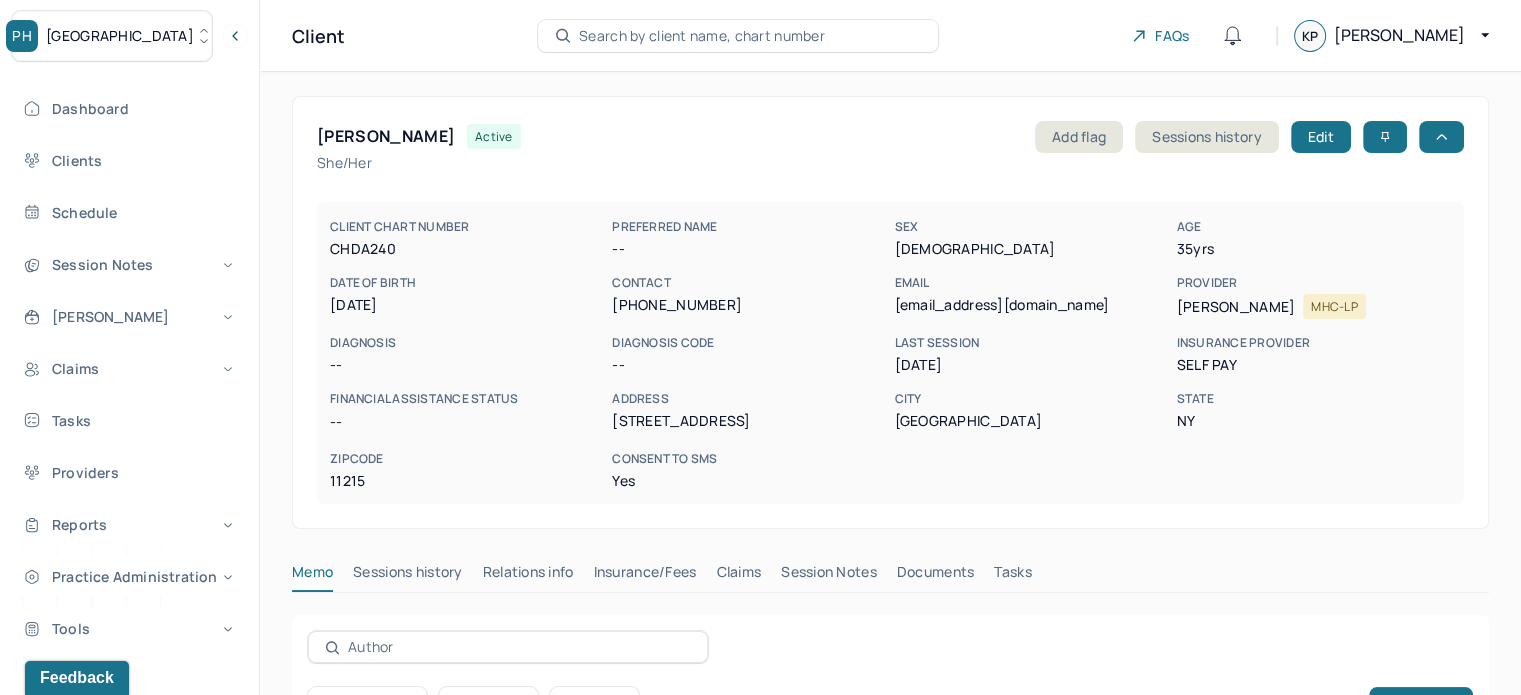 type 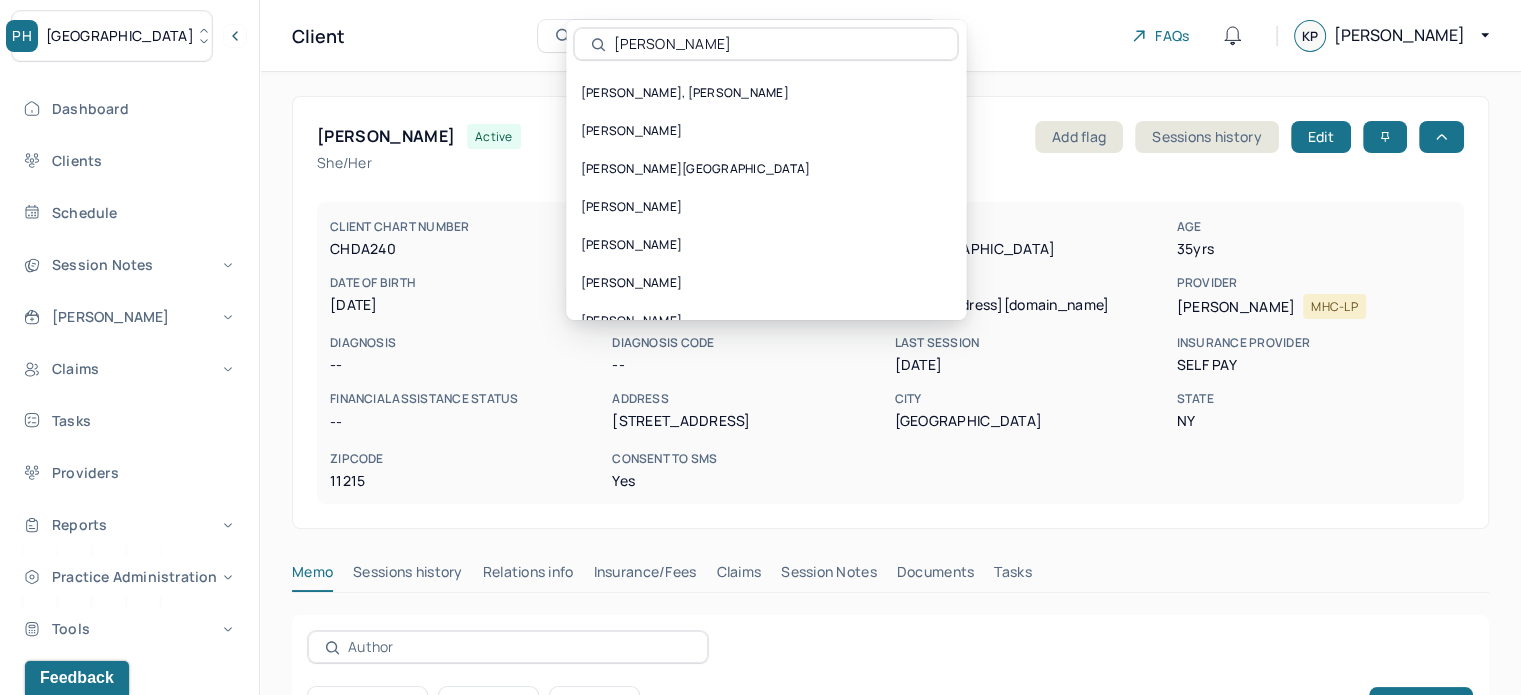 scroll, scrollTop: 0, scrollLeft: 0, axis: both 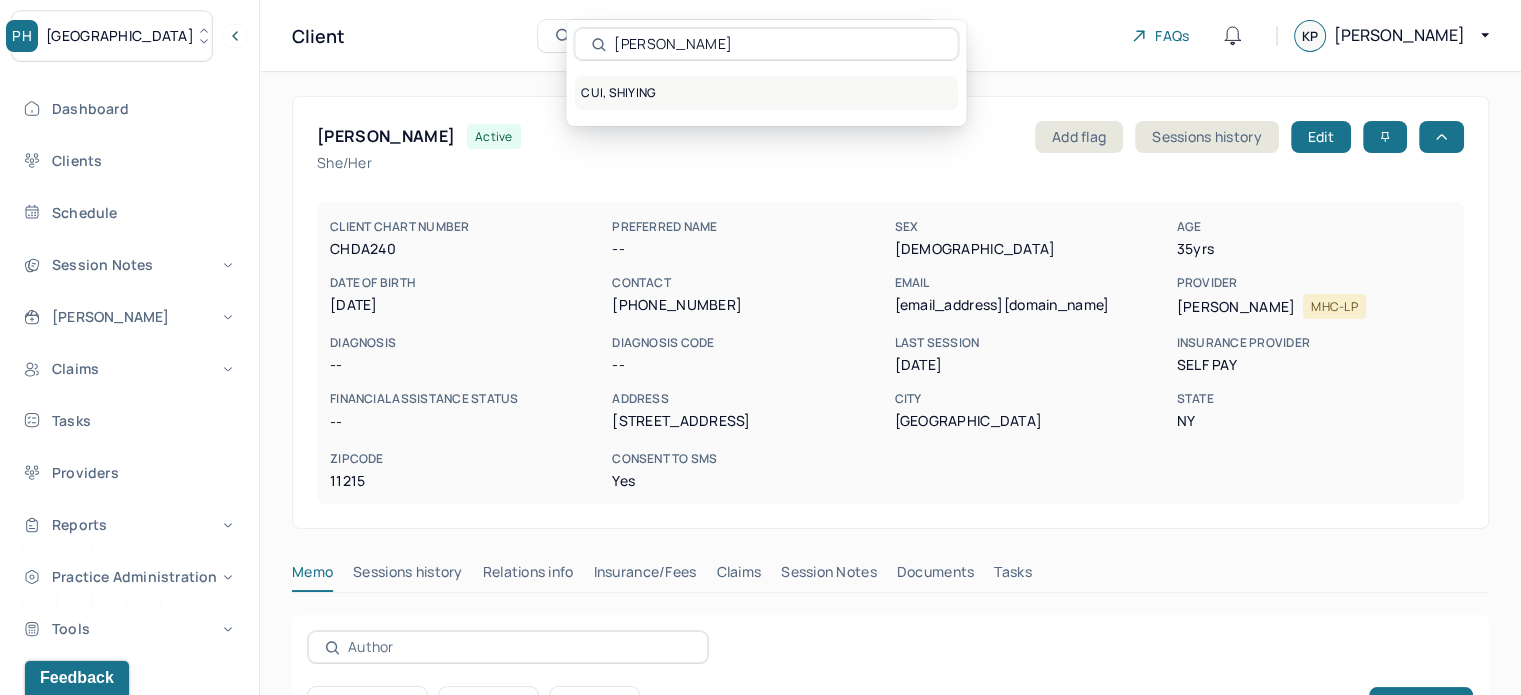 type on "[PERSON_NAME]" 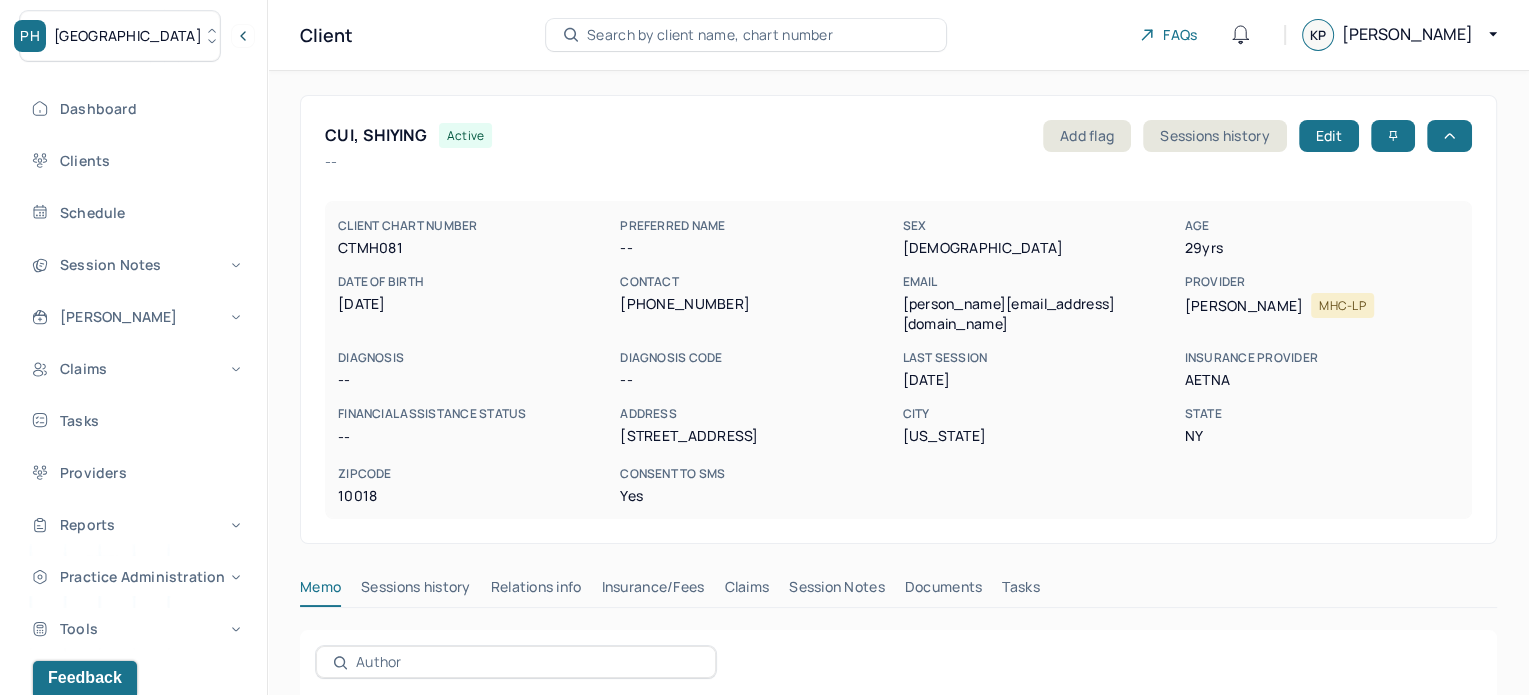 scroll, scrollTop: 0, scrollLeft: 0, axis: both 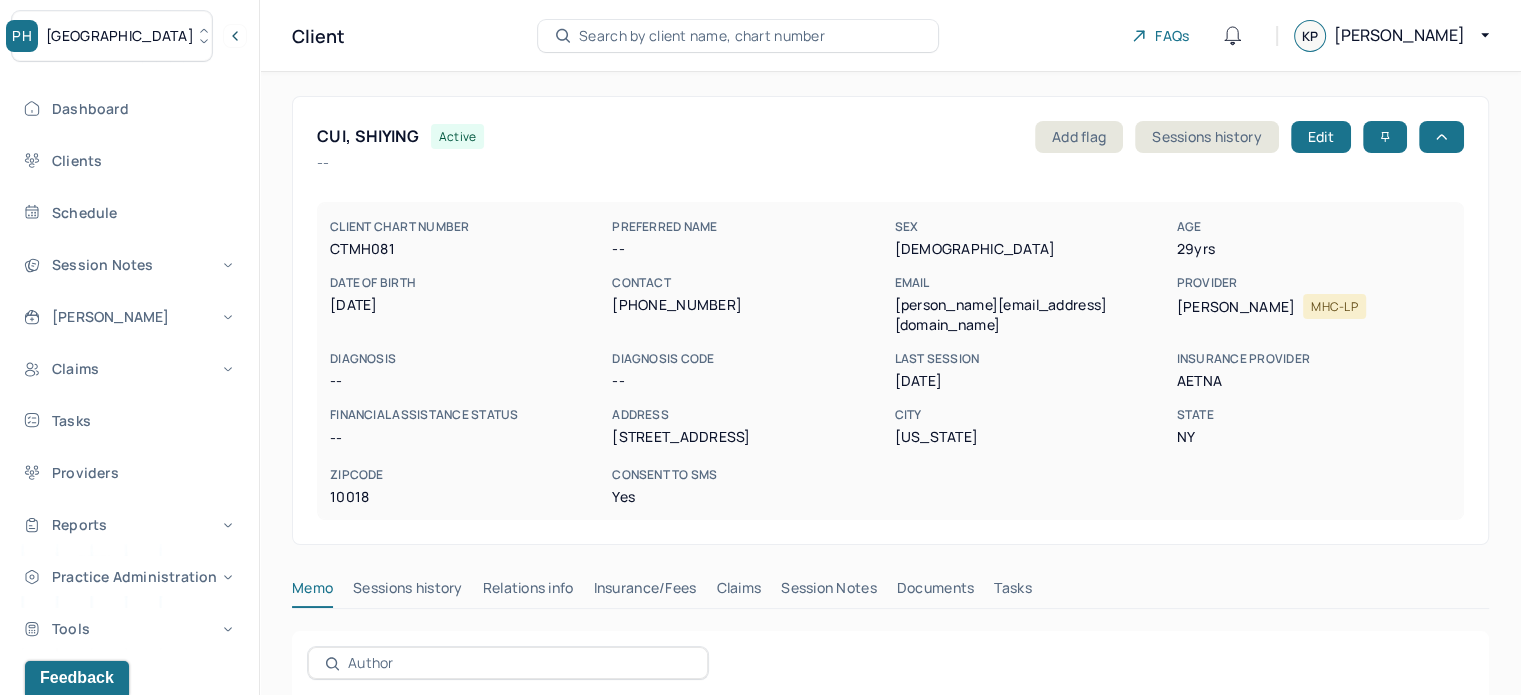 click on "Search by client name, chart number" at bounding box center [702, 36] 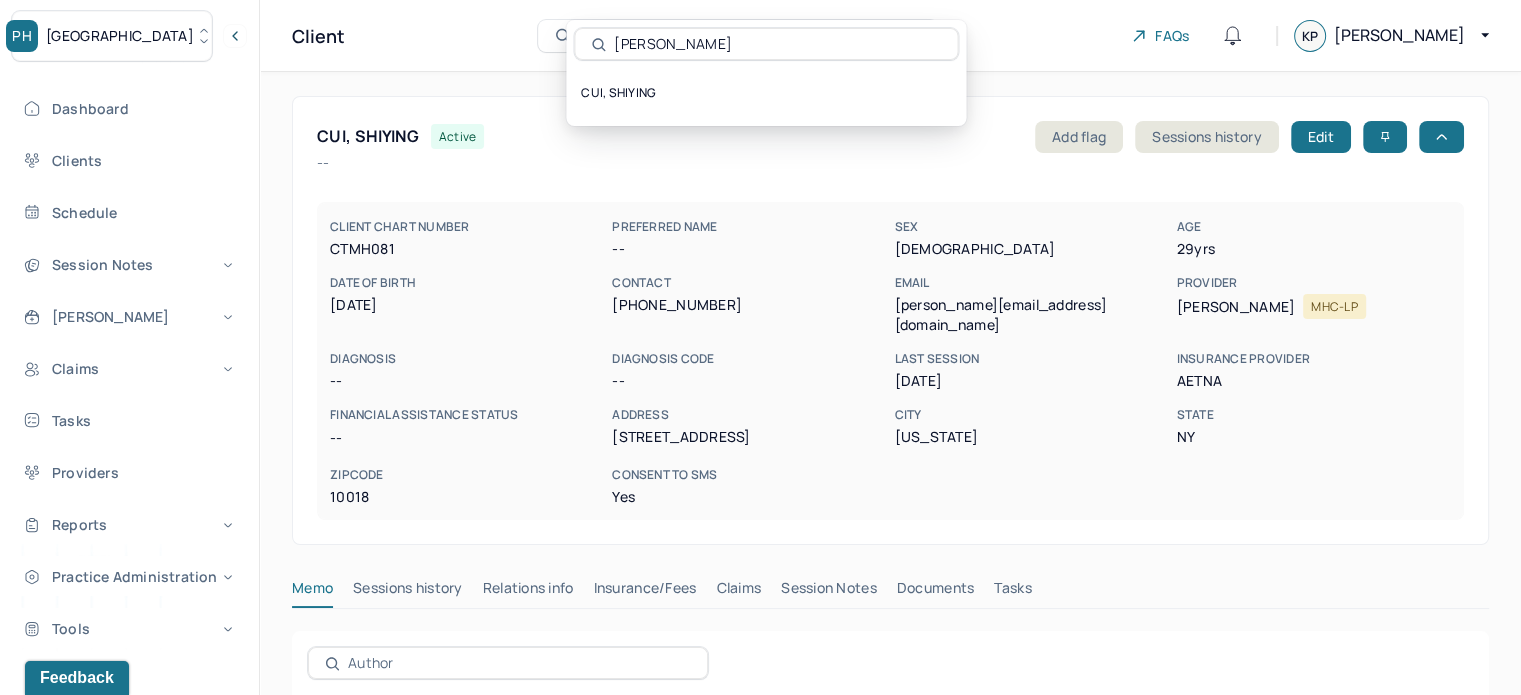 type on "[PERSON_NAME]" 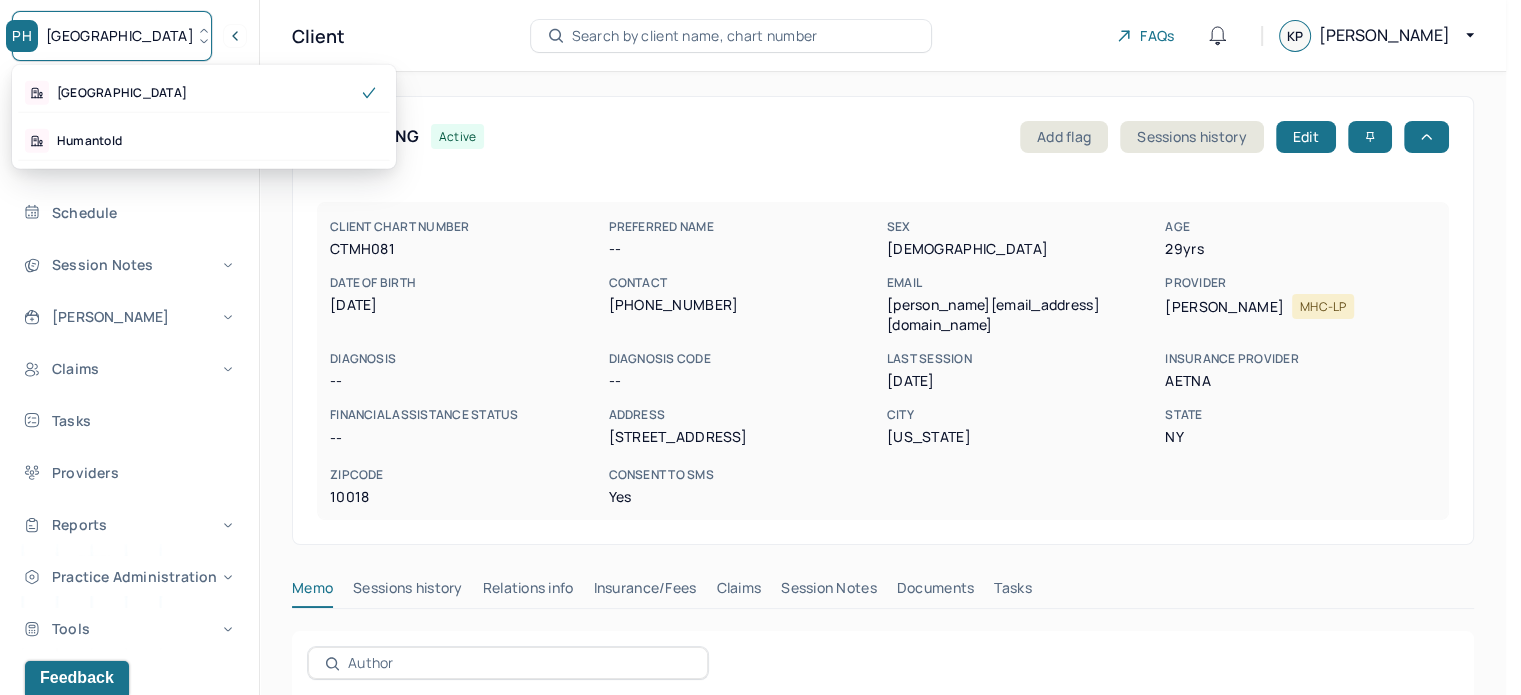click on "[GEOGRAPHIC_DATA]" at bounding box center [112, 36] 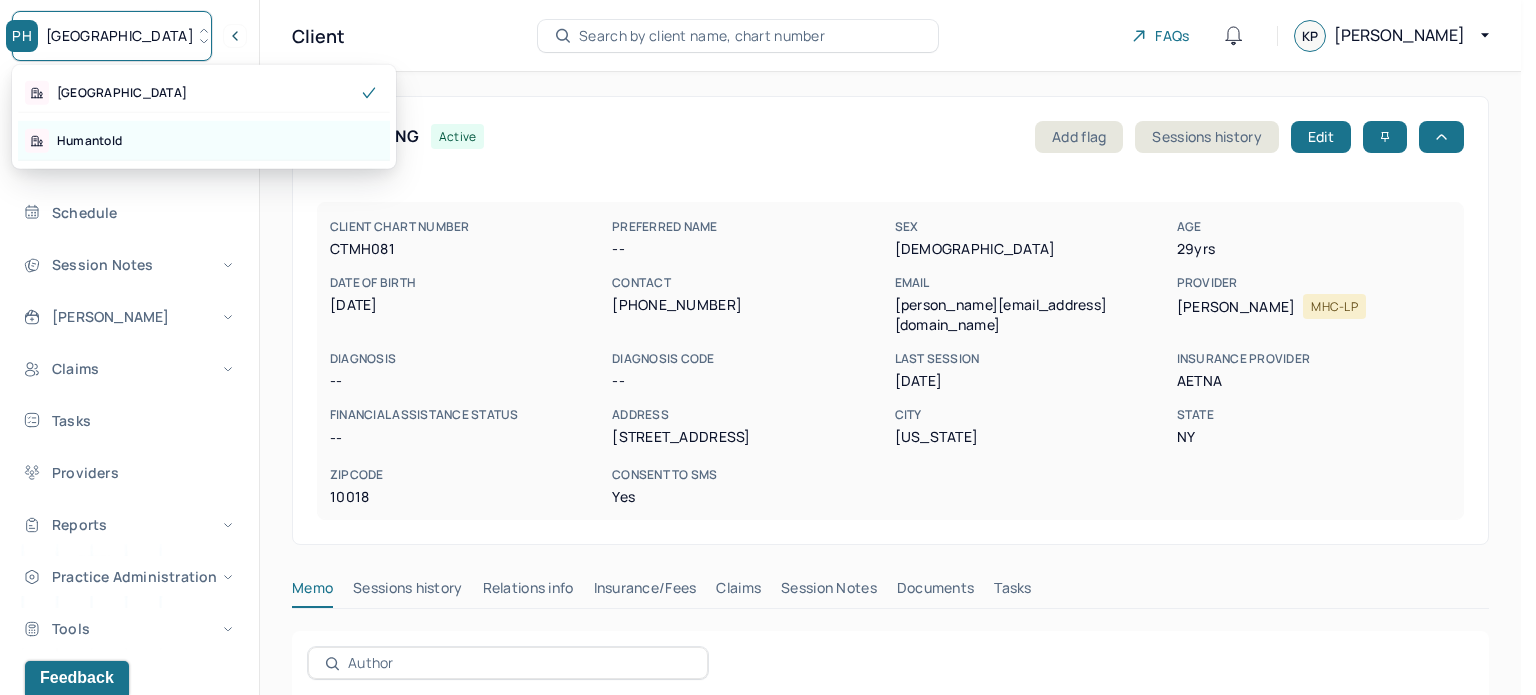click on "Humantold" at bounding box center [204, 141] 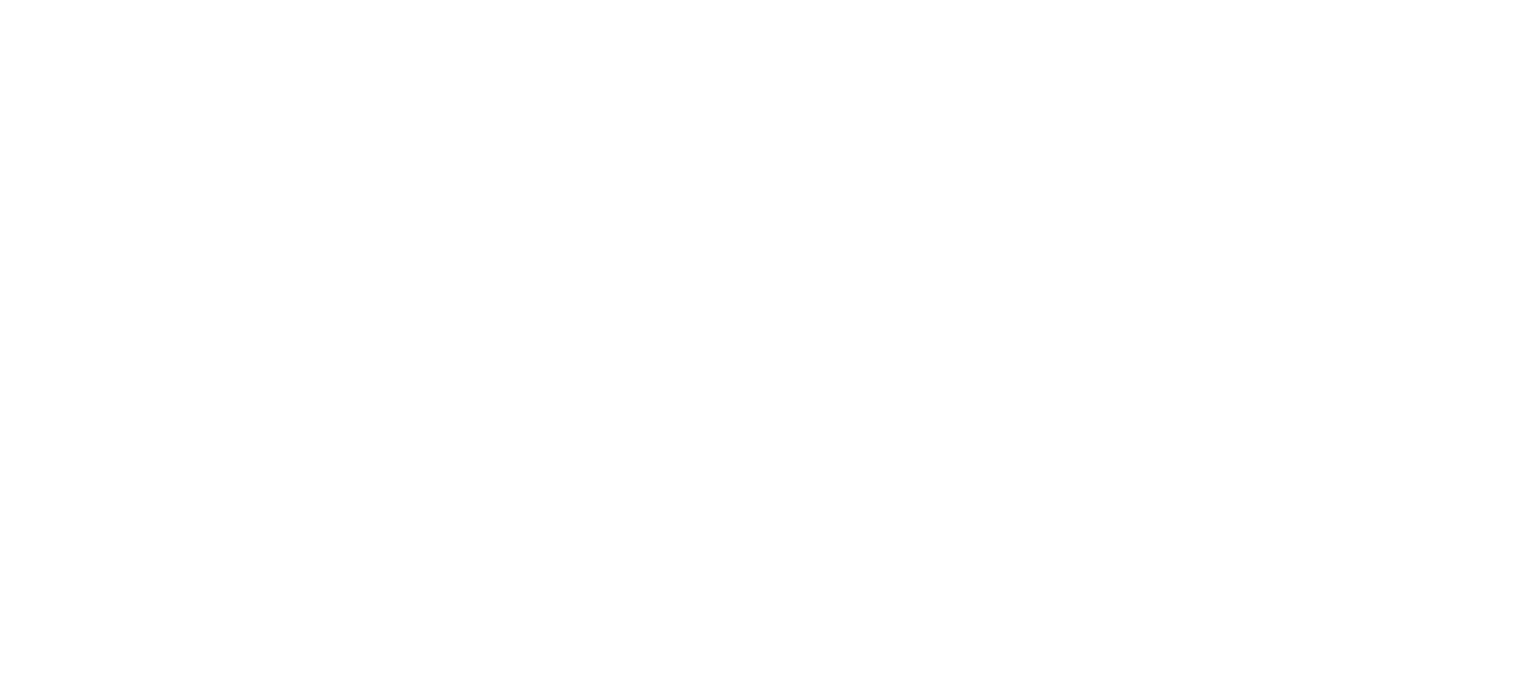 scroll, scrollTop: 0, scrollLeft: 0, axis: both 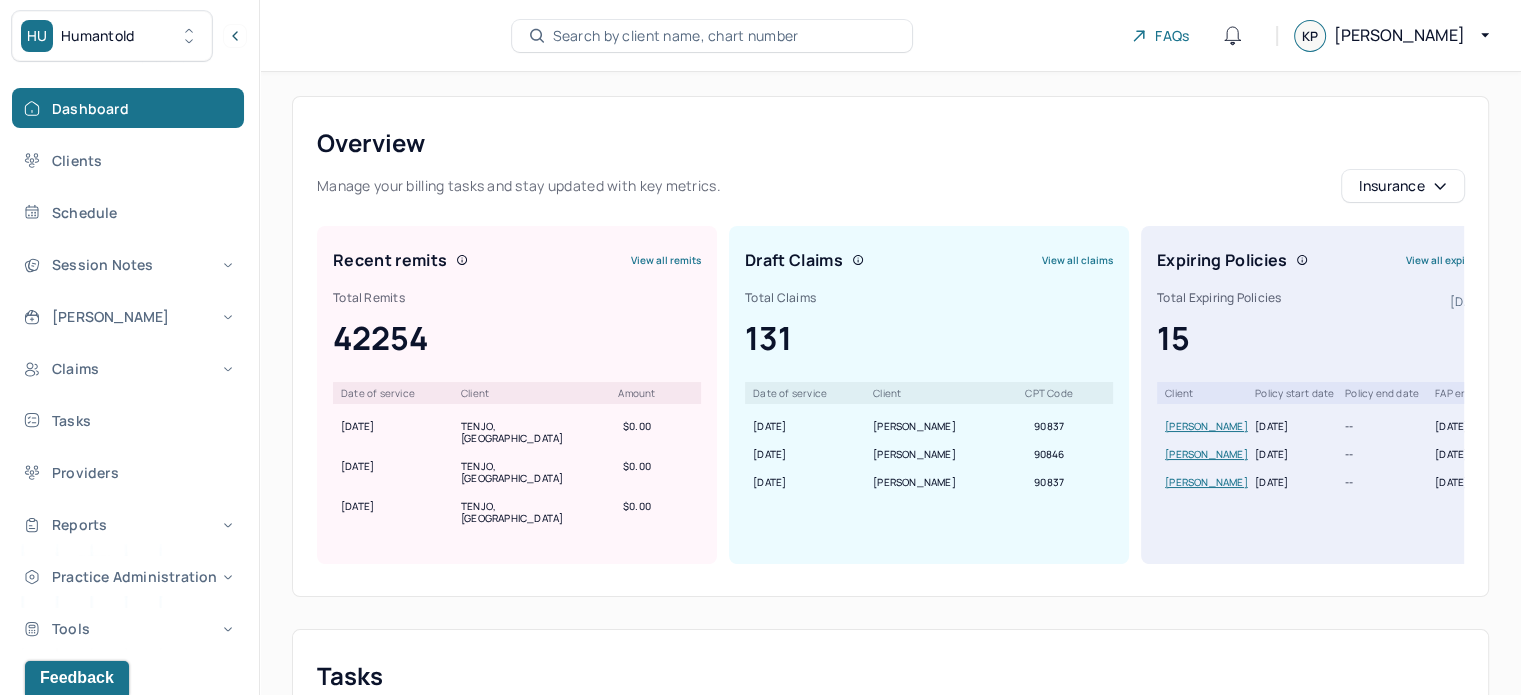 click on "Search by client name, chart number" at bounding box center (676, 36) 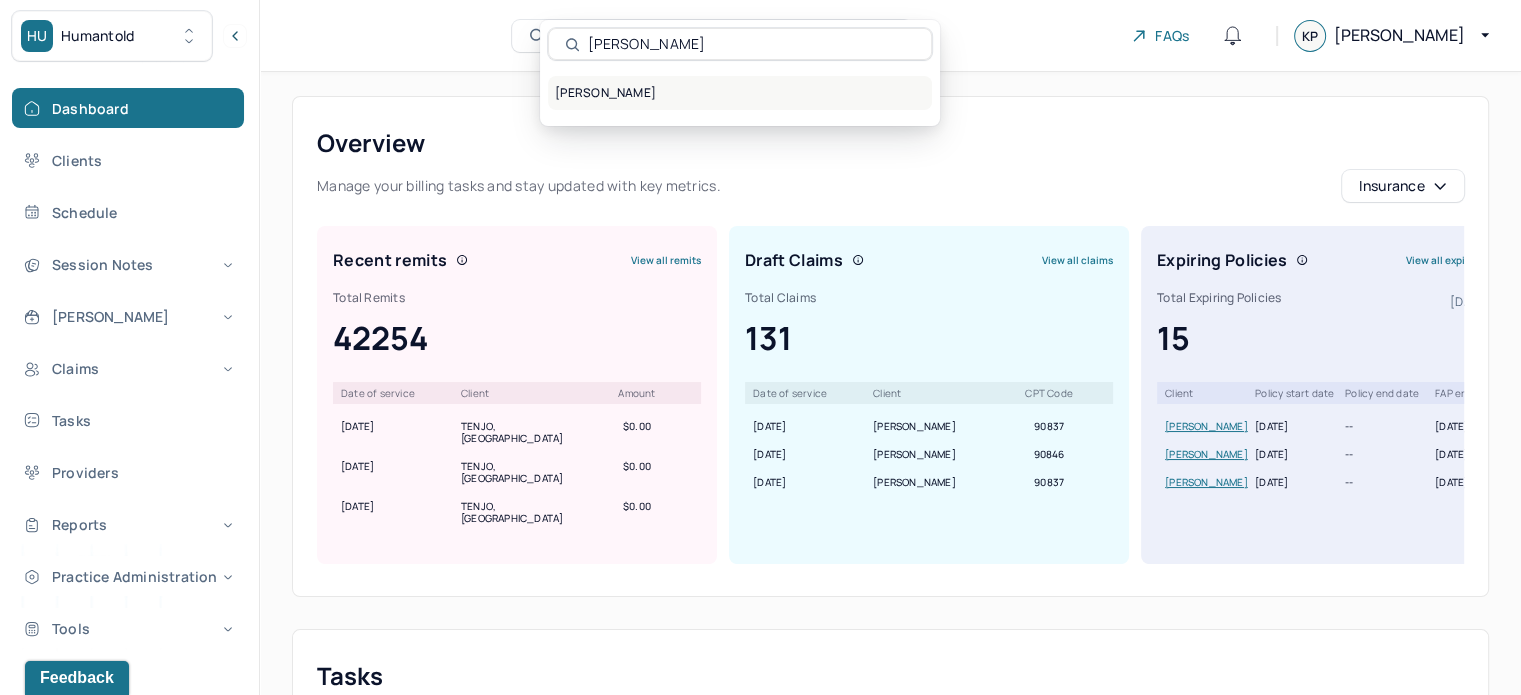 type on "[PERSON_NAME]" 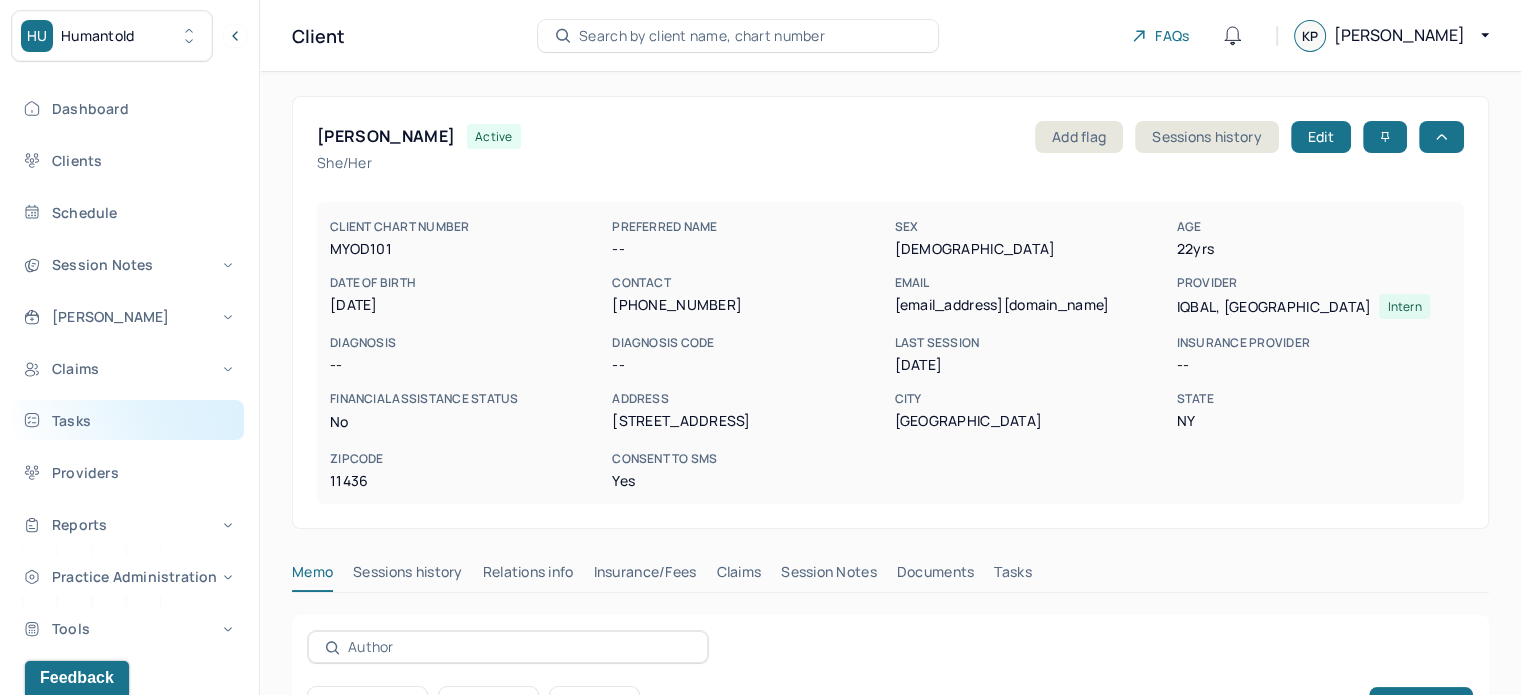 click on "Tasks" at bounding box center [128, 420] 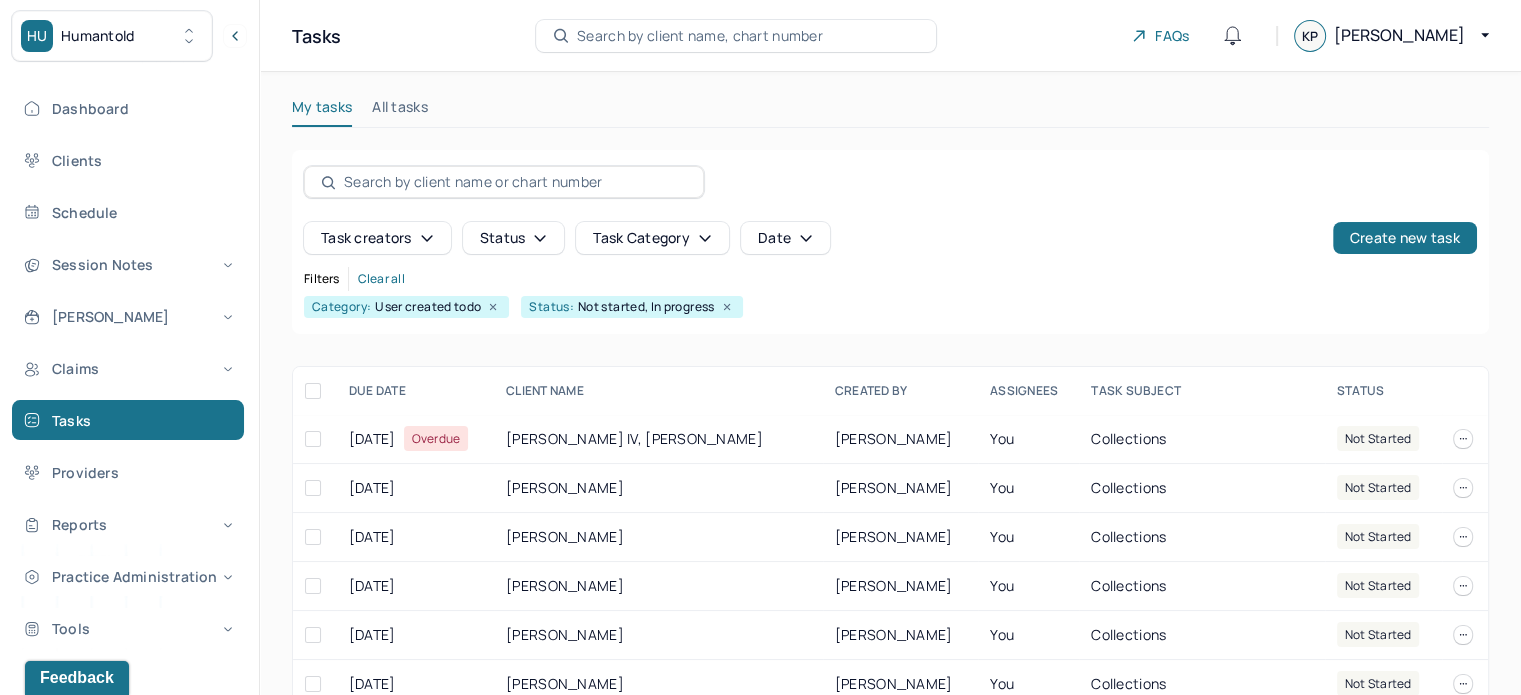 click on "Search by client name, chart number" at bounding box center (700, 36) 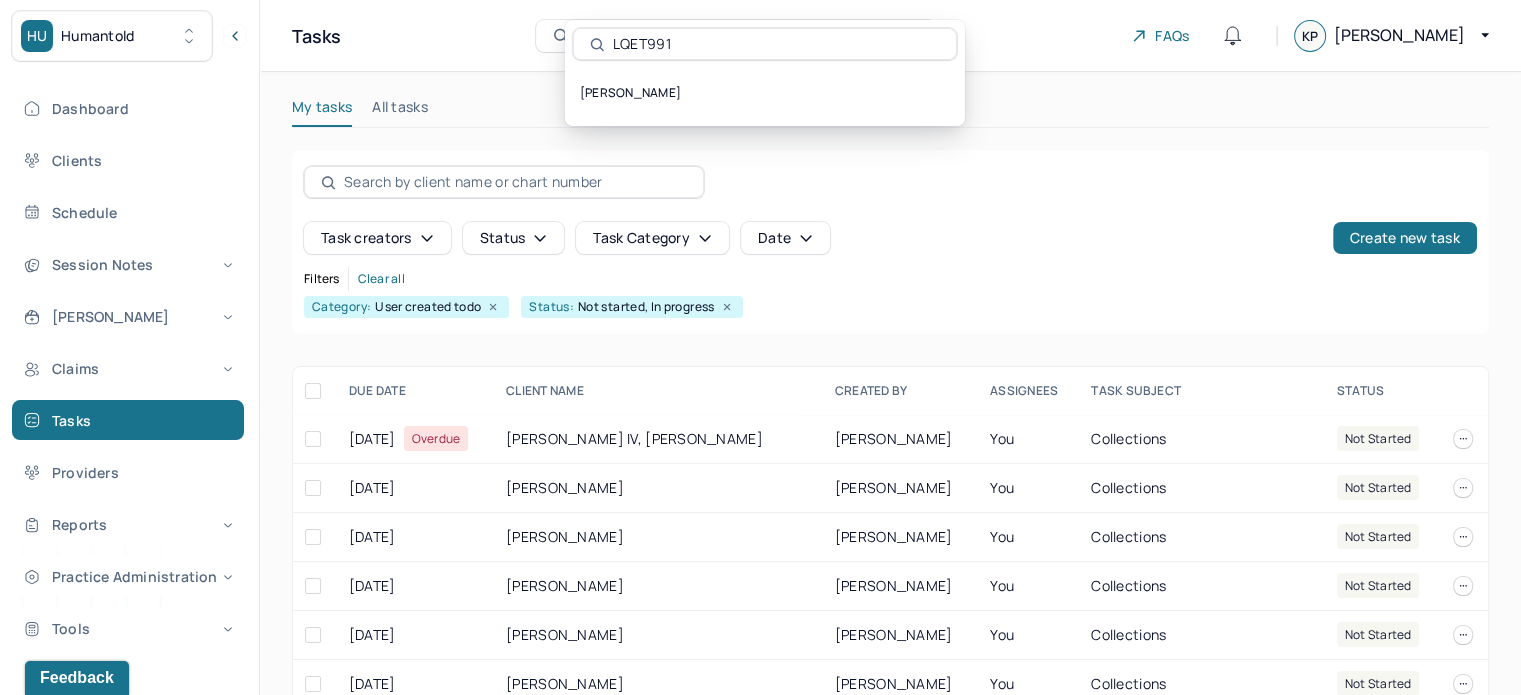 type on "LQET991" 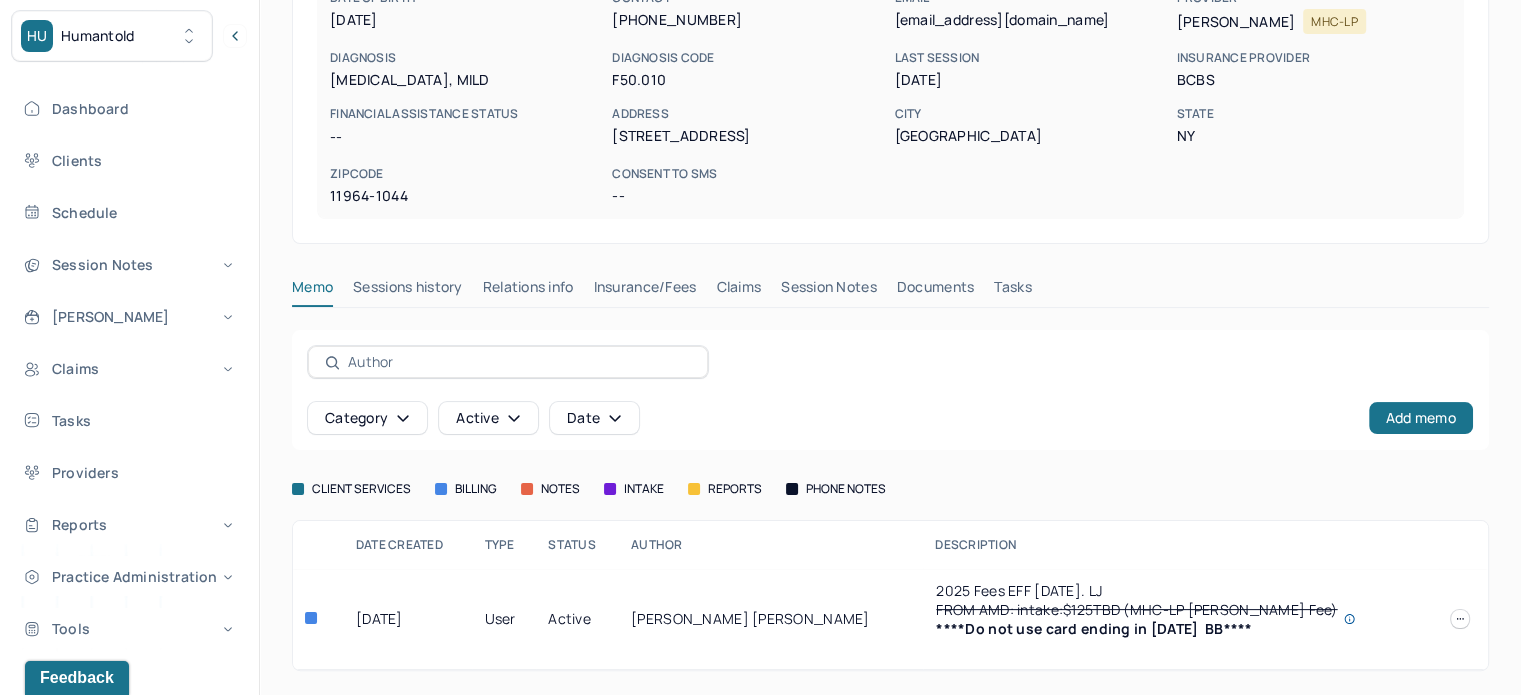 scroll, scrollTop: 300, scrollLeft: 0, axis: vertical 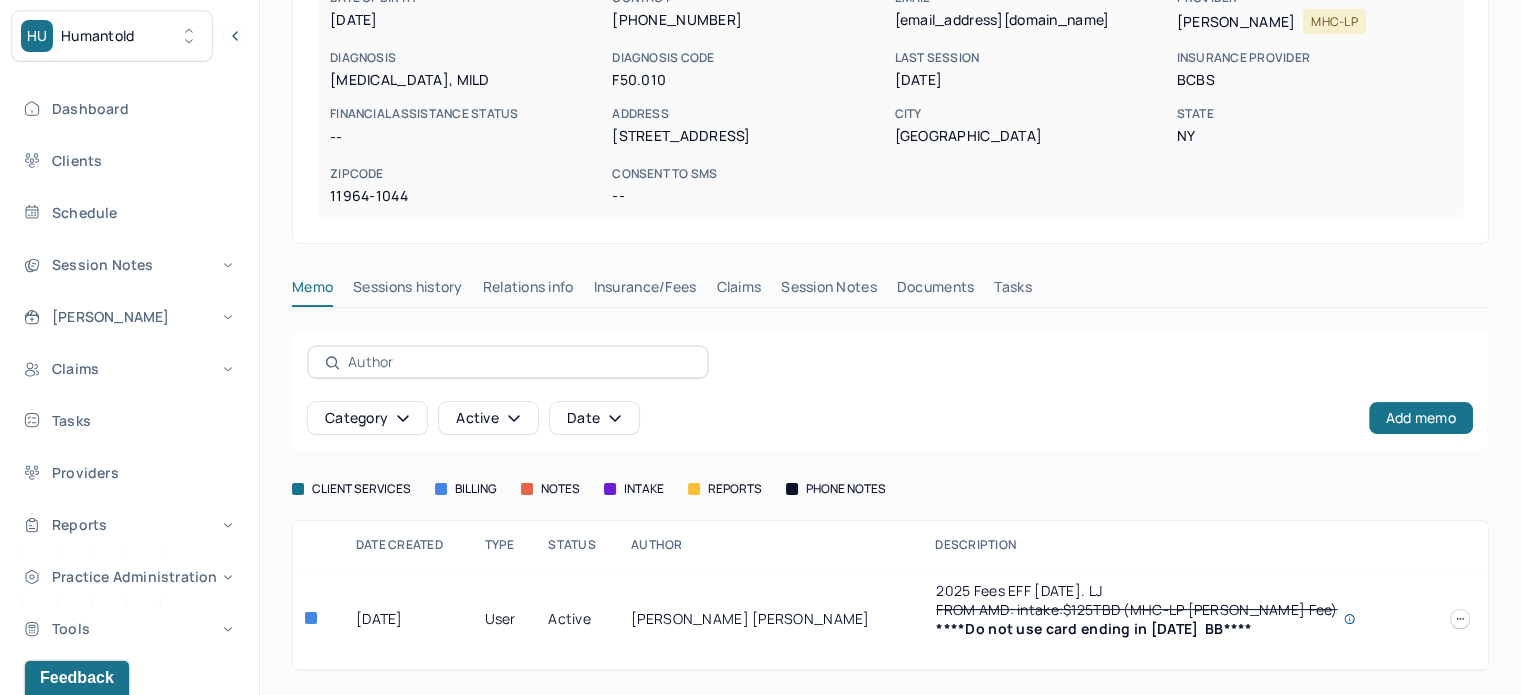 click on "Claims" at bounding box center [738, 291] 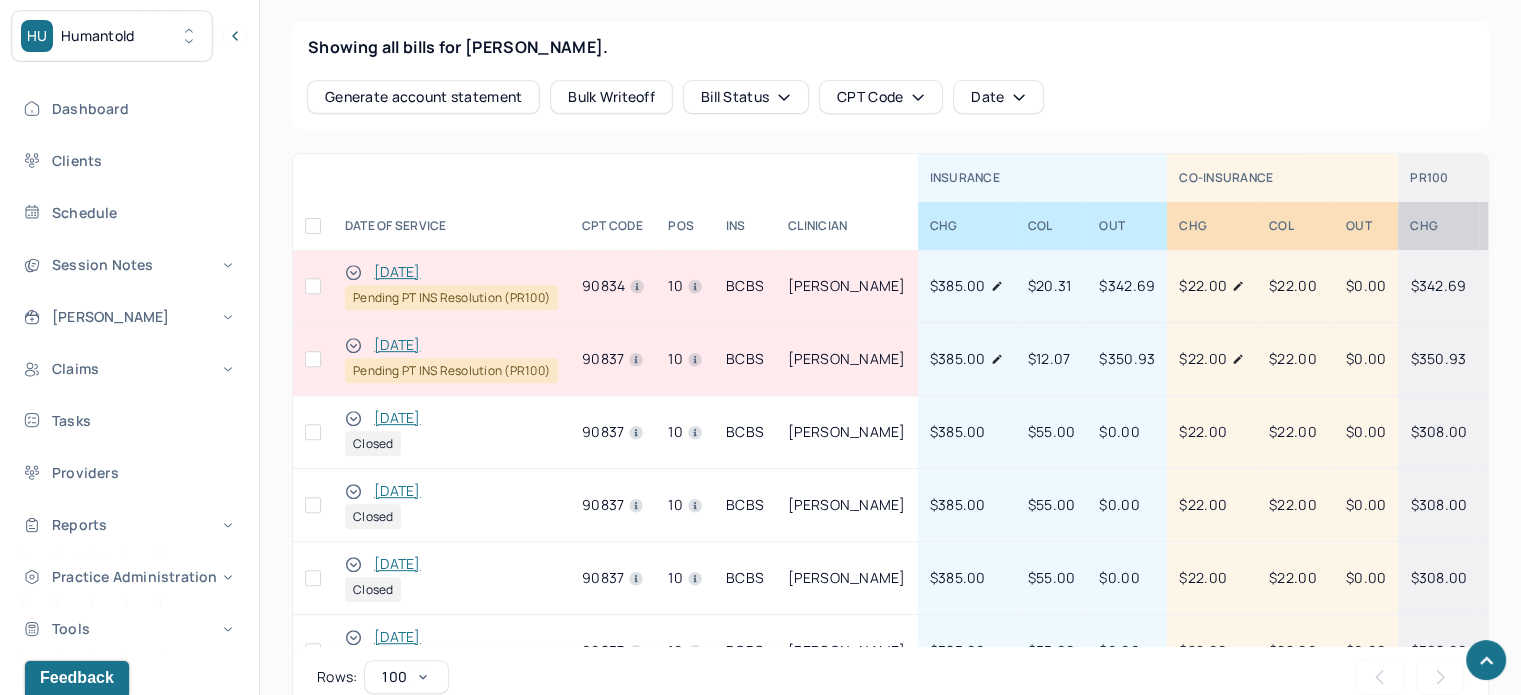 scroll, scrollTop: 900, scrollLeft: 0, axis: vertical 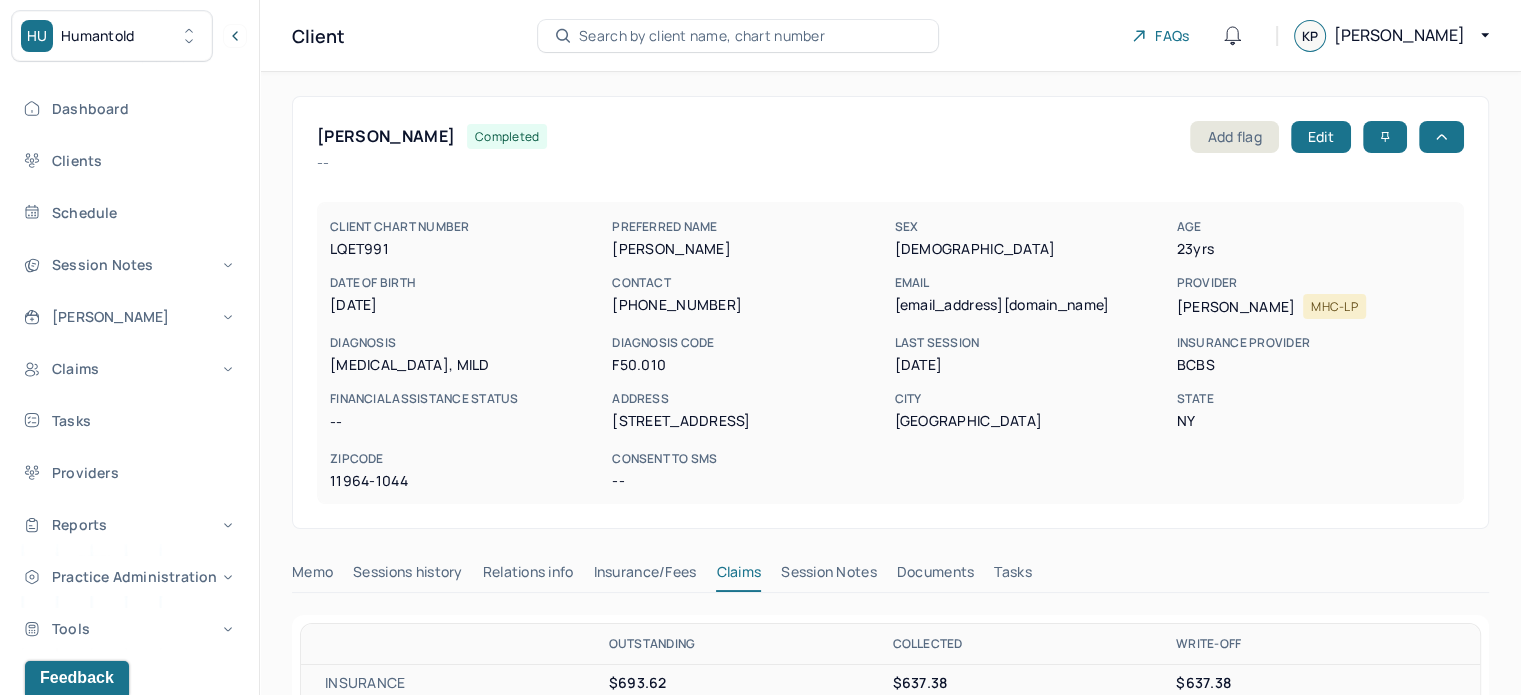 click on "jenniferlupo15@gmail.com" at bounding box center [1031, 305] 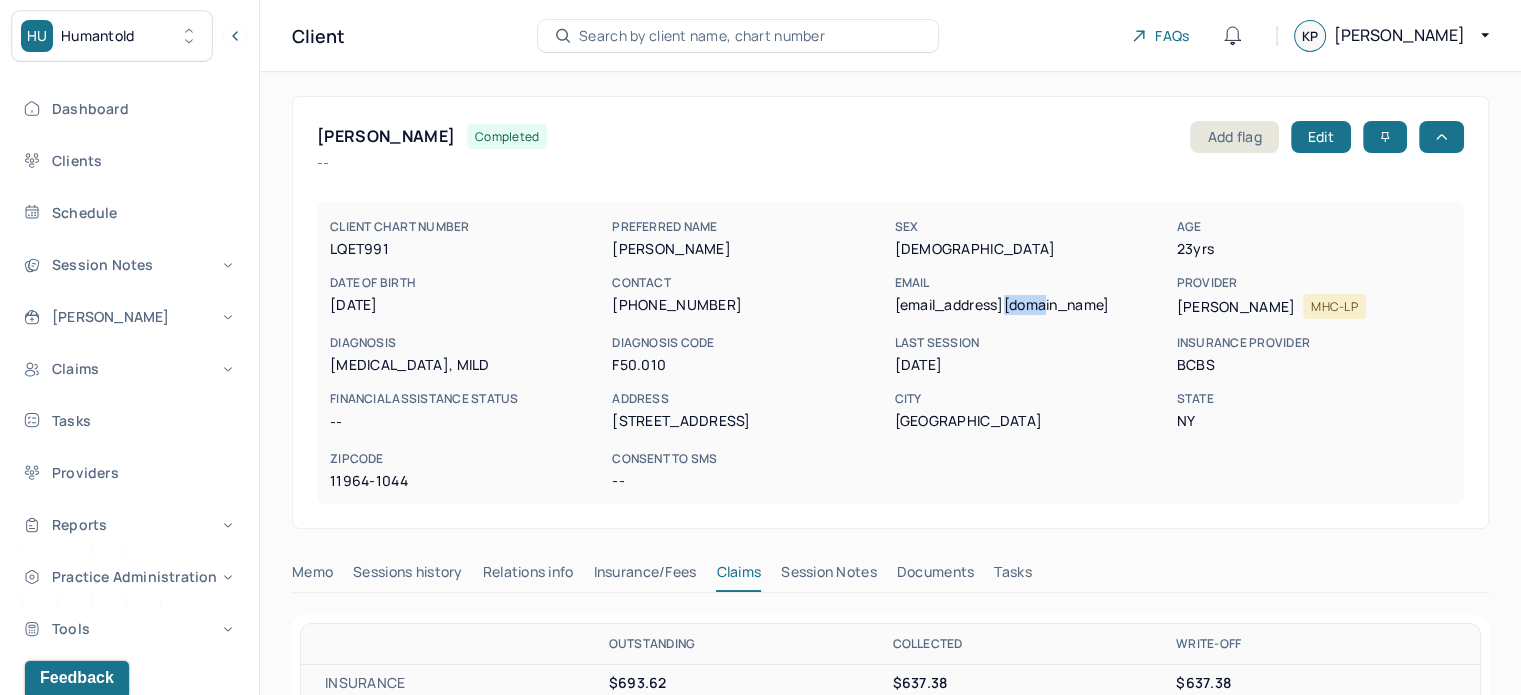 click on "jenniferlupo15@gmail.com" at bounding box center [1031, 305] 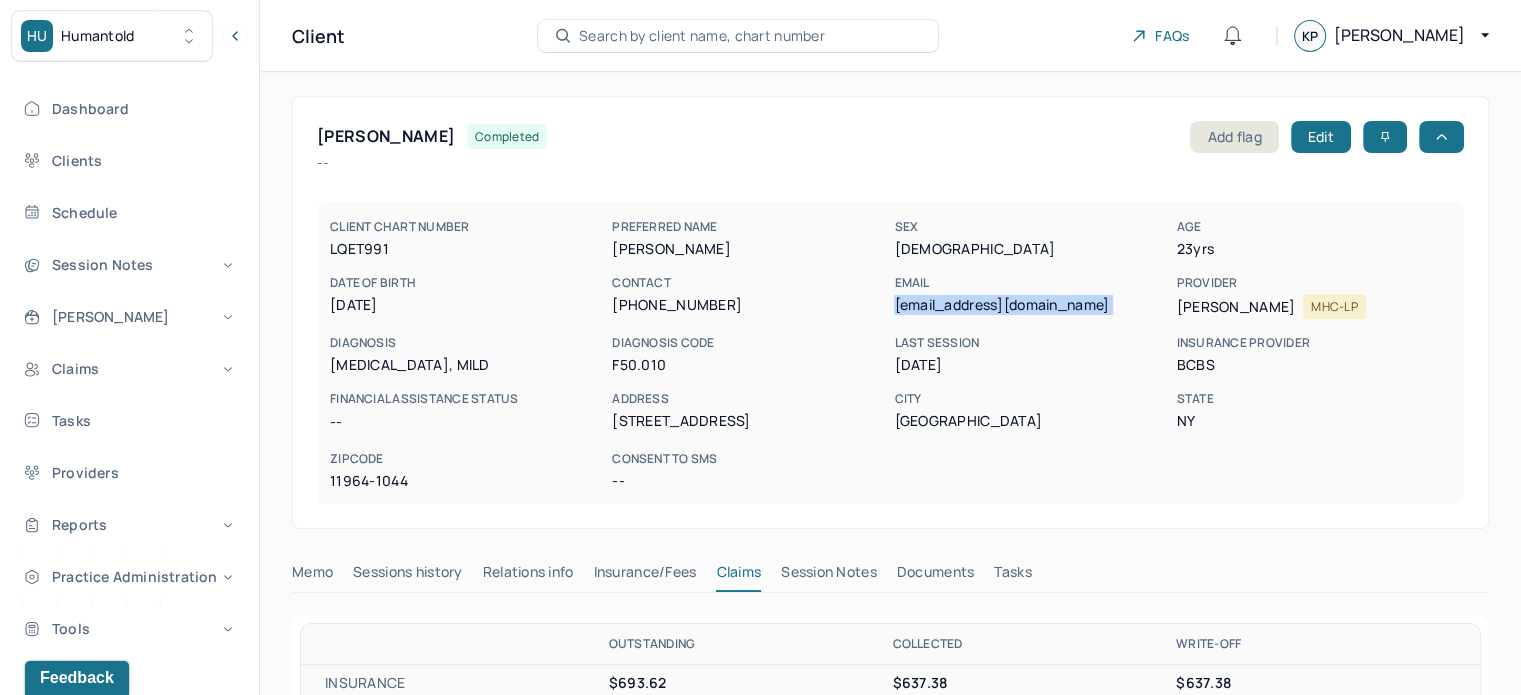 click on "jenniferlupo15@gmail.com" at bounding box center (1031, 305) 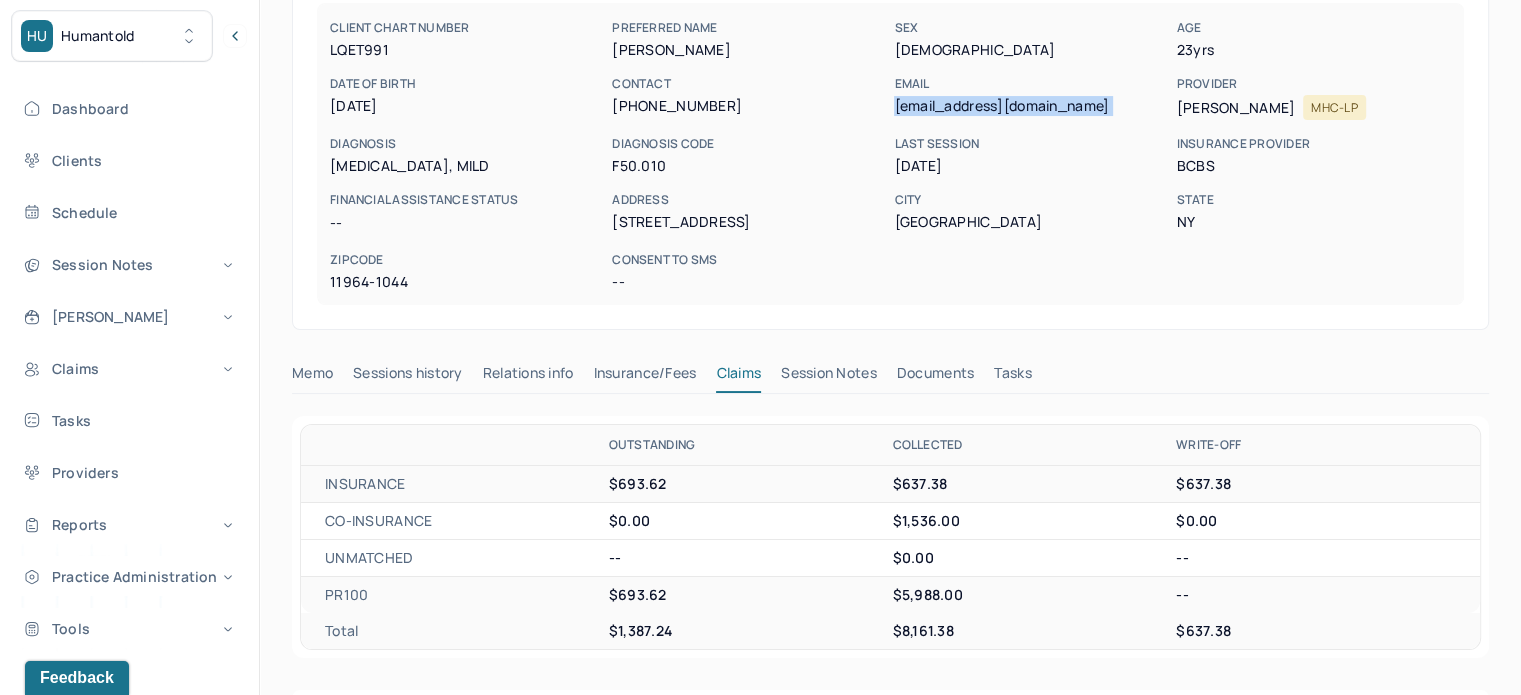 scroll, scrollTop: 300, scrollLeft: 0, axis: vertical 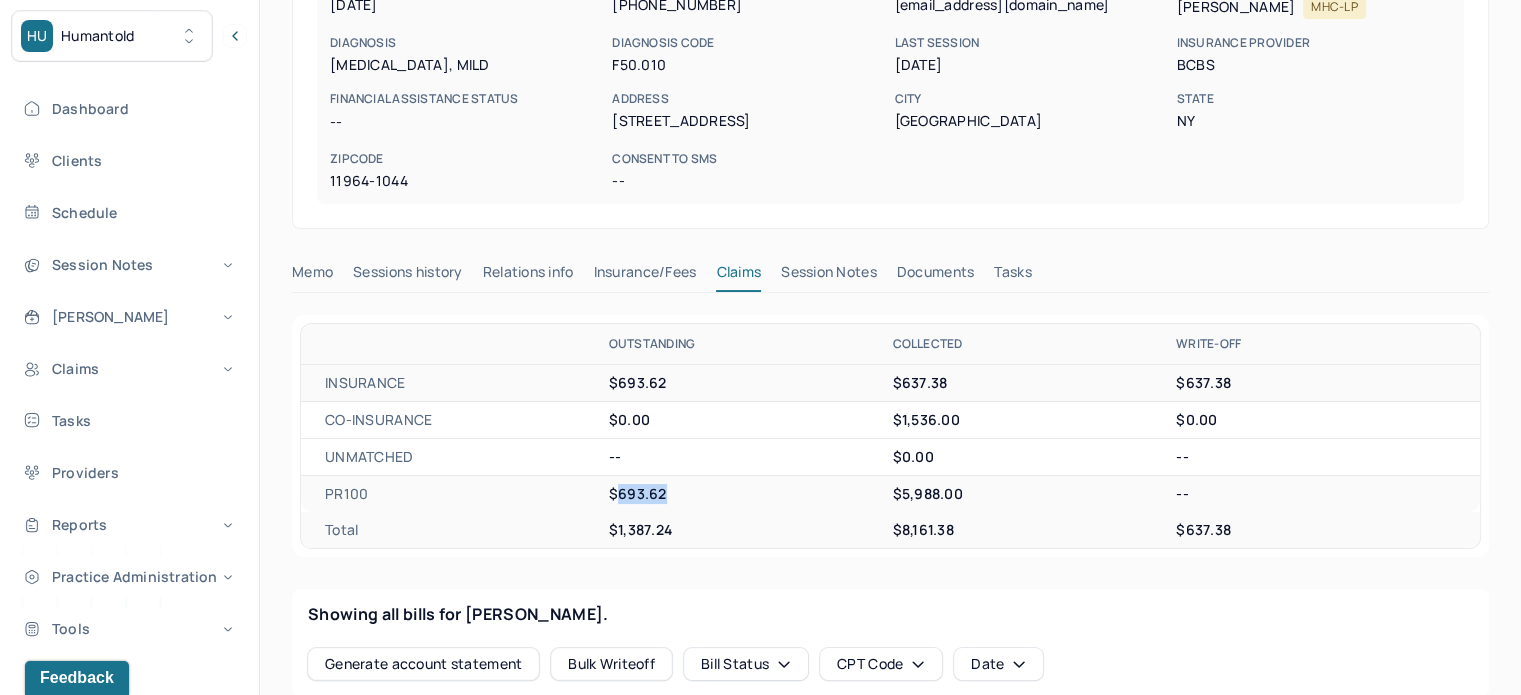 drag, startPoint x: 688, startPoint y: 520, endPoint x: 620, endPoint y: 515, distance: 68.18358 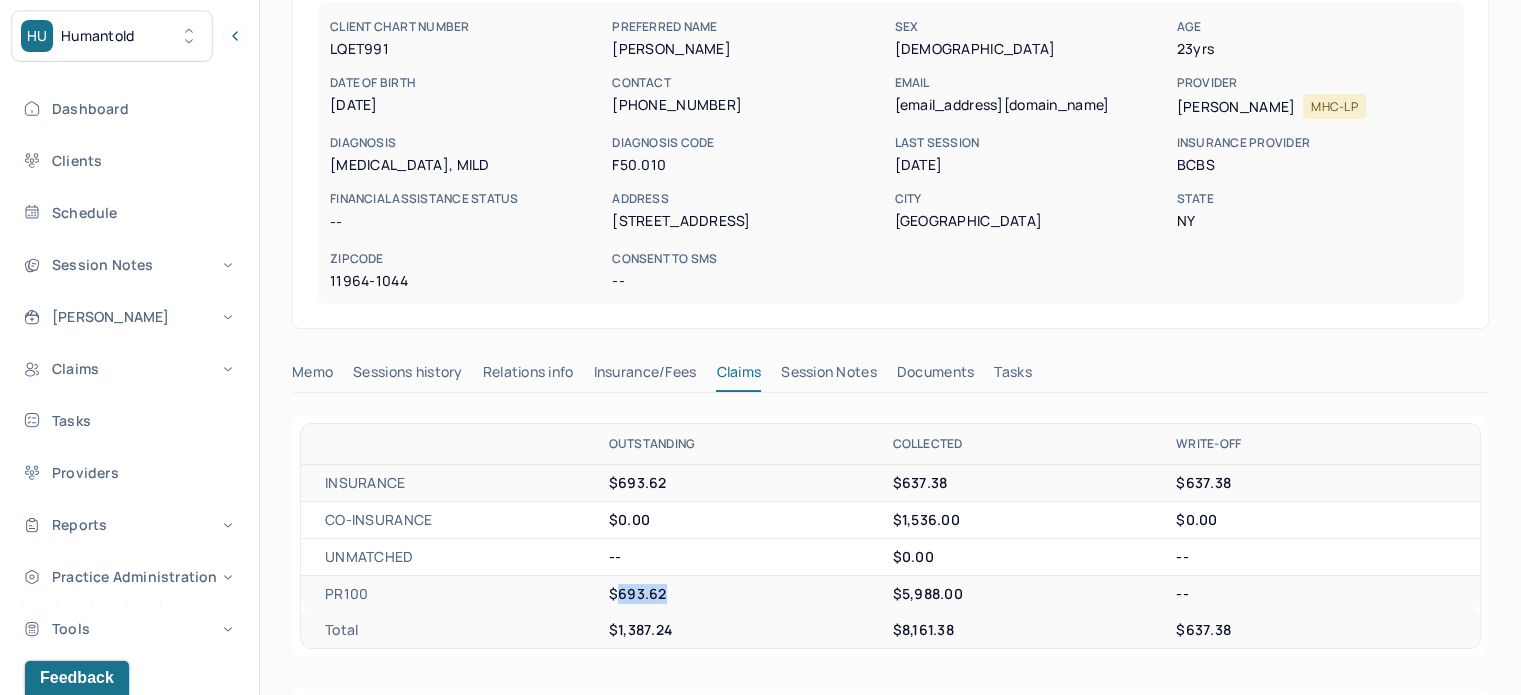 scroll, scrollTop: 400, scrollLeft: 0, axis: vertical 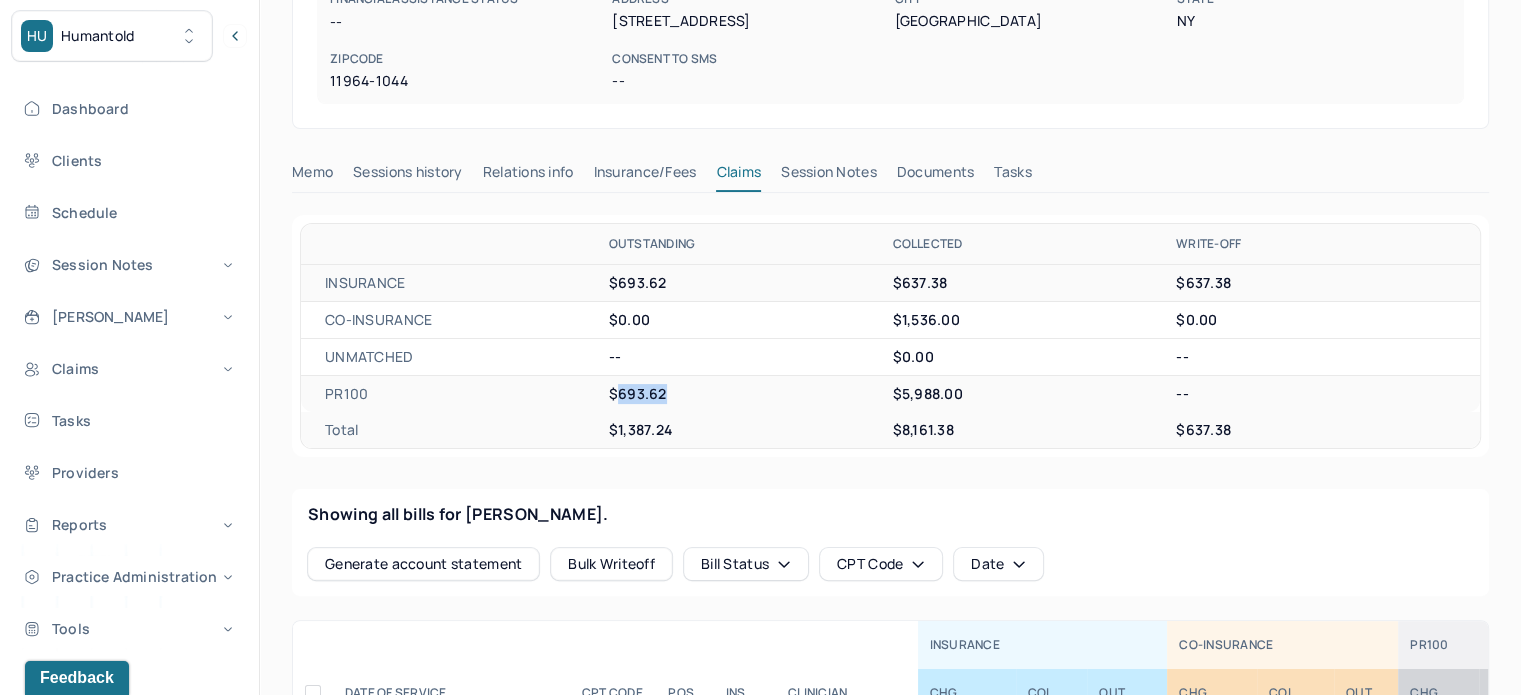 click on "Tasks" at bounding box center (1012, 176) 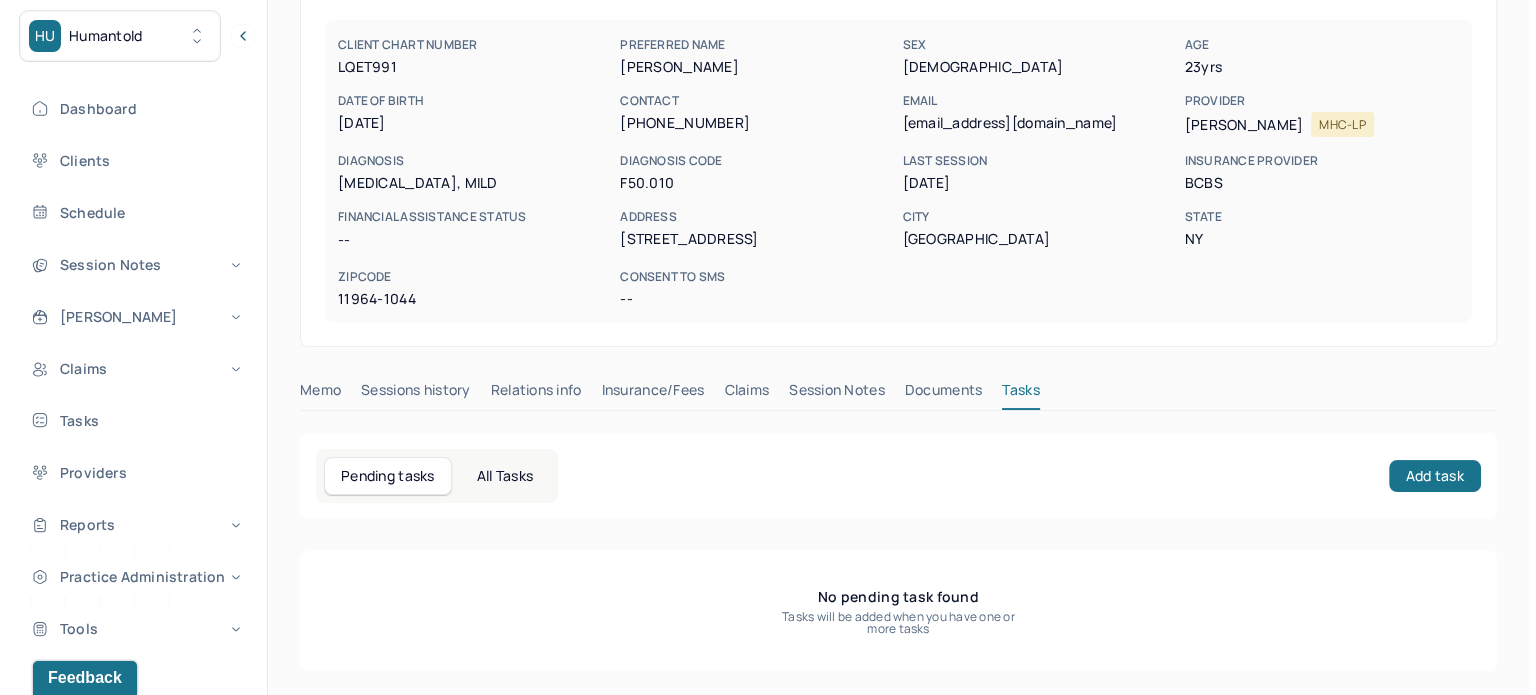 scroll, scrollTop: 200, scrollLeft: 0, axis: vertical 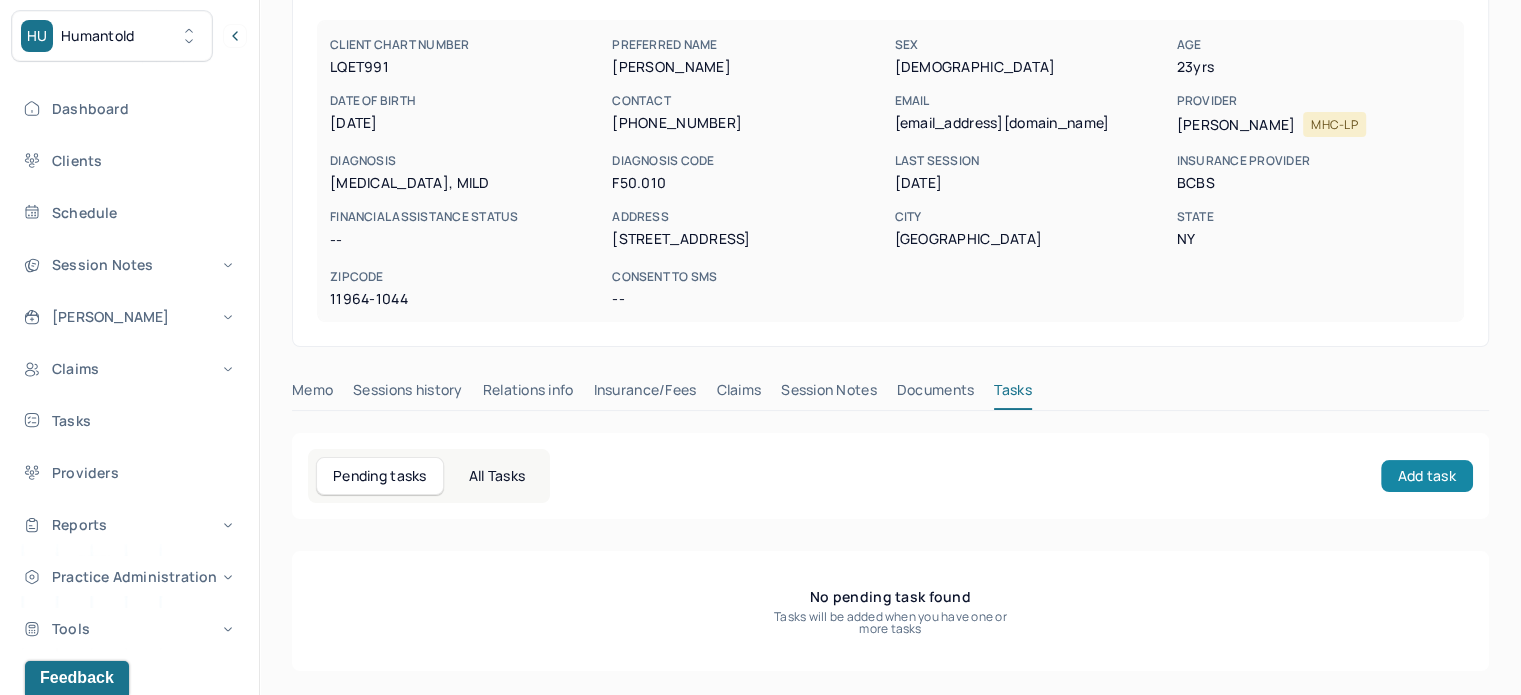 click on "Add task" at bounding box center [1427, 476] 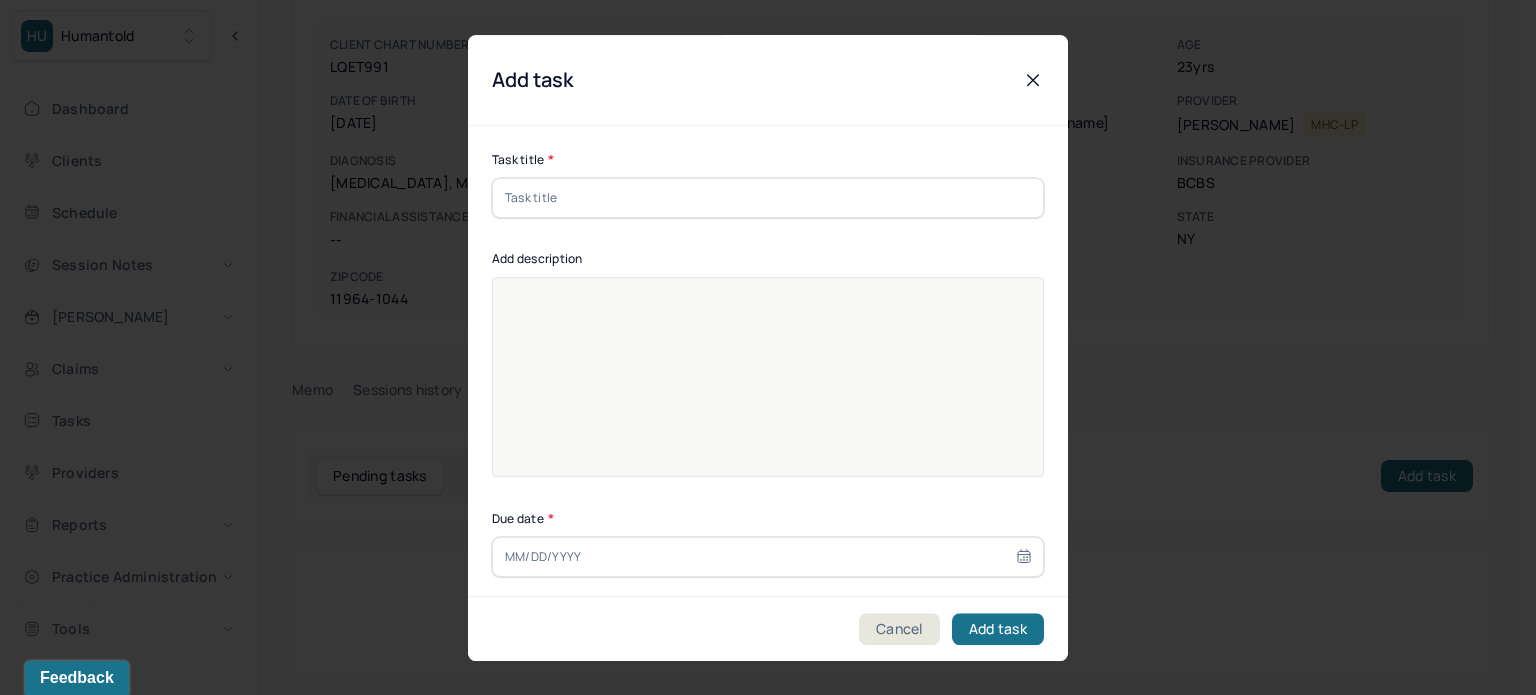click on "Task title *" at bounding box center (768, 184) 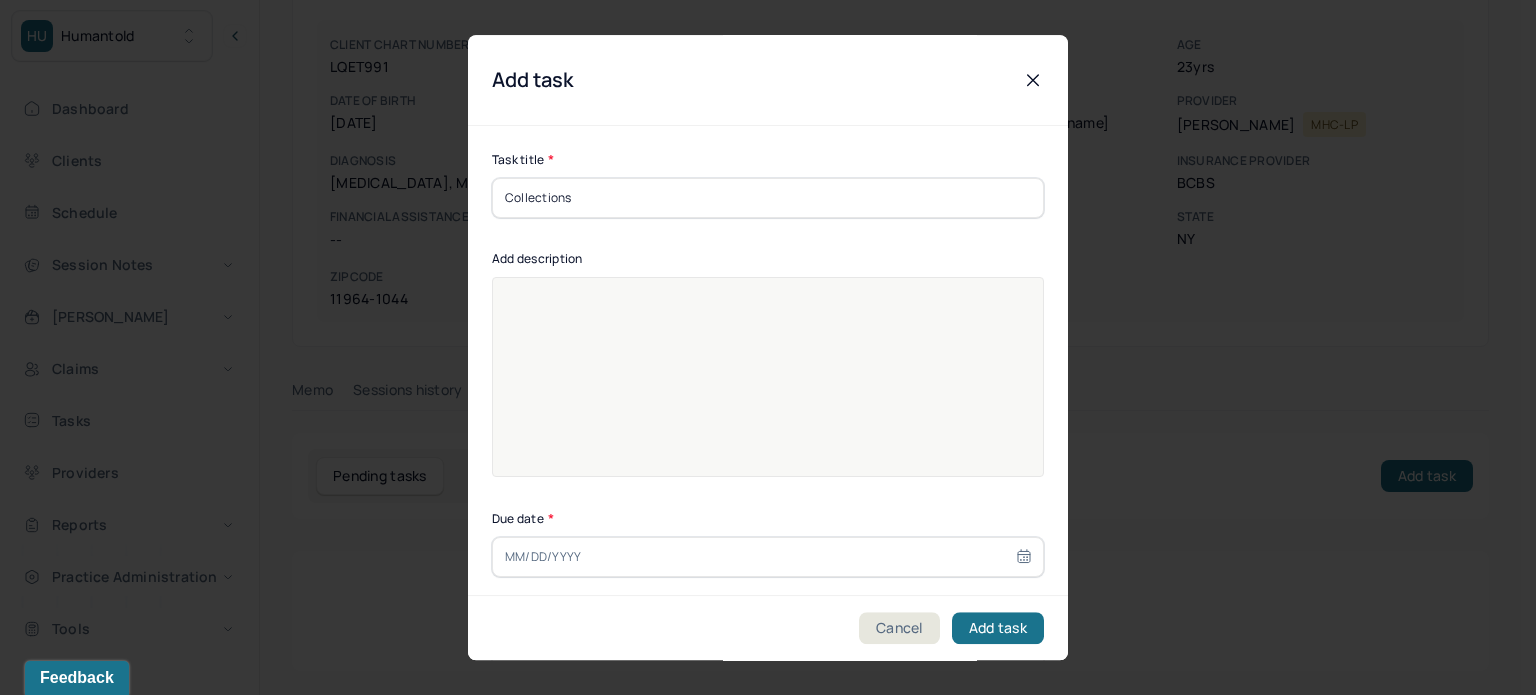 type on "Collections" 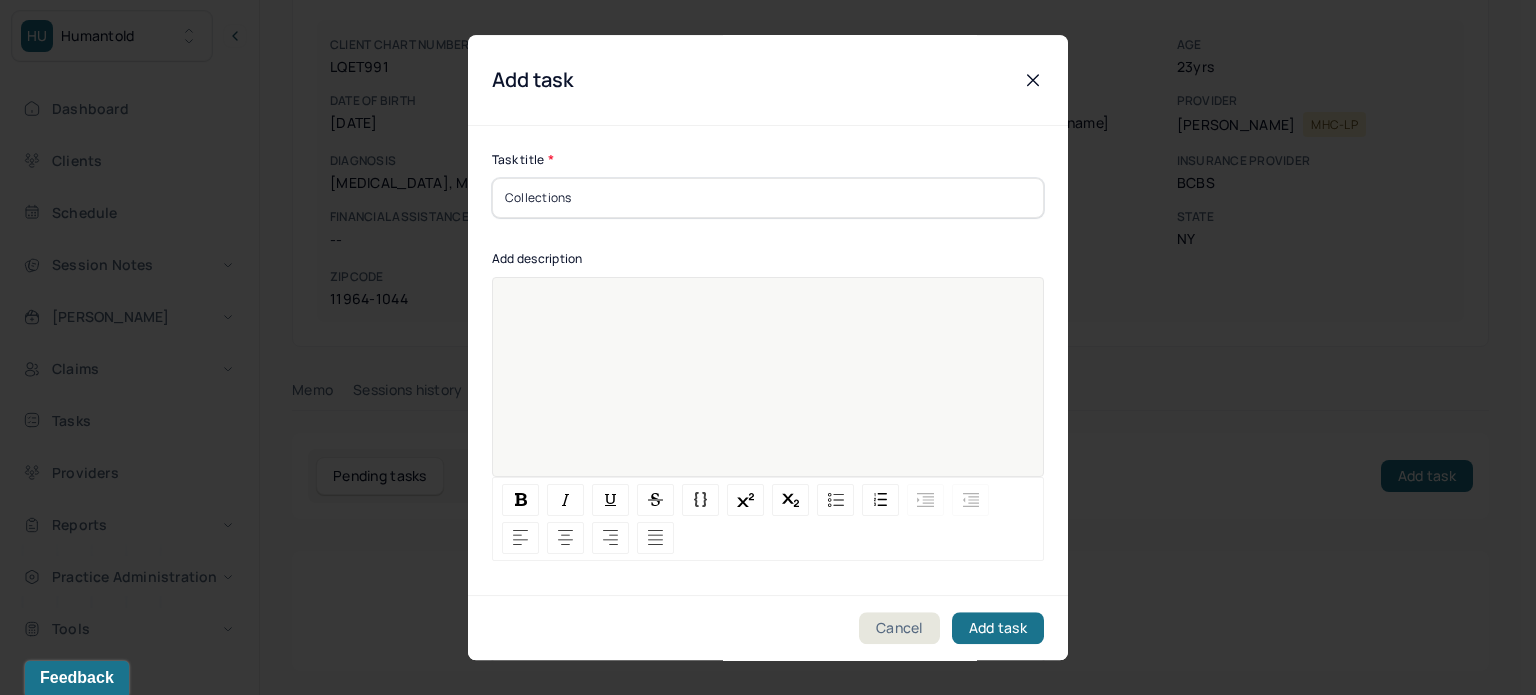 paste 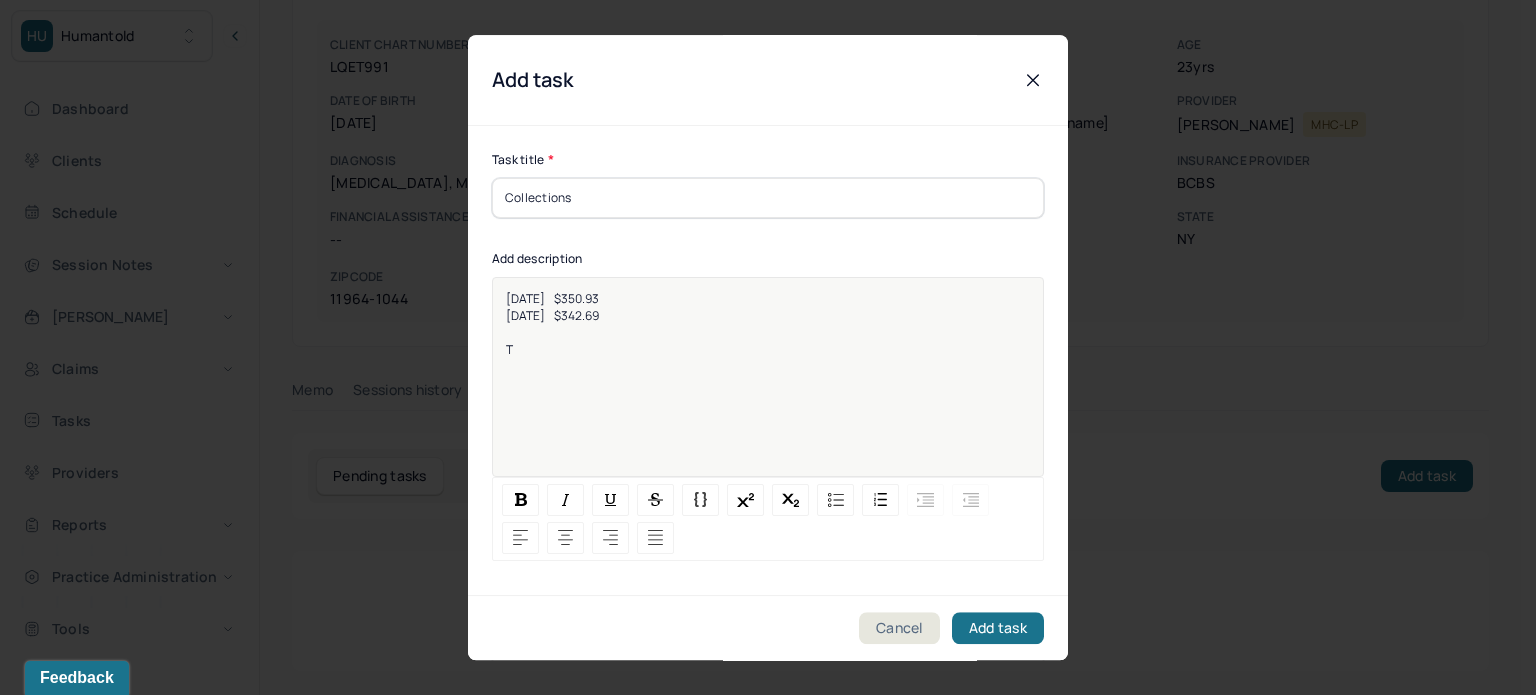 type 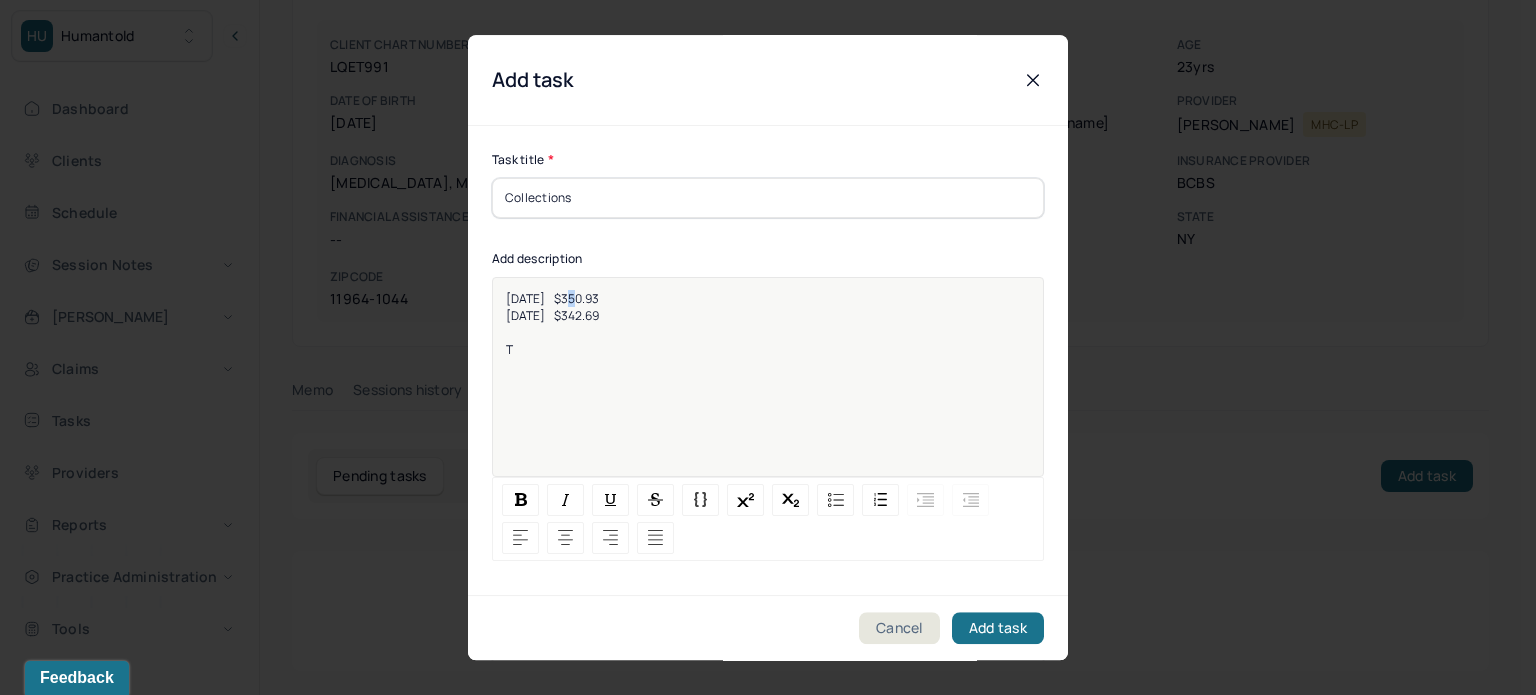 click on "5/12/2025	$350.93" at bounding box center [552, 298] 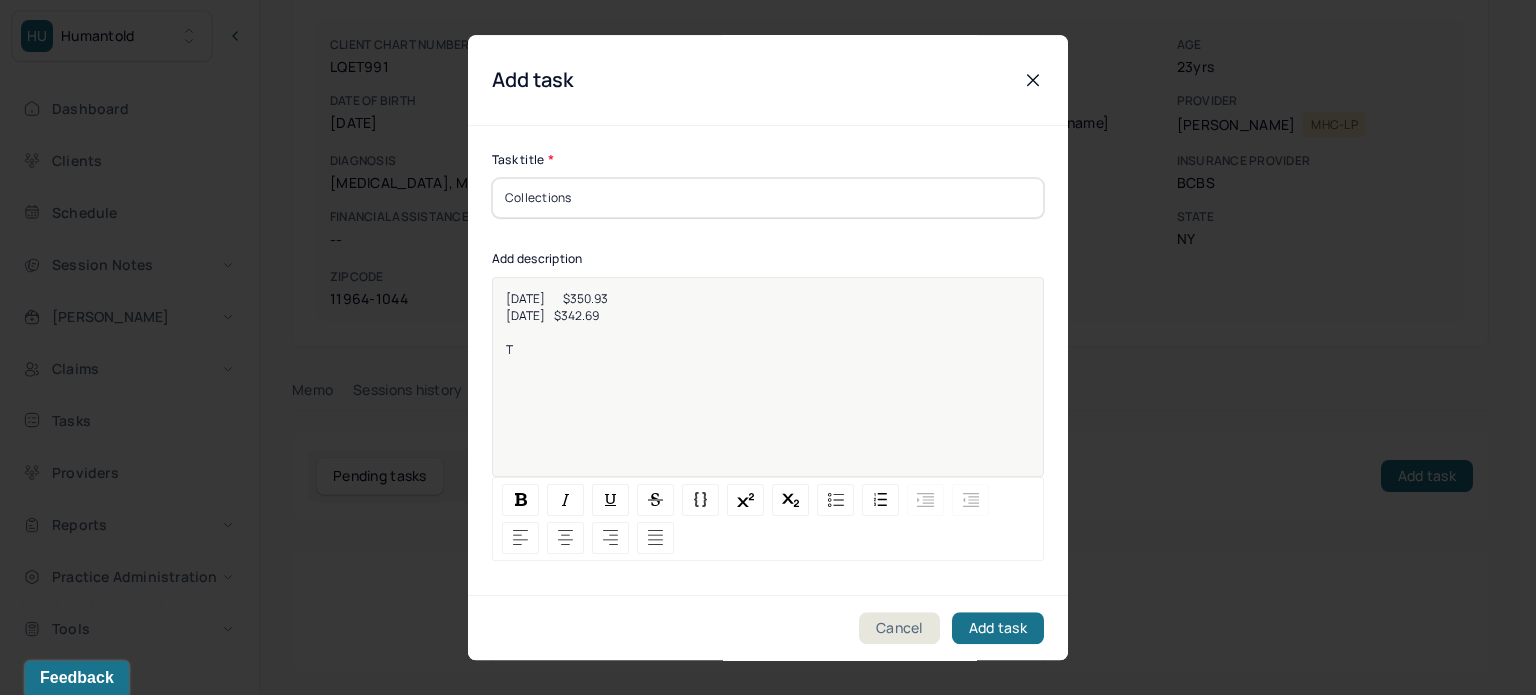 click on "5/12/2025         $350.93 5/28/2025	$342.69 T" at bounding box center (768, 390) 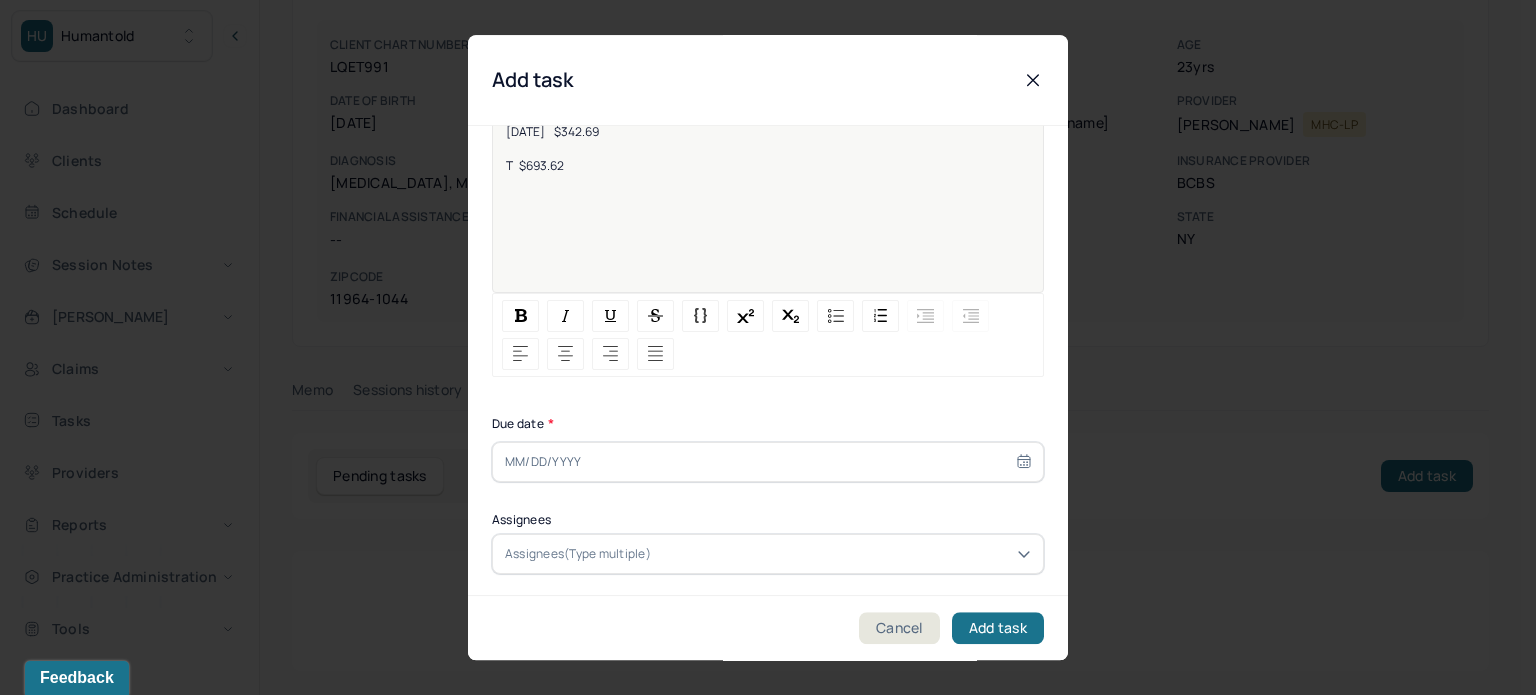 scroll, scrollTop: 256, scrollLeft: 0, axis: vertical 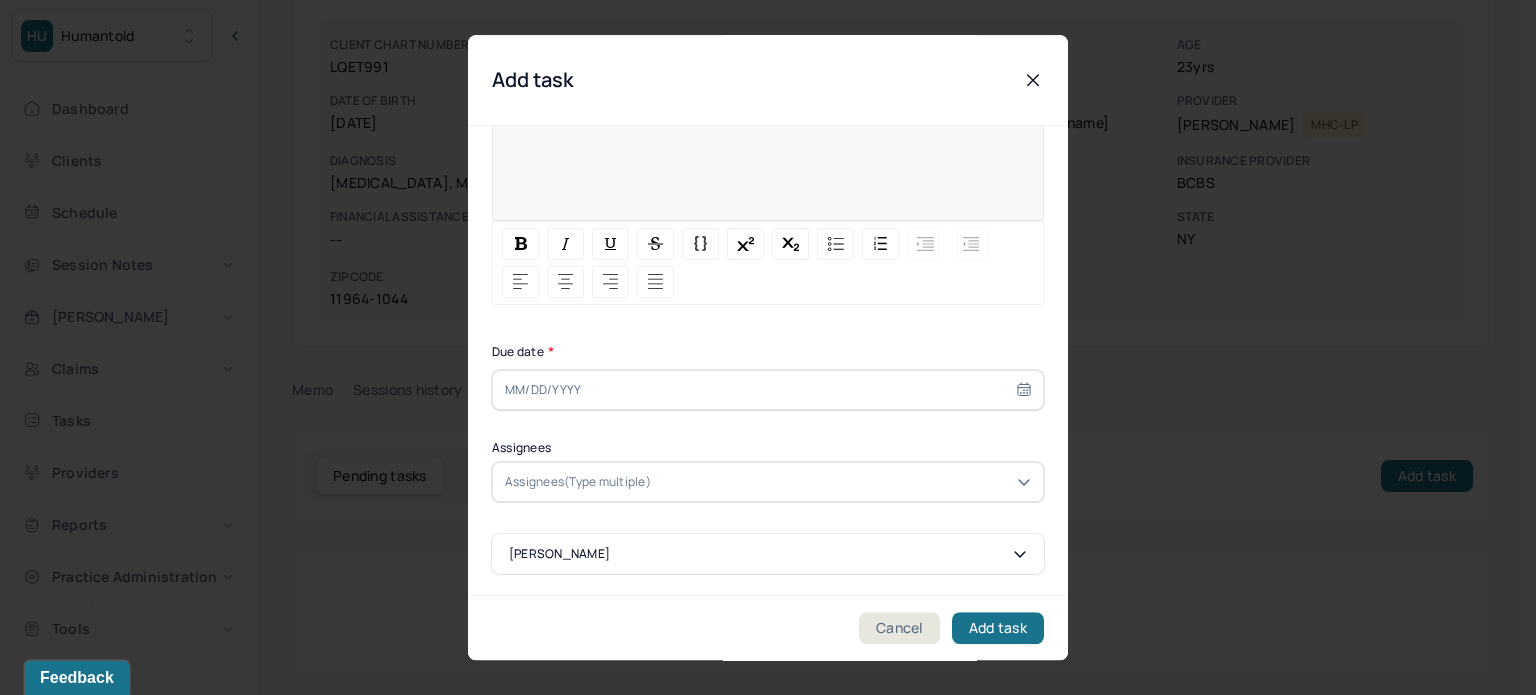 select on "6" 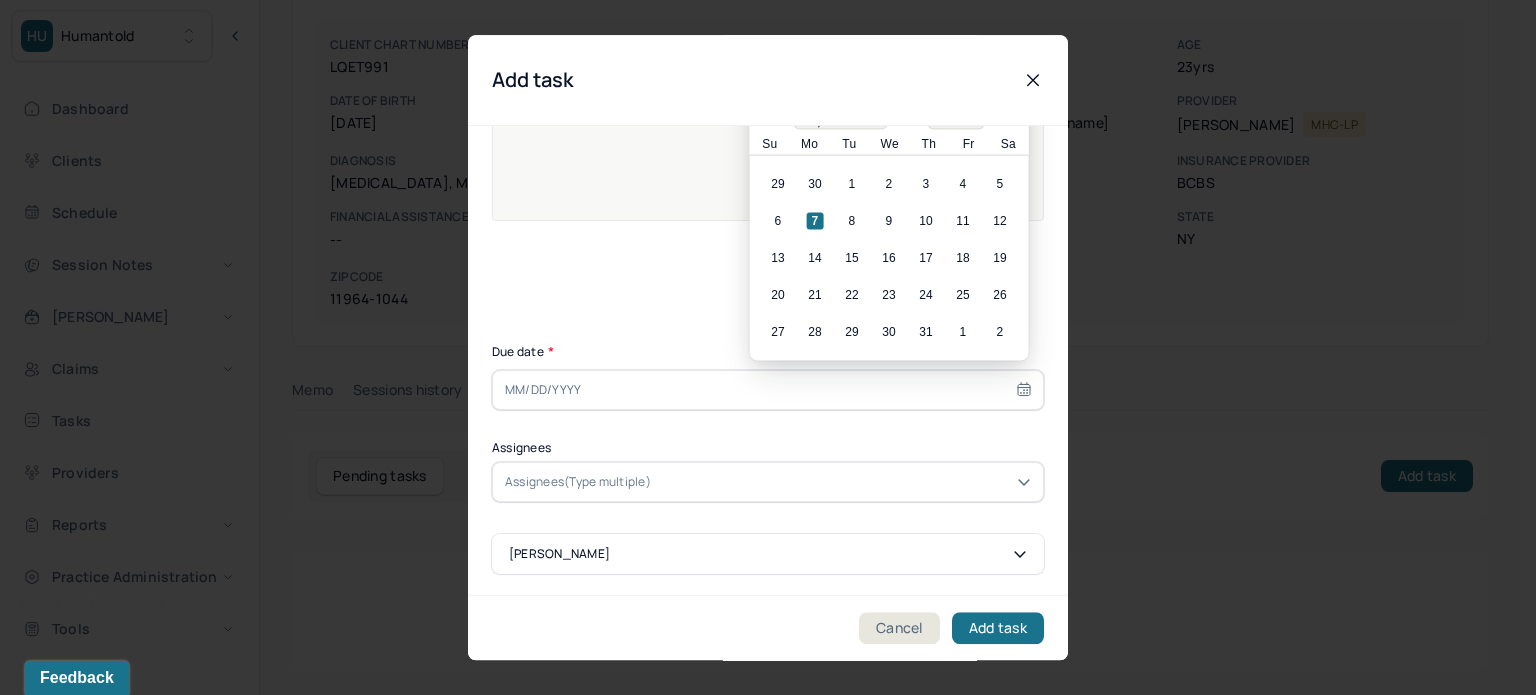 click at bounding box center (768, 390) 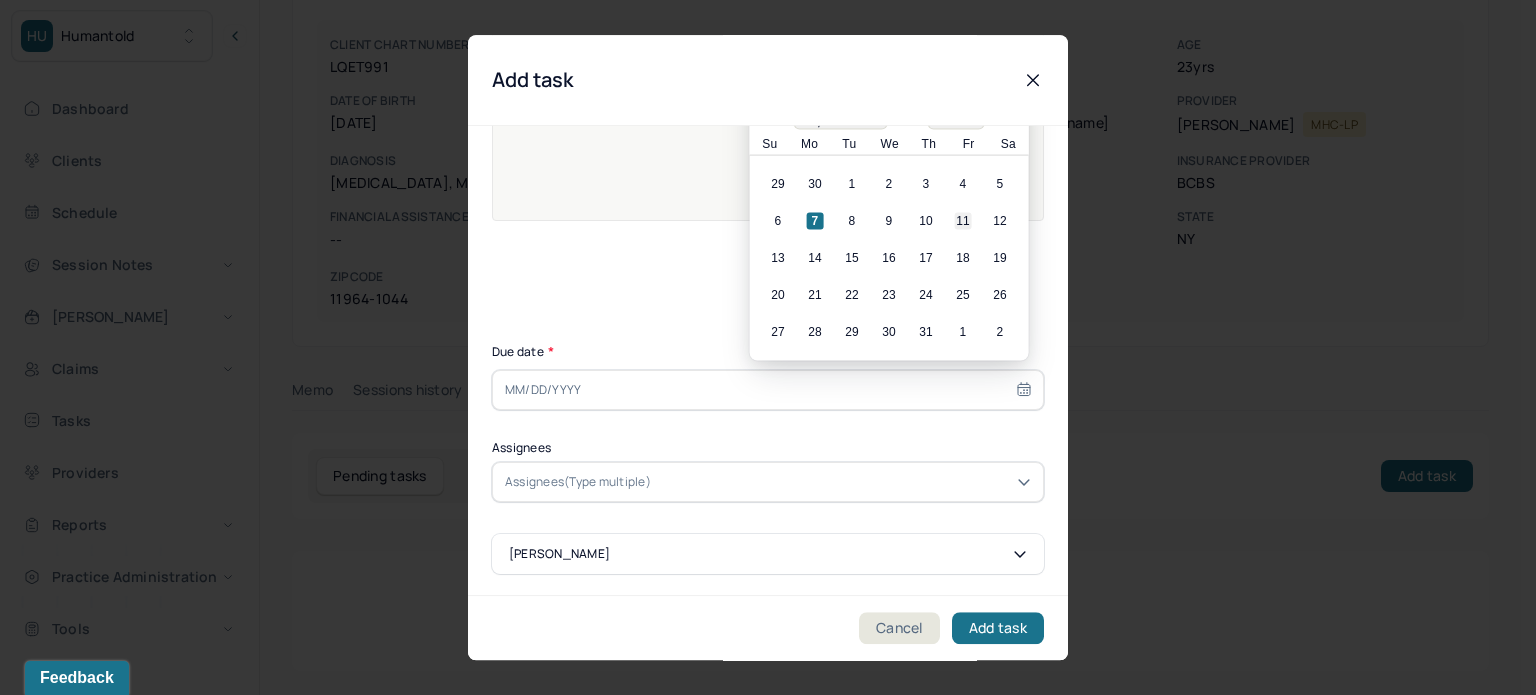 click on "11" at bounding box center (963, 221) 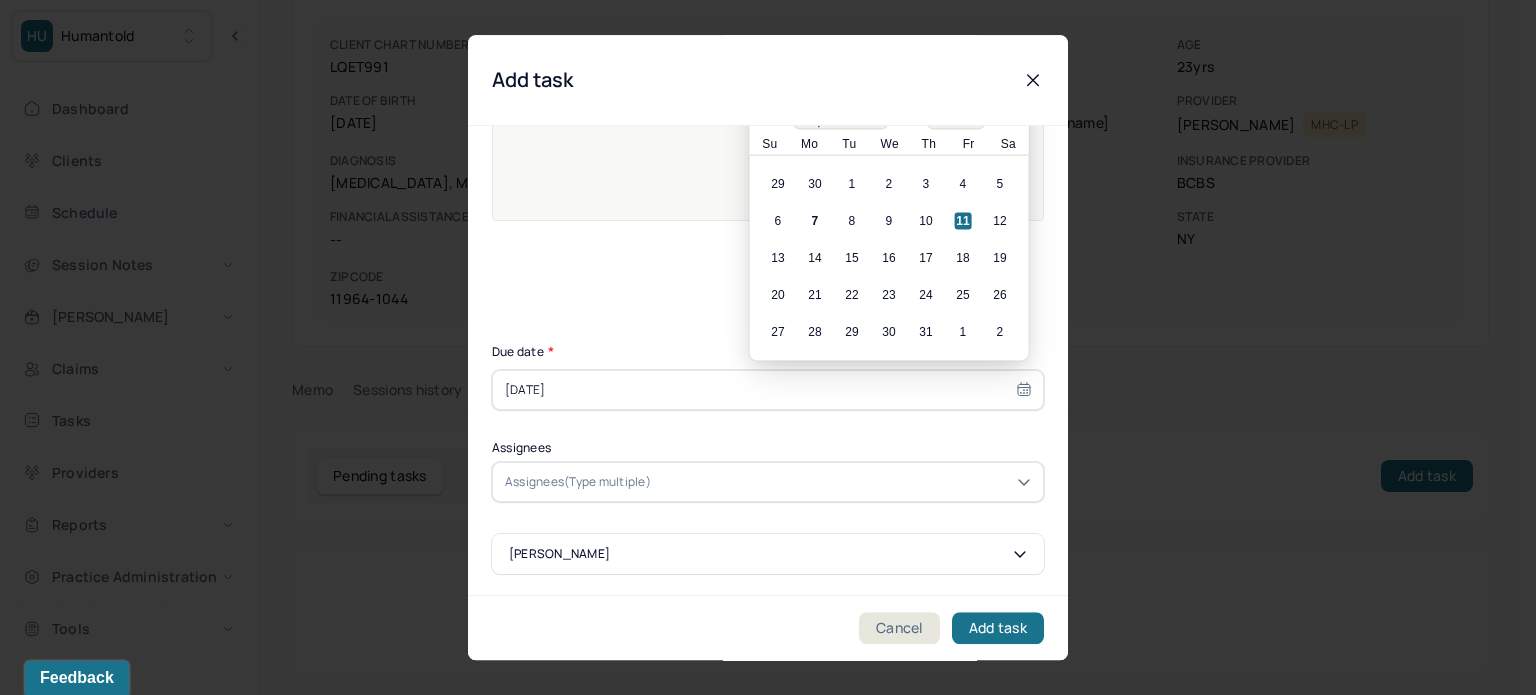 click on "Assignees(Type multiple)" at bounding box center (578, 482) 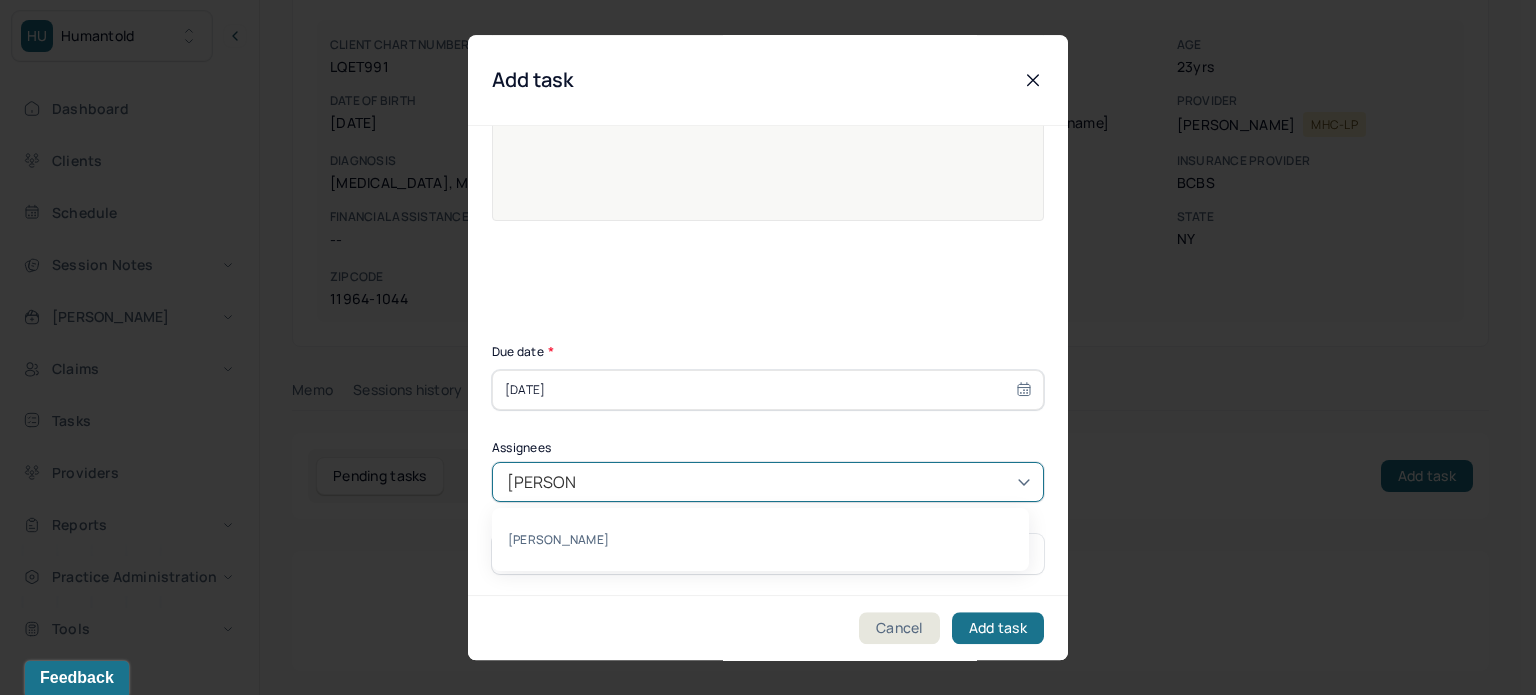 type on "[PERSON_NAME]" 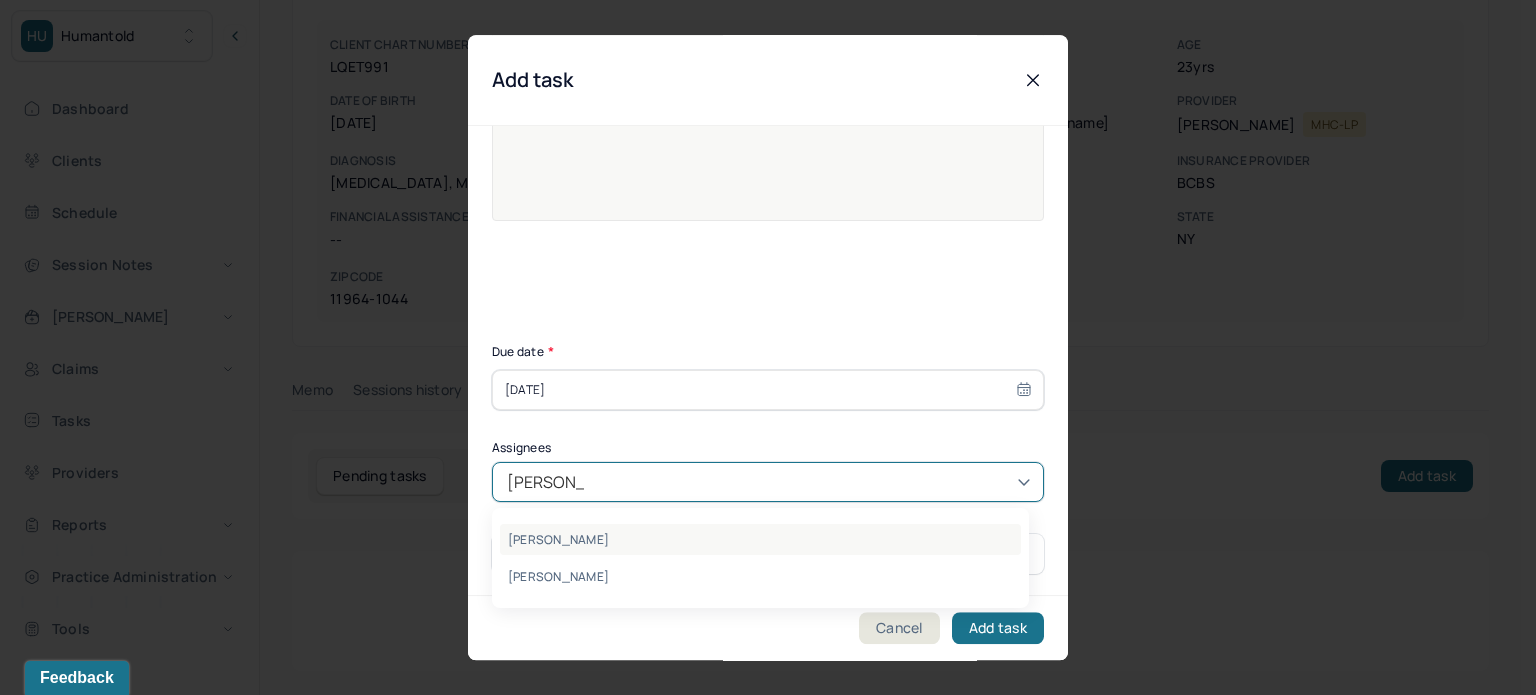 click on "[PERSON_NAME]" at bounding box center (760, 539) 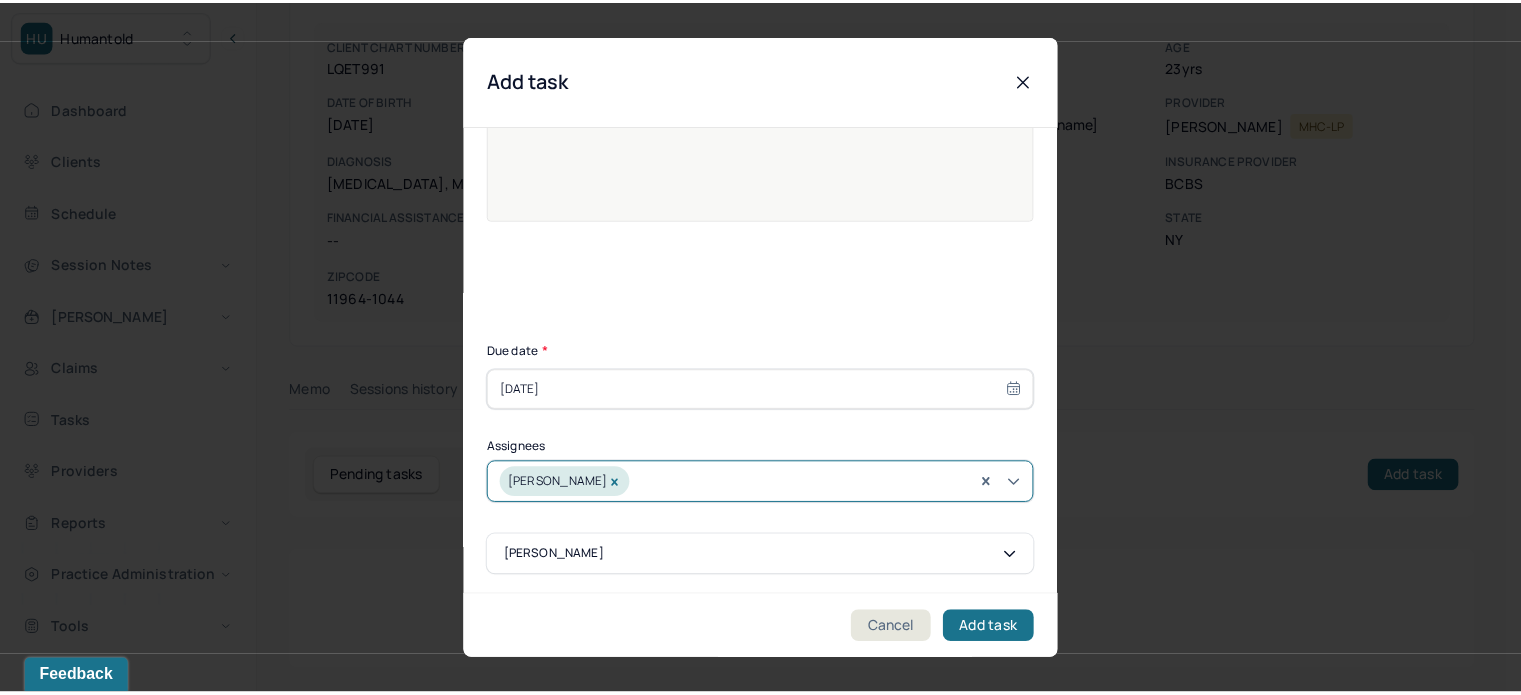 scroll, scrollTop: 257, scrollLeft: 0, axis: vertical 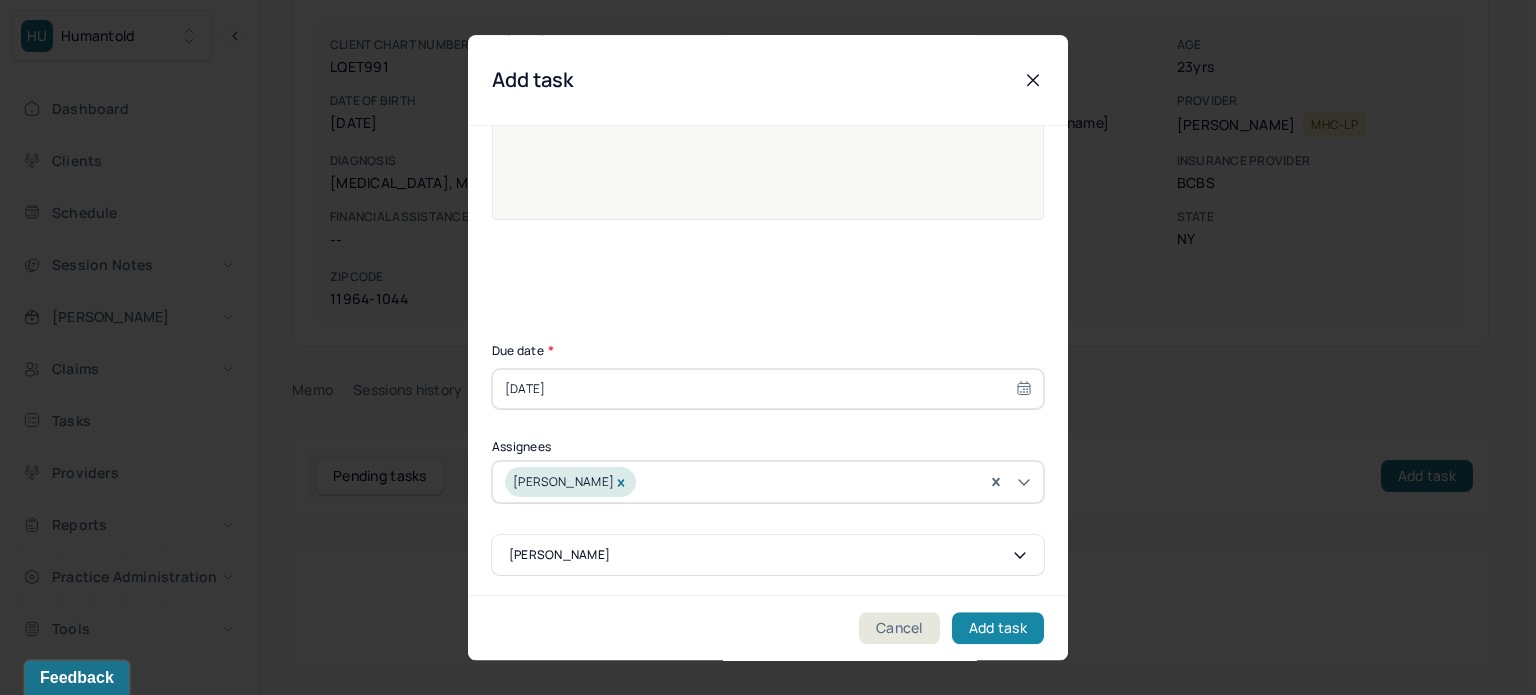 click on "Add task" at bounding box center (998, 628) 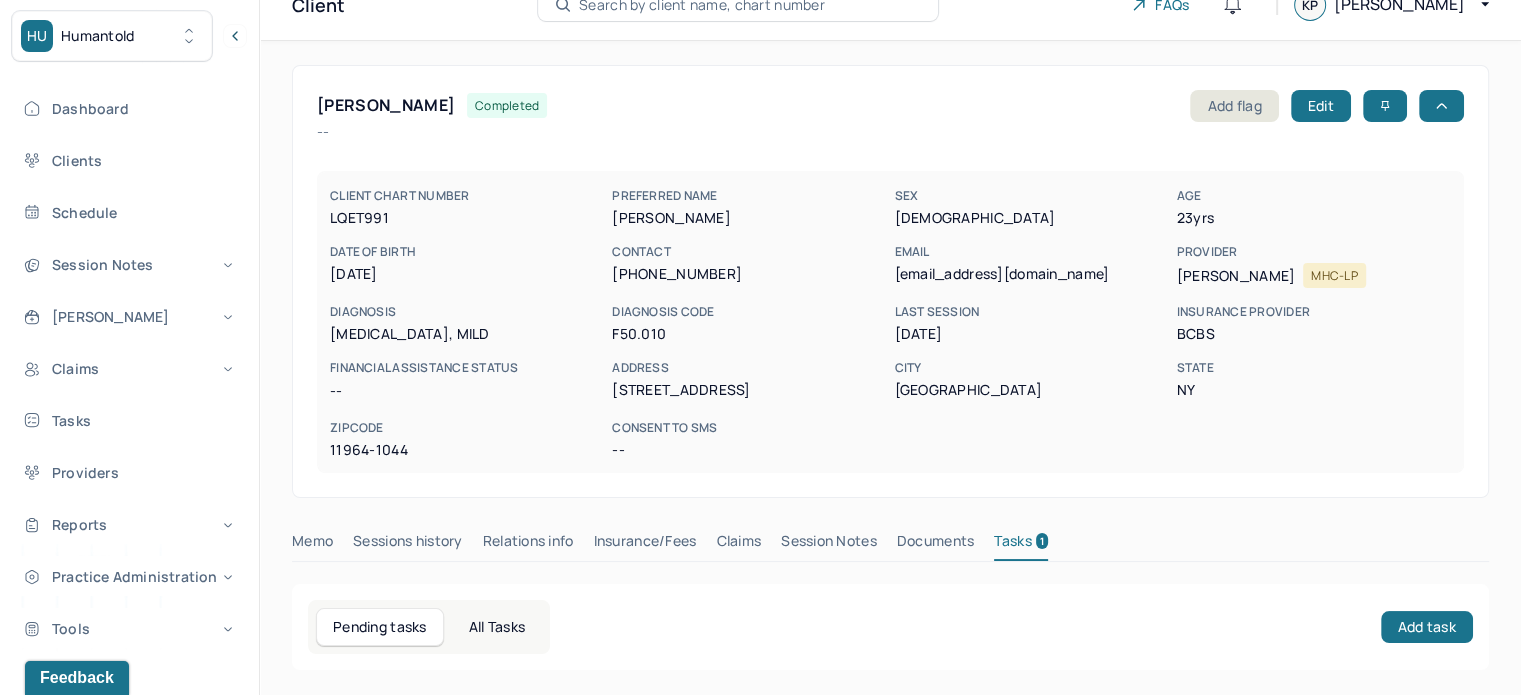 scroll, scrollTop: 0, scrollLeft: 0, axis: both 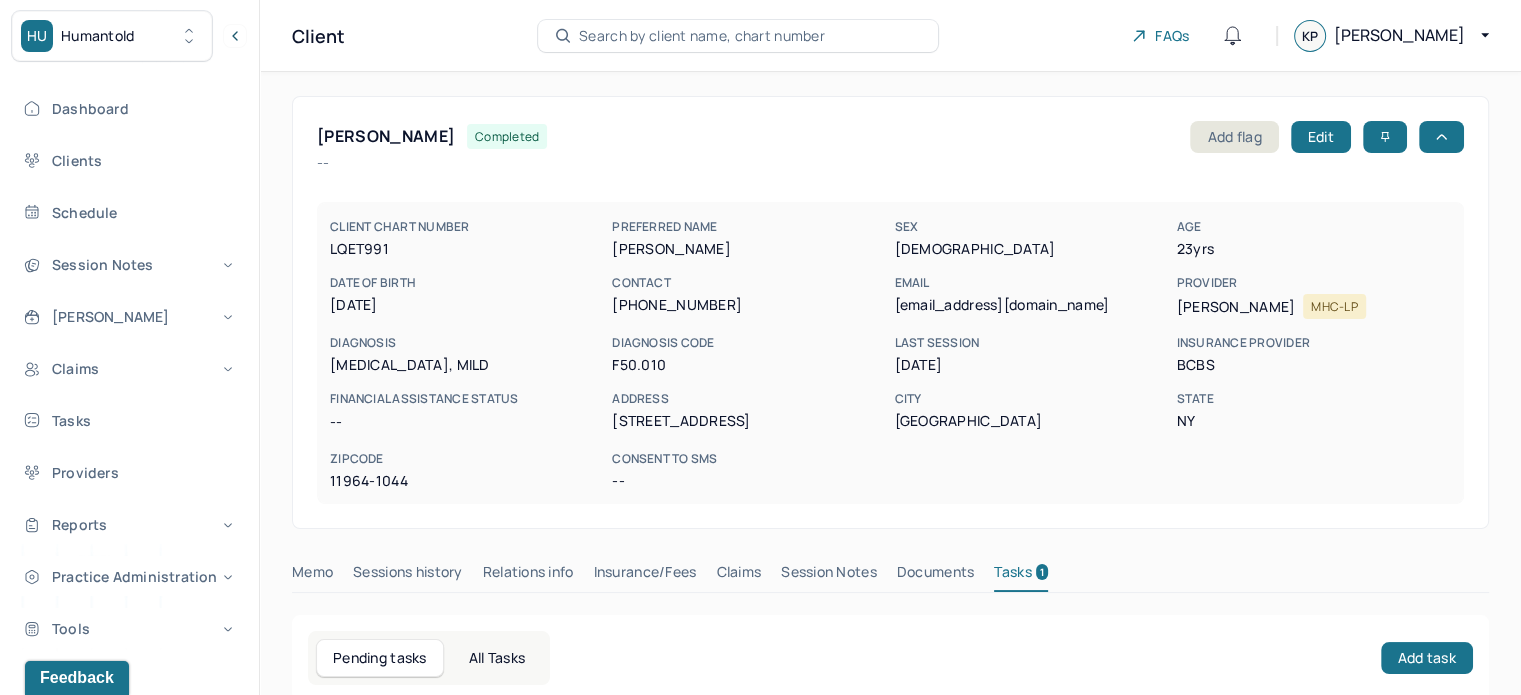 click on "Search by client name, chart number" at bounding box center (702, 36) 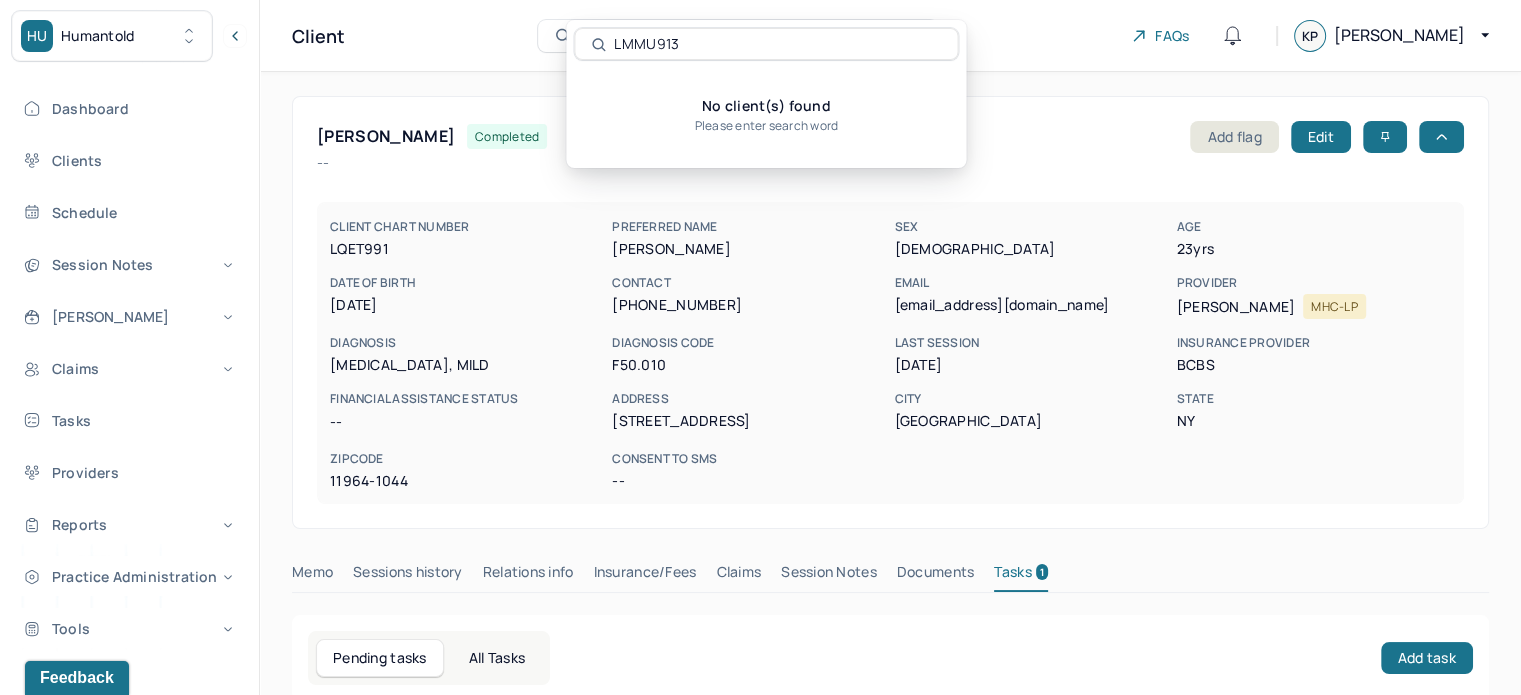 click on "LMMU913" at bounding box center (777, 44) 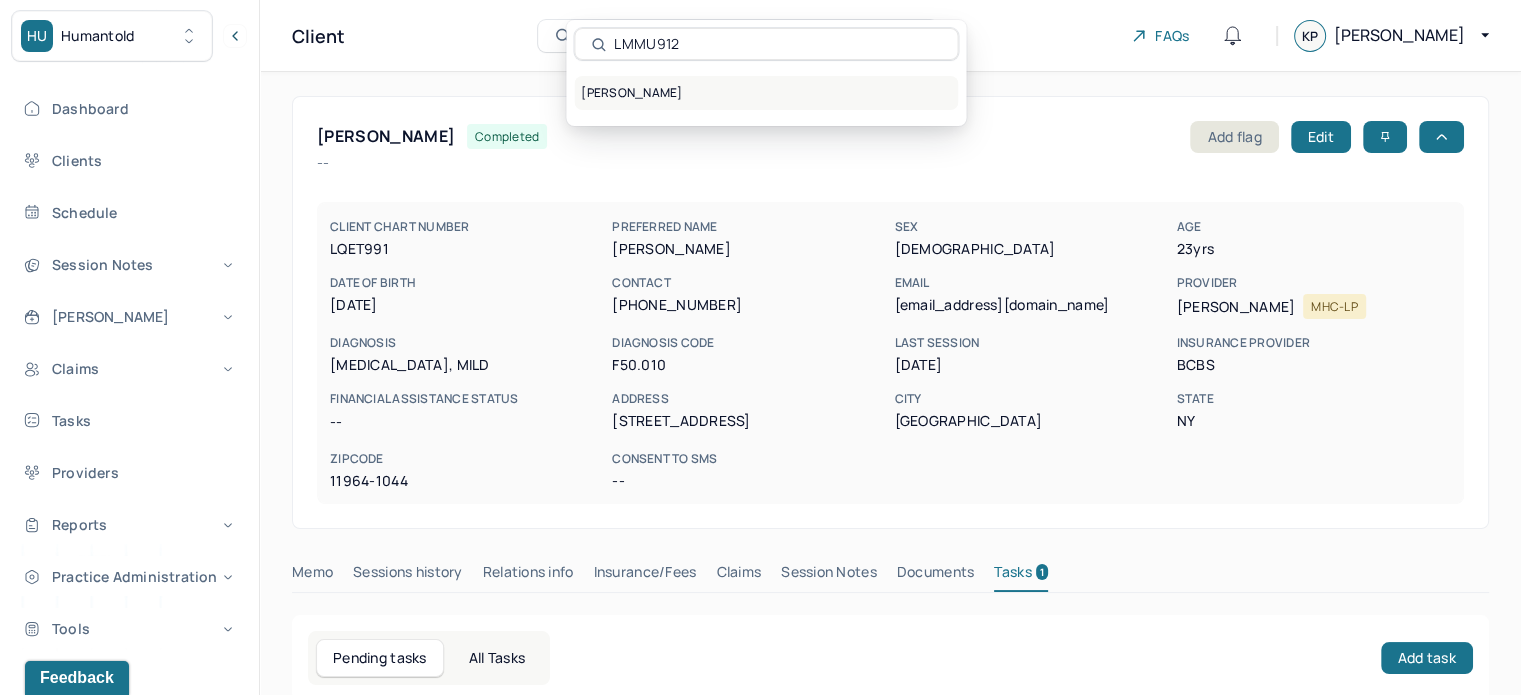 type on "LMMU912" 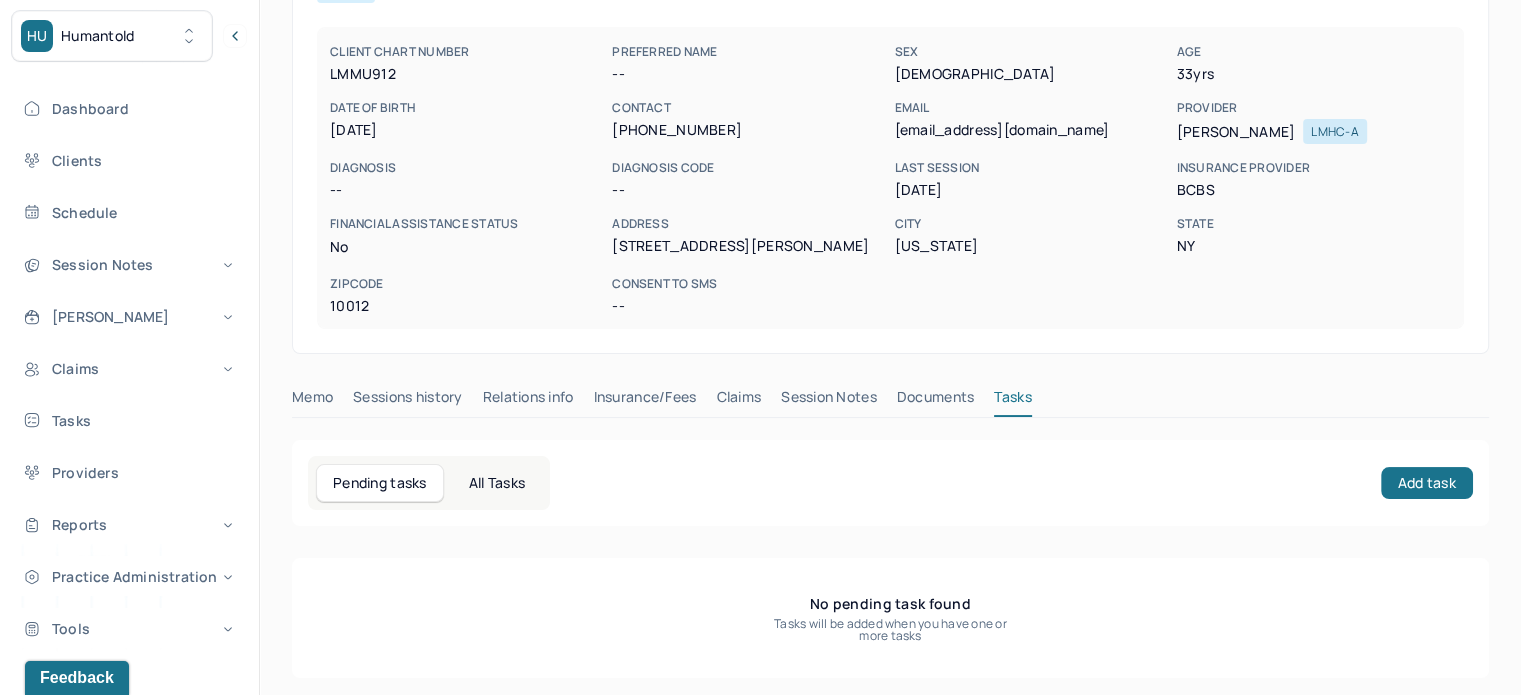 scroll, scrollTop: 204, scrollLeft: 0, axis: vertical 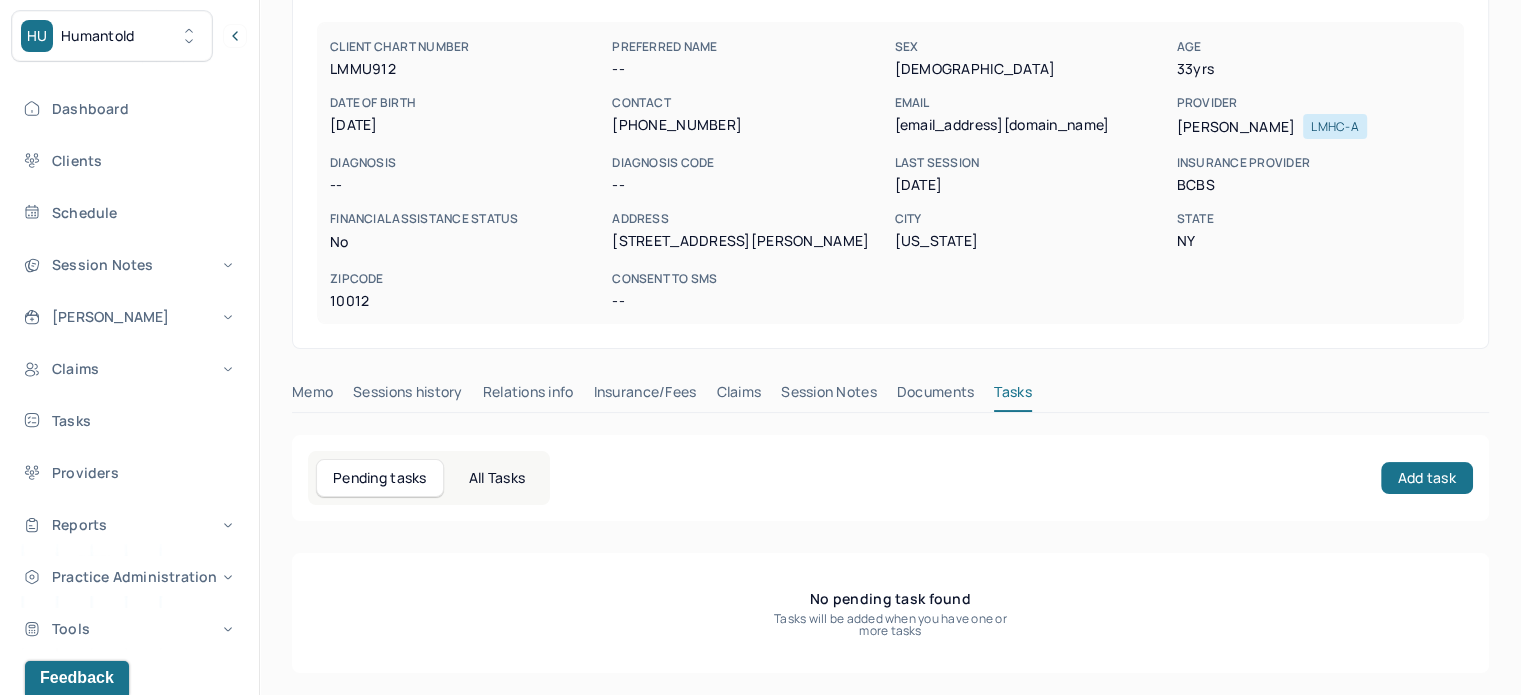 click on "k_leung23@yahoo.com" at bounding box center [1031, 125] 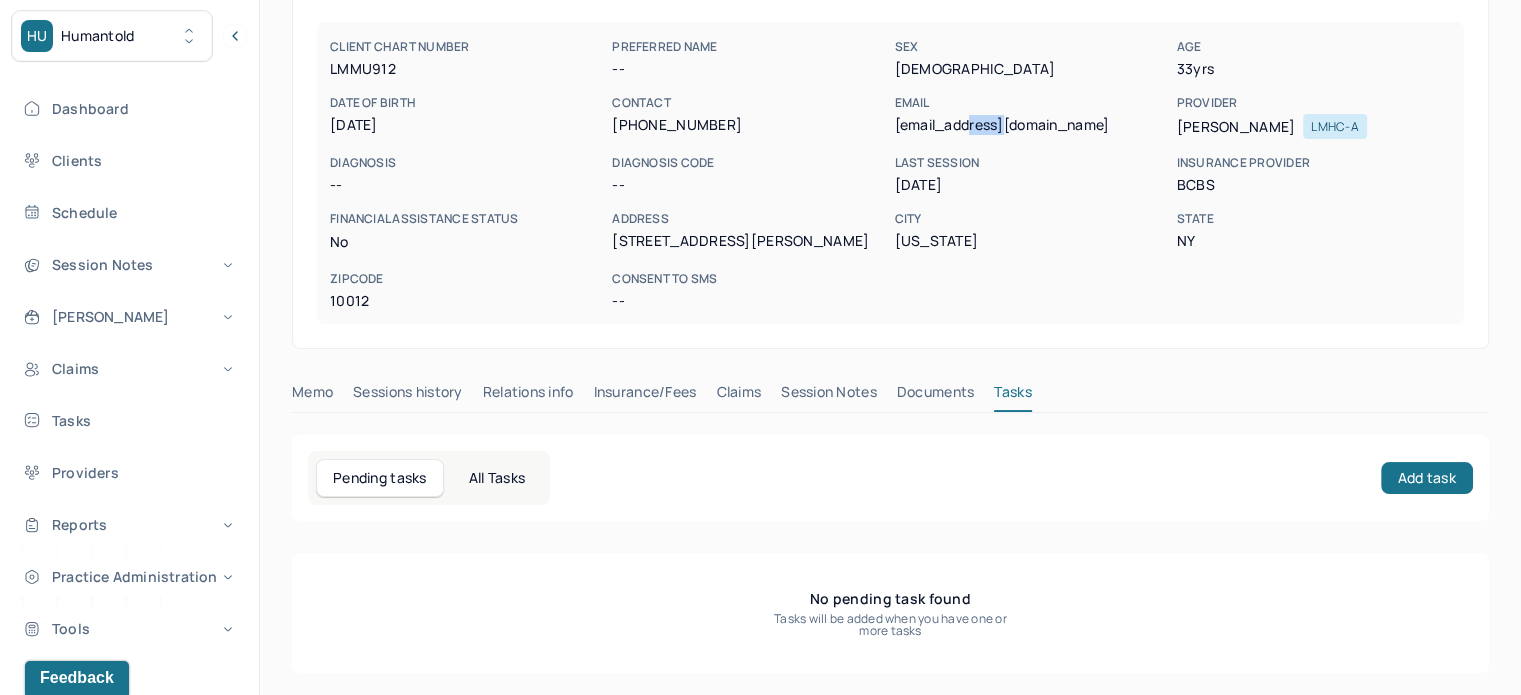 click on "k_leung23@yahoo.com" at bounding box center [1031, 125] 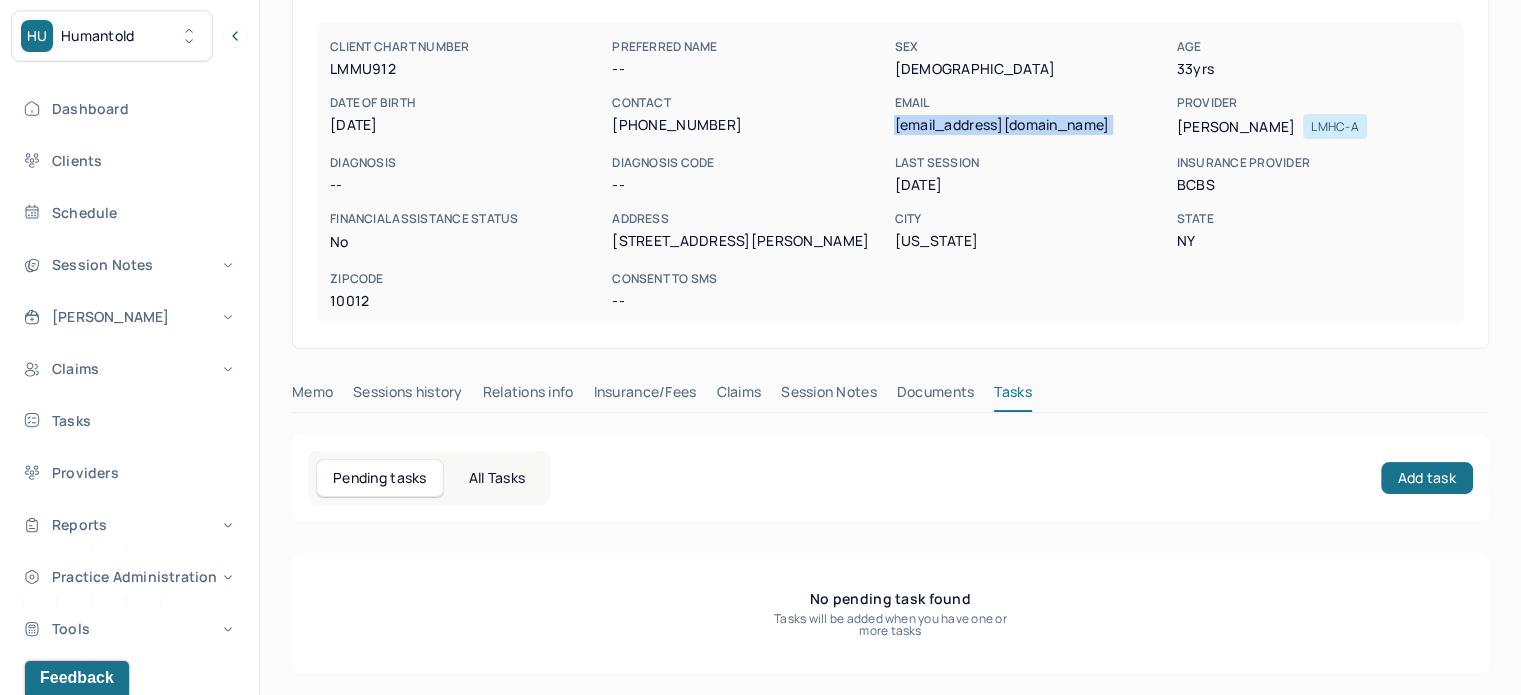 click on "k_leung23@yahoo.com" at bounding box center (1031, 125) 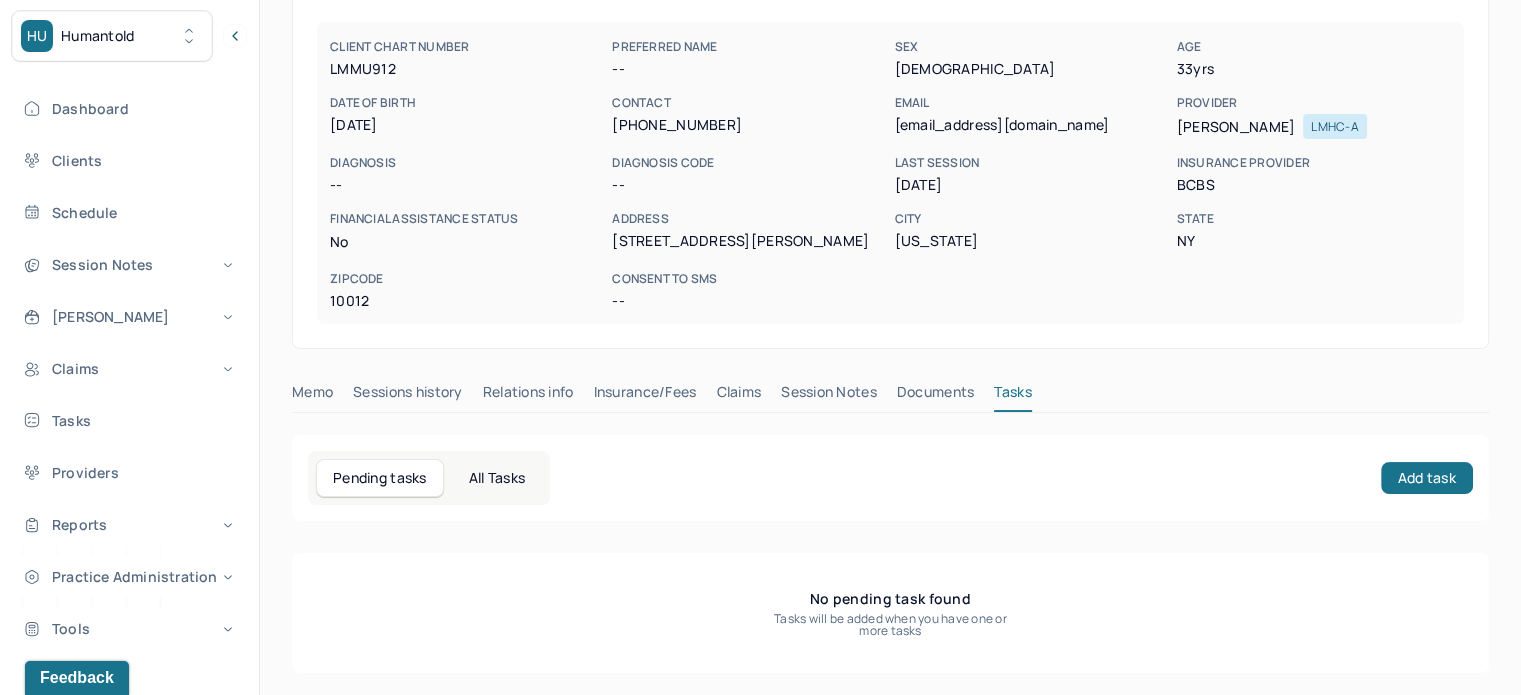 click on "Memo     Sessions history     Relations info     Insurance/Fees     Claims     Session Notes     Documents     Tasks" at bounding box center [890, 397] 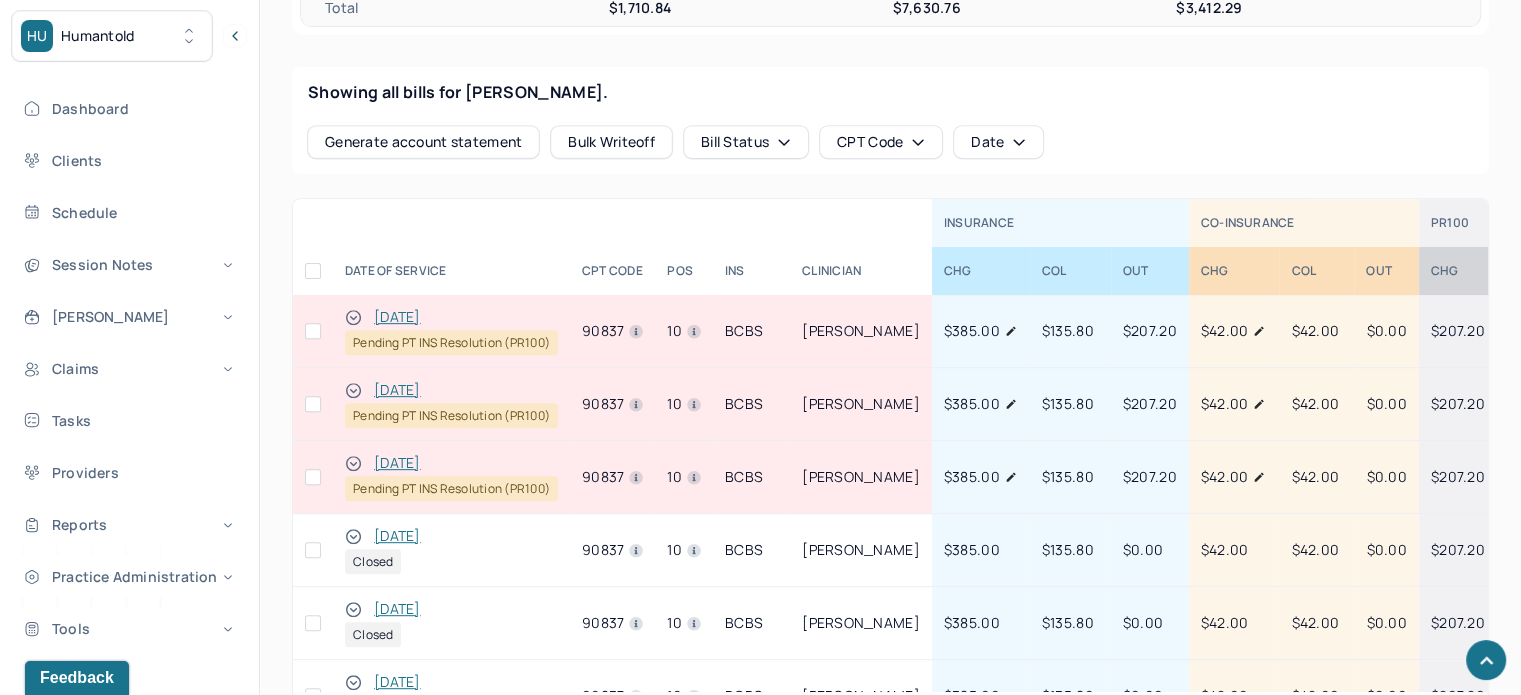 scroll, scrollTop: 704, scrollLeft: 0, axis: vertical 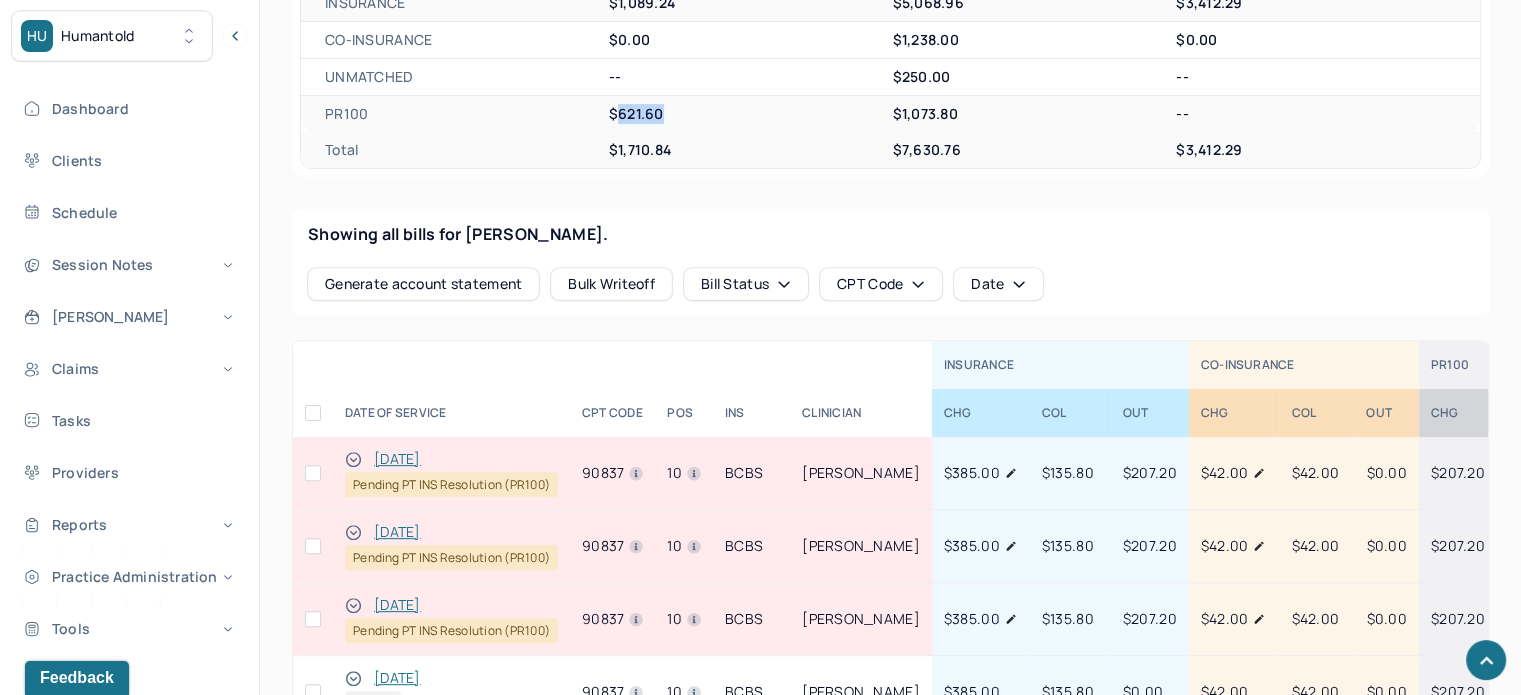 drag, startPoint x: 643, startPoint y: 115, endPoint x: 617, endPoint y: 115, distance: 26 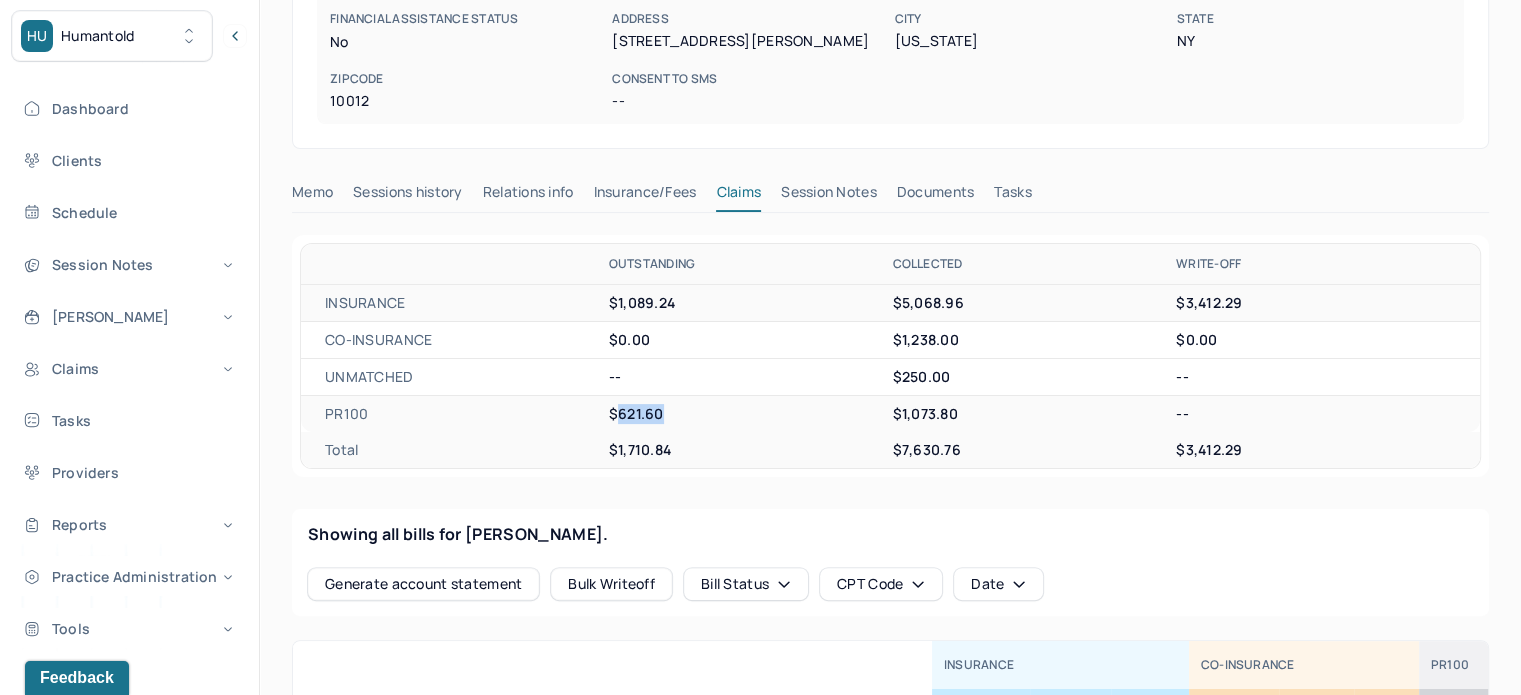 click on "Tasks" at bounding box center [1012, 196] 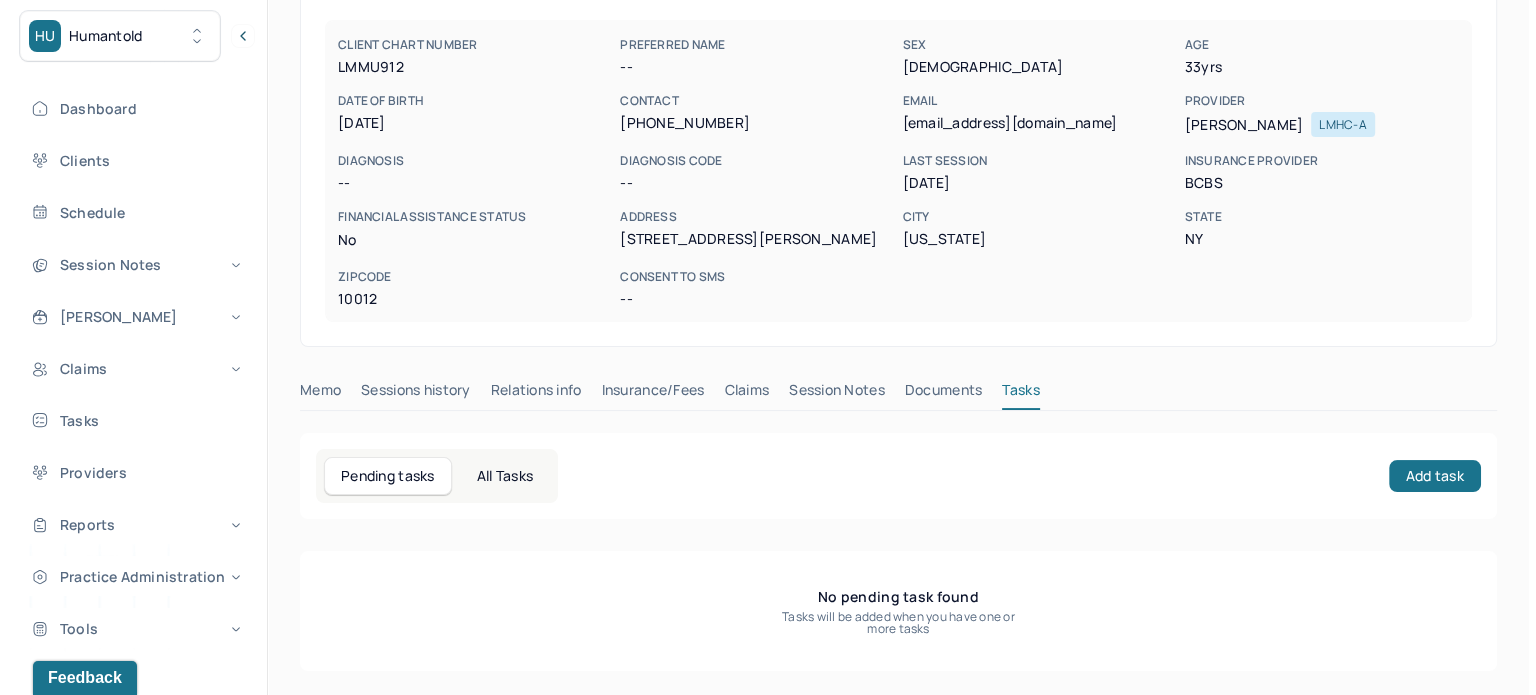 scroll, scrollTop: 204, scrollLeft: 0, axis: vertical 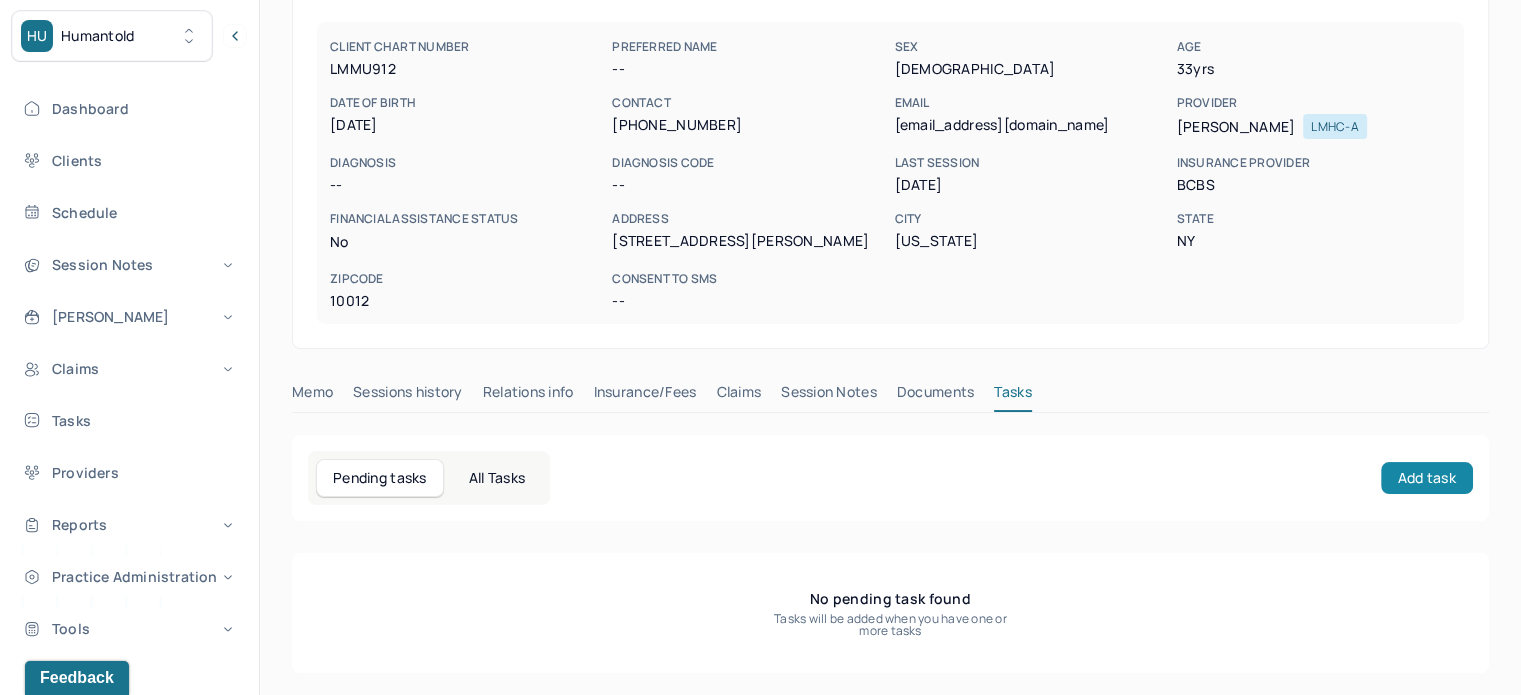 click on "Add task" at bounding box center [1427, 478] 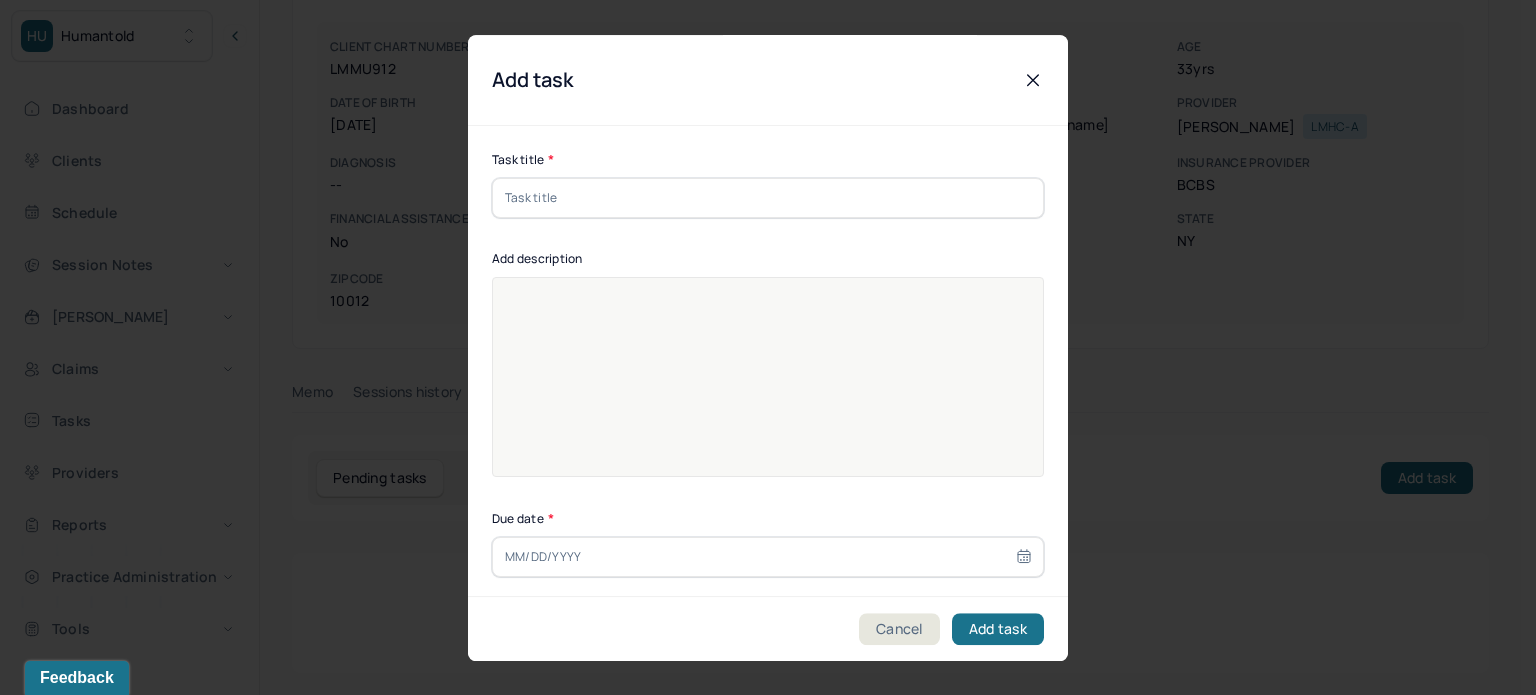 click at bounding box center (768, 198) 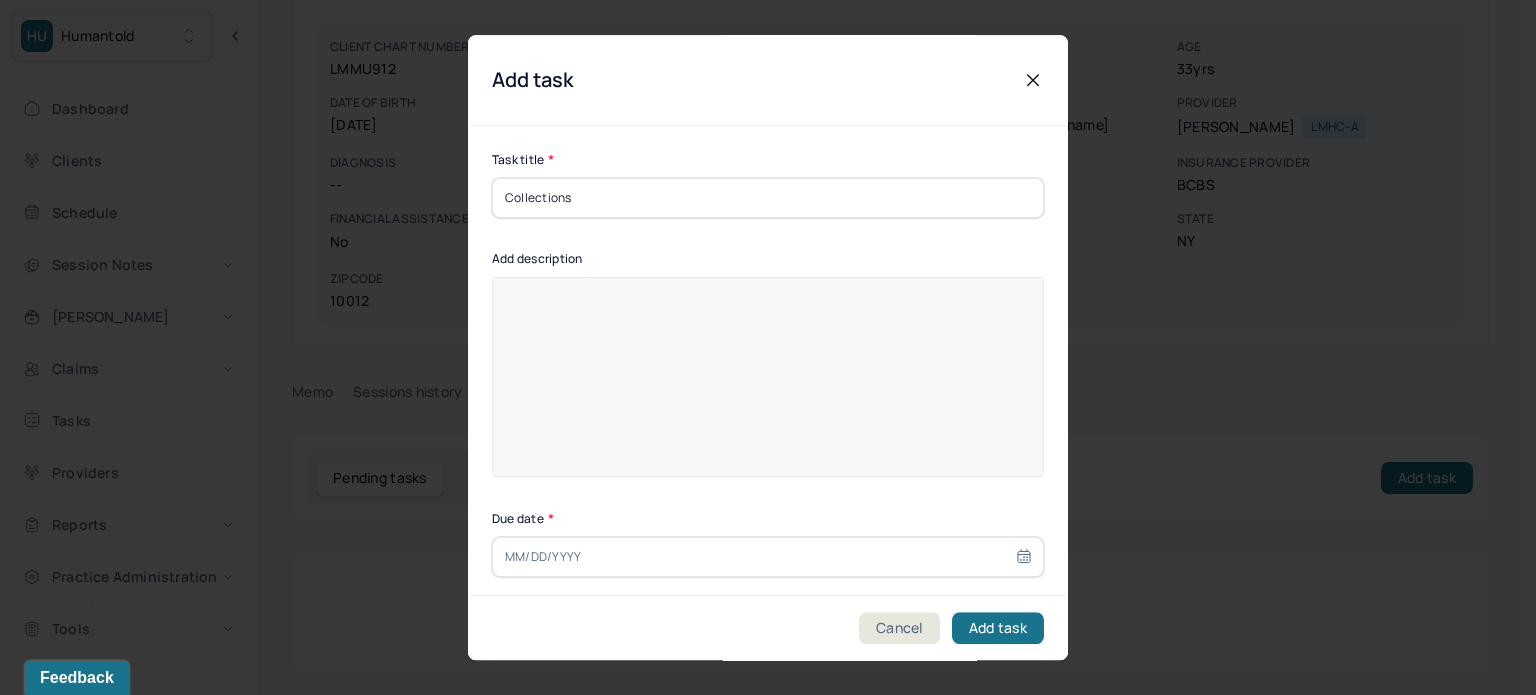 type on "Collections" 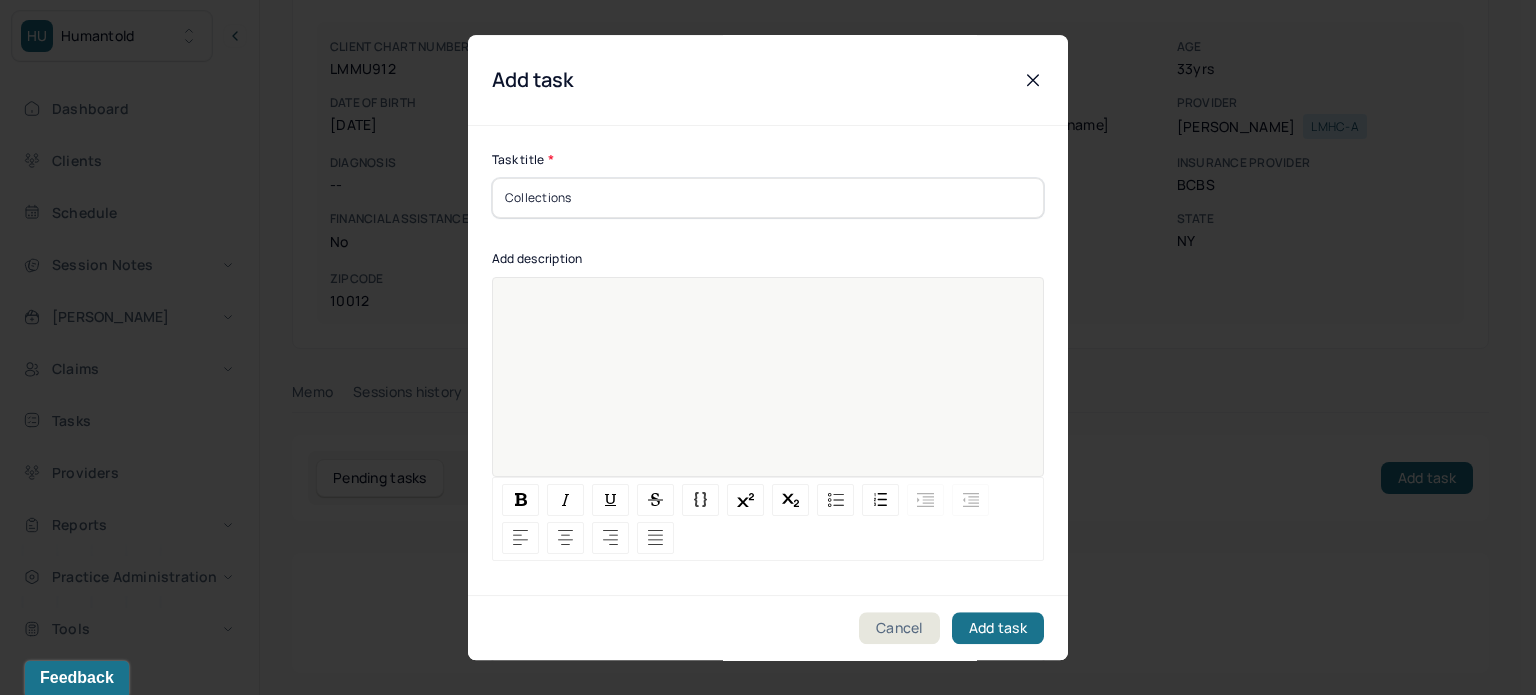 paste 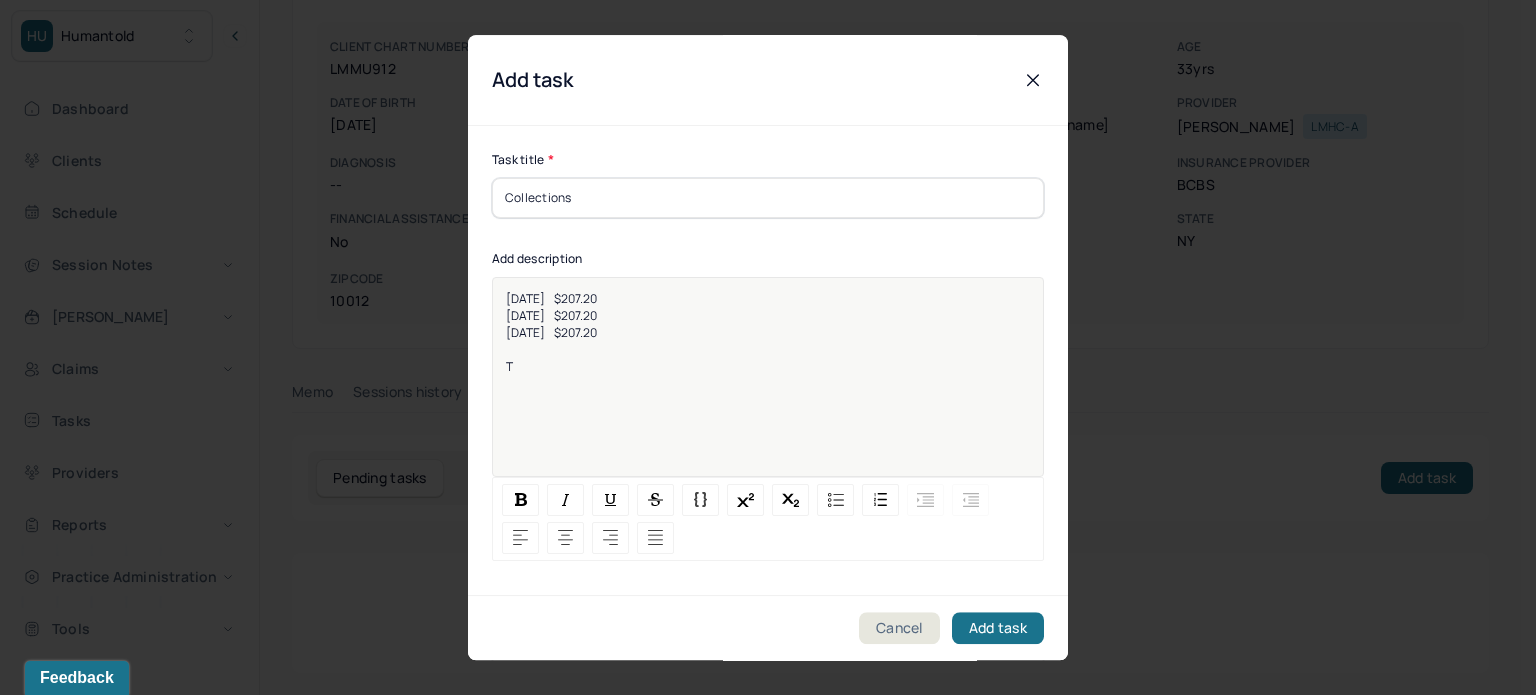 type 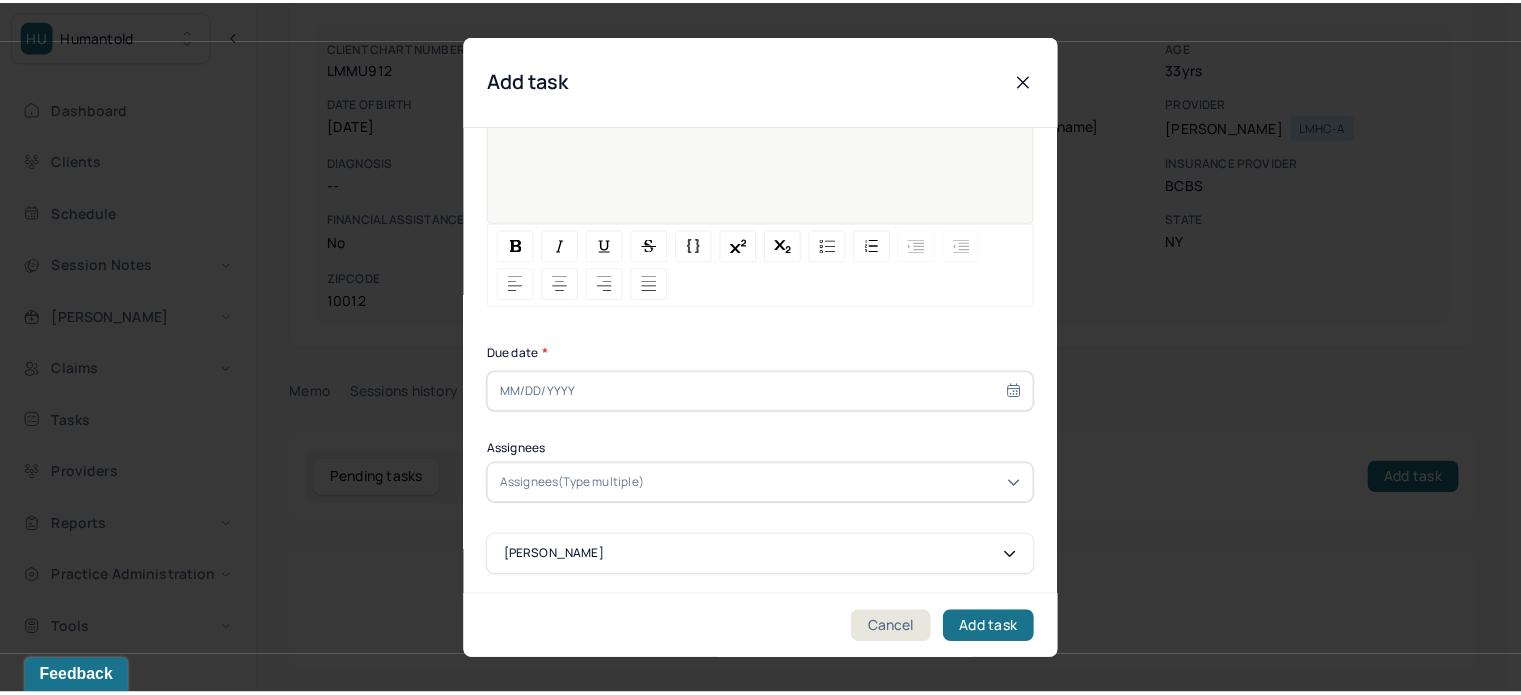 scroll, scrollTop: 256, scrollLeft: 0, axis: vertical 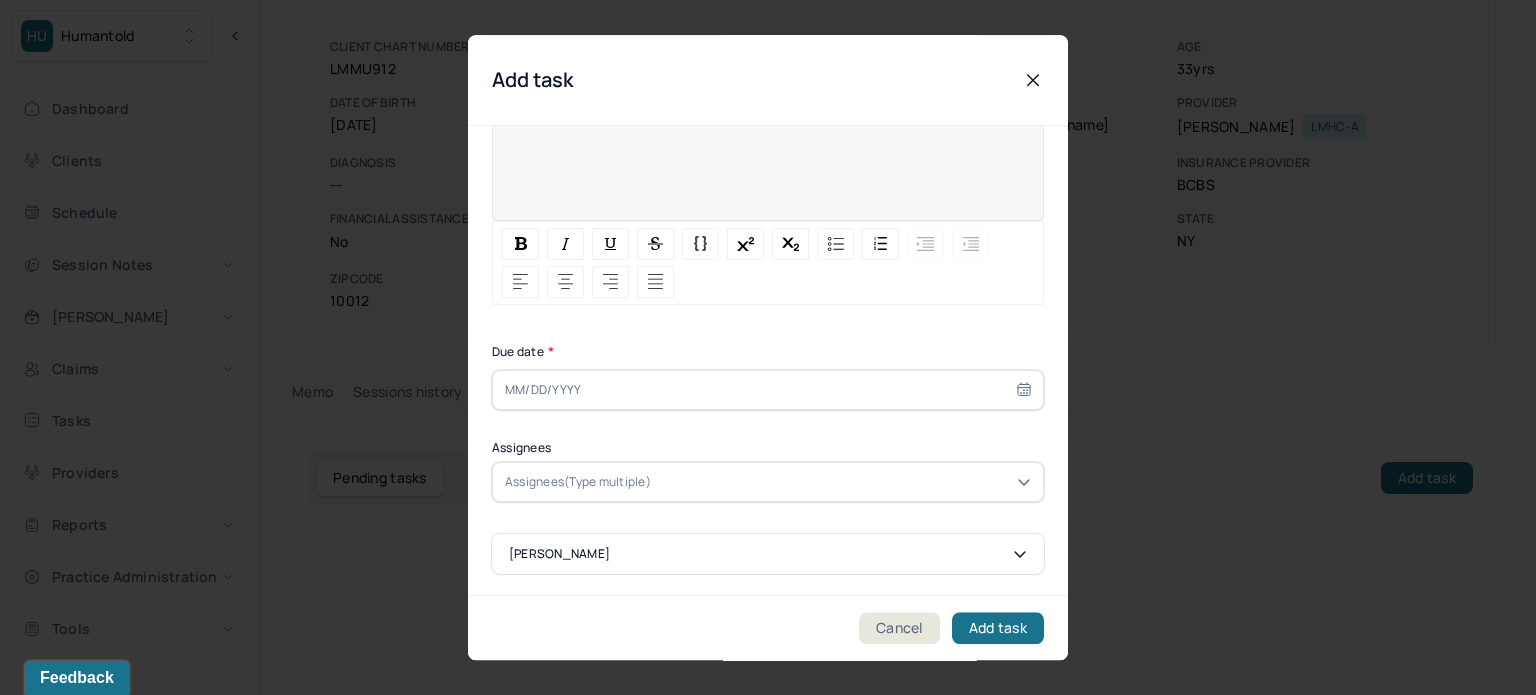 click at bounding box center [768, 390] 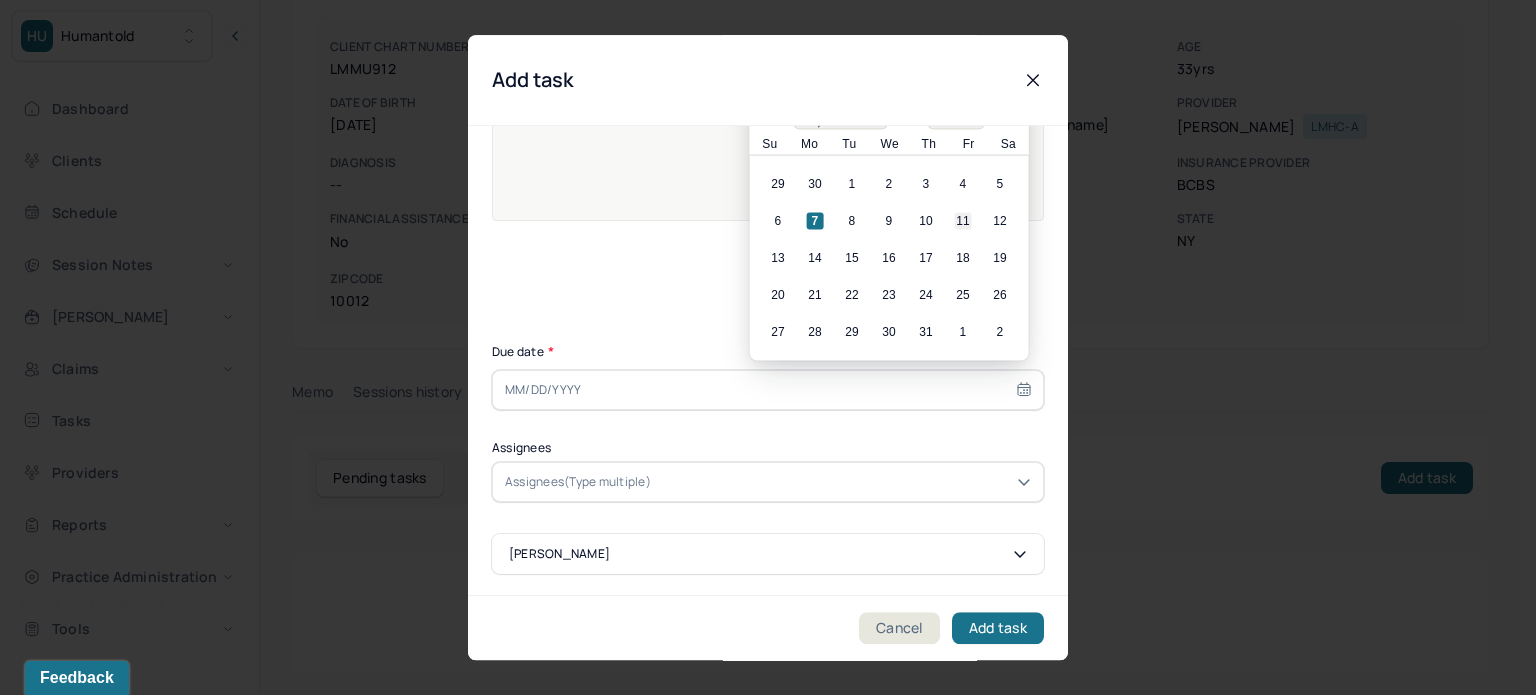 click on "11" at bounding box center [963, 221] 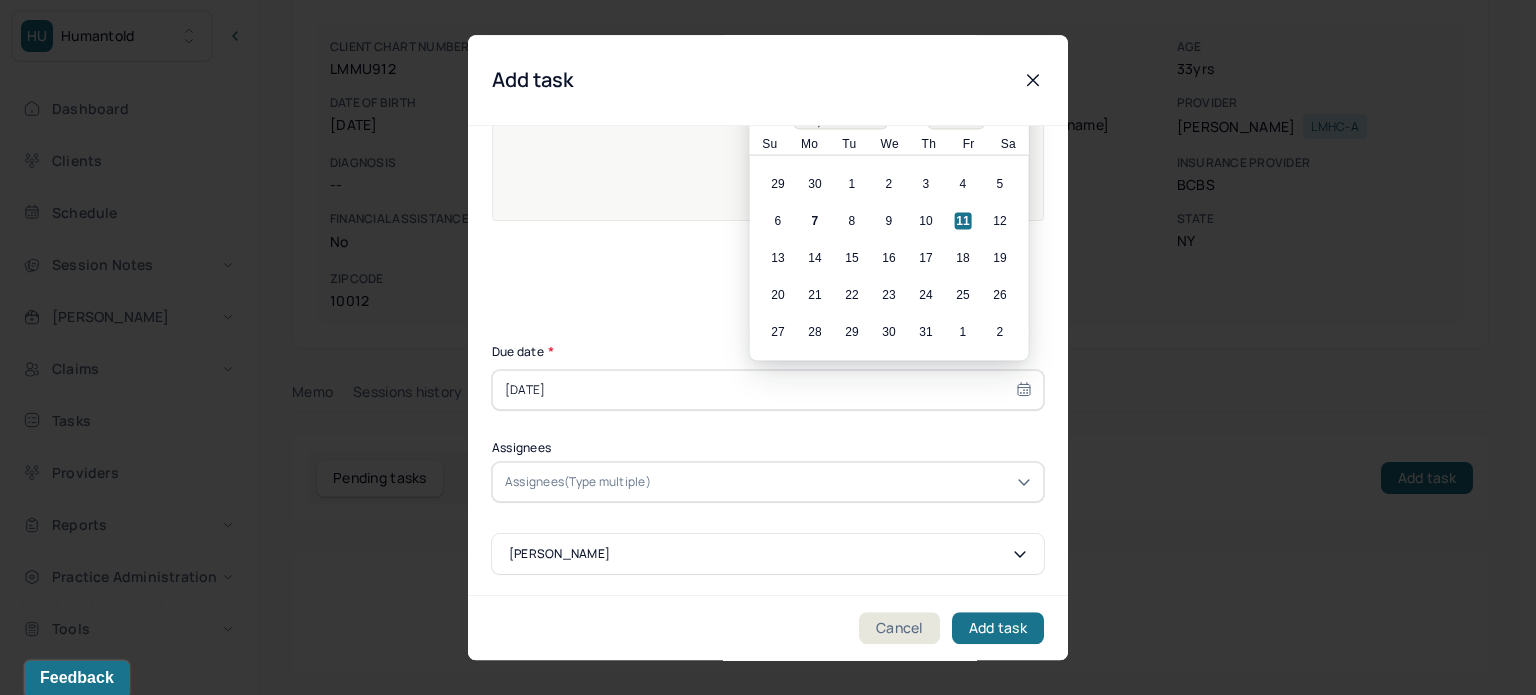 click at bounding box center [843, 482] 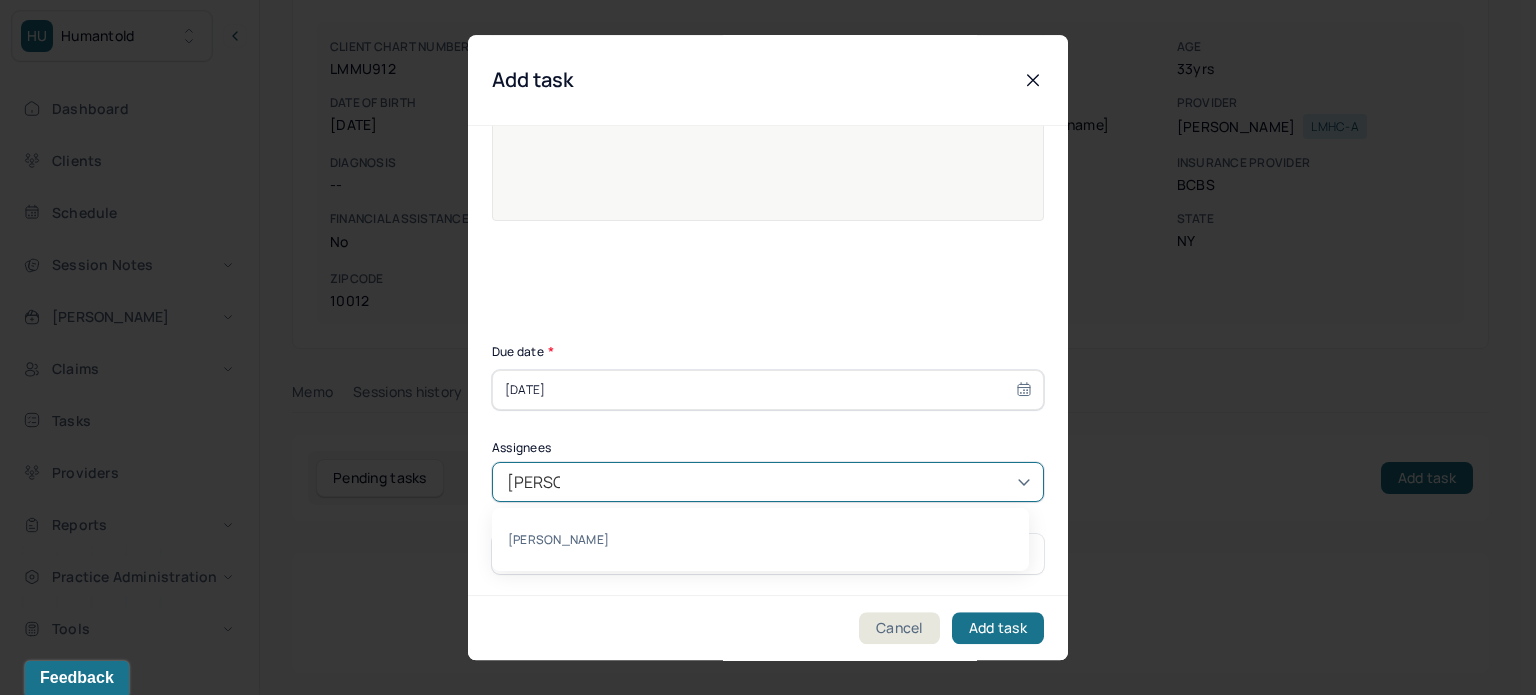 type on "[PERSON_NAME]" 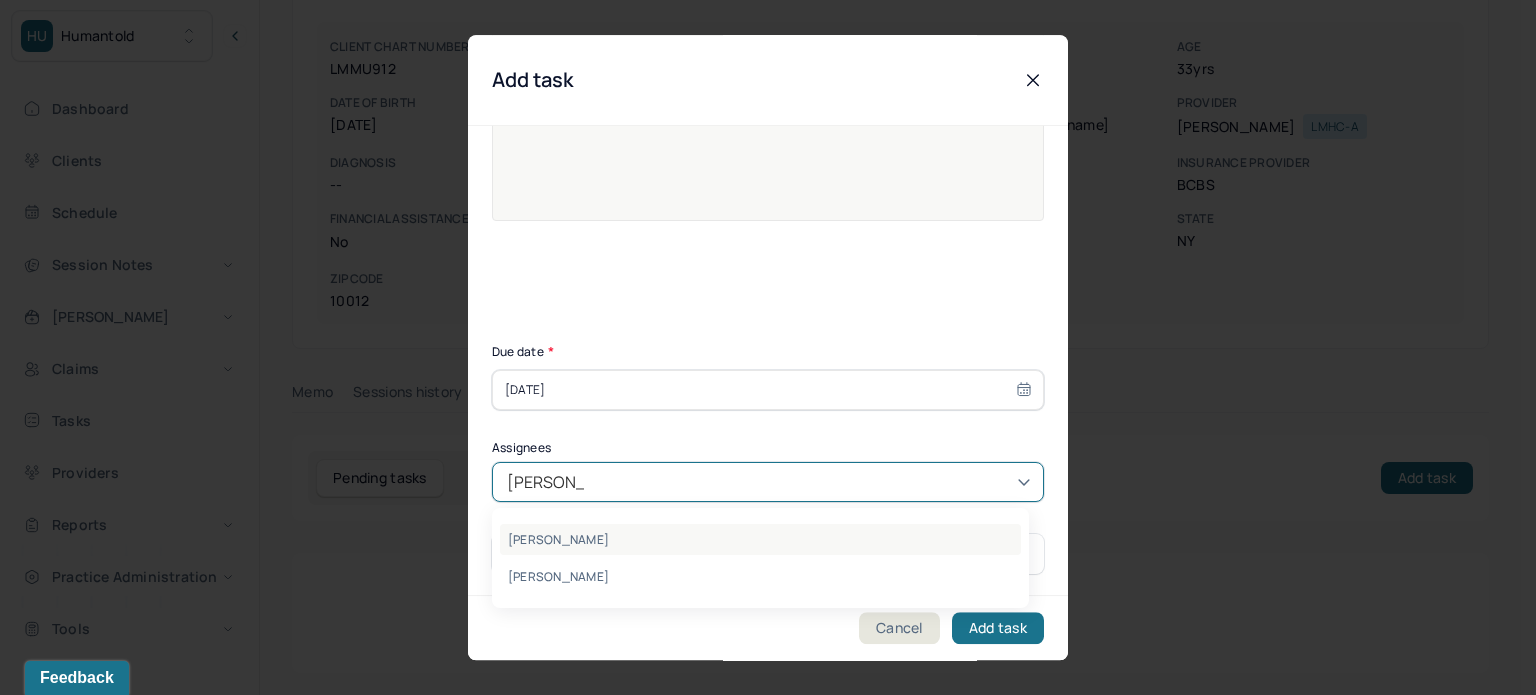 click on "[PERSON_NAME]" at bounding box center (760, 539) 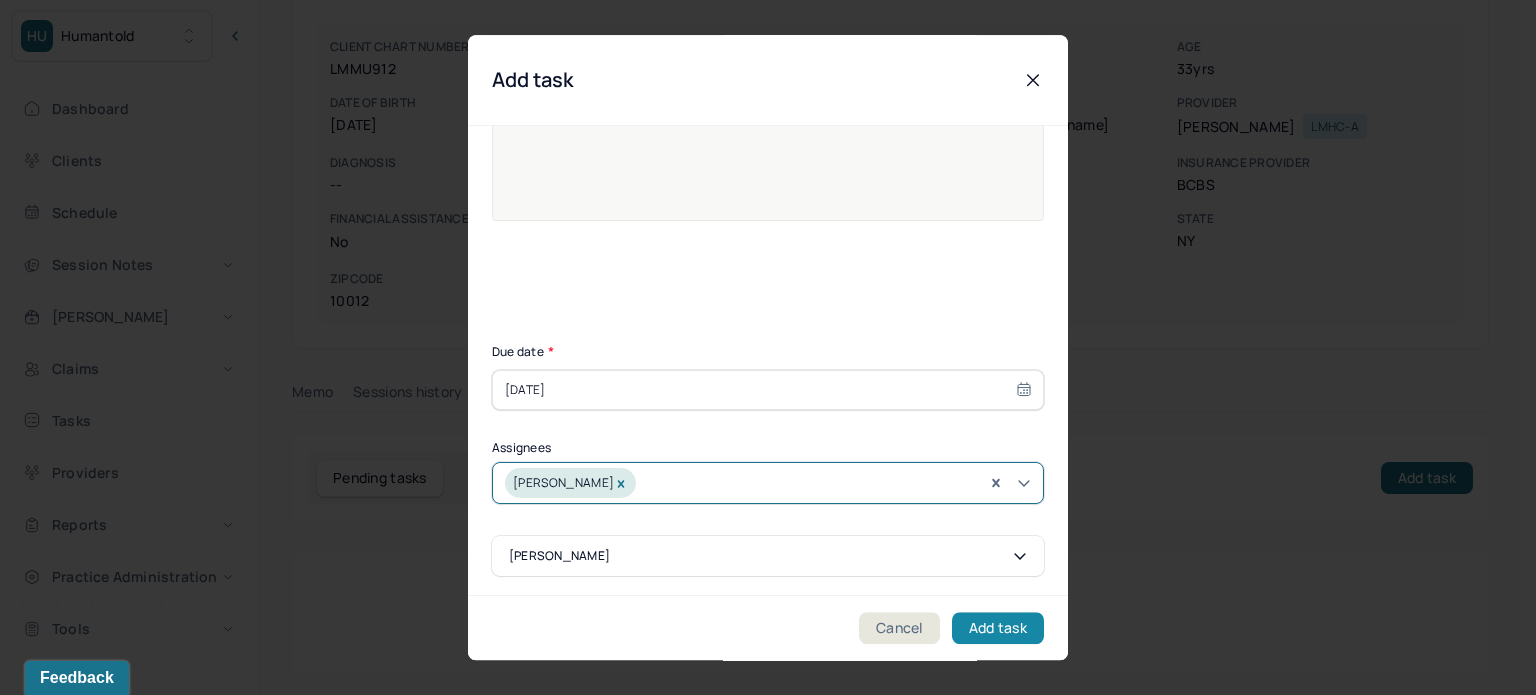 click on "Add task" at bounding box center (998, 628) 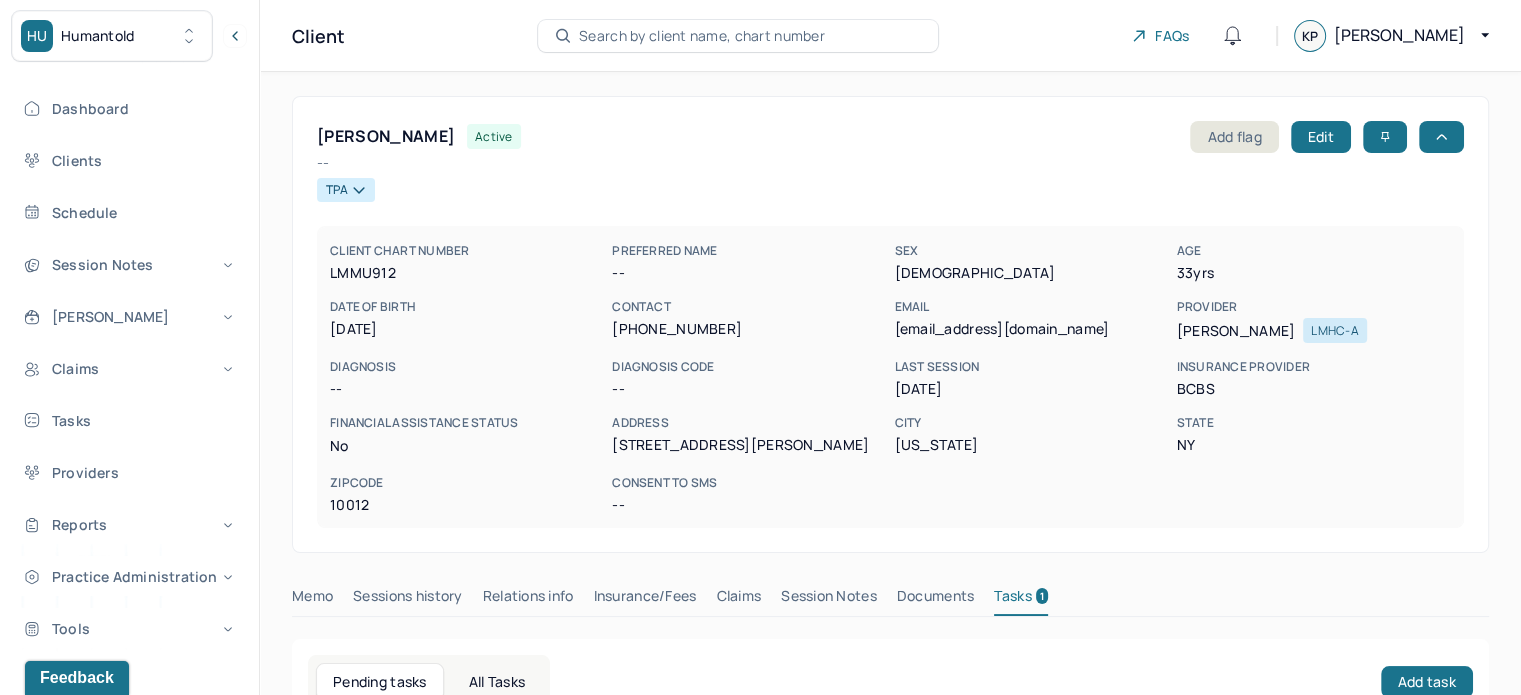 scroll, scrollTop: 0, scrollLeft: 0, axis: both 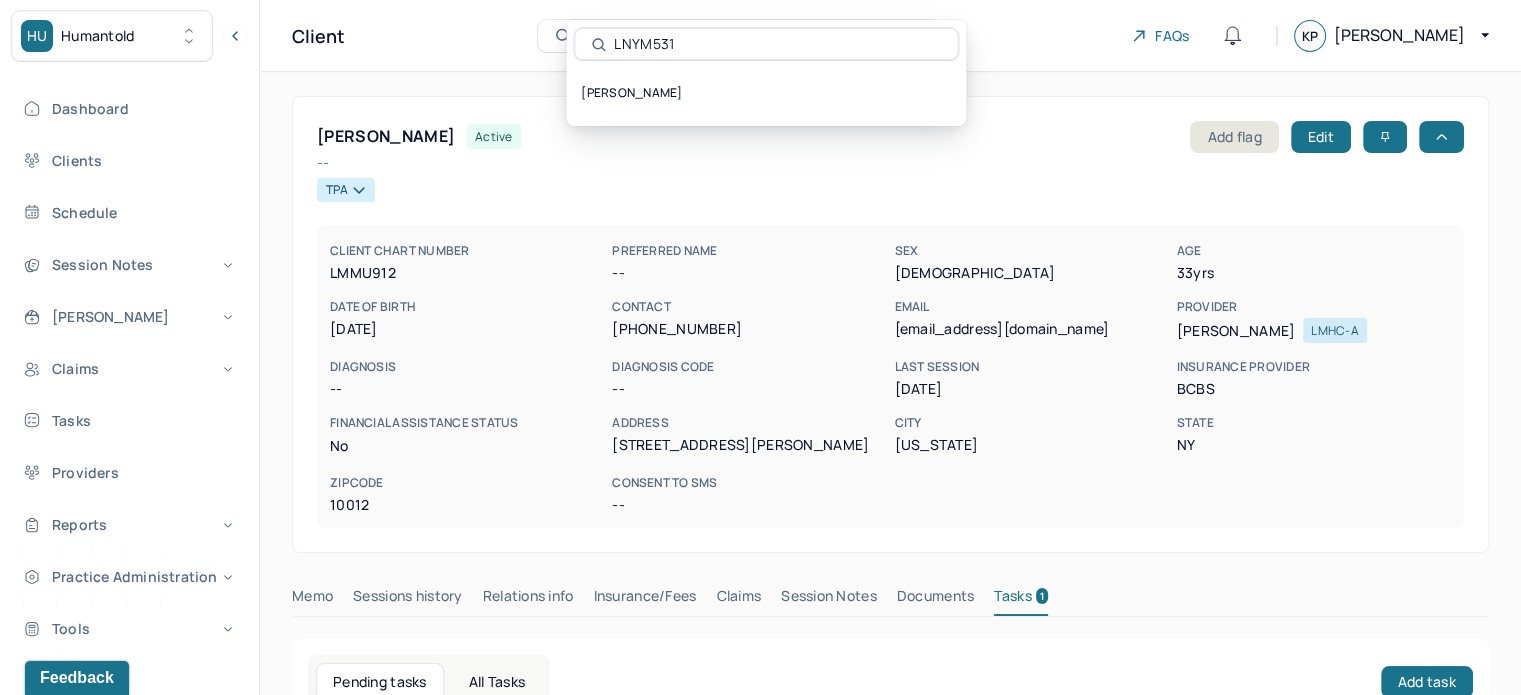 type on "LNYM531" 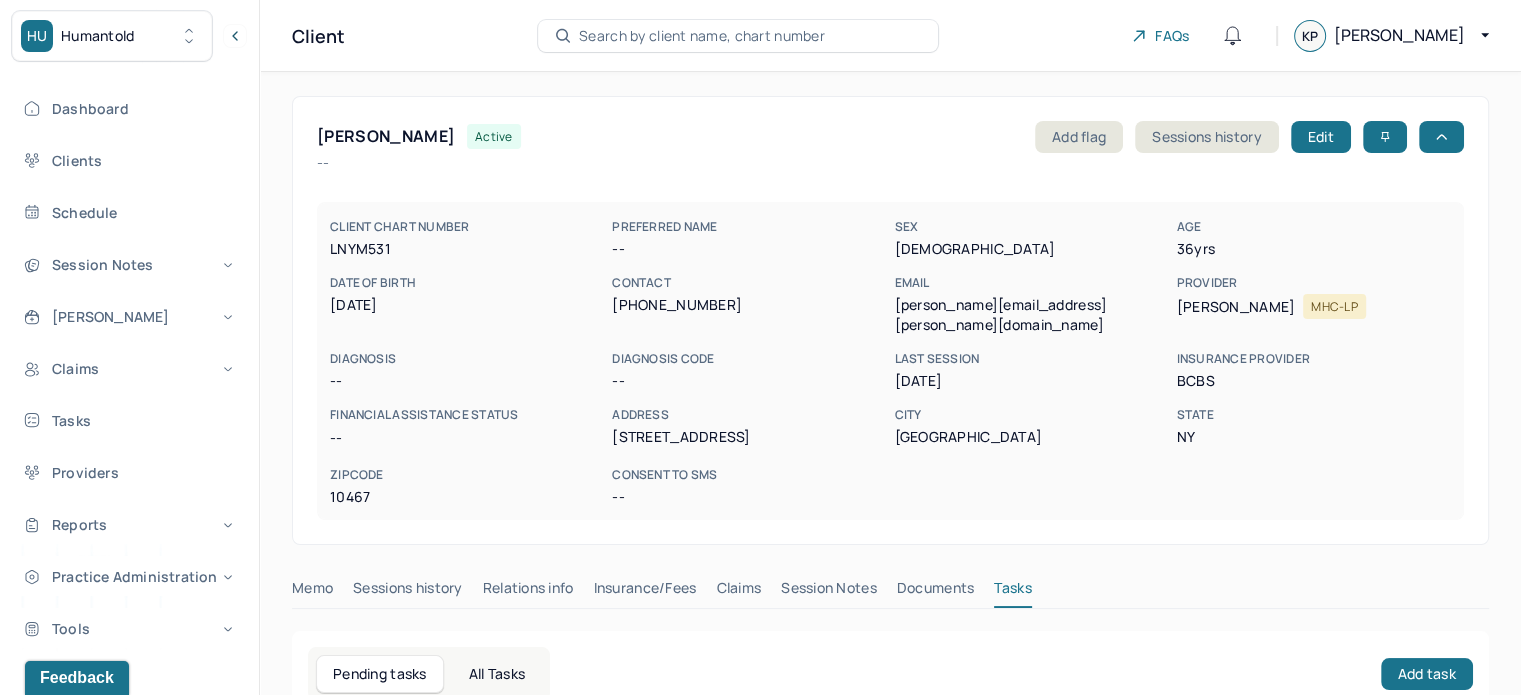 click on "EMAIL brittney.levy@me.com" at bounding box center [1031, 303] 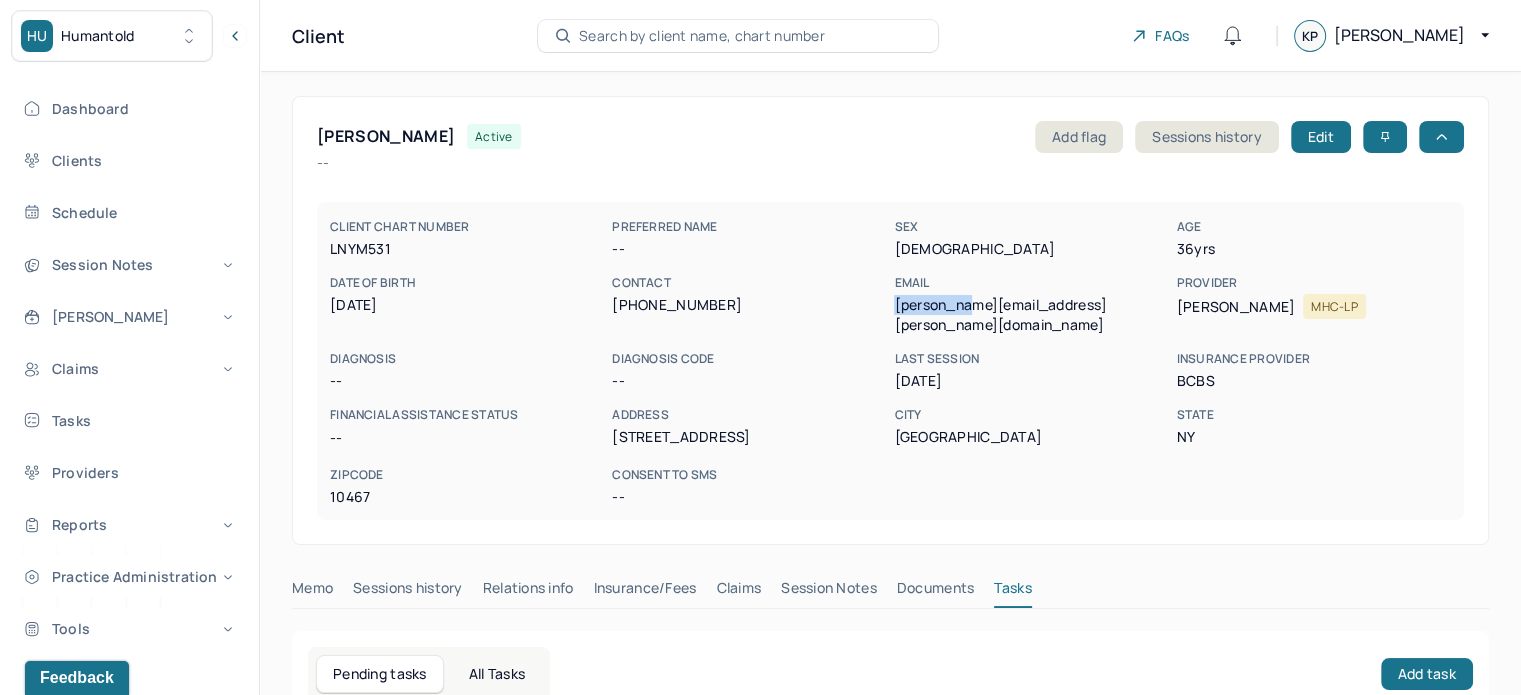 click on "brittney.levy@me.com" at bounding box center [1031, 315] 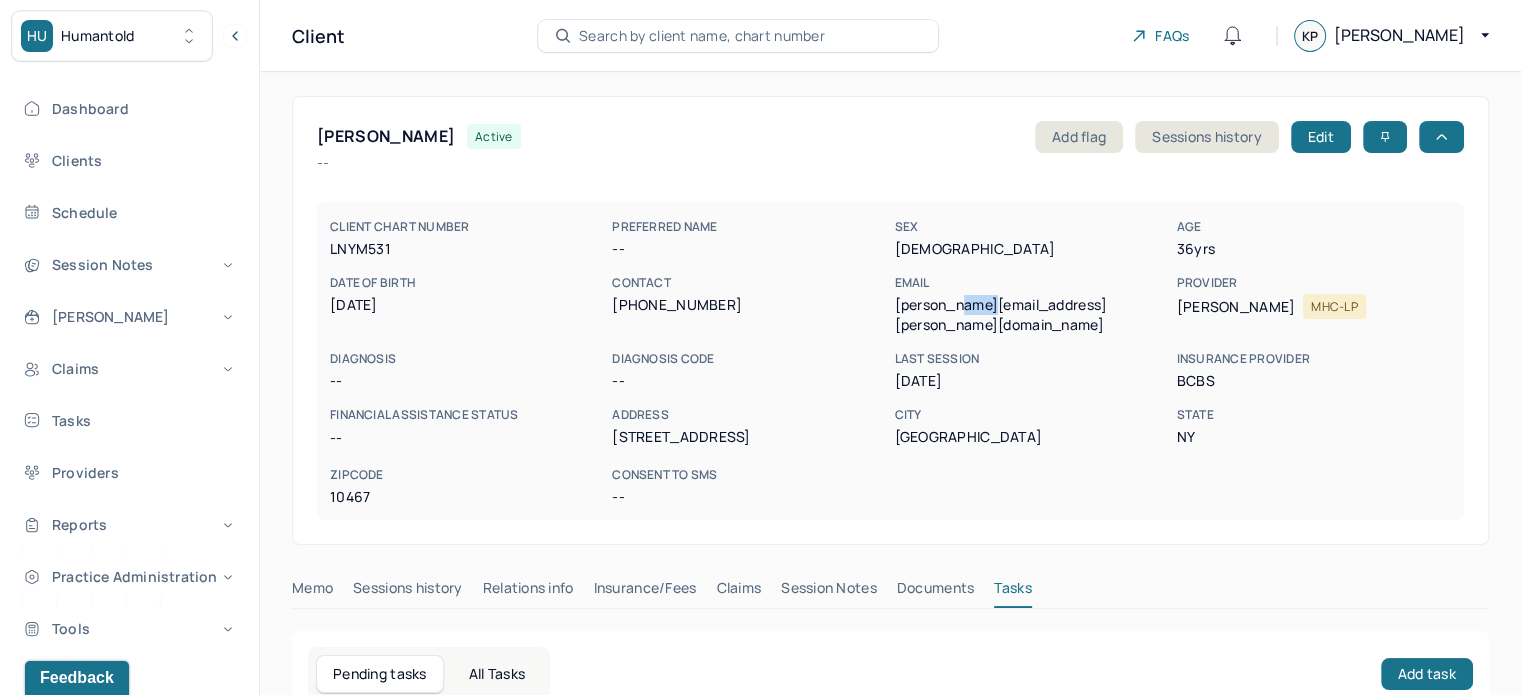 click on "brittney.levy@me.com" at bounding box center [1031, 315] 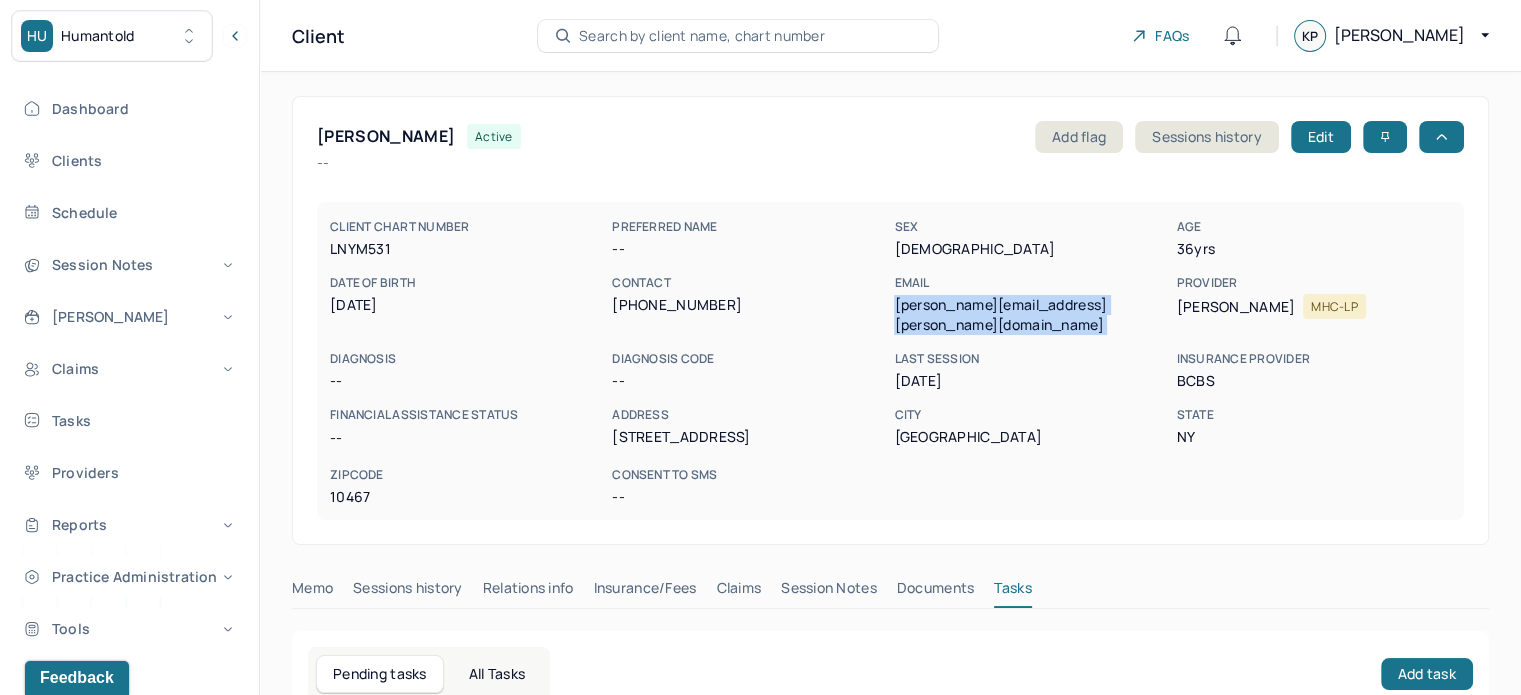 click on "brittney.levy@me.com" at bounding box center [1031, 315] 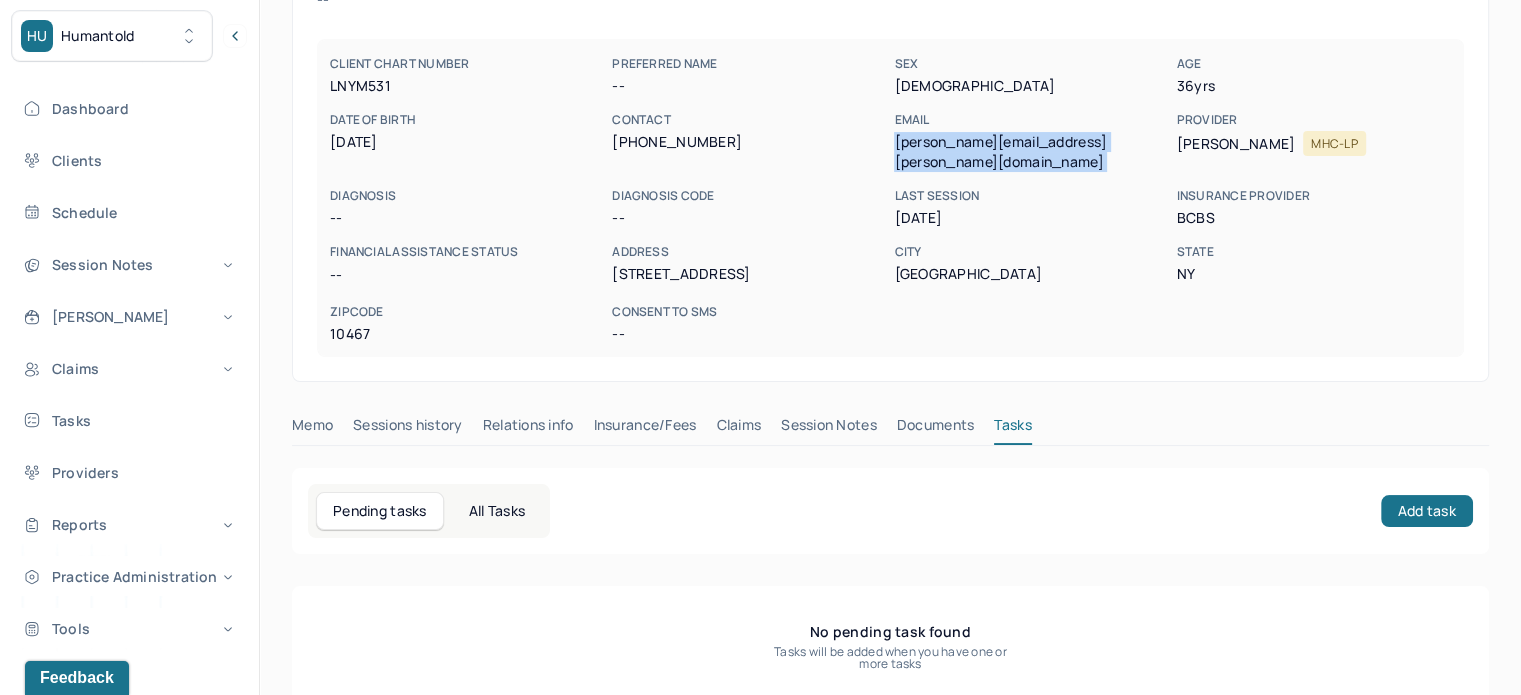 scroll, scrollTop: 180, scrollLeft: 0, axis: vertical 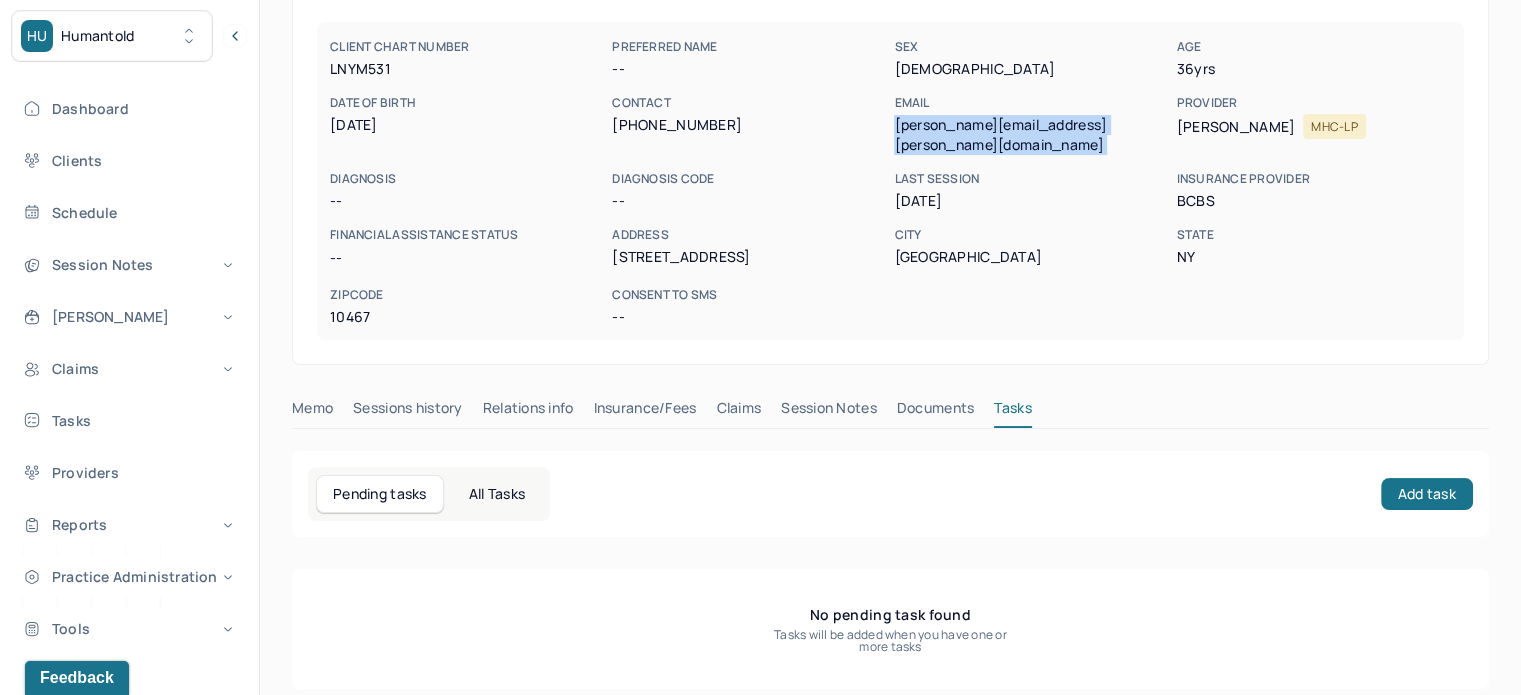 click on "Claims" at bounding box center (738, 412) 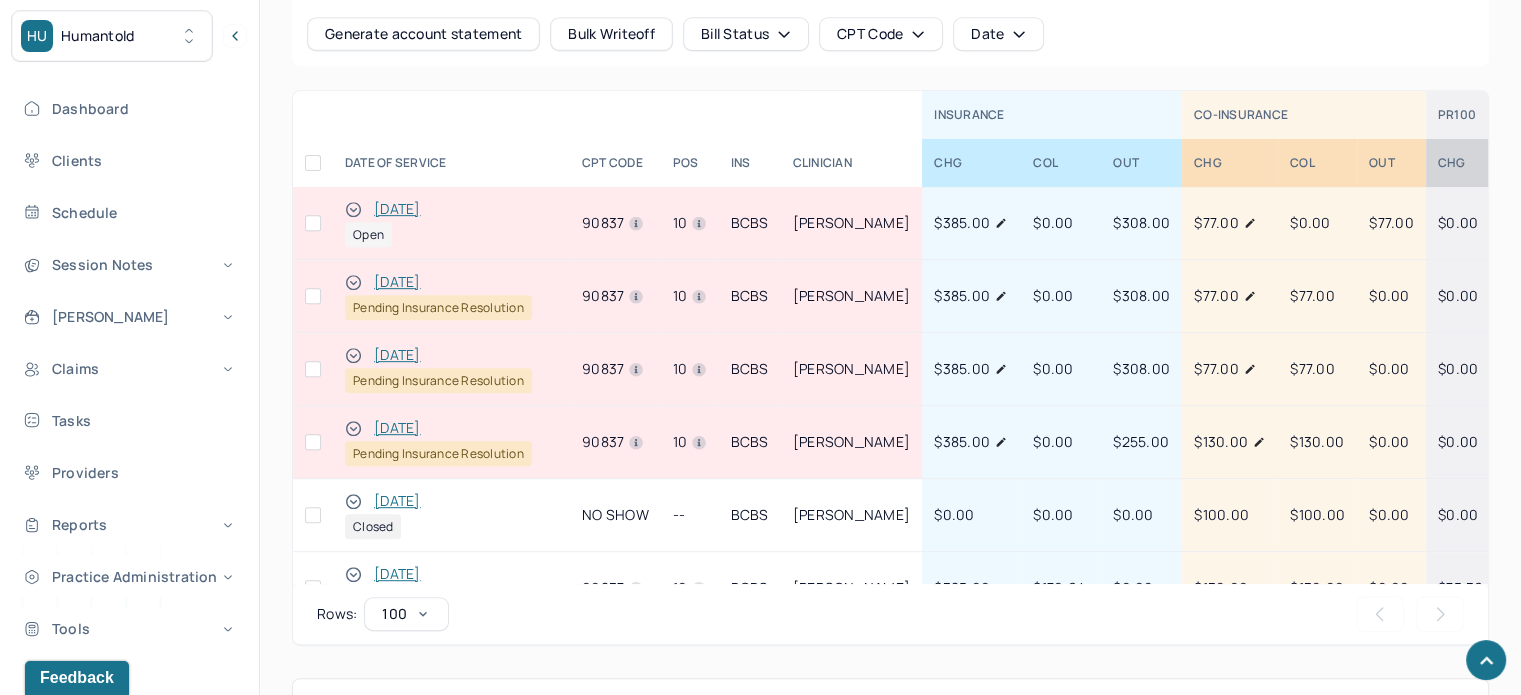 scroll, scrollTop: 980, scrollLeft: 0, axis: vertical 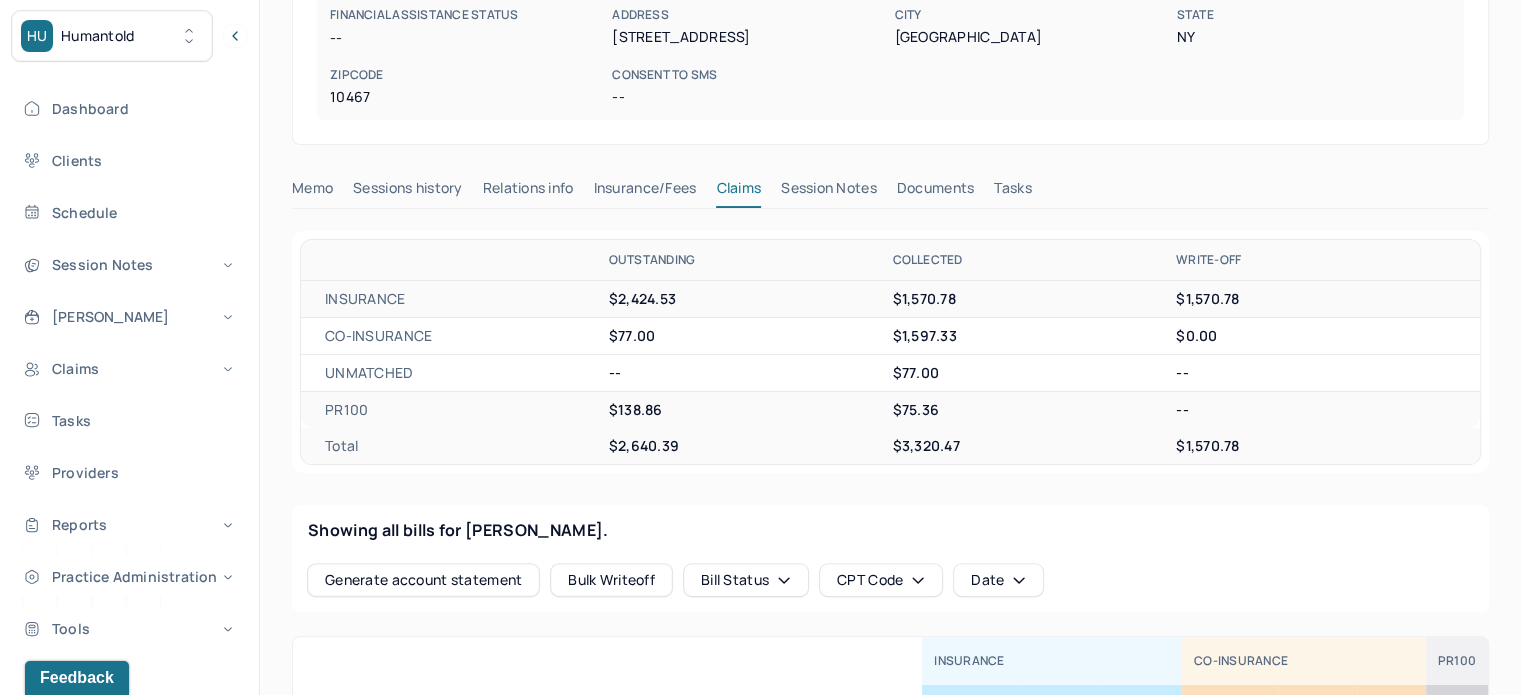 click on "Tasks" at bounding box center [1012, 192] 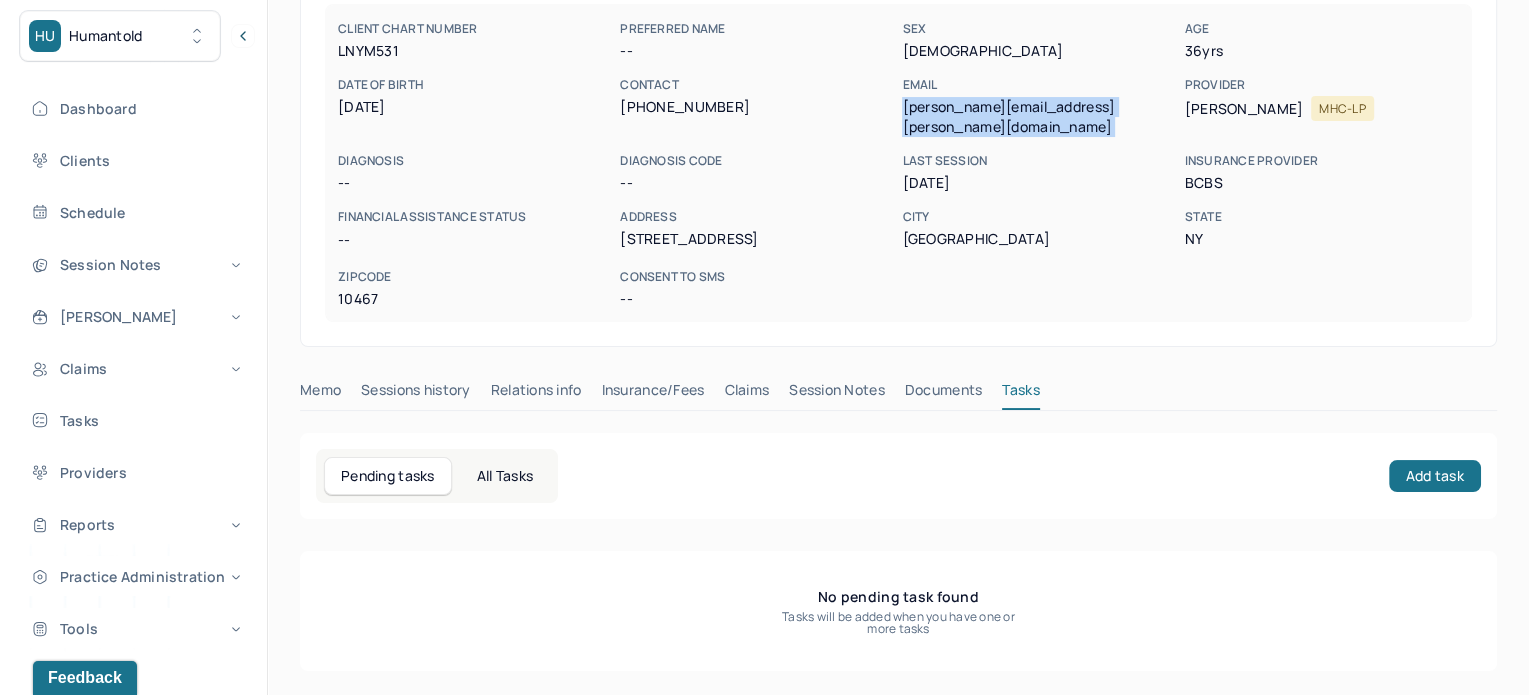 scroll, scrollTop: 180, scrollLeft: 0, axis: vertical 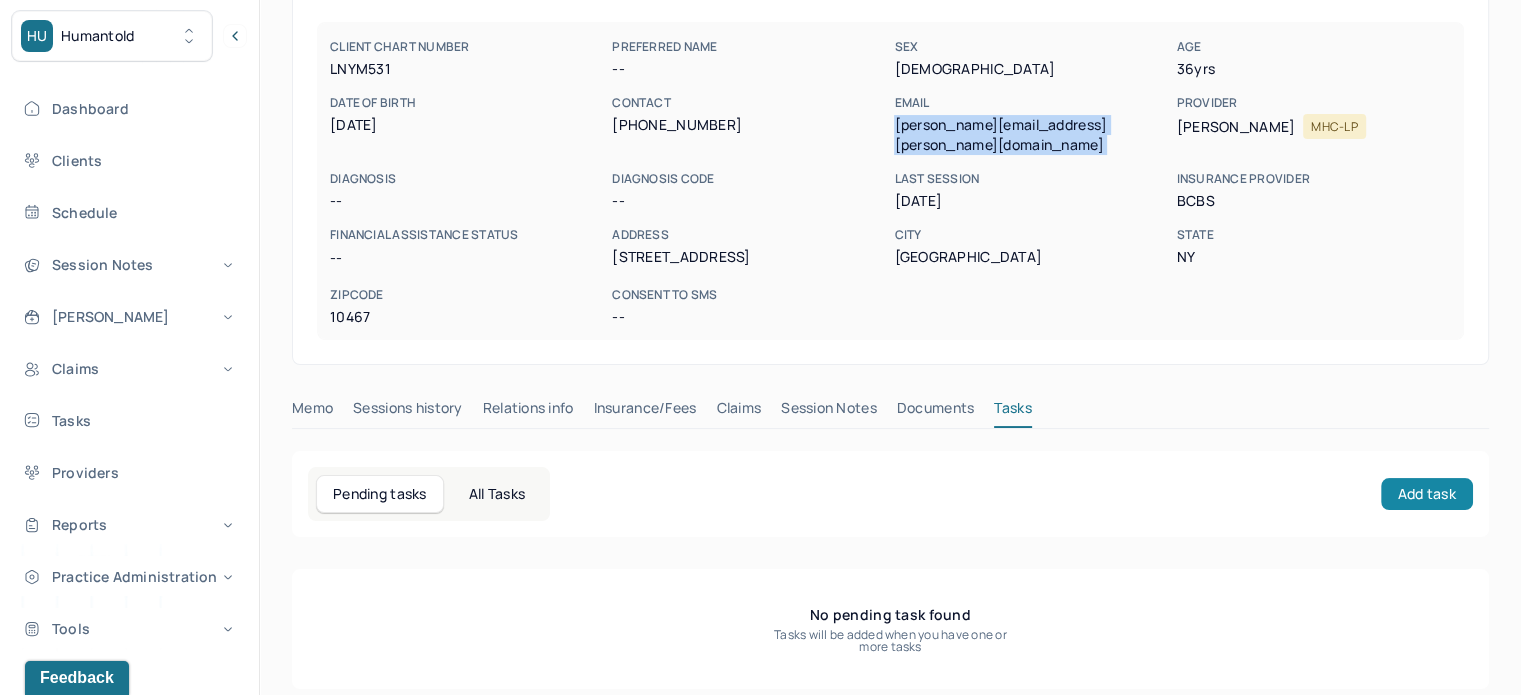 click on "Add task" at bounding box center [1427, 494] 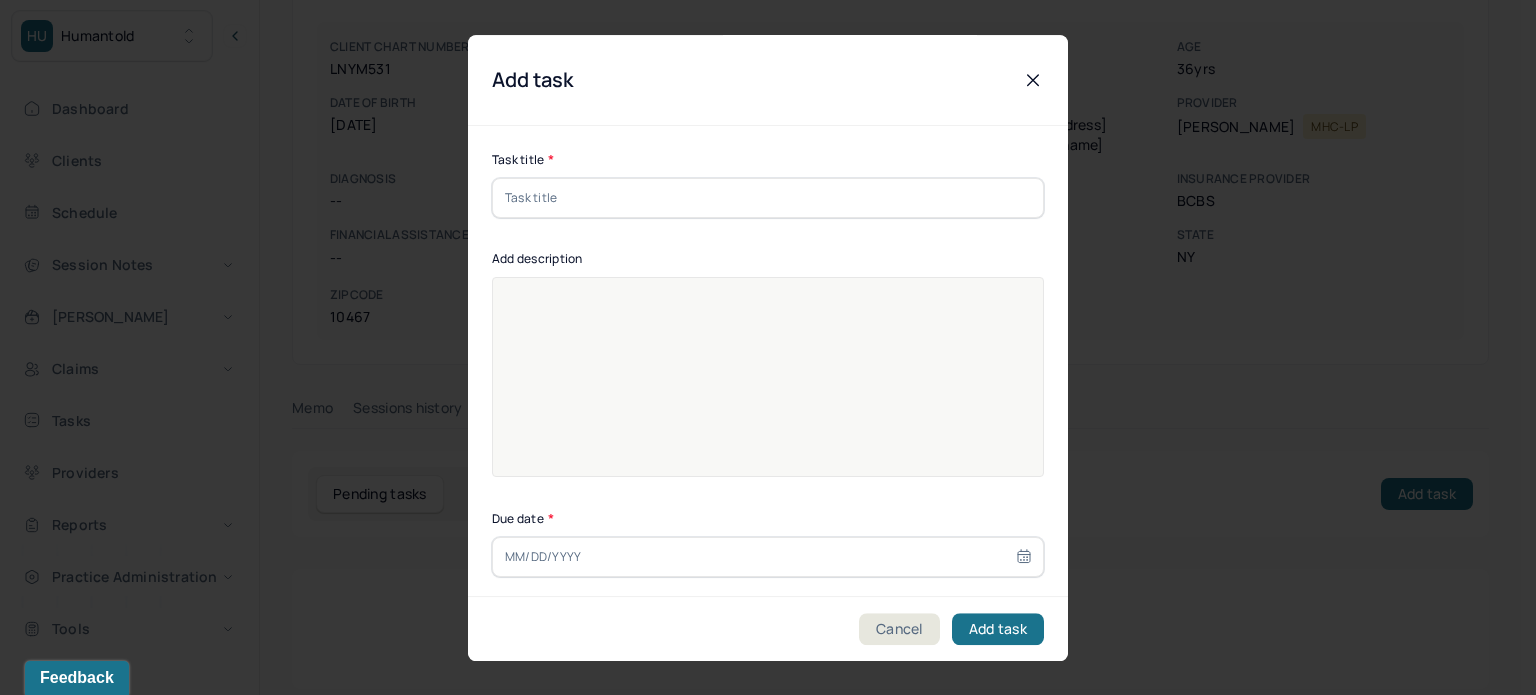 click at bounding box center [768, 198] 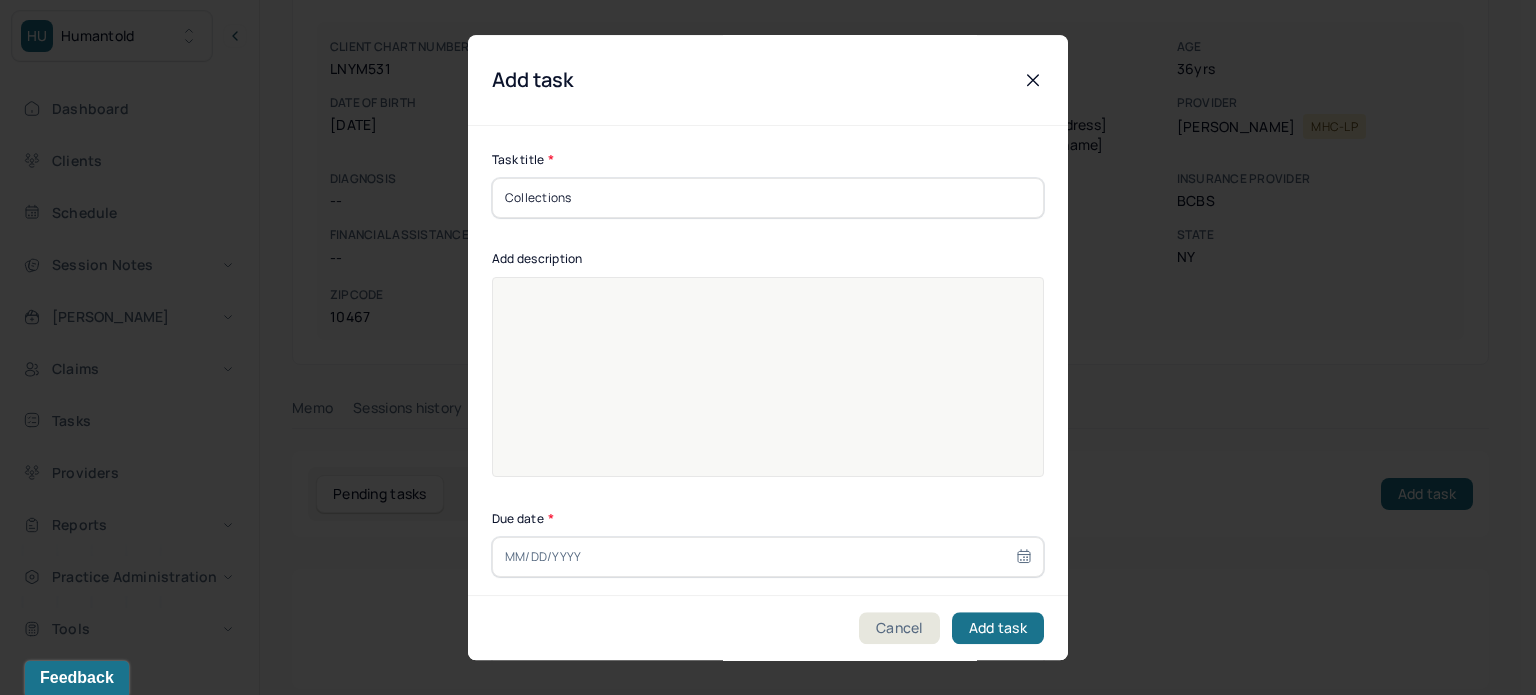 type on "Collections" 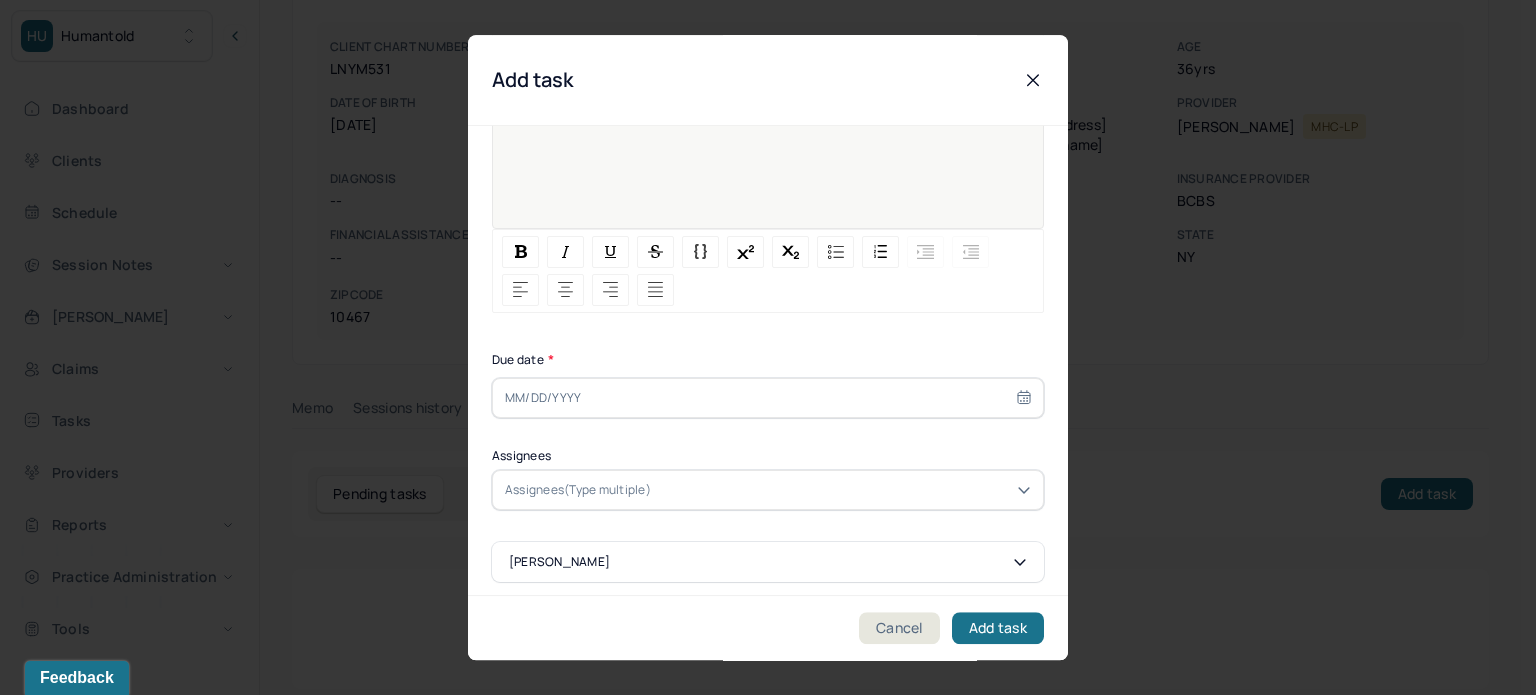 scroll, scrollTop: 256, scrollLeft: 0, axis: vertical 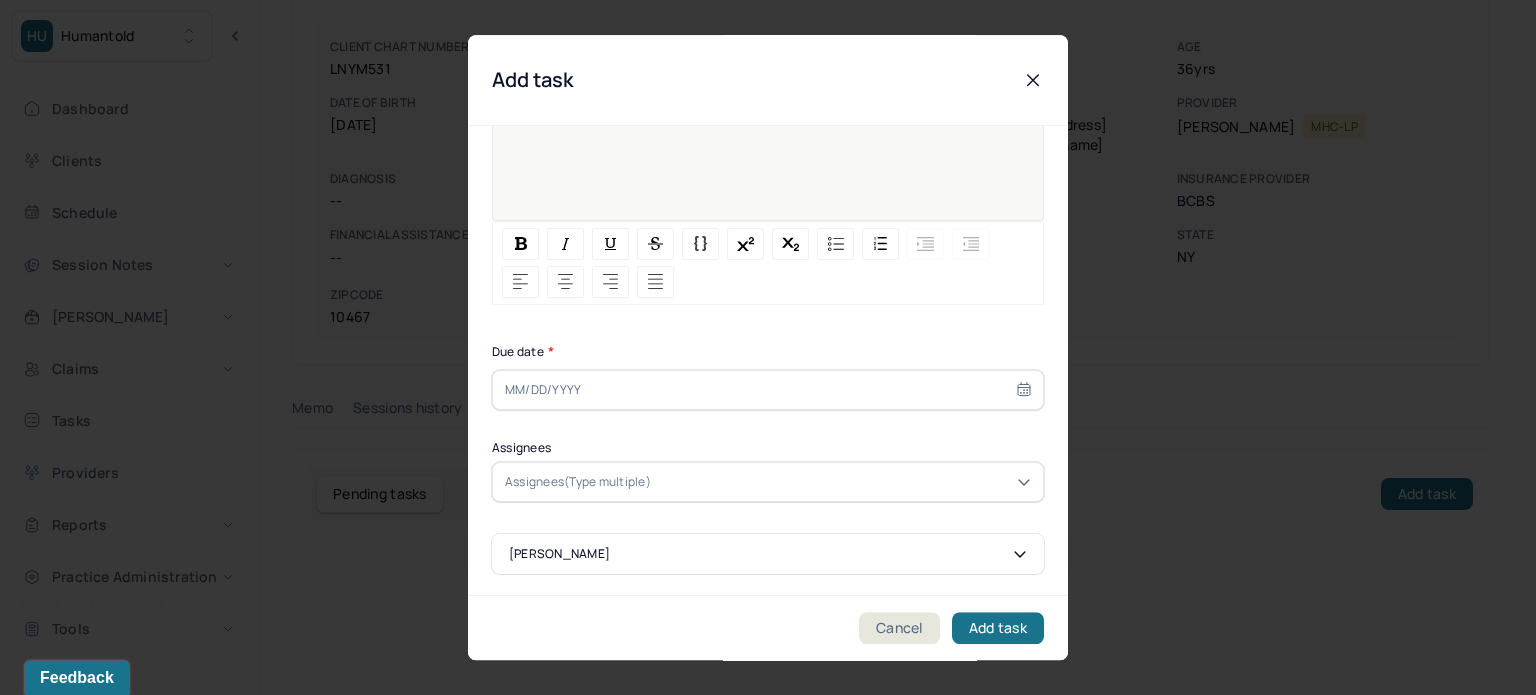 click at bounding box center (768, 390) 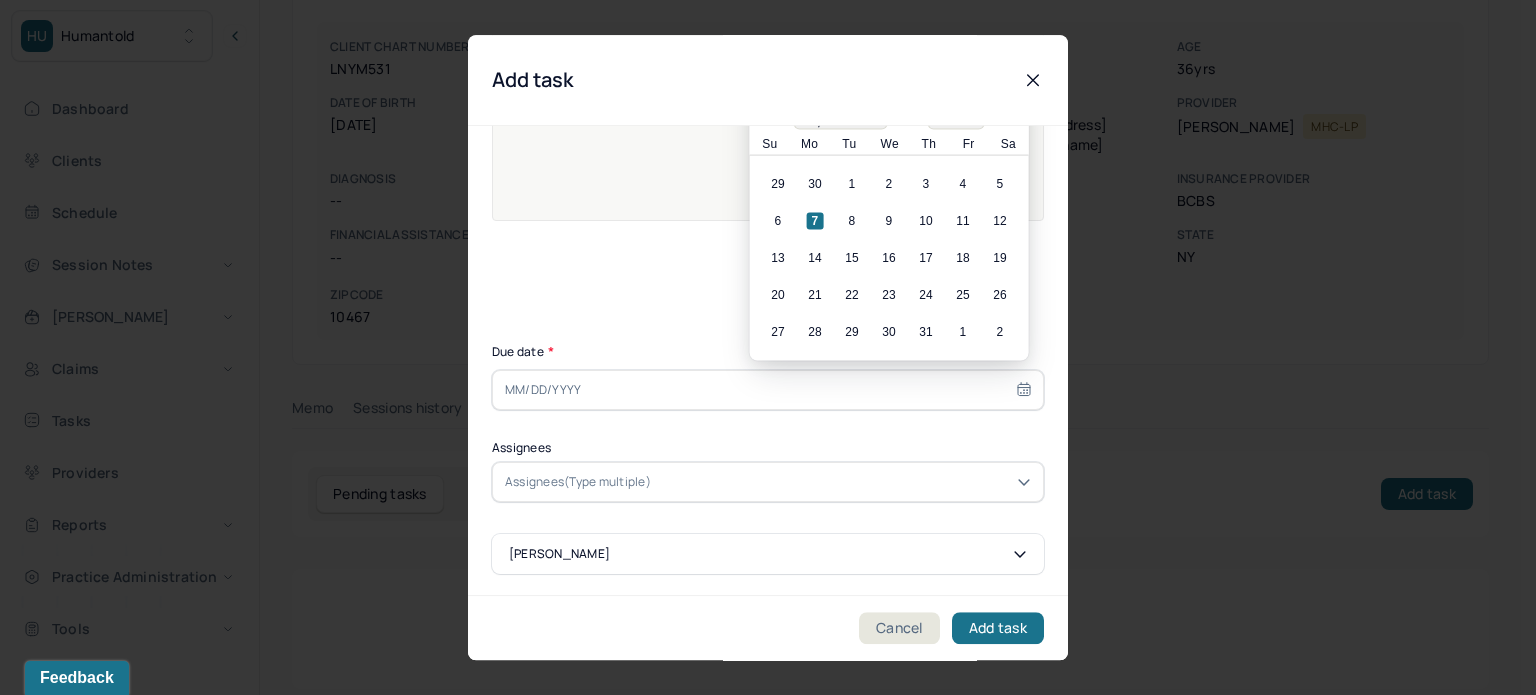 click on "11" at bounding box center [963, 221] 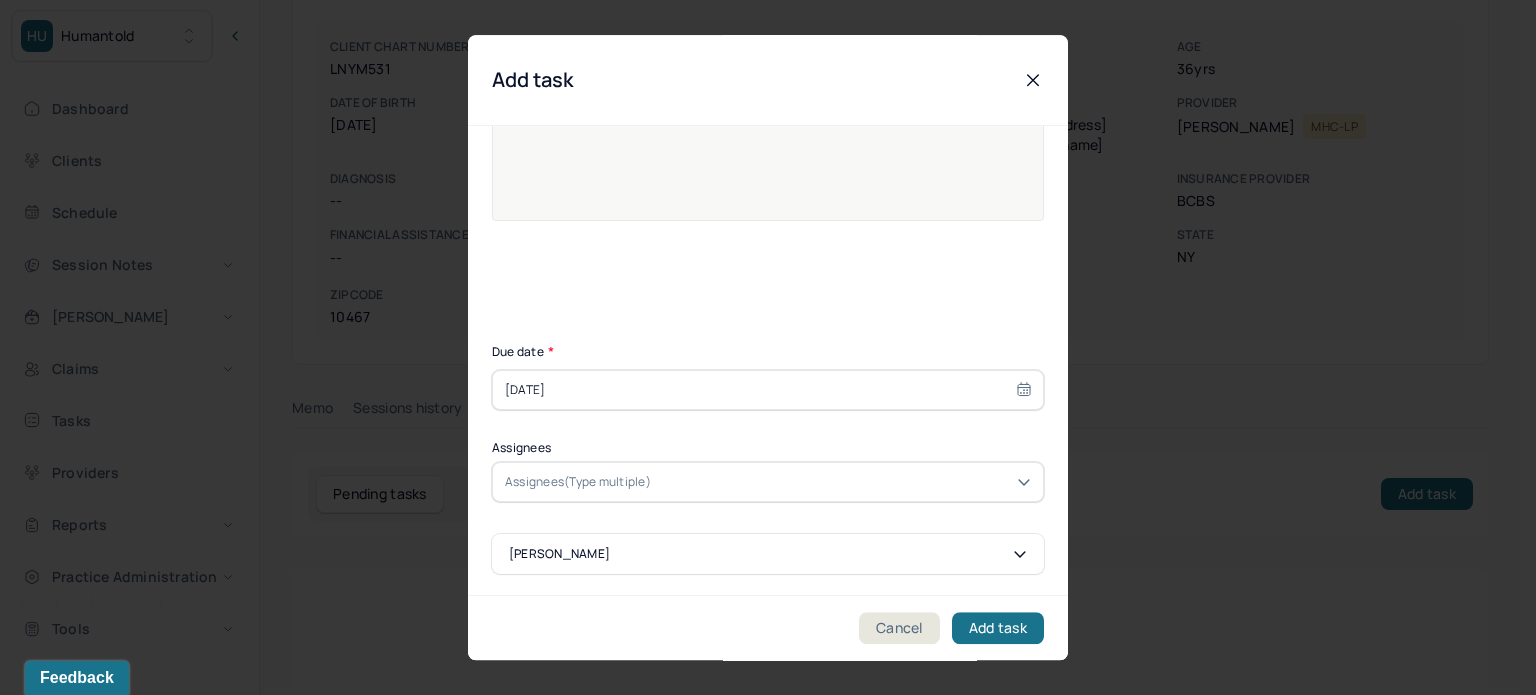 click on "Task title * Collections Add description 2/11/2025	$138.86 Due date * 07/11/2025 Assignees Assignees(Type multiple)   Brittney Levy" at bounding box center (768, 234) 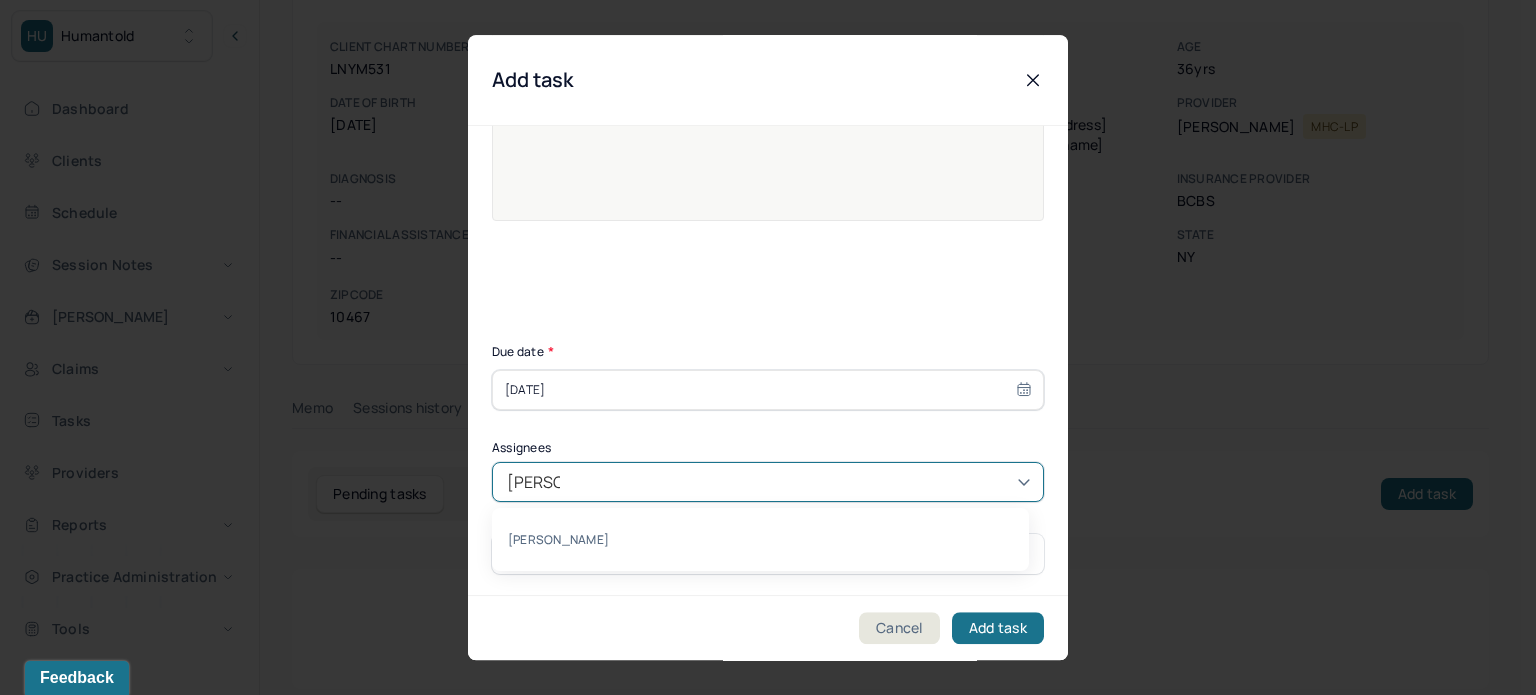 type on "[PERSON_NAME]" 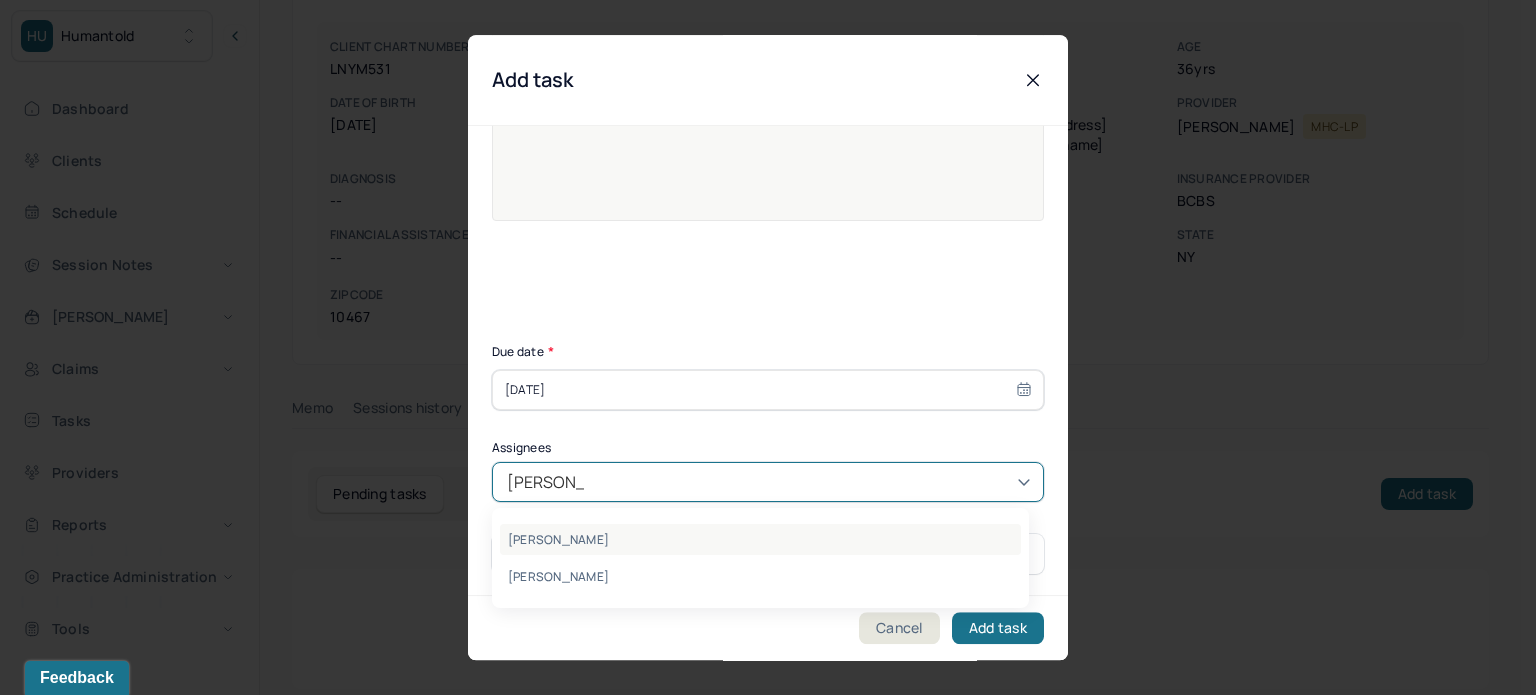click on "[PERSON_NAME]" at bounding box center (760, 539) 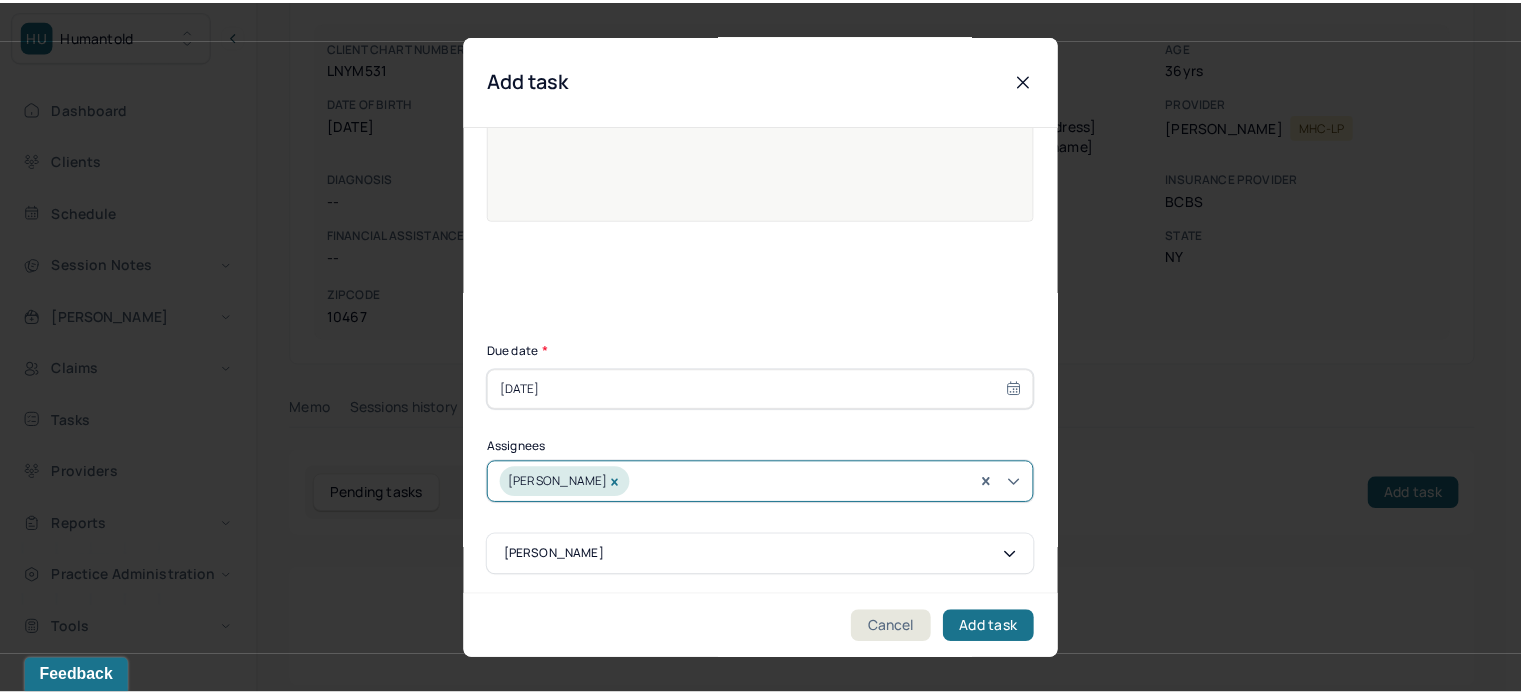 scroll, scrollTop: 0, scrollLeft: 0, axis: both 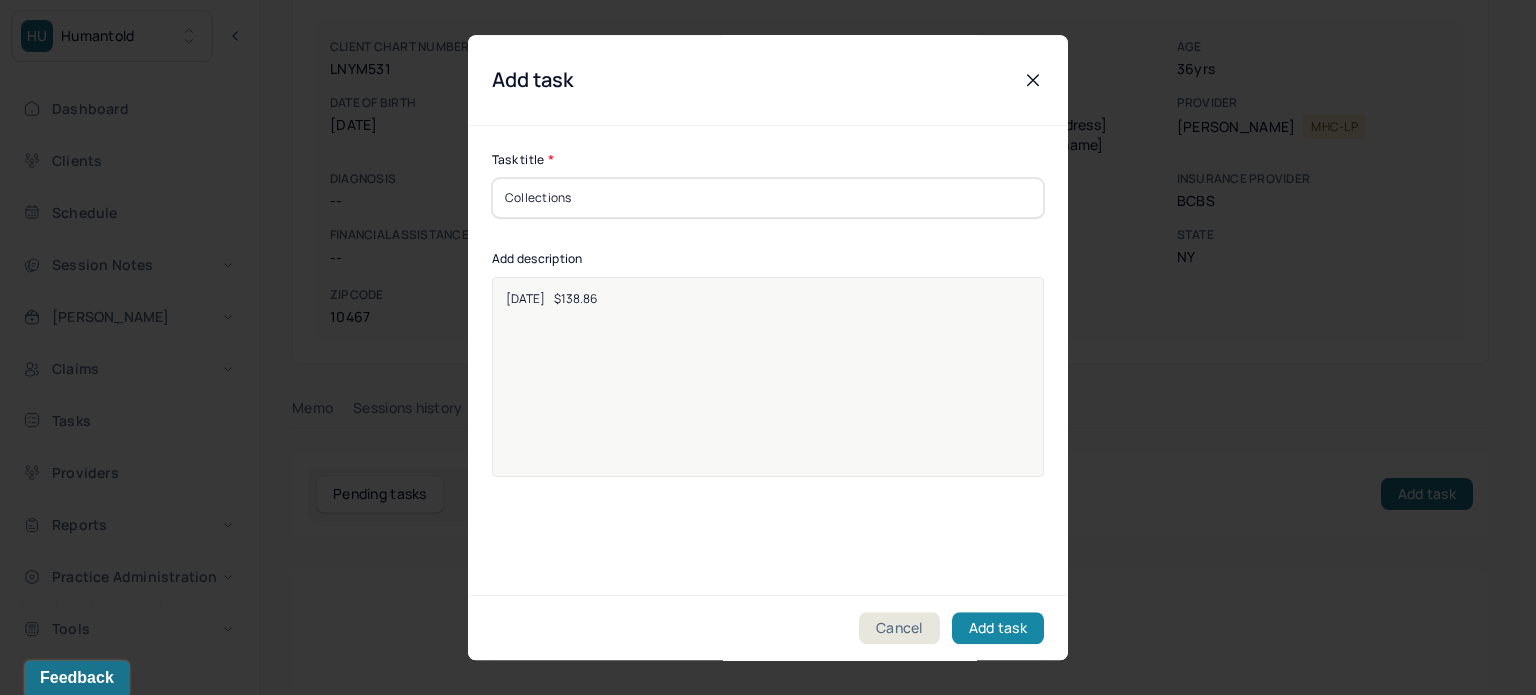 click on "Add task" at bounding box center [998, 628] 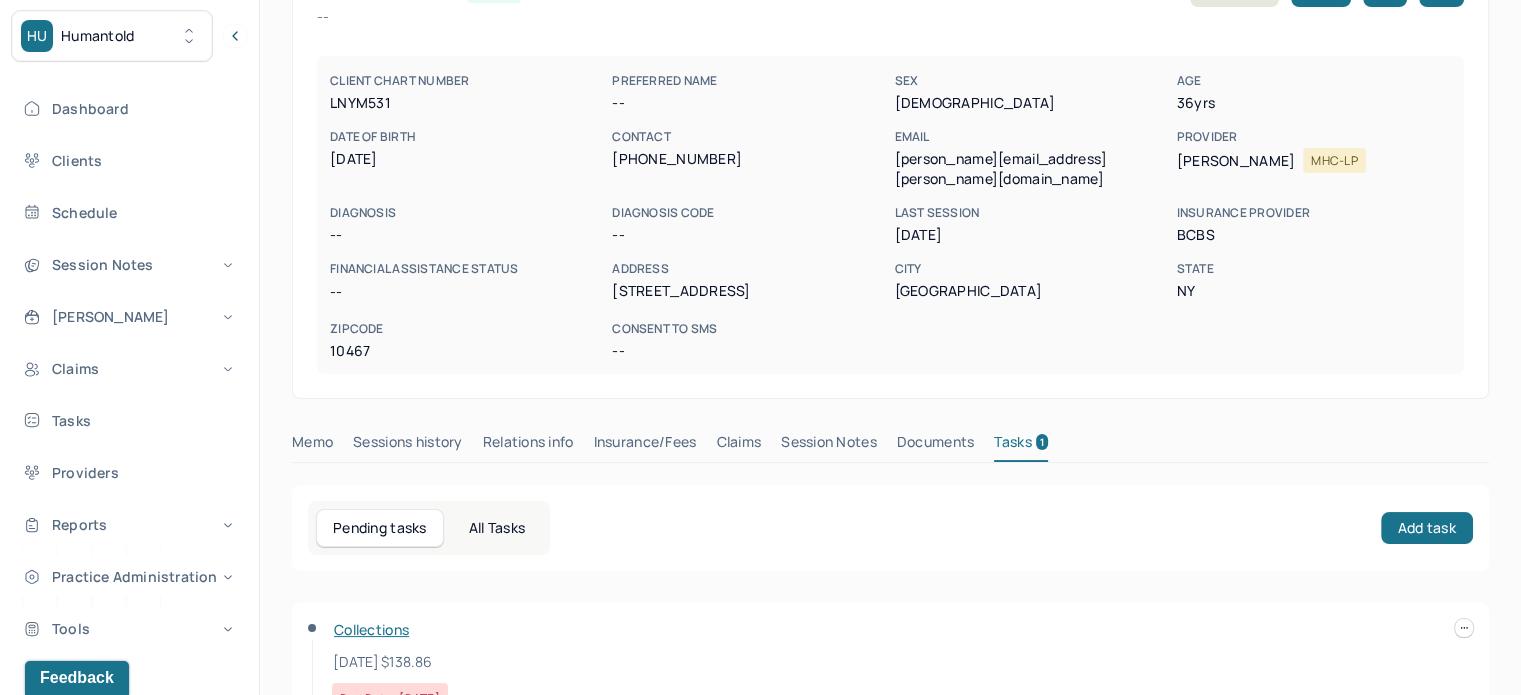 scroll, scrollTop: 0, scrollLeft: 0, axis: both 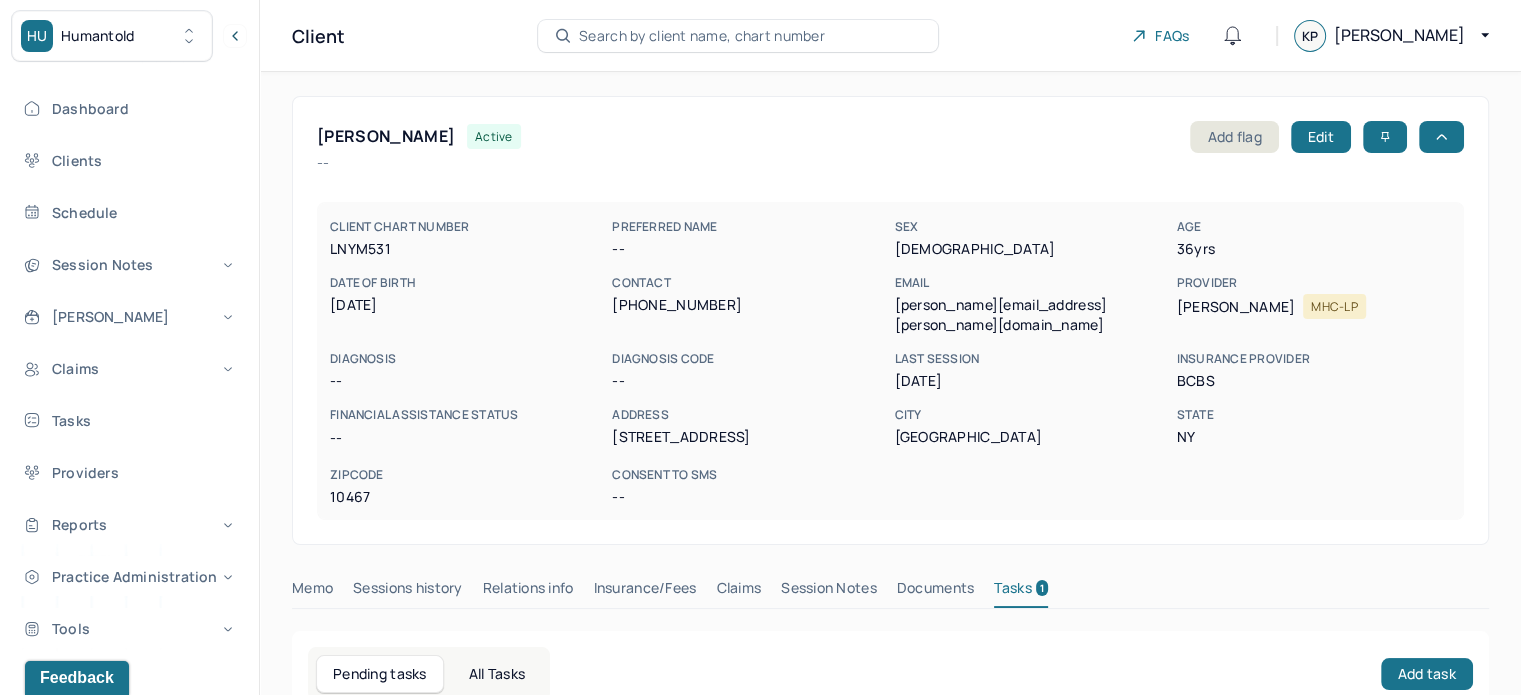 click on "Search by client name, chart number" at bounding box center (702, 36) 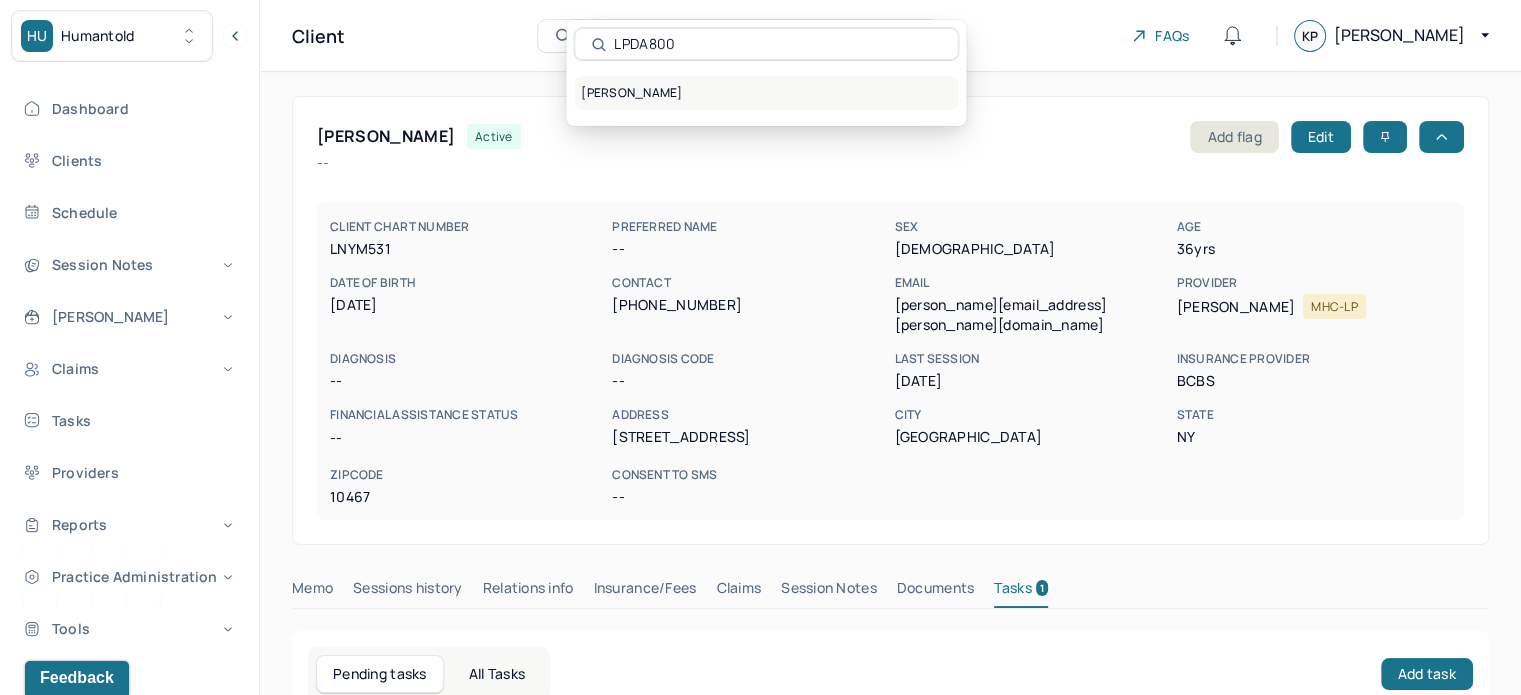 type on "LPDA800" 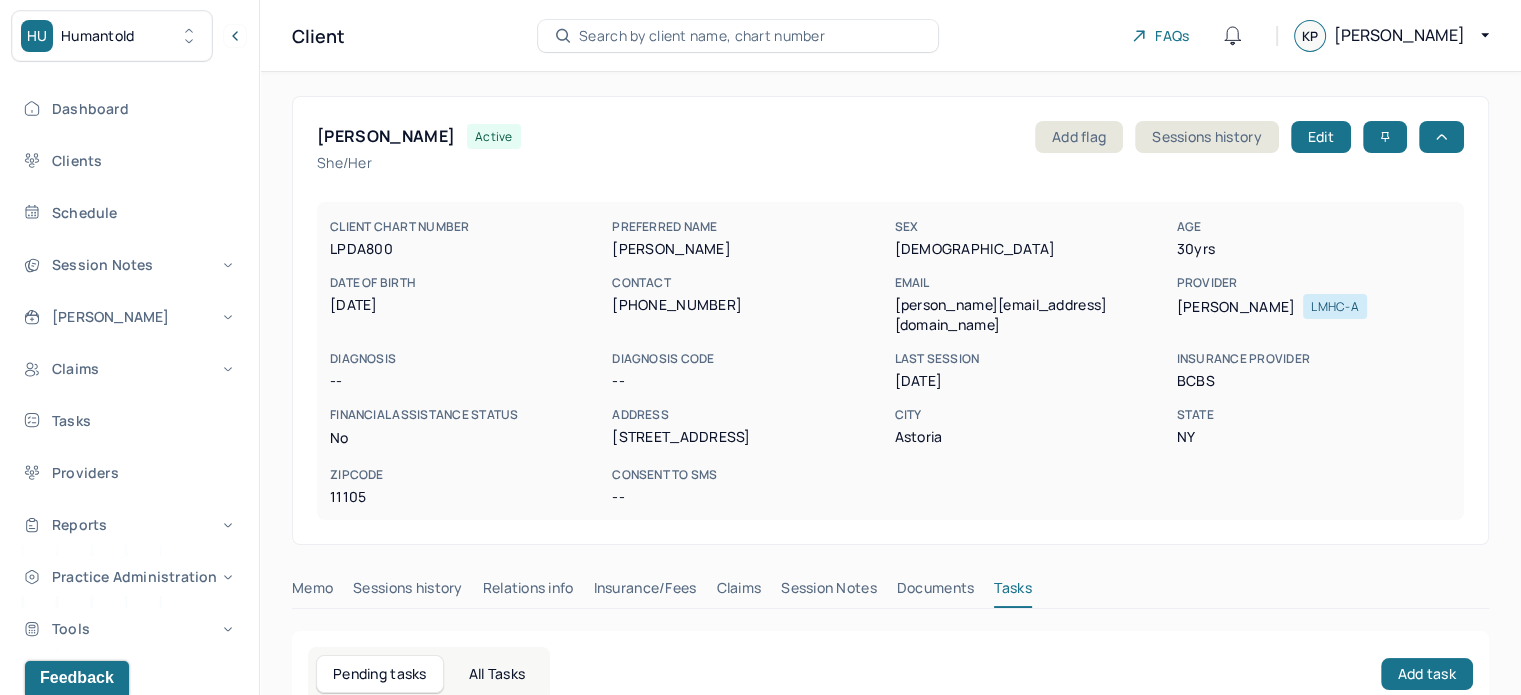 click on "sarah.lef610@gmail.com" at bounding box center [1031, 315] 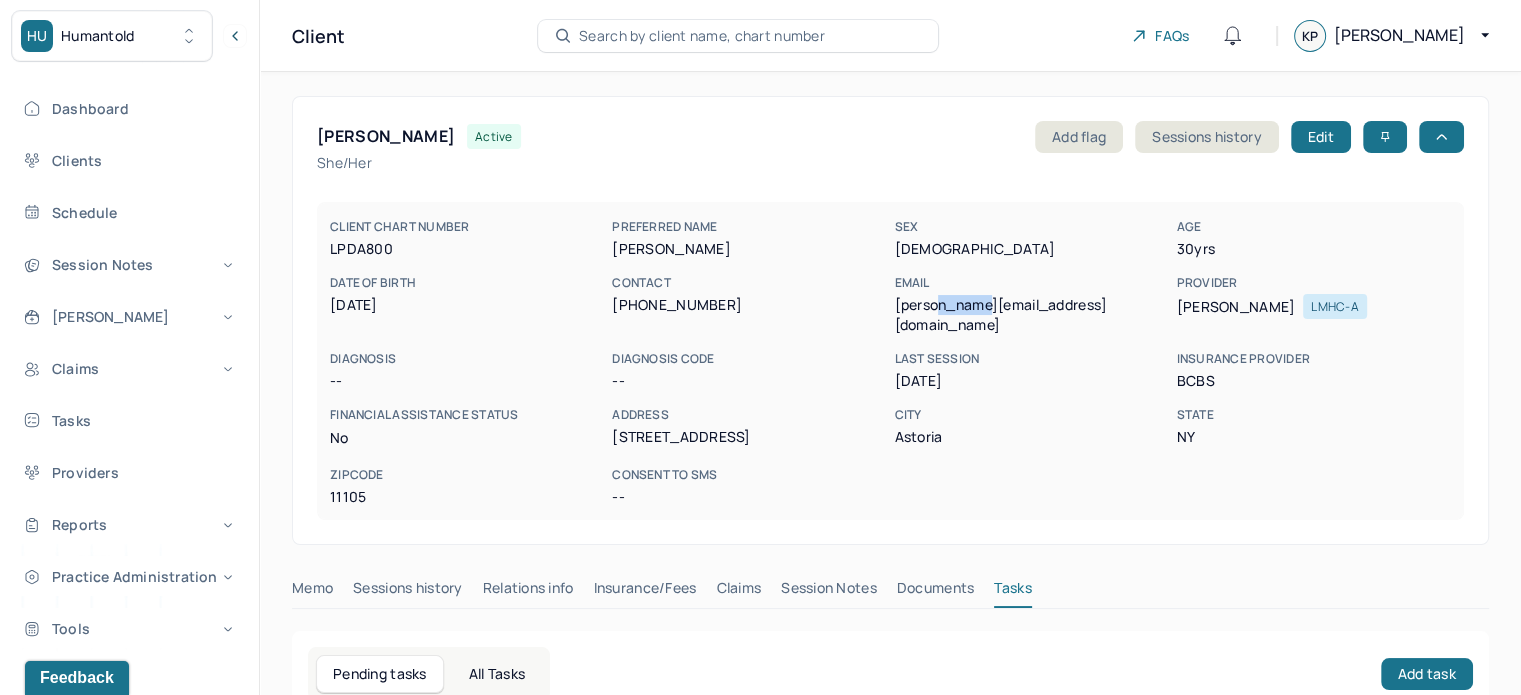 click on "sarah.lef610@gmail.com" at bounding box center (1031, 315) 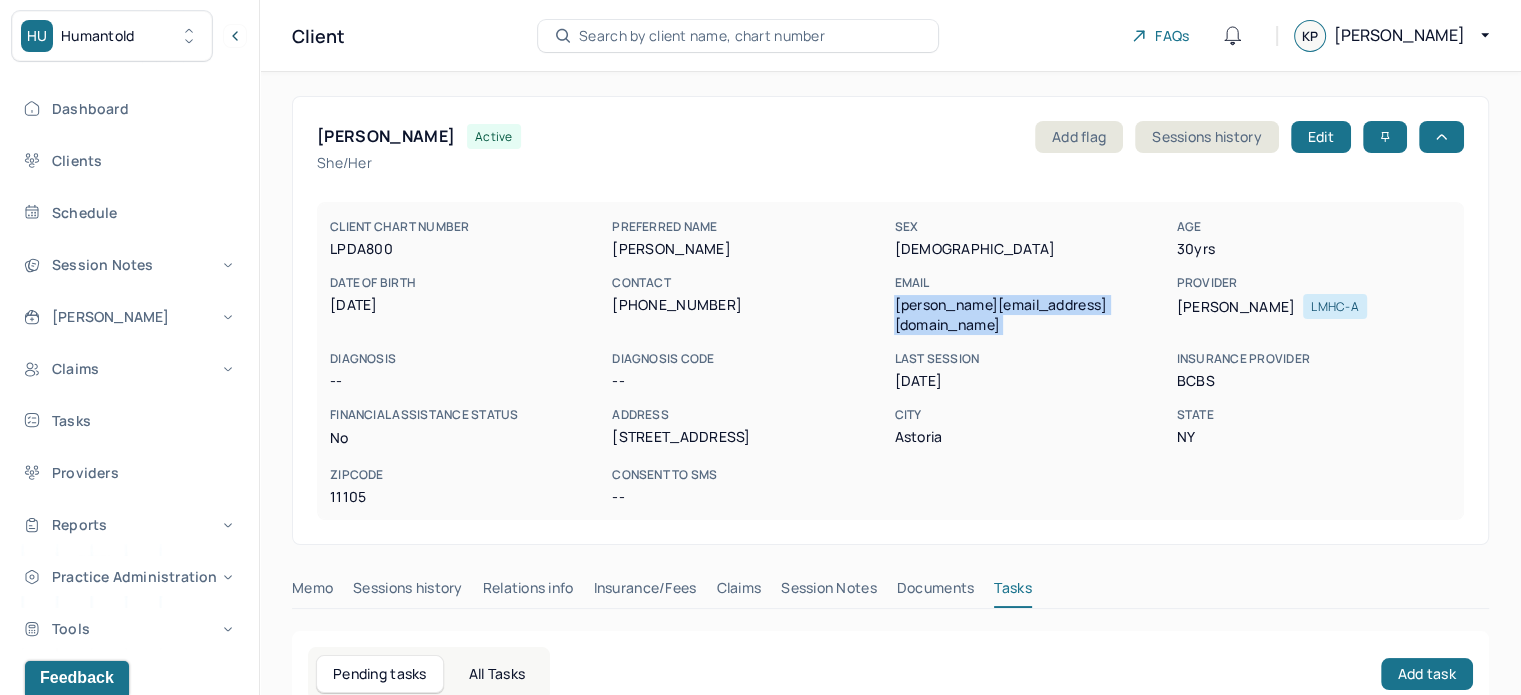 click on "sarah.lef610@gmail.com" at bounding box center [1031, 315] 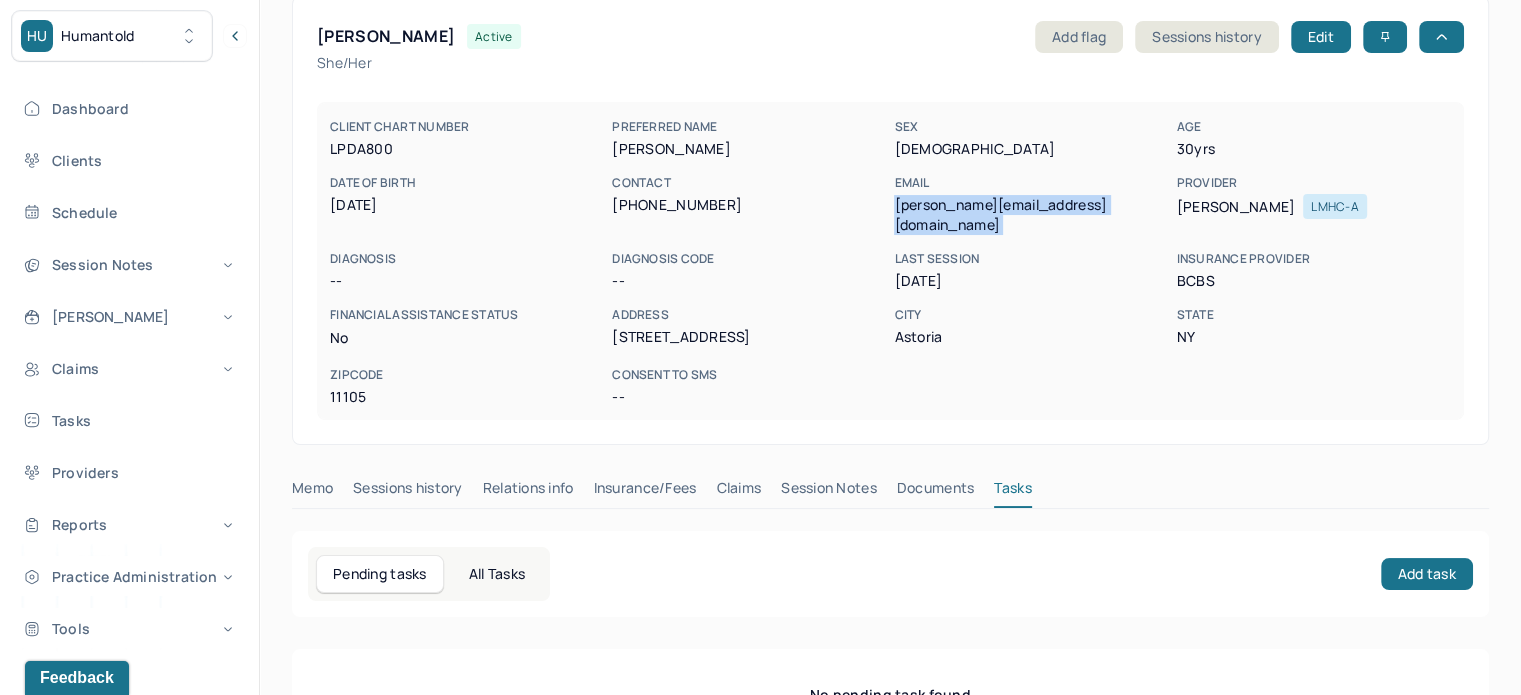 scroll, scrollTop: 180, scrollLeft: 0, axis: vertical 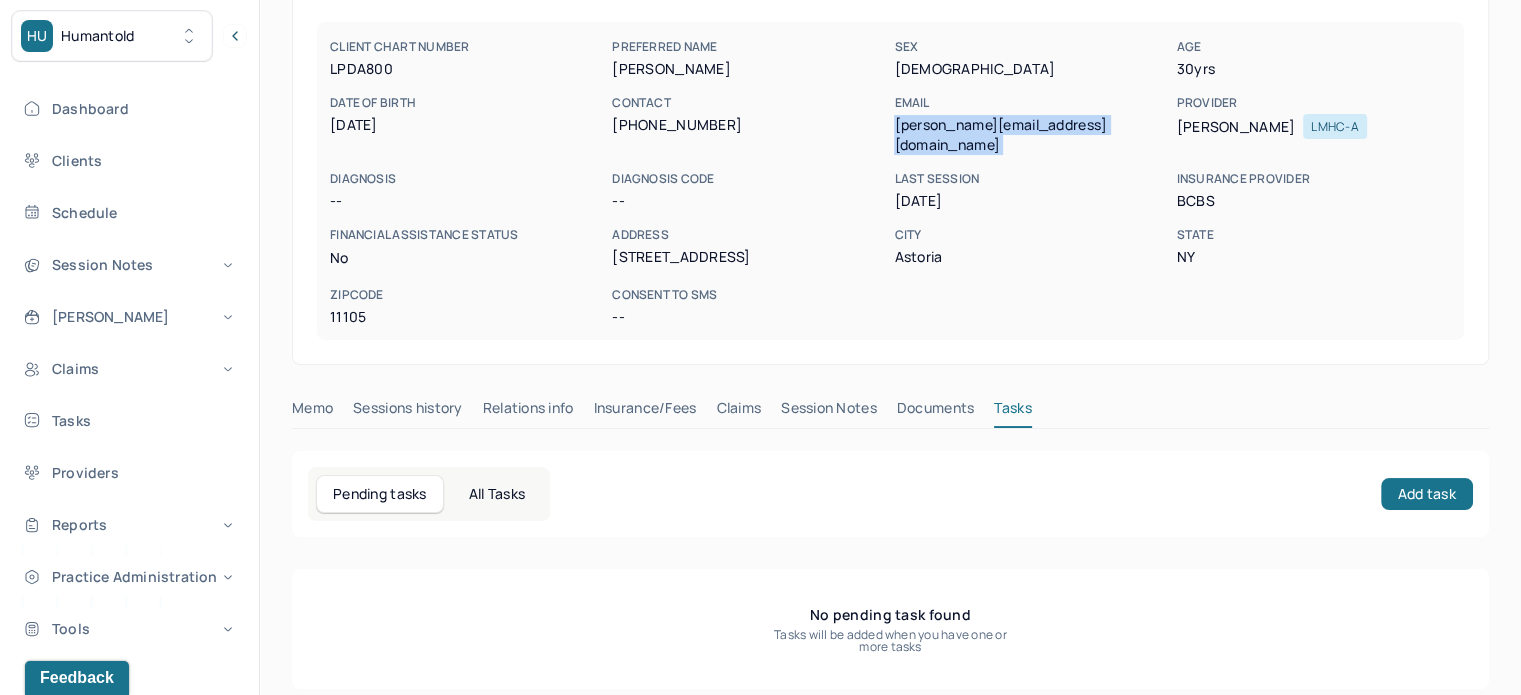 click on "Claims" at bounding box center (738, 412) 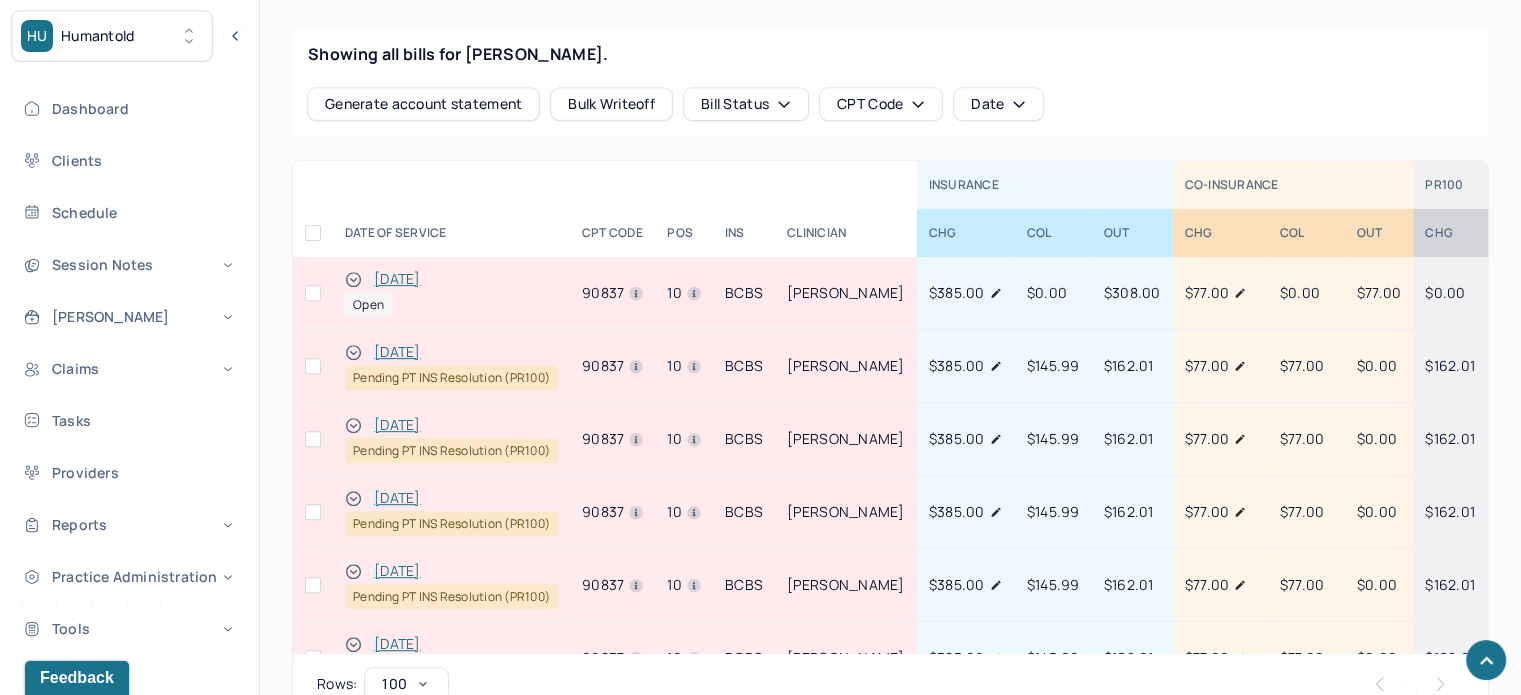 scroll, scrollTop: 880, scrollLeft: 0, axis: vertical 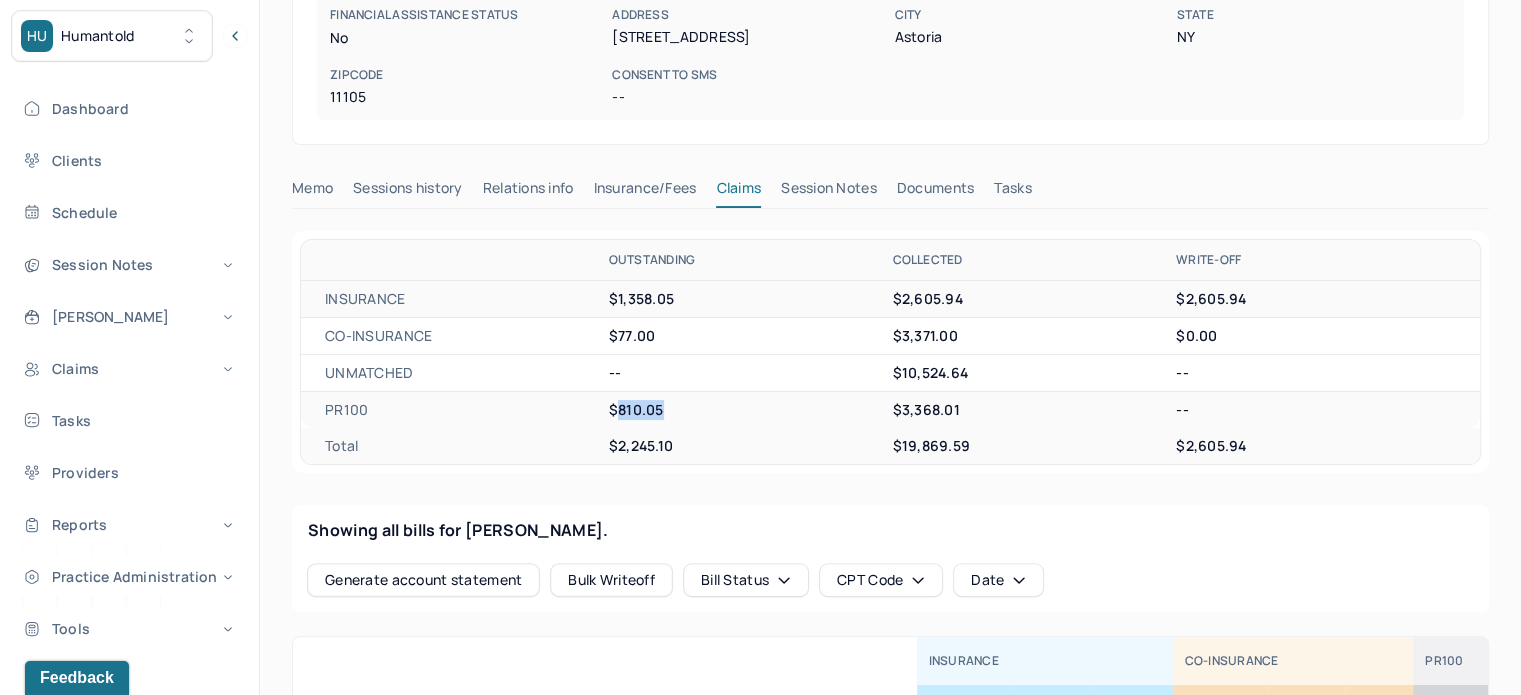 drag, startPoint x: 664, startPoint y: 392, endPoint x: 617, endPoint y: 391, distance: 47.010635 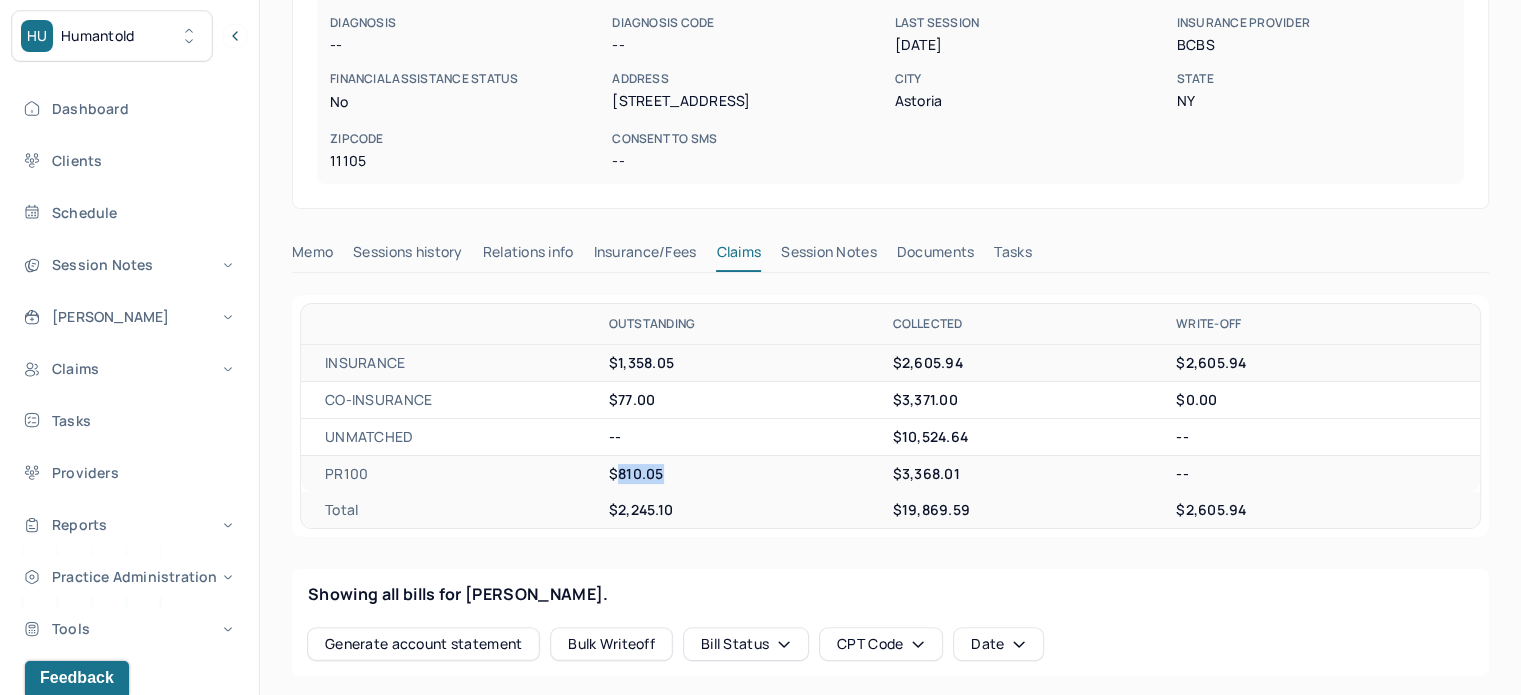 scroll, scrollTop: 400, scrollLeft: 0, axis: vertical 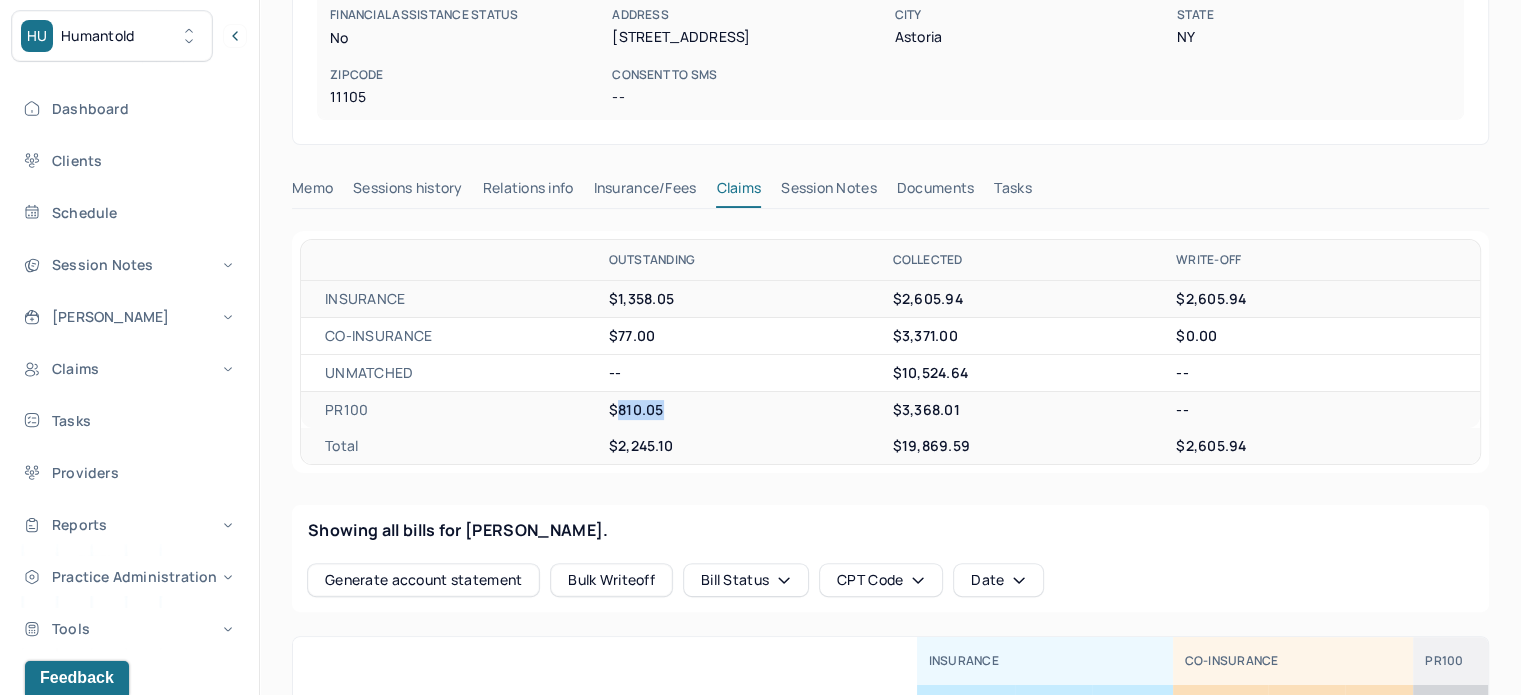 click on "Tasks" at bounding box center (1012, 192) 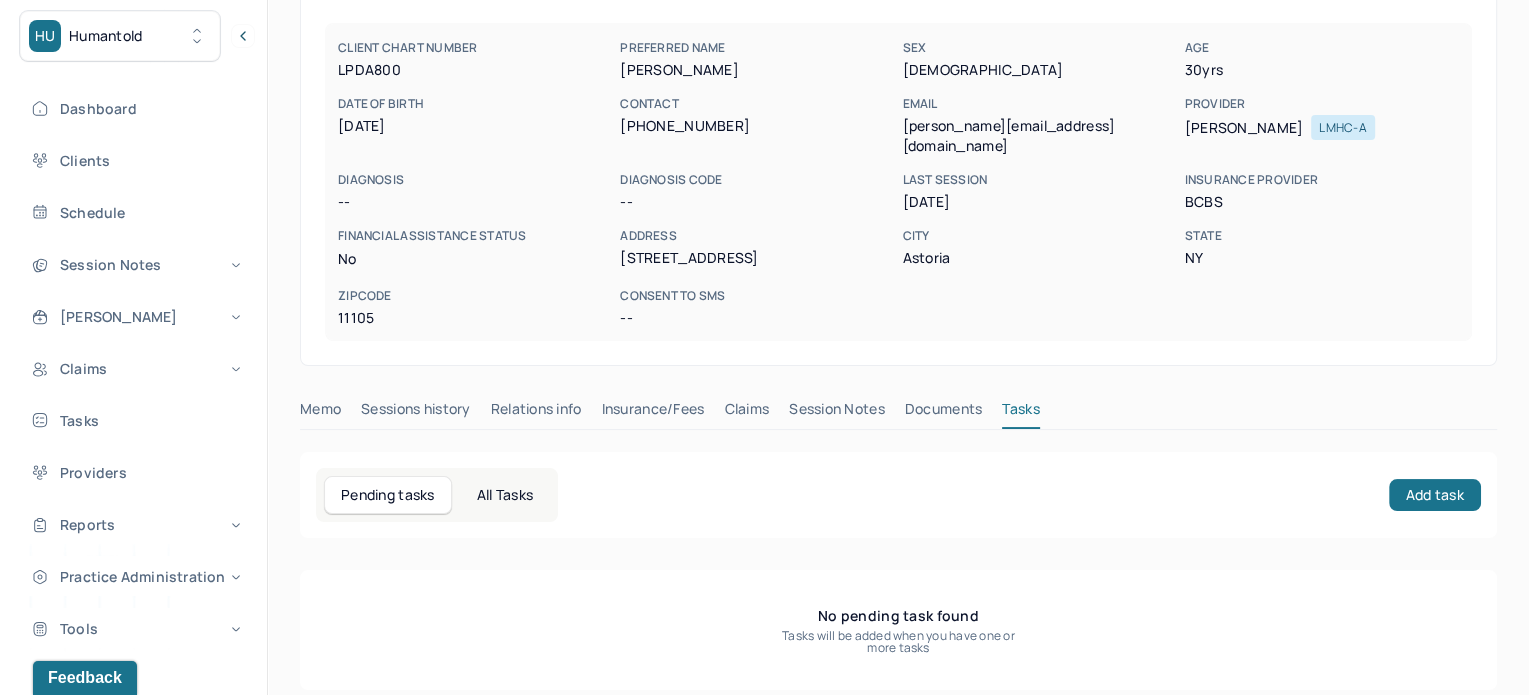 scroll, scrollTop: 180, scrollLeft: 0, axis: vertical 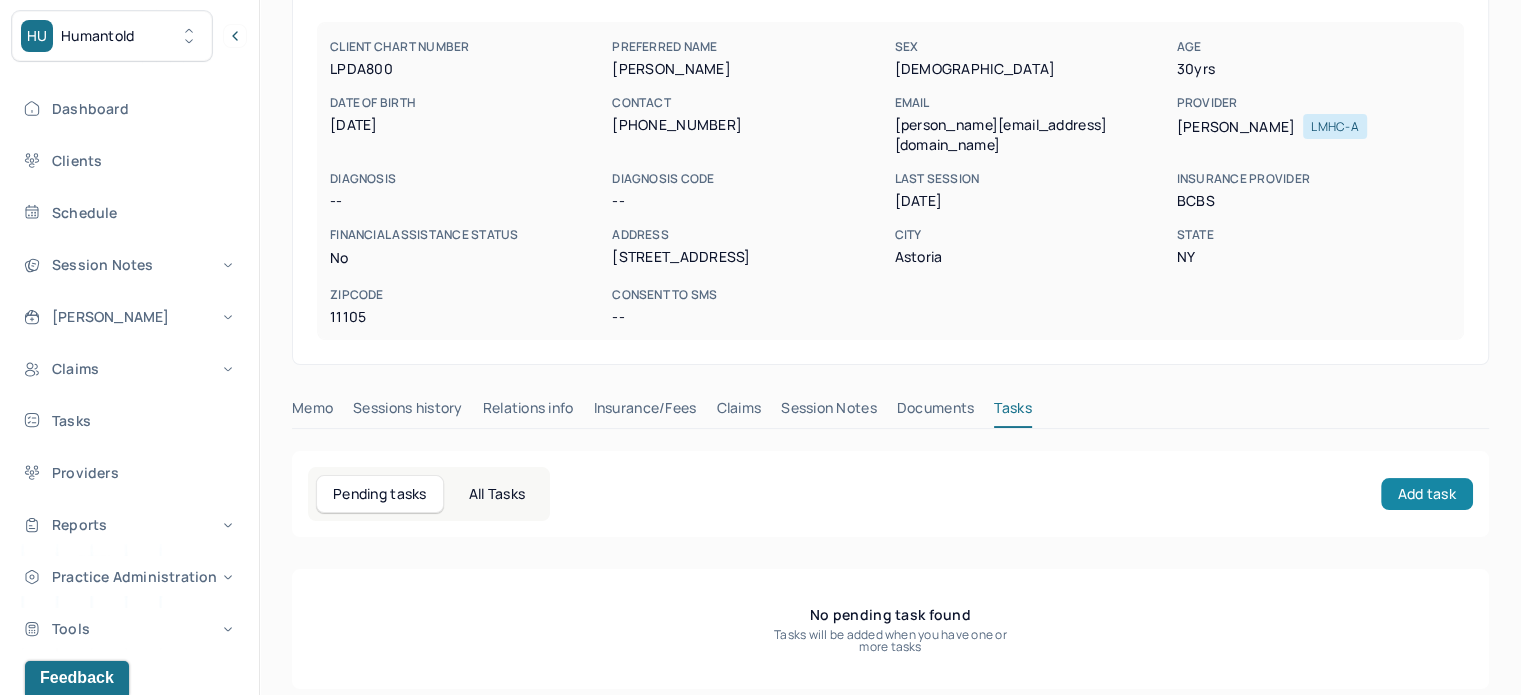 click on "Add task" at bounding box center [1427, 494] 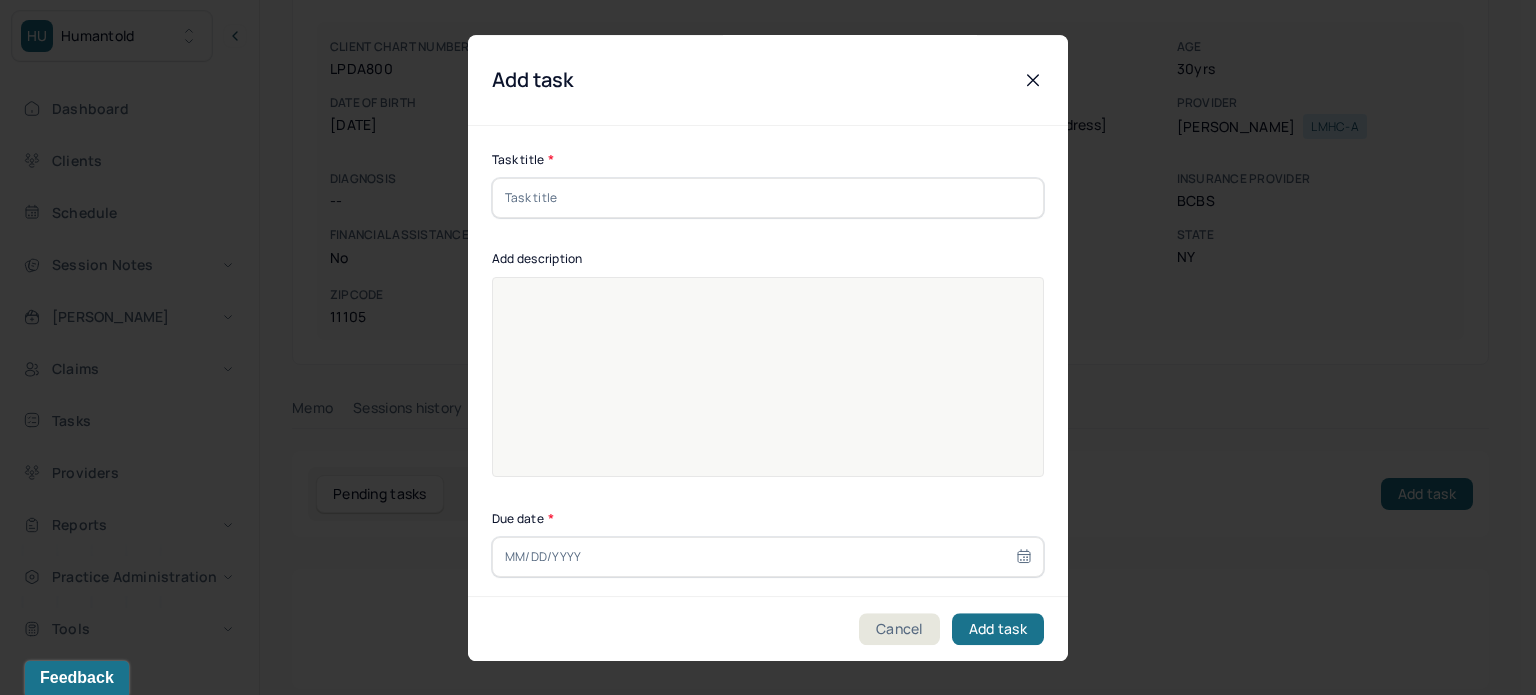 click at bounding box center (768, 198) 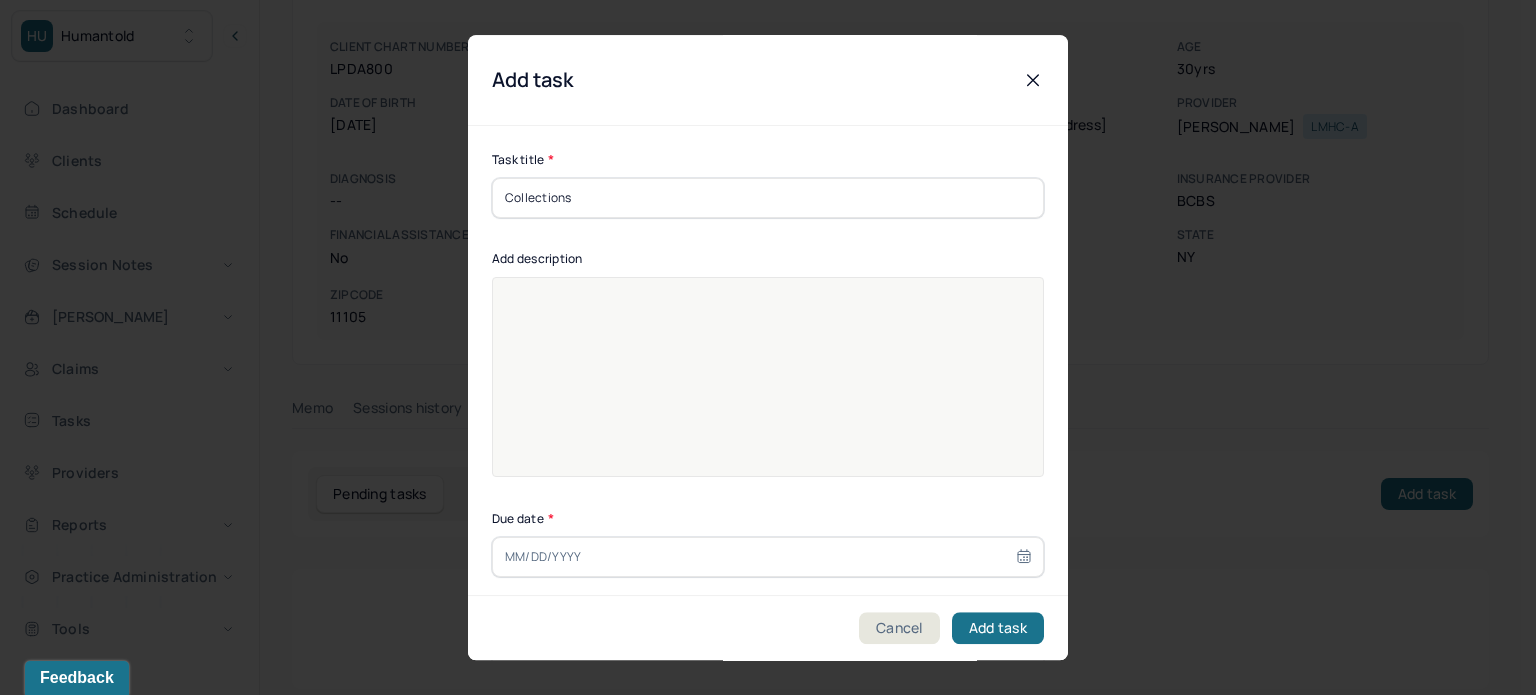type on "Collections" 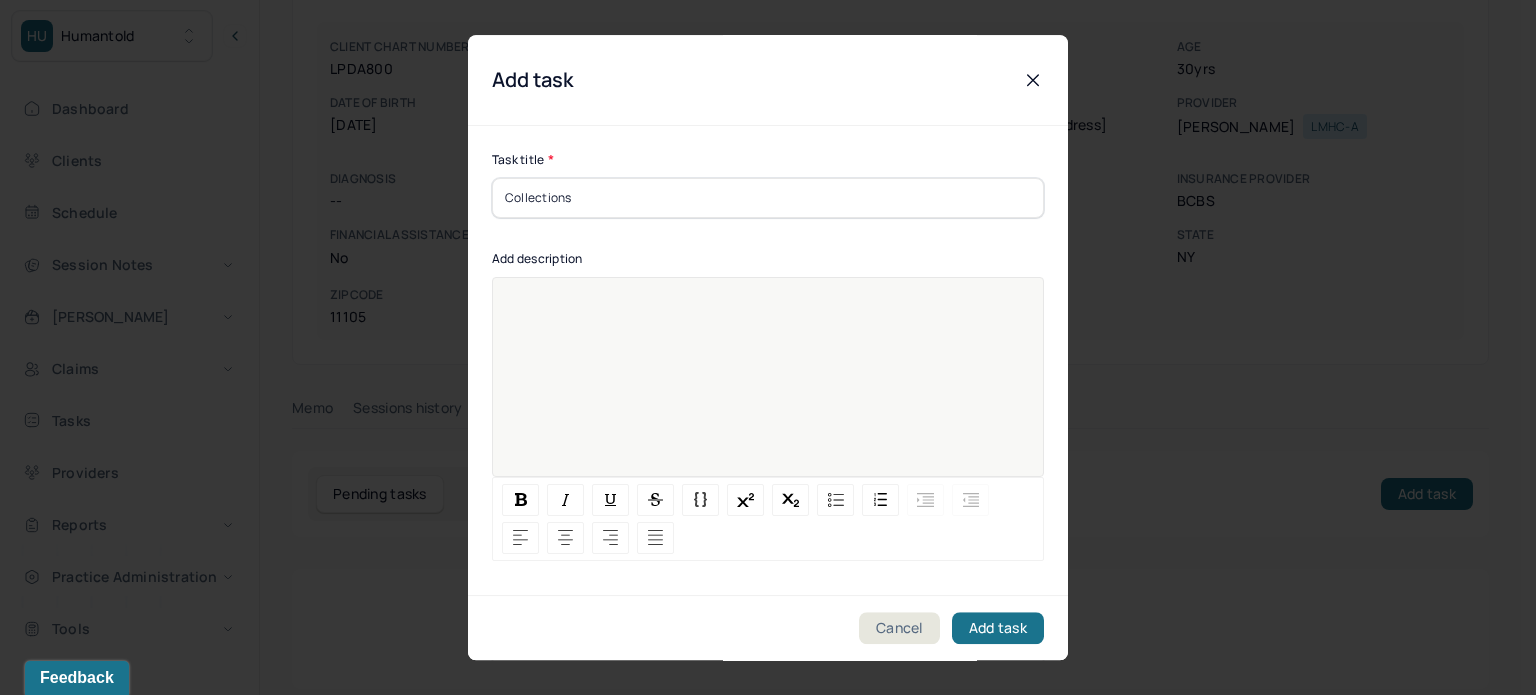 paste 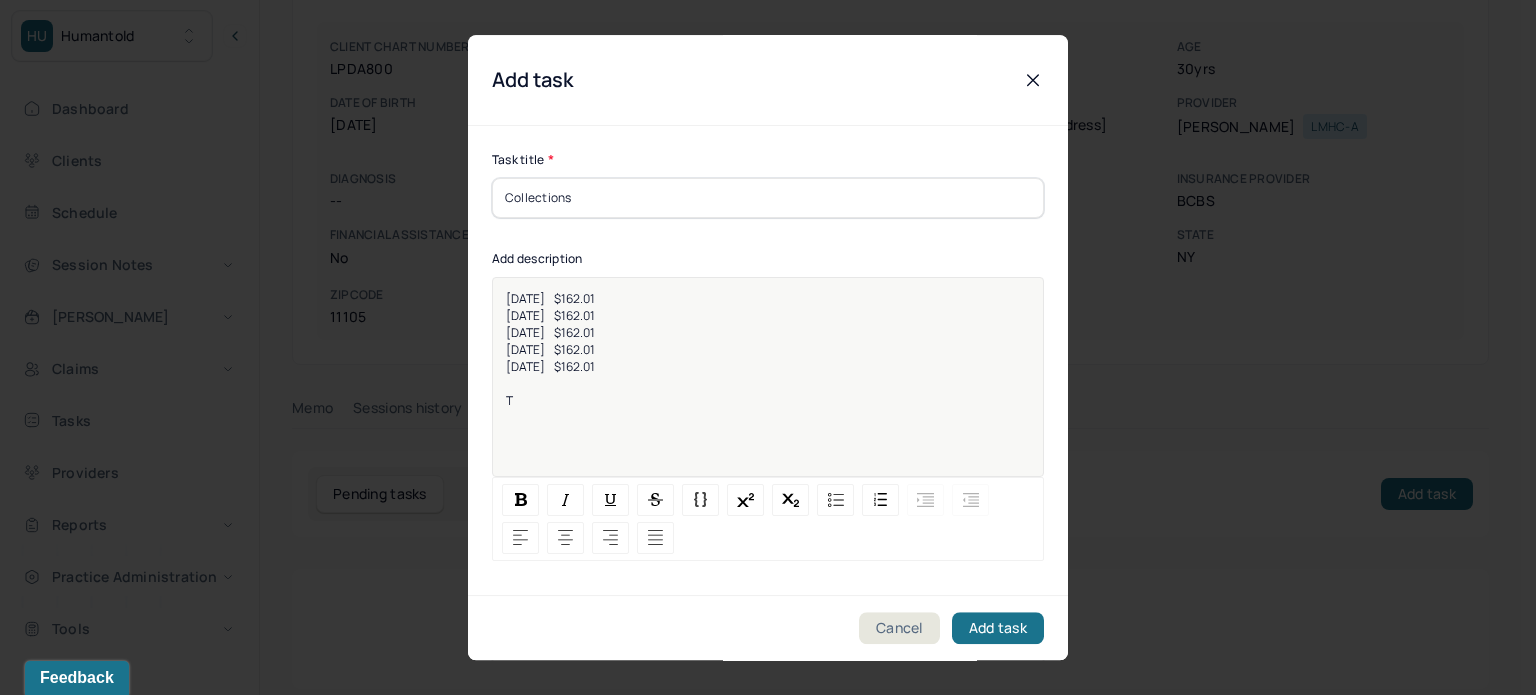 type 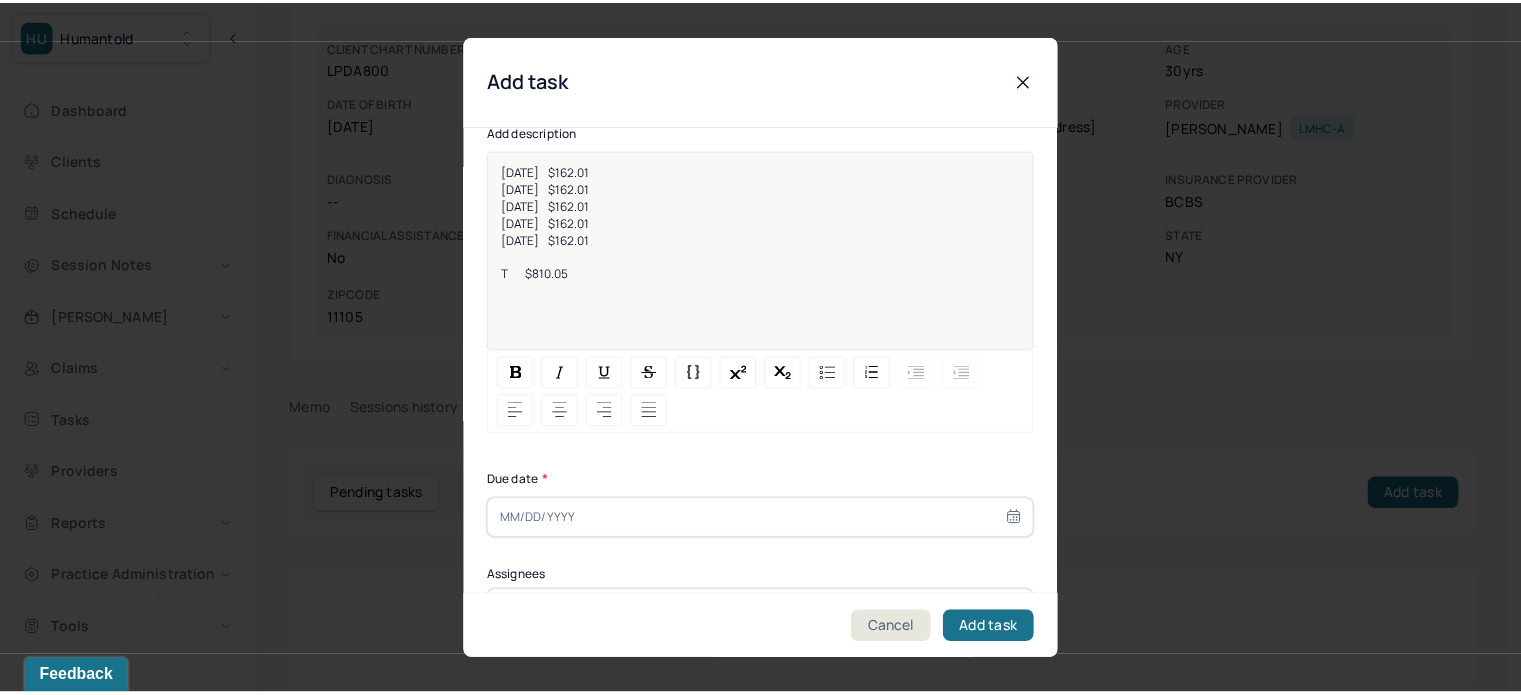 scroll, scrollTop: 256, scrollLeft: 0, axis: vertical 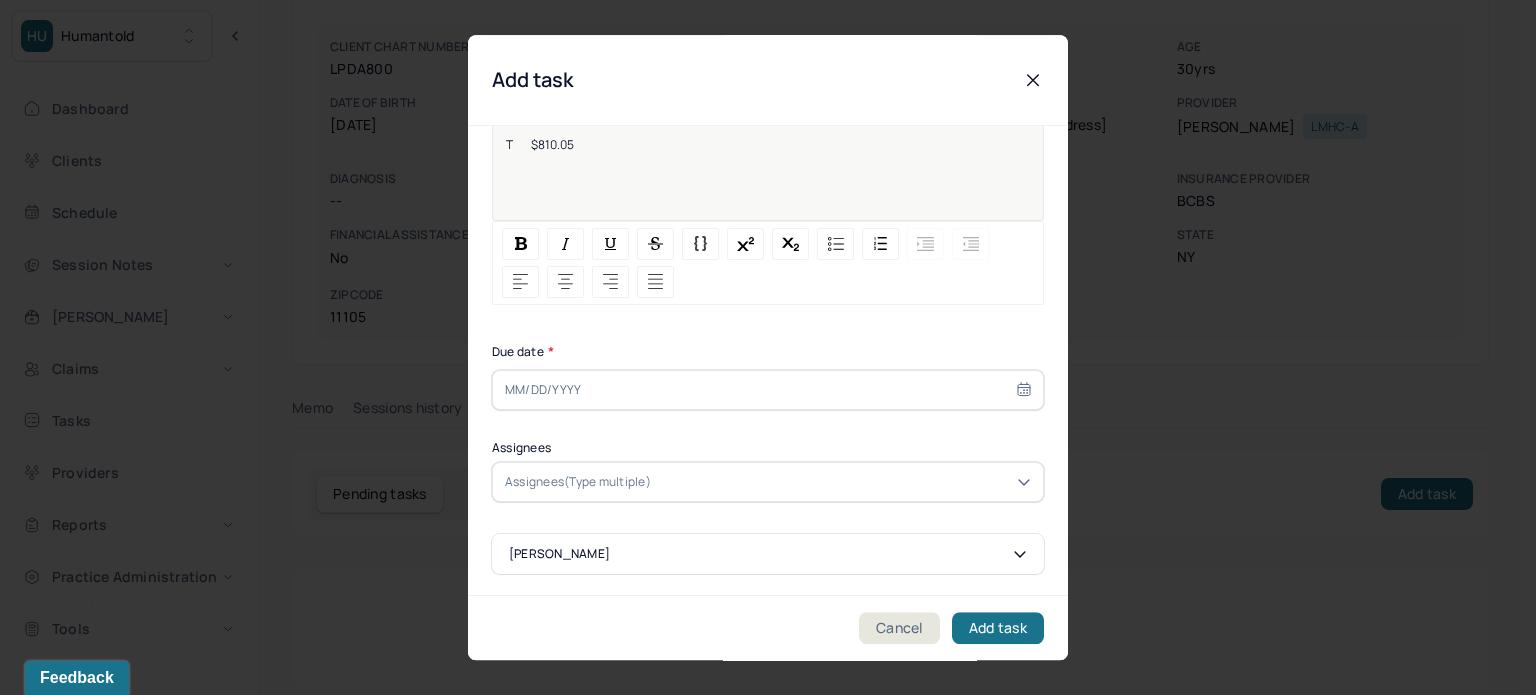 click at bounding box center (768, 390) 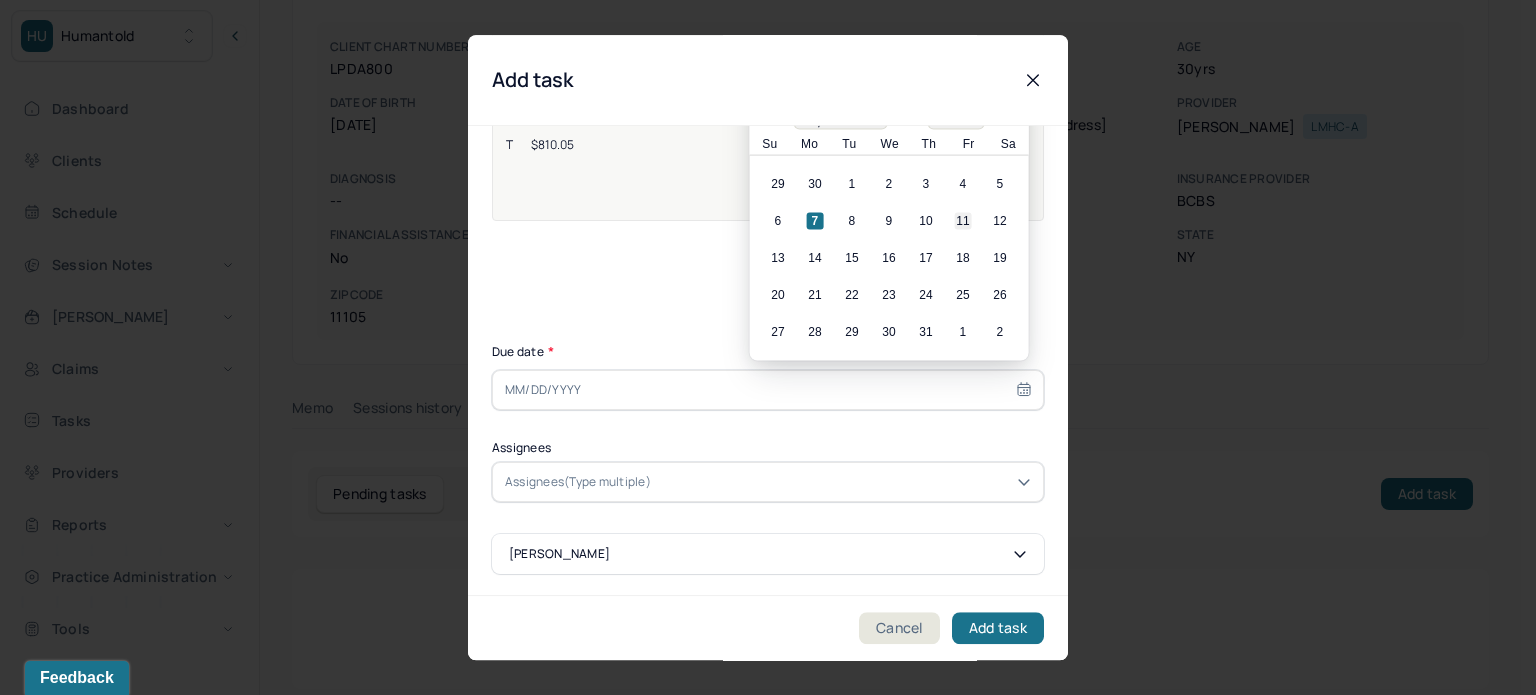 click on "11" at bounding box center (963, 221) 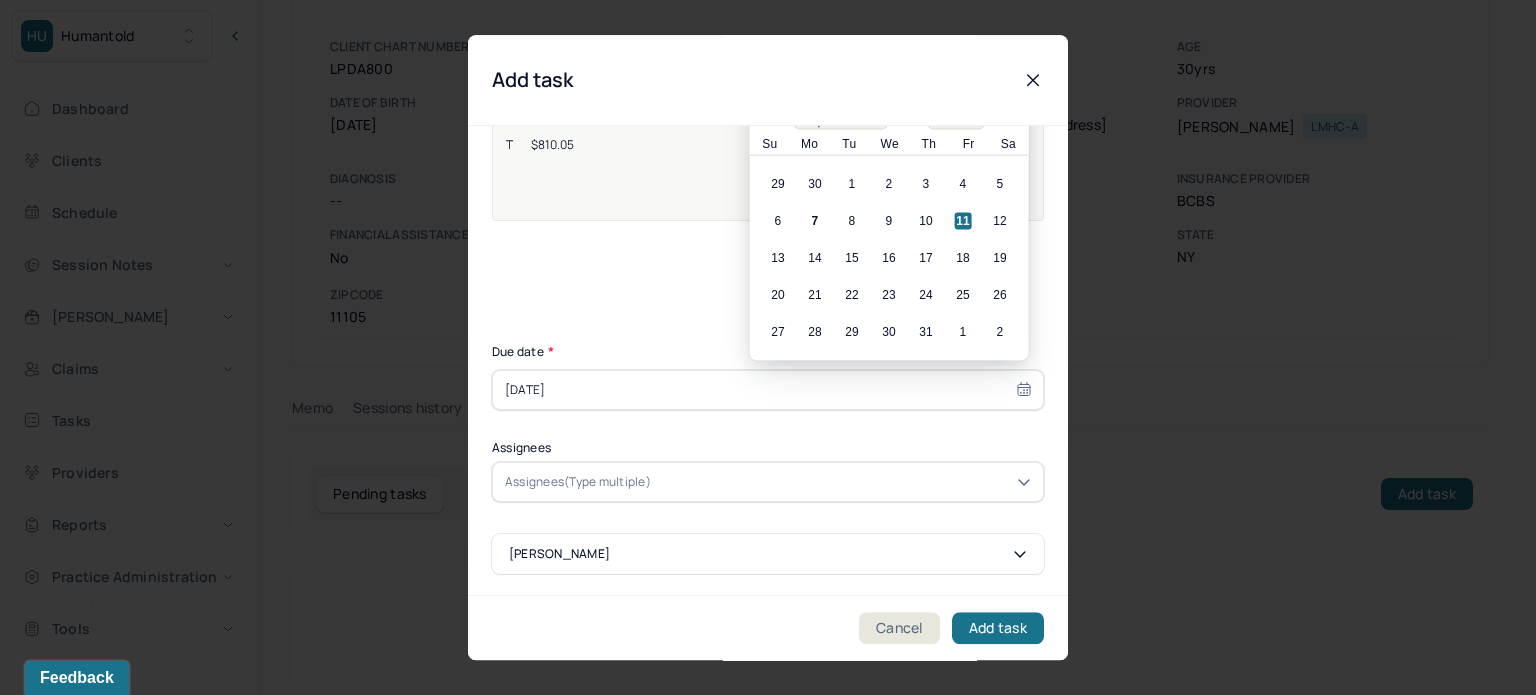 click at bounding box center (843, 482) 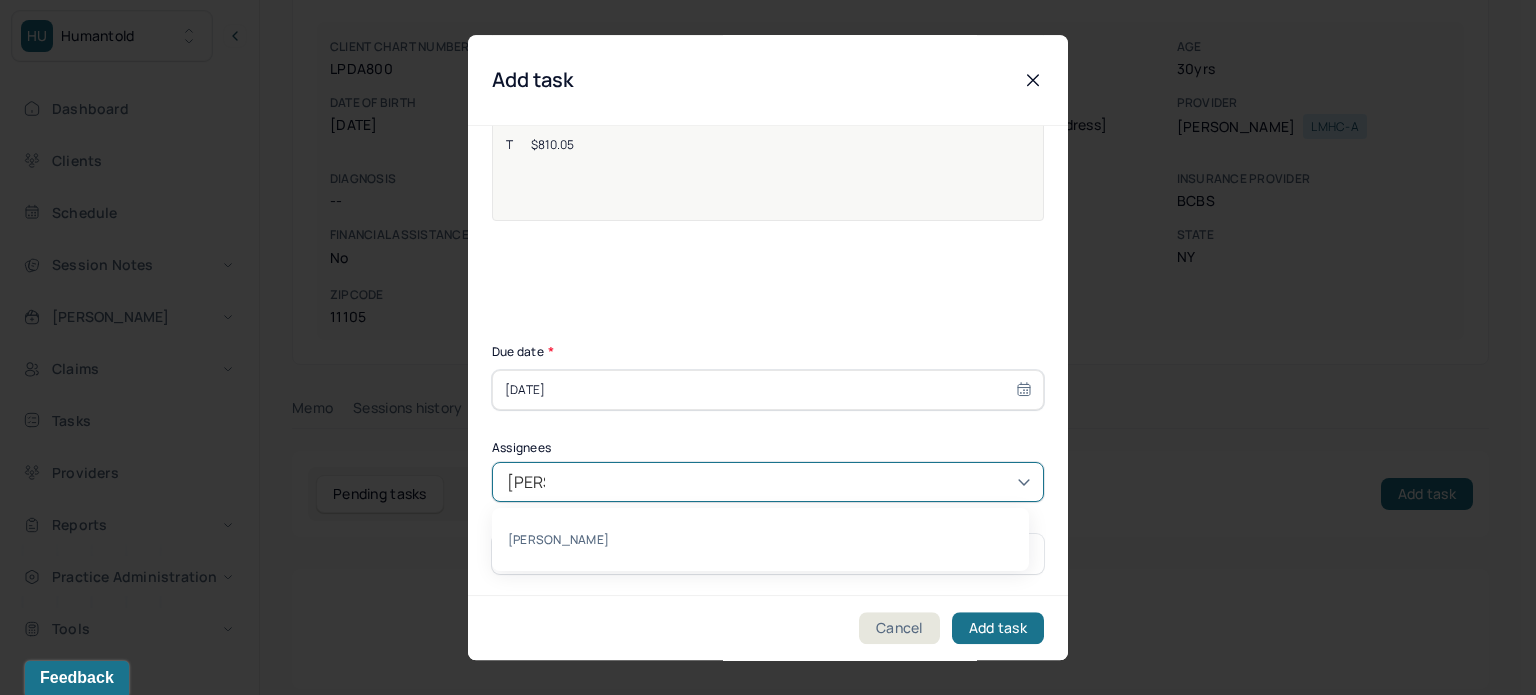 type on "[PERSON_NAME]" 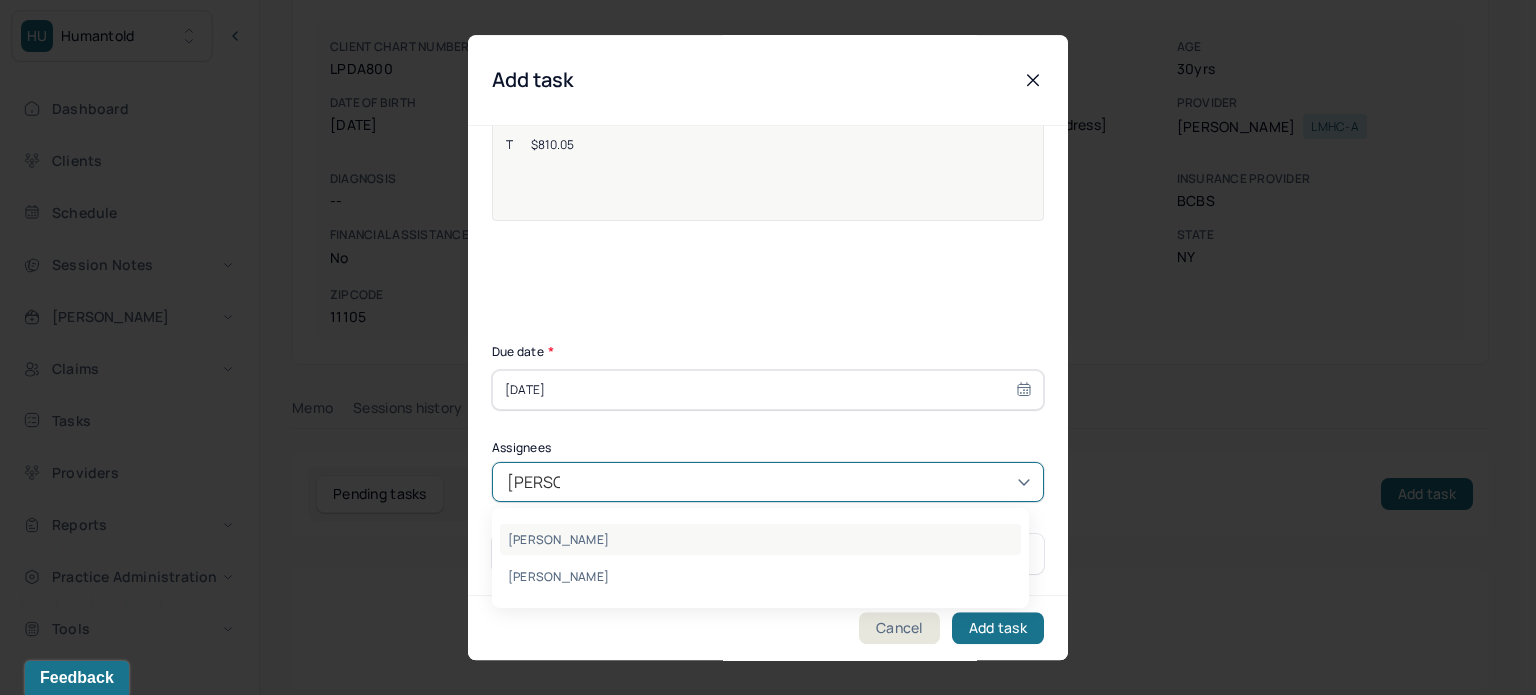 click on "[PERSON_NAME]" at bounding box center [760, 539] 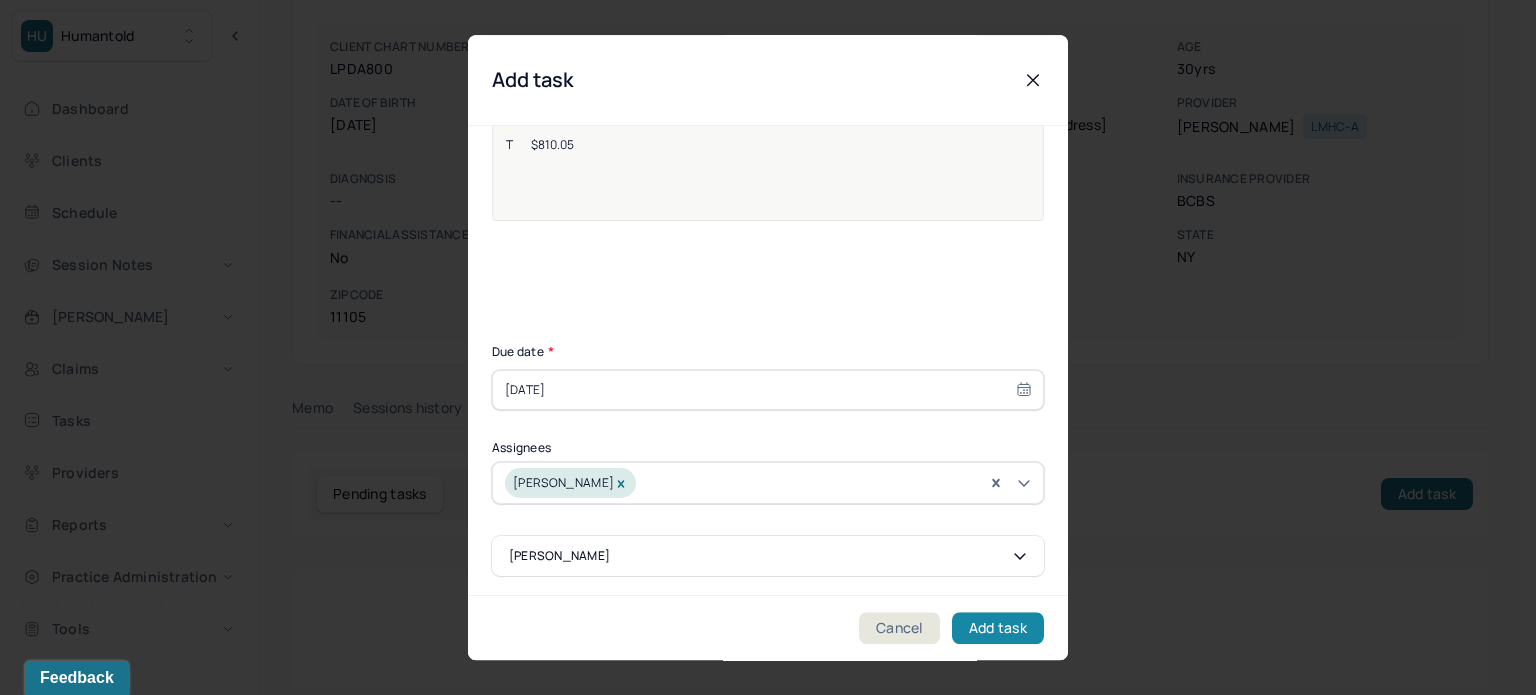 click on "Add task" at bounding box center (998, 628) 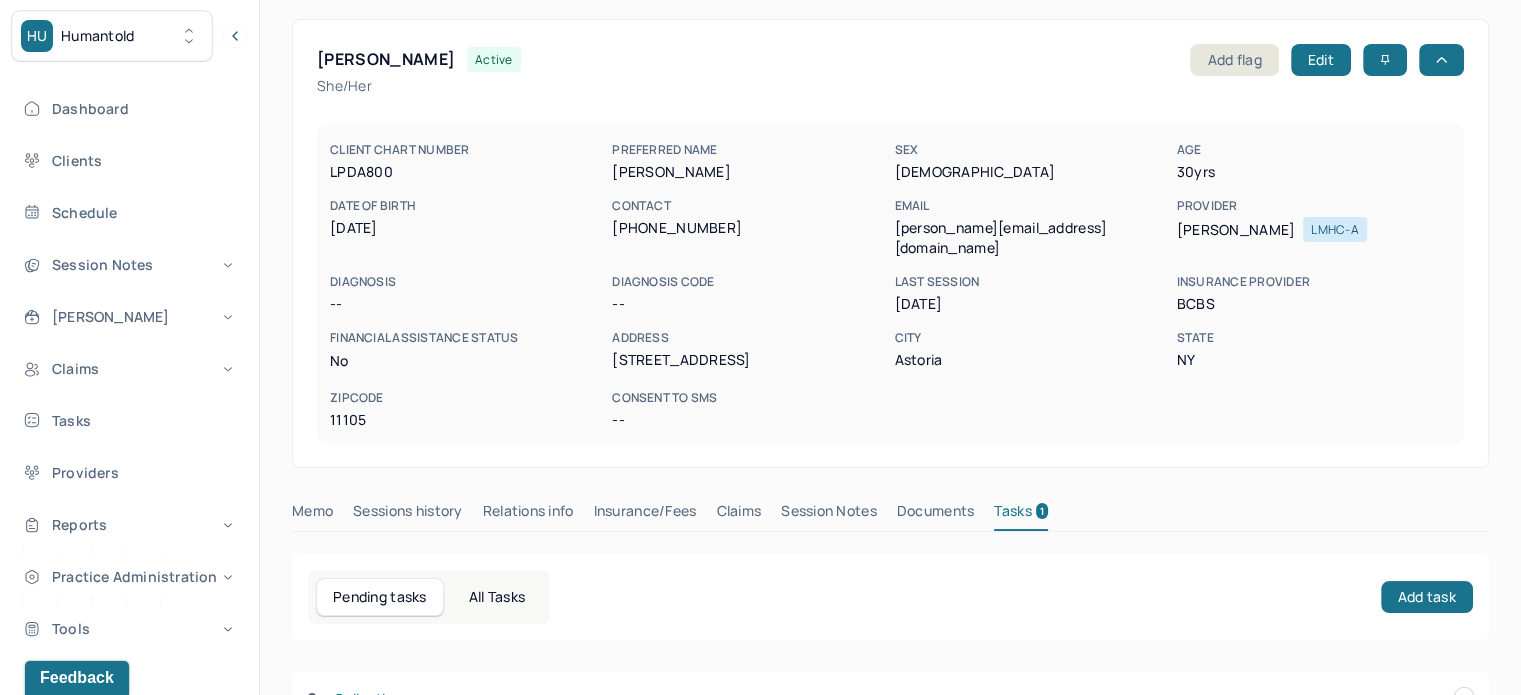 scroll, scrollTop: 0, scrollLeft: 0, axis: both 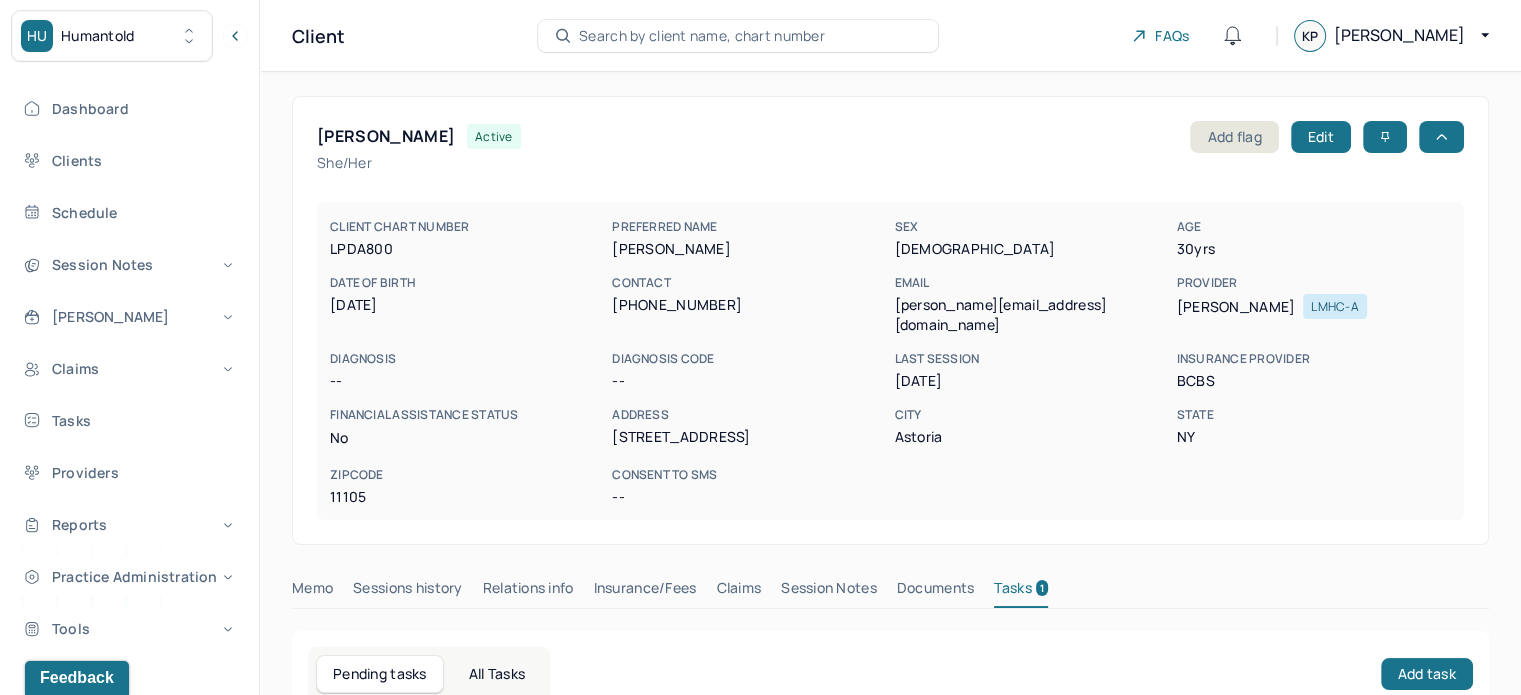 click on "Search by client name, chart number" at bounding box center [702, 36] 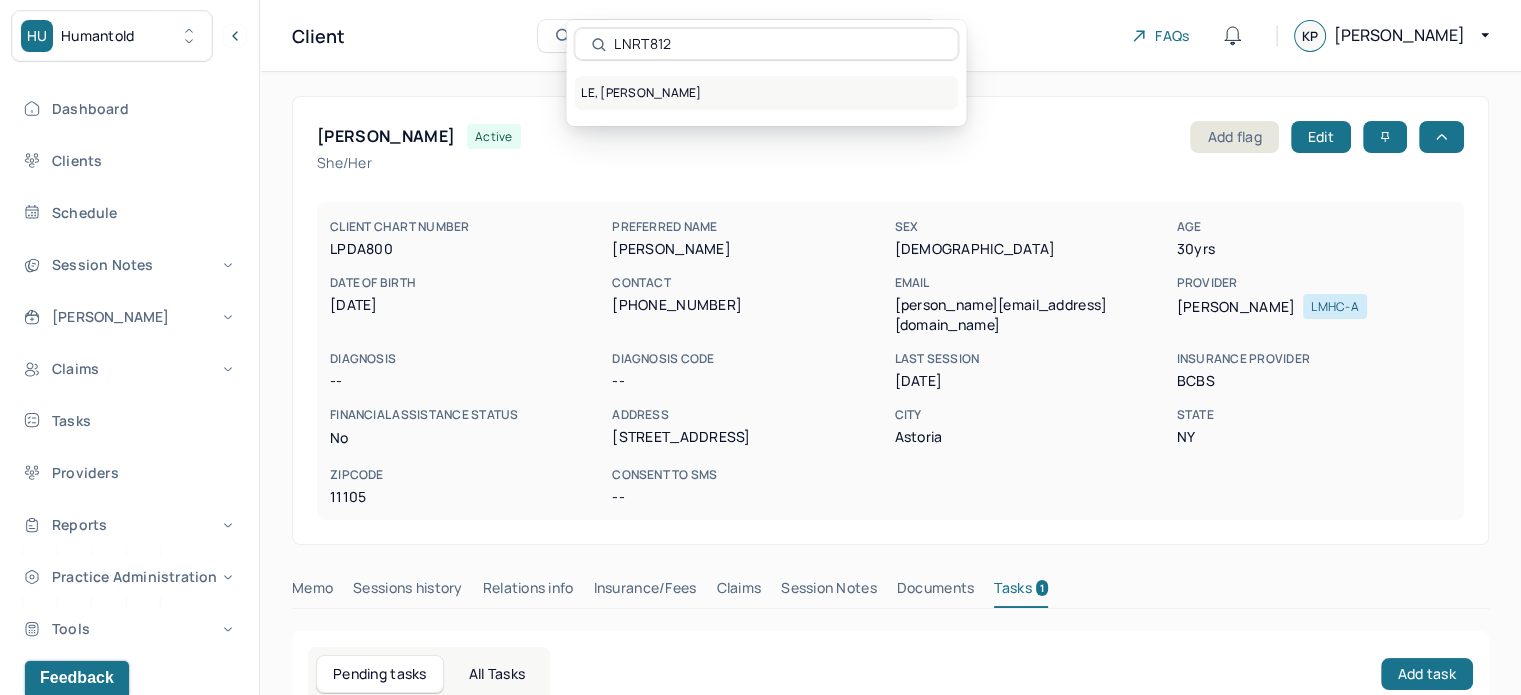 type on "LNRT812" 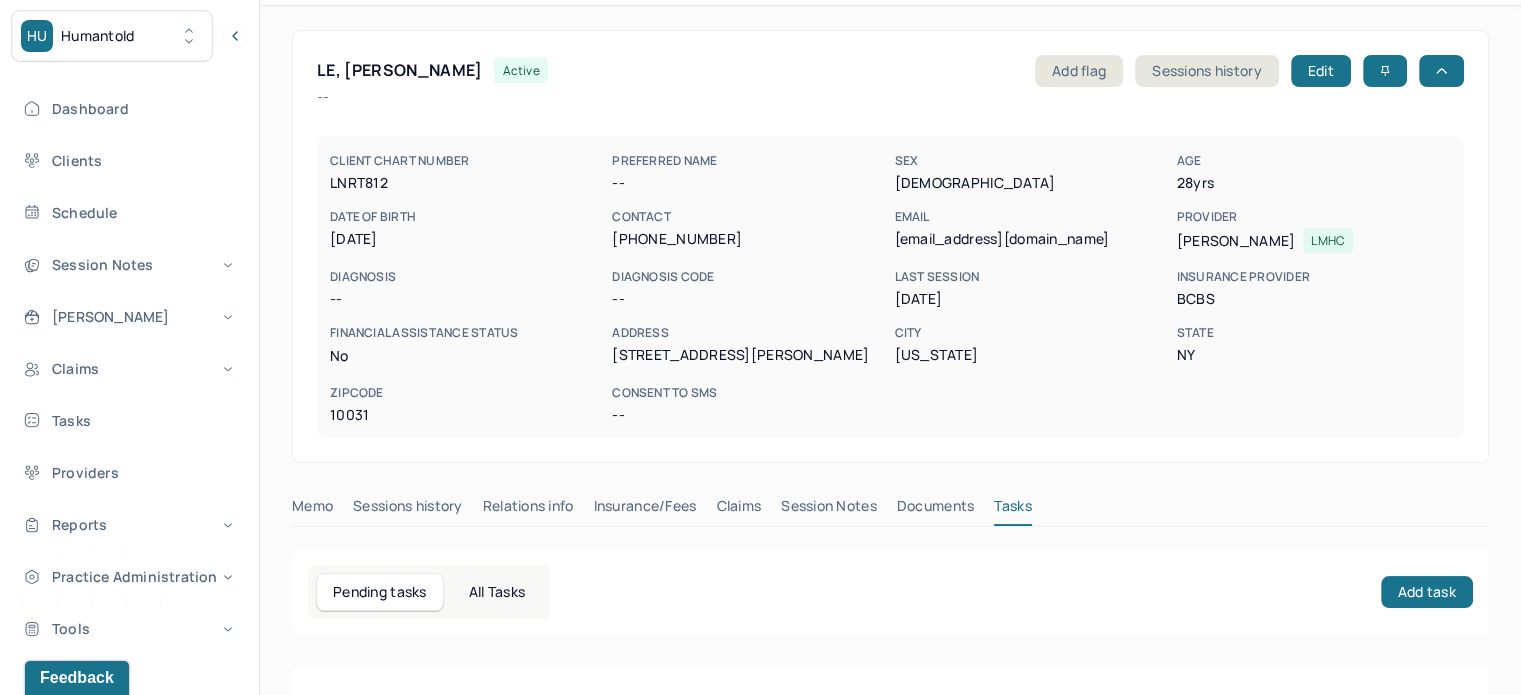 scroll, scrollTop: 100, scrollLeft: 0, axis: vertical 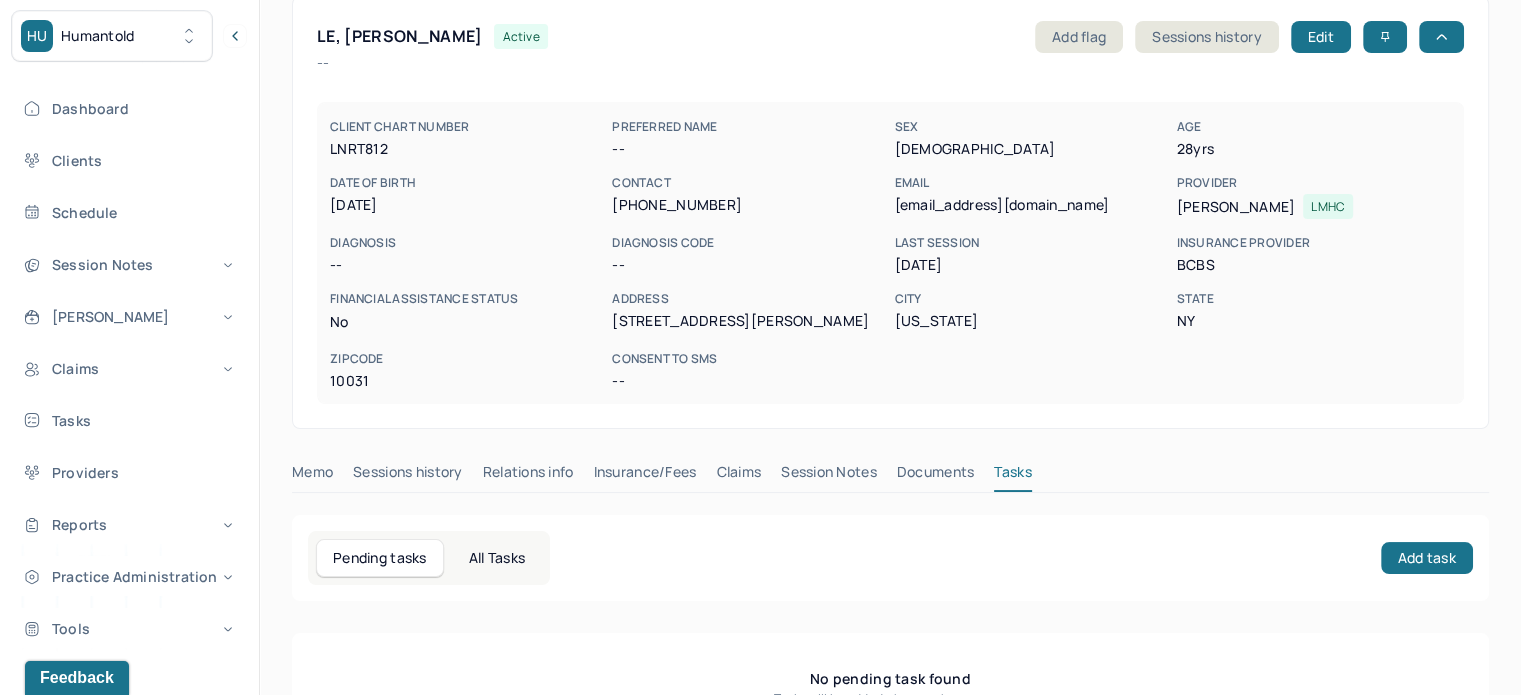 click on "ktherinele@gmail.com" at bounding box center [1031, 205] 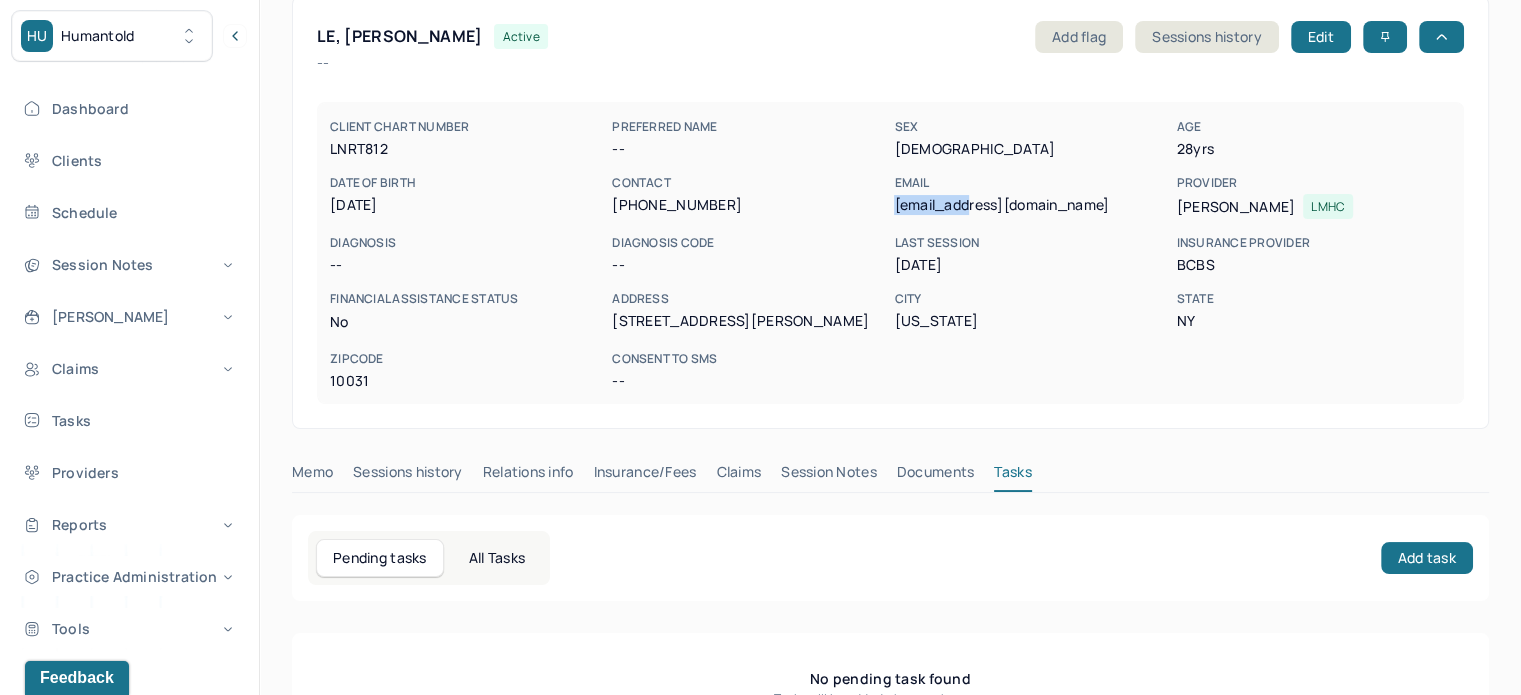 click on "ktherinele@gmail.com" at bounding box center [1031, 205] 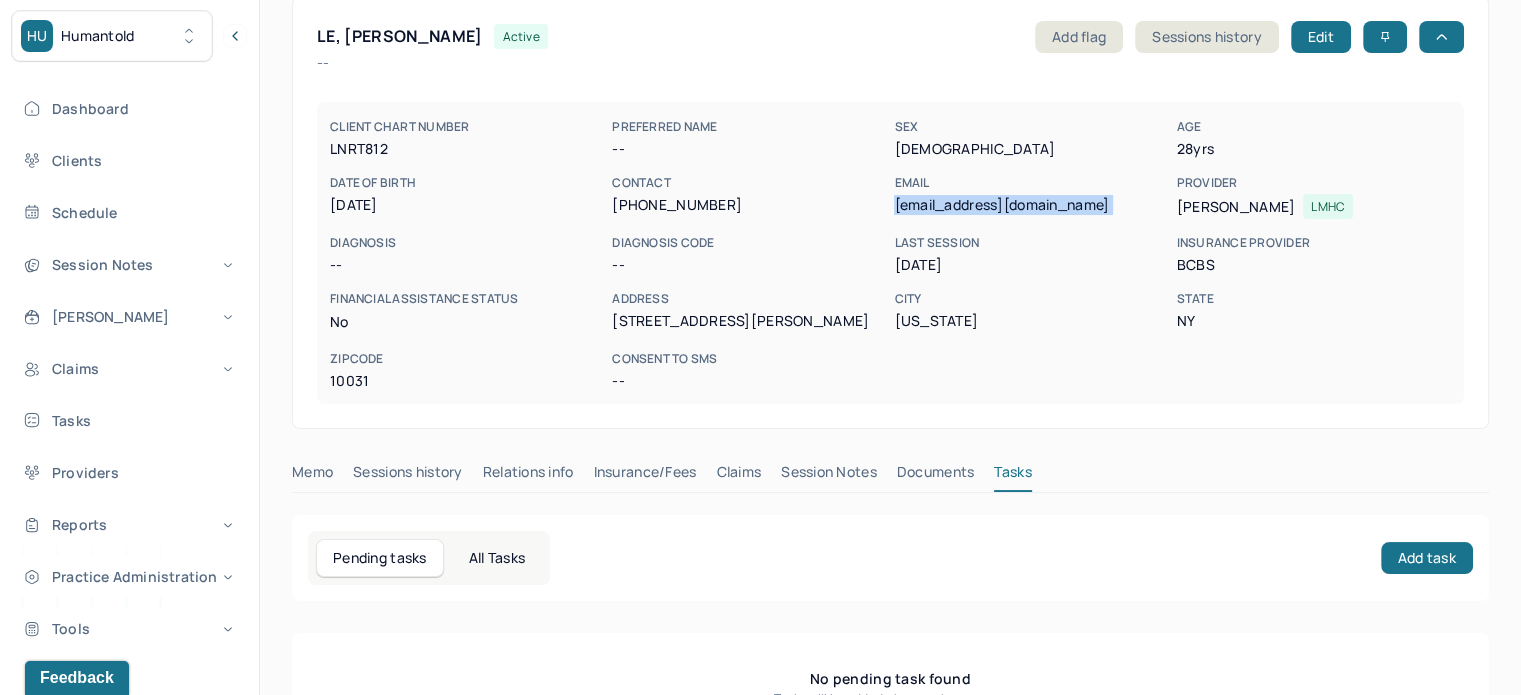 click on "ktherinele@gmail.com" at bounding box center (1031, 205) 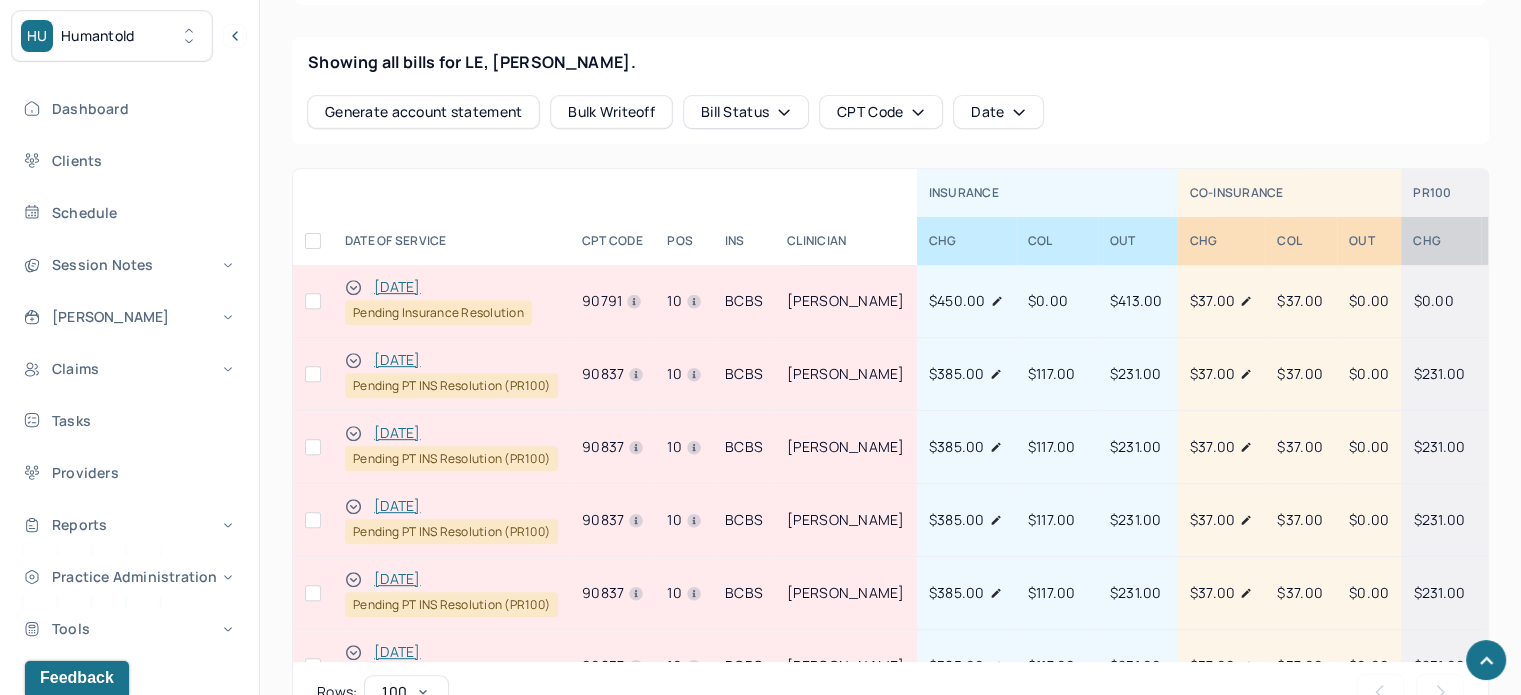 scroll, scrollTop: 900, scrollLeft: 0, axis: vertical 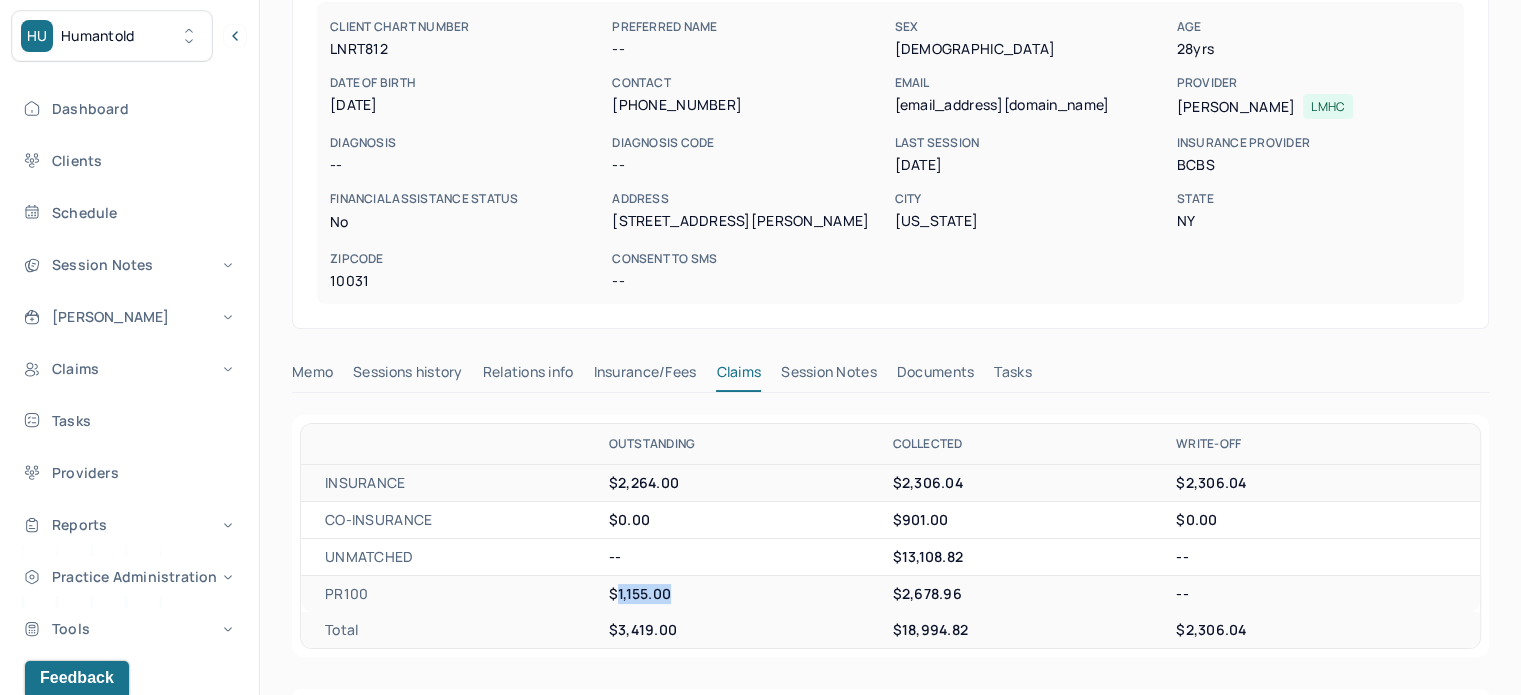 drag, startPoint x: 681, startPoint y: 592, endPoint x: 615, endPoint y: 595, distance: 66.068146 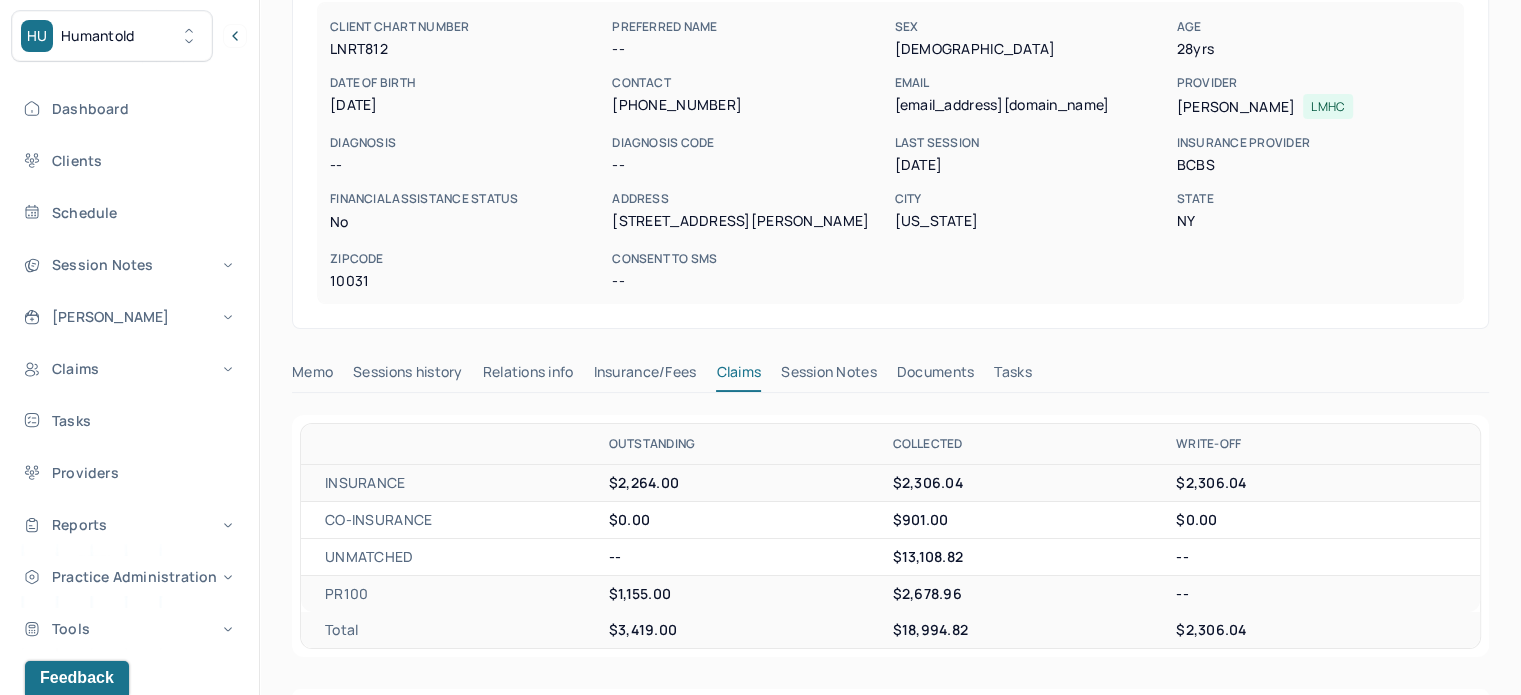 click on "LE, KATHERINE active   Add flag     Edit               -- CLIENT CHART NUMBER LNRT812 PREFERRED NAME -- SEX female AGE 28  yrs DATE OF BIRTH 01/10/1997  CONTACT (714) 829-7101 EMAIL ktherinele@gmail.com PROVIDER FITZGERALD, SAMANTHA LMHC DIAGNOSIS -- DIAGNOSIS CODE -- LAST SESSION 06/30/2025 insurance provider BCBS FINANCIAL ASSISTANCE STATUS no Address 35 HAMILTON PL, Apt. #601 City New York State NY Zipcode 10031 Consent to Sms --   Memo     Sessions history     Relations info     Insurance/Fees     Claims     Session Notes     Documents     Tasks    OUTSTANDING COLLECTED WRITE-OFF INSURANCE $2,264.00 $2,306.04 $2,306.04 CO-INSURANCE $0.00 $901.00 $0.00 UNMATCHED -- $13,108.82 -- PR100 $1,155.00 $2,678.96 -- Total $3,419.00 $18,994.82 $2,306.04 Showing all bills for LE, KATHERINE.    Generate account statement     Bulk Writeoff     Bill Status     CPT Code     Date   INSURANCE CO-INSURANCE PR100 DATE OF SERVICE CPT CODE pos Ins CLINICIAN CHG COL OUT CHG COL OUT CHg COL OUT AA     06/23/2025 90791 10 BCBS" at bounding box center (890, 1875) 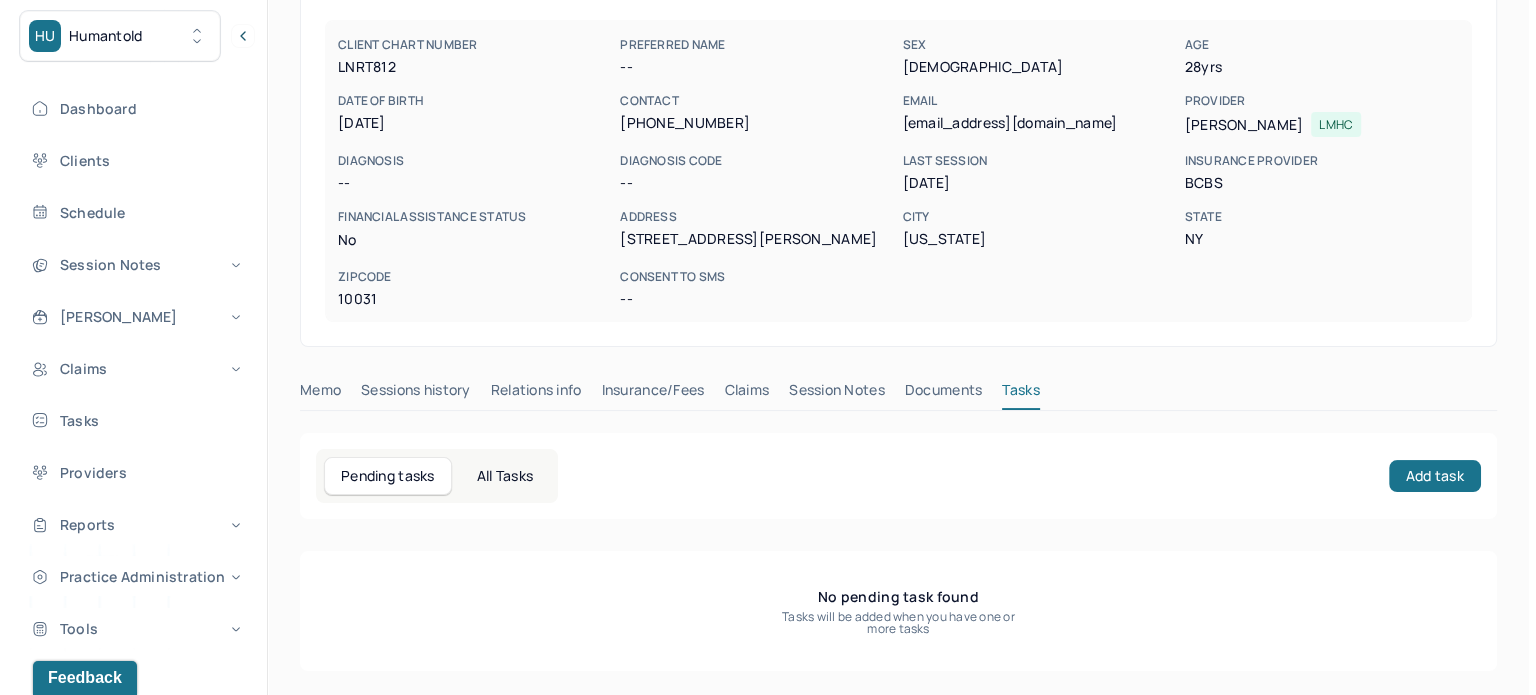 scroll, scrollTop: 180, scrollLeft: 0, axis: vertical 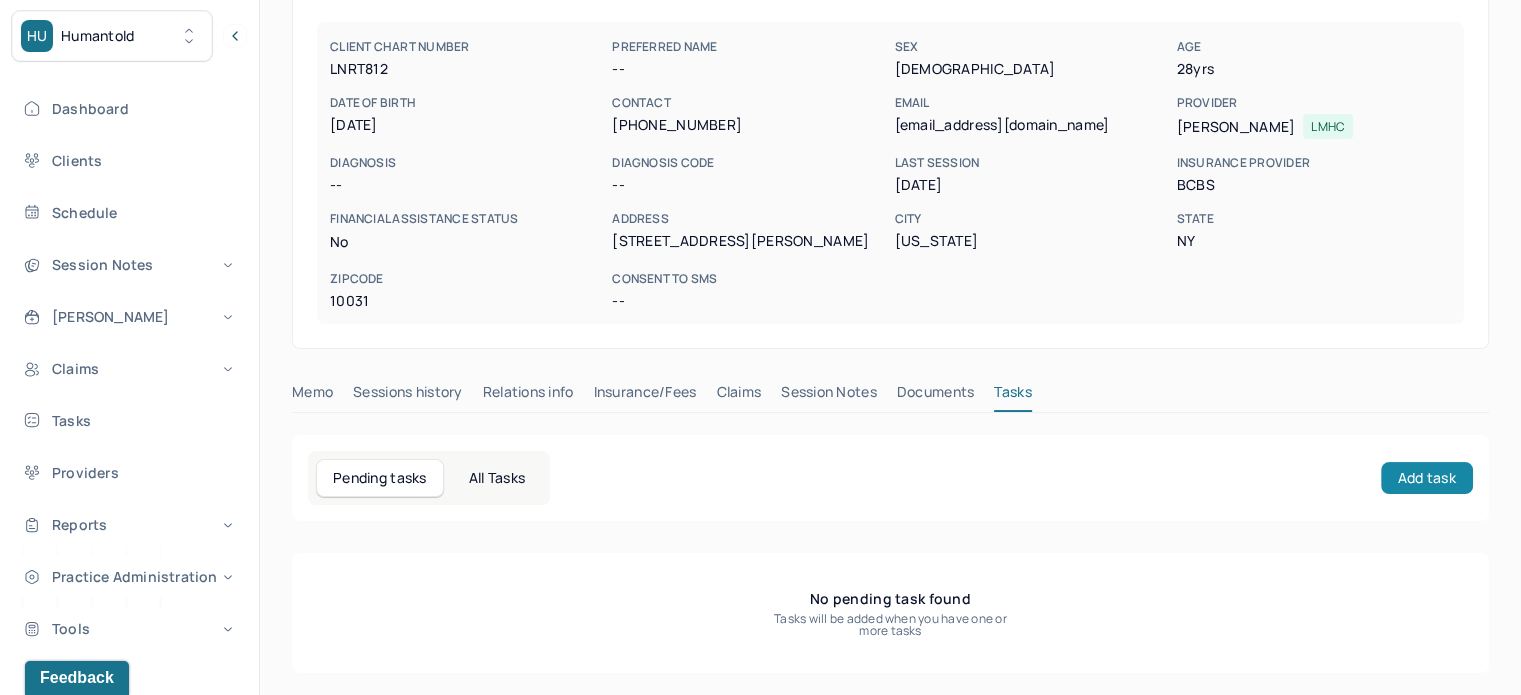 click on "Add task" at bounding box center (1427, 478) 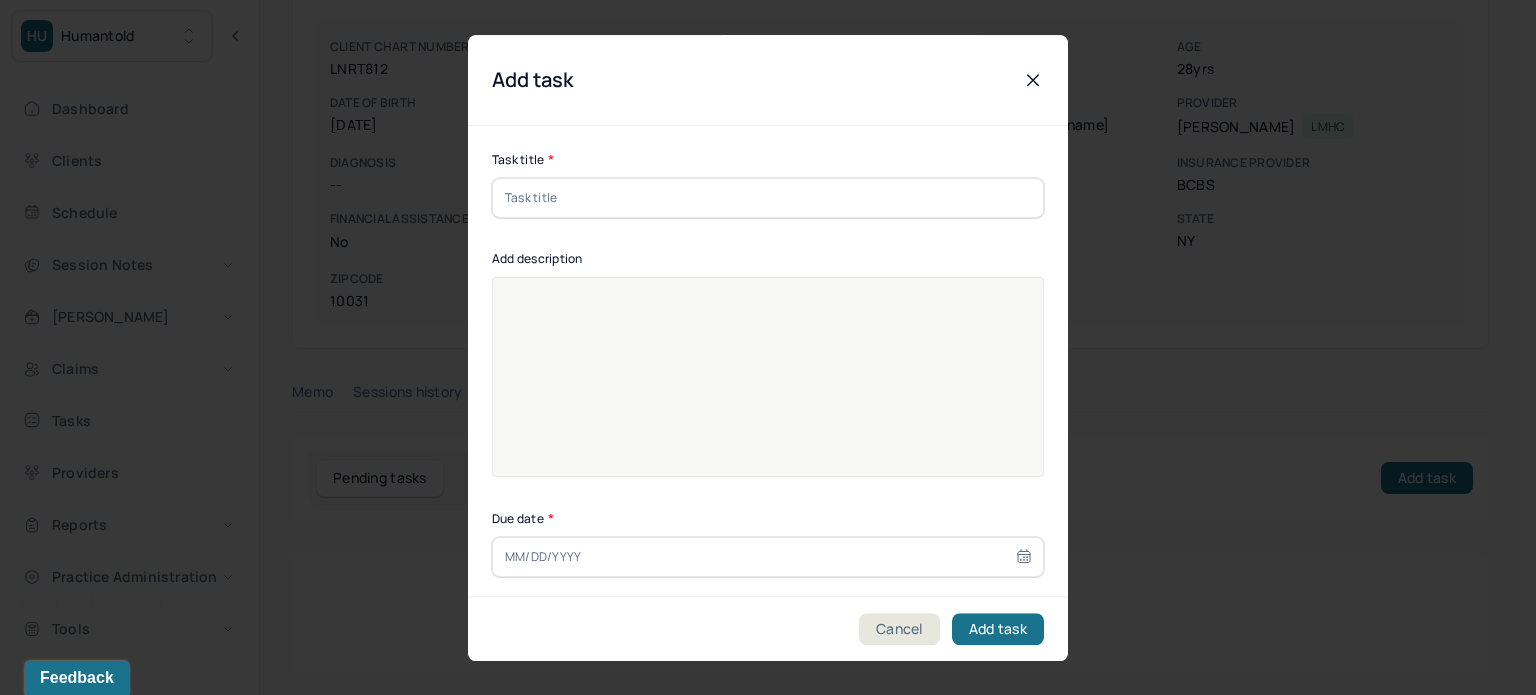 click at bounding box center [768, 198] 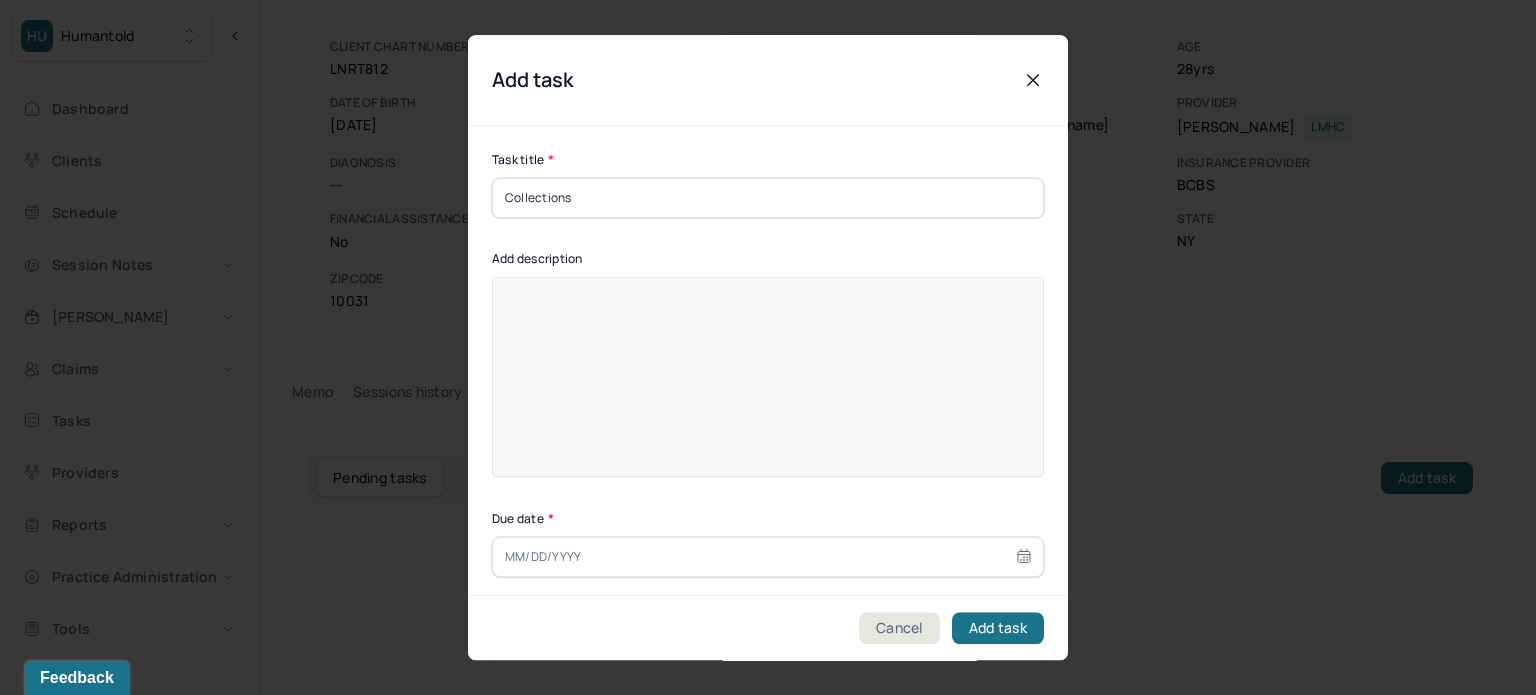 type on "Collections" 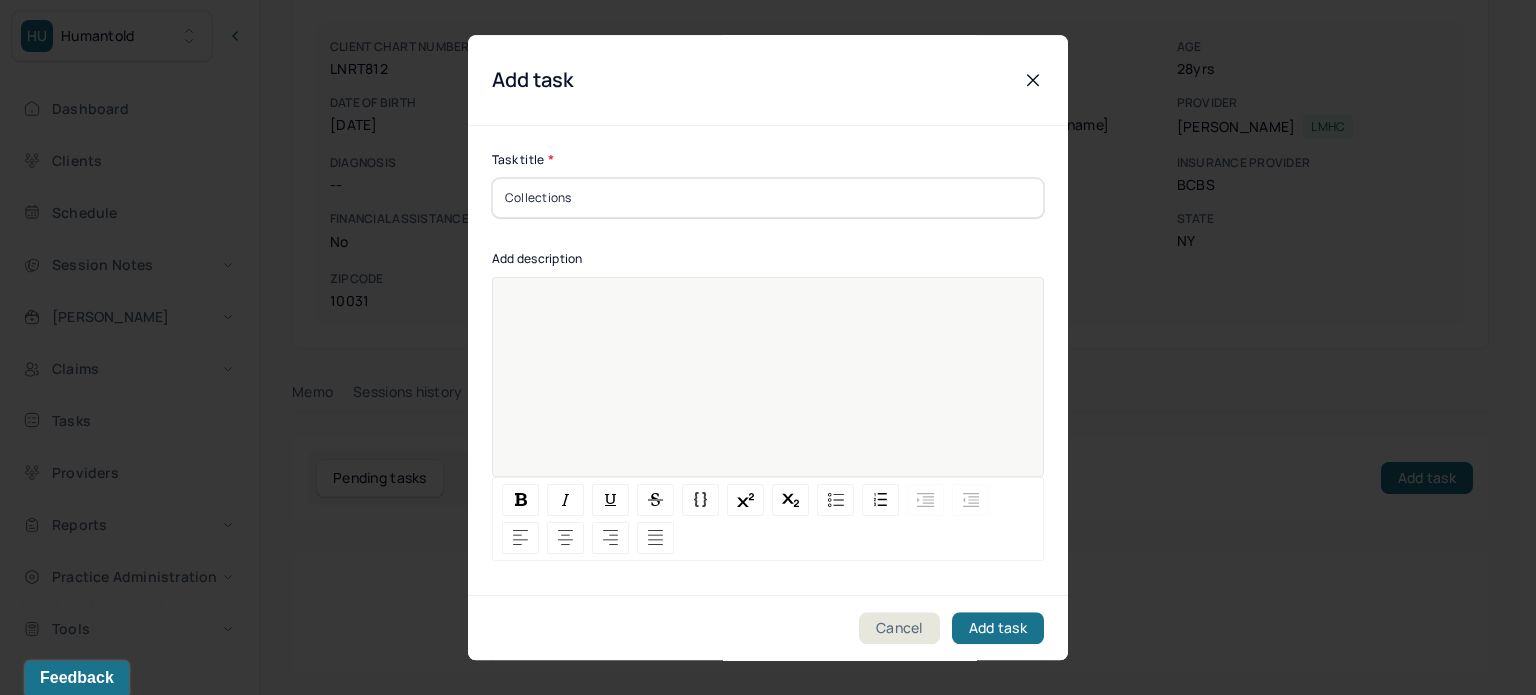 paste 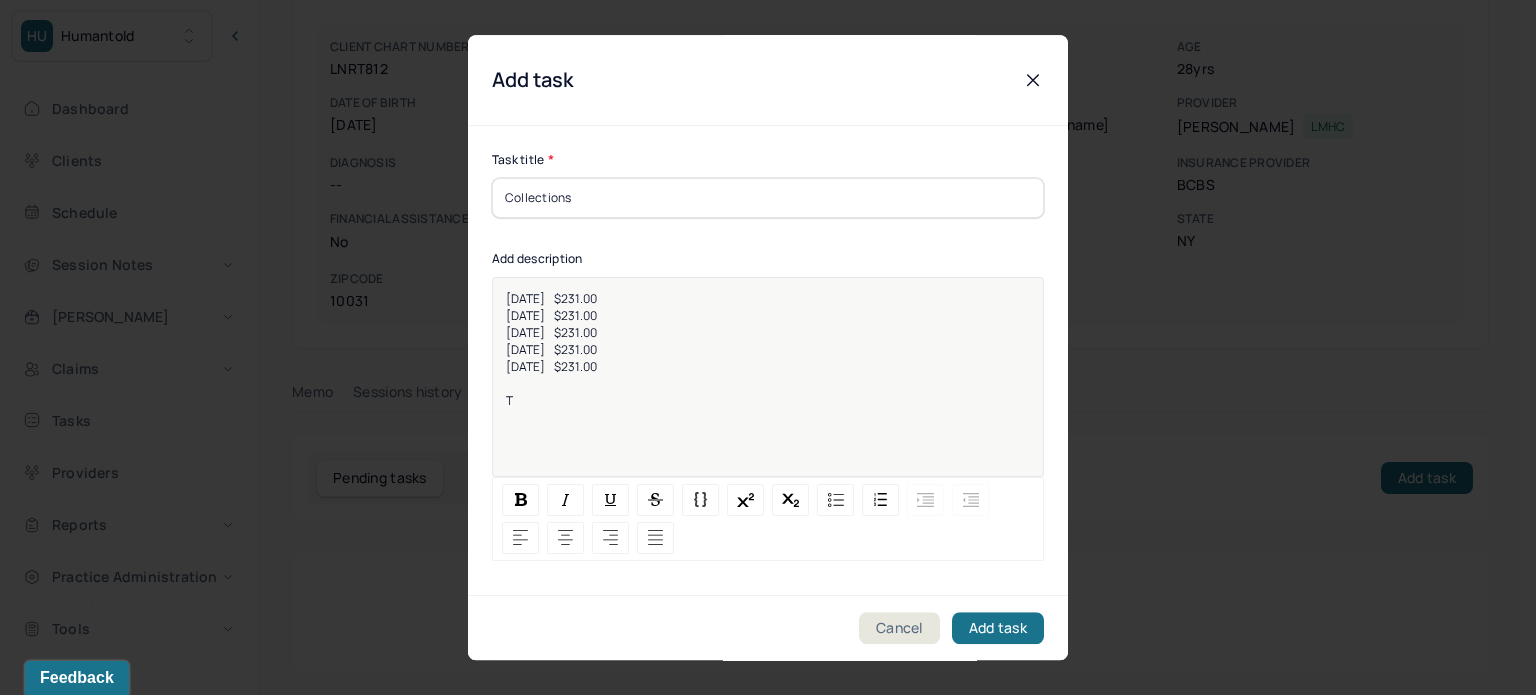 type 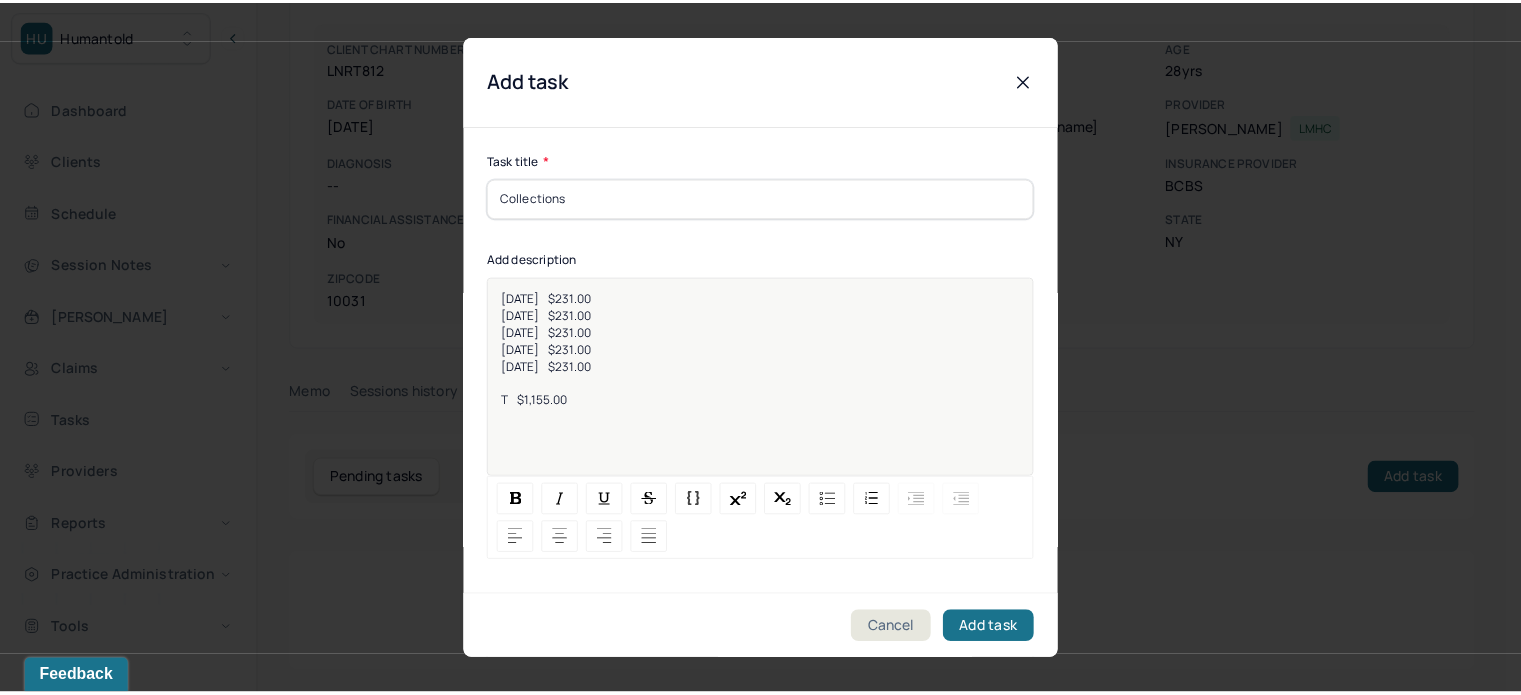 scroll, scrollTop: 256, scrollLeft: 0, axis: vertical 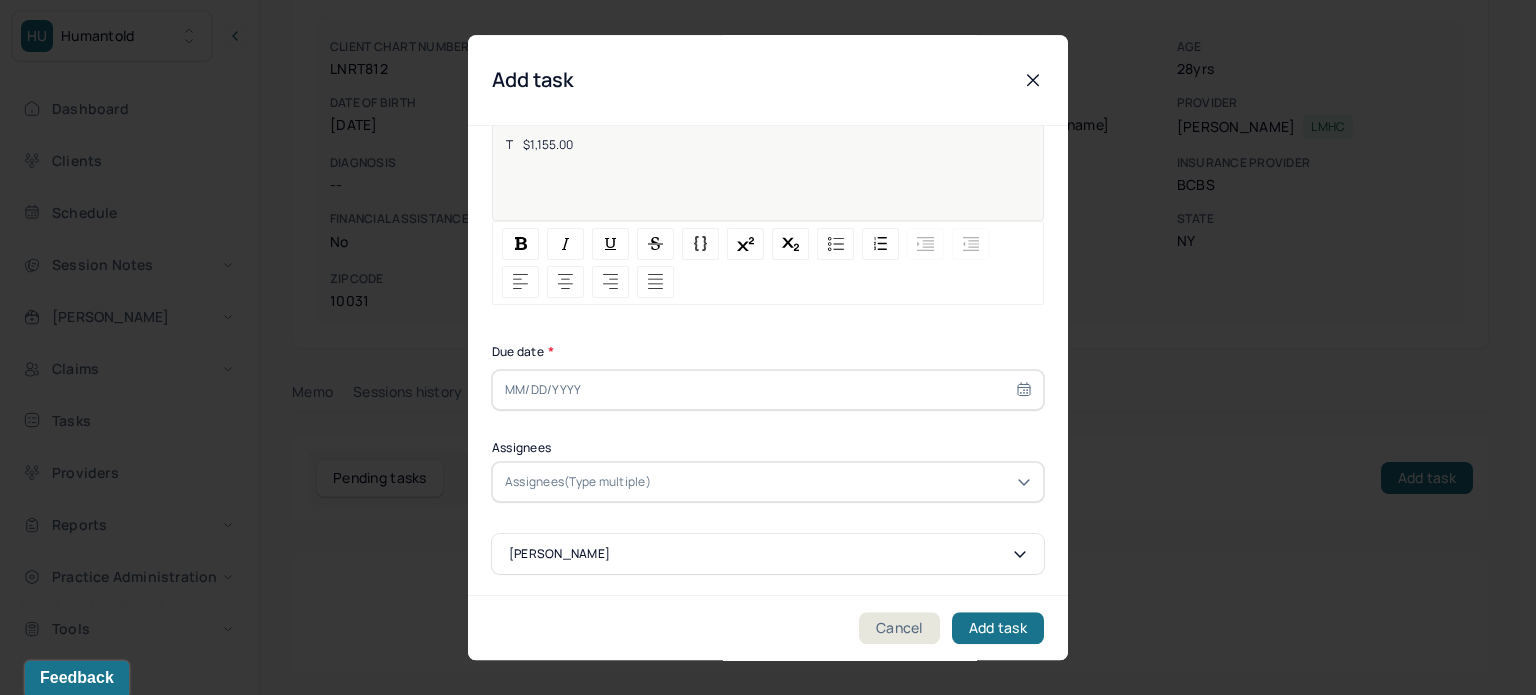click at bounding box center (768, 390) 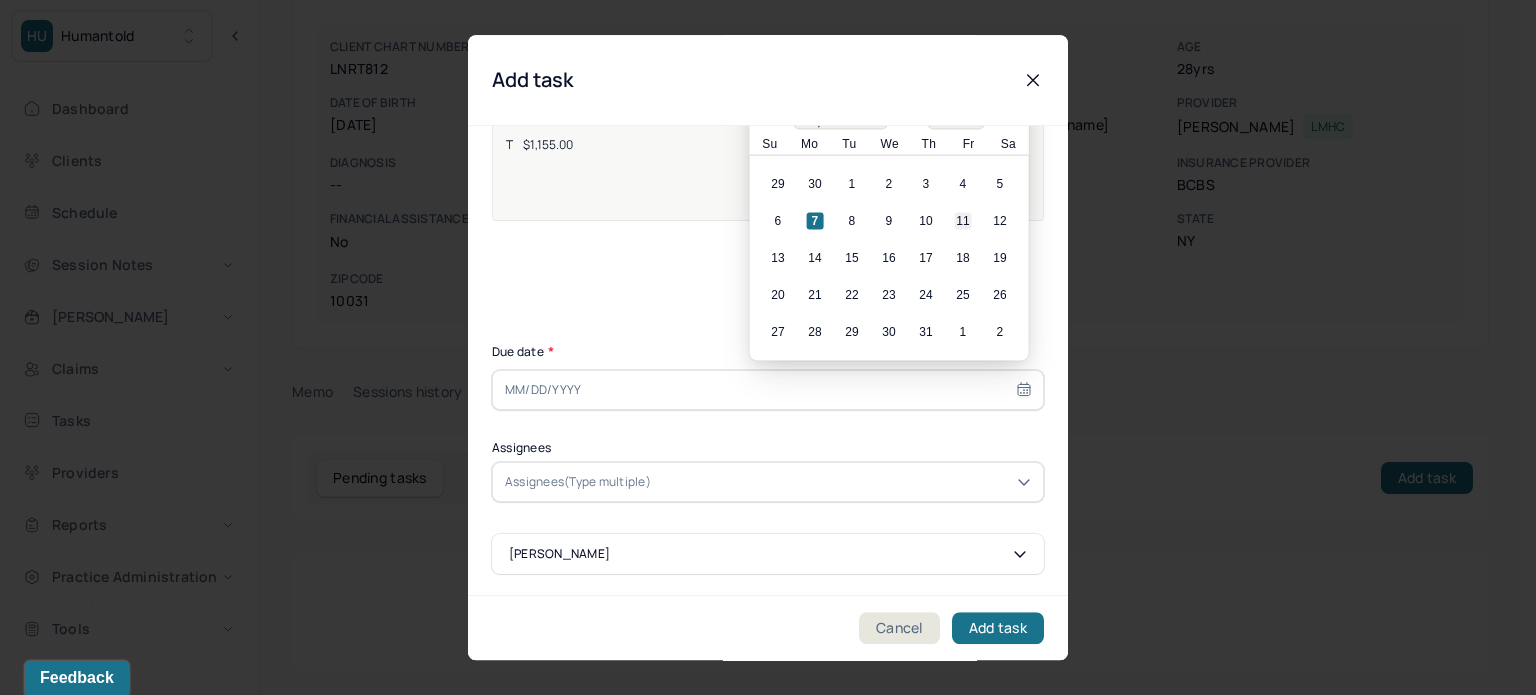click on "11" at bounding box center (963, 221) 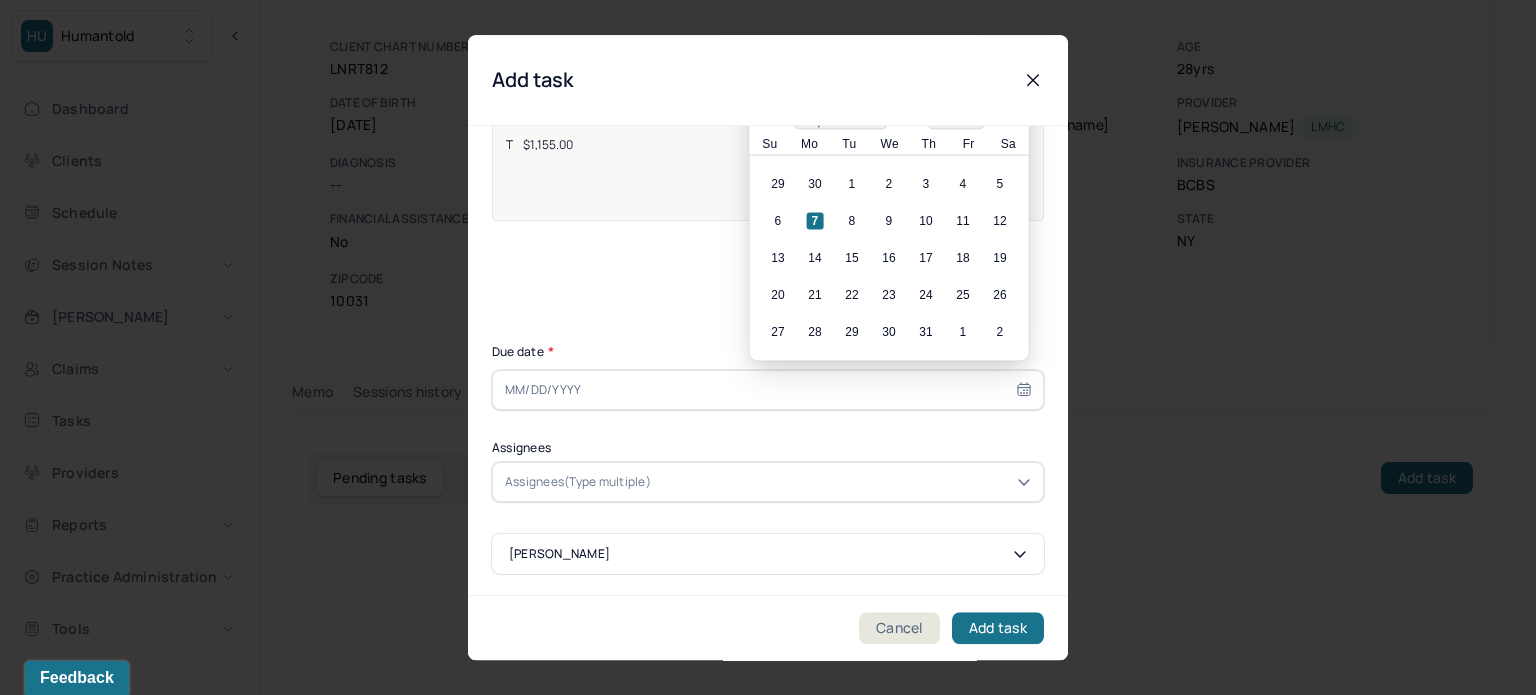 type on "[DATE]" 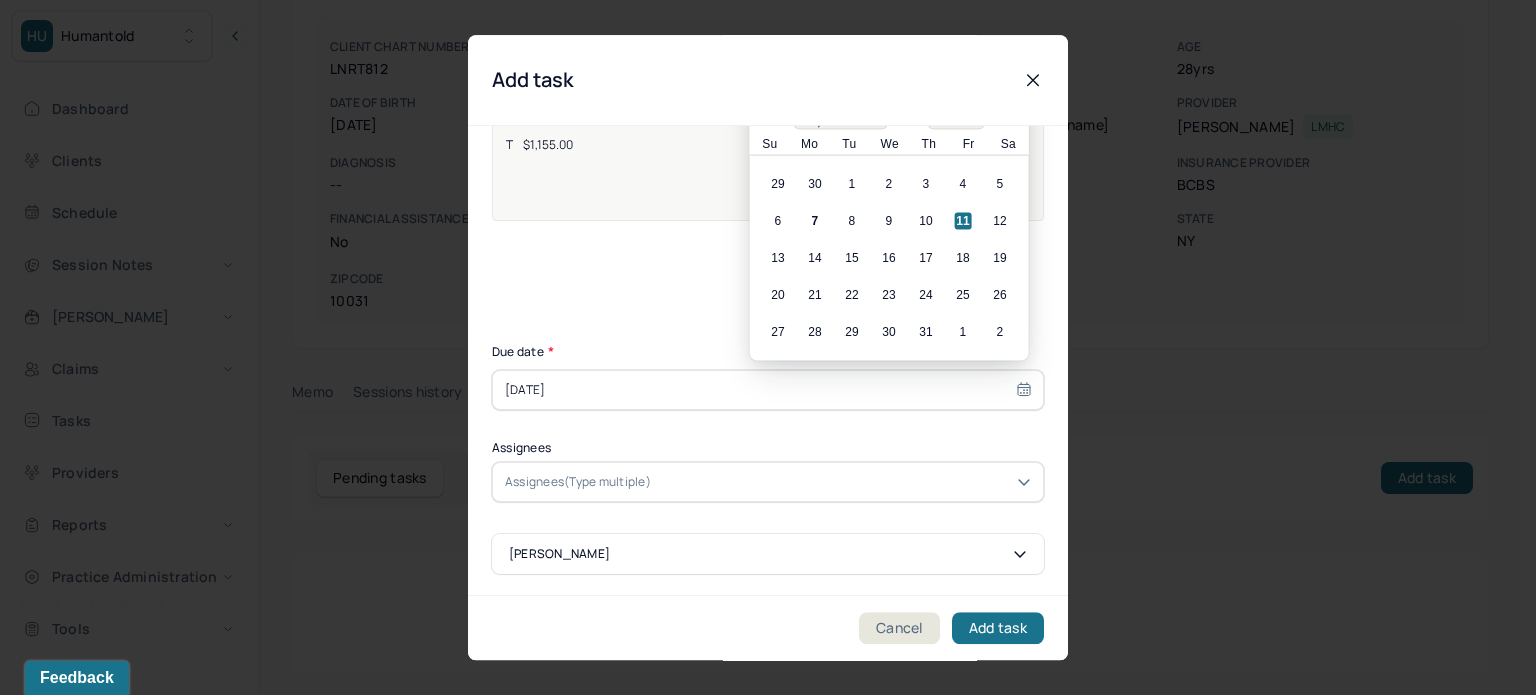click on "Assignees(Type multiple)" at bounding box center [578, 482] 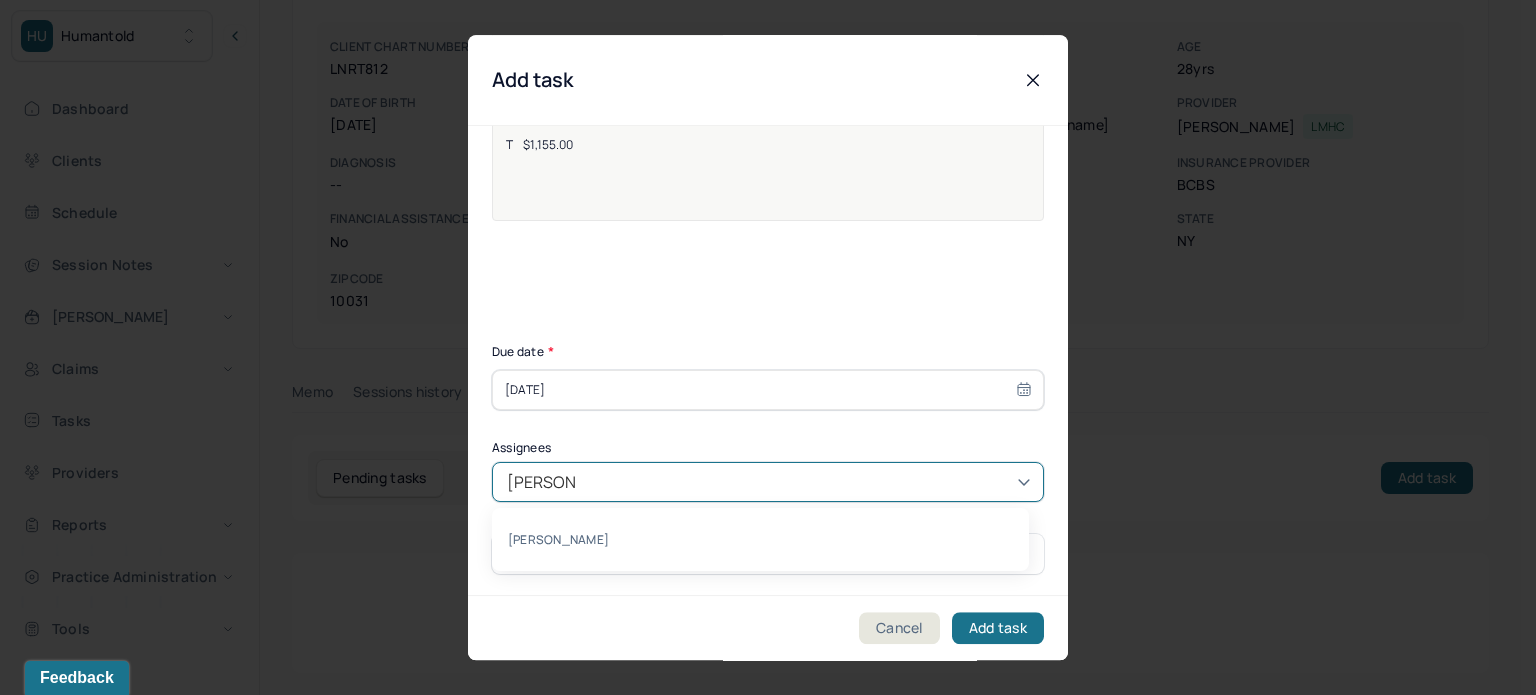 type on "[PERSON_NAME]" 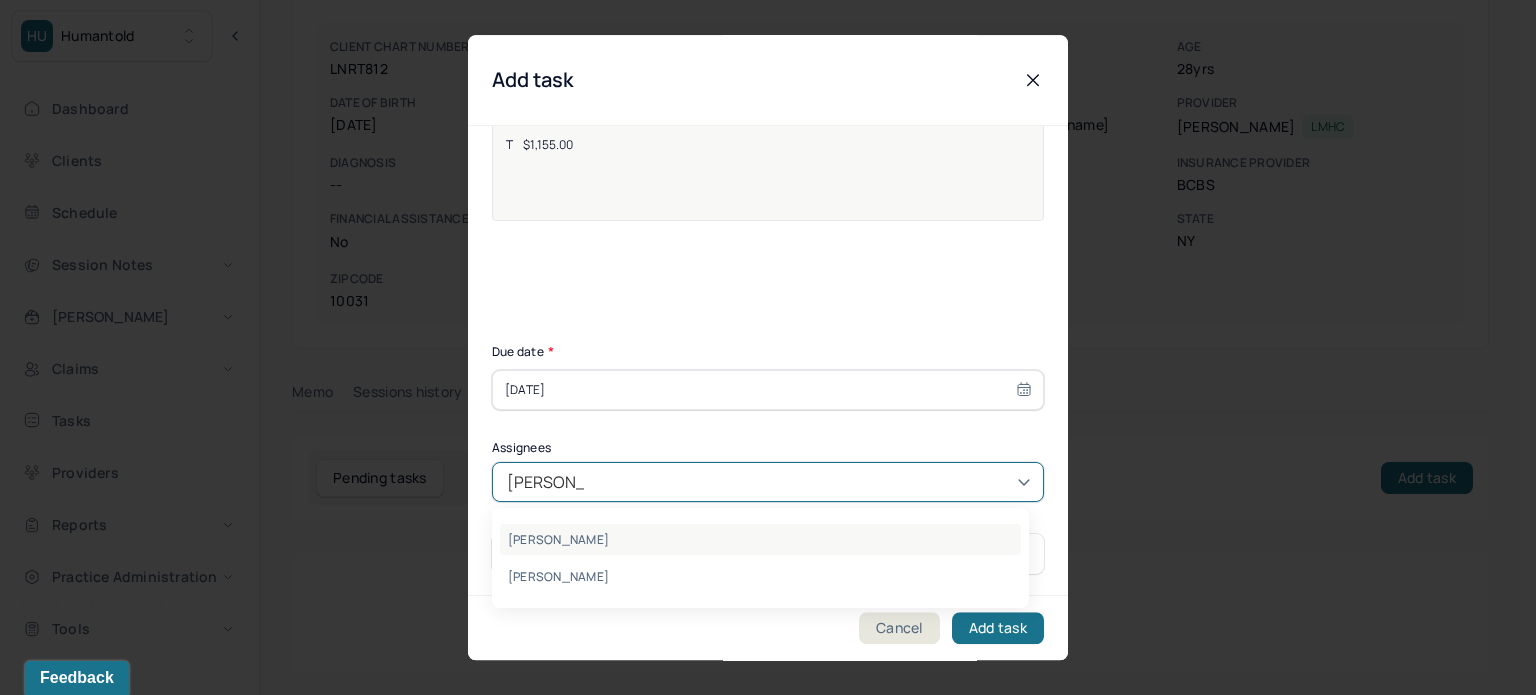click on "[PERSON_NAME]" at bounding box center [760, 539] 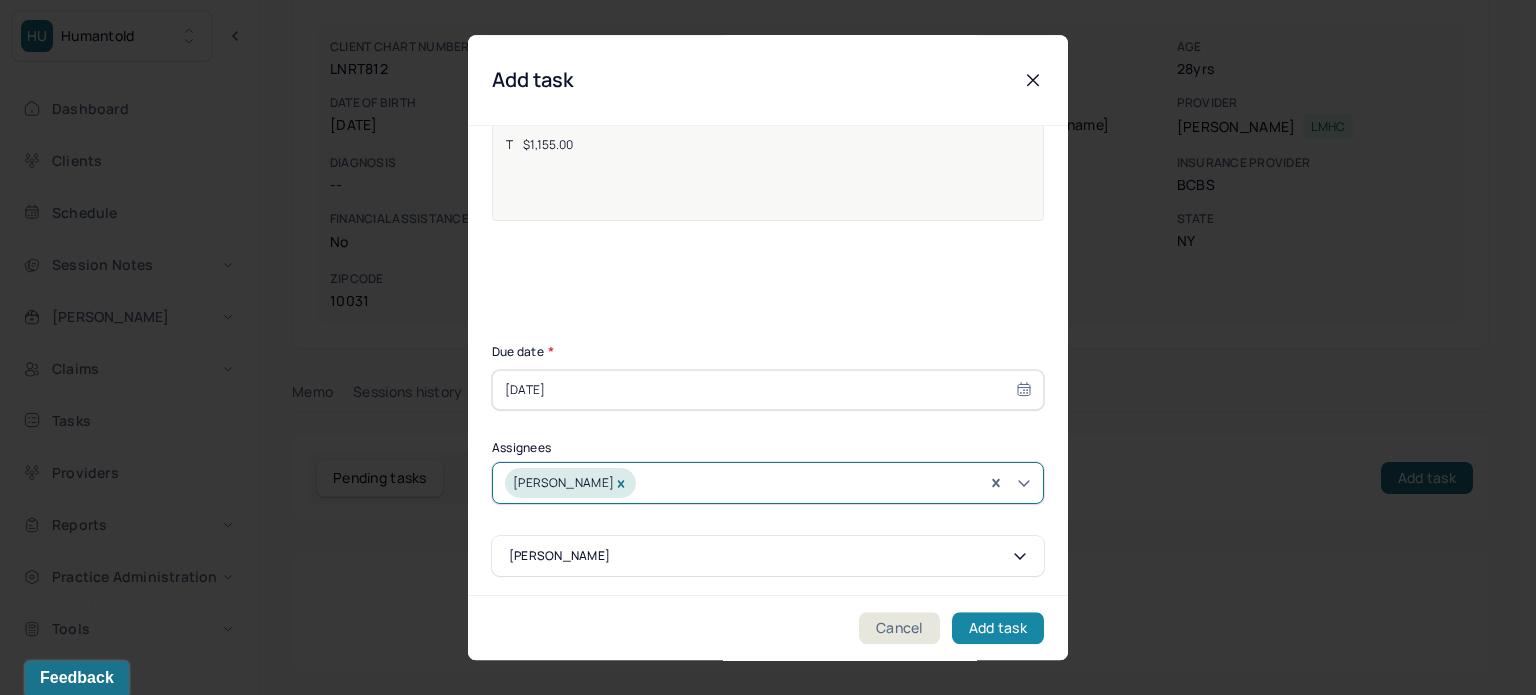 click on "Add task" at bounding box center (998, 628) 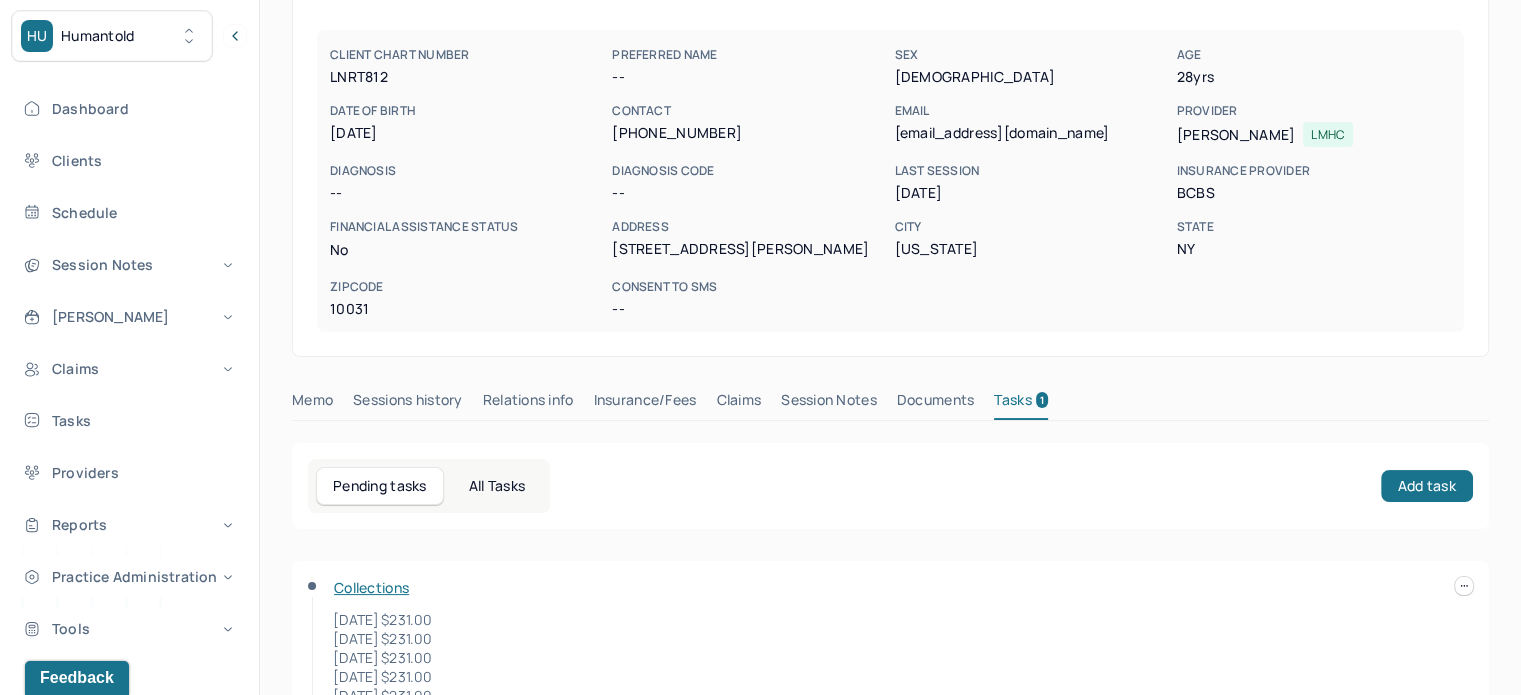 scroll, scrollTop: 0, scrollLeft: 0, axis: both 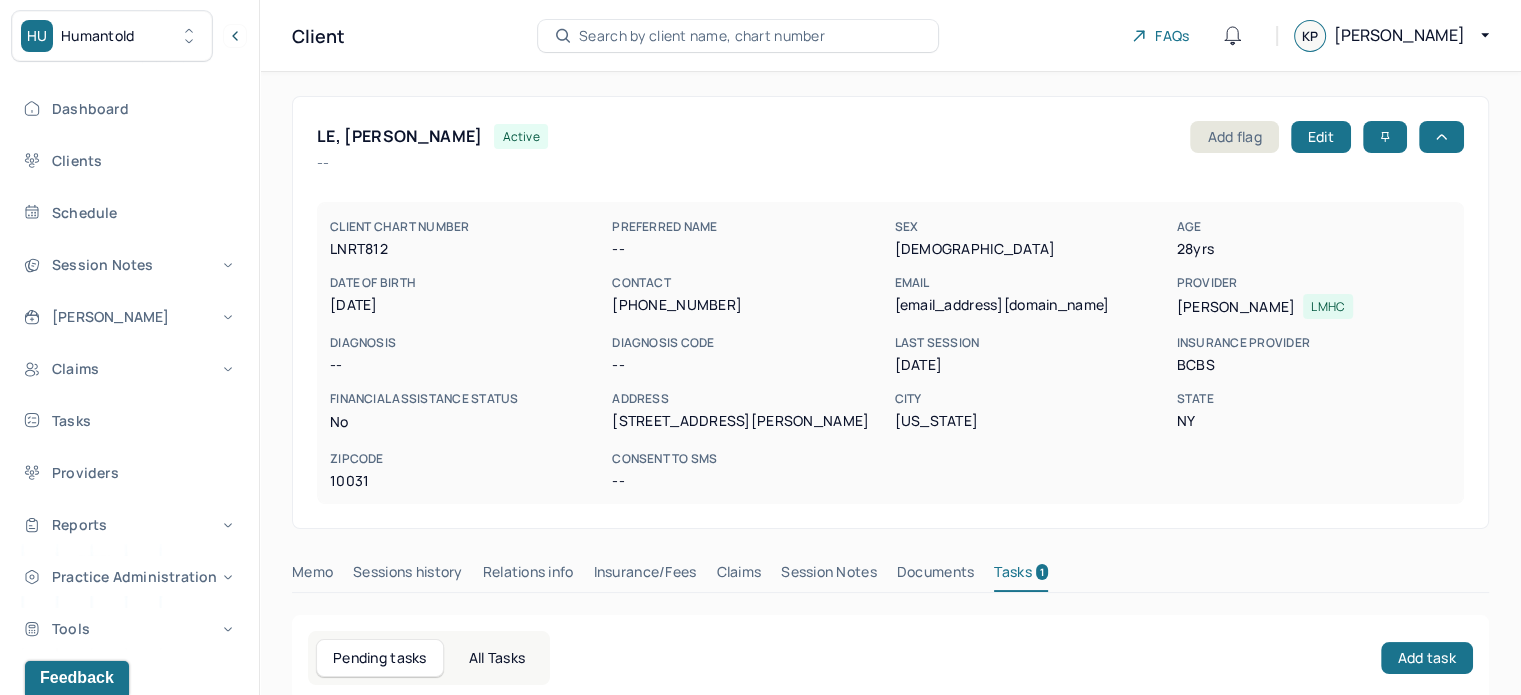 click on "Search by client name, chart number" at bounding box center [702, 36] 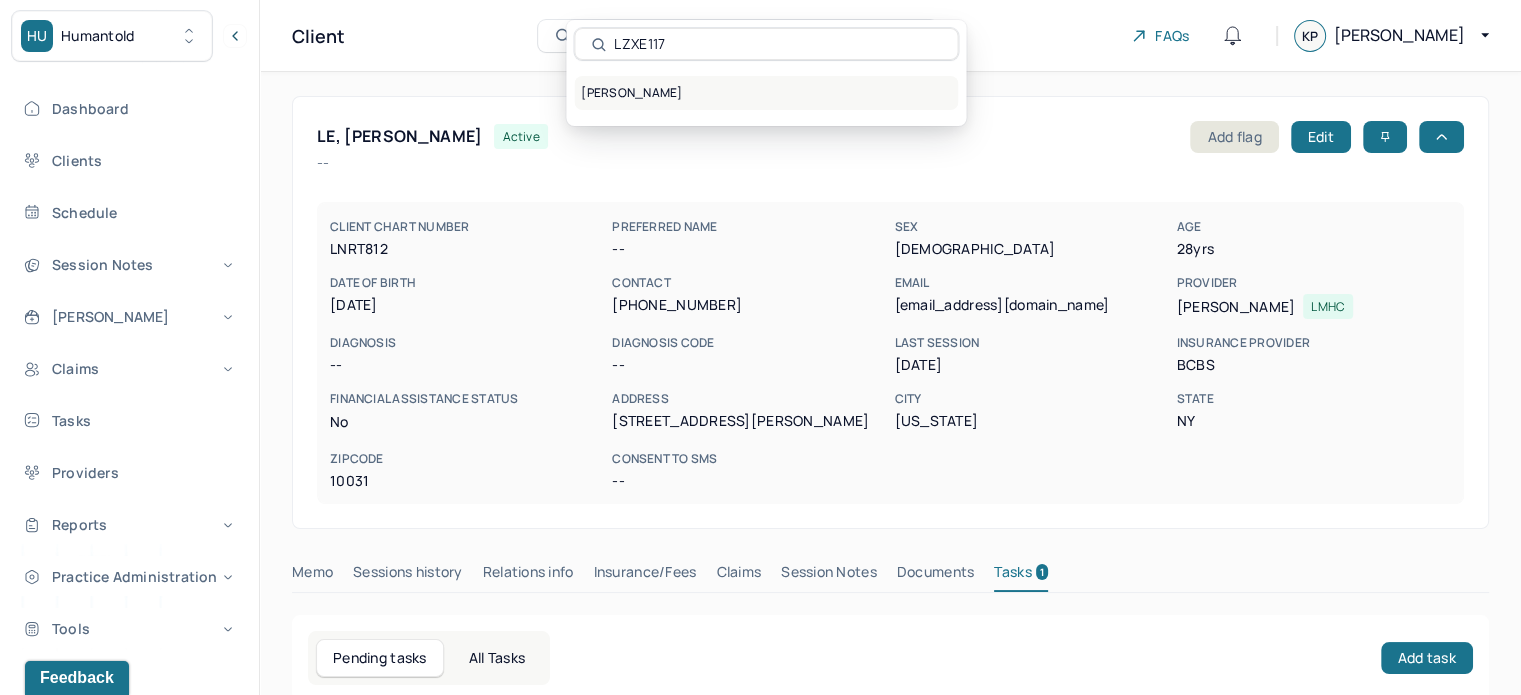 type on "LZXE117" 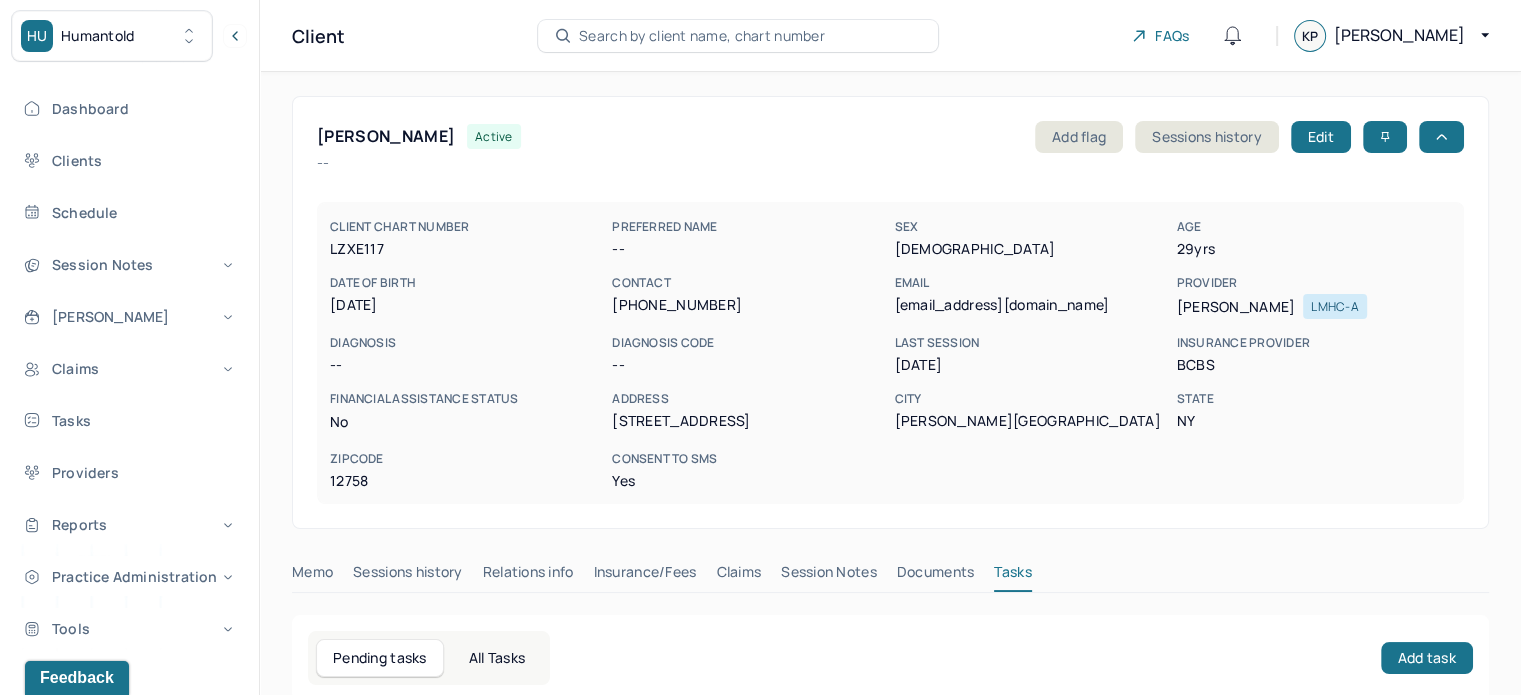 click on "larson121920@gmail.com" at bounding box center [1031, 305] 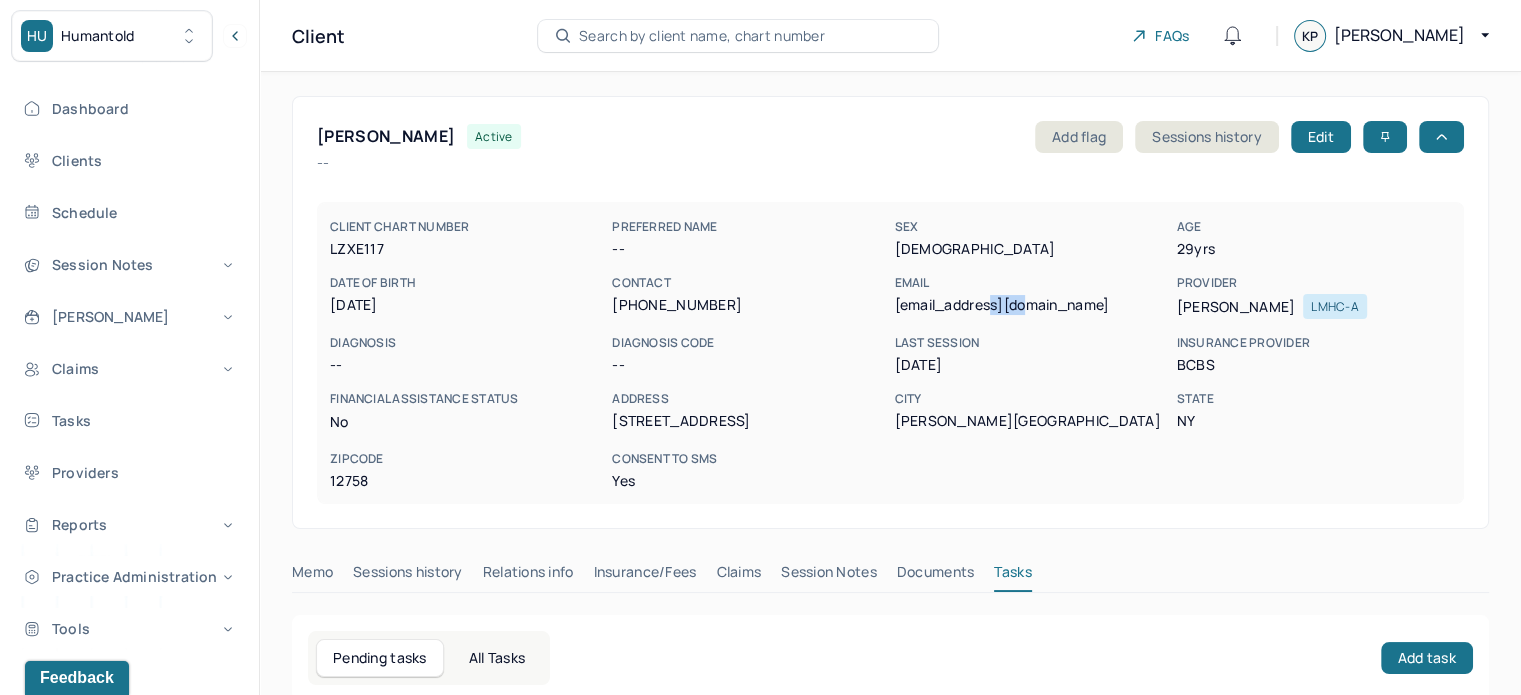 click on "larson121920@gmail.com" at bounding box center [1031, 305] 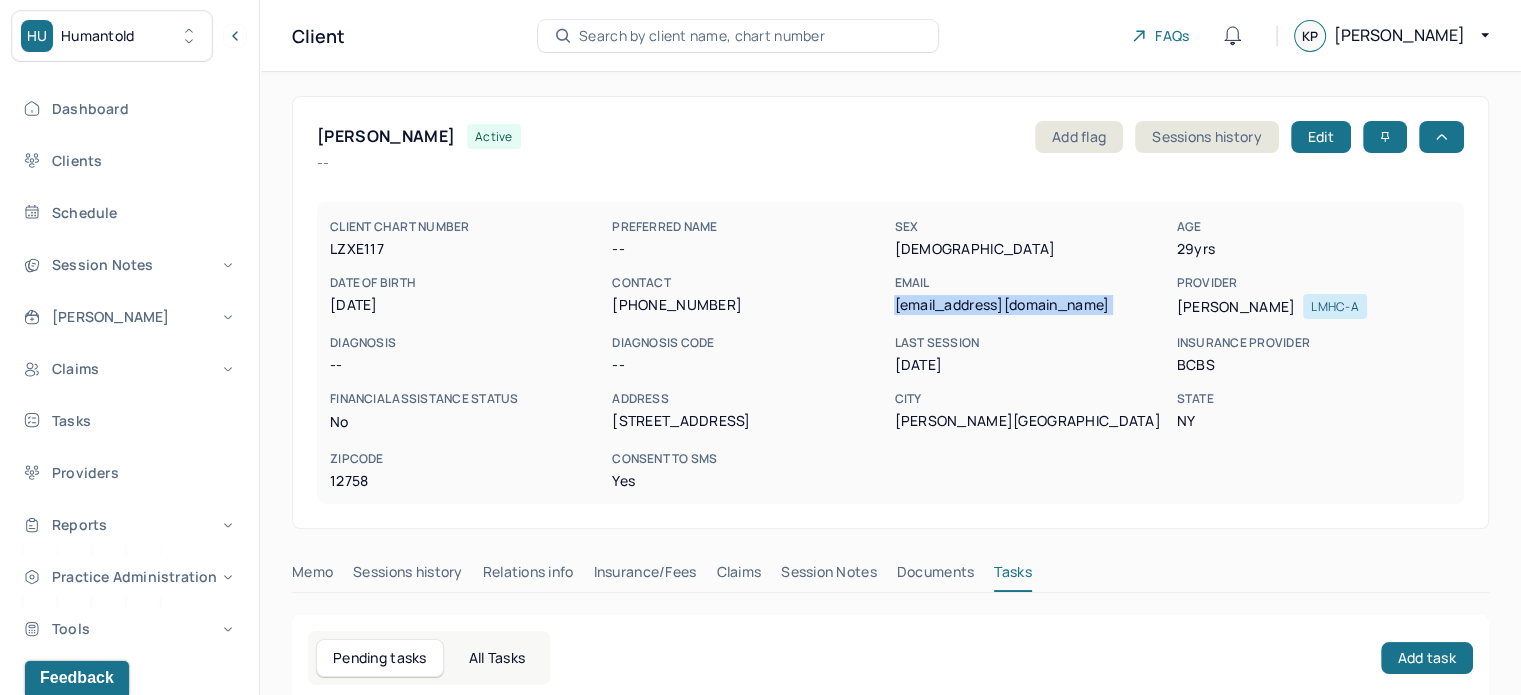 click on "larson121920@gmail.com" at bounding box center [1031, 305] 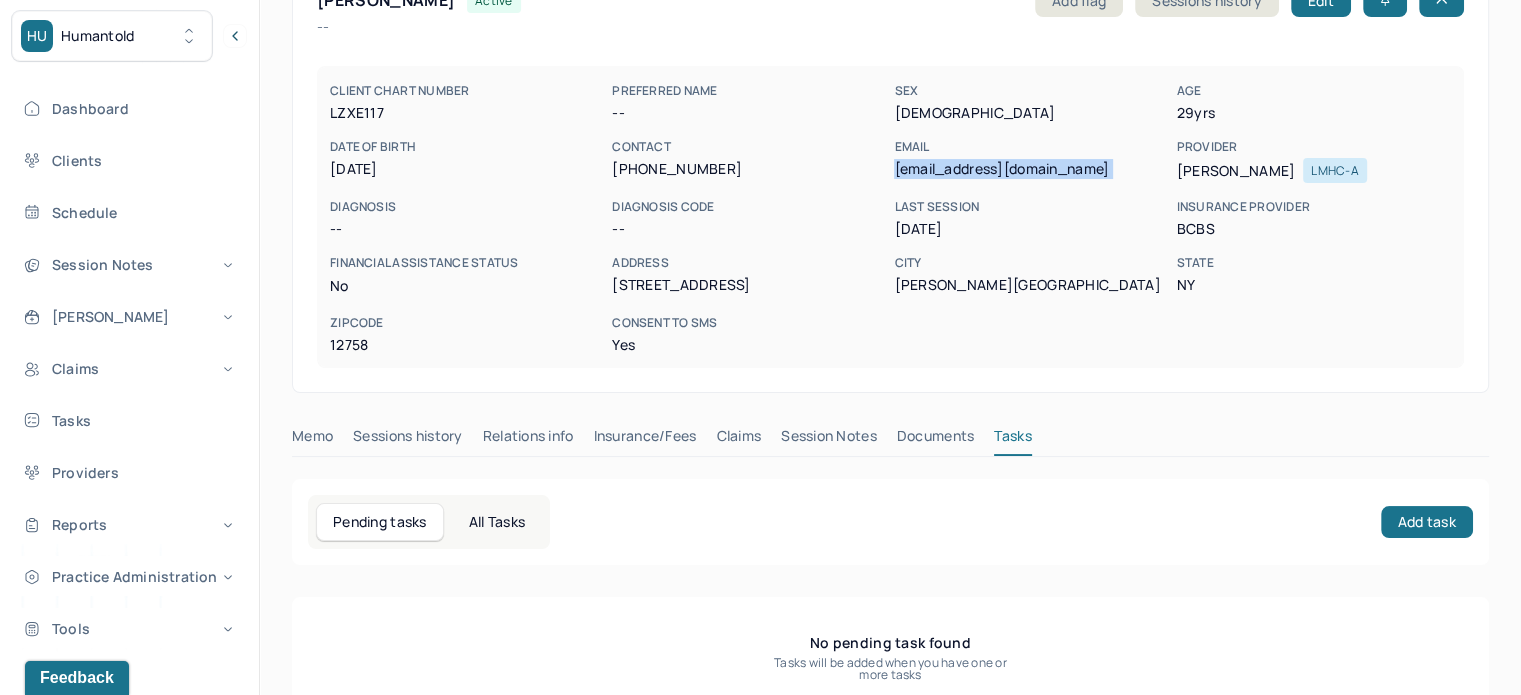 scroll, scrollTop: 180, scrollLeft: 0, axis: vertical 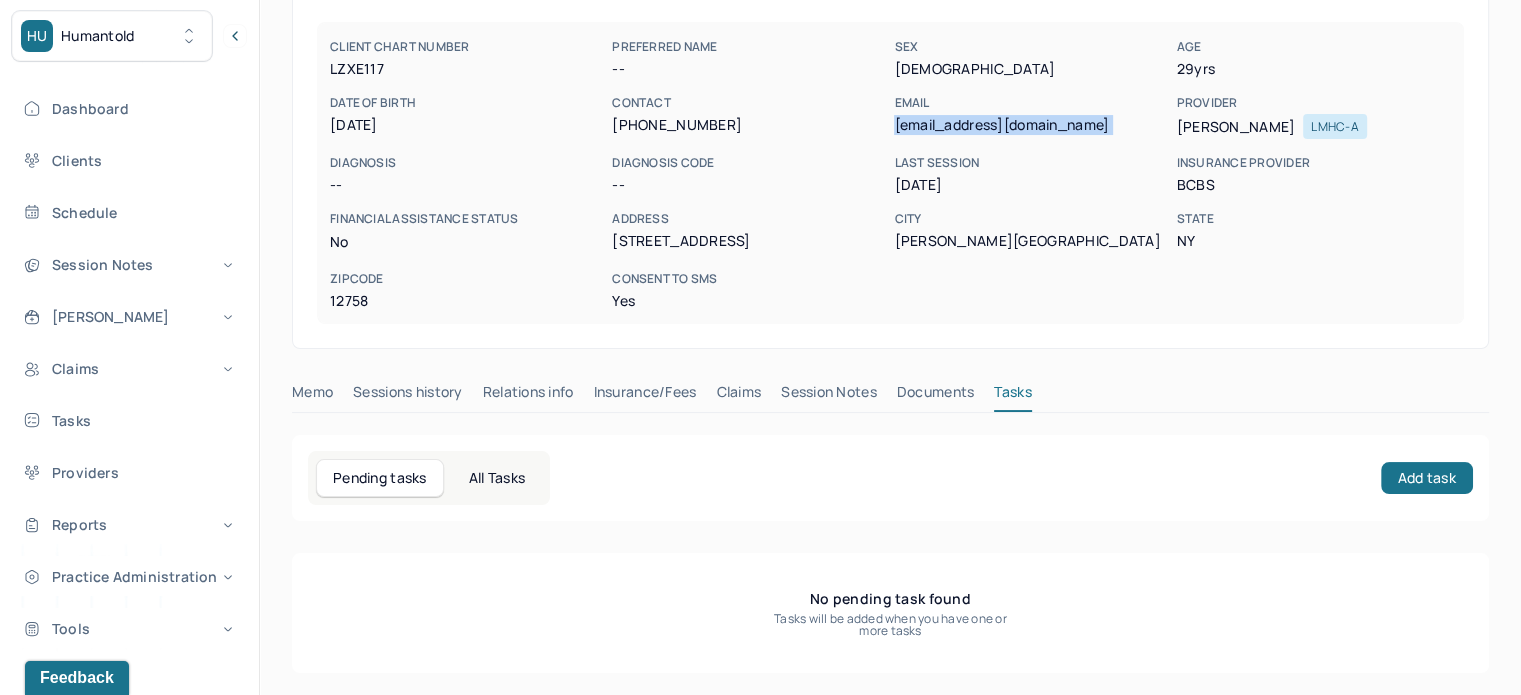 click on "Claims" at bounding box center [738, 396] 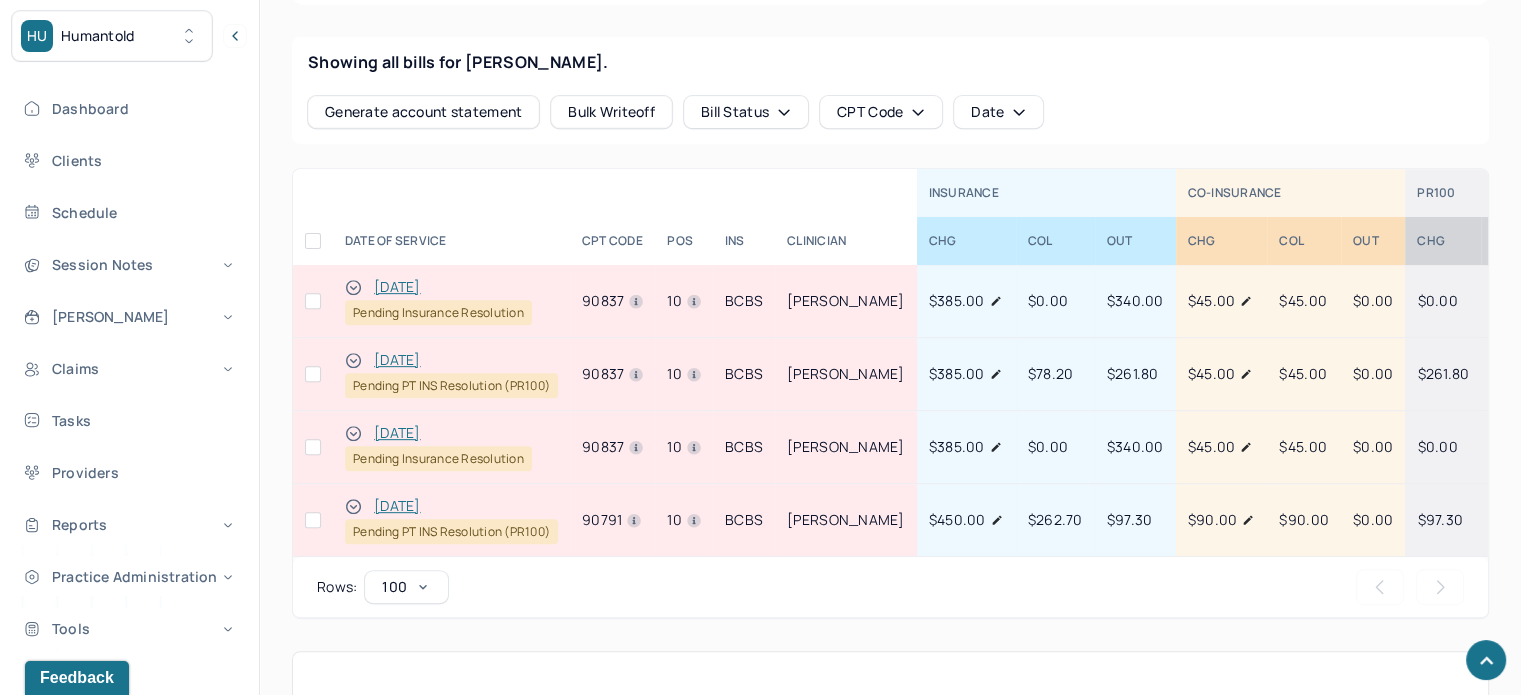 scroll, scrollTop: 980, scrollLeft: 0, axis: vertical 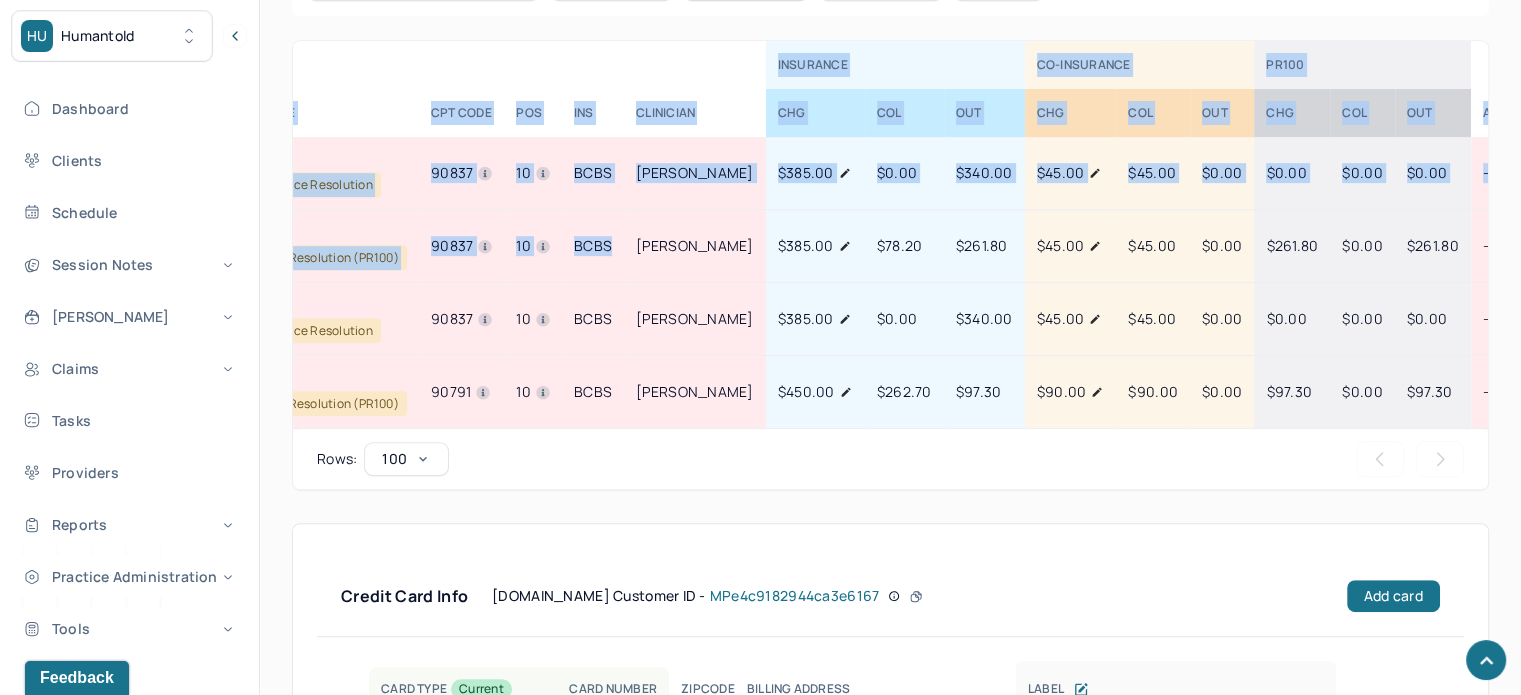 drag, startPoint x: 763, startPoint y: 231, endPoint x: 1543, endPoint y: 223, distance: 780.041 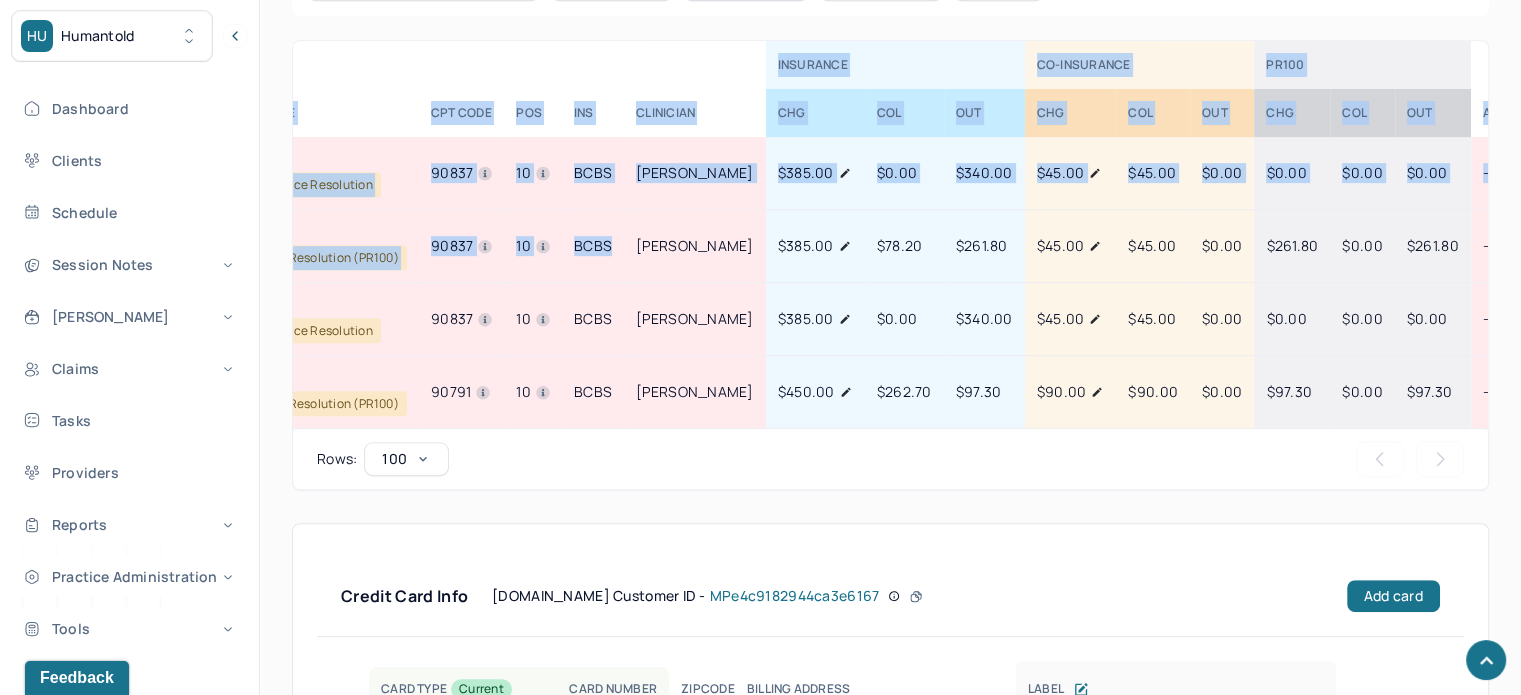 click on "$261.80" at bounding box center (1433, 245) 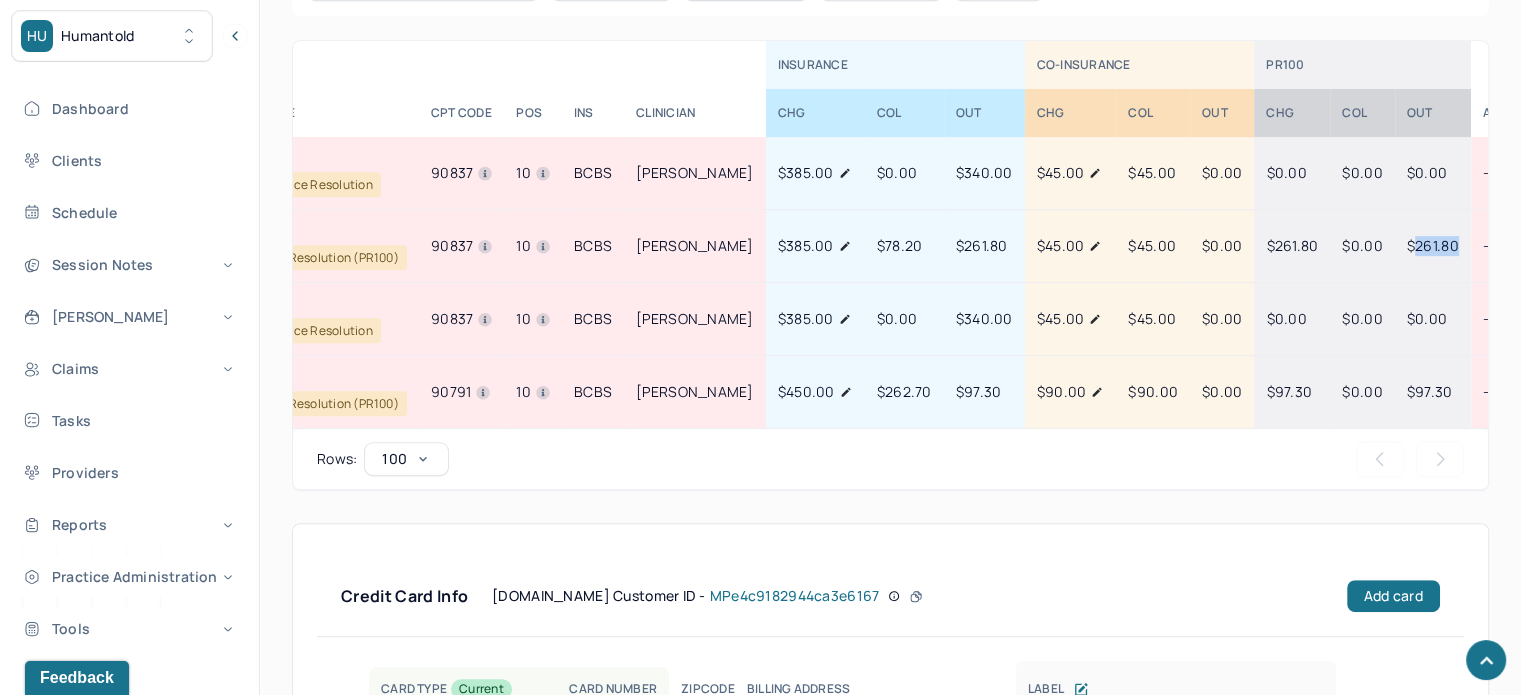 click on "$261.80" at bounding box center (1433, 245) 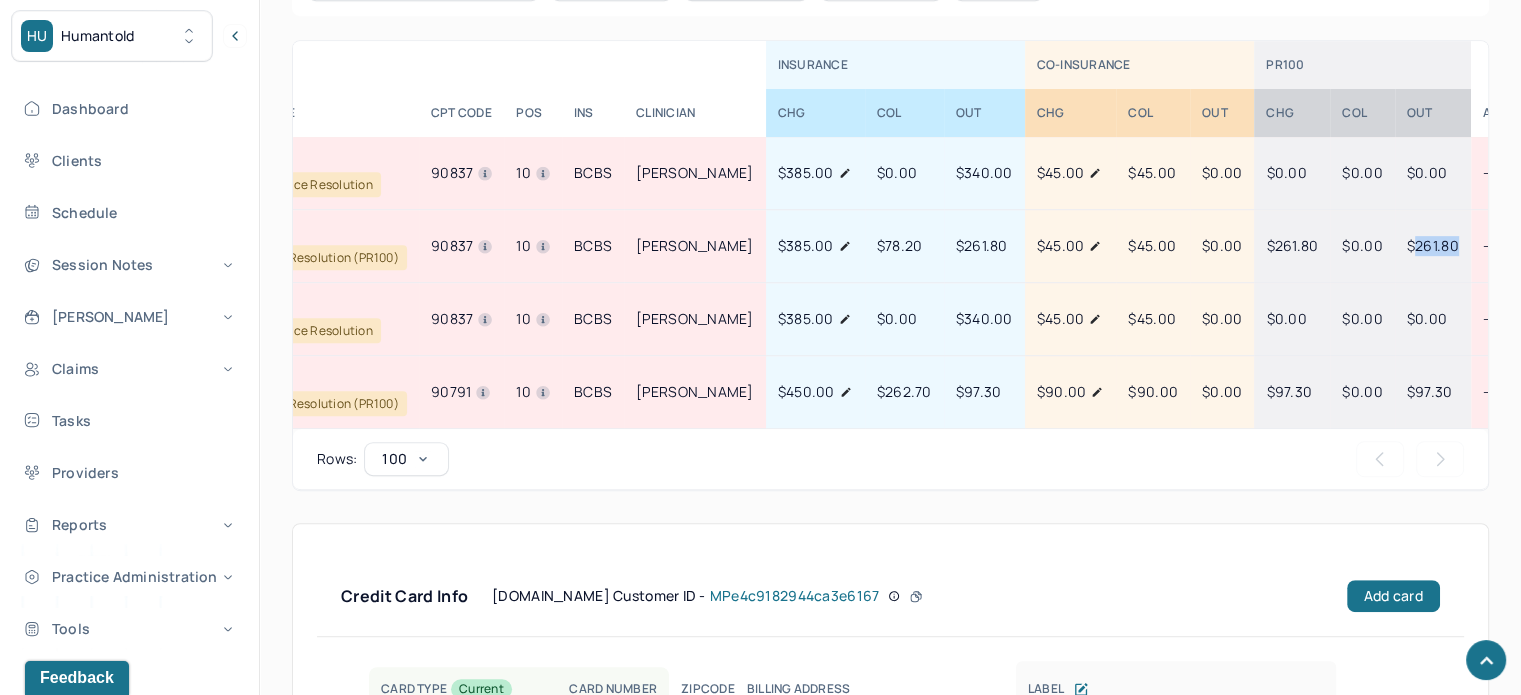scroll, scrollTop: 0, scrollLeft: 0, axis: both 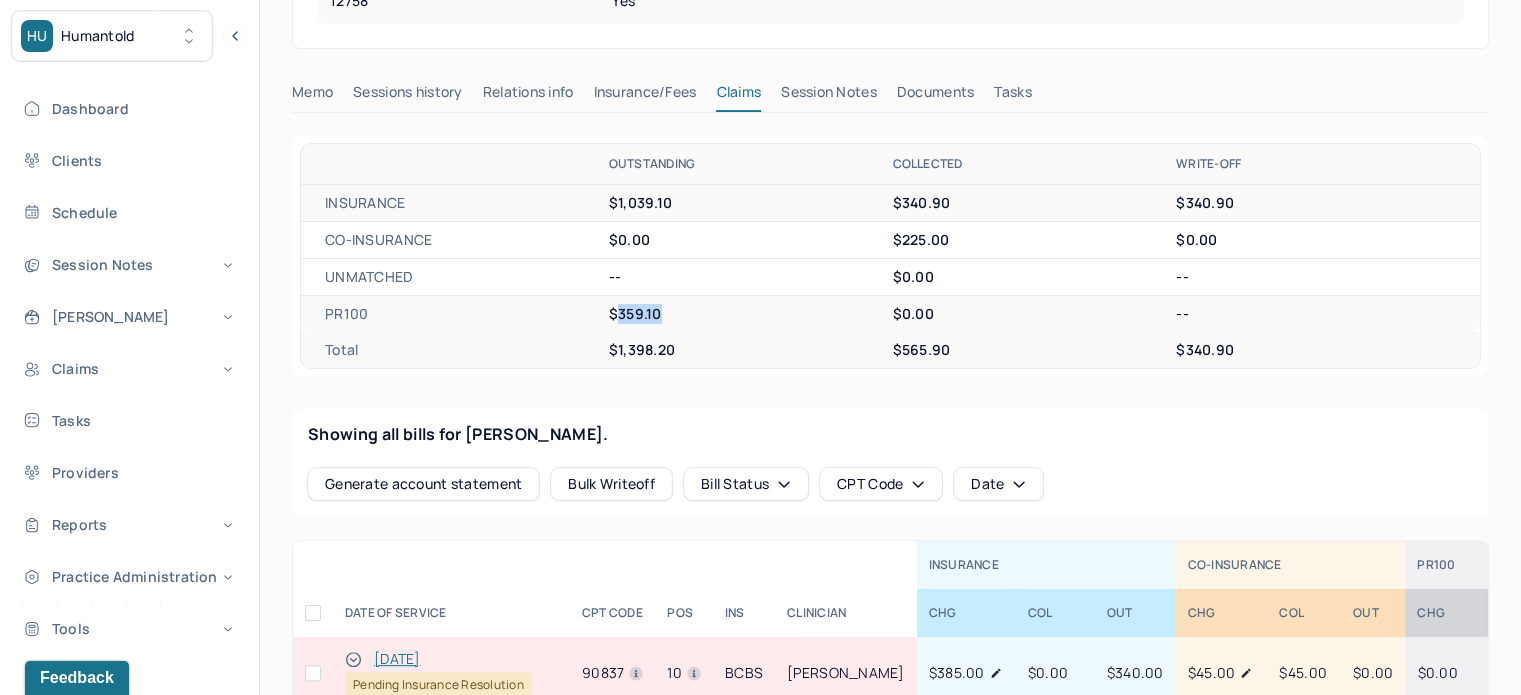 drag, startPoint x: 672, startPoint y: 315, endPoint x: 614, endPoint y: 315, distance: 58 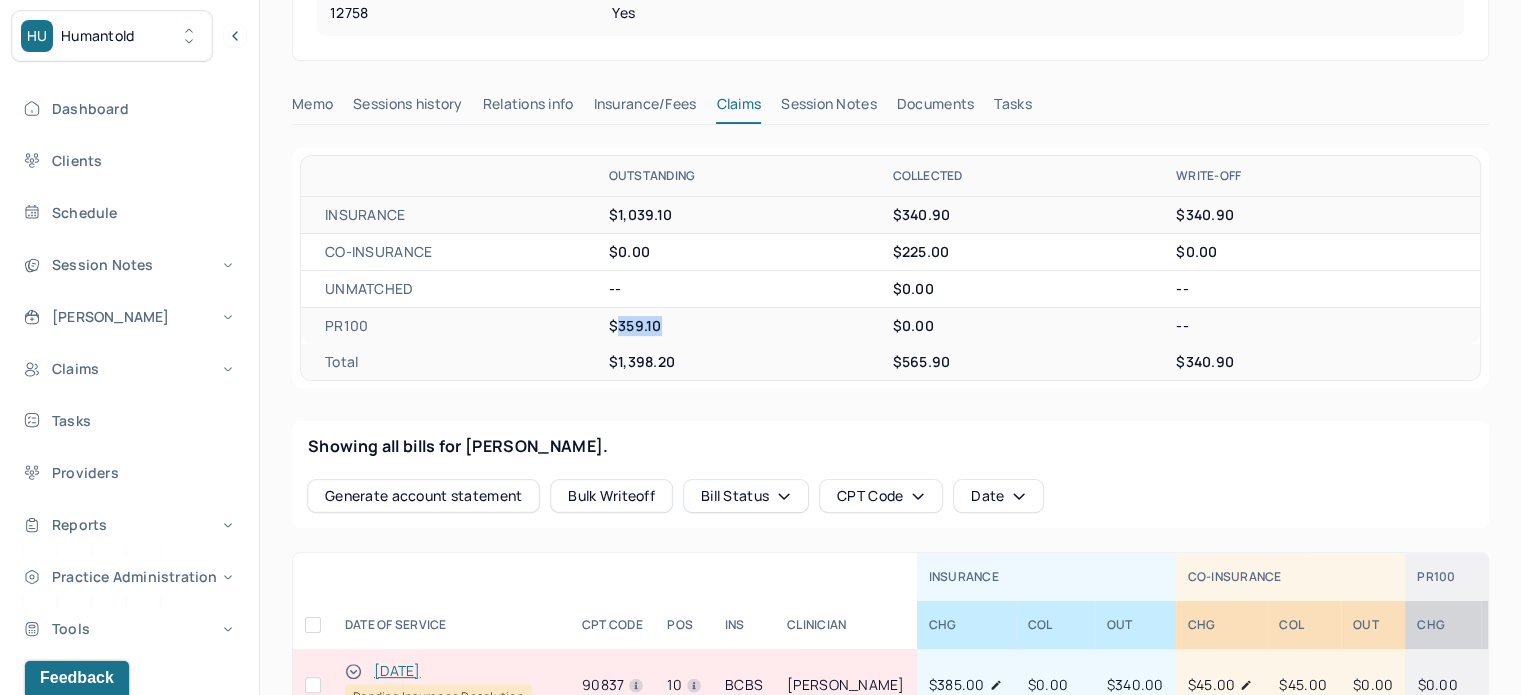scroll, scrollTop: 500, scrollLeft: 0, axis: vertical 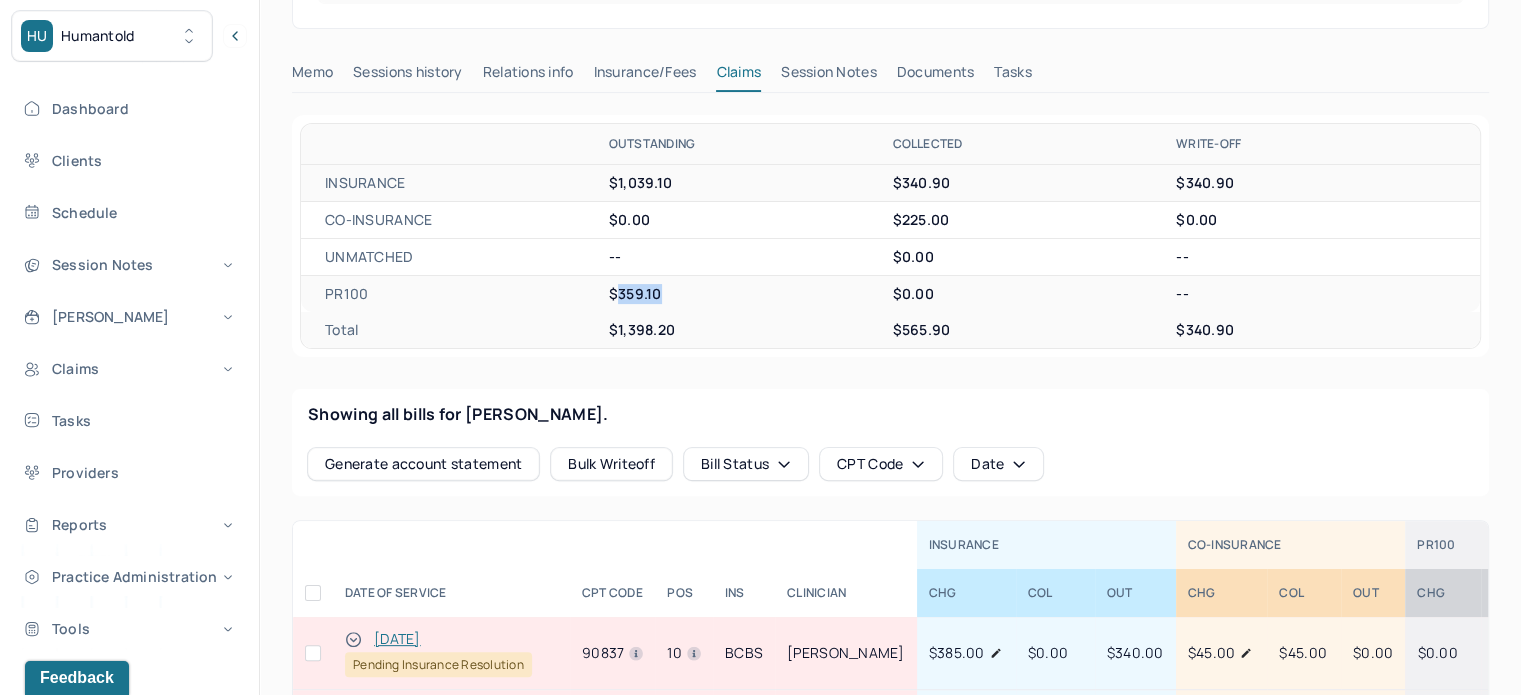 click on "Tasks" at bounding box center [1012, 76] 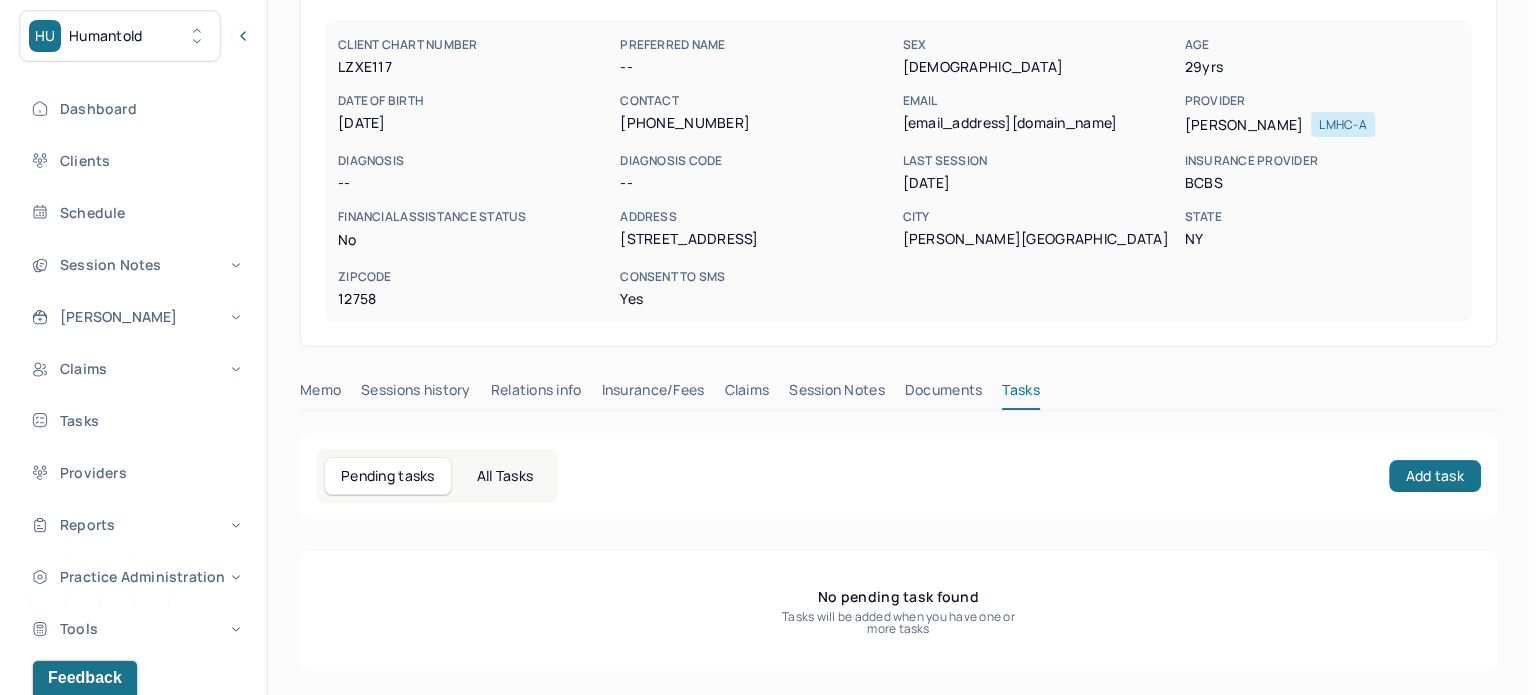 scroll, scrollTop: 180, scrollLeft: 0, axis: vertical 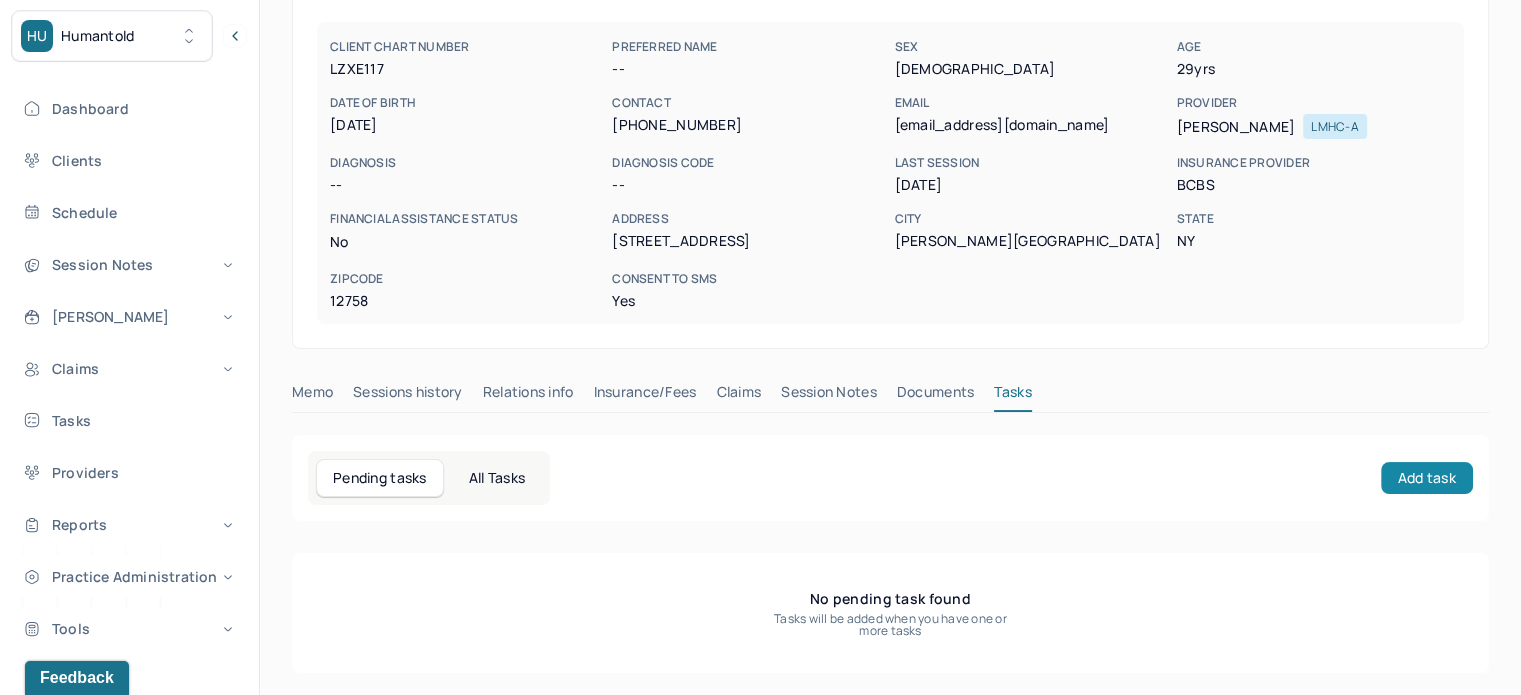 click on "Add task" at bounding box center [1427, 478] 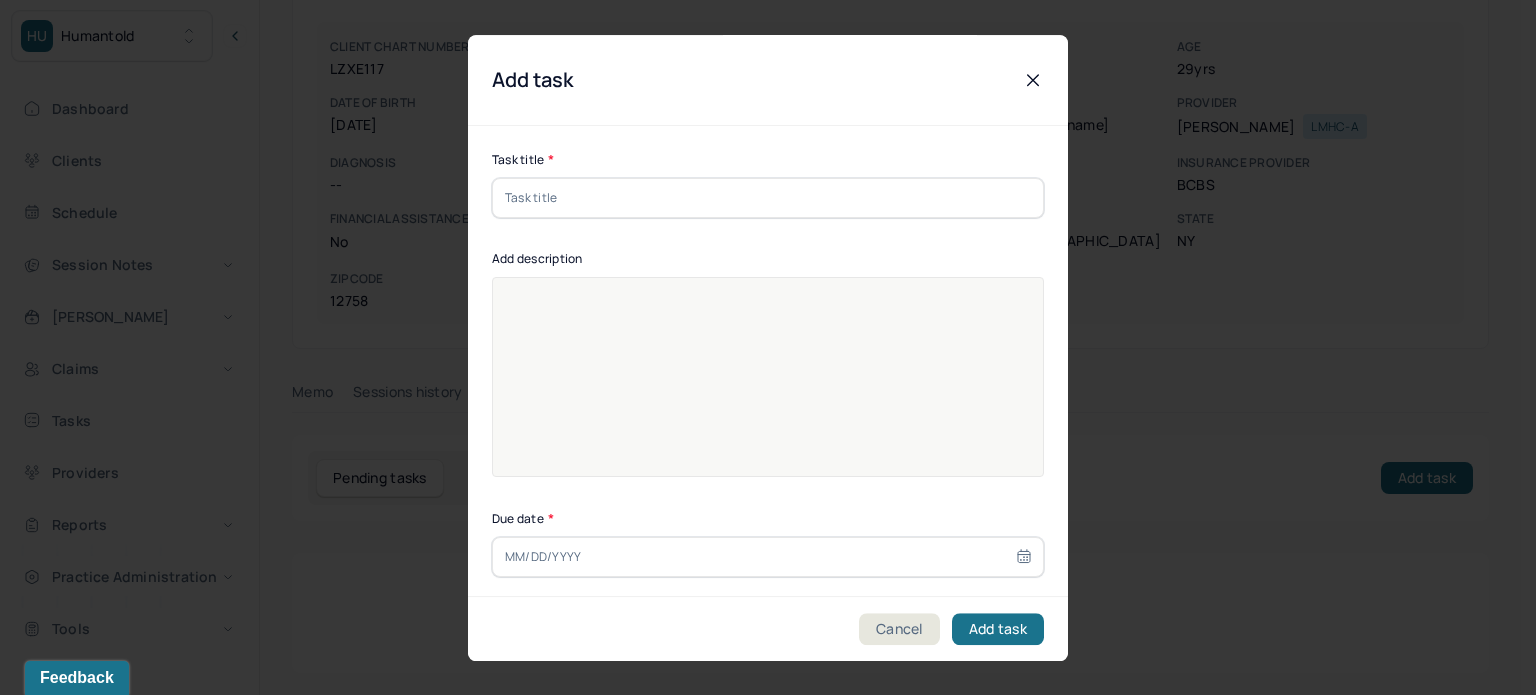 click at bounding box center (768, 198) 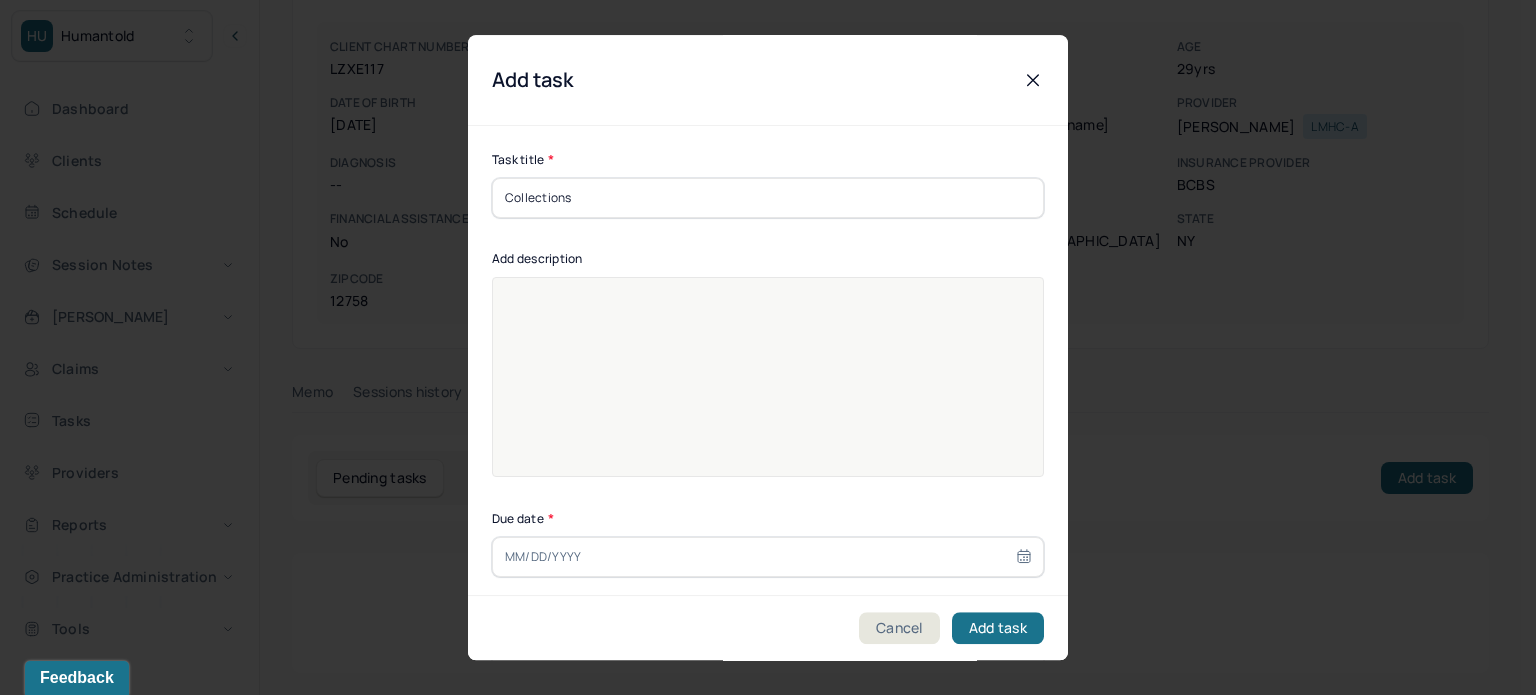 type on "Collections" 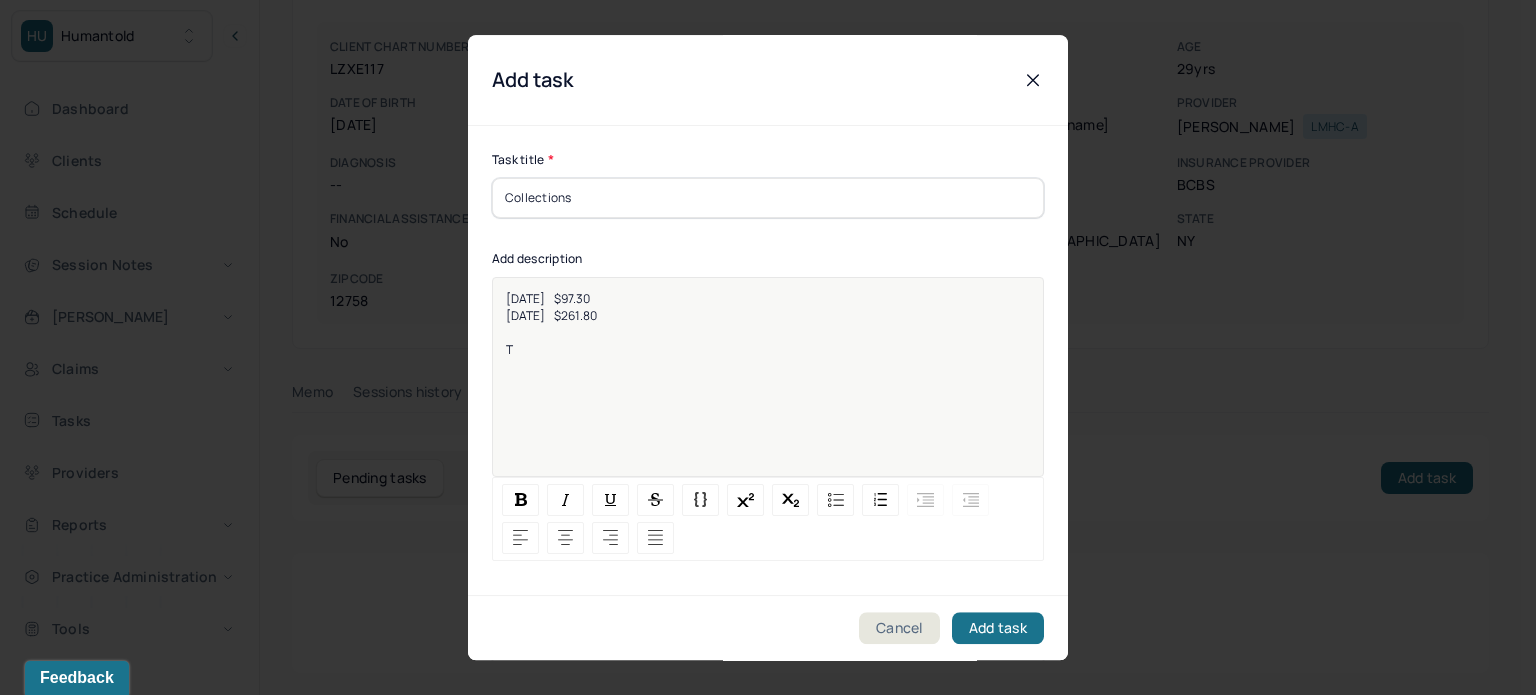 type 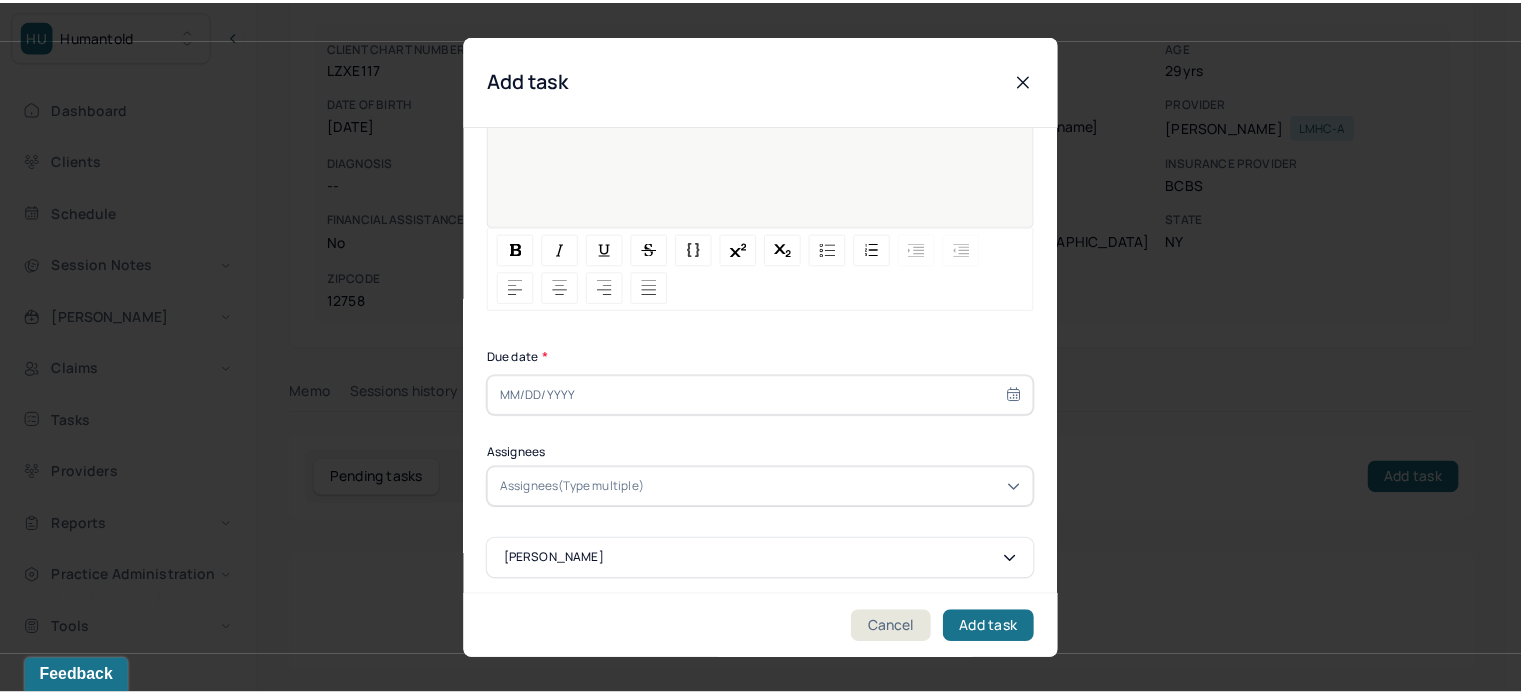 scroll, scrollTop: 256, scrollLeft: 0, axis: vertical 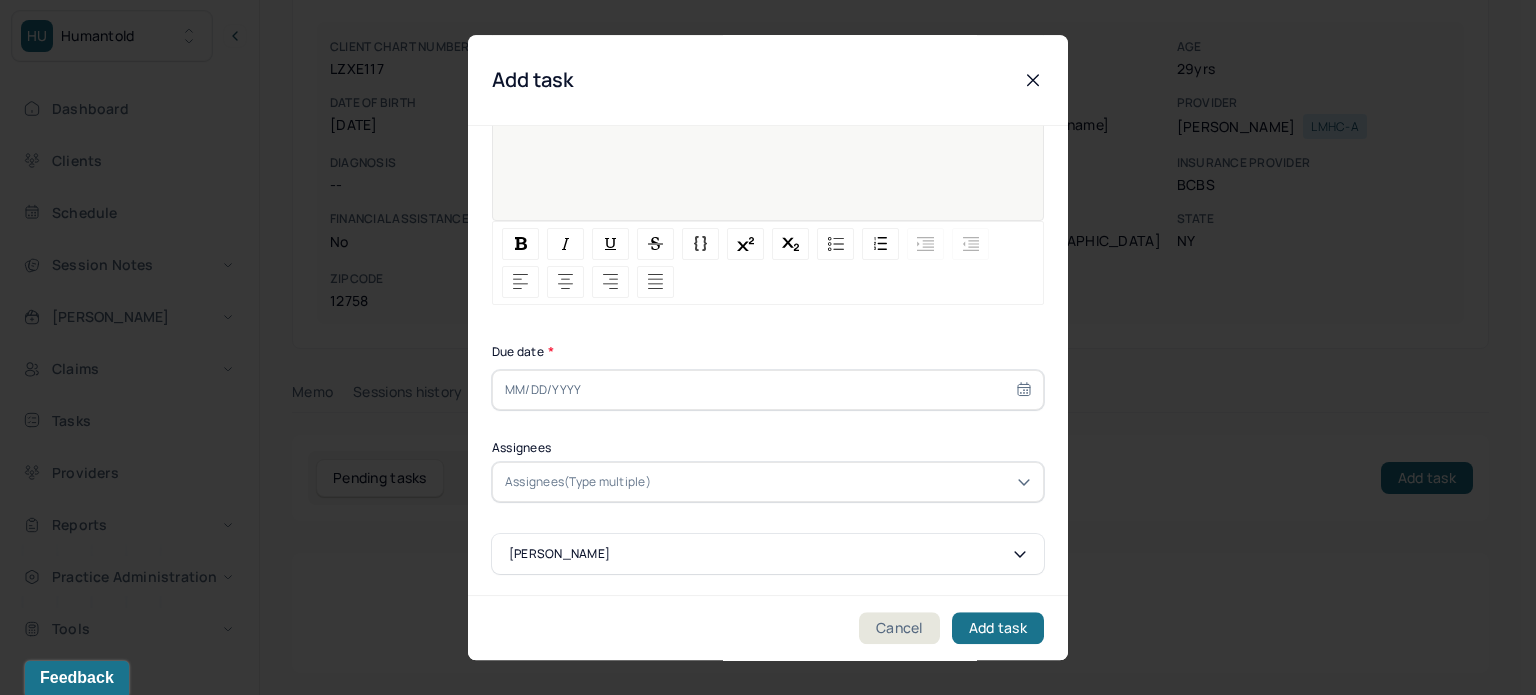 click at bounding box center (768, 390) 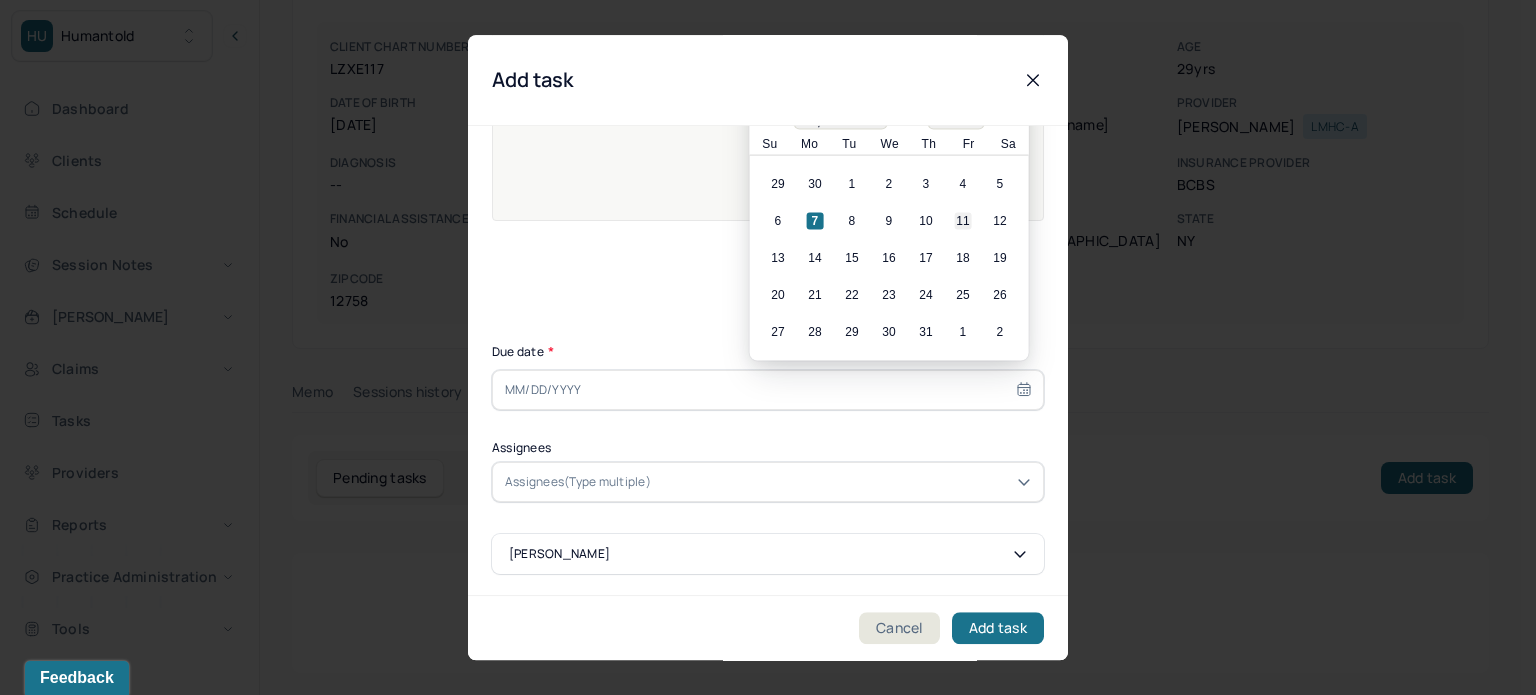 click on "11" at bounding box center (963, 221) 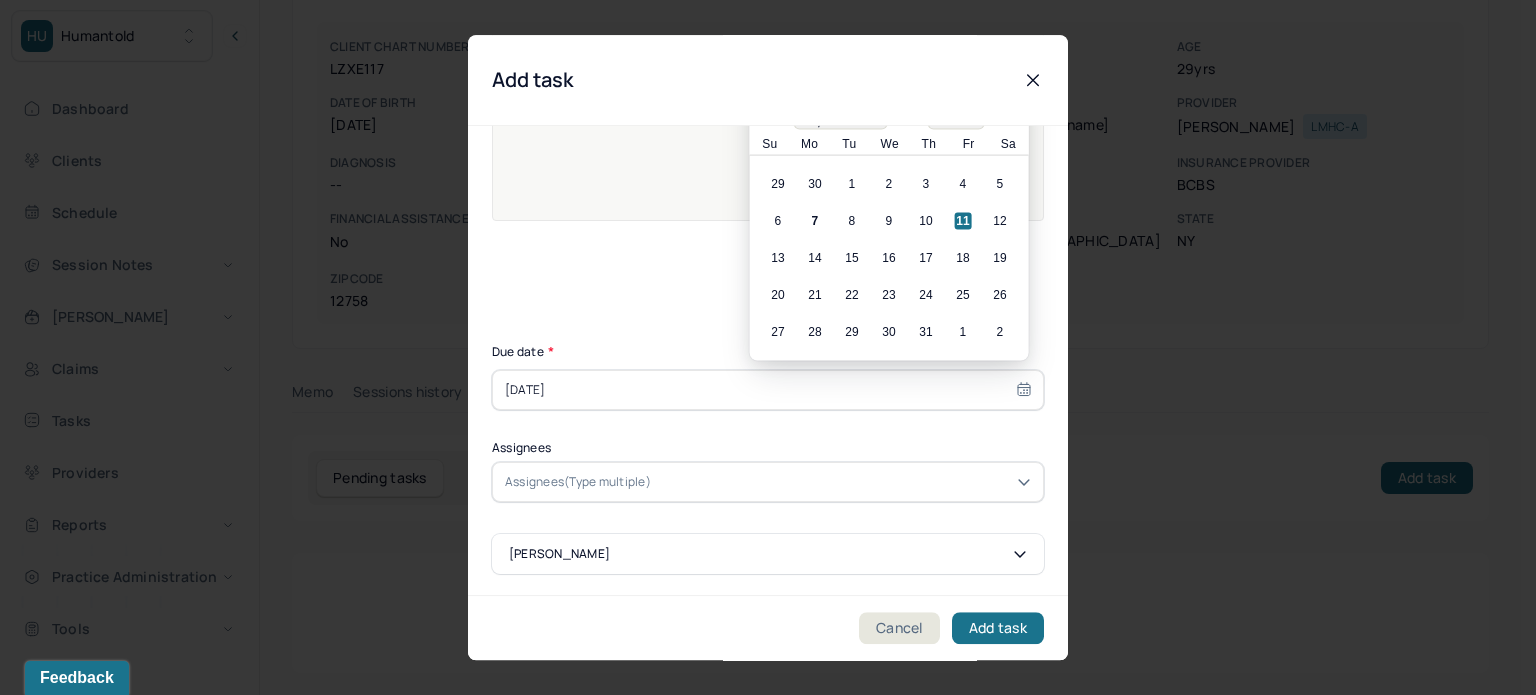 click at bounding box center [843, 482] 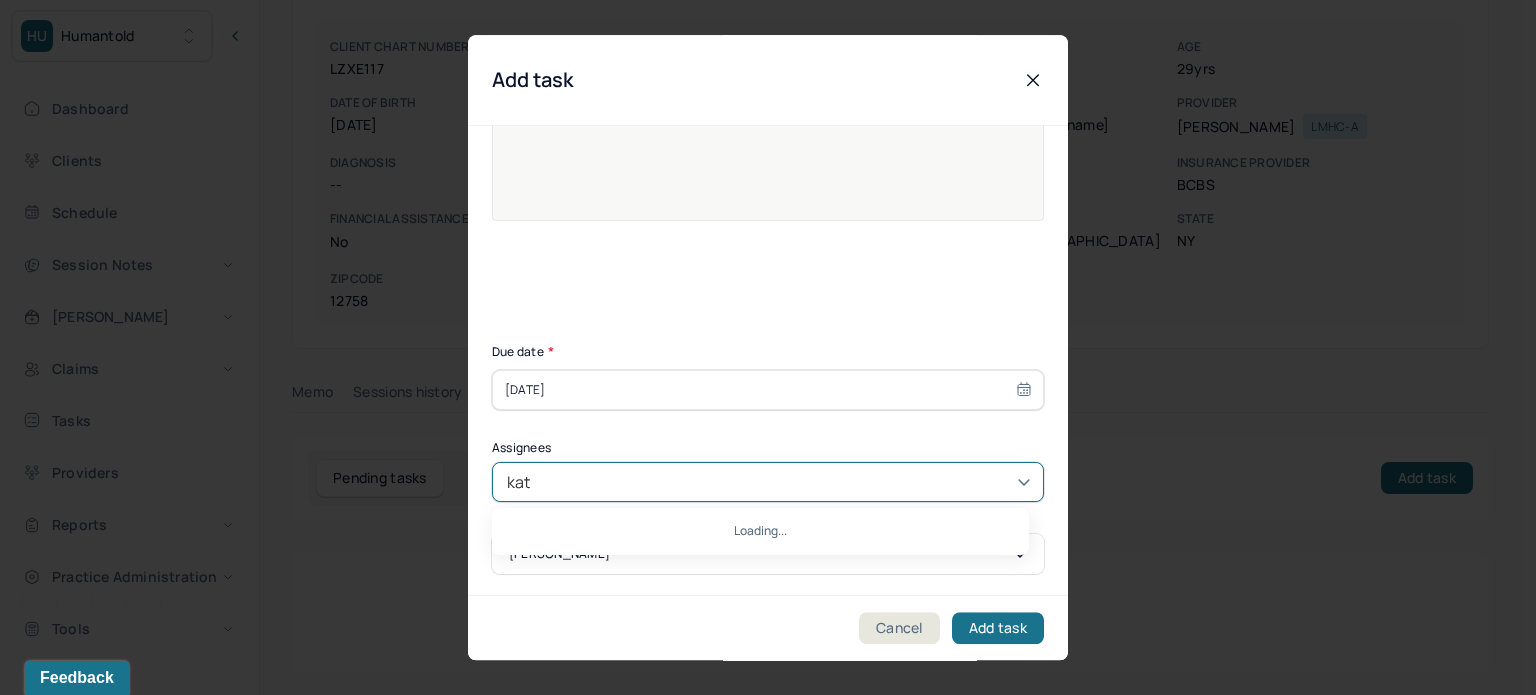type on "[DEMOGRAPHIC_DATA]" 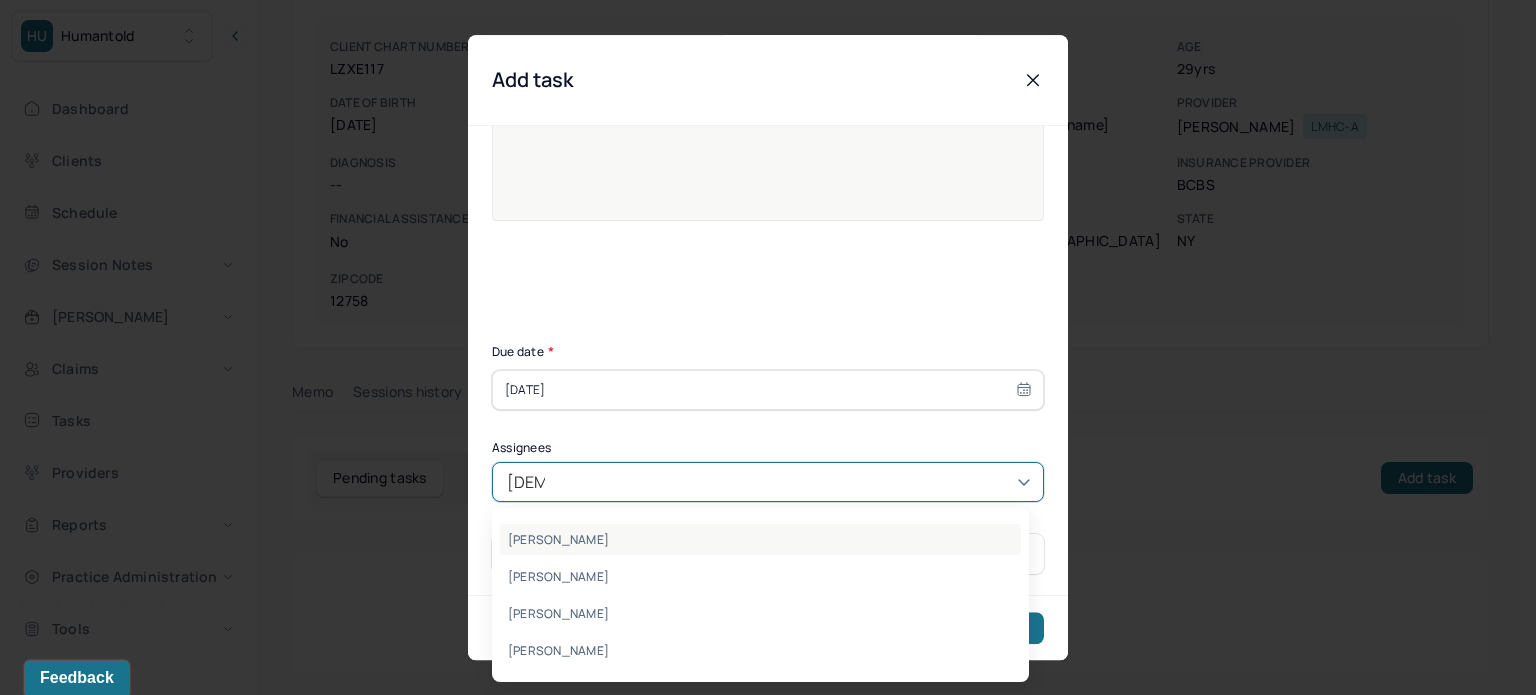 click on "[PERSON_NAME]" at bounding box center [760, 539] 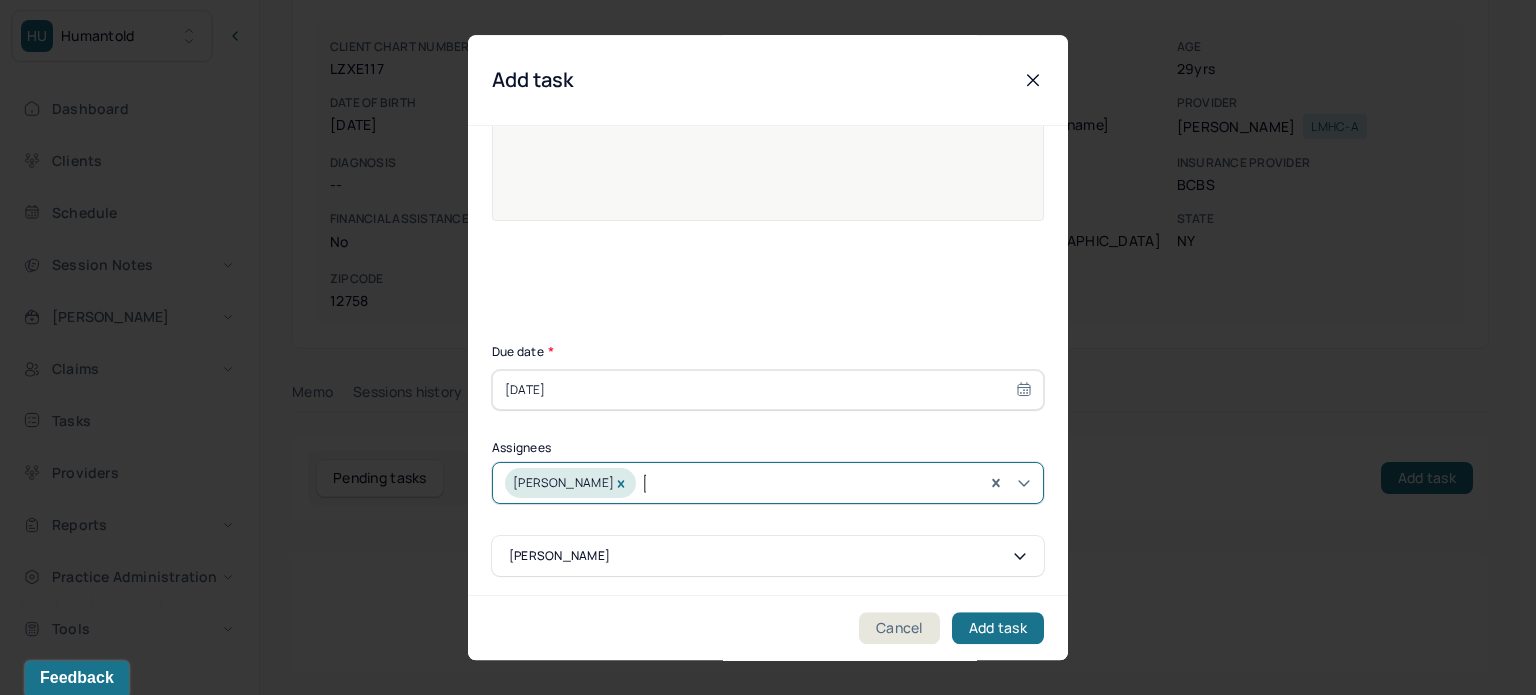 type 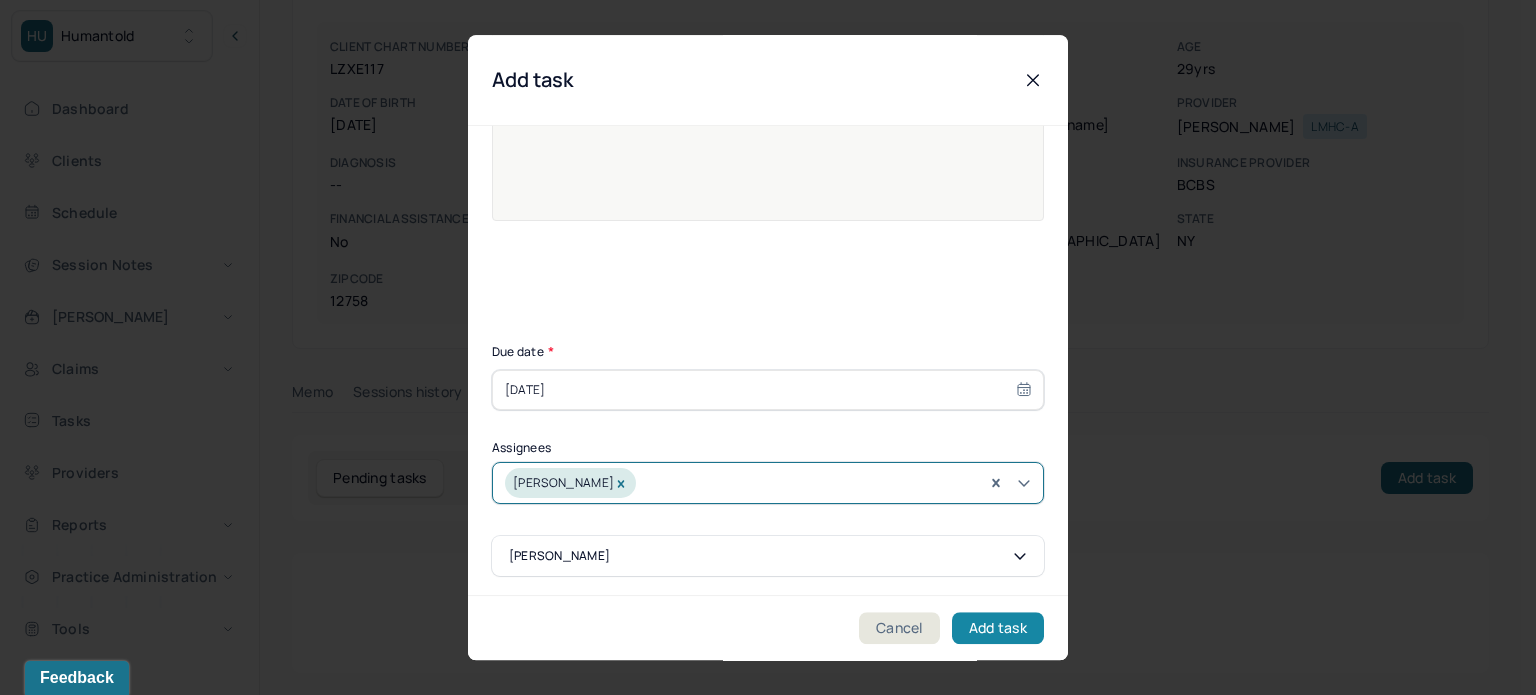 click on "Add task" at bounding box center [998, 628] 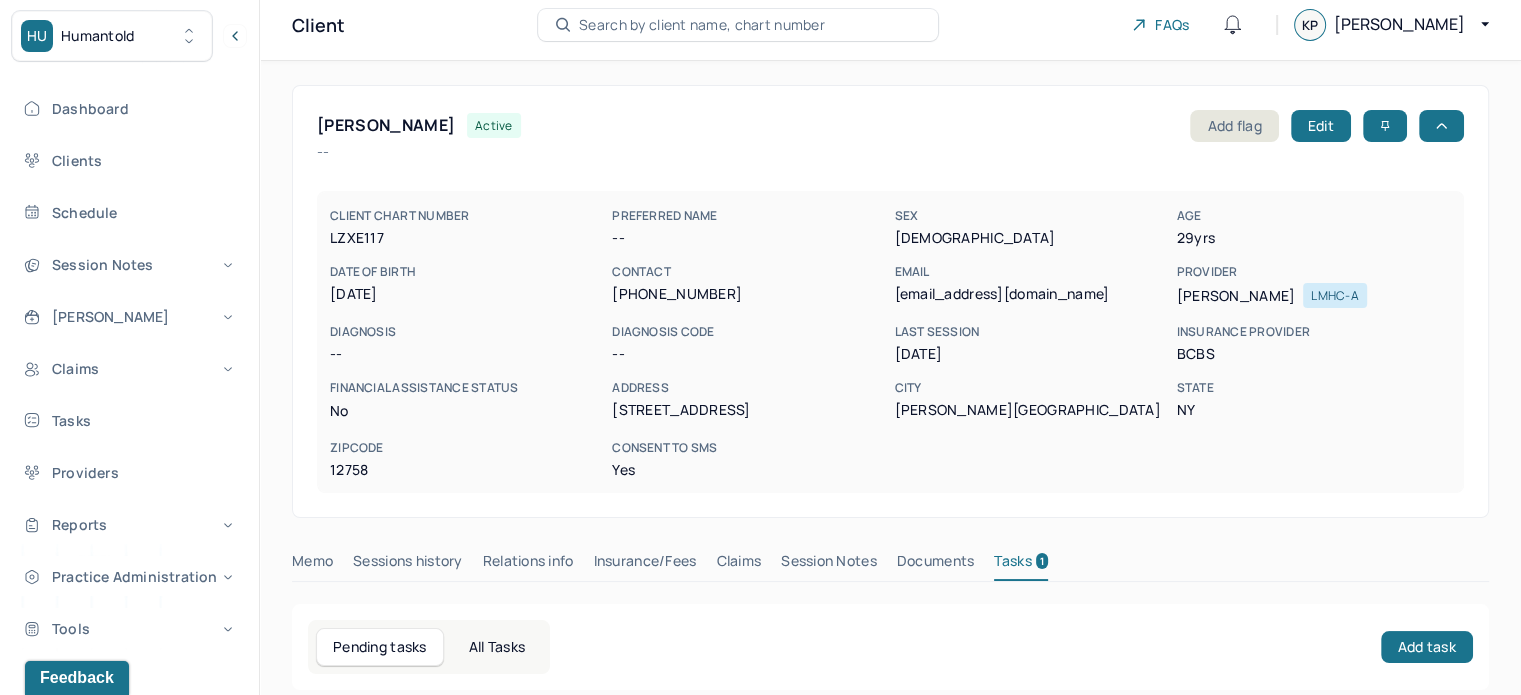 scroll, scrollTop: 0, scrollLeft: 0, axis: both 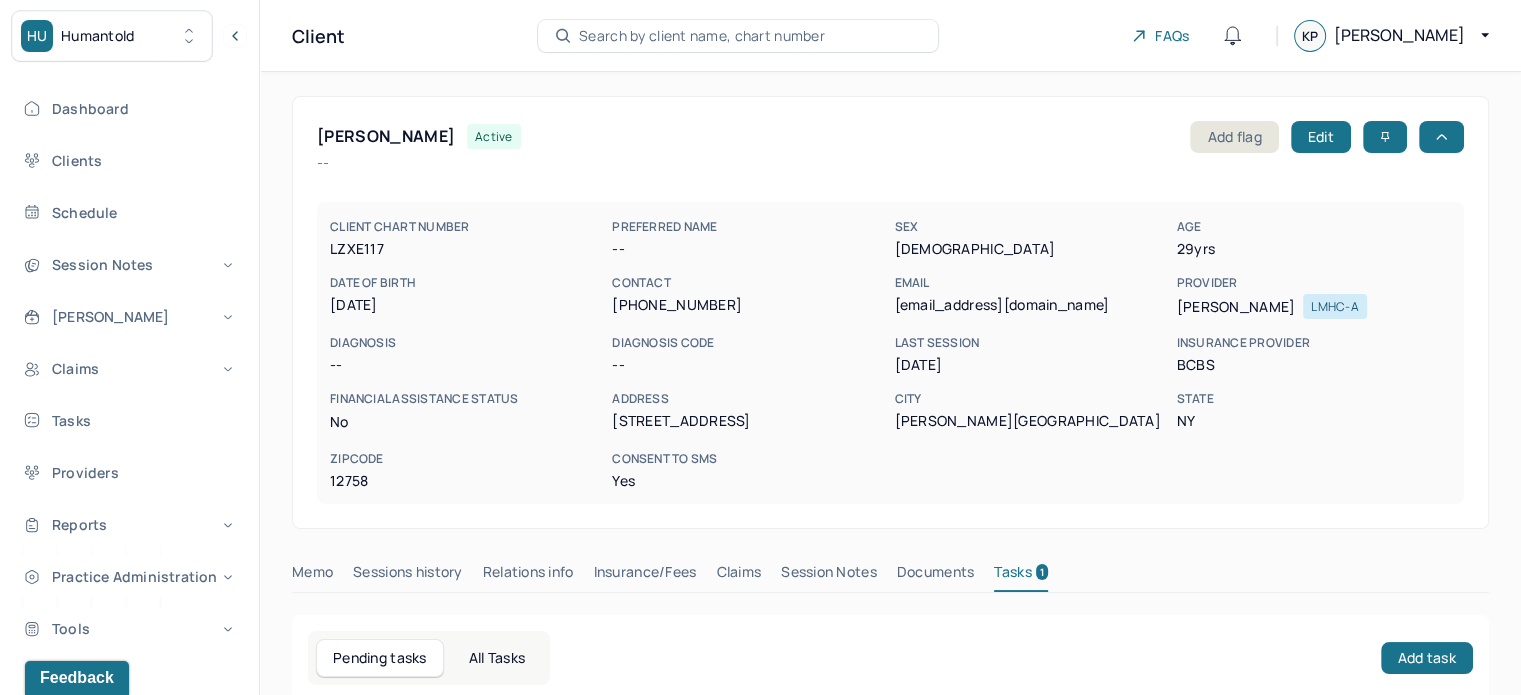 type 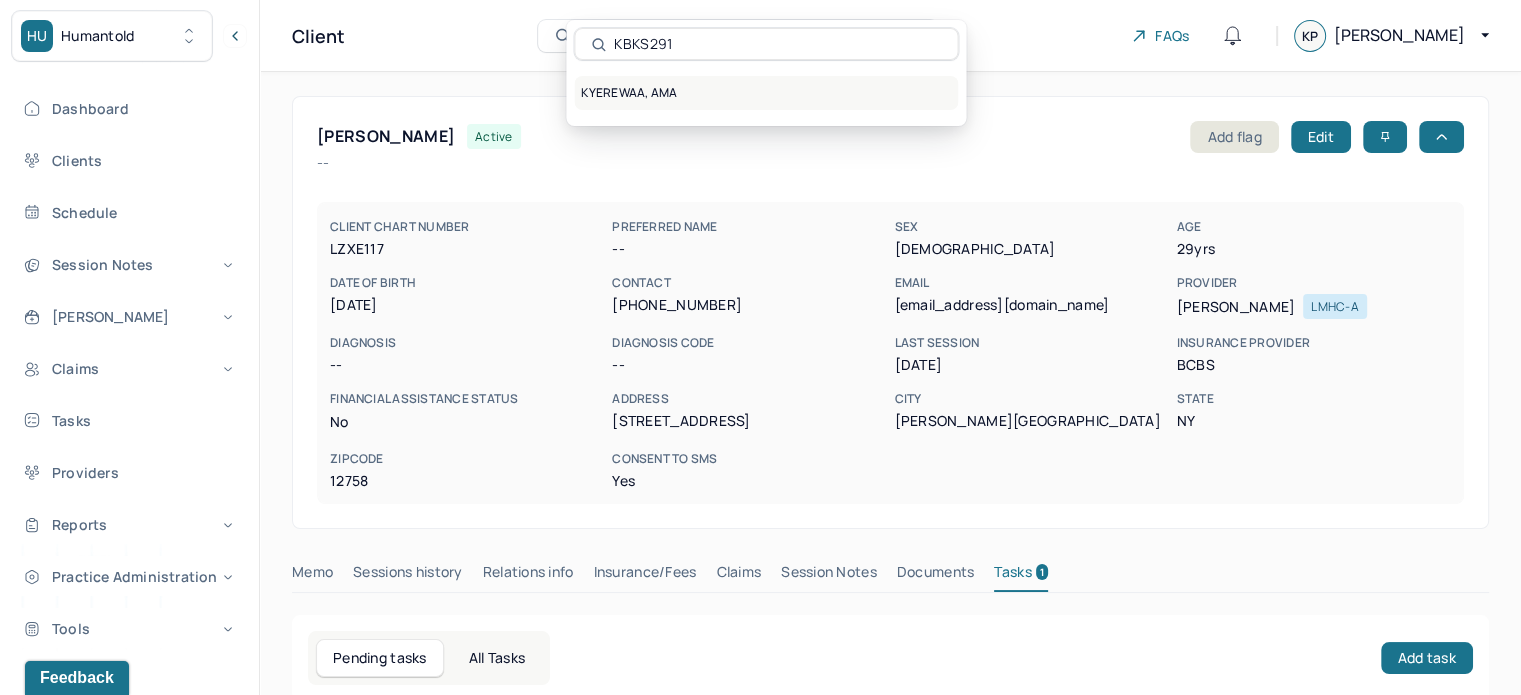 type on "KBKS291" 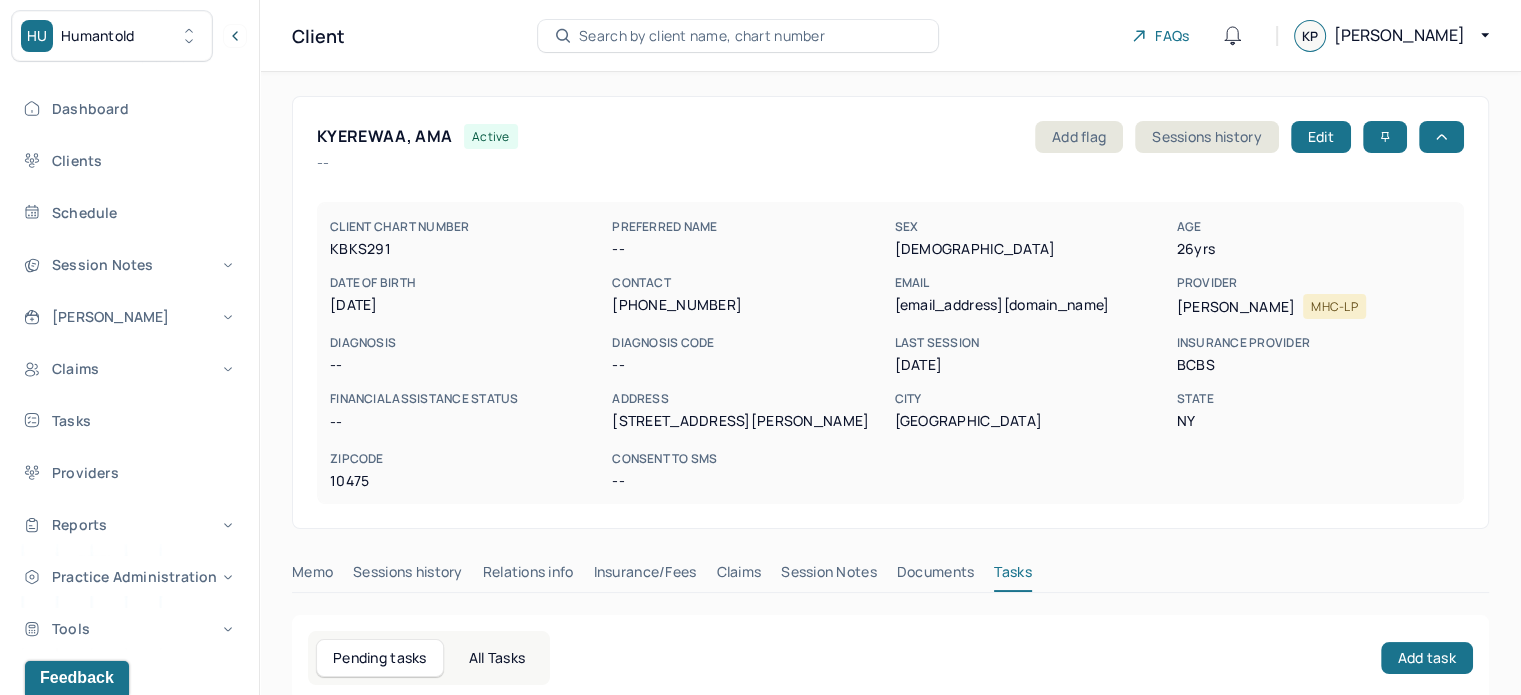 click on "kyerewaaama@yahoo.com" at bounding box center [1031, 305] 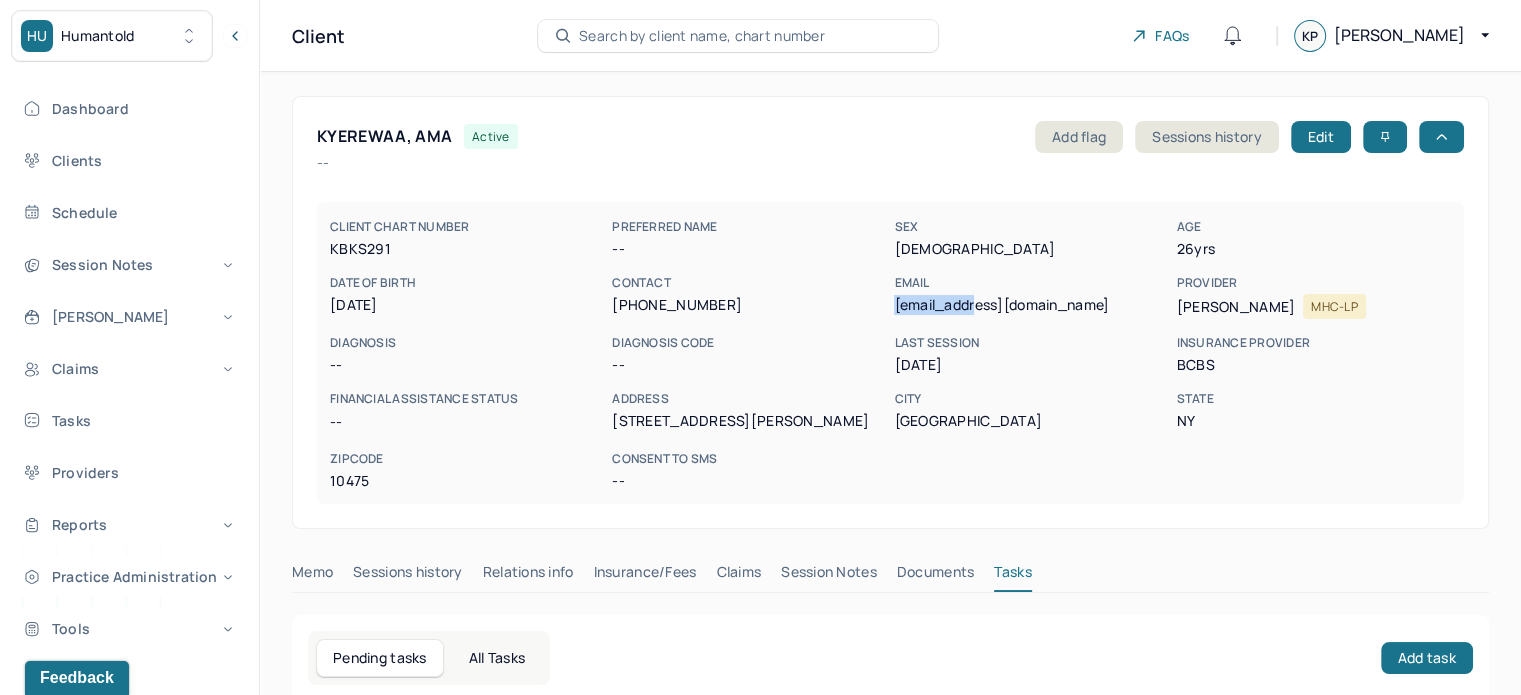 click on "kyerewaaama@yahoo.com" at bounding box center [1031, 305] 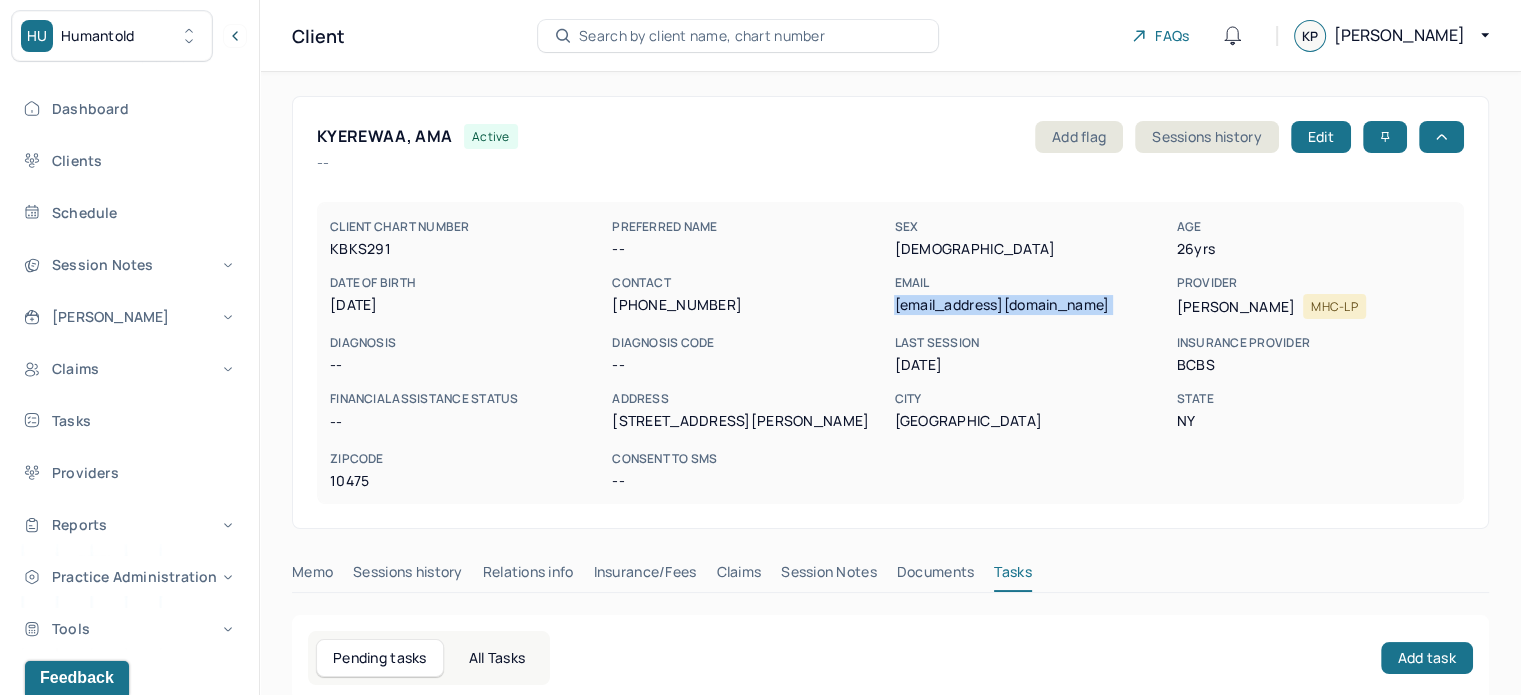 click on "kyerewaaama@yahoo.com" at bounding box center (1031, 305) 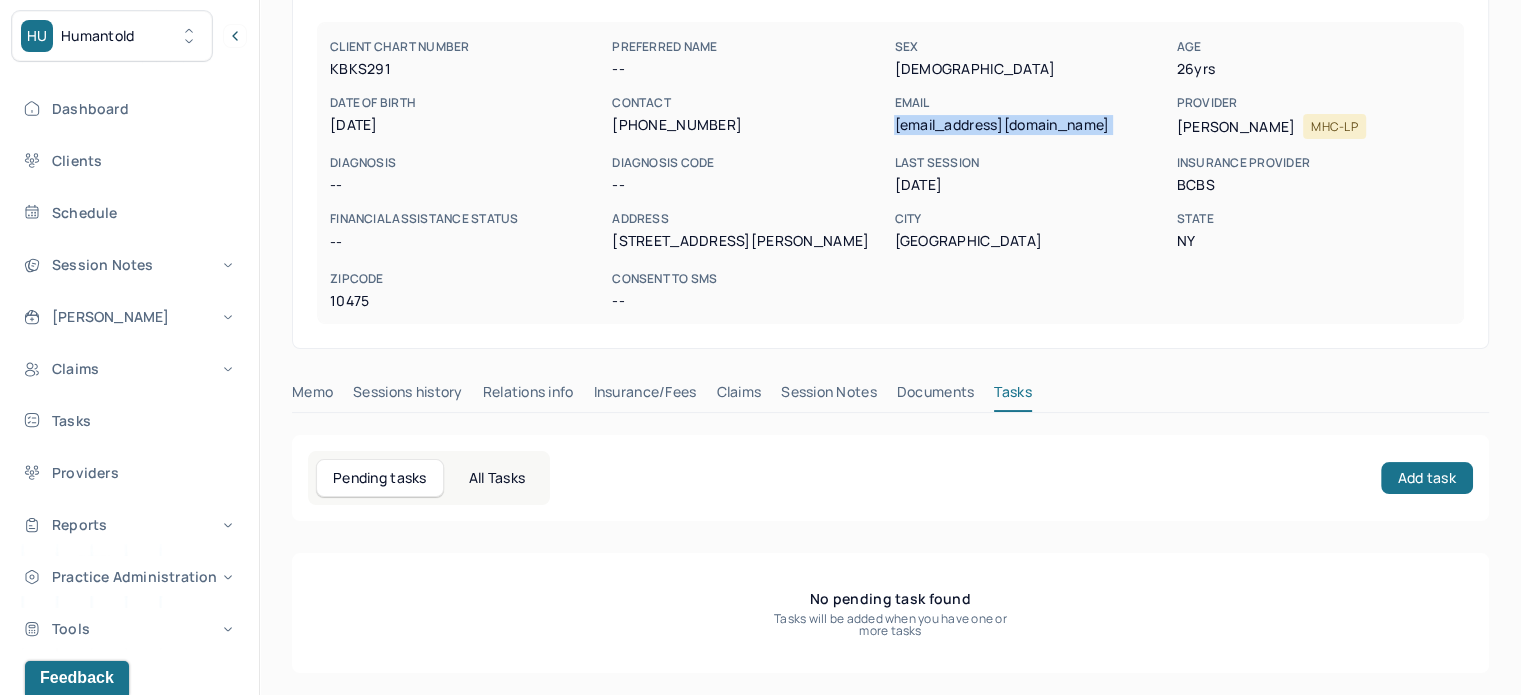 click on "Claims" at bounding box center (738, 396) 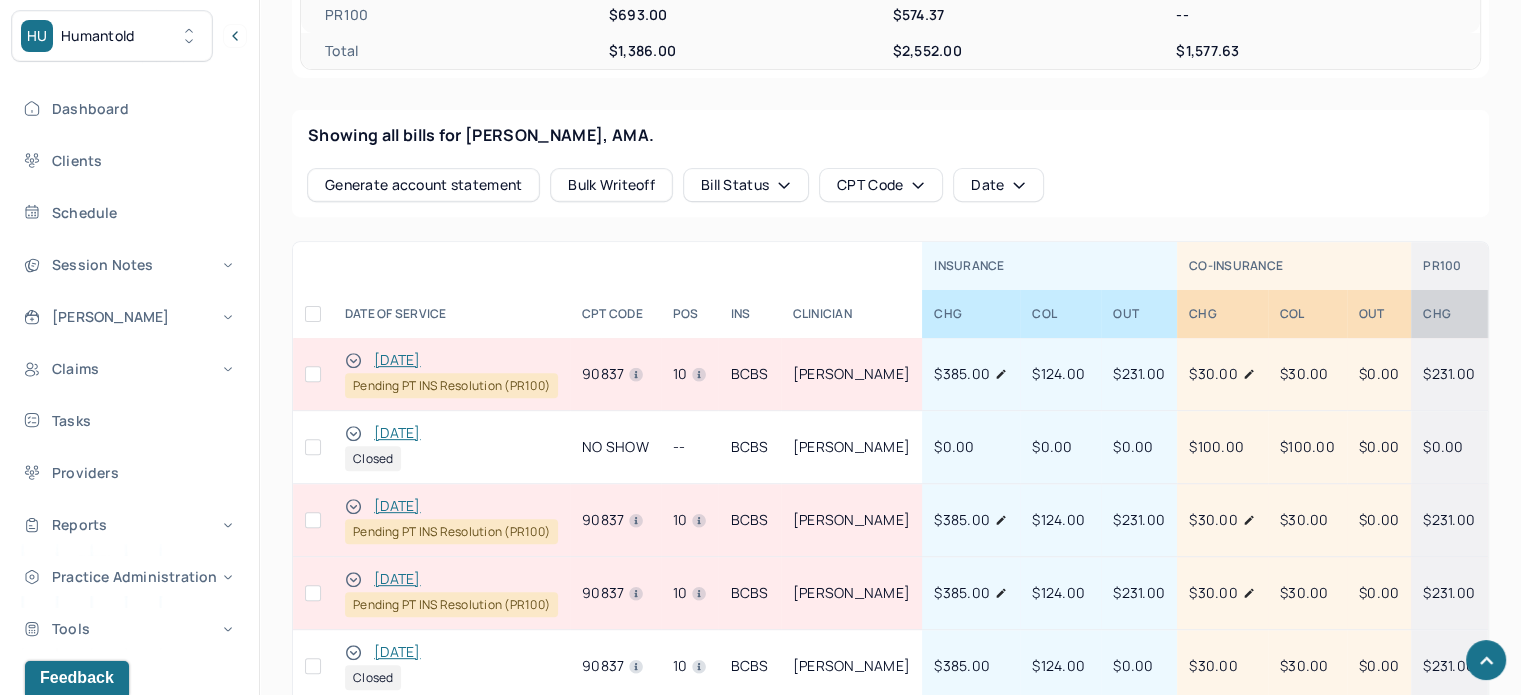 scroll, scrollTop: 780, scrollLeft: 0, axis: vertical 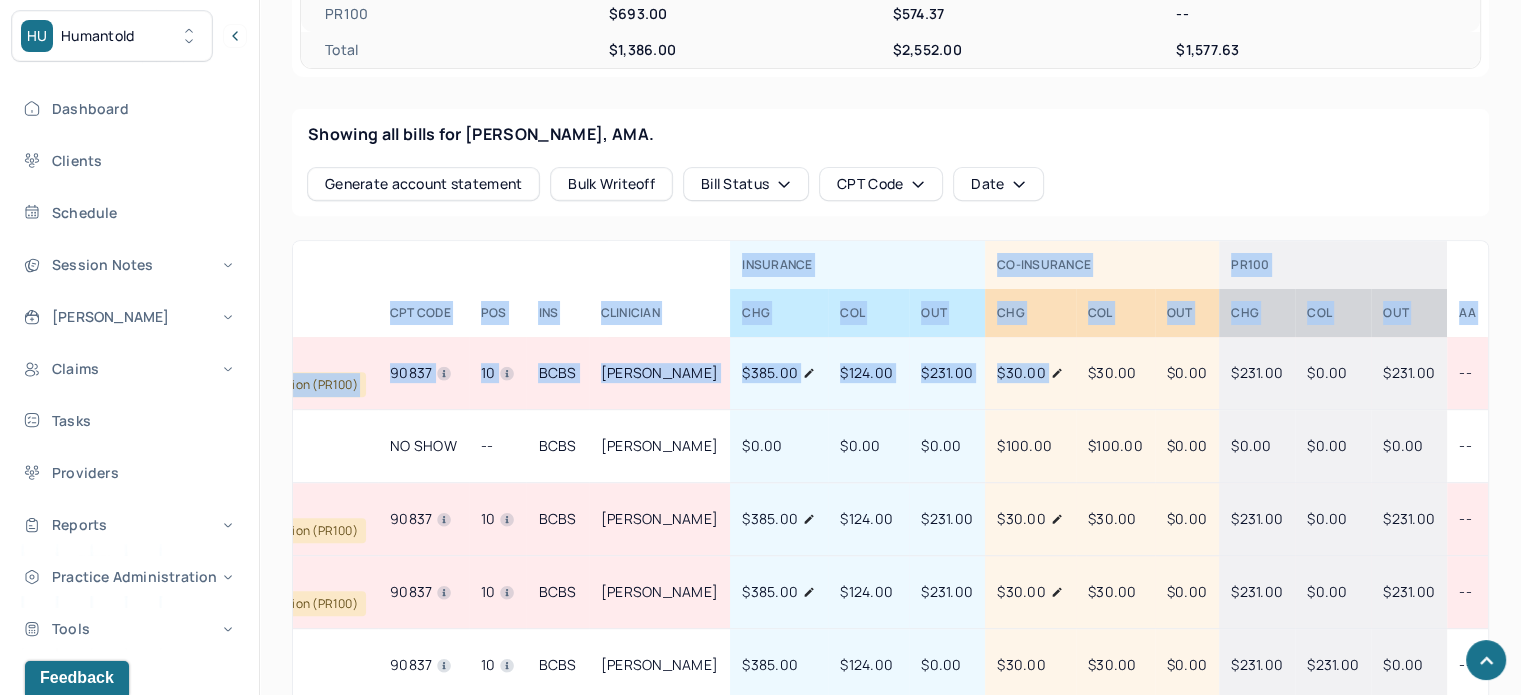 drag, startPoint x: 1257, startPoint y: 386, endPoint x: 1651, endPoint y: 375, distance: 394.15353 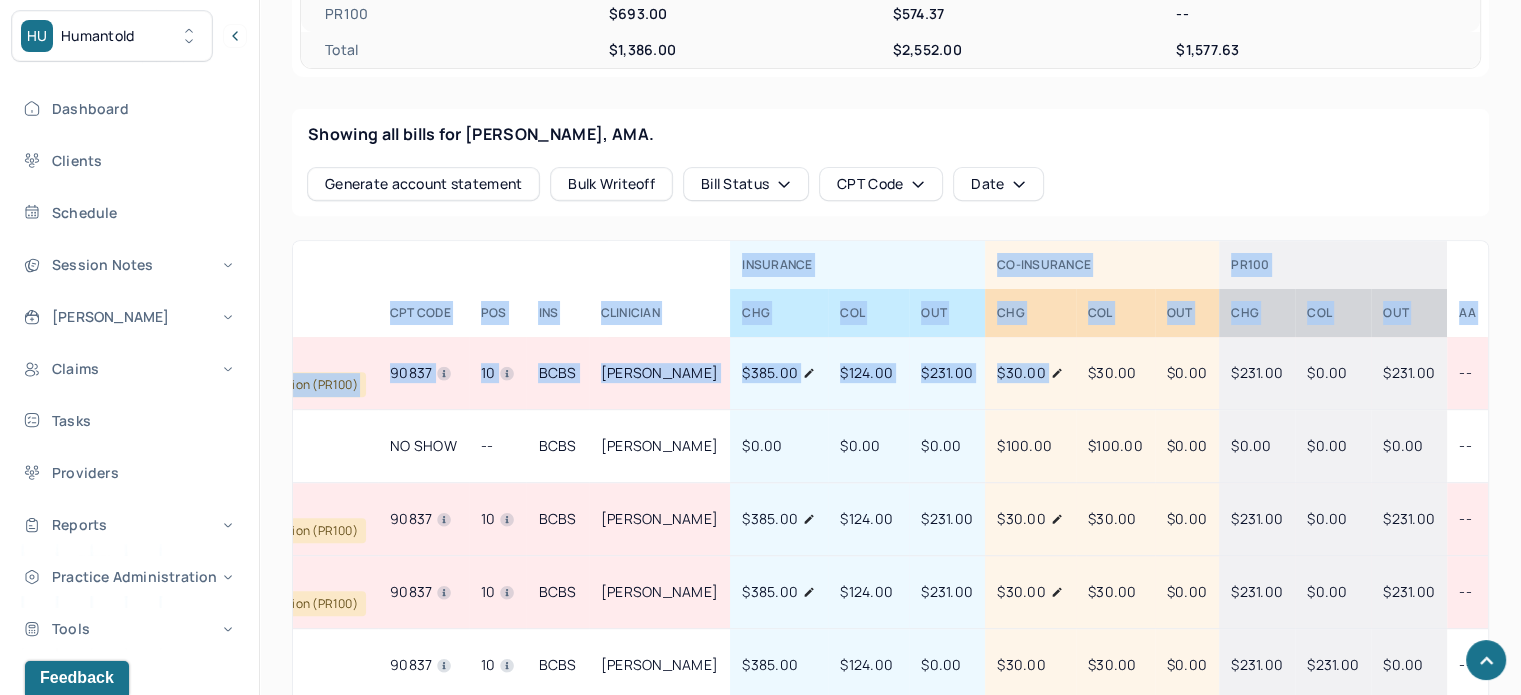 click on "$231.00" at bounding box center [1409, 372] 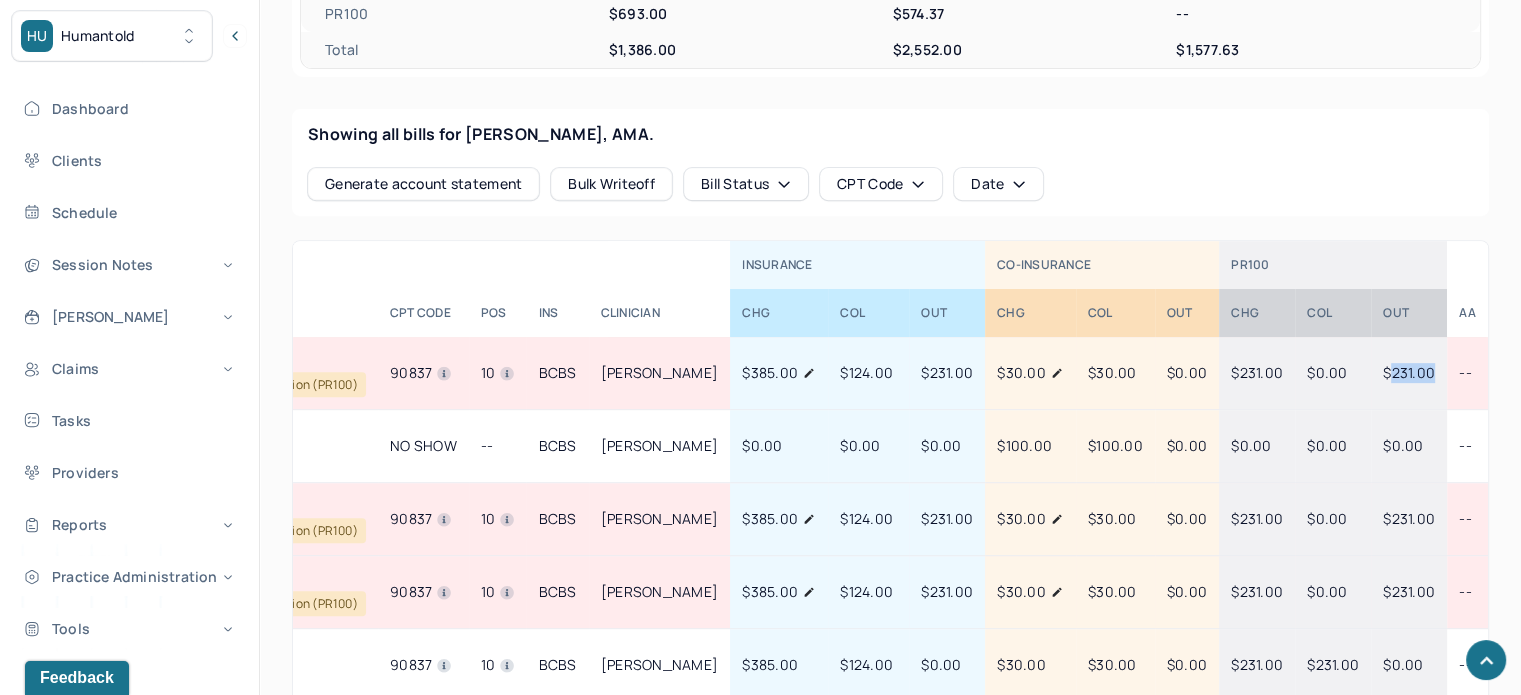 click on "$231.00" at bounding box center (1409, 372) 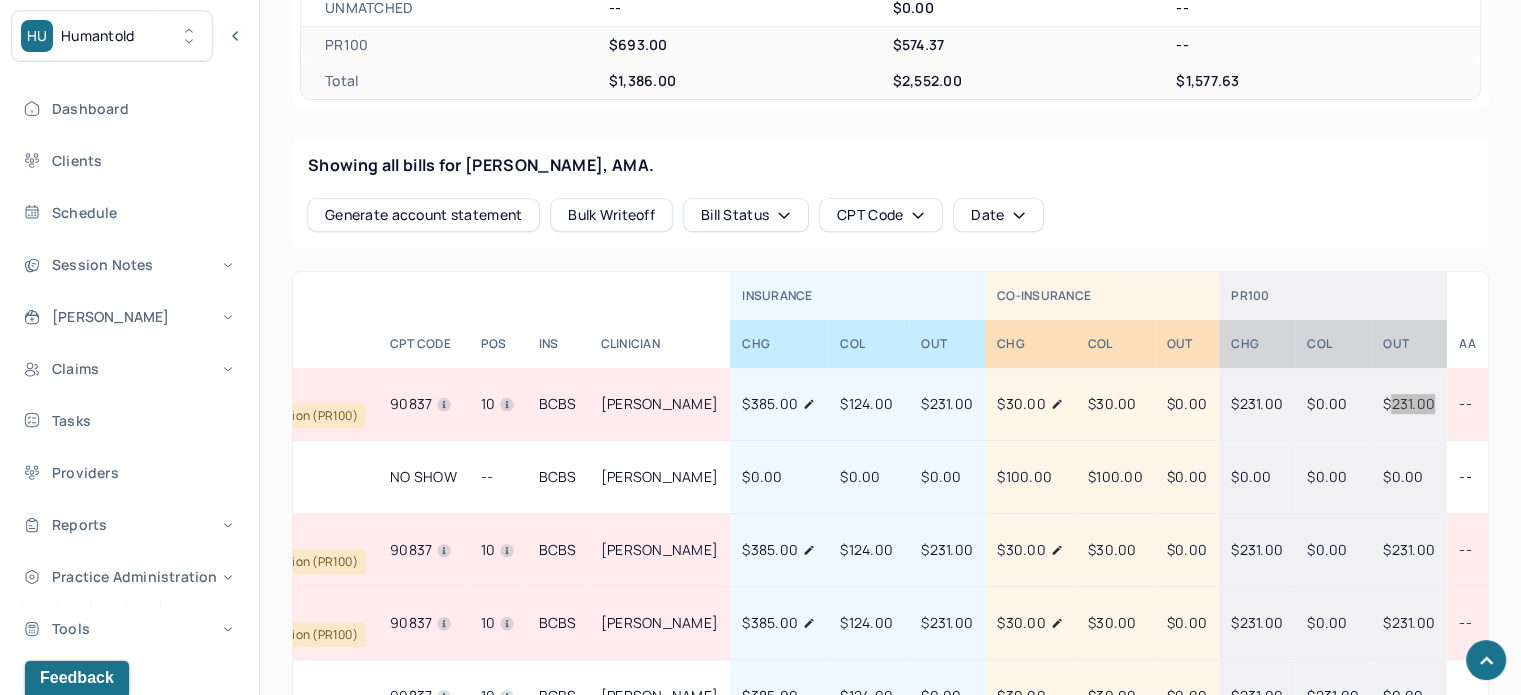 scroll, scrollTop: 780, scrollLeft: 0, axis: vertical 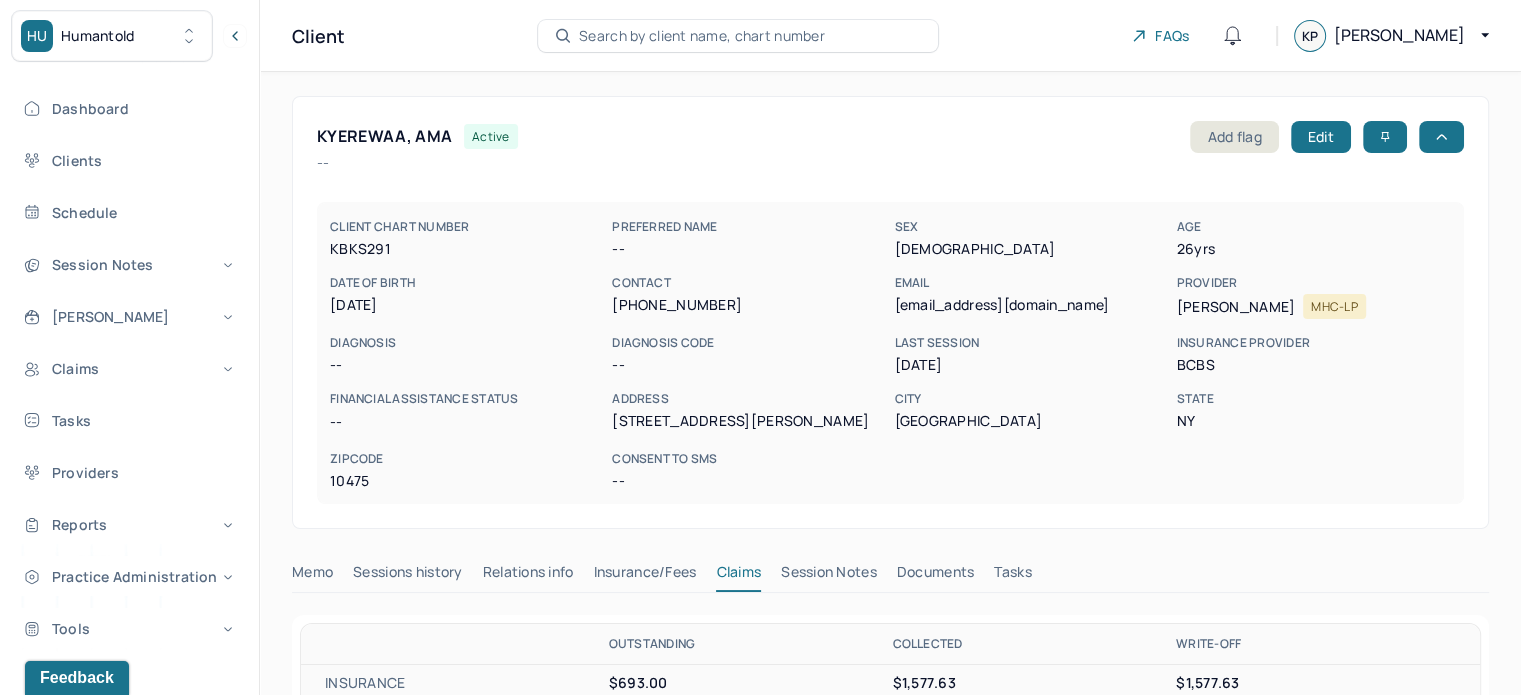 click on "kyerewaaama@yahoo.com" at bounding box center (1031, 305) 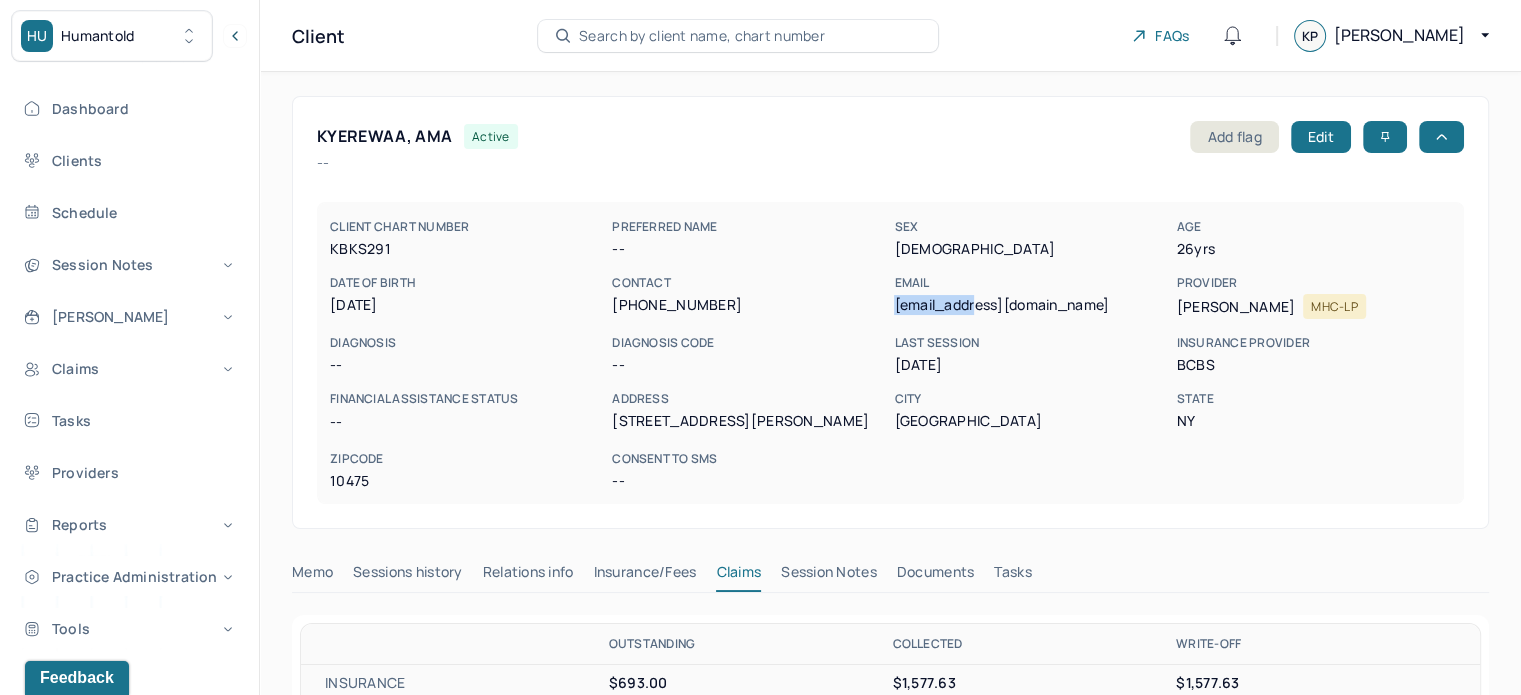 click on "kyerewaaama@yahoo.com" at bounding box center (1031, 305) 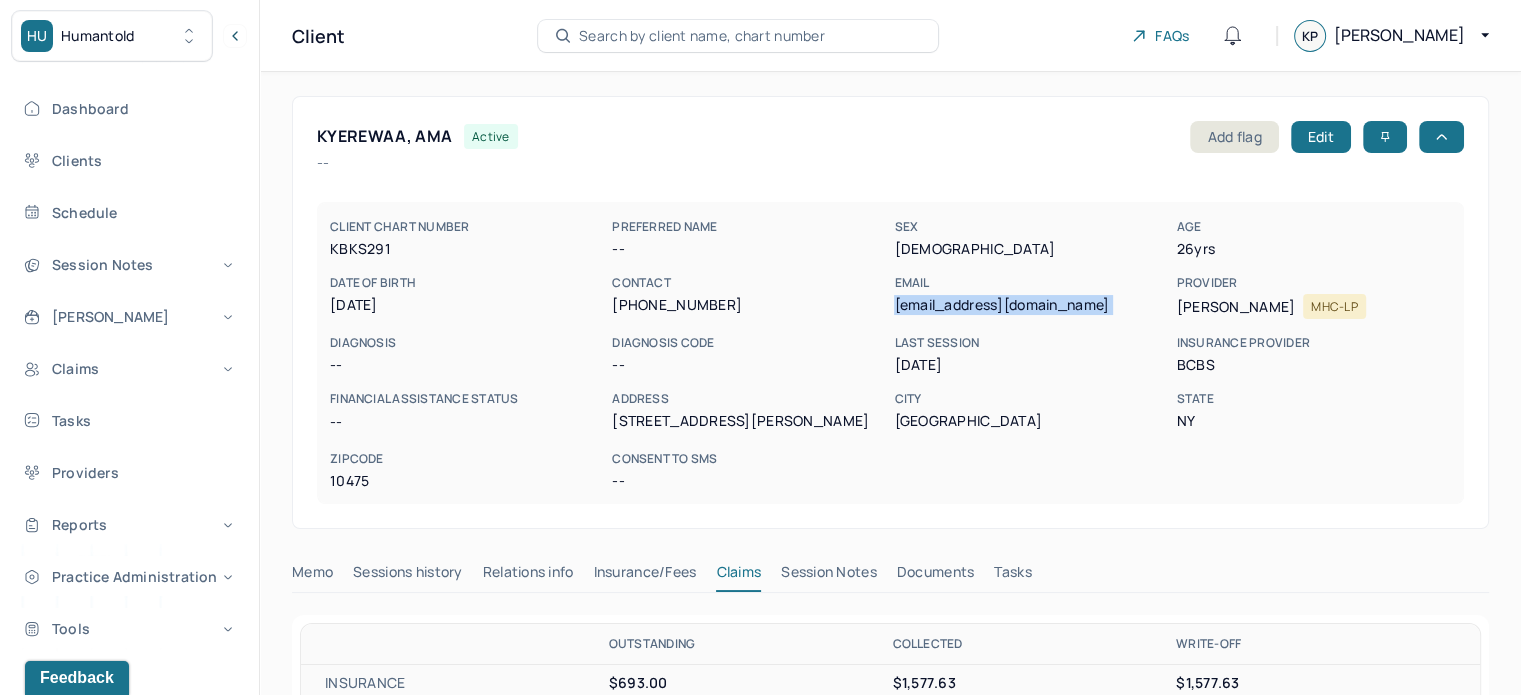 click on "kyerewaaama@yahoo.com" at bounding box center (1031, 305) 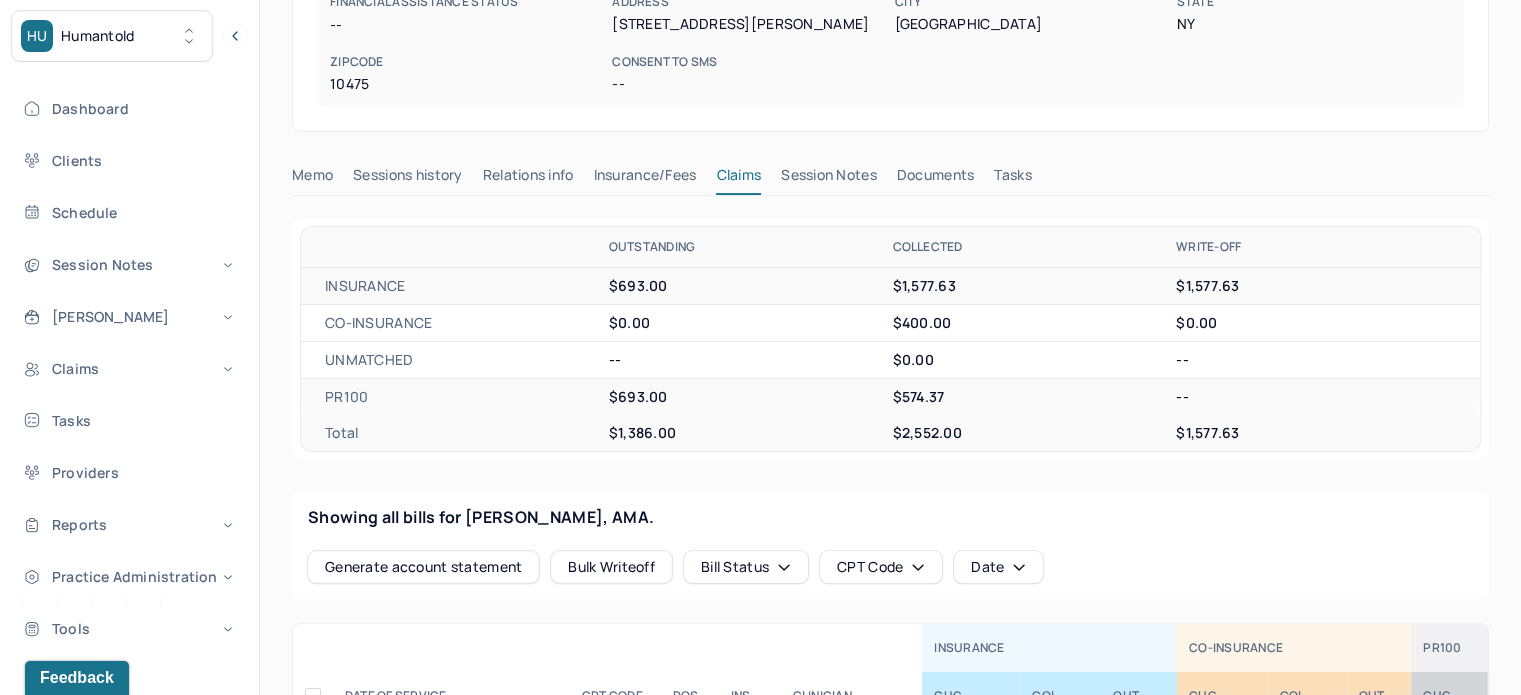 scroll, scrollTop: 400, scrollLeft: 0, axis: vertical 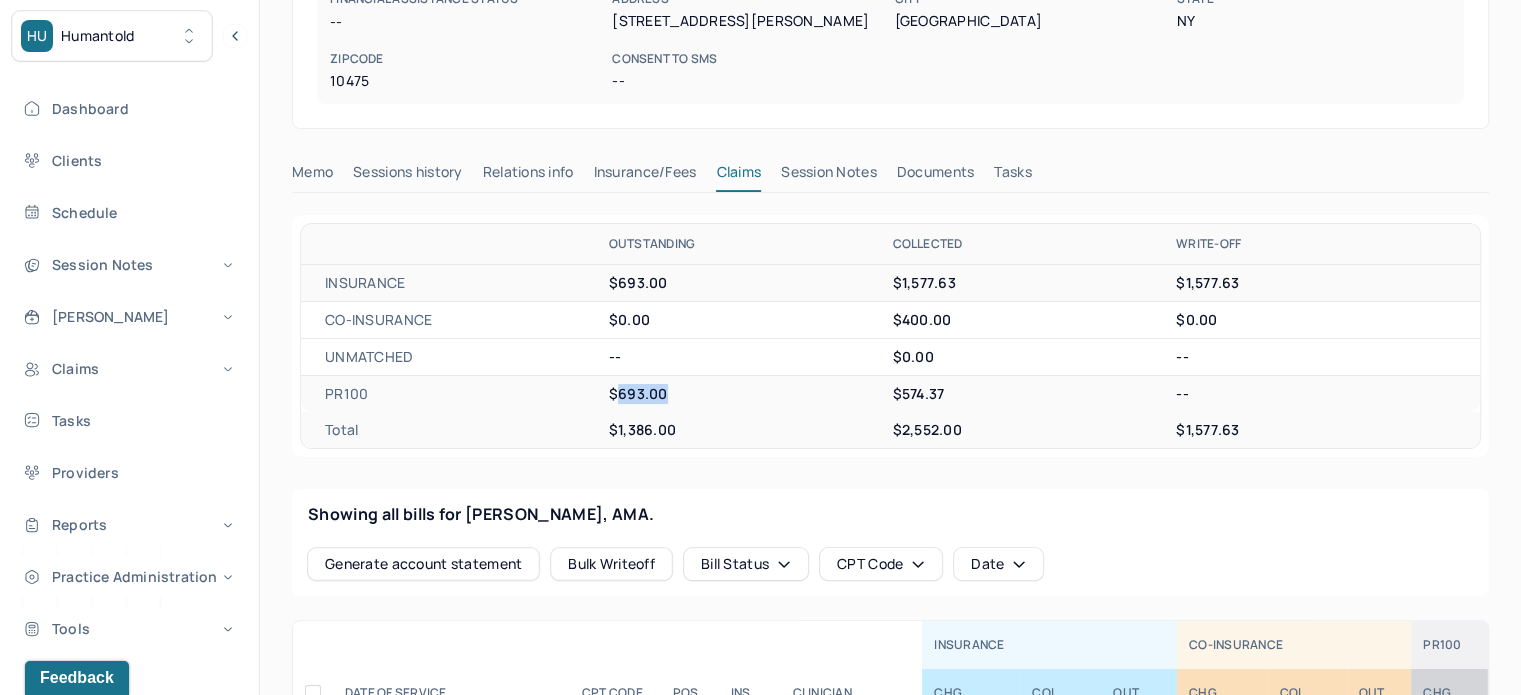 drag, startPoint x: 645, startPoint y: 396, endPoint x: 620, endPoint y: 396, distance: 25 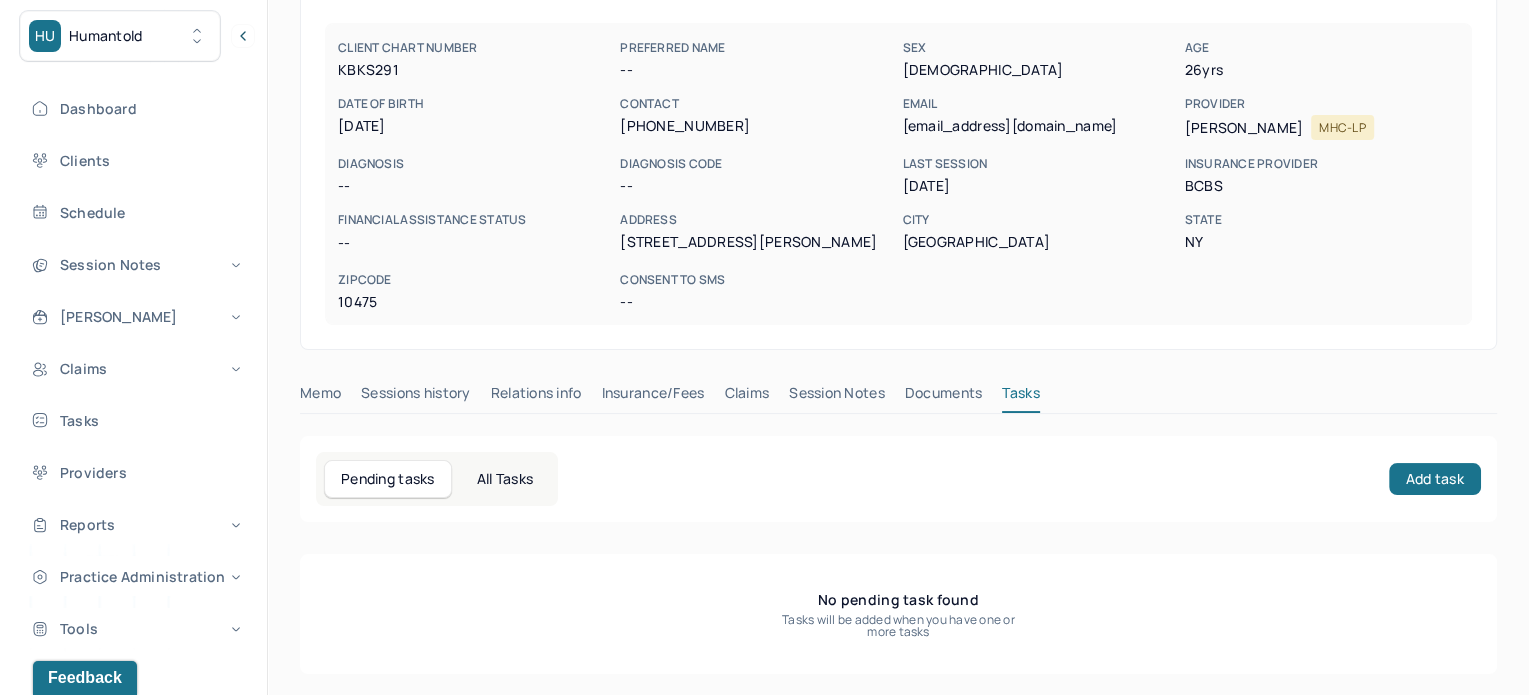 scroll, scrollTop: 180, scrollLeft: 0, axis: vertical 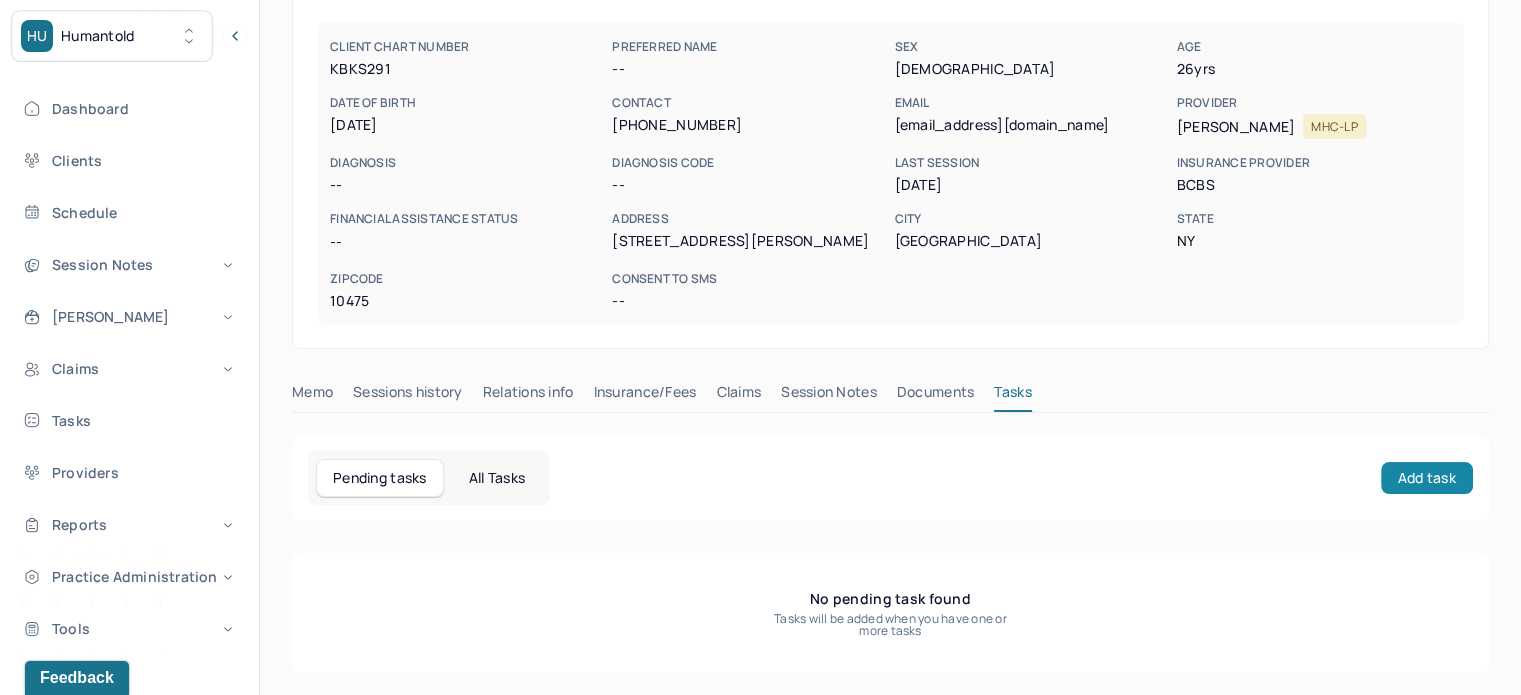 click on "Add task" at bounding box center (1427, 478) 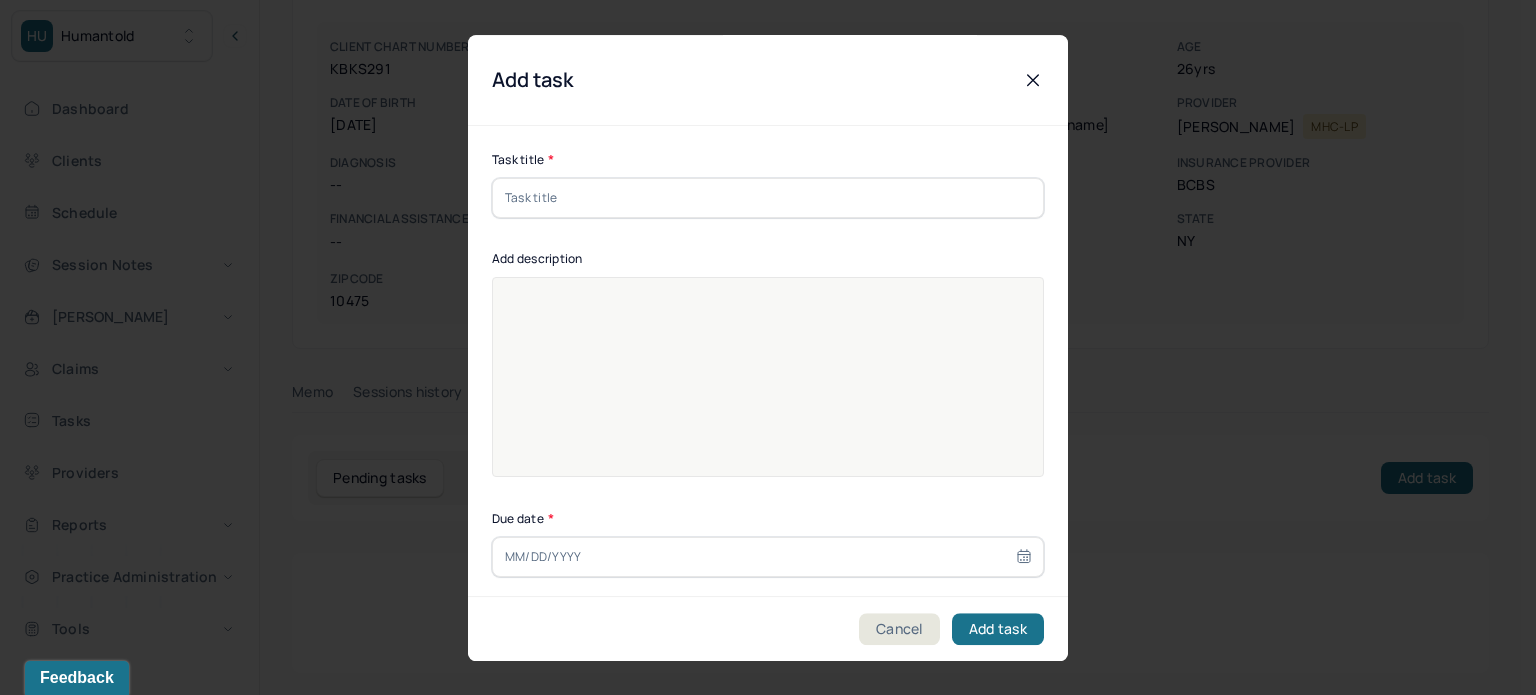 drag, startPoint x: 664, startPoint y: 219, endPoint x: 657, endPoint y: 202, distance: 18.384777 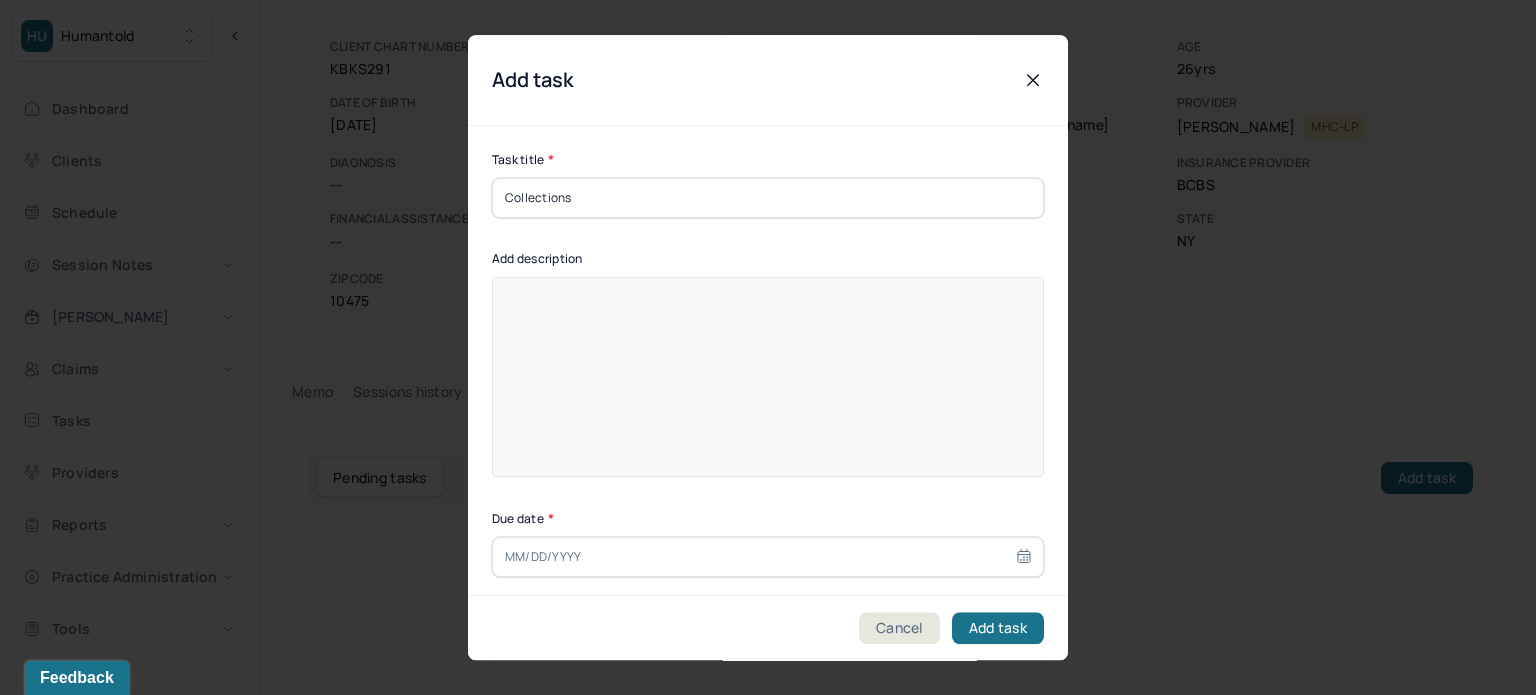 type on "Collections" 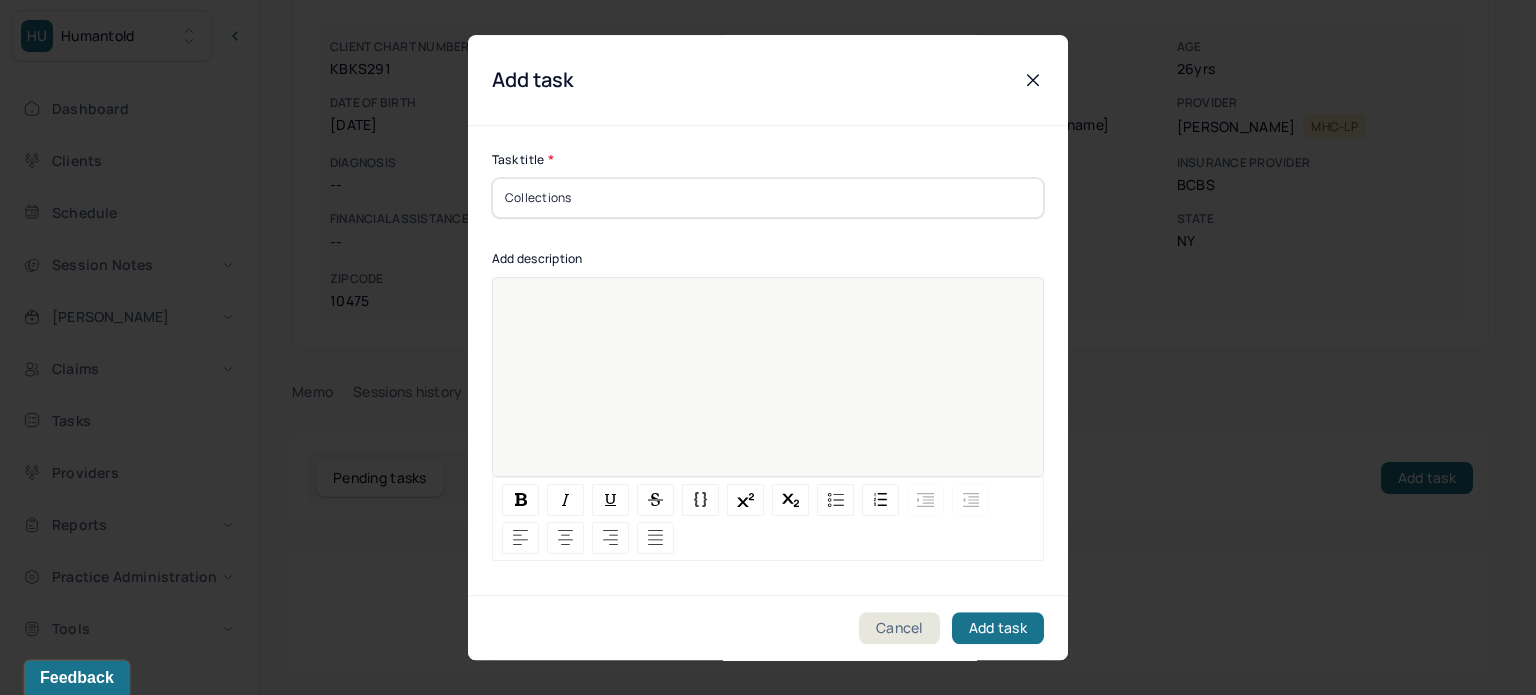 paste 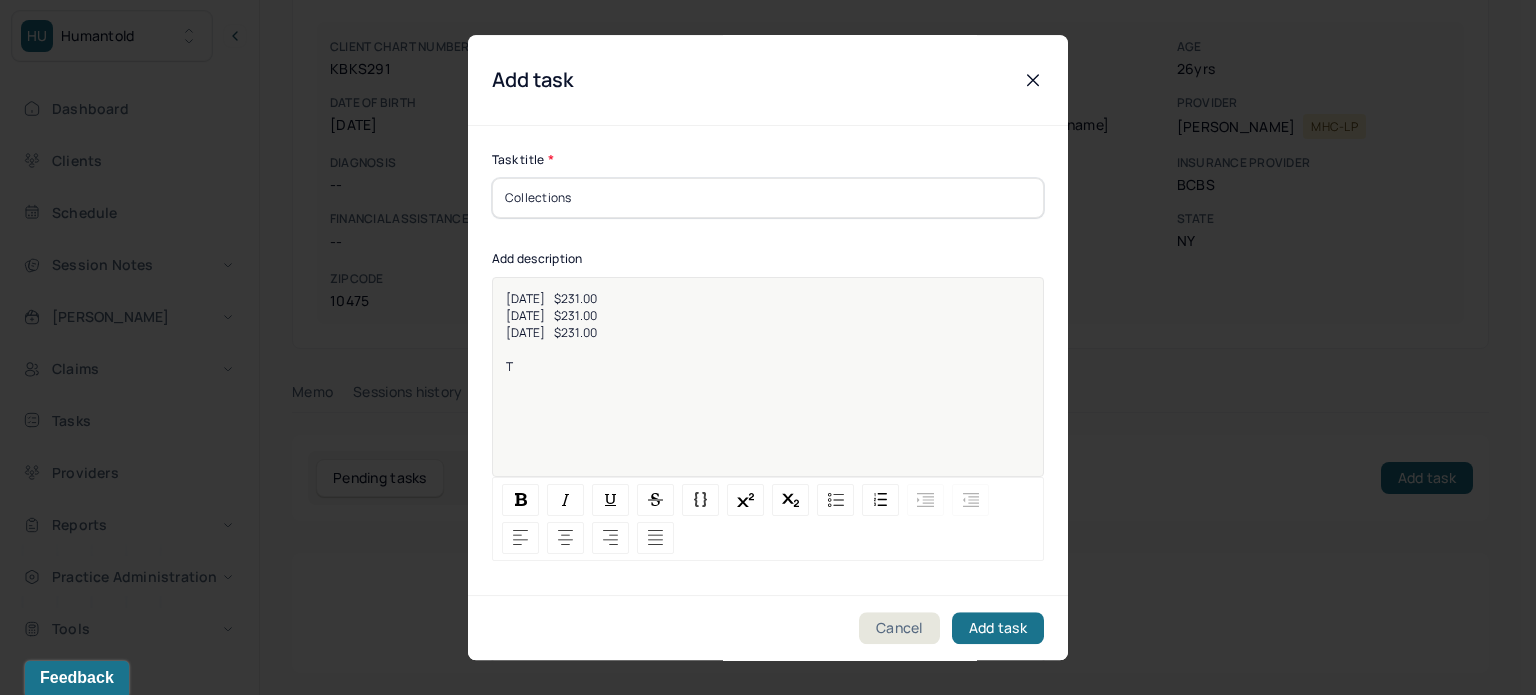 type 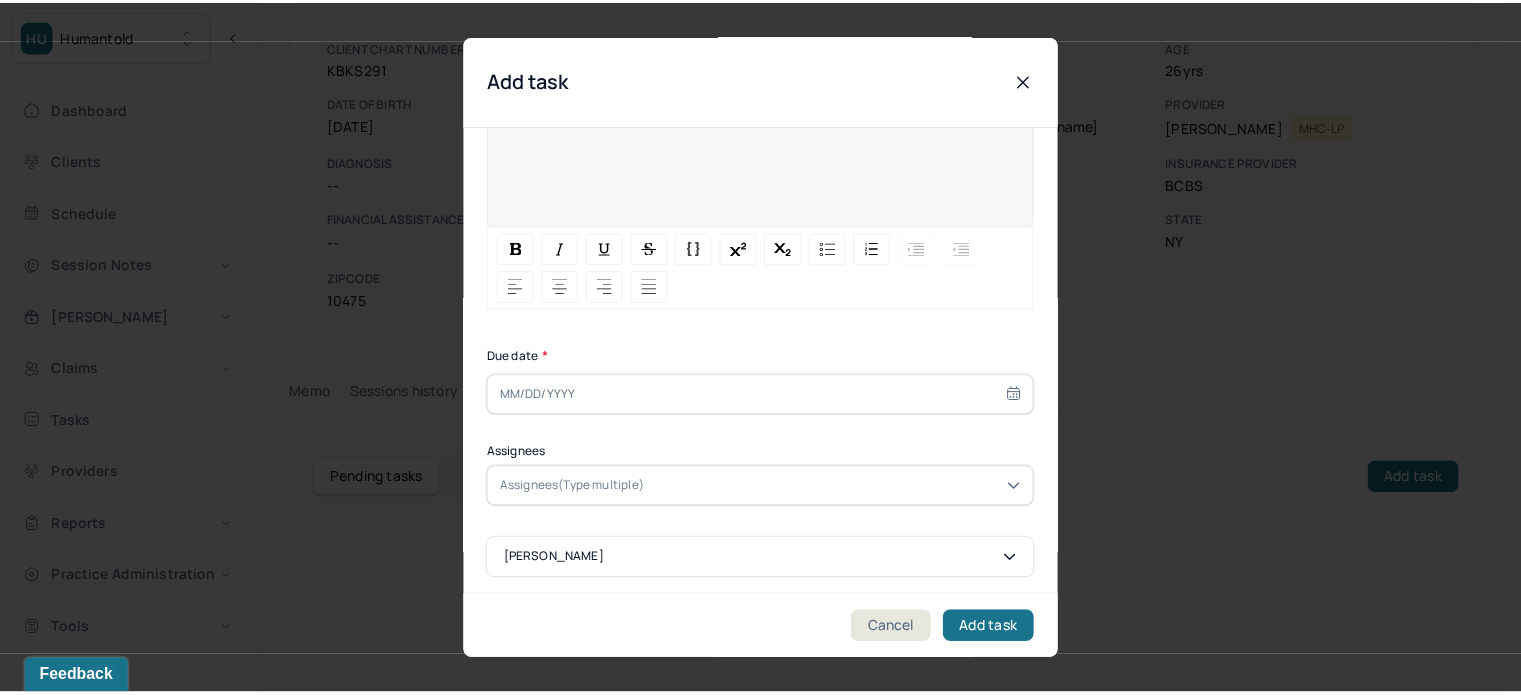 scroll, scrollTop: 256, scrollLeft: 0, axis: vertical 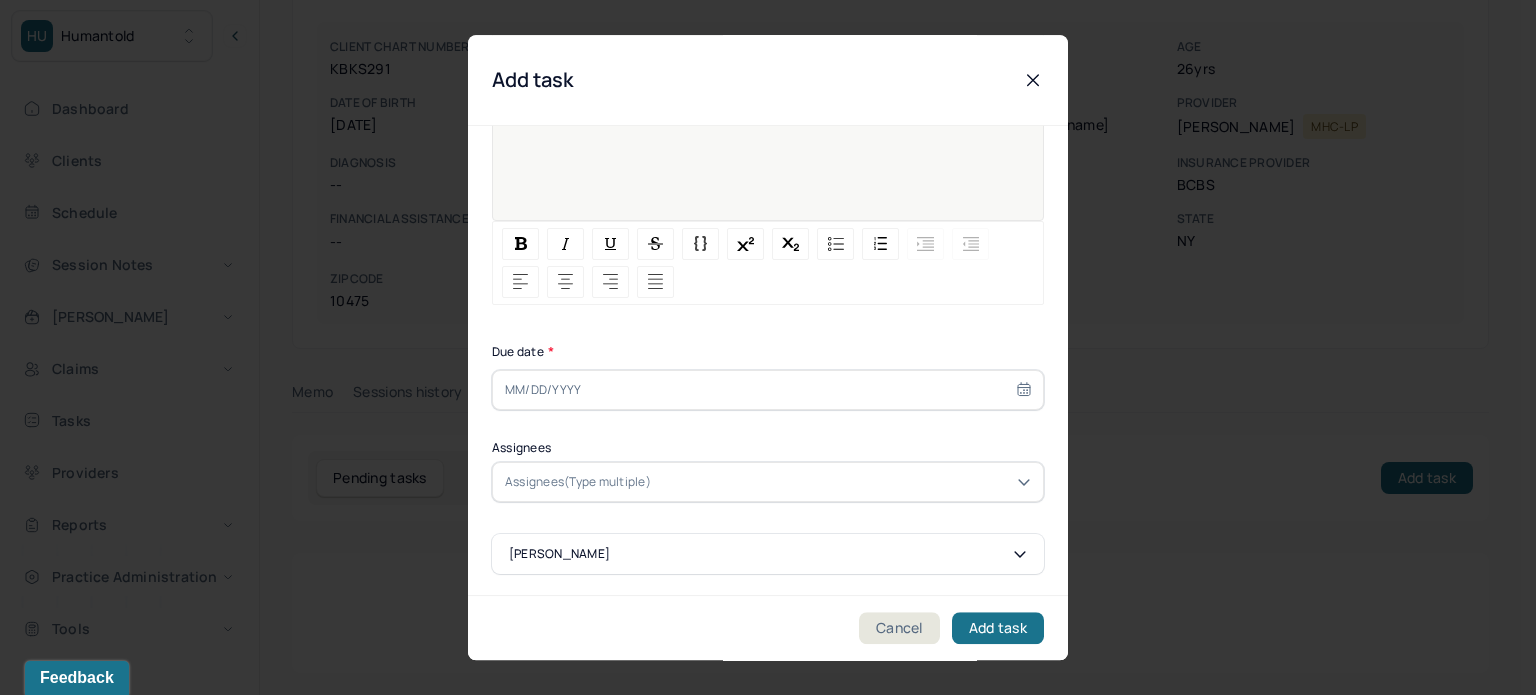 click at bounding box center [768, 390] 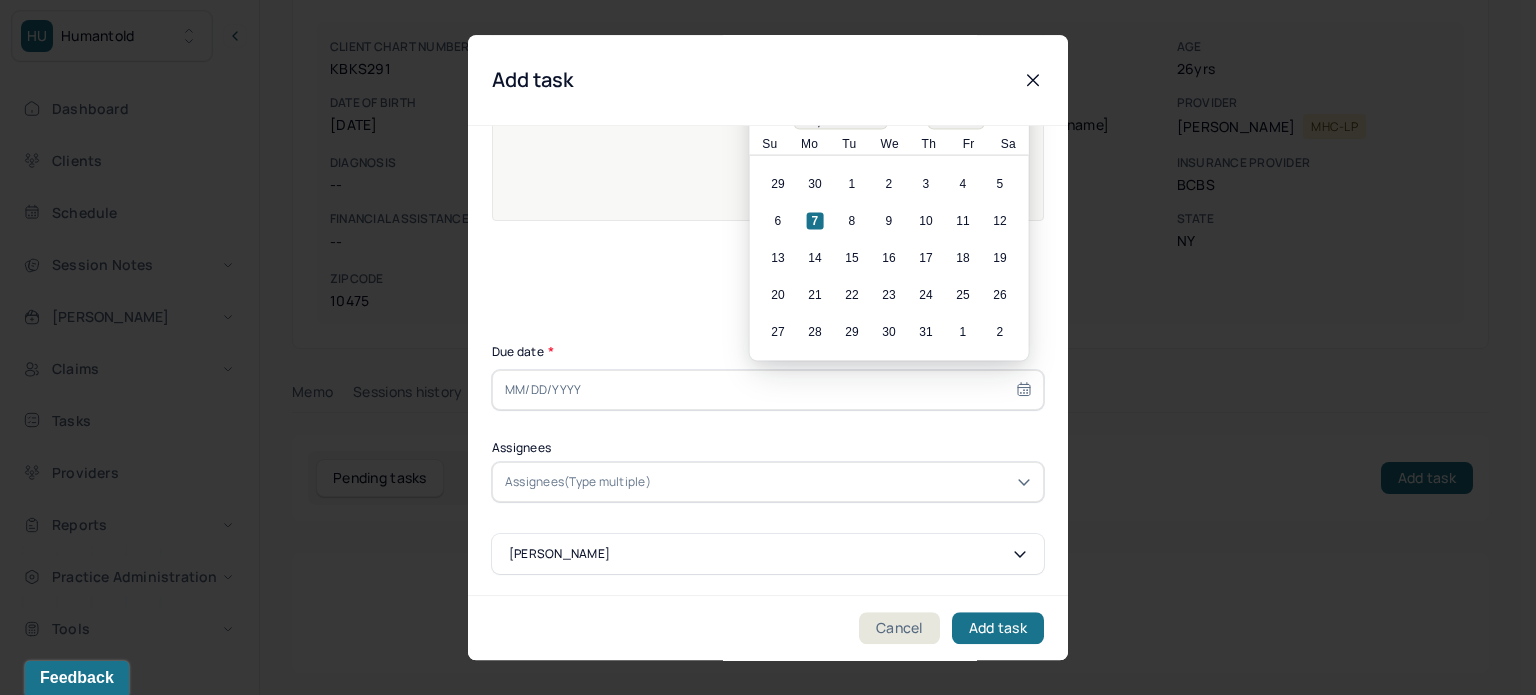 click on "6 7 8 9 10 11 12" at bounding box center [889, 221] 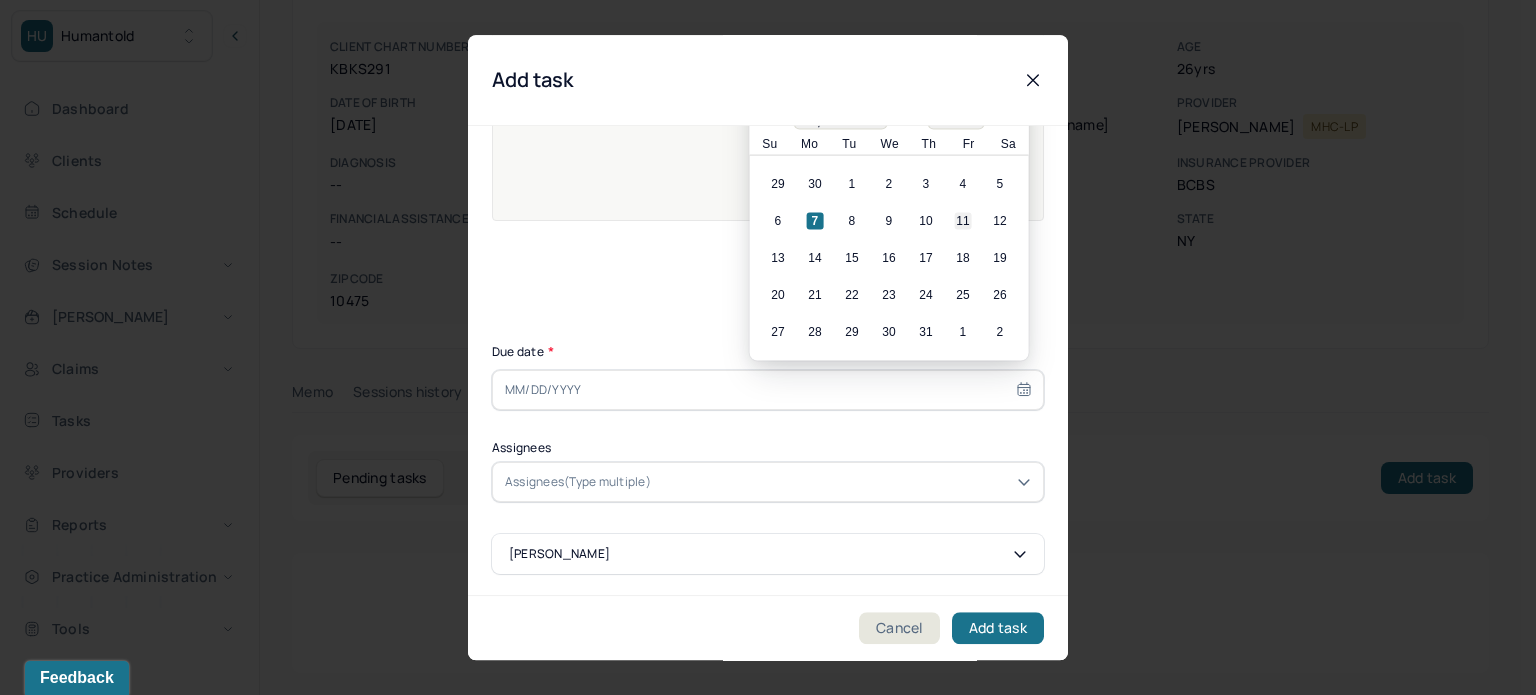 click on "11" at bounding box center [963, 221] 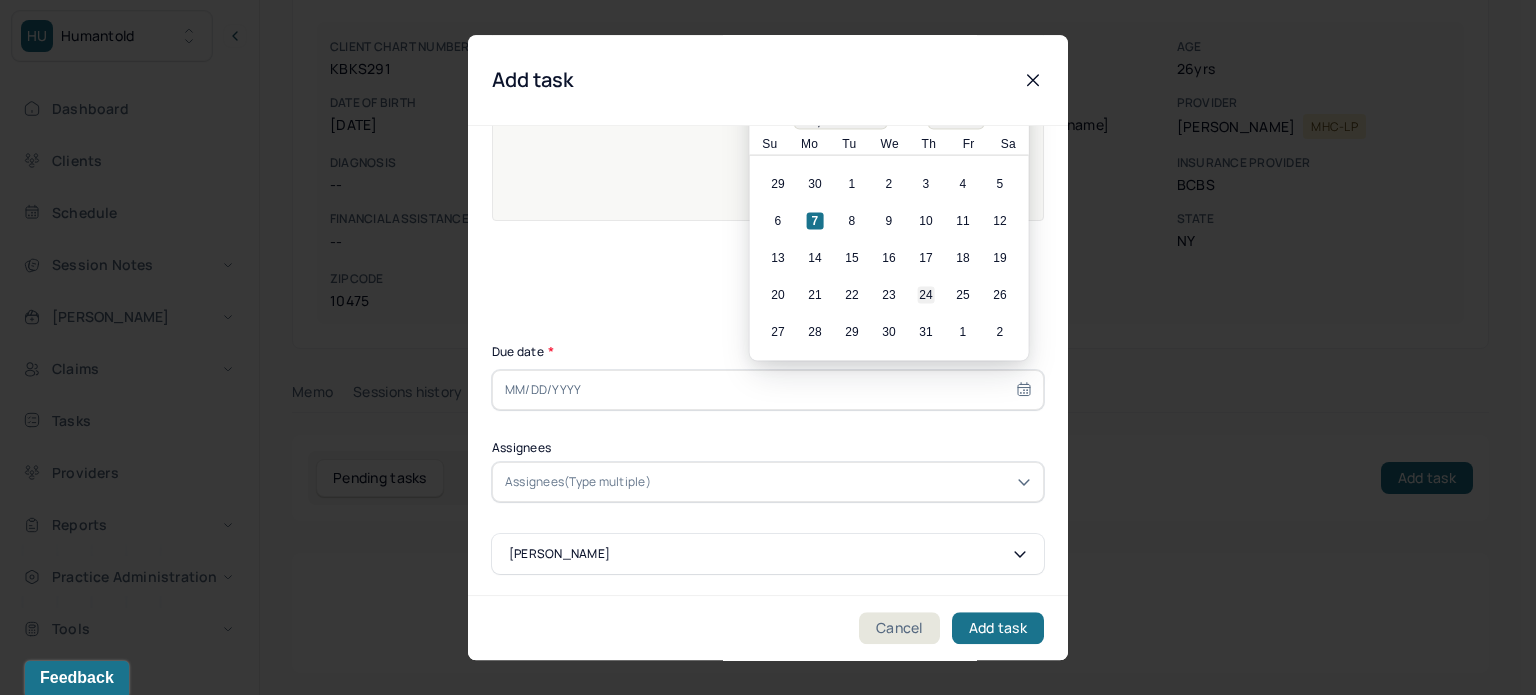 type on "[DATE]" 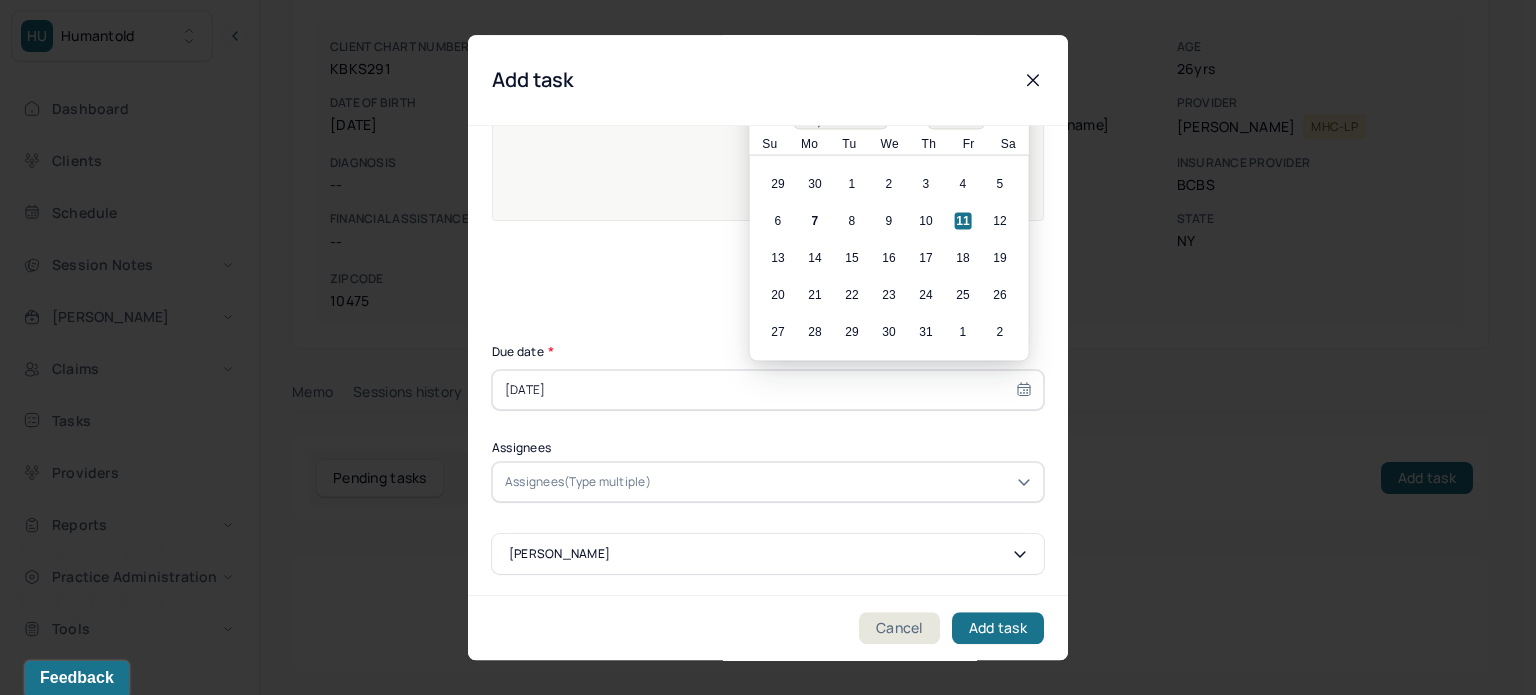 click at bounding box center (843, 482) 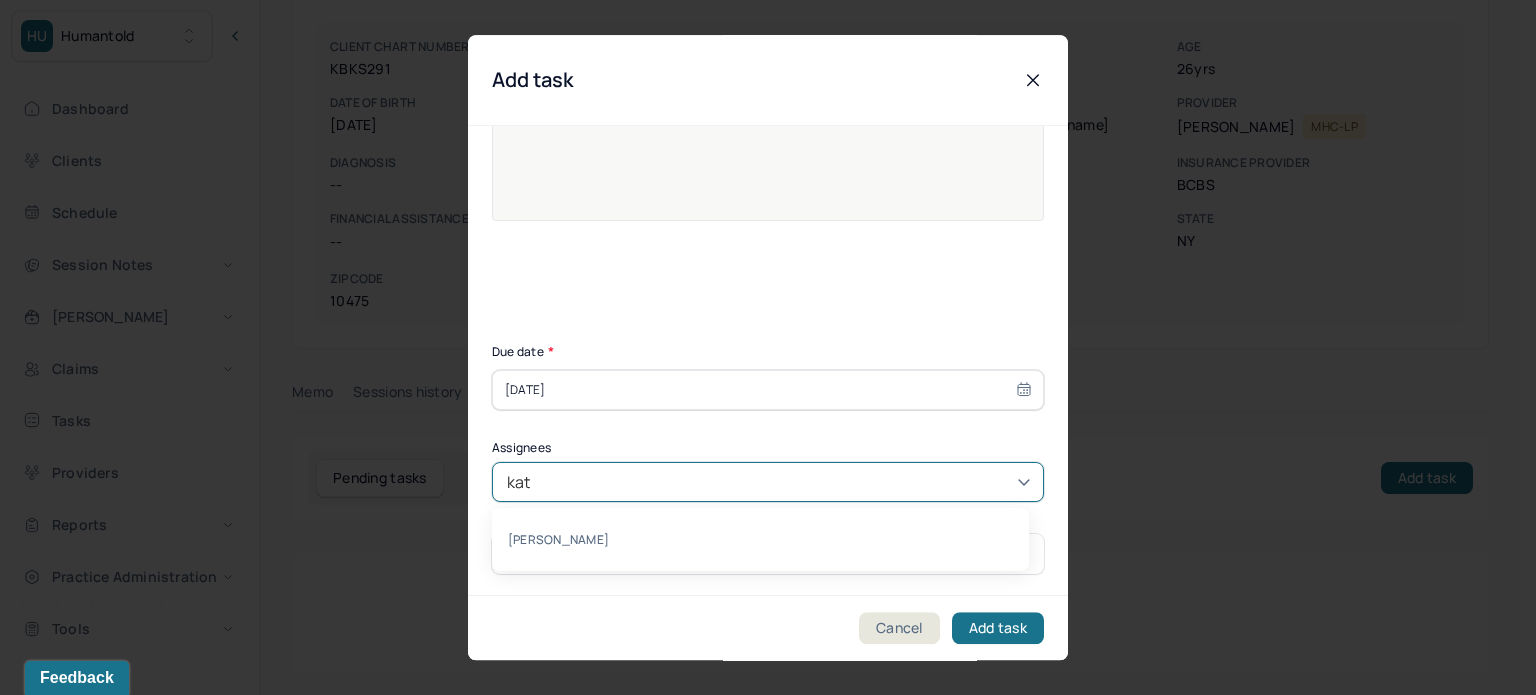 type on "[DEMOGRAPHIC_DATA]" 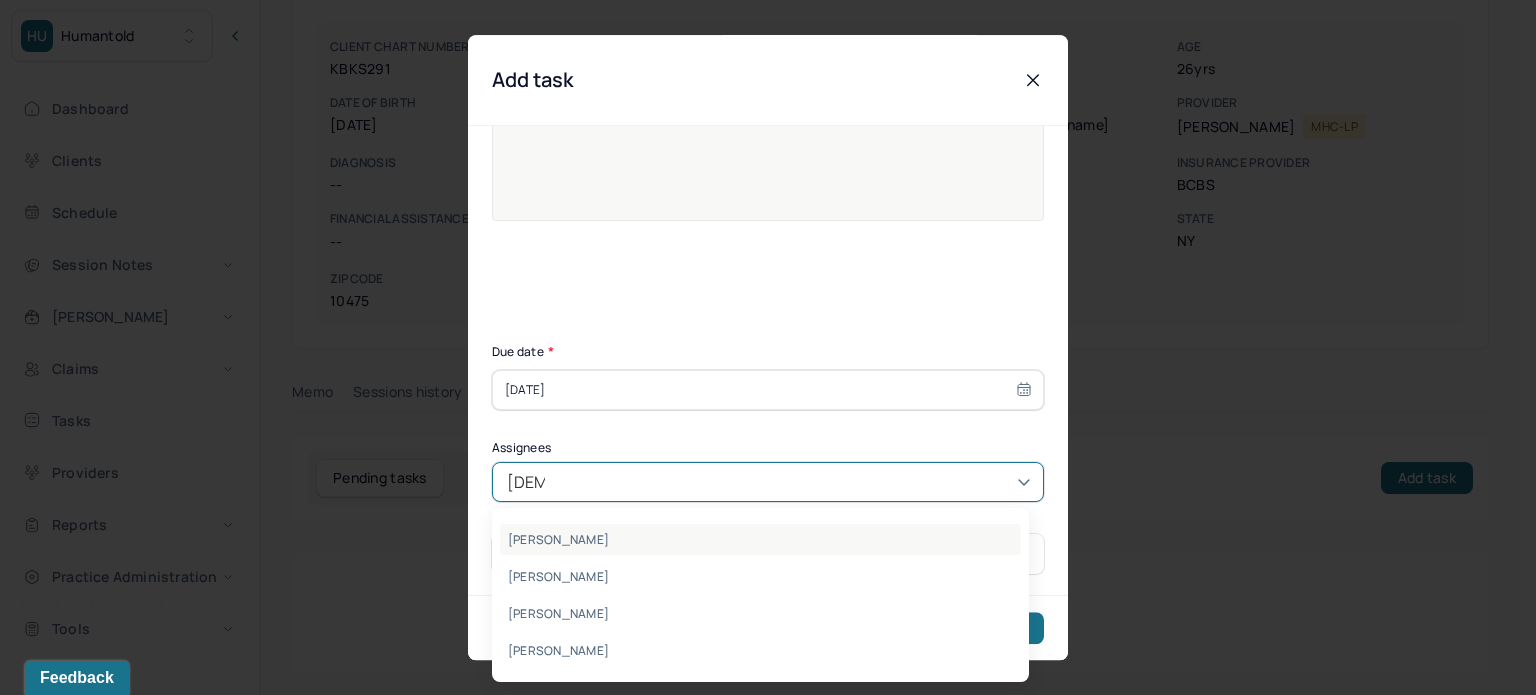 click on "[PERSON_NAME]" at bounding box center [760, 539] 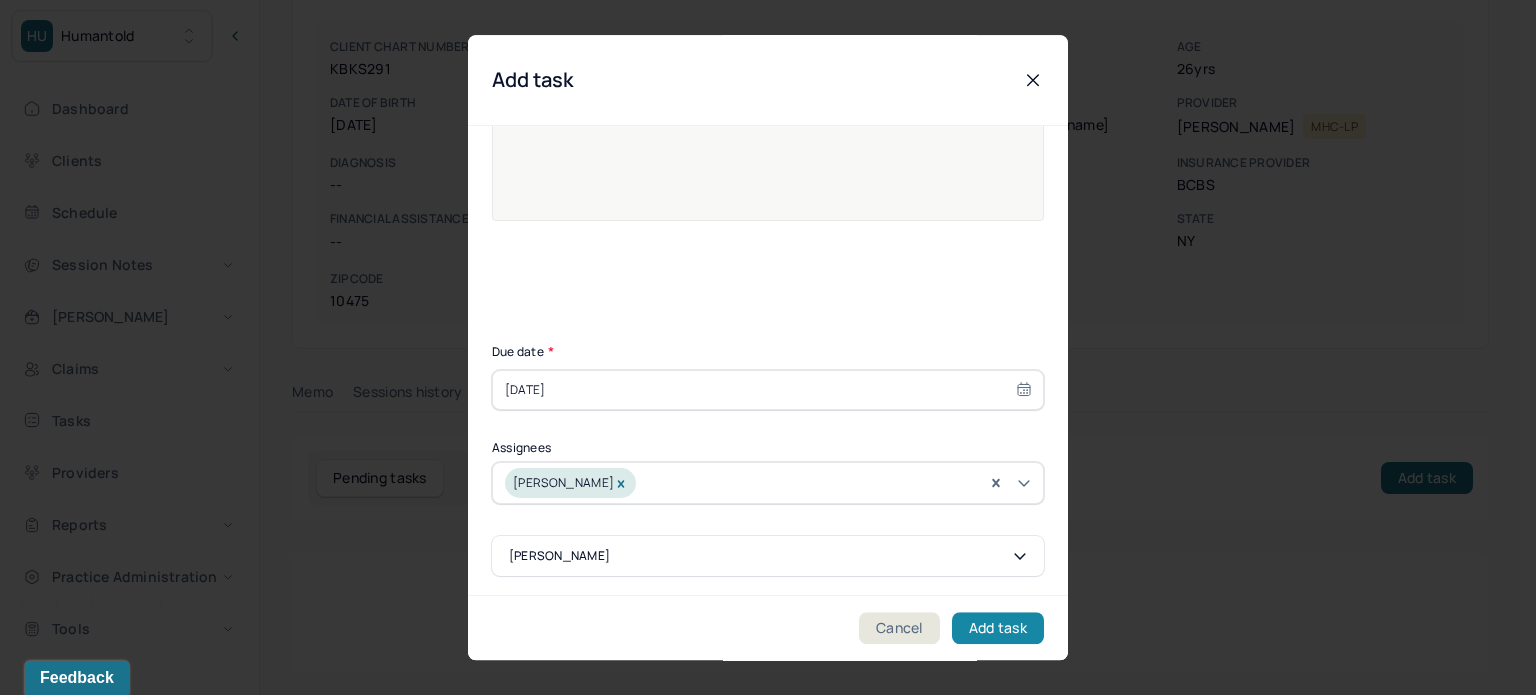 click on "Add task" at bounding box center (998, 628) 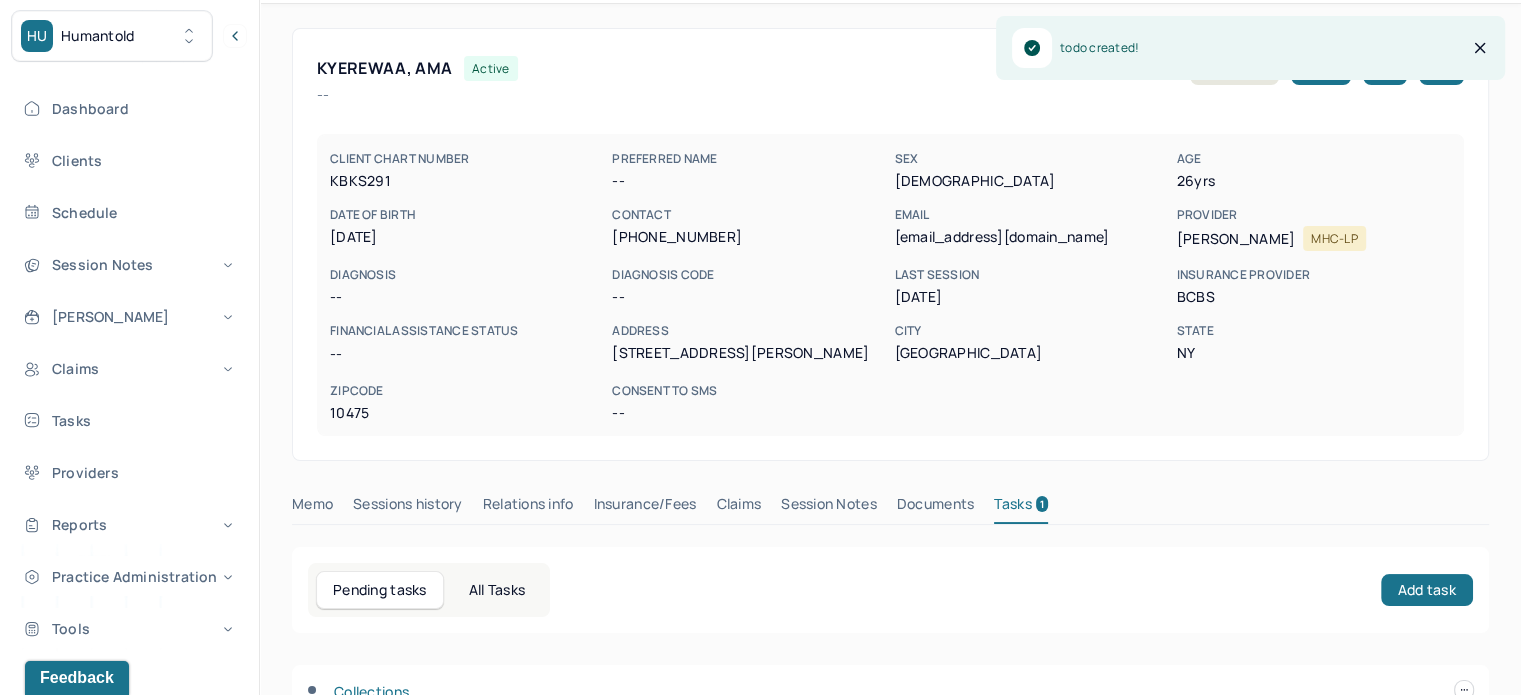 scroll, scrollTop: 0, scrollLeft: 0, axis: both 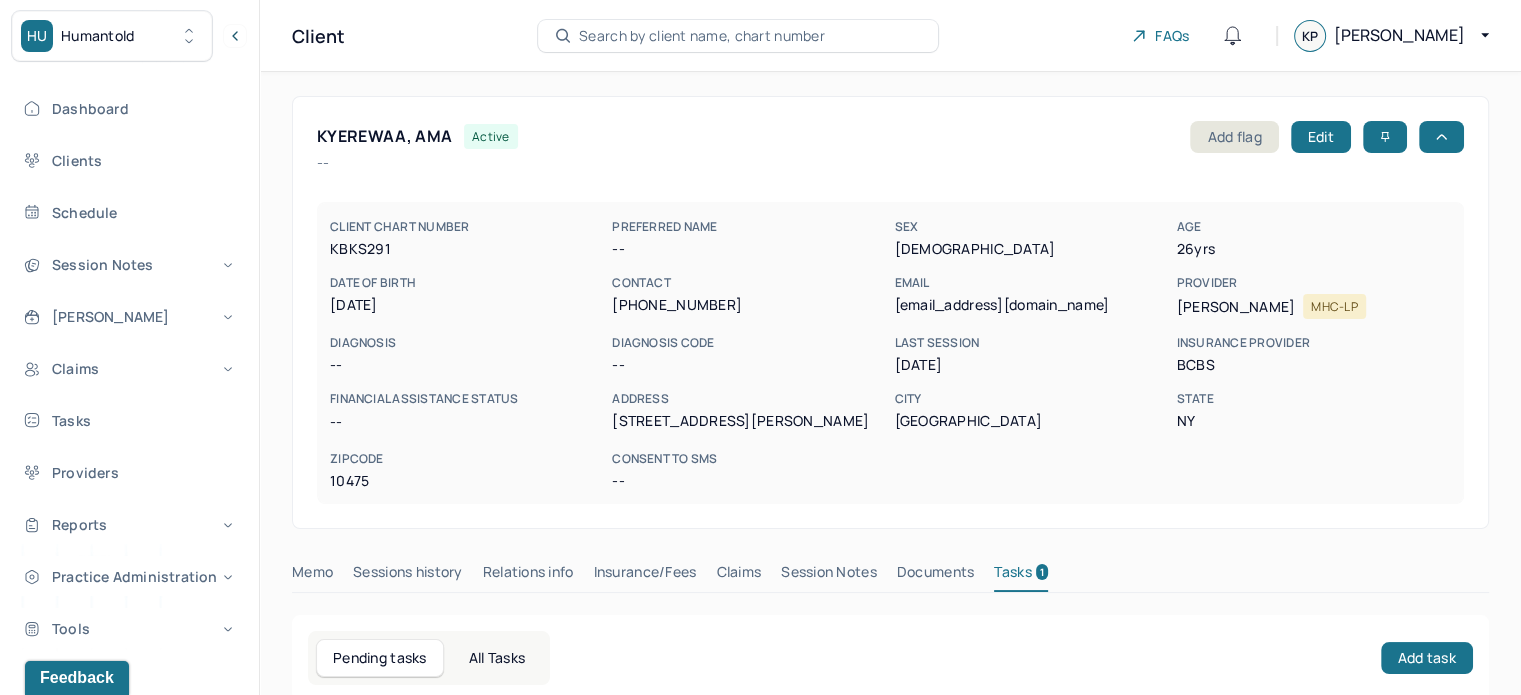 click on "Search by client name, chart number" at bounding box center (702, 36) 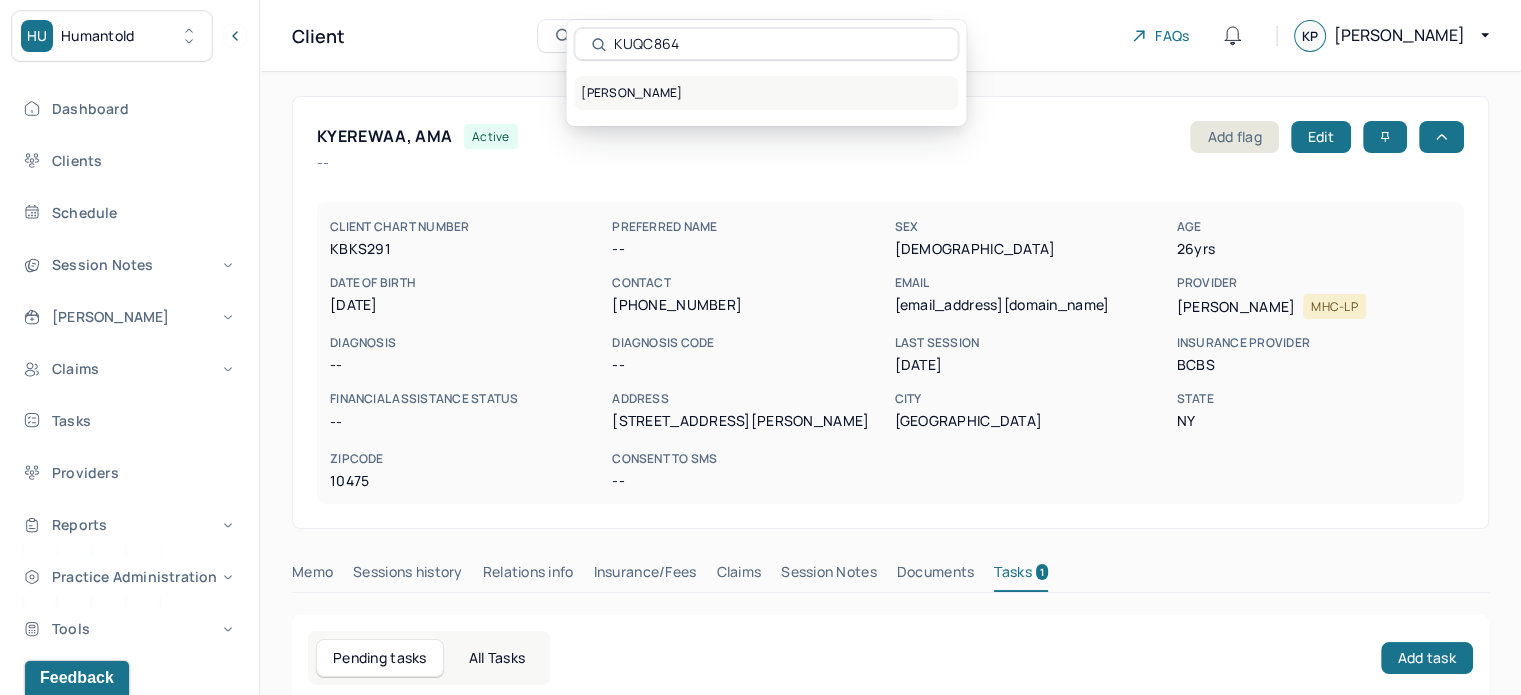 type on "KUQC864" 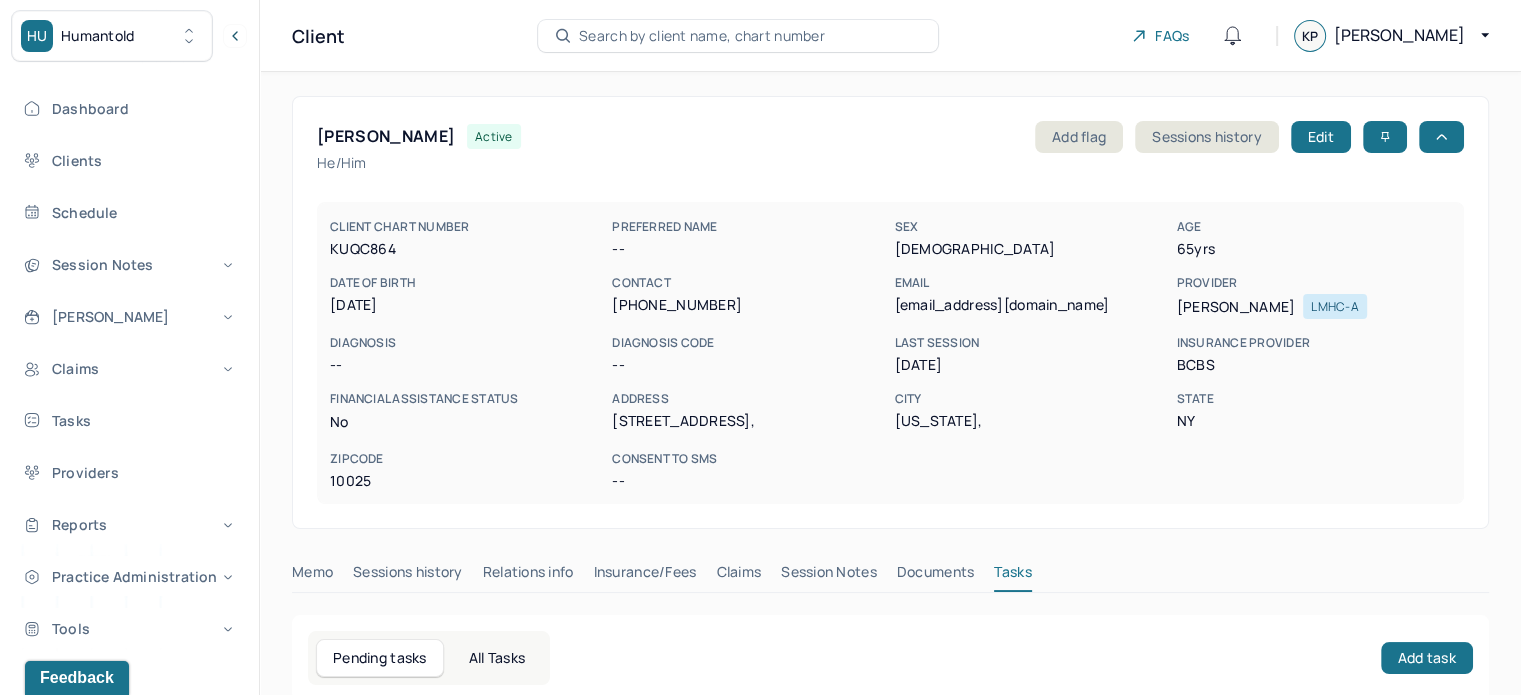 click on "mrwea0901@gmail.com" at bounding box center [1031, 305] 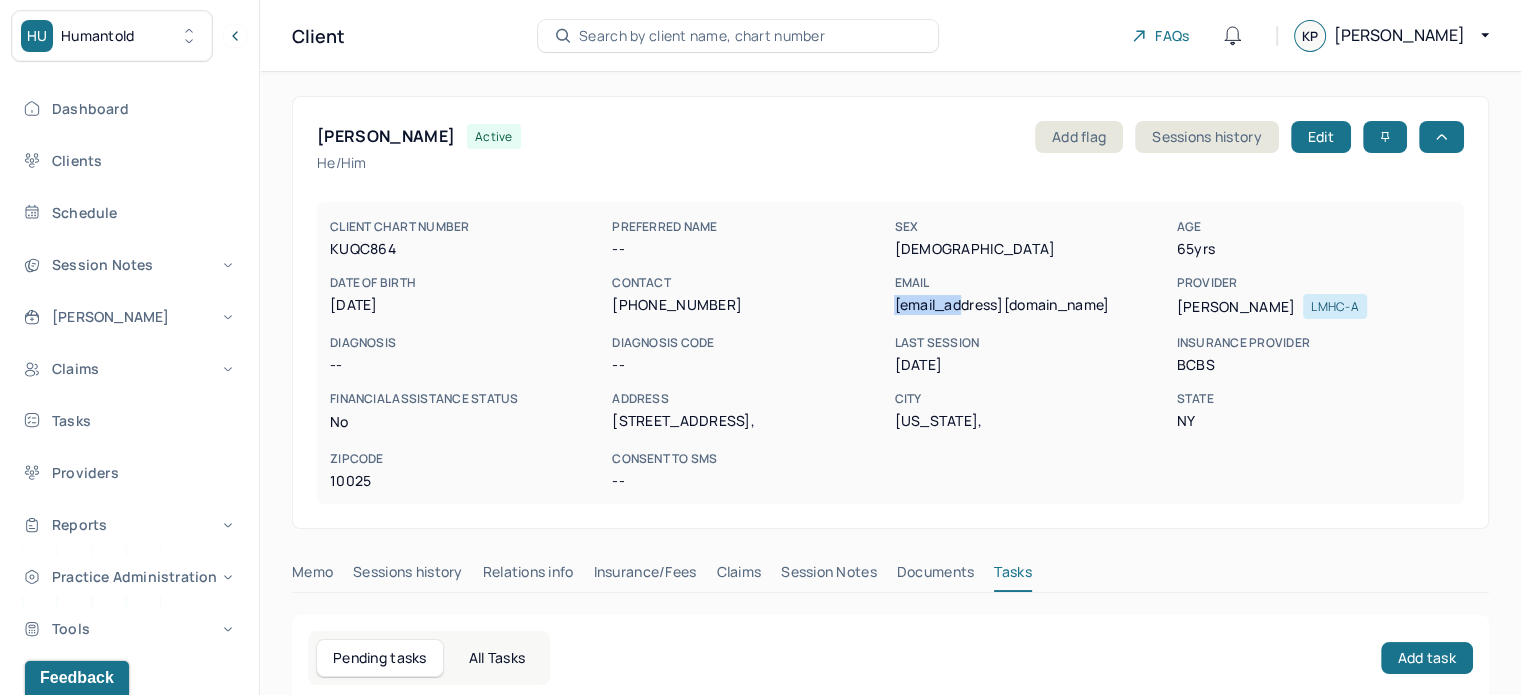 click on "mrwea0901@gmail.com" at bounding box center (1031, 305) 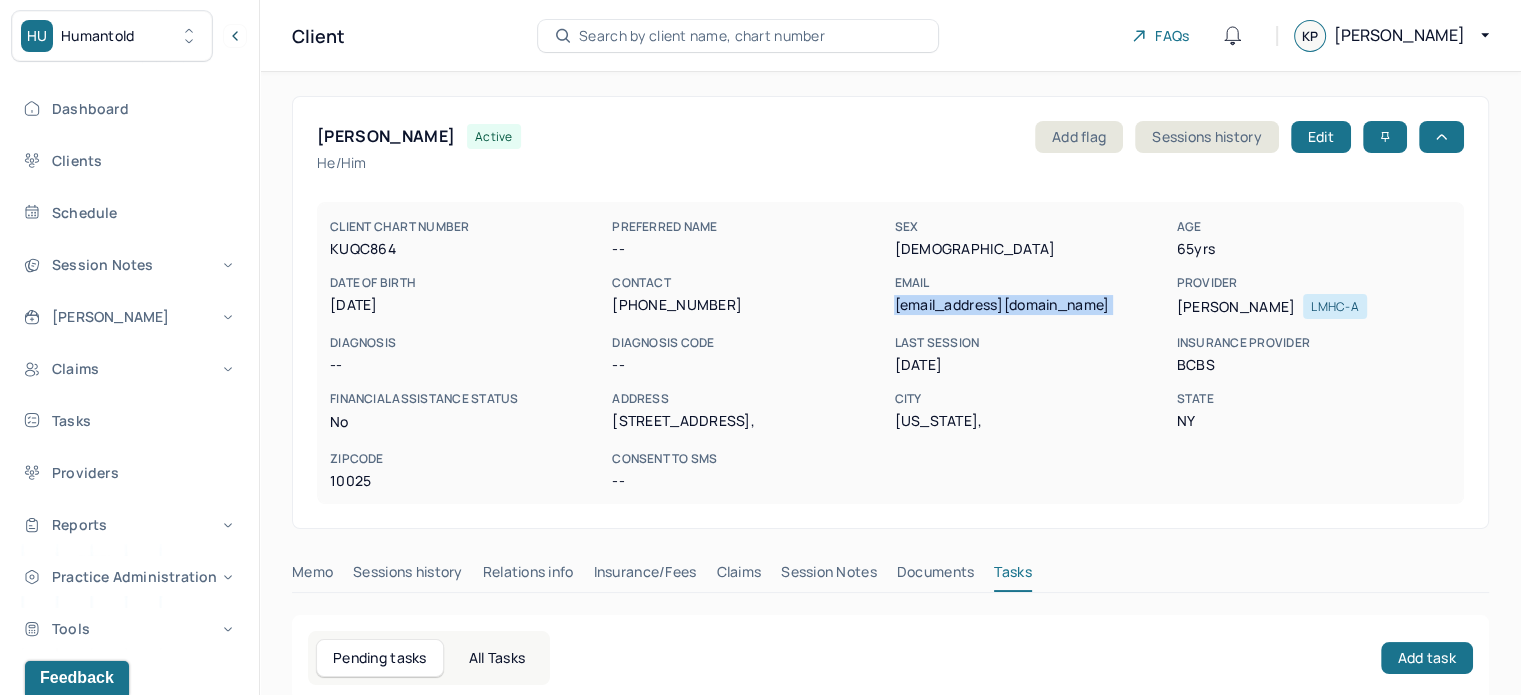 click on "mrwea0901@gmail.com" at bounding box center [1031, 305] 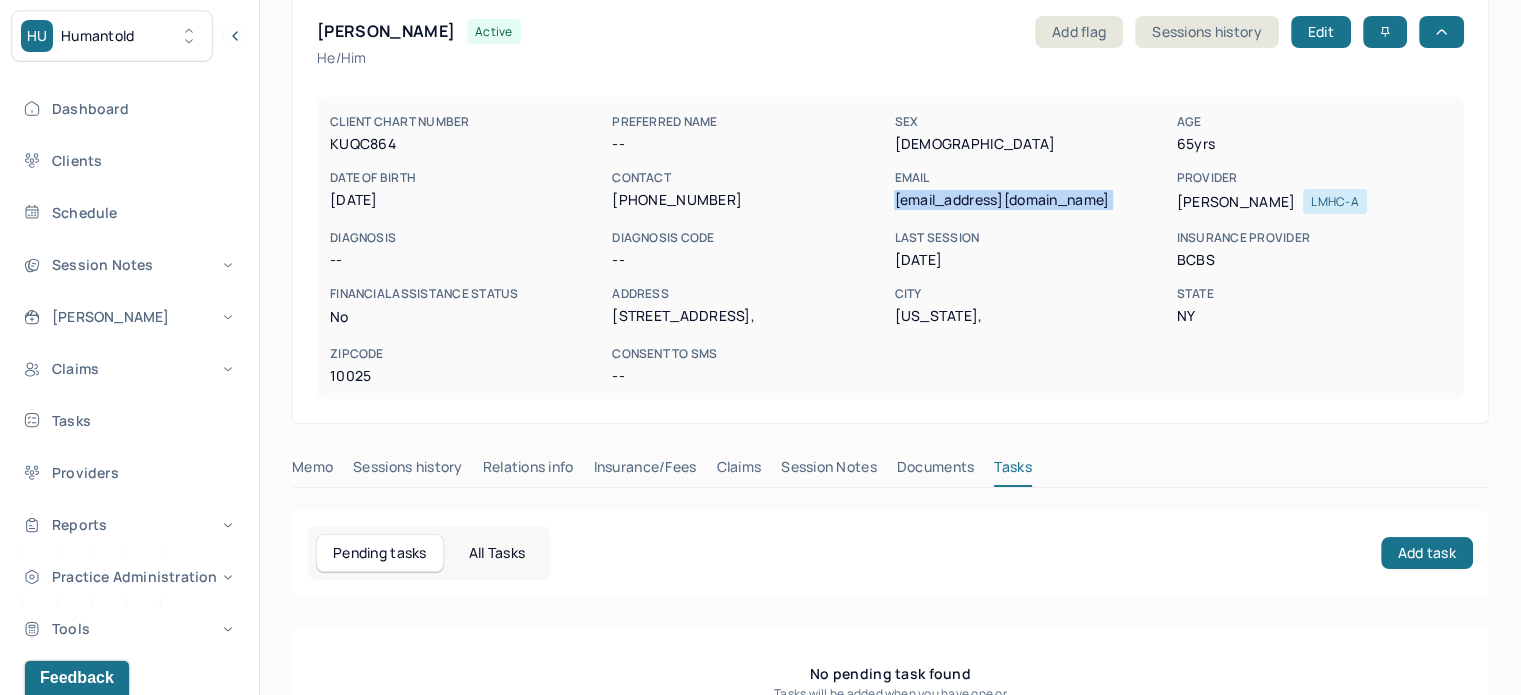 scroll, scrollTop: 180, scrollLeft: 0, axis: vertical 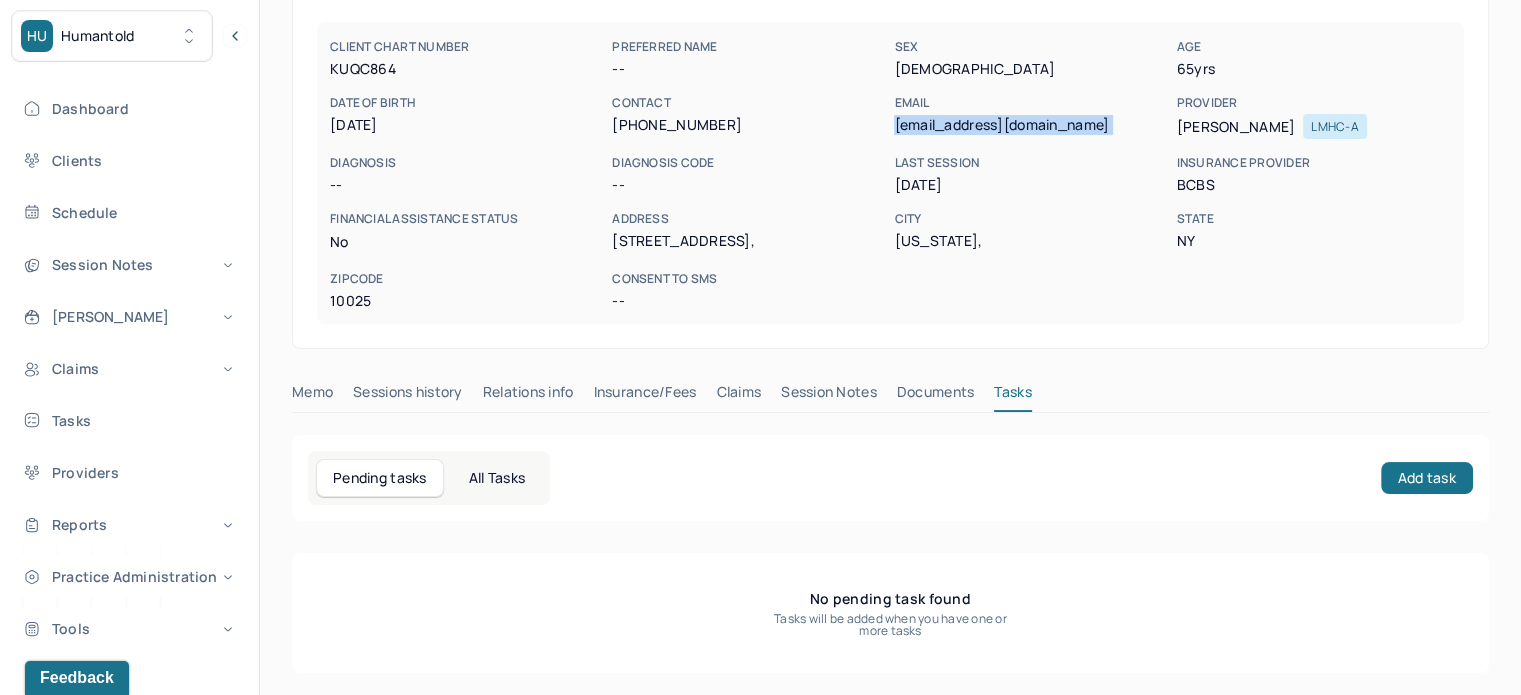 click on "Claims" at bounding box center [738, 396] 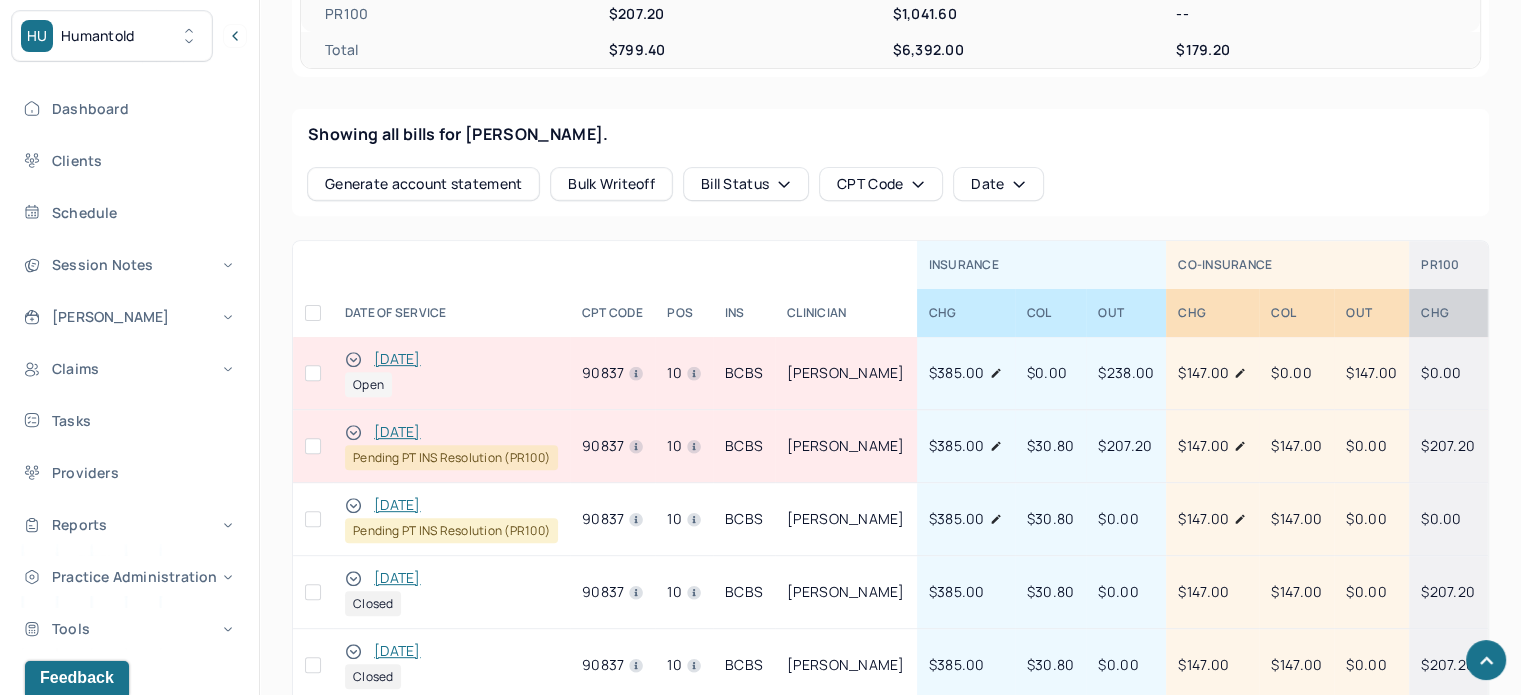 scroll, scrollTop: 880, scrollLeft: 0, axis: vertical 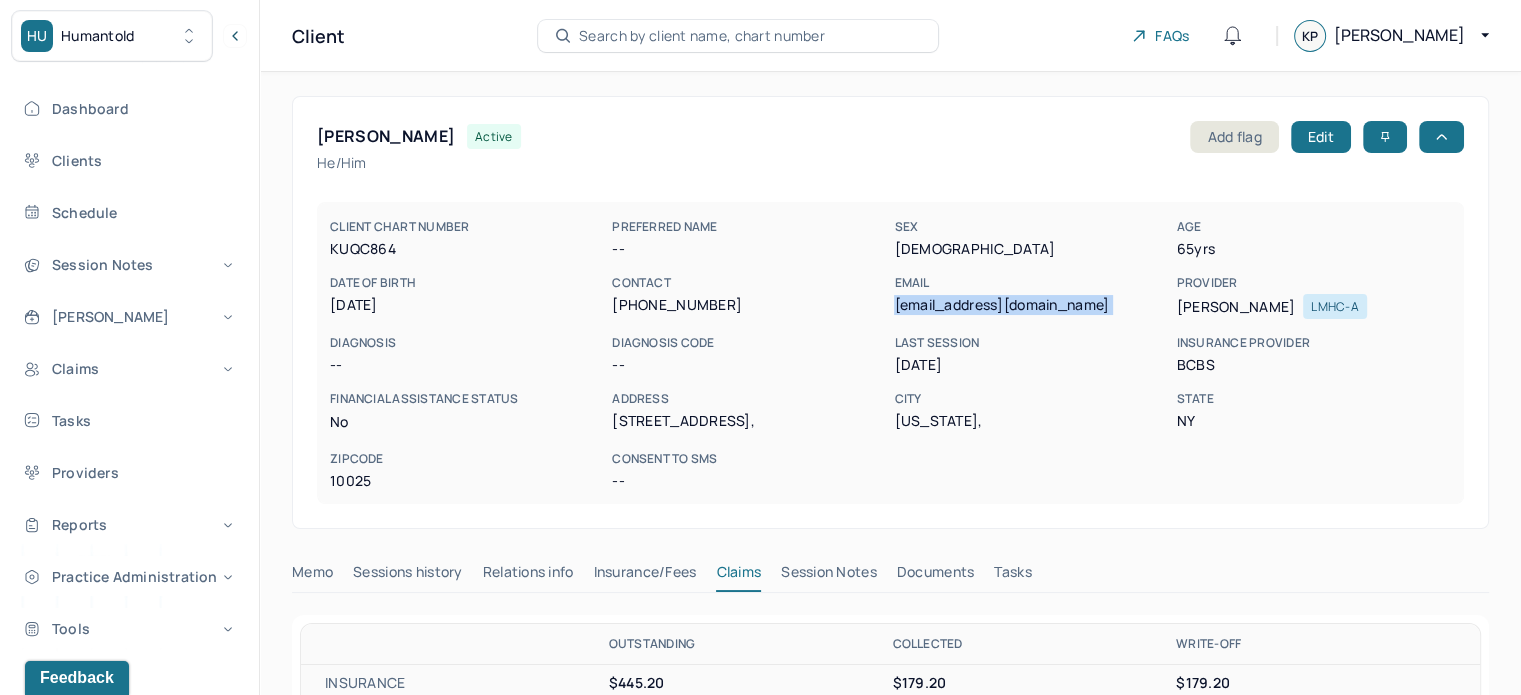 click on "Search by client name, chart number" at bounding box center (702, 36) 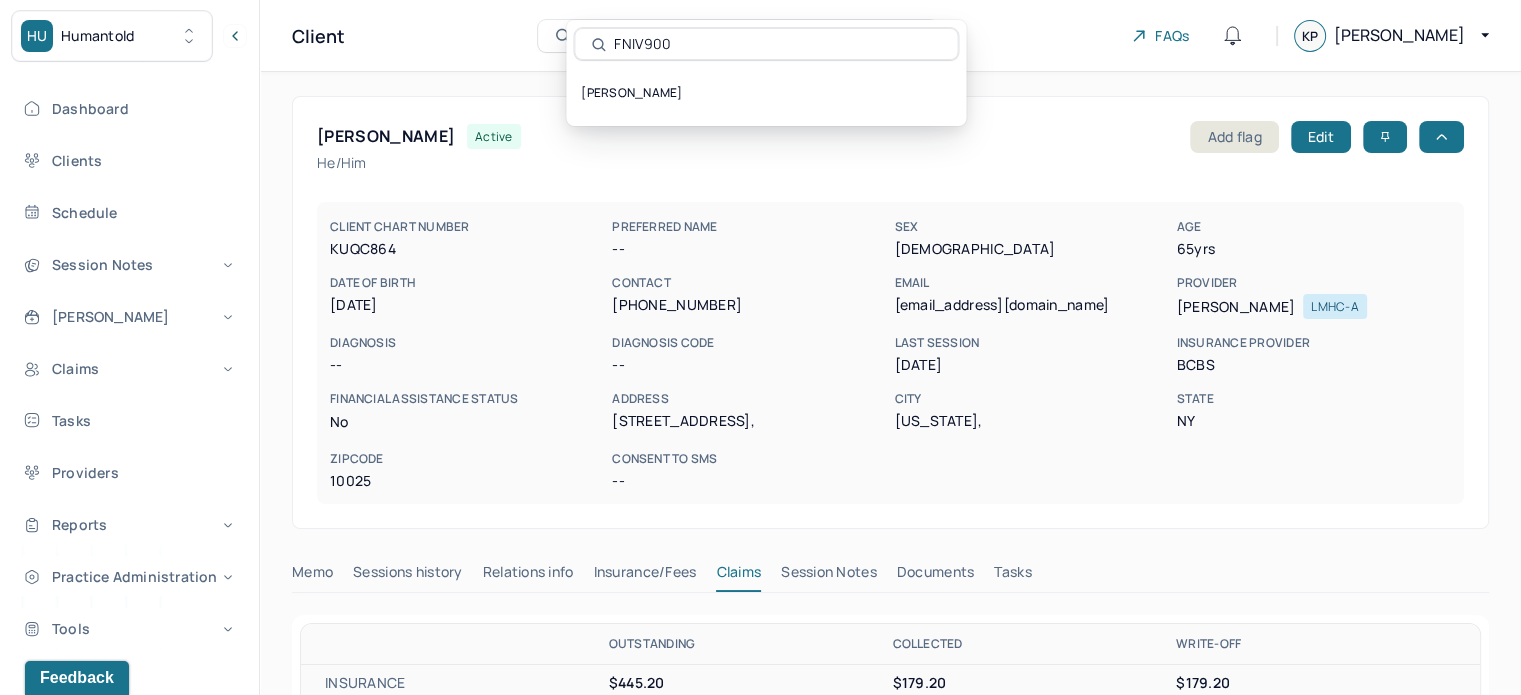 type on "FNIV900" 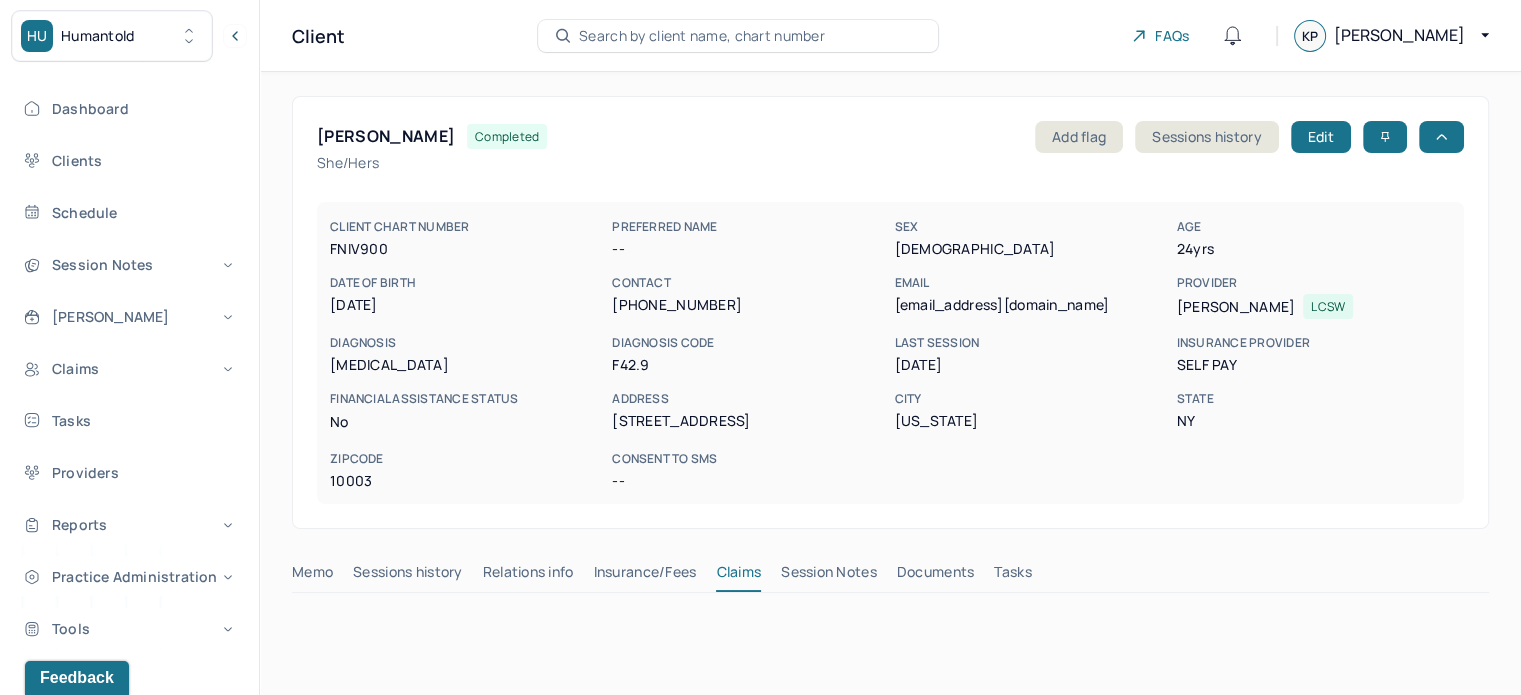 click on "lfairorth@gmail.com" at bounding box center (1031, 305) 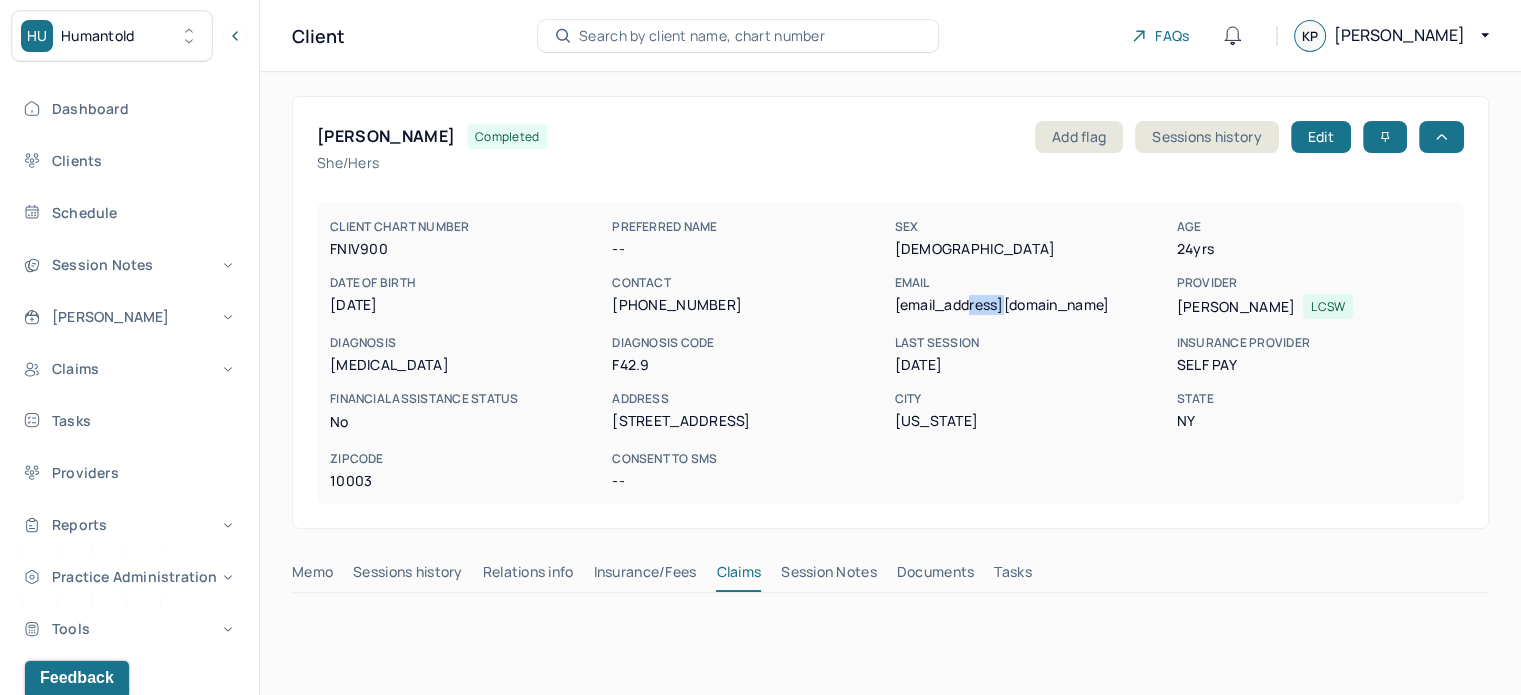 click on "lfairorth@gmail.com" at bounding box center [1031, 305] 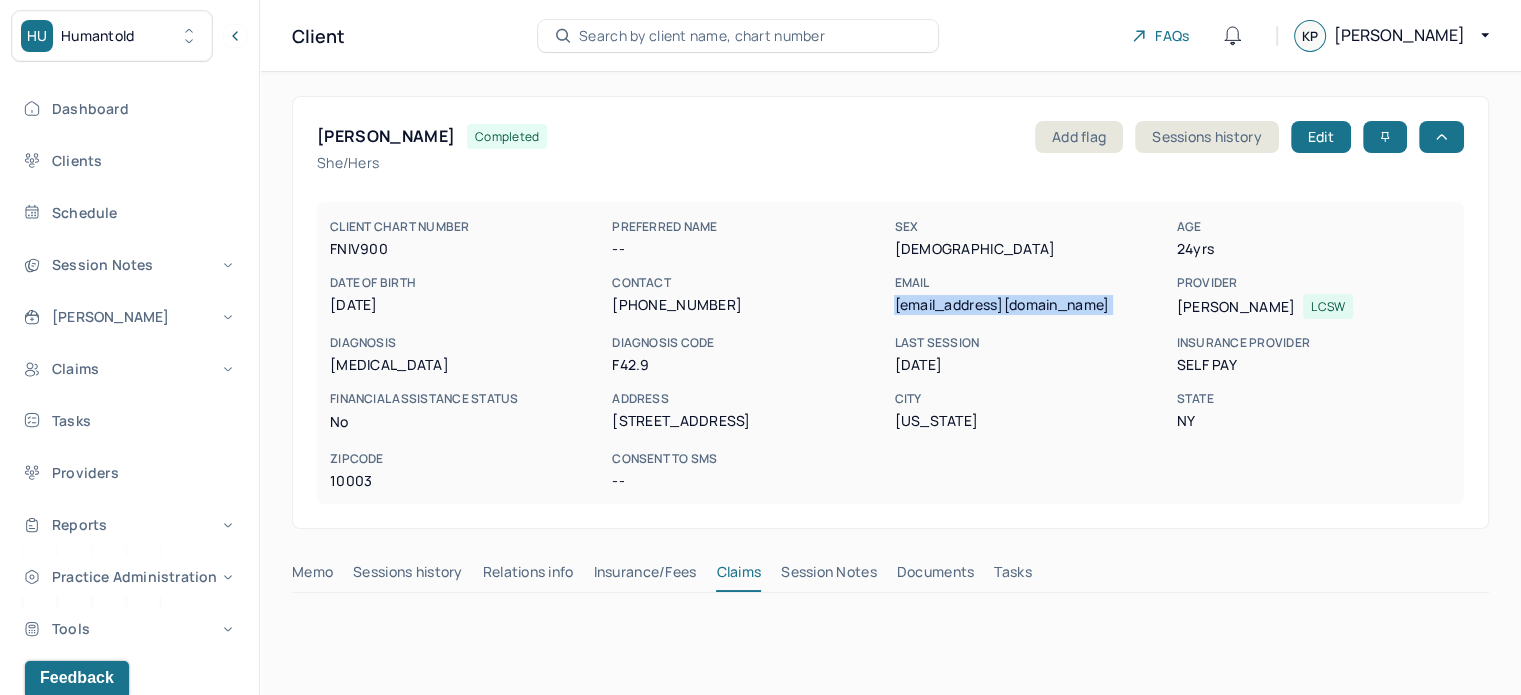 click on "lfairorth@gmail.com" at bounding box center [1031, 305] 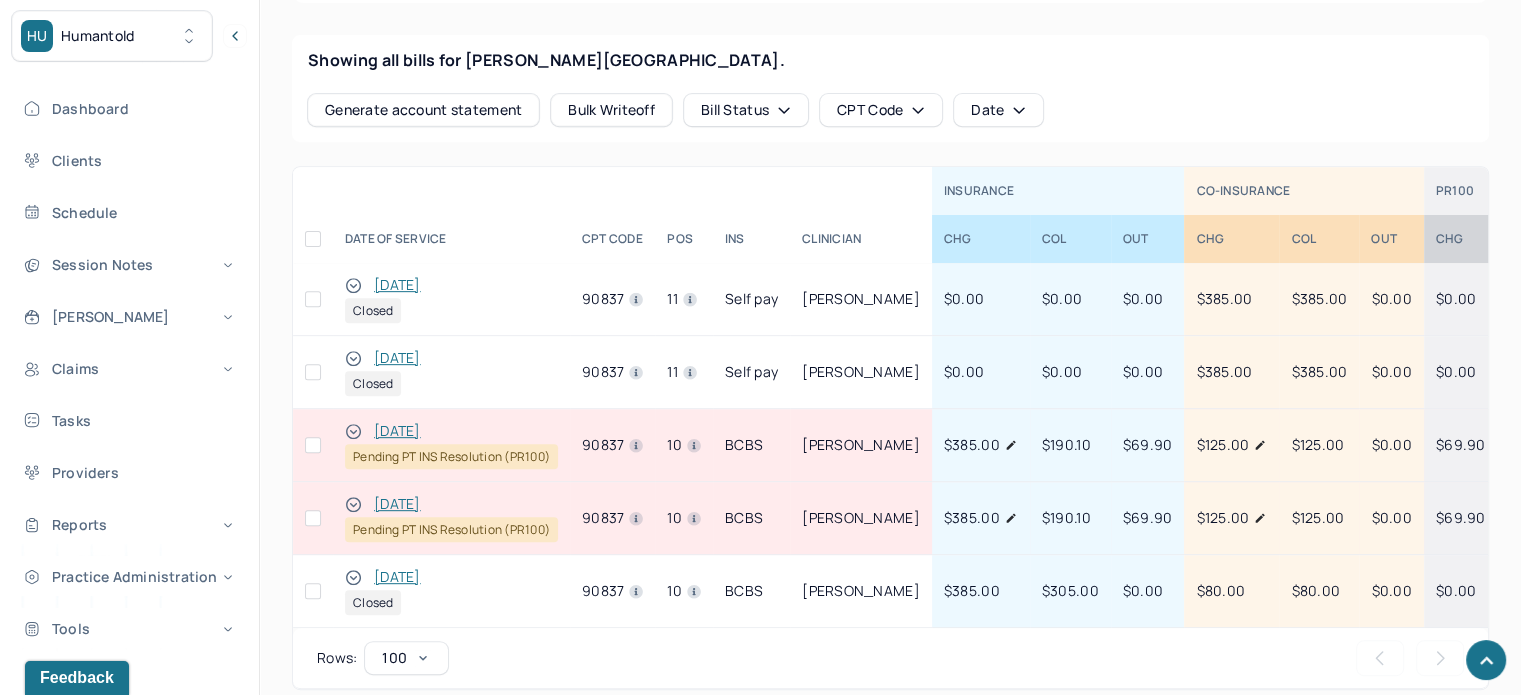 scroll, scrollTop: 900, scrollLeft: 0, axis: vertical 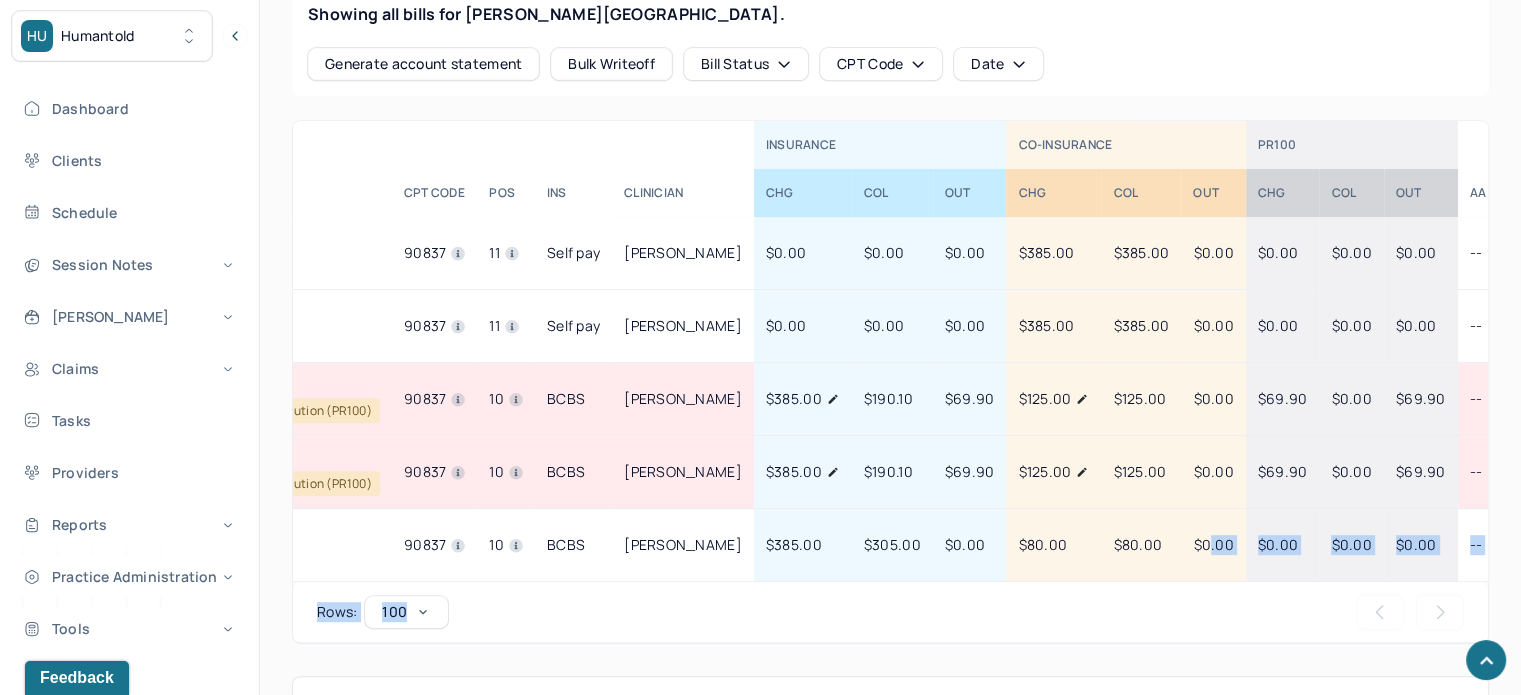 drag, startPoint x: 1205, startPoint y: 596, endPoint x: 494, endPoint y: 623, distance: 711.51245 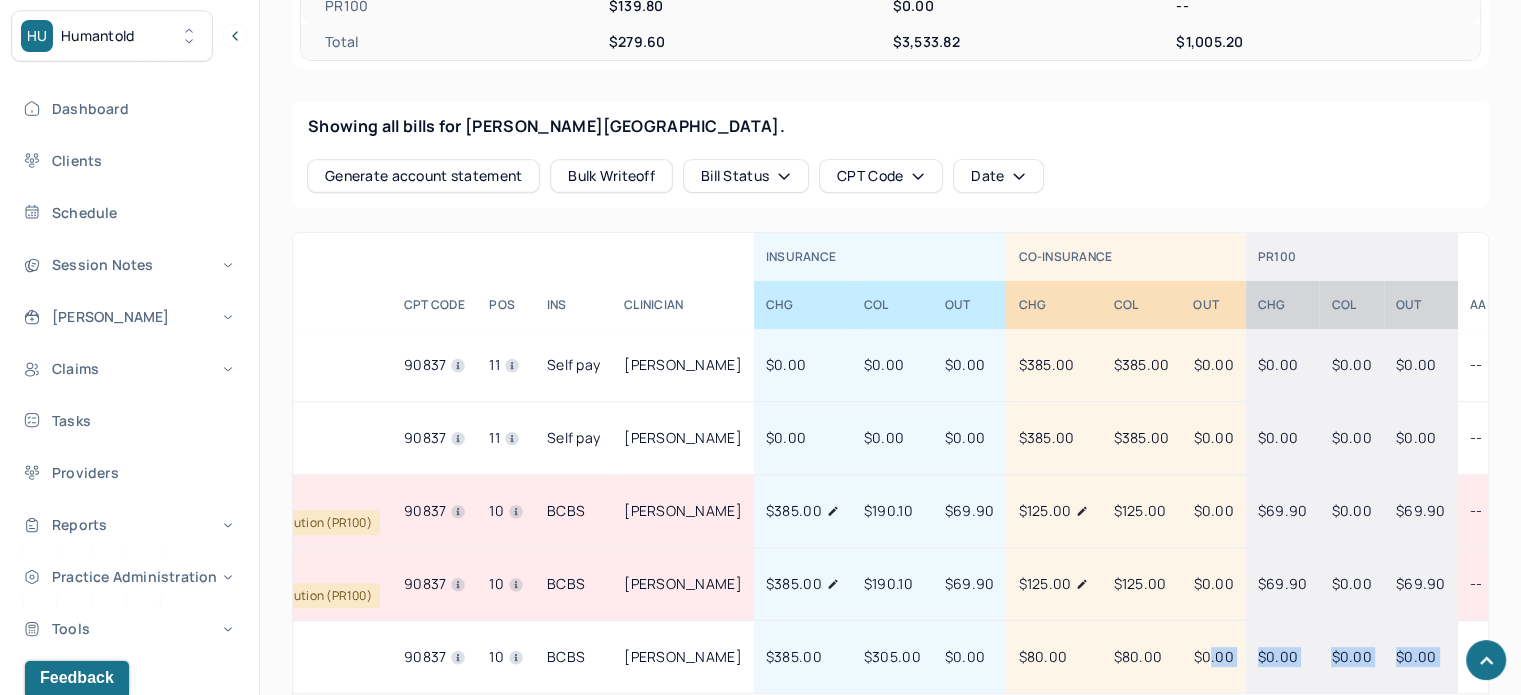 scroll, scrollTop: 500, scrollLeft: 0, axis: vertical 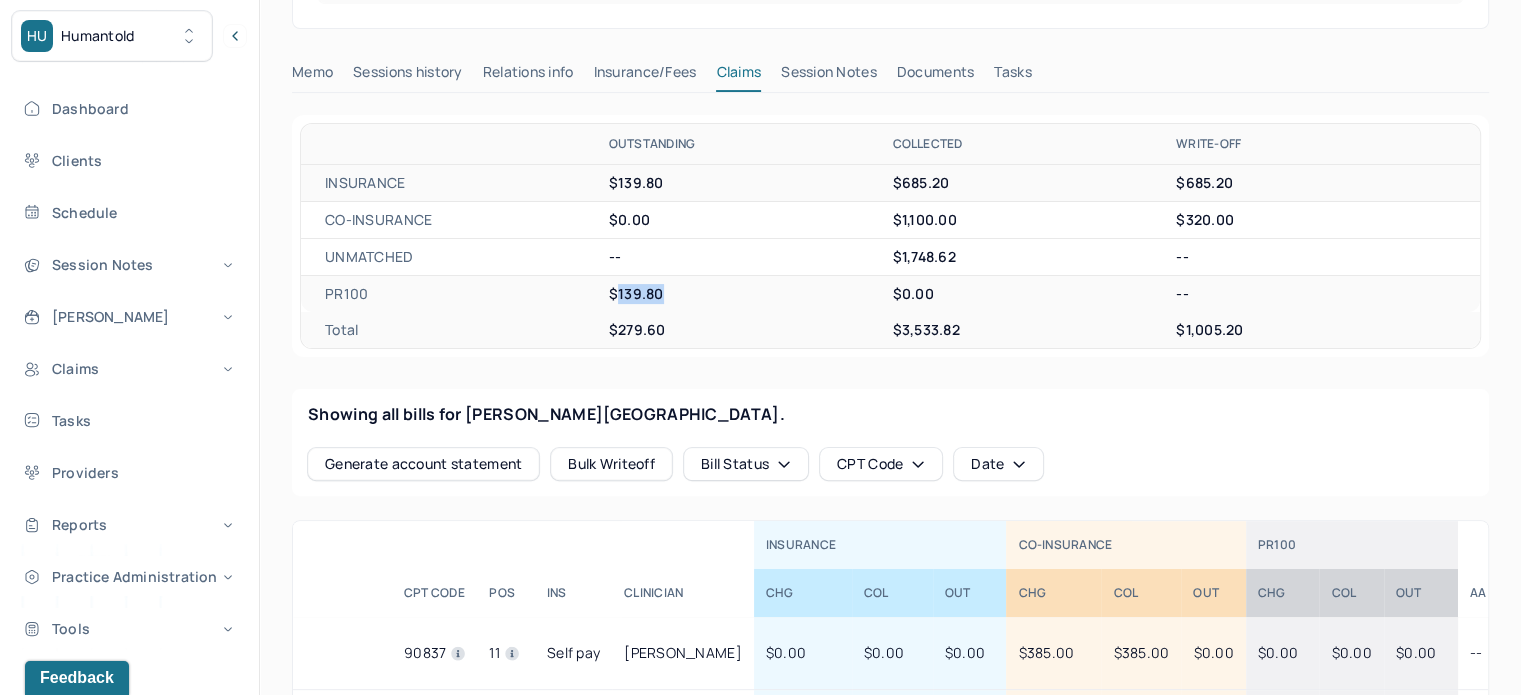 drag, startPoint x: 661, startPoint y: 310, endPoint x: 616, endPoint y: 313, distance: 45.099888 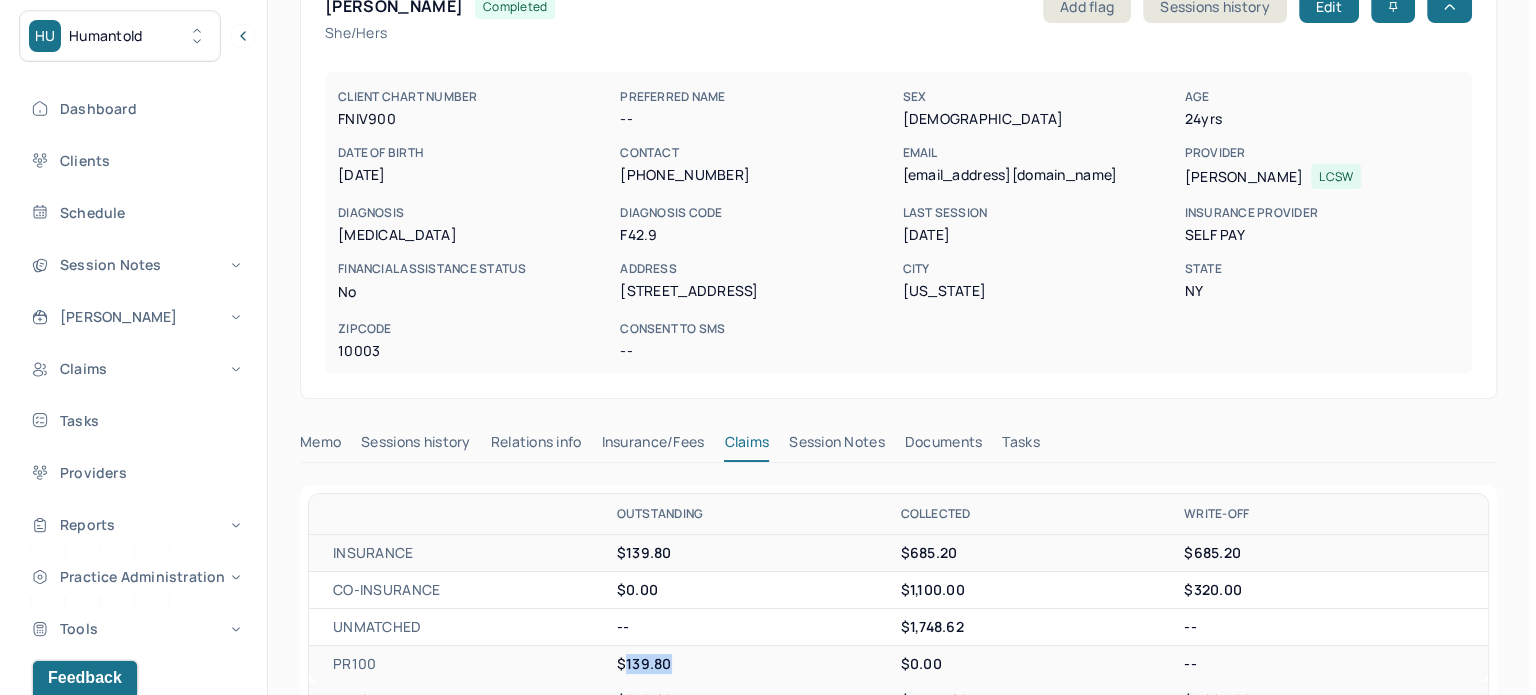 scroll, scrollTop: 100, scrollLeft: 0, axis: vertical 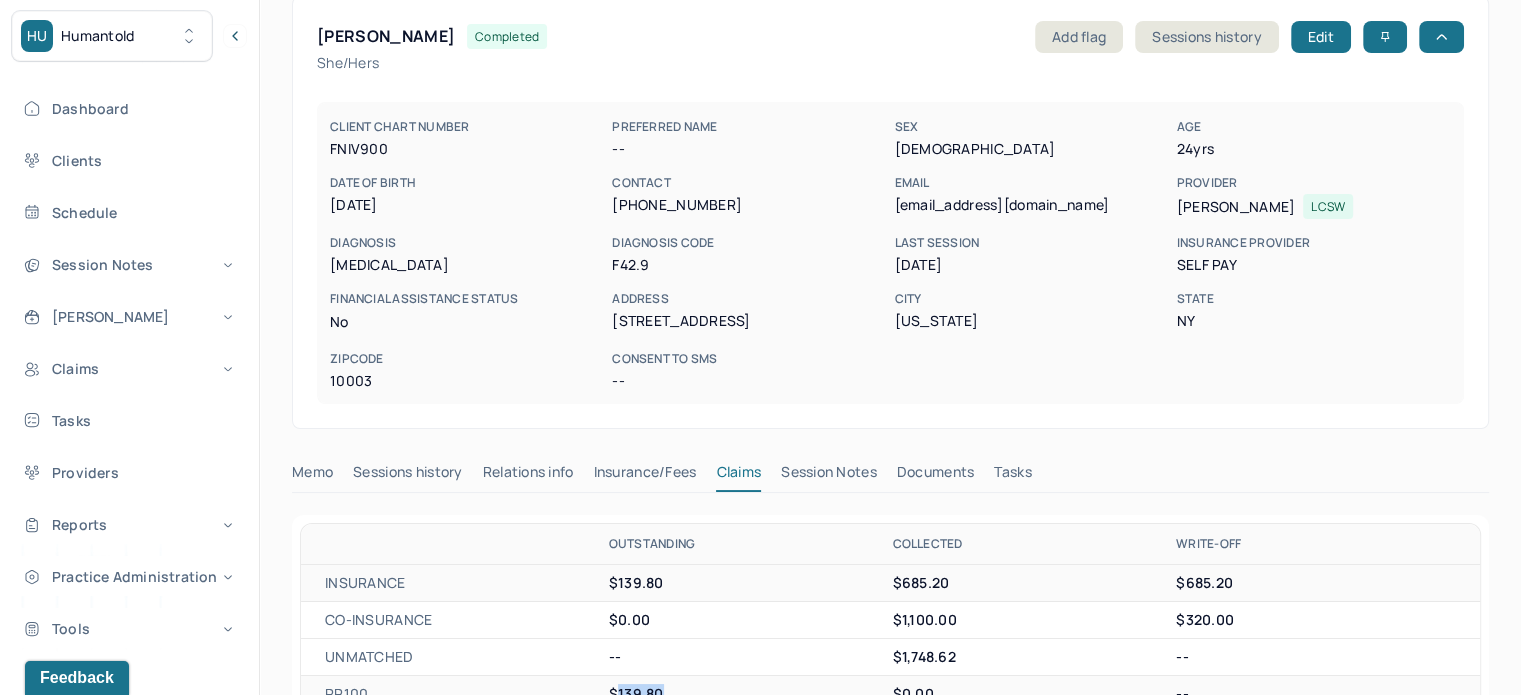 click on "Tasks" at bounding box center (1012, 476) 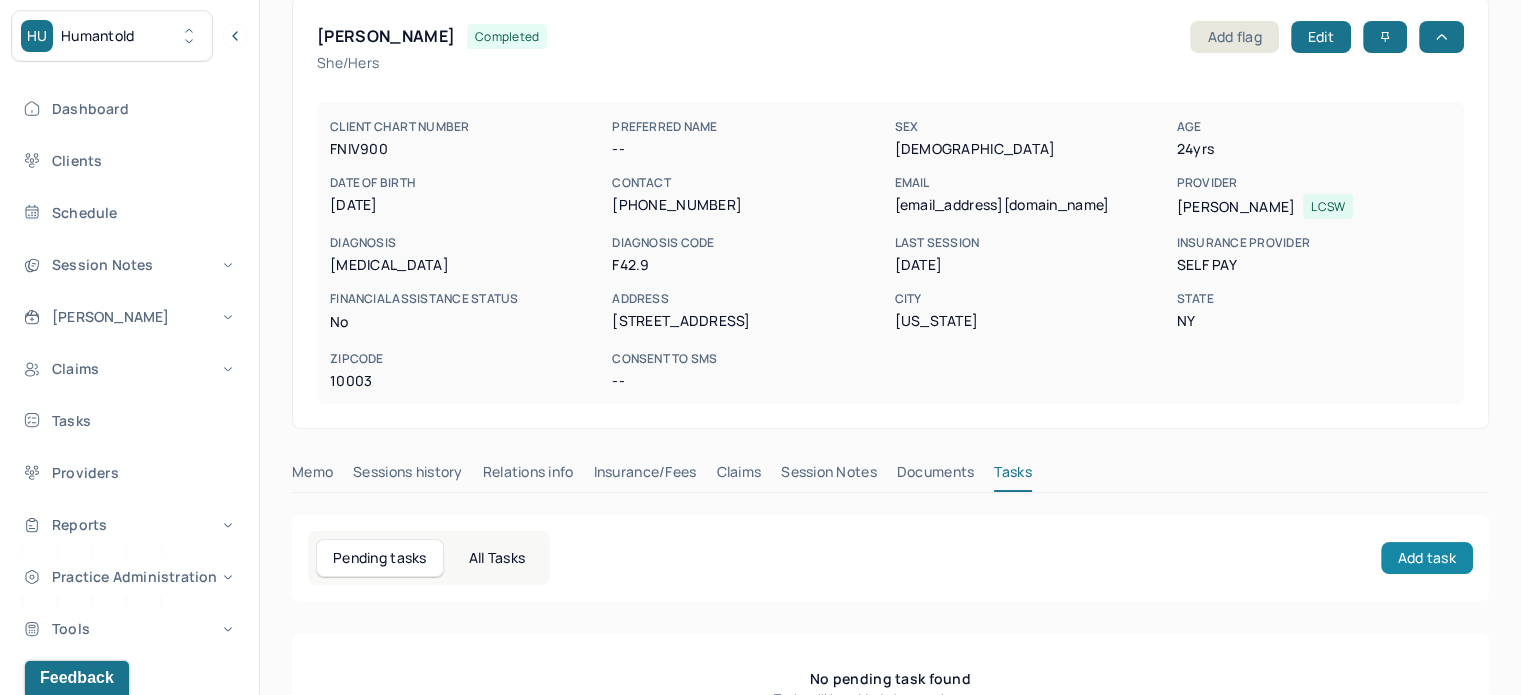 click on "Add task" at bounding box center (1427, 558) 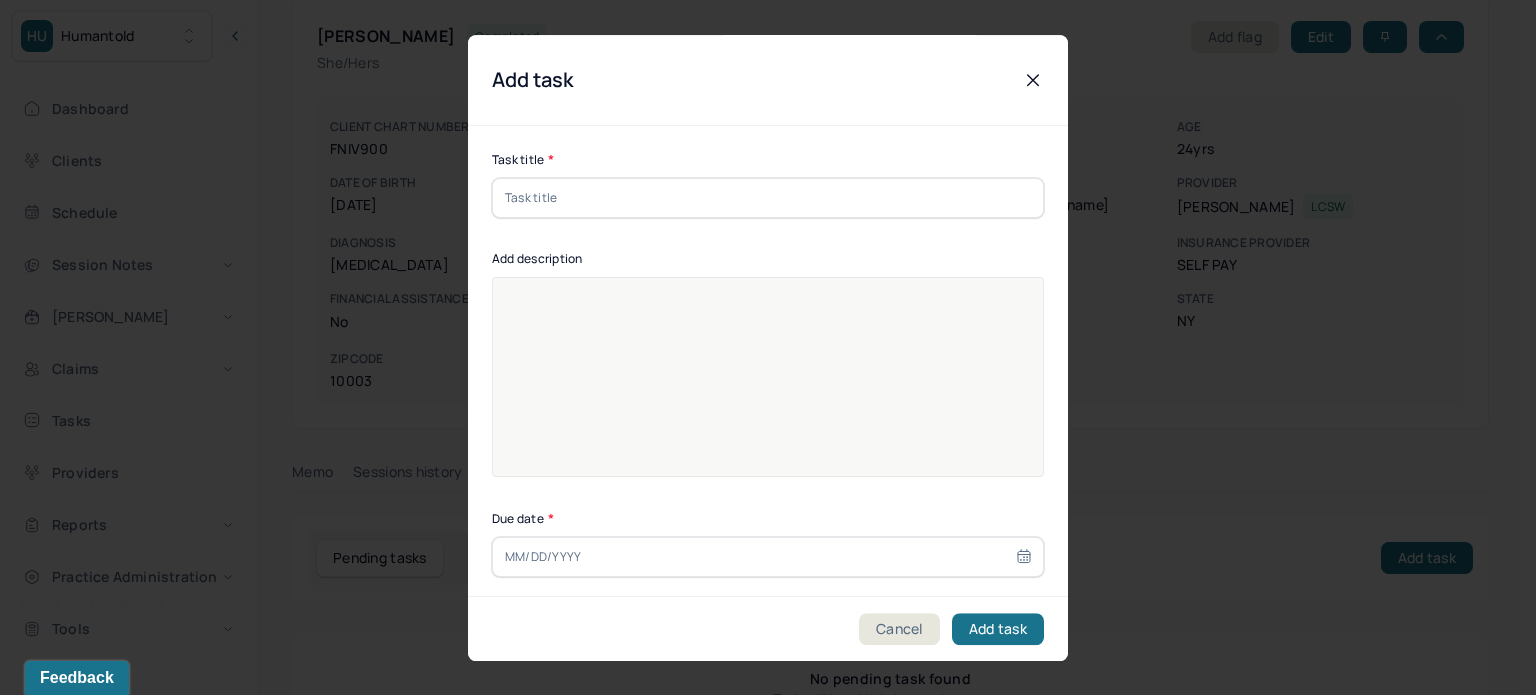 click at bounding box center [768, 198] 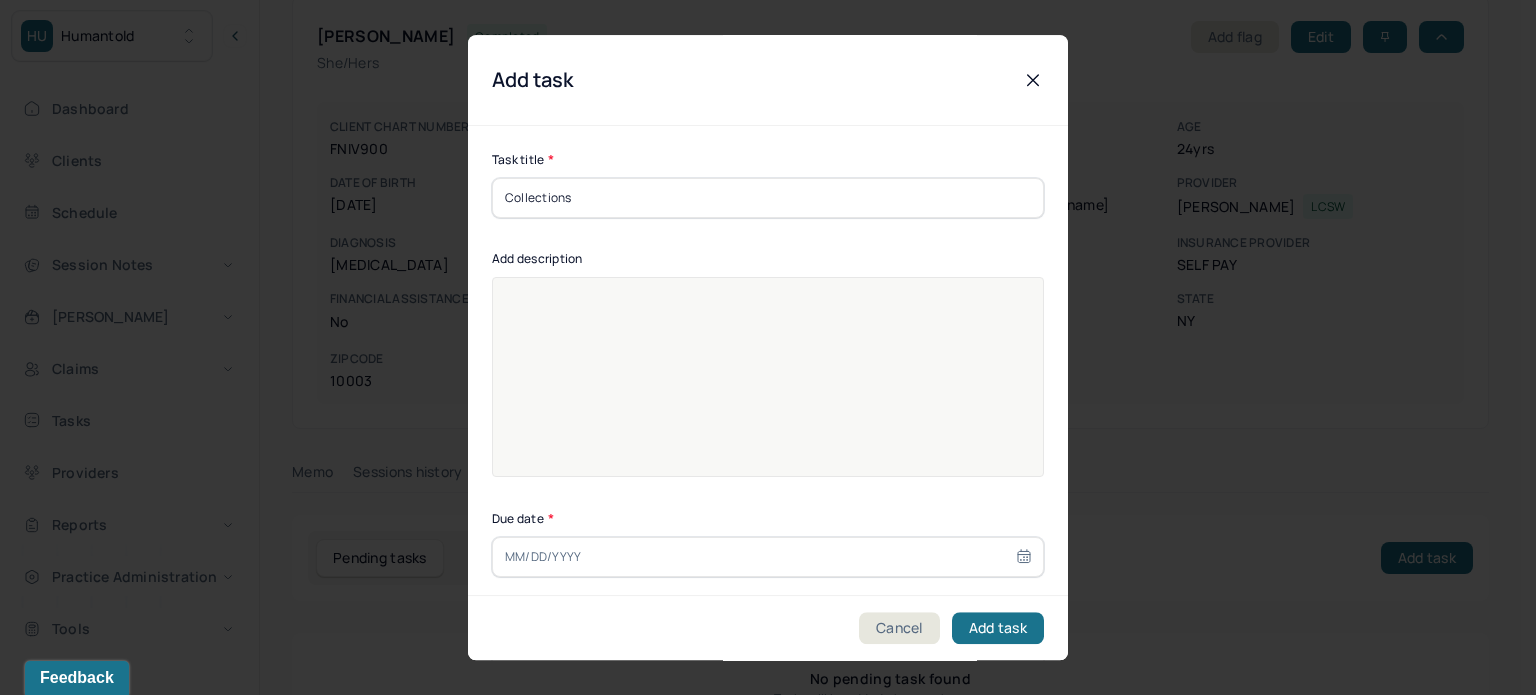 type on "Collections" 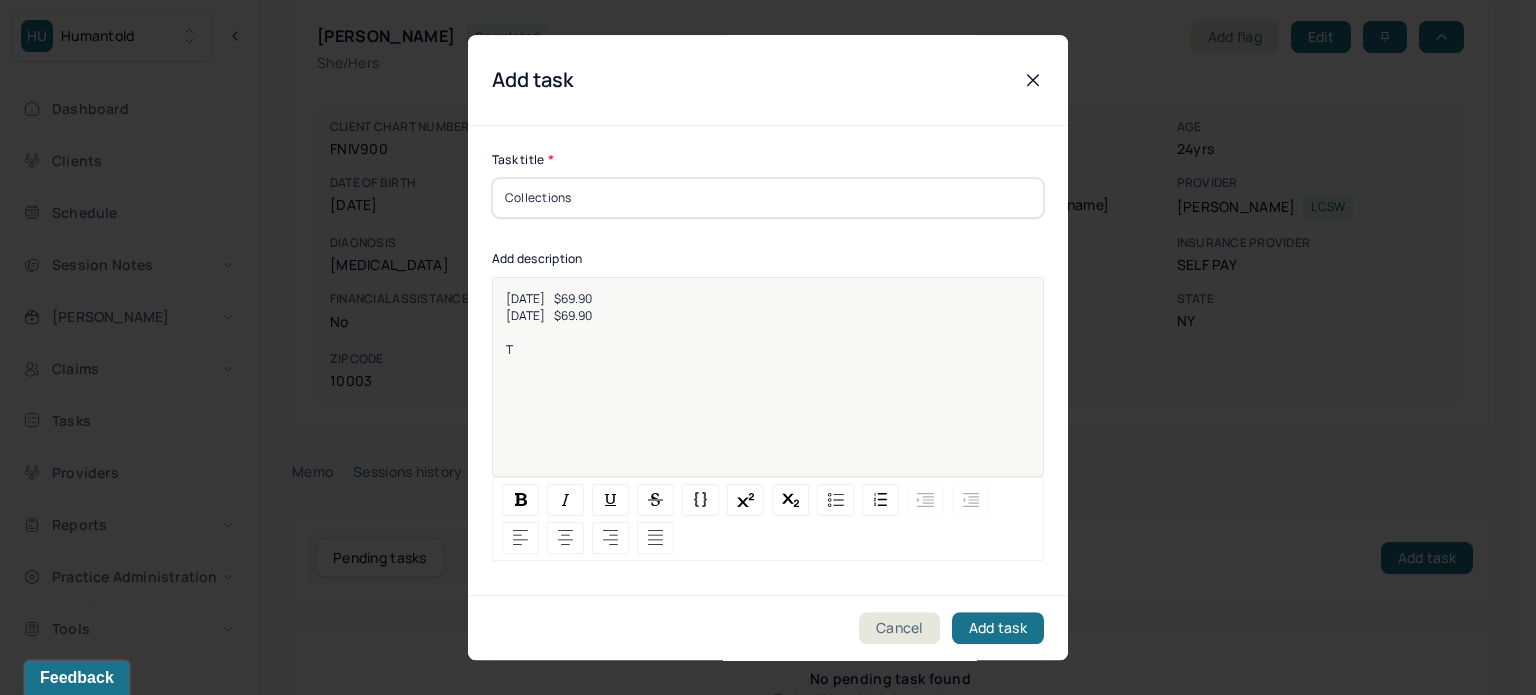 type 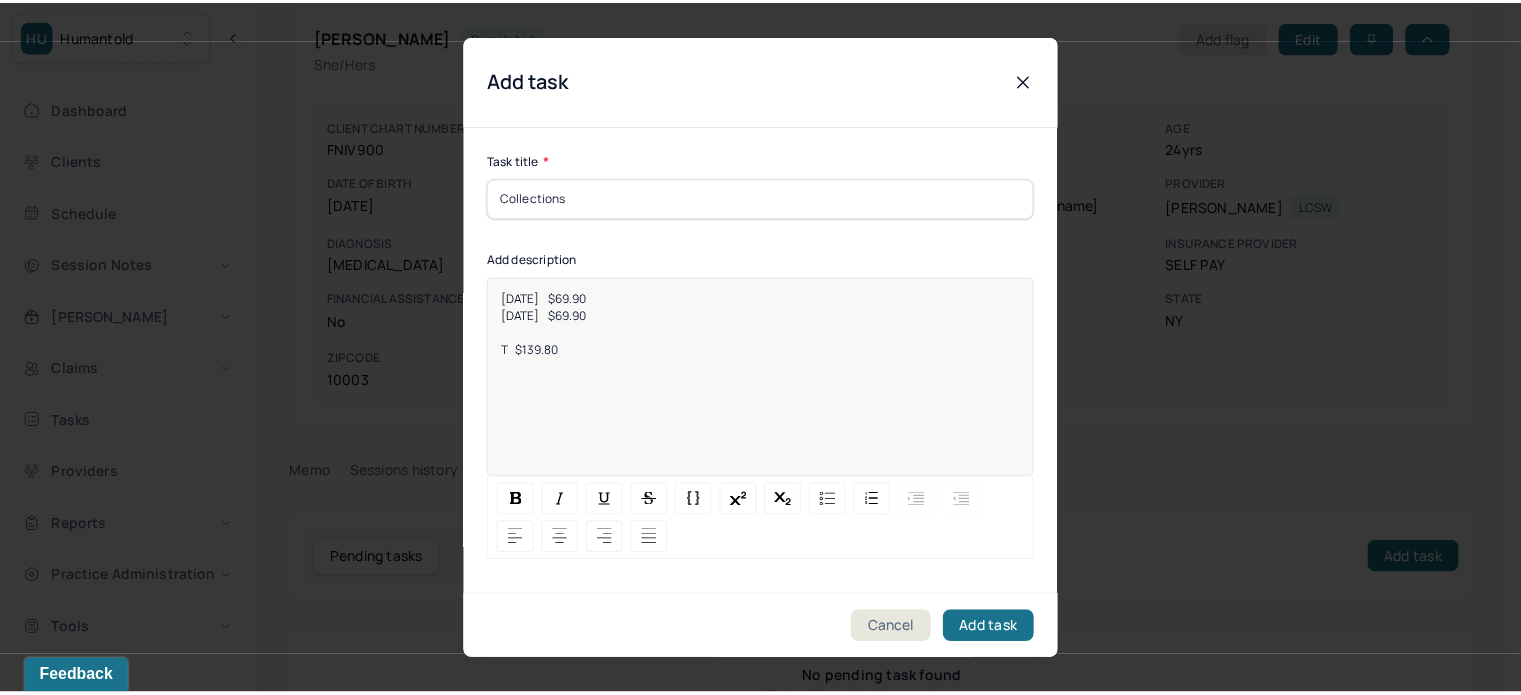 scroll, scrollTop: 256, scrollLeft: 0, axis: vertical 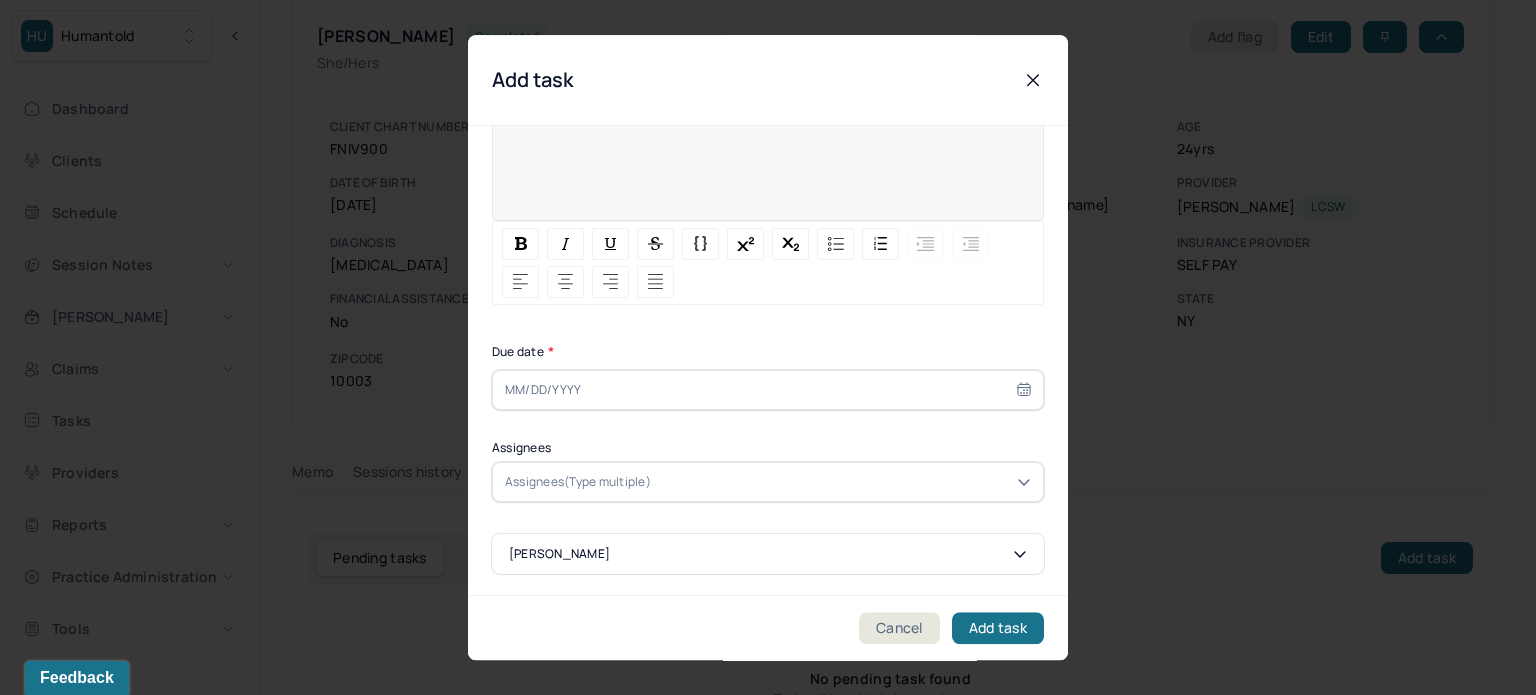 click at bounding box center (768, 390) 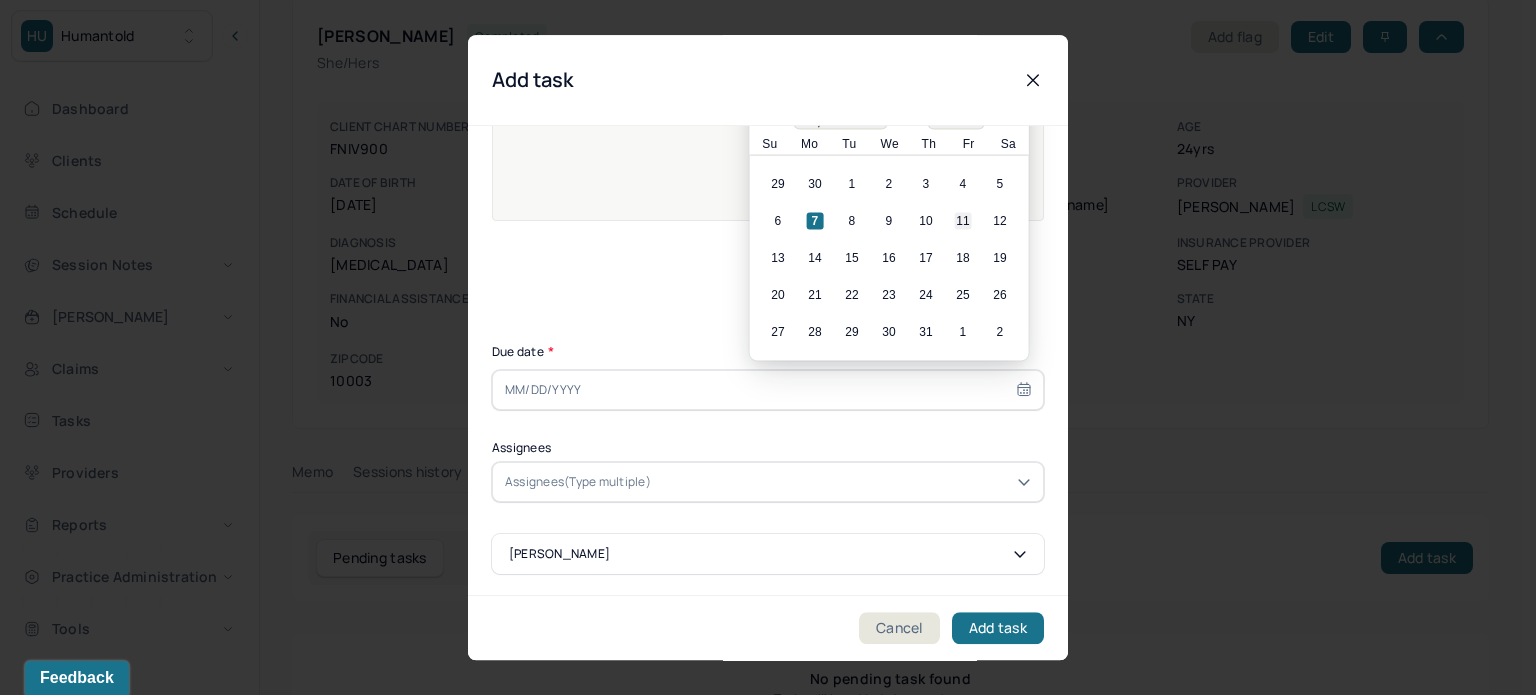 click on "11" at bounding box center [963, 221] 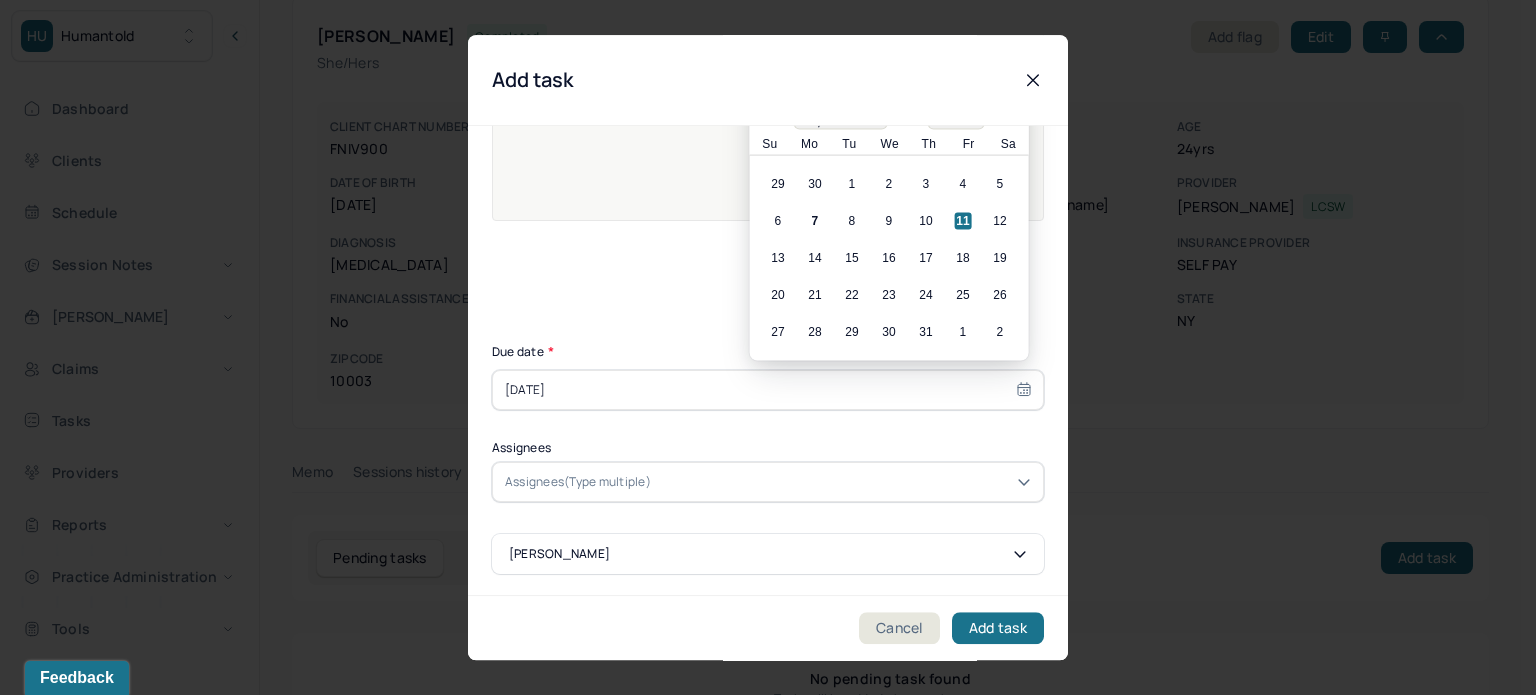 click at bounding box center [843, 482] 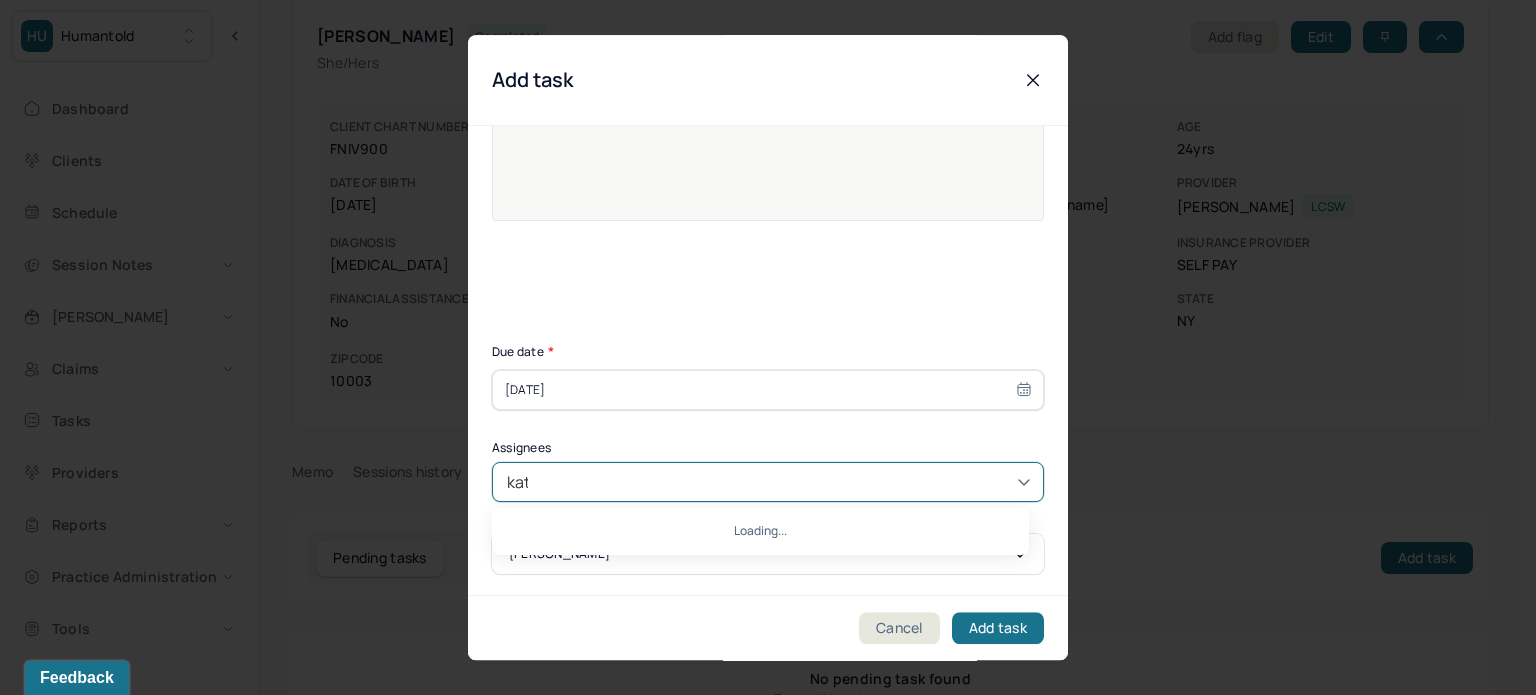 type on "[DEMOGRAPHIC_DATA]" 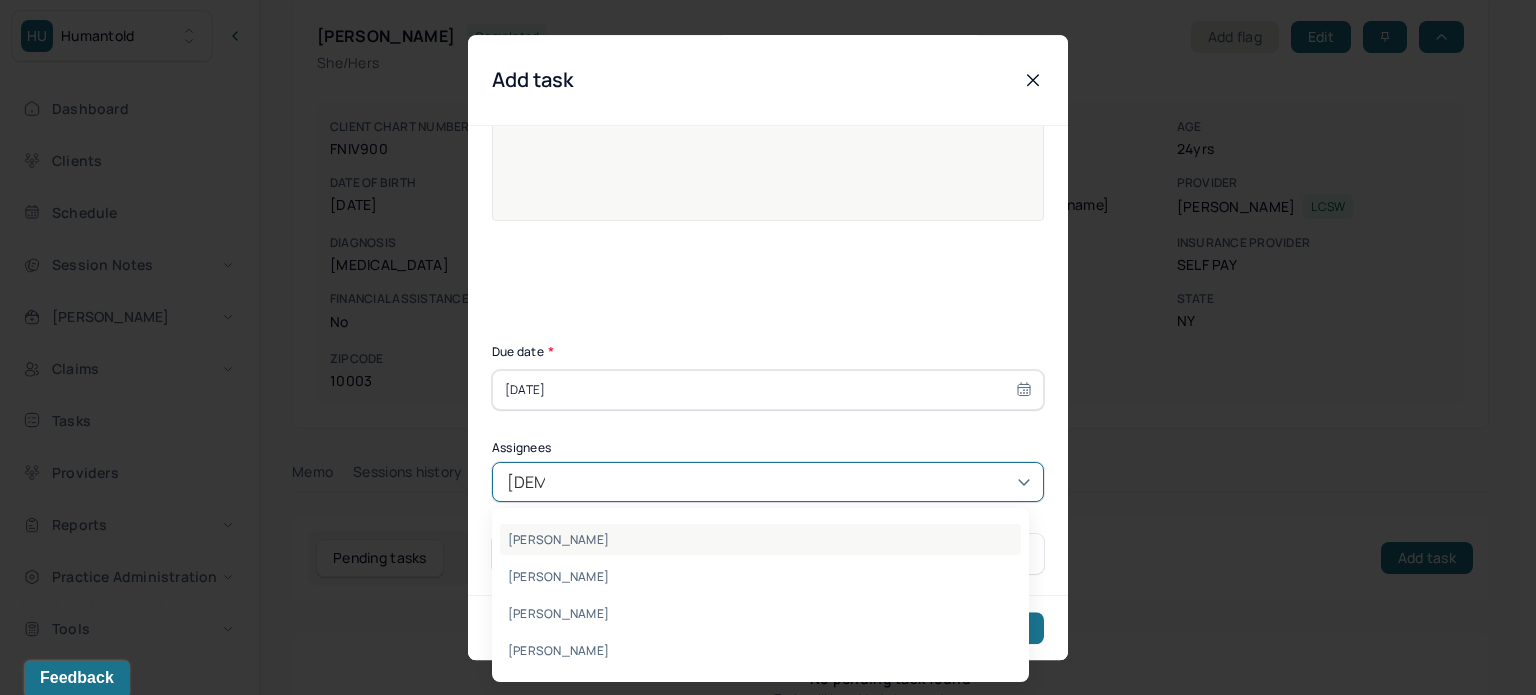click on "[PERSON_NAME]" at bounding box center [760, 539] 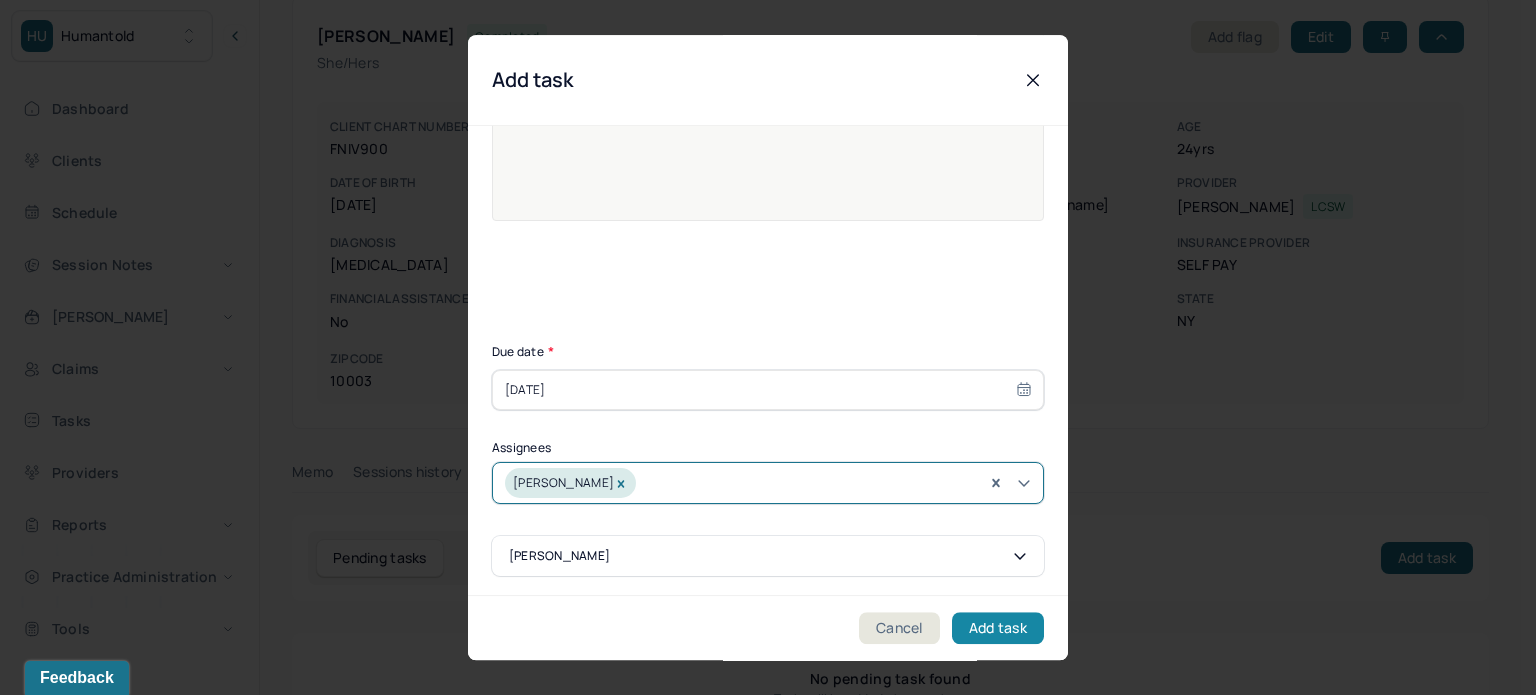 click on "Add task" at bounding box center (998, 628) 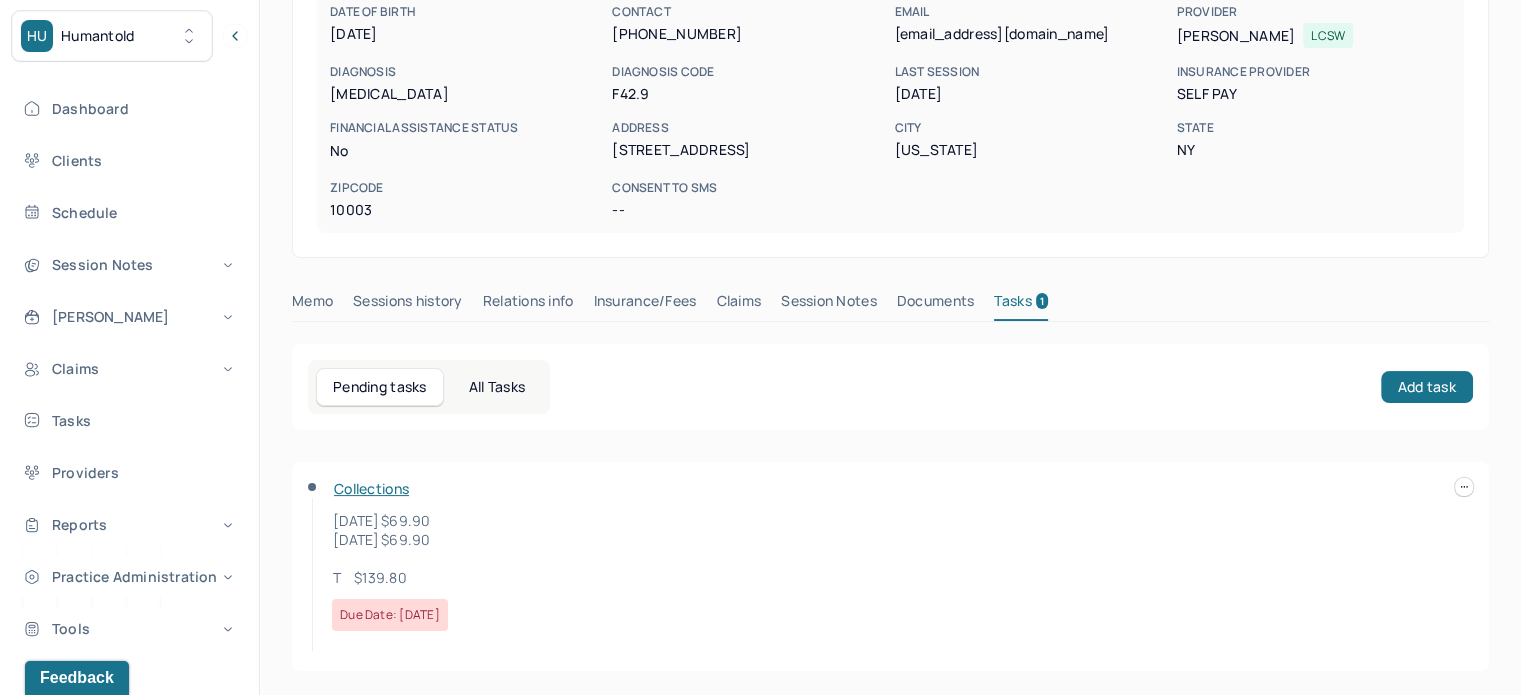 scroll, scrollTop: 0, scrollLeft: 0, axis: both 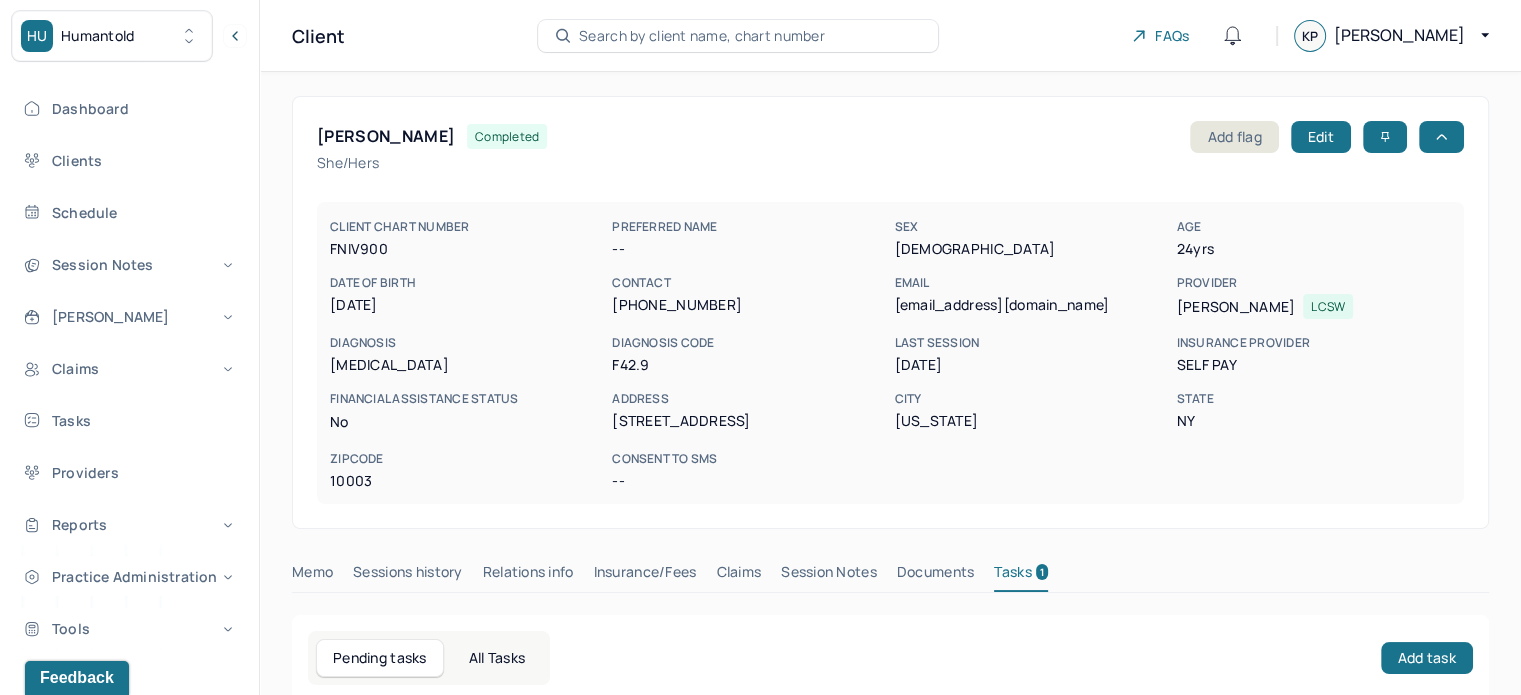 click on "Search by client name, chart number" at bounding box center (702, 36) 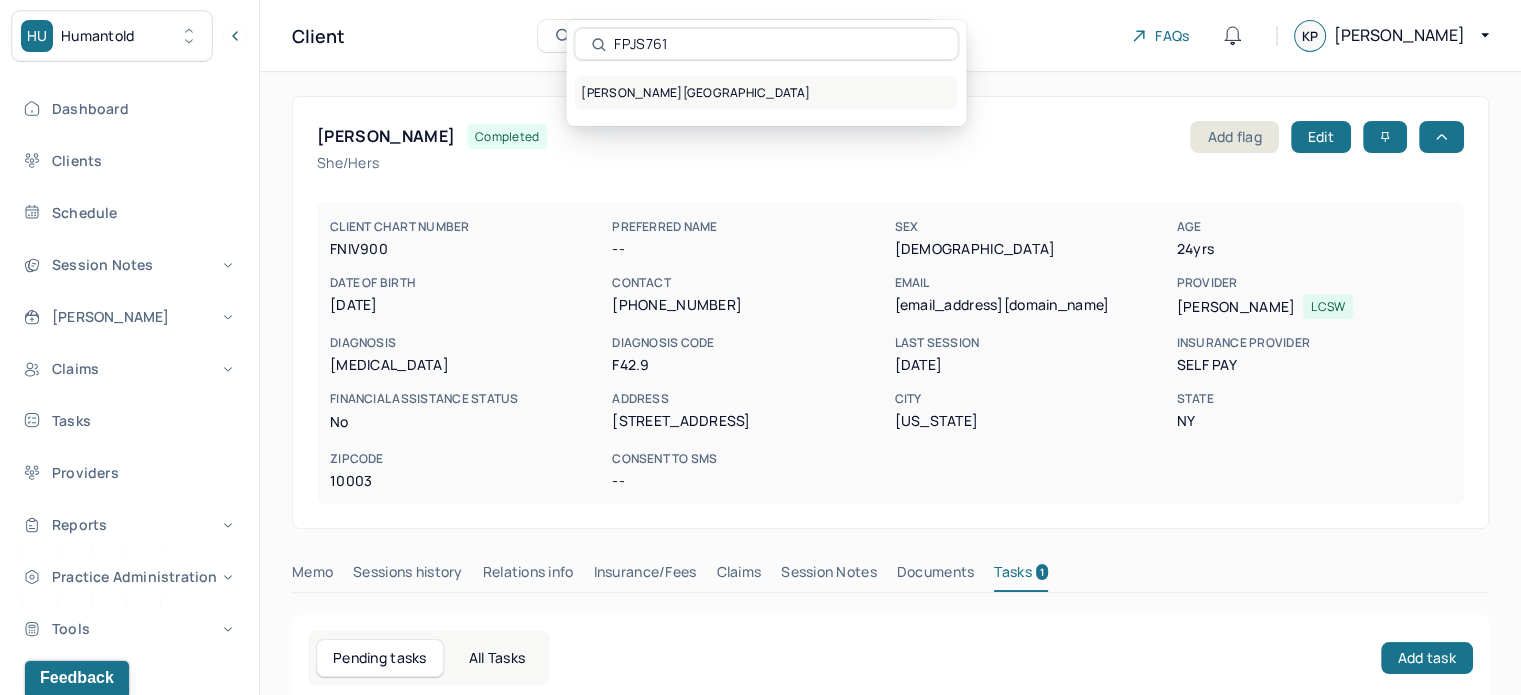 type on "FPJS761" 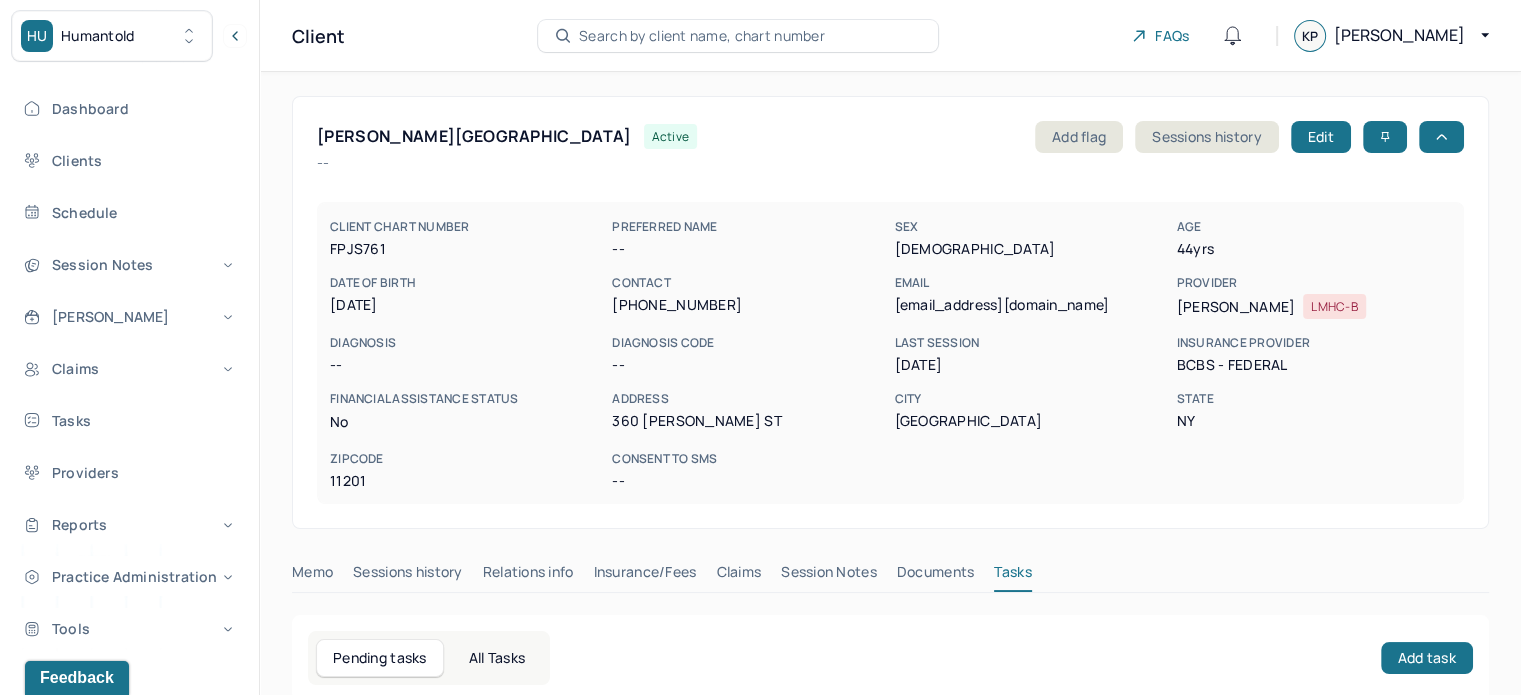 click on "cliftonfels@gmail.com" at bounding box center (1031, 305) 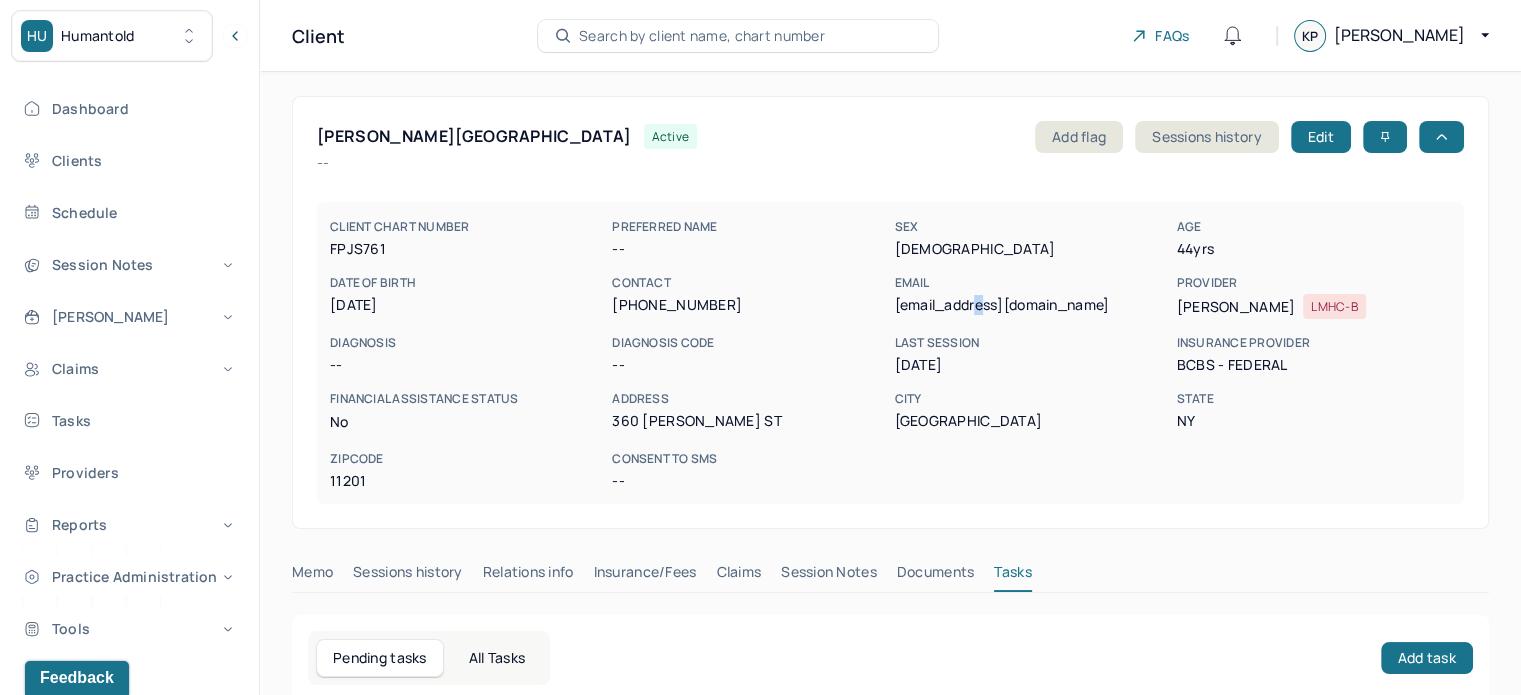 click on "cliftonfels@gmail.com" at bounding box center (1031, 305) 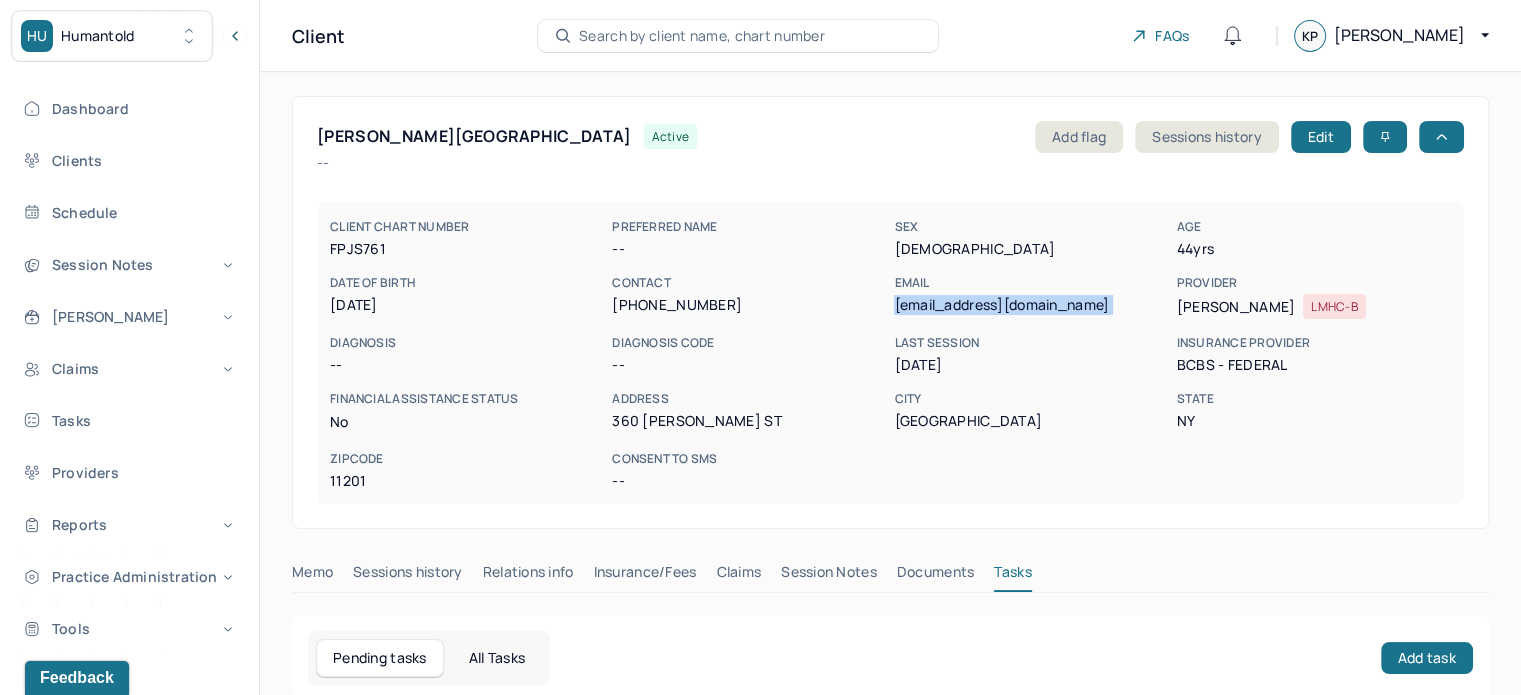 click on "cliftonfels@gmail.com" at bounding box center [1031, 305] 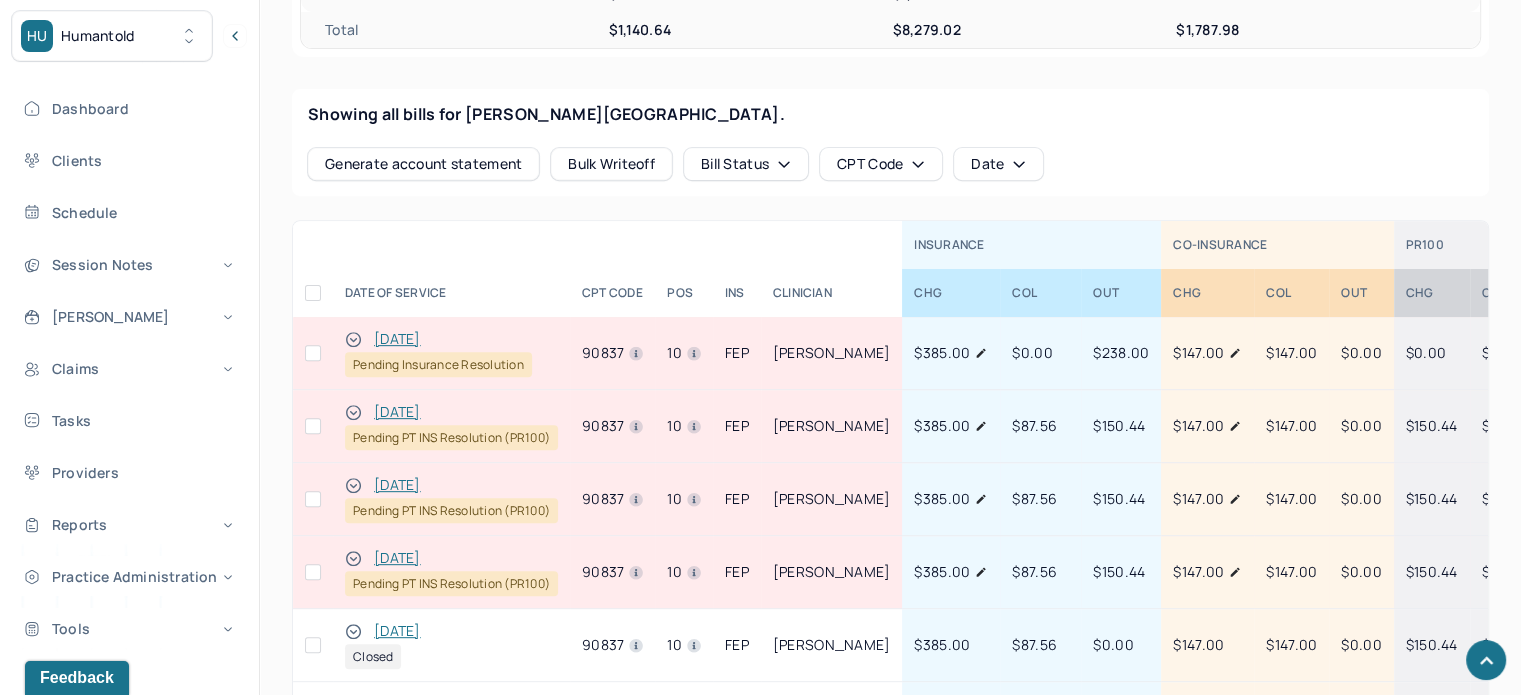 scroll, scrollTop: 900, scrollLeft: 0, axis: vertical 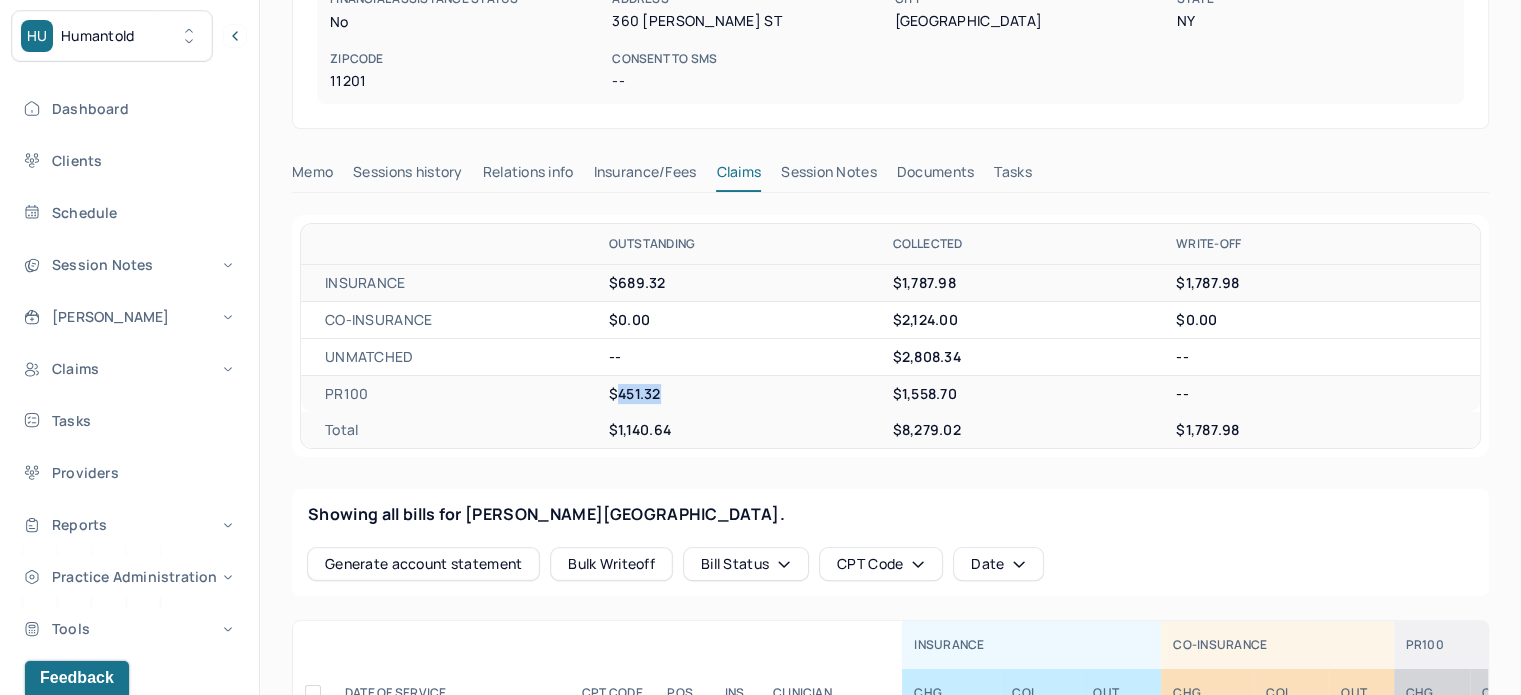 drag, startPoint x: 668, startPoint y: 387, endPoint x: 617, endPoint y: 391, distance: 51.156624 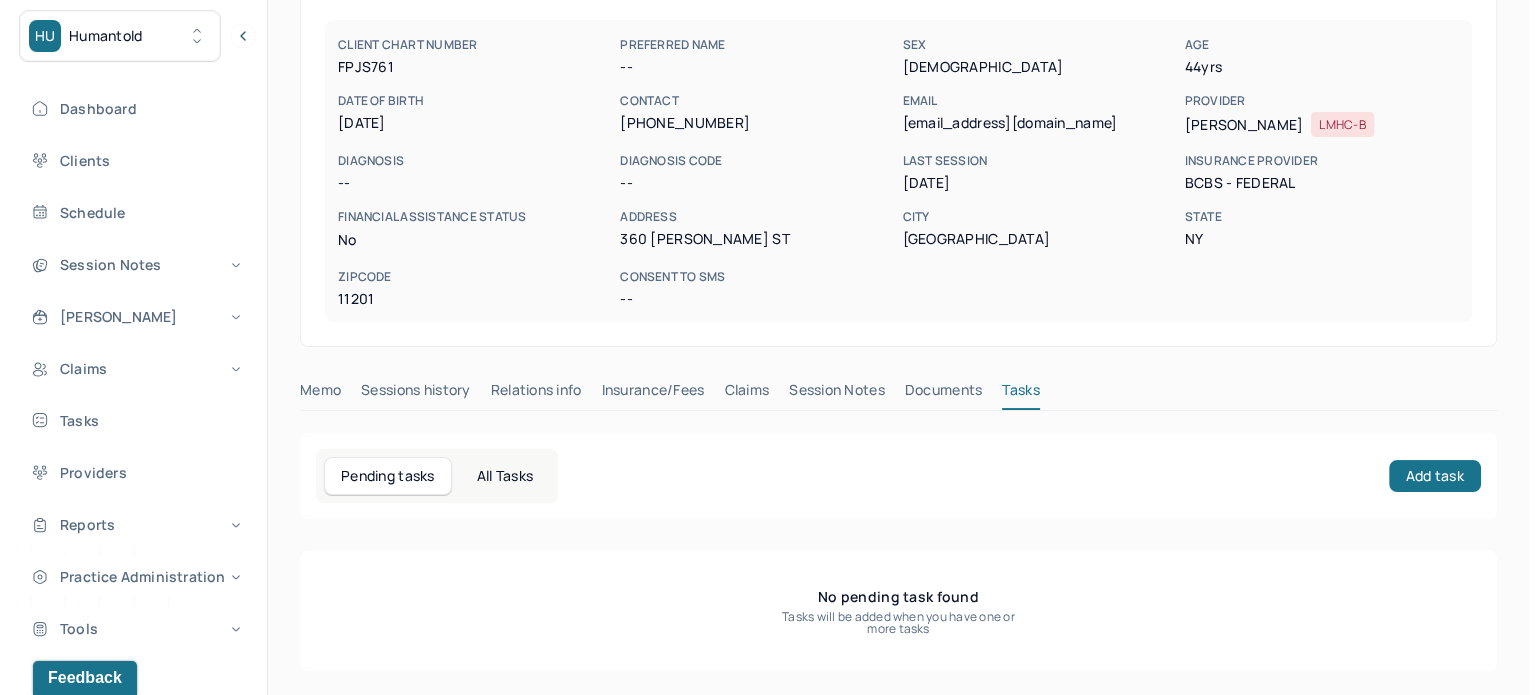 scroll, scrollTop: 180, scrollLeft: 0, axis: vertical 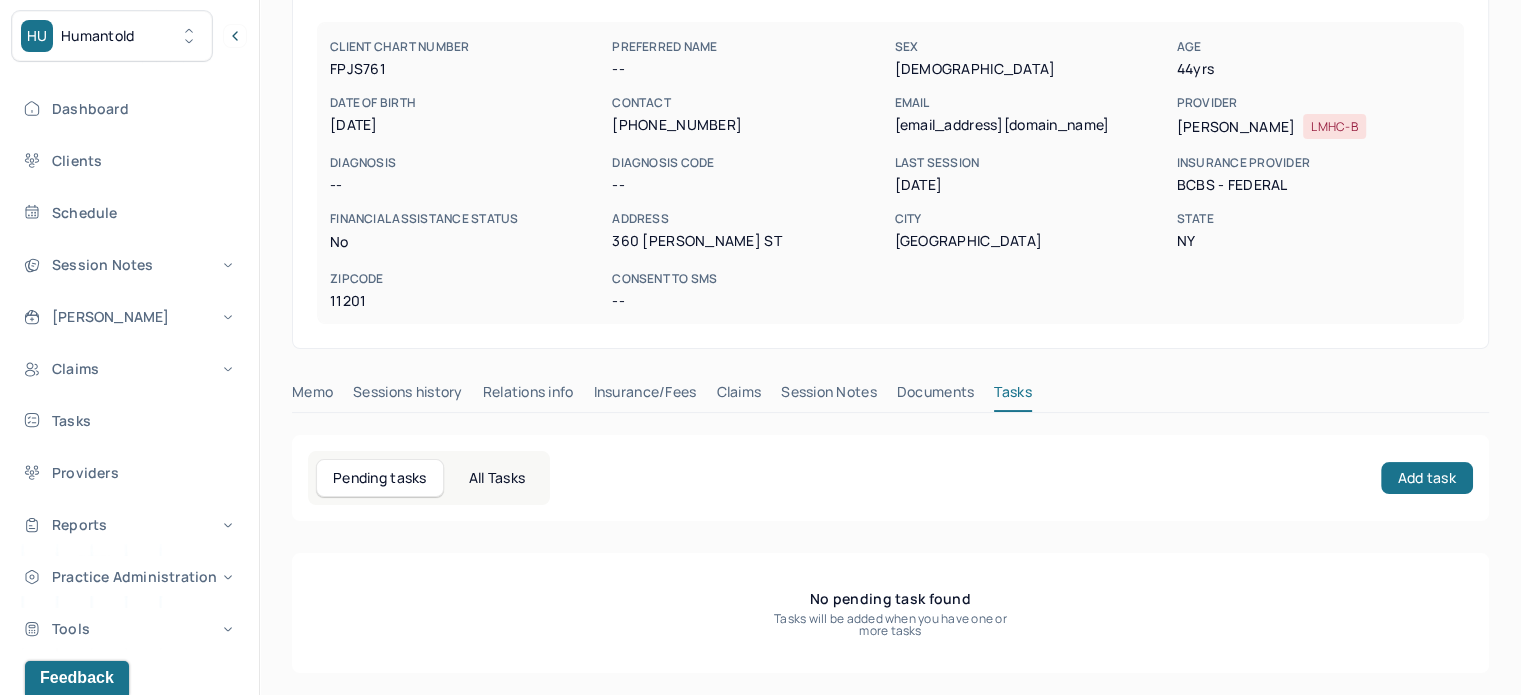 click on "Pending tasks     All Tasks     Add task" at bounding box center (890, 478) 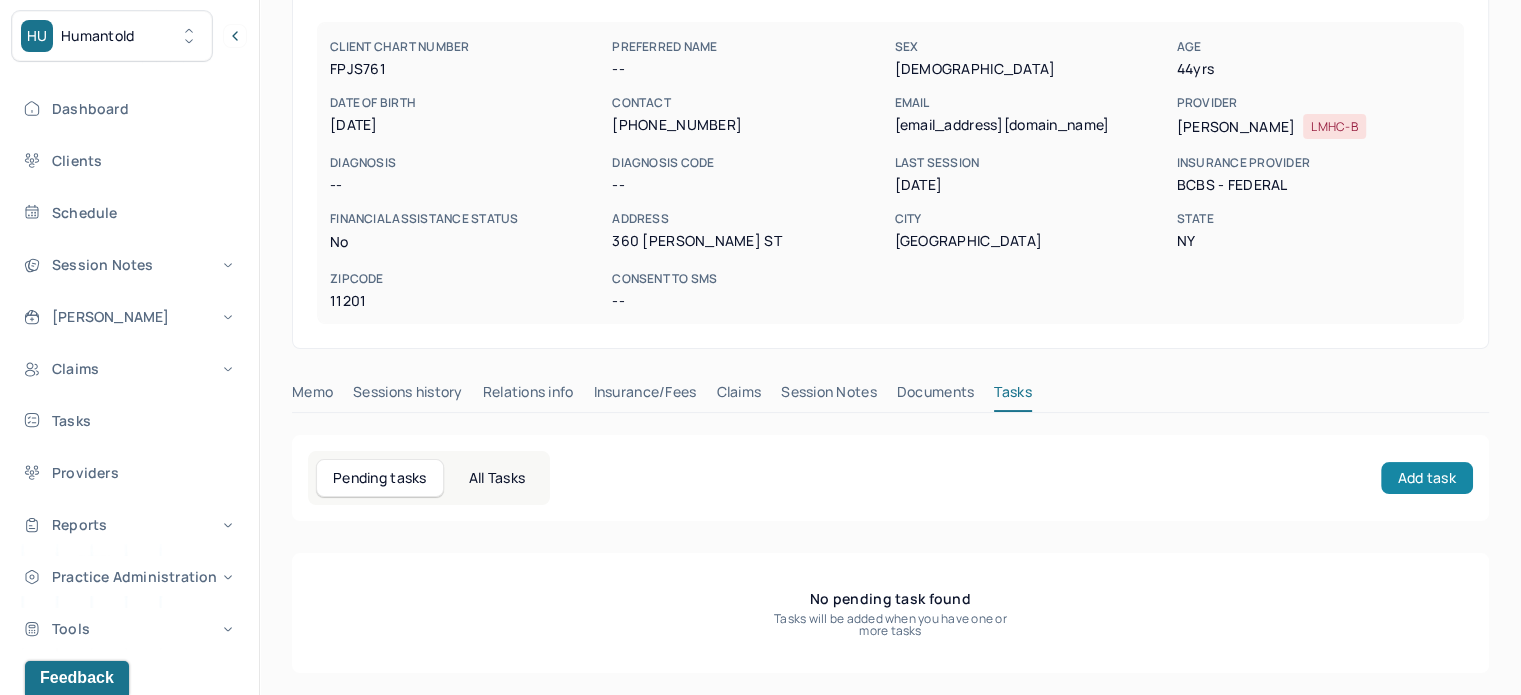 click on "Add task" at bounding box center (1427, 478) 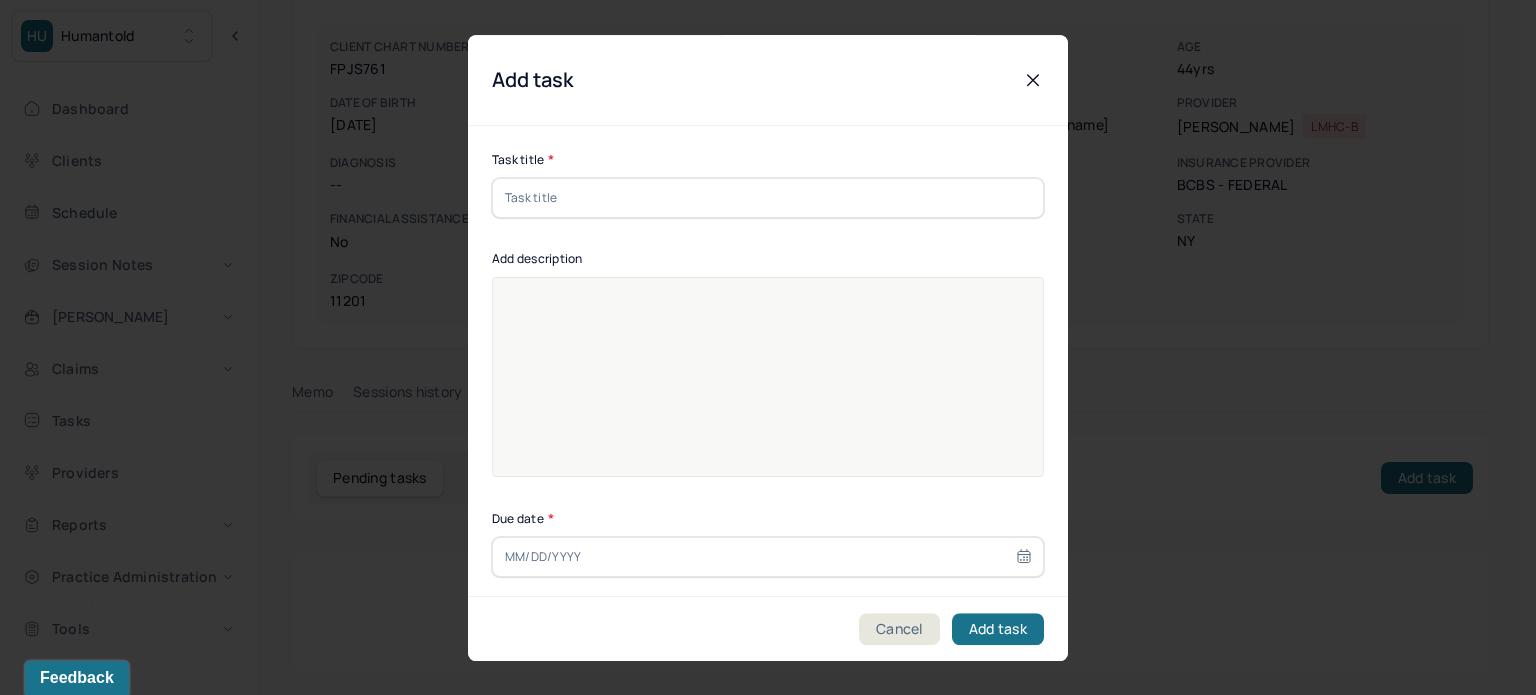click at bounding box center (768, 198) 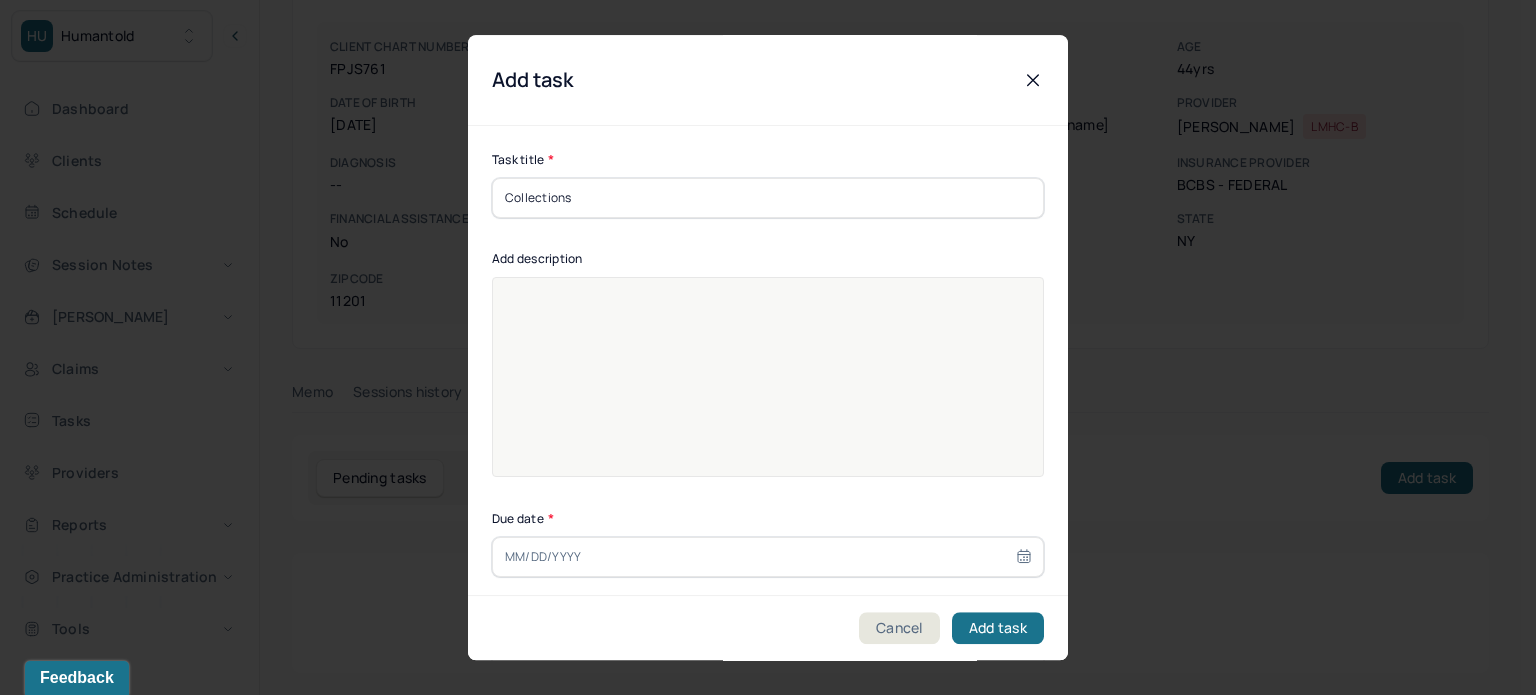 type on "Collections" 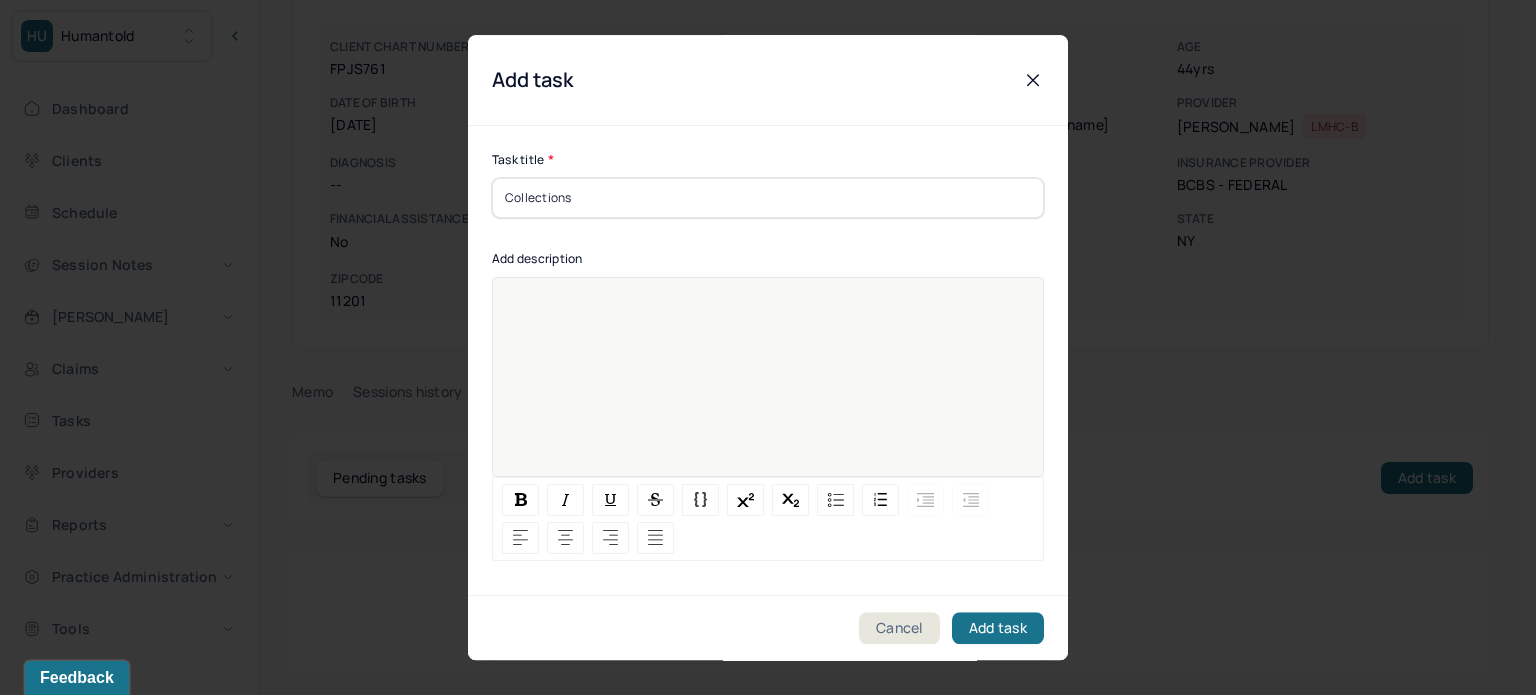 paste 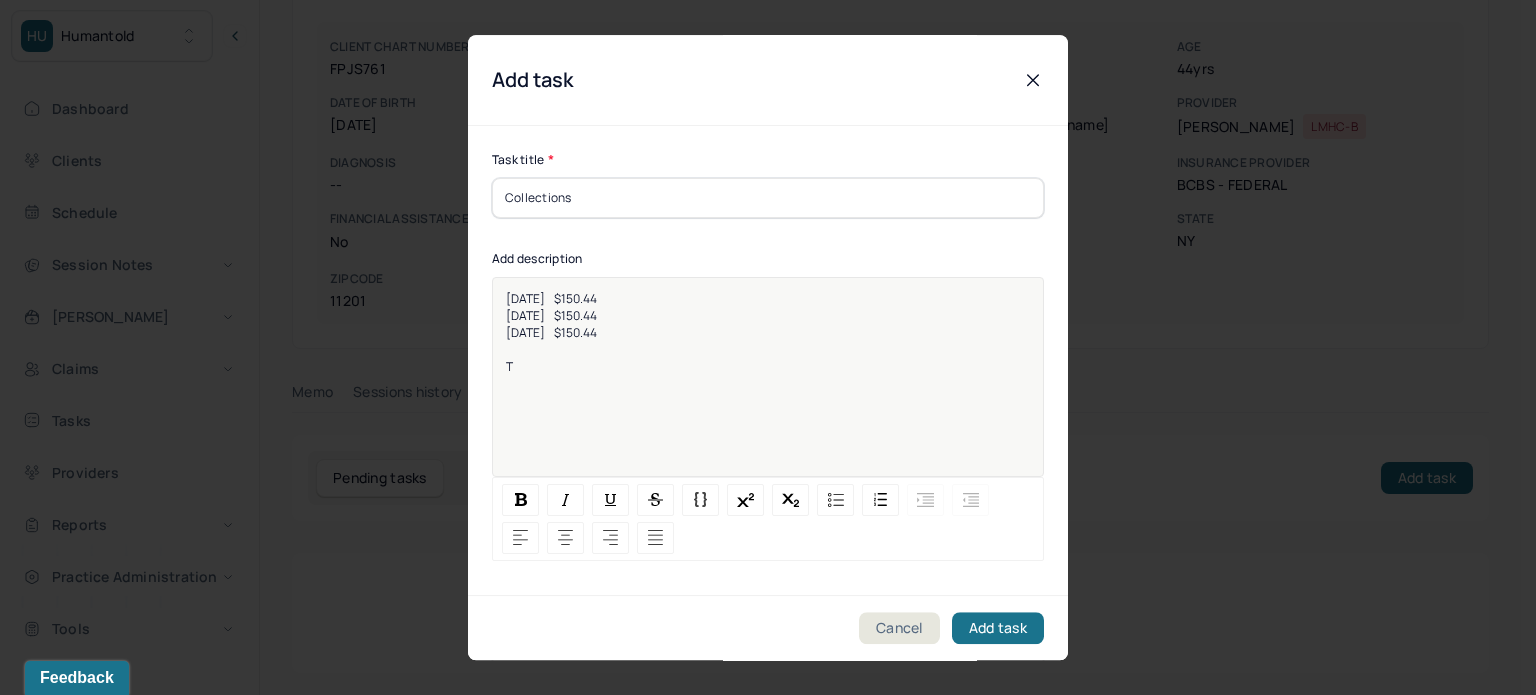 type 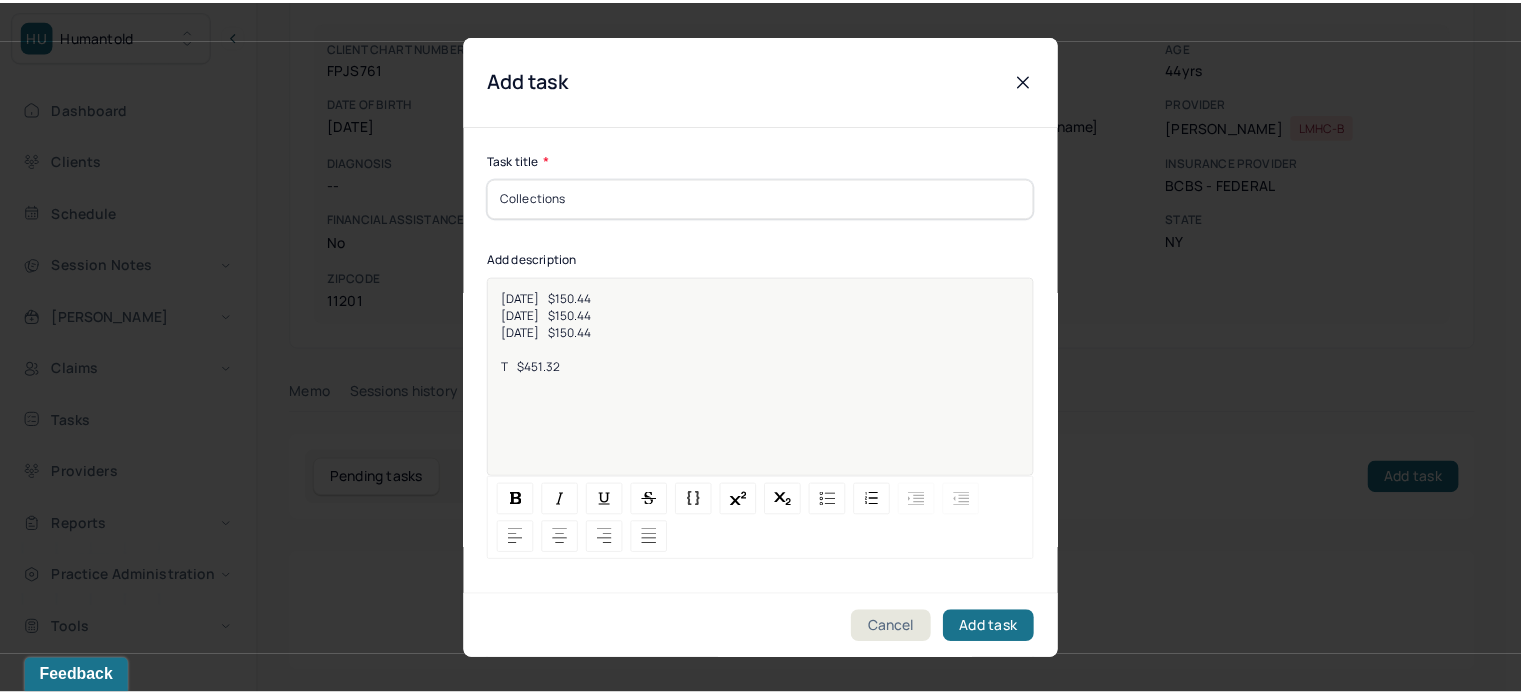 scroll, scrollTop: 256, scrollLeft: 0, axis: vertical 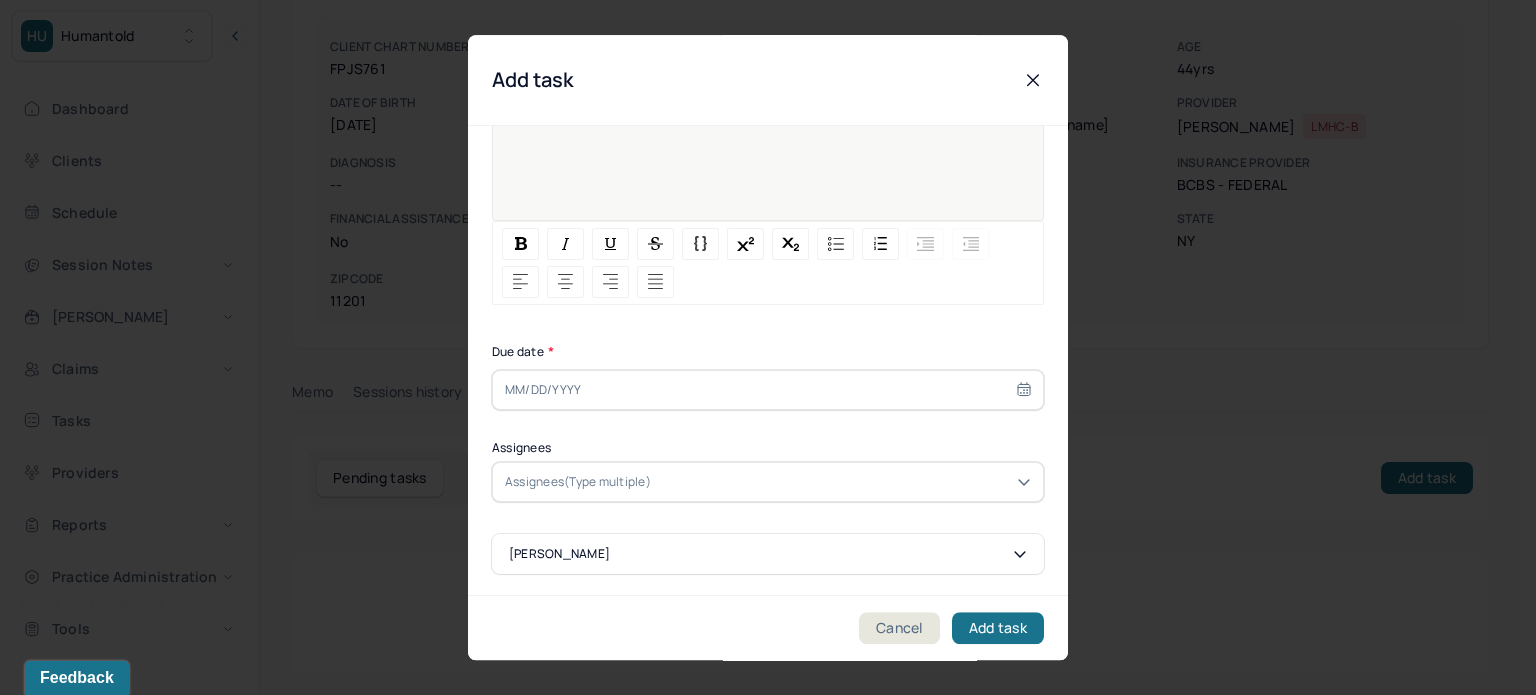 click at bounding box center [768, 390] 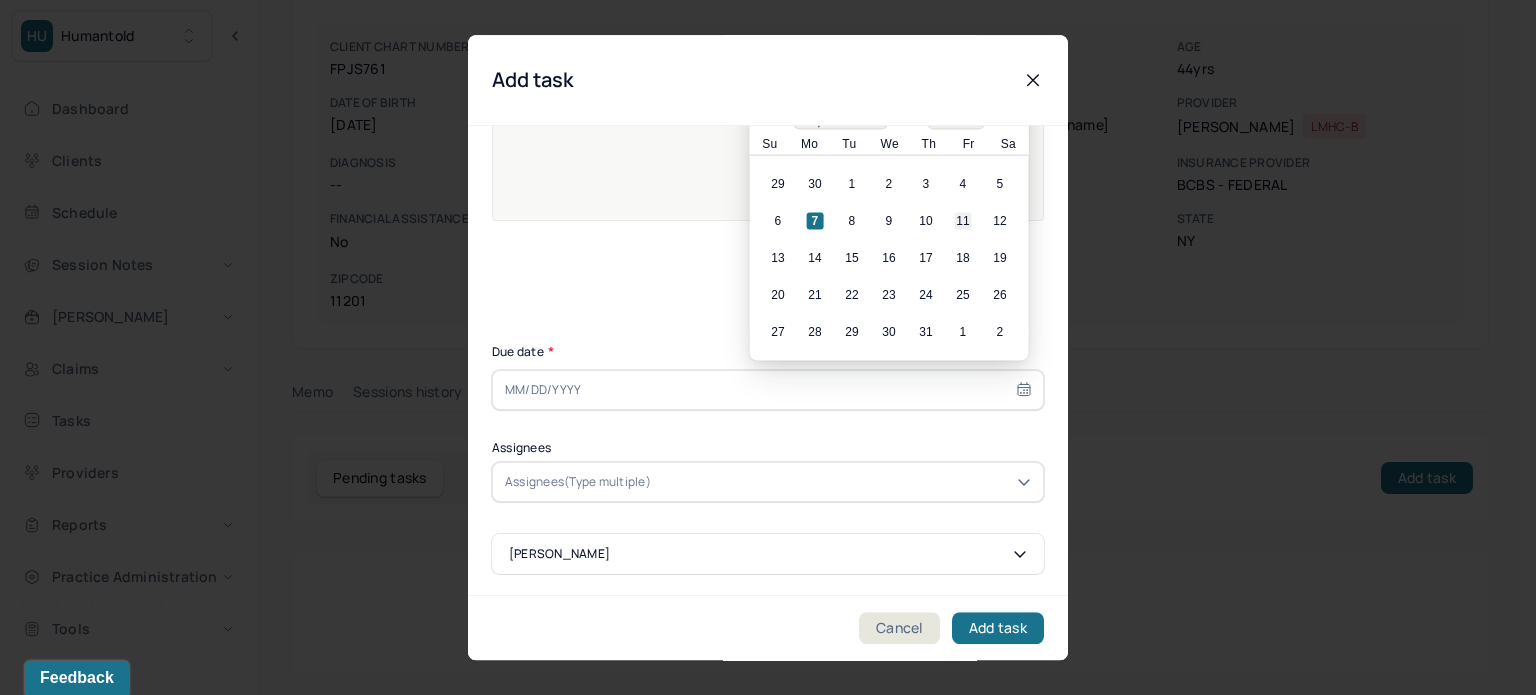 click on "11" at bounding box center (963, 221) 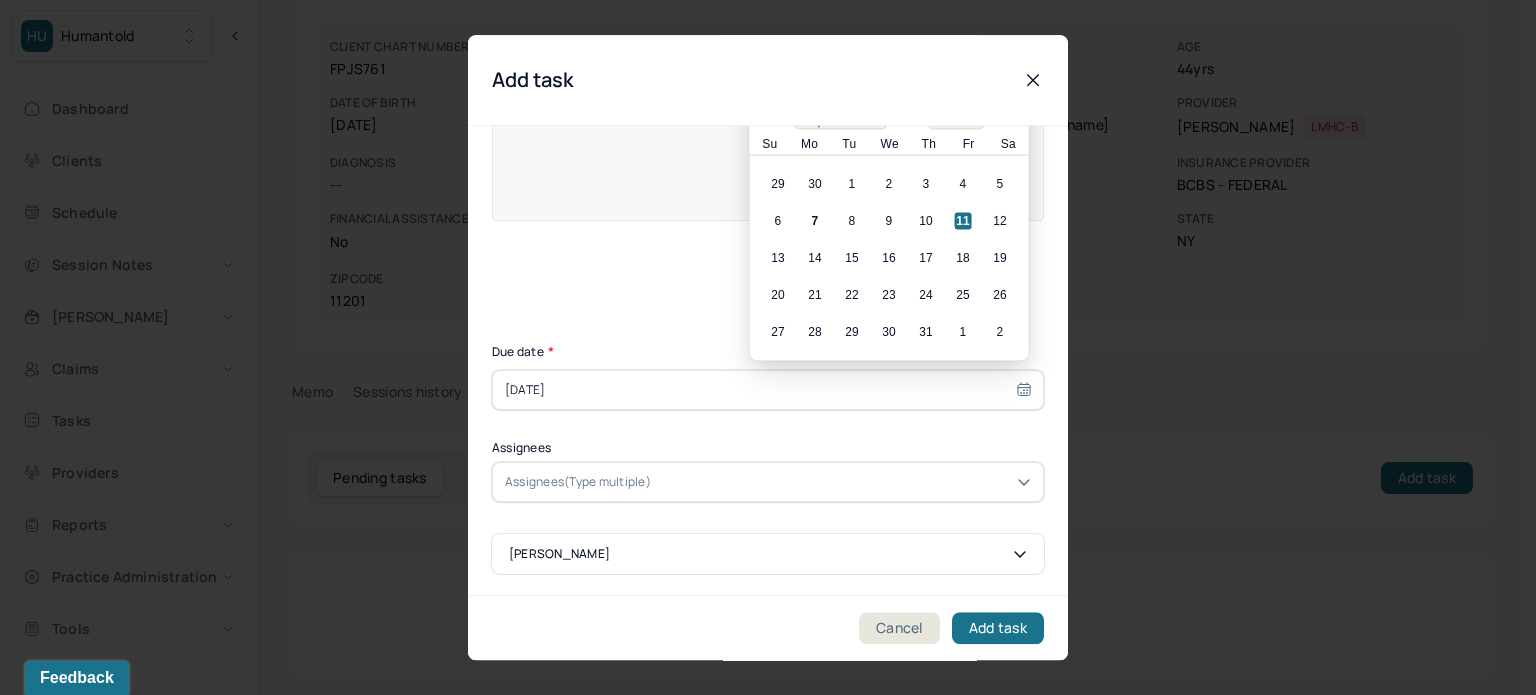 click at bounding box center [843, 482] 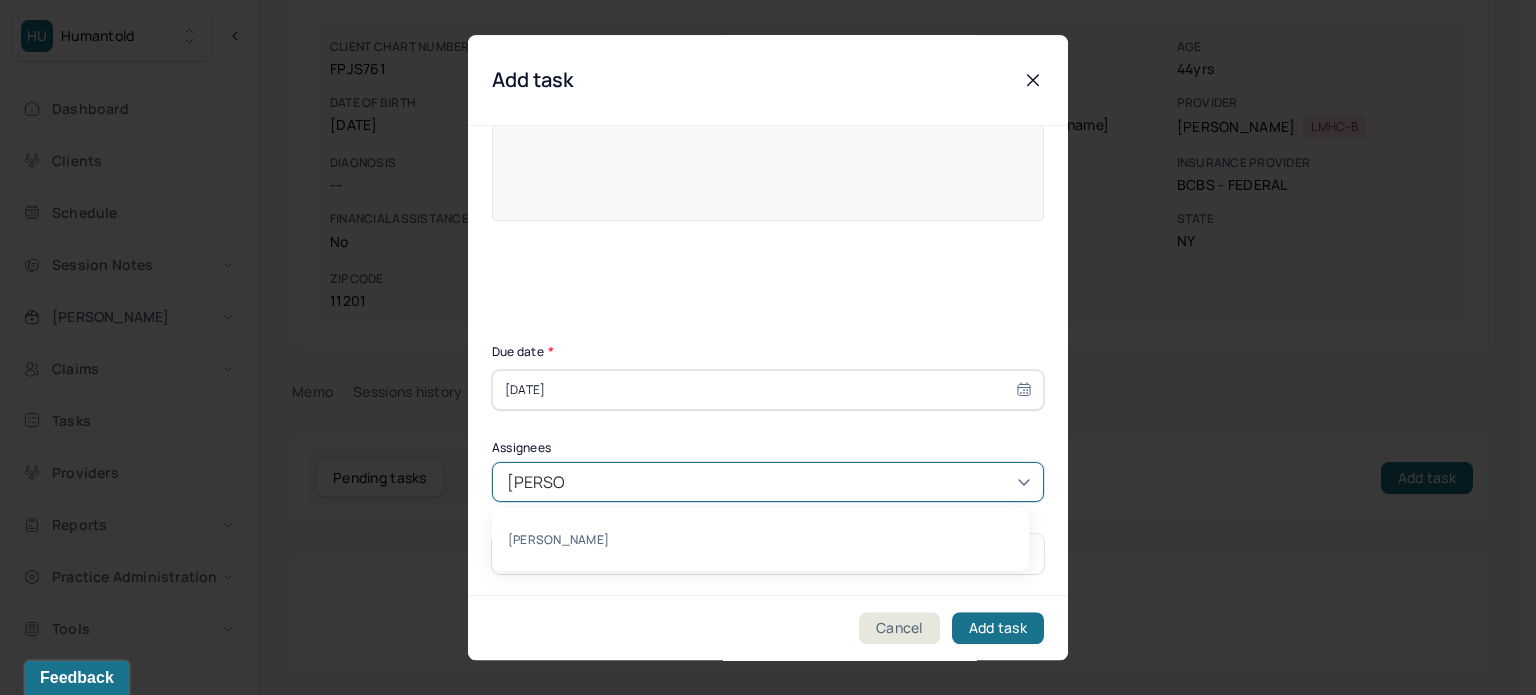 type on "[PERSON_NAME]" 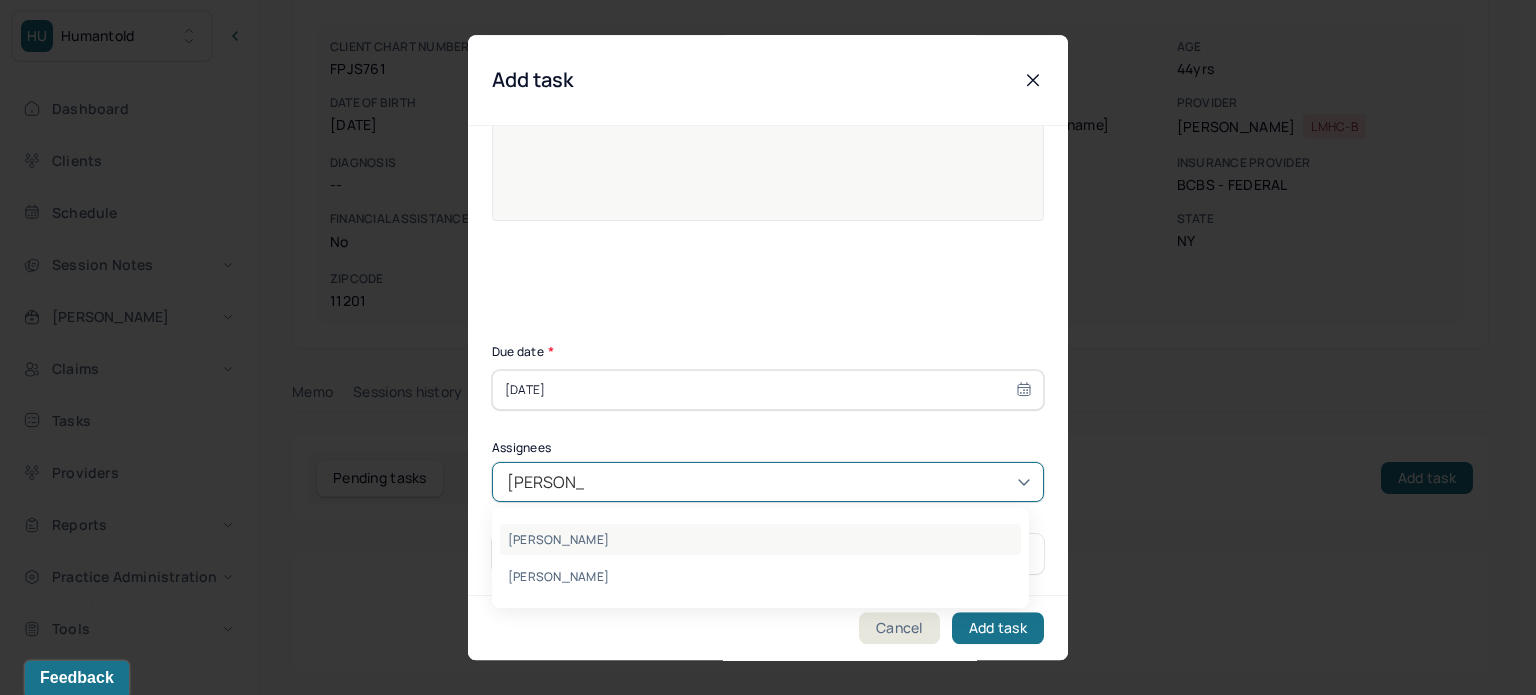 click on "[PERSON_NAME]" at bounding box center (760, 539) 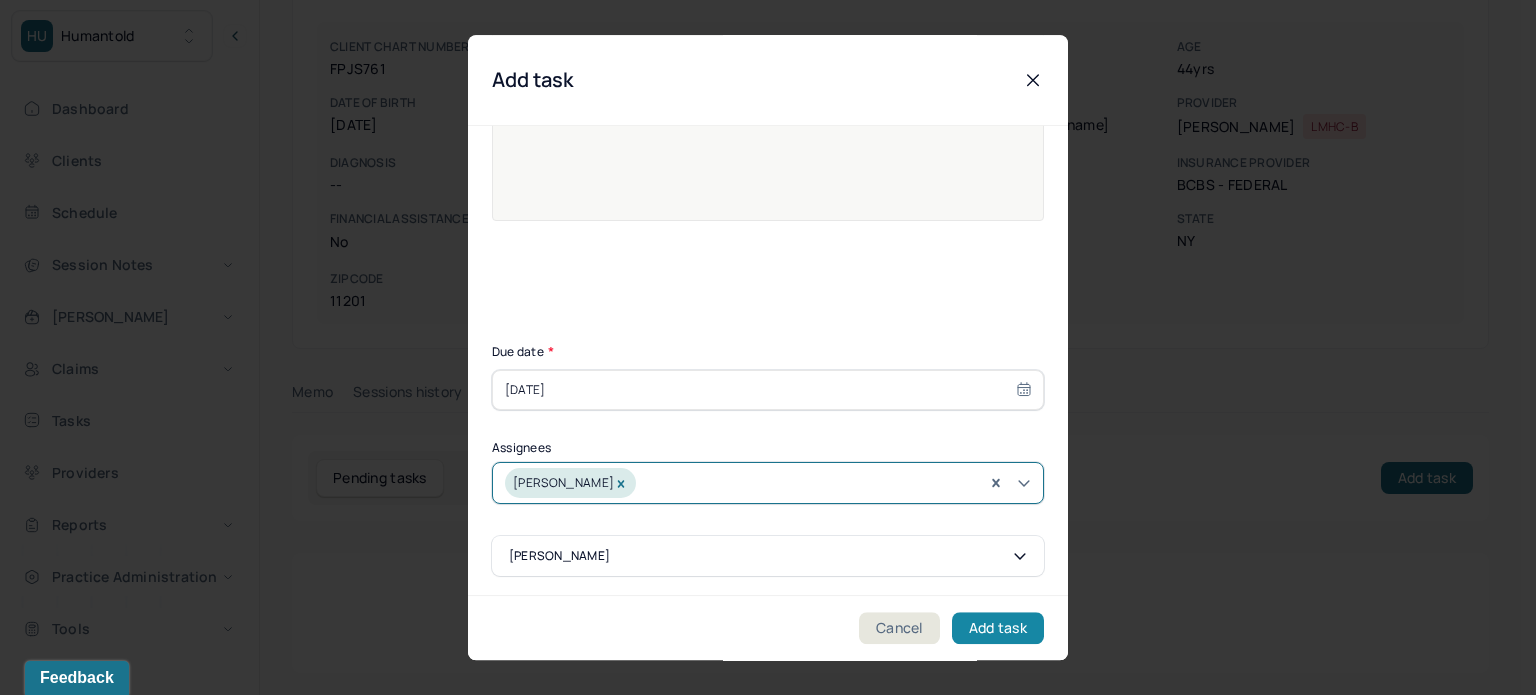 click on "Add task" at bounding box center (998, 628) 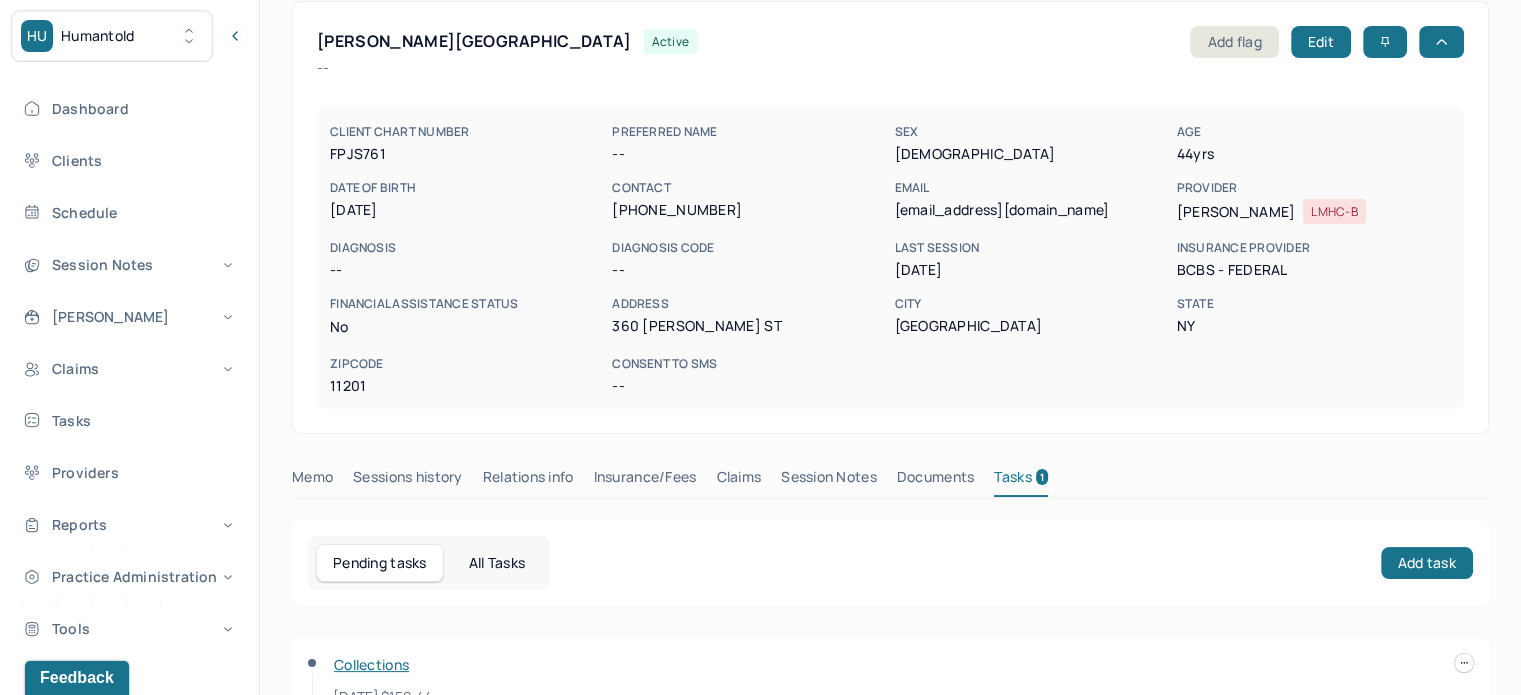 scroll, scrollTop: 0, scrollLeft: 0, axis: both 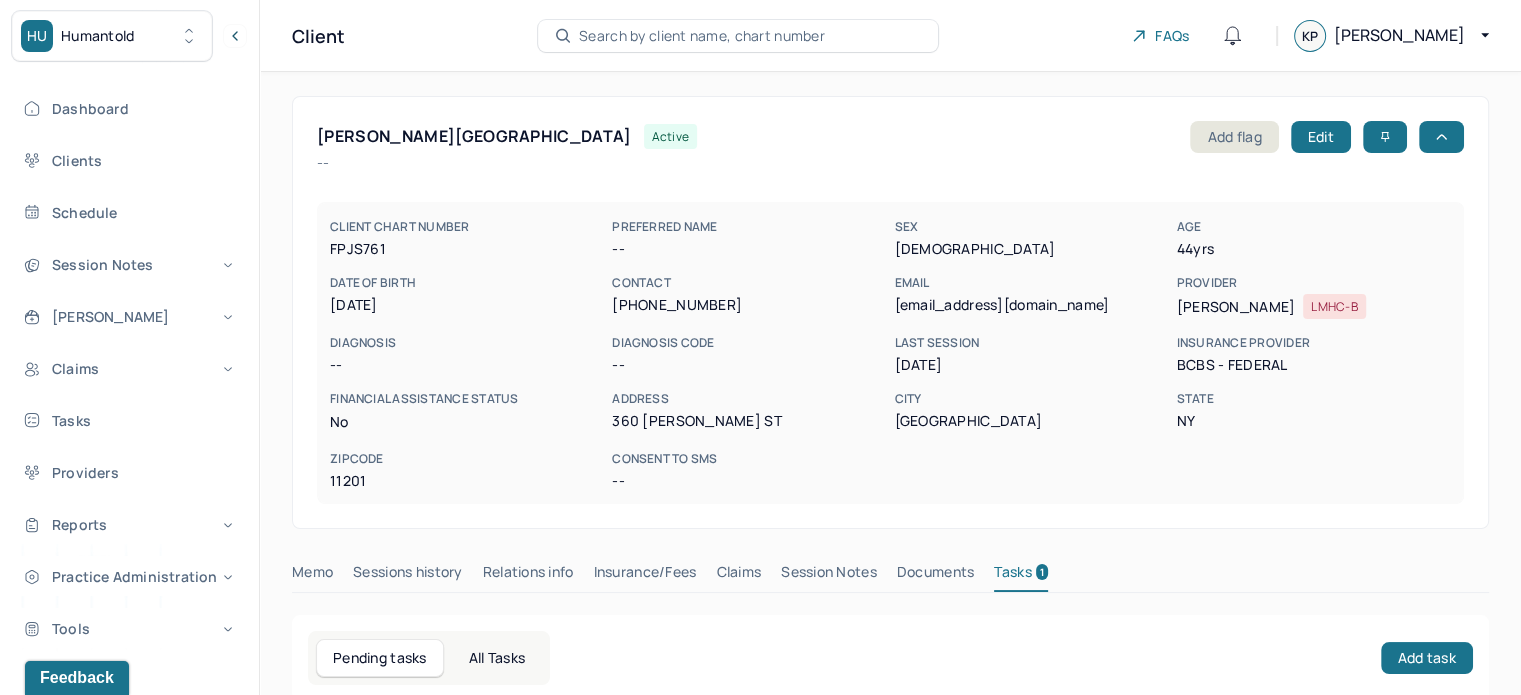 click on "Search by client name, chart number" at bounding box center (702, 36) 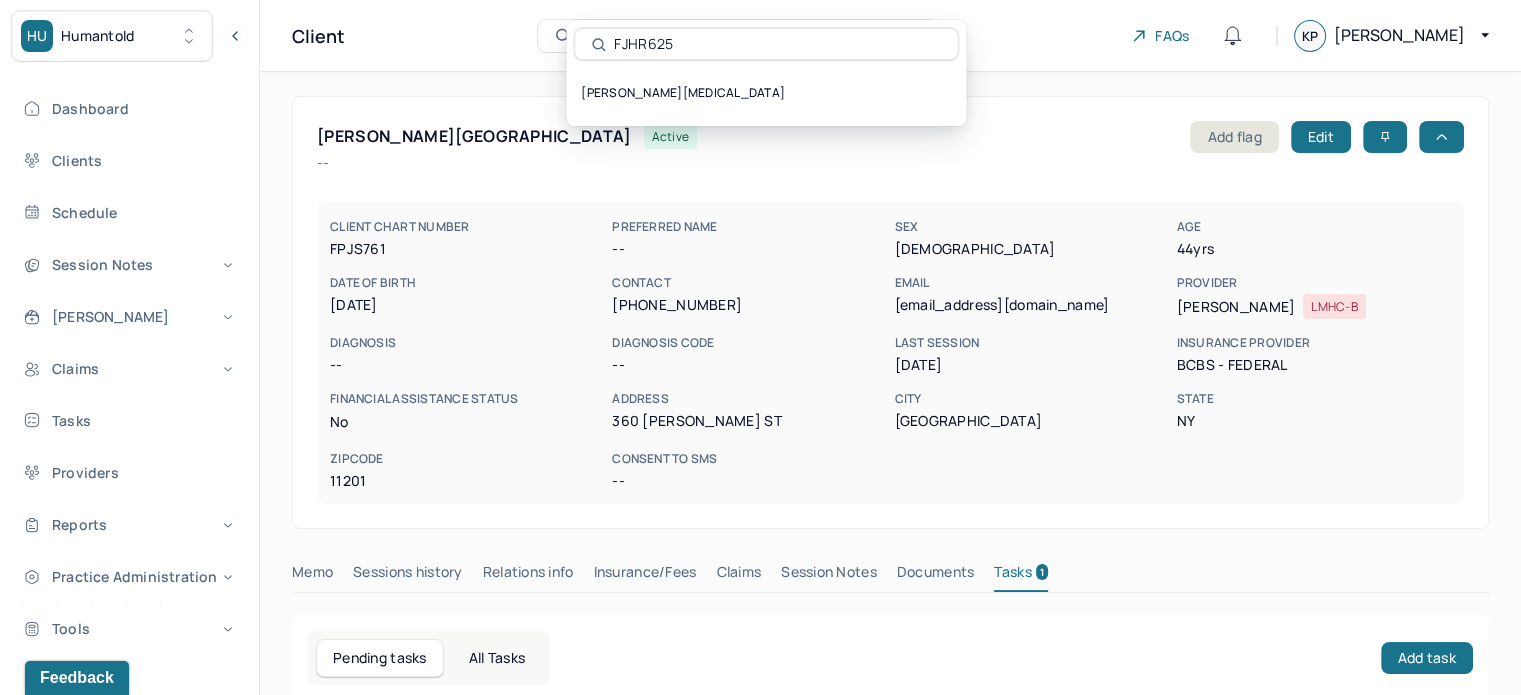 type on "FJHR625" 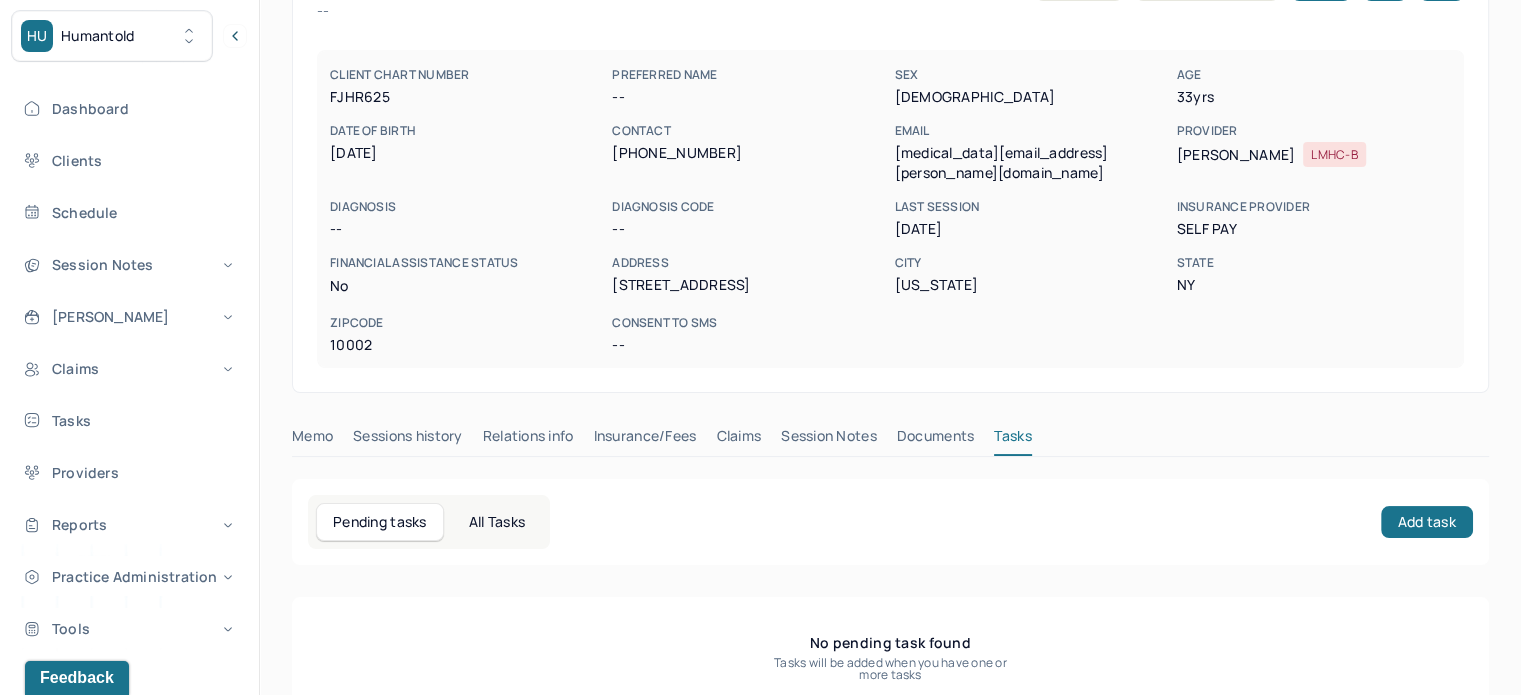 scroll, scrollTop: 180, scrollLeft: 0, axis: vertical 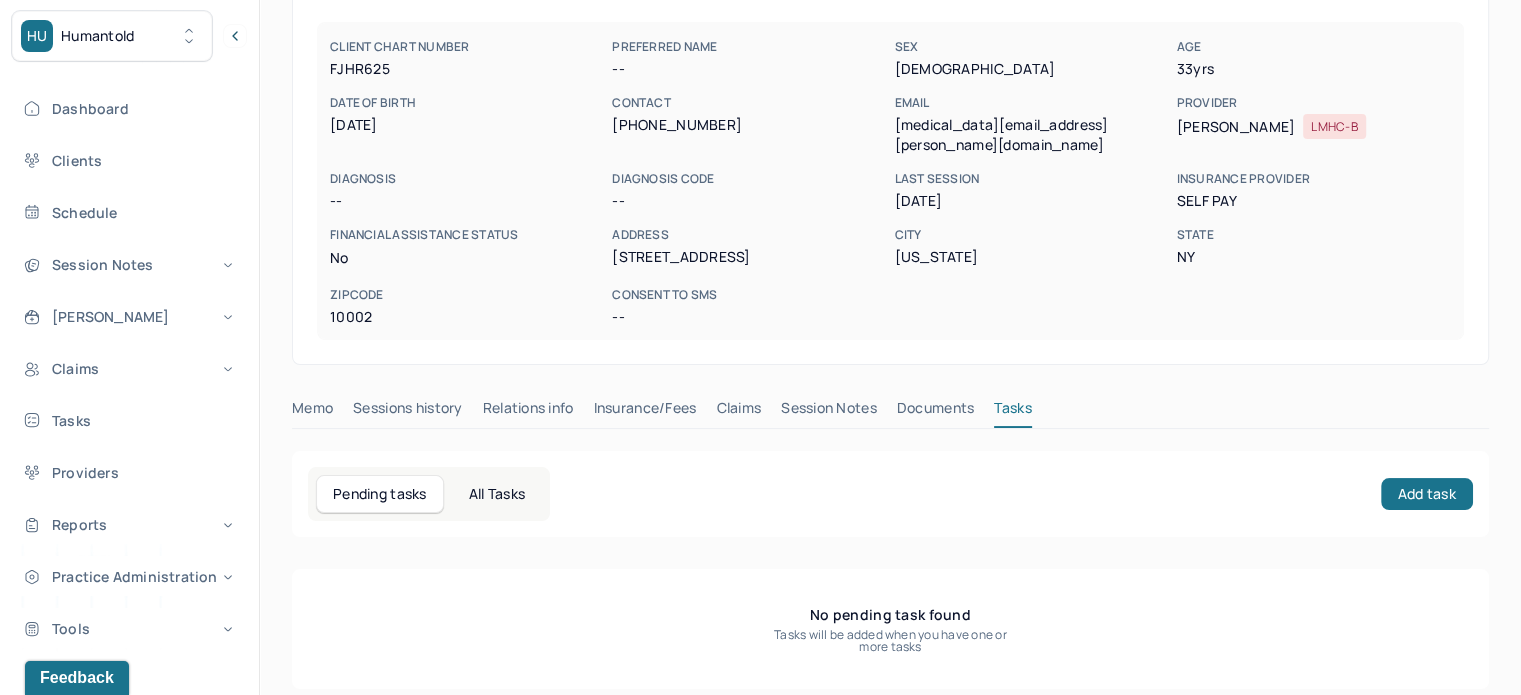 click on "allegra.fradkin@gmail.com" at bounding box center (1031, 135) 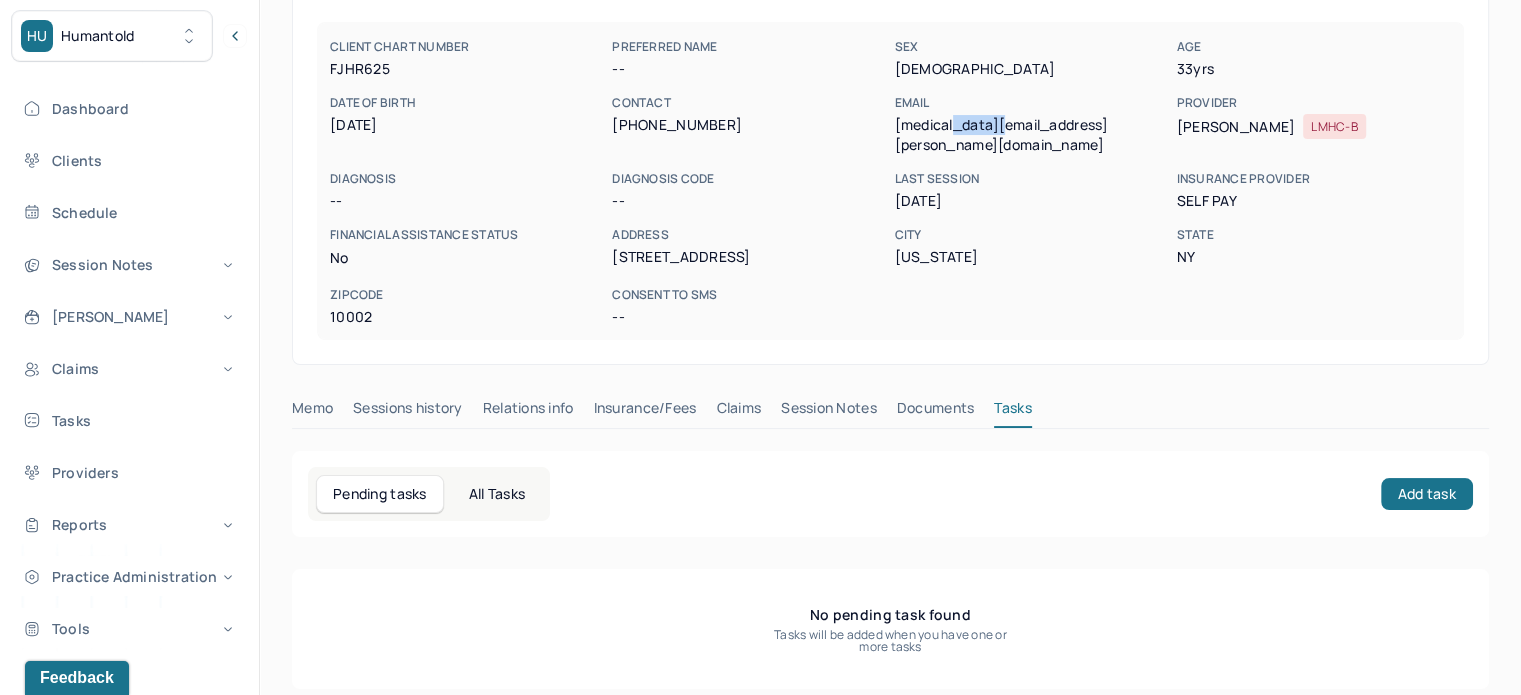 click on "allegra.fradkin@gmail.com" at bounding box center [1031, 135] 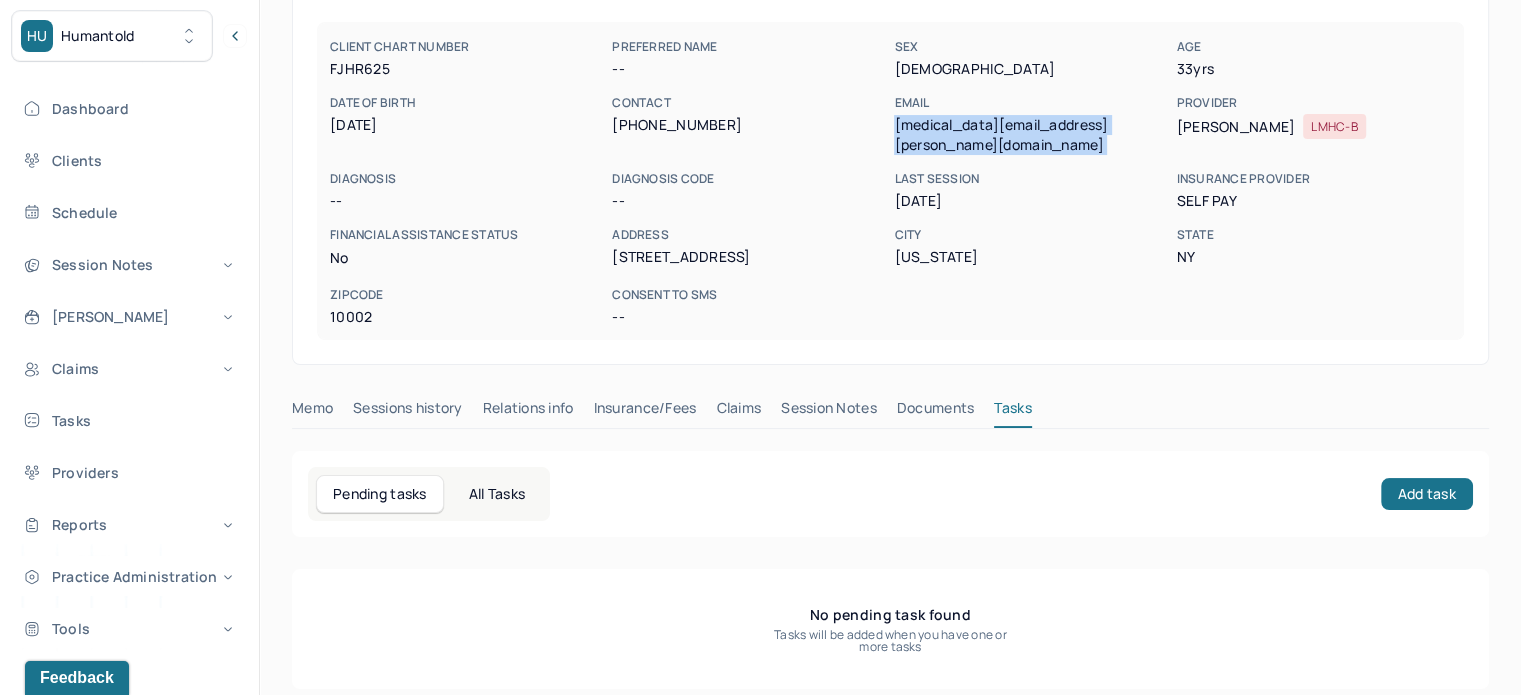 click on "allegra.fradkin@gmail.com" at bounding box center [1031, 135] 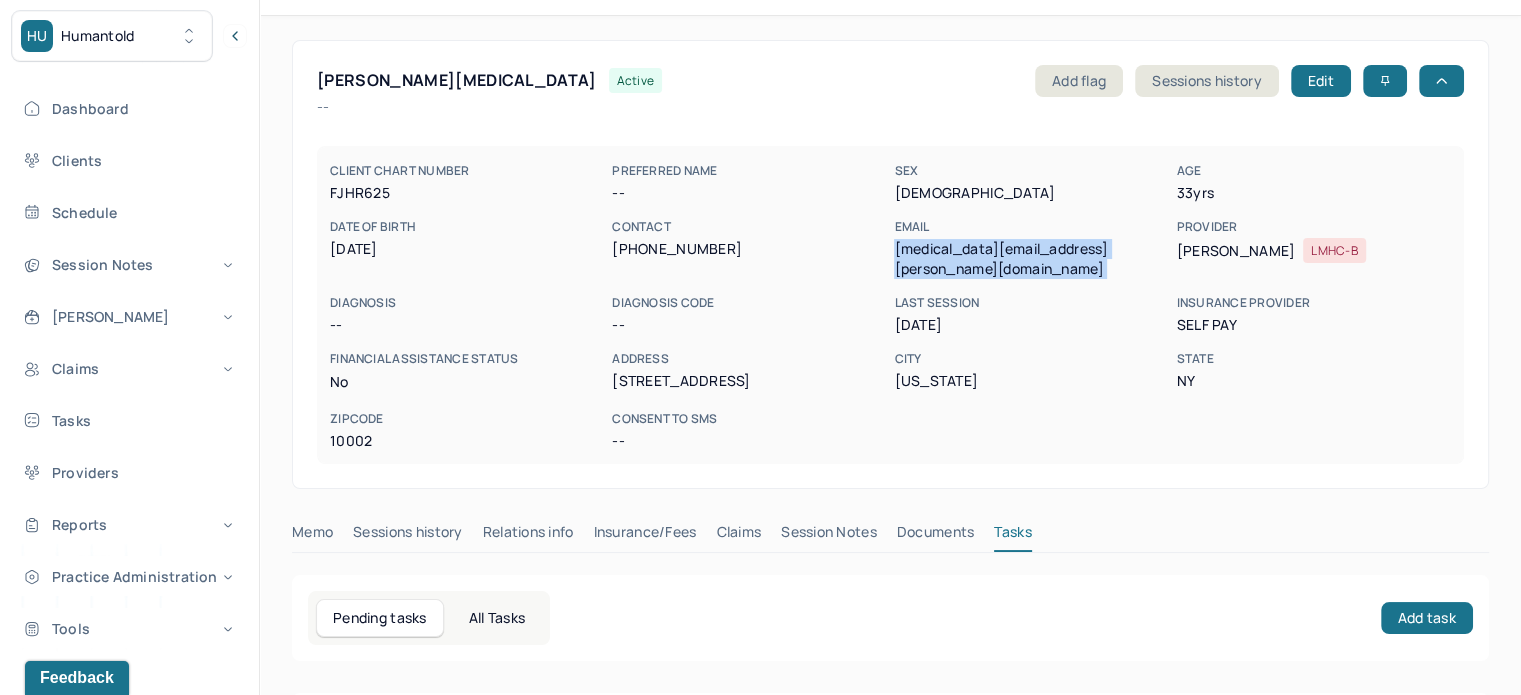 scroll, scrollTop: 0, scrollLeft: 0, axis: both 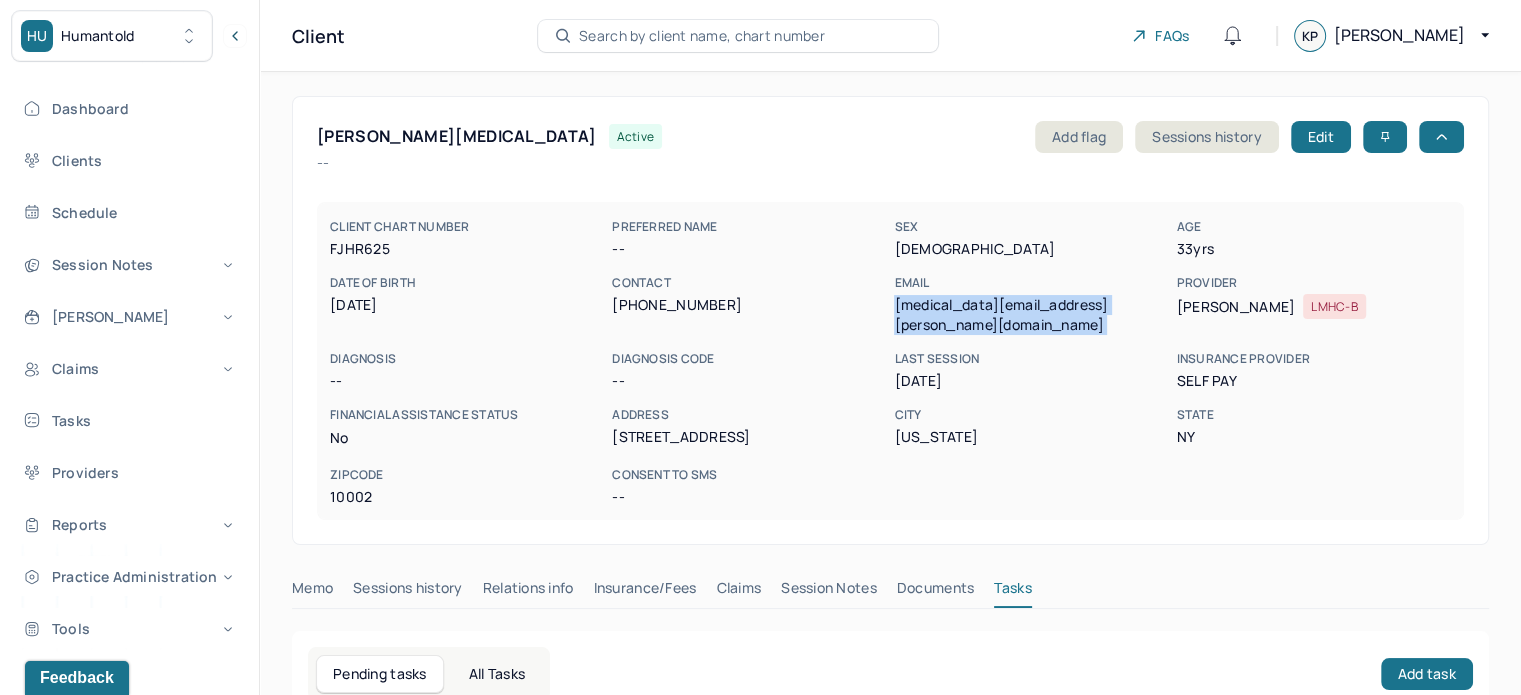 click on "Search by client name, chart number" at bounding box center [702, 36] 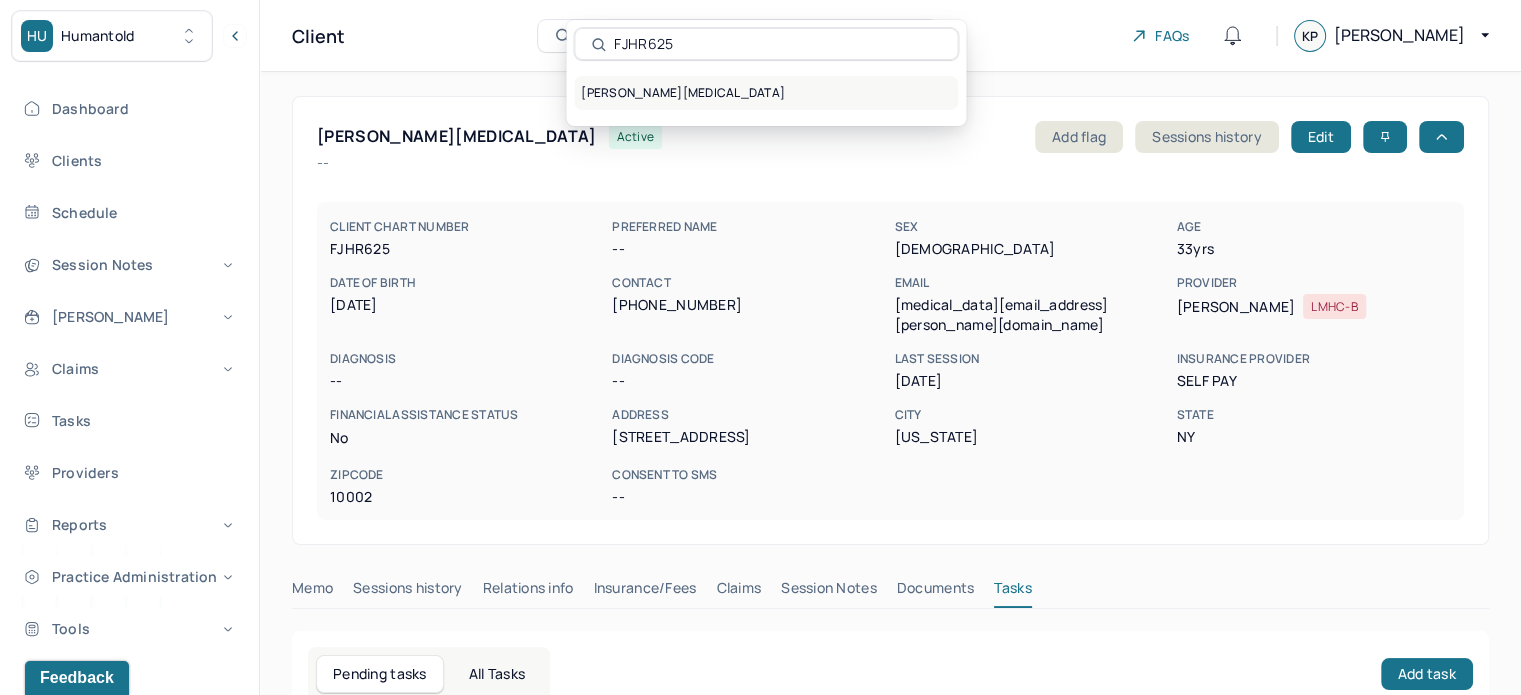 click on "FRADKIN, ALLEGRA" at bounding box center (766, 93) 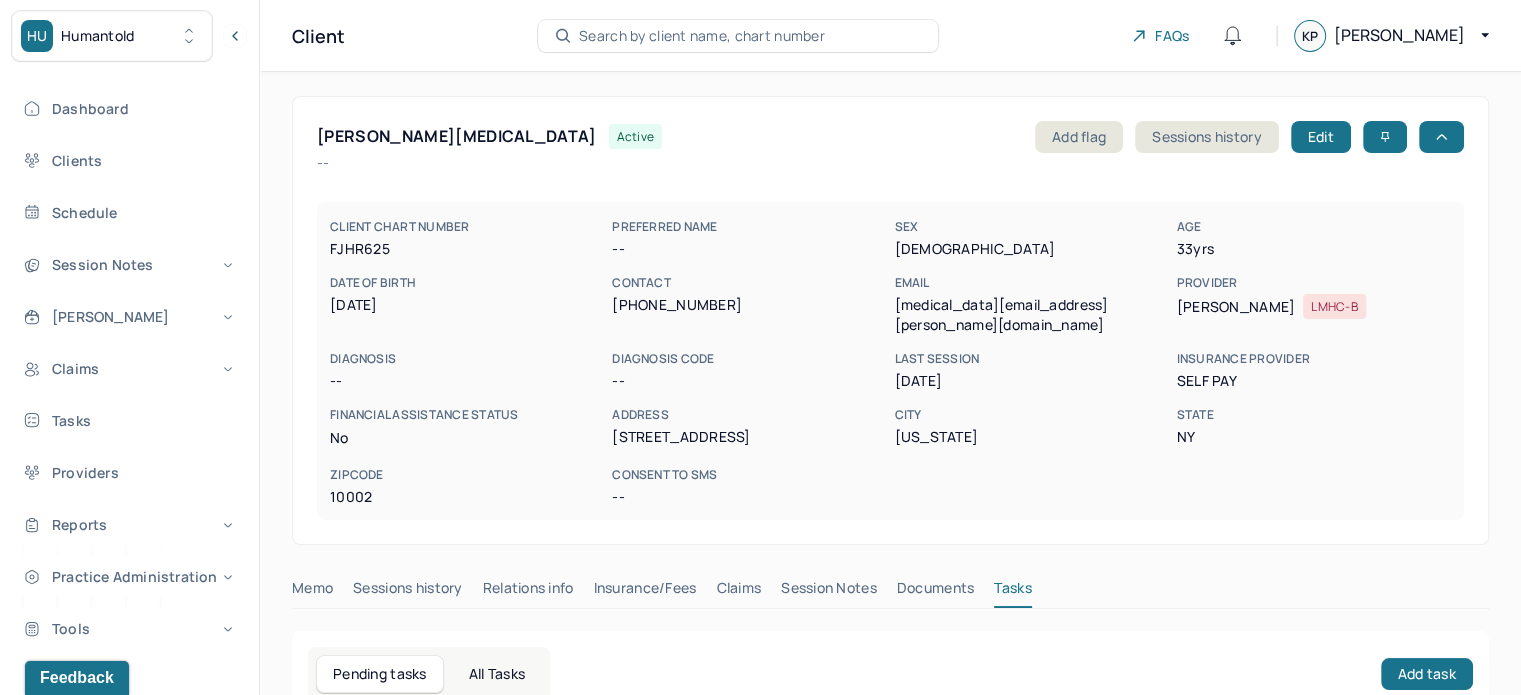 click on "allegra.fradkin@gmail.com" at bounding box center [1031, 315] 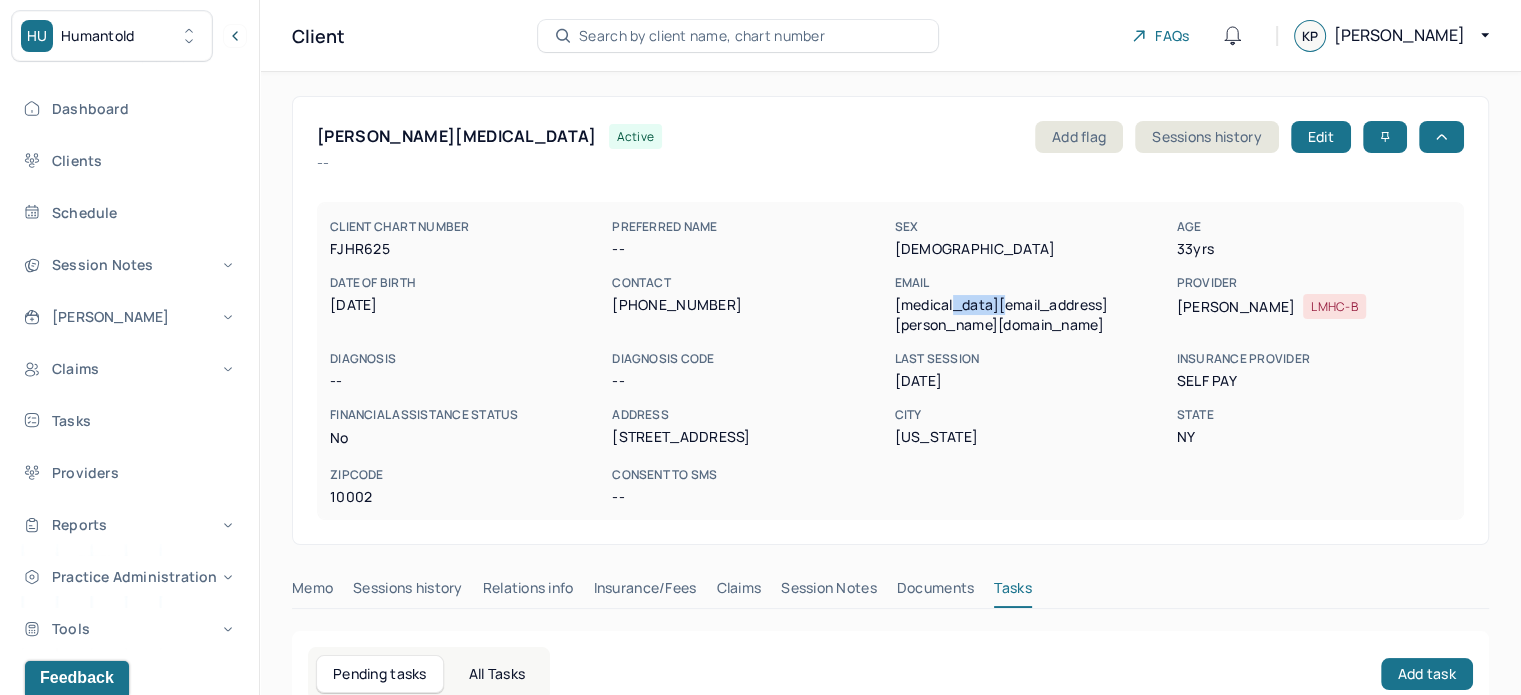 click on "allegra.fradkin@gmail.com" at bounding box center (1031, 315) 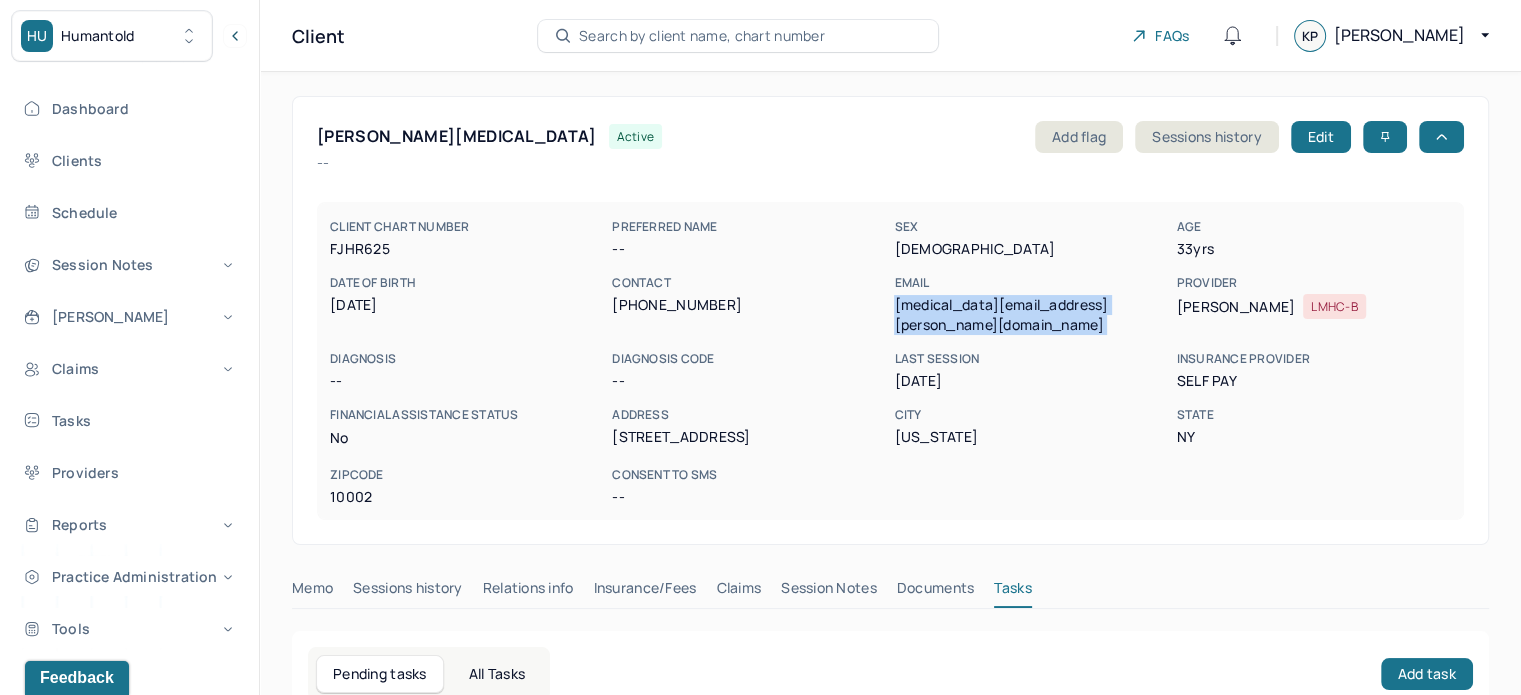 click on "allegra.fradkin@gmail.com" at bounding box center (1031, 315) 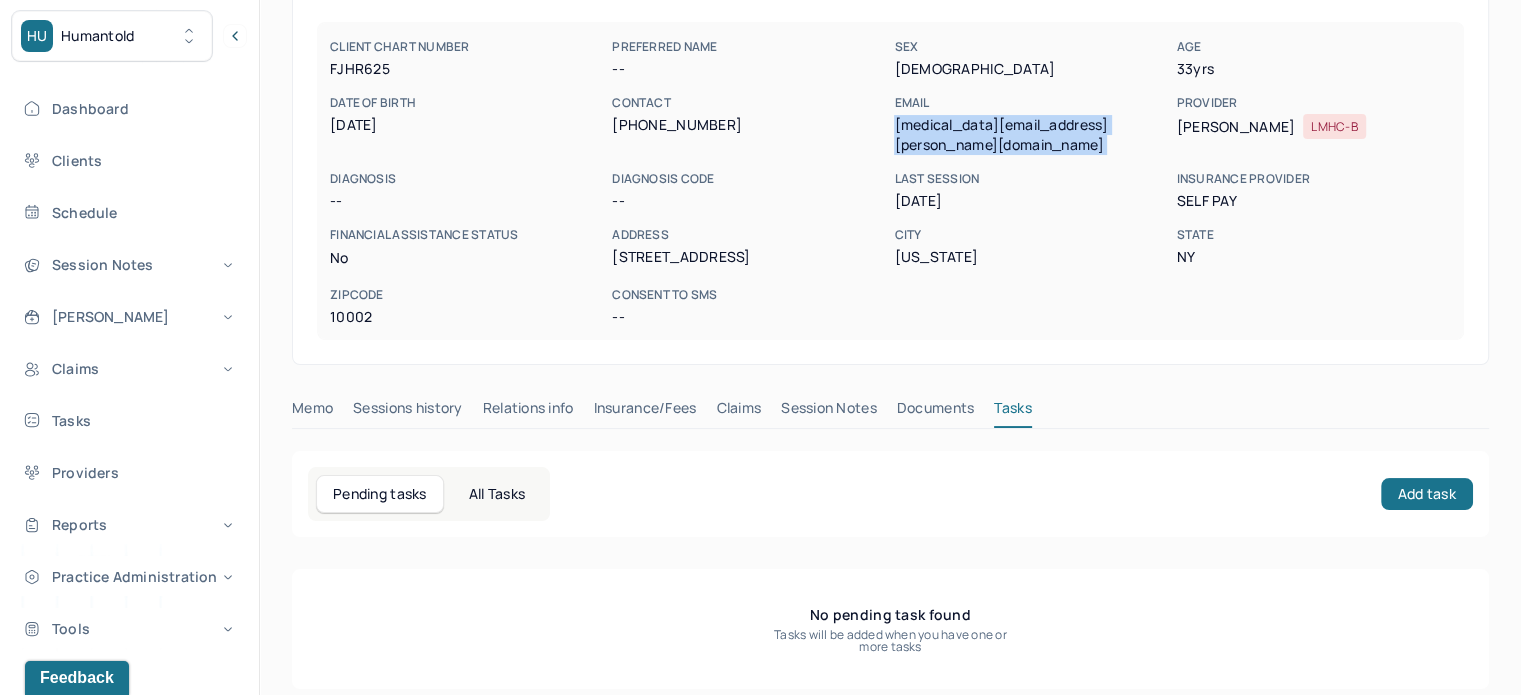 click on "Claims" at bounding box center [738, 412] 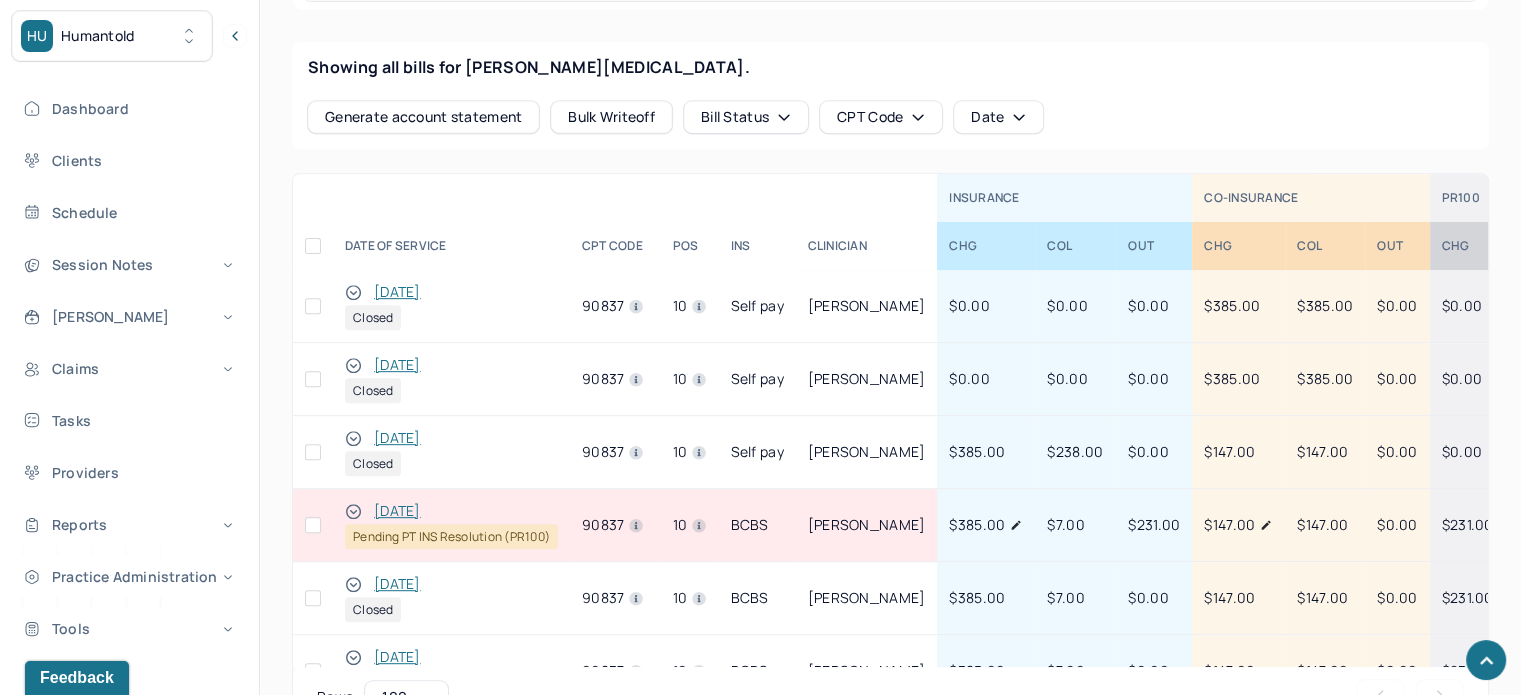 scroll, scrollTop: 880, scrollLeft: 0, axis: vertical 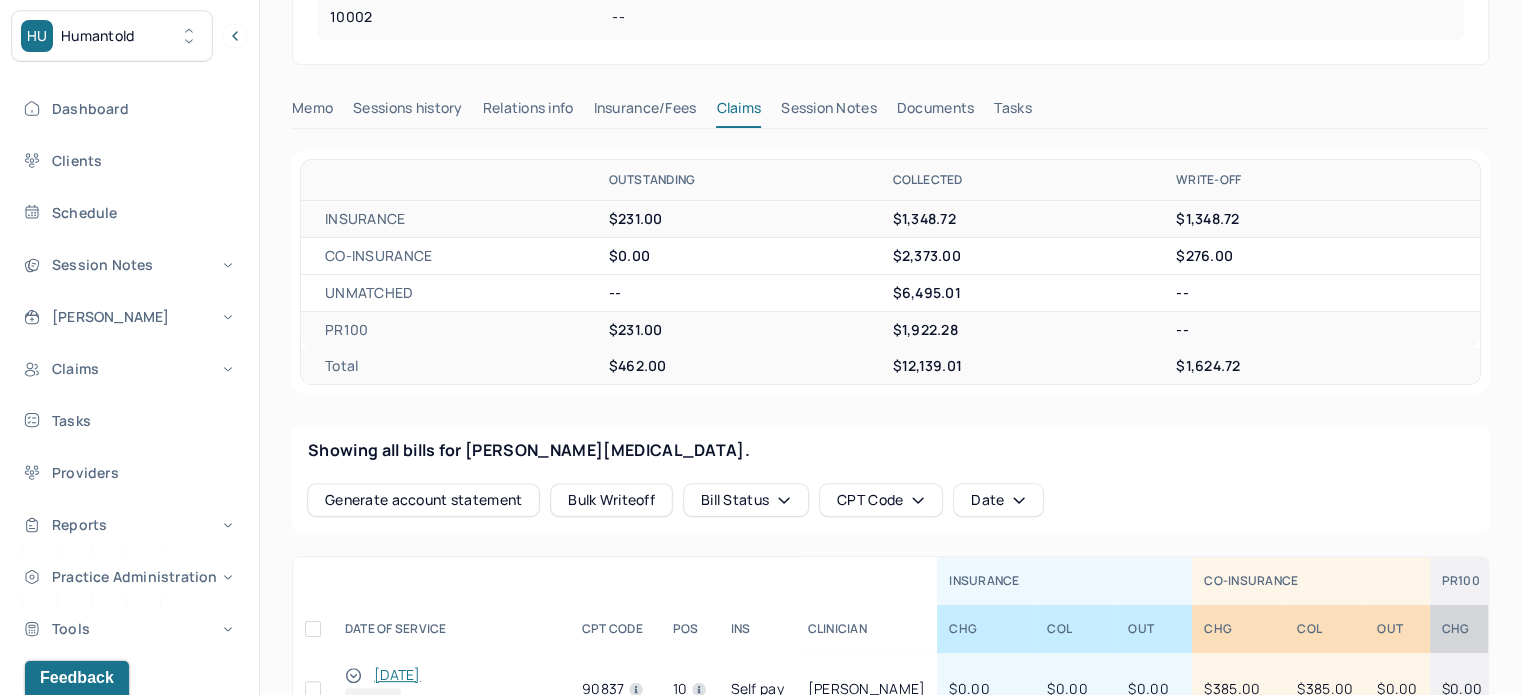 click on "Memo     Sessions history     Relations info     Insurance/Fees     Claims     Session Notes     Documents     Tasks" at bounding box center (890, 113) 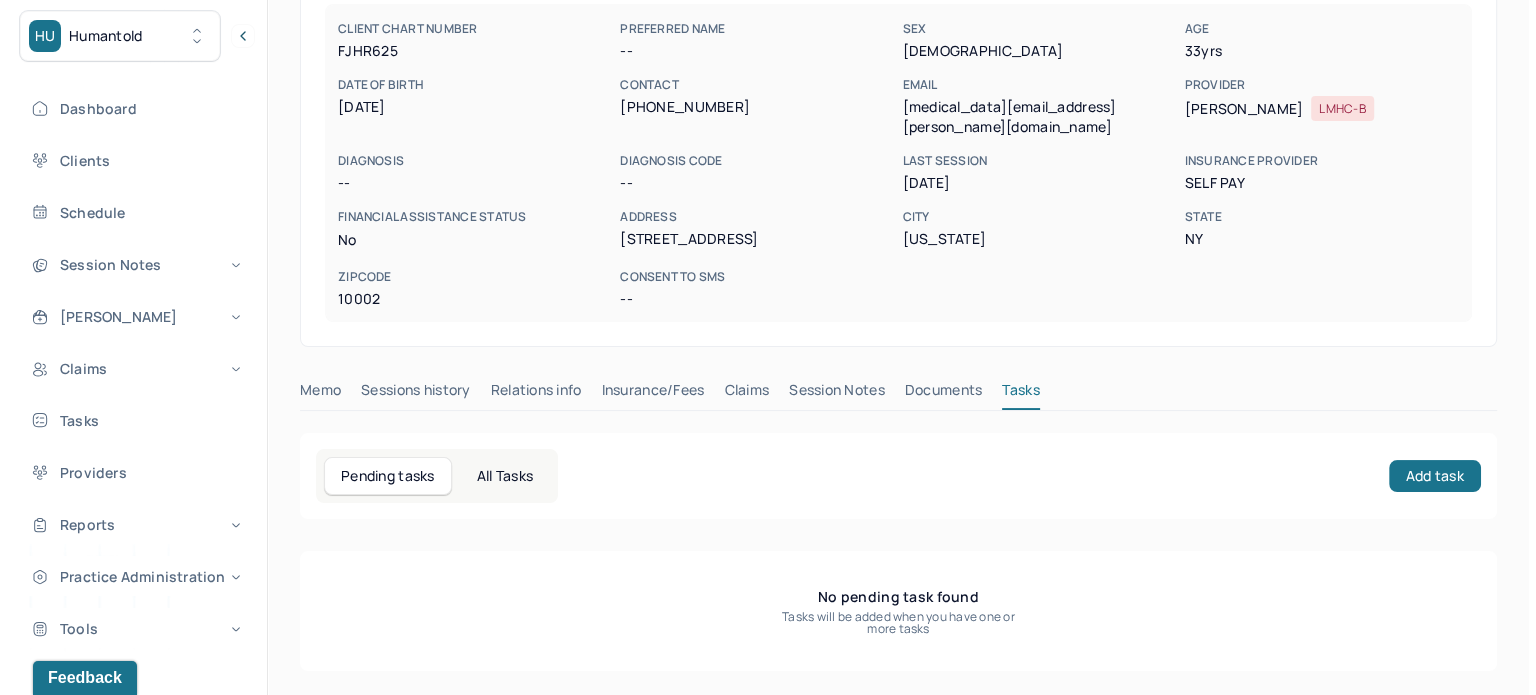 scroll, scrollTop: 180, scrollLeft: 0, axis: vertical 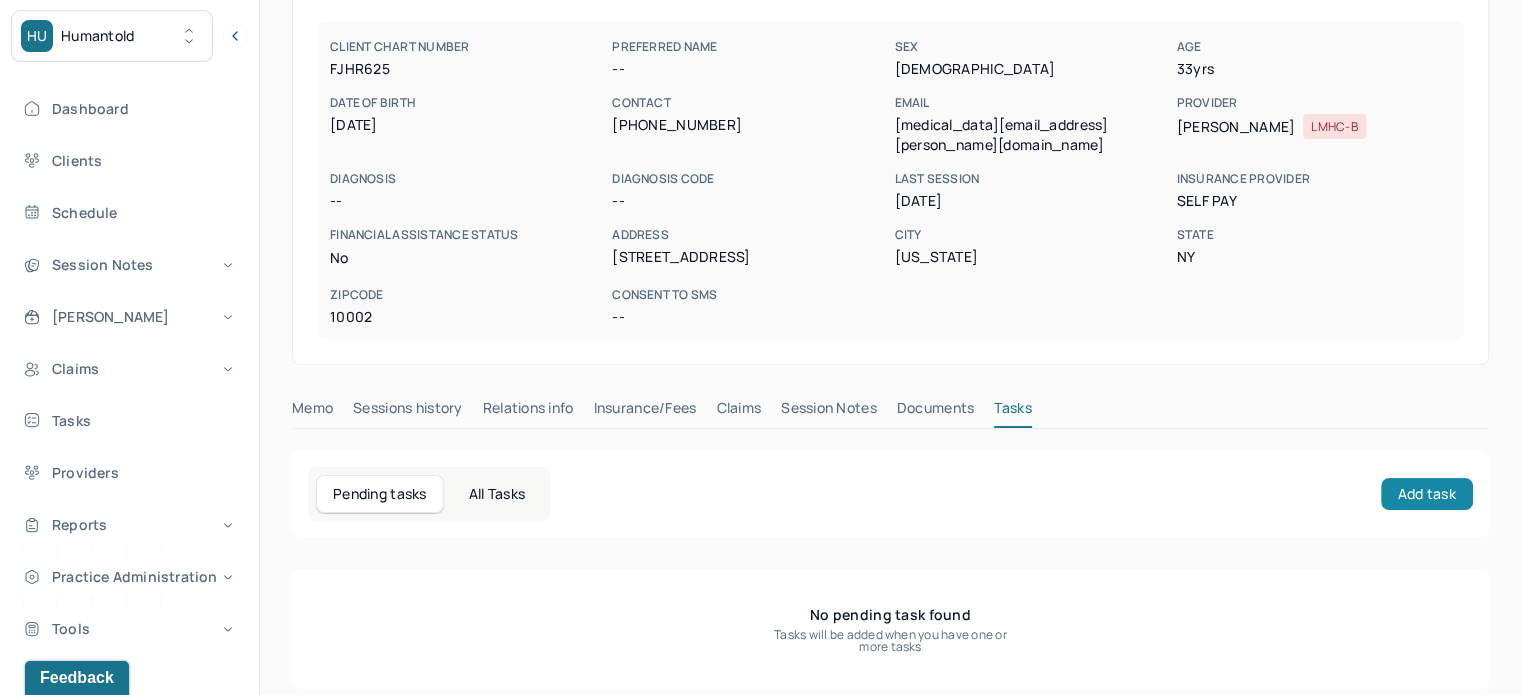 click on "Add task" at bounding box center [1427, 494] 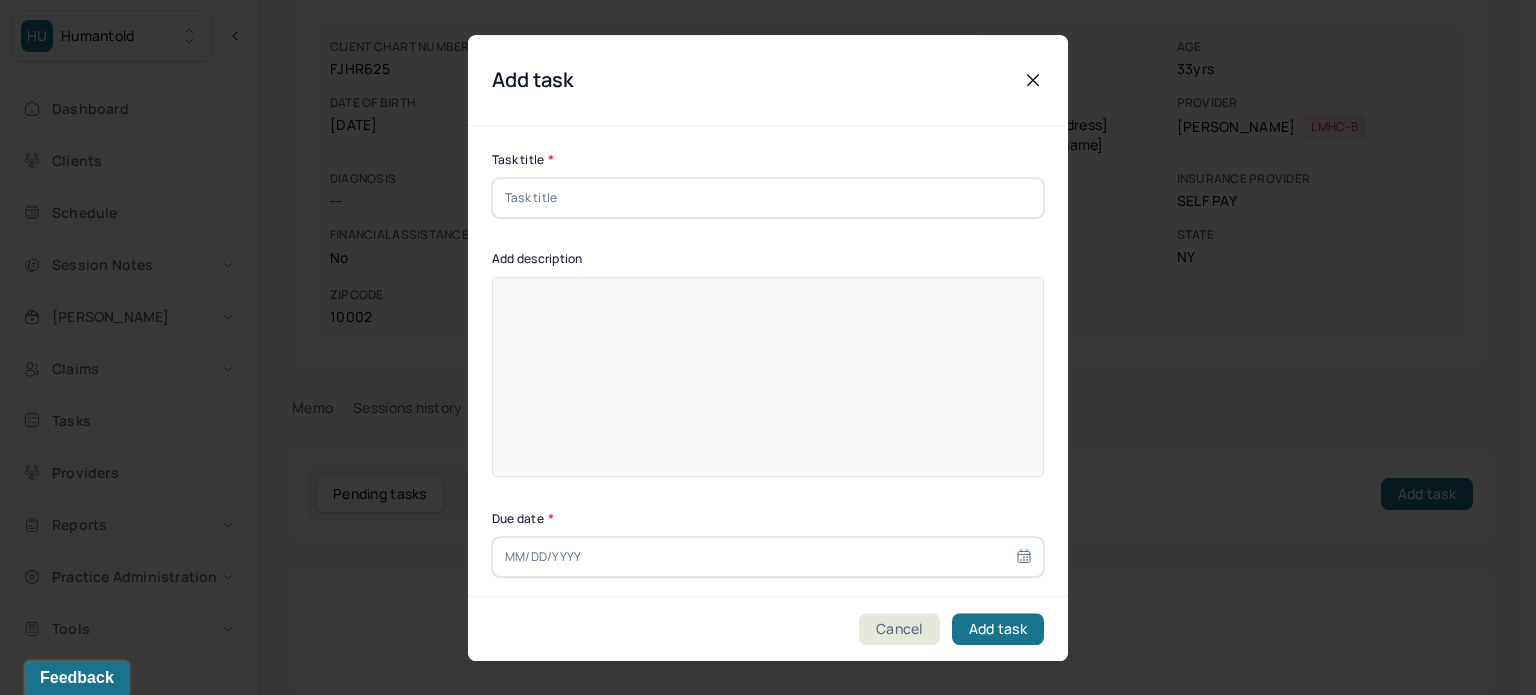 click at bounding box center (768, 198) 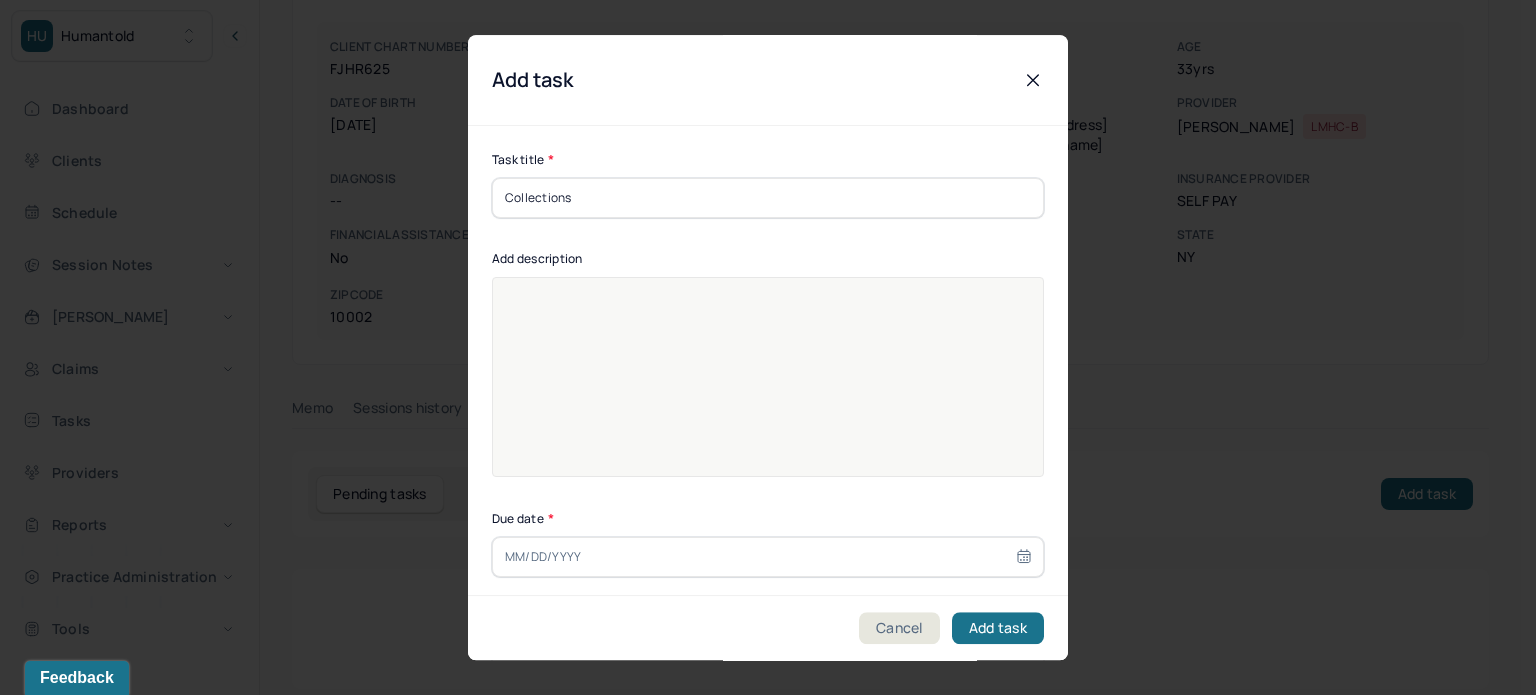 type on "Collections" 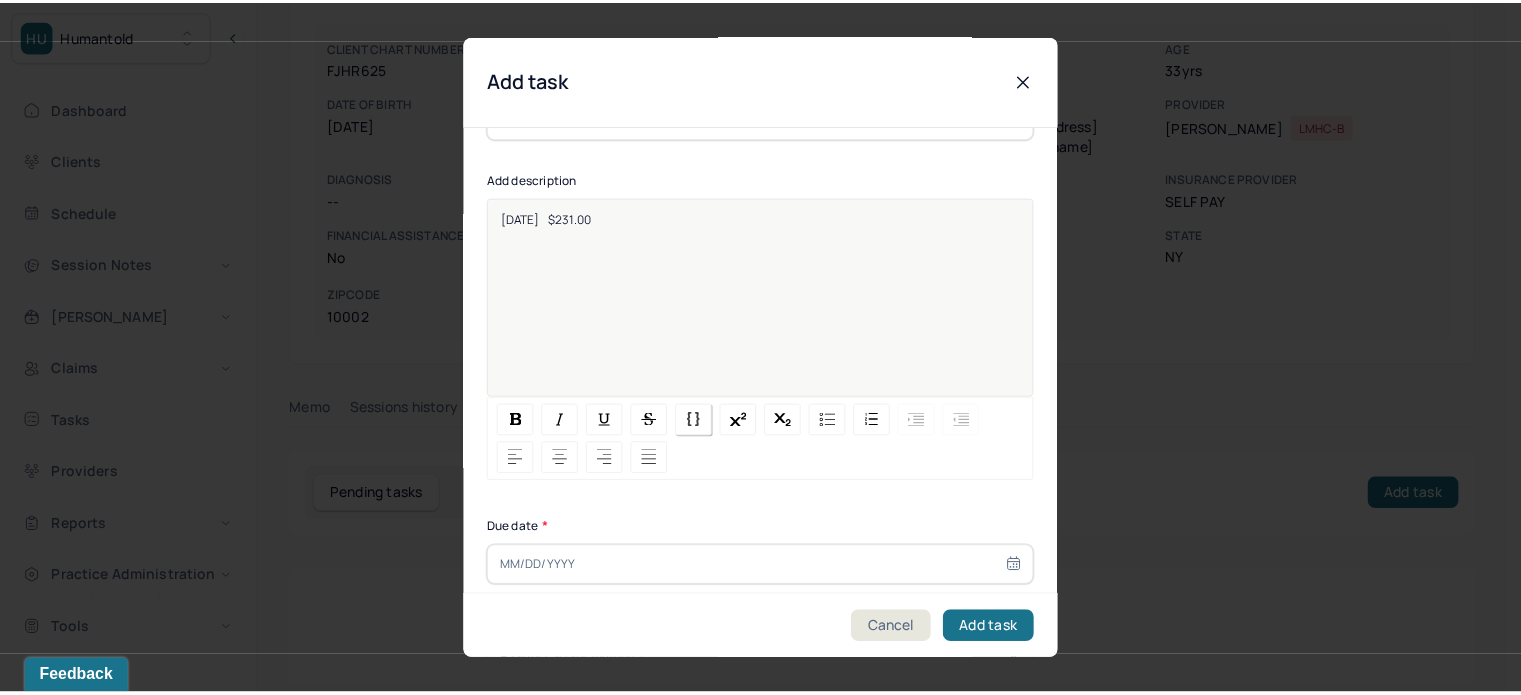 scroll, scrollTop: 200, scrollLeft: 0, axis: vertical 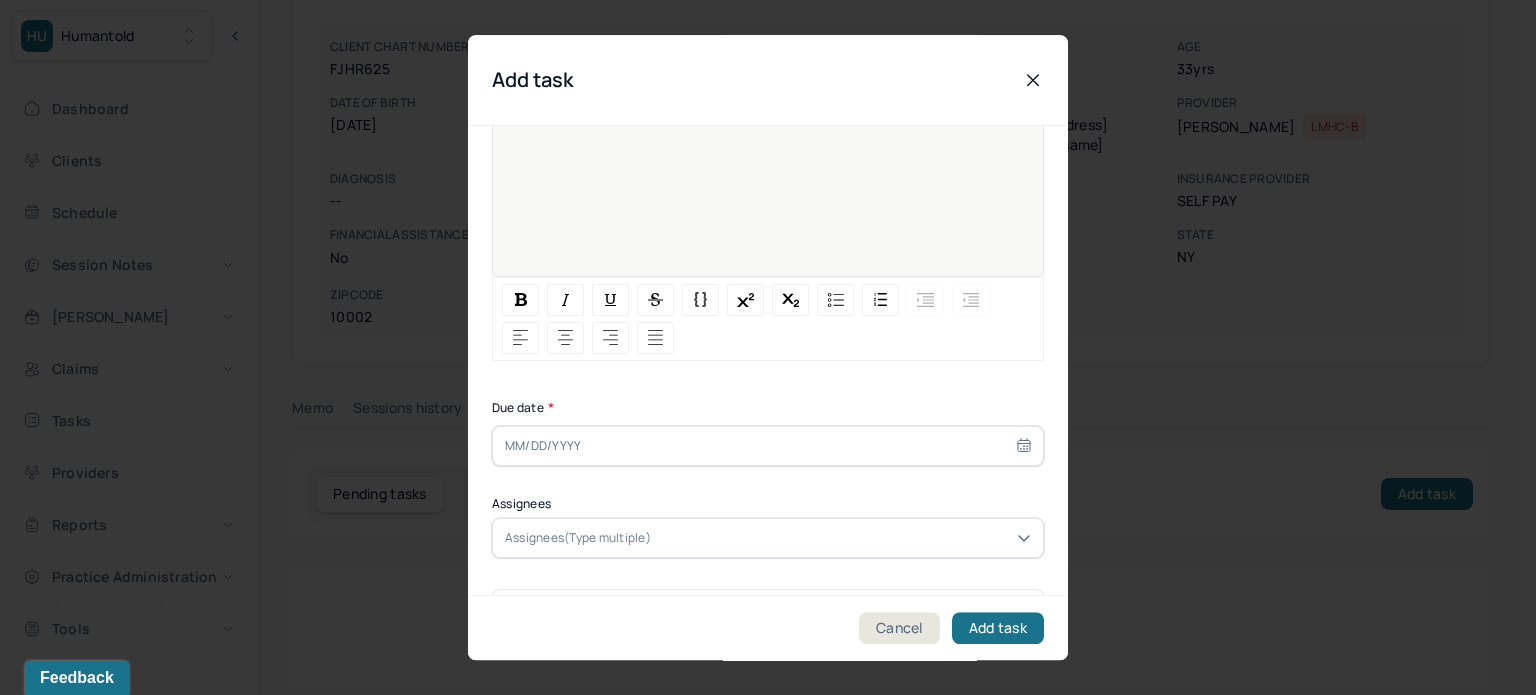 click at bounding box center (768, 446) 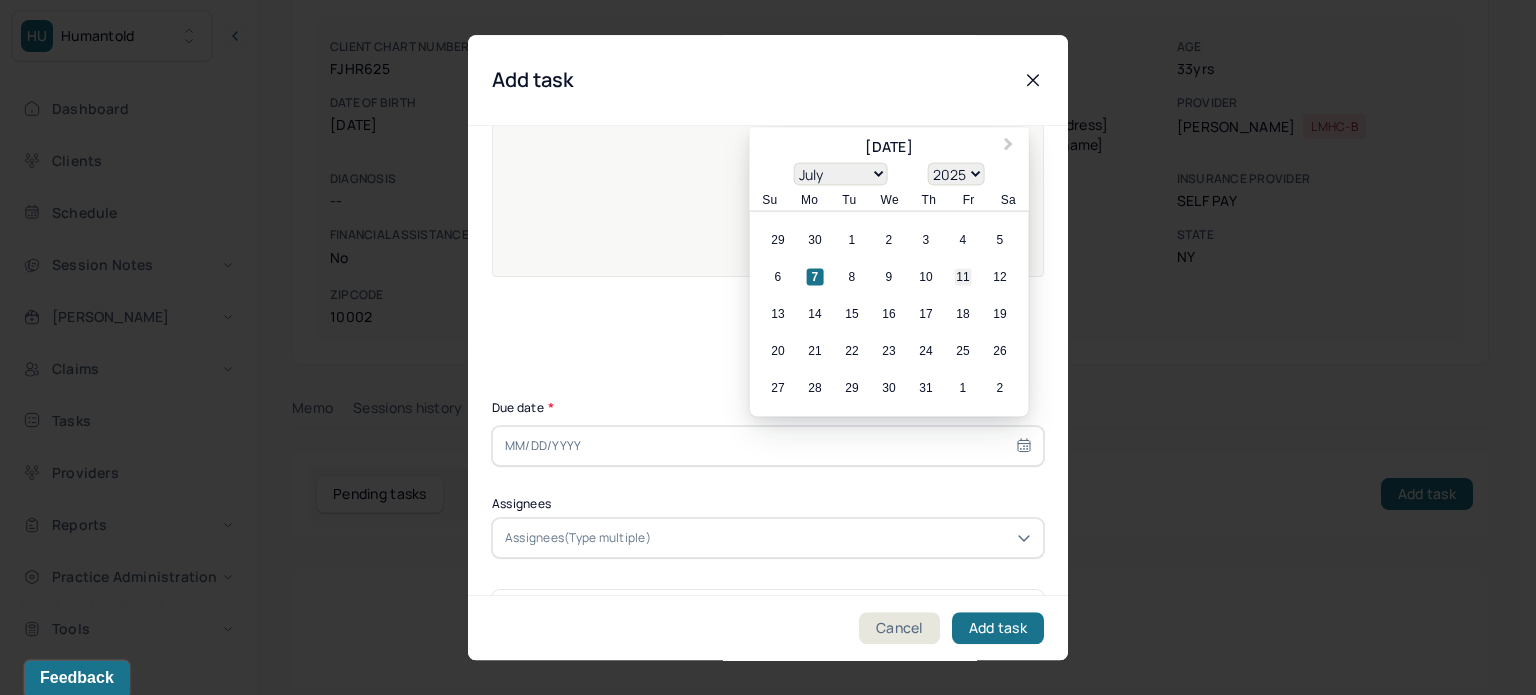 click on "11" at bounding box center [963, 277] 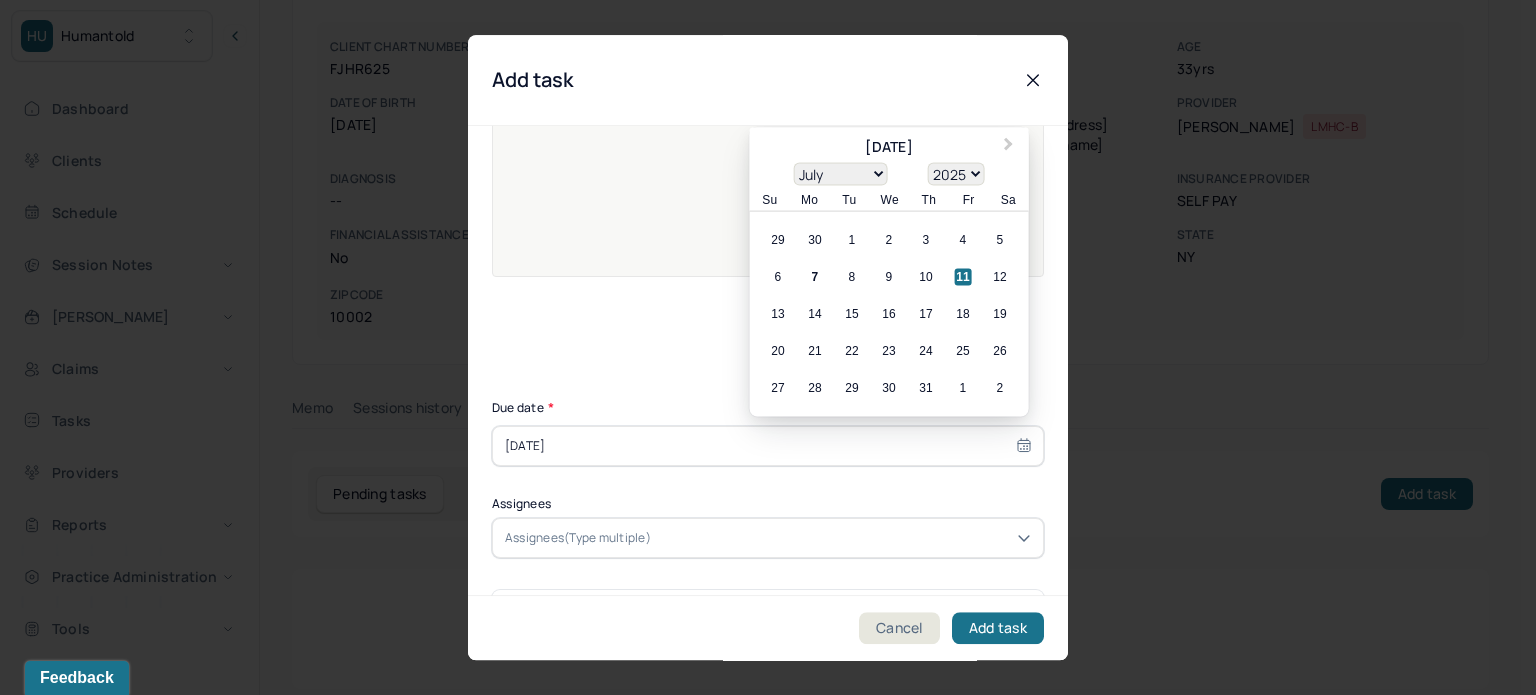 click on "Assignees(Type multiple)" at bounding box center (578, 538) 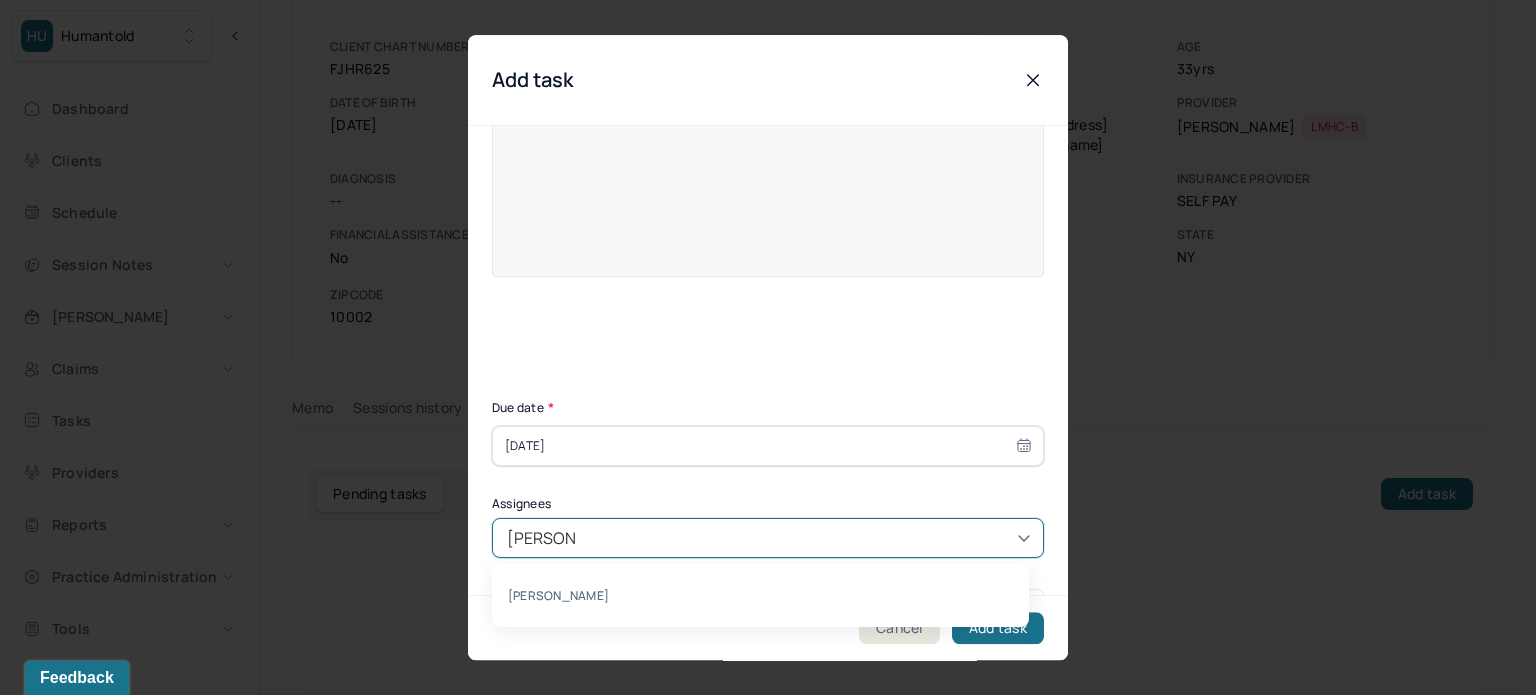 type on "[PERSON_NAME]" 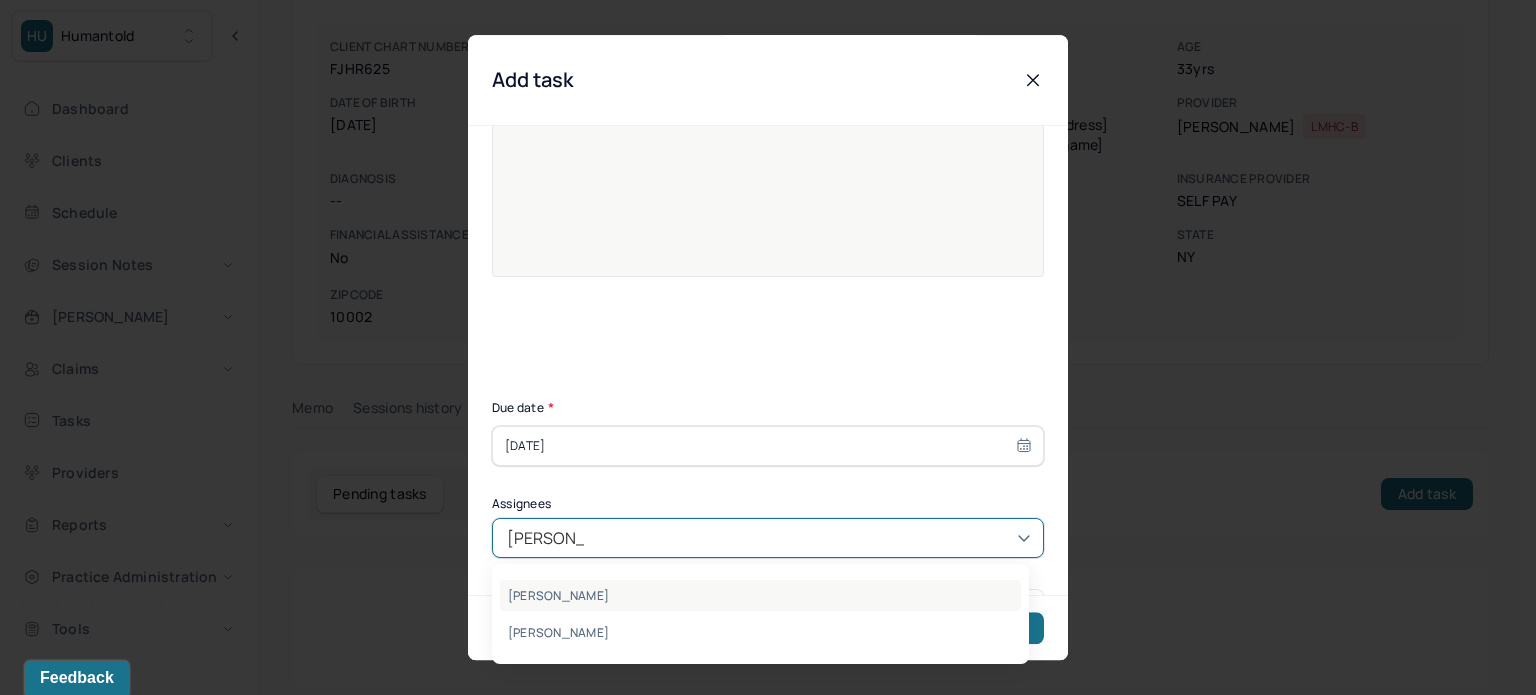 click on "[PERSON_NAME]" at bounding box center (760, 595) 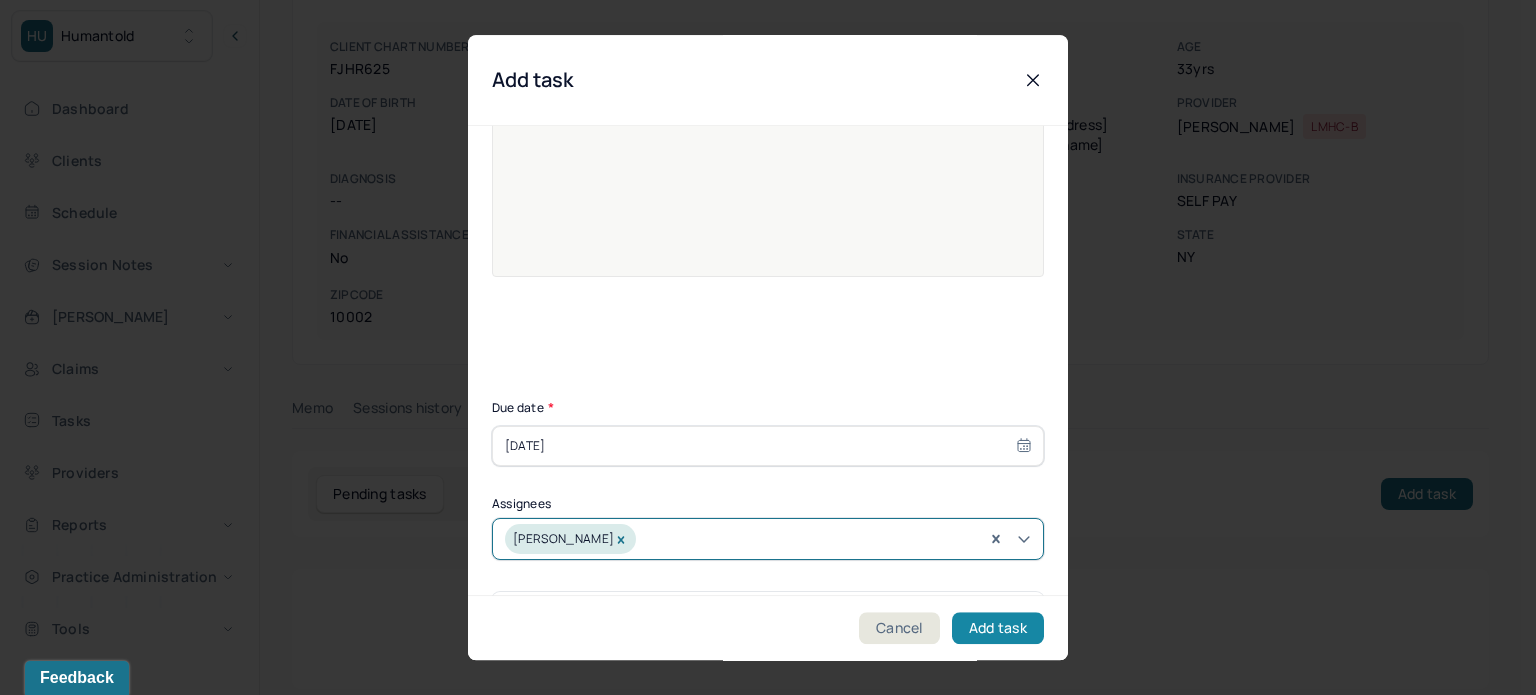 click on "Add task" at bounding box center (998, 628) 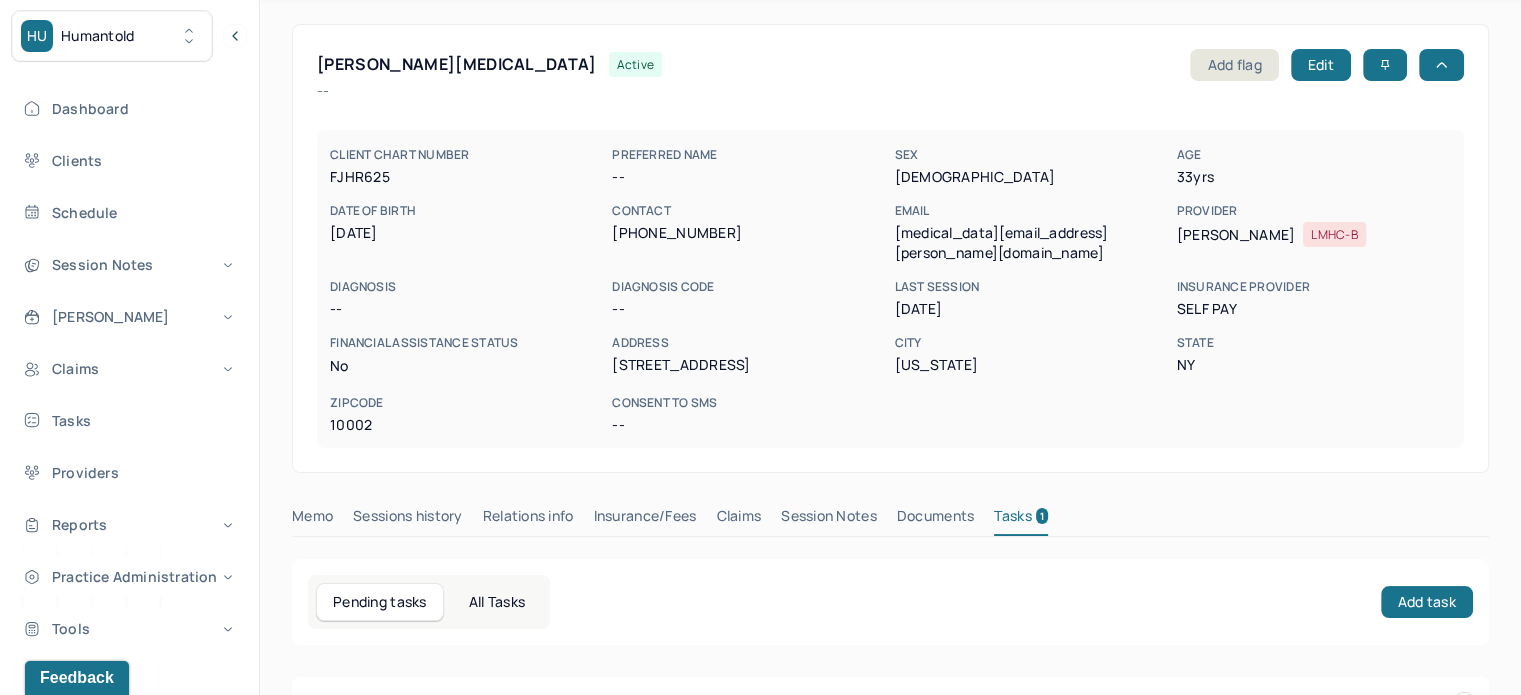 scroll, scrollTop: 0, scrollLeft: 0, axis: both 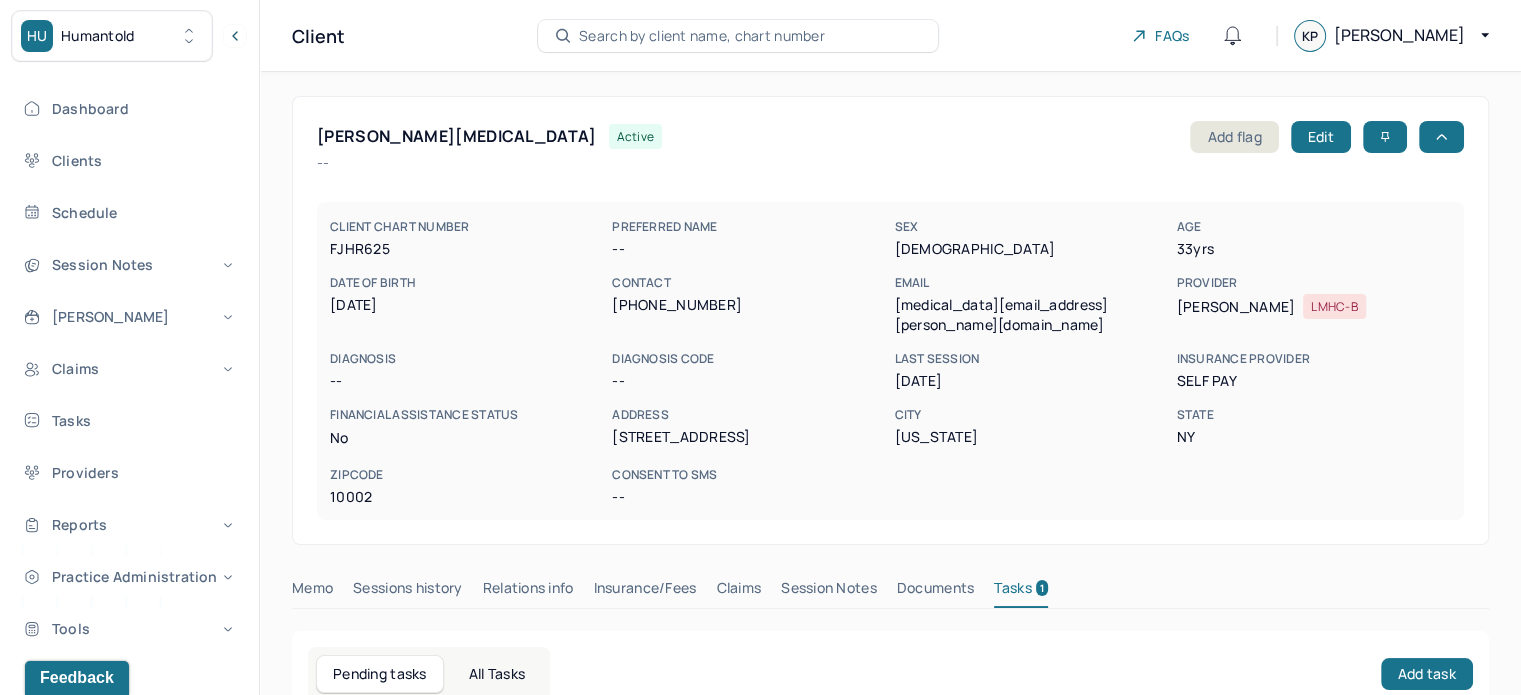 click on "Client   Search by client name, chart number     FAQs     KP Katherine" at bounding box center (890, 36) 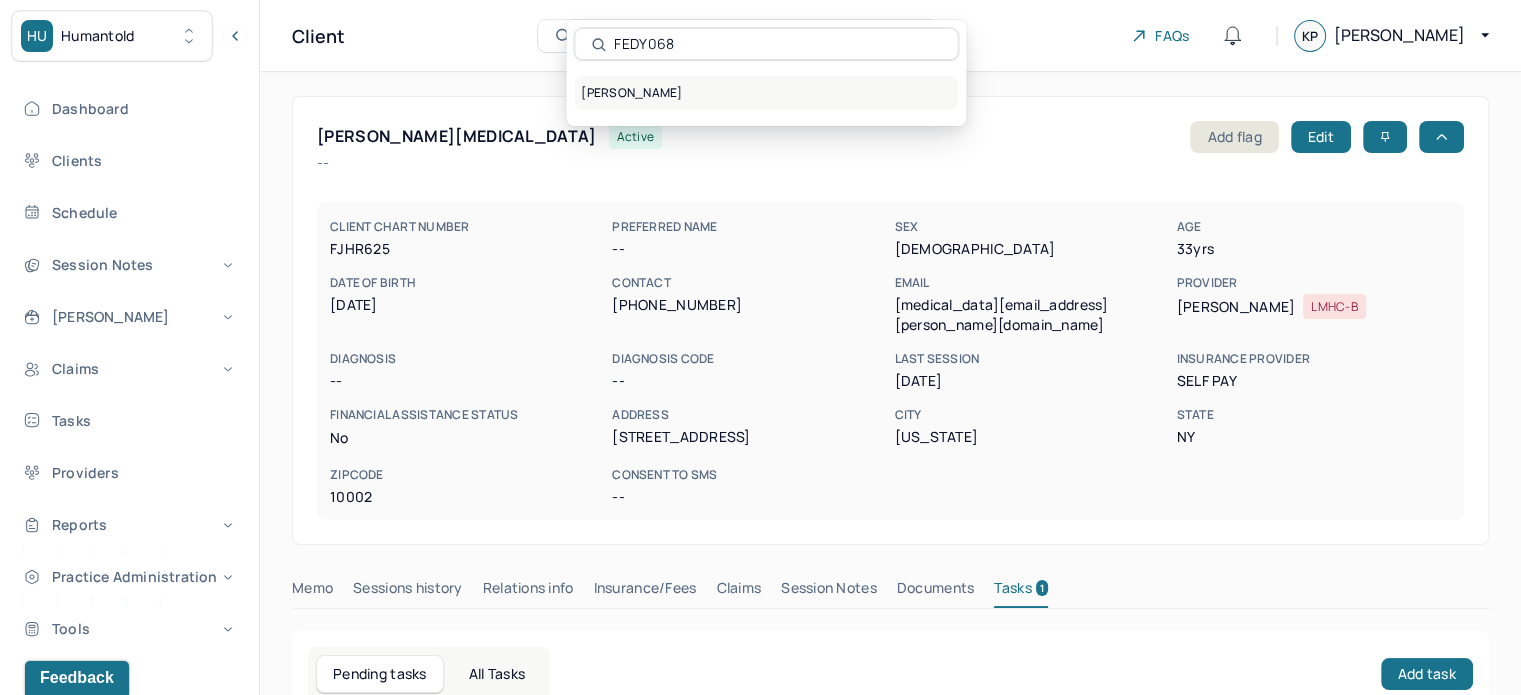 type on "FEDY068" 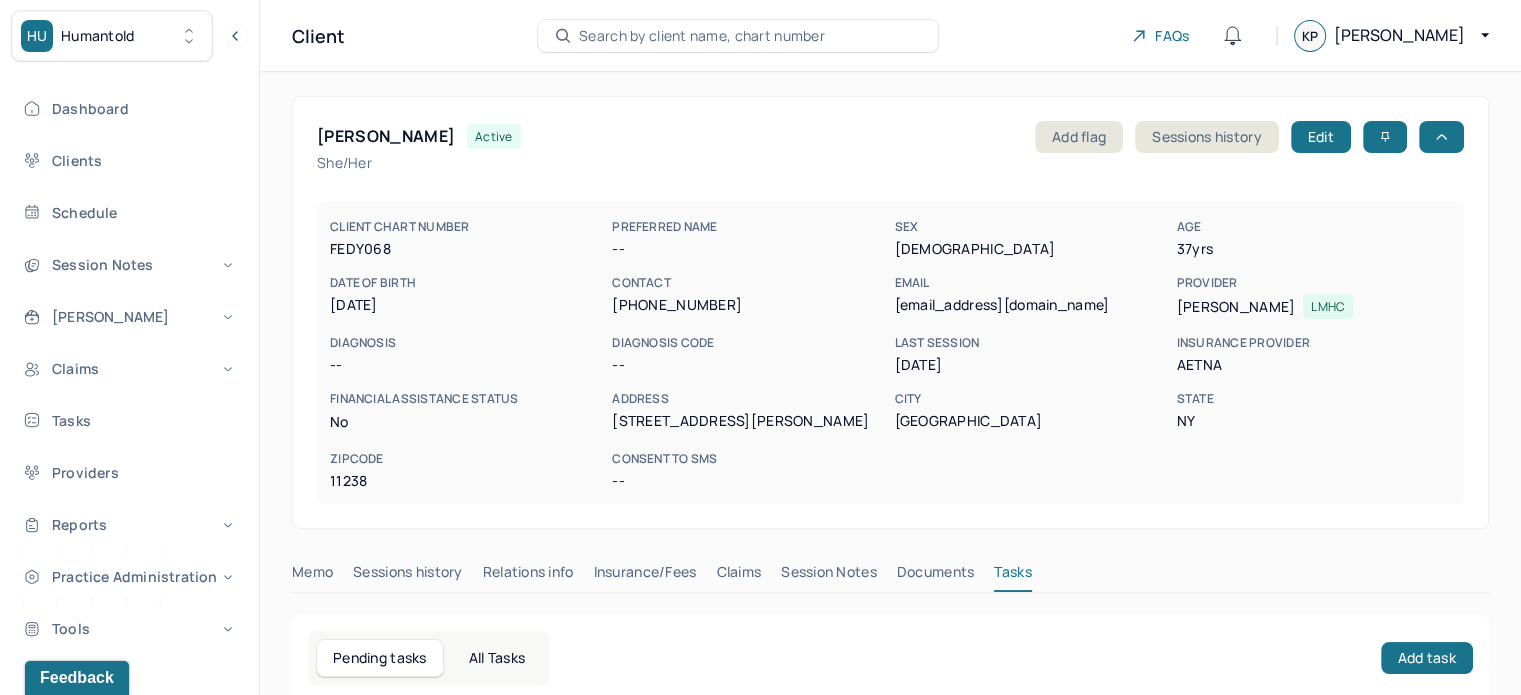 click on "elizabethashleyfuller@gmail.com" at bounding box center [1031, 305] 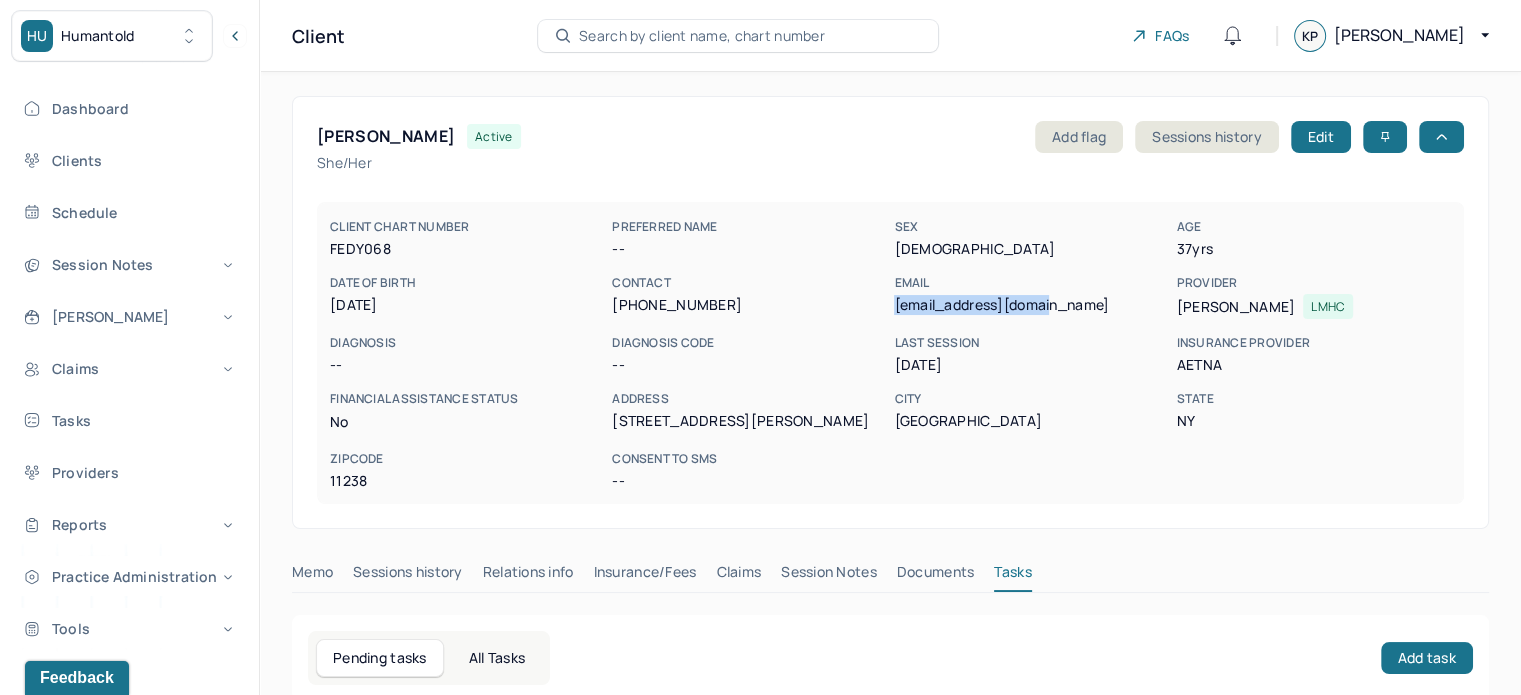 click on "elizabethashleyfuller@gmail.com" at bounding box center (1031, 305) 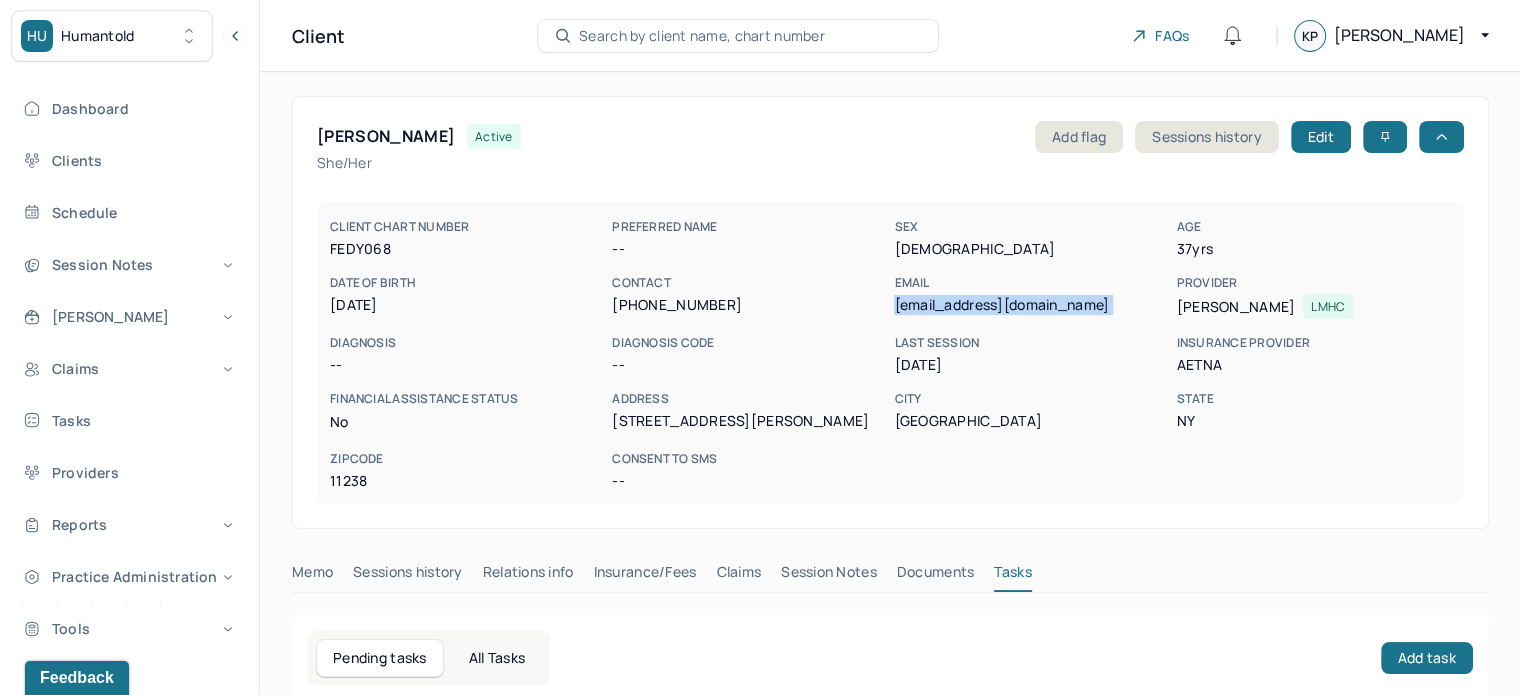 click on "elizabethashleyfuller@gmail.com" at bounding box center [1031, 305] 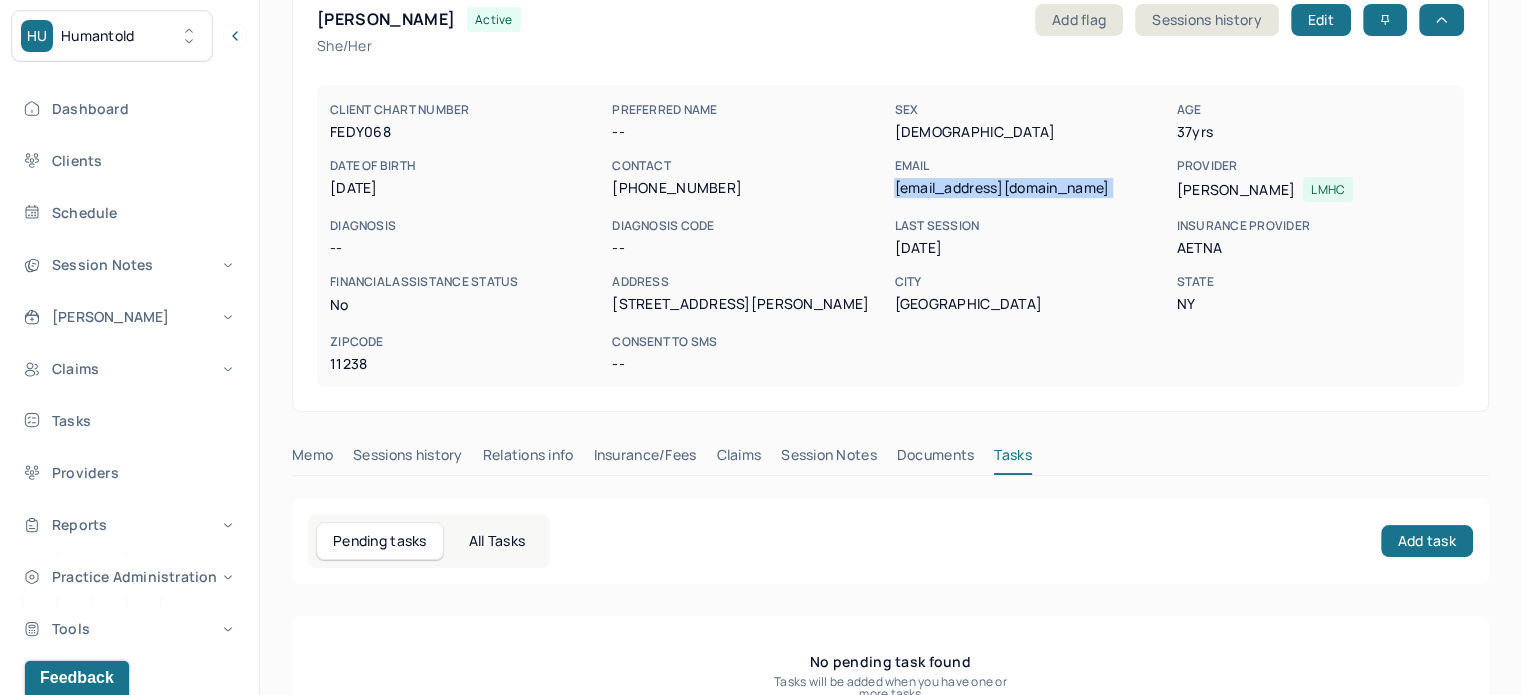 scroll, scrollTop: 180, scrollLeft: 0, axis: vertical 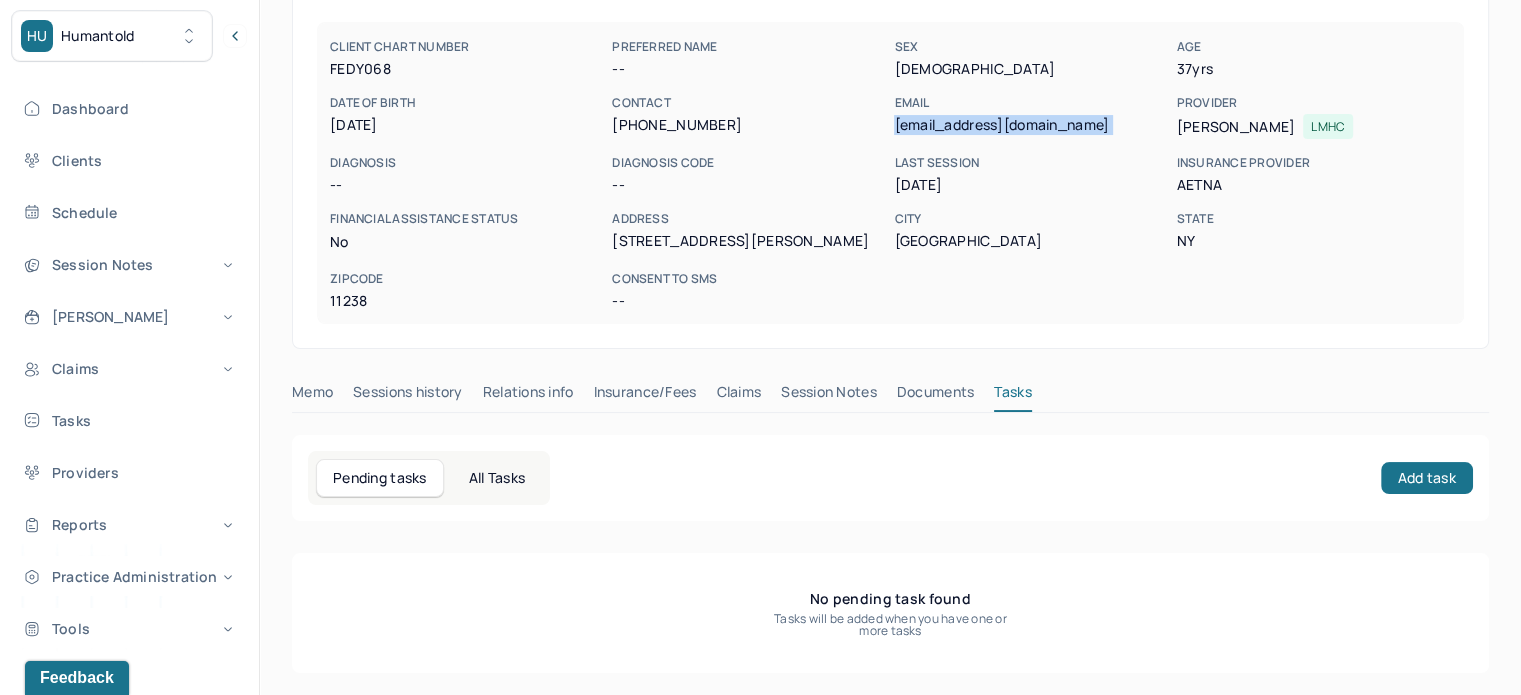 click on "Claims" at bounding box center (738, 396) 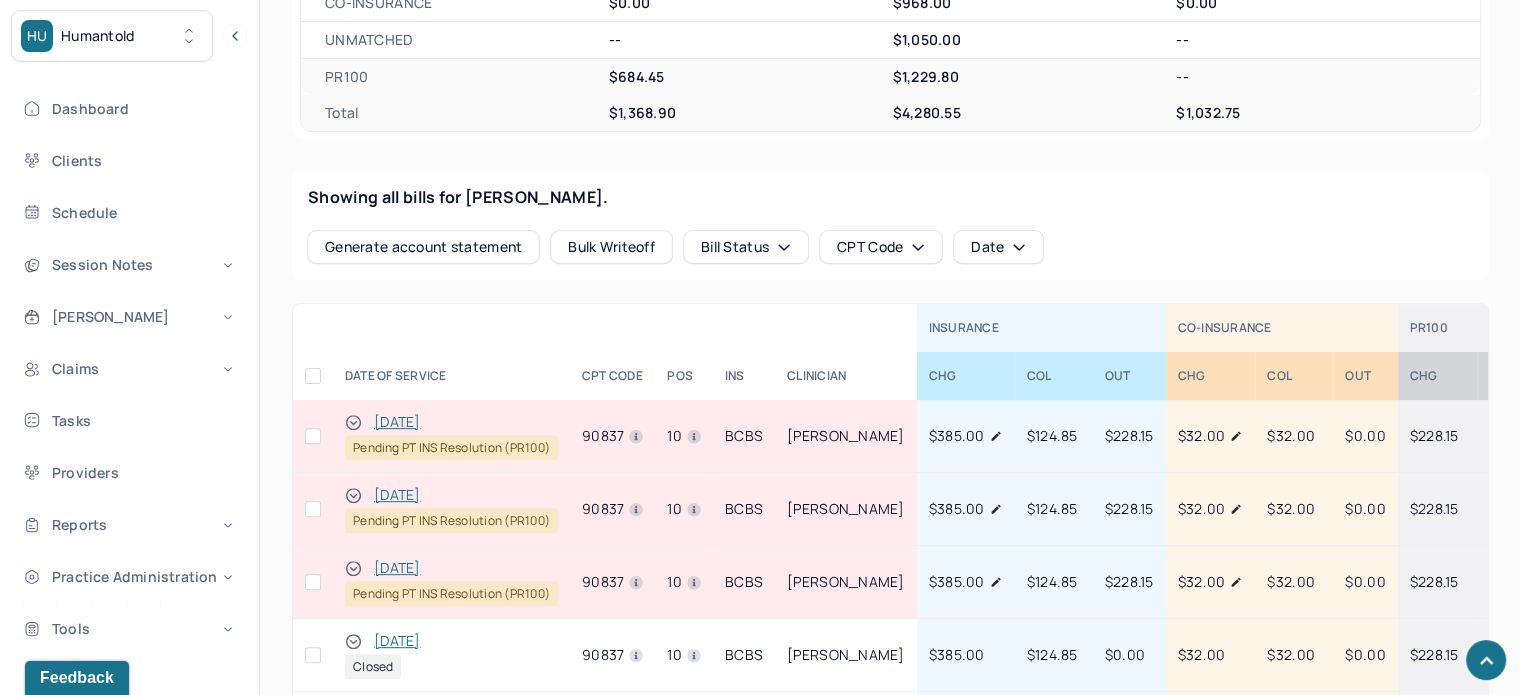 scroll, scrollTop: 780, scrollLeft: 0, axis: vertical 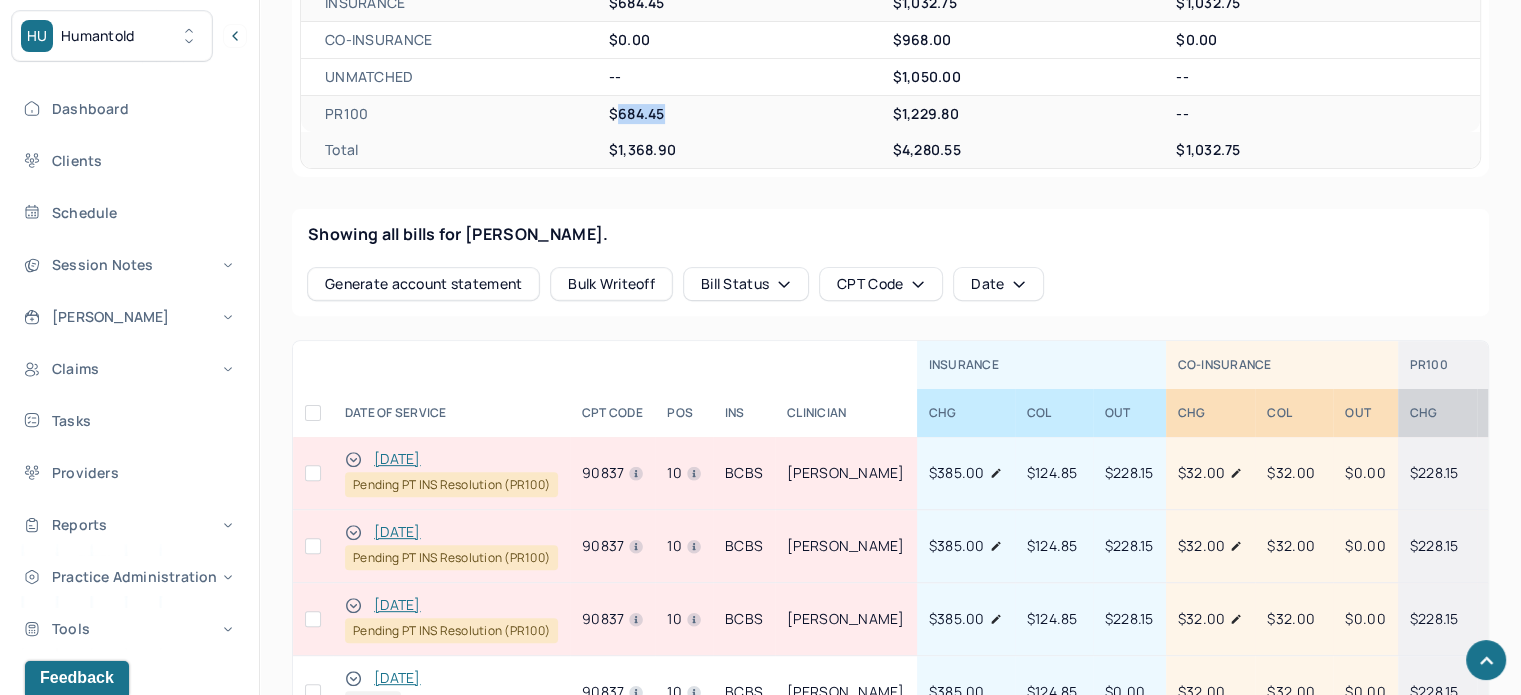 drag, startPoint x: 683, startPoint y: 116, endPoint x: 616, endPoint y: 119, distance: 67.06713 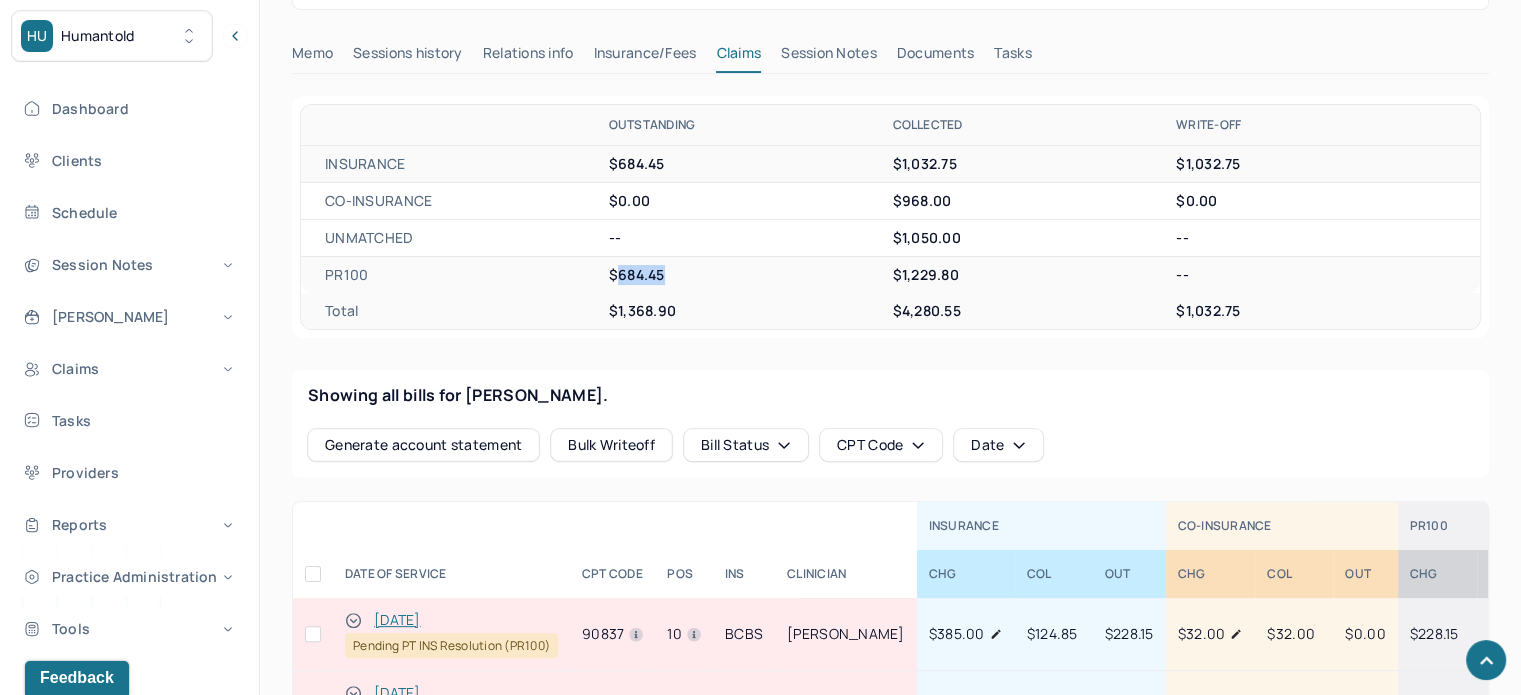 scroll, scrollTop: 700, scrollLeft: 0, axis: vertical 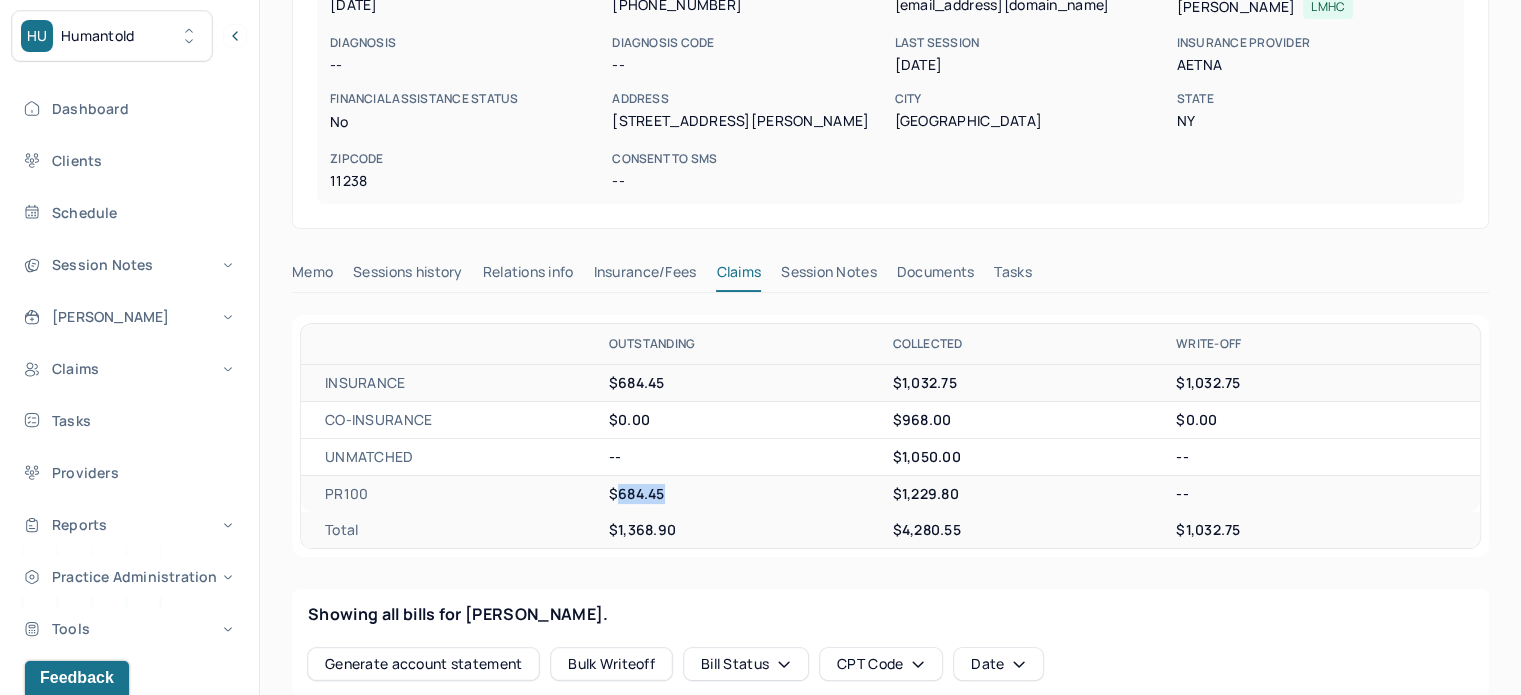 click on "Tasks" at bounding box center [1012, 276] 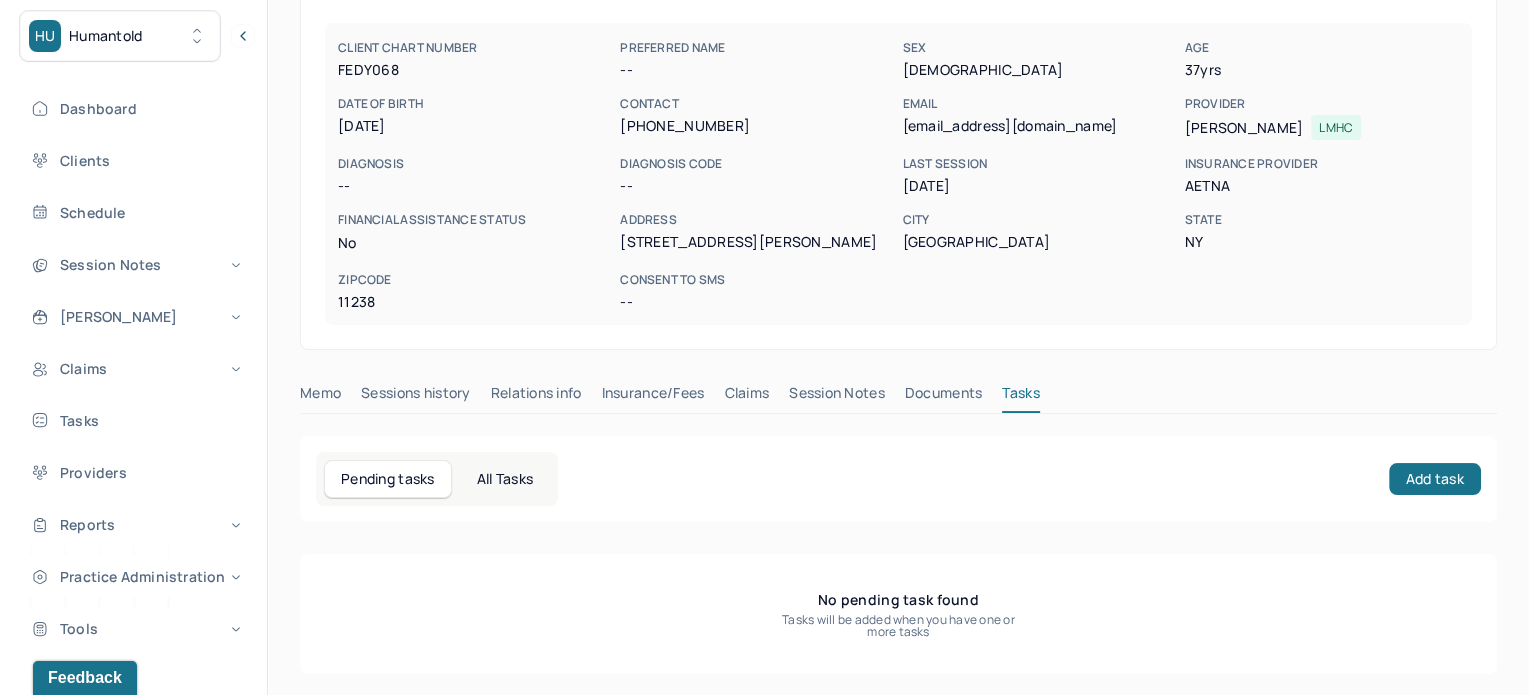 scroll, scrollTop: 180, scrollLeft: 0, axis: vertical 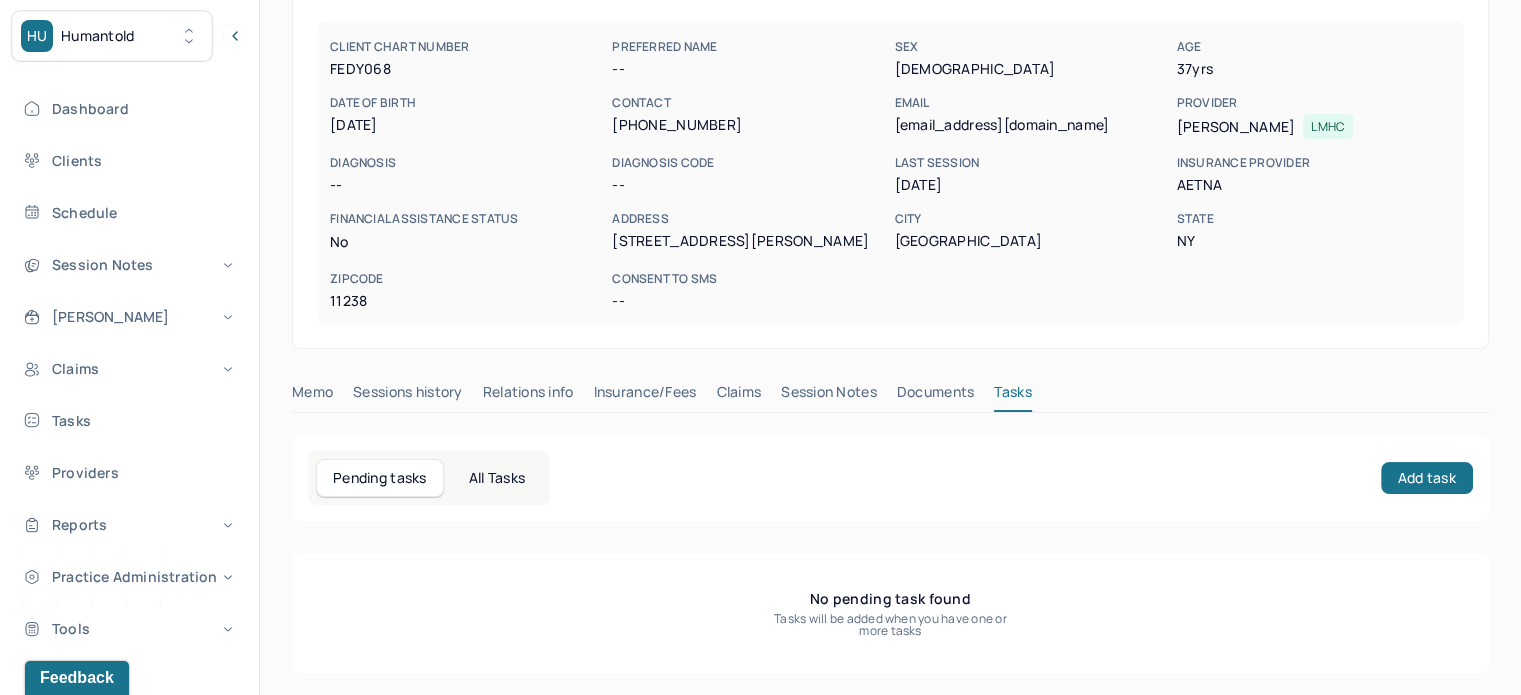 click on "Pending tasks     All Tasks     Add task" at bounding box center [890, 478] 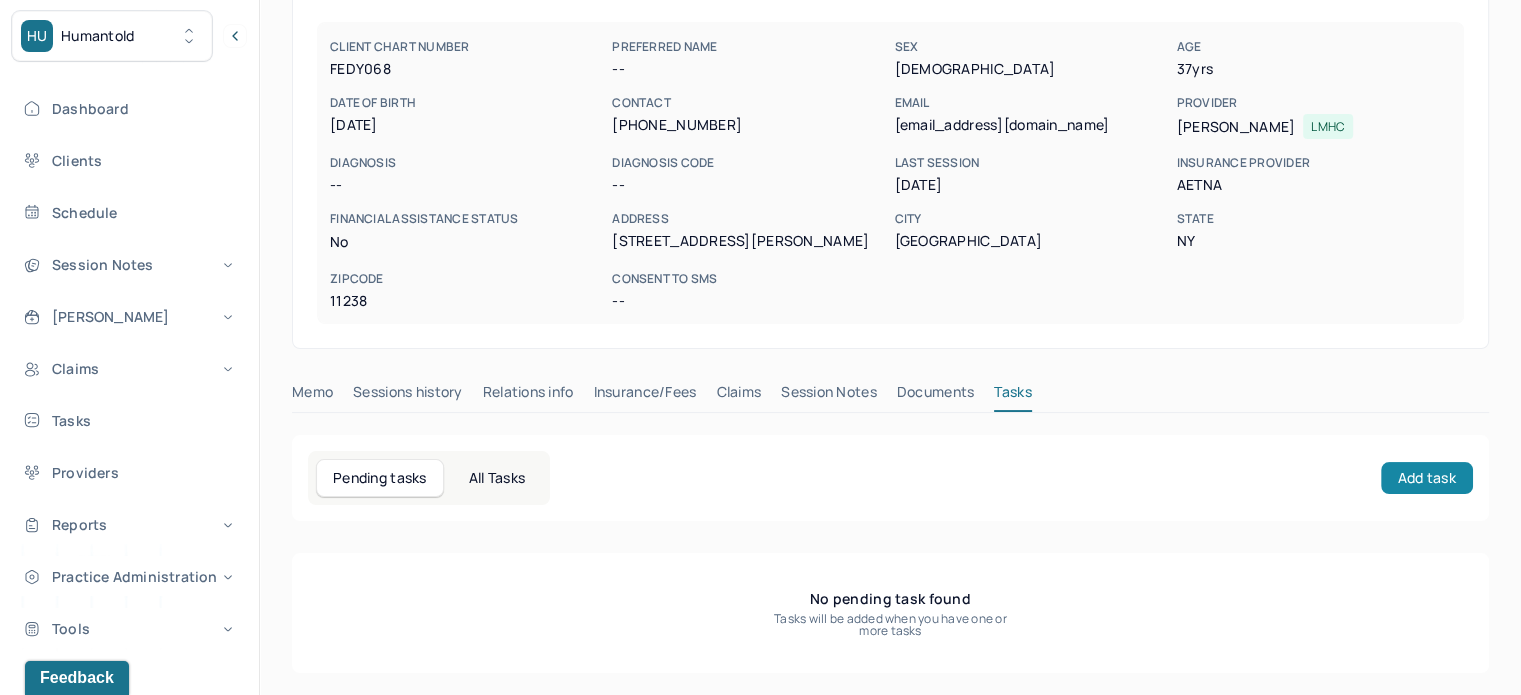 click on "Add task" at bounding box center (1427, 478) 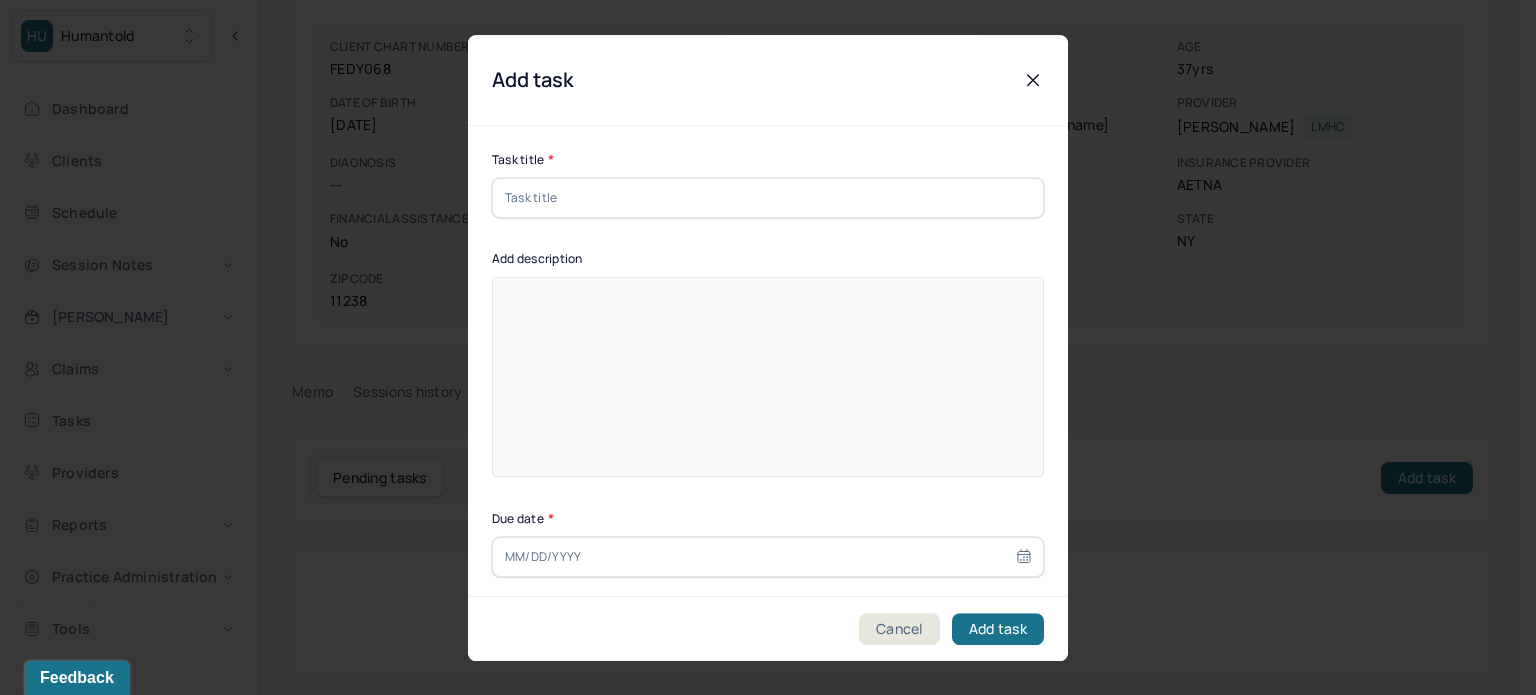click at bounding box center [768, 198] 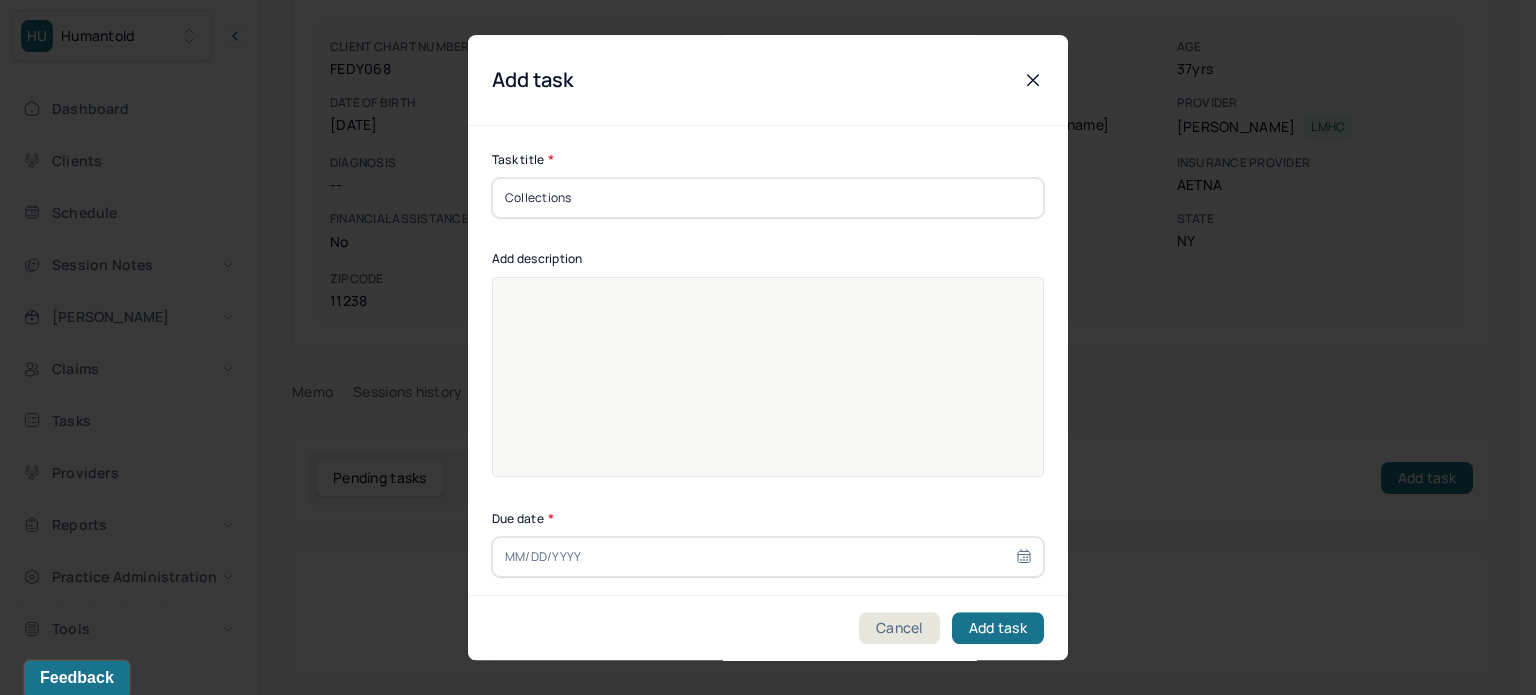 type on "Collections" 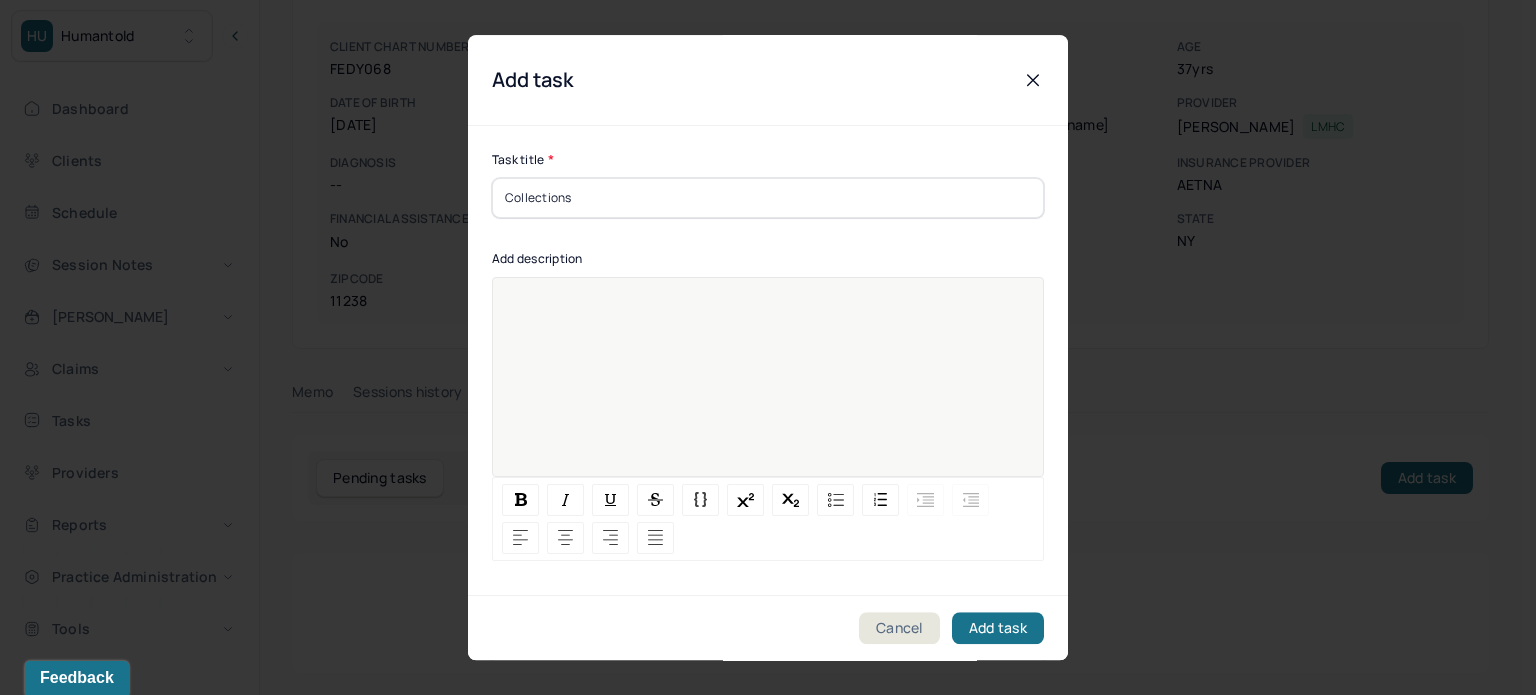 paste 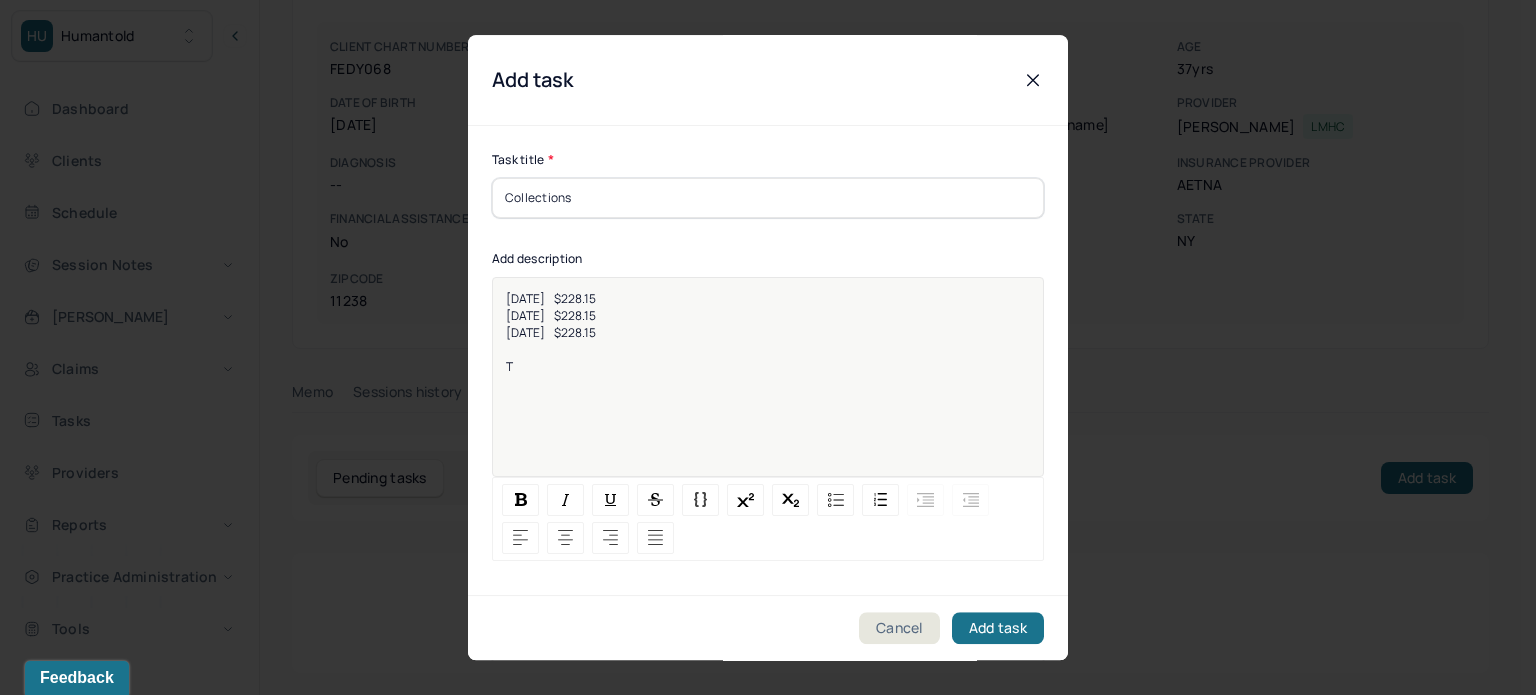 type 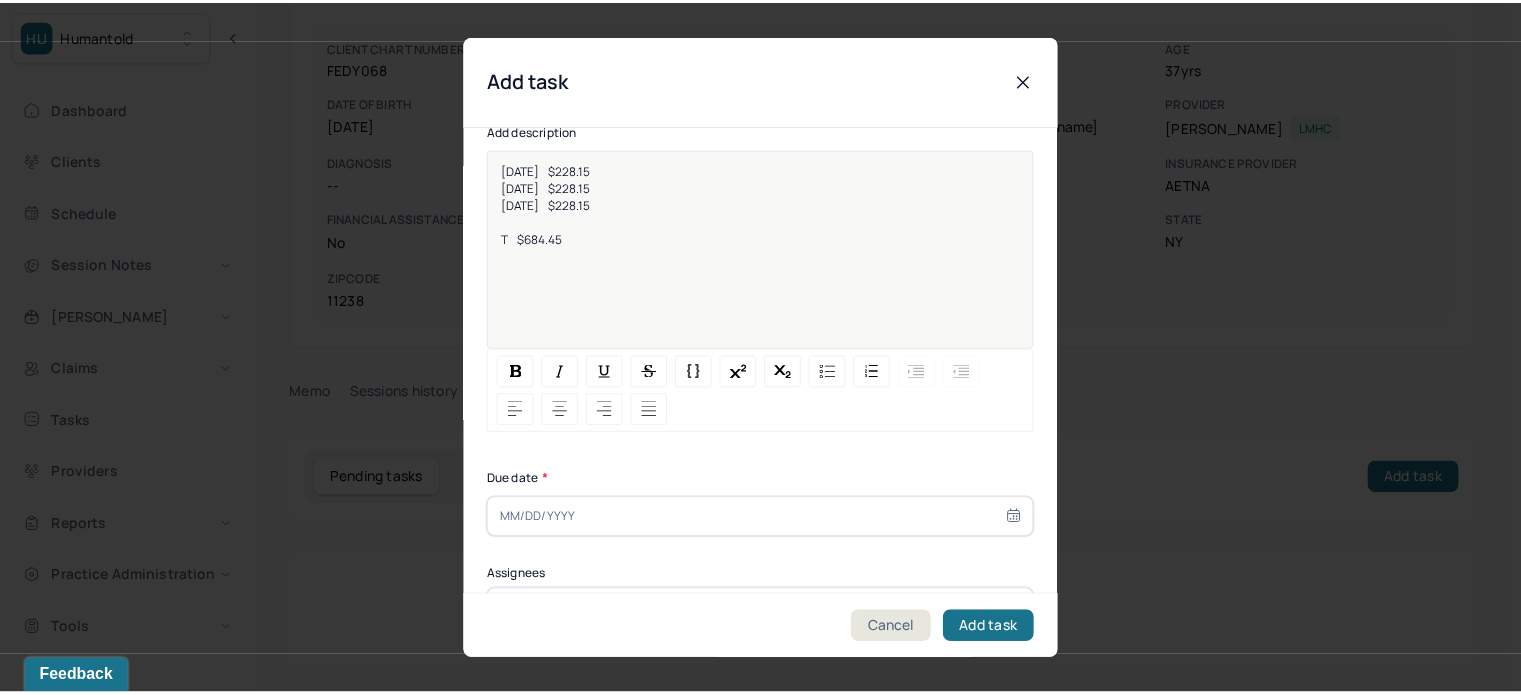 scroll, scrollTop: 256, scrollLeft: 0, axis: vertical 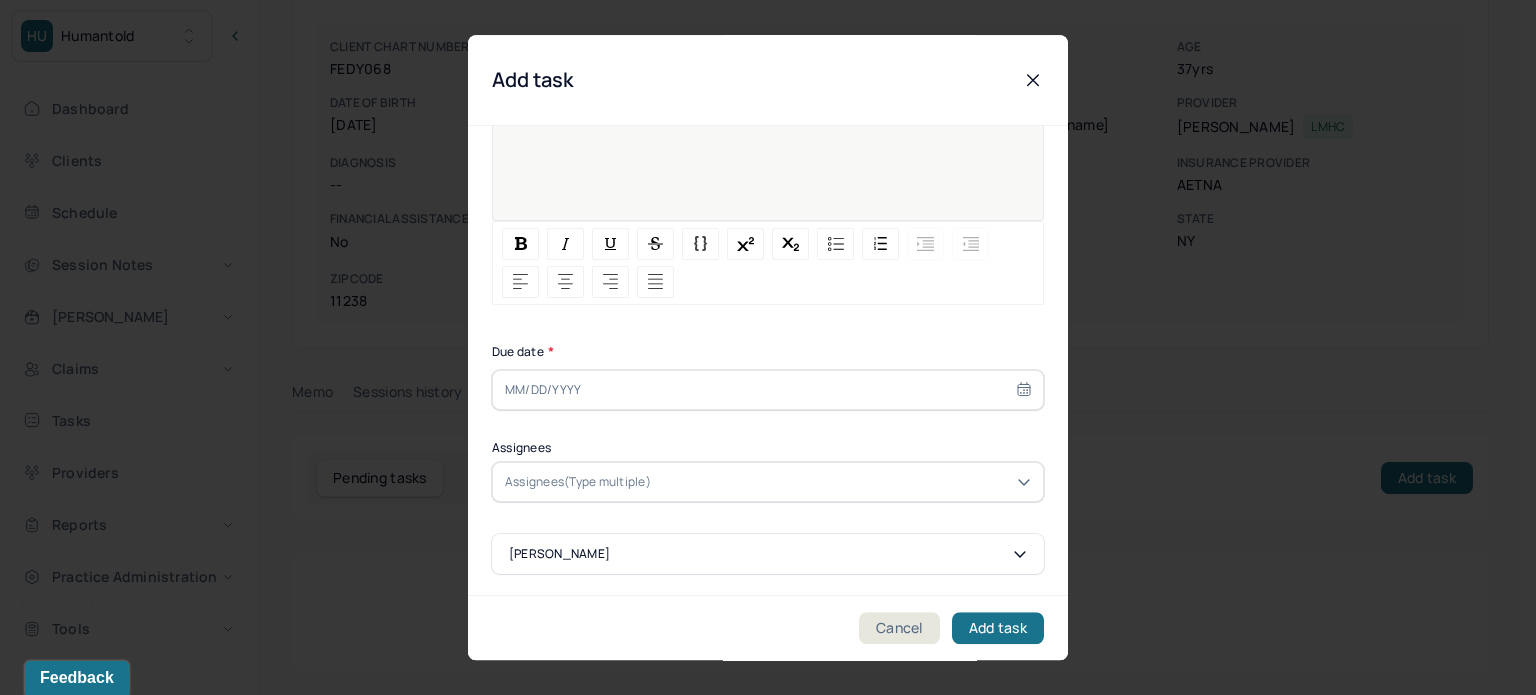 click at bounding box center (768, 390) 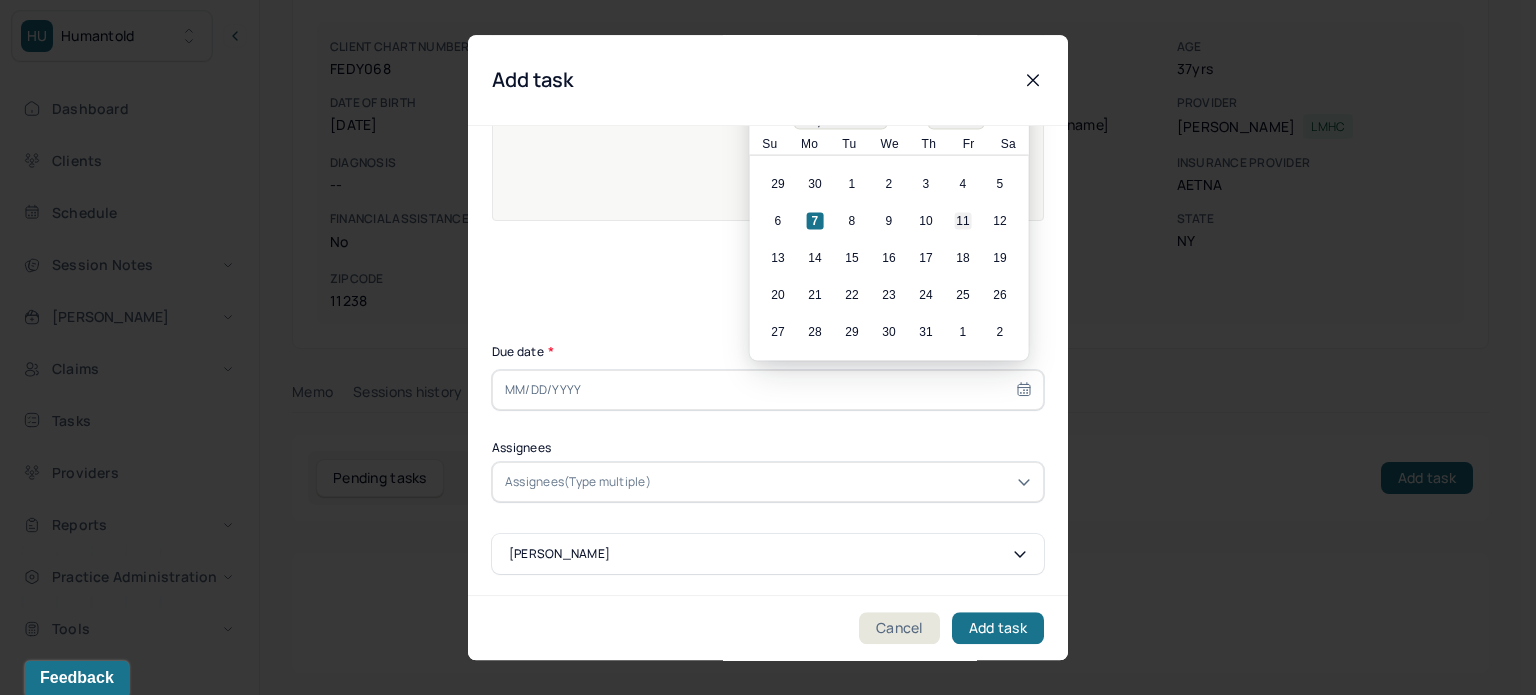 click on "11" at bounding box center (963, 221) 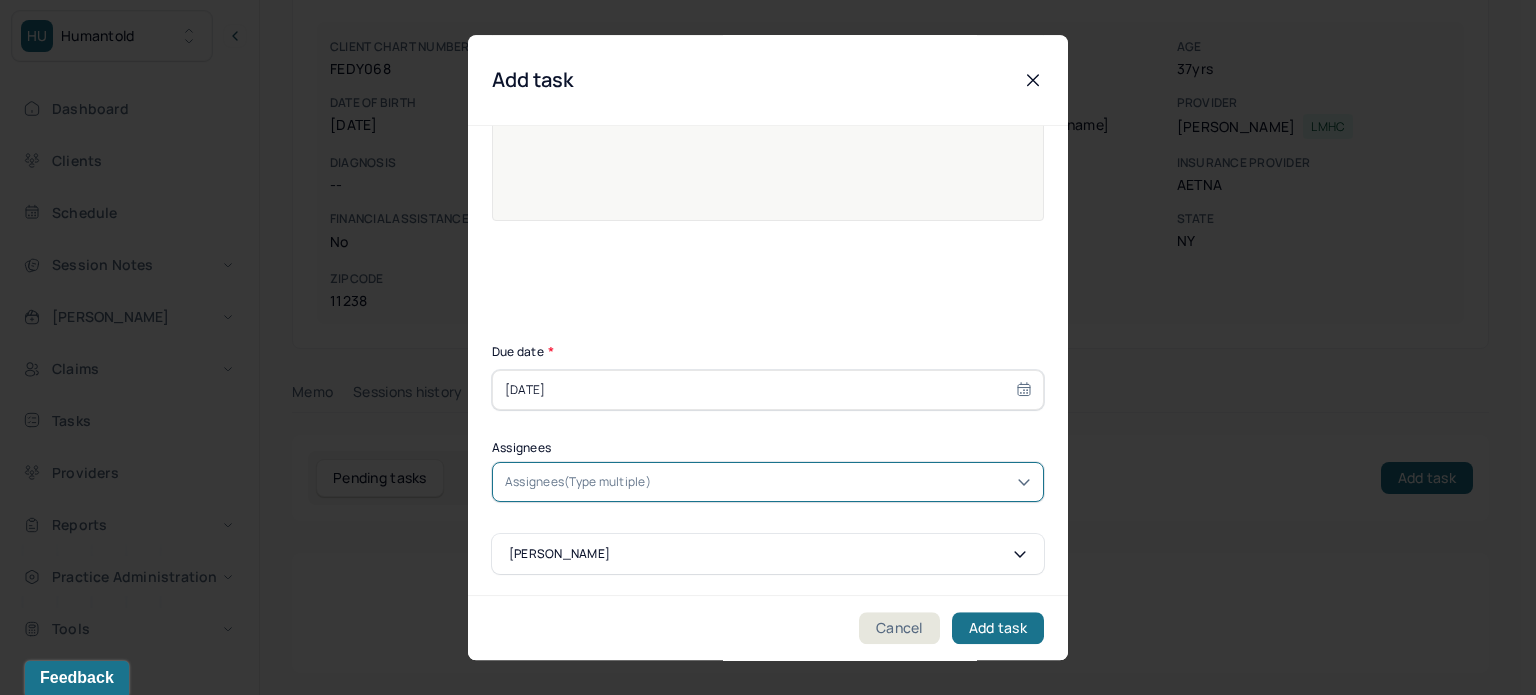 click on "Assignees(Type multiple)" at bounding box center [578, 482] 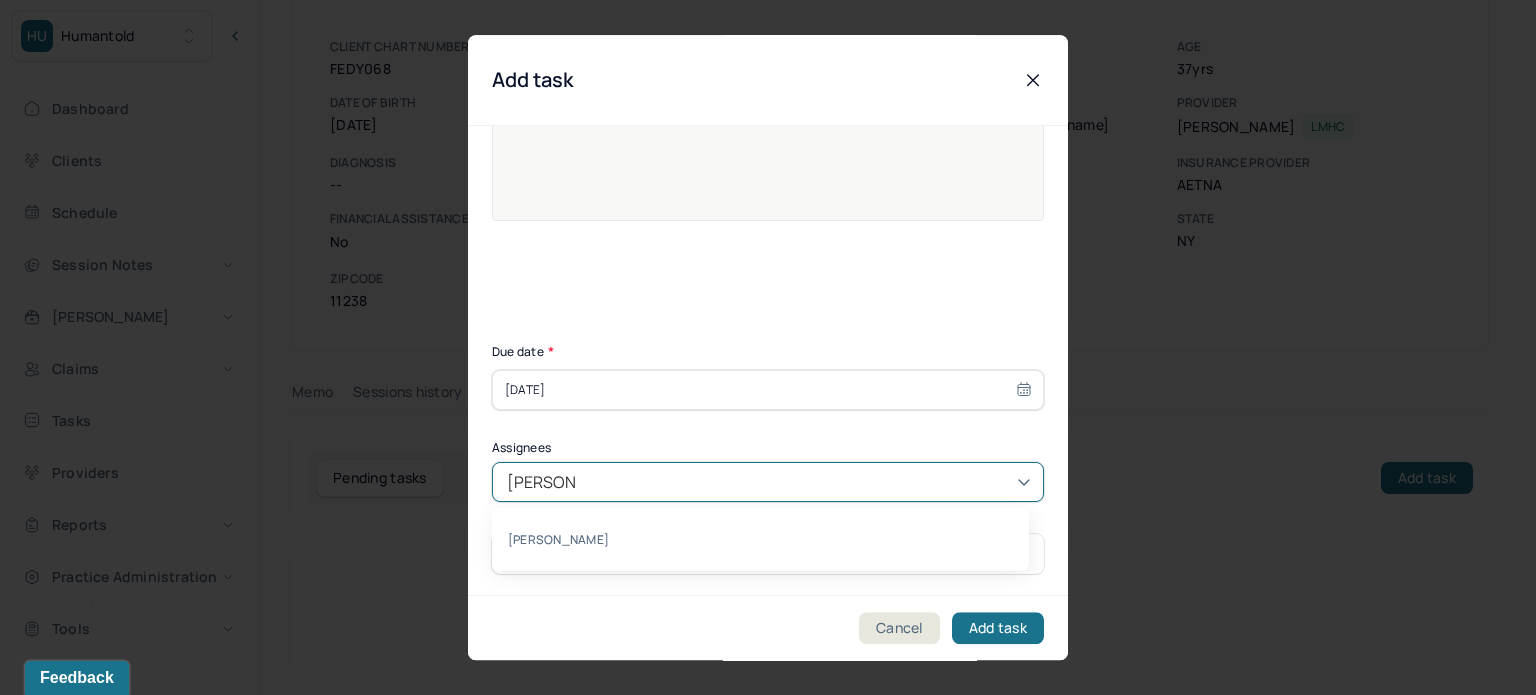 type on "[PERSON_NAME]" 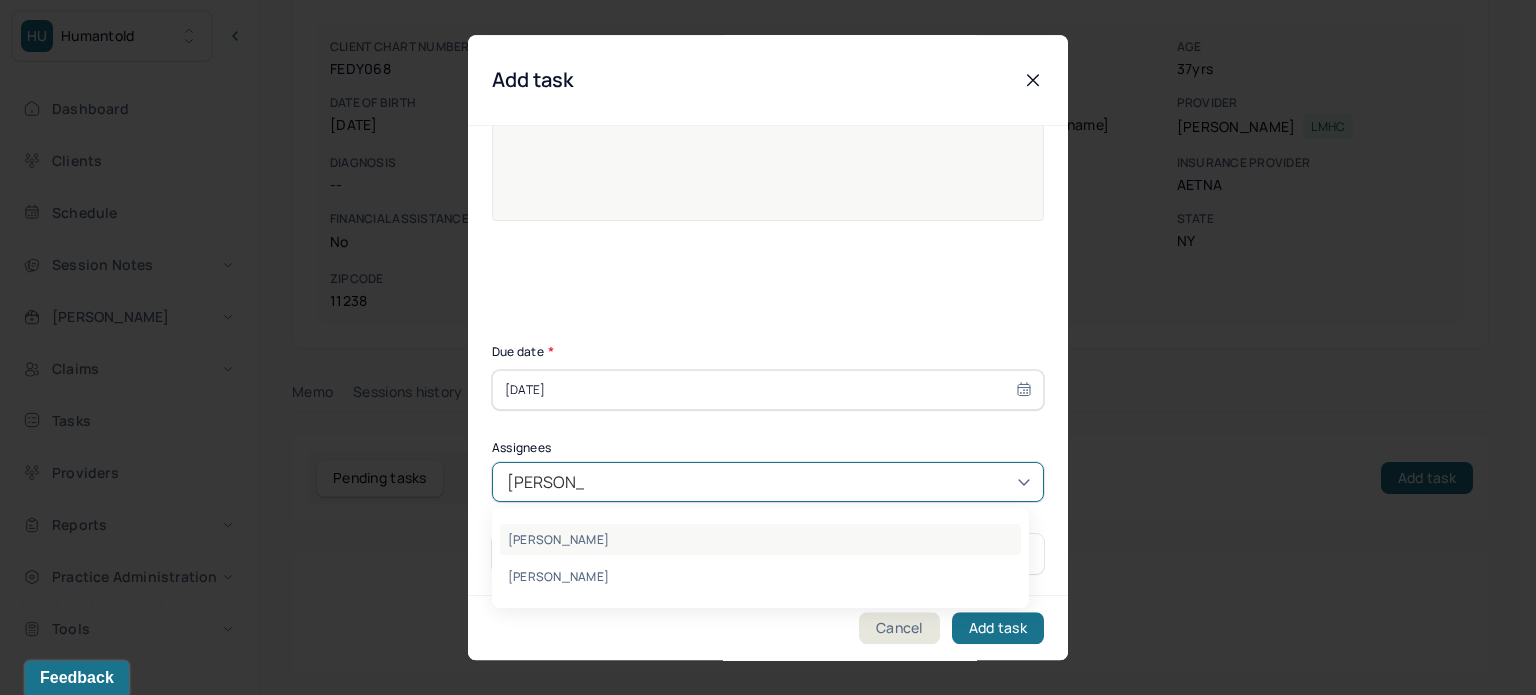 click on "[PERSON_NAME]" at bounding box center [760, 539] 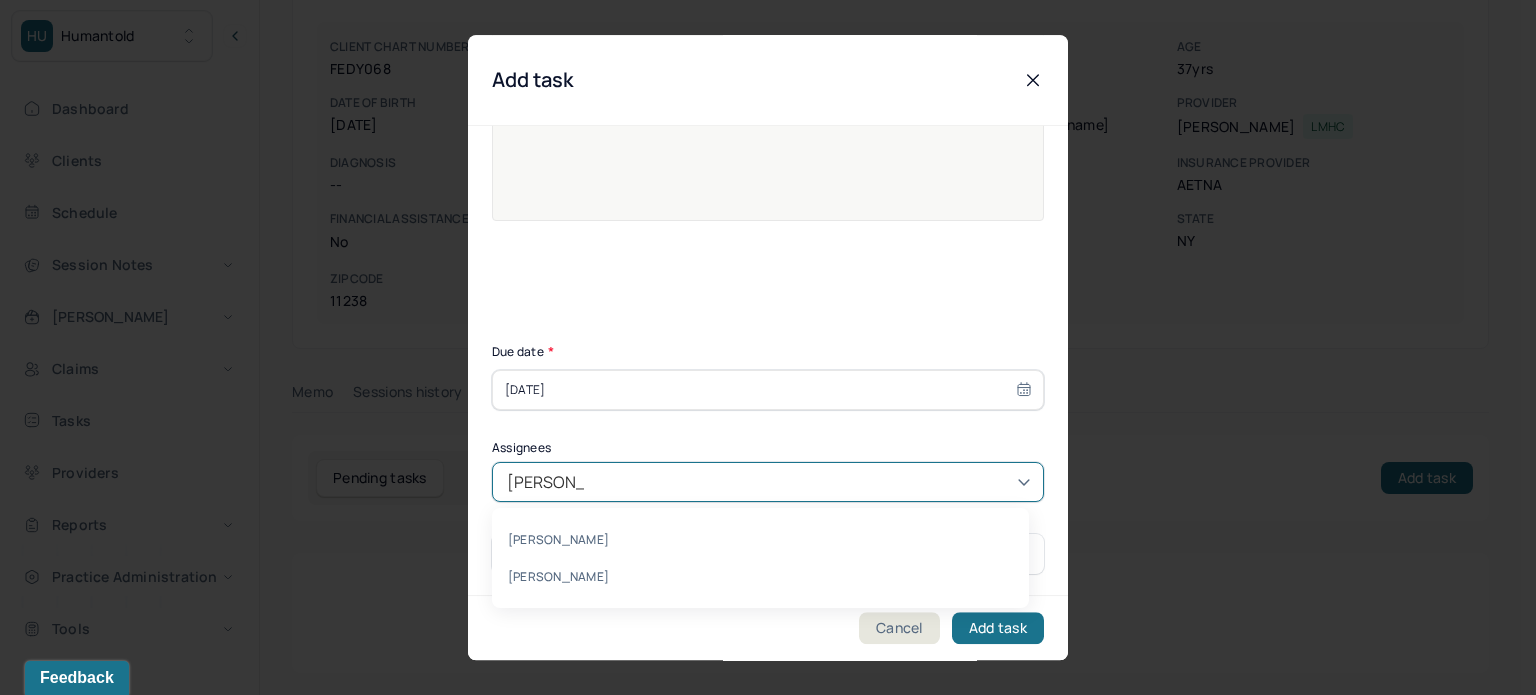 type 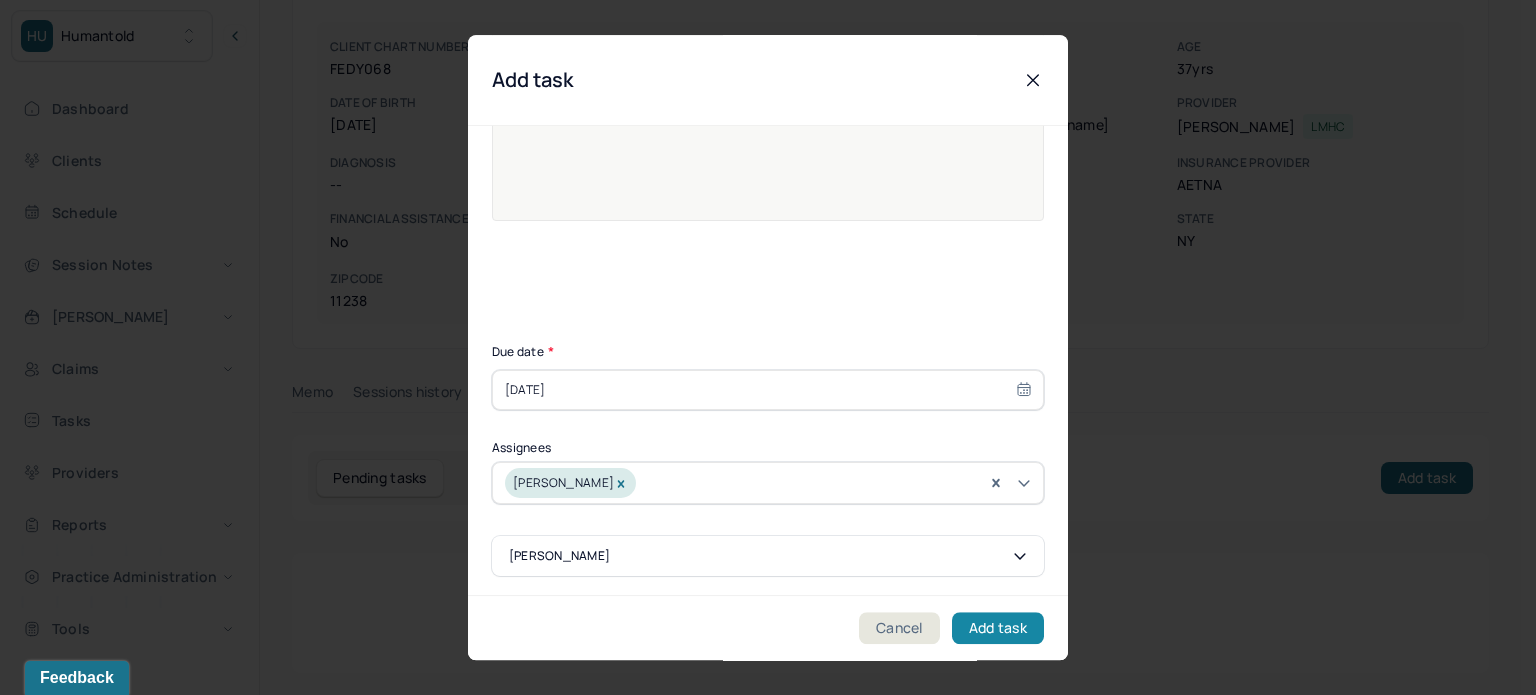 click on "Add task" at bounding box center [998, 628] 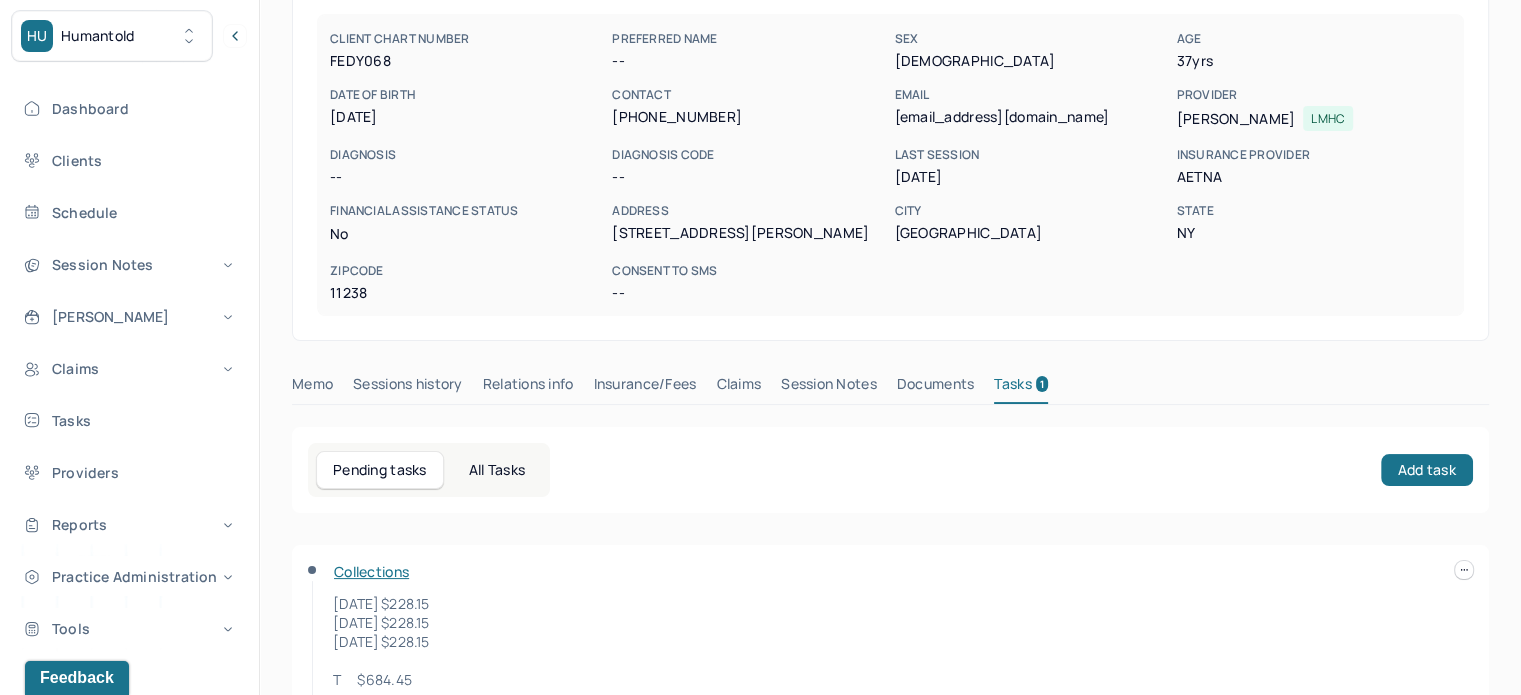 scroll, scrollTop: 0, scrollLeft: 0, axis: both 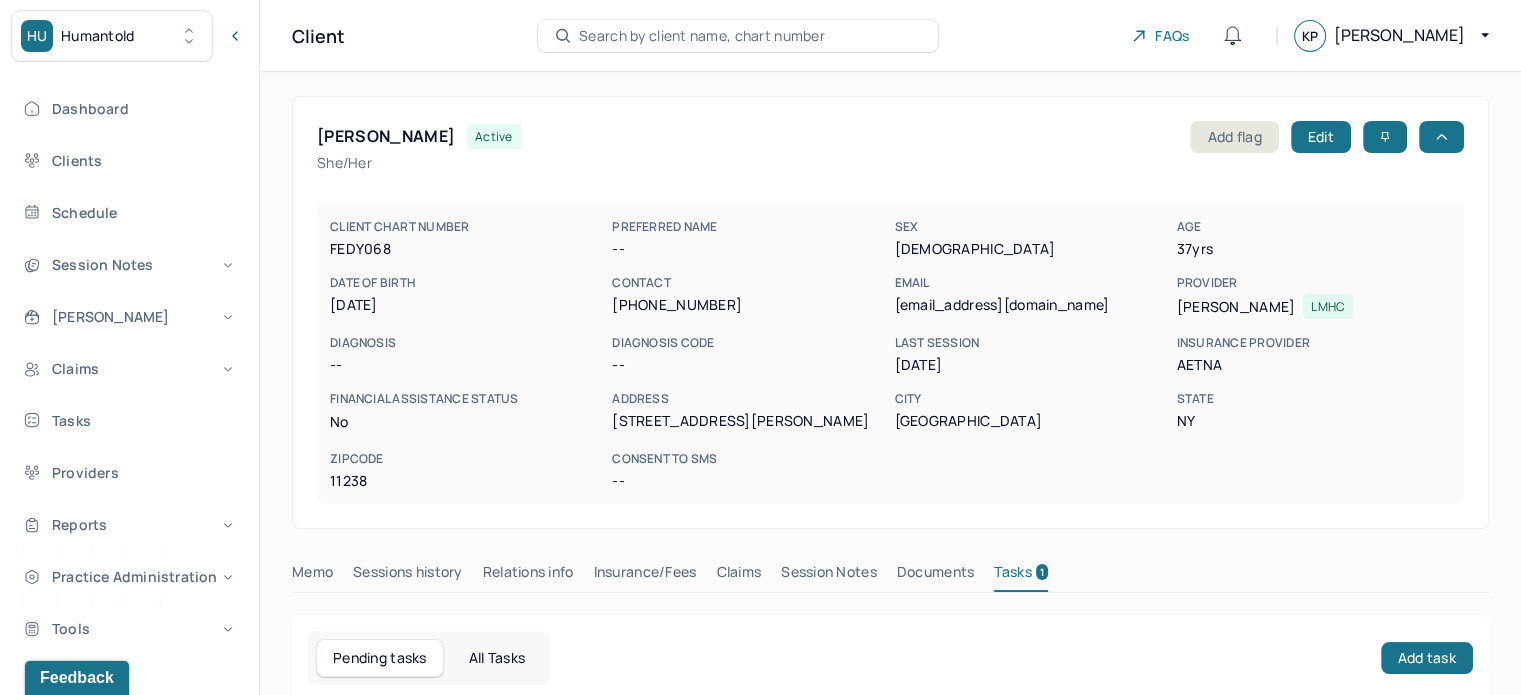 click on "Search by client name, chart number" at bounding box center (702, 36) 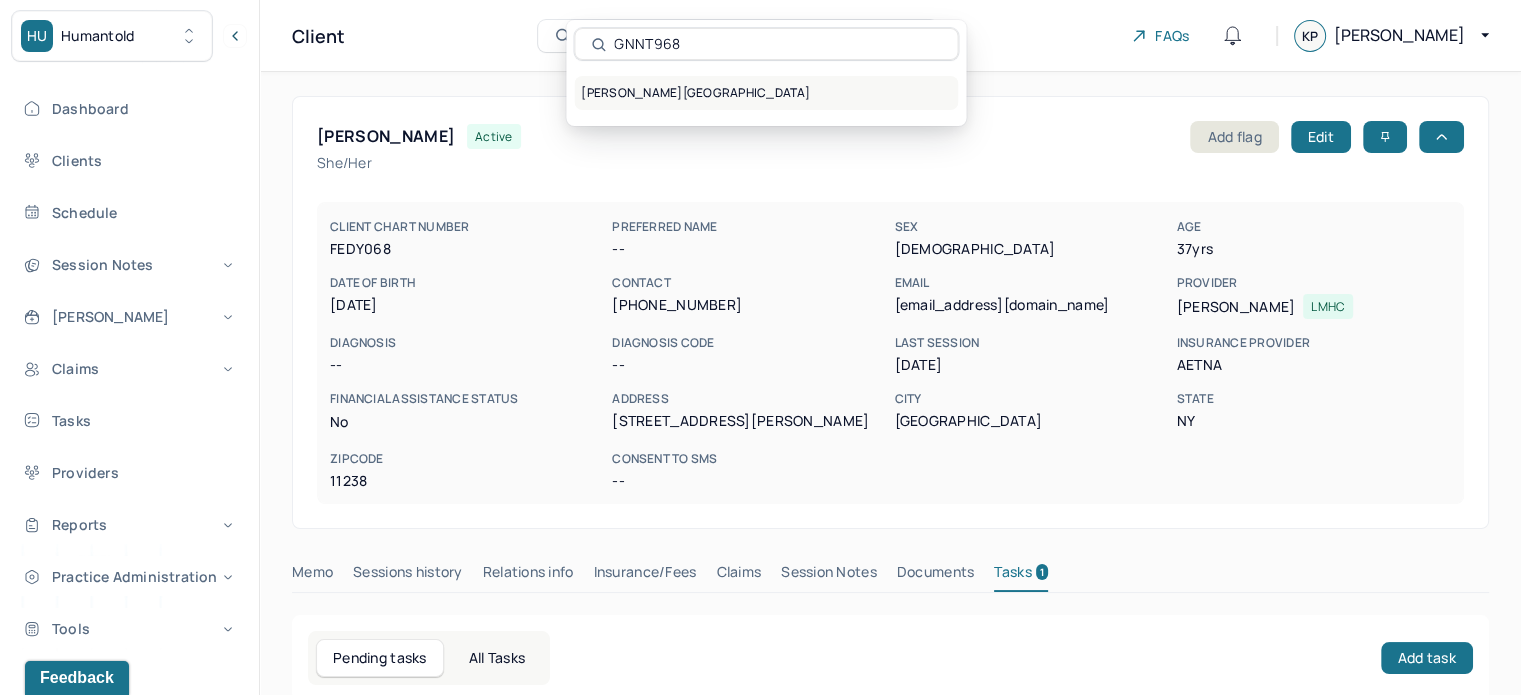 type on "GNNT968" 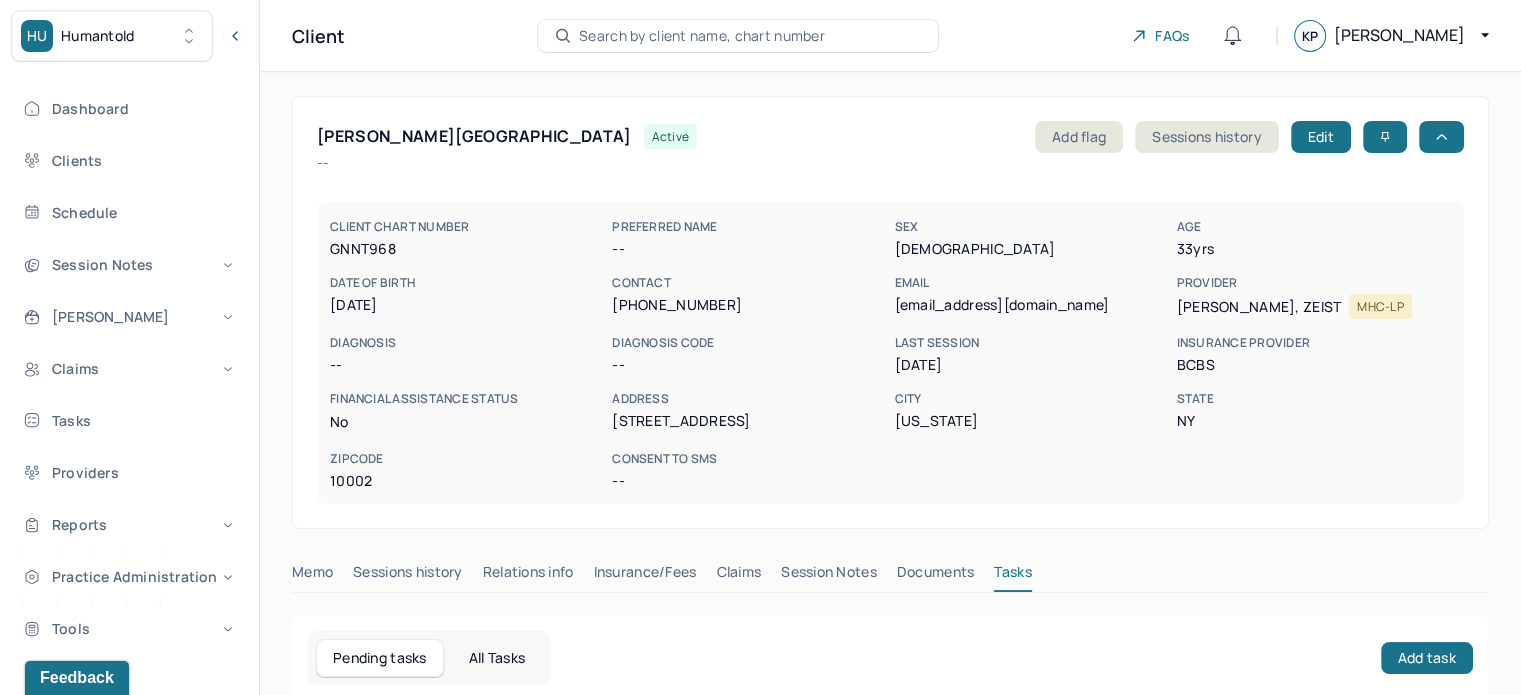 click on "jgeltner13@gmail.com" at bounding box center (1031, 305) 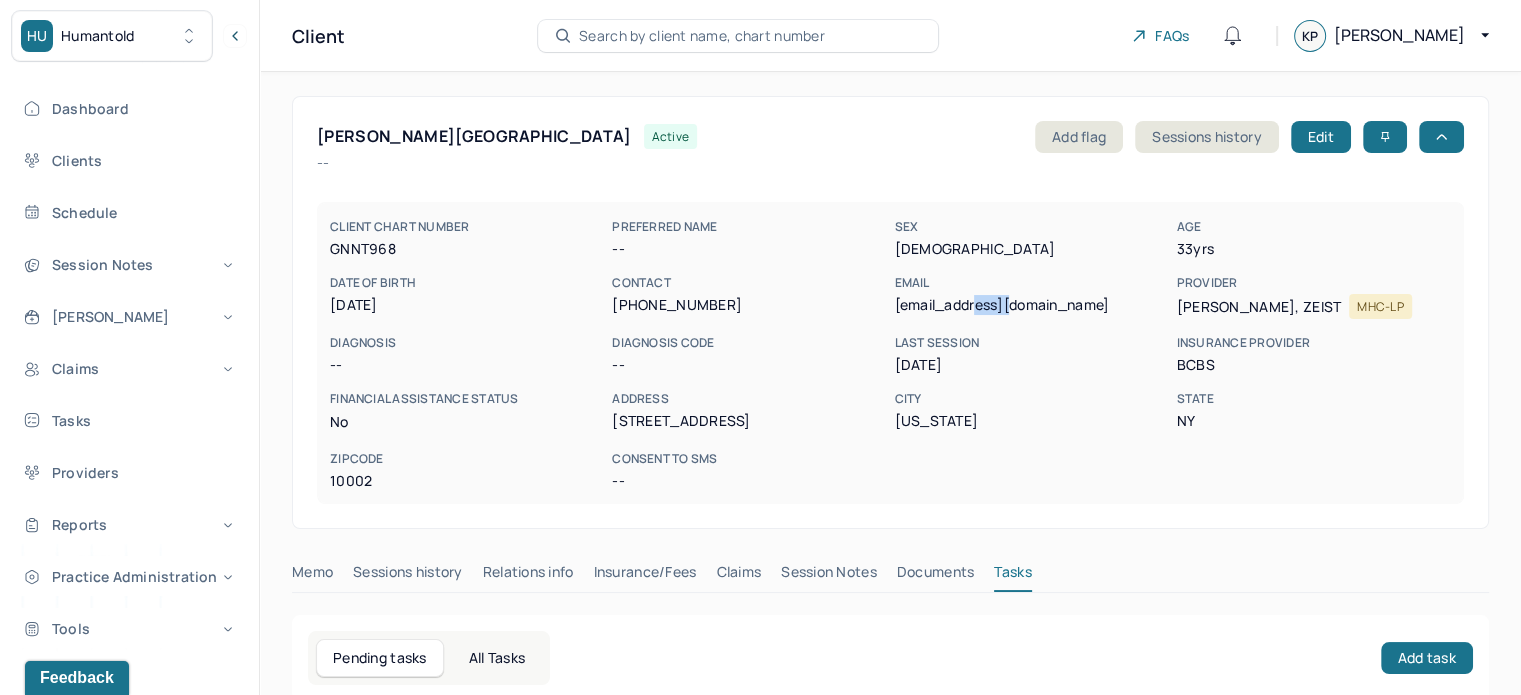 click on "jgeltner13@gmail.com" at bounding box center [1031, 305] 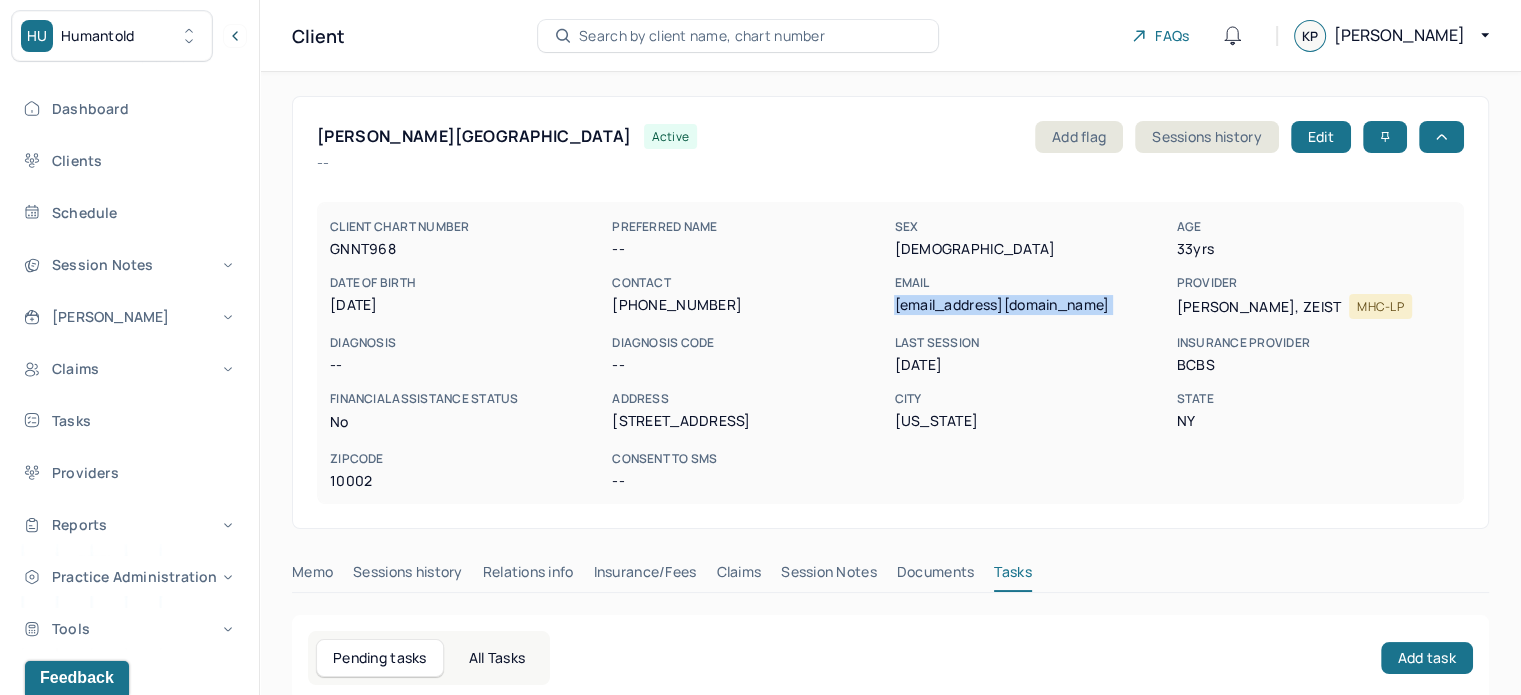 click on "jgeltner13@gmail.com" at bounding box center [1031, 305] 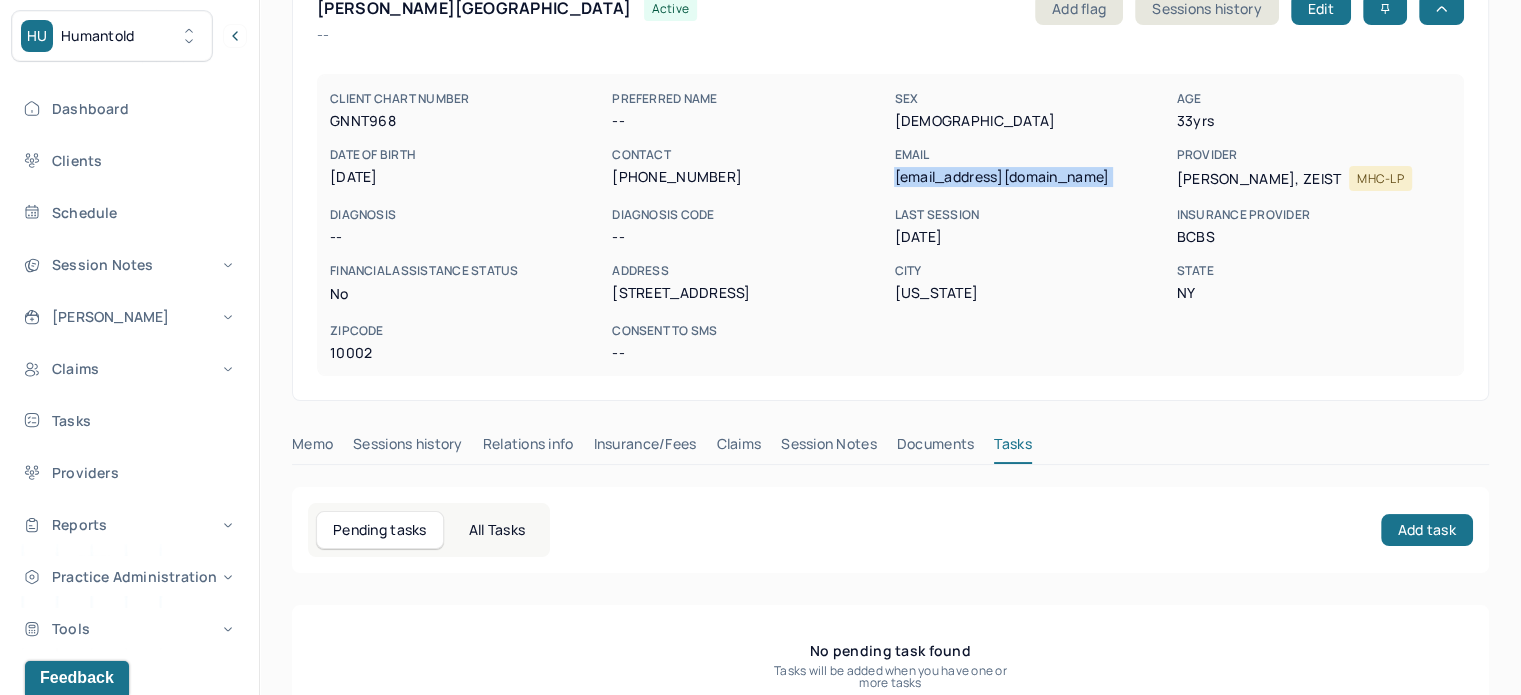 scroll, scrollTop: 180, scrollLeft: 0, axis: vertical 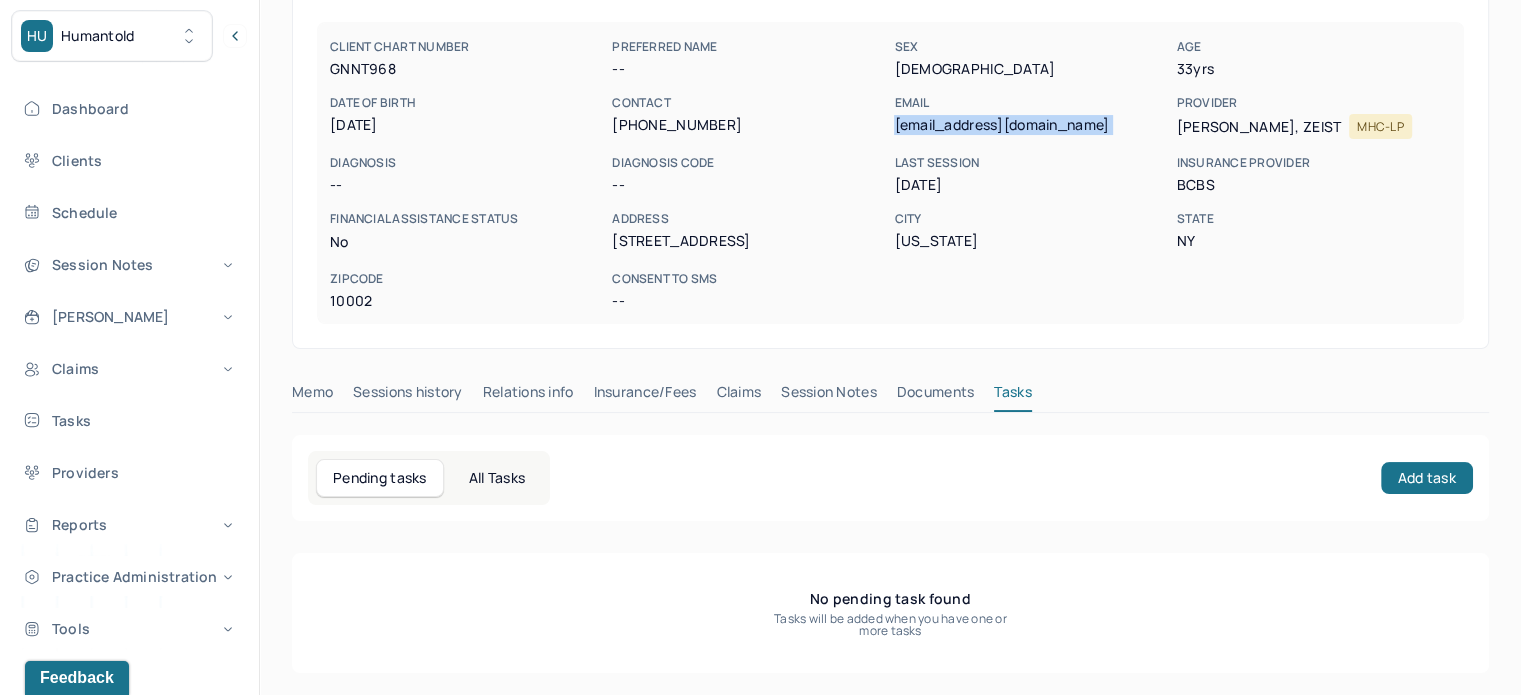 click on "Claims" at bounding box center [738, 396] 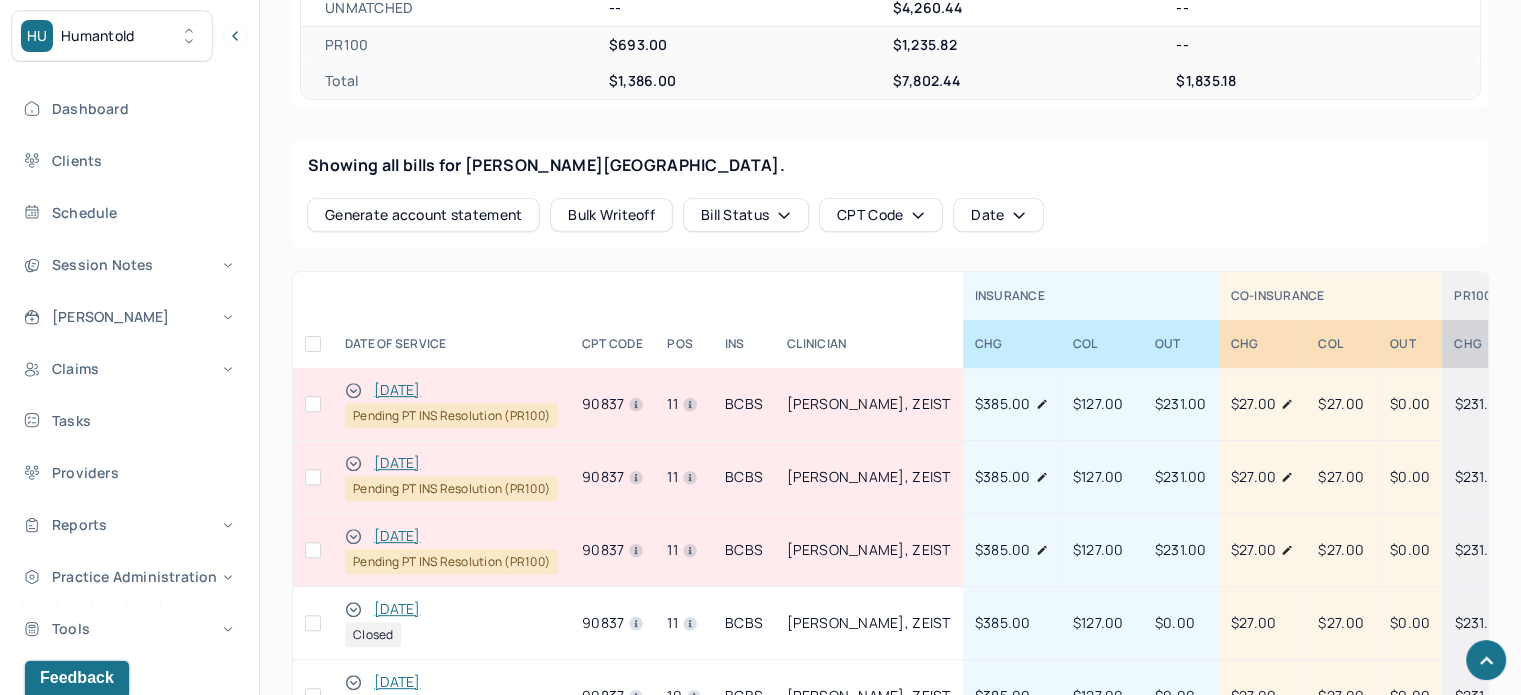 scroll, scrollTop: 780, scrollLeft: 0, axis: vertical 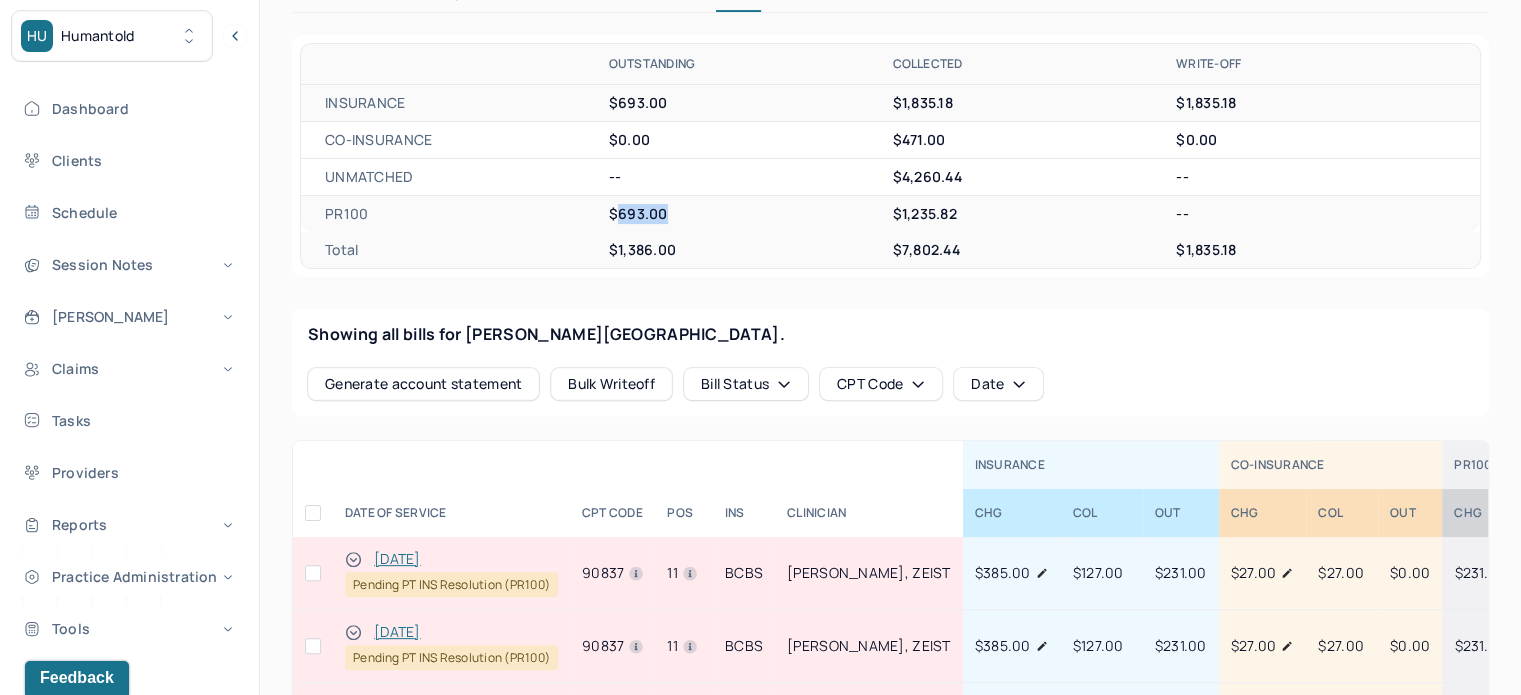 drag, startPoint x: 663, startPoint y: 213, endPoint x: 615, endPoint y: 212, distance: 48.010414 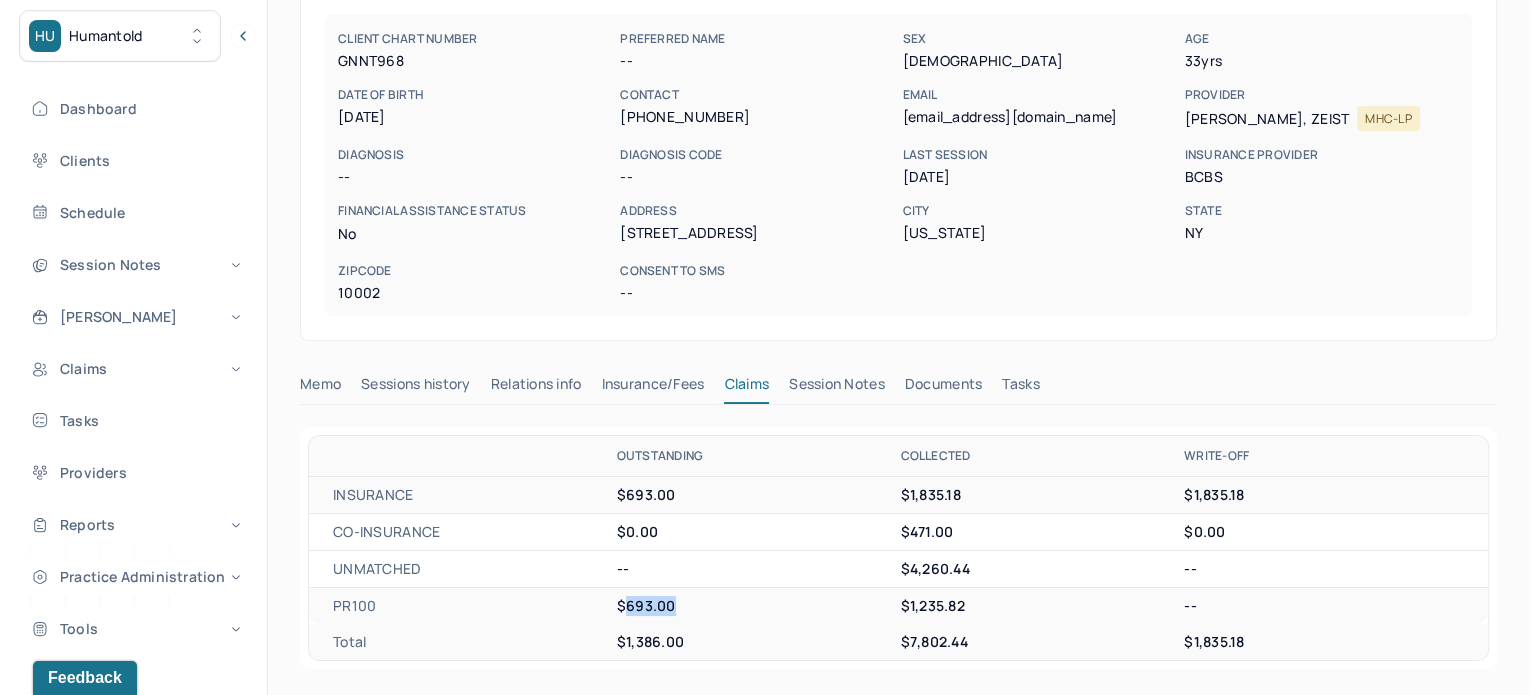 scroll, scrollTop: 180, scrollLeft: 0, axis: vertical 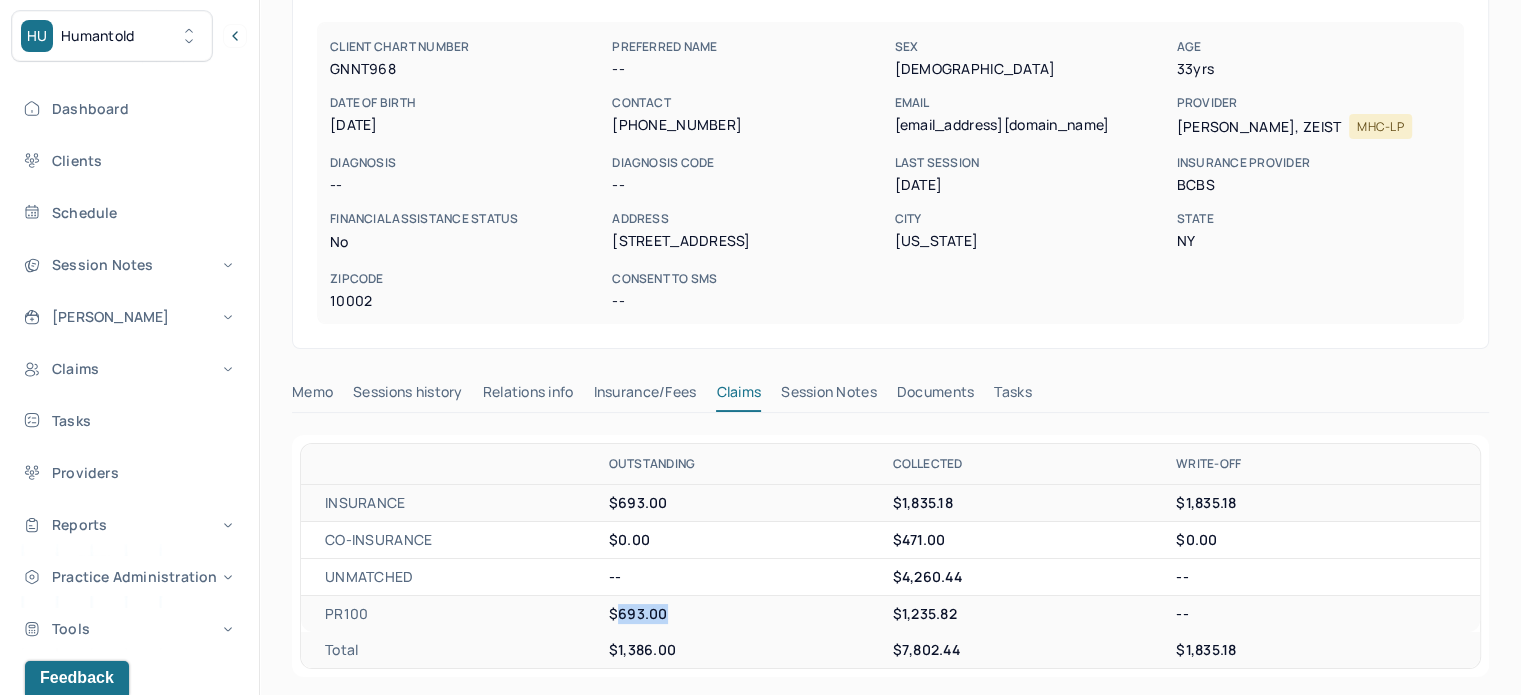 click on "Tasks" at bounding box center (1012, 396) 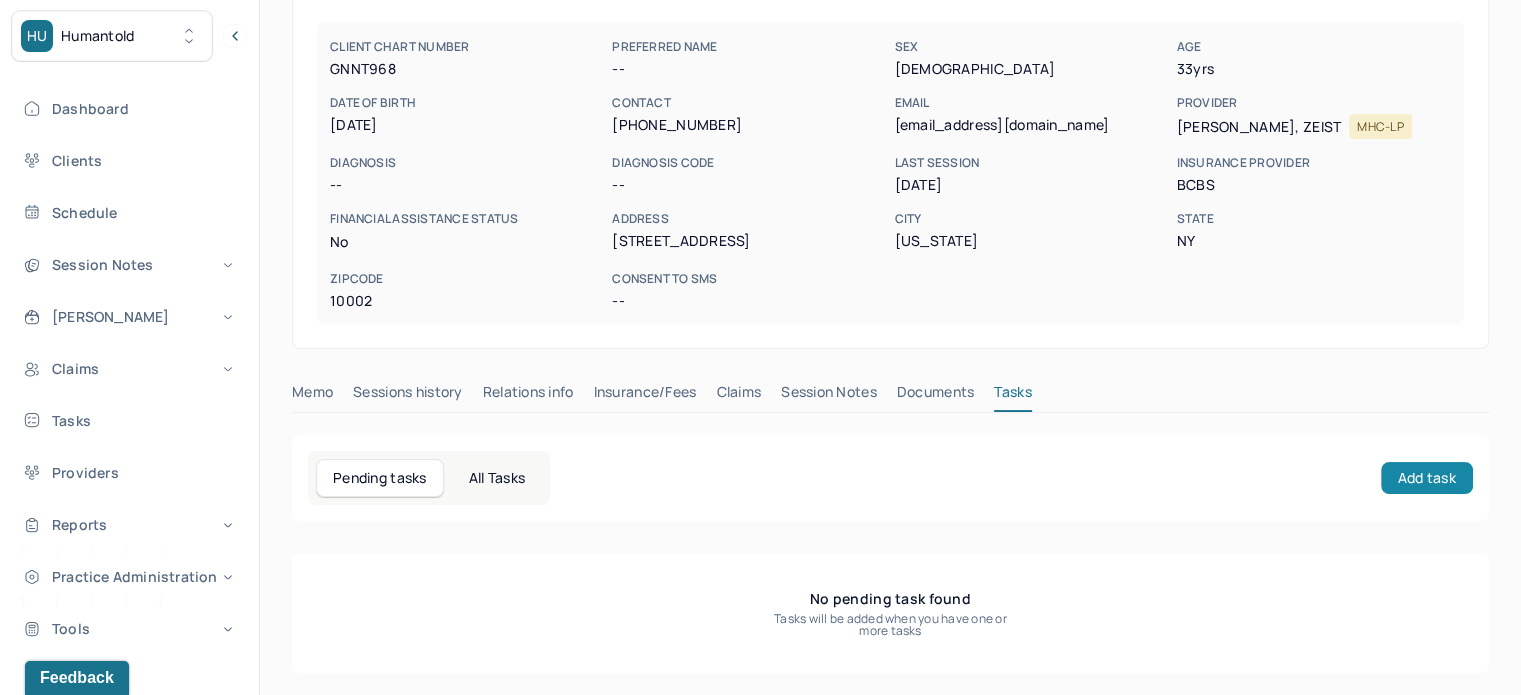 click on "Add task" at bounding box center (1427, 478) 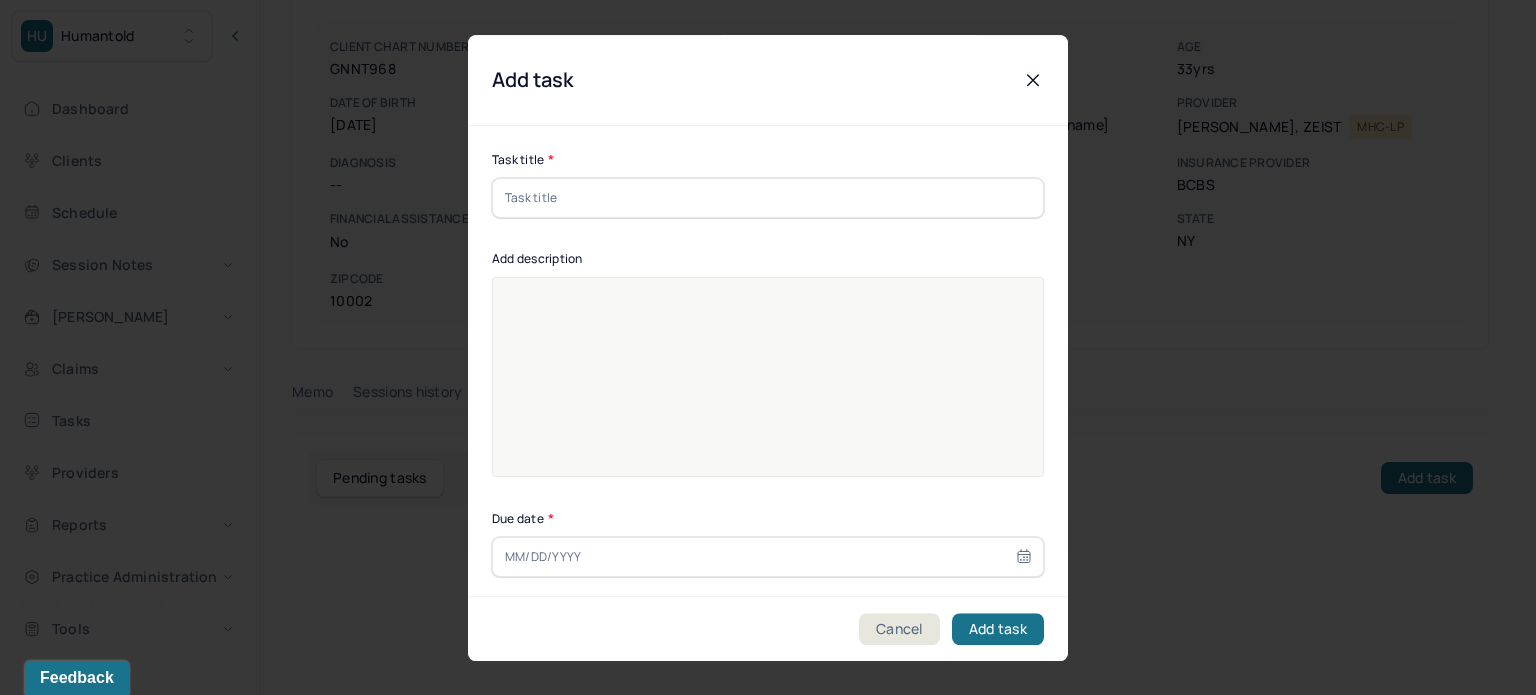 click at bounding box center [768, 198] 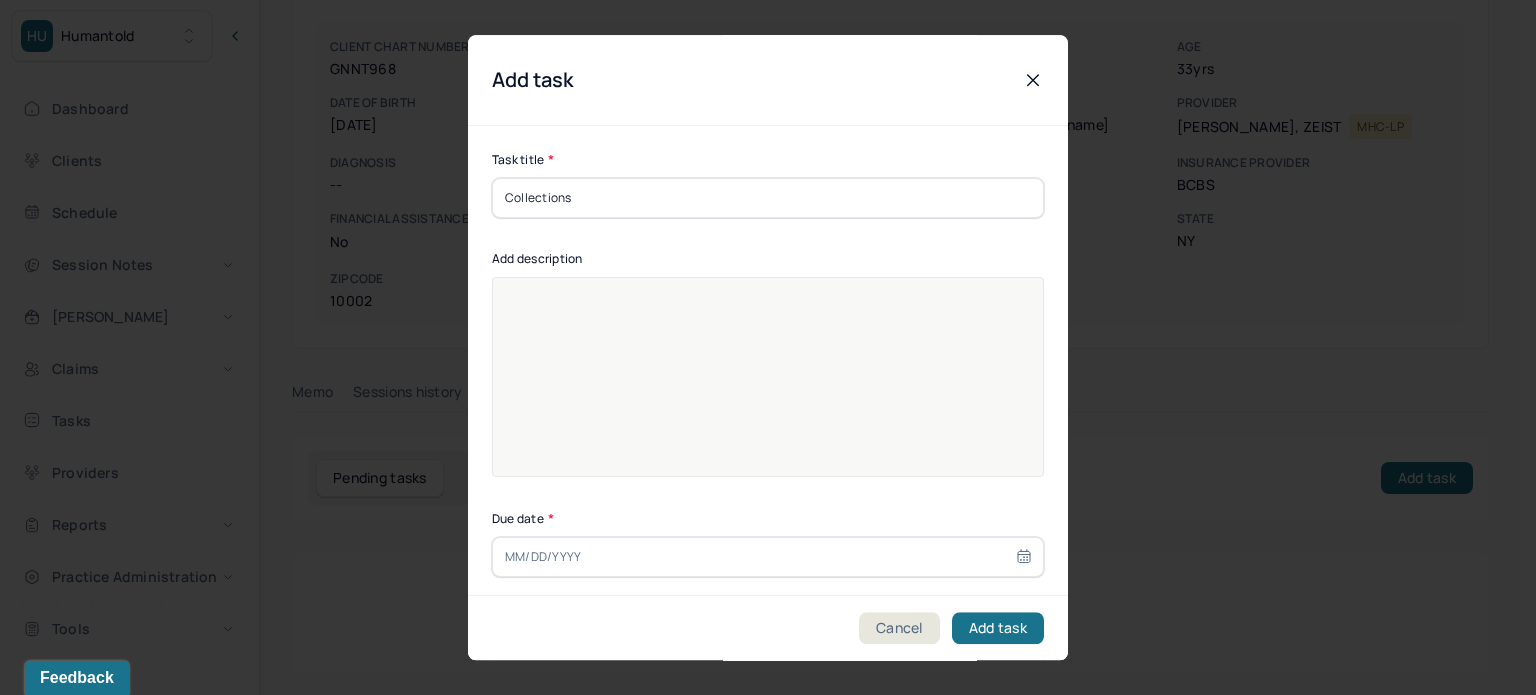 type on "Collections" 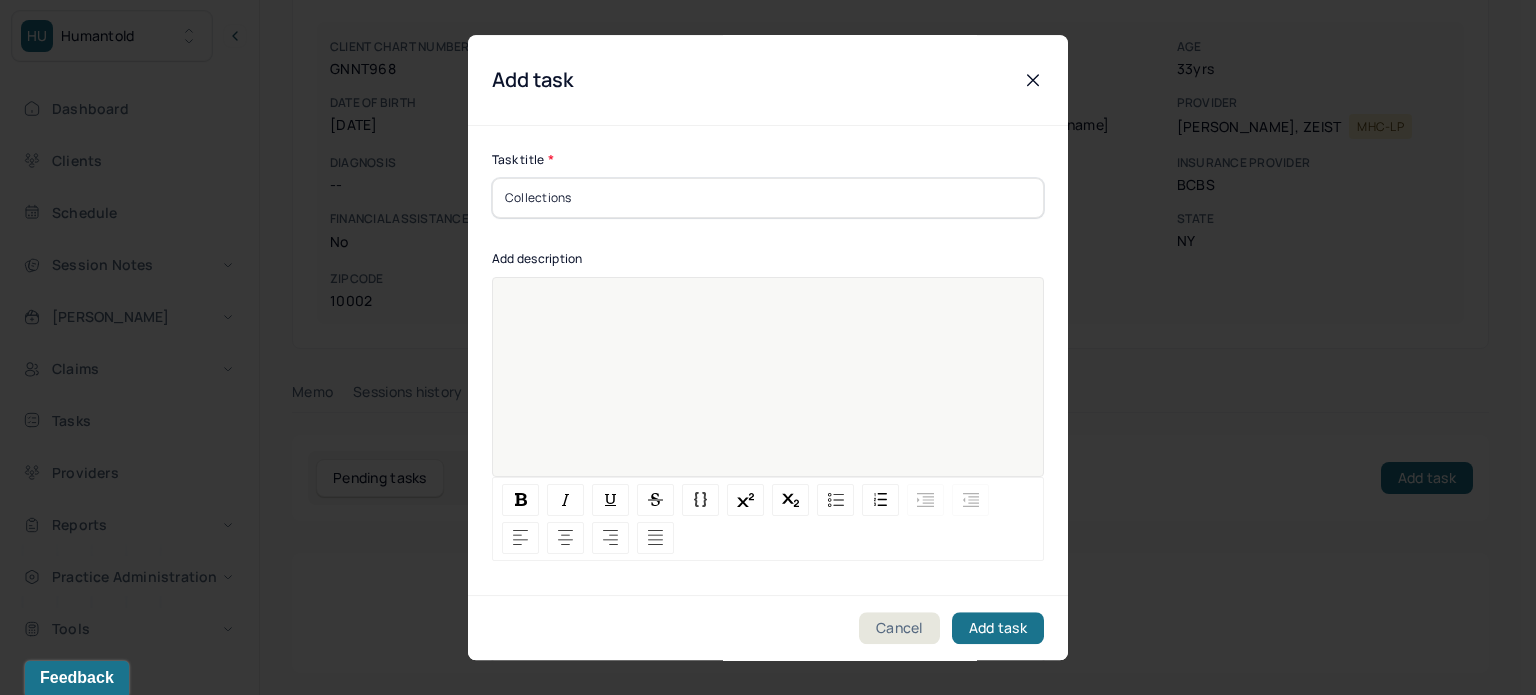 paste 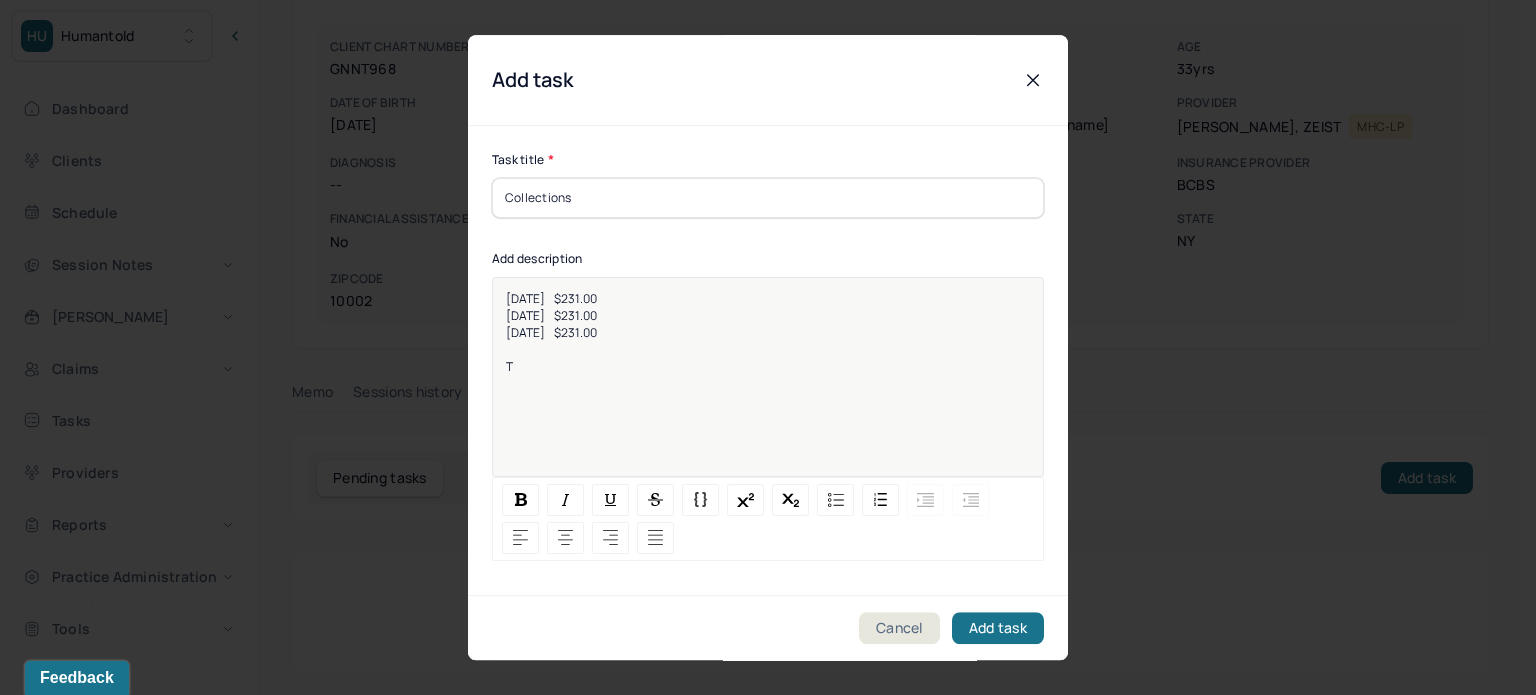 type 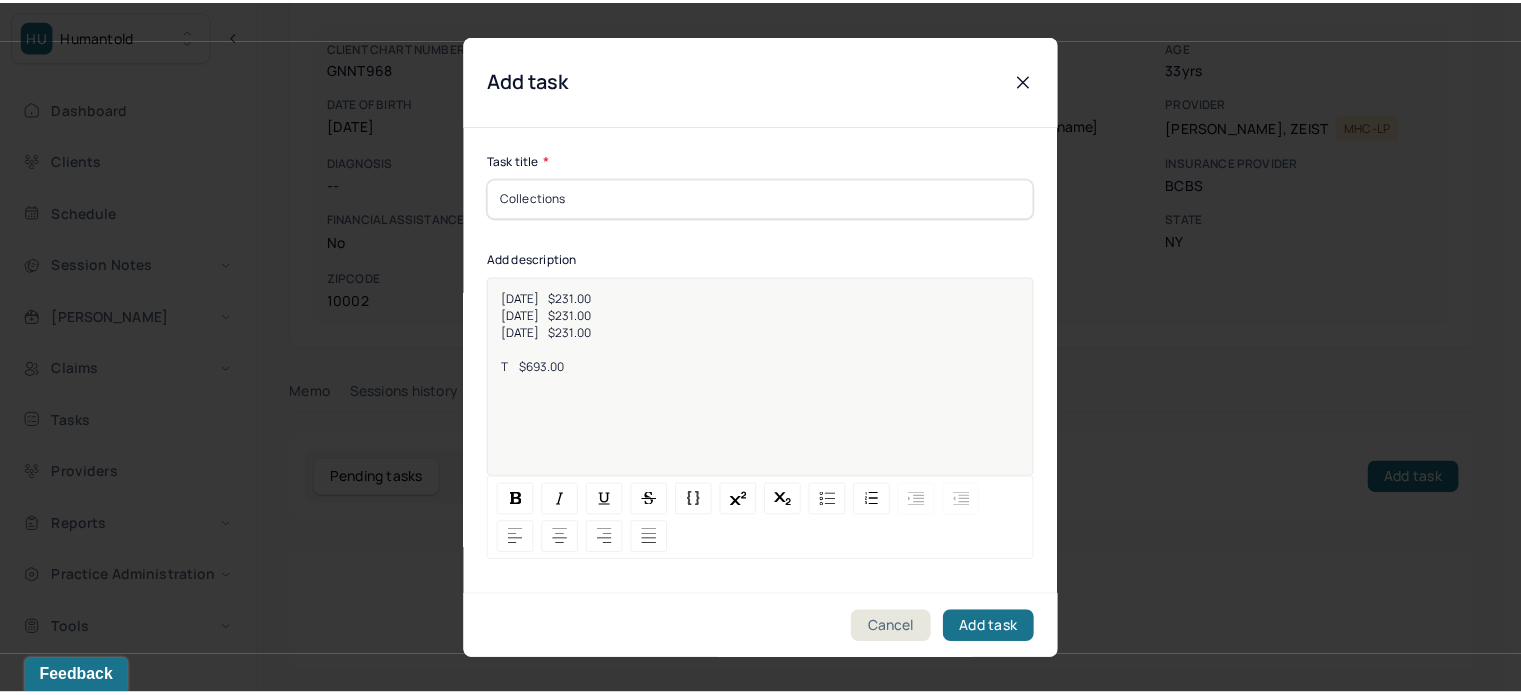 scroll, scrollTop: 256, scrollLeft: 0, axis: vertical 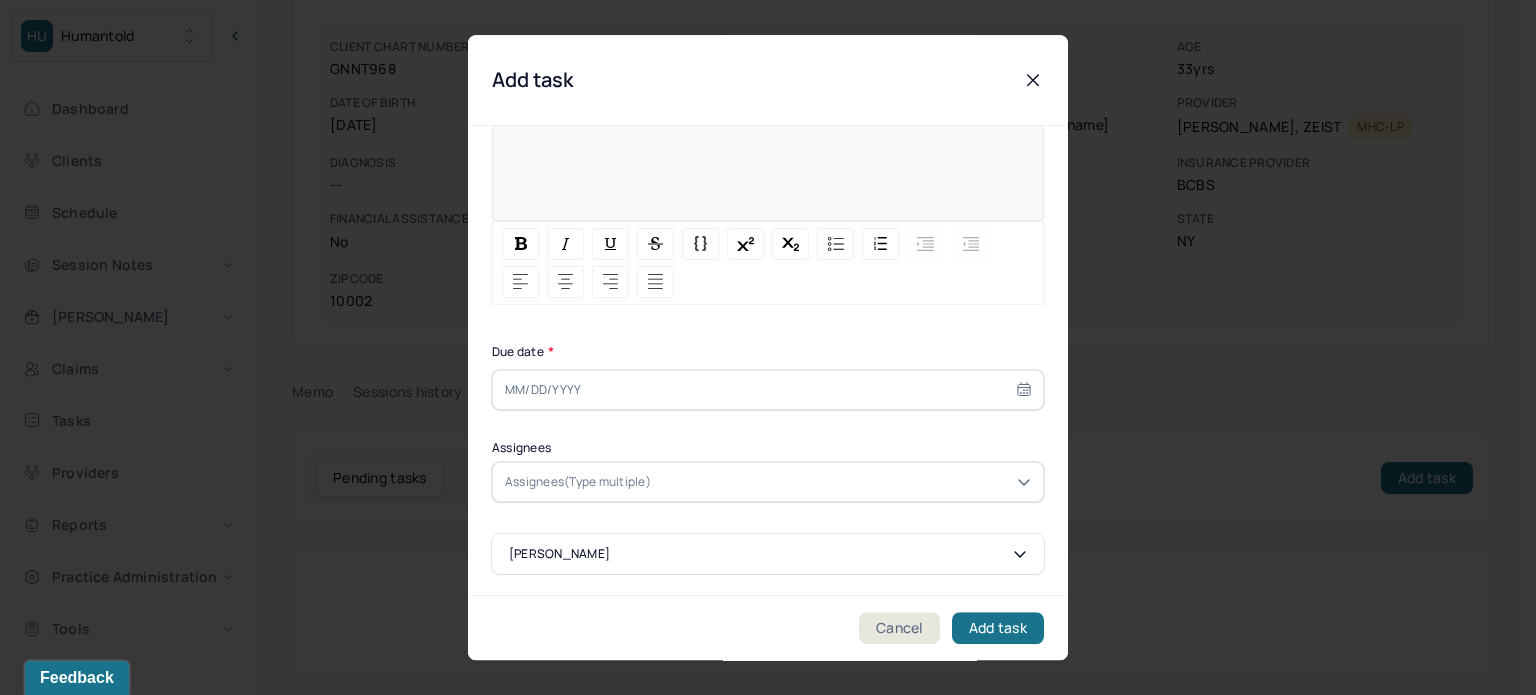 click at bounding box center (768, 390) 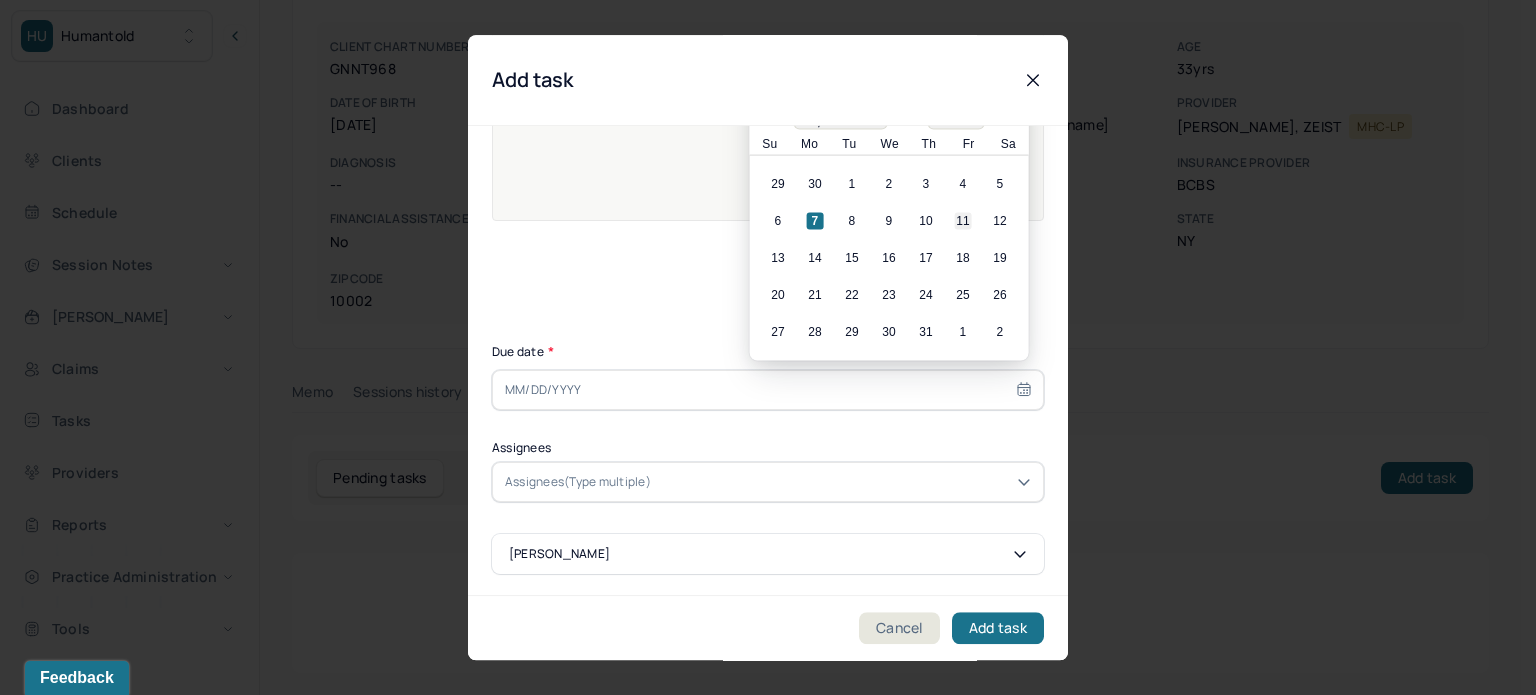 click on "11" at bounding box center (963, 221) 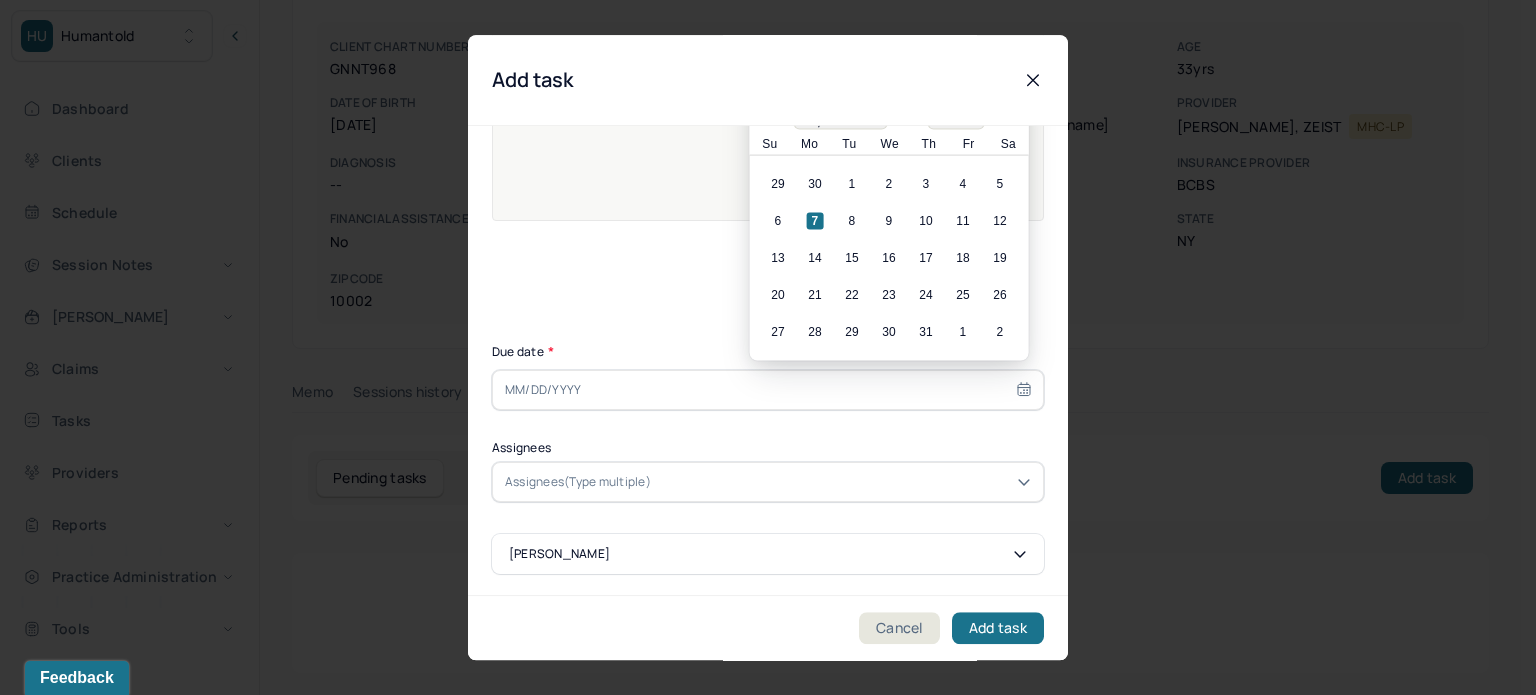 type on "[DATE]" 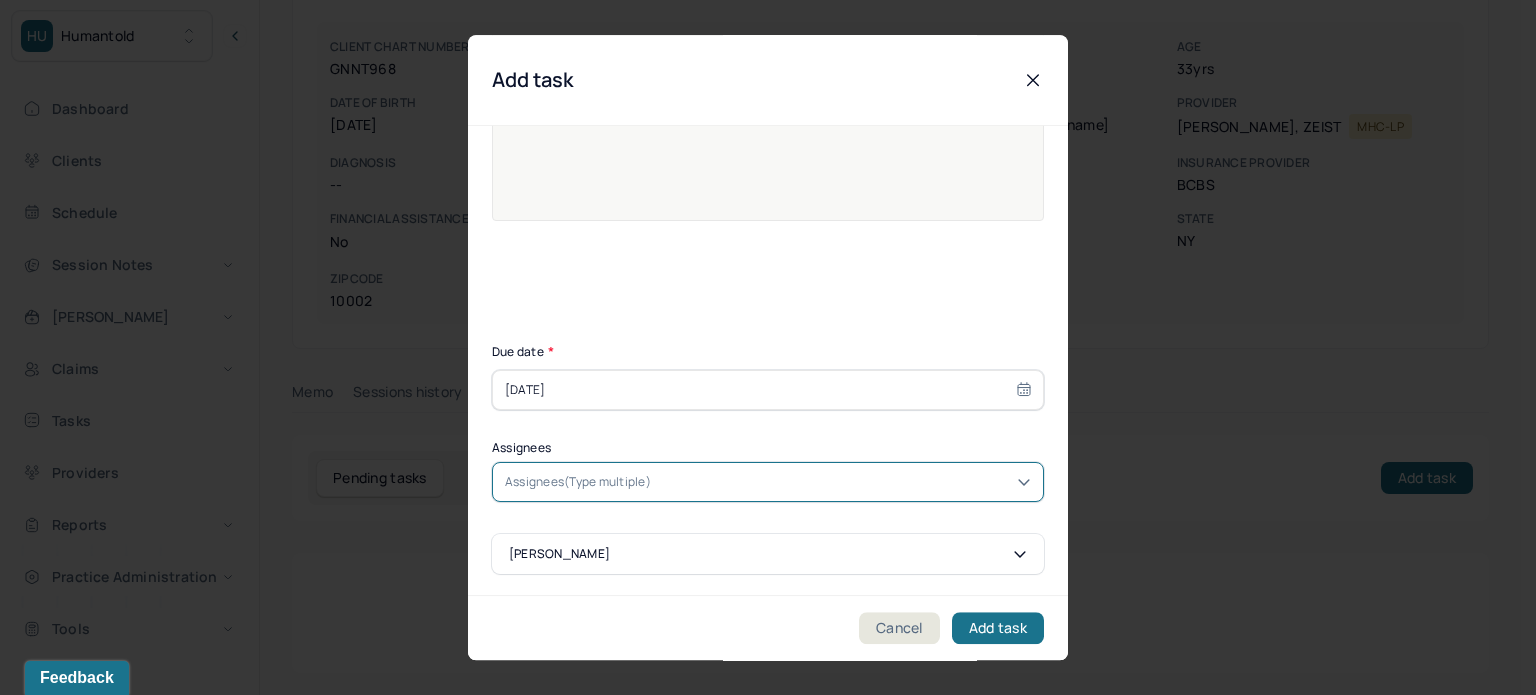 click on "Assignees(Type multiple)" at bounding box center [578, 482] 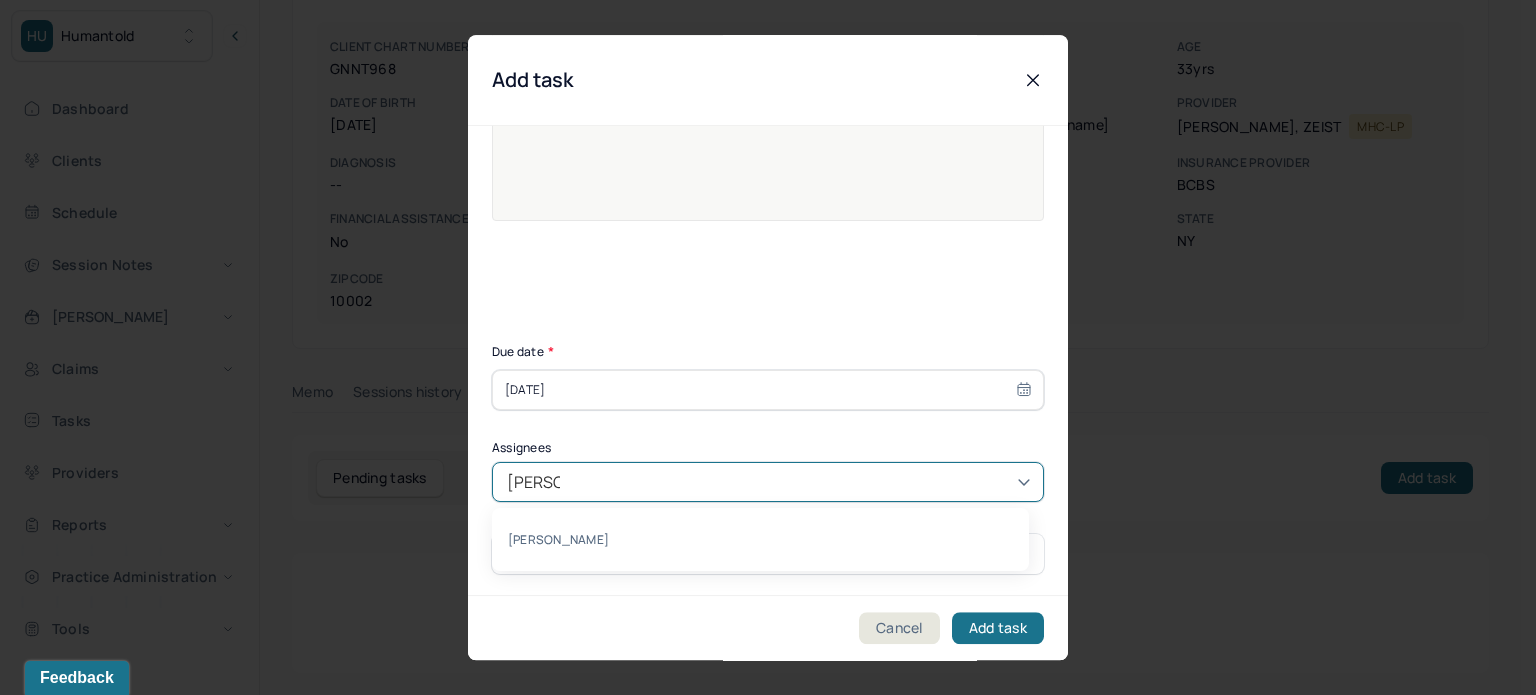 type on "[PERSON_NAME]" 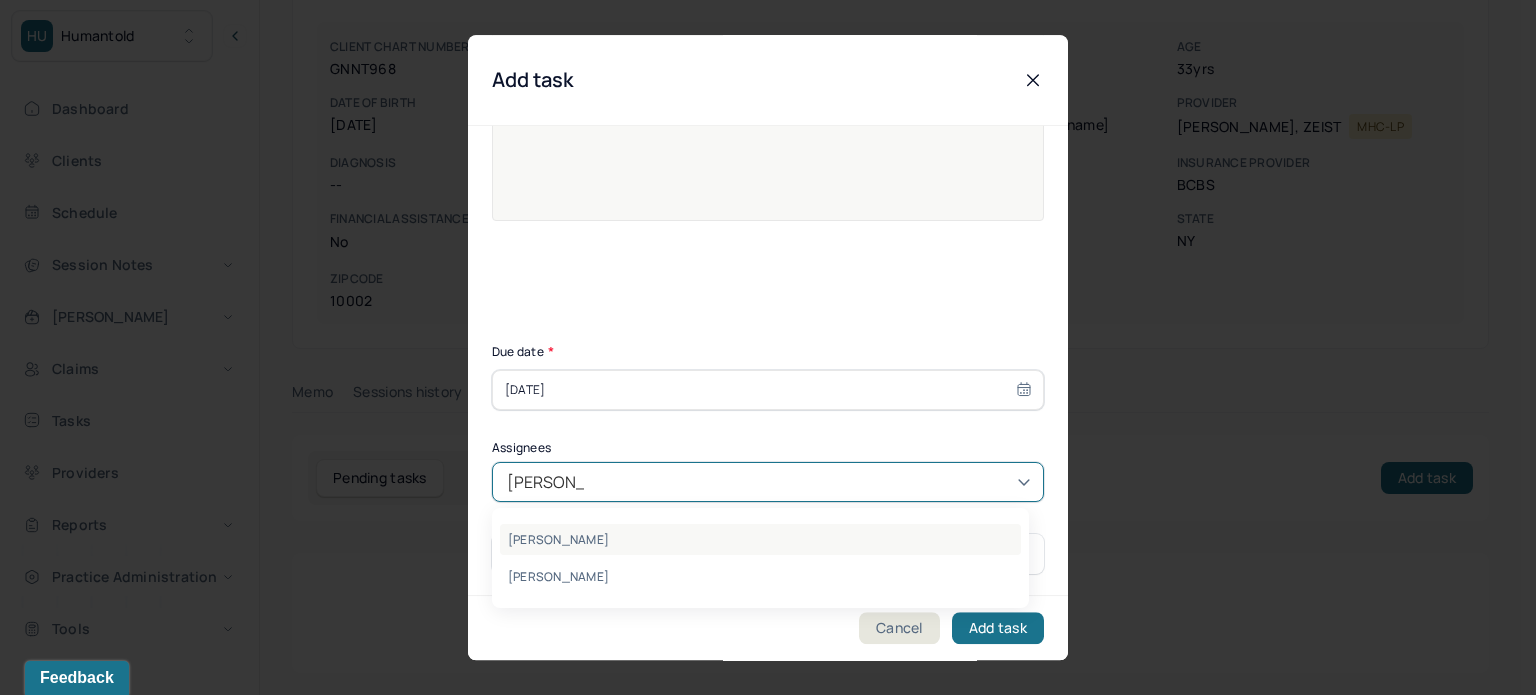 click on "[PERSON_NAME]" at bounding box center [760, 539] 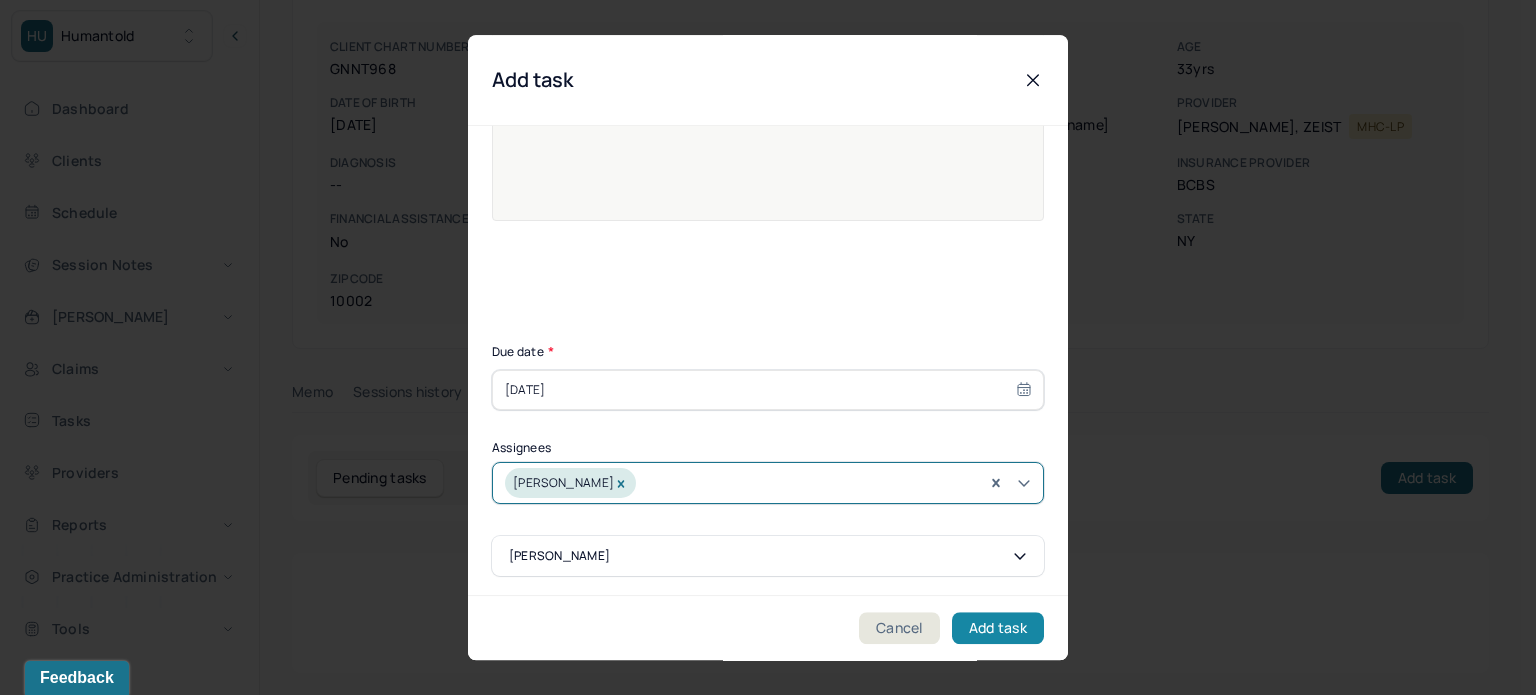 click on "Add task" at bounding box center [998, 628] 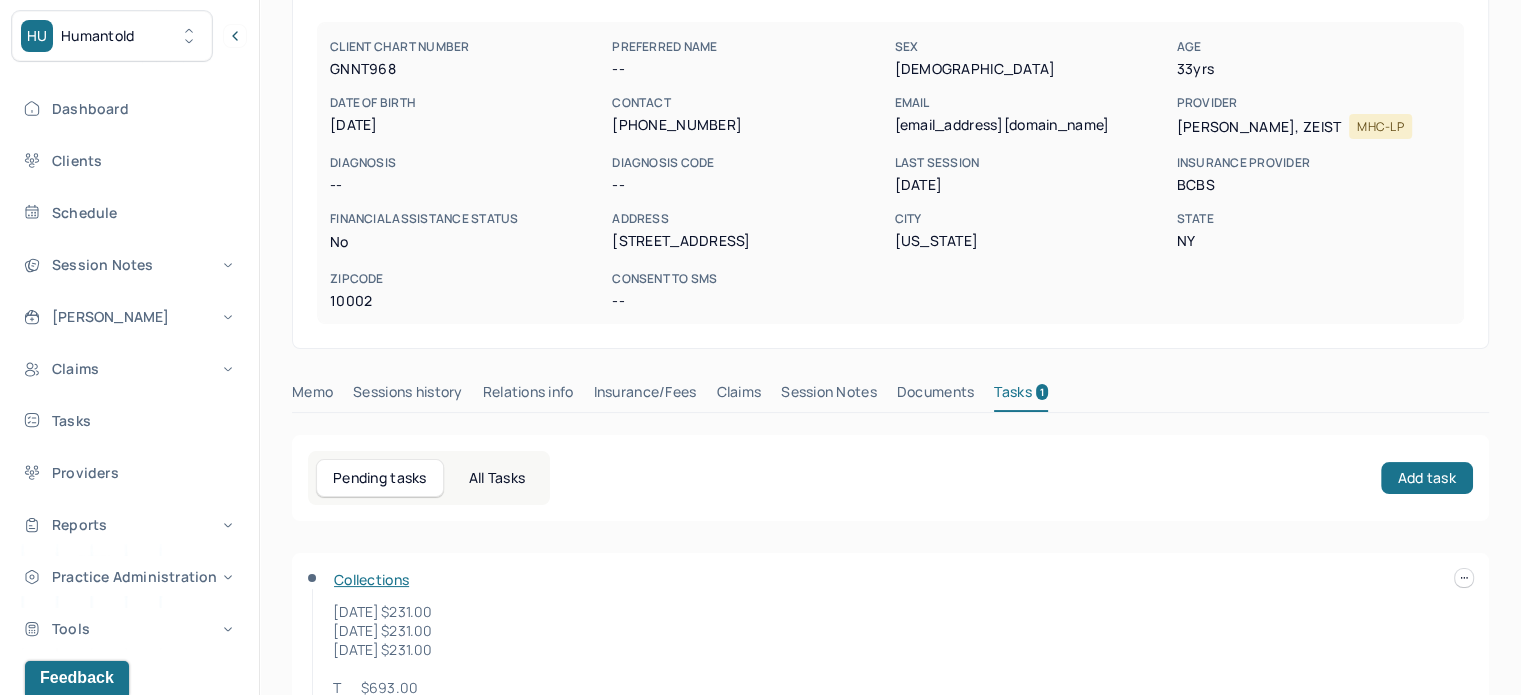 scroll, scrollTop: 0, scrollLeft: 0, axis: both 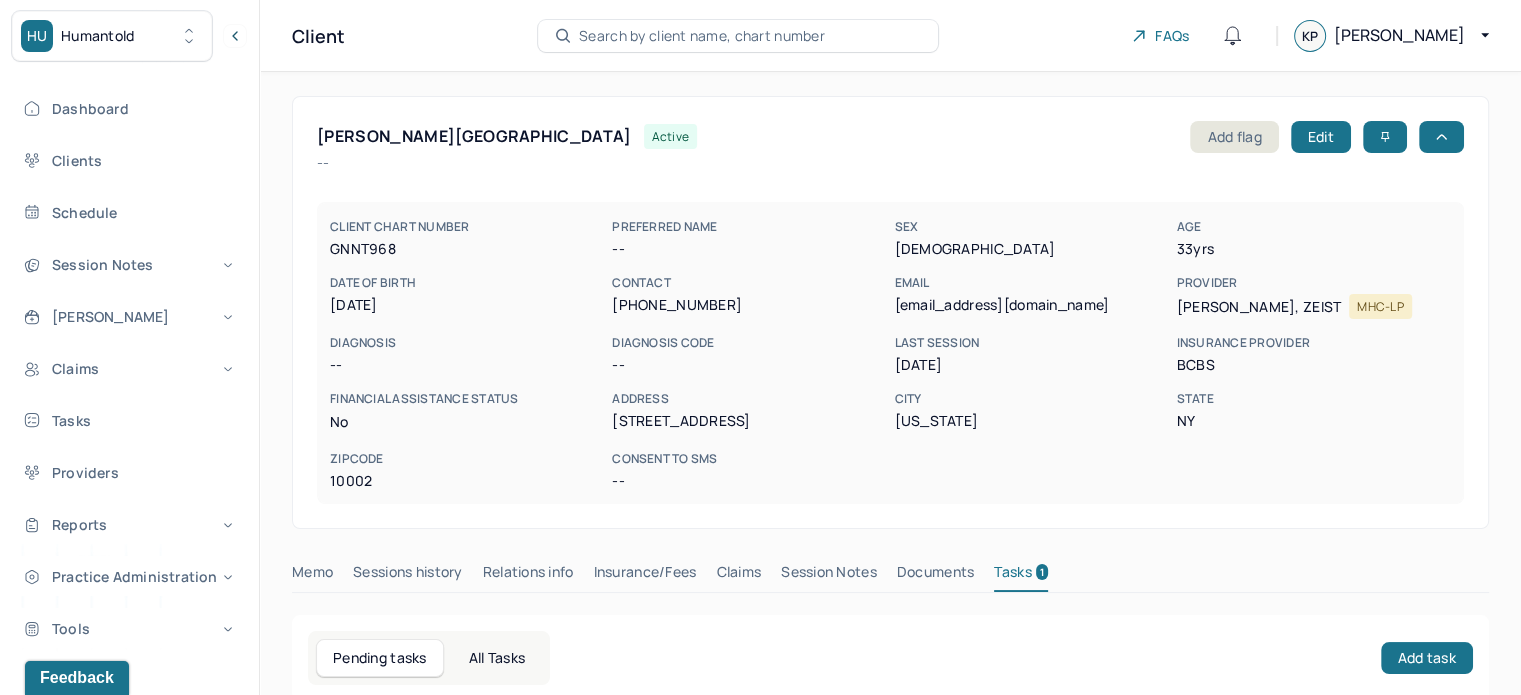 click on "Search by client name, chart number" at bounding box center (702, 36) 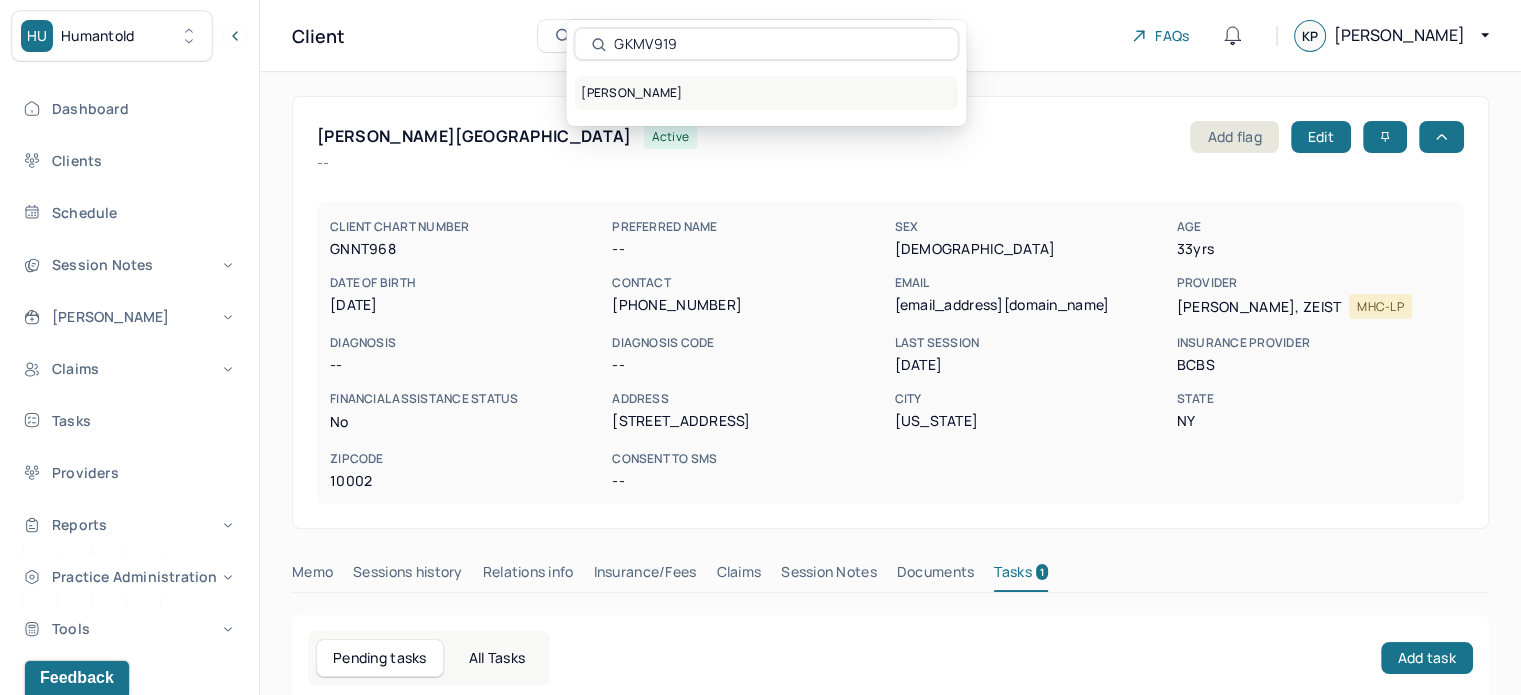 type on "GKMV919" 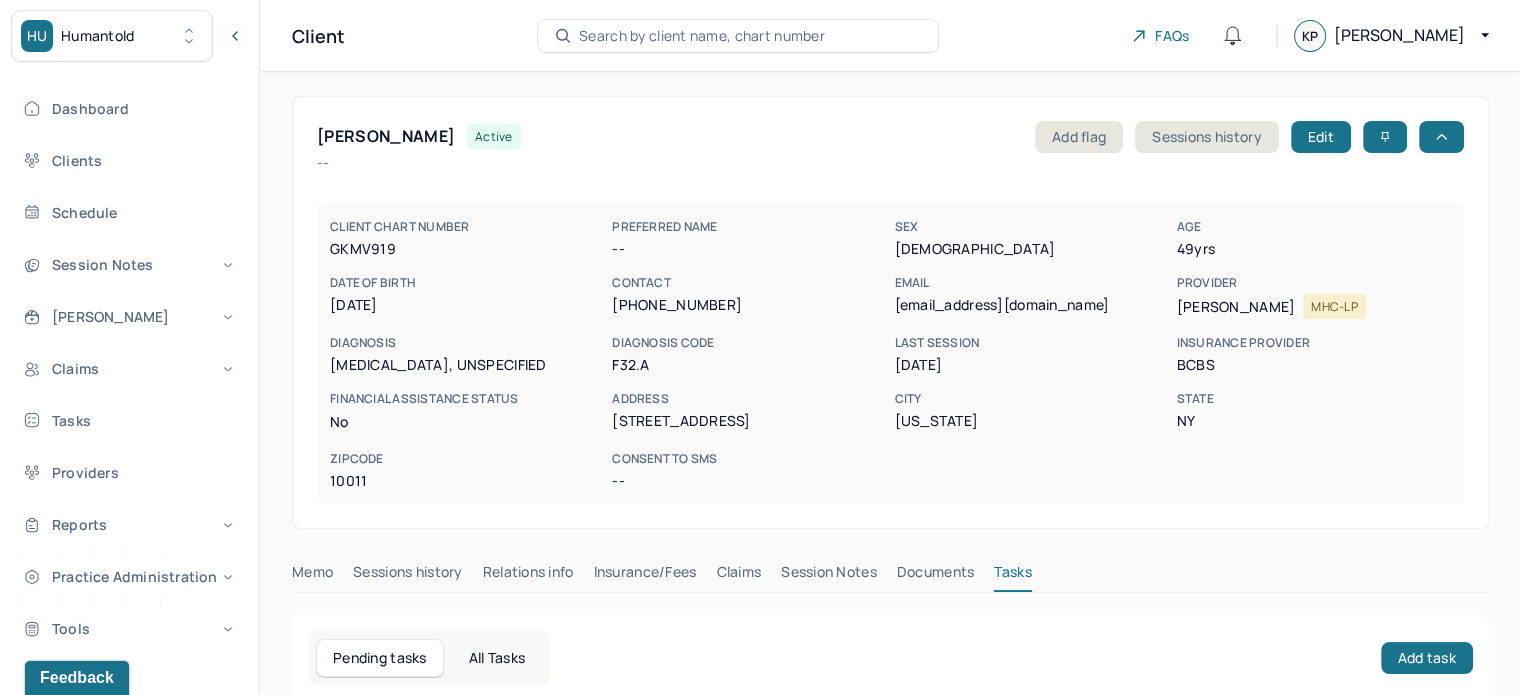 click on "gibsonly@gmail.com" at bounding box center (1031, 305) 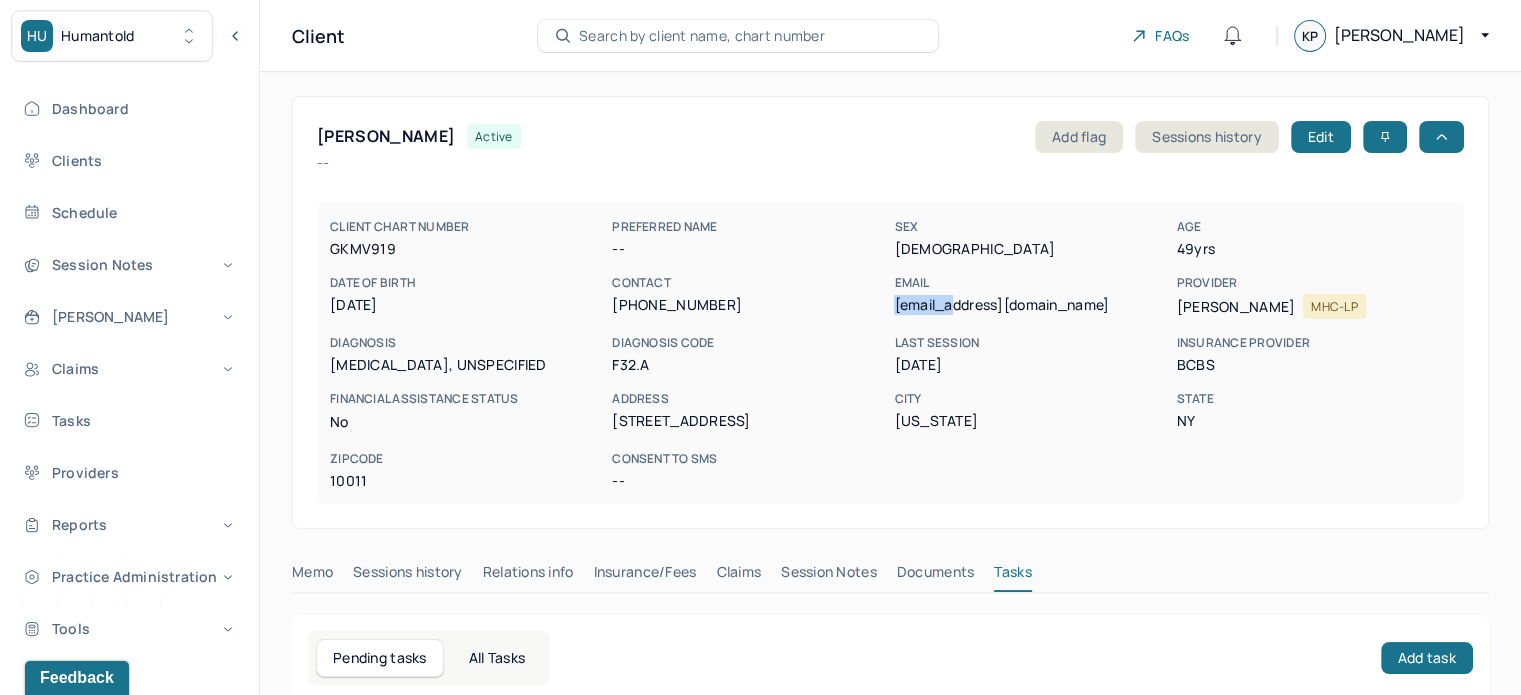 click on "gibsonly@gmail.com" at bounding box center (1031, 305) 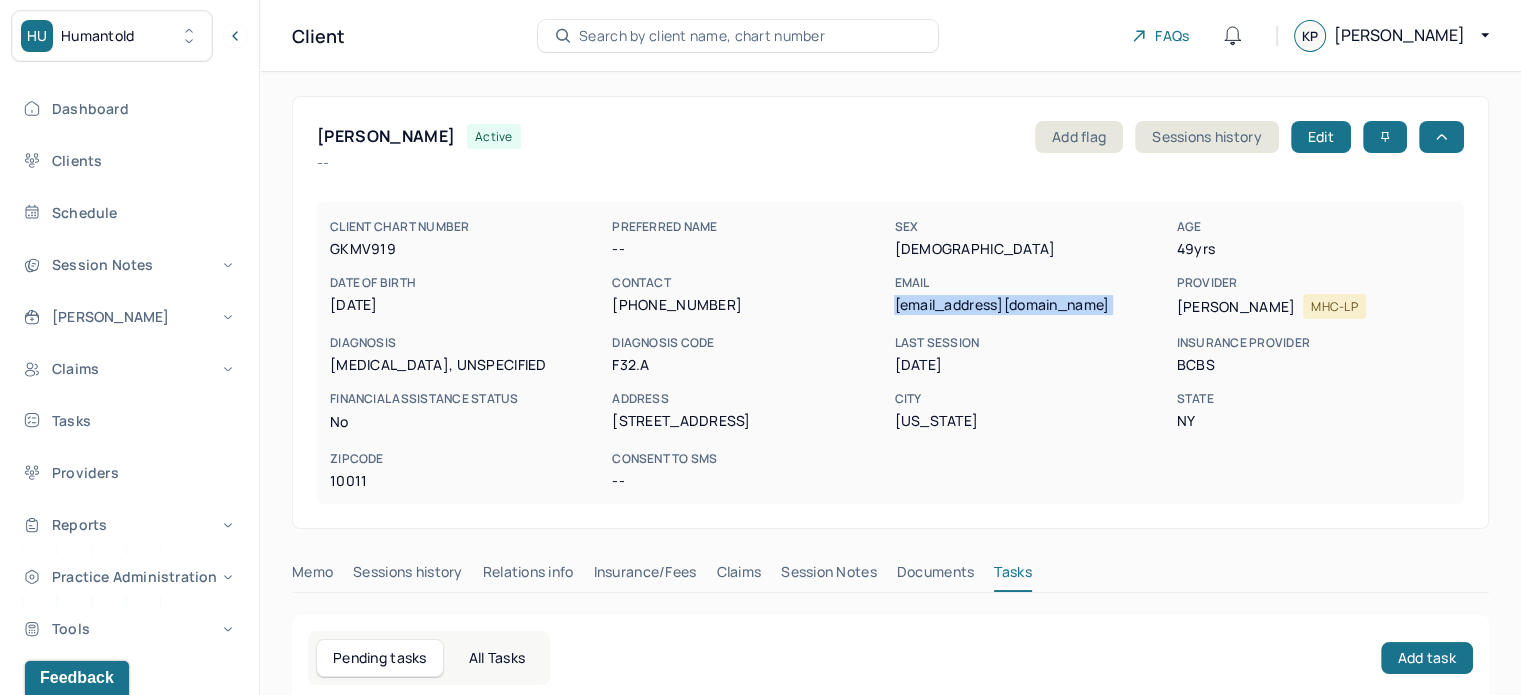 click on "gibsonly@gmail.com" at bounding box center (1031, 305) 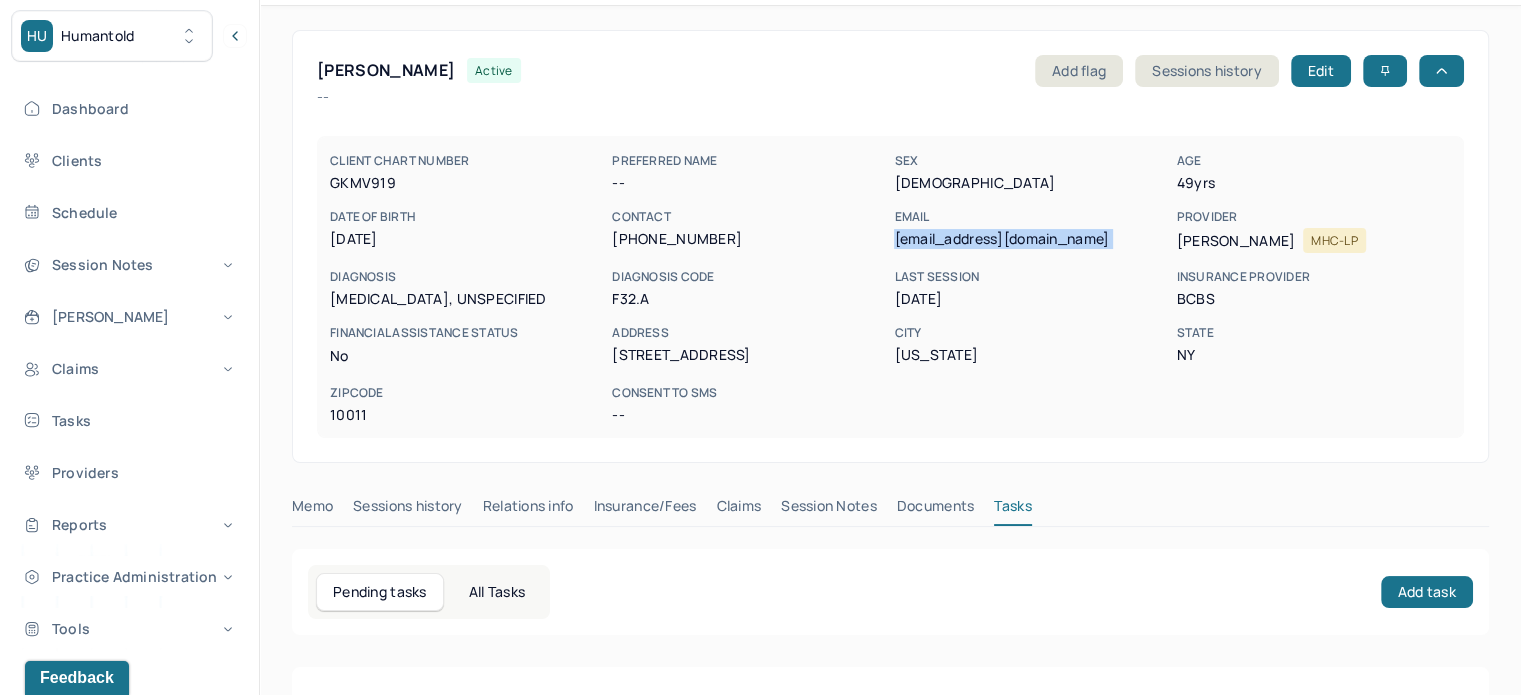 scroll, scrollTop: 100, scrollLeft: 0, axis: vertical 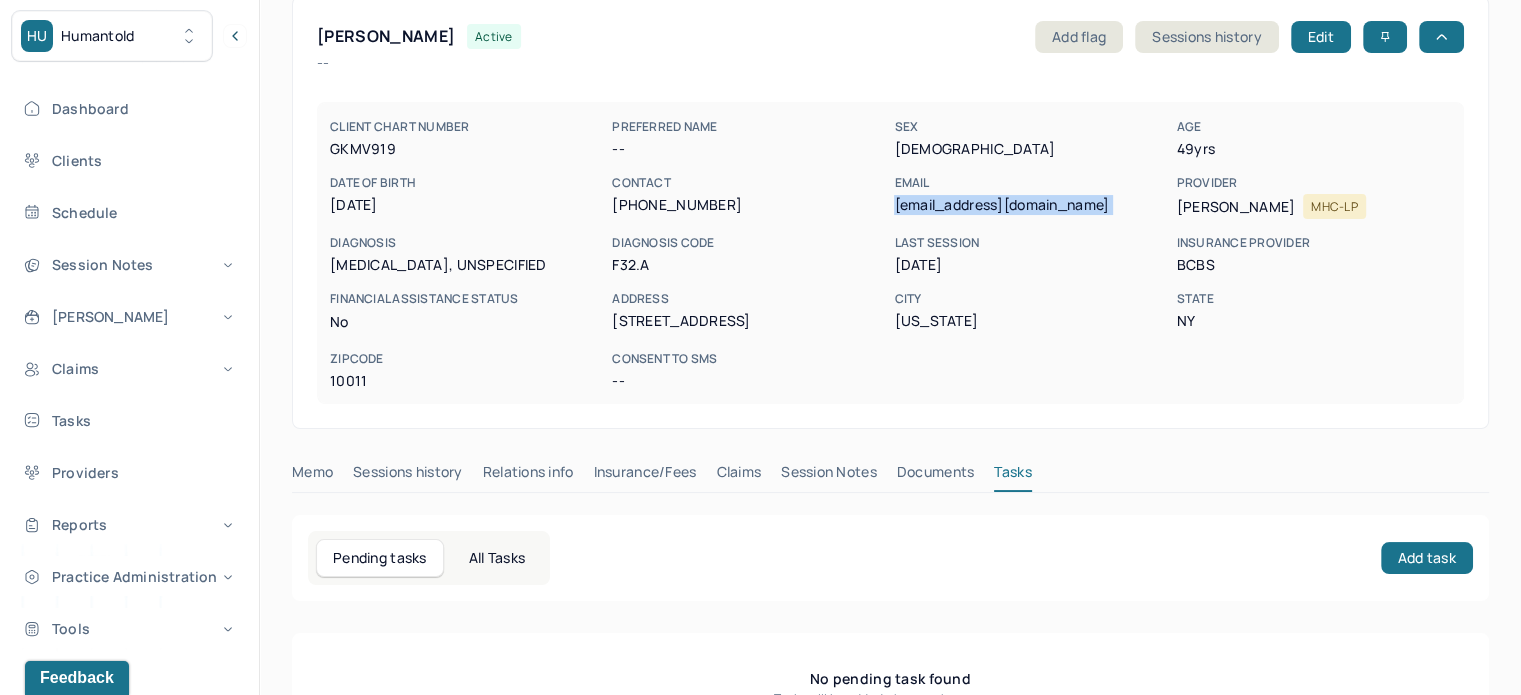 click on "Claims" at bounding box center [738, 476] 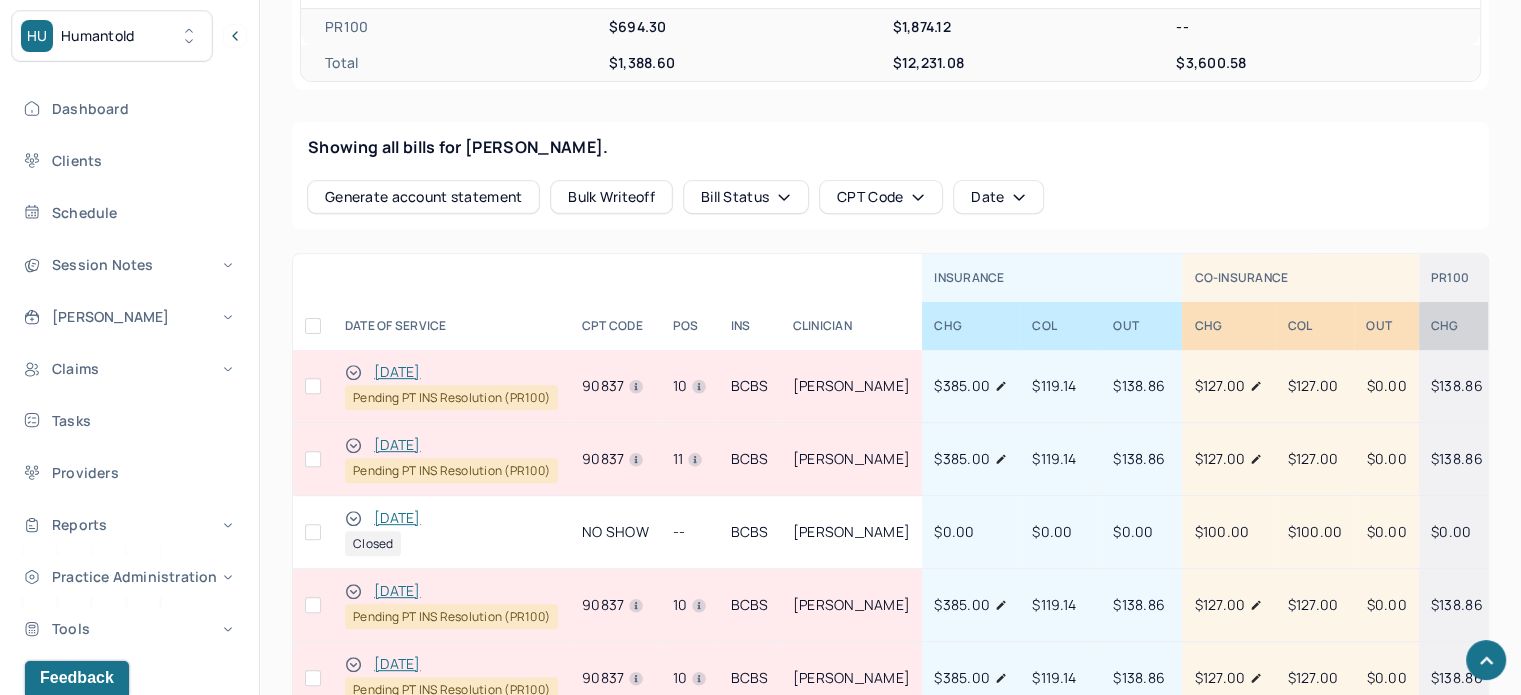scroll, scrollTop: 800, scrollLeft: 0, axis: vertical 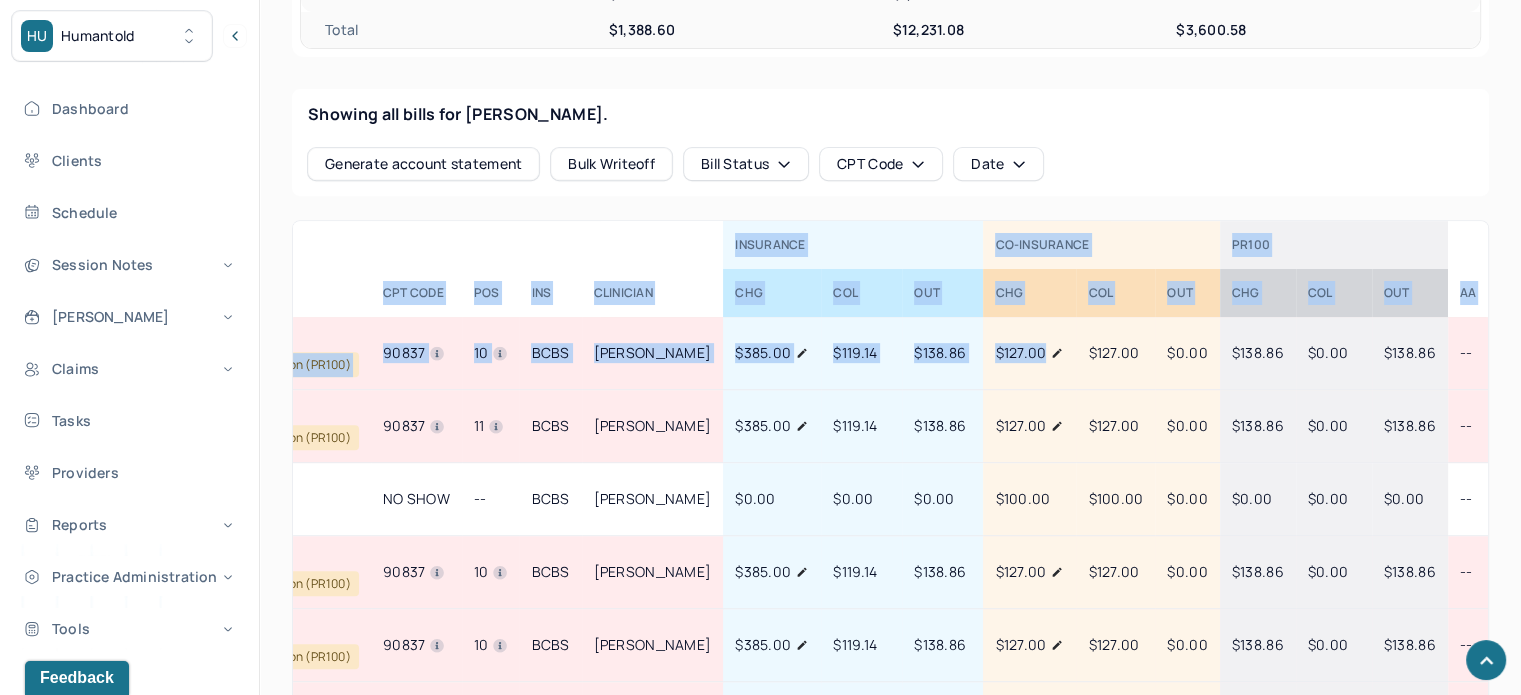drag, startPoint x: 1426, startPoint y: 341, endPoint x: 1435, endPoint y: 348, distance: 11.401754 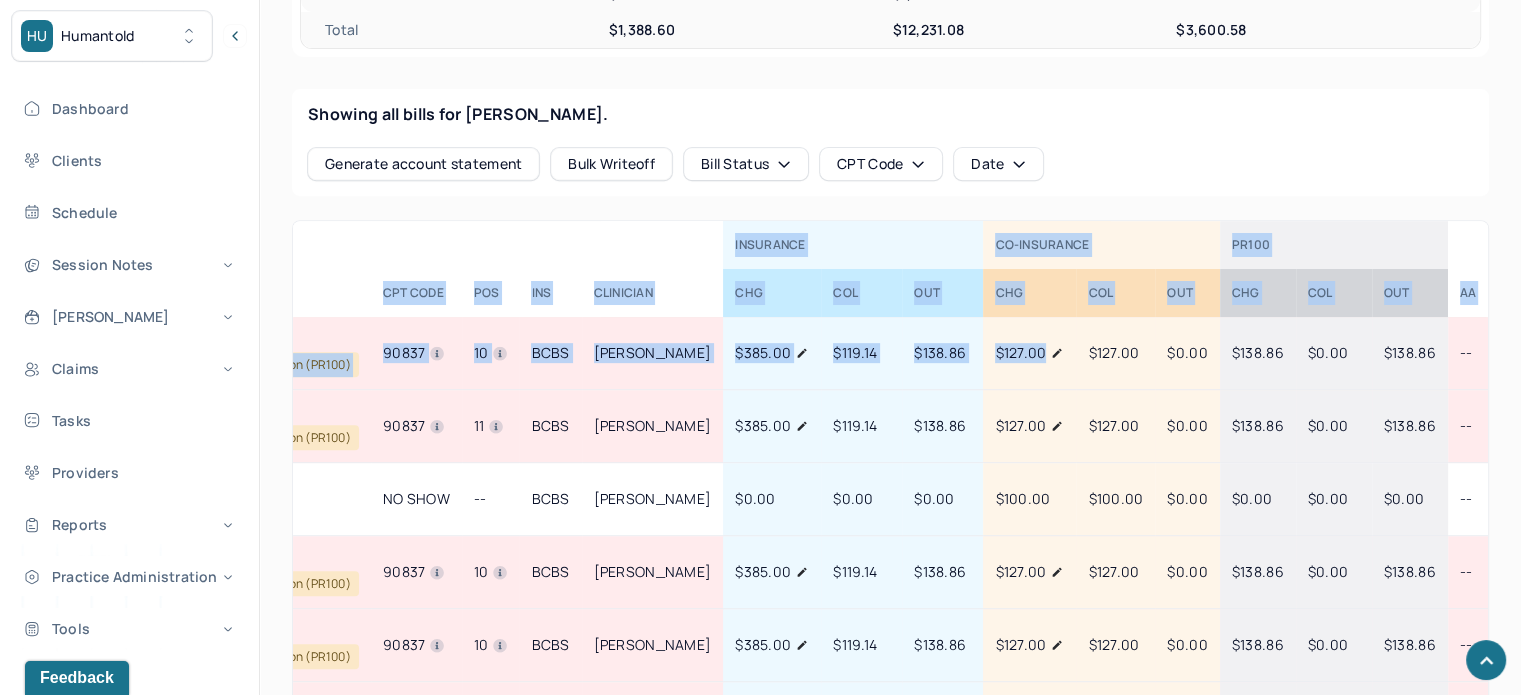 click on "HU Humantold       Dashboard Clients Schedule Session Notes Billings Claims Tasks Providers Reports Practice Administration Tools KP Katherine   Powers clientsupport,biller   Logout Client   Search by client name, chart number     FAQs     KP Katherine GIBSON, LYNN active   Add flag     Edit               -- CLIENT CHART NUMBER GKMV919 PREFERRED NAME -- SEX female AGE 49  yrs DATE OF BIRTH 11/25/1975  CONTACT (201) 394-4928 EMAIL gibsonly@gmail.com PROVIDER COSTANTINO, BRIANNA MHC-LP DIAGNOSIS DEPRESSION, UNSPECIFIED DIAGNOSIS CODE F32.A LAST SESSION 07/03/2025 insurance provider BCBS FINANCIAL ASSISTANCE STATUS no Address 160 West 16th Street, Apt 2E City New York State NY Zipcode 10011 Consent to Sms --   Memo     Sessions history     Relations info     Insurance/Fees     Claims     Session Notes     Documents     Tasks    OUTSTANDING COLLECTED WRITE-OFF INSURANCE $694.30 $3,600.58 $3,600.58 CO-INSURANCE $0.00 $2,833.00 $0.00 UNMATCHED -- $3,923.38 -- PR100 $694.30 $1,874.12 --" at bounding box center [760, -453] 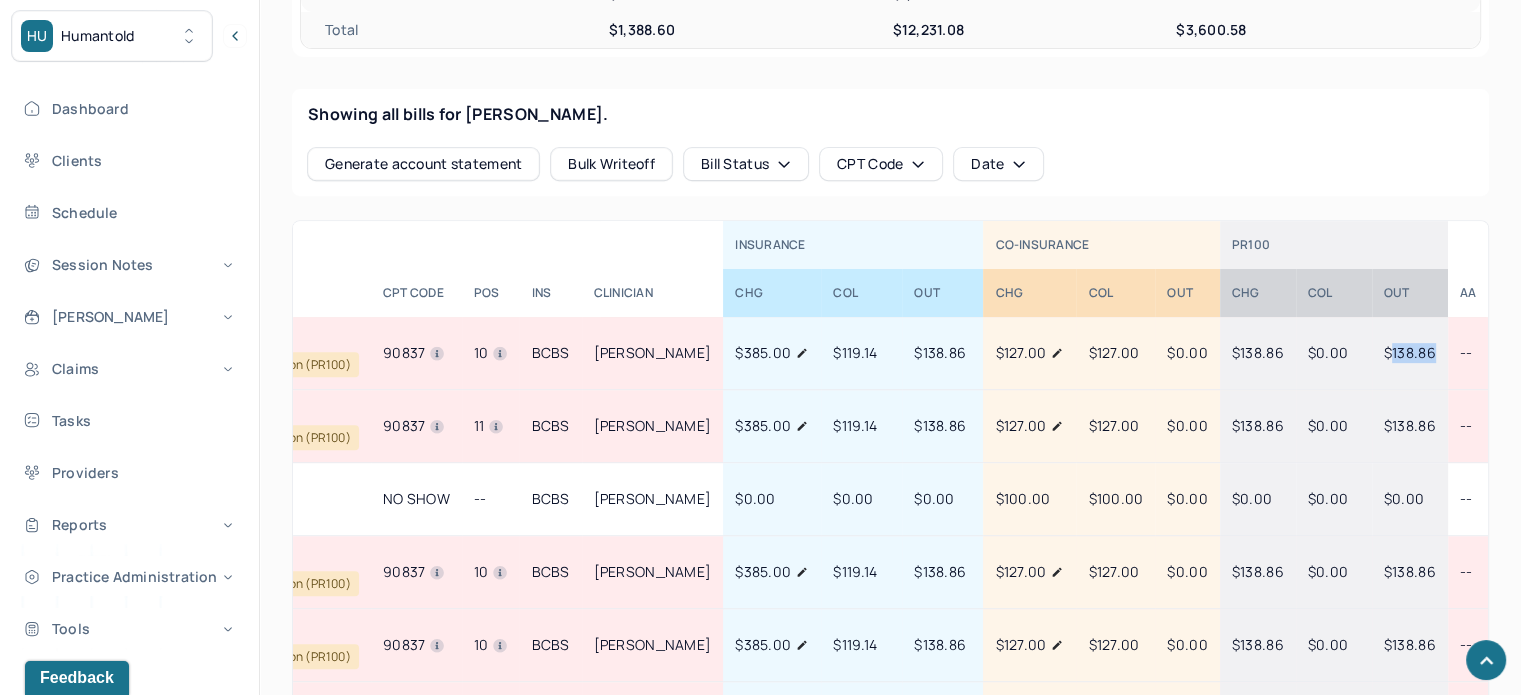 click on "$138.86" at bounding box center (1410, 352) 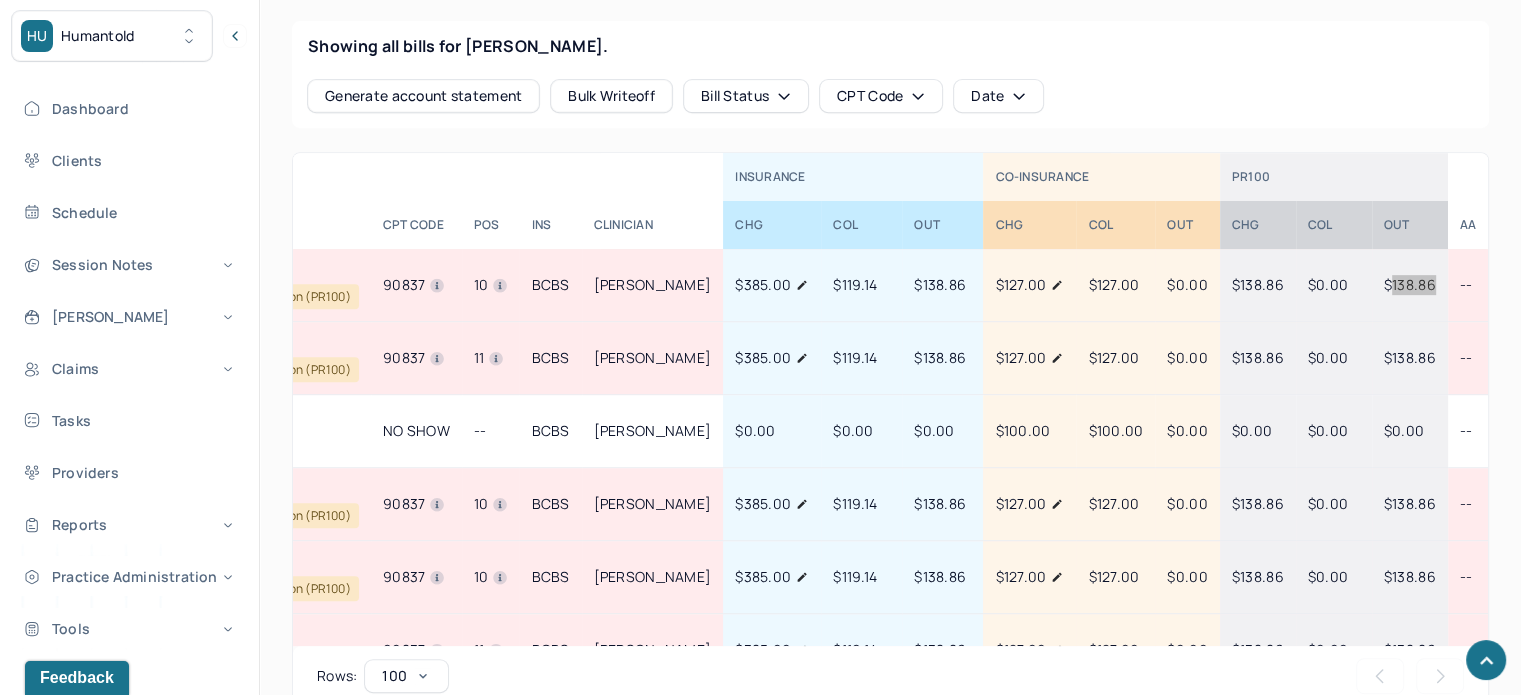 scroll, scrollTop: 900, scrollLeft: 0, axis: vertical 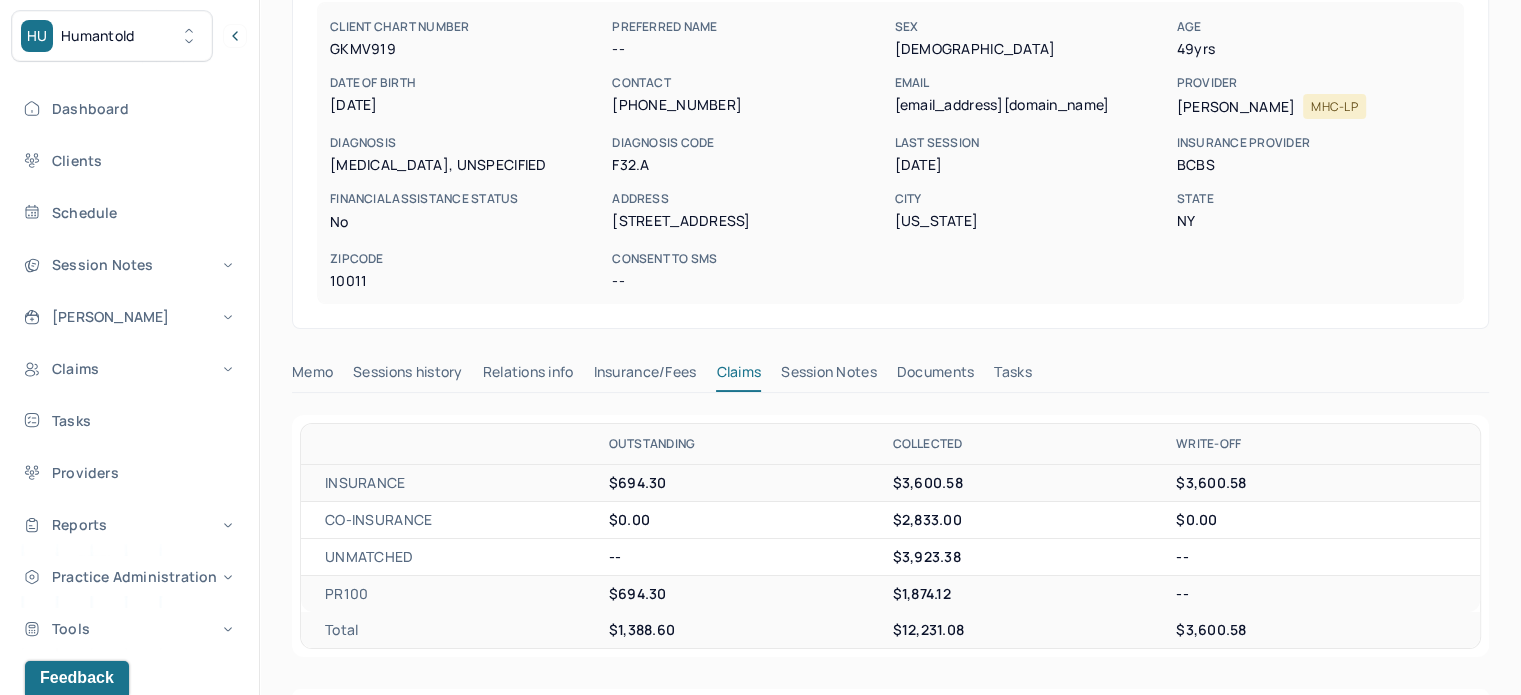 click on "gibsonly@gmail.com" at bounding box center (1031, 105) 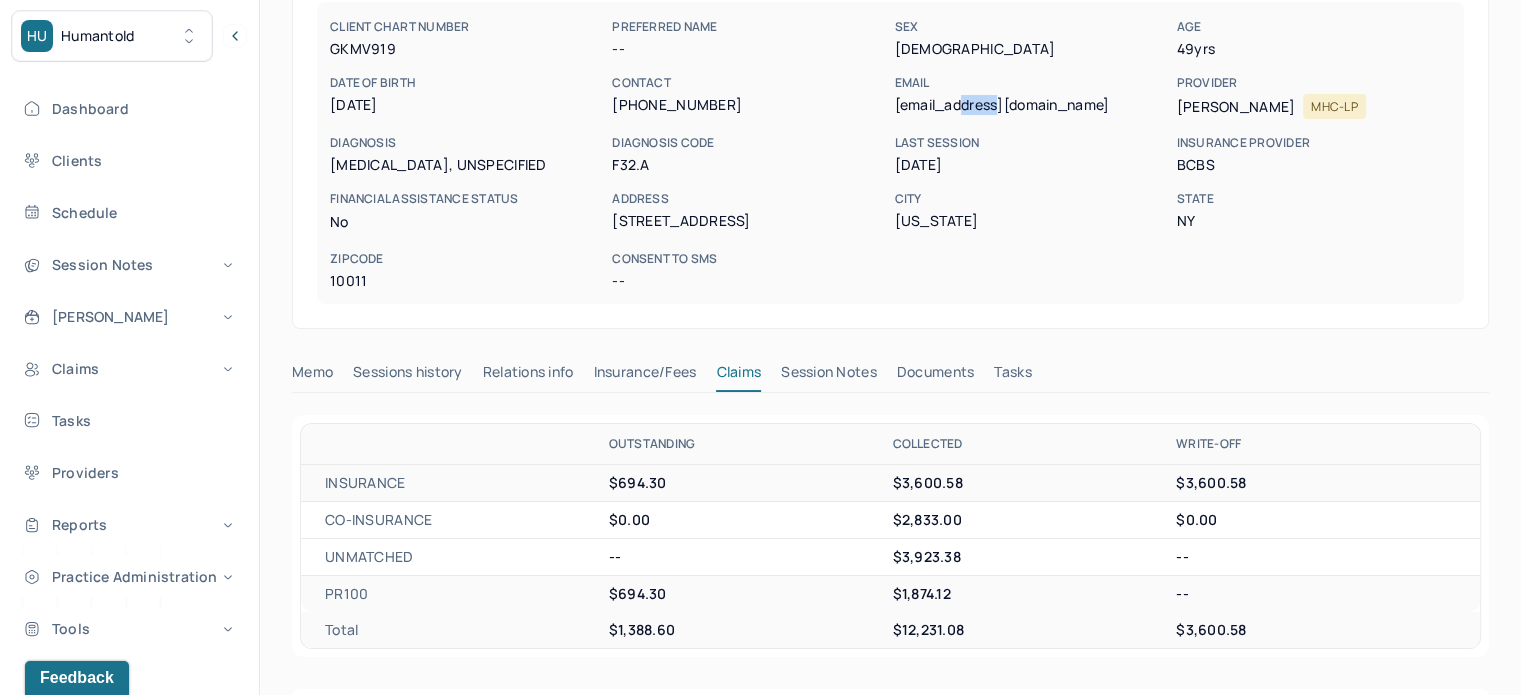 click on "gibsonly@gmail.com" at bounding box center [1031, 105] 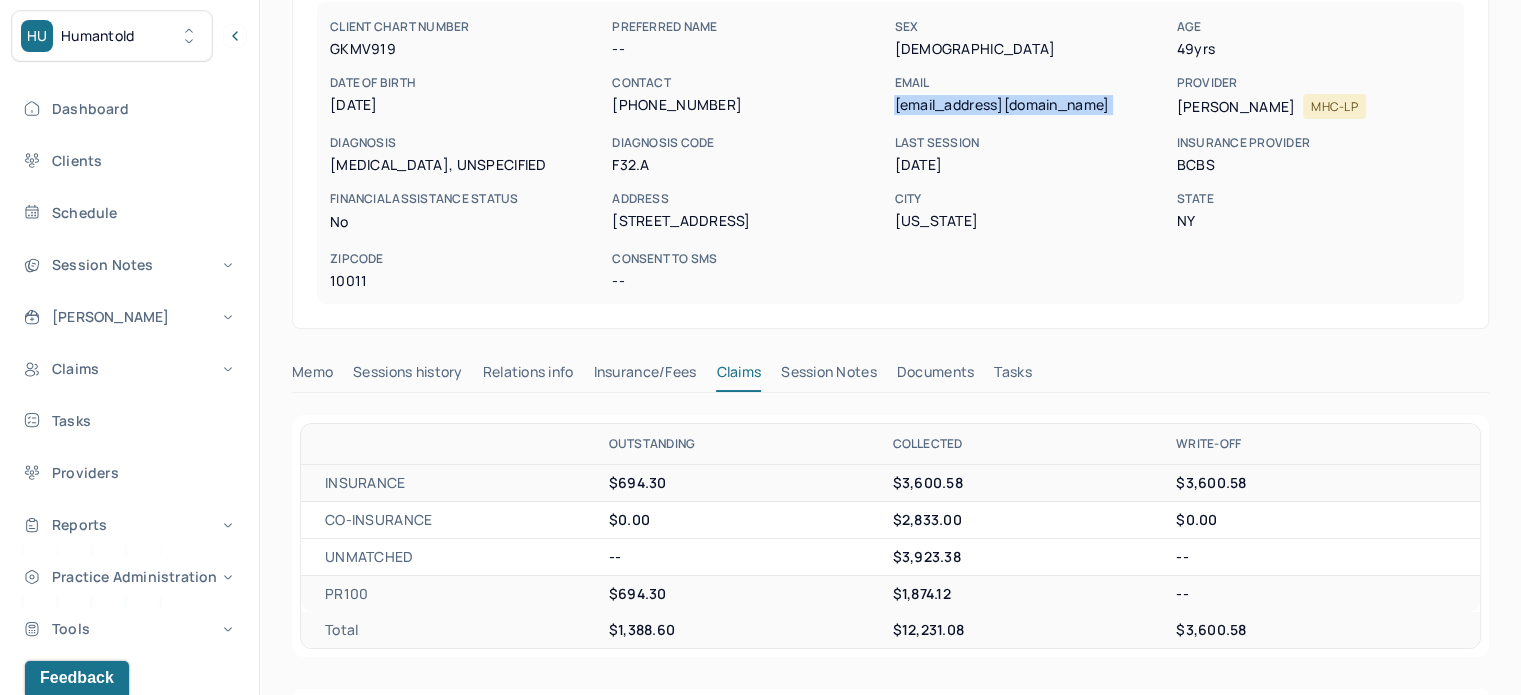 click on "gibsonly@gmail.com" at bounding box center (1031, 105) 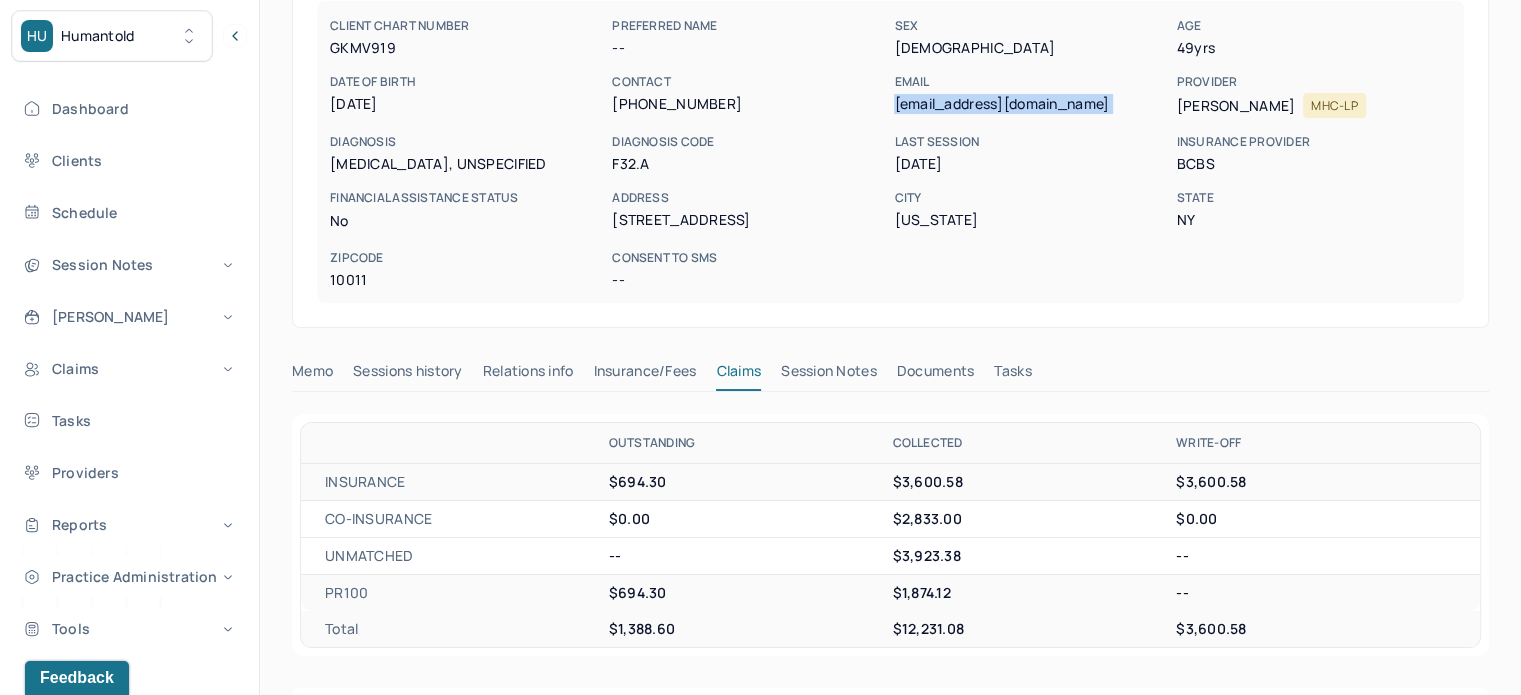 scroll, scrollTop: 300, scrollLeft: 0, axis: vertical 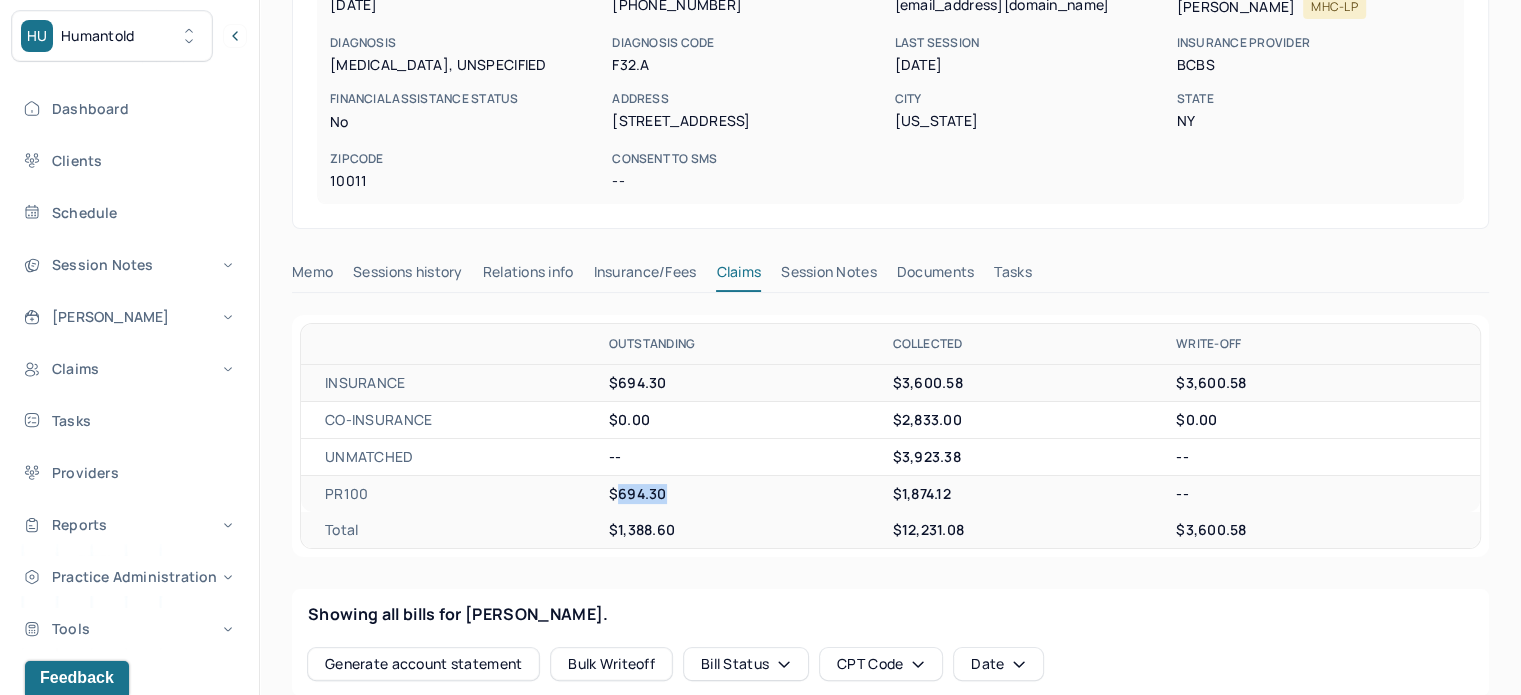 drag, startPoint x: 676, startPoint y: 495, endPoint x: 619, endPoint y: 498, distance: 57.07889 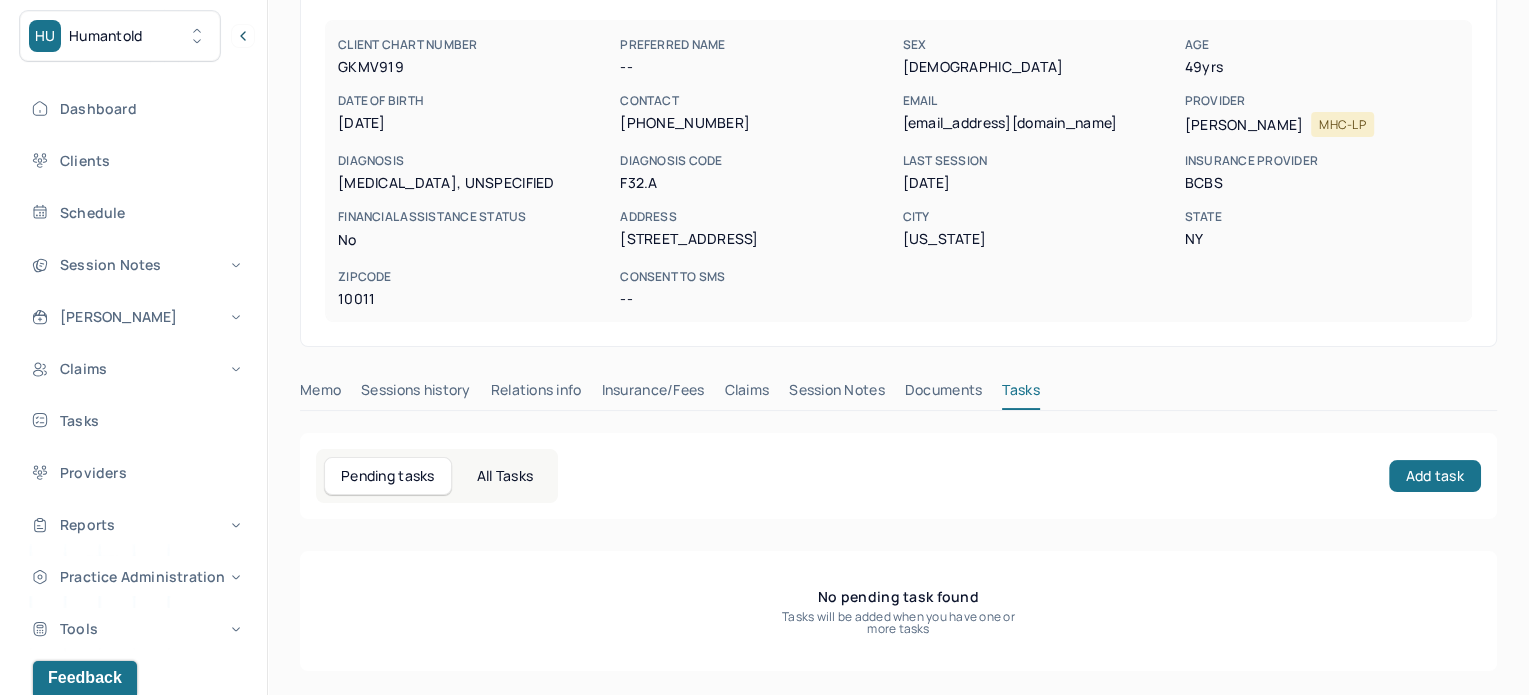 scroll, scrollTop: 180, scrollLeft: 0, axis: vertical 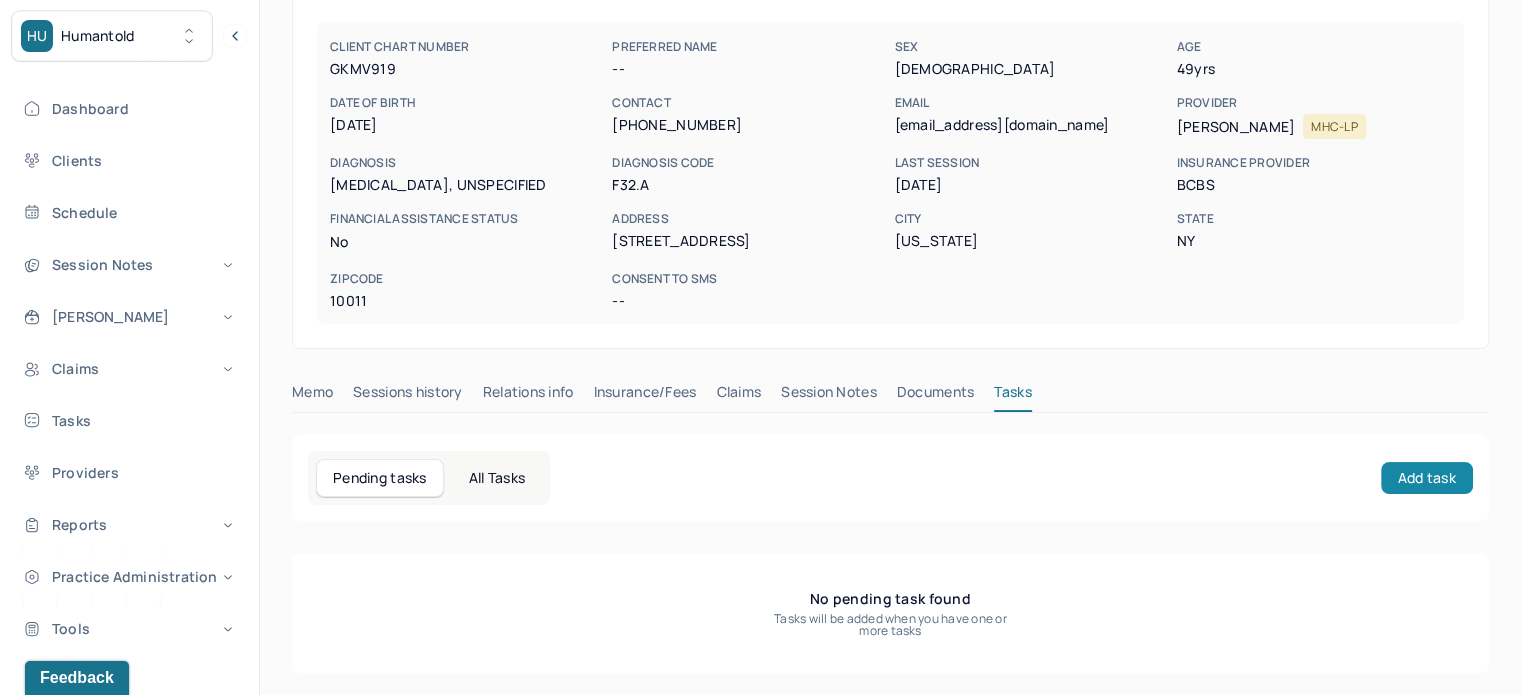 click on "Add task" at bounding box center (1427, 478) 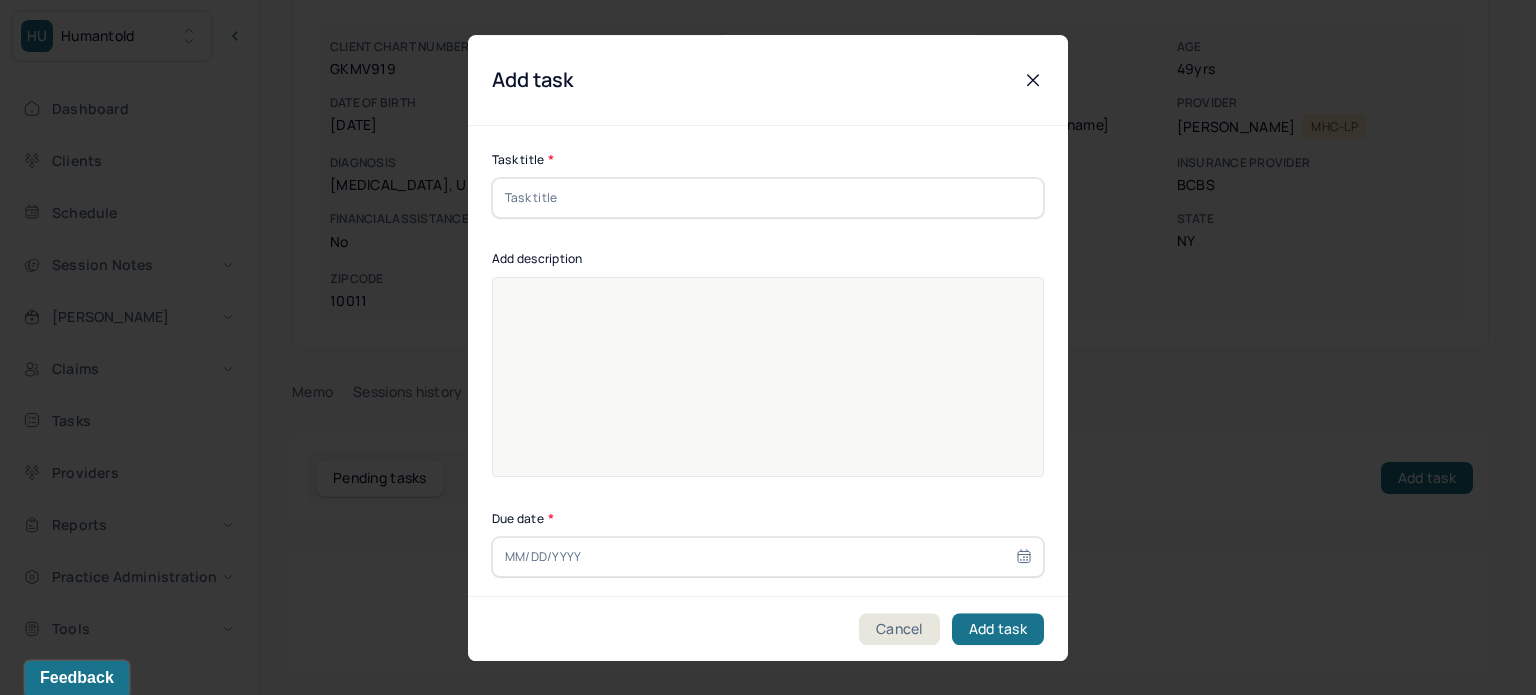 click at bounding box center (768, 198) 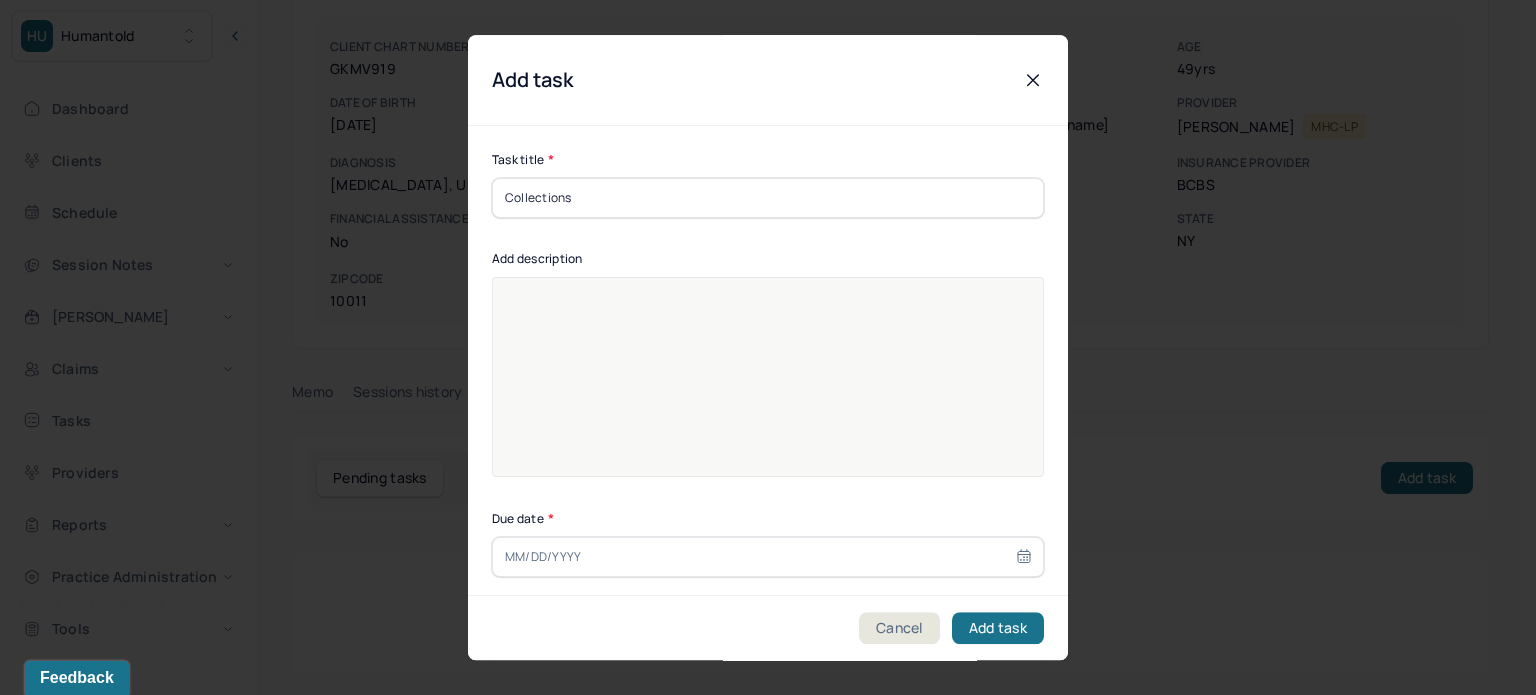 type on "Collections" 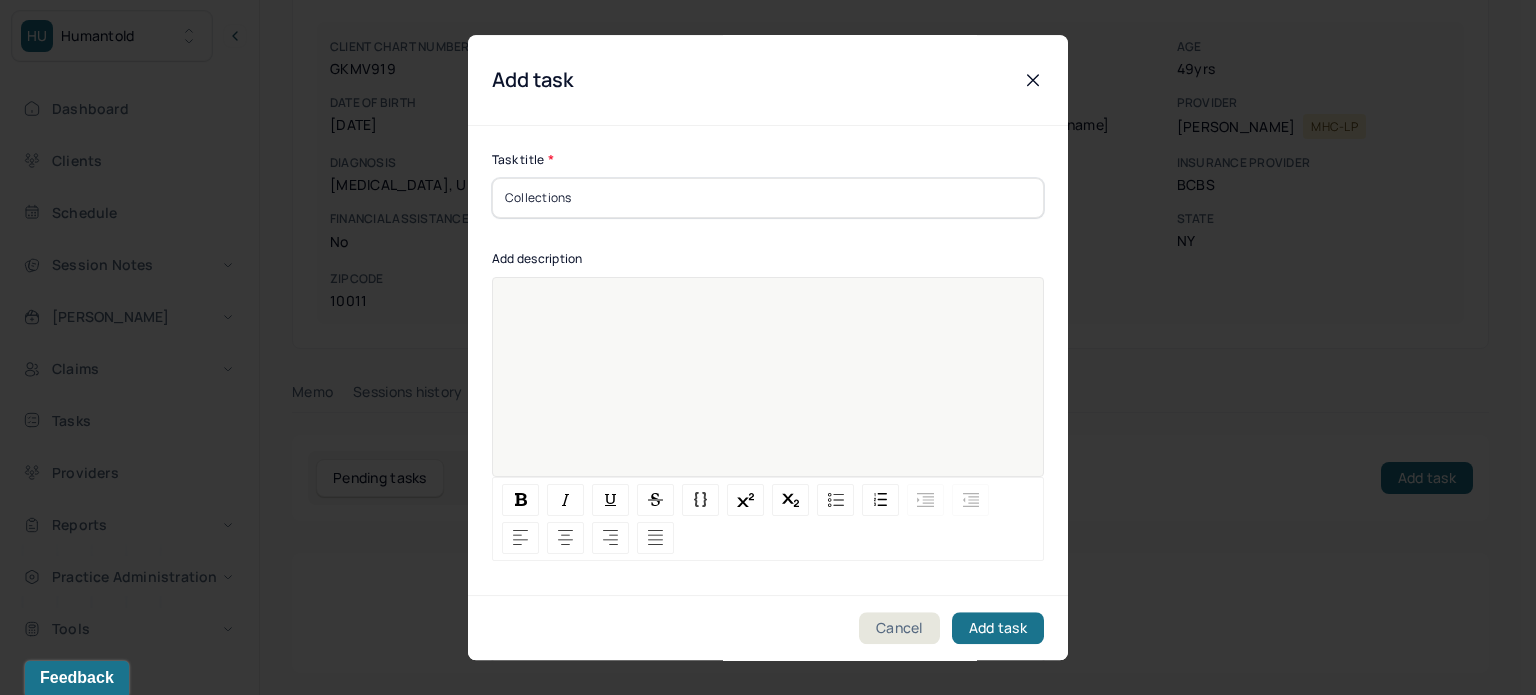 paste 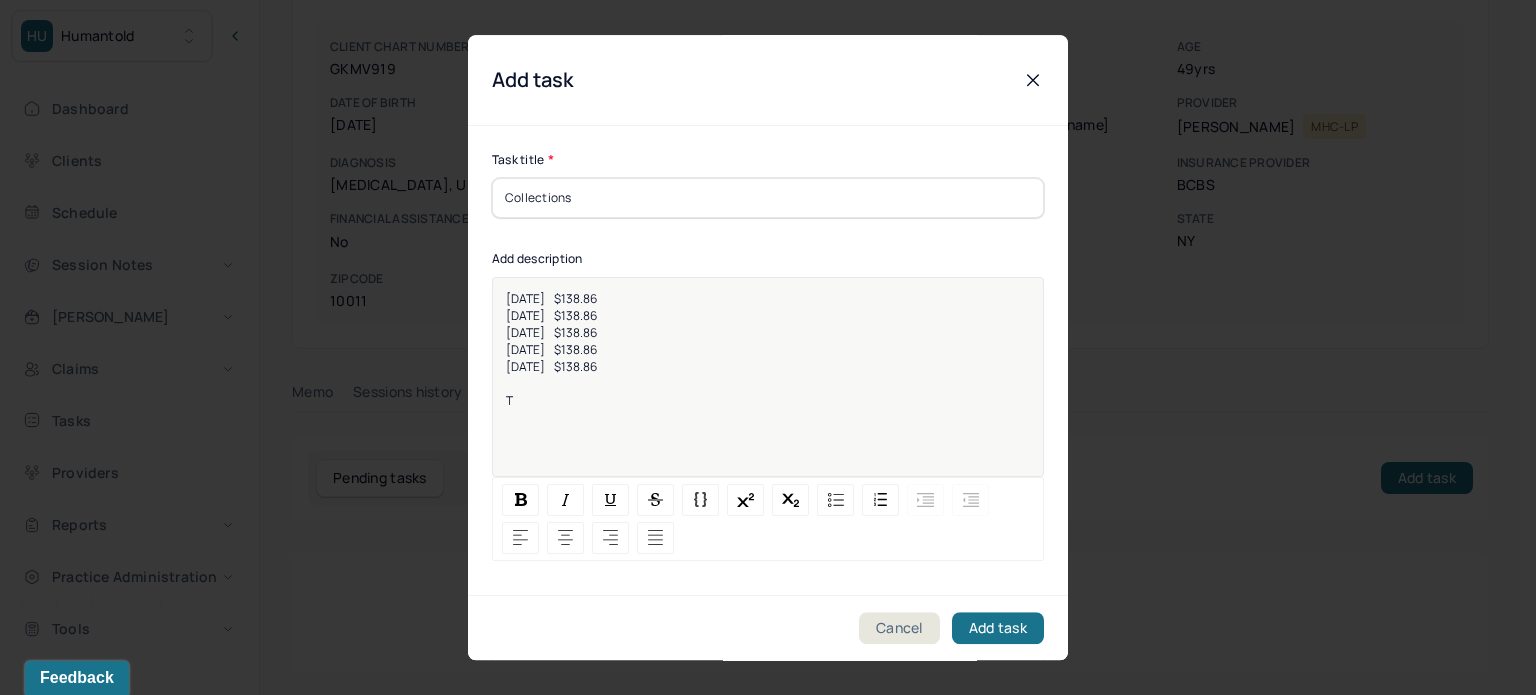 type 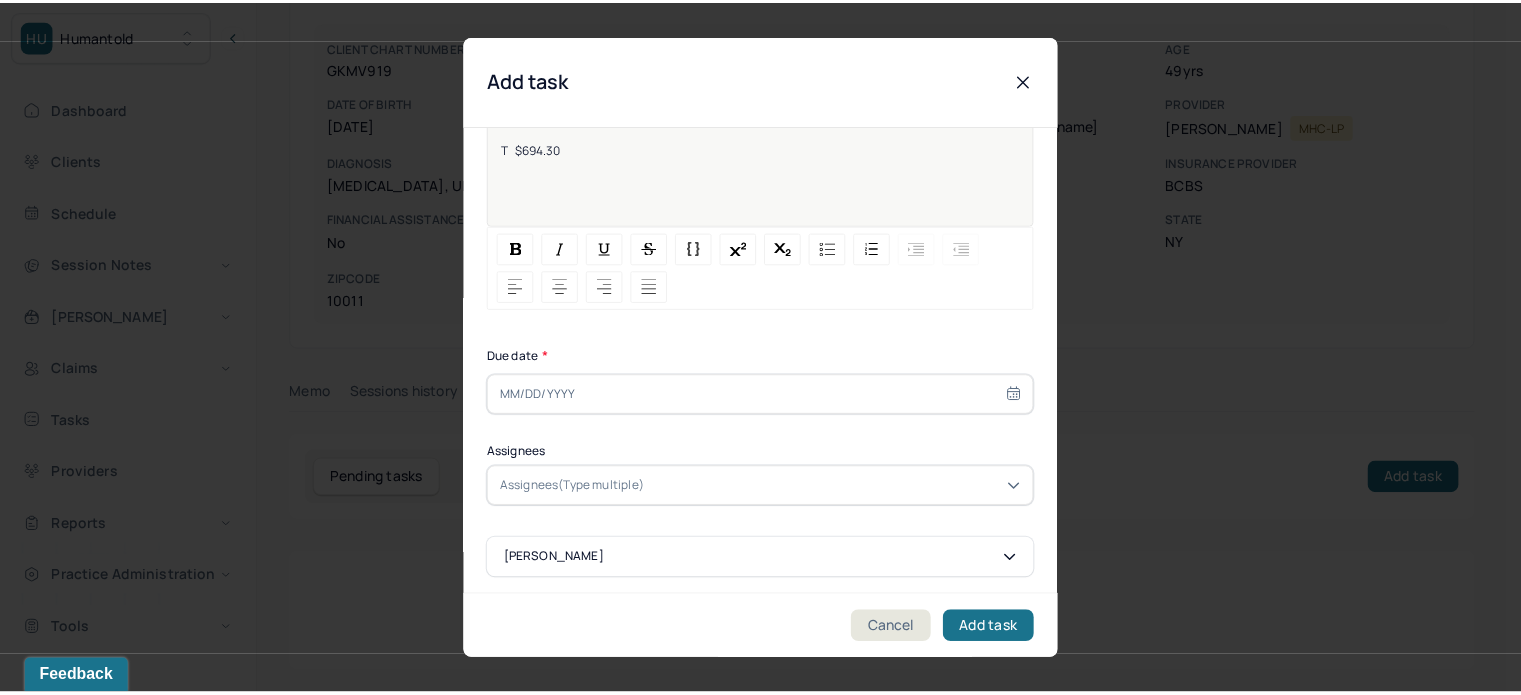 scroll, scrollTop: 256, scrollLeft: 0, axis: vertical 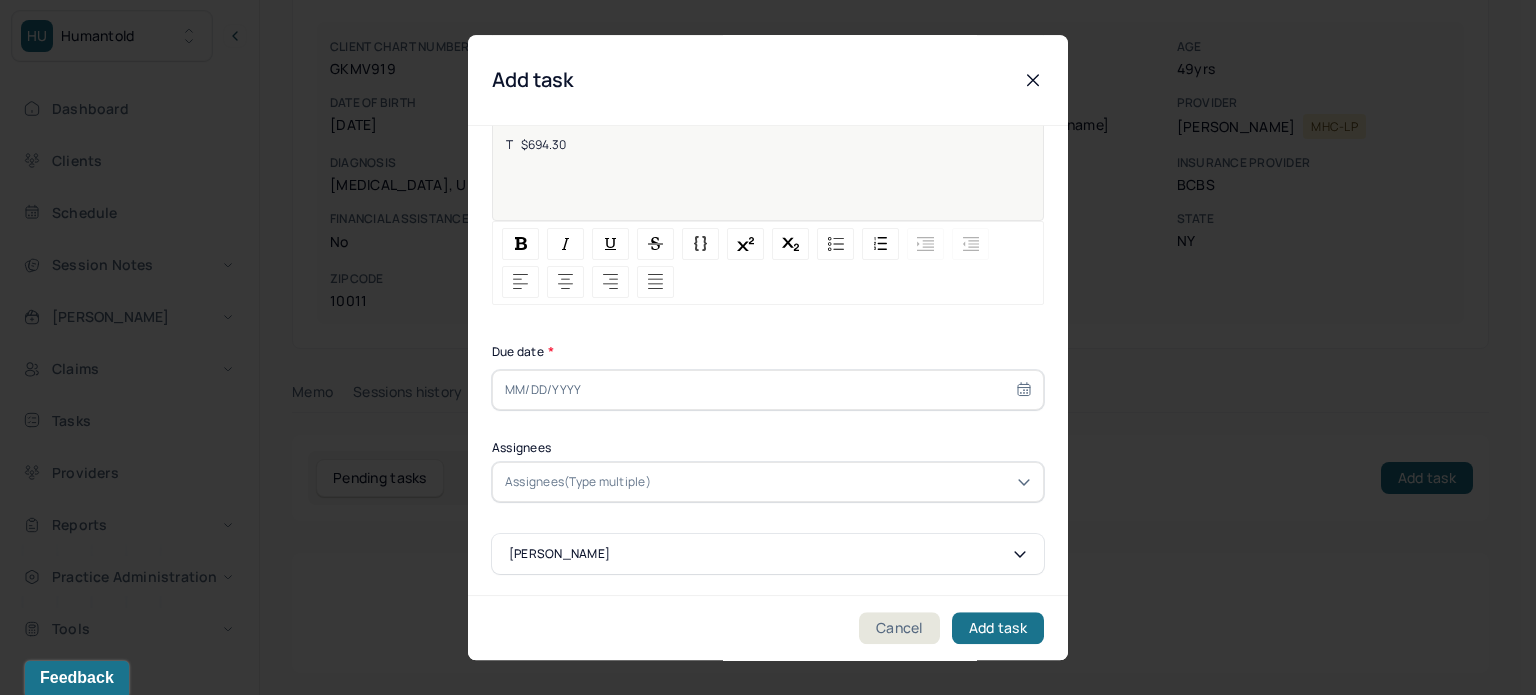 click at bounding box center [768, 390] 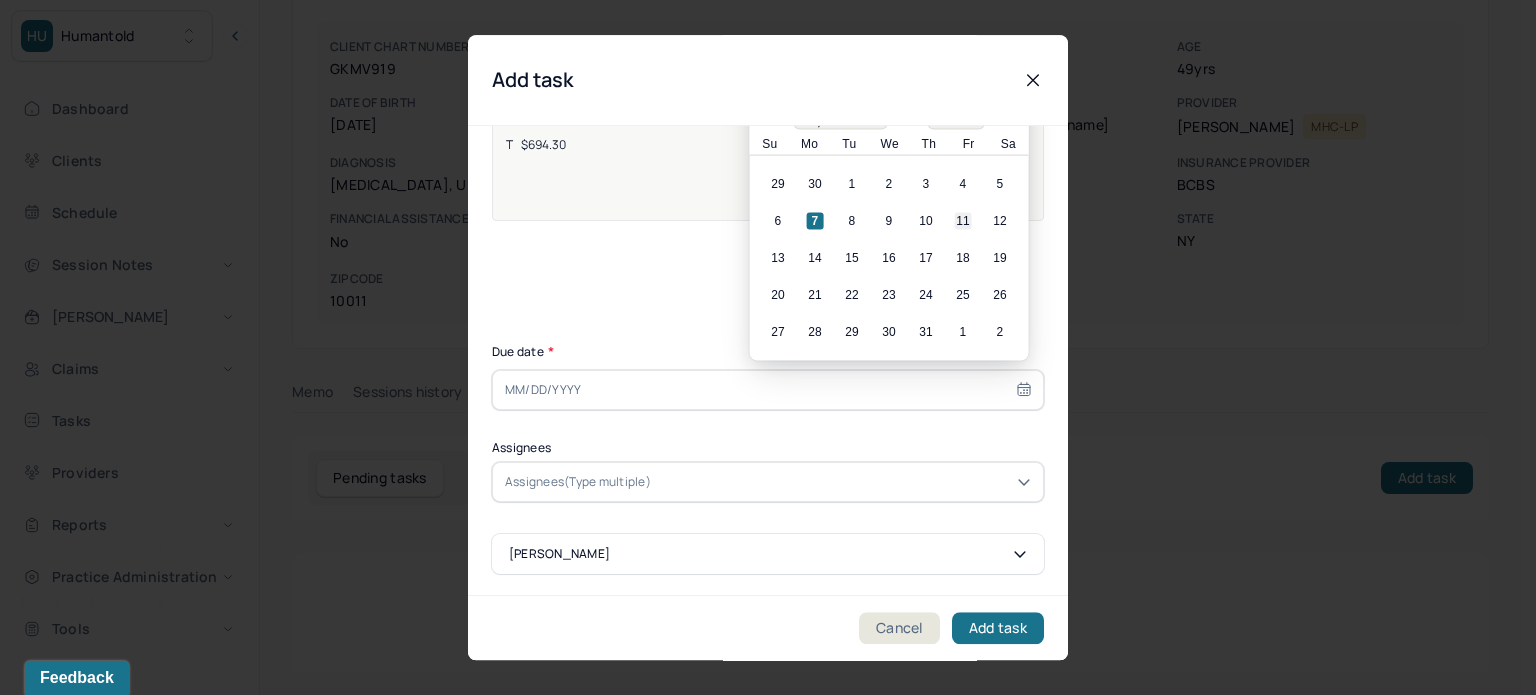 click on "11" at bounding box center [963, 221] 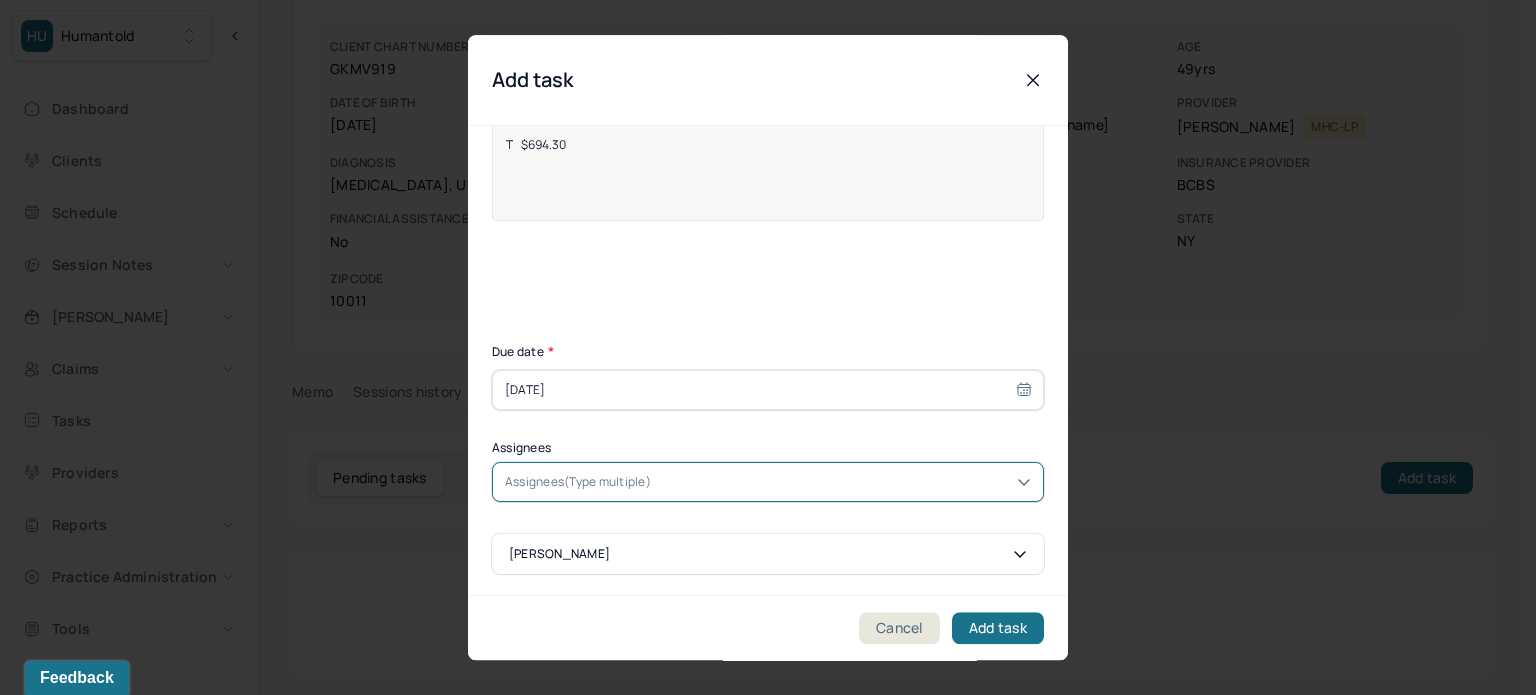 click on "Assignees(Type multiple)" at bounding box center (578, 482) 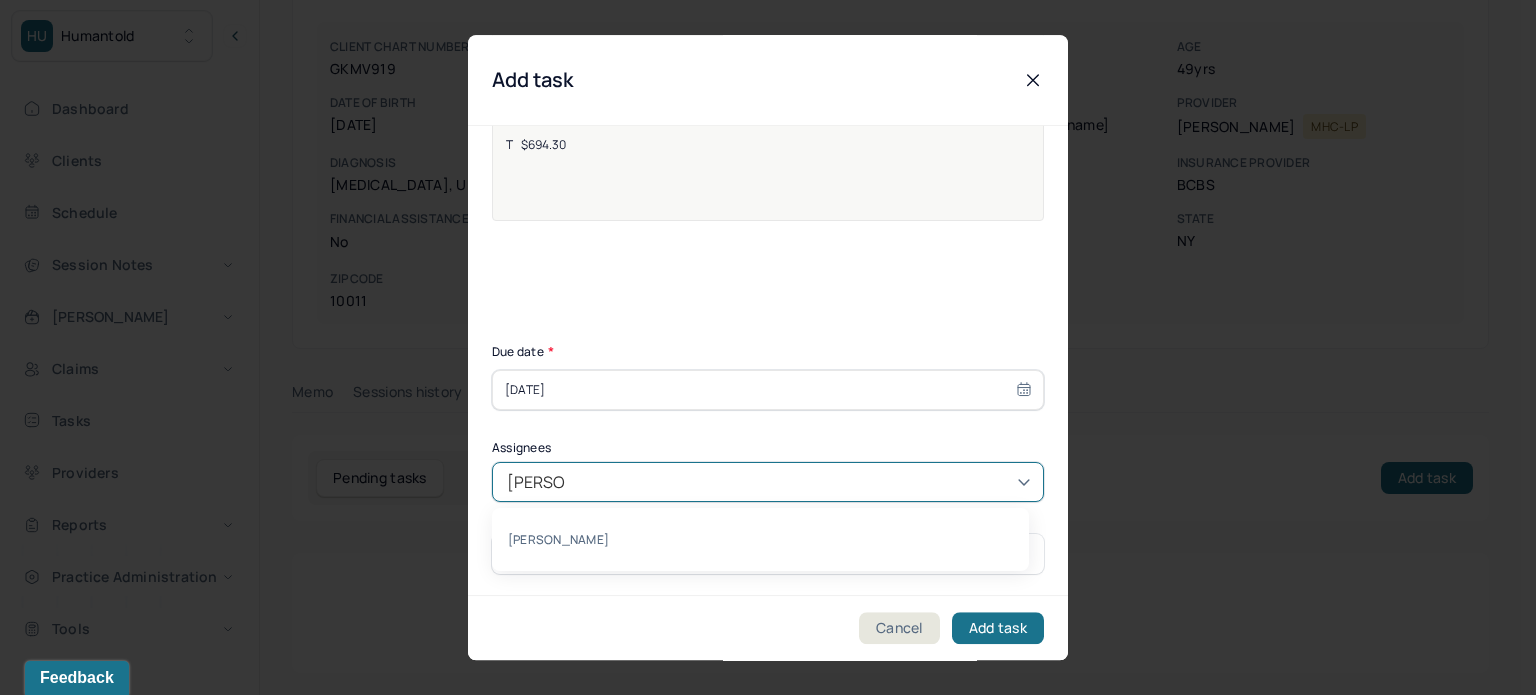 type on "[PERSON_NAME]" 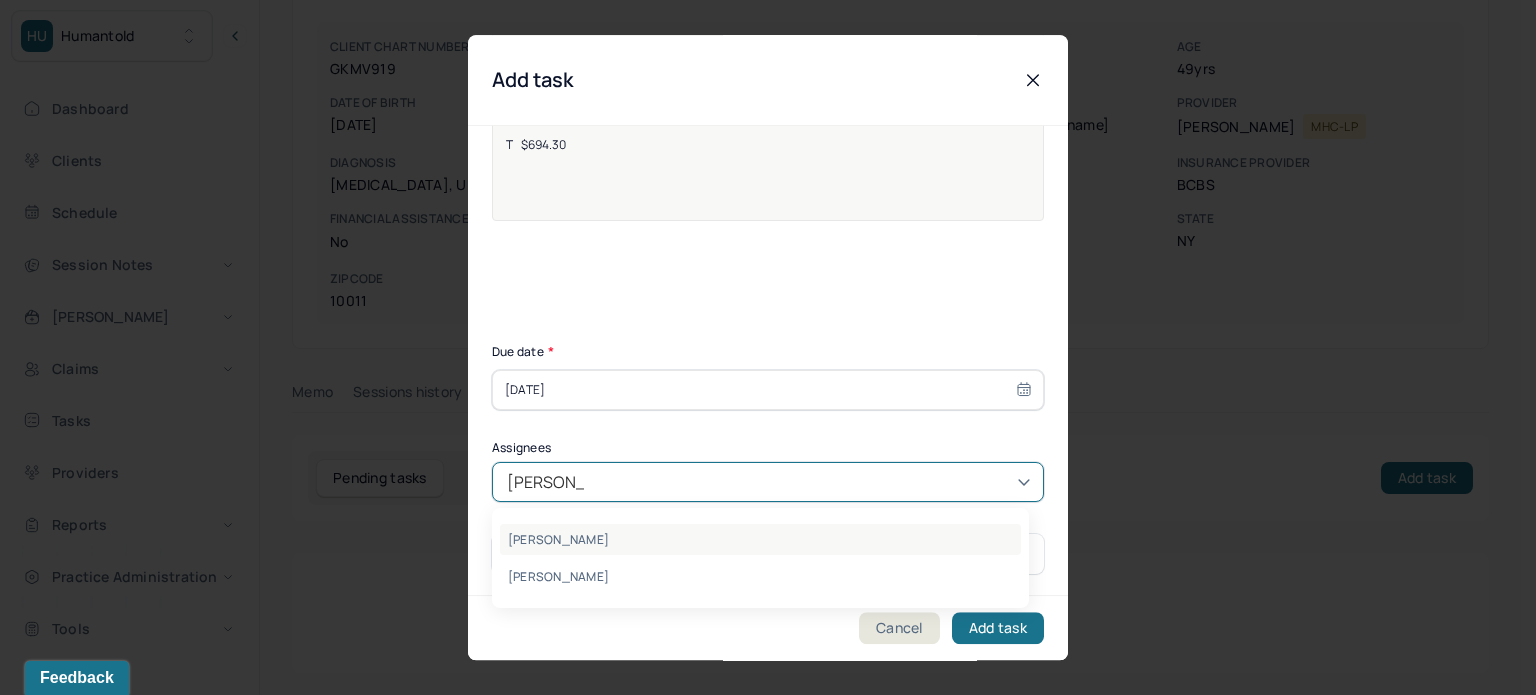 click on "[PERSON_NAME]" at bounding box center (760, 539) 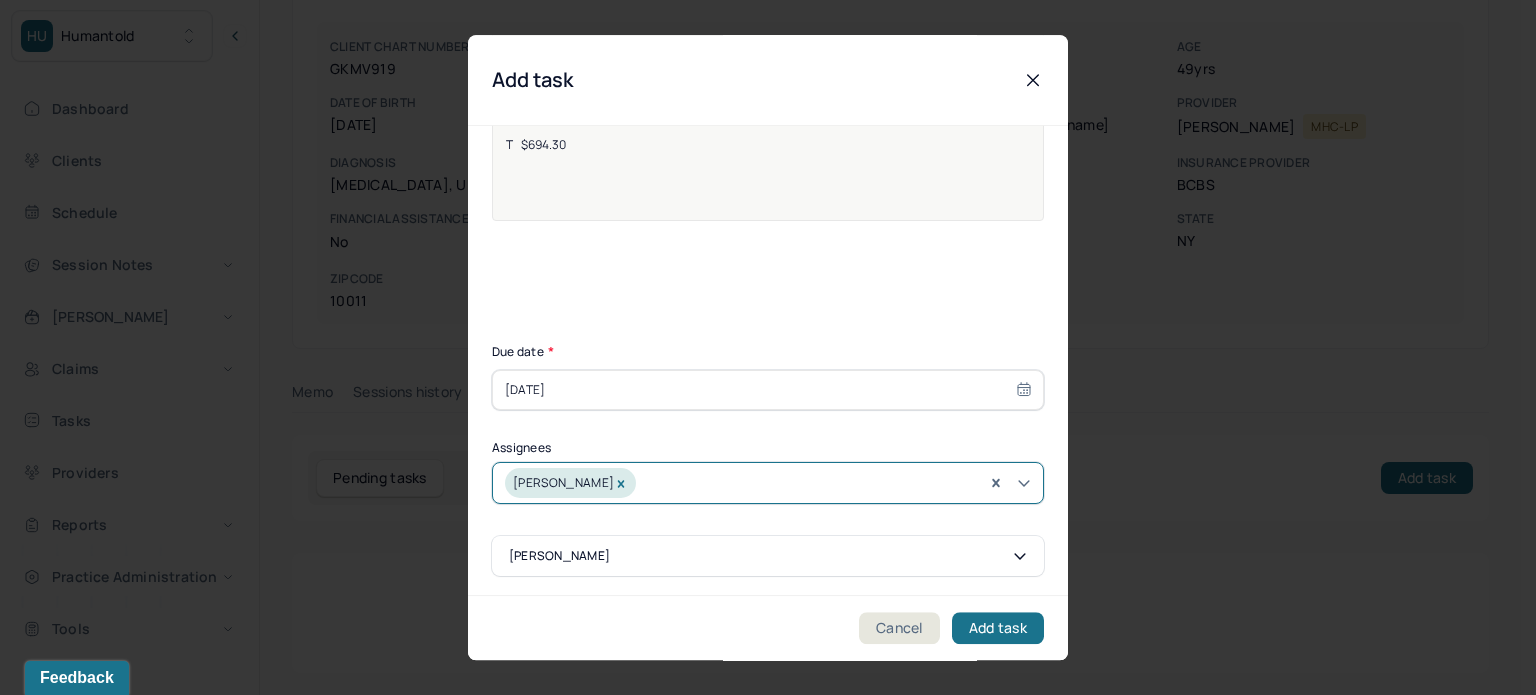 click on "Task title * Collections Add description 5/15/25	$138.86 5/22/25	$138.86 6/5/25	$138.86 6/19/25	$138.86 6/26/25	$138.86 T    $694.30 Due date * 07/11/2025 Assignees option Katherine Powers, selected. Katherine Powers   Lynn Gibson" at bounding box center (768, 235) 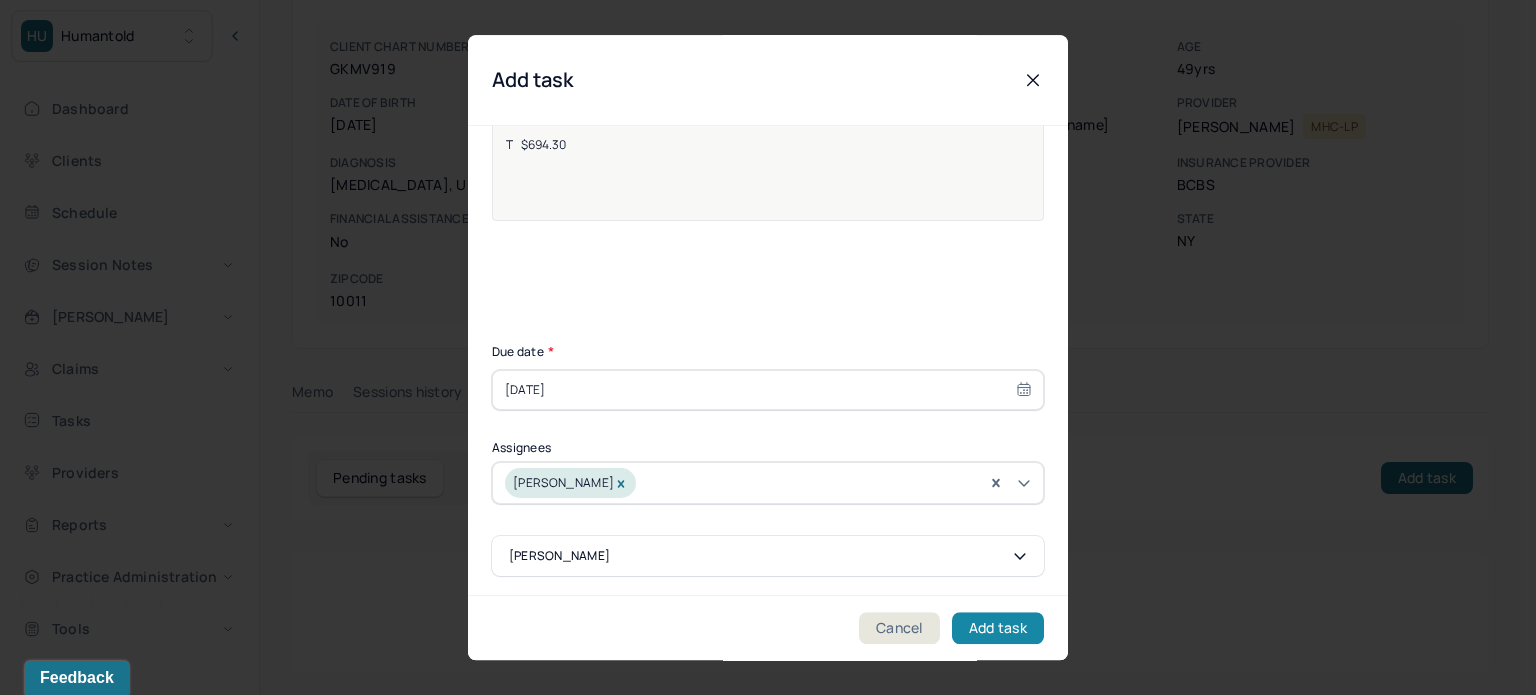 click on "Add task" at bounding box center [998, 628] 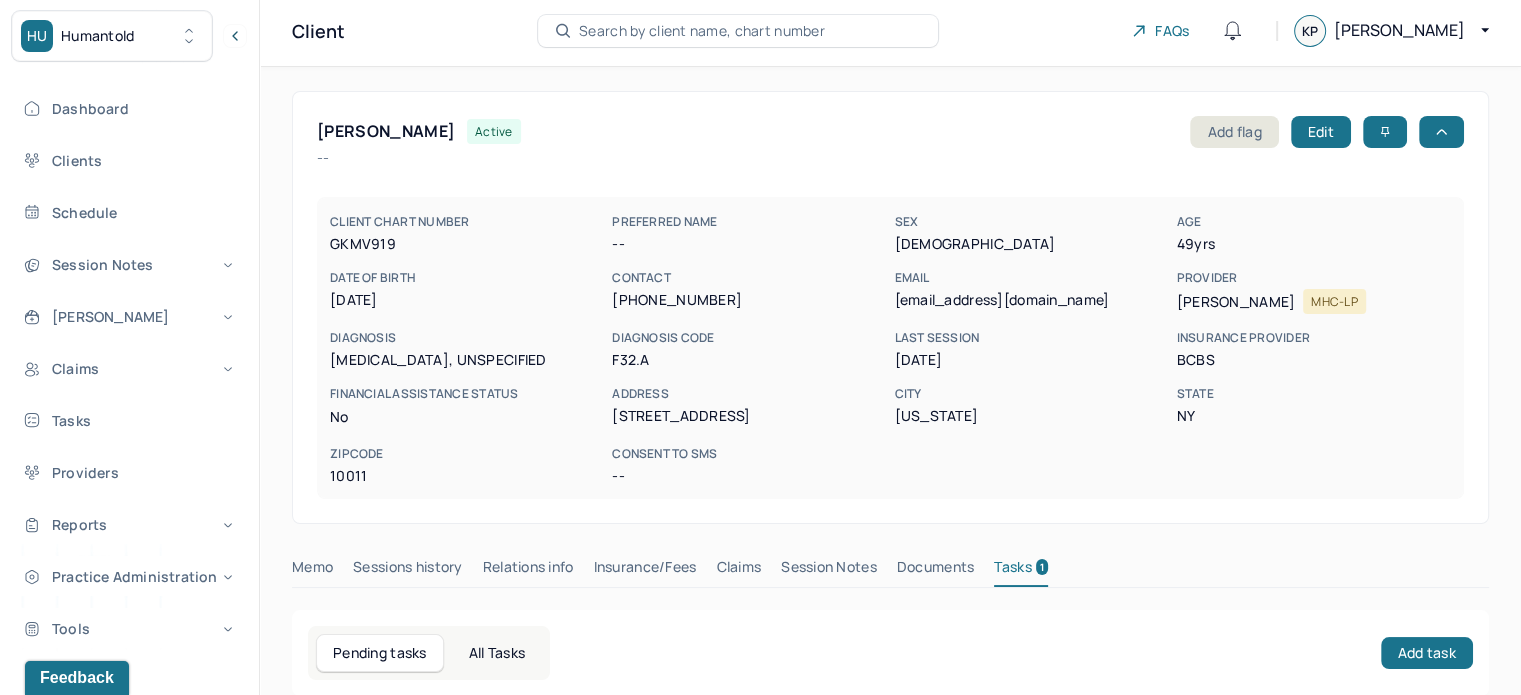 scroll, scrollTop: 0, scrollLeft: 0, axis: both 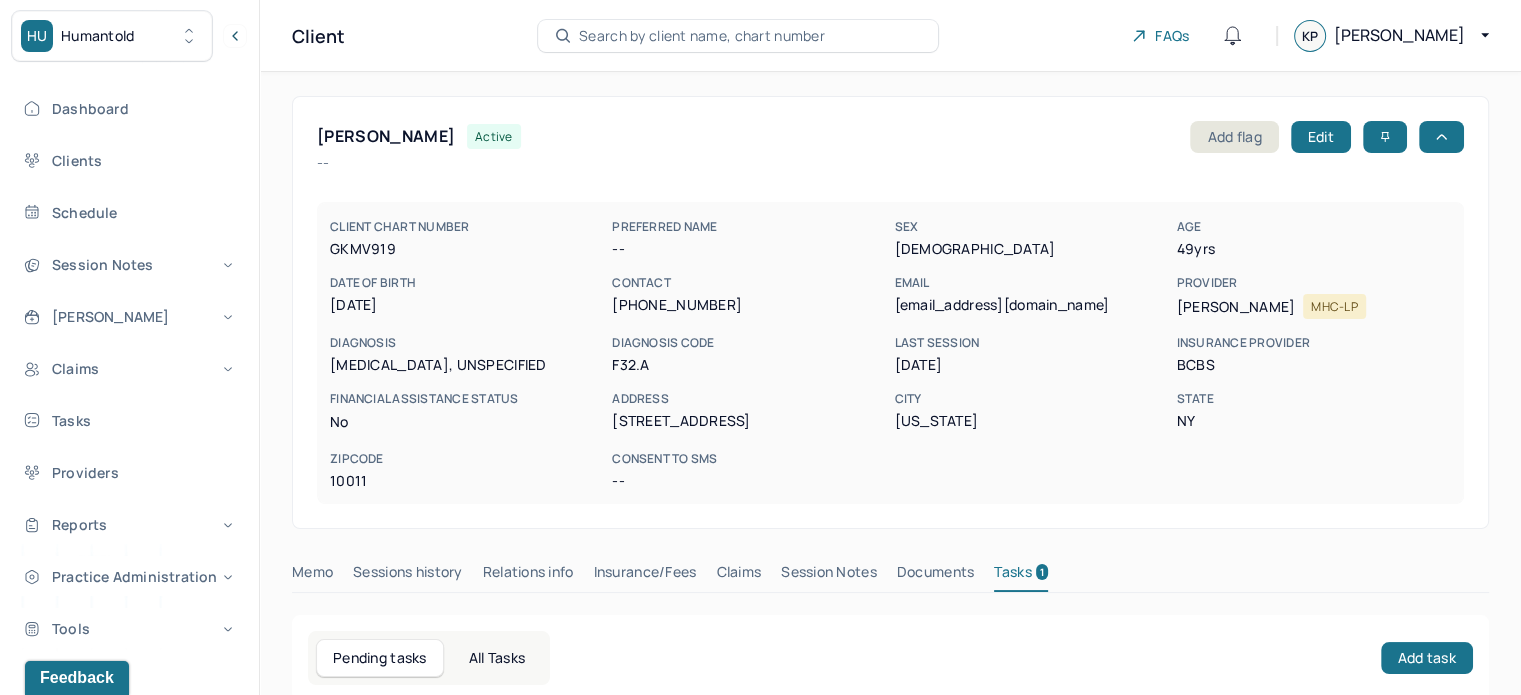 click on "Search by client name, chart number" at bounding box center (702, 36) 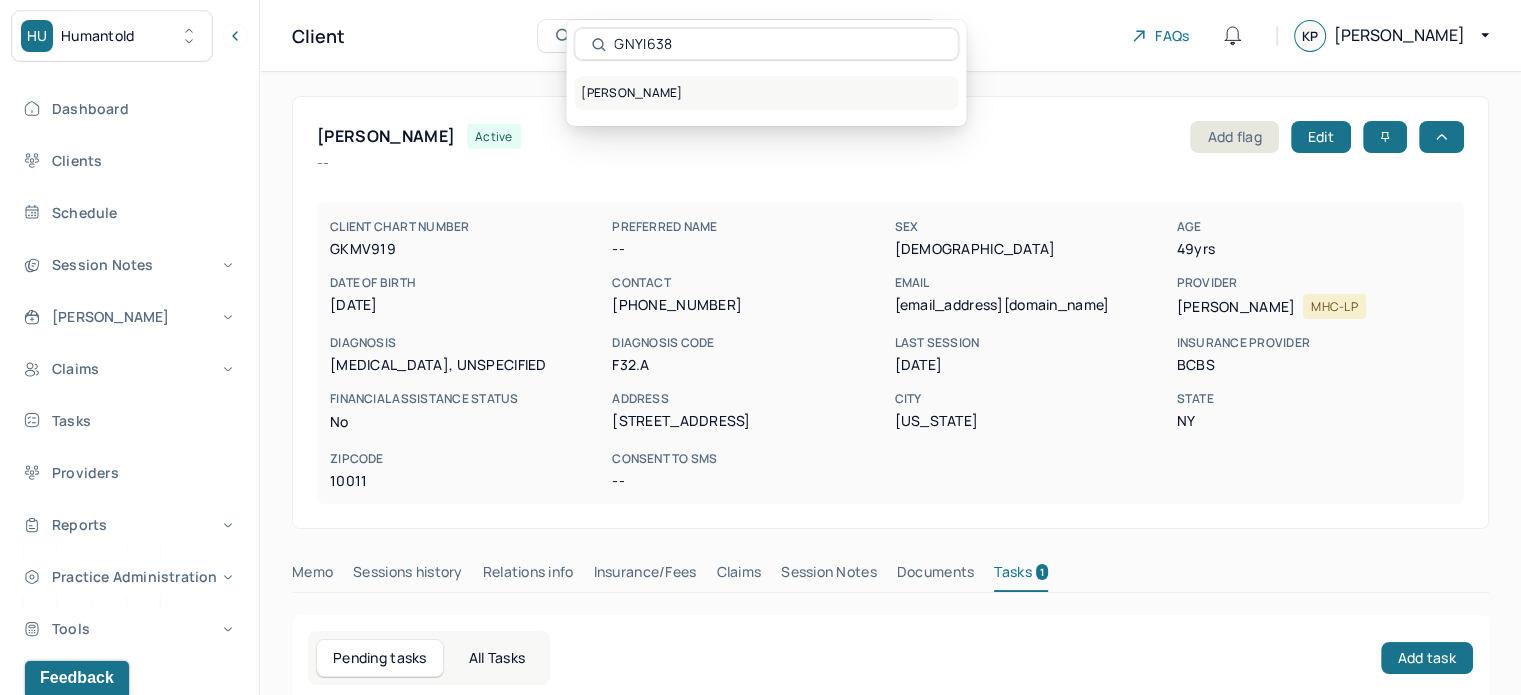 type on "GNYI638" 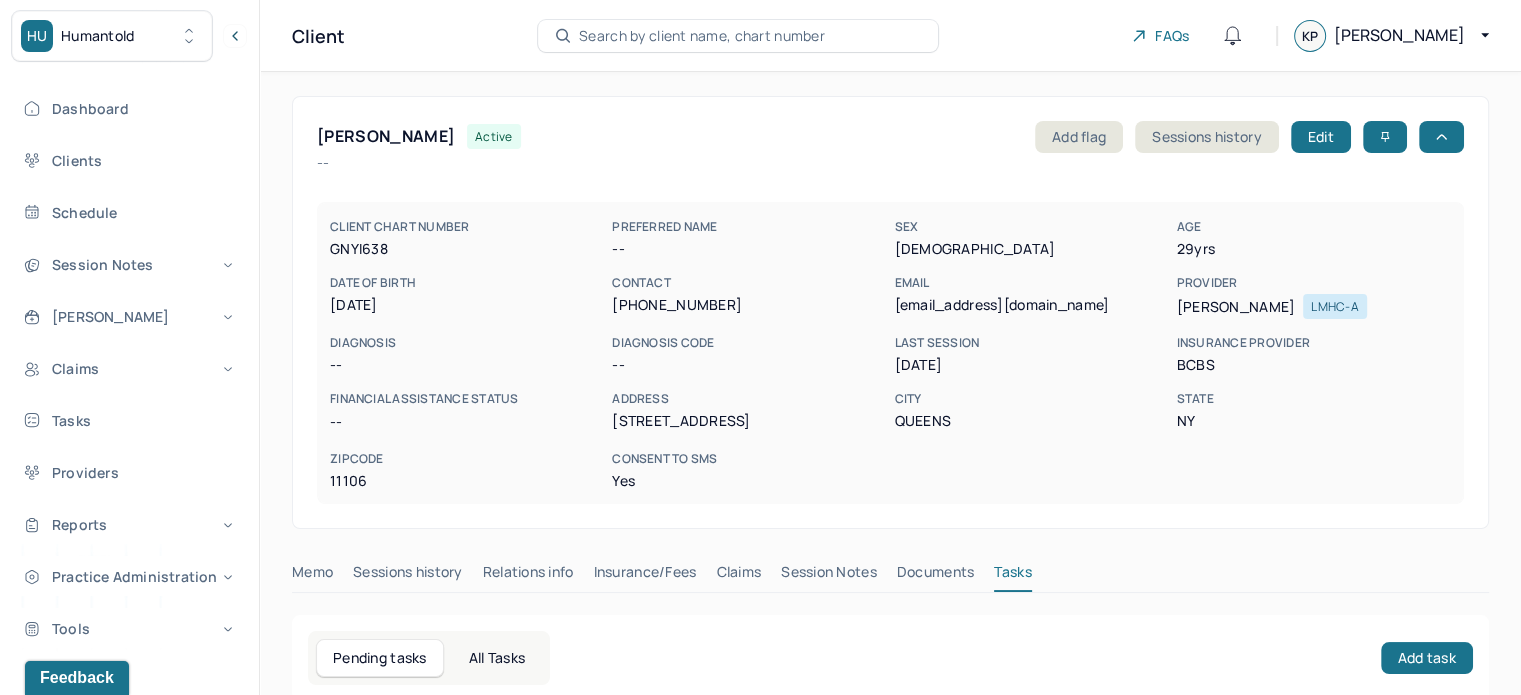 click on "goallanihal1995@gmail.com" at bounding box center [1031, 305] 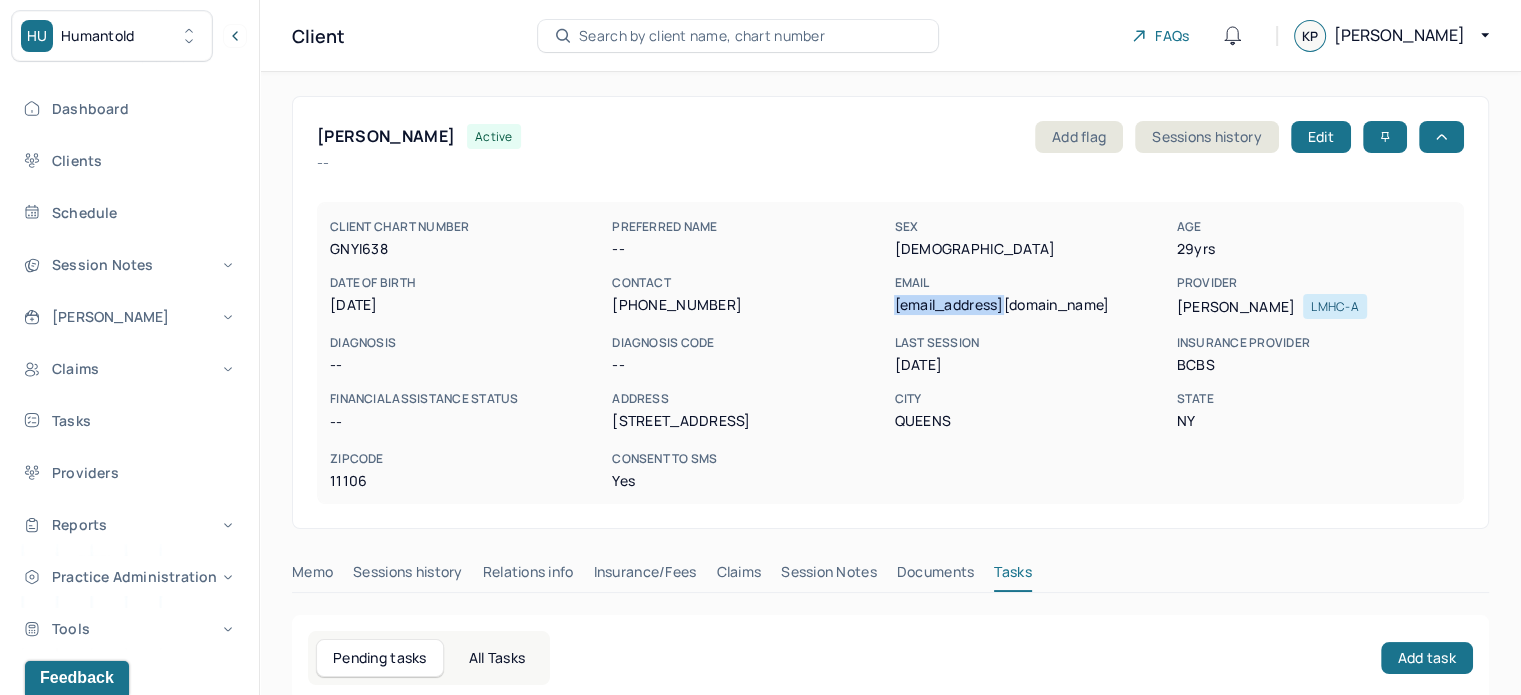 click on "goallanihal1995@gmail.com" at bounding box center (1031, 305) 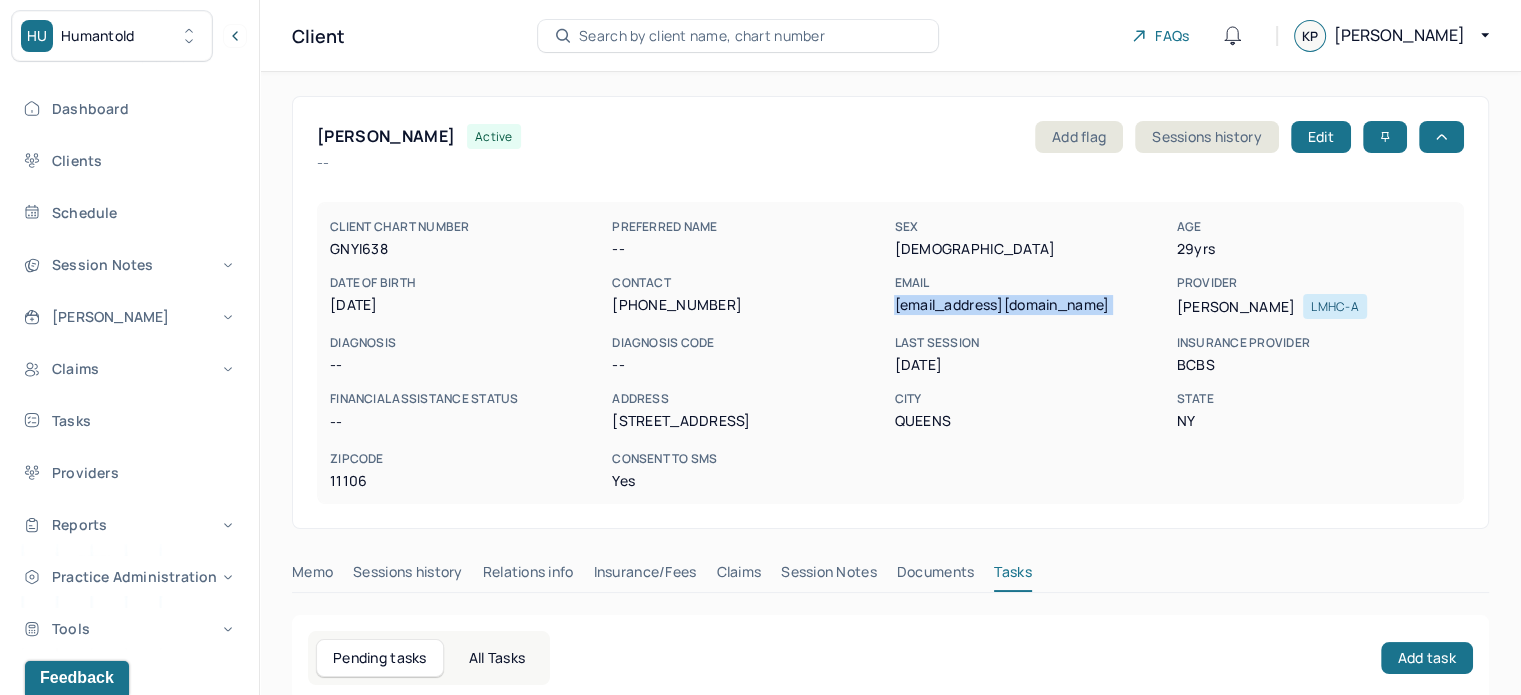 click on "goallanihal1995@gmail.com" at bounding box center (1031, 305) 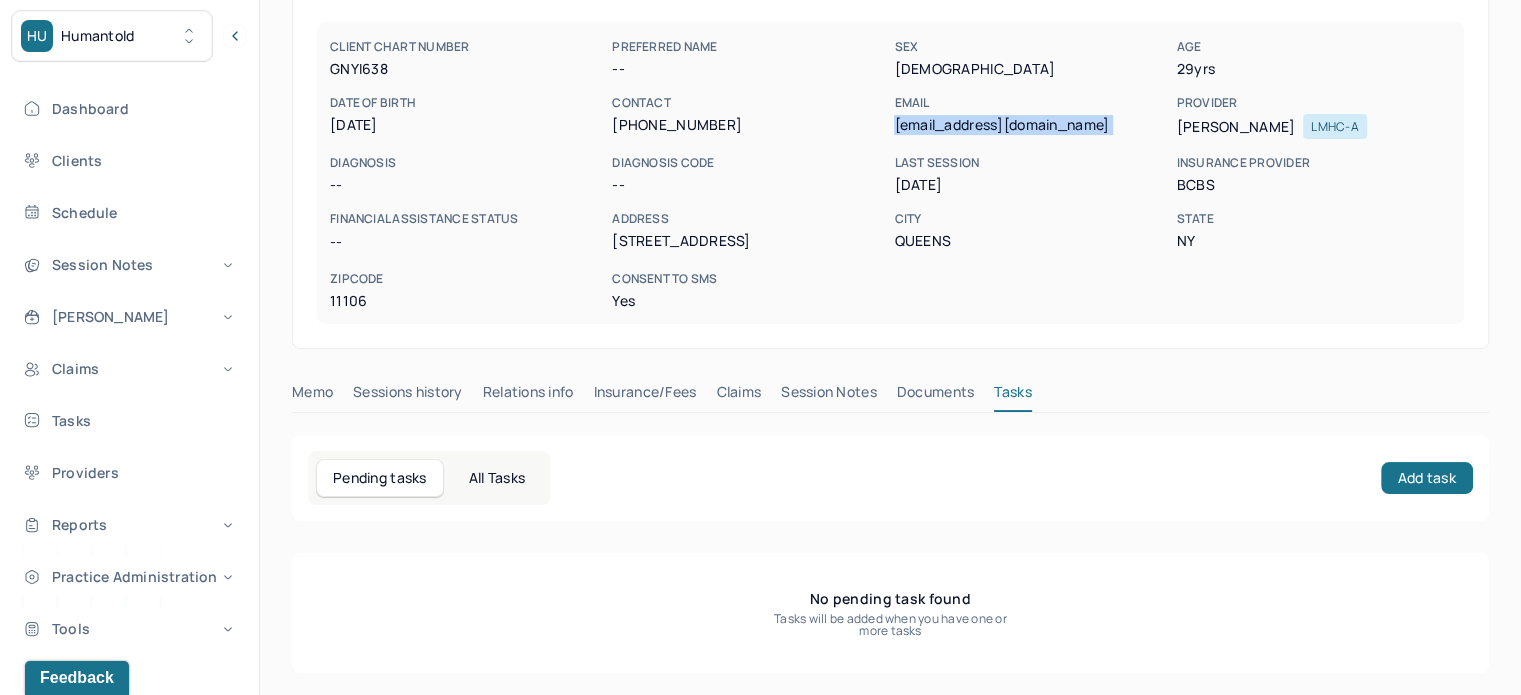 click on "Claims" at bounding box center [738, 396] 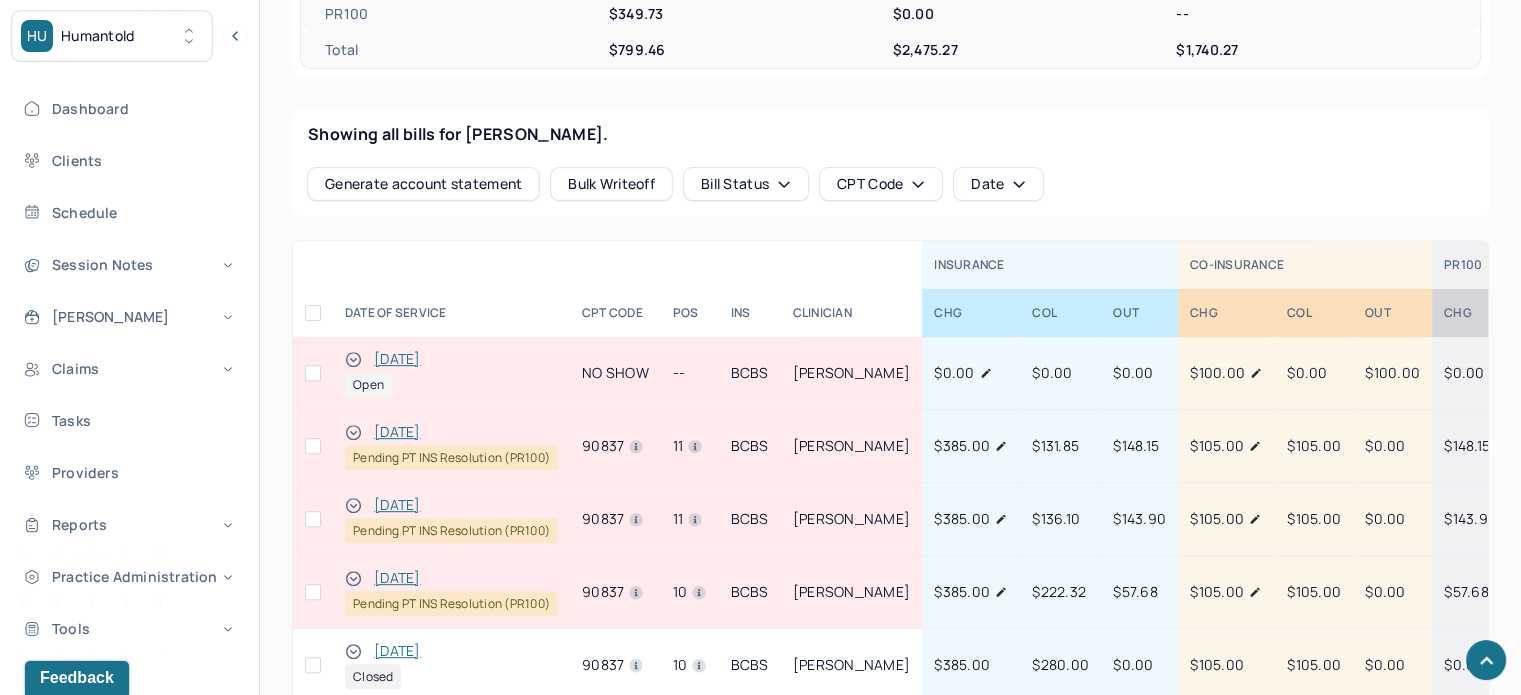 scroll, scrollTop: 880, scrollLeft: 0, axis: vertical 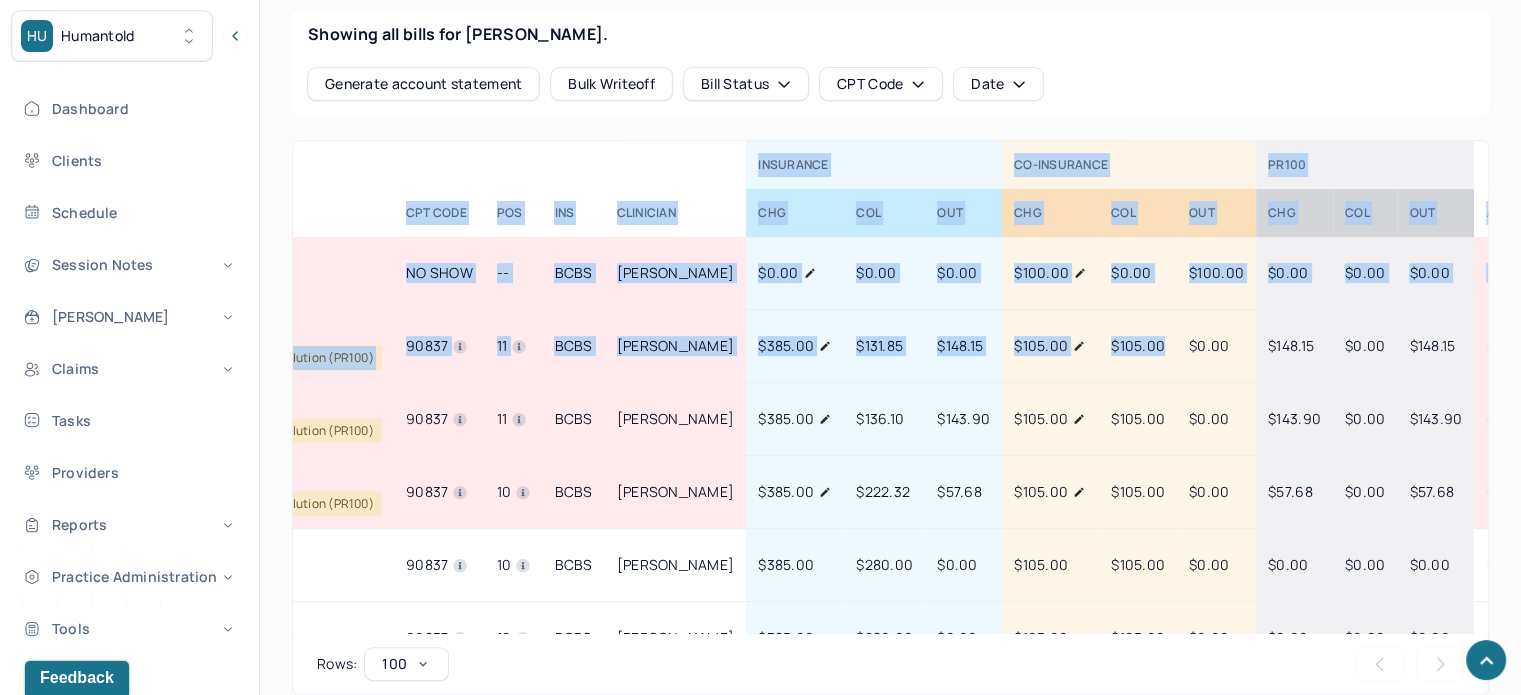 drag, startPoint x: 1364, startPoint y: 343, endPoint x: 1512, endPoint y: 340, distance: 148.0304 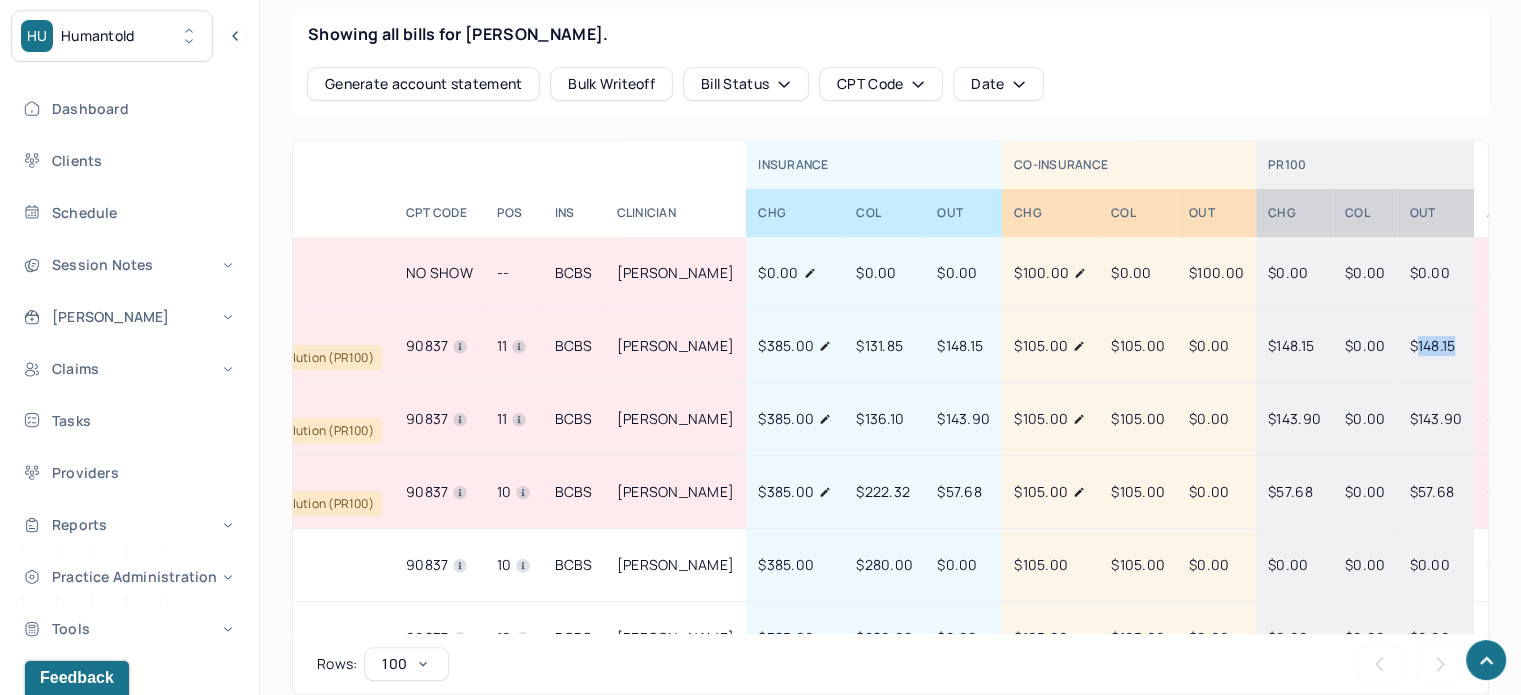 click on "$148.15" at bounding box center [1432, 345] 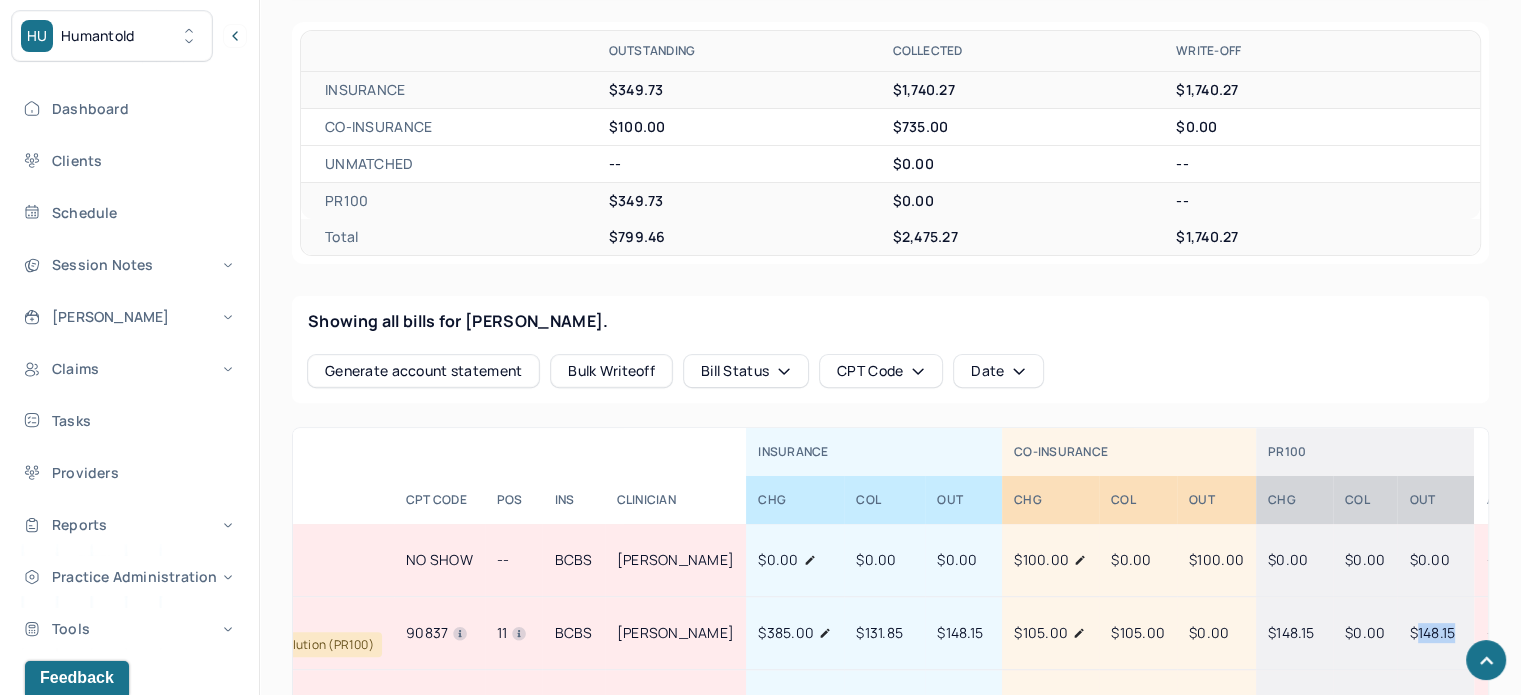 scroll, scrollTop: 580, scrollLeft: 0, axis: vertical 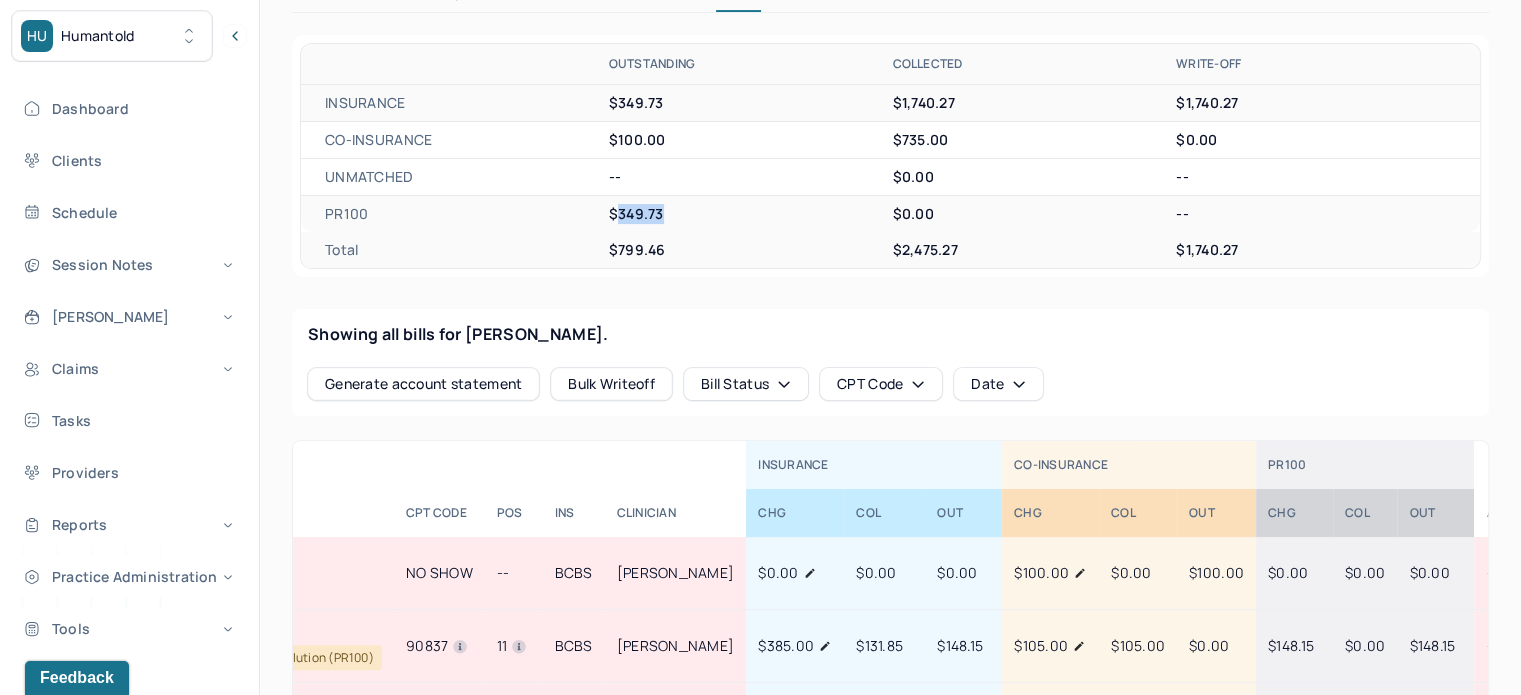 drag, startPoint x: 676, startPoint y: 222, endPoint x: 620, endPoint y: 218, distance: 56.142673 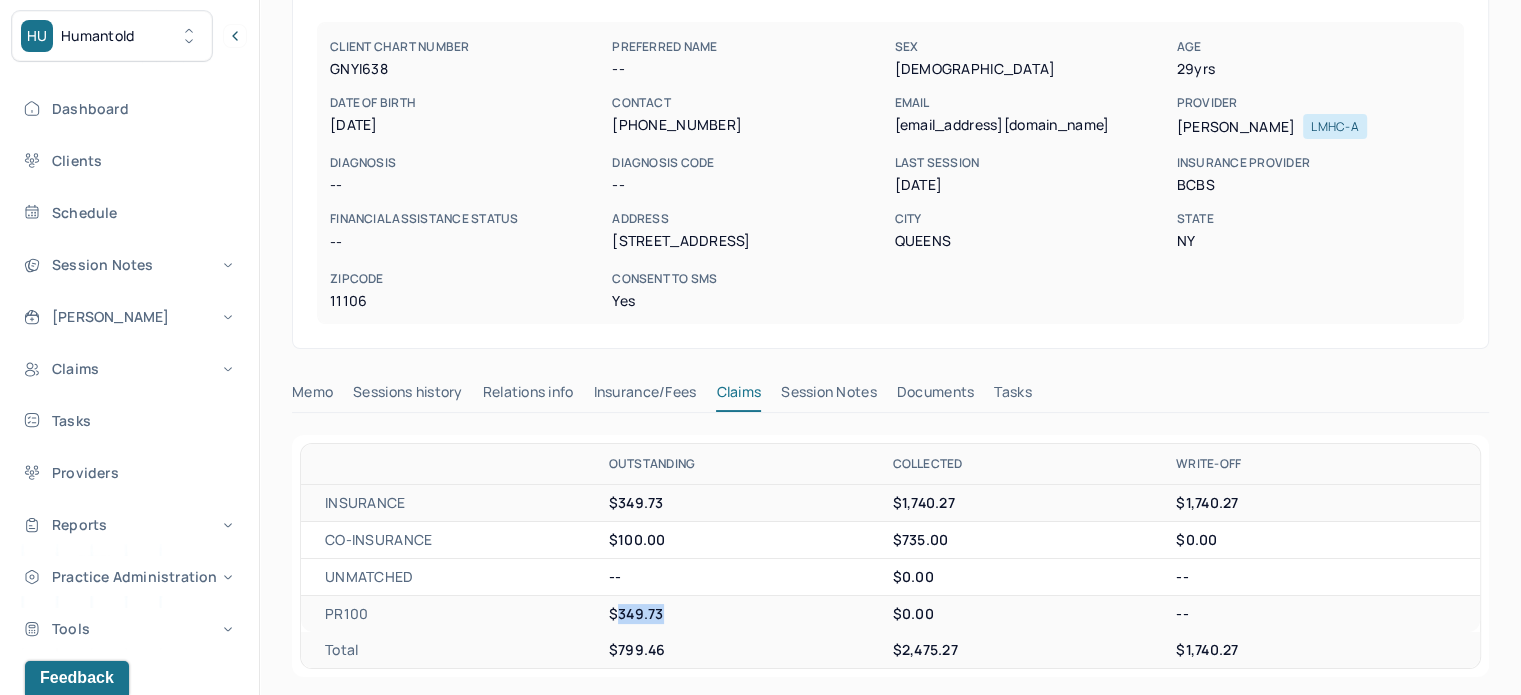 click on "Tasks" at bounding box center [1012, 396] 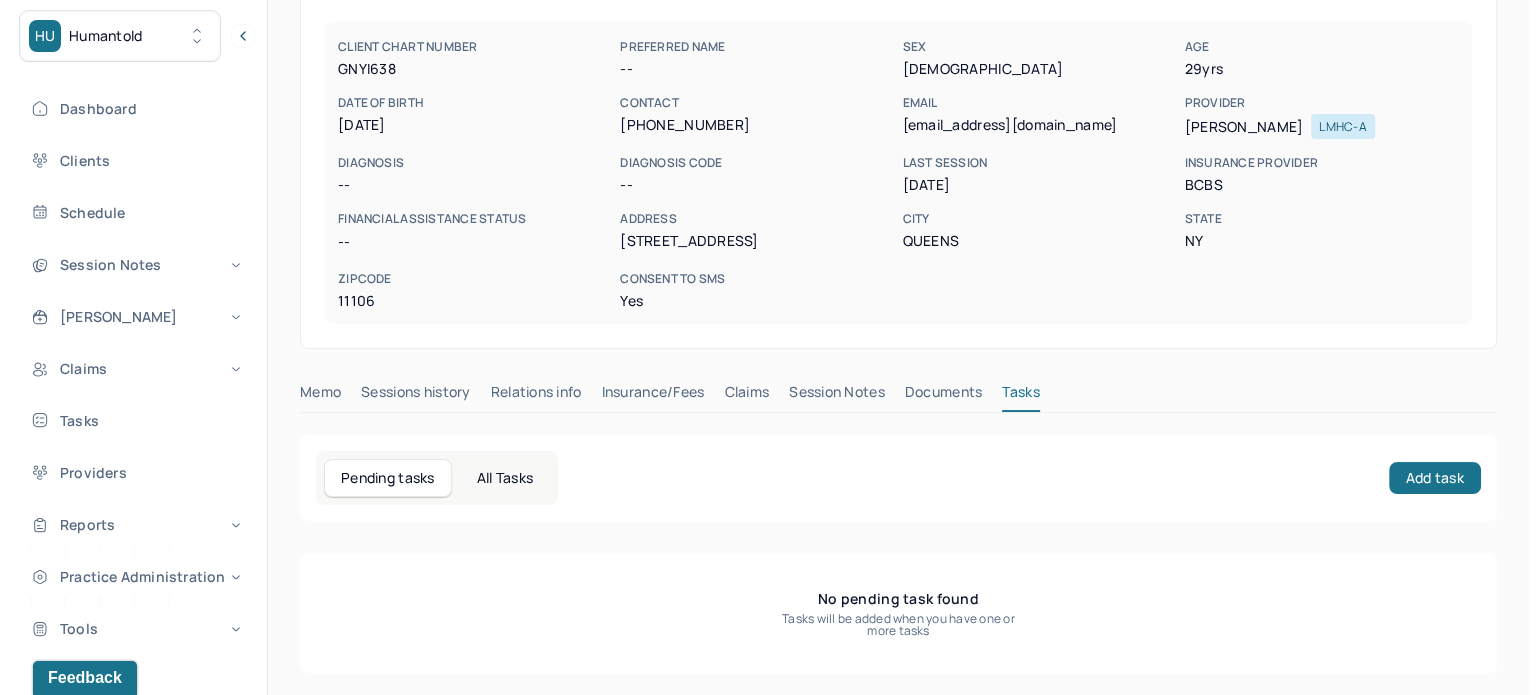 scroll, scrollTop: 180, scrollLeft: 0, axis: vertical 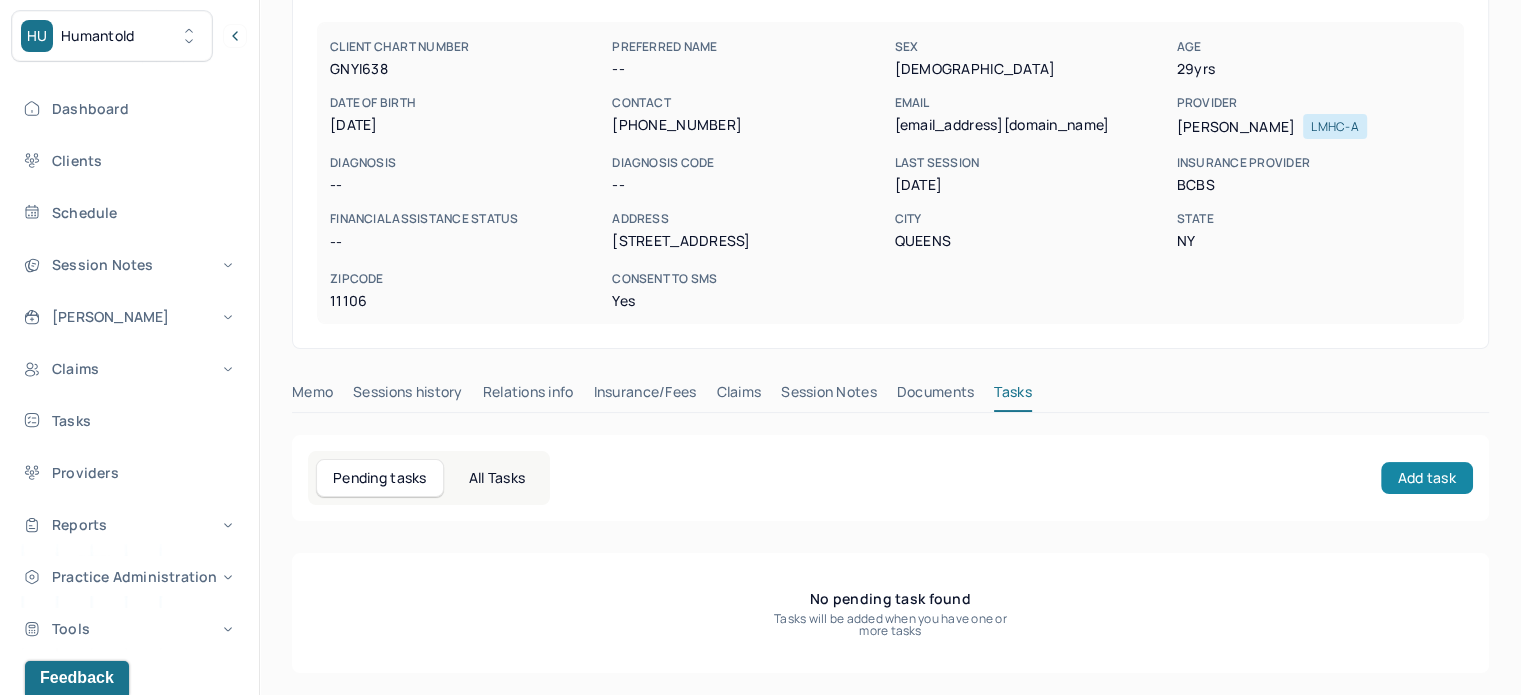 click on "Add task" at bounding box center [1427, 478] 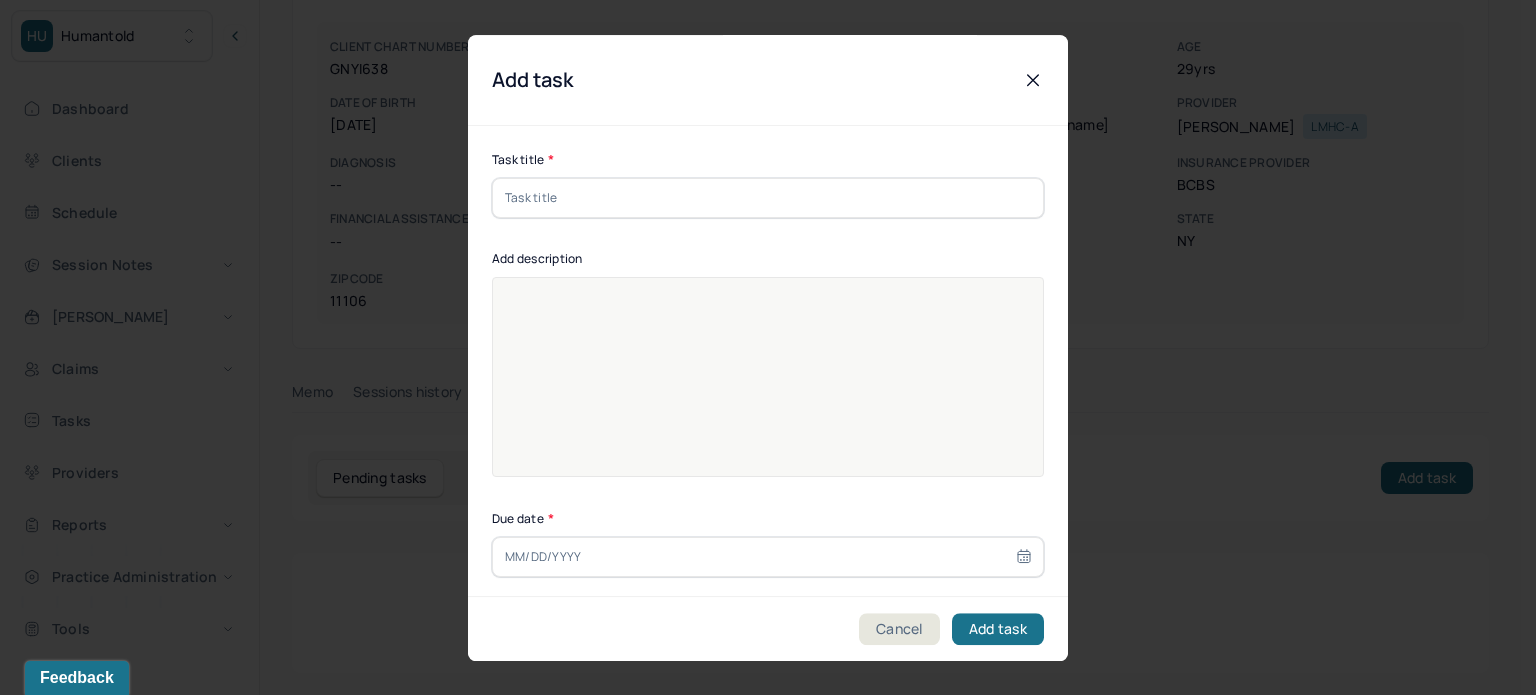 click at bounding box center [768, 198] 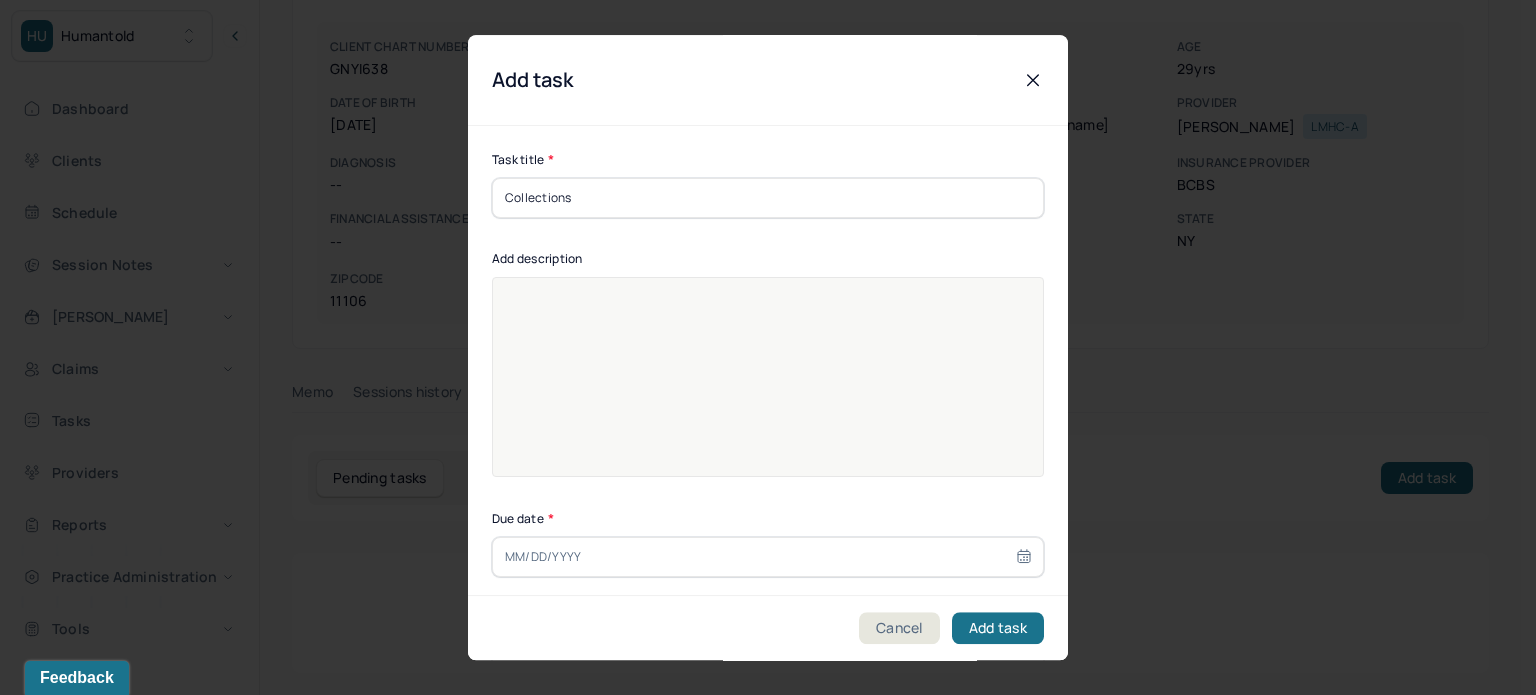 type on "Collections" 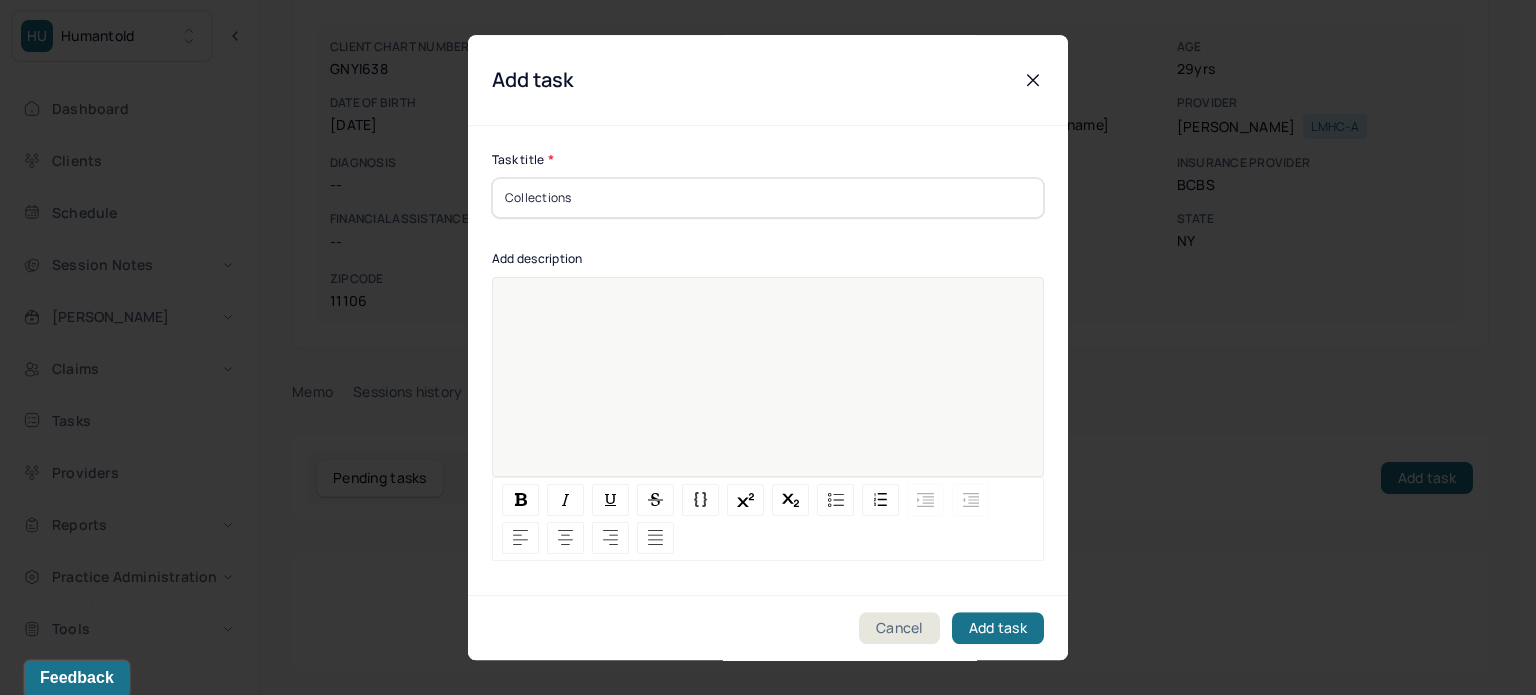 paste 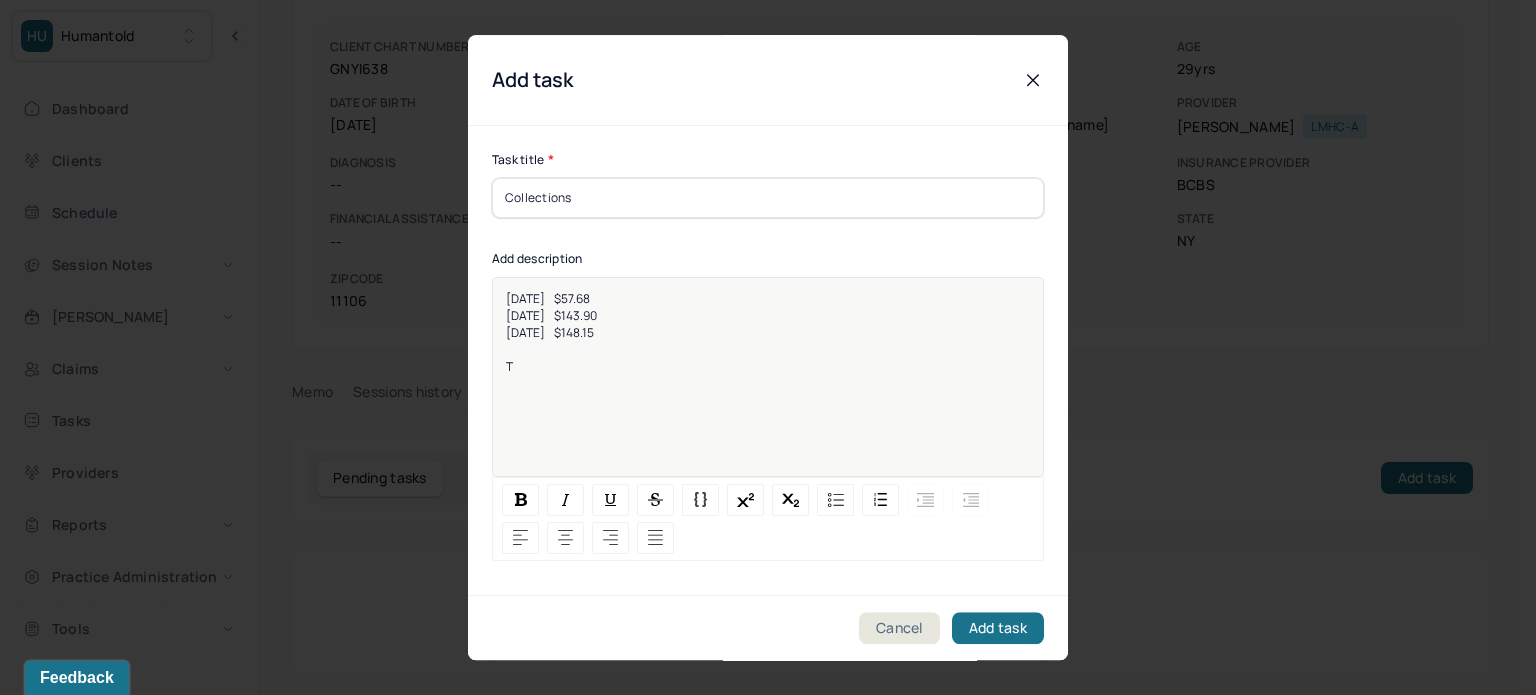 type 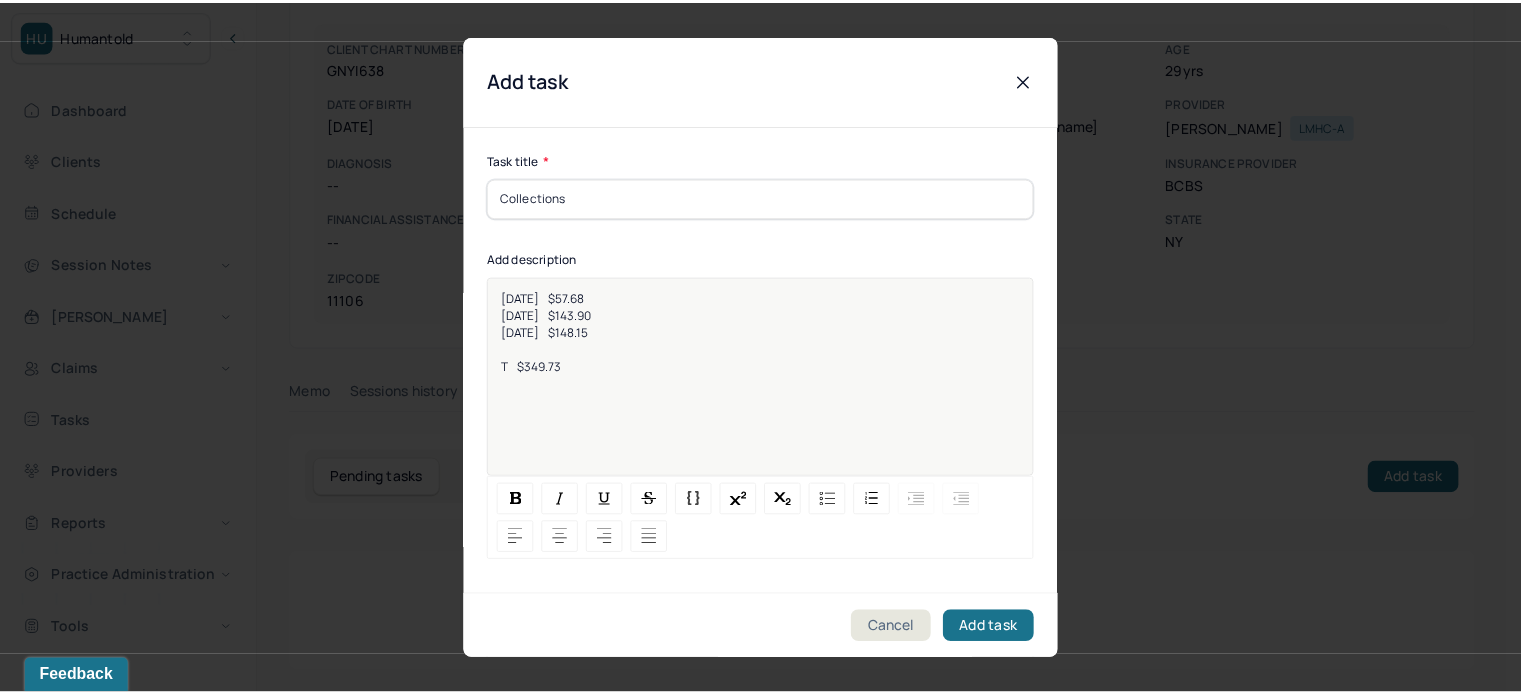 scroll, scrollTop: 256, scrollLeft: 0, axis: vertical 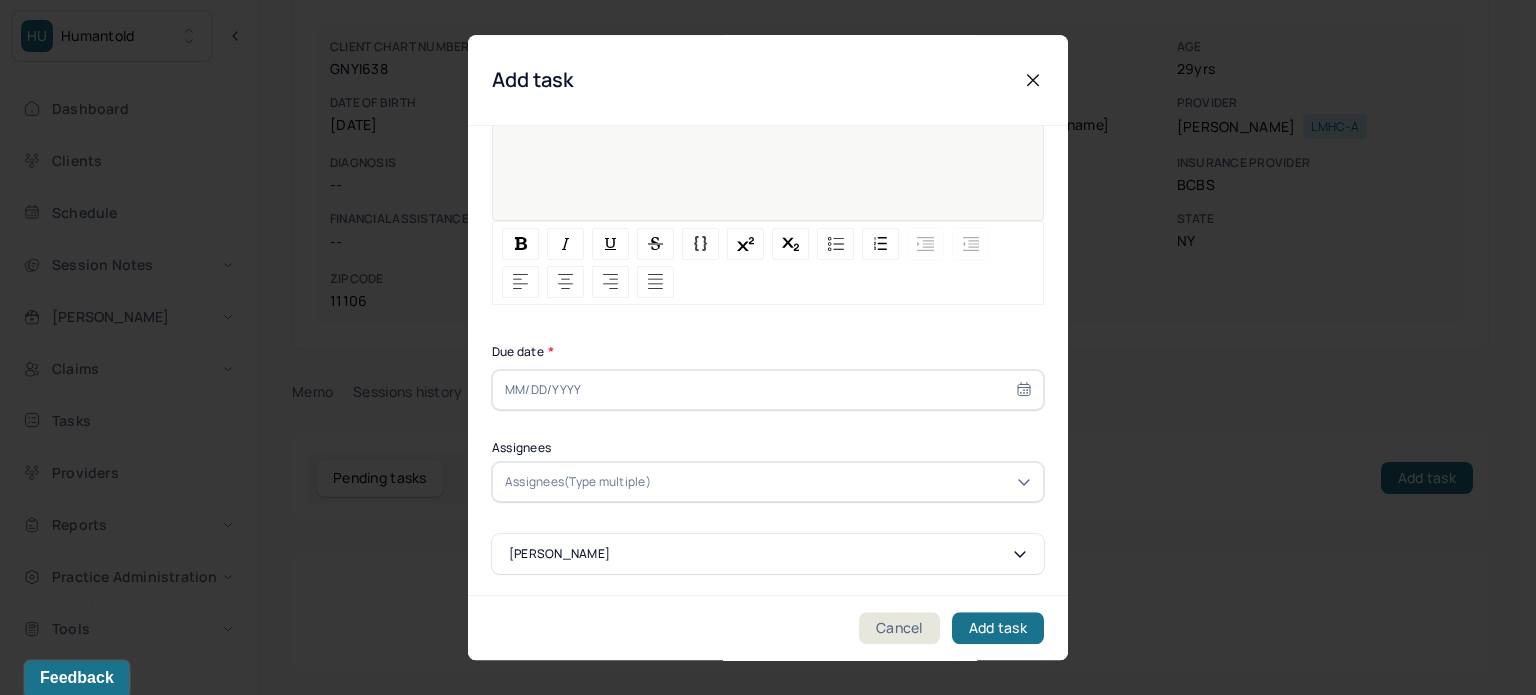 click at bounding box center (768, 390) 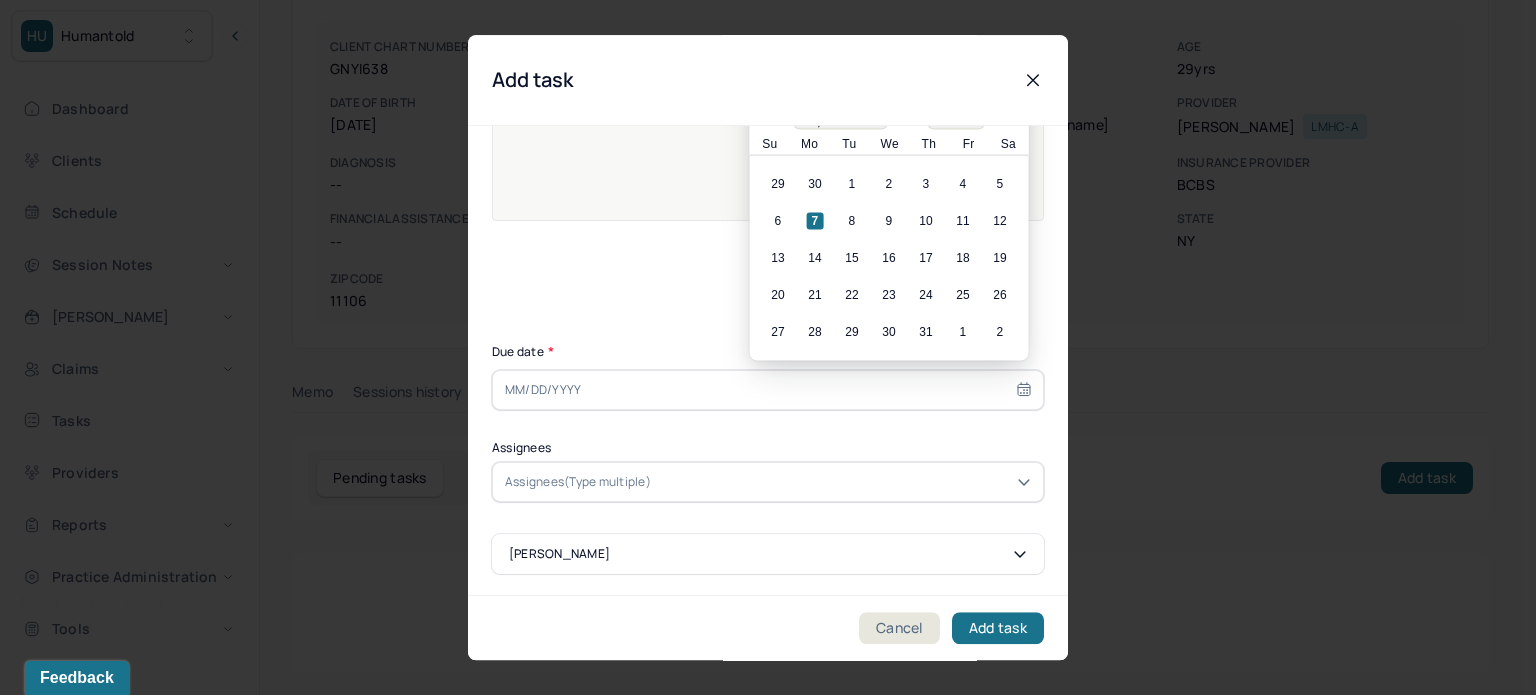 click on "6 7 8 9 10 11 12" at bounding box center (889, 221) 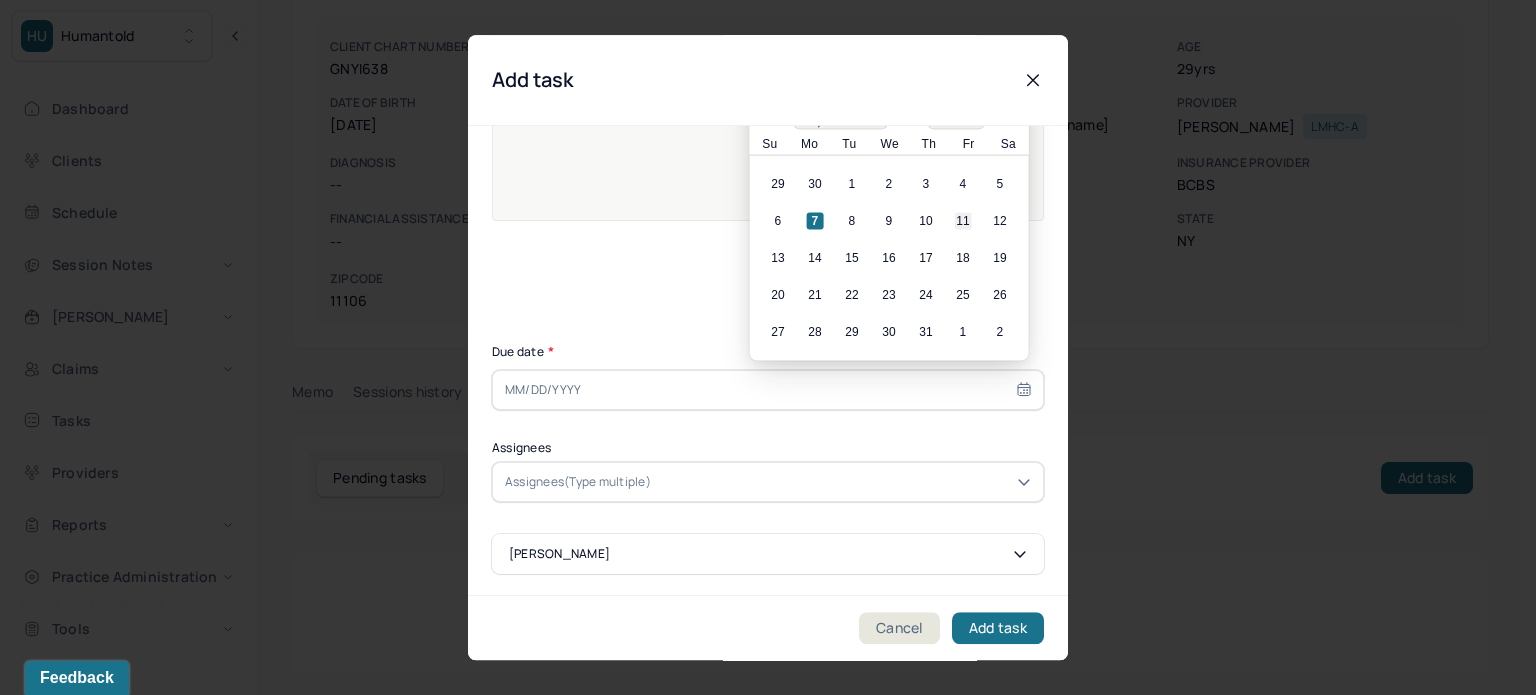 click on "11" at bounding box center (963, 221) 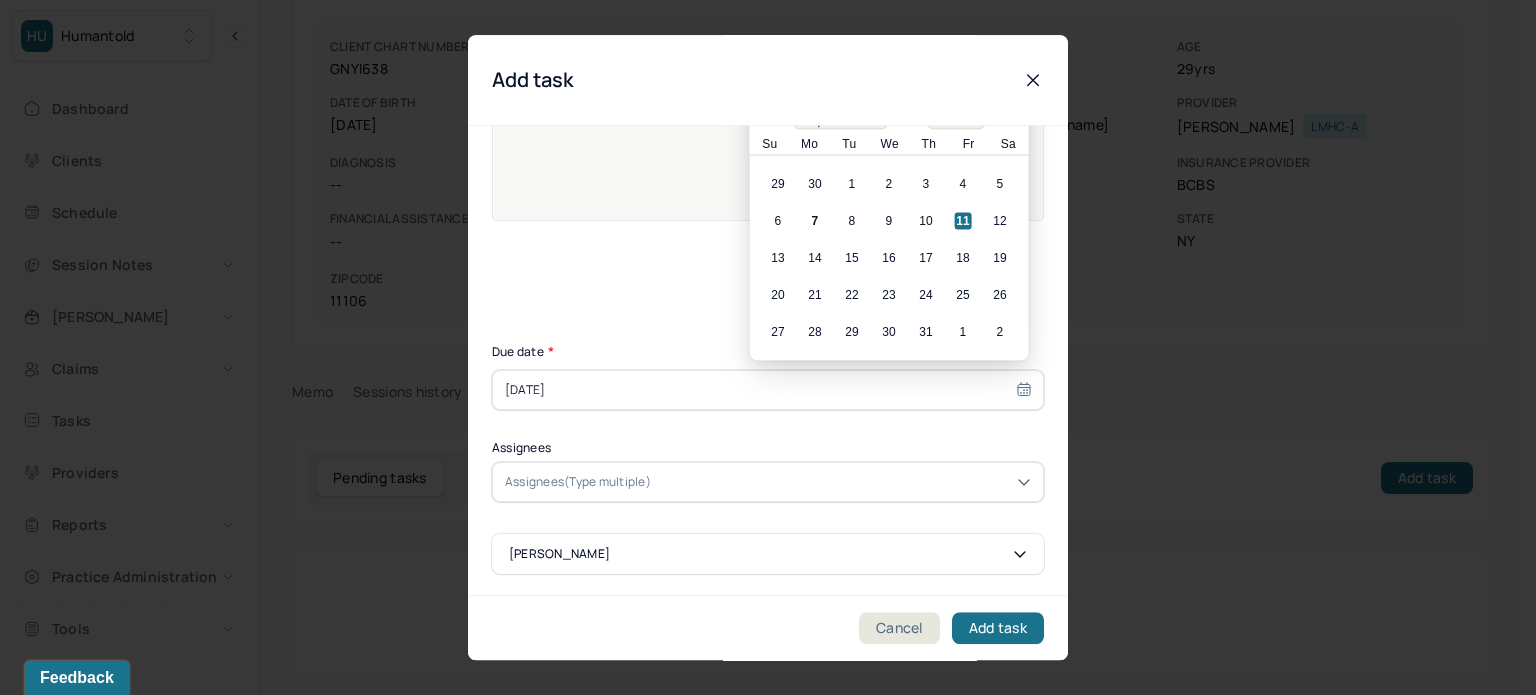 click on "Assignees(Type multiple)" at bounding box center (768, 482) 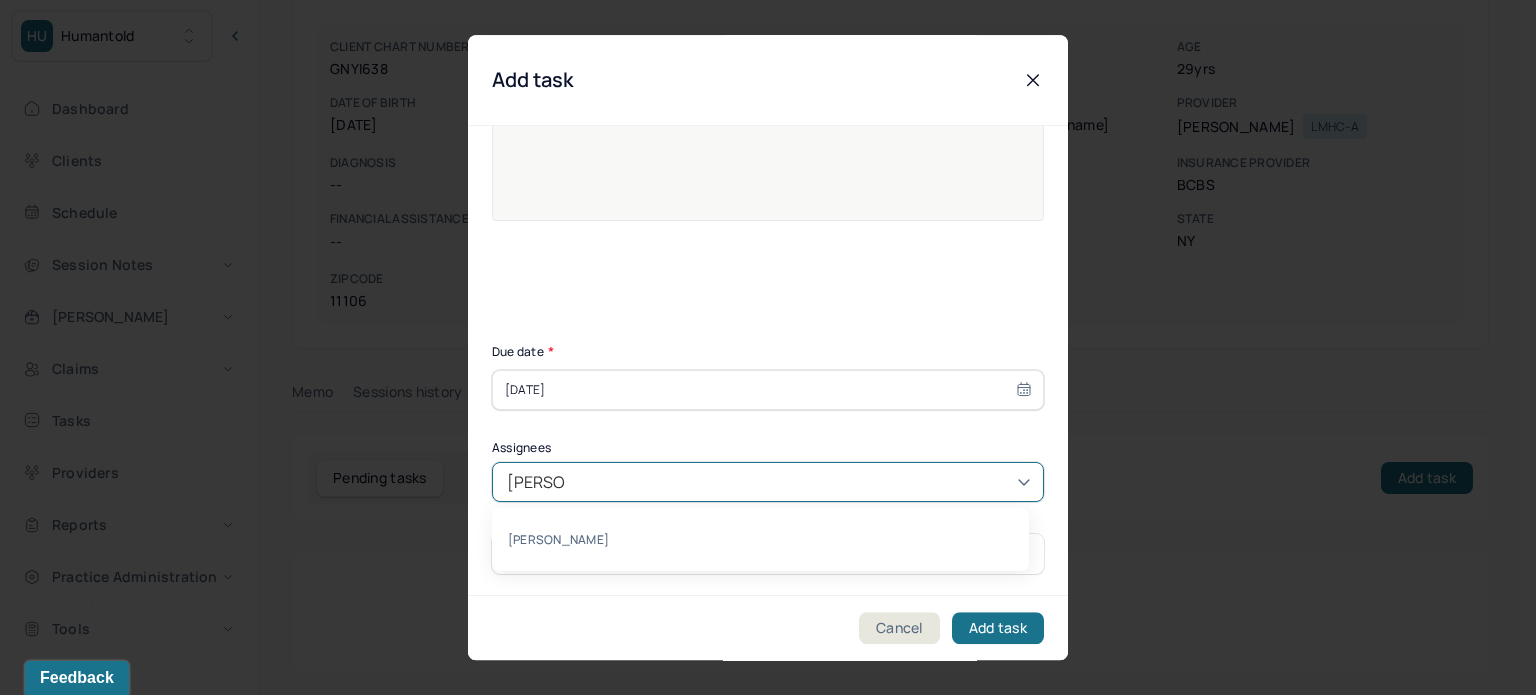 type on "[PERSON_NAME]" 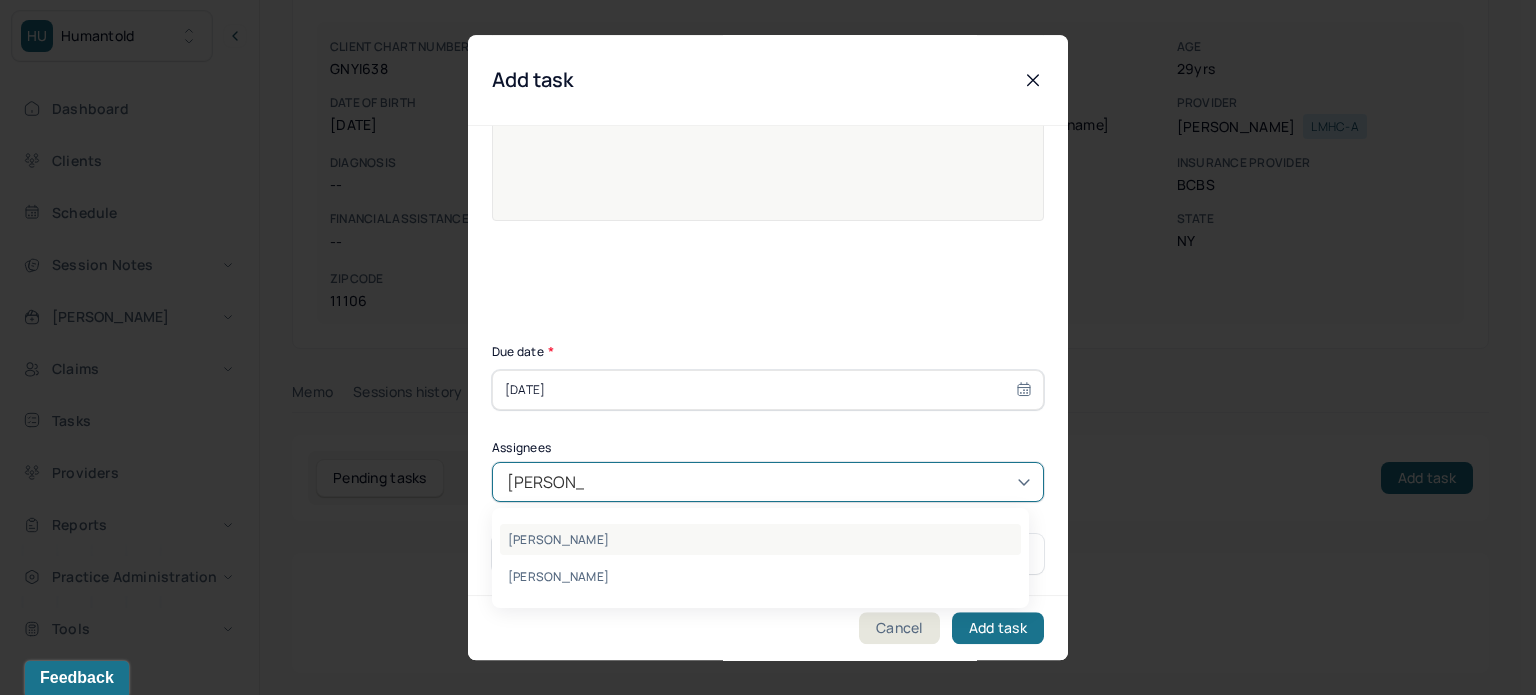click on "[PERSON_NAME]" at bounding box center (760, 539) 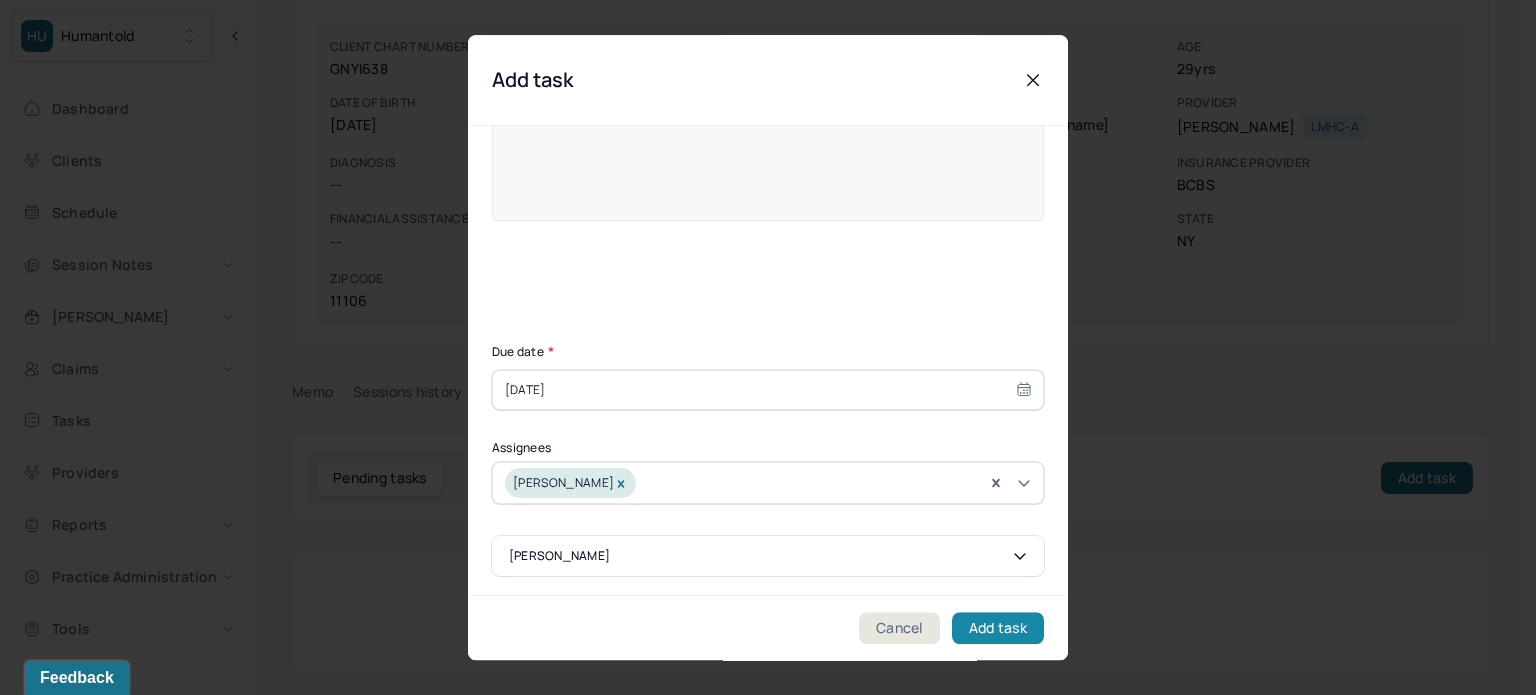 click on "Add task" at bounding box center [998, 628] 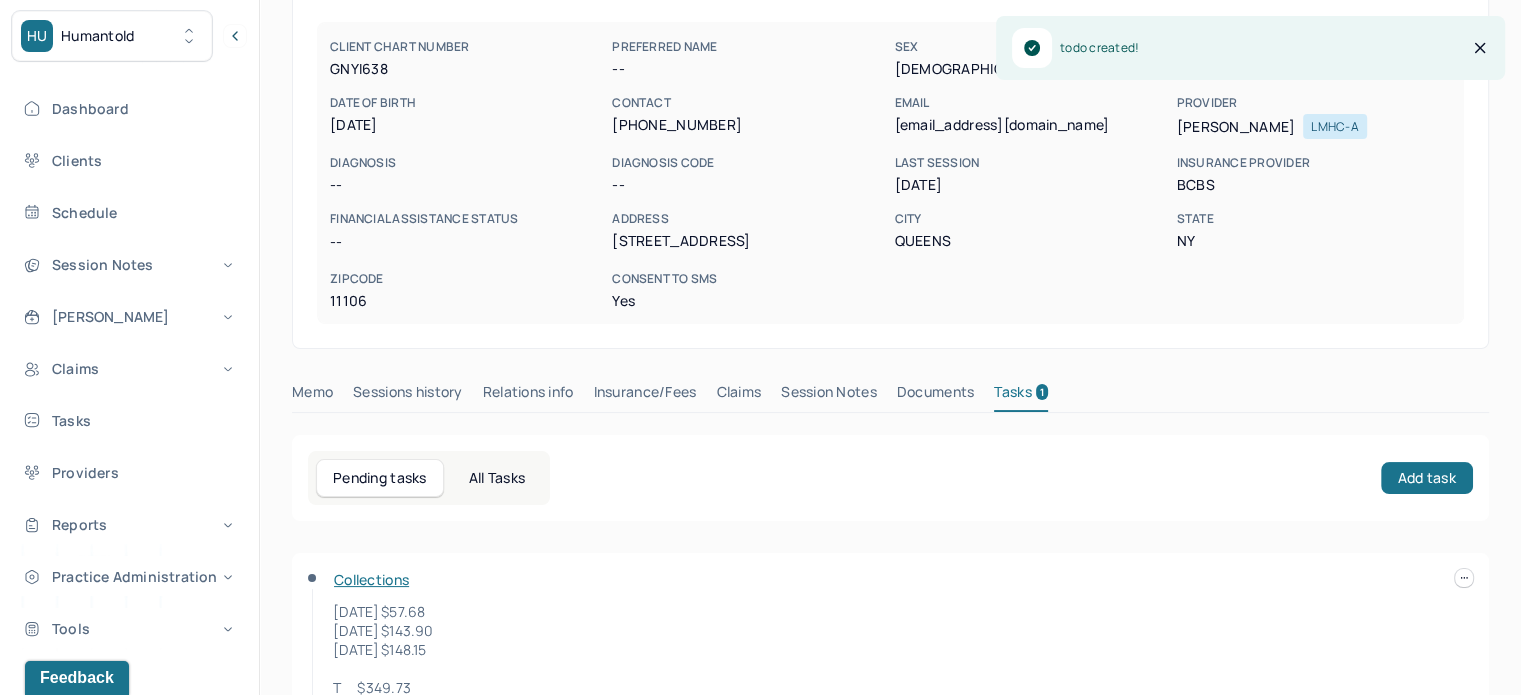 scroll, scrollTop: 0, scrollLeft: 0, axis: both 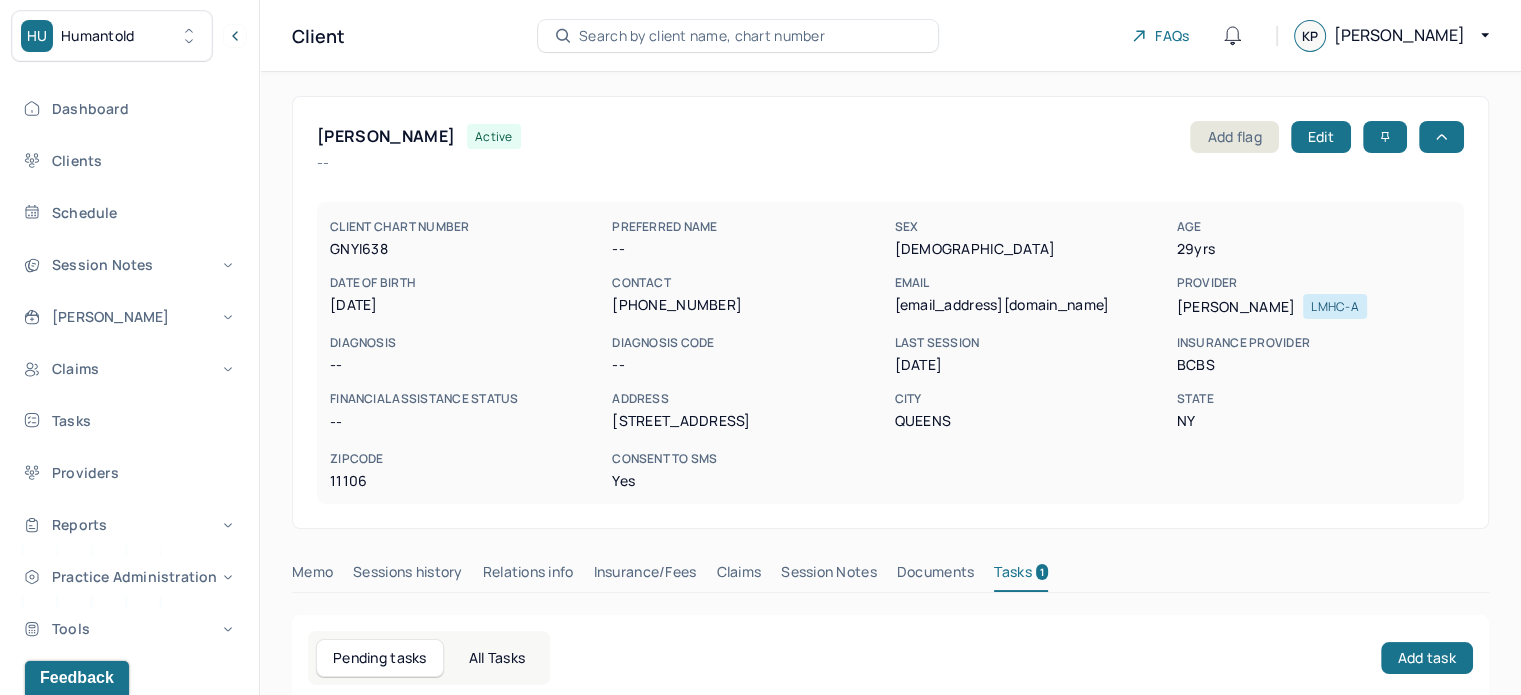 click on "Search by client name, chart number" at bounding box center (702, 36) 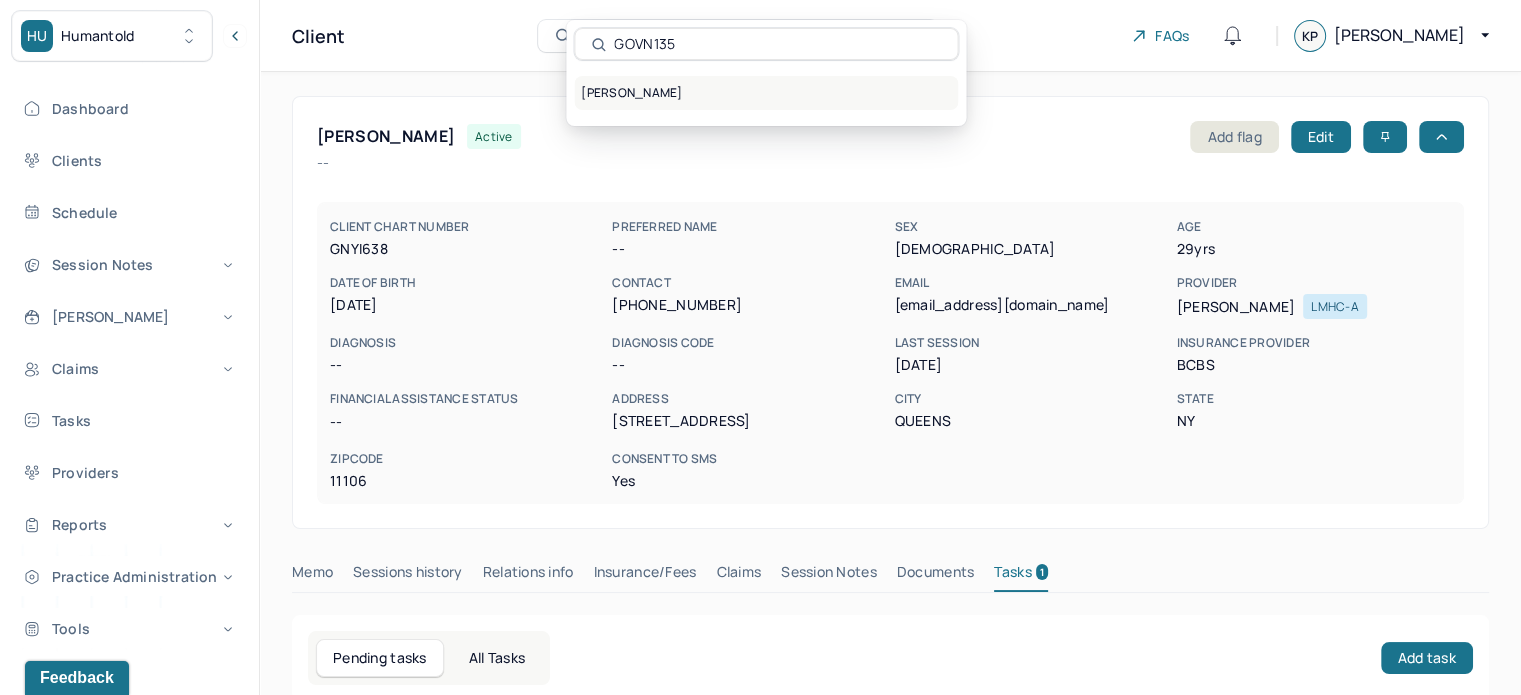 type on "GOVN135" 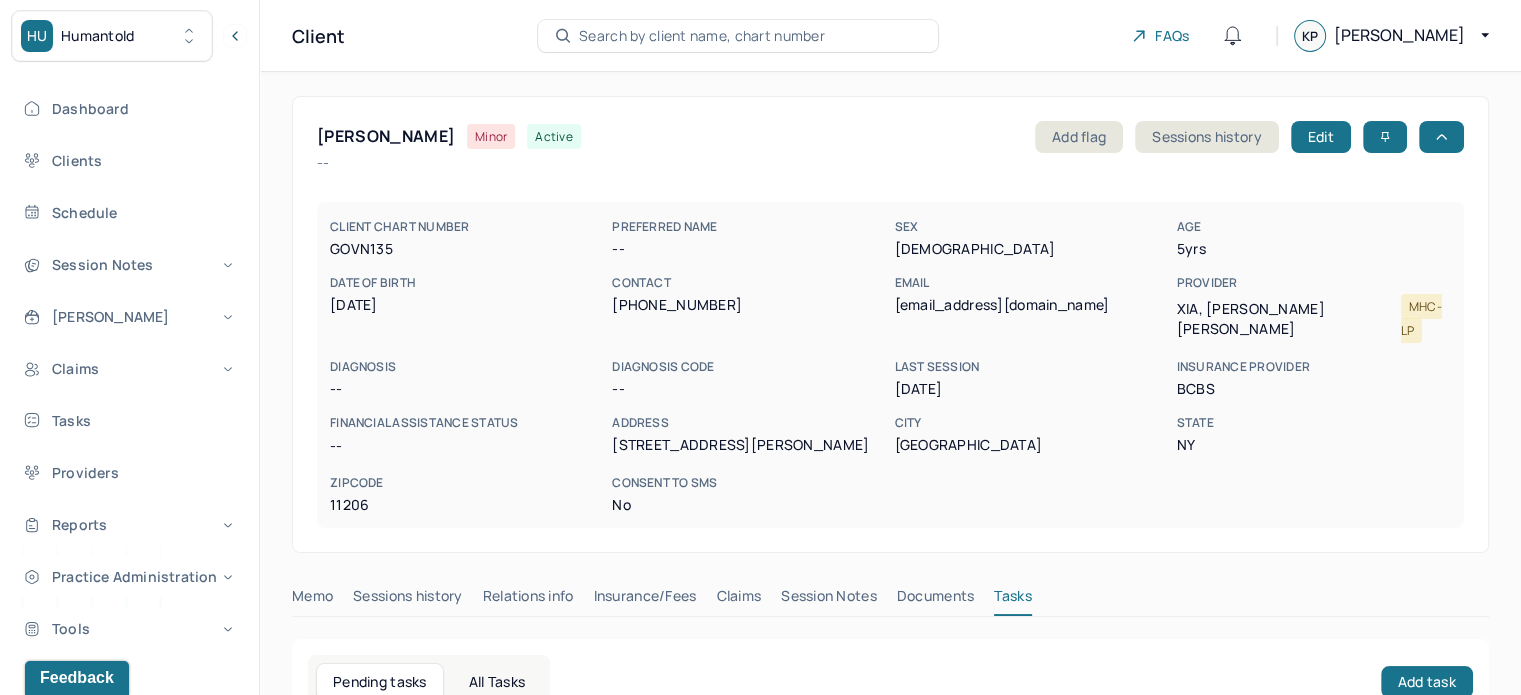 click on "griffinzack0@gmail.com" at bounding box center (1031, 305) 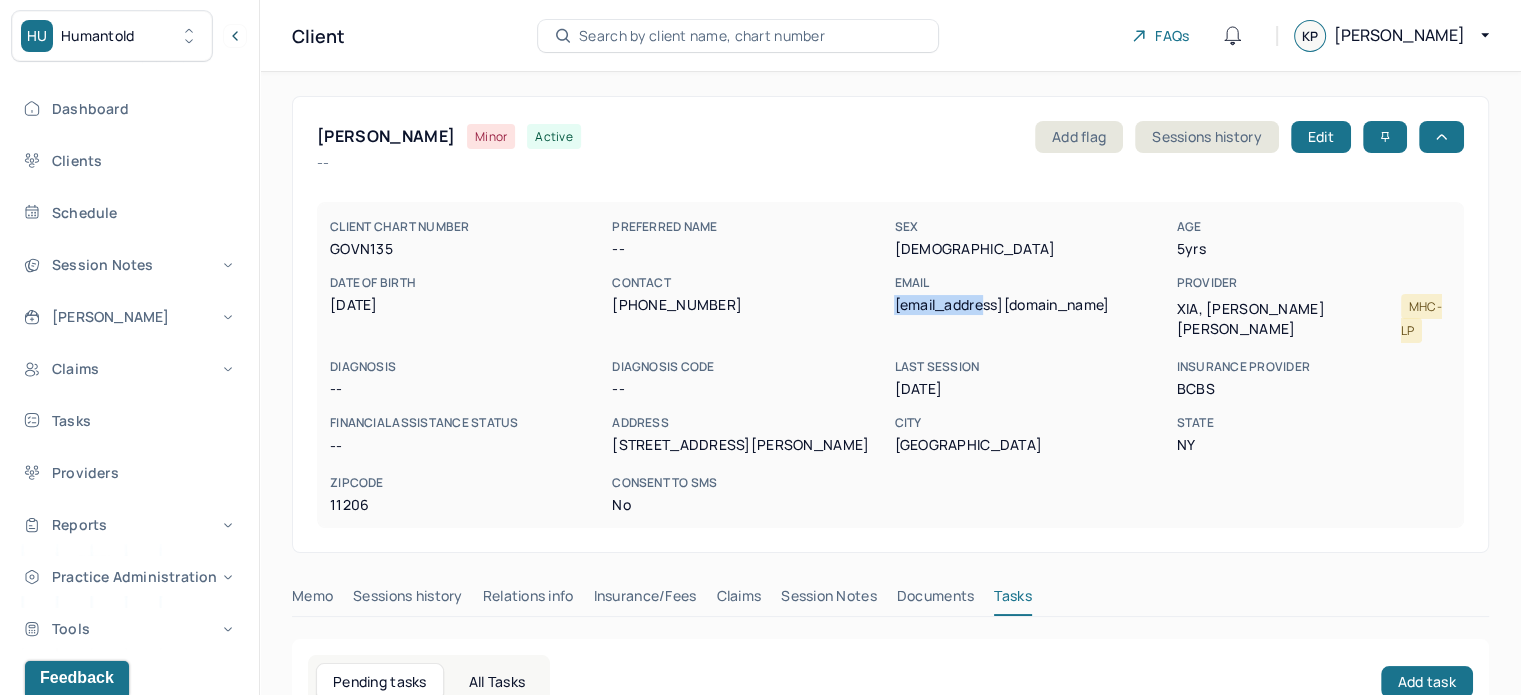 click on "griffinzack0@gmail.com" at bounding box center (1031, 305) 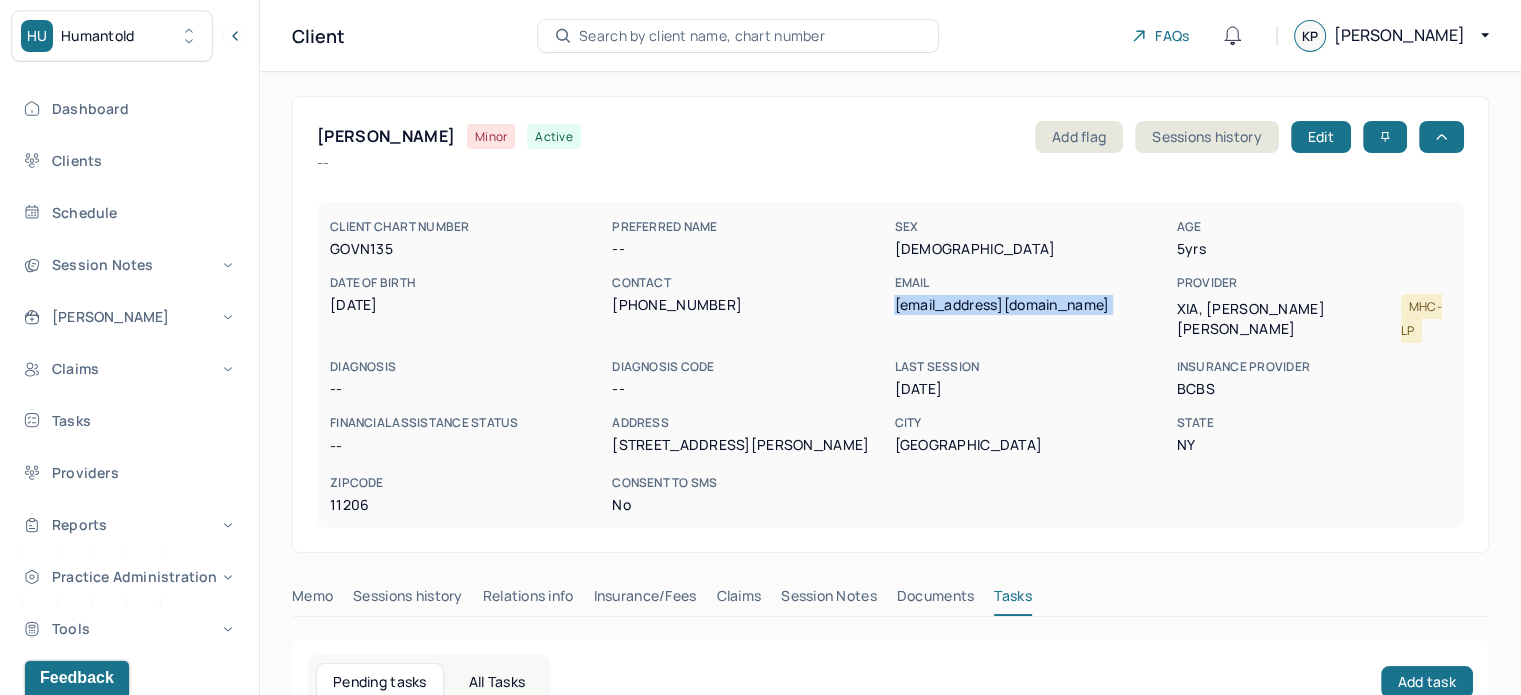 click on "griffinzack0@gmail.com" at bounding box center [1031, 305] 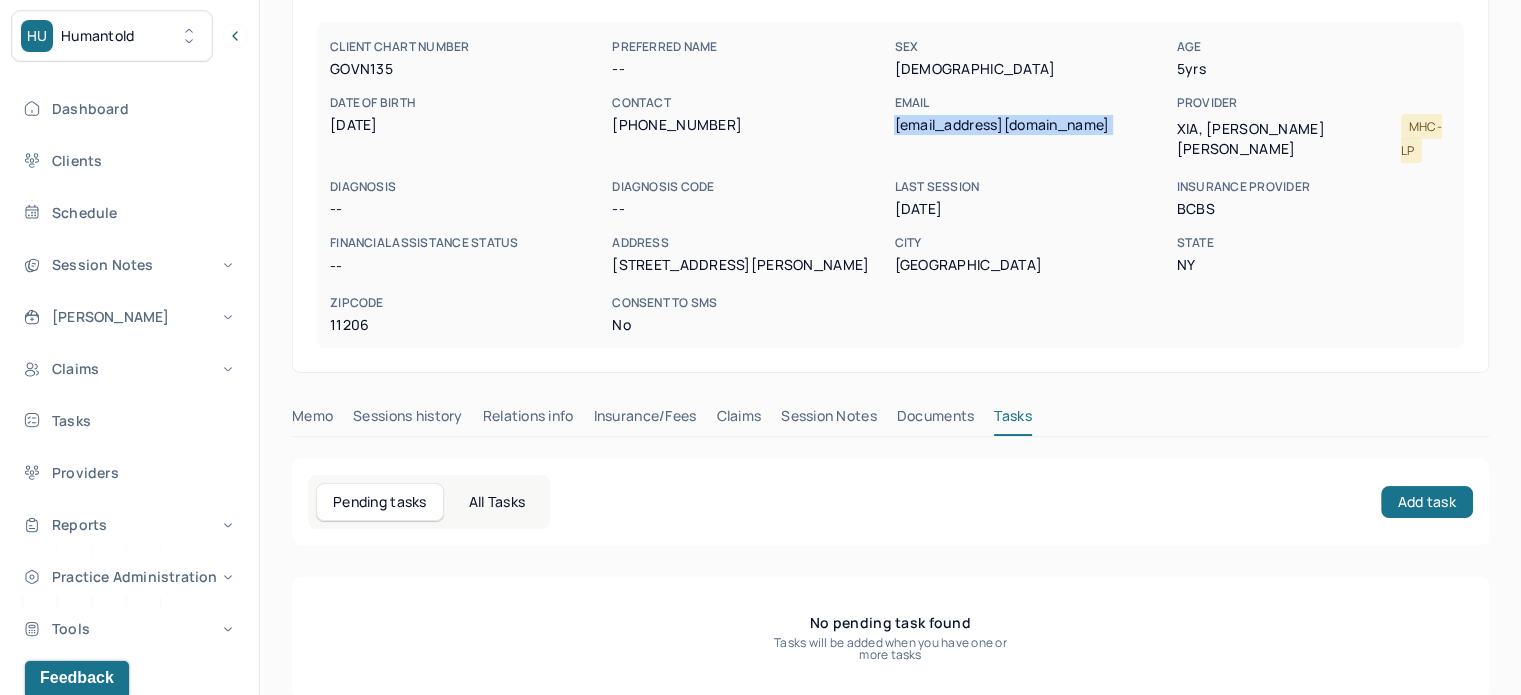 click on "Claims" at bounding box center (738, 420) 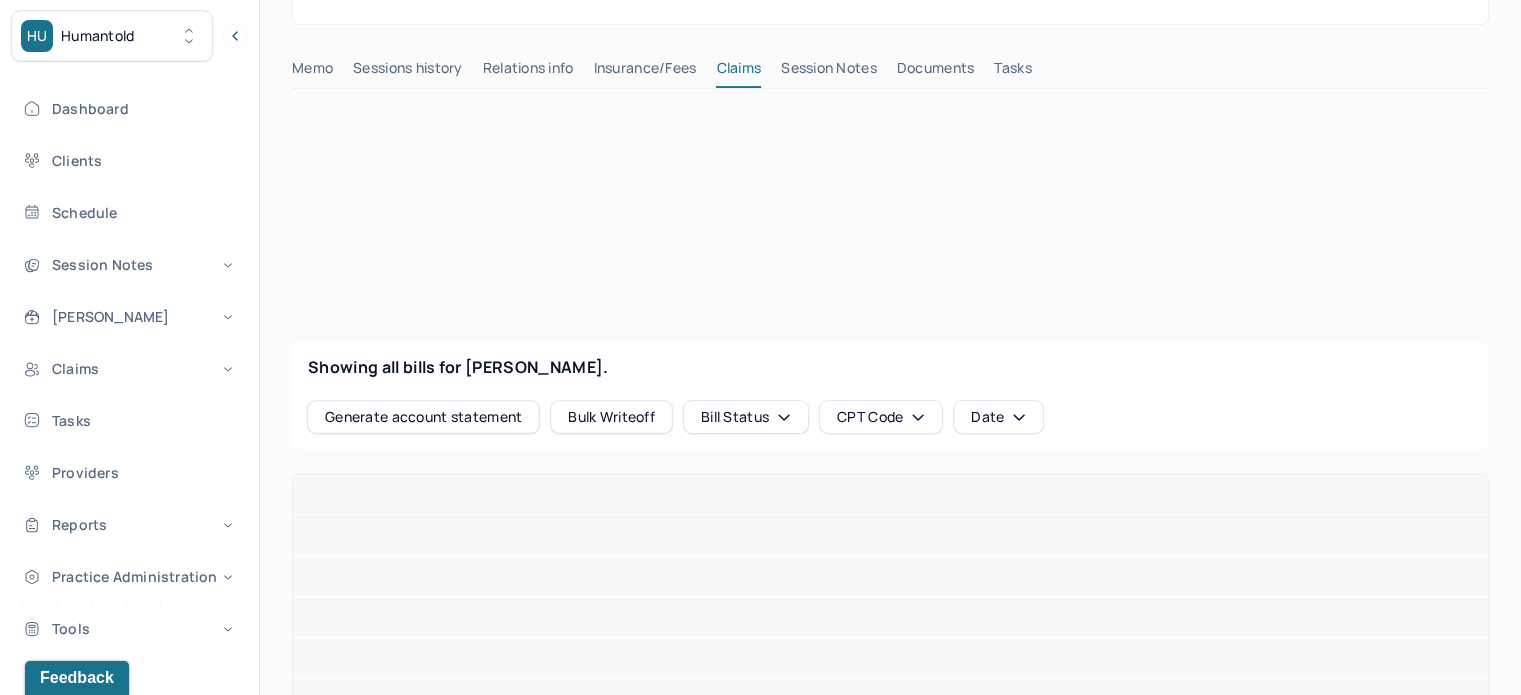 scroll, scrollTop: 580, scrollLeft: 0, axis: vertical 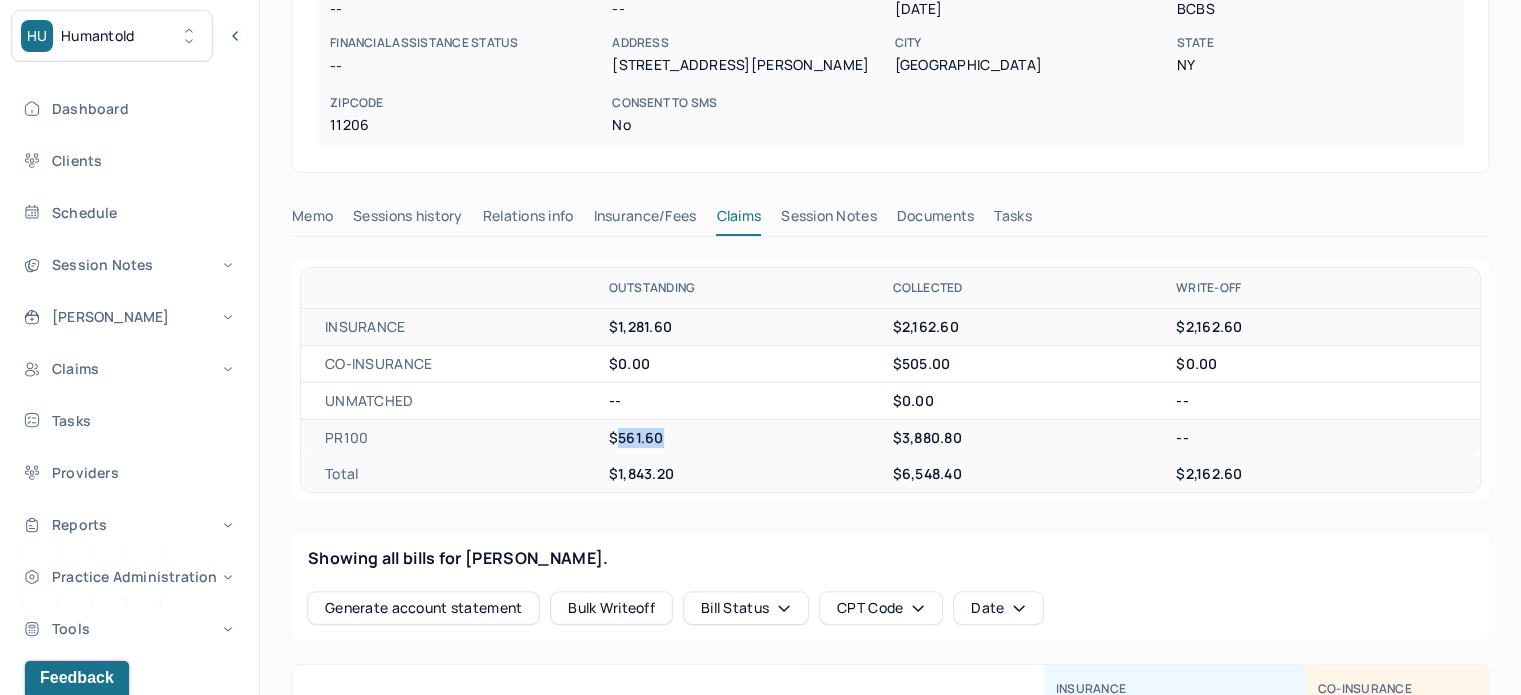 drag, startPoint x: 664, startPoint y: 414, endPoint x: 620, endPoint y: 415, distance: 44.011364 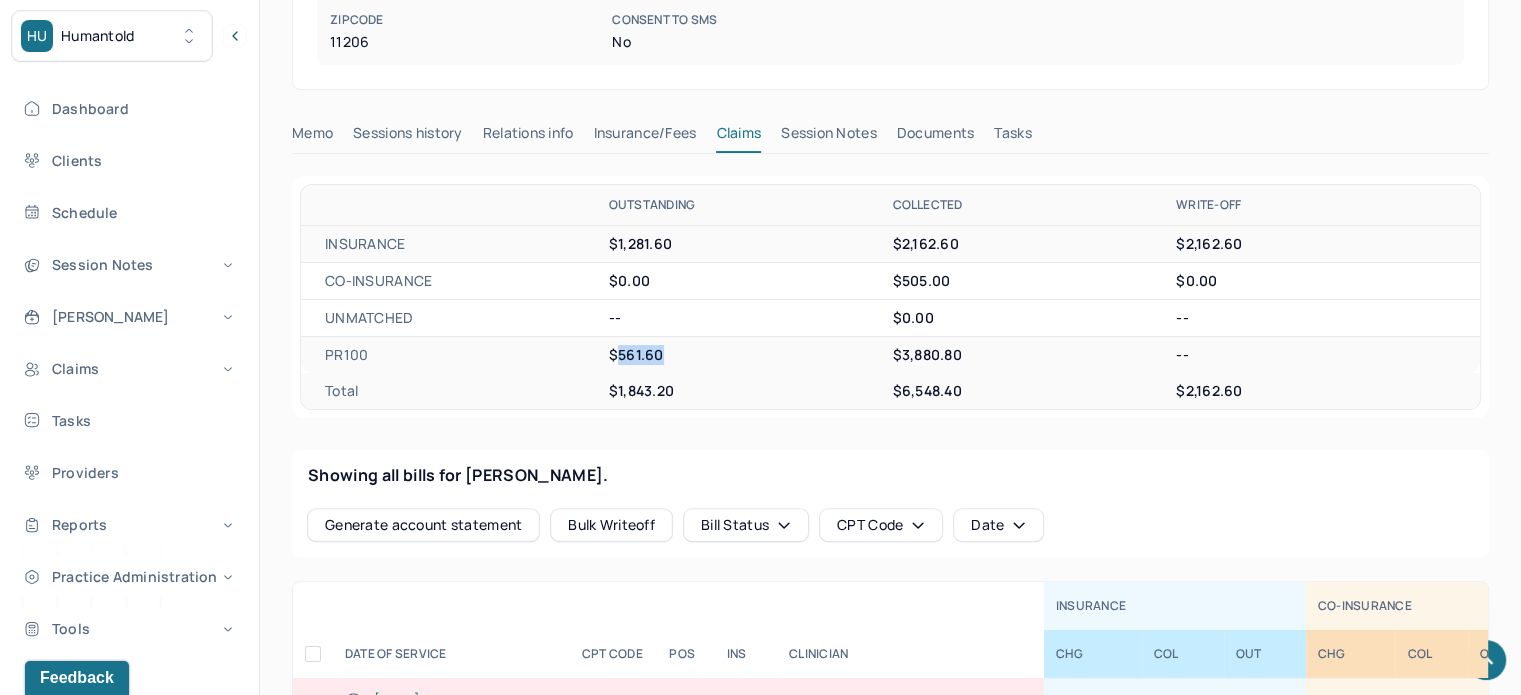 scroll, scrollTop: 680, scrollLeft: 0, axis: vertical 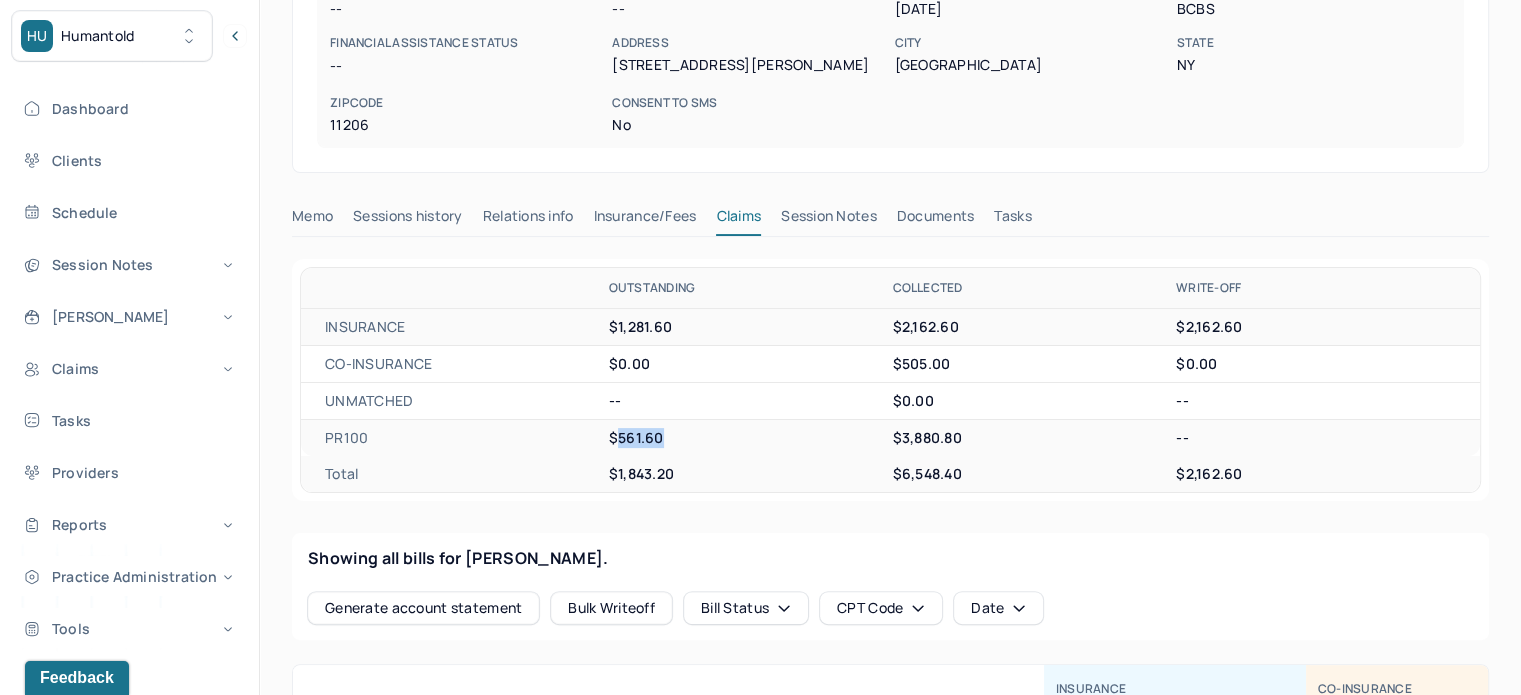 click on "Tasks" at bounding box center (1012, 220) 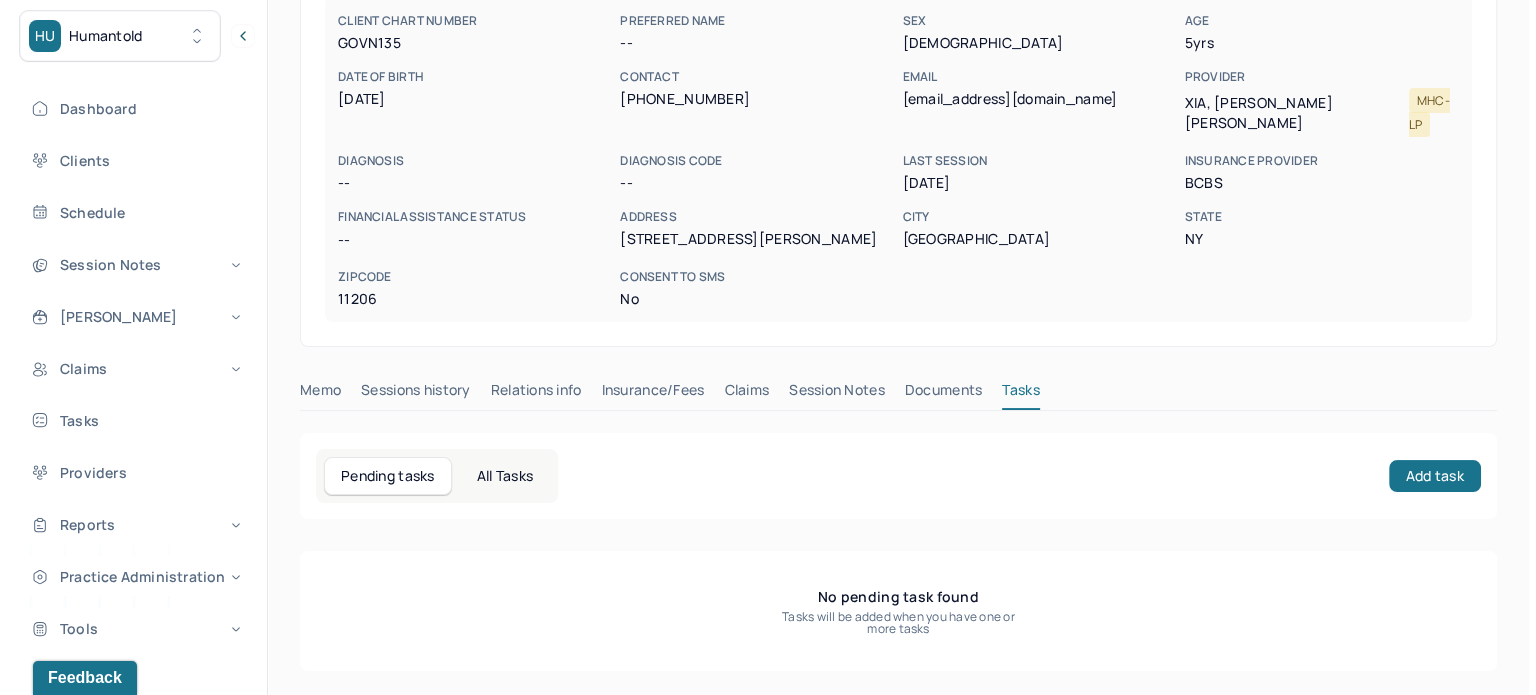 scroll, scrollTop: 180, scrollLeft: 0, axis: vertical 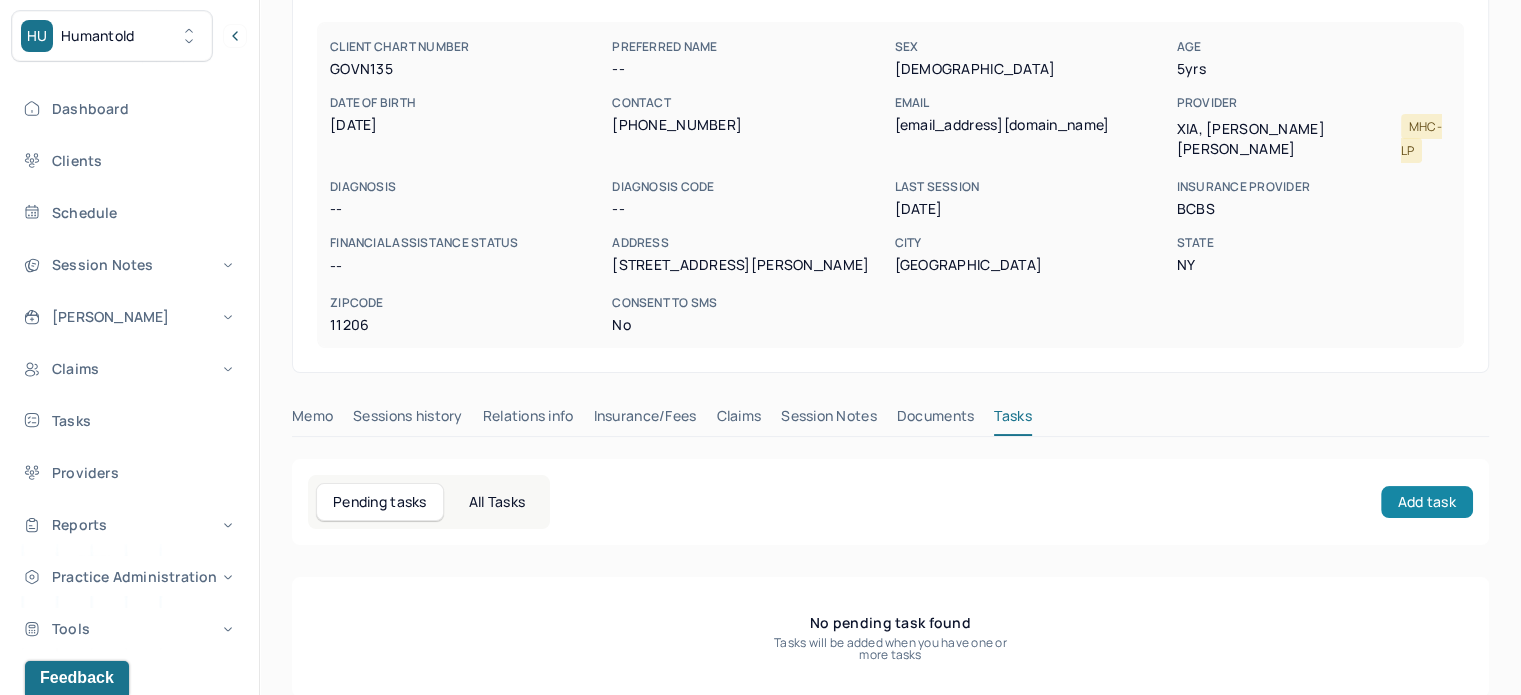 click on "Add task" at bounding box center (1427, 502) 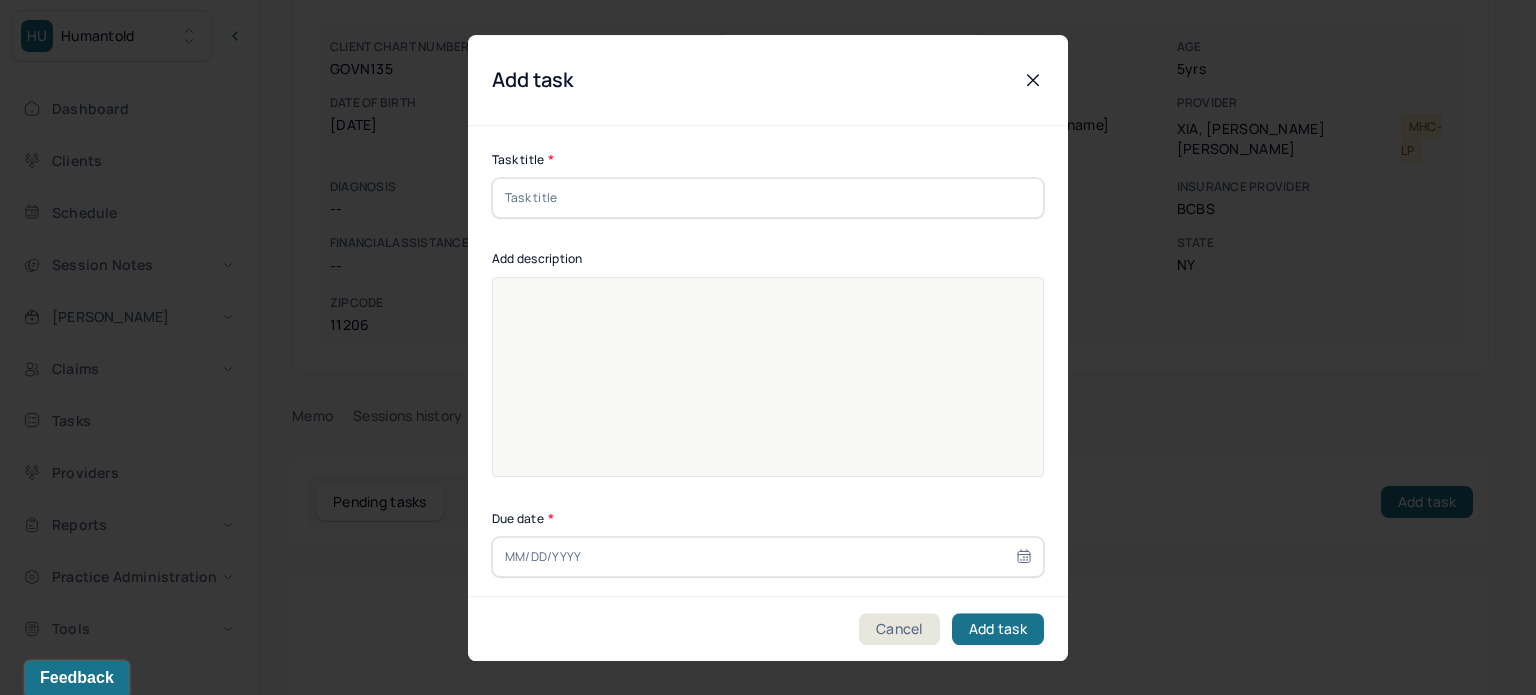 click at bounding box center [768, 198] 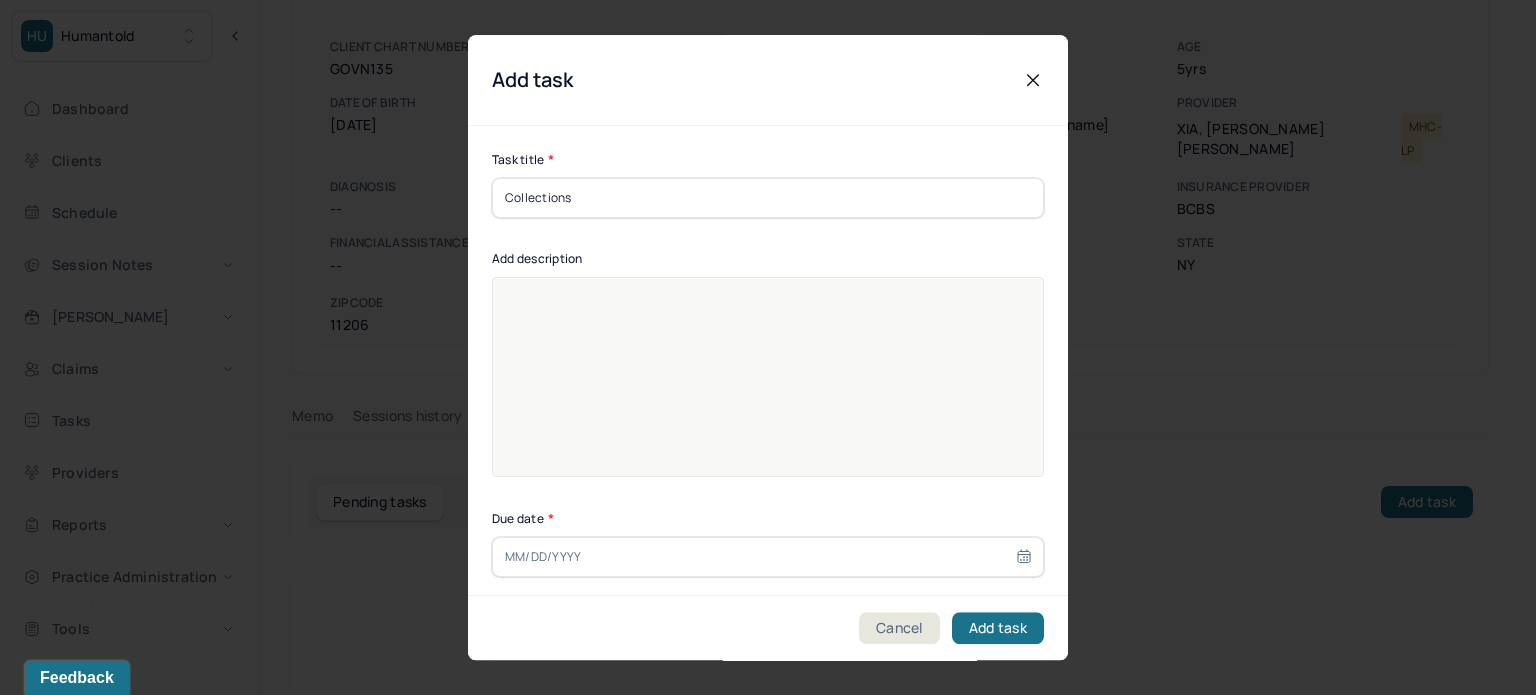type on "Collections" 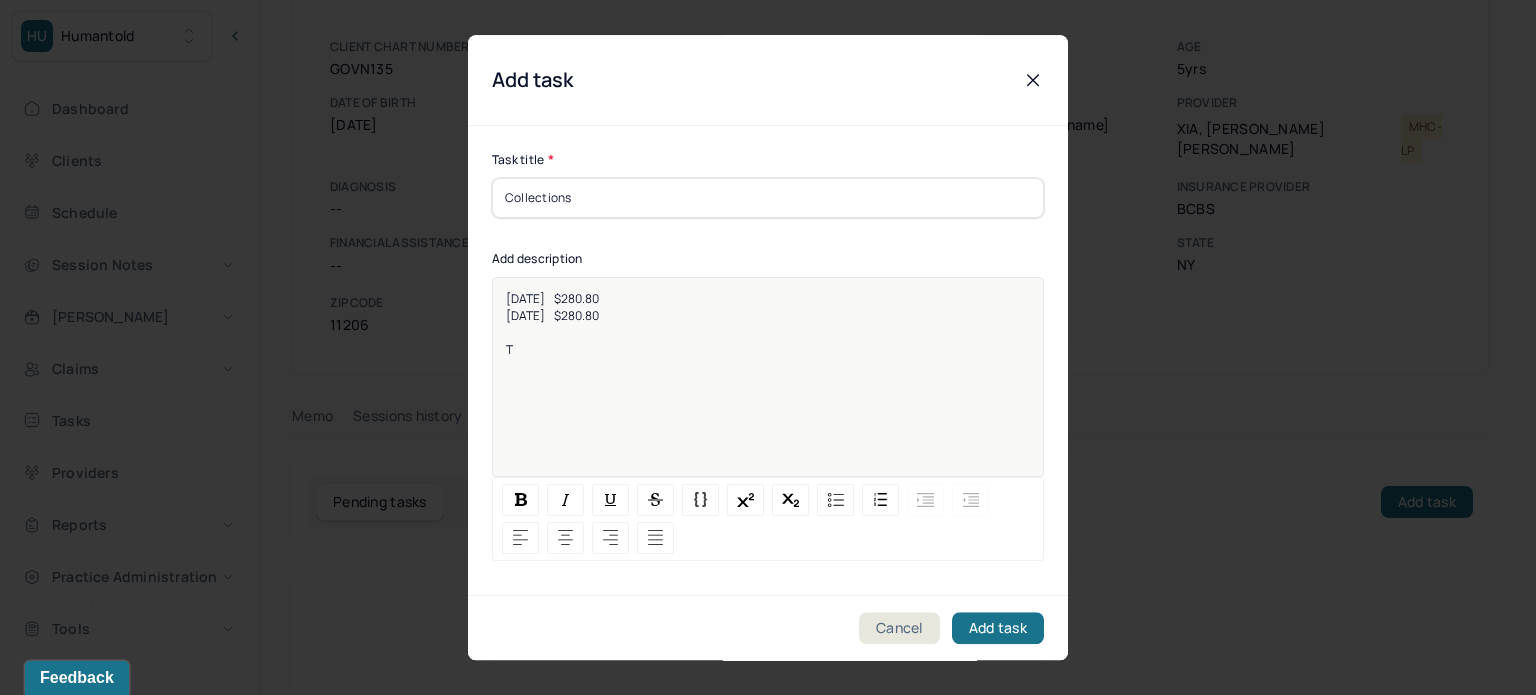 type 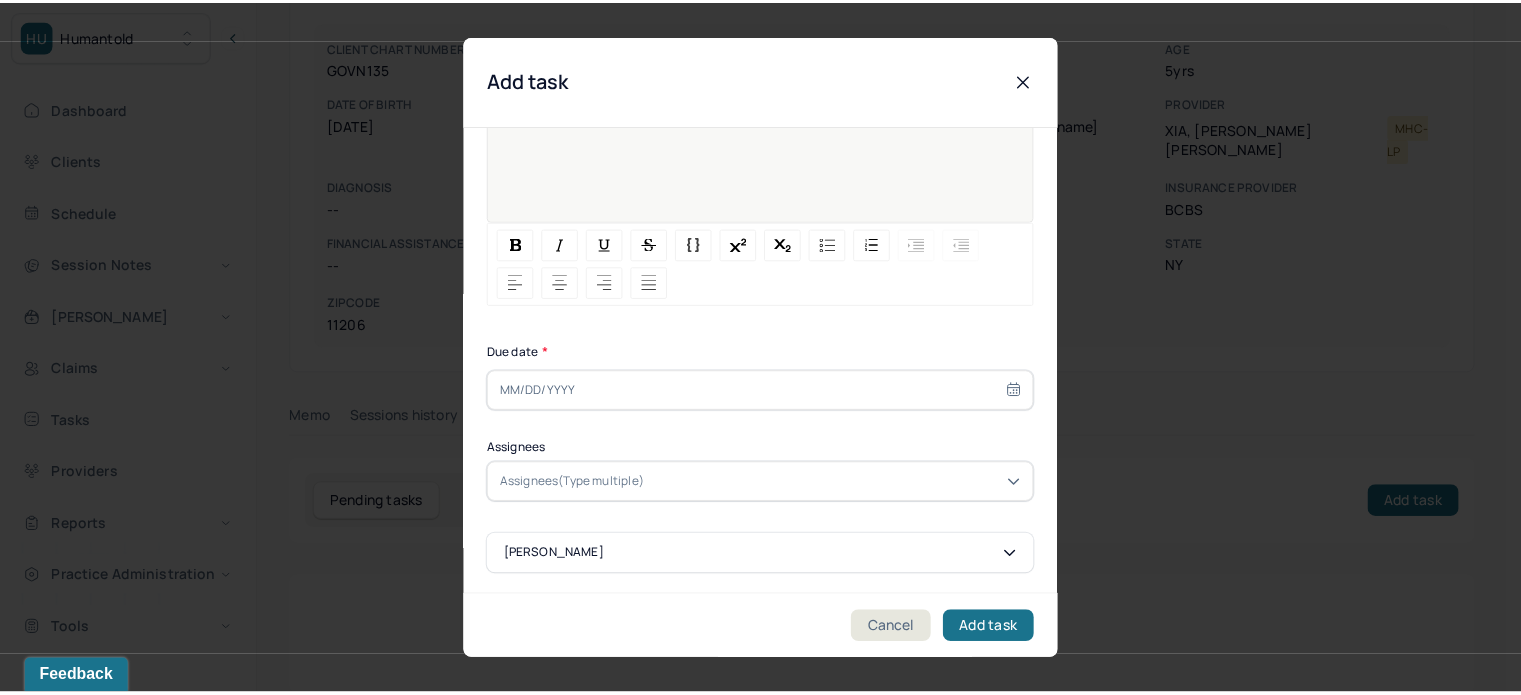 scroll, scrollTop: 256, scrollLeft: 0, axis: vertical 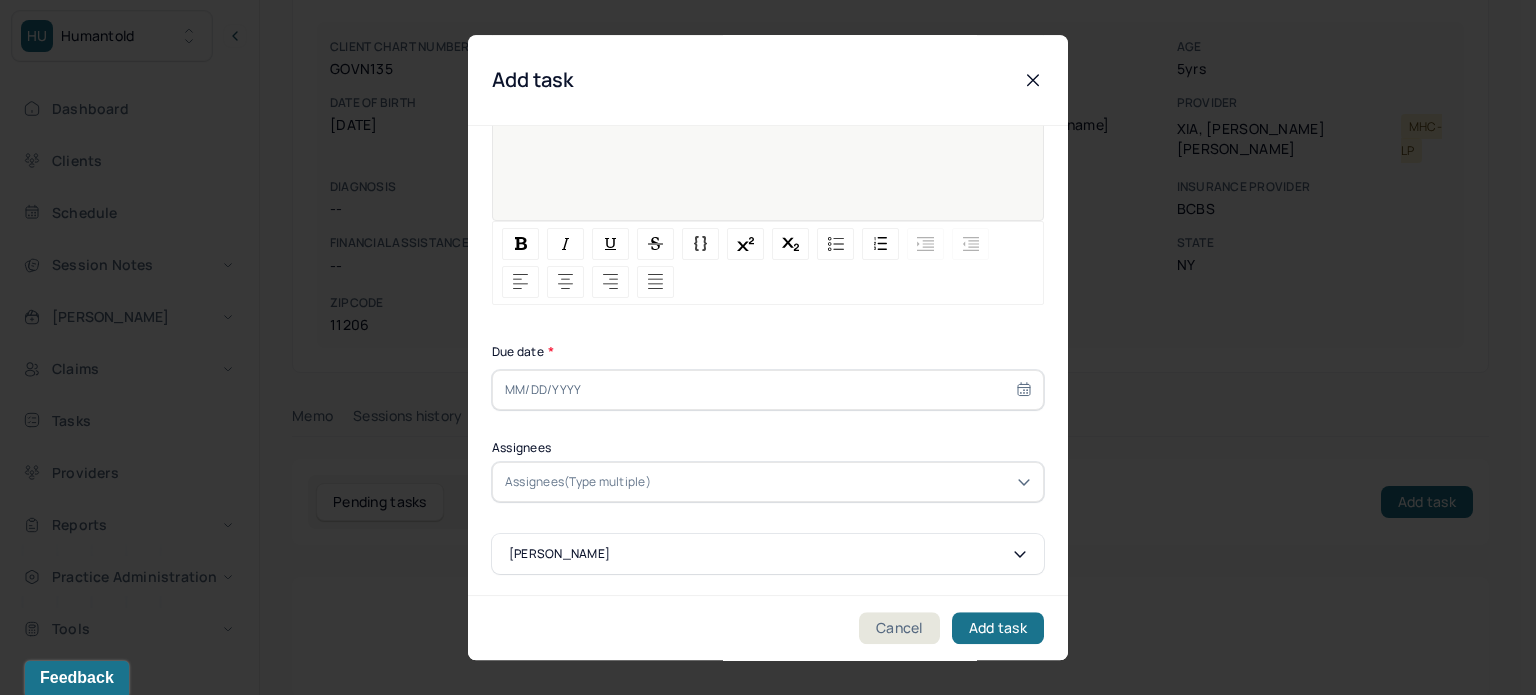click at bounding box center (768, 390) 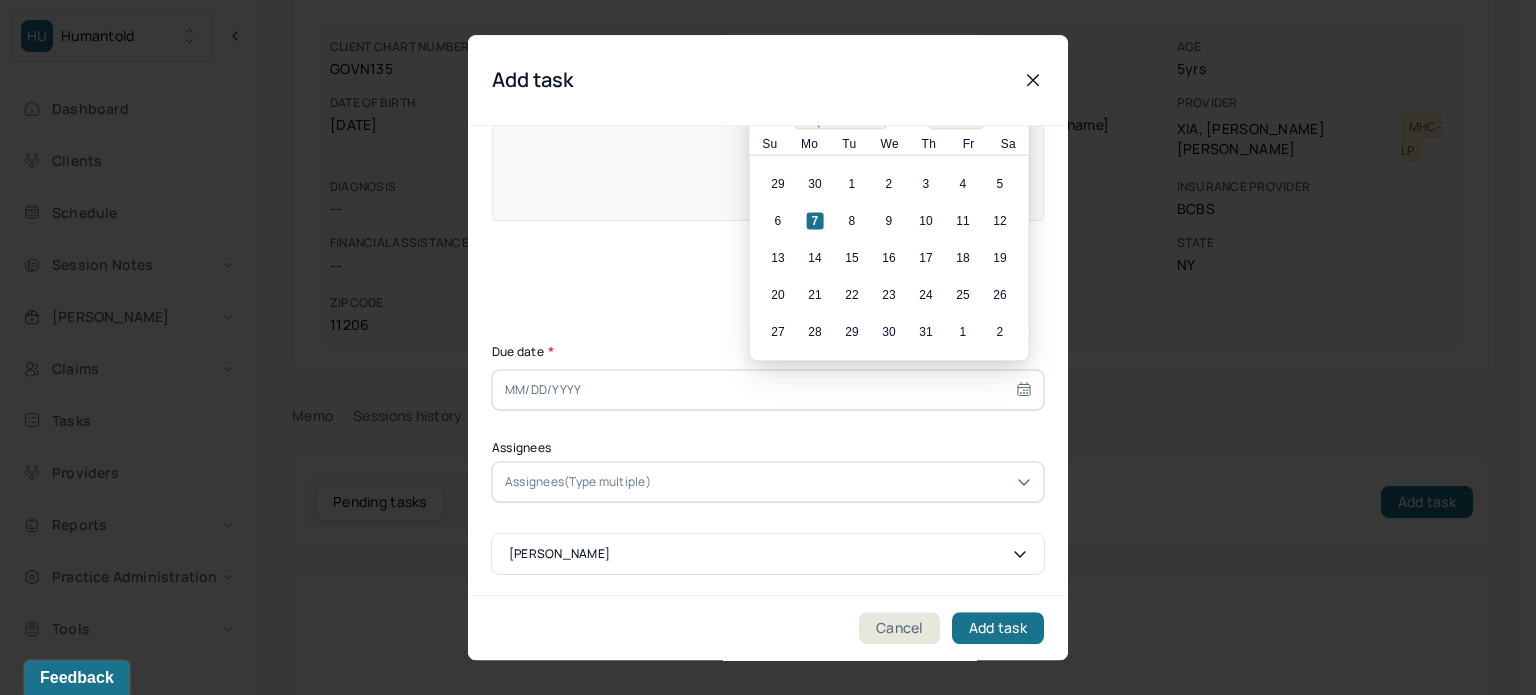click on "6 7 8 9 10 11 12" at bounding box center [889, 221] 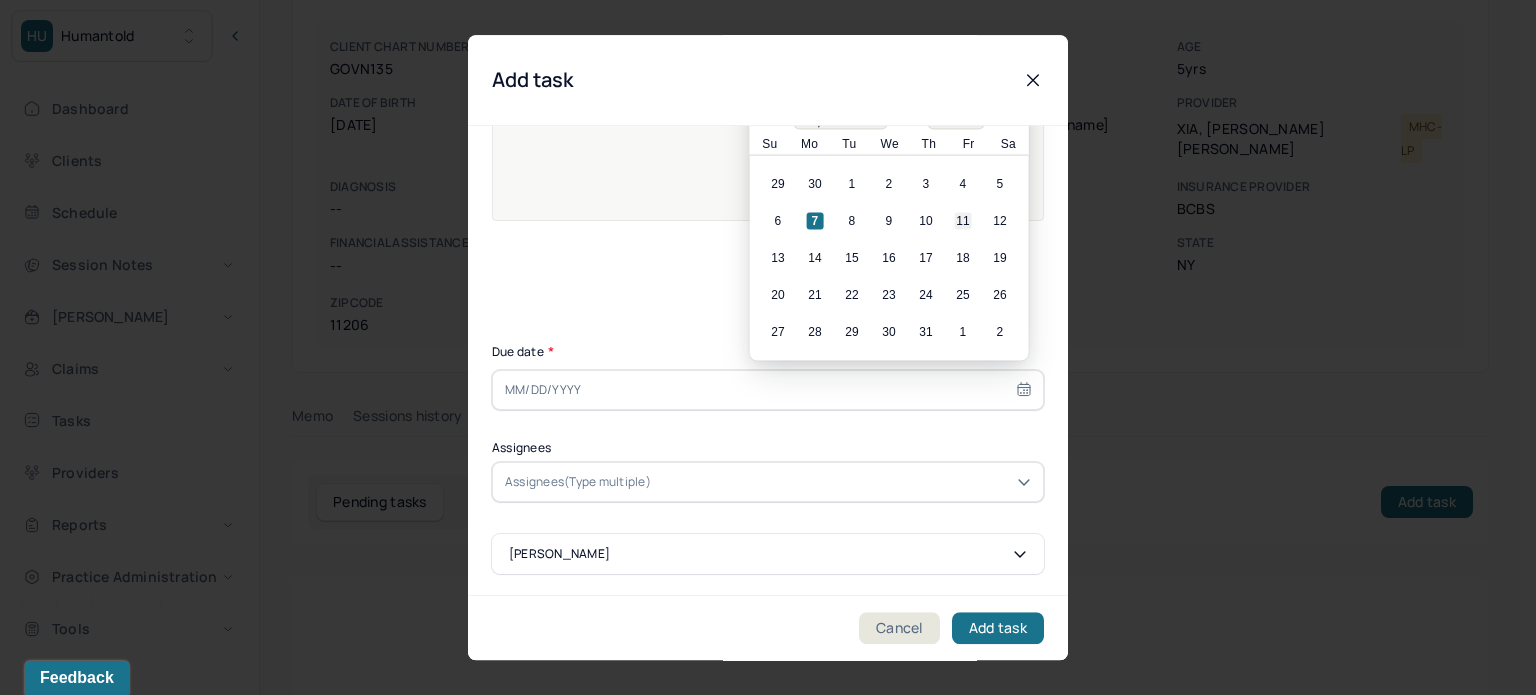 click on "11" at bounding box center [963, 221] 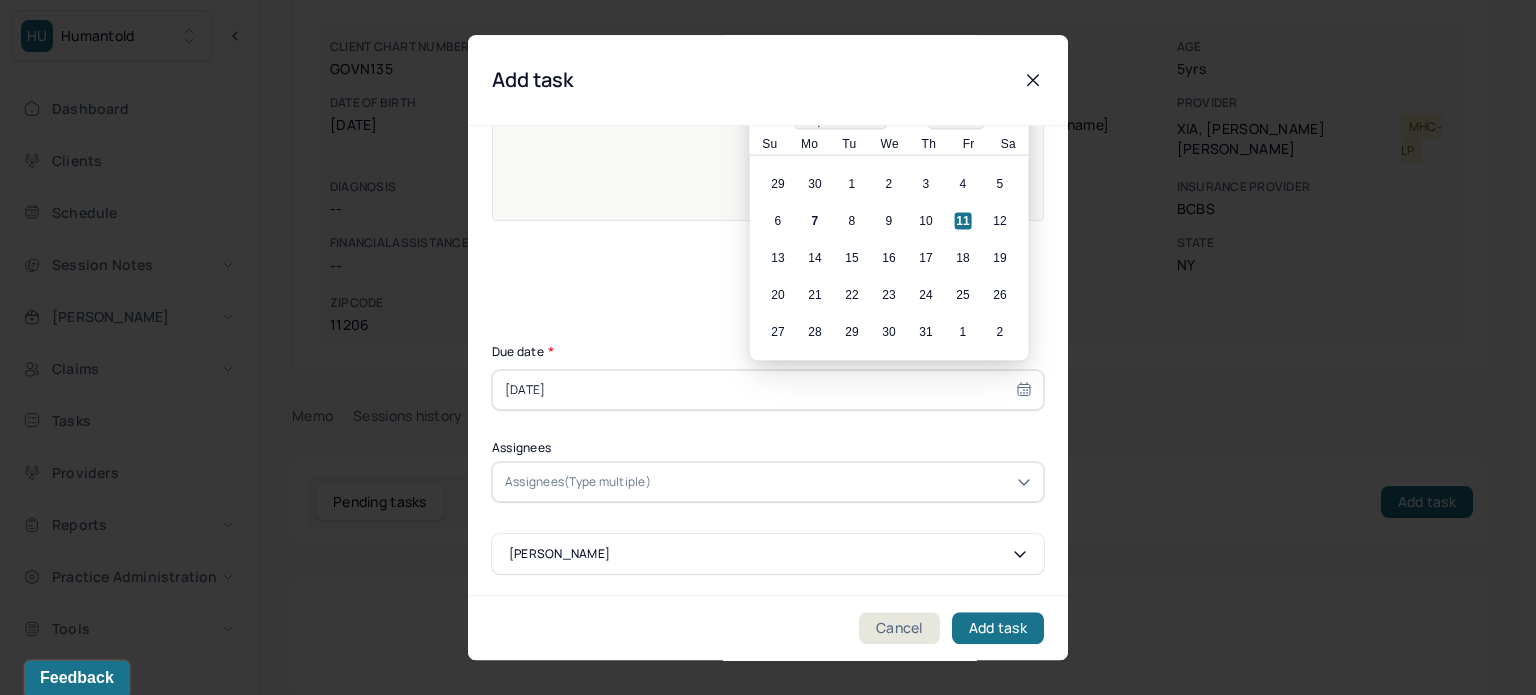 click on "Assignees(Type multiple)" at bounding box center [578, 482] 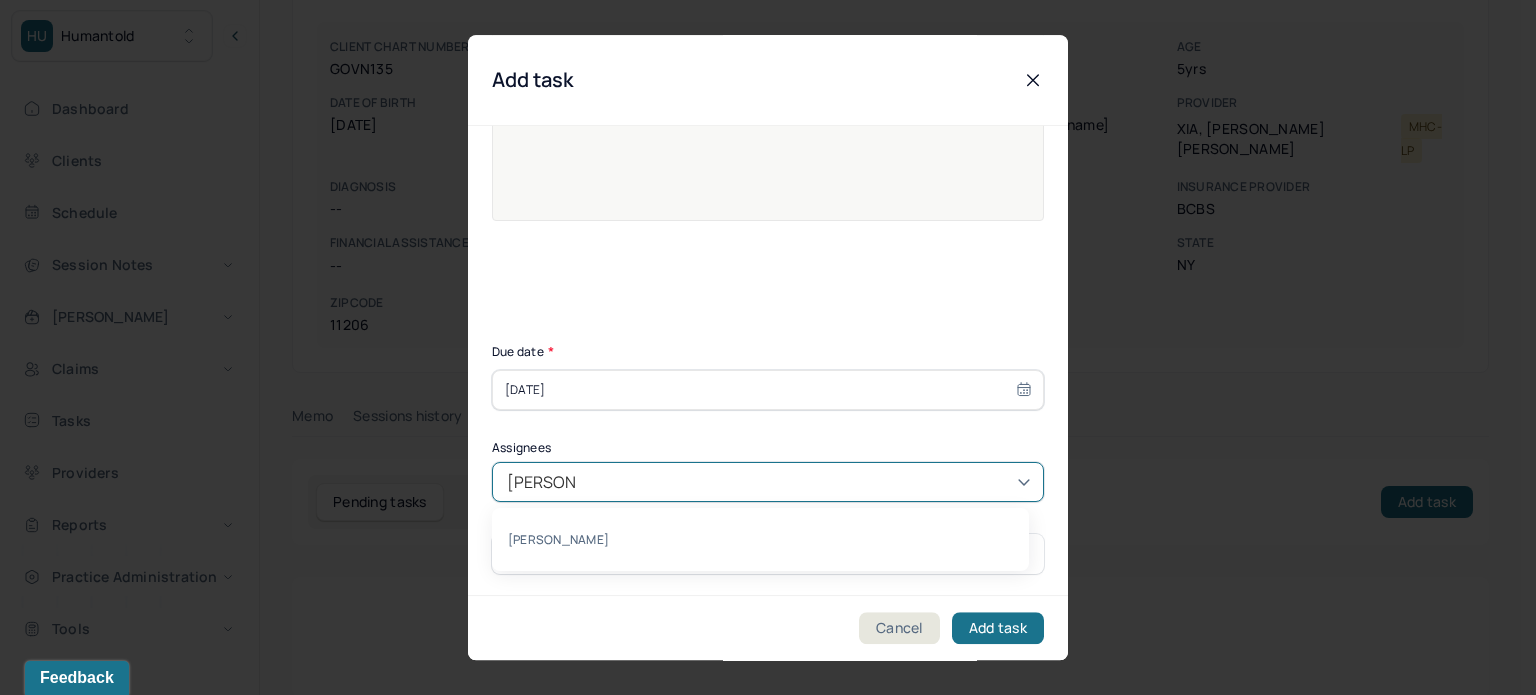 type on "[PERSON_NAME]" 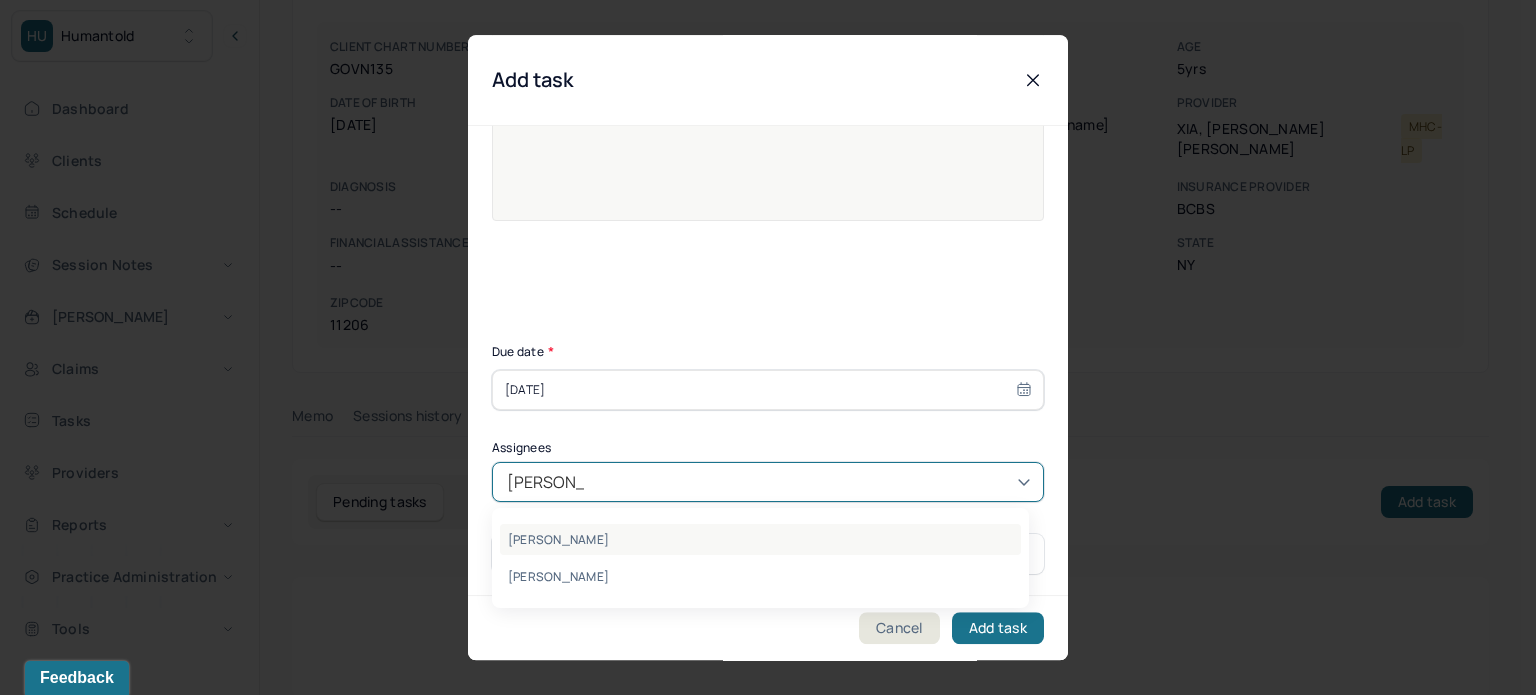 click on "[PERSON_NAME]" at bounding box center (760, 539) 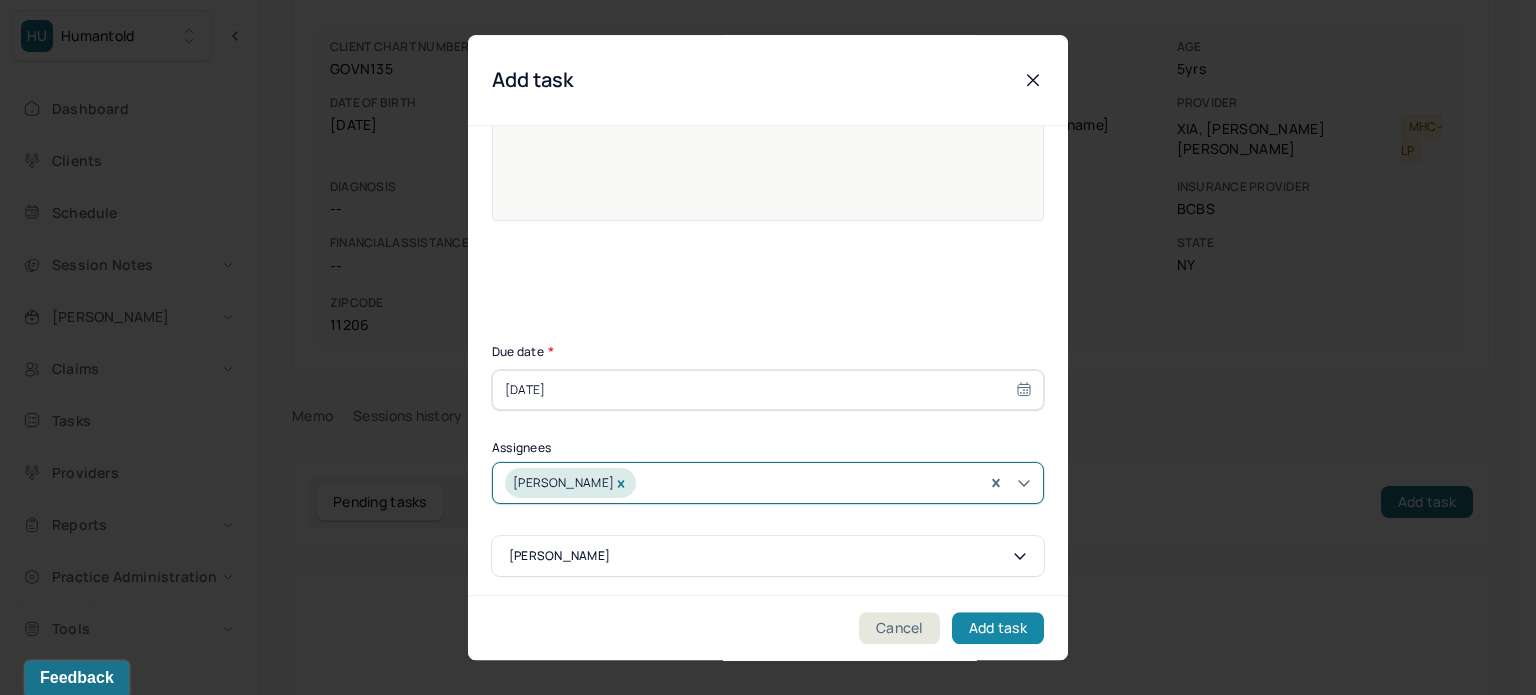 click on "Add task" at bounding box center (998, 628) 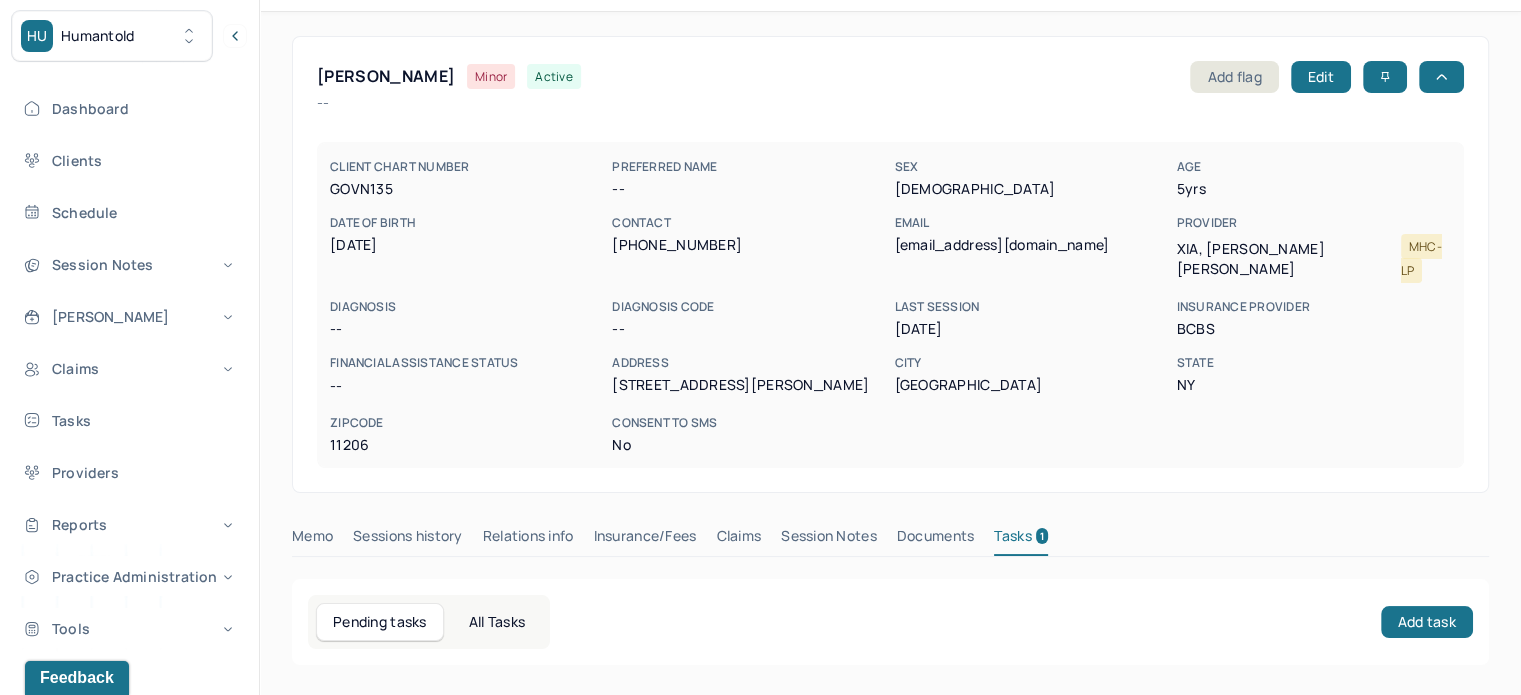 scroll, scrollTop: 0, scrollLeft: 0, axis: both 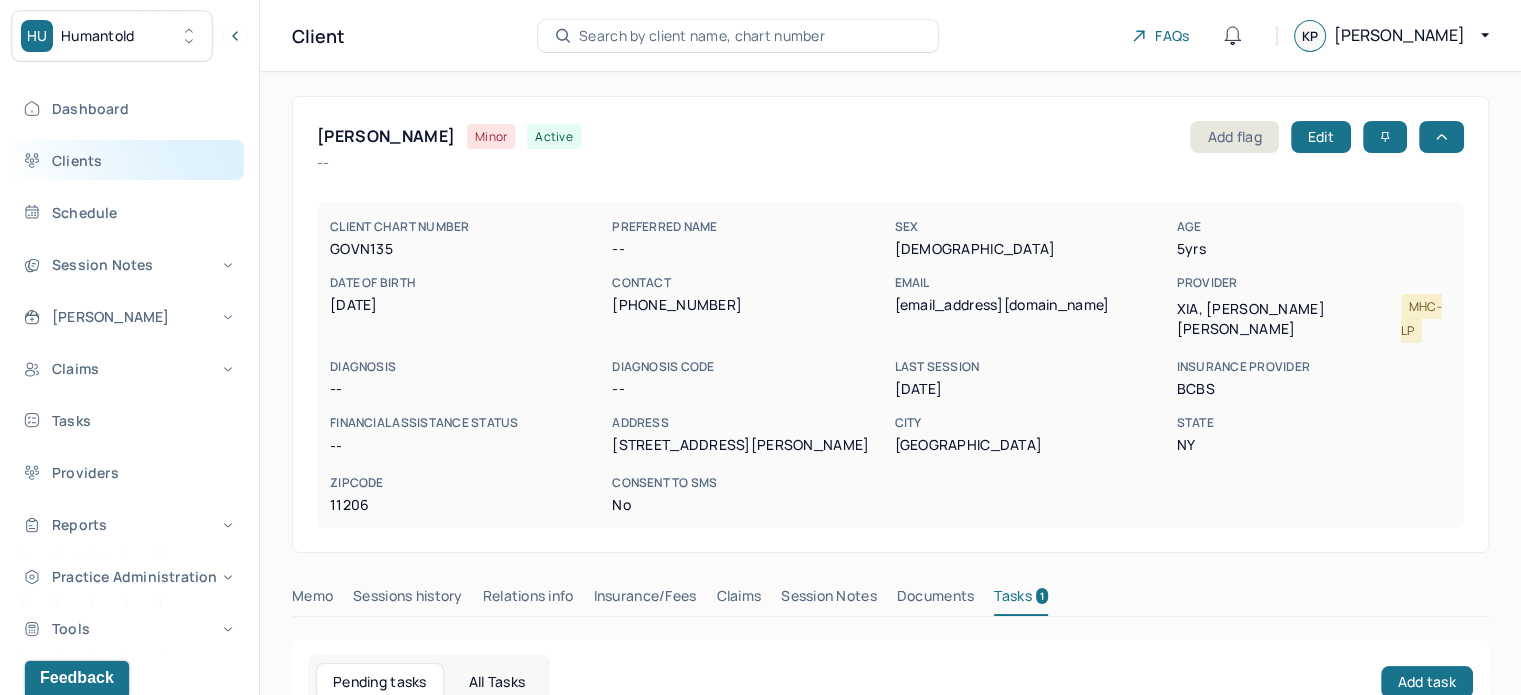 click on "Clients" at bounding box center (128, 160) 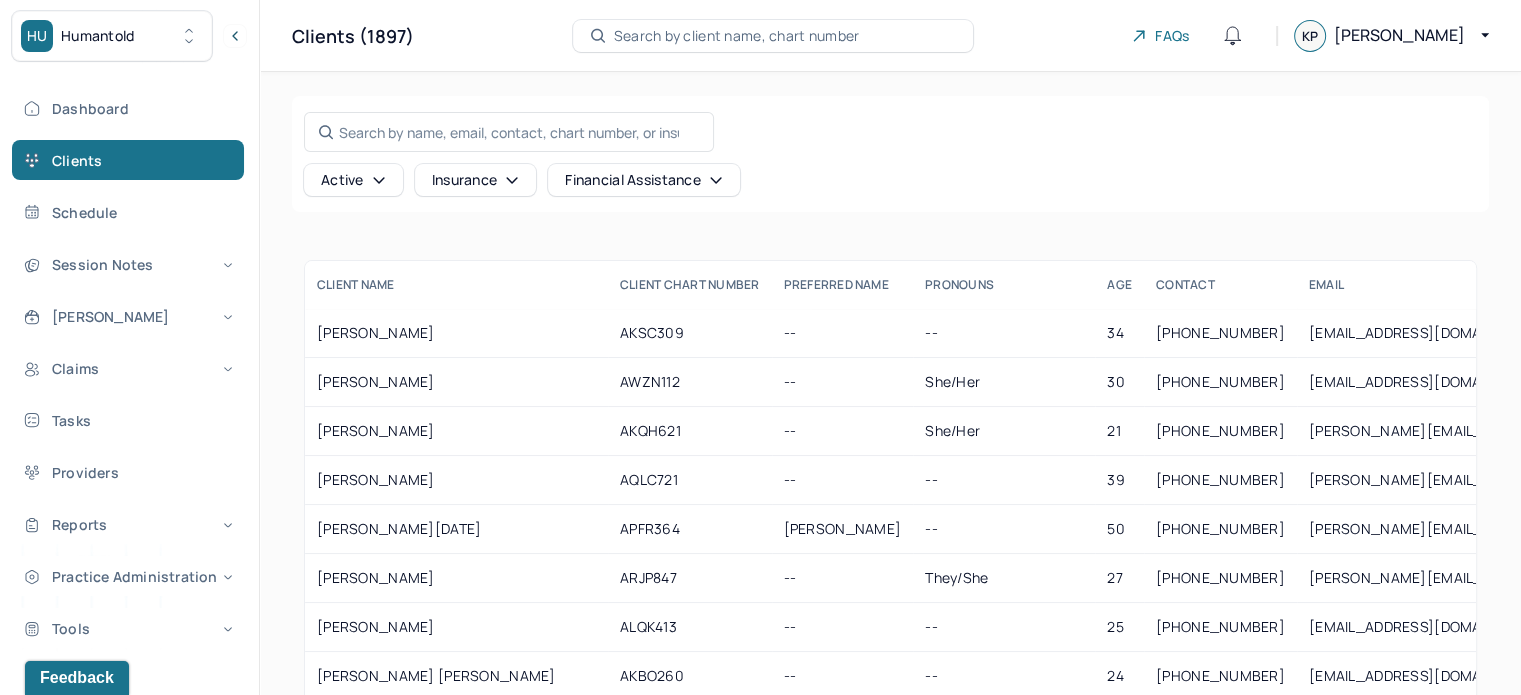 click on "Search by client name, chart number" at bounding box center [737, 36] 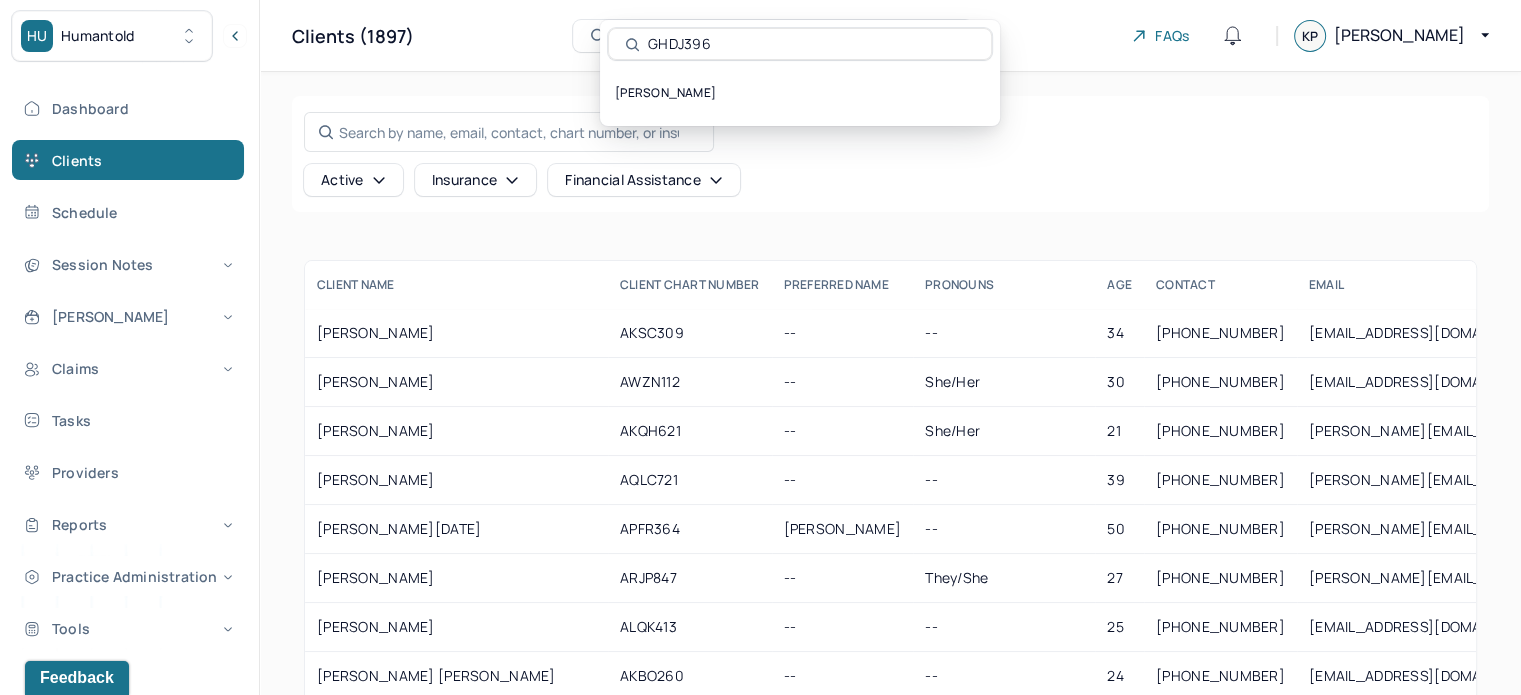 type on "GHDJ396" 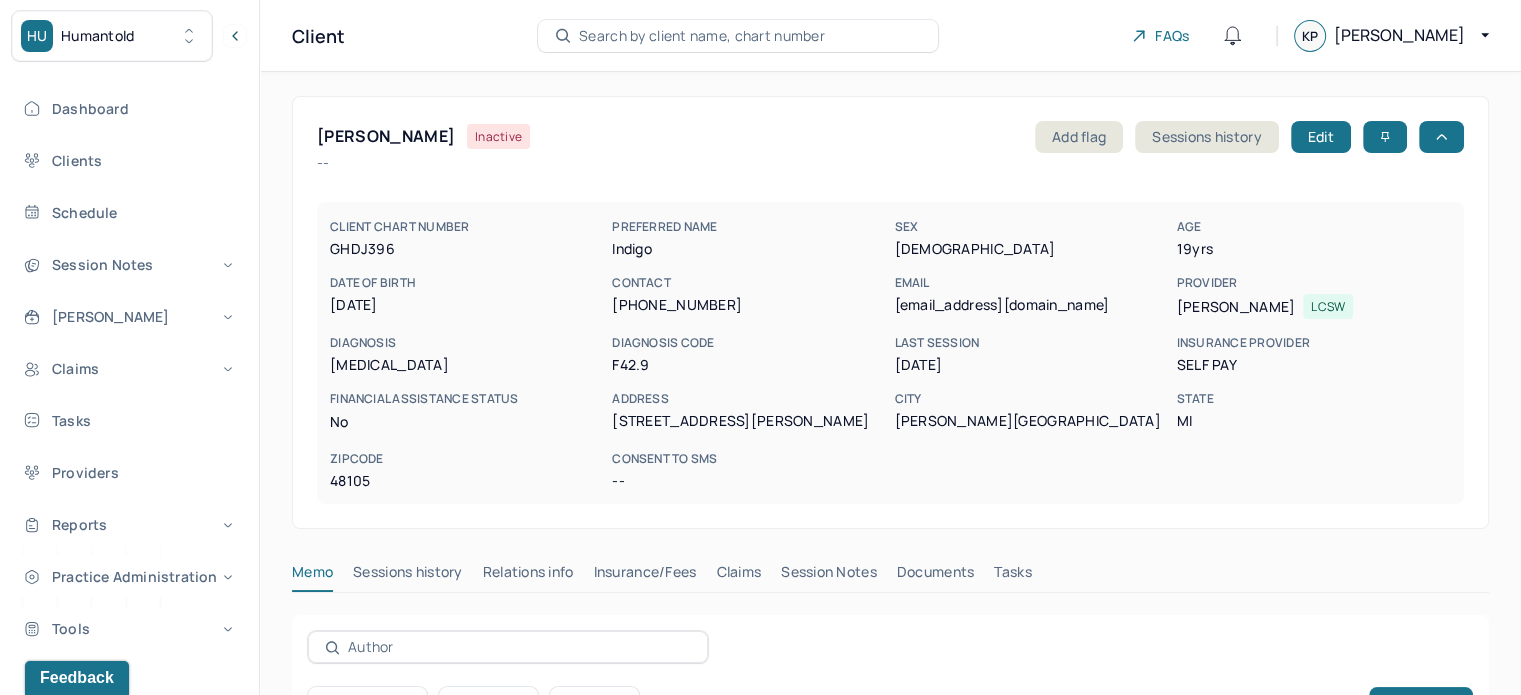 click on "indigoguikema@gmail.com" at bounding box center (1031, 305) 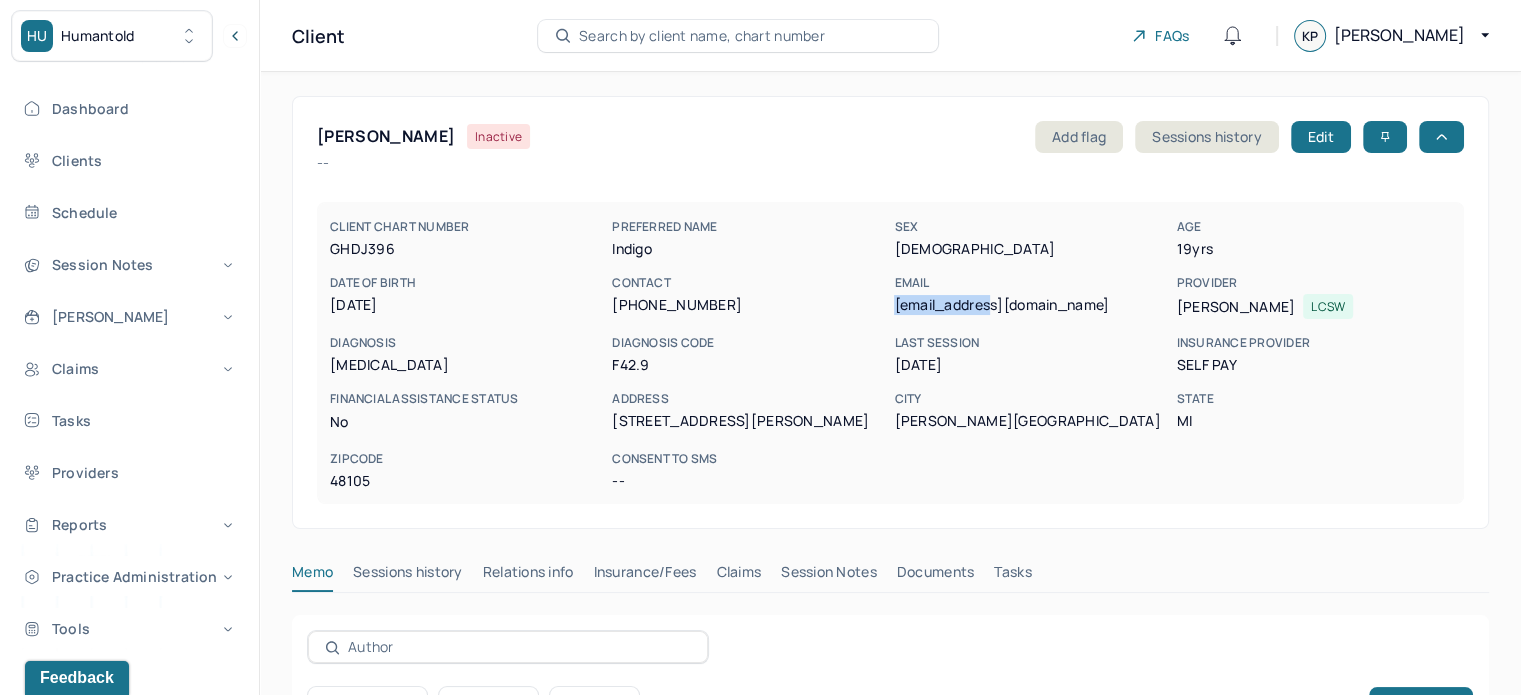 click on "indigoguikema@gmail.com" at bounding box center [1031, 305] 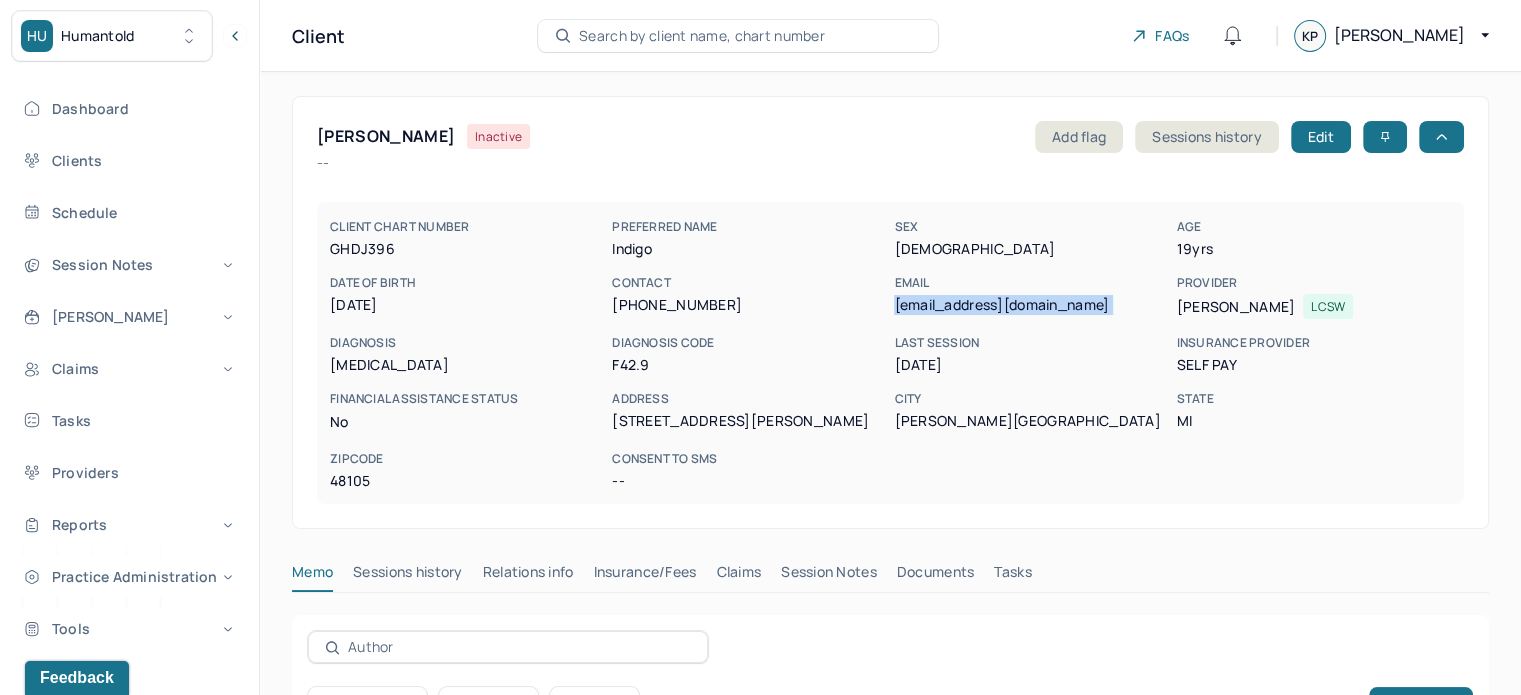 click on "indigoguikema@gmail.com" at bounding box center (1031, 305) 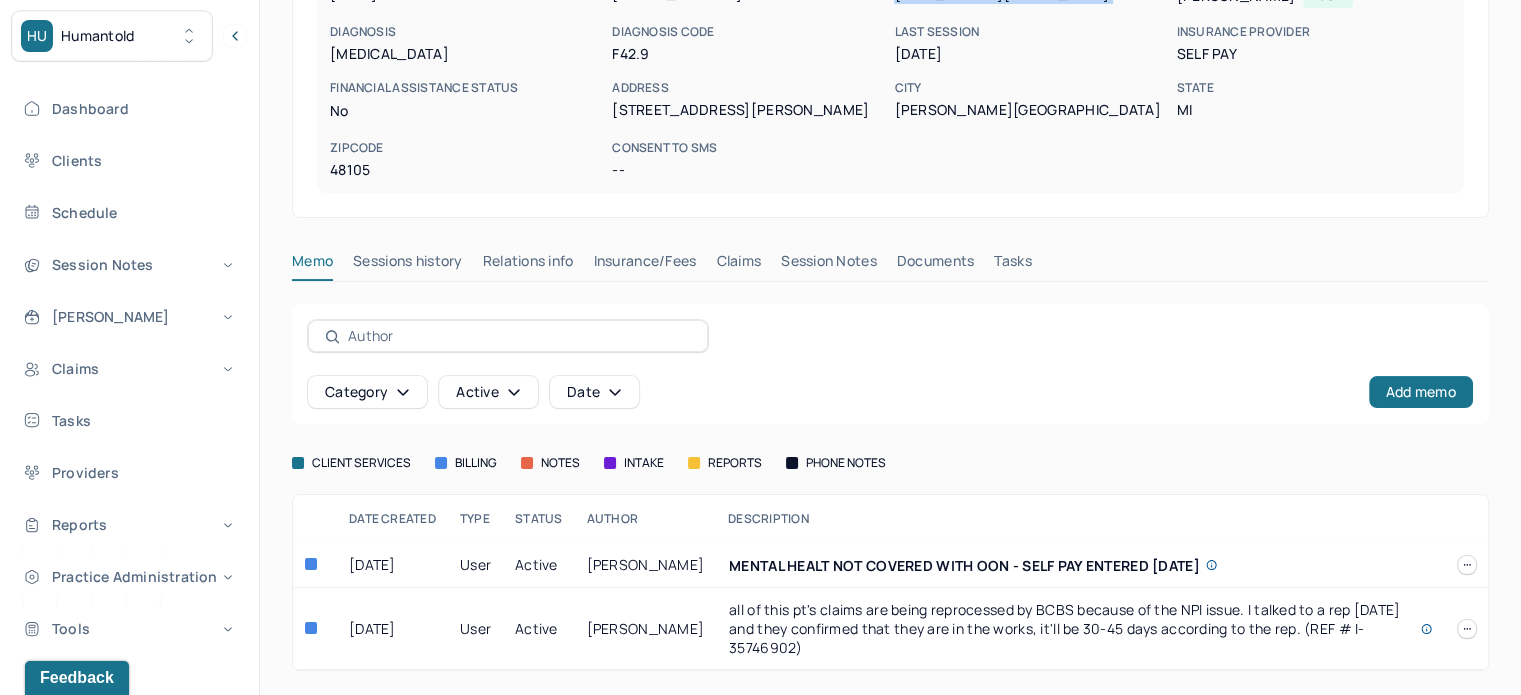 scroll, scrollTop: 229, scrollLeft: 0, axis: vertical 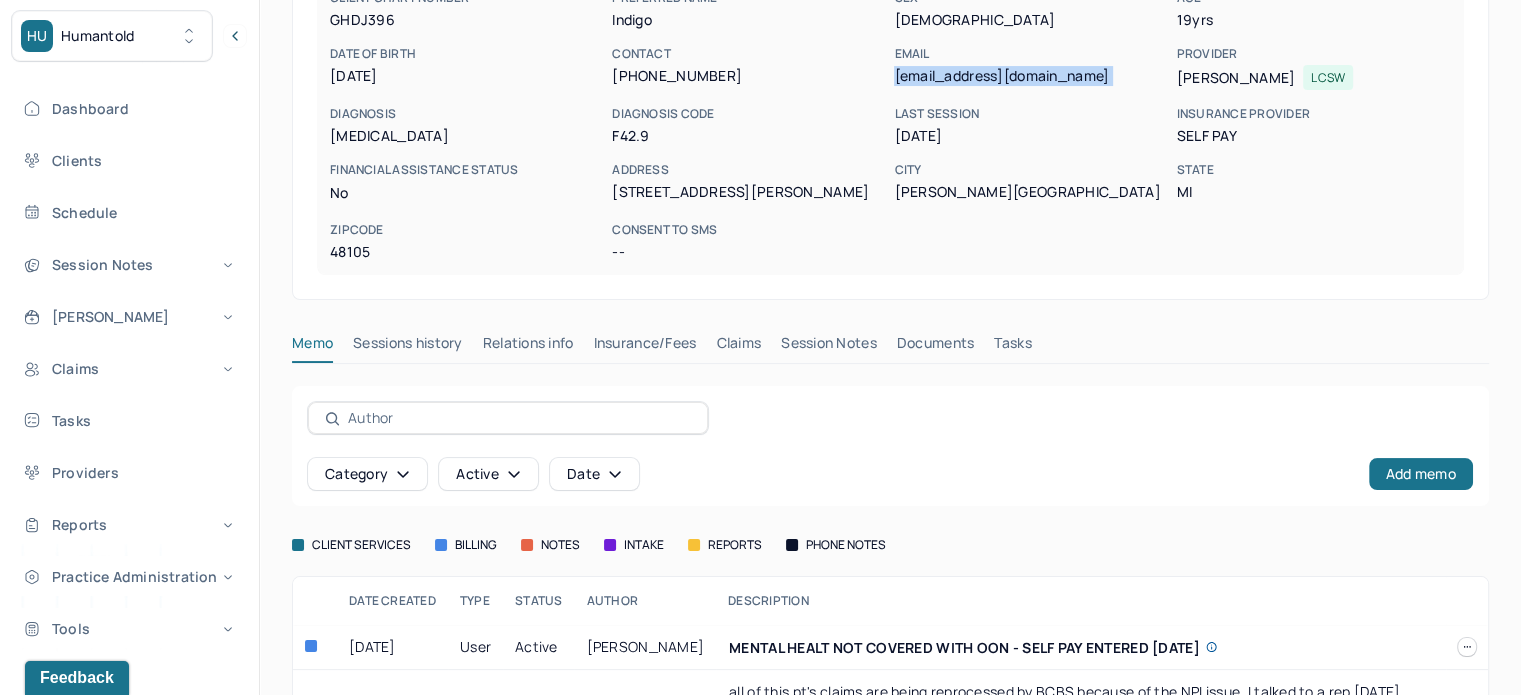 click on "Insurance/Fees" at bounding box center [645, 347] 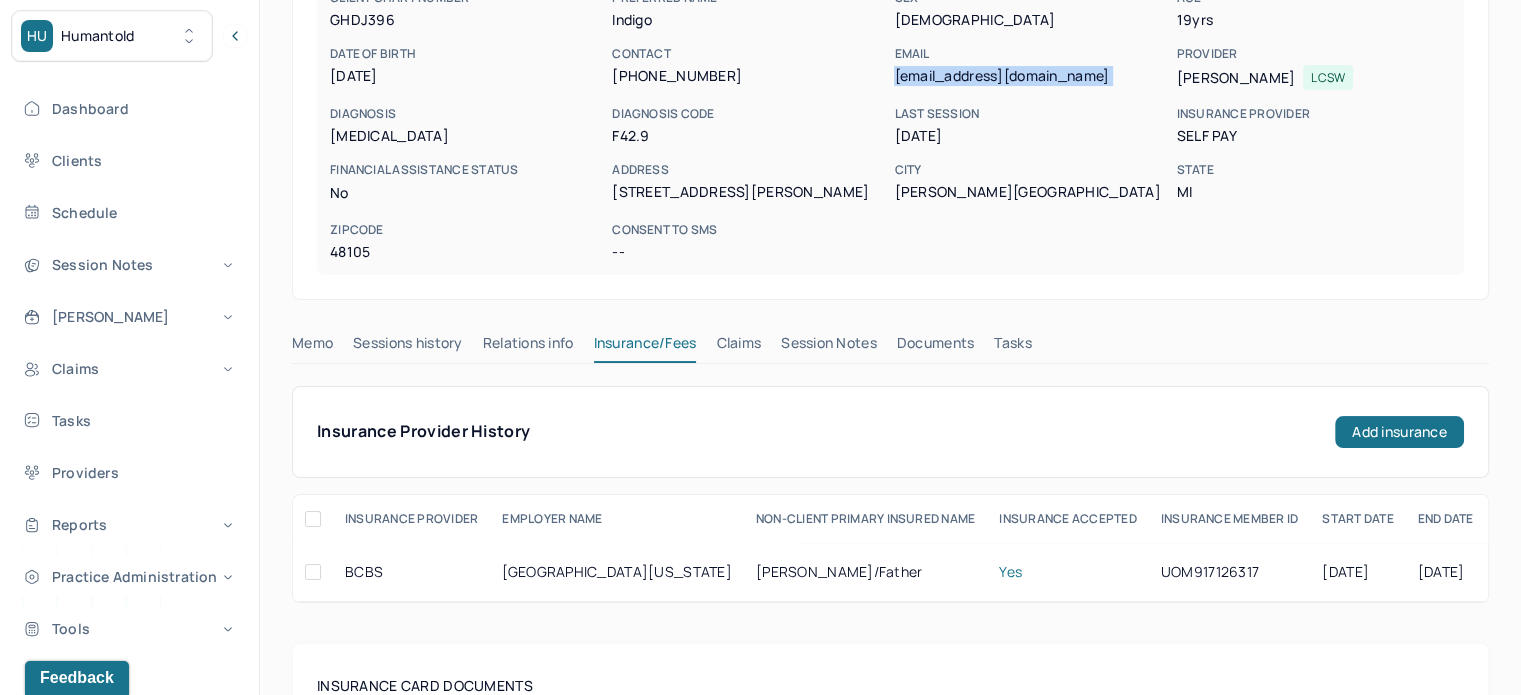click on "Claims" at bounding box center [738, 347] 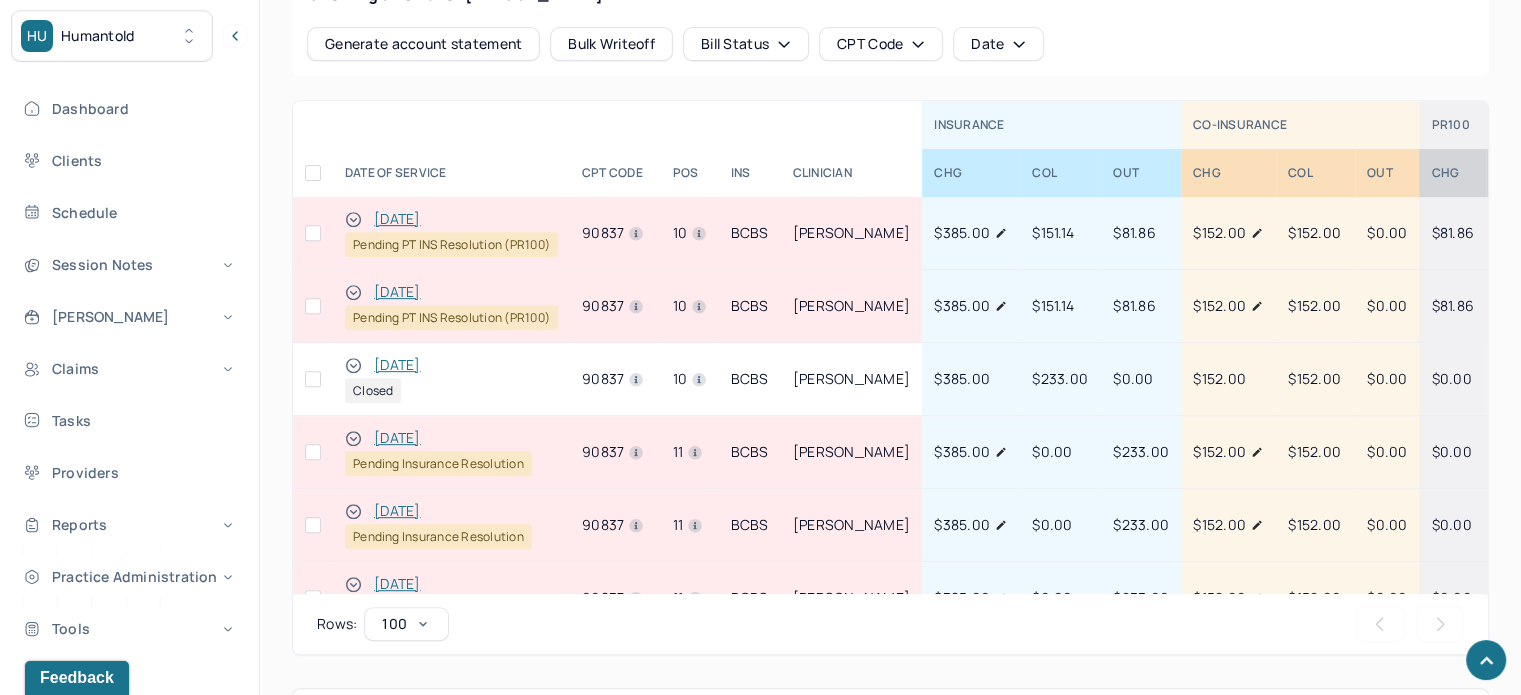 scroll, scrollTop: 929, scrollLeft: 0, axis: vertical 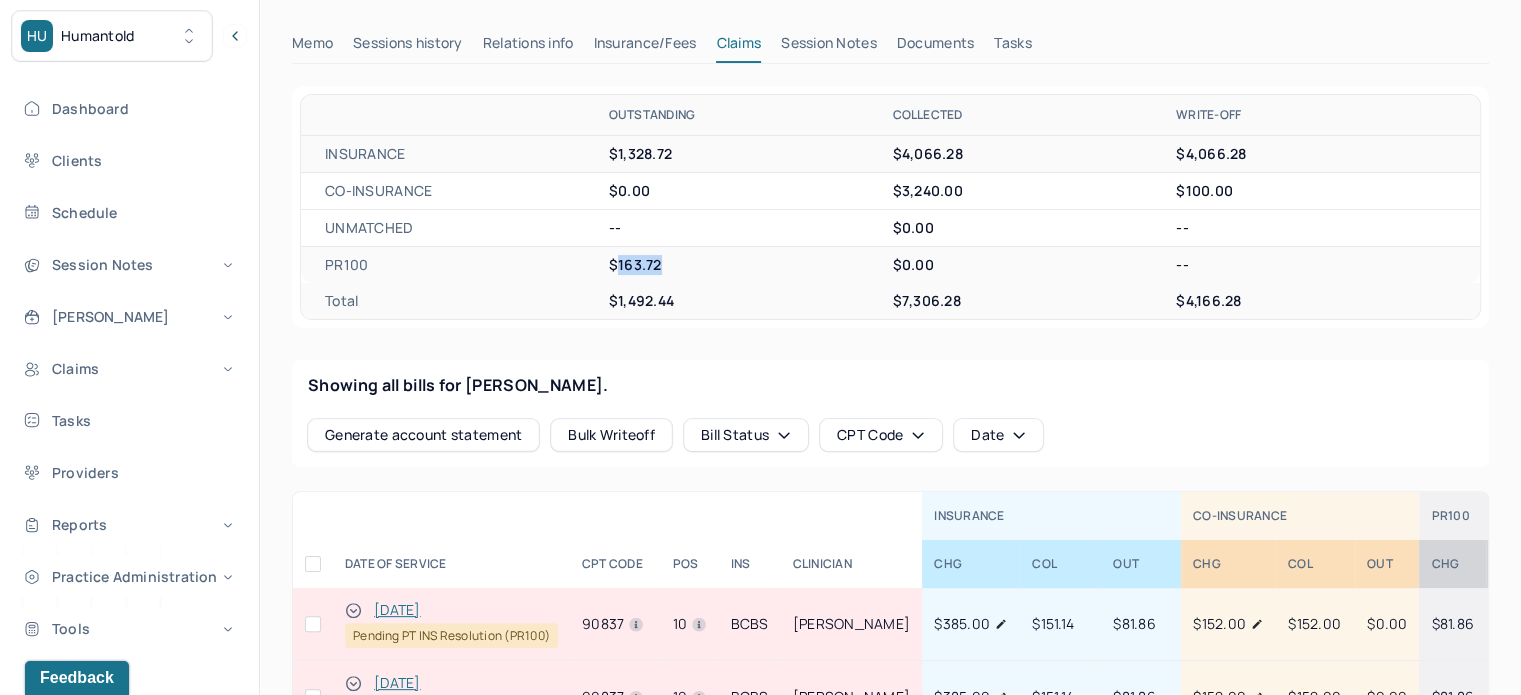 drag, startPoint x: 656, startPoint y: 276, endPoint x: 615, endPoint y: 279, distance: 41.109608 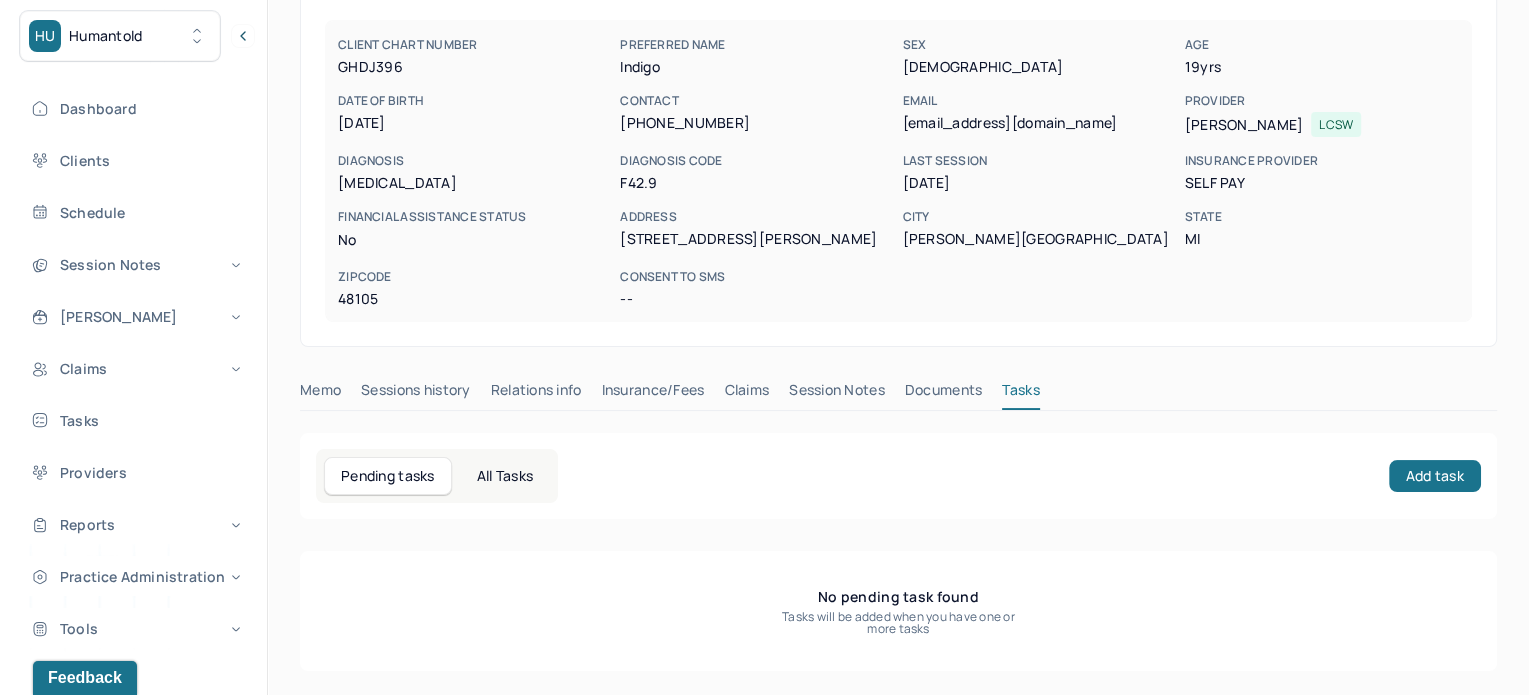 scroll, scrollTop: 200, scrollLeft: 0, axis: vertical 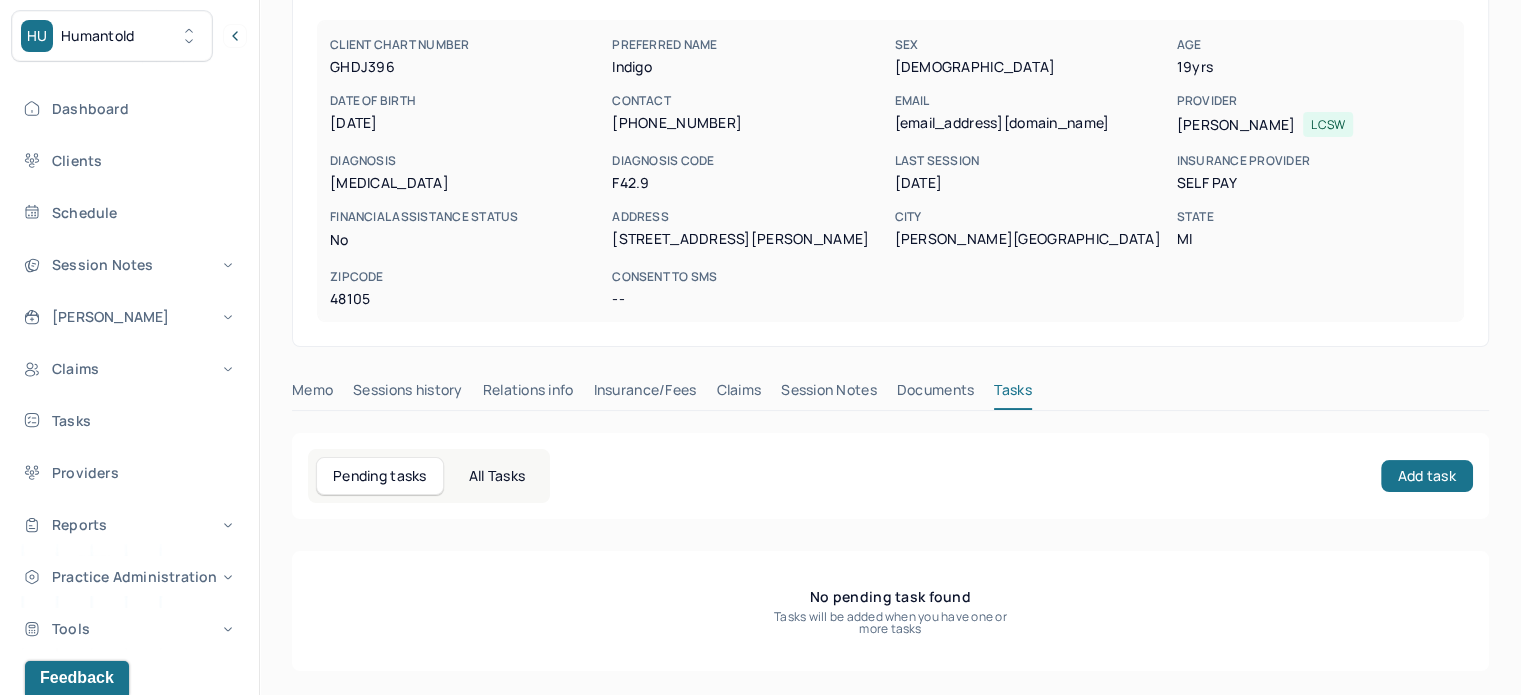 click on "Pending tasks     All Tasks     Add task" at bounding box center (890, 476) 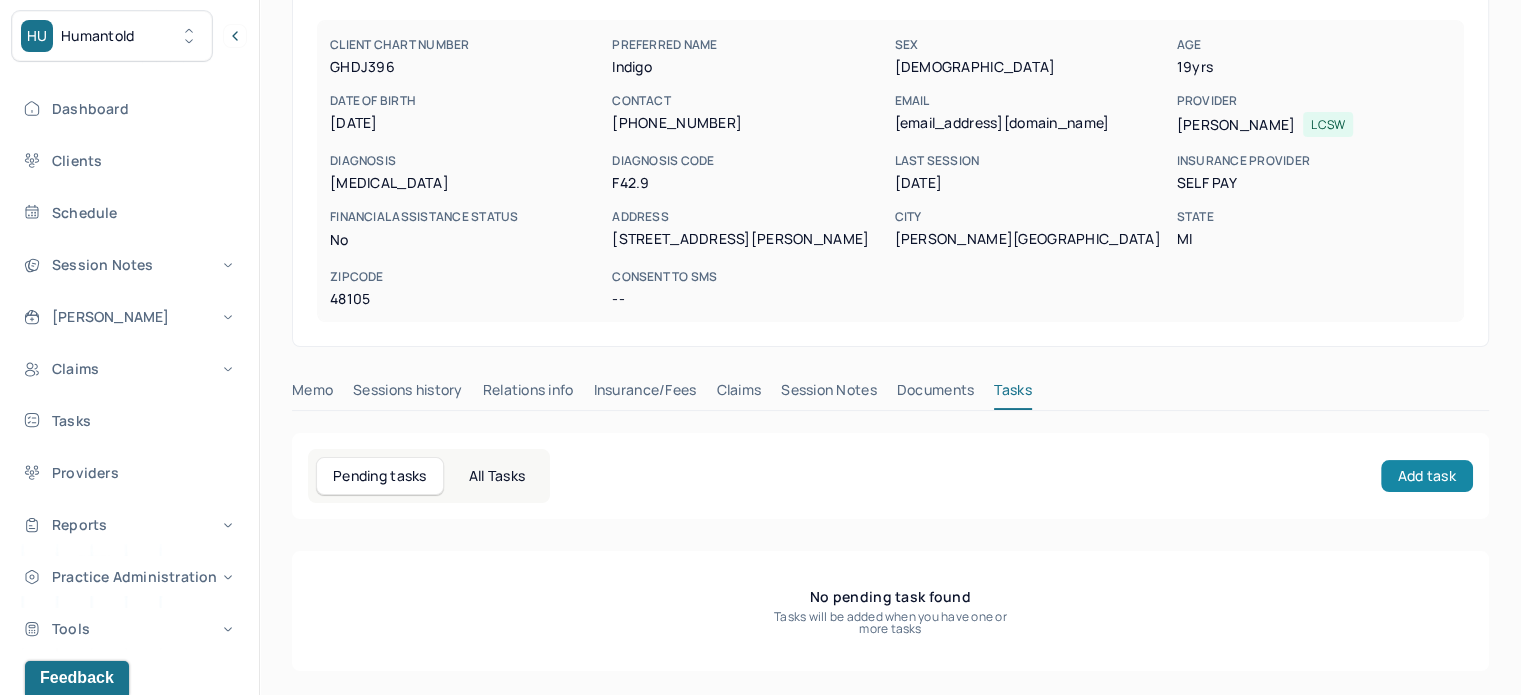 click on "Add task" at bounding box center [1427, 476] 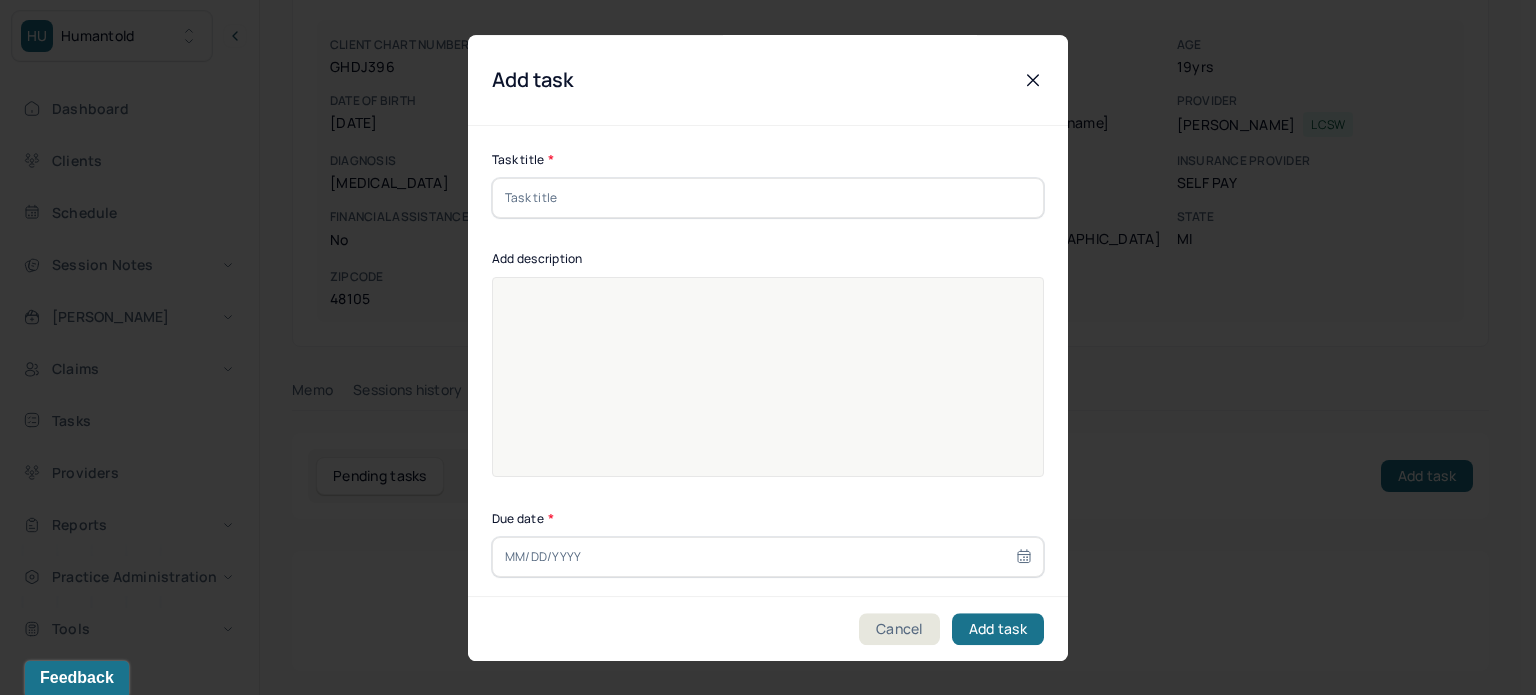 click at bounding box center [768, 198] 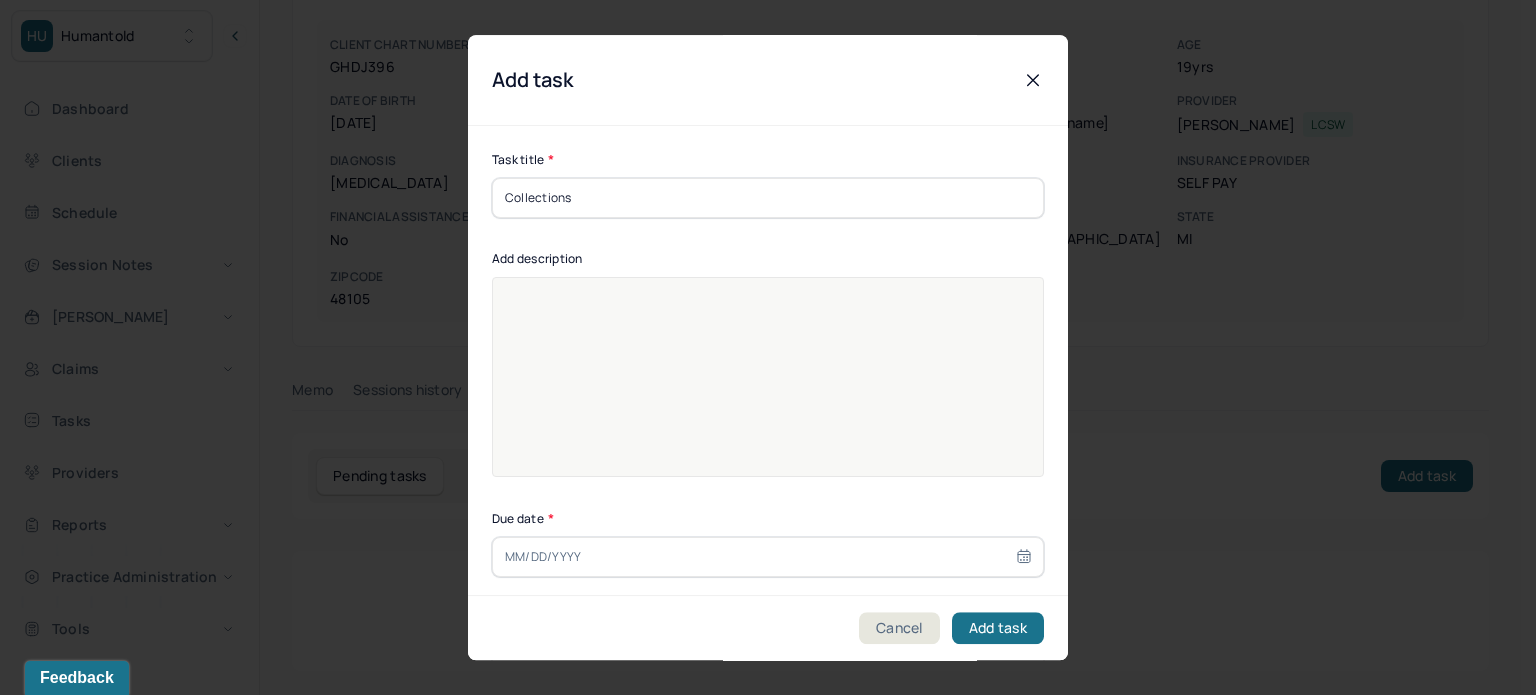 type on "Collections" 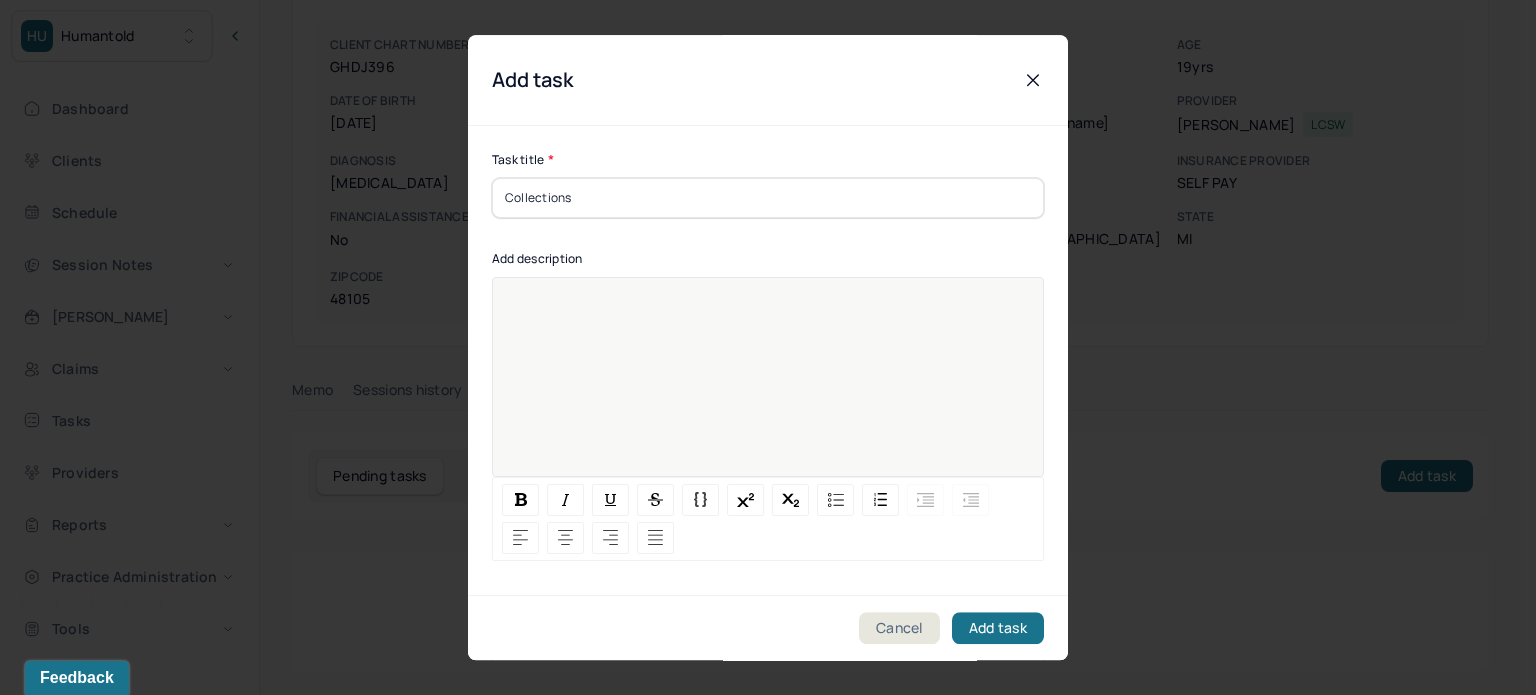 paste 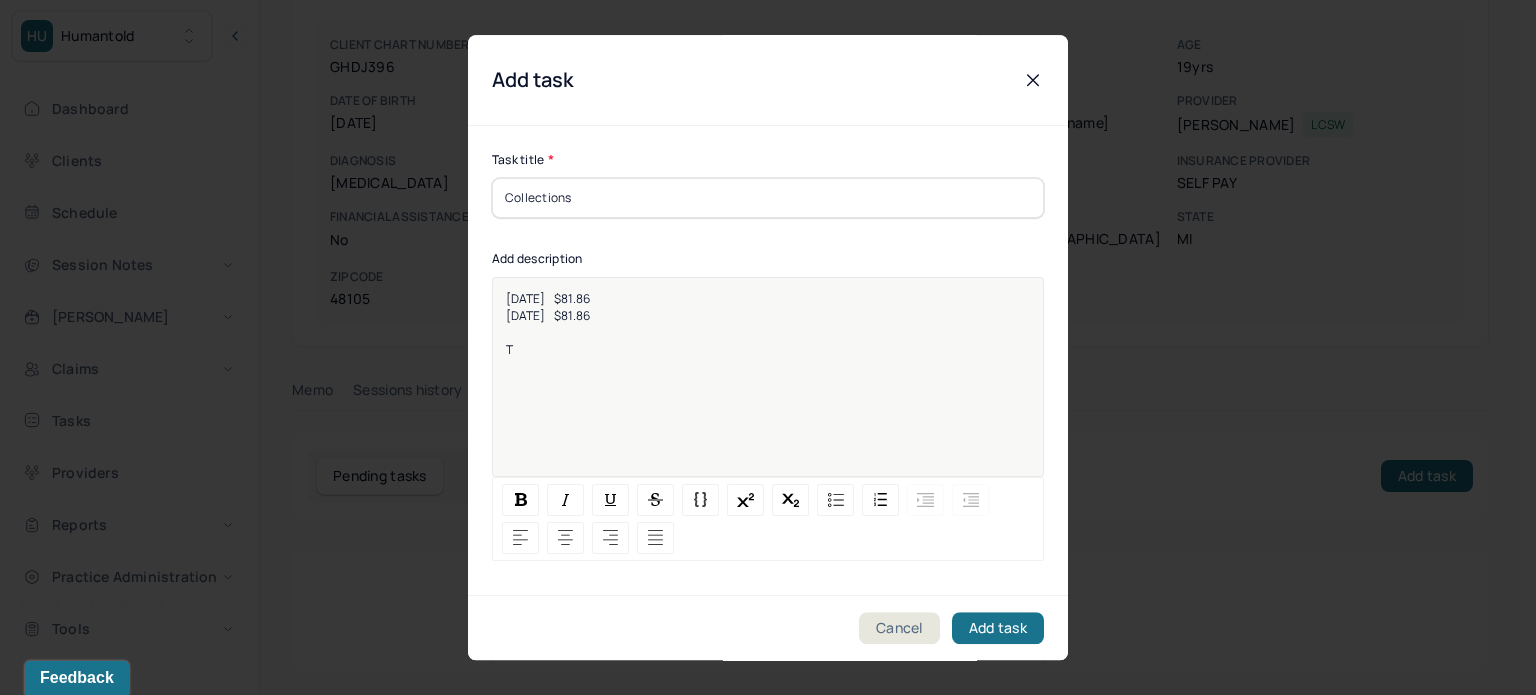 type 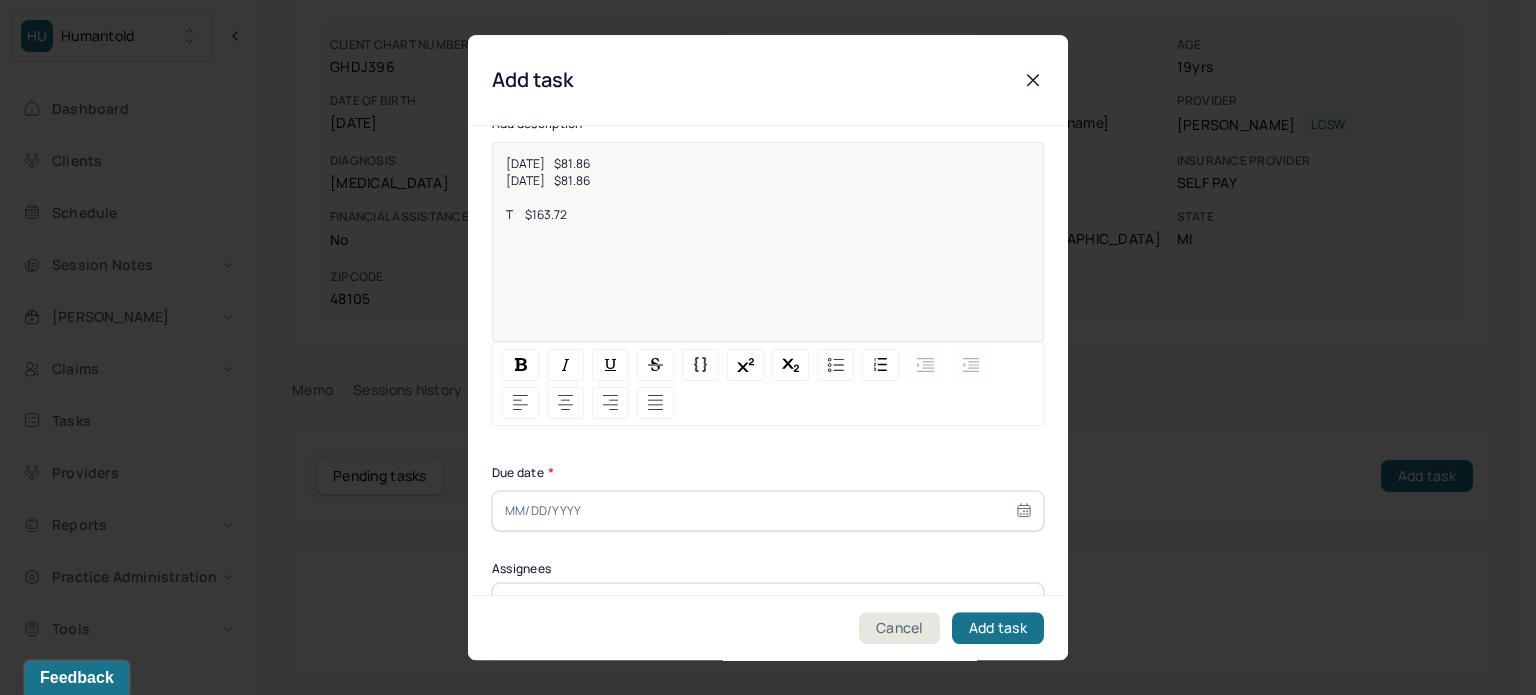 scroll, scrollTop: 256, scrollLeft: 0, axis: vertical 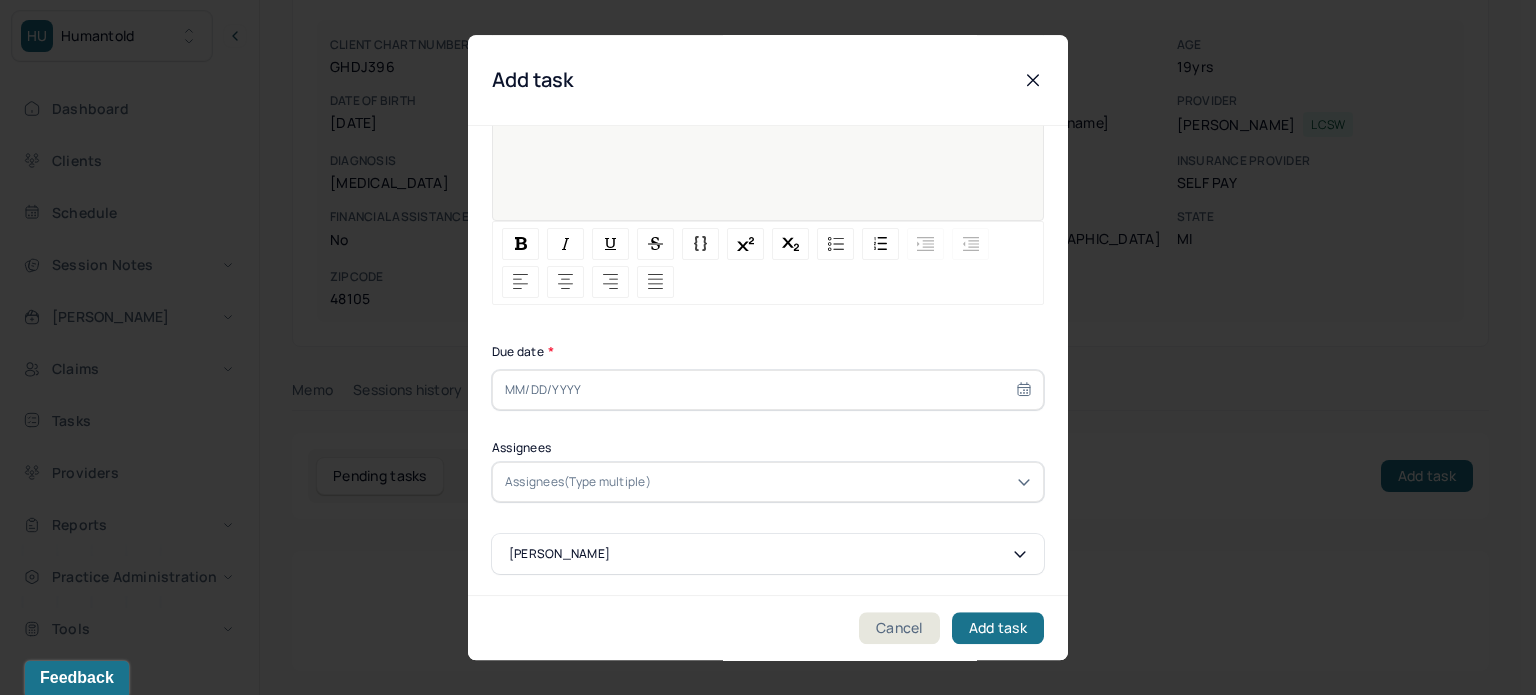 click at bounding box center [768, 390] 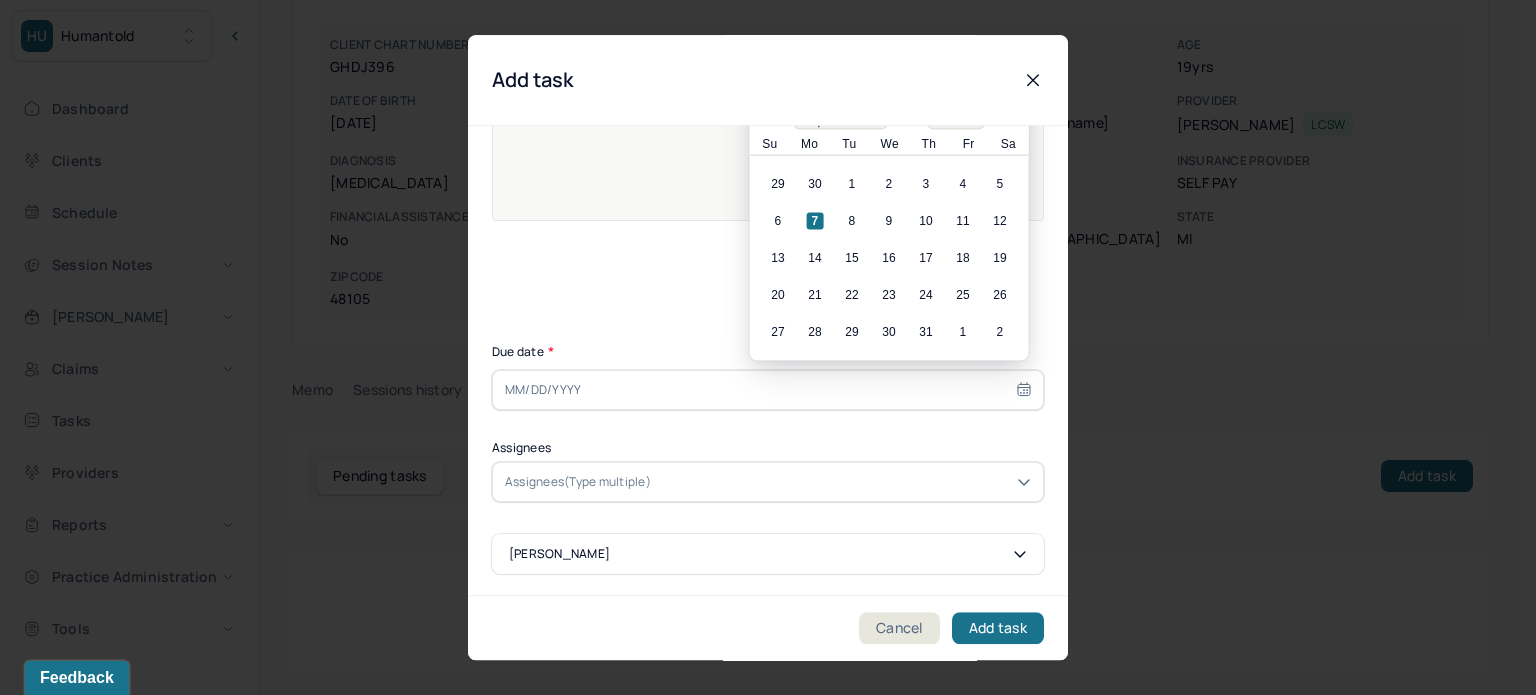 drag, startPoint x: 963, startPoint y: 219, endPoint x: 952, endPoint y: 238, distance: 21.954498 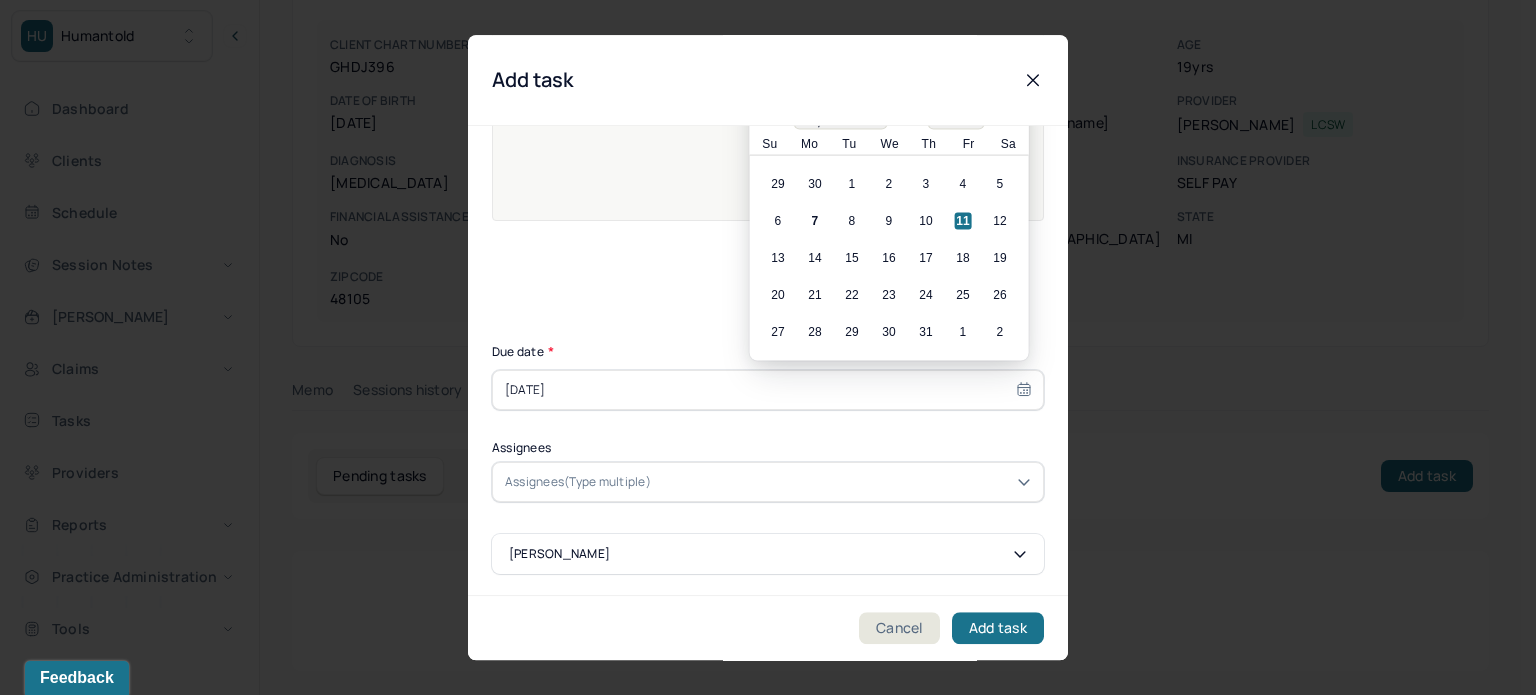 click on "Assignees(Type multiple)" at bounding box center (768, 482) 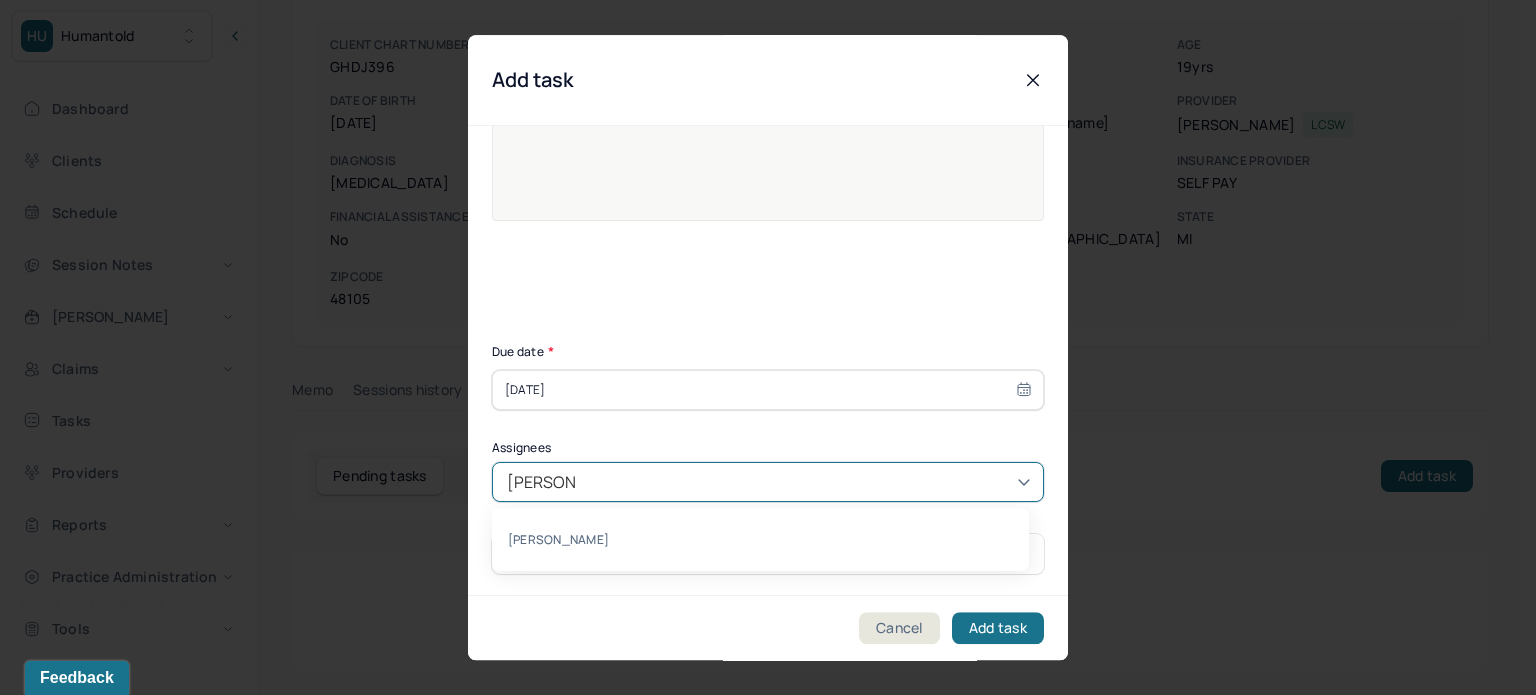 type on "[PERSON_NAME]" 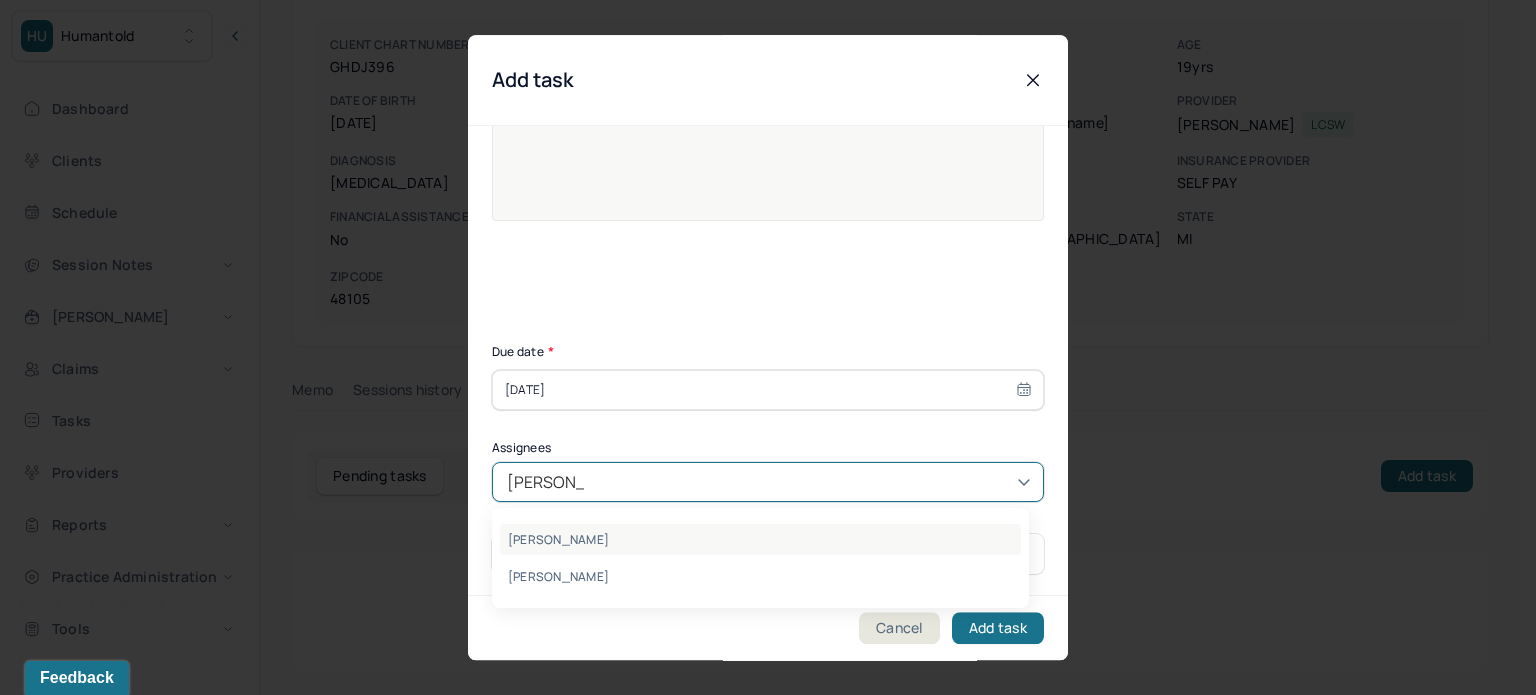 click on "[PERSON_NAME]" at bounding box center (760, 539) 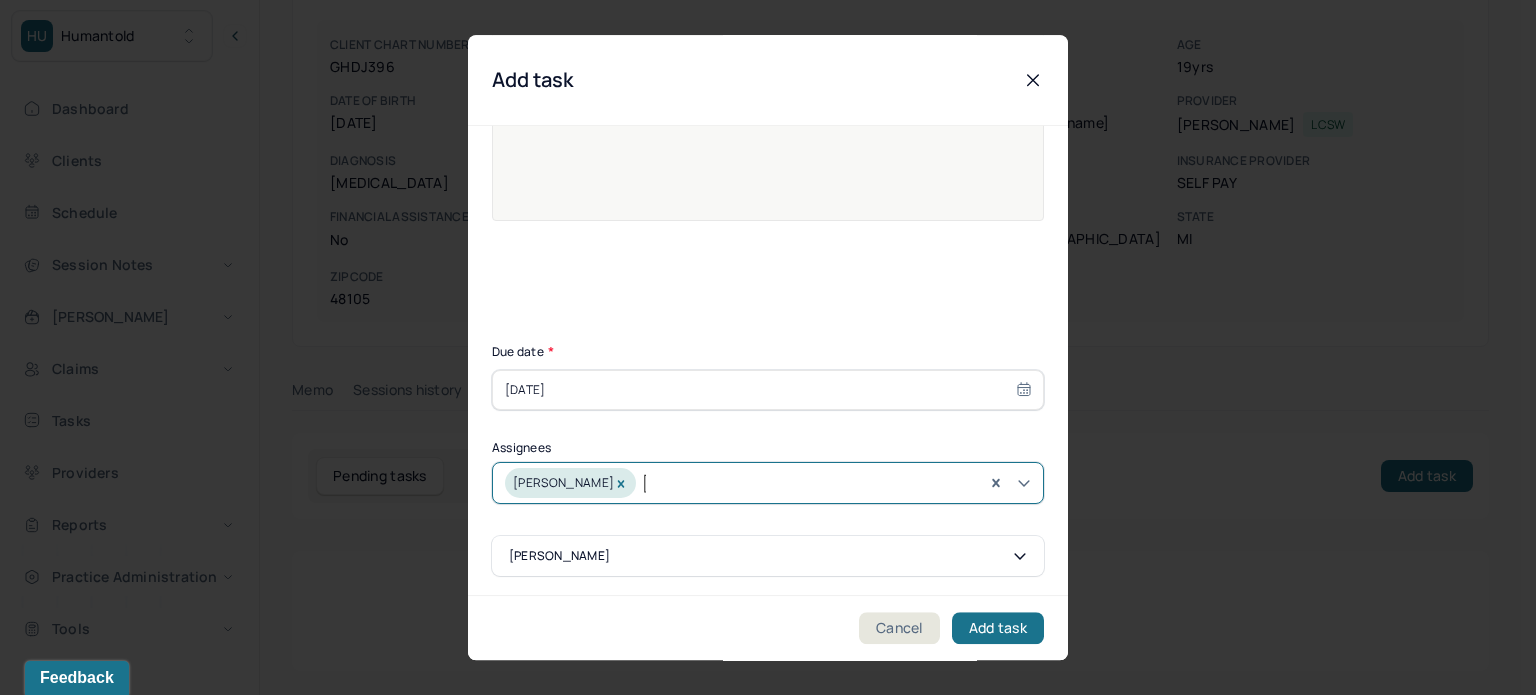 type 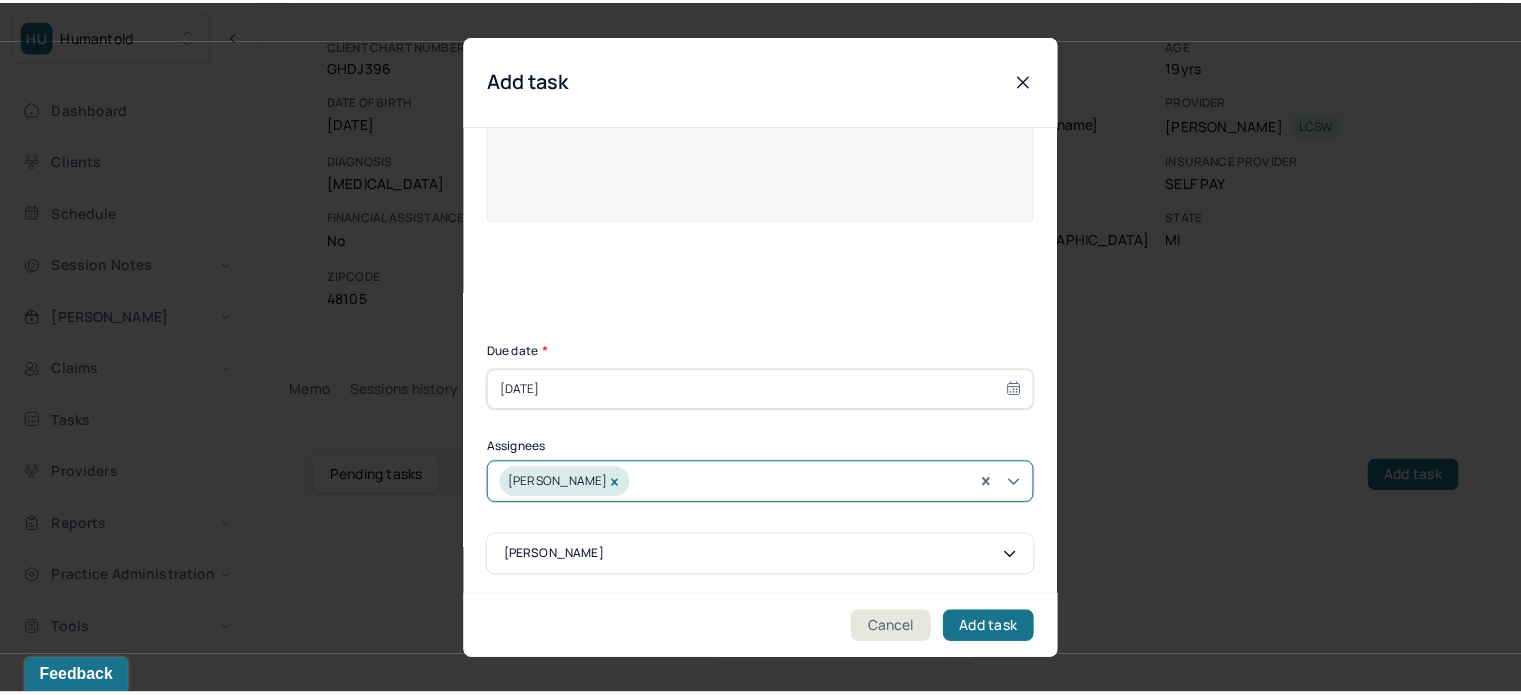 scroll, scrollTop: 257, scrollLeft: 0, axis: vertical 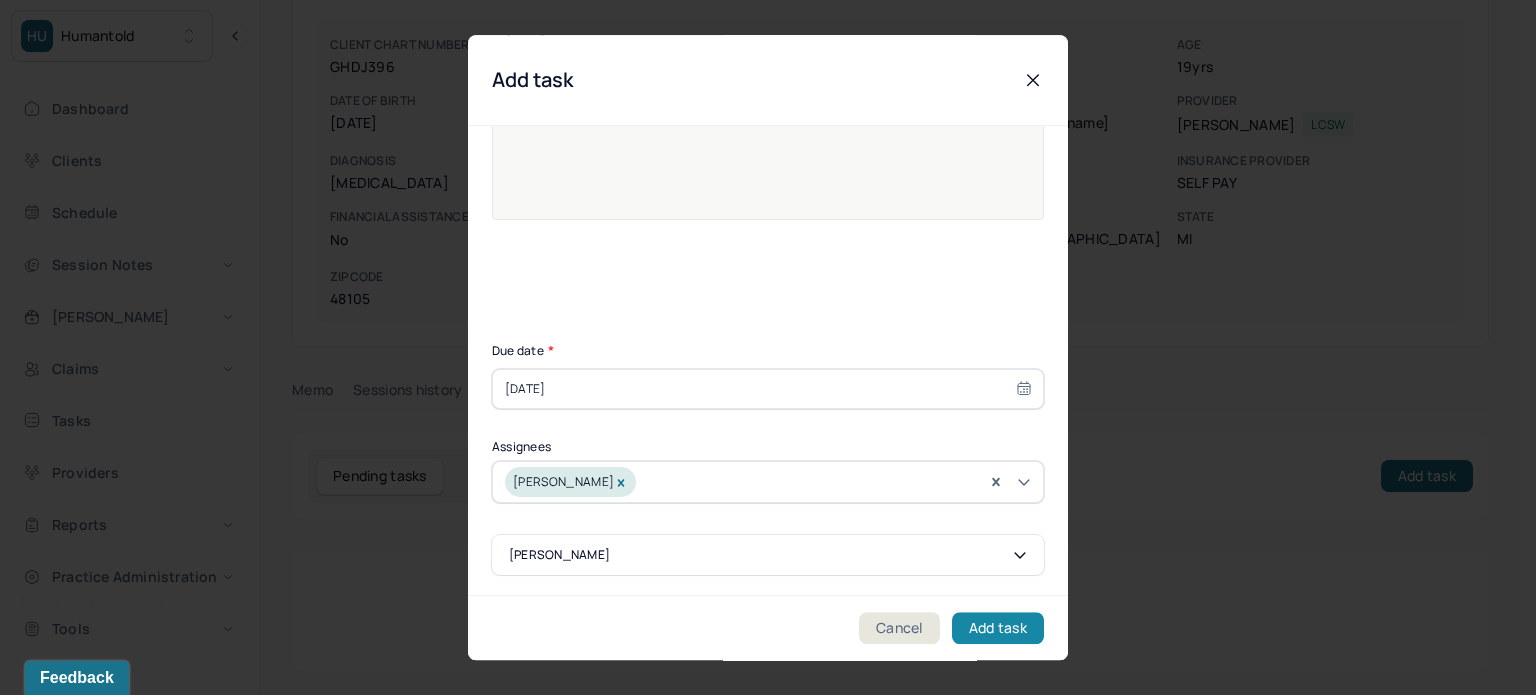 click on "Add task" at bounding box center (998, 628) 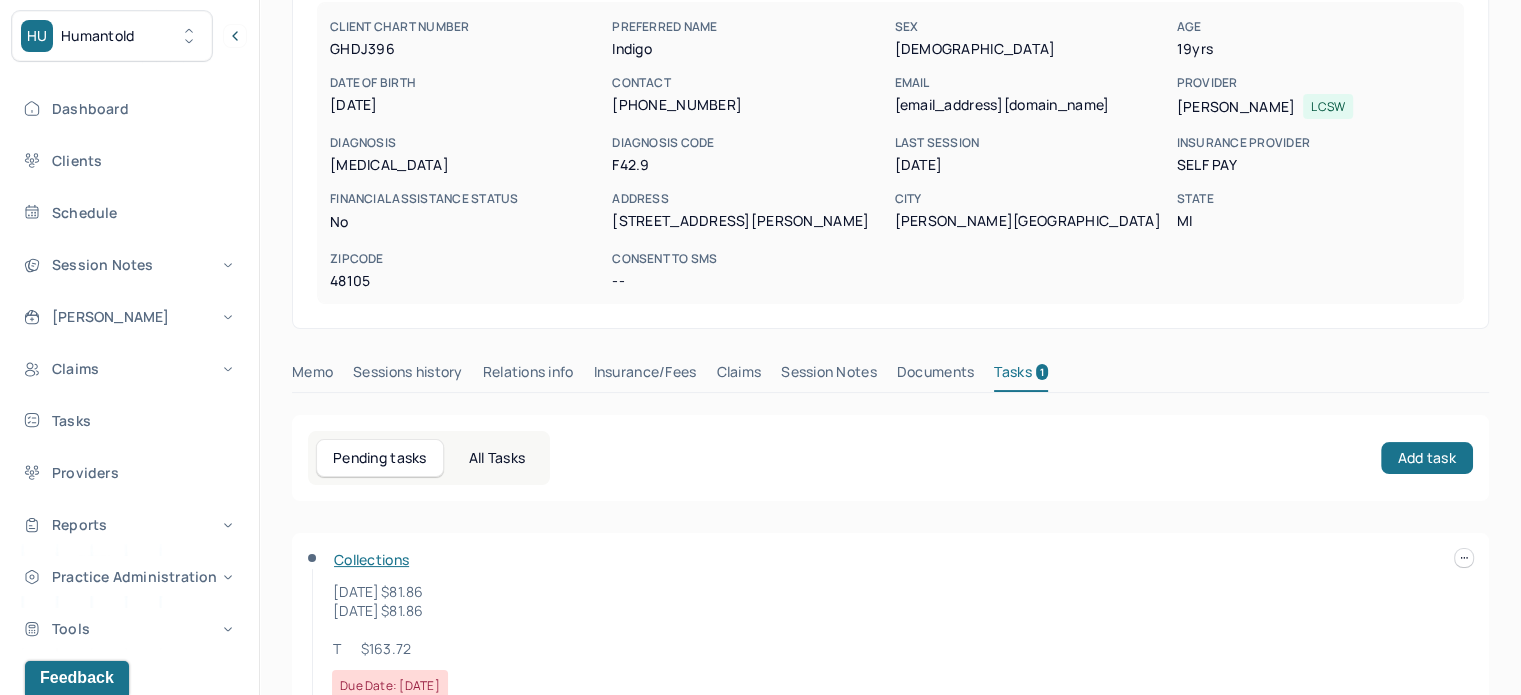 scroll, scrollTop: 0, scrollLeft: 0, axis: both 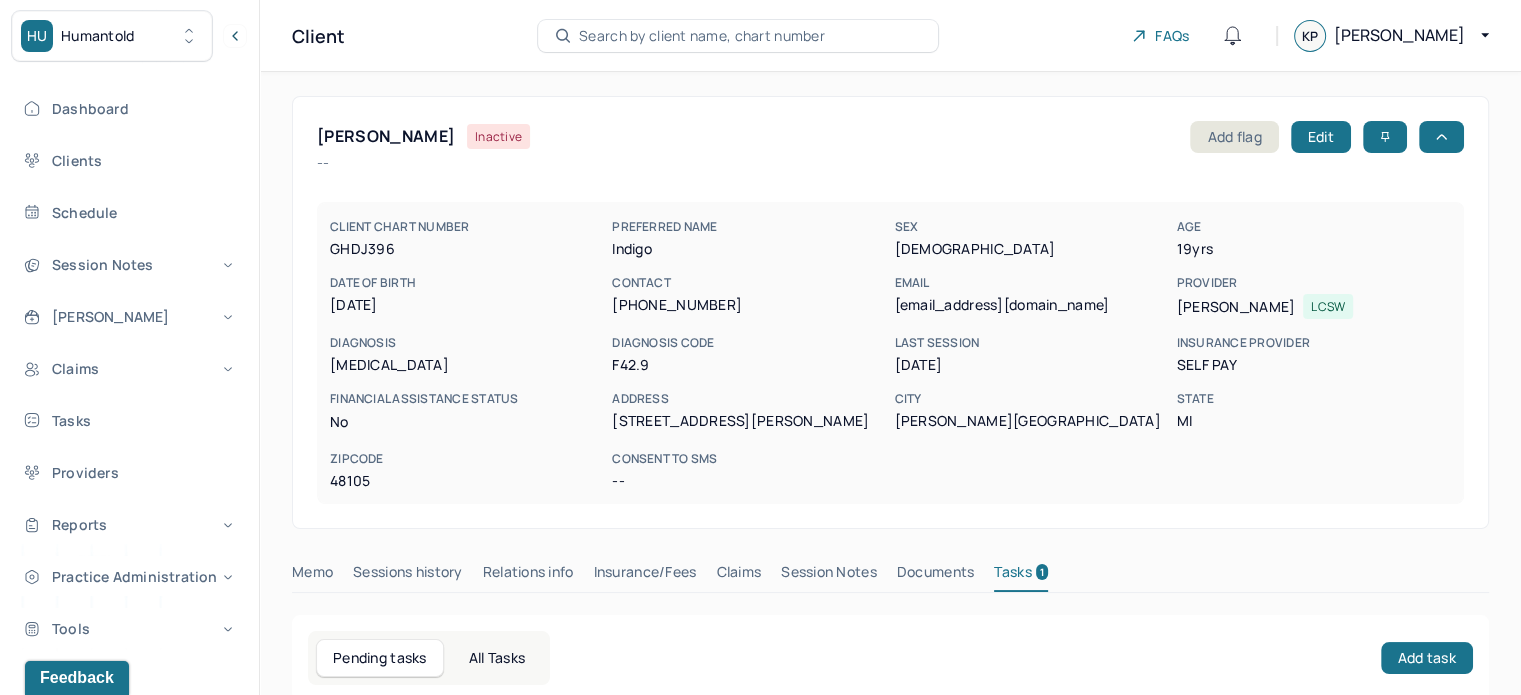 click on "Search by client name, chart number" at bounding box center (702, 36) 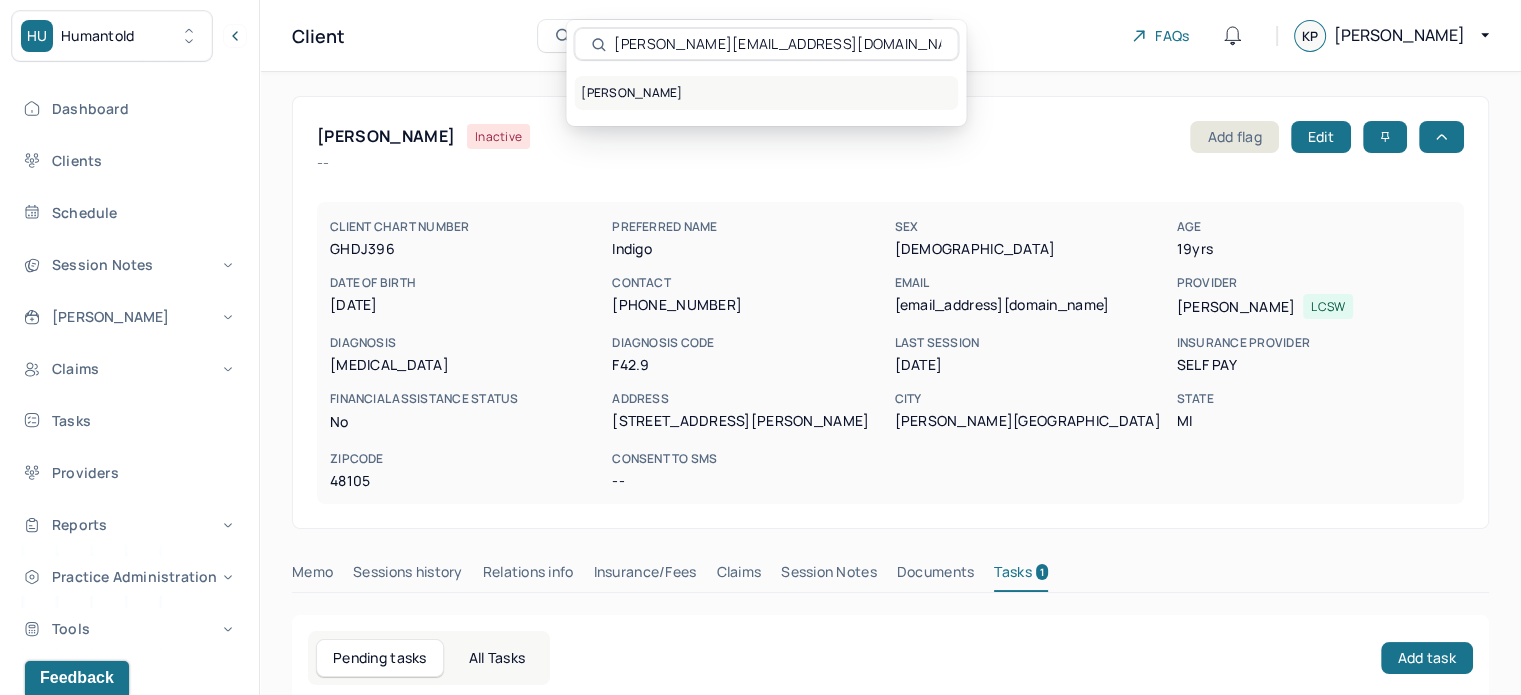 type on "sarah.lef610@gmail.com" 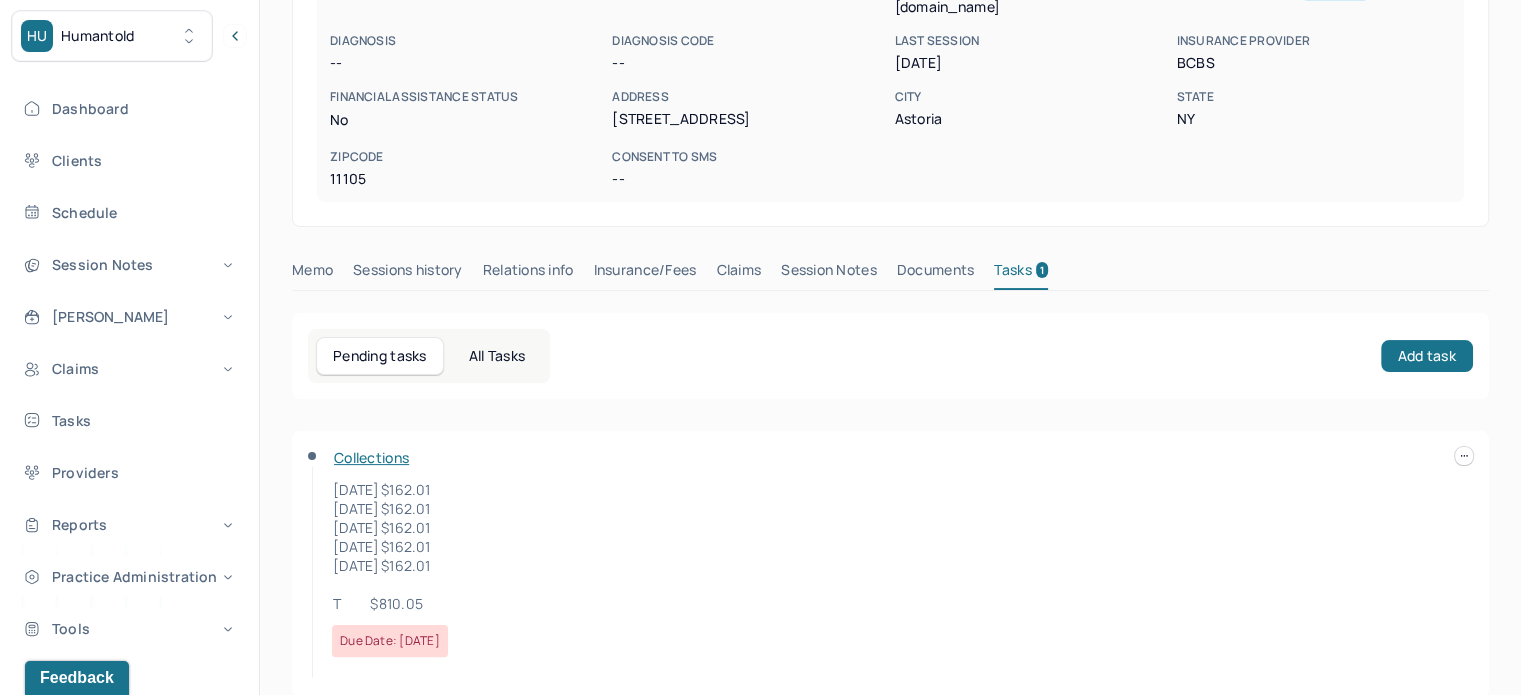 scroll, scrollTop: 327, scrollLeft: 0, axis: vertical 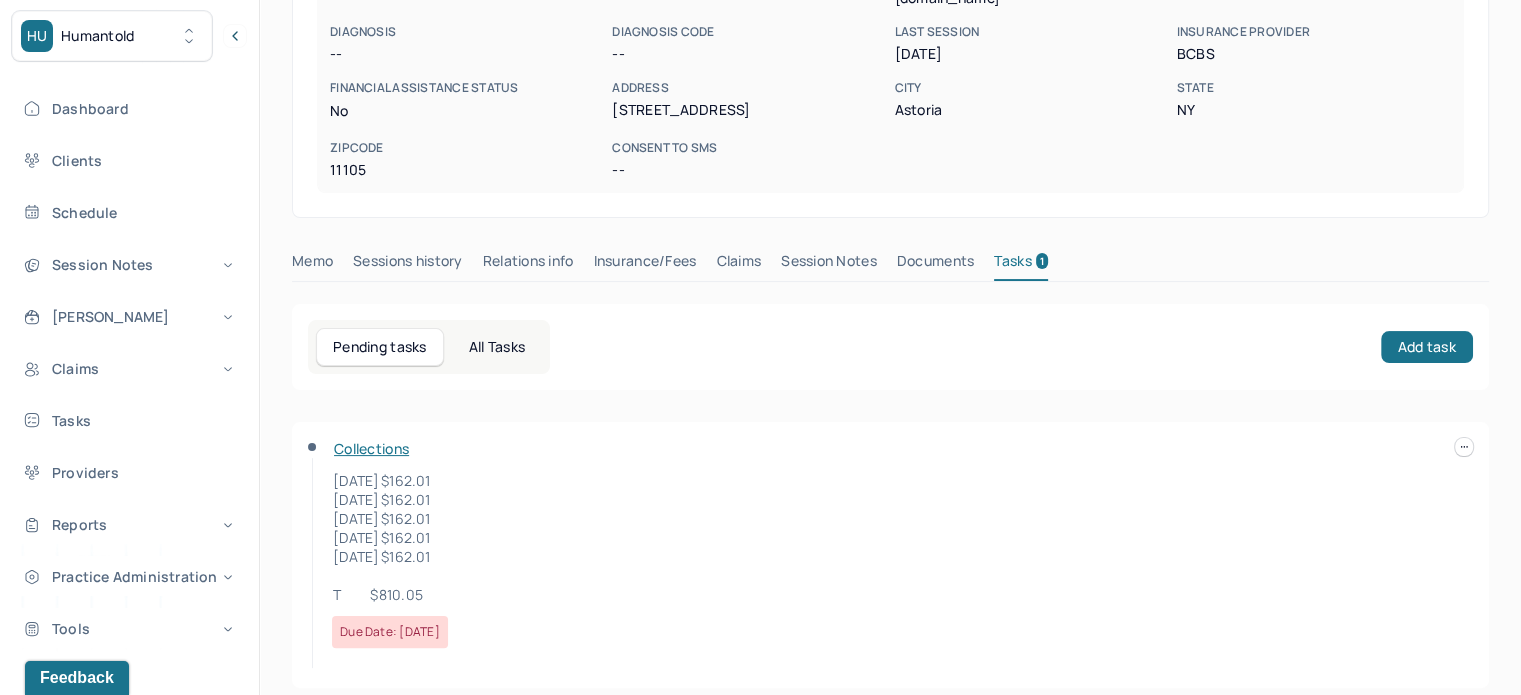 click on "Claims" at bounding box center [738, 265] 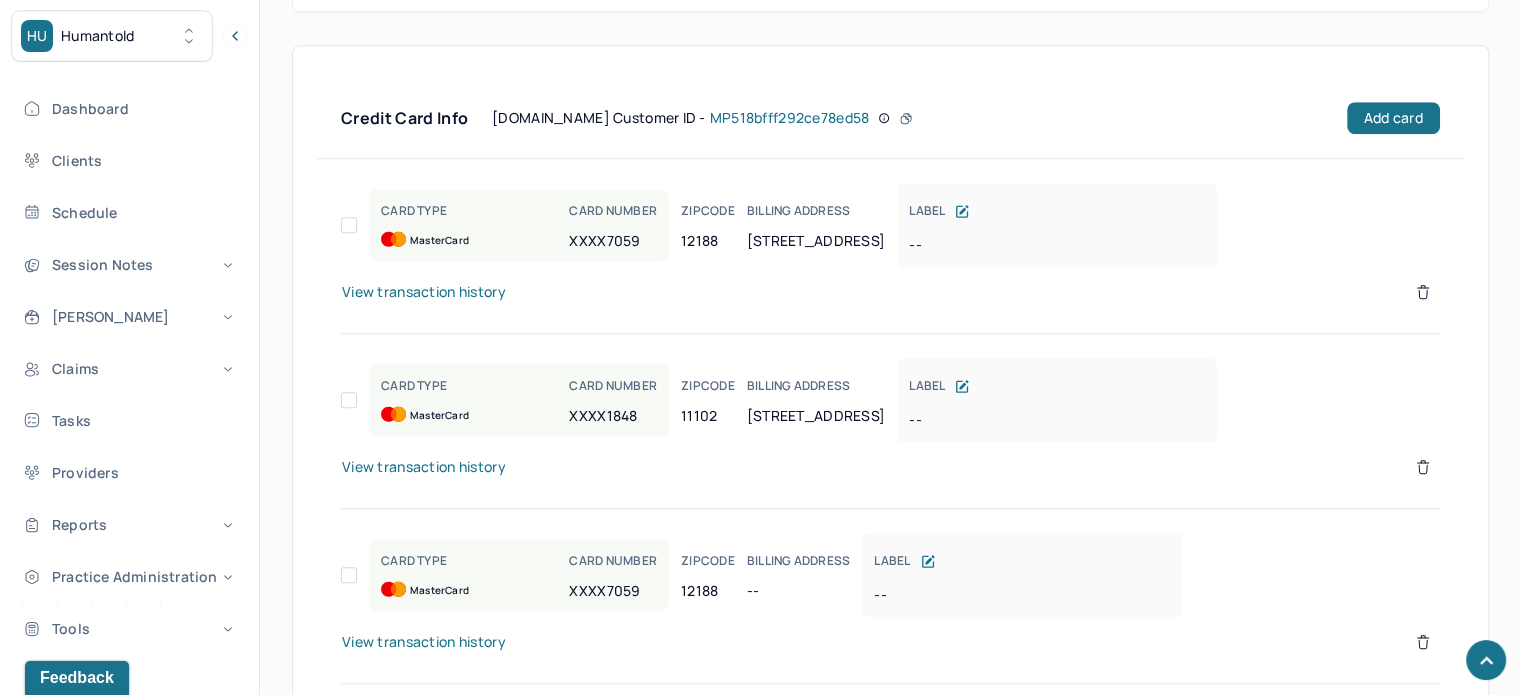 scroll, scrollTop: 1476, scrollLeft: 0, axis: vertical 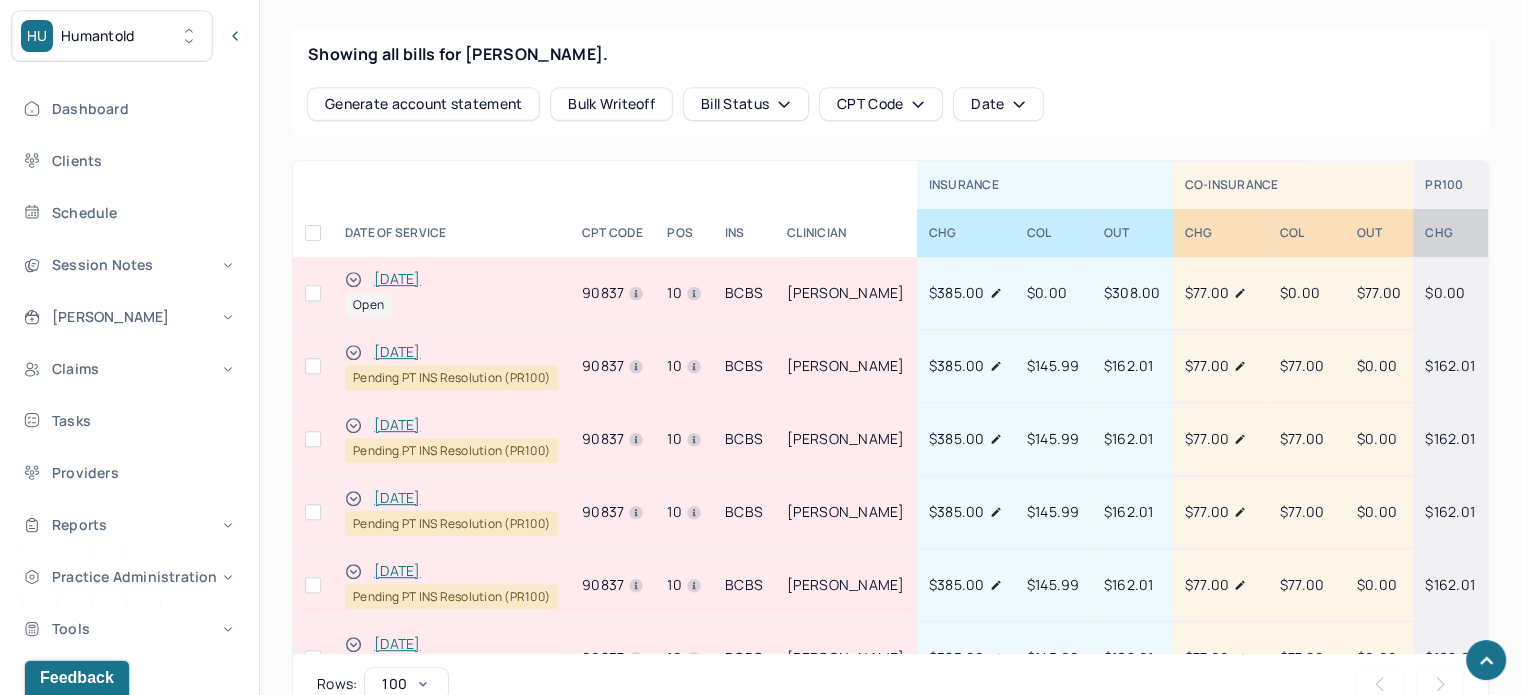 click at bounding box center [313, 366] 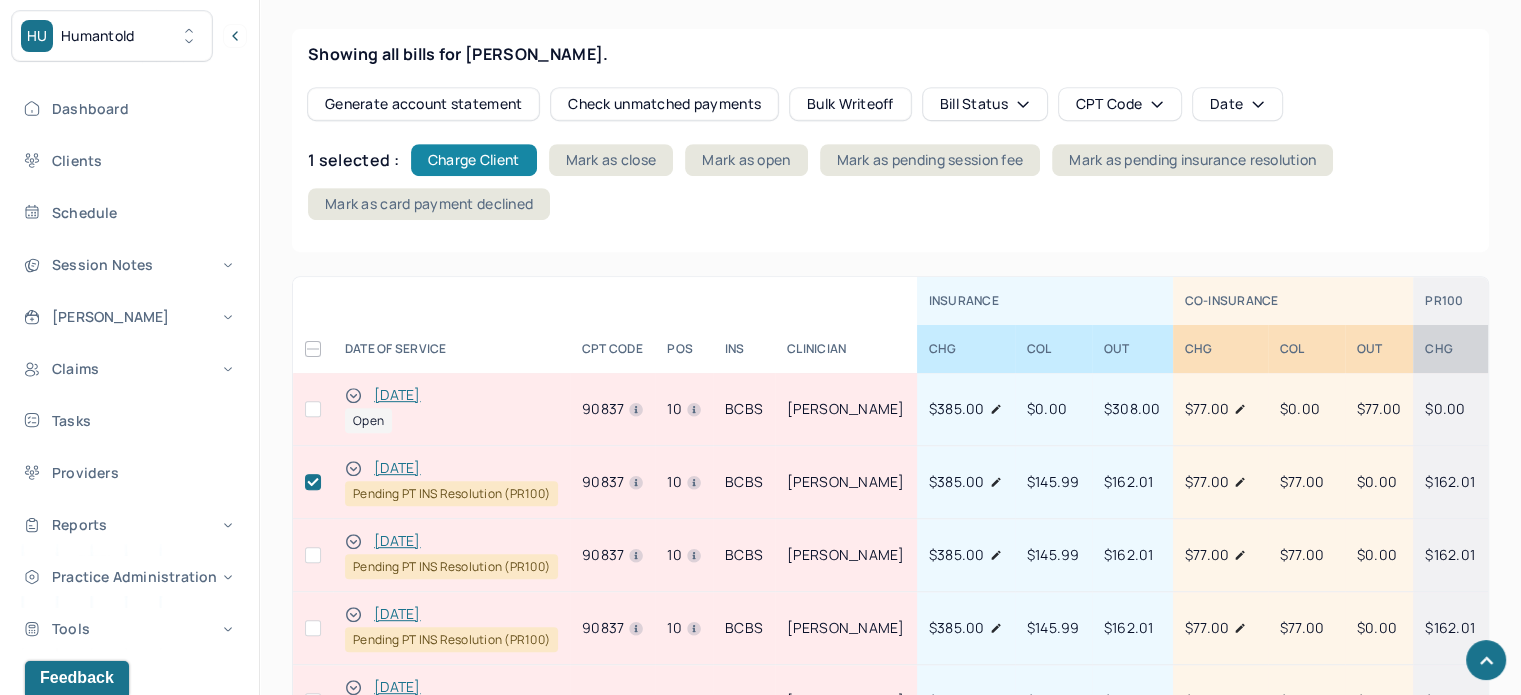 click on "Charge Client" at bounding box center [474, 160] 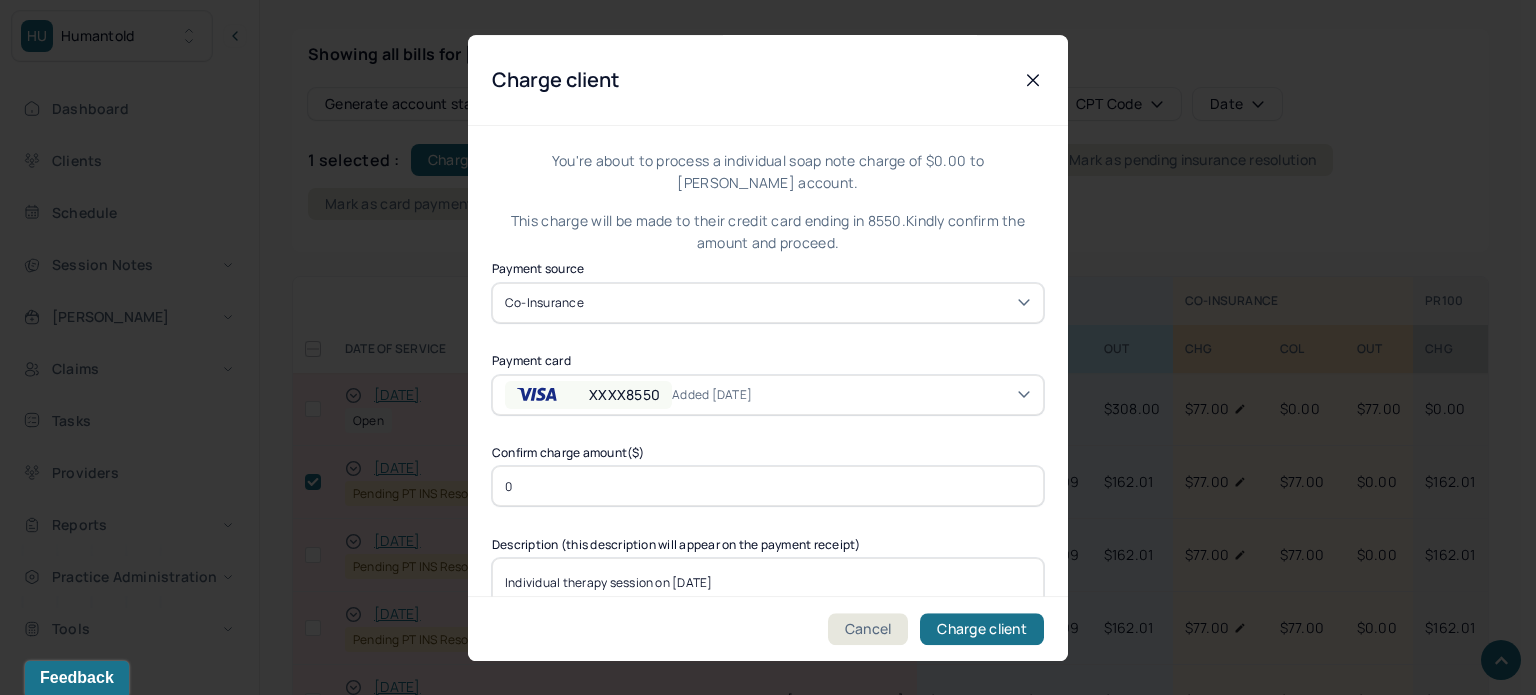 click on "added 11/11/24" at bounding box center (728, 394) 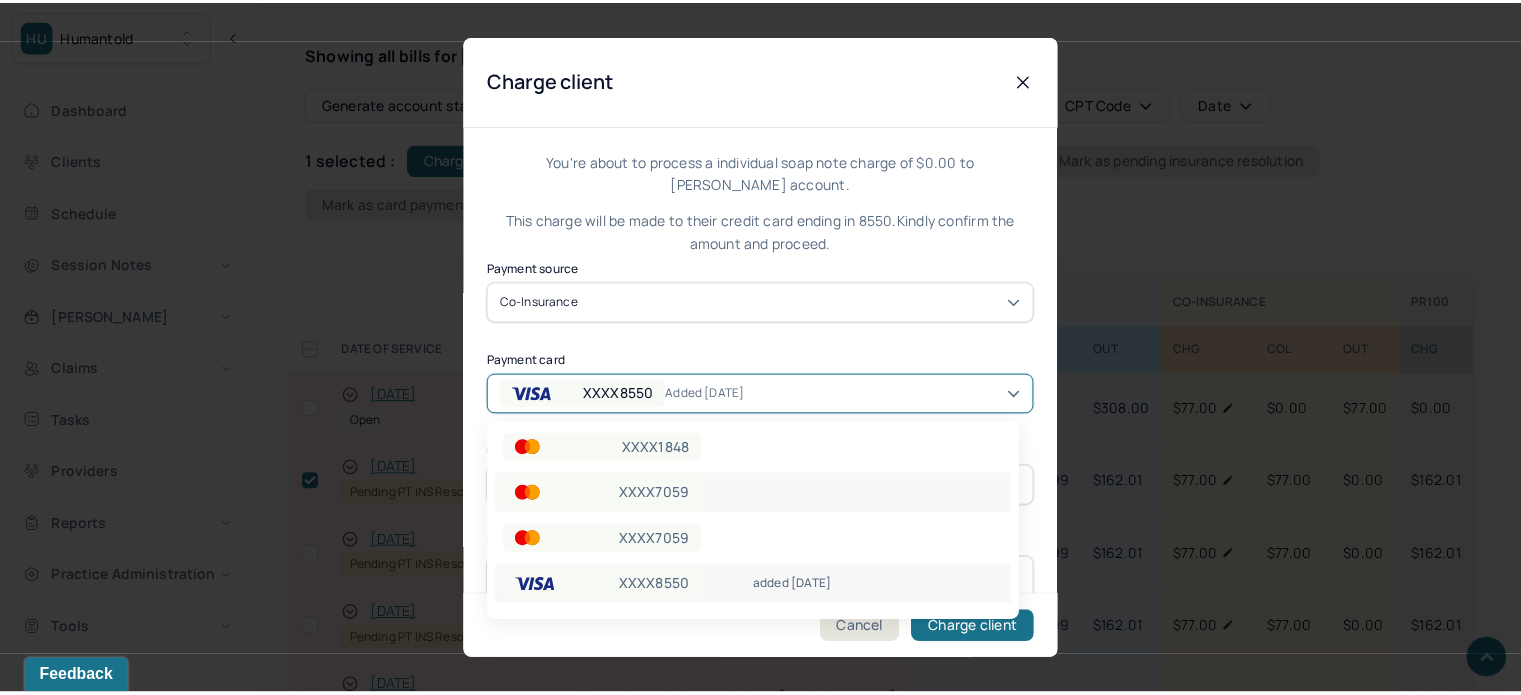 scroll, scrollTop: 0, scrollLeft: 0, axis: both 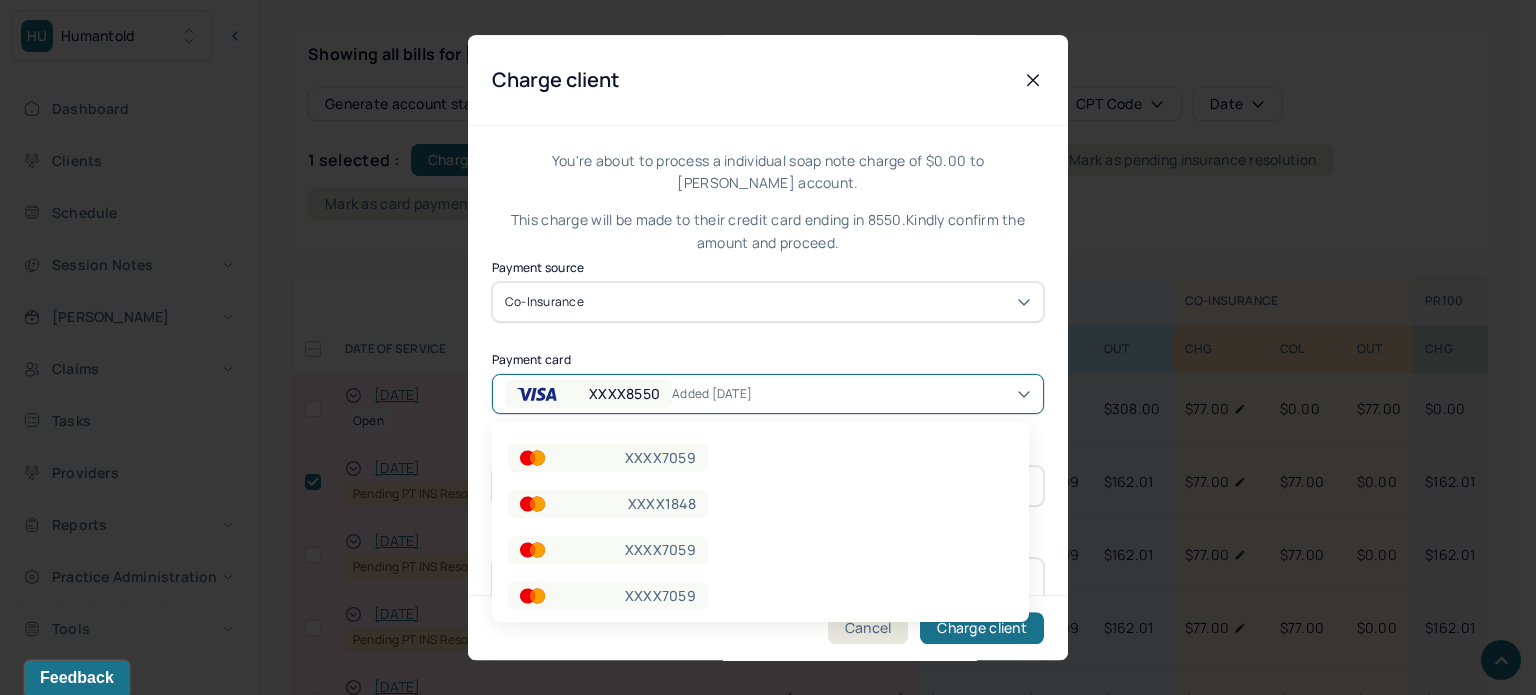 click on "added 11/11/24" at bounding box center (728, 394) 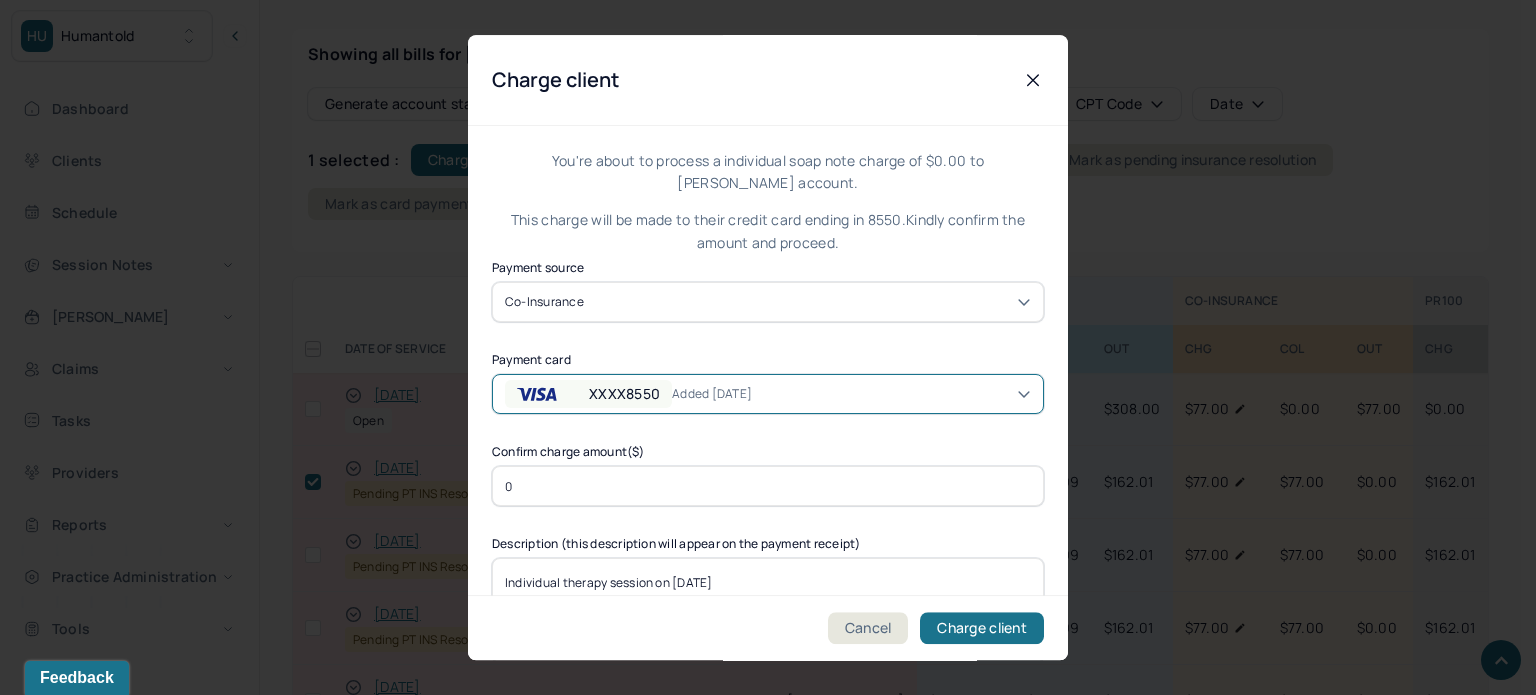 click at bounding box center (768, 347) 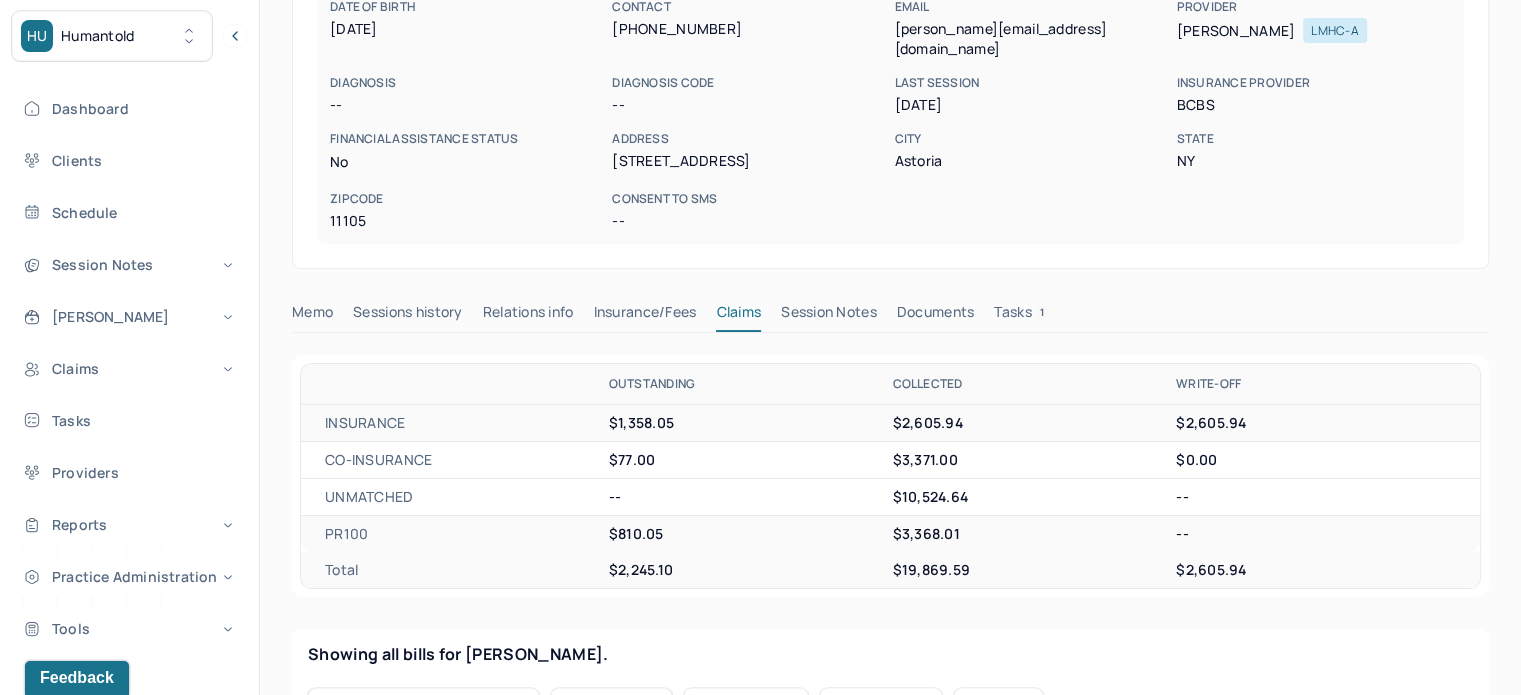 scroll, scrollTop: 0, scrollLeft: 0, axis: both 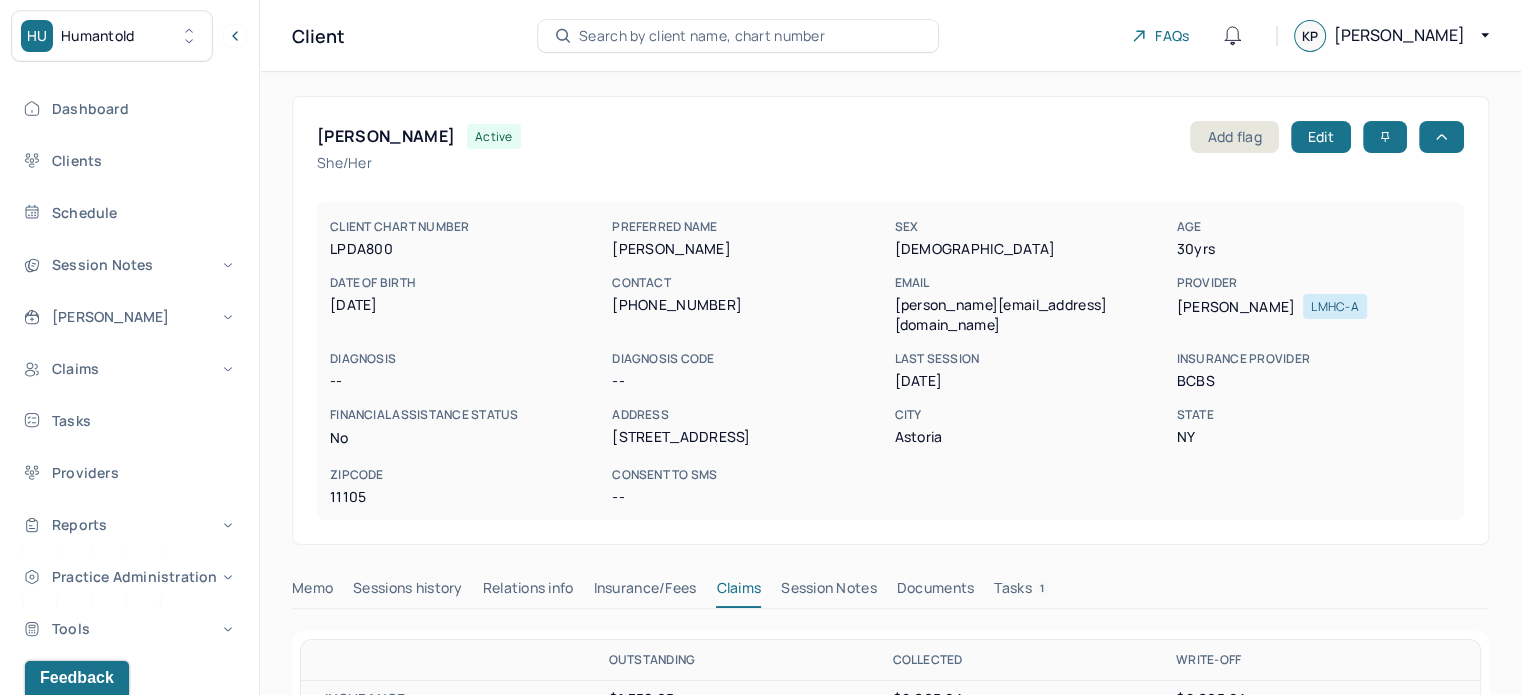 click on "Search by client name, chart number" at bounding box center (702, 36) 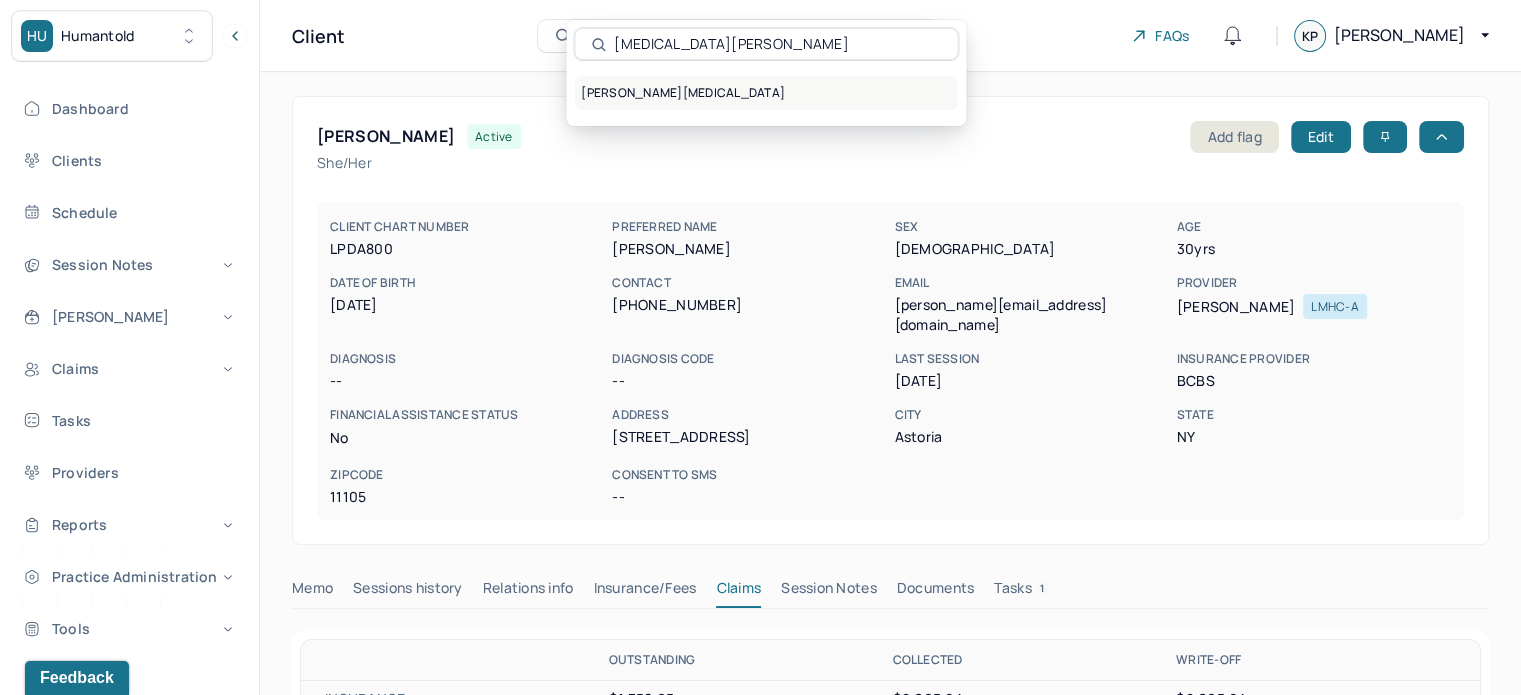 type on "Alexia Nieves" 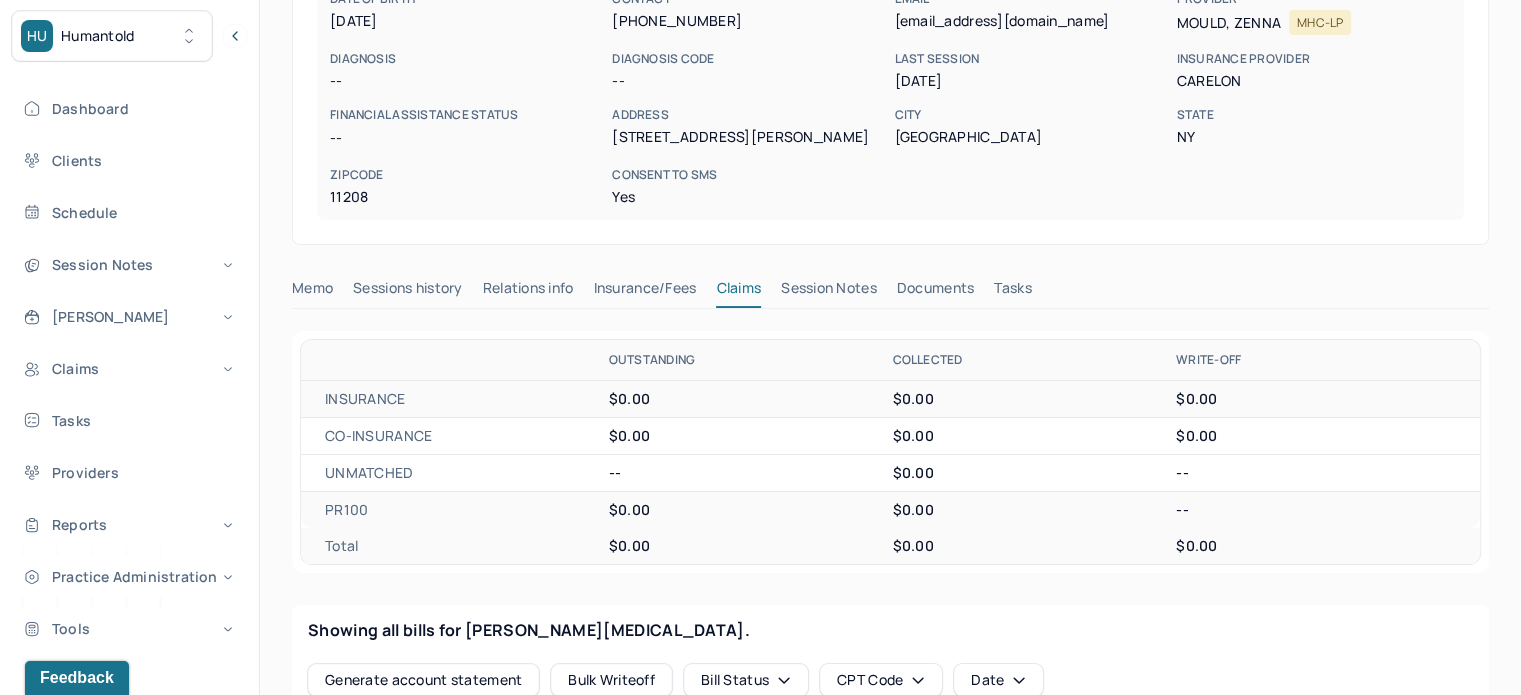 scroll, scrollTop: 300, scrollLeft: 0, axis: vertical 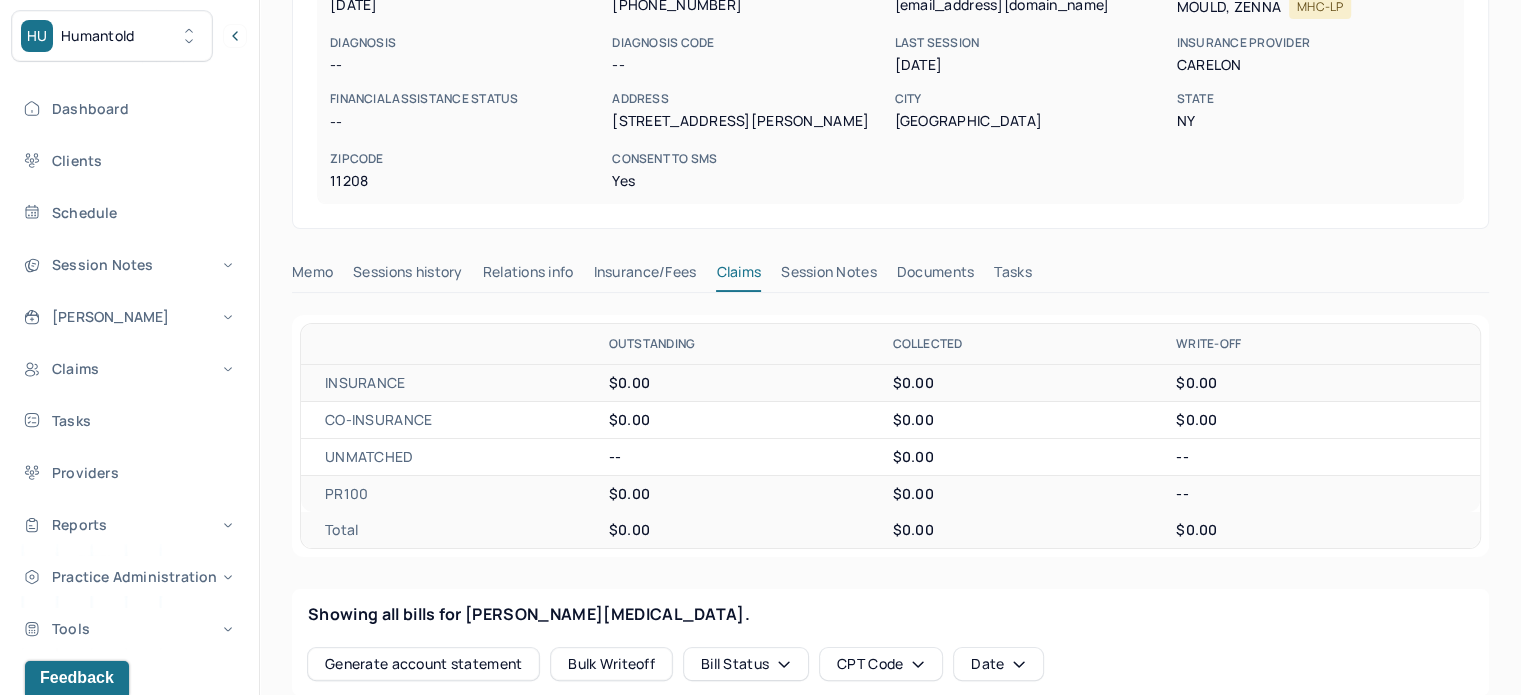 click on "NIEVES, ALEXIA  Minor active   Add flag     Sessions history     Edit               -- CLIENT CHART NUMBER NZXF124 PREFERRED NAME -- SEX female AGE 14  yrs DATE OF BIRTH 02/08/2011  CONTACT (347) 661-1581 EMAIL martindalecolleen@yahoo.com PROVIDER MOULD, ZENNA MHC-LP DIAGNOSIS -- DIAGNOSIS CODE -- LAST SESSION 07/07/2025 insurance provider CARELON FINANCIAL ASSISTANCE STATUS -- Address 711 Linwood Street City Brooklyn State NY Zipcode 11208 Consent to Sms Yes   Memo     Sessions history     Relations info     Insurance/Fees     Claims     Session Notes     Documents     Tasks    OUTSTANDING COLLECTED WRITE-OFF INSURANCE $0.00 $0.00 $0.00 CO-INSURANCE $0.00 $0.00 $0.00 UNMATCHED -- $0.00 -- PR100 $0.00 $0.00 -- Total $0.00 $0.00 $0.00 Showing all bills for NIEVES, ALEXIA.    Generate account statement     Bulk Writeoff     Bill Status     CPT Code     Date   There are no invoices yet Invoice list will appear here Credit Card Info   Authorize.net Customer ID -     MP708b1efa2932805c8d           Add card" at bounding box center [890, 574] 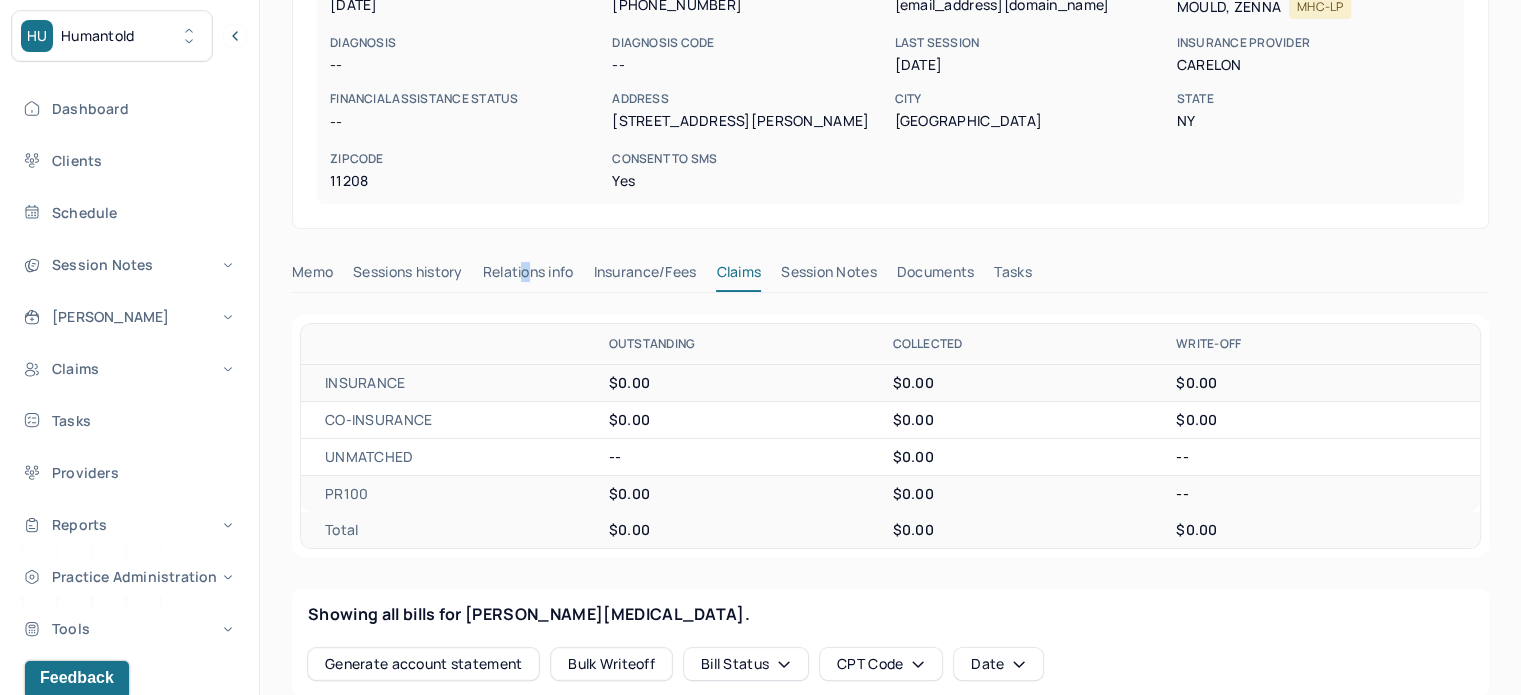 click on "Relations info" at bounding box center (528, 276) 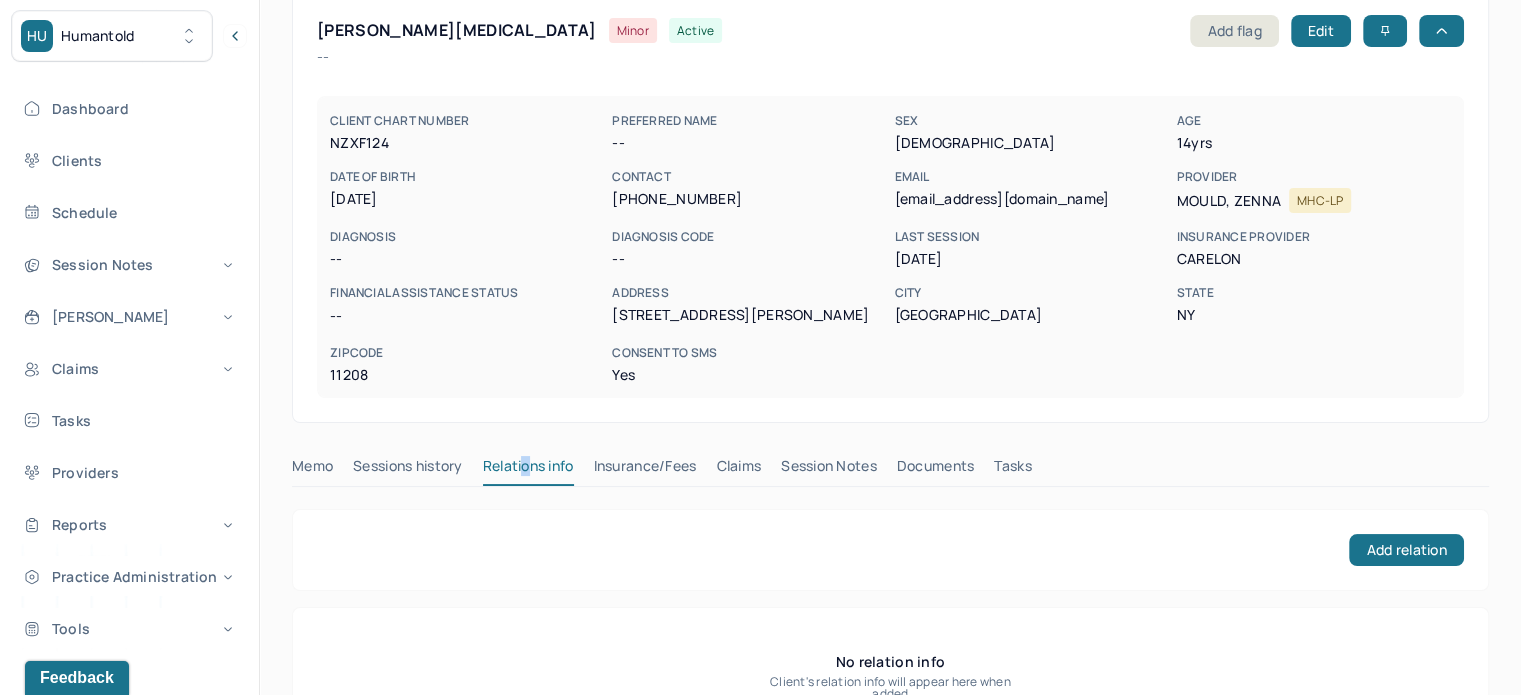 scroll, scrollTop: 77, scrollLeft: 0, axis: vertical 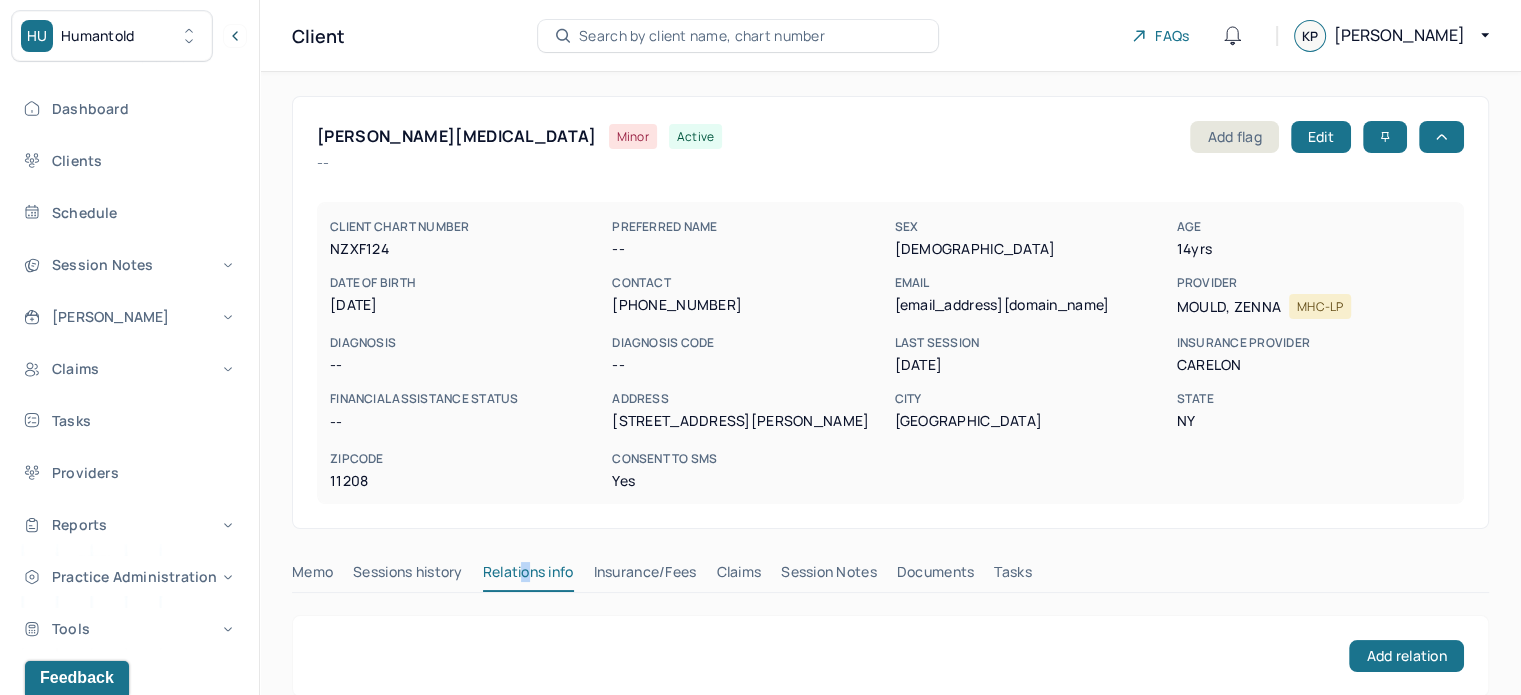 click on "Search by client name, chart number" at bounding box center [702, 36] 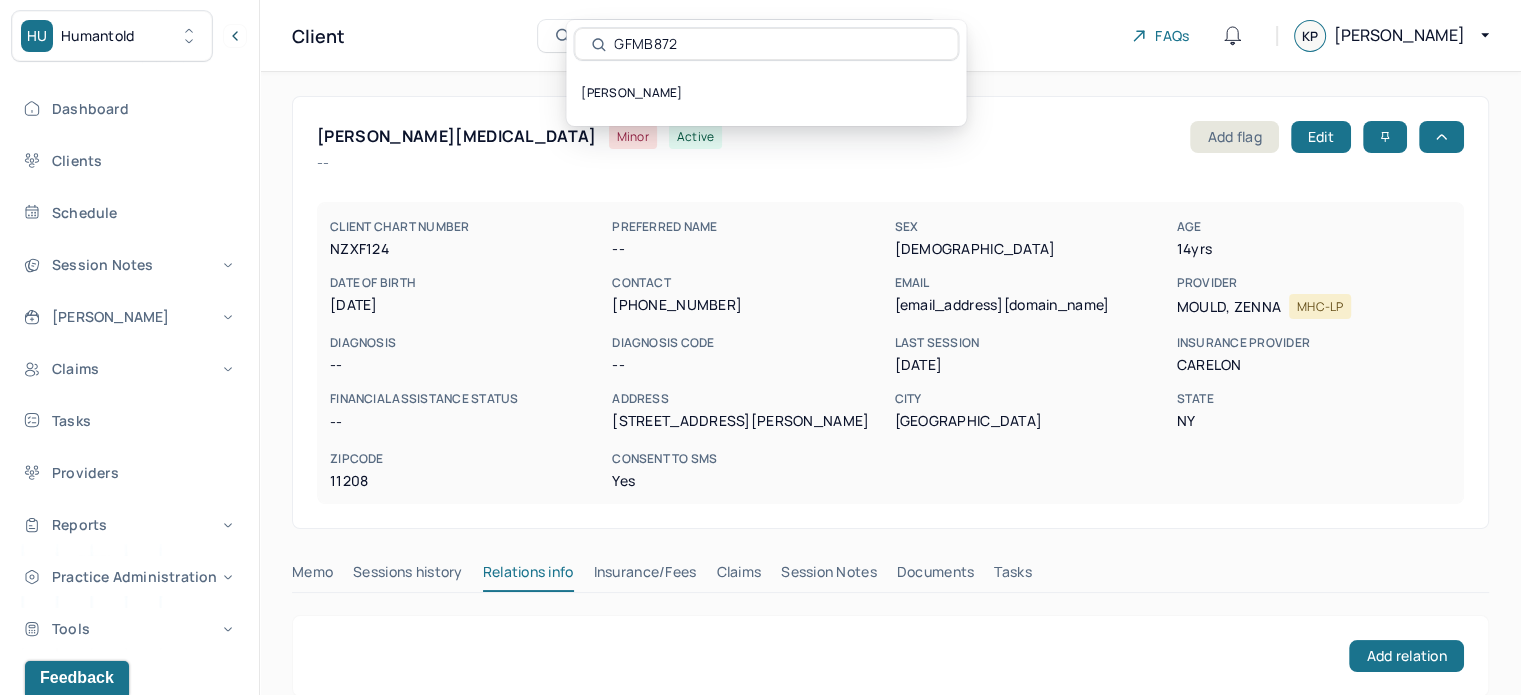 type on "GFMB872" 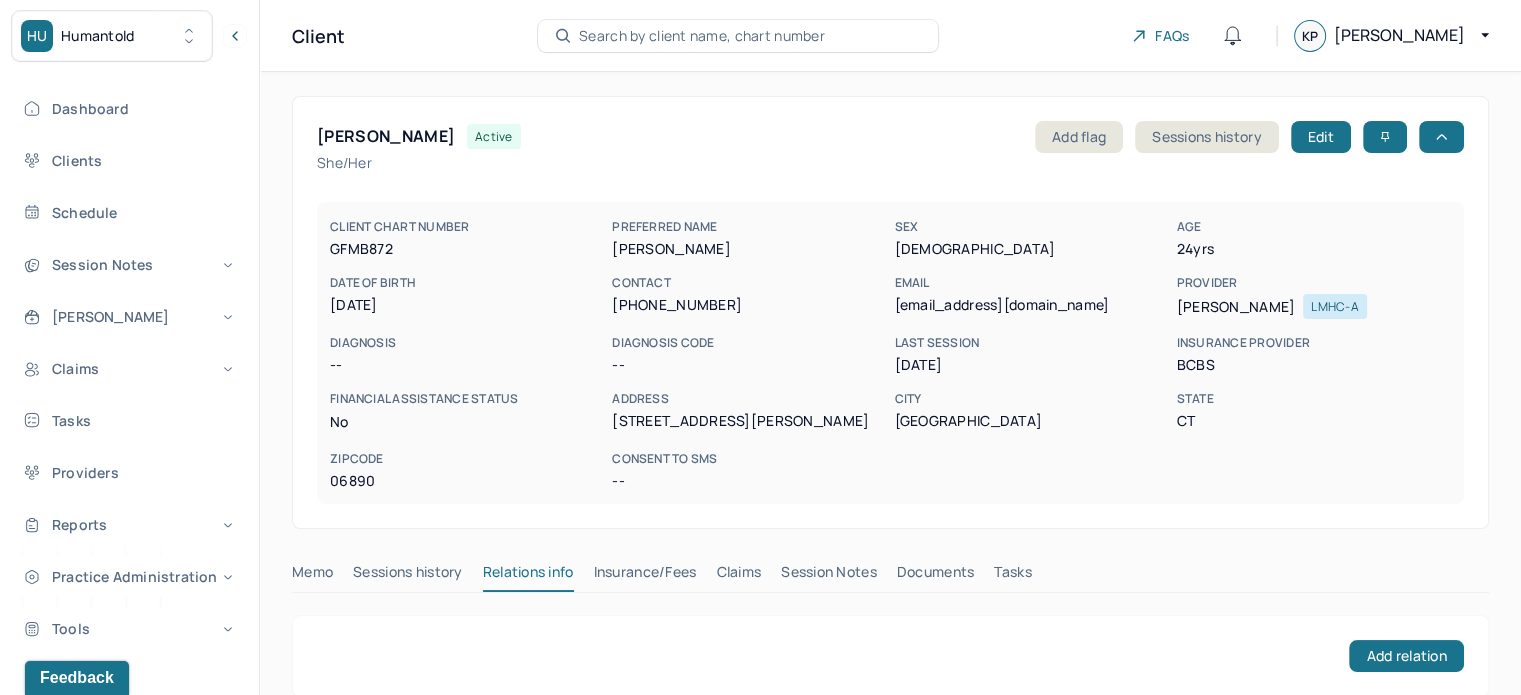 click on "gupta.zoe@gmail.com" at bounding box center (1031, 305) 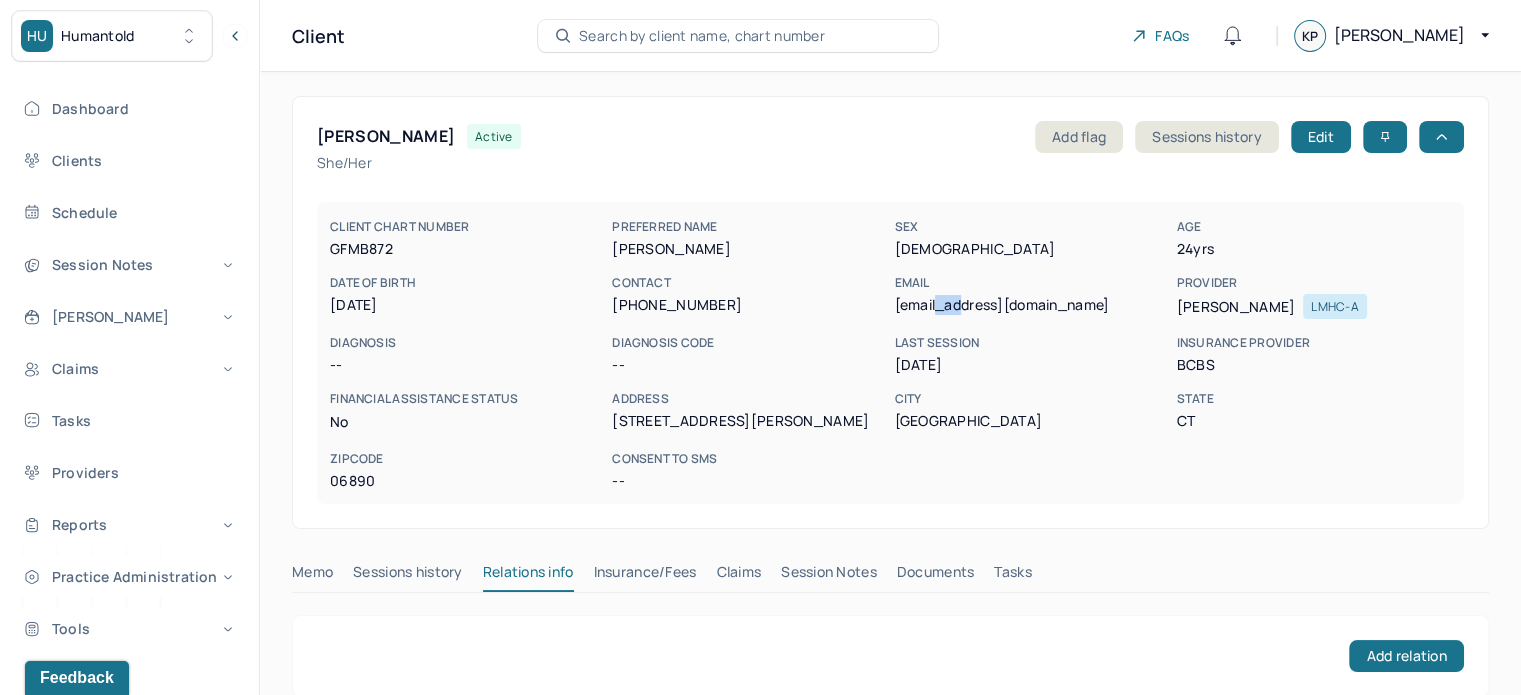 click on "gupta.zoe@gmail.com" at bounding box center (1031, 305) 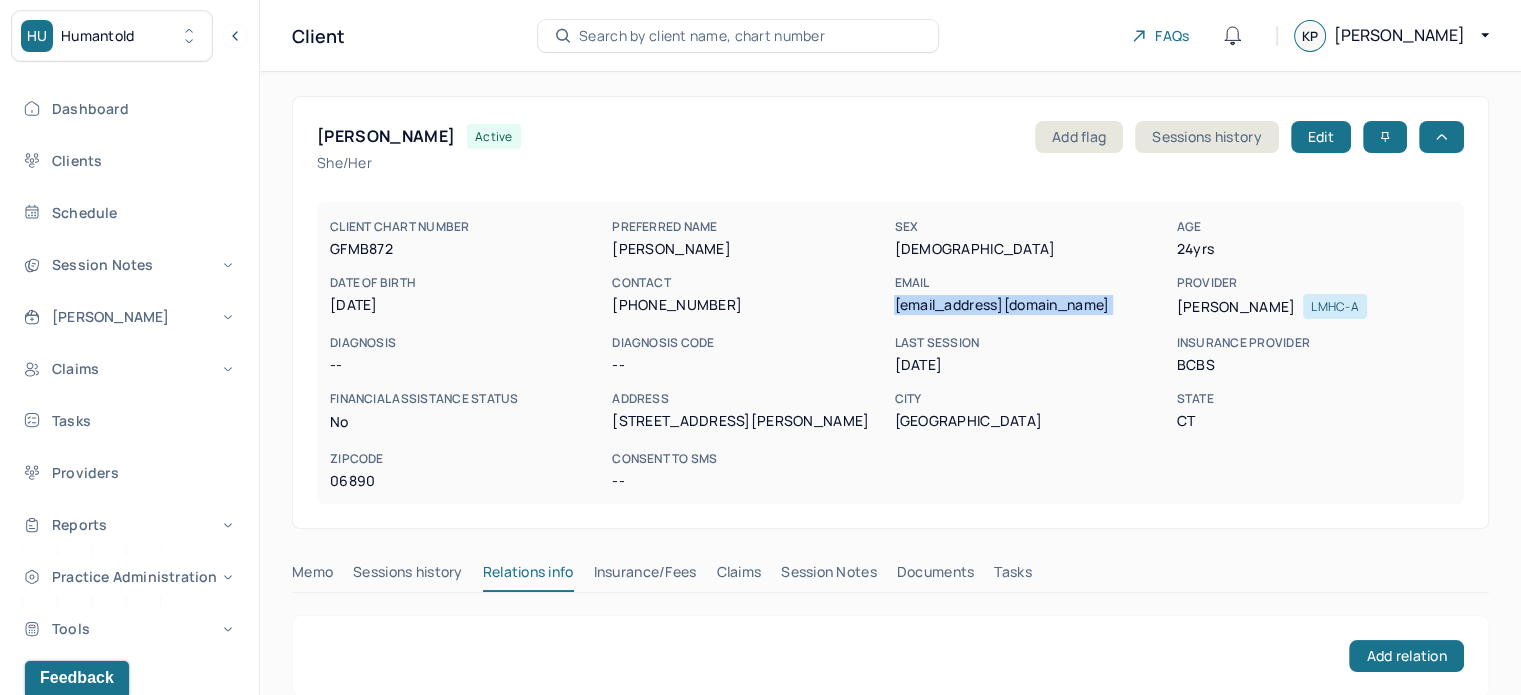 click on "gupta.zoe@gmail.com" at bounding box center [1031, 305] 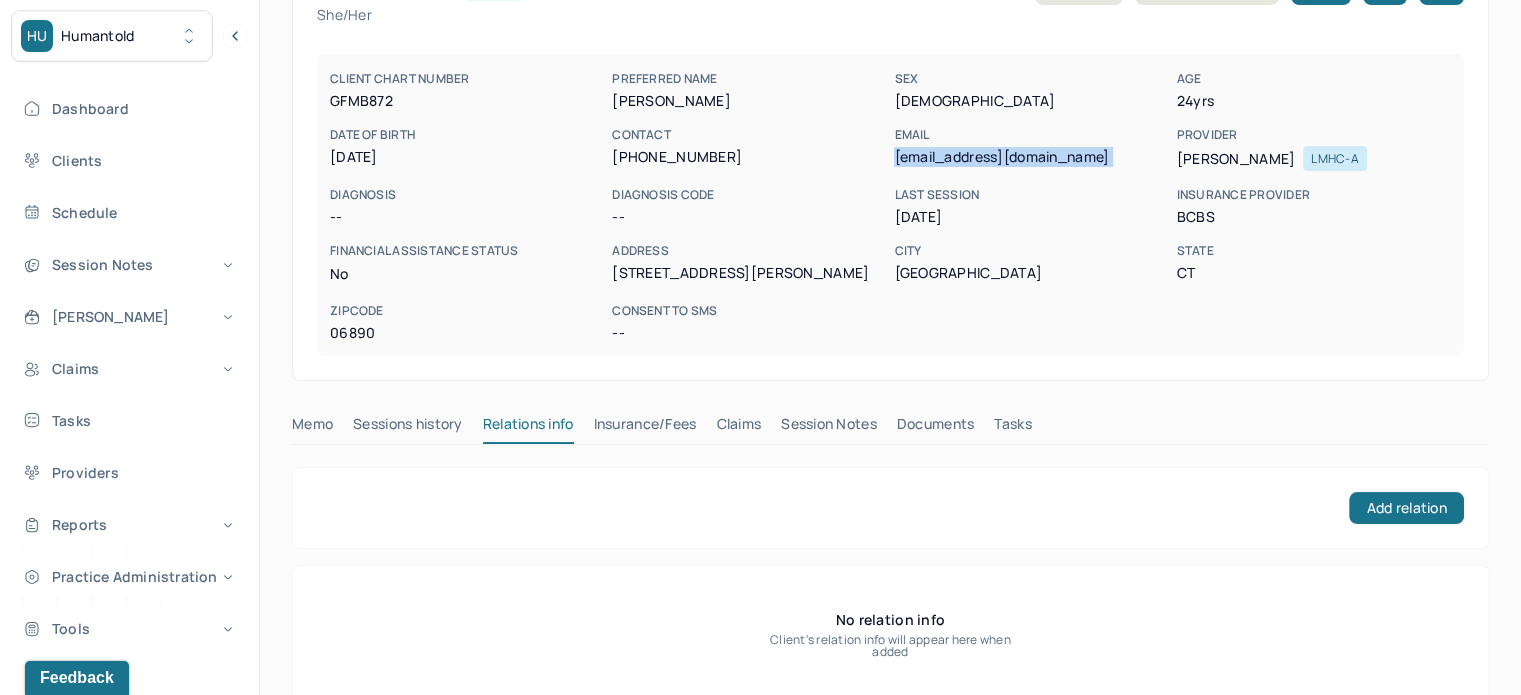 scroll, scrollTop: 177, scrollLeft: 0, axis: vertical 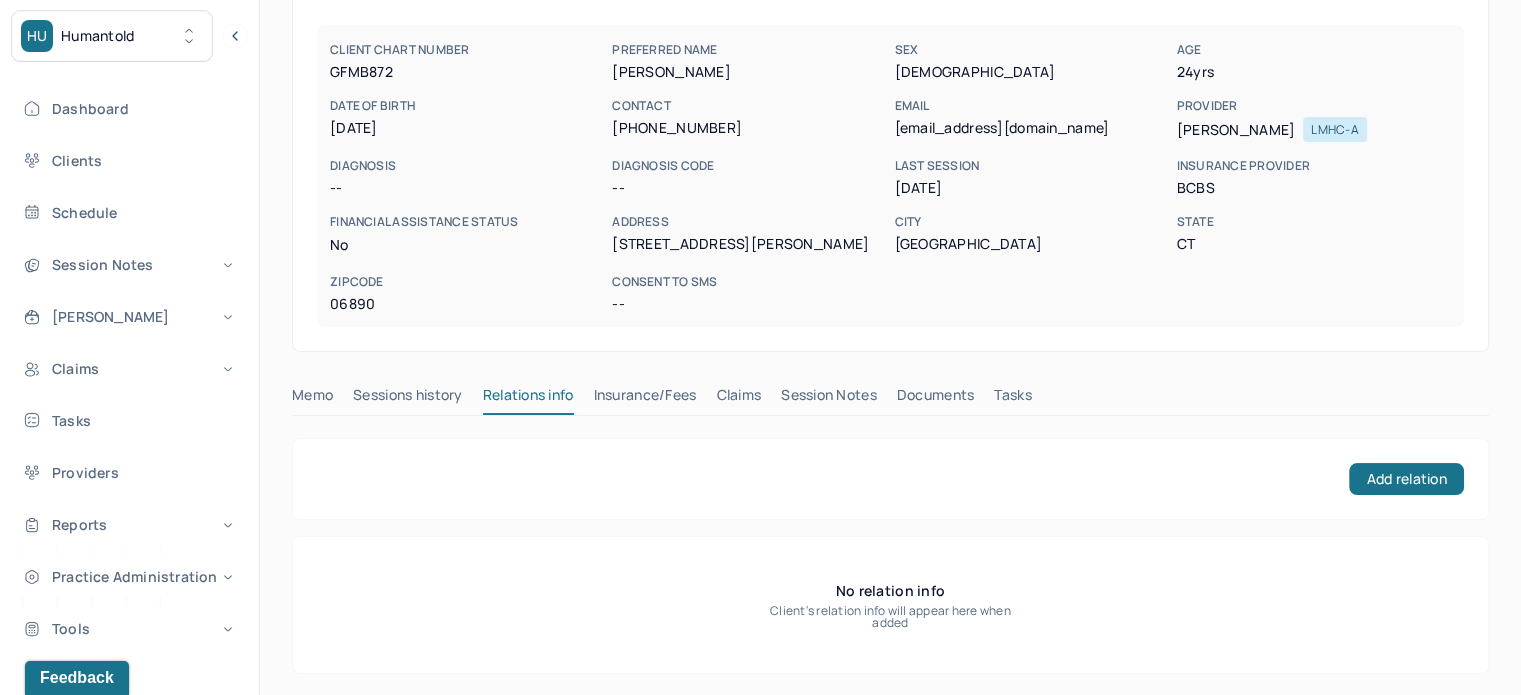 click on "Memo     Sessions history     Relations info     Insurance/Fees     Claims     Session Notes     Documents     Tasks" at bounding box center (890, 400) 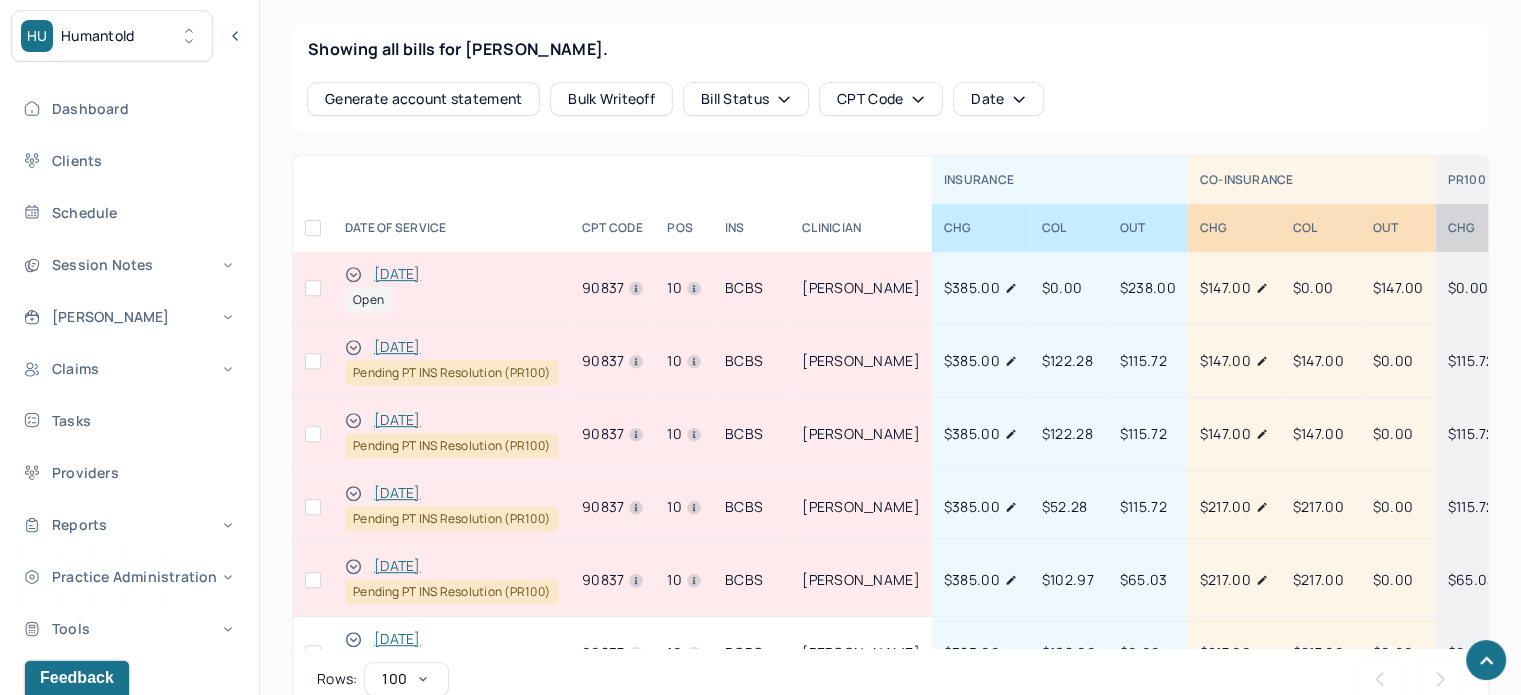 scroll, scrollTop: 877, scrollLeft: 0, axis: vertical 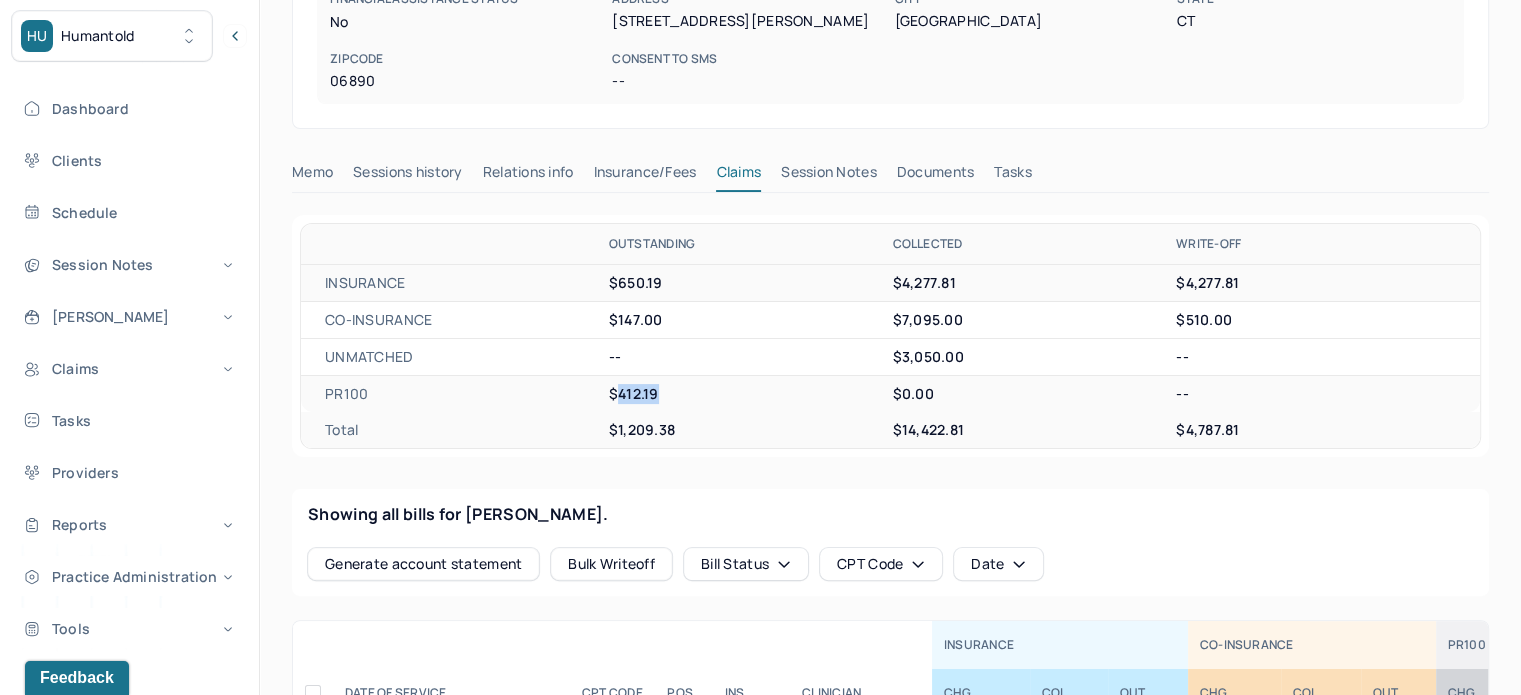 drag, startPoint x: 661, startPoint y: 393, endPoint x: 618, endPoint y: 395, distance: 43.046486 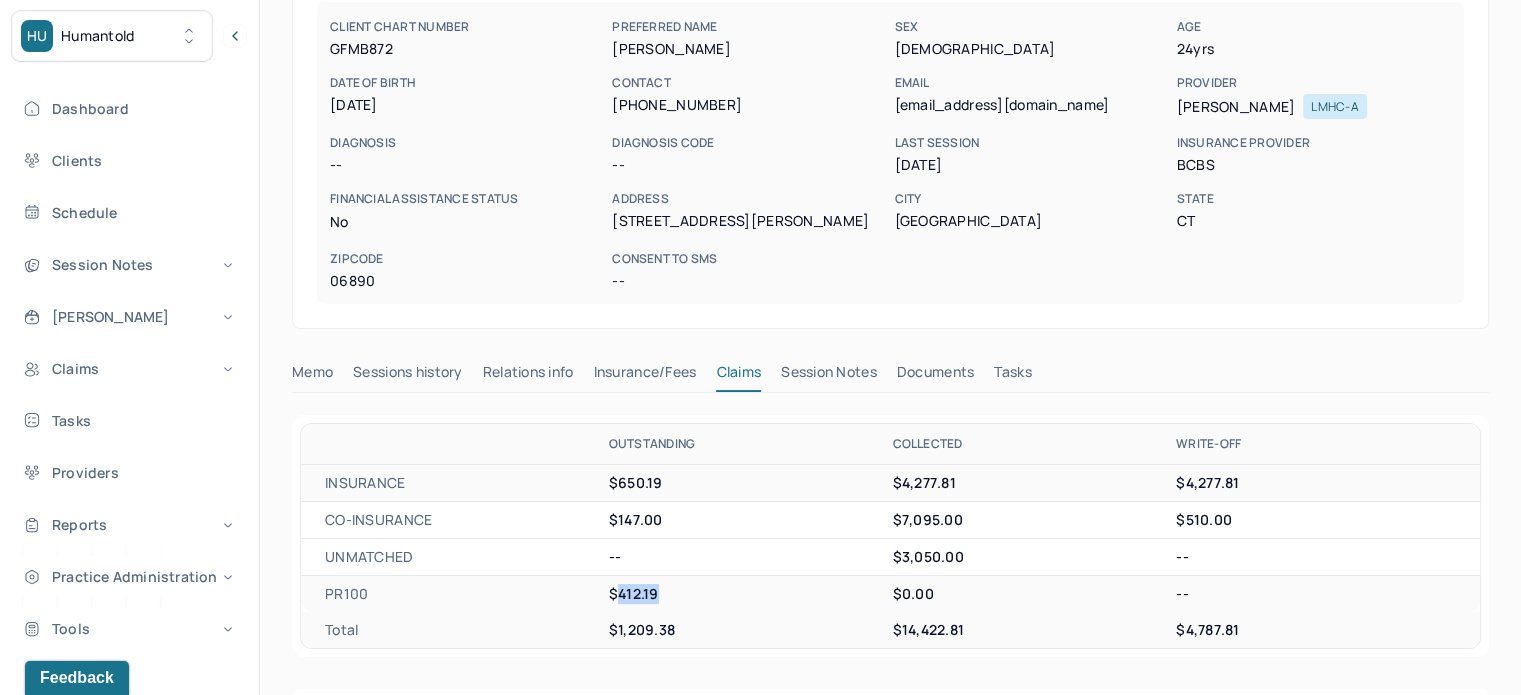 click on "Memo     Sessions history     Relations info     Insurance/Fees     Claims     Session Notes     Documents     Tasks" at bounding box center [890, 377] 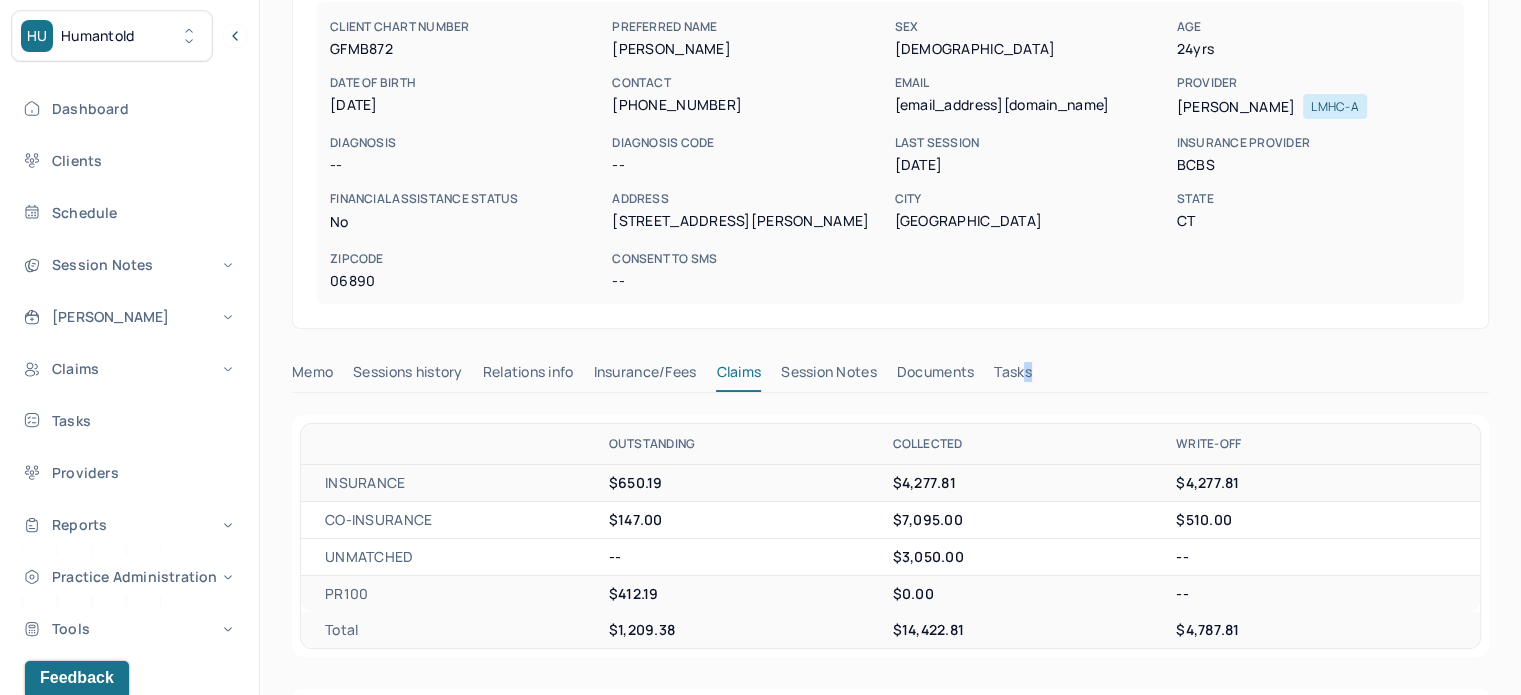 click on "Tasks" at bounding box center (1012, 376) 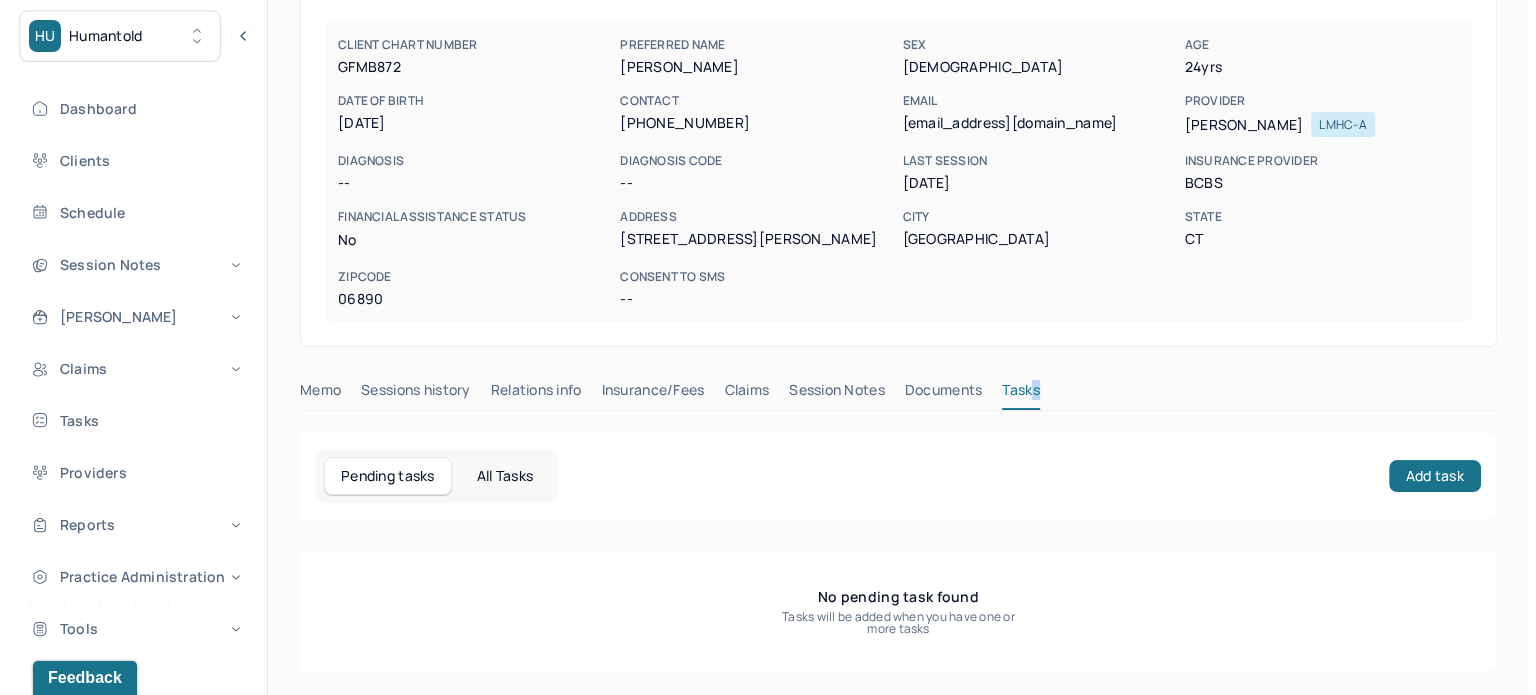 scroll, scrollTop: 180, scrollLeft: 0, axis: vertical 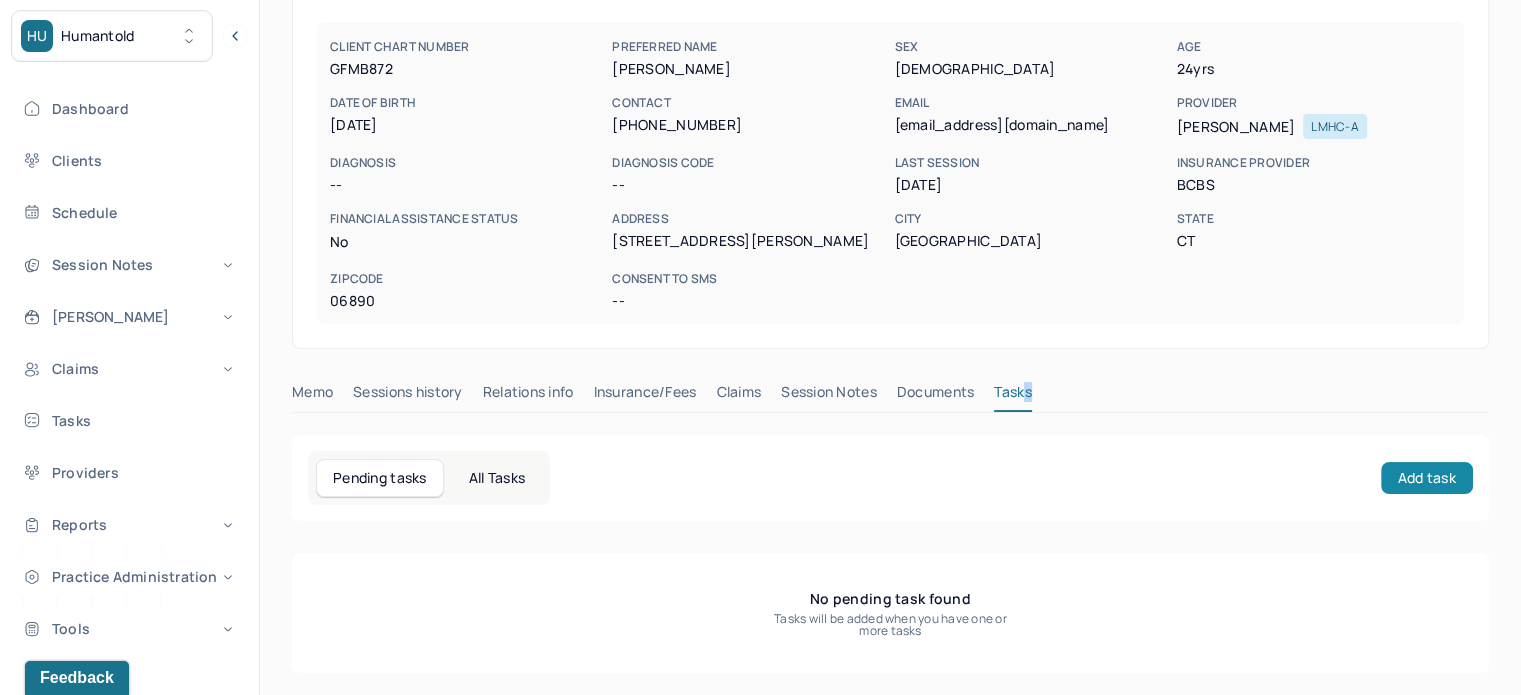 click on "Add task" at bounding box center [1427, 478] 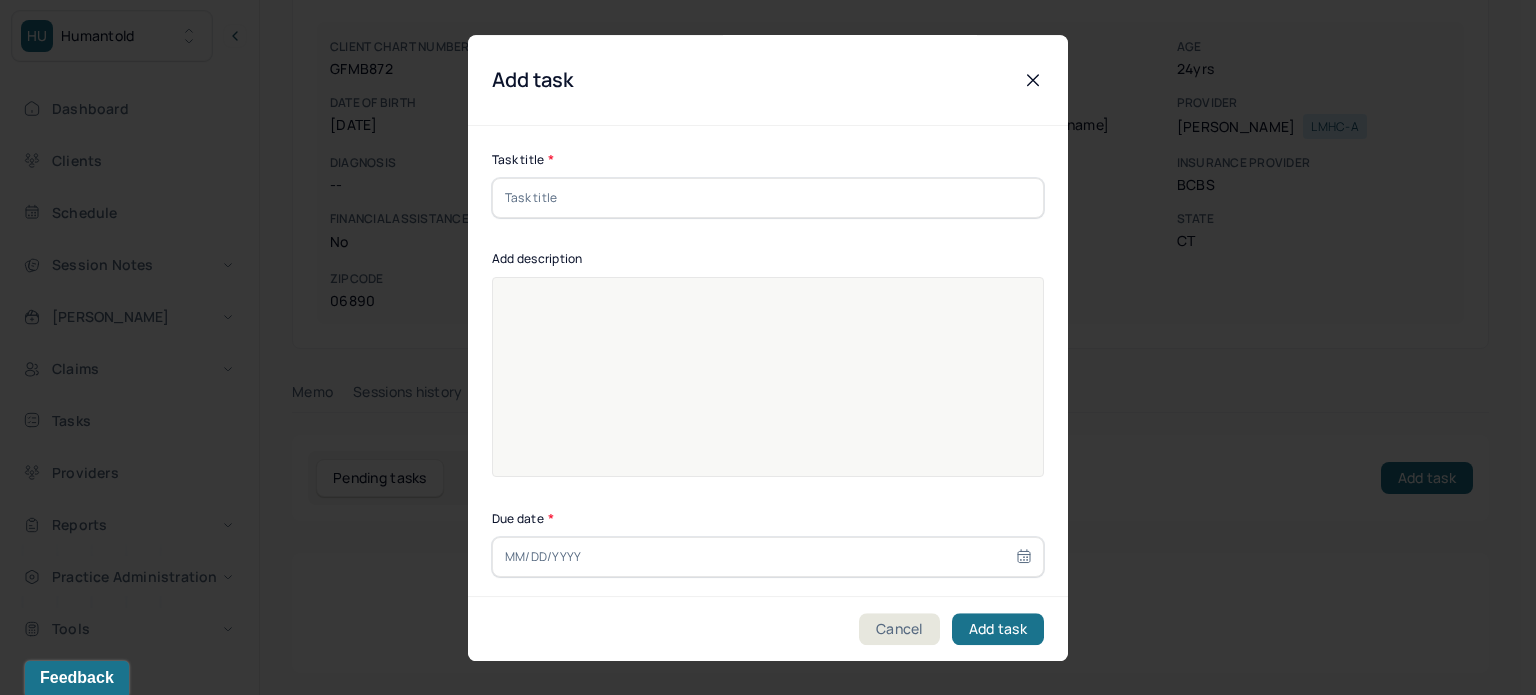 click at bounding box center [768, 198] 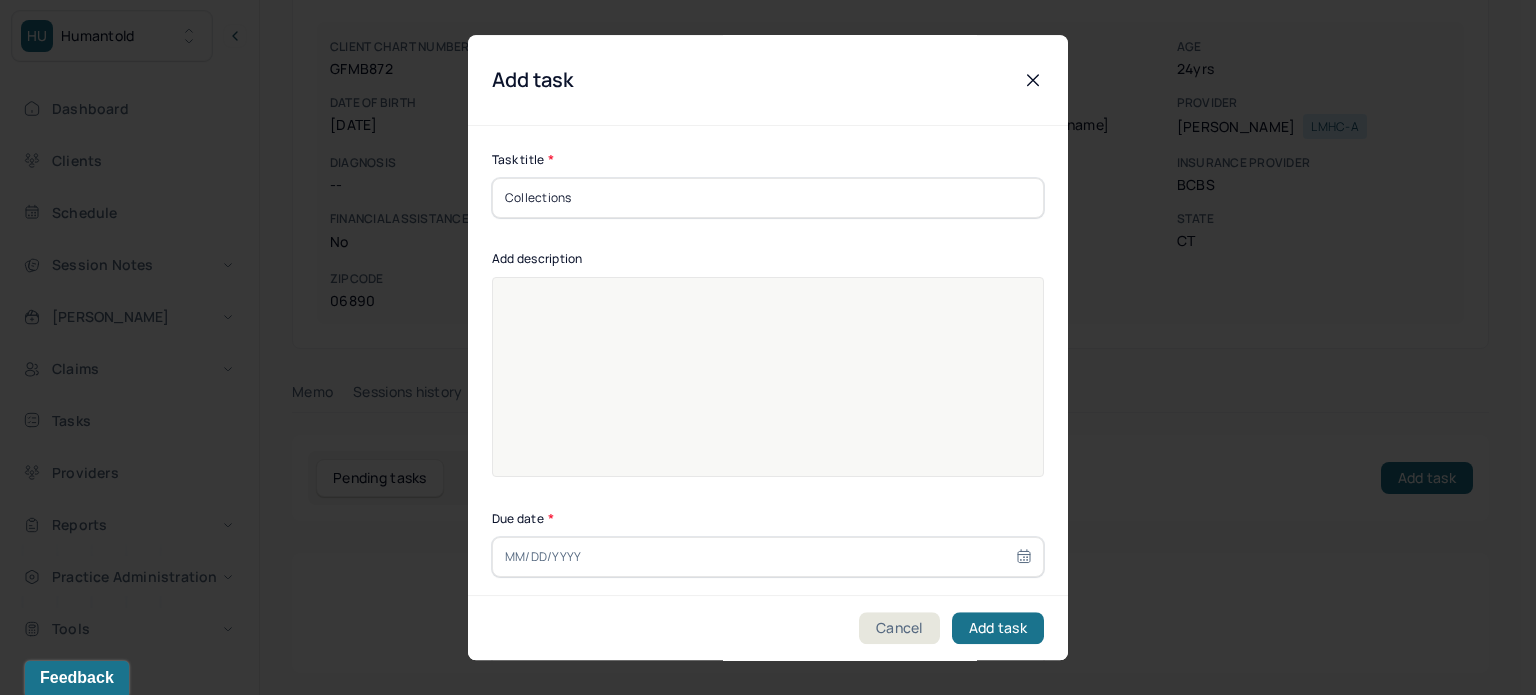 type on "Collections" 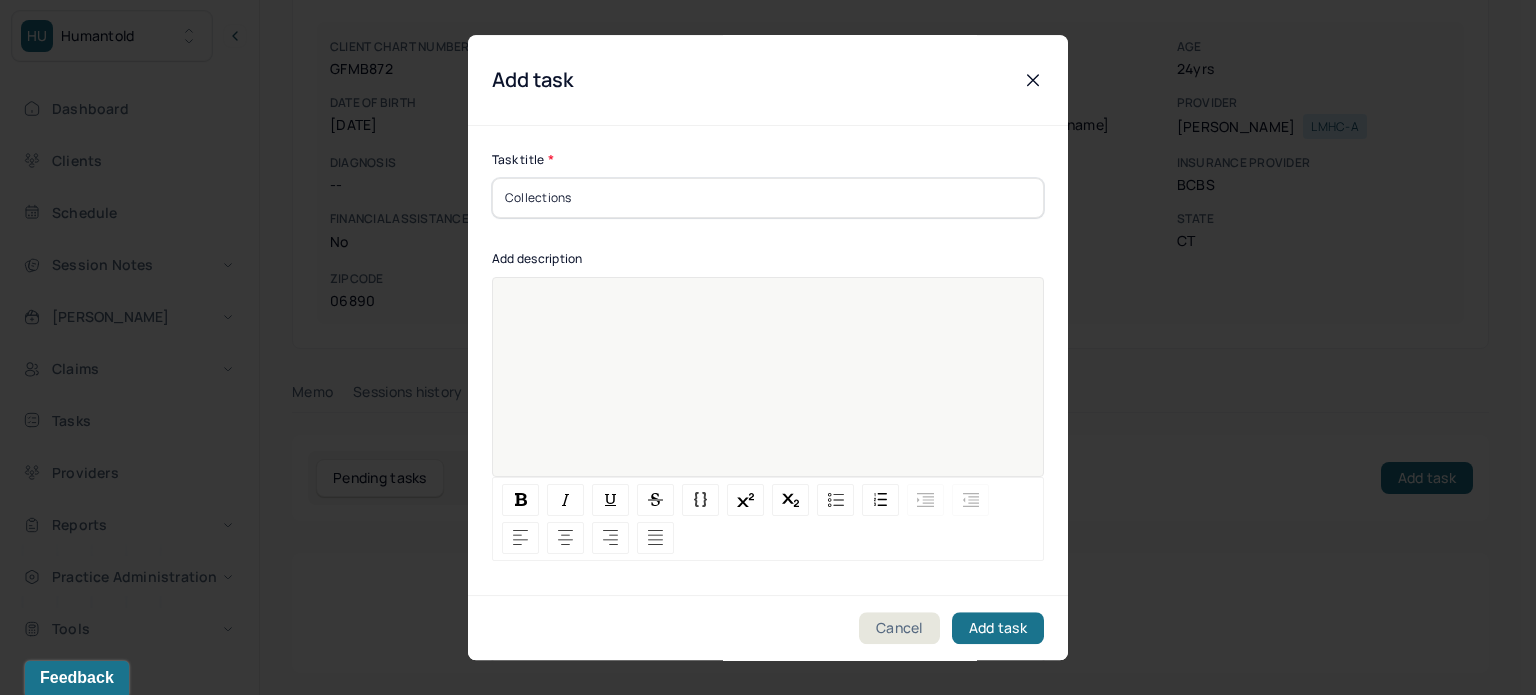 paste 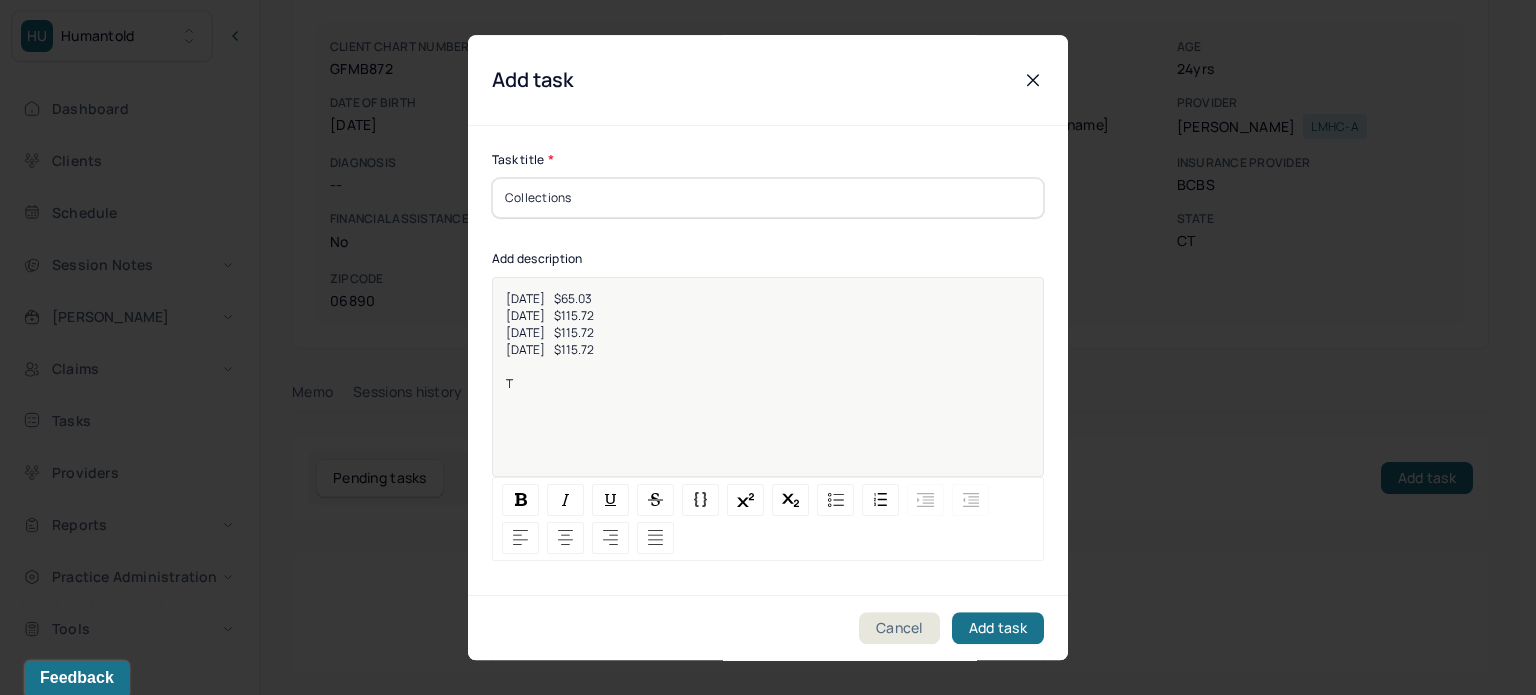 type 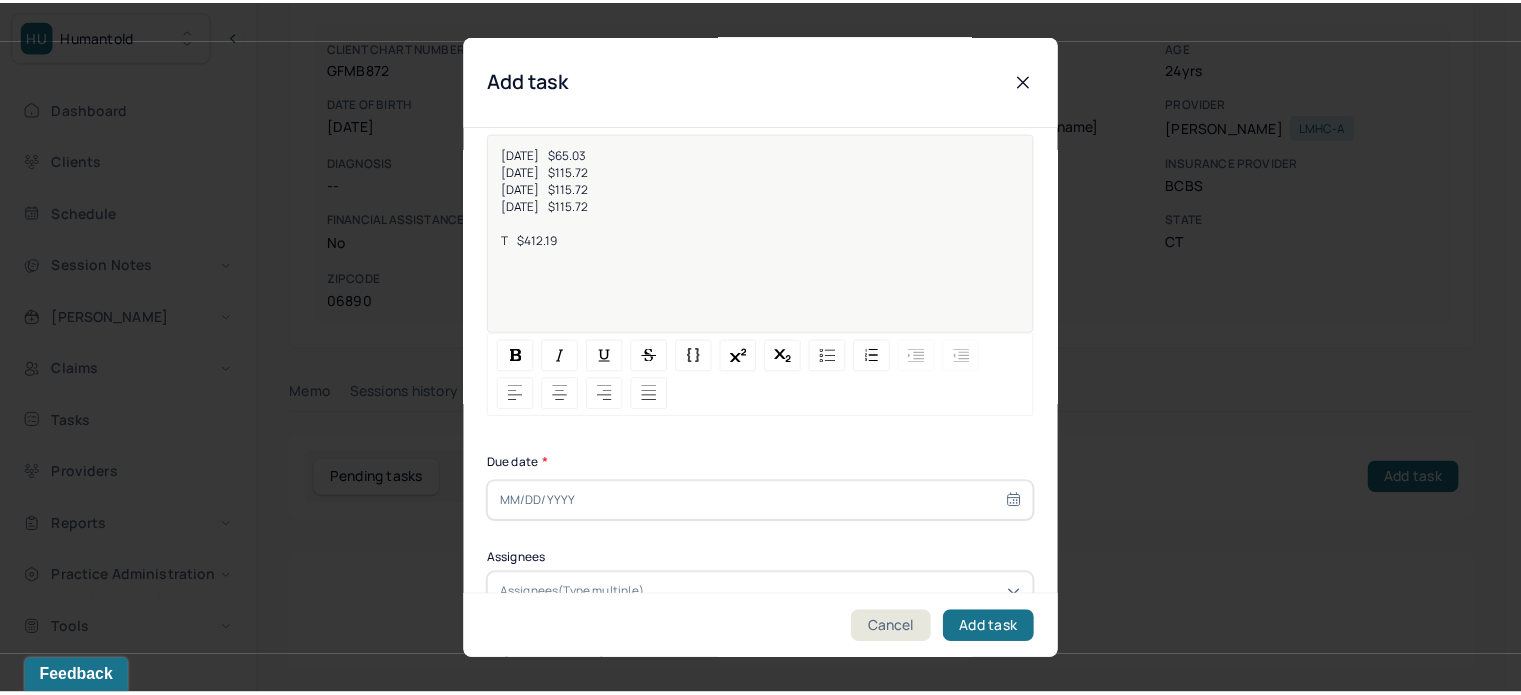 scroll, scrollTop: 256, scrollLeft: 0, axis: vertical 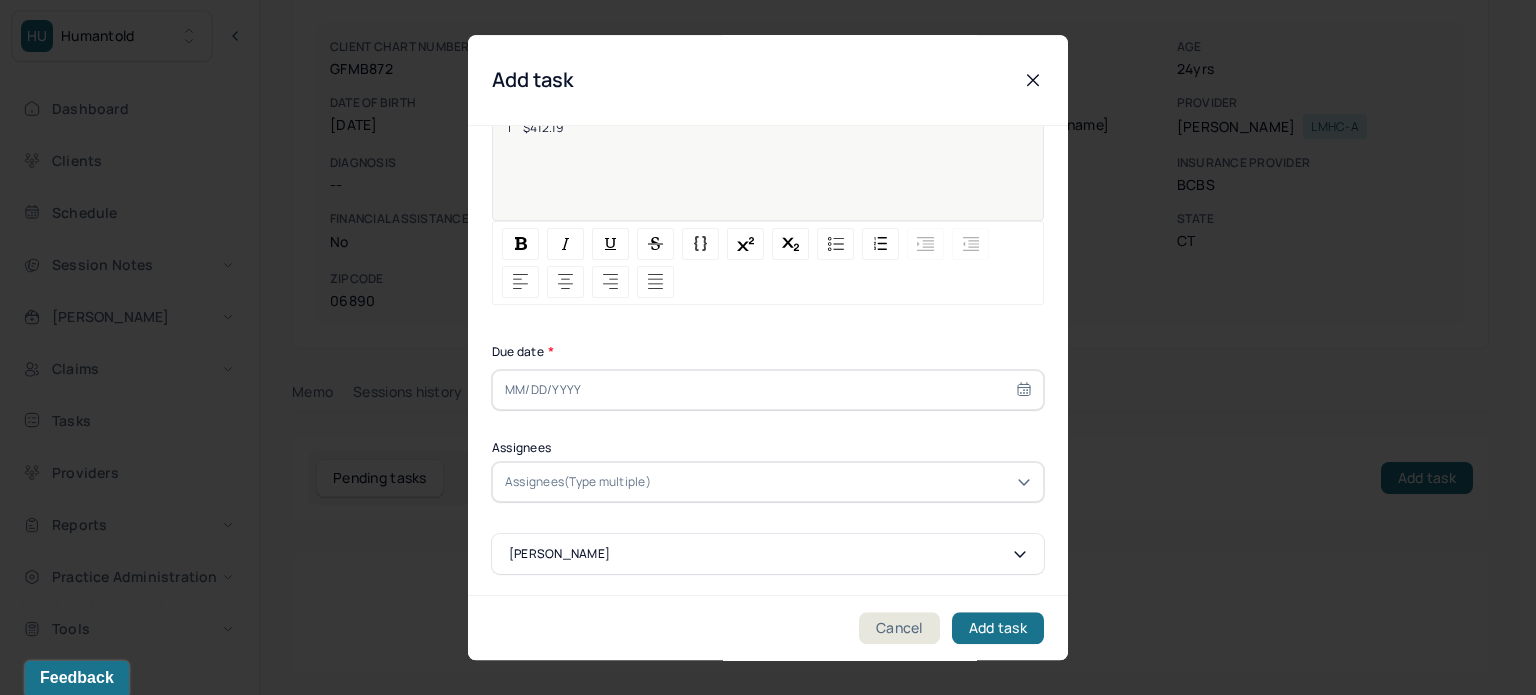click at bounding box center (768, 390) 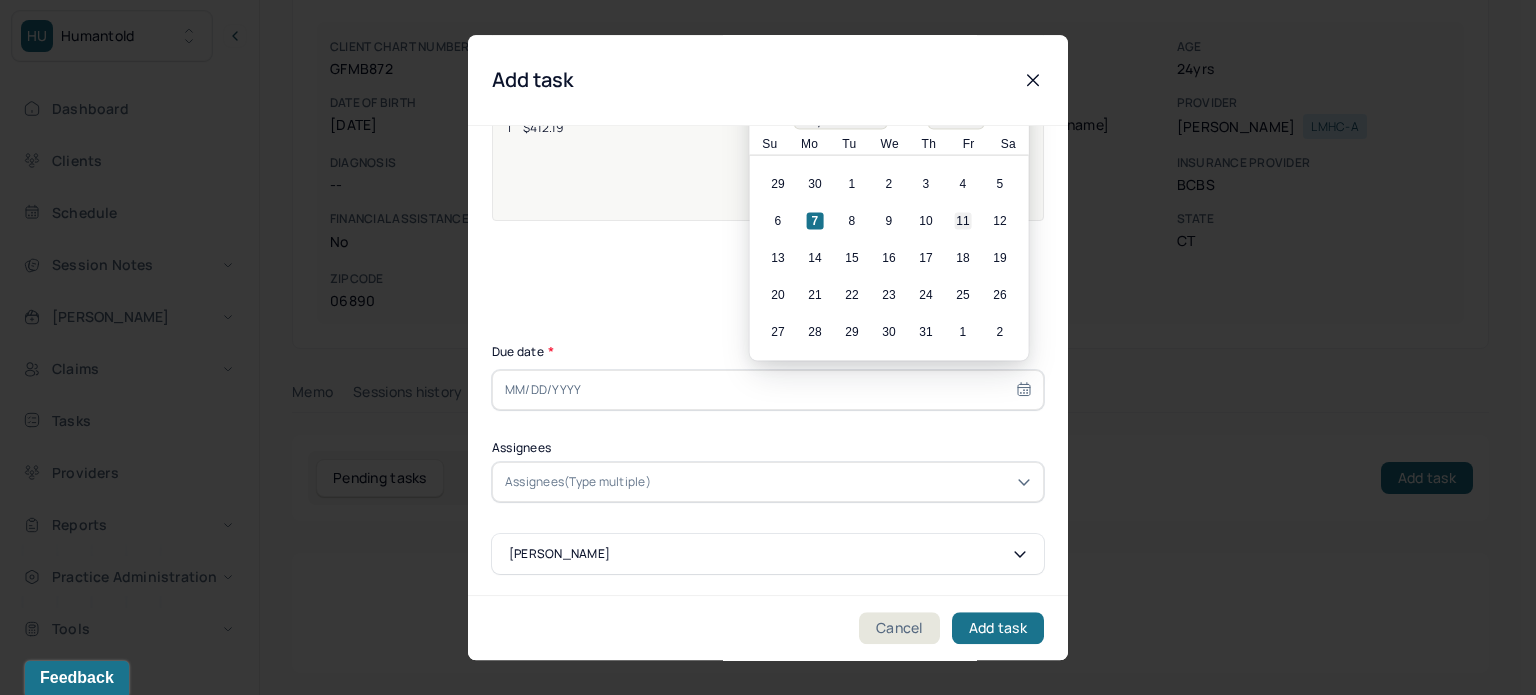 click on "11" at bounding box center [963, 221] 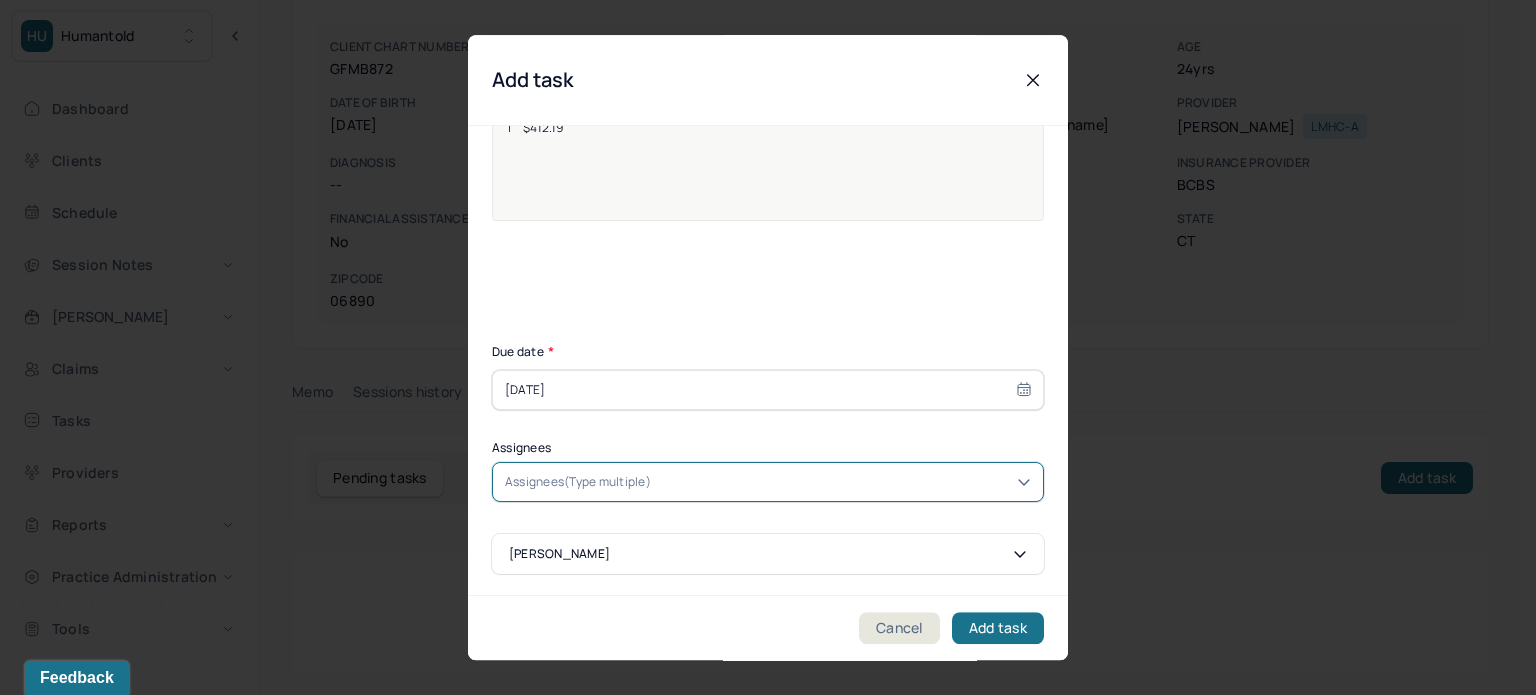 click on "Assignees(Type multiple)" at bounding box center [768, 482] 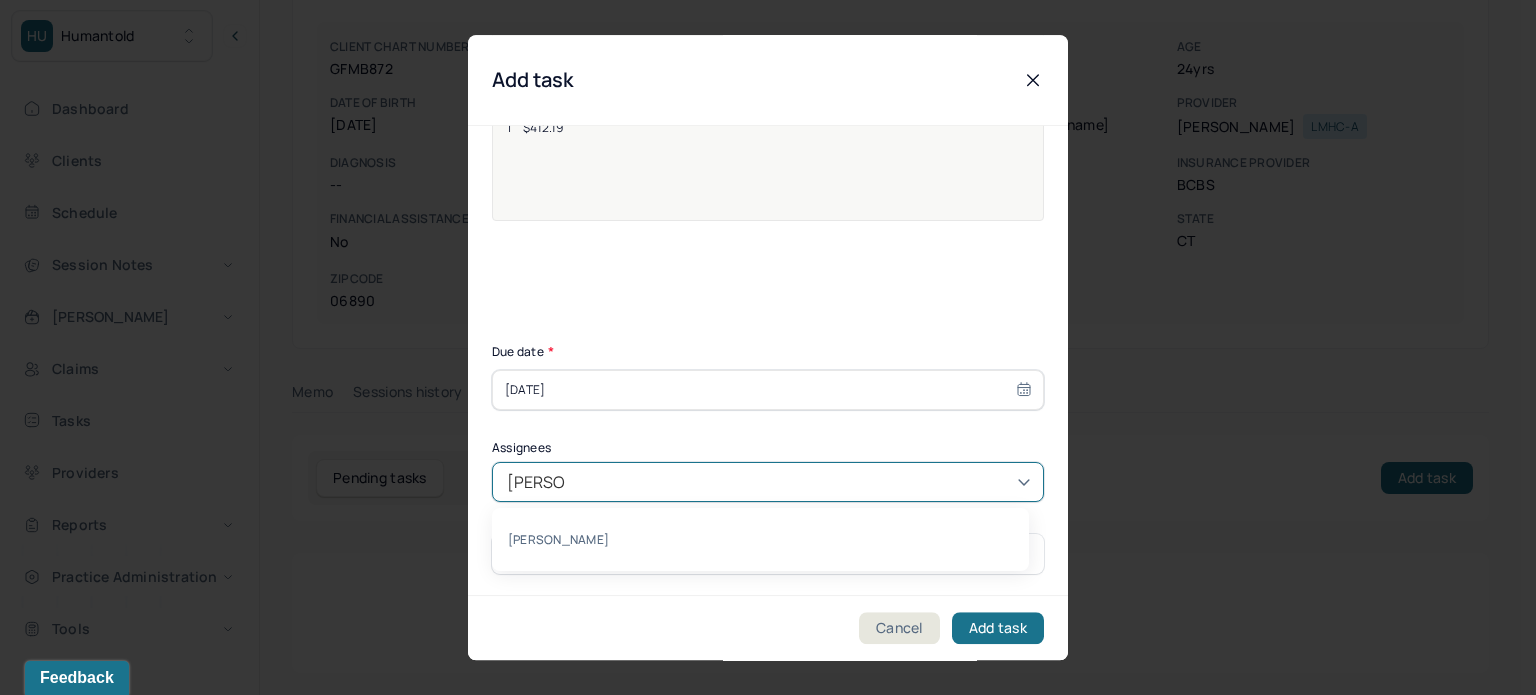 type on "[PERSON_NAME]" 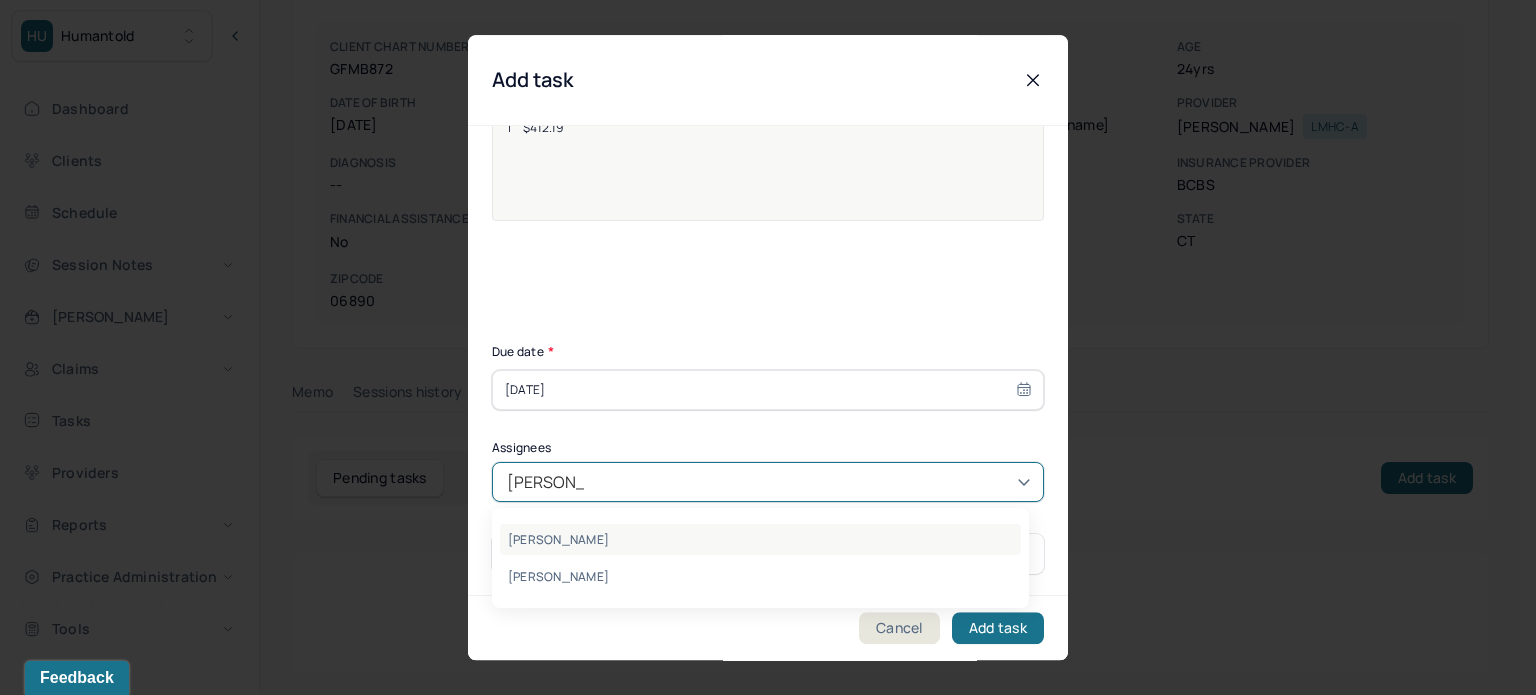 click on "[PERSON_NAME]" at bounding box center (760, 539) 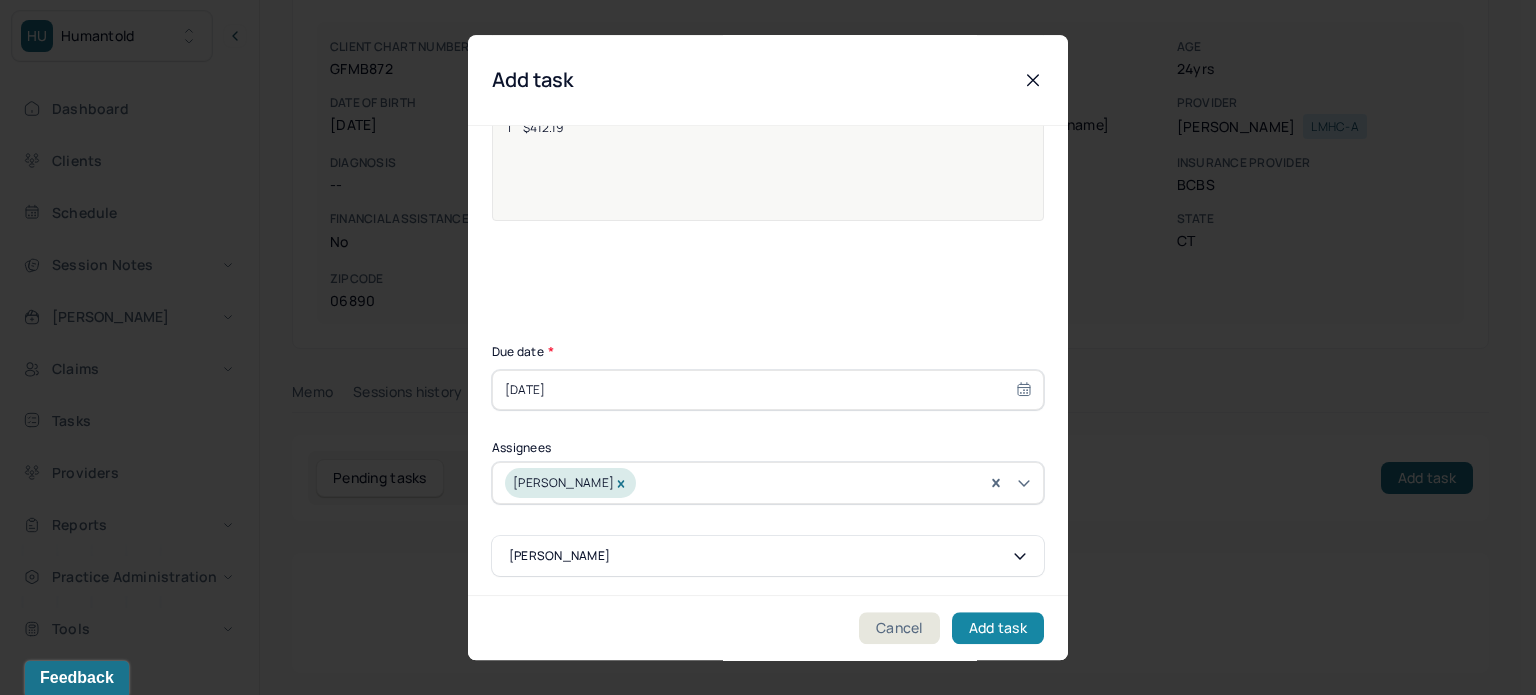 click on "Add task" at bounding box center (998, 628) 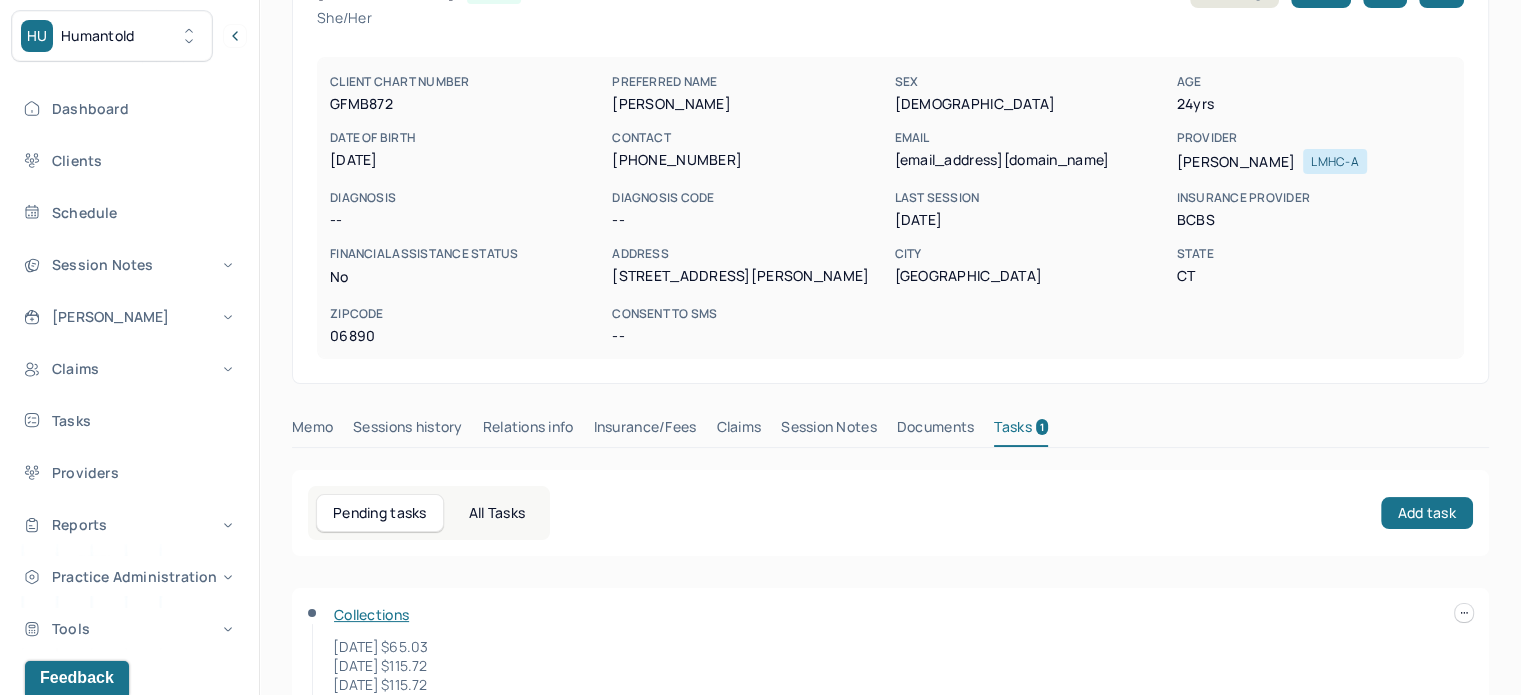 scroll, scrollTop: 0, scrollLeft: 0, axis: both 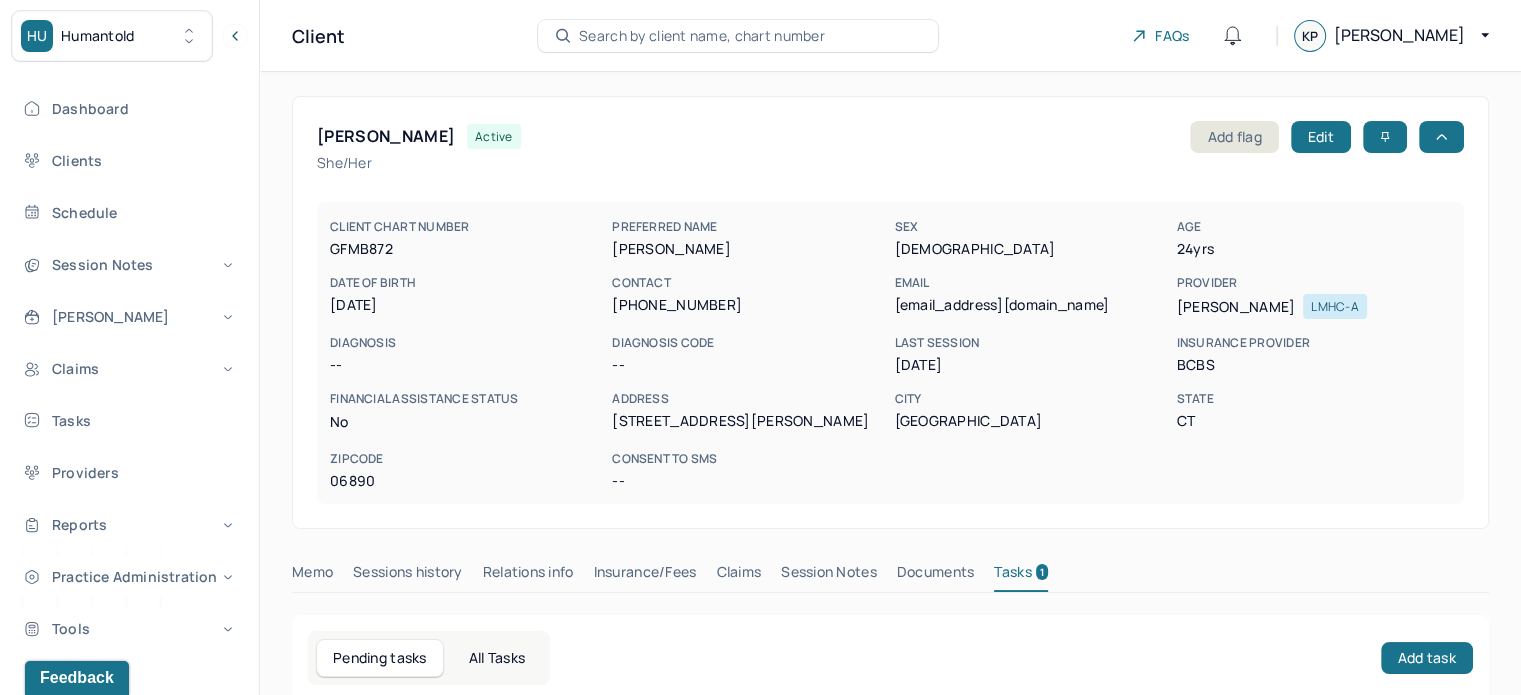 click on "Search by client name, chart number" at bounding box center (738, 36) 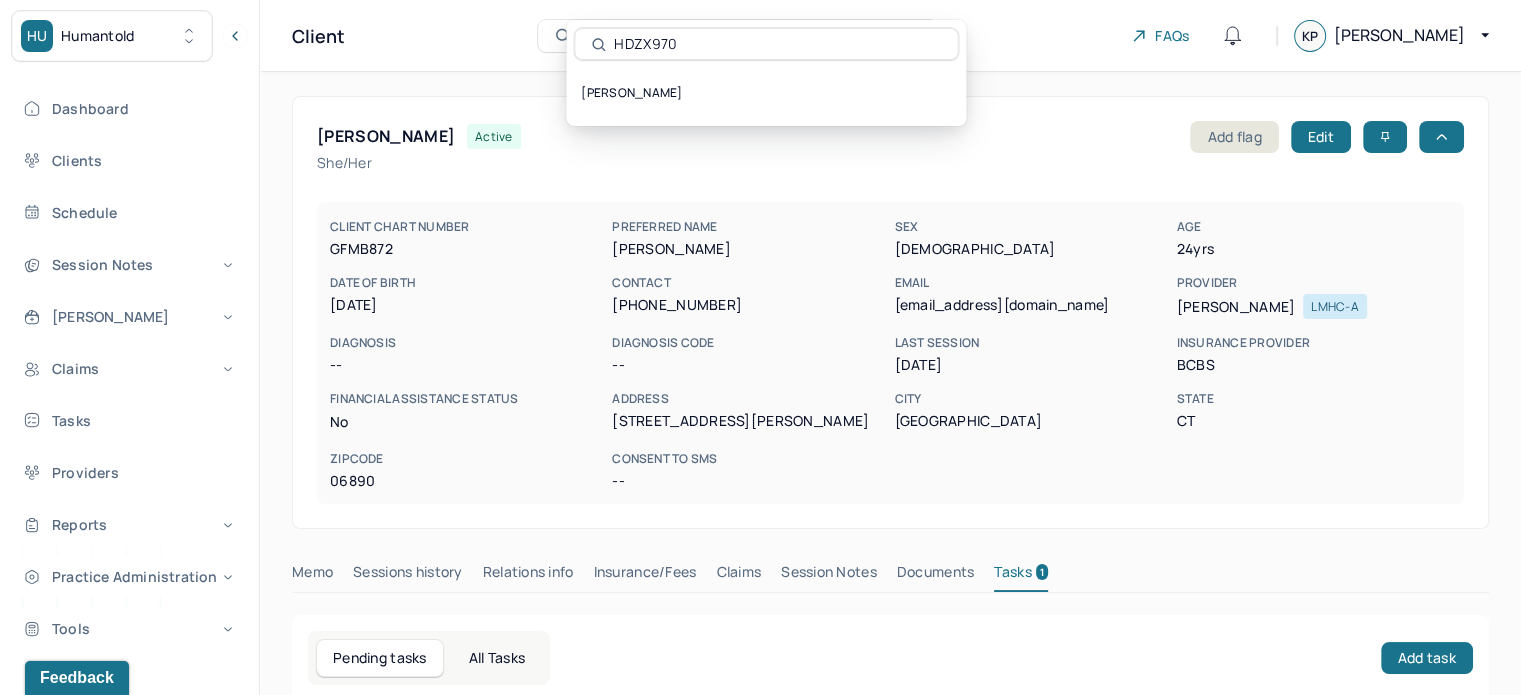 type on "HDZX970" 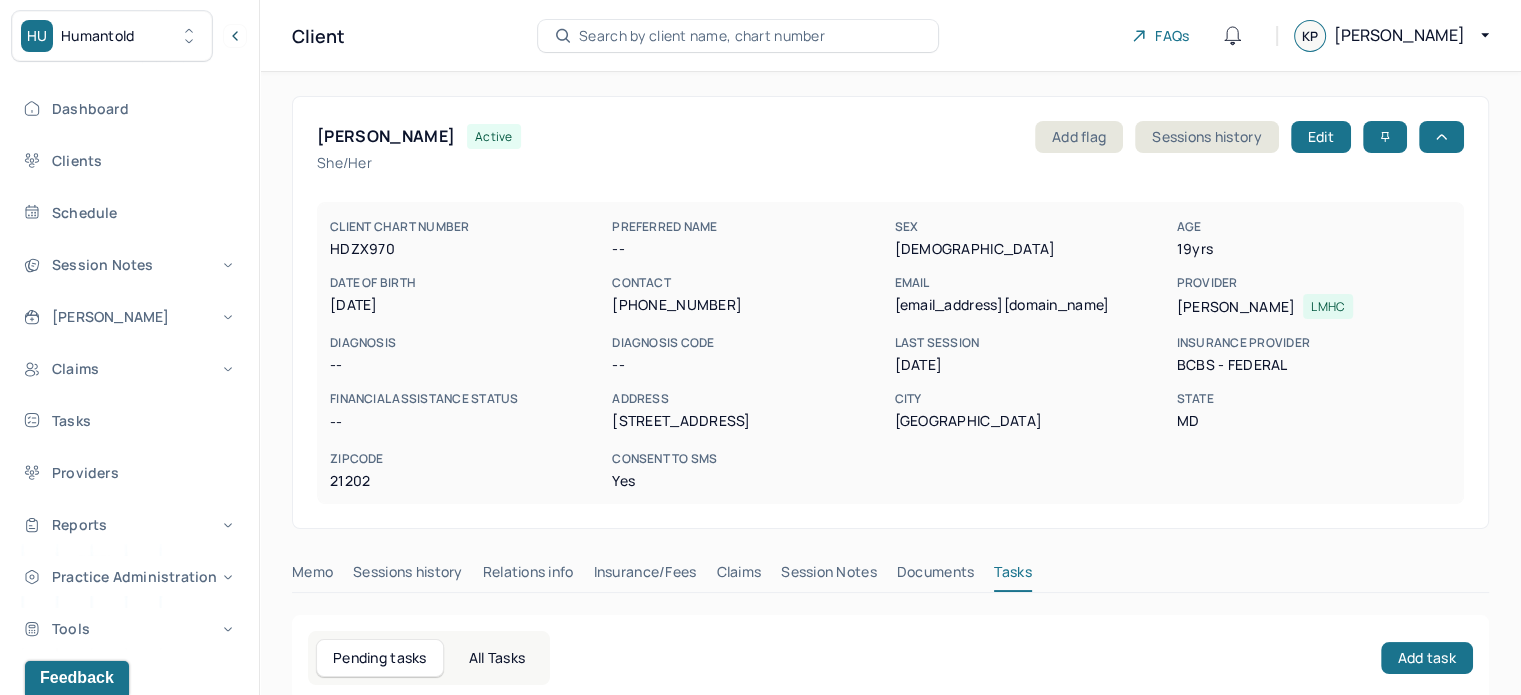 click on "amirahhall07@gmail.com" at bounding box center [1031, 305] 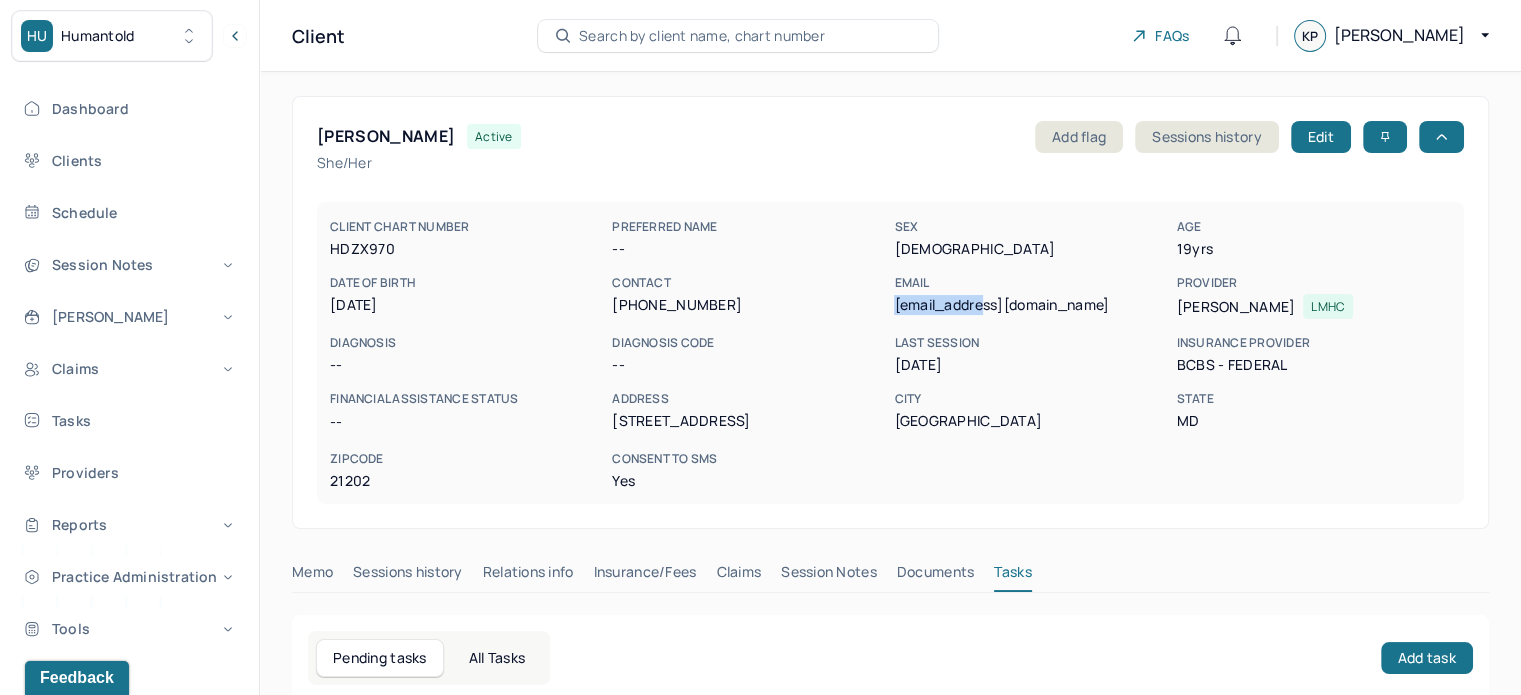 click on "amirahhall07@gmail.com" at bounding box center (1031, 305) 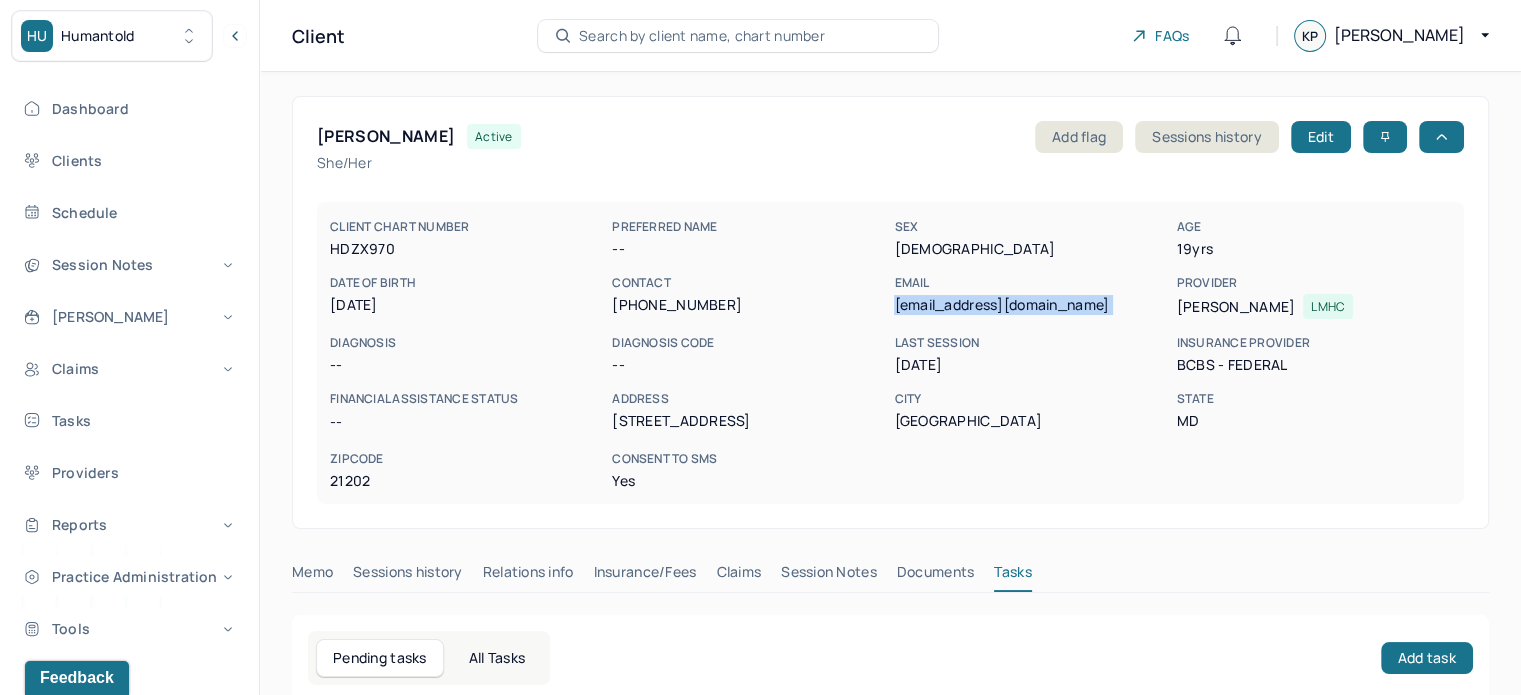 click on "amirahhall07@gmail.com" at bounding box center [1031, 305] 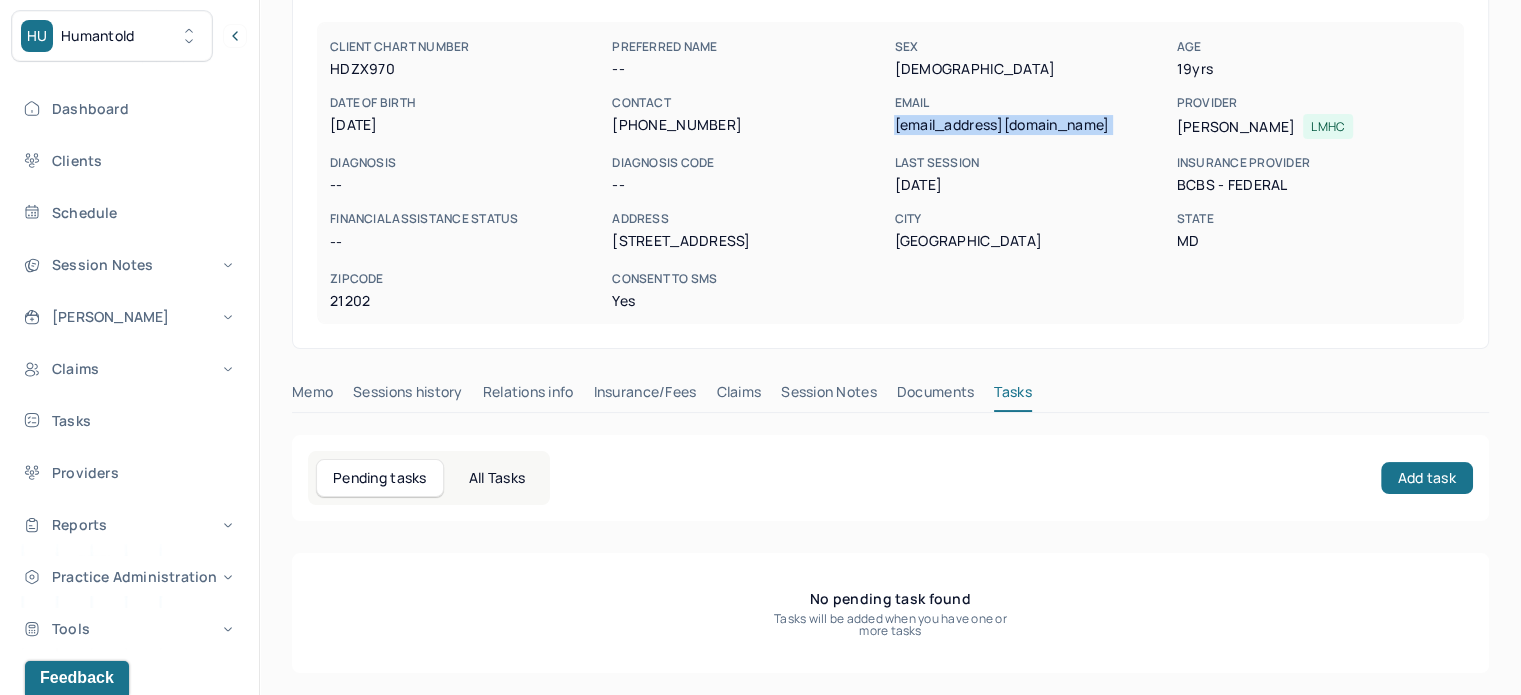 click on "Insurance/Fees" at bounding box center [645, 396] 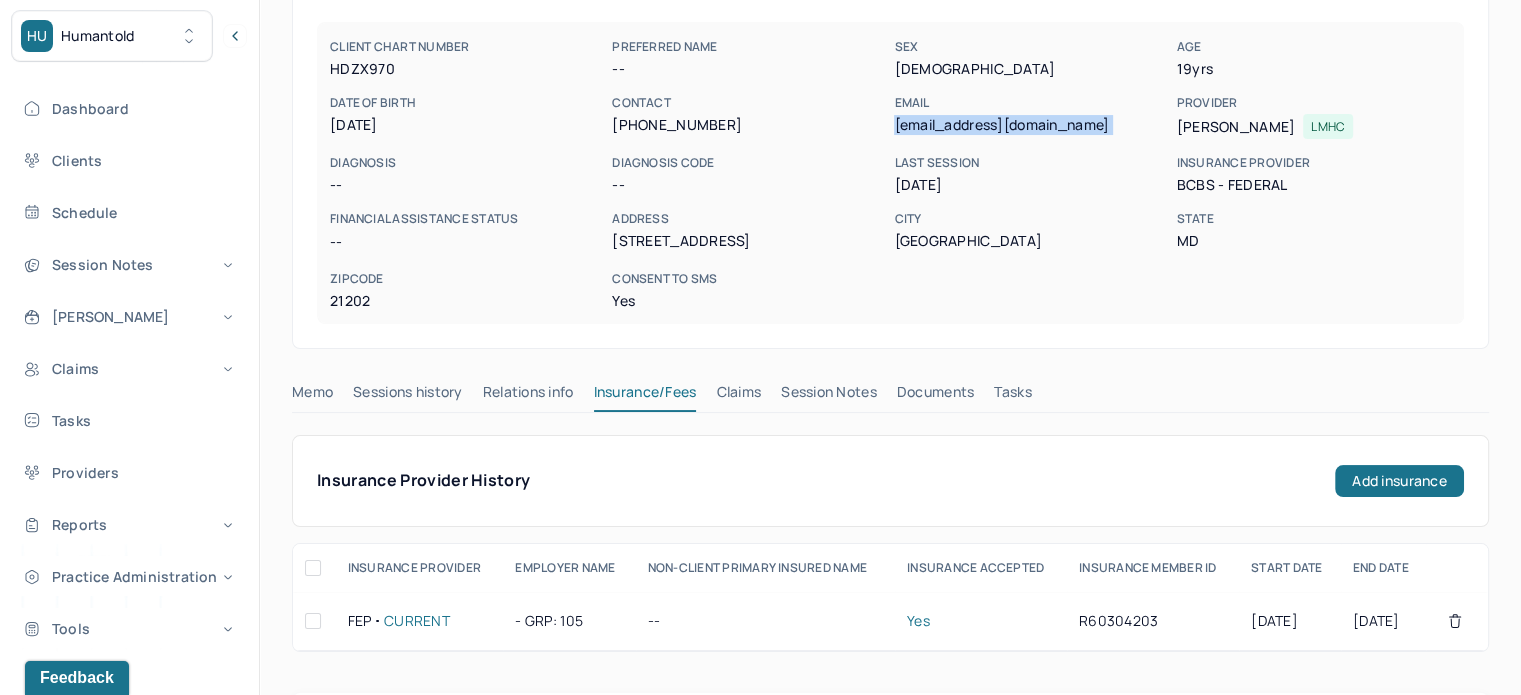 click on "Claims" at bounding box center [738, 396] 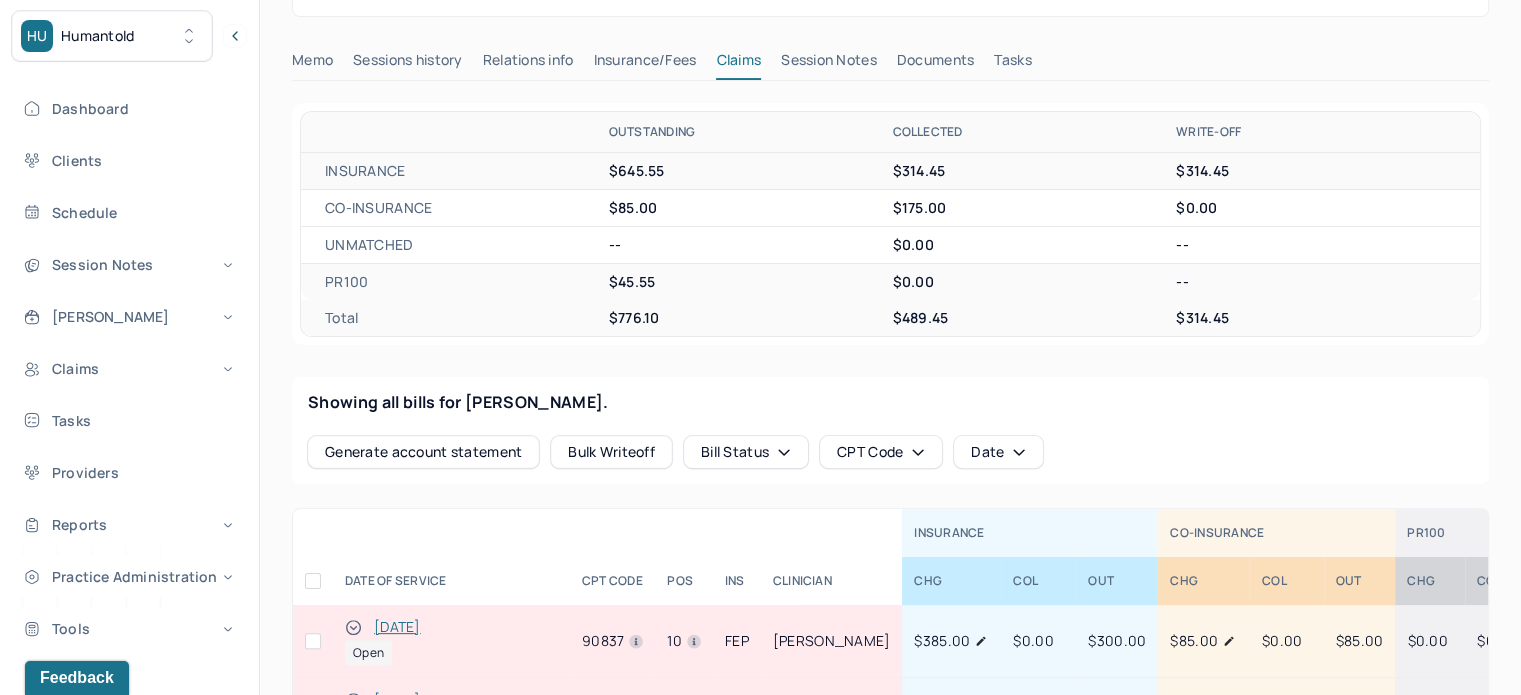 scroll, scrollTop: 421, scrollLeft: 0, axis: vertical 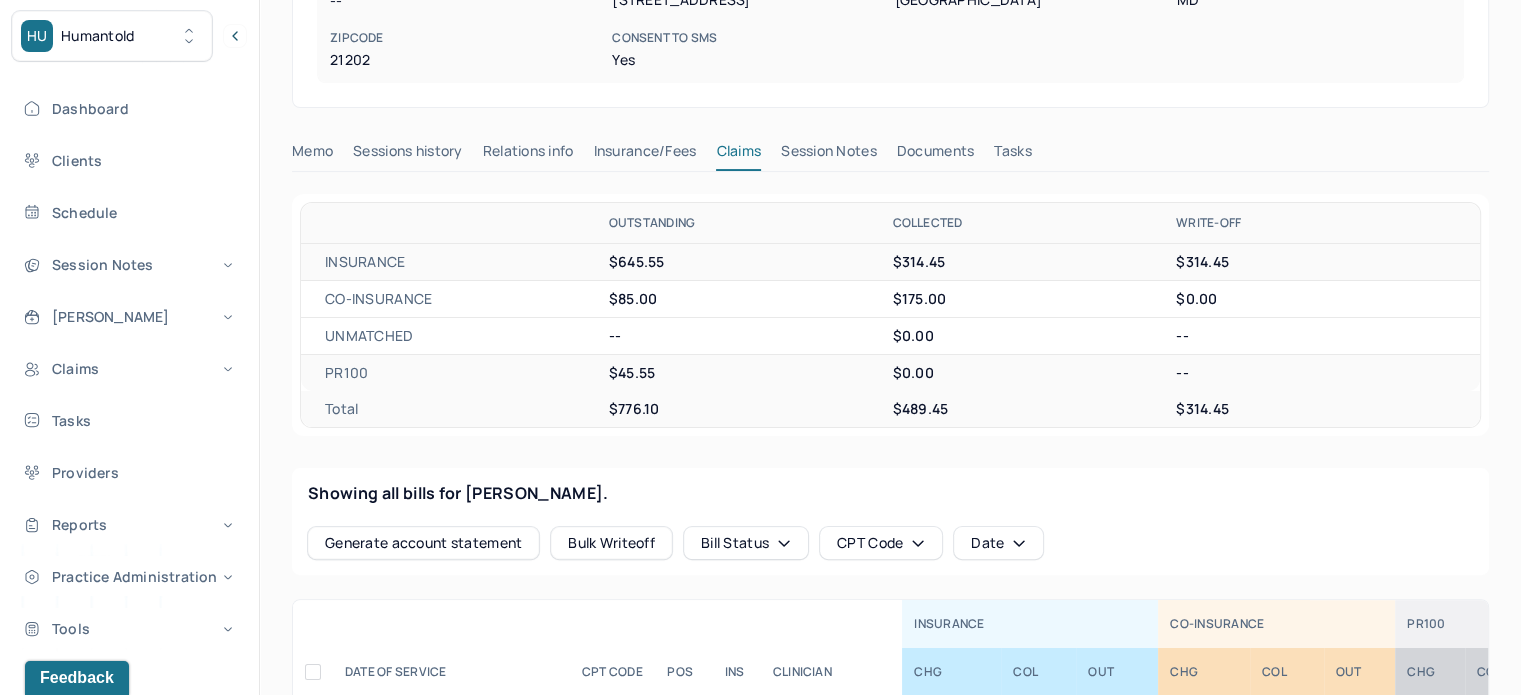 click on "HALL, AMIRAH active   Add flag     Edit               She/her CLIENT CHART NUMBER HDZX970 PREFERRED NAME -- SEX female AGE 19  yrs DATE OF BIRTH 03/06/2006  CONTACT (757) 593-5274 EMAIL amirahhall07@gmail.com PROVIDER SNYDER, SHAYNE LMHC DIAGNOSIS -- DIAGNOSIS CODE -- LAST SESSION 07/02/2025 insurance provider BCBS - FEDERAL FINANCIAL ASSISTANCE STATUS -- Address 205 E Mount Royal Ave  City Baltimore State MD Zipcode 21202 Consent to Sms Yes   Memo     Sessions history     Relations info     Insurance/Fees     Claims     Session Notes     Documents     Tasks    OUTSTANDING COLLECTED WRITE-OFF INSURANCE $645.55 $314.45 $314.45 CO-INSURANCE $85.00 $175.00 $0.00 UNMATCHED -- $0.00 -- PR100 $45.55 $0.00 -- Total $776.10 $489.45 $314.45 Showing all bills for HALL, AMIRAH.    Generate account statement     Bulk Writeoff     Bill Status     CPT Code     Date   INSURANCE CO-INSURANCE PR100 DATE OF SERVICE CPT CODE pos Ins CLINICIAN CHG COL OUT CHG COL OUT CHg COL OUT AA     07/01/2025 Open 90837 10 FEP SNYDER, SHAYNE" at bounding box center (890, 515) 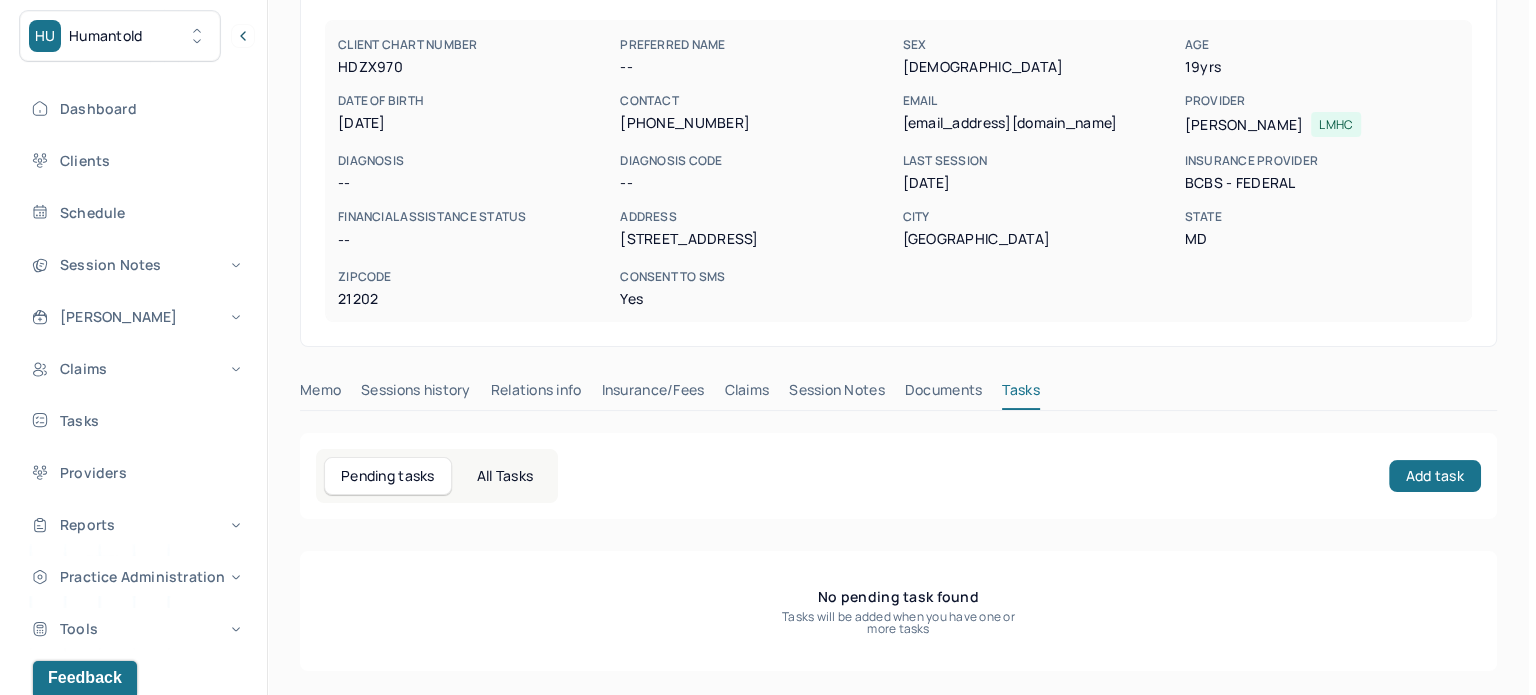 scroll, scrollTop: 180, scrollLeft: 0, axis: vertical 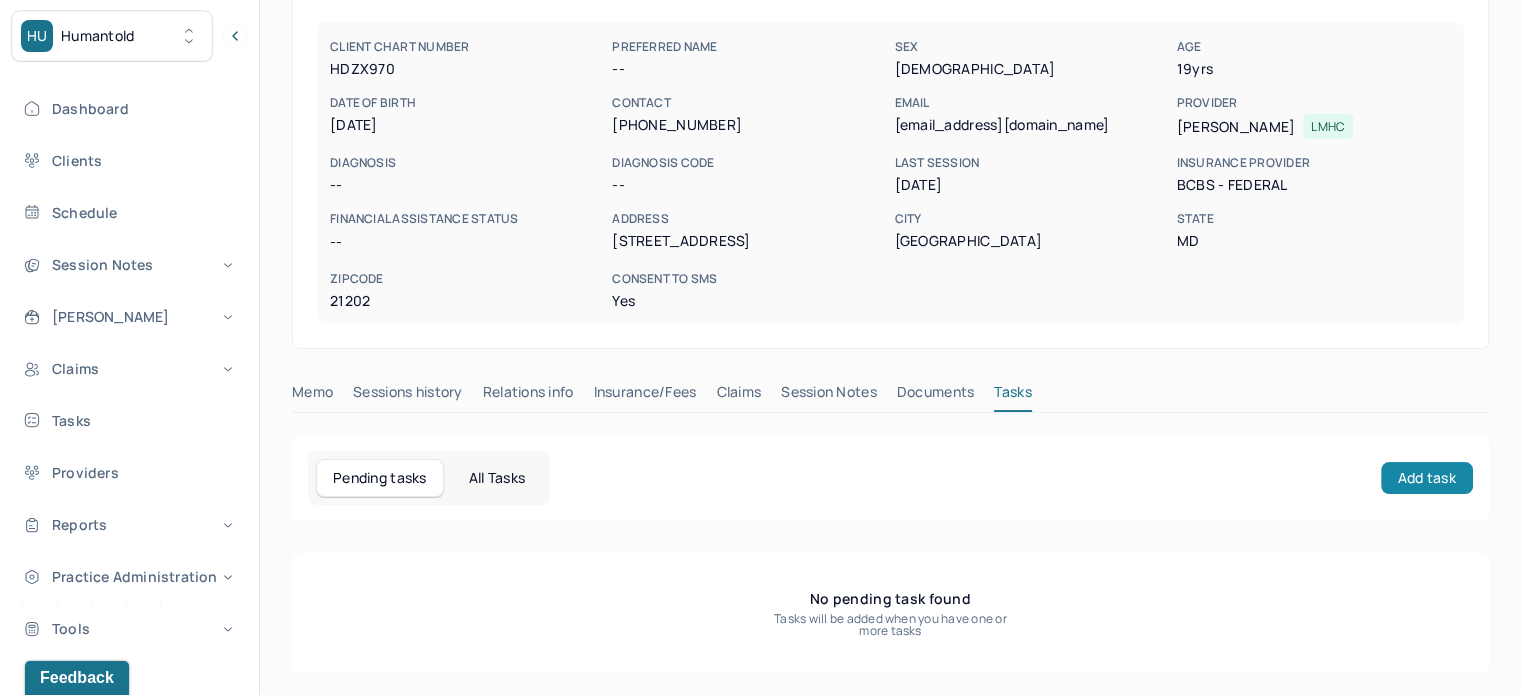 click on "Add task" at bounding box center [1427, 478] 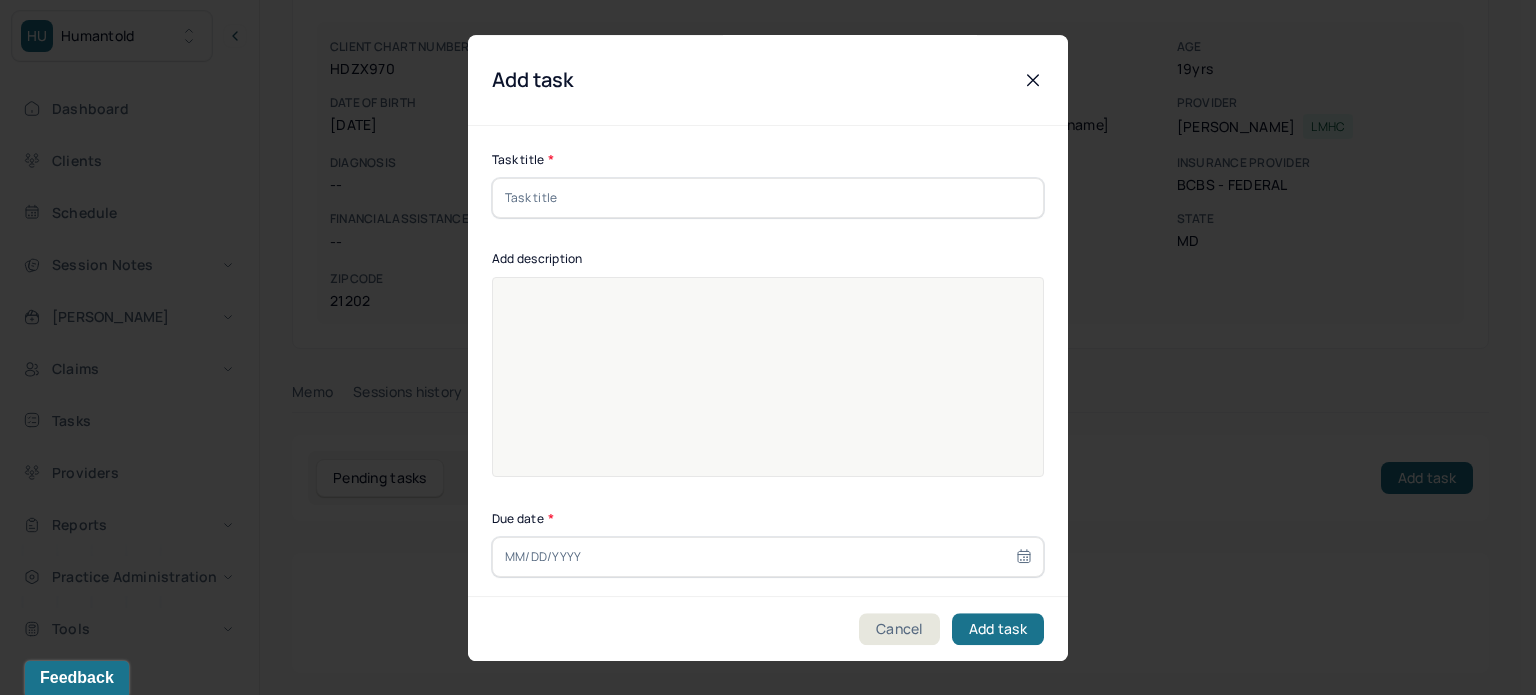 click at bounding box center (768, 198) 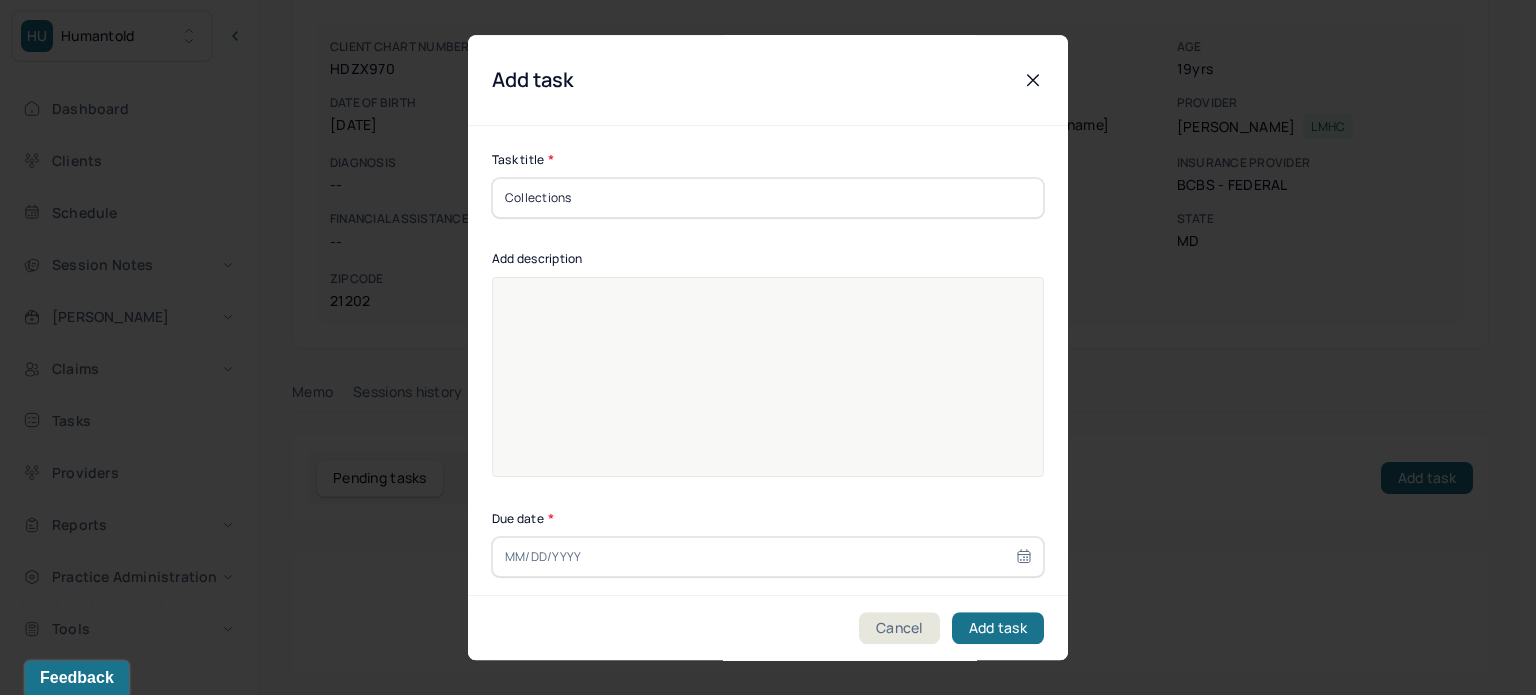 type on "Collections" 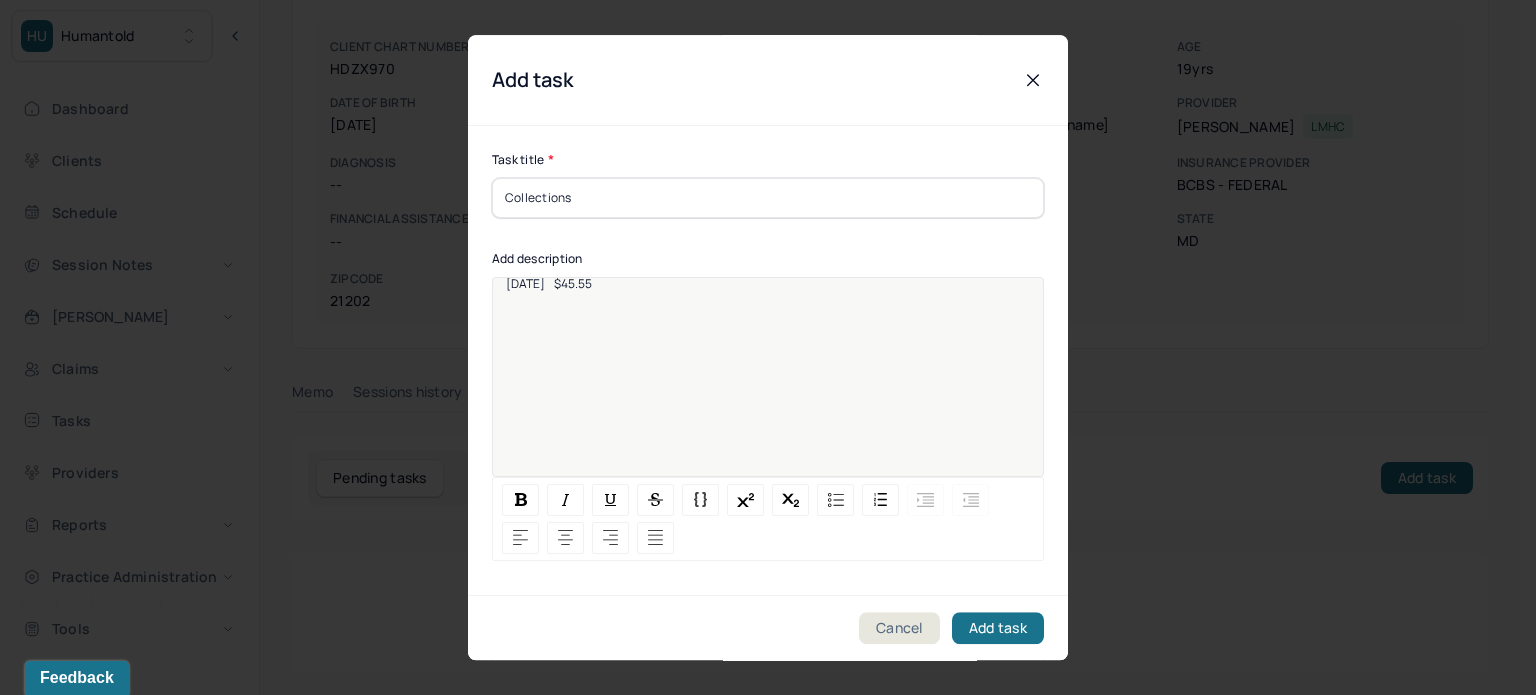 scroll, scrollTop: 25, scrollLeft: 0, axis: vertical 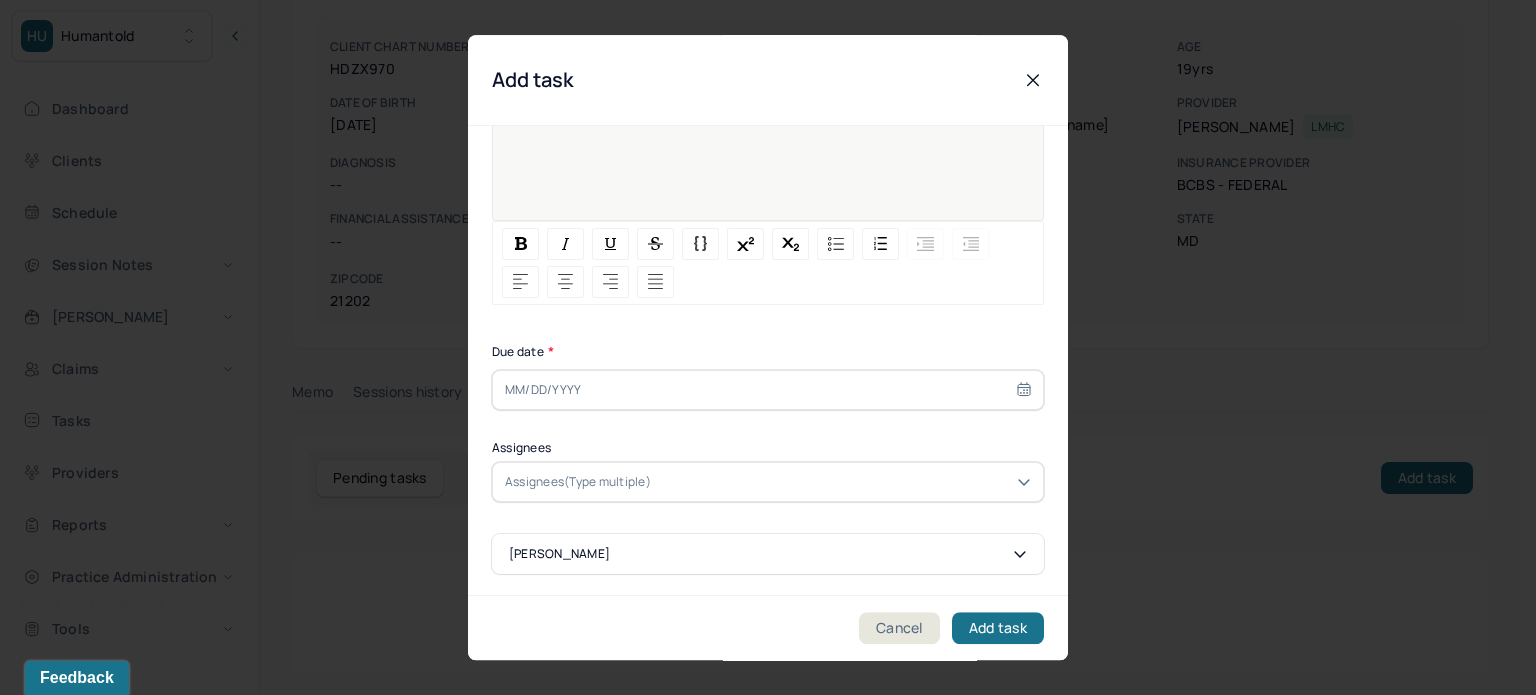 click at bounding box center (768, 390) 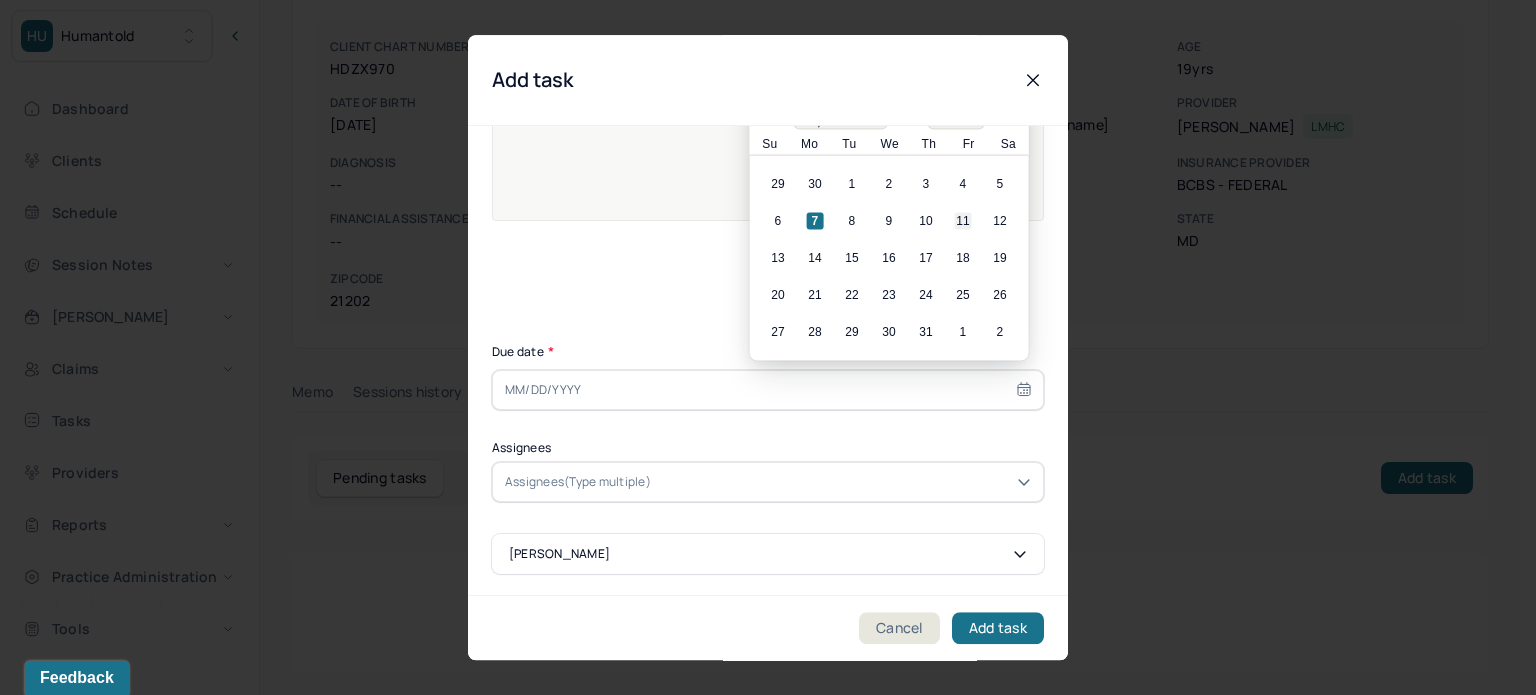 click on "11" at bounding box center [963, 221] 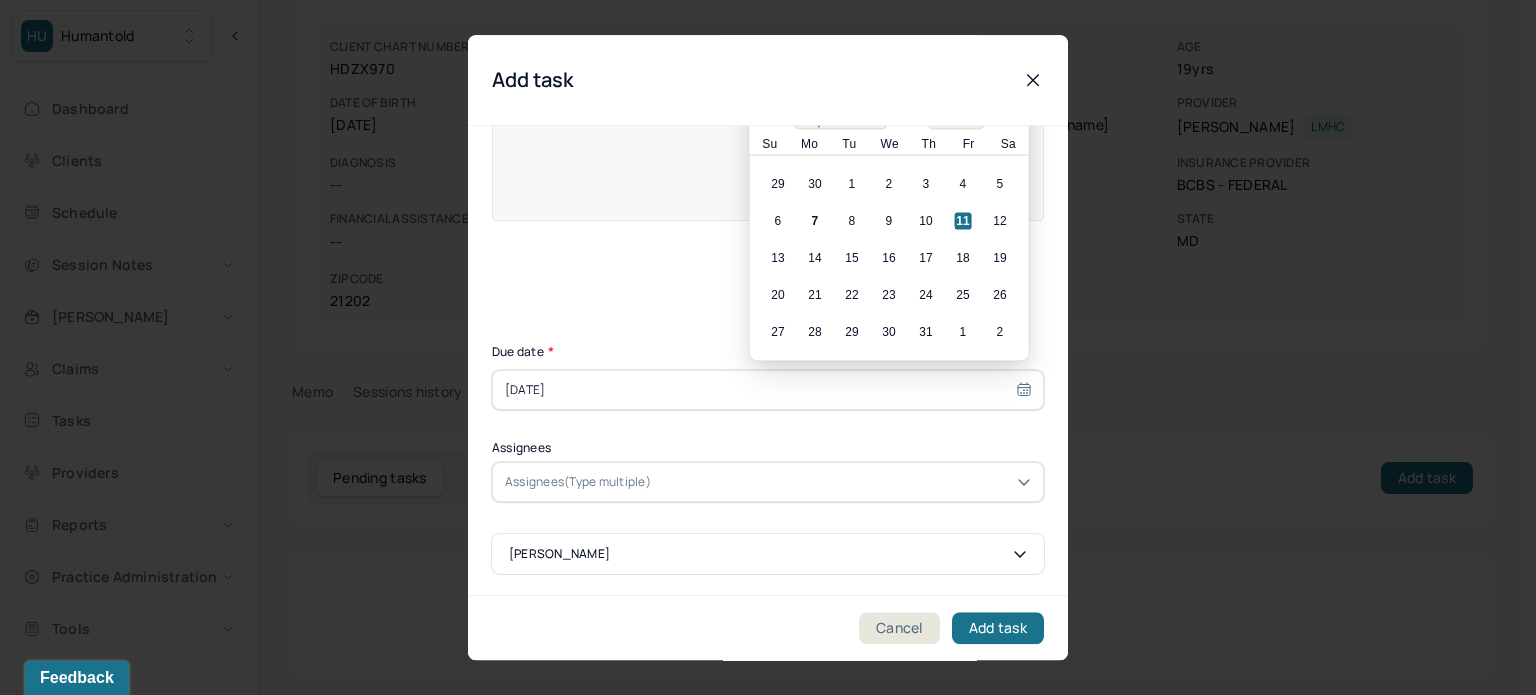 click on "Assignees(Type multiple)" at bounding box center [578, 482] 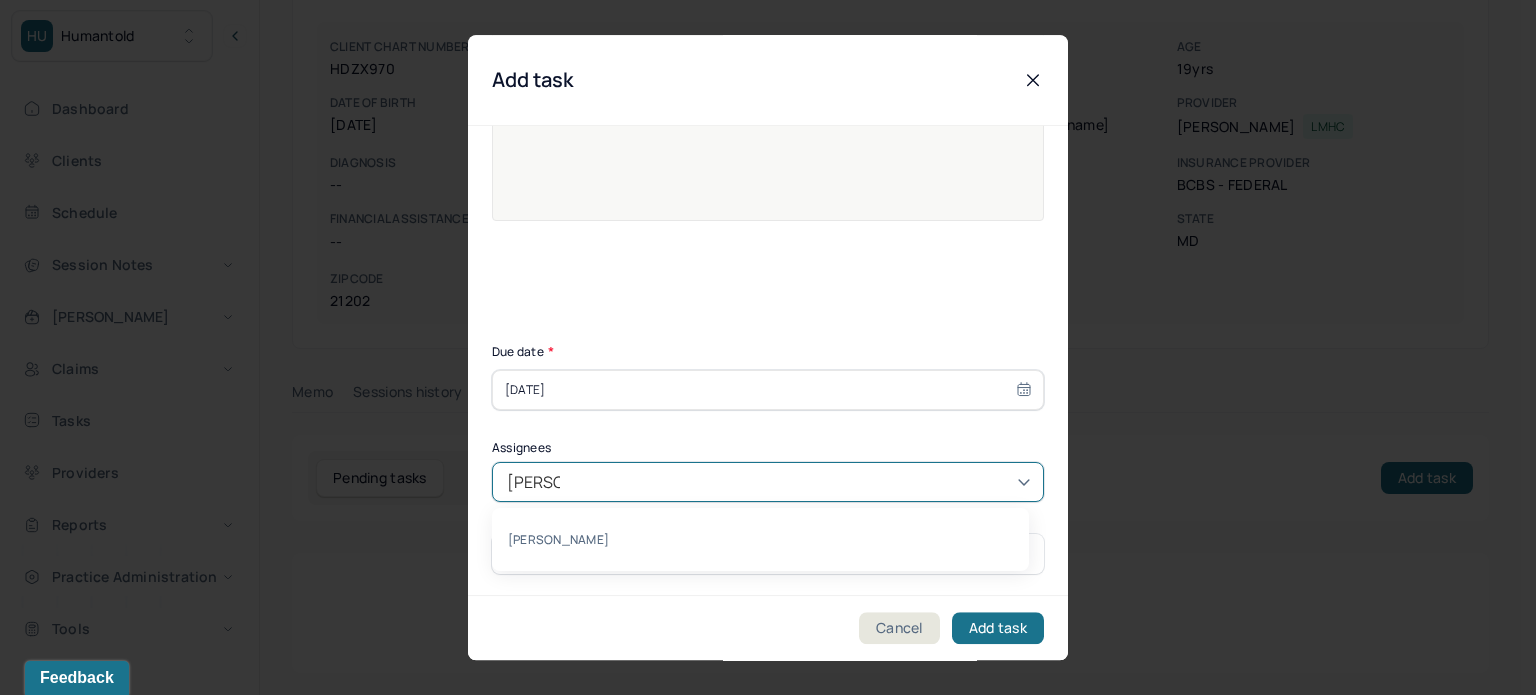 type on "[PERSON_NAME]" 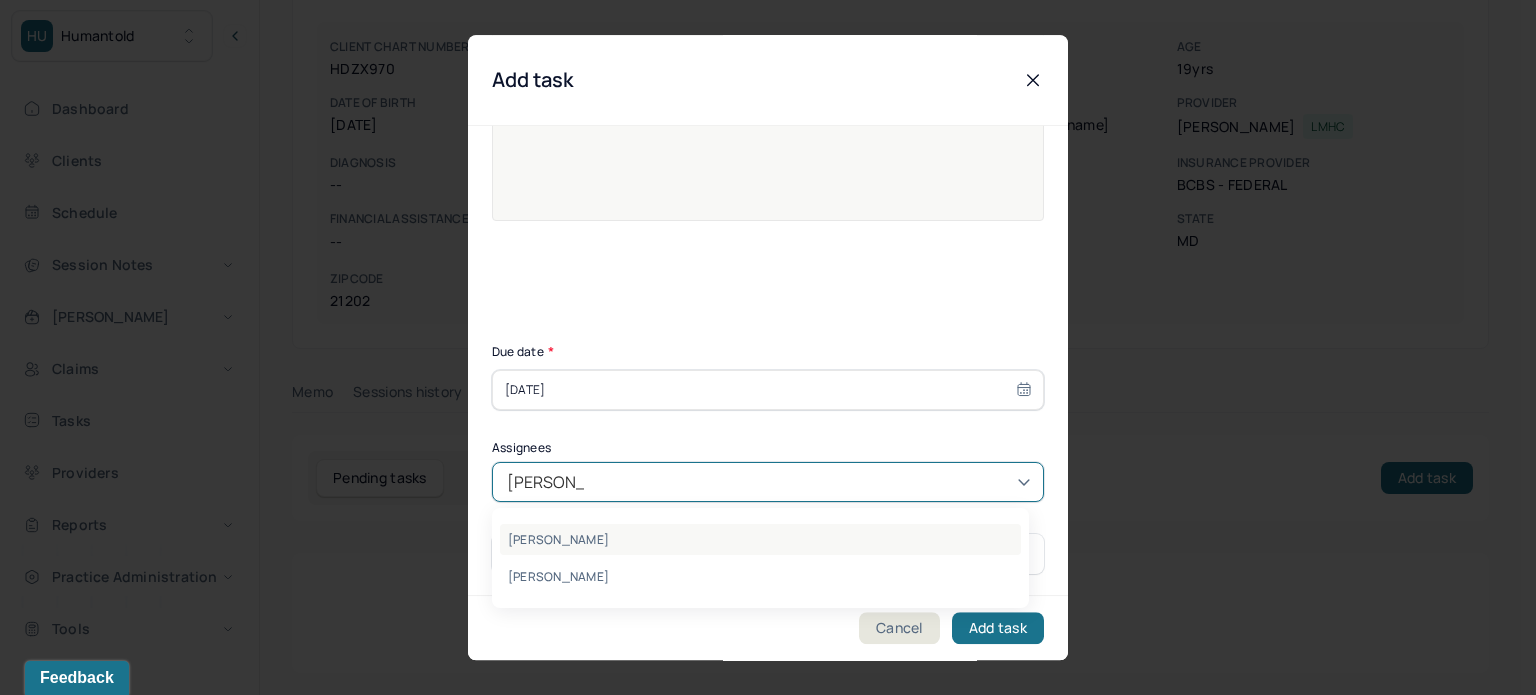 click on "[PERSON_NAME]" at bounding box center (760, 539) 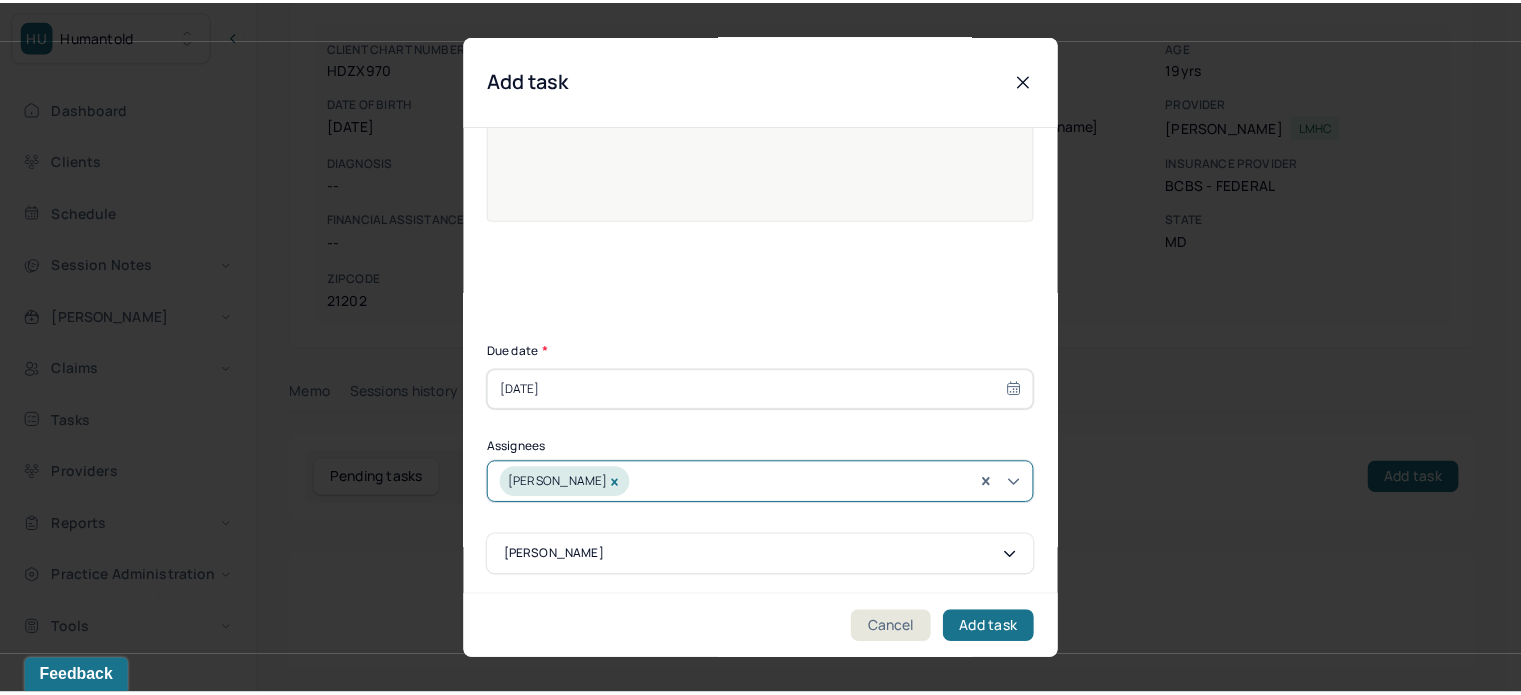 scroll, scrollTop: 257, scrollLeft: 0, axis: vertical 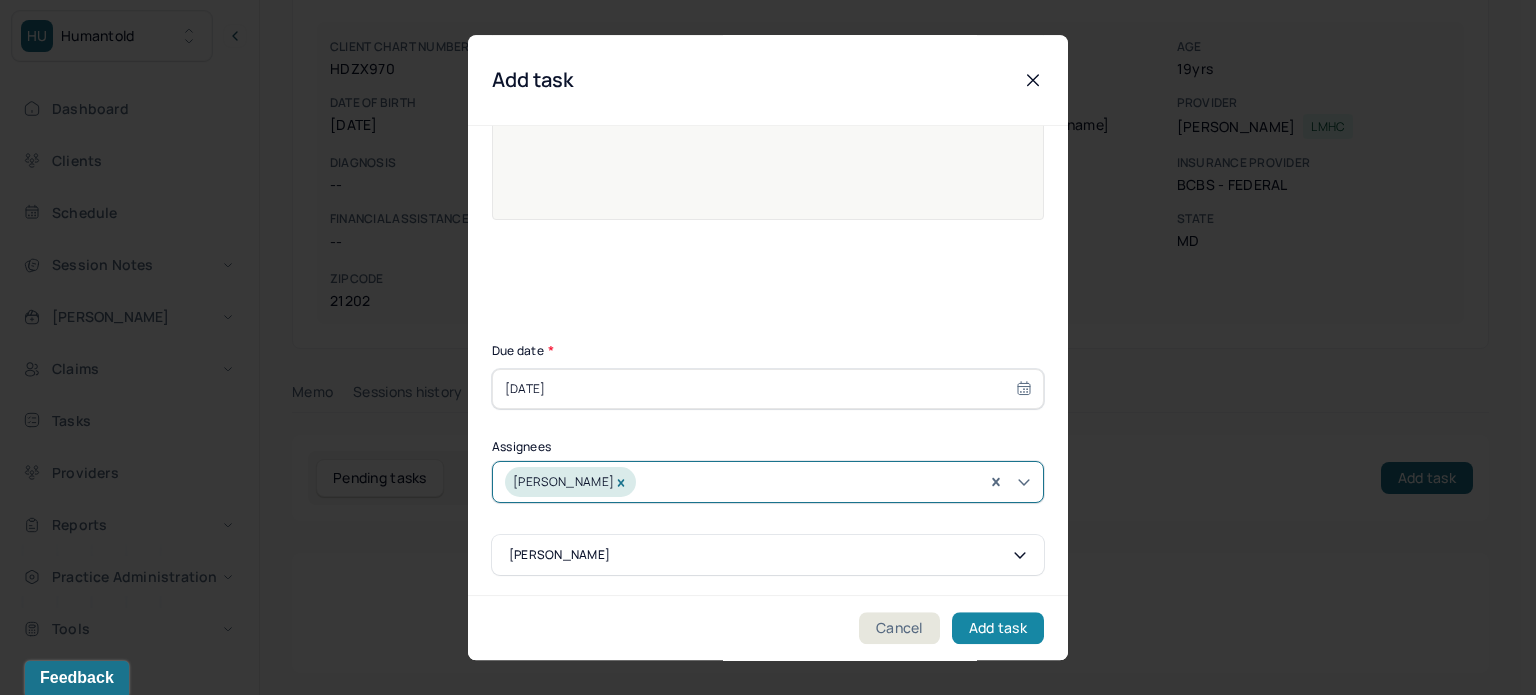 click on "Add task" at bounding box center (998, 628) 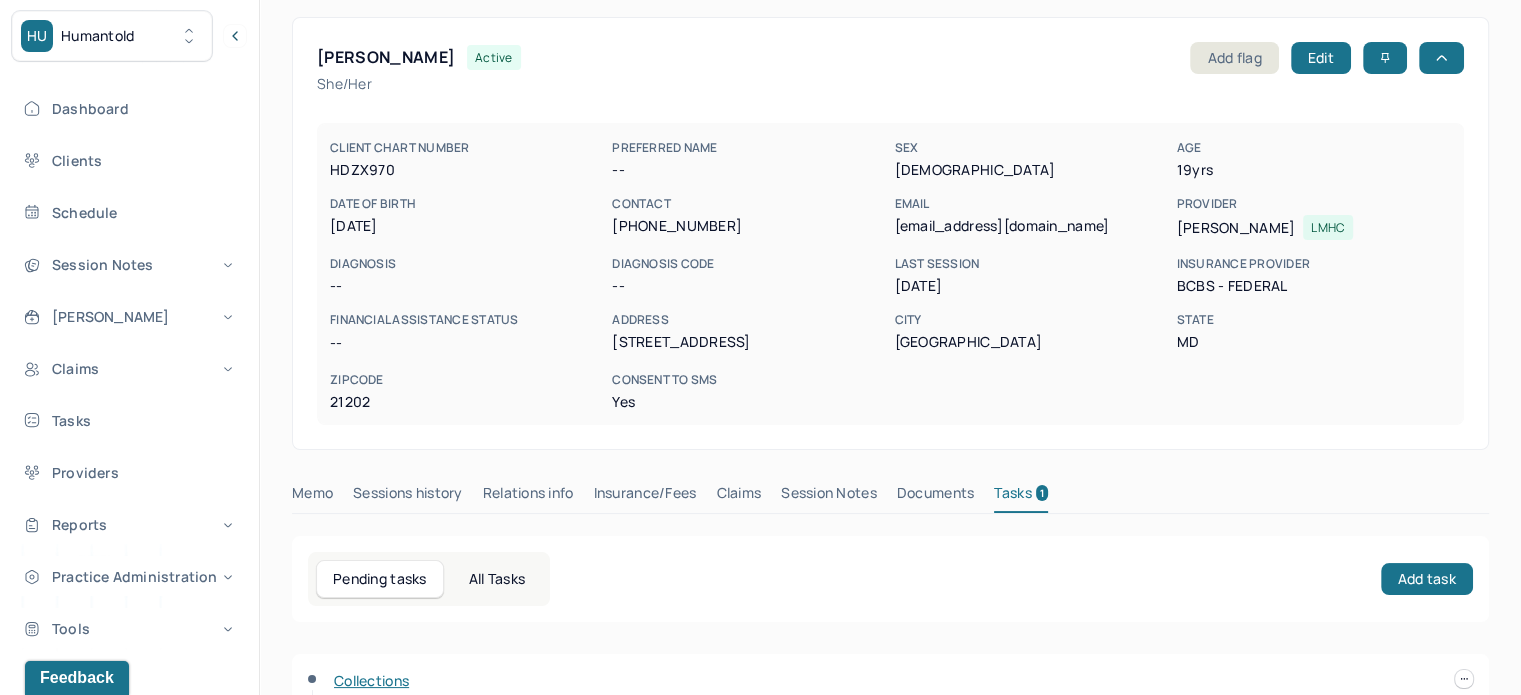 scroll, scrollTop: 0, scrollLeft: 0, axis: both 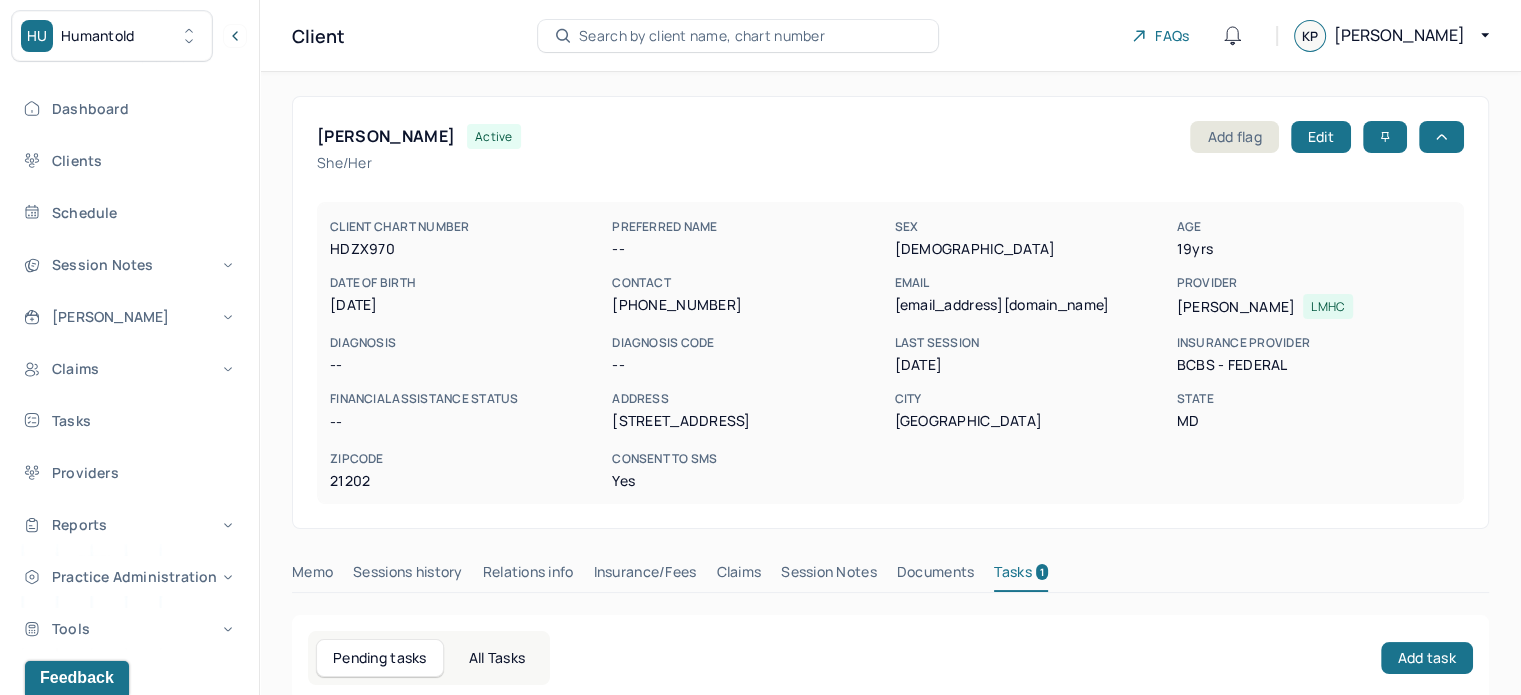 type 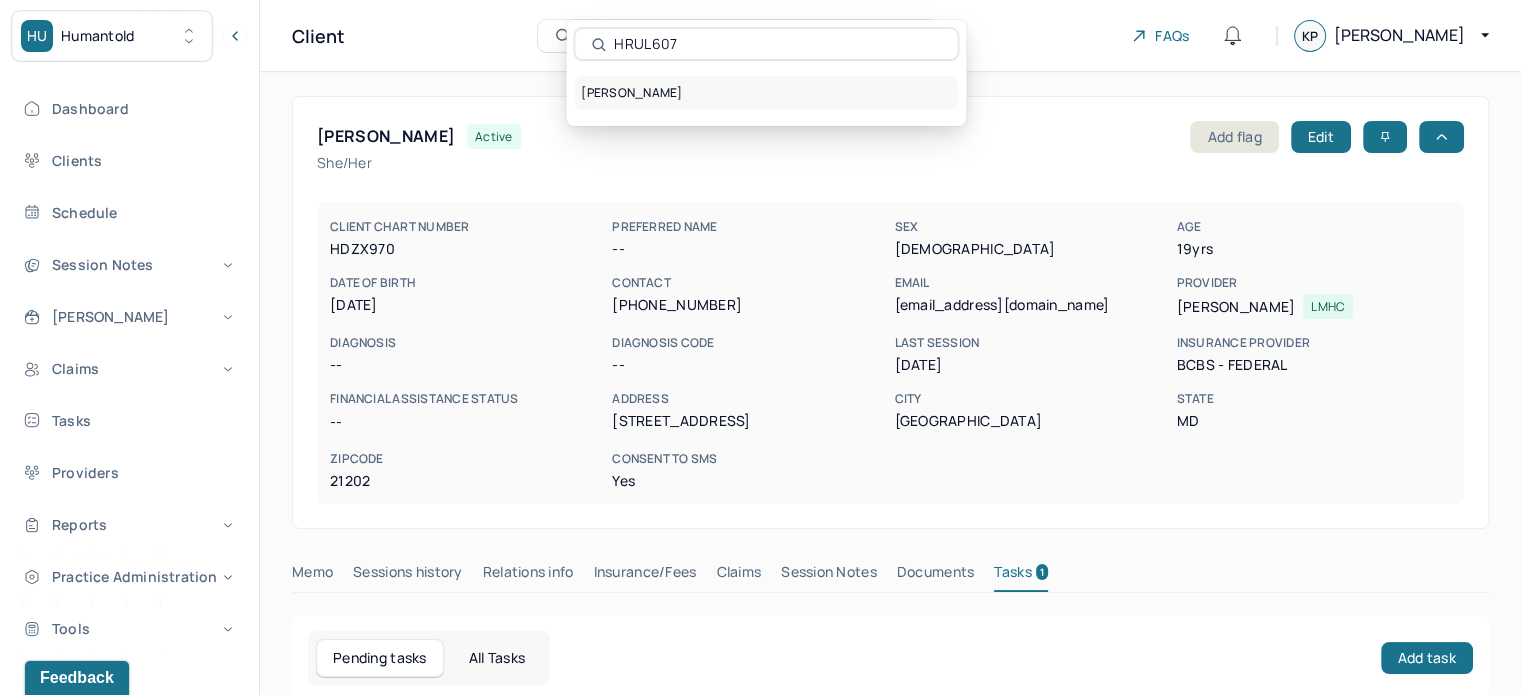 type on "HRUL607" 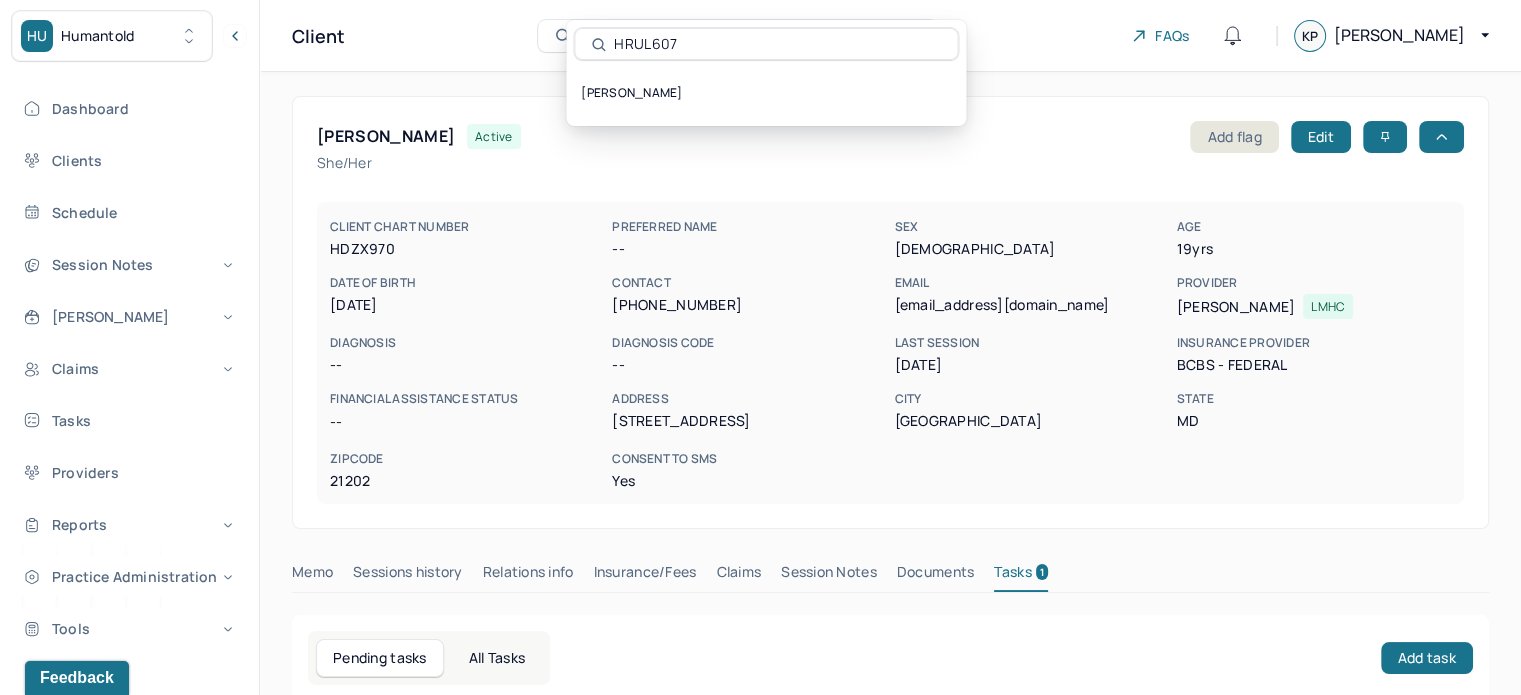 click on "HALL, AMIRAH active   Add flag     Edit               She/her CLIENT CHART NUMBER HDZX970 PREFERRED NAME -- SEX female AGE 19  yrs DATE OF BIRTH 03/06/2006  CONTACT (757) 593-5274 EMAIL amirahhall07@gmail.com PROVIDER SNYDER, SHAYNE LMHC DIAGNOSIS -- DIAGNOSIS CODE -- LAST SESSION 07/02/2025 insurance provider BCBS - FEDERAL FINANCIAL ASSISTANCE STATUS -- Address 205 E Mount Royal Ave  City Baltimore State MD Zipcode 21202 Consent to Sms Yes   Memo     Sessions history     Relations info     Insurance/Fees     Claims     Session Notes     Documents     Tasks 1     Pending tasks     All Tasks     Add task     Collections   5/13/2025	$45.55 Due date: 07/11/2025" at bounding box center (890, 490) 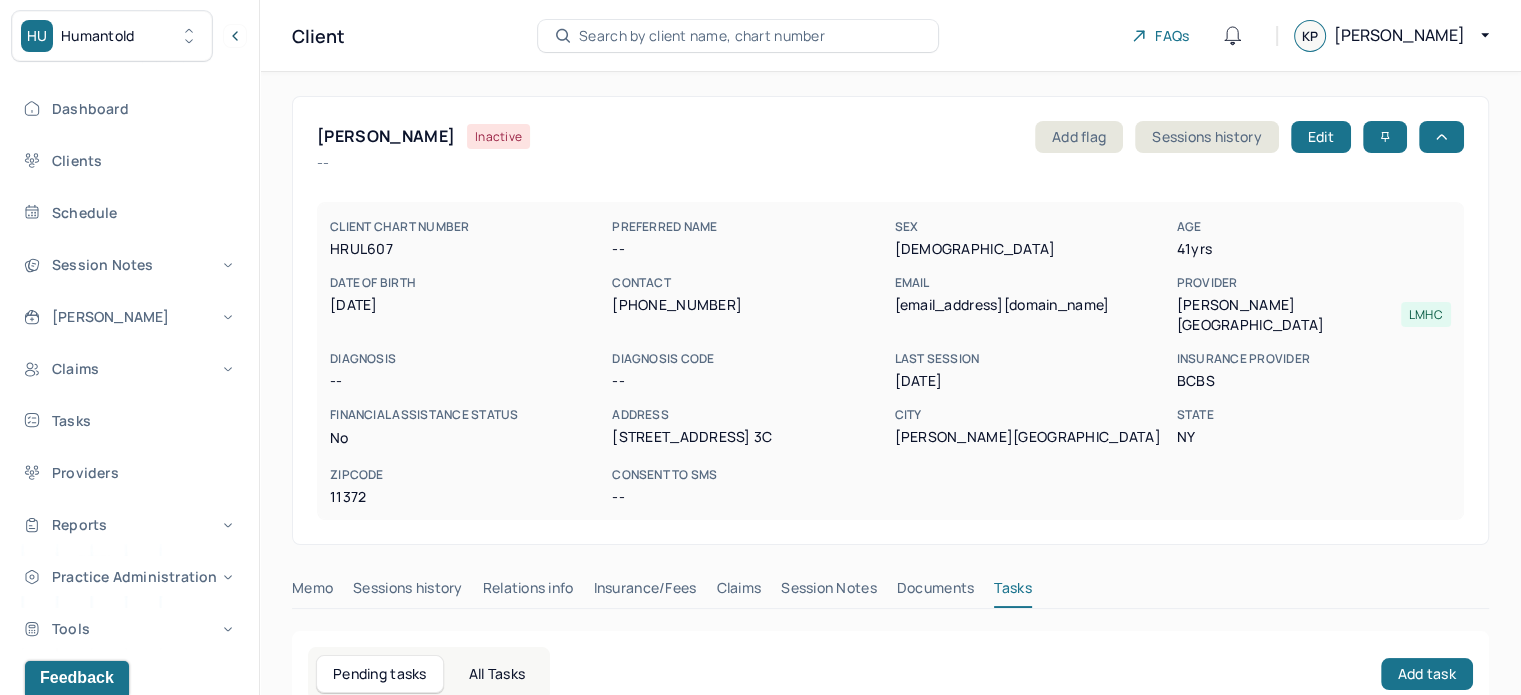 click on "msandrea12@gmail.com" at bounding box center (1031, 305) 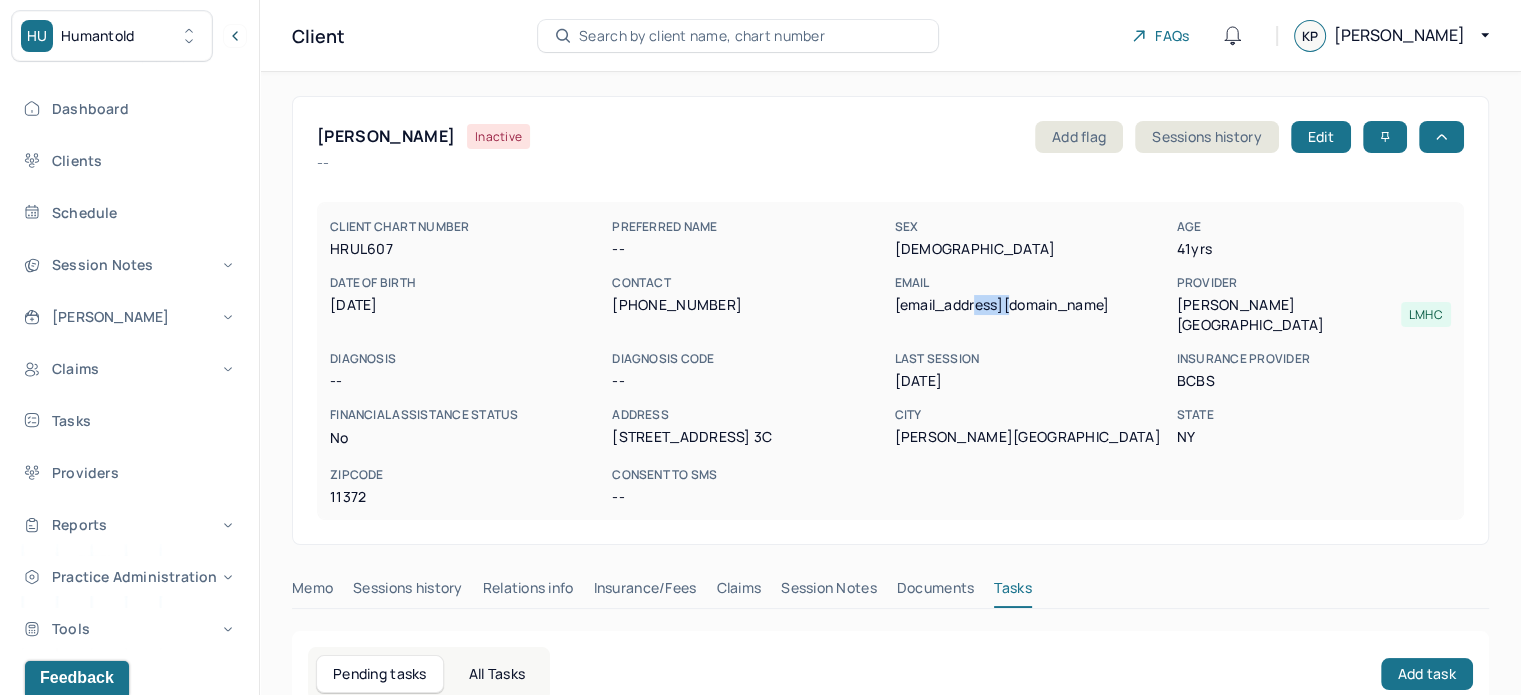 click on "msandrea12@gmail.com" at bounding box center [1031, 305] 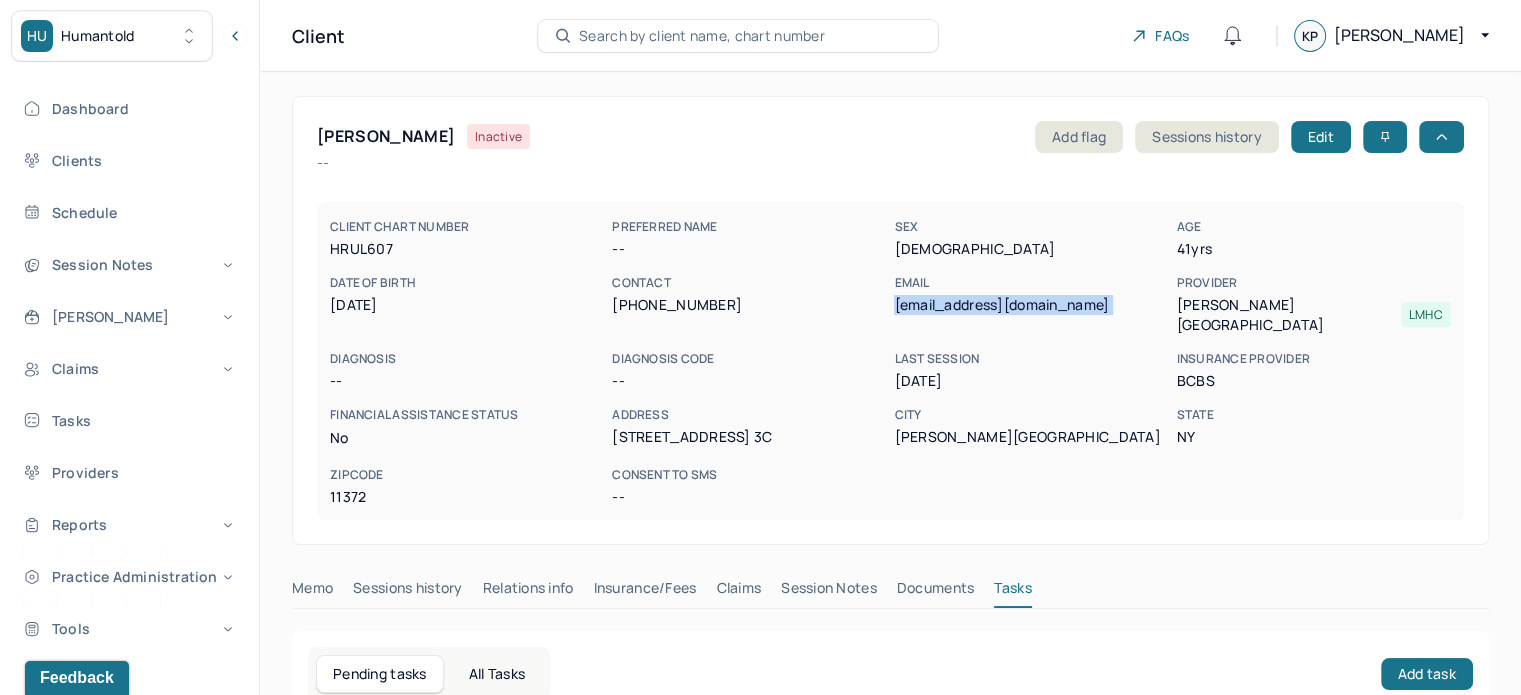 click on "msandrea12@gmail.com" at bounding box center (1031, 305) 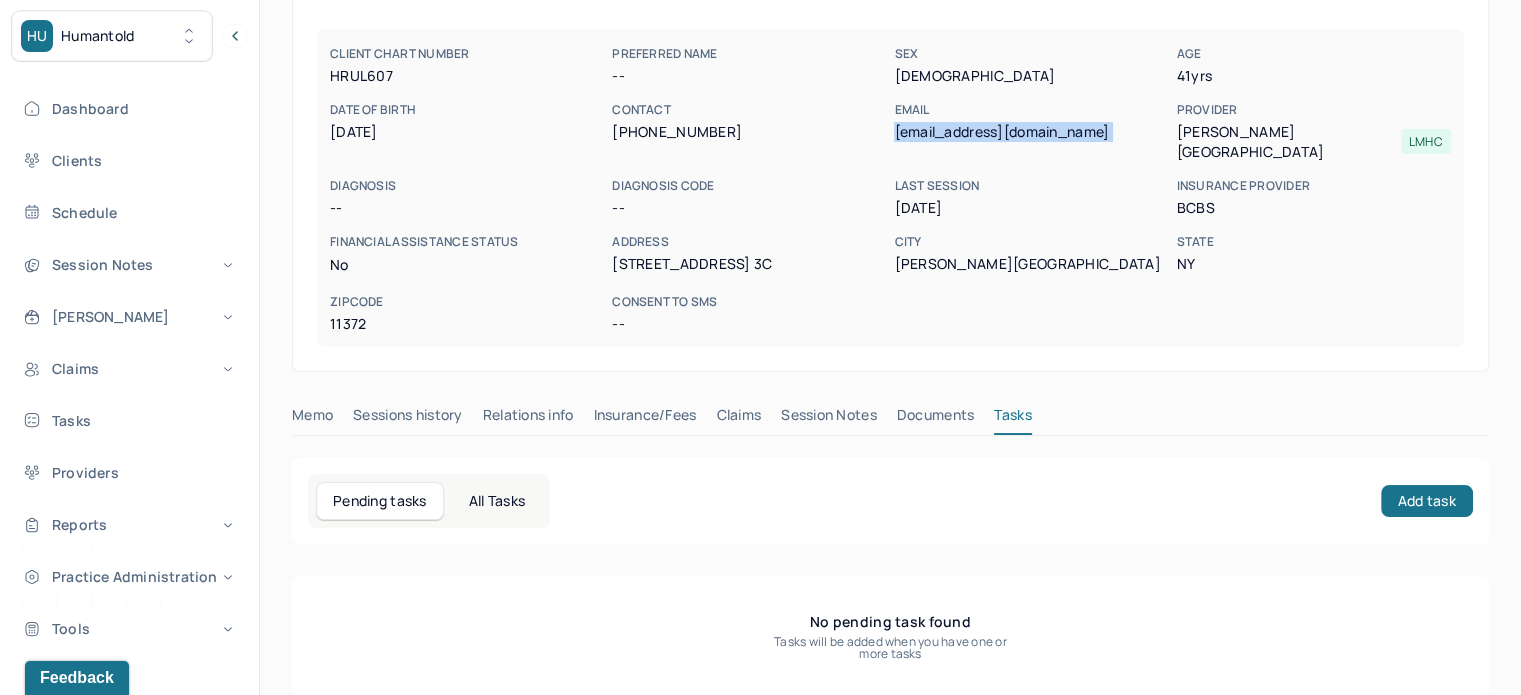 scroll, scrollTop: 180, scrollLeft: 0, axis: vertical 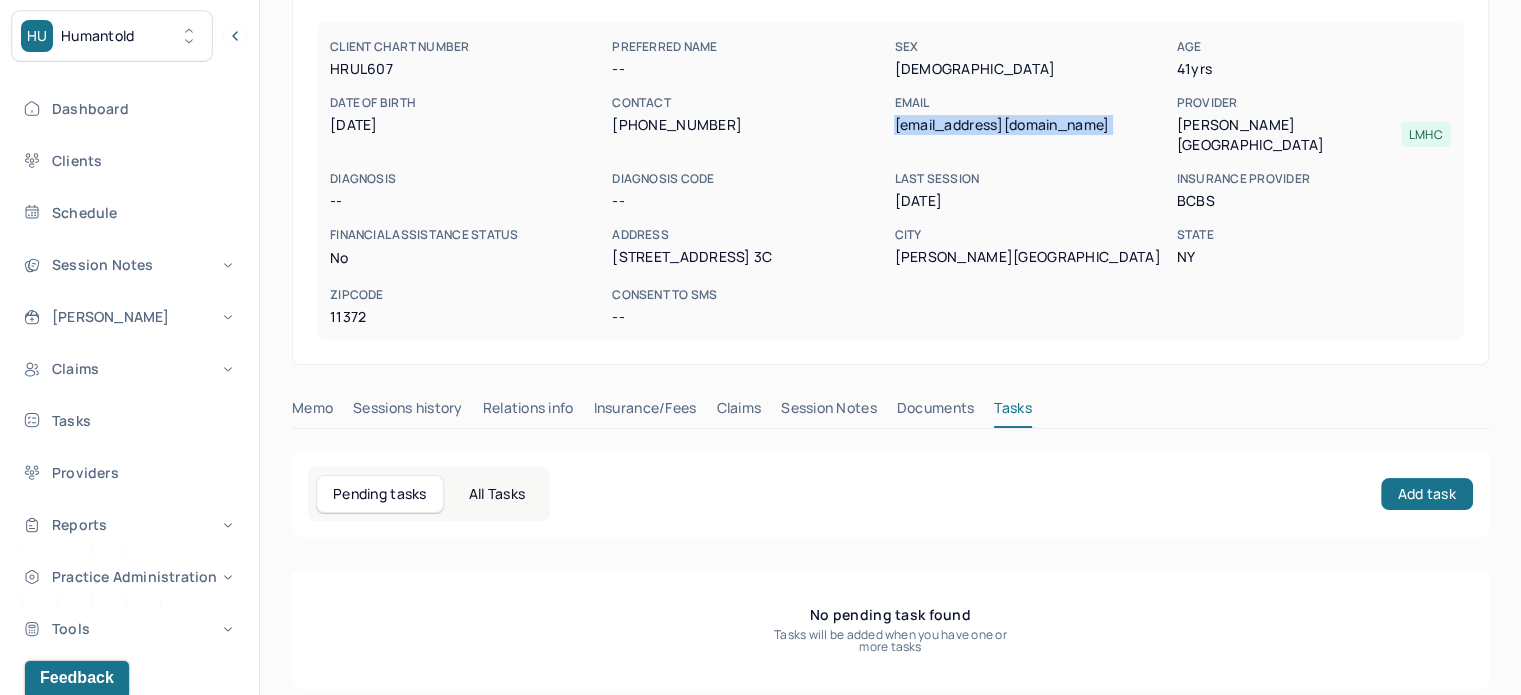 click on "Claims" at bounding box center [738, 412] 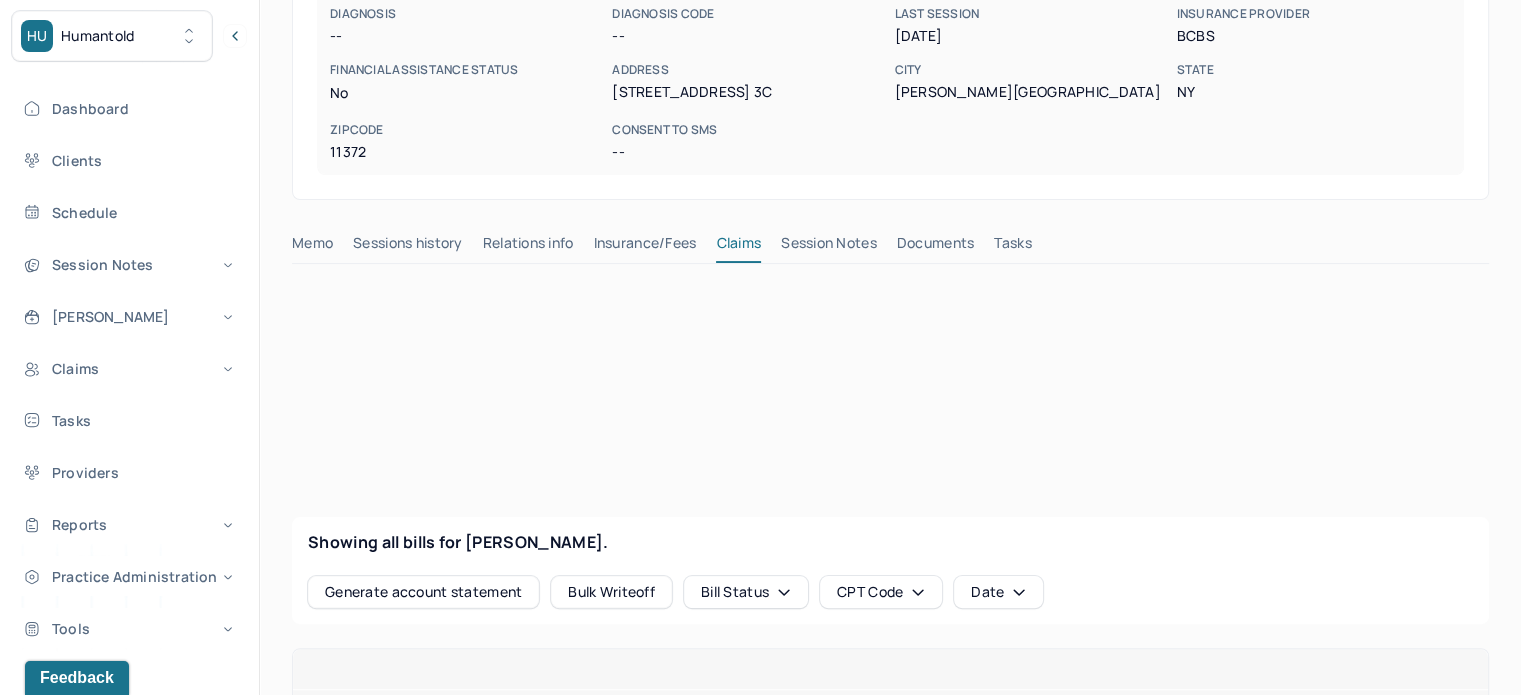 scroll, scrollTop: 380, scrollLeft: 0, axis: vertical 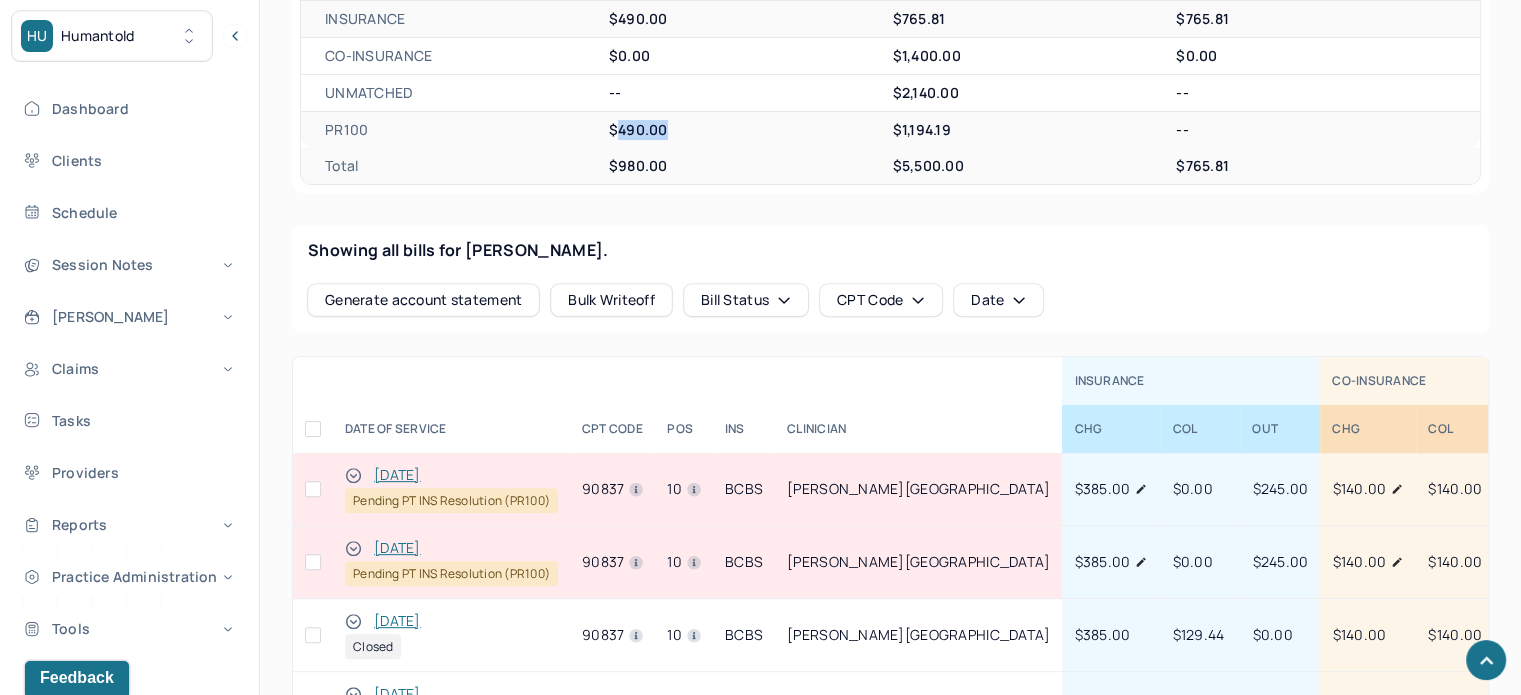 drag, startPoint x: 669, startPoint y: 111, endPoint x: 621, endPoint y: 114, distance: 48.09366 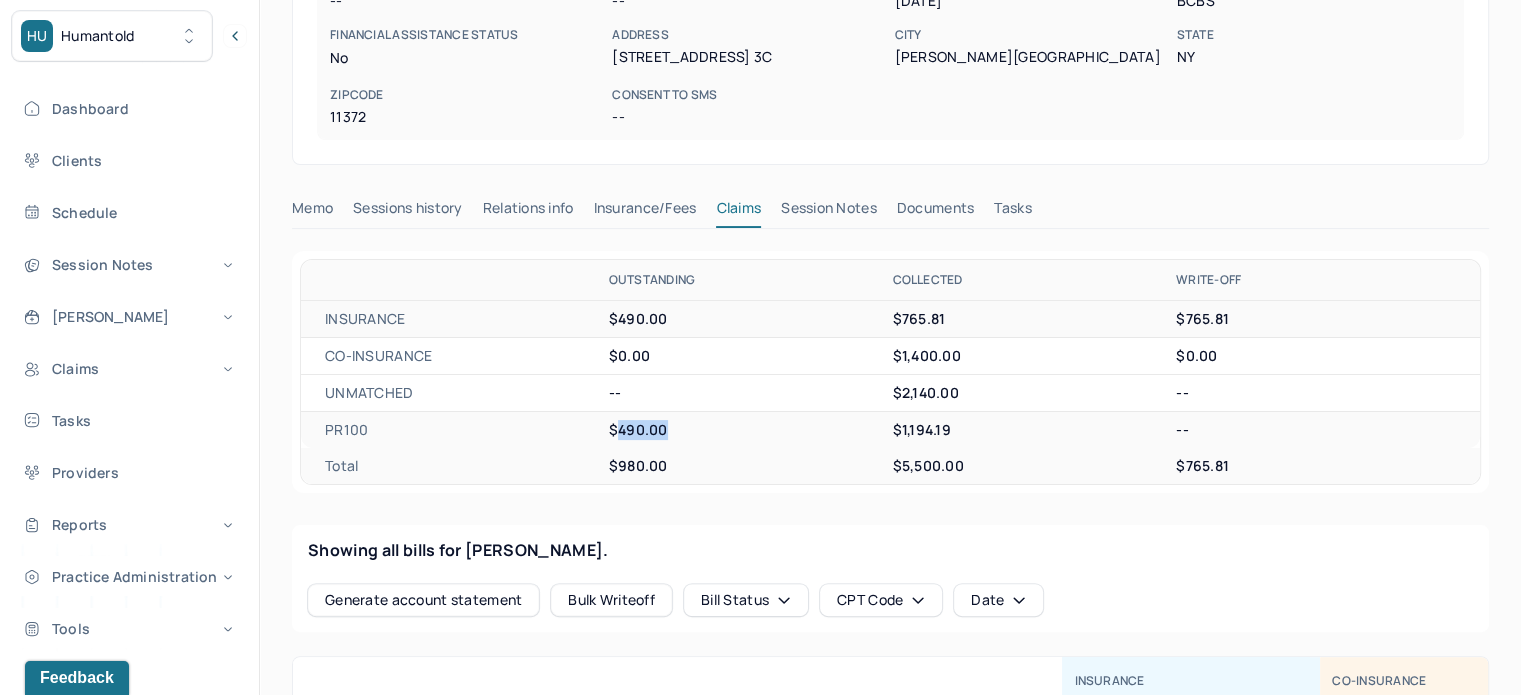 click on "Tasks" at bounding box center [1012, 212] 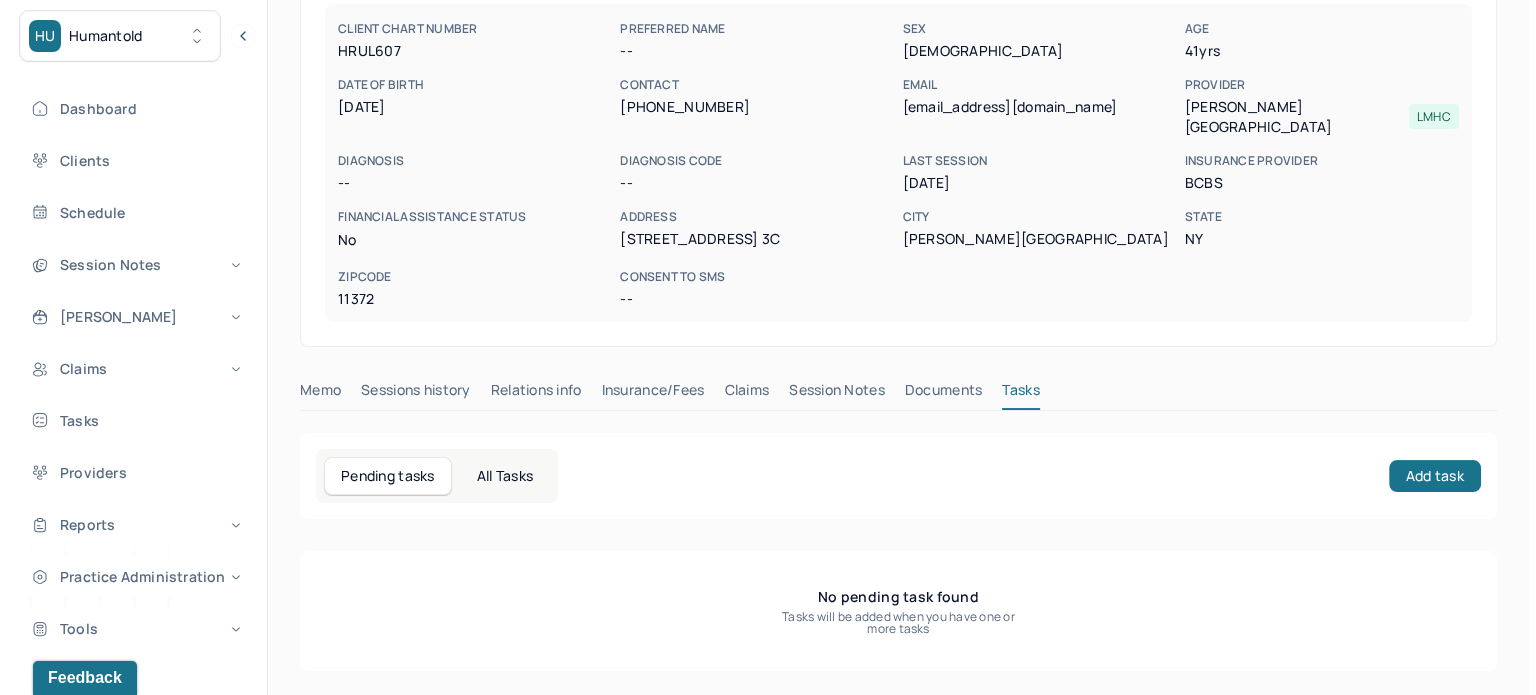 scroll, scrollTop: 180, scrollLeft: 0, axis: vertical 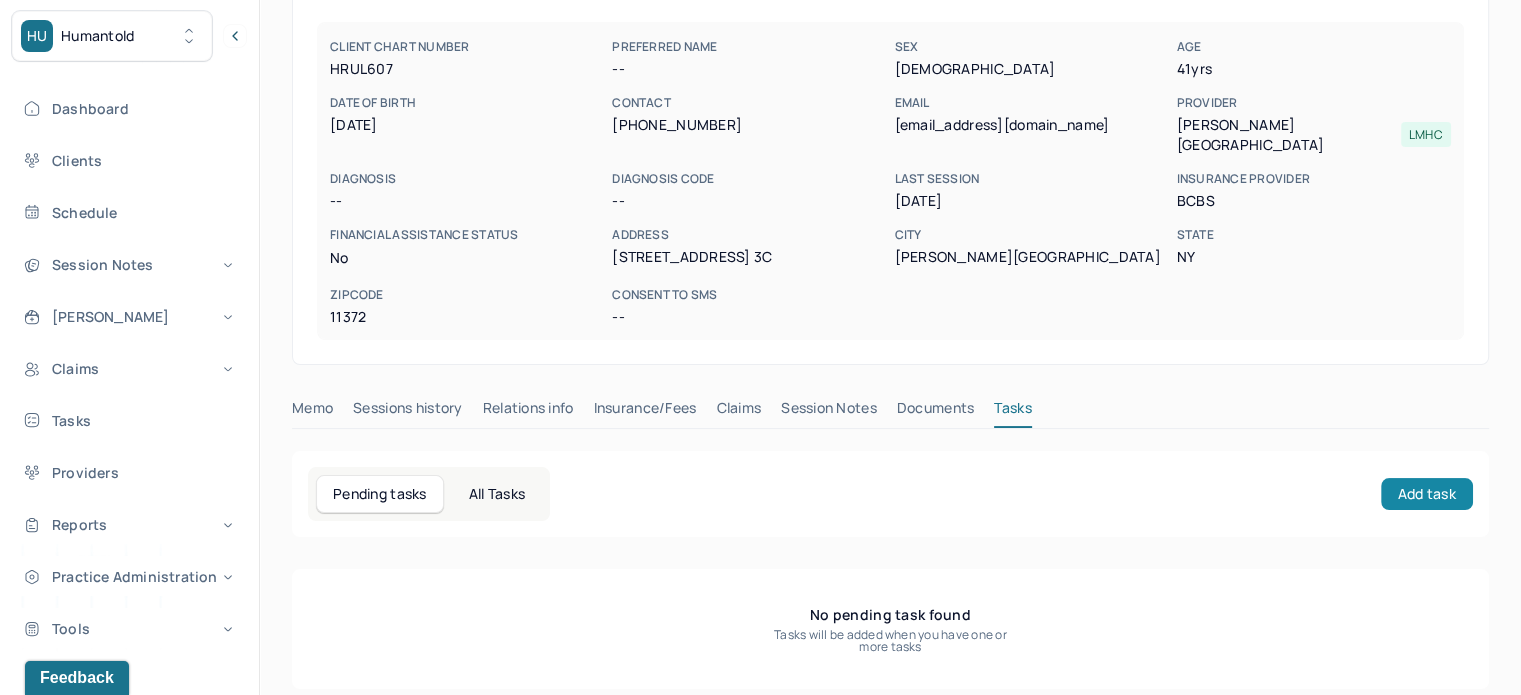 click on "Add task" at bounding box center (1427, 494) 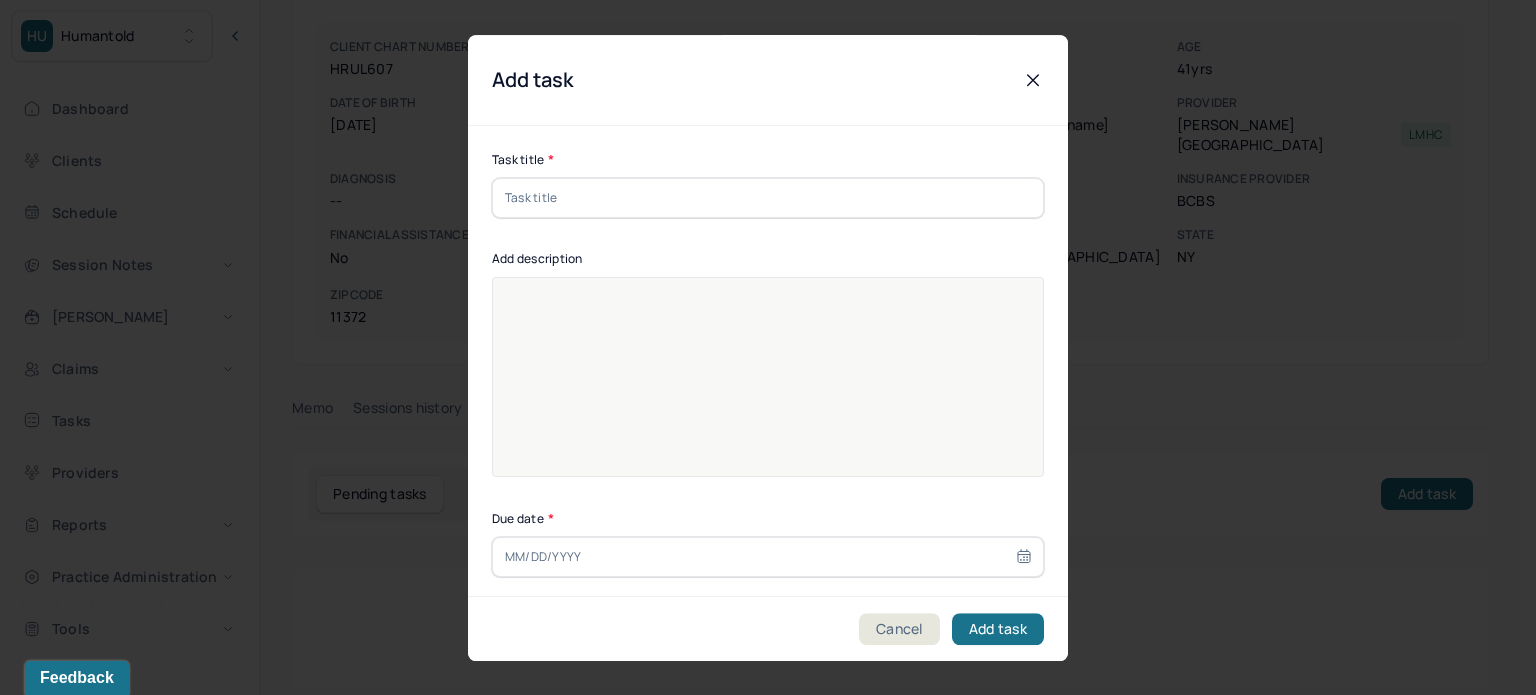 click at bounding box center [768, 198] 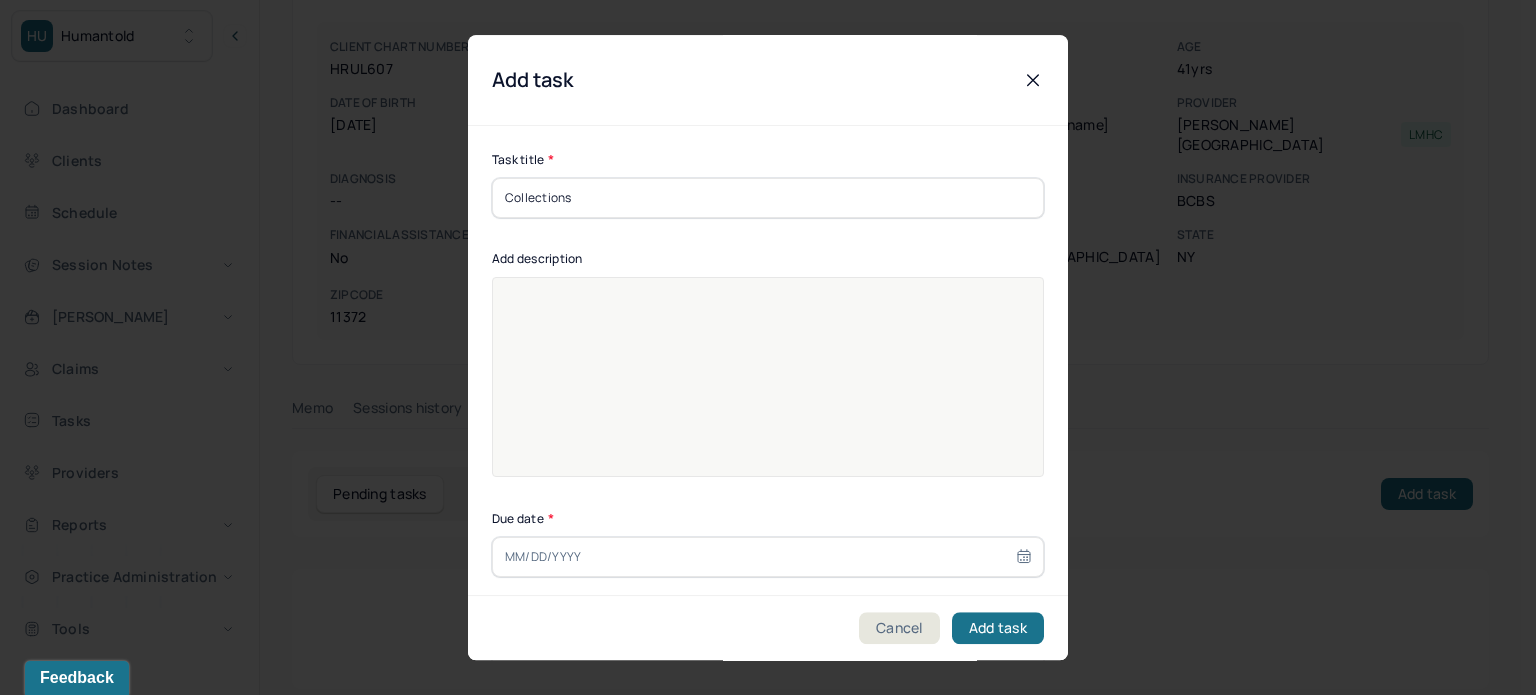 type on "Collections" 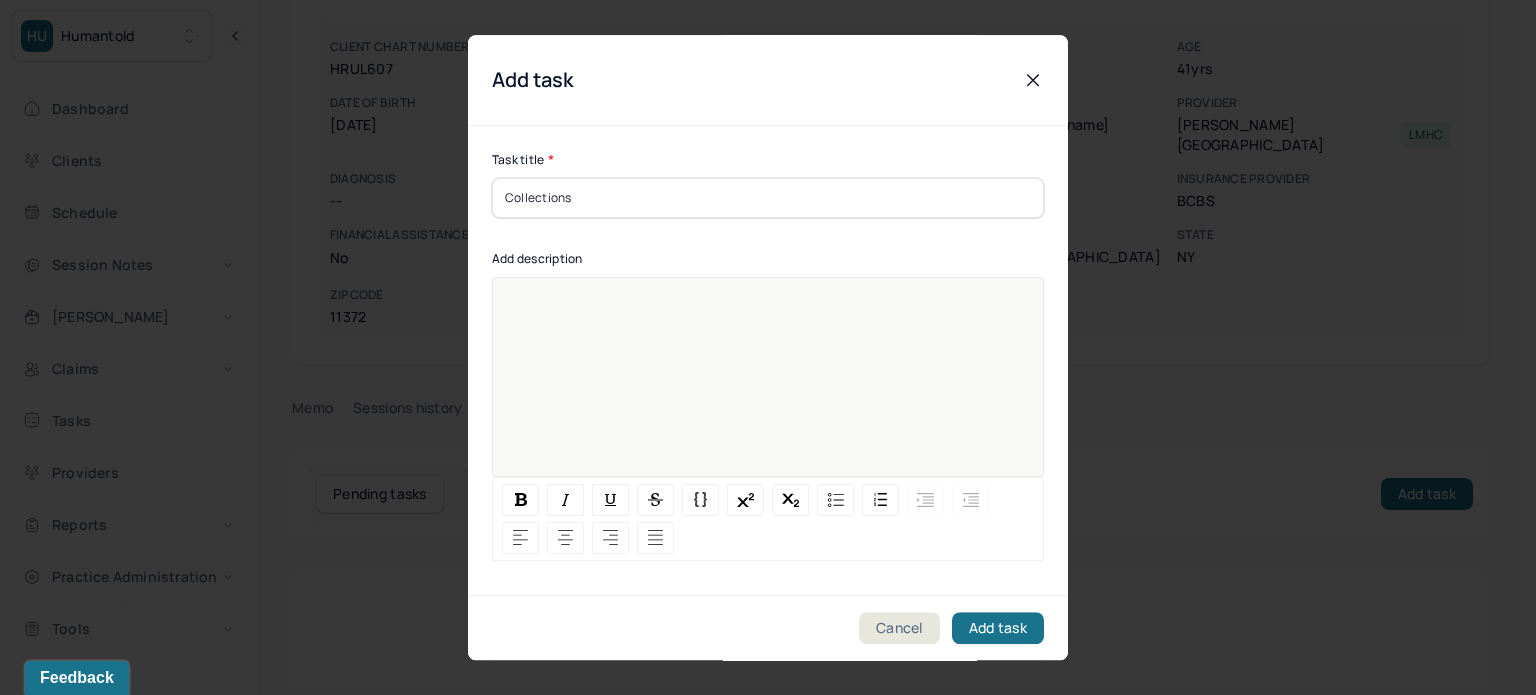 paste 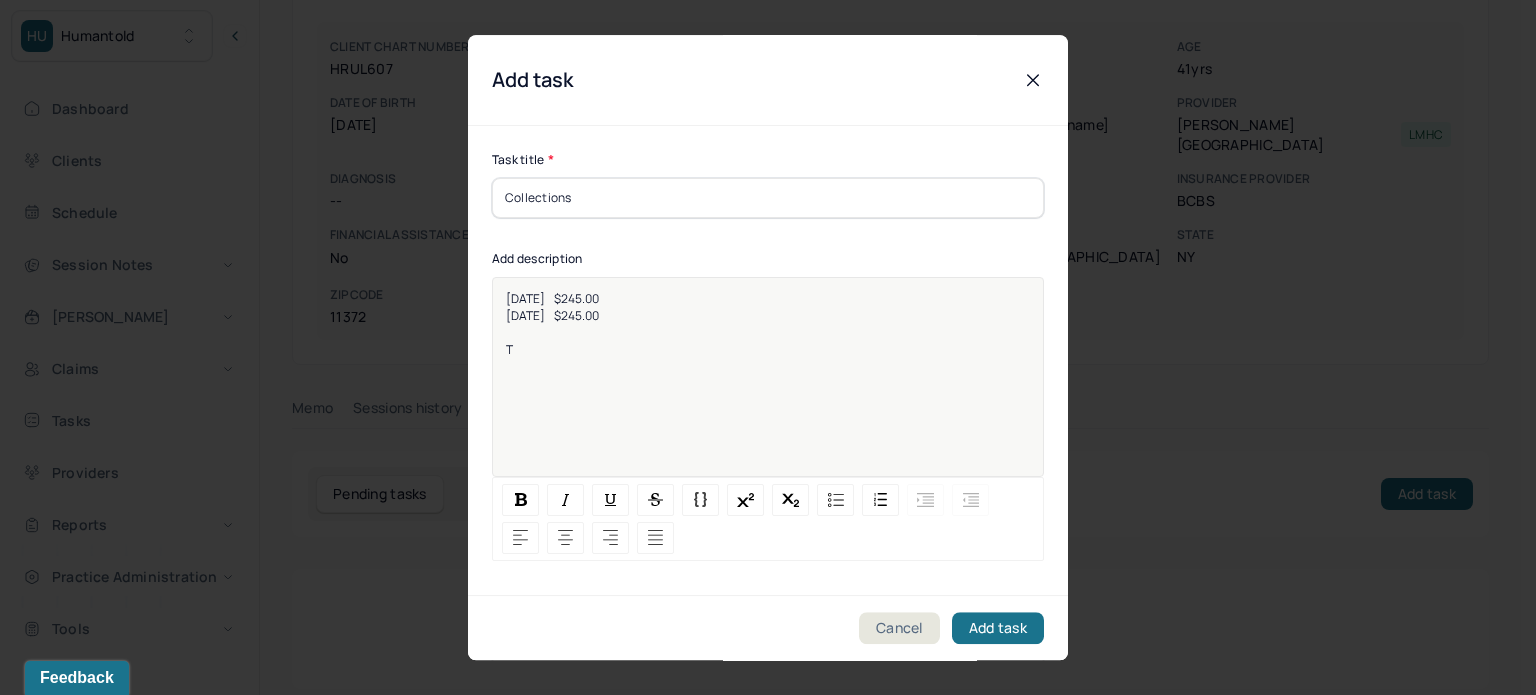 type 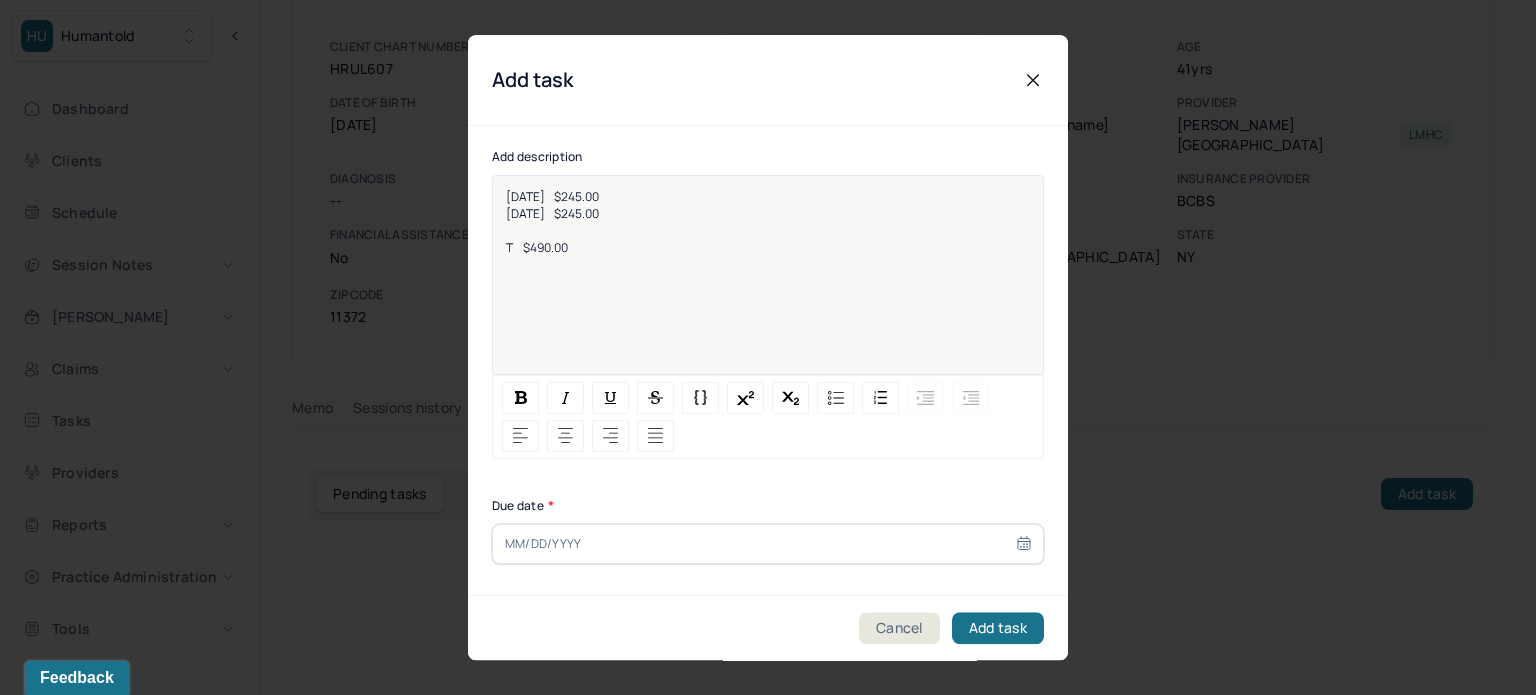 scroll, scrollTop: 256, scrollLeft: 0, axis: vertical 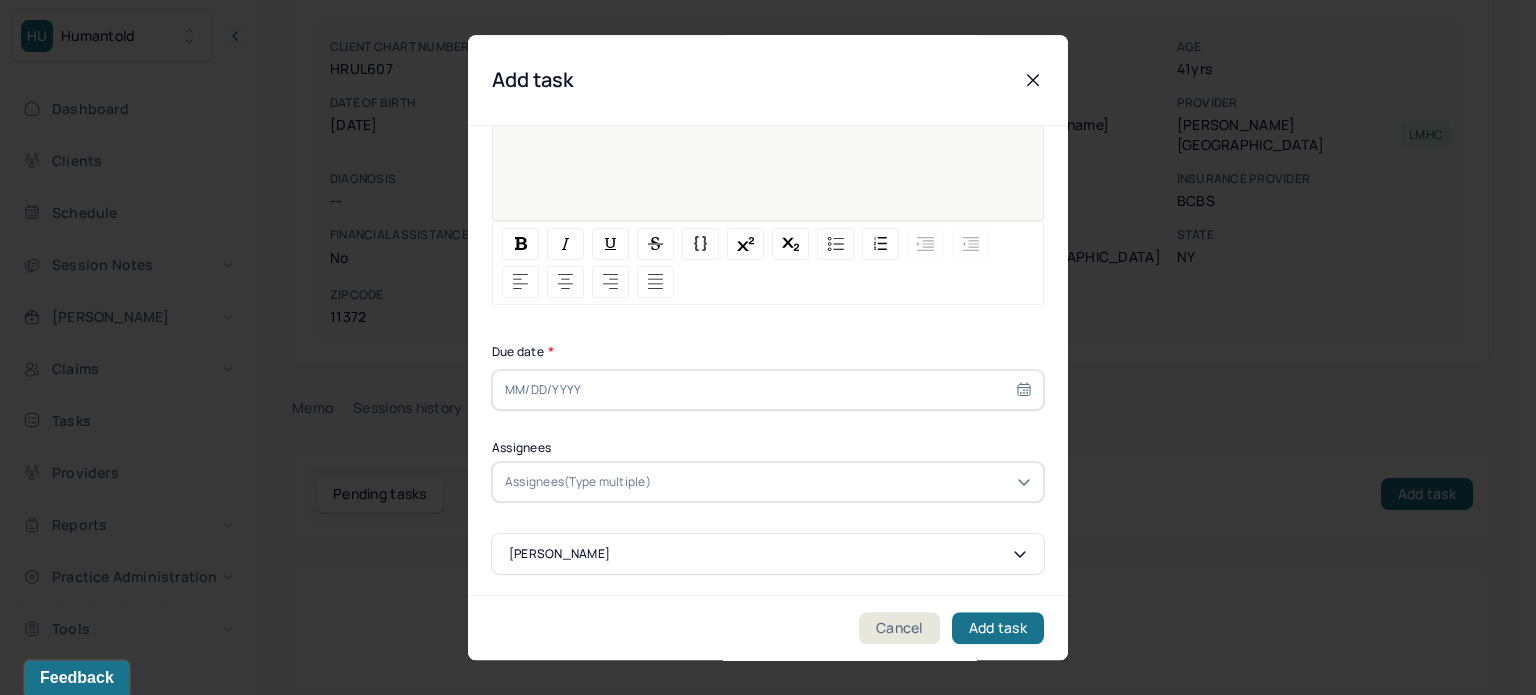 click at bounding box center (768, 390) 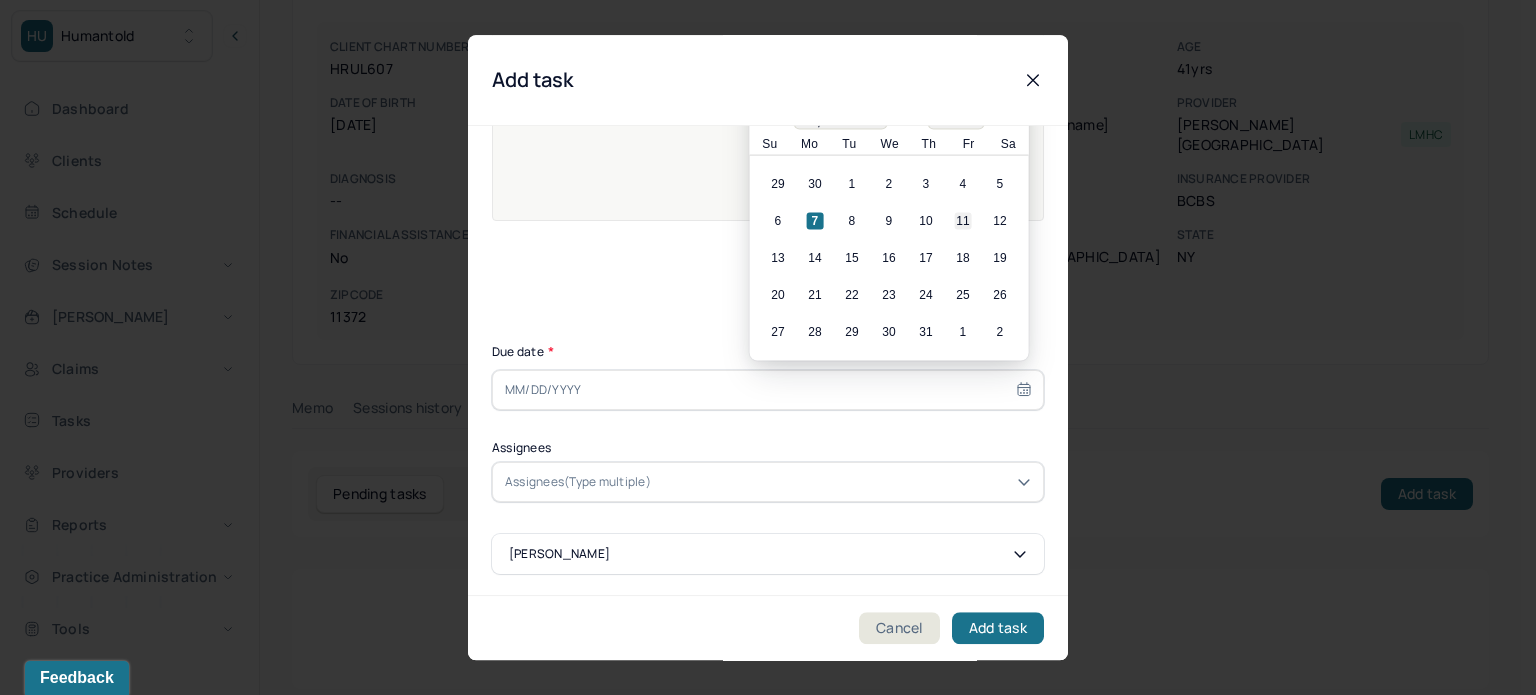 click on "11" at bounding box center [963, 221] 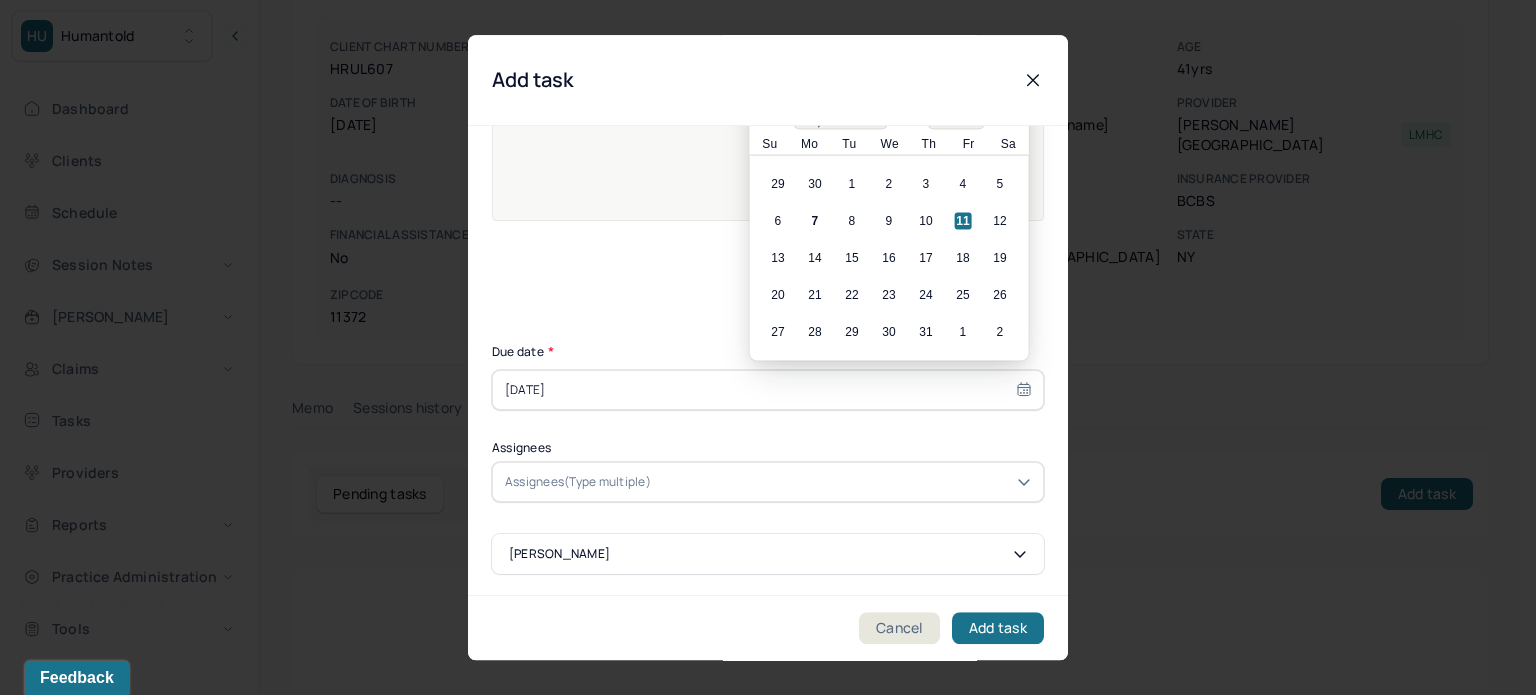 click on "Assignees(Type multiple)" at bounding box center (578, 482) 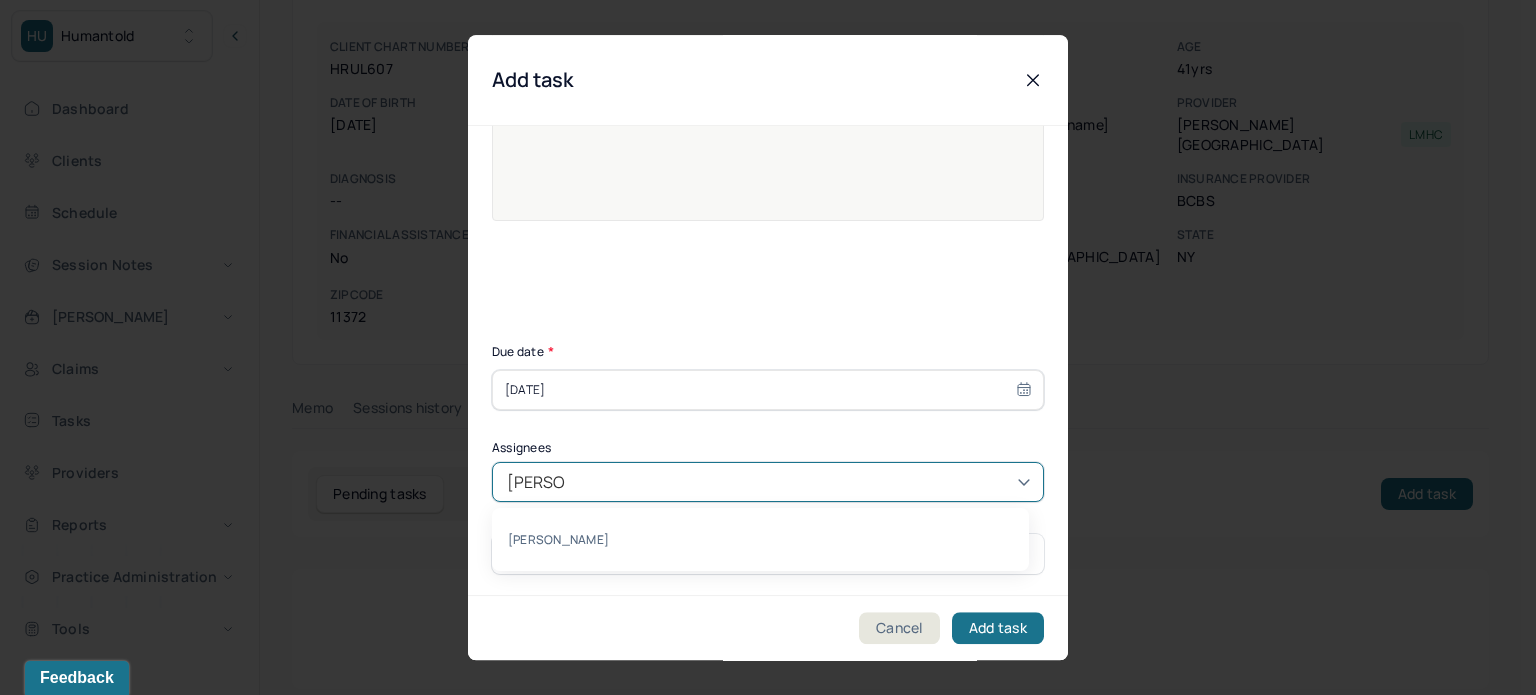 type on "[PERSON_NAME]" 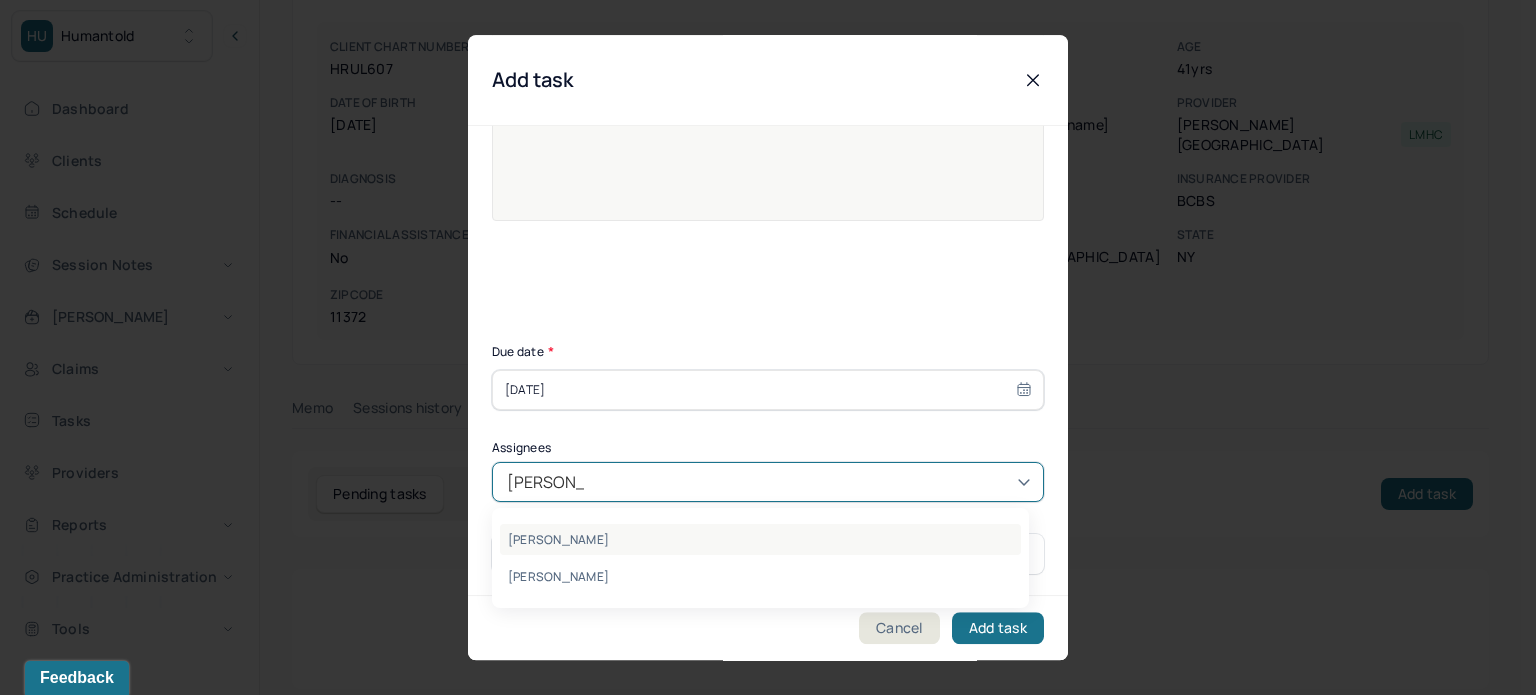 click on "[PERSON_NAME]" at bounding box center (760, 539) 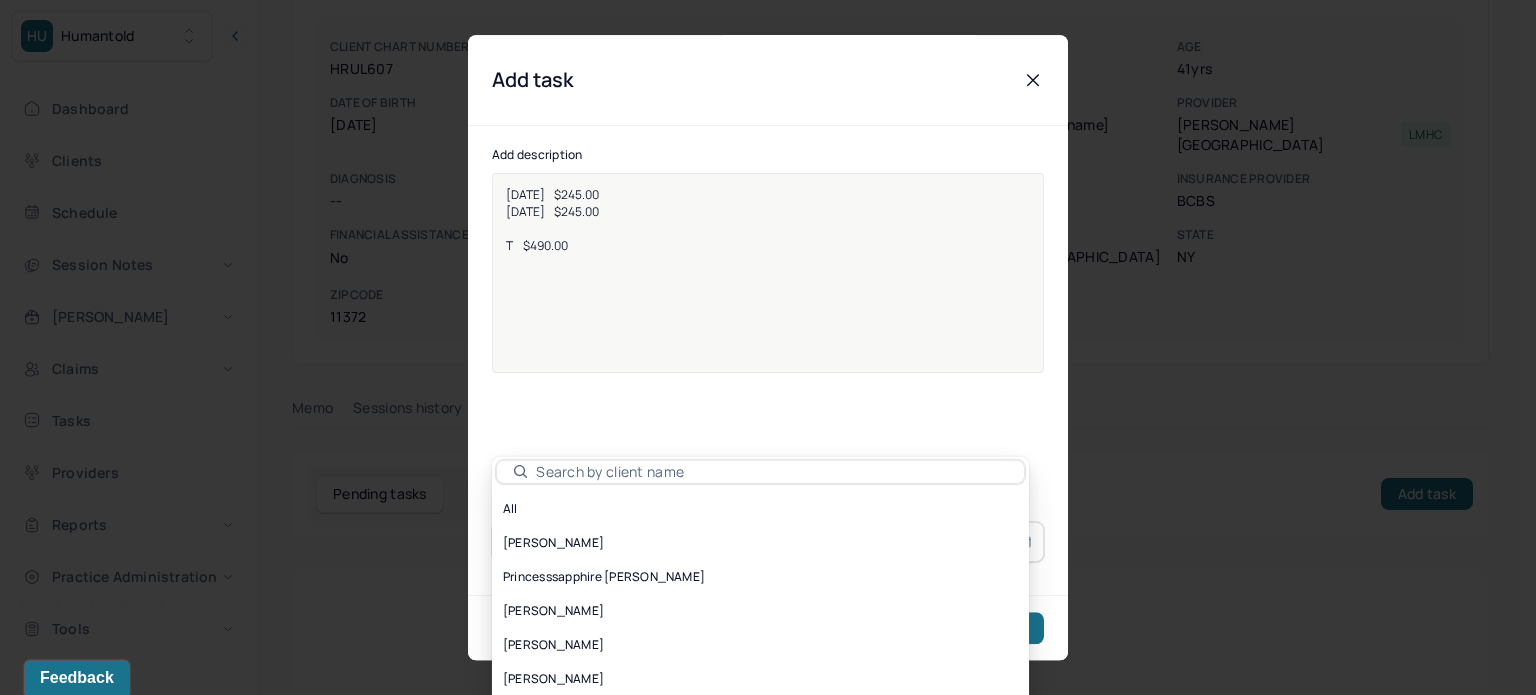scroll, scrollTop: 56, scrollLeft: 0, axis: vertical 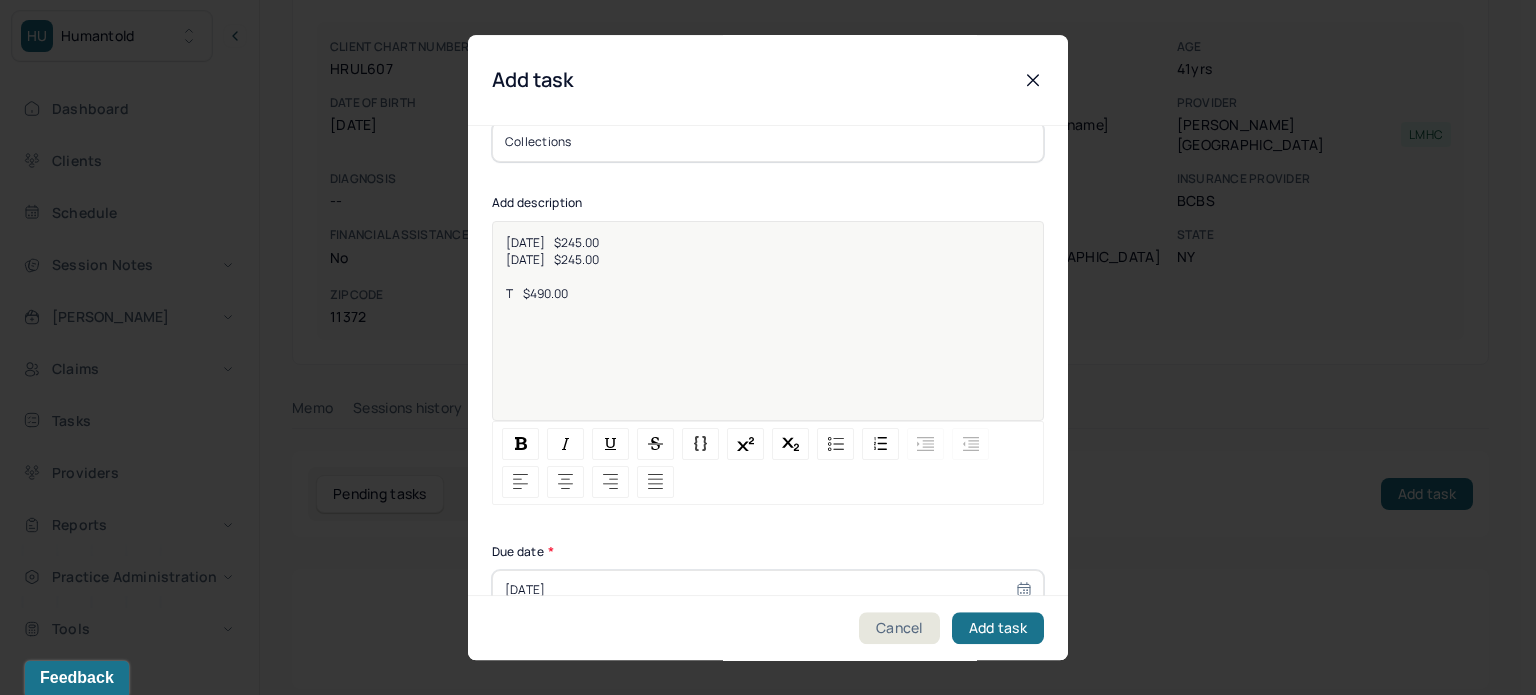 click on "5/22/2025	$245.00 6/5/2025	$245.00 T     $490.00" at bounding box center [768, 334] 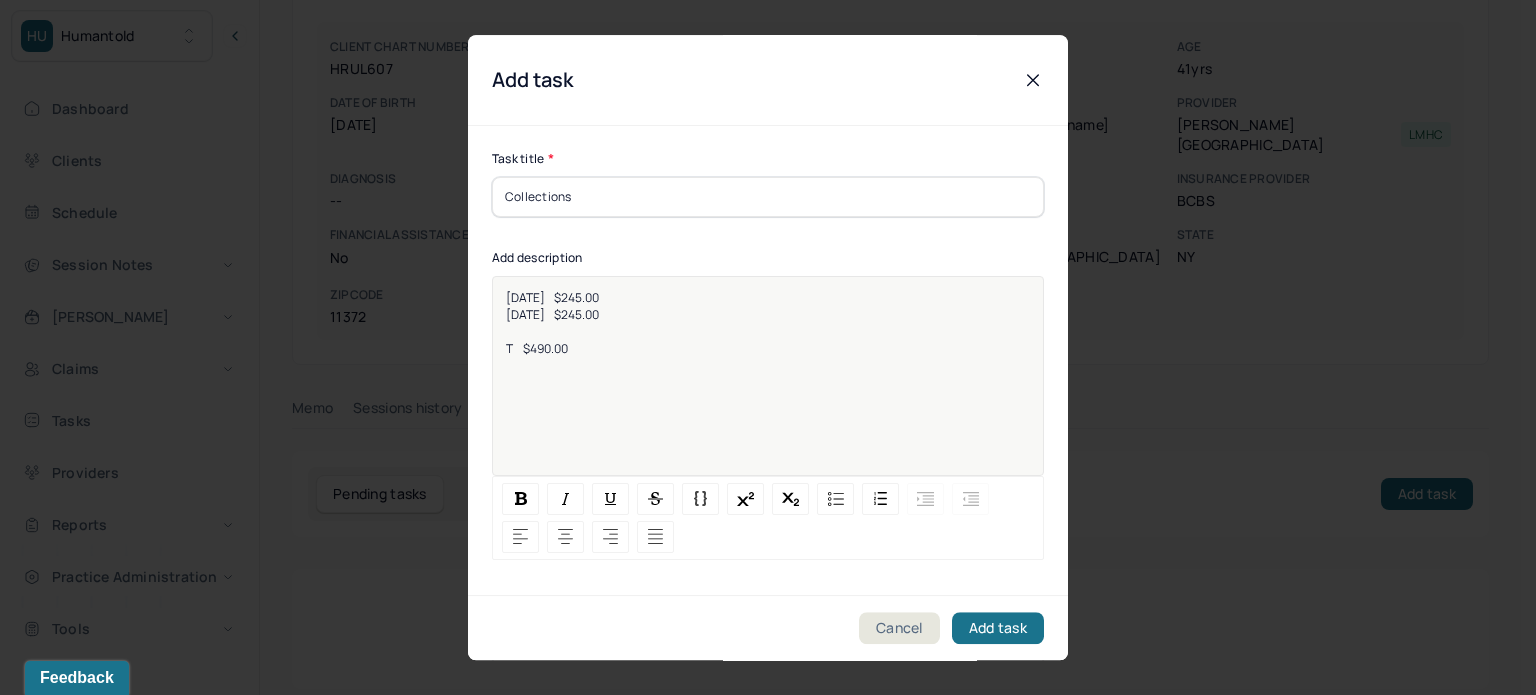 scroll, scrollTop: 0, scrollLeft: 0, axis: both 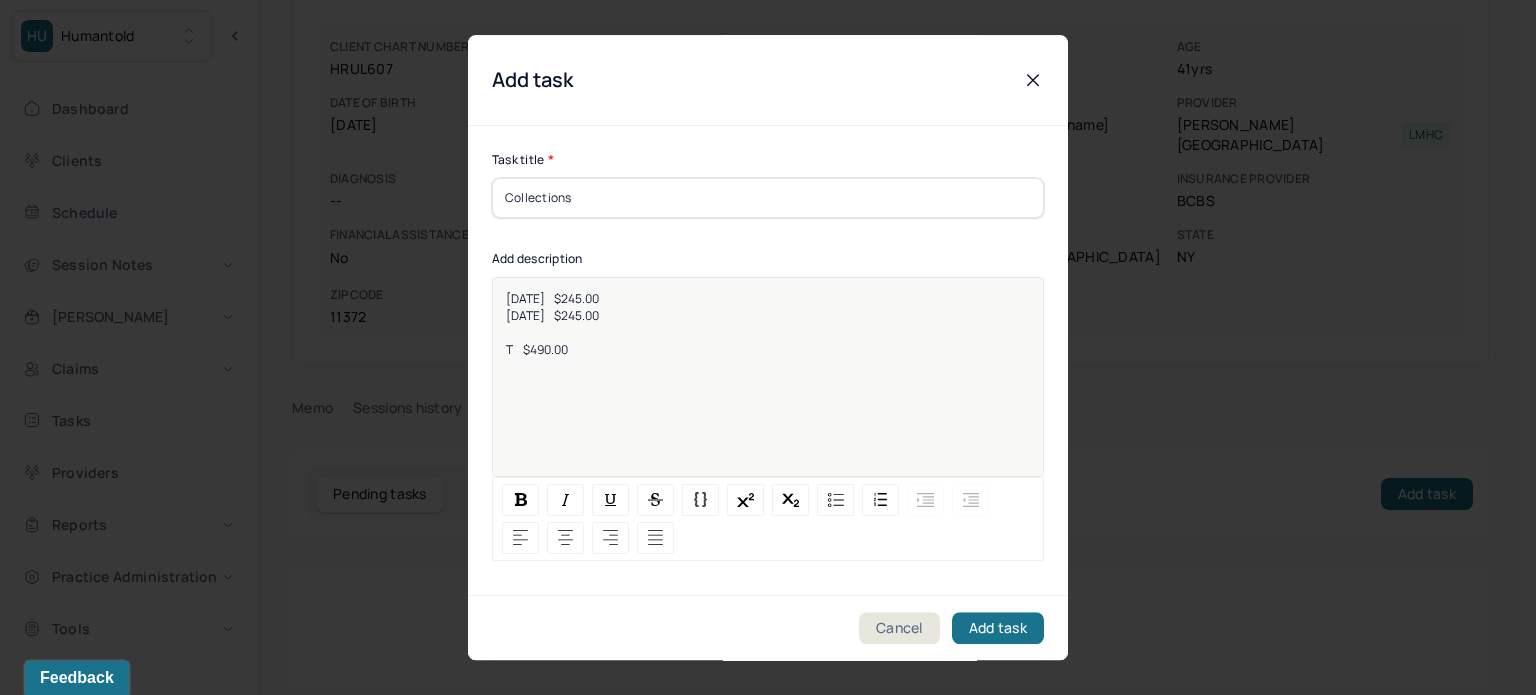 click on "T     $490.00" at bounding box center (768, 349) 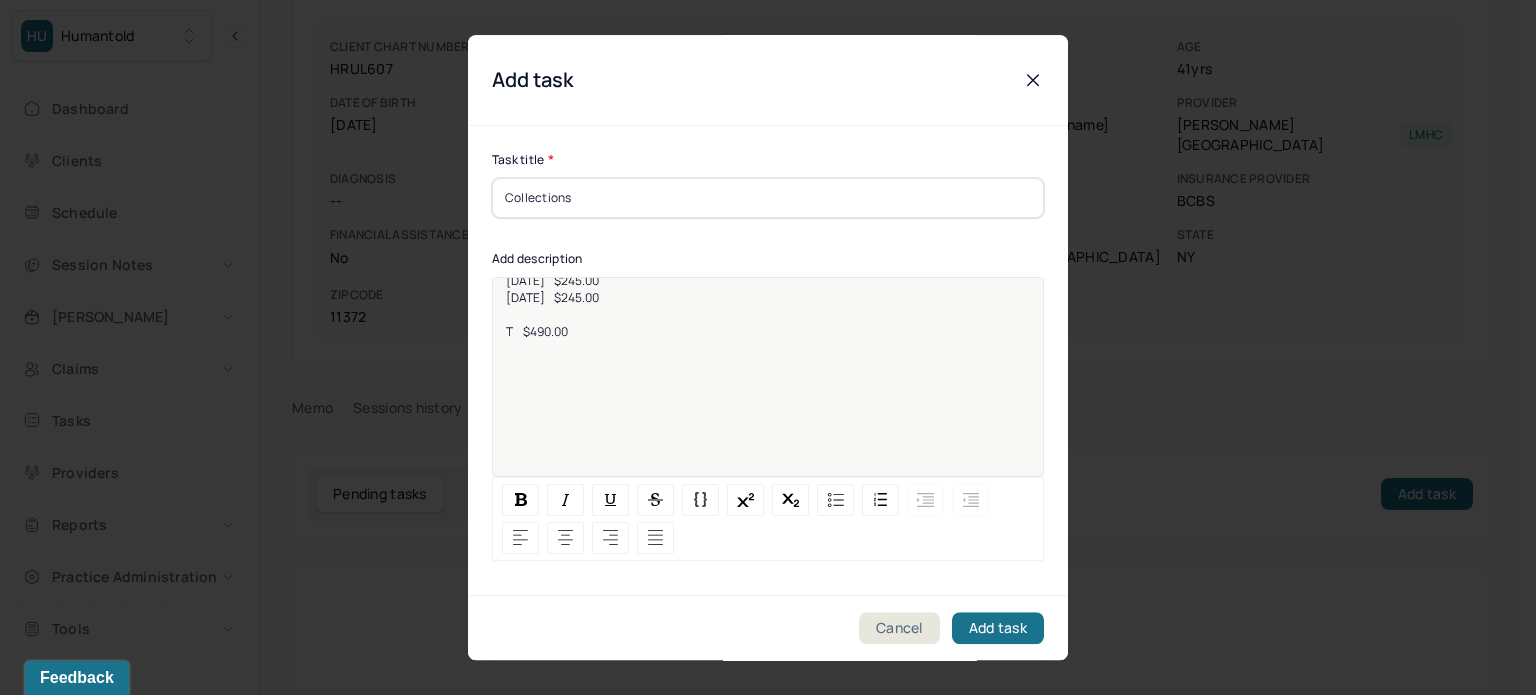 scroll, scrollTop: 25, scrollLeft: 0, axis: vertical 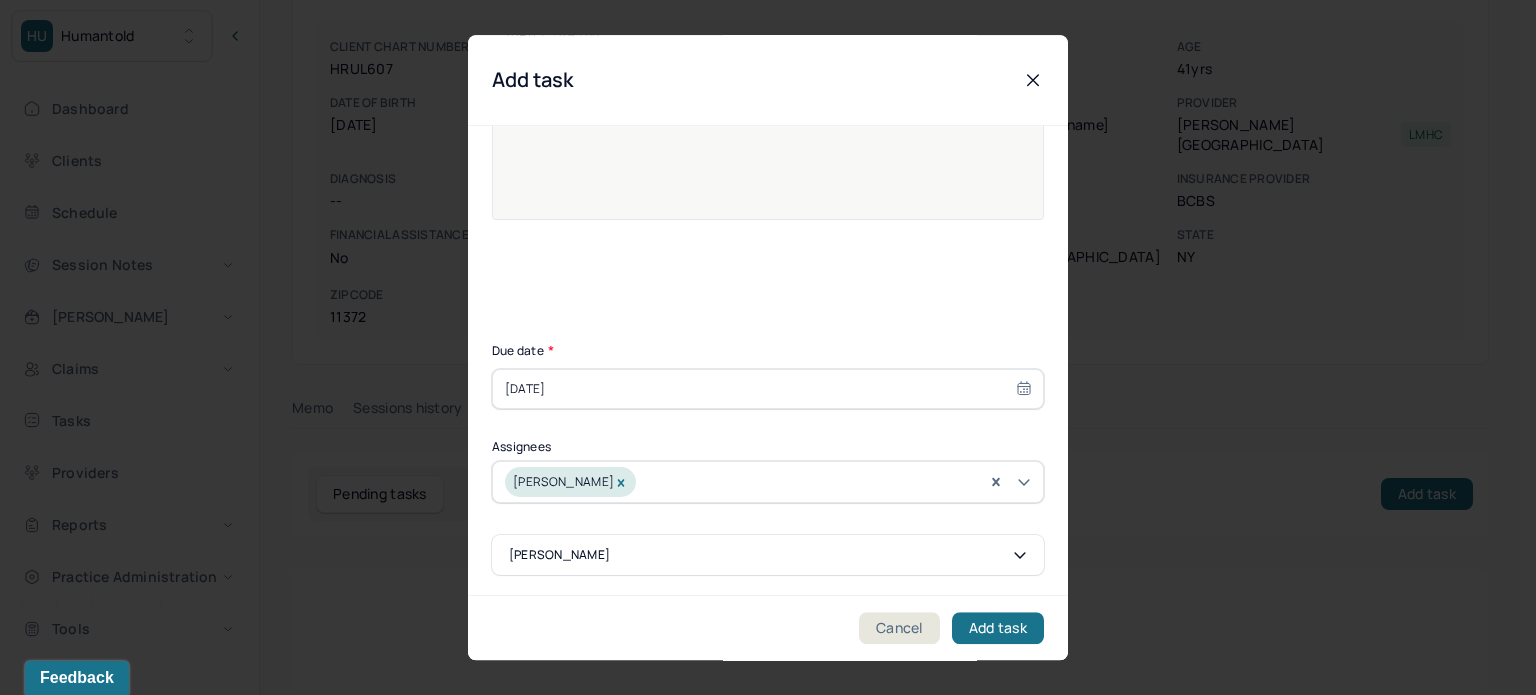 click on "Task title * Collections Add description 5/22/2025	$245.00 6/5/2025	$245.00 T     $490.00 Due date * 07/11/2025 Assignees Katherine Powers   Andrea Hayes" at bounding box center (768, 234) 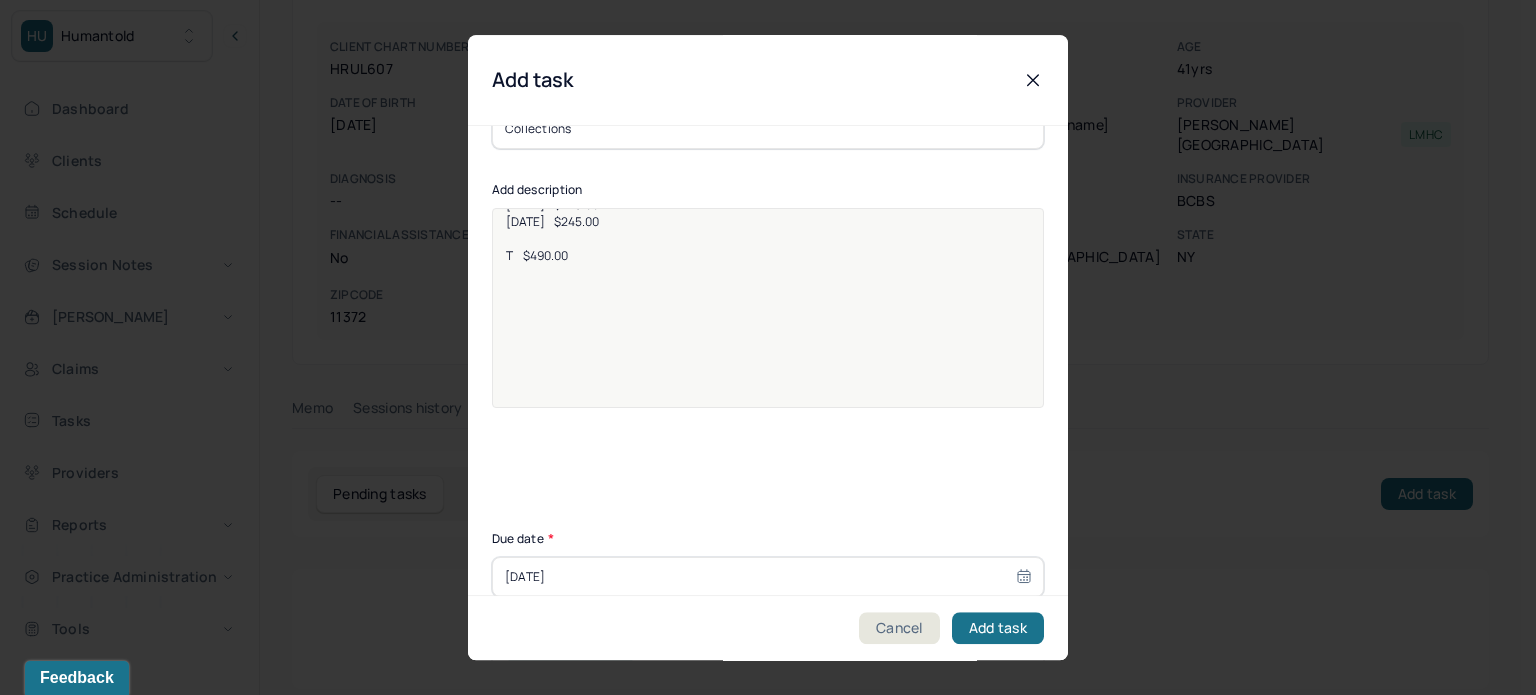 scroll, scrollTop: 0, scrollLeft: 0, axis: both 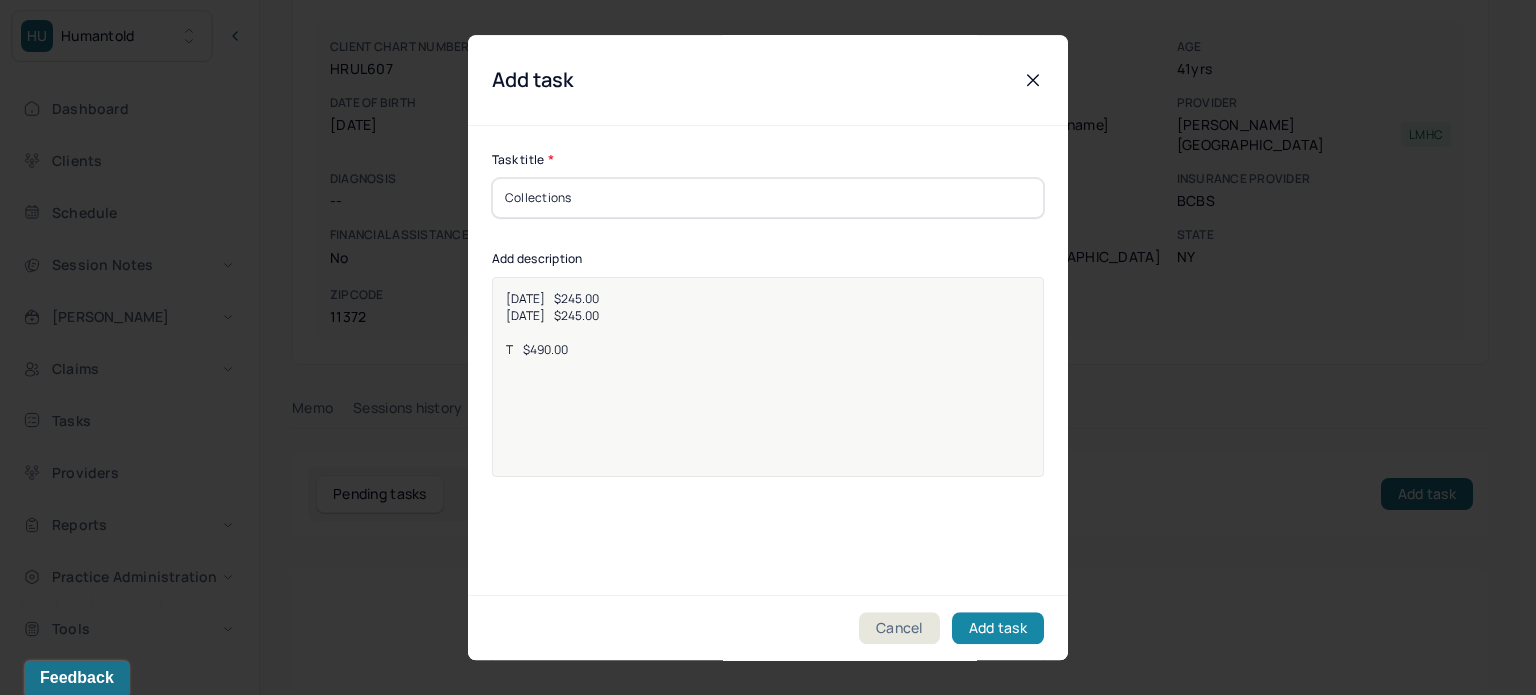 click on "Add task" at bounding box center (998, 628) 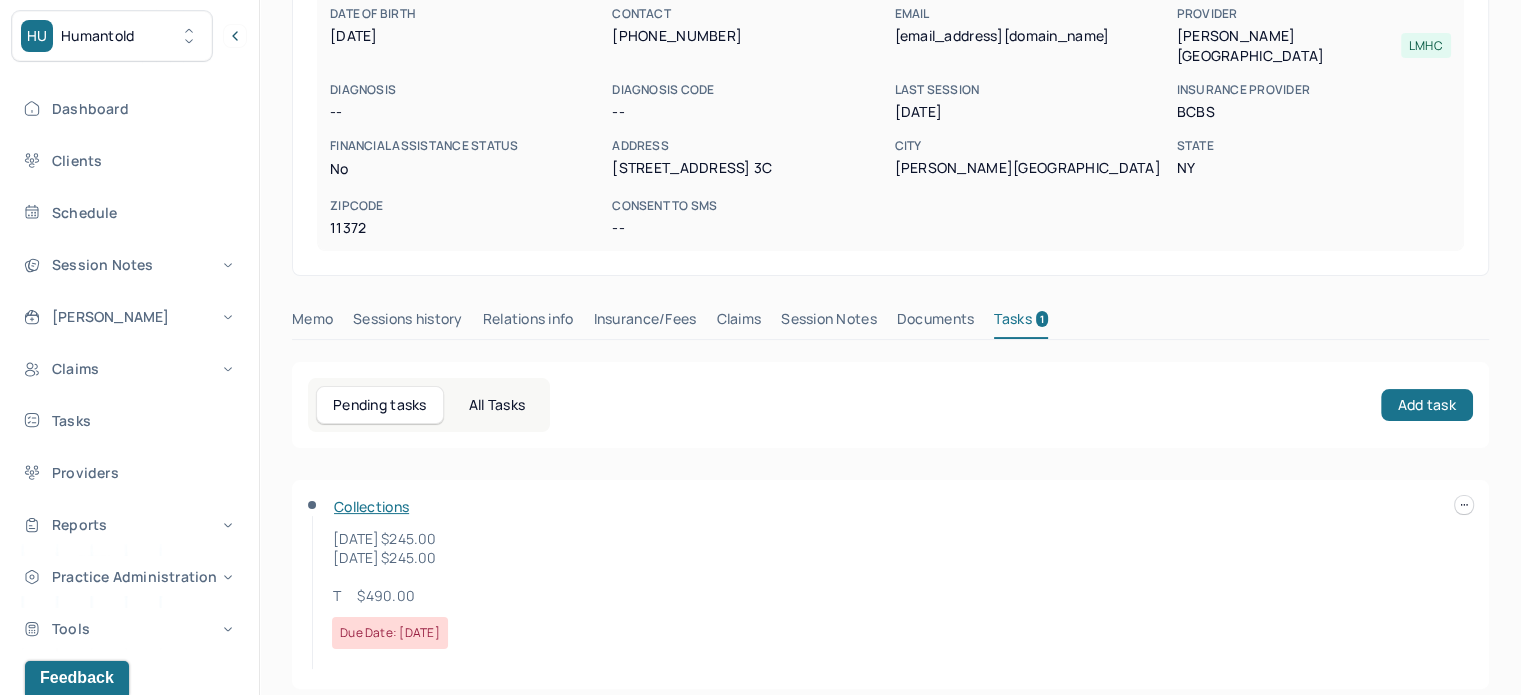 scroll, scrollTop: 0, scrollLeft: 0, axis: both 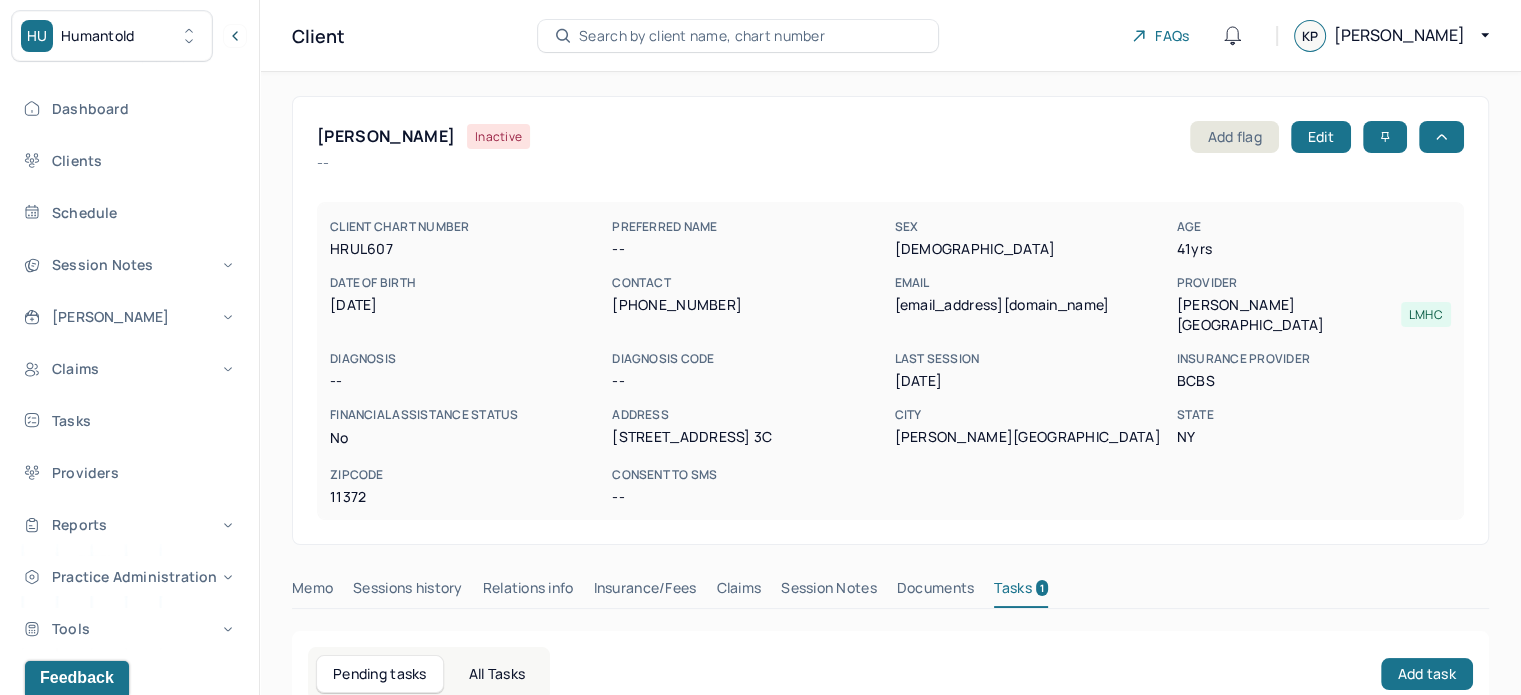 click on "Search by client name, chart number" at bounding box center (702, 36) 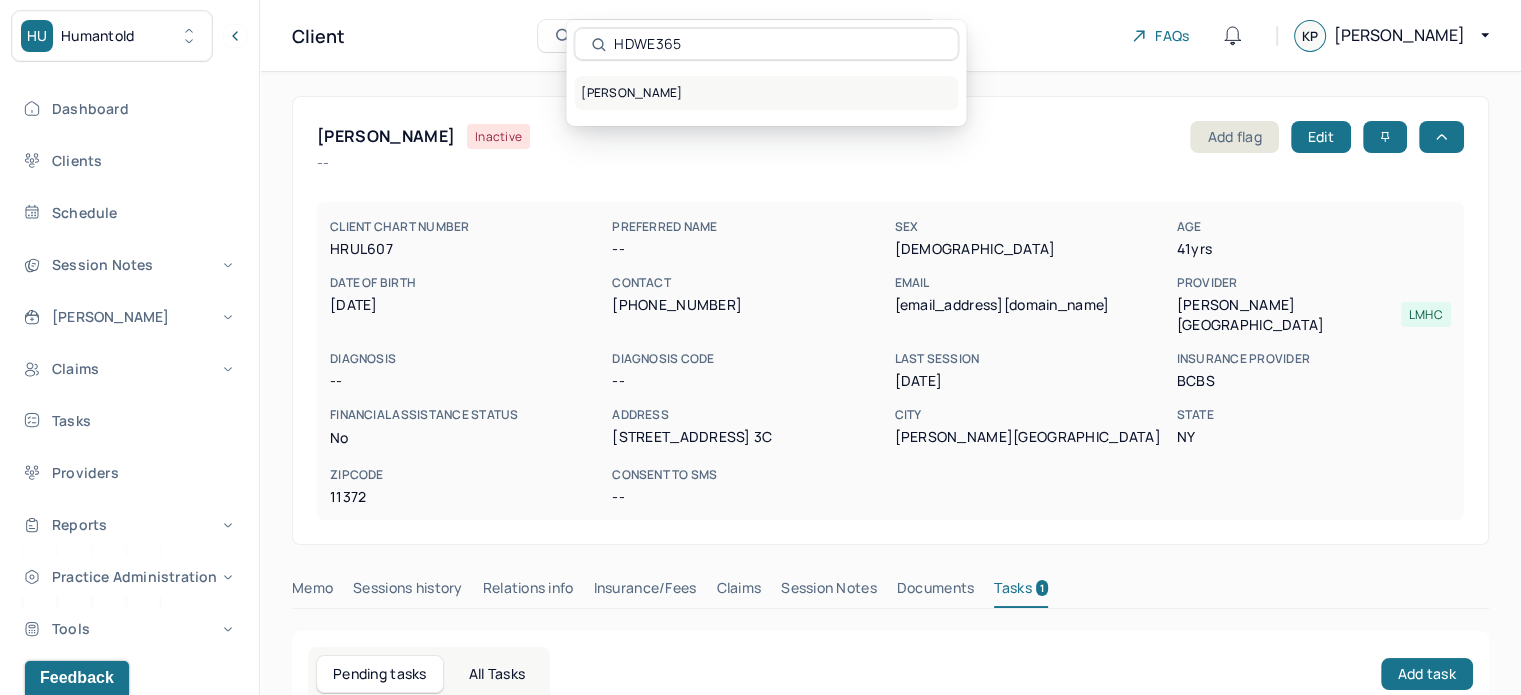type on "HDWE365" 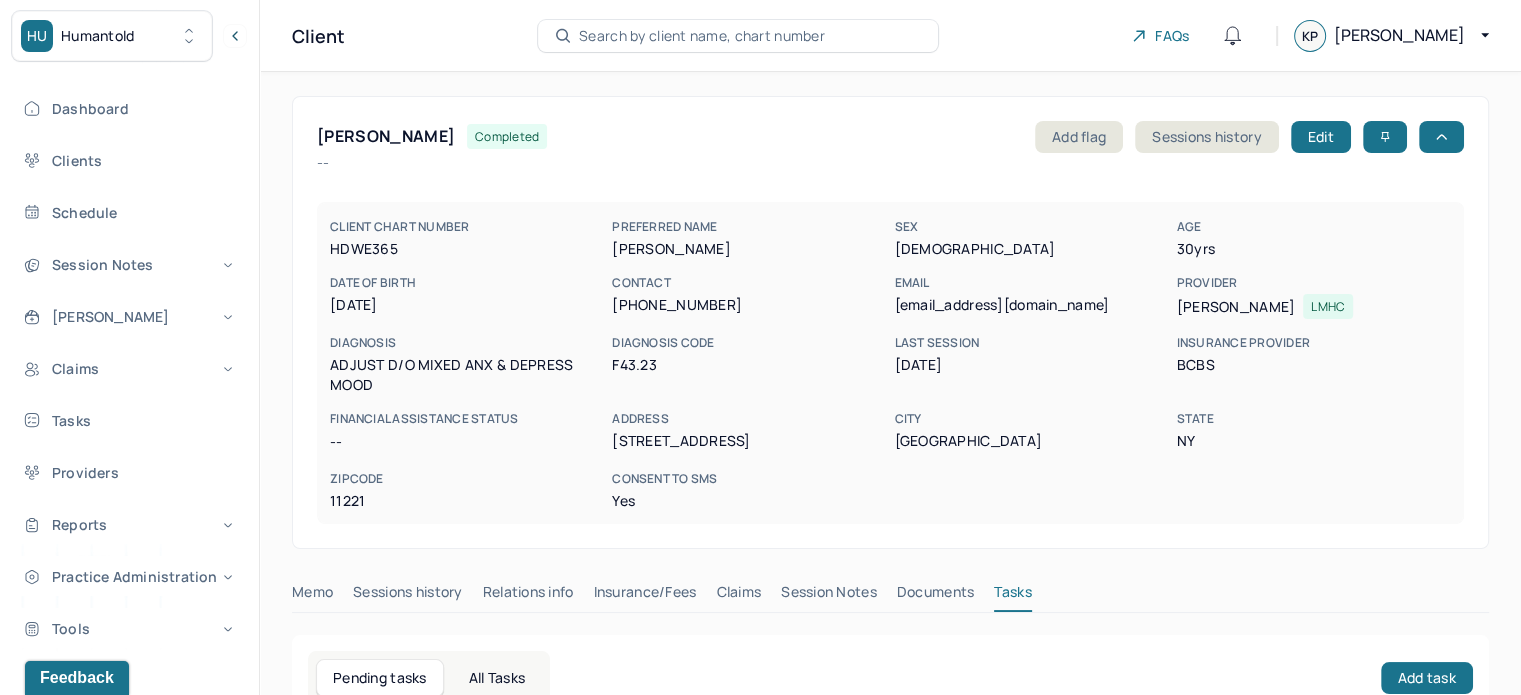click on "kennyhilliard10@gmail.com" at bounding box center (1031, 305) 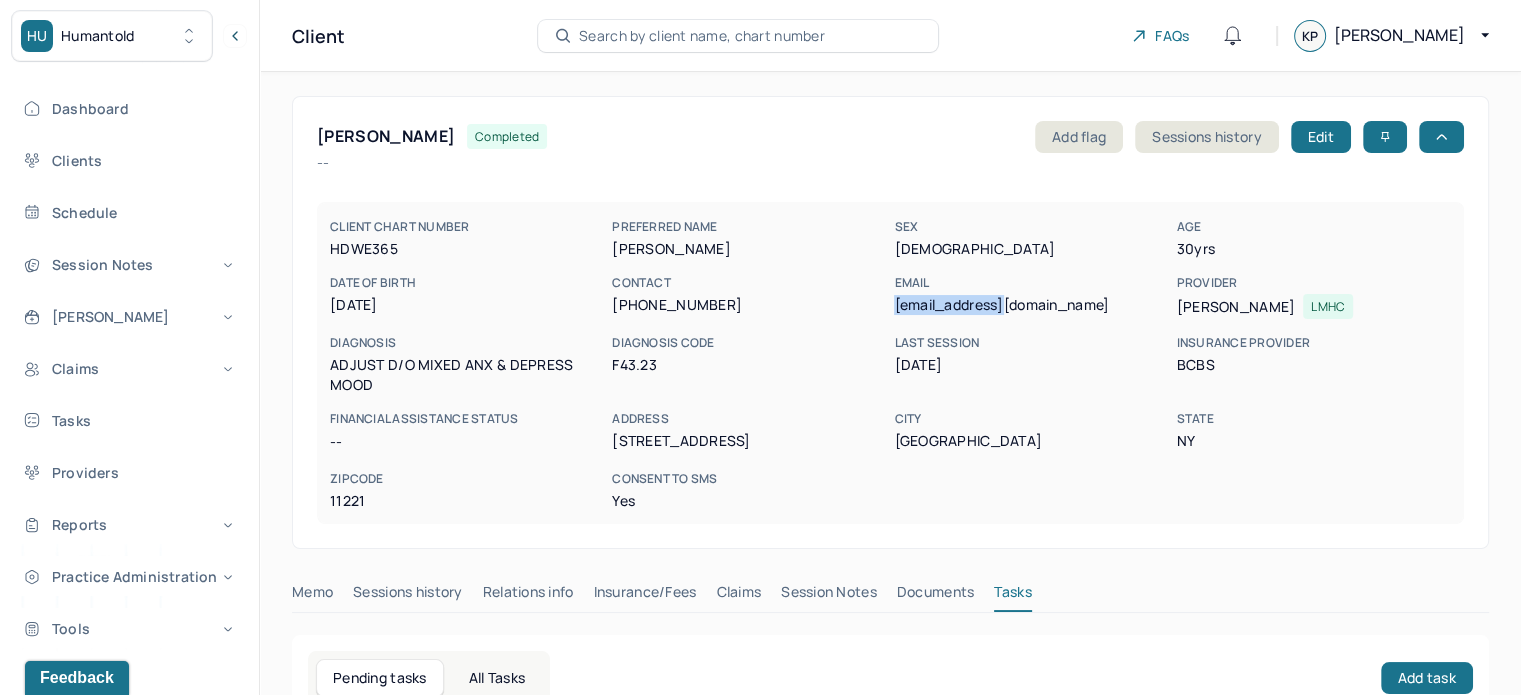 click on "kennyhilliard10@gmail.com" at bounding box center (1031, 305) 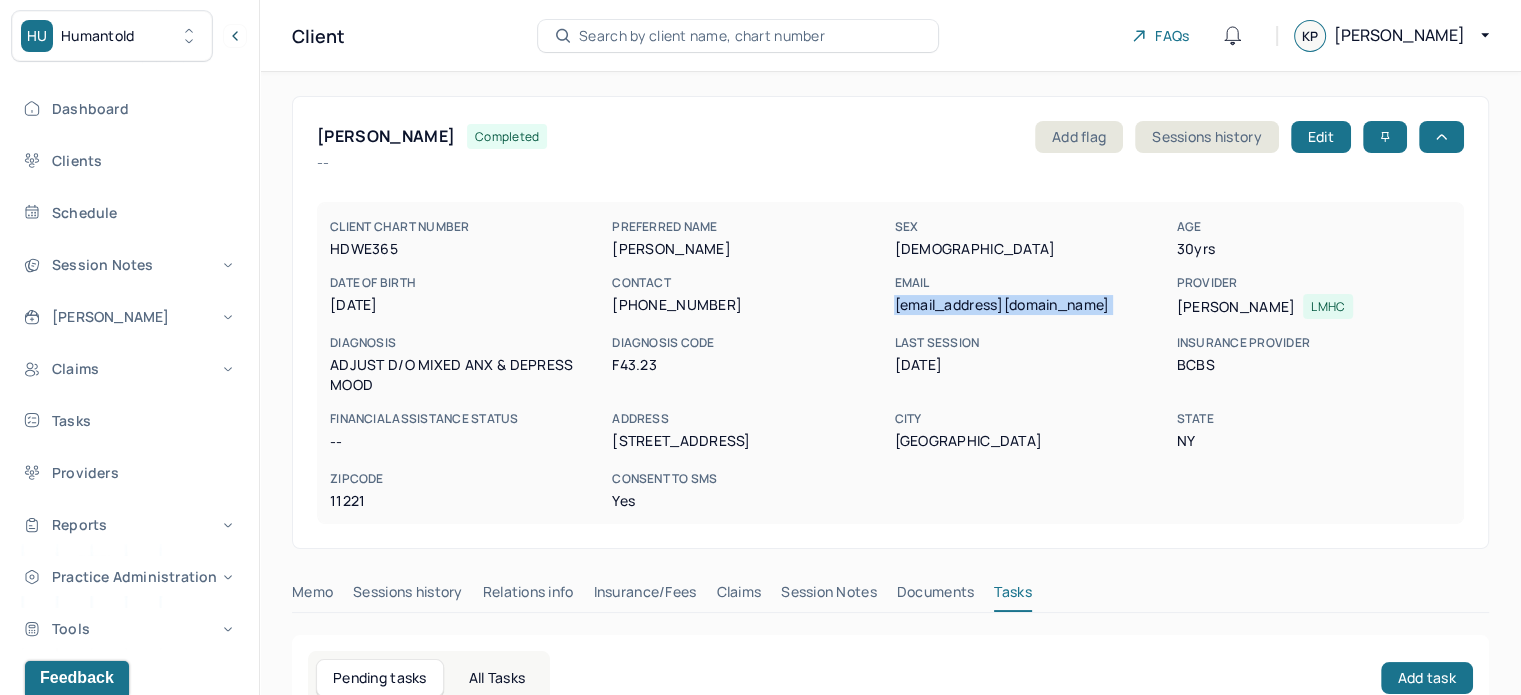 click on "kennyhilliard10@gmail.com" at bounding box center [1031, 305] 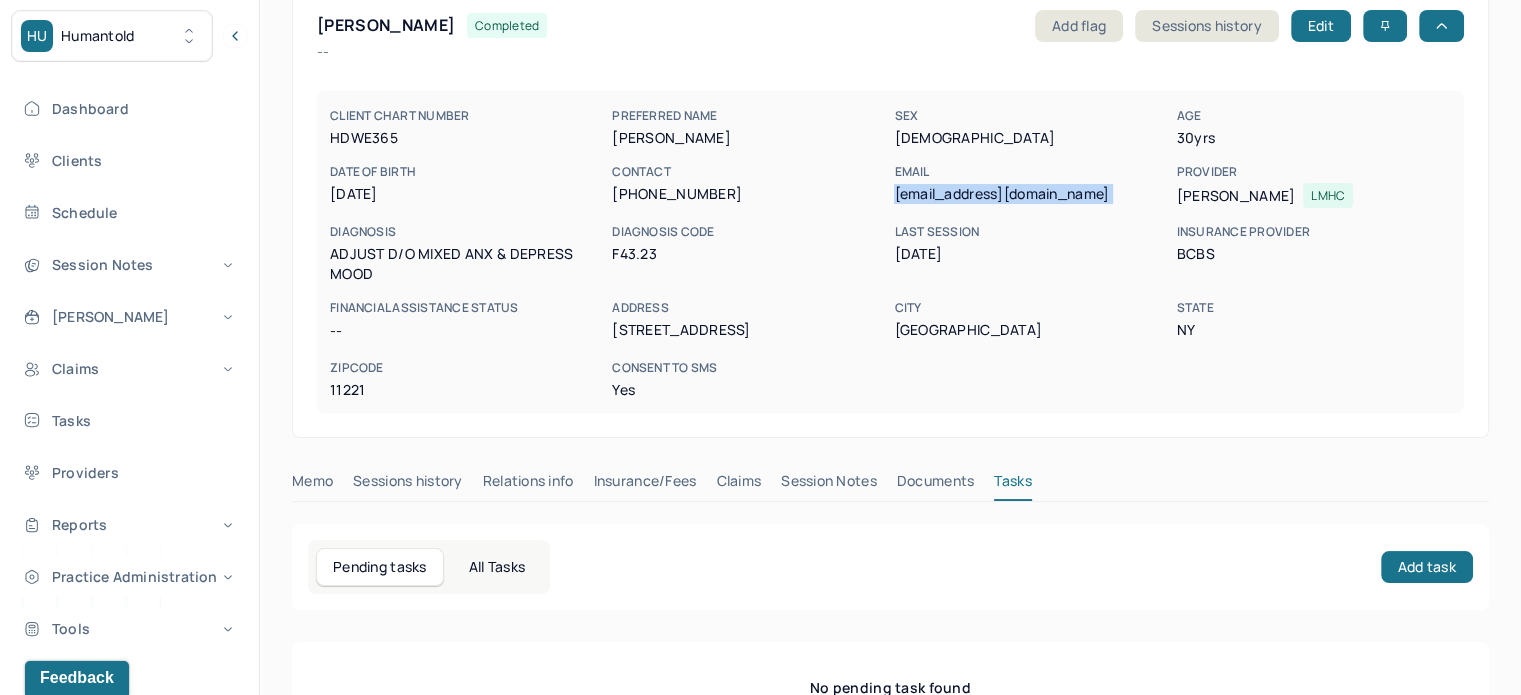 scroll, scrollTop: 200, scrollLeft: 0, axis: vertical 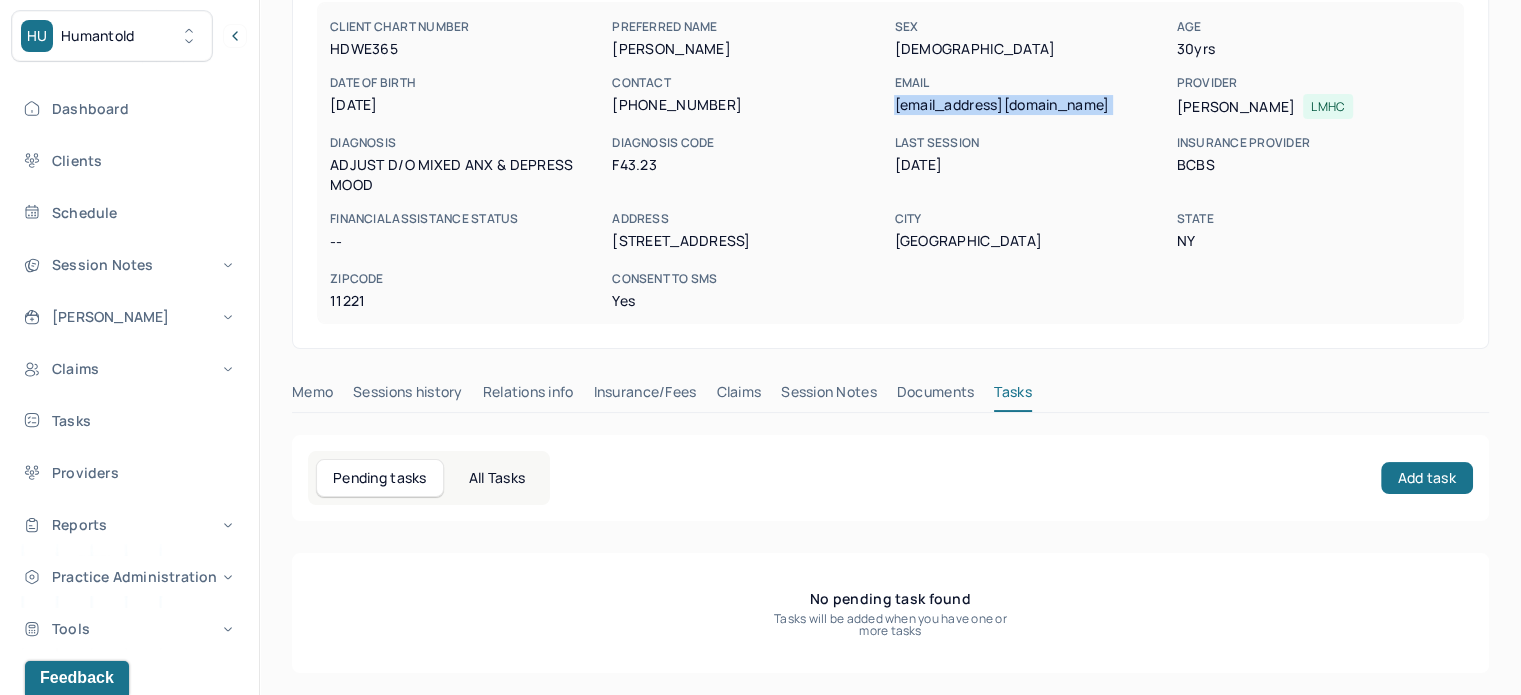 click on "Claims" at bounding box center [738, 396] 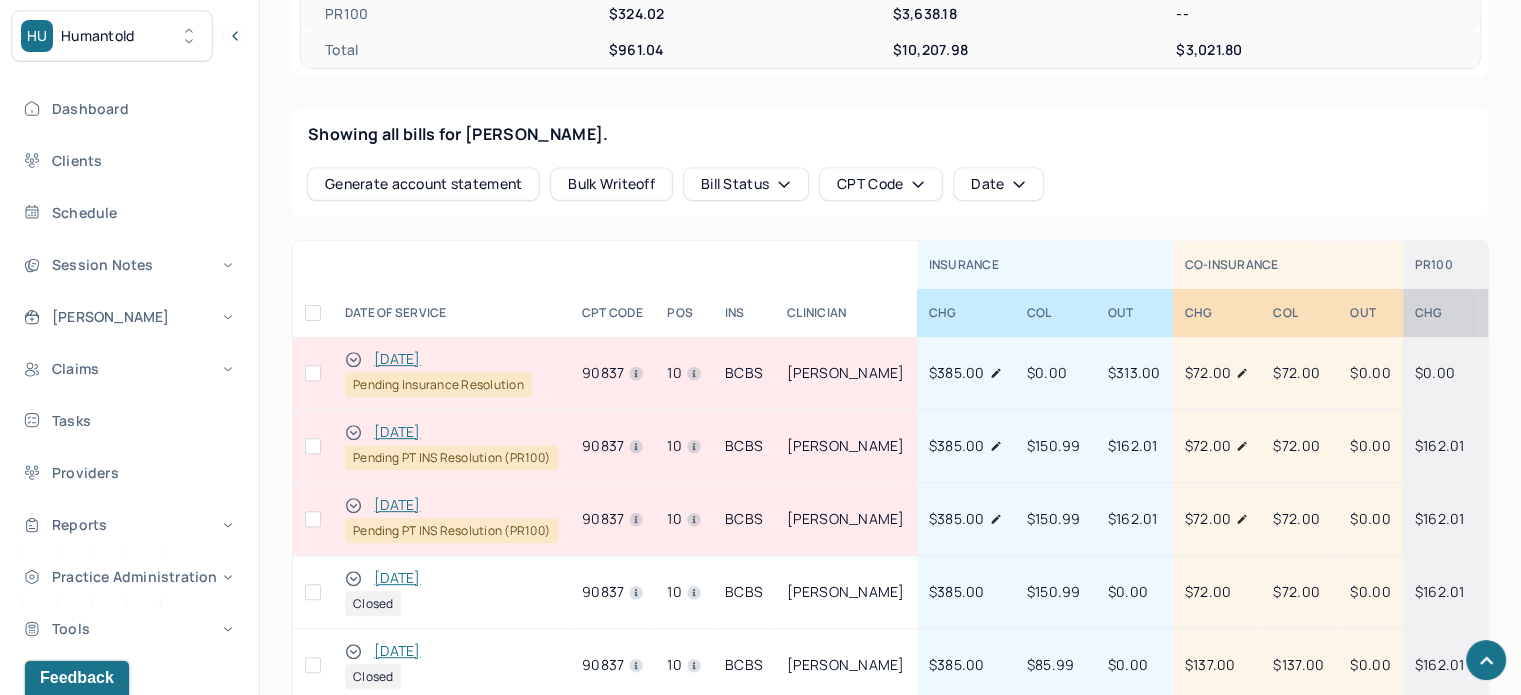 scroll, scrollTop: 700, scrollLeft: 0, axis: vertical 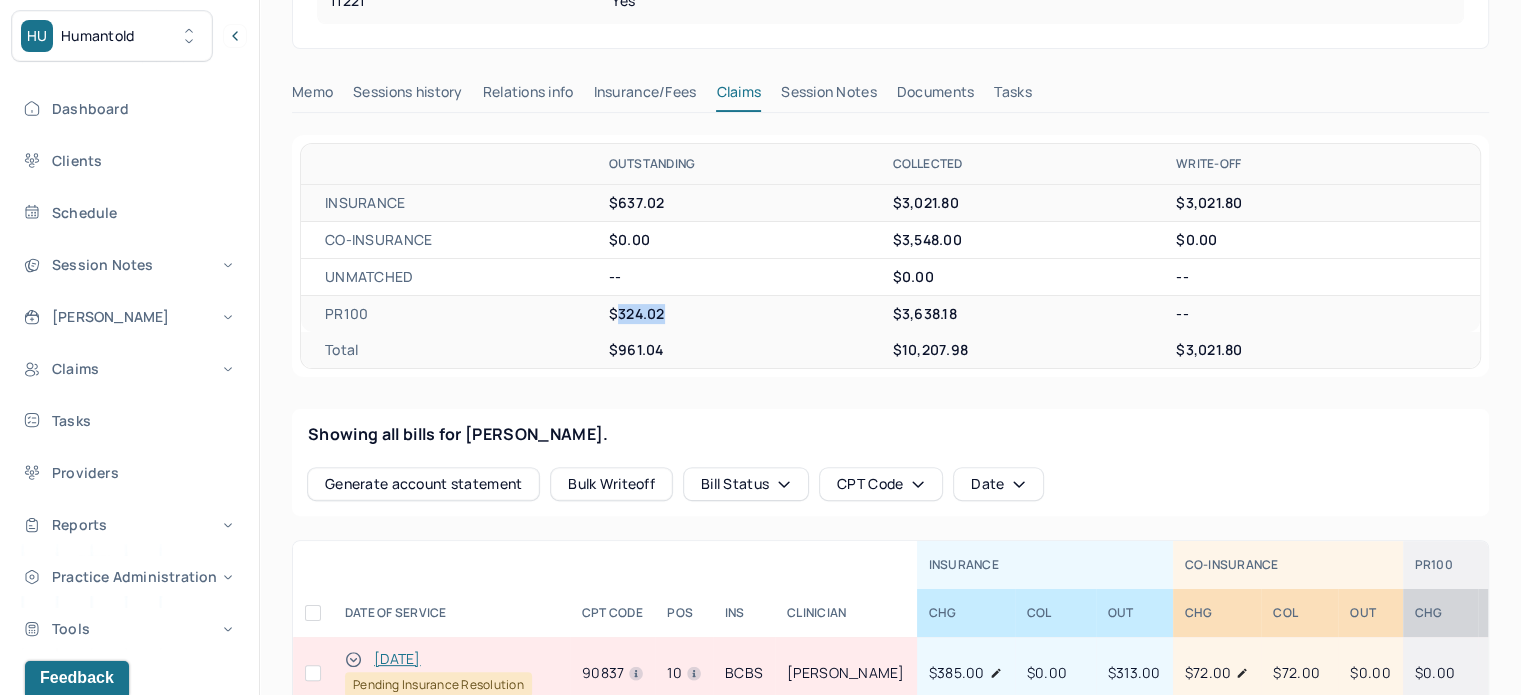 drag, startPoint x: 661, startPoint y: 311, endPoint x: 620, endPoint y: 314, distance: 41.109608 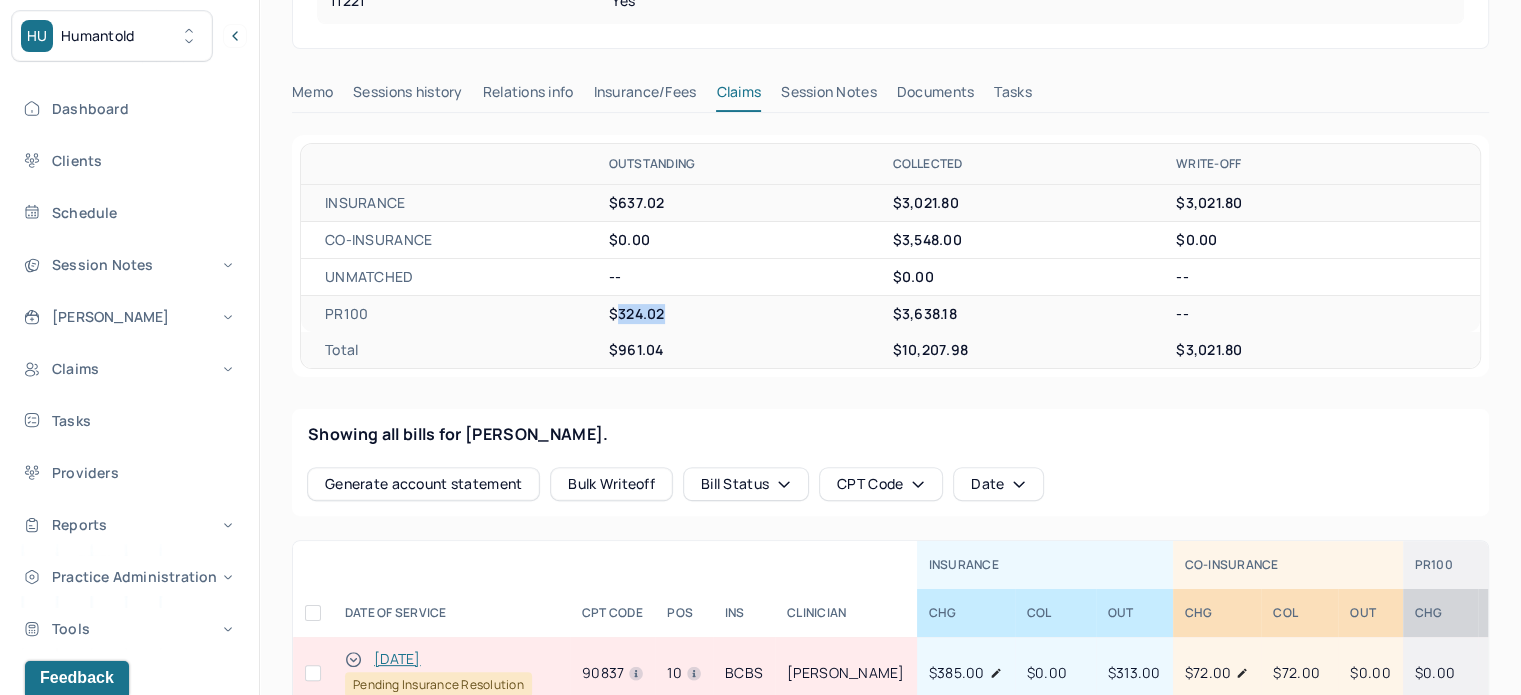 click on "Tasks" at bounding box center [1012, 96] 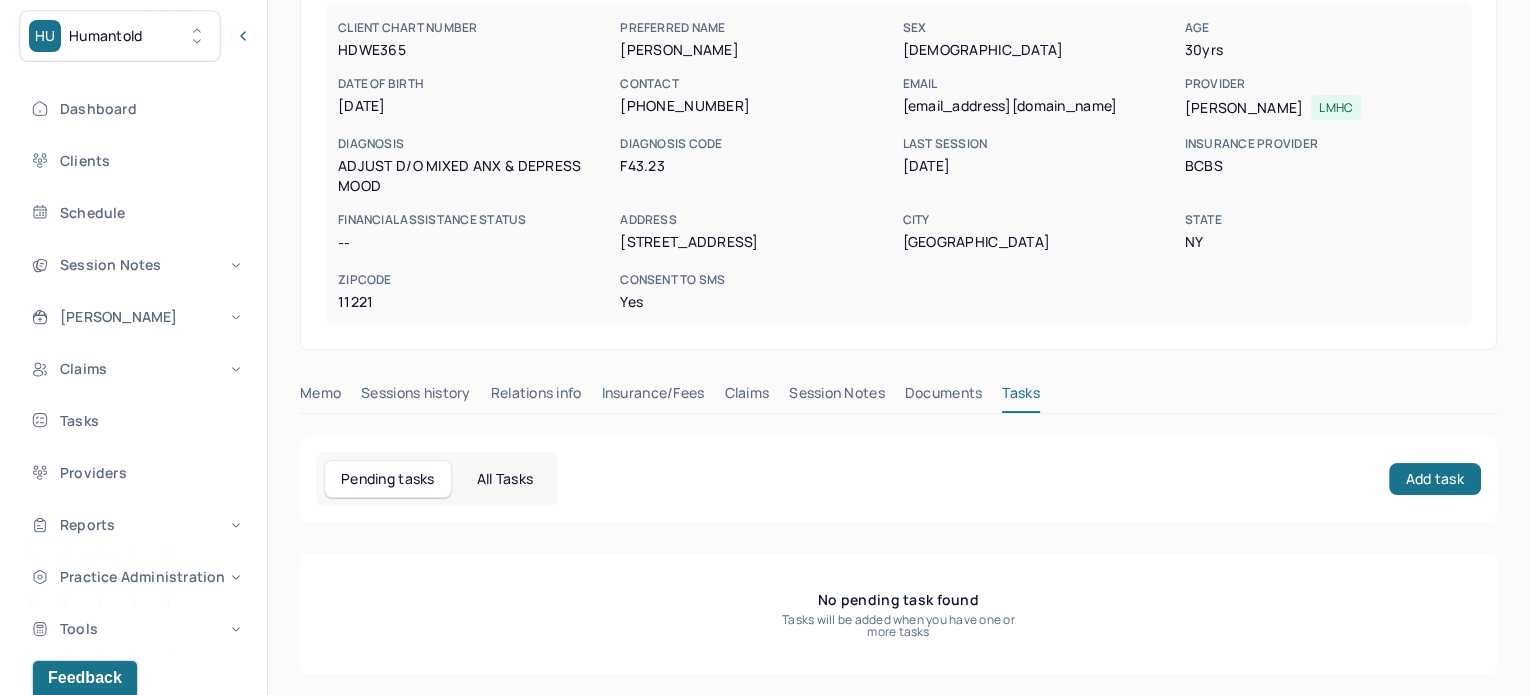 scroll, scrollTop: 200, scrollLeft: 0, axis: vertical 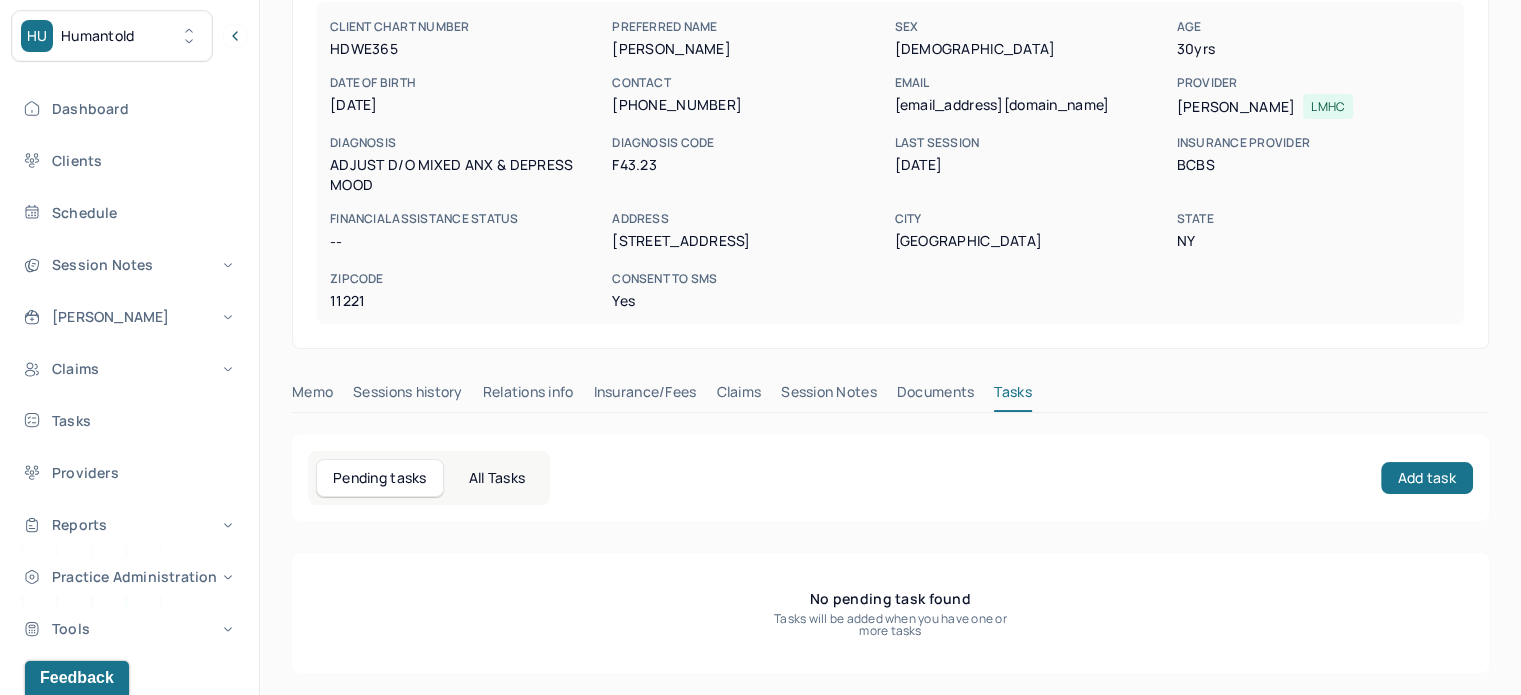click on "Pending tasks     All Tasks     Add task" at bounding box center (890, 478) 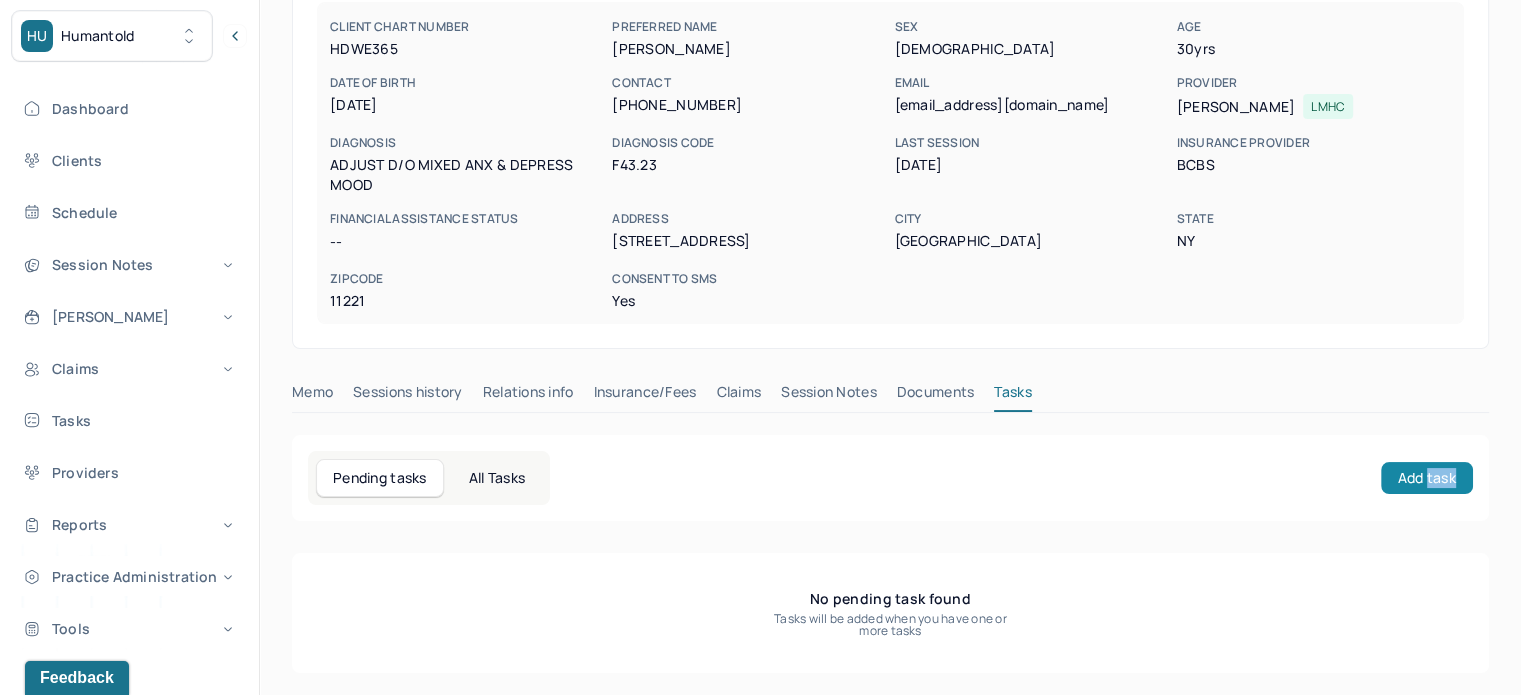 click on "Add task" at bounding box center [1427, 478] 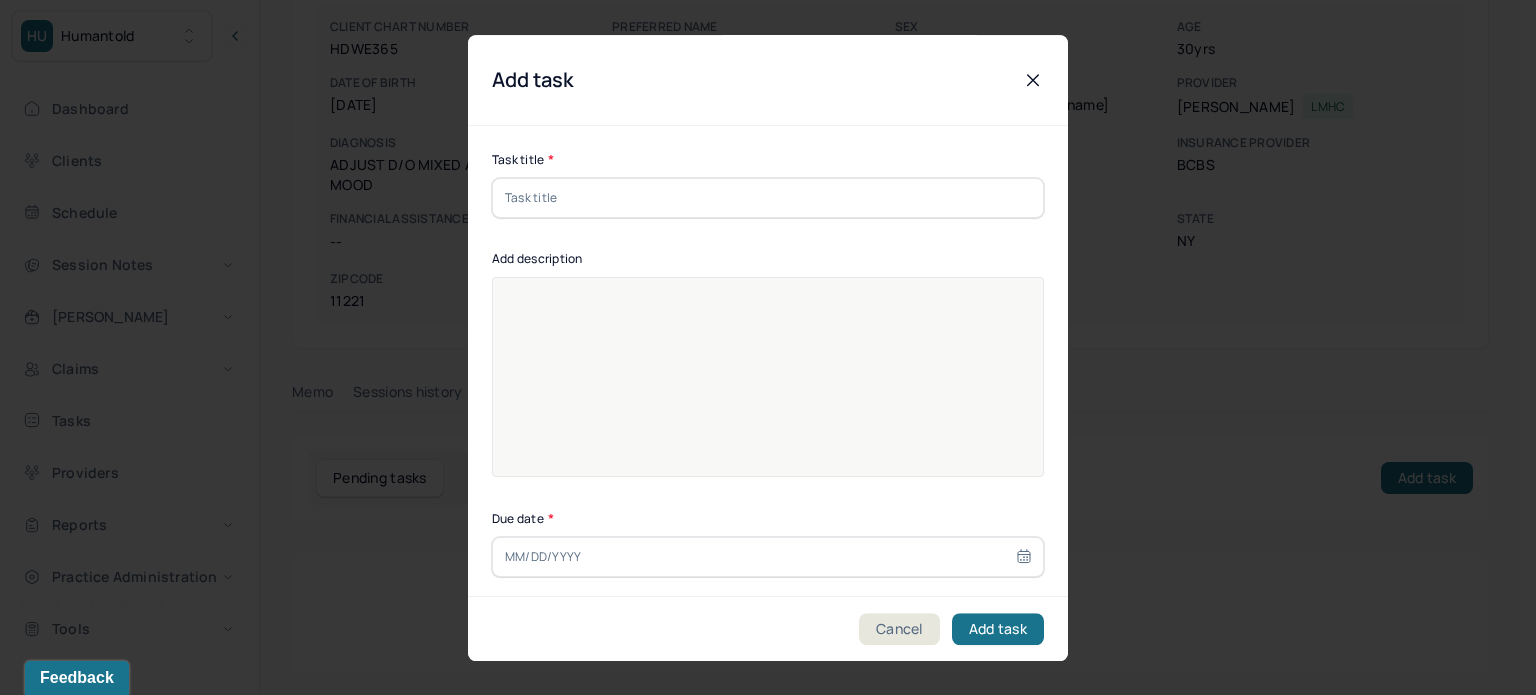 click at bounding box center [768, 198] 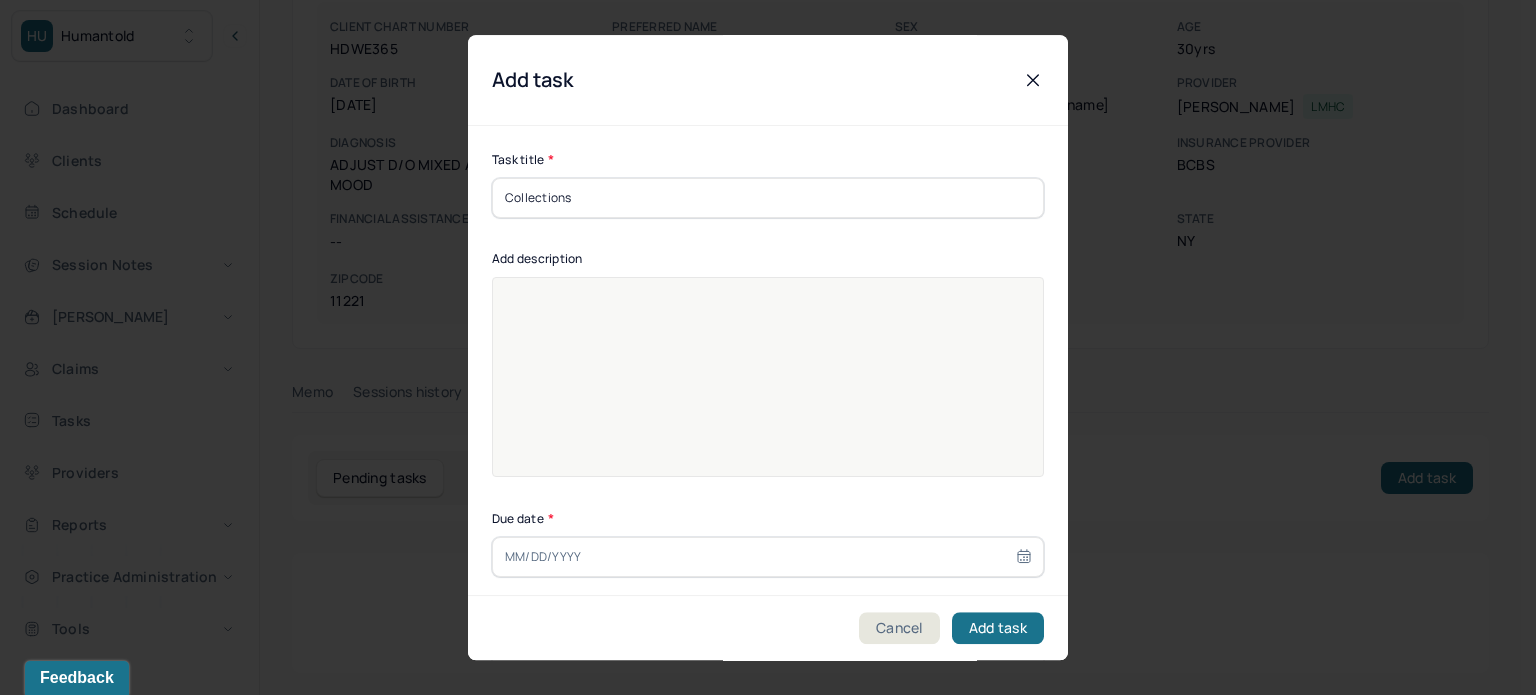 type on "Collections" 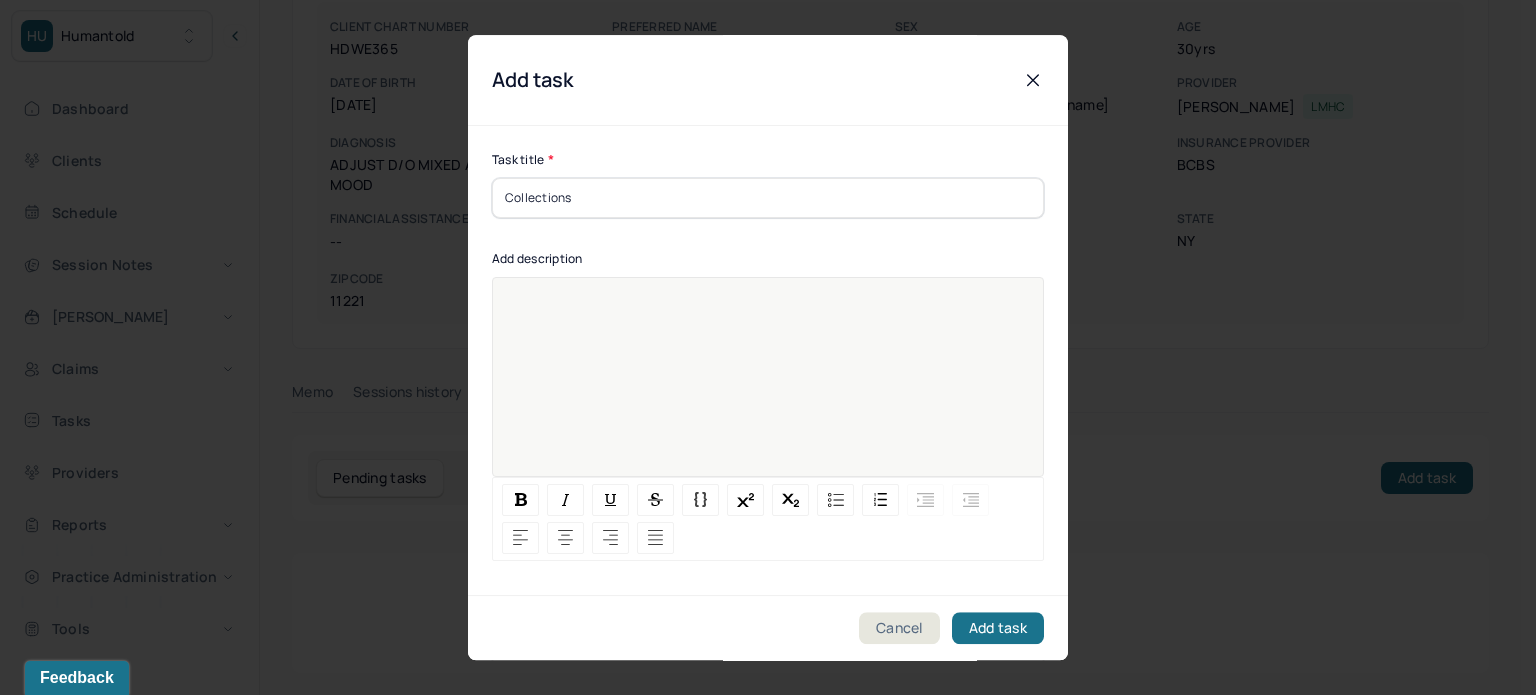 paste 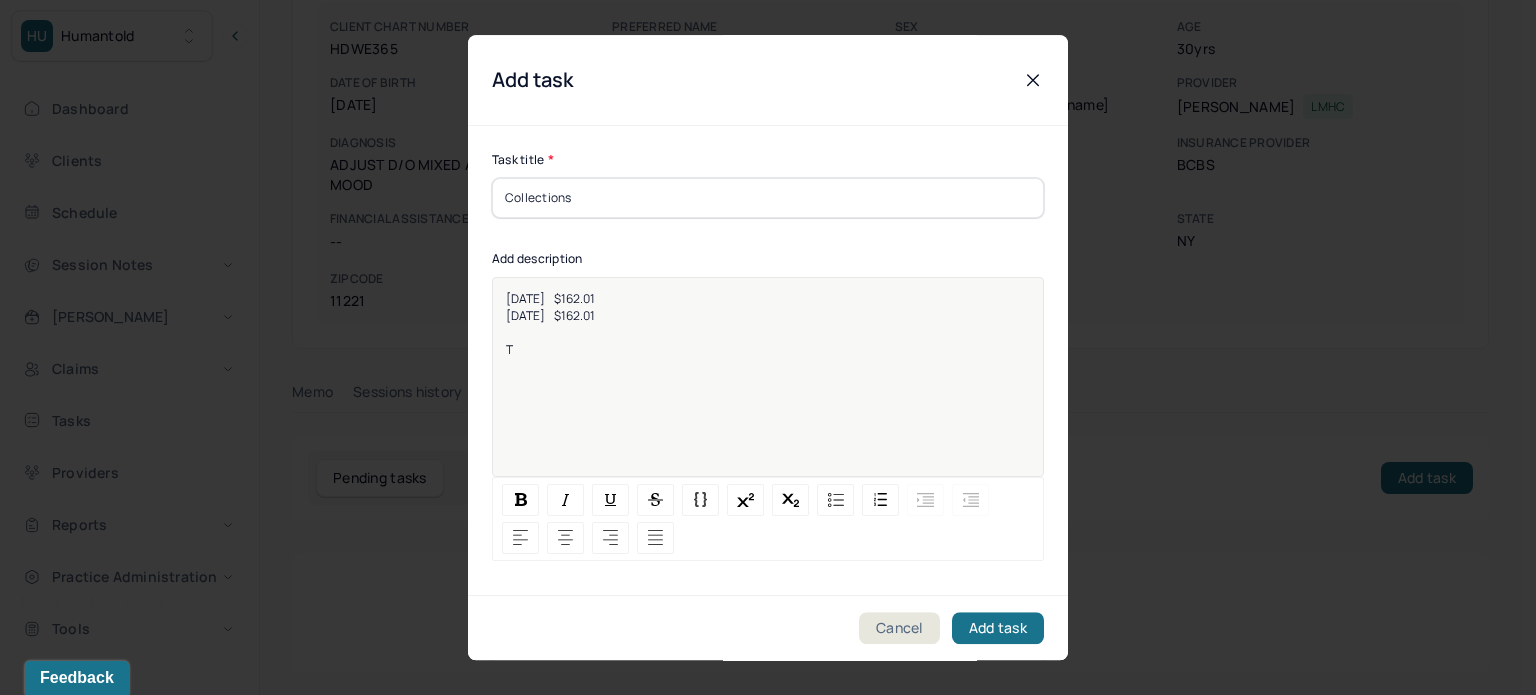 type 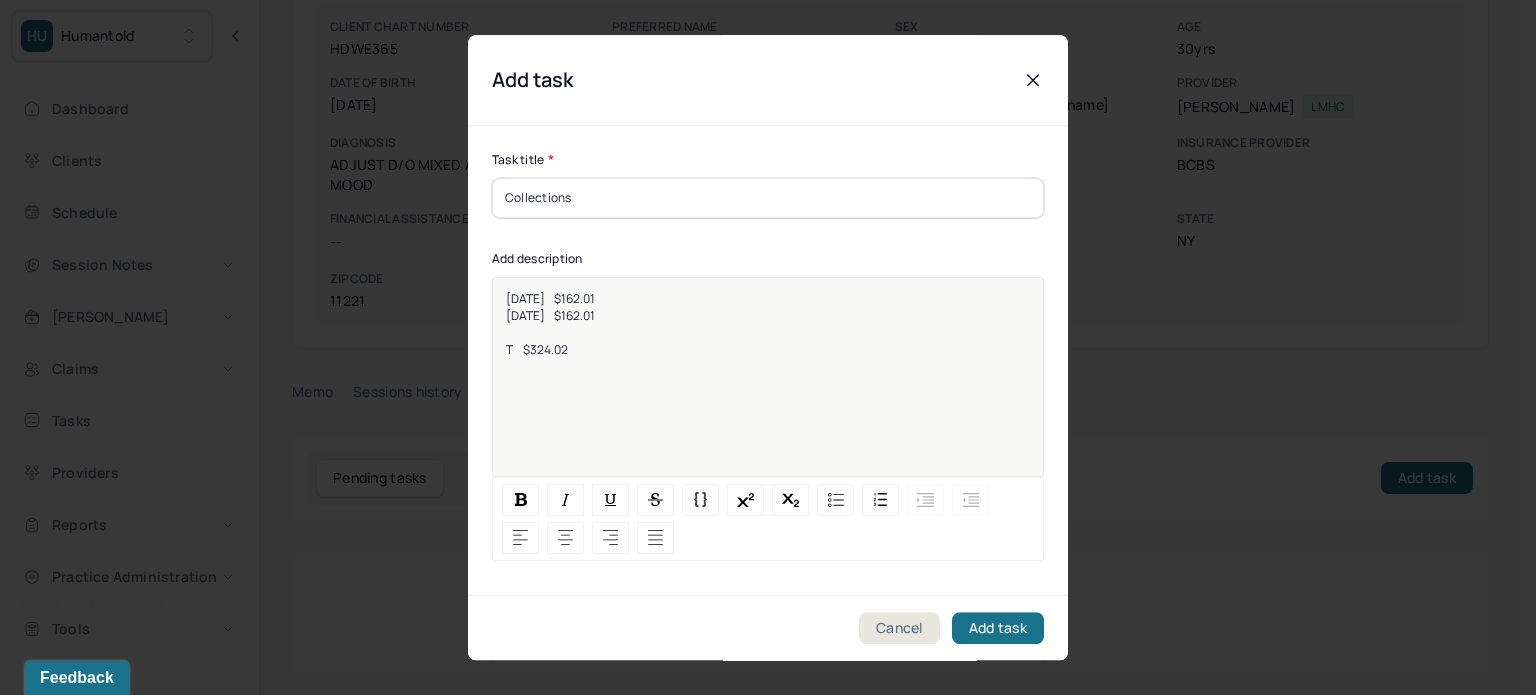 scroll, scrollTop: 25, scrollLeft: 0, axis: vertical 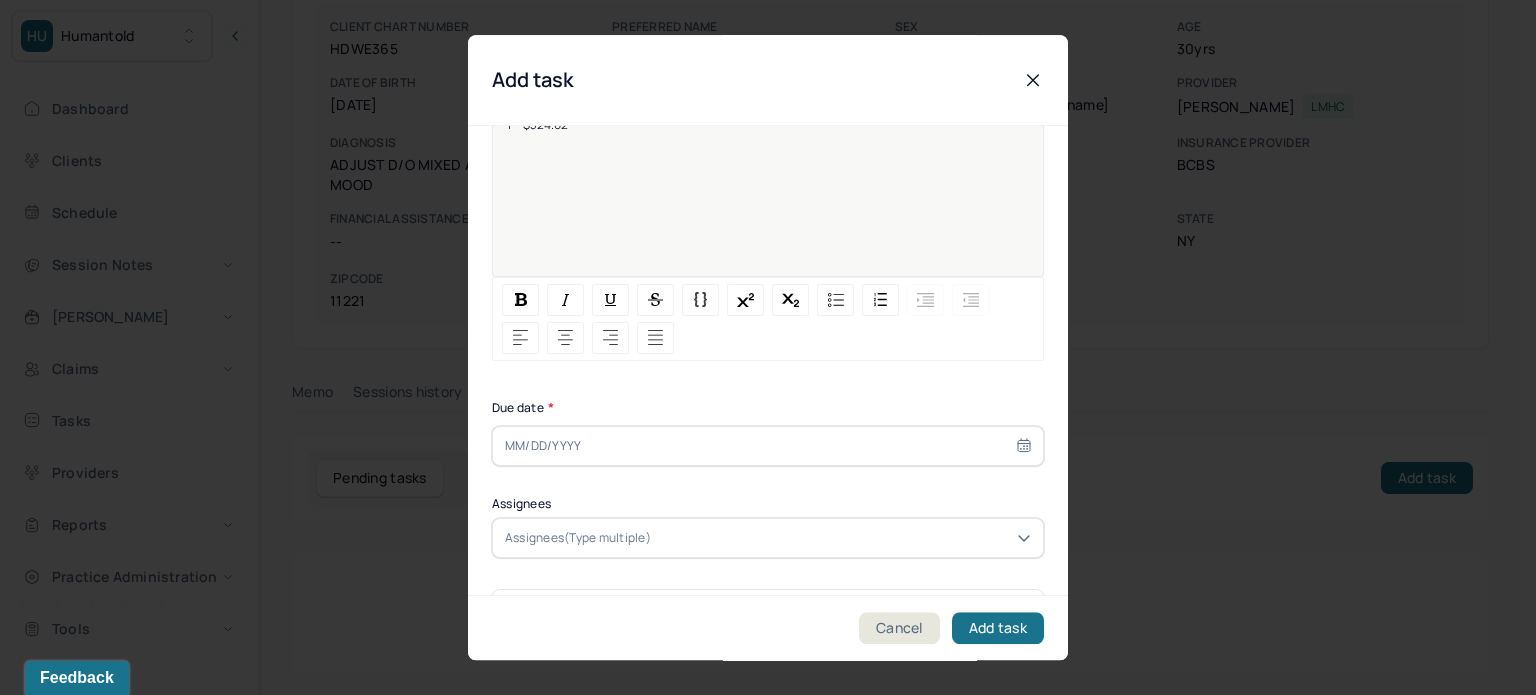 select on "6" 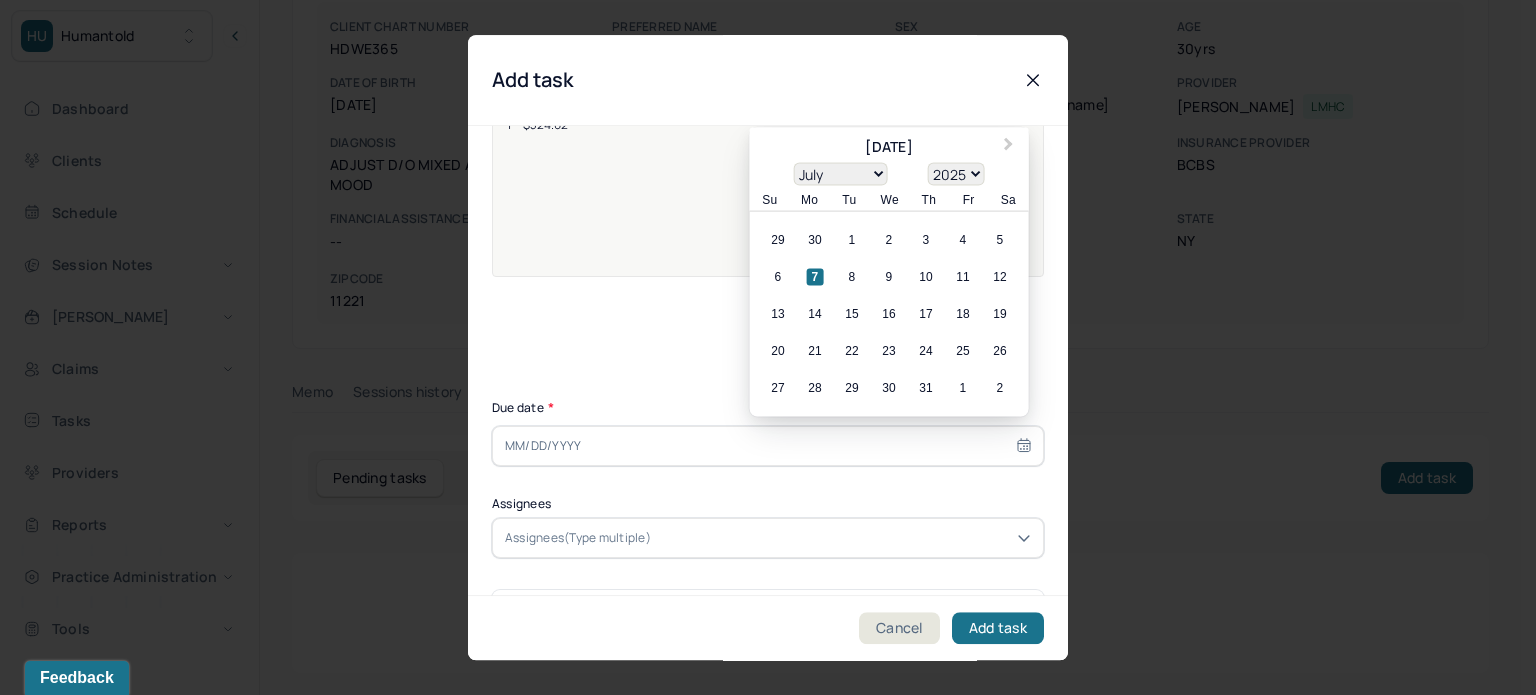 click at bounding box center (768, 446) 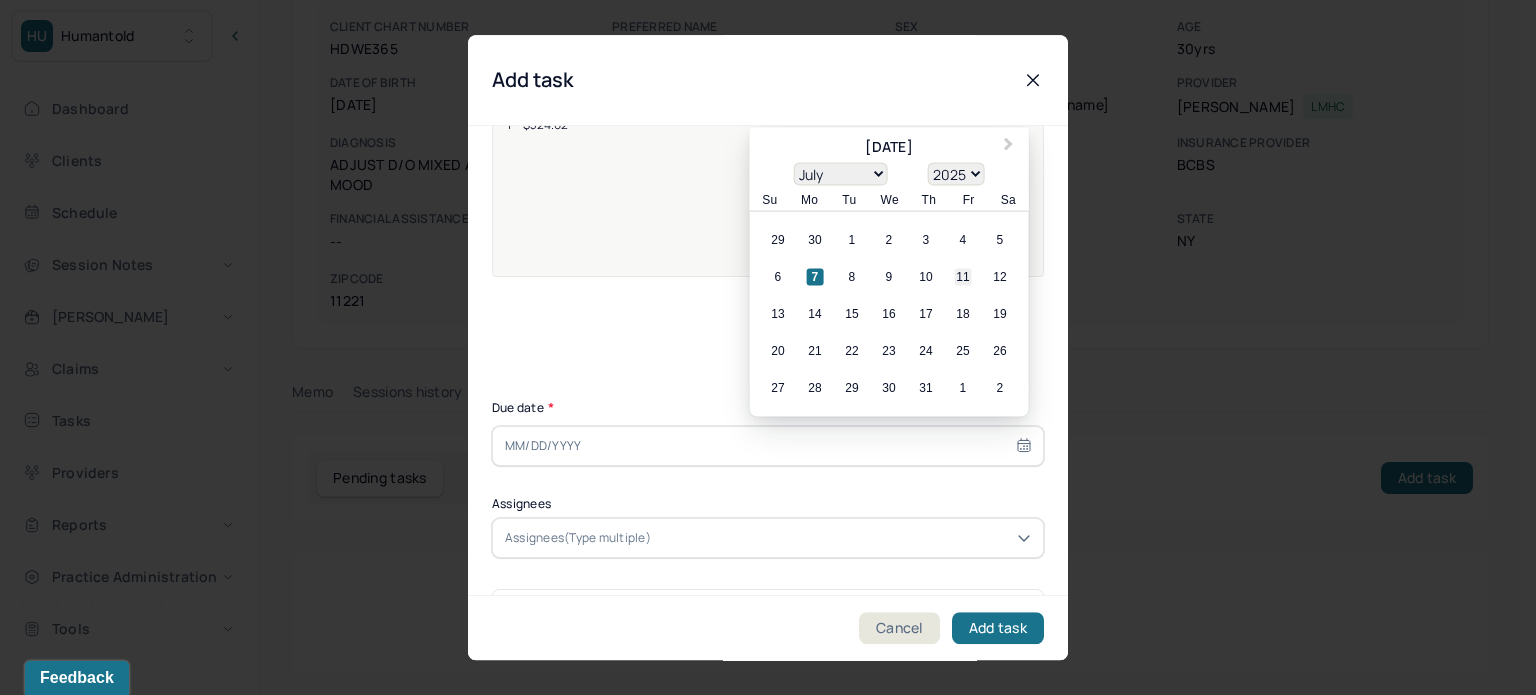 click on "11" at bounding box center (963, 277) 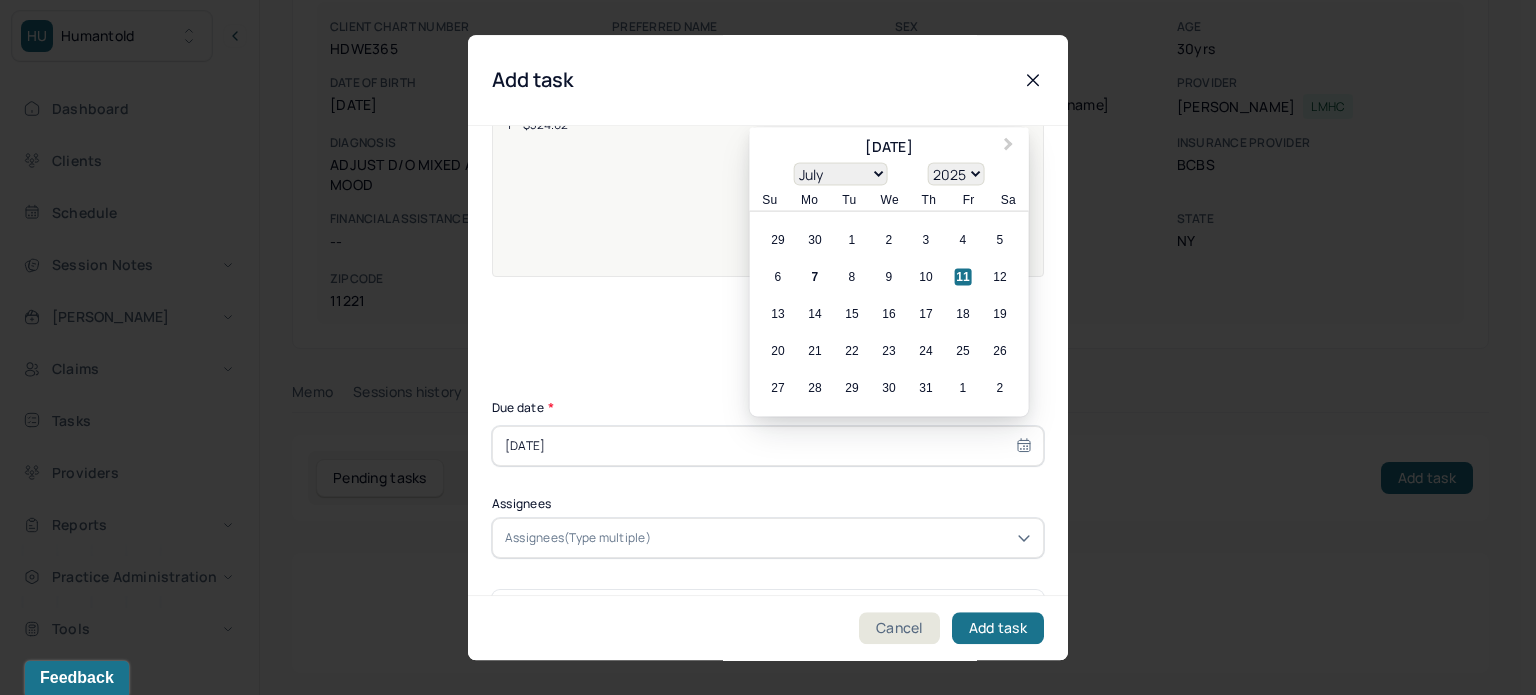 click on "Task title * Collections Add description 5/20/2025	$162.01 6/3/2025	$162.01 T     $324.02 Due date * 07/11/2025 Next Month July 2025 January February March April May June July August September October November December 2025 2026 2027 2028 2029 2030 2031 2032 2033 2034 2035 2036 2037 2038 2039 2040 2041 2042 2043 2044 2045 2046 2047 2048 2049 2050 2051 2052 2053 2054 2055 2056 2057 2058 2059 2060 2061 2062 2063 2064 2065 2066 2067 2068 2069 2070 2071 2072 2073 2074 2075 2076 2077 2078 2079 2080 2081 2082 2083 2084 2085 2086 2087 2088 2089 2090 2091 2092 2093 2094 2095 2096 2097 2098 2099 2100 Su Mo Tu We Th Fr Sa 29 30 1 2 3 4 5 6 7 8 9 10 11 12 13 14 15 16 17 18 19 20 21 22 23 24 25 26 27 28 29 30 31 1 2 Assignees Assignees(Type multiple)   Kenneth Hilliard" at bounding box center [768, 290] 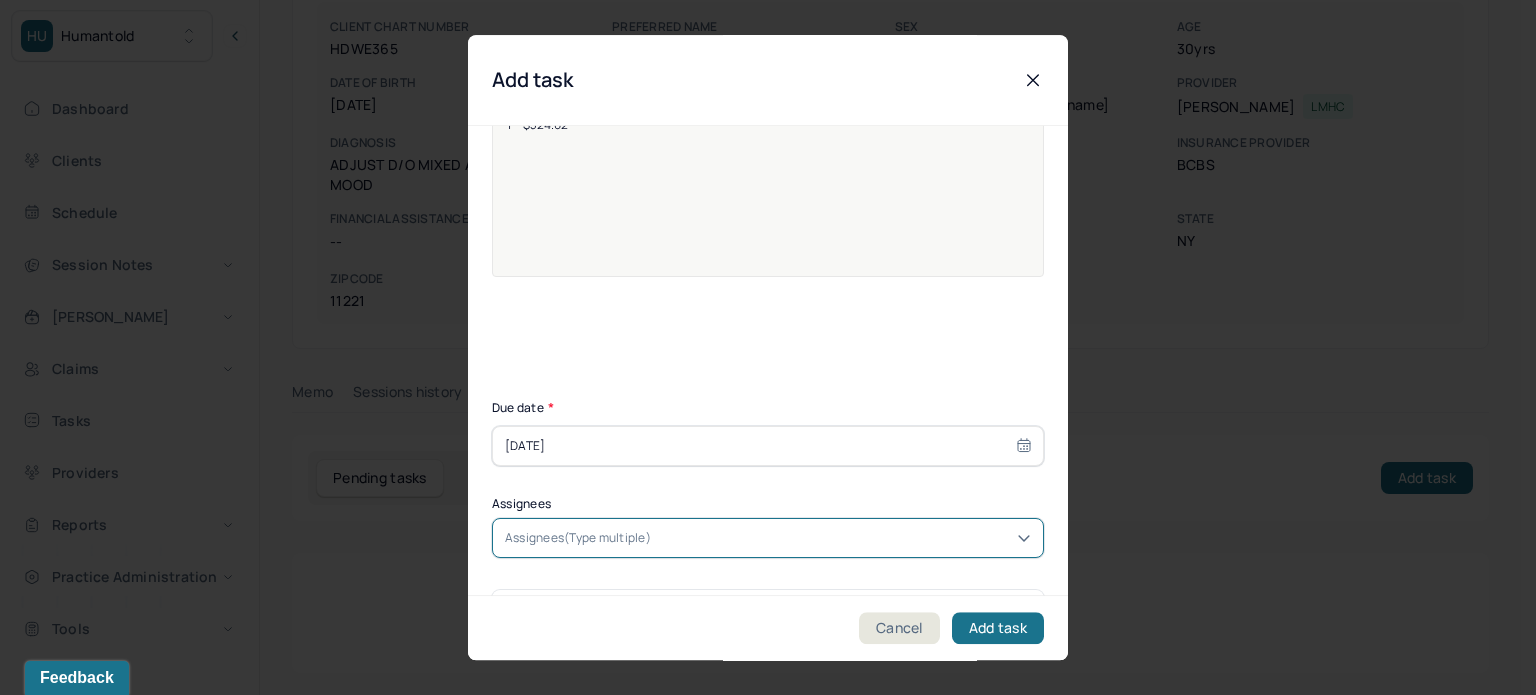 click on "Assignees(Type multiple)" at bounding box center [578, 538] 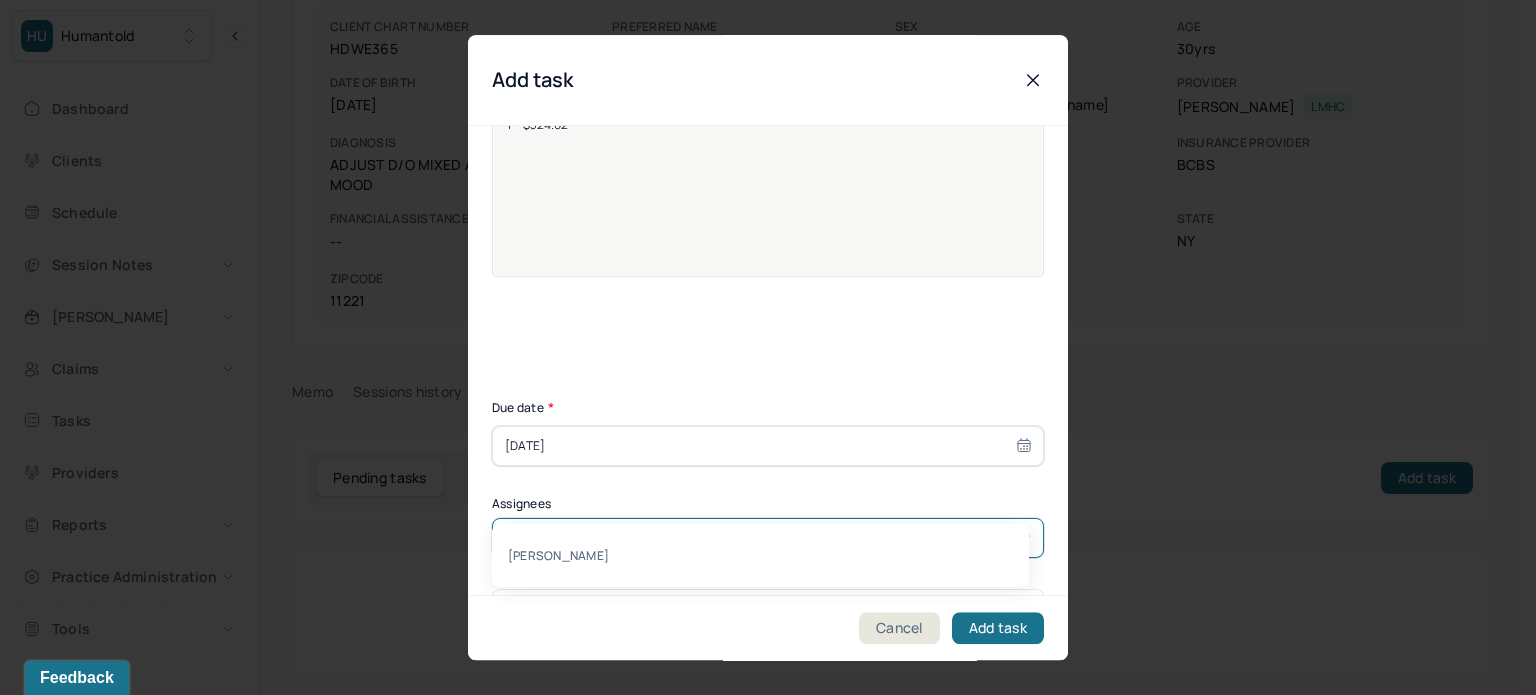 type on "[PERSON_NAME]" 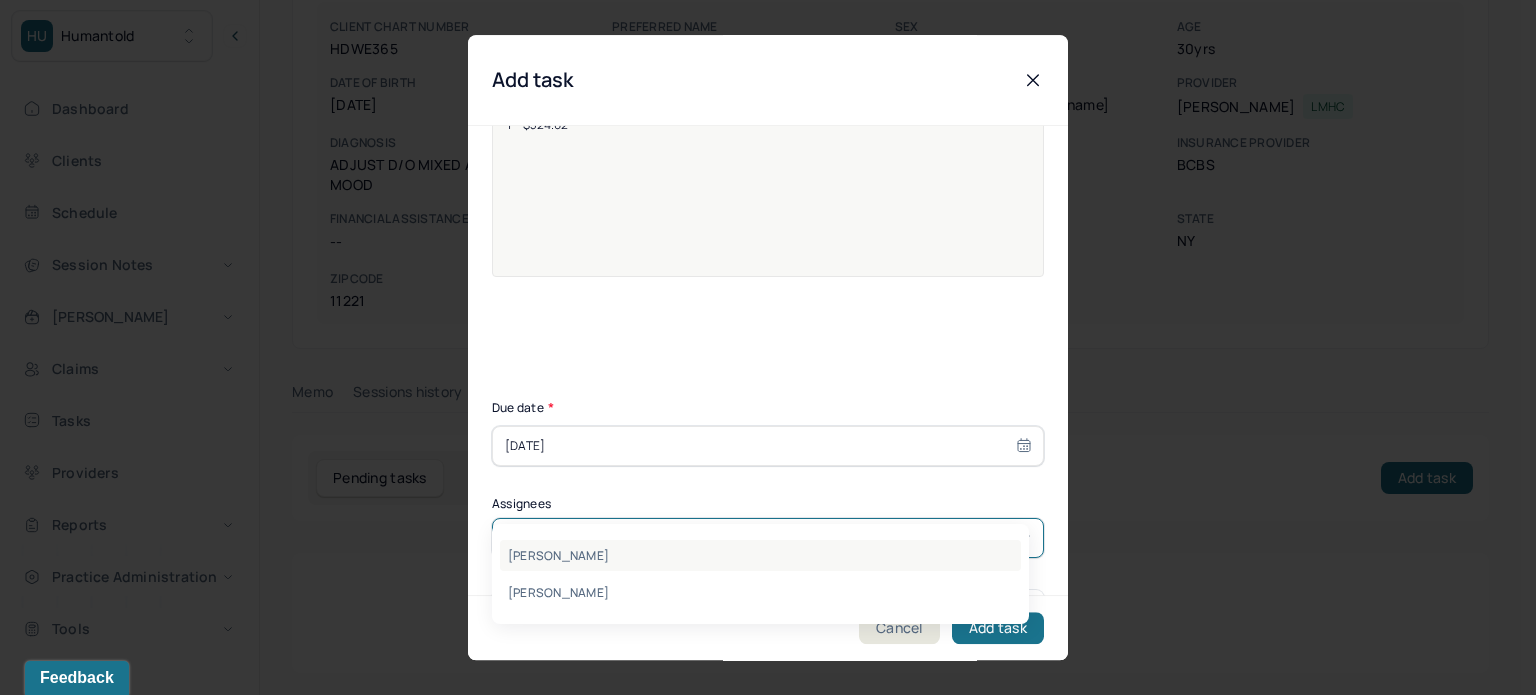 click on "[PERSON_NAME]" at bounding box center [760, 555] 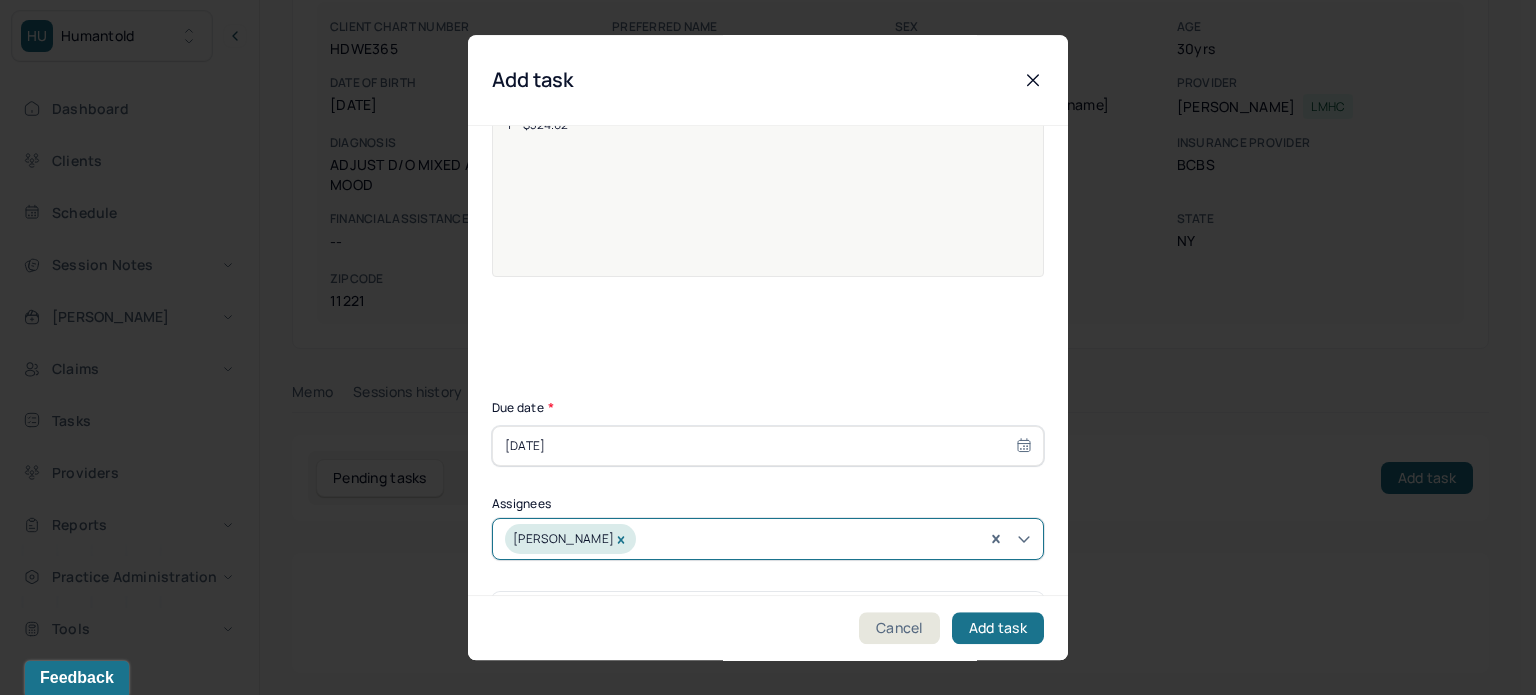 click on "Task title * Collections Add description 5/20/2025	$162.01 6/3/2025	$162.01 T     $324.02 Due date * 07/11/2025 Assignees option Katherine Powers, selected. Katherine Powers   Kenneth Hilliard" at bounding box center (768, 291) 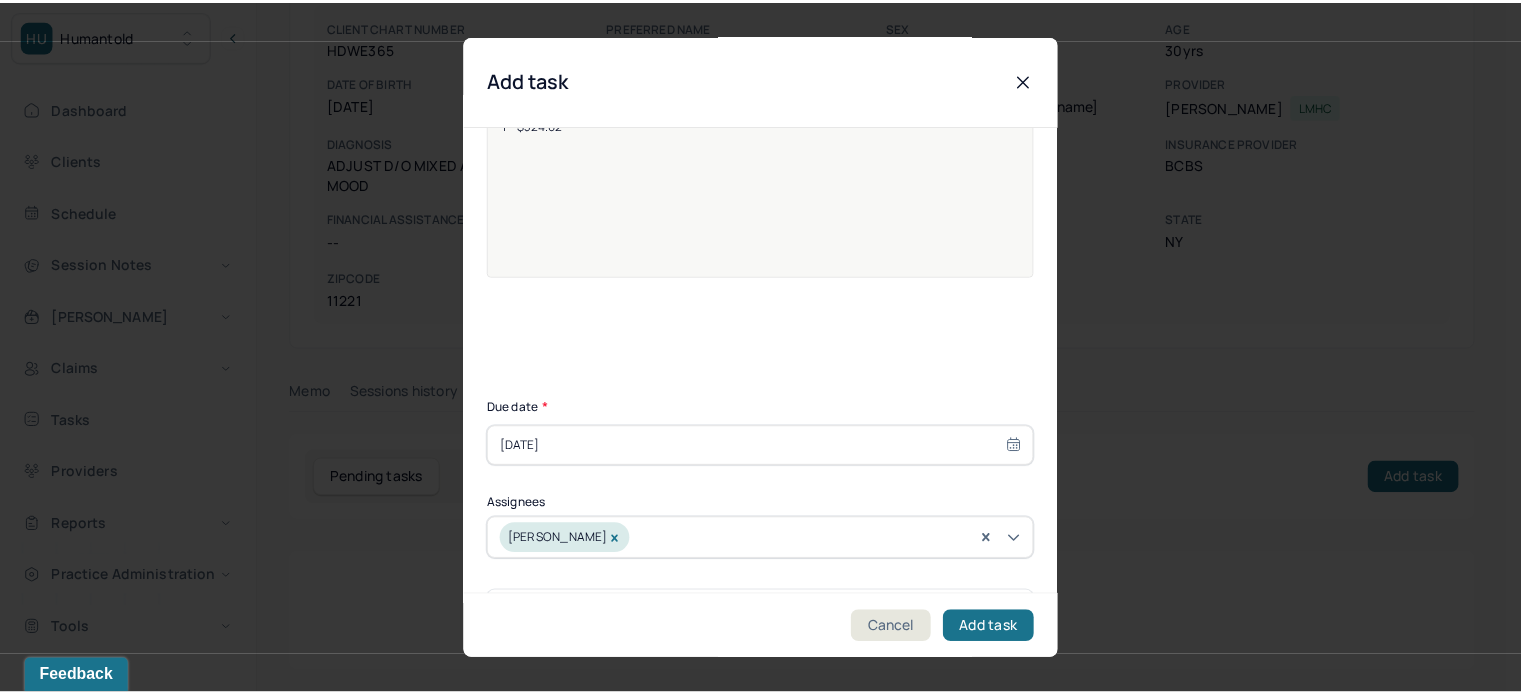 scroll, scrollTop: 257, scrollLeft: 0, axis: vertical 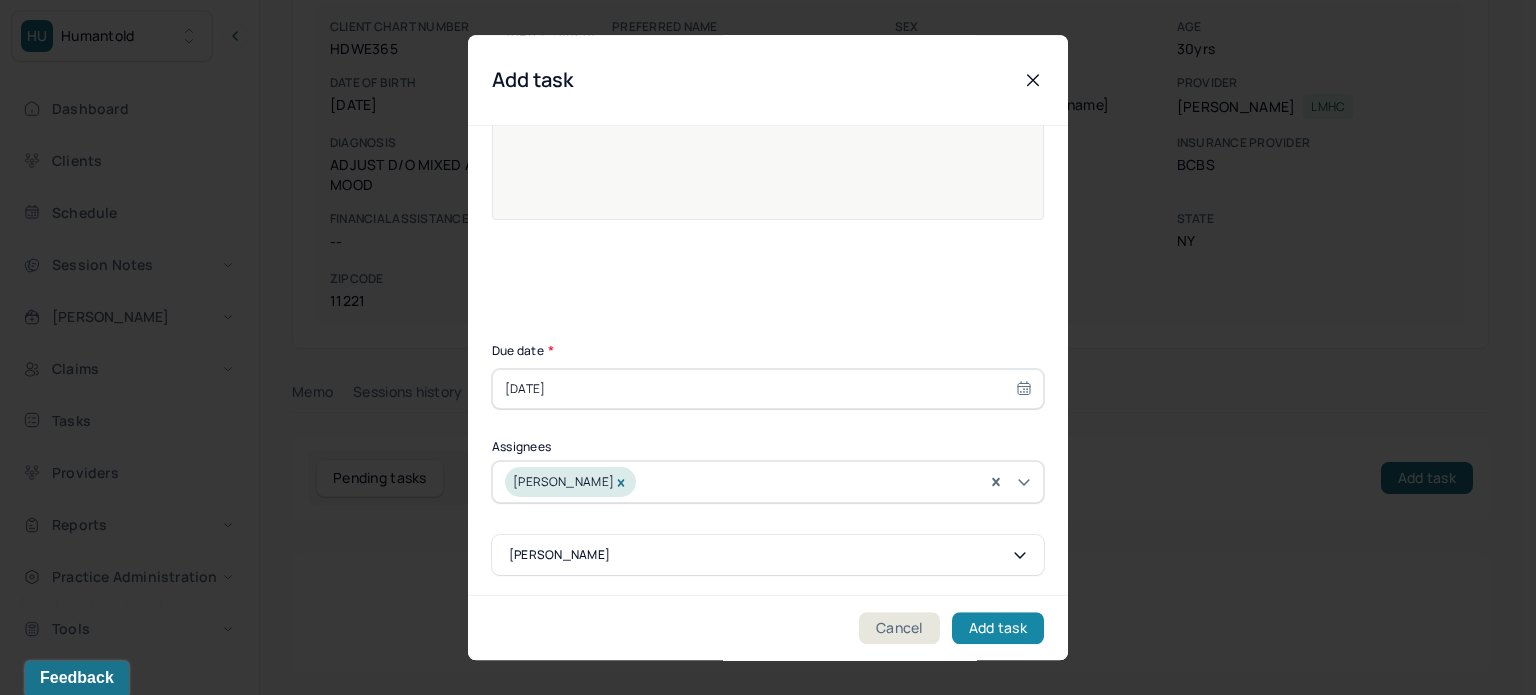 click on "Add task" at bounding box center [998, 628] 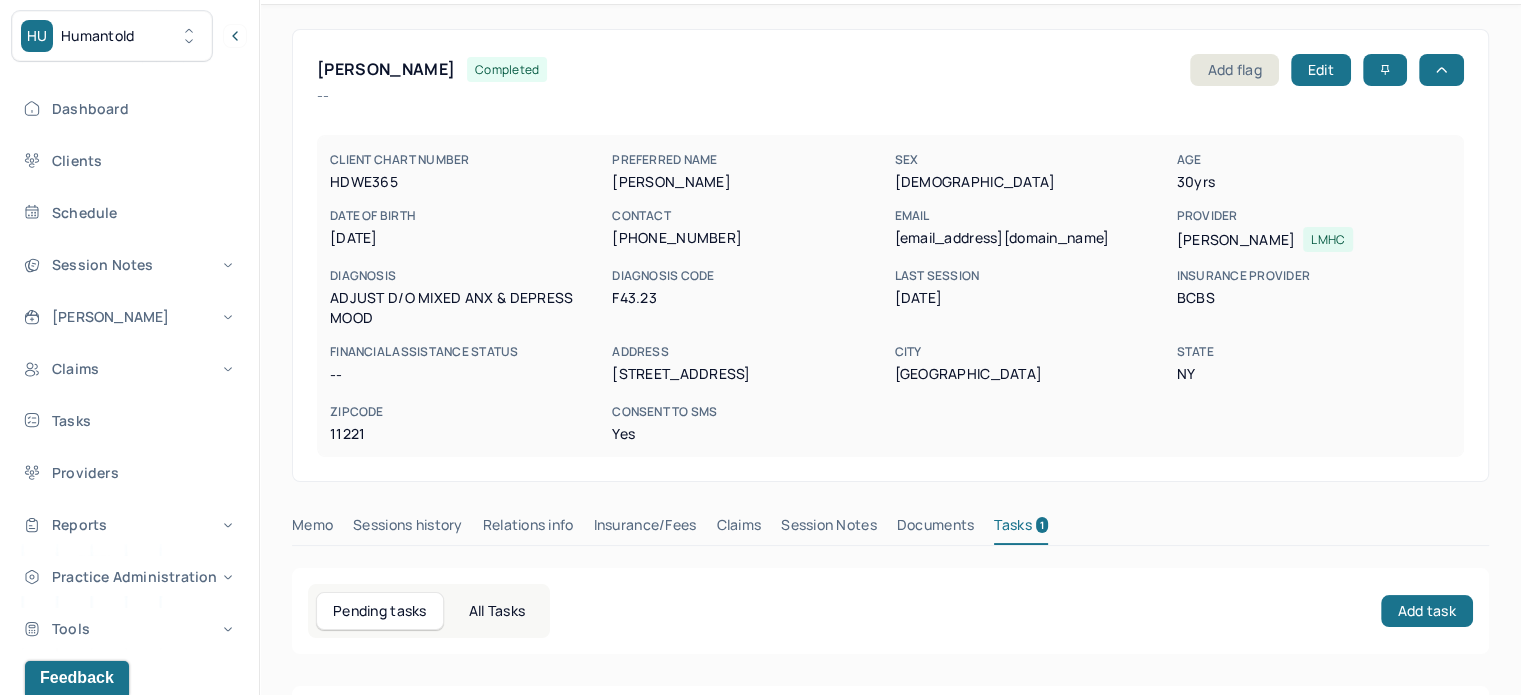 scroll, scrollTop: 0, scrollLeft: 0, axis: both 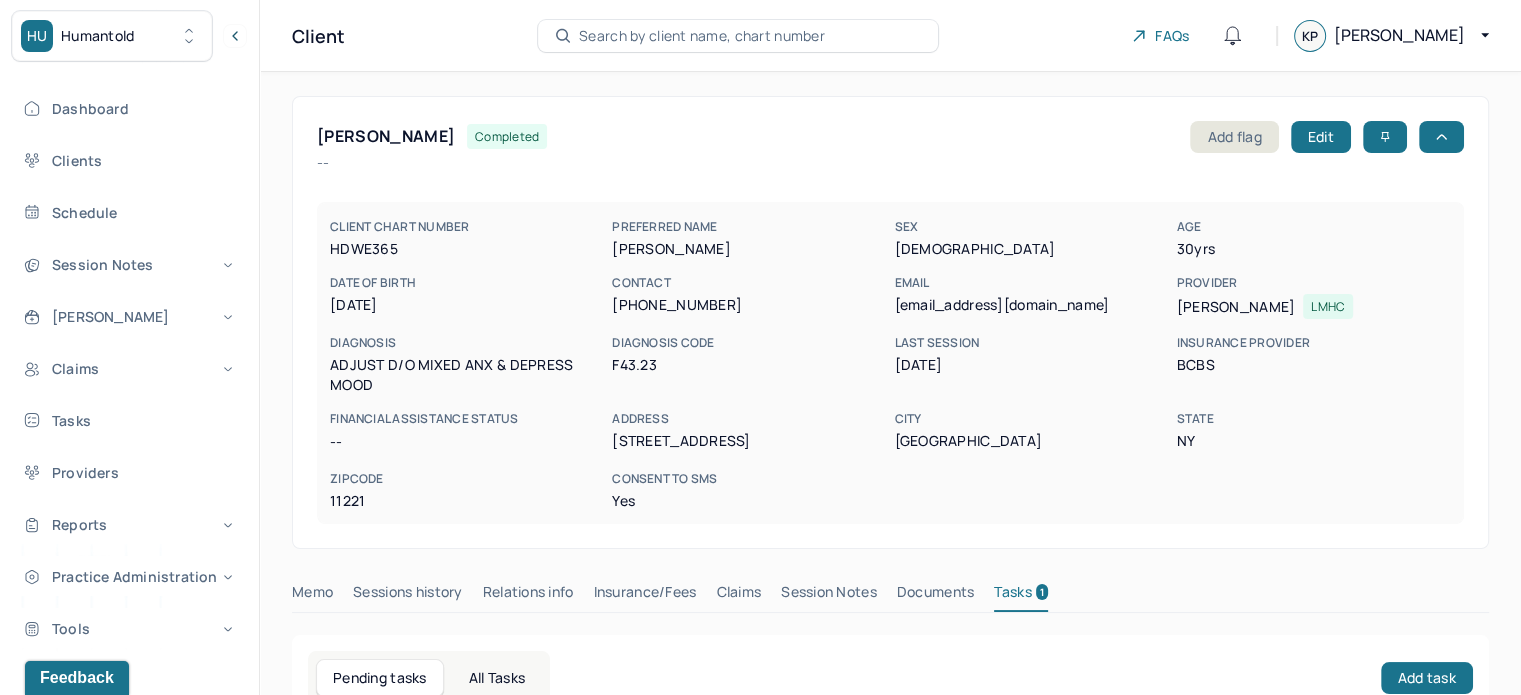 click on "Search by client name, chart number" at bounding box center [702, 36] 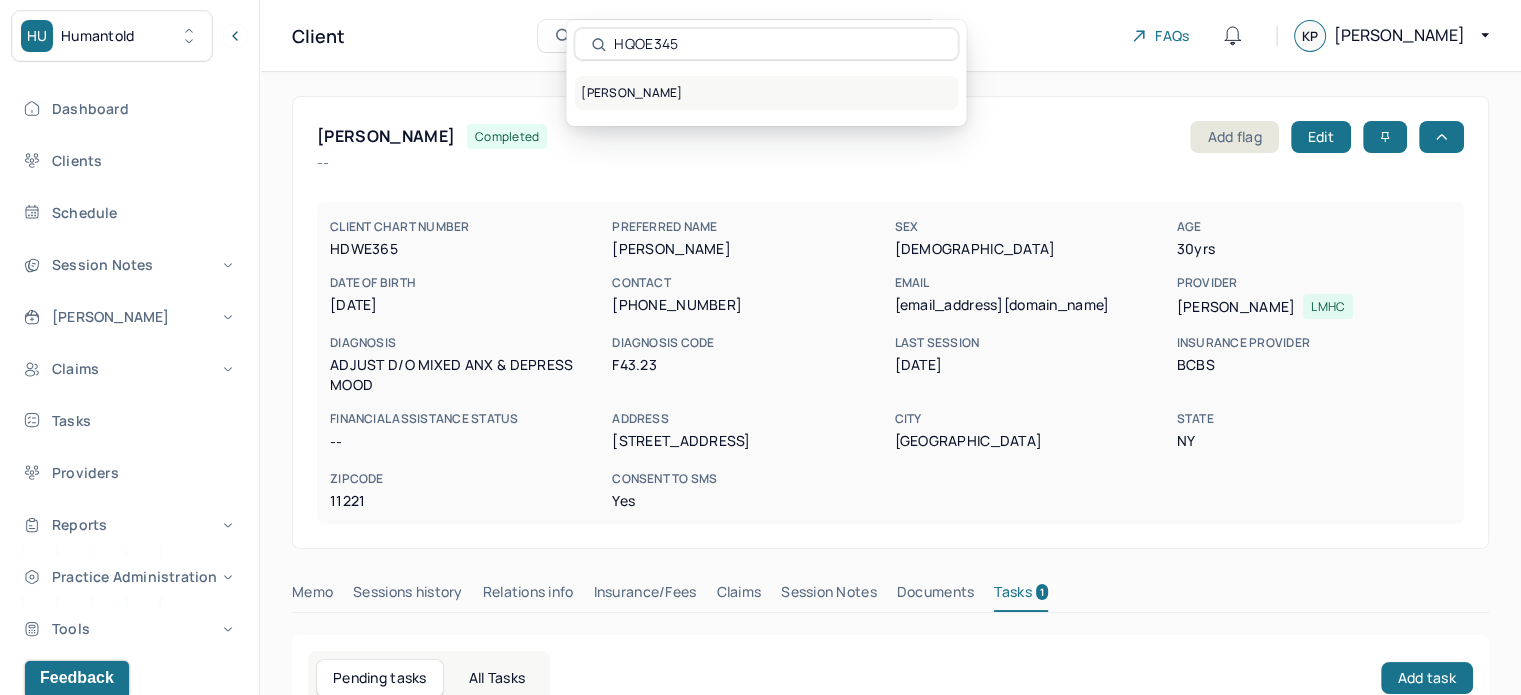 type on "HQOE345" 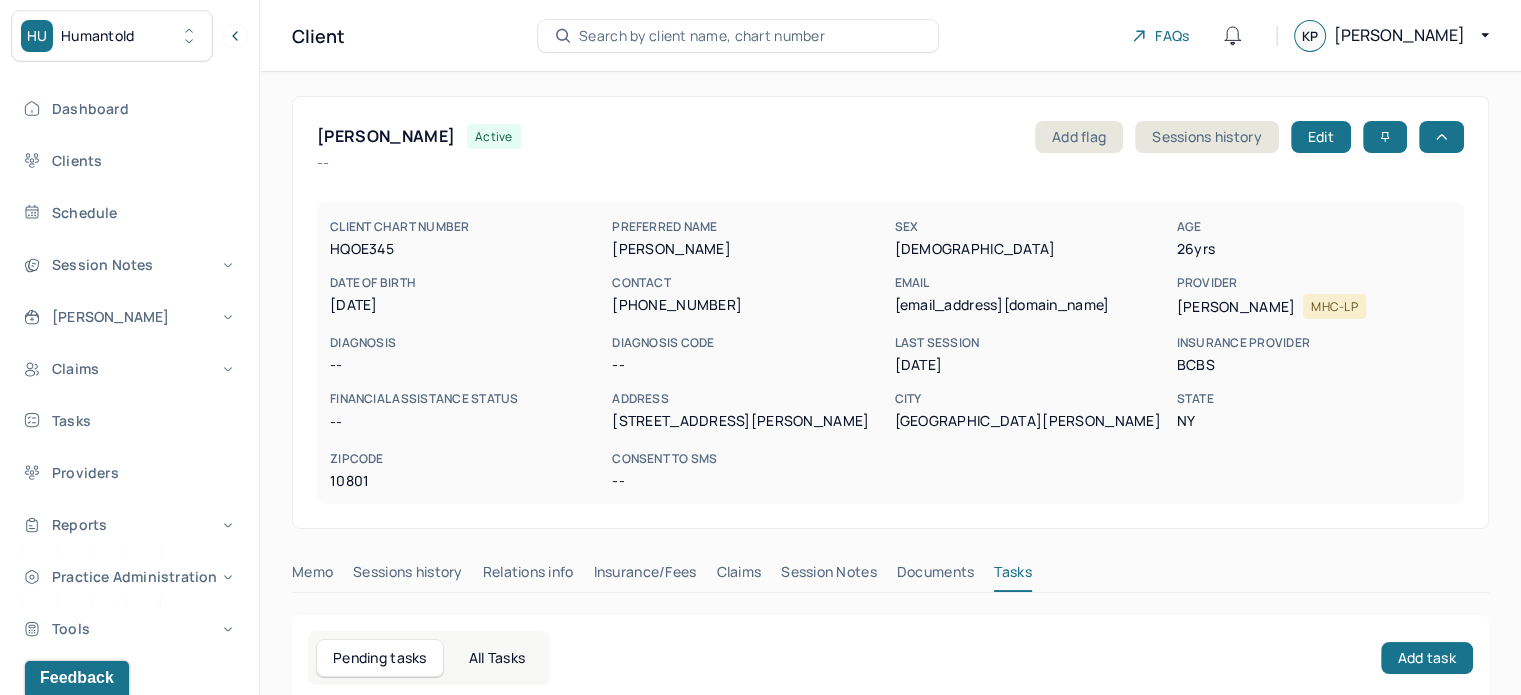 click on "katie.hite17@gmail.com" at bounding box center (1031, 305) 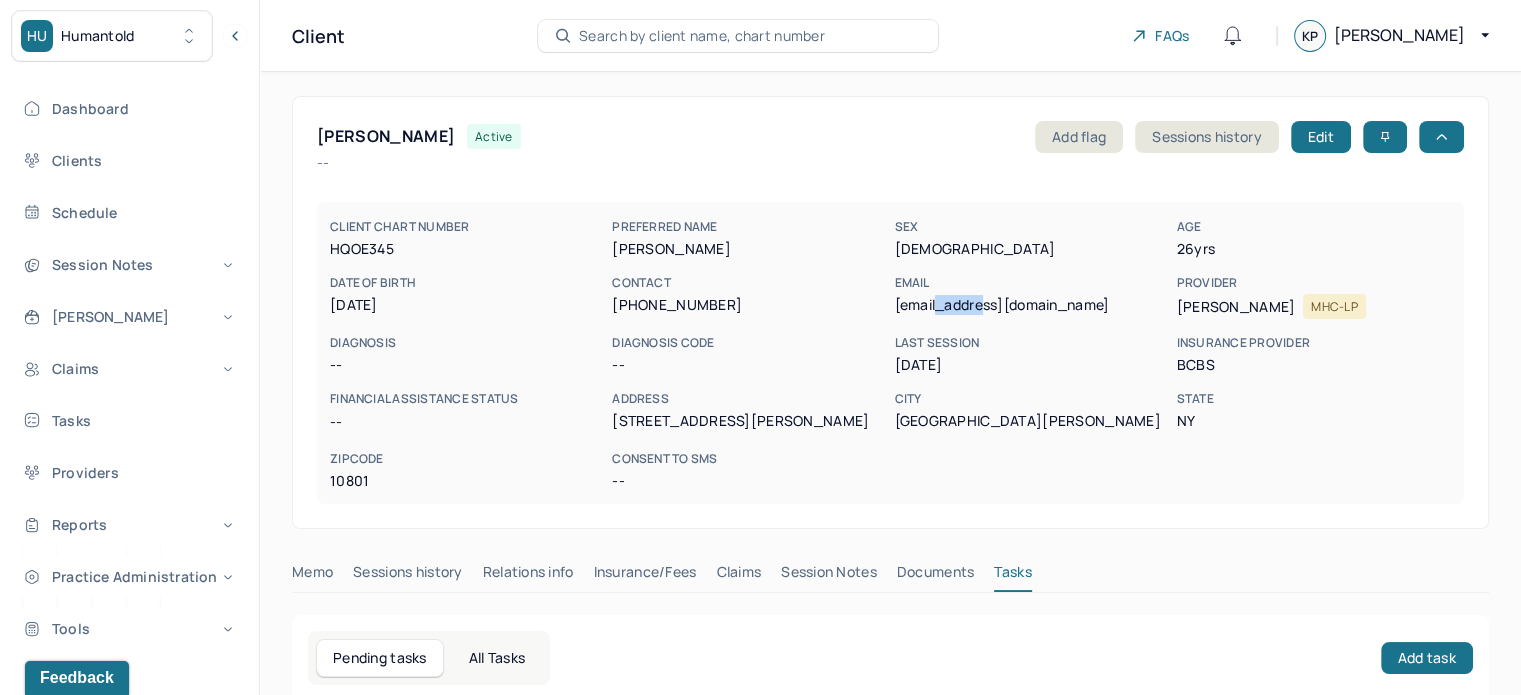 click on "katie.hite17@gmail.com" at bounding box center (1031, 305) 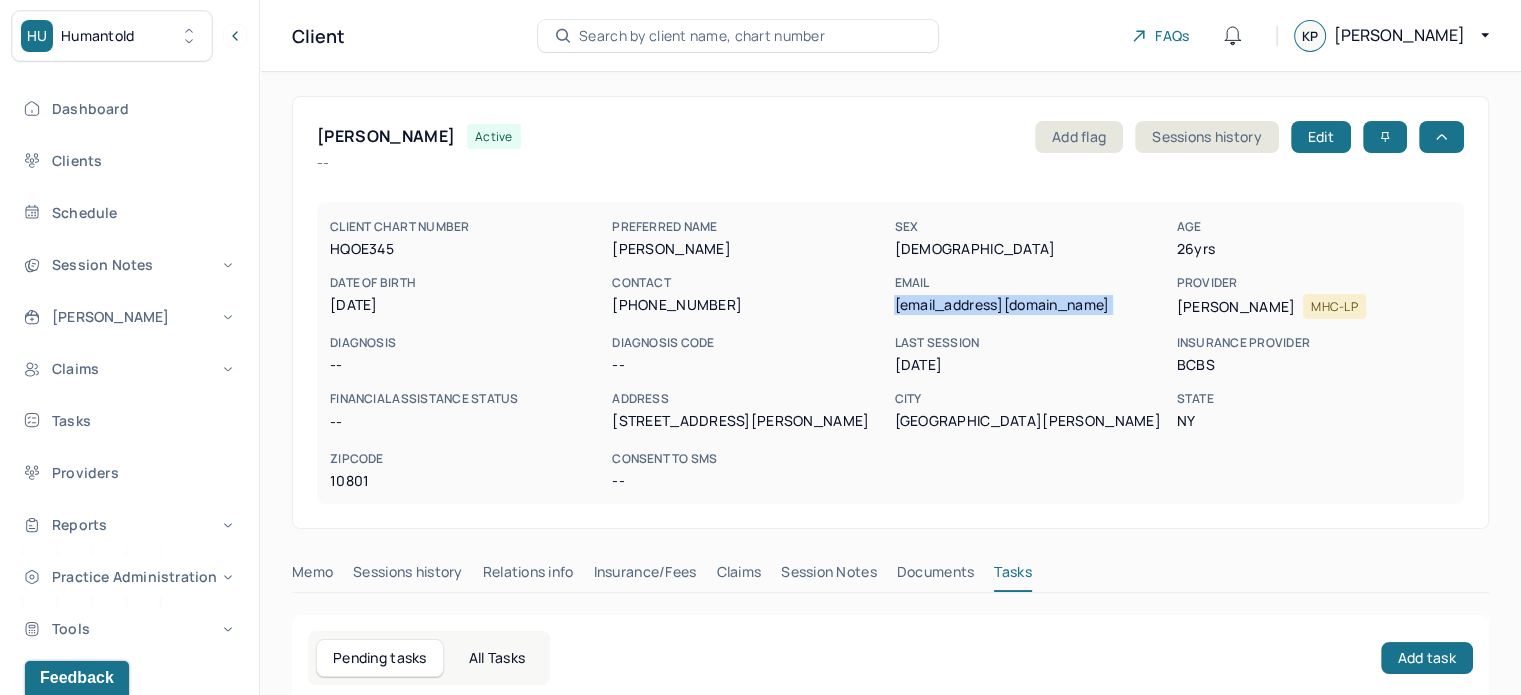 click on "katie.hite17@gmail.com" at bounding box center (1031, 305) 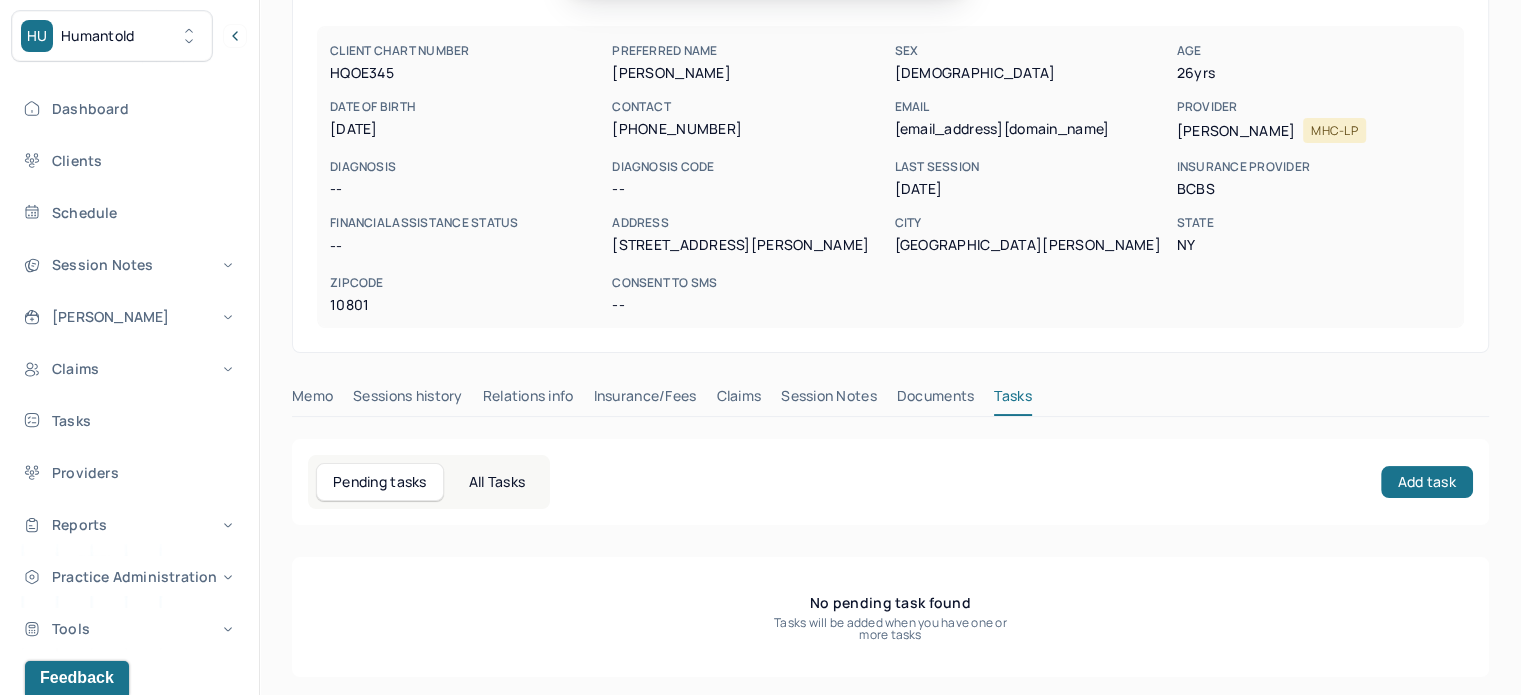 scroll, scrollTop: 180, scrollLeft: 0, axis: vertical 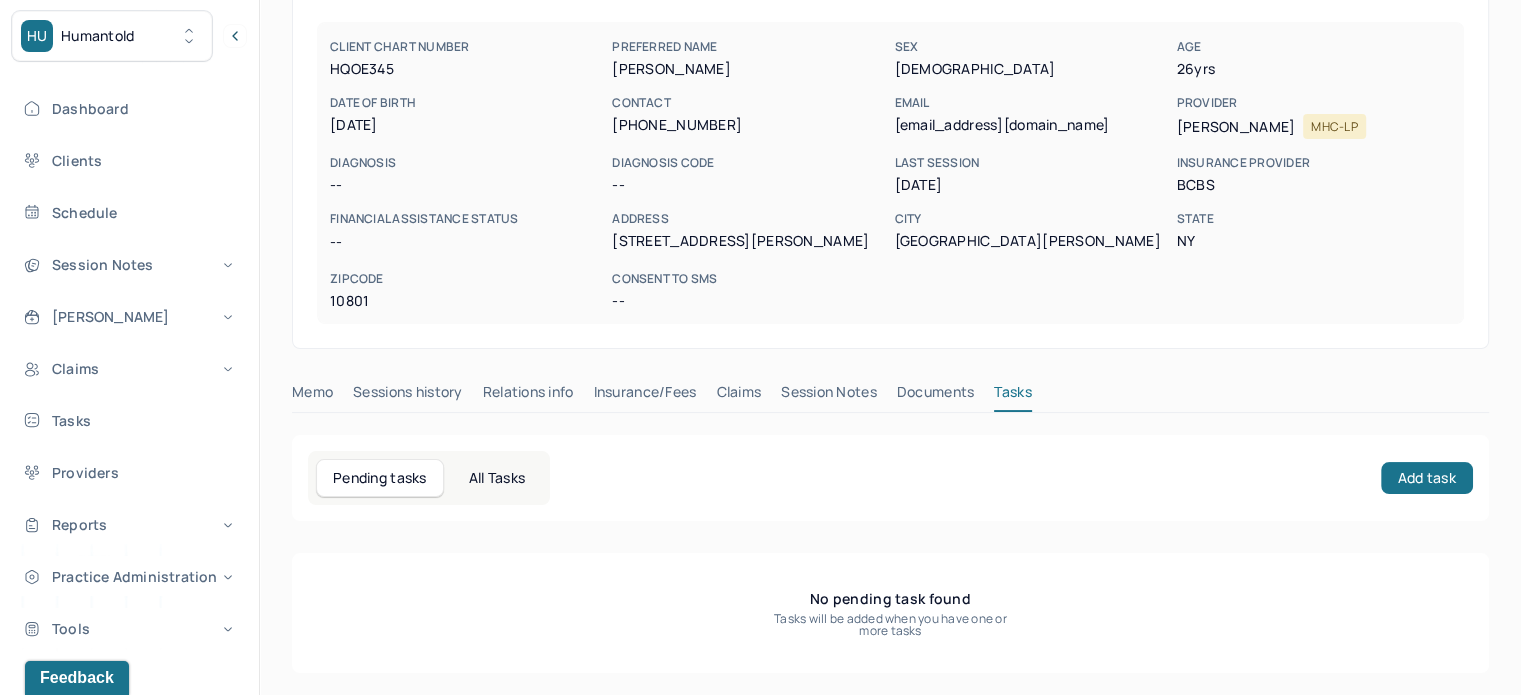 click on "Claims" at bounding box center [738, 396] 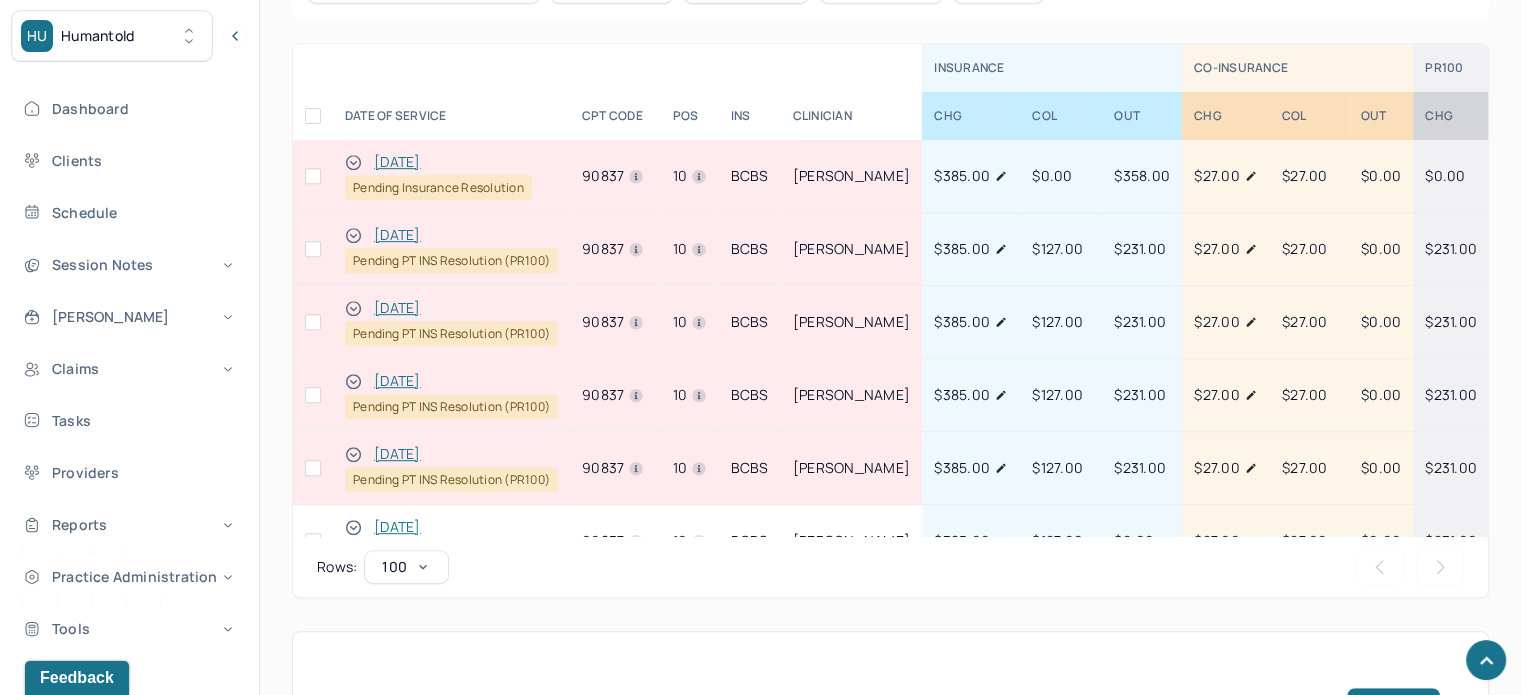 scroll, scrollTop: 980, scrollLeft: 0, axis: vertical 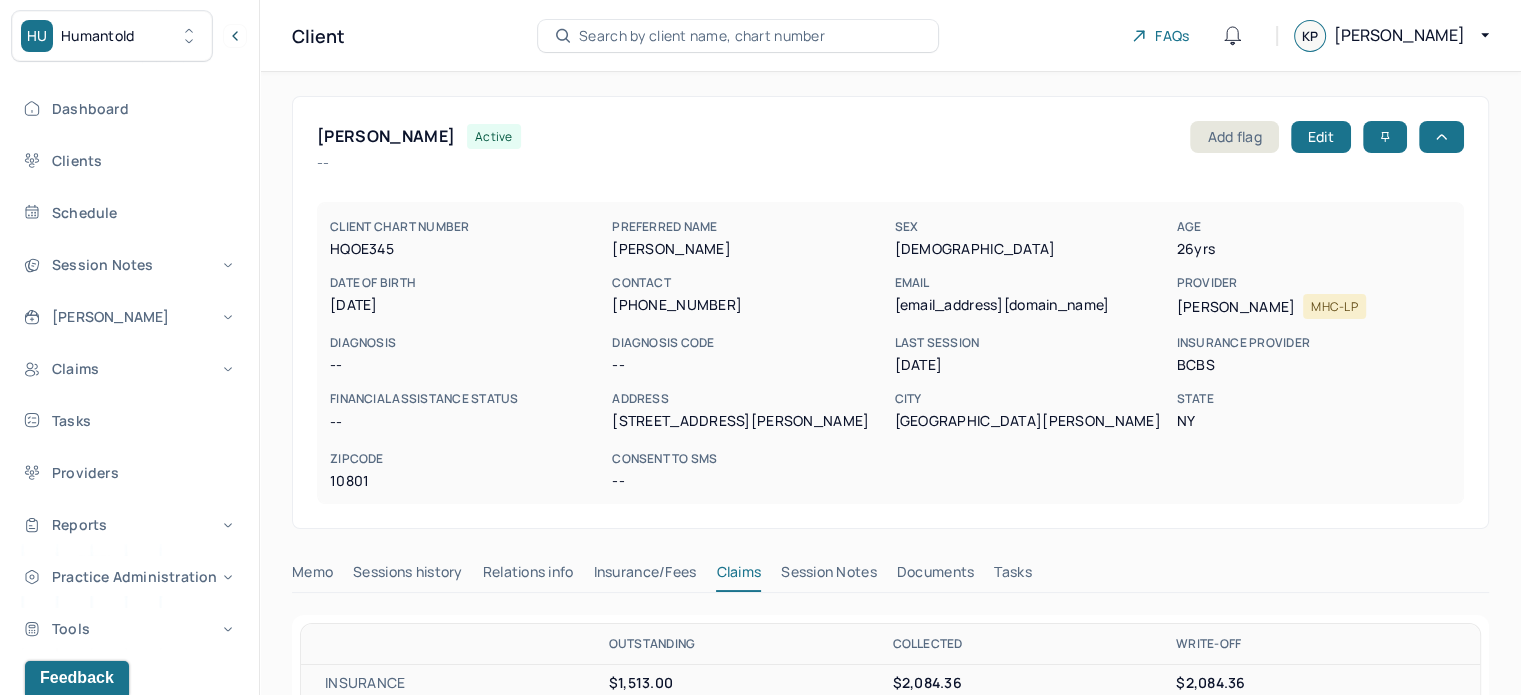 click on "Search by client name, chart number" at bounding box center [702, 36] 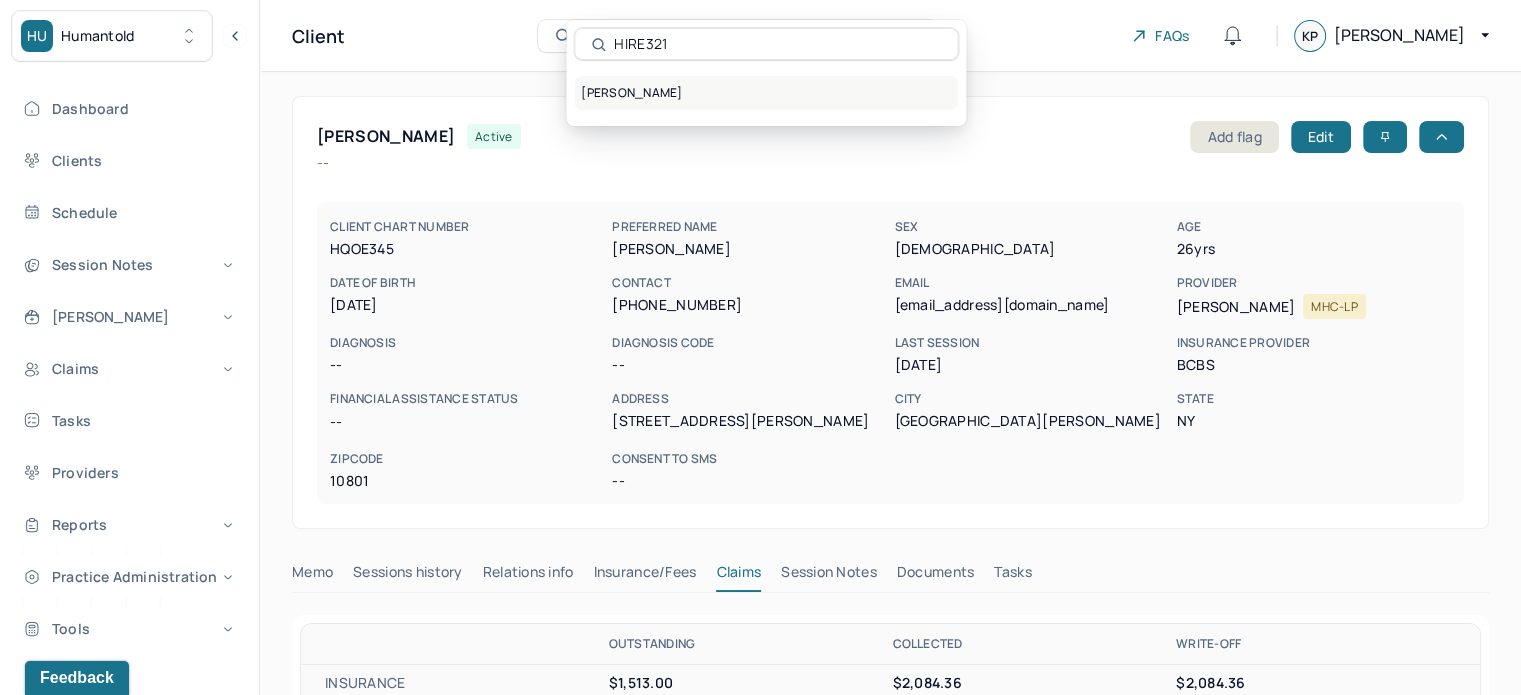 type on "HIRE321" 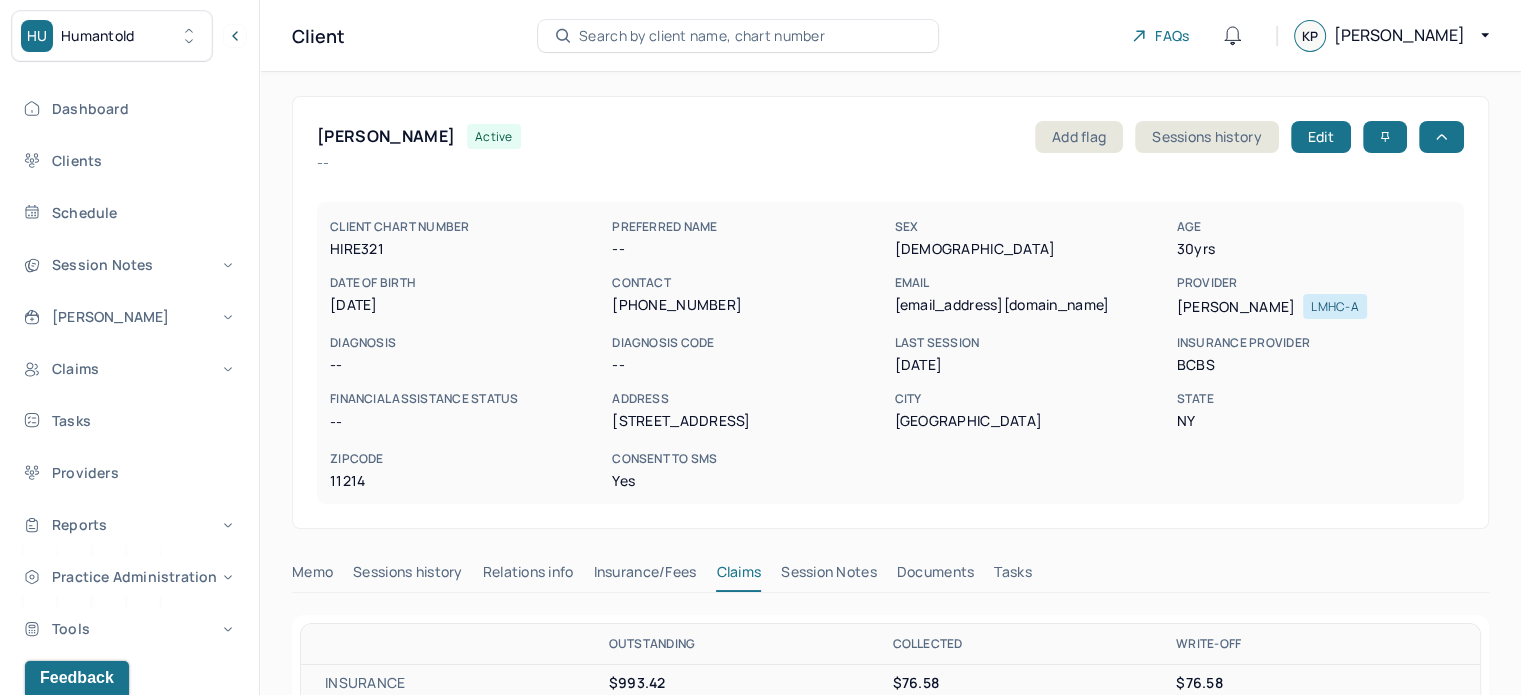 click on "huanghudsonbrian@gmail.com" at bounding box center (1031, 305) 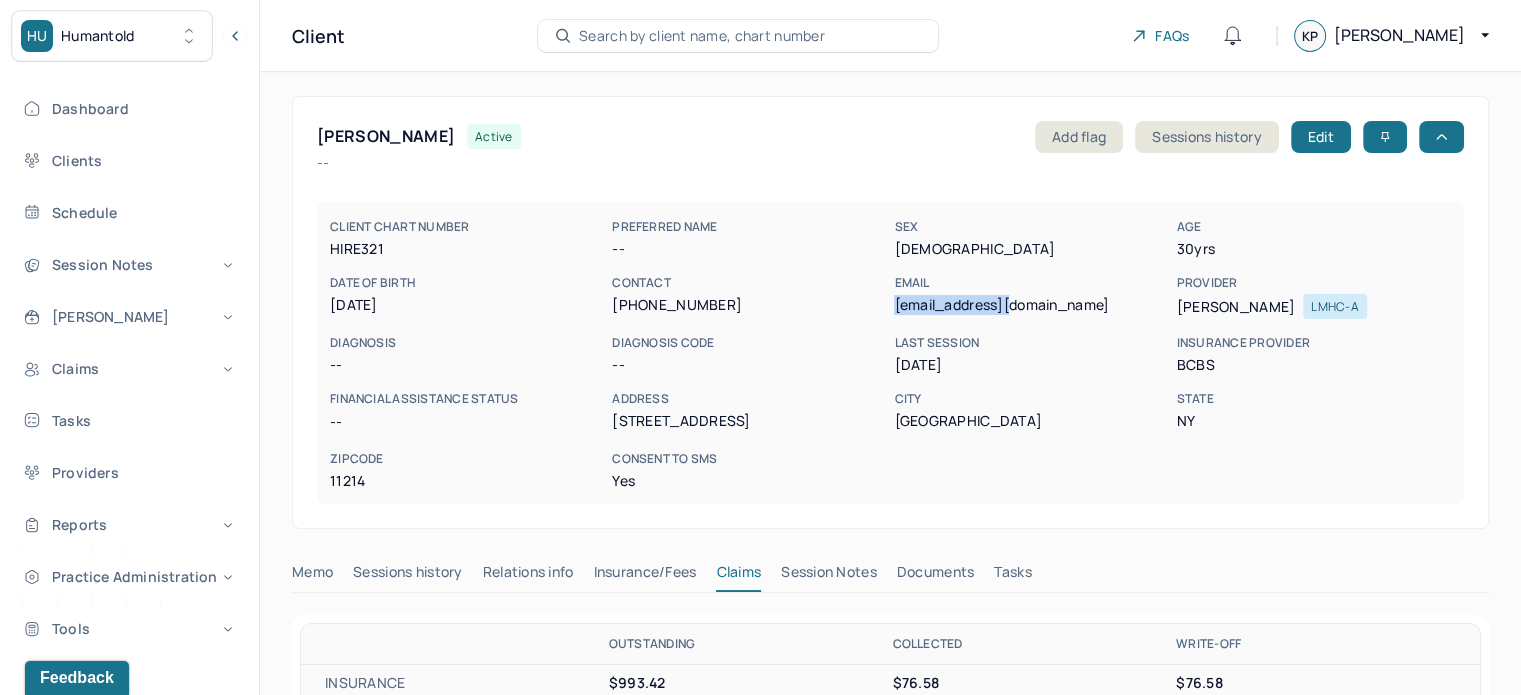 click on "huanghudsonbrian@gmail.com" at bounding box center (1031, 305) 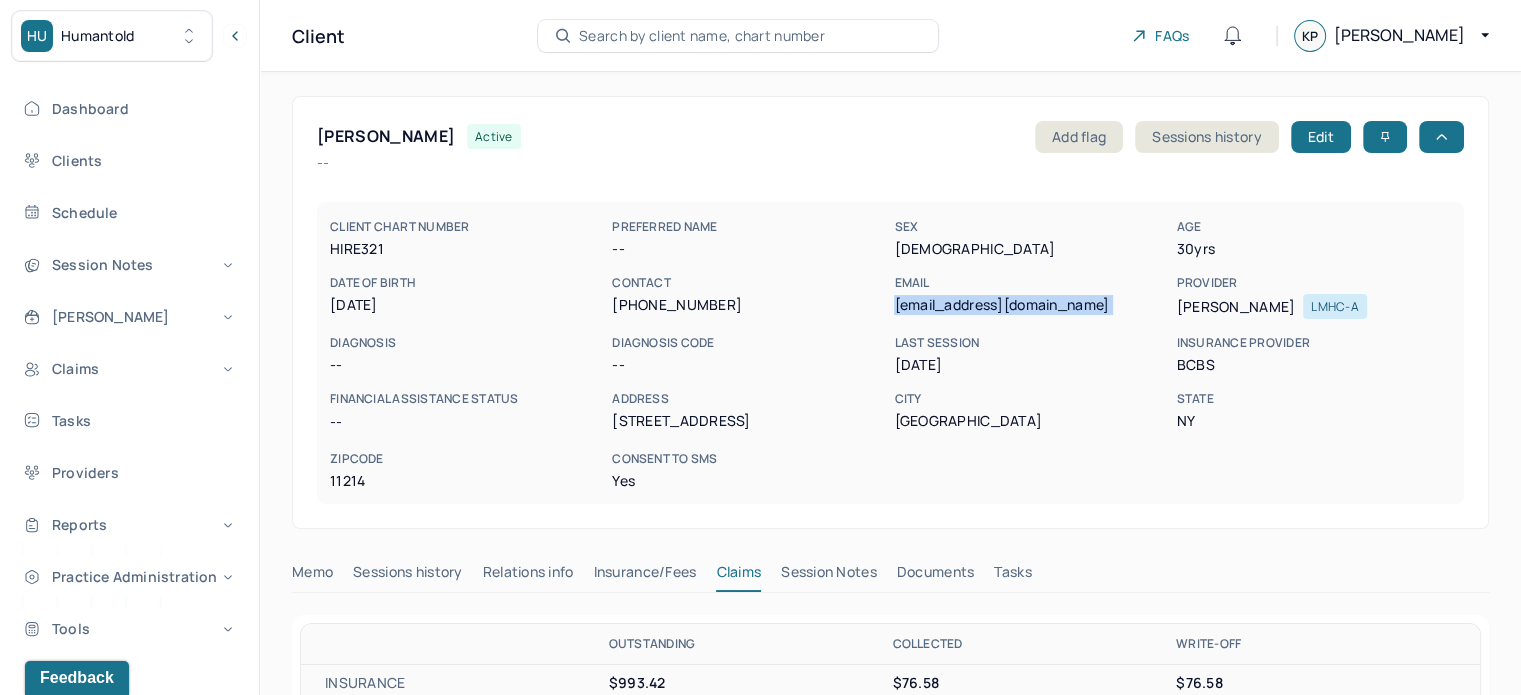 click on "huanghudsonbrian@gmail.com" at bounding box center (1031, 305) 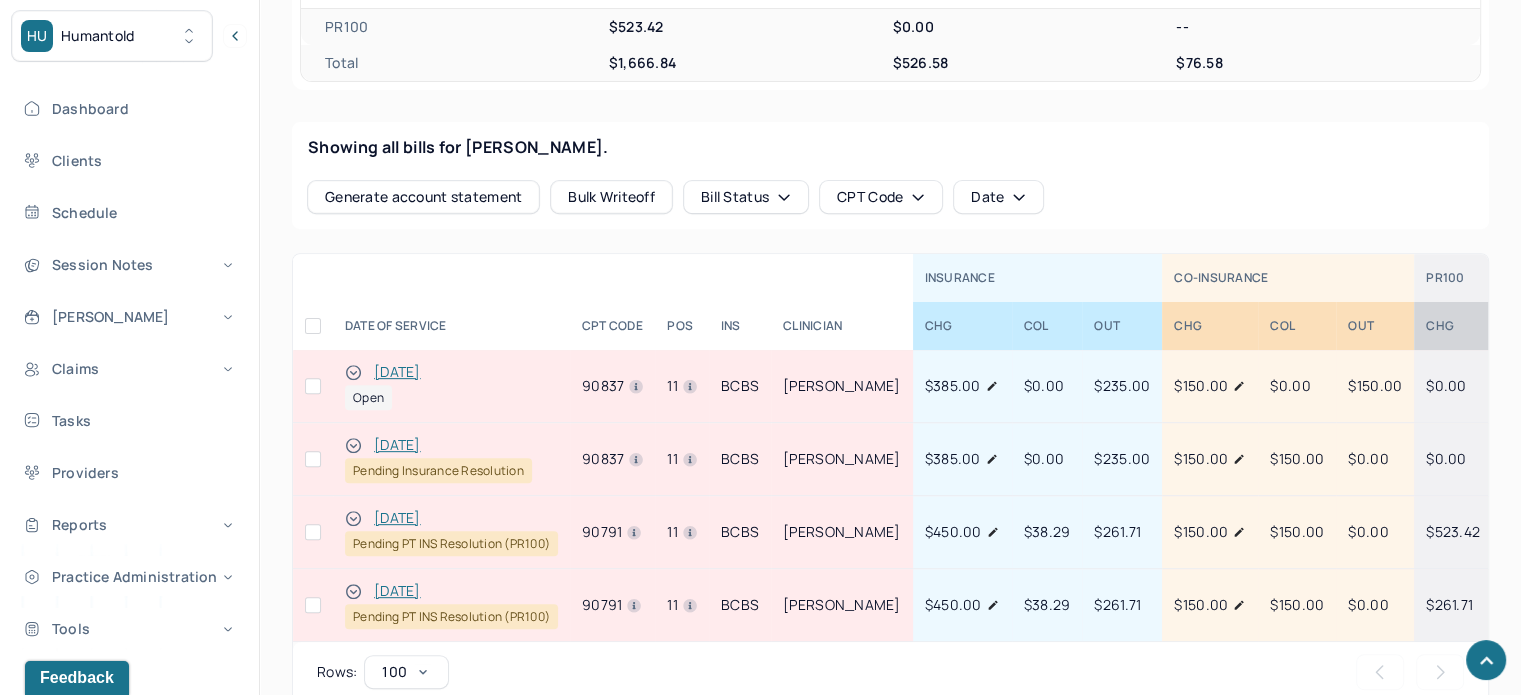 scroll, scrollTop: 800, scrollLeft: 0, axis: vertical 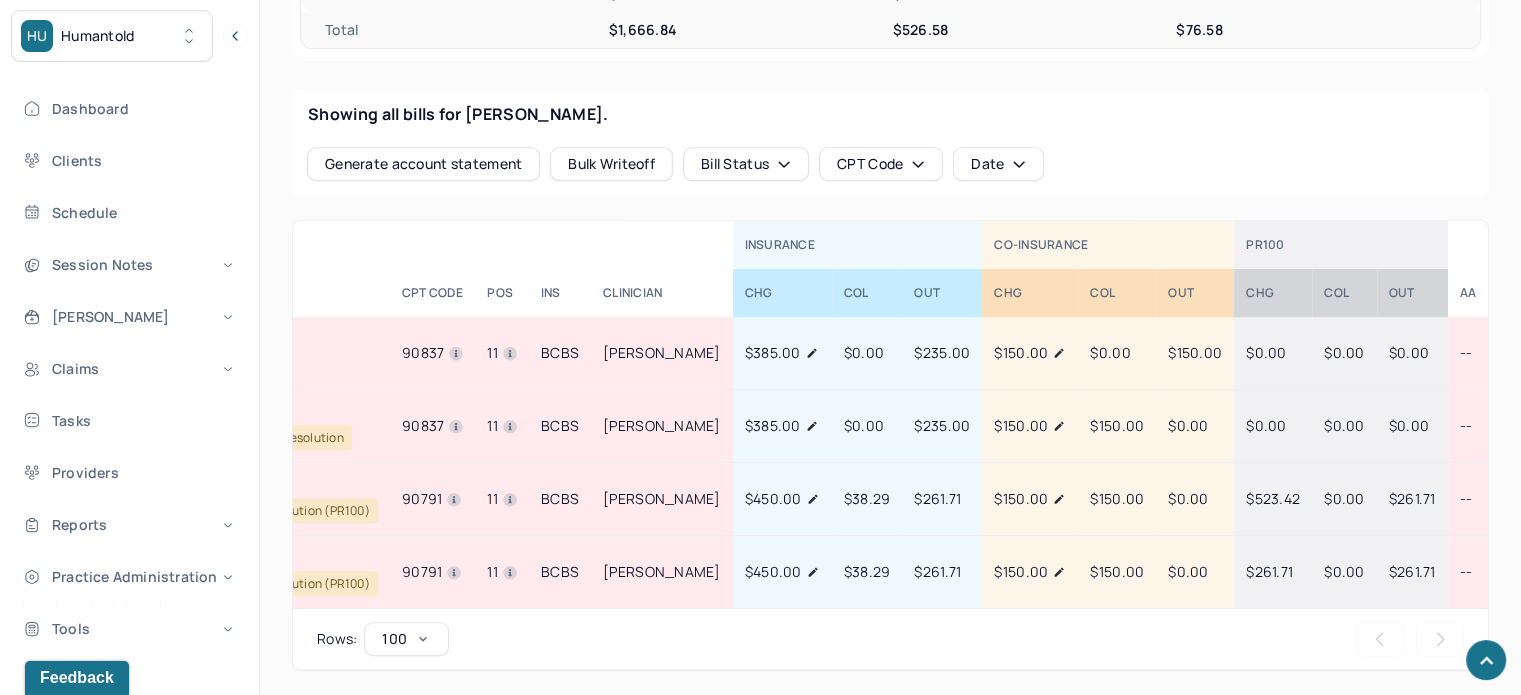 click on "$261.71" at bounding box center [1412, 498] 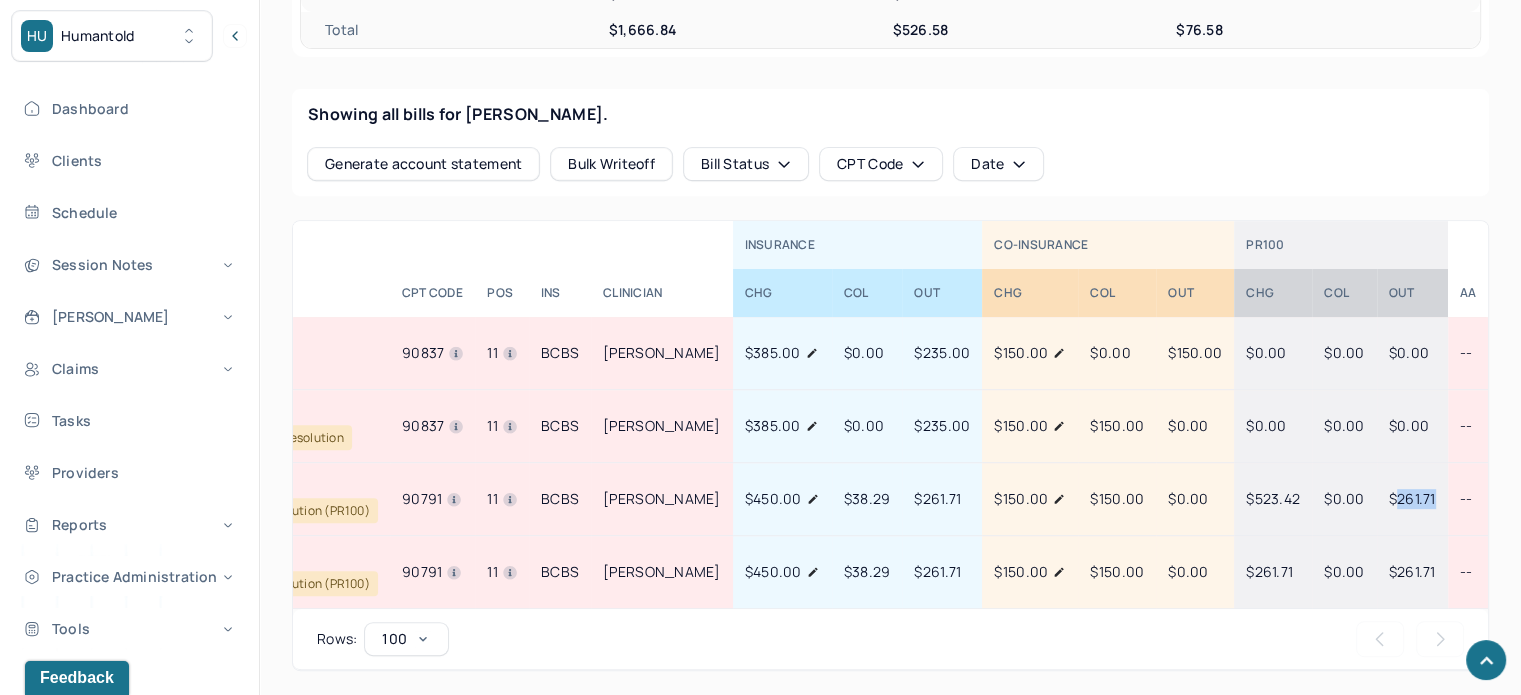 click on "$261.71" at bounding box center [1412, 498] 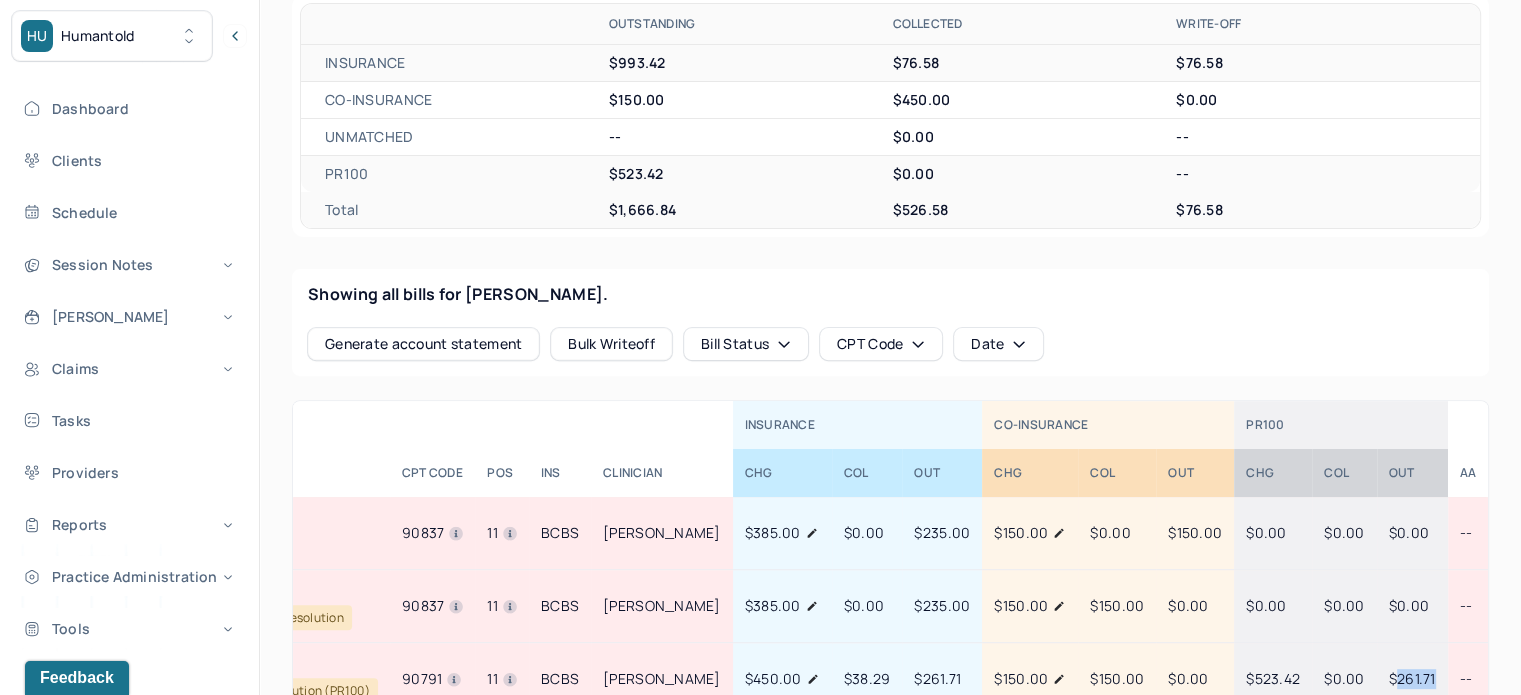 scroll, scrollTop: 600, scrollLeft: 0, axis: vertical 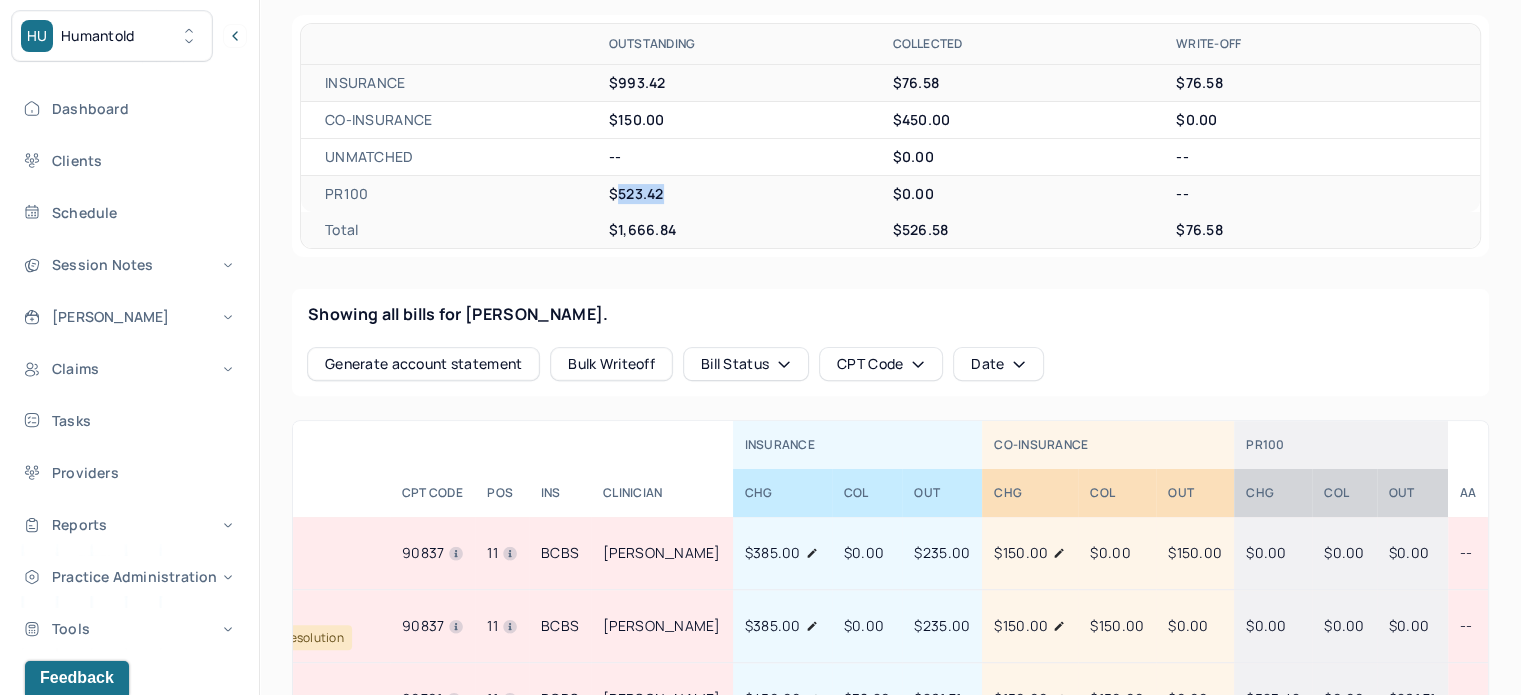 drag, startPoint x: 668, startPoint y: 192, endPoint x: 619, endPoint y: 190, distance: 49.0408 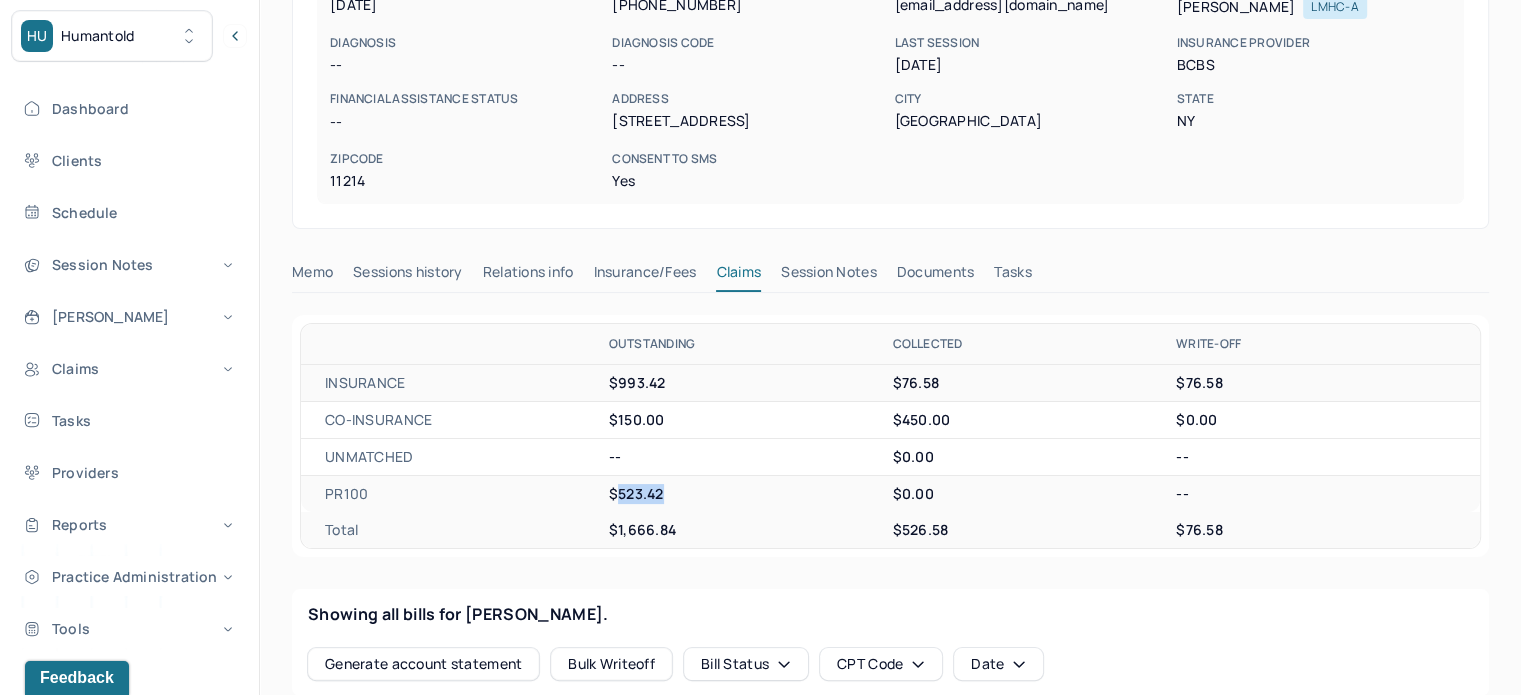 click on "Tasks" at bounding box center [1012, 276] 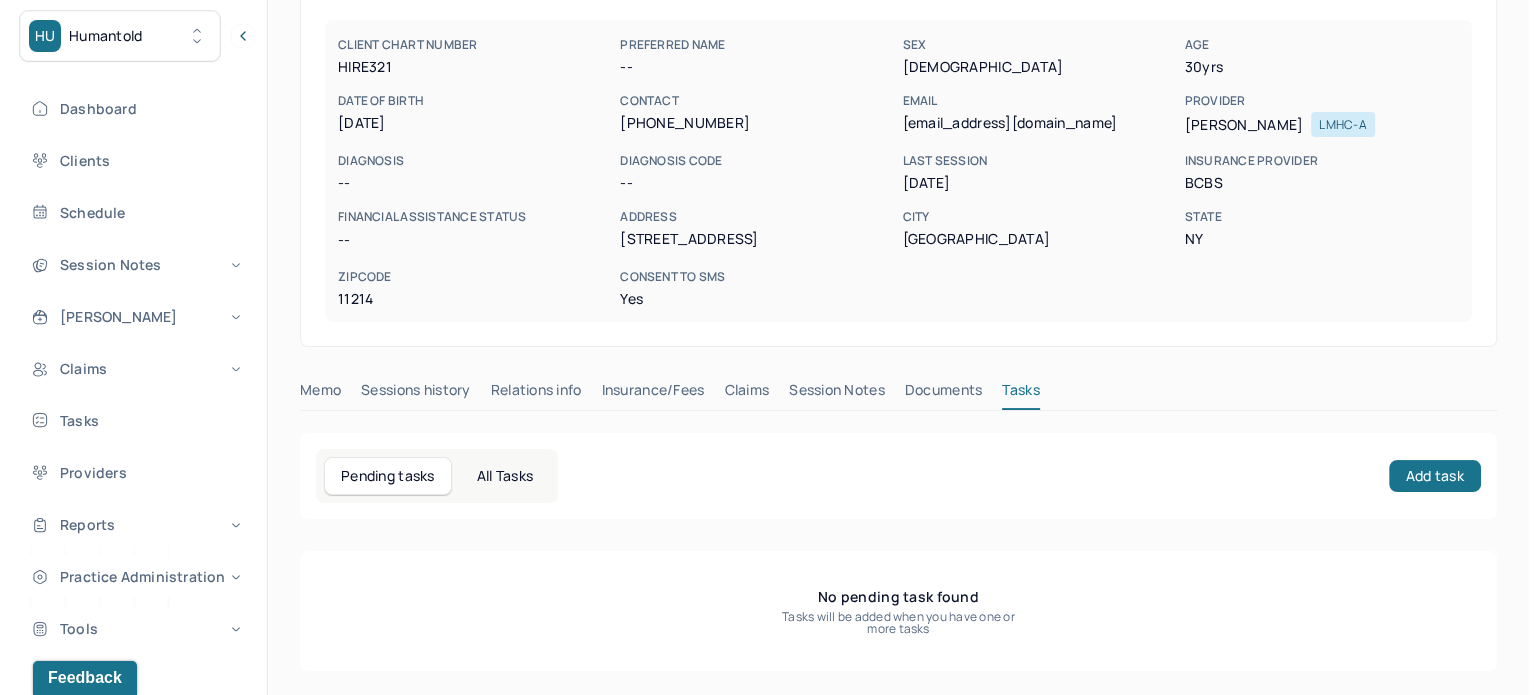 scroll, scrollTop: 180, scrollLeft: 0, axis: vertical 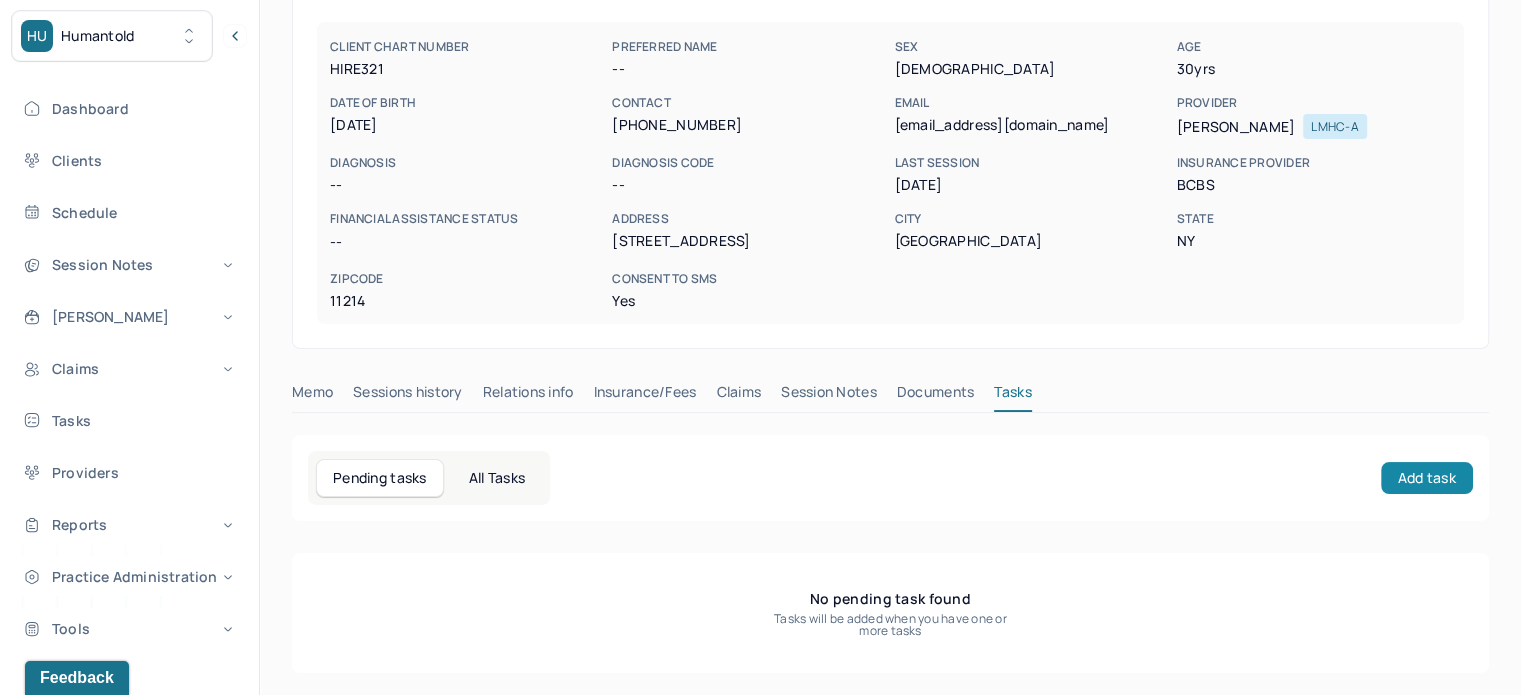 click on "Add task" at bounding box center [1427, 478] 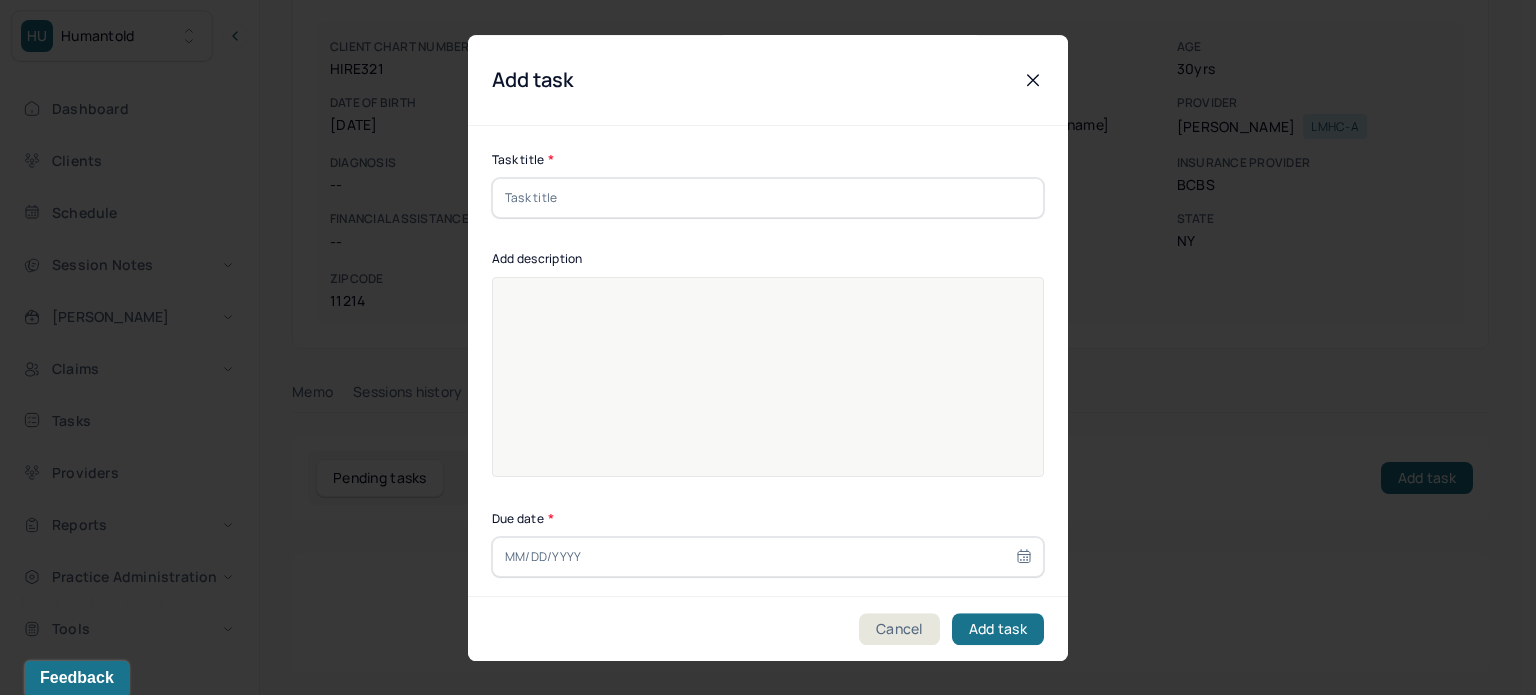 click at bounding box center (768, 198) 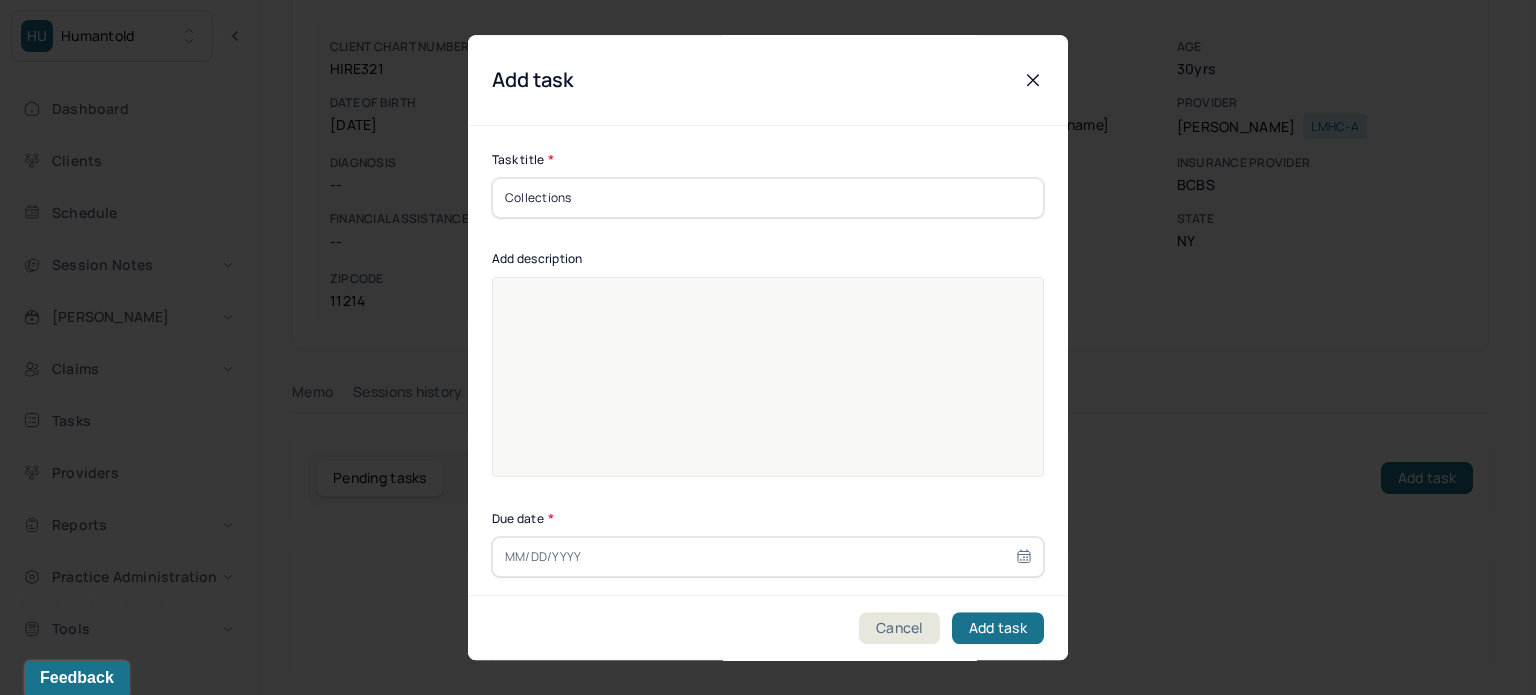 type on "Collections" 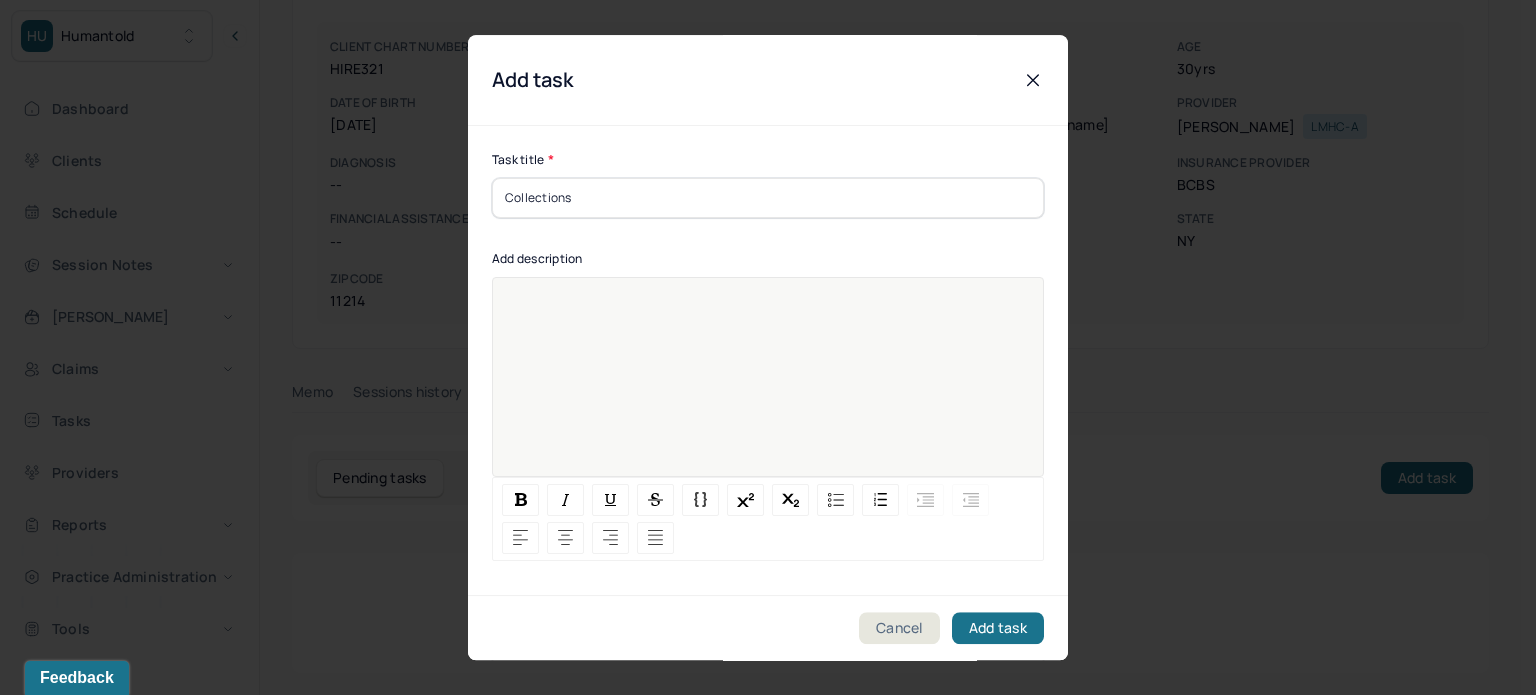 paste 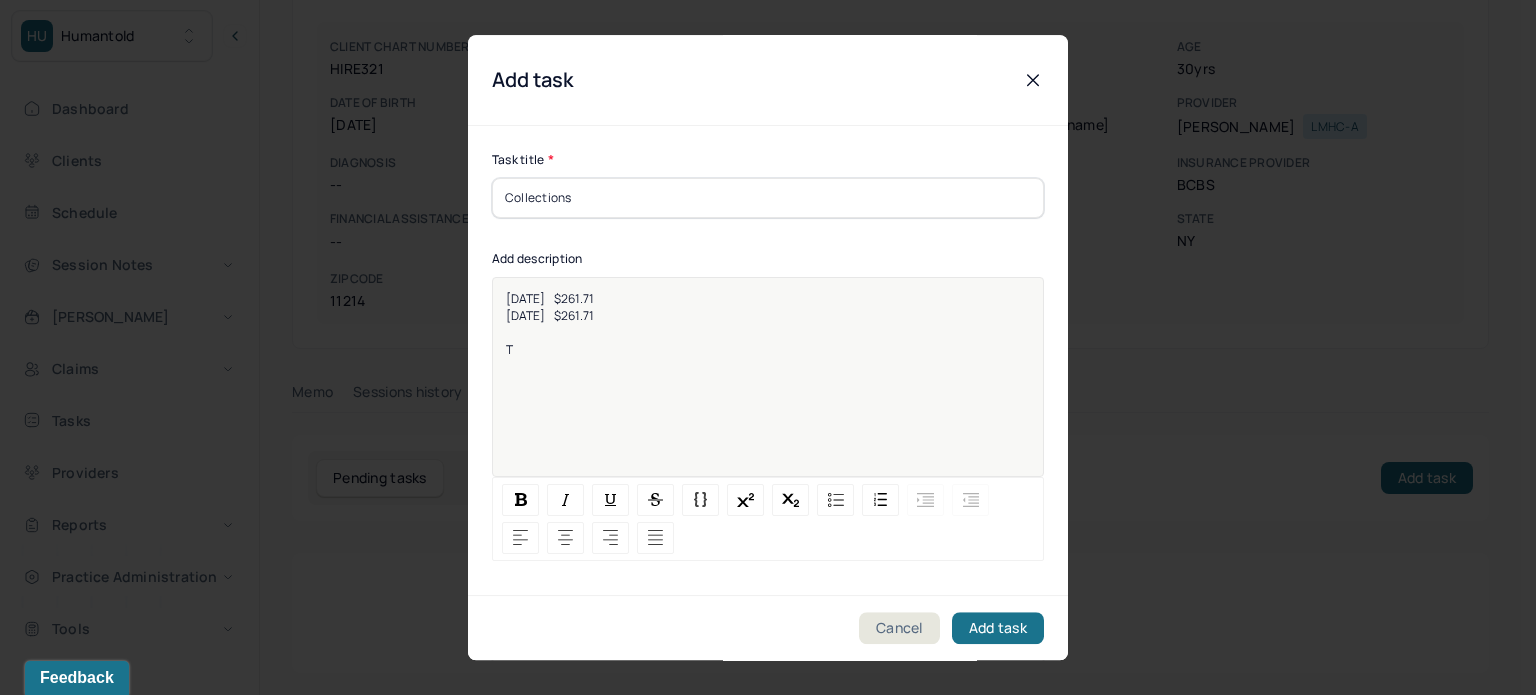 type 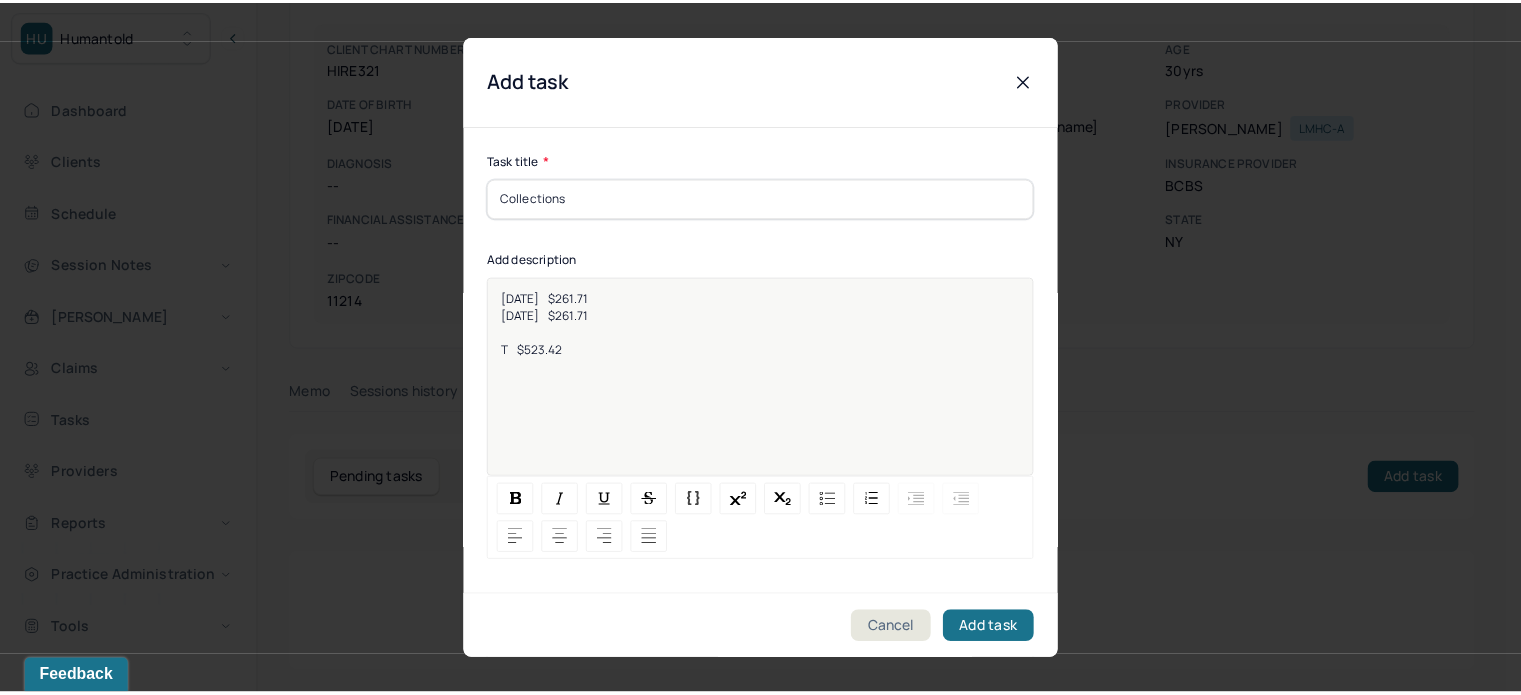 scroll, scrollTop: 256, scrollLeft: 0, axis: vertical 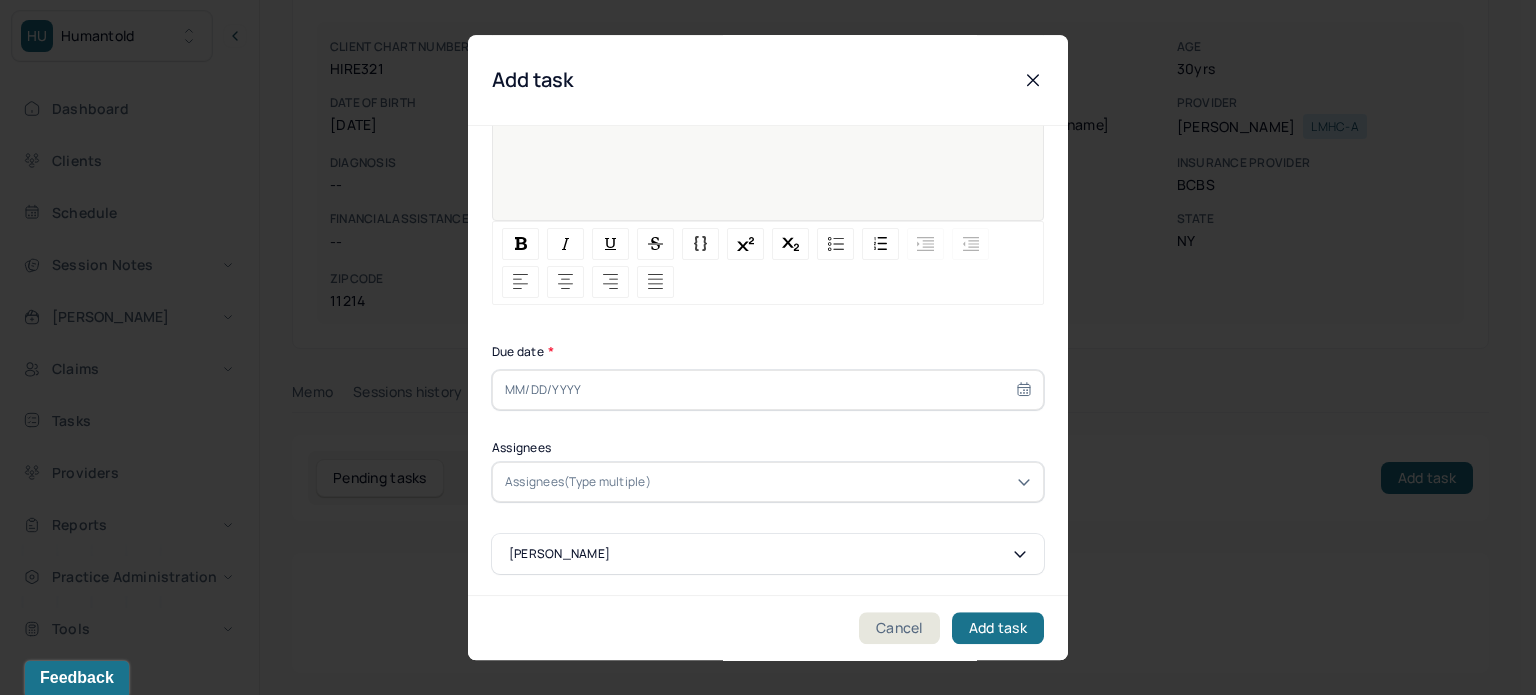select on "6" 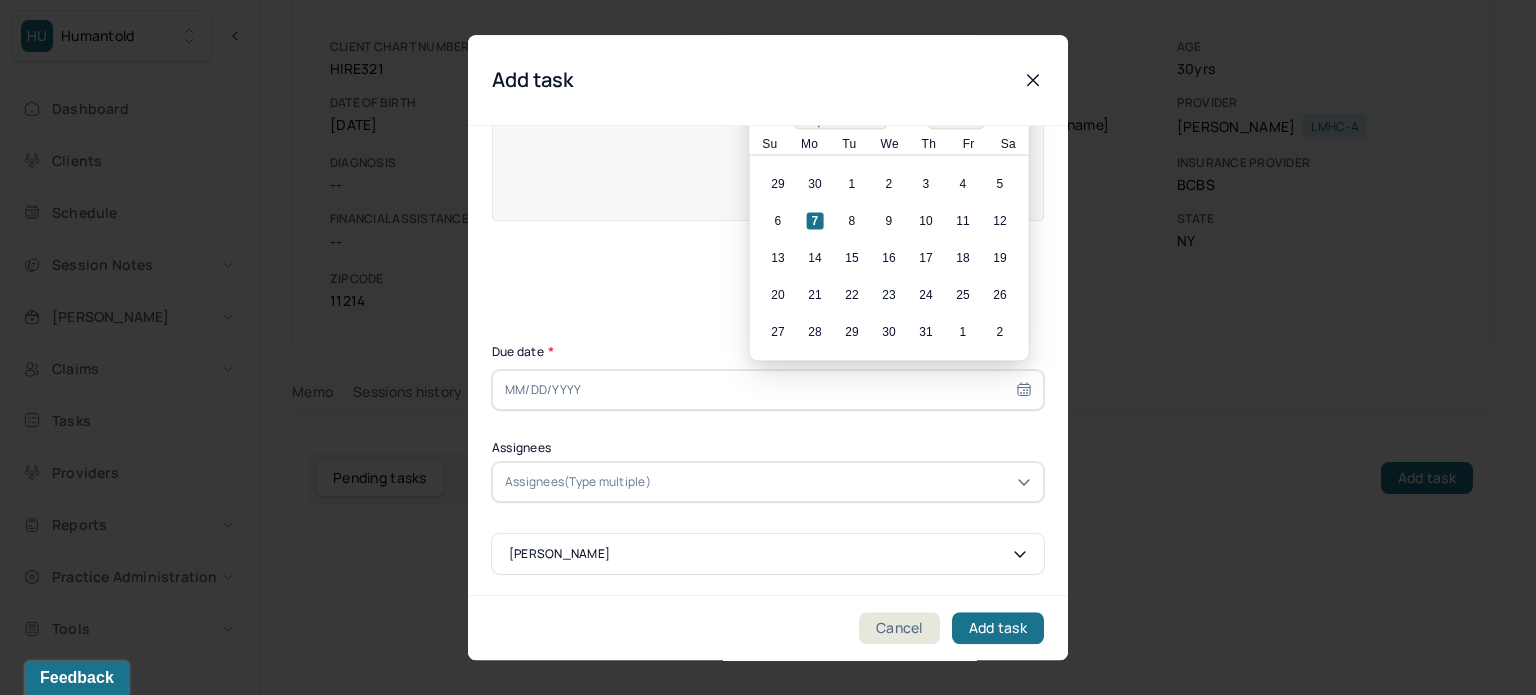 click at bounding box center (768, 390) 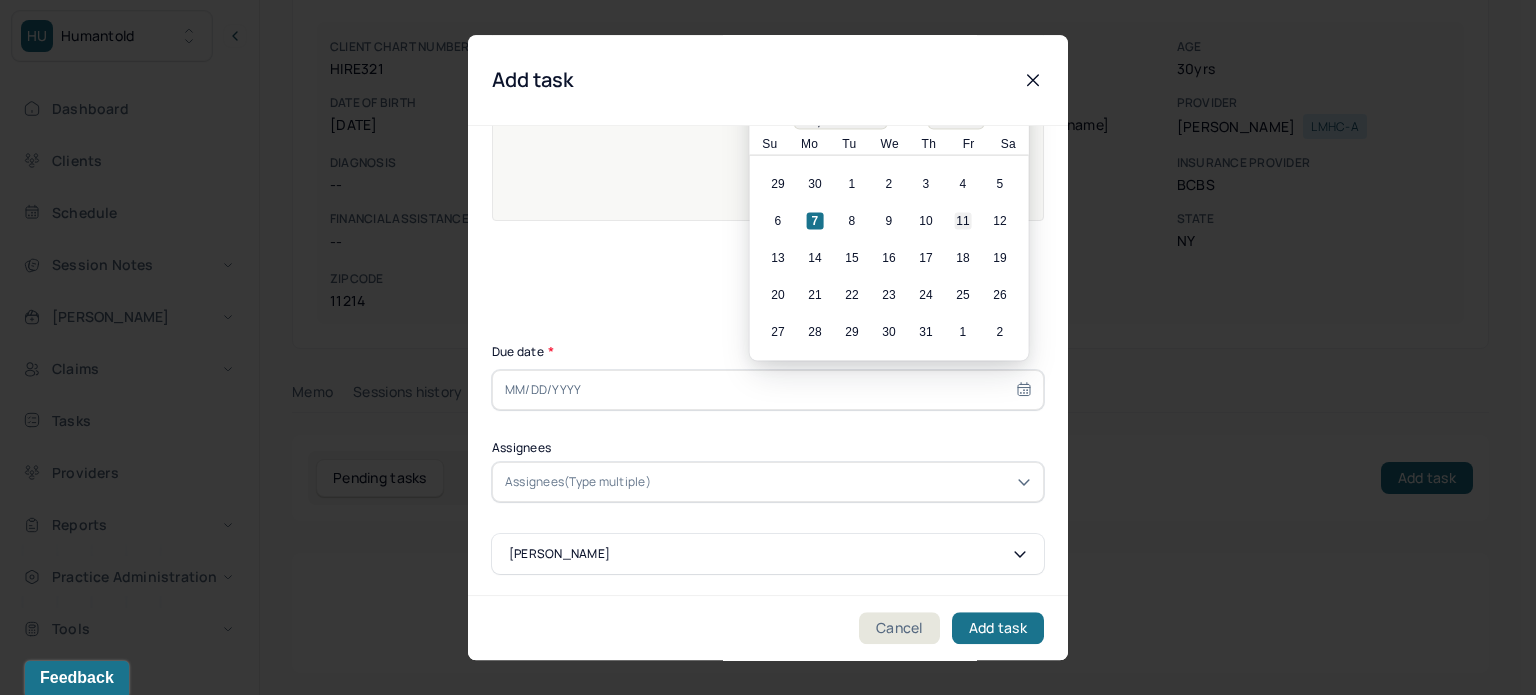 click on "11" at bounding box center [963, 221] 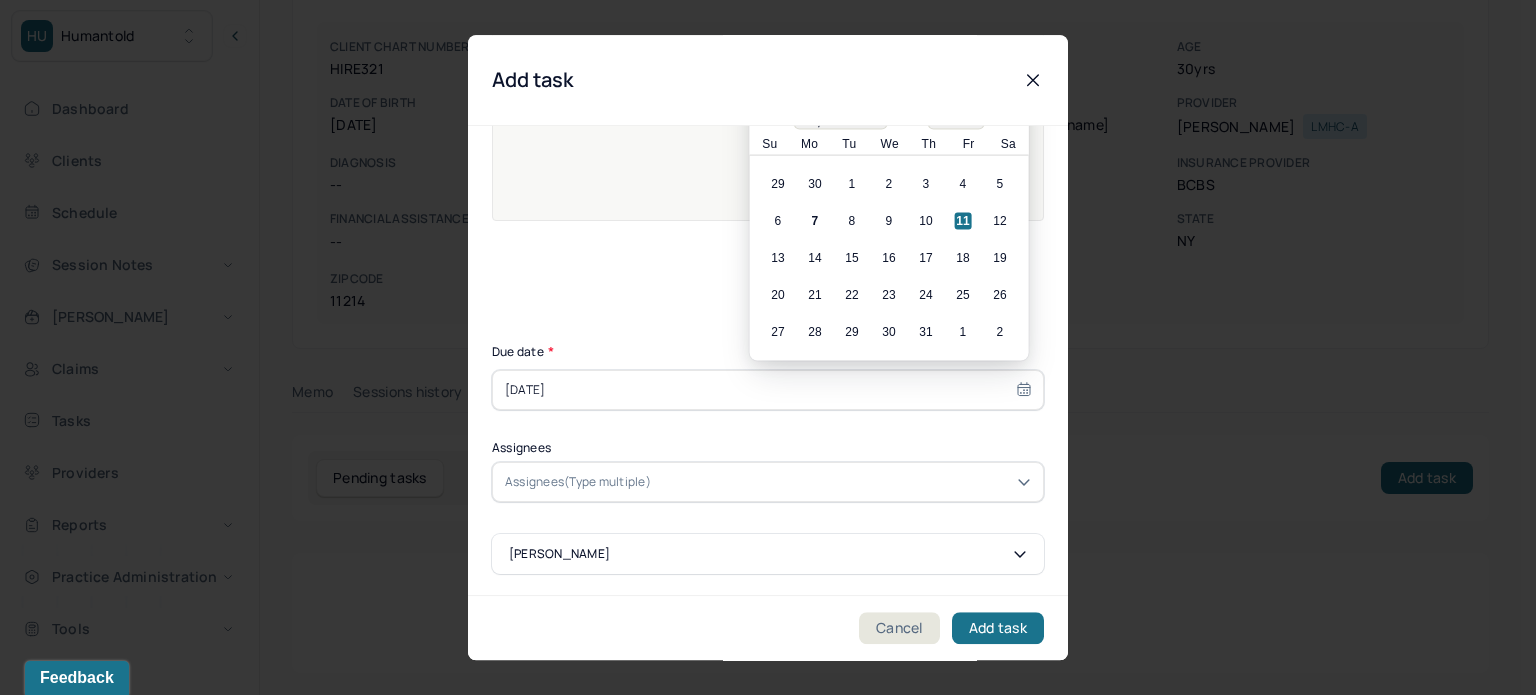 click on "Assignees(Type multiple)" at bounding box center (578, 482) 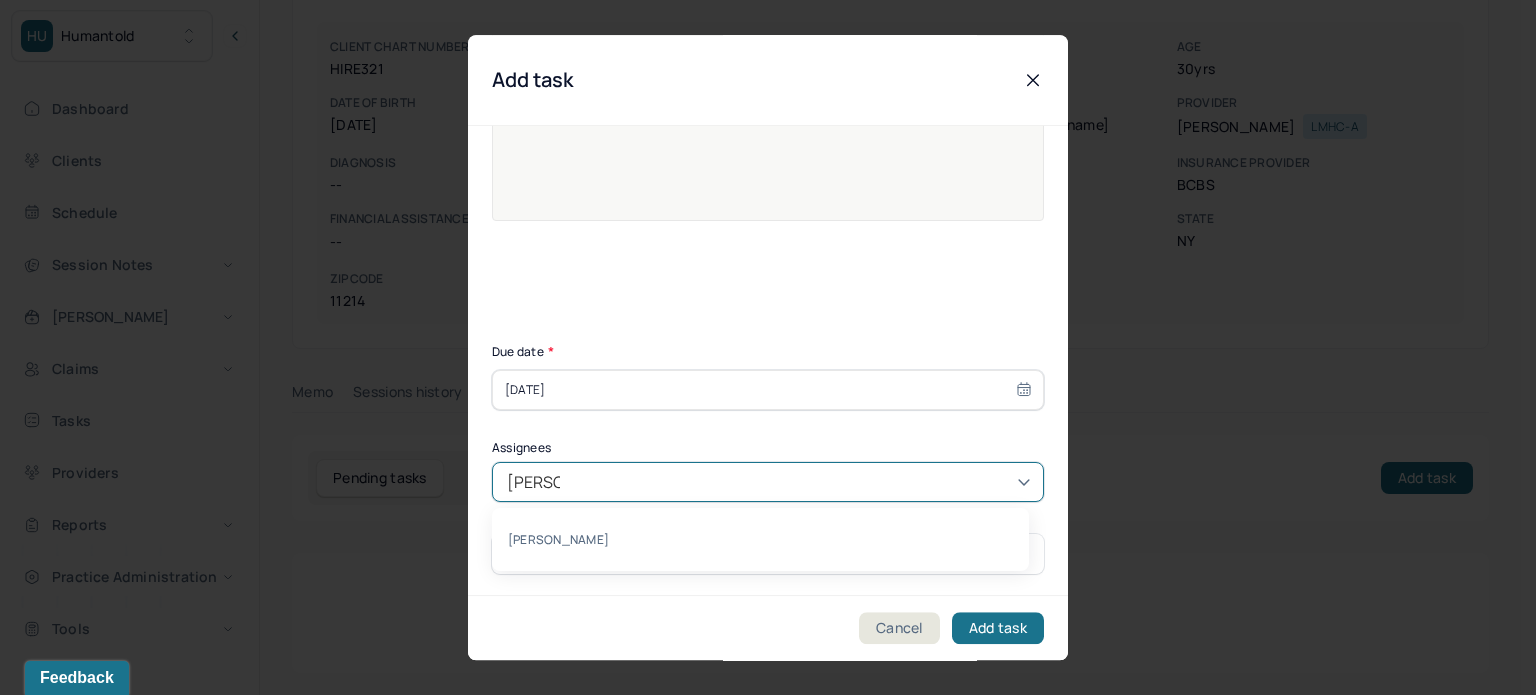 type on "[PERSON_NAME]" 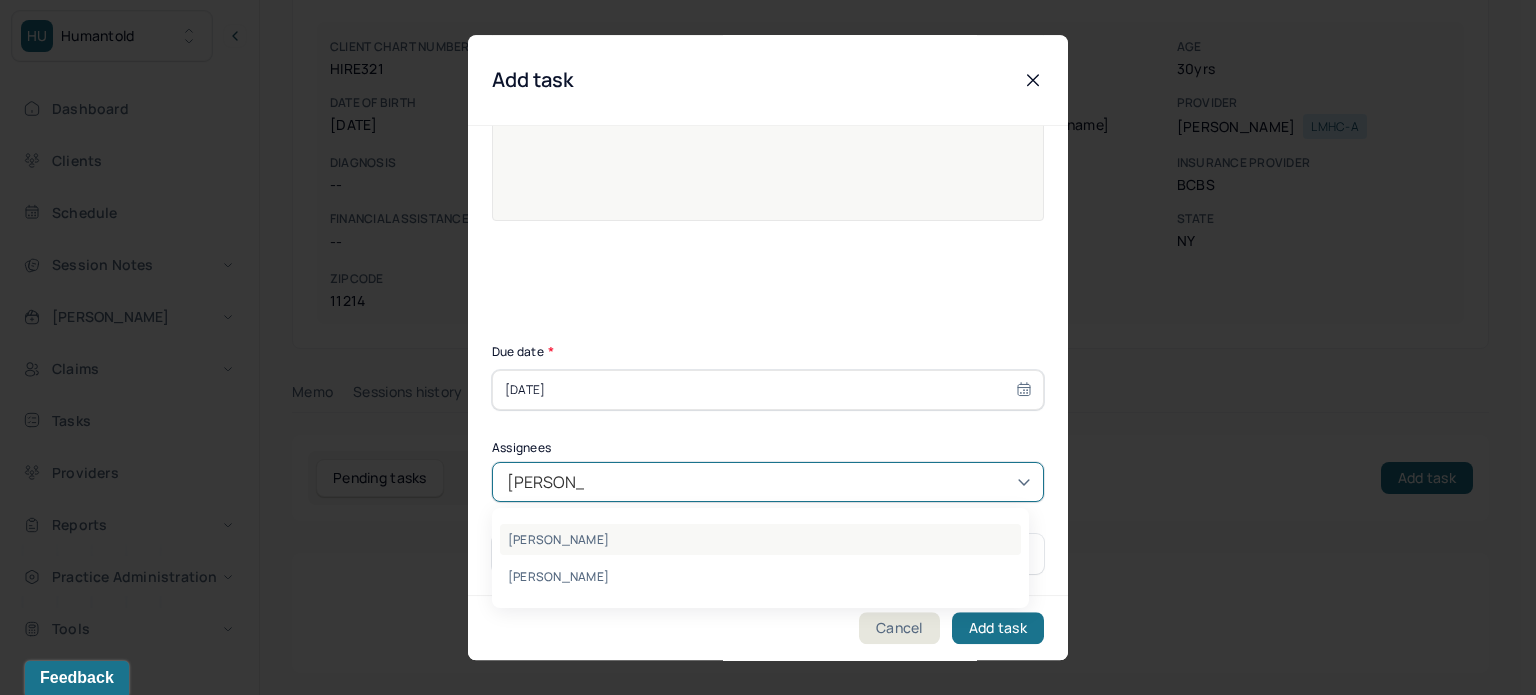click on "[PERSON_NAME]" at bounding box center [760, 539] 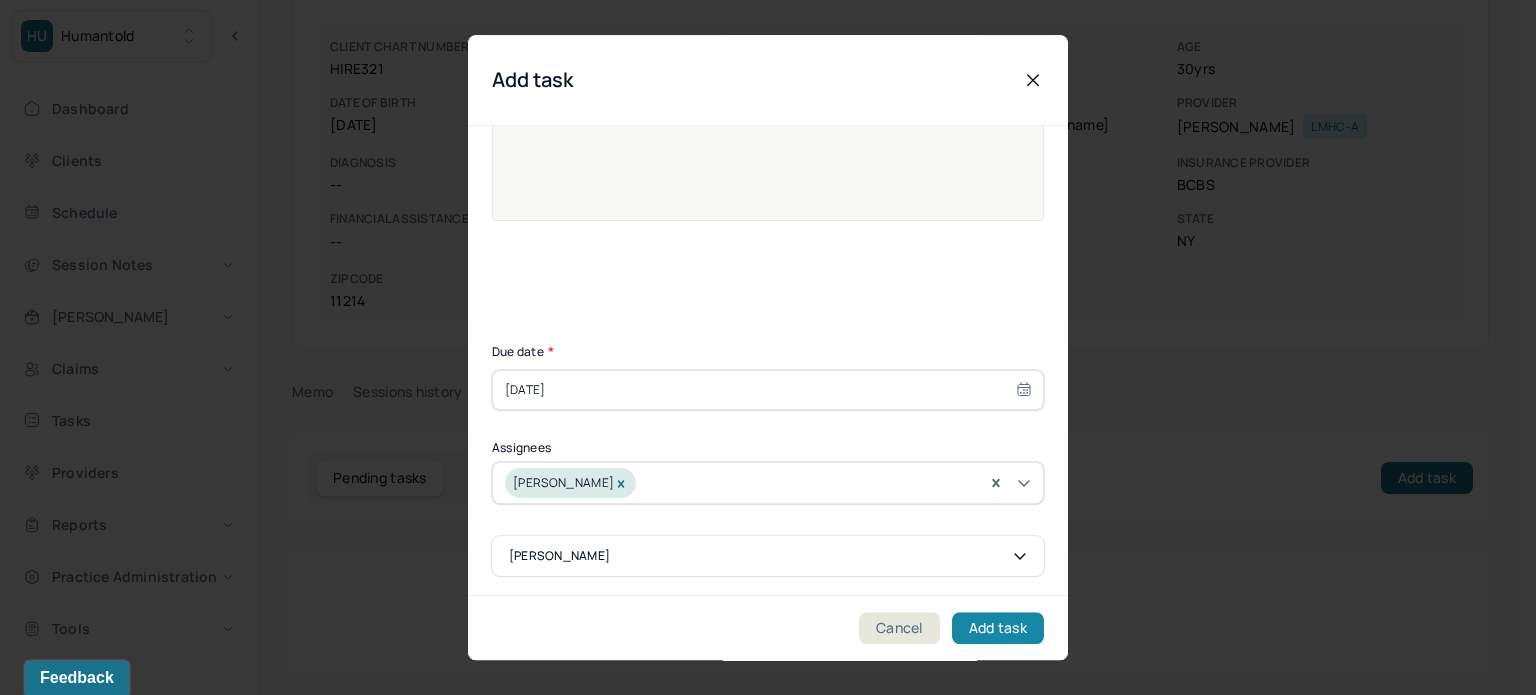 click on "Add task" at bounding box center (998, 628) 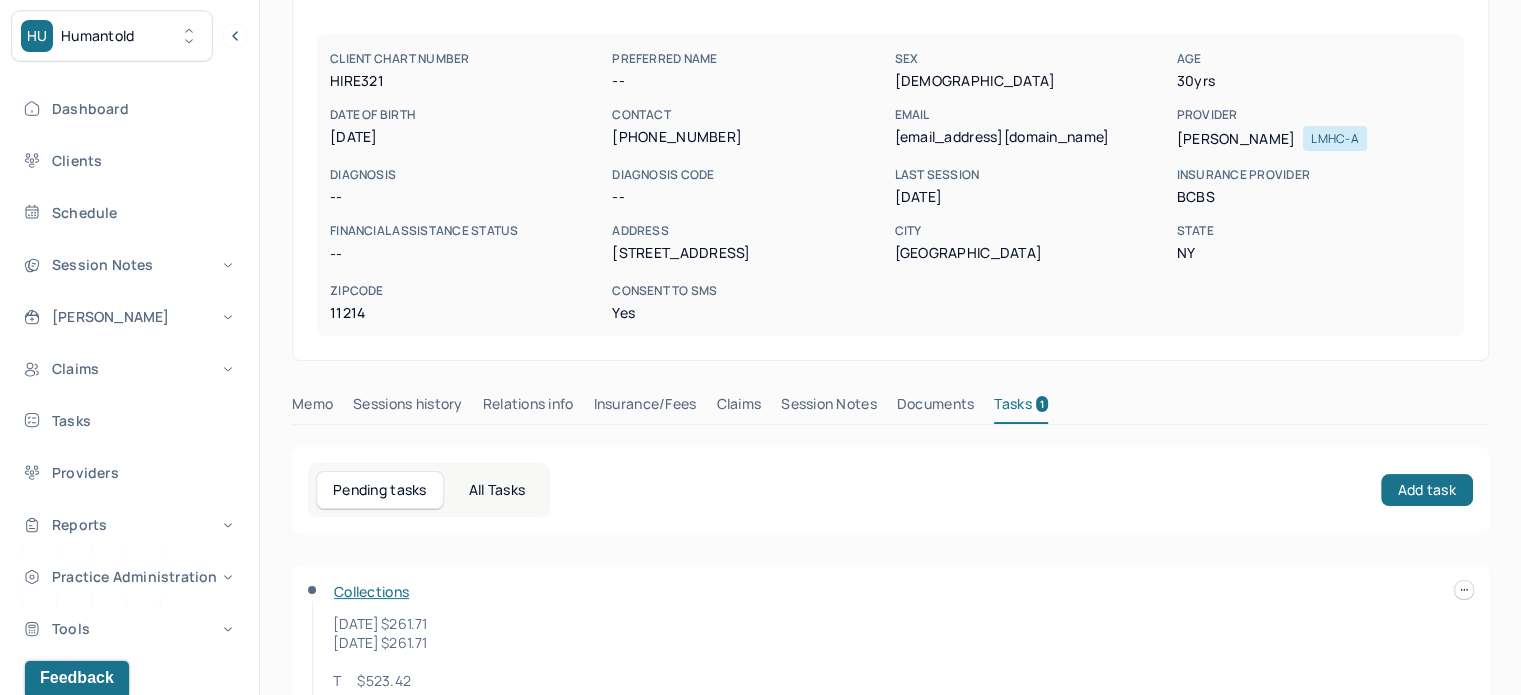 scroll, scrollTop: 0, scrollLeft: 0, axis: both 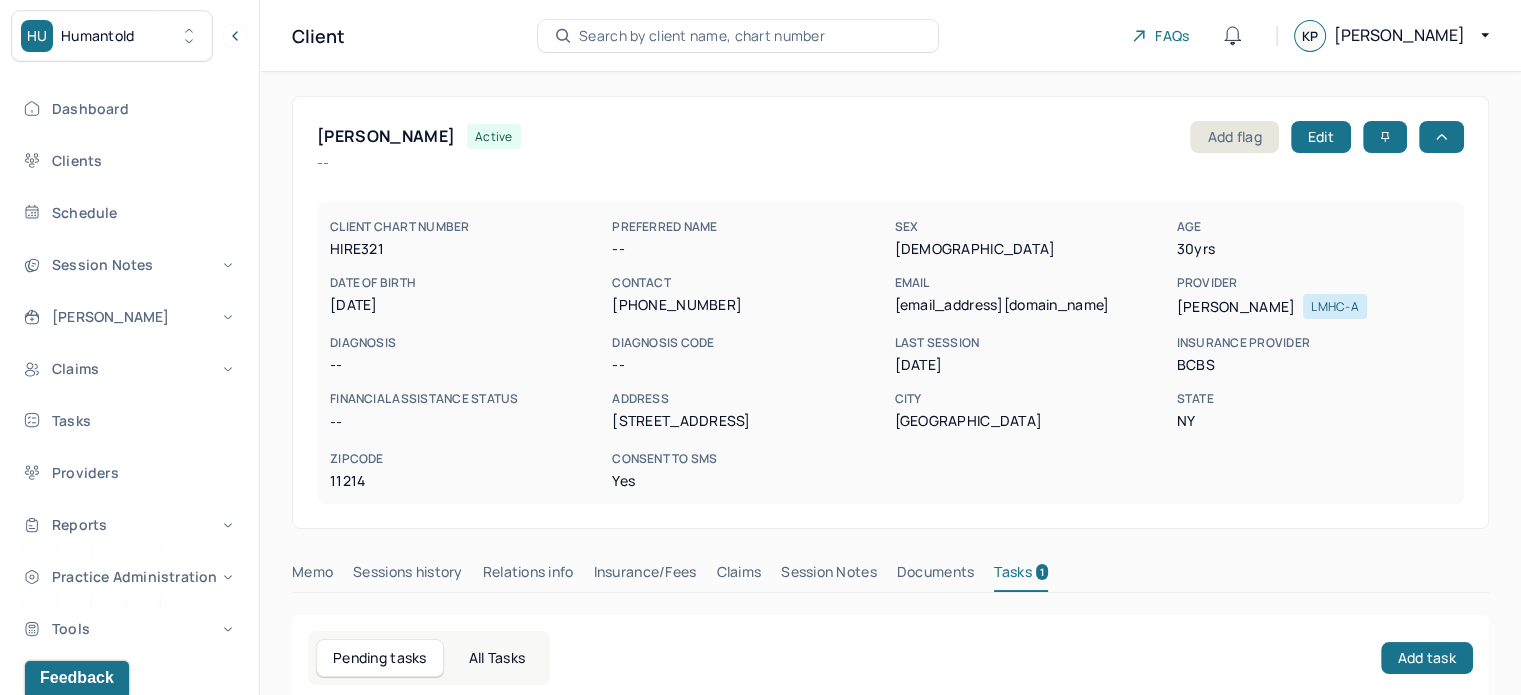 click on "Search by client name, chart number" at bounding box center [702, 36] 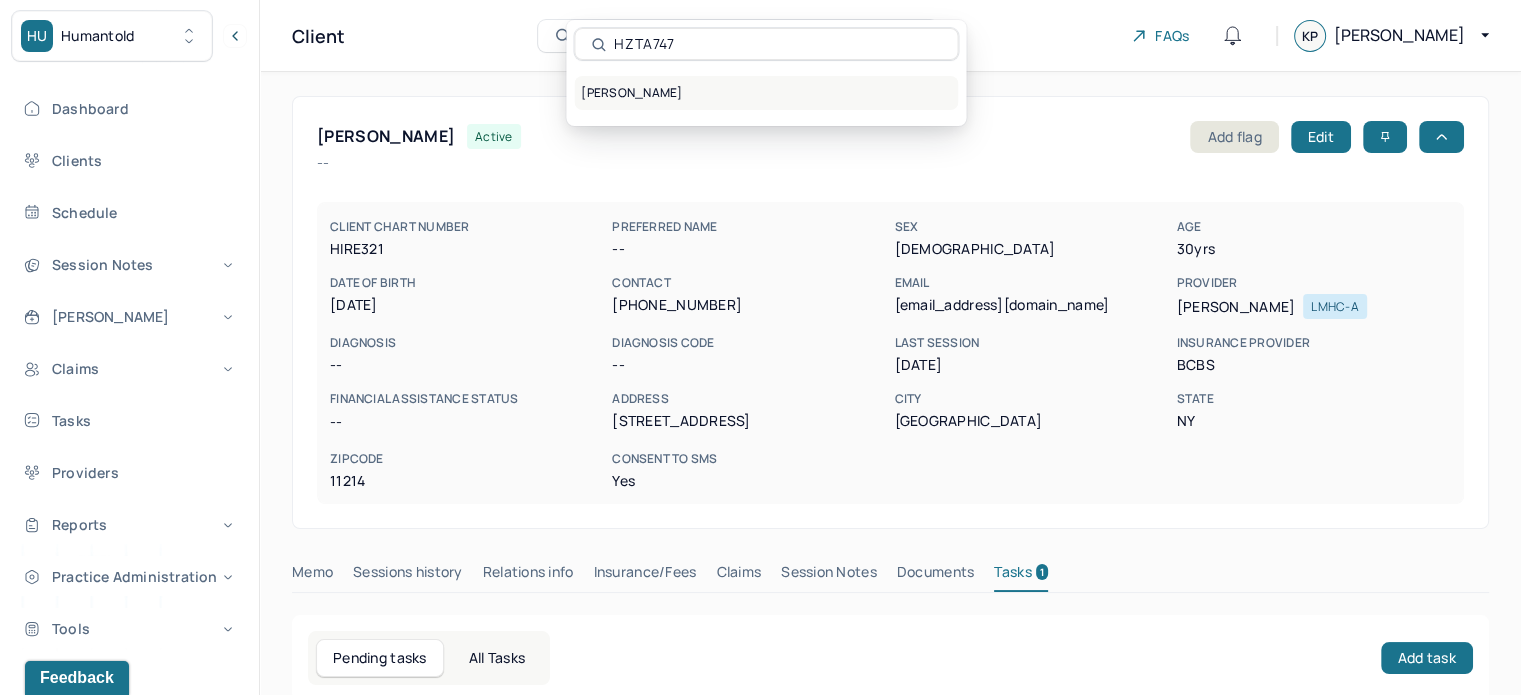 type on "HZTA747" 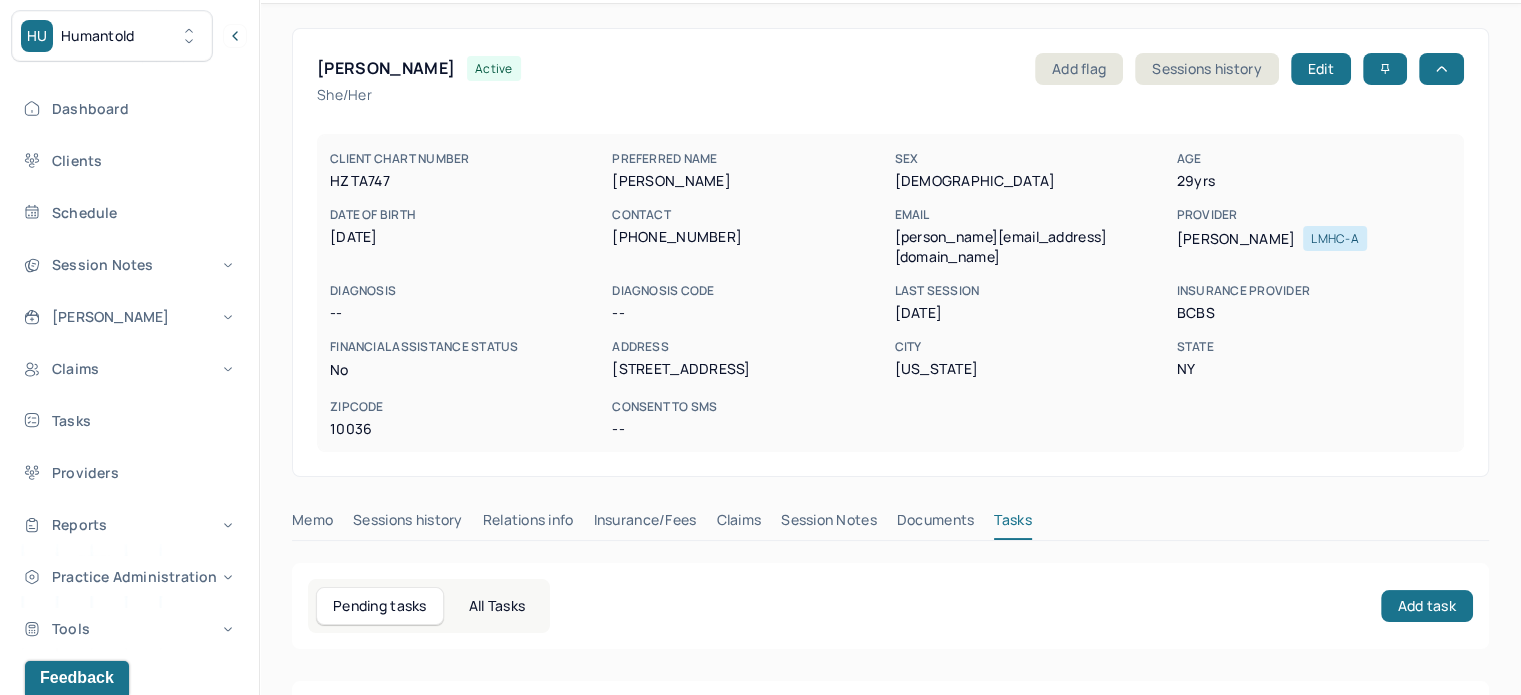 scroll, scrollTop: 100, scrollLeft: 0, axis: vertical 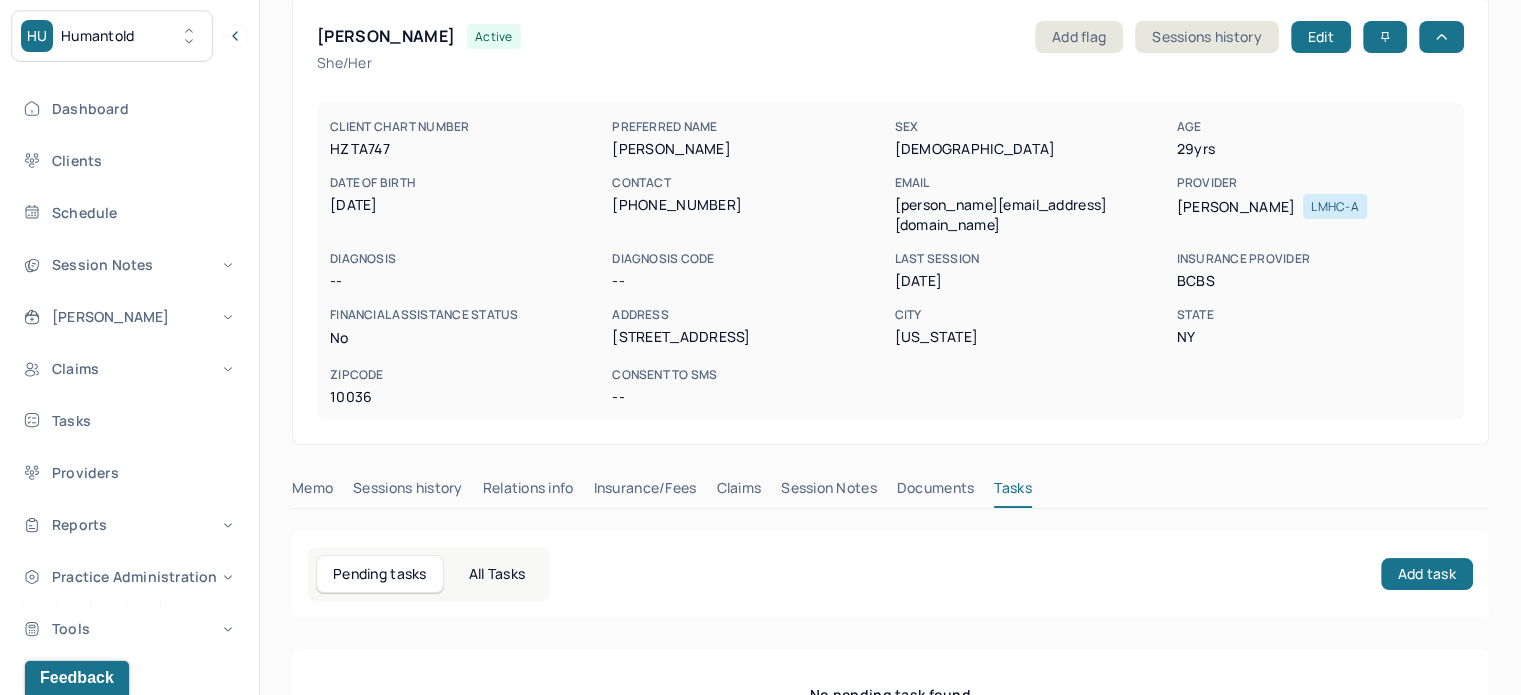 click on "constance.huang98@gmail.com" at bounding box center [1031, 215] 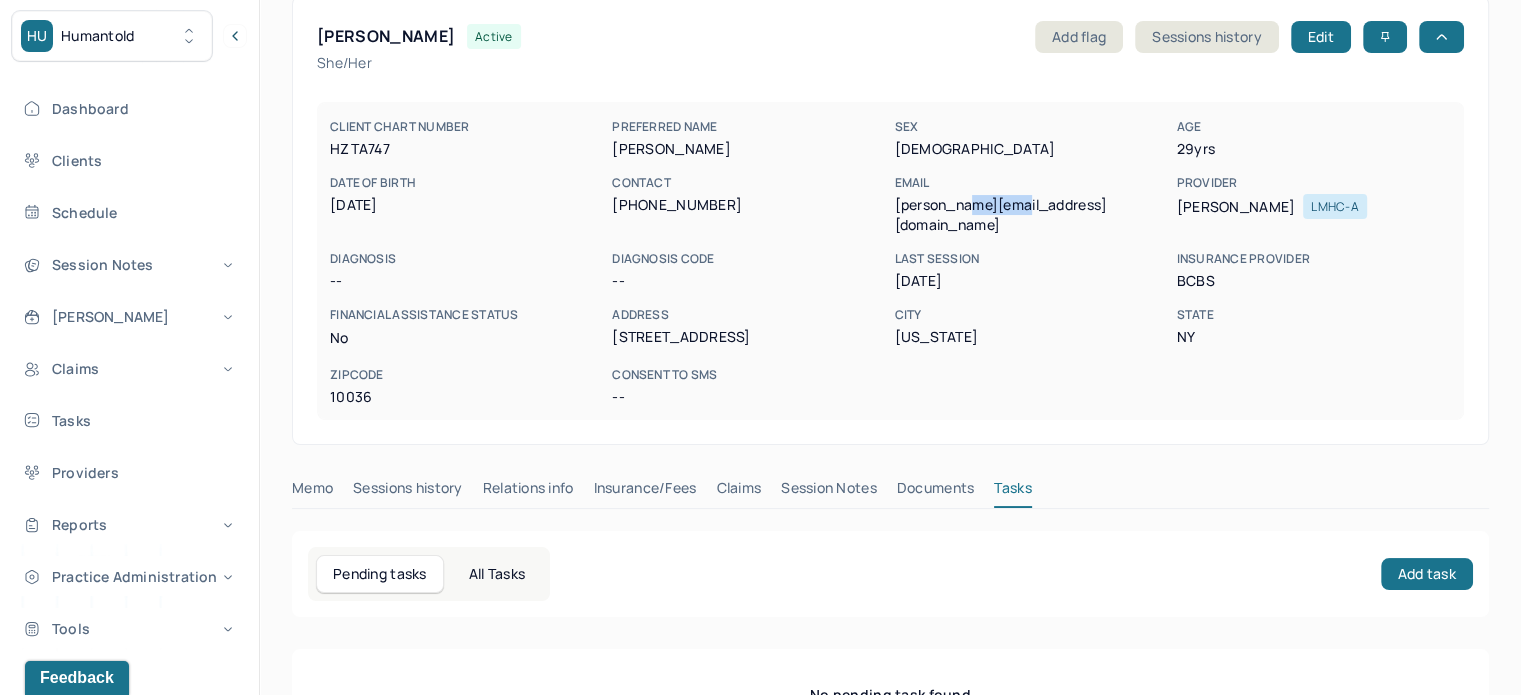 click on "constance.huang98@gmail.com" at bounding box center [1031, 215] 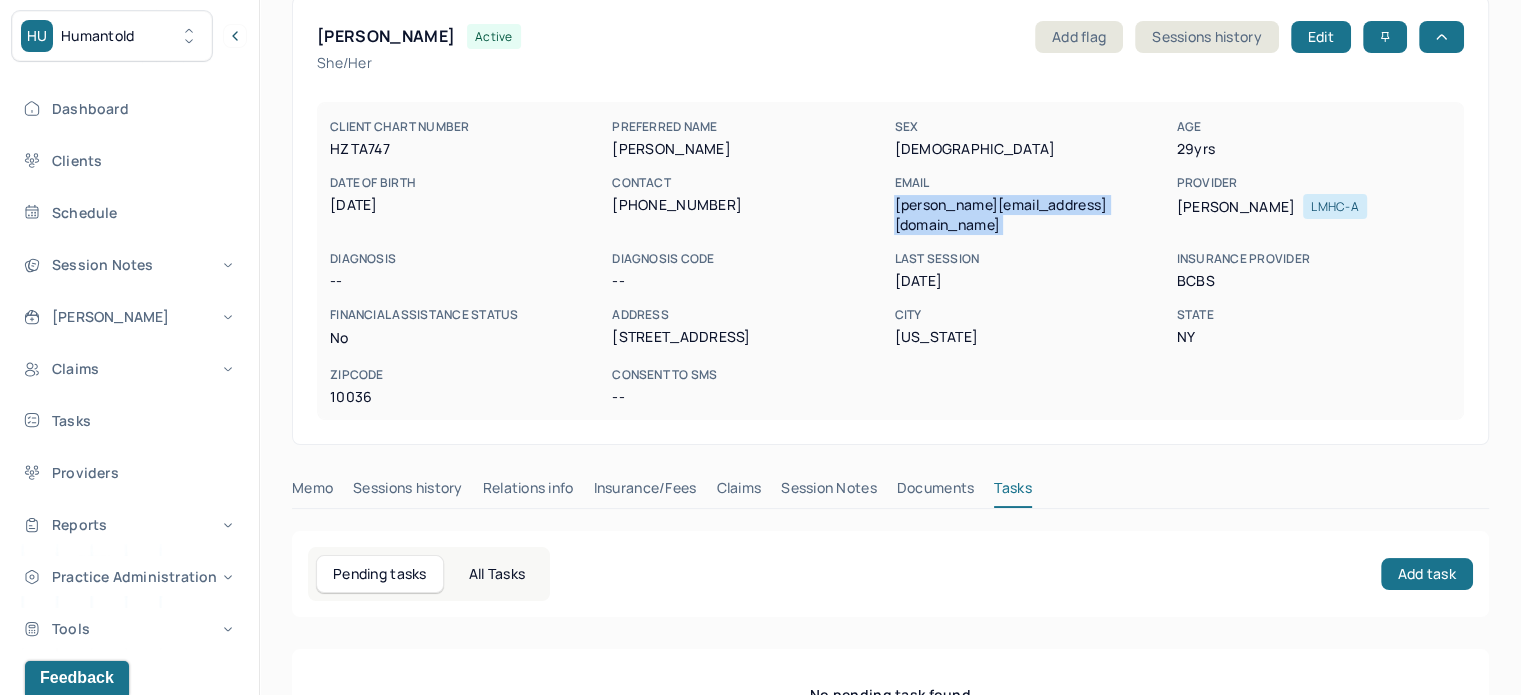click on "constance.huang98@gmail.com" at bounding box center (1031, 215) 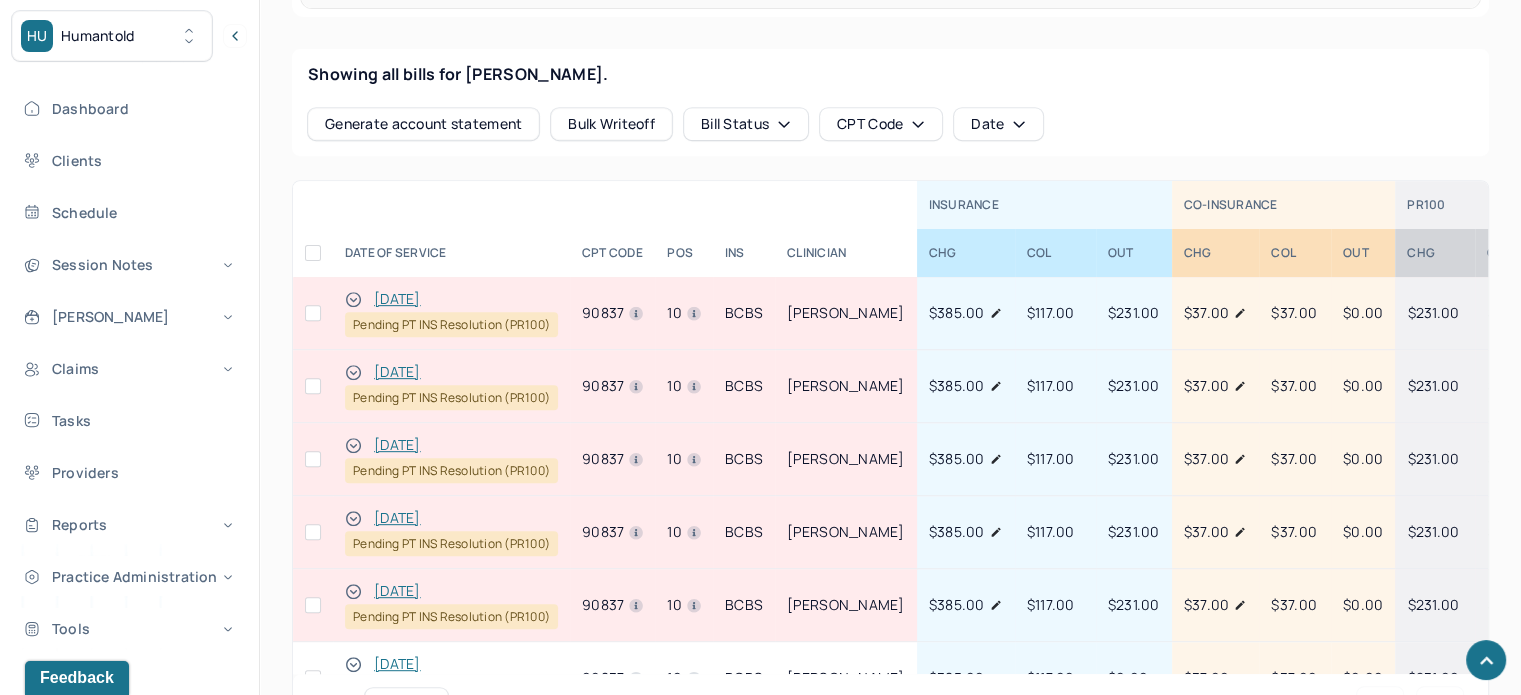 scroll, scrollTop: 900, scrollLeft: 0, axis: vertical 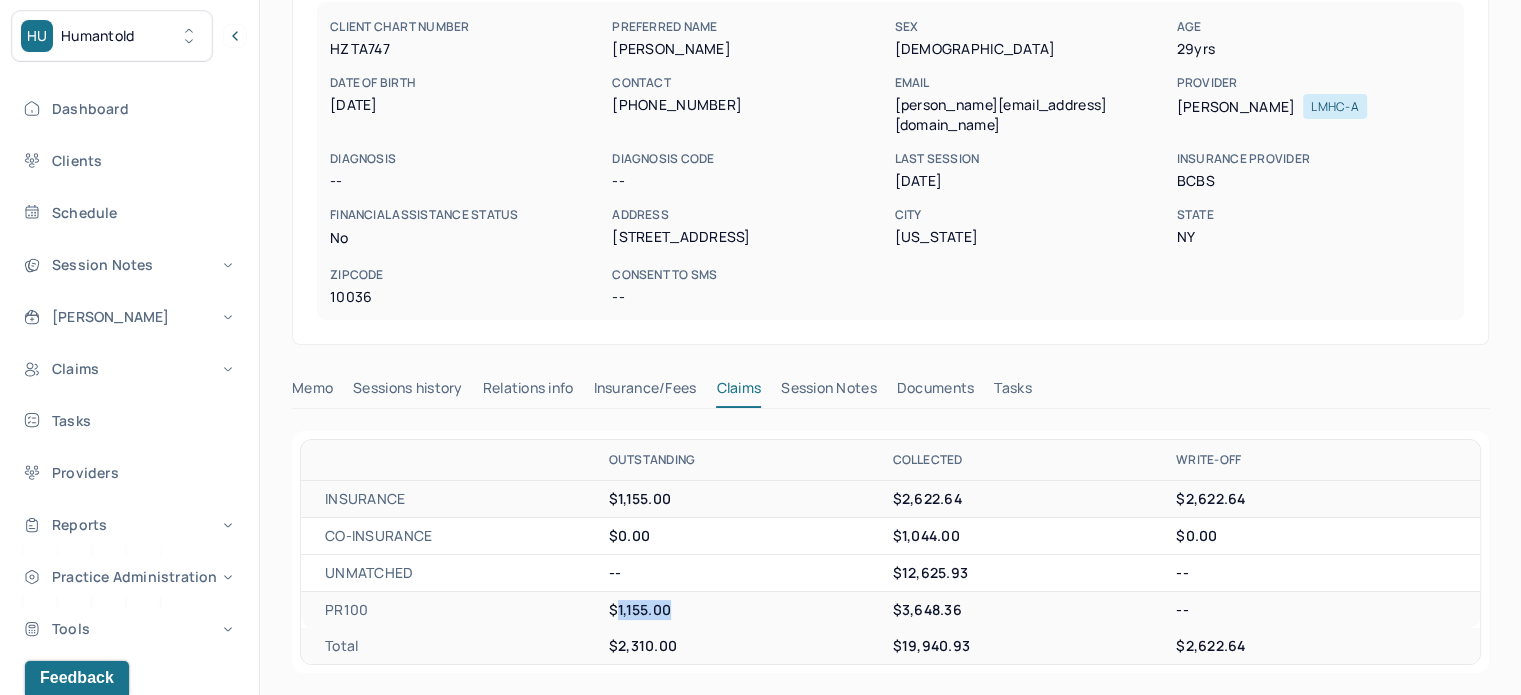 drag, startPoint x: 672, startPoint y: 591, endPoint x: 617, endPoint y: 593, distance: 55.03635 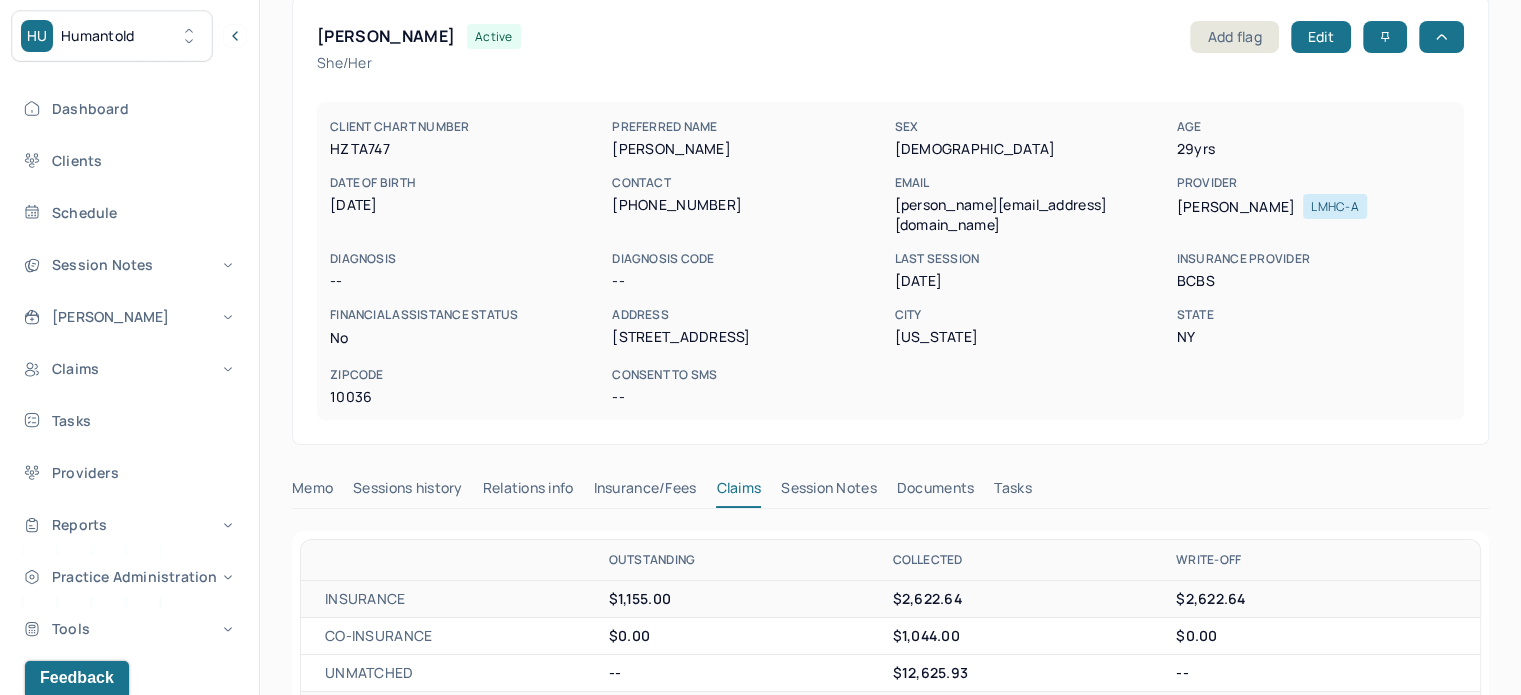 scroll, scrollTop: 200, scrollLeft: 0, axis: vertical 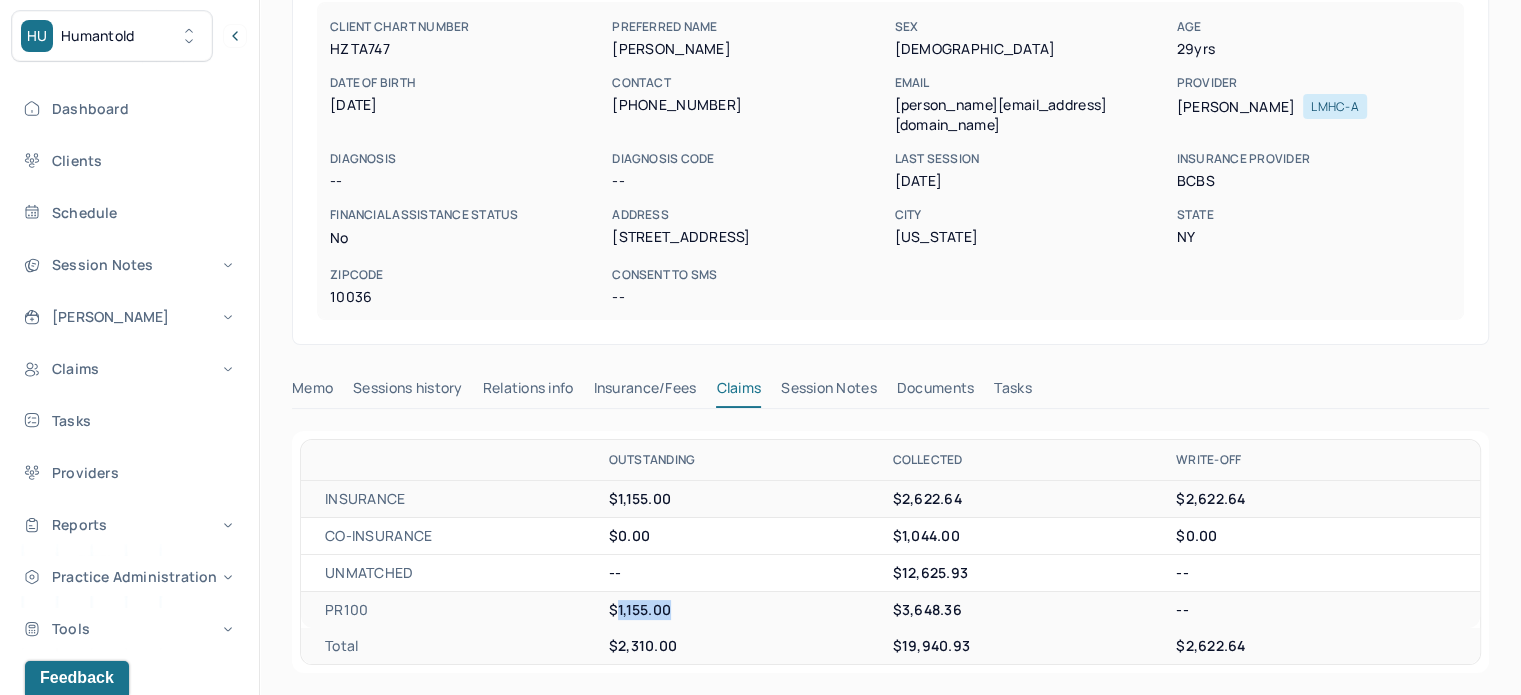 click on "Tasks" at bounding box center (1012, 392) 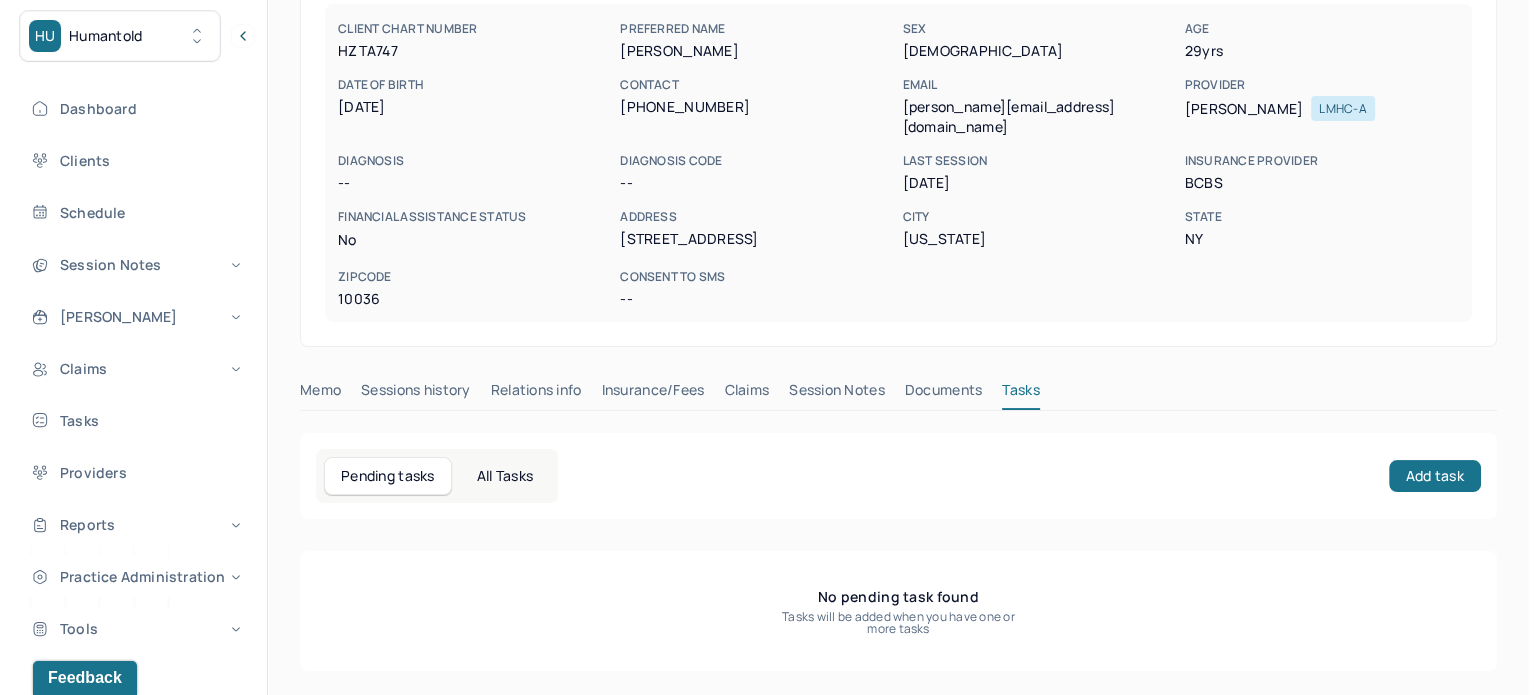 scroll, scrollTop: 180, scrollLeft: 0, axis: vertical 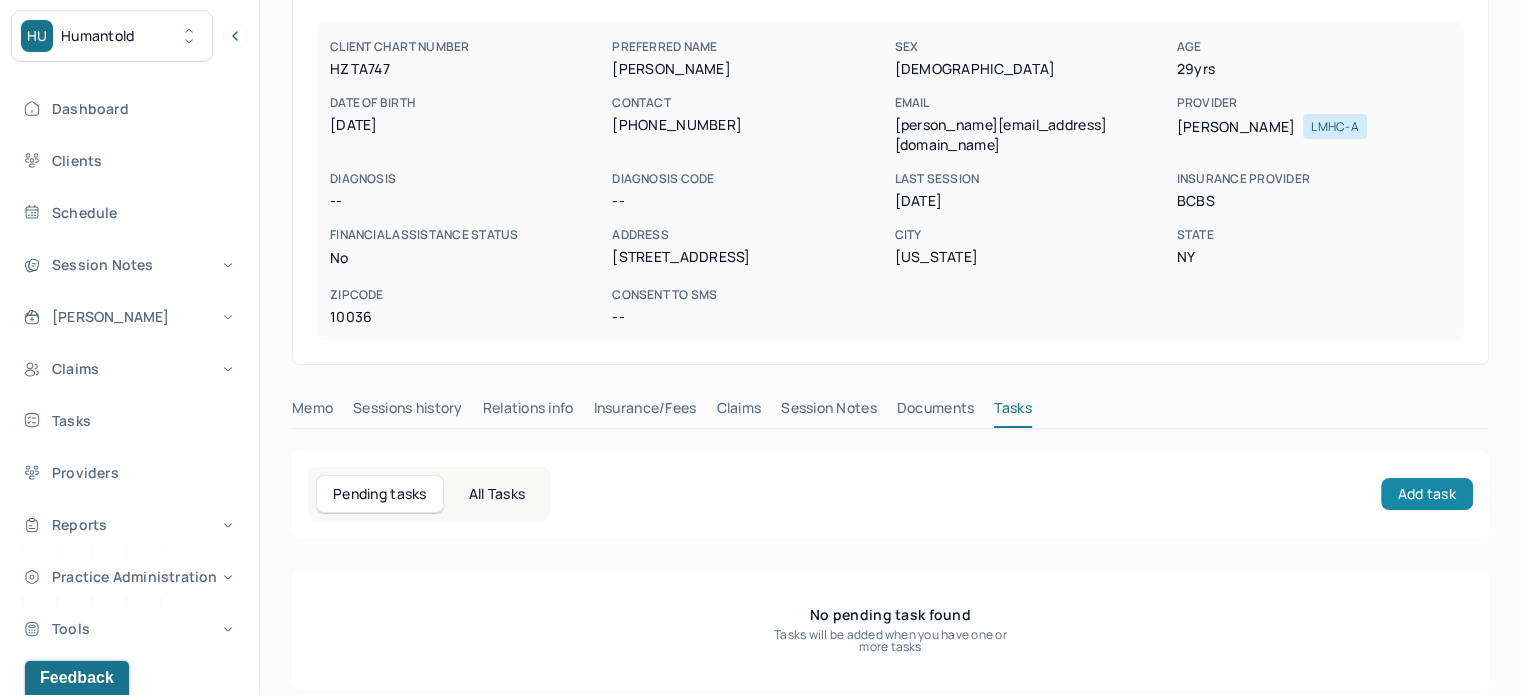 click on "Add task" at bounding box center (1427, 494) 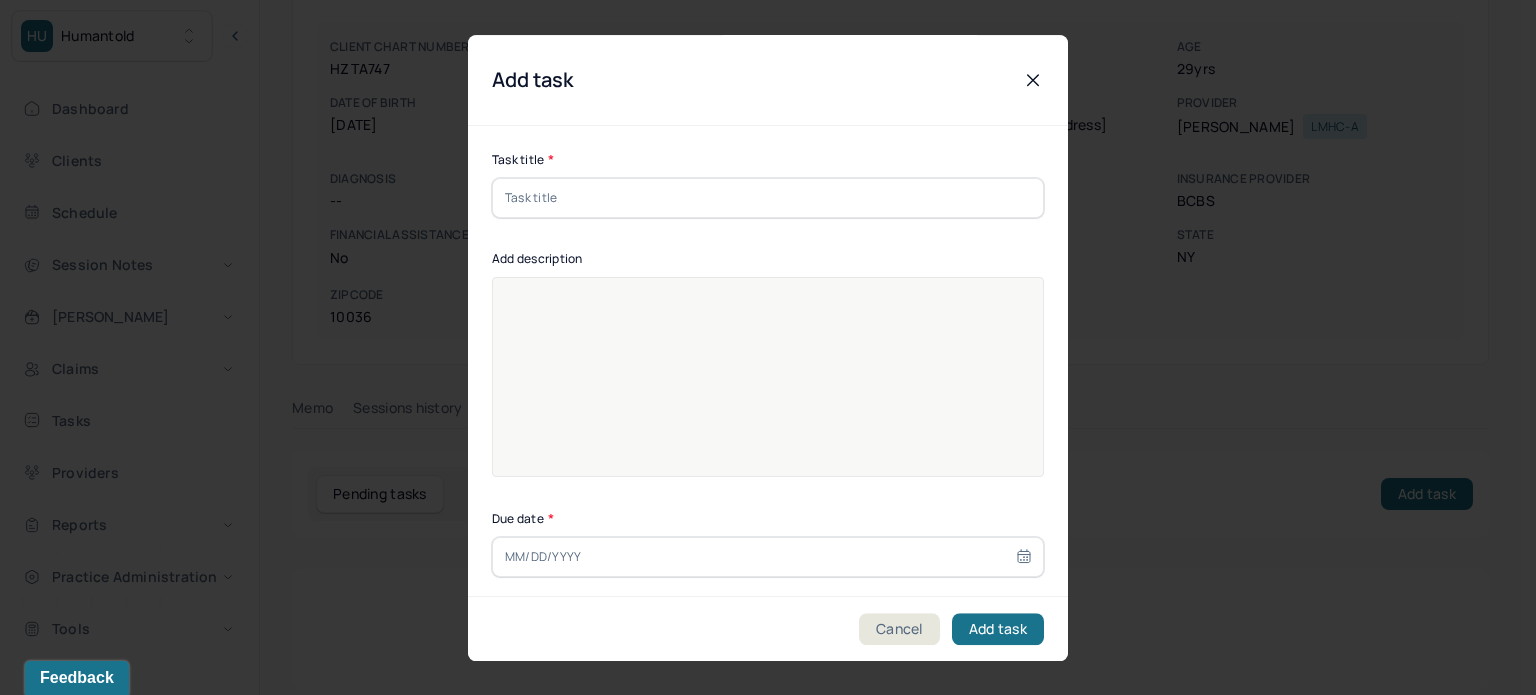 click at bounding box center (768, 198) 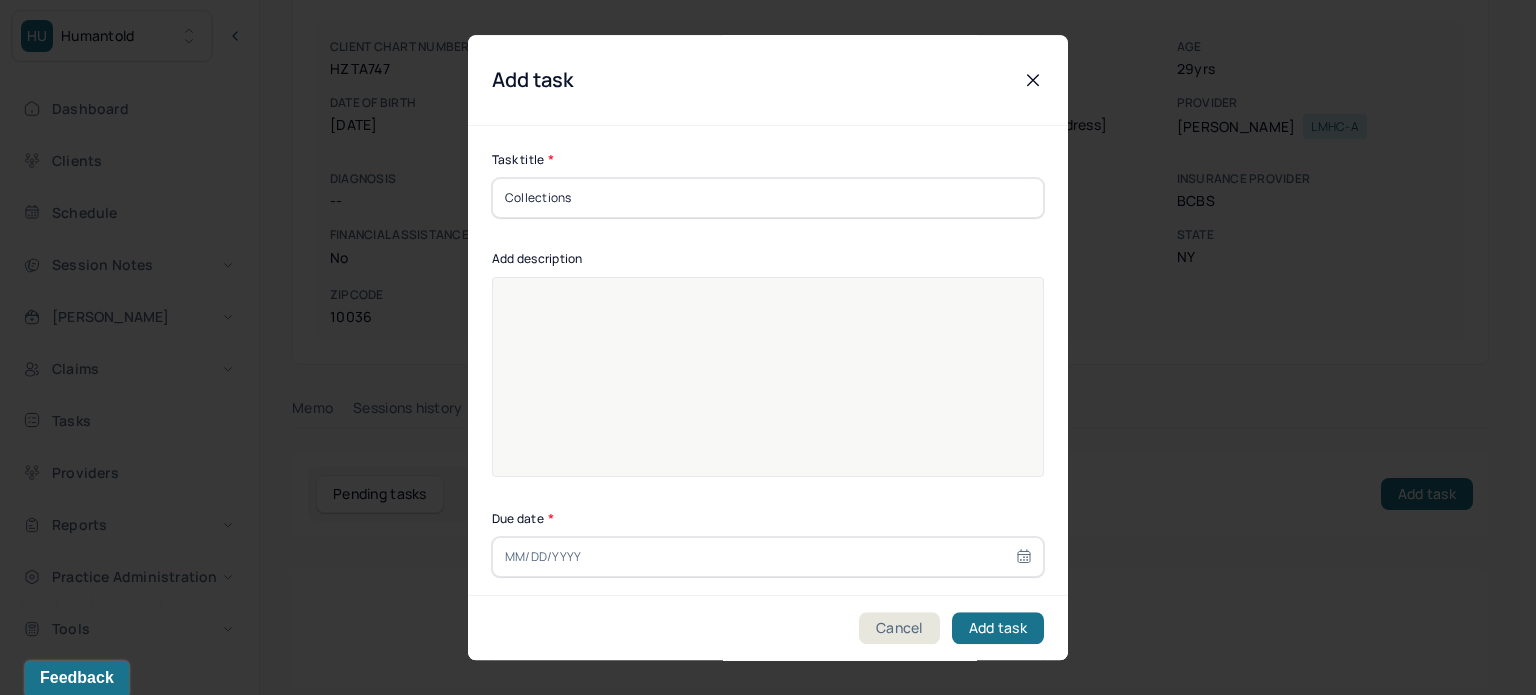 type on "Collections" 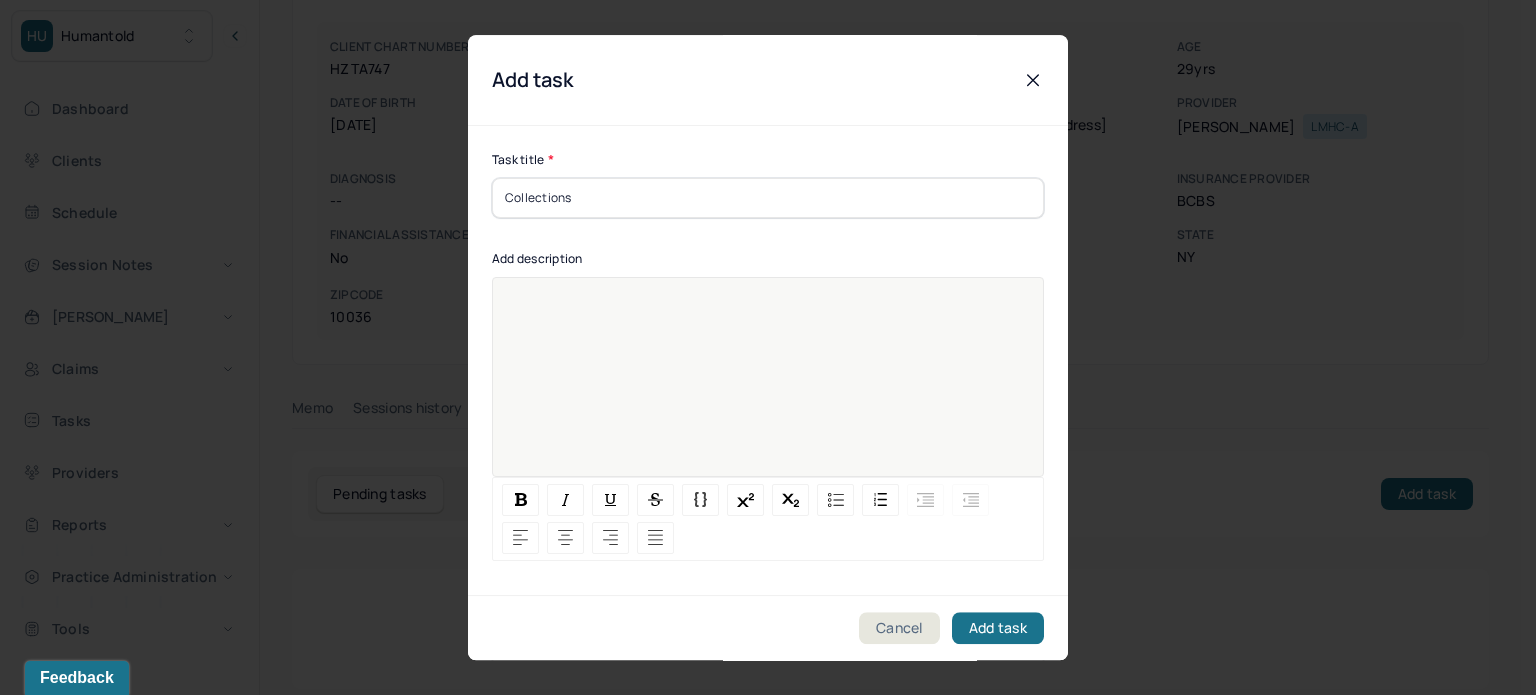 paste 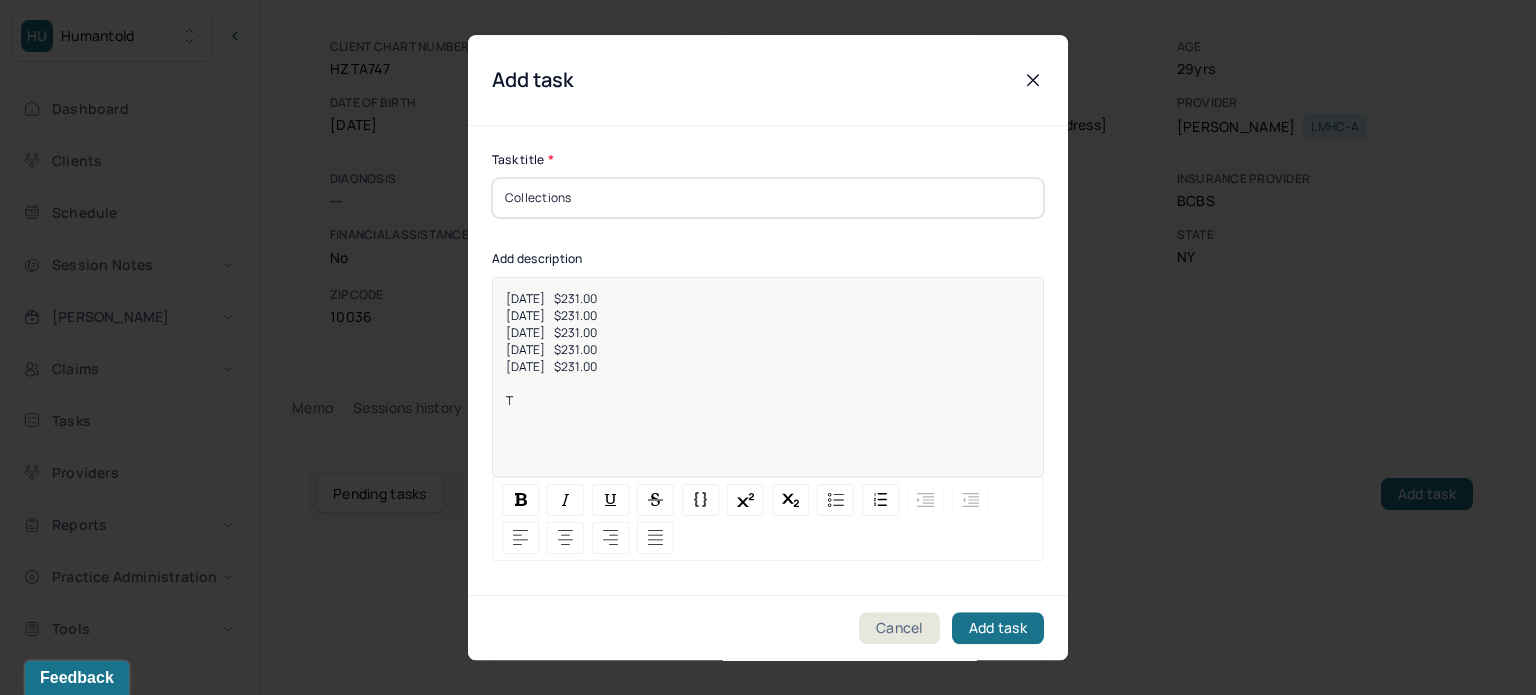 type 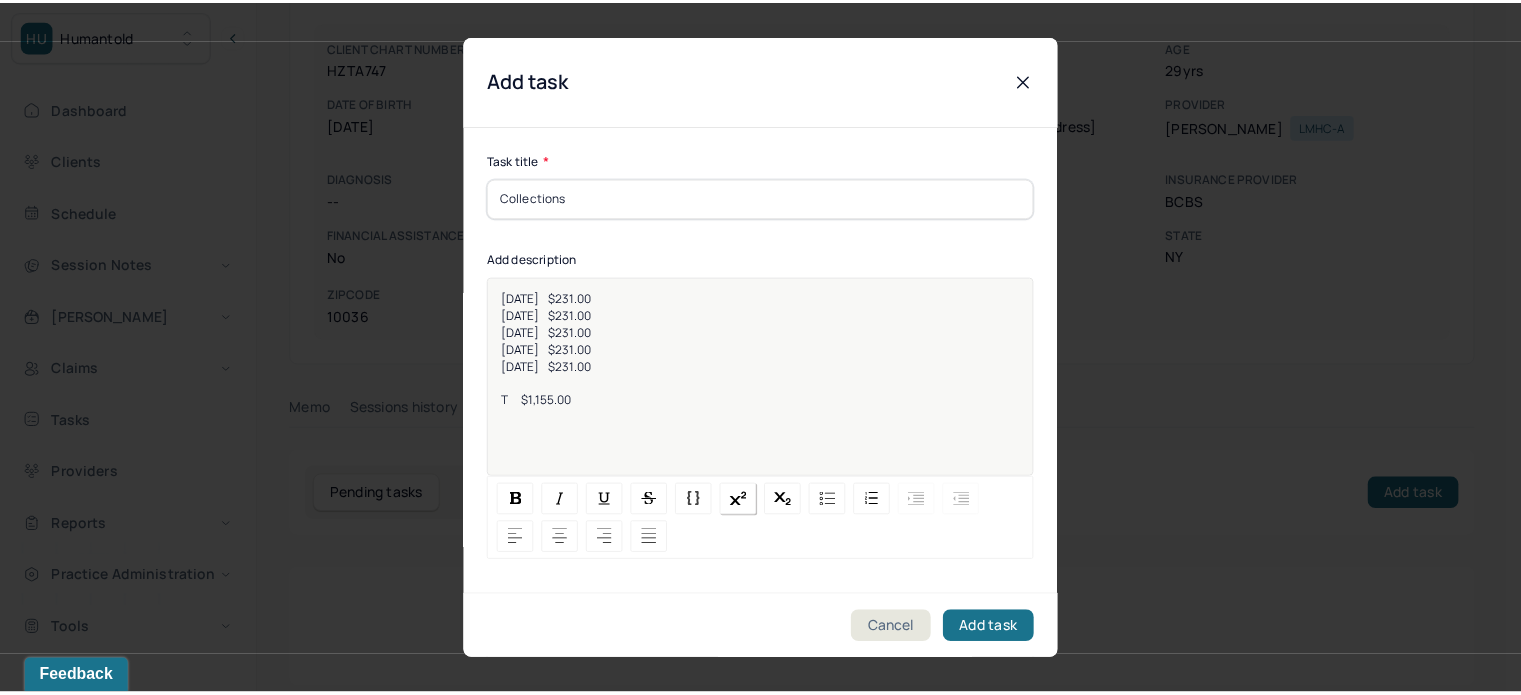 scroll, scrollTop: 256, scrollLeft: 0, axis: vertical 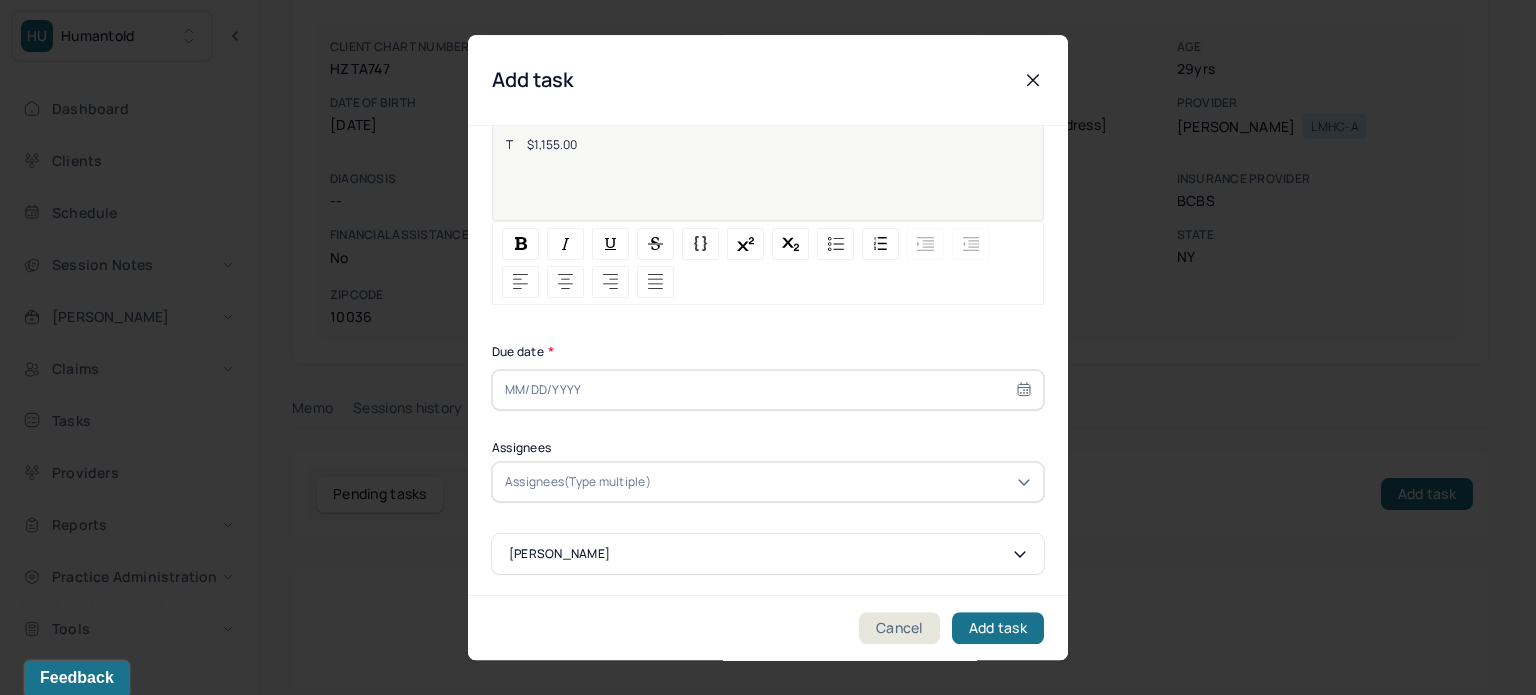 click at bounding box center (768, 390) 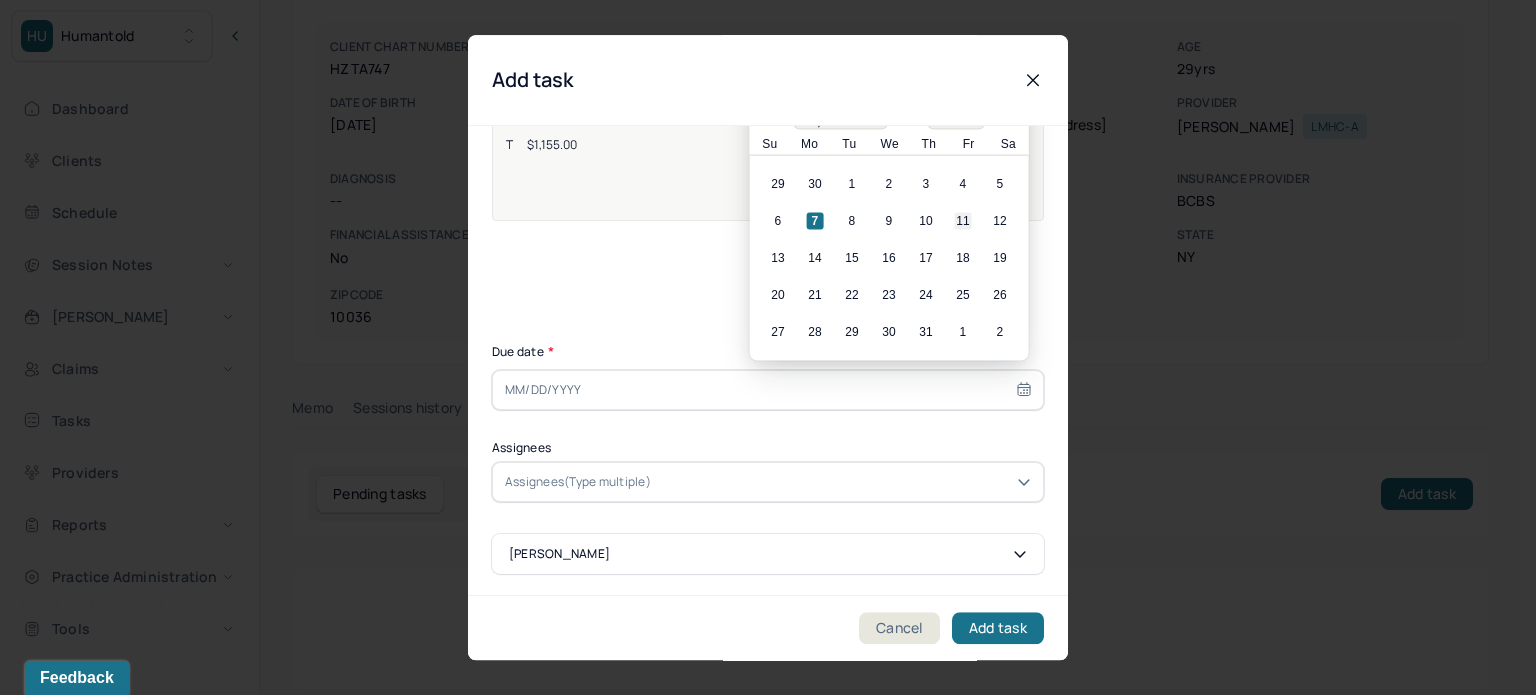 click on "11" at bounding box center (963, 221) 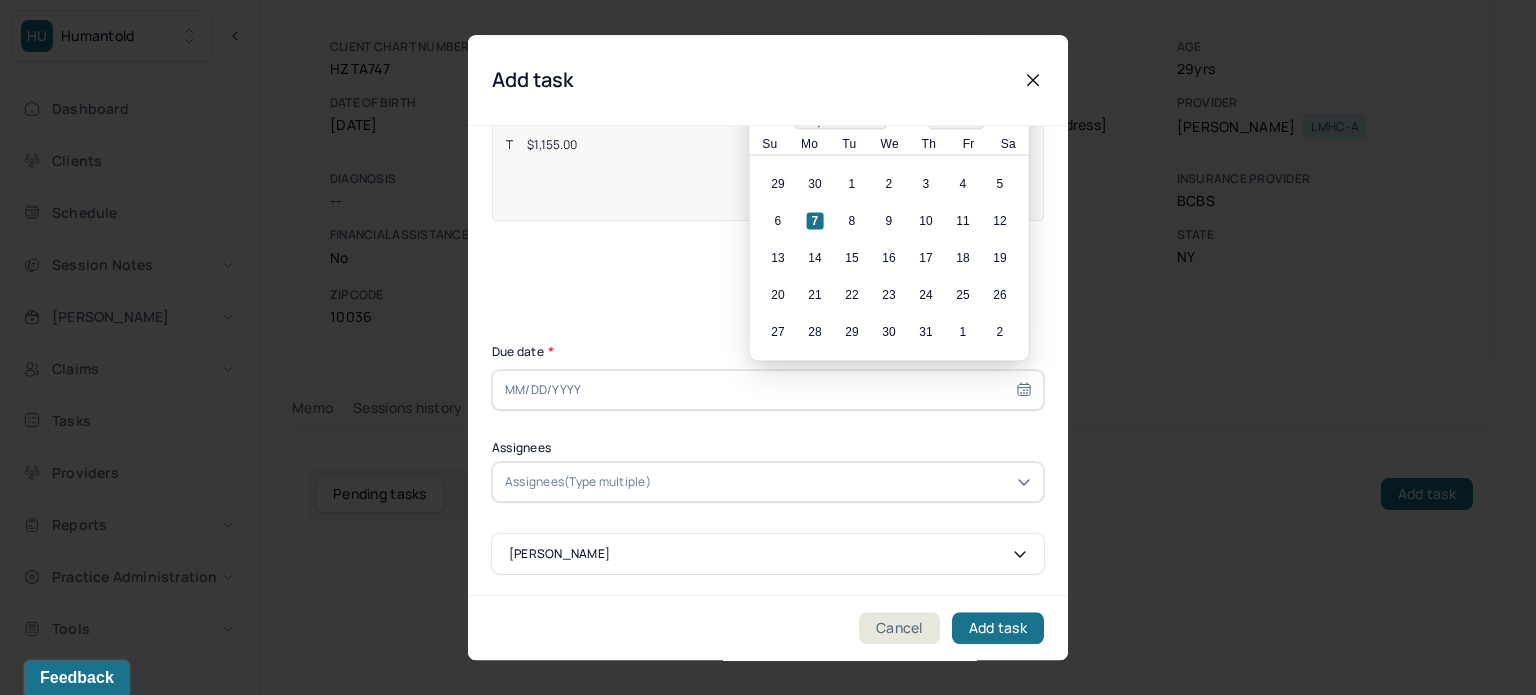 type on "[DATE]" 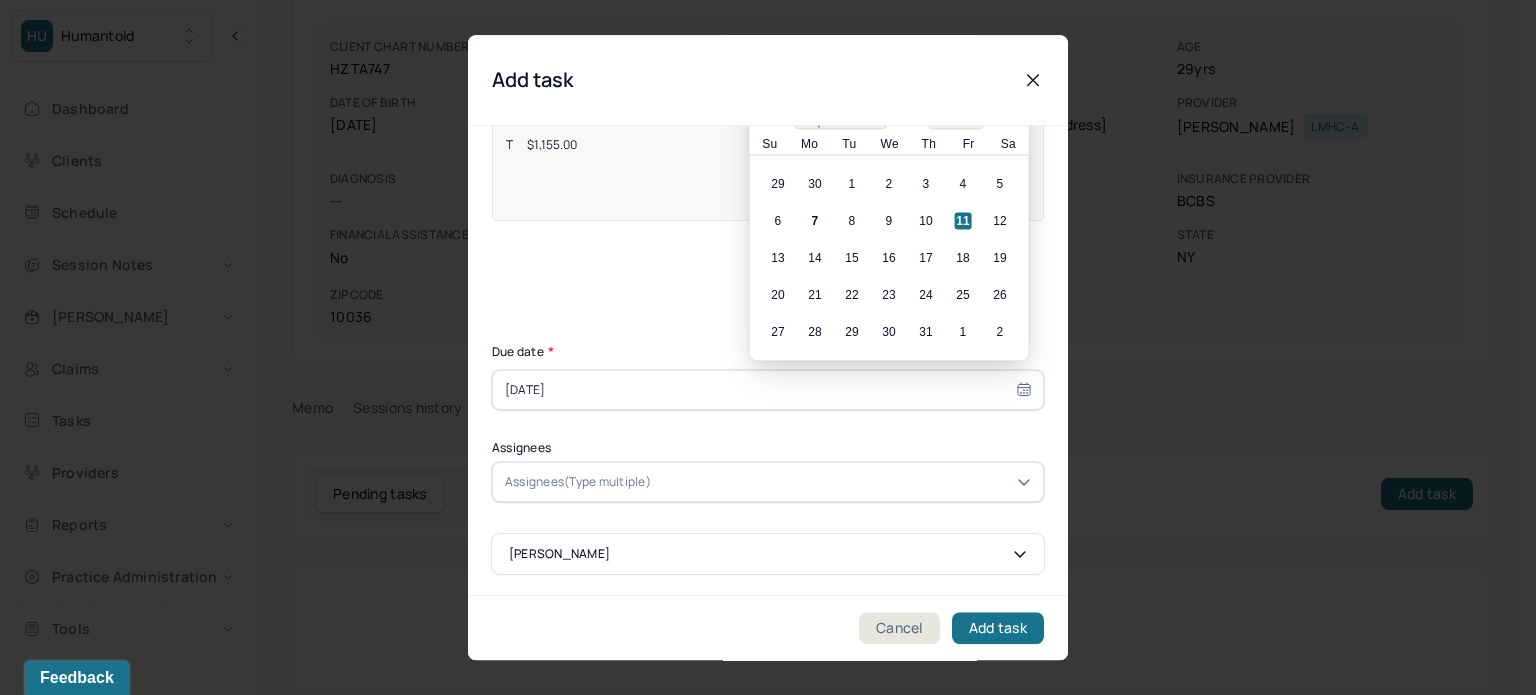 click at bounding box center [843, 482] 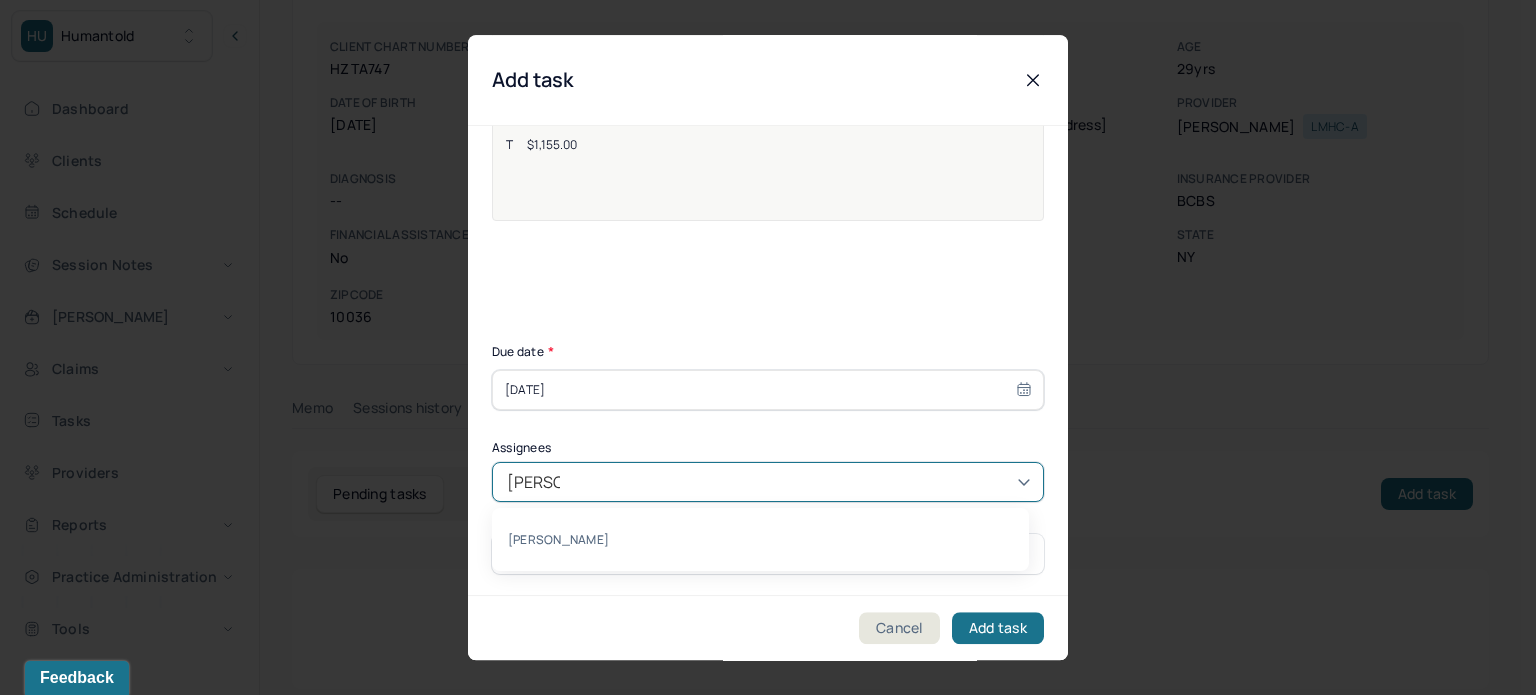 type on "[PERSON_NAME]" 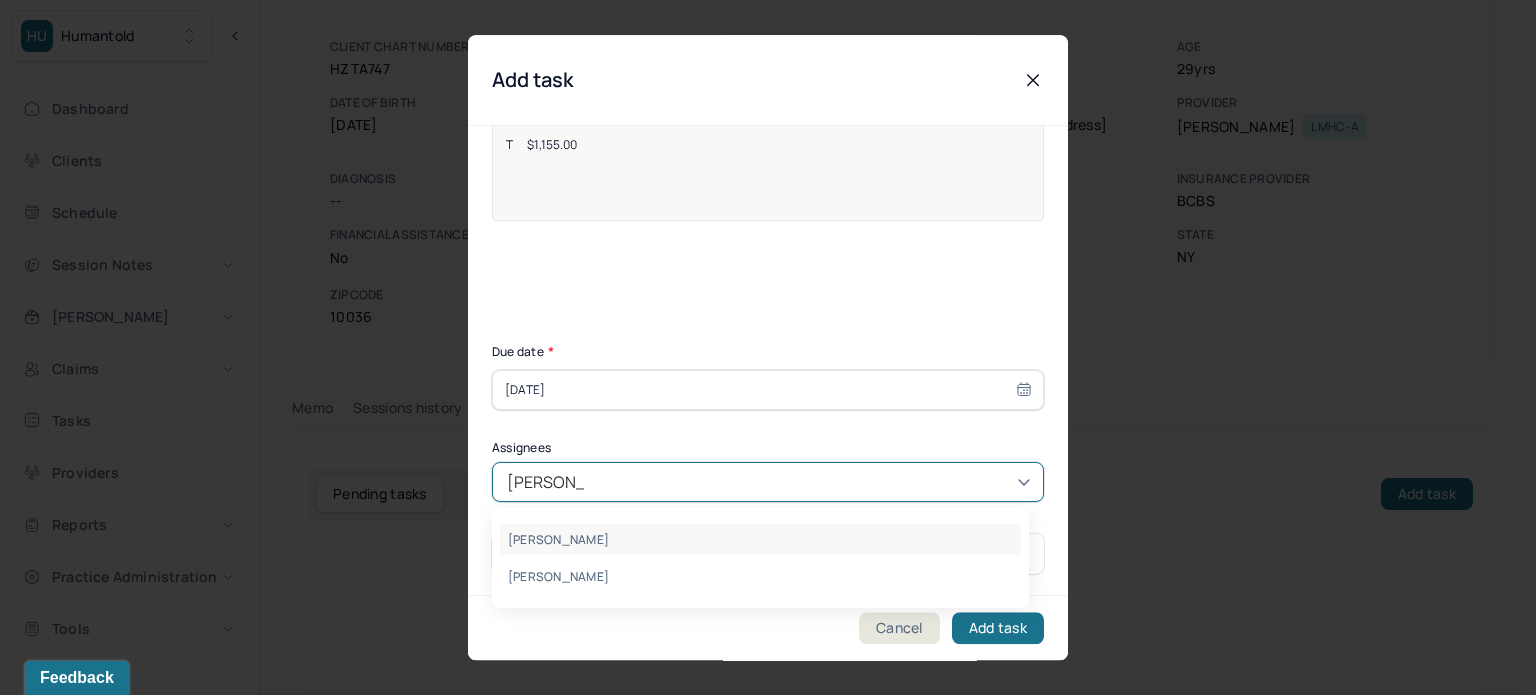click on "[PERSON_NAME]" at bounding box center (760, 539) 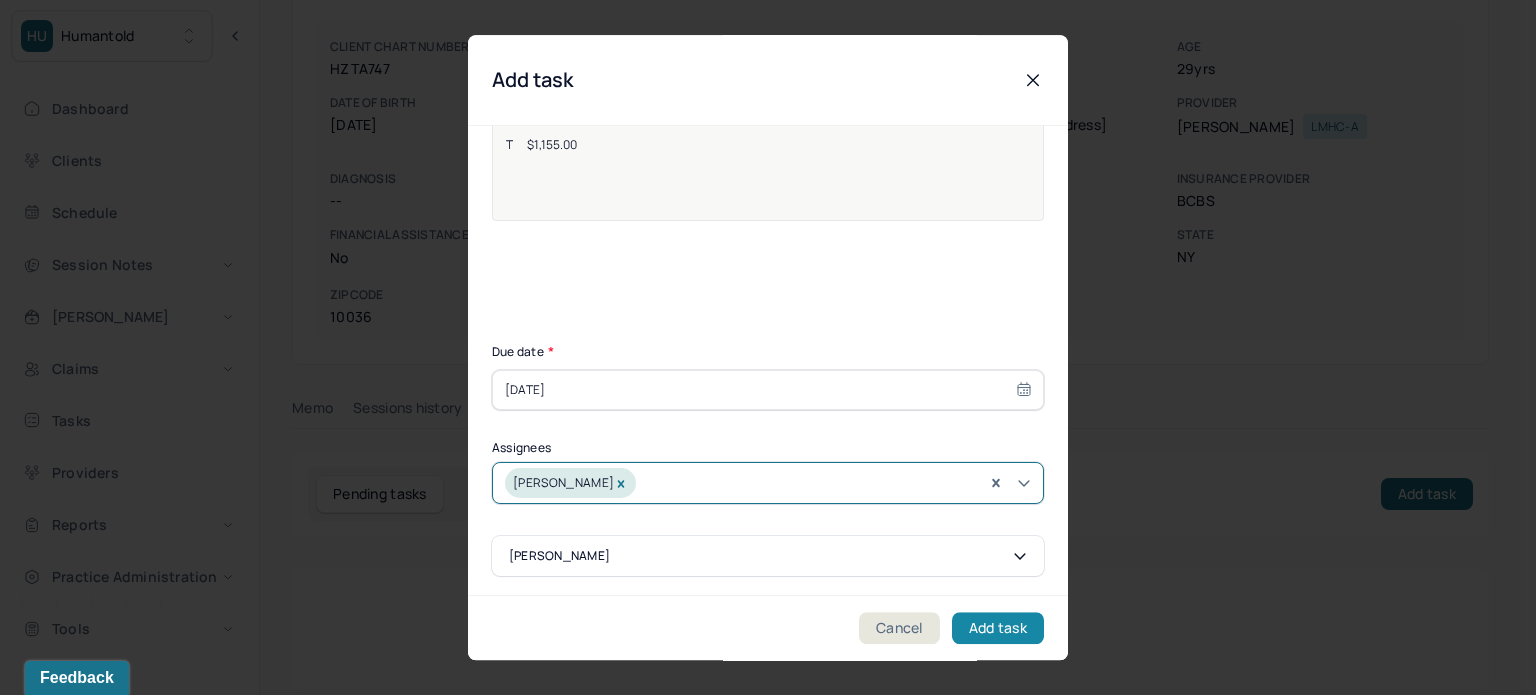 click on "Add task" at bounding box center (998, 628) 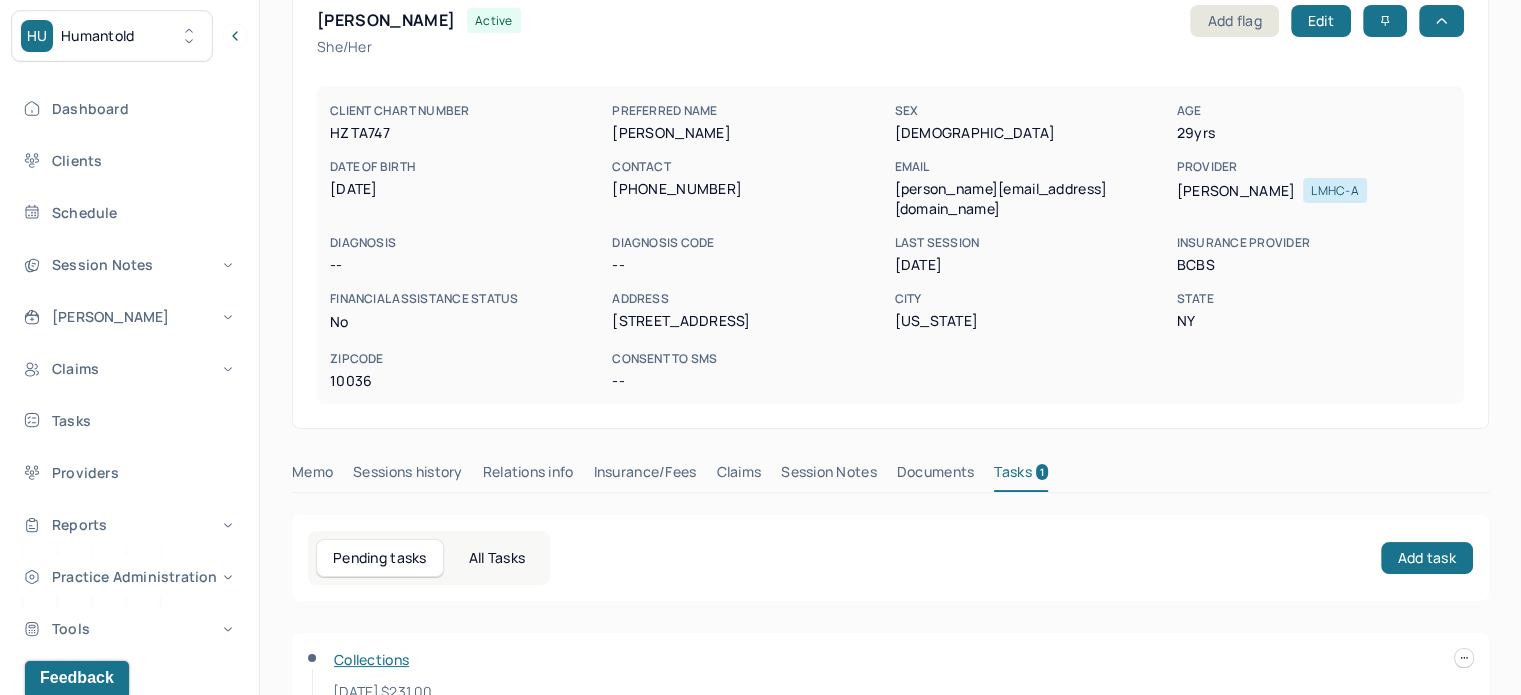scroll, scrollTop: 0, scrollLeft: 0, axis: both 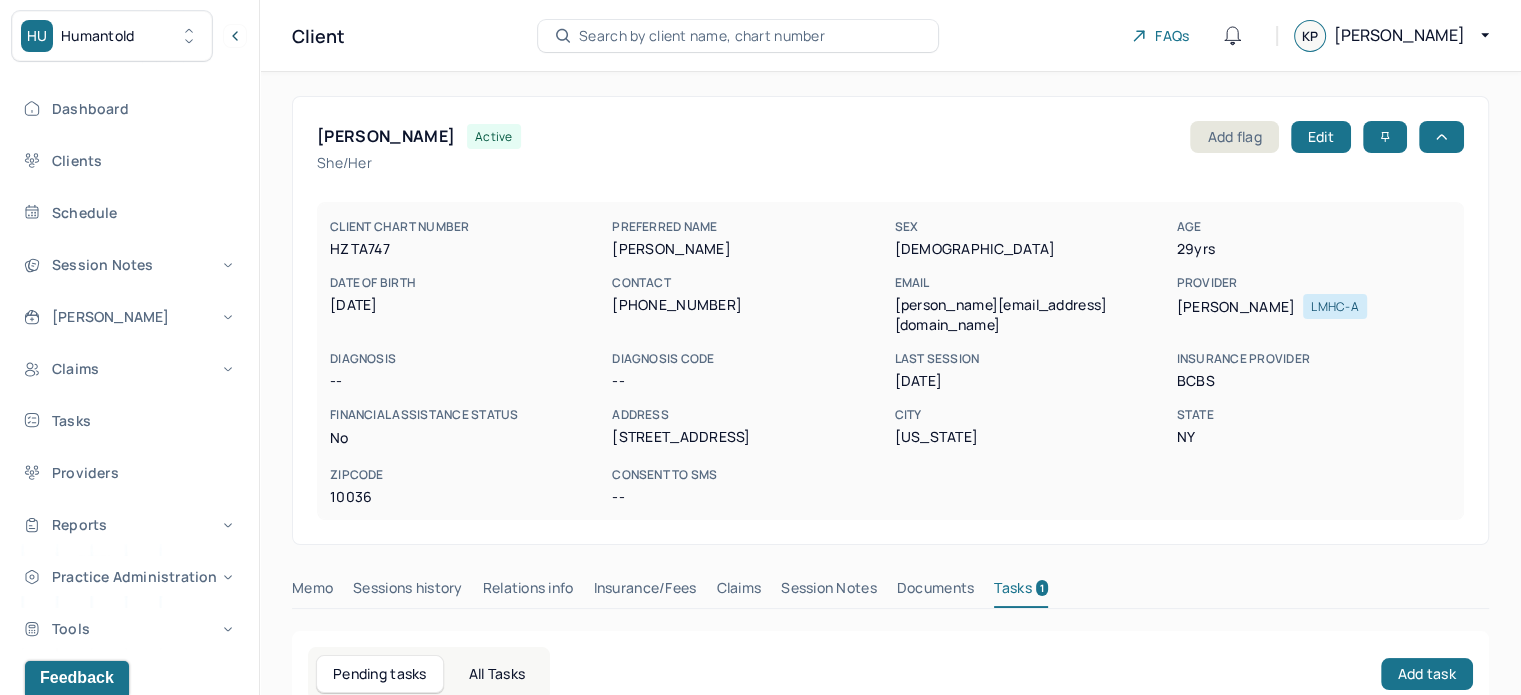 click on "Search by client name, chart number" at bounding box center [702, 36] 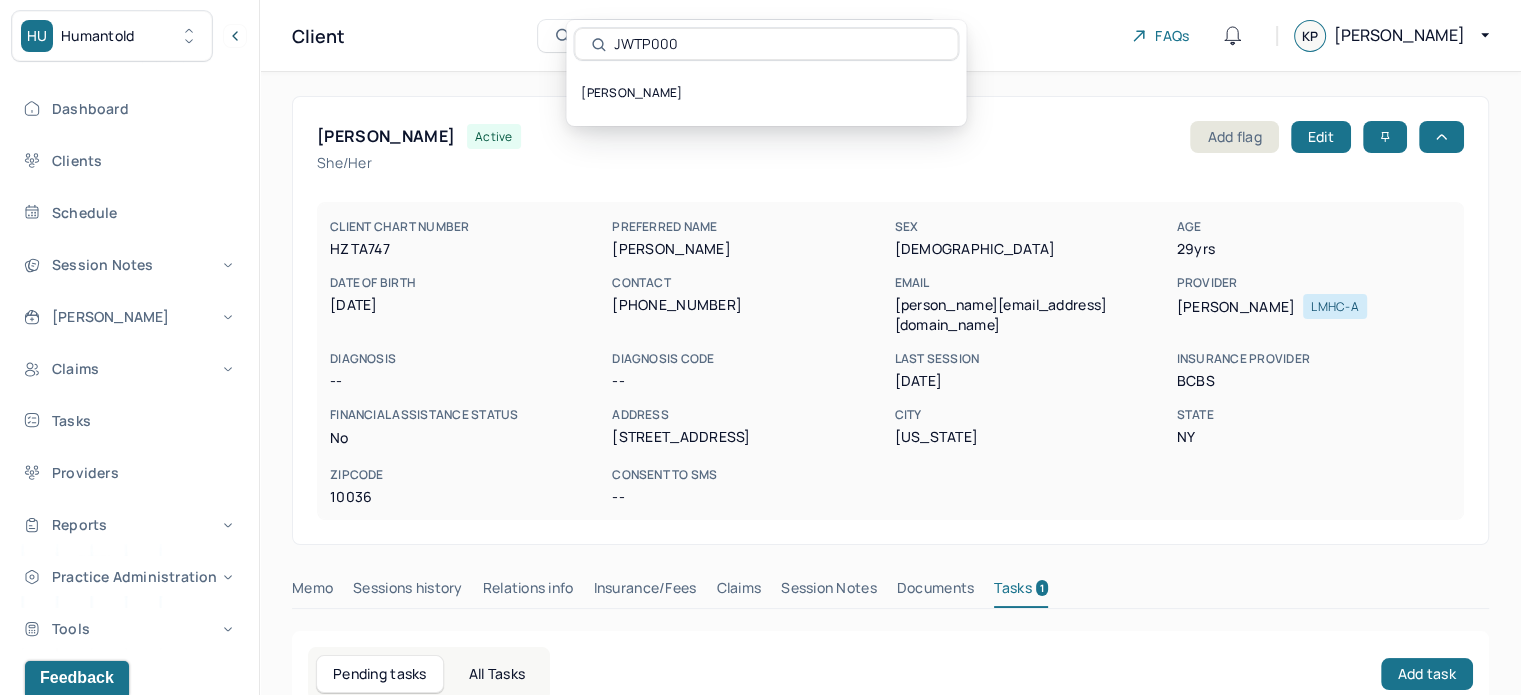 type on "JWTP000" 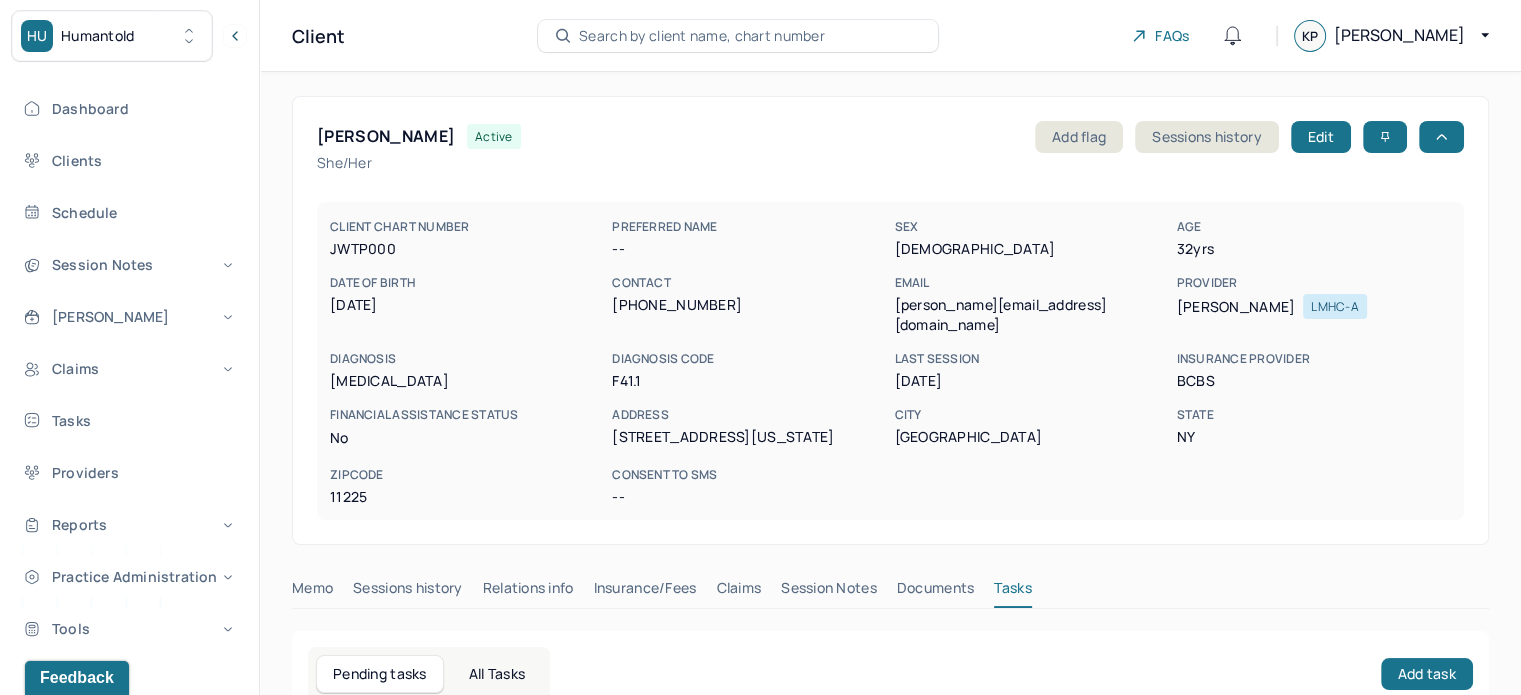 click on "natashajanardan@gmail.com" at bounding box center (1031, 315) 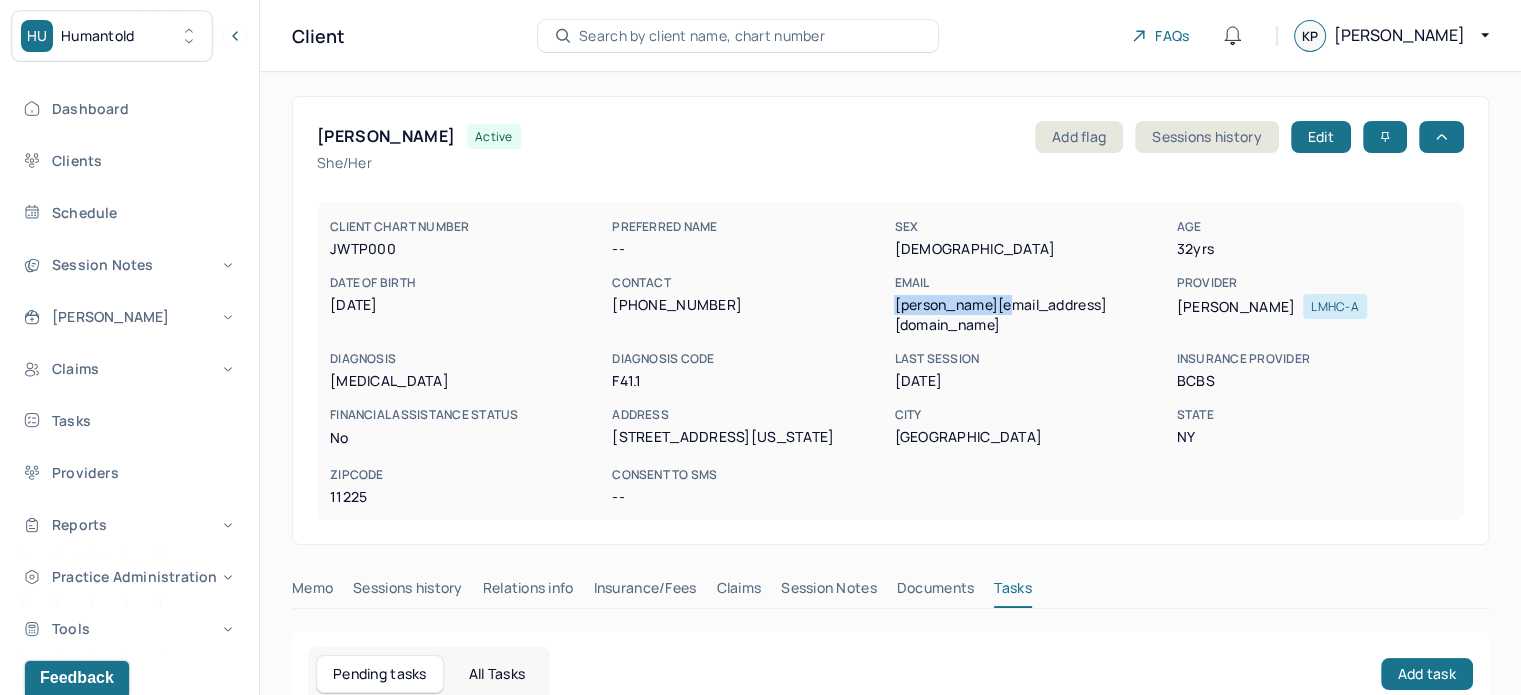 click on "natashajanardan@gmail.com" at bounding box center (1031, 315) 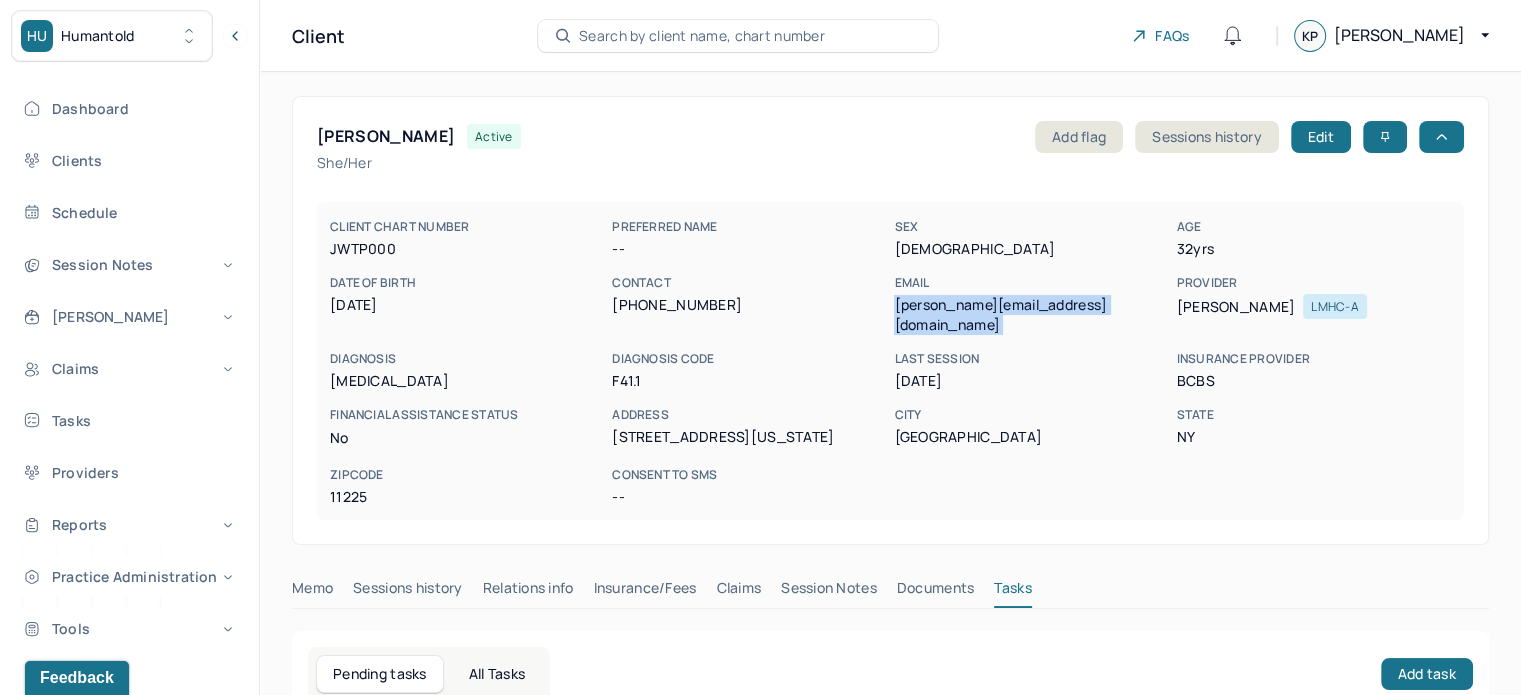 click on "natashajanardan@gmail.com" at bounding box center [1031, 315] 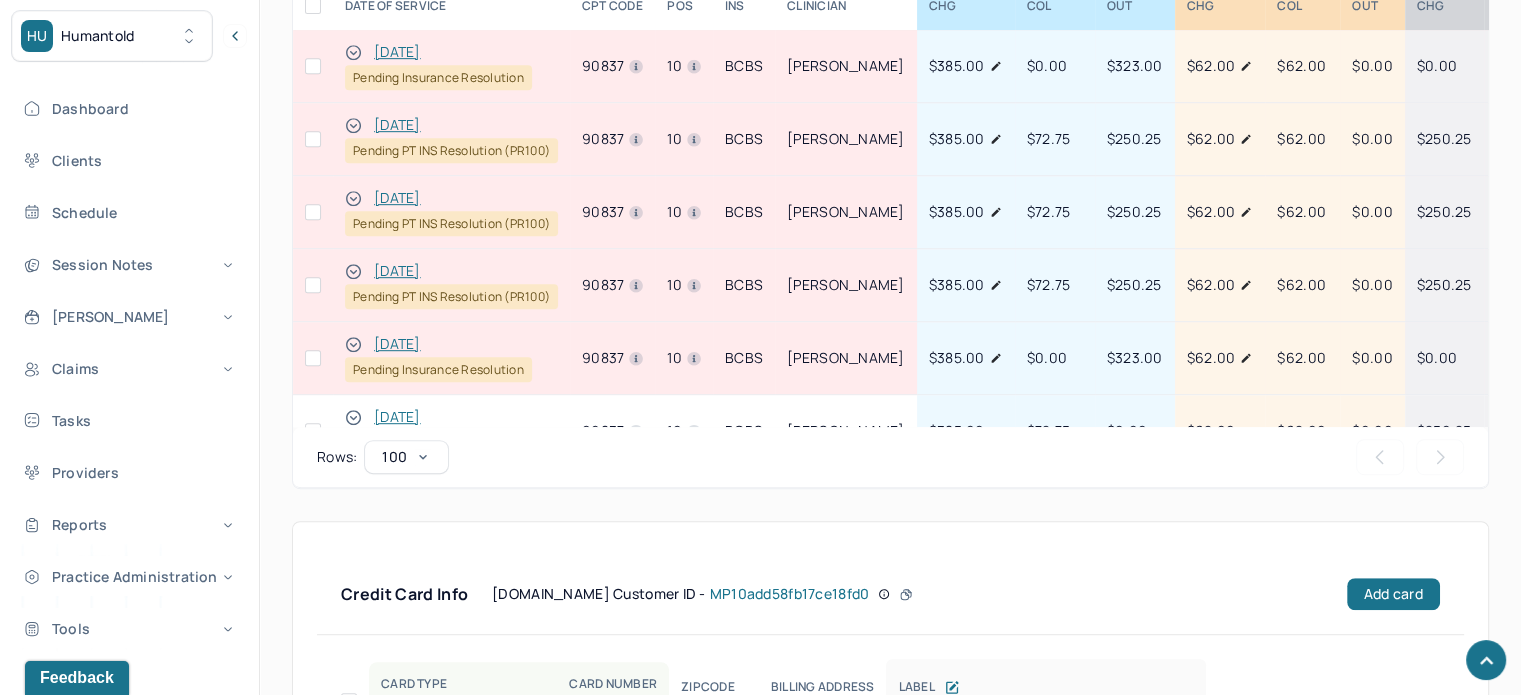 scroll, scrollTop: 1000, scrollLeft: 0, axis: vertical 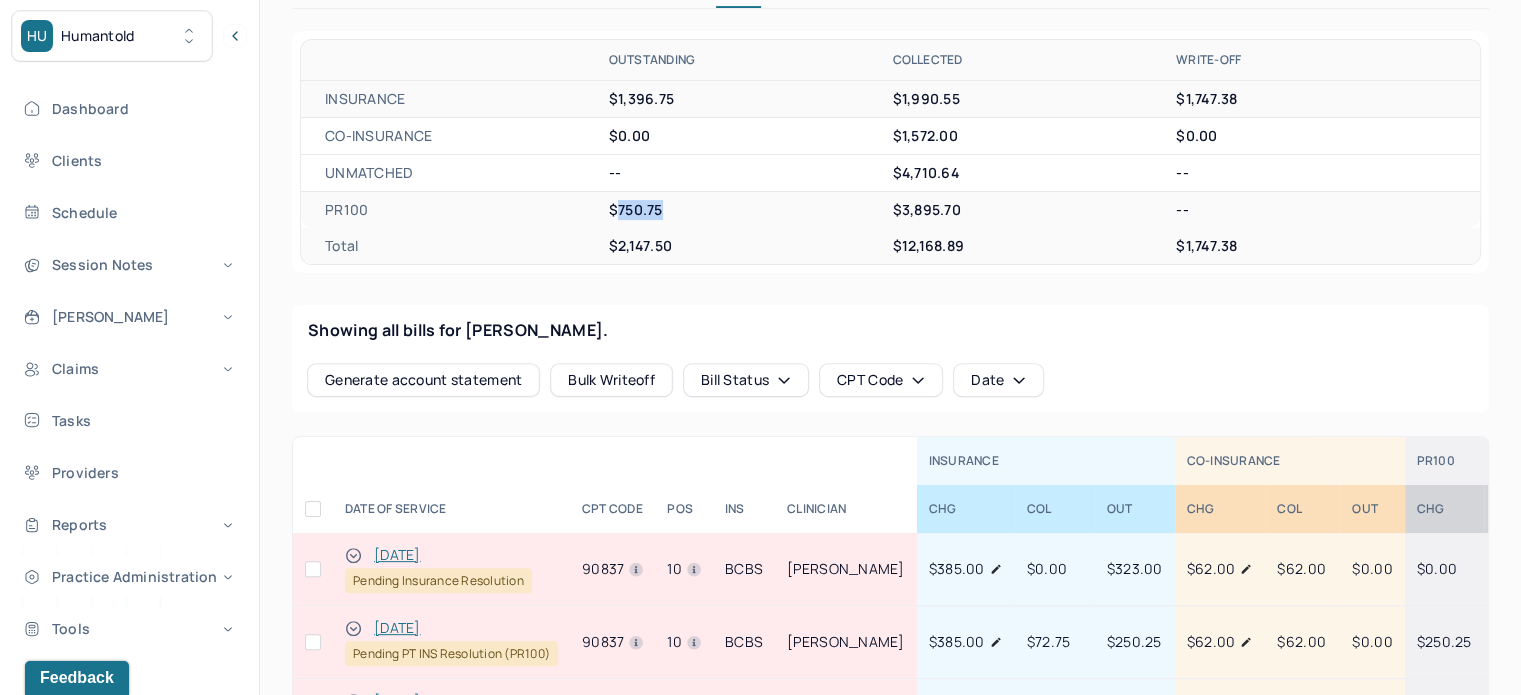 drag, startPoint x: 675, startPoint y: 199, endPoint x: 616, endPoint y: 195, distance: 59.135437 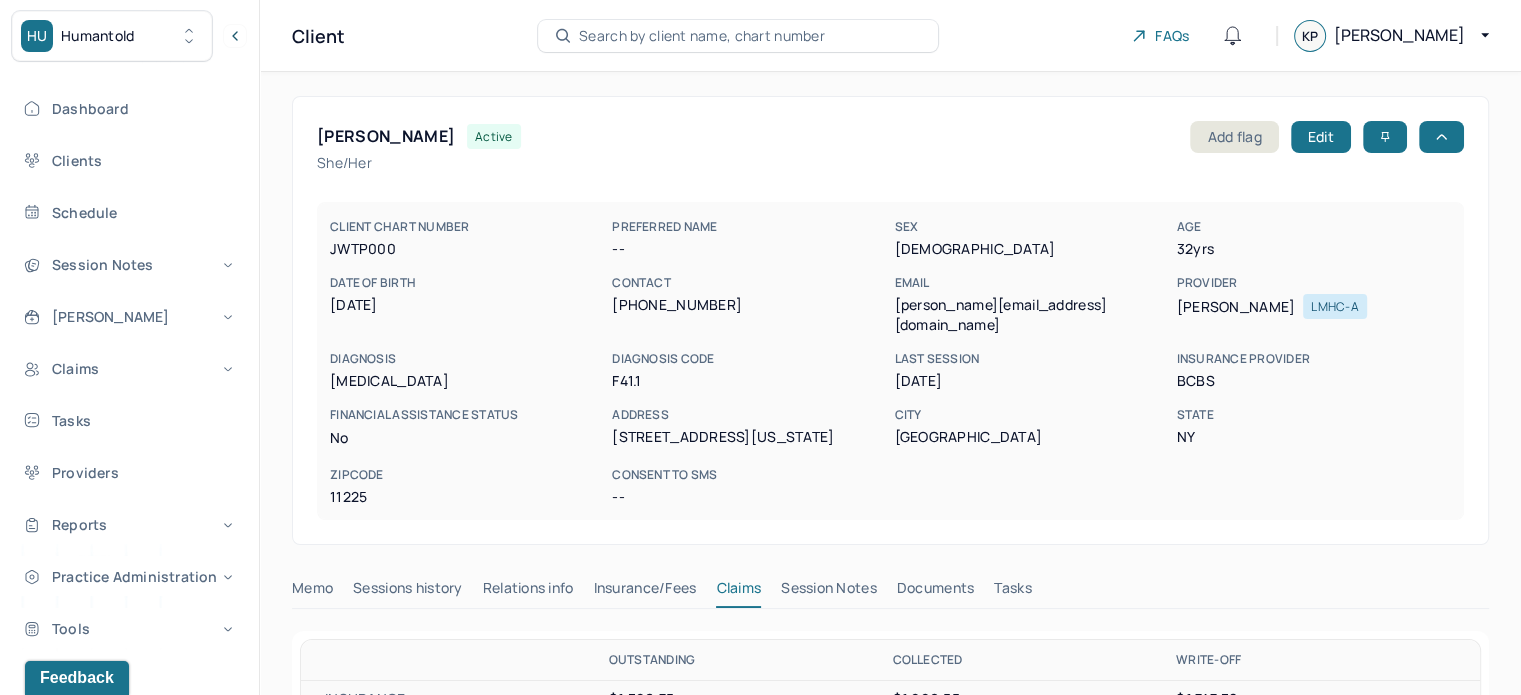scroll, scrollTop: 300, scrollLeft: 0, axis: vertical 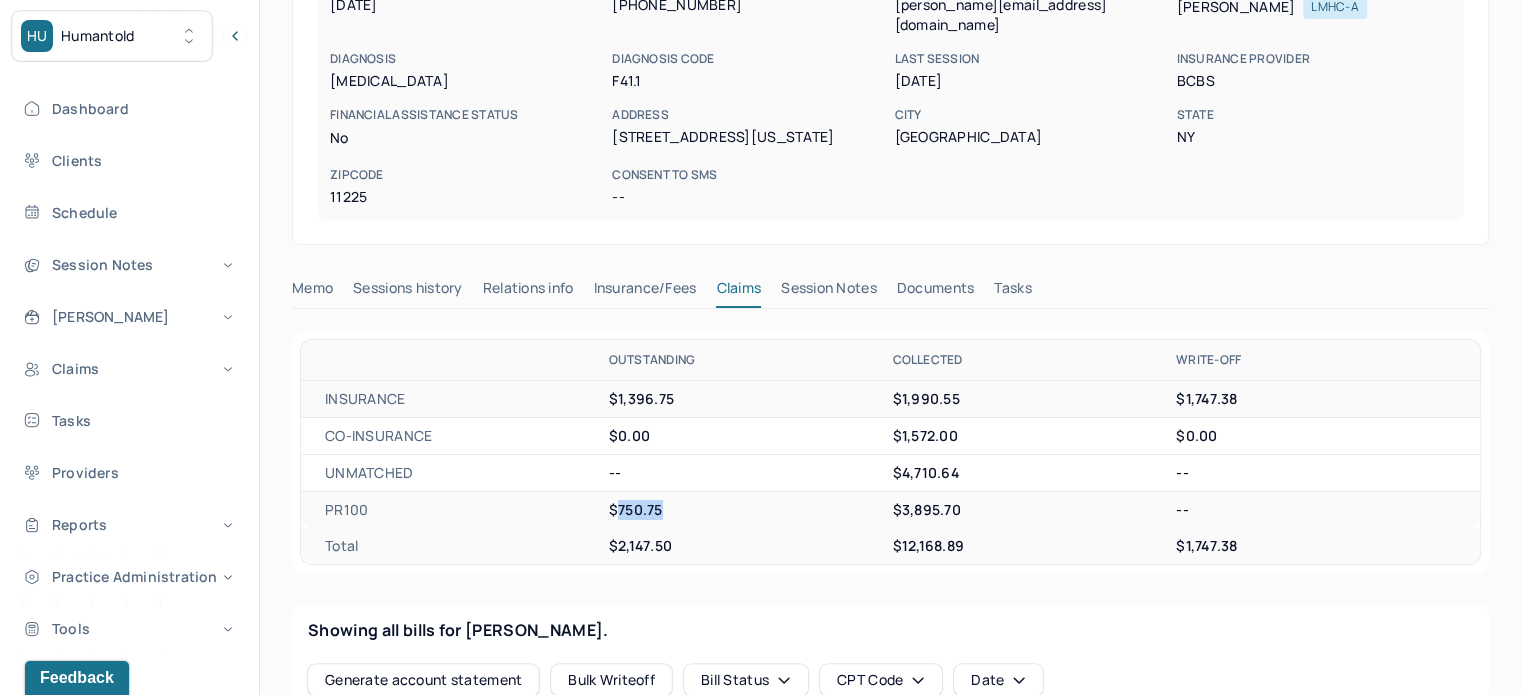 click on "Tasks" at bounding box center (1012, 292) 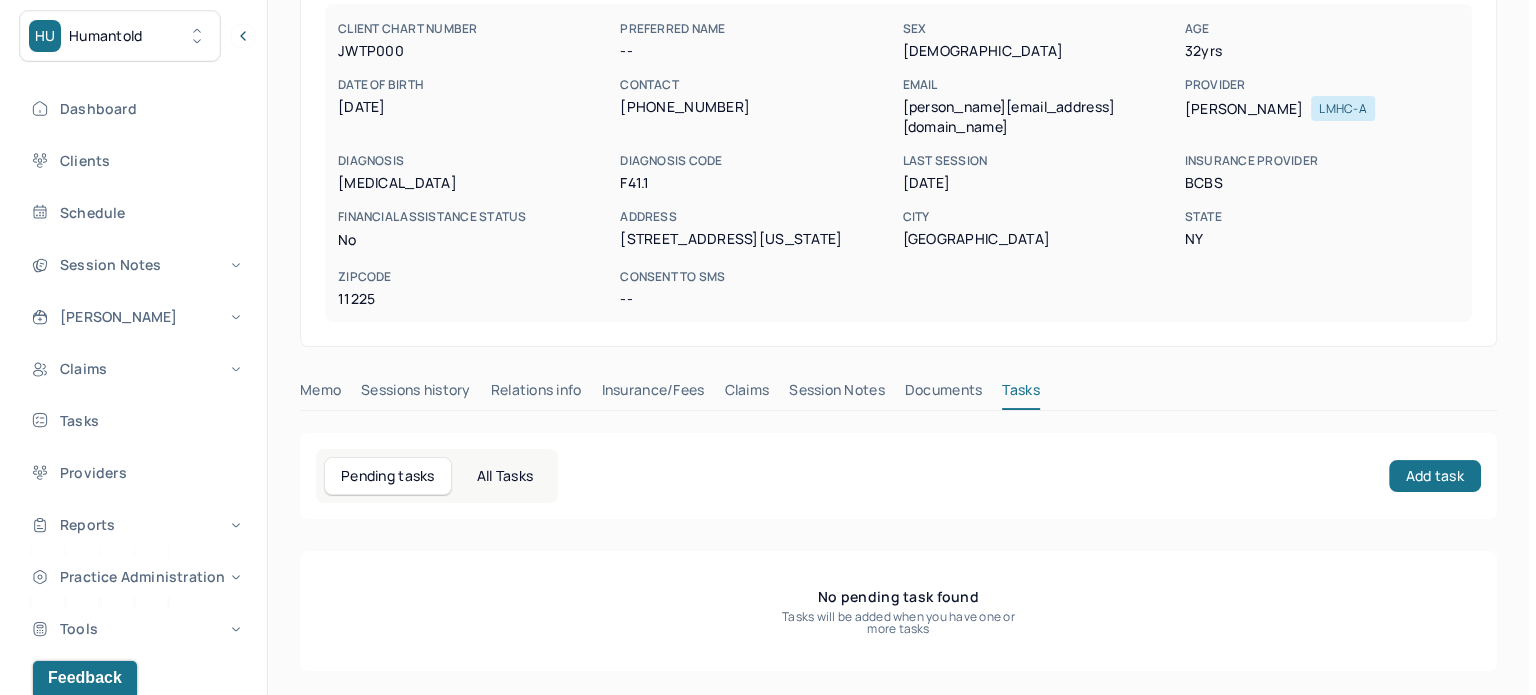scroll, scrollTop: 180, scrollLeft: 0, axis: vertical 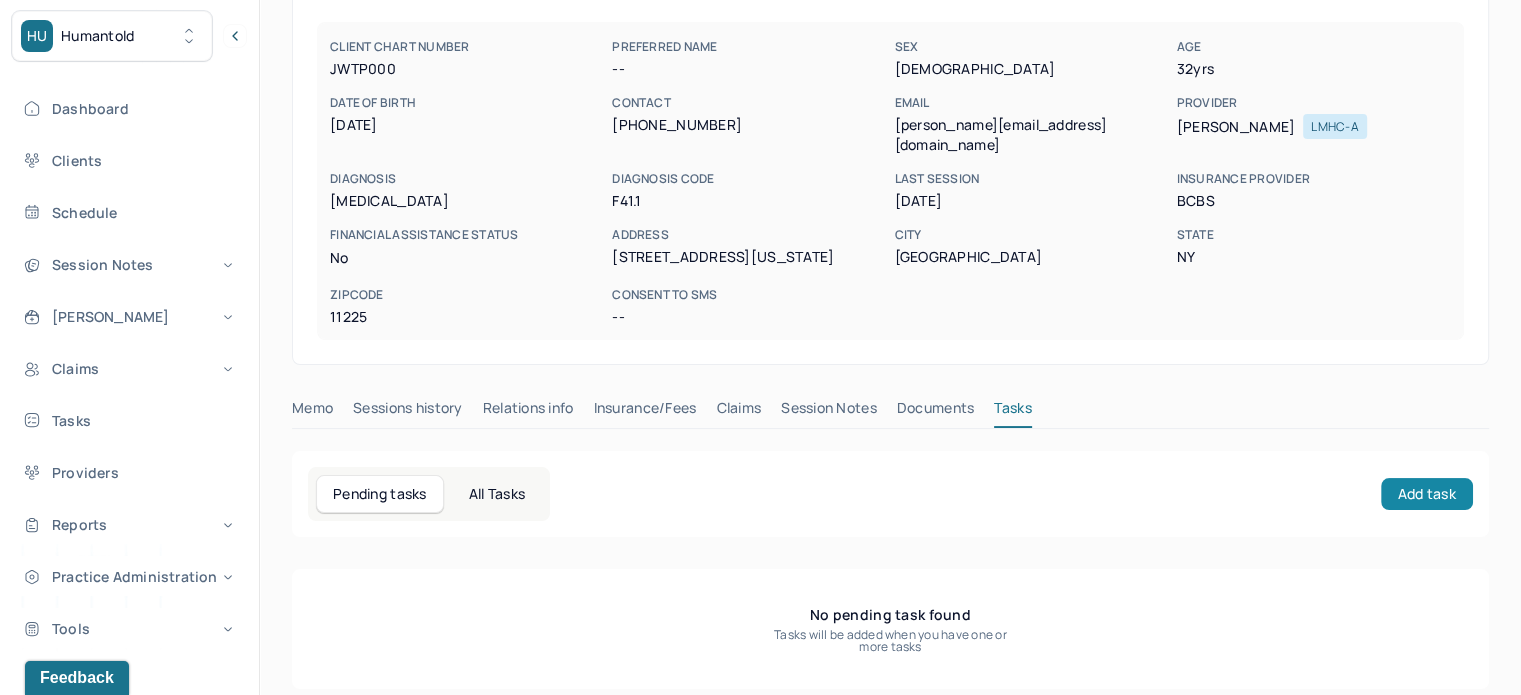 click on "Add task" at bounding box center [1427, 494] 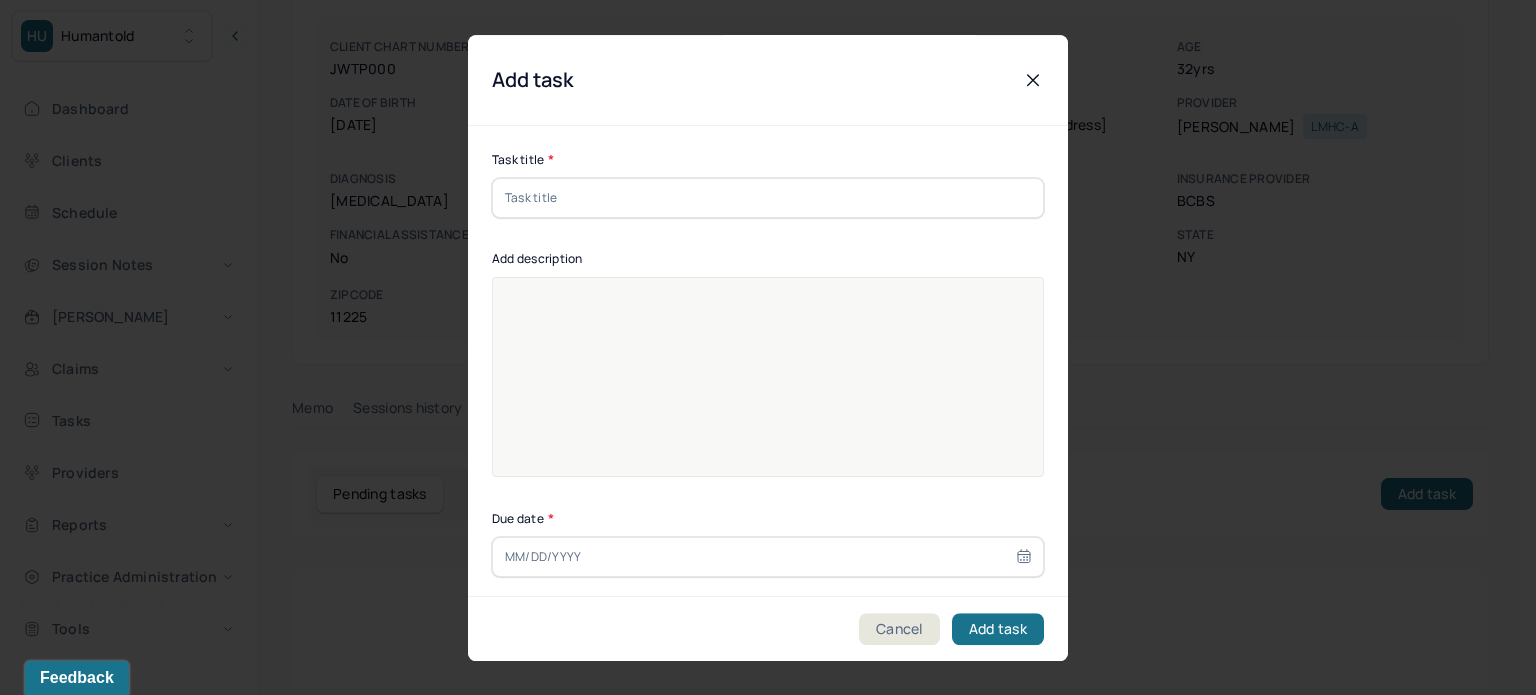 click at bounding box center (768, 198) 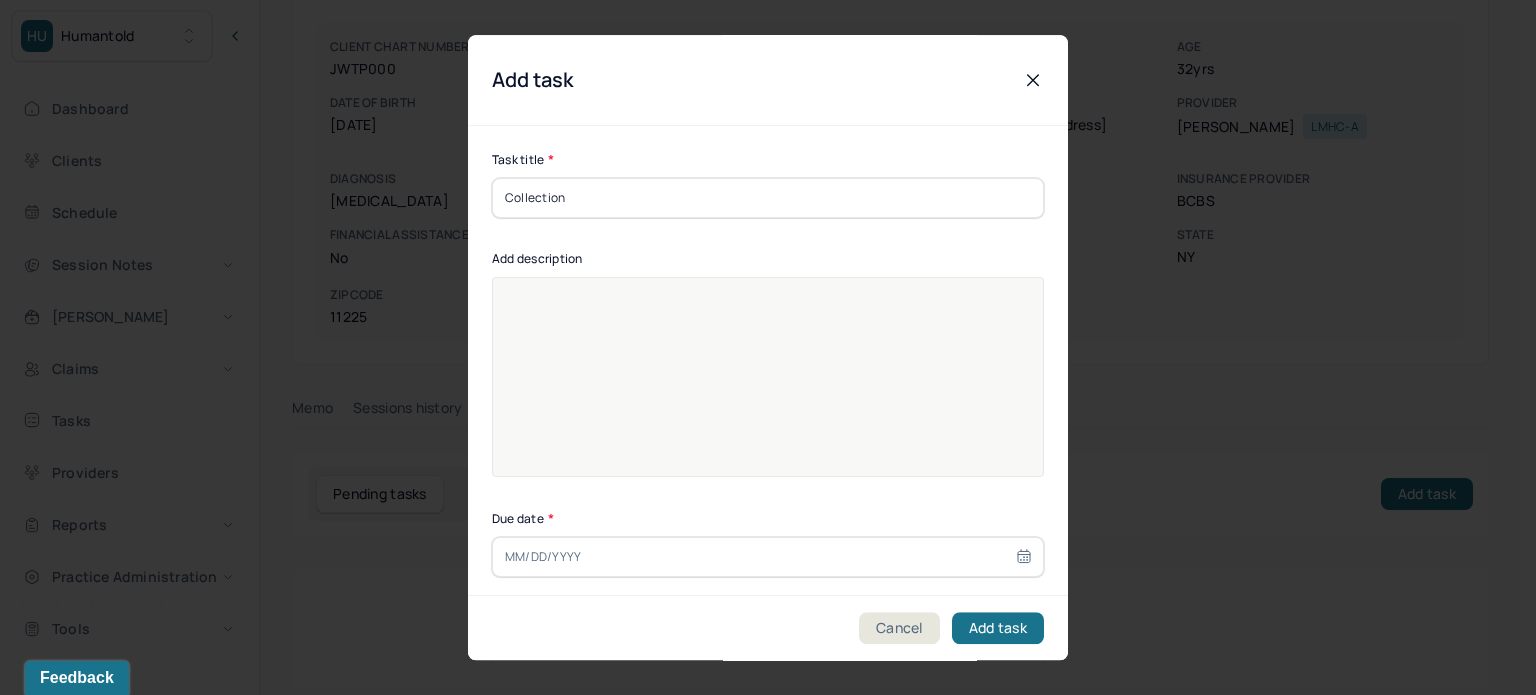 type on "Collection" 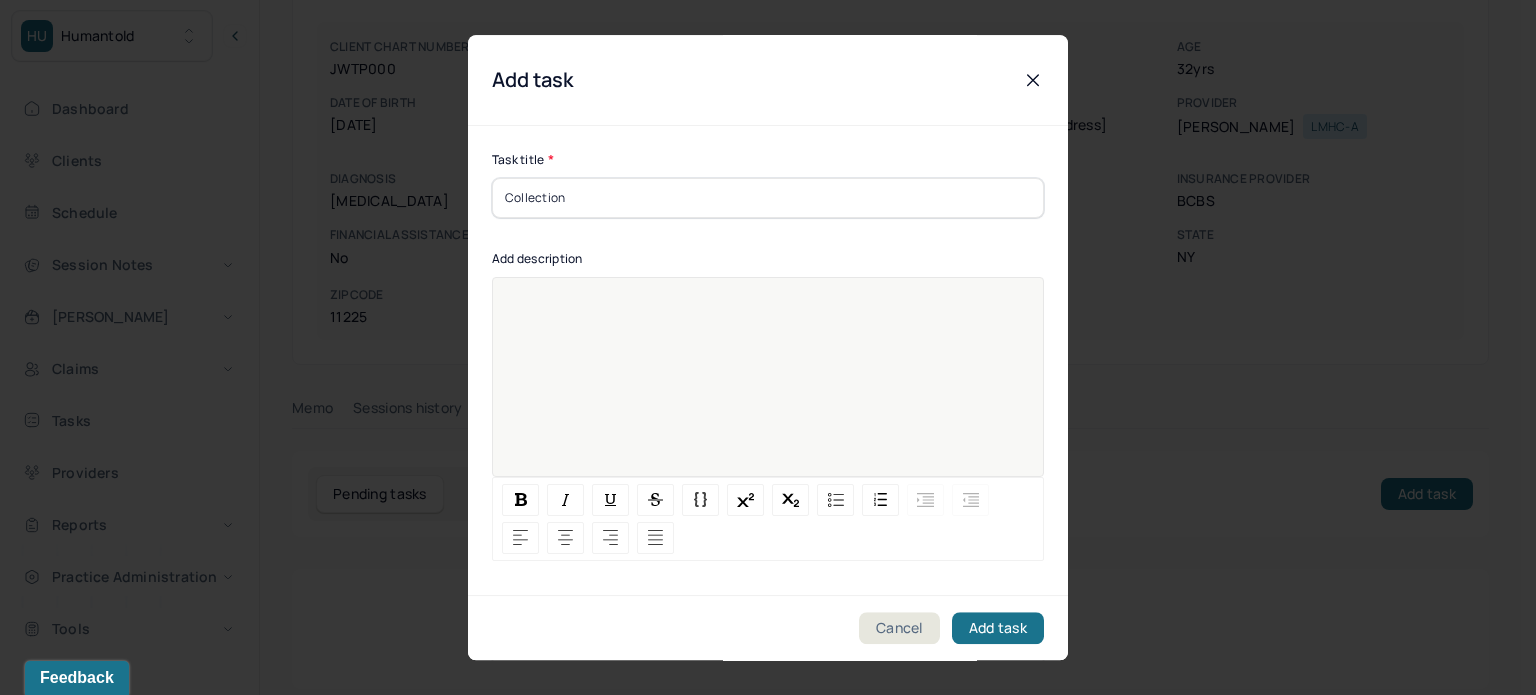 paste 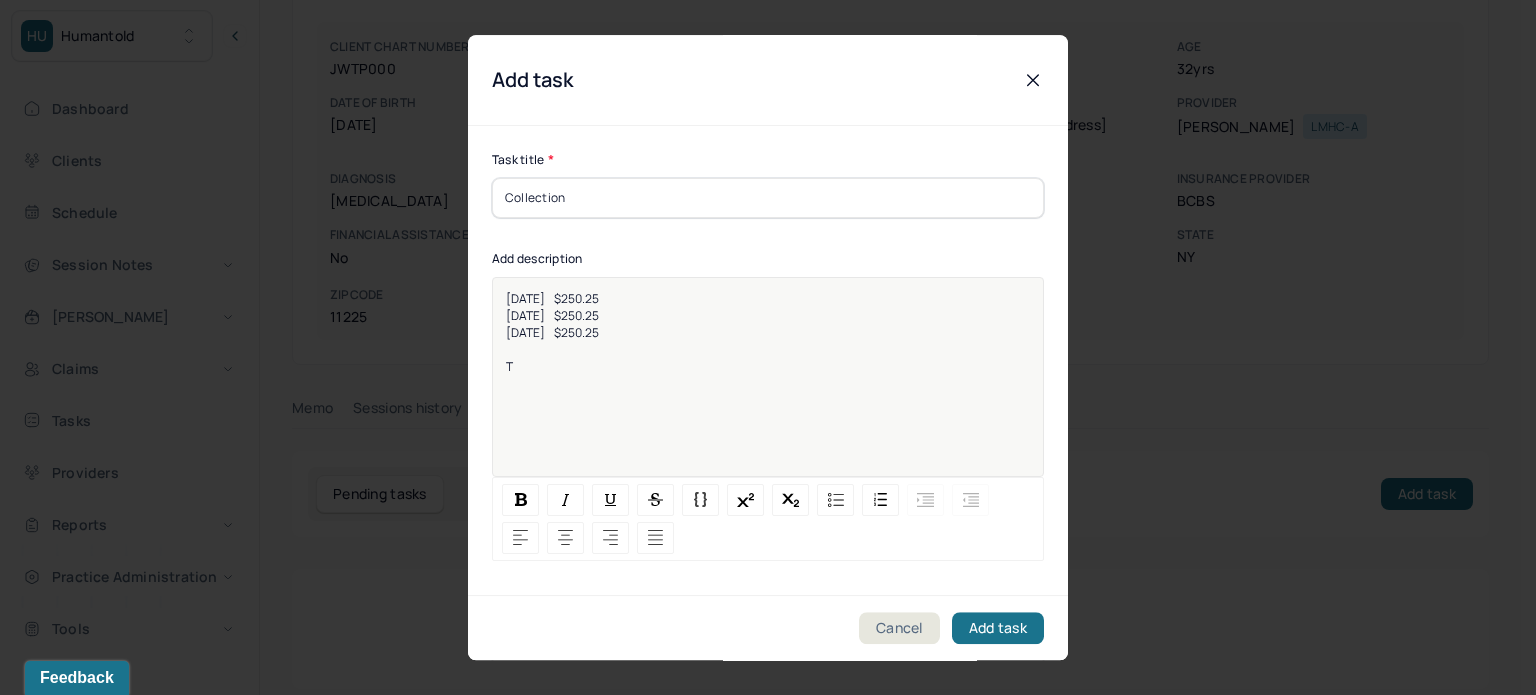 type 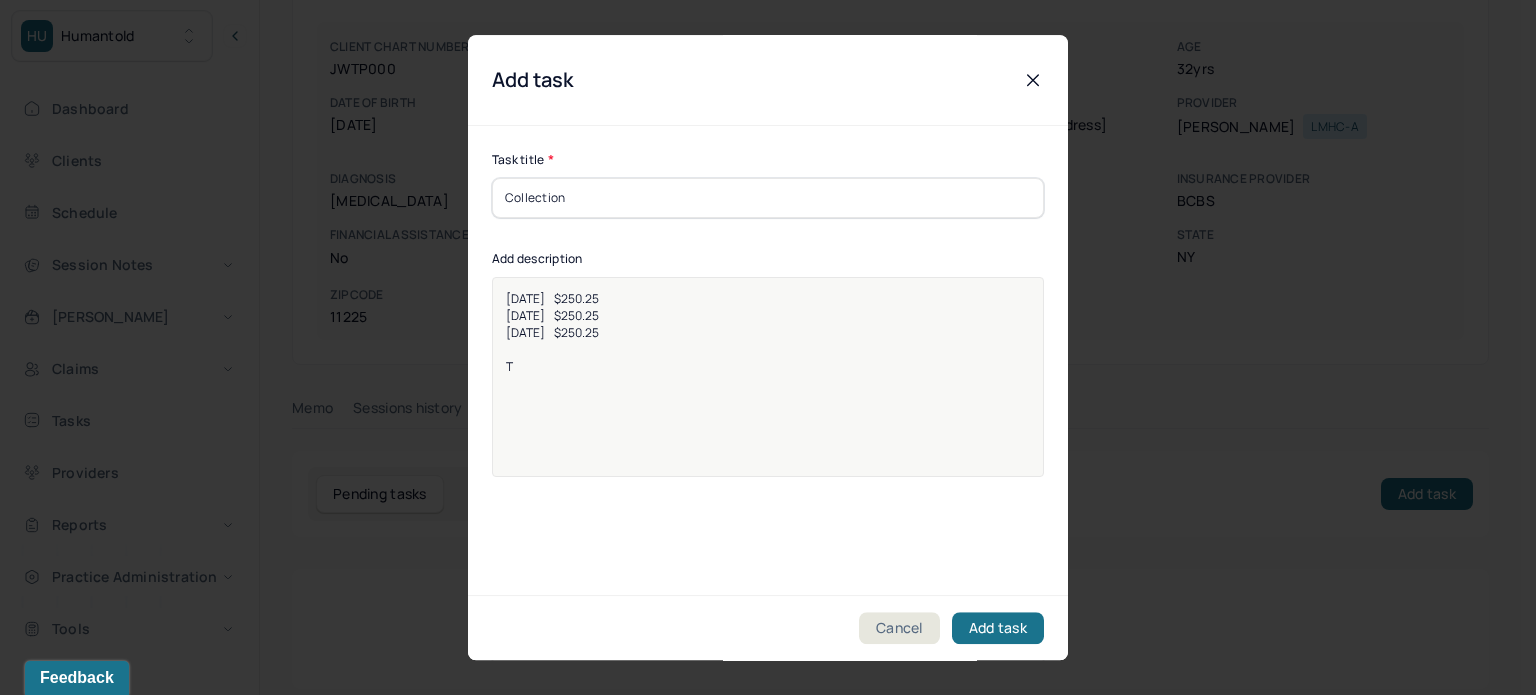 click at bounding box center [768, 349] 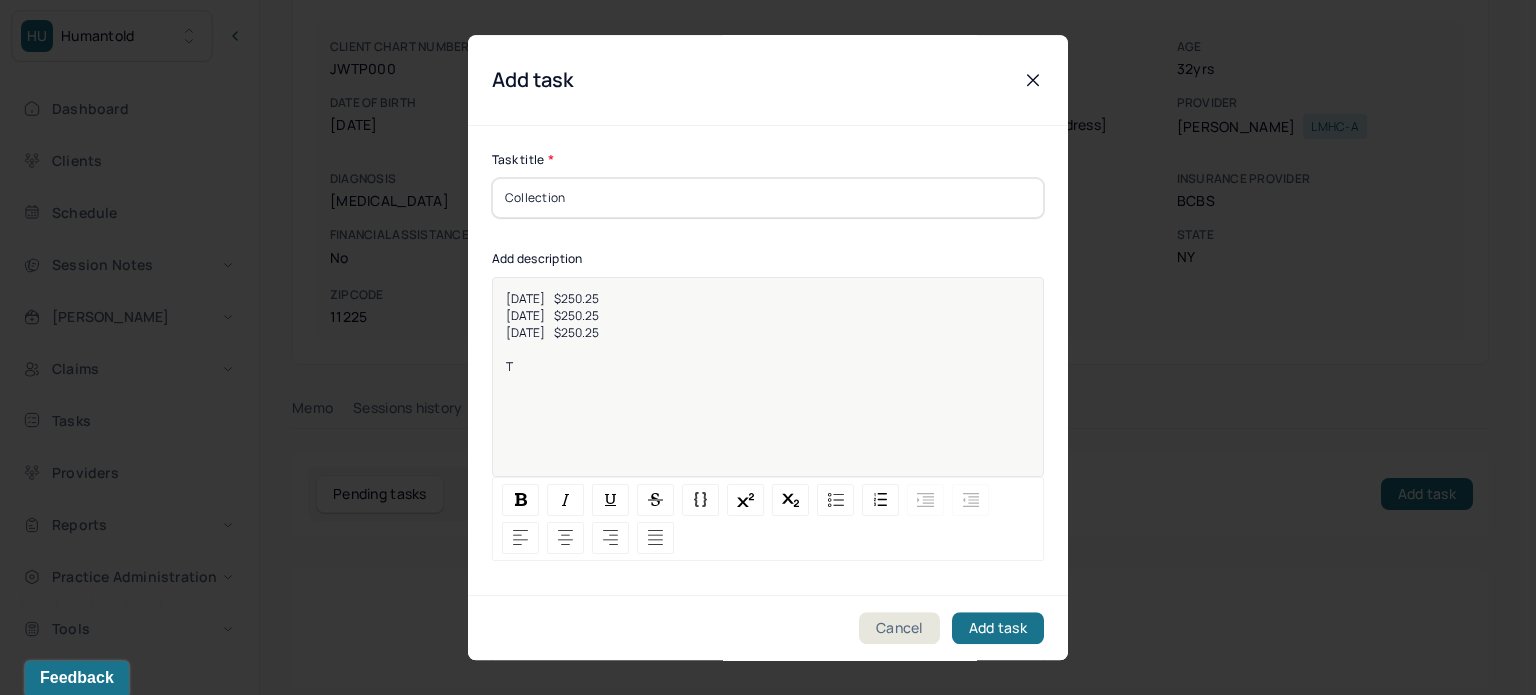 click on "T" at bounding box center [768, 366] 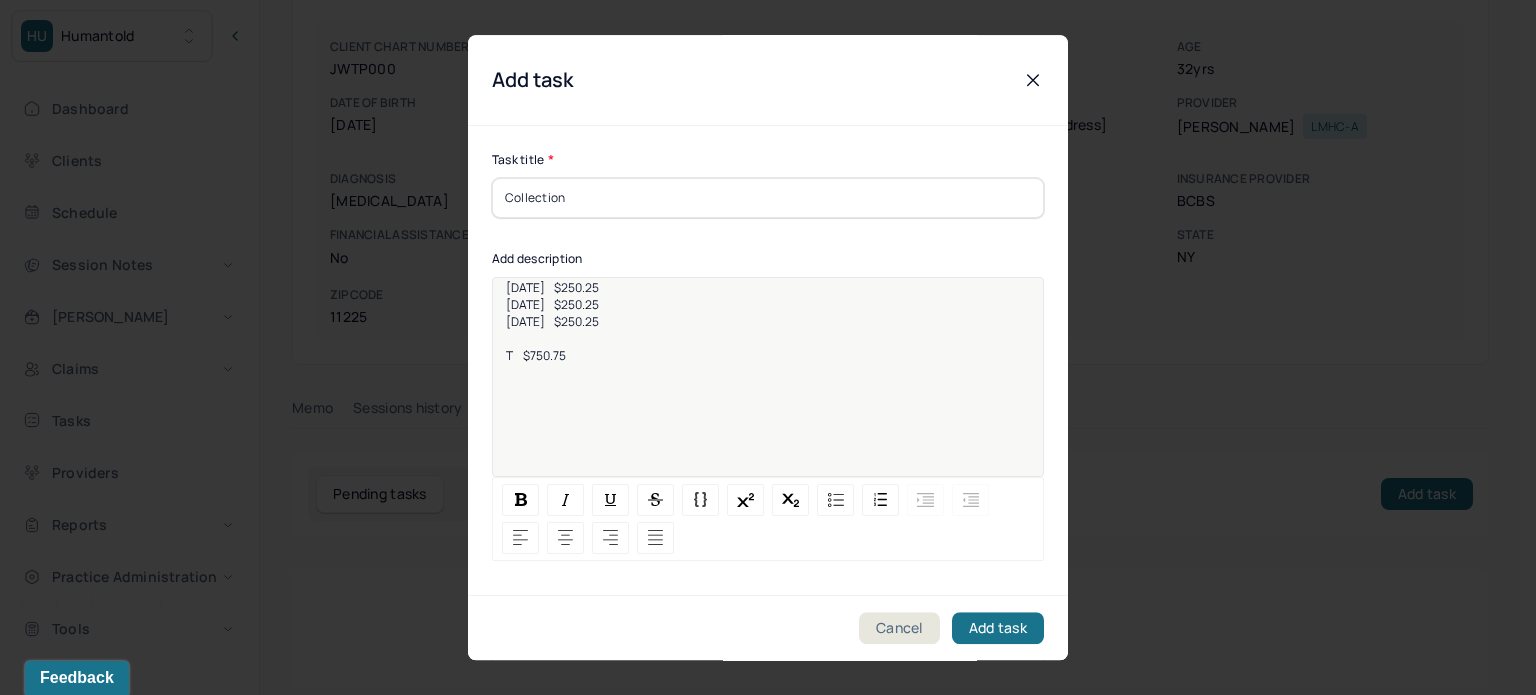 scroll, scrollTop: 25, scrollLeft: 0, axis: vertical 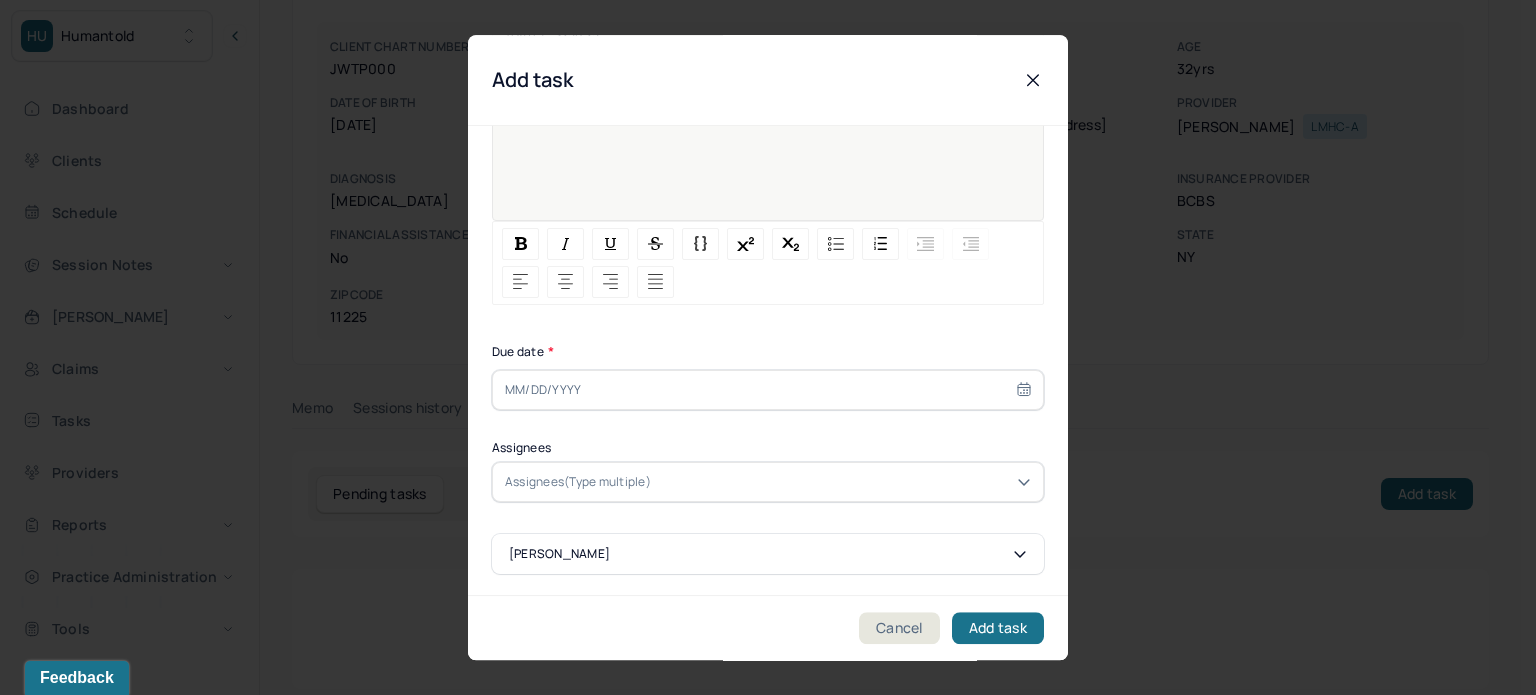 click on "Task title * Collection Add description 5/19/2025	$250.25 6/2/2025	$250.25 6/16/2025	$250.25 T     $750.75 Due date * Assignees Assignees(Type multiple)   Natasha Janardan" at bounding box center [768, 234] 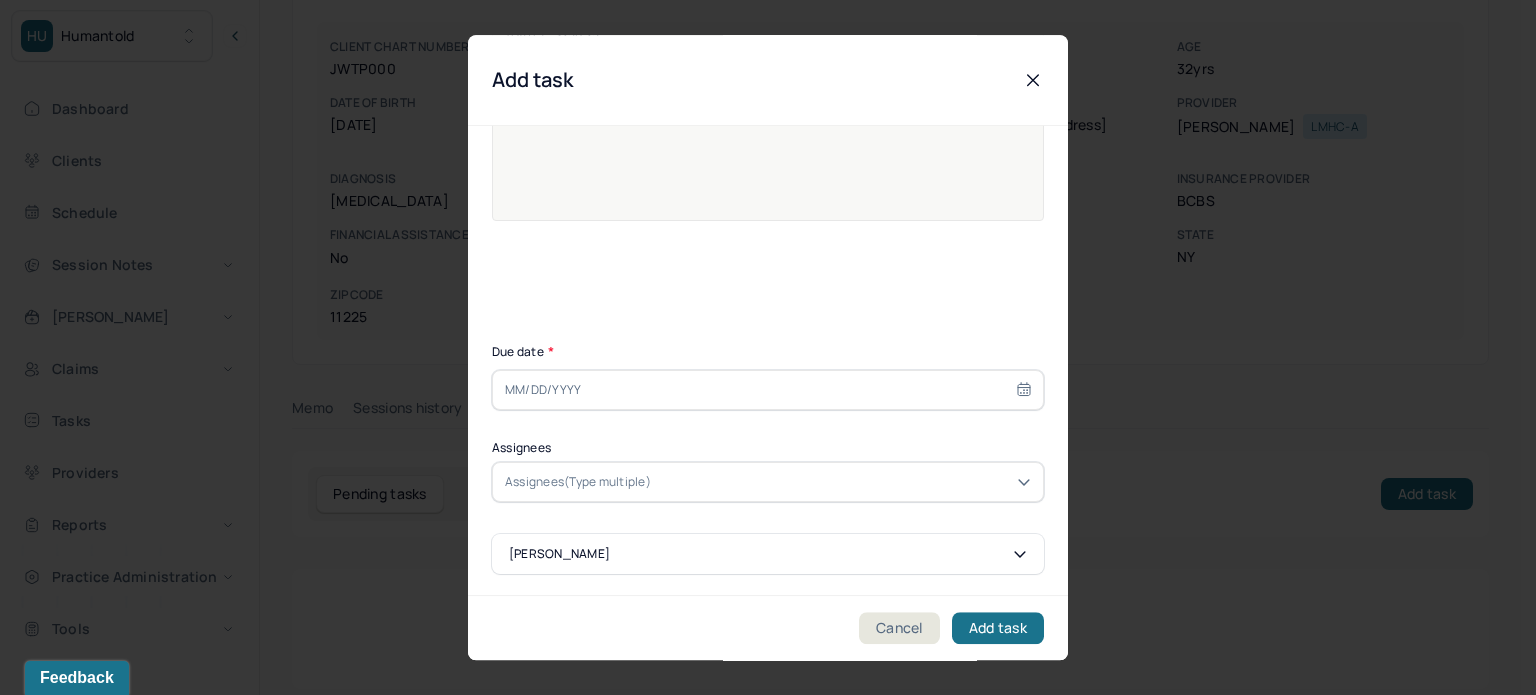 select on "6" 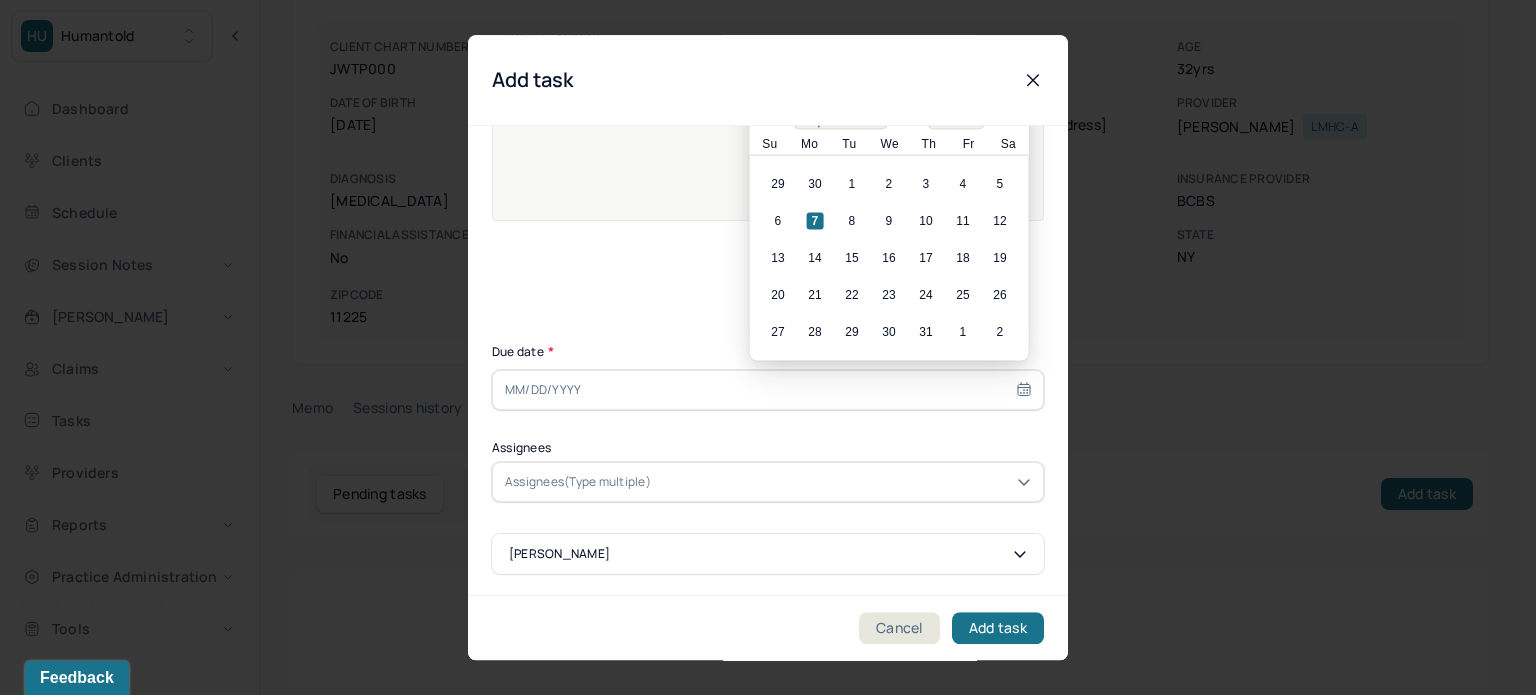 click at bounding box center (768, 390) 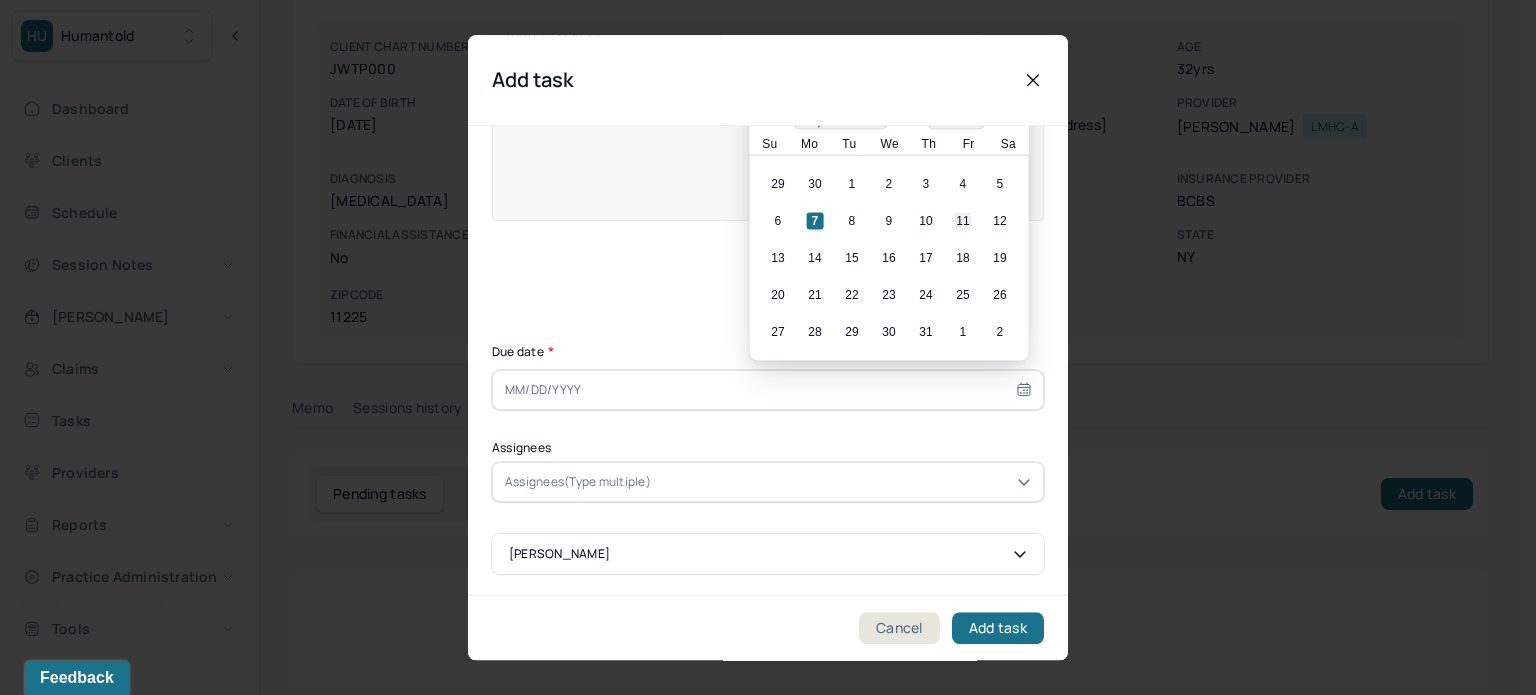 click on "11" at bounding box center (963, 221) 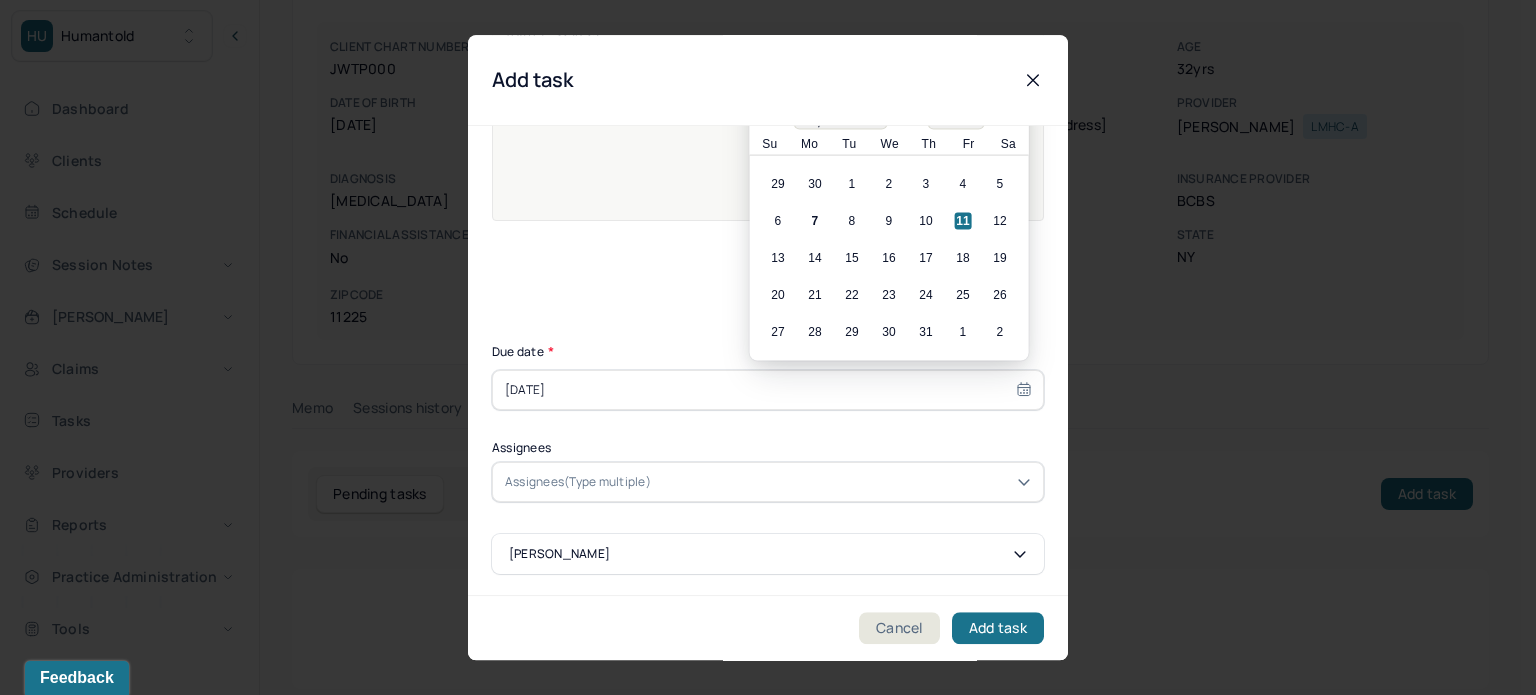 click on "Assignees(Type multiple)" at bounding box center [578, 482] 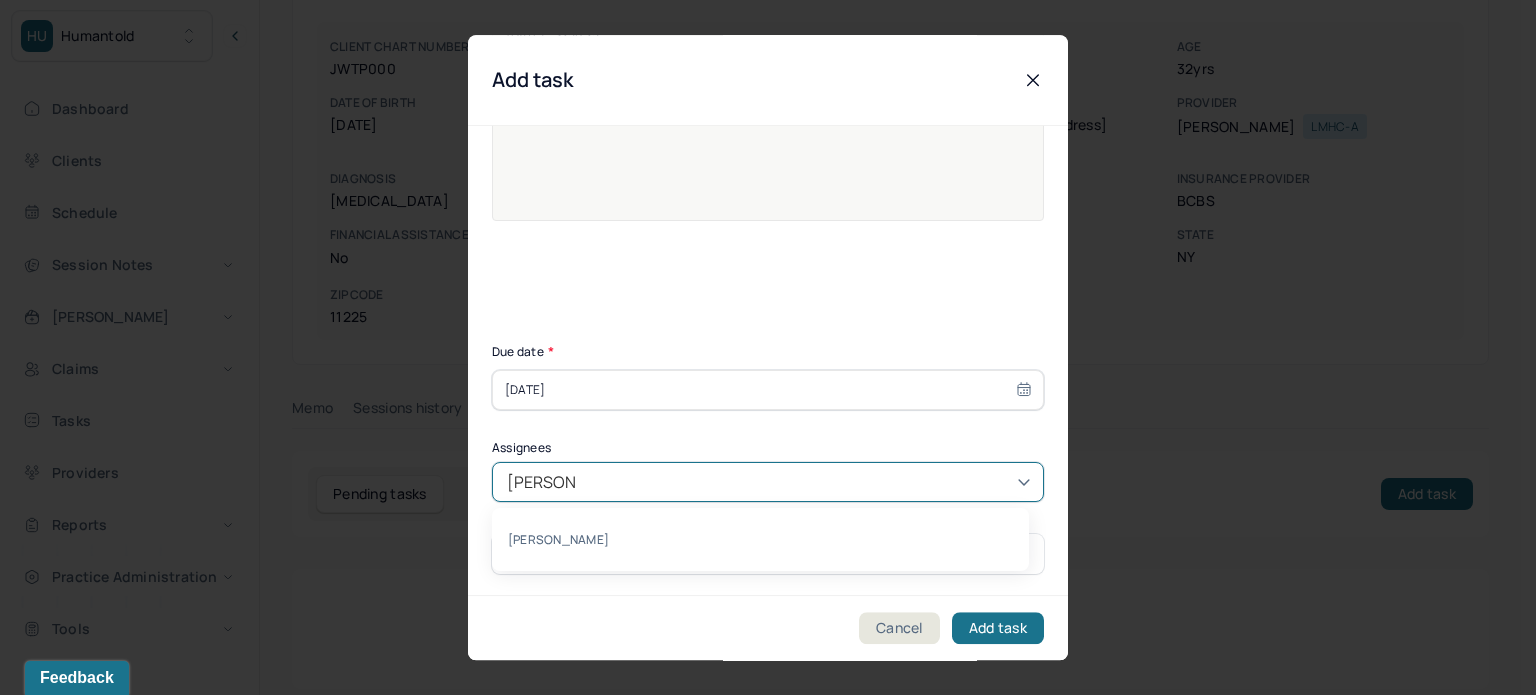 type on "[PERSON_NAME]" 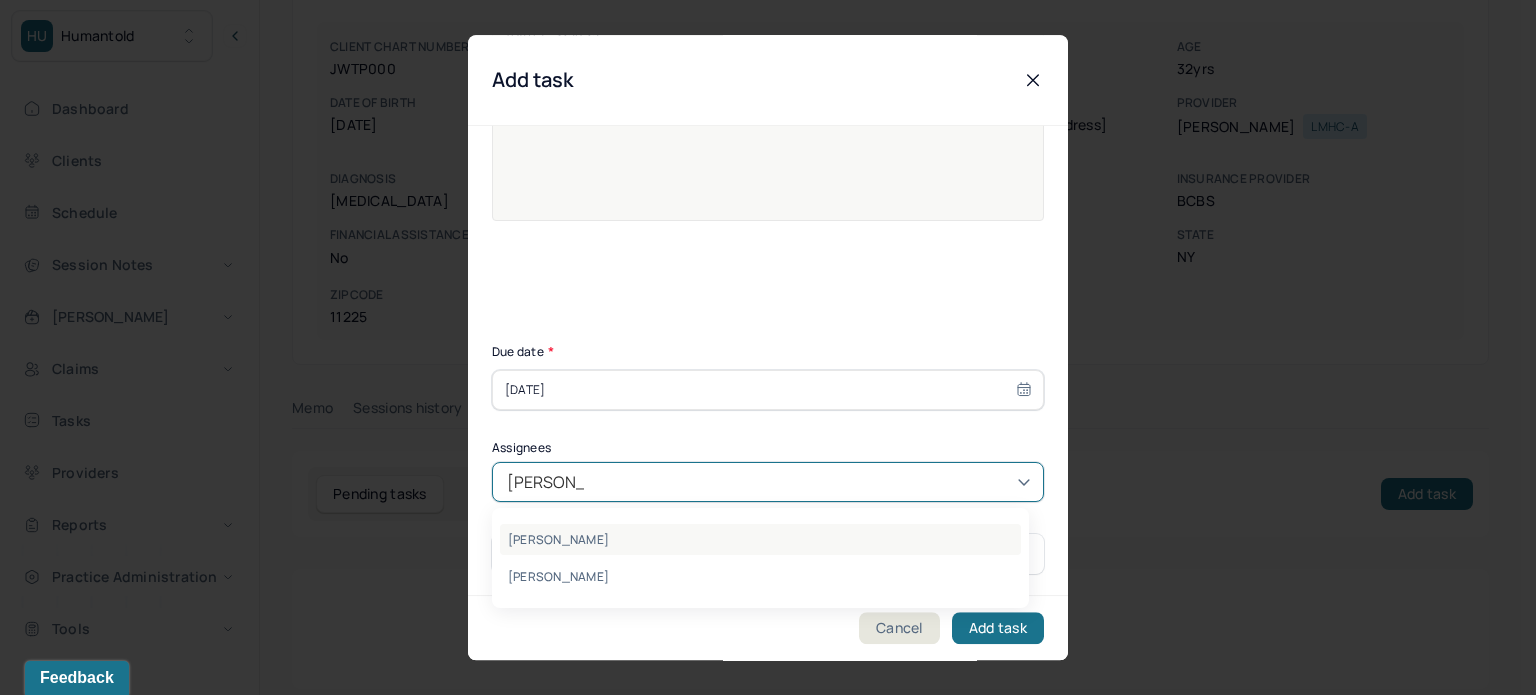 click on "[PERSON_NAME]" at bounding box center (760, 539) 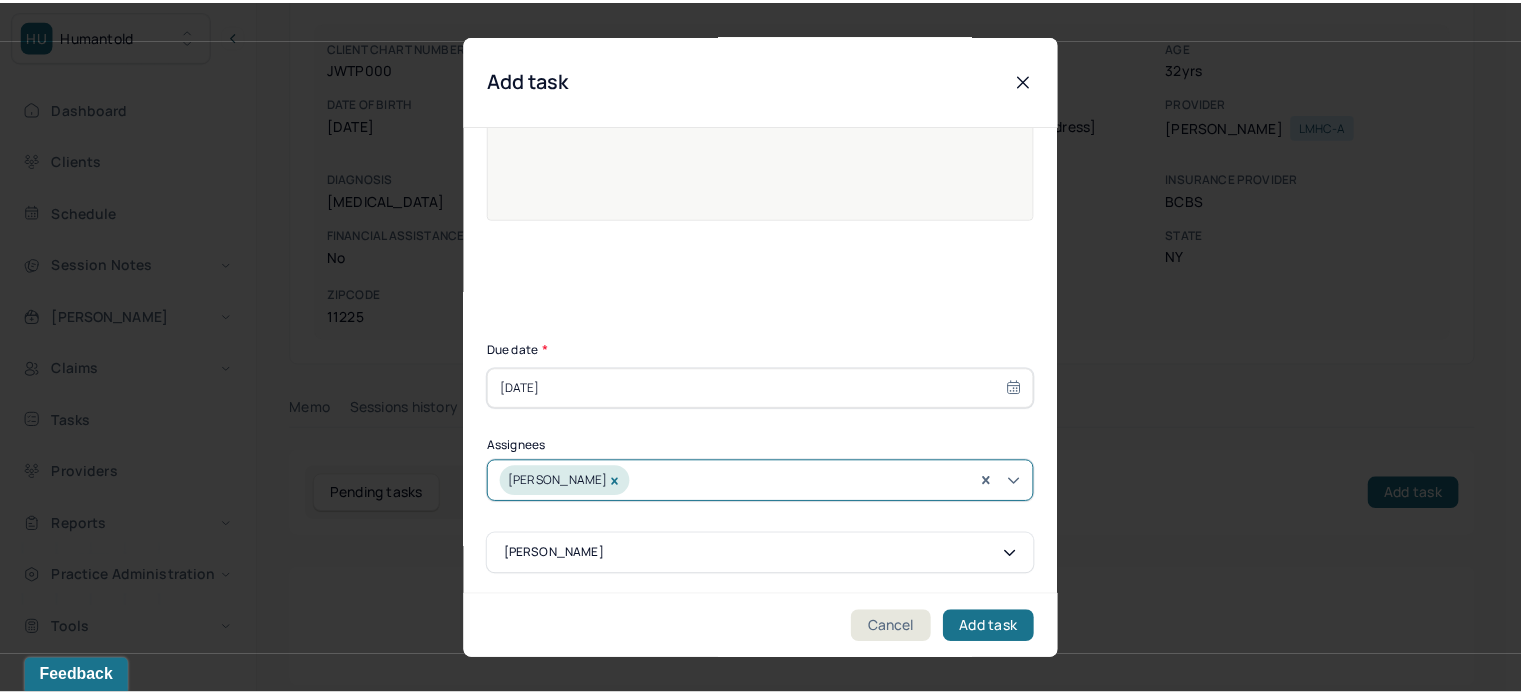 scroll, scrollTop: 0, scrollLeft: 0, axis: both 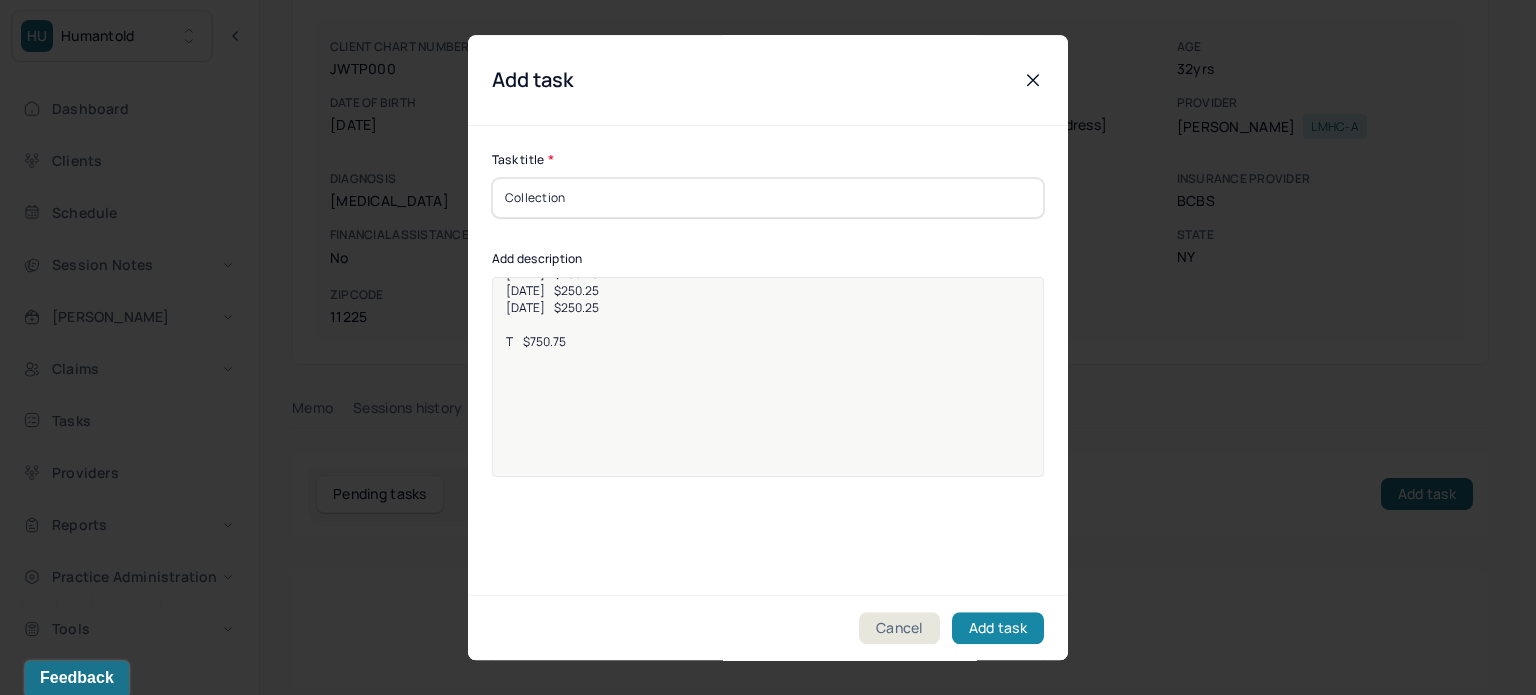 click on "Add task" at bounding box center [998, 628] 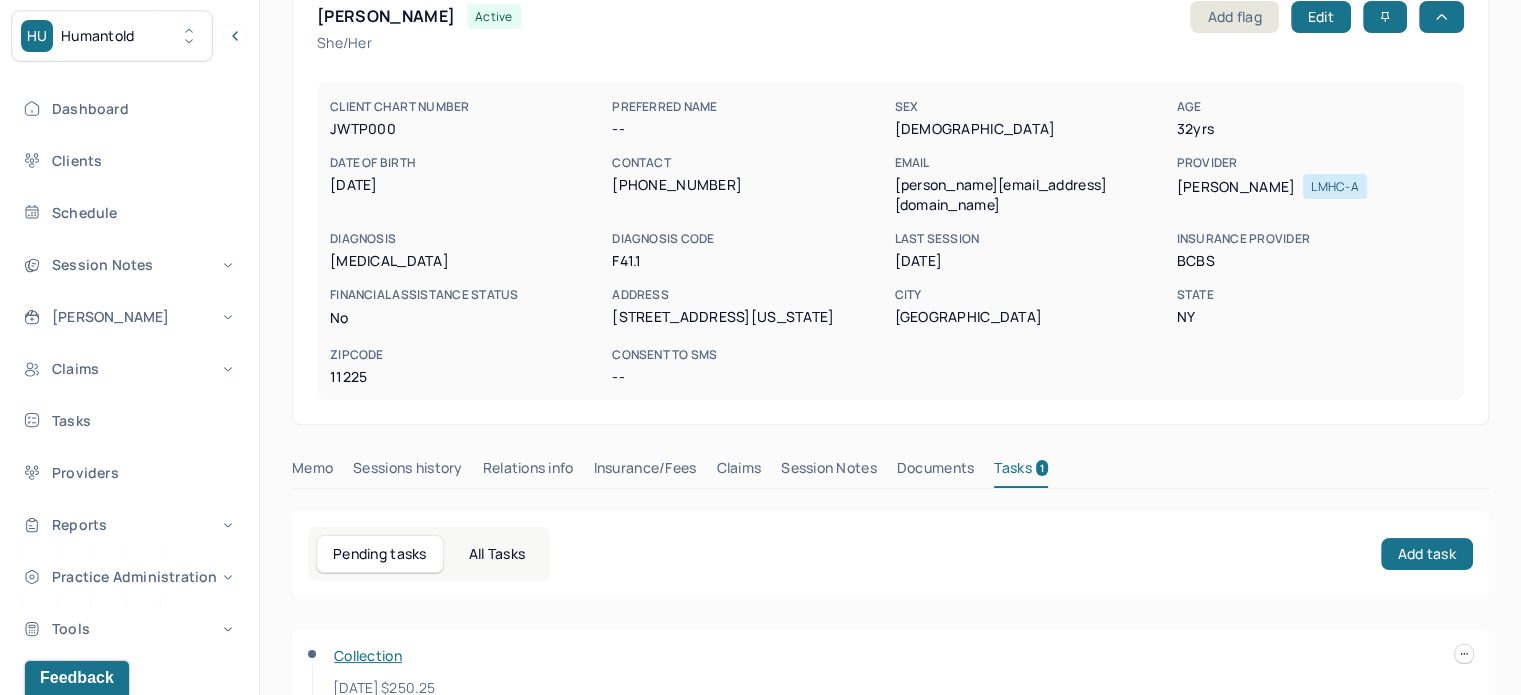 scroll, scrollTop: 0, scrollLeft: 0, axis: both 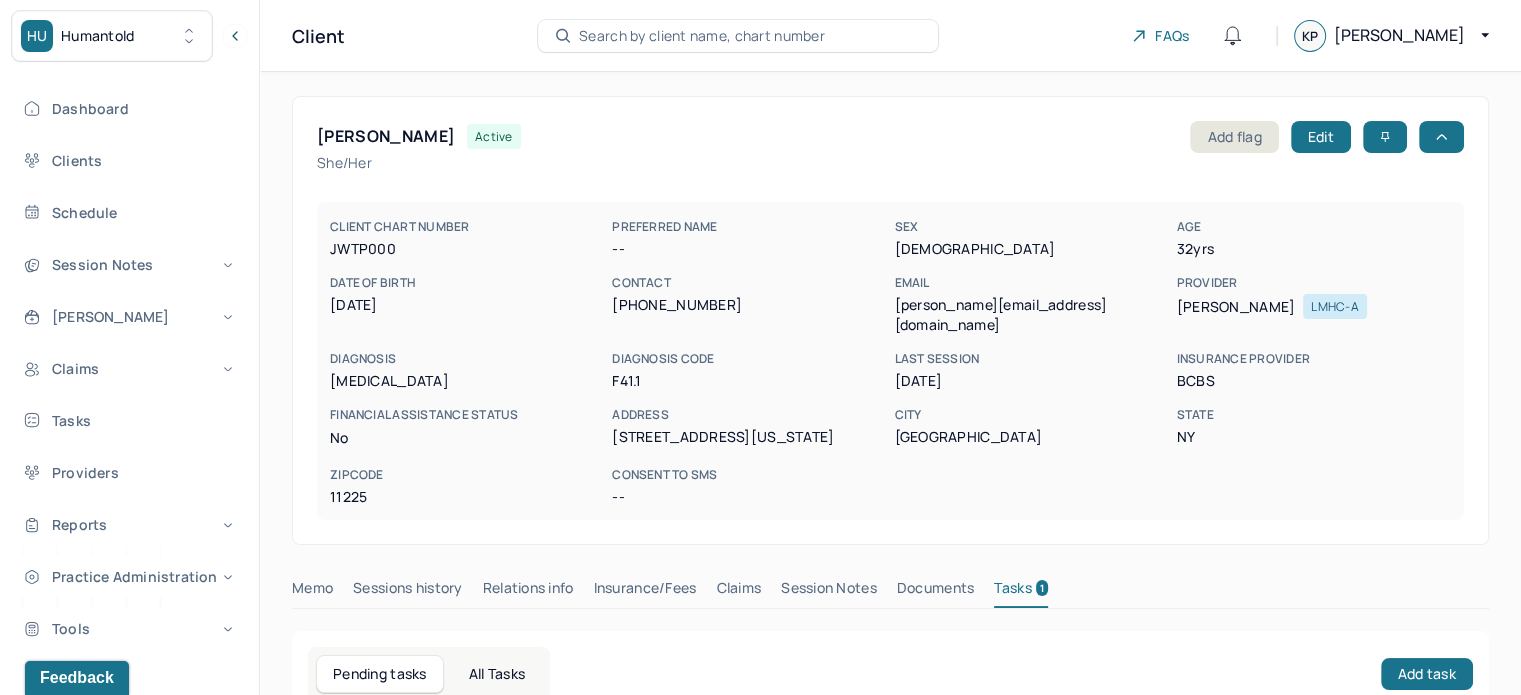 click on "Search by client name, chart number" at bounding box center (702, 36) 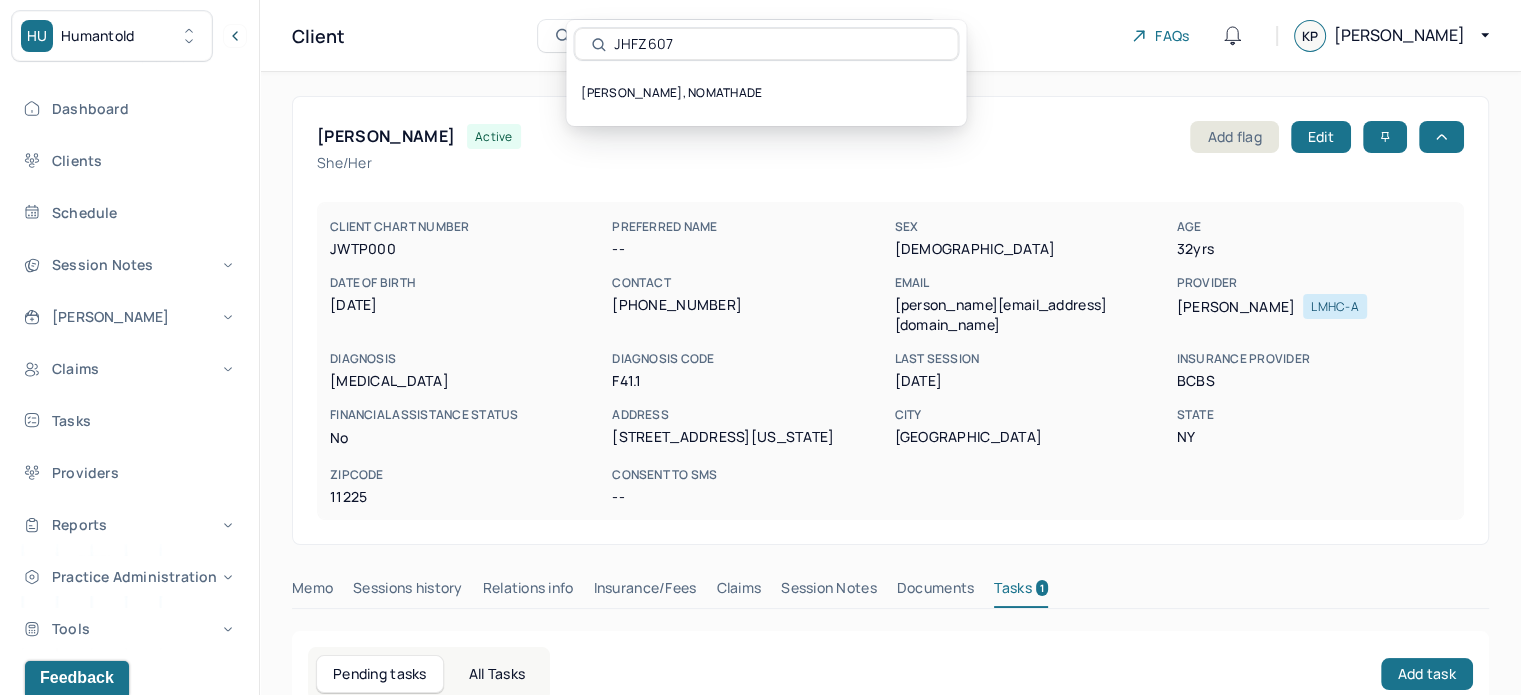 type on "JHFZ607" 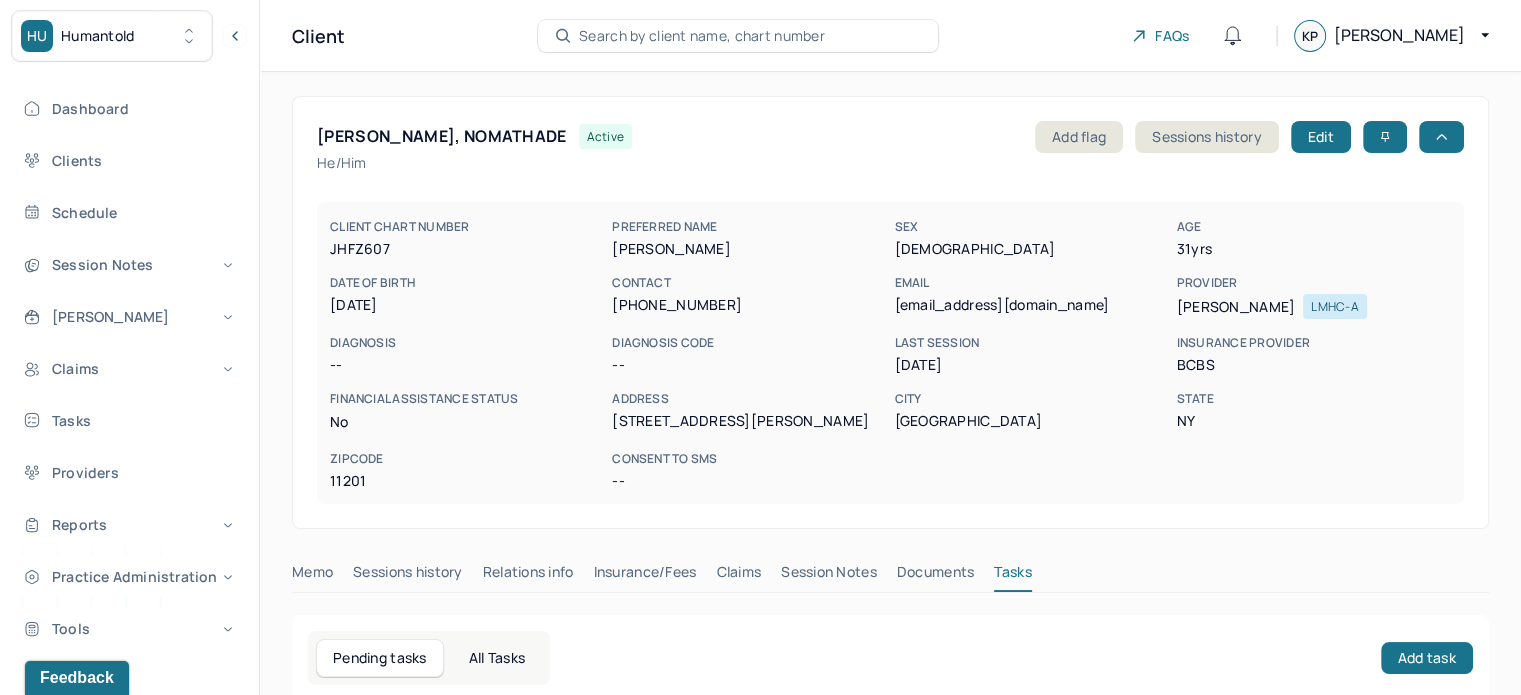 click on "EMAIL nomathade@gmail.com" at bounding box center (1031, 295) 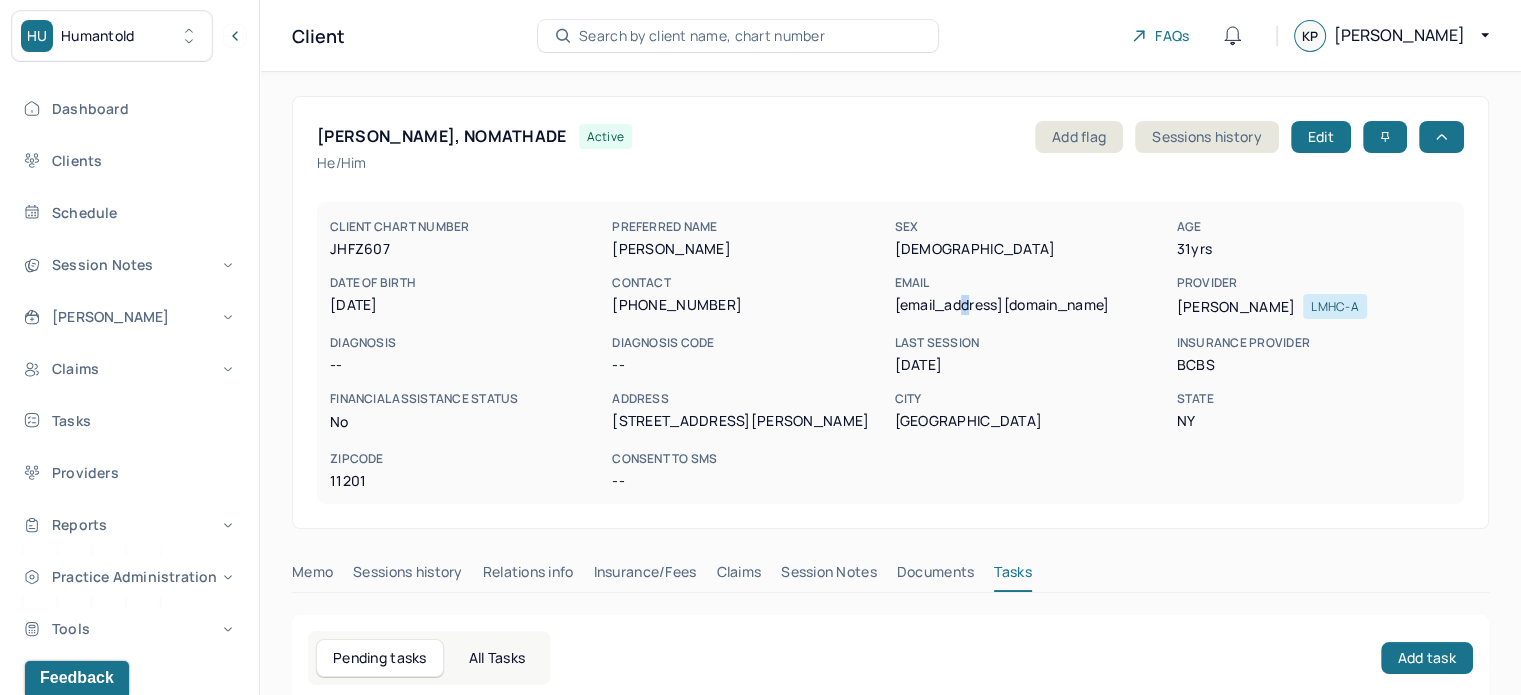 click on "nomathade@gmail.com" at bounding box center [1031, 305] 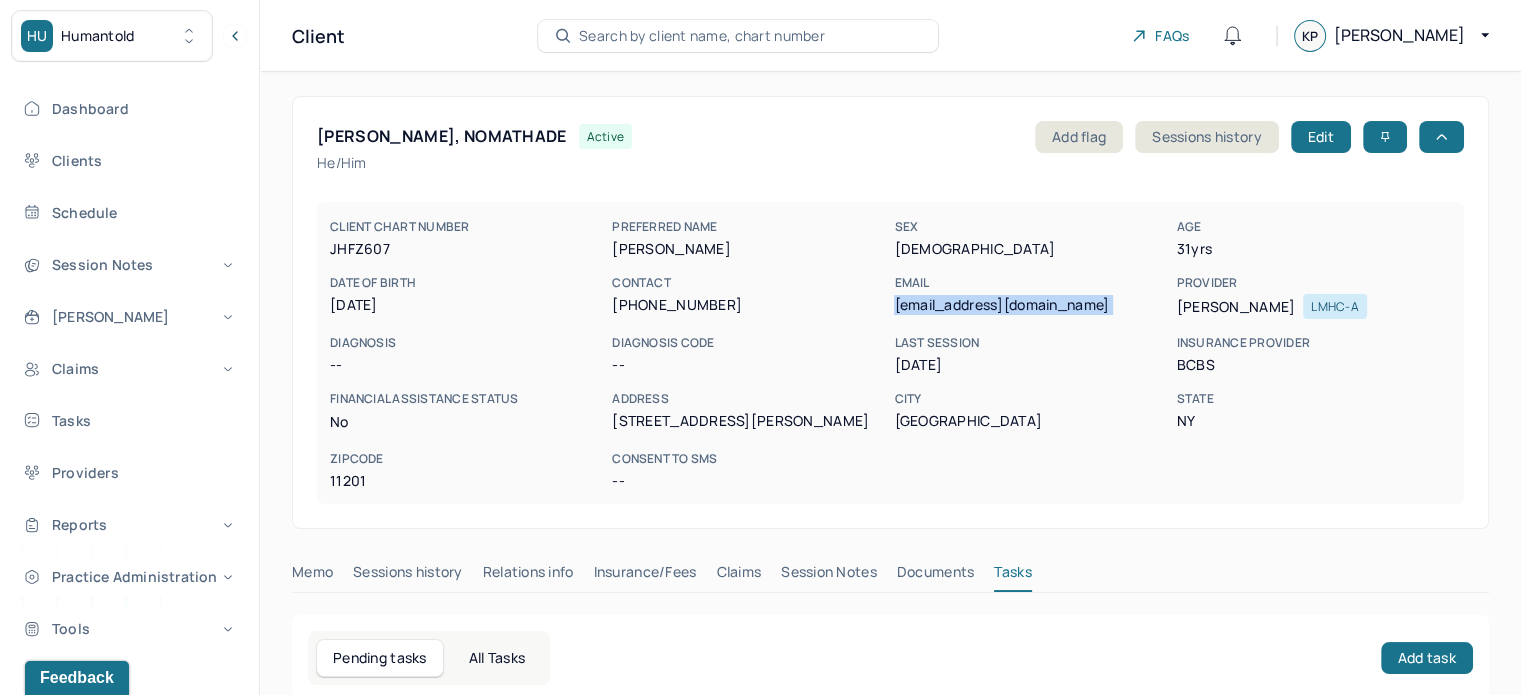 click on "nomathade@gmail.com" at bounding box center (1031, 305) 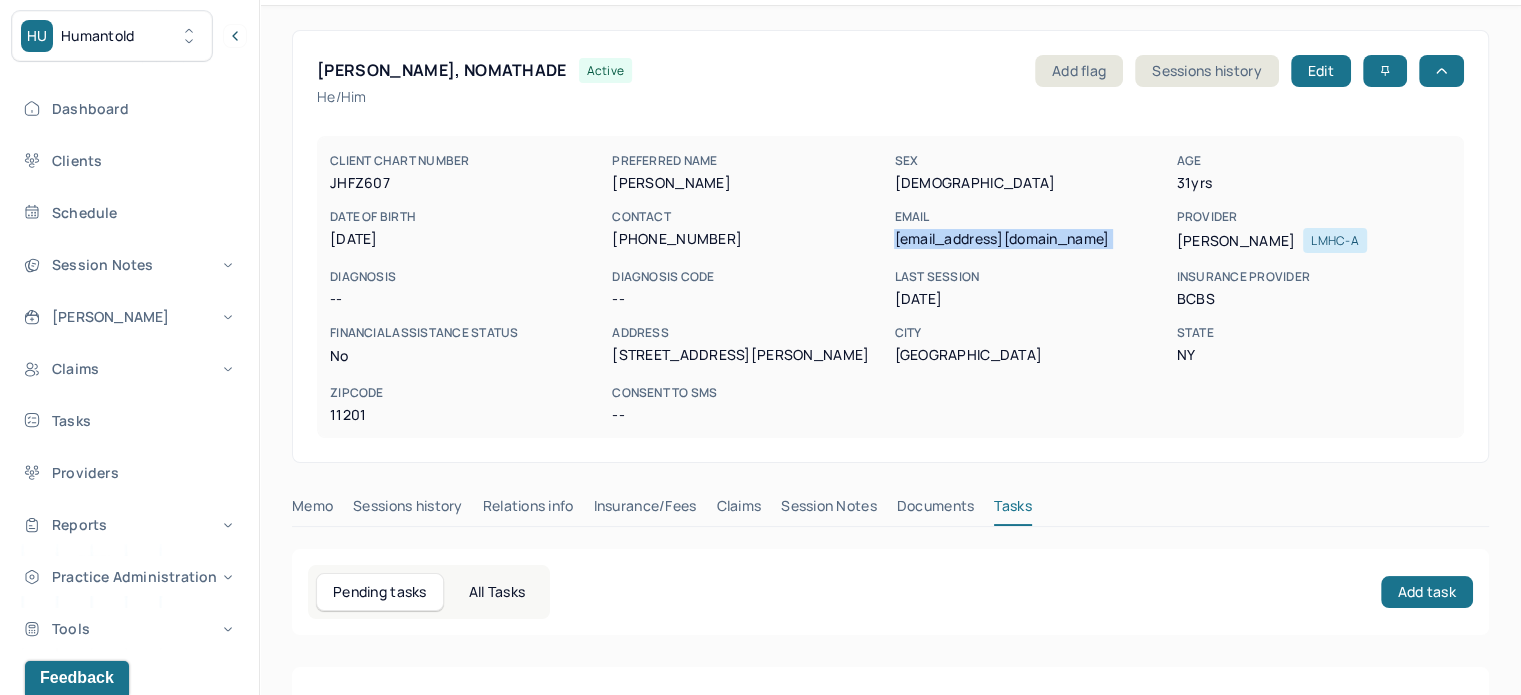 scroll, scrollTop: 100, scrollLeft: 0, axis: vertical 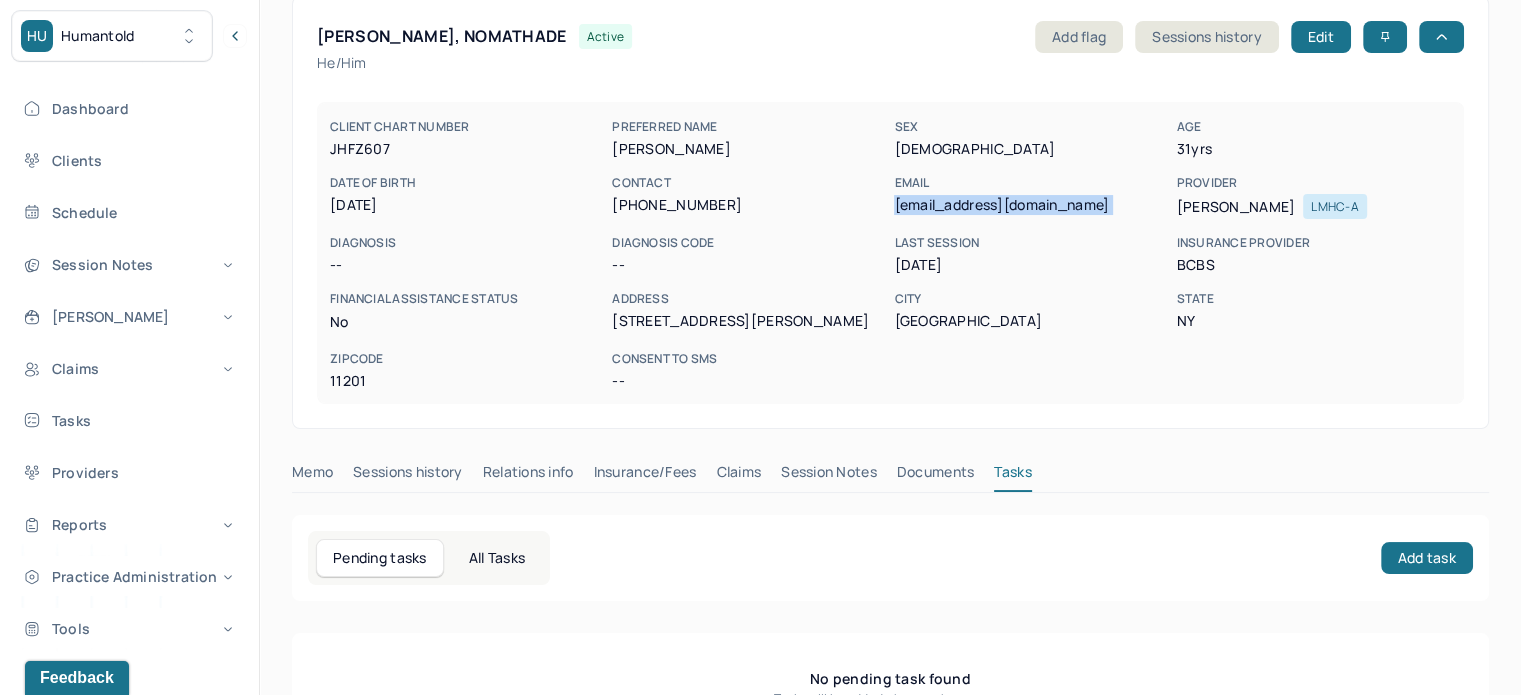 click on "Claims" at bounding box center [738, 476] 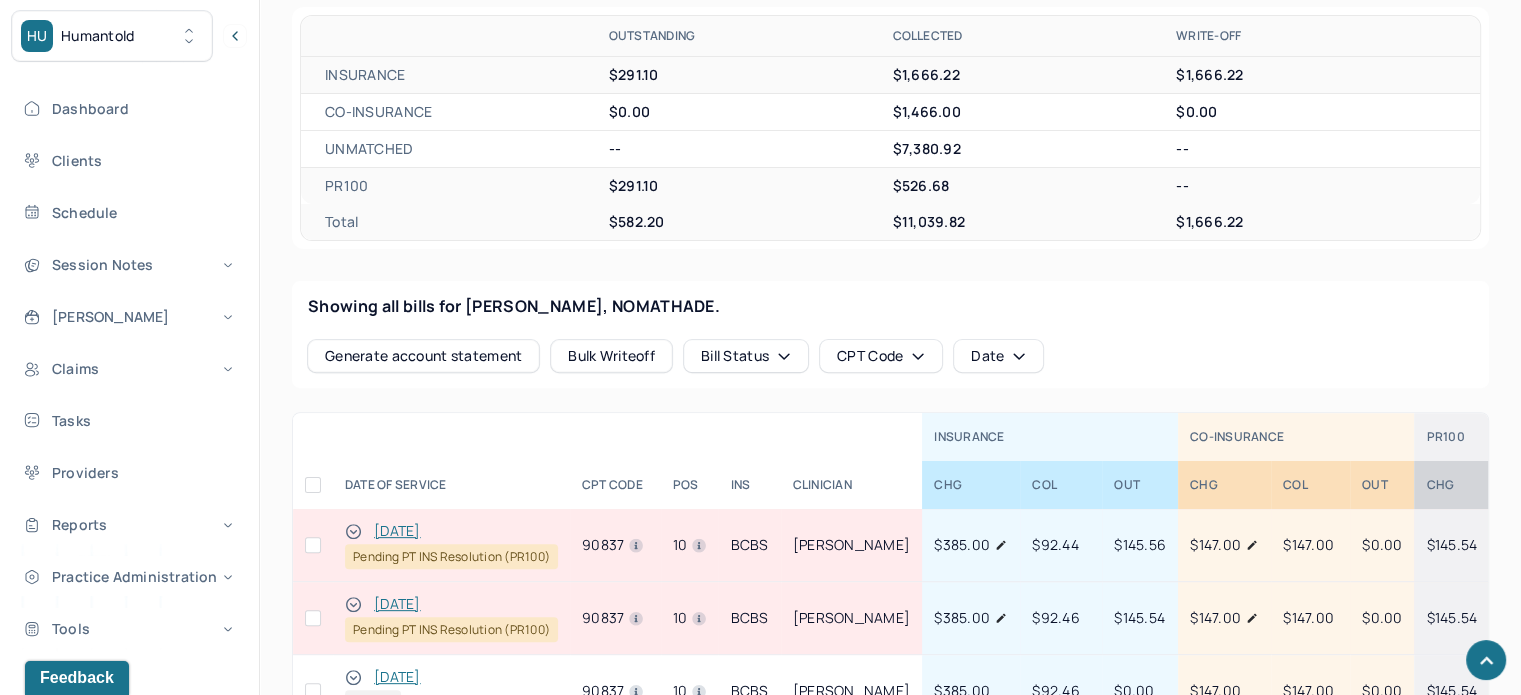scroll, scrollTop: 600, scrollLeft: 0, axis: vertical 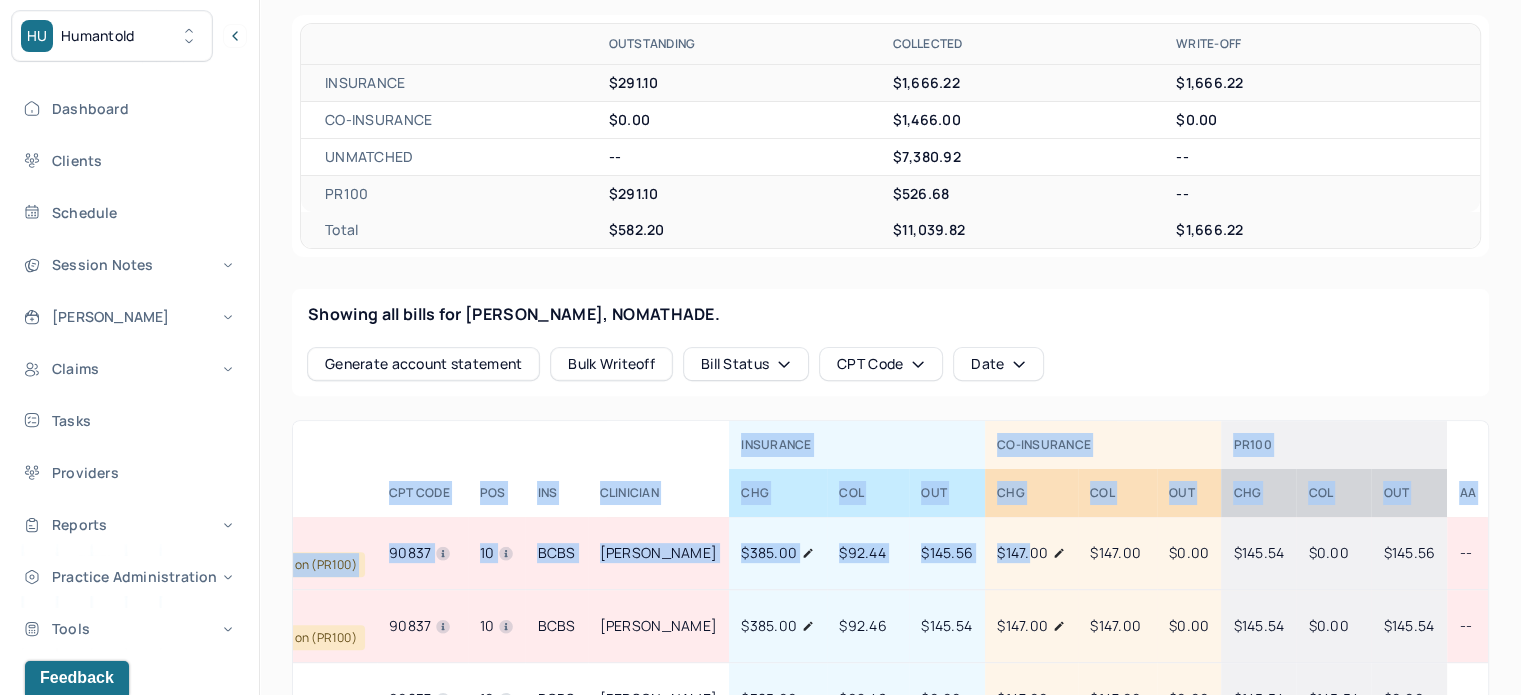 drag, startPoint x: 1234, startPoint y: 560, endPoint x: 1515, endPoint y: 546, distance: 281.34854 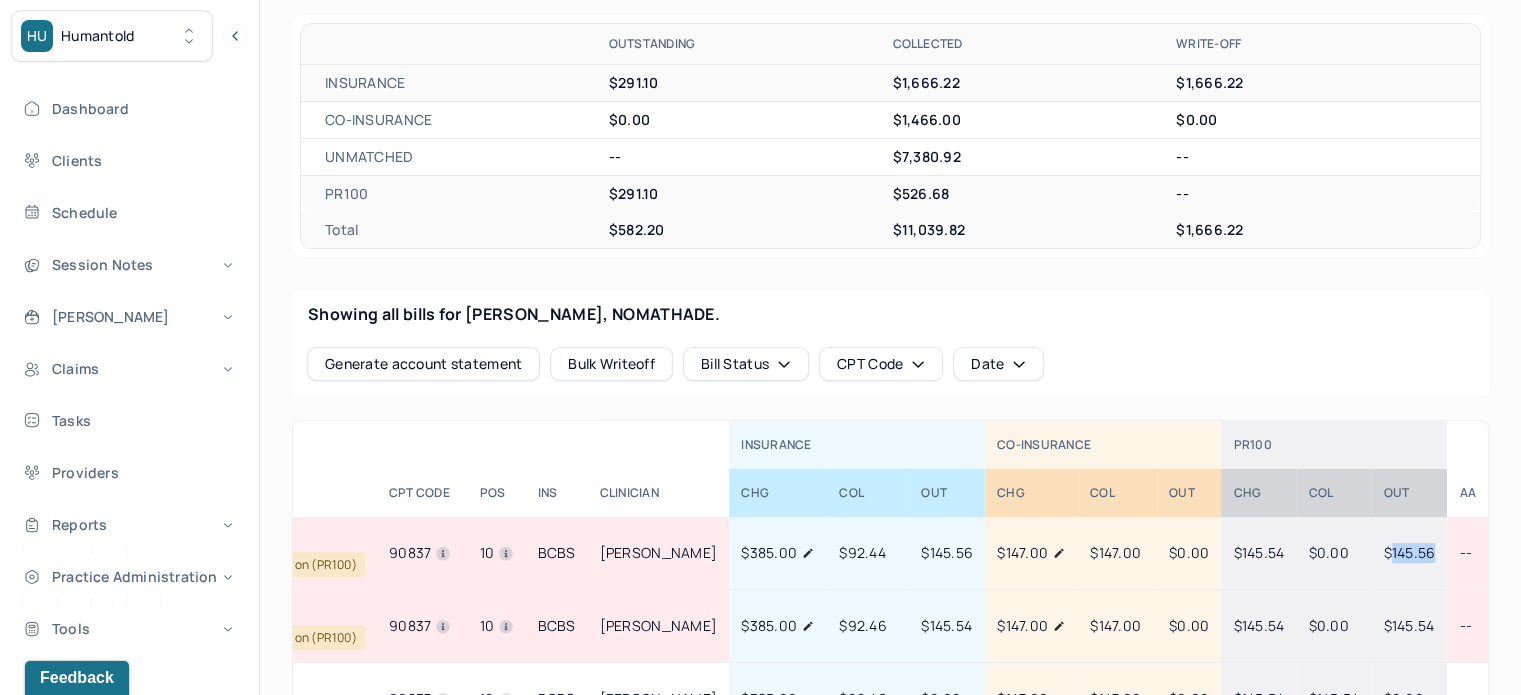 click on "$145.56" at bounding box center [1409, 552] 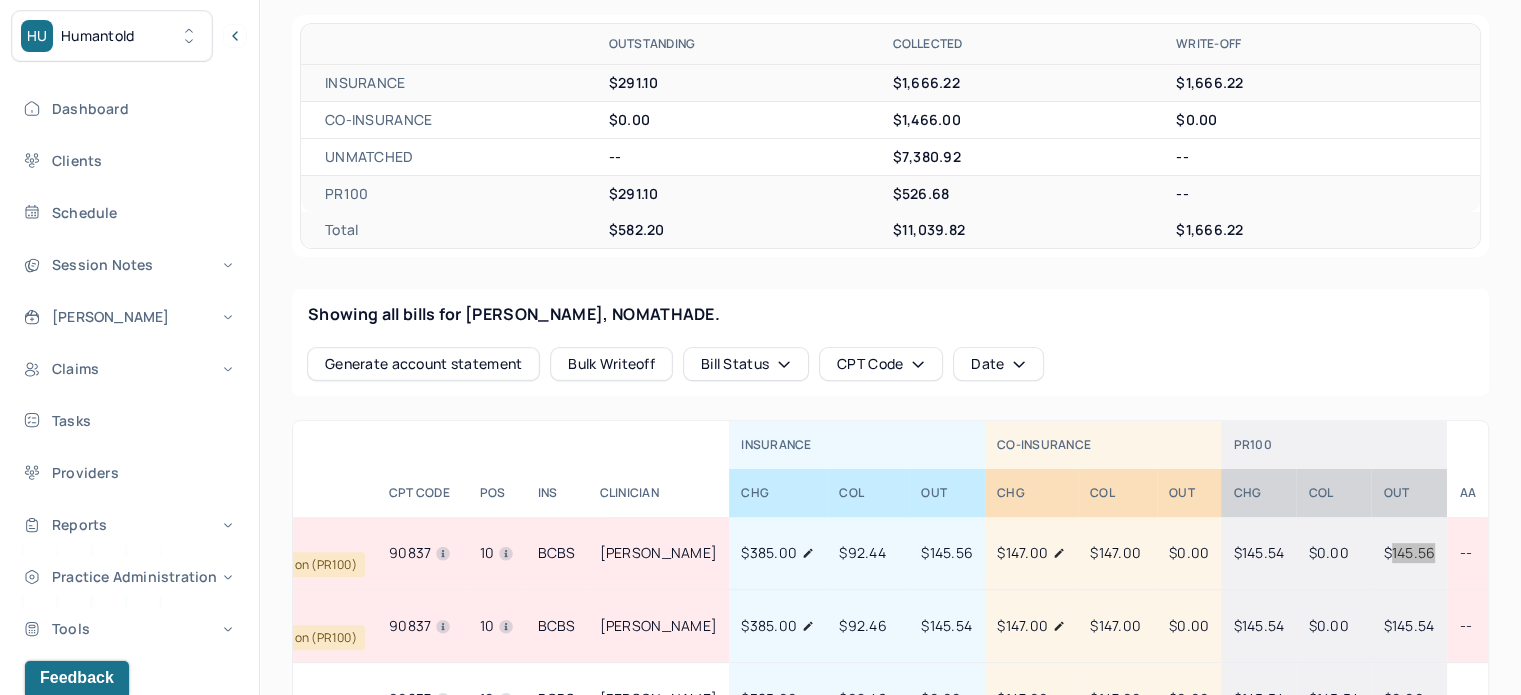 scroll, scrollTop: 800, scrollLeft: 0, axis: vertical 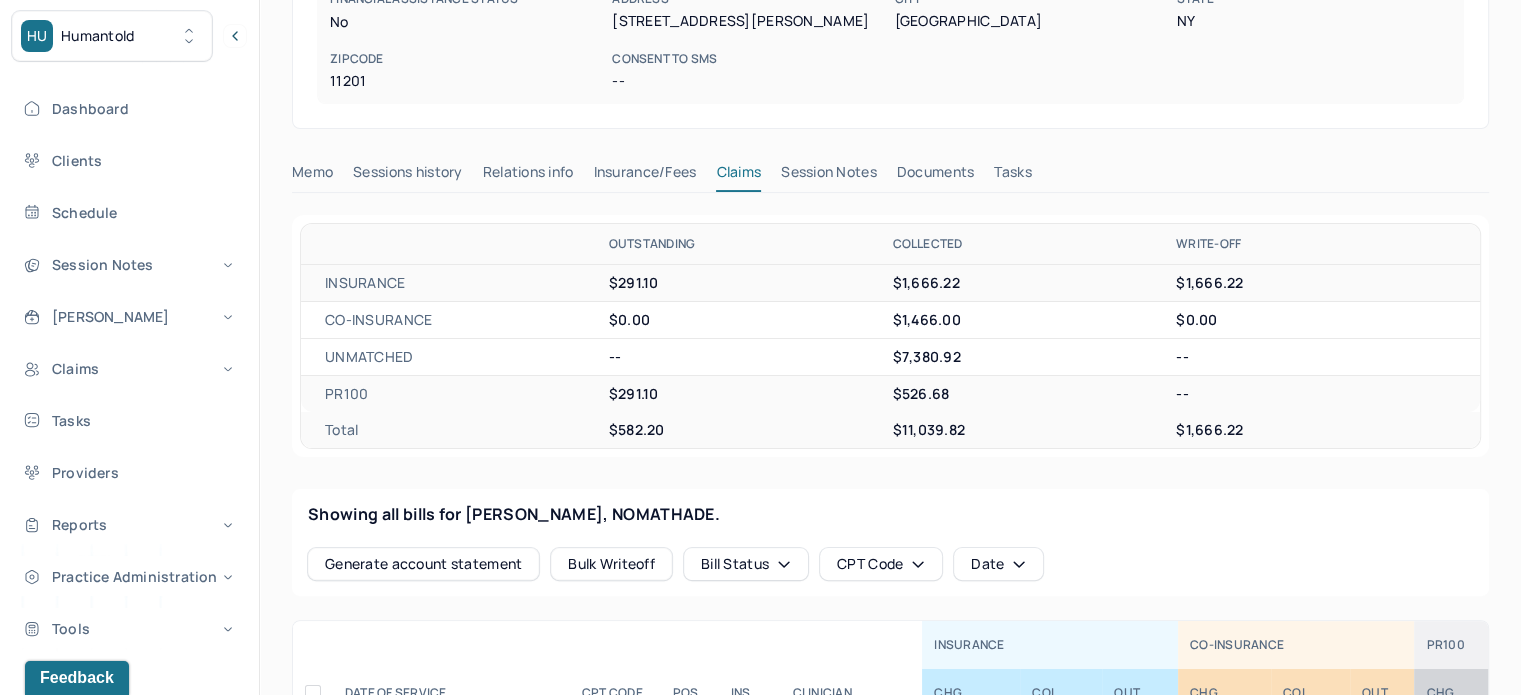 click on "CO-INSURANCE $0.00 $1,466.00 $0.00" at bounding box center (890, 320) 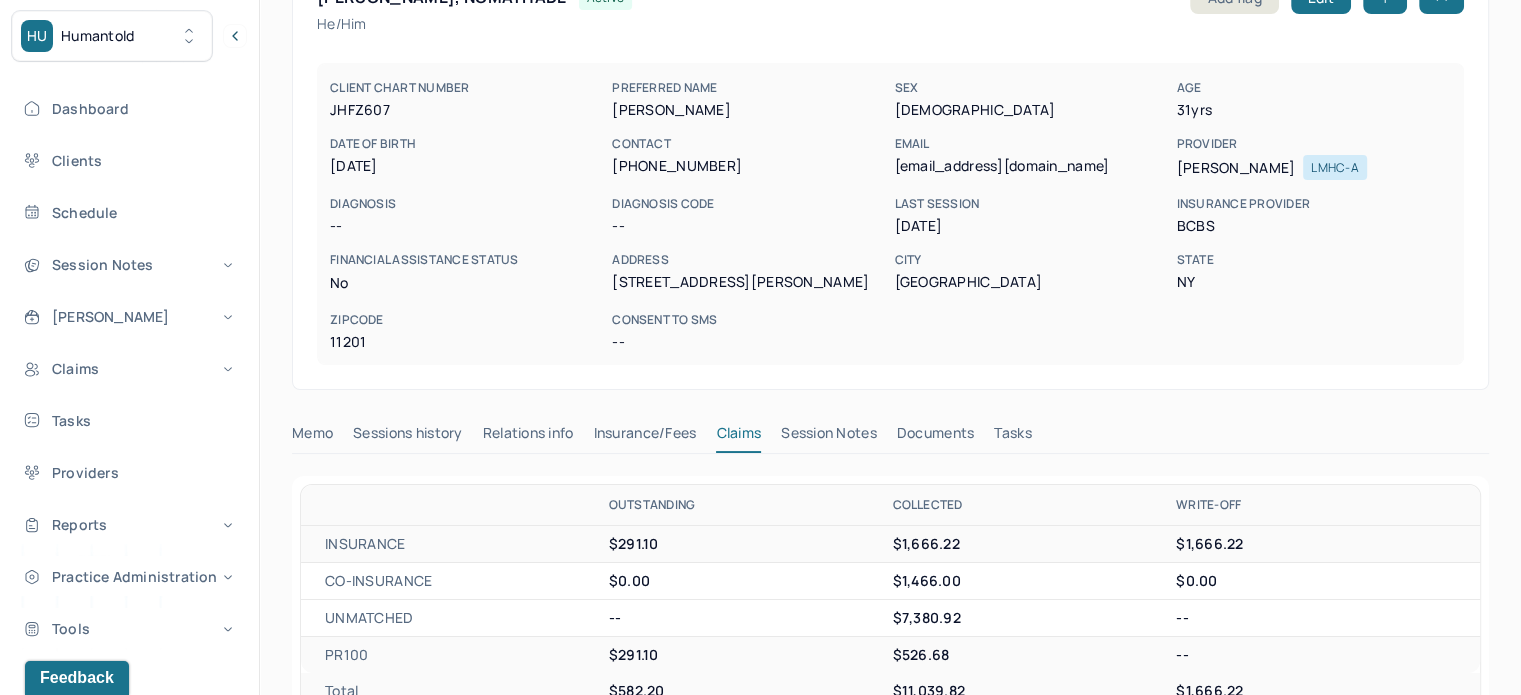 scroll, scrollTop: 200, scrollLeft: 0, axis: vertical 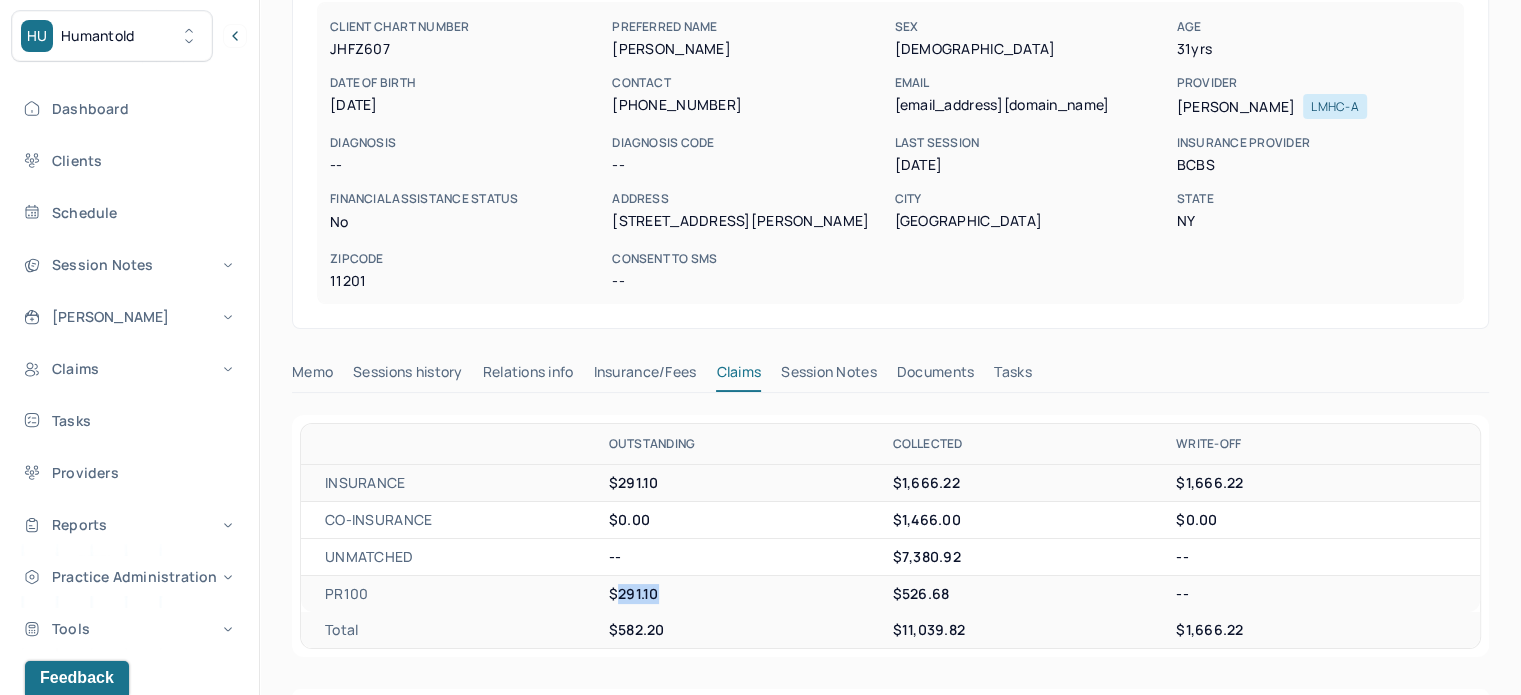 drag, startPoint x: 661, startPoint y: 595, endPoint x: 615, endPoint y: 590, distance: 46.270943 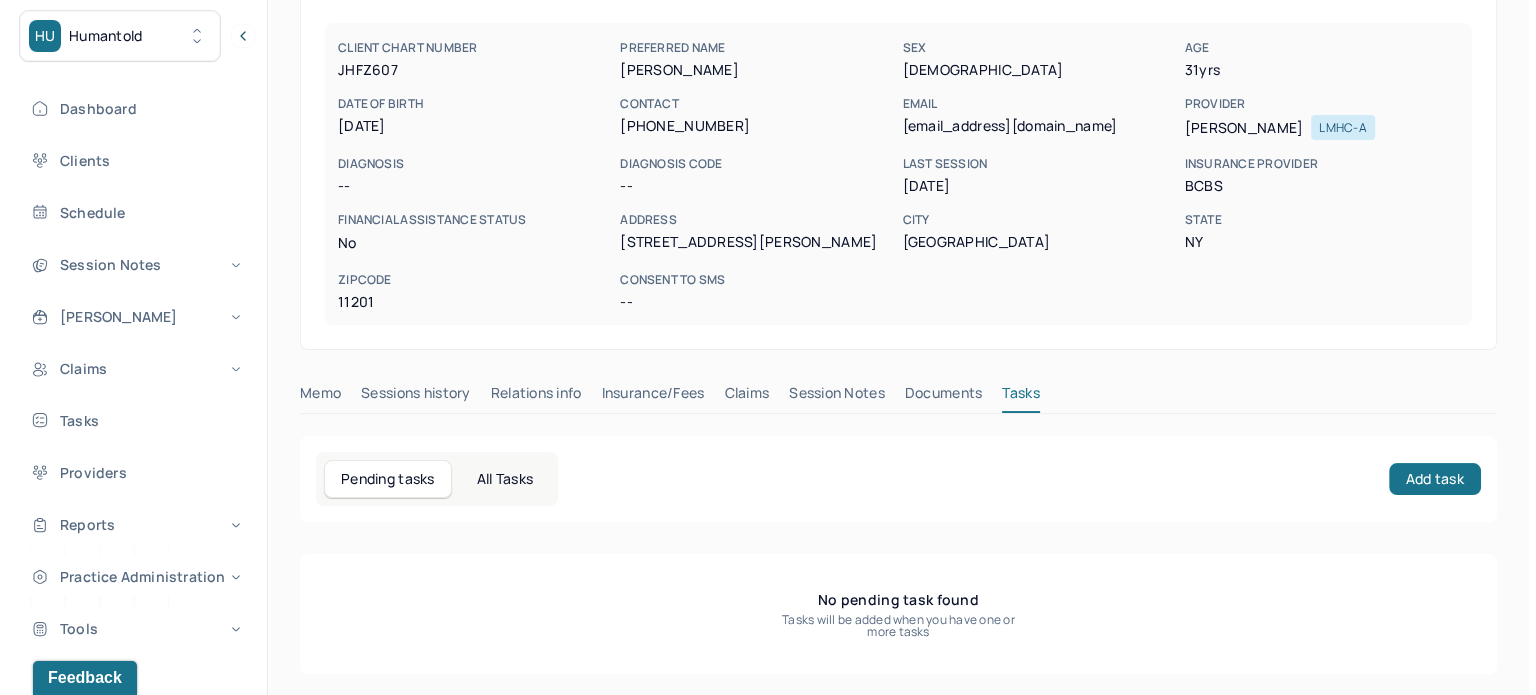 scroll, scrollTop: 180, scrollLeft: 0, axis: vertical 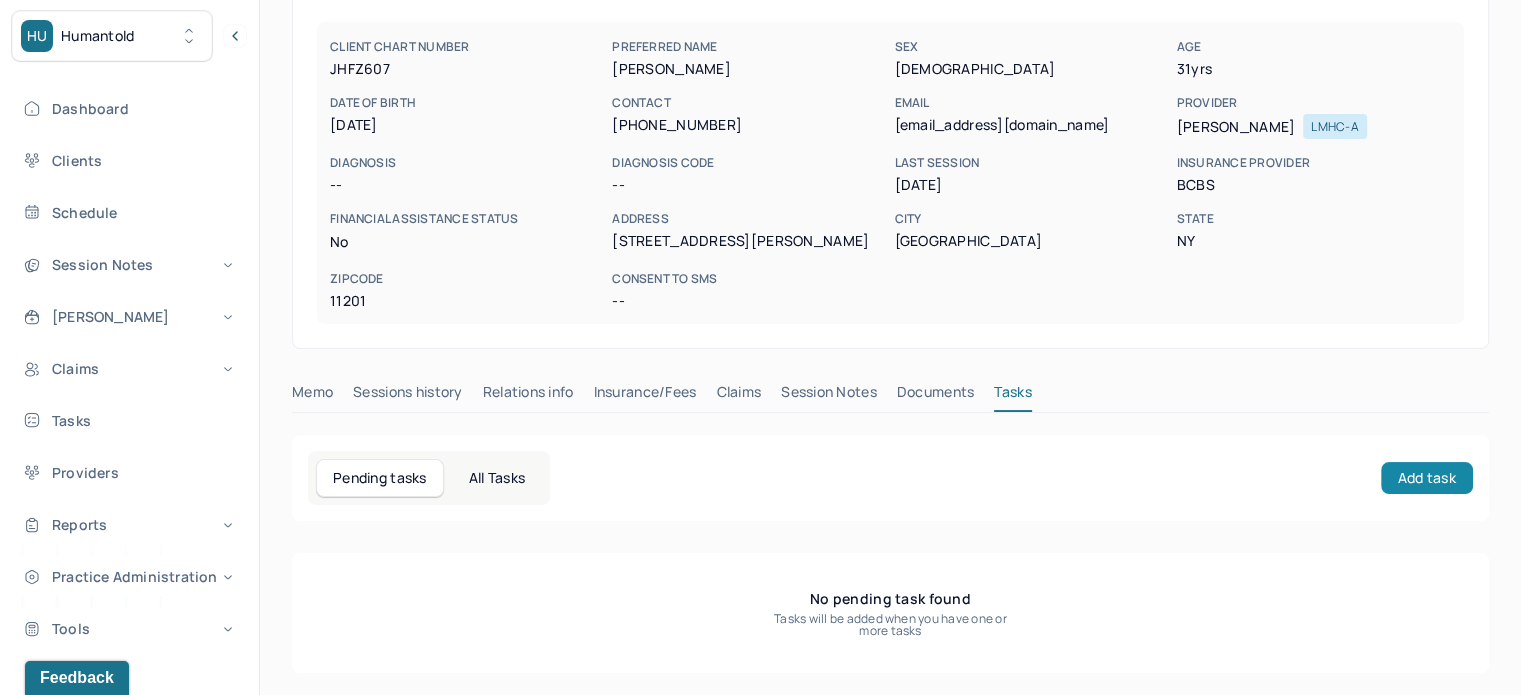 click on "Add task" at bounding box center (1427, 478) 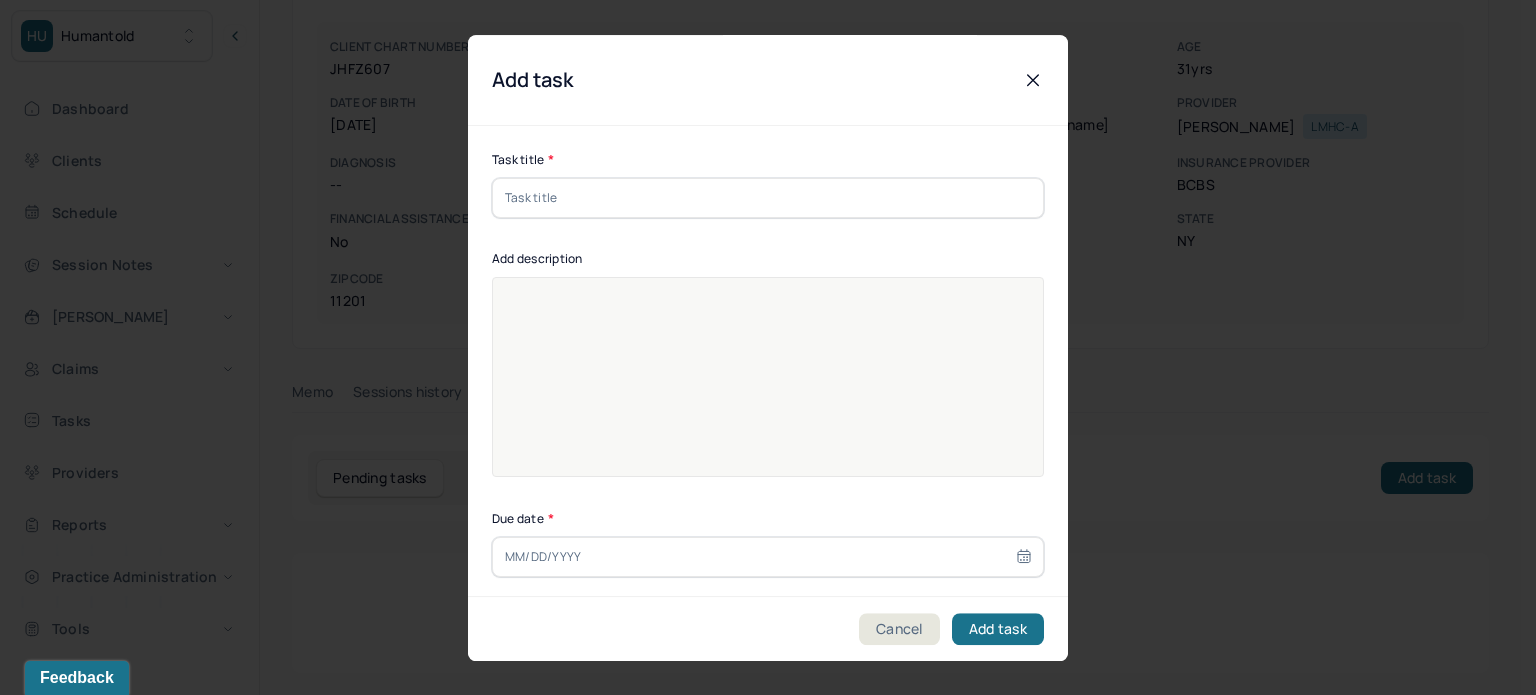 click at bounding box center [768, 198] 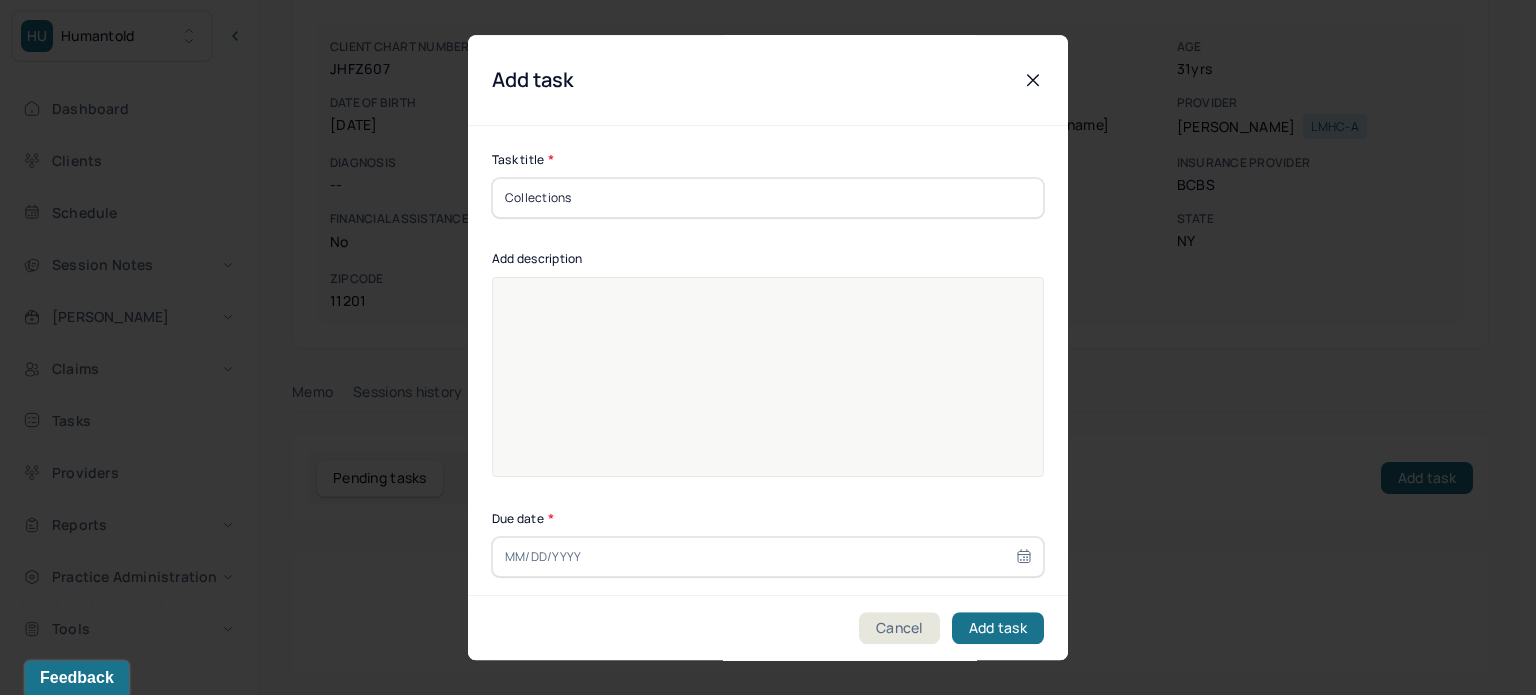 type on "Collections" 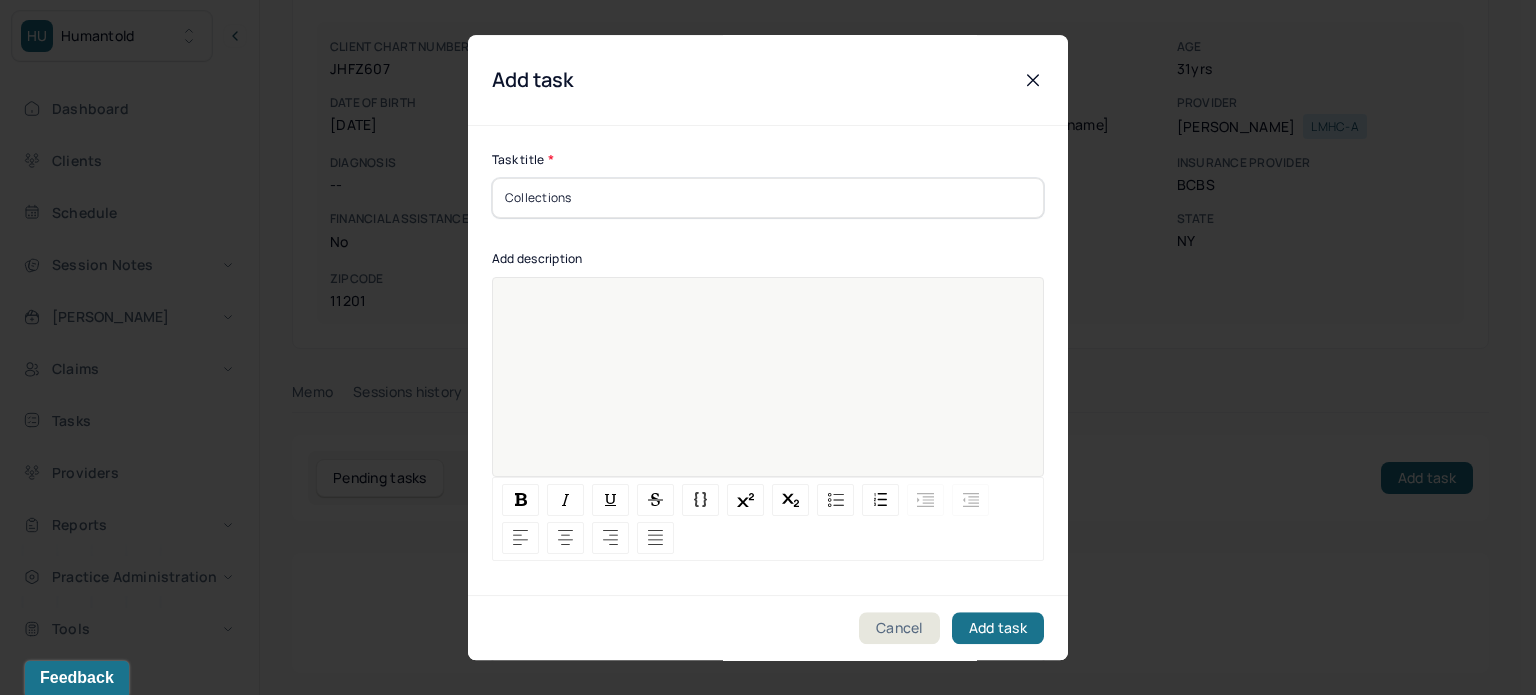 paste 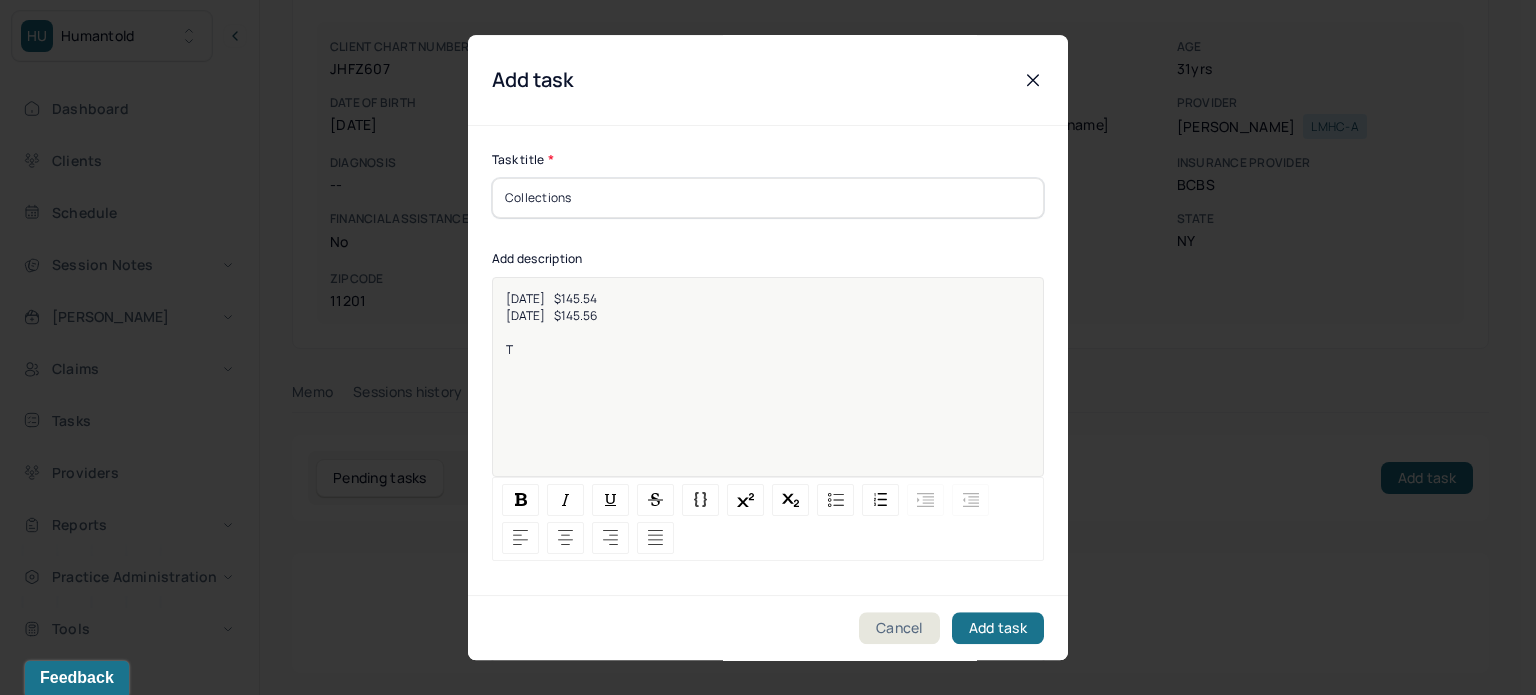 type 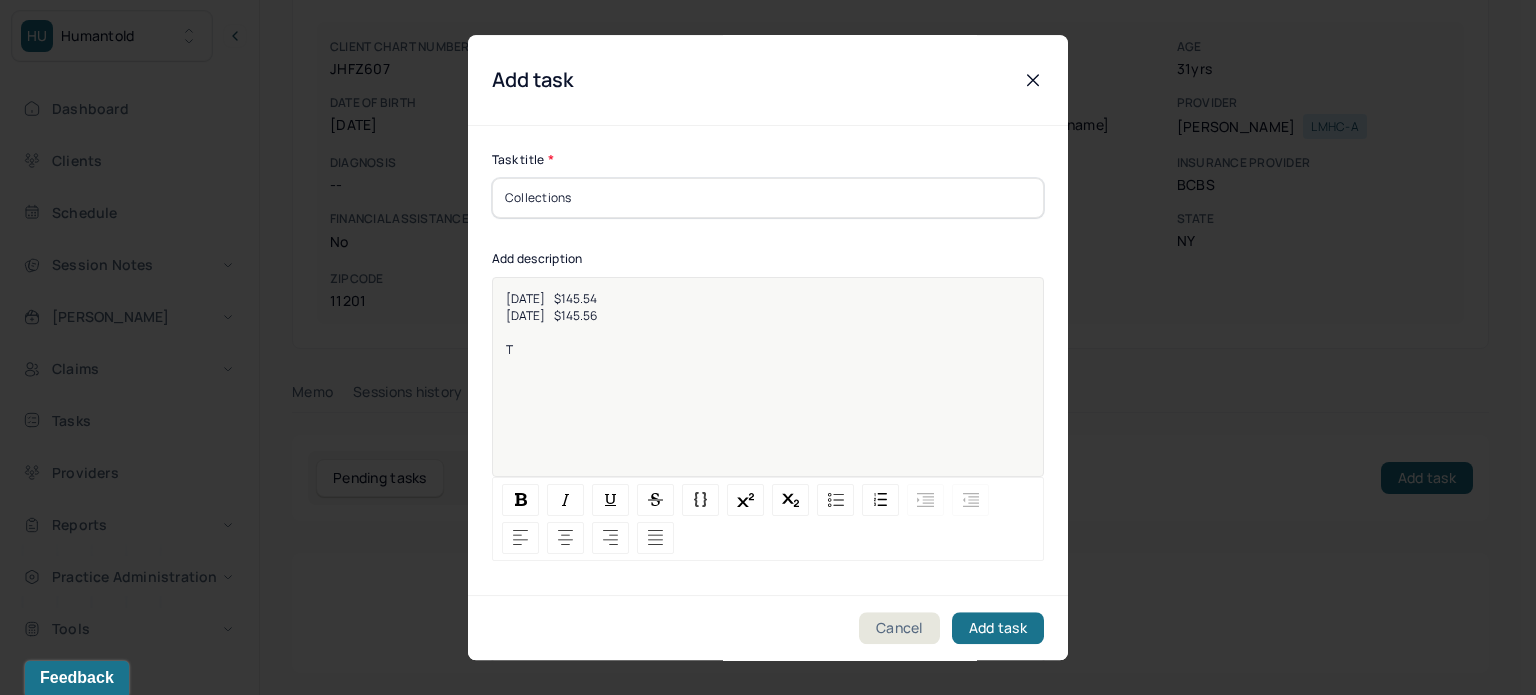 click on "T" at bounding box center [768, 349] 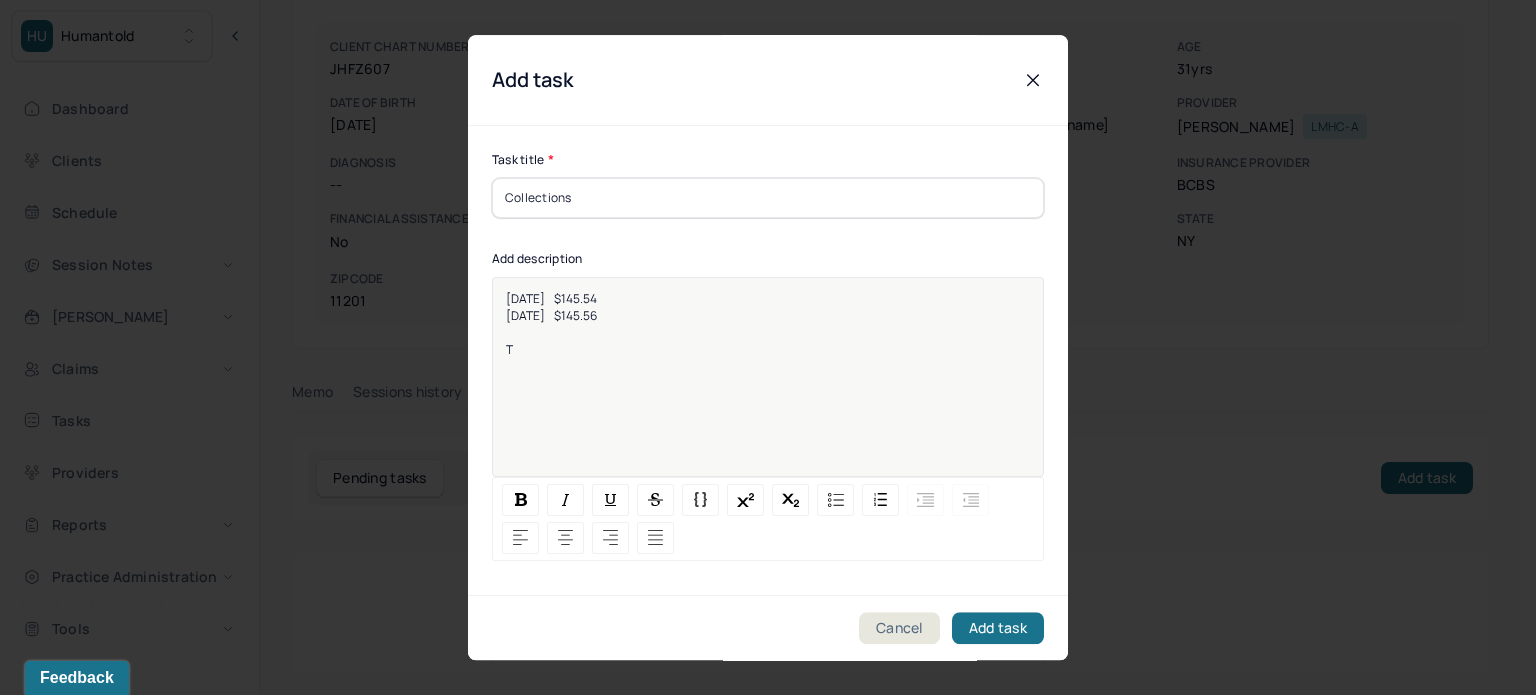 click on "T" at bounding box center (768, 349) 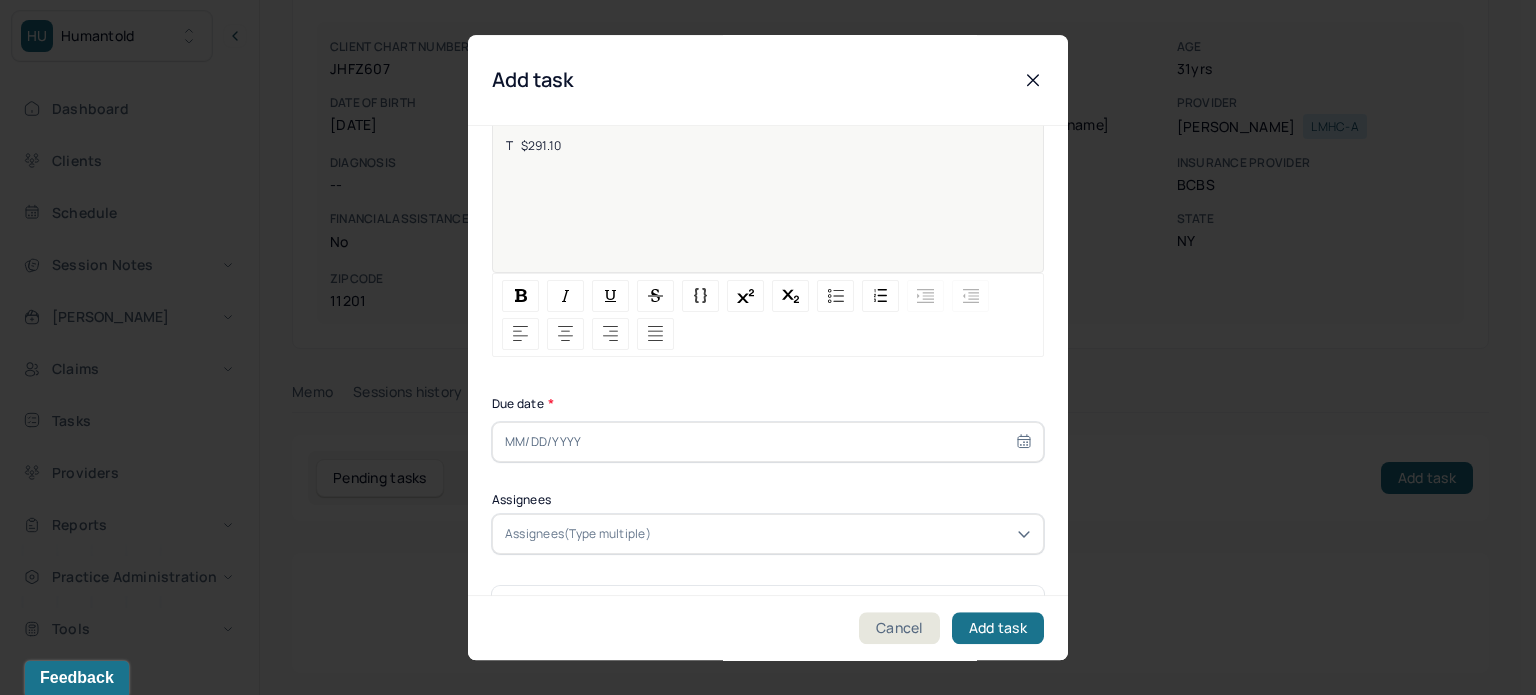 scroll, scrollTop: 256, scrollLeft: 0, axis: vertical 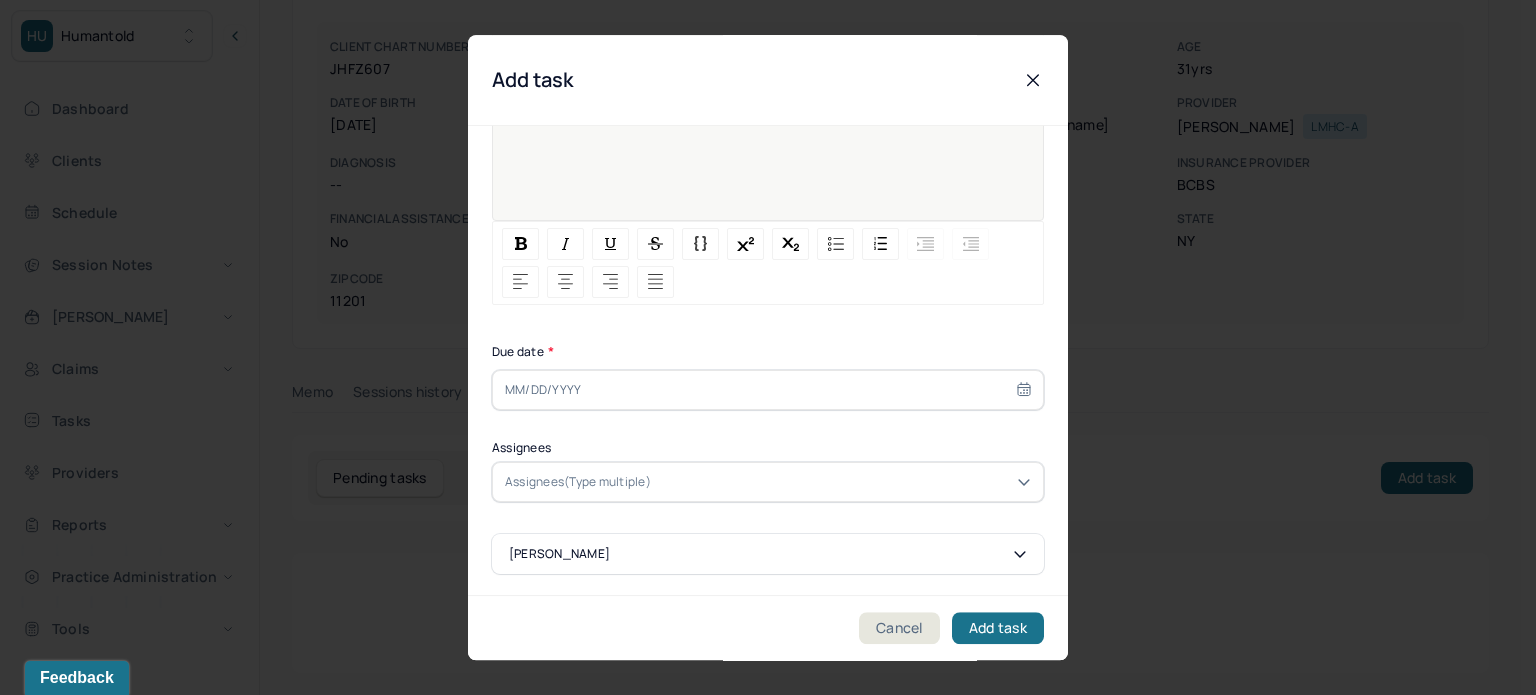 click at bounding box center (768, 390) 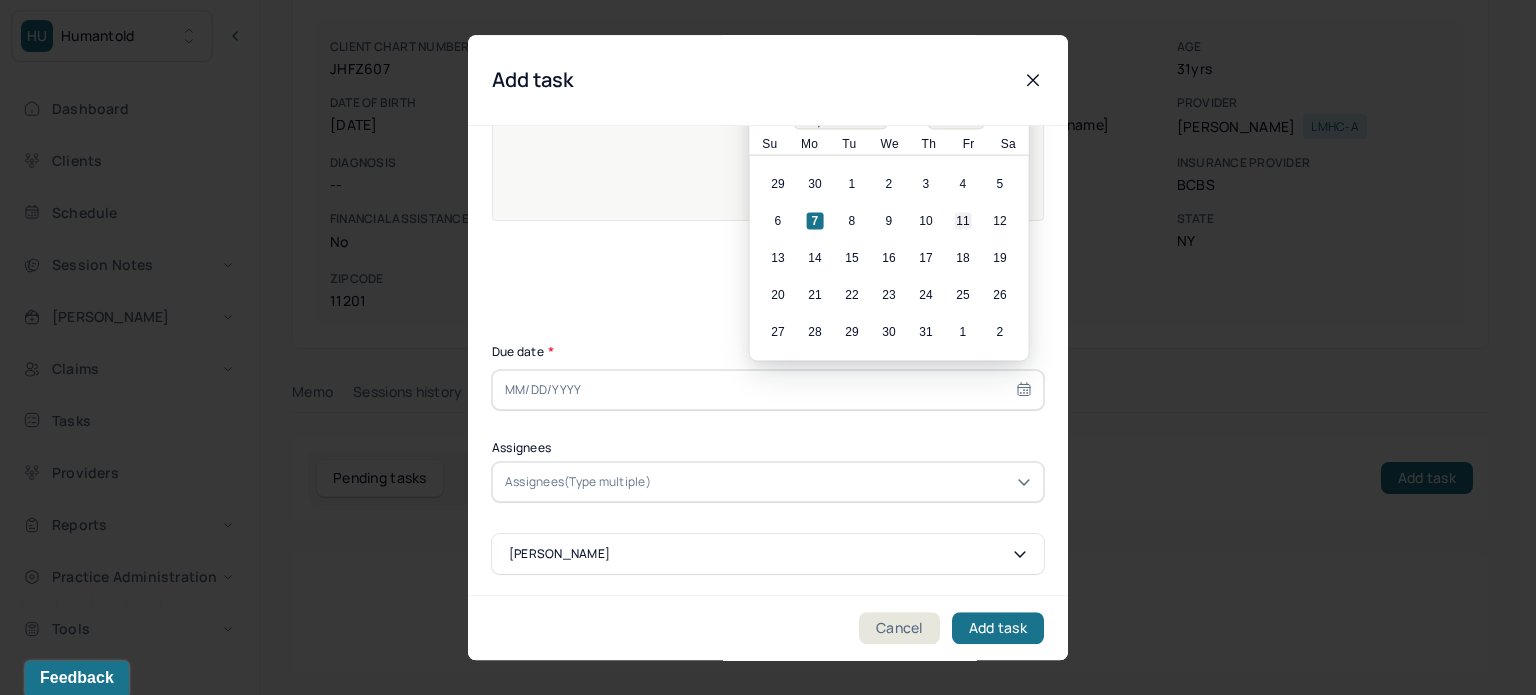 click on "11" at bounding box center (963, 221) 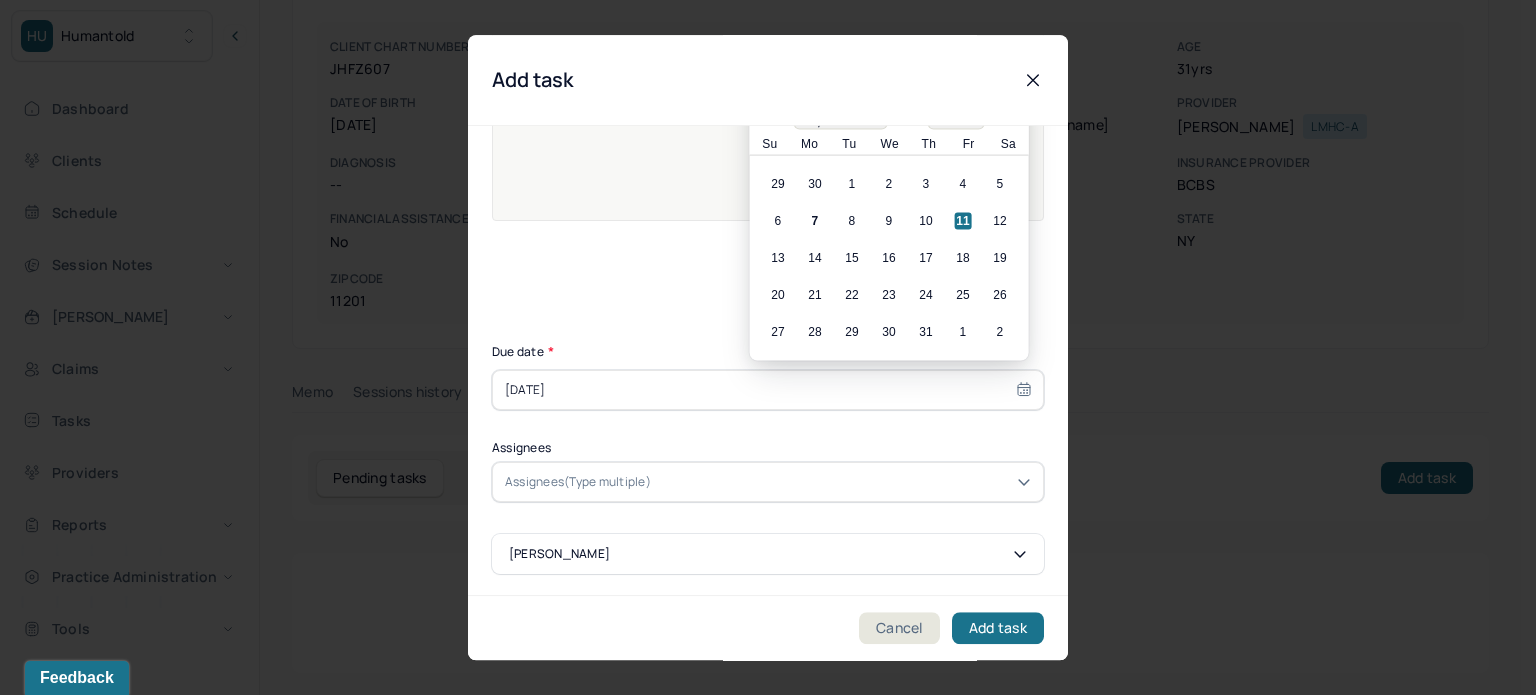type on "[DATE]" 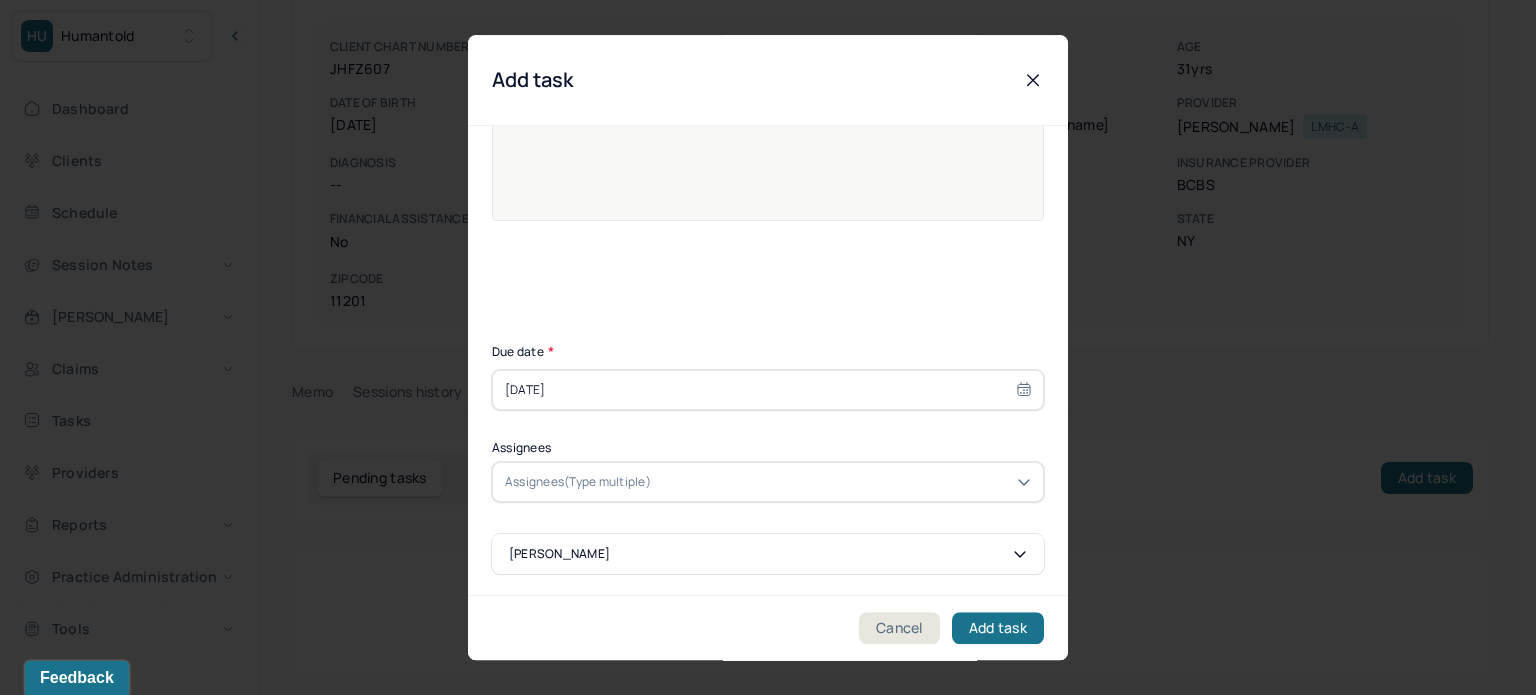 click on "Assignees Assignees(Type multiple)" at bounding box center [768, 472] 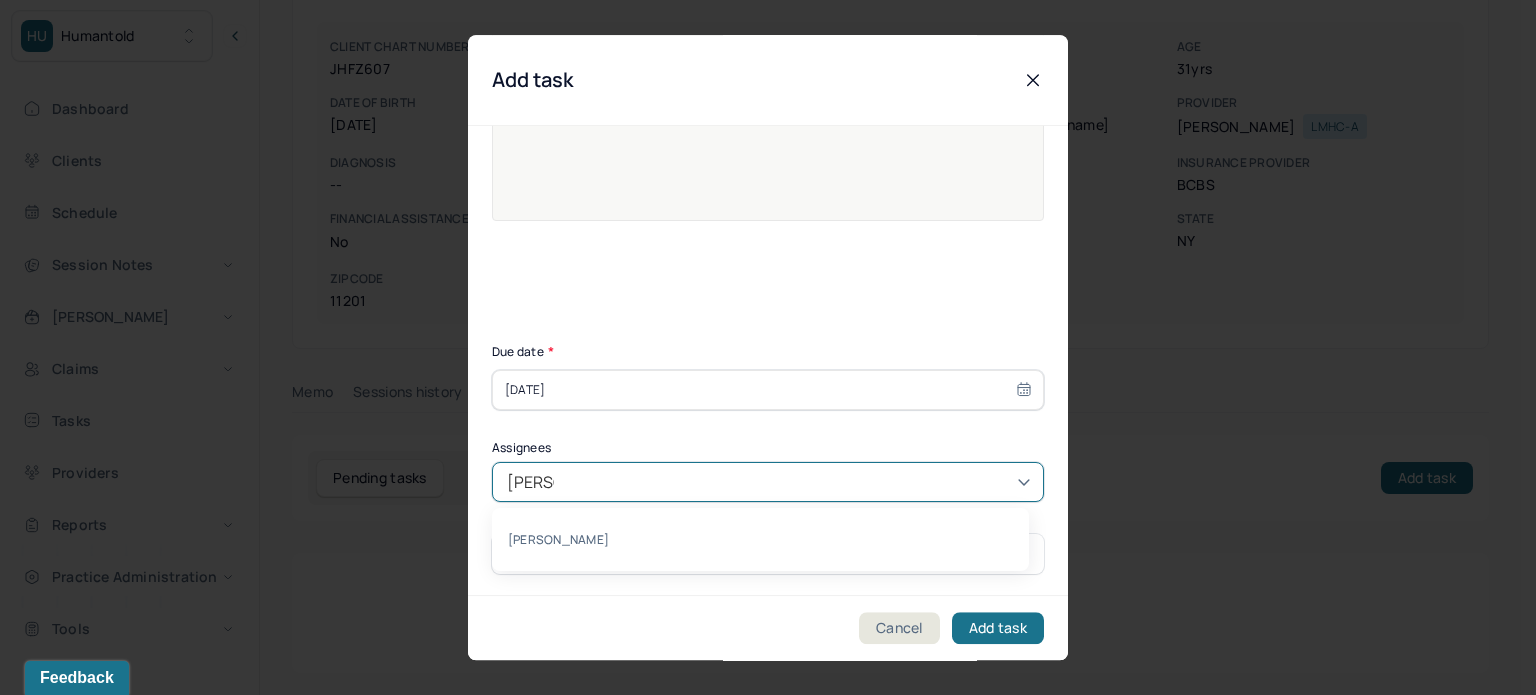 type on "[PERSON_NAME]" 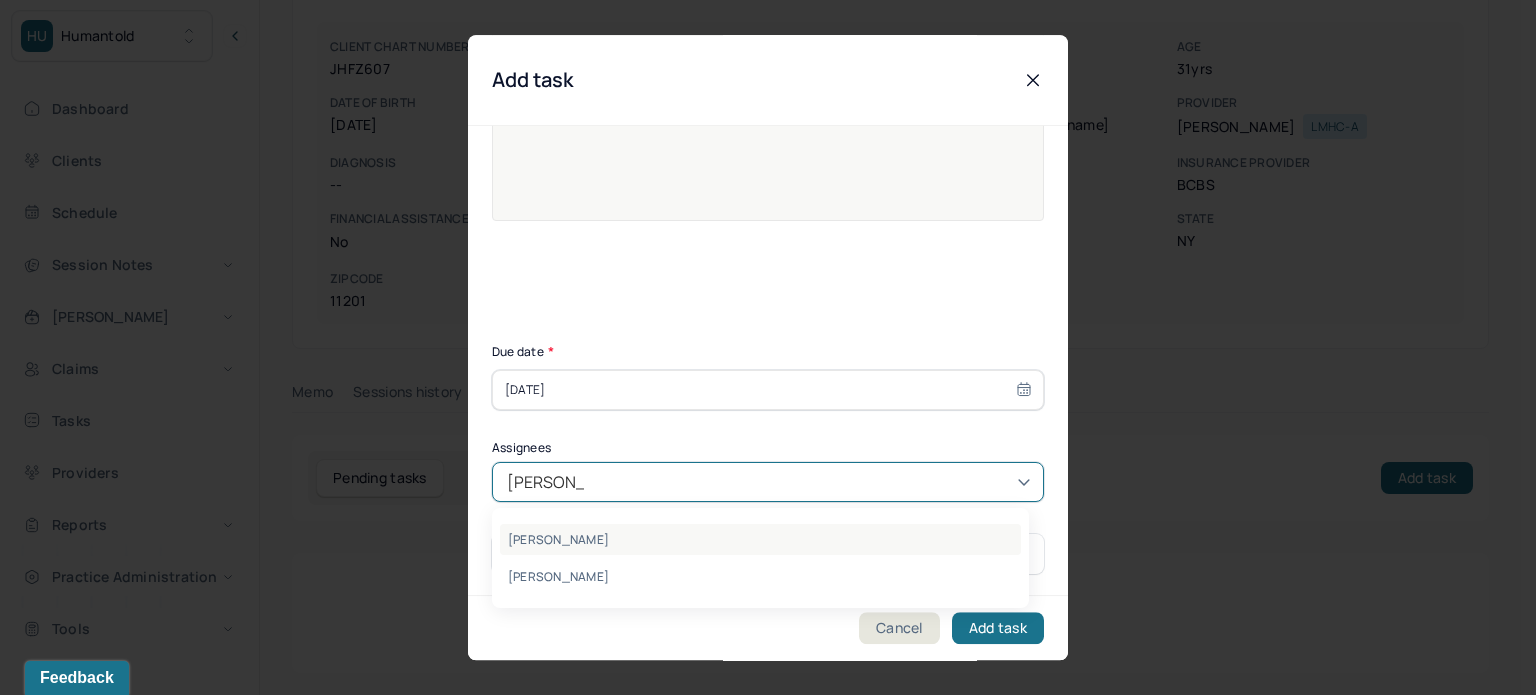 click on "[PERSON_NAME]" at bounding box center (760, 539) 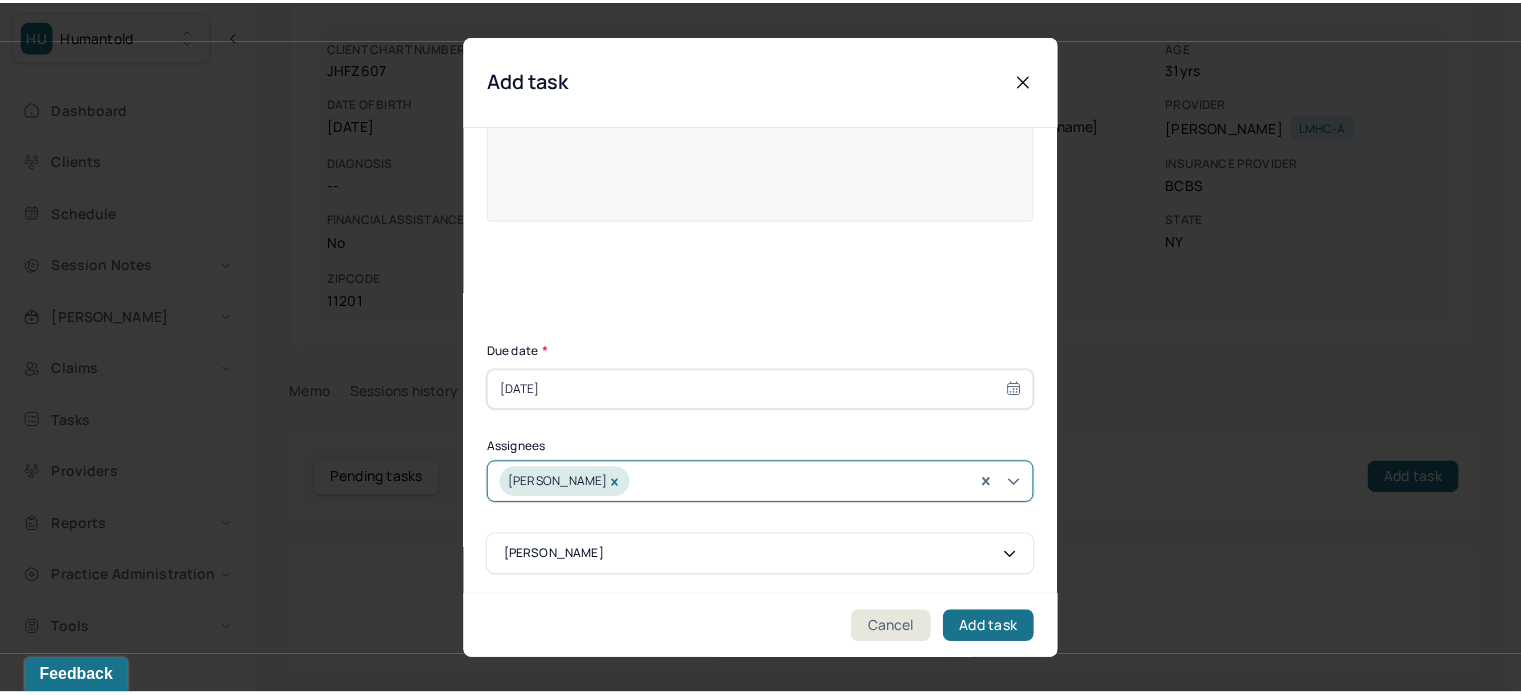 scroll, scrollTop: 257, scrollLeft: 0, axis: vertical 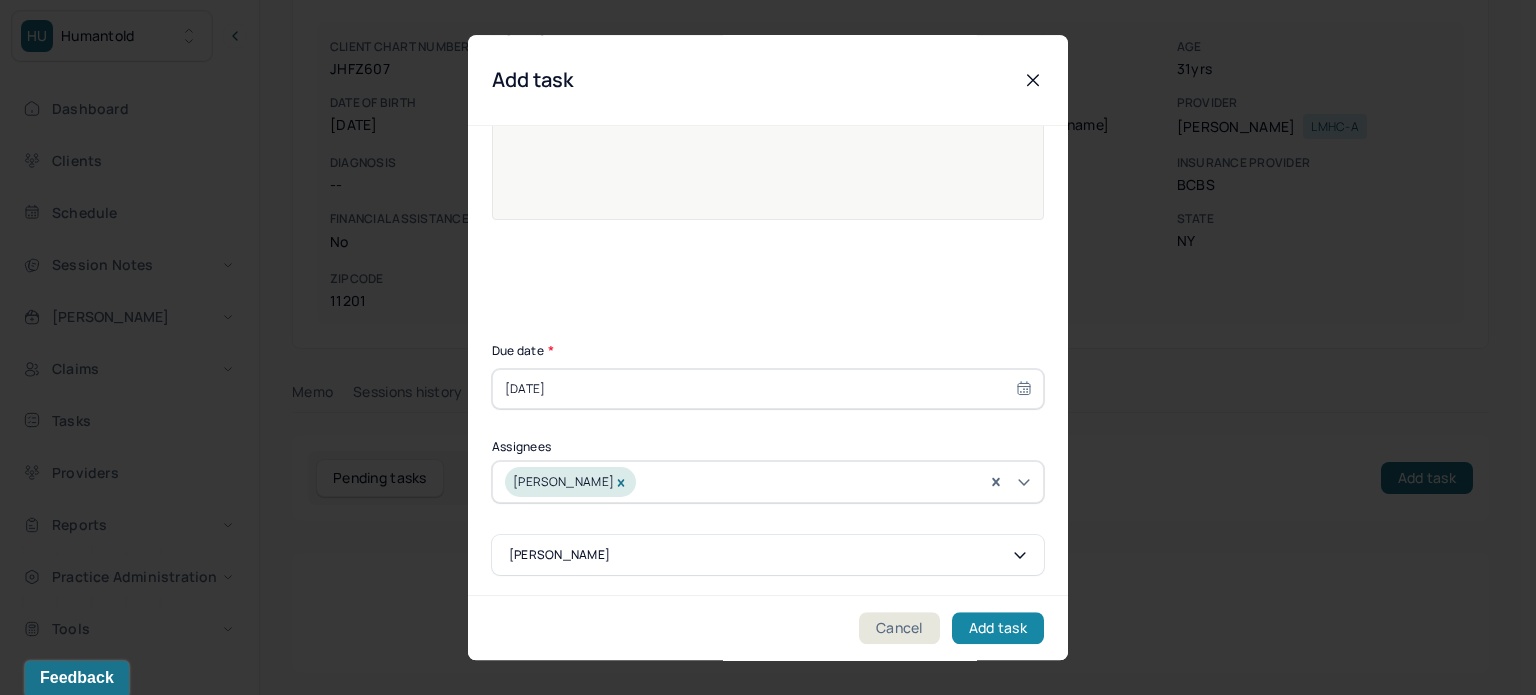 click on "Add task" at bounding box center (998, 628) 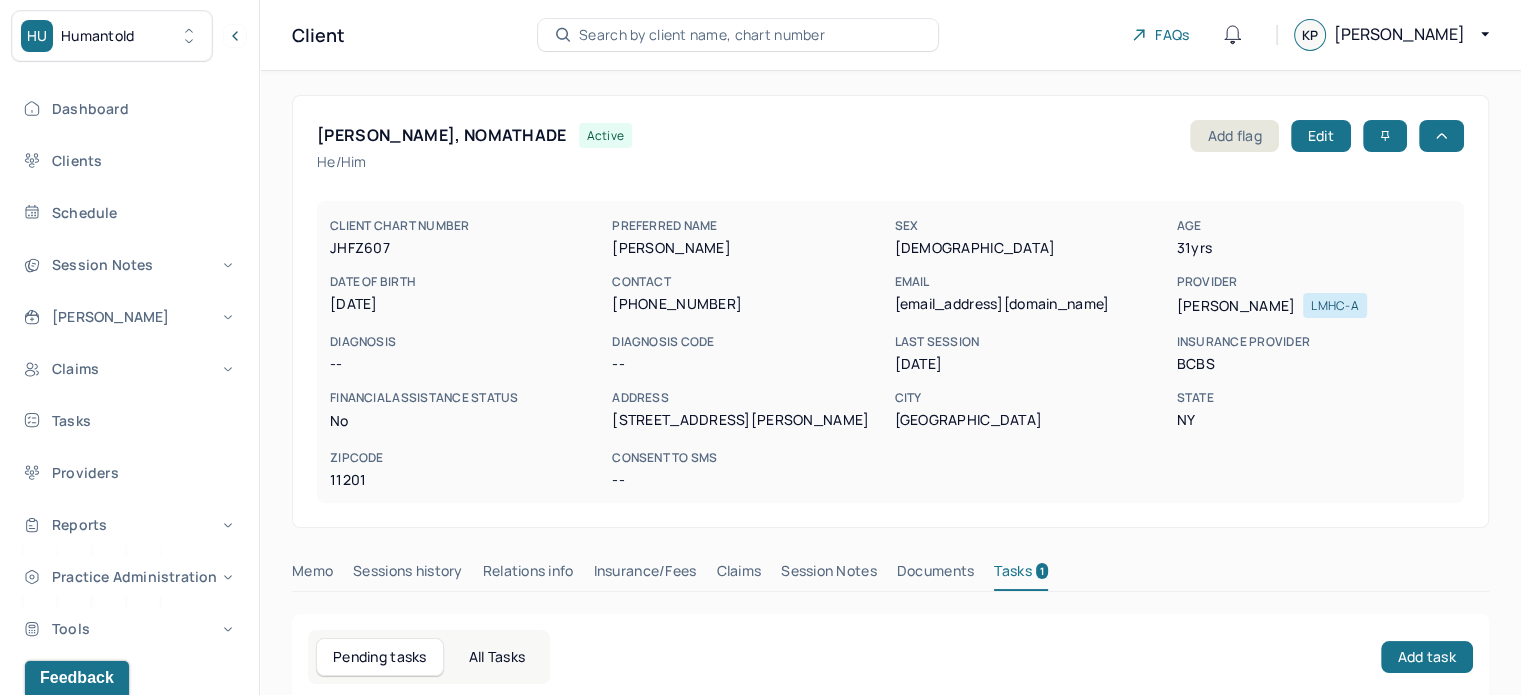 scroll, scrollTop: 0, scrollLeft: 0, axis: both 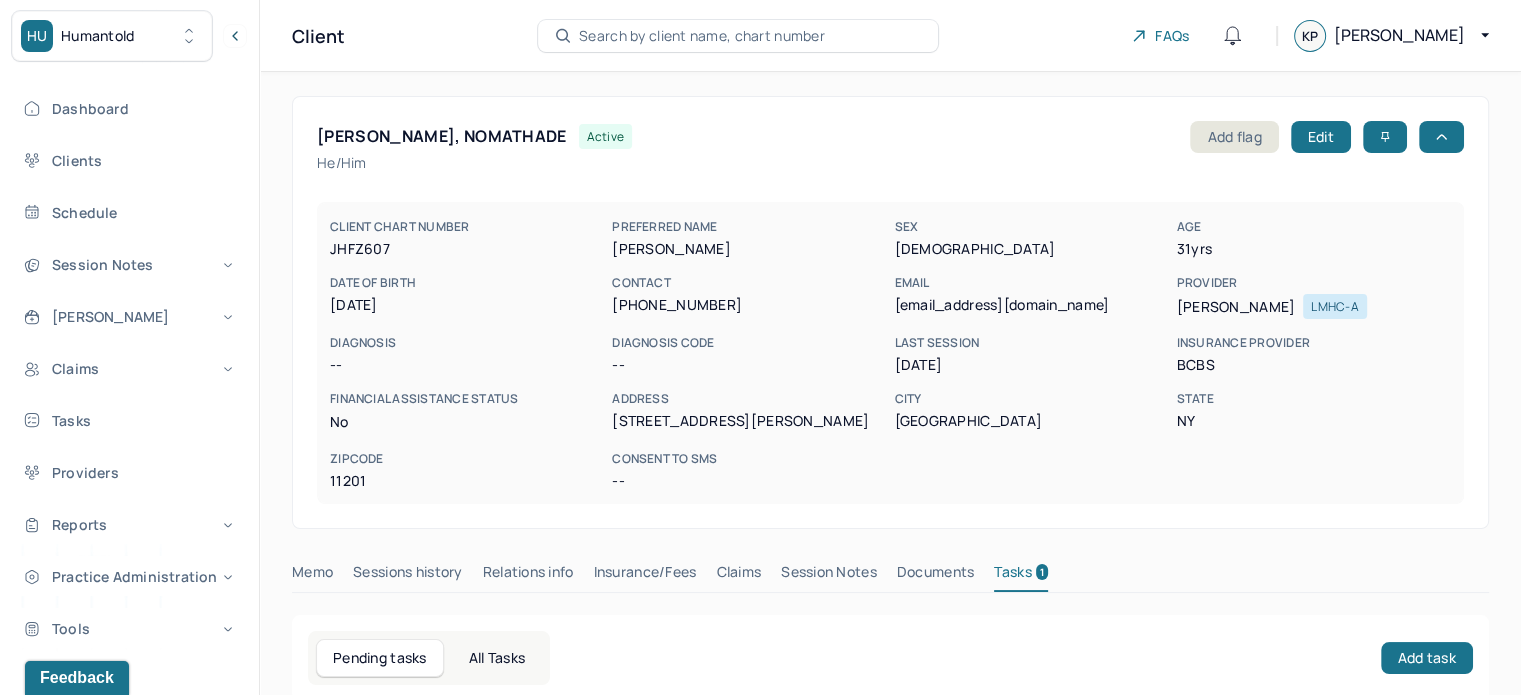 click on "Search by client name, chart number" at bounding box center (702, 36) 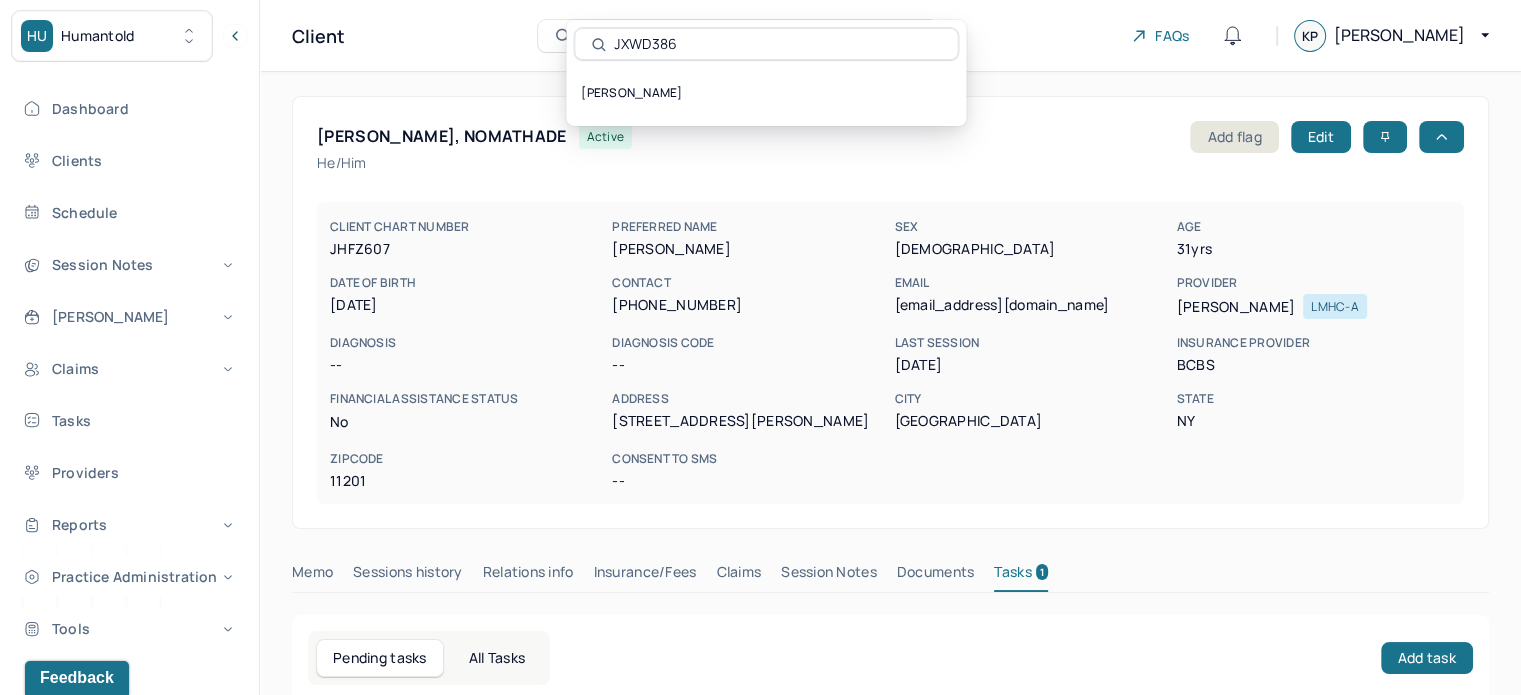 type on "JXWD386" 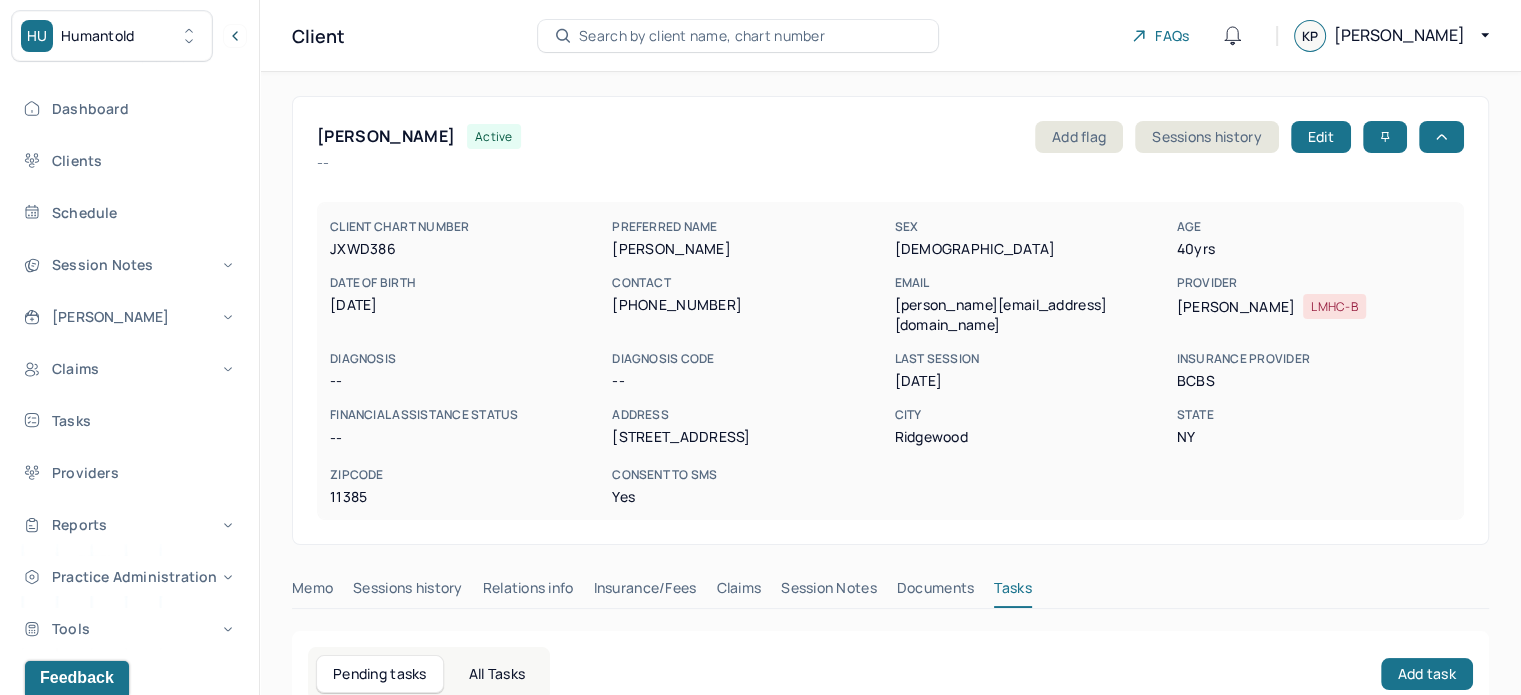 click on "tommy.jennings85@gmail.com" at bounding box center (1031, 315) 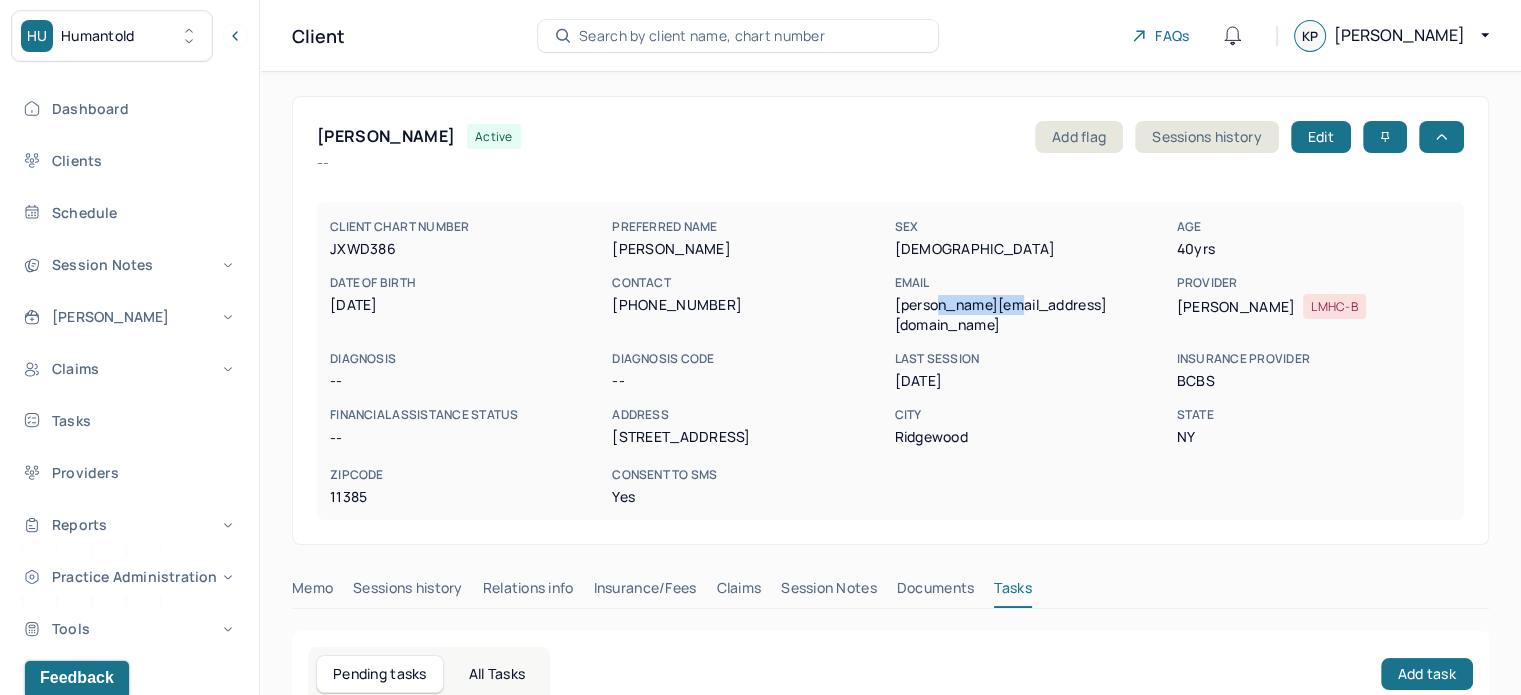 click on "tommy.jennings85@gmail.com" at bounding box center [1031, 315] 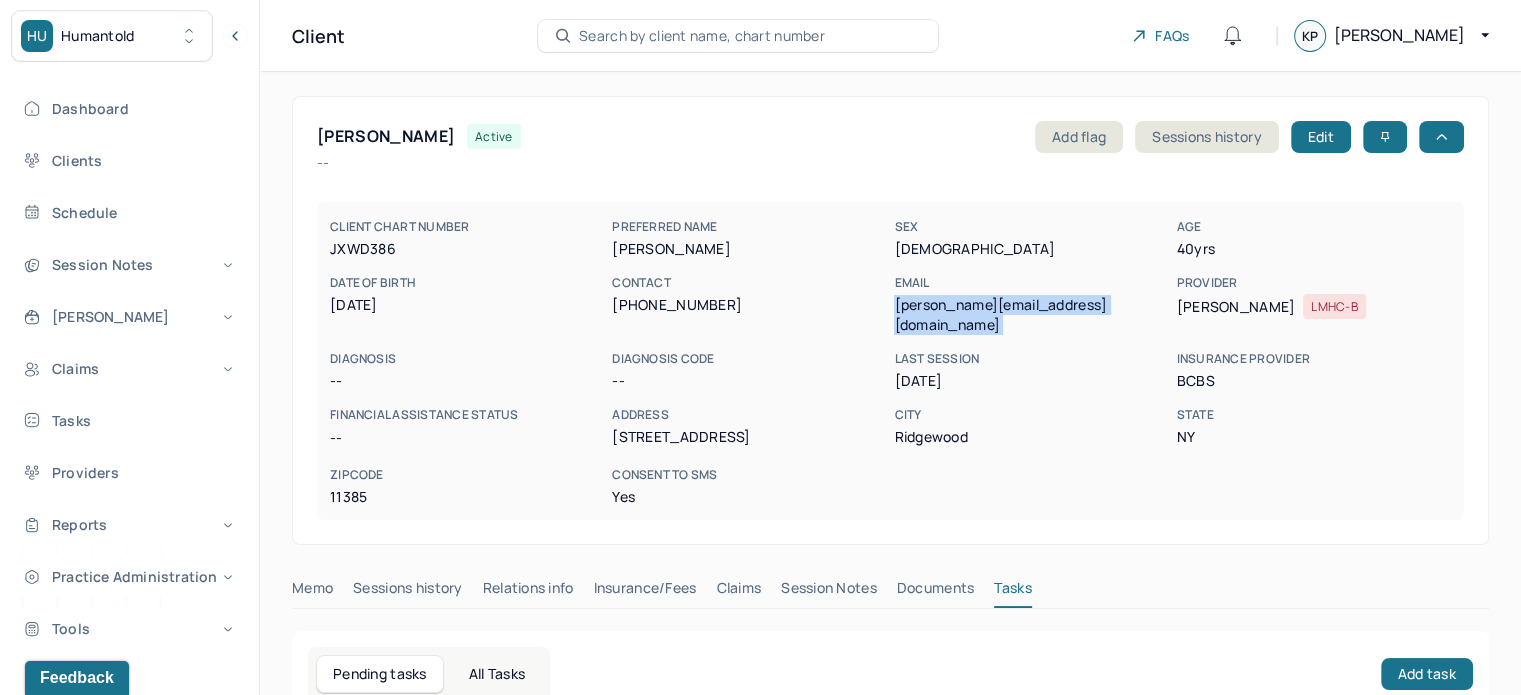 click on "tommy.jennings85@gmail.com" at bounding box center [1031, 315] 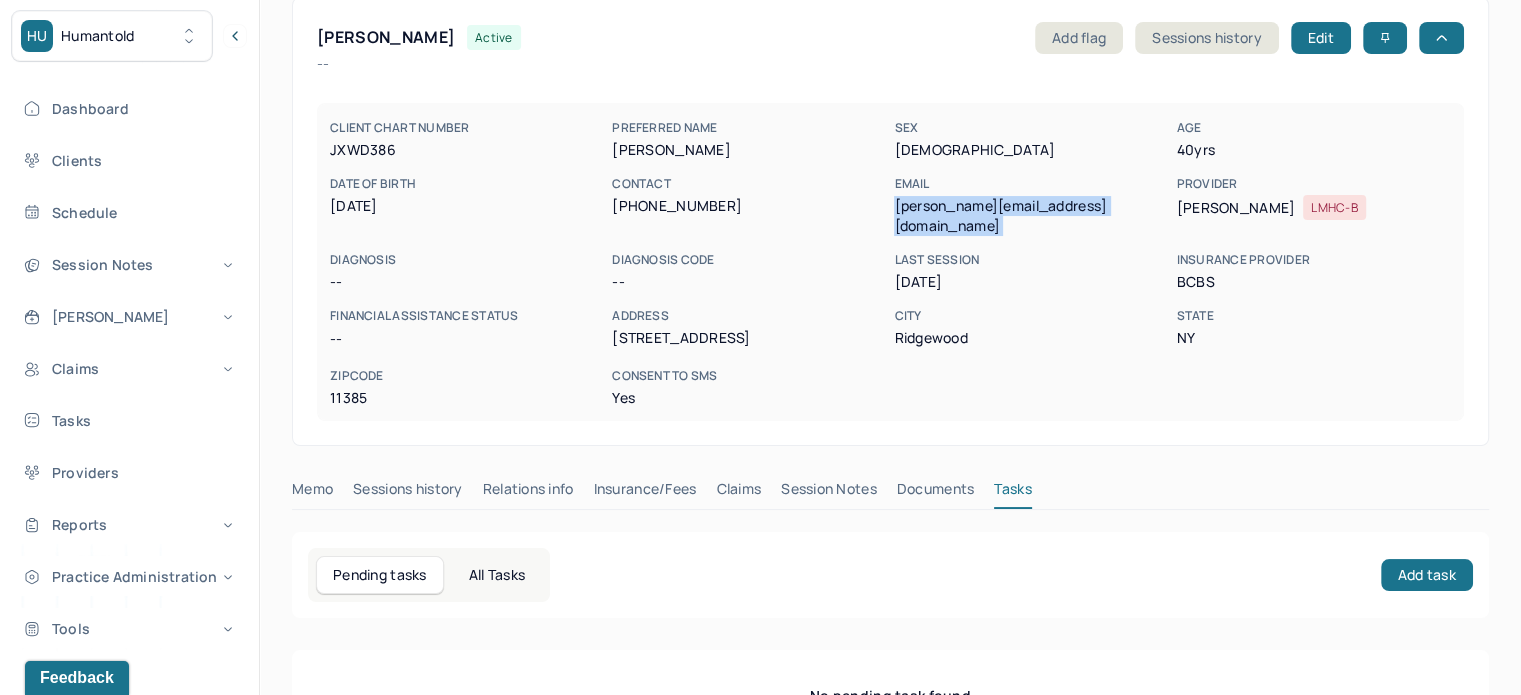 scroll, scrollTop: 180, scrollLeft: 0, axis: vertical 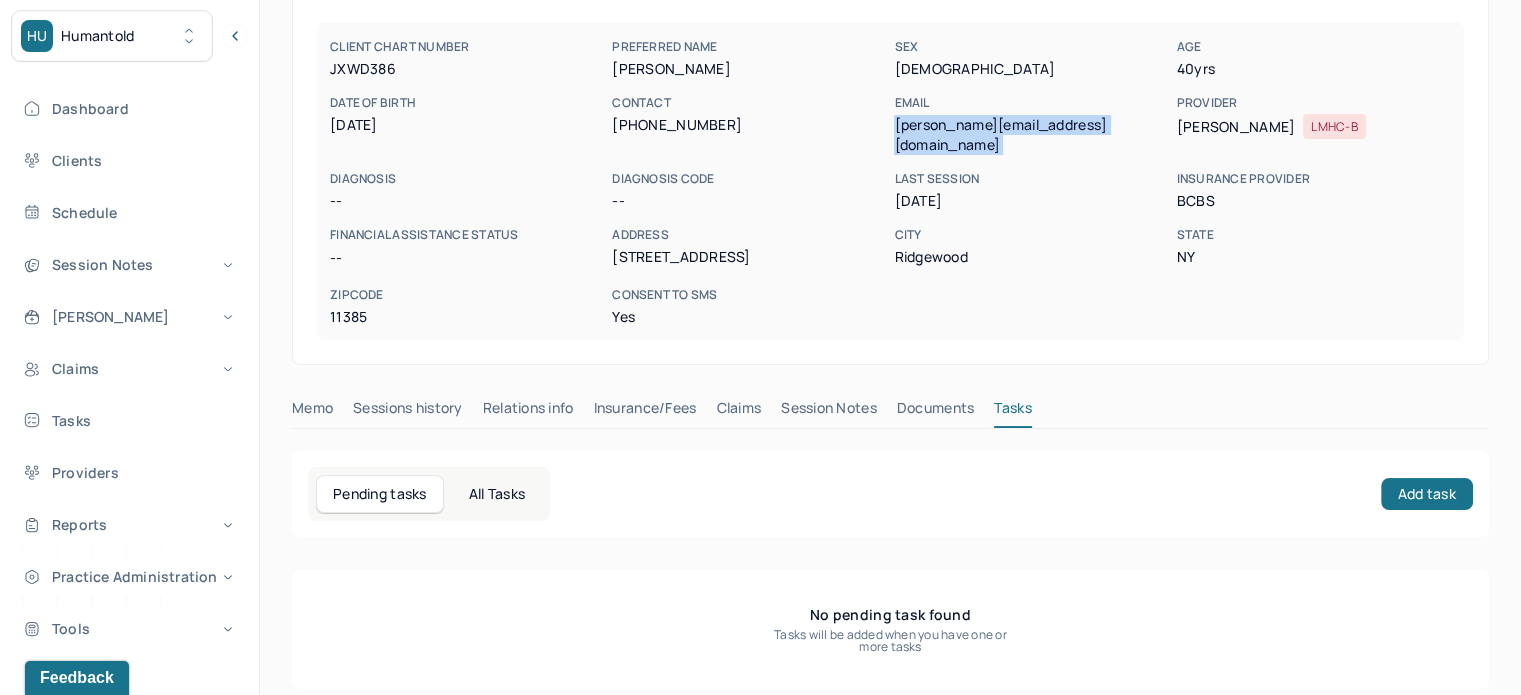 click on "Claims" at bounding box center (738, 412) 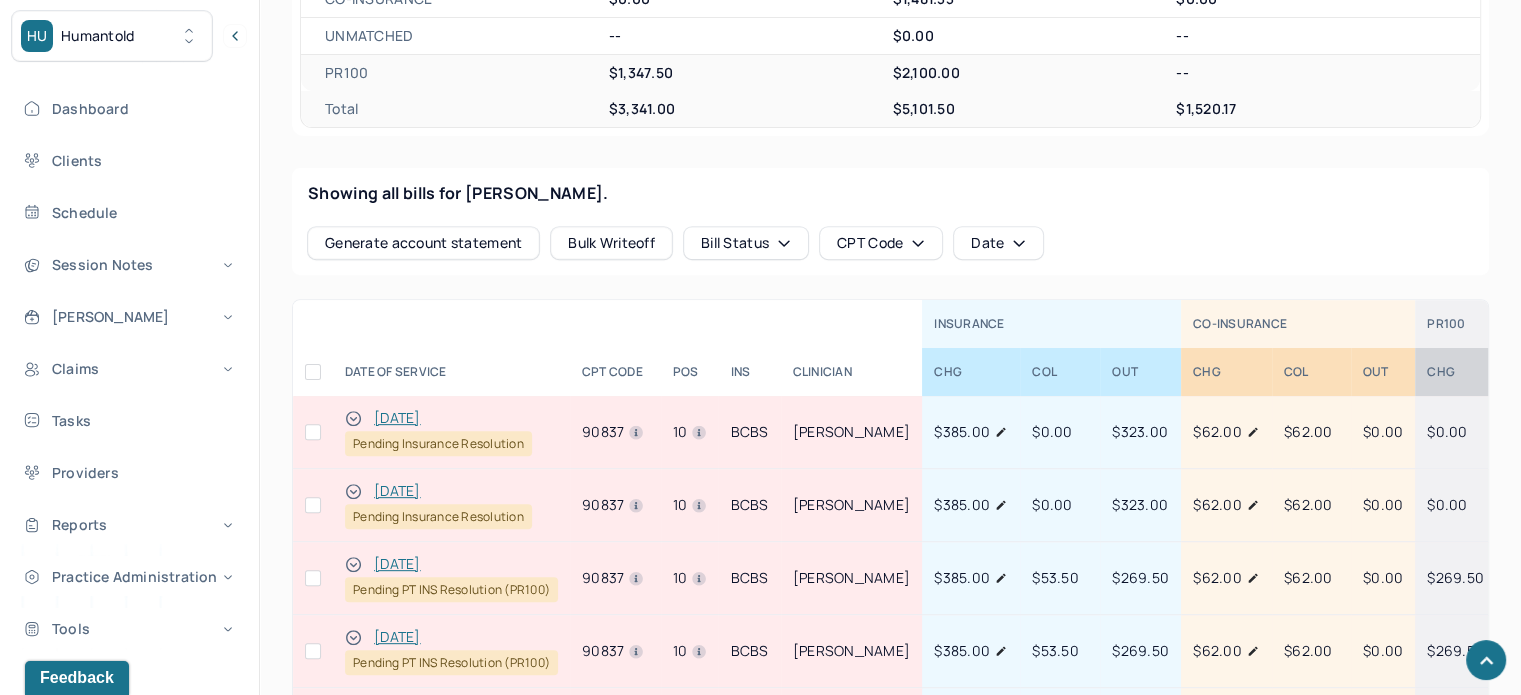 scroll, scrollTop: 780, scrollLeft: 0, axis: vertical 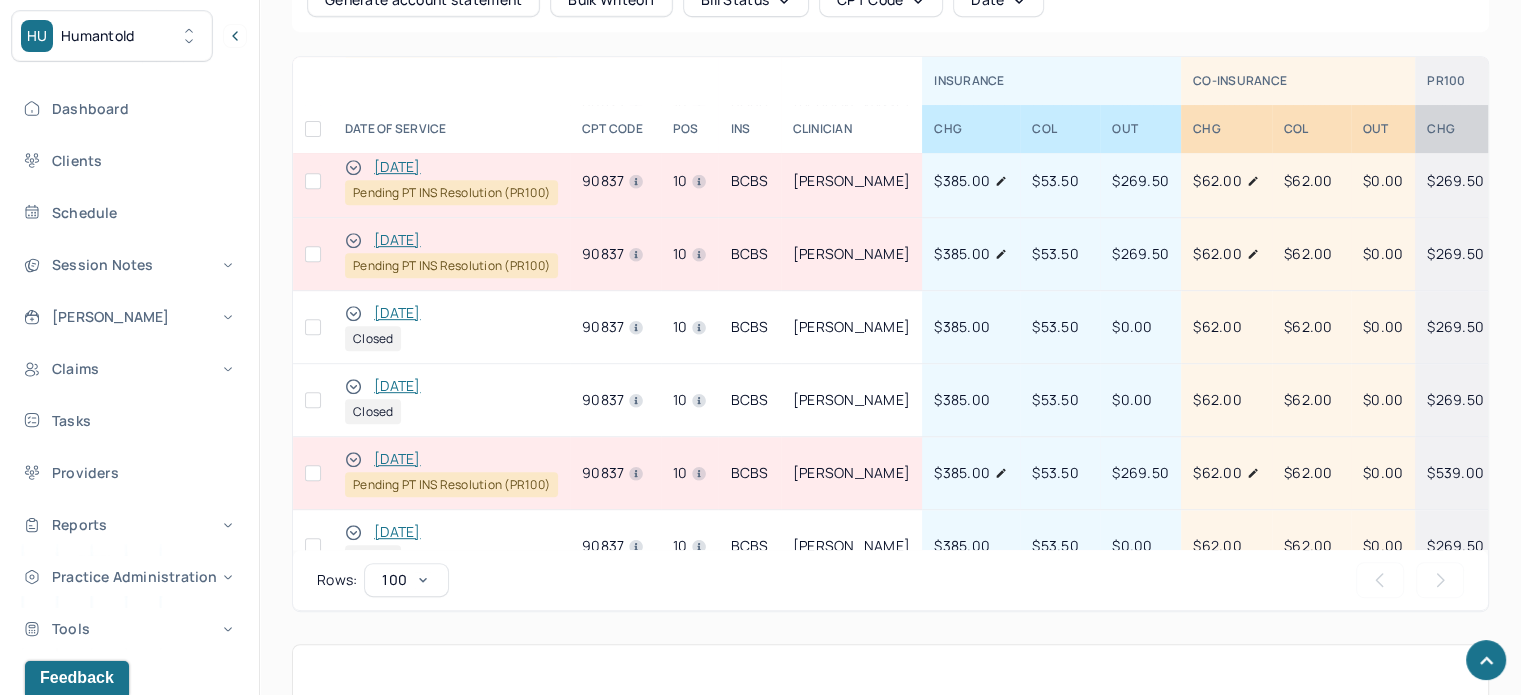 click 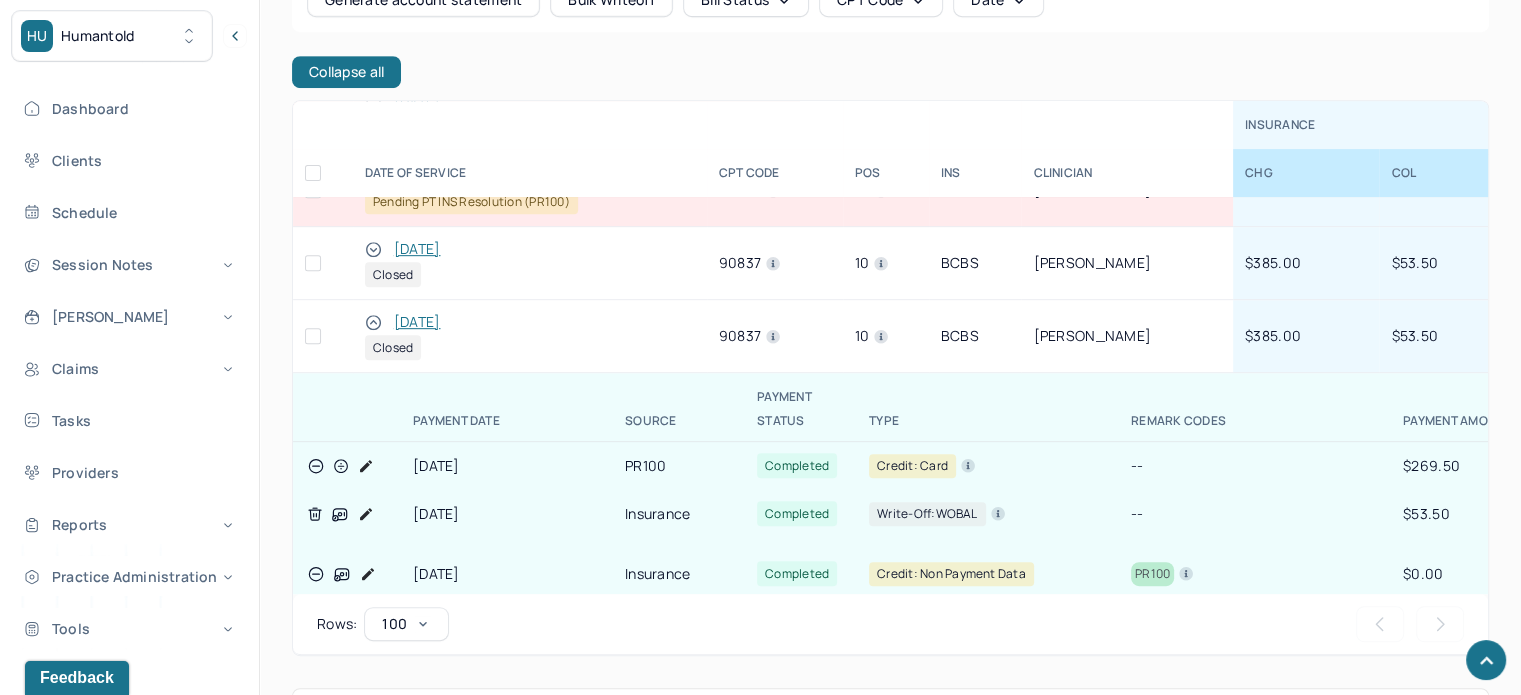 scroll, scrollTop: 400, scrollLeft: 0, axis: vertical 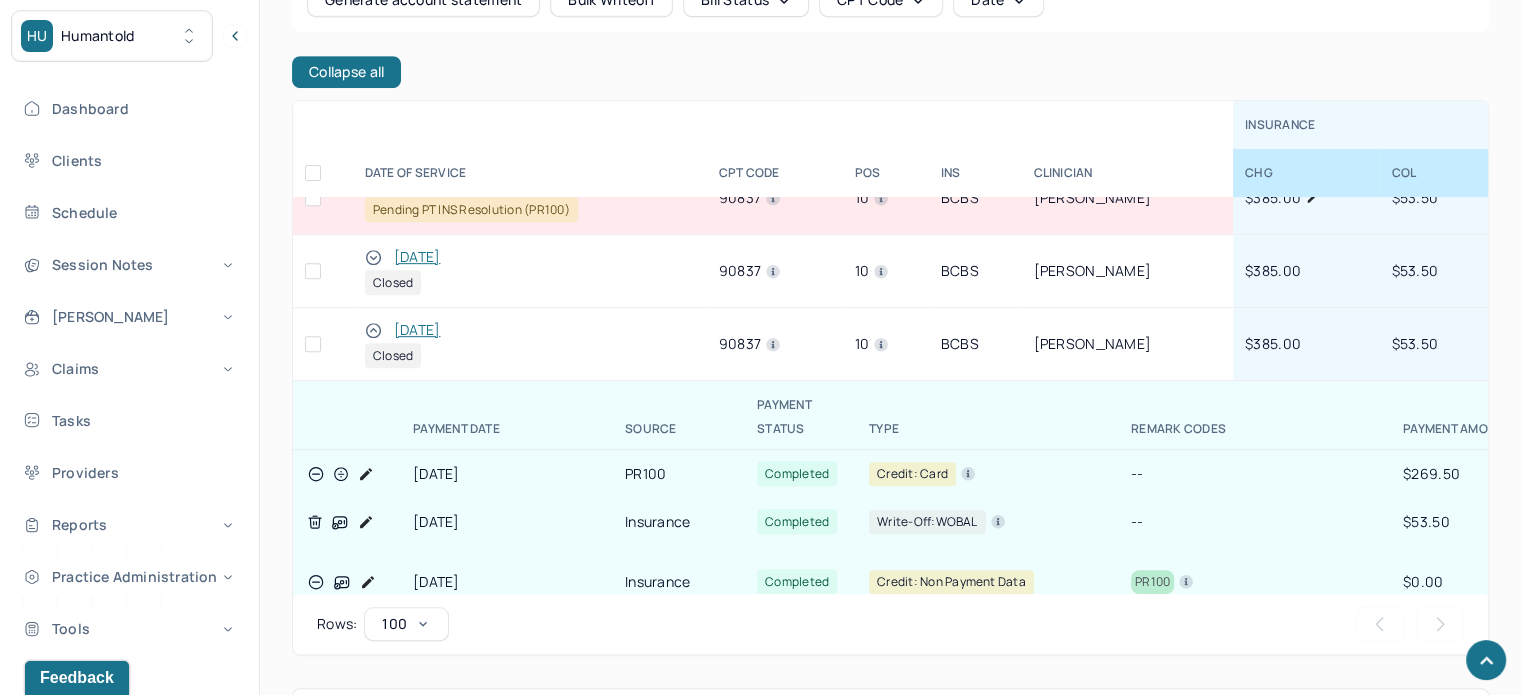 click 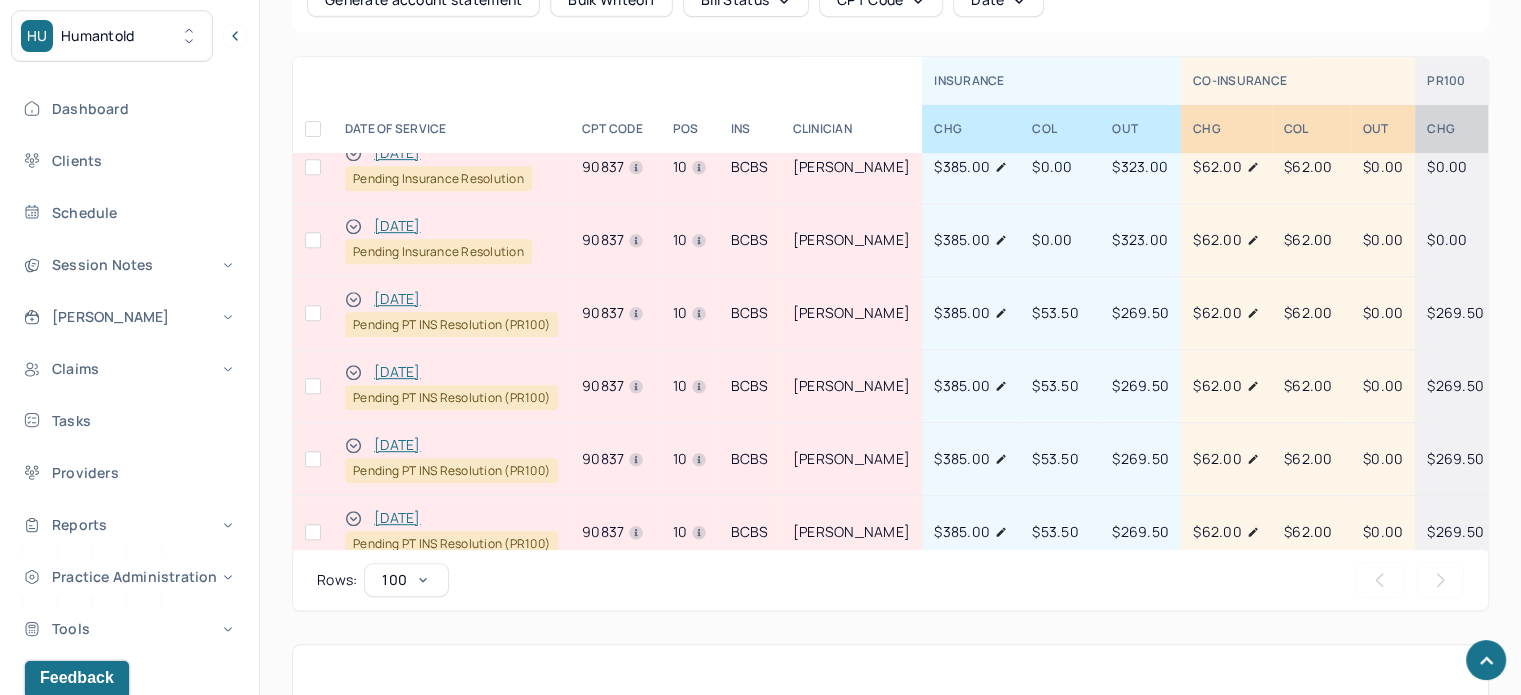 scroll, scrollTop: 0, scrollLeft: 0, axis: both 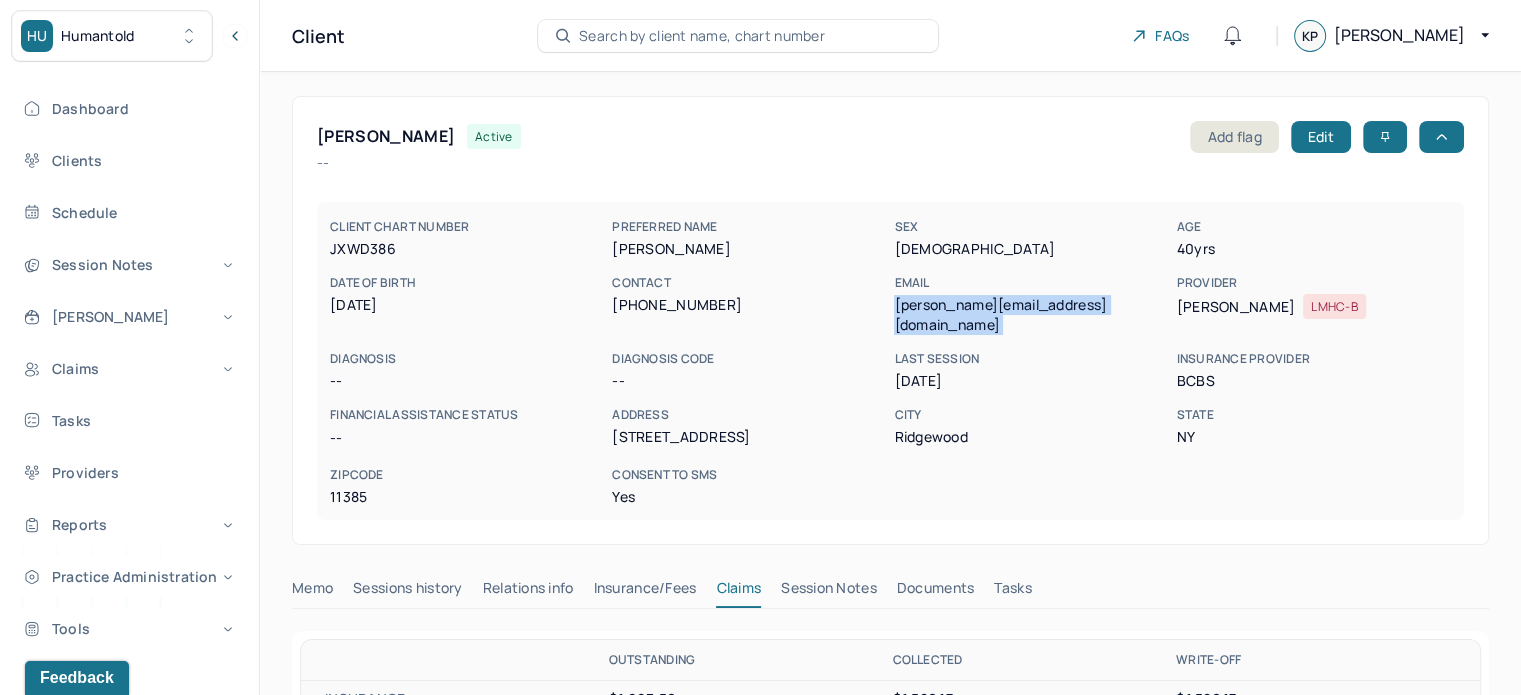 click on "Search by client name, chart number" at bounding box center (702, 36) 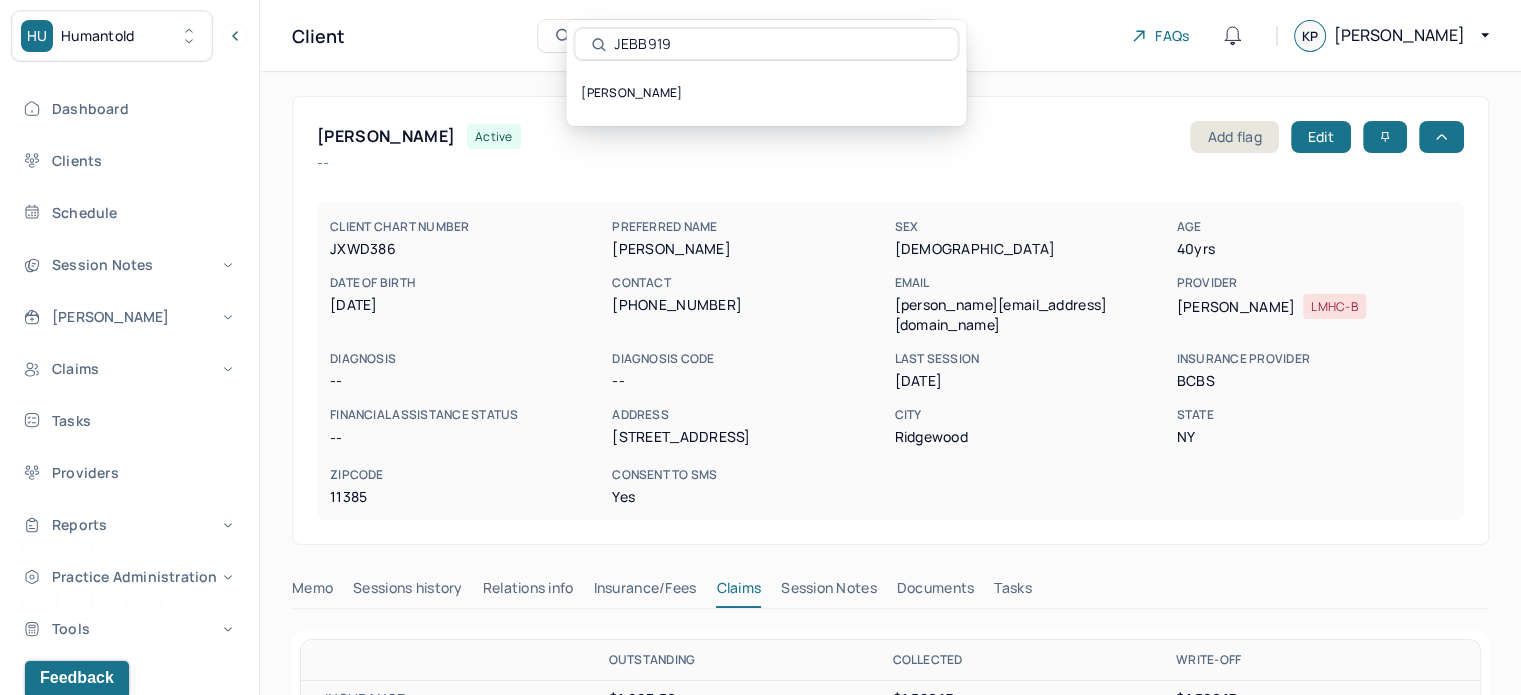 type on "JEBB919" 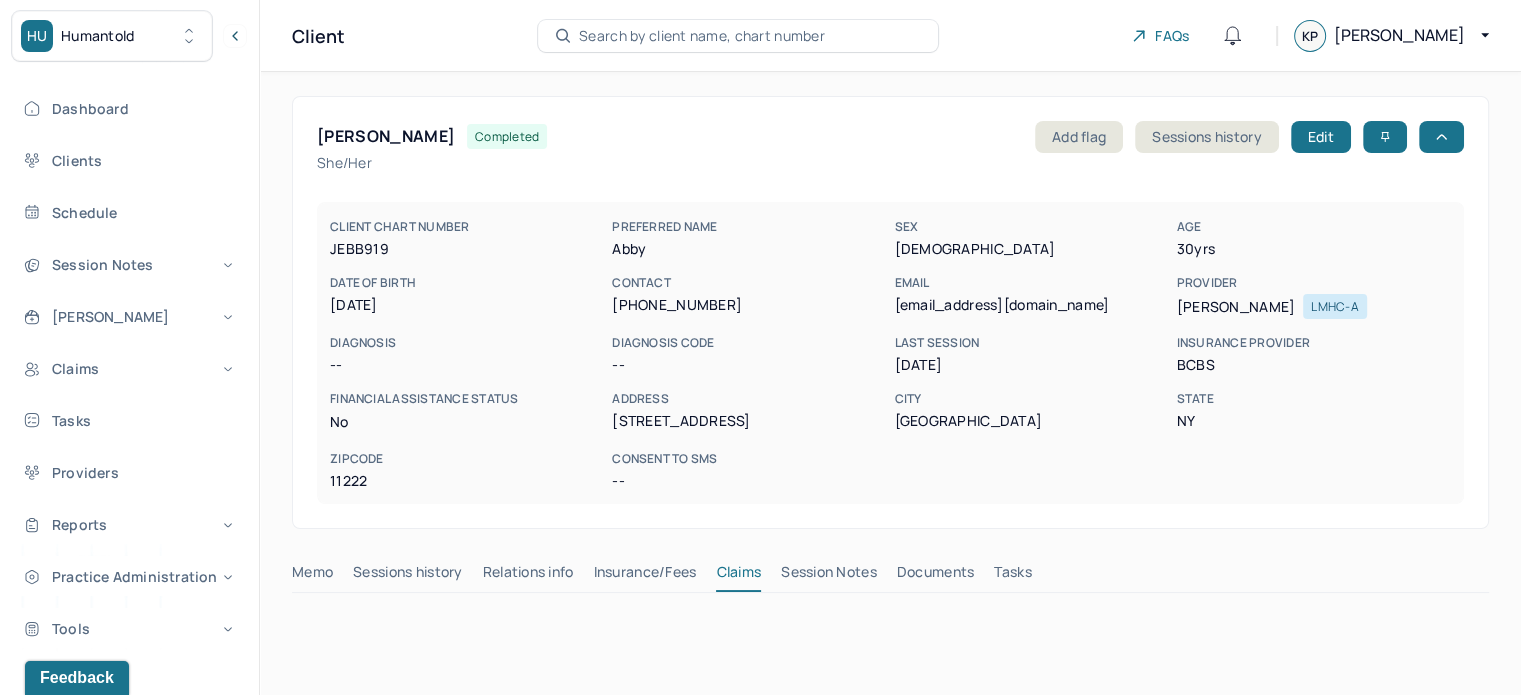 click on "abbyjetmundsen@gmail.com" at bounding box center [1031, 305] 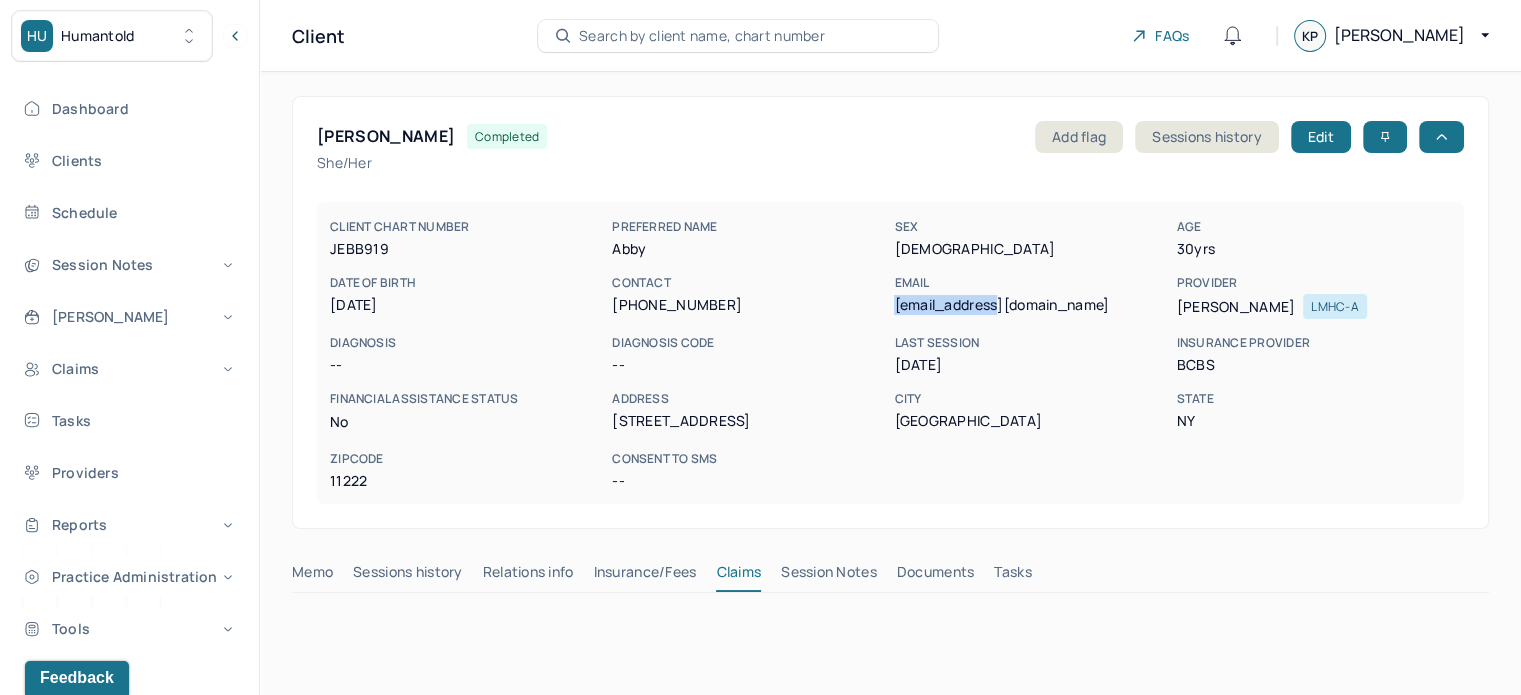 click on "abbyjetmundsen@gmail.com" at bounding box center [1031, 305] 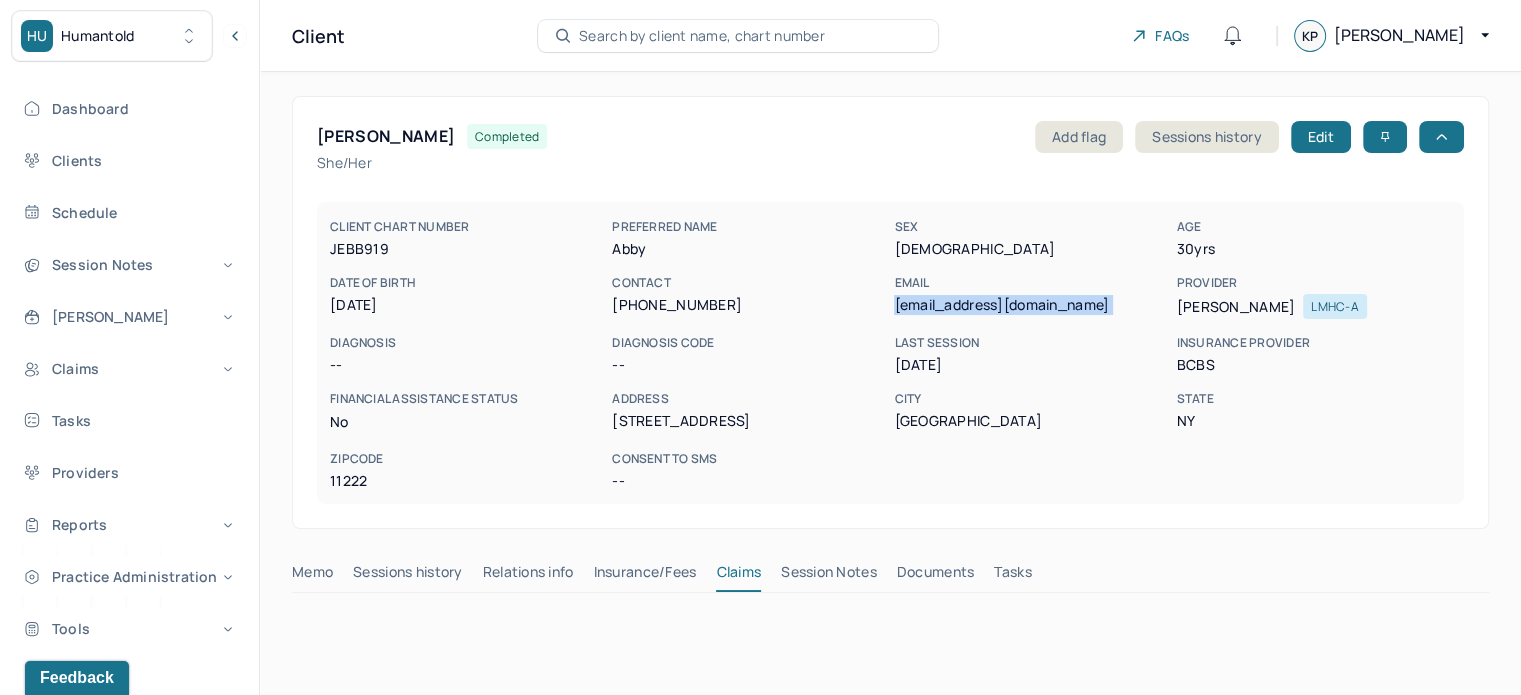 click on "abbyjetmundsen@gmail.com" at bounding box center (1031, 305) 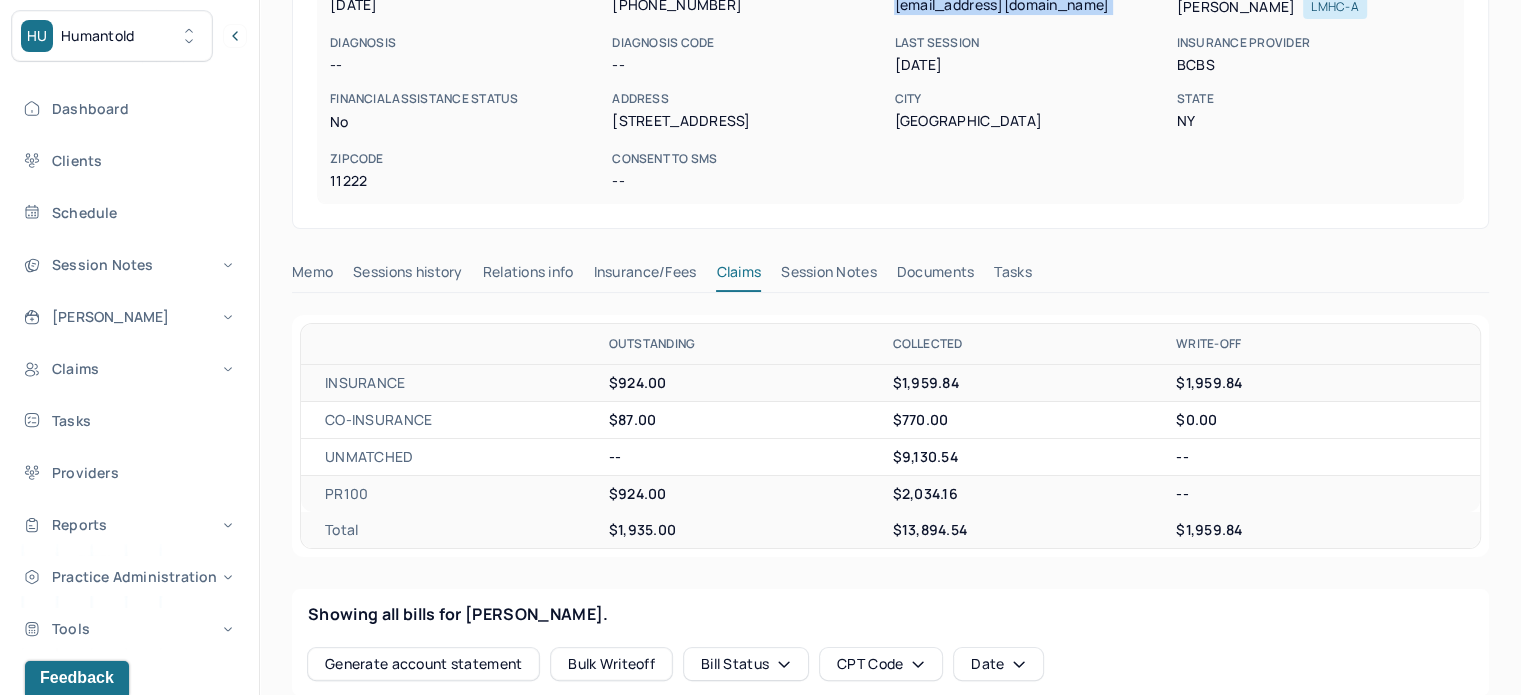 scroll, scrollTop: 600, scrollLeft: 0, axis: vertical 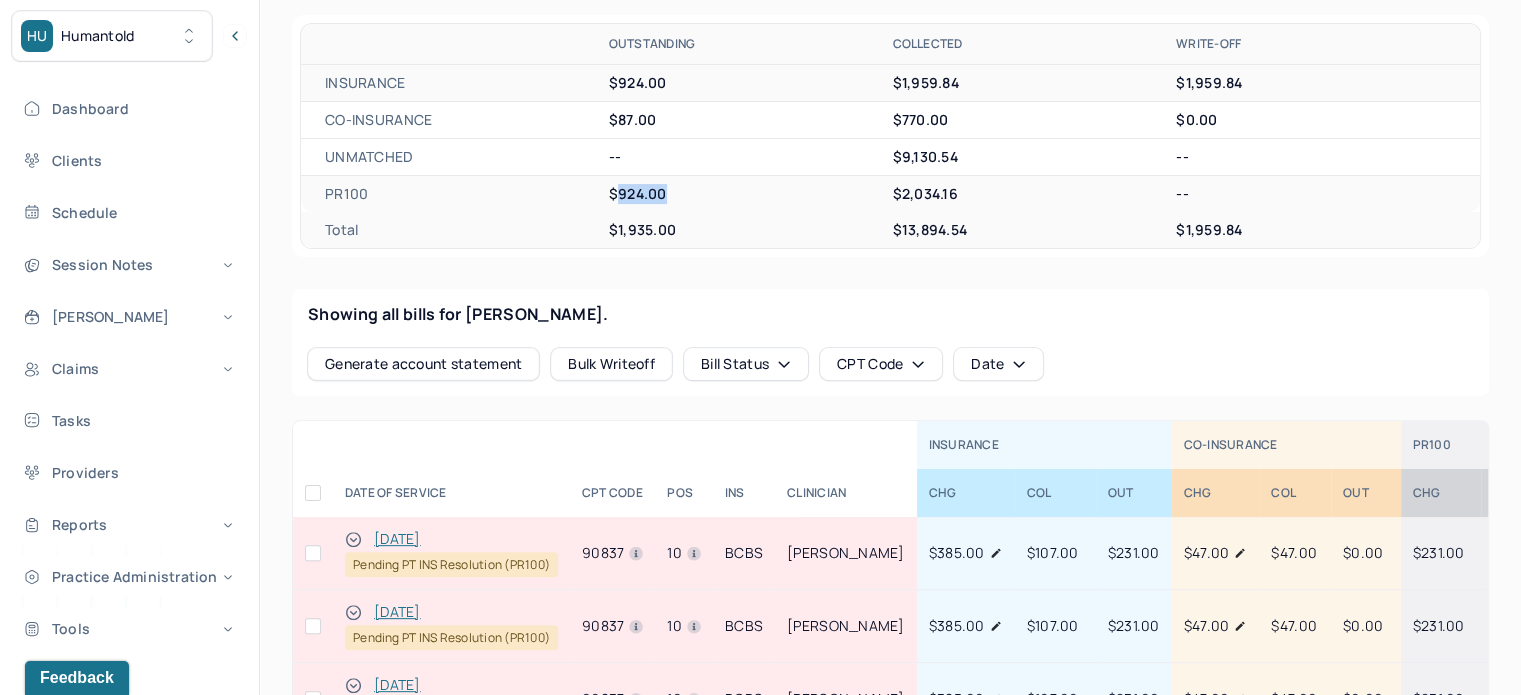 drag, startPoint x: 665, startPoint y: 191, endPoint x: 613, endPoint y: 194, distance: 52.086468 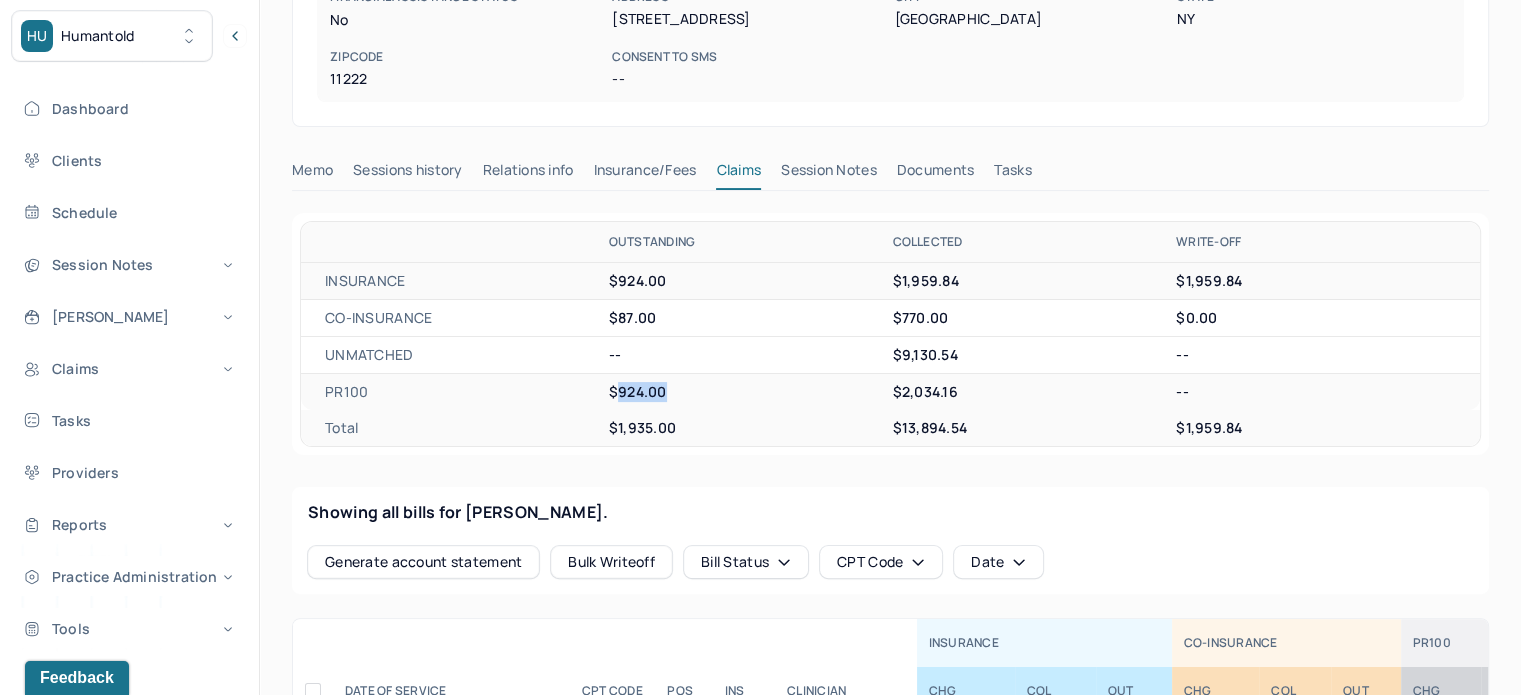 scroll, scrollTop: 400, scrollLeft: 0, axis: vertical 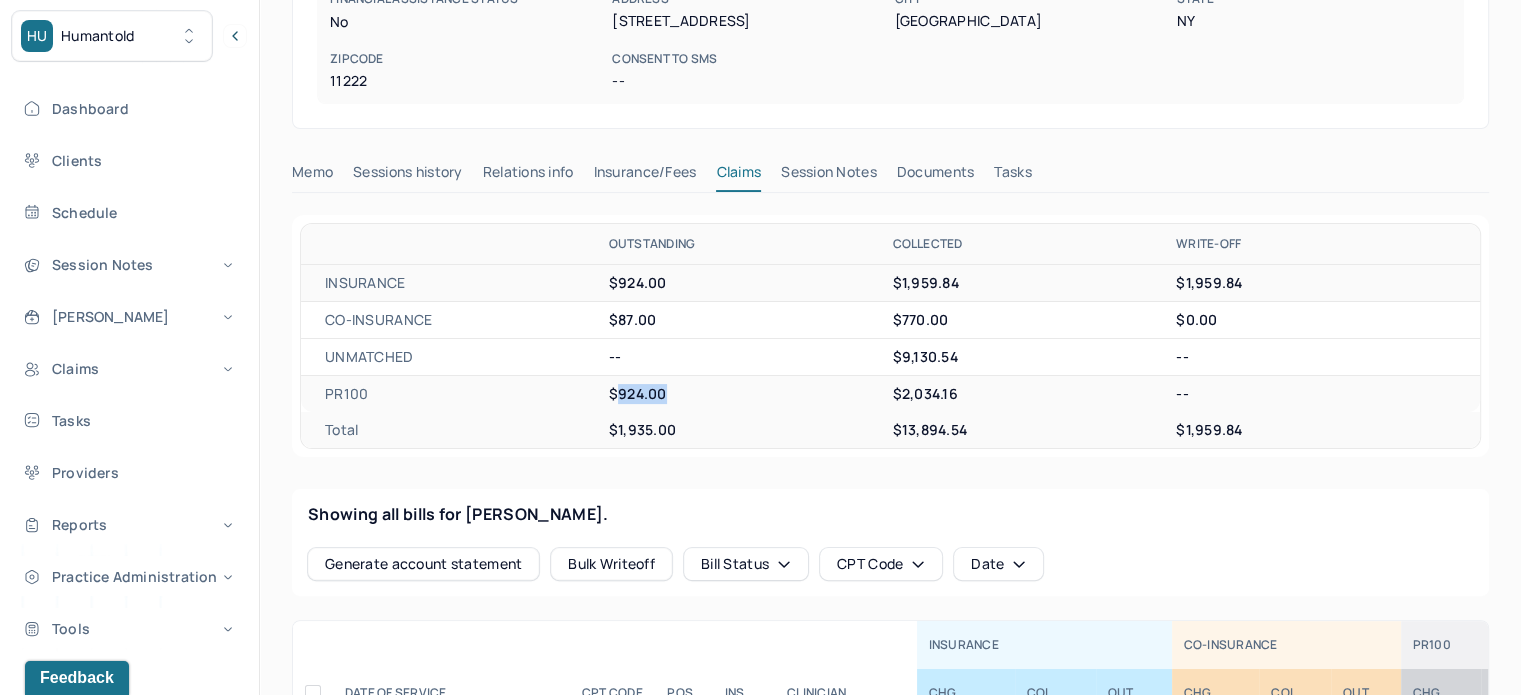 click on "Tasks" at bounding box center (1012, 176) 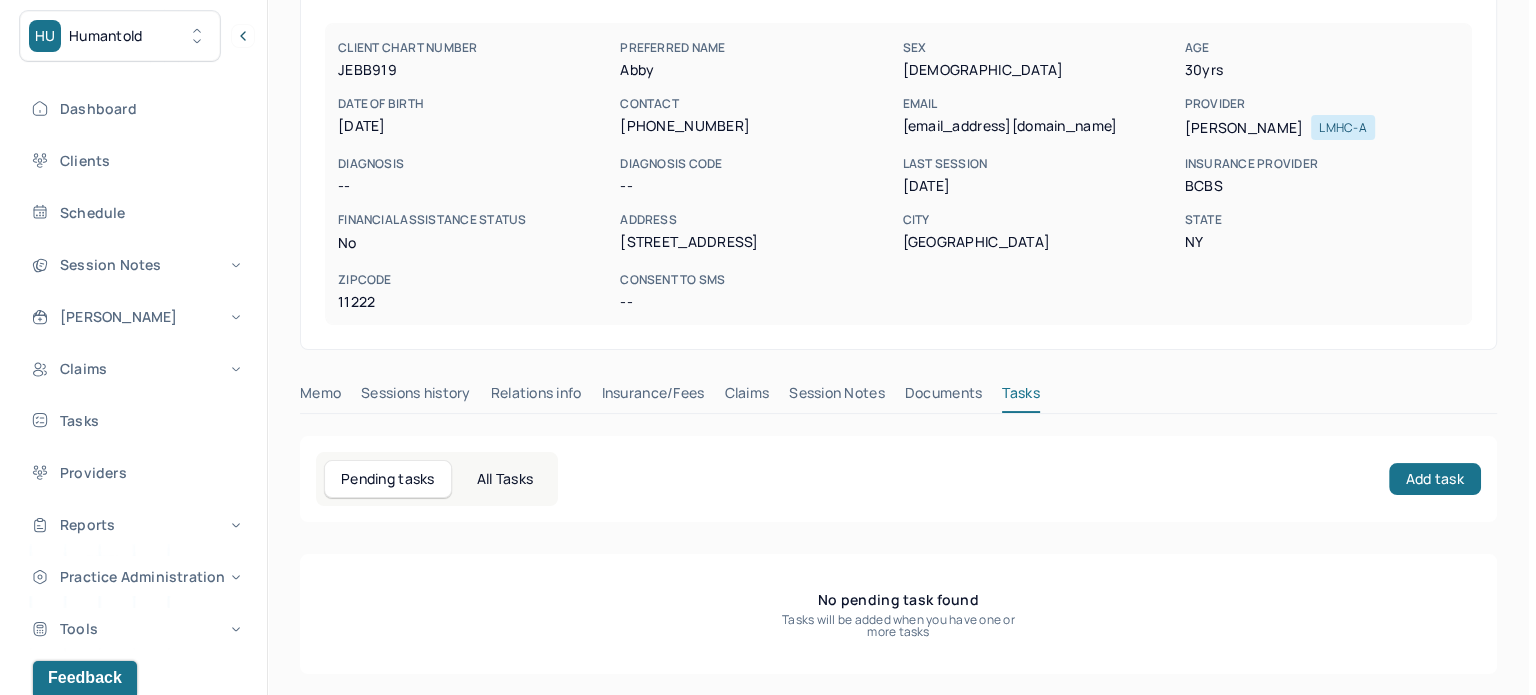 scroll, scrollTop: 180, scrollLeft: 0, axis: vertical 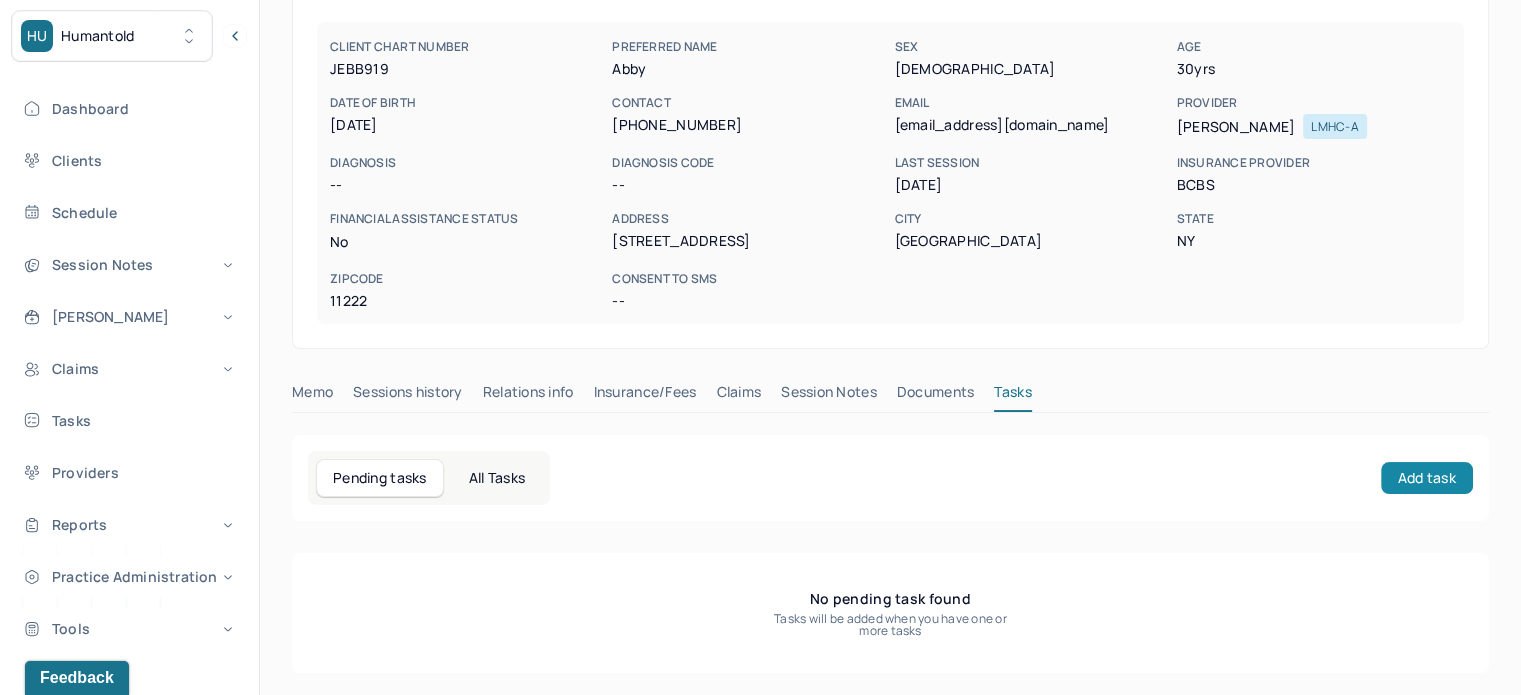 click on "Add task" at bounding box center [1427, 478] 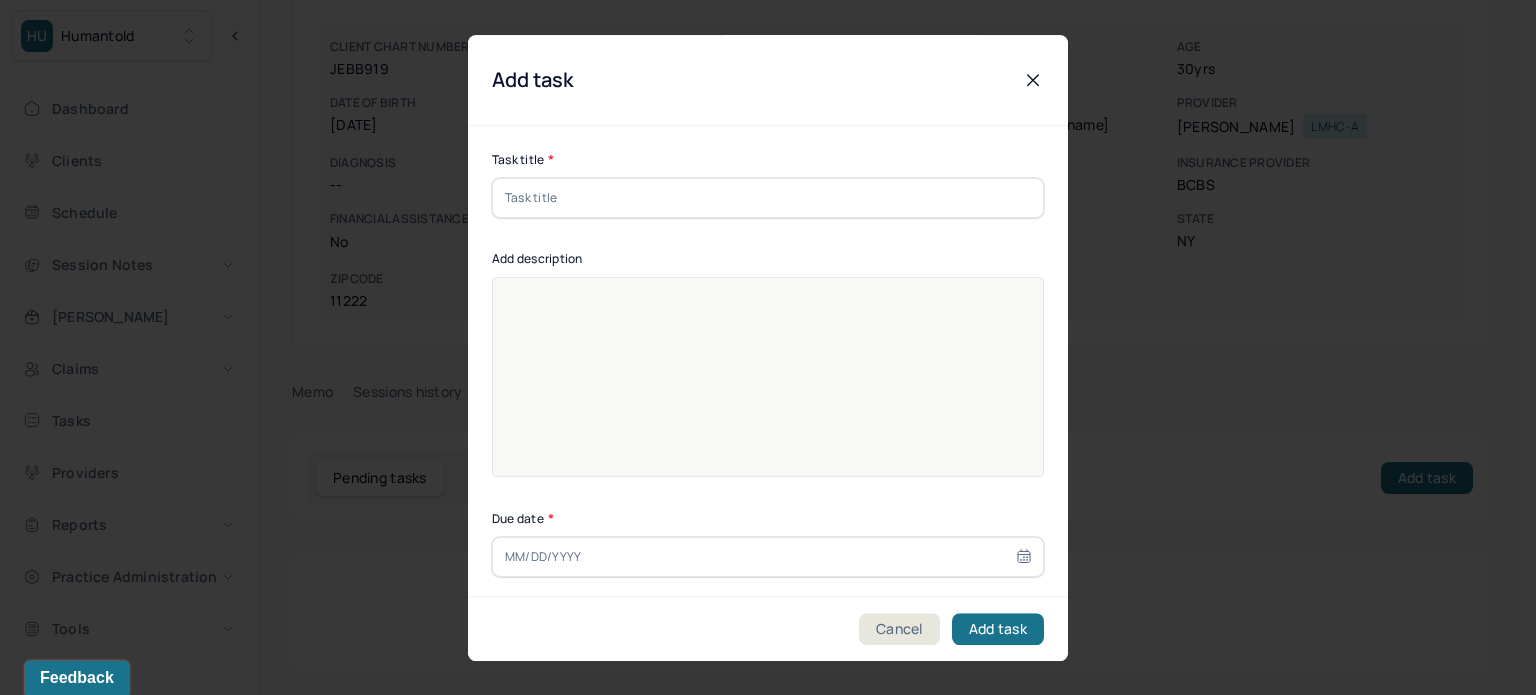 click at bounding box center (768, 198) 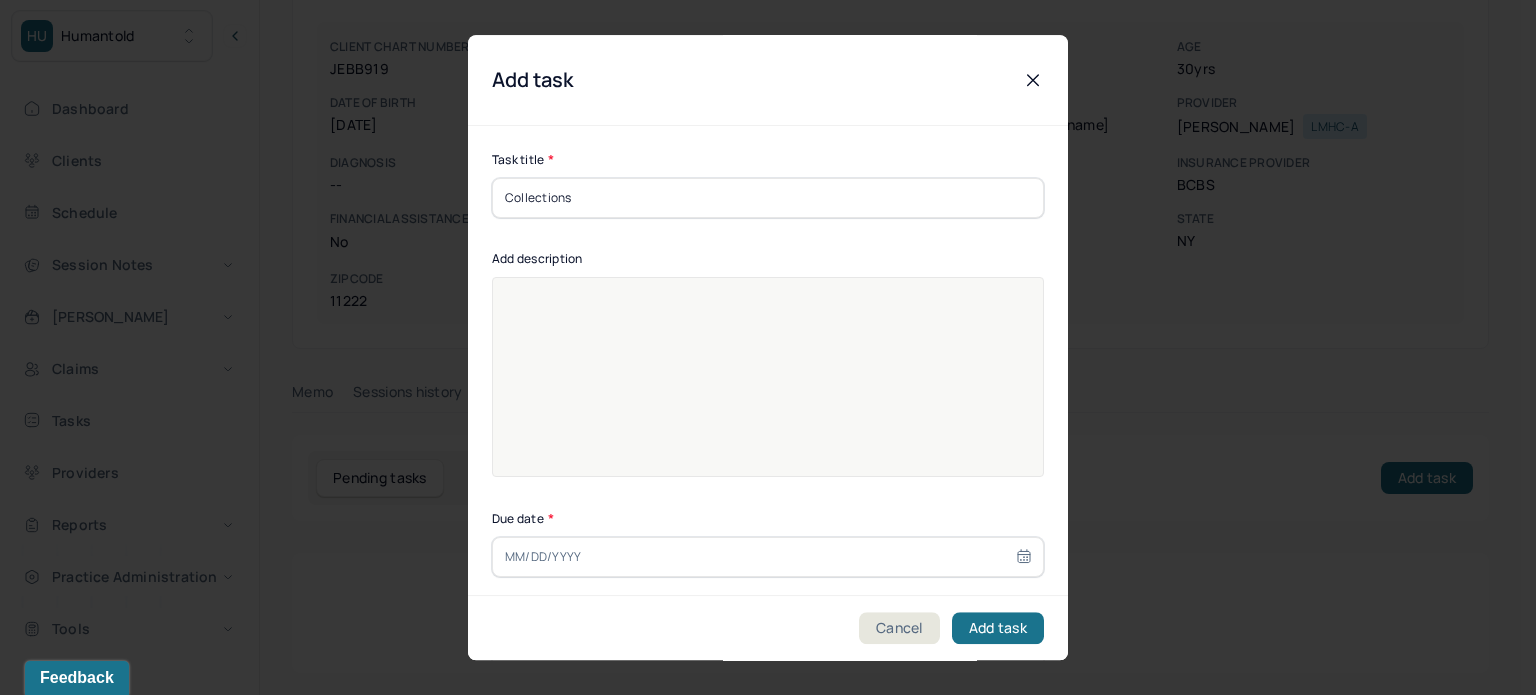 type on "Collections" 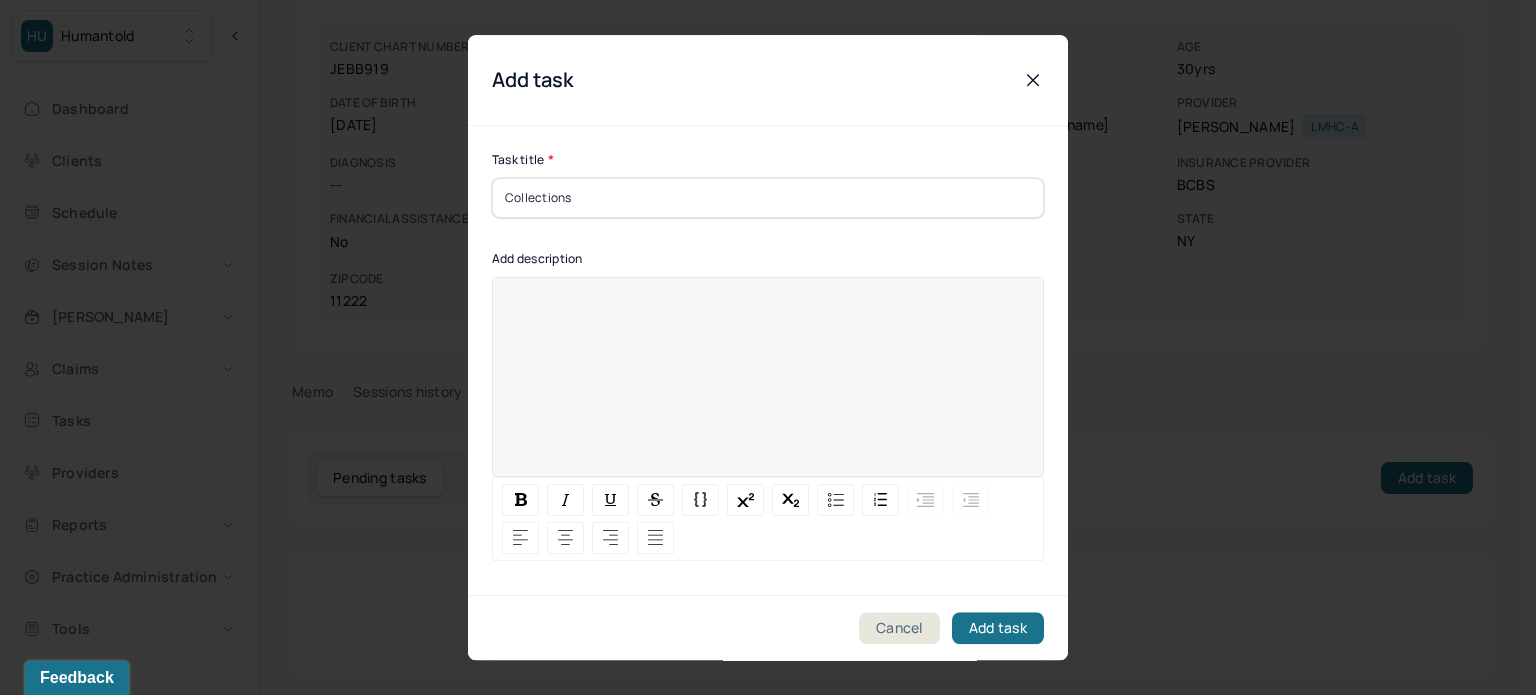 paste 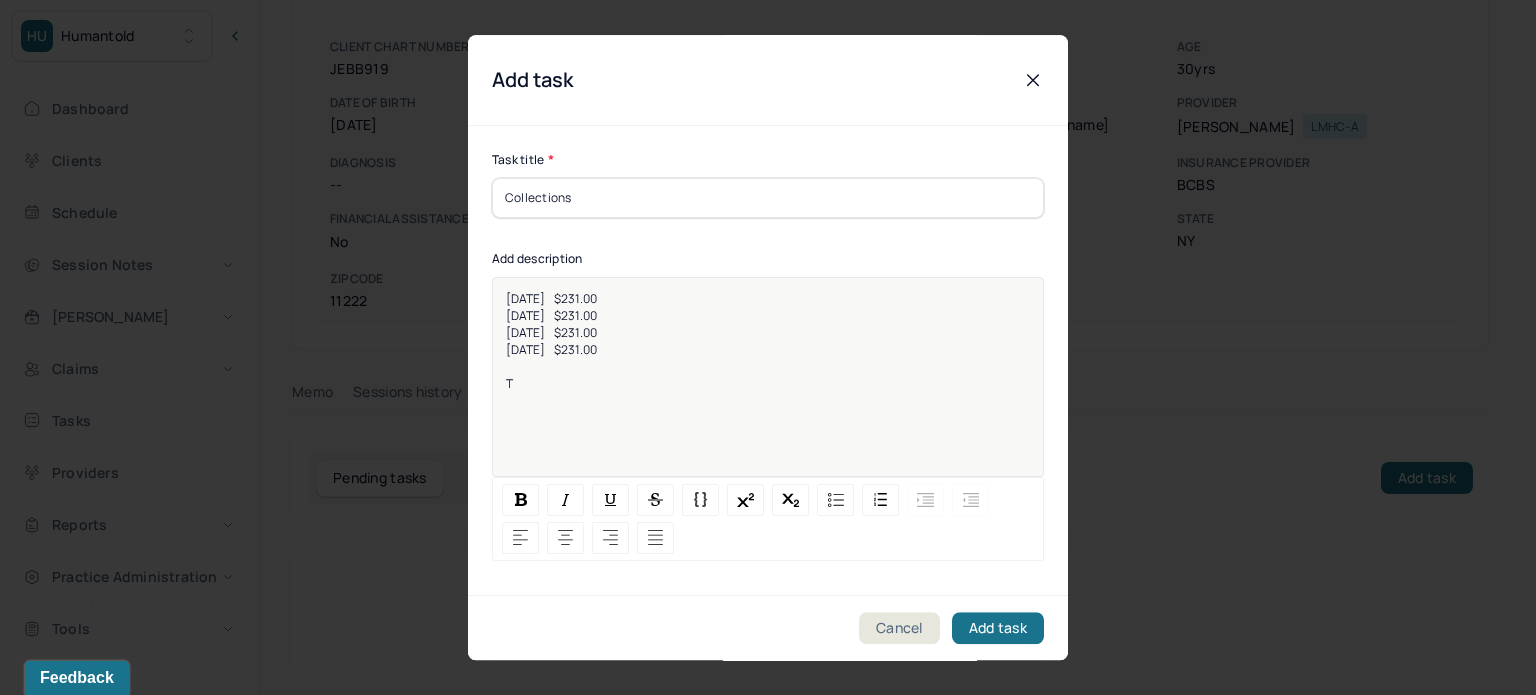type 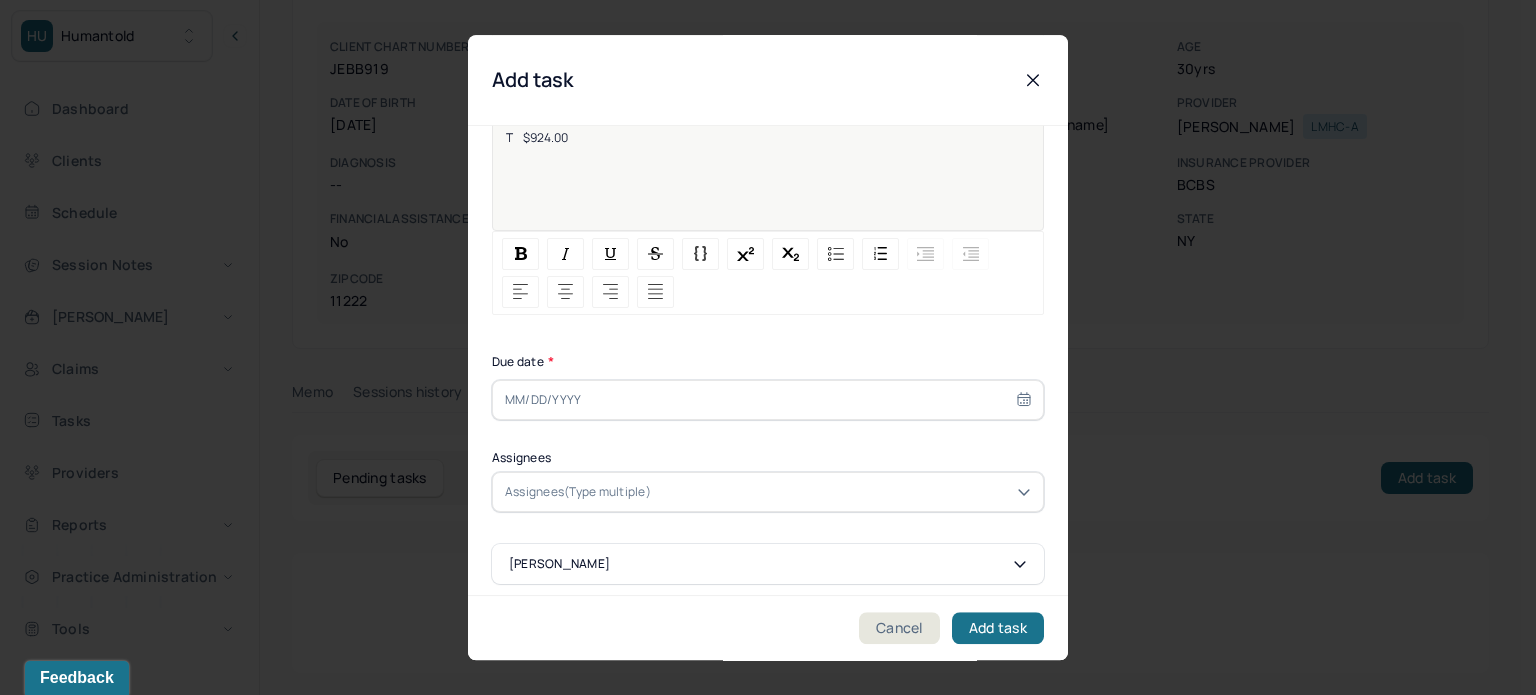 scroll, scrollTop: 256, scrollLeft: 0, axis: vertical 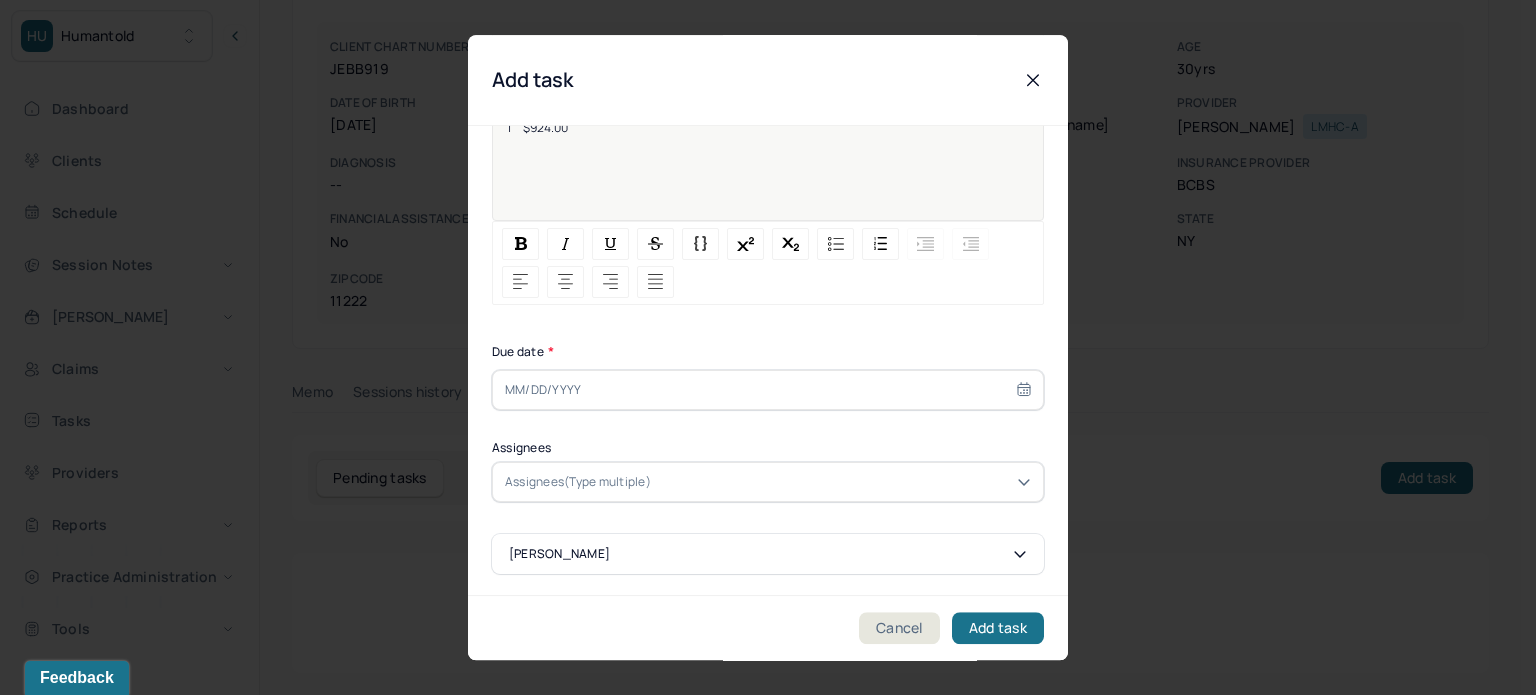 select on "6" 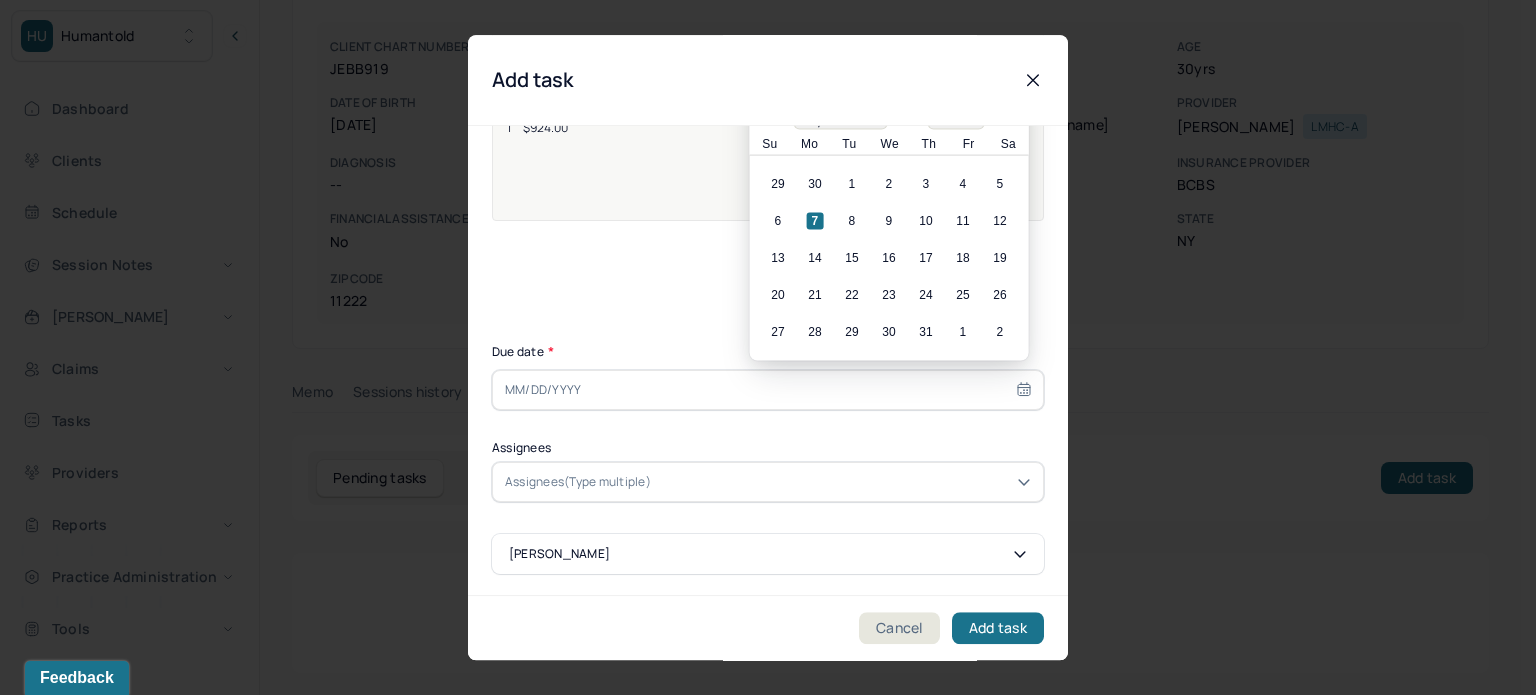 click at bounding box center (768, 390) 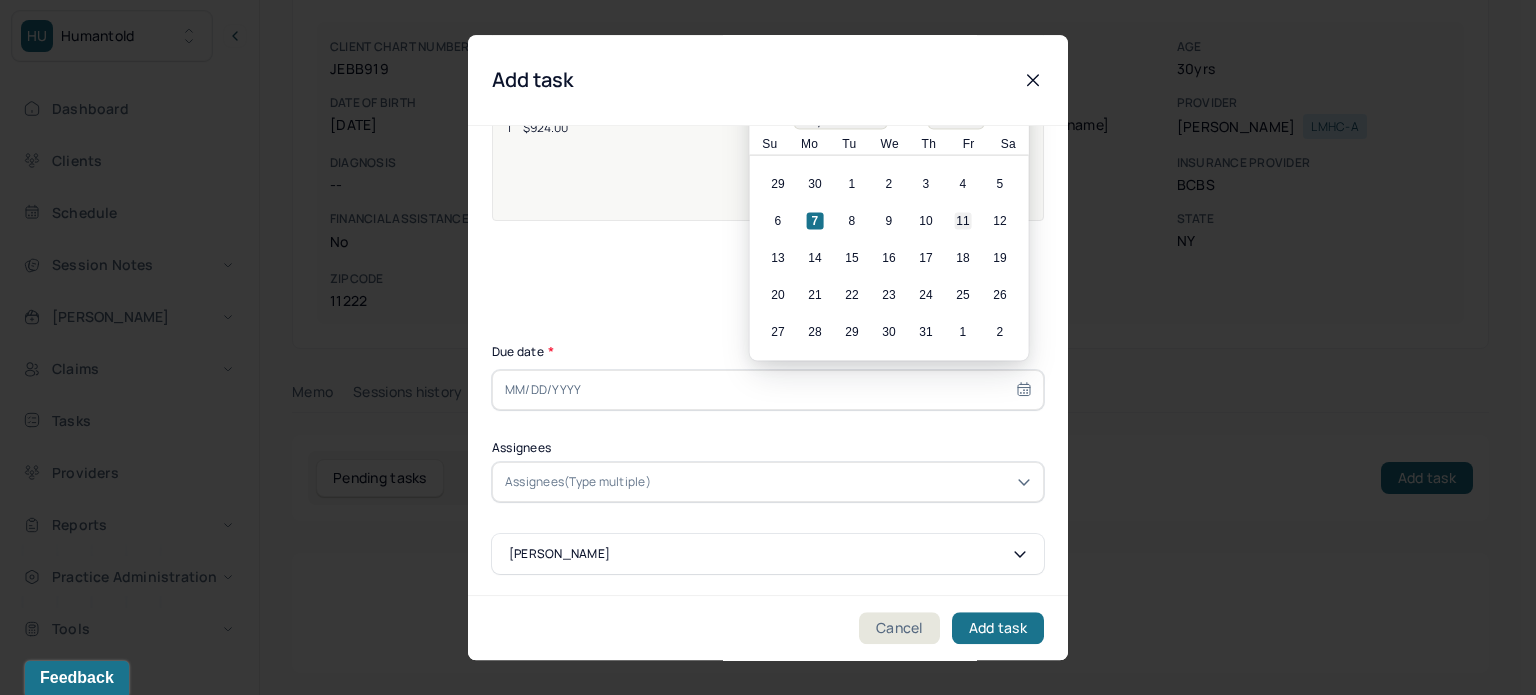 click on "11" at bounding box center (963, 221) 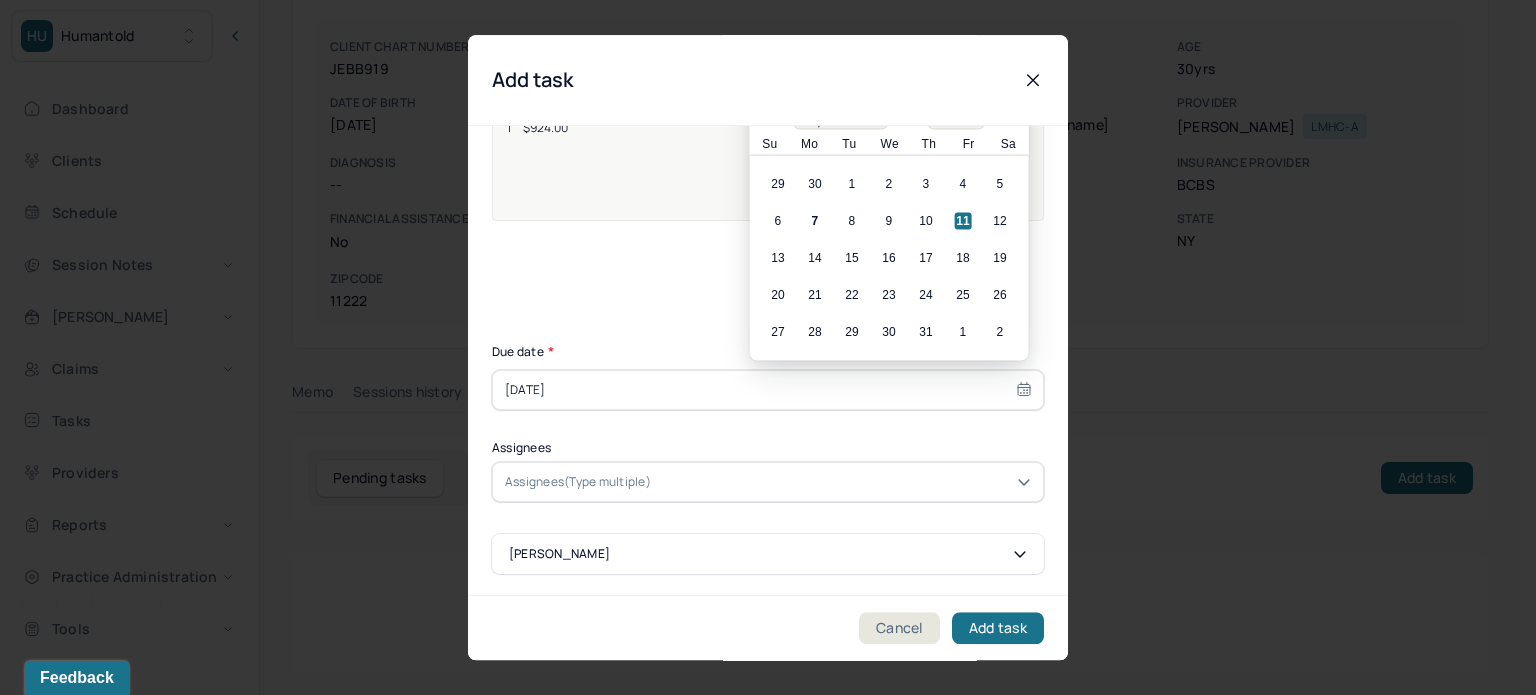 click on "Assignees(Type multiple)" at bounding box center [578, 482] 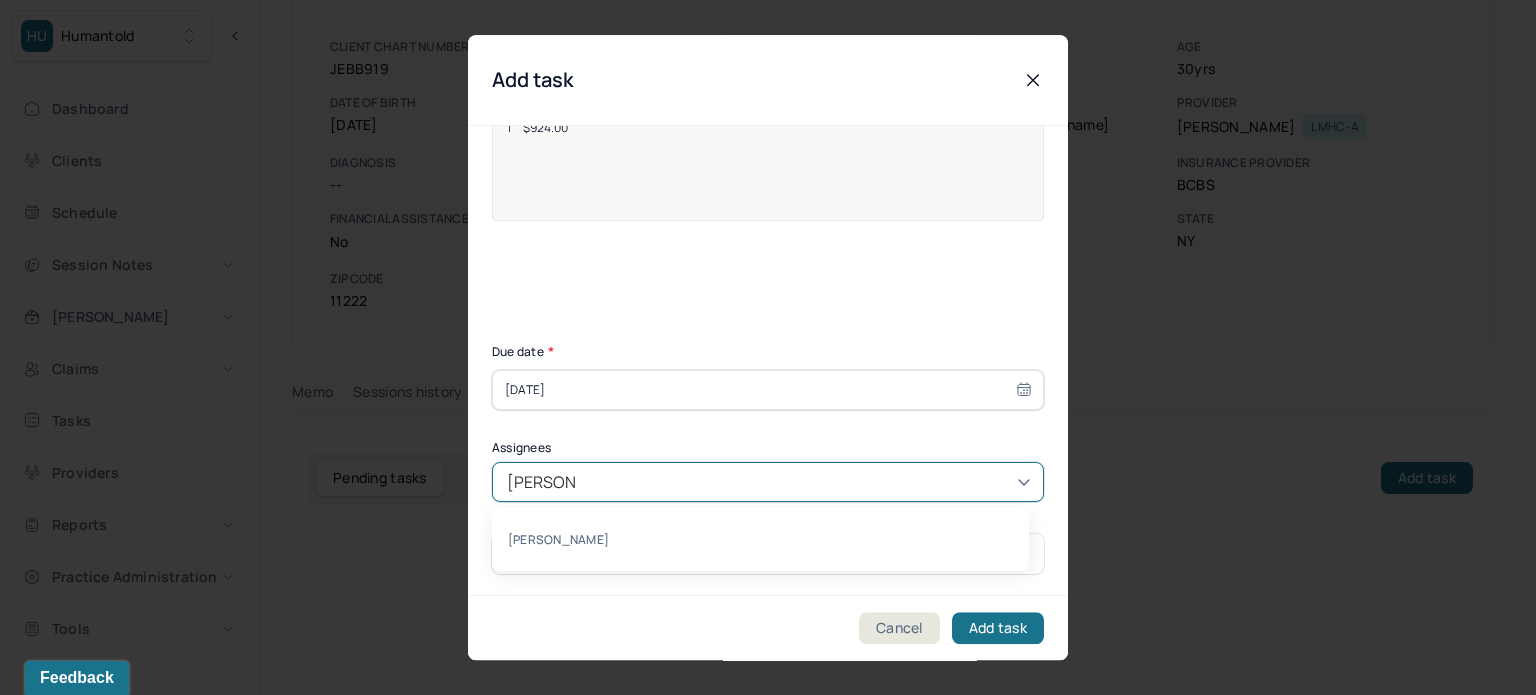type on "[PERSON_NAME]" 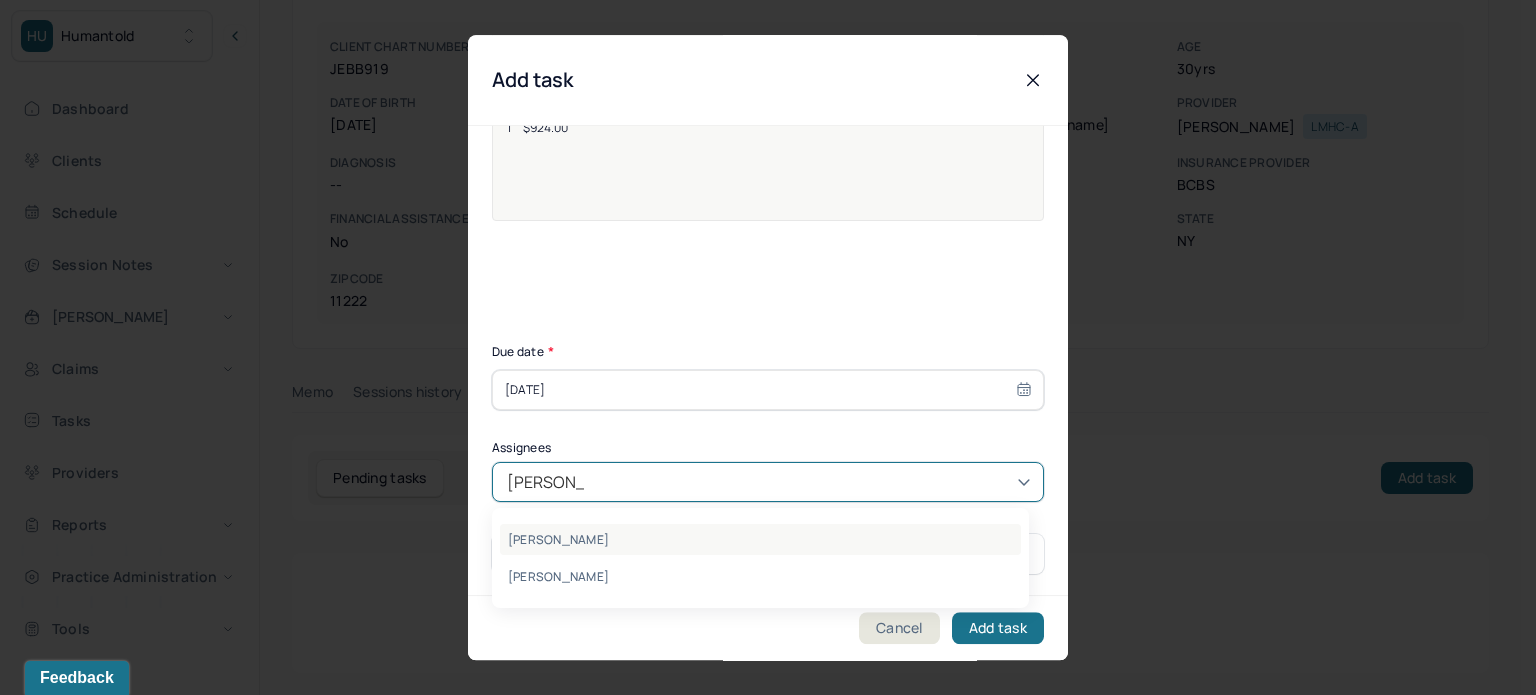 click on "[PERSON_NAME]" at bounding box center (760, 539) 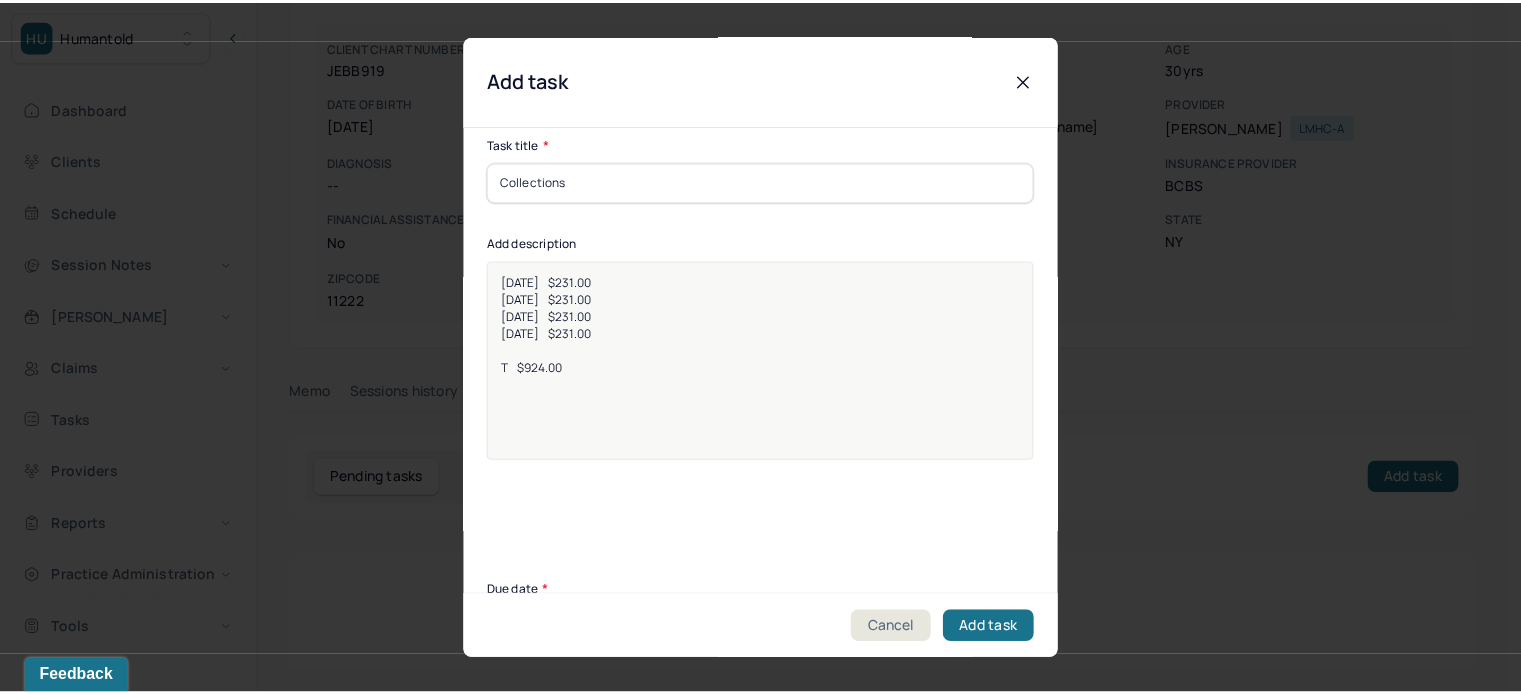scroll, scrollTop: 0, scrollLeft: 0, axis: both 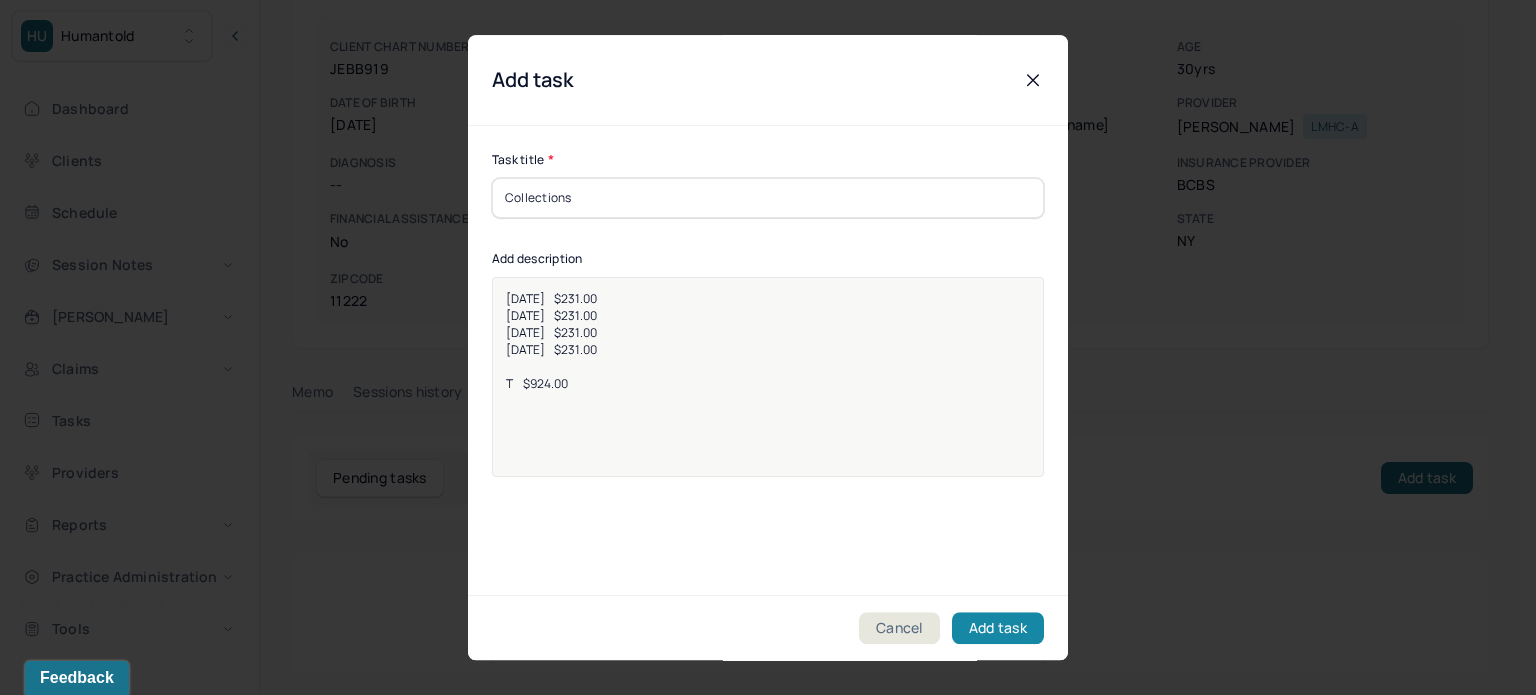 click on "Add task" at bounding box center (998, 628) 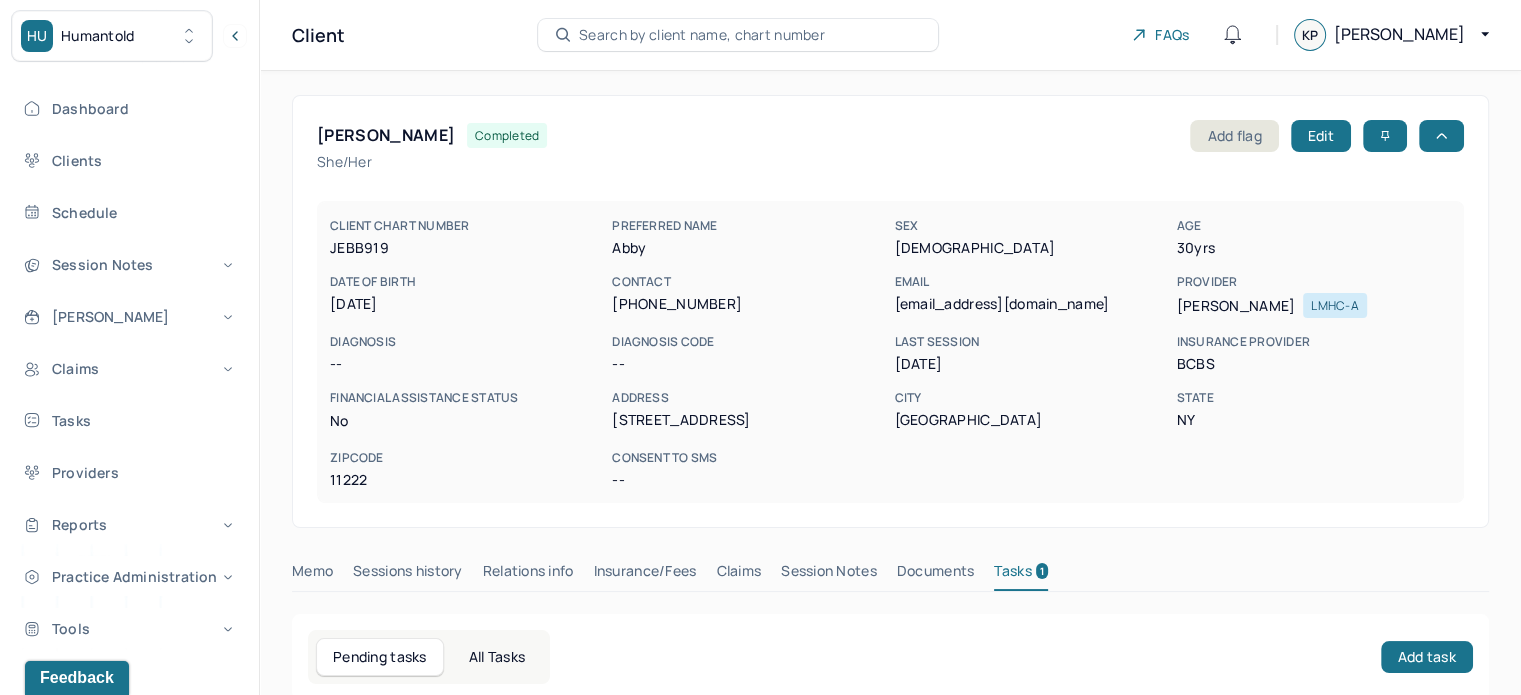 scroll, scrollTop: 0, scrollLeft: 0, axis: both 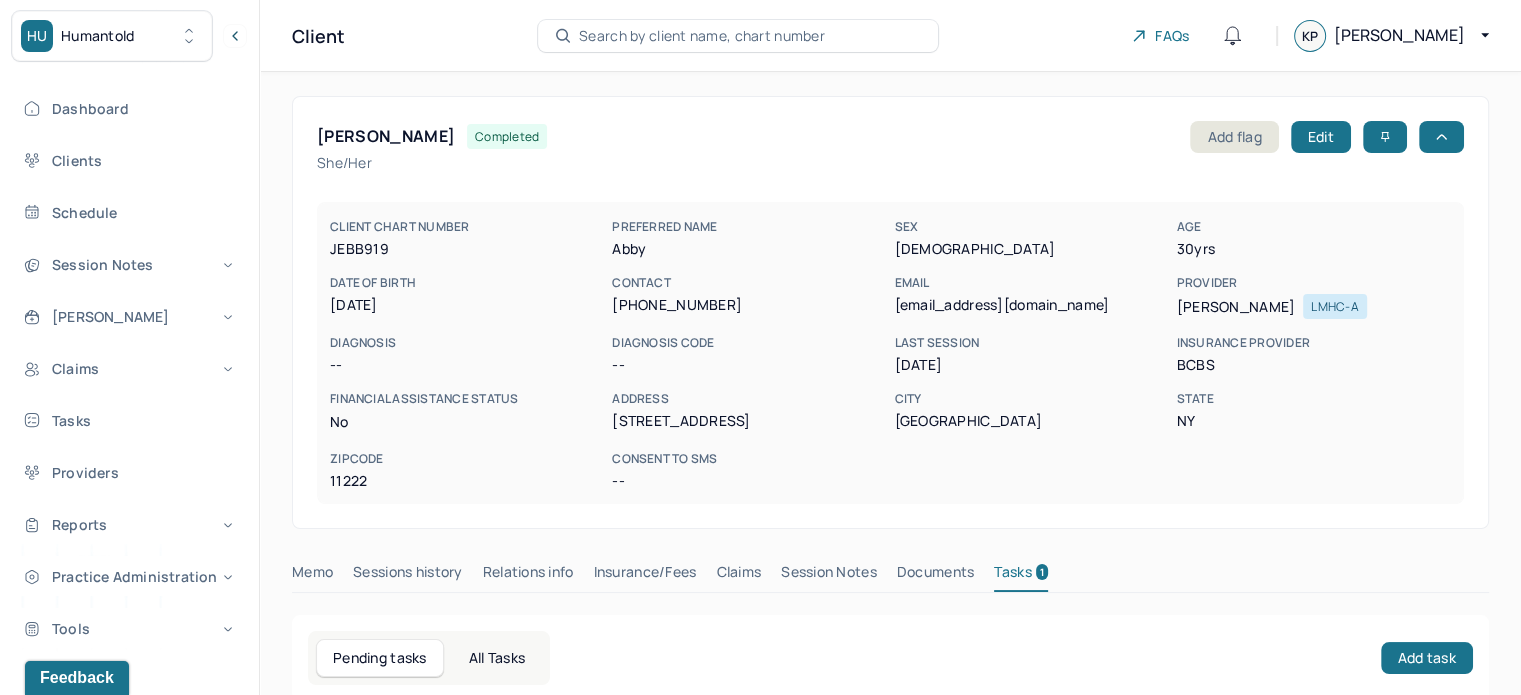 click on "Search by client name, chart number" at bounding box center [702, 36] 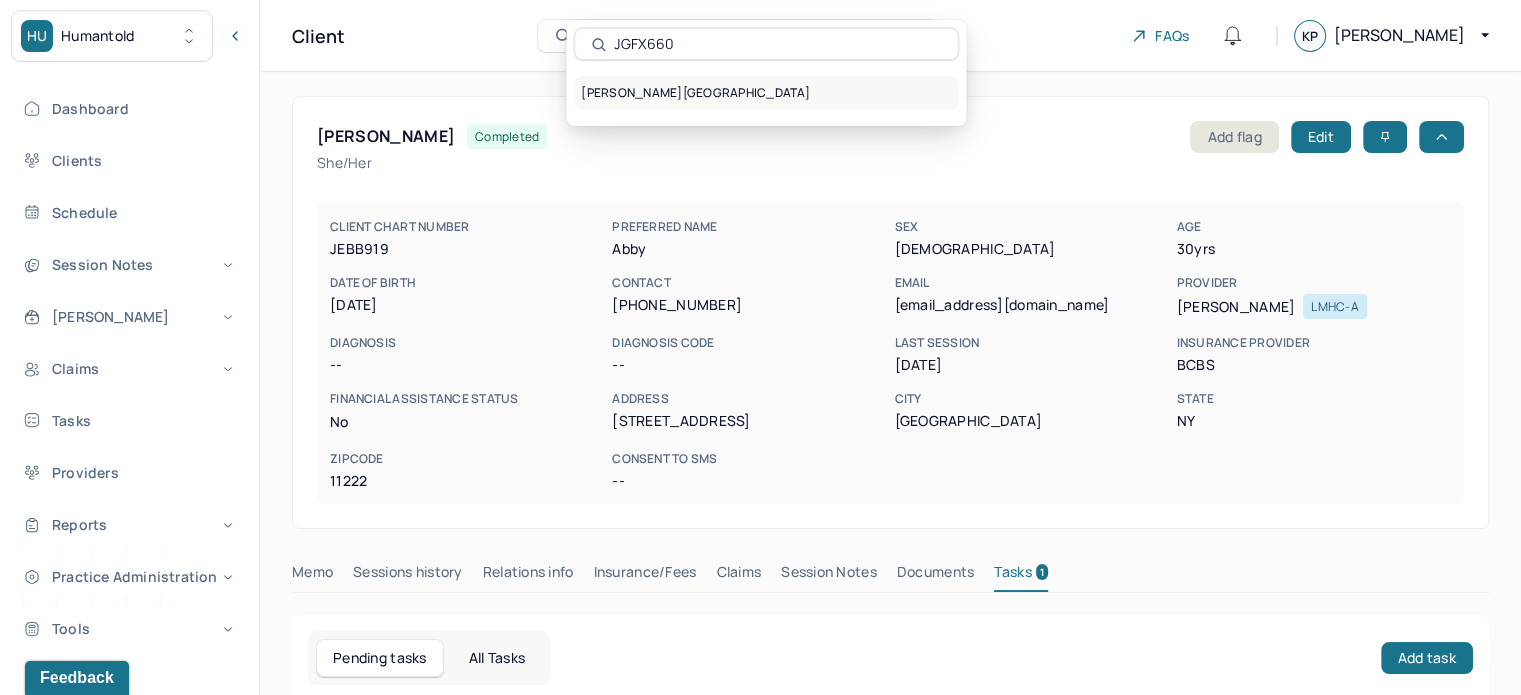 type on "JGFX660" 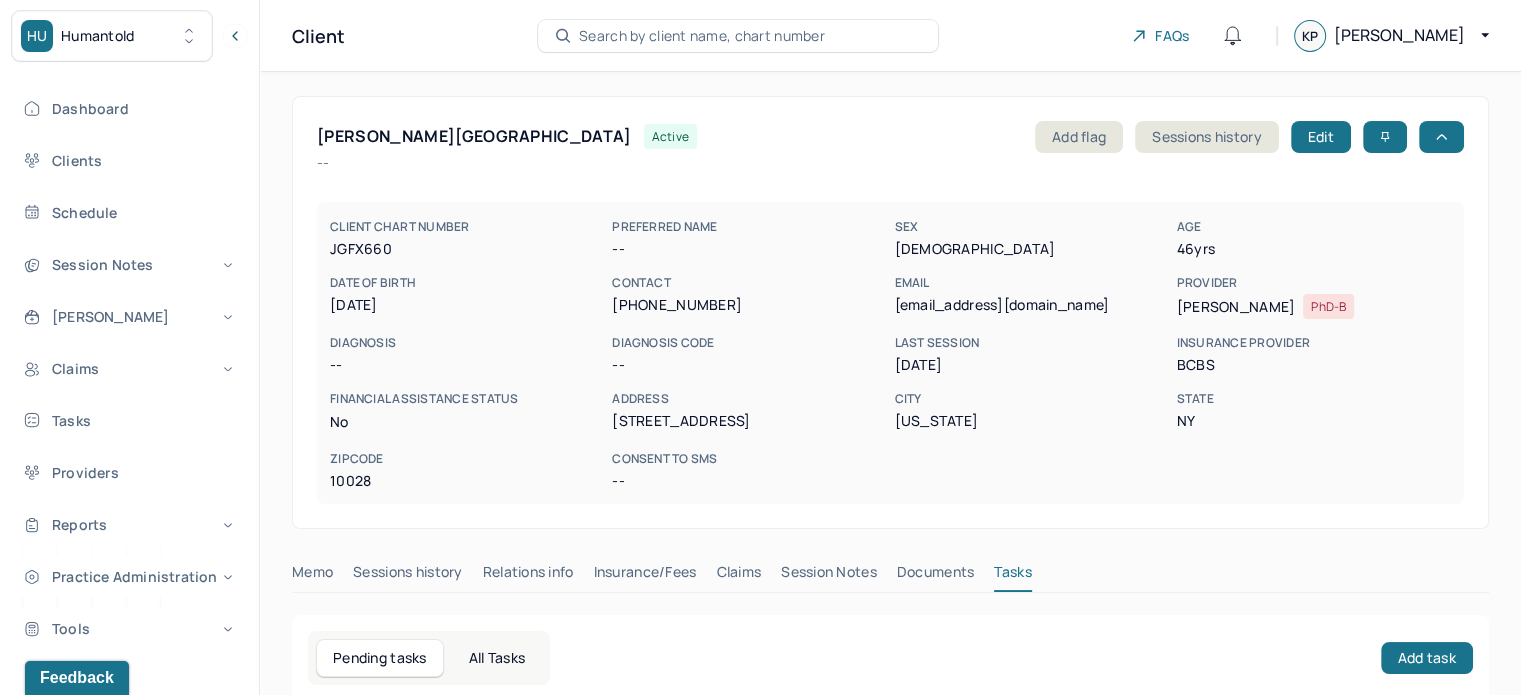 click on "islandson@gmail.com" at bounding box center [1031, 305] 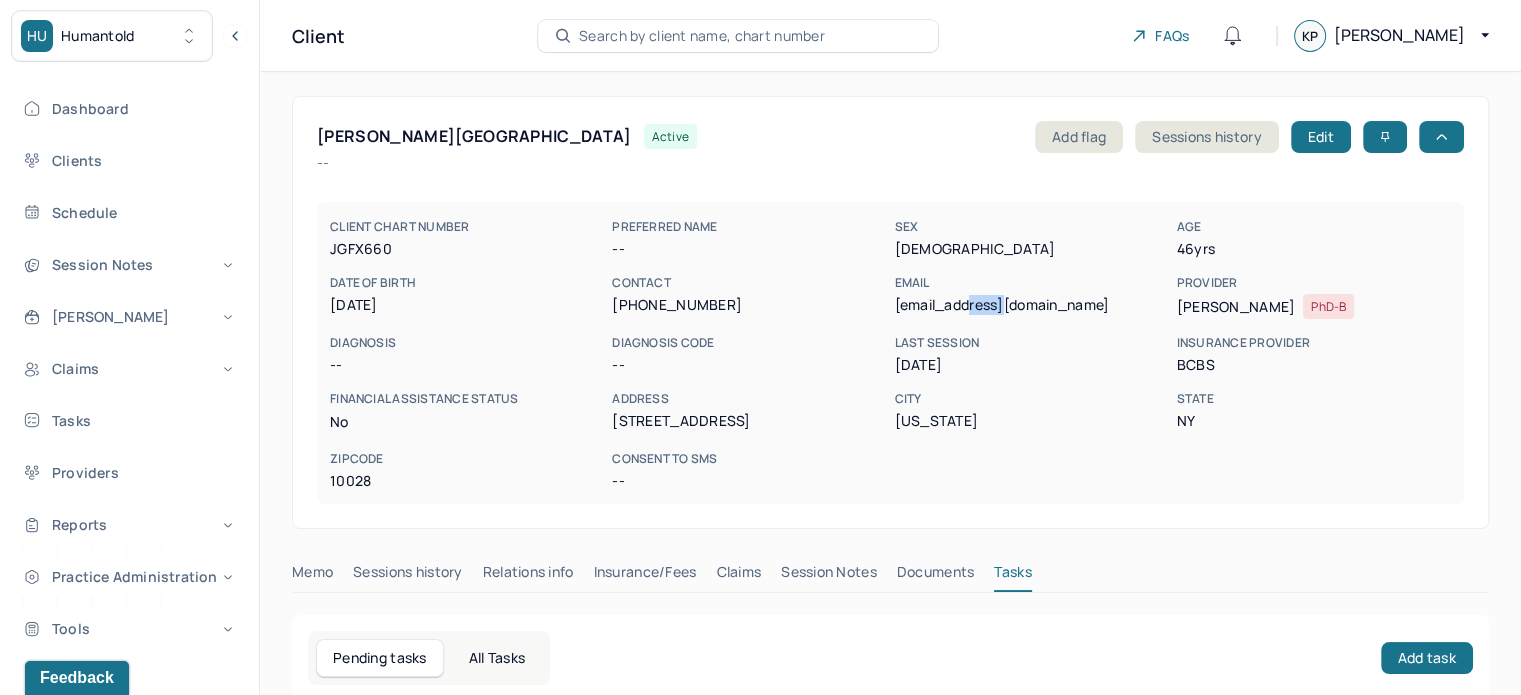 click on "islandson@gmail.com" at bounding box center (1031, 305) 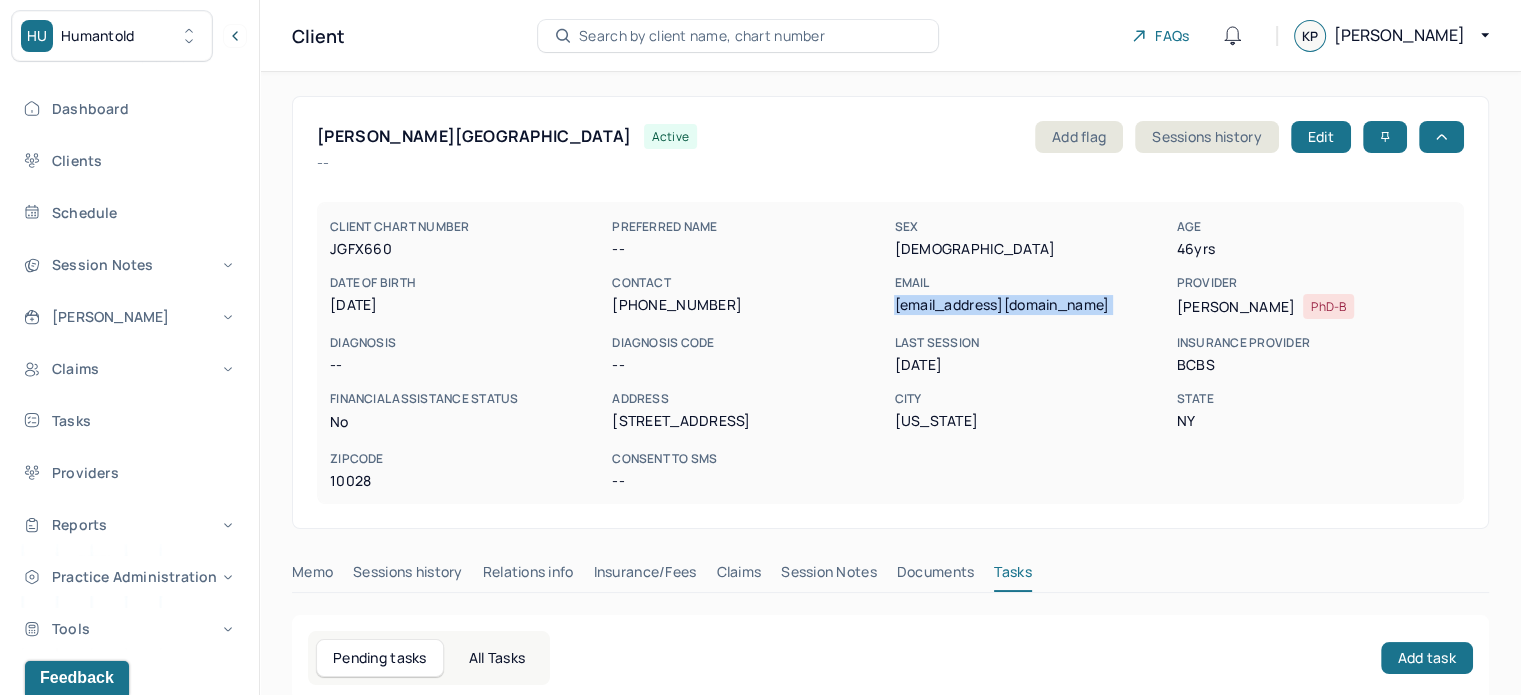 click on "islandson@gmail.com" at bounding box center [1031, 305] 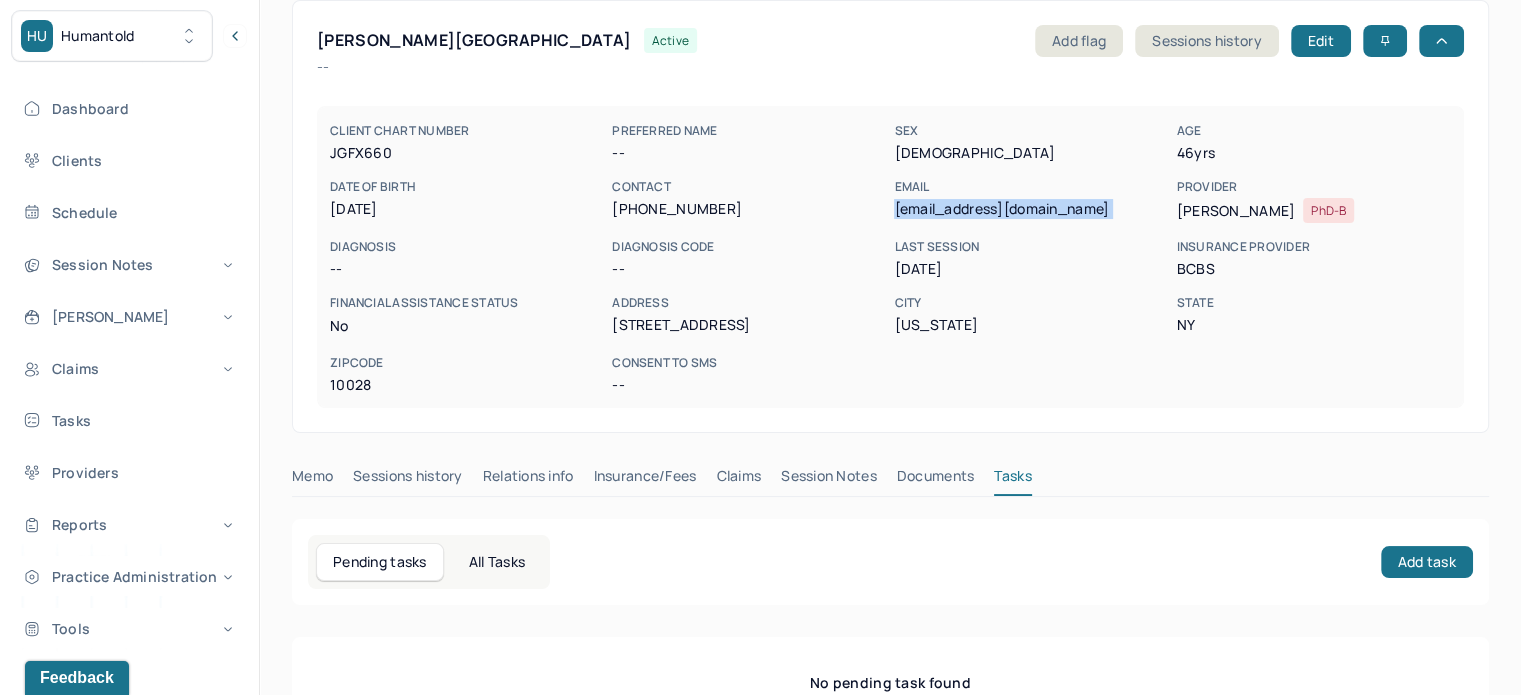 scroll, scrollTop: 180, scrollLeft: 0, axis: vertical 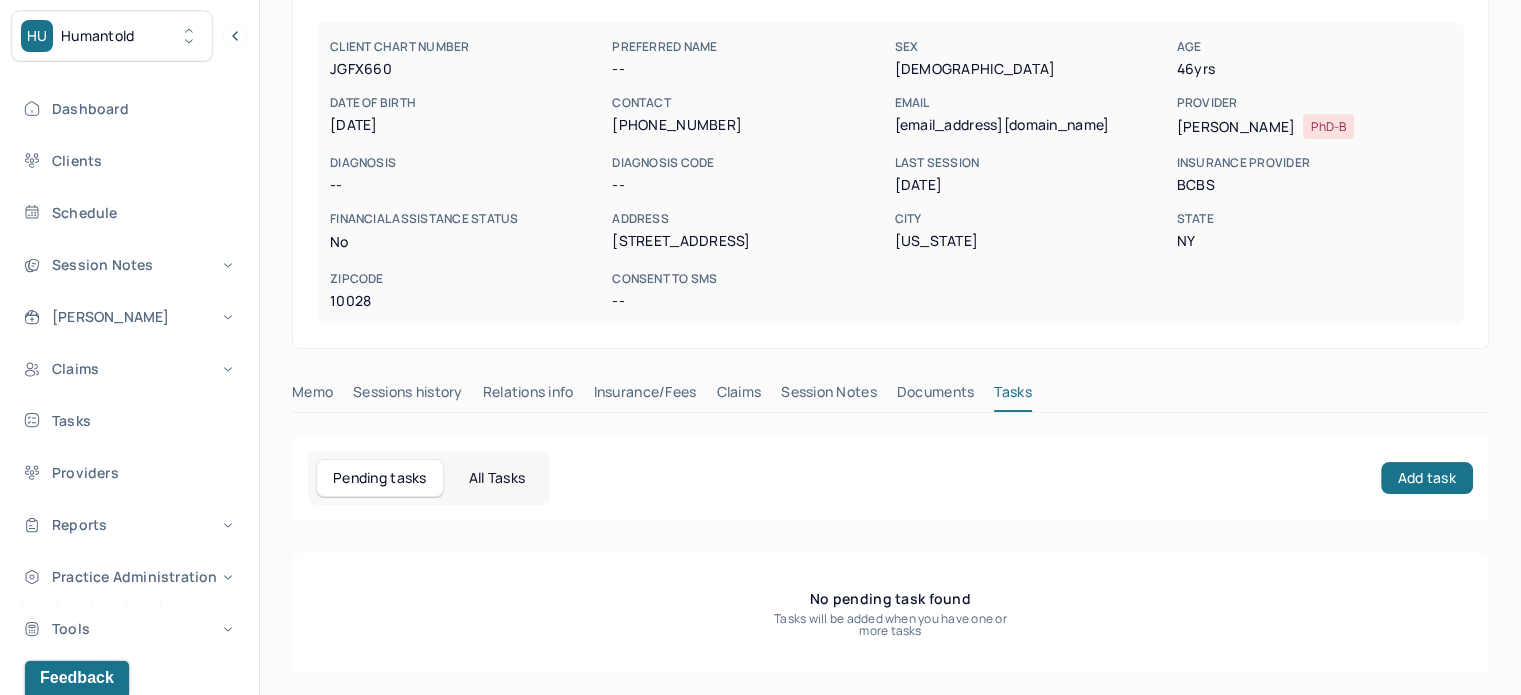 click on "JOSEPH, KERRY active   Add flag     Sessions history     Edit               -- CLIENT CHART NUMBER JGFX660 PREFERRED NAME -- SEX female AGE 46  yrs DATE OF BIRTH 11/19/1978  CONTACT (917) 952-7002 EMAIL islandson@gmail.com PROVIDER ODES, ELEONORA PhD-B DIAGNOSIS -- DIAGNOSIS CODE -- LAST SESSION 07/03/2025 insurance provider BCBS FINANCIAL ASSISTANCE STATUS no Address 430 E 86th St, Apt 7H City New York State NY Zipcode 10028 Consent to Sms --   Memo     Sessions history     Relations info     Insurance/Fees     Claims     Session Notes     Documents     Tasks     Pending tasks     All Tasks     Add task   No pending task found Tasks will be added when you have one or more tasks" at bounding box center (890, 294) 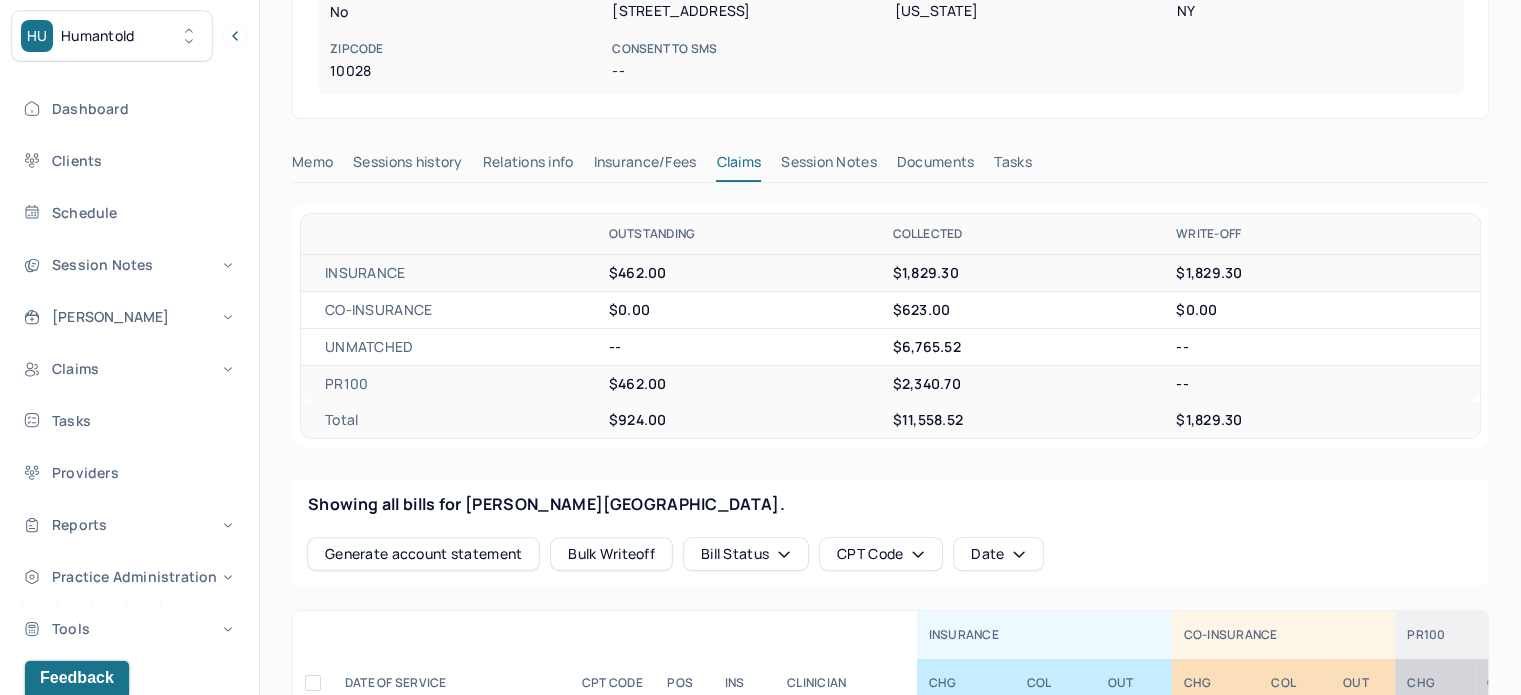 scroll, scrollTop: 380, scrollLeft: 0, axis: vertical 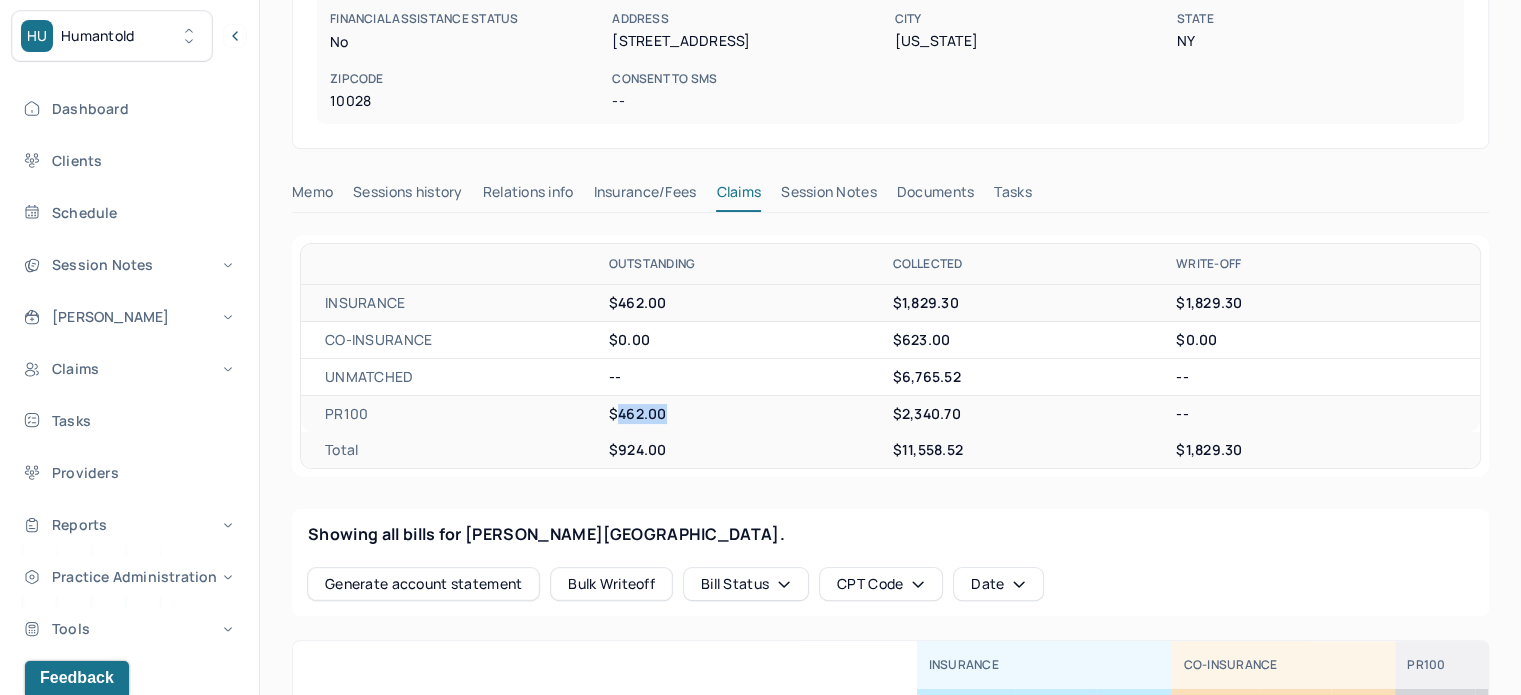 drag, startPoint x: 669, startPoint y: 409, endPoint x: 616, endPoint y: 407, distance: 53.037724 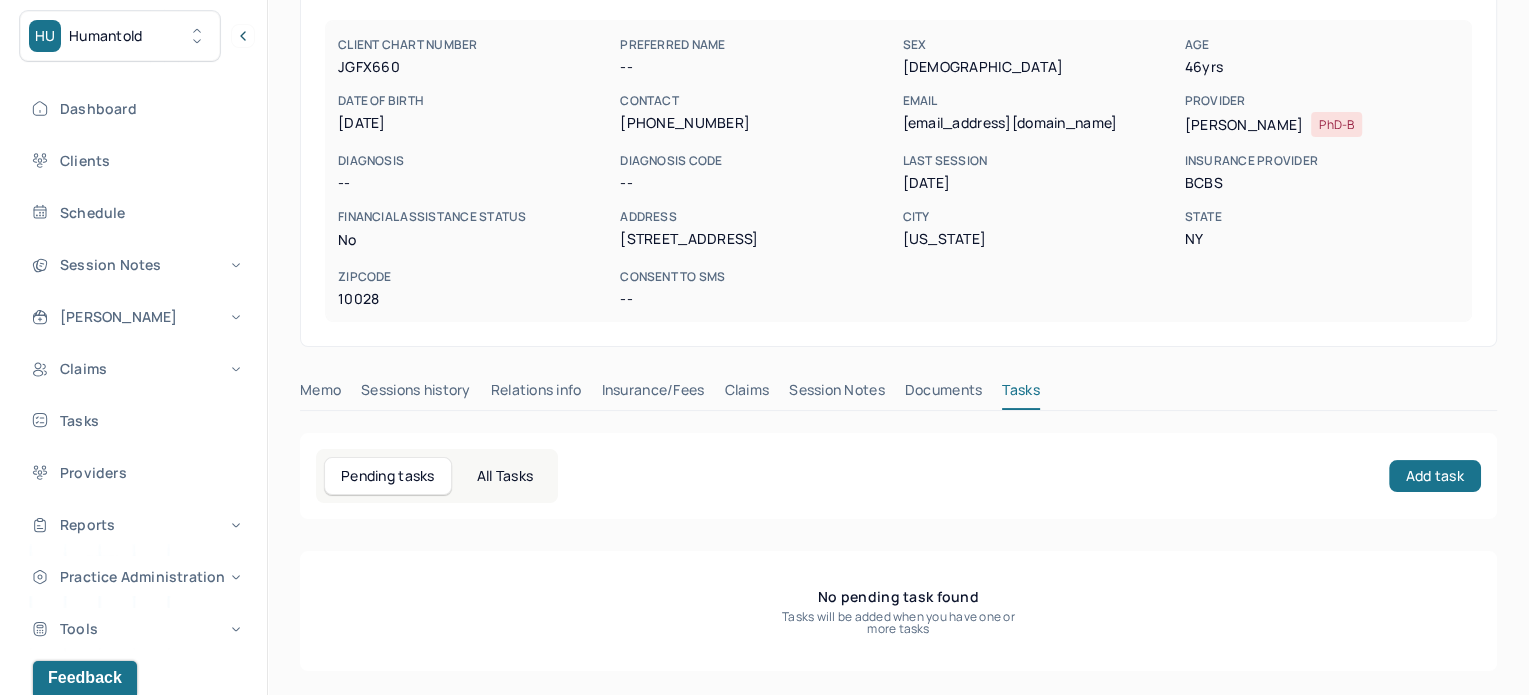 scroll, scrollTop: 180, scrollLeft: 0, axis: vertical 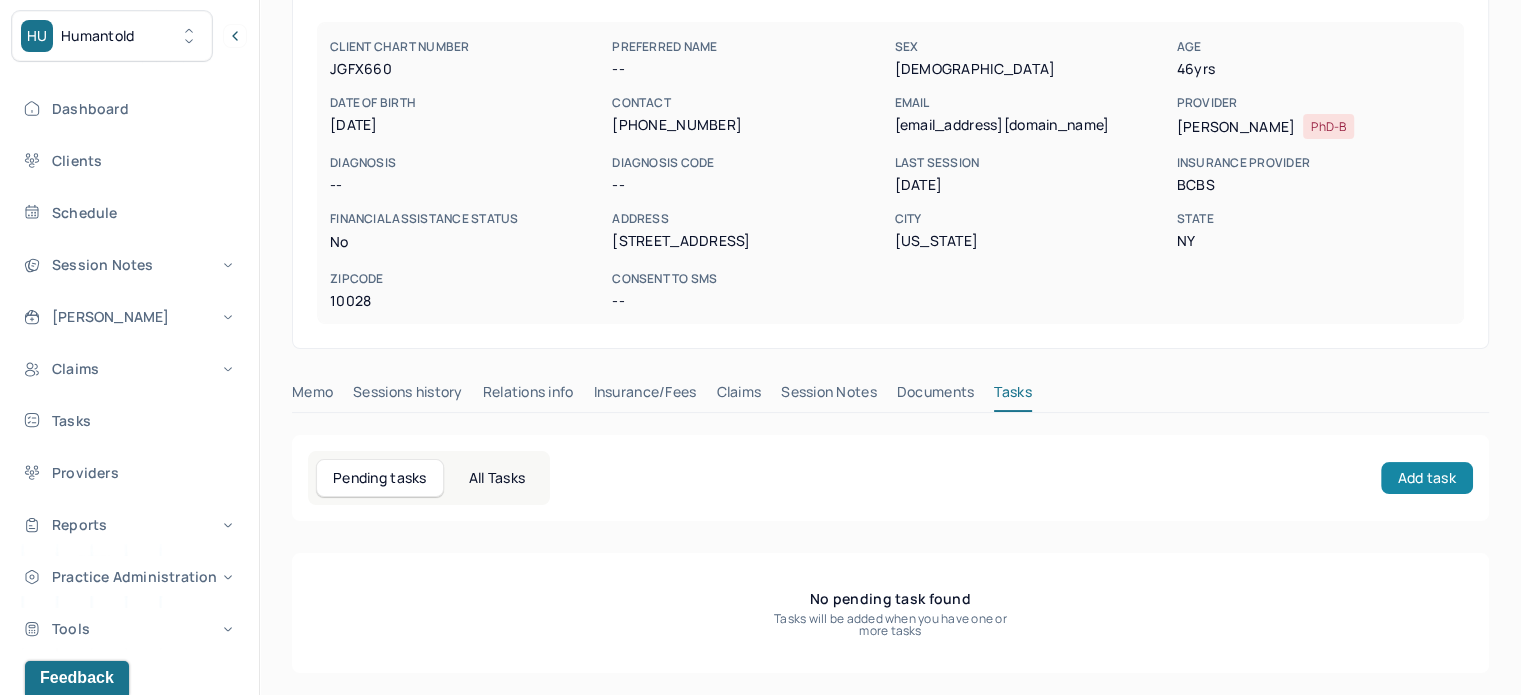 click on "Add task" at bounding box center (1427, 478) 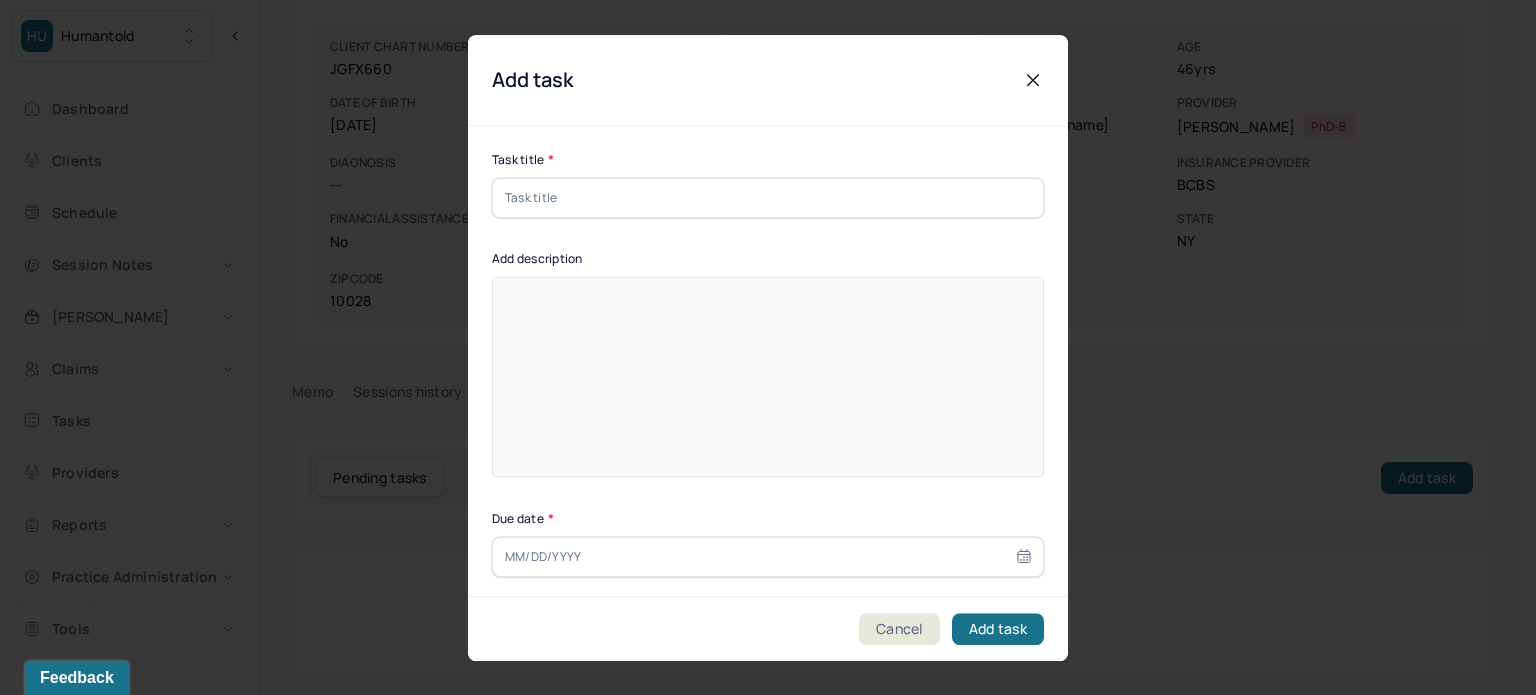click at bounding box center [768, 198] 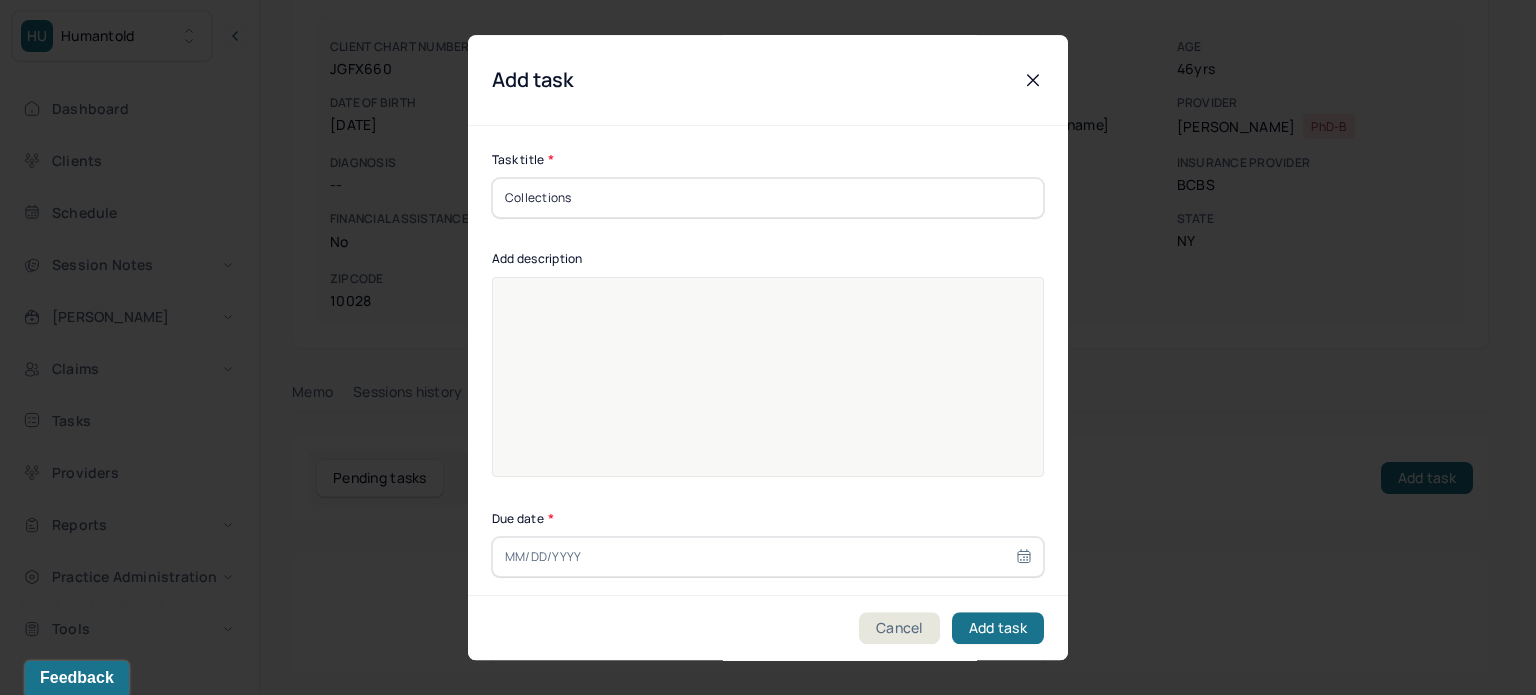 type on "Collections" 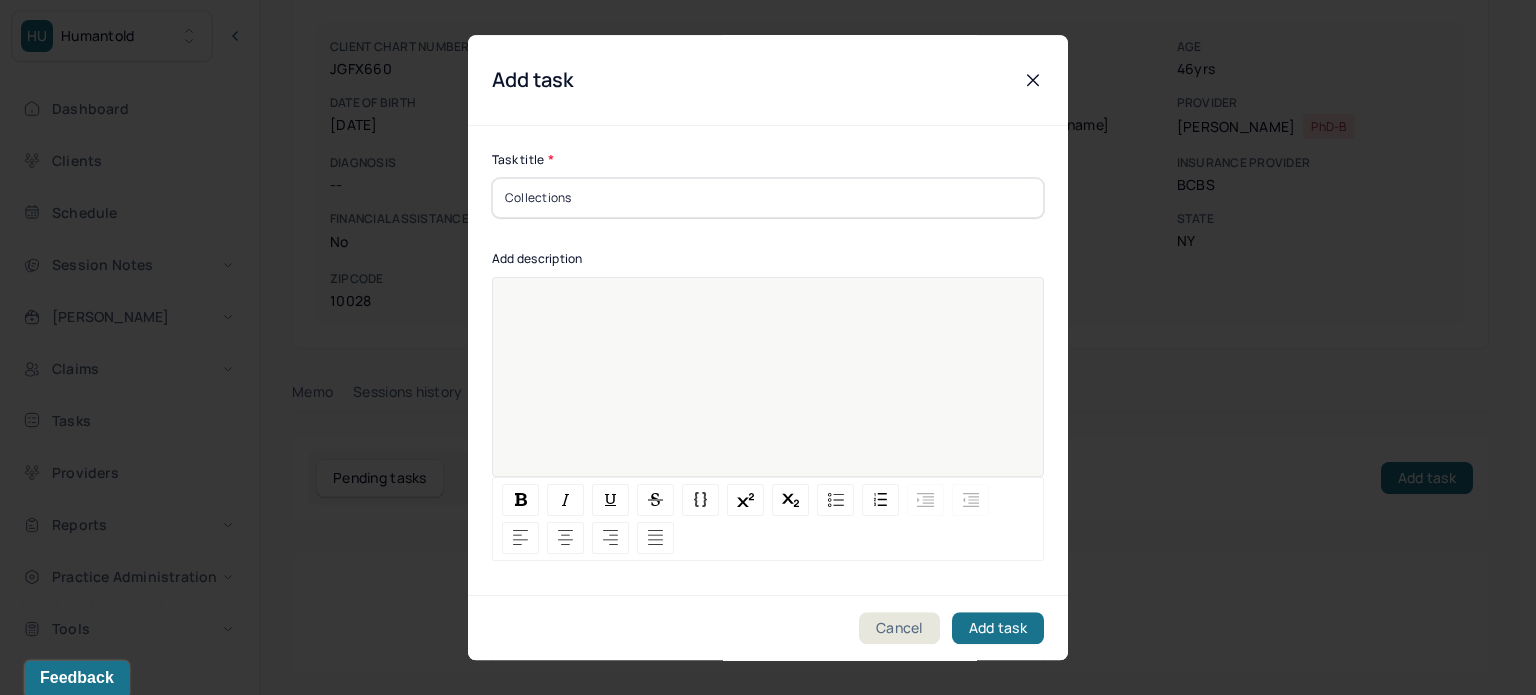 paste 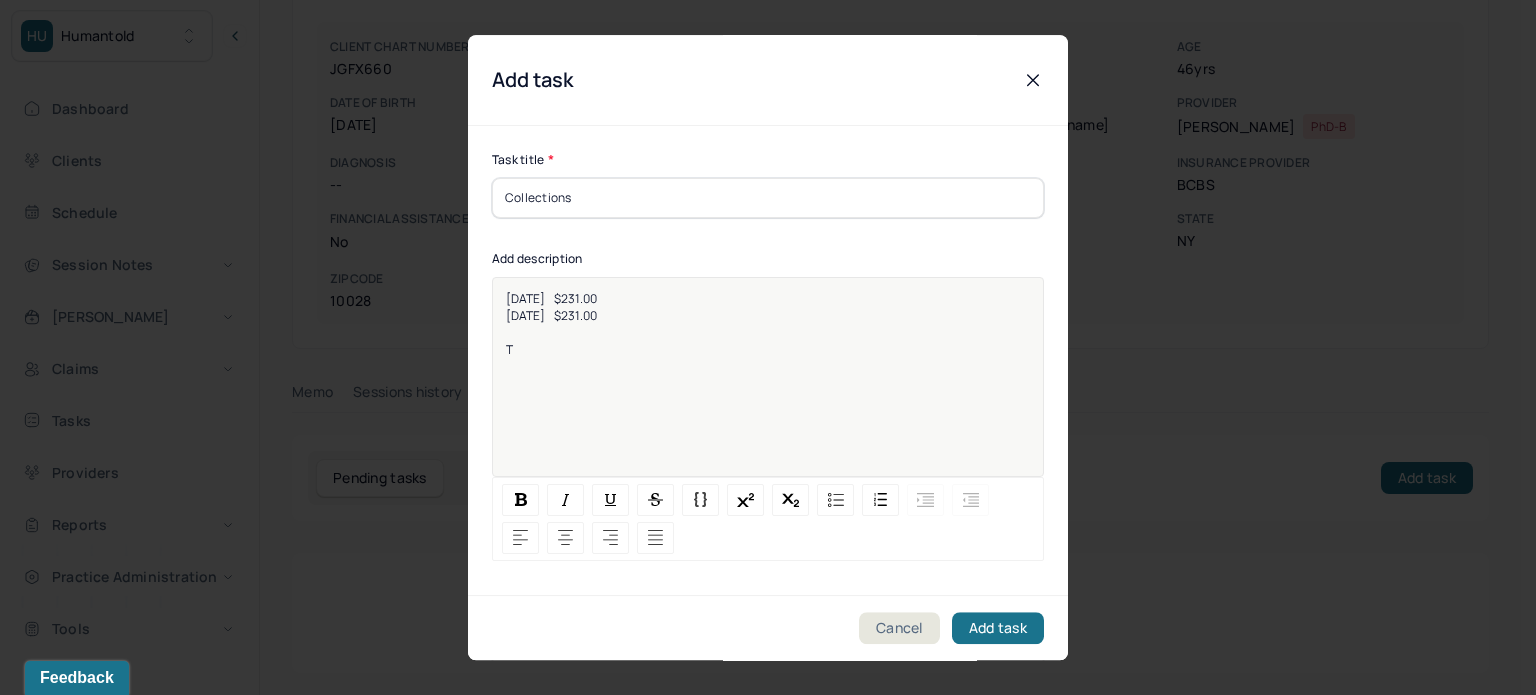 type 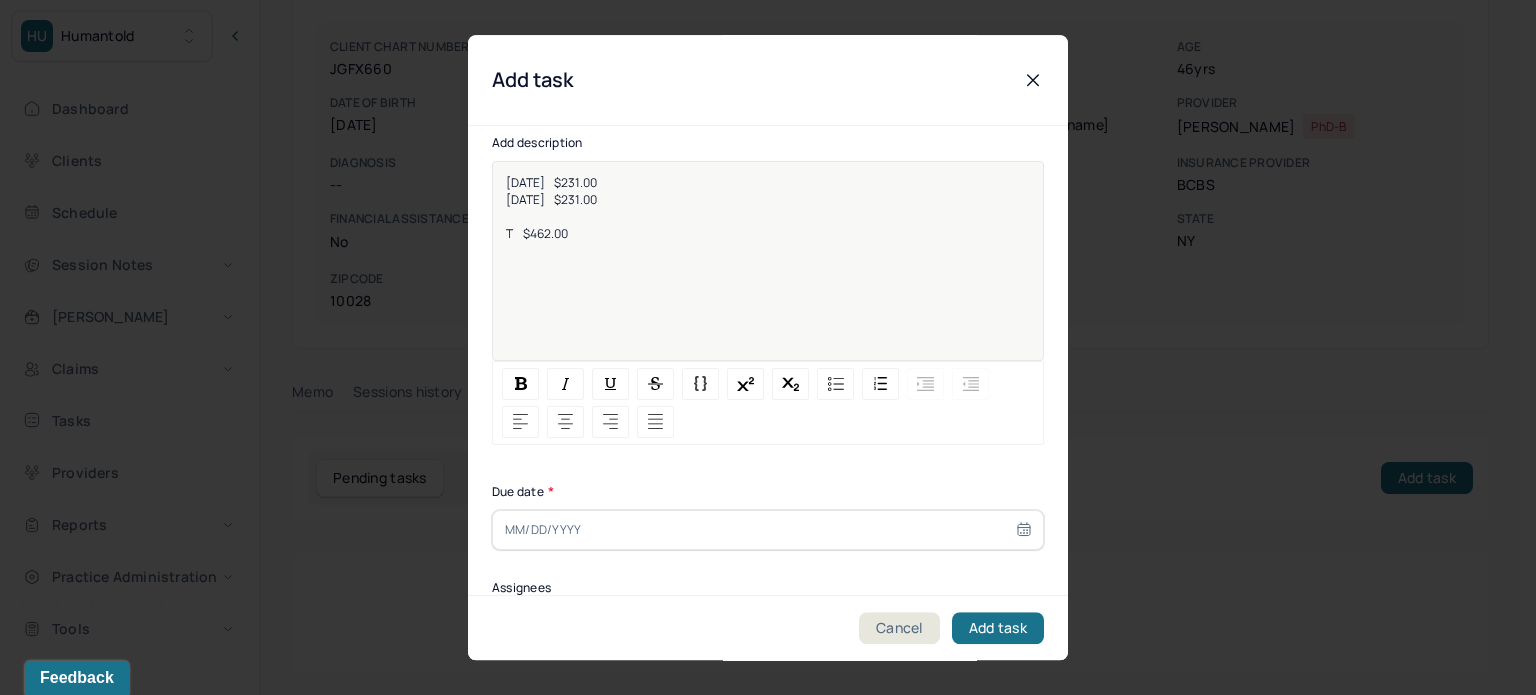 scroll, scrollTop: 256, scrollLeft: 0, axis: vertical 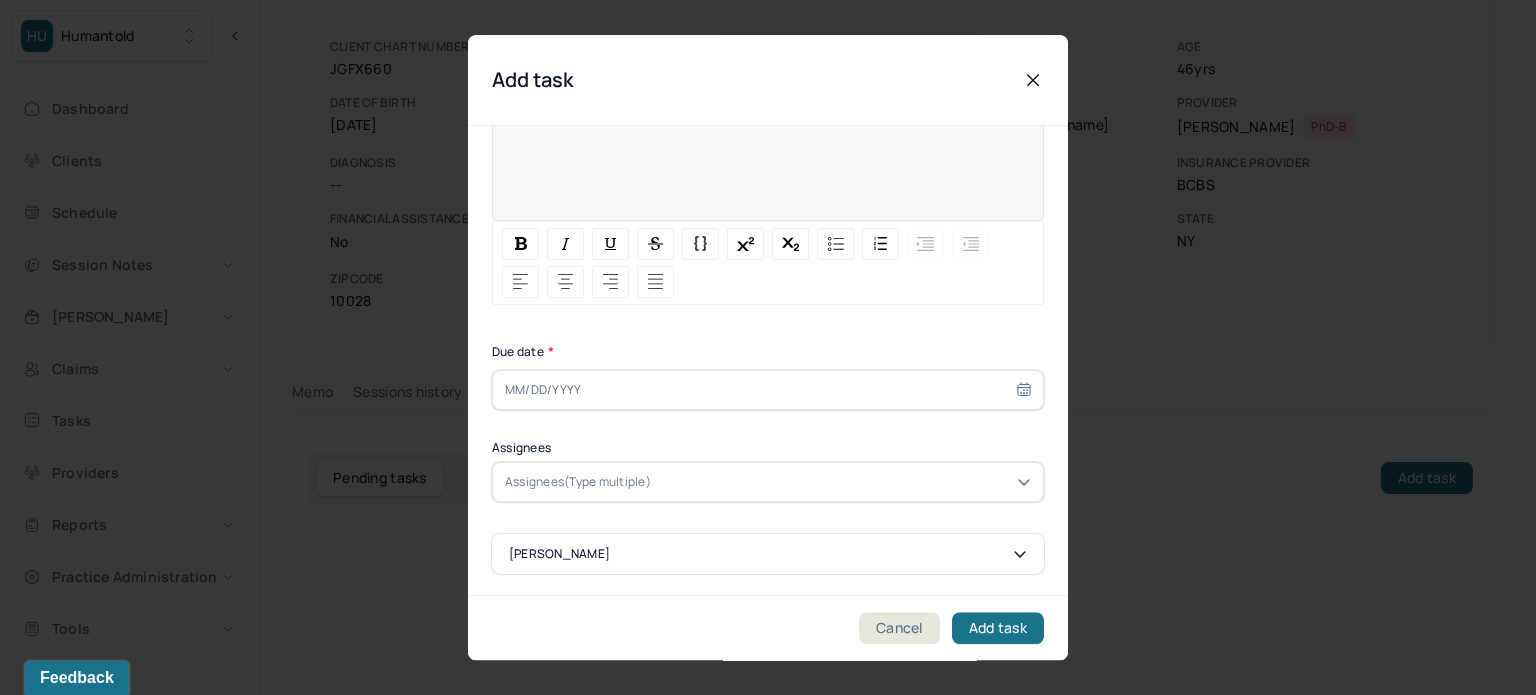 click at bounding box center [768, 390] 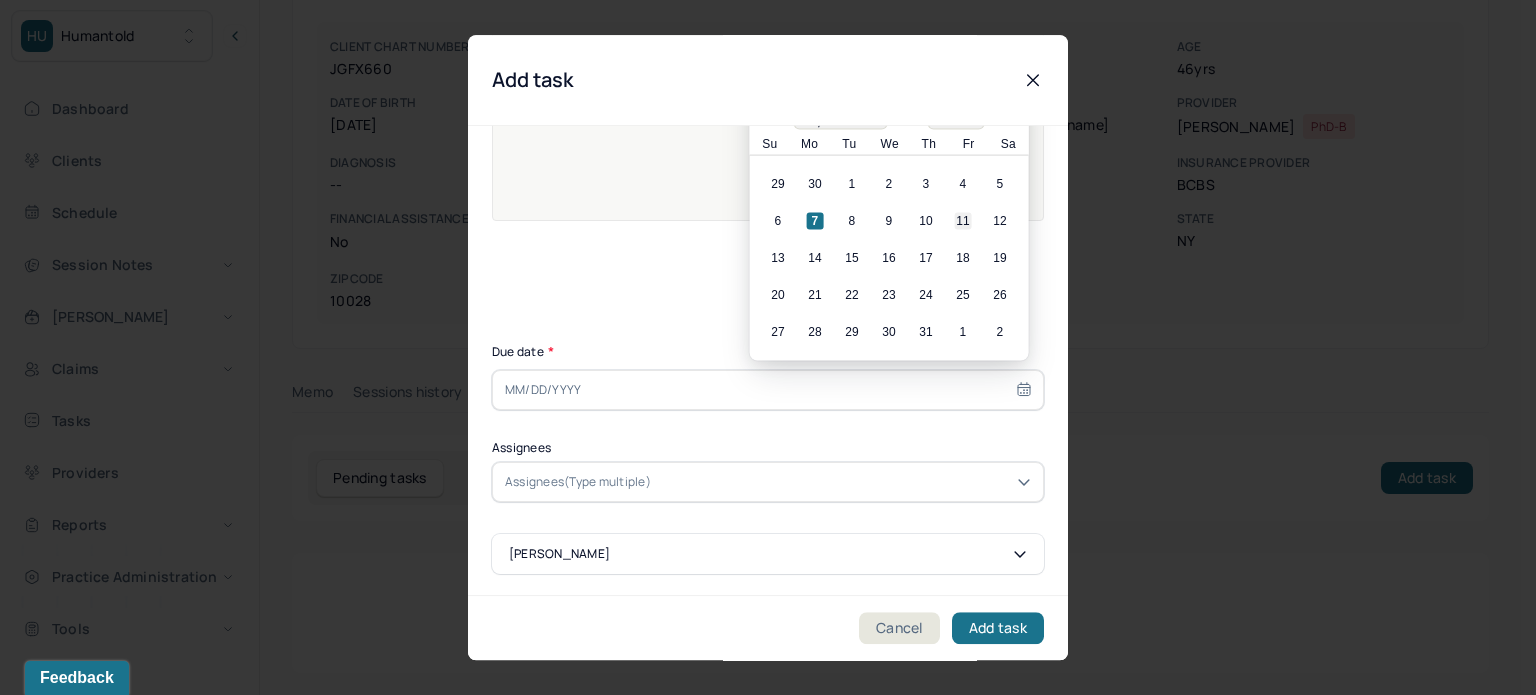 click on "11" at bounding box center [963, 221] 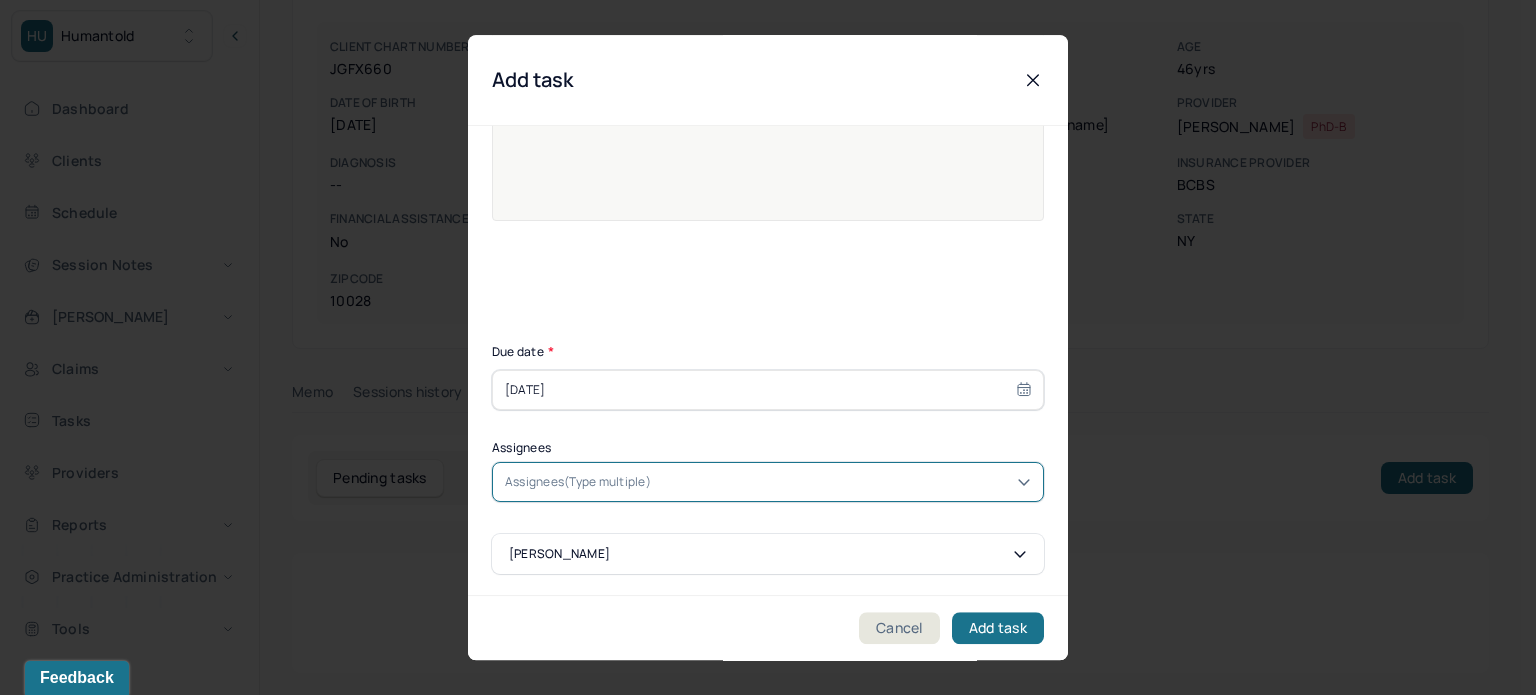 click on "Assignees(Type multiple)" at bounding box center (578, 482) 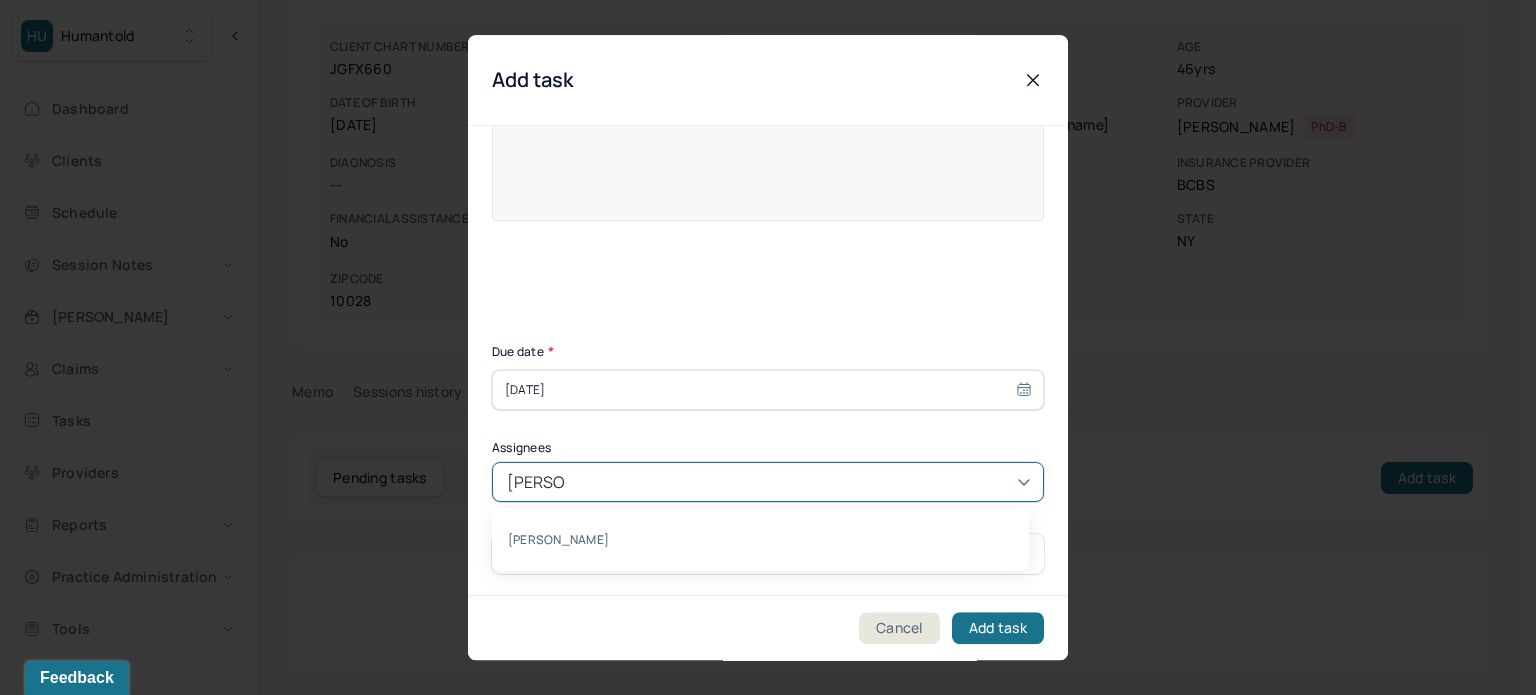 type on "[PERSON_NAME]" 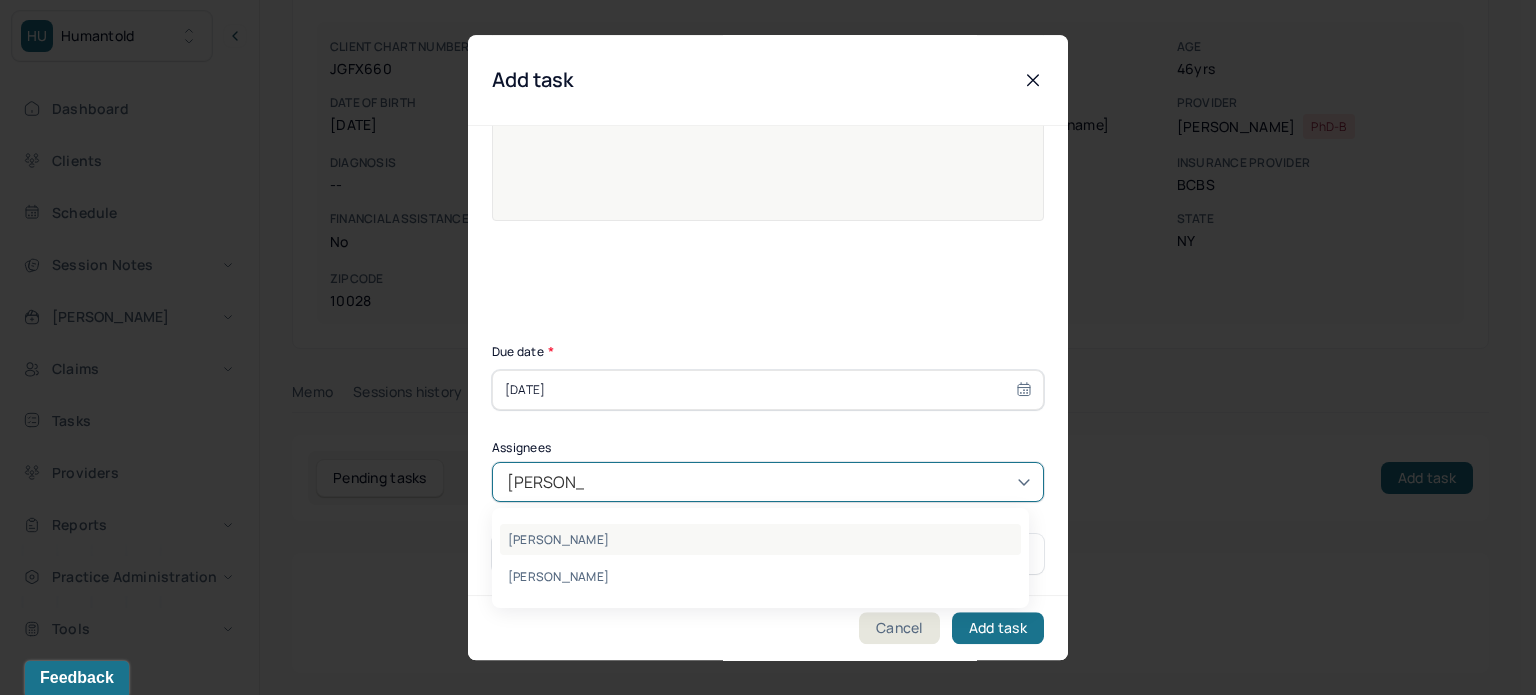 click on "[PERSON_NAME]" at bounding box center (760, 539) 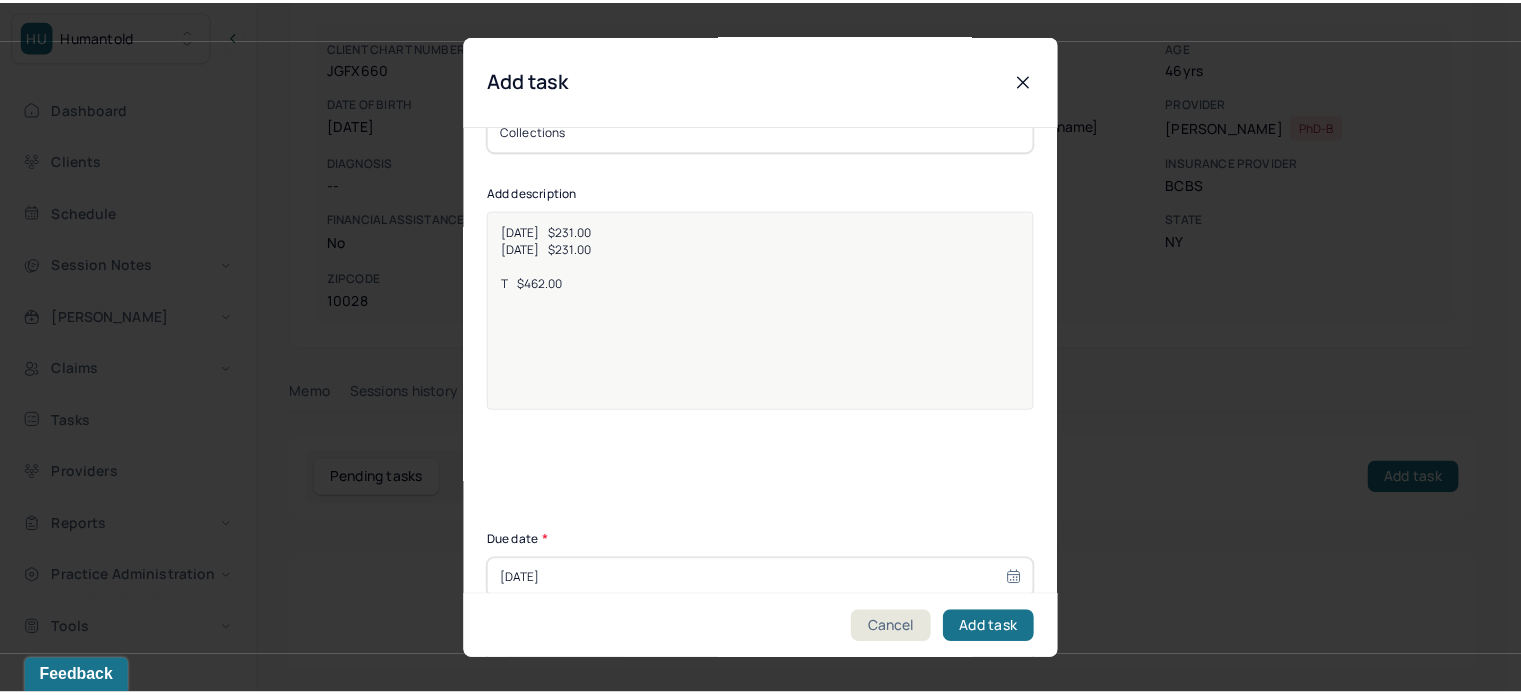 scroll, scrollTop: 0, scrollLeft: 0, axis: both 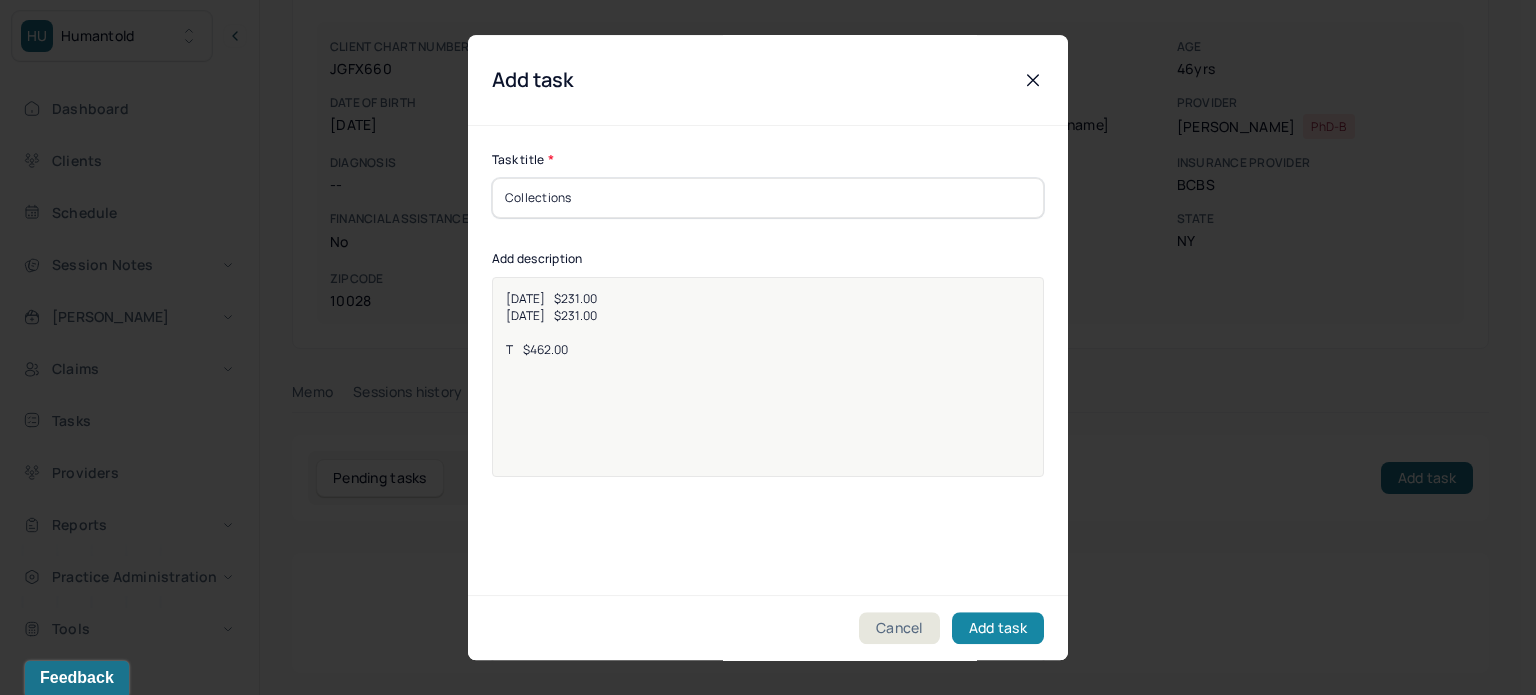 click on "Add task" at bounding box center (998, 628) 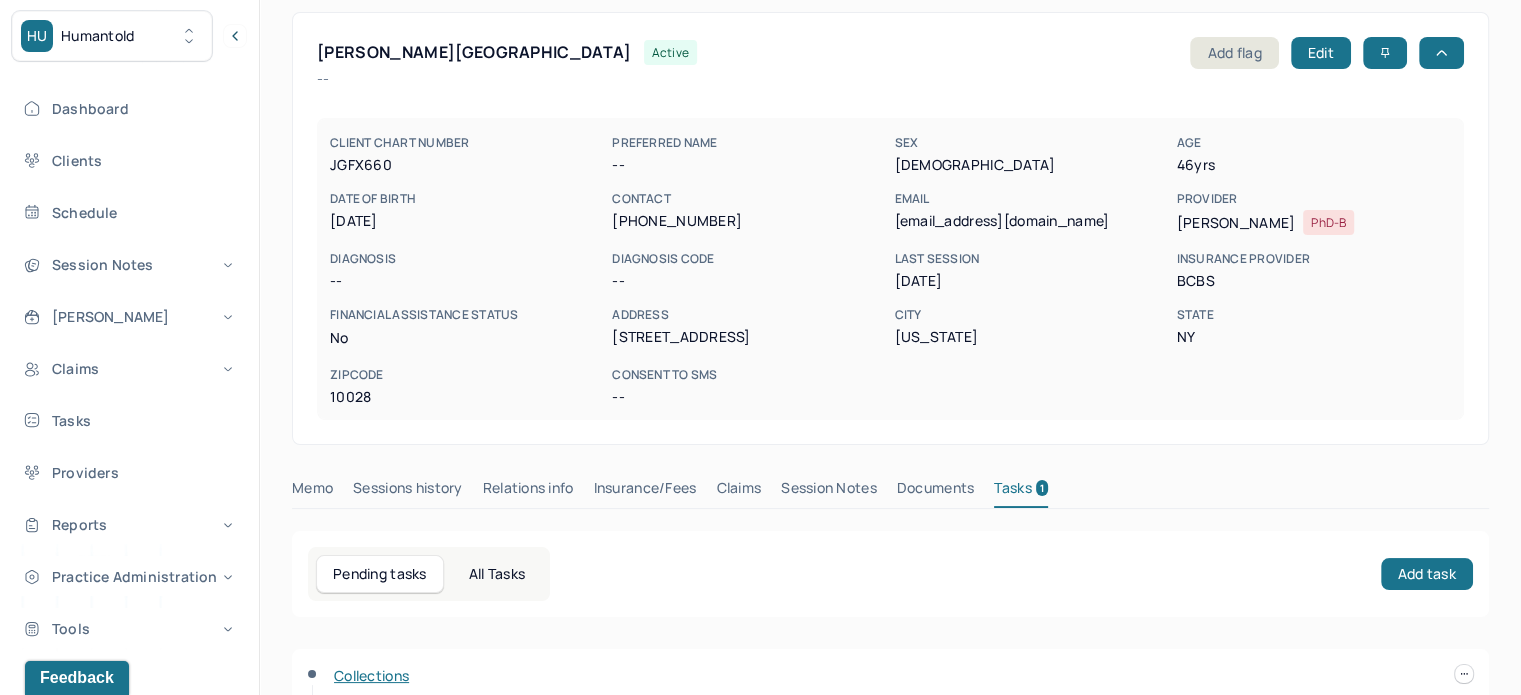 scroll, scrollTop: 0, scrollLeft: 0, axis: both 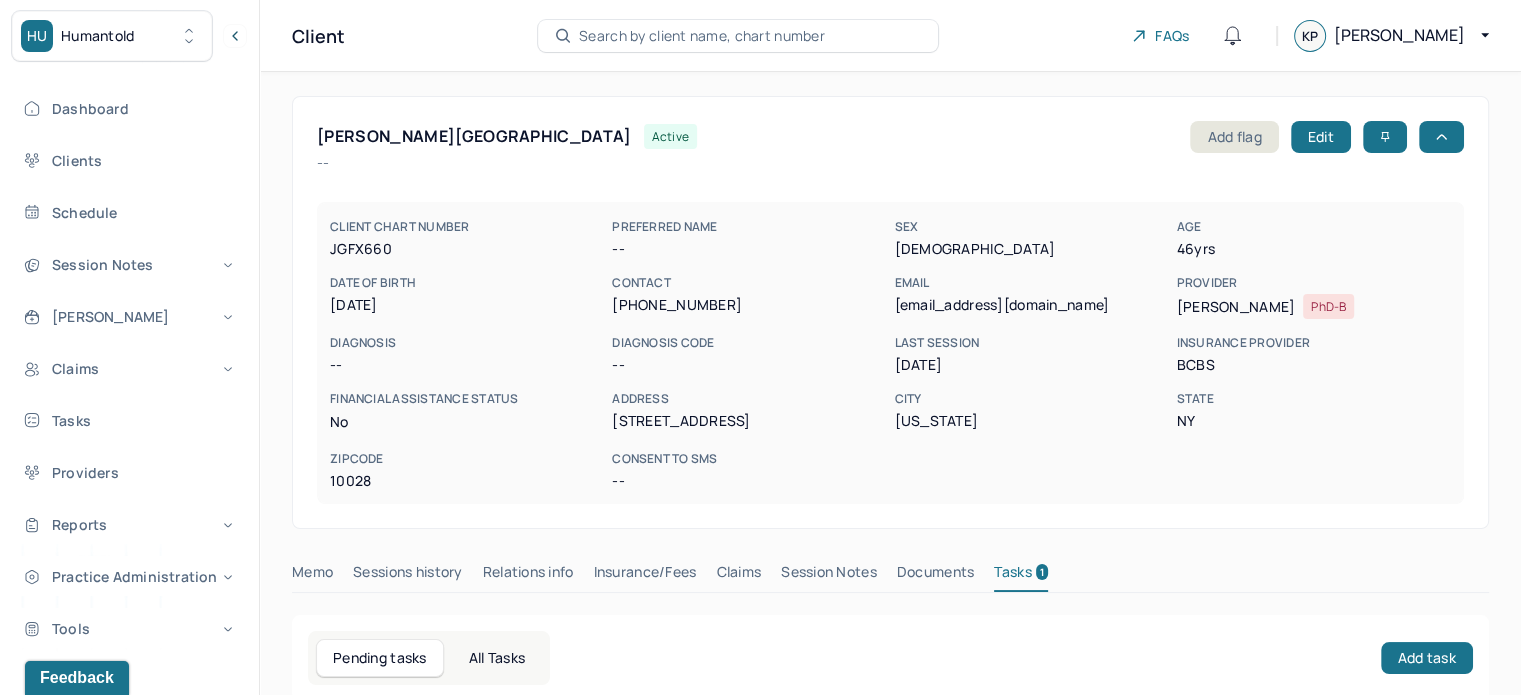 click on "Search by client name, chart number" at bounding box center [702, 36] 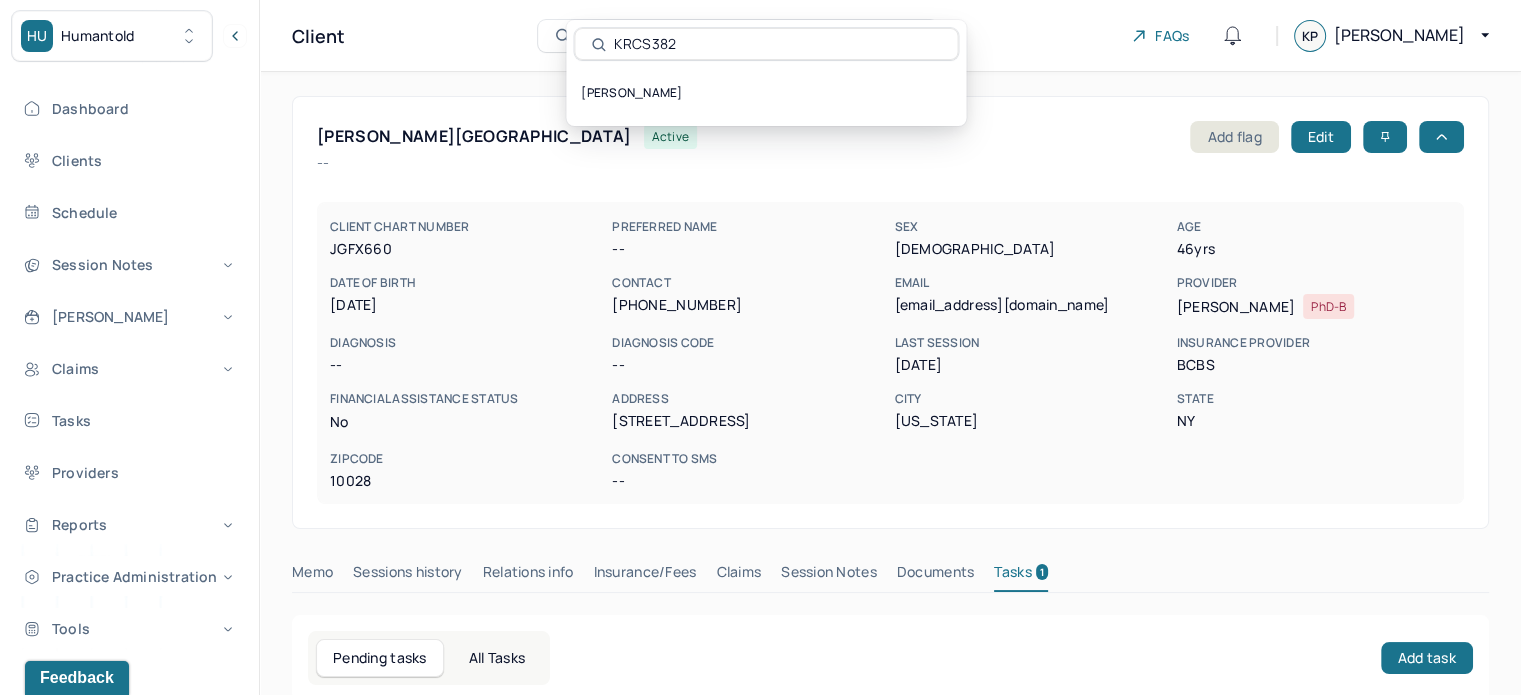 type on "KRCS382" 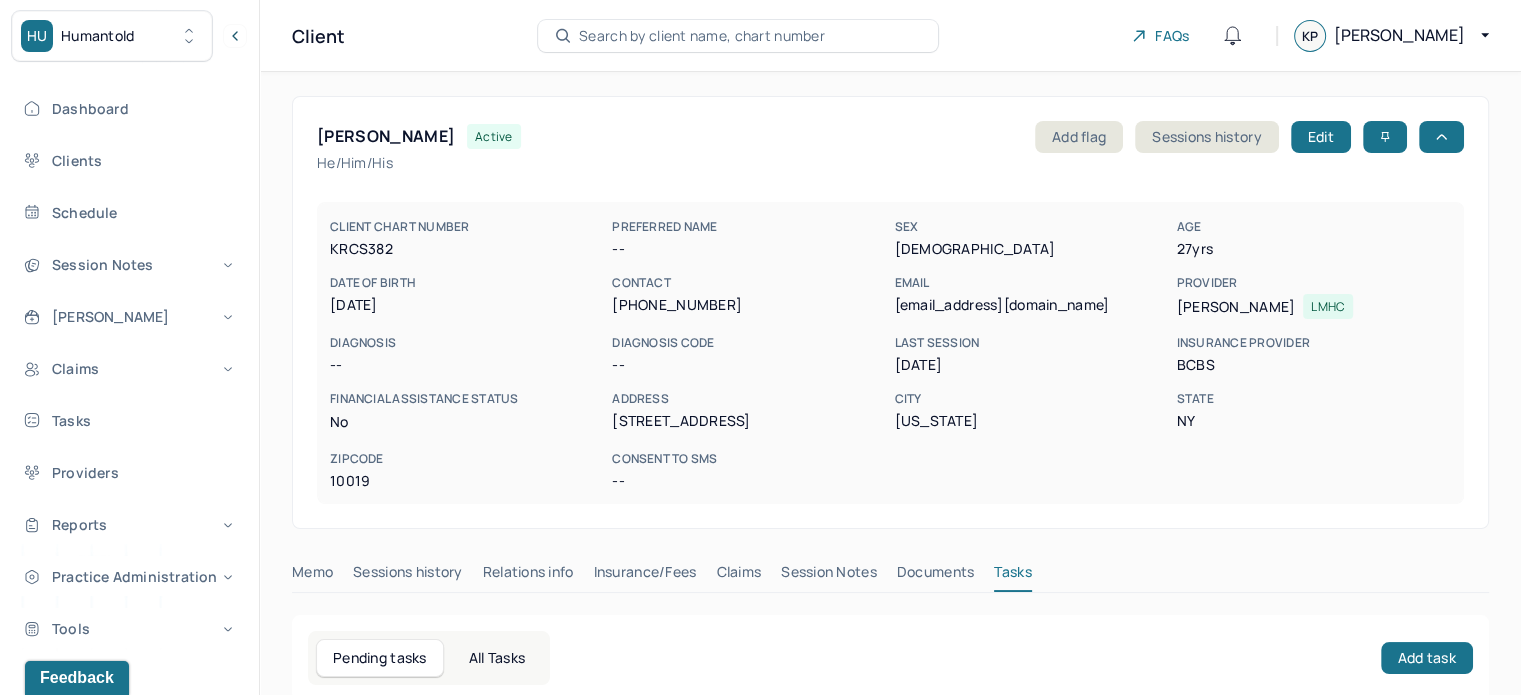 click on "akandola97@gmail.com" at bounding box center (1031, 305) 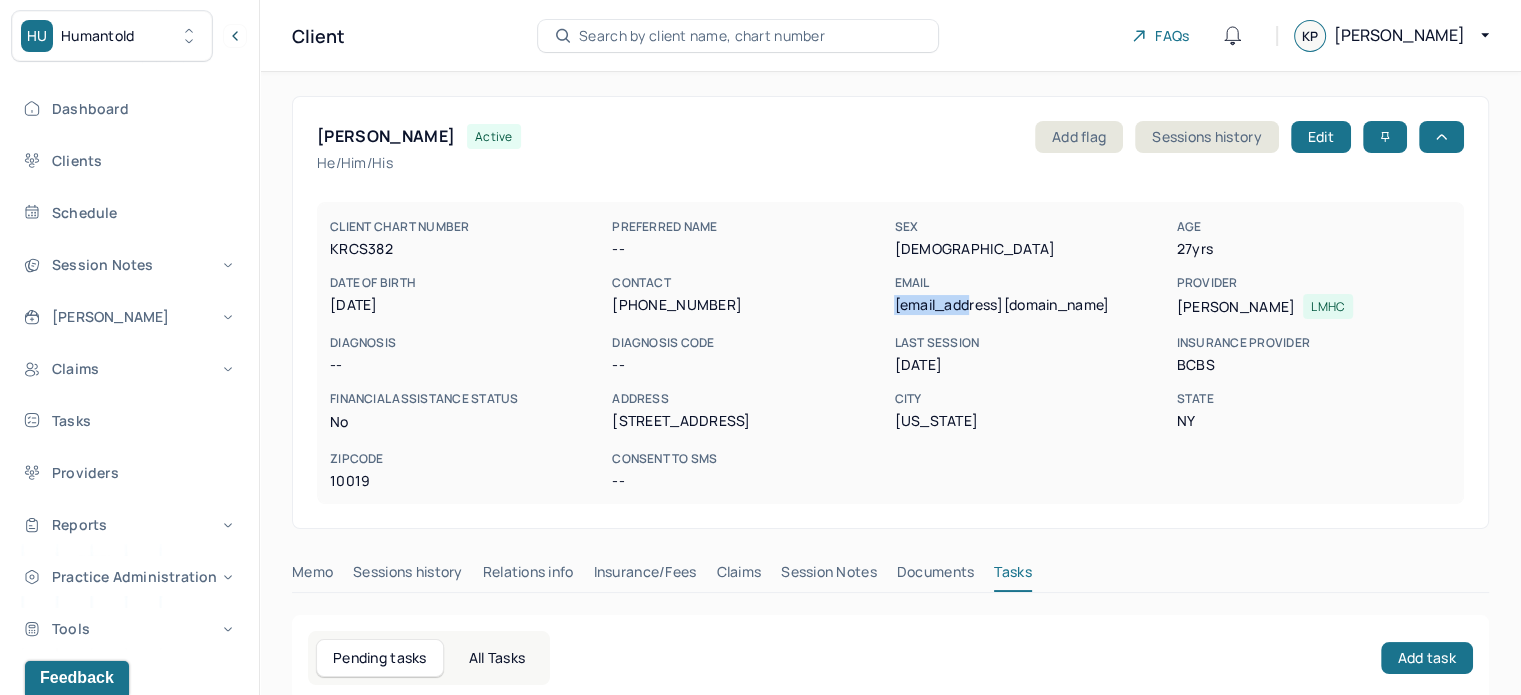 click on "akandola97@gmail.com" at bounding box center [1031, 305] 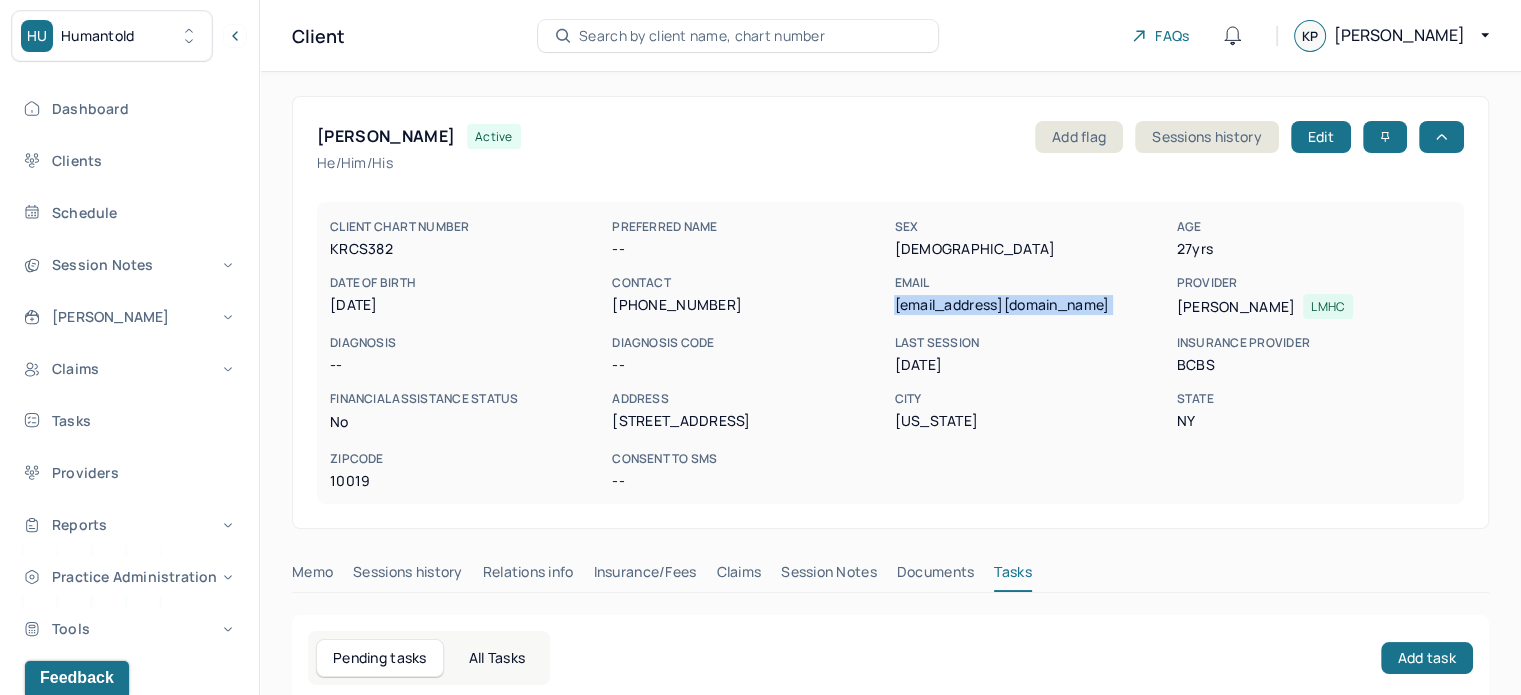 click on "akandola97@gmail.com" at bounding box center [1031, 305] 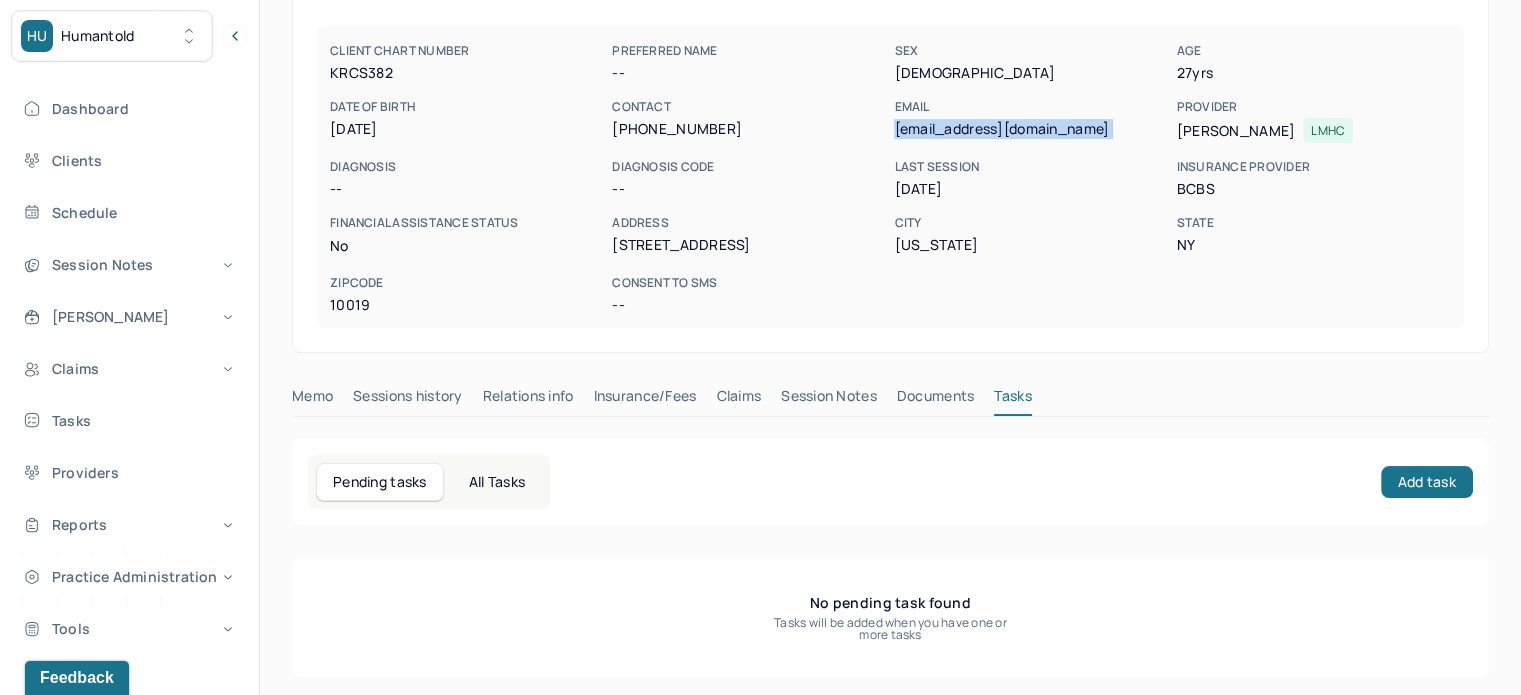 scroll, scrollTop: 180, scrollLeft: 0, axis: vertical 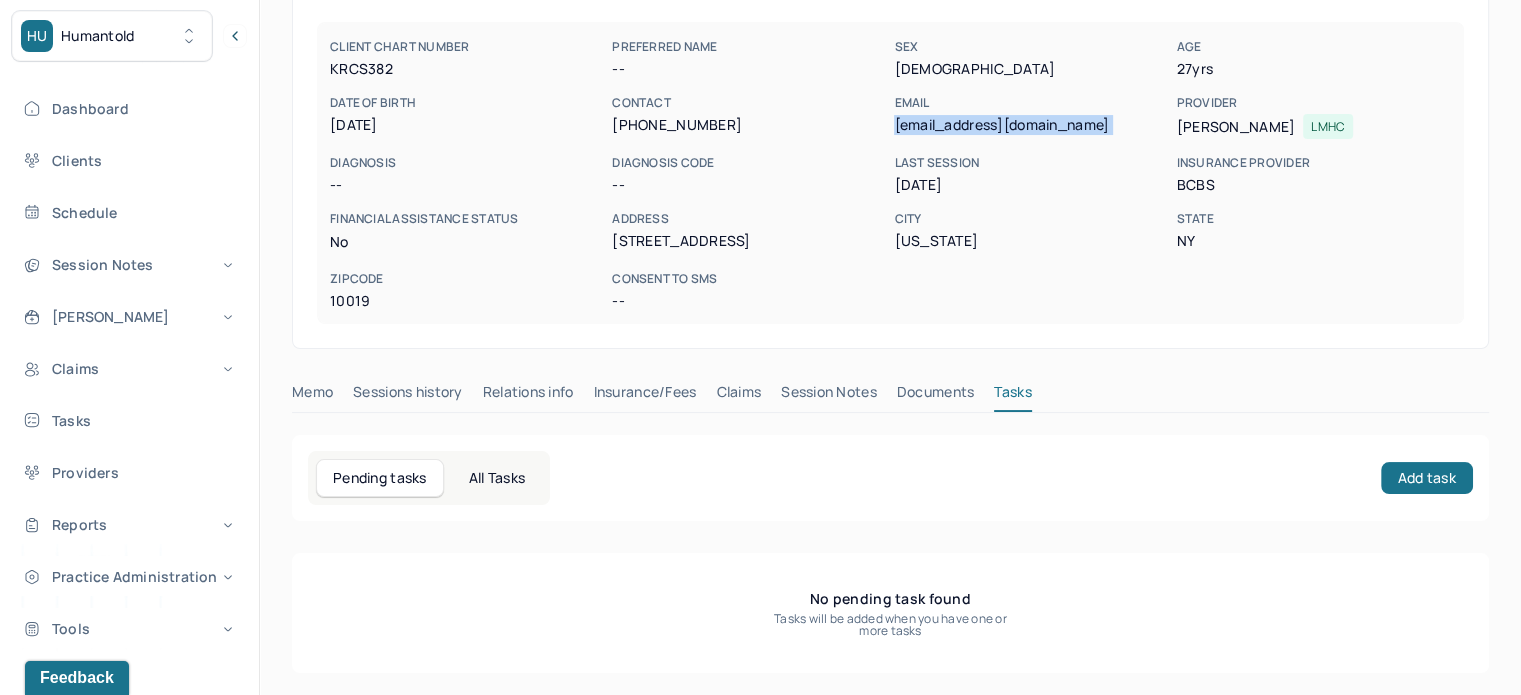 drag, startPoint x: 737, startPoint y: 385, endPoint x: 787, endPoint y: 389, distance: 50.159744 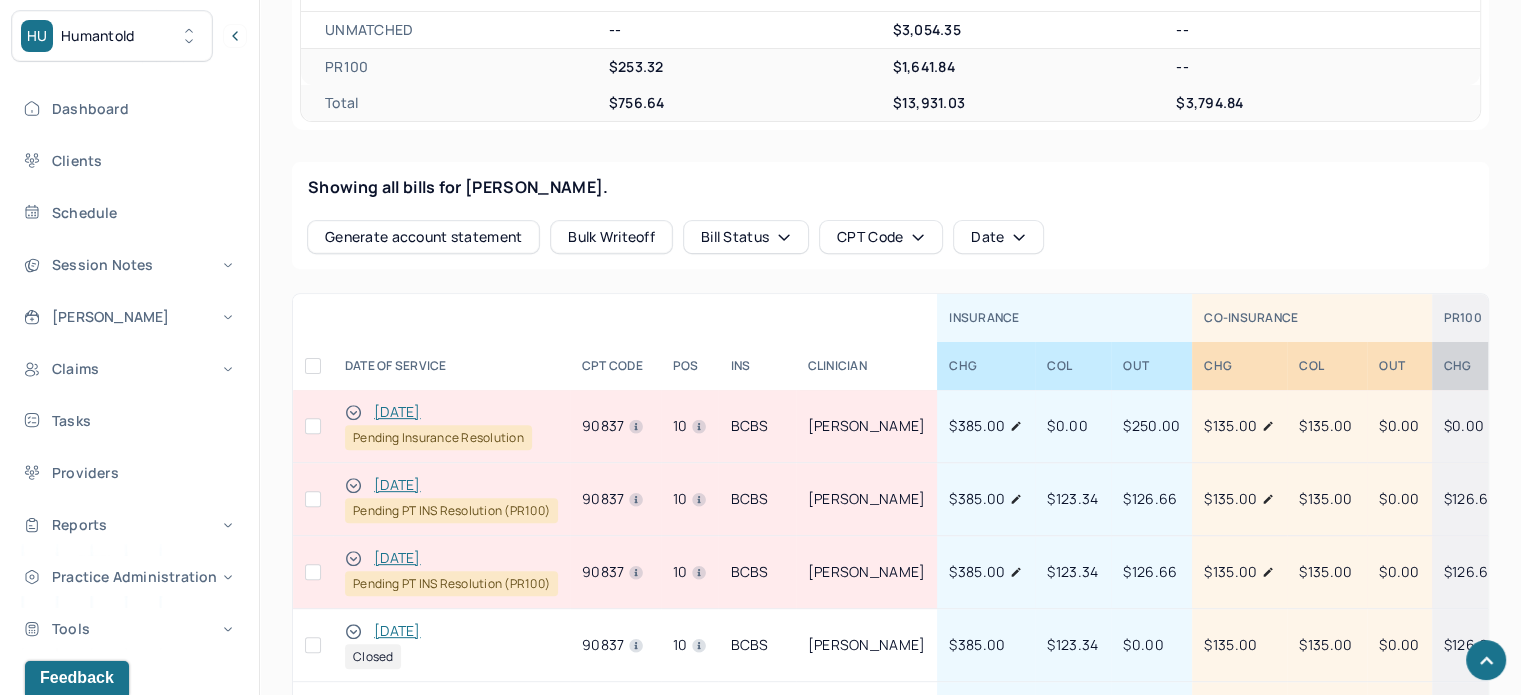 scroll, scrollTop: 680, scrollLeft: 0, axis: vertical 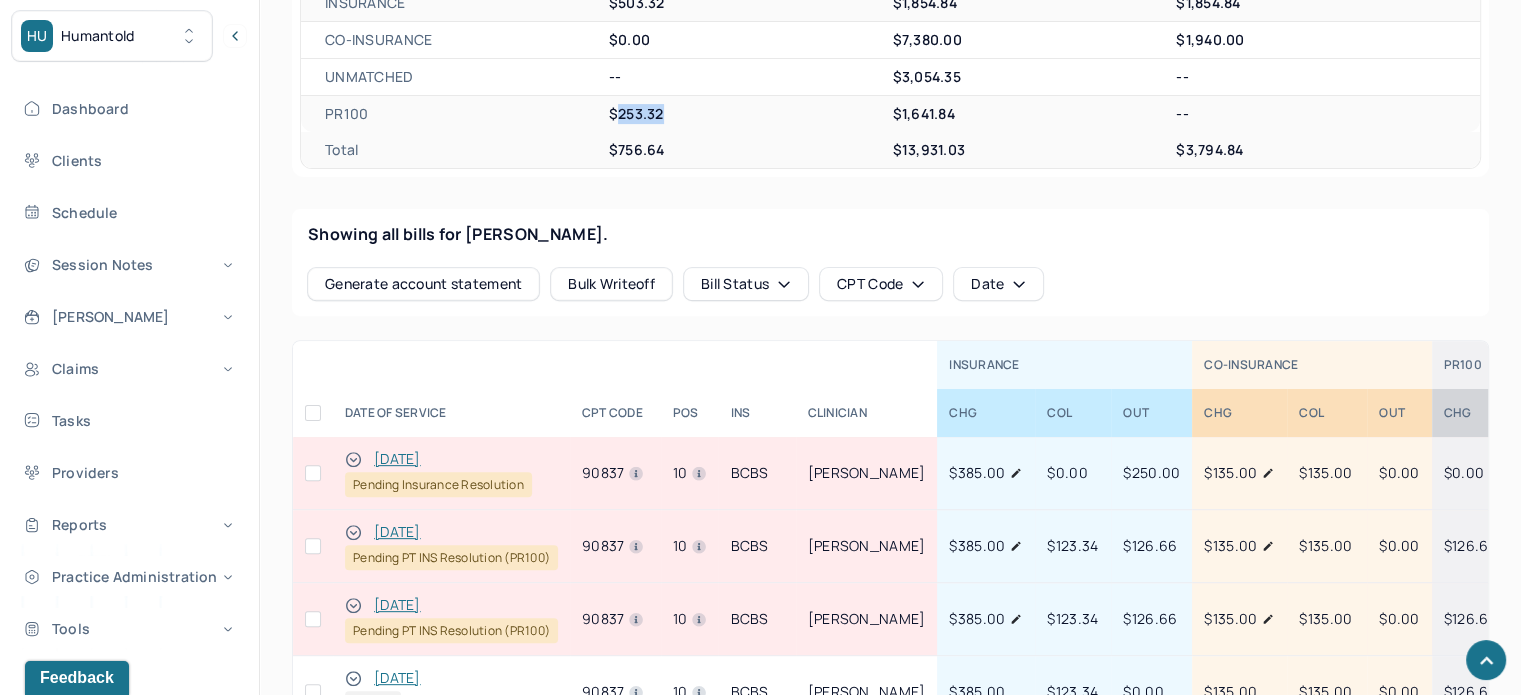 drag, startPoint x: 672, startPoint y: 110, endPoint x: 616, endPoint y: 118, distance: 56.568542 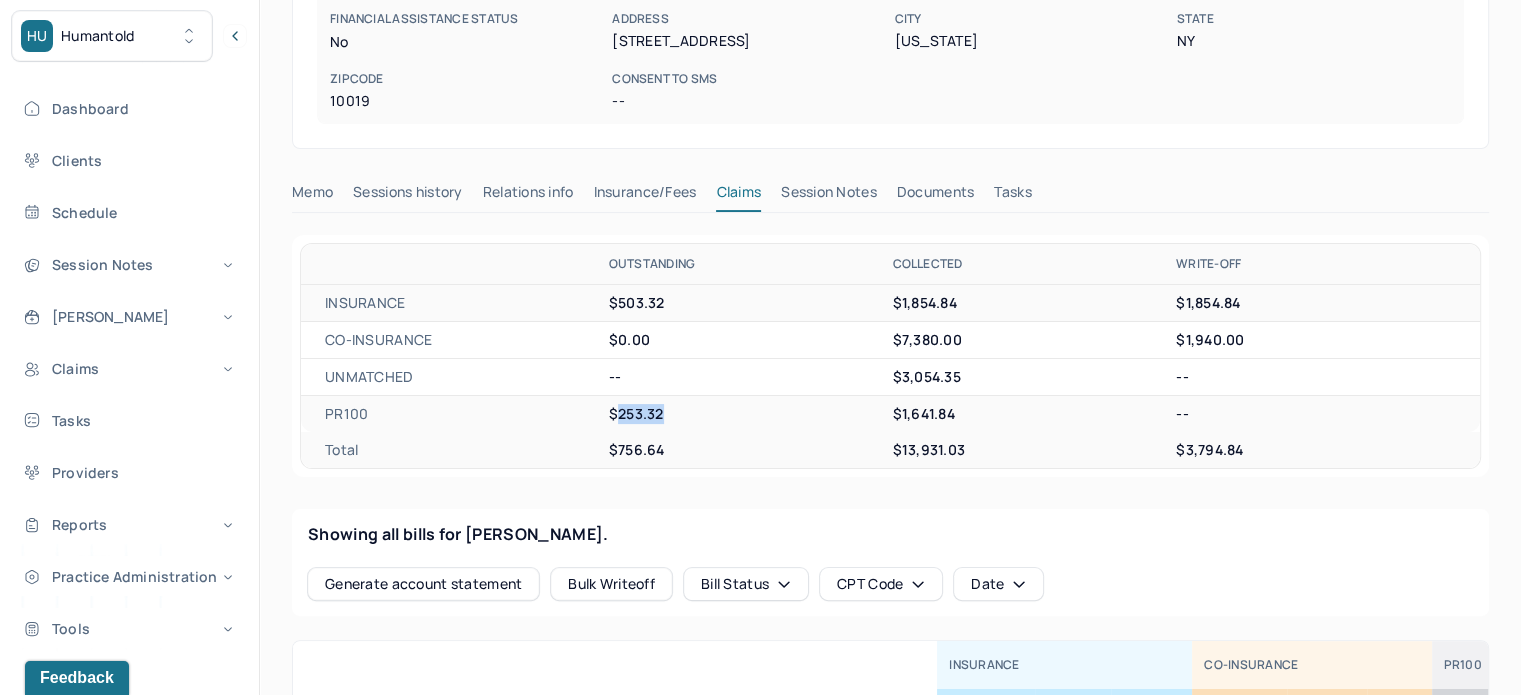 click on "Tasks" at bounding box center (1012, 196) 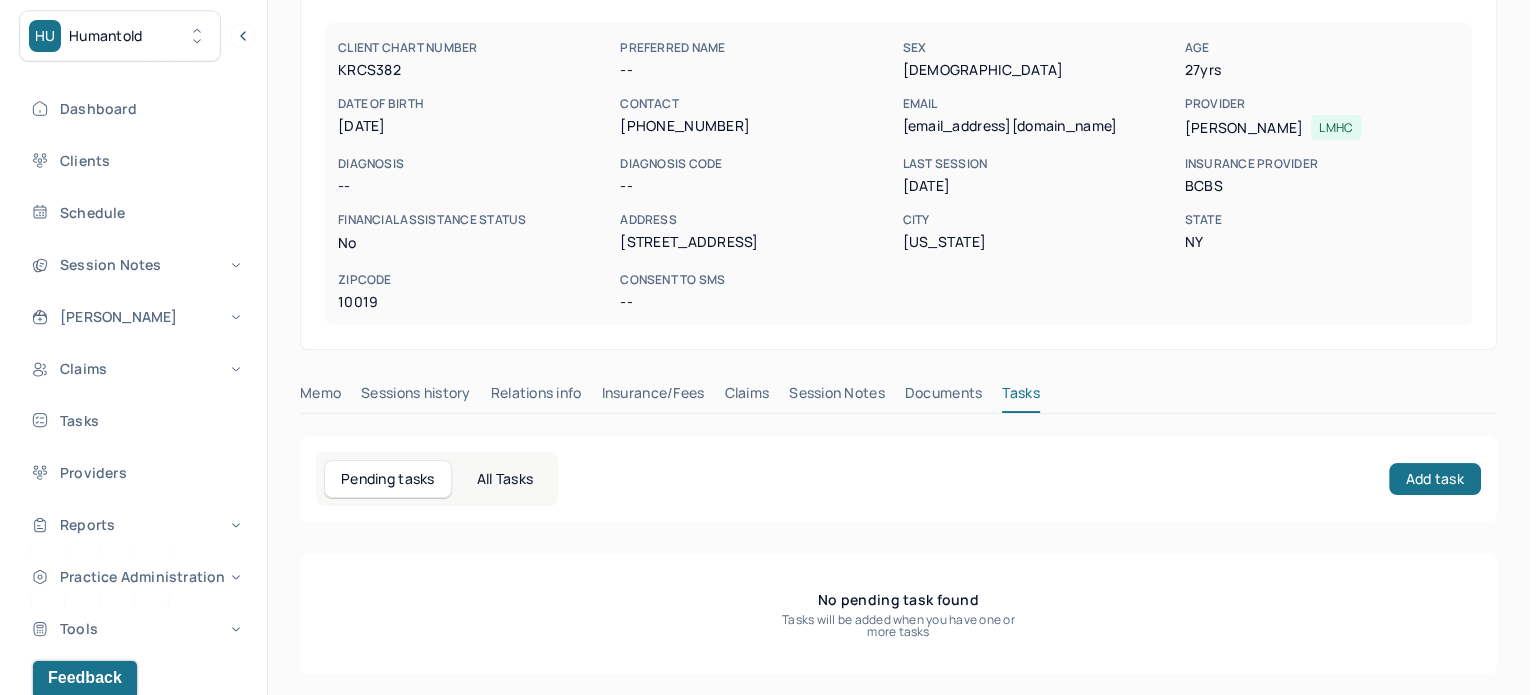 scroll, scrollTop: 180, scrollLeft: 0, axis: vertical 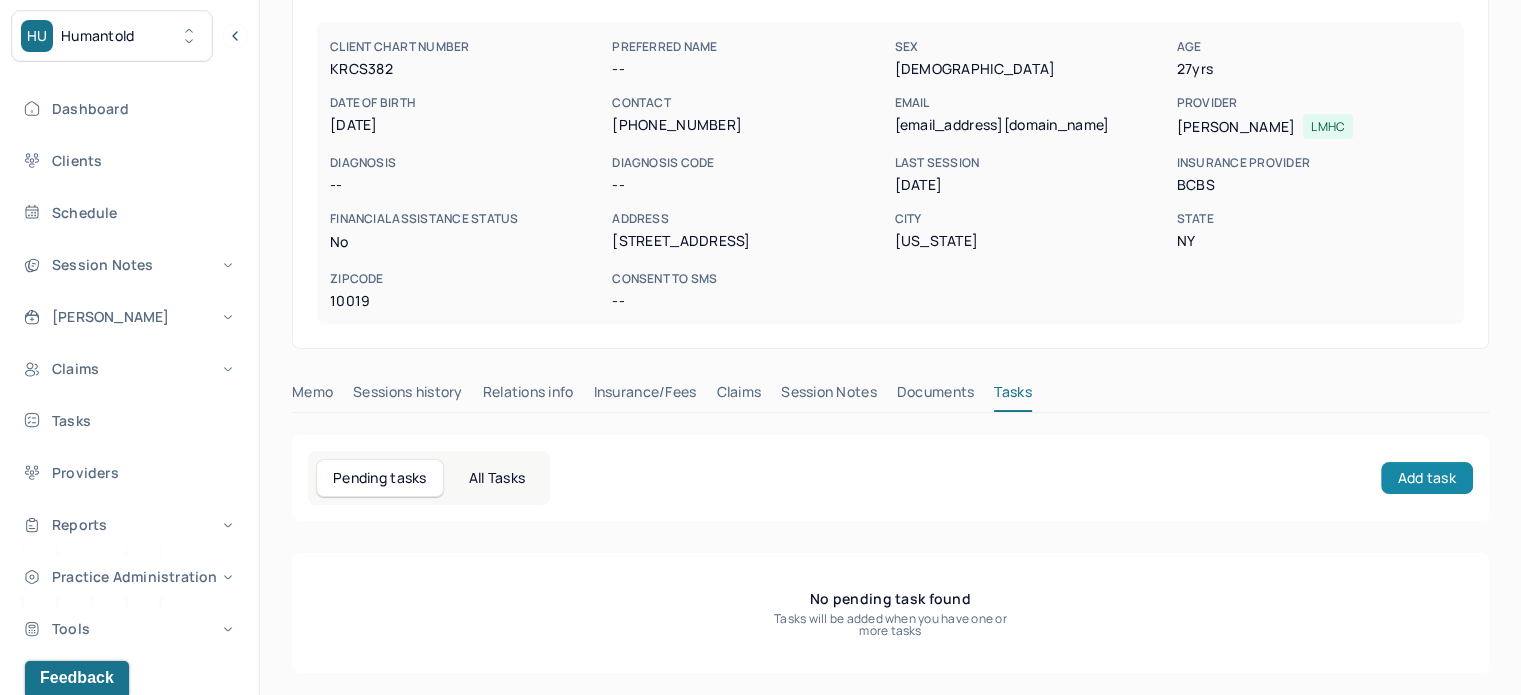 click on "Add task" at bounding box center [1427, 478] 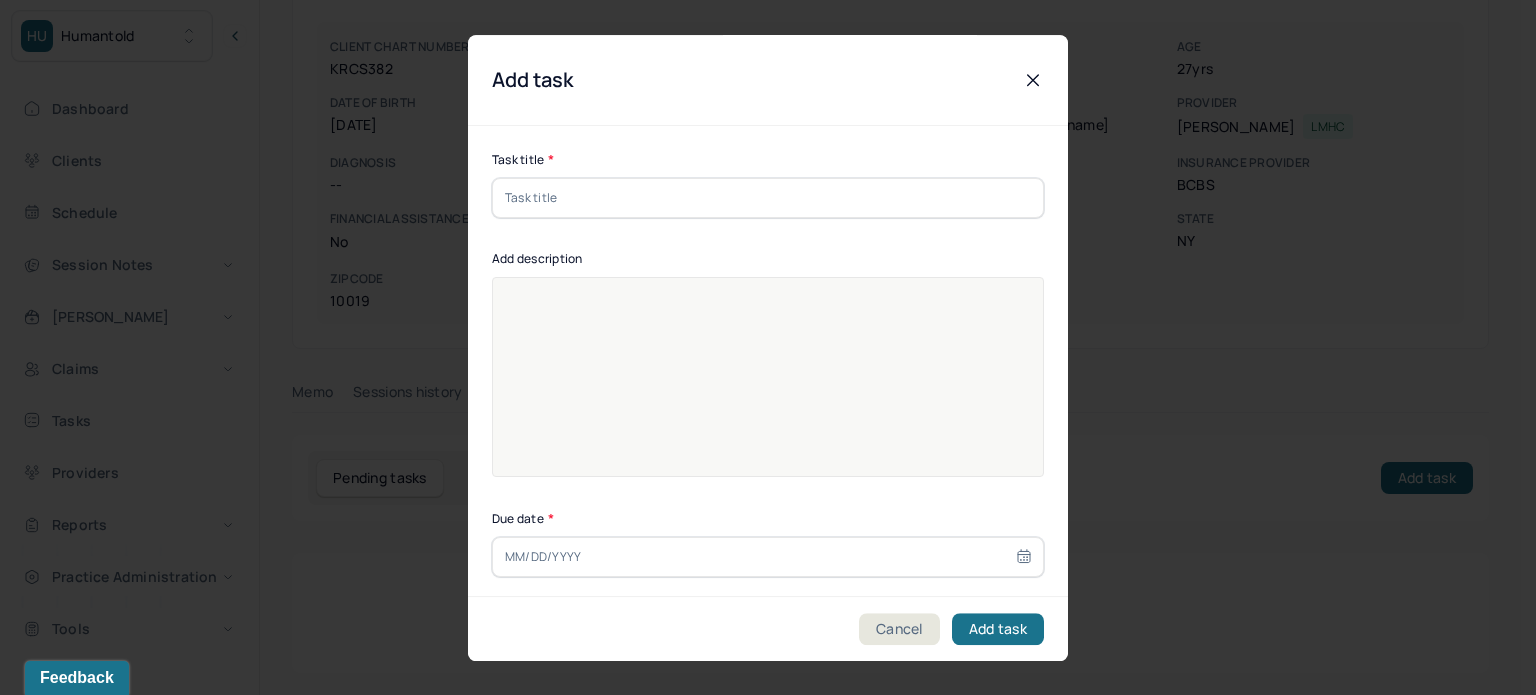 click at bounding box center [768, 198] 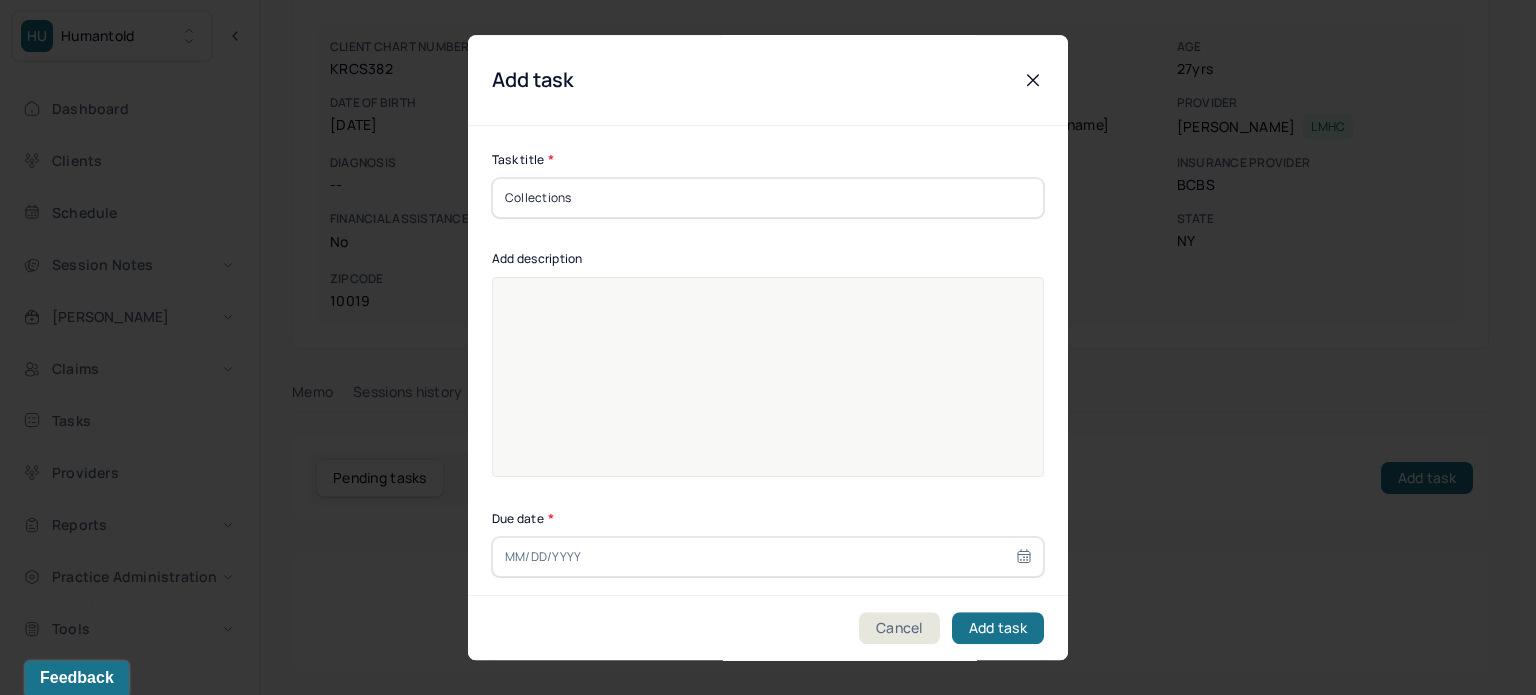 type on "Collections" 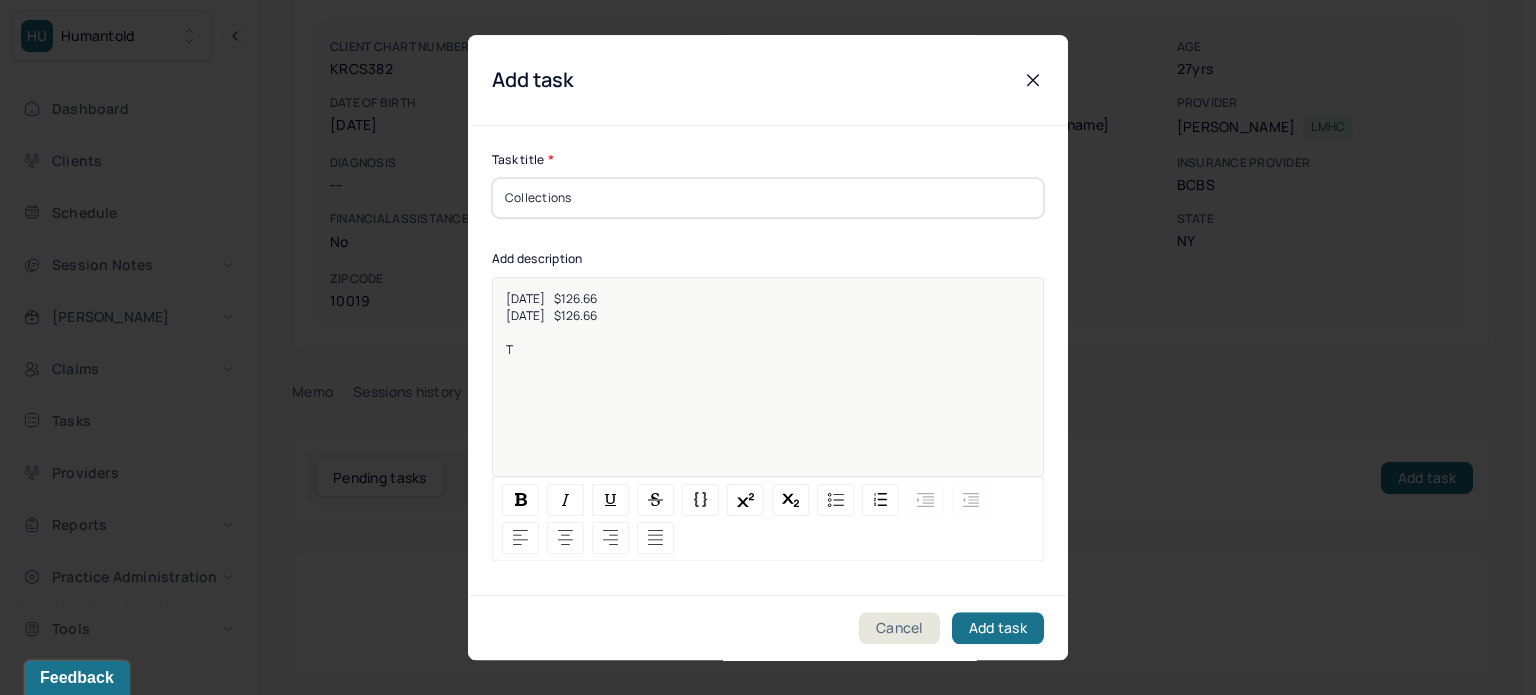 type 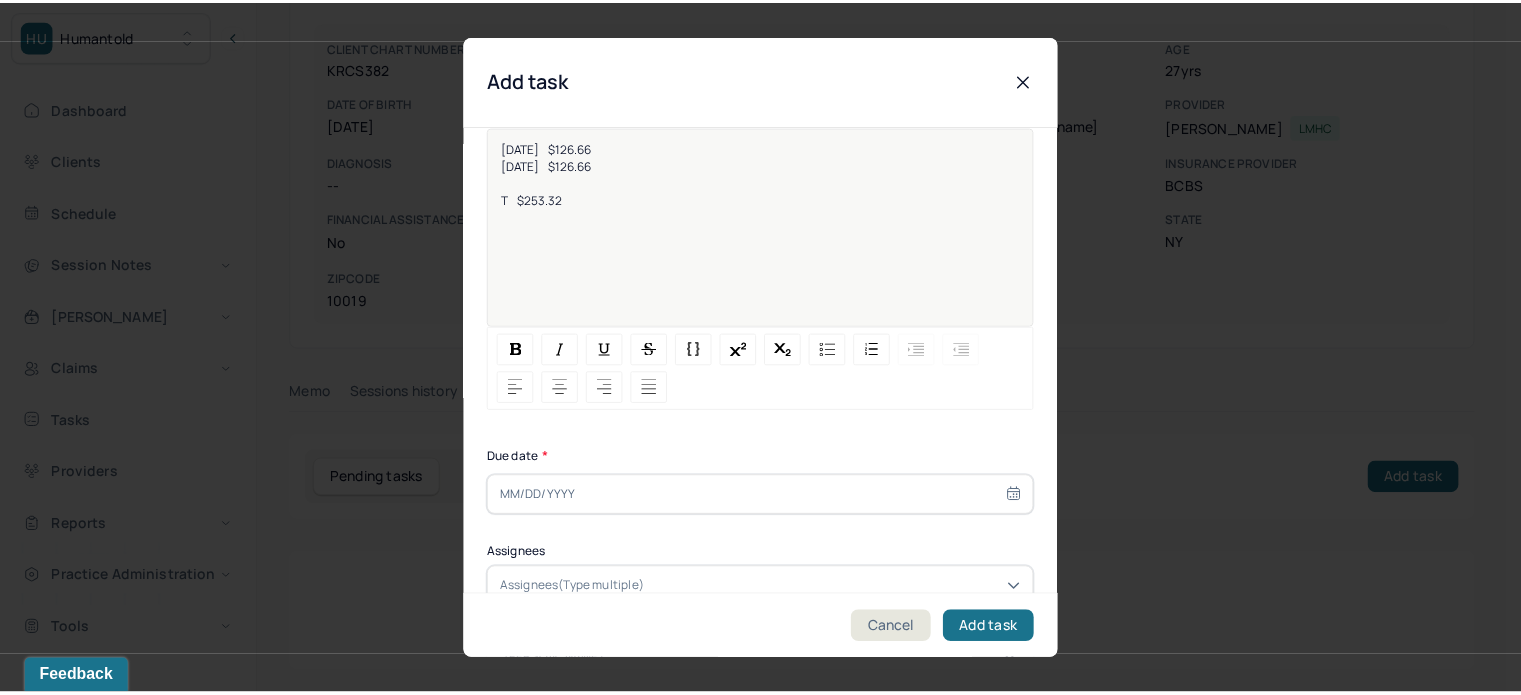 scroll, scrollTop: 256, scrollLeft: 0, axis: vertical 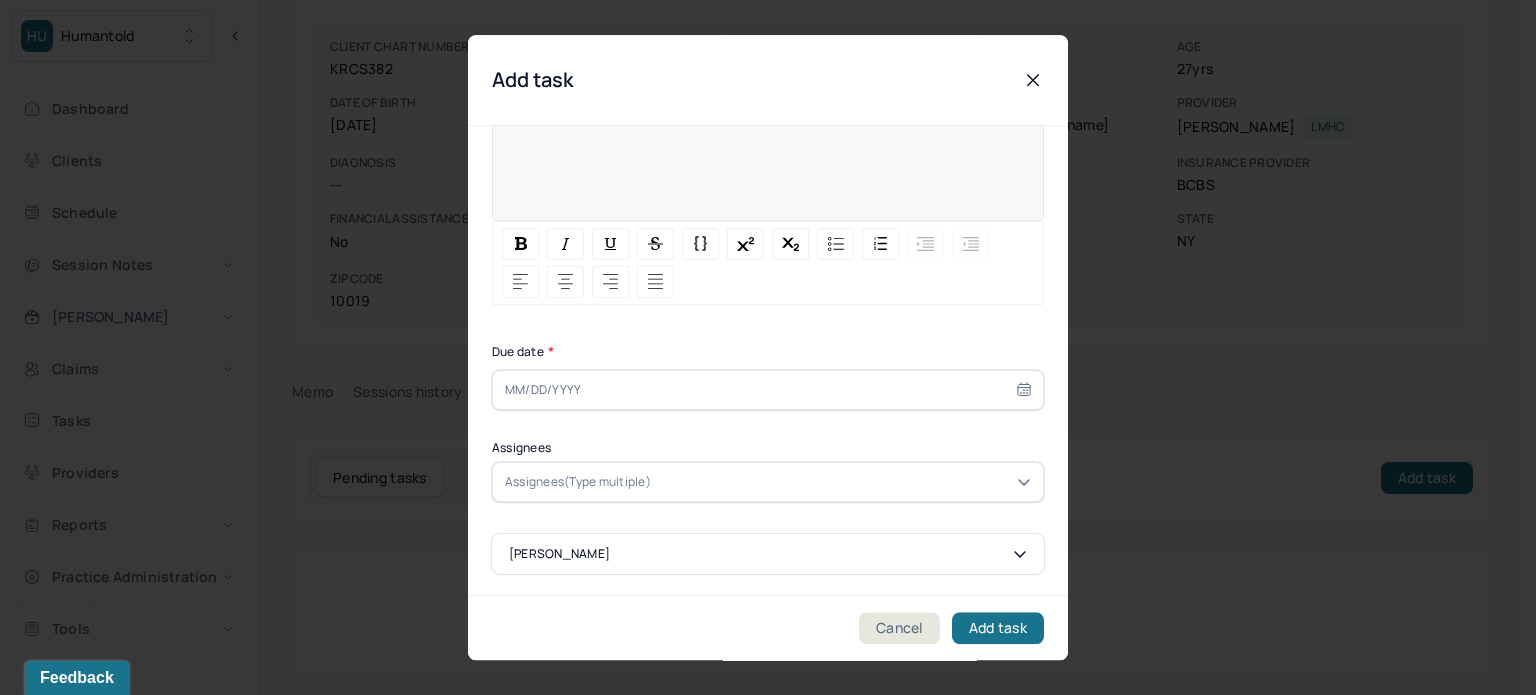 click at bounding box center (768, 390) 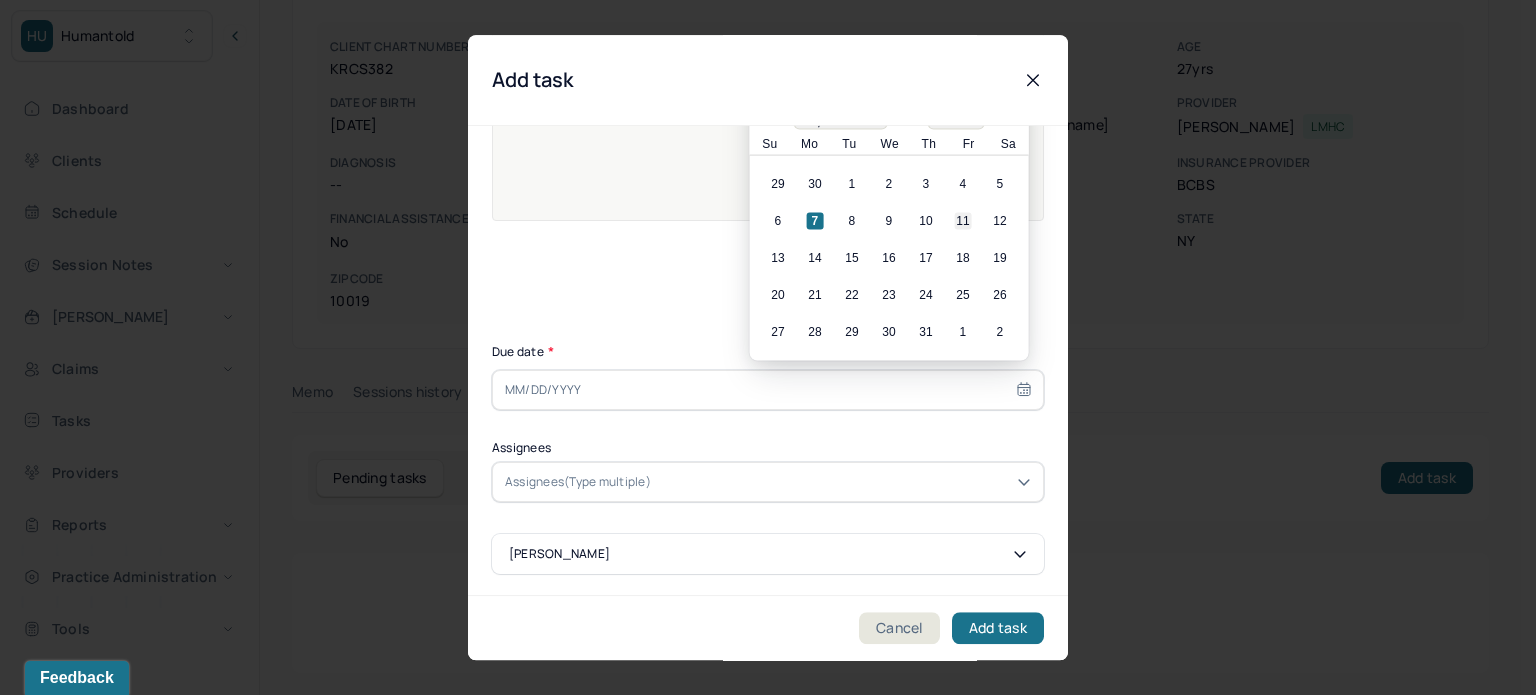 click on "11" at bounding box center (963, 221) 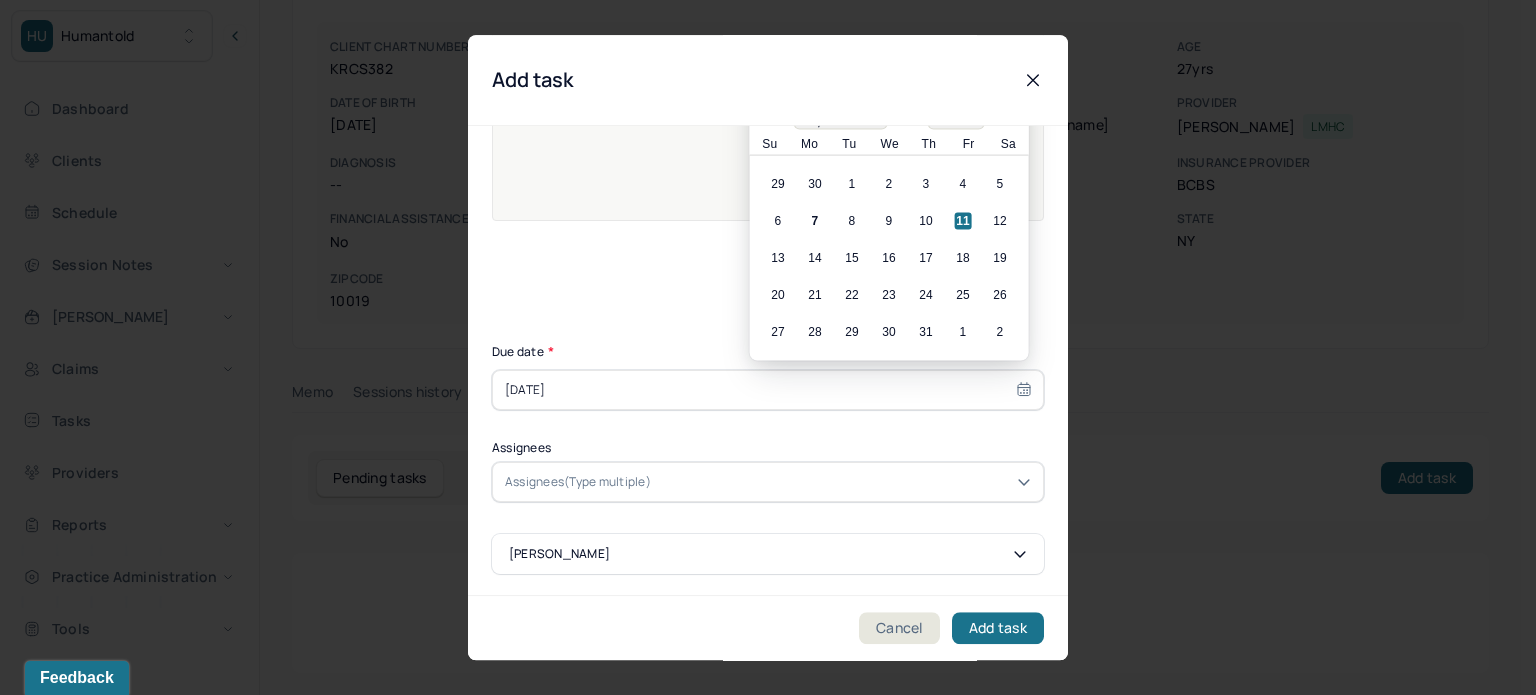 click at bounding box center [843, 482] 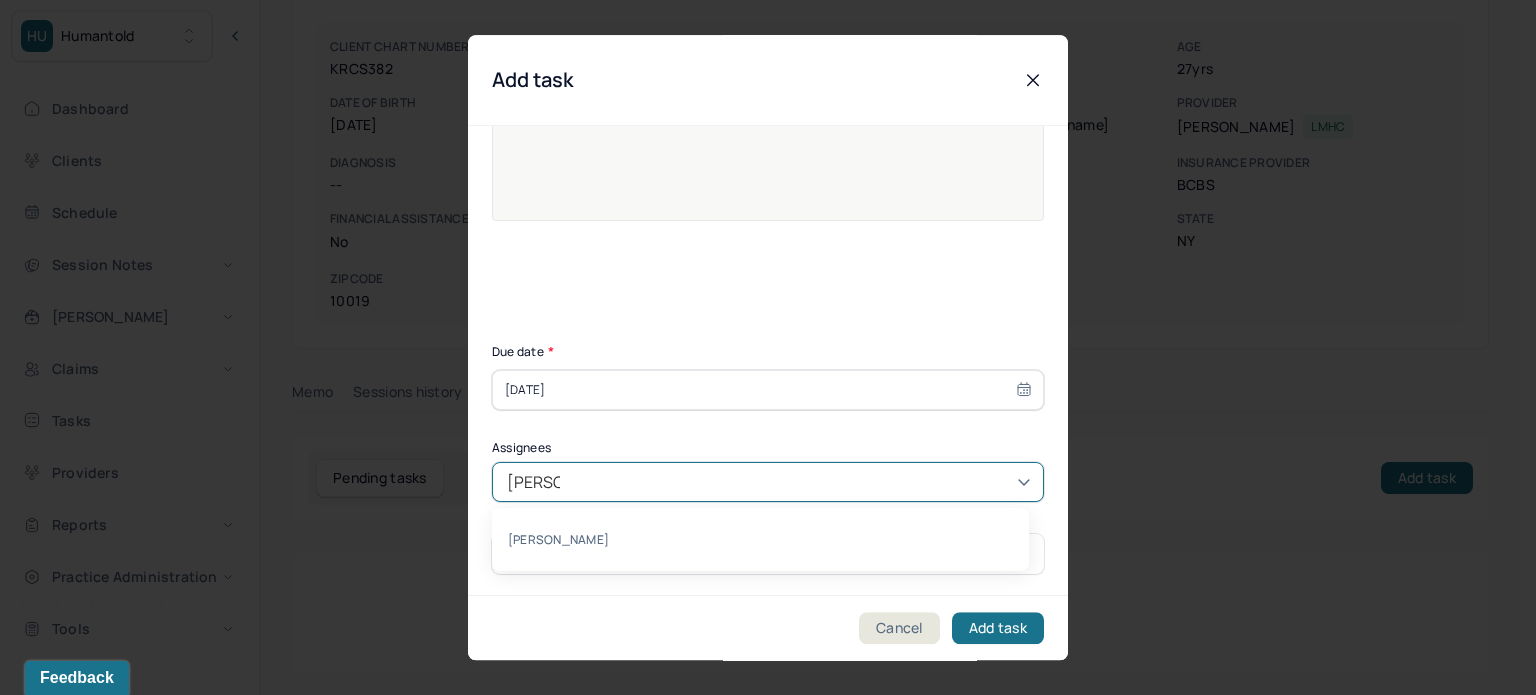 type on "[PERSON_NAME]" 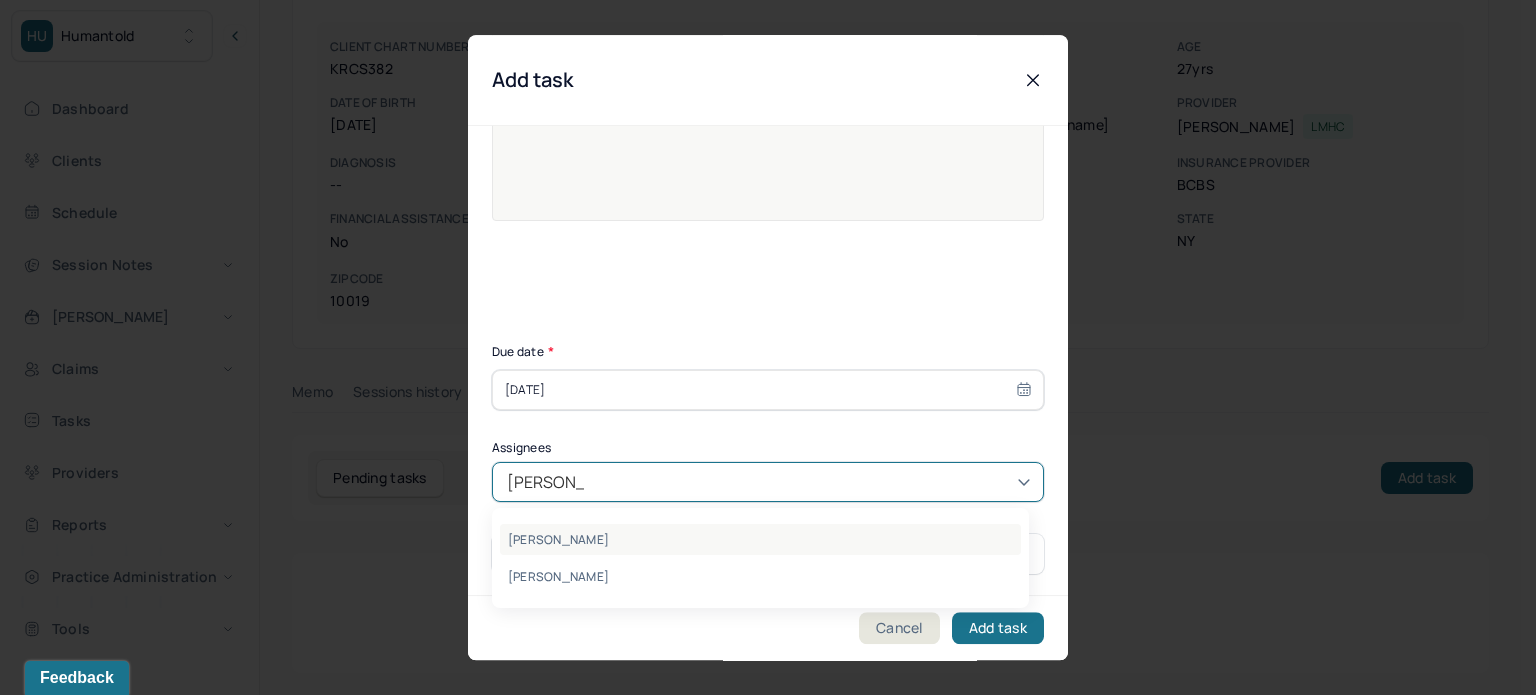 click on "[PERSON_NAME]" at bounding box center [760, 539] 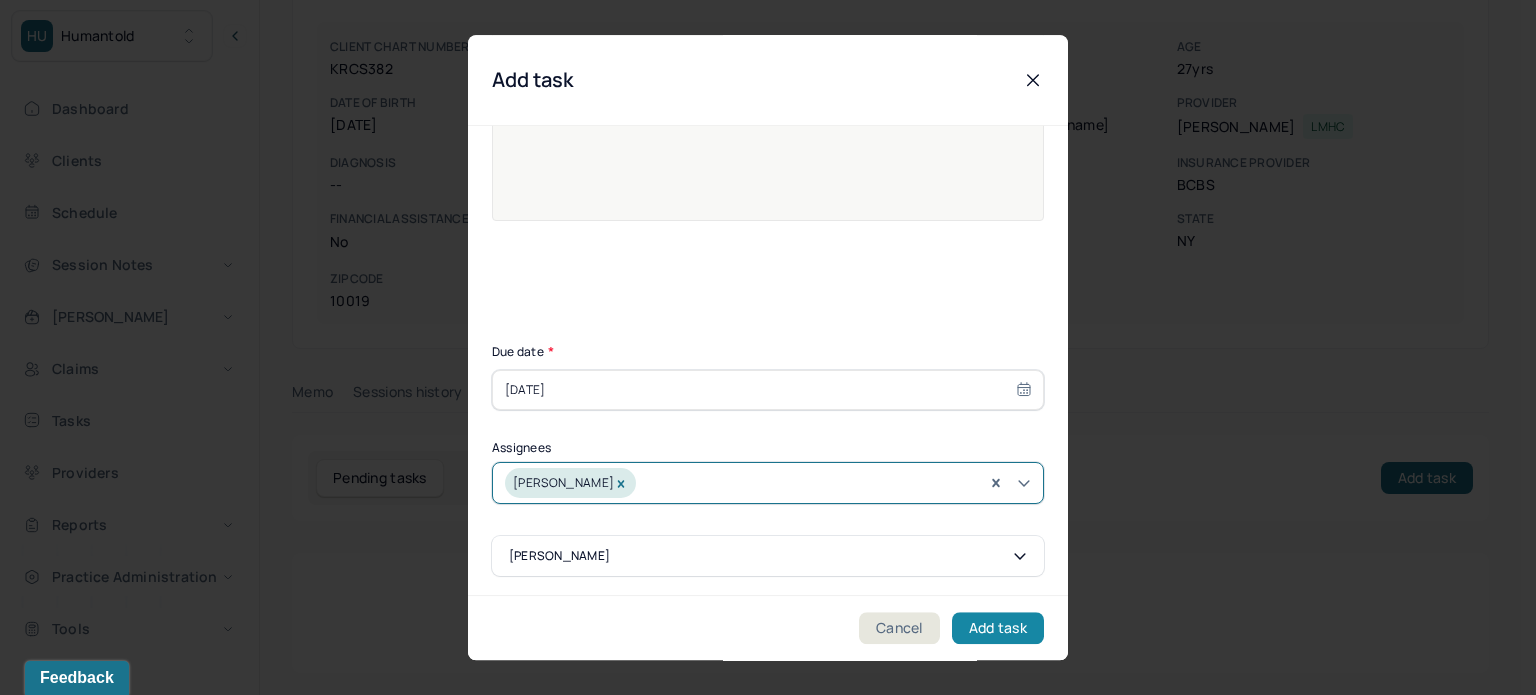 click on "Add task" at bounding box center (998, 628) 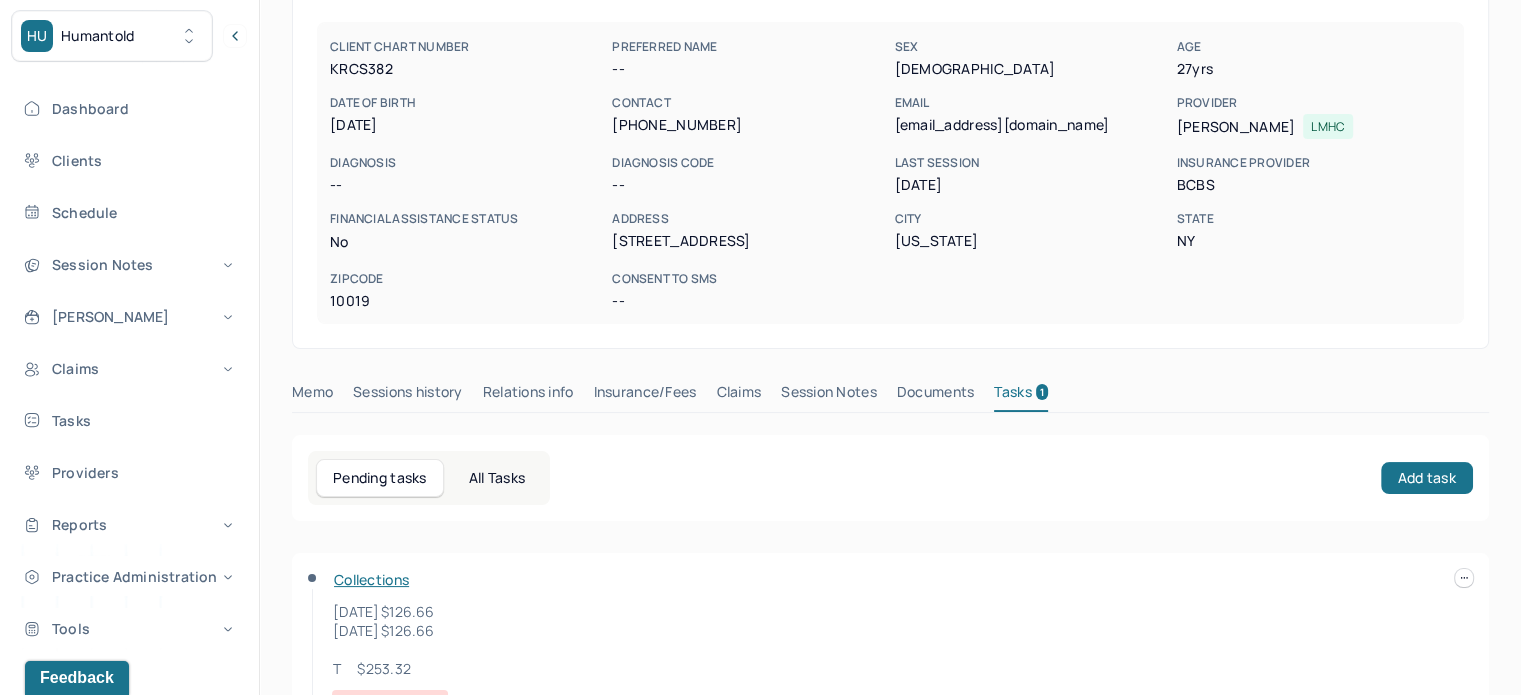 scroll, scrollTop: 0, scrollLeft: 0, axis: both 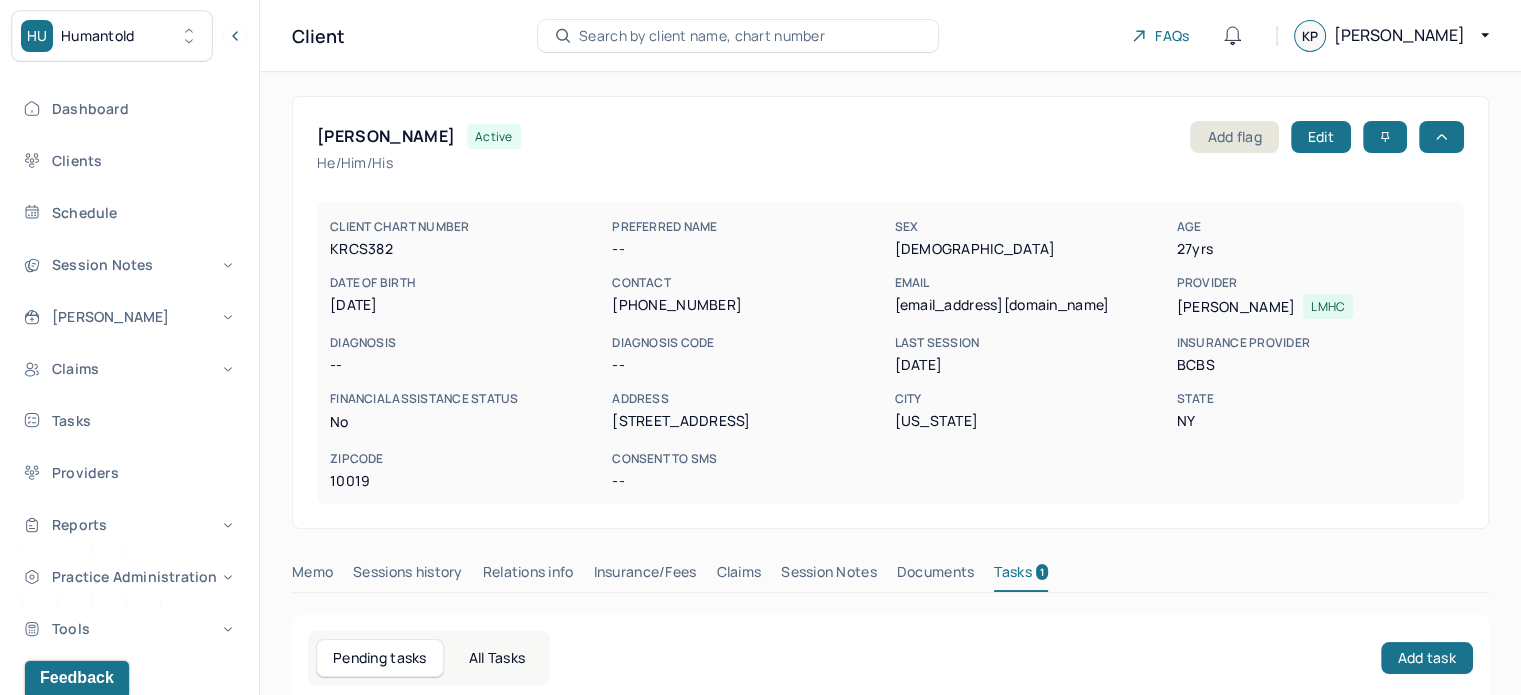 click on "Search by client name, chart number" at bounding box center [702, 36] 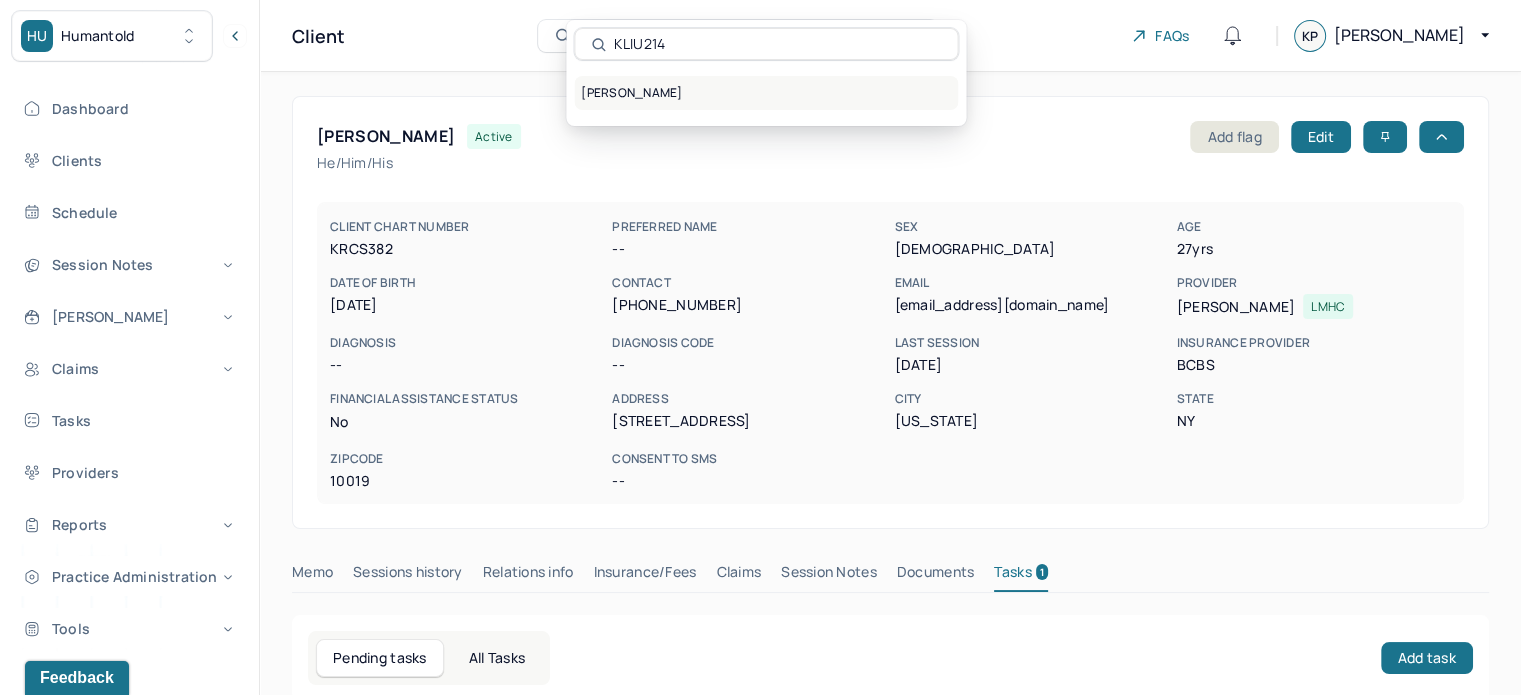 type on "KLIU214" 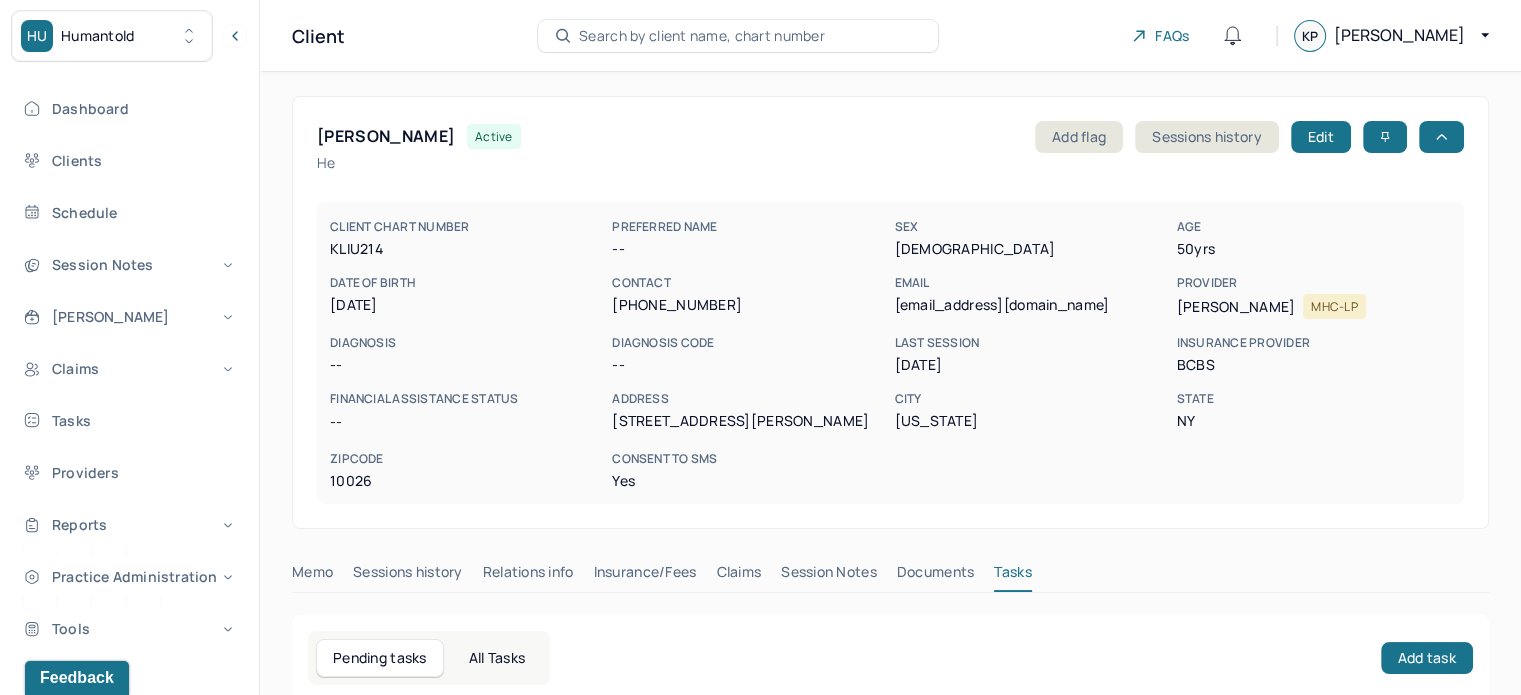 click on "robbkeffer@gmail.com" at bounding box center [1031, 305] 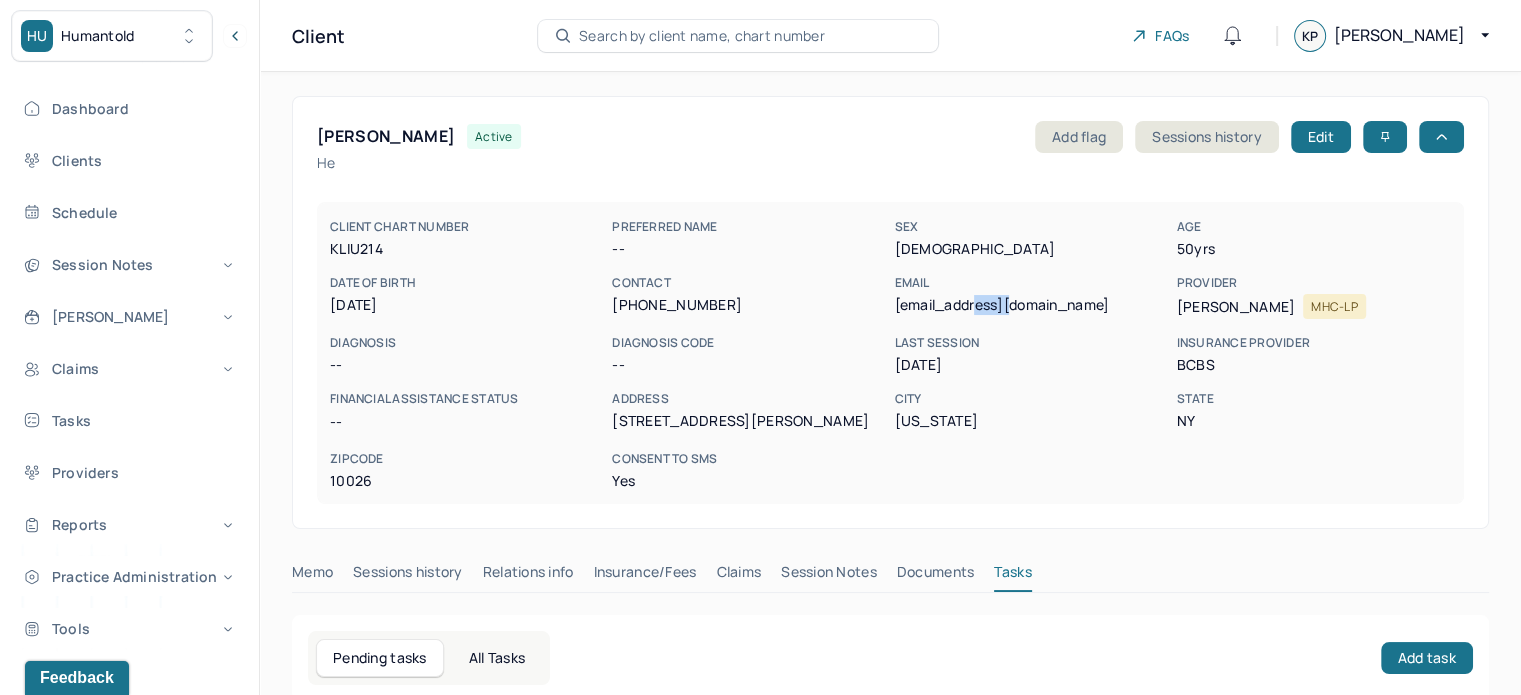 click on "robbkeffer@gmail.com" at bounding box center [1031, 305] 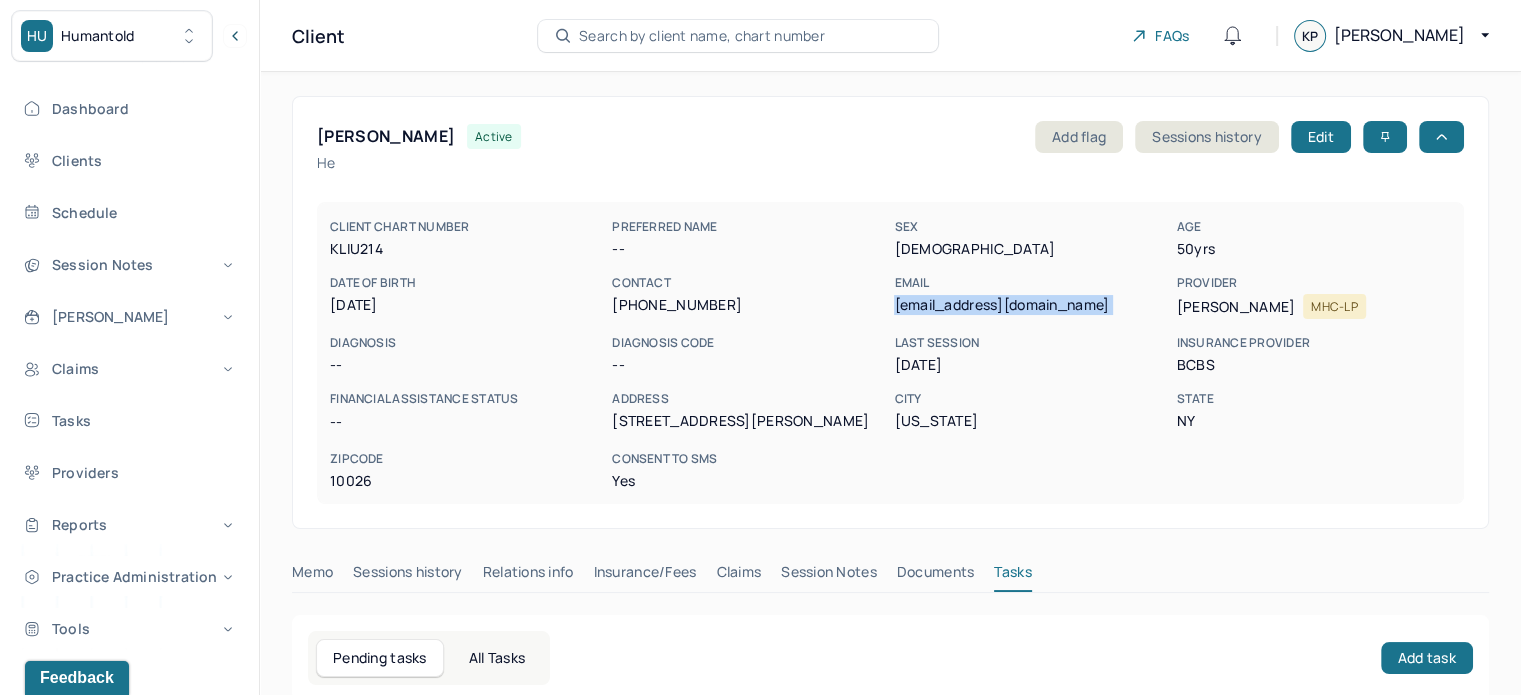 click on "robbkeffer@gmail.com" at bounding box center [1031, 305] 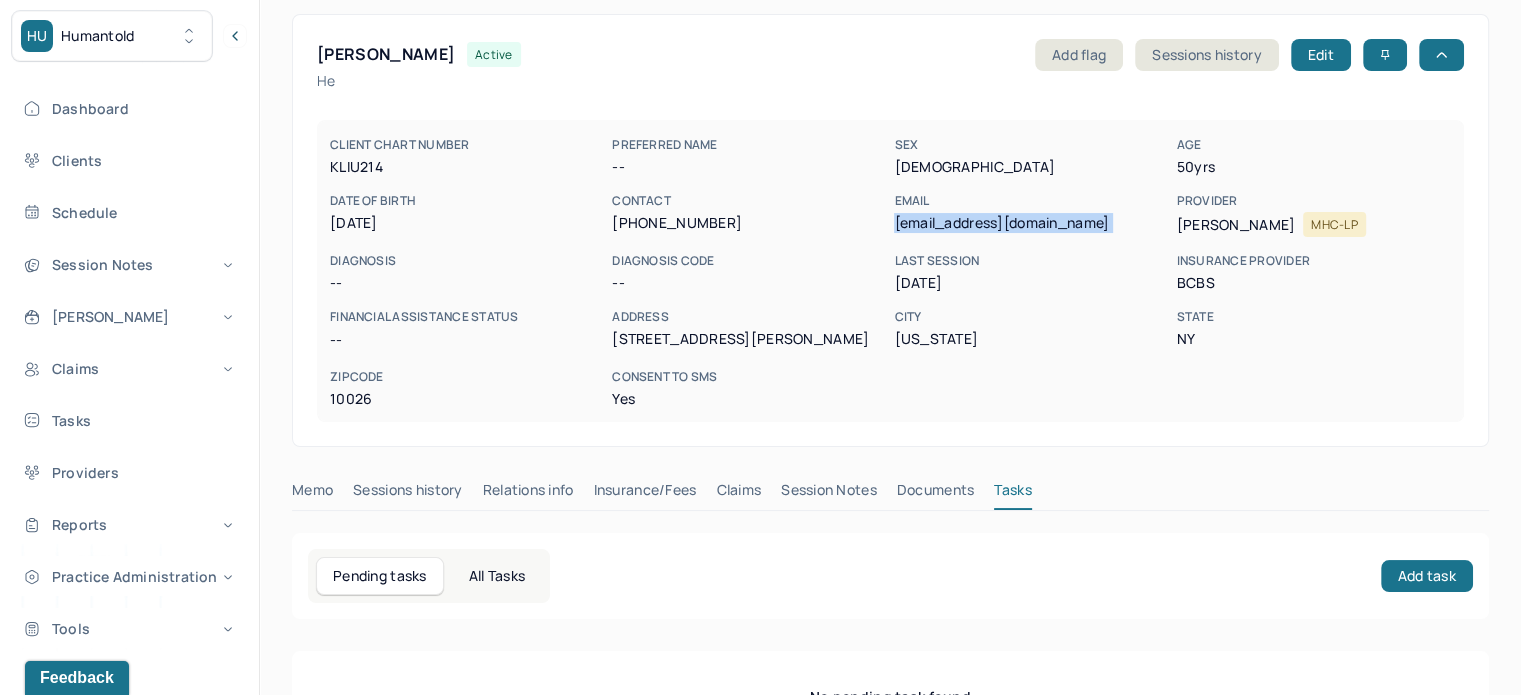 scroll, scrollTop: 180, scrollLeft: 0, axis: vertical 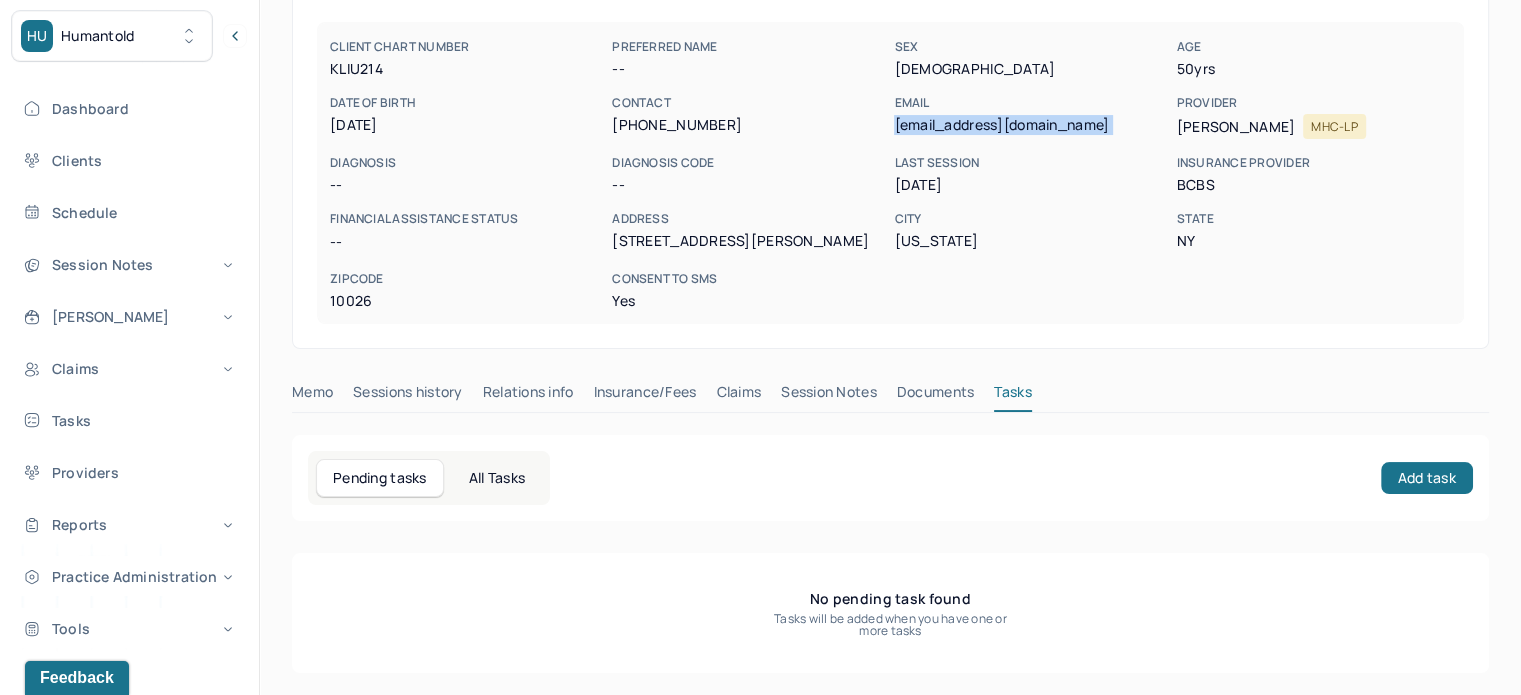 click on "Insurance/Fees" at bounding box center [645, 396] 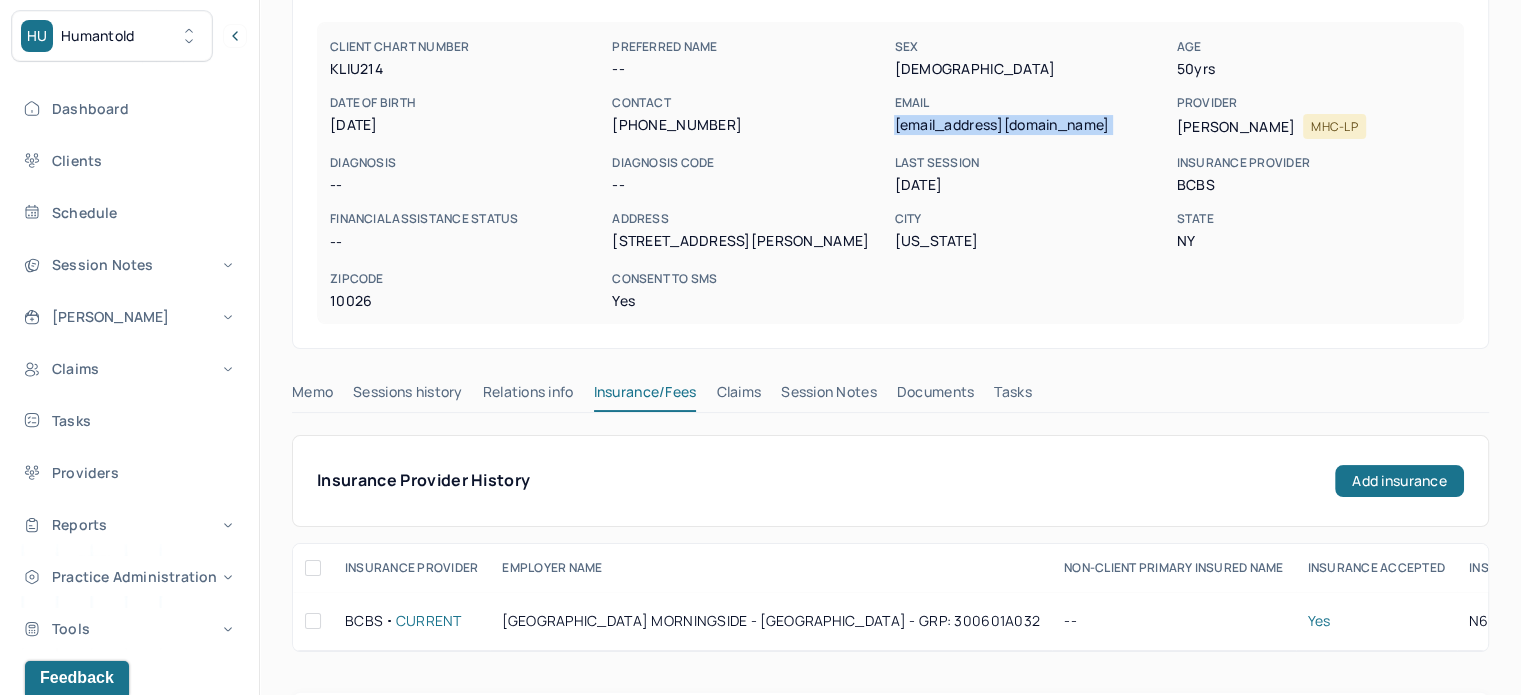 click on "Claims" at bounding box center (738, 396) 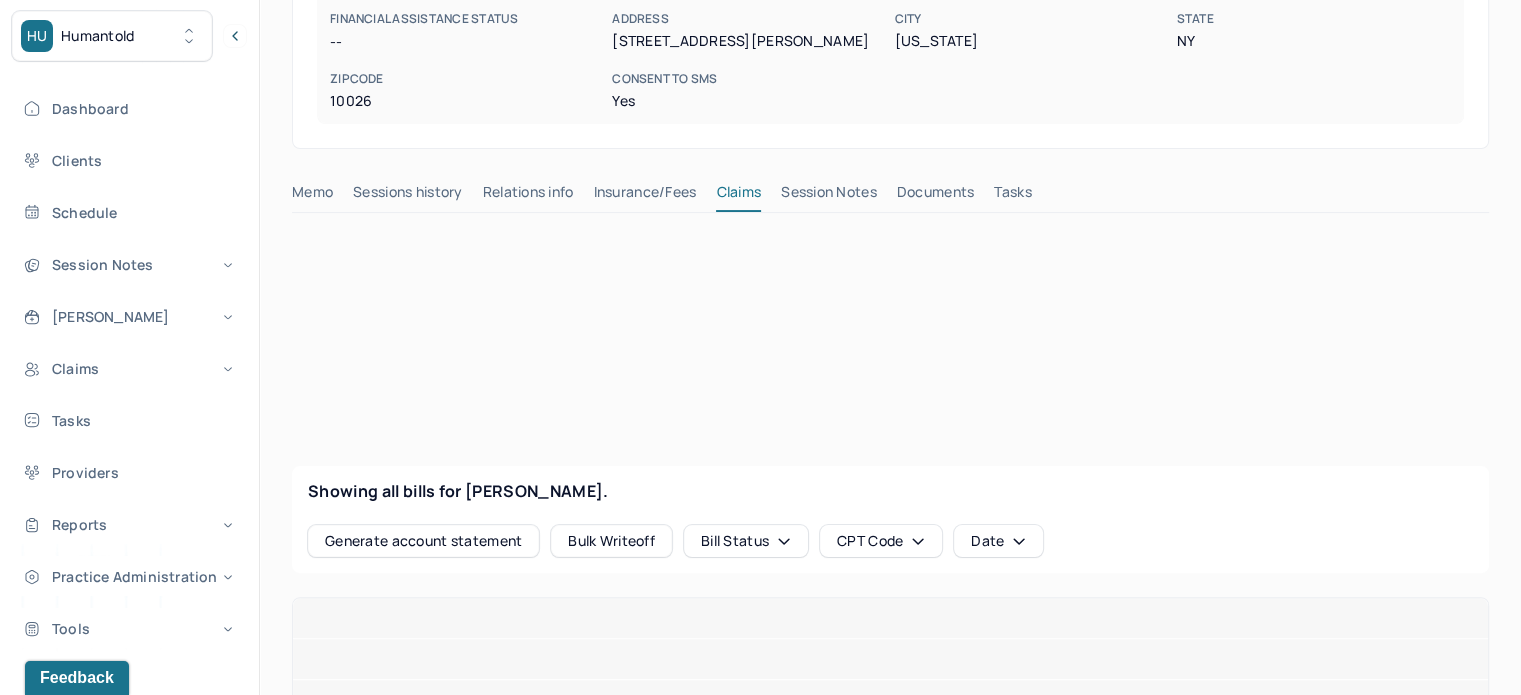 scroll, scrollTop: 480, scrollLeft: 0, axis: vertical 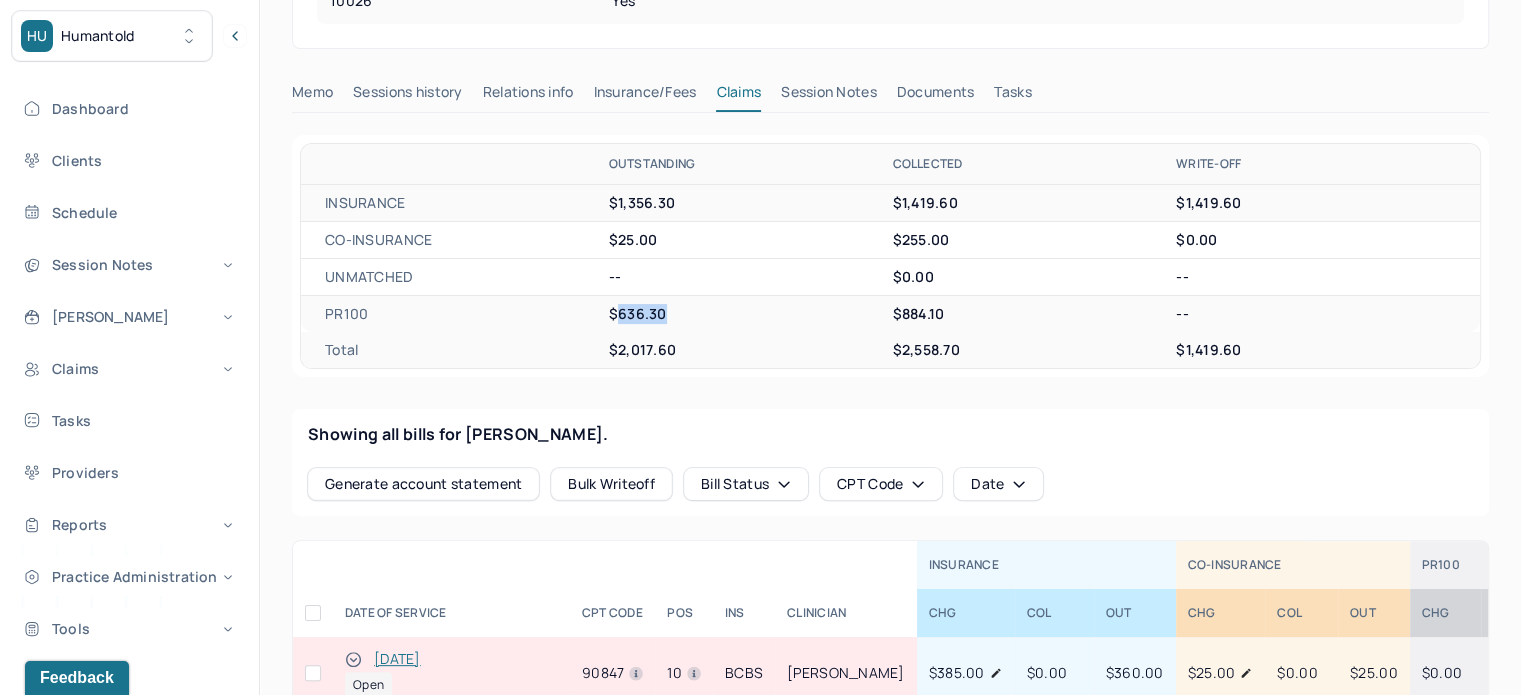 drag, startPoint x: 673, startPoint y: 314, endPoint x: 620, endPoint y: 319, distance: 53.235325 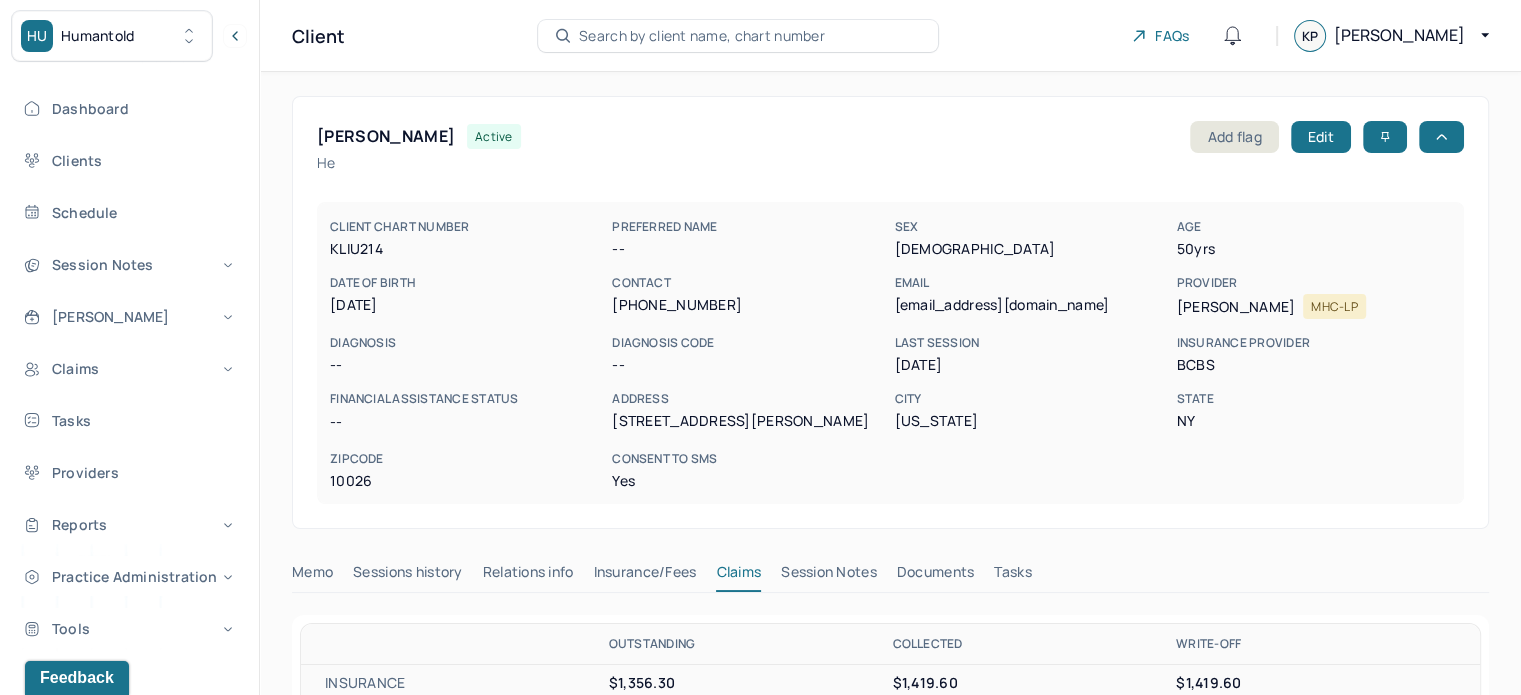 scroll, scrollTop: 200, scrollLeft: 0, axis: vertical 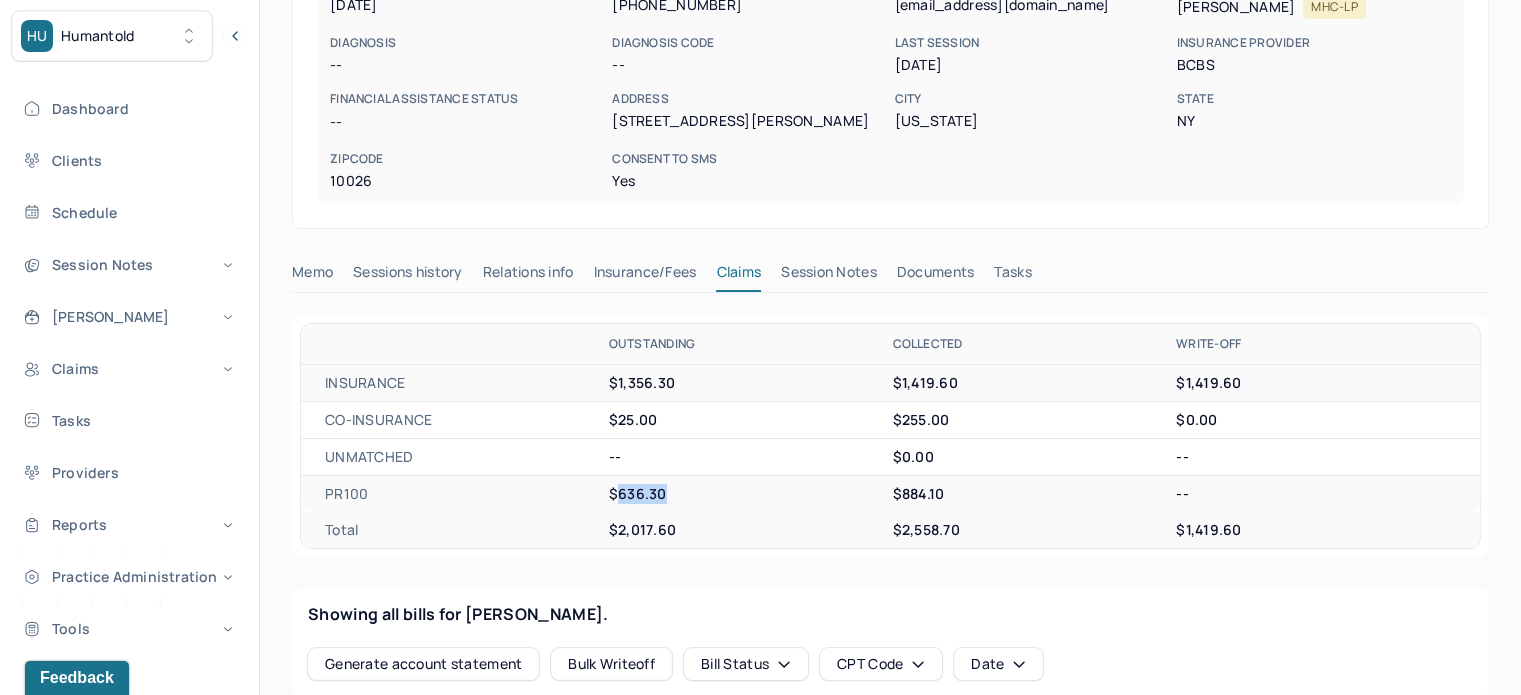 click on "Tasks" at bounding box center (1012, 276) 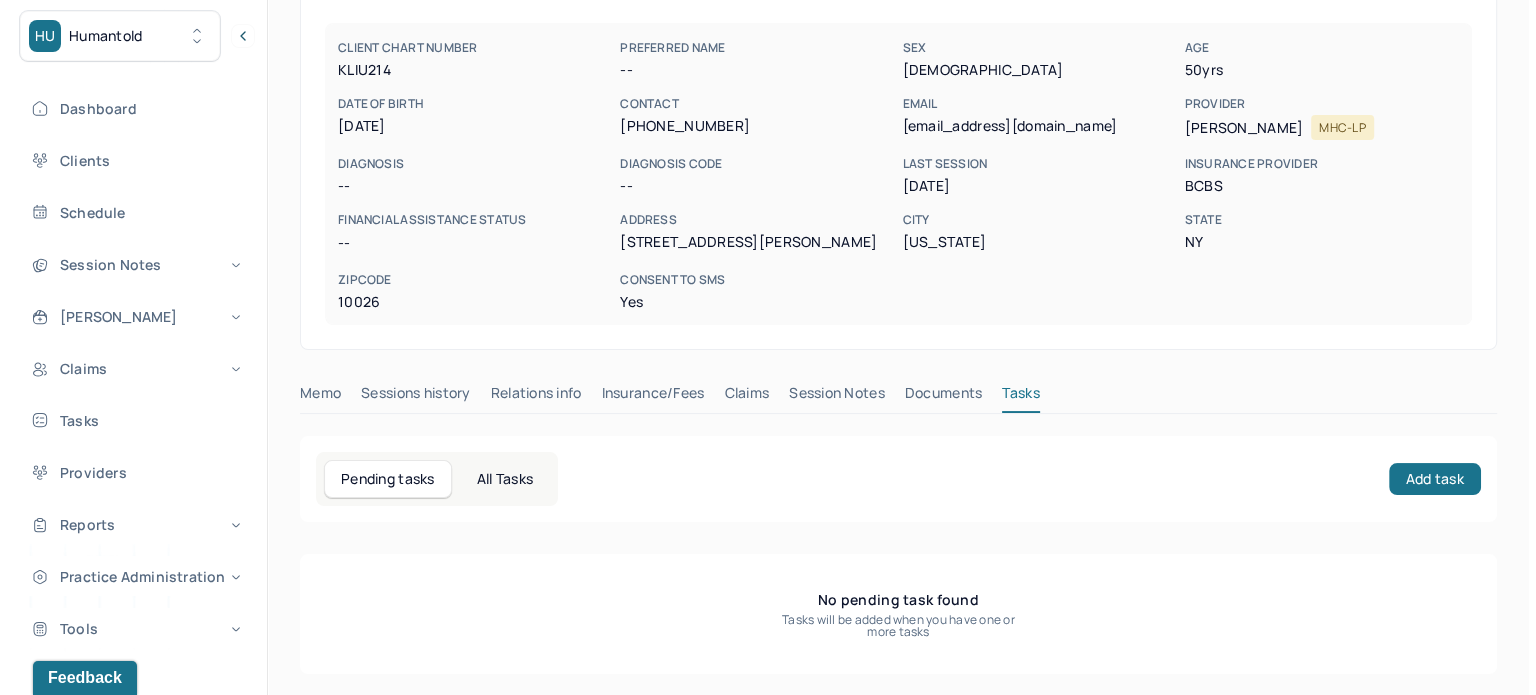 scroll, scrollTop: 180, scrollLeft: 0, axis: vertical 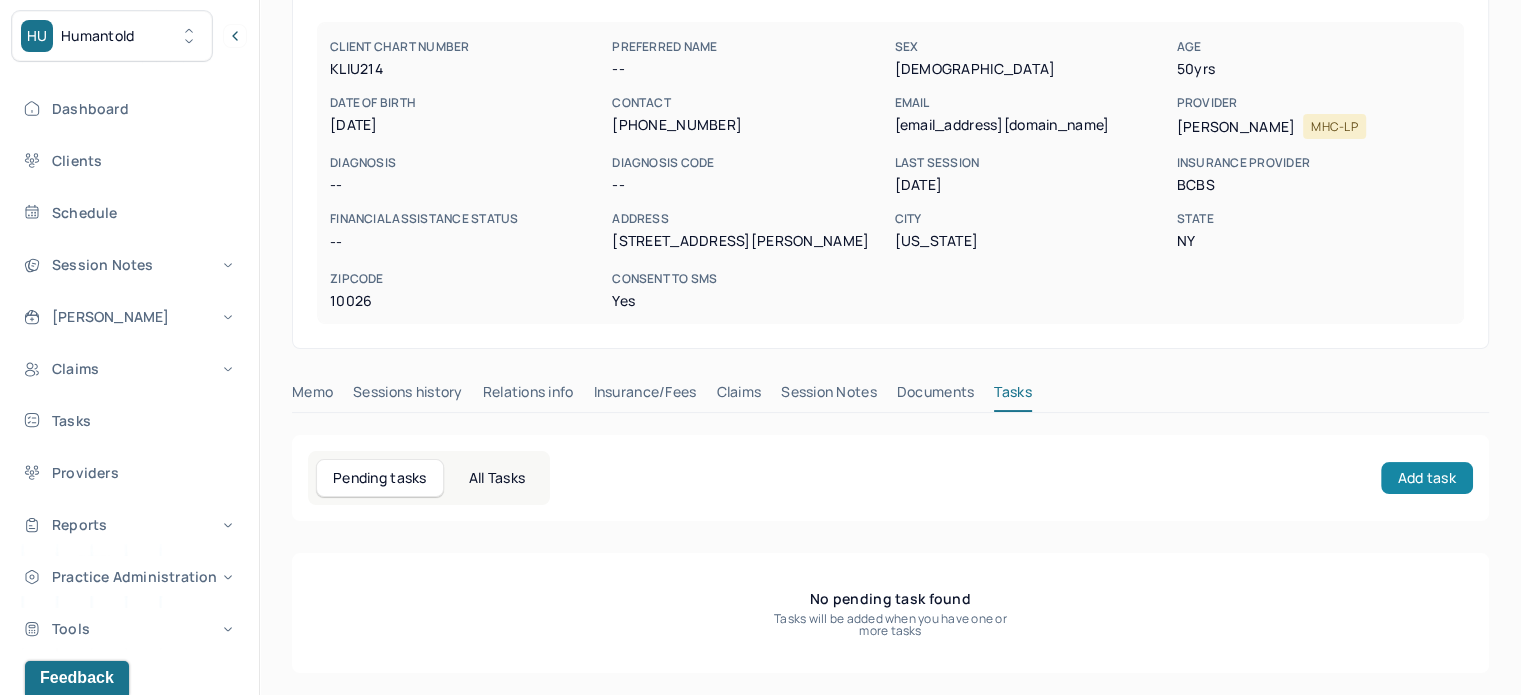 click on "Add task" at bounding box center [1427, 478] 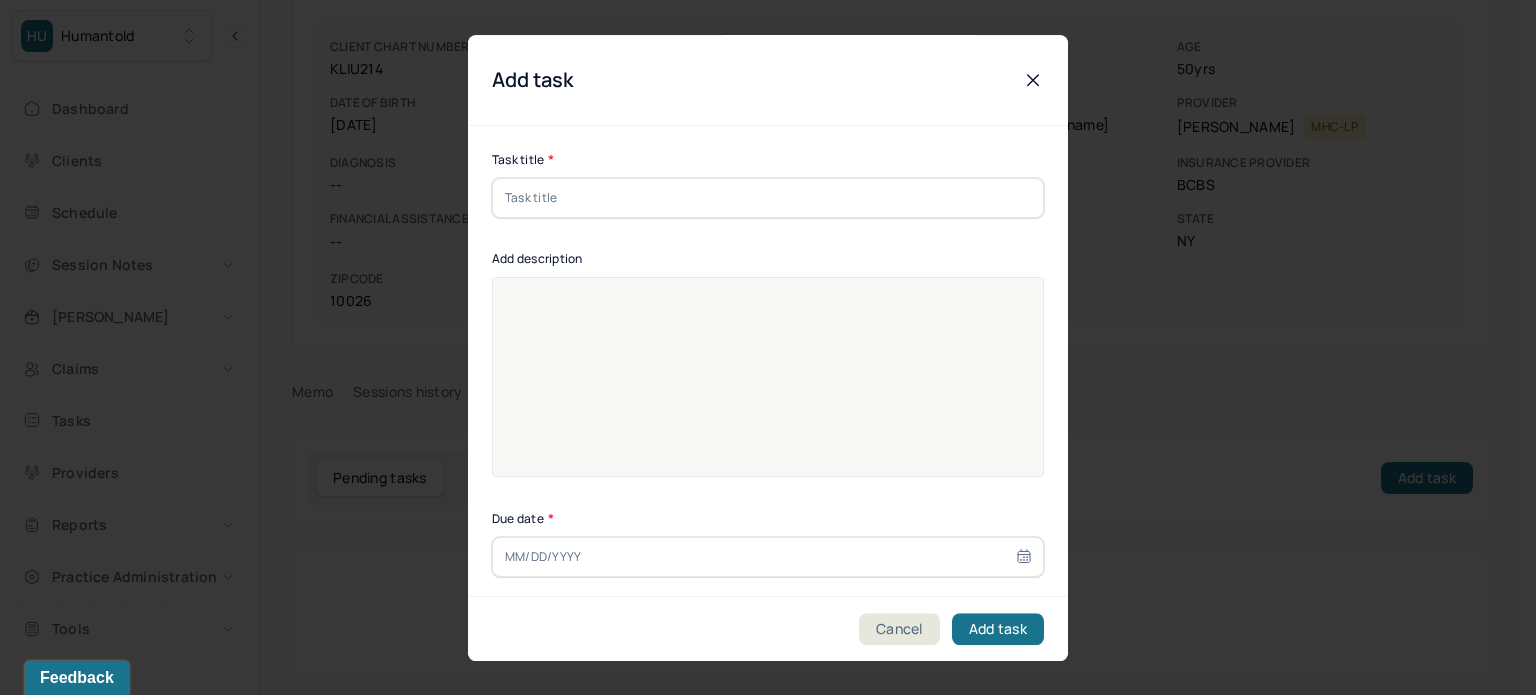 click at bounding box center (768, 198) 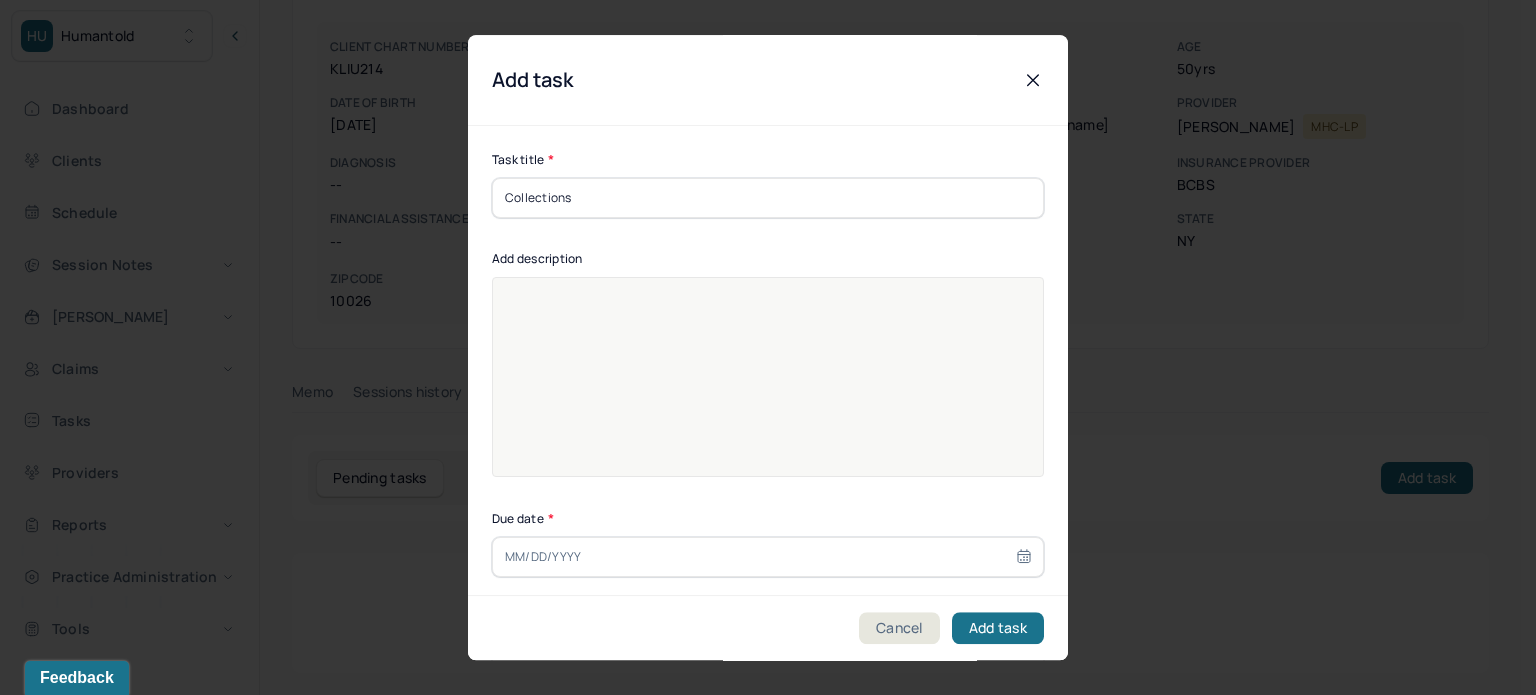 type on "Collections" 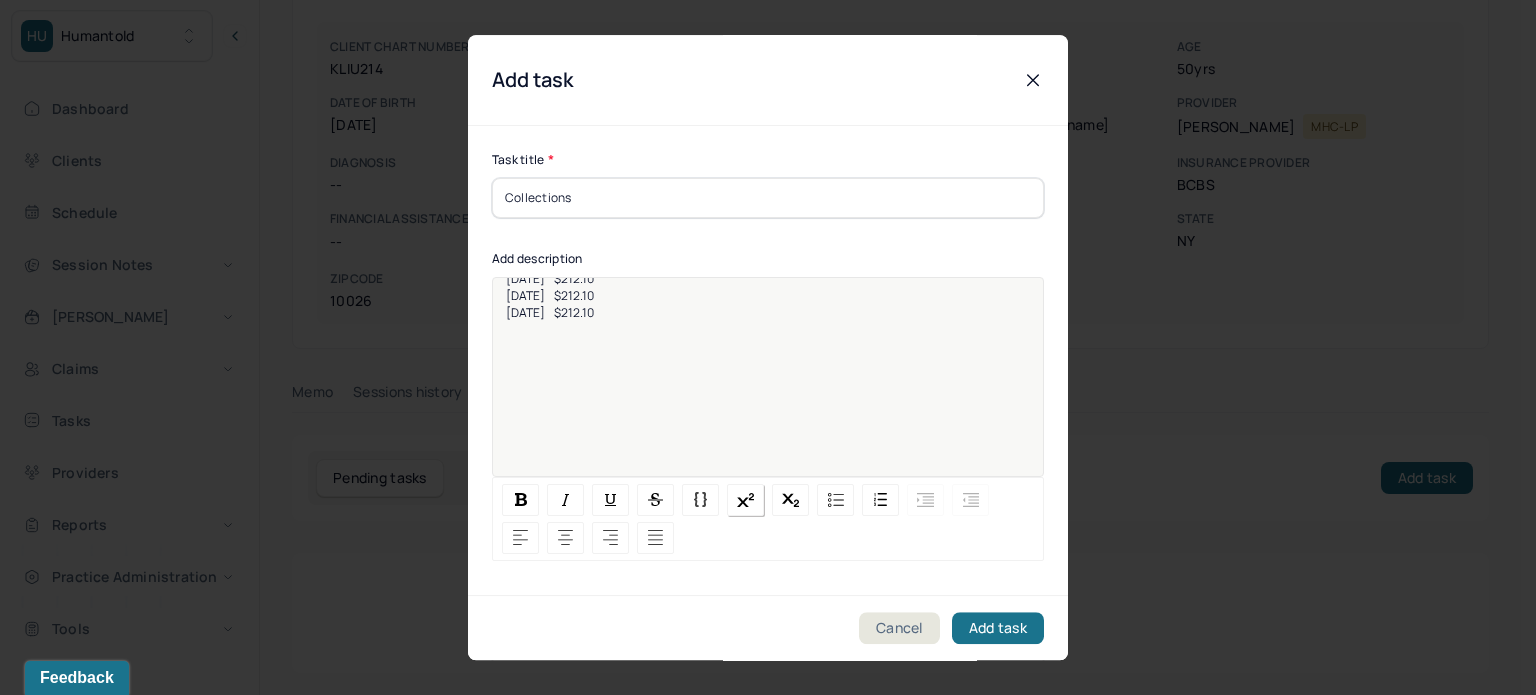 scroll, scrollTop: 25, scrollLeft: 0, axis: vertical 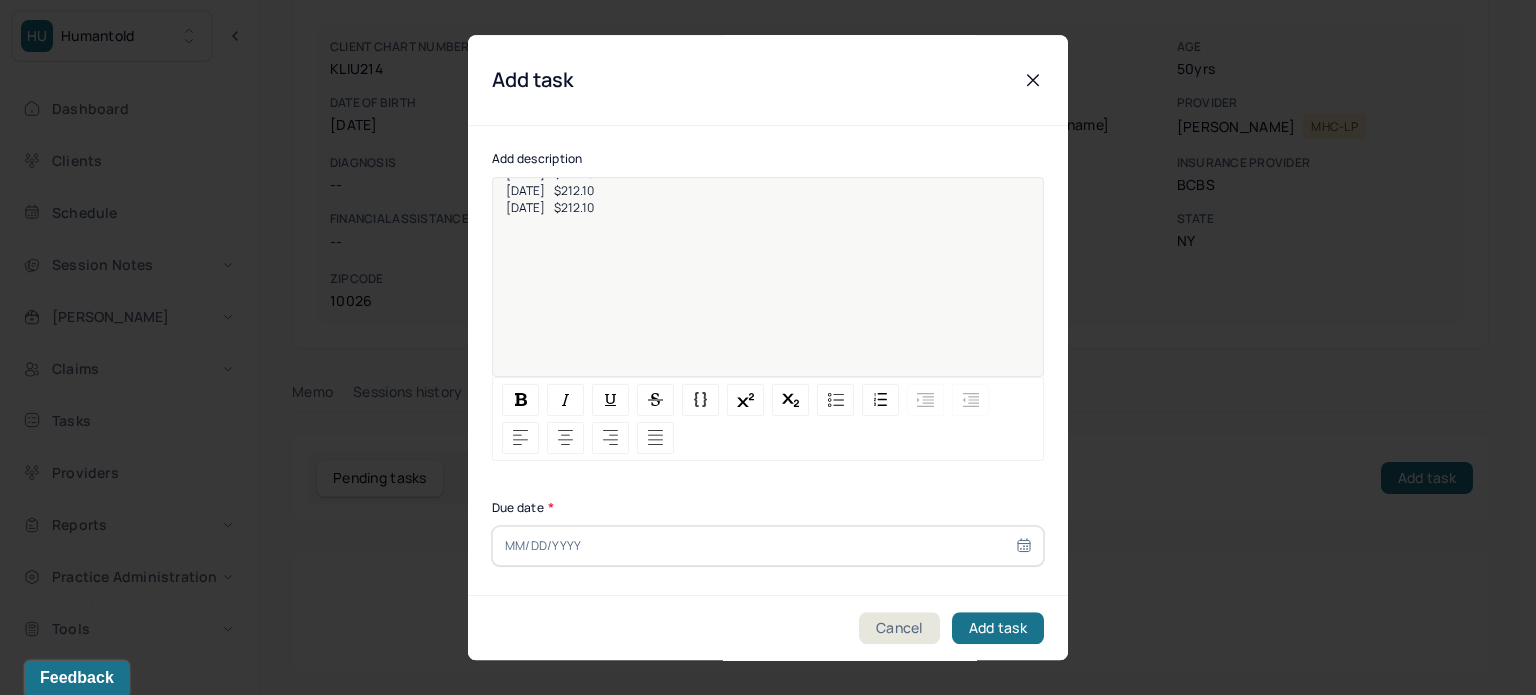 click at bounding box center [768, 546] 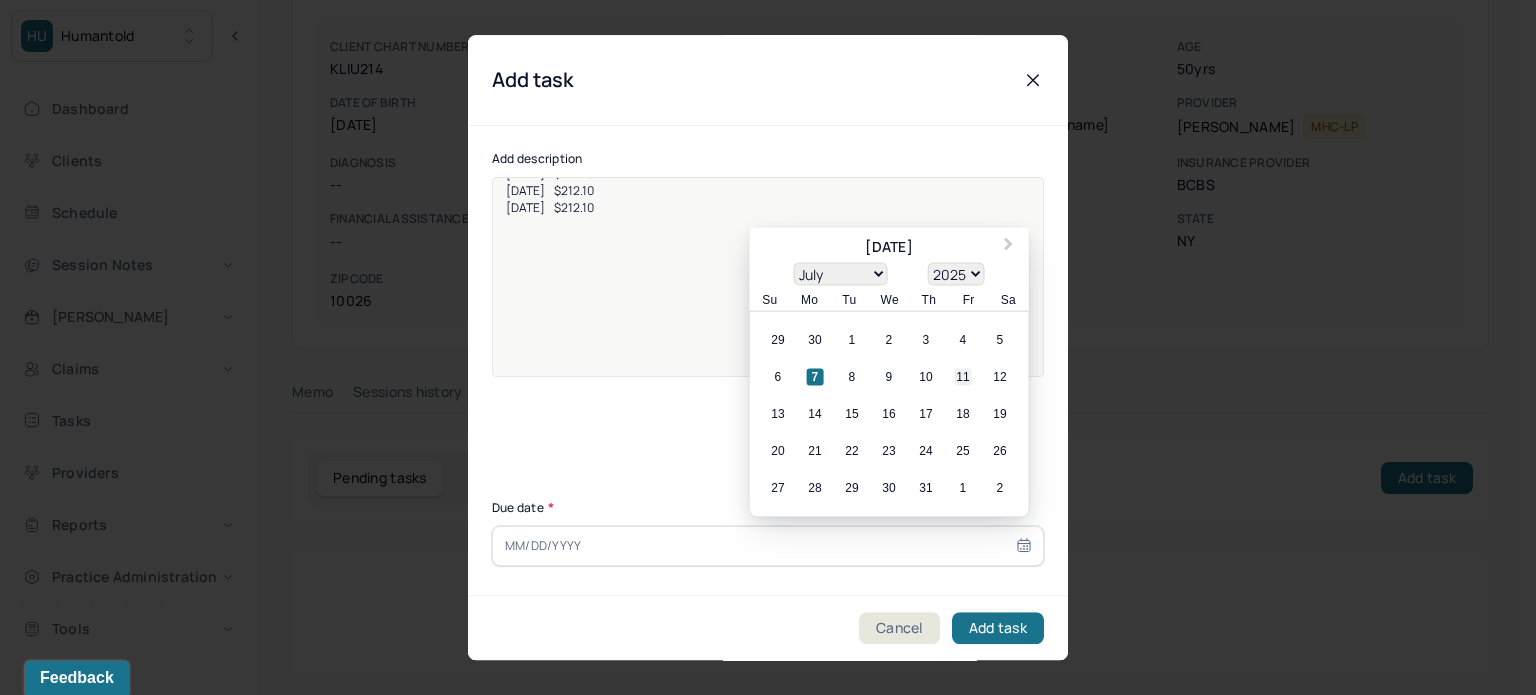 click on "11" at bounding box center [963, 377] 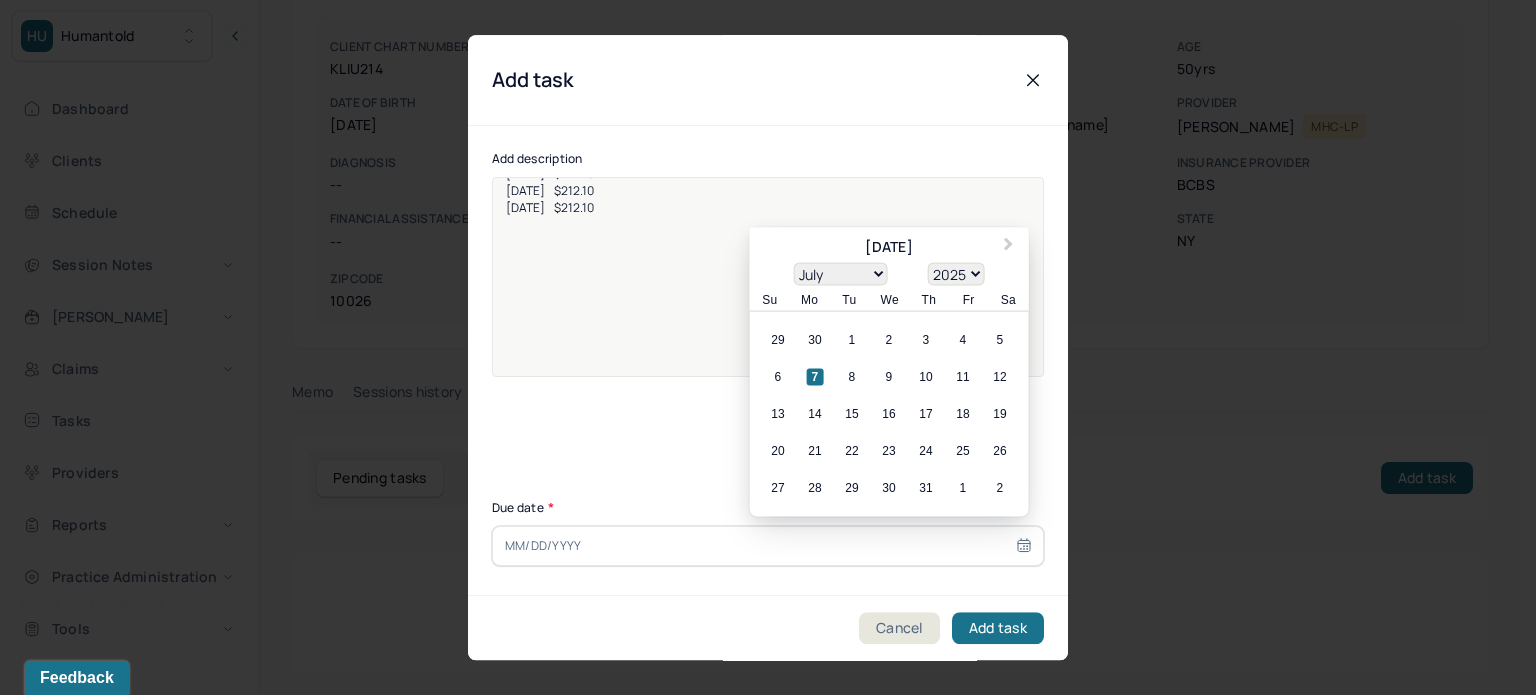 type on "[DATE]" 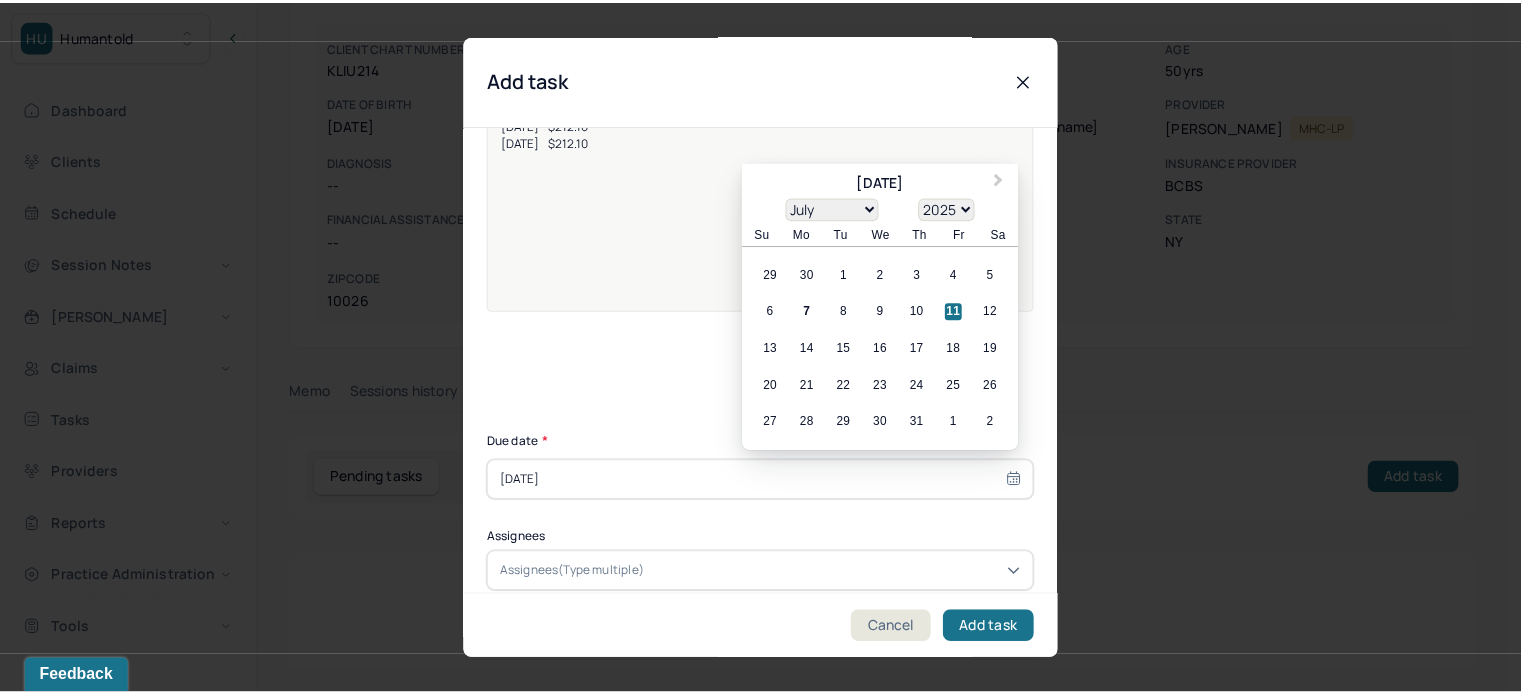 scroll, scrollTop: 256, scrollLeft: 0, axis: vertical 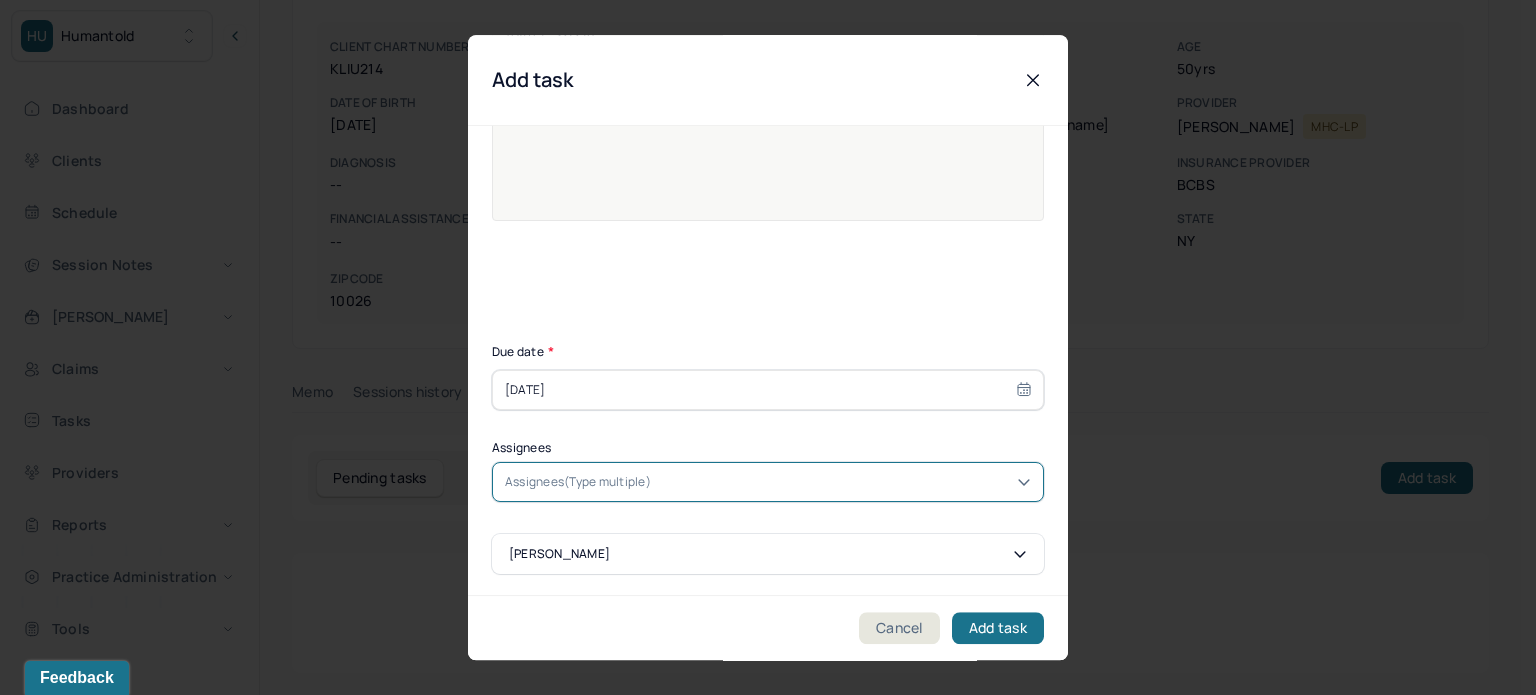 click on "Assignees(Type multiple)" at bounding box center (578, 482) 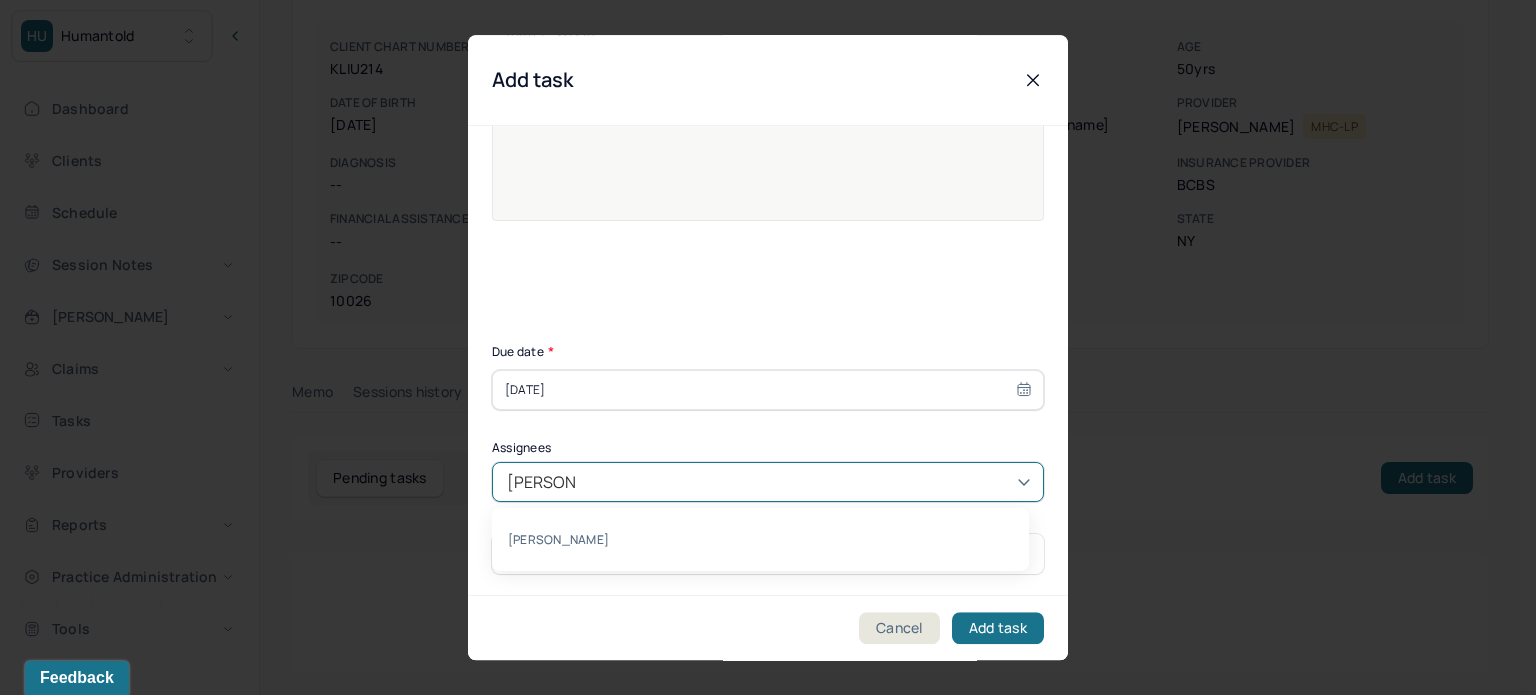 type on "[PERSON_NAME]" 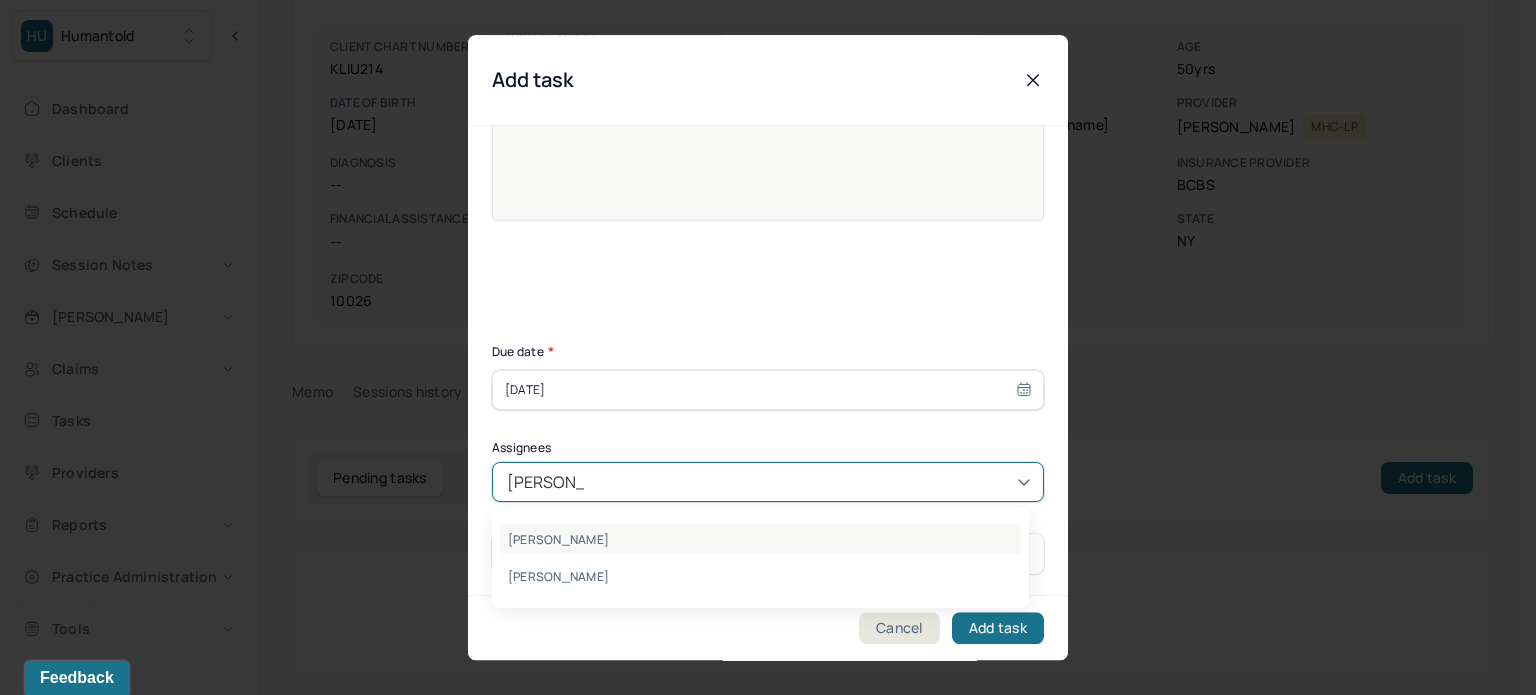 click on "[PERSON_NAME]" at bounding box center [760, 539] 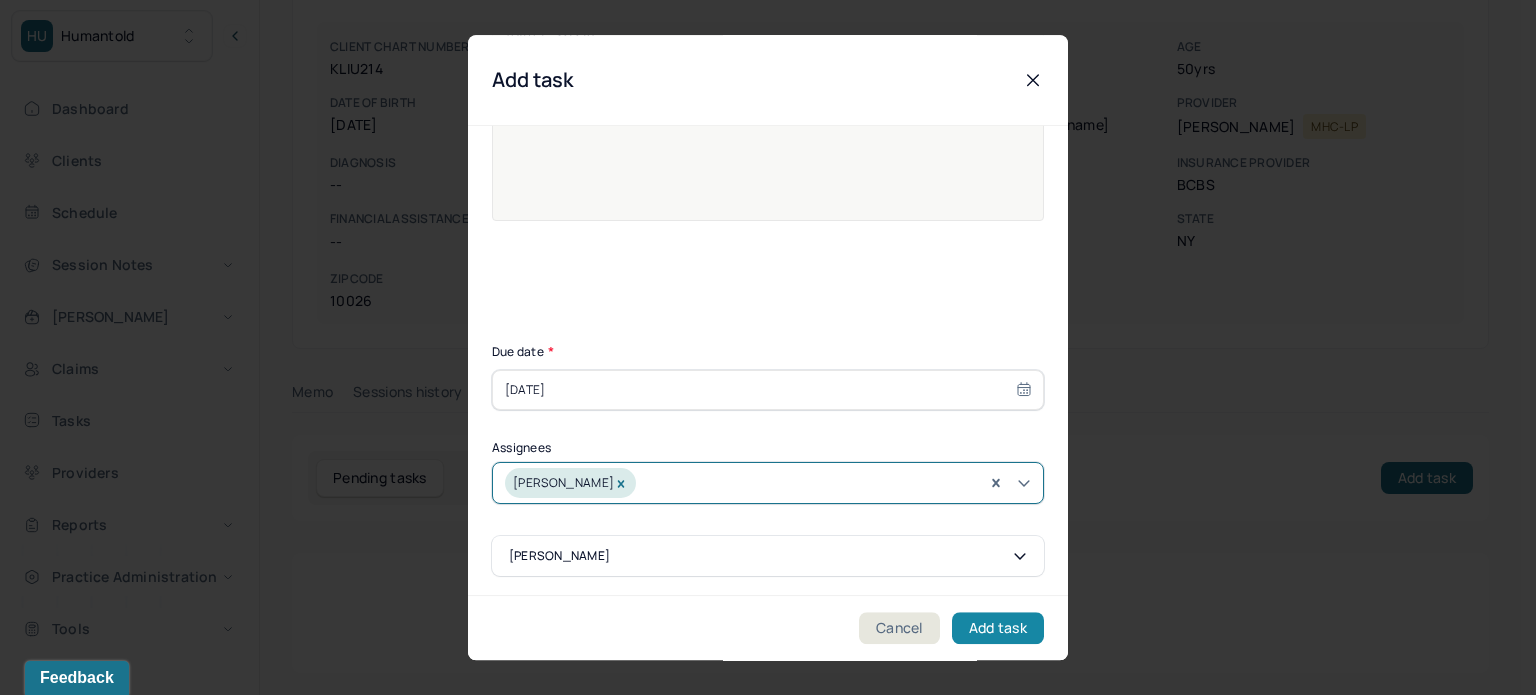 click on "Add task" at bounding box center (998, 628) 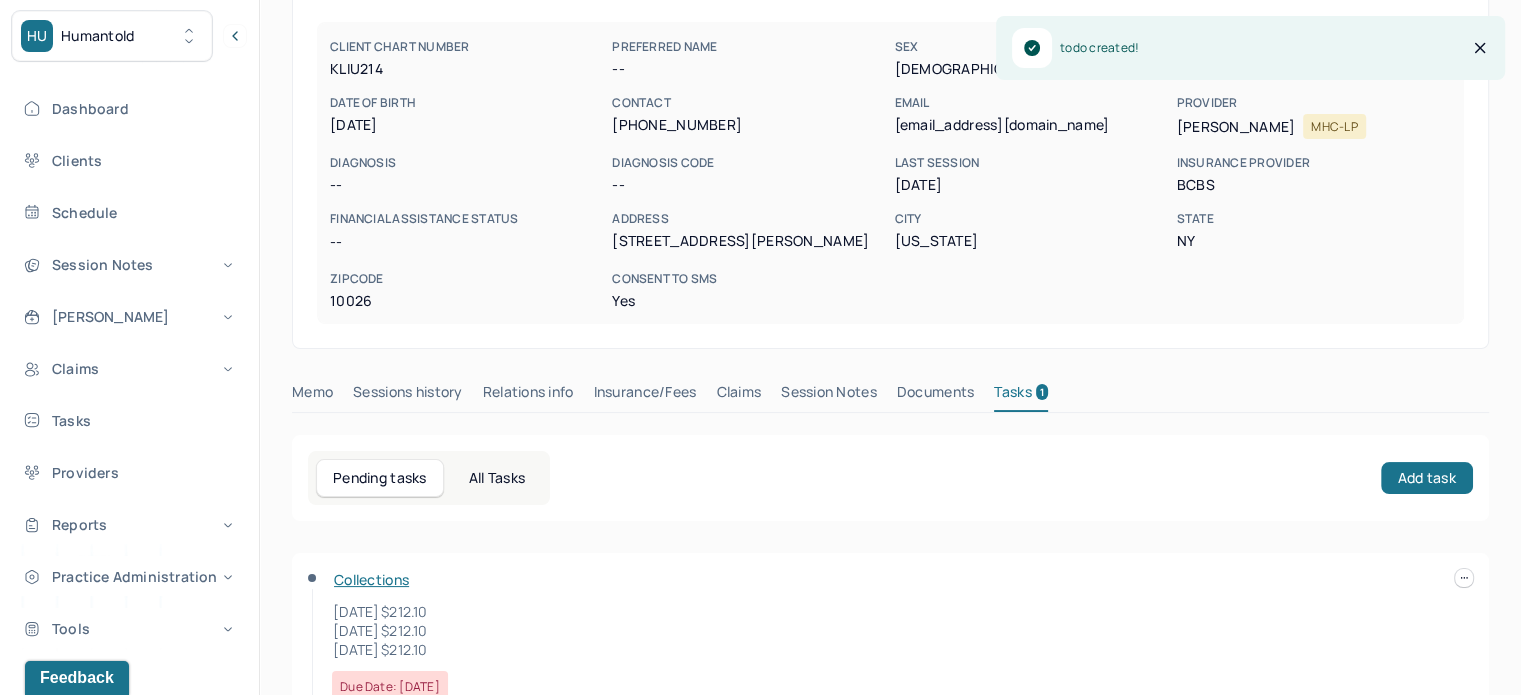 scroll, scrollTop: 0, scrollLeft: 0, axis: both 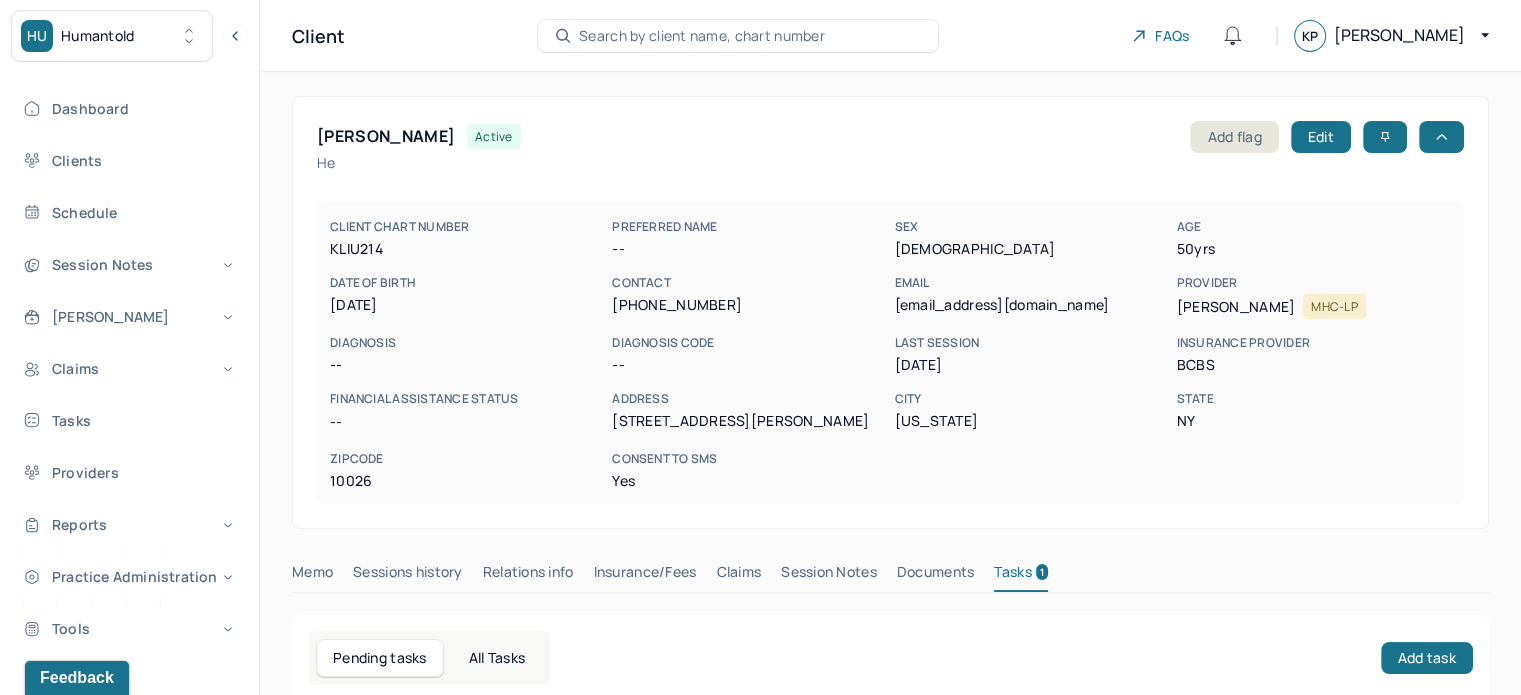 click on "Search by client name, chart number" at bounding box center (738, 36) 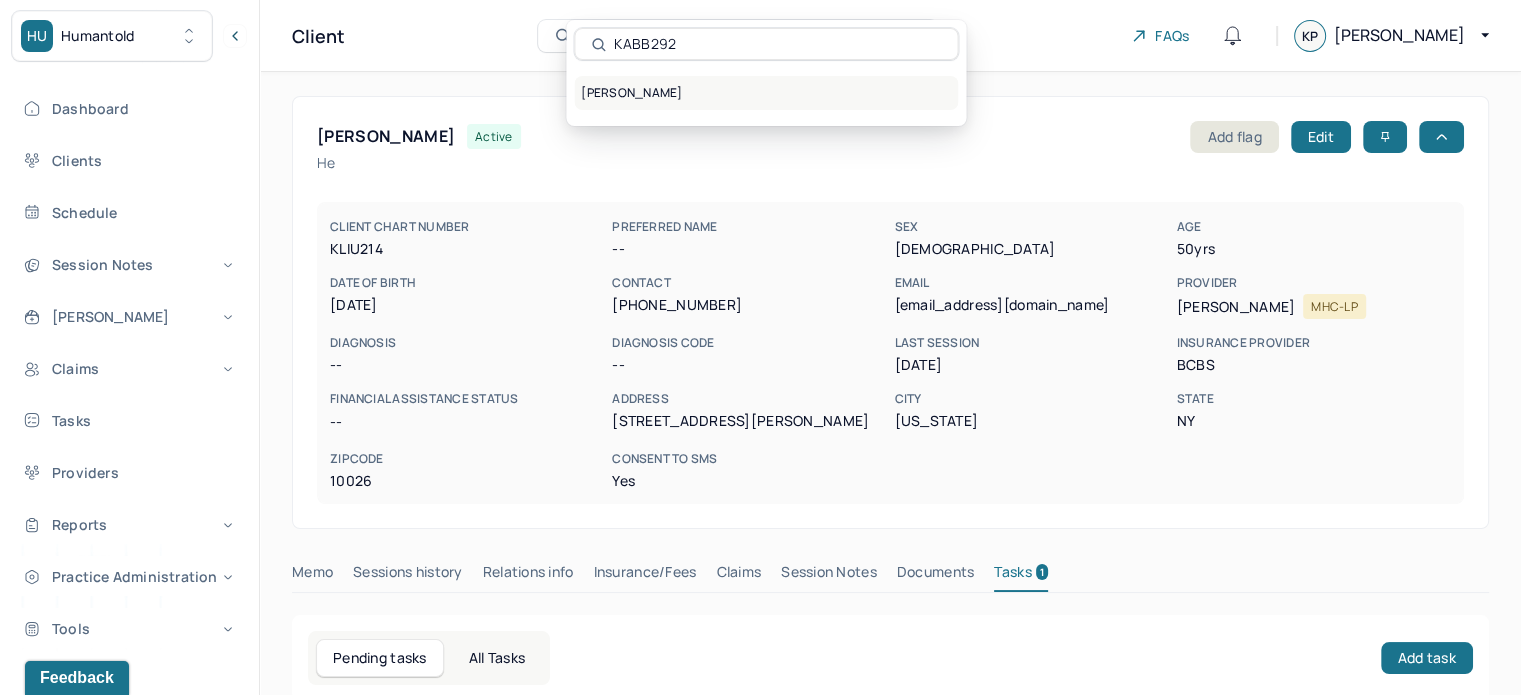 type 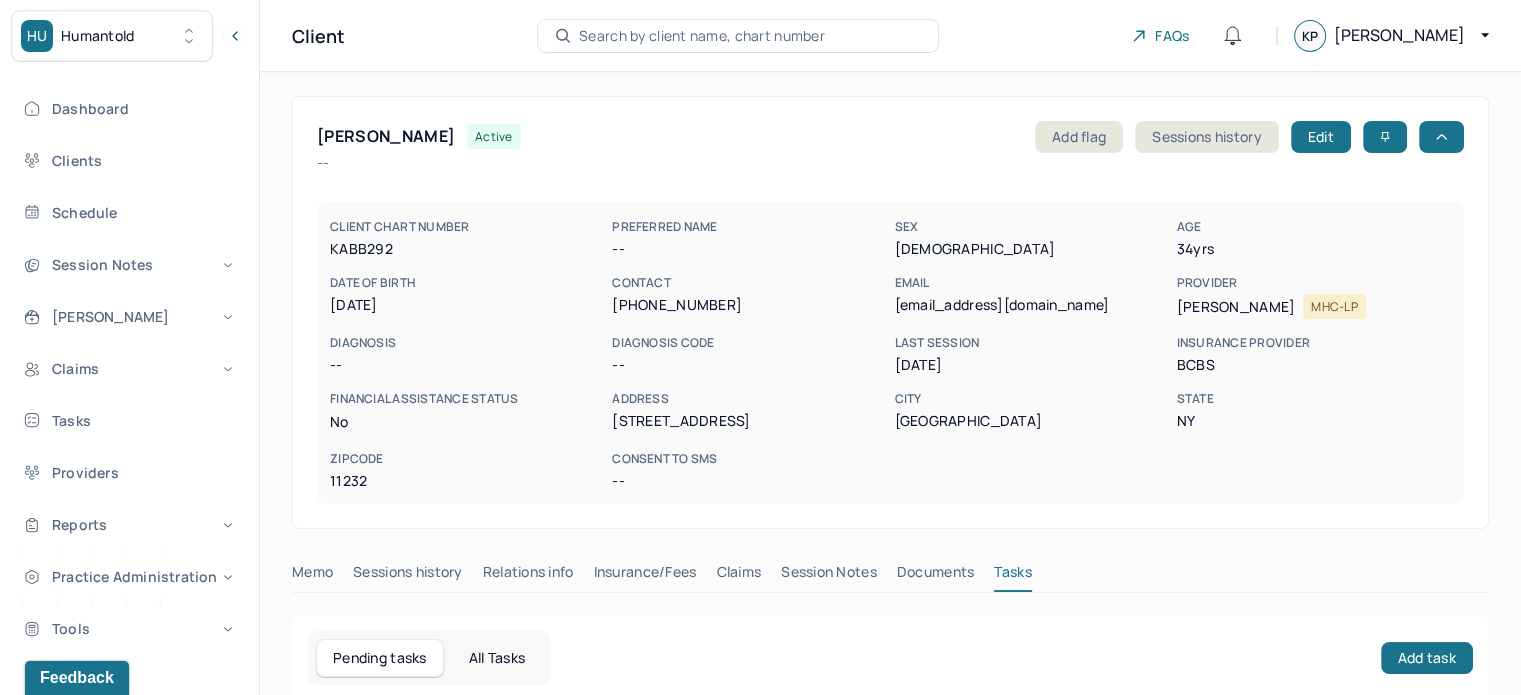 click on "[EMAIL_ADDRESS][DOMAIN_NAME]" at bounding box center [1031, 305] 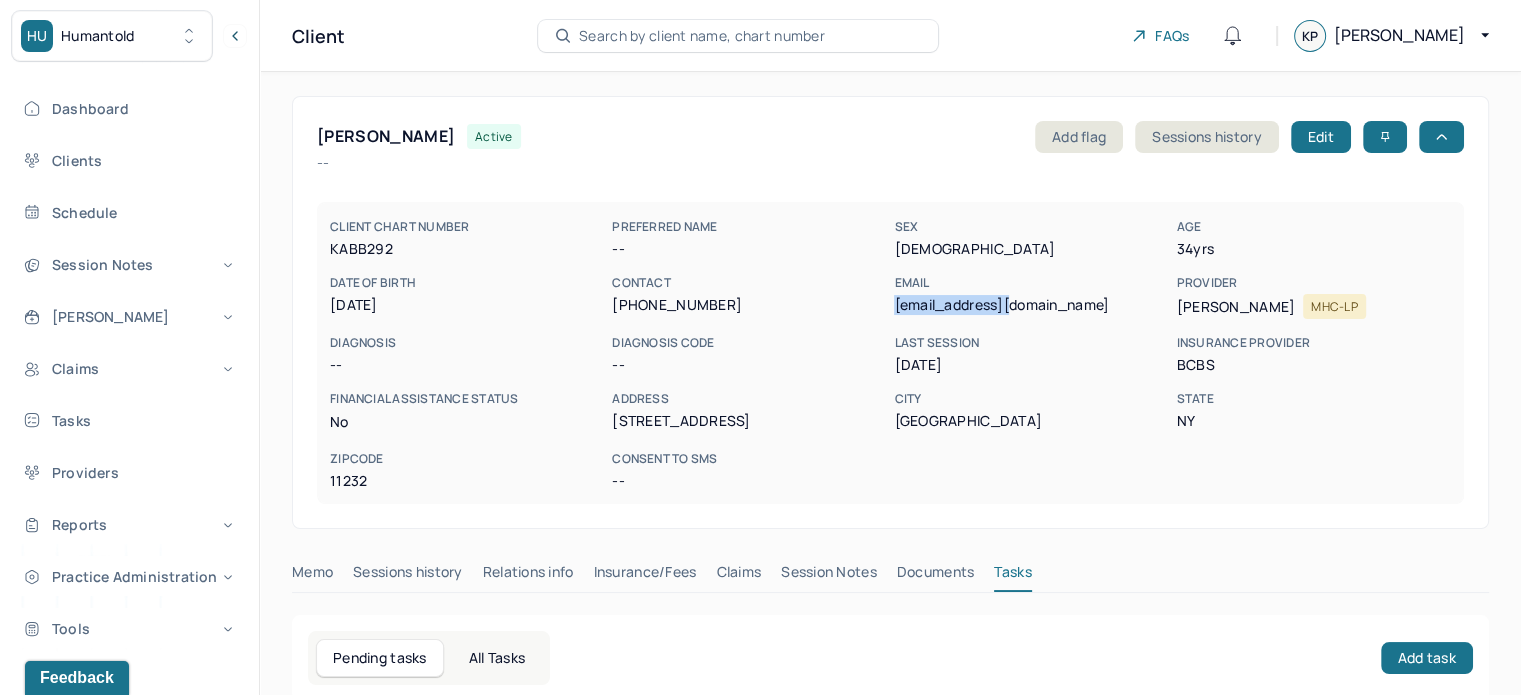 click on "[EMAIL_ADDRESS][DOMAIN_NAME]" at bounding box center [1031, 305] 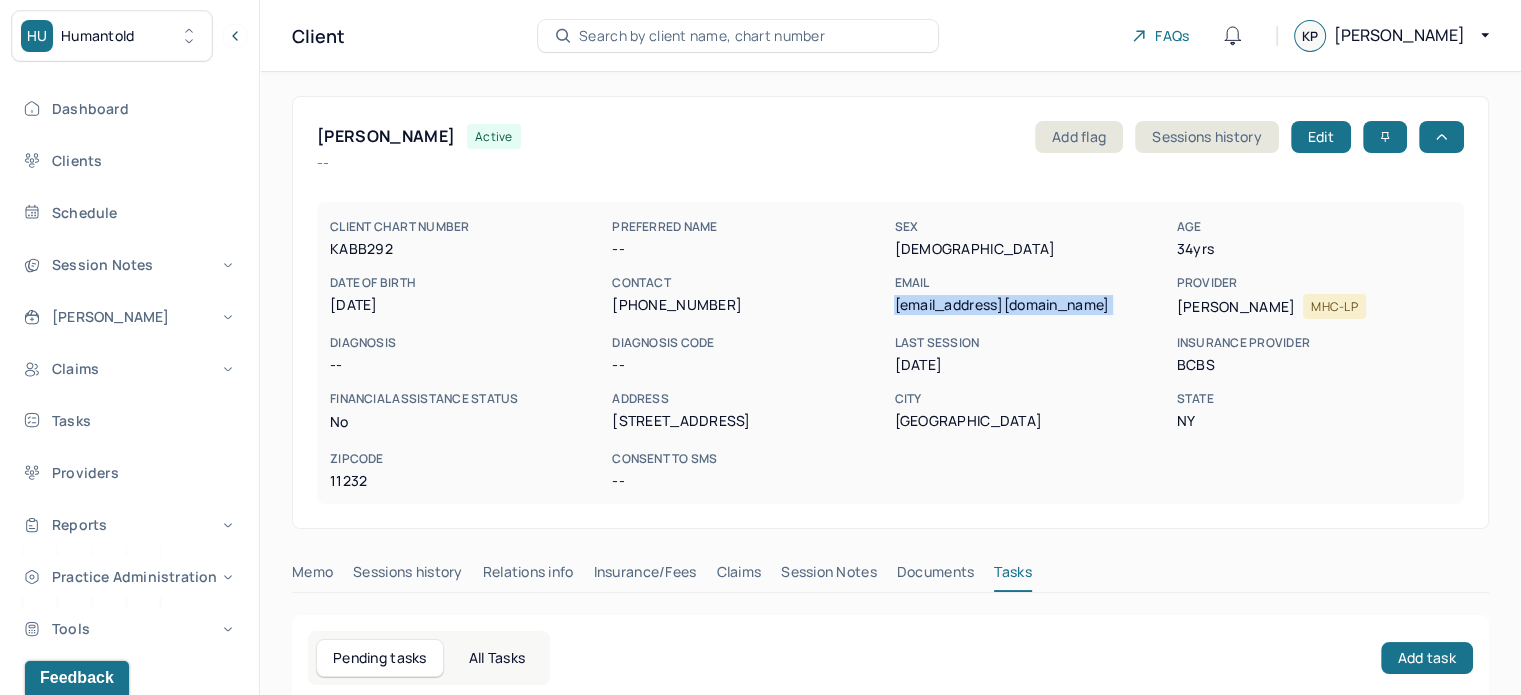 click on "[EMAIL_ADDRESS][DOMAIN_NAME]" at bounding box center [1031, 305] 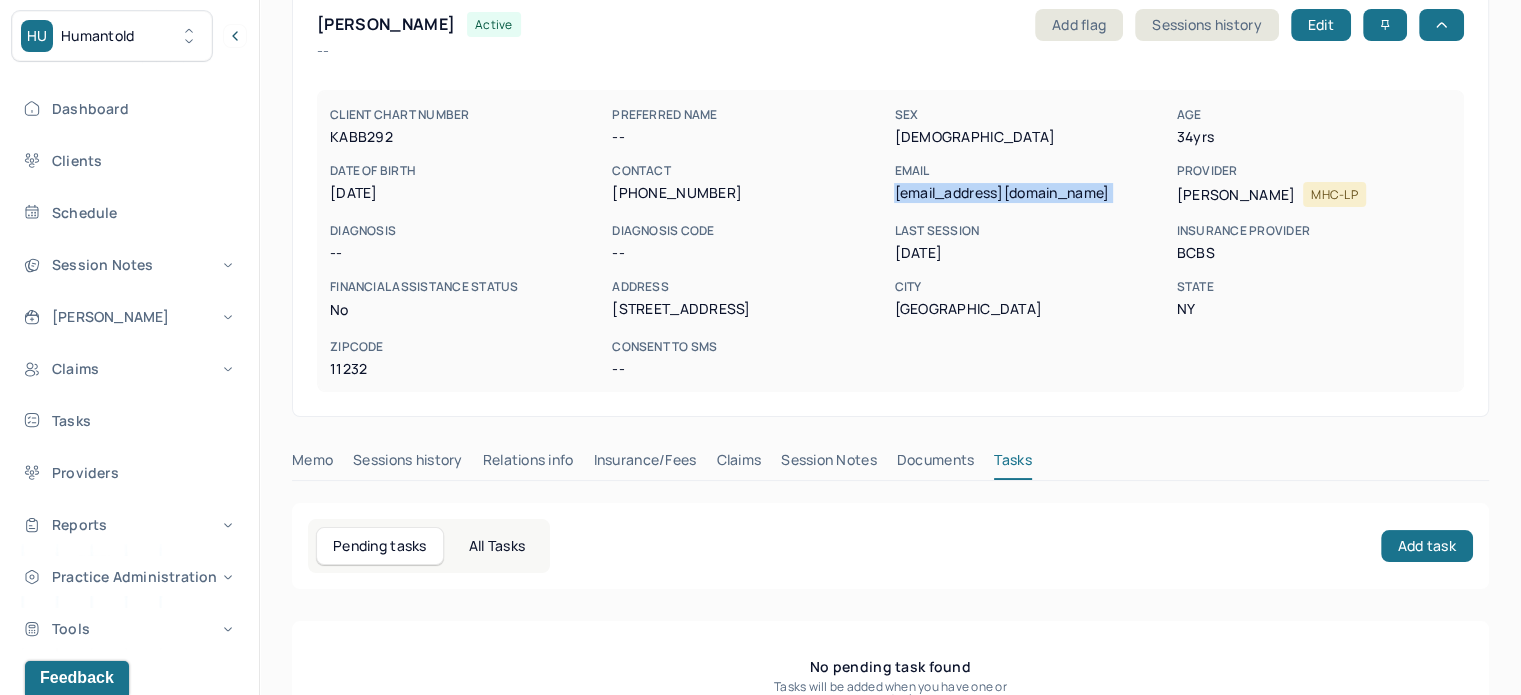 scroll, scrollTop: 180, scrollLeft: 0, axis: vertical 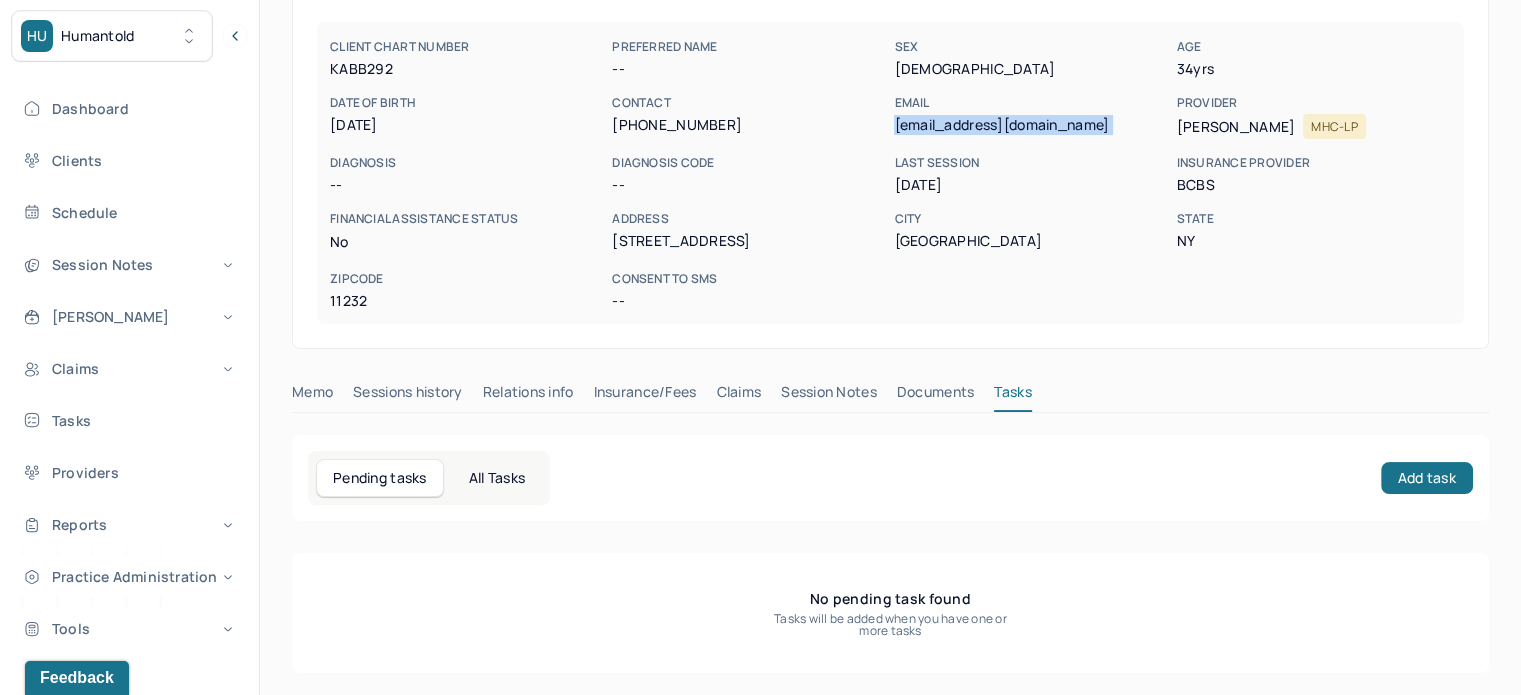 click on "Claims" at bounding box center (738, 396) 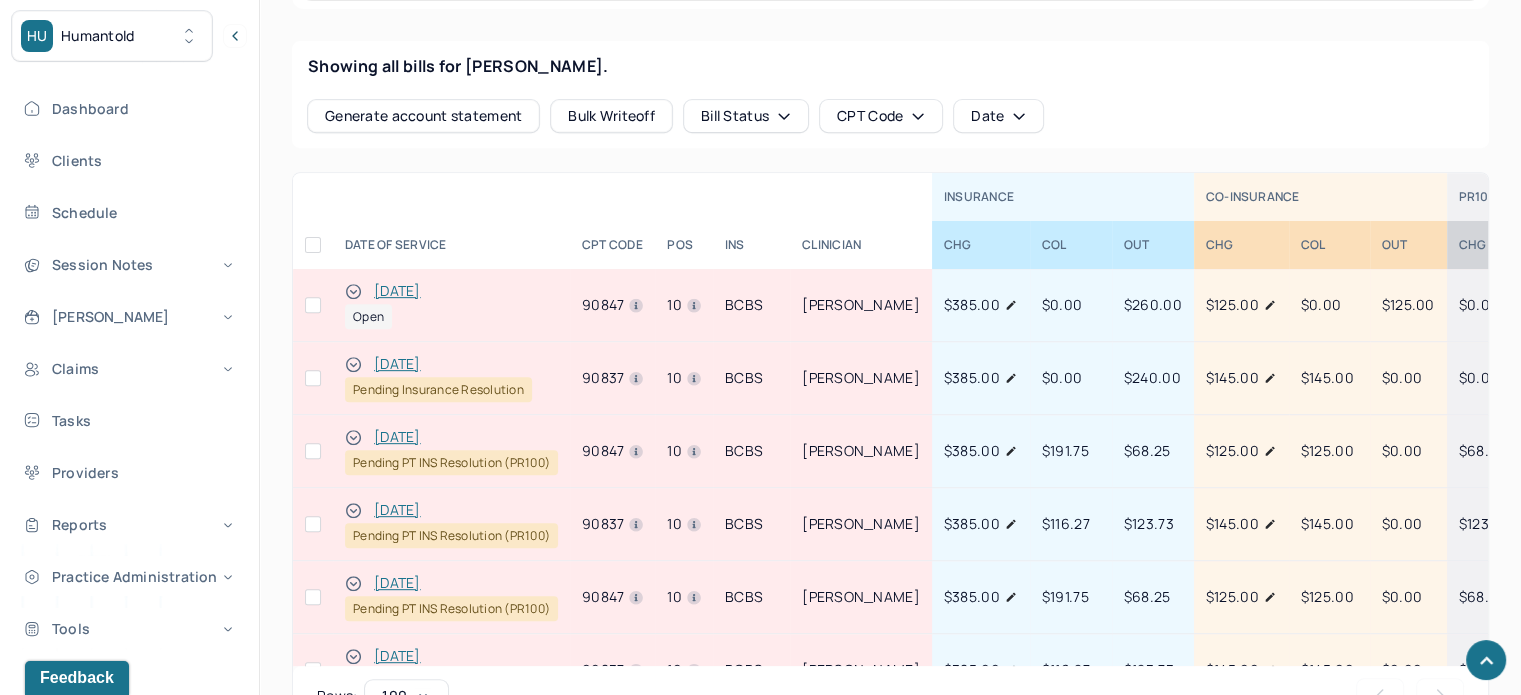 scroll, scrollTop: 880, scrollLeft: 0, axis: vertical 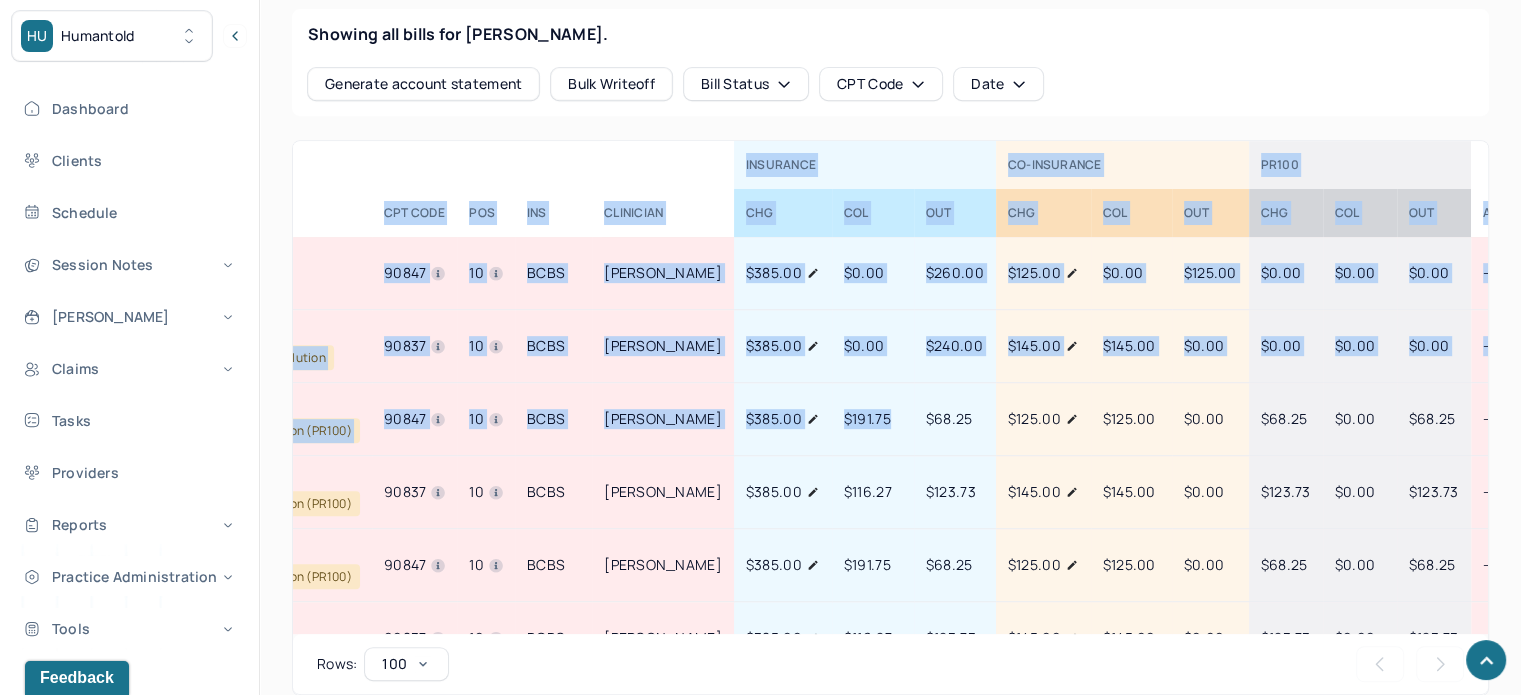 drag, startPoint x: 1072, startPoint y: 407, endPoint x: 1438, endPoint y: 458, distance: 369.5362 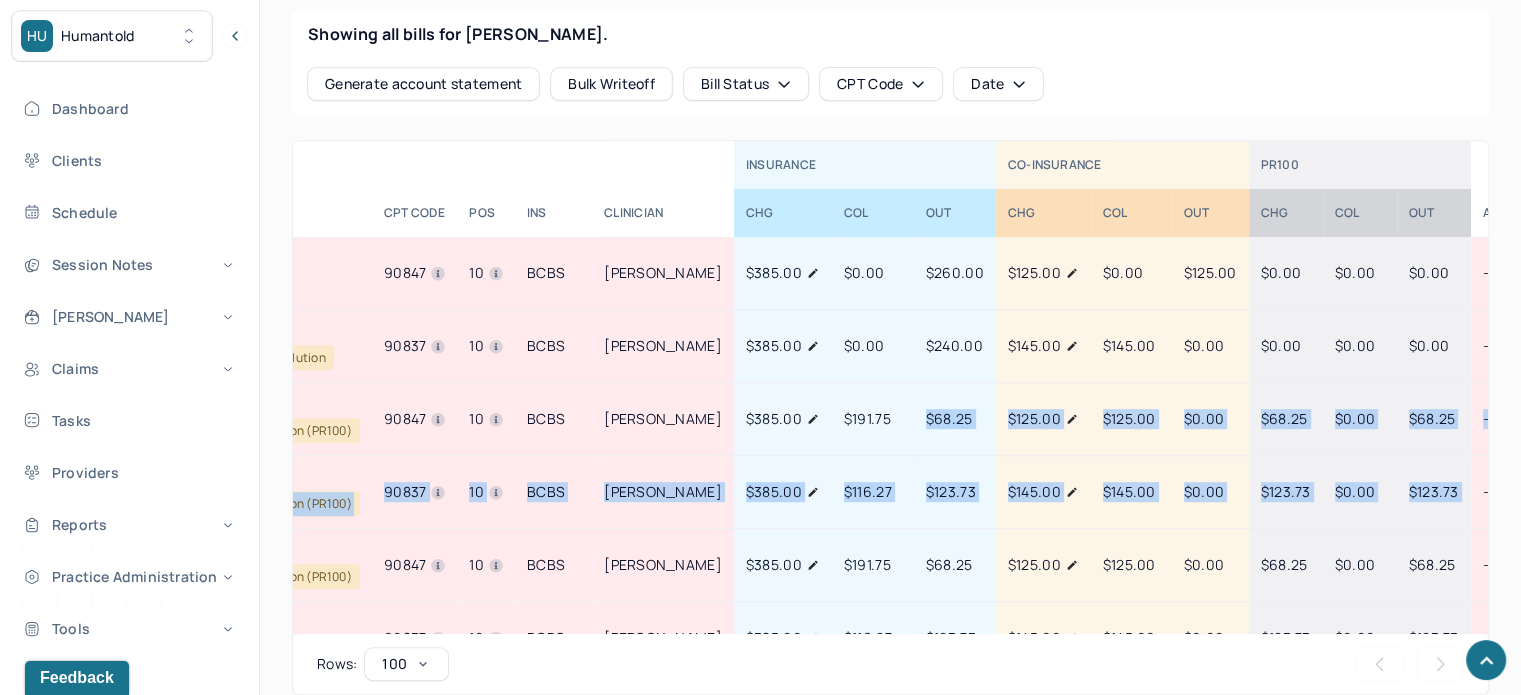 click on "$68.25" at bounding box center (1432, 418) 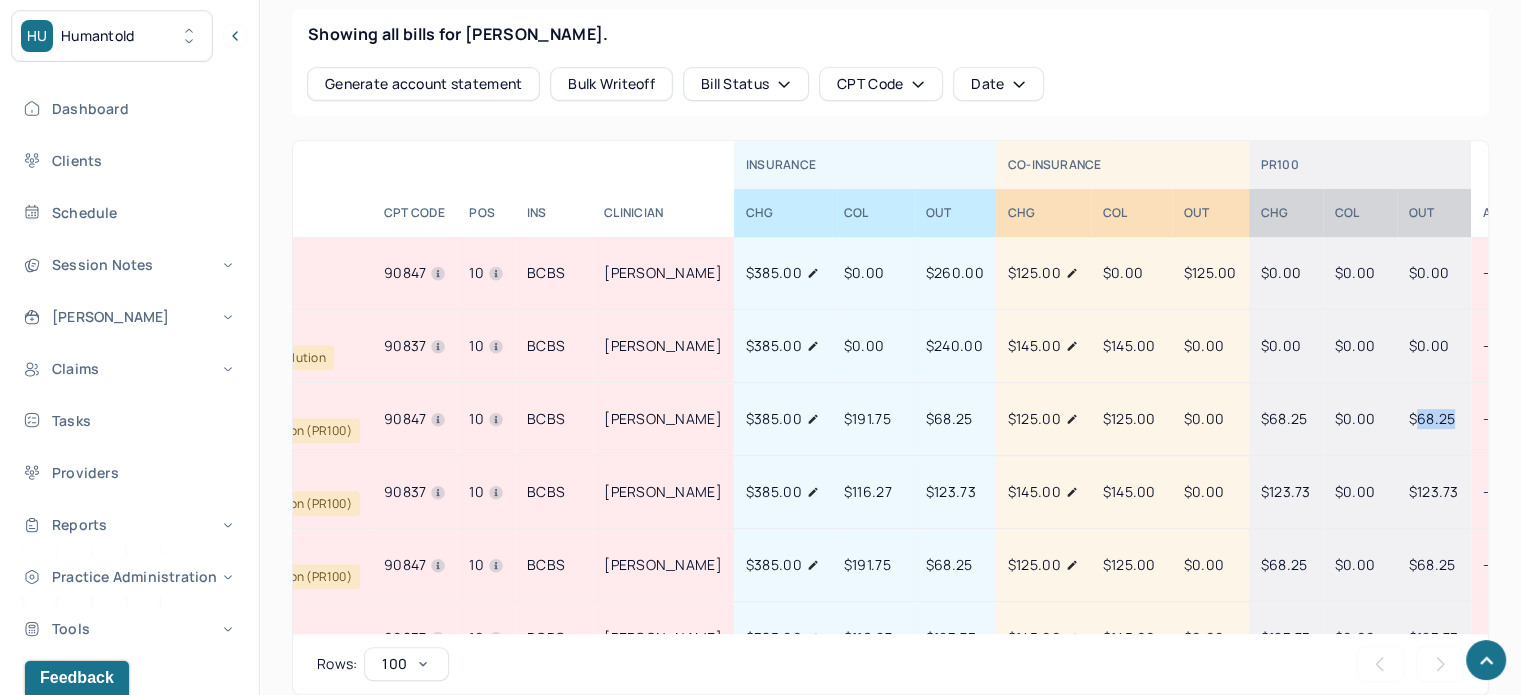 click on "$68.25" at bounding box center [1432, 418] 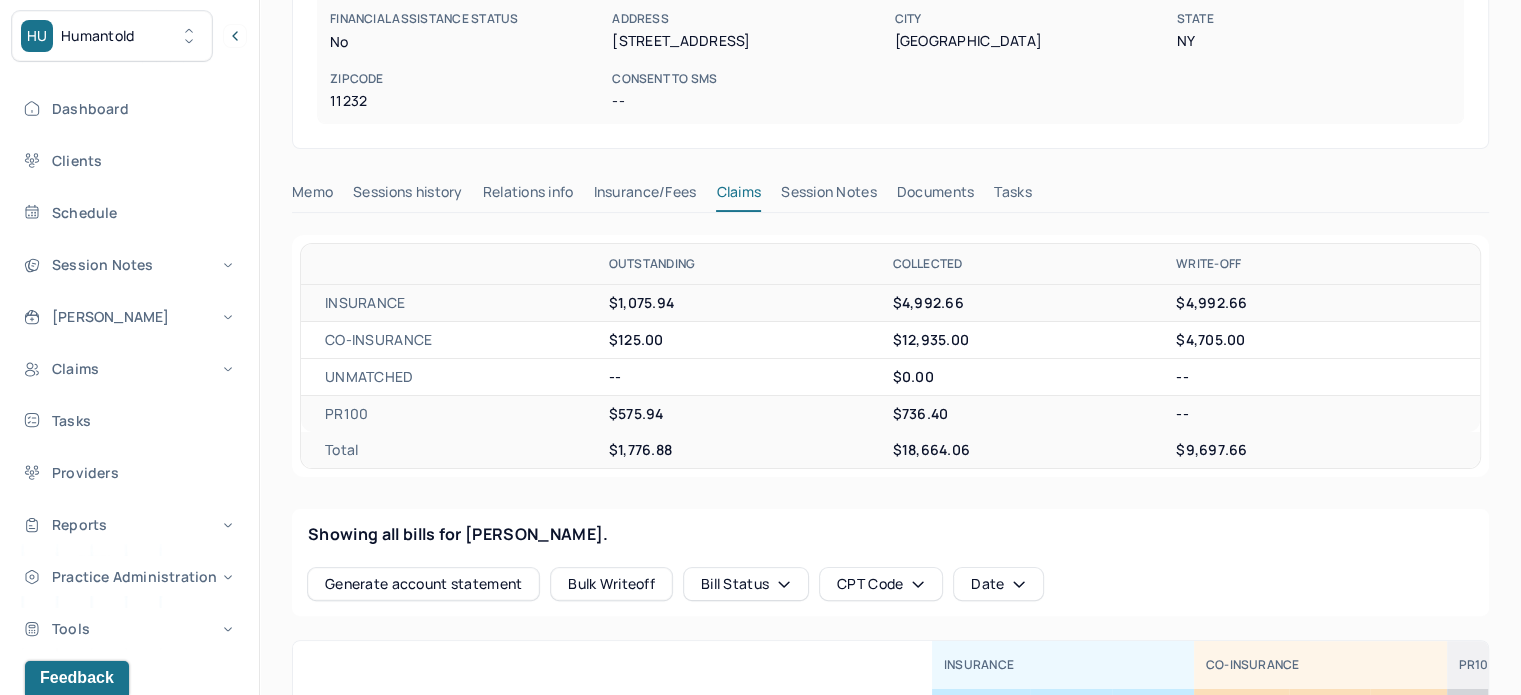 scroll, scrollTop: 0, scrollLeft: 0, axis: both 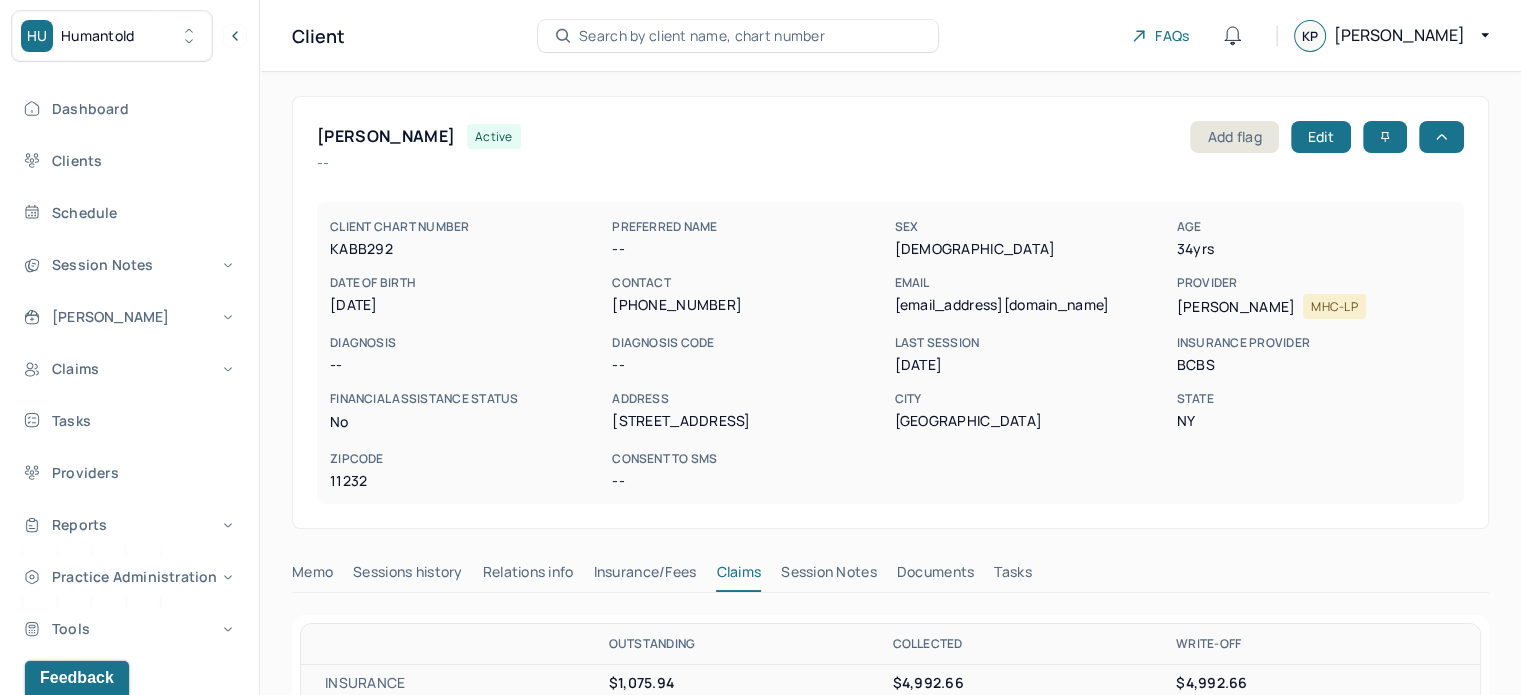 click on "[EMAIL_ADDRESS][DOMAIN_NAME]" at bounding box center [1031, 305] 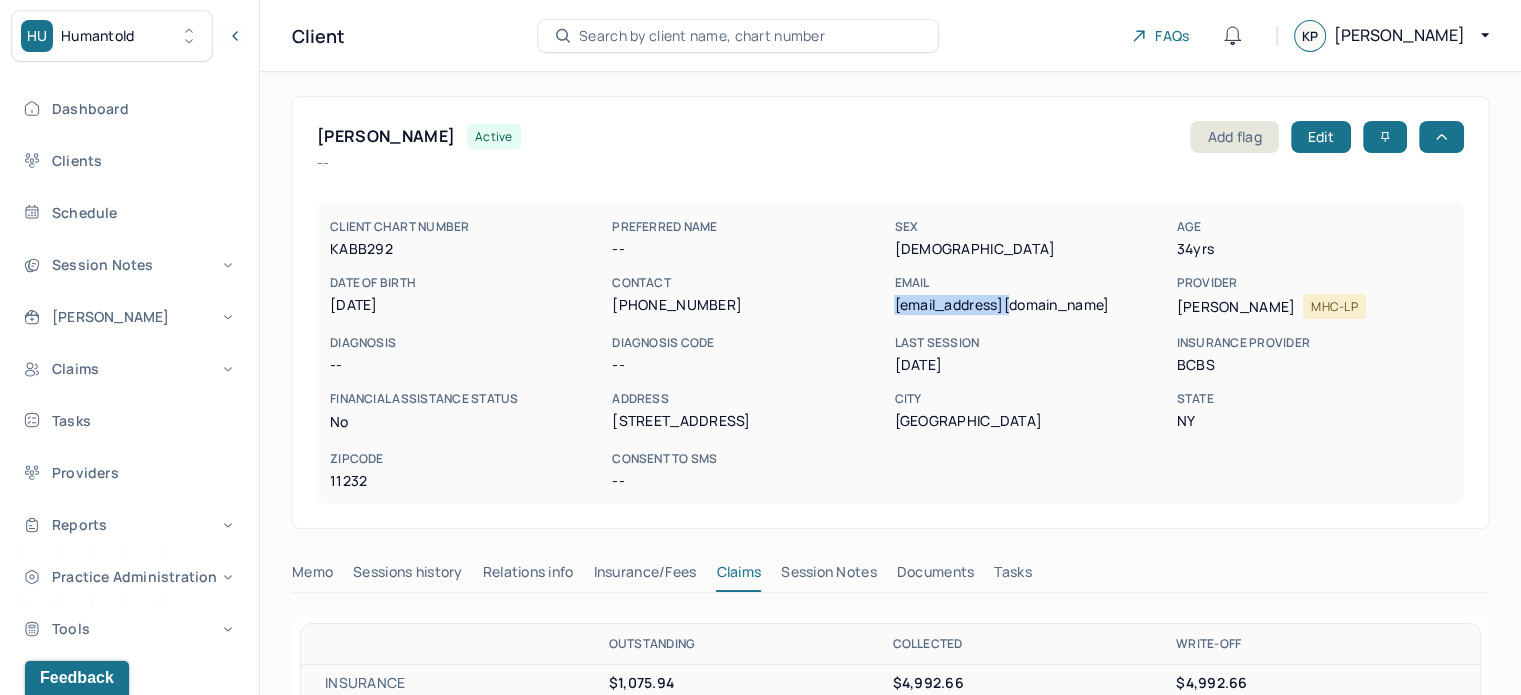 click on "[EMAIL_ADDRESS][DOMAIN_NAME]" at bounding box center (1031, 305) 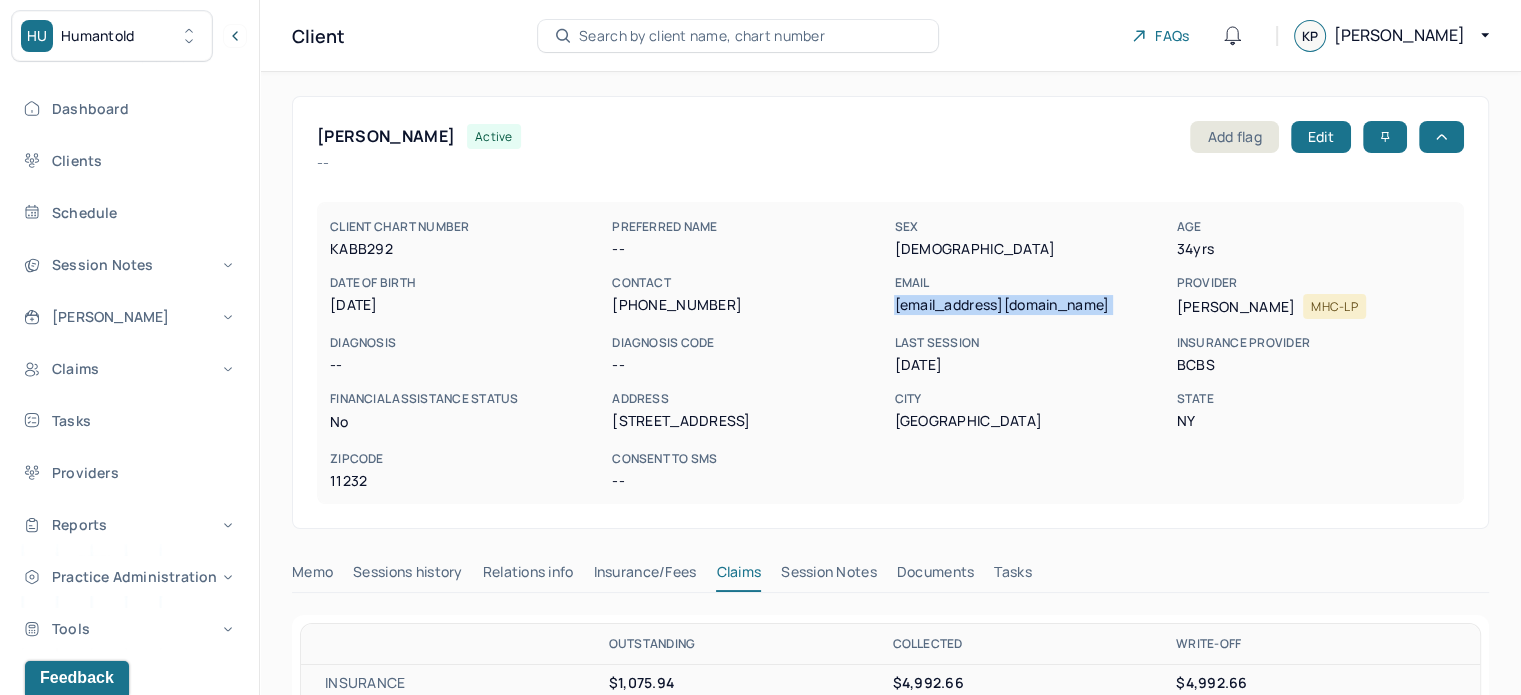click on "[EMAIL_ADDRESS][DOMAIN_NAME]" at bounding box center (1031, 305) 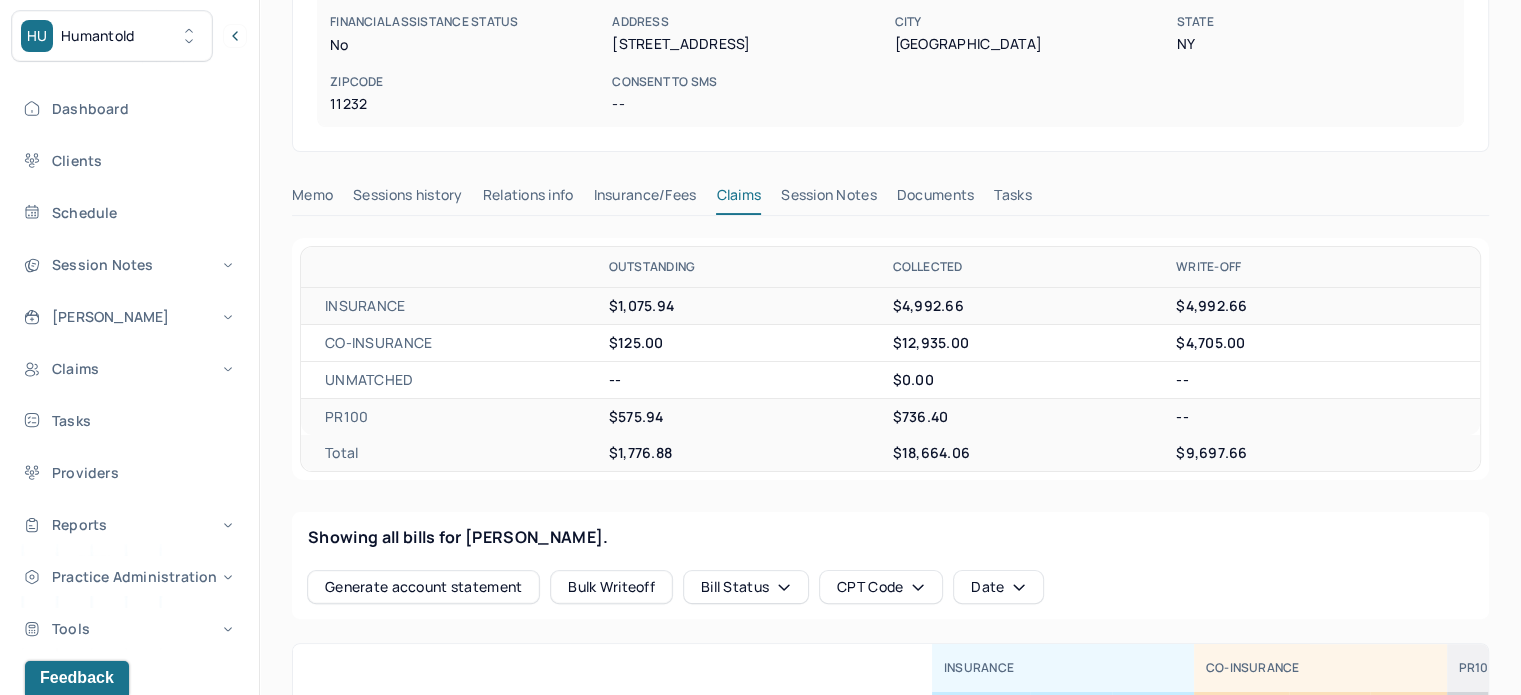 scroll, scrollTop: 400, scrollLeft: 0, axis: vertical 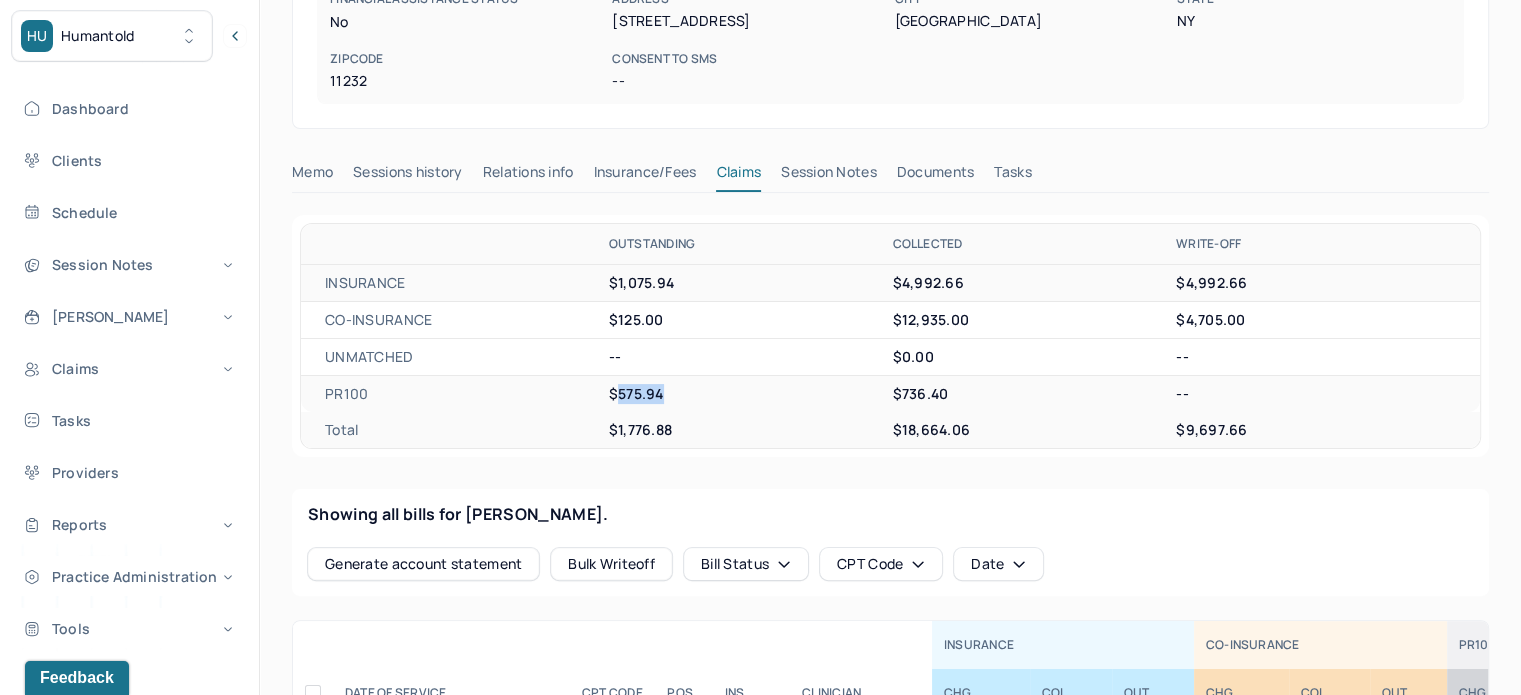 drag, startPoint x: 668, startPoint y: 392, endPoint x: 618, endPoint y: 403, distance: 51.1957 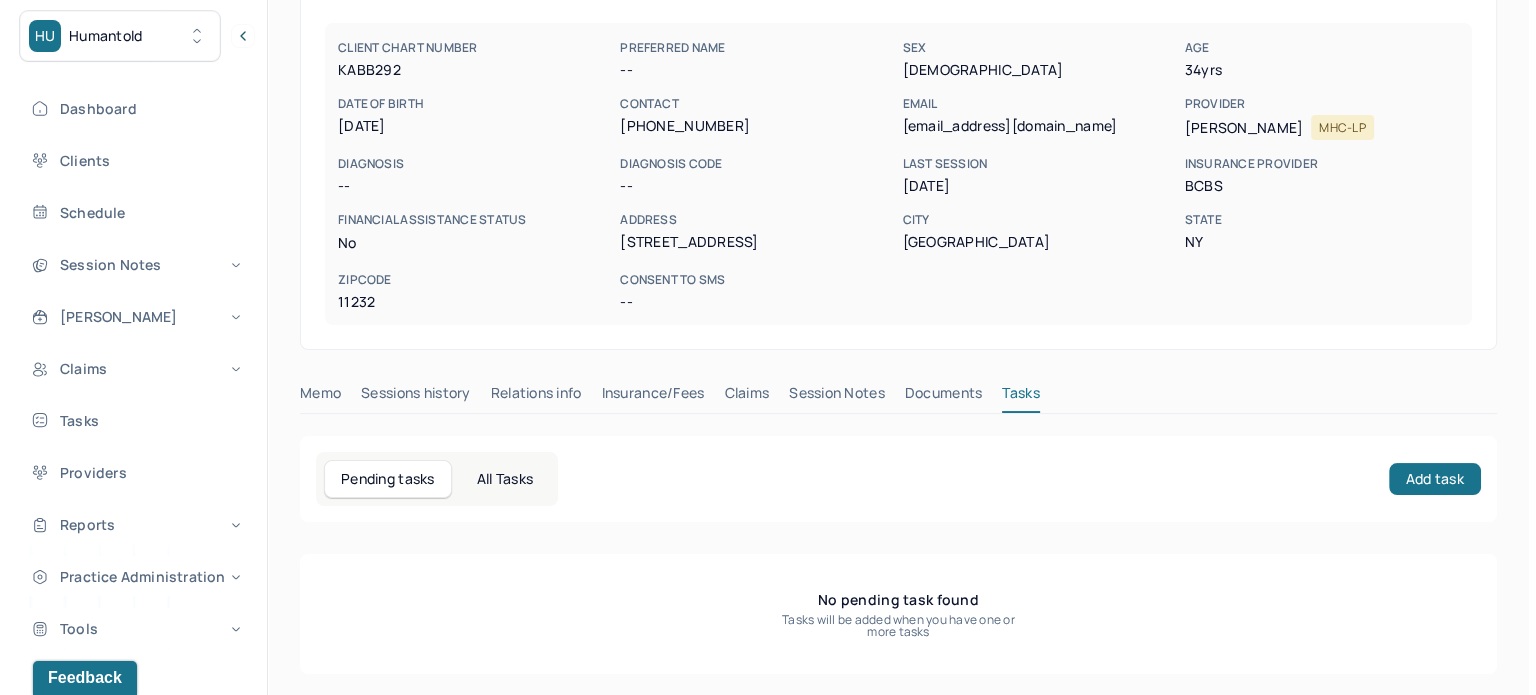 scroll, scrollTop: 180, scrollLeft: 0, axis: vertical 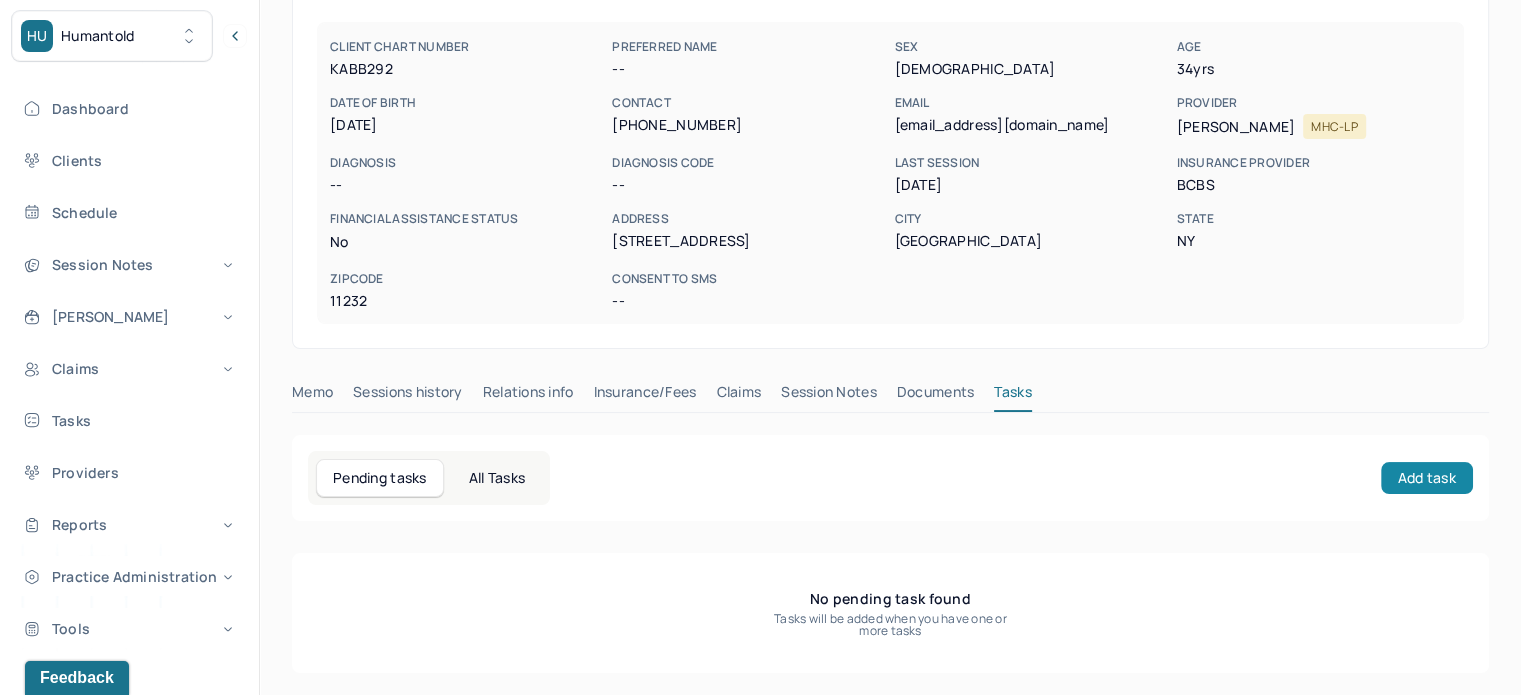 click on "Add task" at bounding box center (1427, 478) 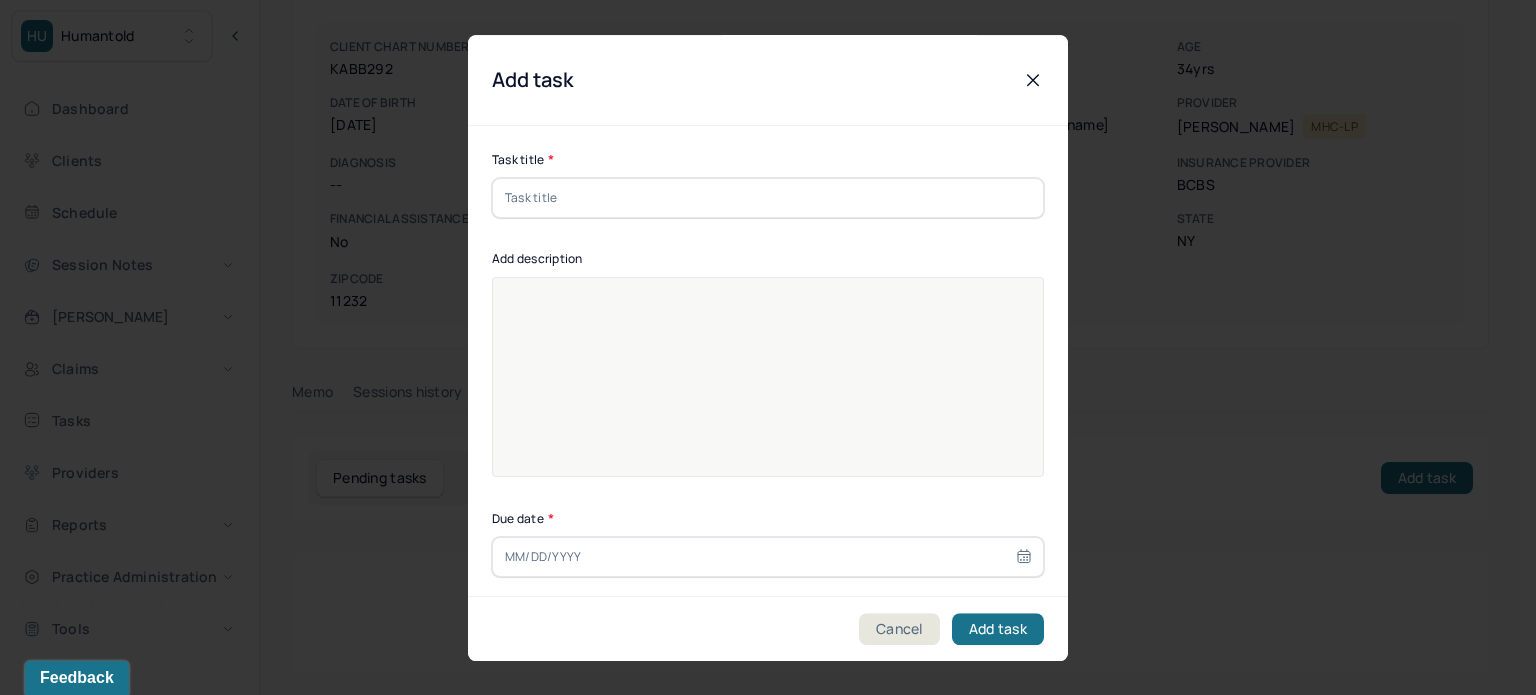 click at bounding box center (768, 198) 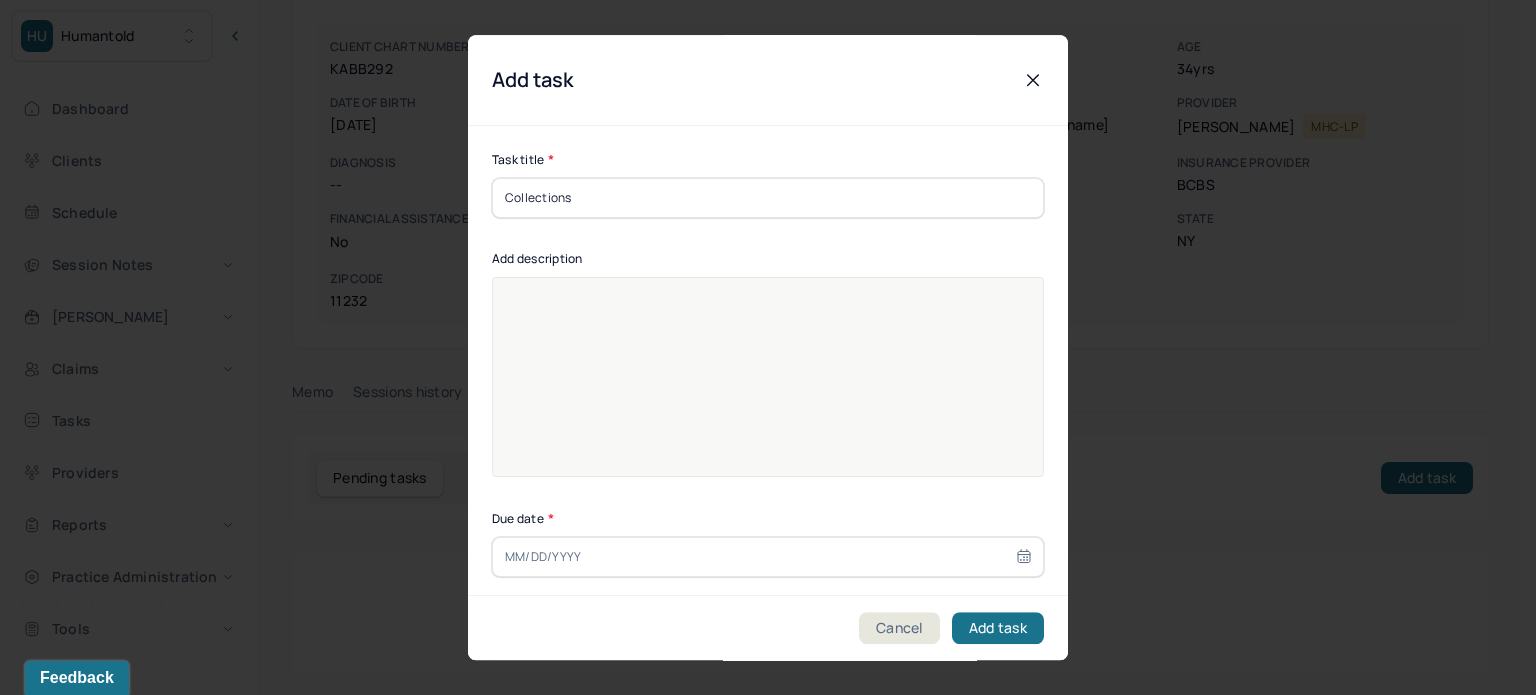 type on "Collections" 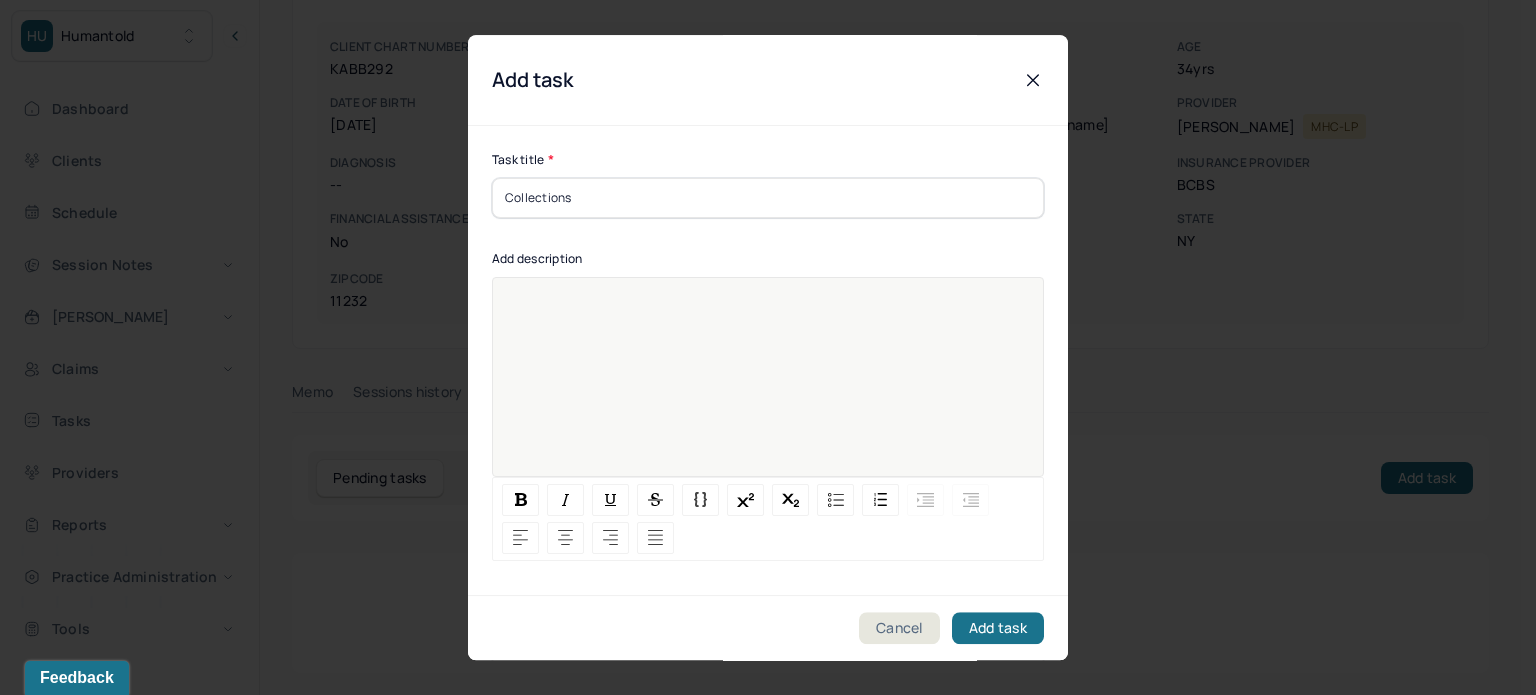 paste 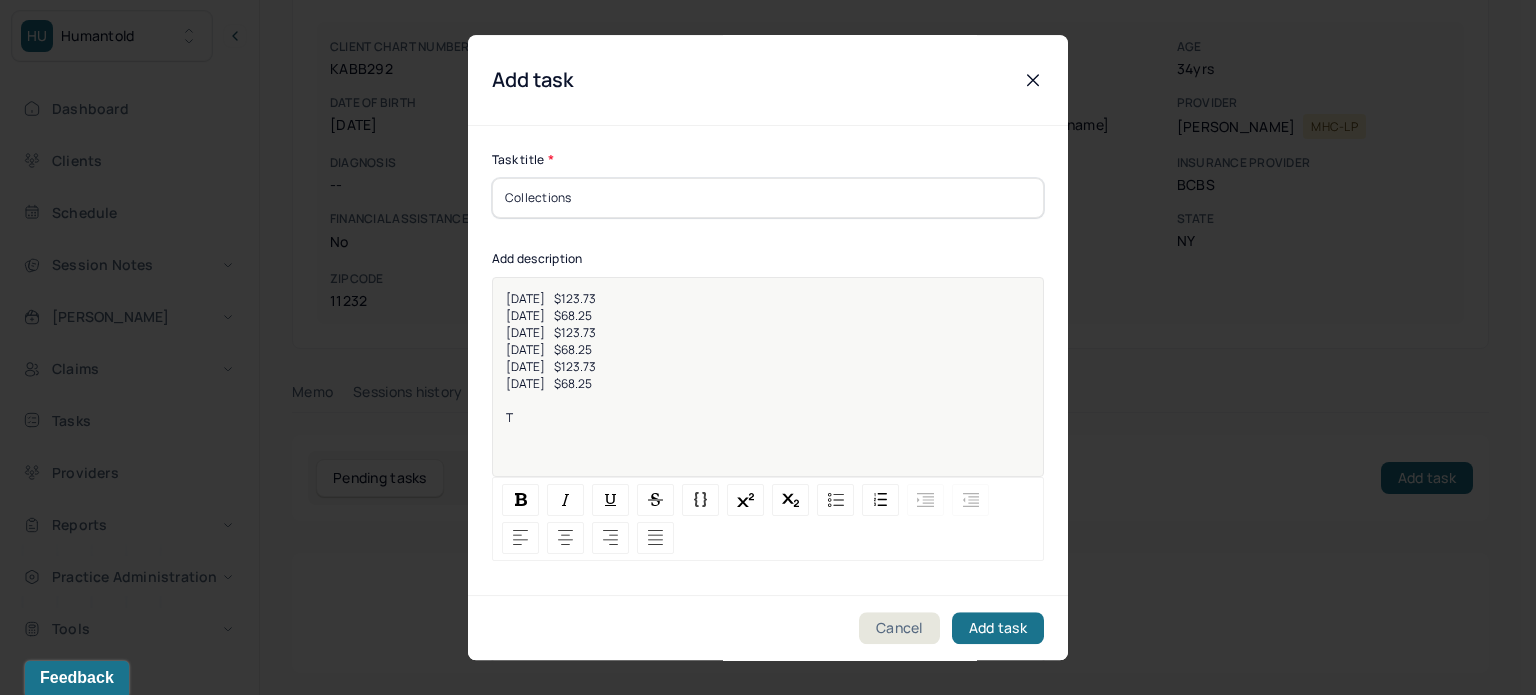 type 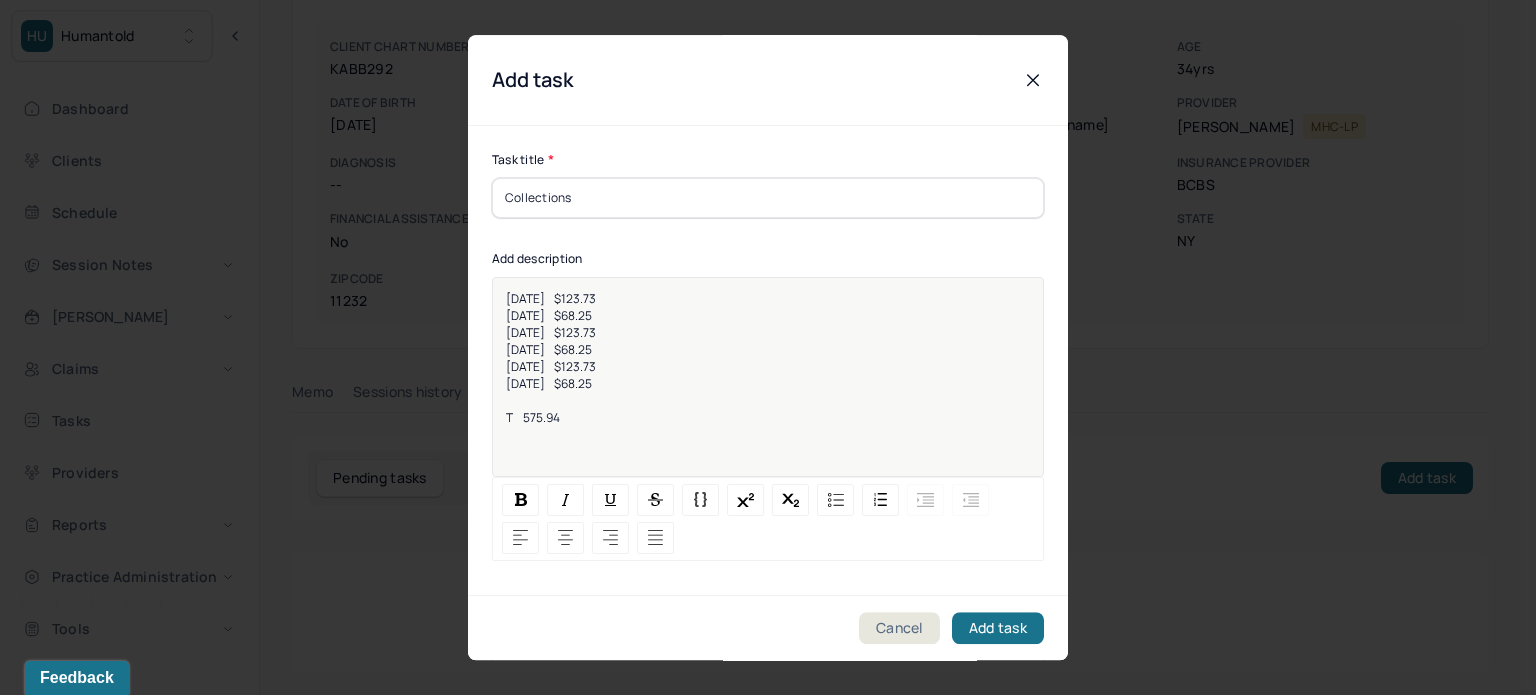click on "T     575.94" at bounding box center (533, 417) 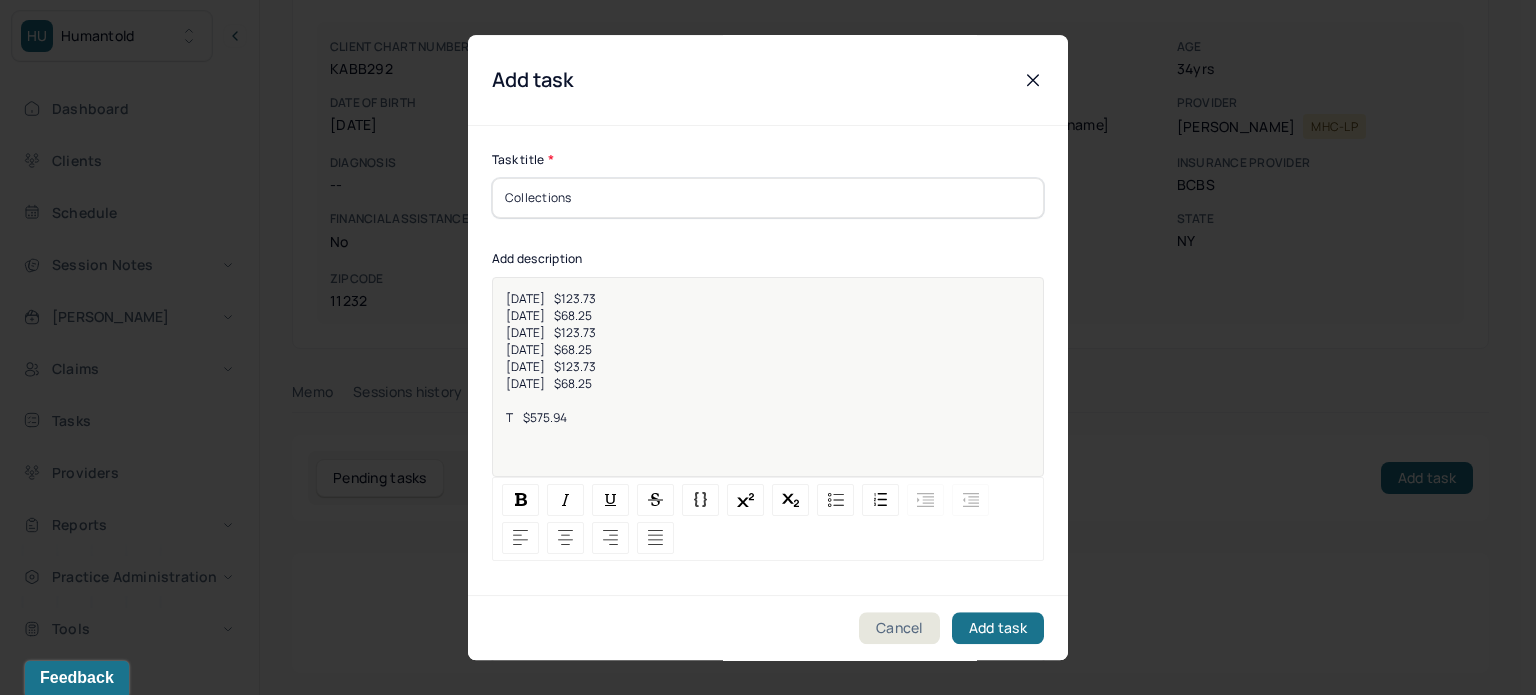 click on "T     $575.94" at bounding box center (768, 417) 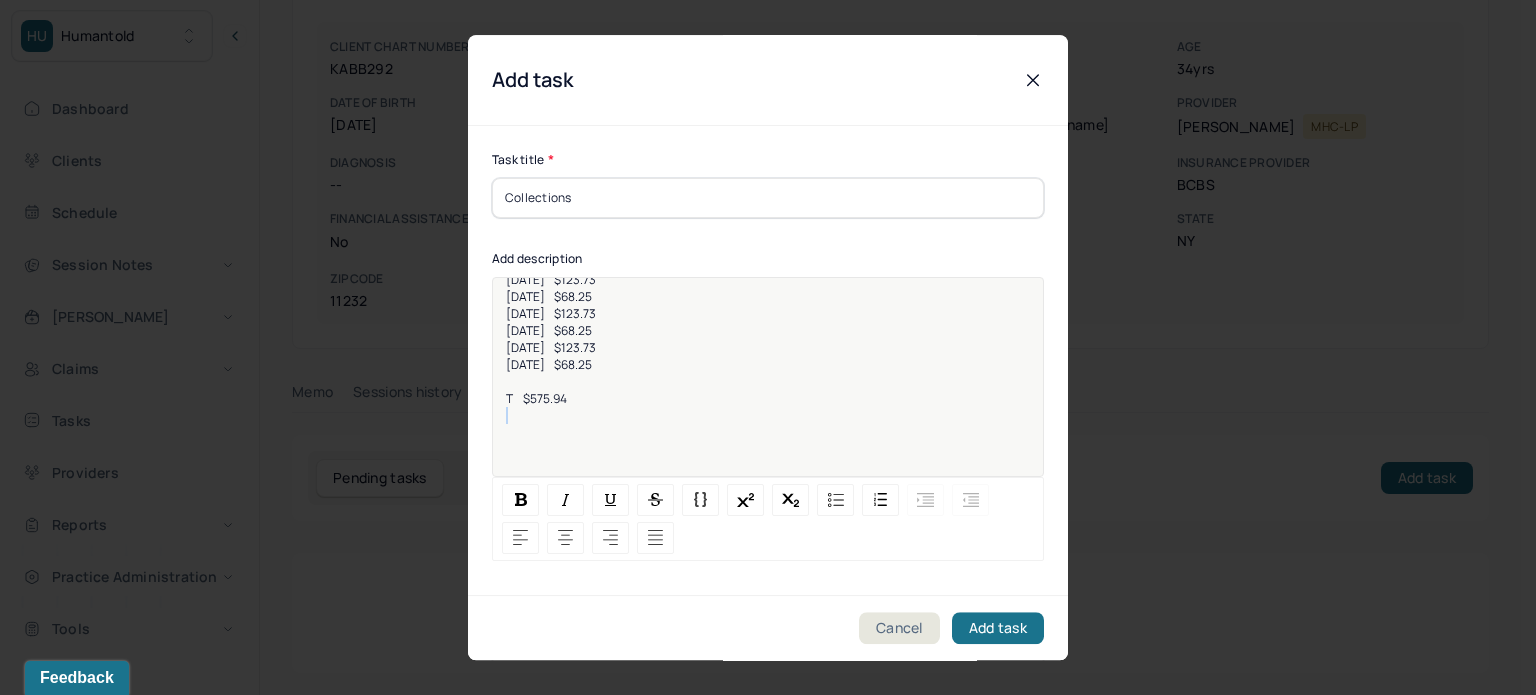 scroll, scrollTop: 25, scrollLeft: 0, axis: vertical 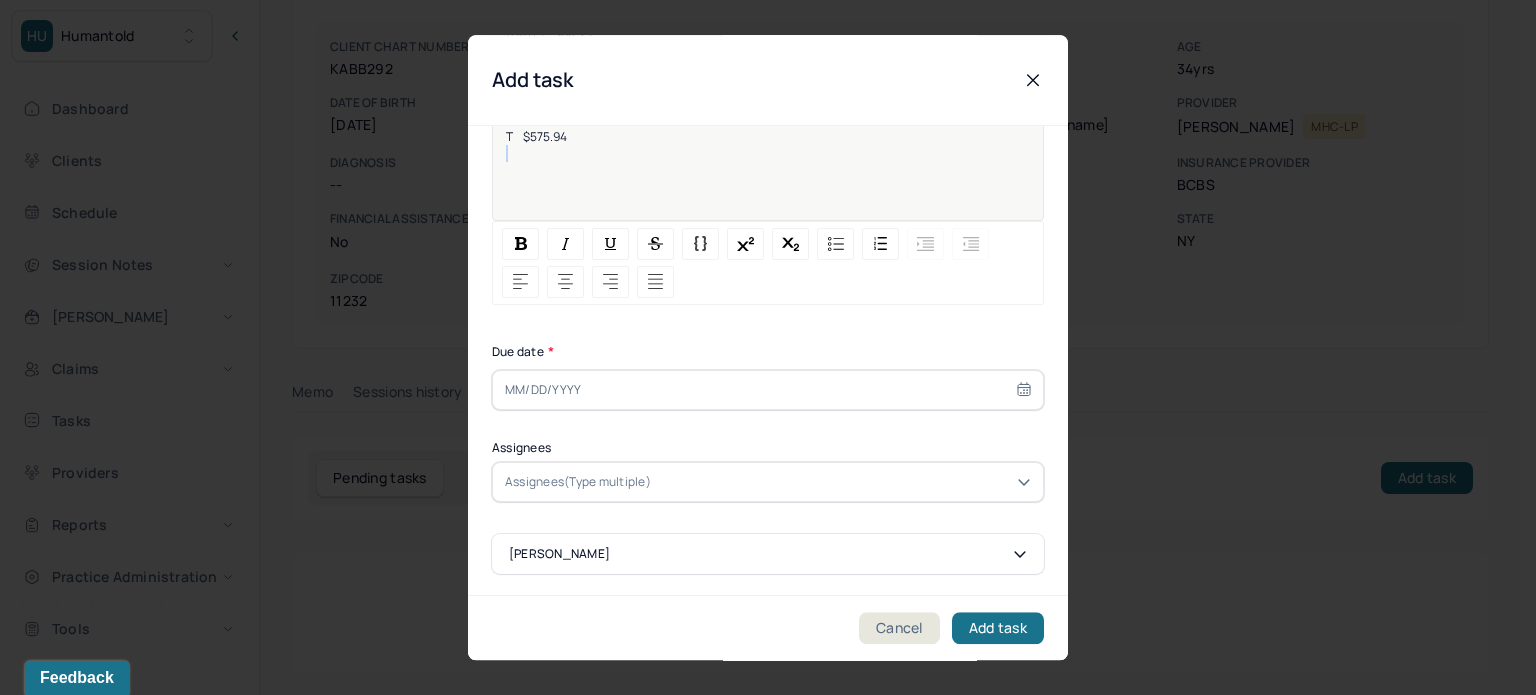select on "6" 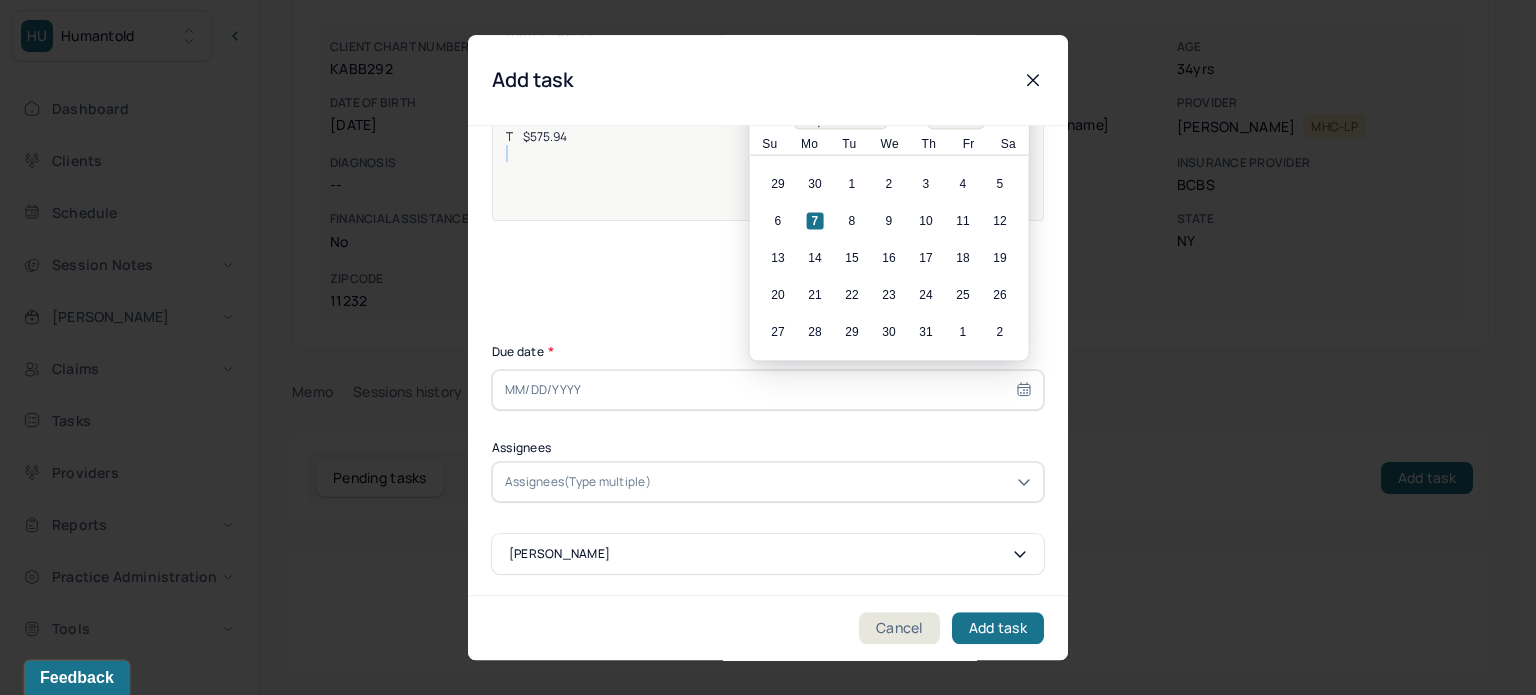 click at bounding box center (768, 390) 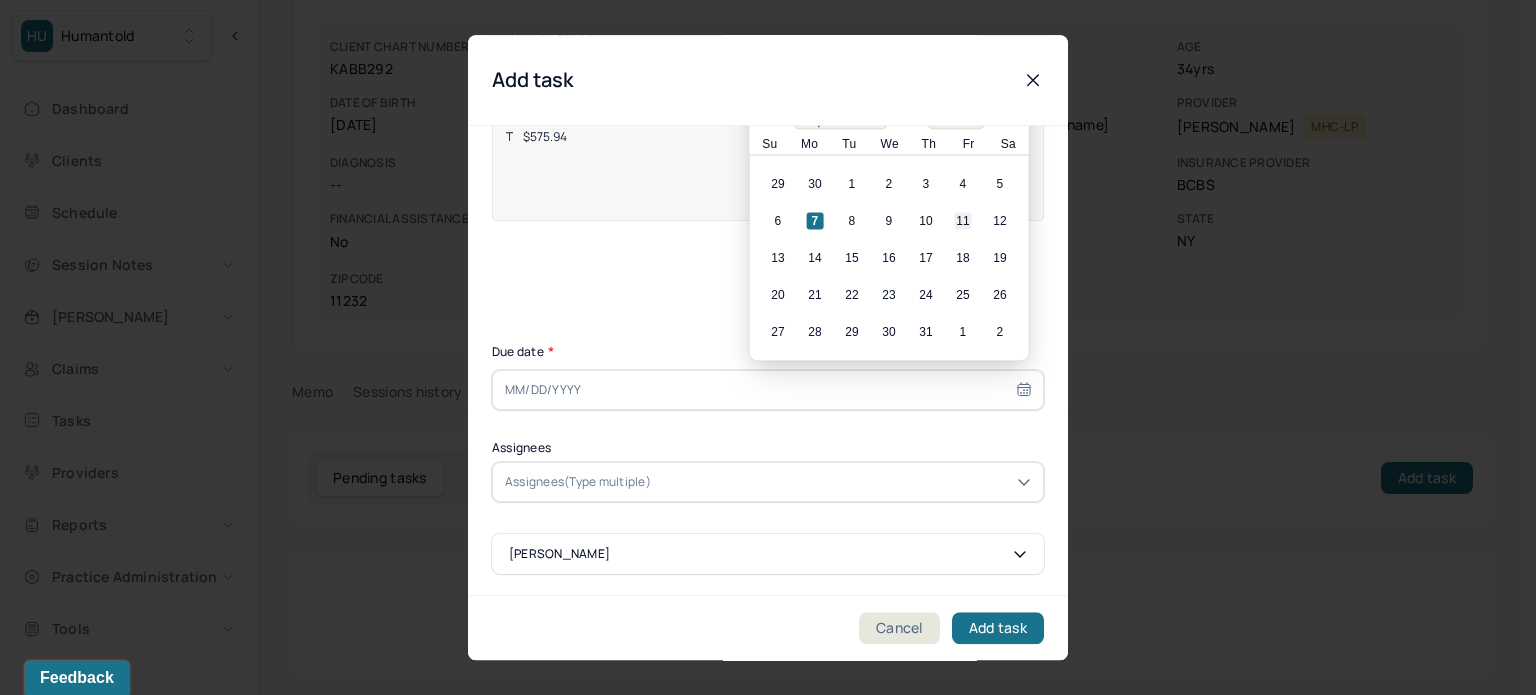 click on "11" at bounding box center [963, 221] 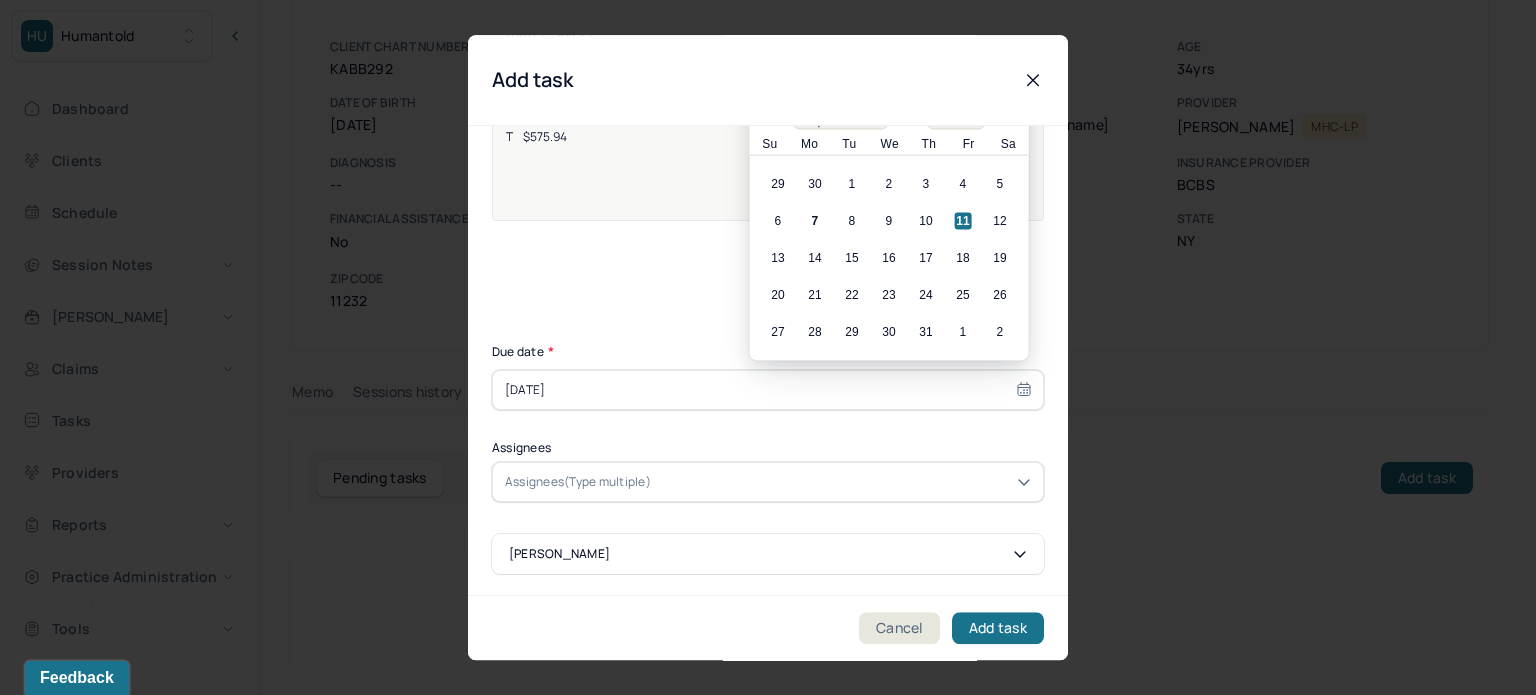 click on "Assignees(Type multiple)" at bounding box center (578, 482) 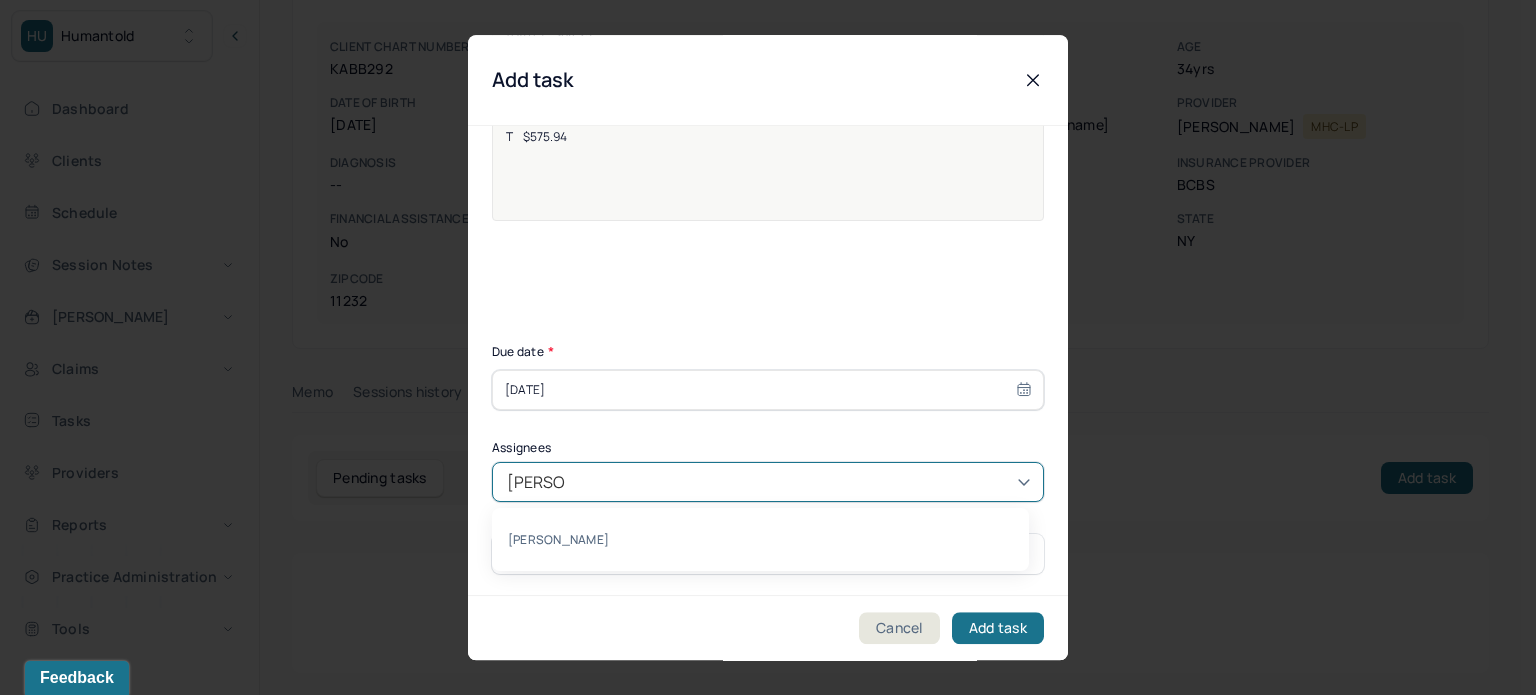 type on "[PERSON_NAME]" 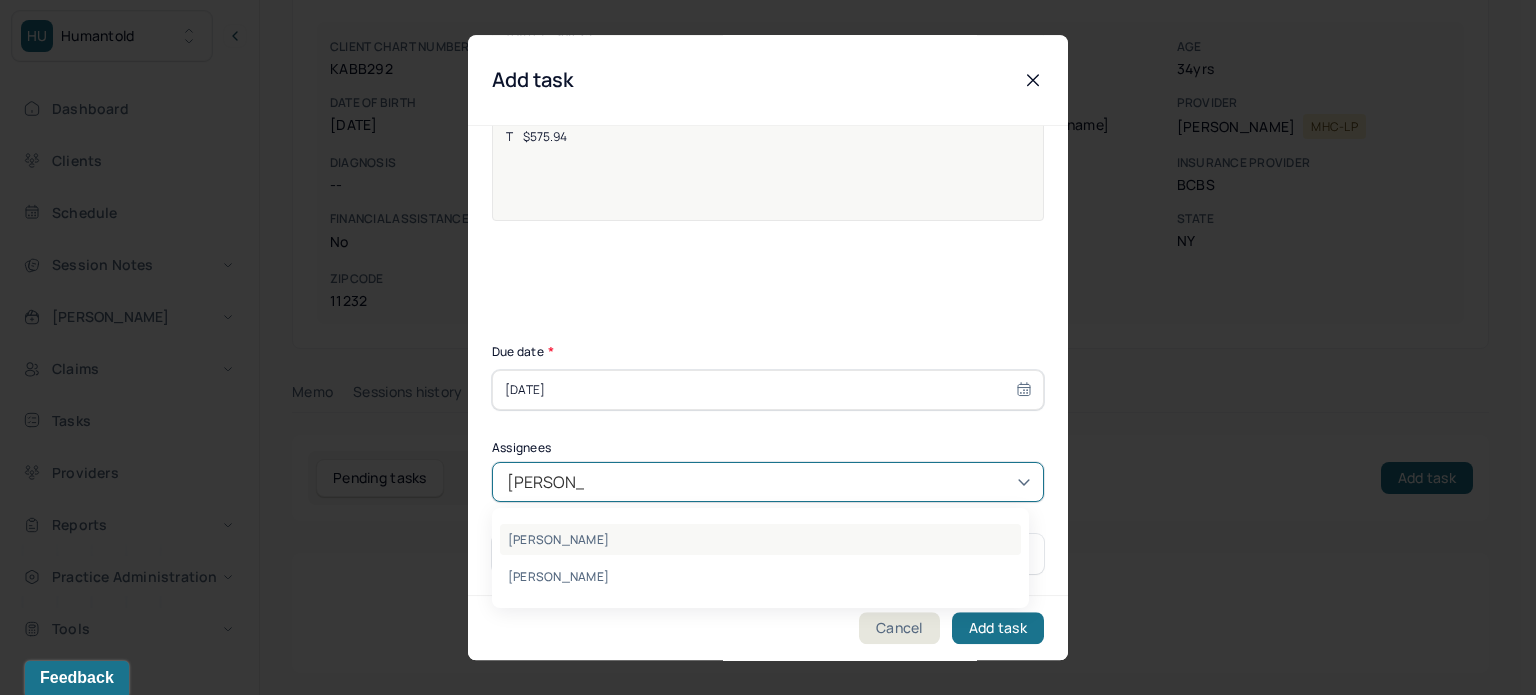 click on "[PERSON_NAME]" at bounding box center [760, 539] 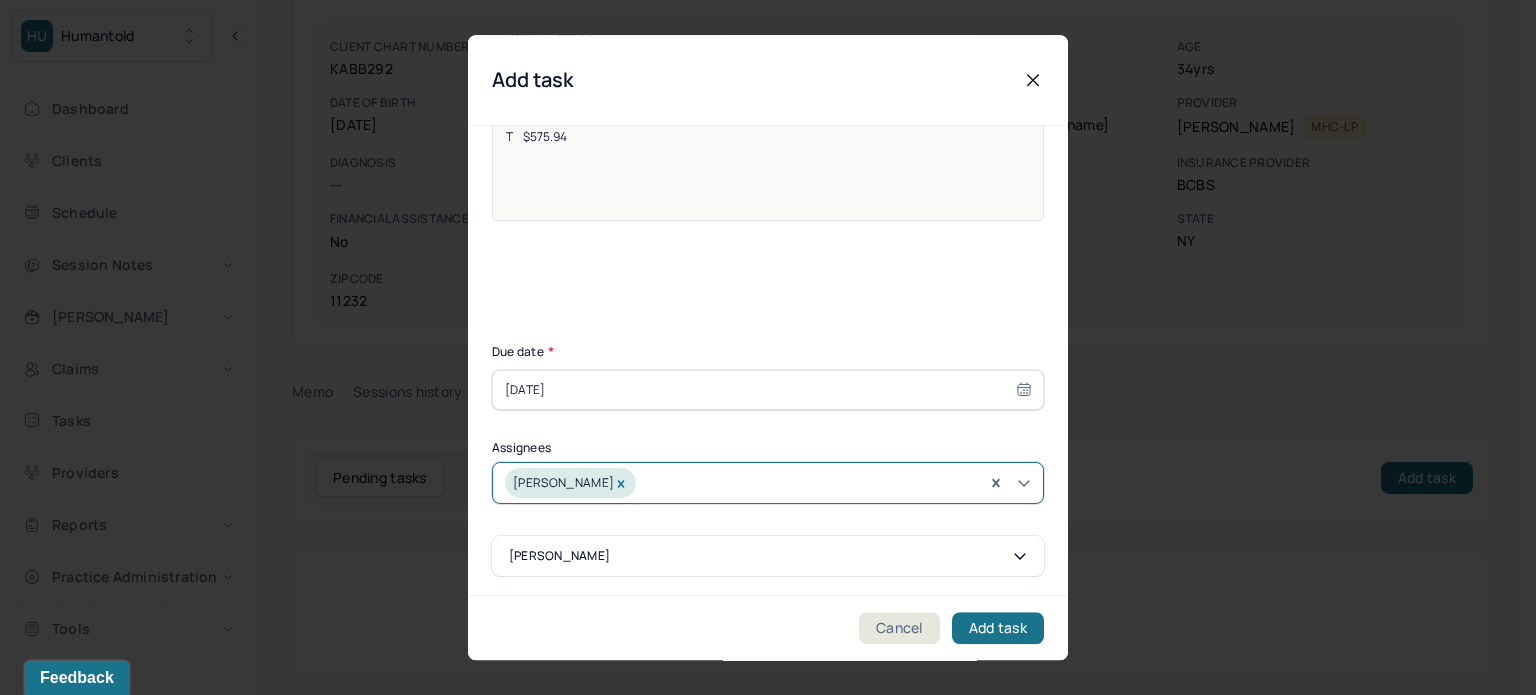 scroll, scrollTop: 0, scrollLeft: 0, axis: both 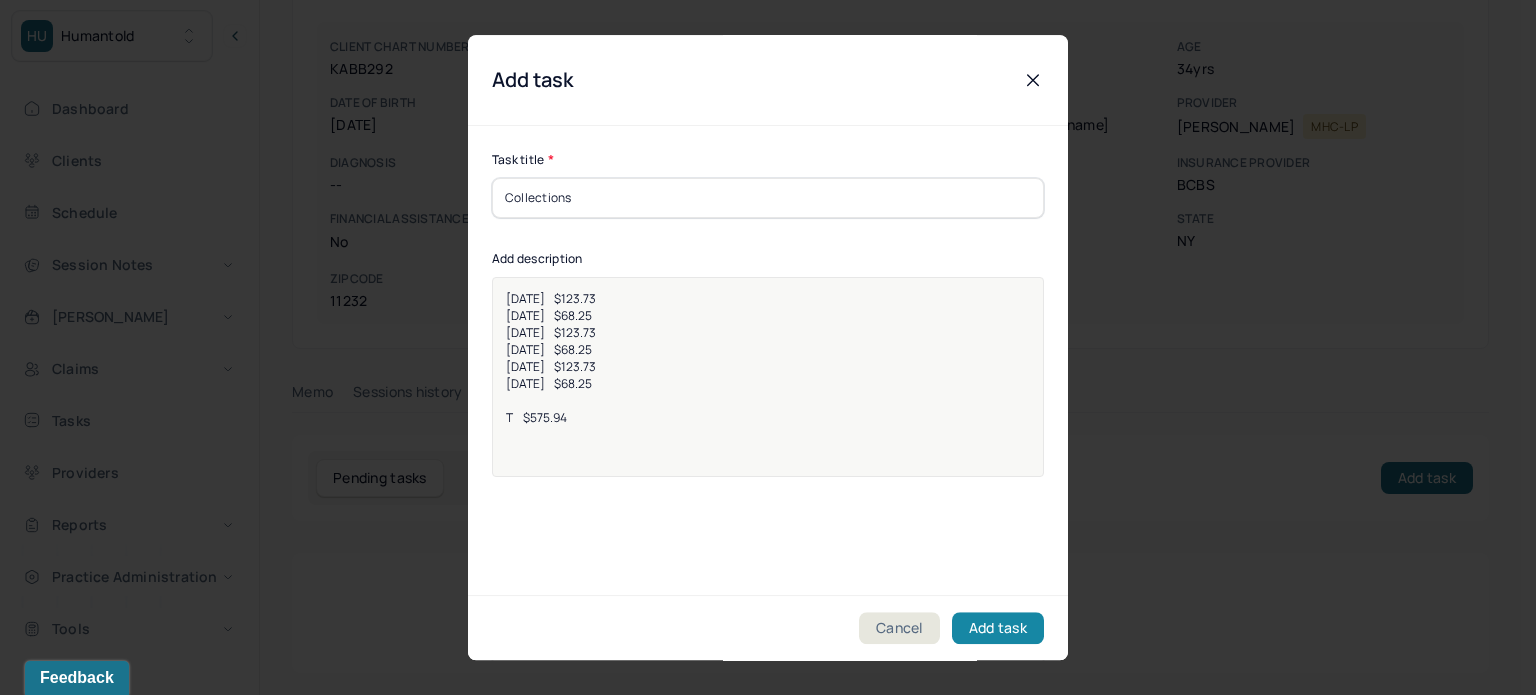 click on "Add task" at bounding box center [998, 628] 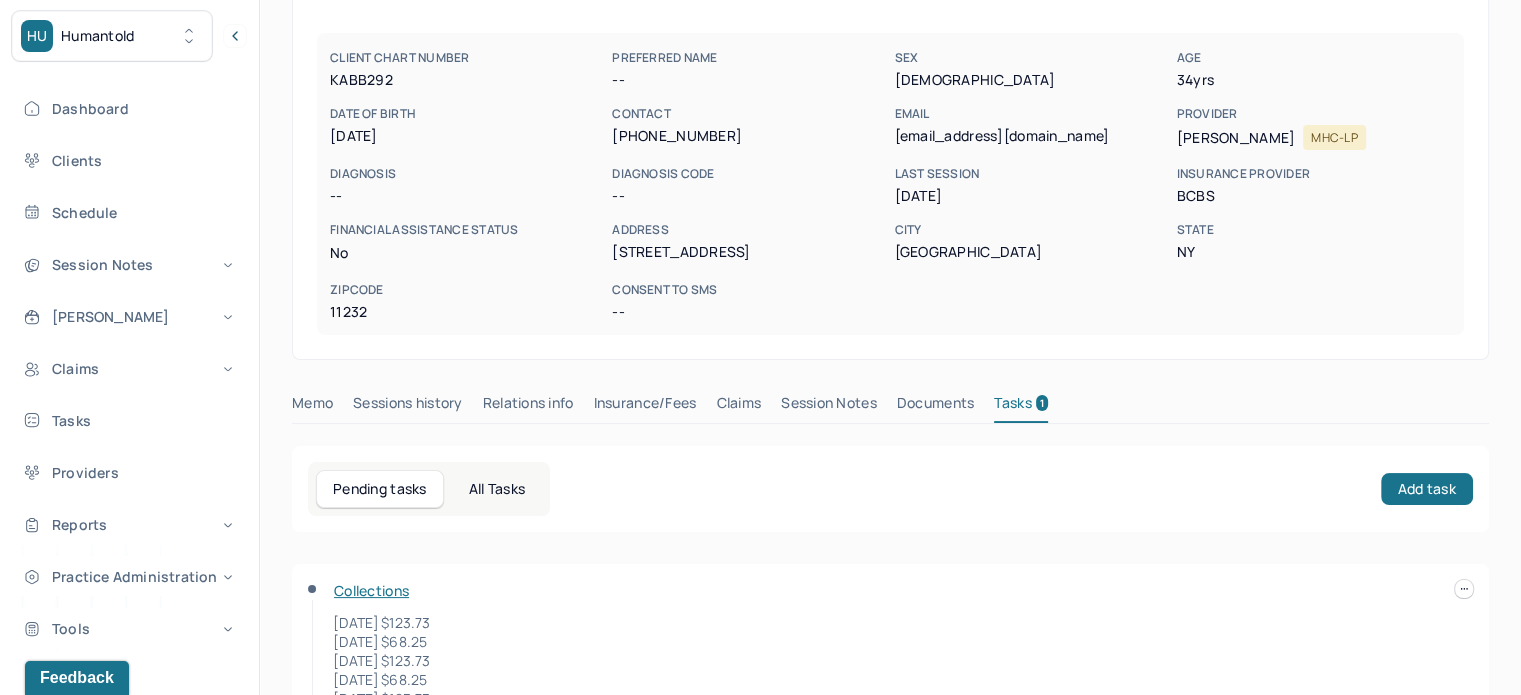 scroll, scrollTop: 0, scrollLeft: 0, axis: both 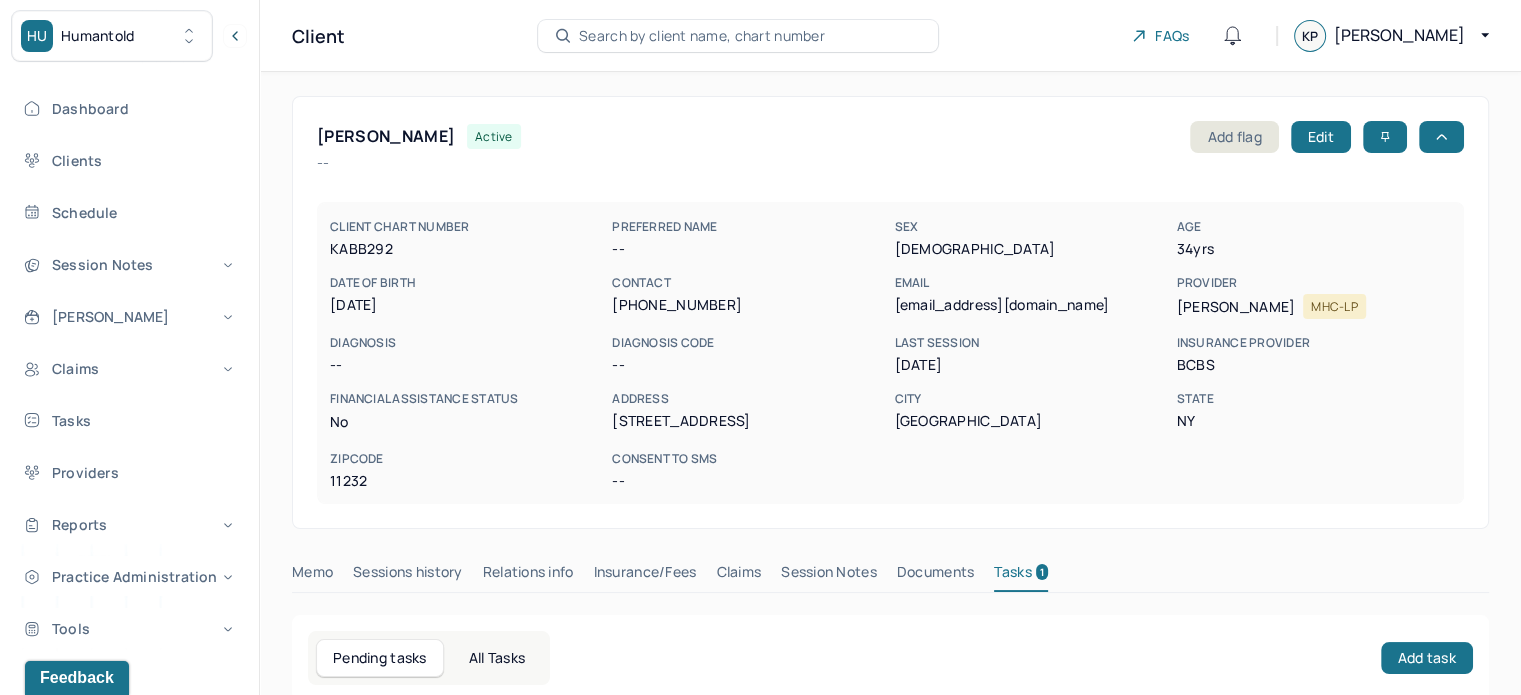 click on "Search by client name, chart number" at bounding box center [702, 36] 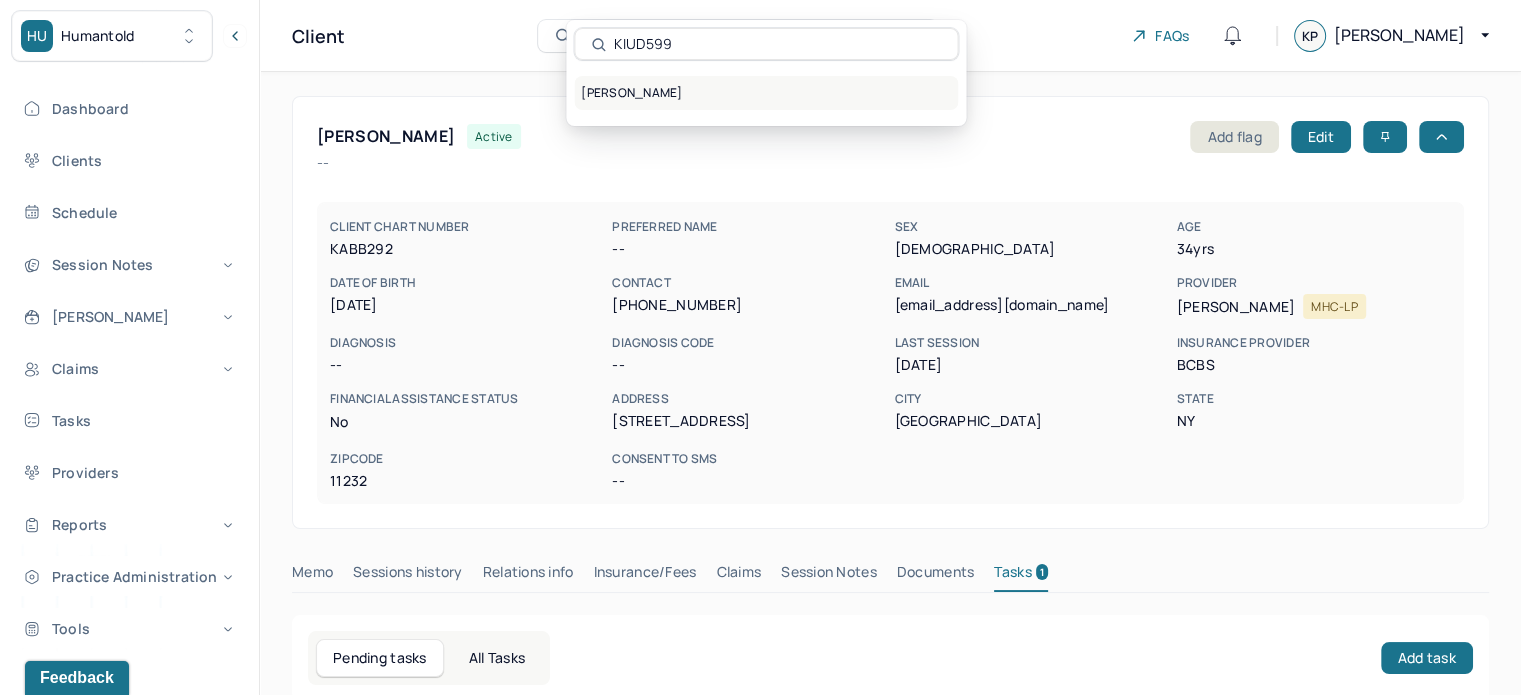 type on "KIUD599" 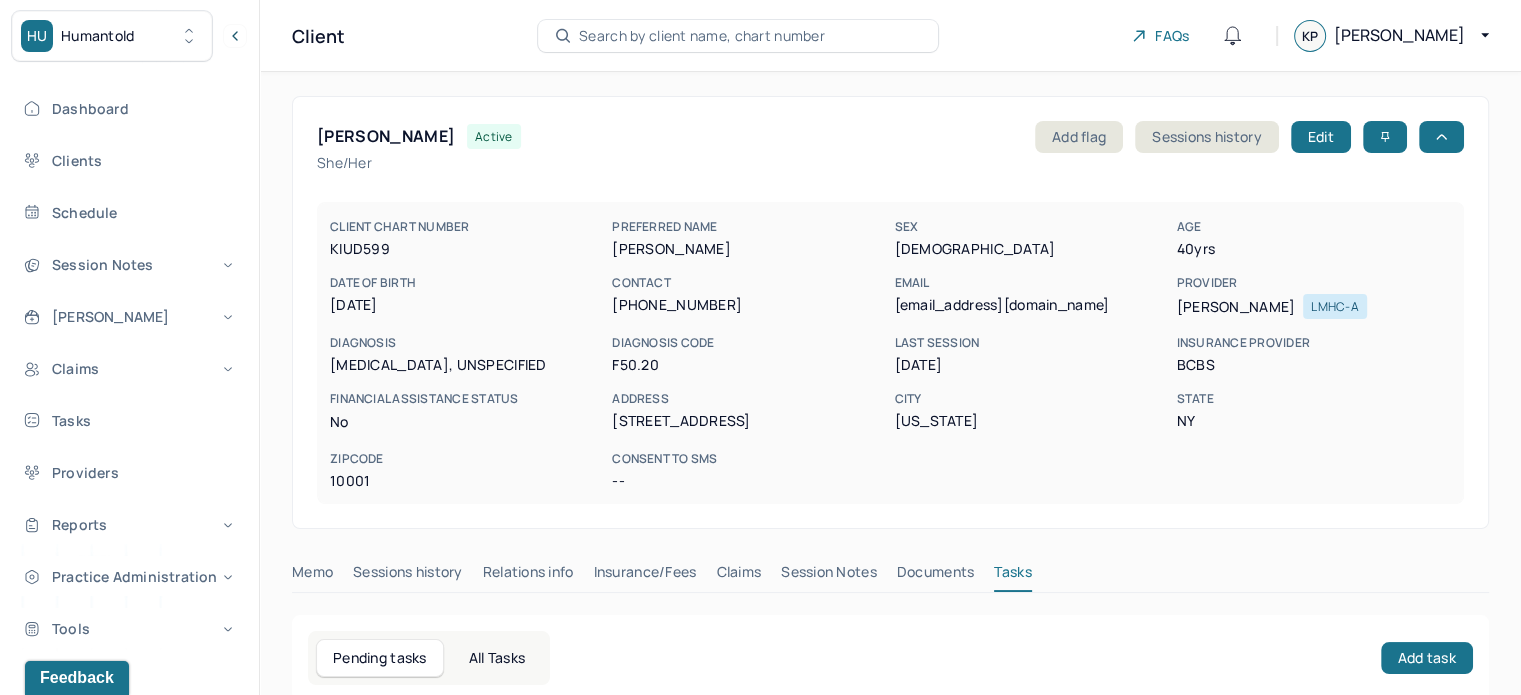 click on "[EMAIL_ADDRESS][DOMAIN_NAME]" at bounding box center [1031, 305] 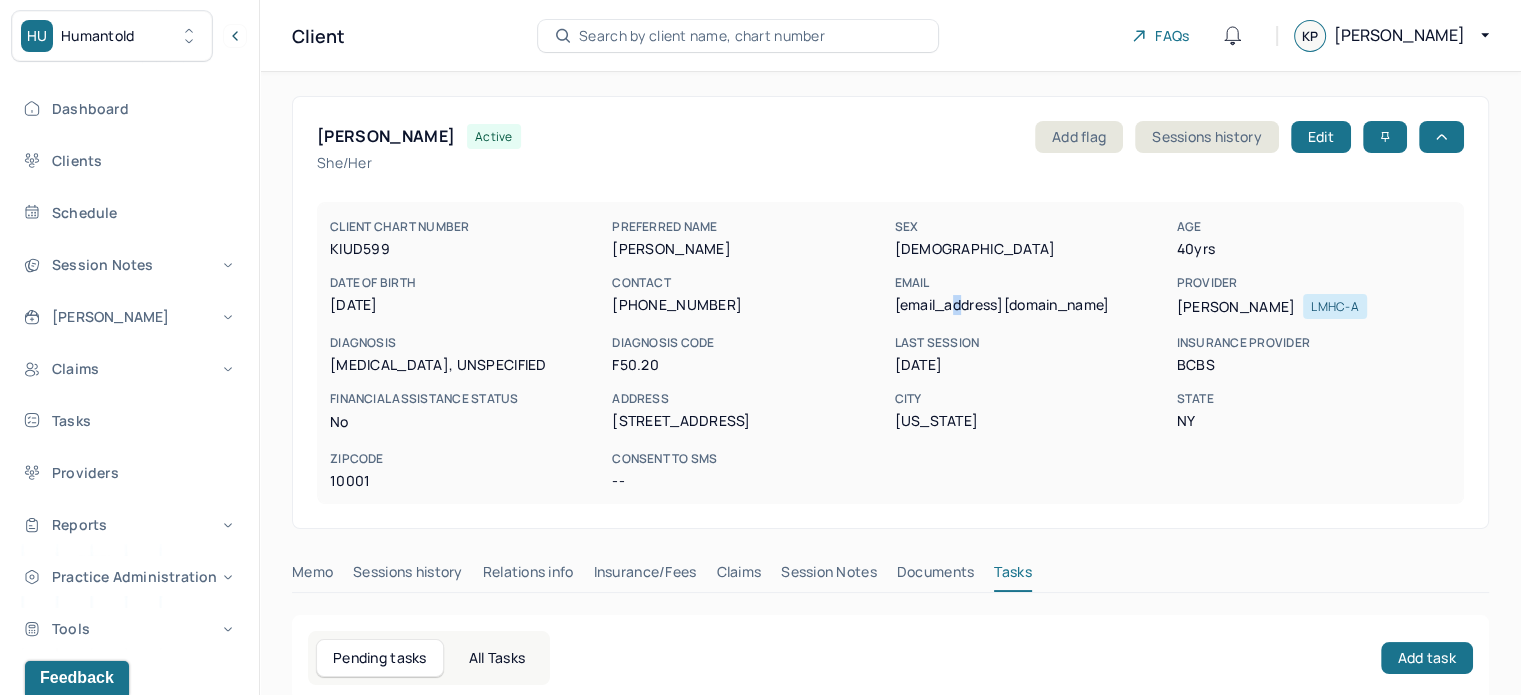 click on "[EMAIL_ADDRESS][DOMAIN_NAME]" at bounding box center [1031, 305] 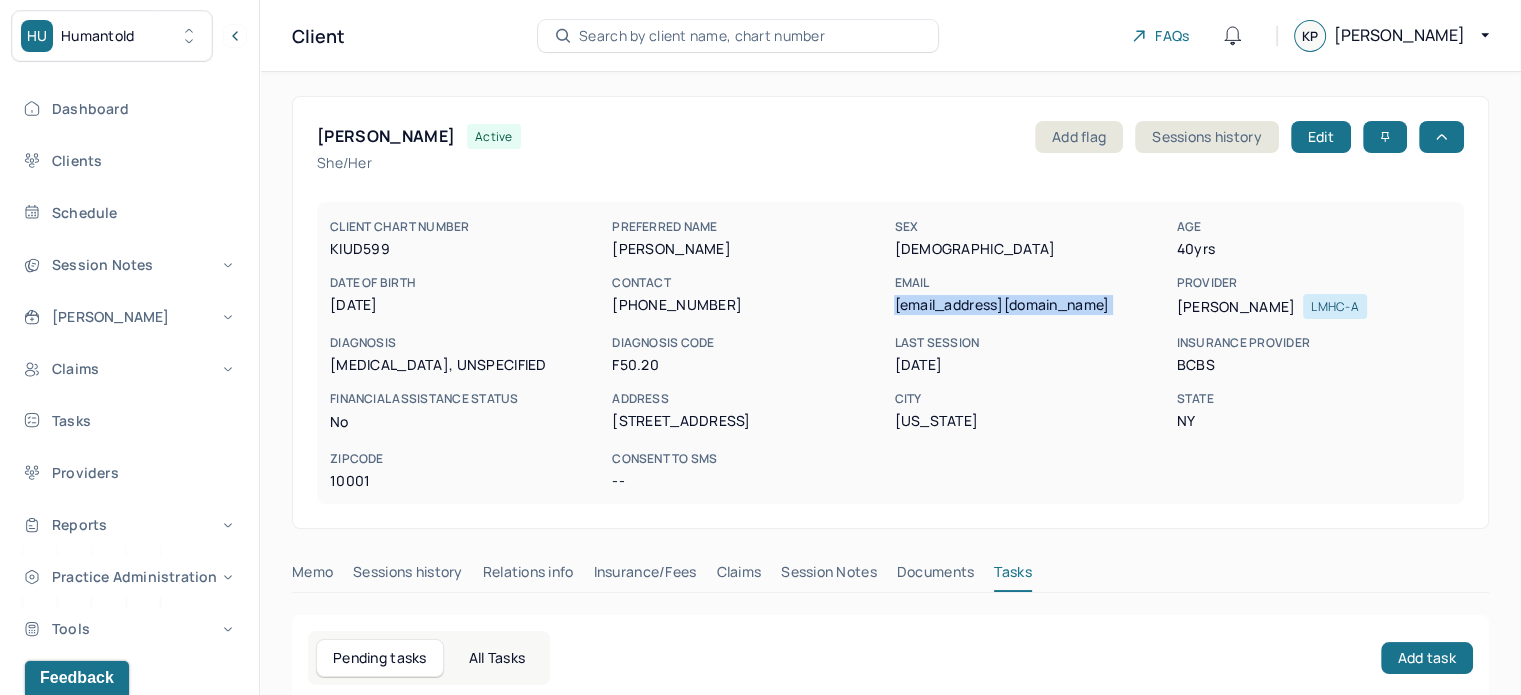 click on "[EMAIL_ADDRESS][DOMAIN_NAME]" at bounding box center [1031, 305] 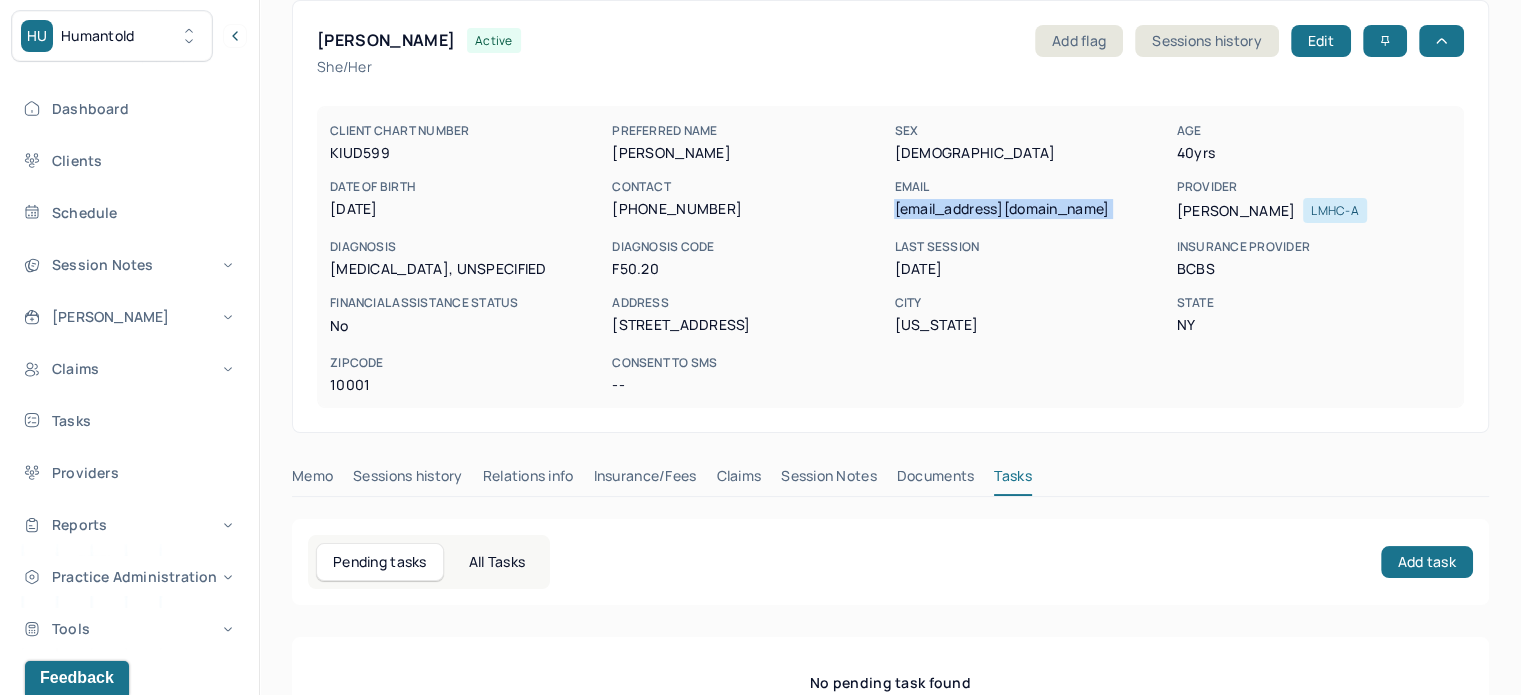 scroll, scrollTop: 180, scrollLeft: 0, axis: vertical 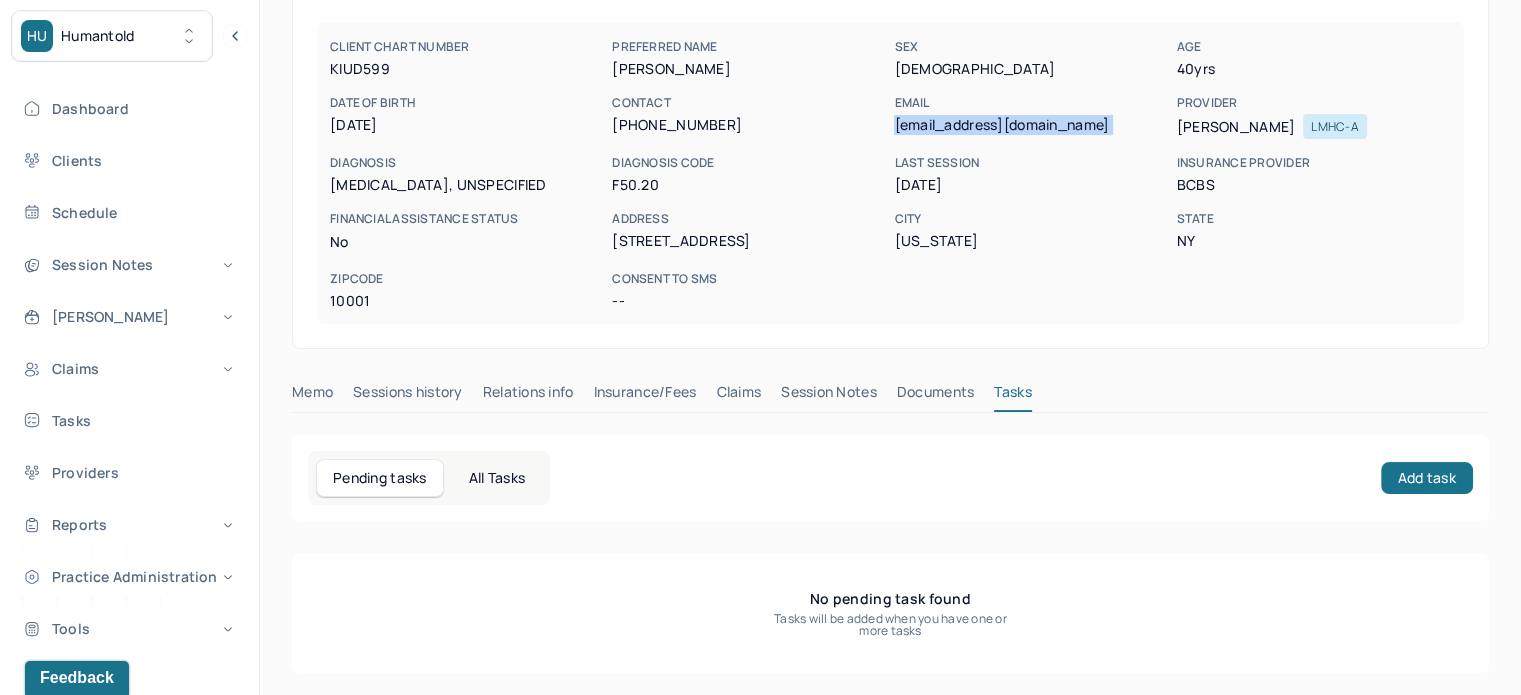 click on "Claims" at bounding box center [738, 396] 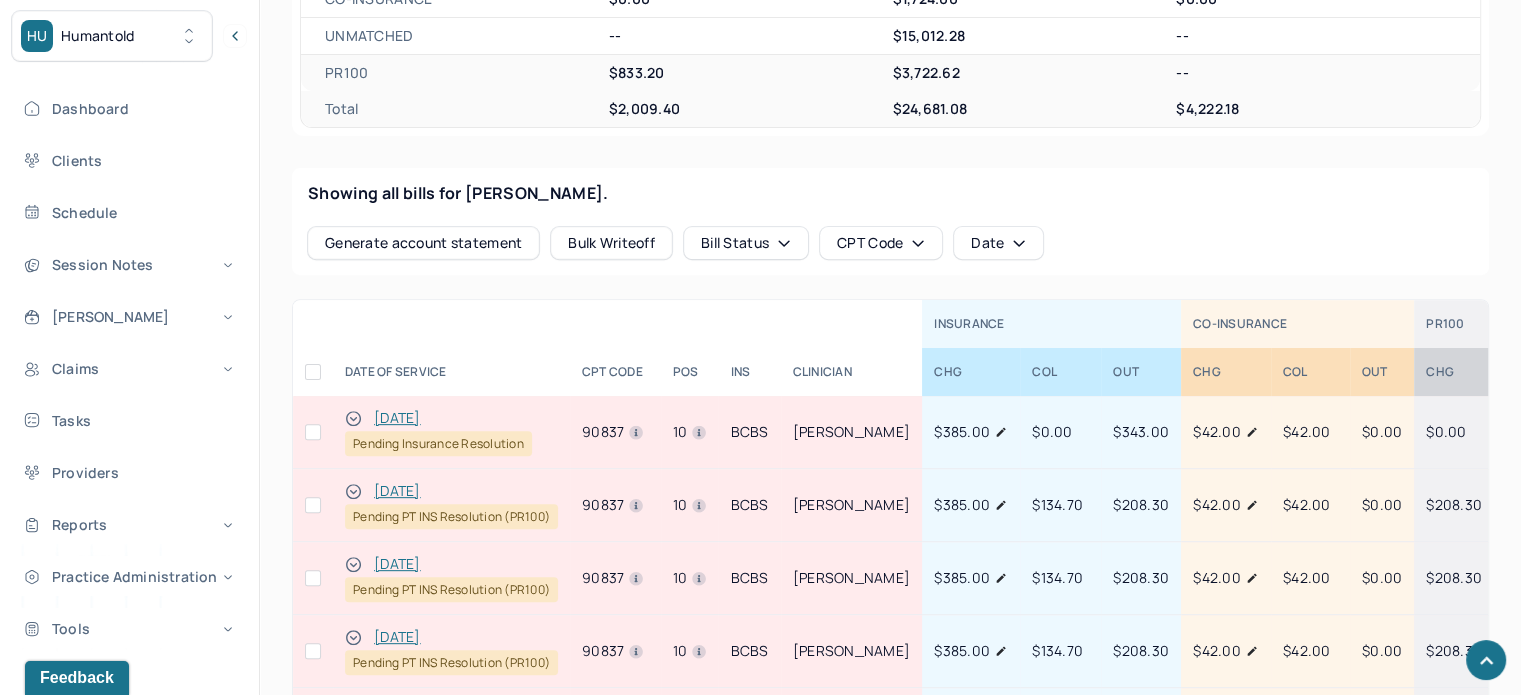 scroll, scrollTop: 921, scrollLeft: 0, axis: vertical 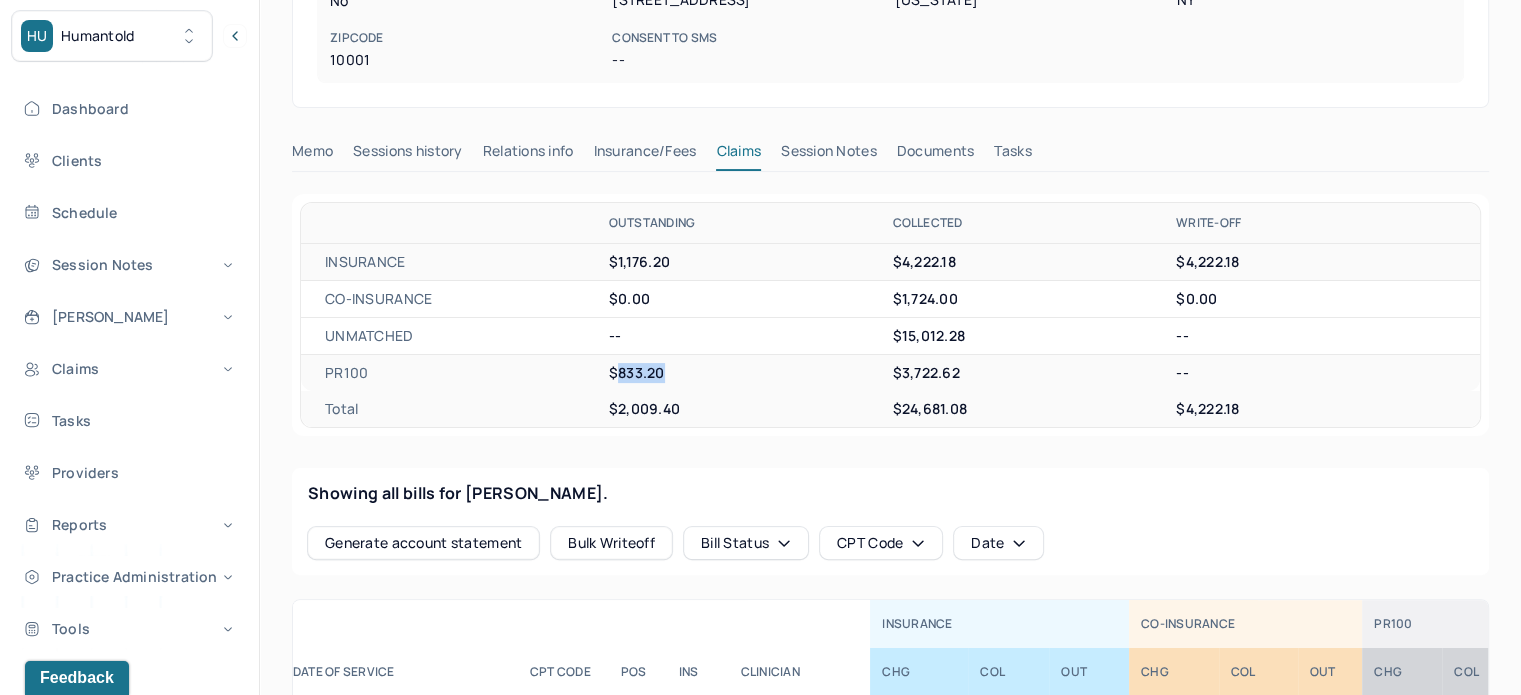 drag, startPoint x: 658, startPoint y: 377, endPoint x: 619, endPoint y: 377, distance: 39 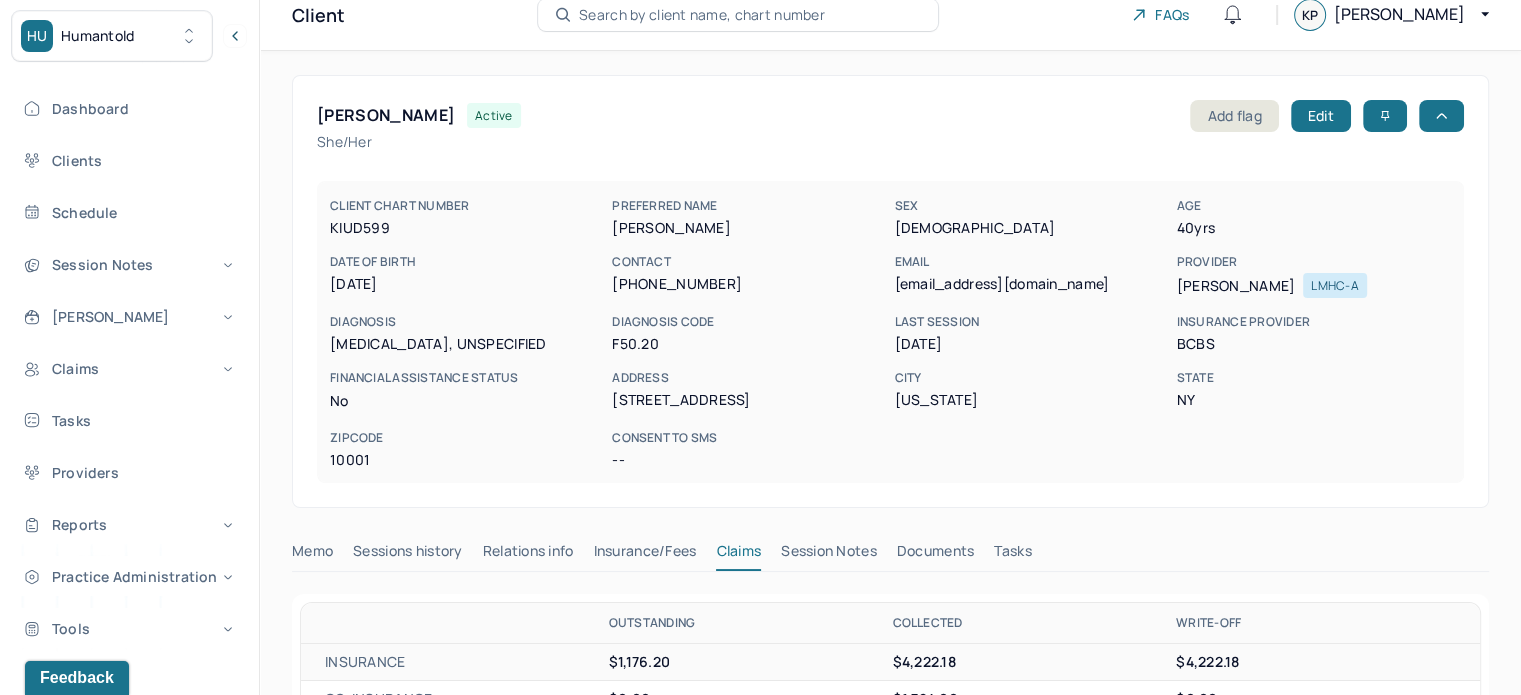 scroll, scrollTop: 421, scrollLeft: 0, axis: vertical 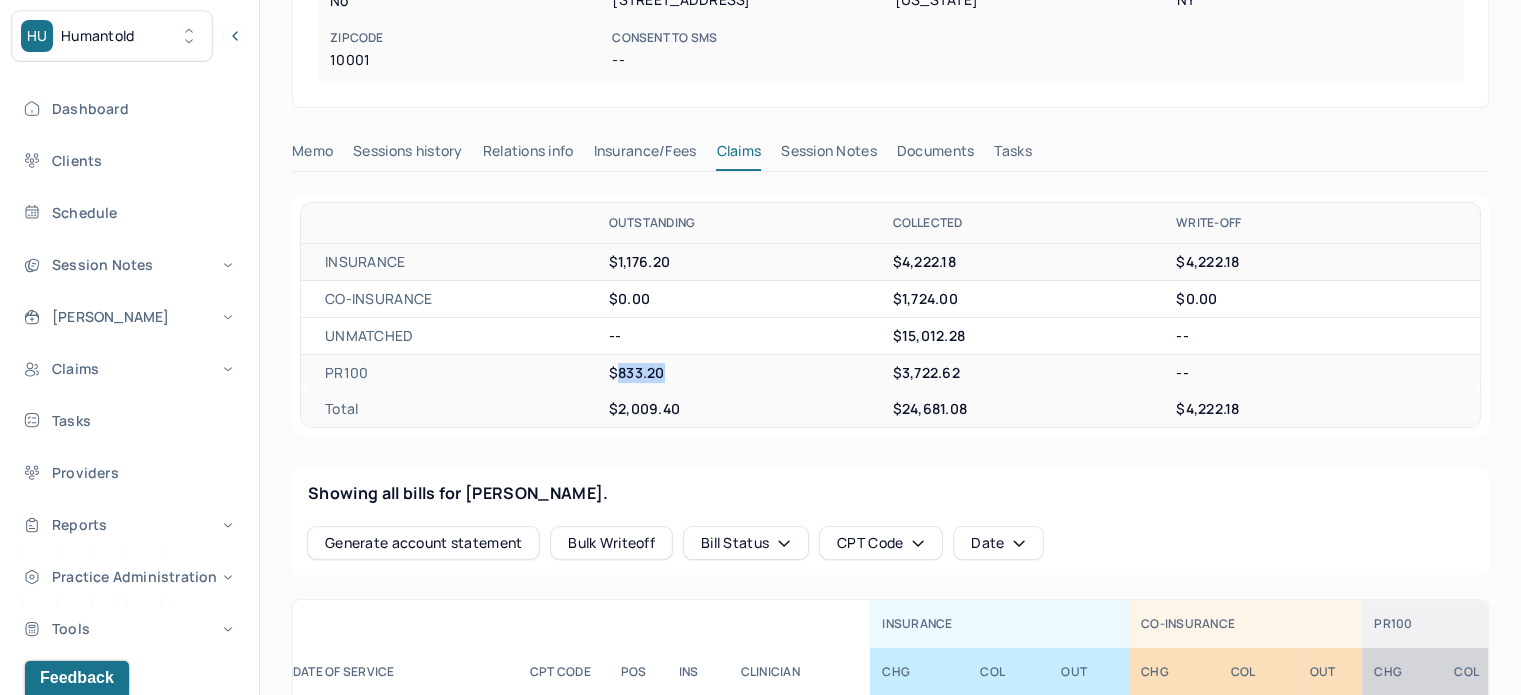 click on "Tasks" at bounding box center (1012, 155) 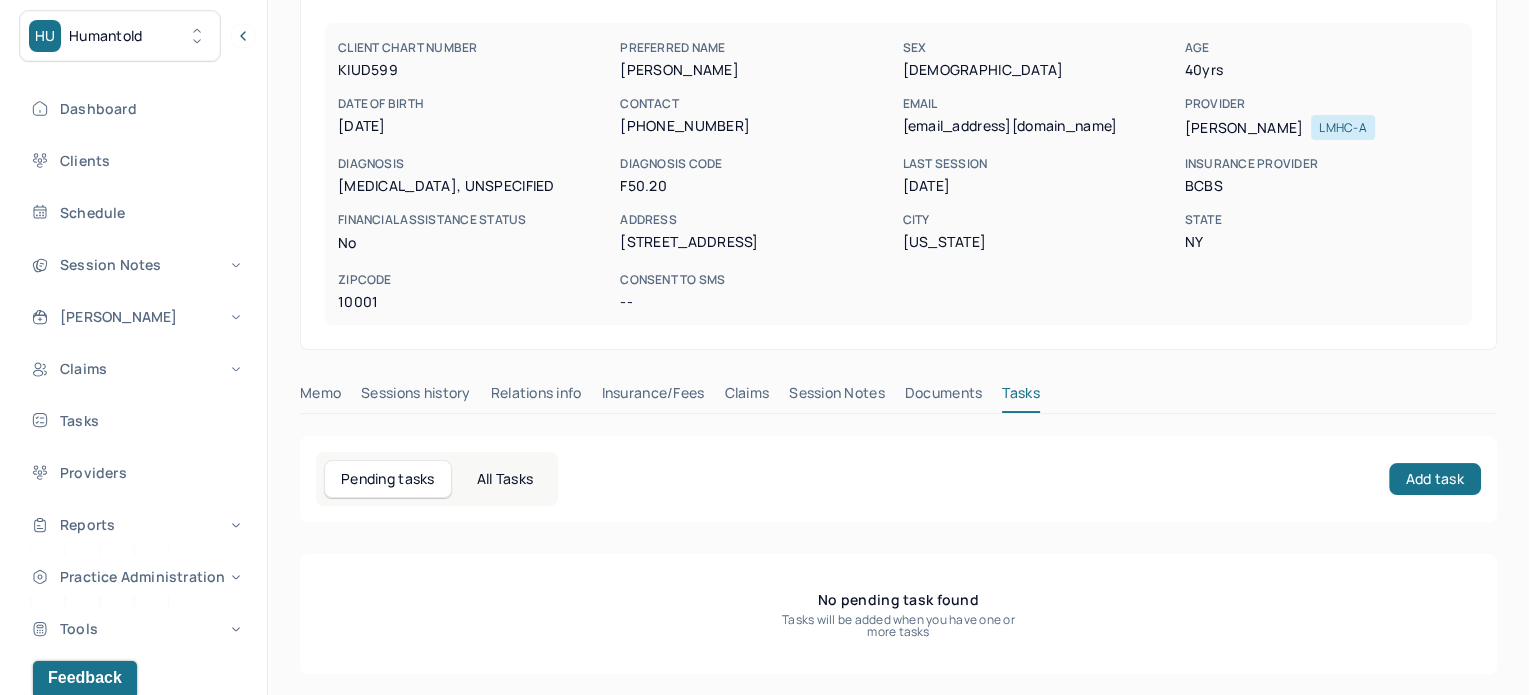 scroll, scrollTop: 180, scrollLeft: 0, axis: vertical 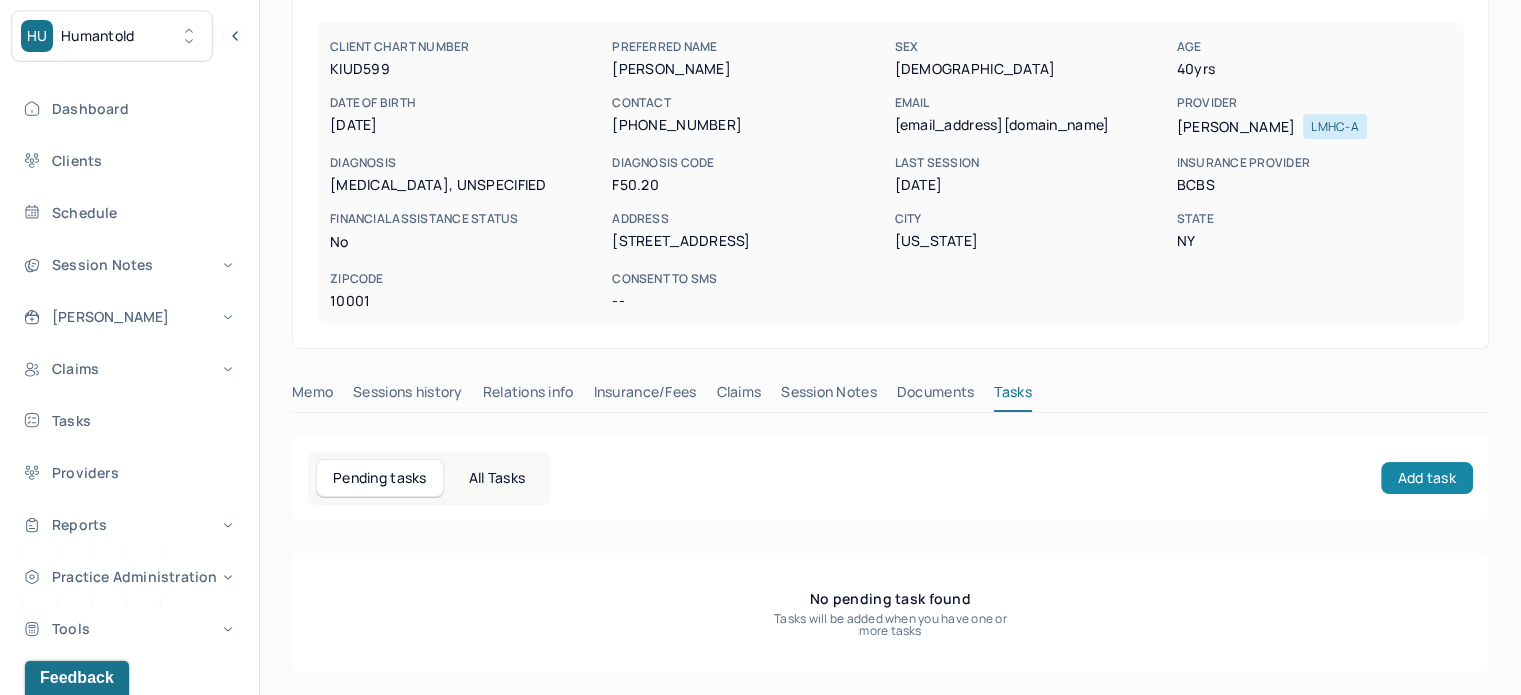 click on "Add task" at bounding box center (1427, 478) 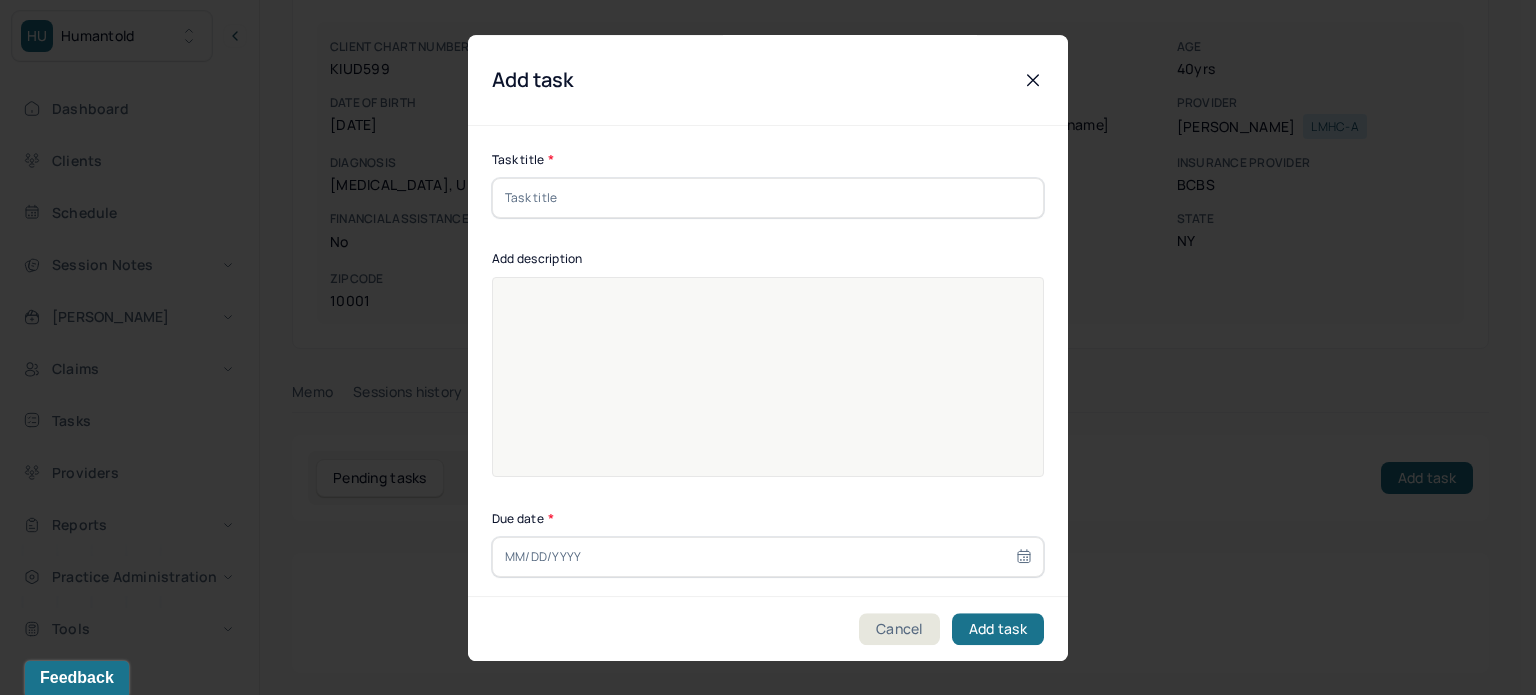 click at bounding box center [768, 198] 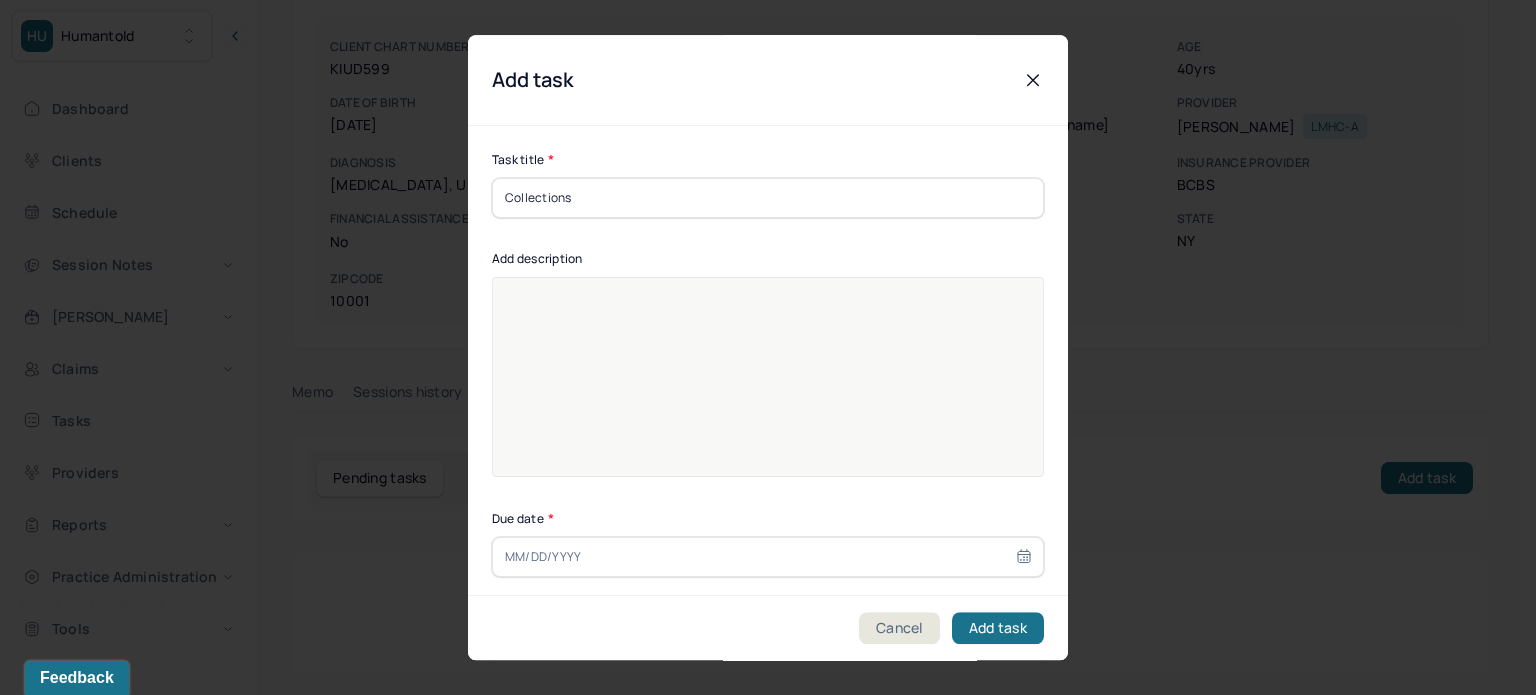 type on "Collections" 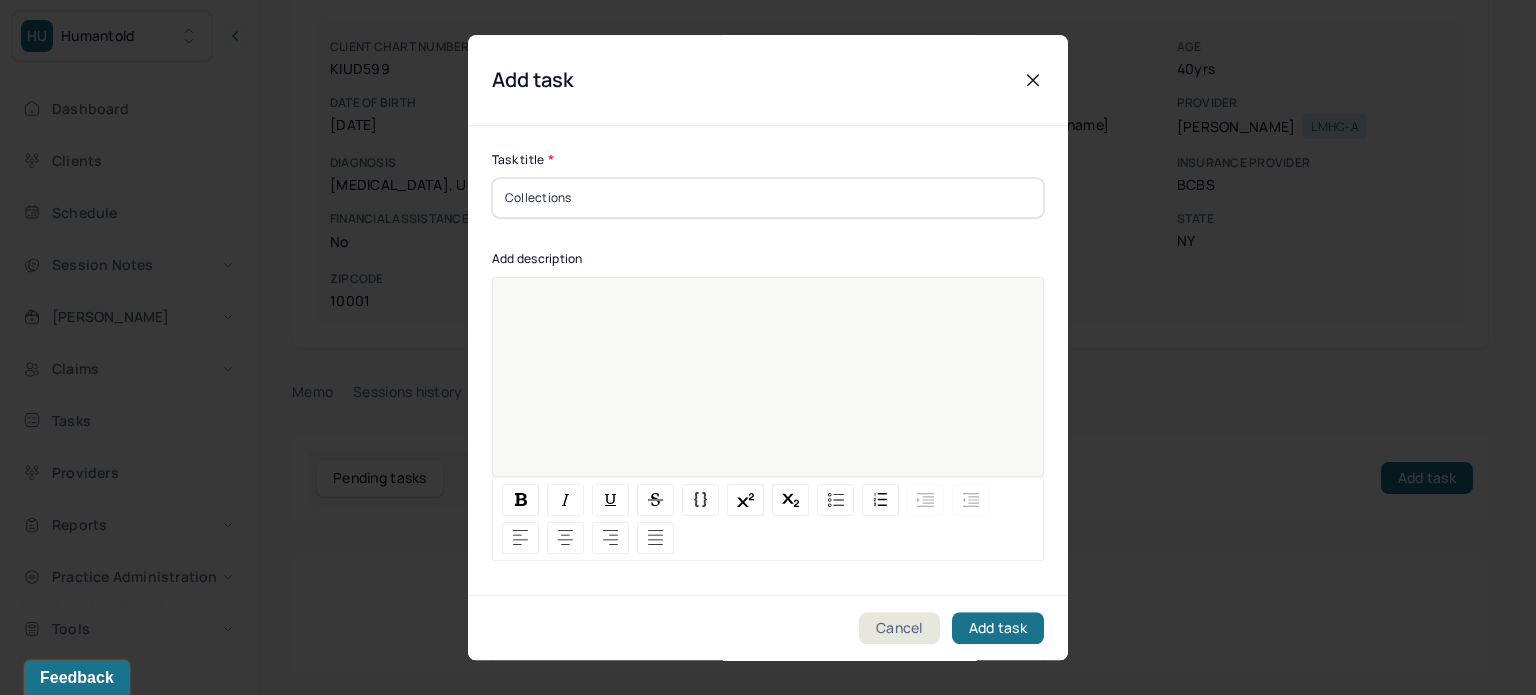 paste 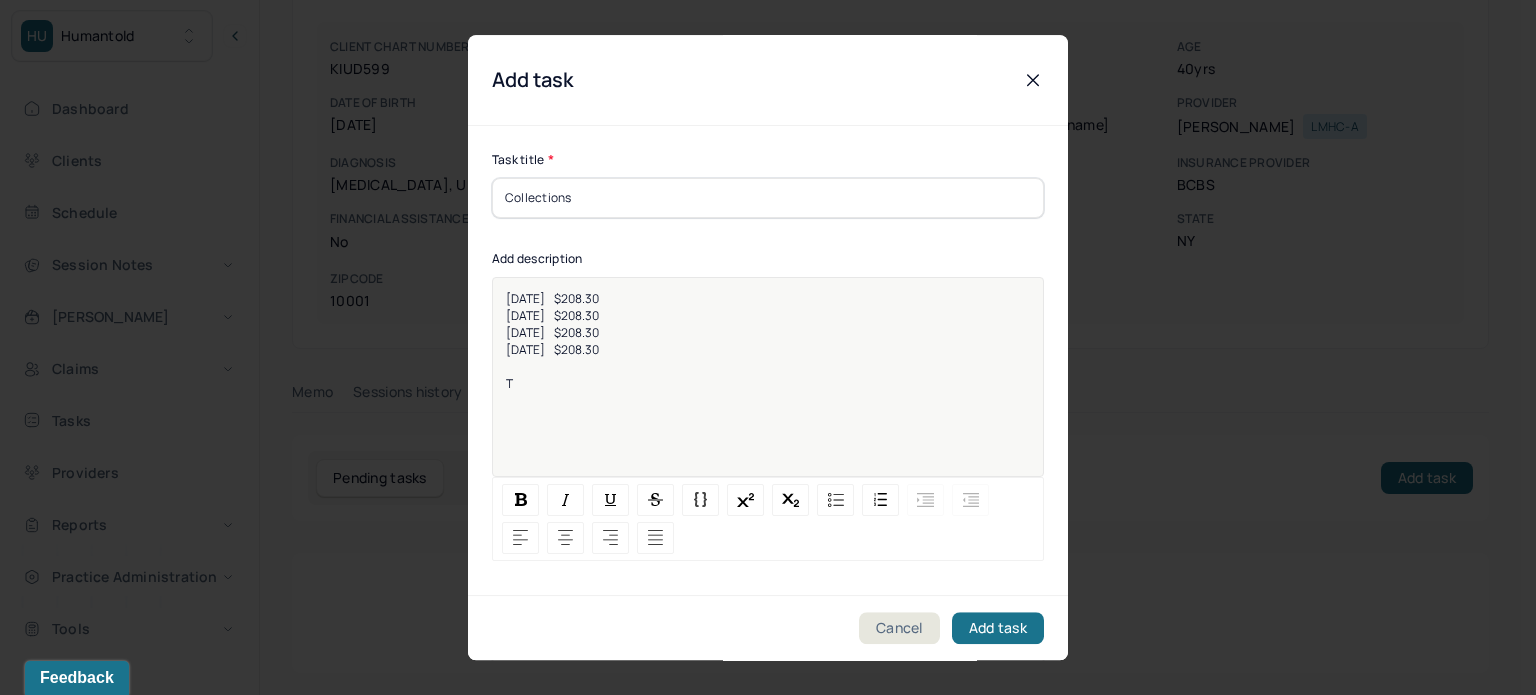 type 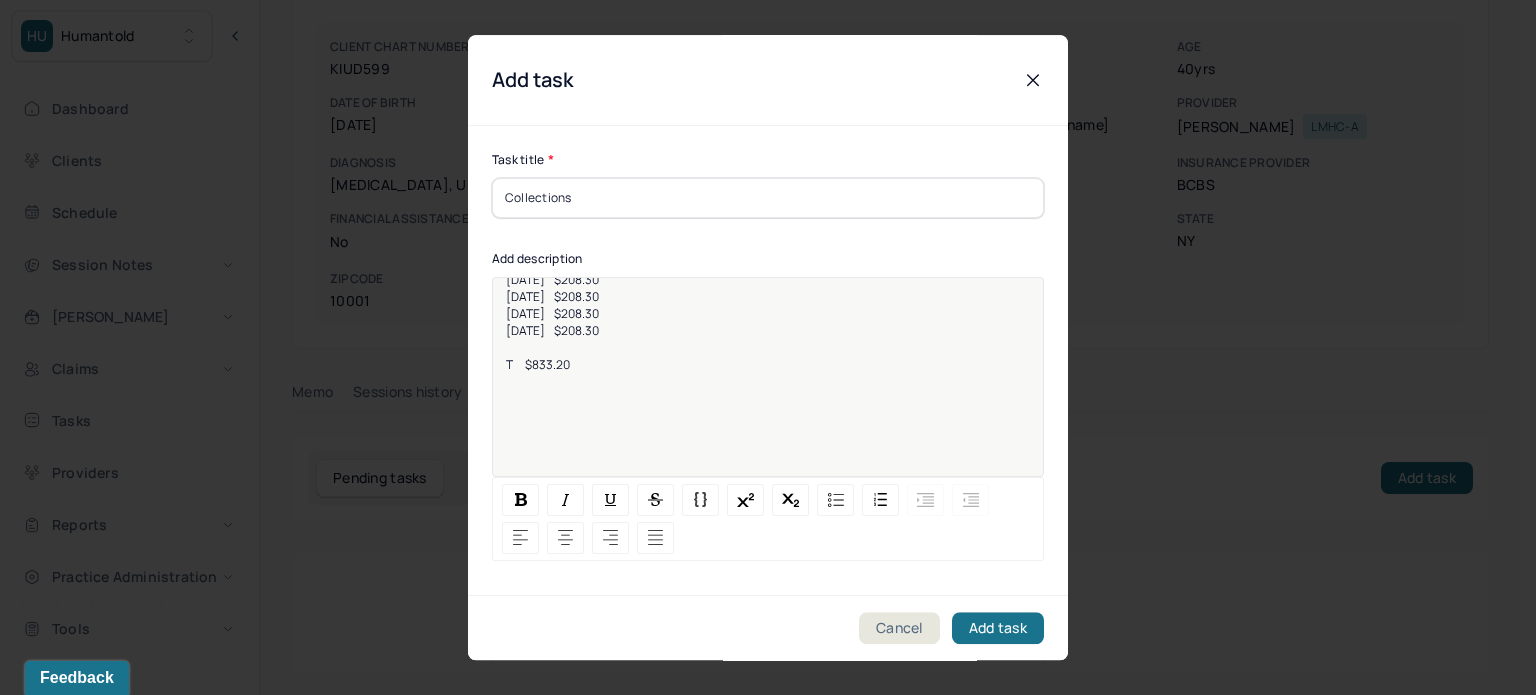 scroll, scrollTop: 25, scrollLeft: 0, axis: vertical 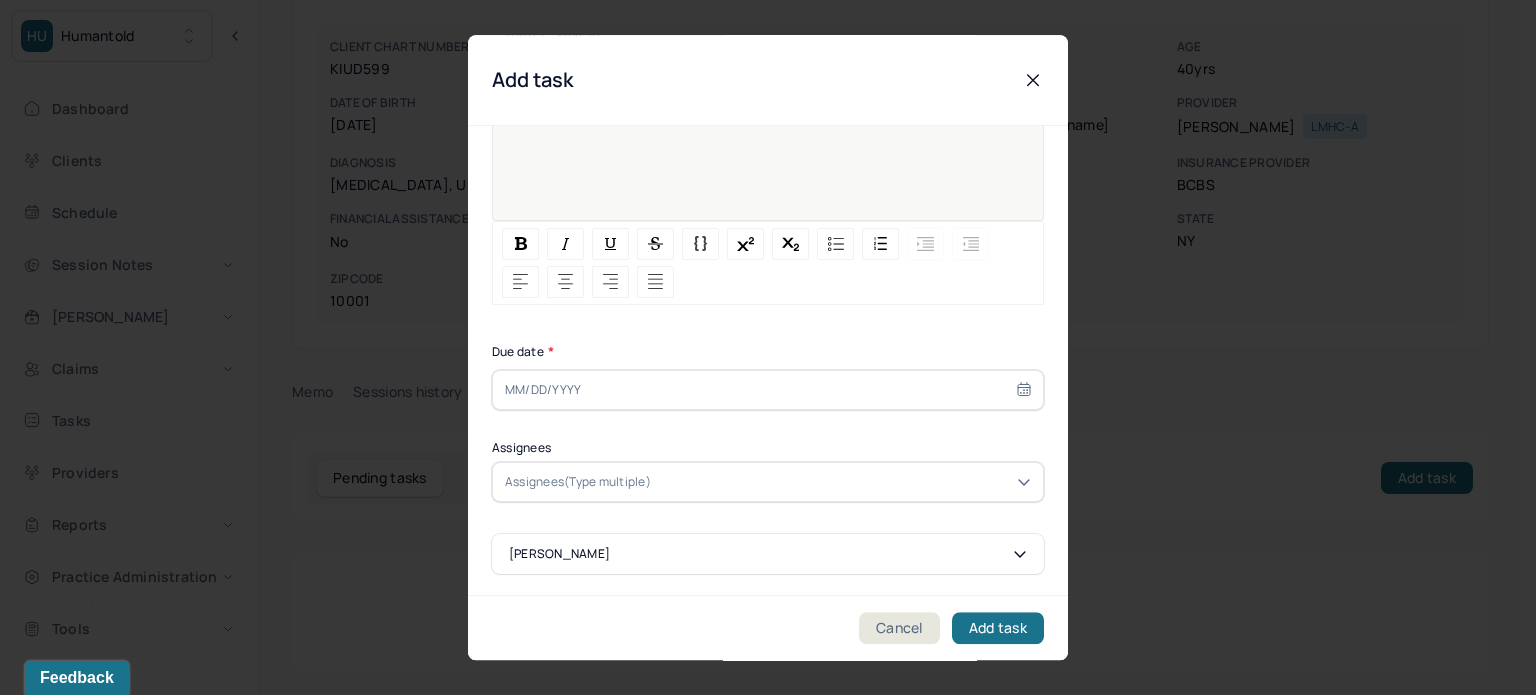 click at bounding box center [768, 390] 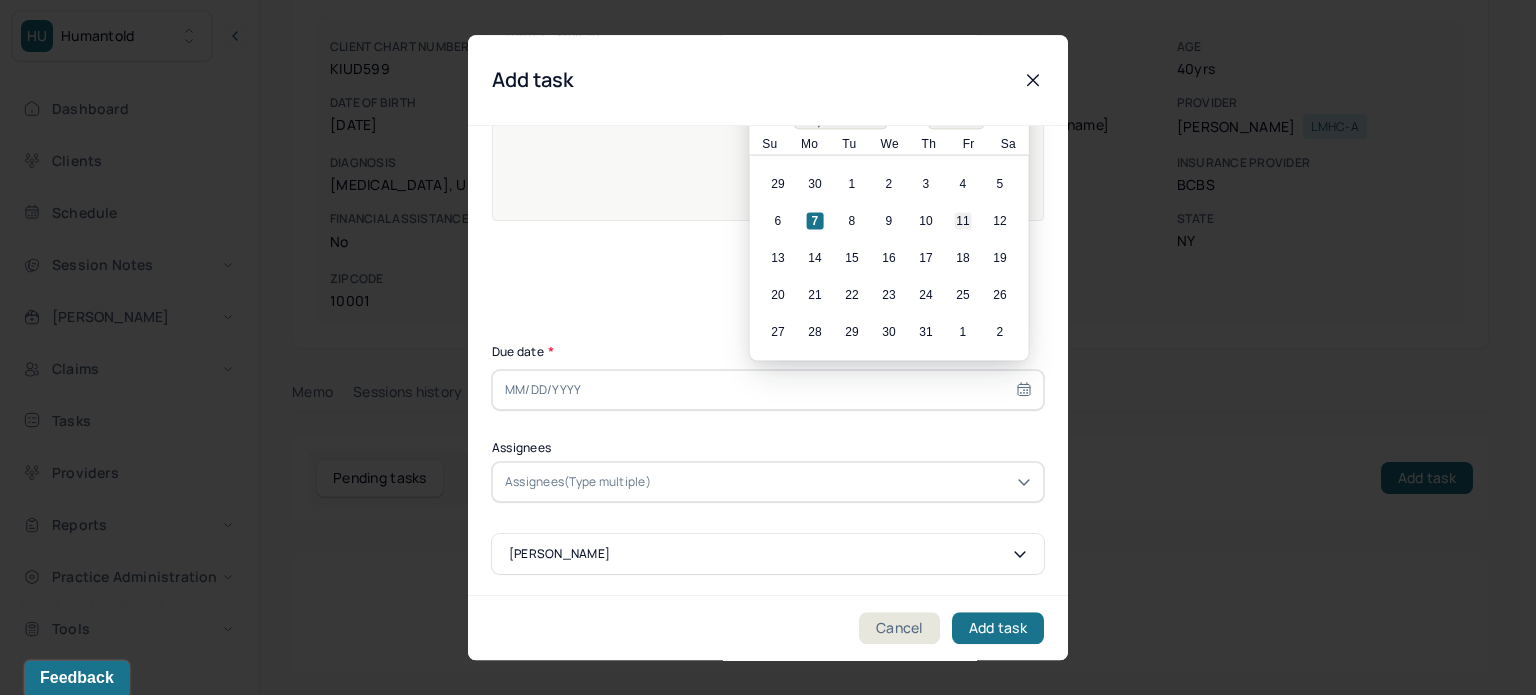 click on "11" at bounding box center [963, 221] 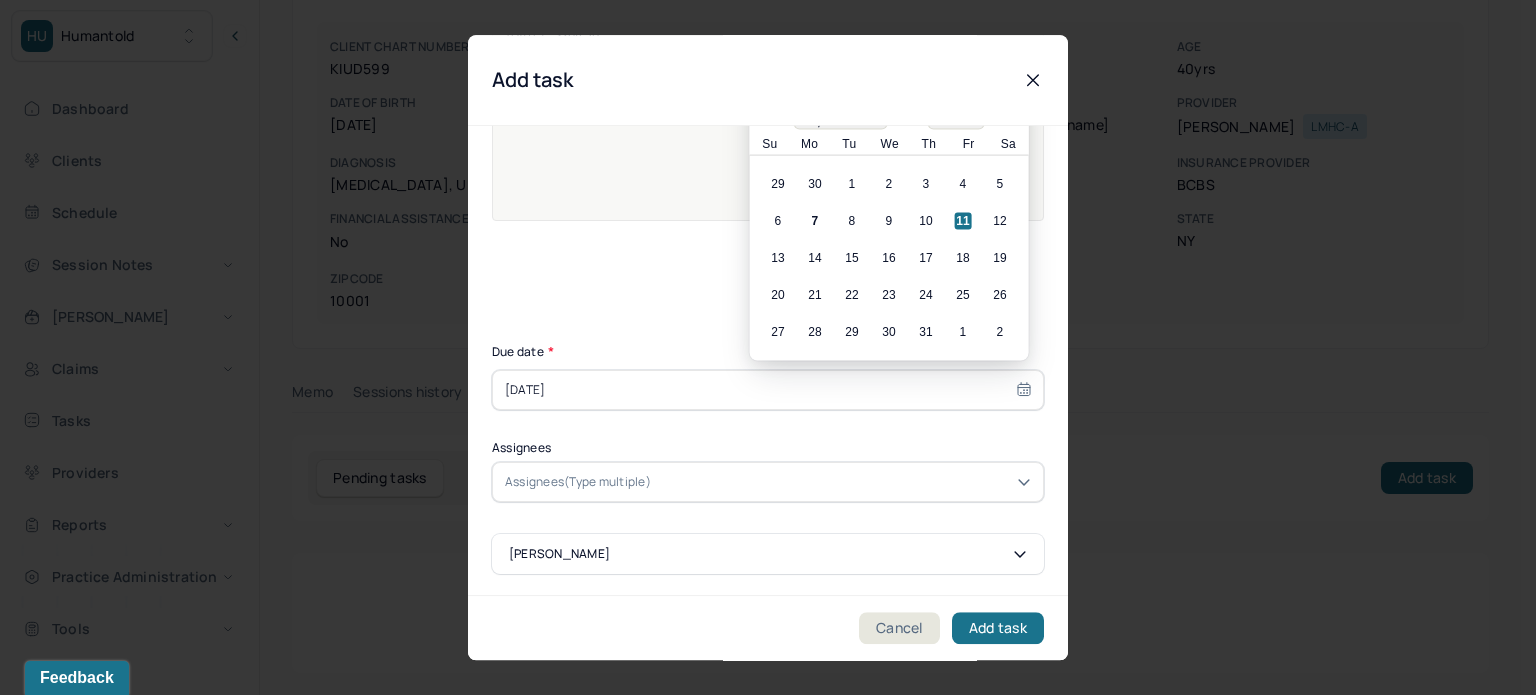click on "Assignees(Type multiple)" at bounding box center [768, 482] 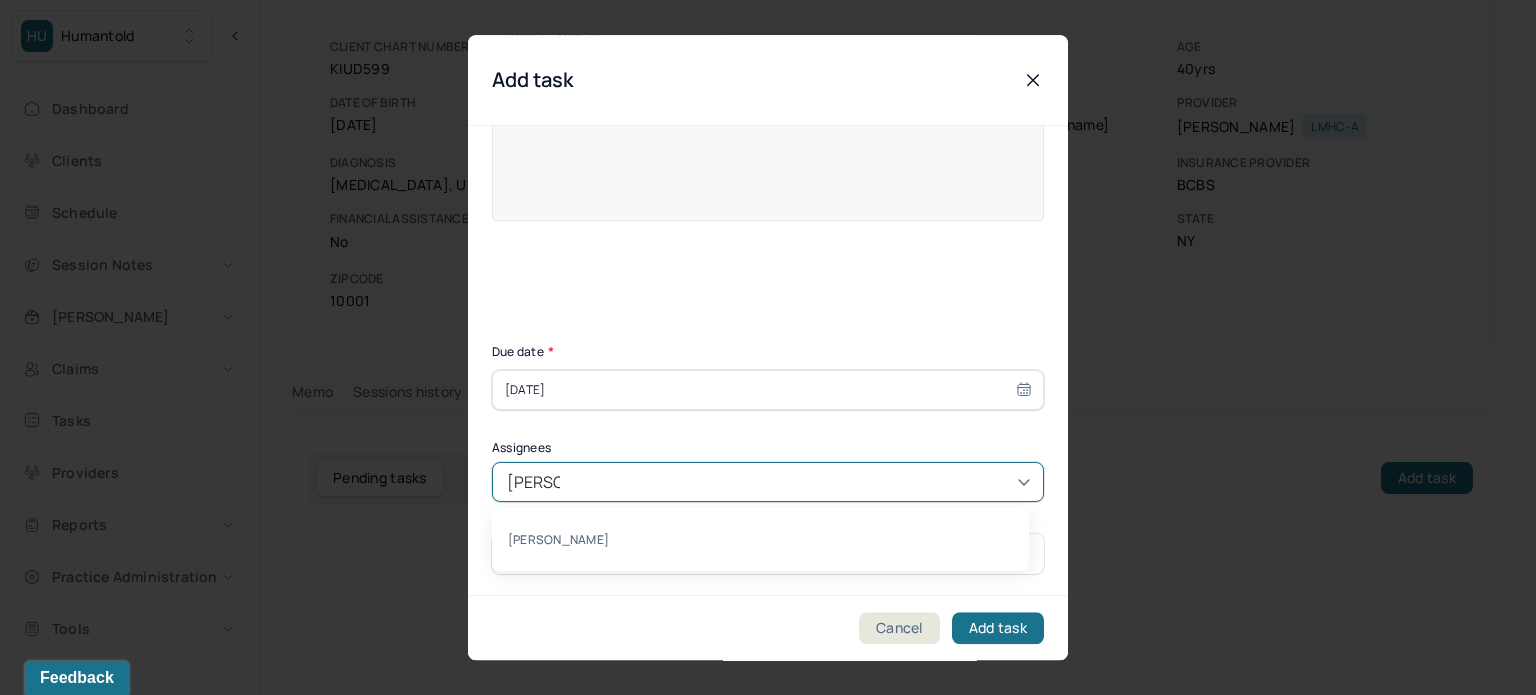 type on "[PERSON_NAME]" 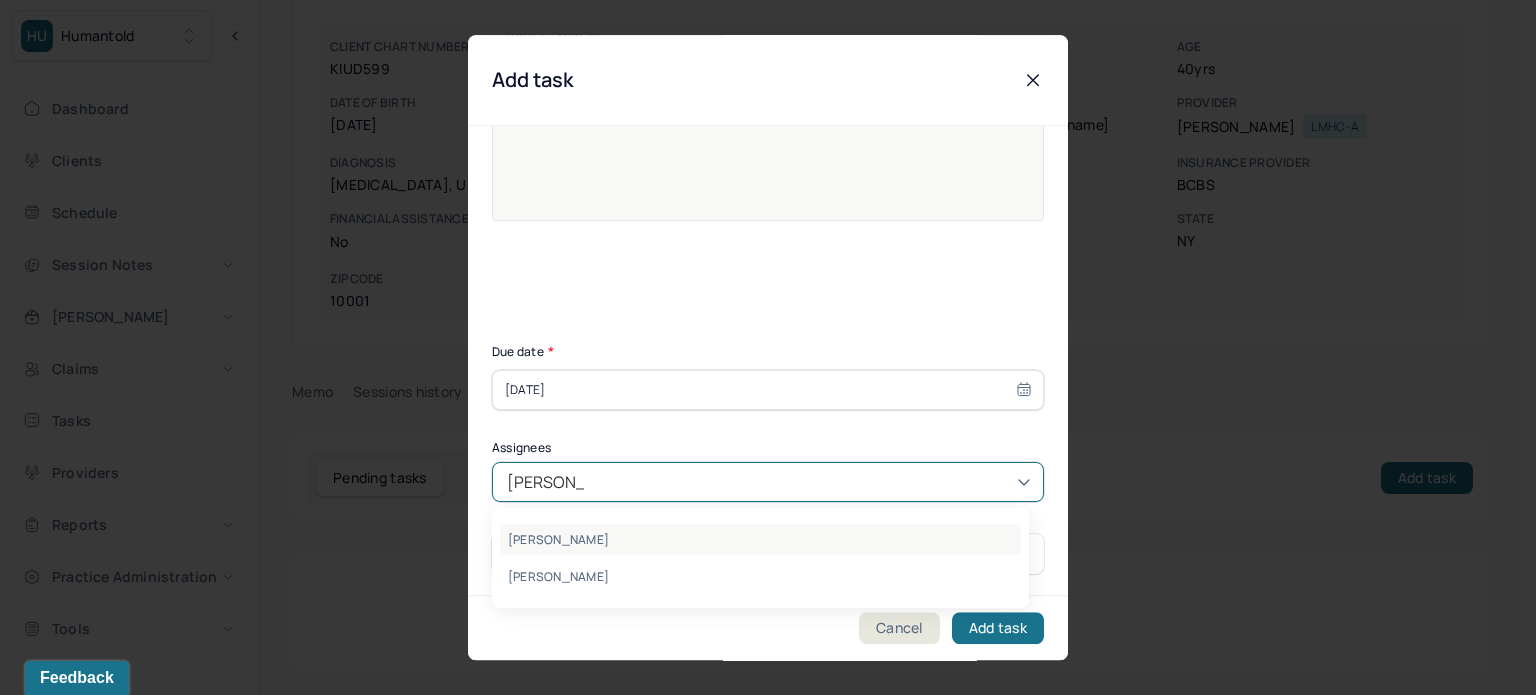 click on "[PERSON_NAME]" at bounding box center (760, 539) 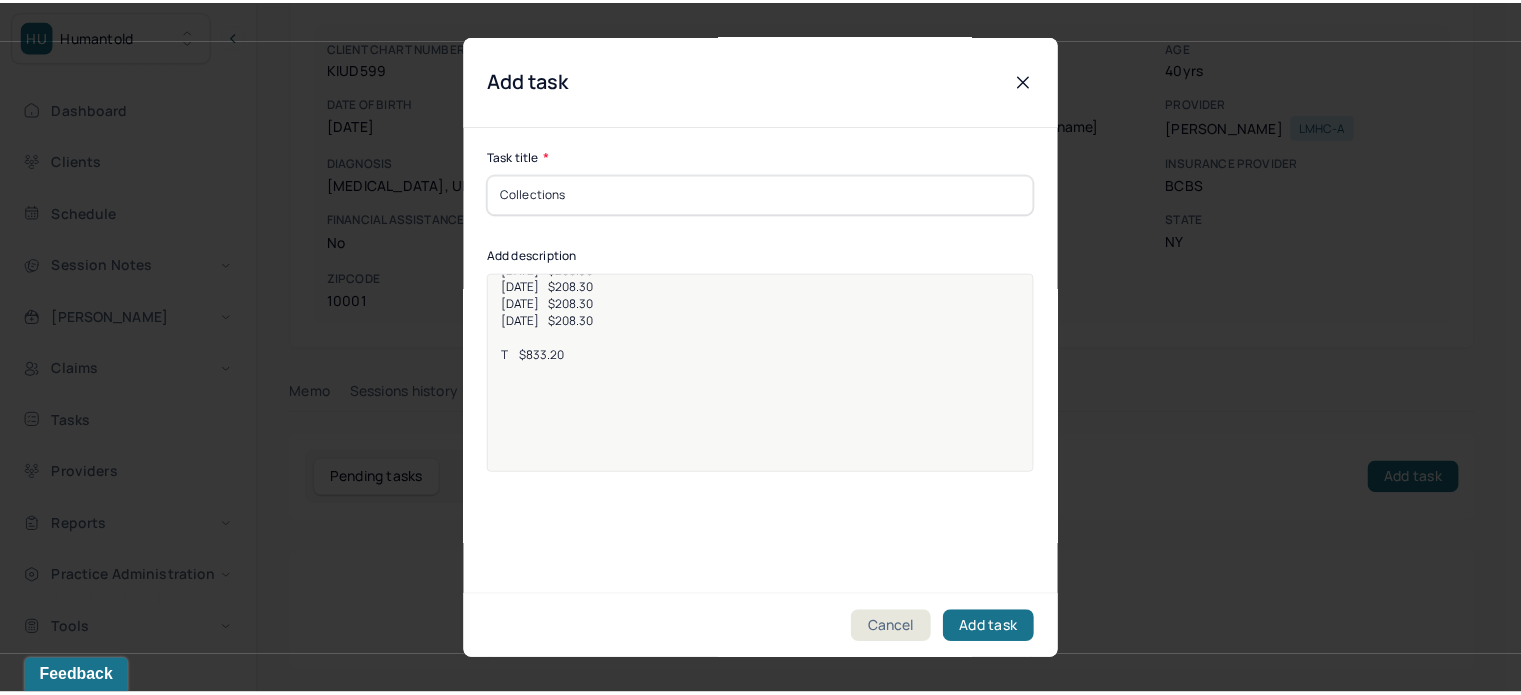 scroll, scrollTop: 0, scrollLeft: 0, axis: both 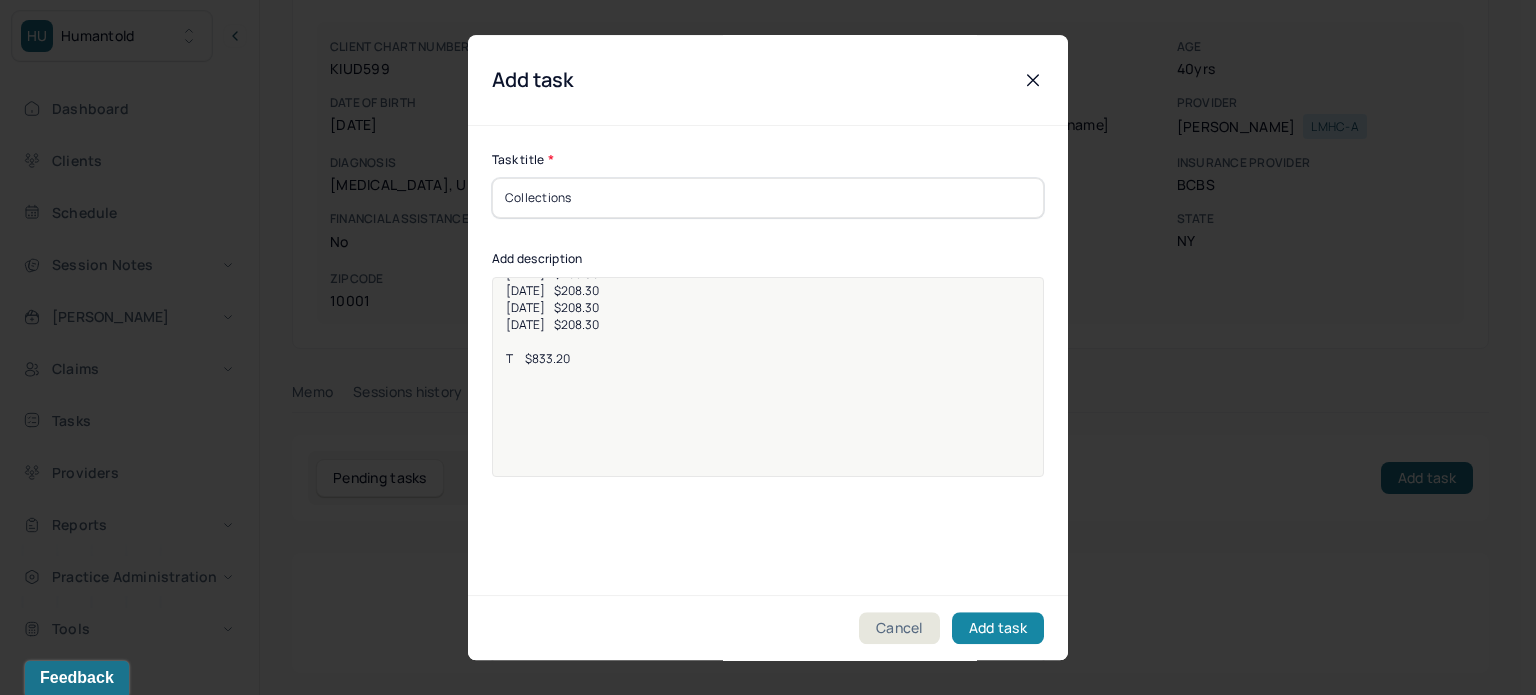 click on "Add task" at bounding box center (998, 628) 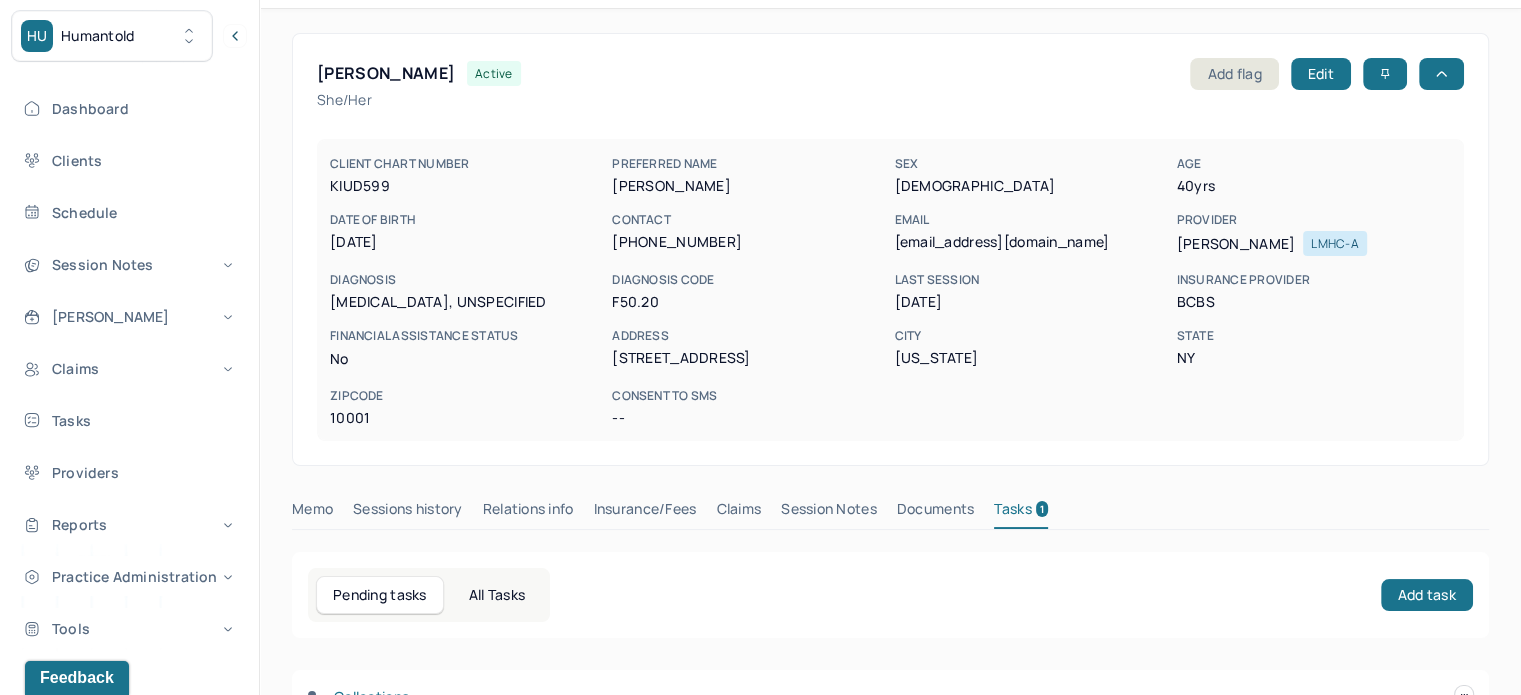 scroll, scrollTop: 0, scrollLeft: 0, axis: both 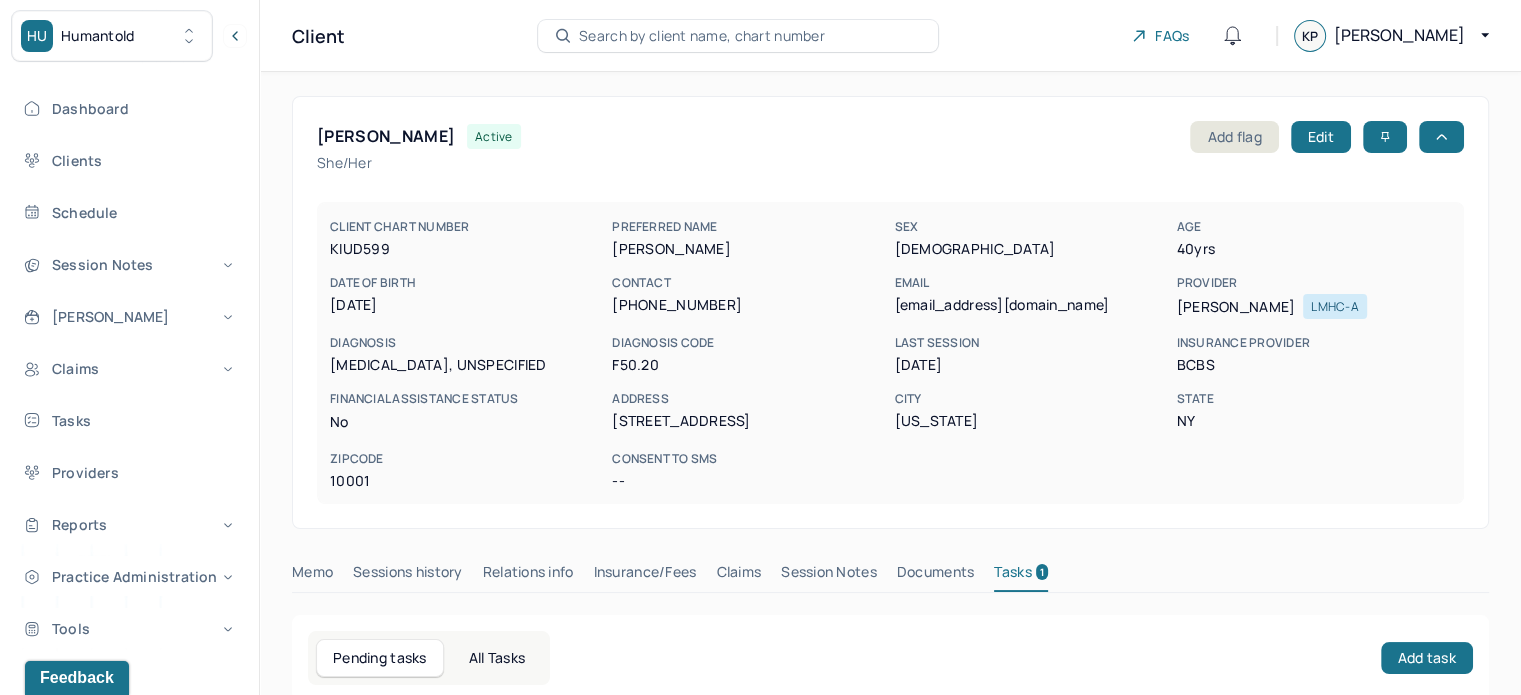 type 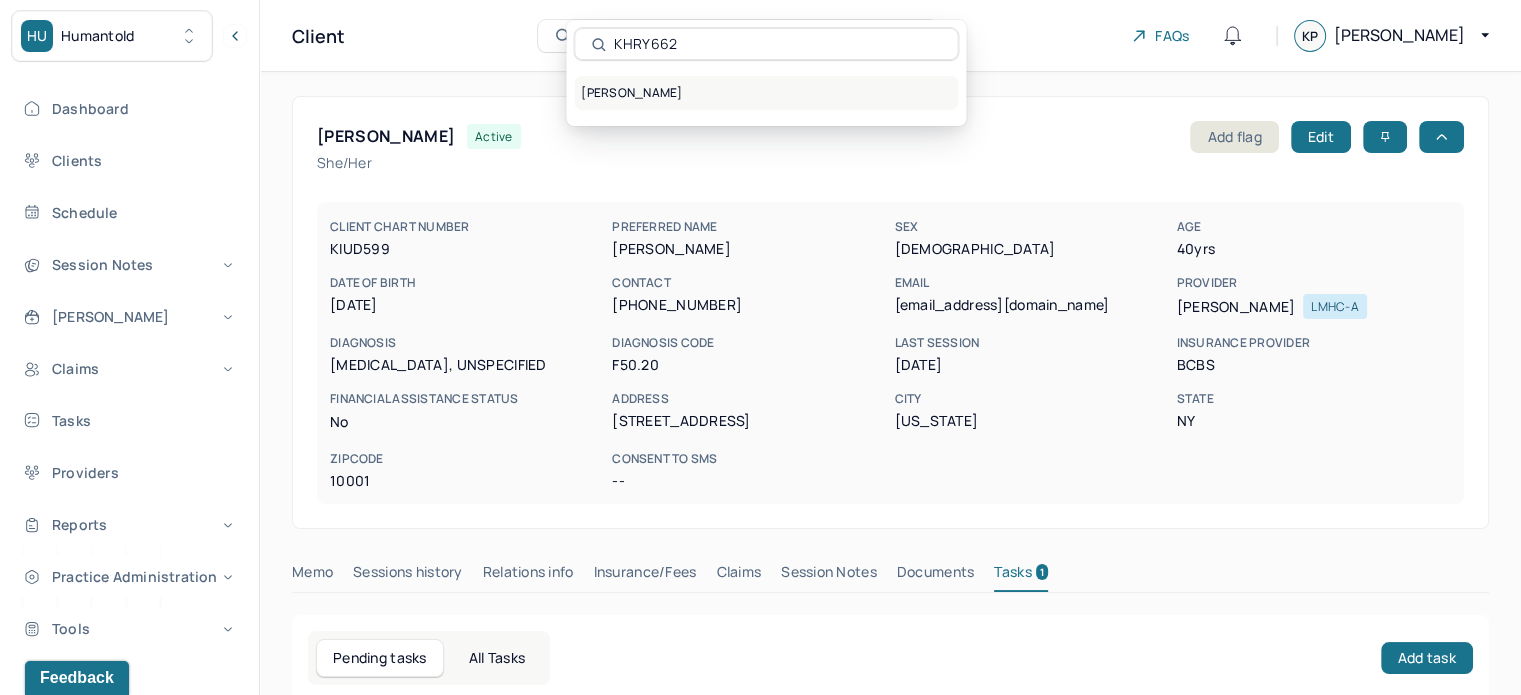 type on "KHRY662" 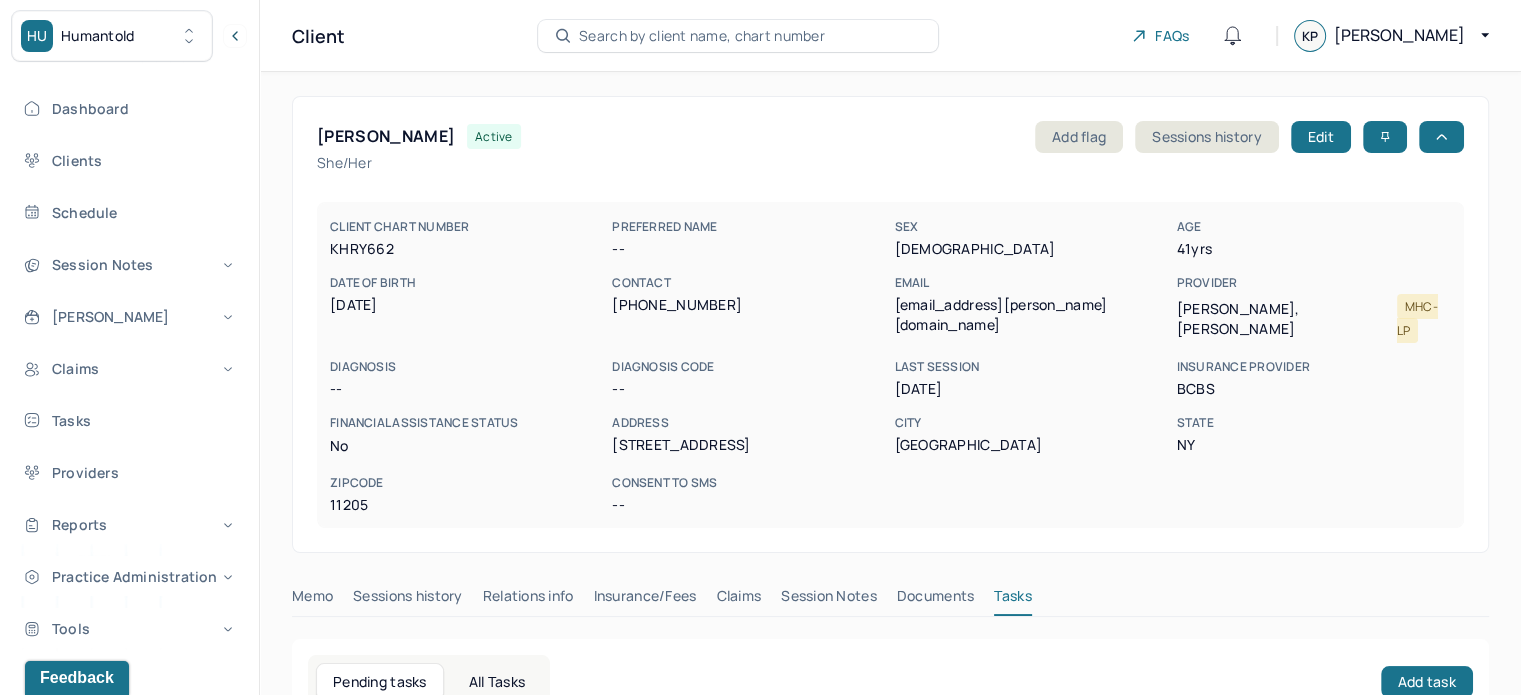 click on "[EMAIL_ADDRESS][PERSON_NAME][DOMAIN_NAME]" at bounding box center (1031, 315) 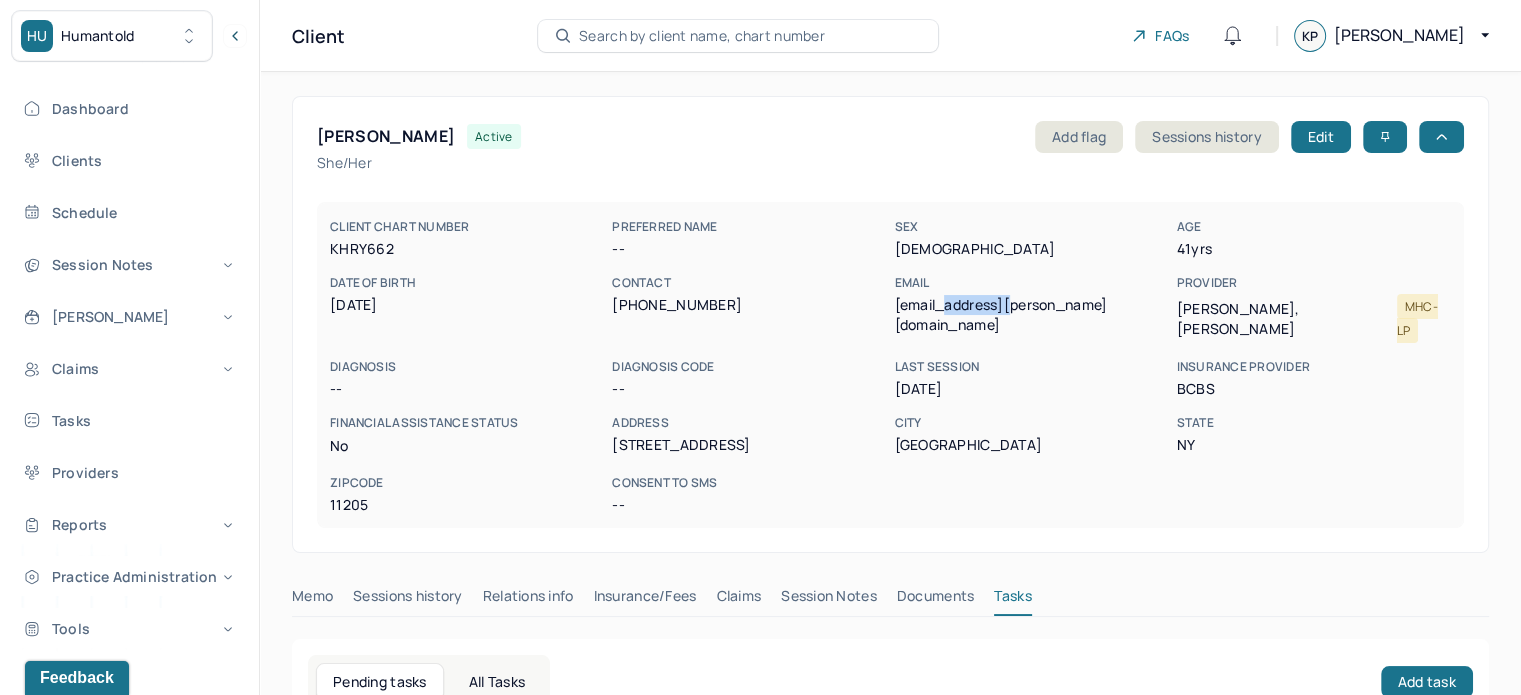 click on "[EMAIL_ADDRESS][PERSON_NAME][DOMAIN_NAME]" at bounding box center (1031, 315) 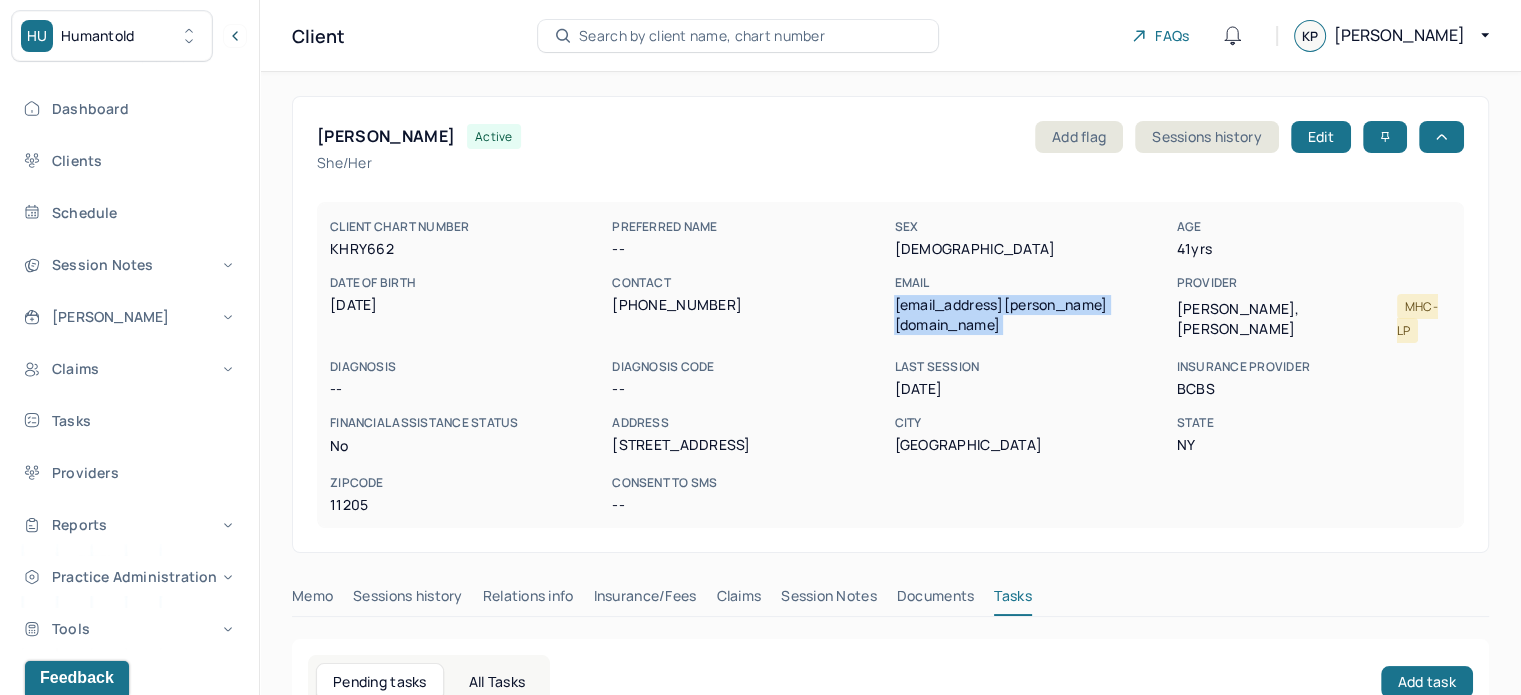 click on "[EMAIL_ADDRESS][PERSON_NAME][DOMAIN_NAME]" at bounding box center (1031, 315) 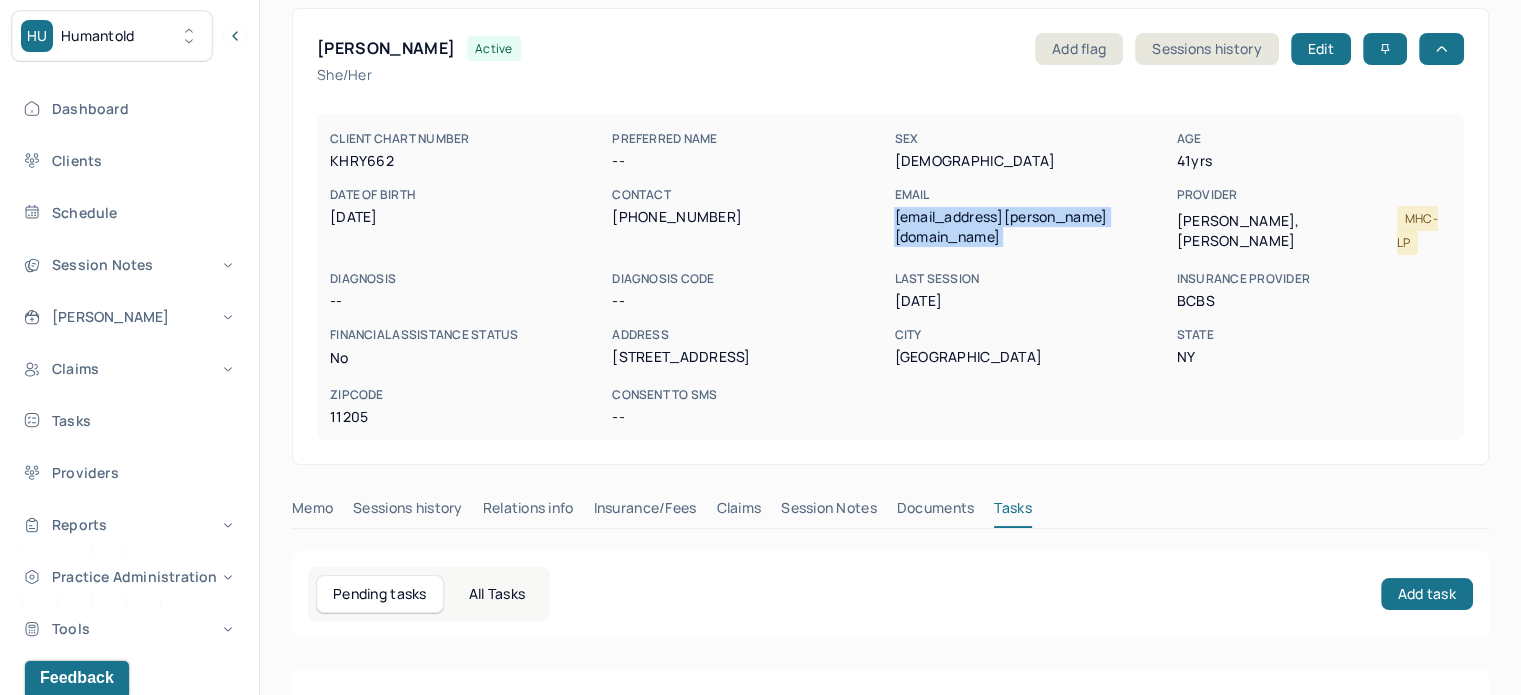 scroll, scrollTop: 180, scrollLeft: 0, axis: vertical 